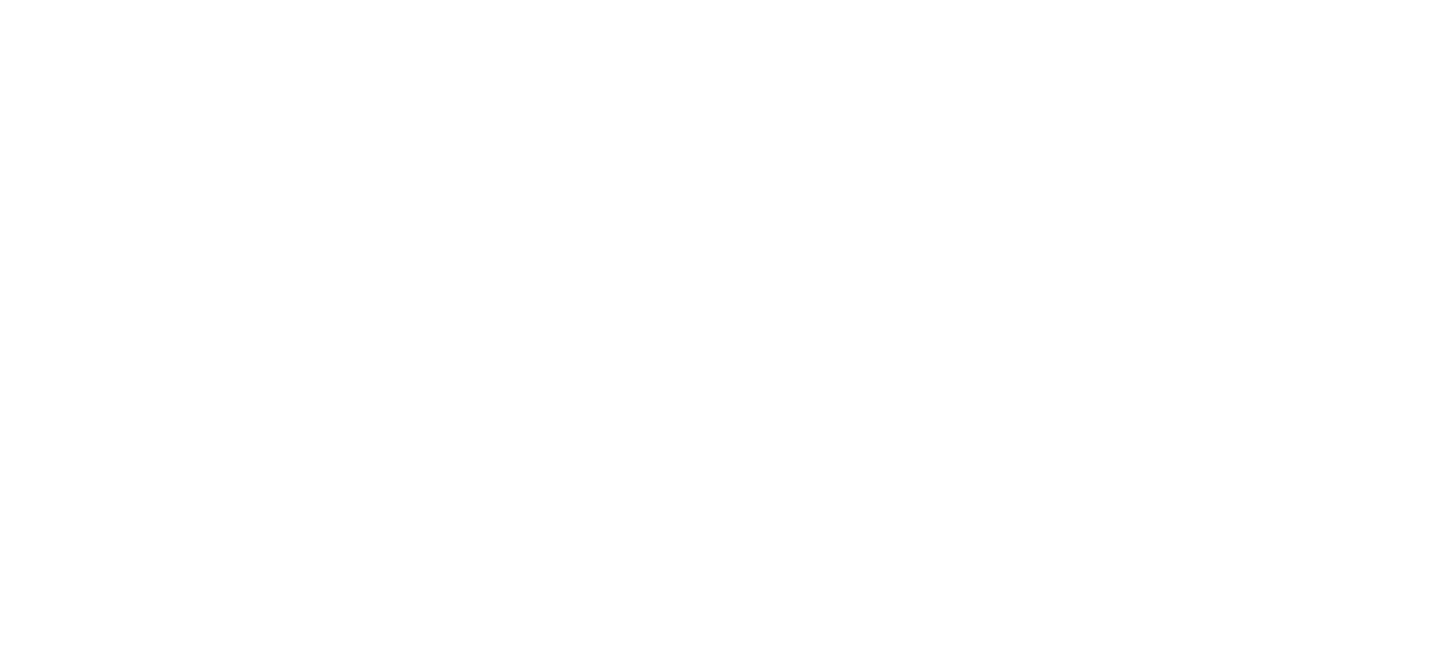 scroll, scrollTop: 0, scrollLeft: 0, axis: both 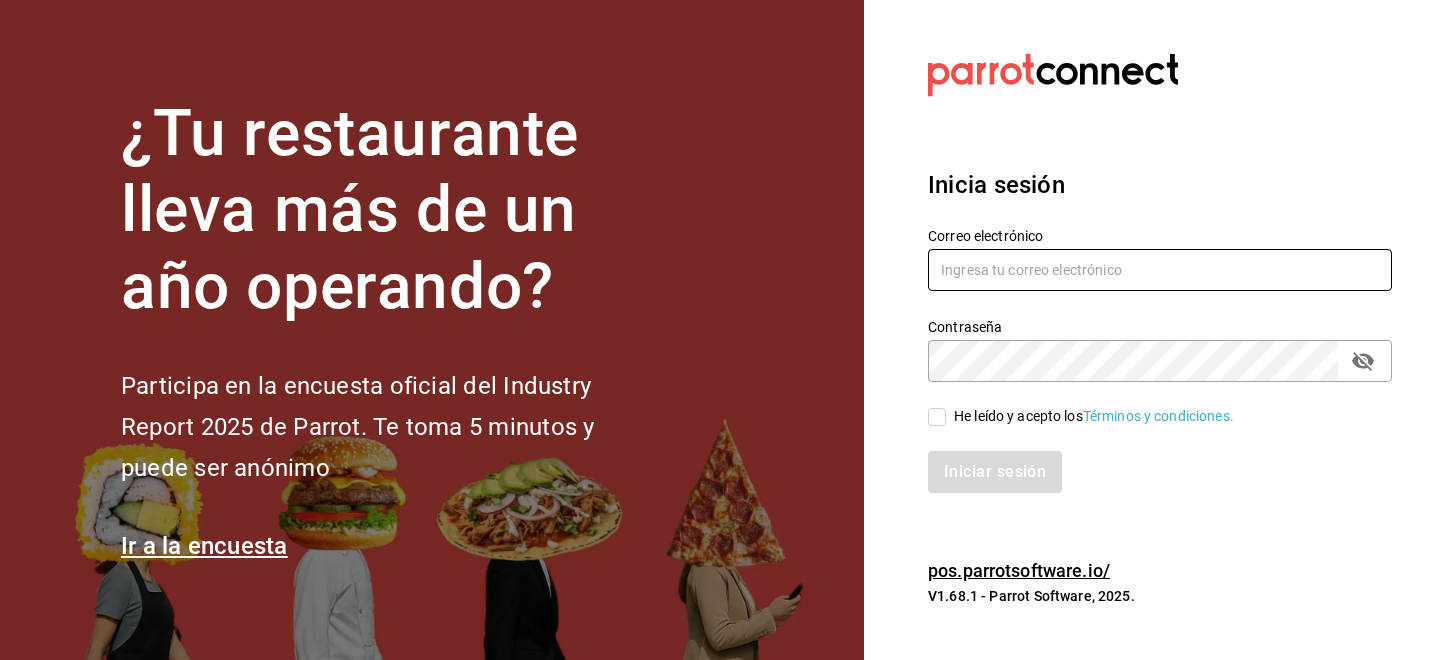 type on "[EMAIL]" 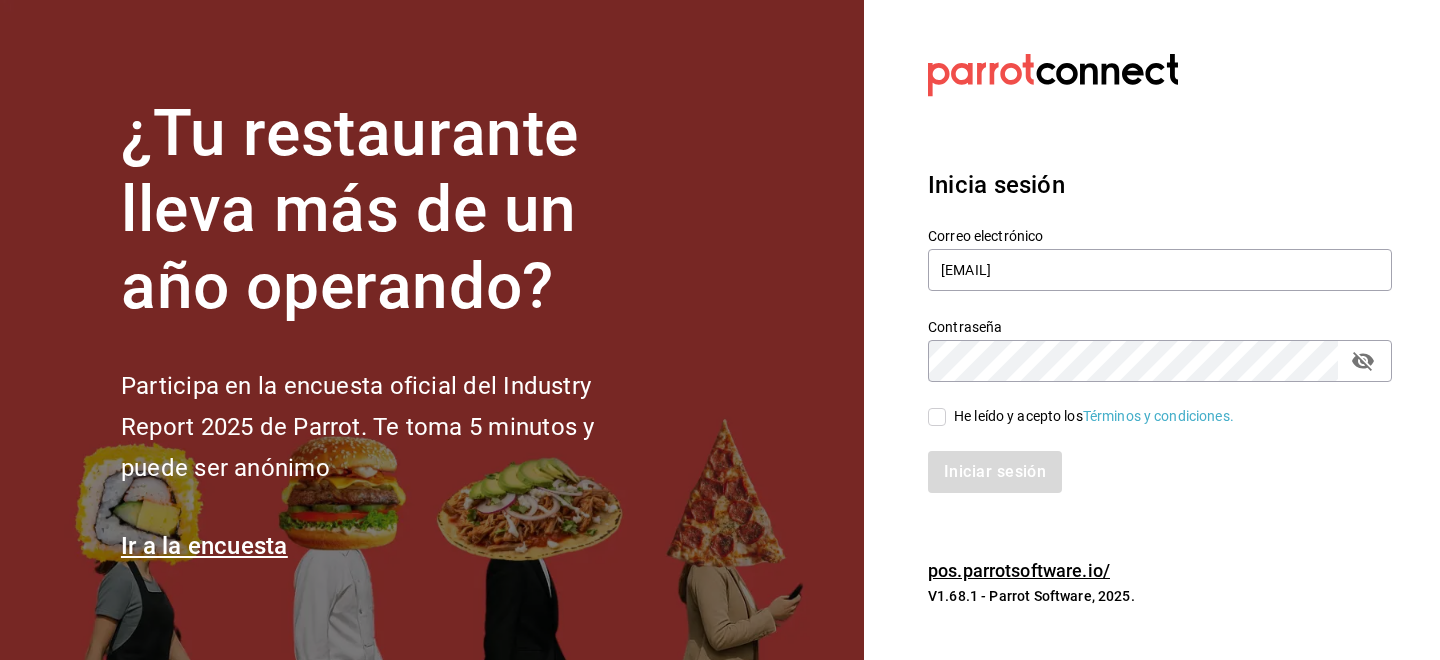 click on "He leído y acepto los  Términos y condiciones." at bounding box center (937, 417) 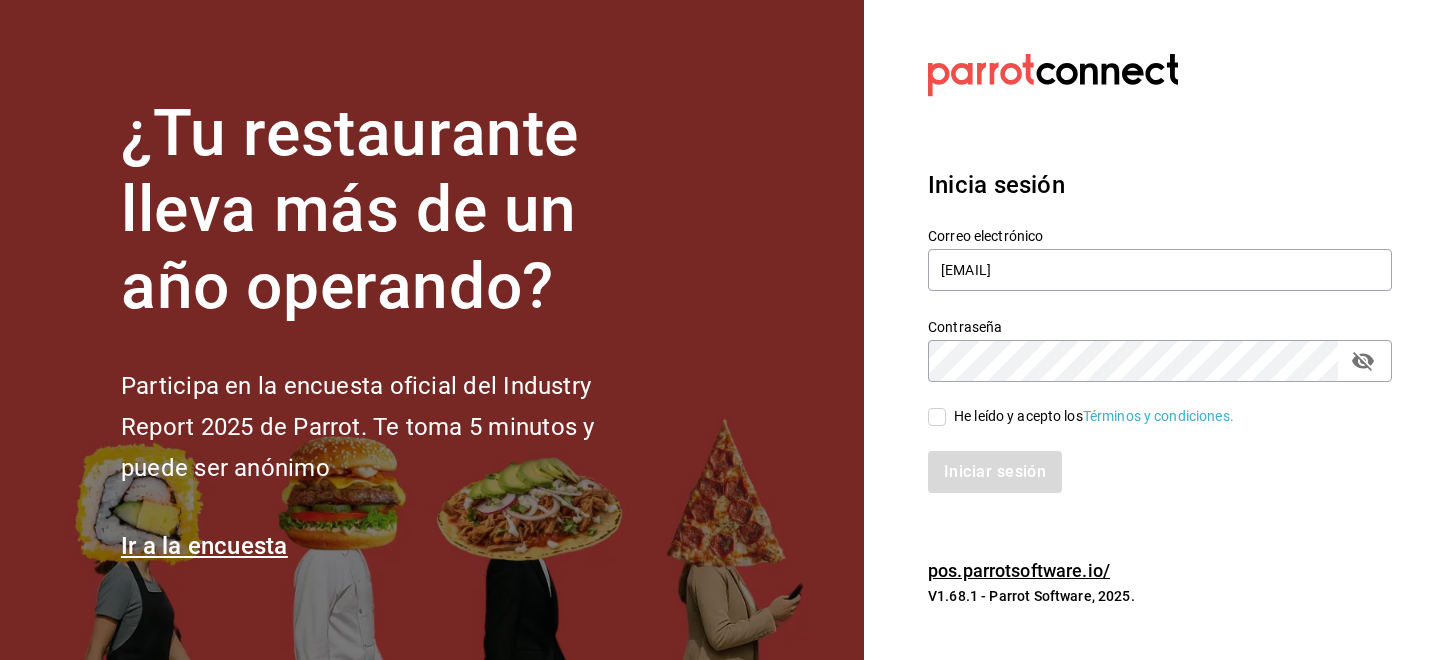 checkbox on "true" 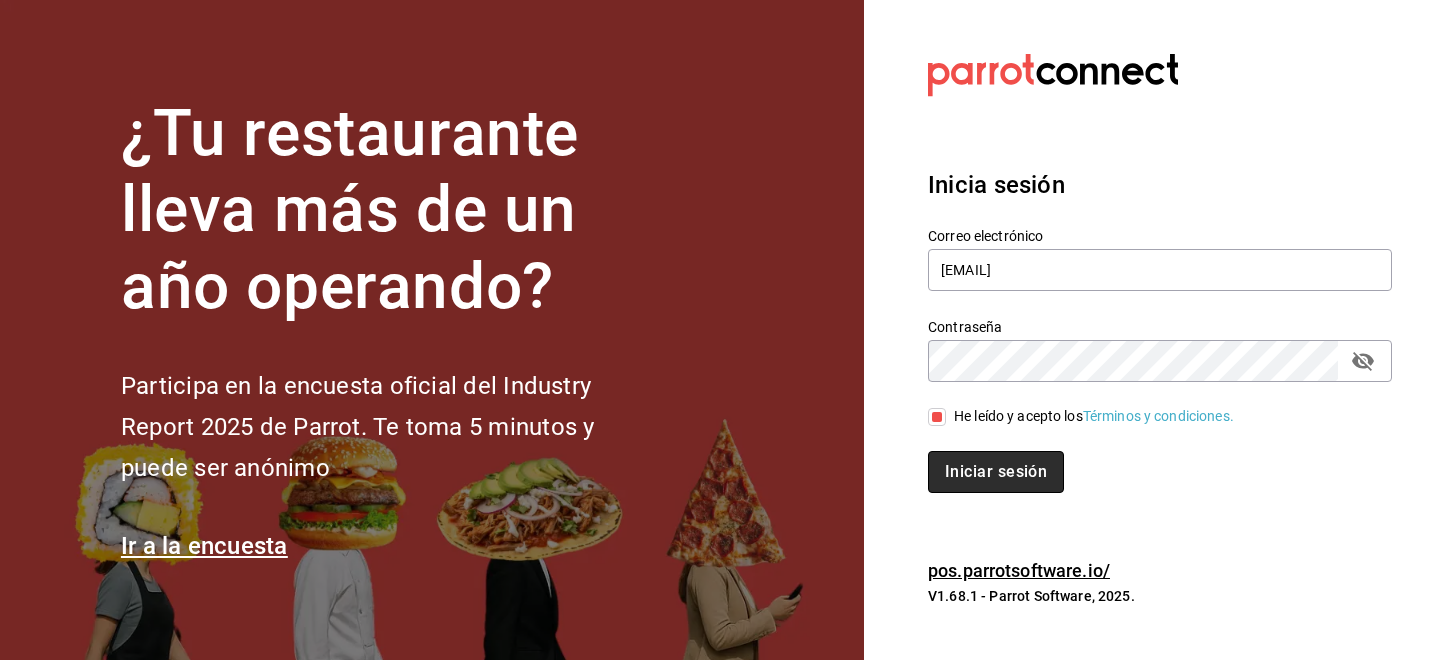 click on "Iniciar sesión" at bounding box center (996, 472) 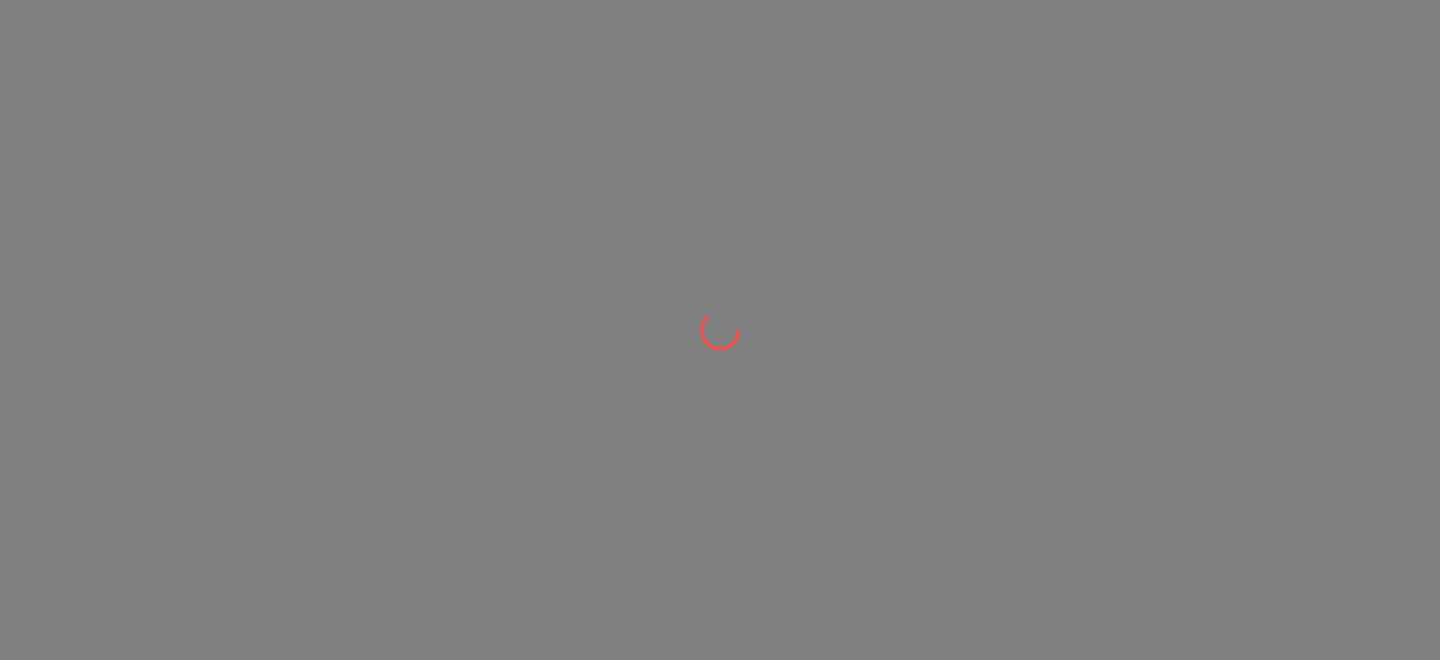 scroll, scrollTop: 0, scrollLeft: 0, axis: both 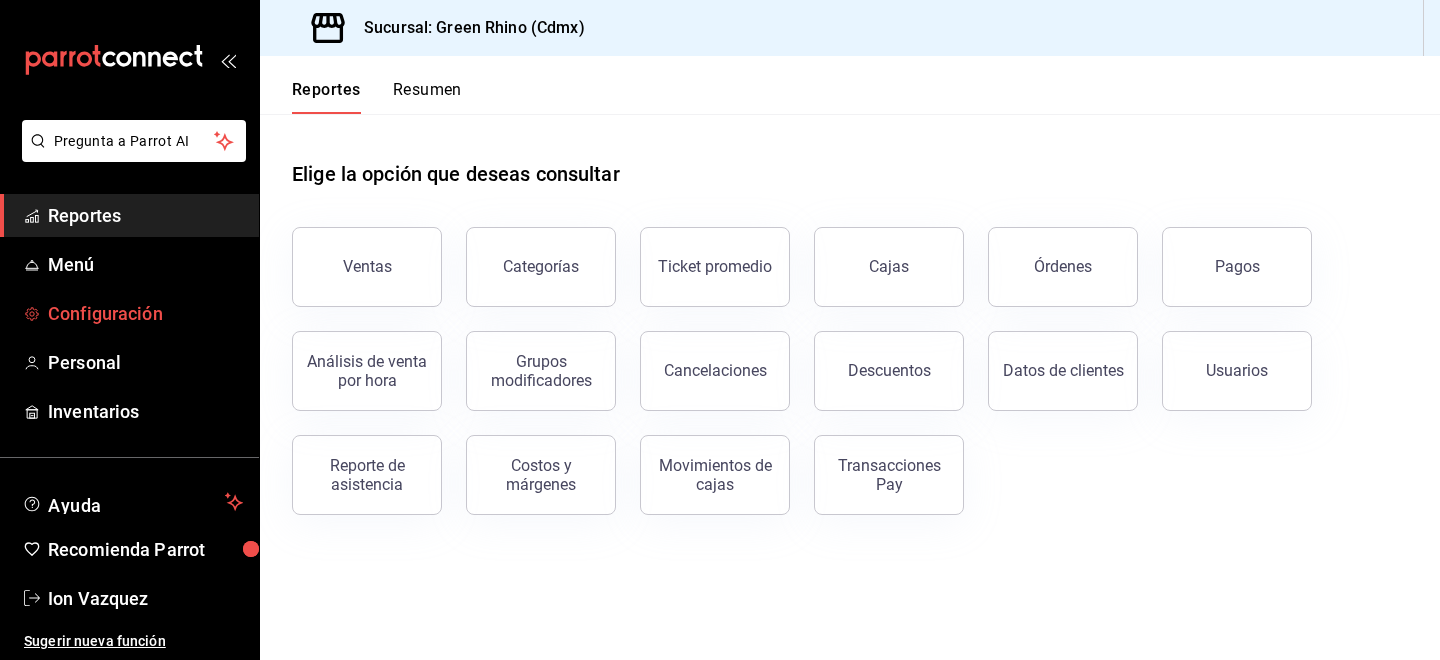 click on "Configuración" at bounding box center [145, 313] 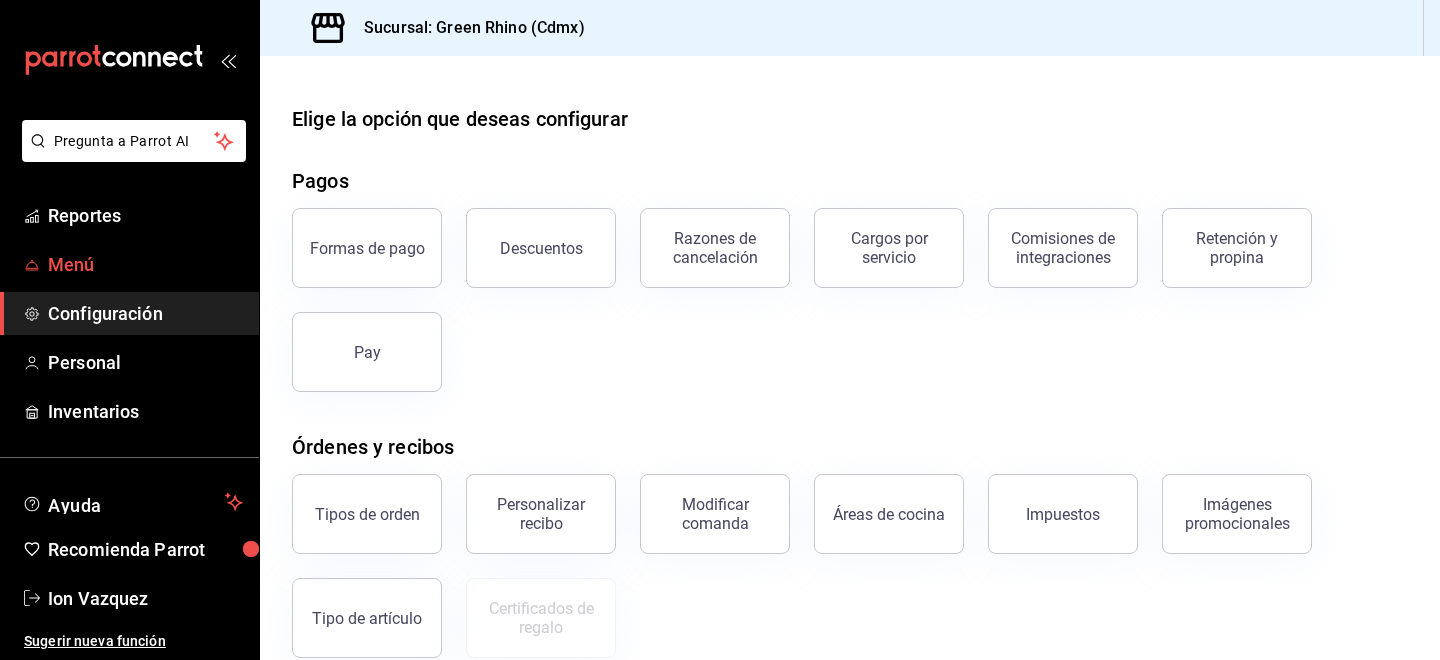 click on "Menú" at bounding box center [145, 264] 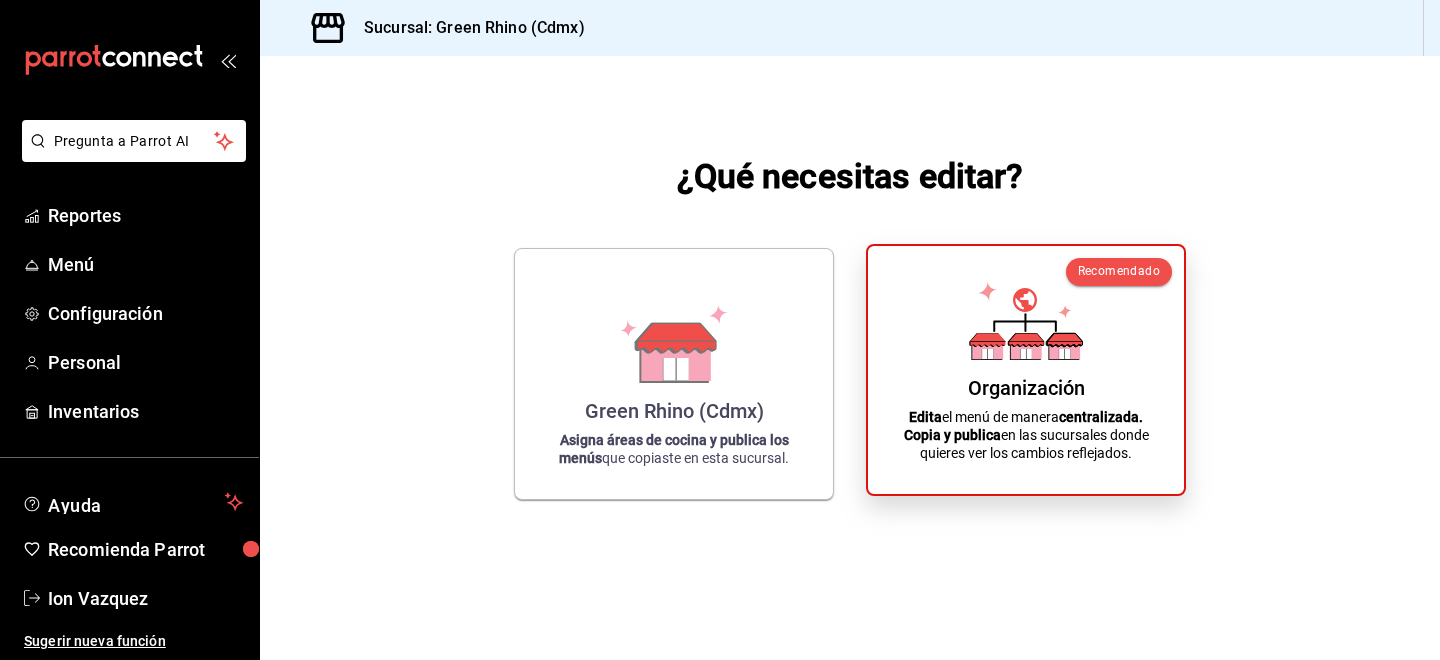 click 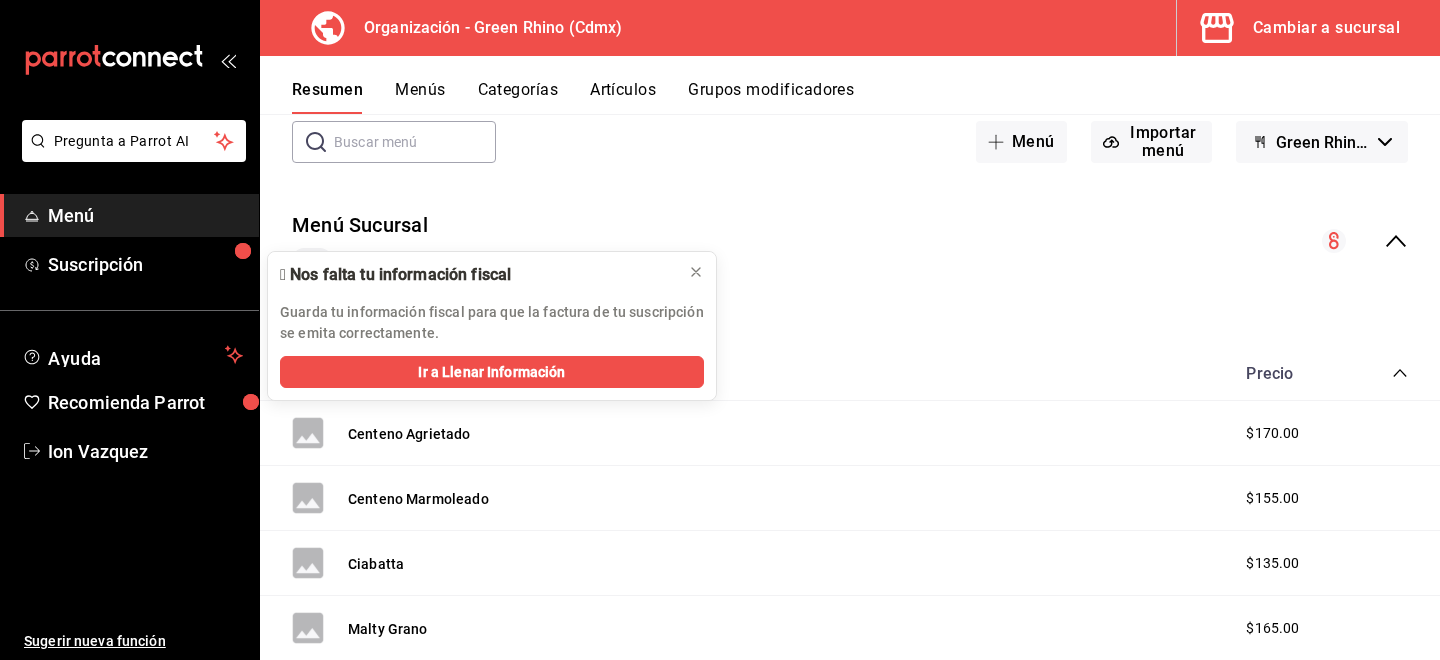scroll, scrollTop: 109, scrollLeft: 0, axis: vertical 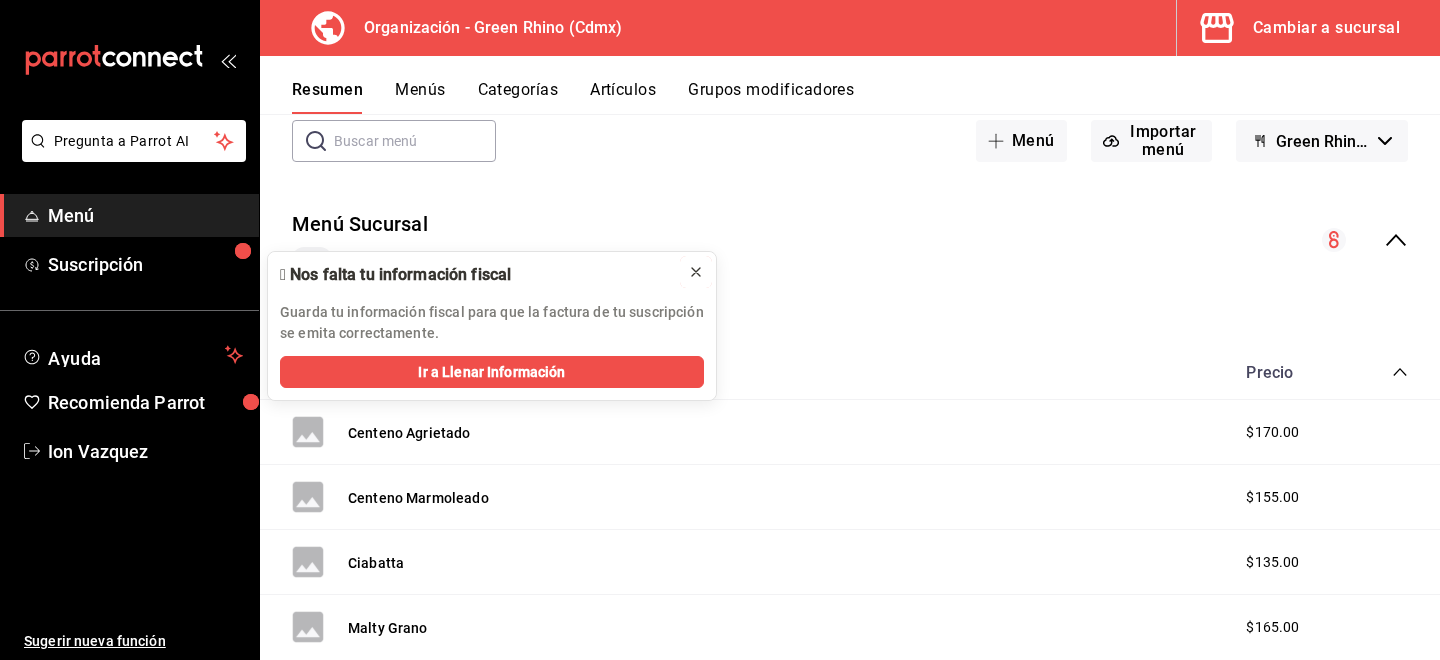 click 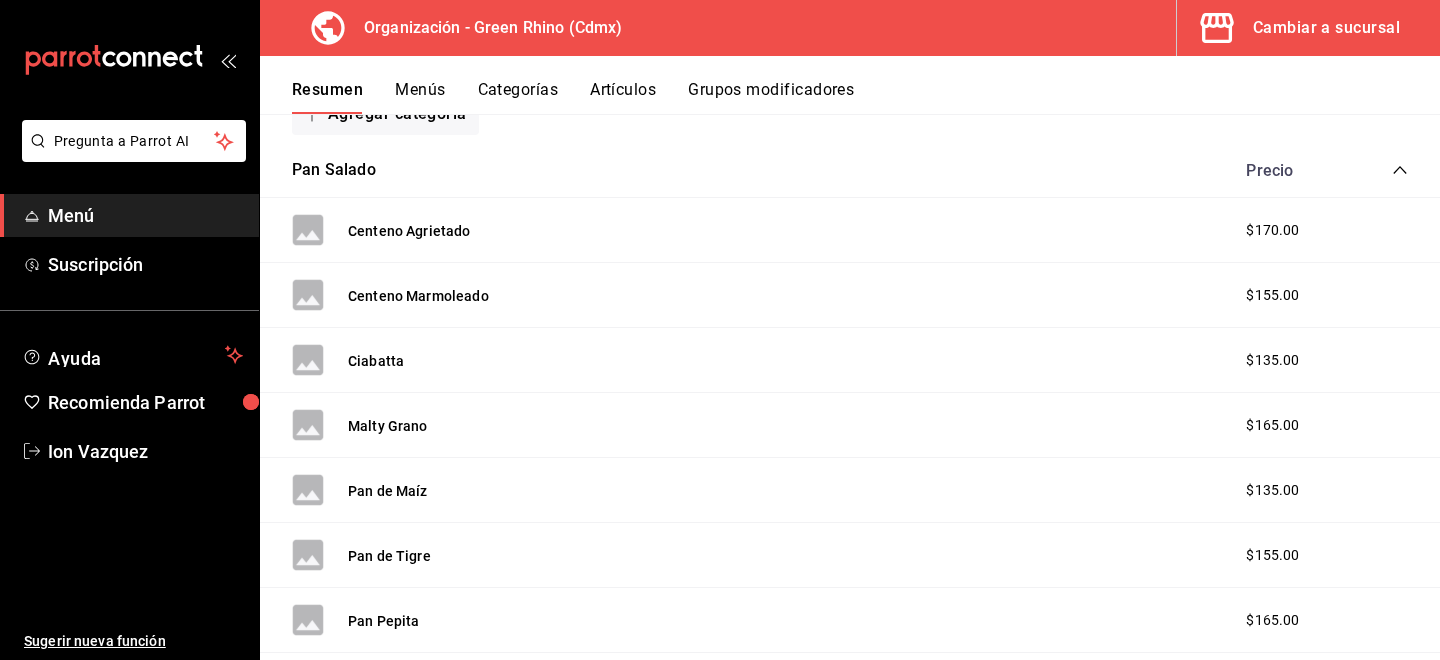 scroll, scrollTop: 310, scrollLeft: 0, axis: vertical 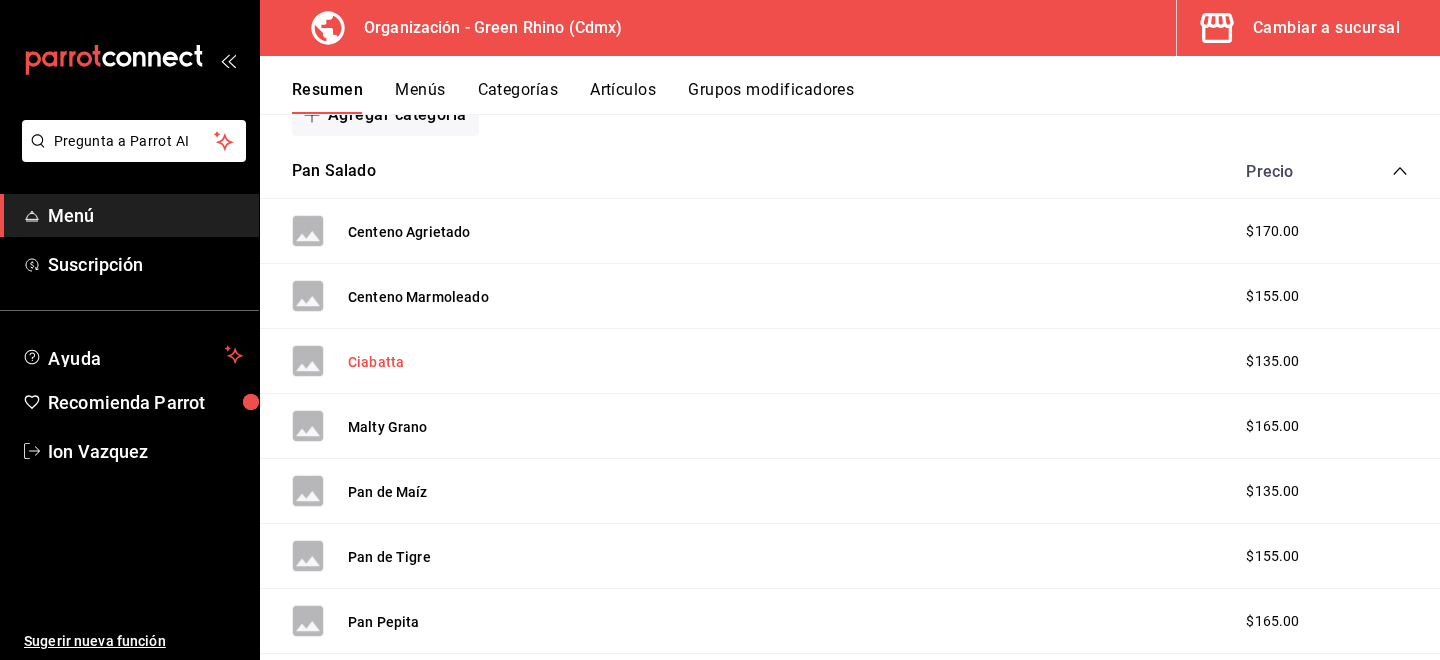 click on "Ciabatta" at bounding box center [376, 362] 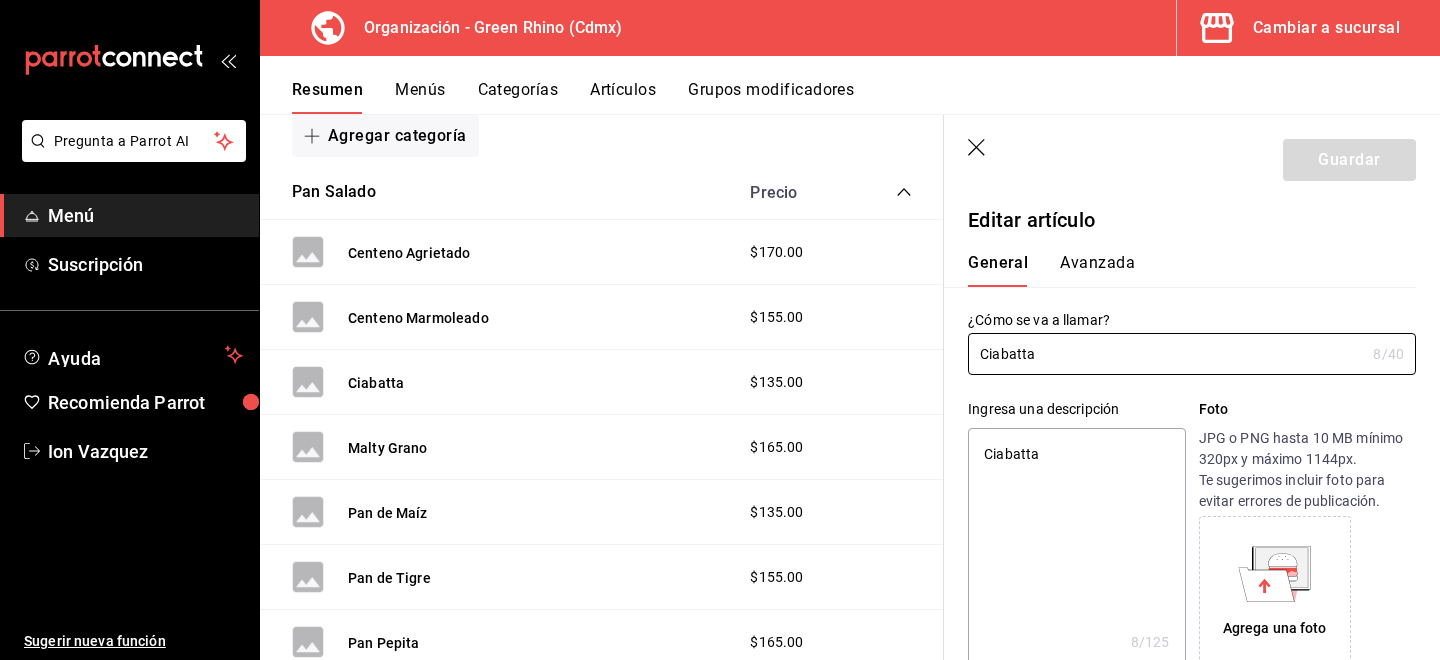 type on "x" 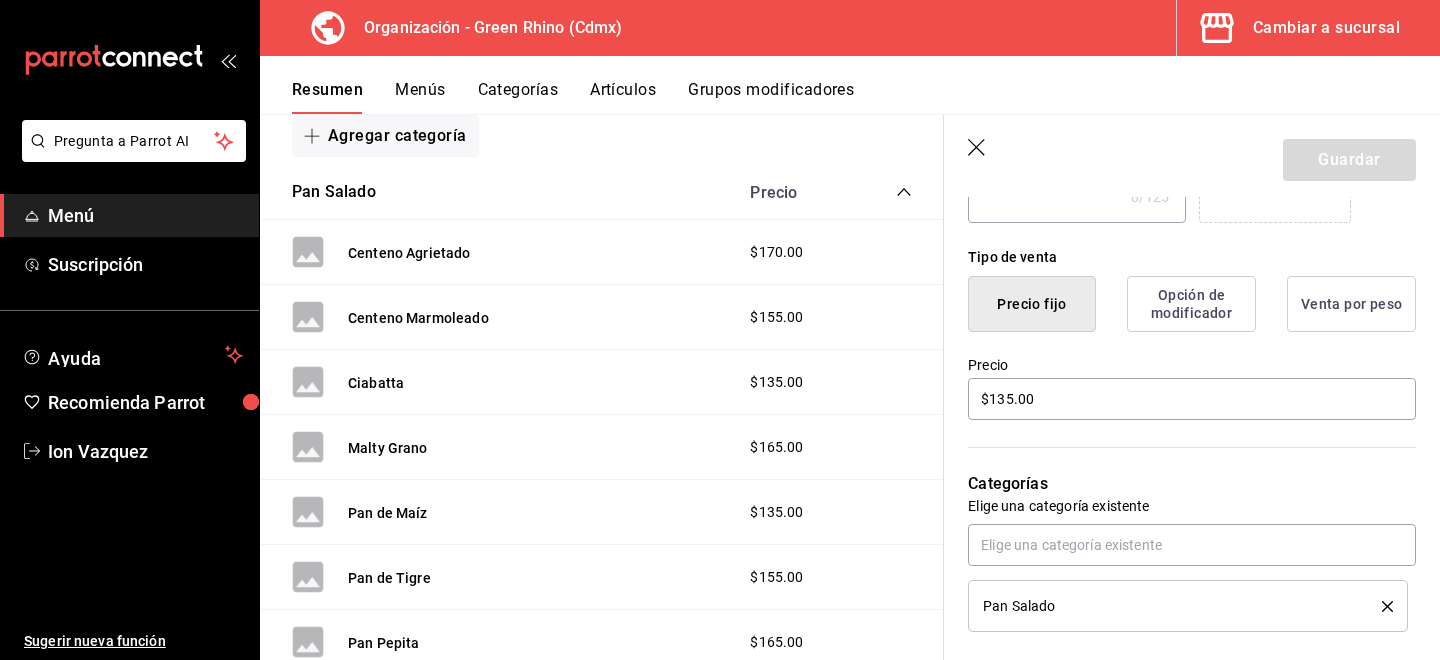 scroll, scrollTop: 444, scrollLeft: 0, axis: vertical 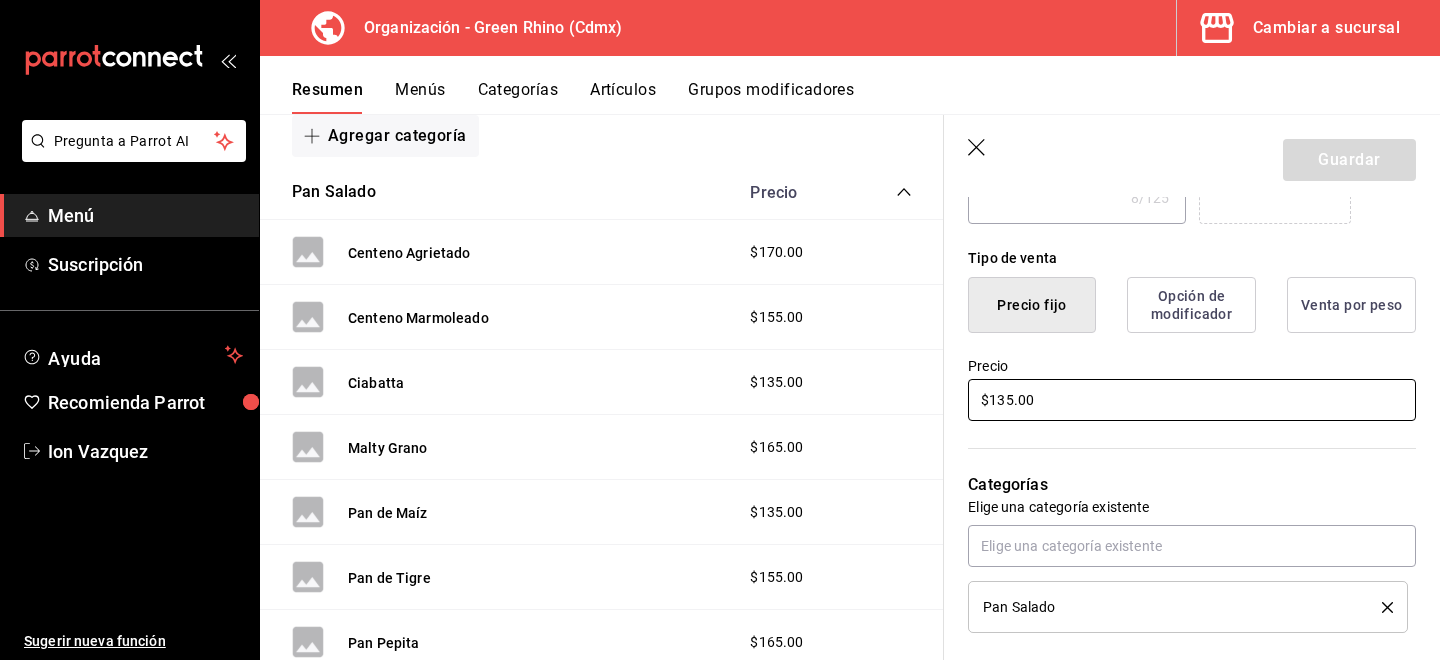 click on "$135.00" at bounding box center [1192, 400] 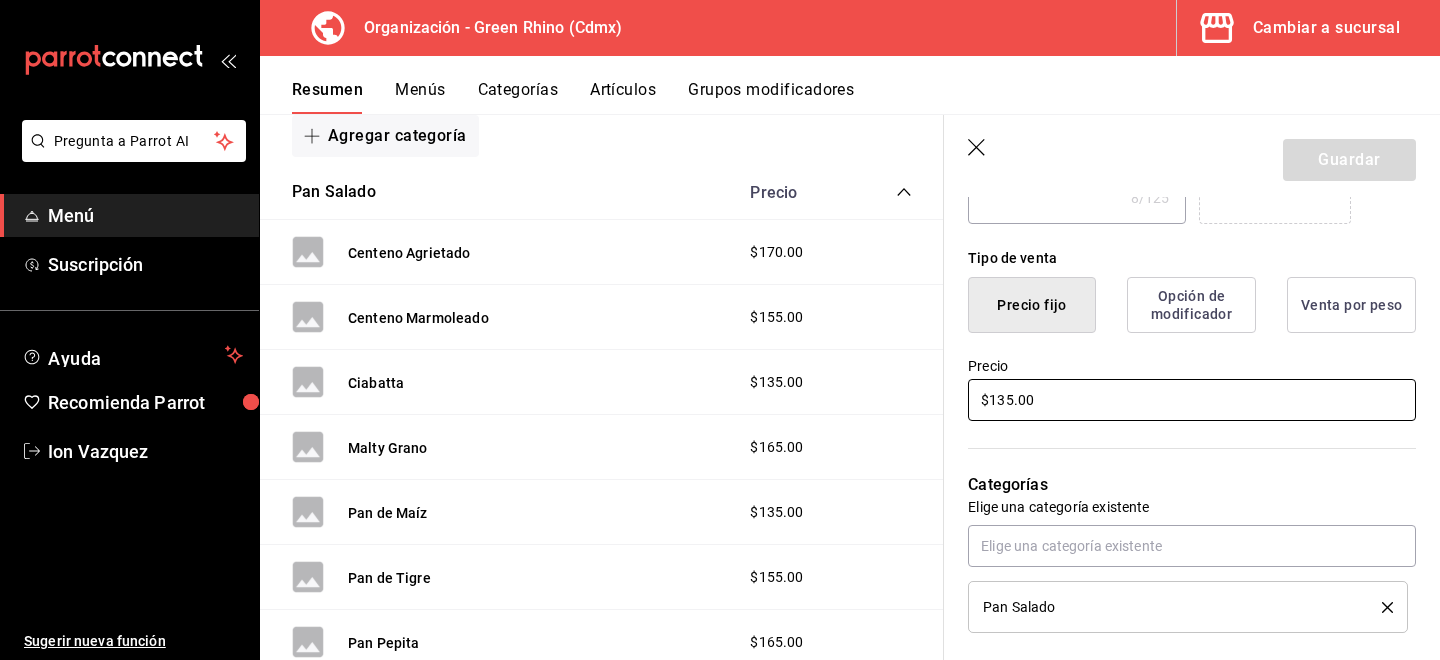 click on "$135.00" at bounding box center [1192, 400] 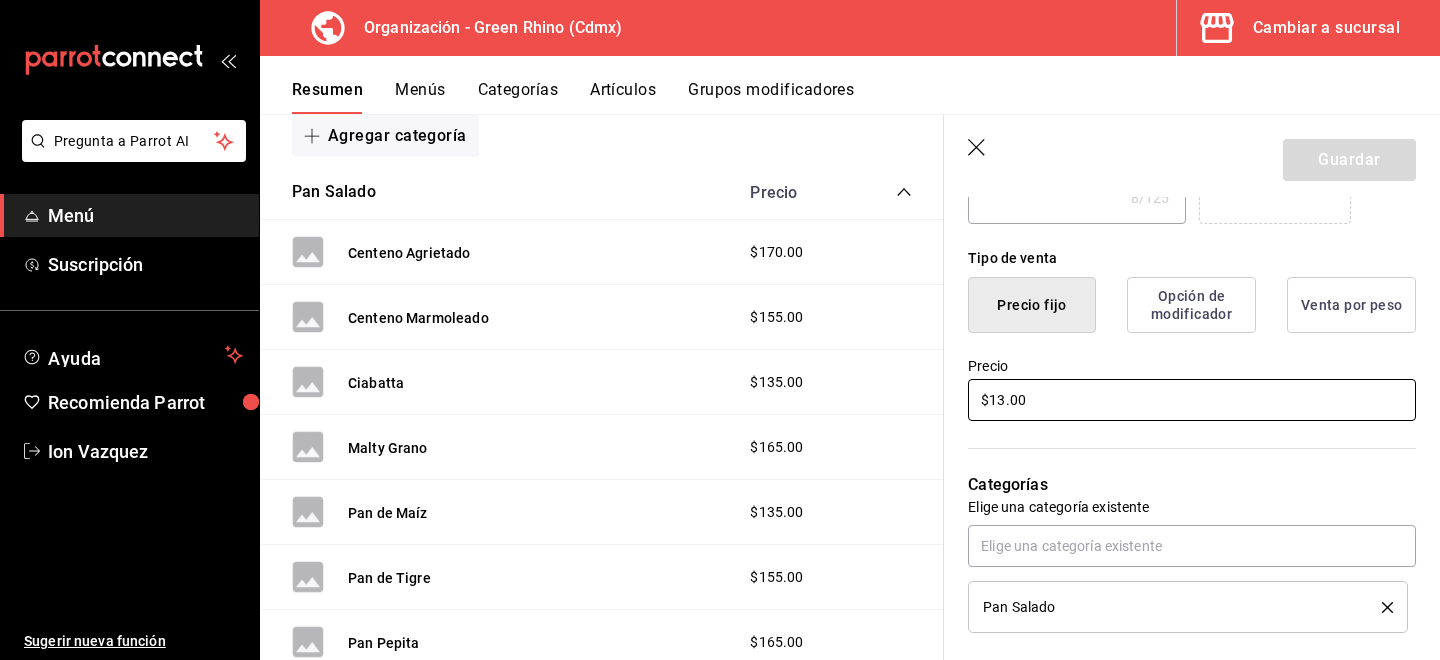 type on "$1.00" 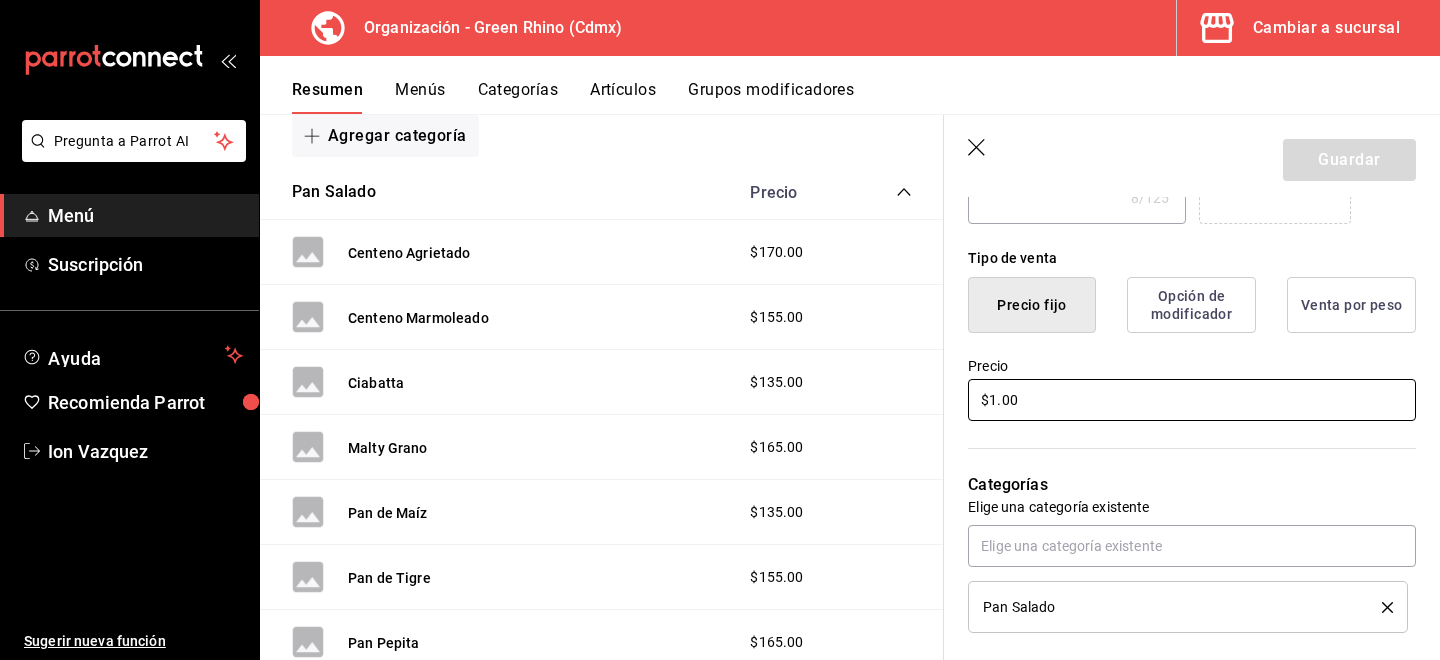 type on "x" 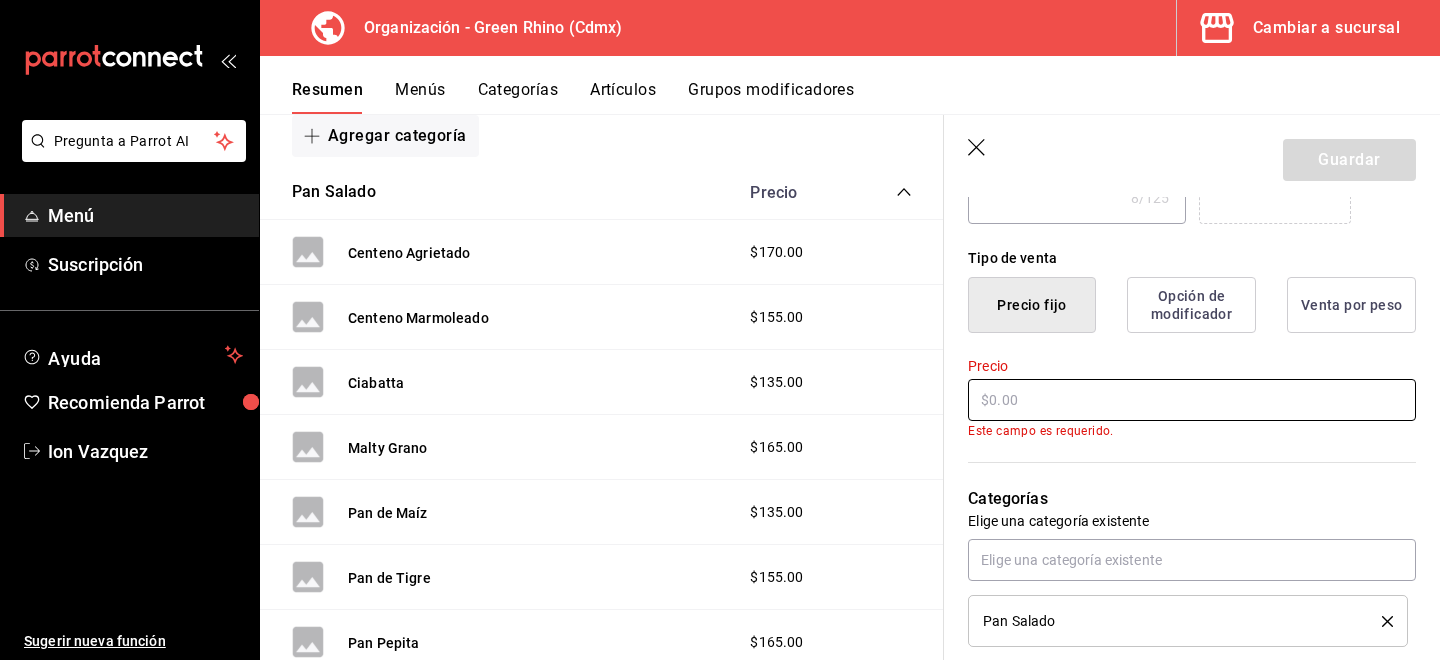 type on "x" 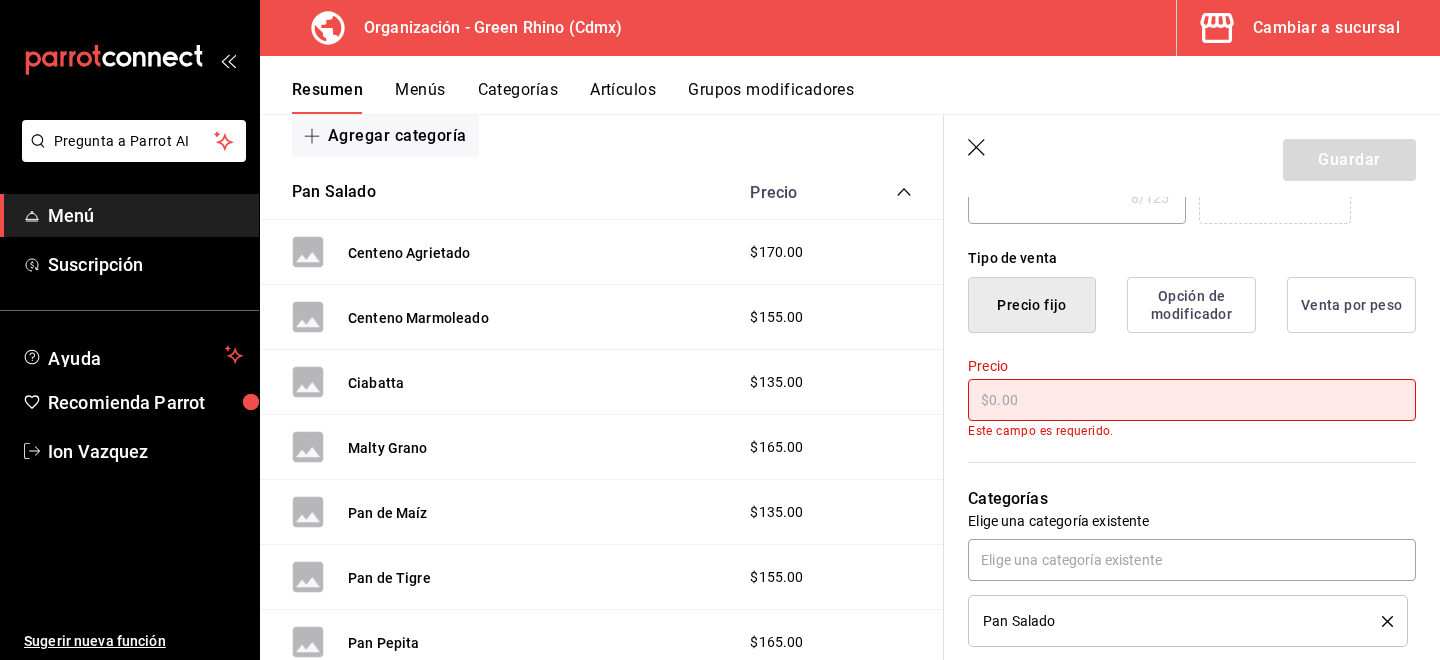 type on "$6.00" 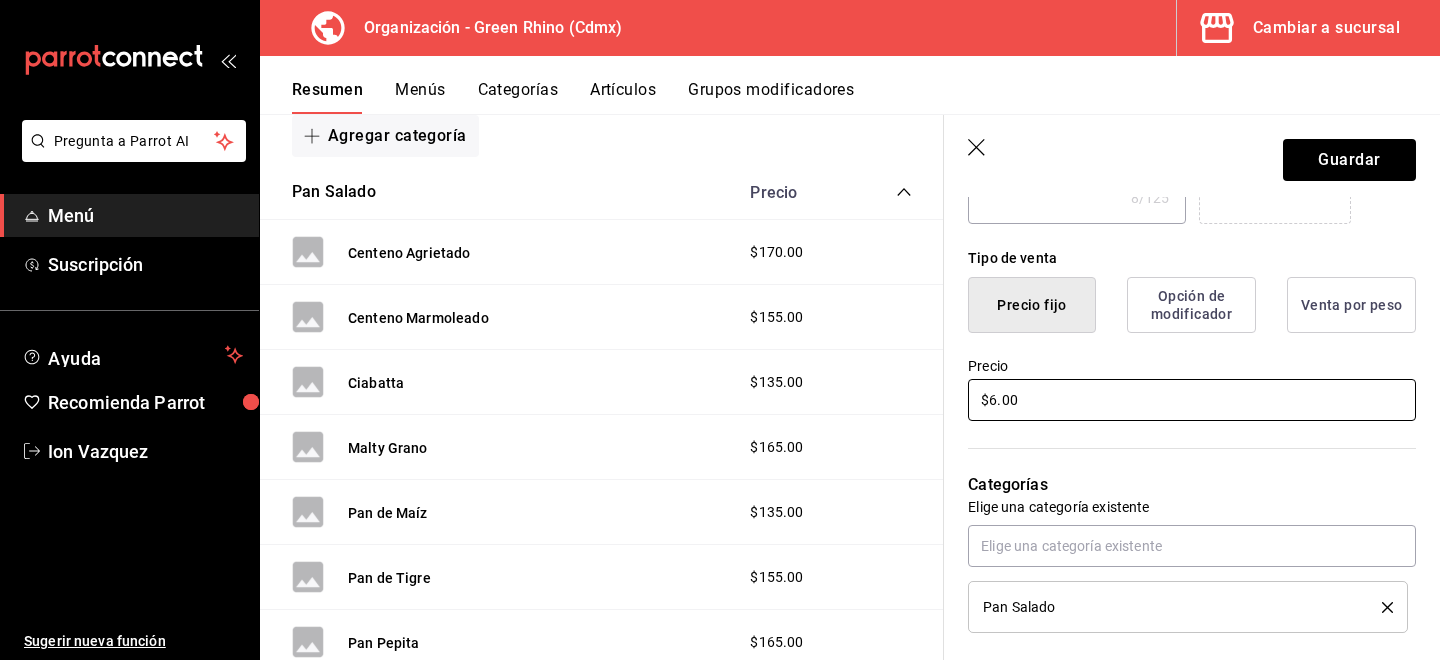 type on "x" 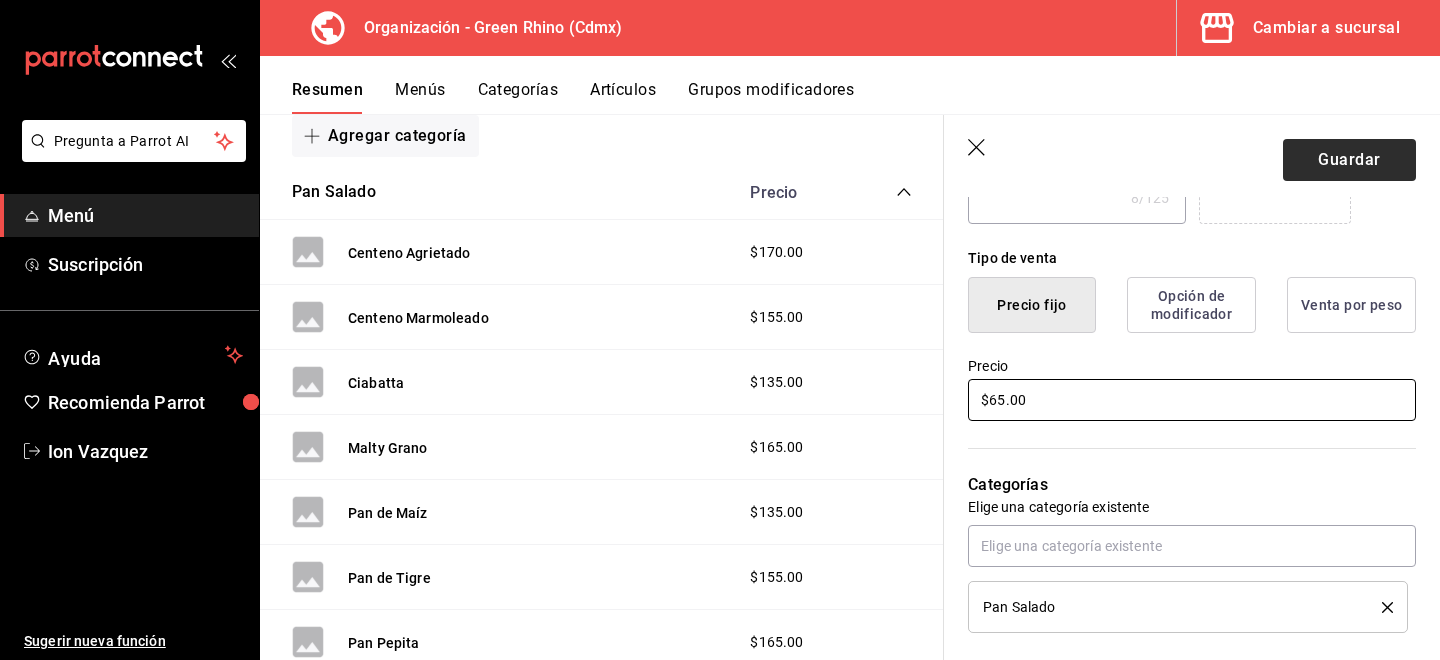 type on "$65.00" 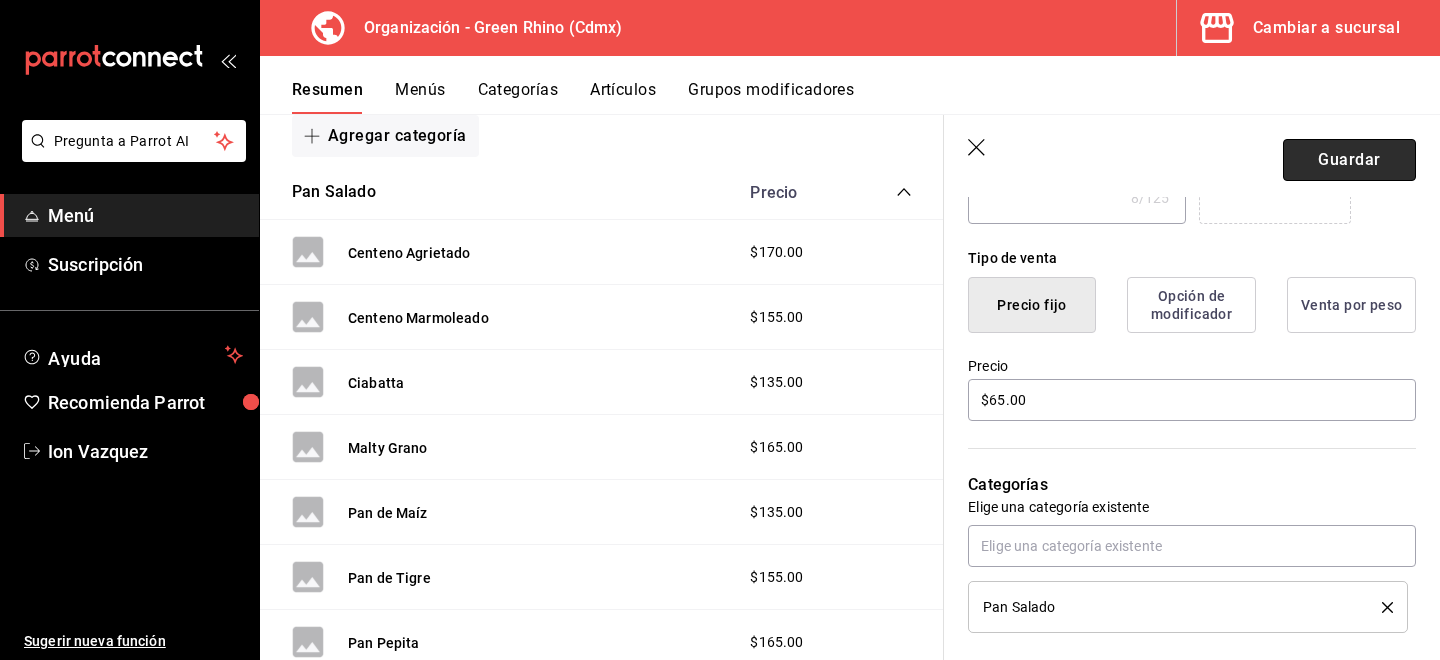 click on "Guardar" at bounding box center (1349, 160) 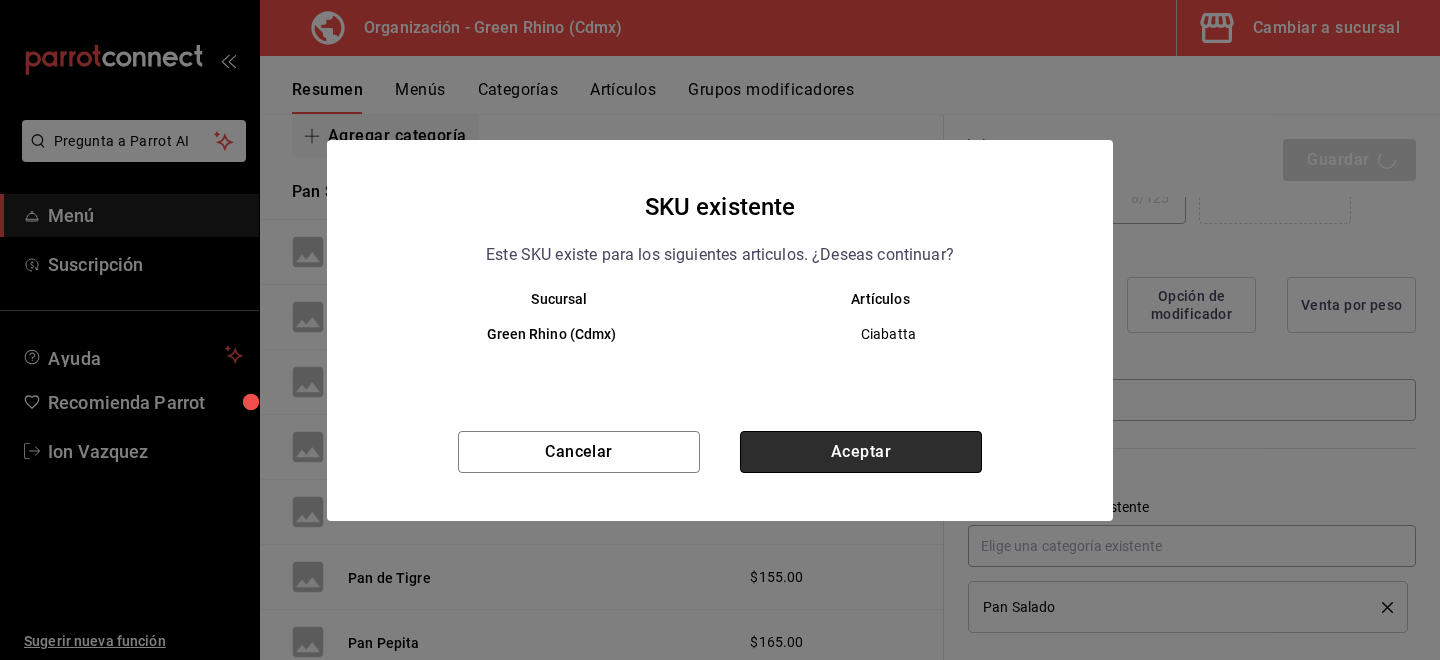 click on "Aceptar" at bounding box center [861, 452] 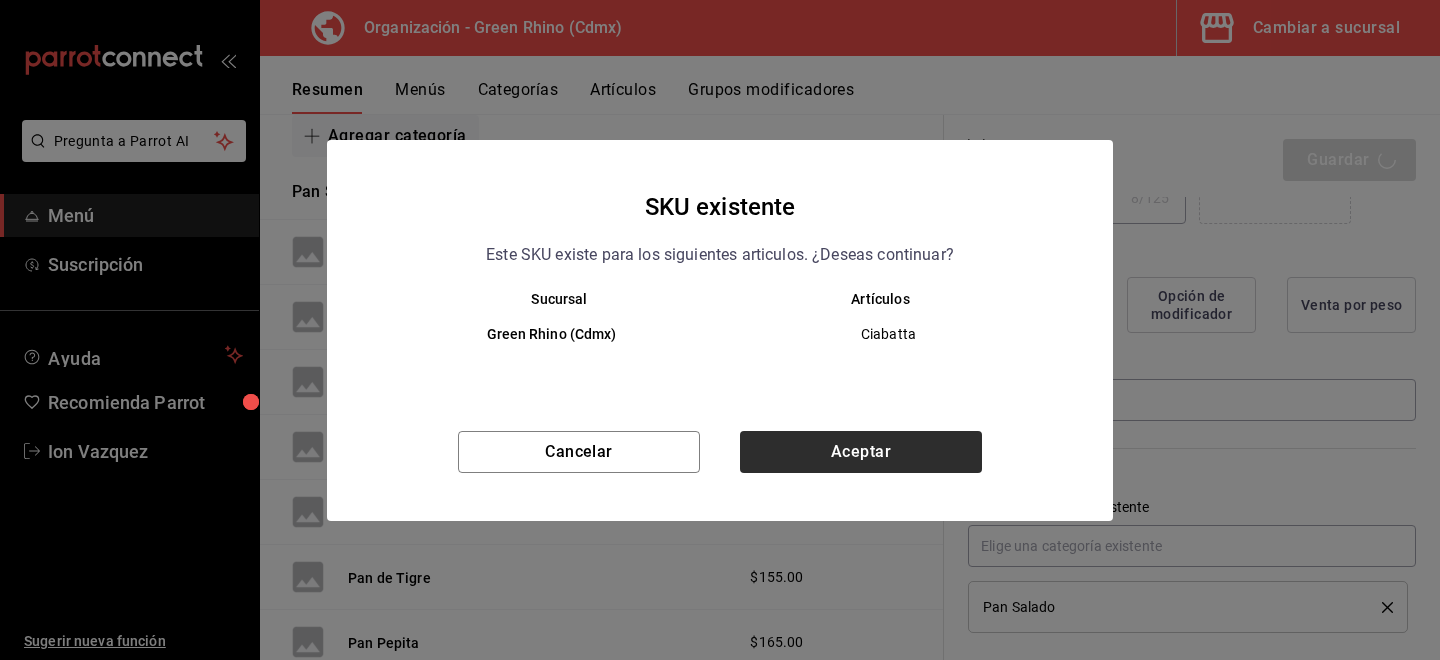 type on "x" 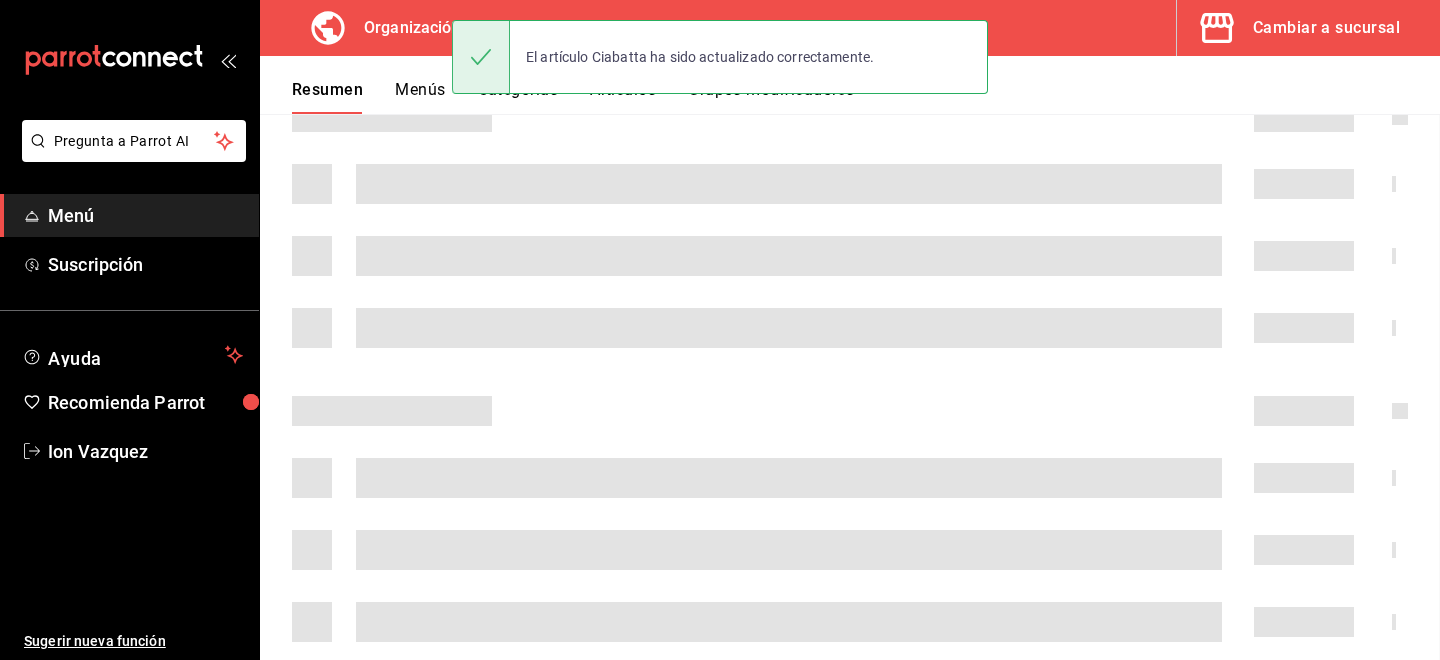 scroll, scrollTop: 0, scrollLeft: 0, axis: both 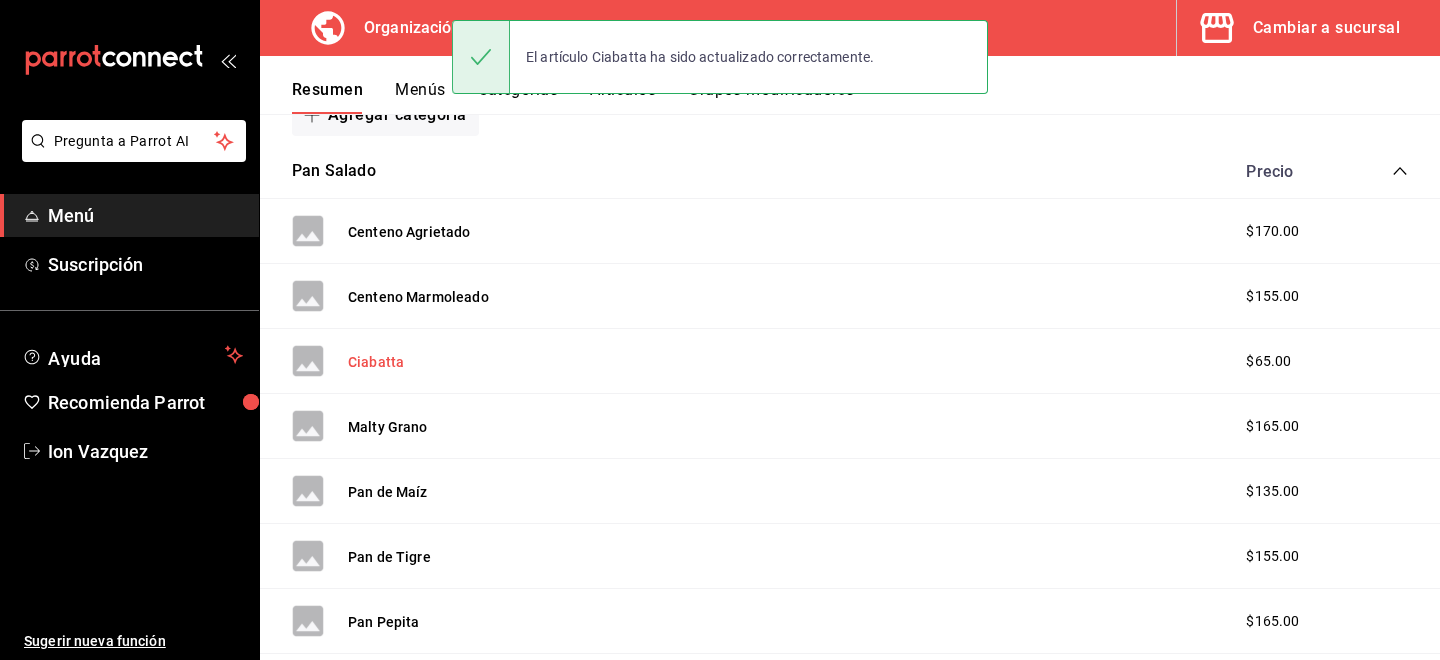 click on "Ciabatta" at bounding box center (376, 362) 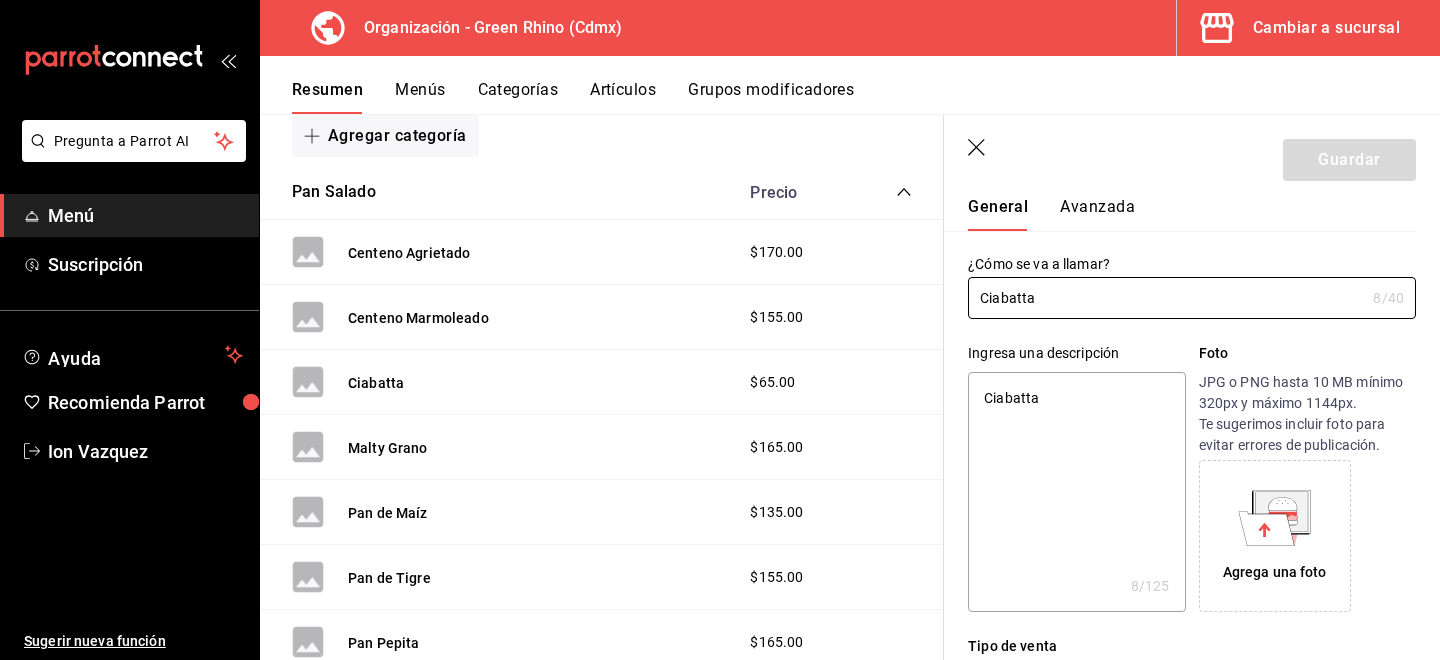 scroll, scrollTop: 53, scrollLeft: 0, axis: vertical 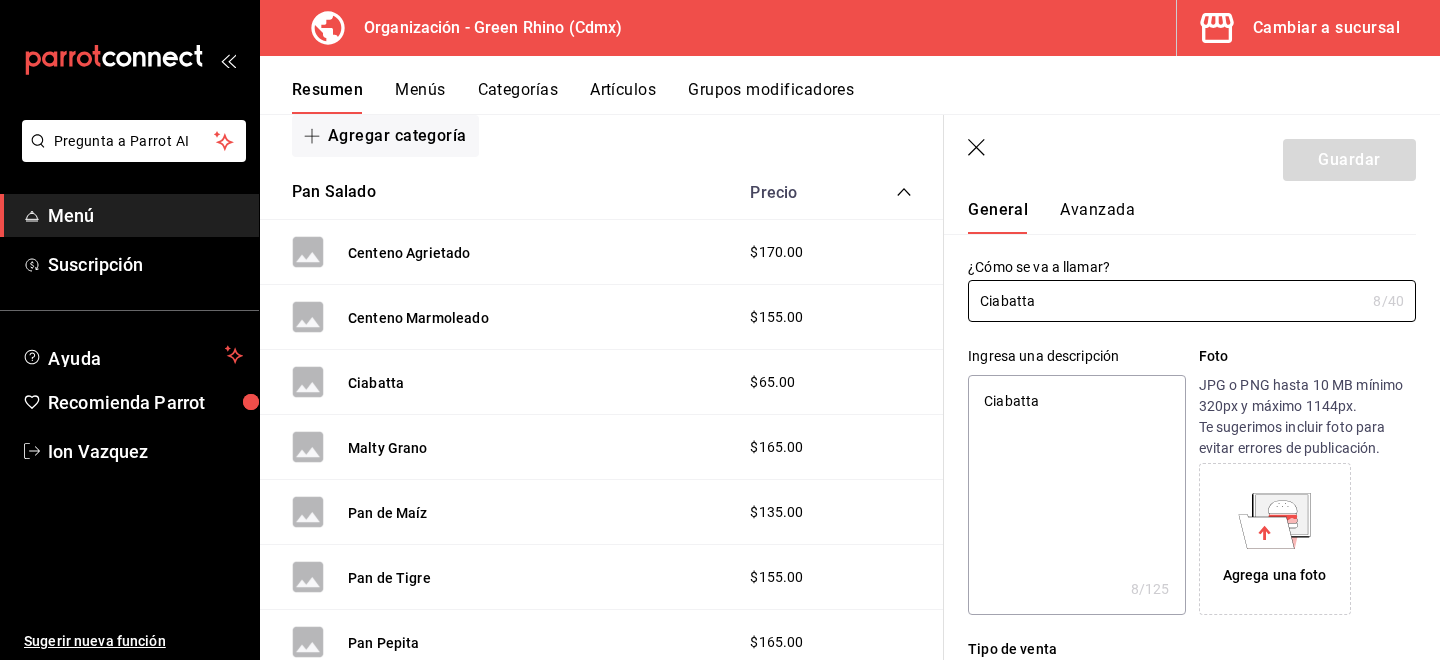 click 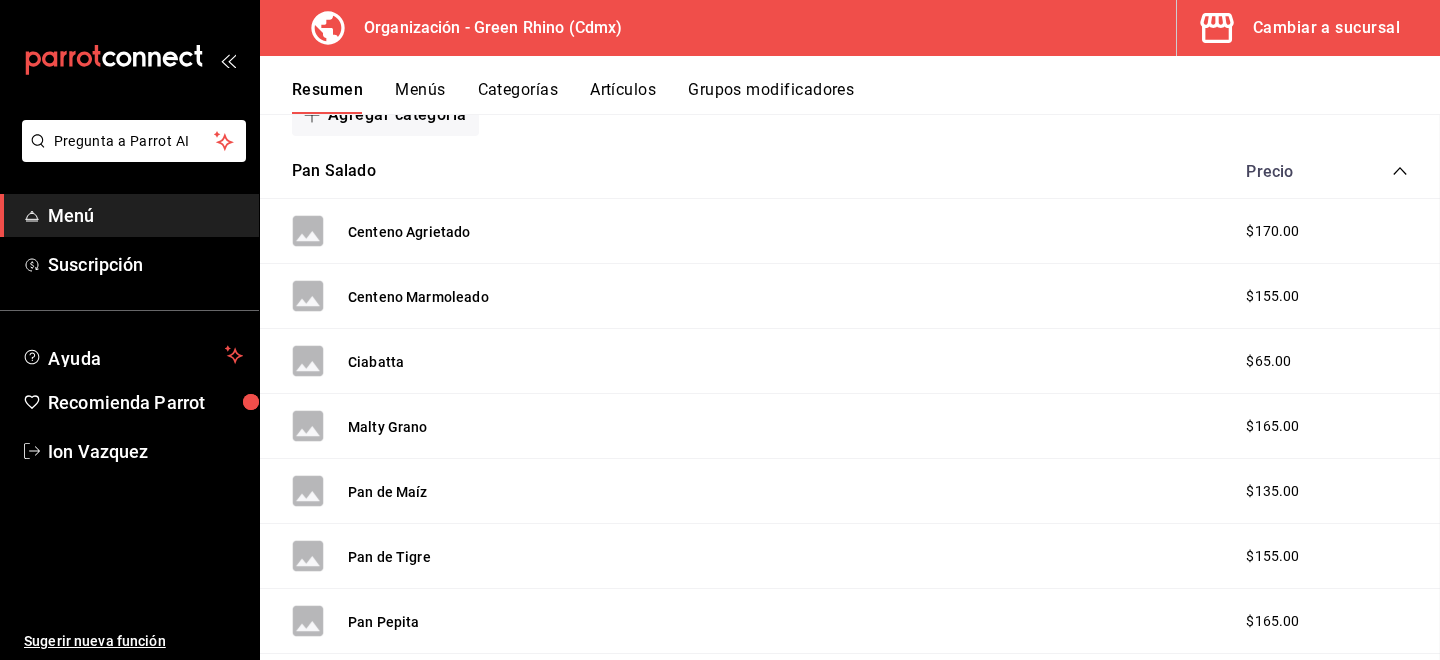 scroll, scrollTop: 0, scrollLeft: 0, axis: both 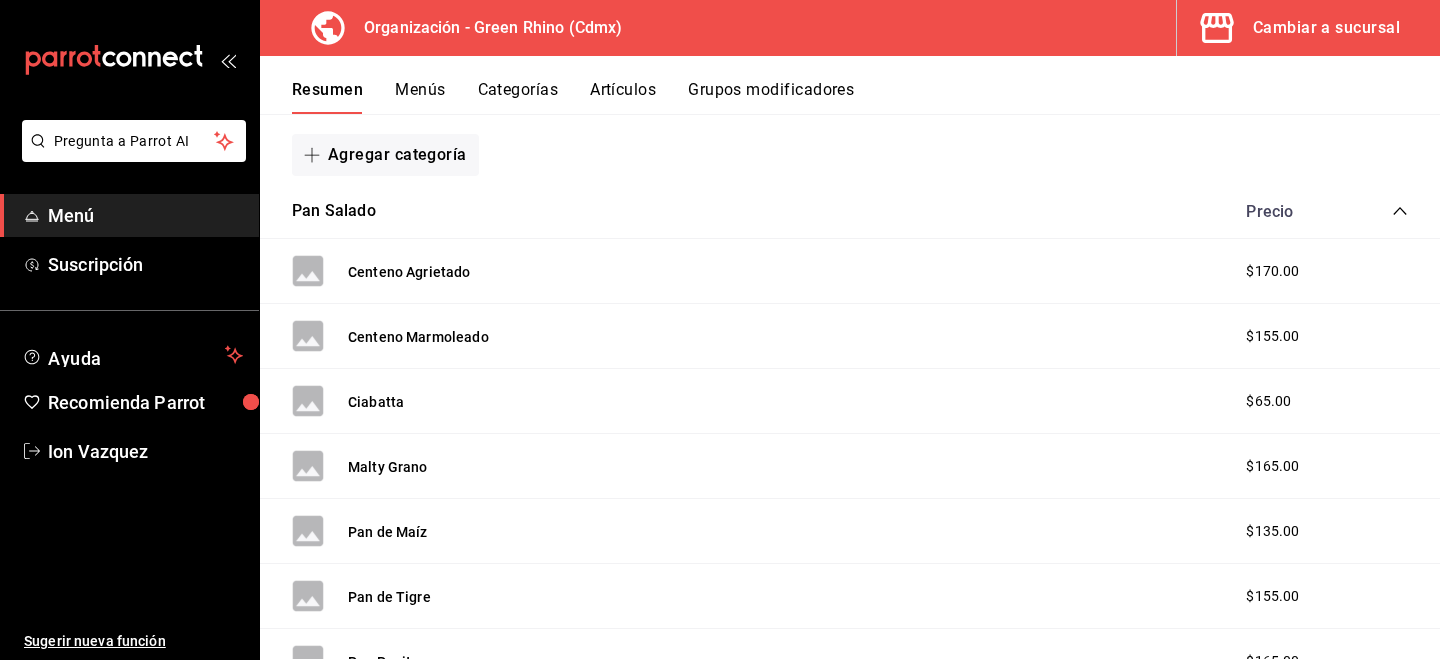 click on "Resumen Menús Categorías Artículos Grupos modificadores" at bounding box center [850, 85] 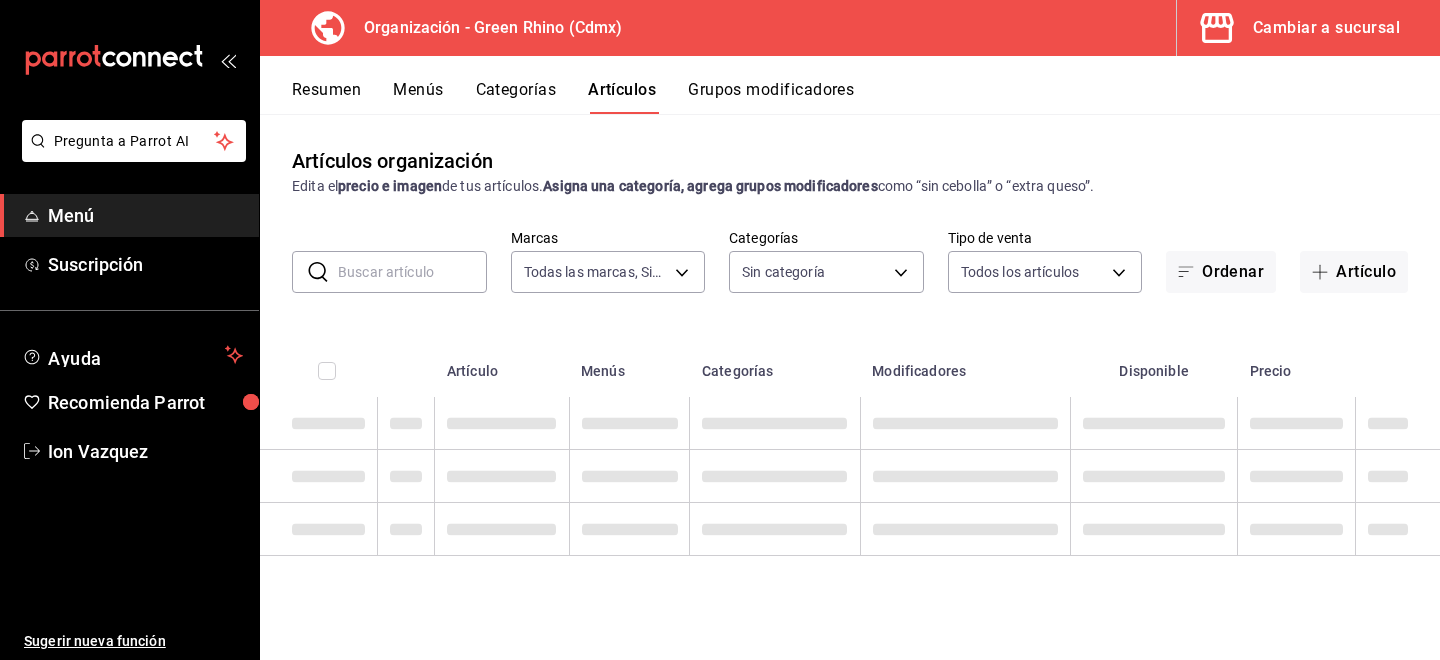 type on "718e4269-ab1b-41b6-b1a3-b54ad853307e" 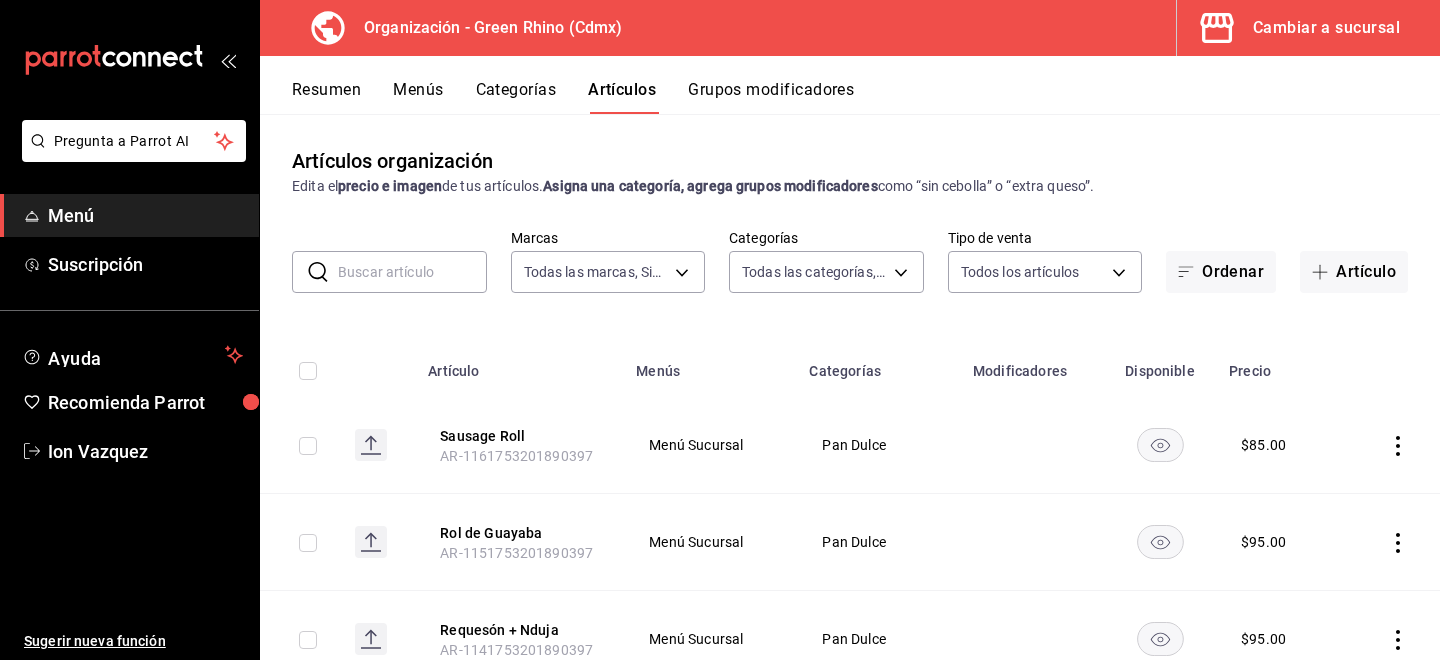 type on "a63415d0-f08f-4da5-93bf-970c3b860b08,be571465-ace9-4e63-97a2-0382f1ecc6c2,096c35ee-4d76-4012-a66a-059a8831392a,5d9fd4f7-2023-4150-90a0-0a4a3c27d5c3,722f437f-48c2-4318-9b3e-1cf1e103f173,0e3d81bc-c240-43c6-a82d-cb1724c8d22c,b82d061b-ad1a-42b3-8576-24315513d805,aafec7b1-a8f4-4a6c-9f77-b6ee1acf481b" 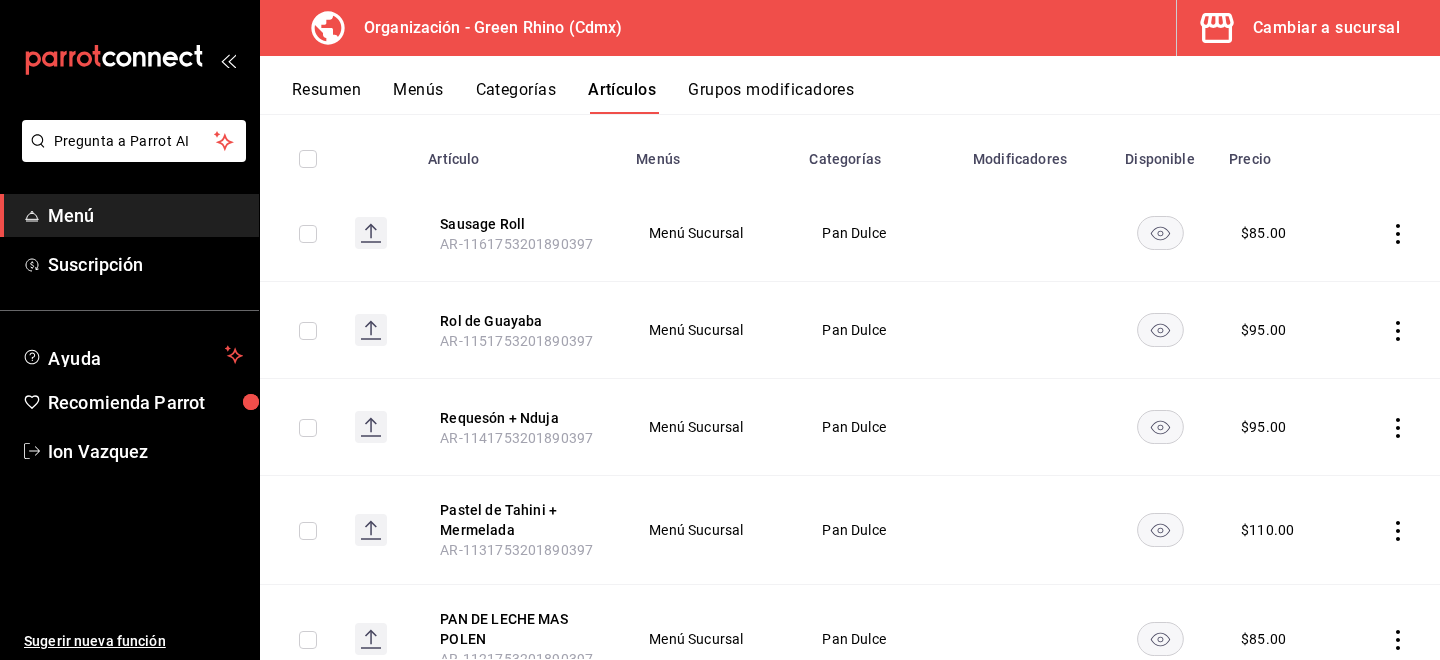 scroll, scrollTop: 0, scrollLeft: 0, axis: both 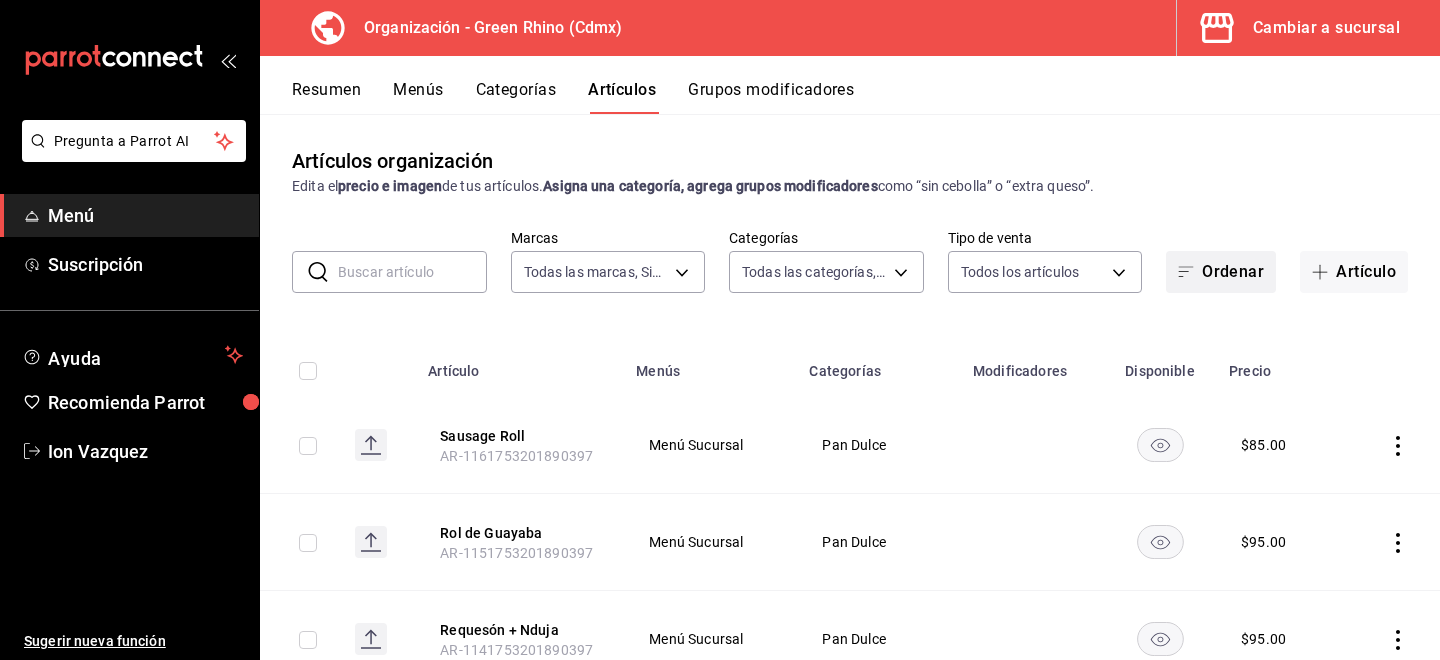 click on "Ordenar" at bounding box center [1221, 272] 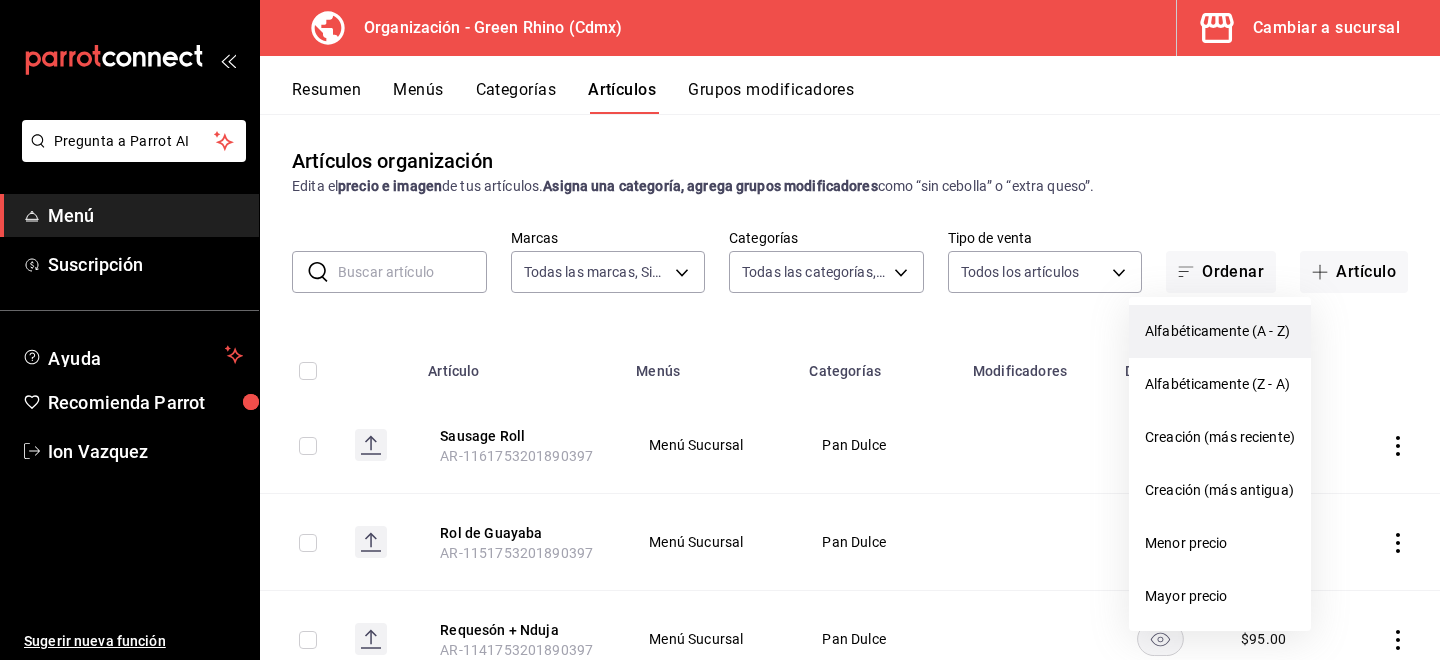 click on "Alfabéticamente (A - Z)" at bounding box center [1220, 331] 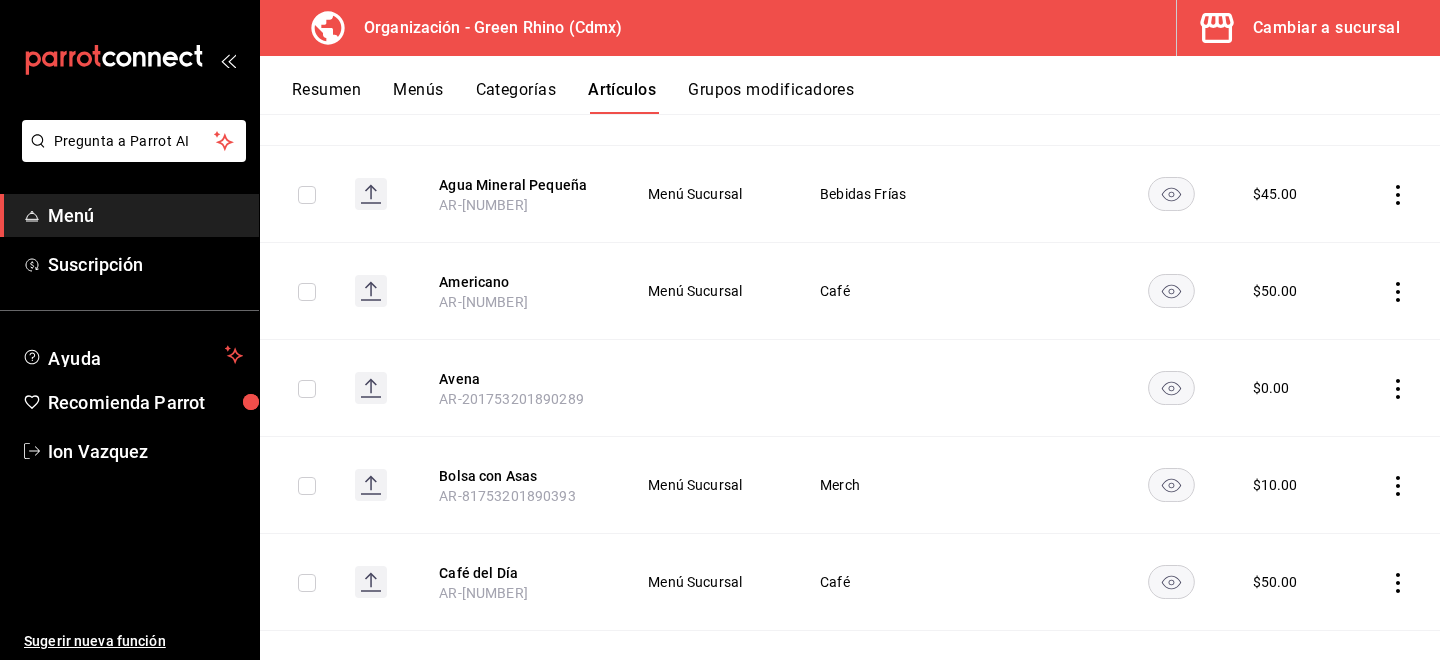 scroll, scrollTop: 363, scrollLeft: 0, axis: vertical 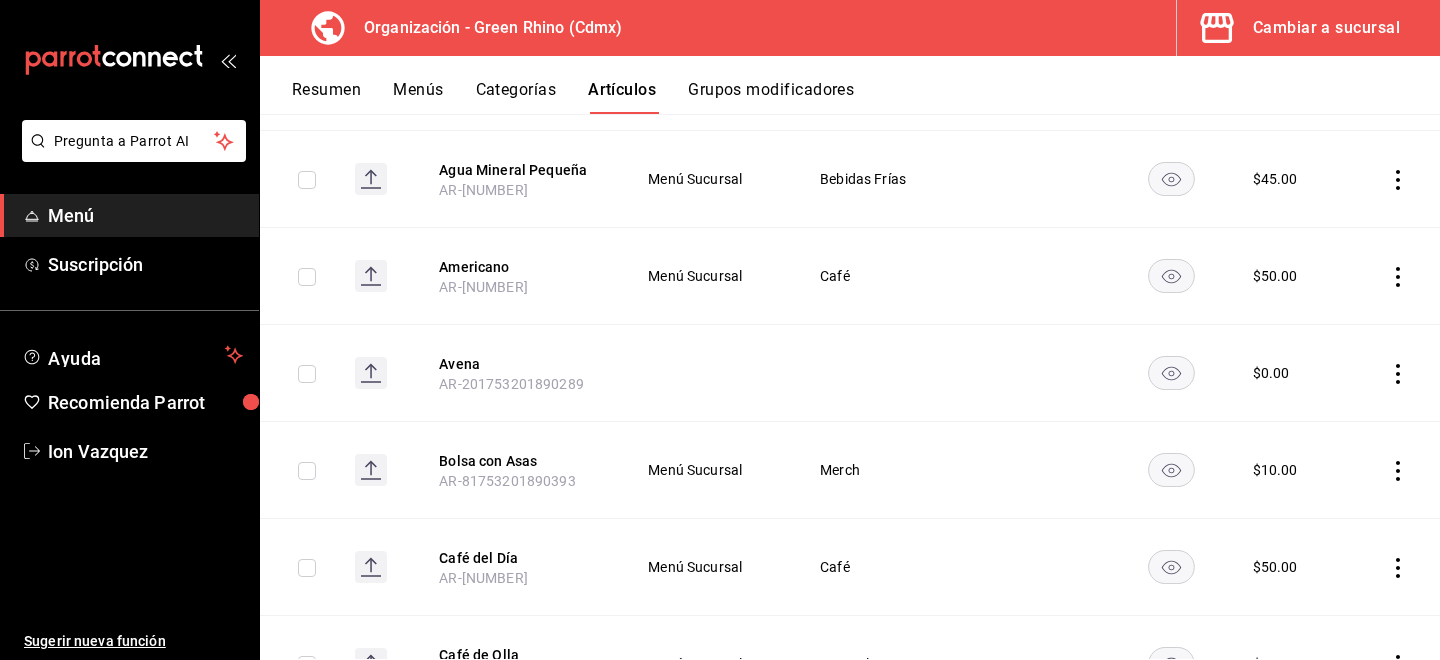 click 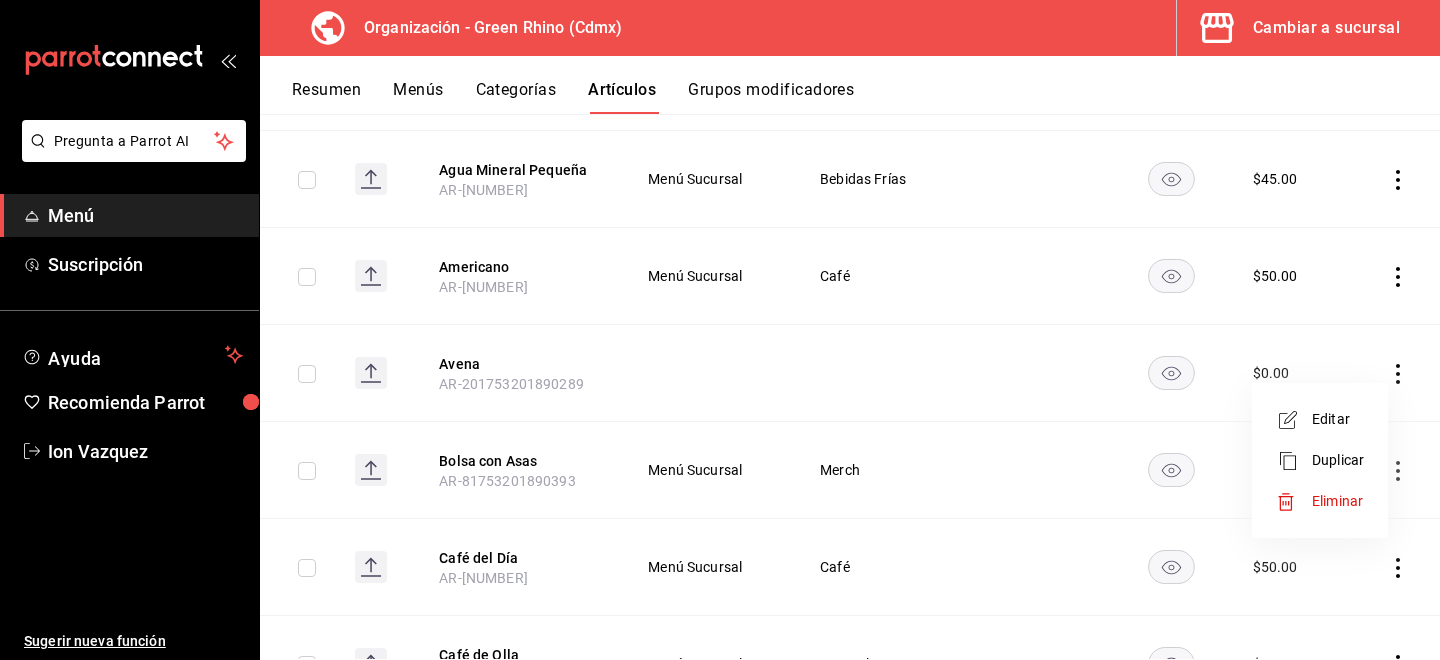 click on "Editar" at bounding box center [1338, 419] 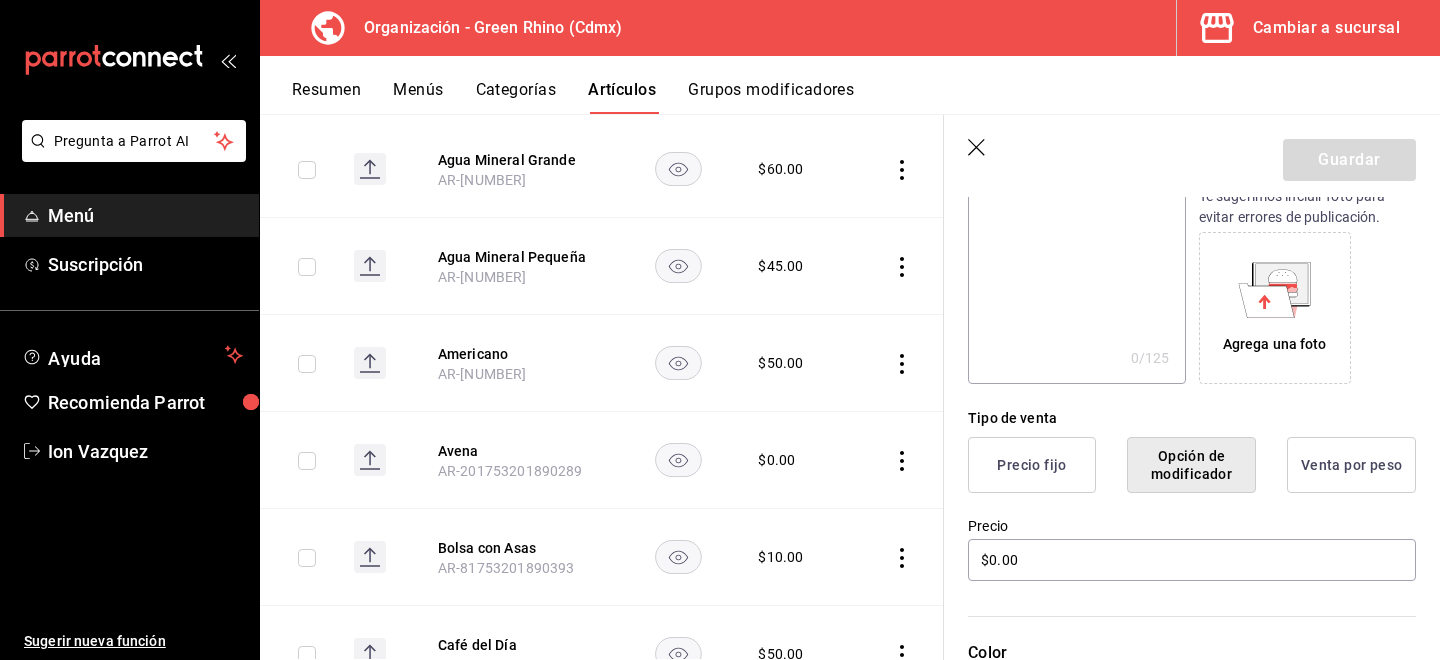 scroll, scrollTop: 296, scrollLeft: 0, axis: vertical 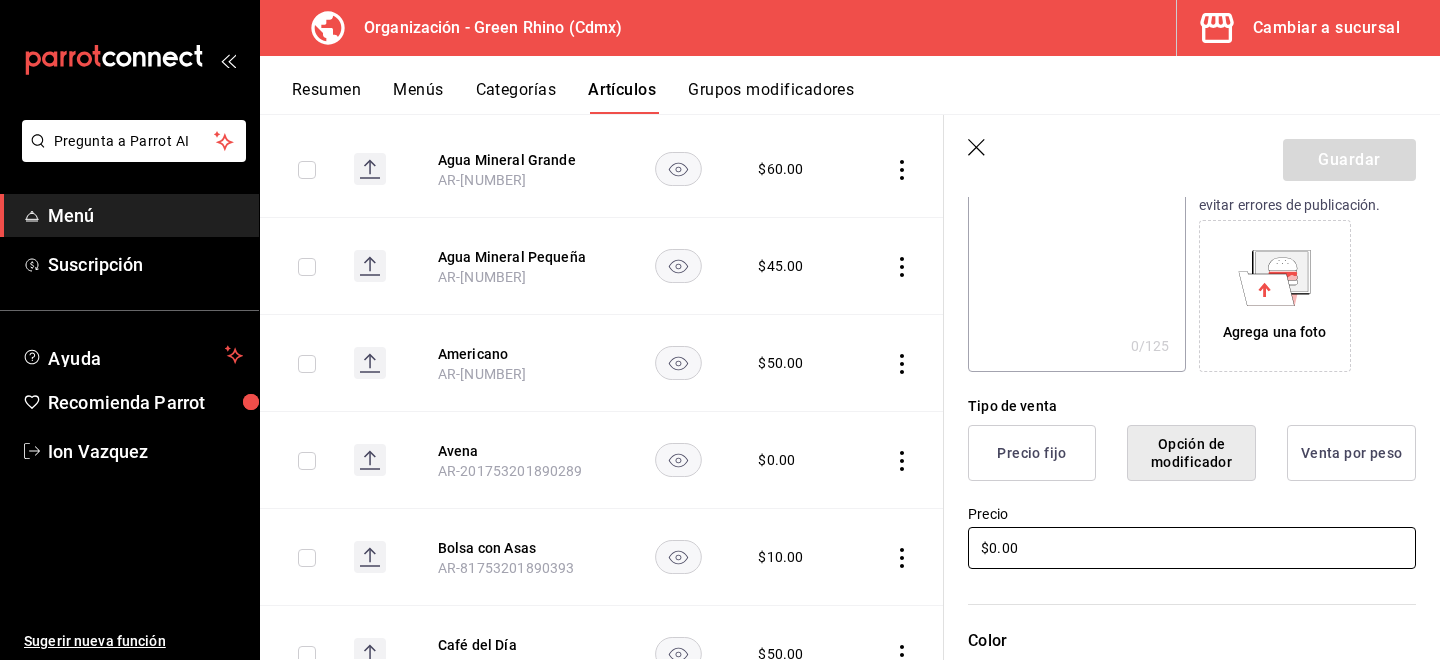 click on "$0.00" at bounding box center (1192, 548) 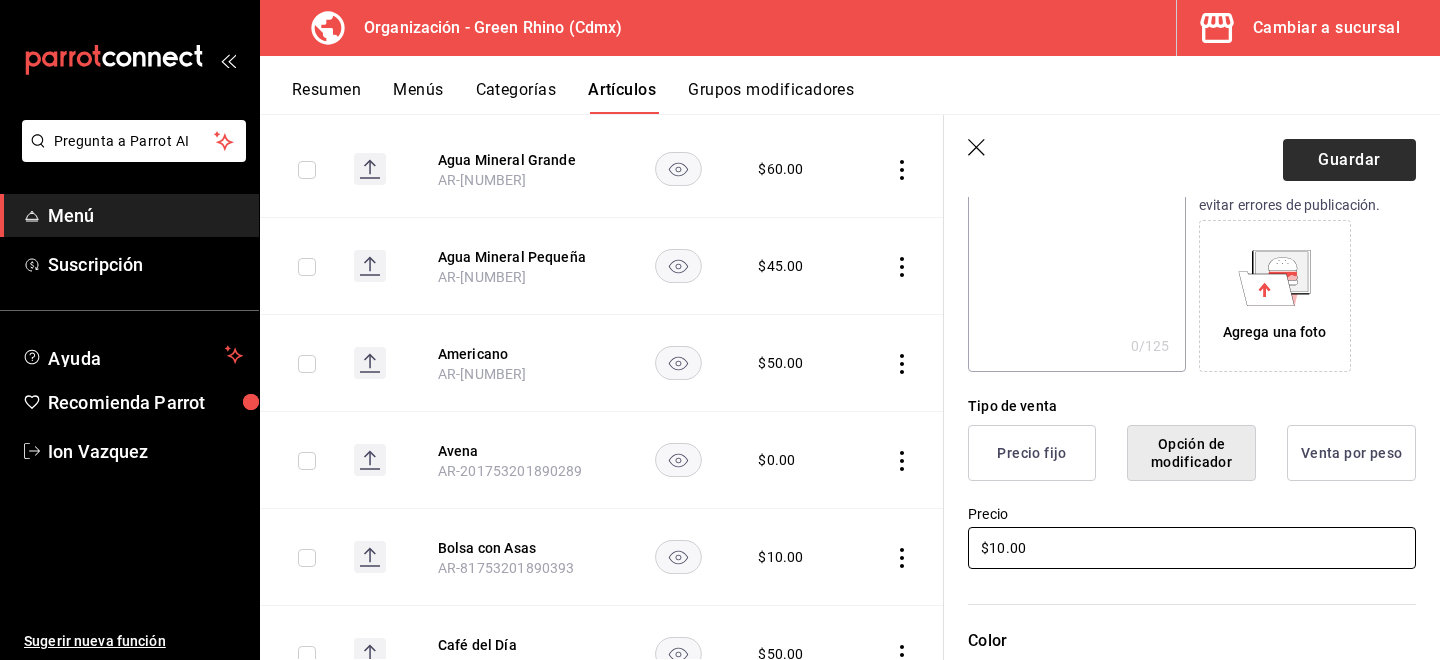 type on "$10.00" 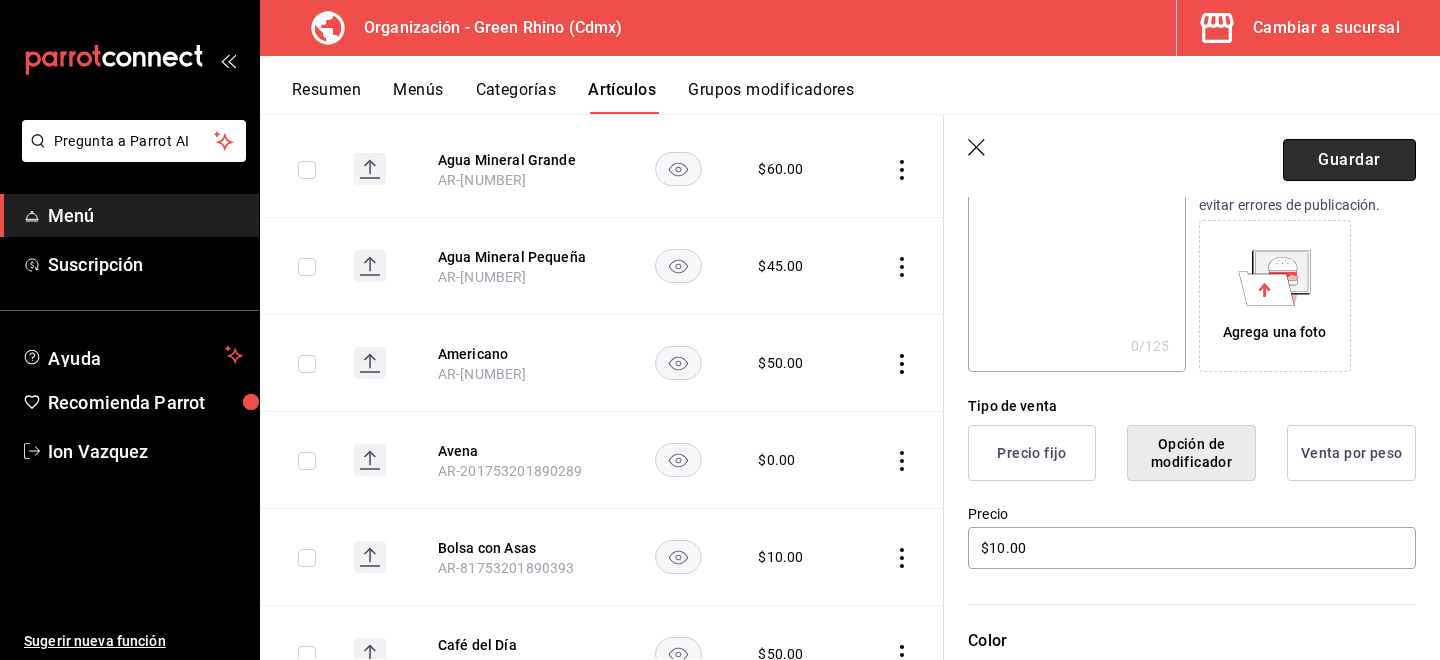 click on "Guardar" at bounding box center (1349, 160) 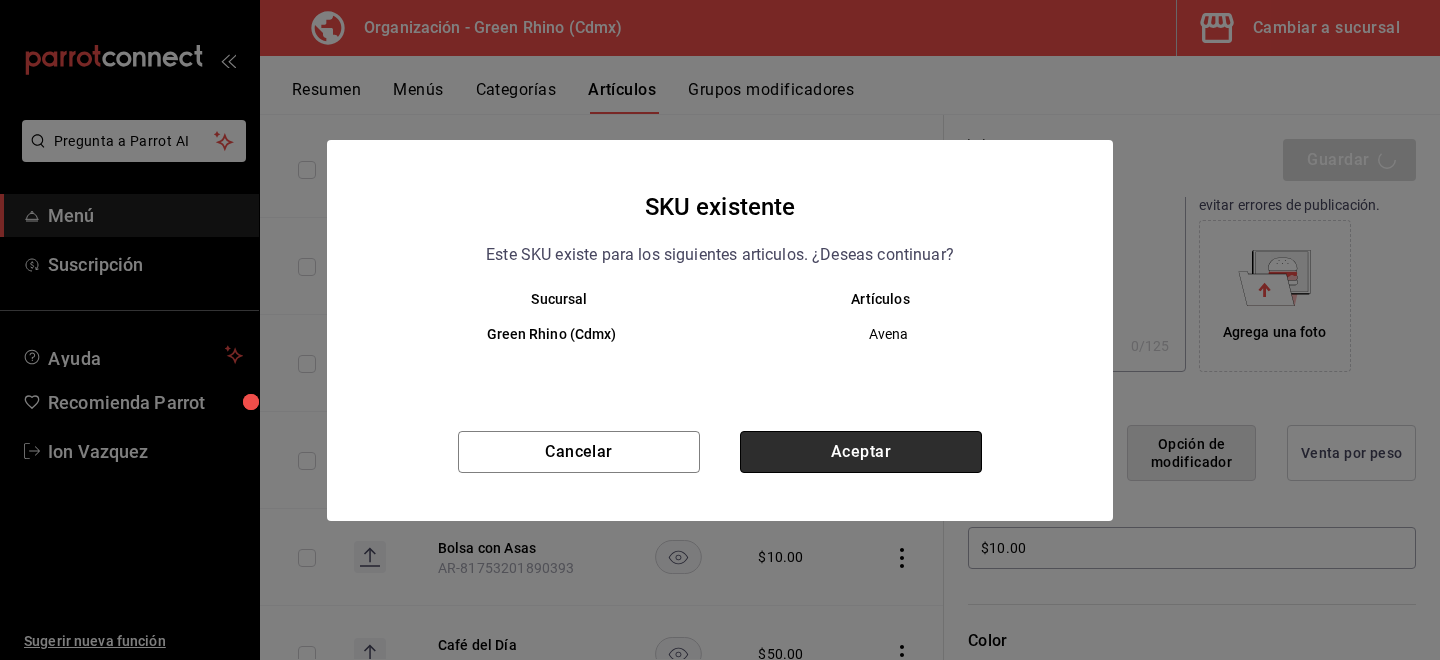 click on "Aceptar" at bounding box center (861, 452) 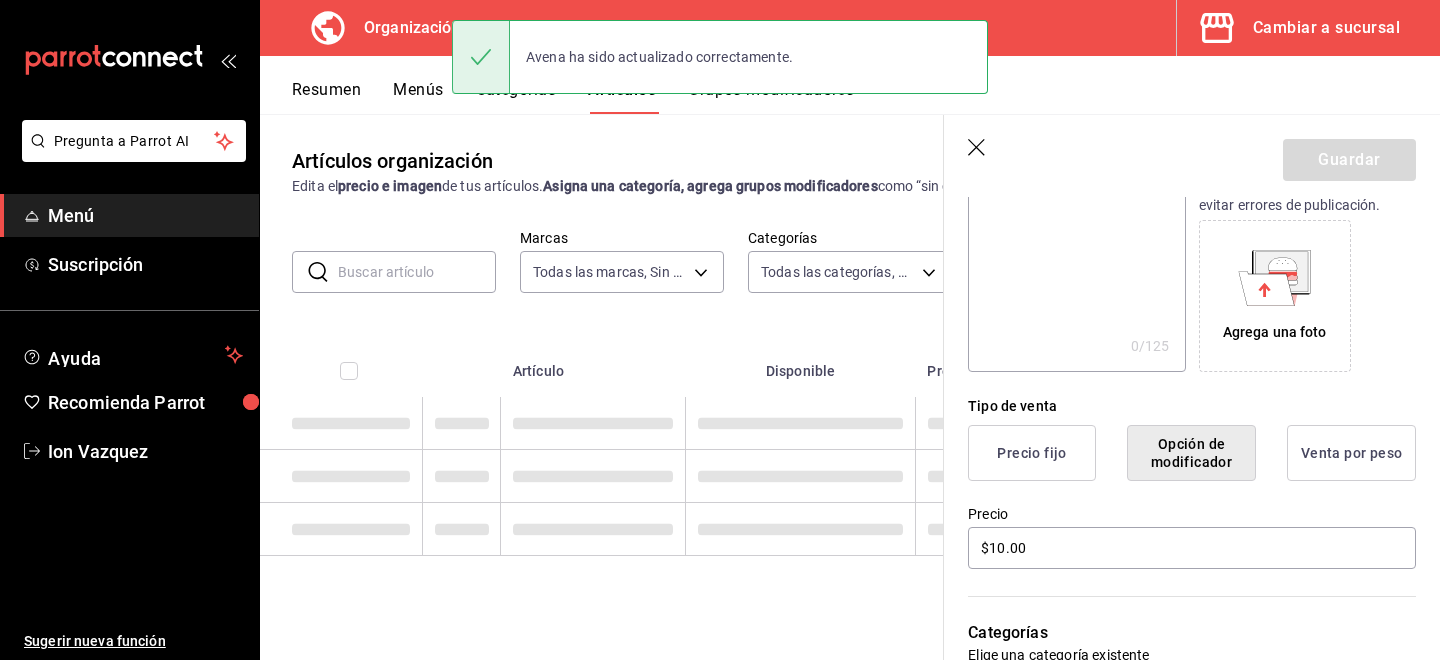 scroll, scrollTop: 0, scrollLeft: 0, axis: both 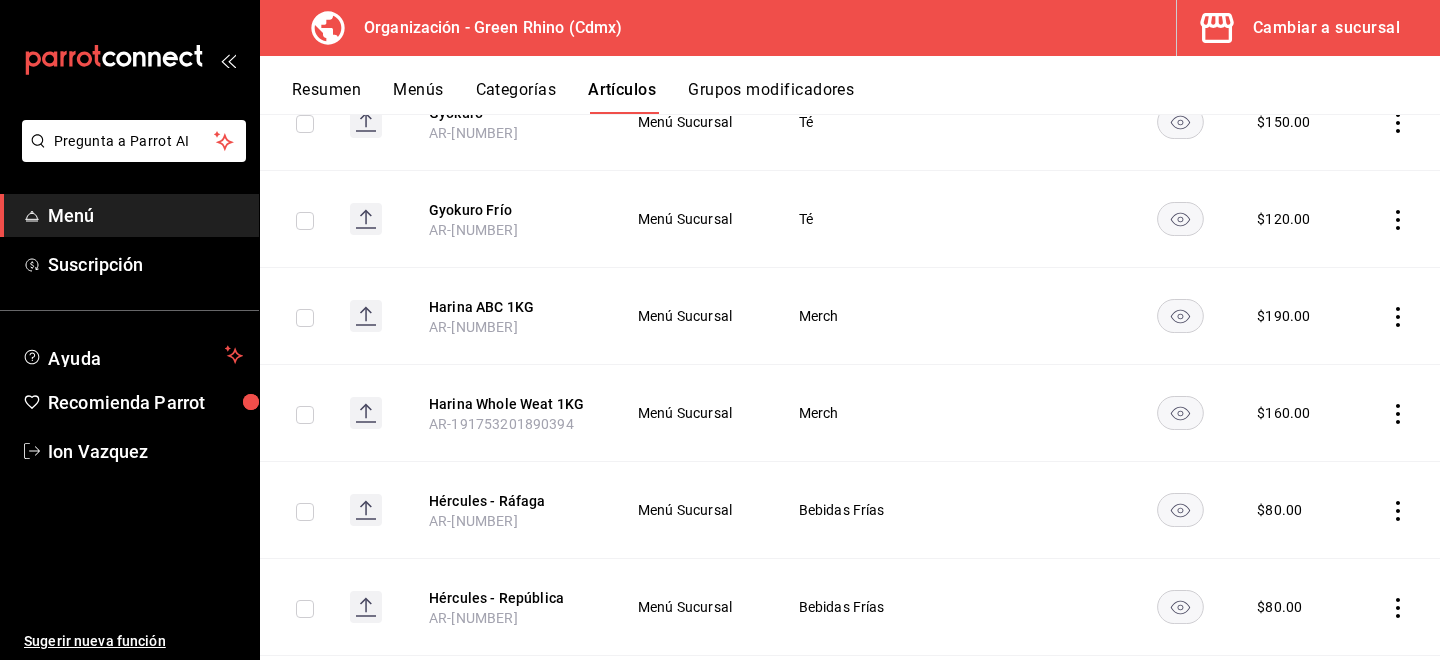 click 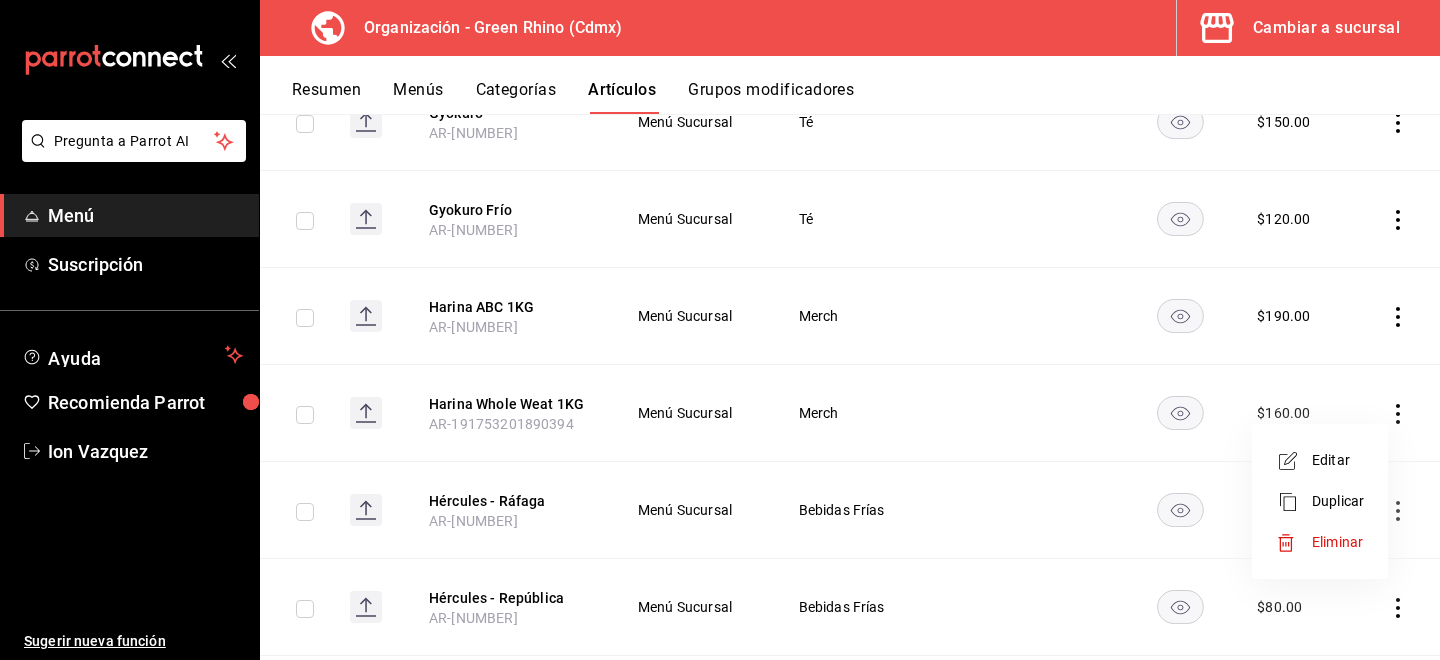 click on "Editar" at bounding box center (1338, 460) 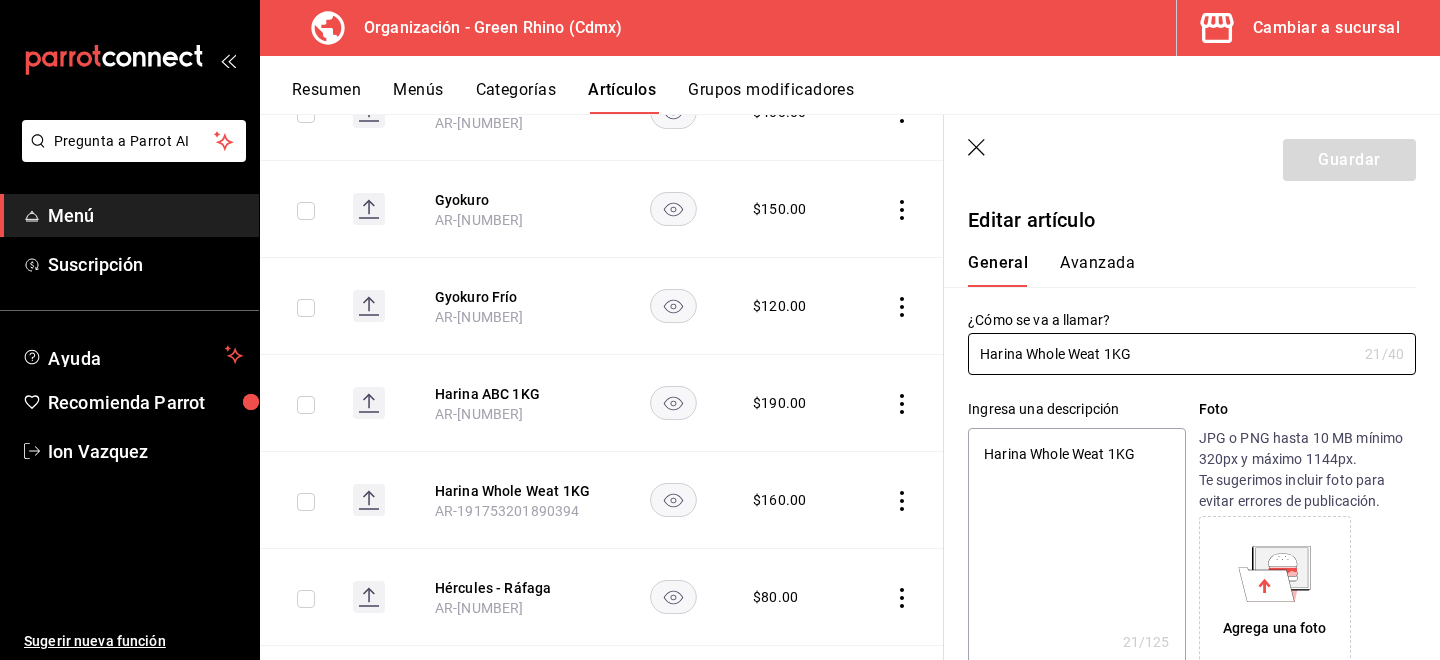 type on "x" 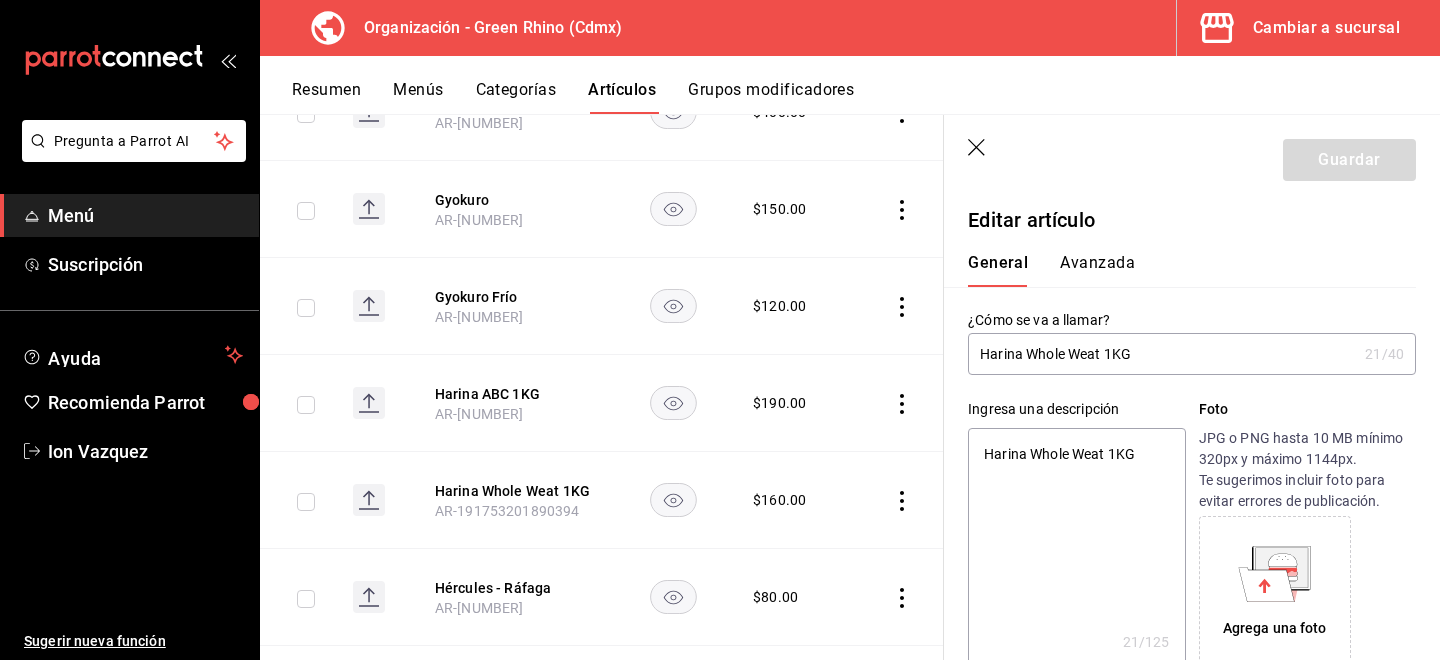 drag, startPoint x: 1181, startPoint y: 347, endPoint x: 1037, endPoint y: 358, distance: 144.41953 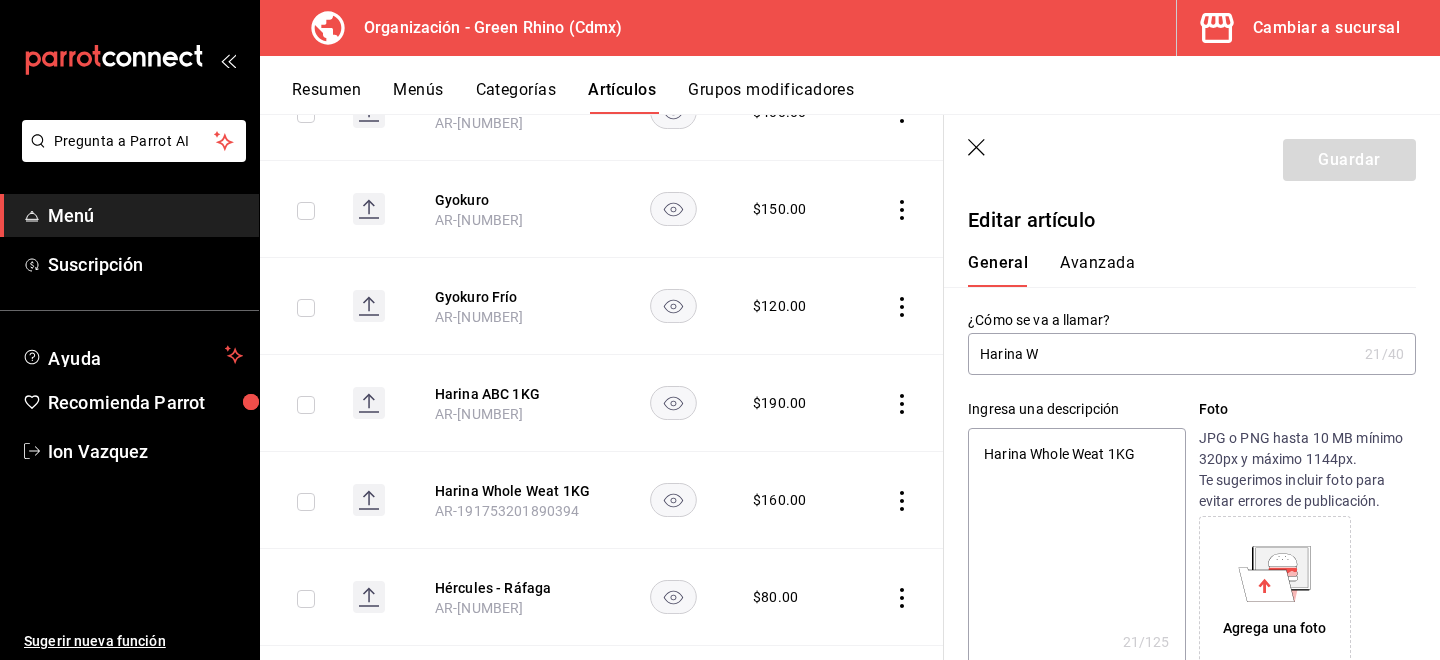 type on "x" 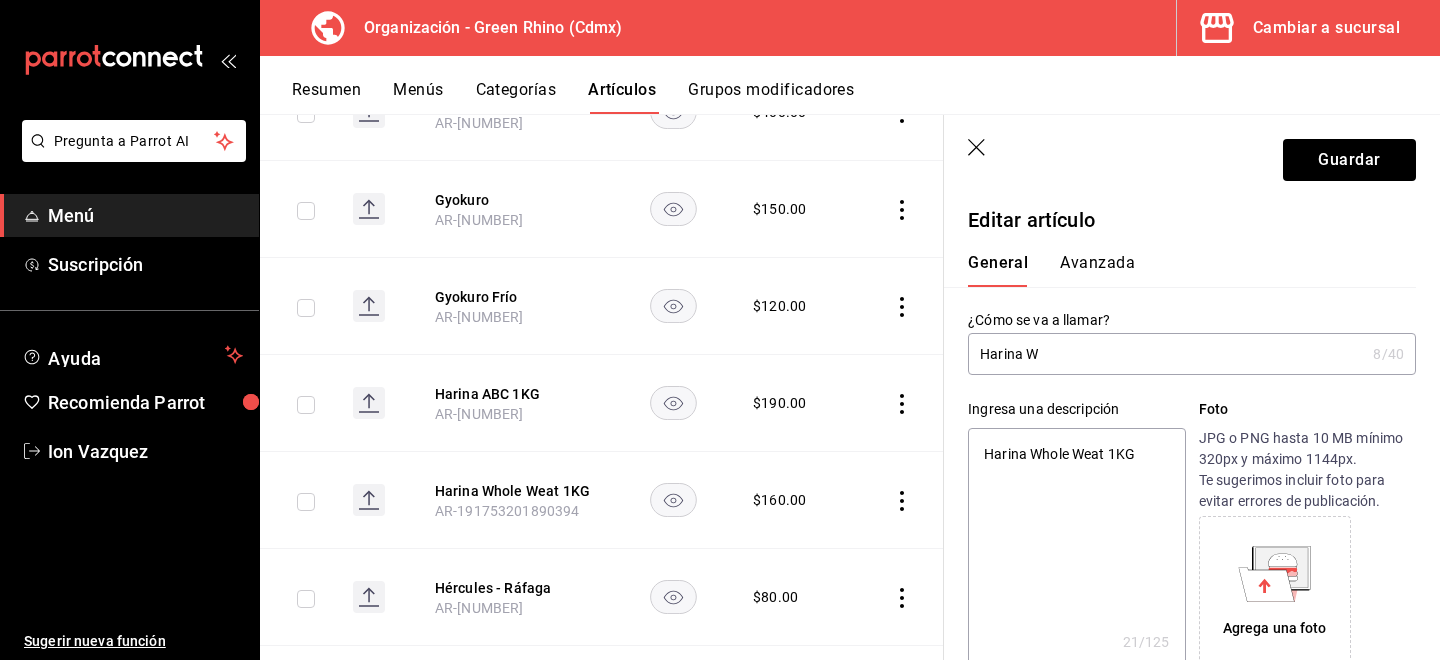 type on "Harina" 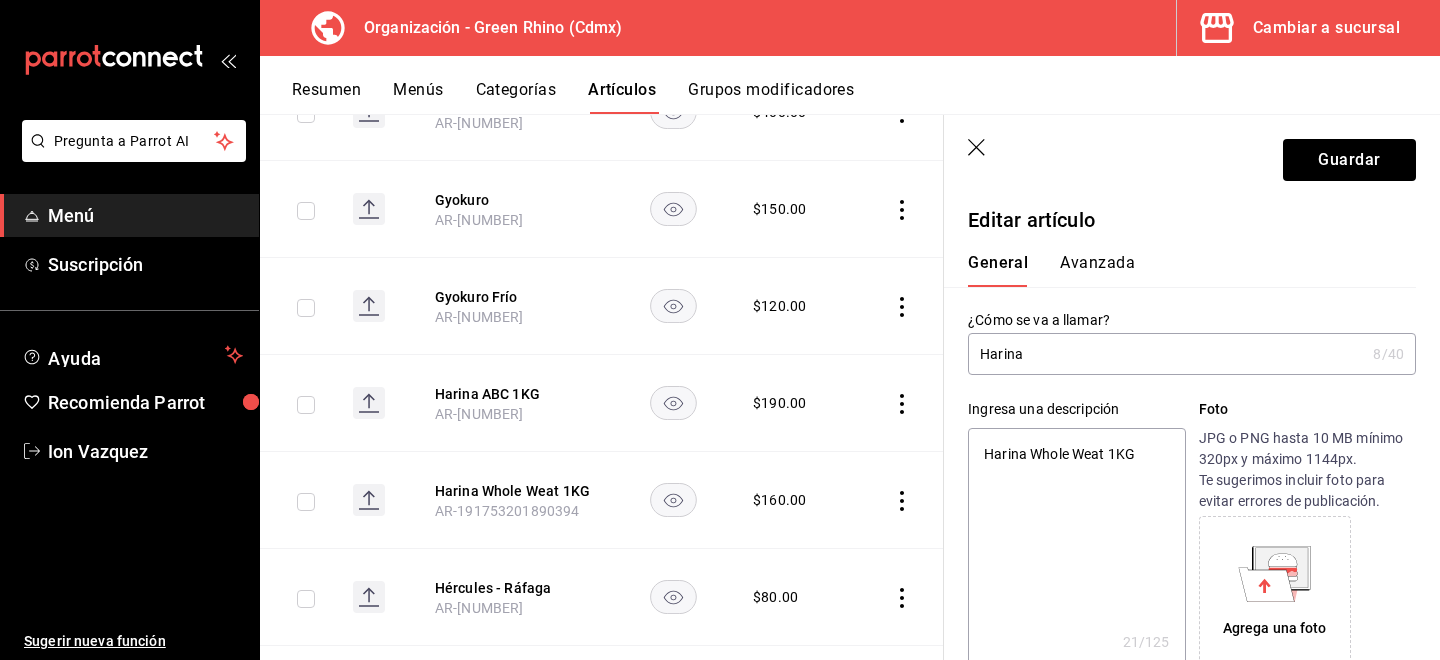 type on "x" 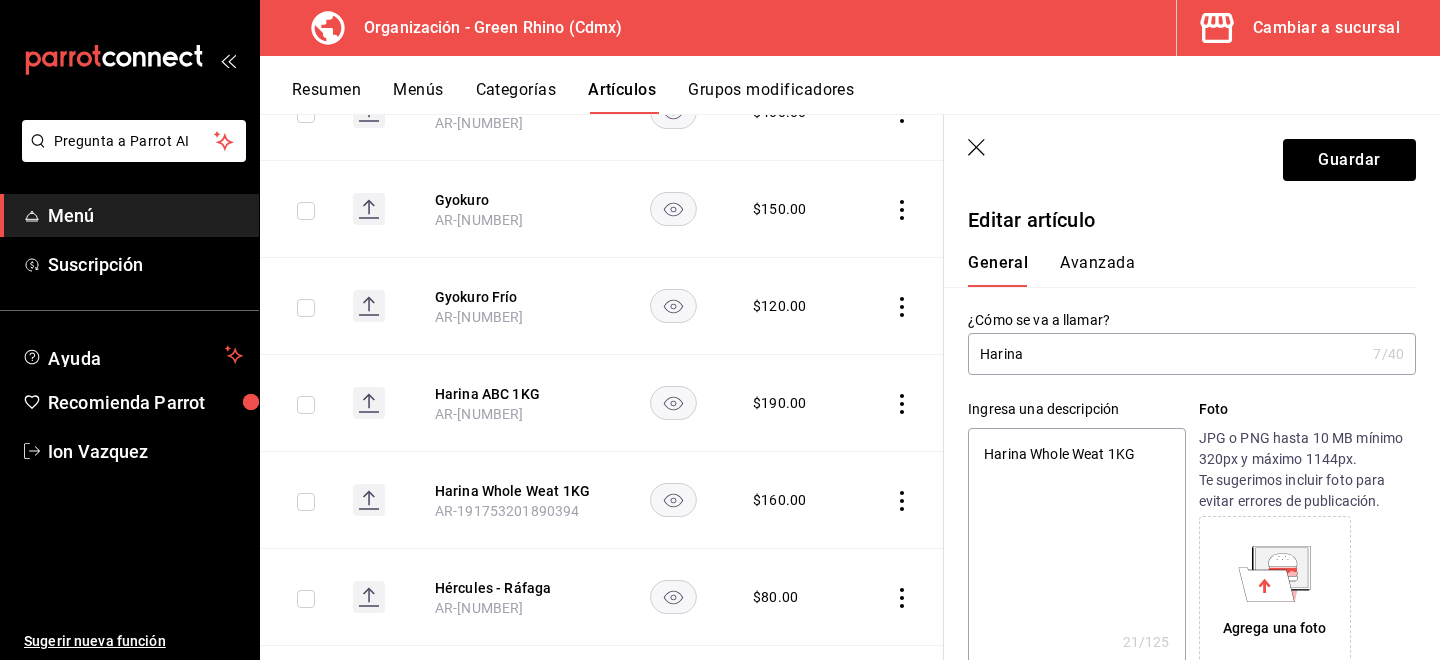 type on "Harina I" 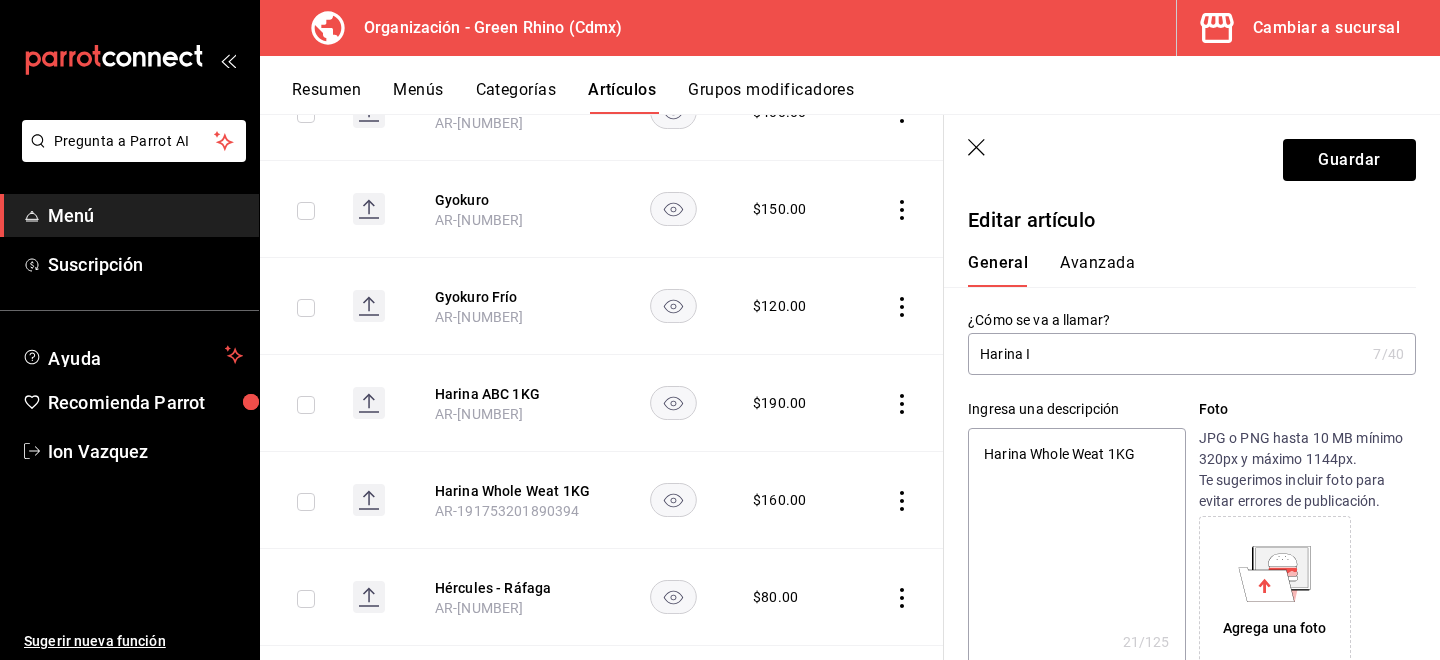 type on "x" 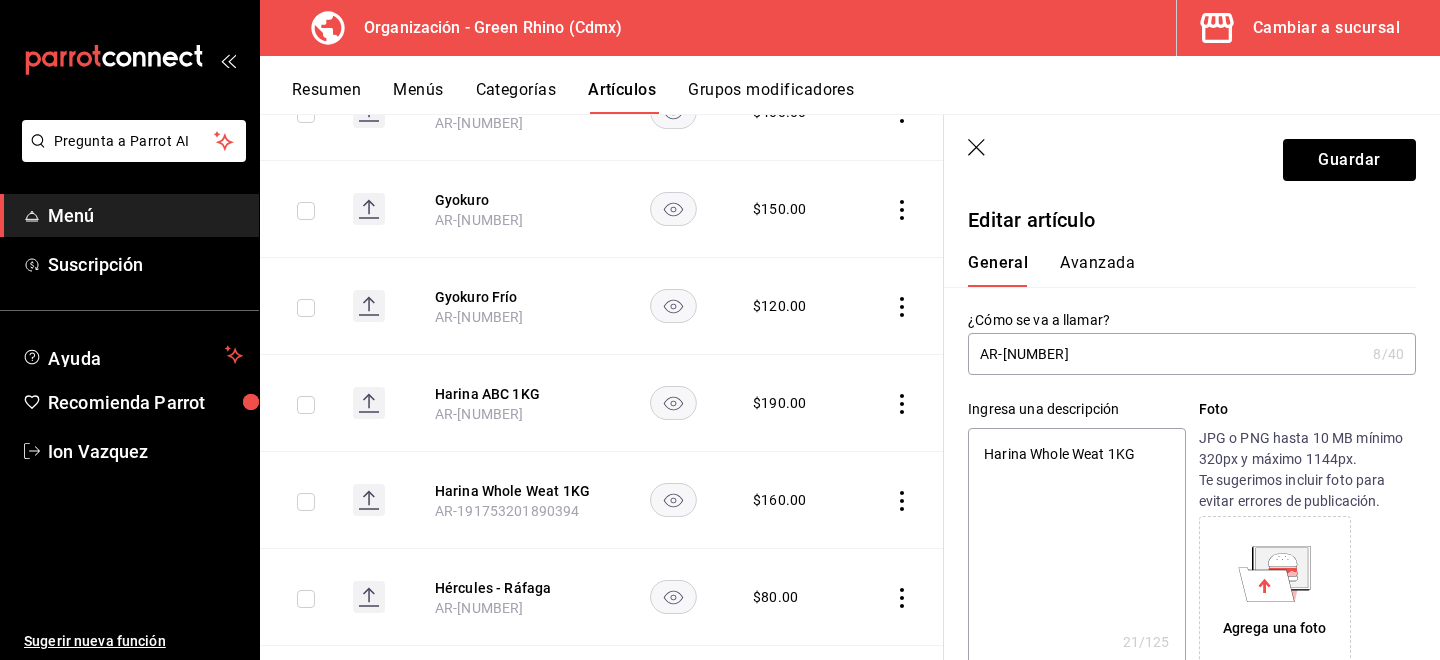 type on "Harina INT" 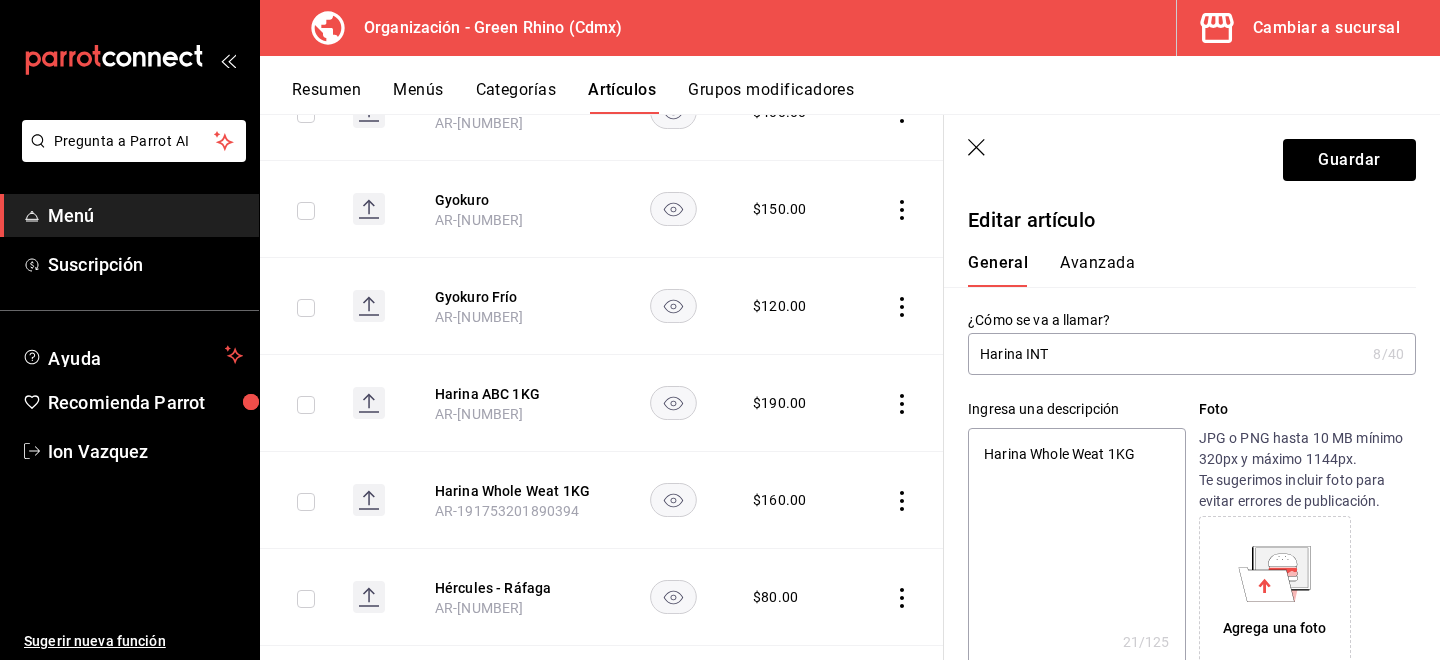 type on "x" 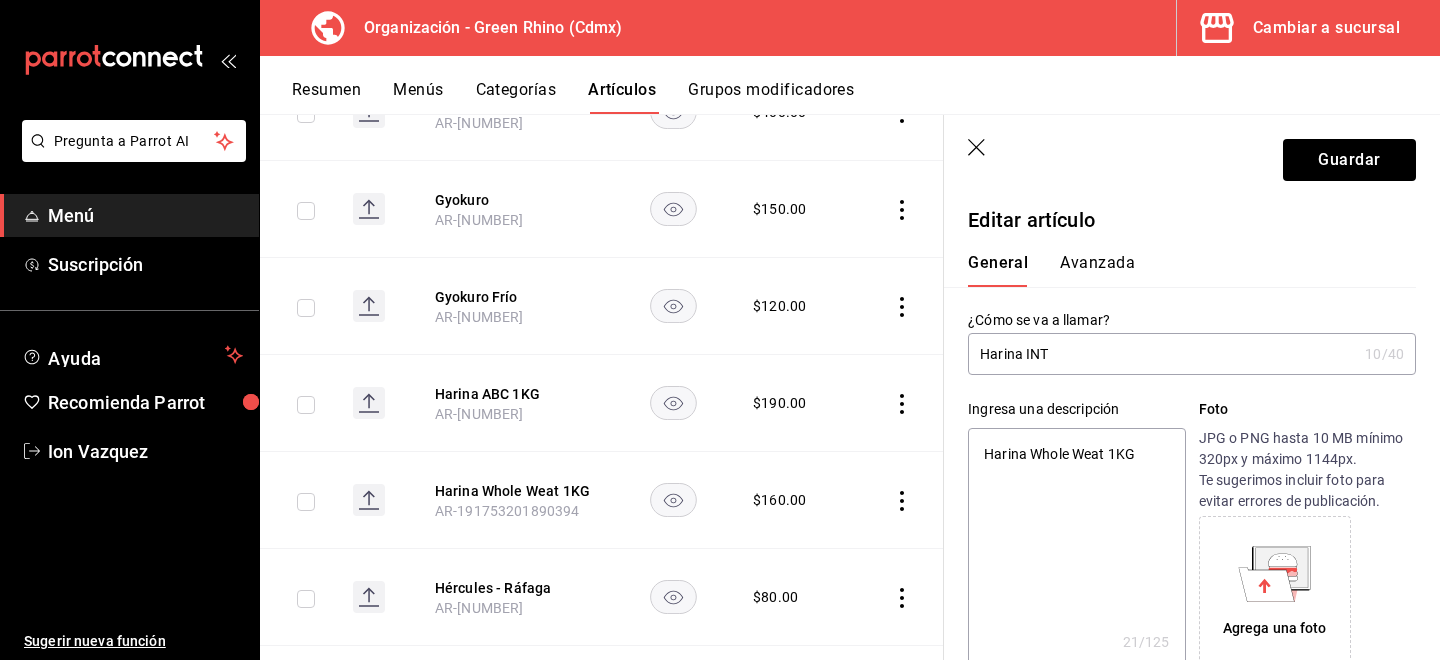 type on "Harina INTE" 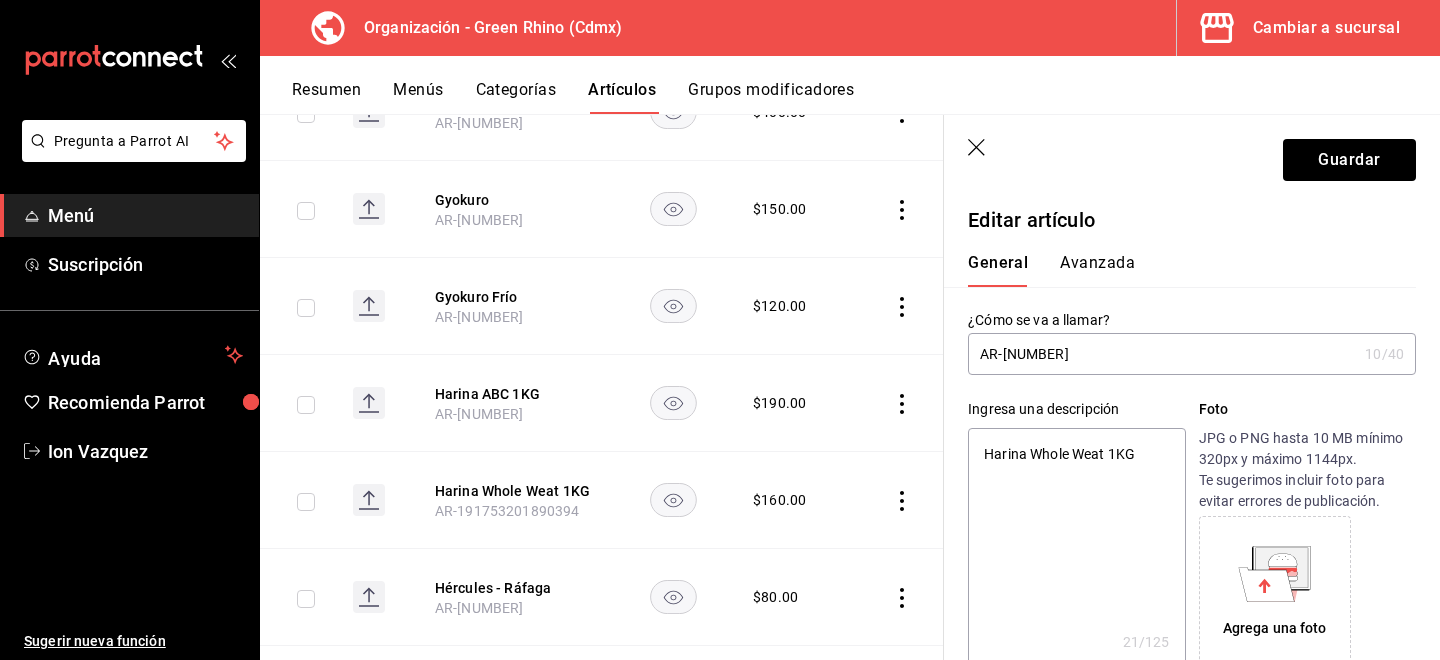 type on "x" 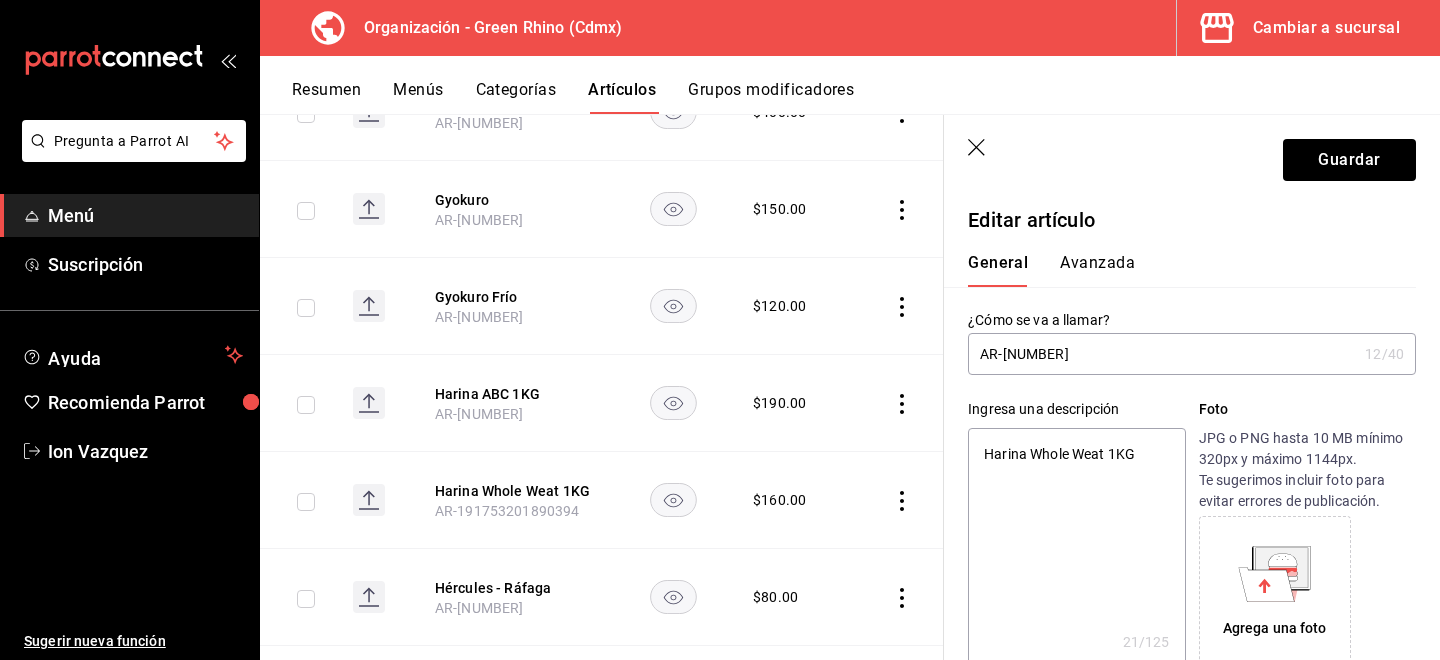 type on "Harina INTEGR" 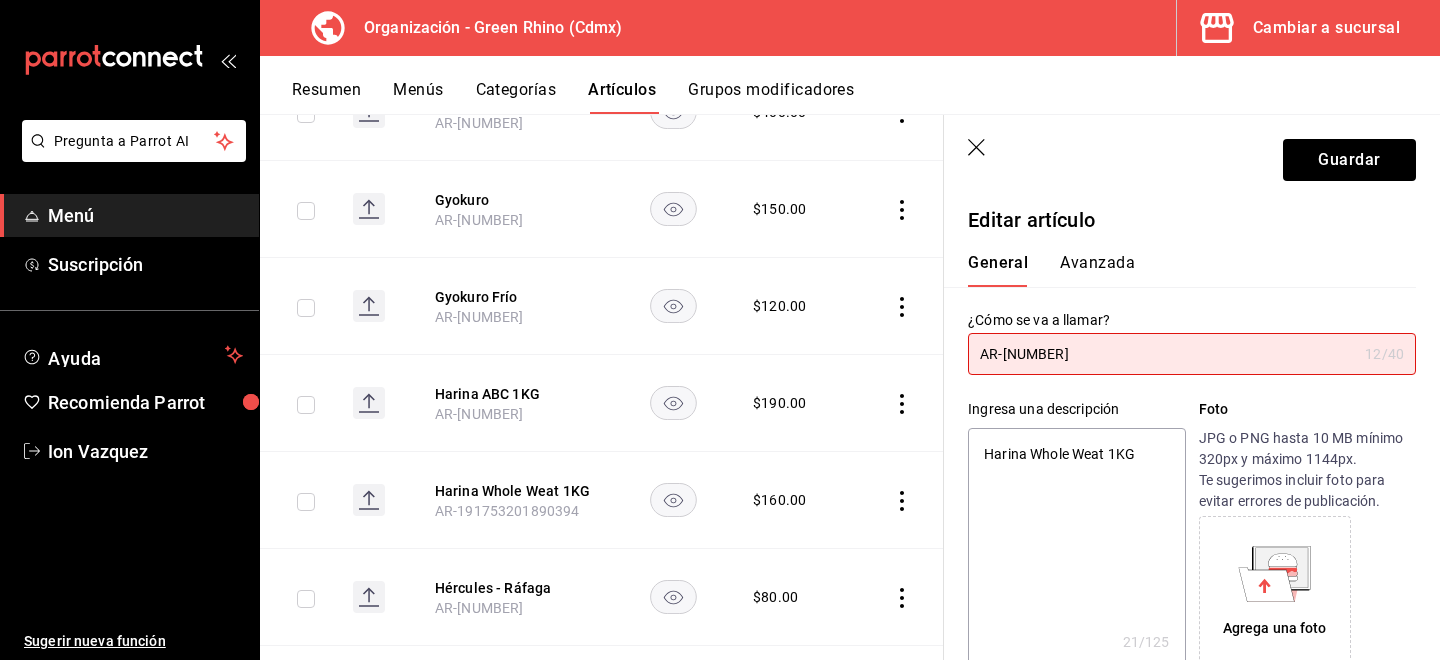 type on "Harina INTEGRA" 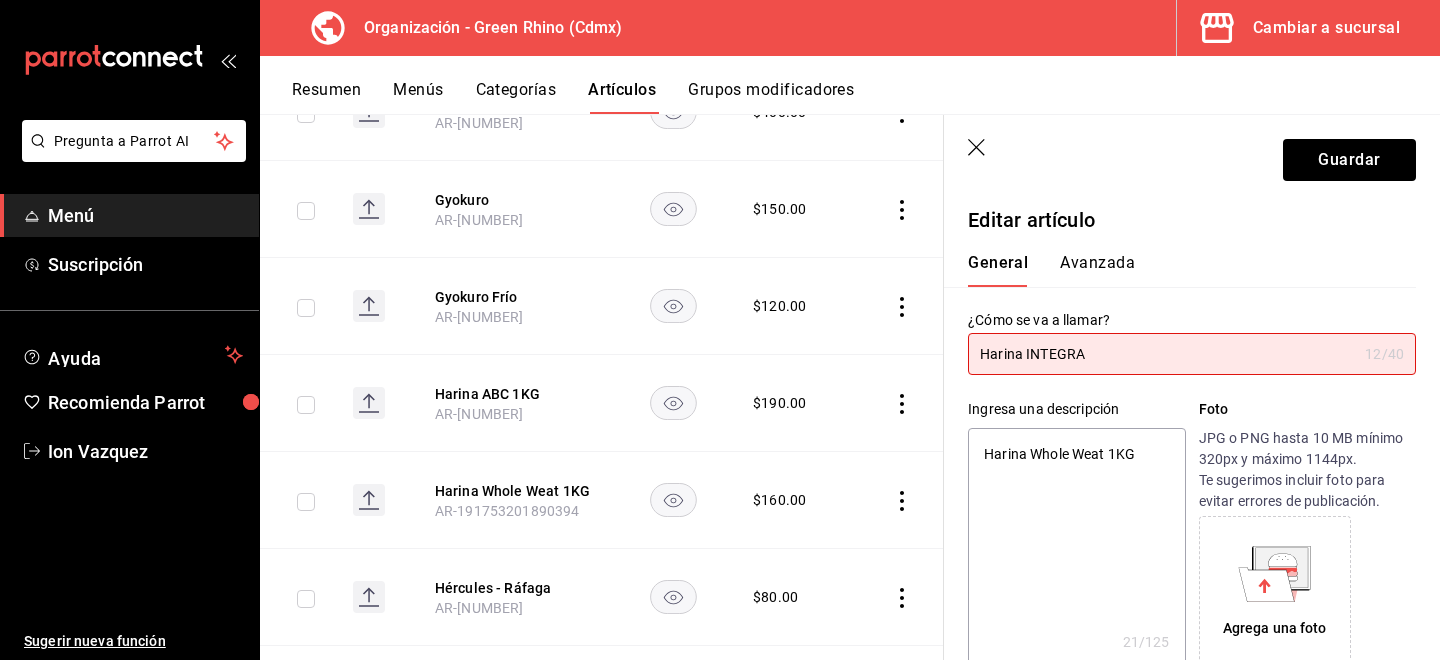 type on "x" 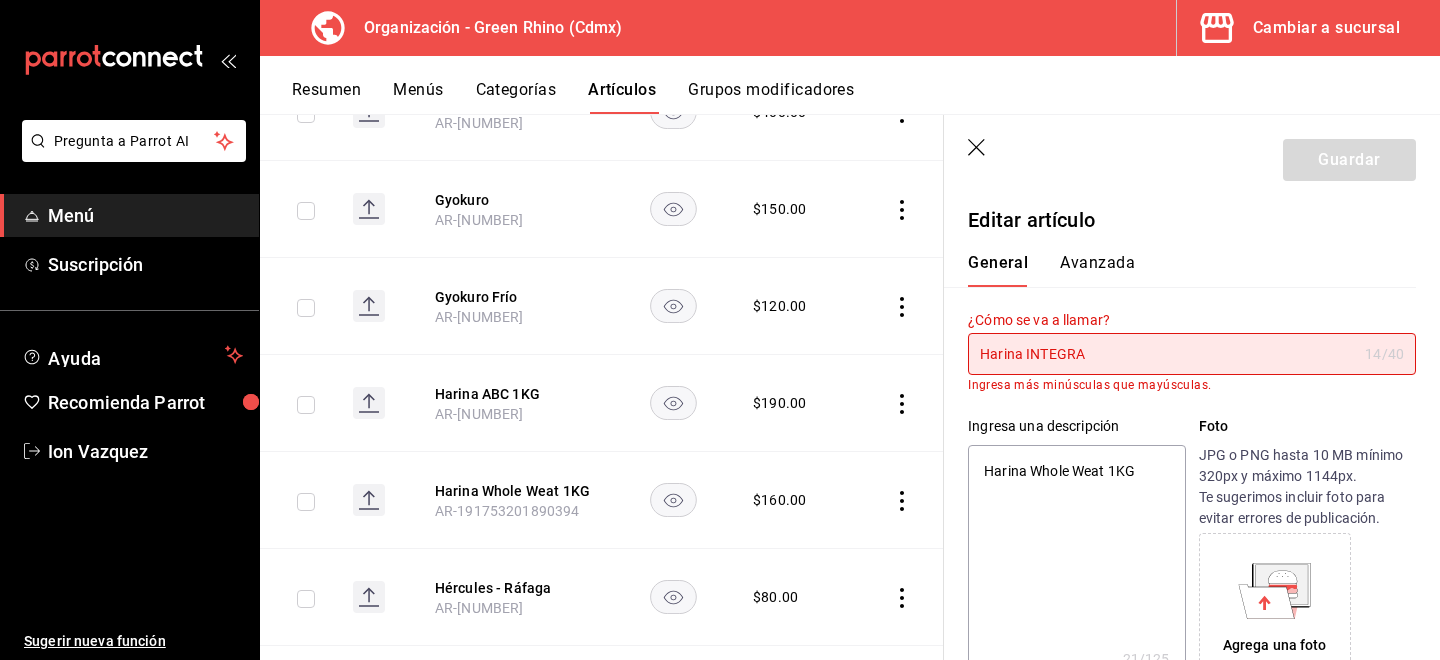 type on "Harina INTEGR" 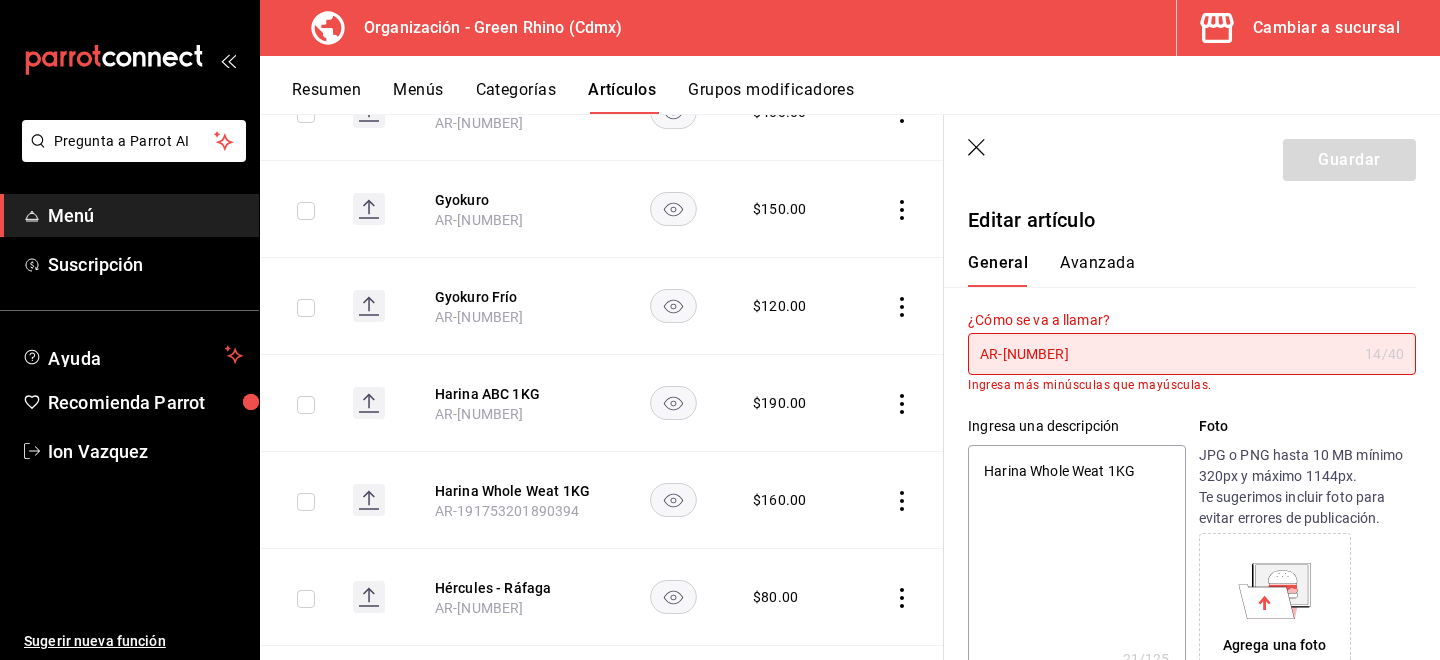 type on "x" 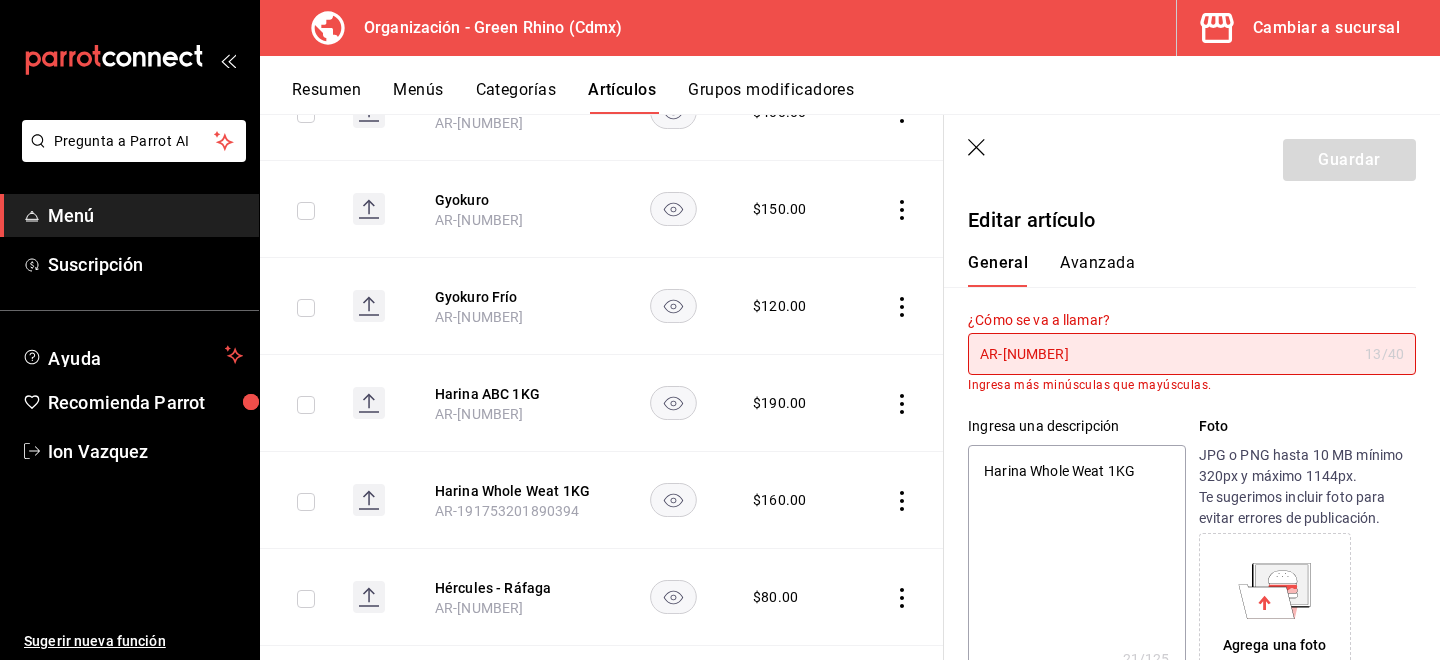 type on "Harina INTEG" 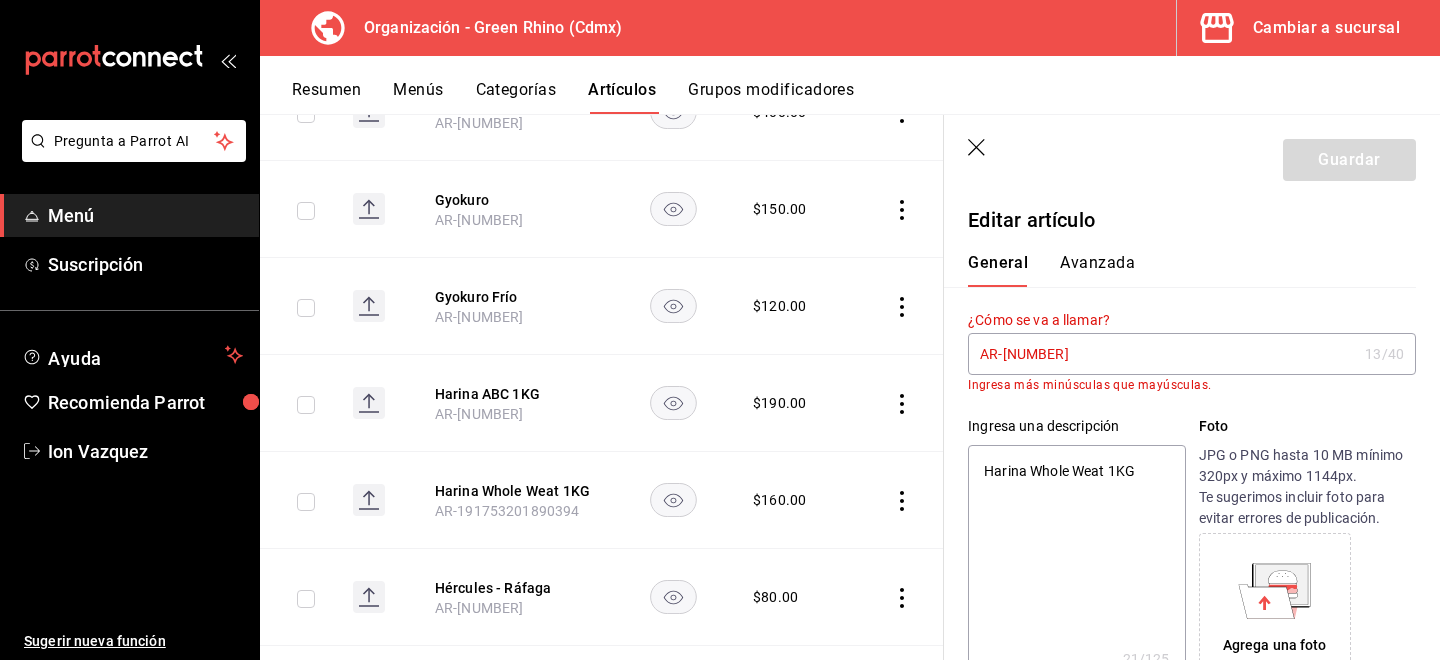 type on "Harina INTE" 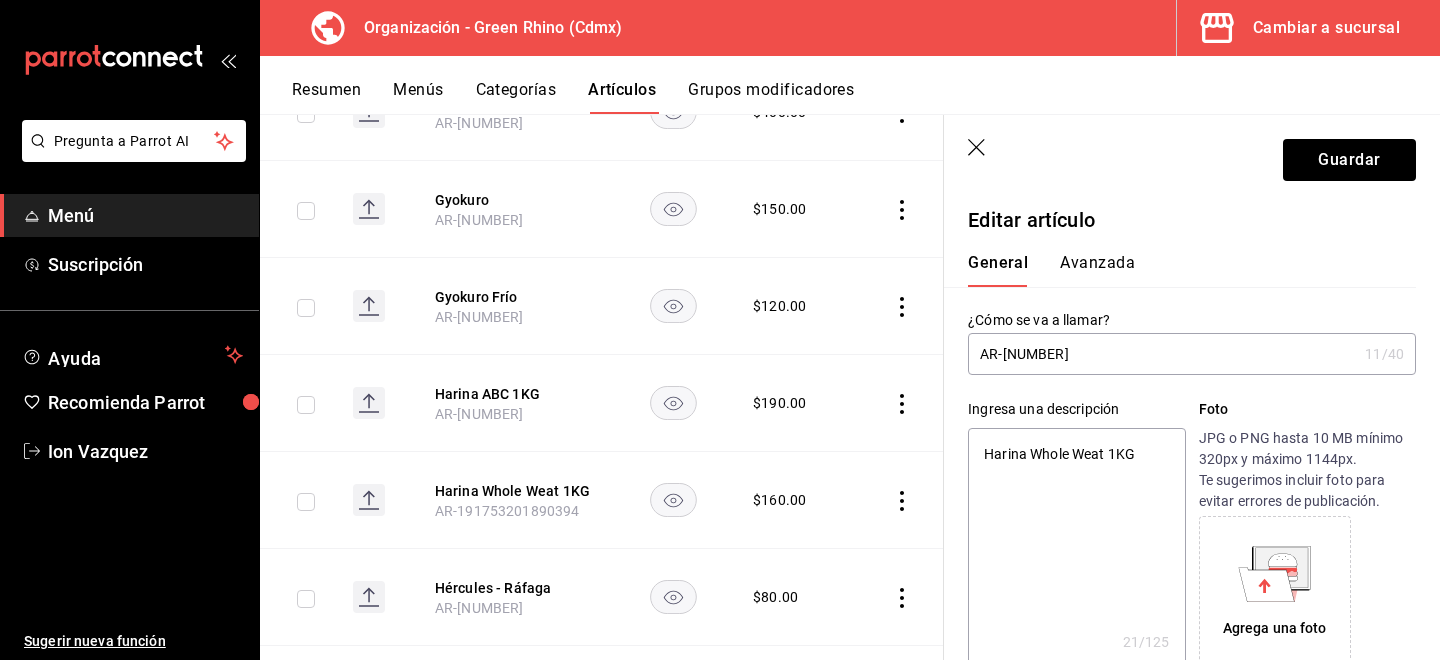 type on "Harina INT" 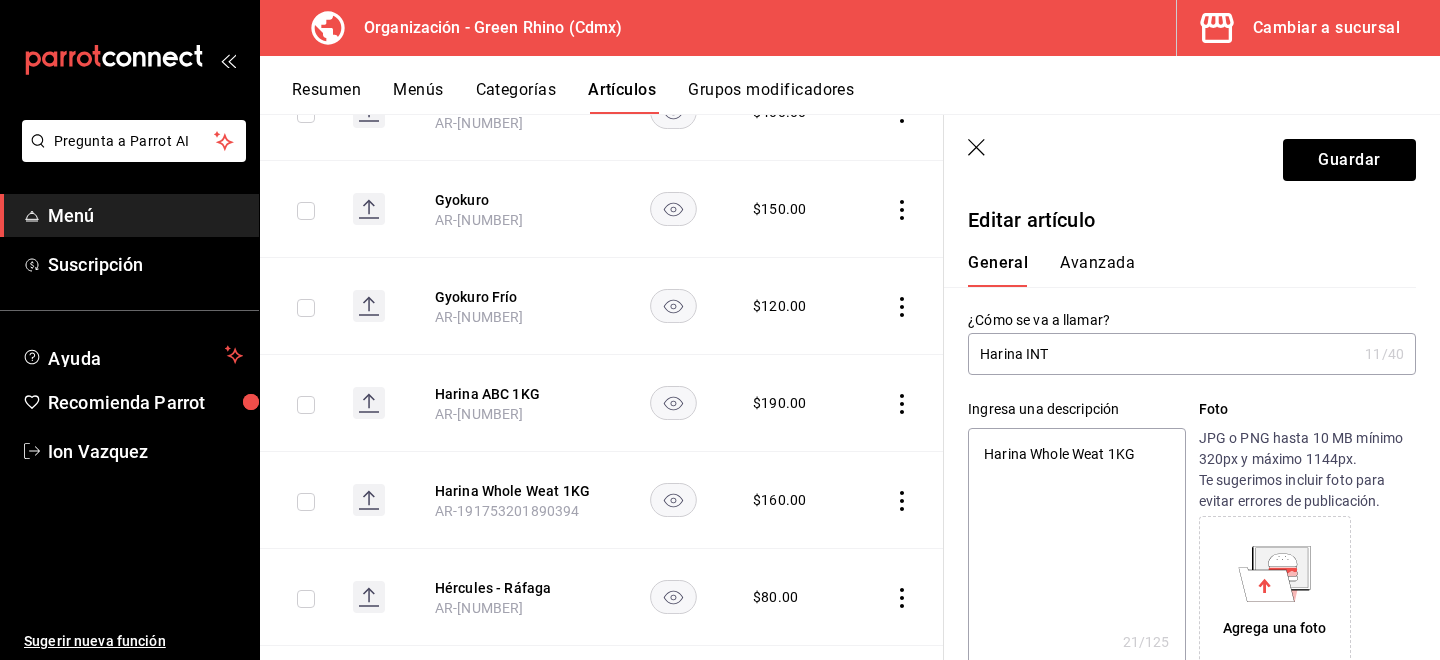 type on "x" 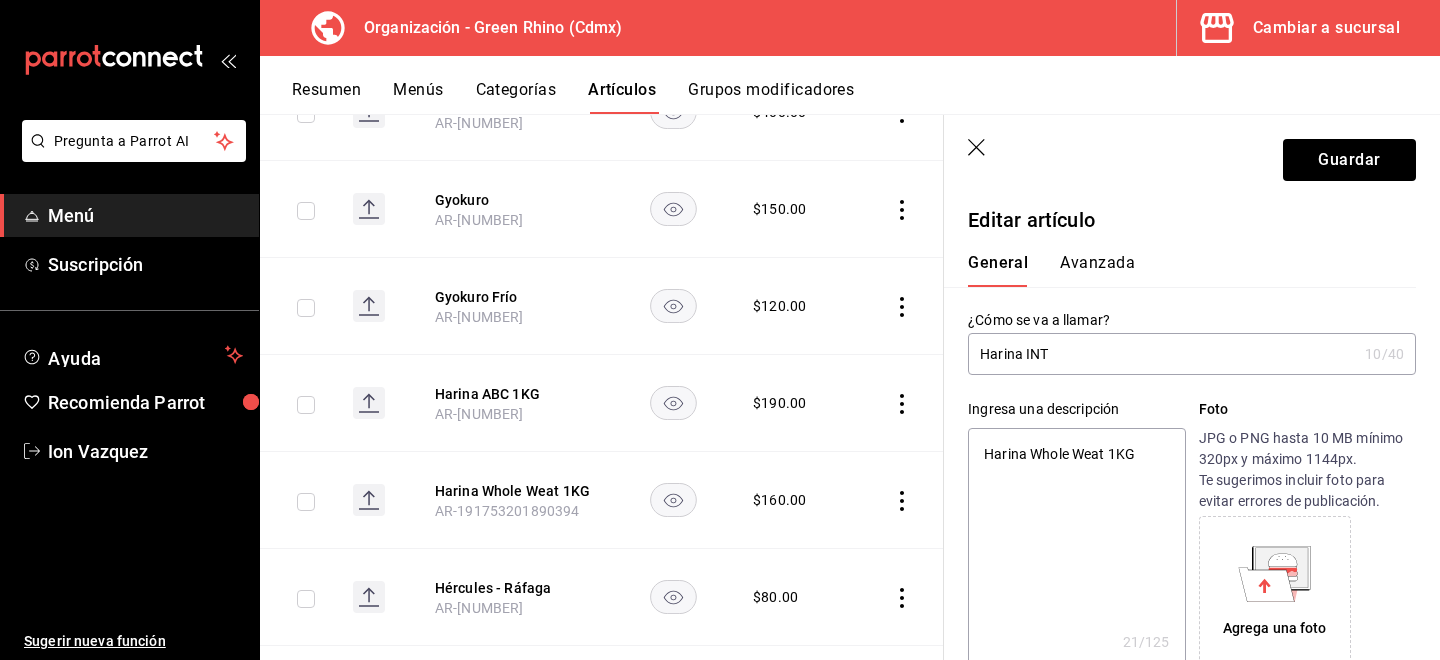 type on "Harina IN" 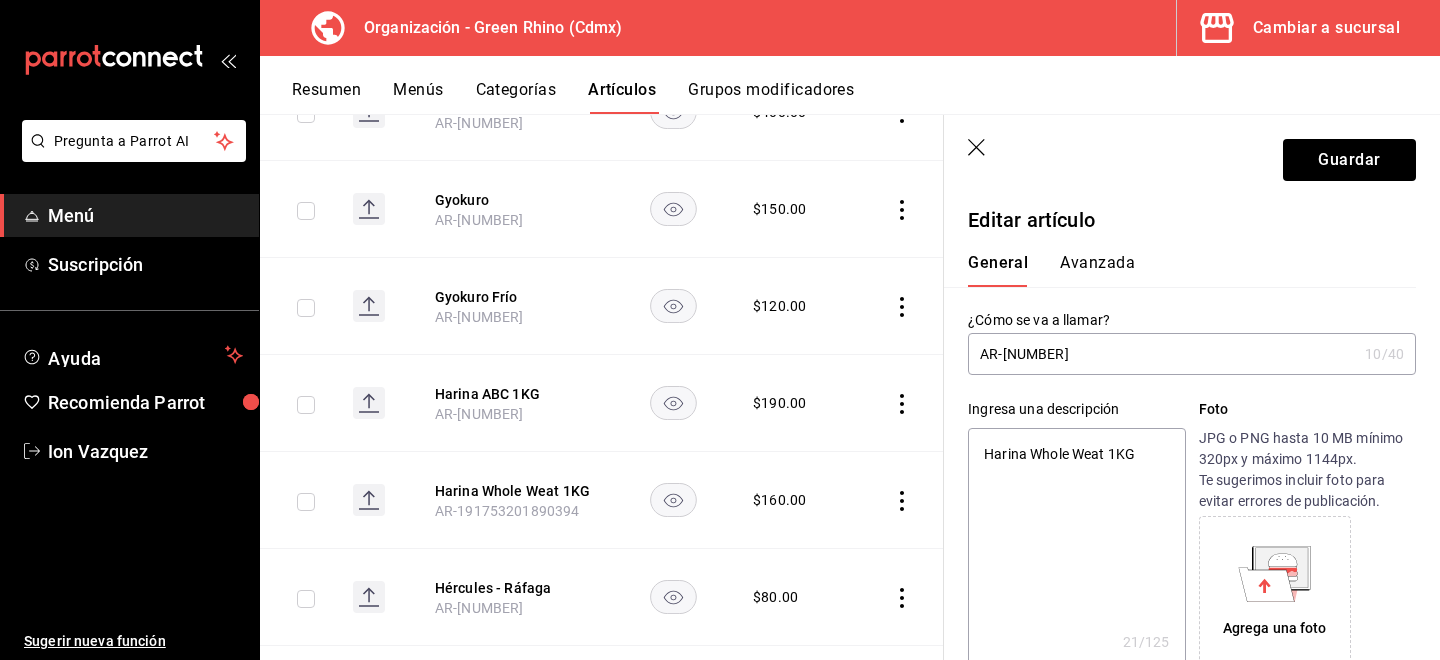 type on "x" 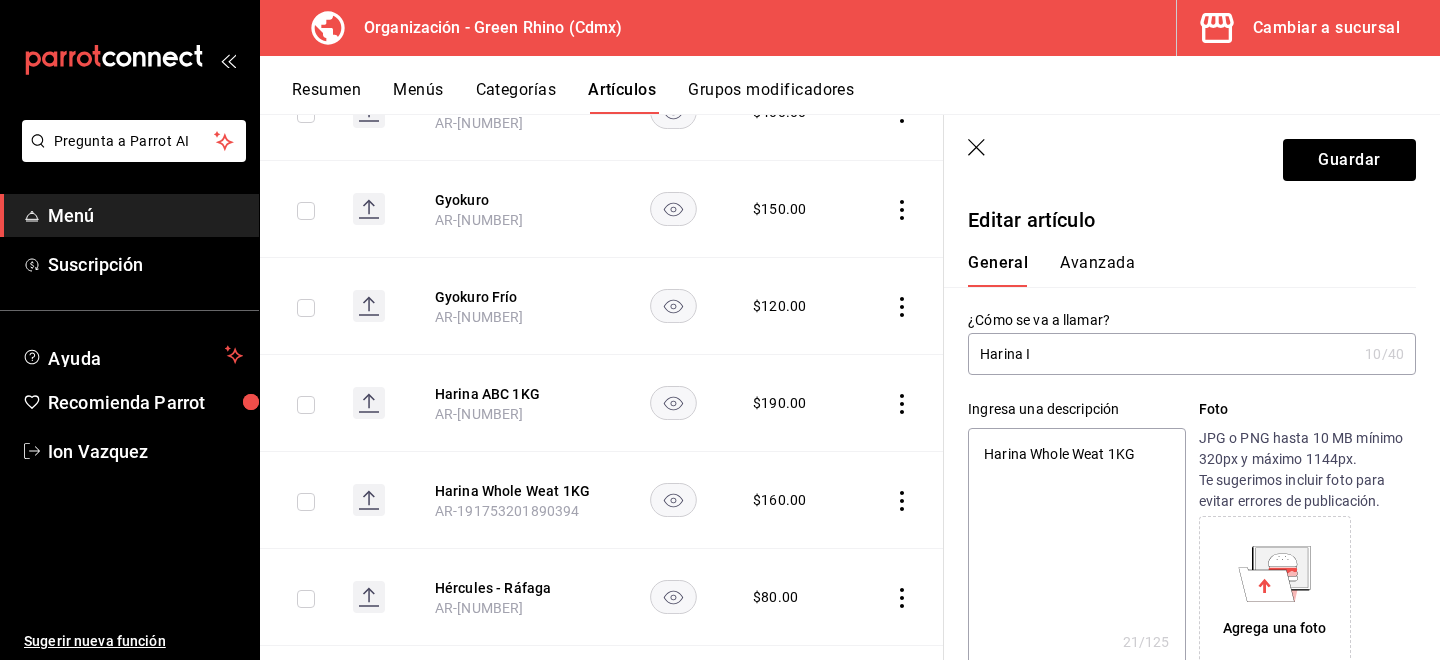 type on "x" 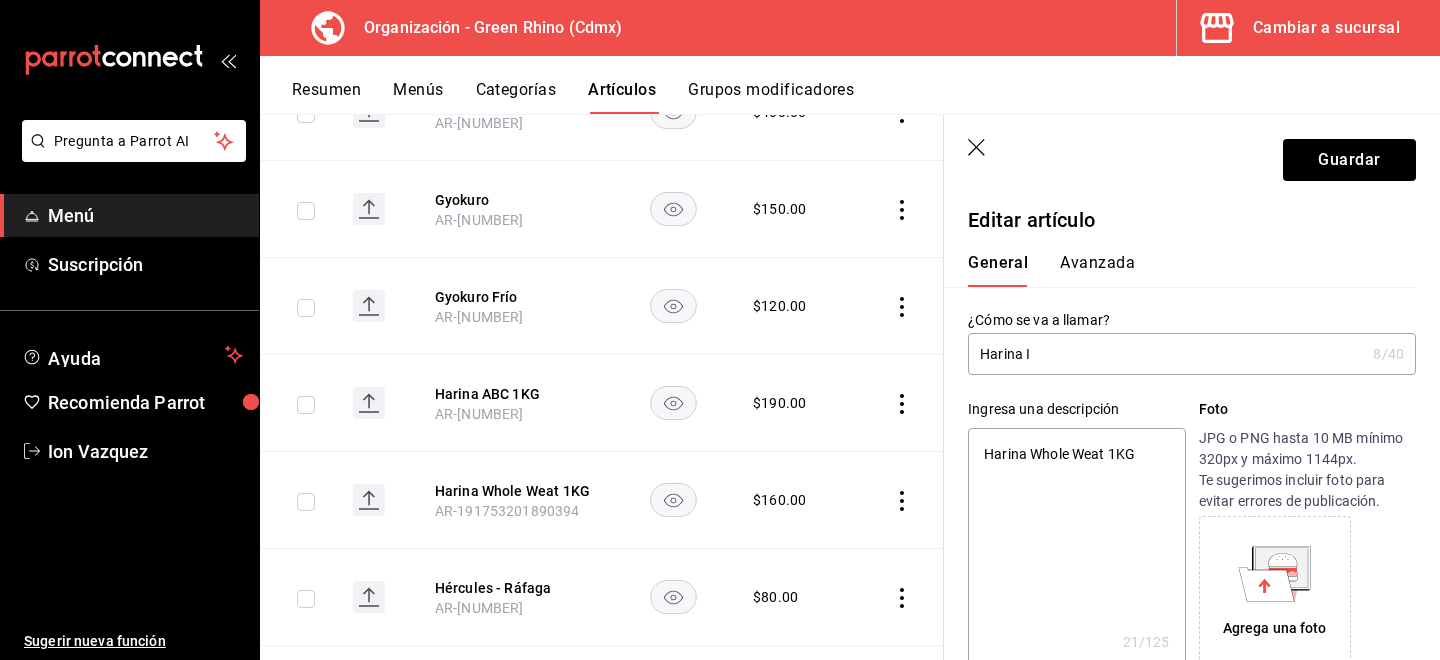 type on "Harina In" 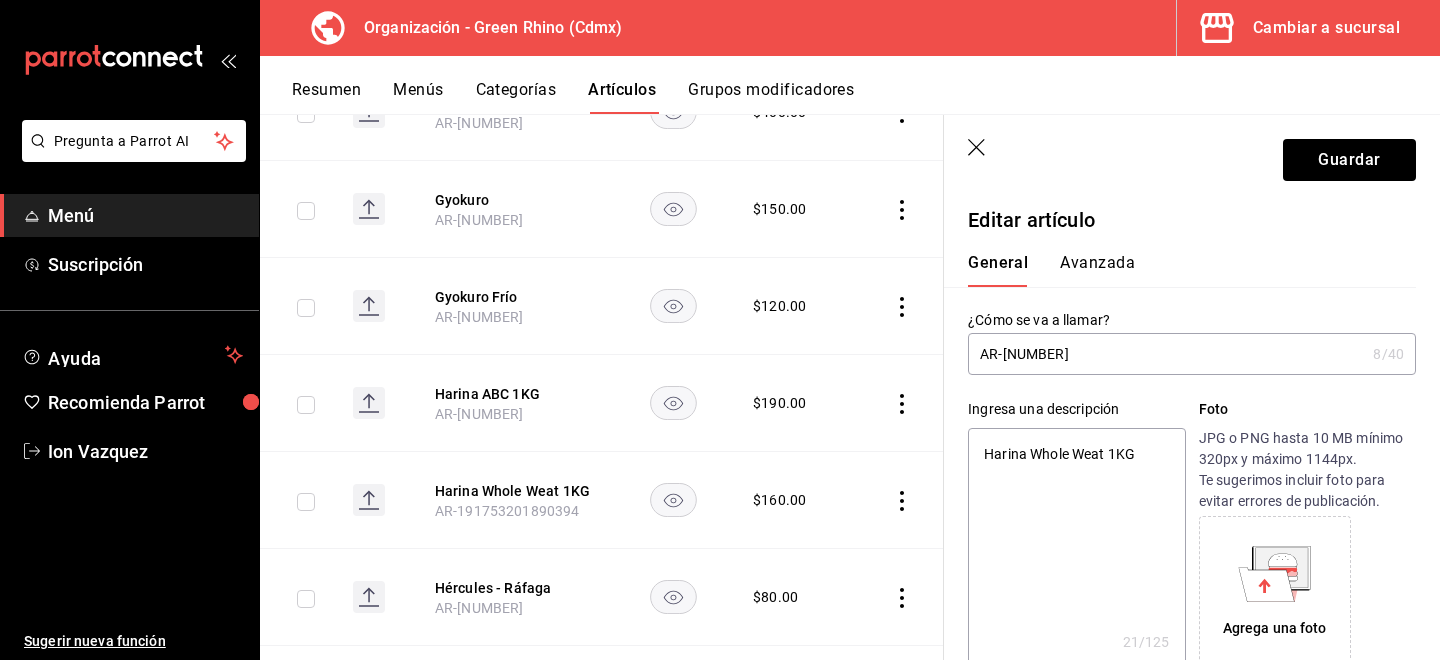 type on "x" 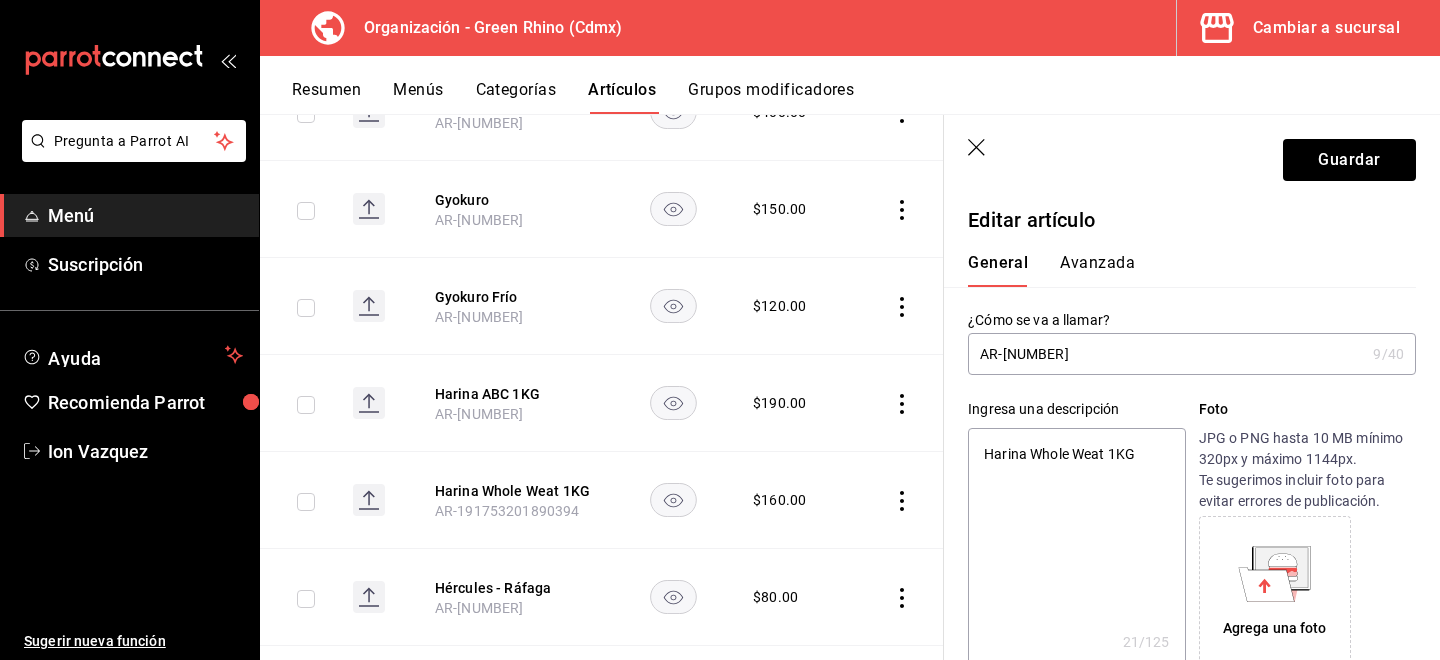 type on "Harina Int" 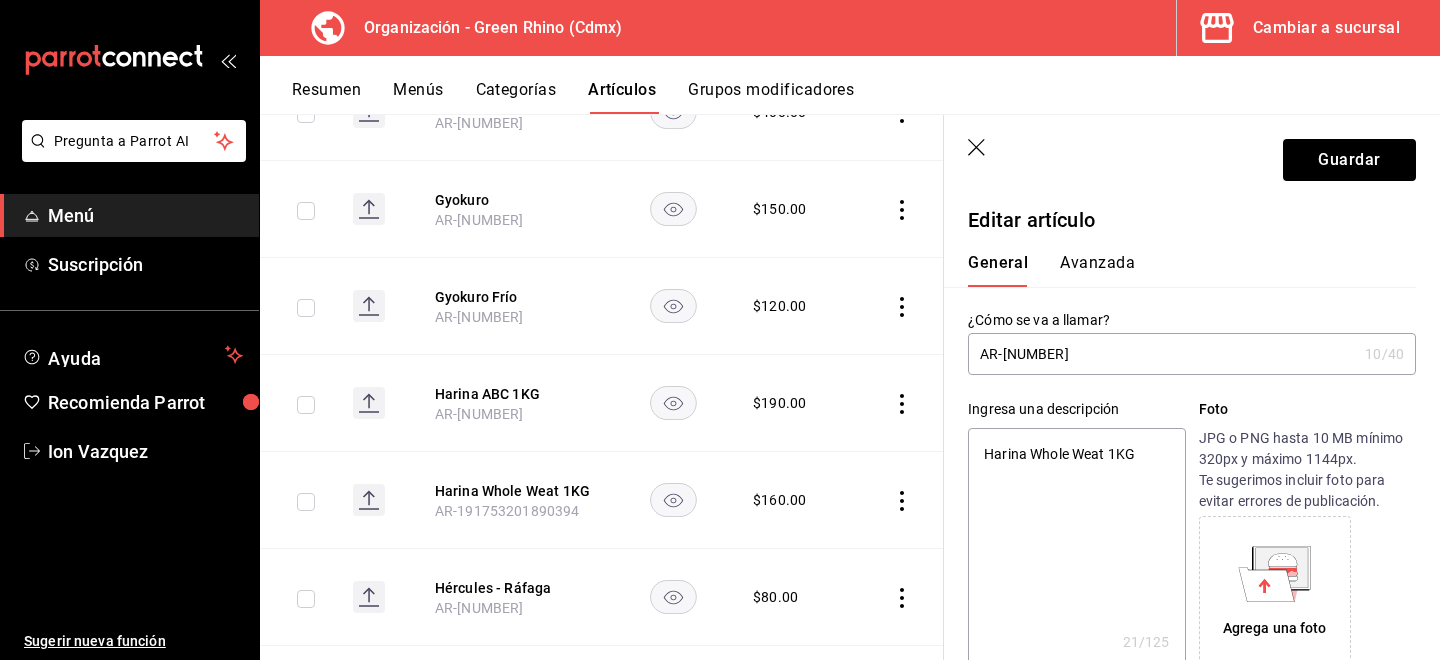 type on "Harina Inte" 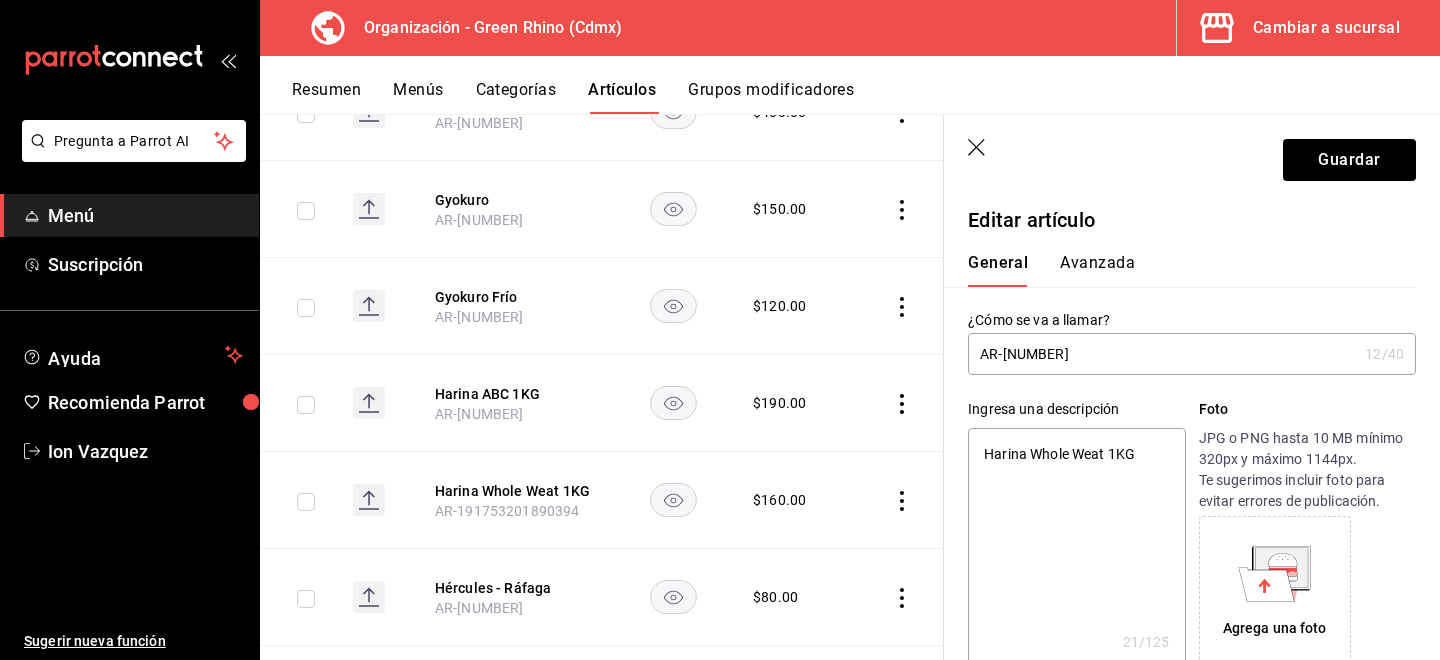 type on "Harina Integr" 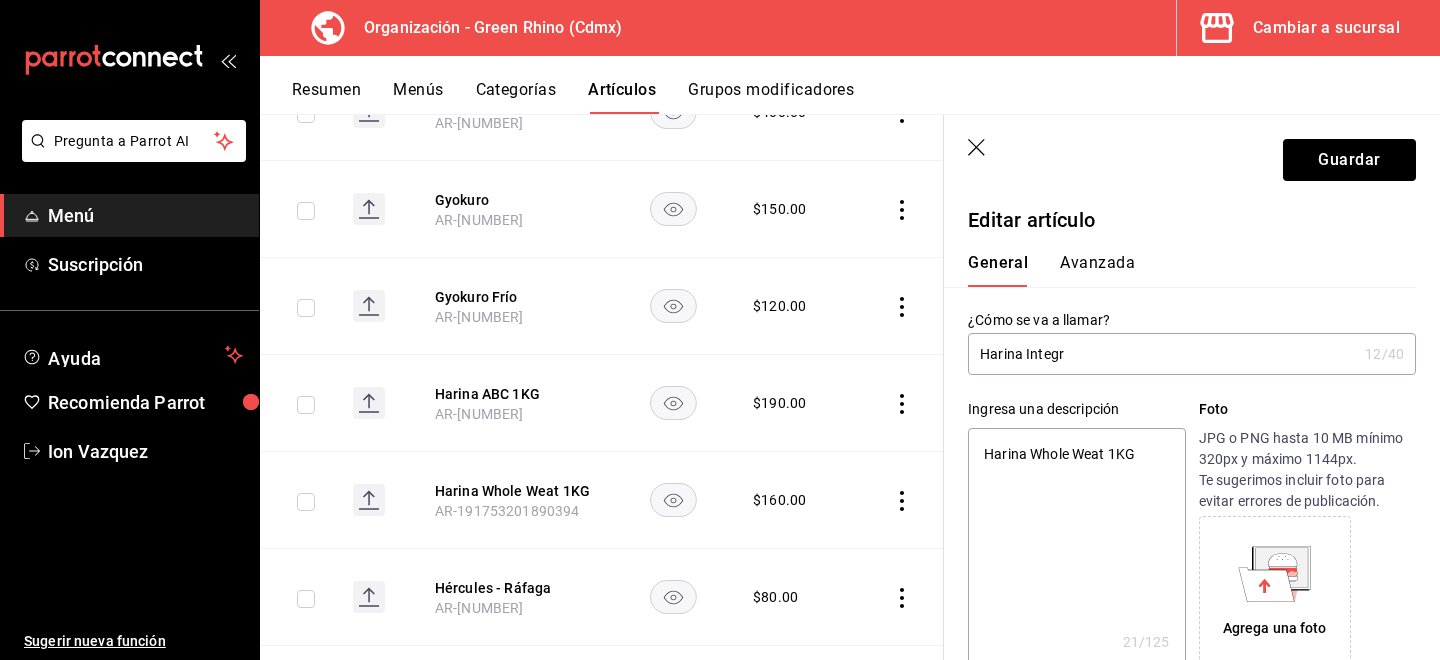 type on "x" 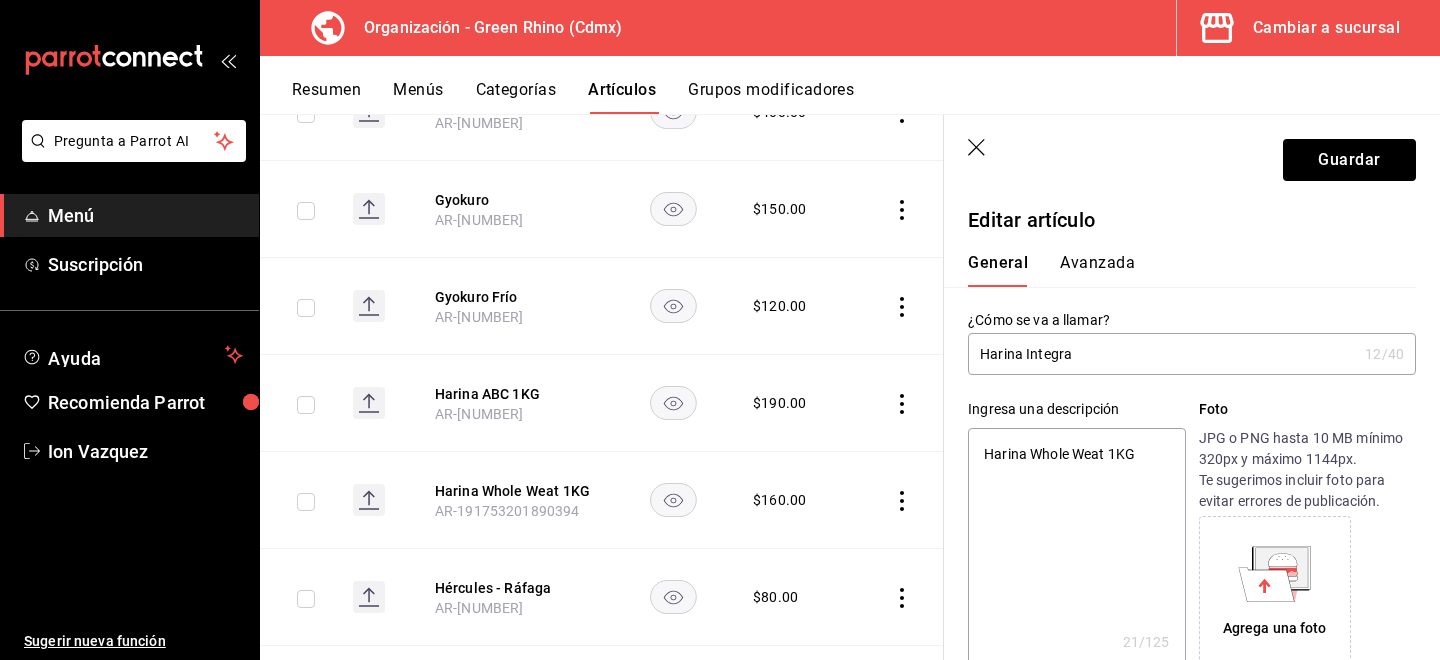type on "Harina Integral" 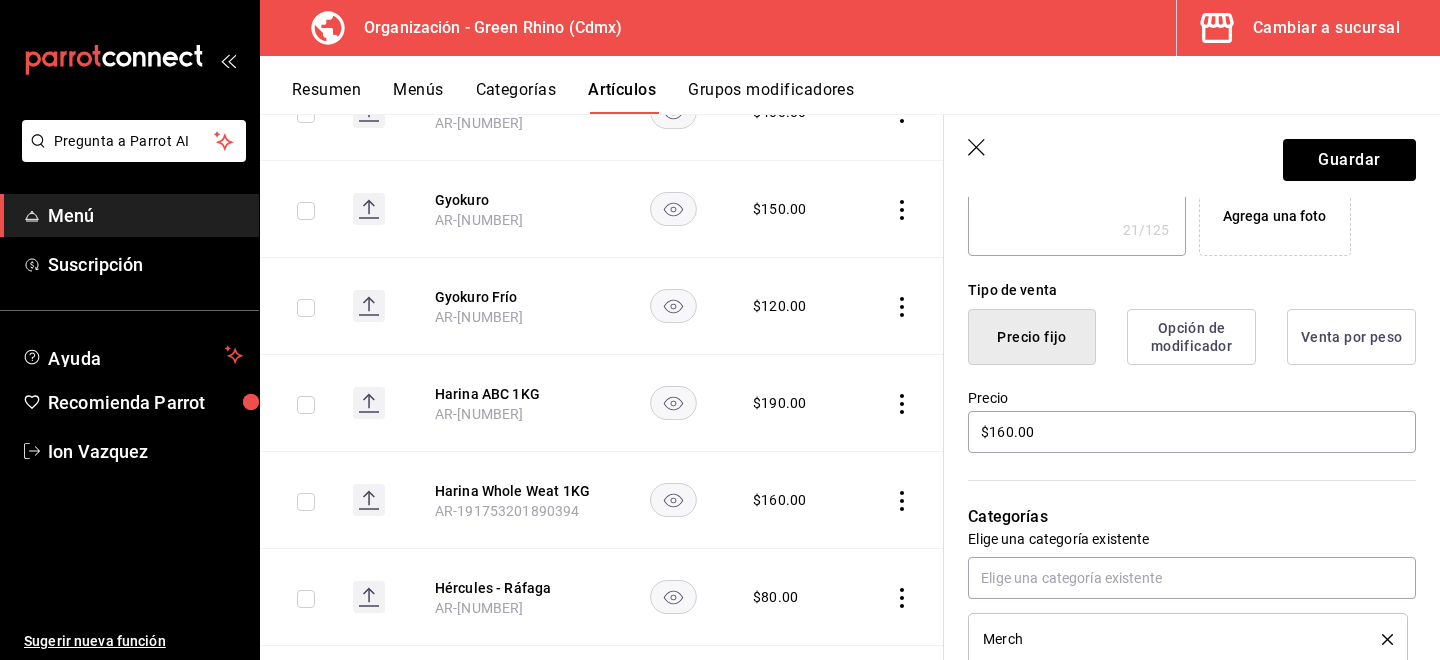 scroll, scrollTop: 420, scrollLeft: 0, axis: vertical 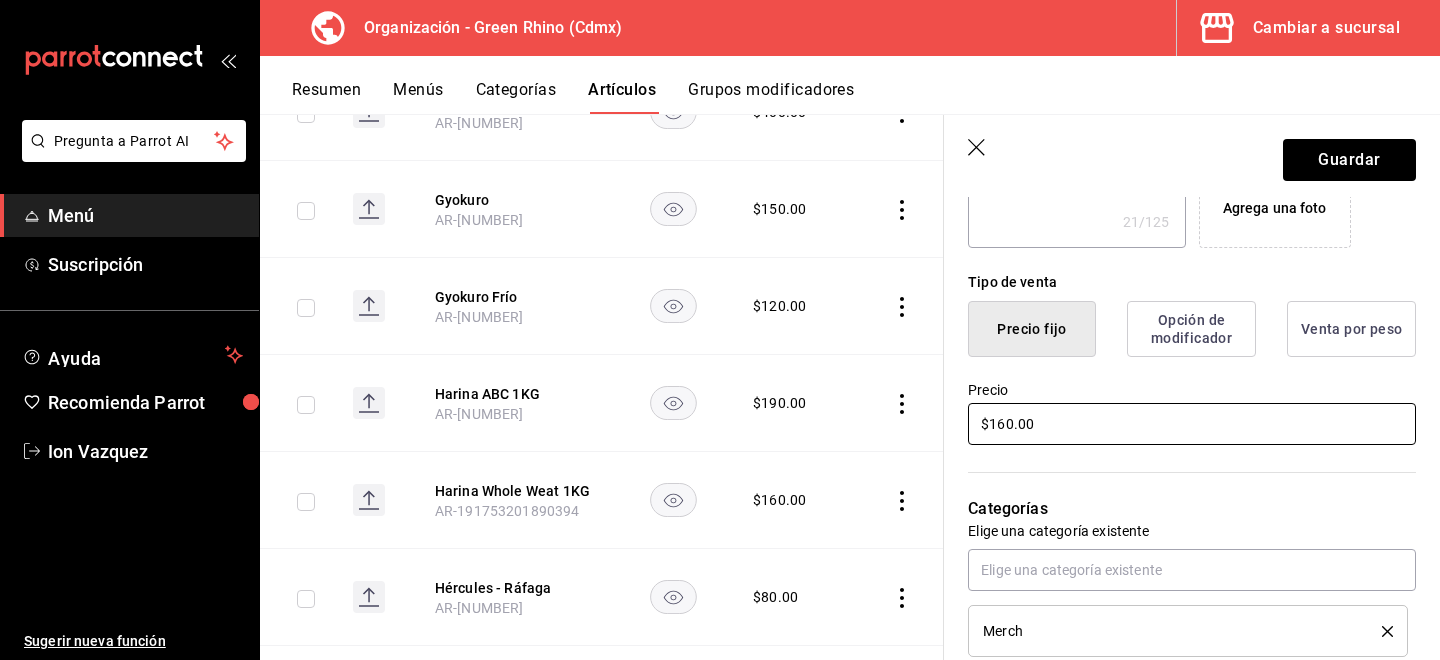 type on "Harina Integral" 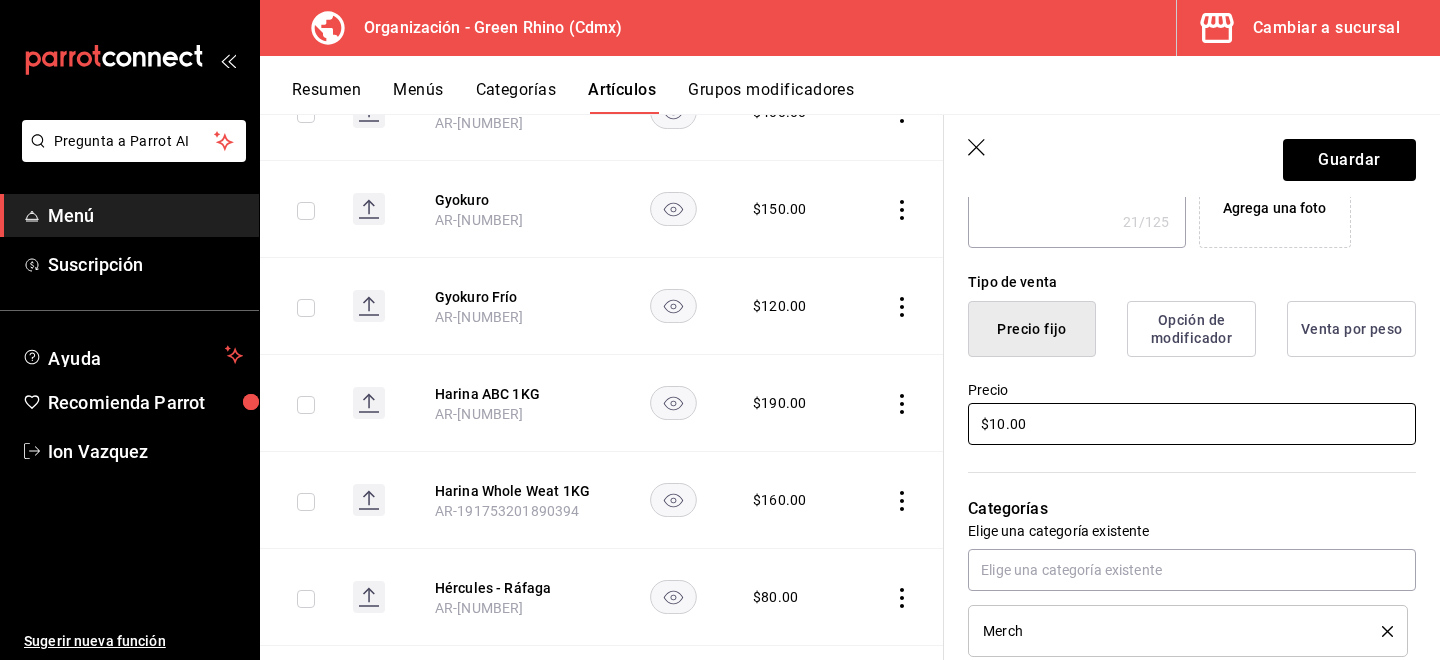 type on "$100.00" 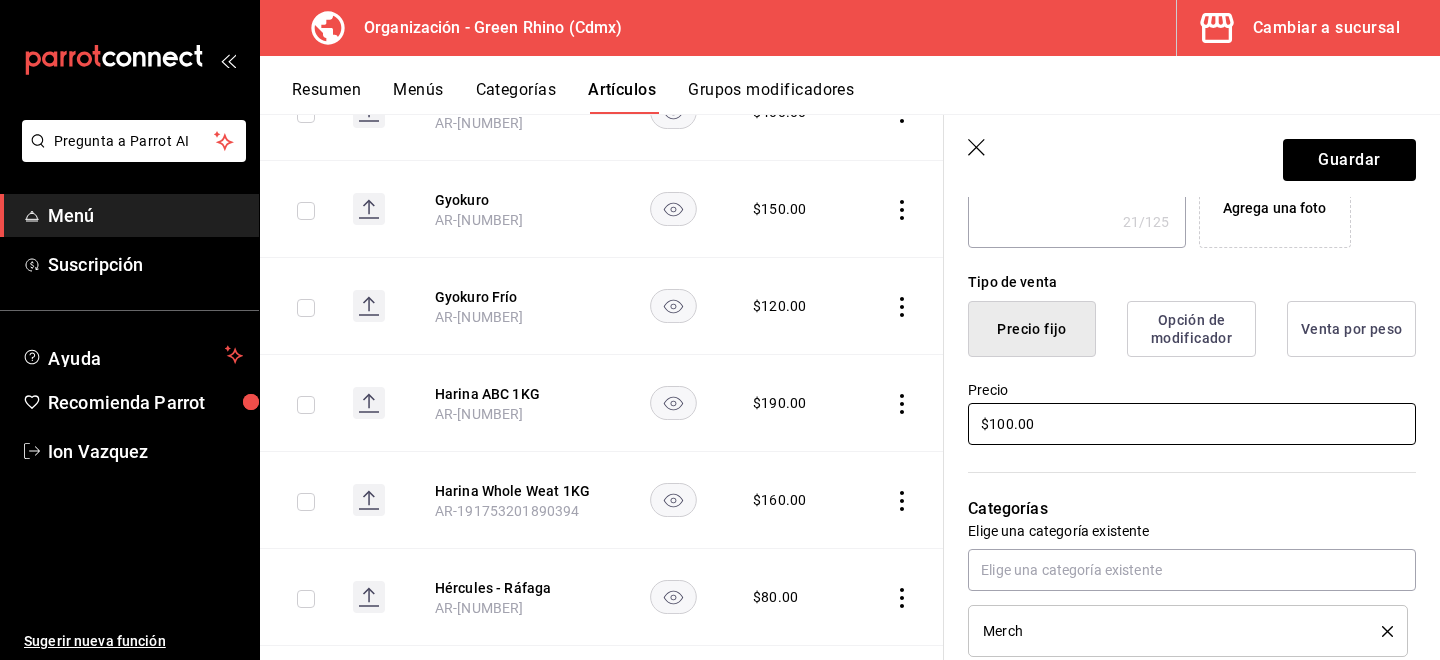 type on "x" 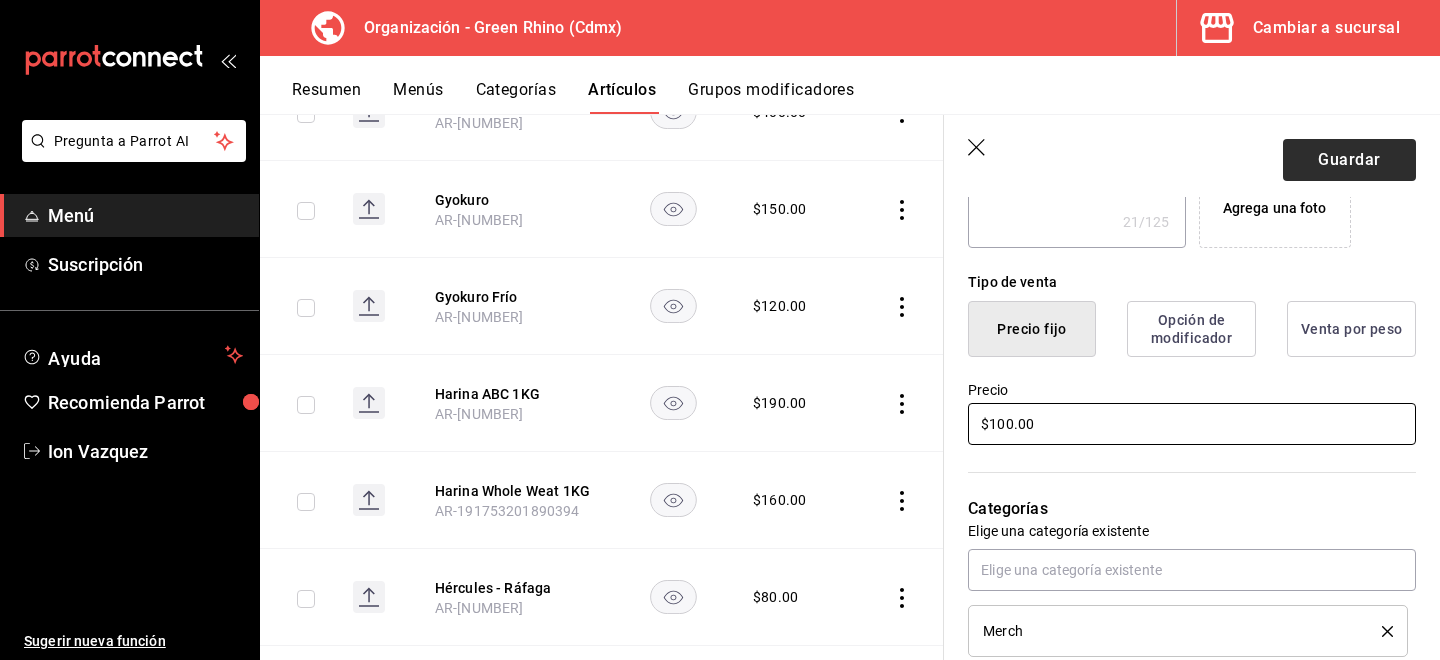 type on "$100.00" 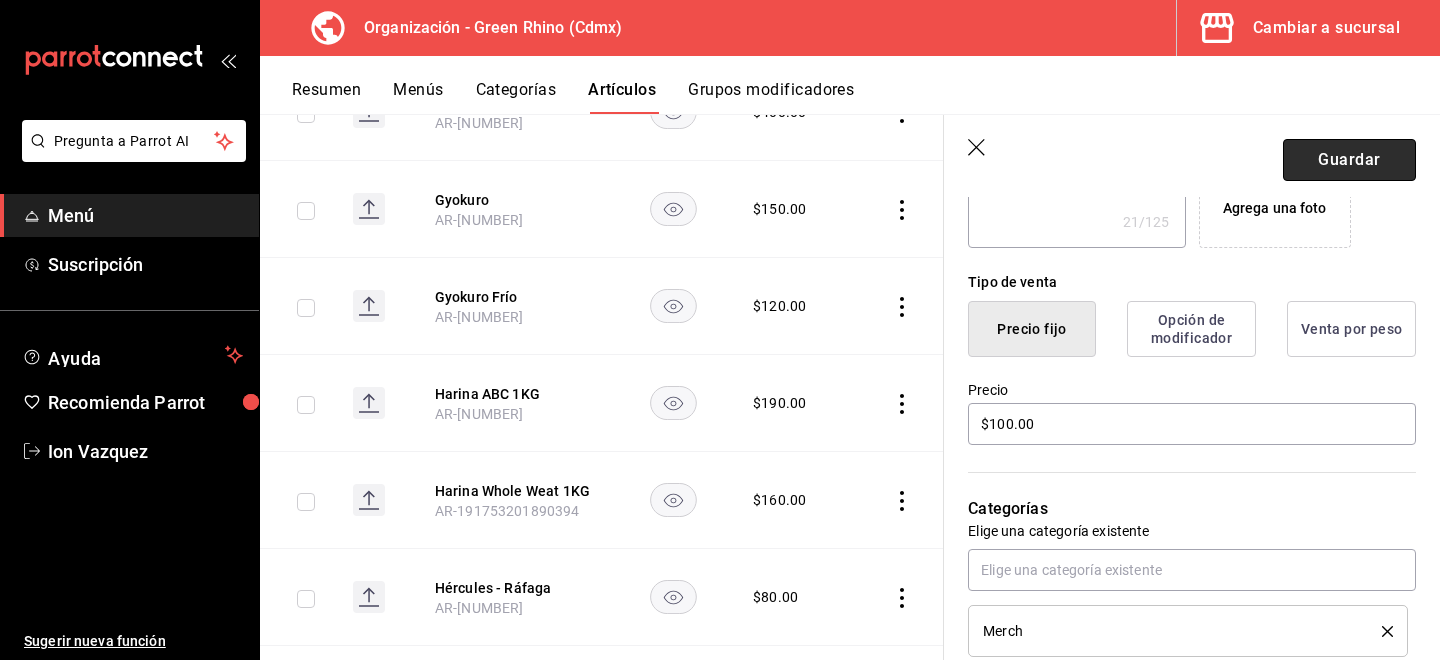 click on "Guardar" at bounding box center [1349, 160] 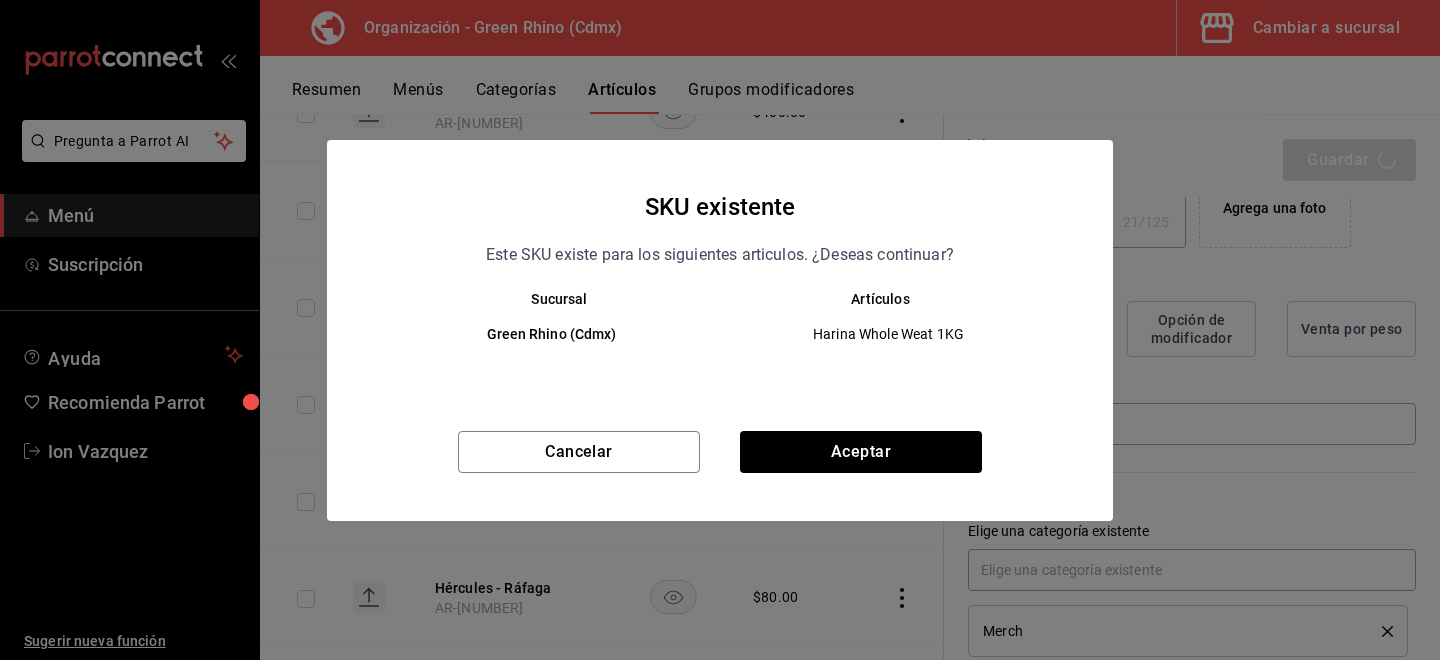 click on "SKU existente Este SKU existe para los siguientes articulos. ¿Deseas continuar? Sucursal Artículos Green Rhino (Cdmx) Harina Whole Weat 1KG Cancelar Aceptar" at bounding box center [720, 330] 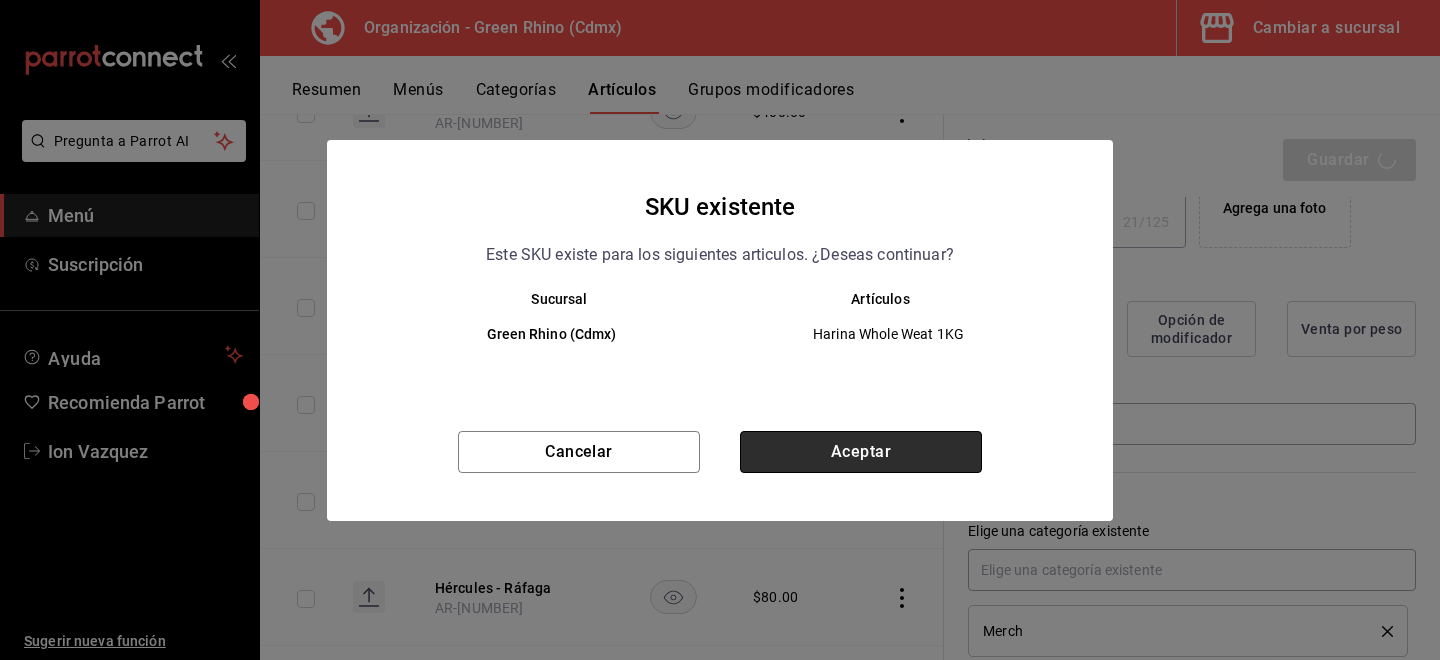 click on "Aceptar" at bounding box center [861, 452] 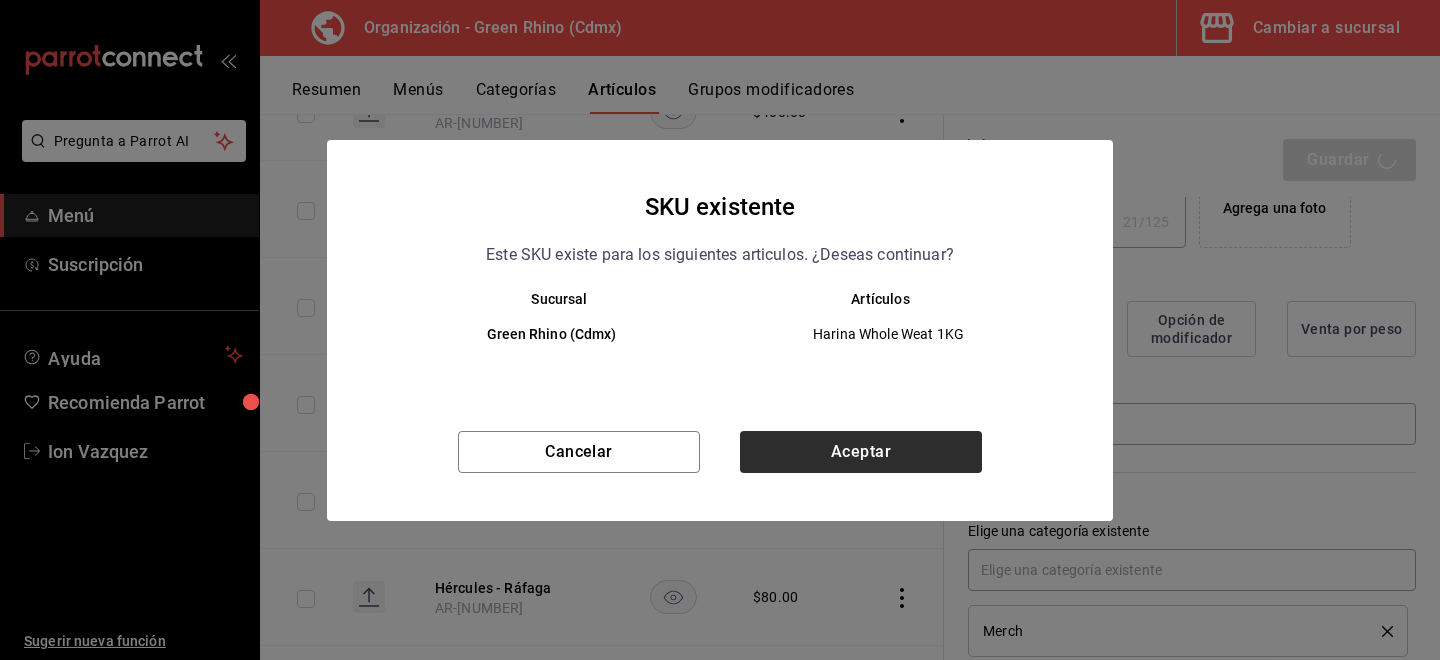 type on "x" 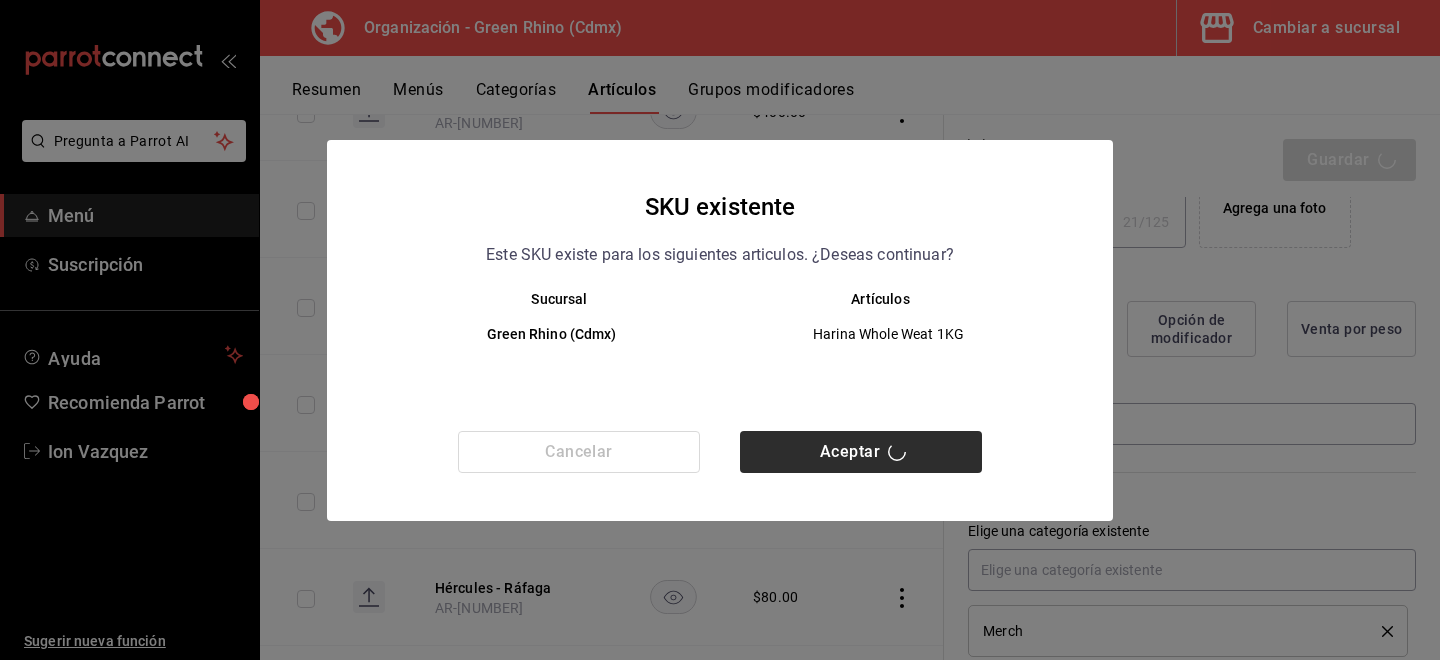 type 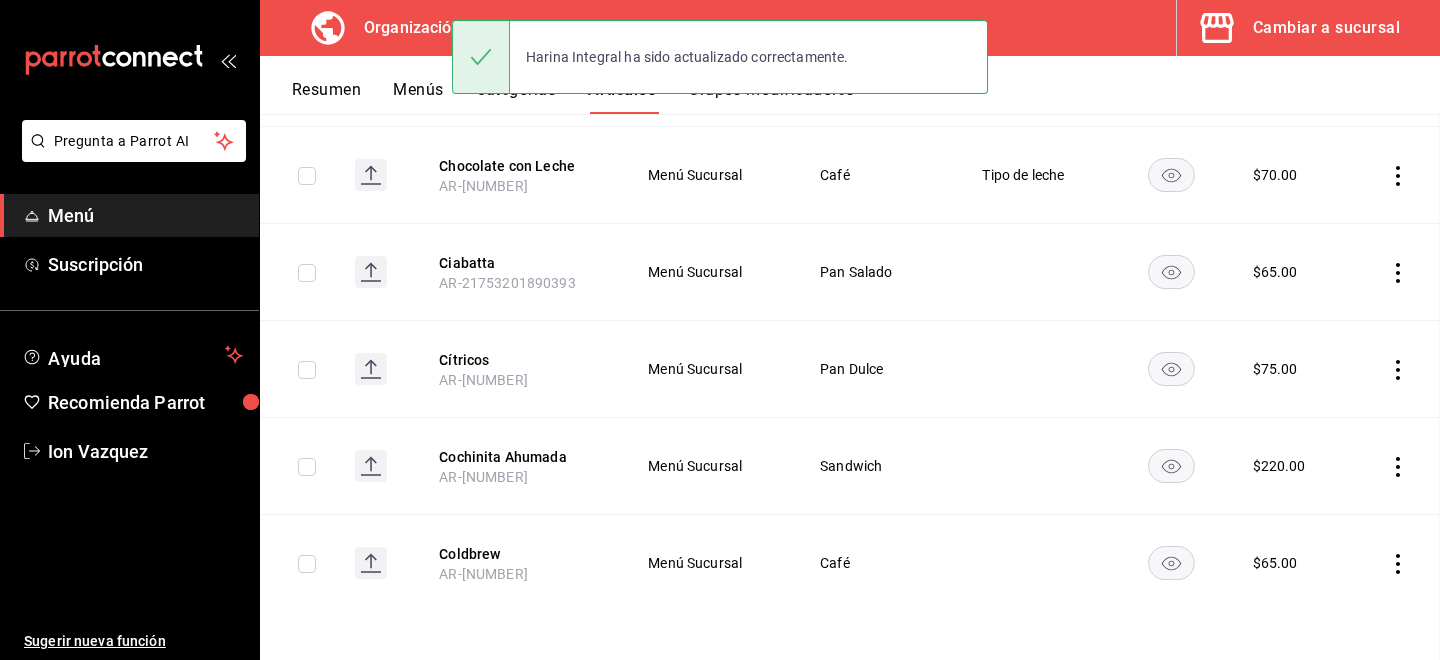 scroll, scrollTop: 0, scrollLeft: 0, axis: both 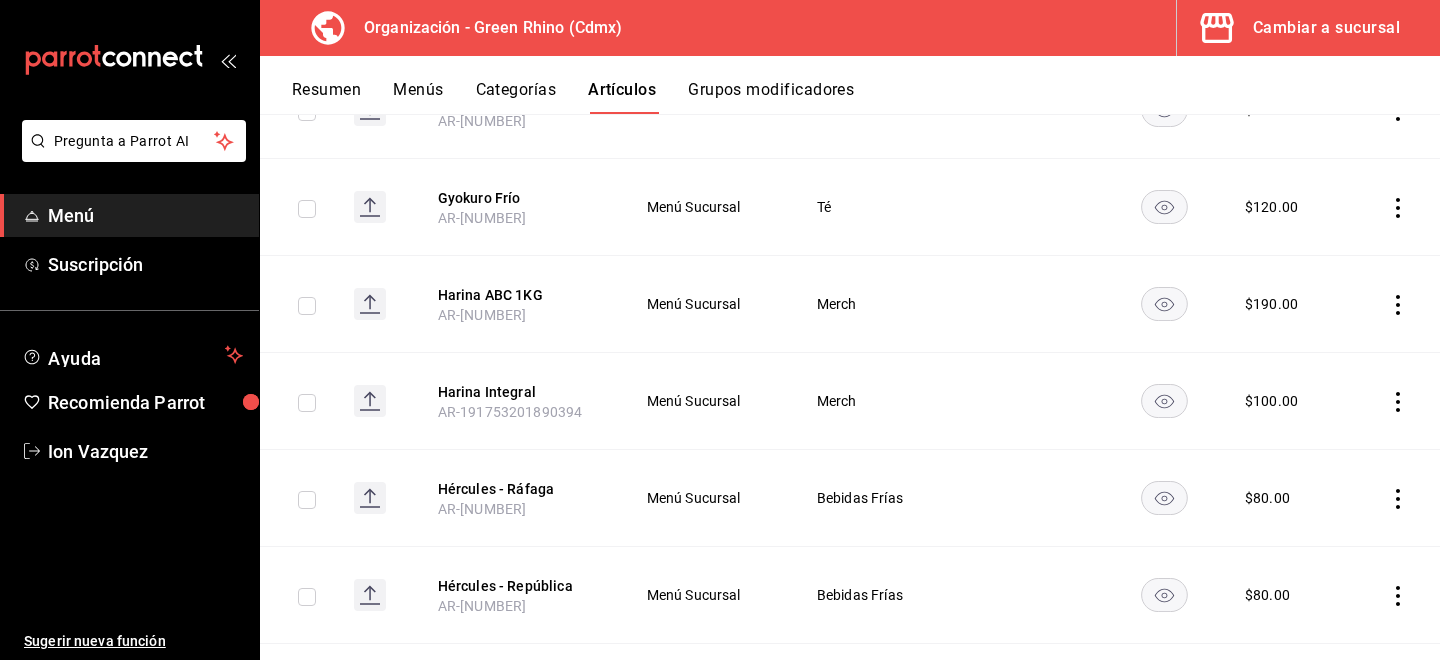 click 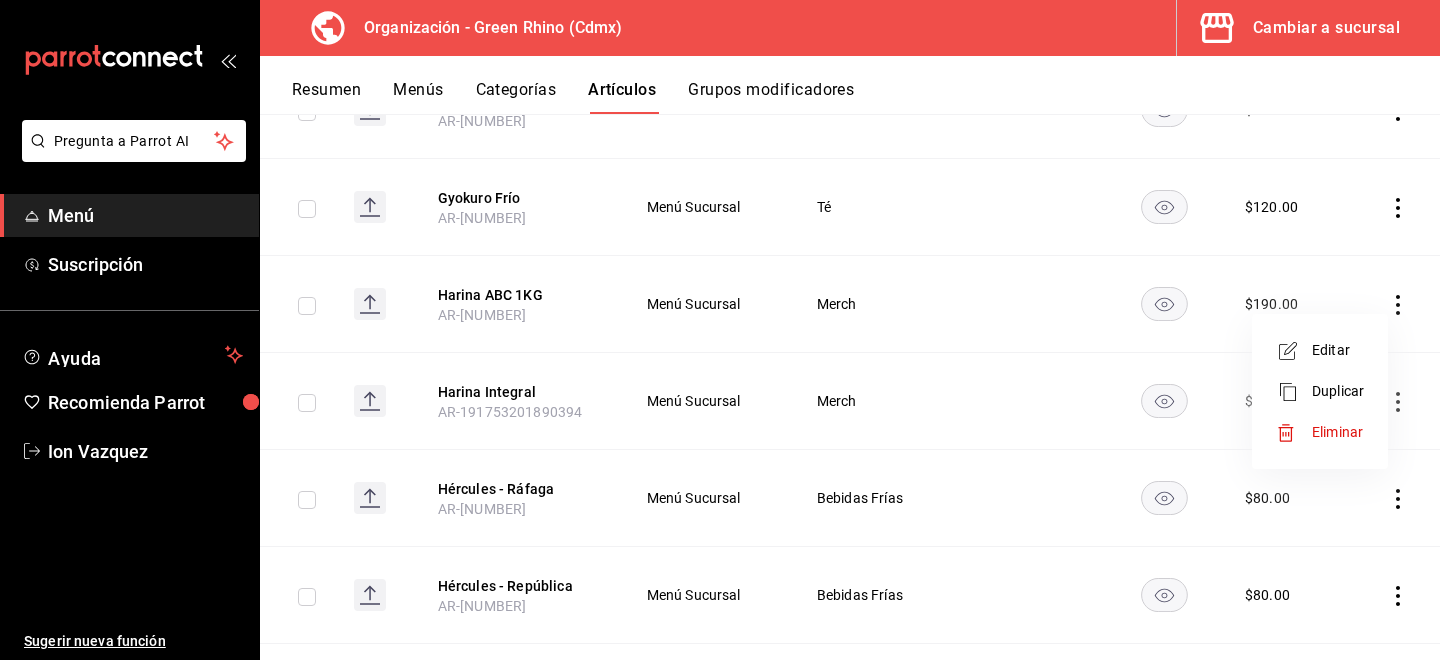 click on "Editar" at bounding box center (1338, 350) 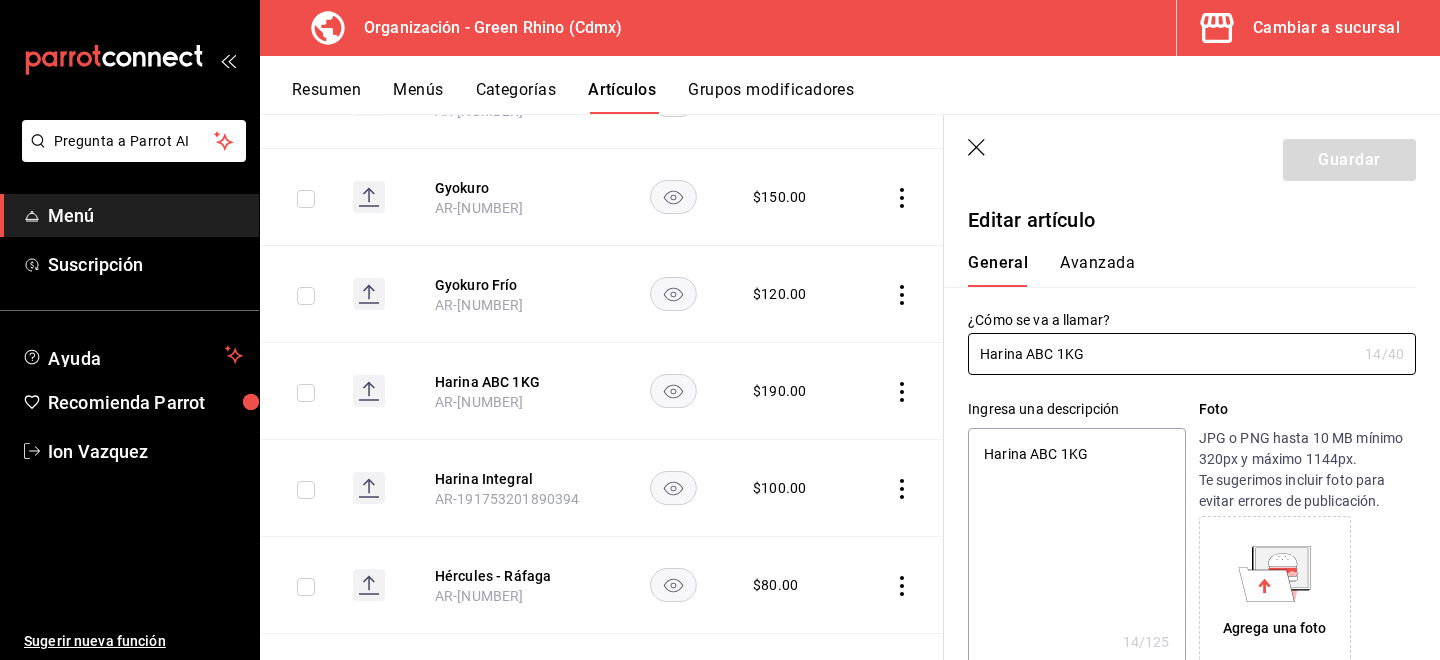 type on "x" 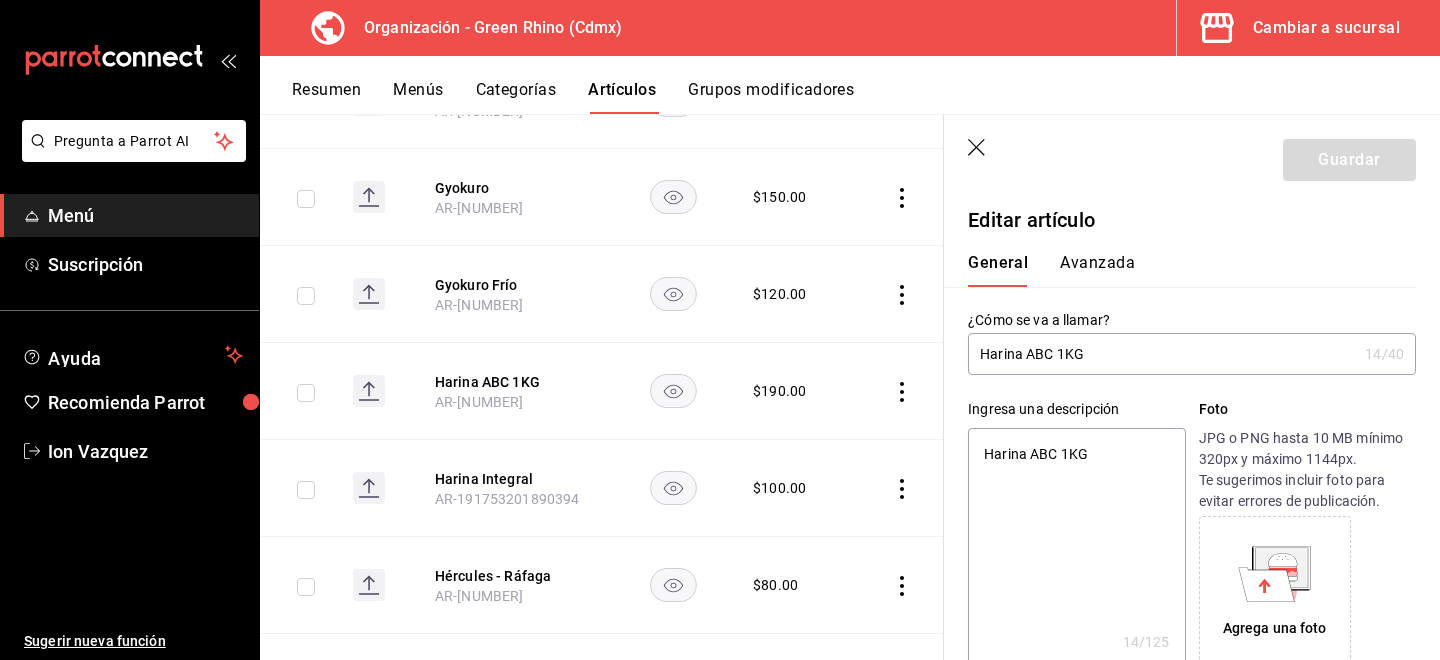 type on "Harina ABC 1K" 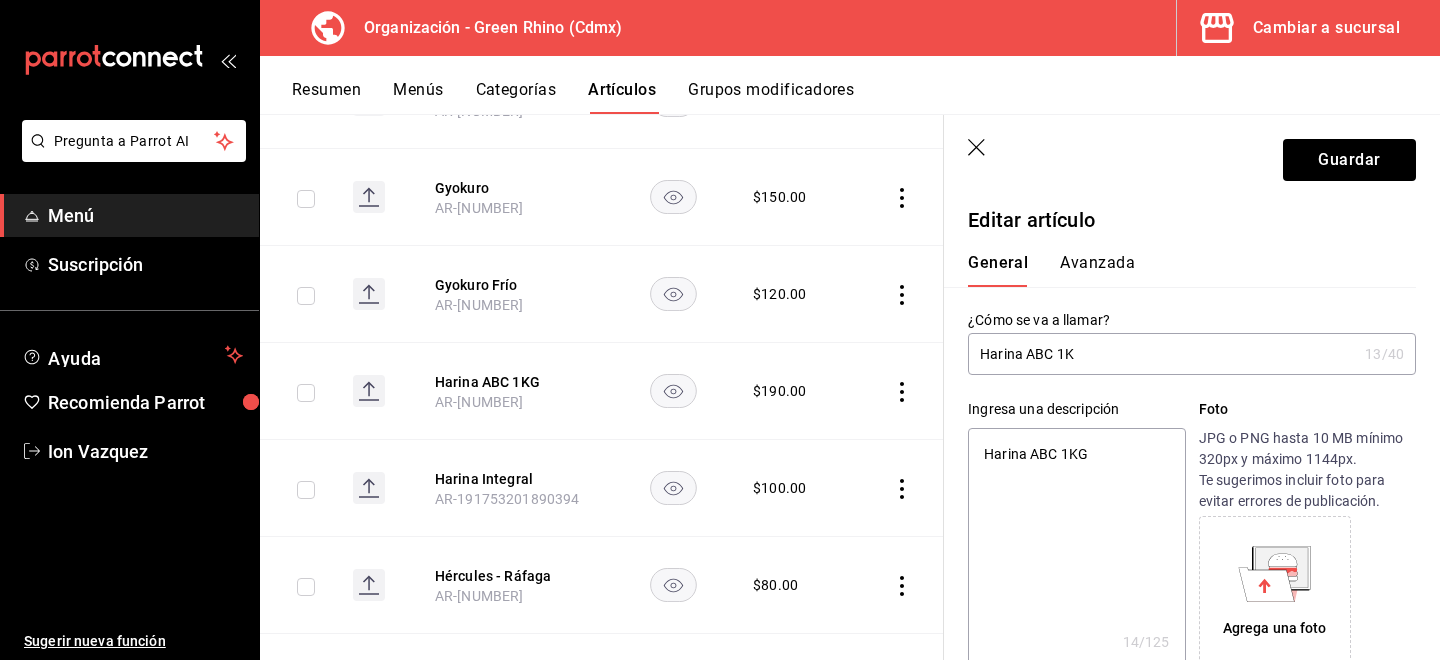 type on "x" 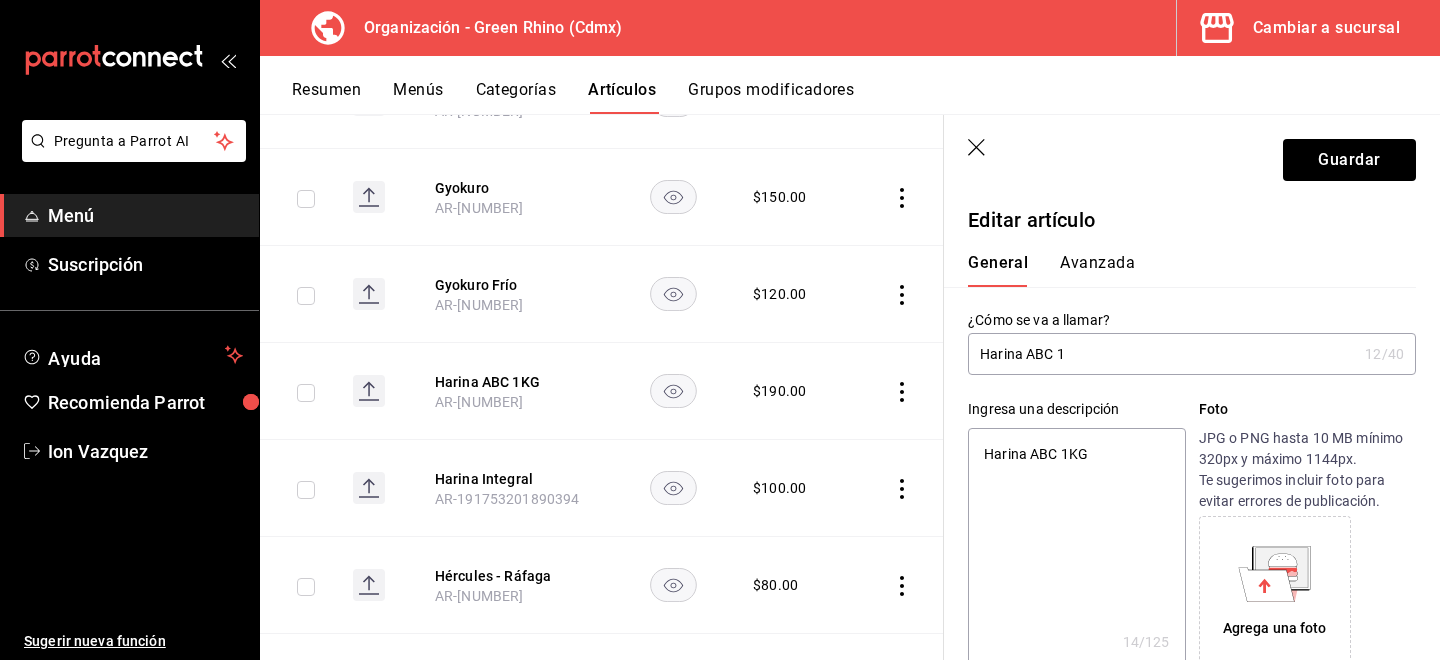 type on "Harina ABC" 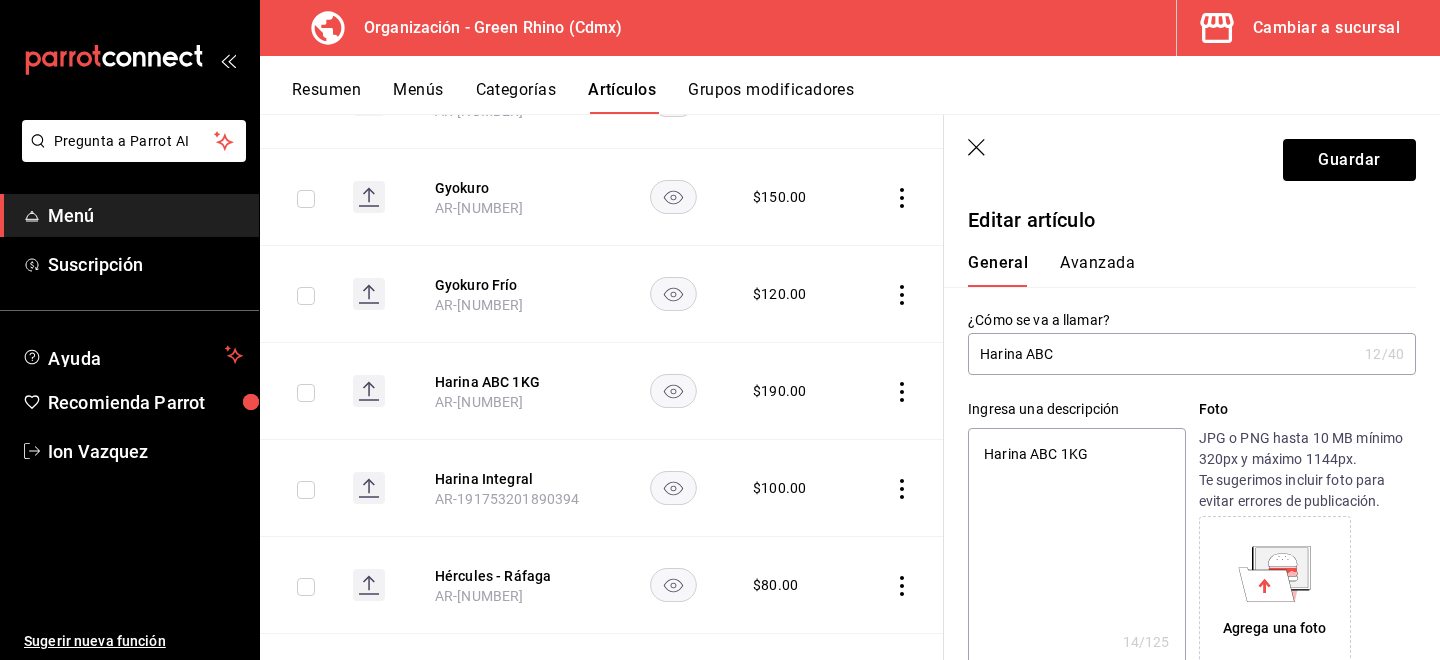 type on "x" 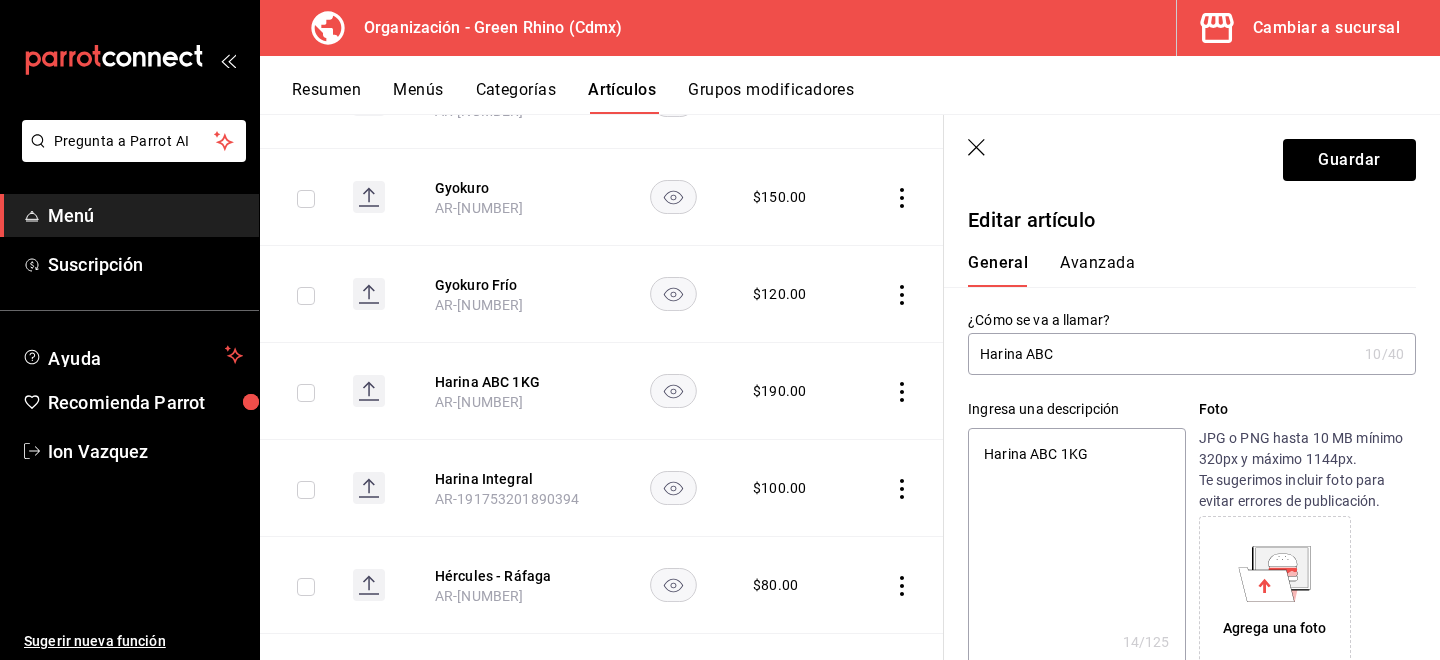 type on "Harina AB" 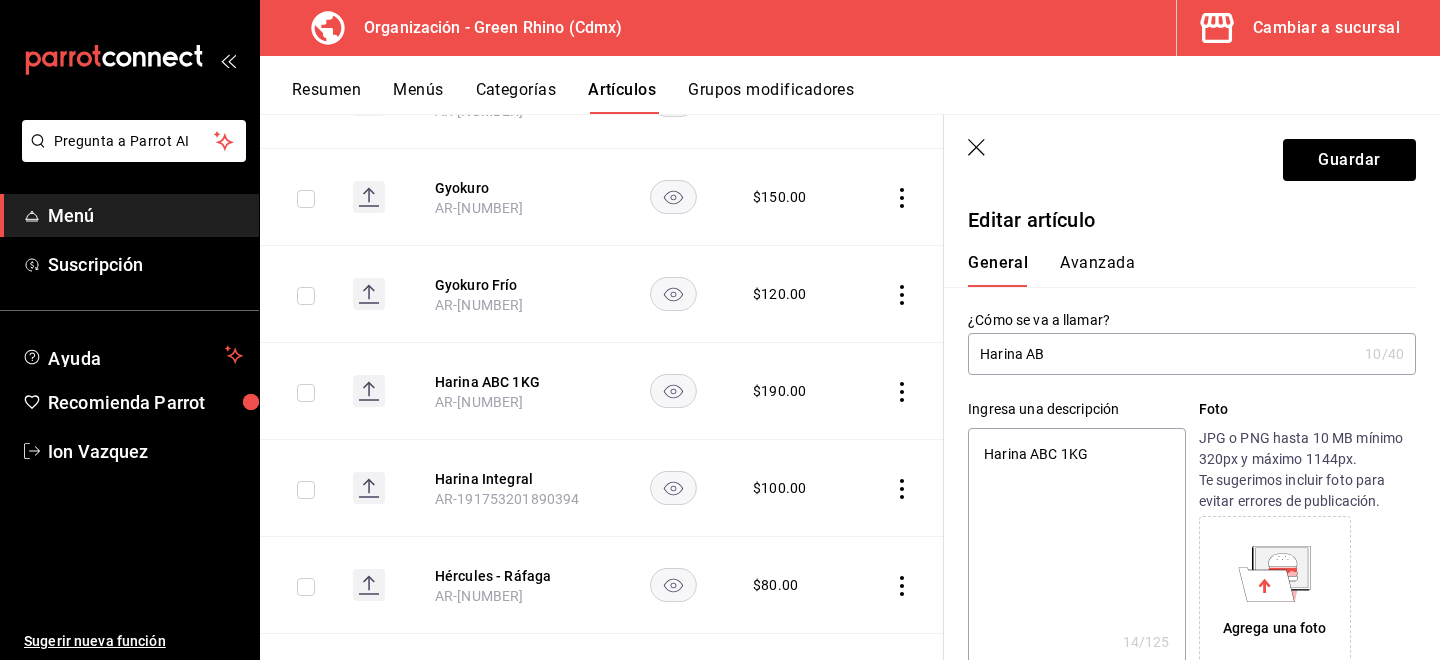 type on "x" 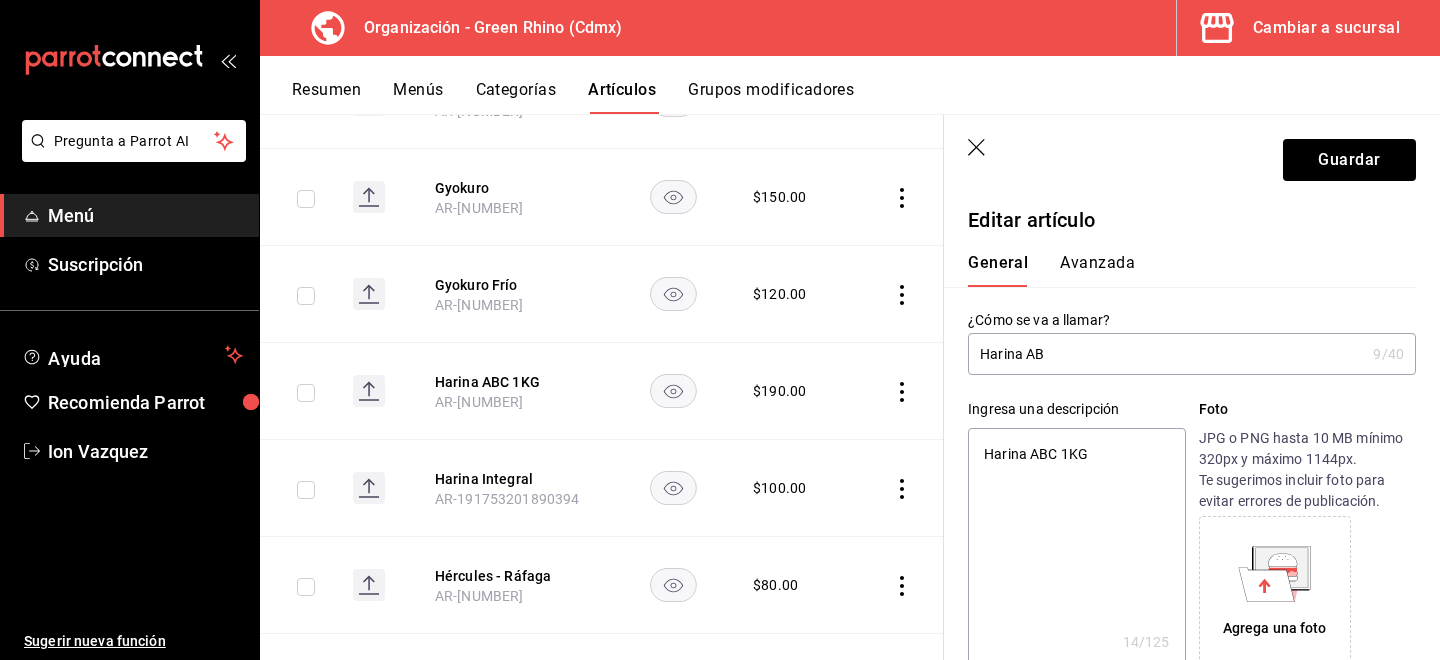 type on "Harina A" 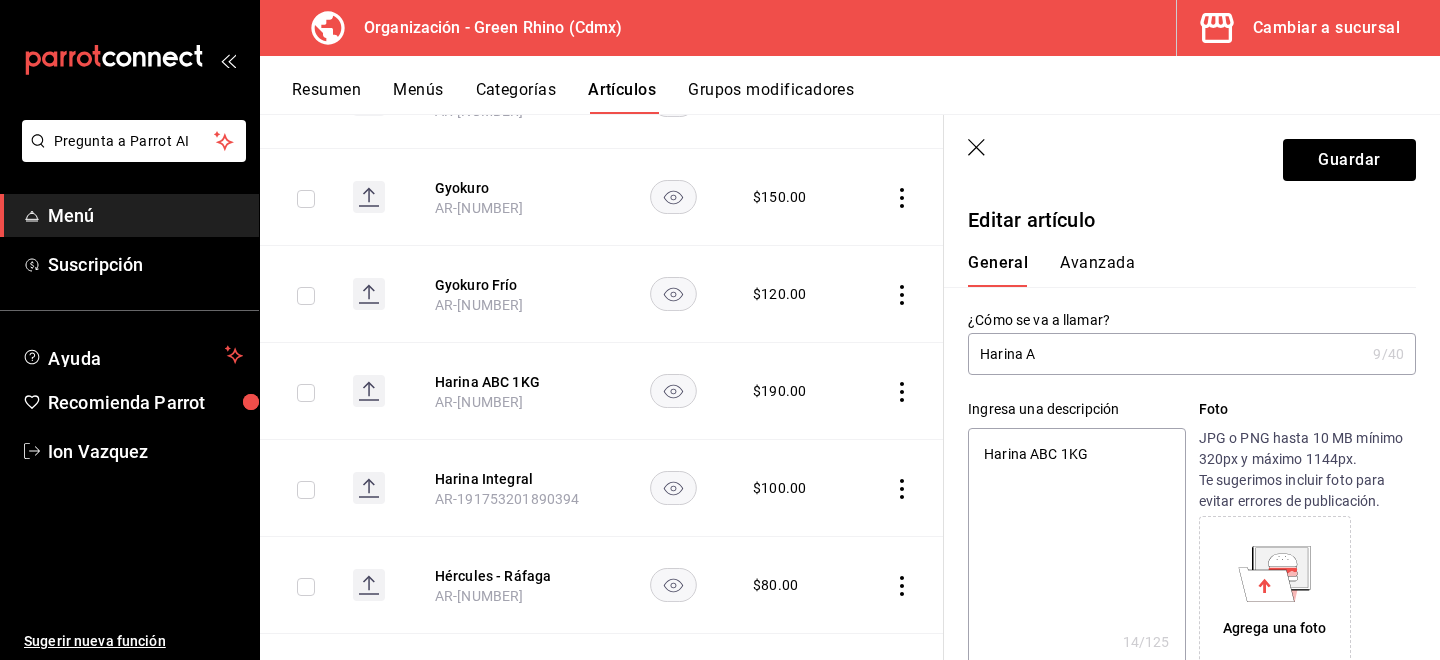 type on "x" 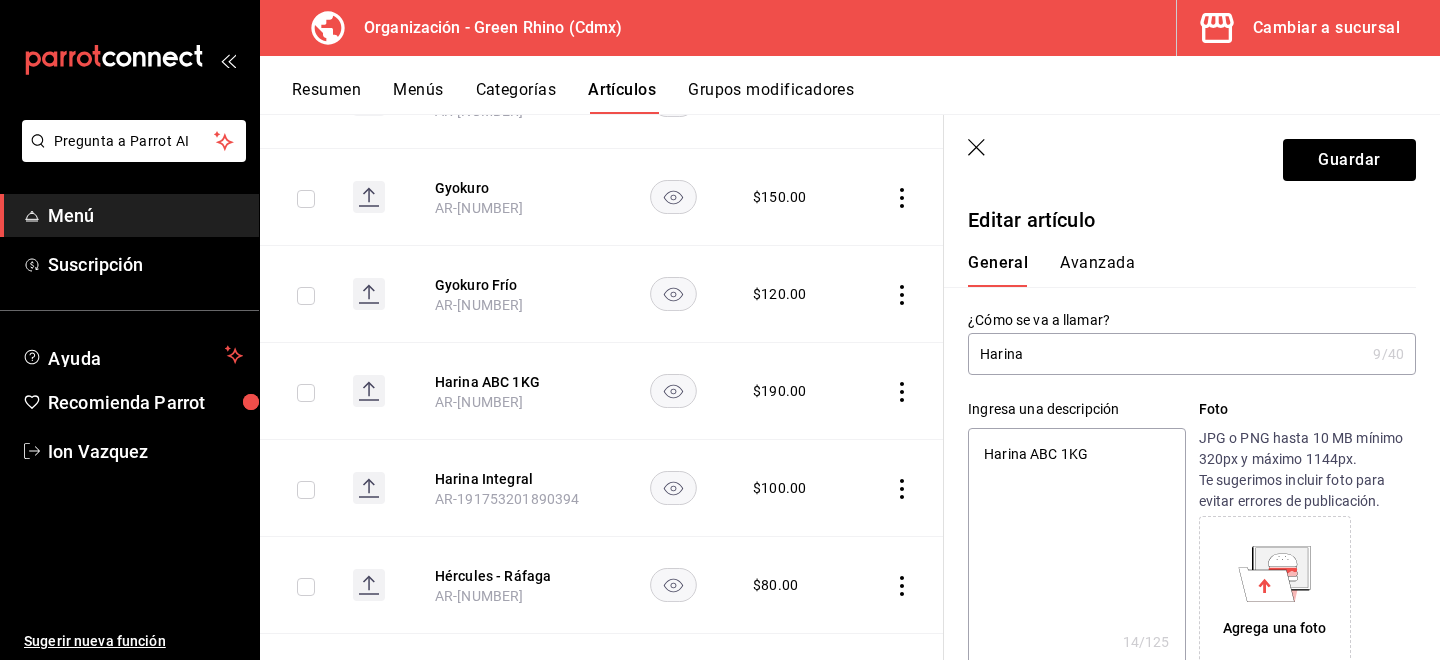 type on "x" 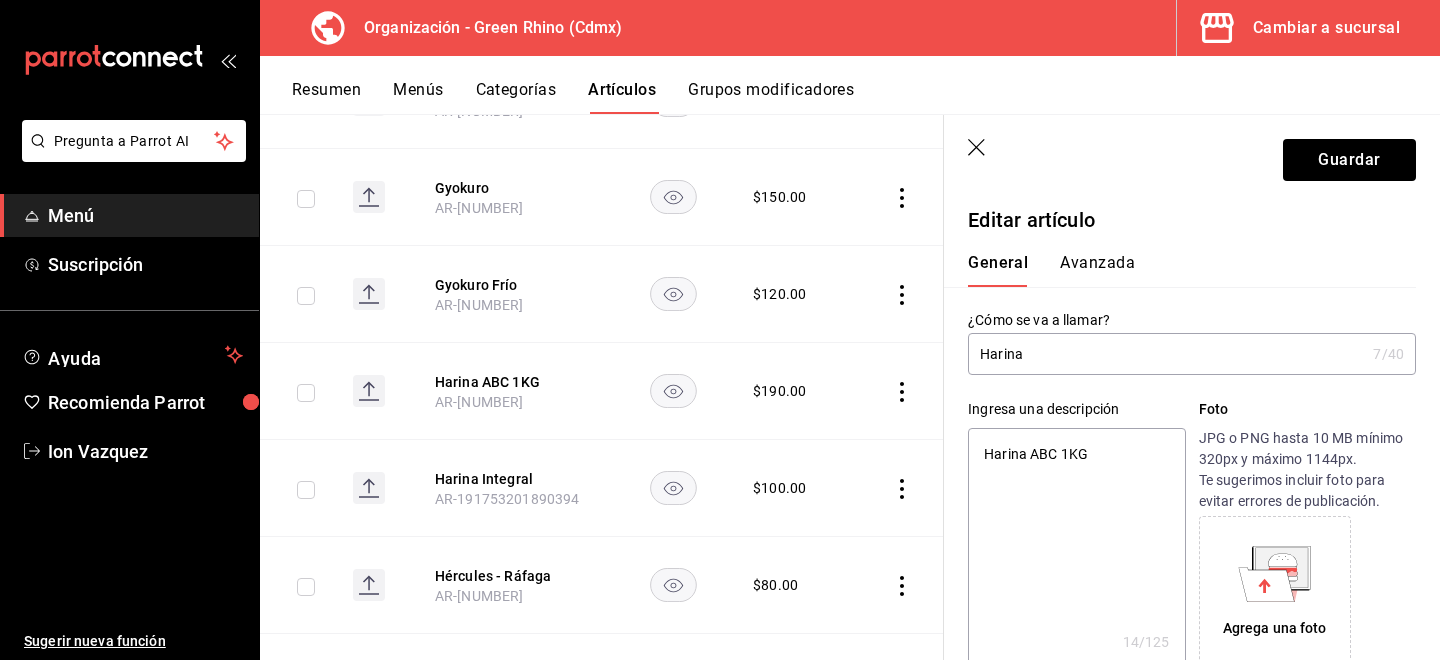 type on "Harina P" 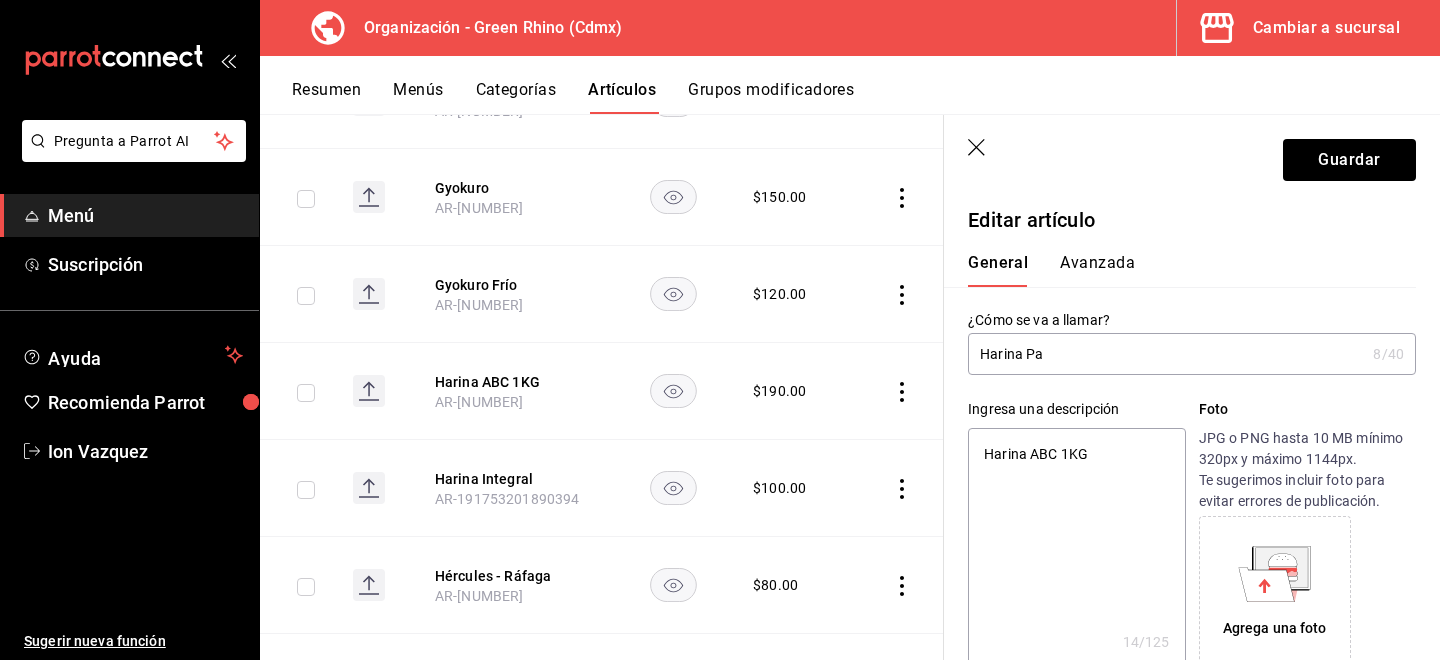 type on "Harina Pan" 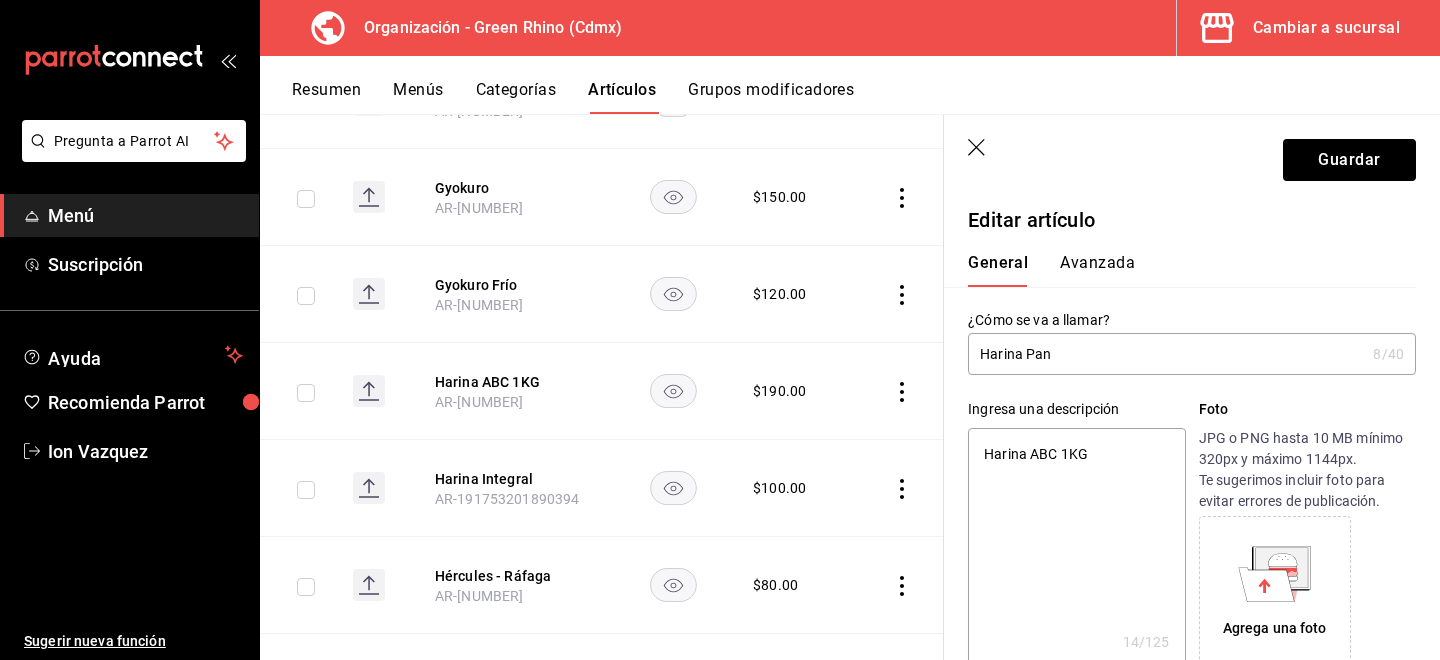 type on "x" 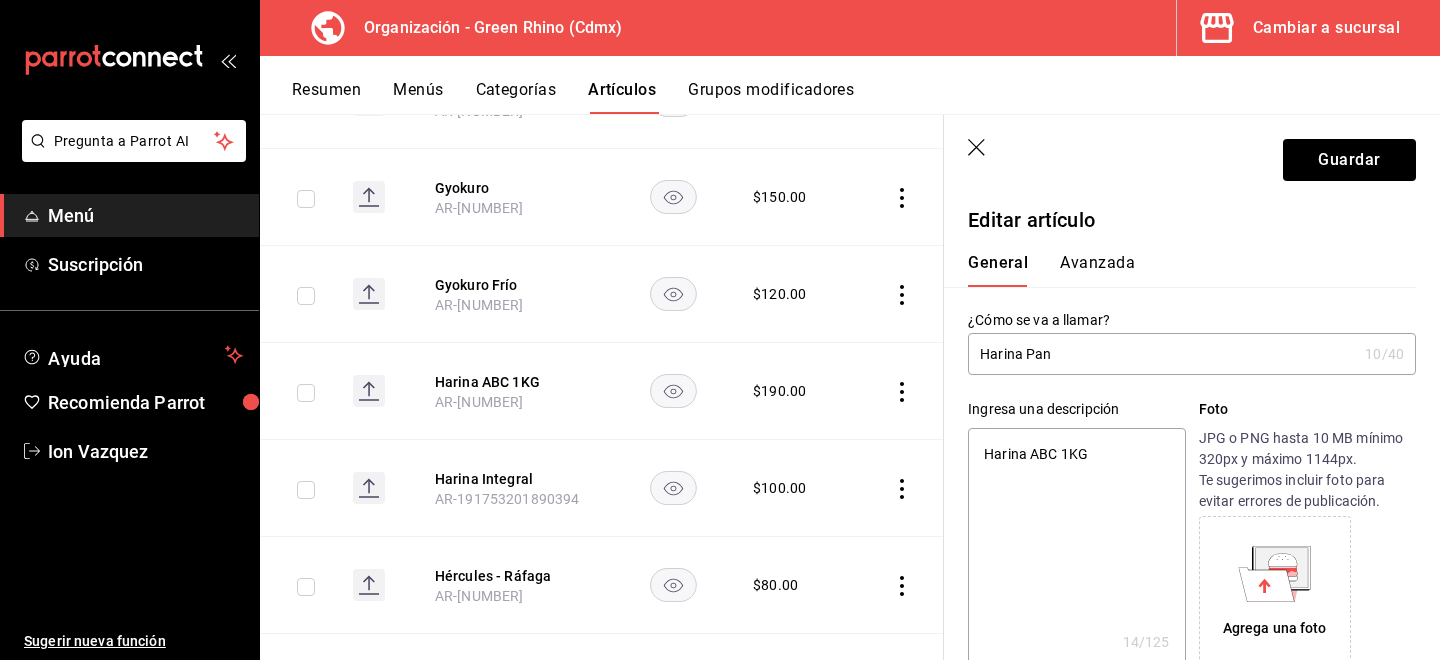 type on "Harina Pani" 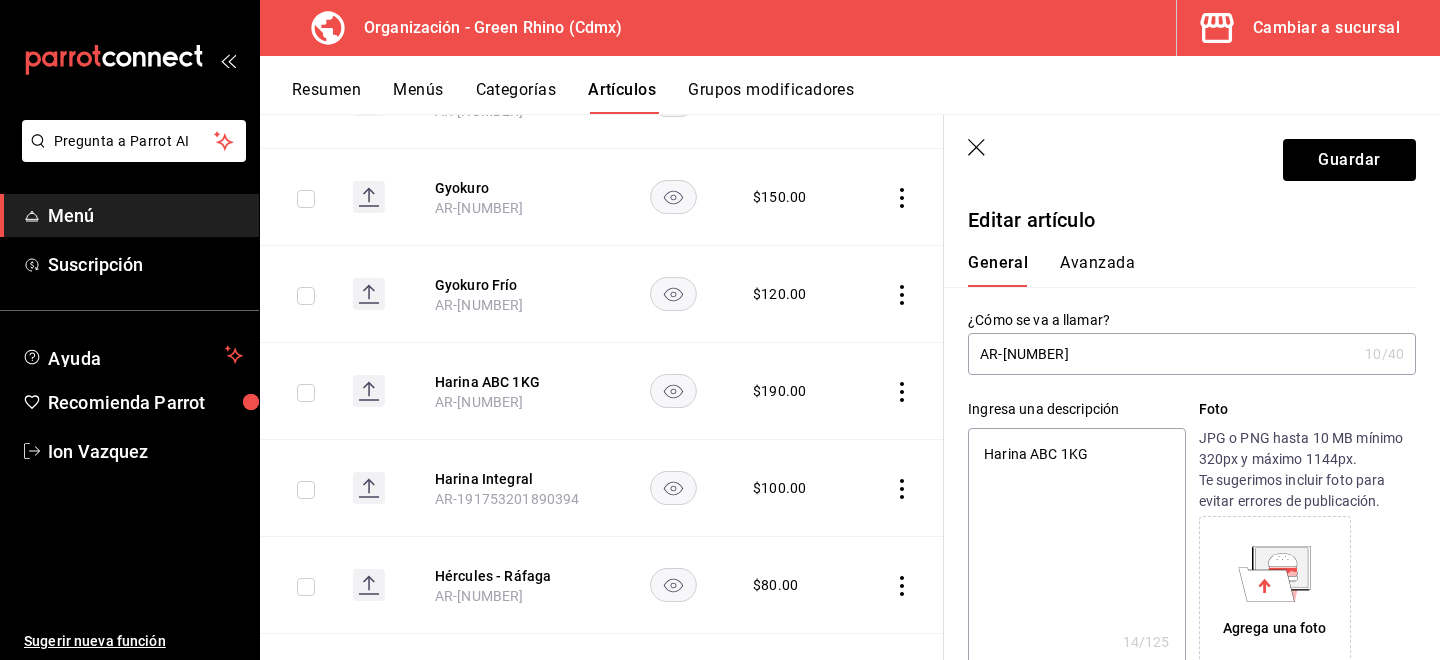 type on "x" 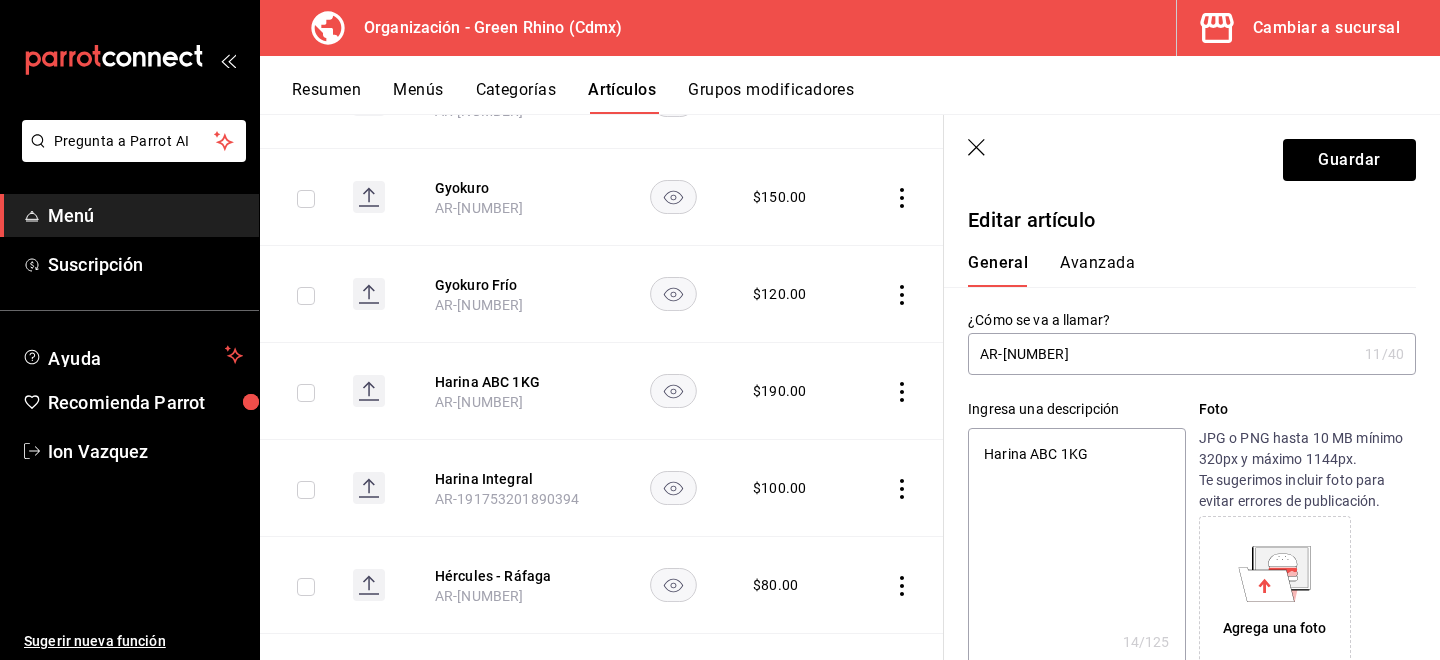 type on "Harina Panif" 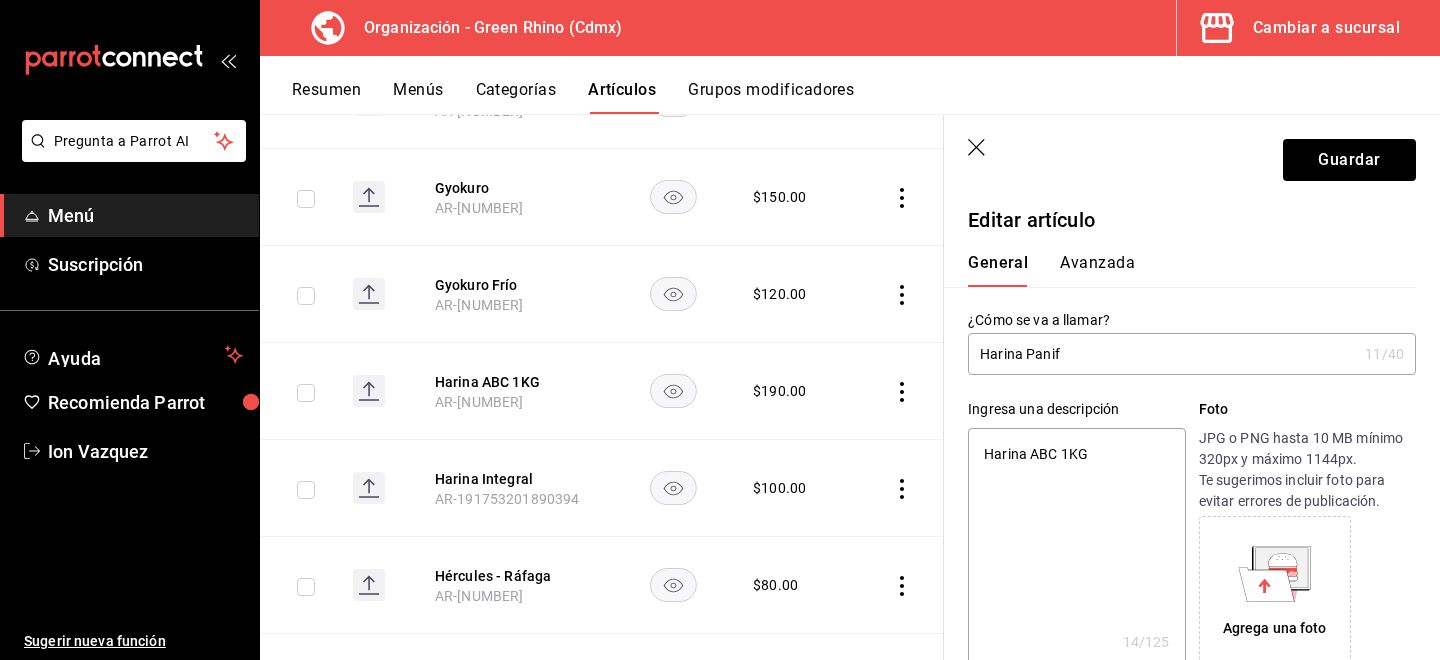 type on "Harina Panifi" 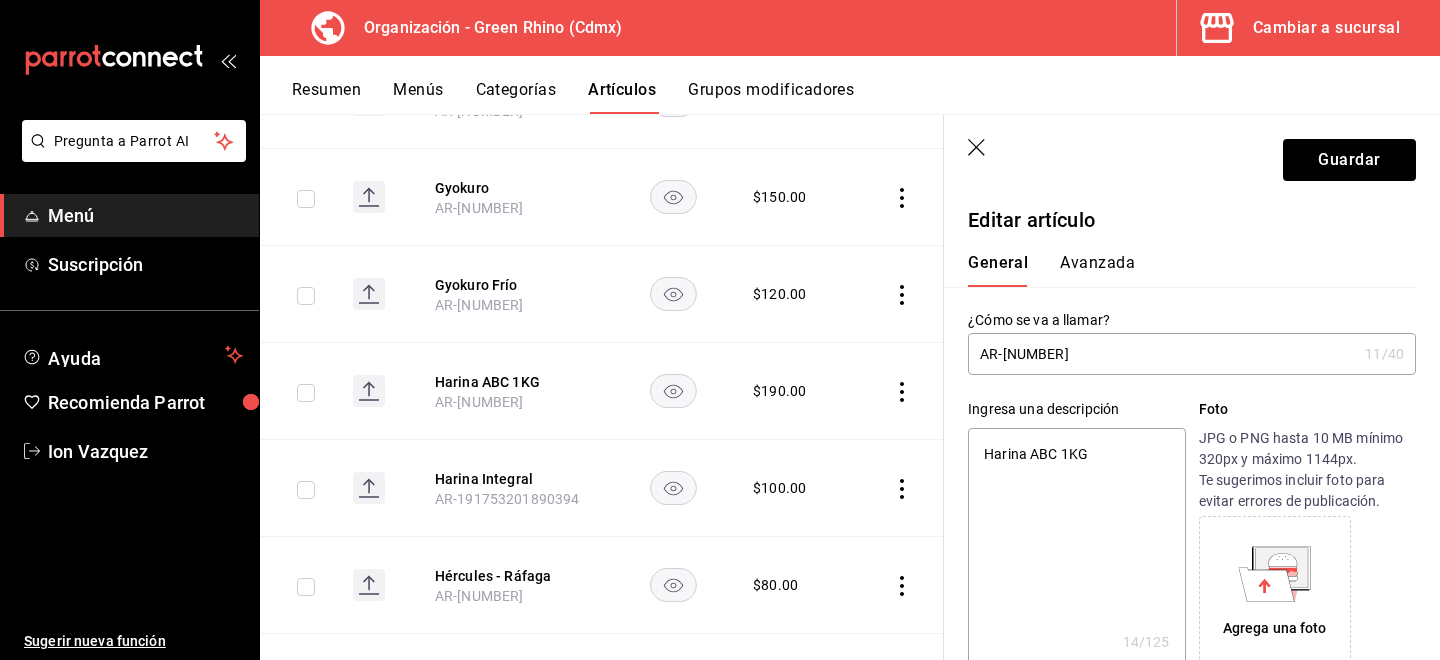 type on "x" 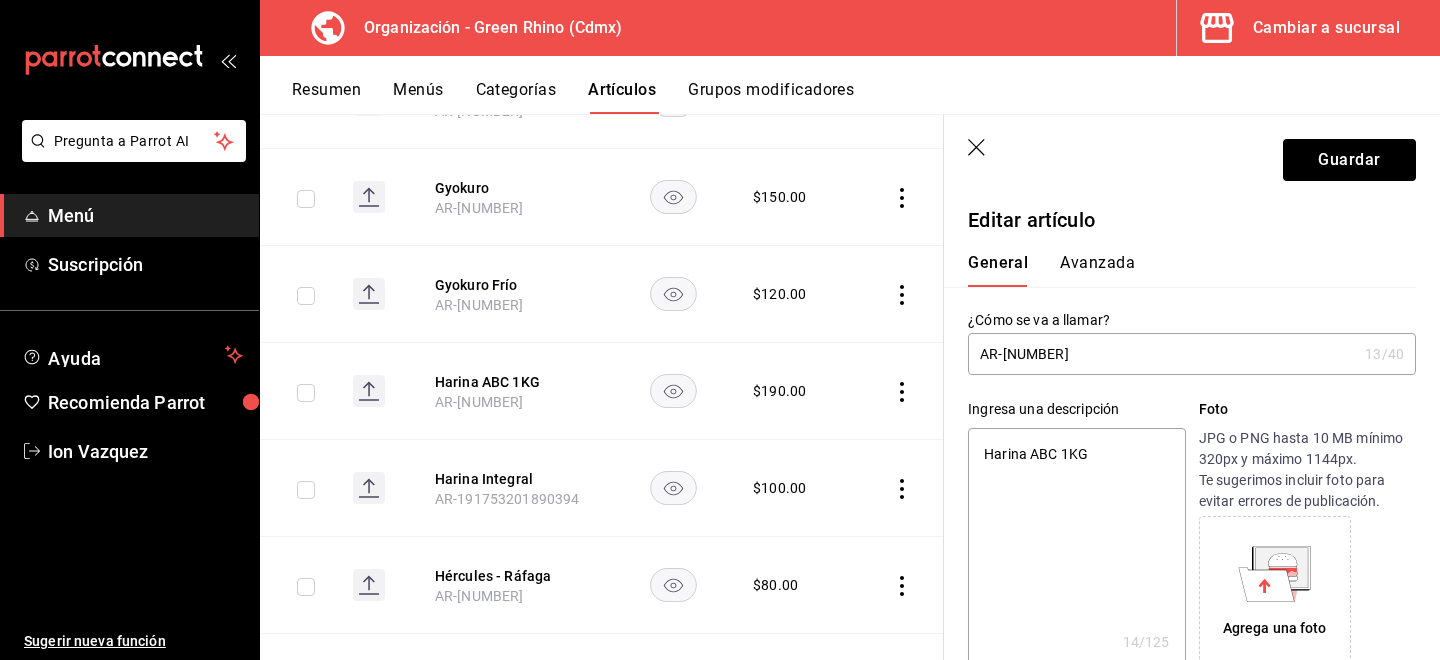 type on "Harina Panific" 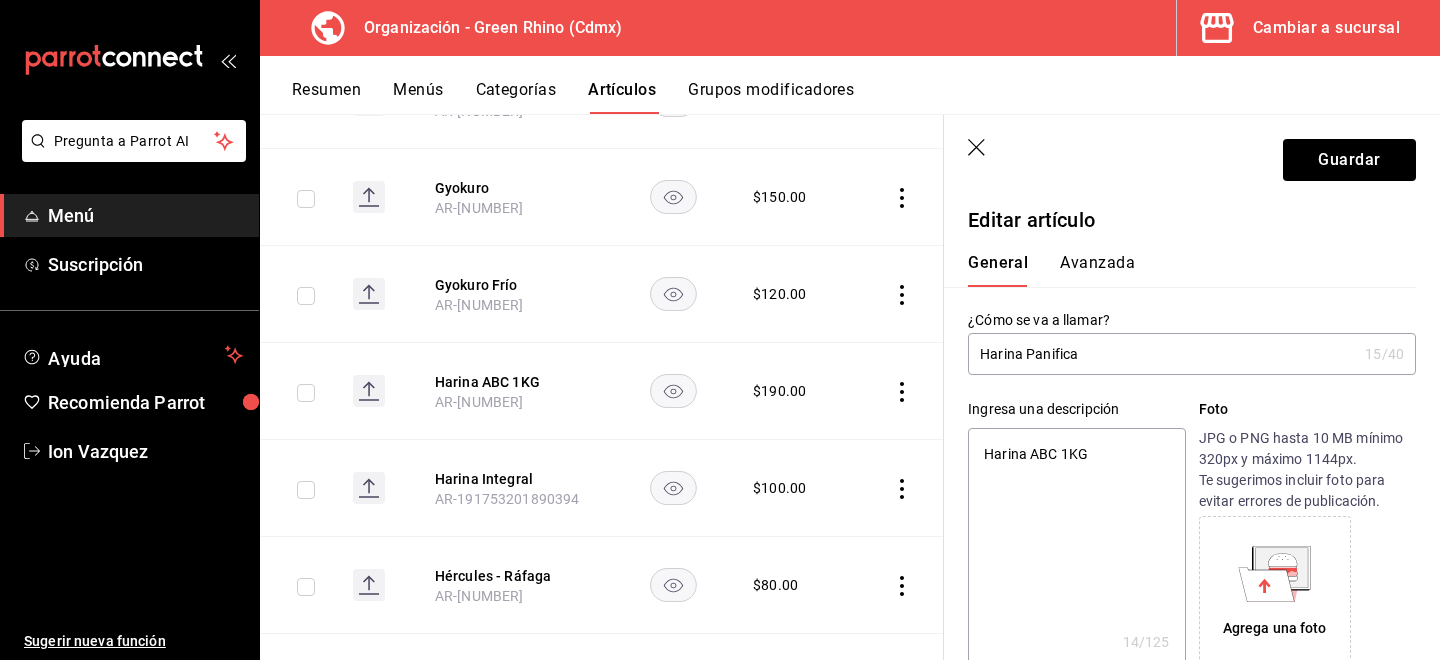 type on "Harina Panificad" 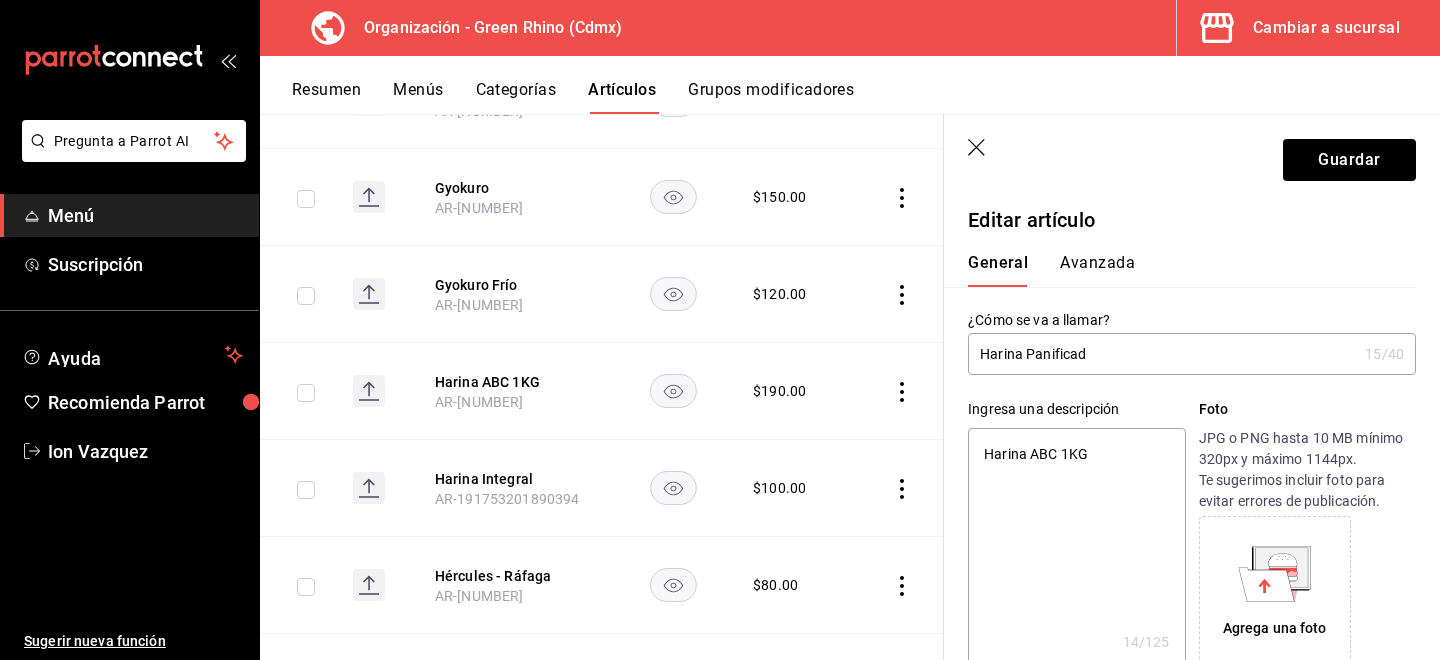type on "Harina Panificado" 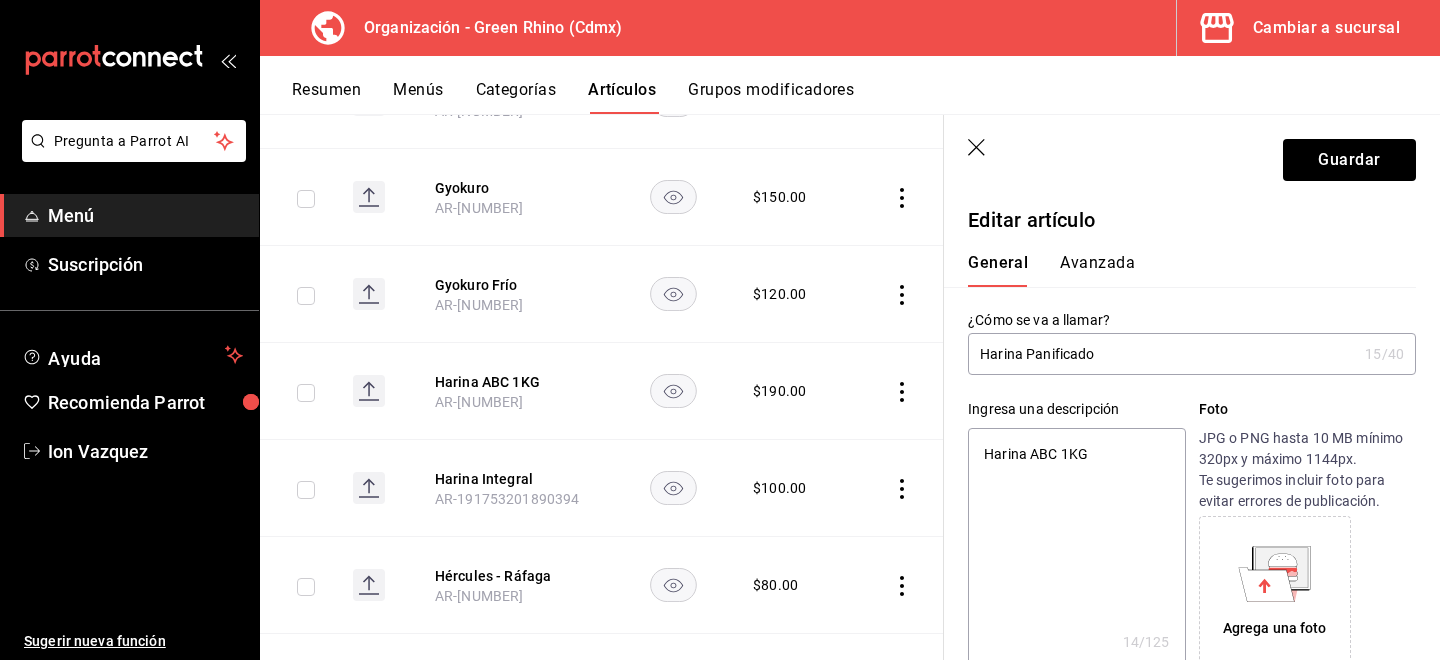 type on "x" 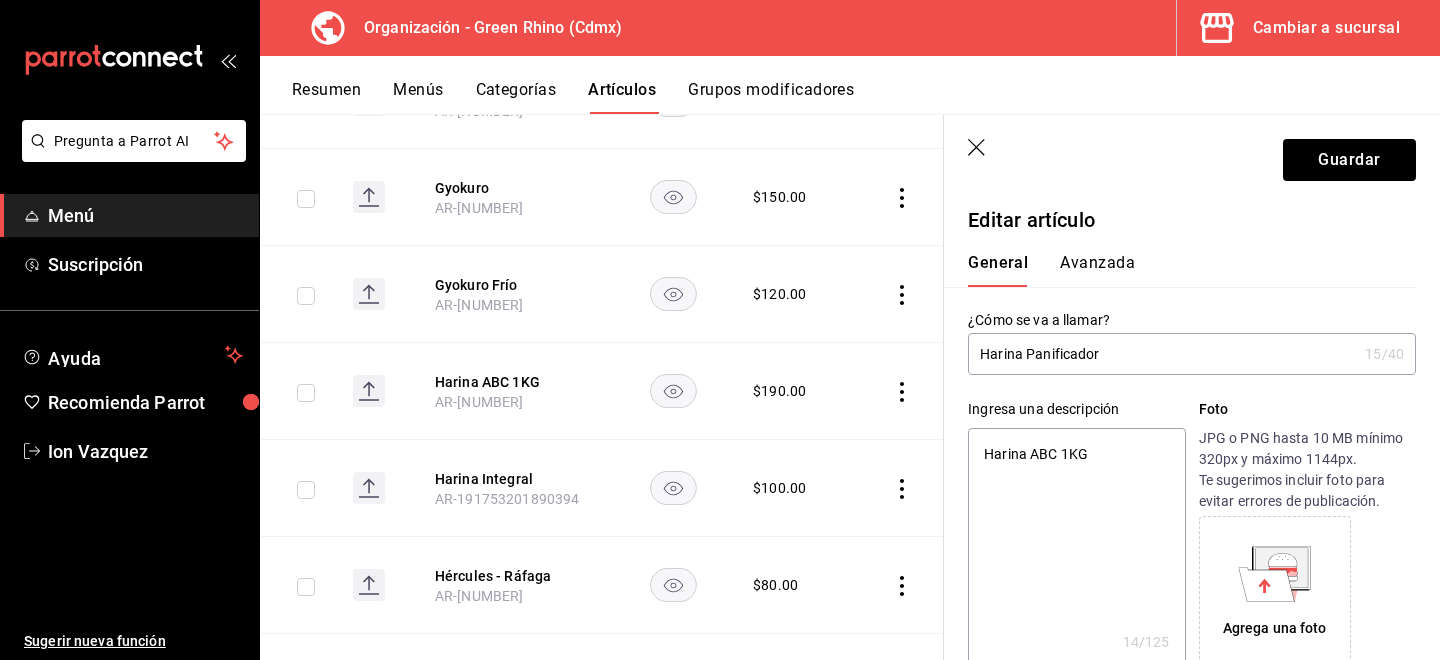 type on "x" 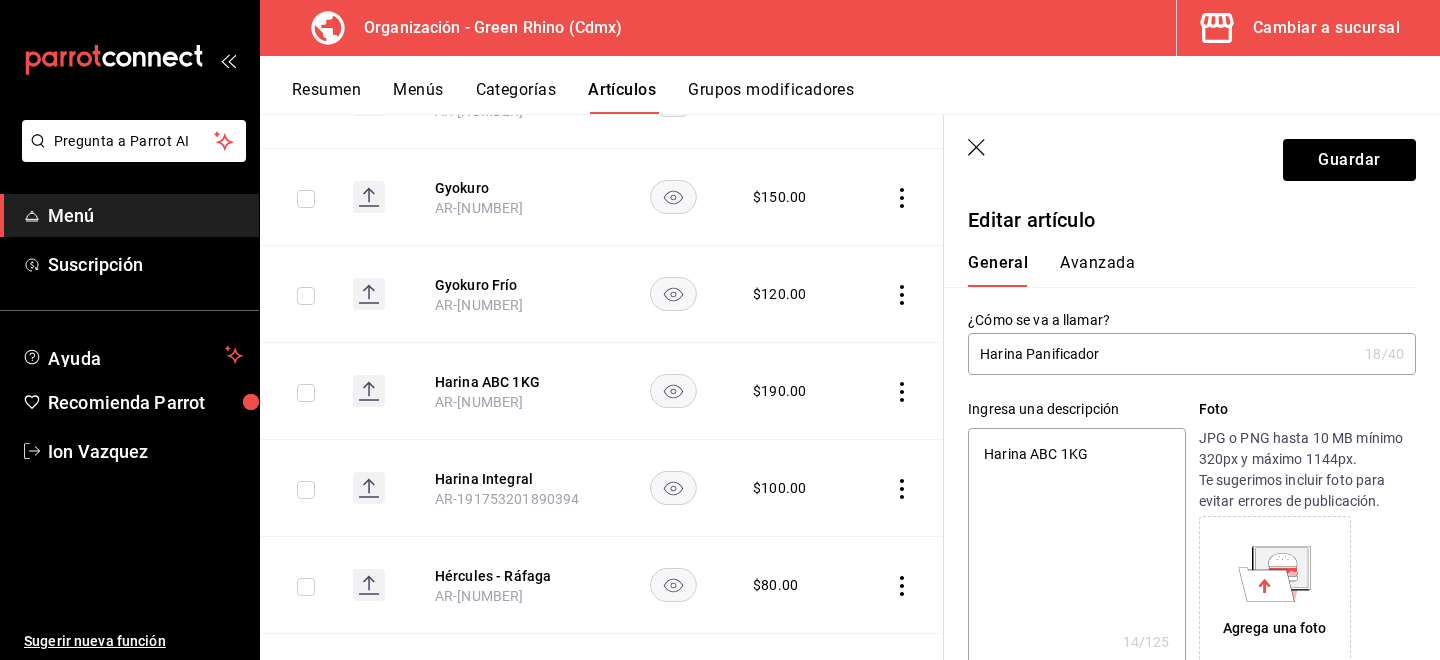type on "Harina Panificadora" 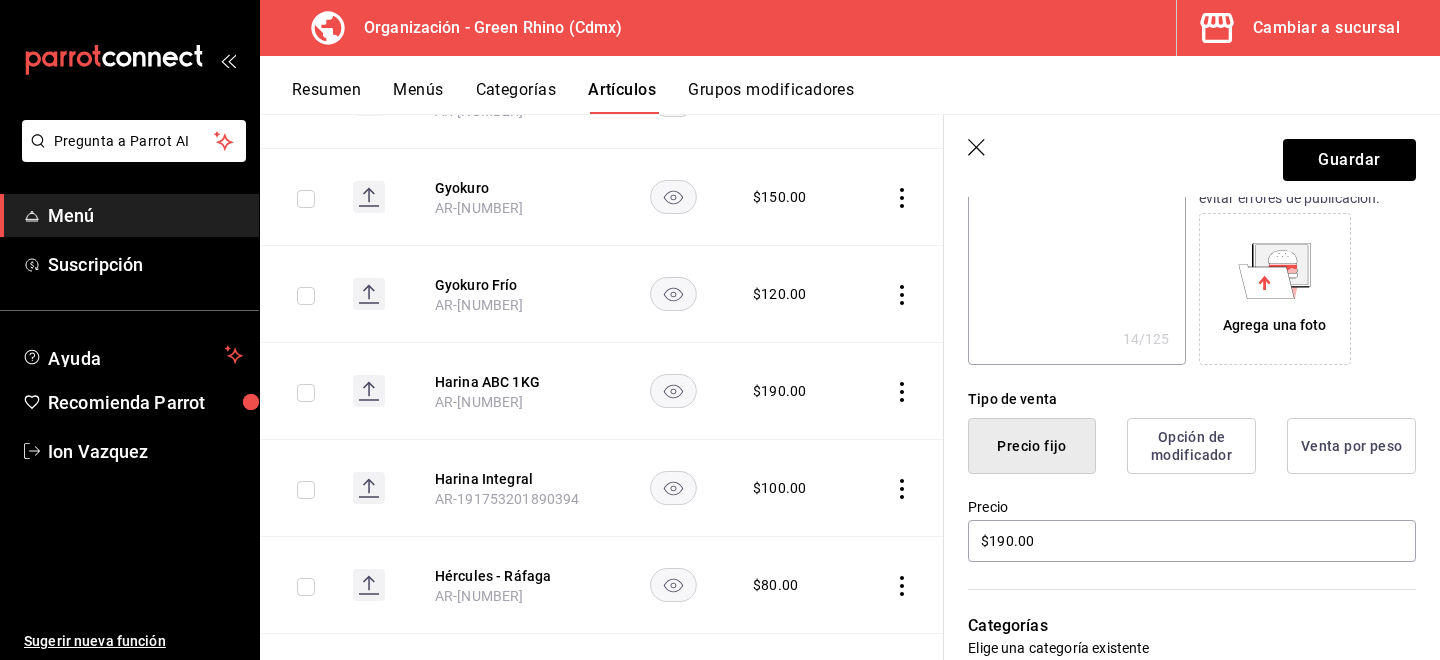 scroll, scrollTop: 304, scrollLeft: 0, axis: vertical 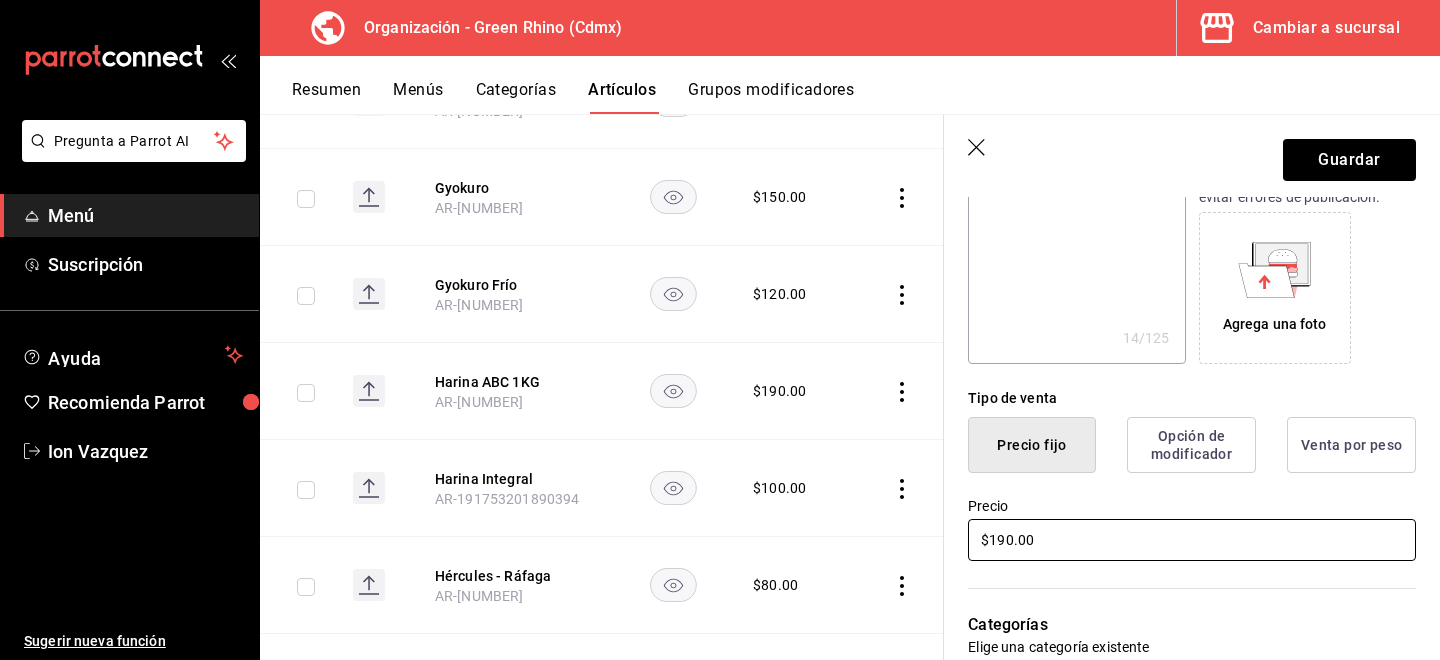 type on "Harina Panificadora" 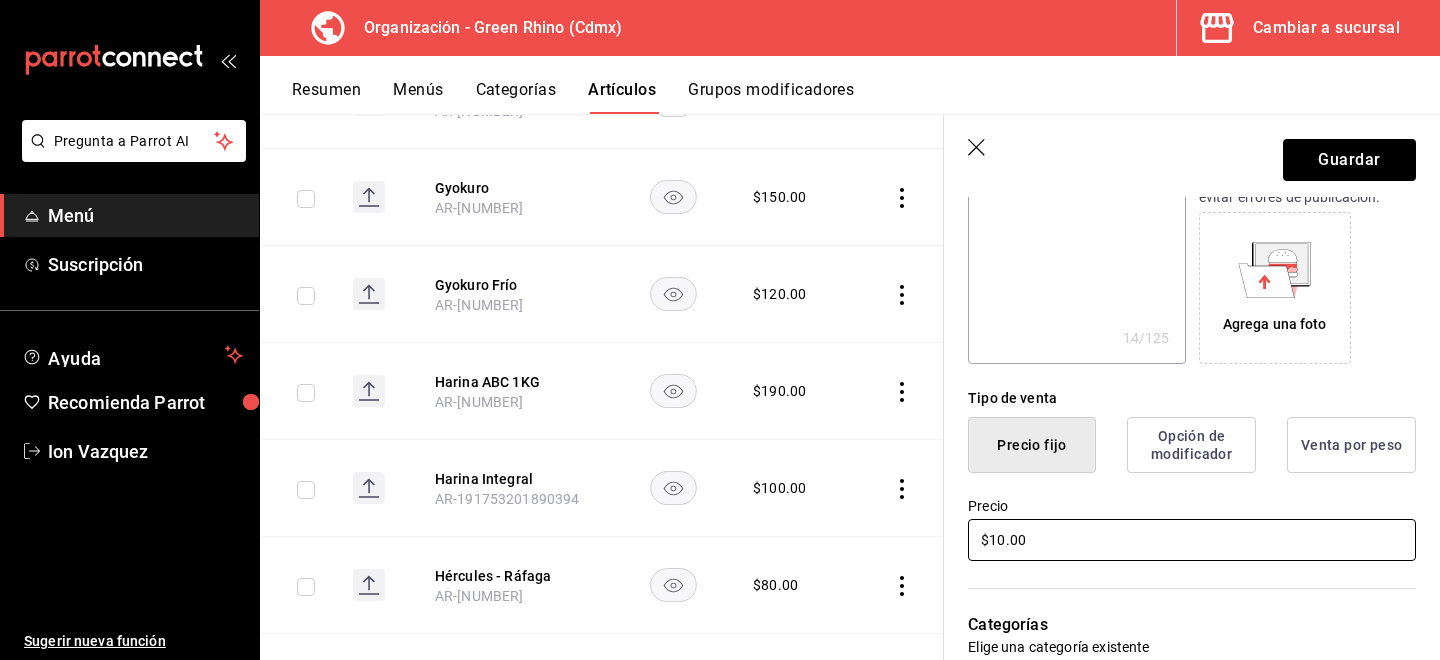 type on "x" 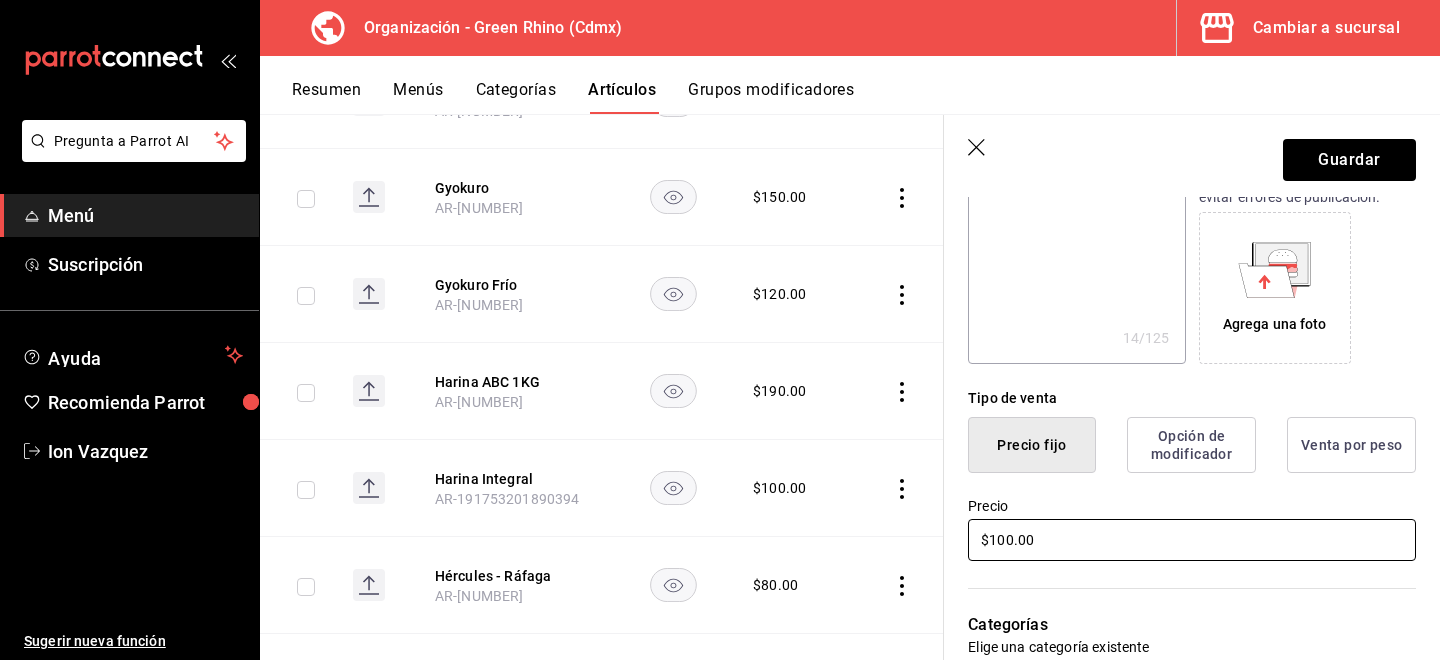 type on "x" 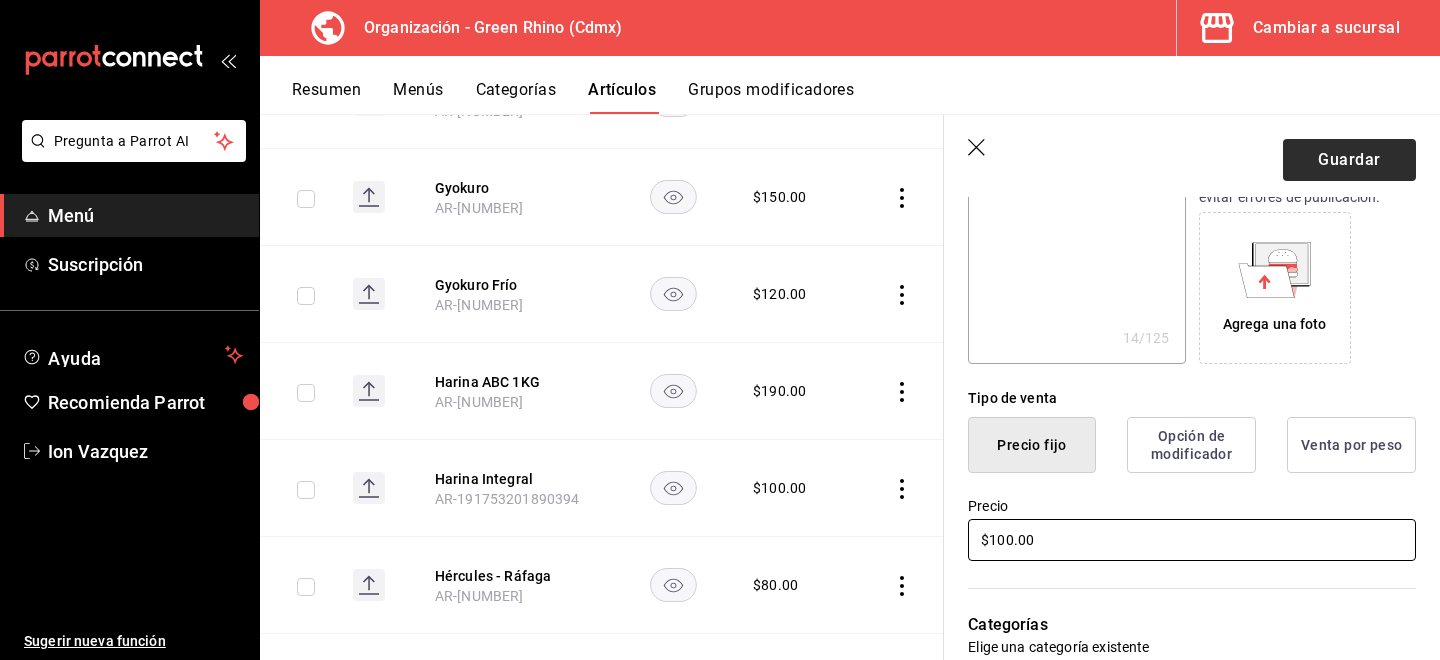 type on "$100.00" 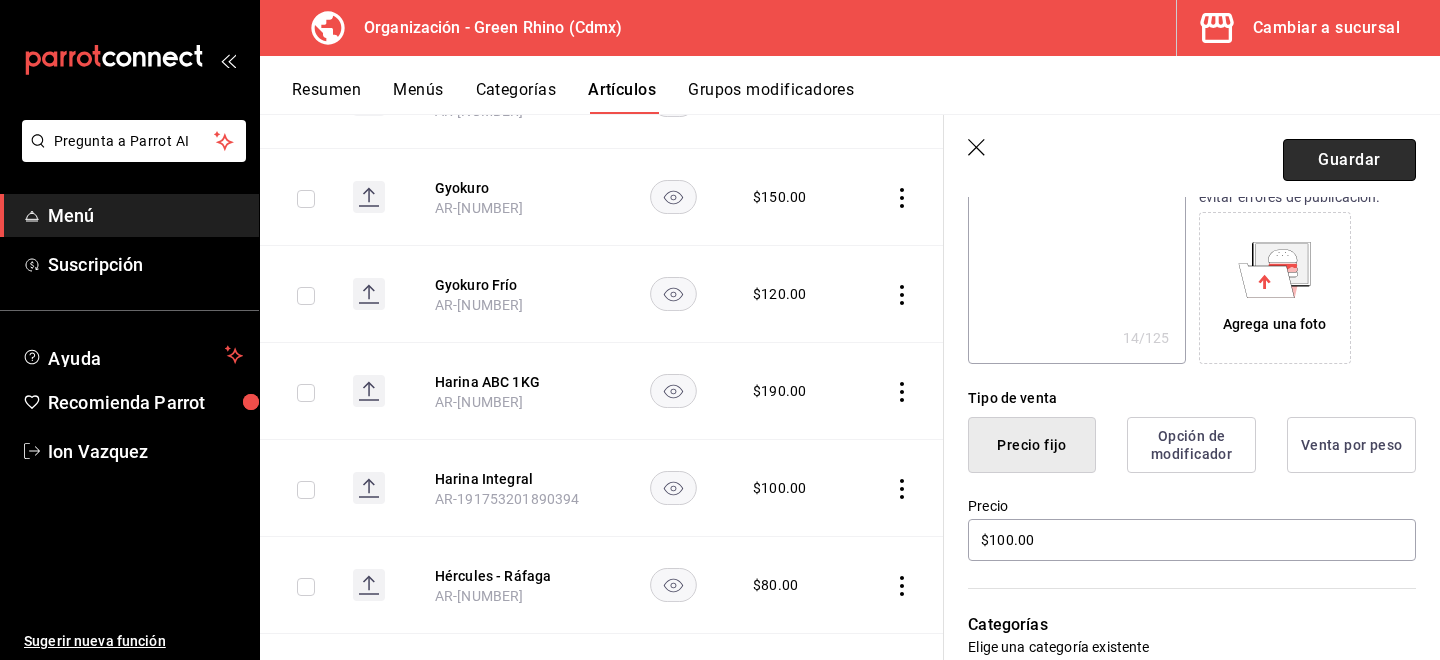 click on "Guardar" at bounding box center (1349, 160) 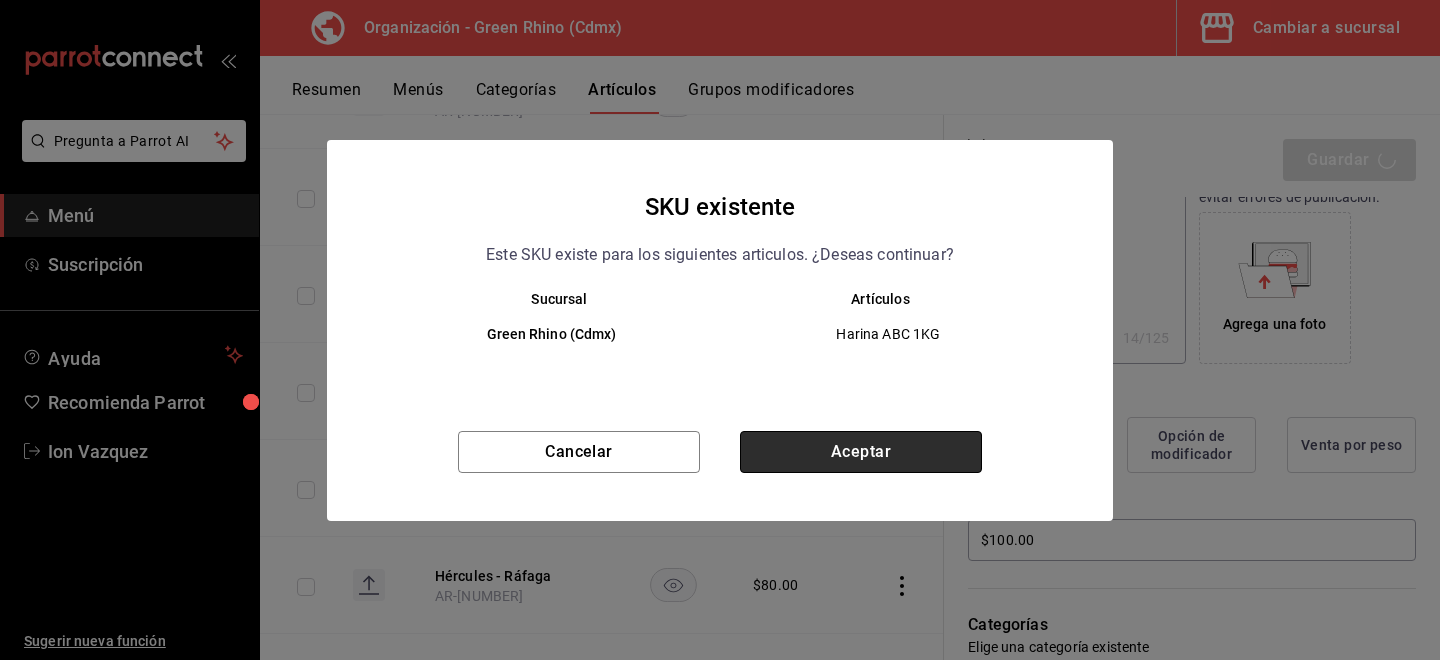 click on "Aceptar" at bounding box center [861, 452] 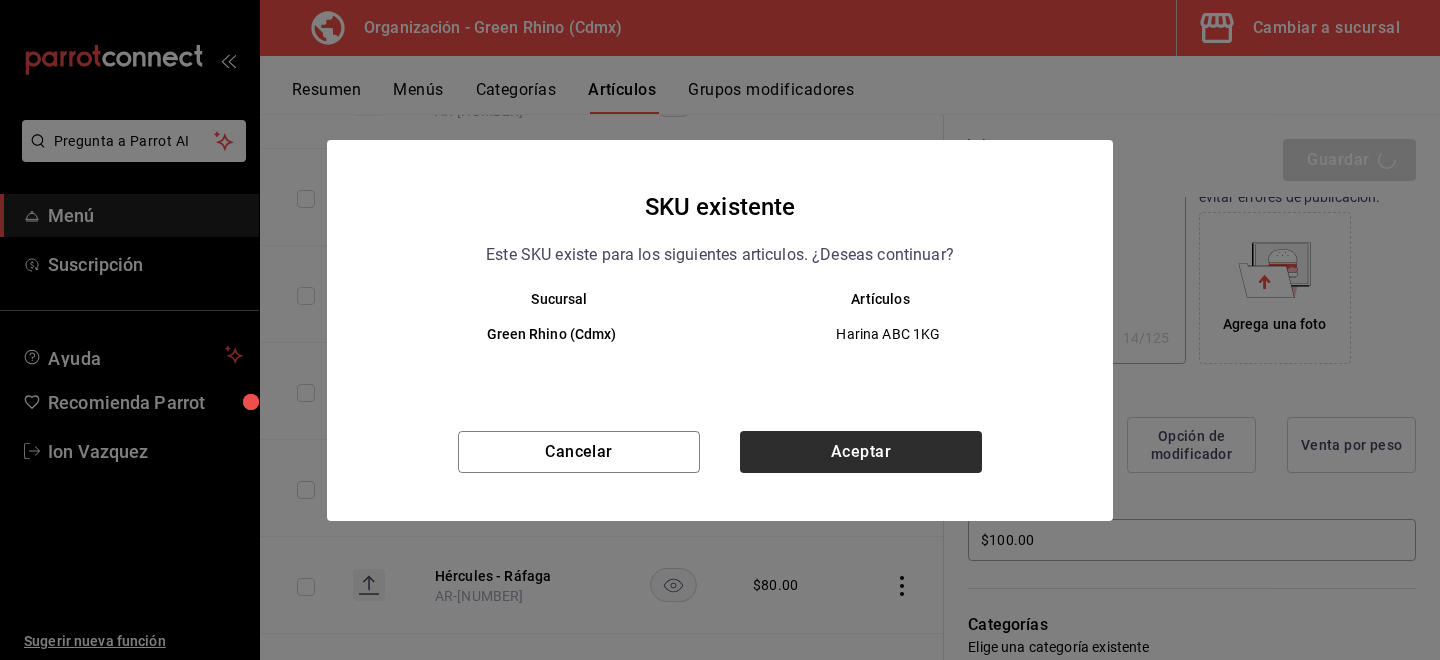 type on "x" 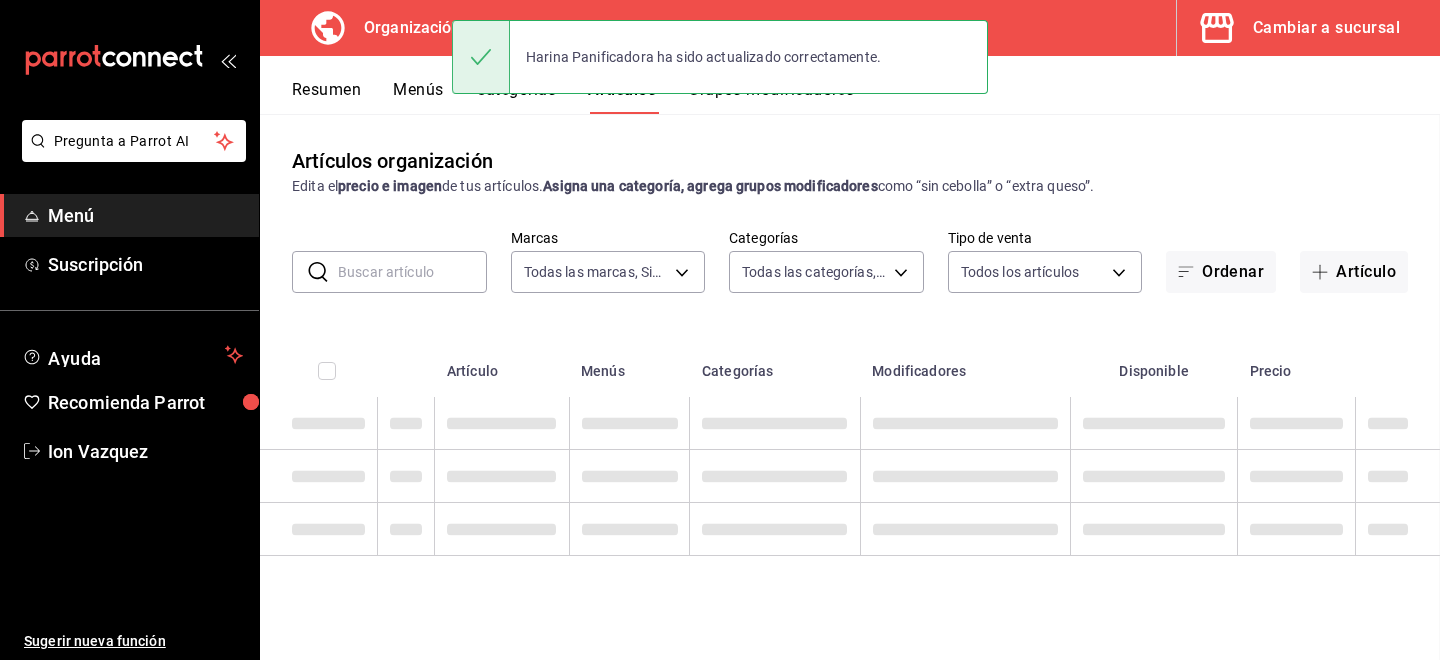 scroll, scrollTop: 0, scrollLeft: 0, axis: both 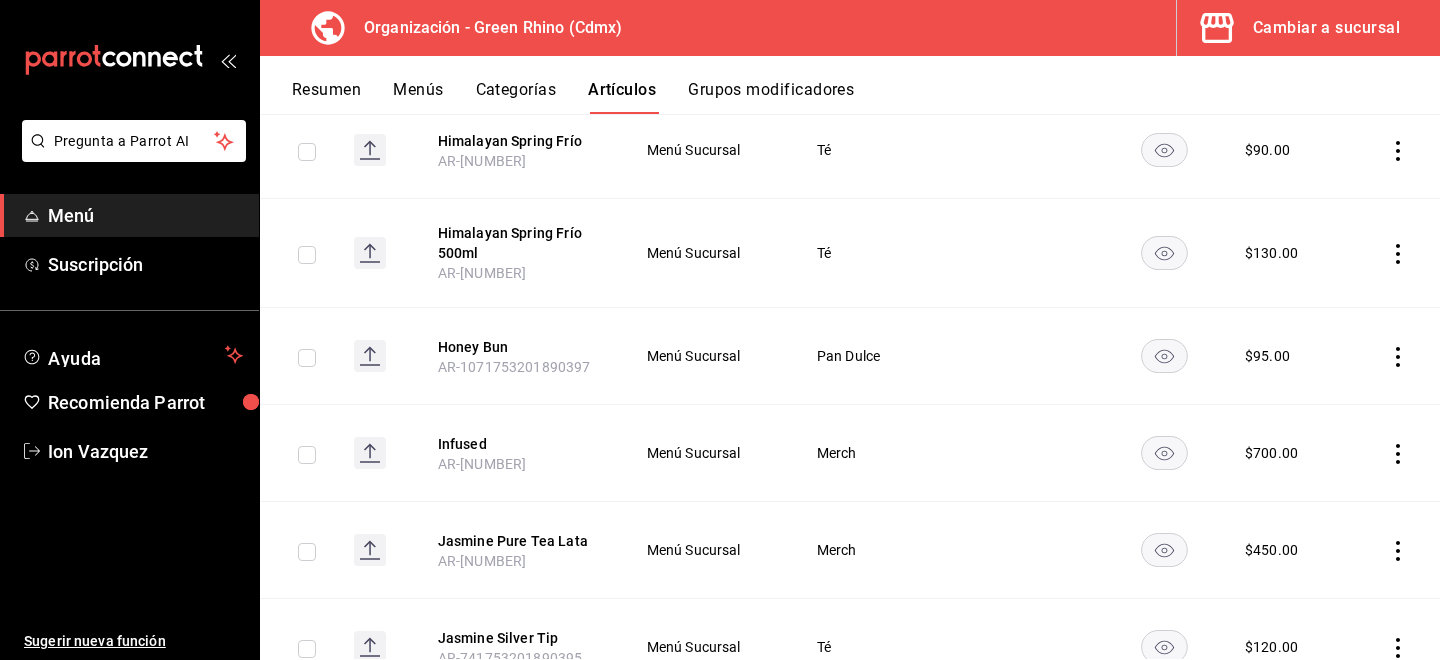 click at bounding box center [1395, 253] 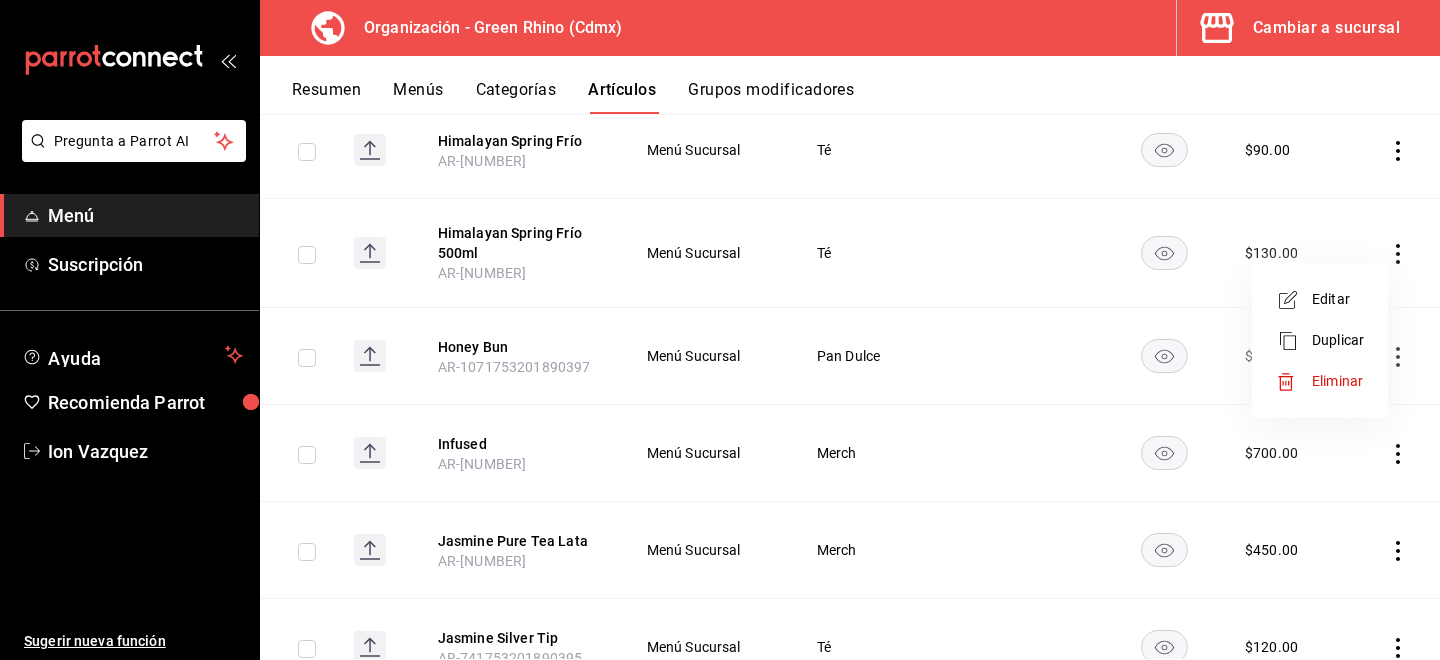 click on "Eliminar" at bounding box center [1320, 381] 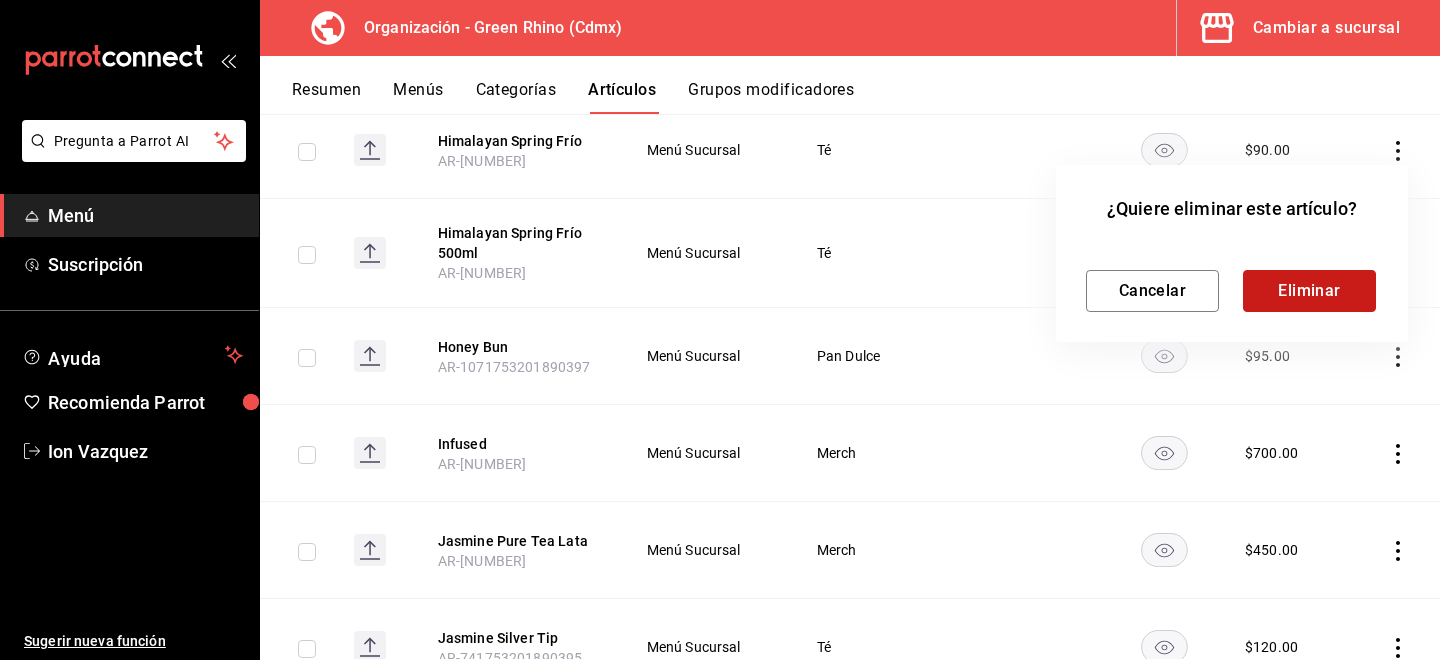 click on "Eliminar" at bounding box center (1309, 291) 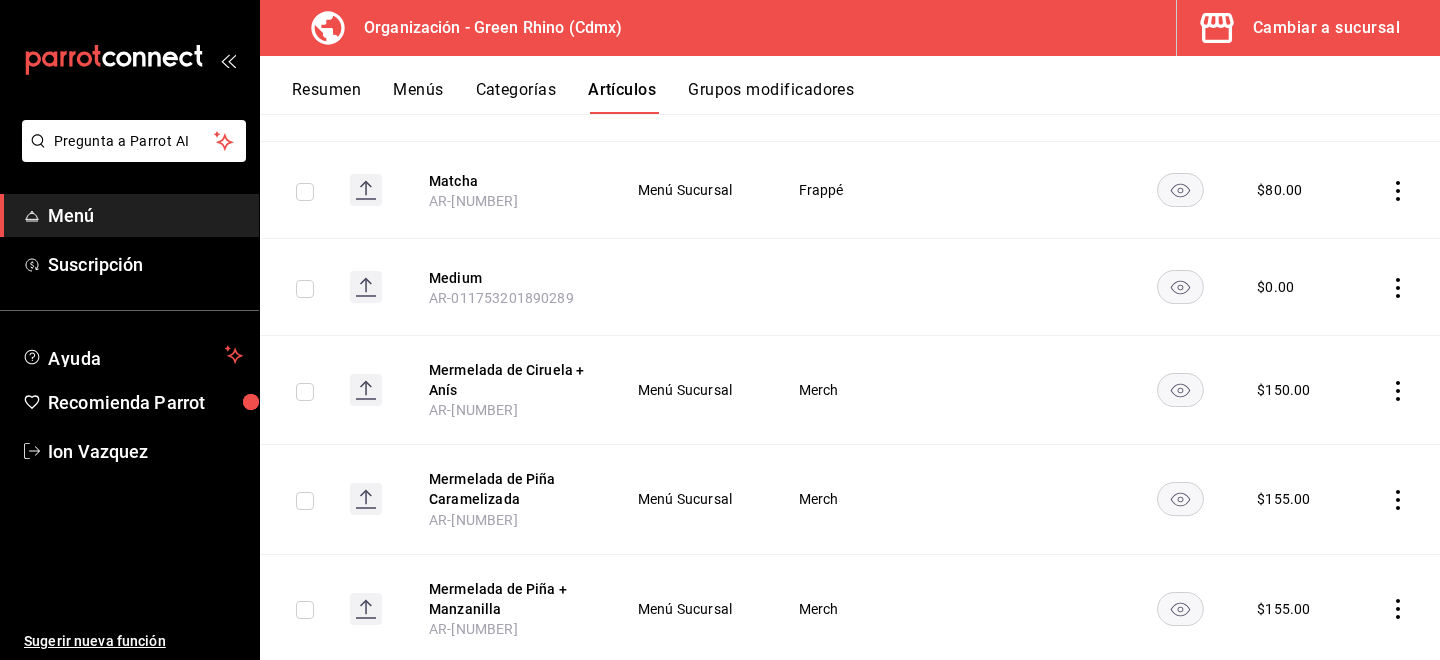 scroll, scrollTop: 7624, scrollLeft: 0, axis: vertical 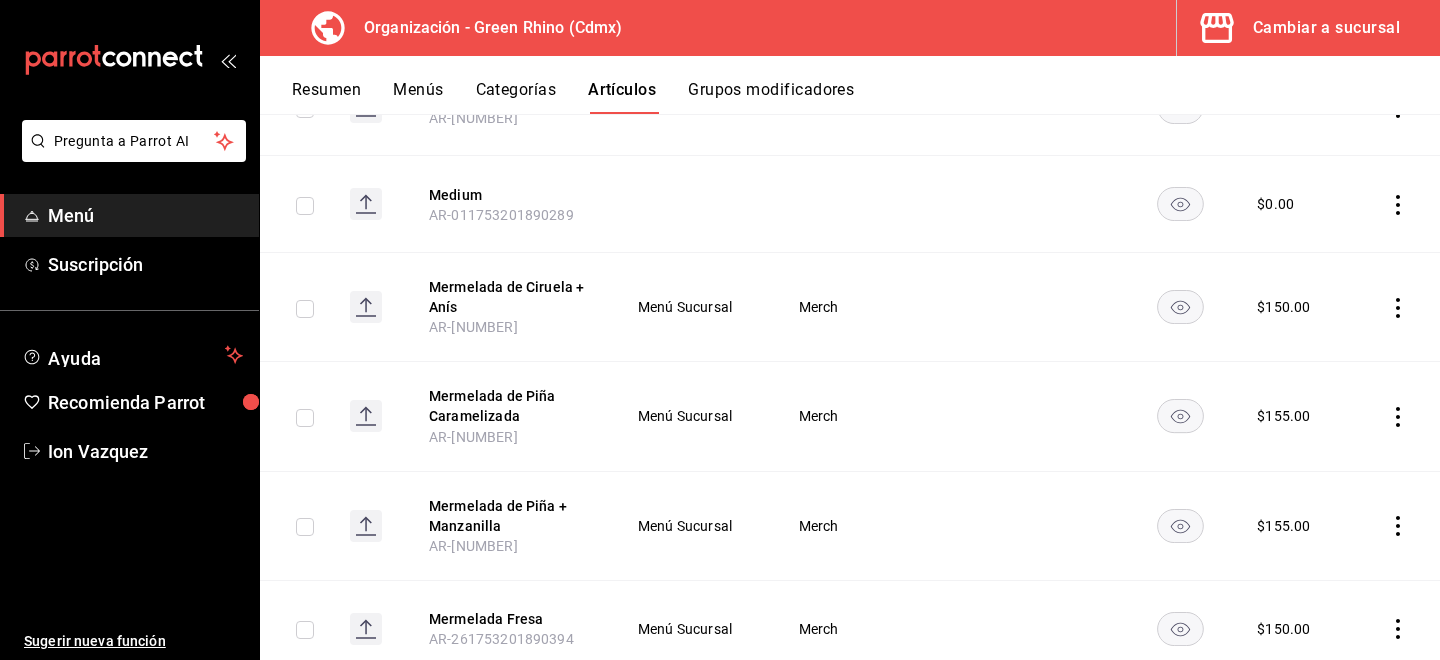 click 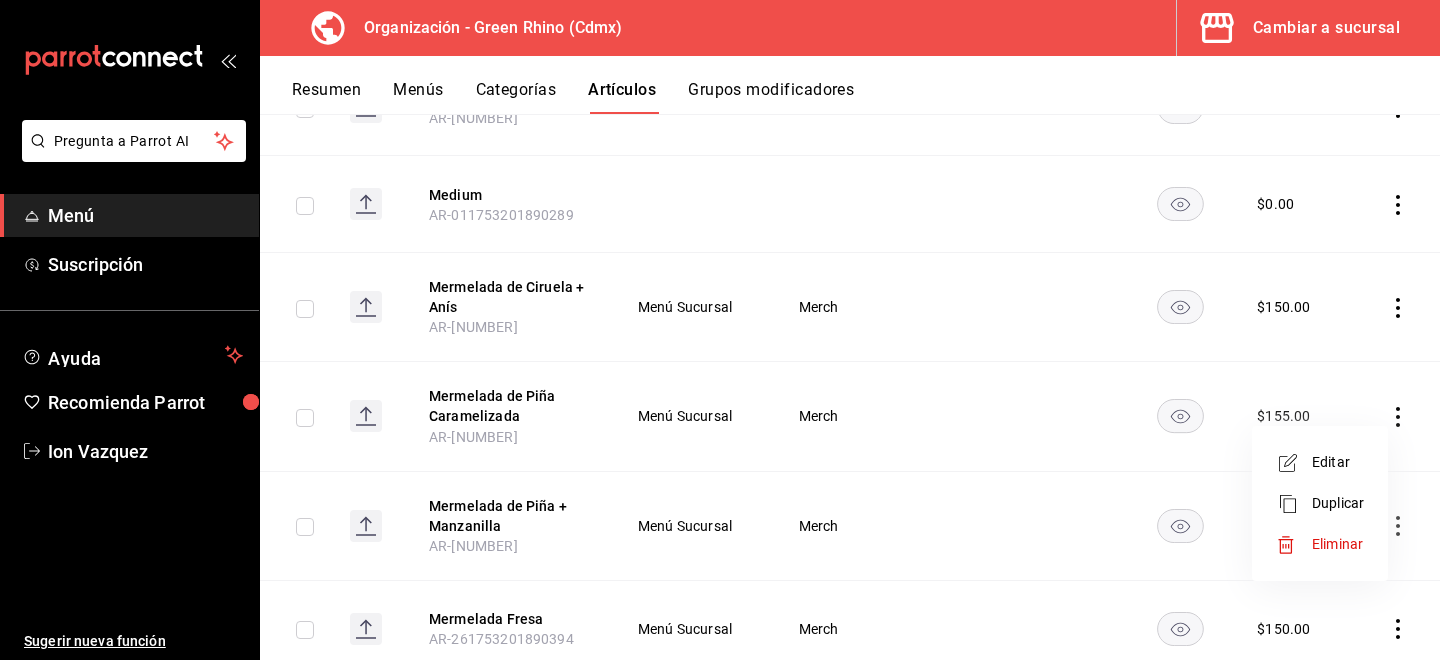 click on "Eliminar" at bounding box center (1337, 544) 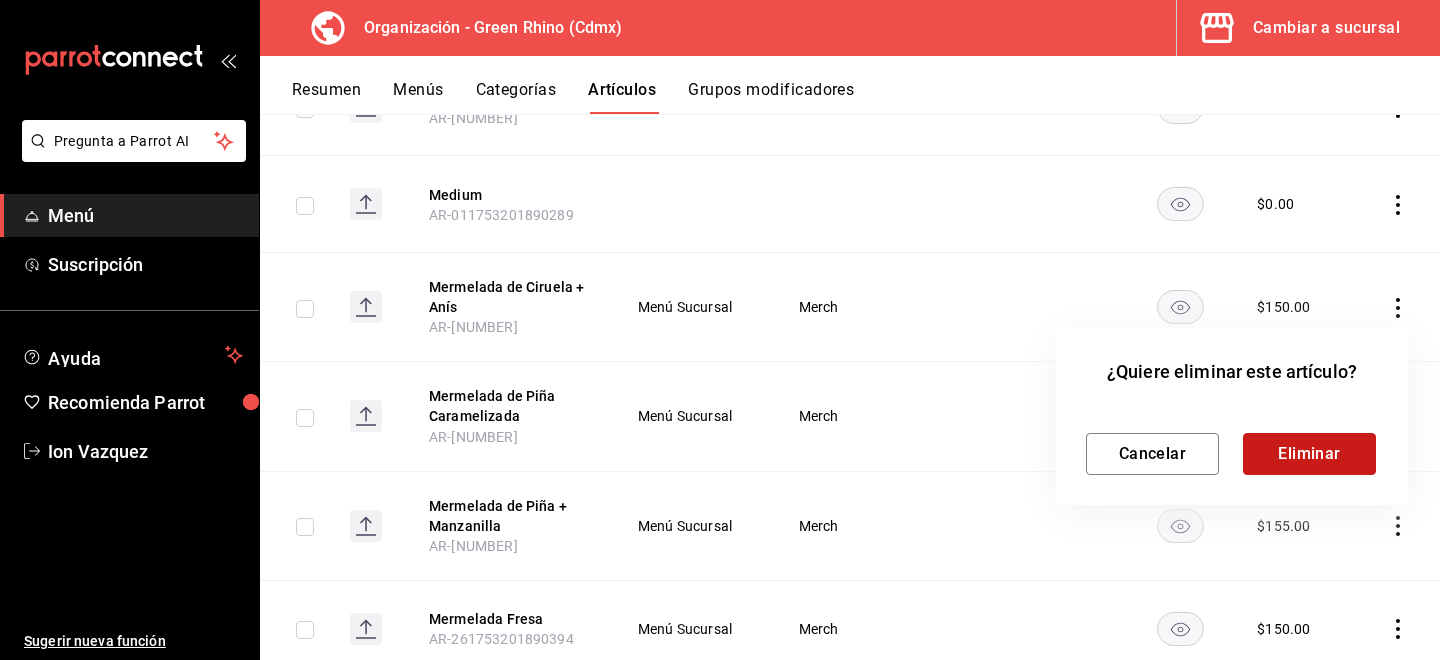 click on "Eliminar" at bounding box center [1309, 454] 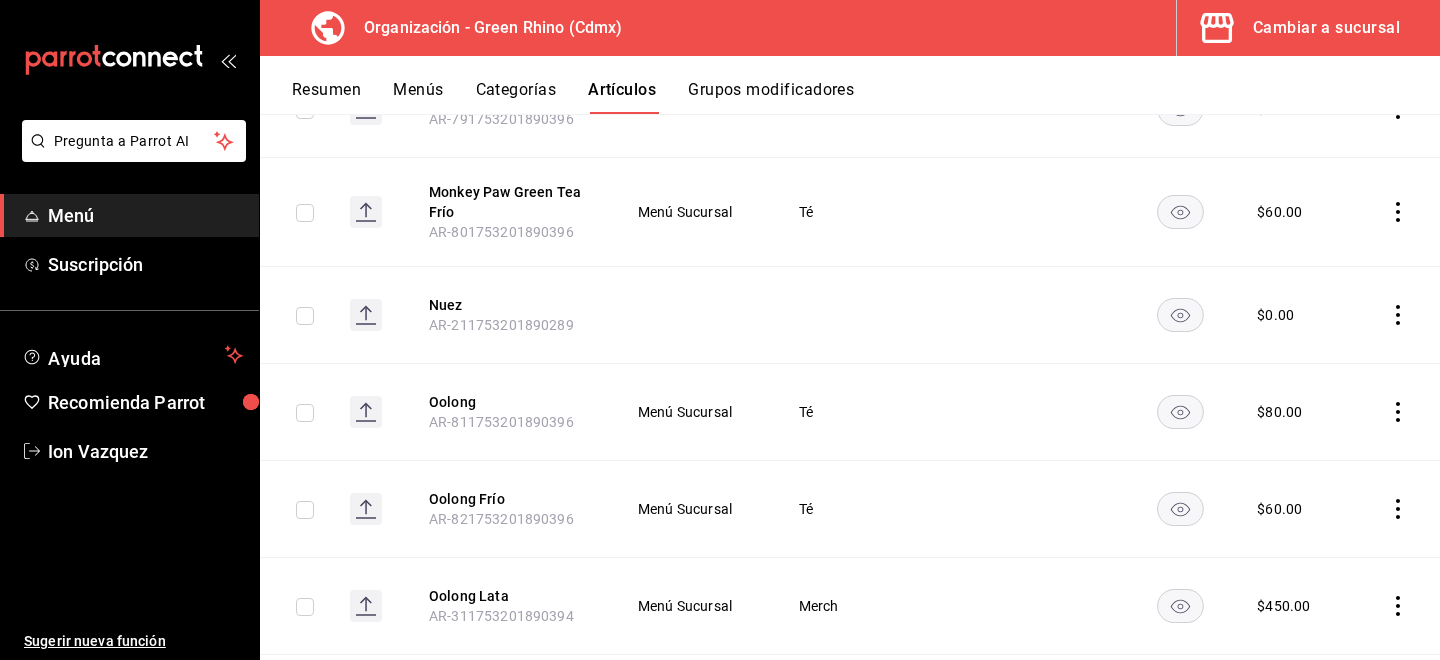 scroll, scrollTop: 8245, scrollLeft: 0, axis: vertical 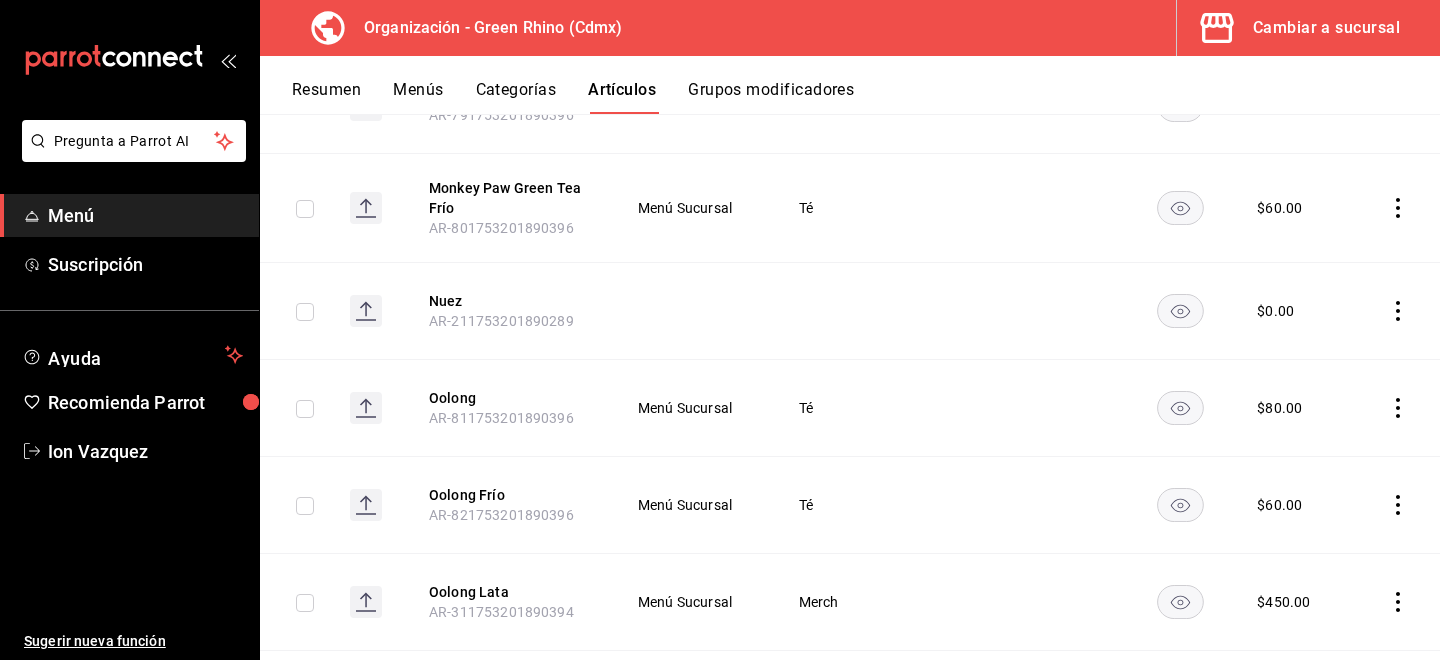 click at bounding box center [1397, 310] 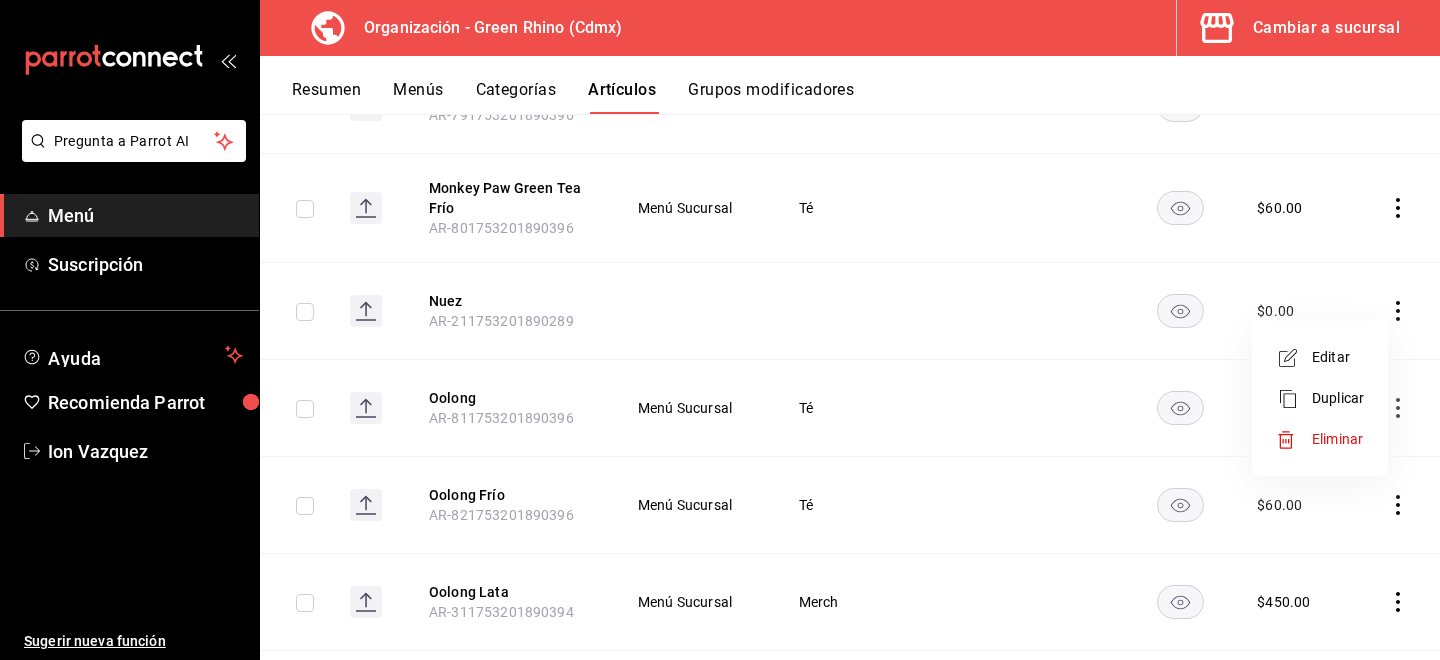 click on "Editar" at bounding box center (1338, 357) 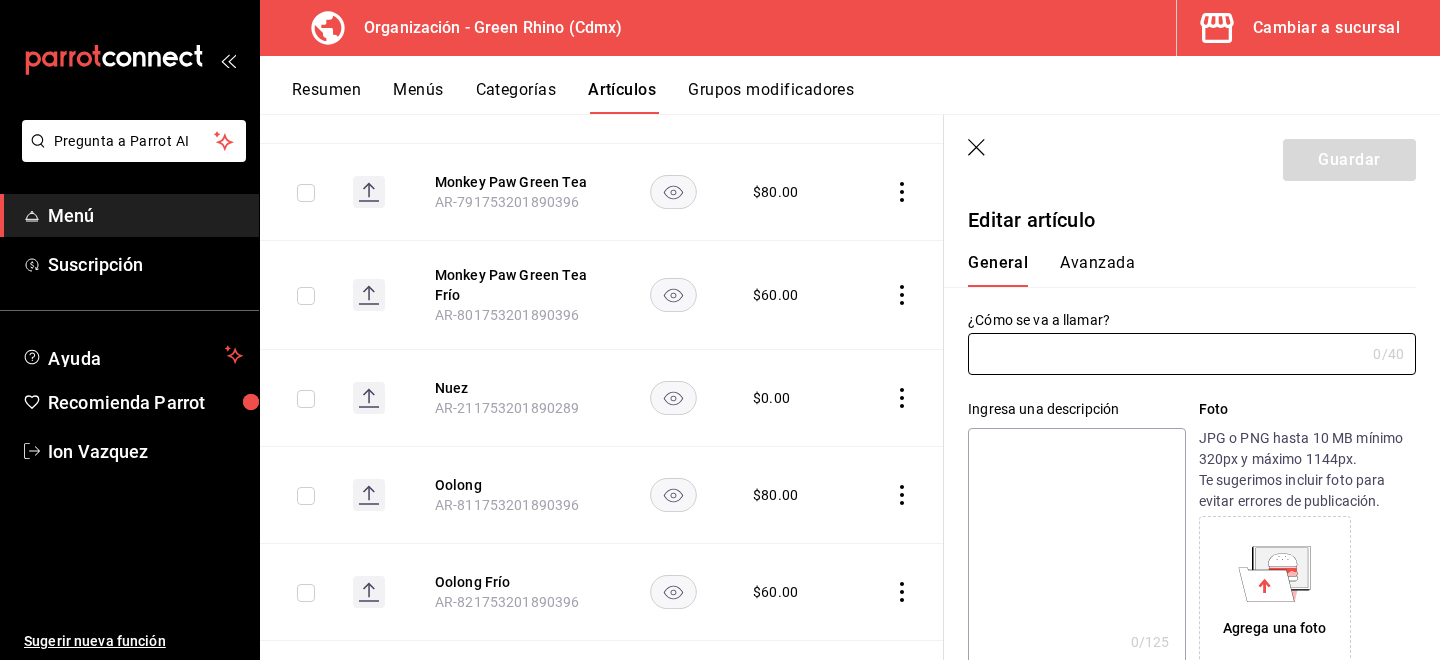 type on "Nuez" 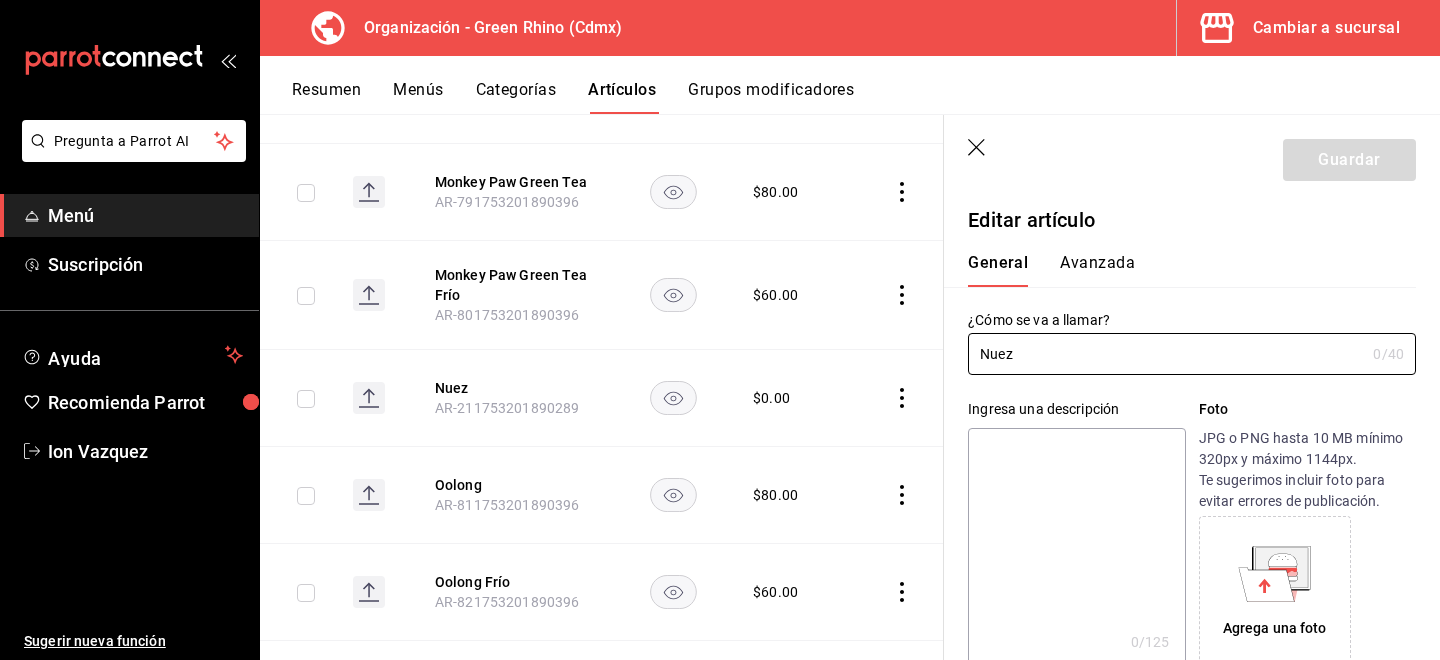 type on "$0.00" 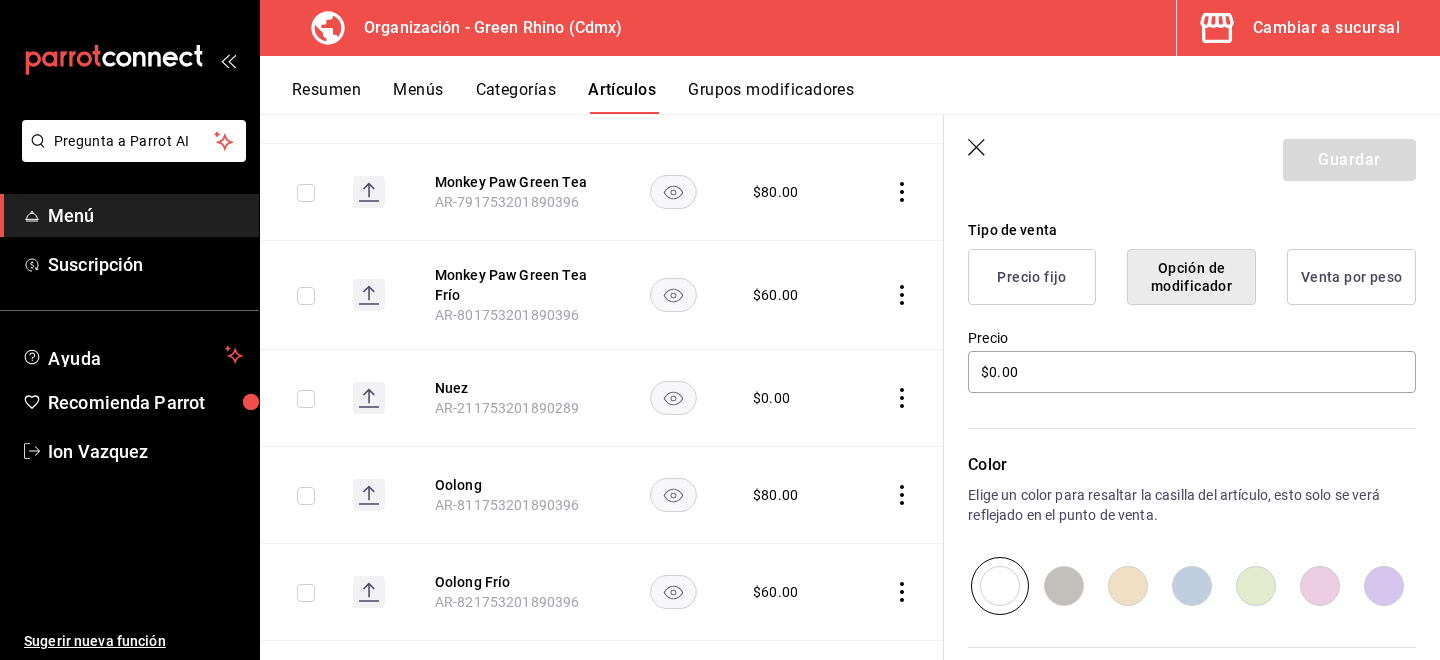 scroll, scrollTop: 465, scrollLeft: 0, axis: vertical 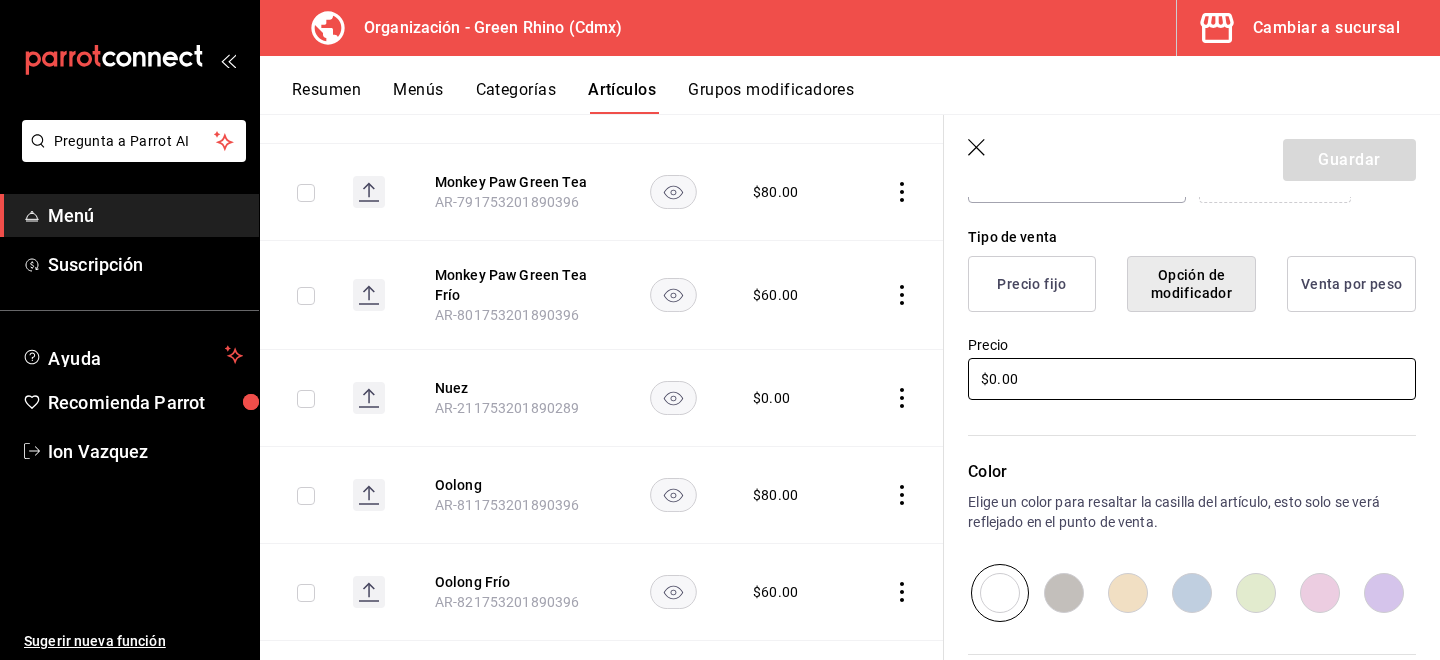 click on "$0.00" at bounding box center [1192, 379] 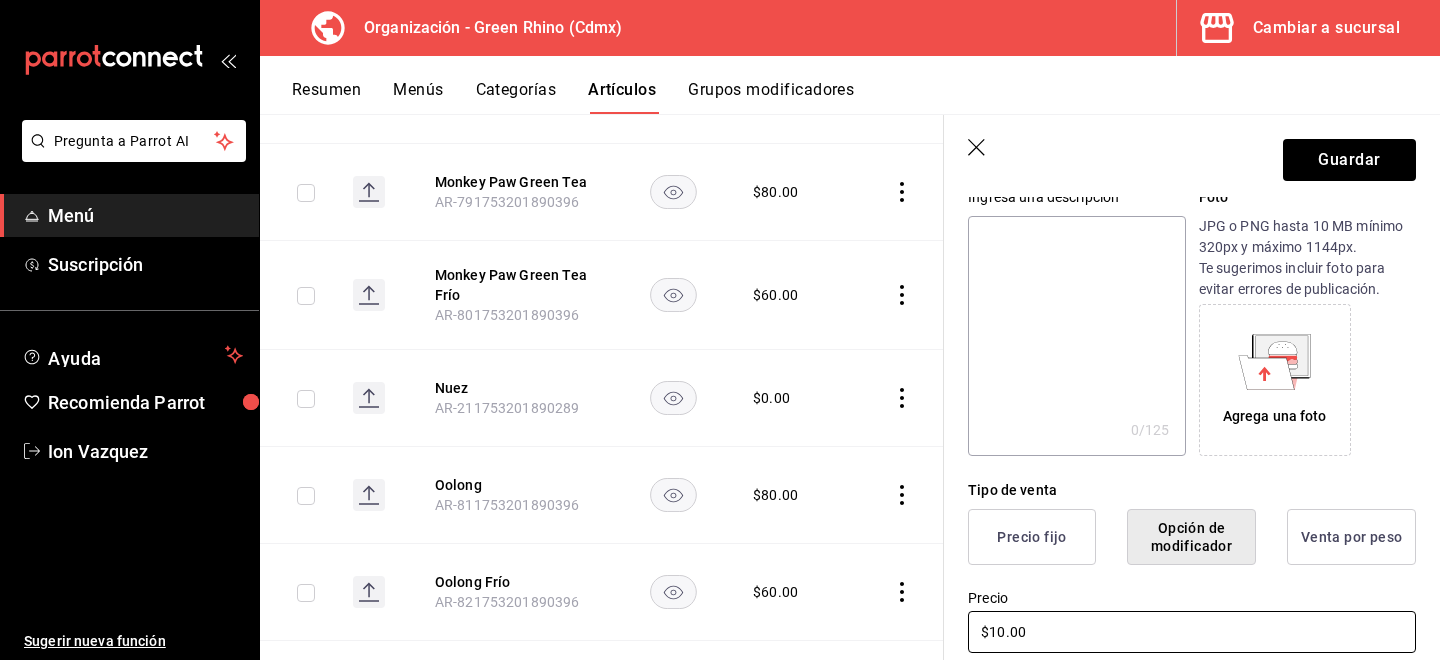 scroll, scrollTop: 0, scrollLeft: 0, axis: both 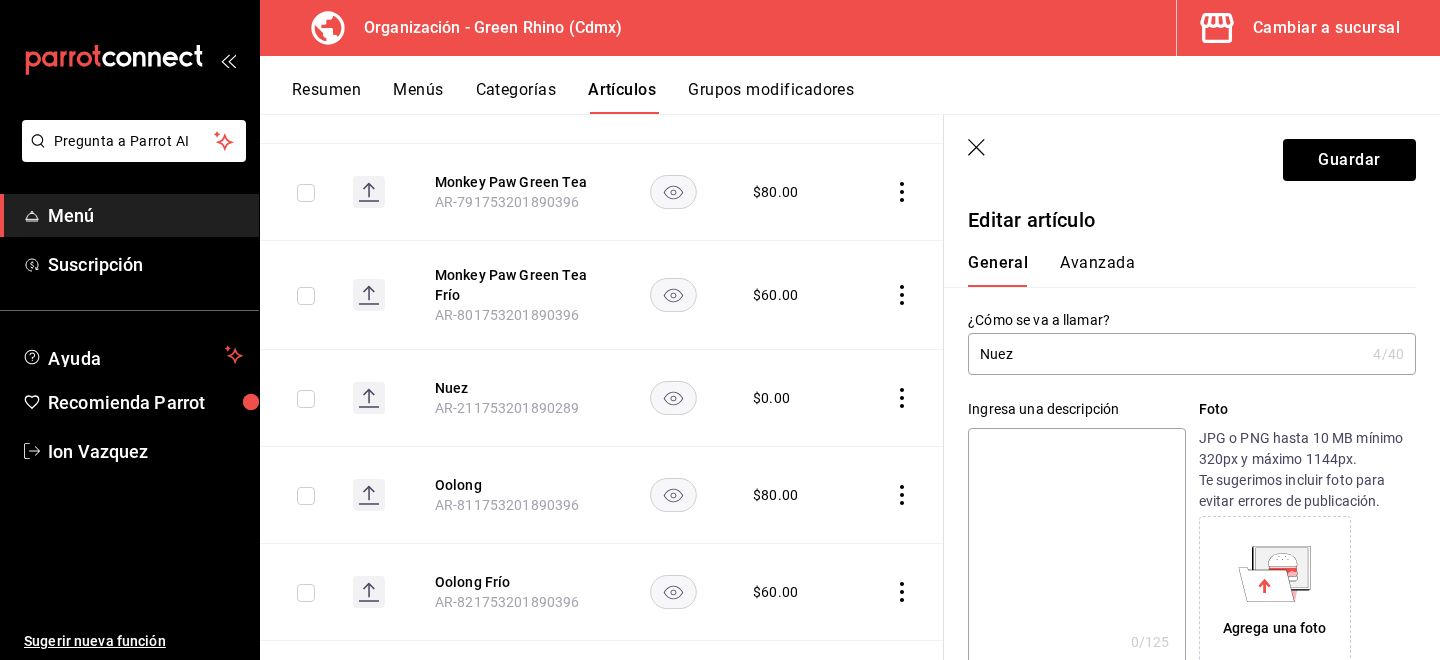 type on "$10.00" 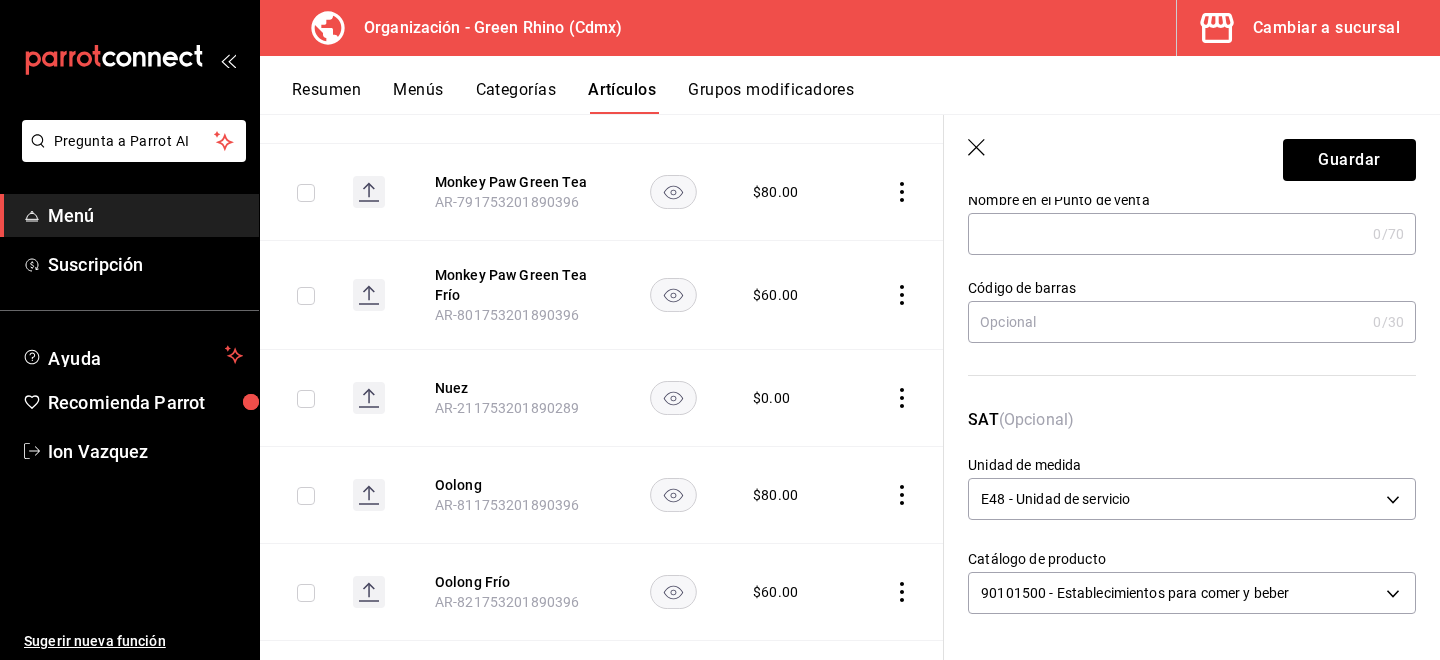 scroll, scrollTop: 0, scrollLeft: 0, axis: both 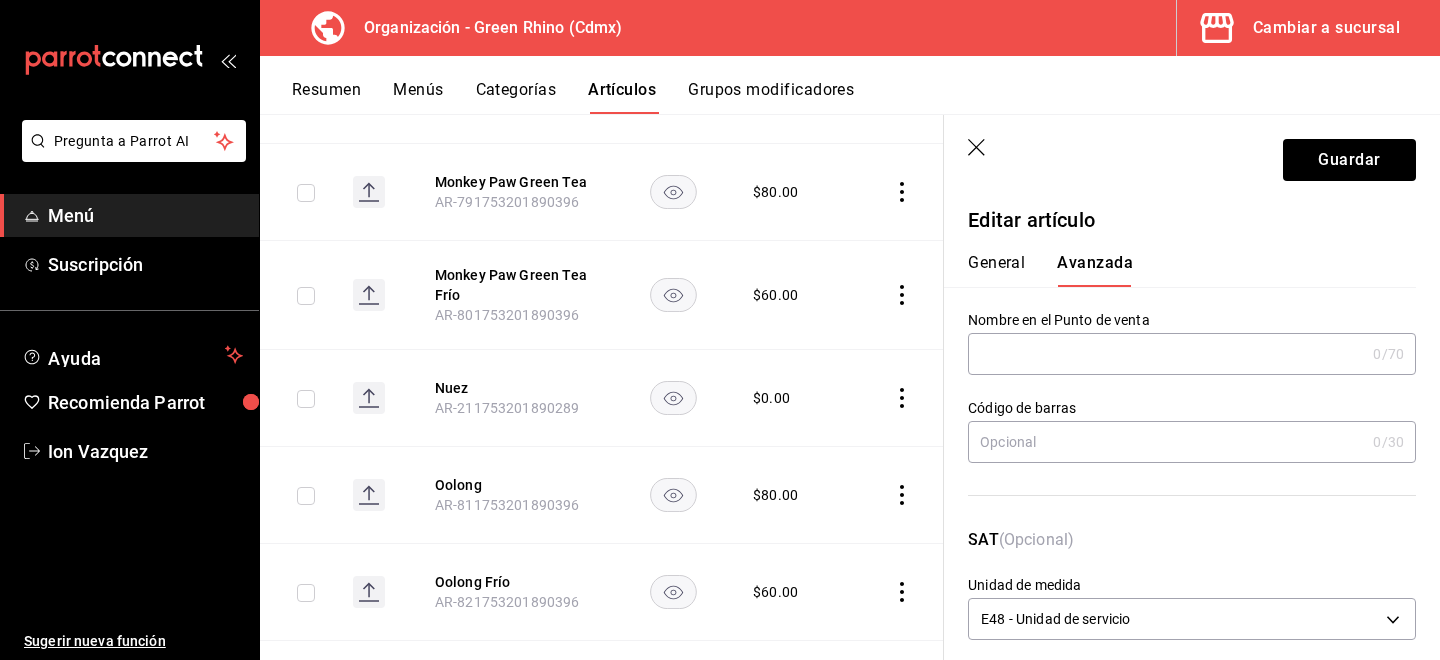 click on "General" at bounding box center (996, 270) 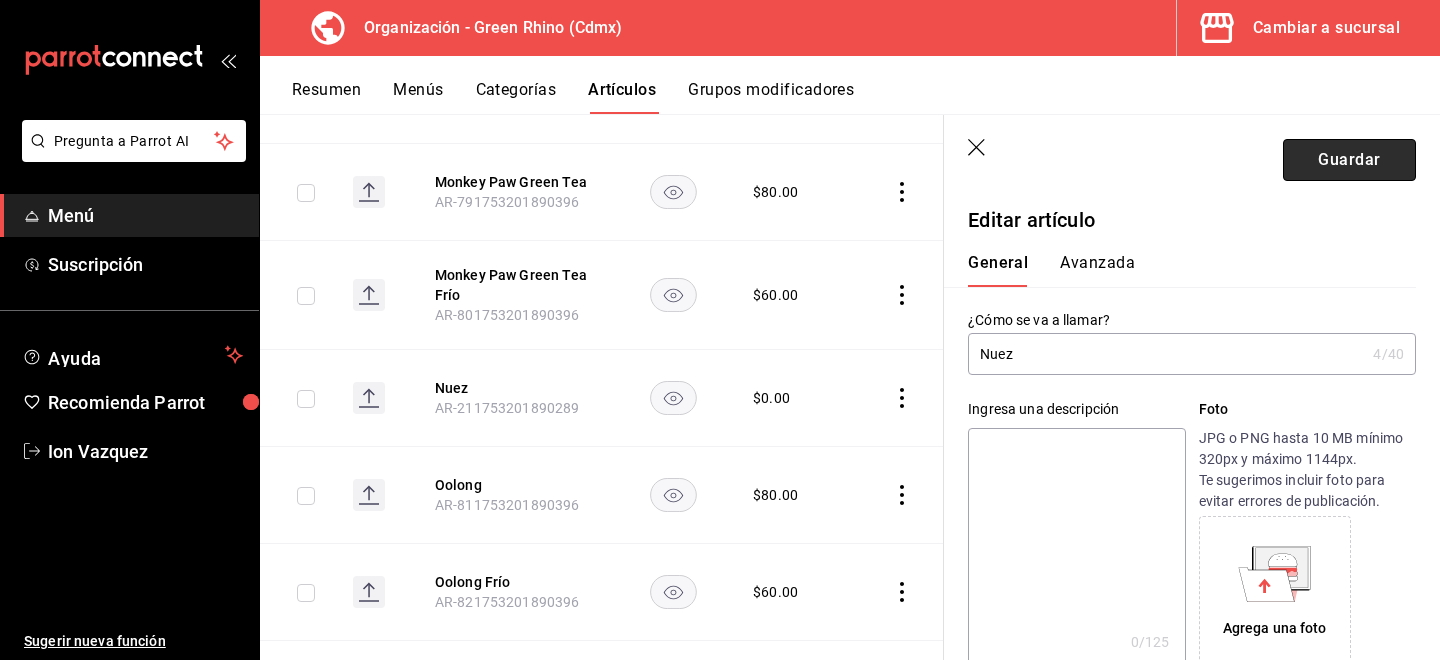 click on "Guardar" at bounding box center (1349, 160) 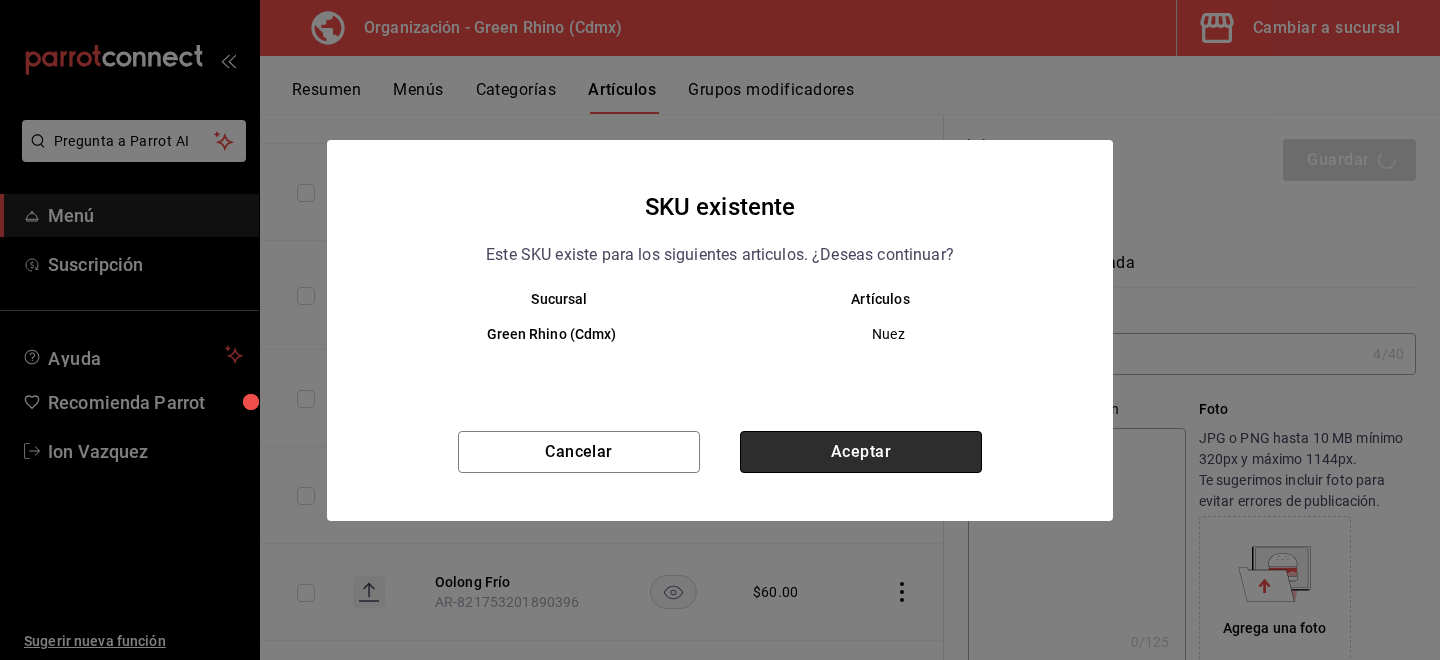 click on "Aceptar" at bounding box center [861, 452] 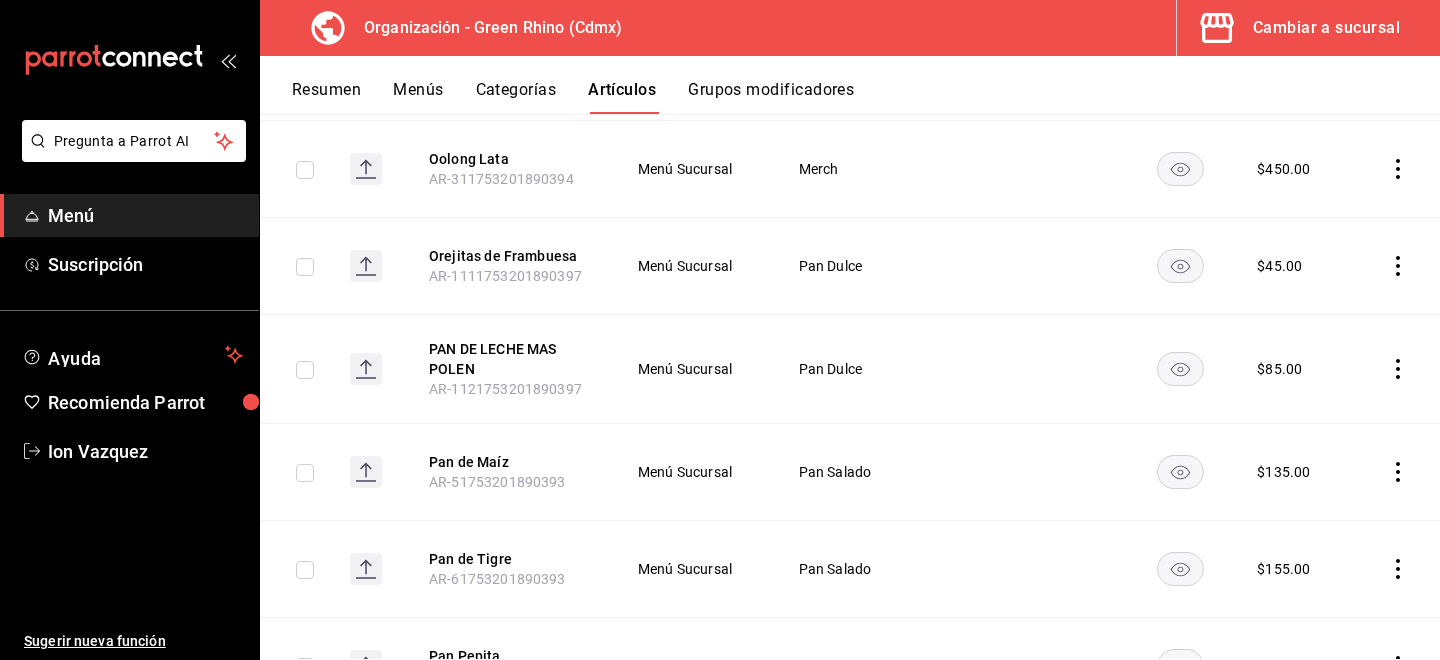 scroll, scrollTop: 8771, scrollLeft: 0, axis: vertical 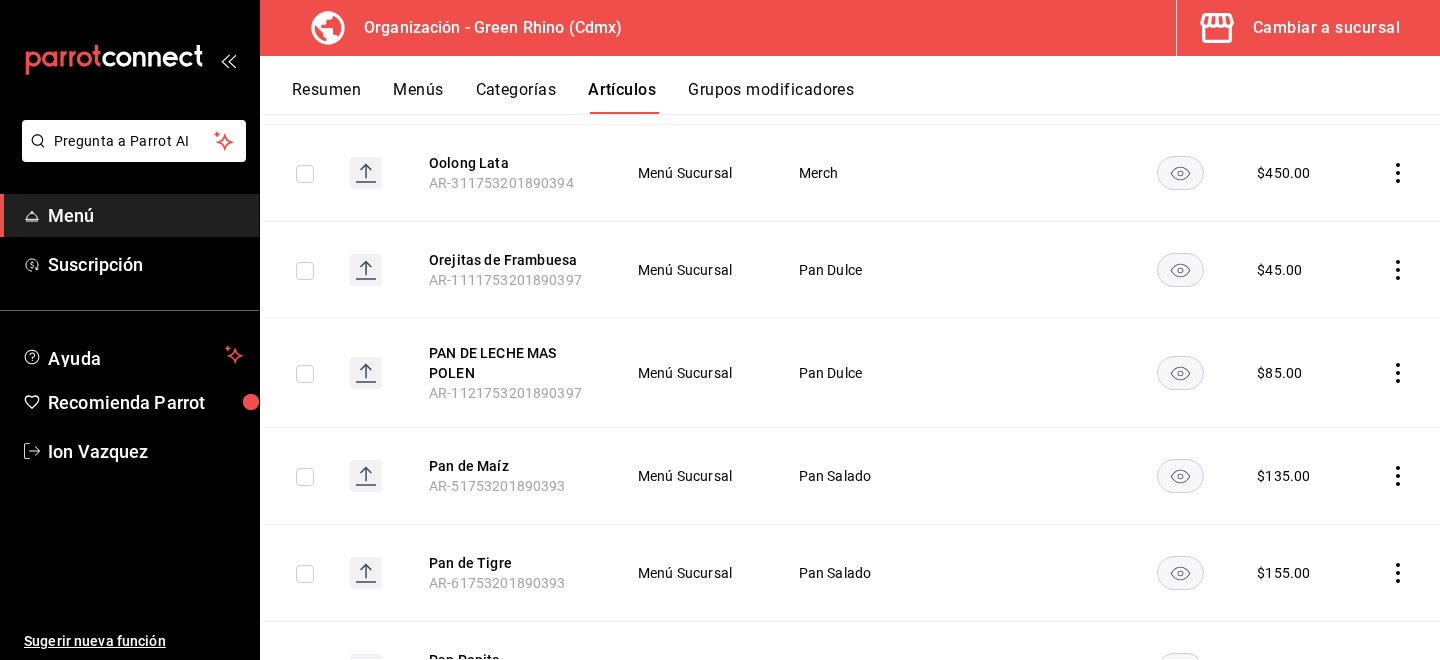 click 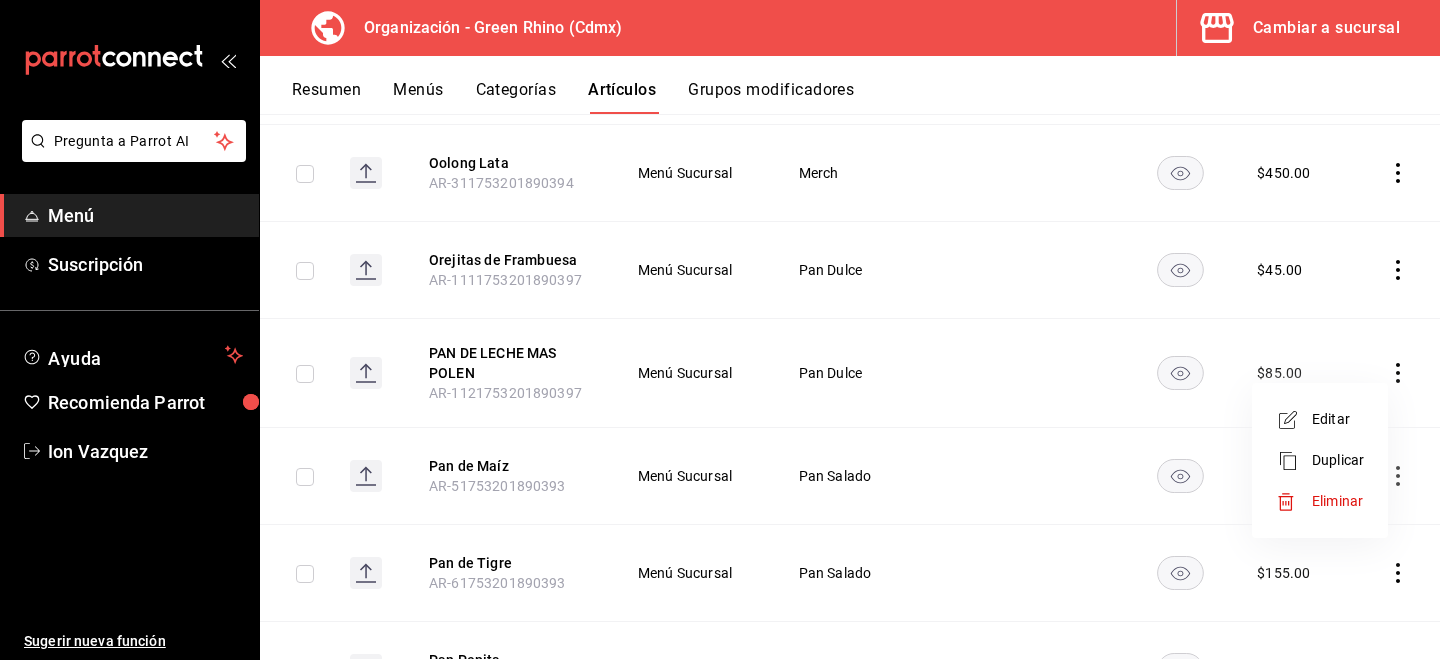 click 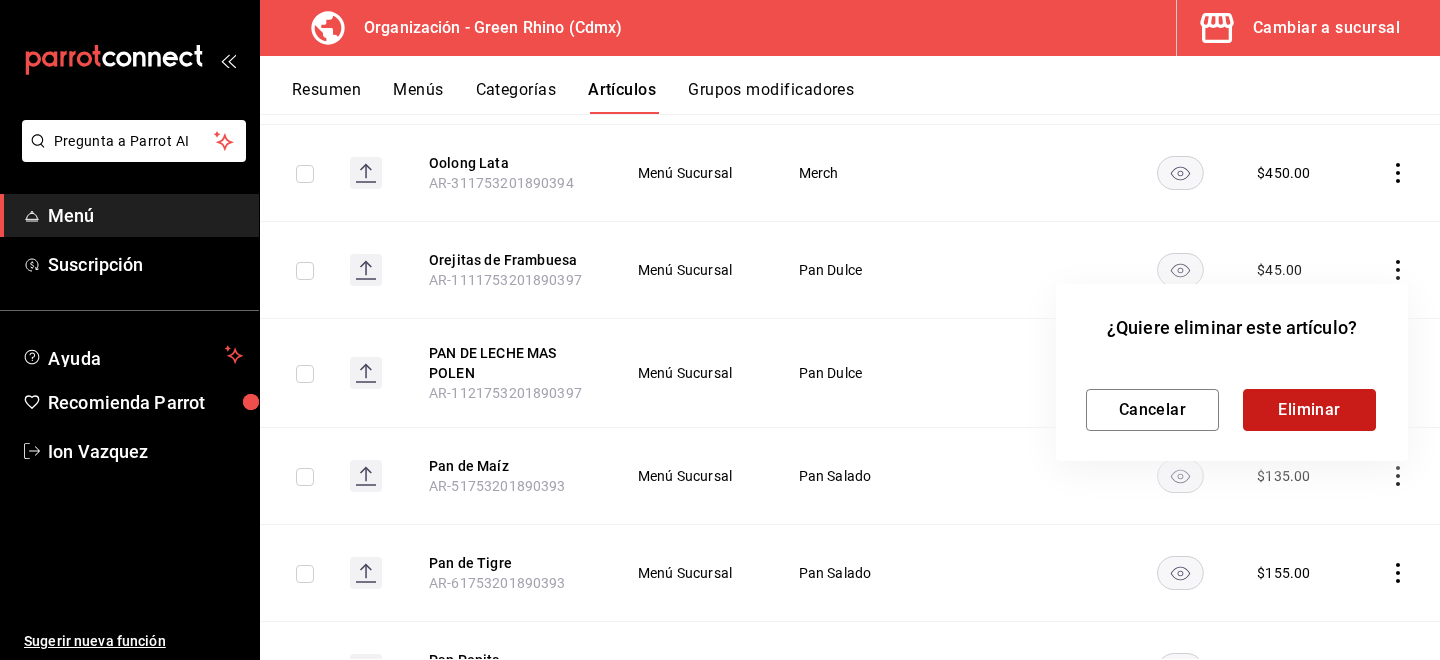 click on "Eliminar" at bounding box center (1309, 410) 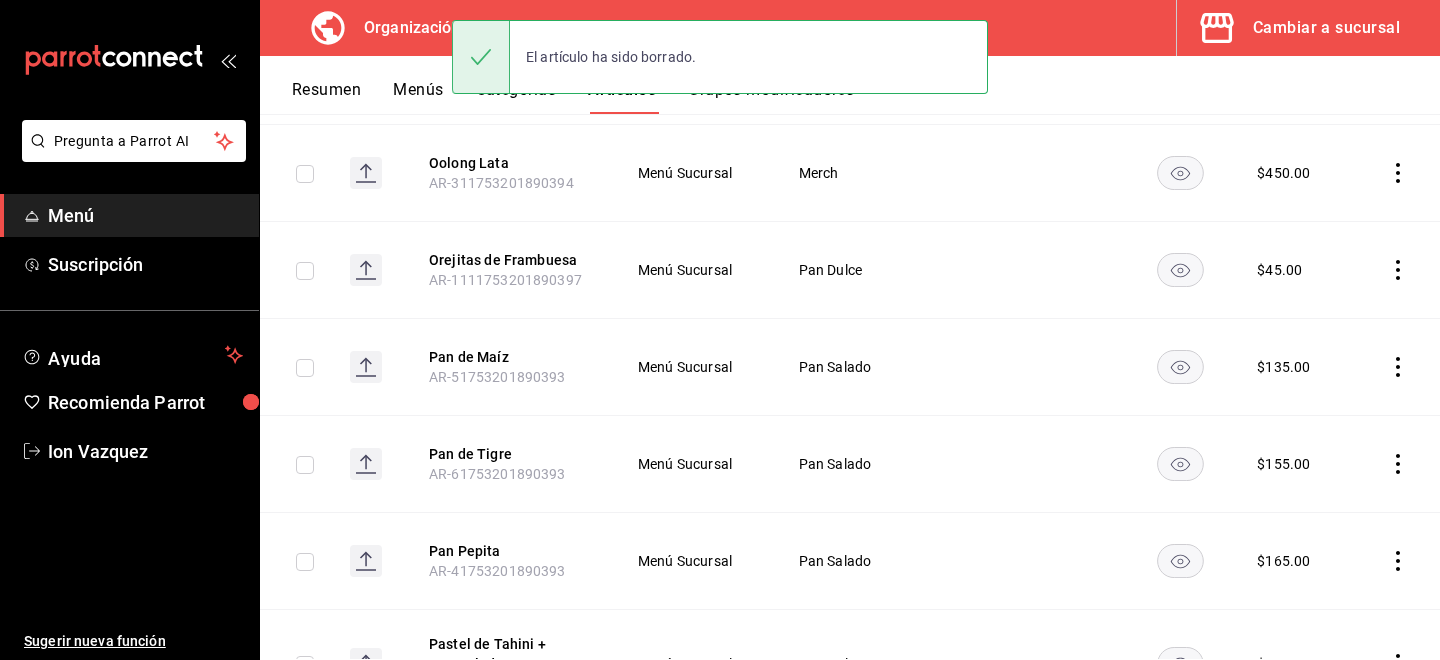 click 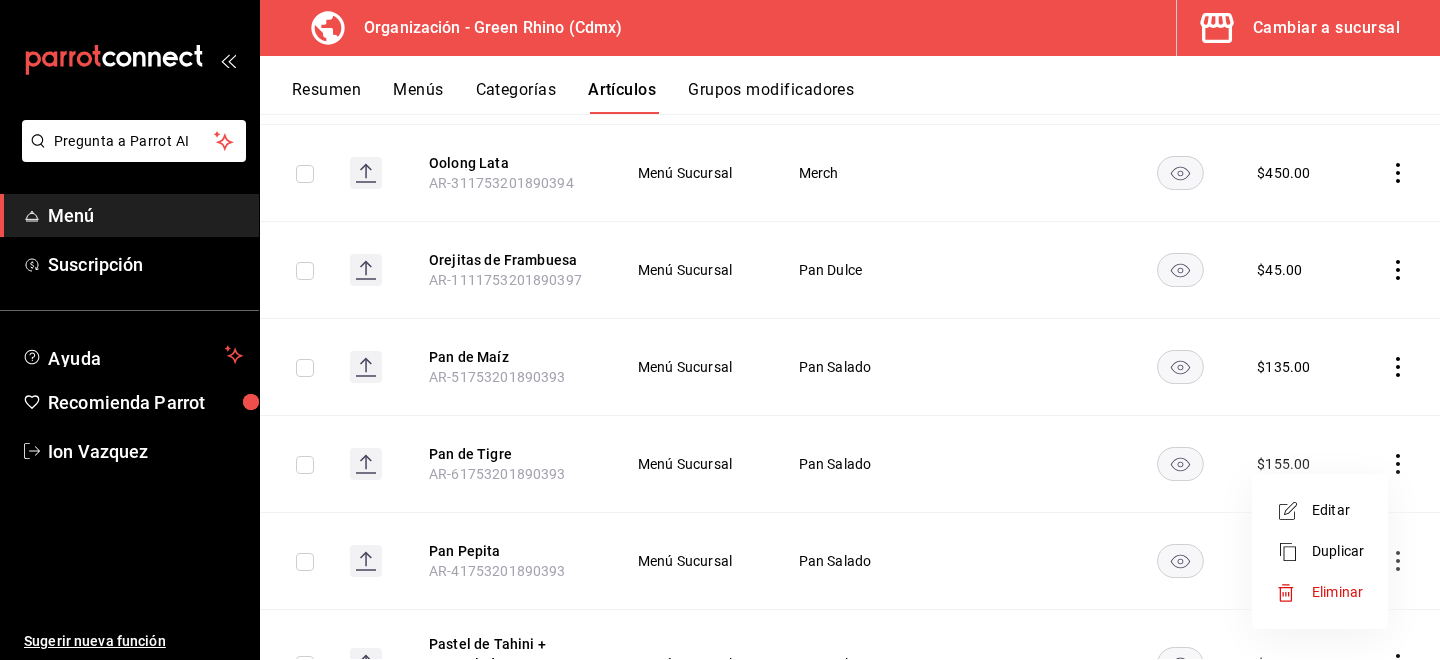 click on "Eliminar" at bounding box center (1320, 592) 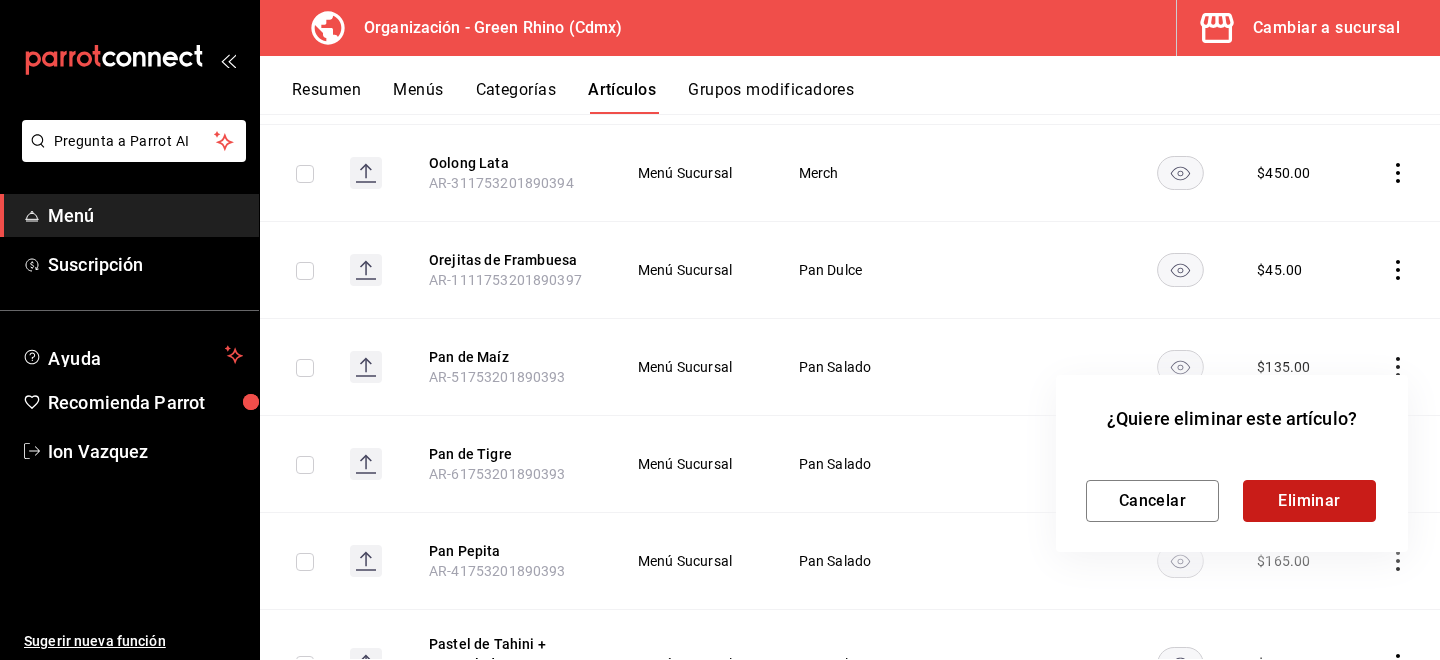 click on "Eliminar" at bounding box center [1309, 501] 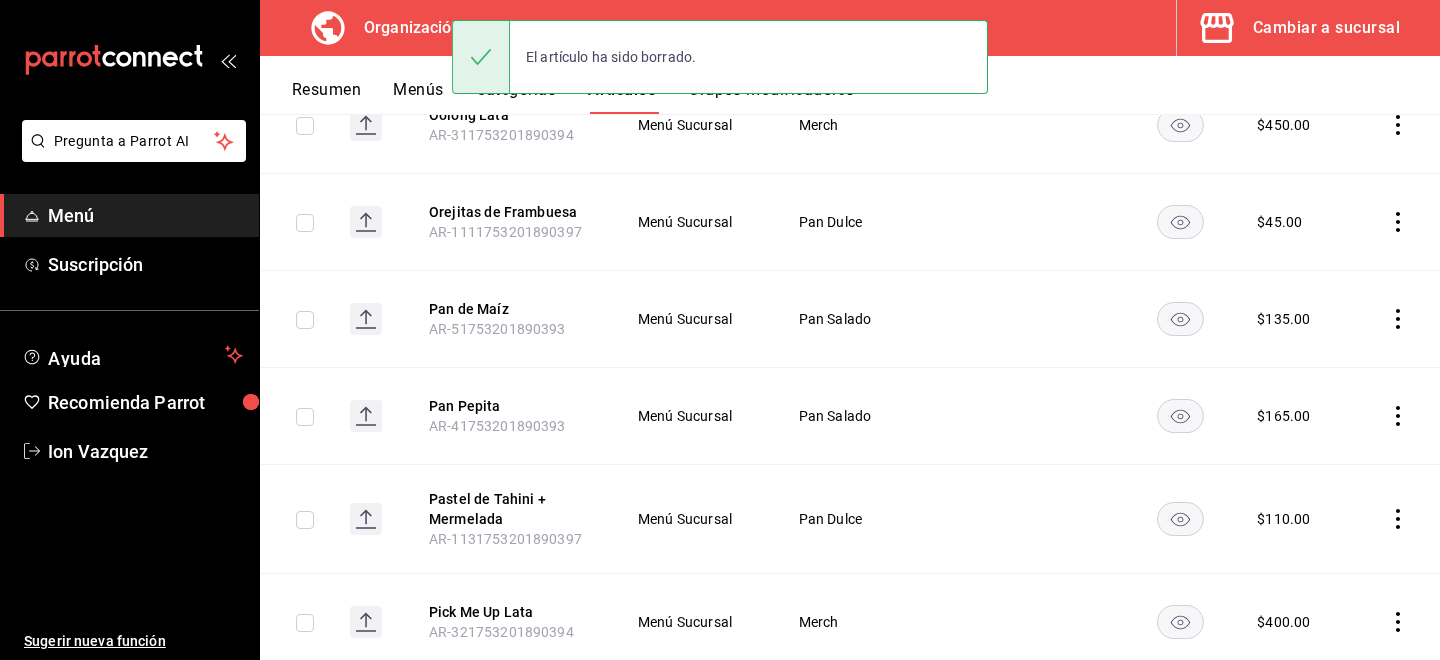 scroll, scrollTop: 8815, scrollLeft: 0, axis: vertical 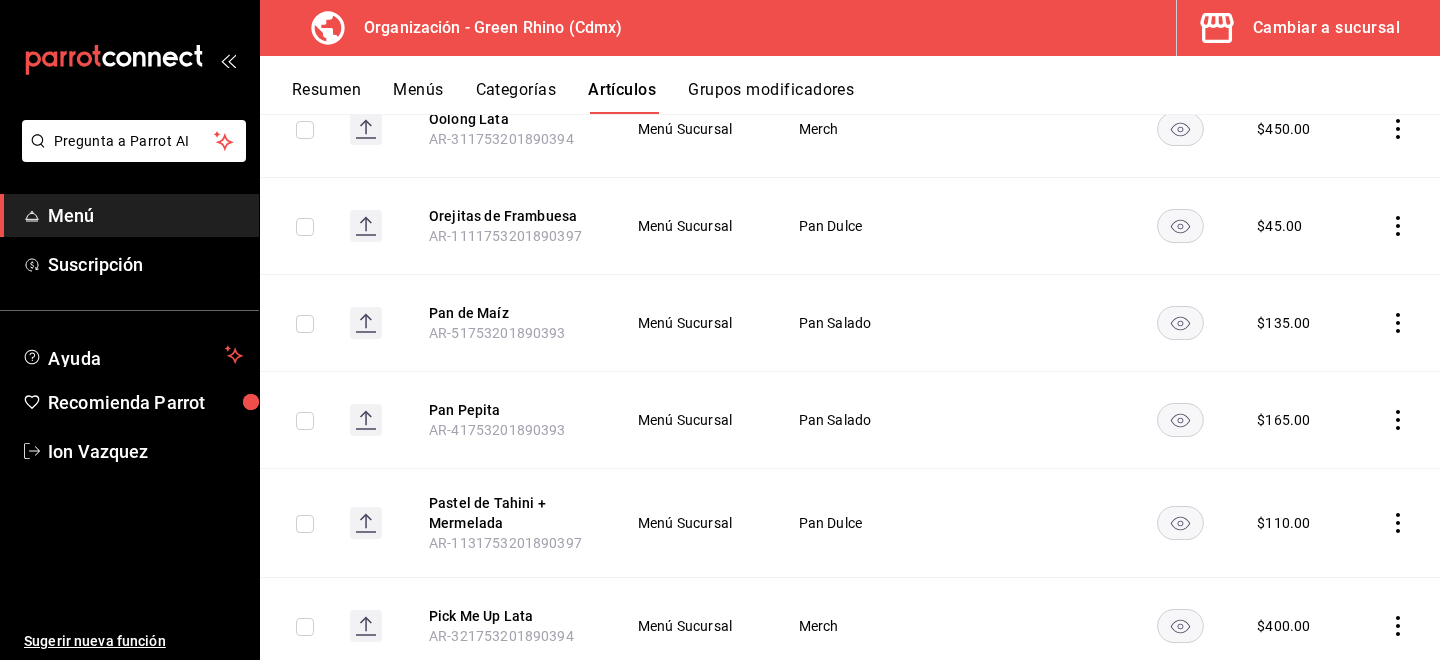 click 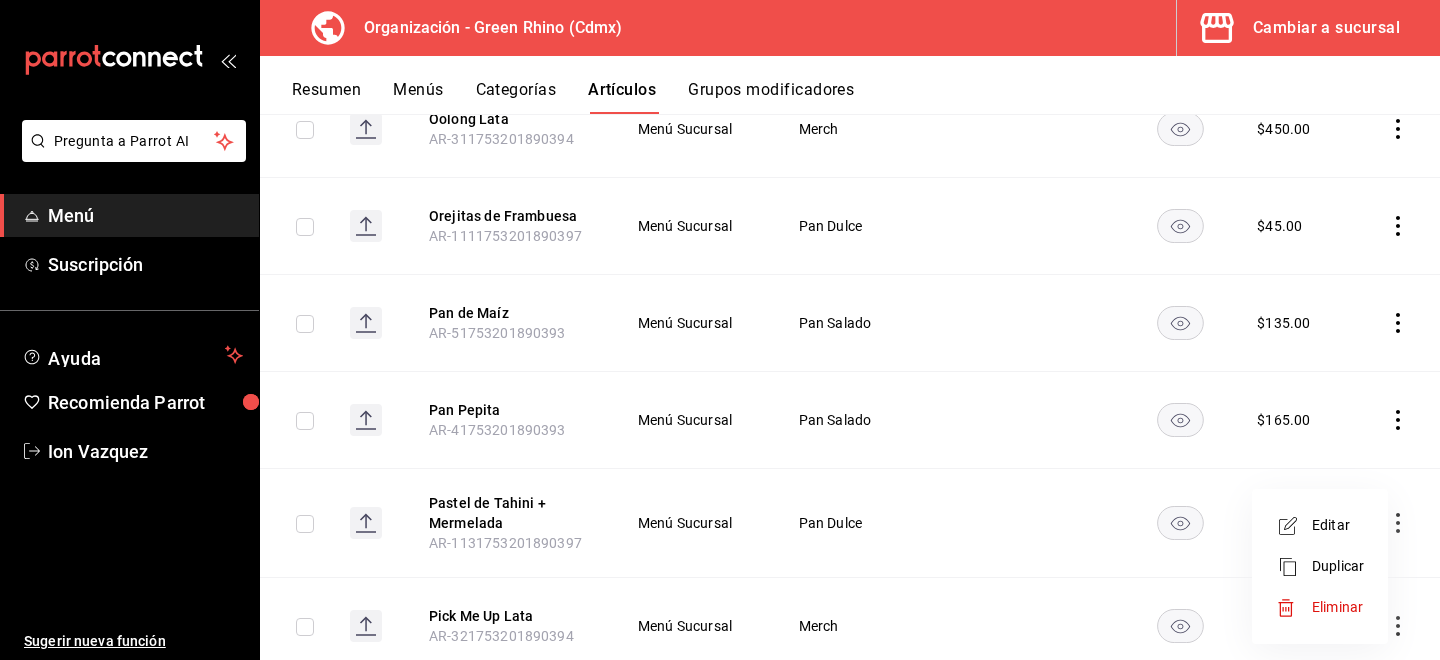 click on "Eliminar" at bounding box center [1338, 607] 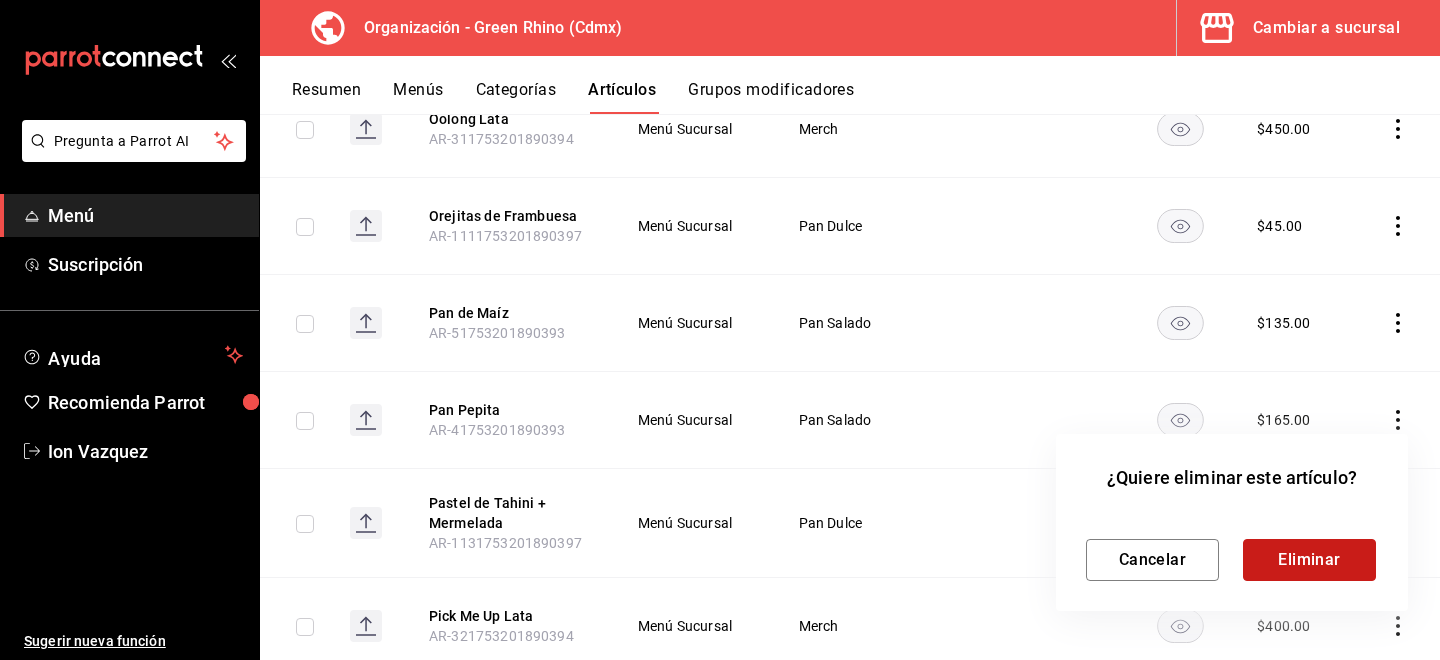 click on "Eliminar" at bounding box center [1309, 560] 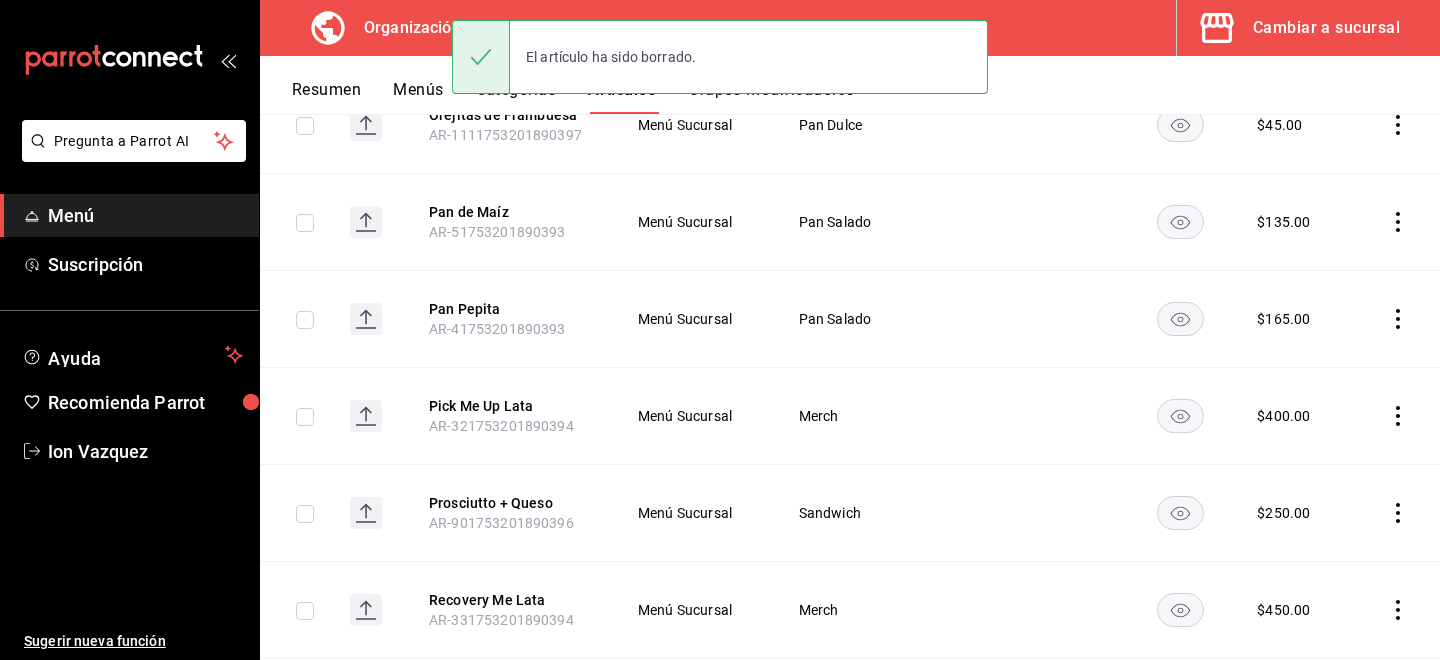 scroll, scrollTop: 8952, scrollLeft: 0, axis: vertical 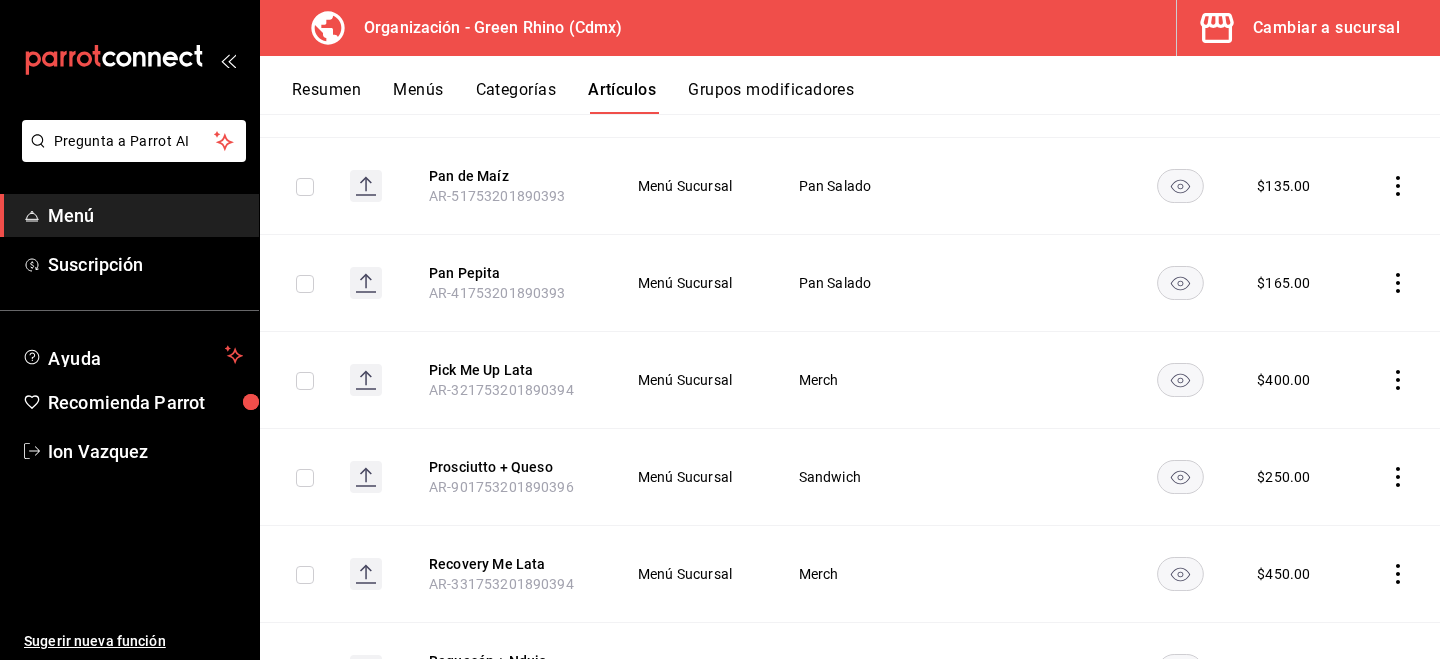 click 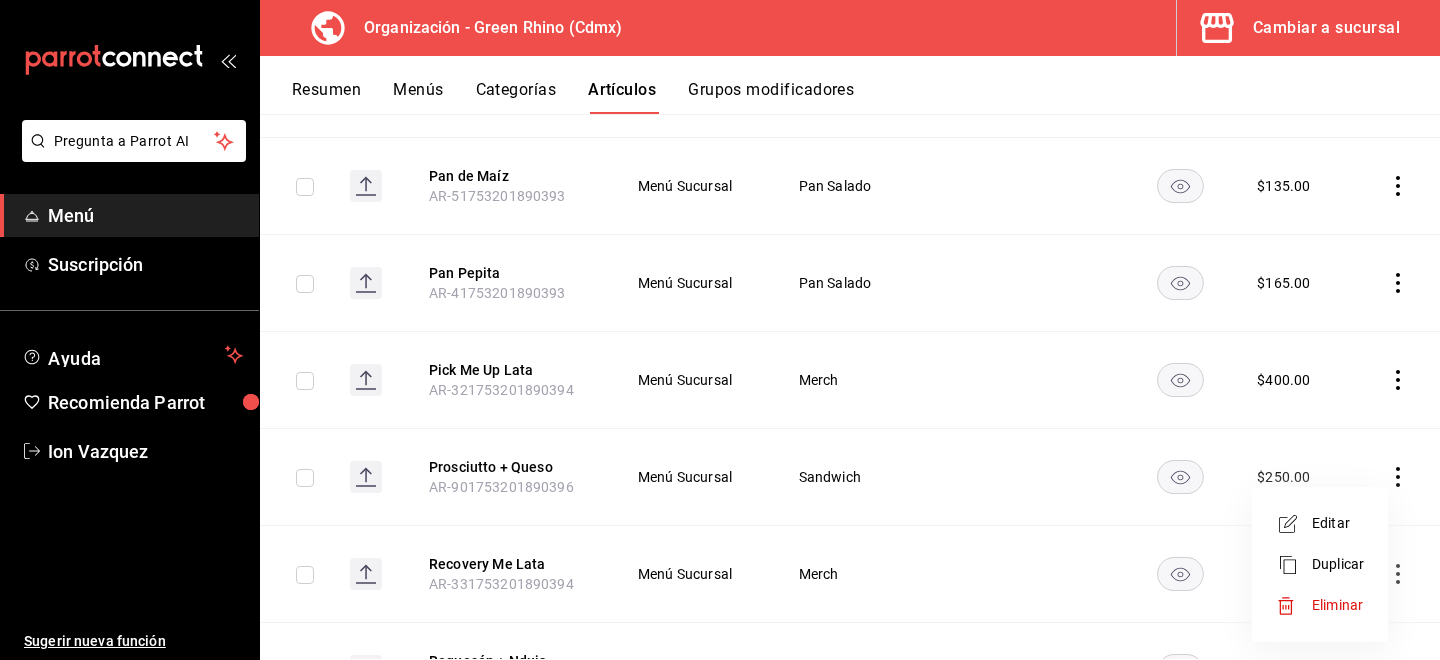 click on "Editar" at bounding box center [1338, 523] 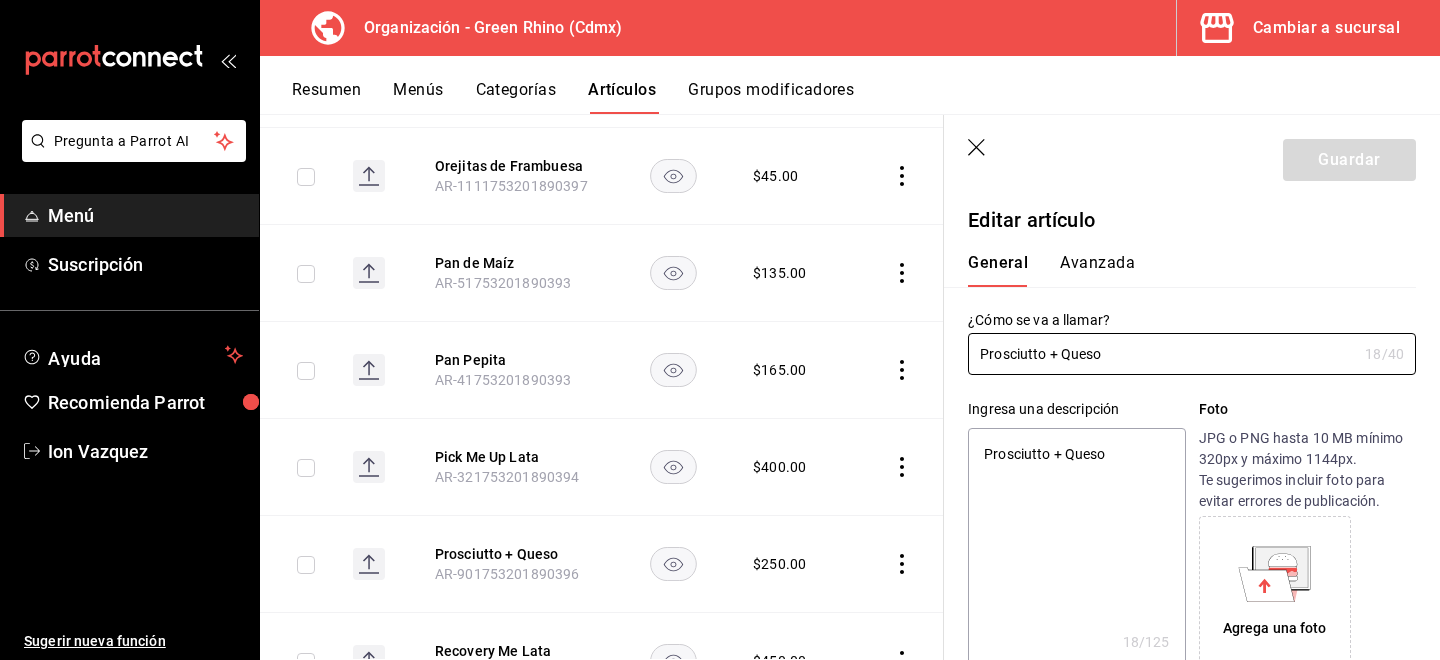 type on "x" 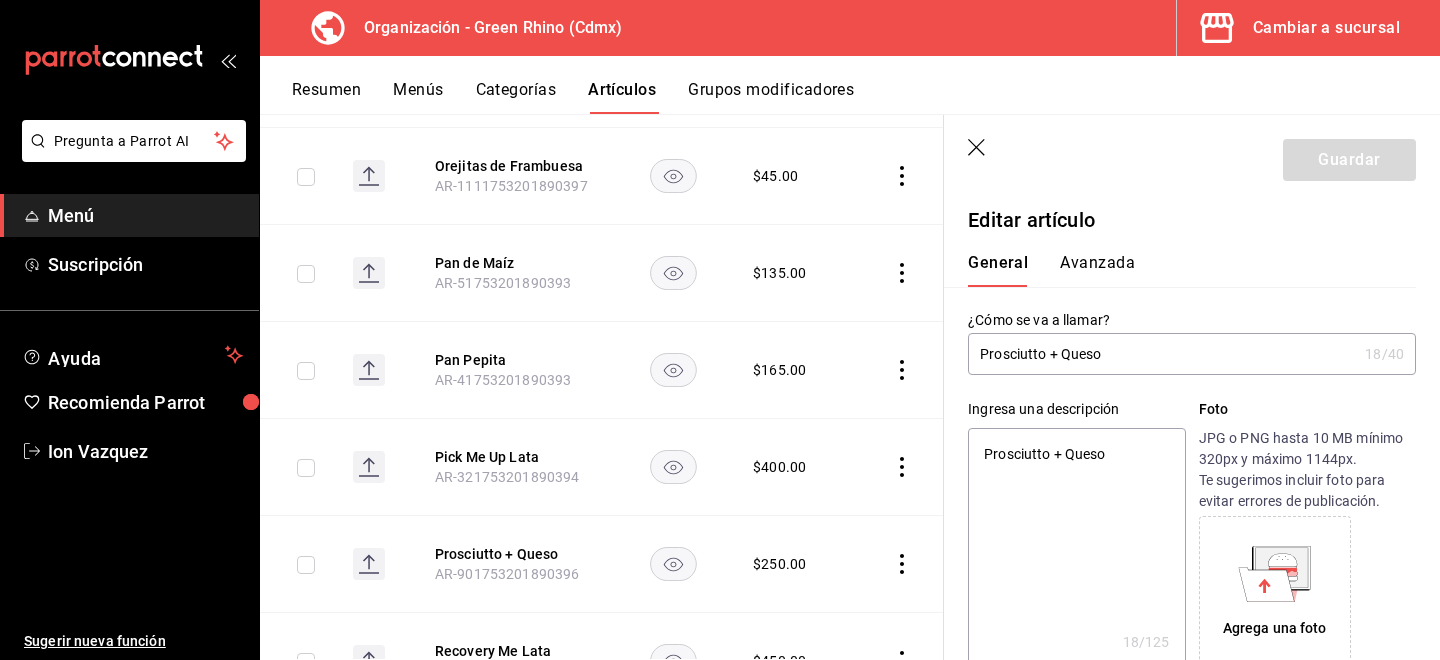 click on "Prosciutto + Queso" at bounding box center (1162, 354) 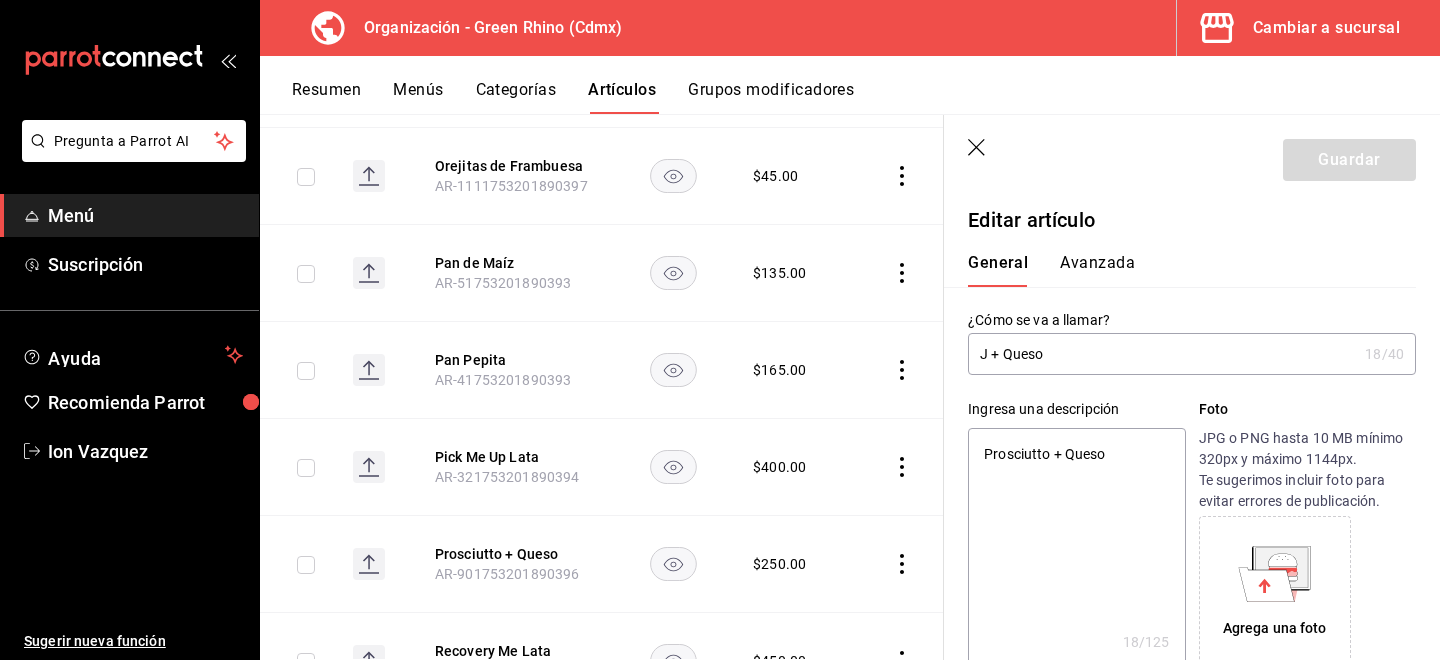 type on "x" 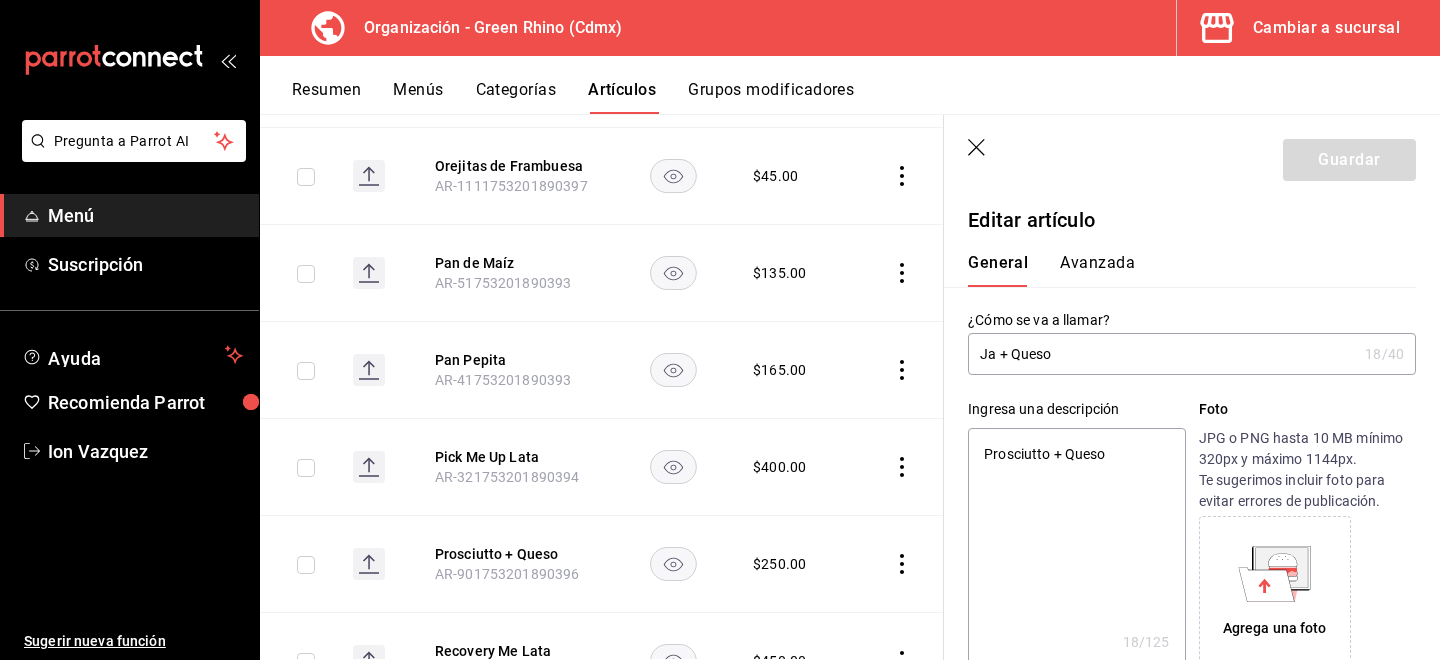 type on "Jam + Queso" 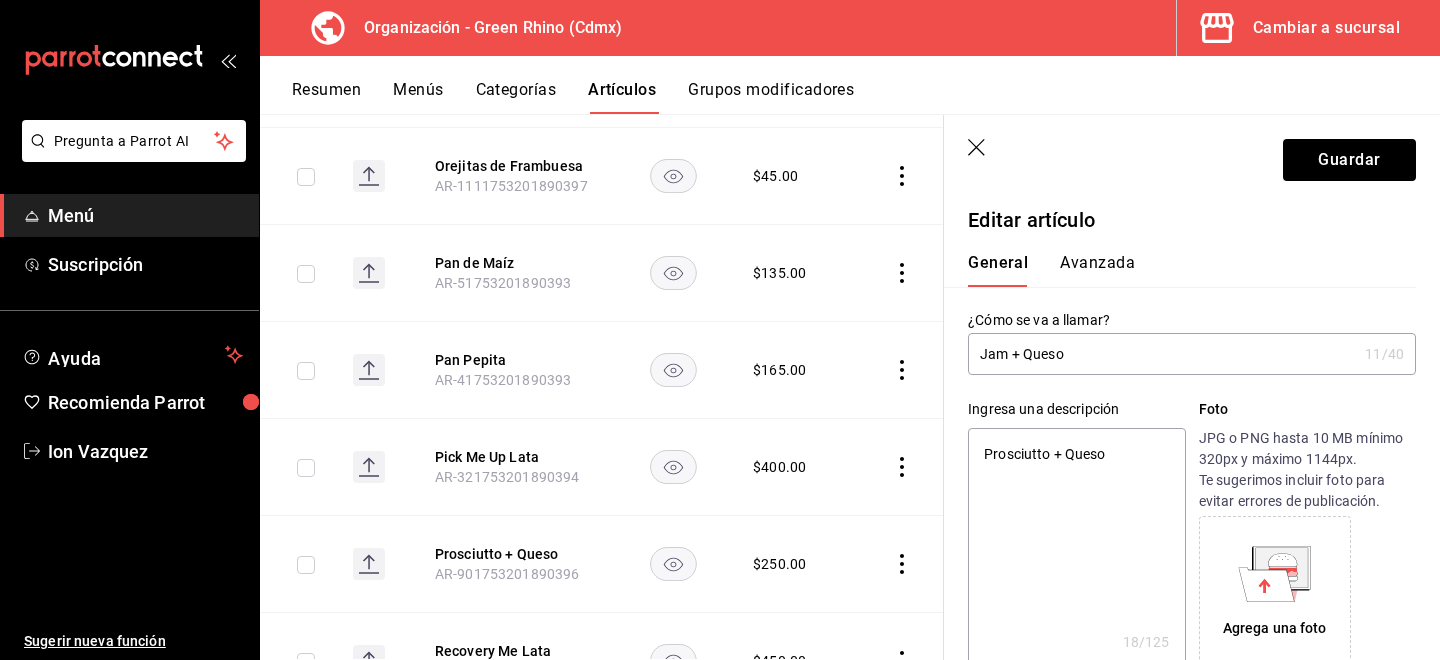 type on "x" 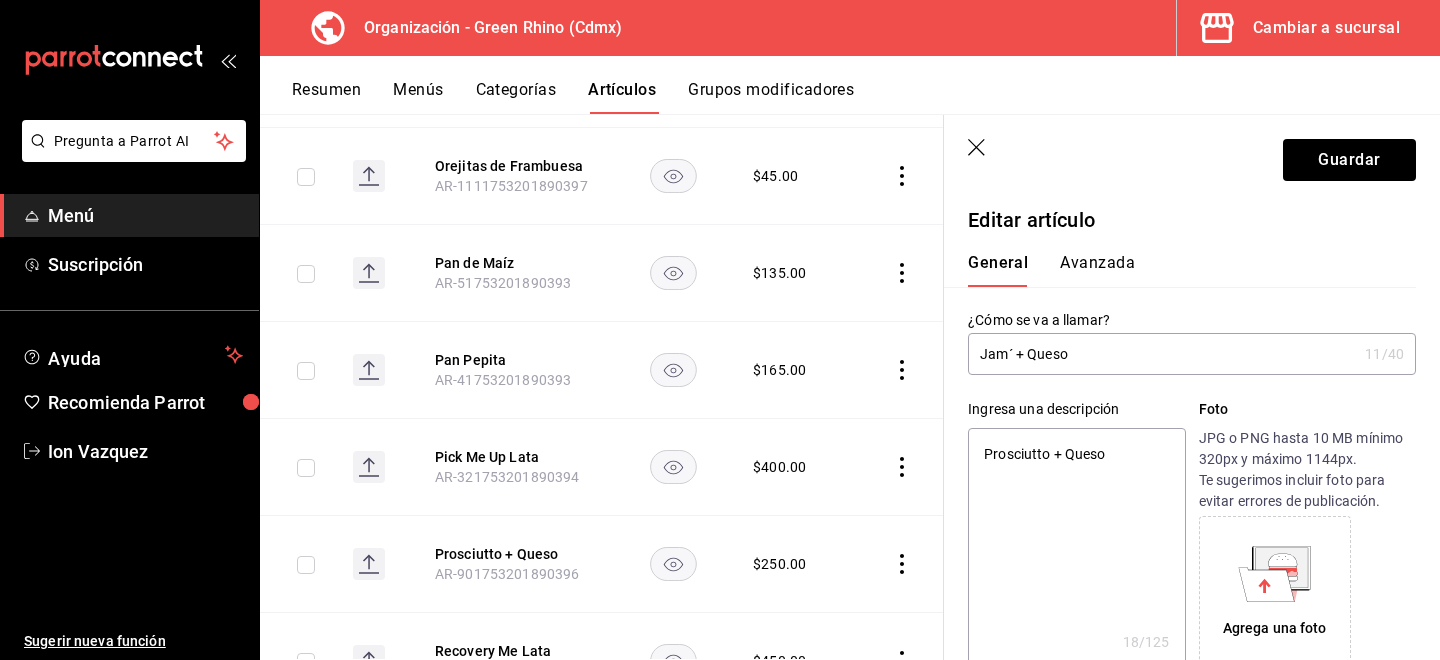 type on "Jamó + Queso" 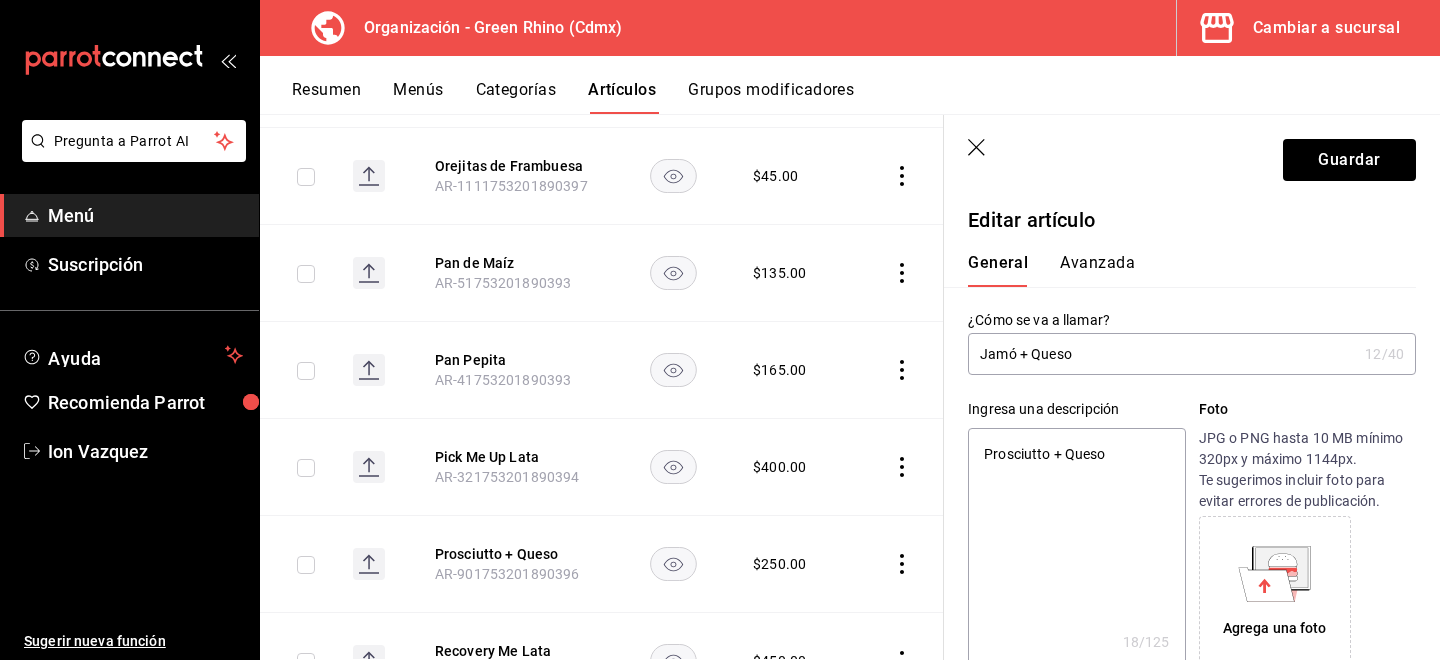 type on "Jamói + Queso" 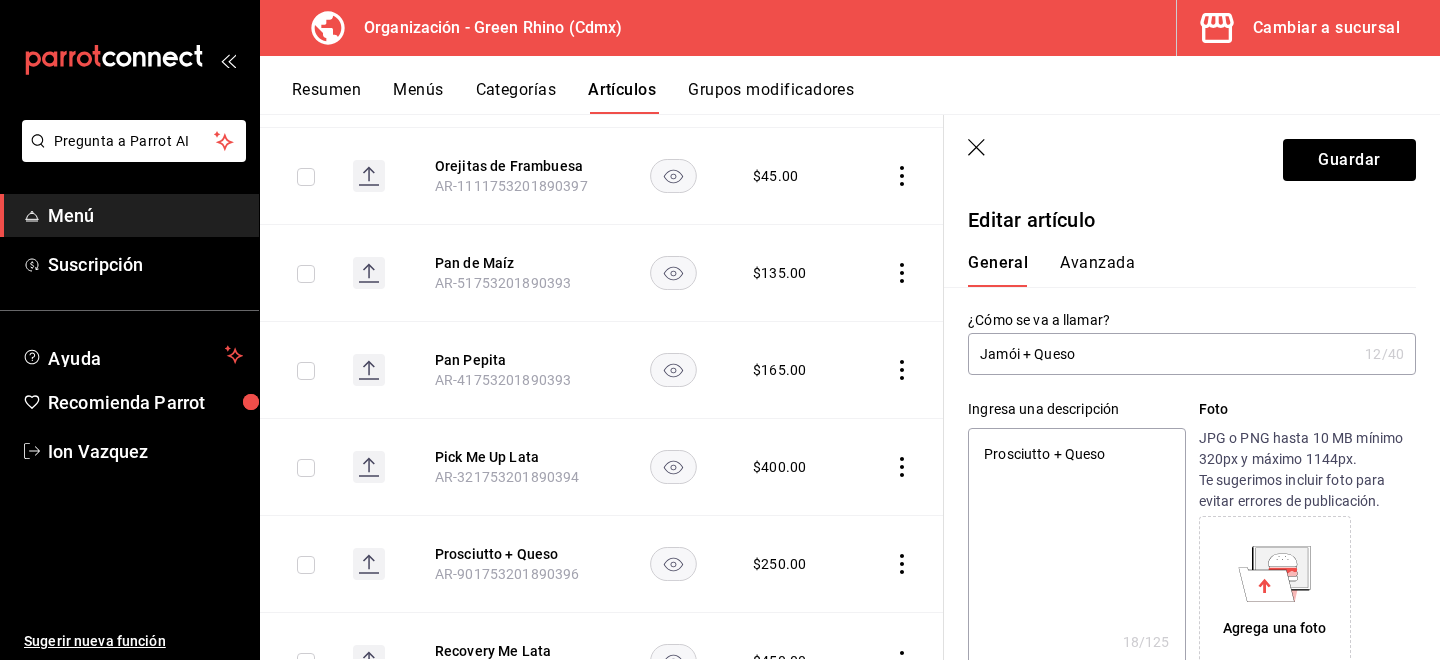 type on "x" 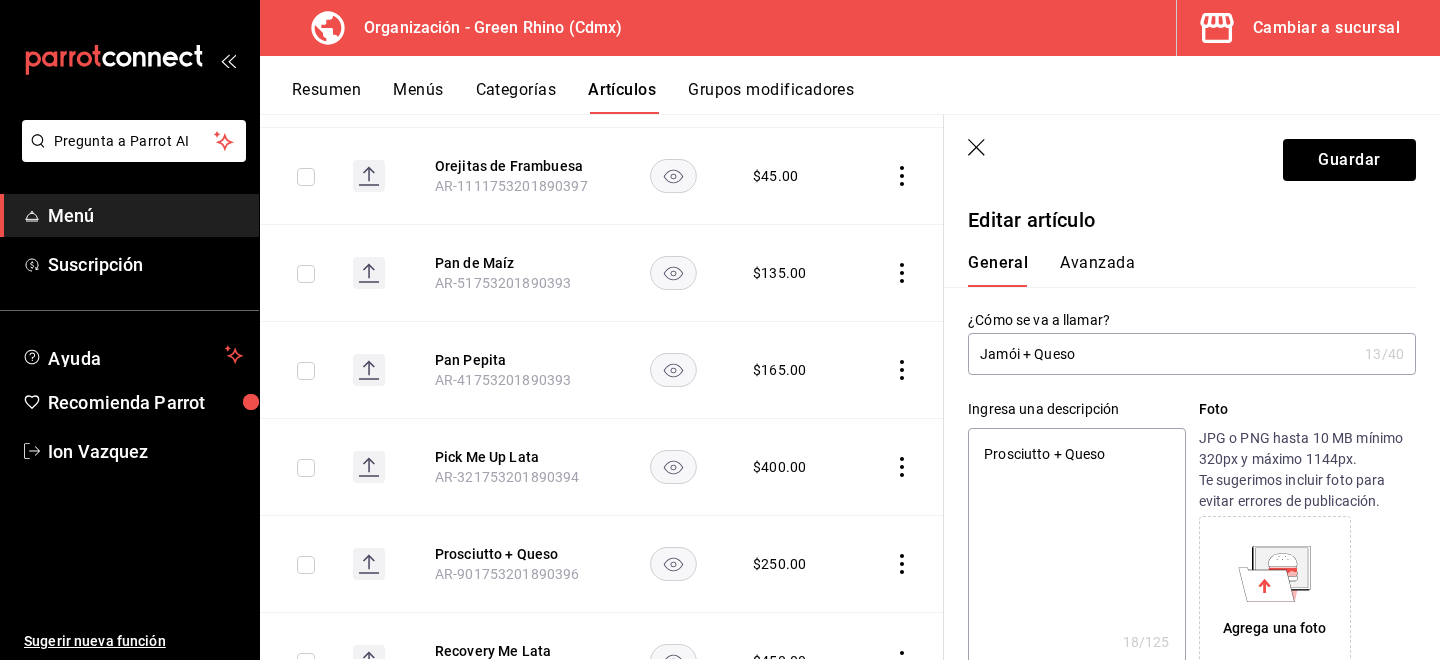 type on "Jamó + Queso" 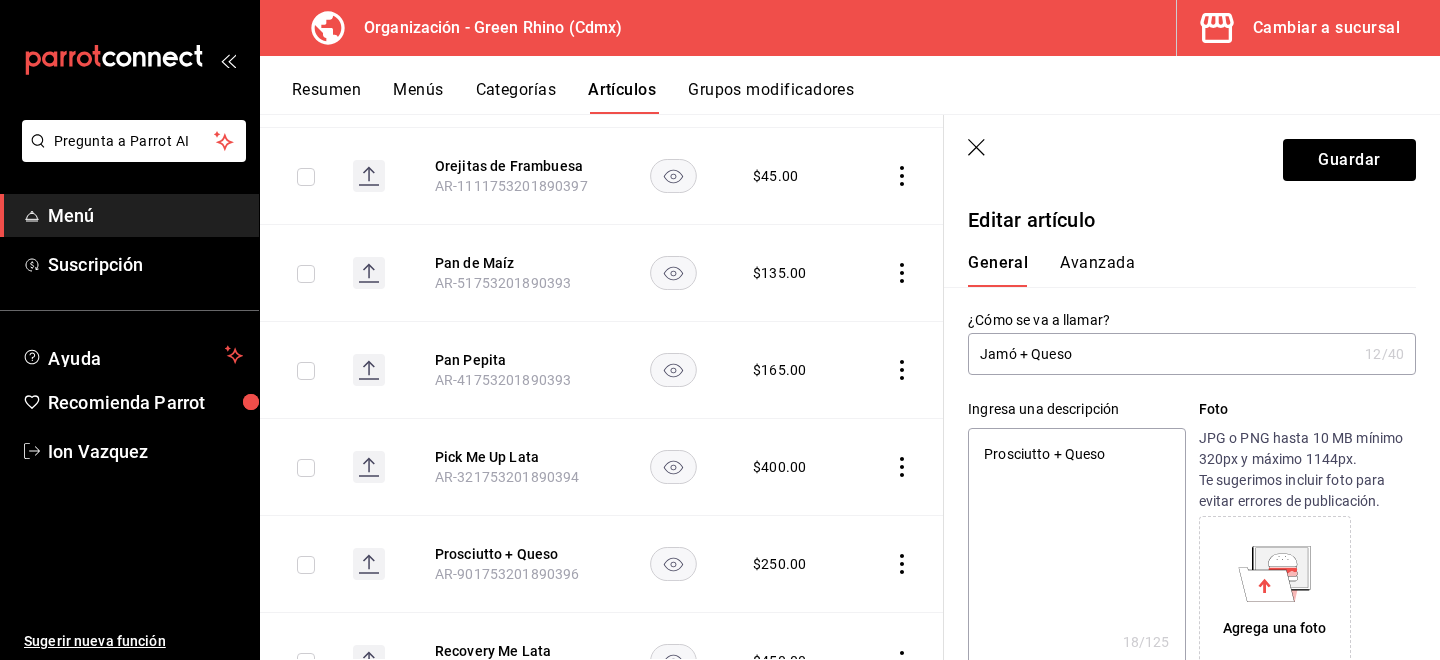 type on "Jamón + Queso" 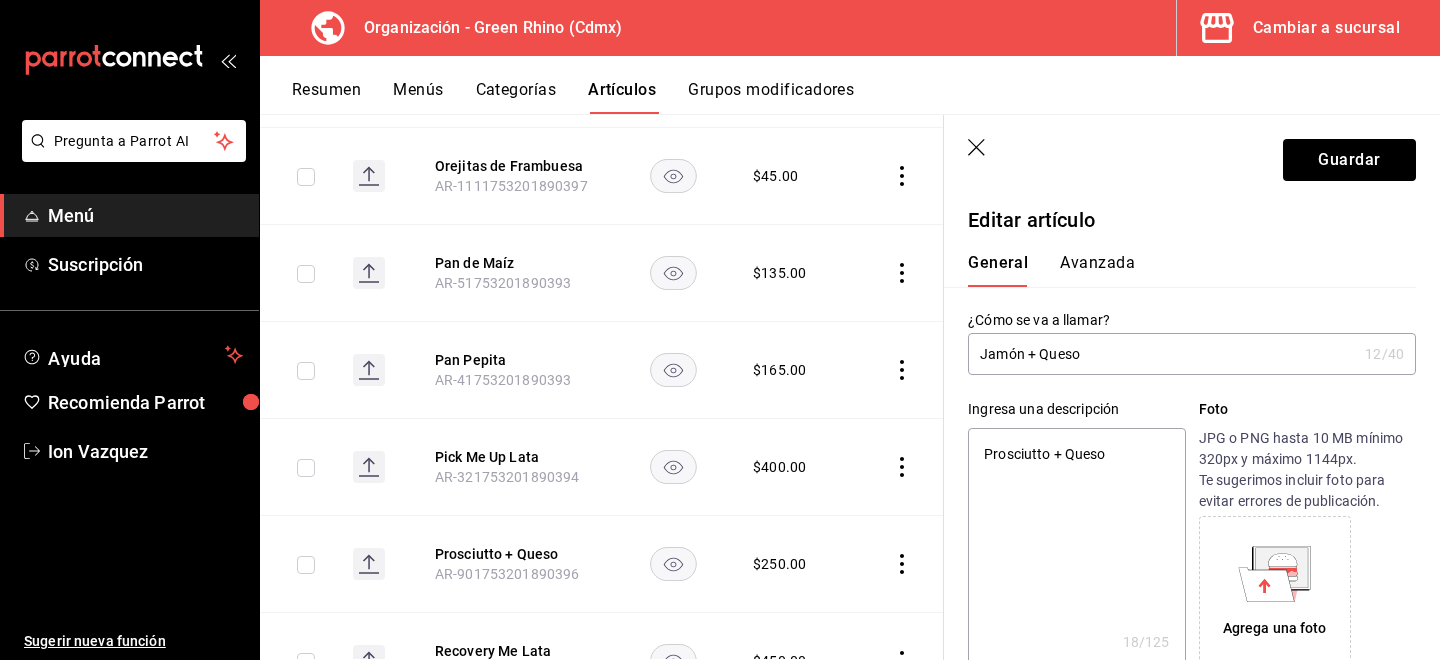 type on "x" 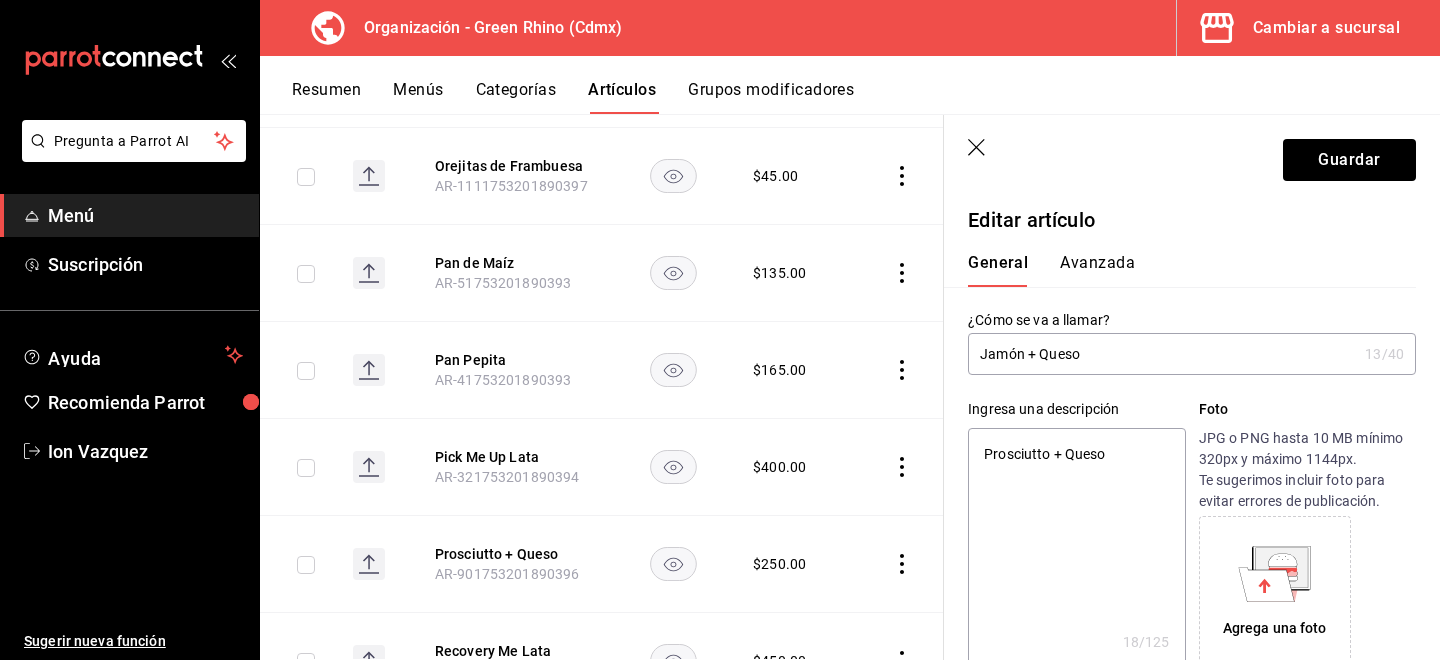 type on "Jamón +  Queso" 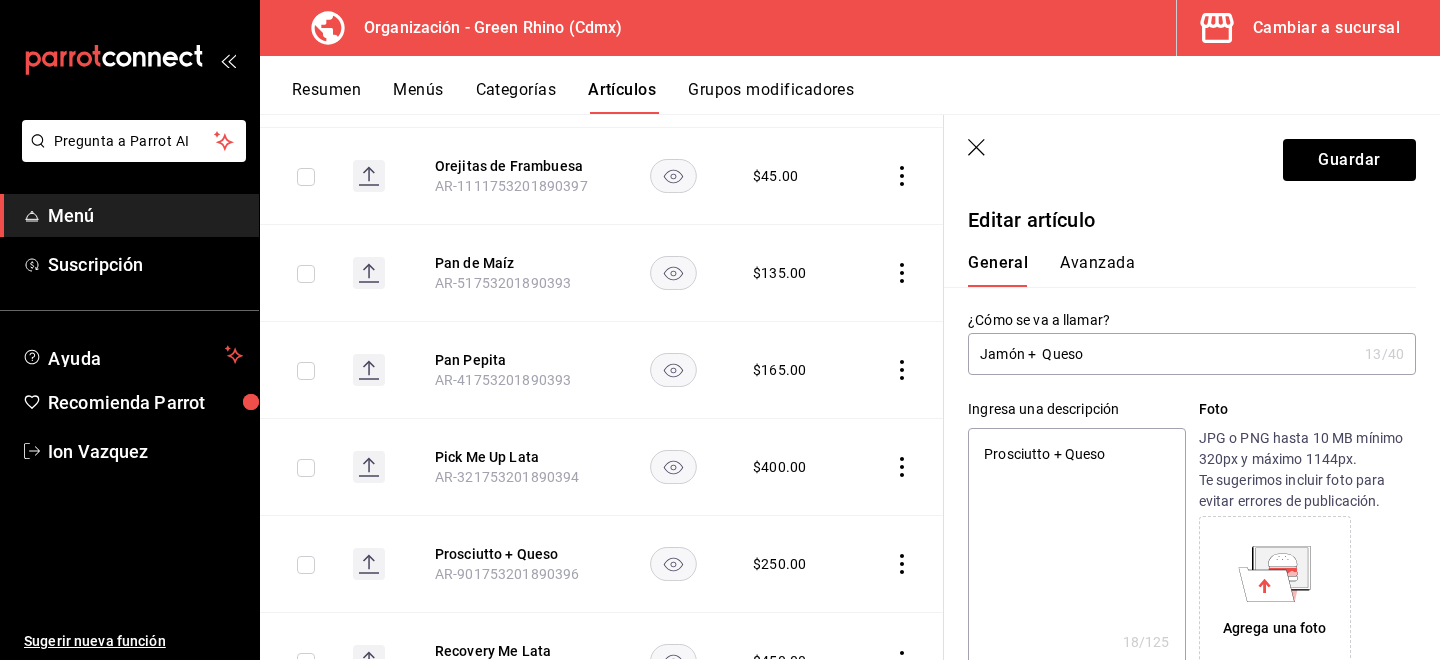 type on "Jamón + 2 Queso" 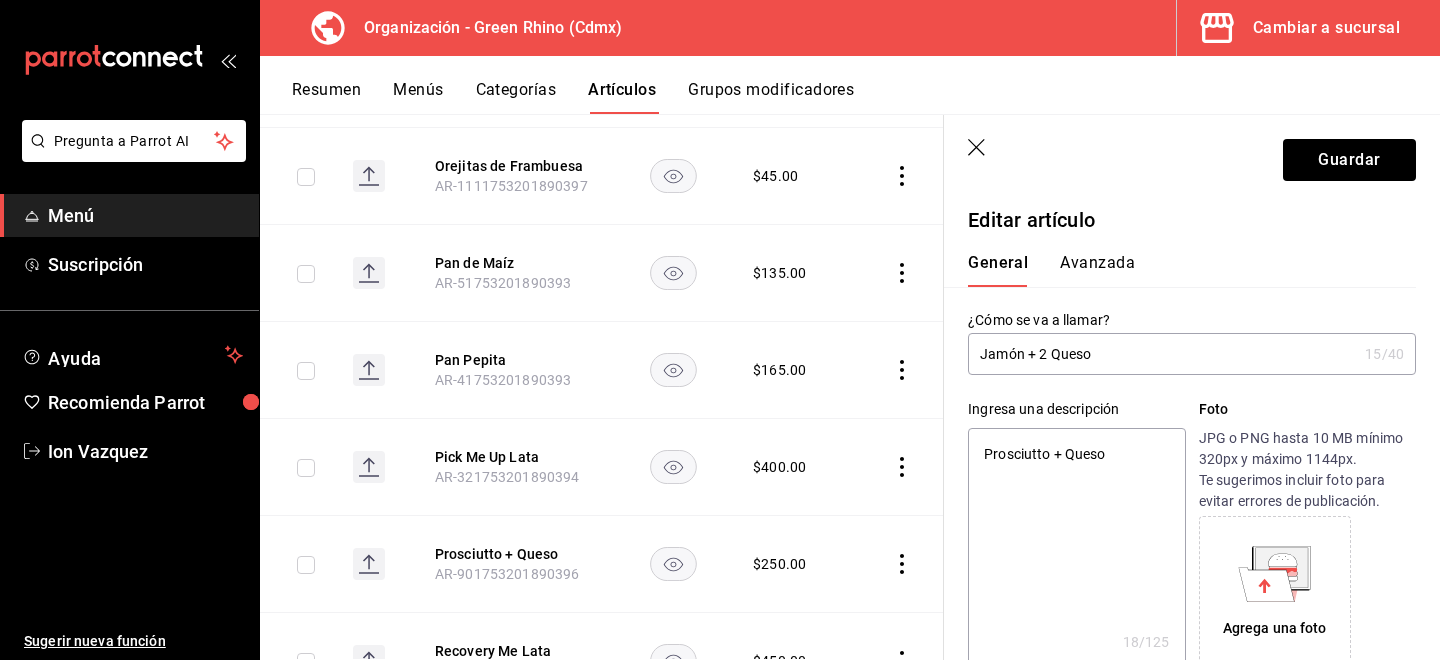type on "Jamón + 2 Quesos" 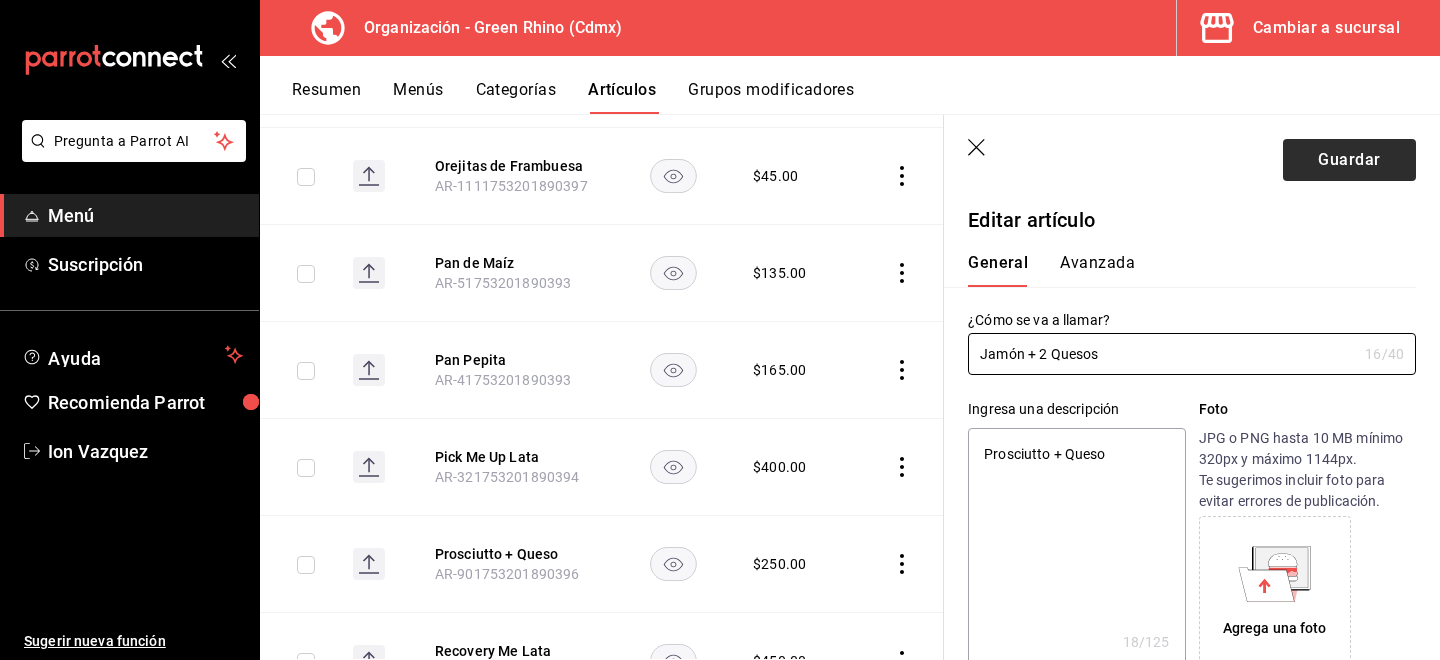 type on "Jamón + 2 Quesos" 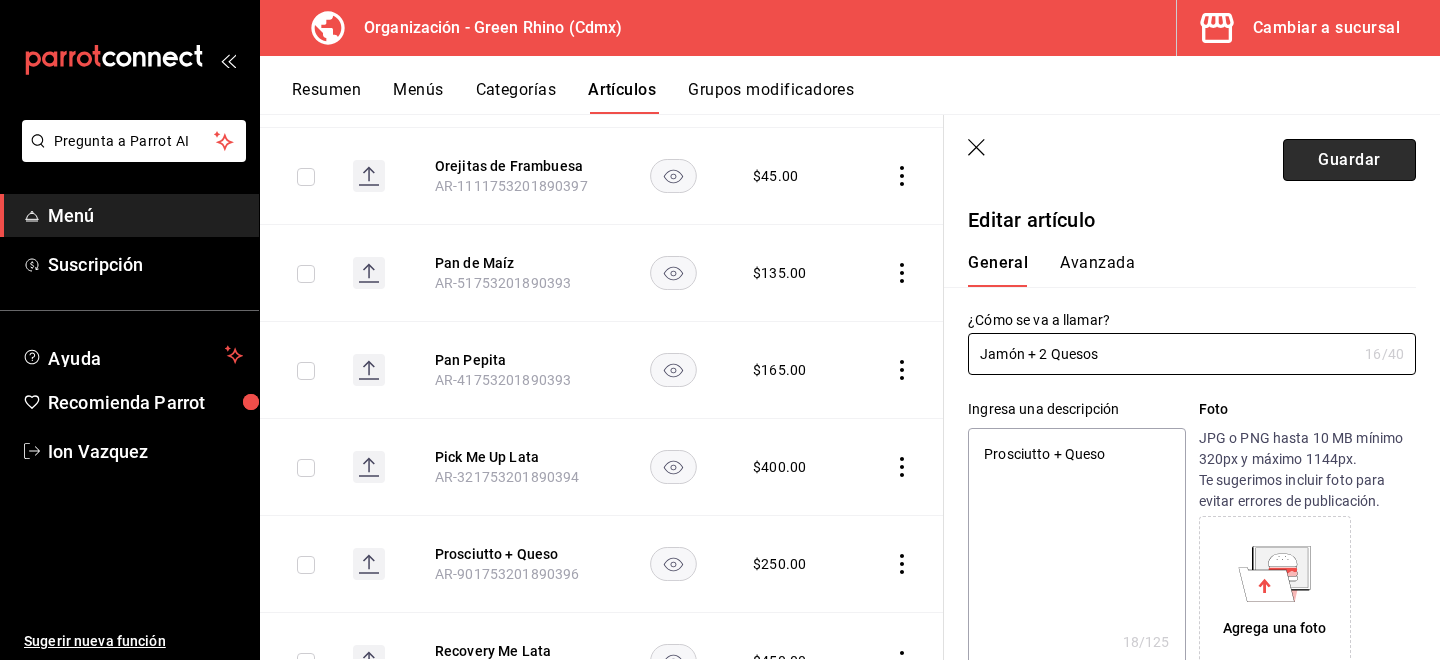 click on "Guardar" at bounding box center (1349, 160) 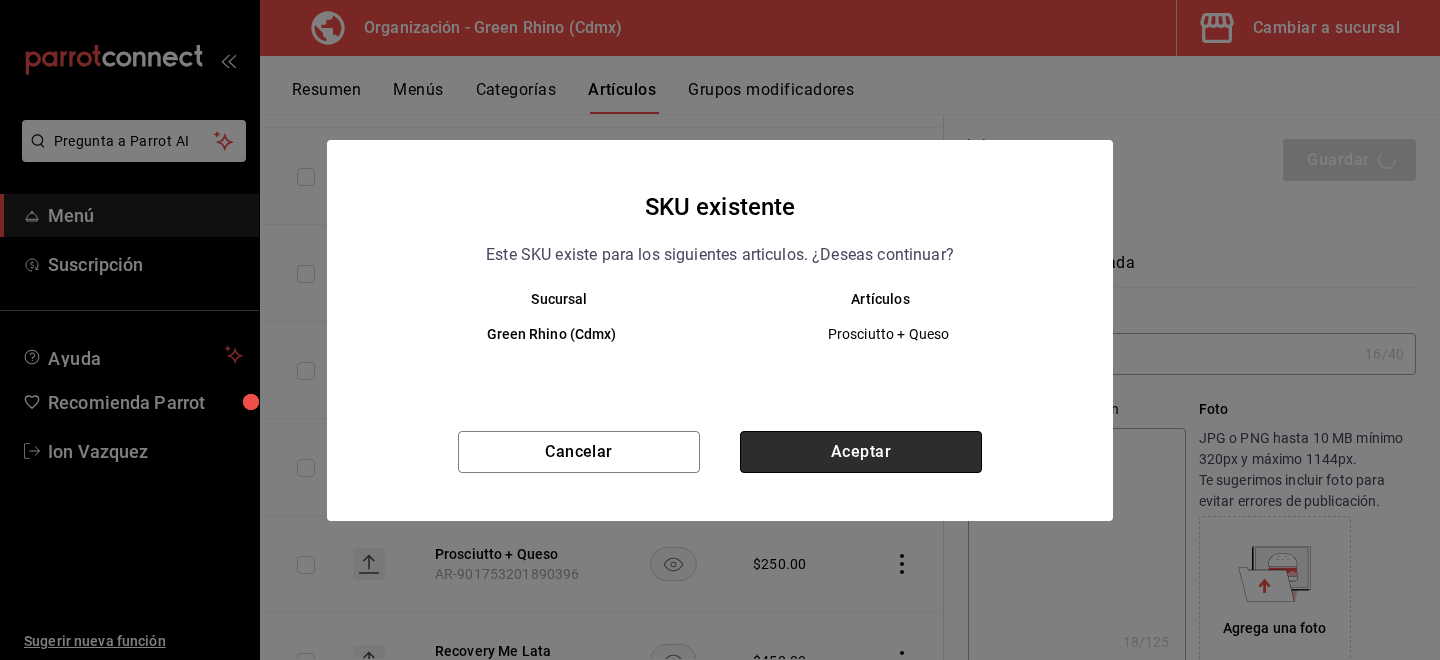 click on "Aceptar" at bounding box center [861, 452] 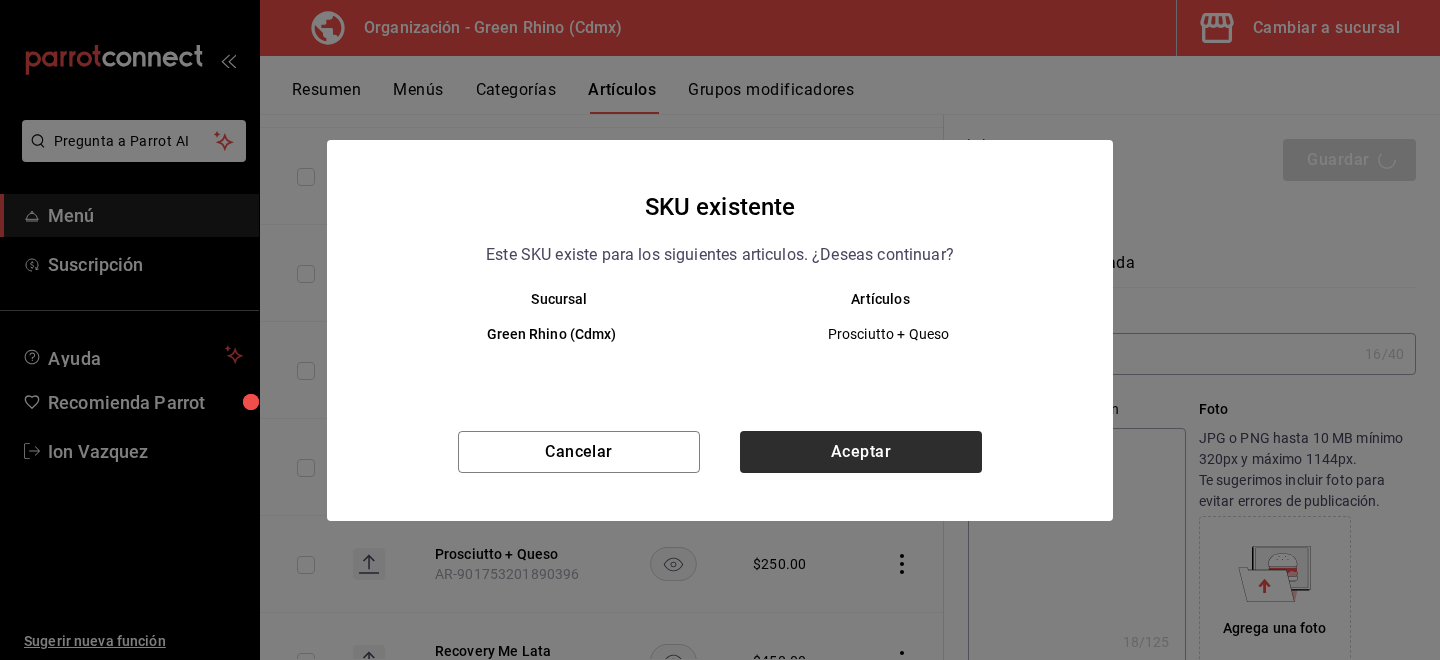 type on "x" 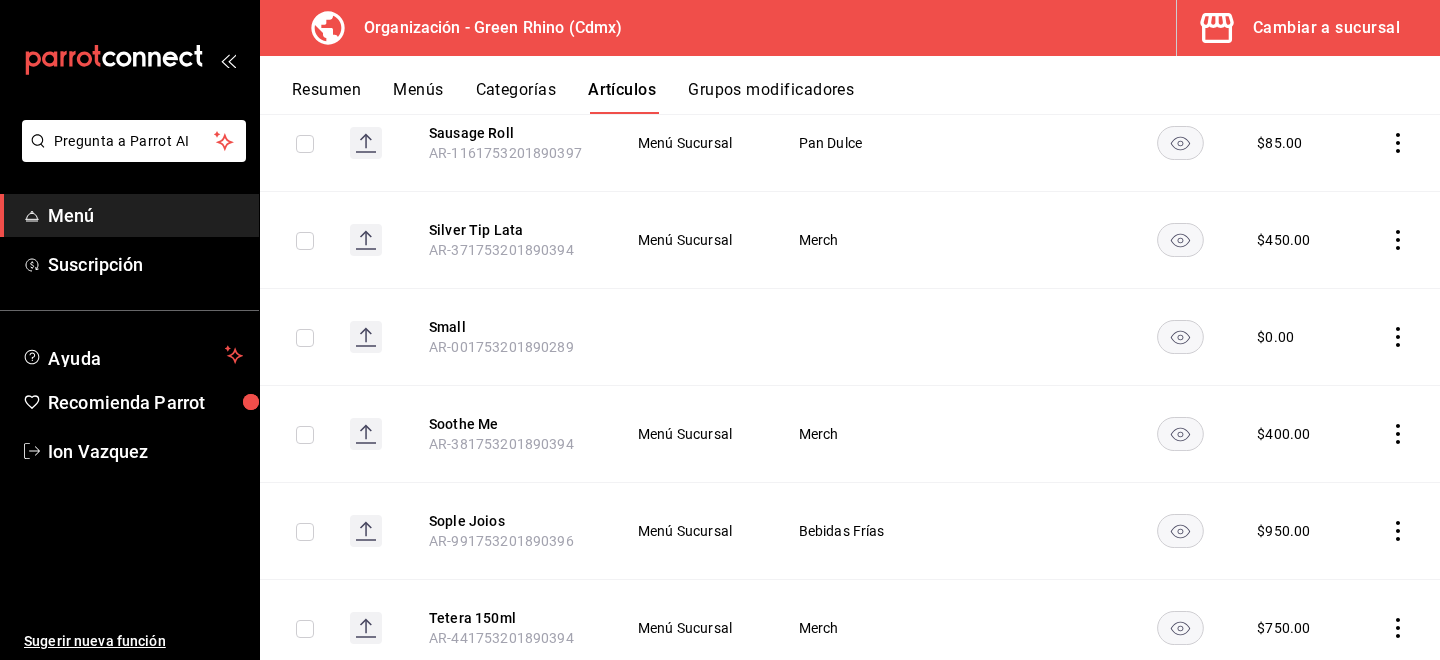 scroll, scrollTop: 10157, scrollLeft: 0, axis: vertical 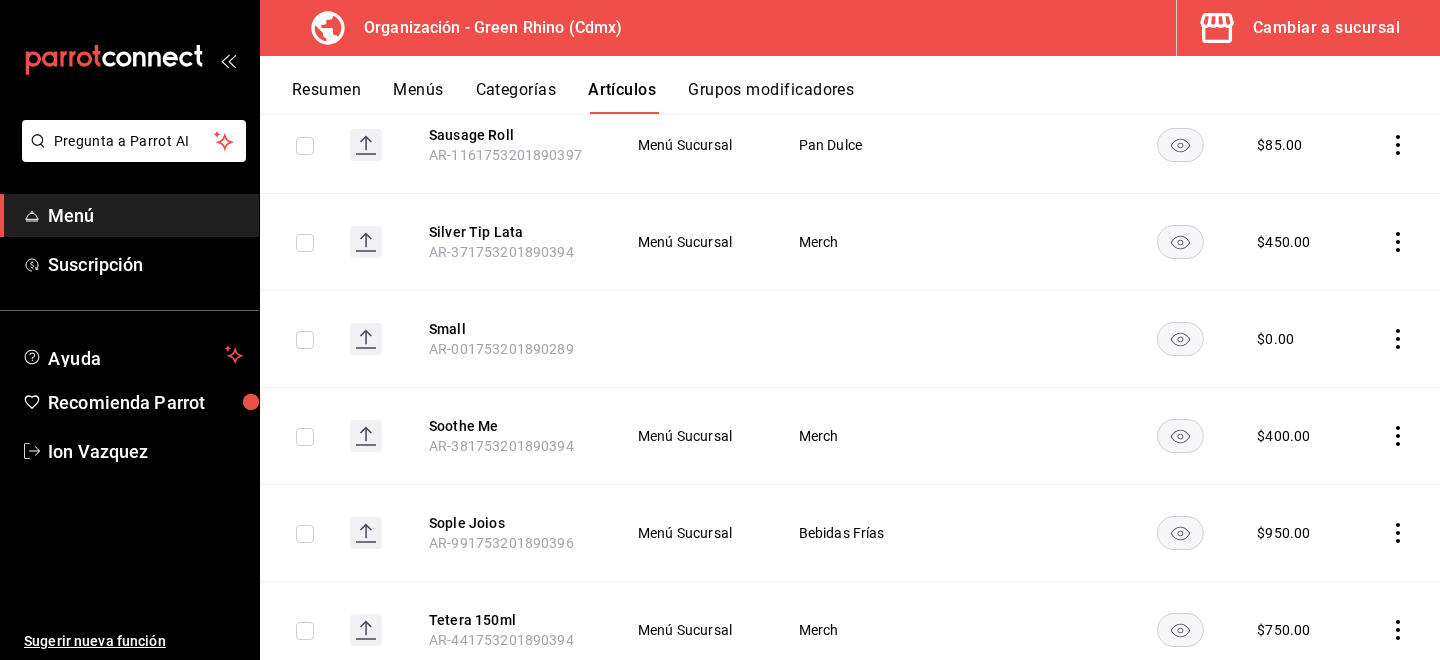 click 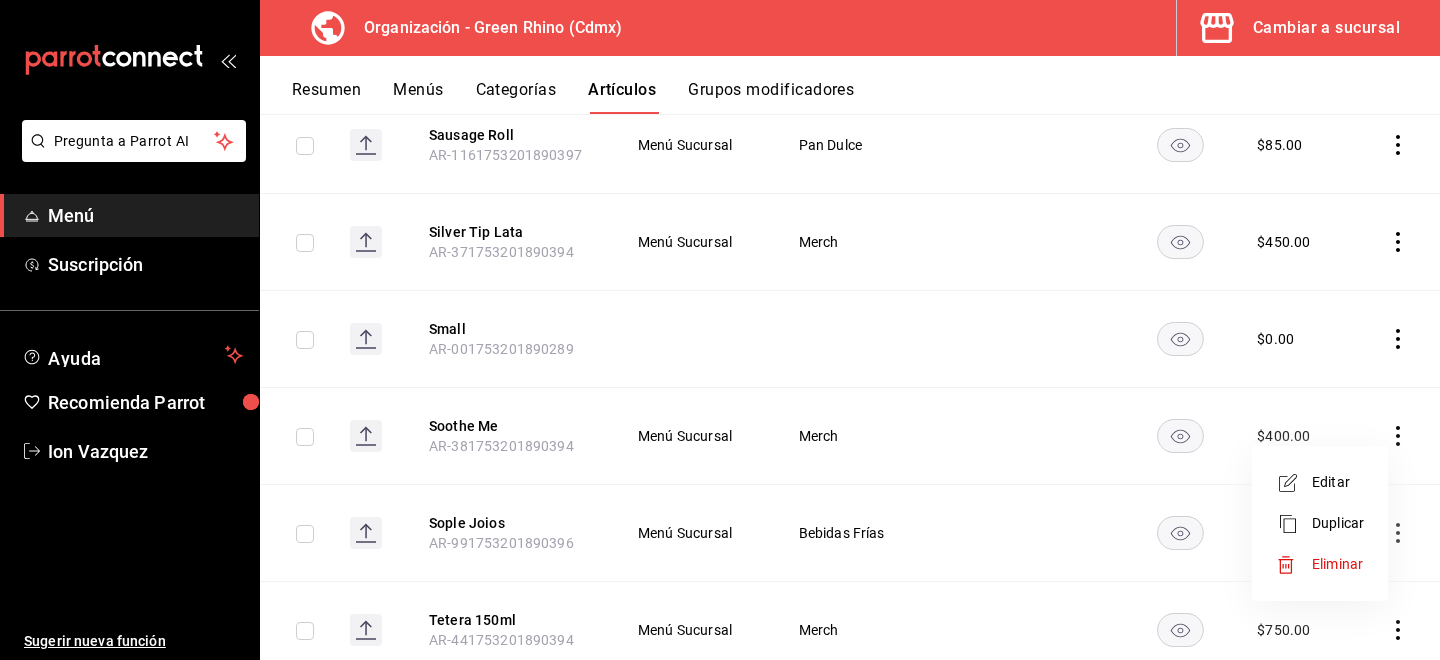 click on "Editar" at bounding box center [1338, 482] 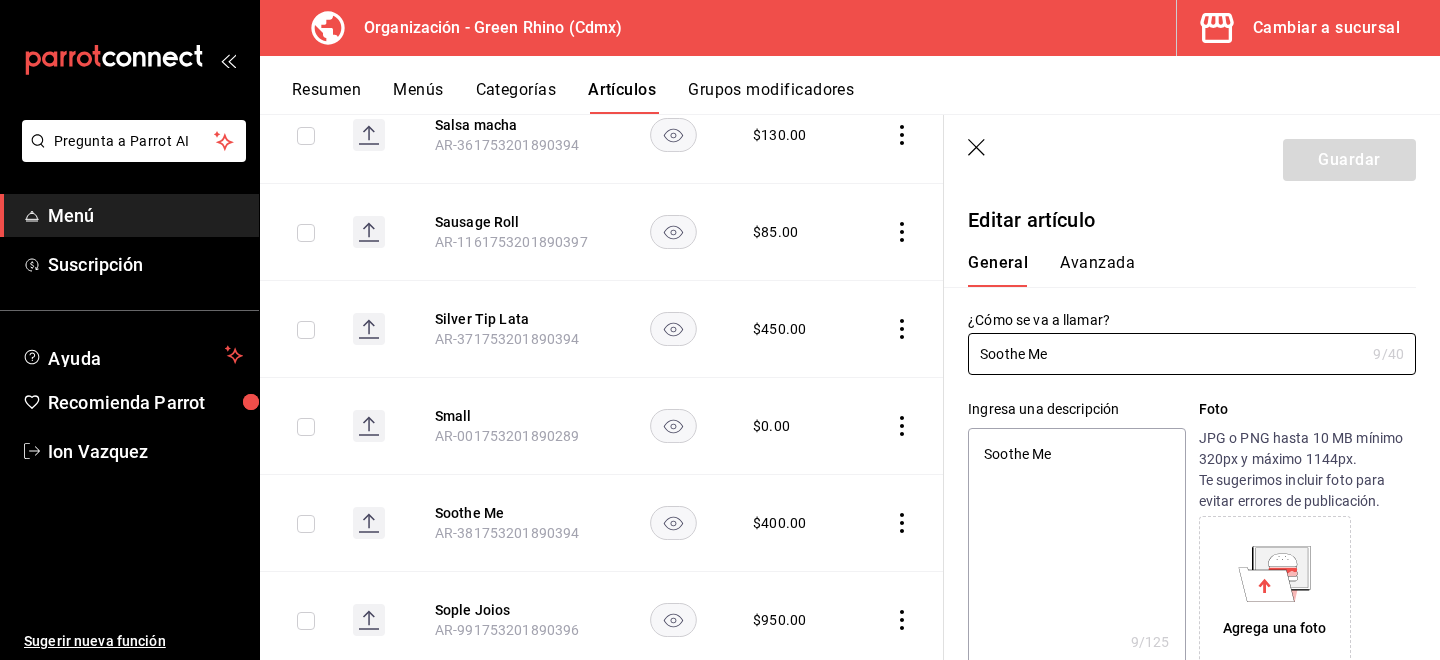 type on "x" 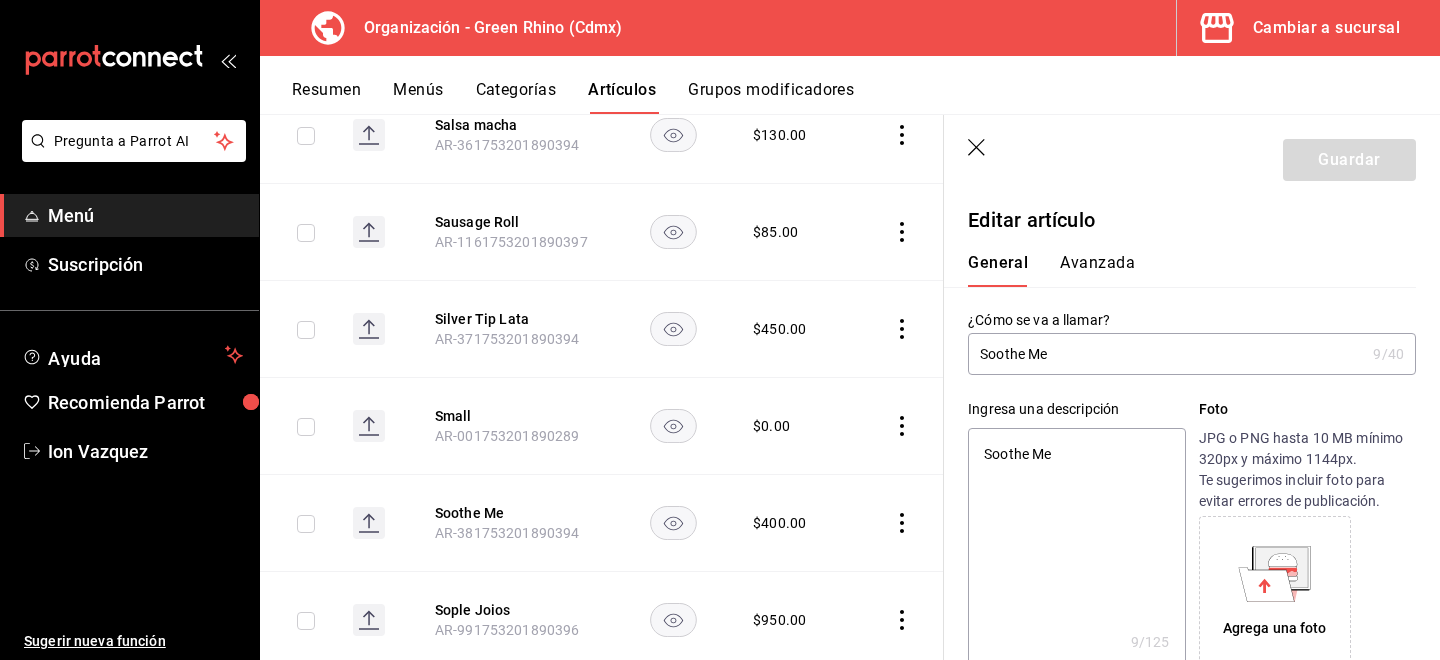 click on "Soothe Me" at bounding box center (1166, 354) 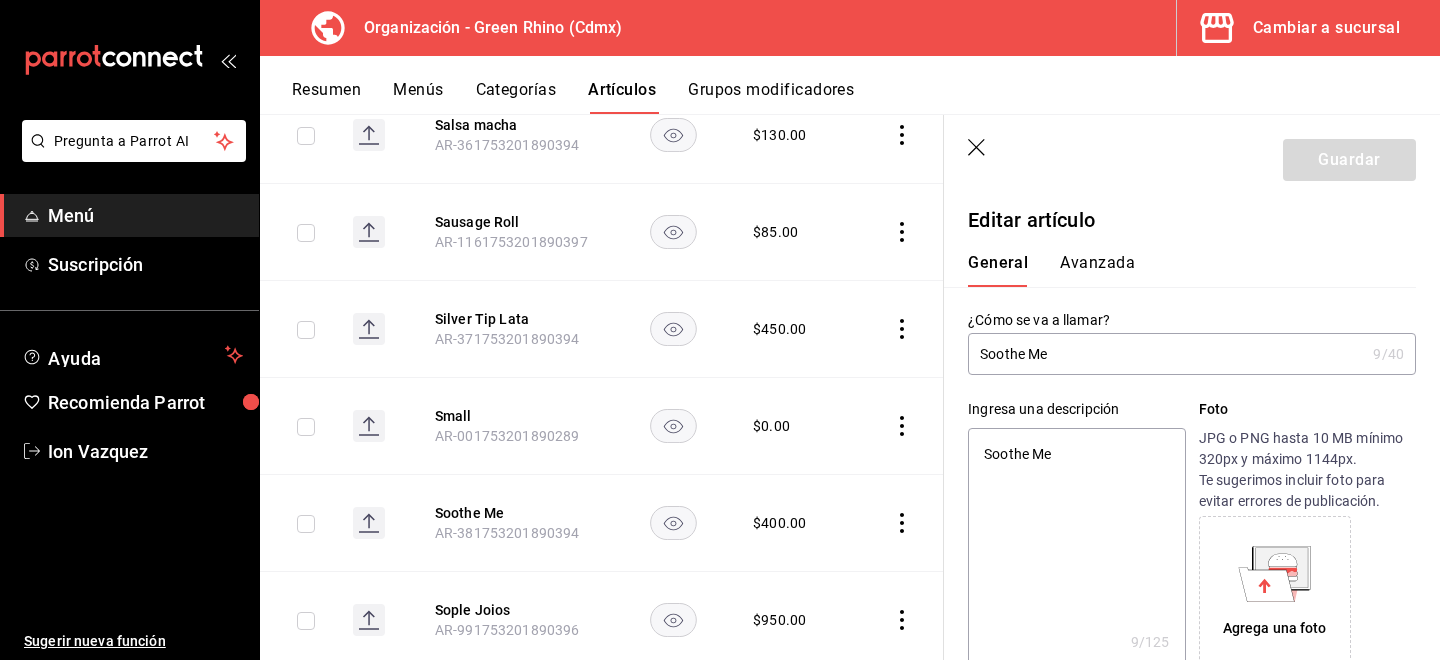 click on "Soothe Me" at bounding box center [1166, 354] 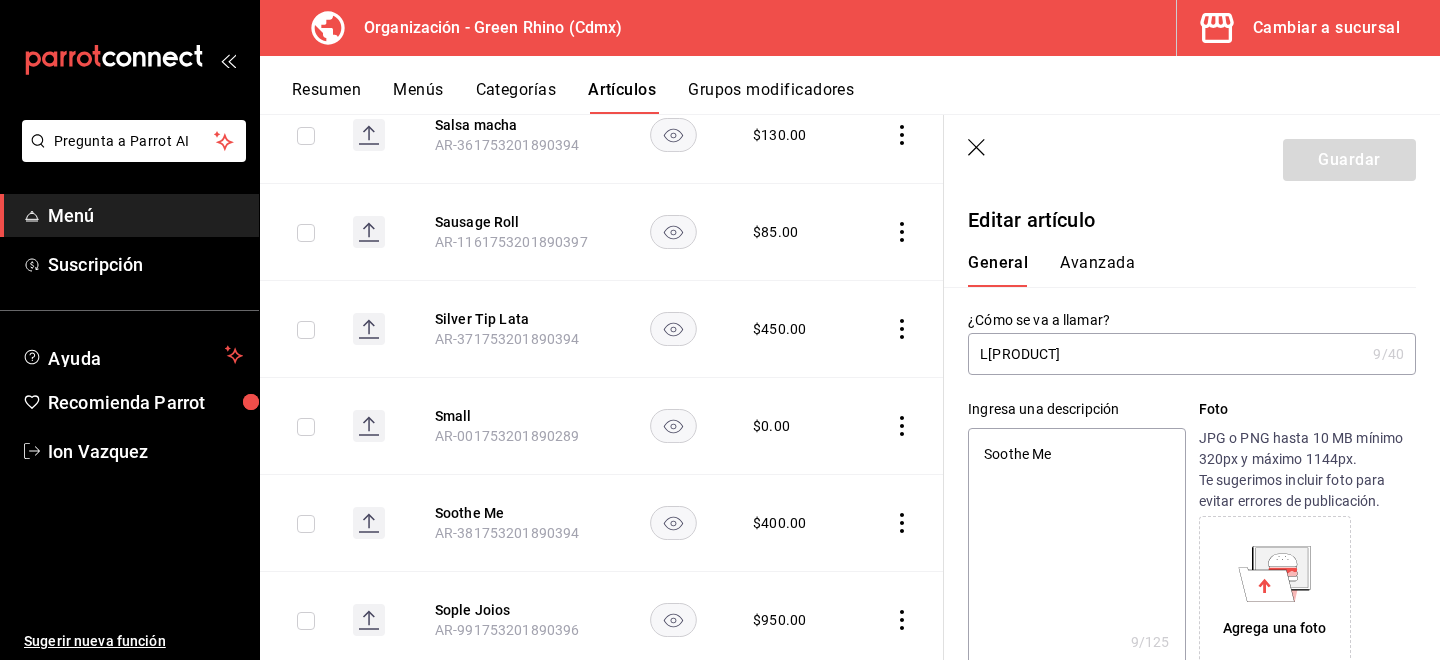 type on "x" 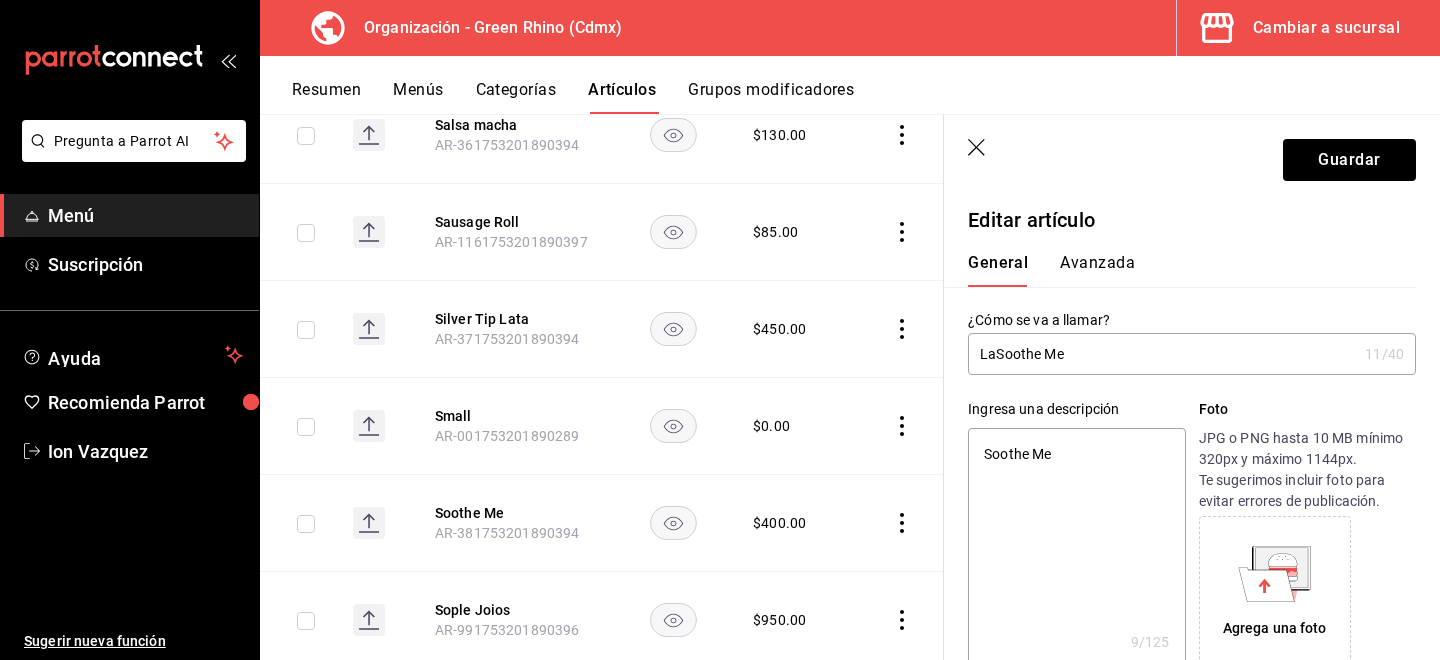 type on "LatSoothe Me" 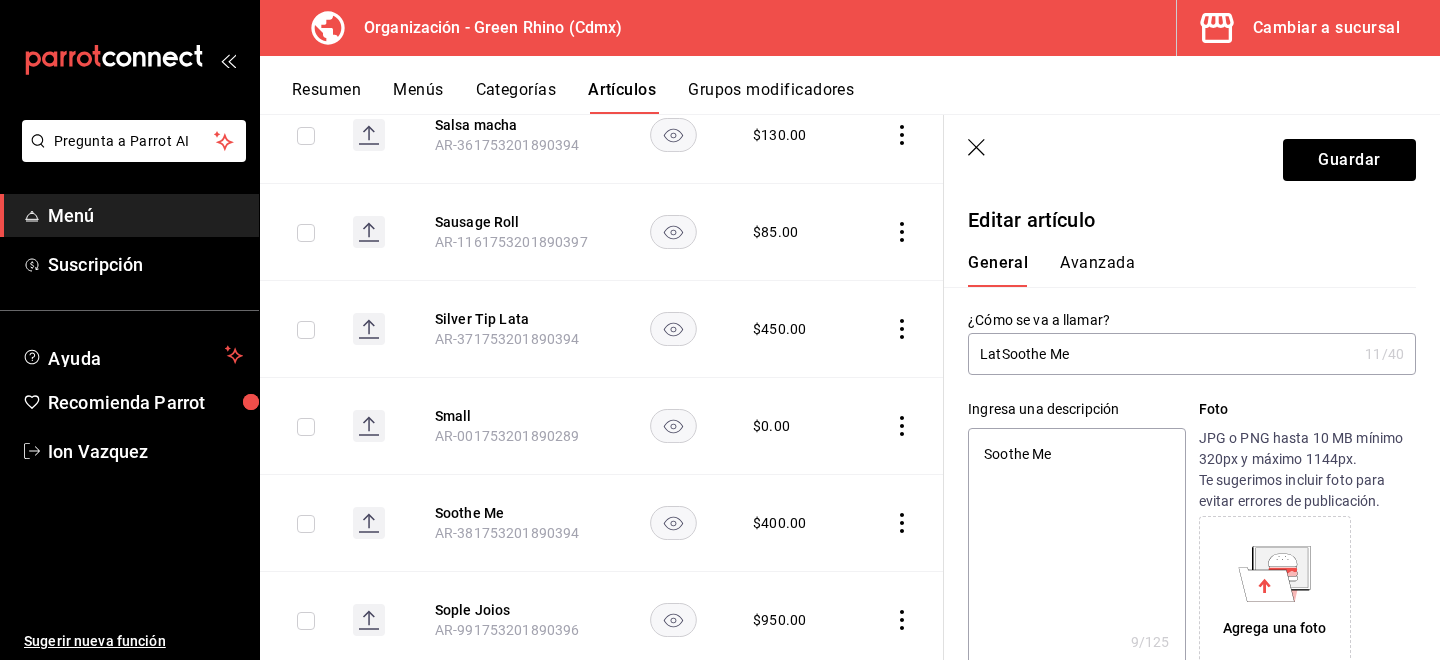 type on "x" 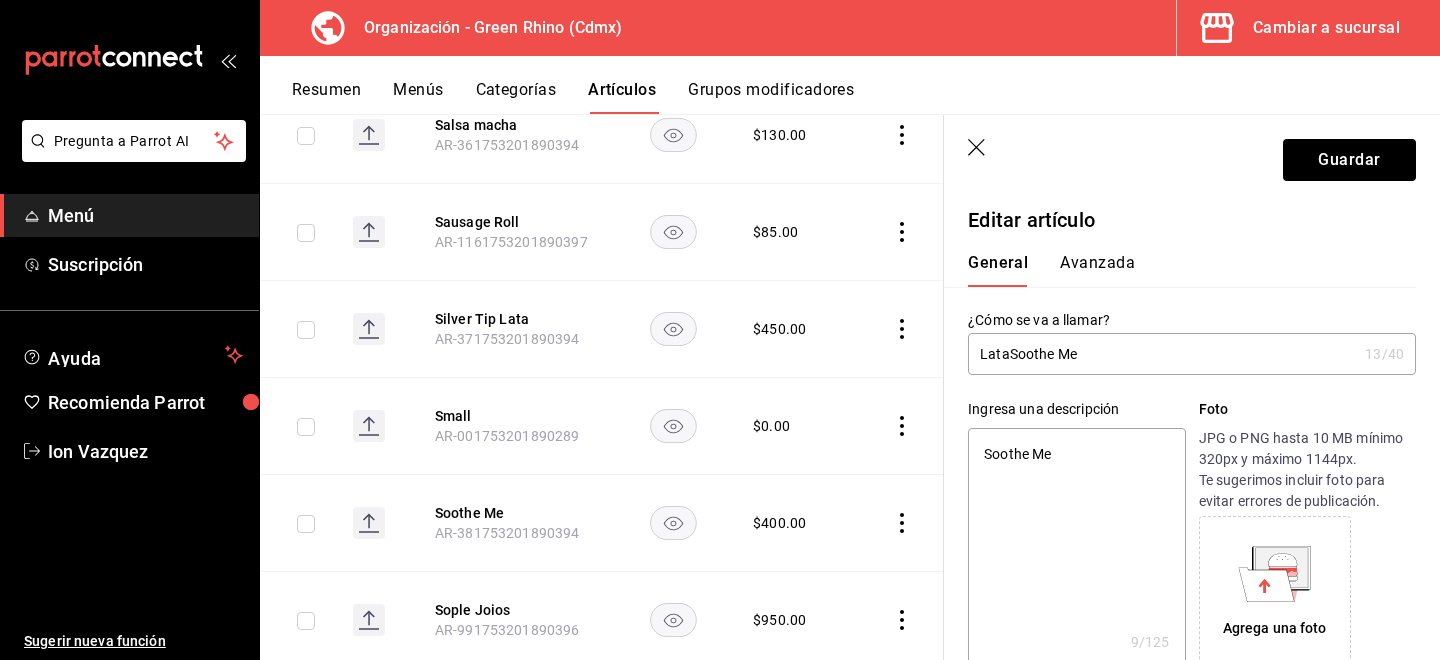 type on "Lata Soothe Me" 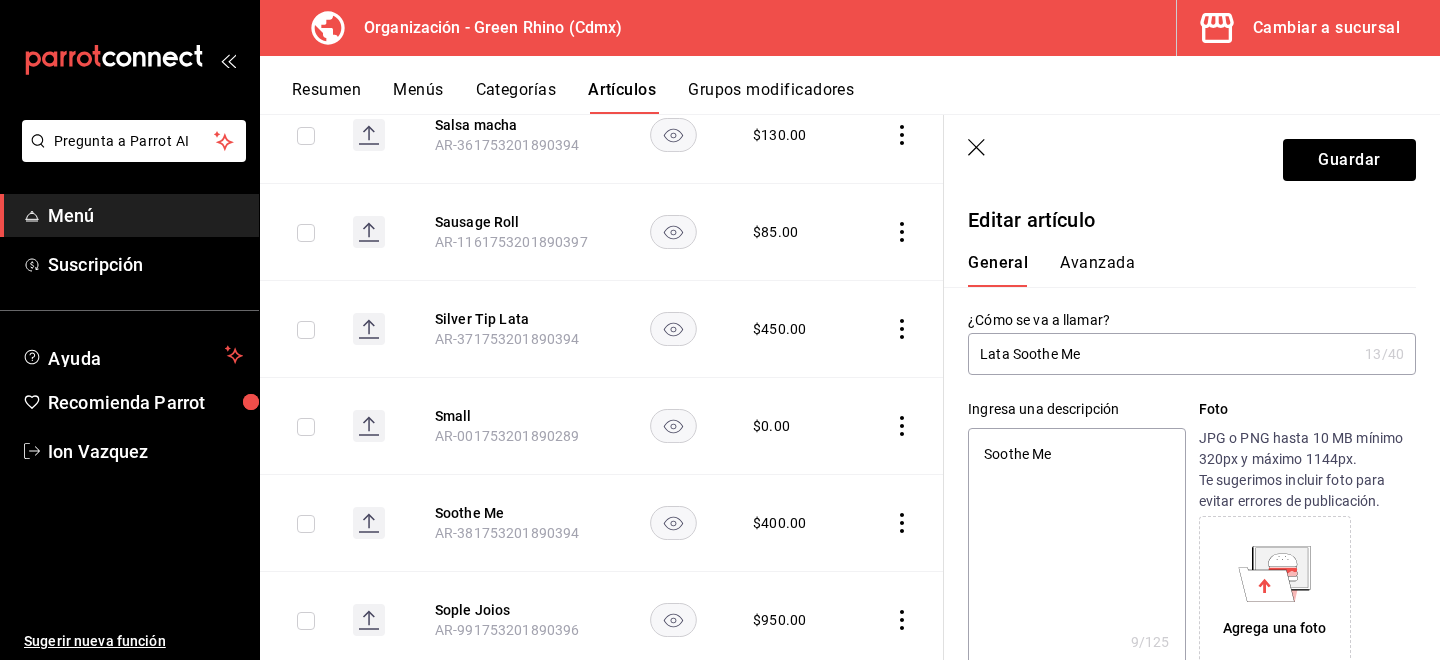 type on "x" 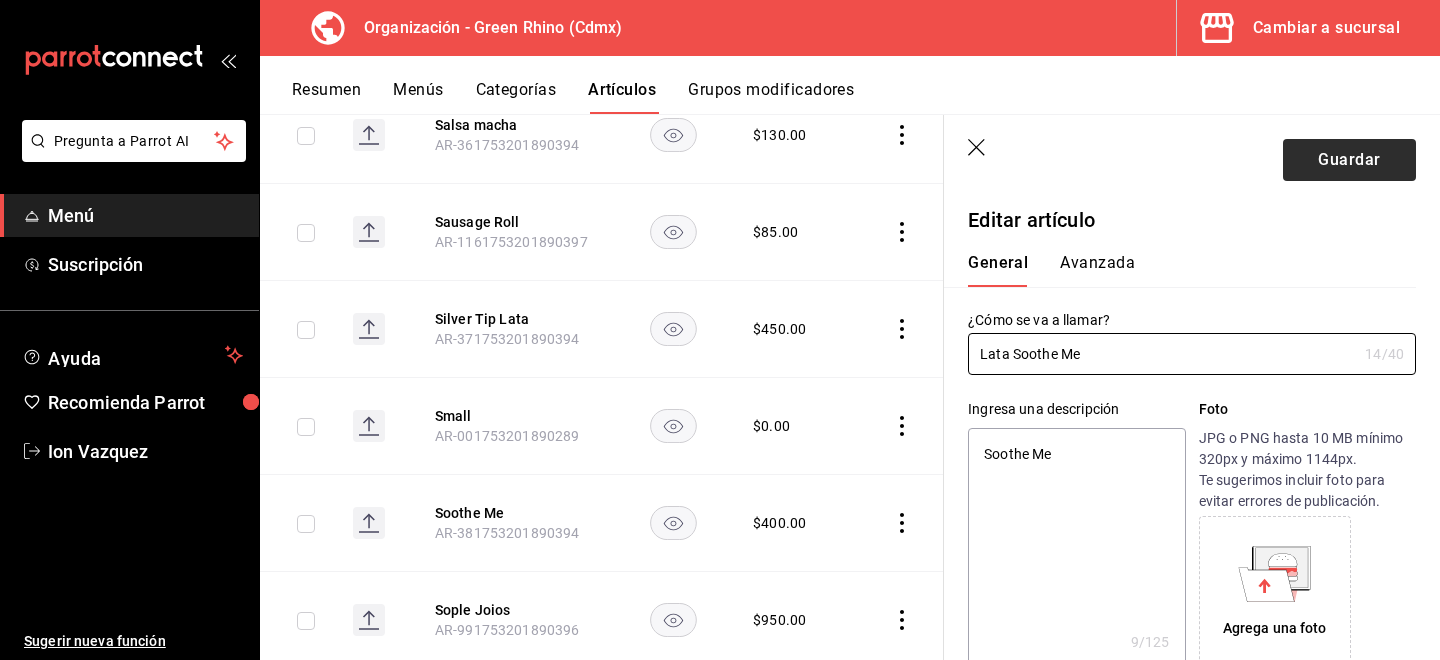 type on "Lata Soothe Me" 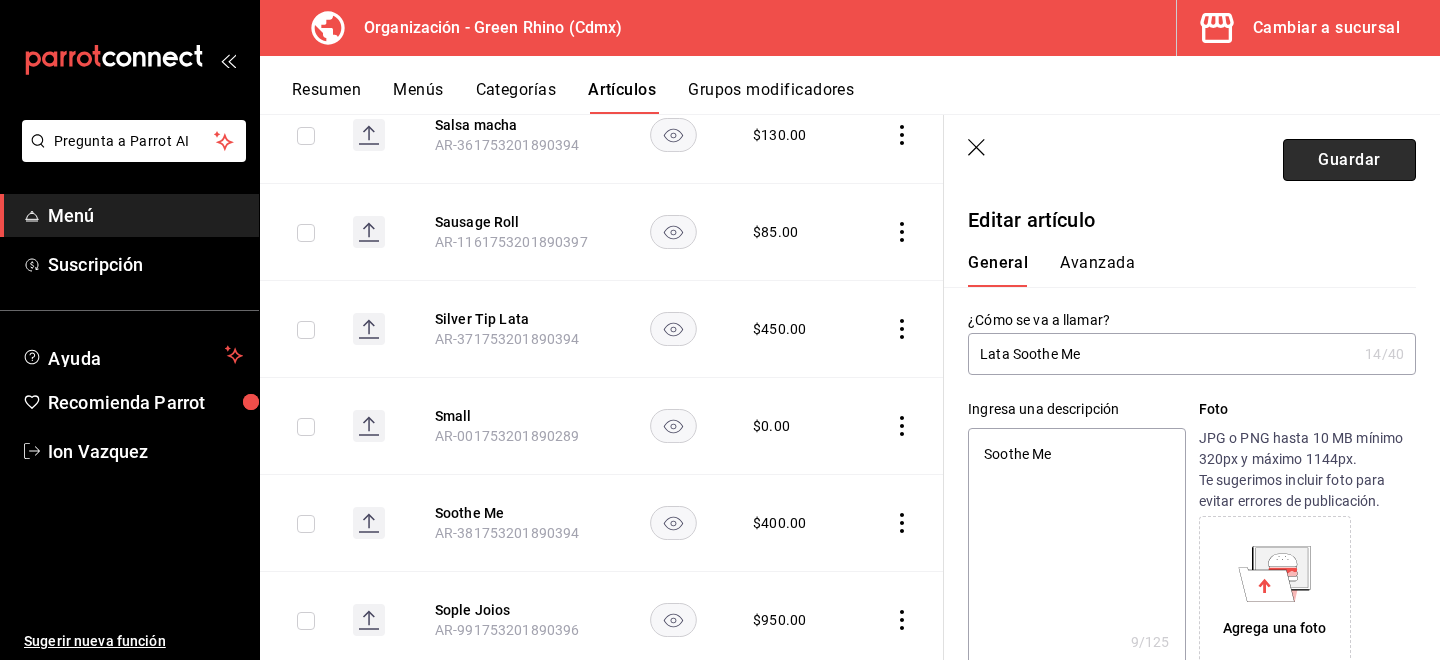 click on "Guardar" at bounding box center [1349, 160] 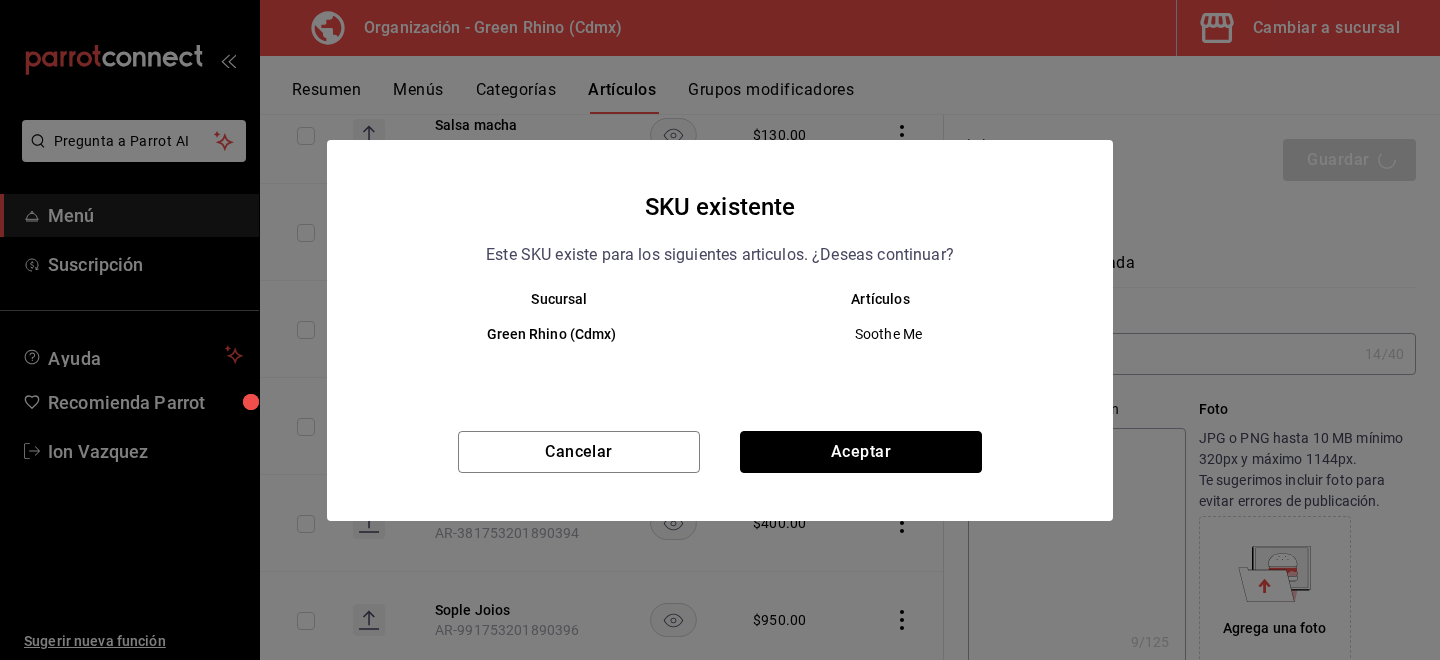 drag, startPoint x: 907, startPoint y: 441, endPoint x: 681, endPoint y: 631, distance: 295.25583 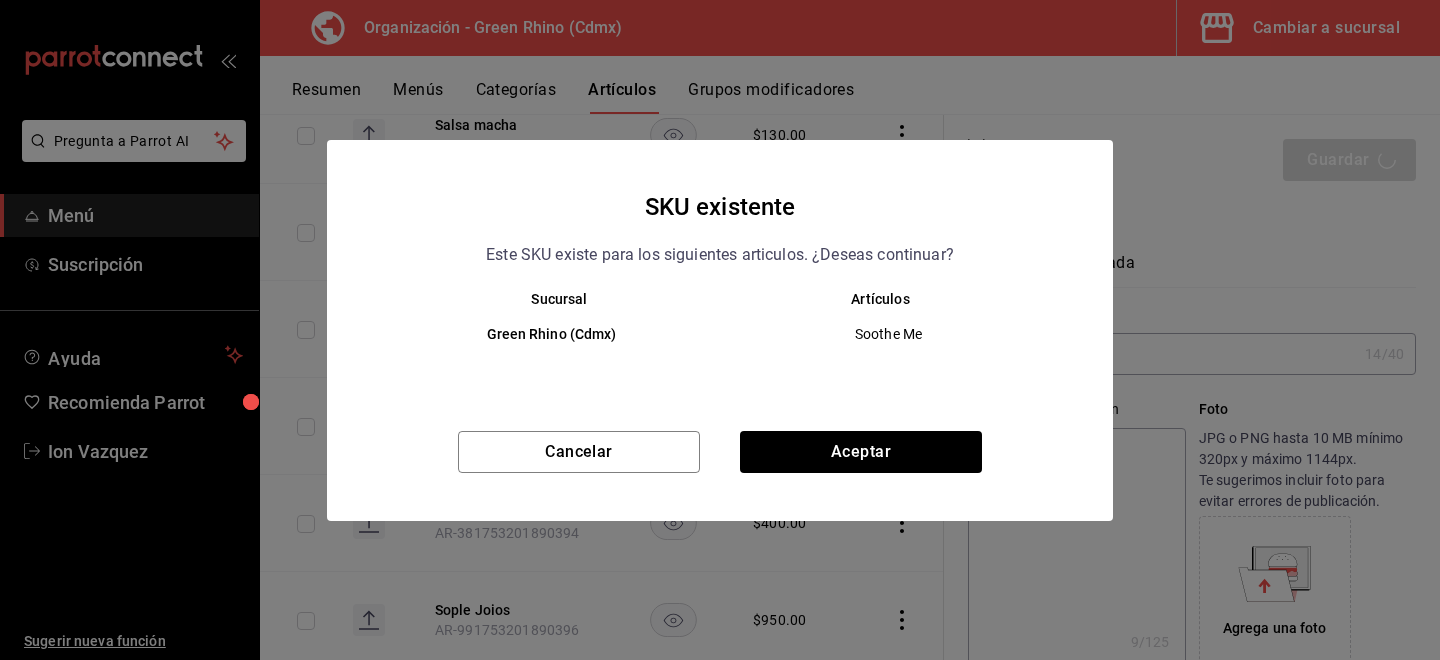 type on "x" 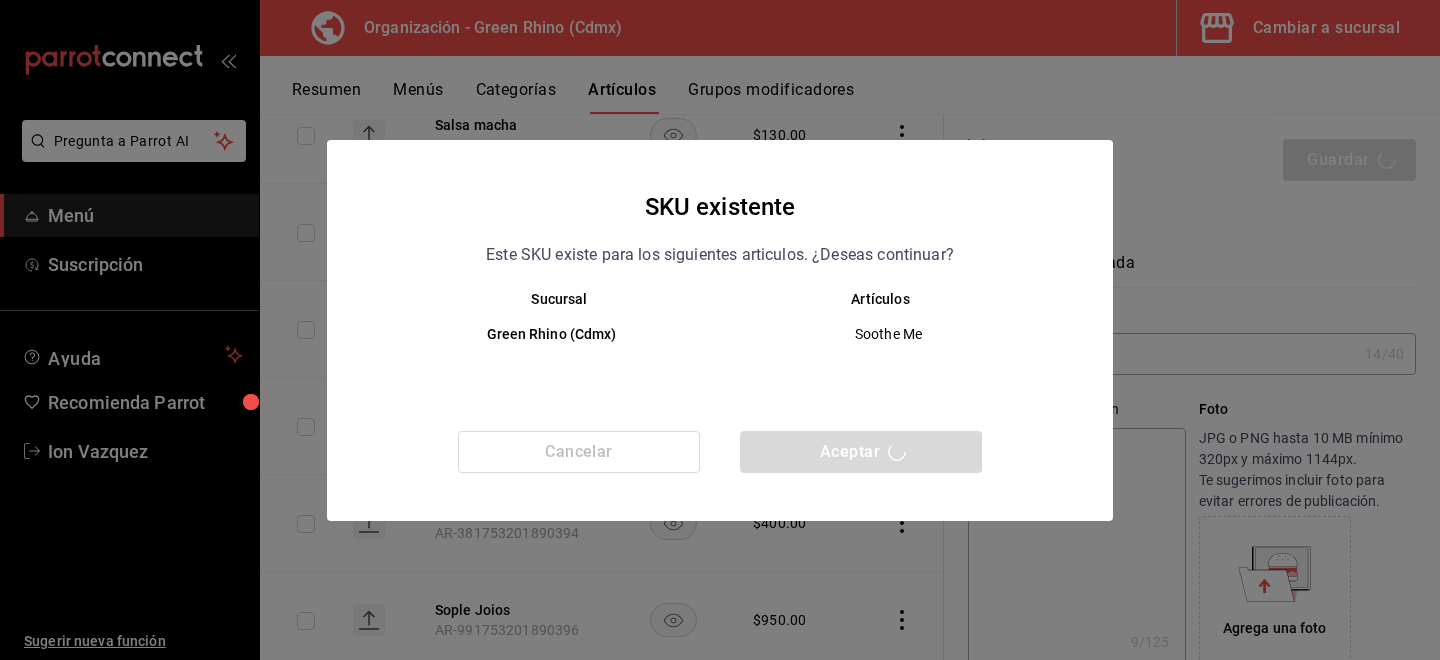 type 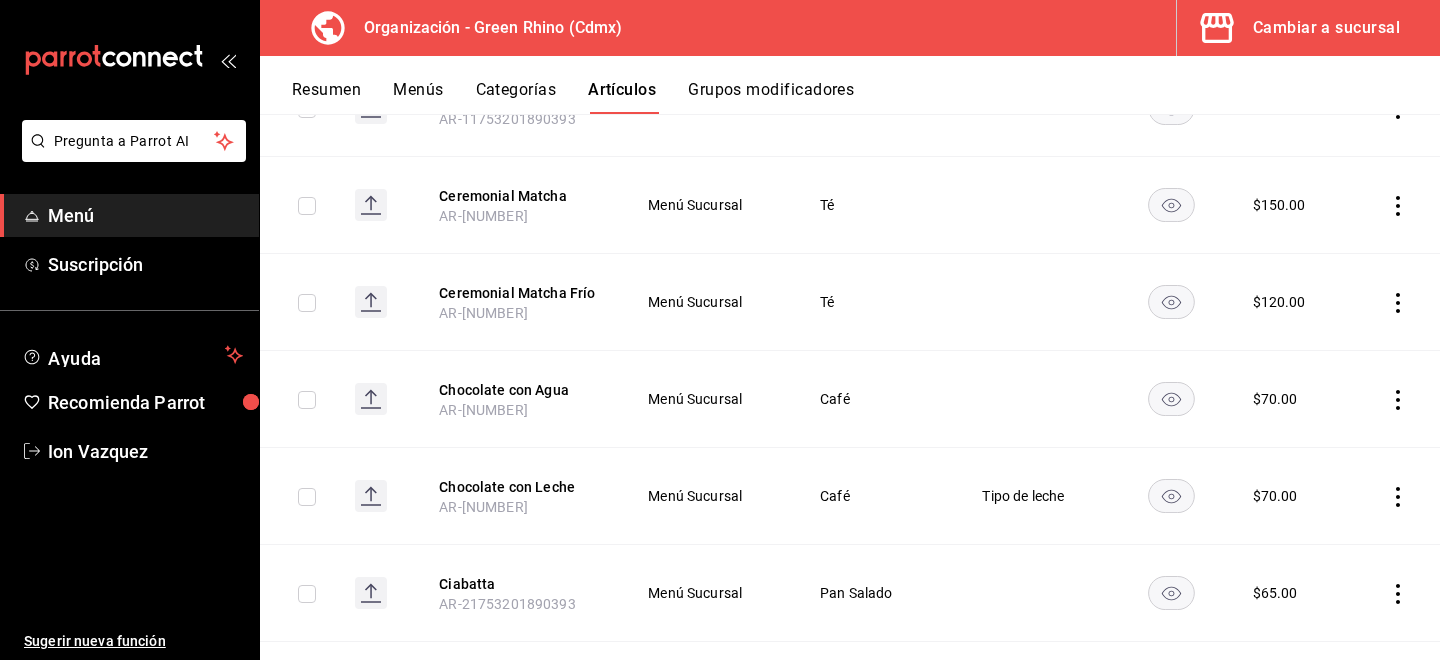 scroll, scrollTop: 1749, scrollLeft: 0, axis: vertical 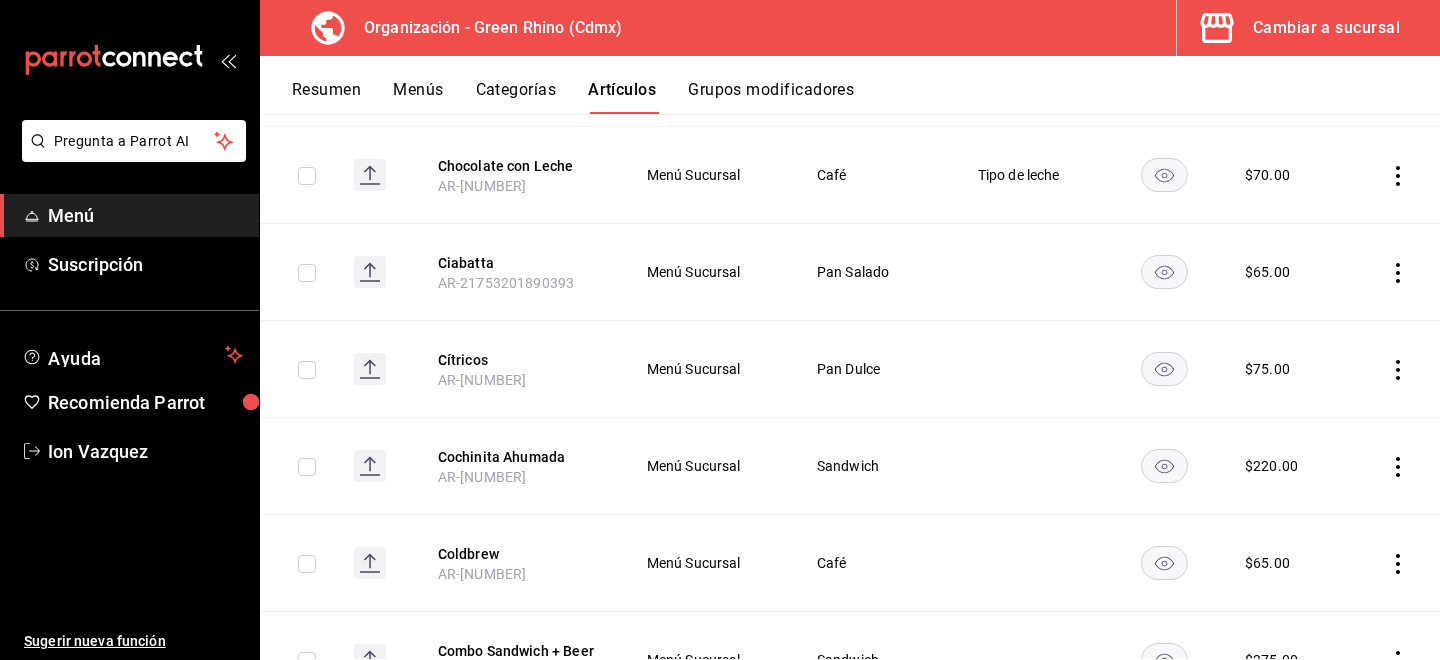 click on "Menú Sucursal" at bounding box center [707, 466] 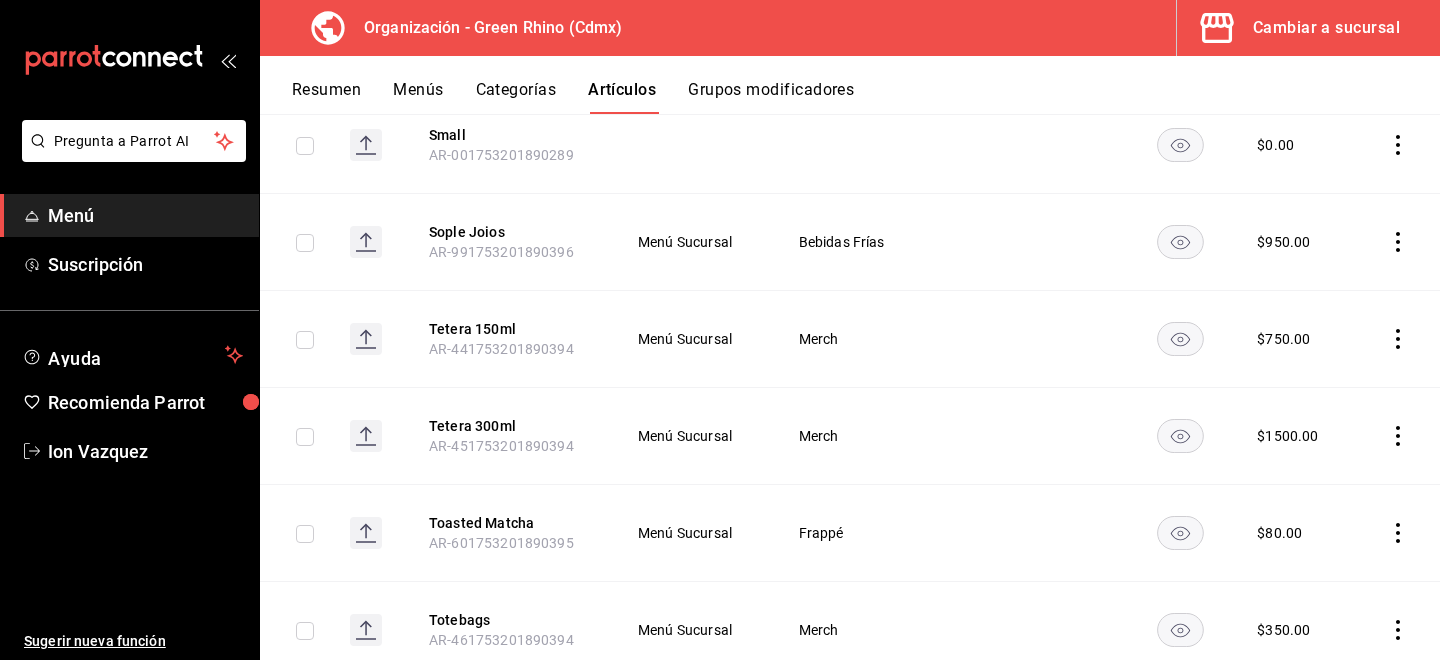 scroll, scrollTop: 10442, scrollLeft: 0, axis: vertical 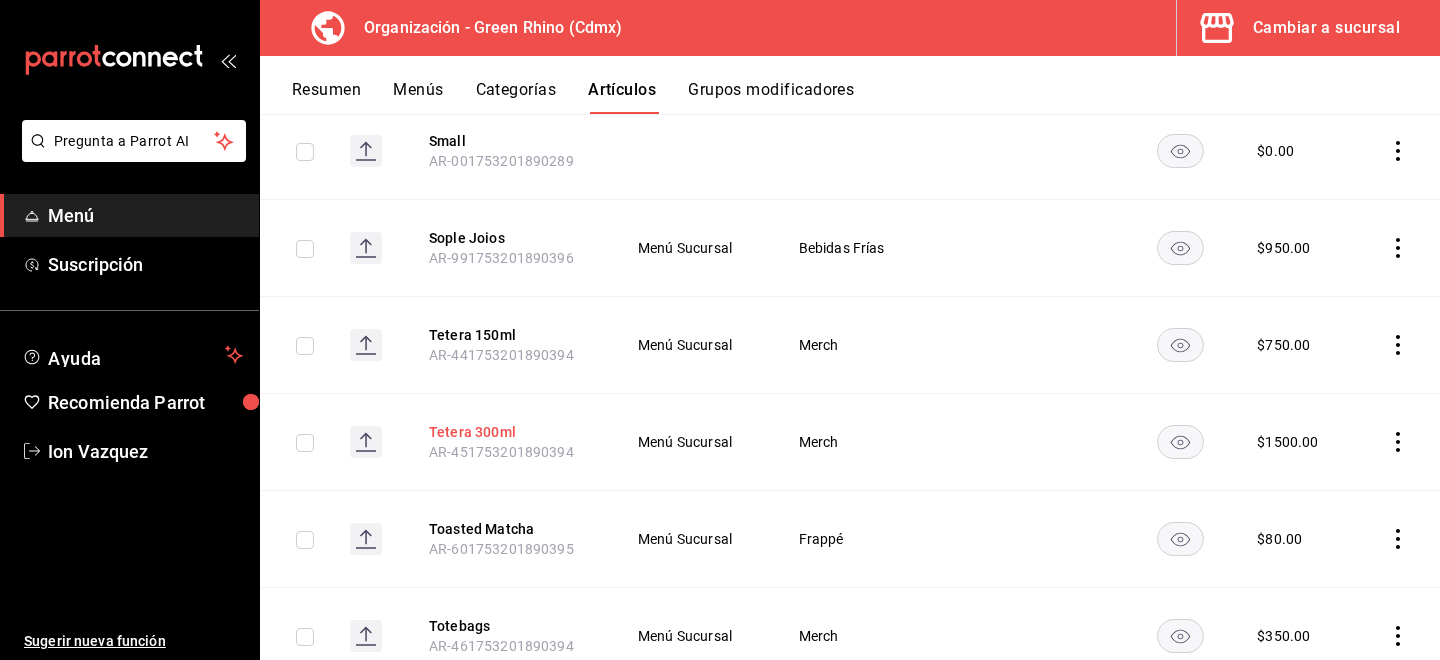 click on "Tetera 300ml" at bounding box center (509, 432) 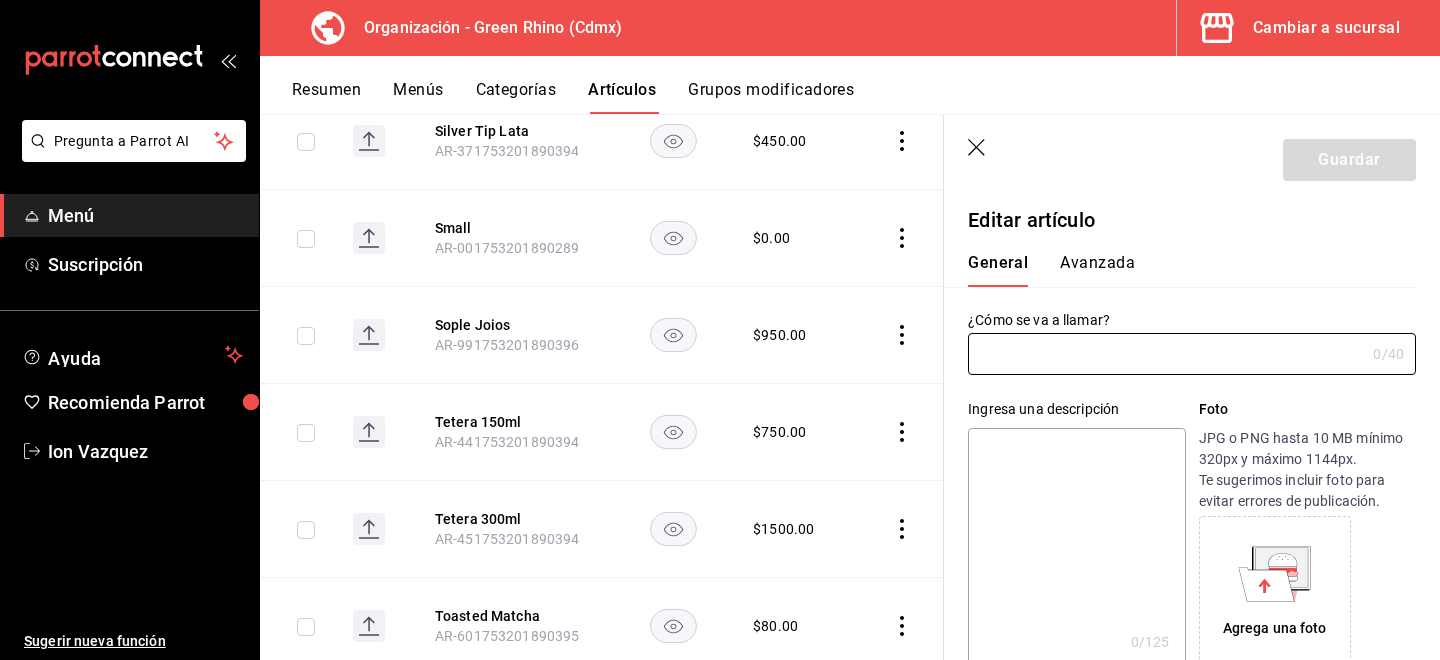 type on "Tetera 300ml" 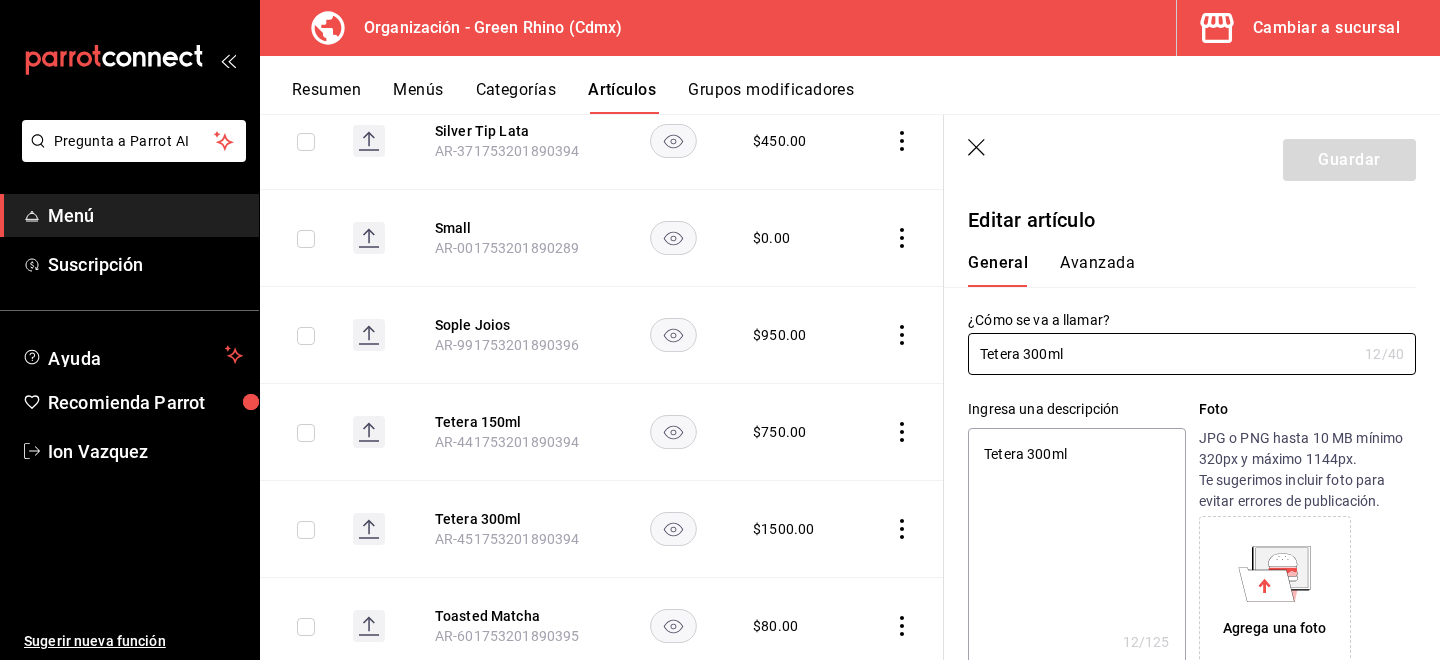 type on "x" 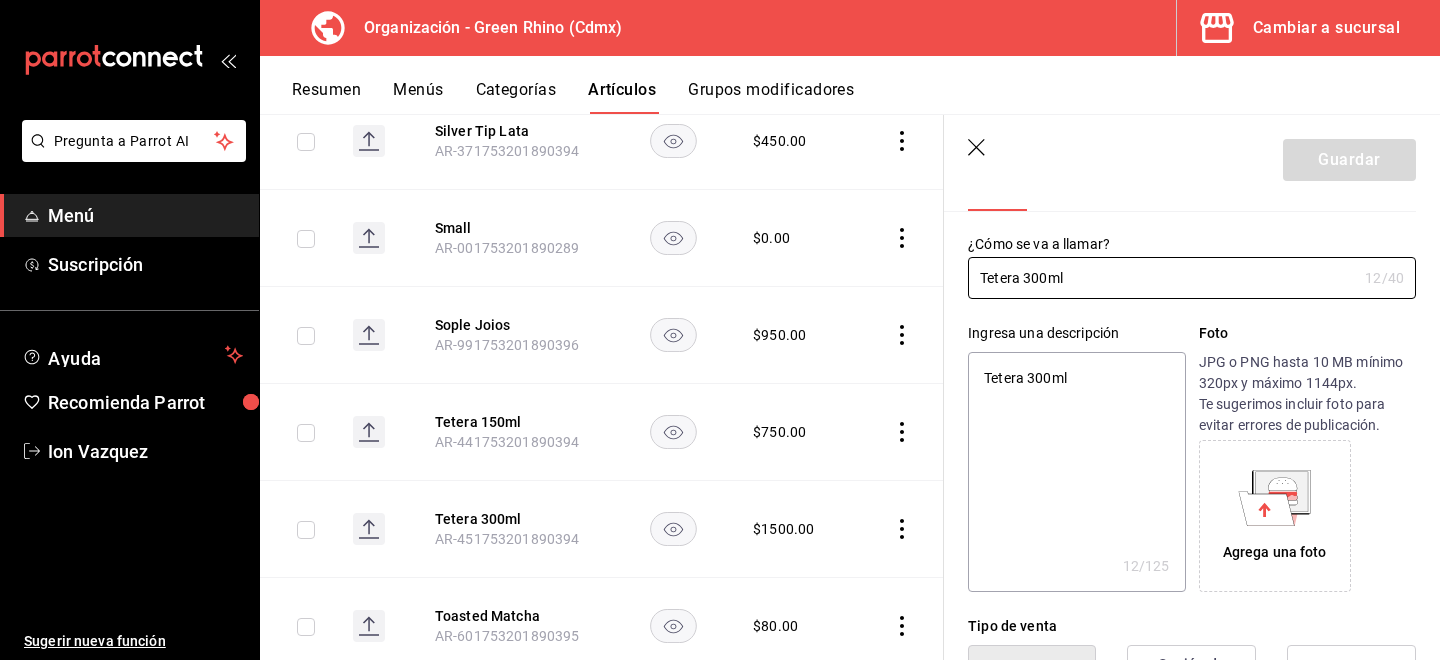 scroll, scrollTop: 93, scrollLeft: 0, axis: vertical 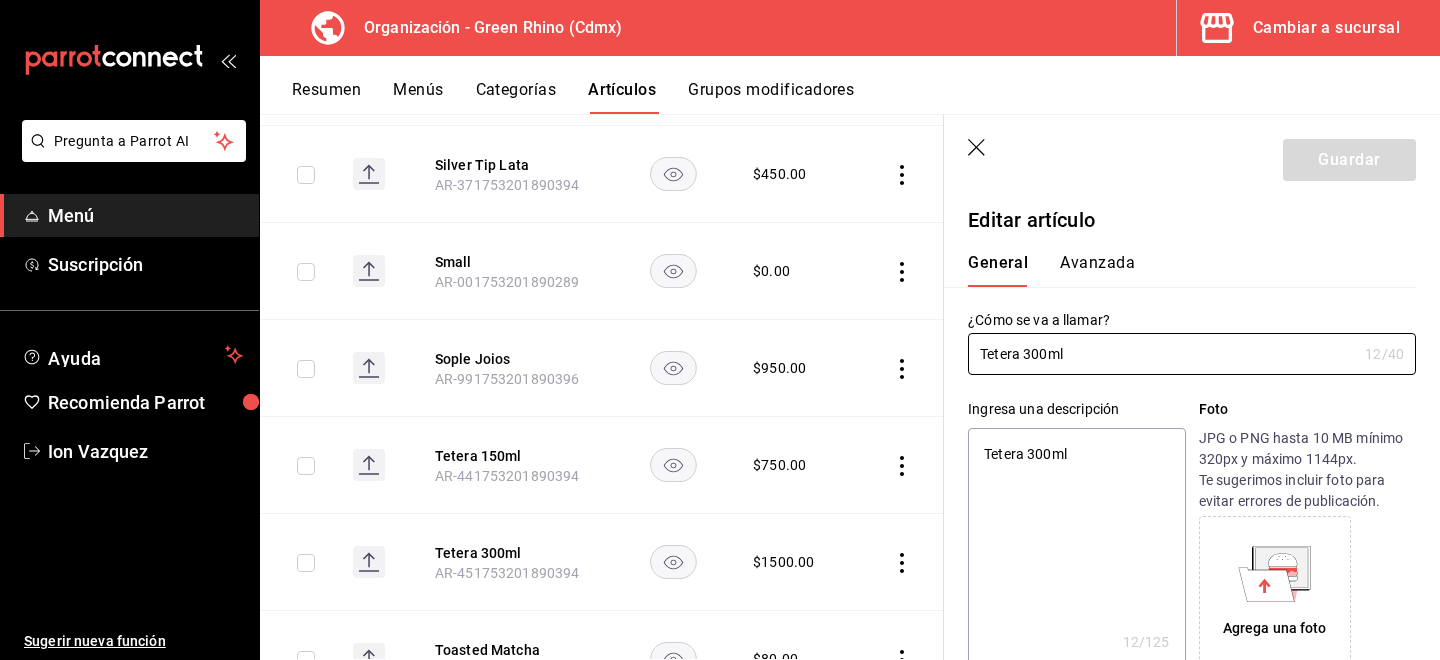 click on "Avanzada" at bounding box center (1097, 270) 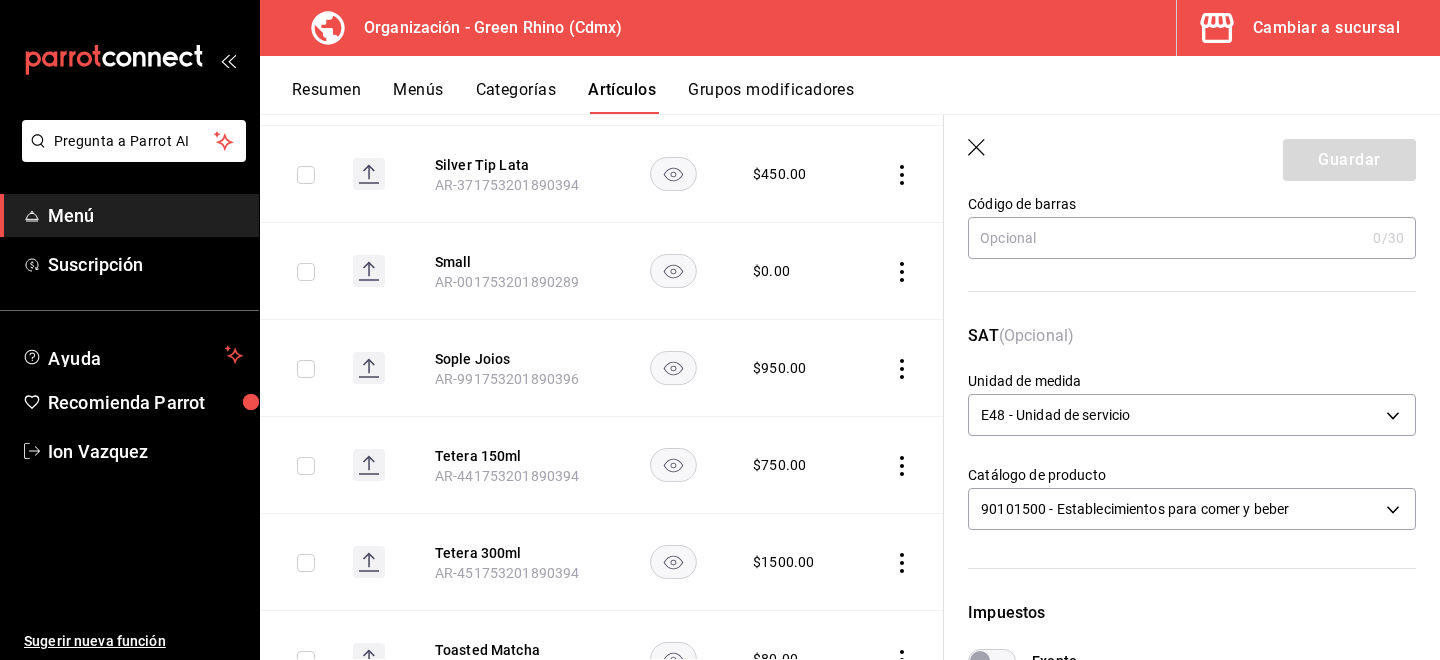 scroll, scrollTop: 281, scrollLeft: 0, axis: vertical 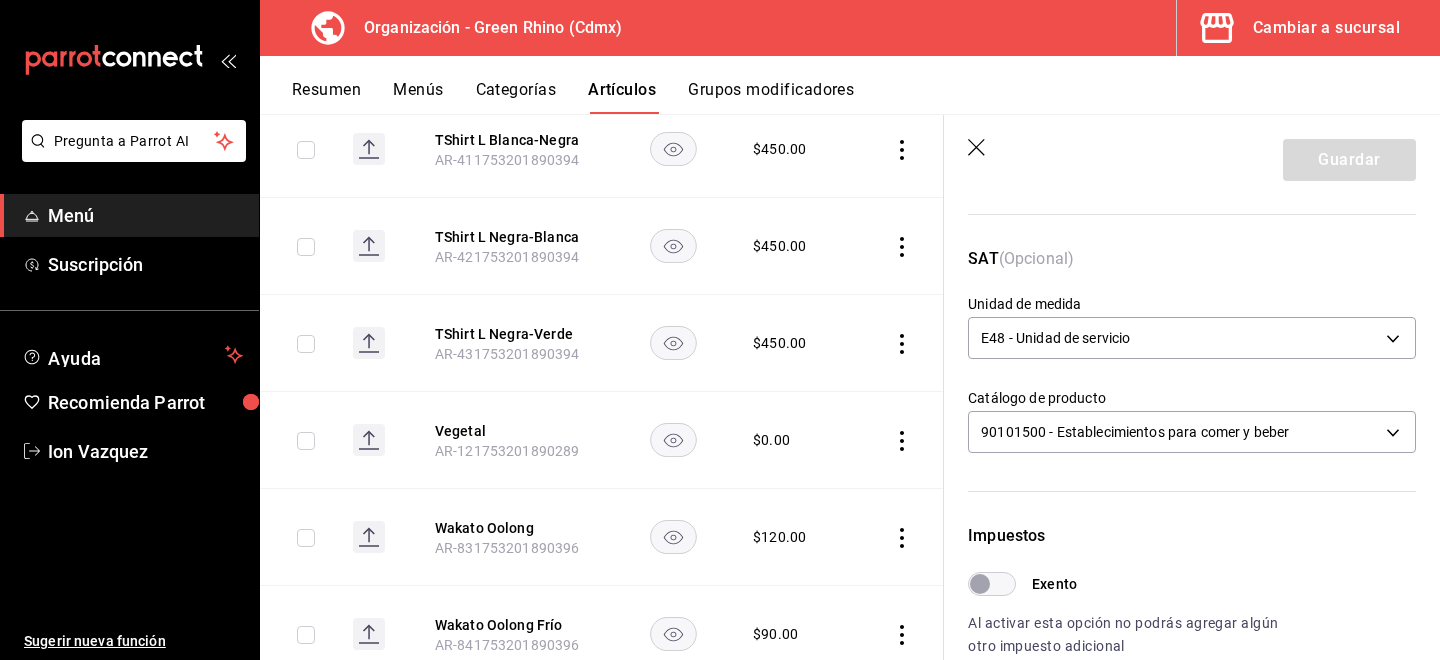 click 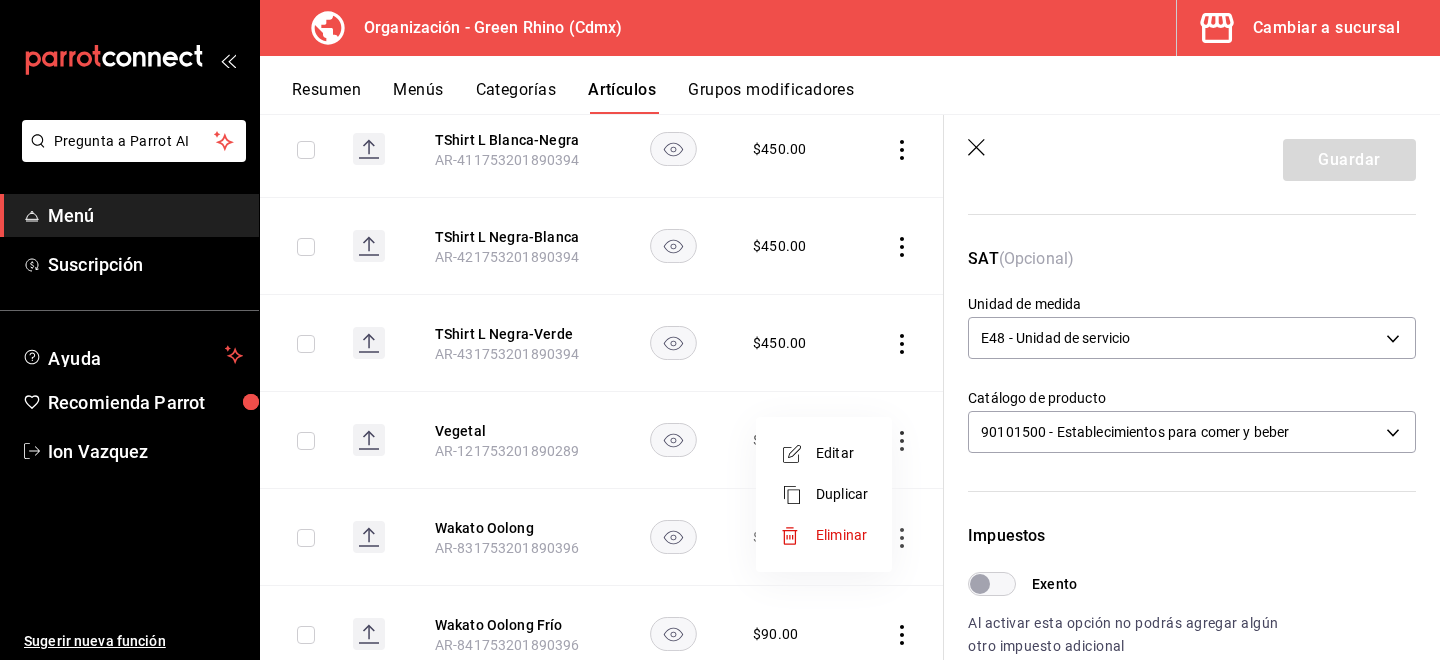 click on "Editar" at bounding box center [842, 453] 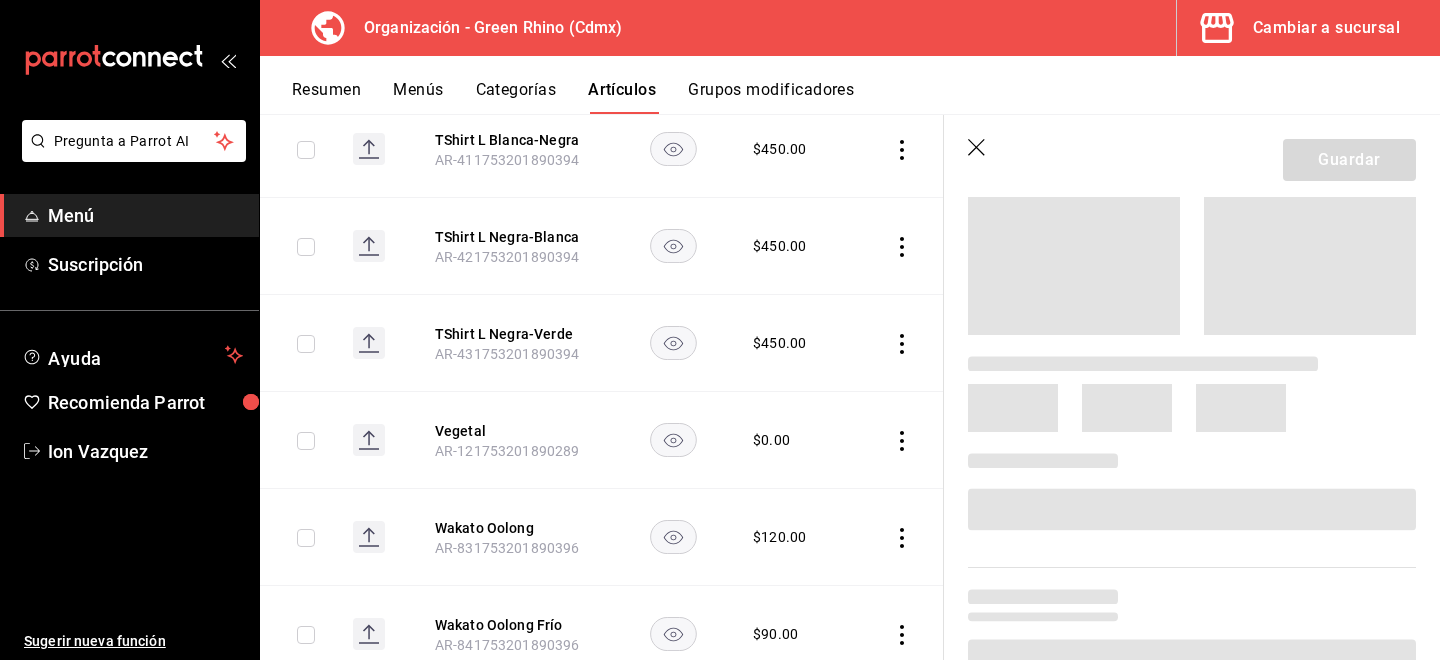 scroll, scrollTop: 0, scrollLeft: 0, axis: both 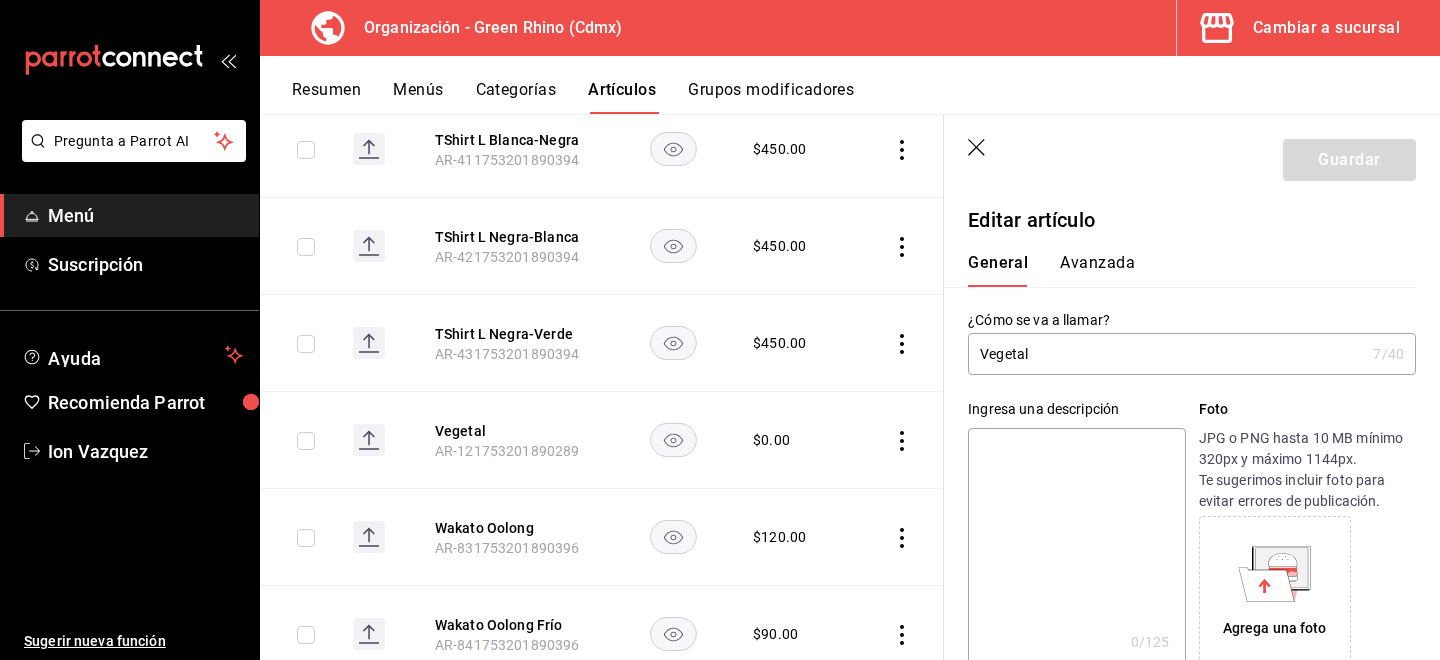type on "$0.00" 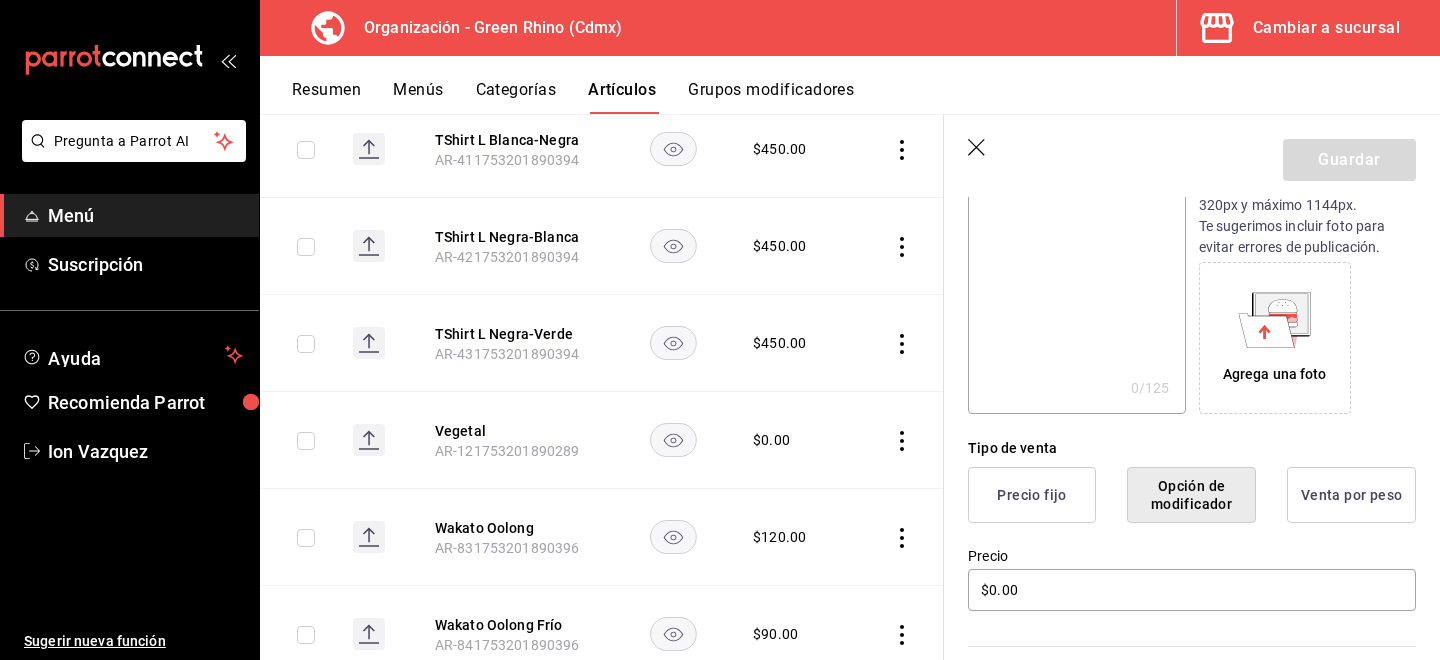 scroll, scrollTop: 297, scrollLeft: 0, axis: vertical 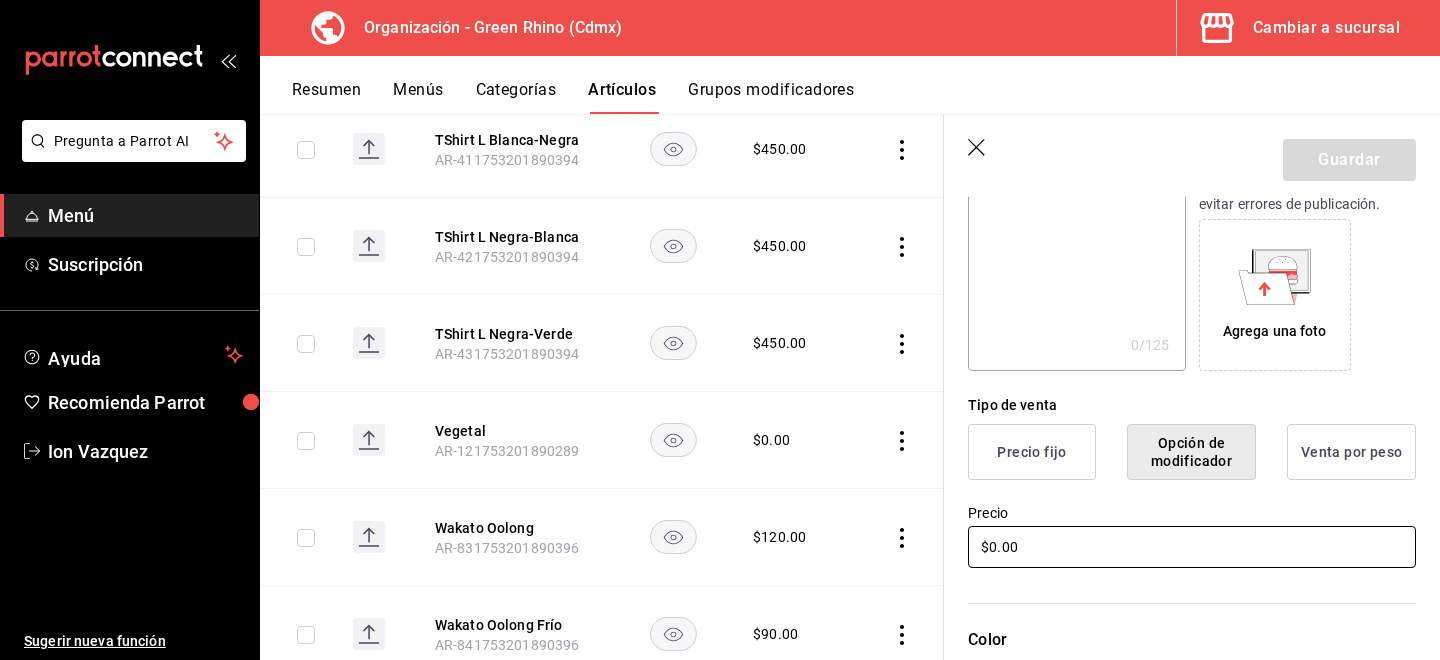 click on "$0.00" at bounding box center [1192, 547] 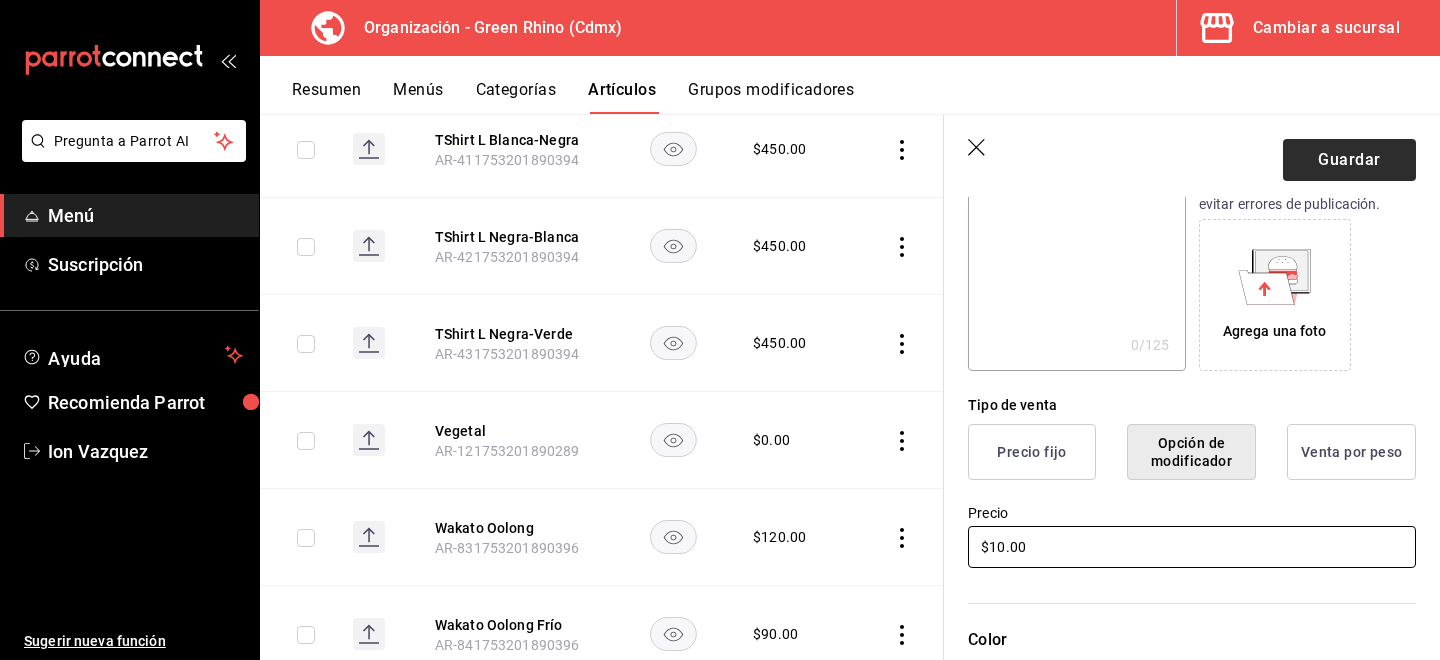 type on "$10.00" 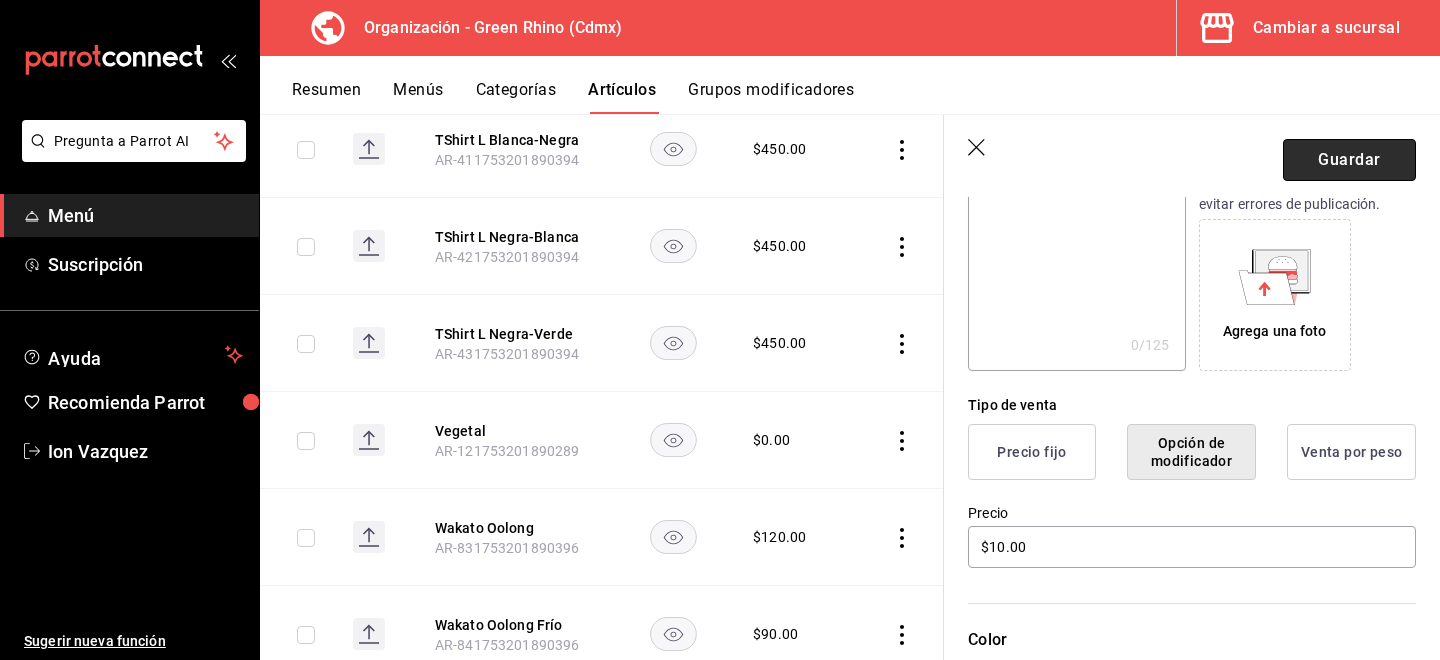 click on "Guardar" at bounding box center (1349, 160) 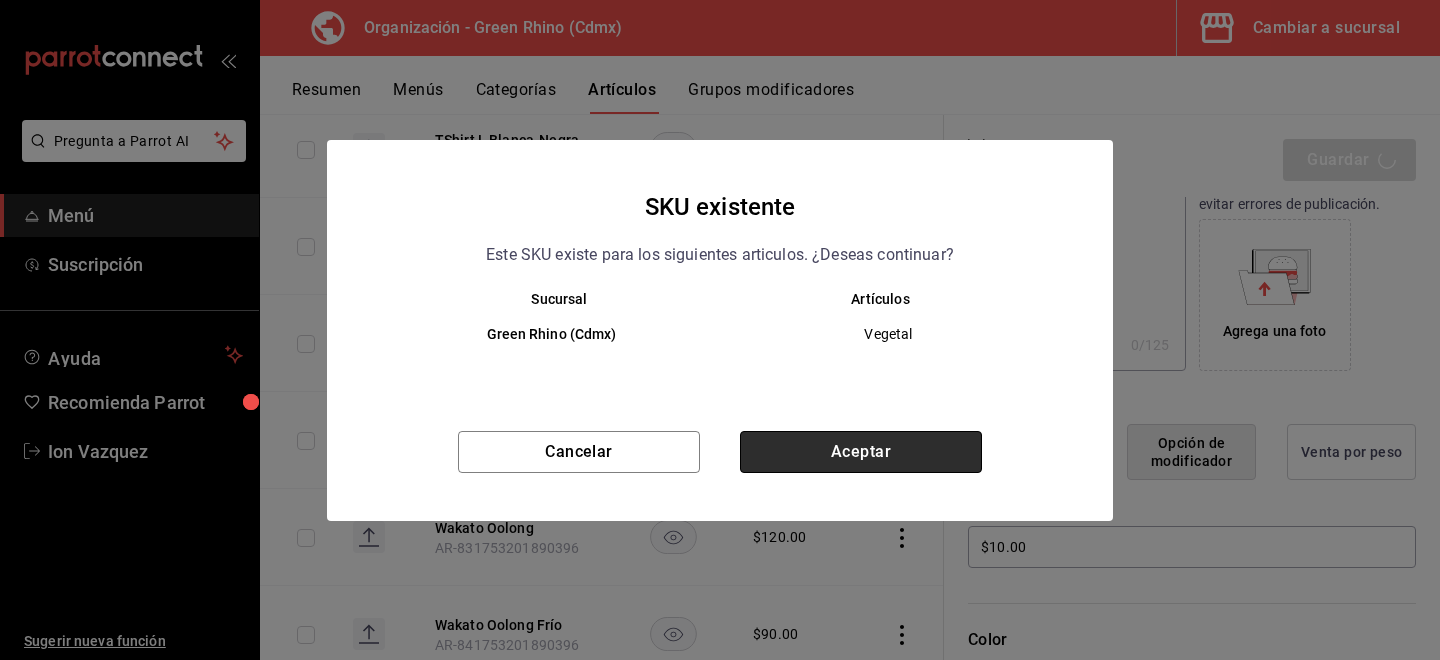 click on "Aceptar" at bounding box center [861, 452] 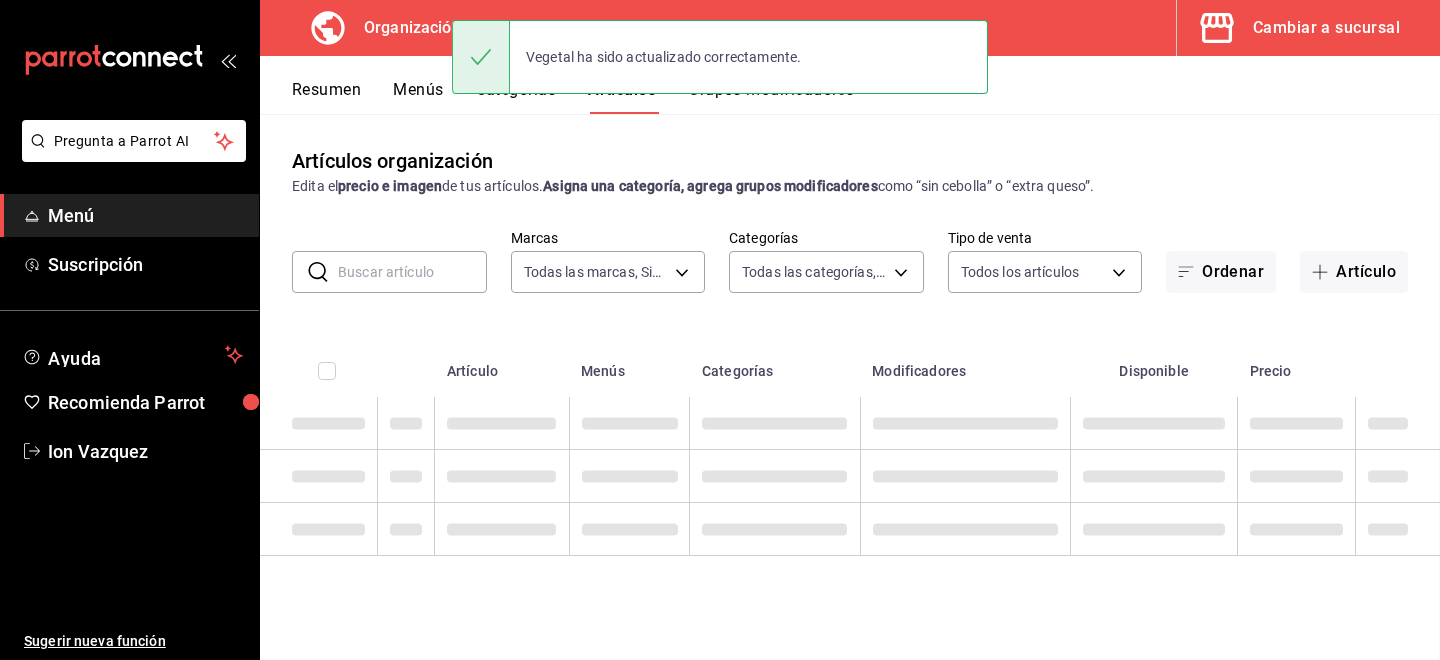 scroll, scrollTop: 0, scrollLeft: 0, axis: both 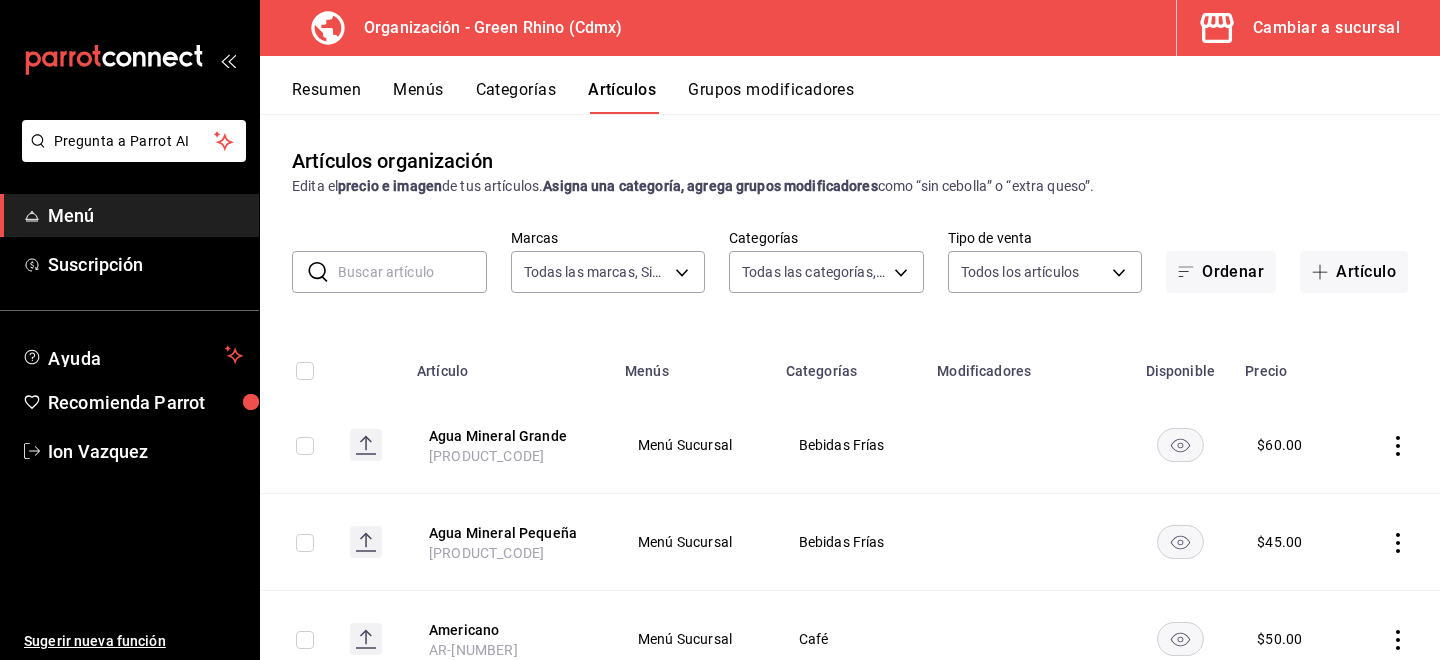 click at bounding box center (412, 272) 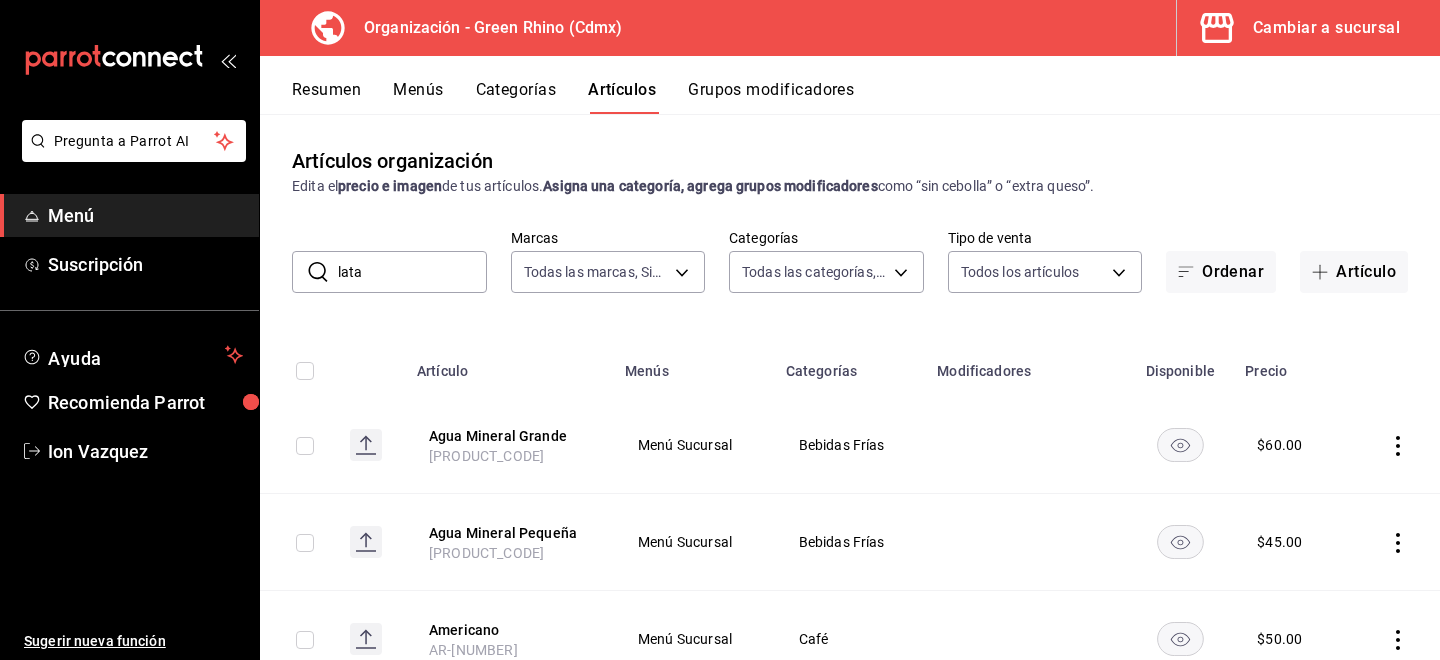 type on "lata" 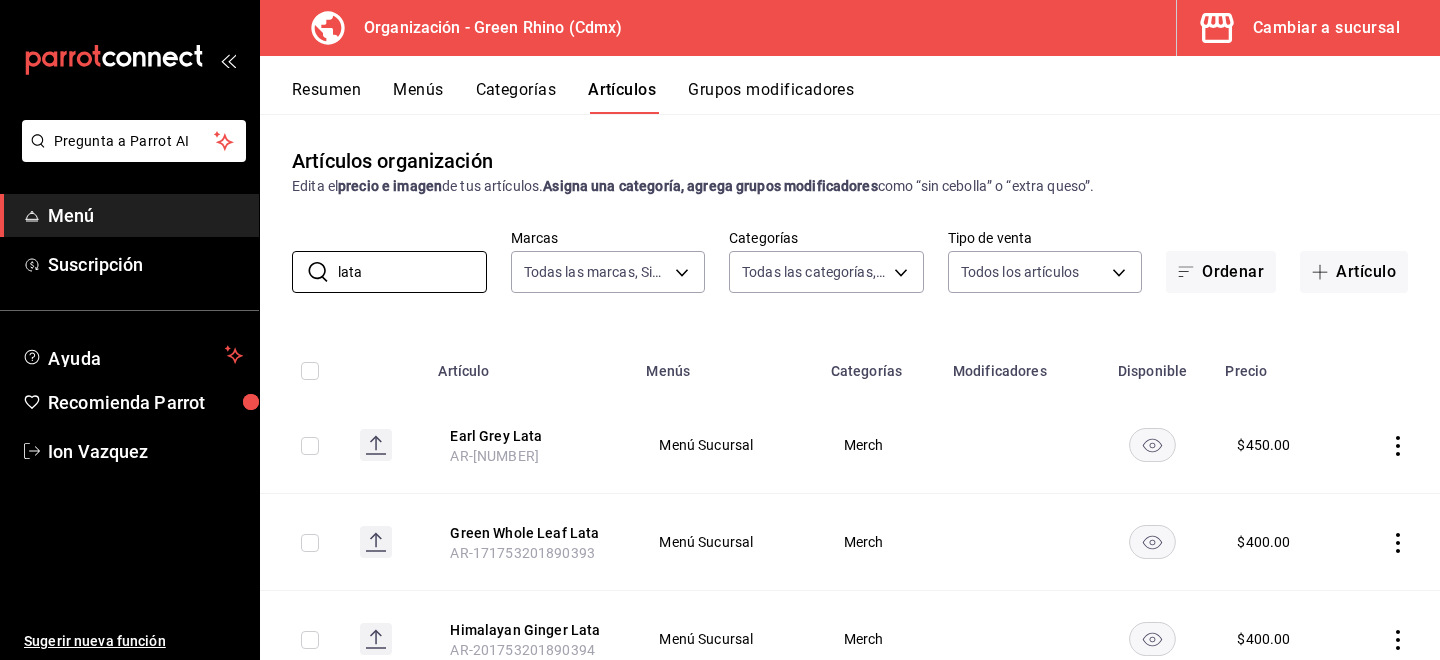 click 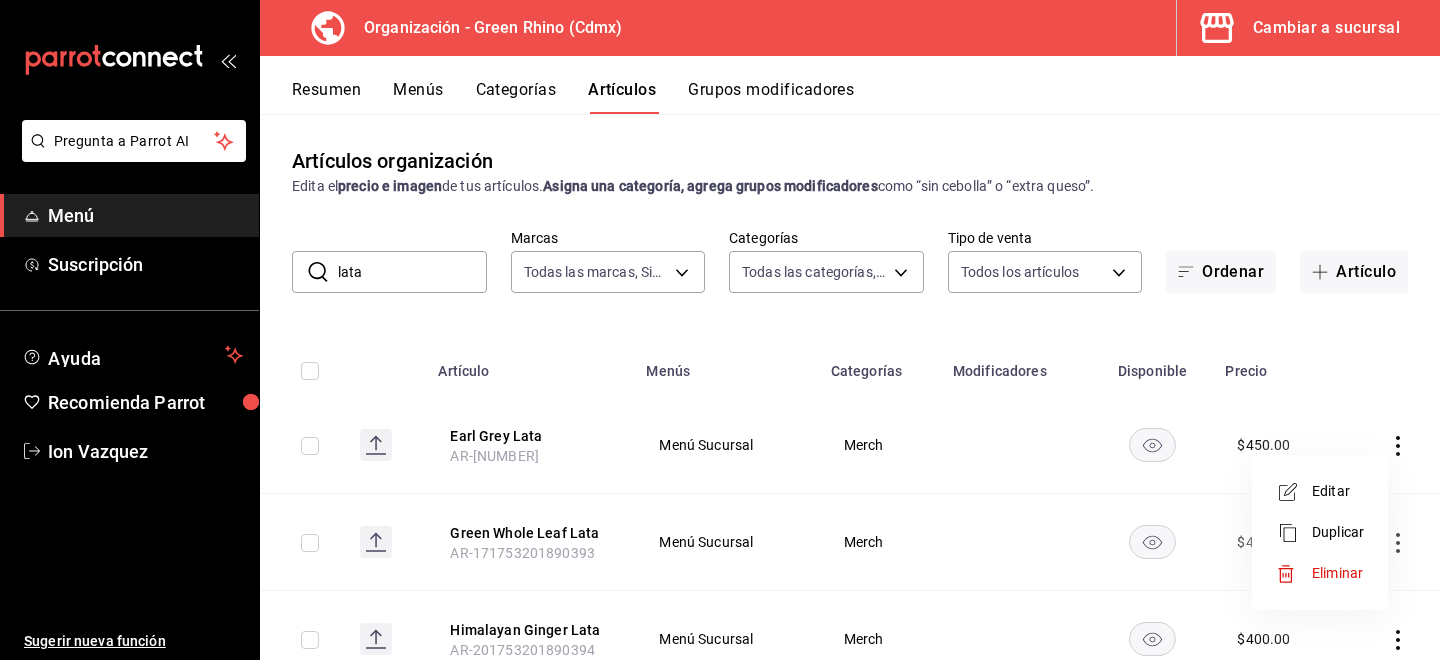 click on "Editar" at bounding box center [1338, 491] 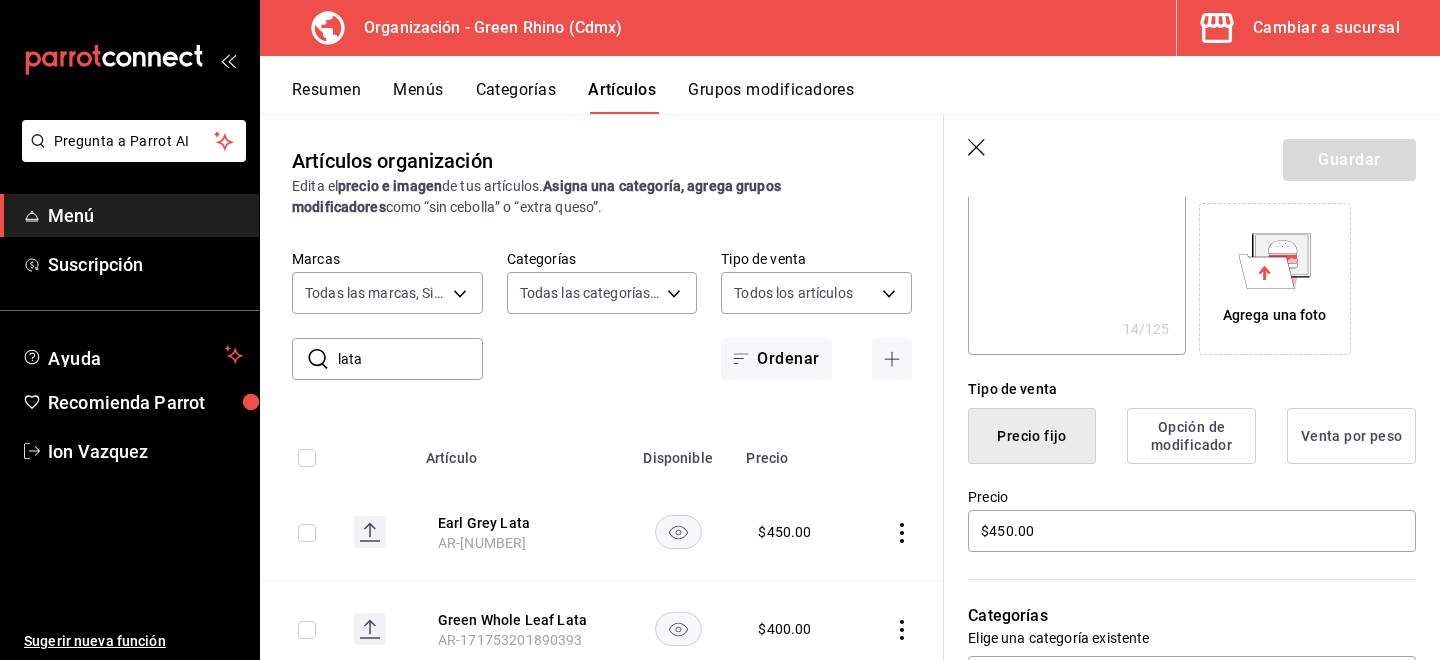 scroll, scrollTop: 311, scrollLeft: 0, axis: vertical 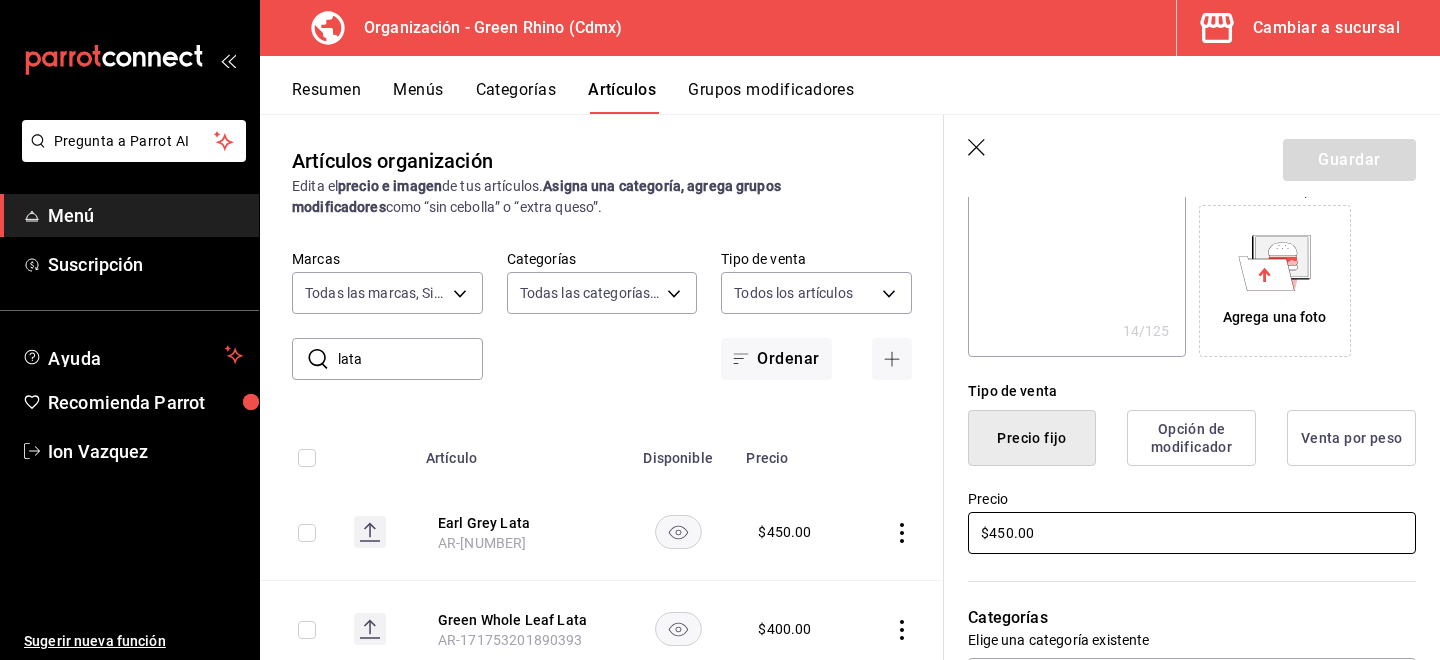 click on "$450.00" at bounding box center [1192, 533] 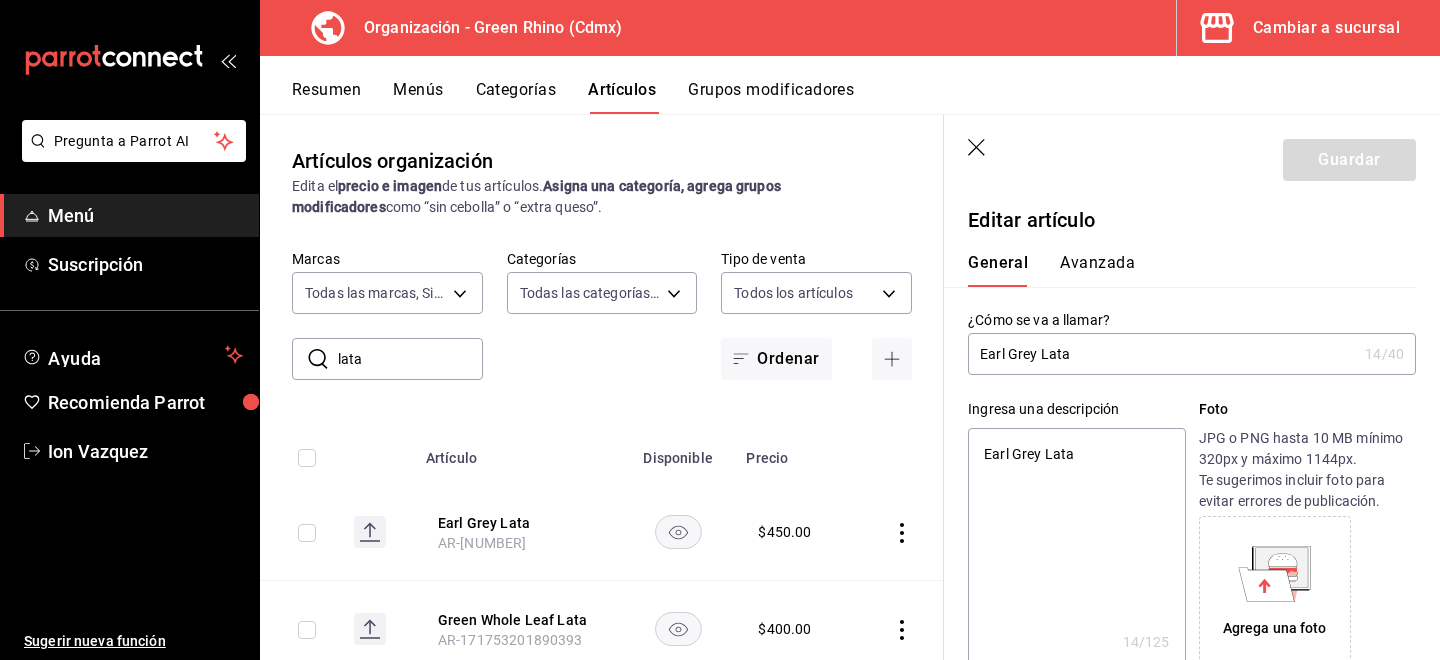 click on "Earl Grey Lata" at bounding box center [1162, 354] 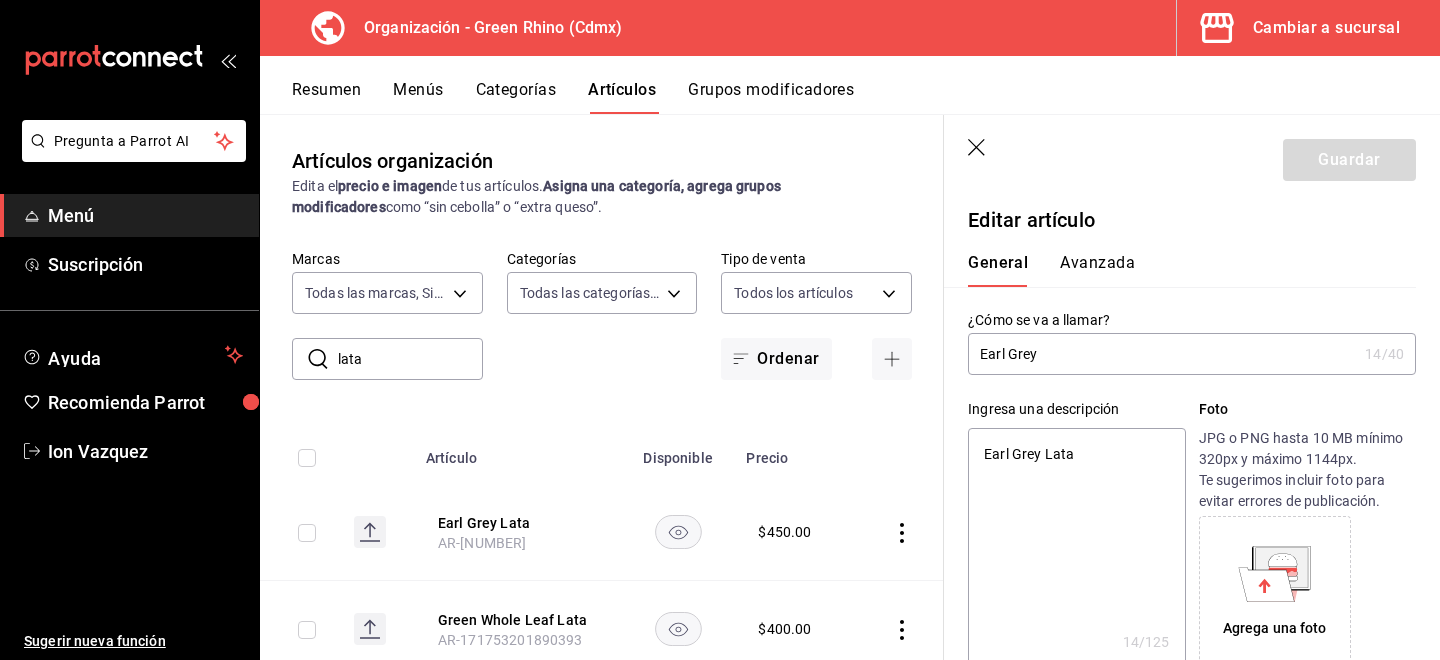 type on "x" 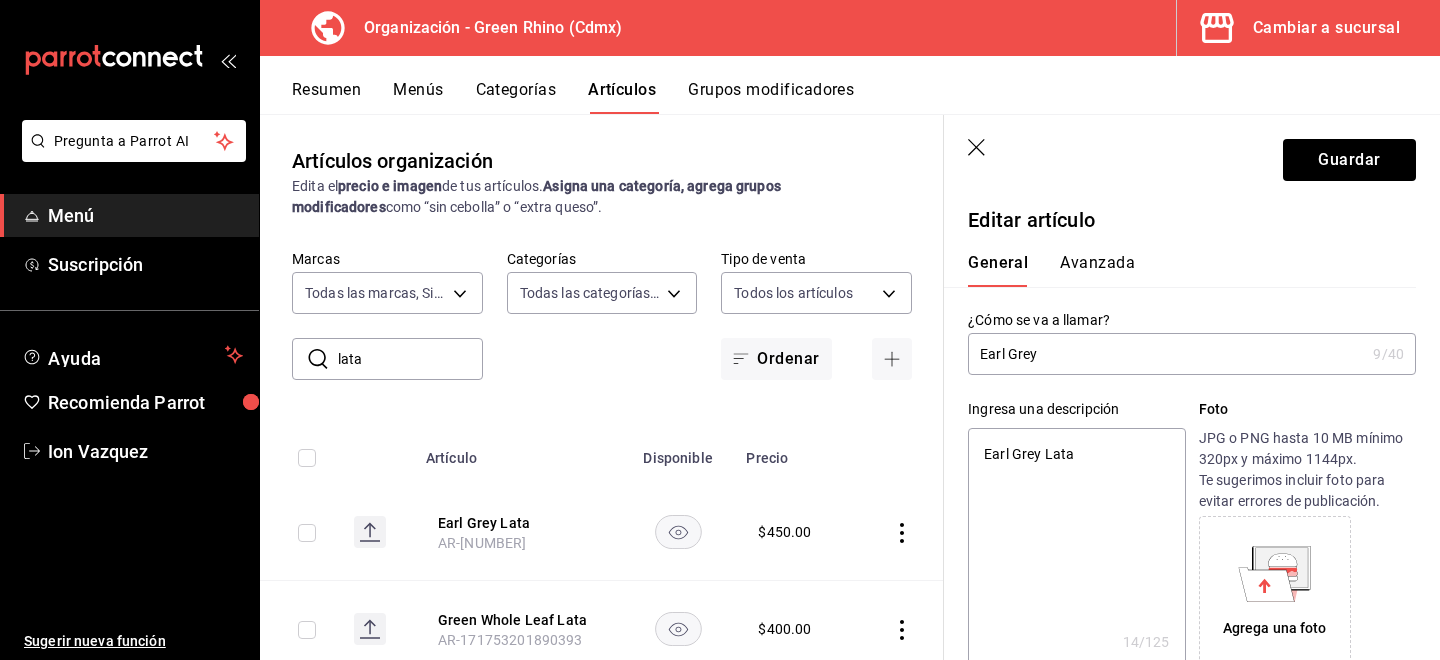 type on "LEarl Grey" 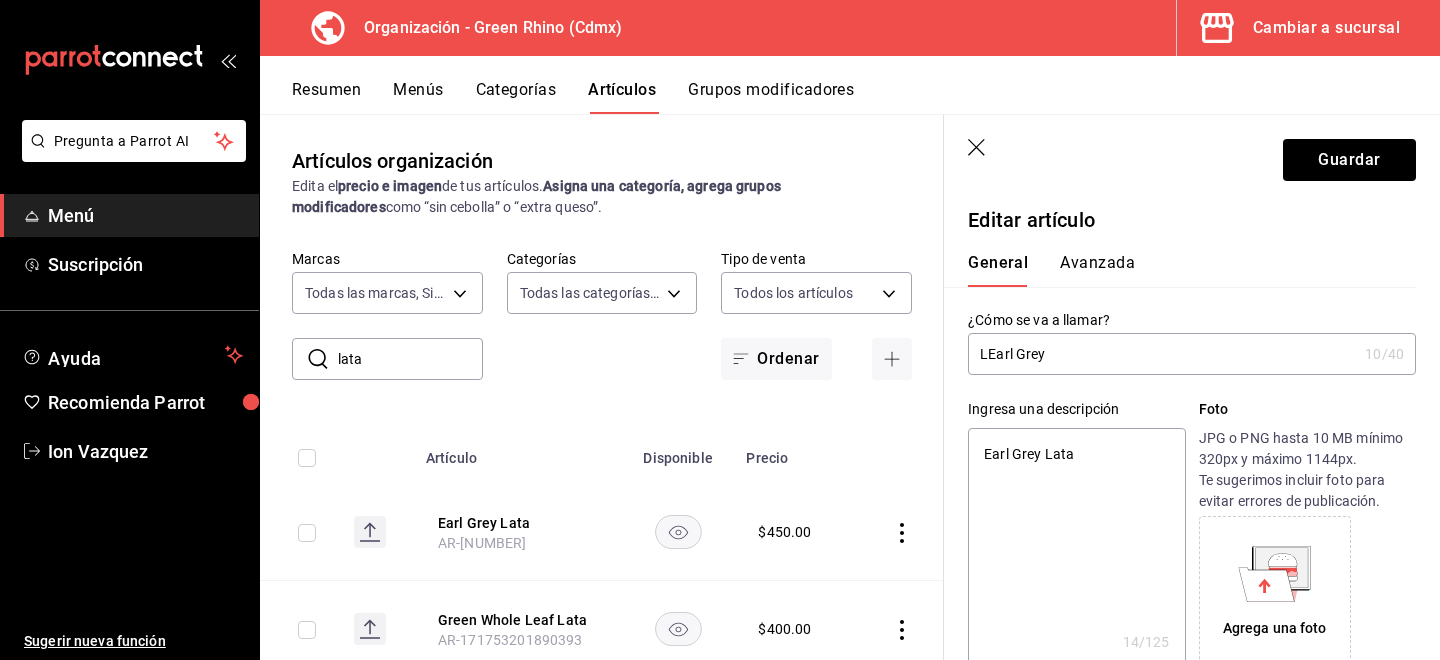 type on "LaEarl Grey" 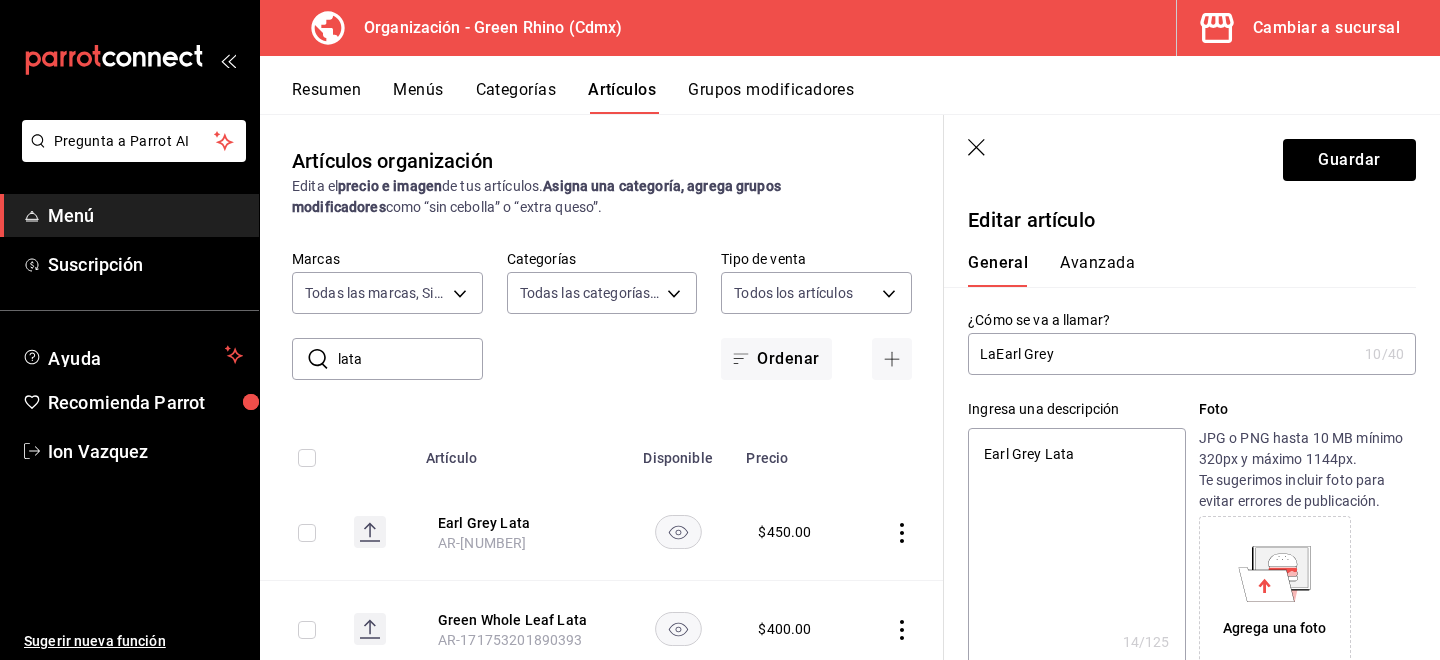 type on "LatEarl Grey" 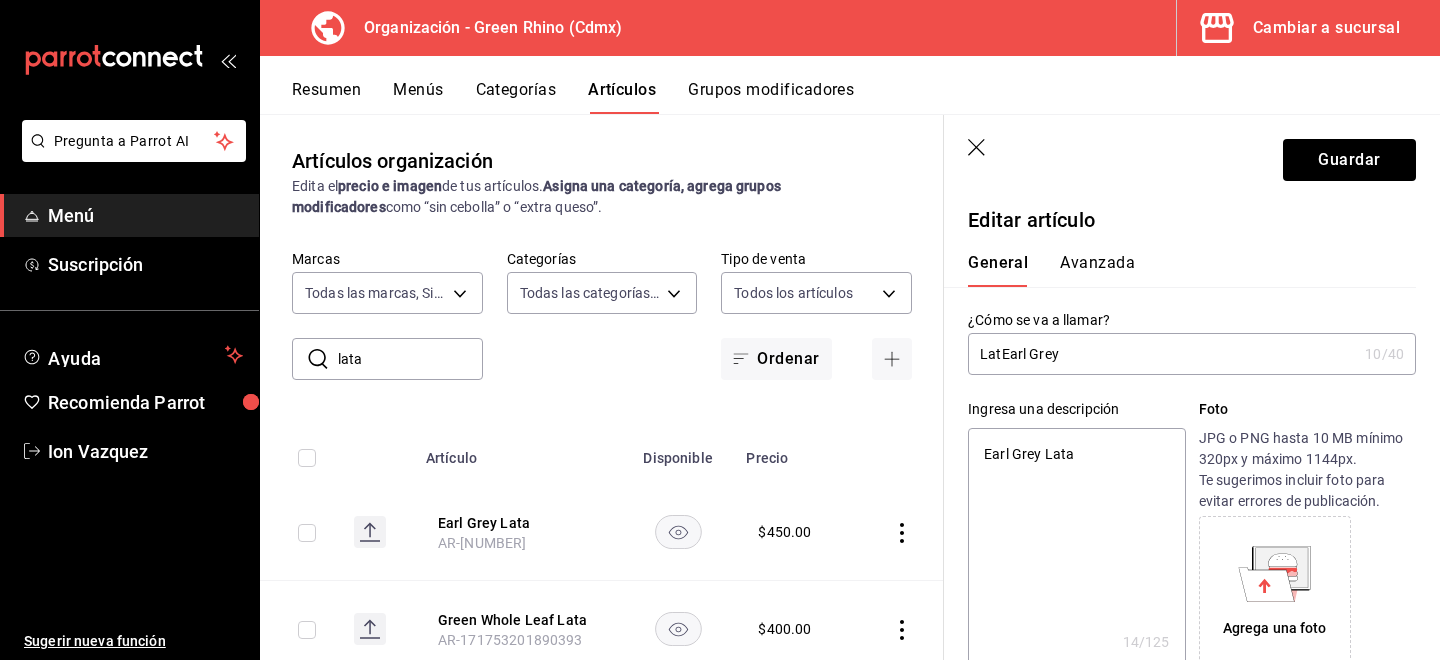 type on "x" 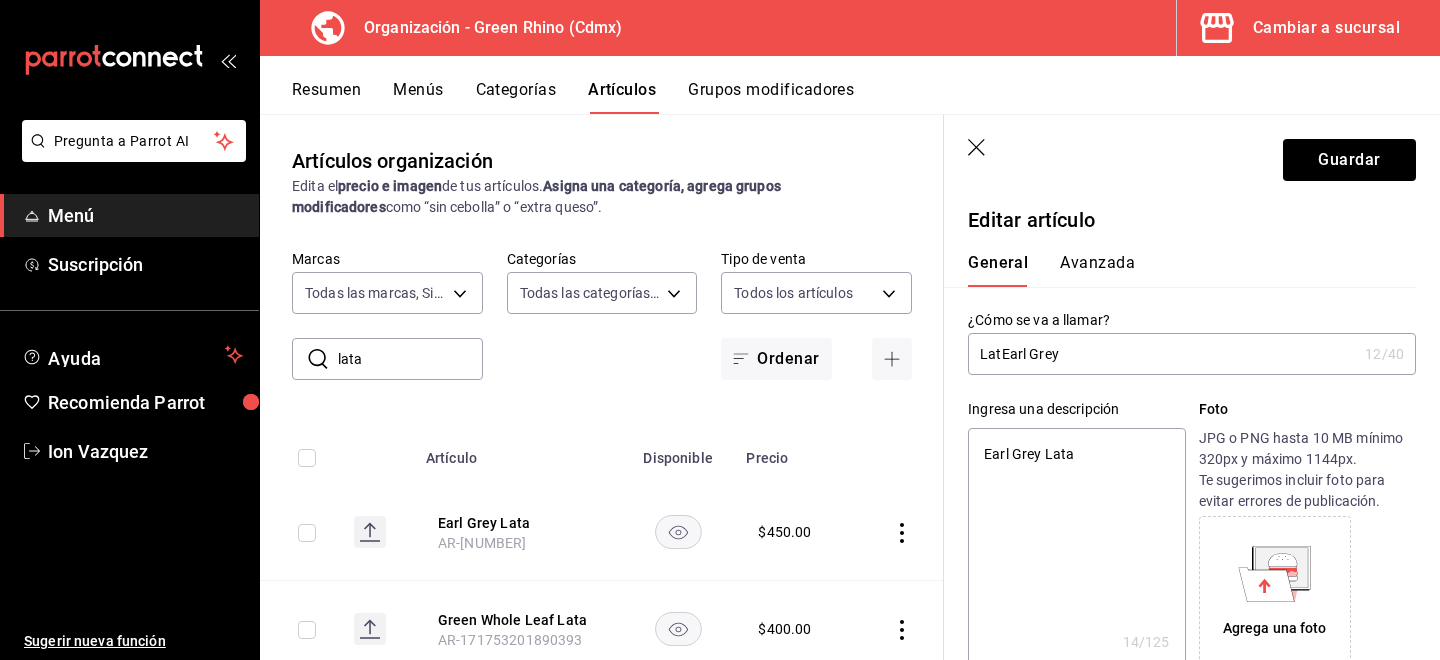 type on "LataEarl Grey" 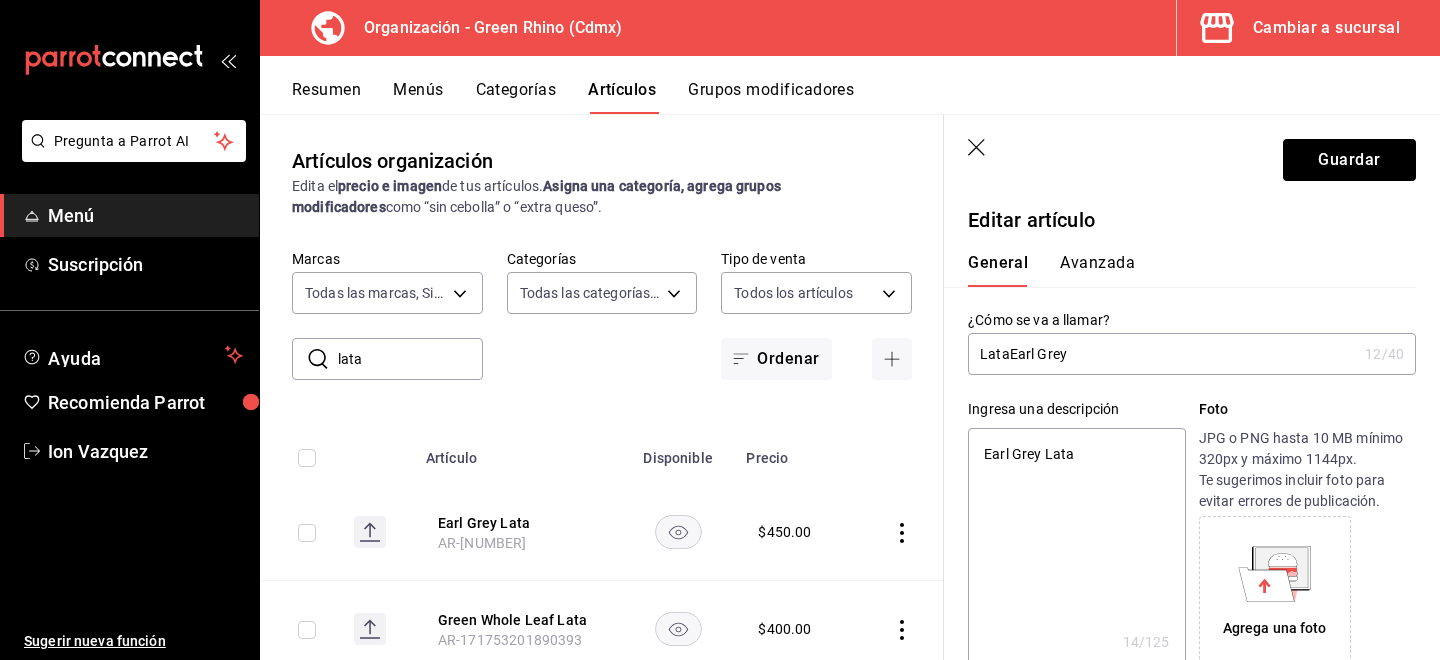 type on "x" 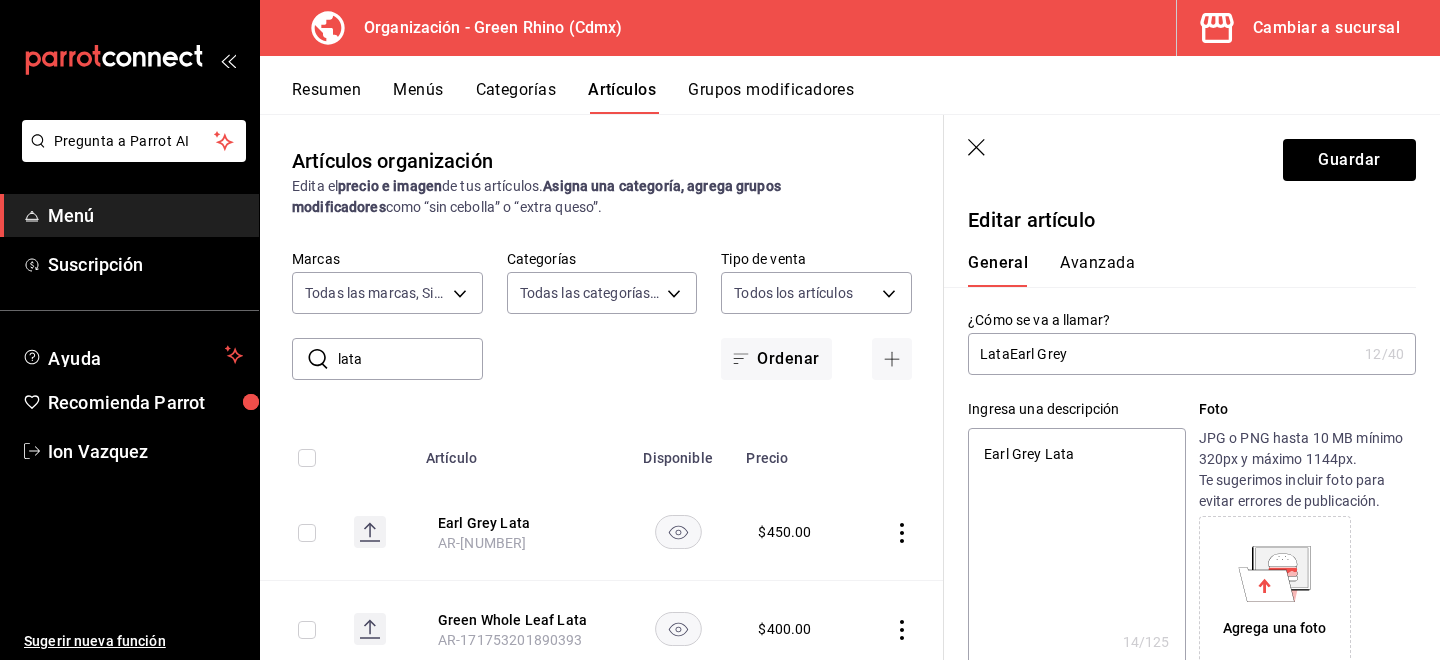 type on "Lata Earl Grey" 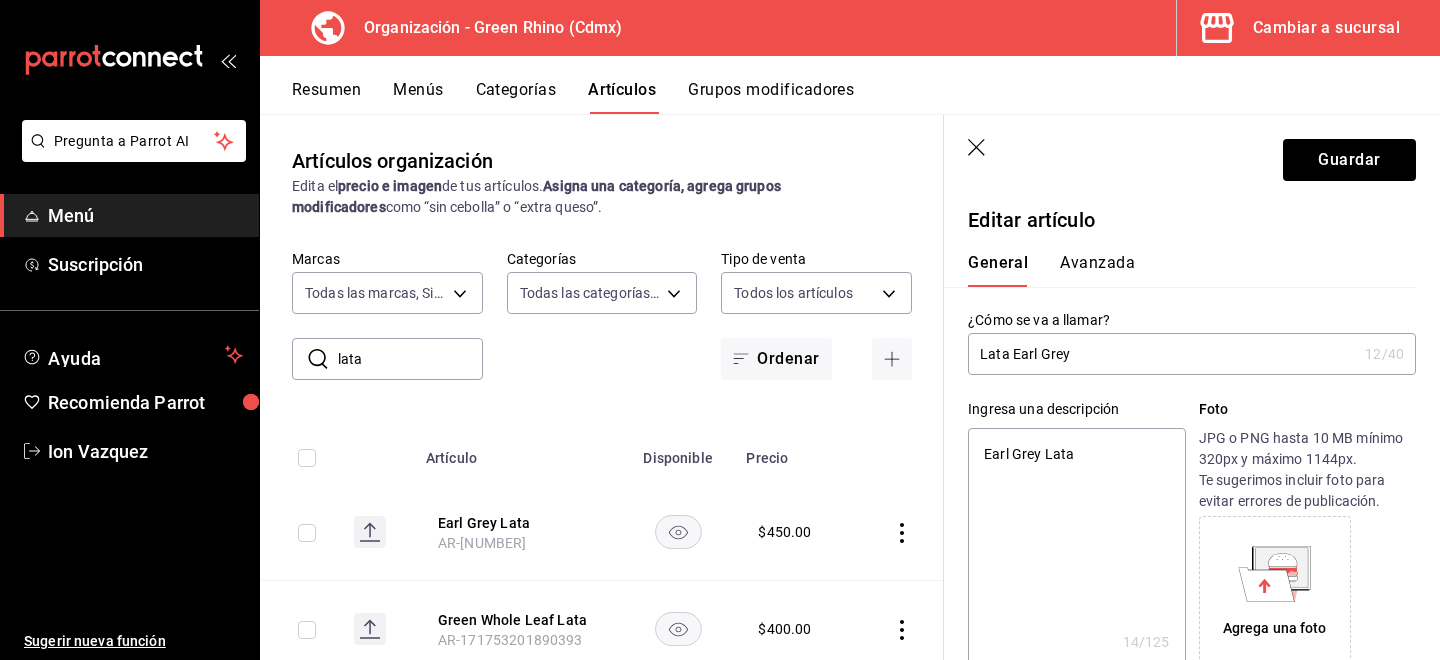 type on "x" 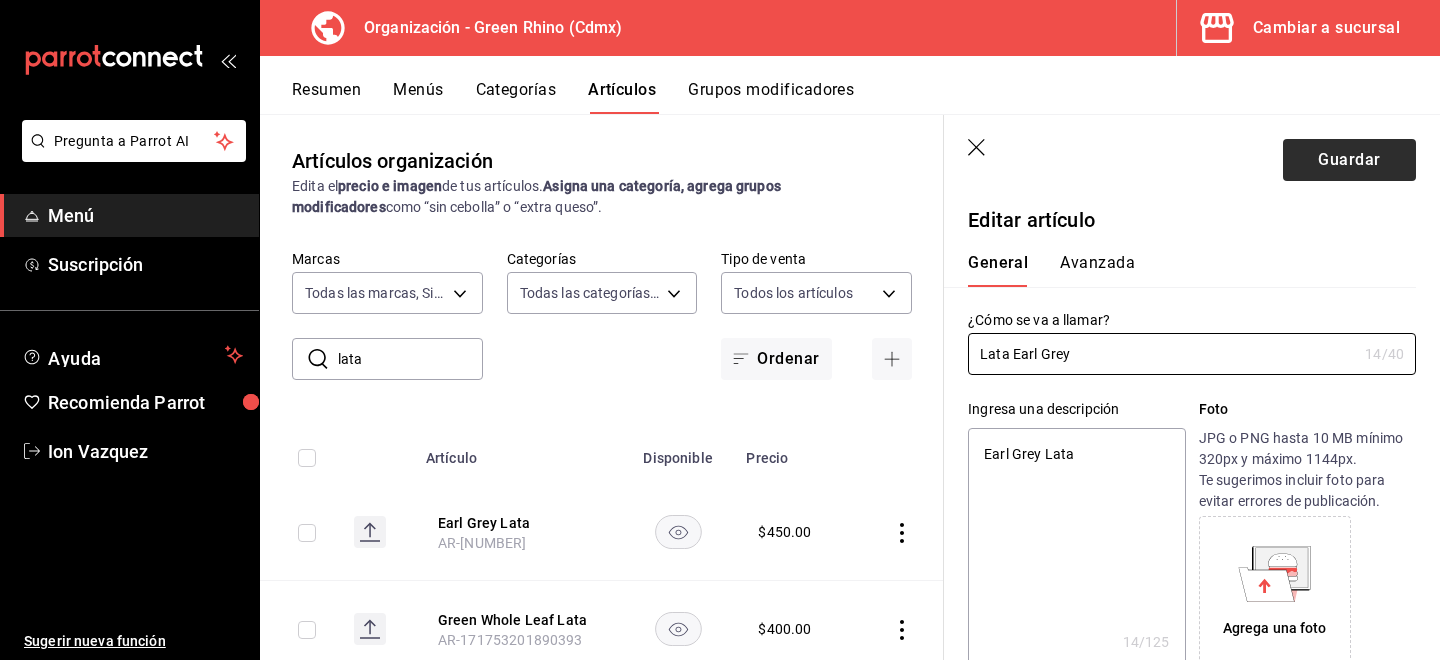 type on "Lata Earl Grey" 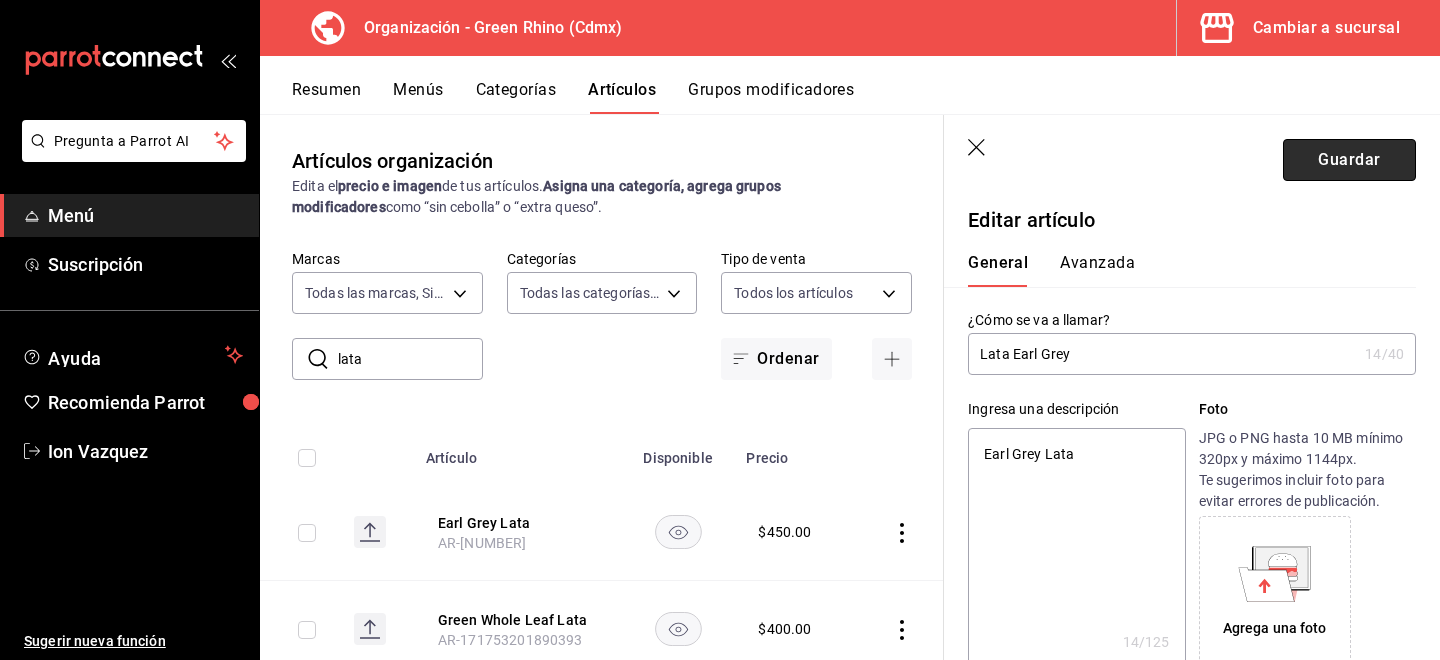 click on "Guardar" at bounding box center [1349, 160] 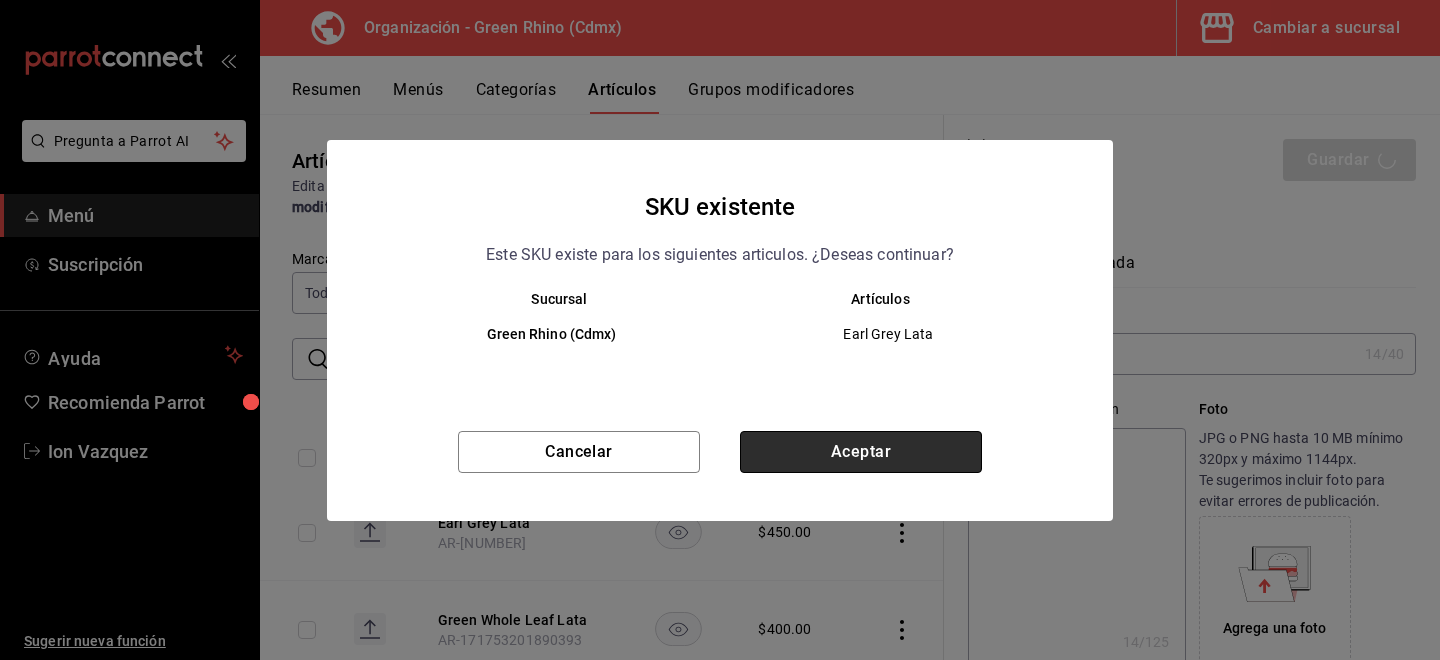 click on "Aceptar" at bounding box center (861, 452) 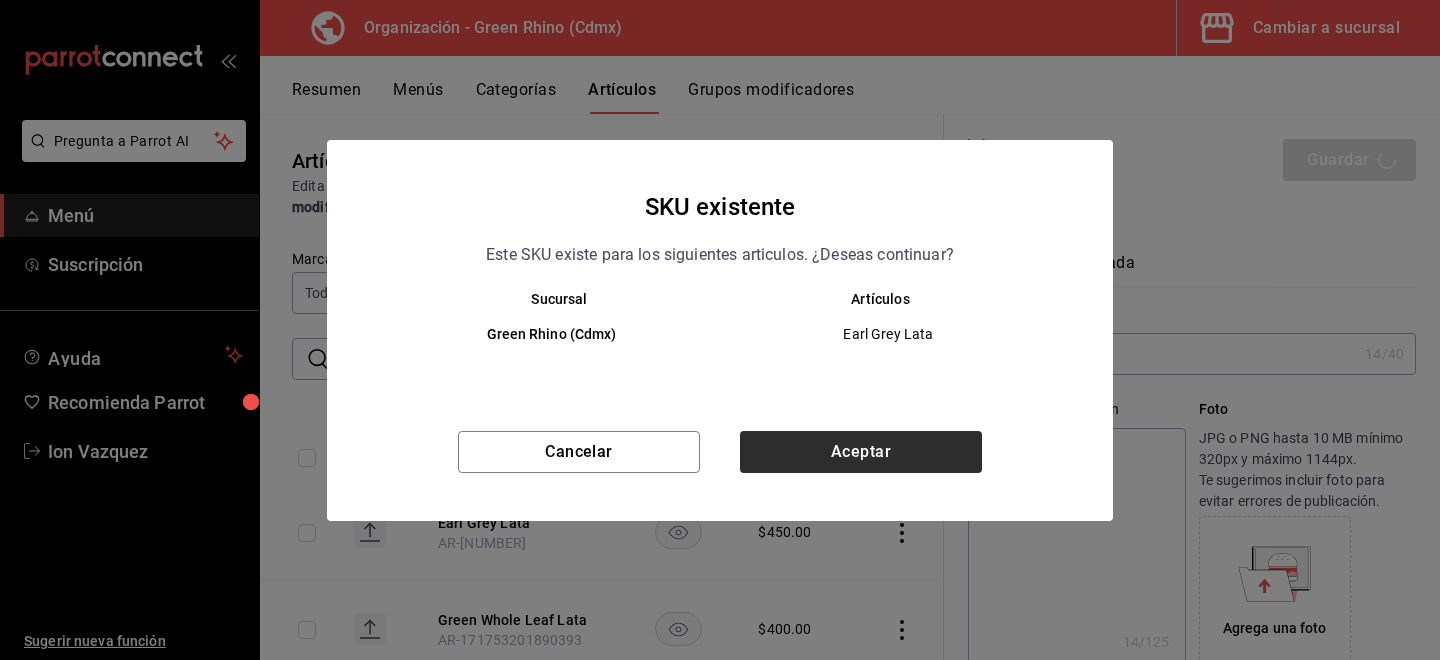 type on "x" 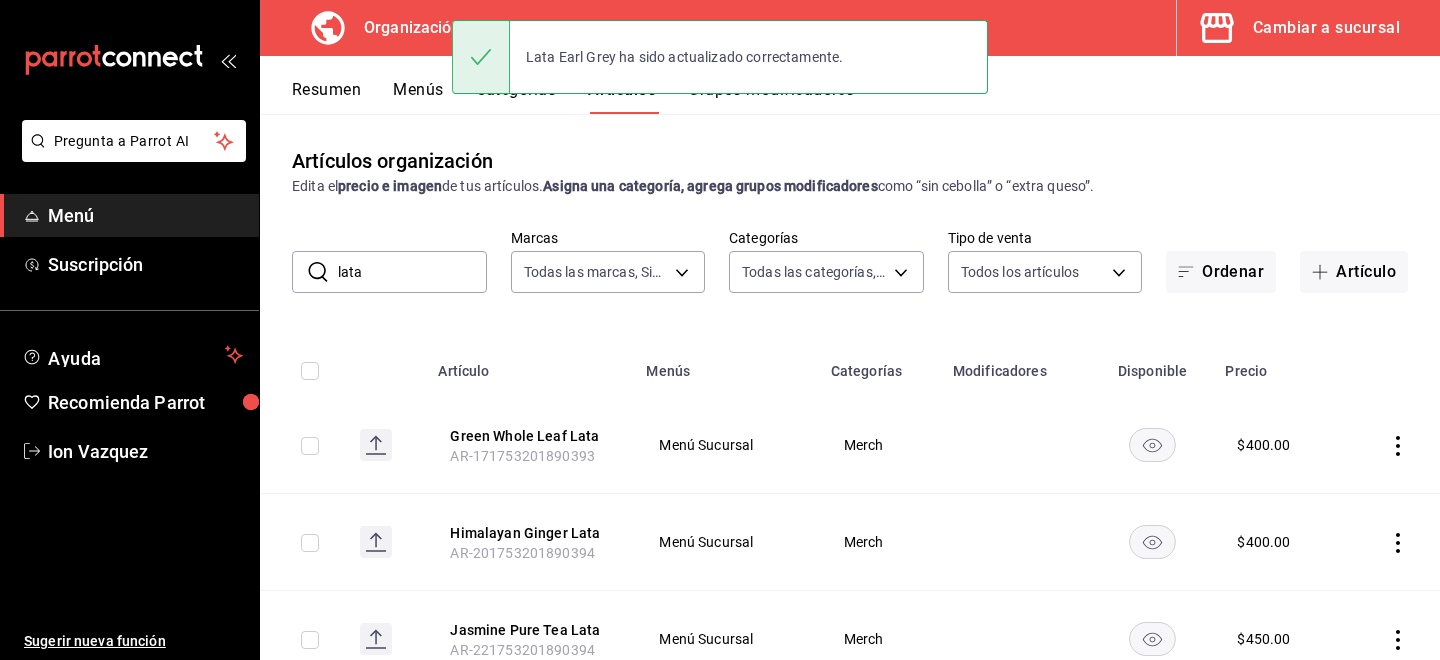 click at bounding box center [1391, 445] 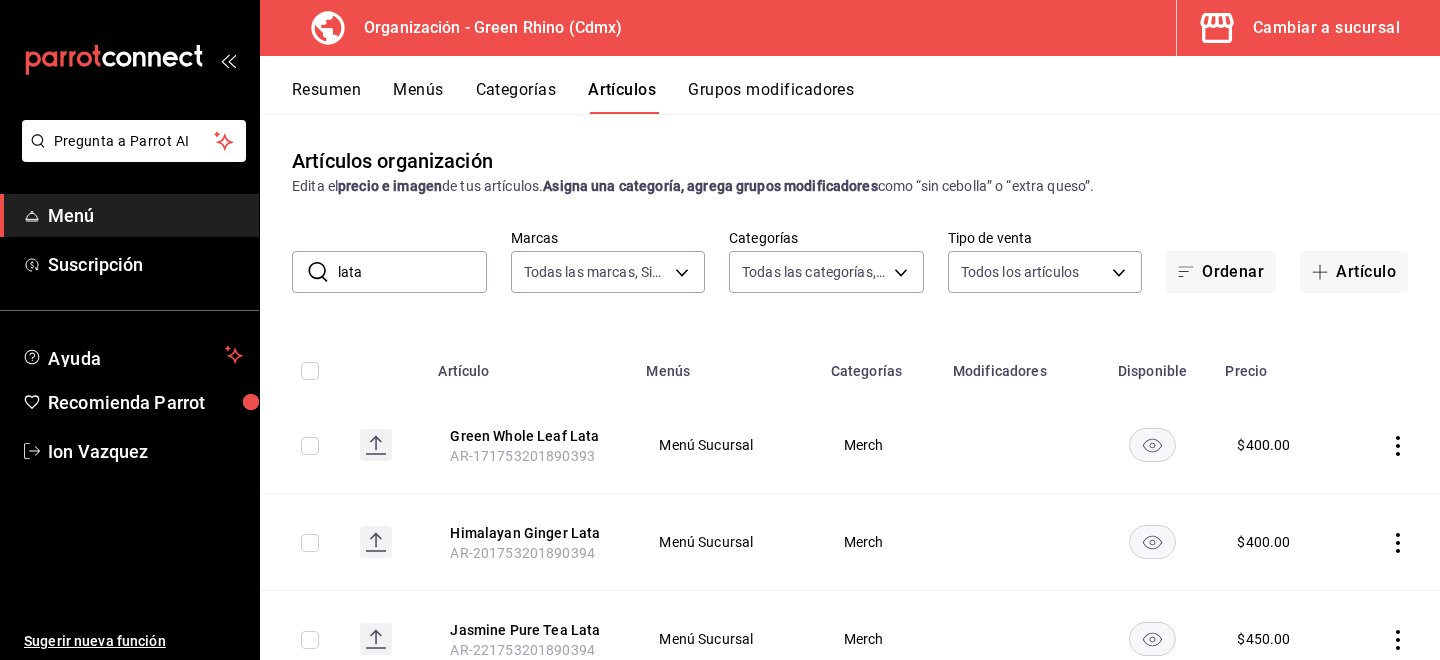 click 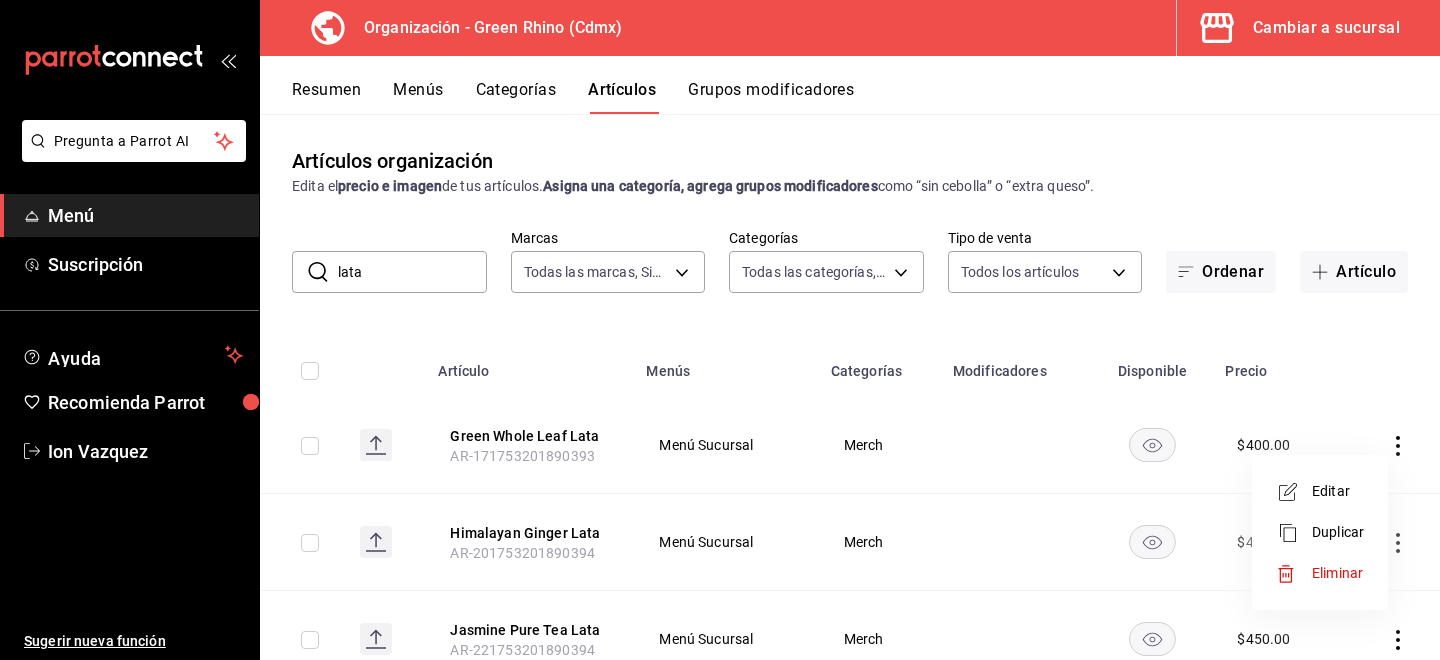 click on "Editar" at bounding box center (1338, 491) 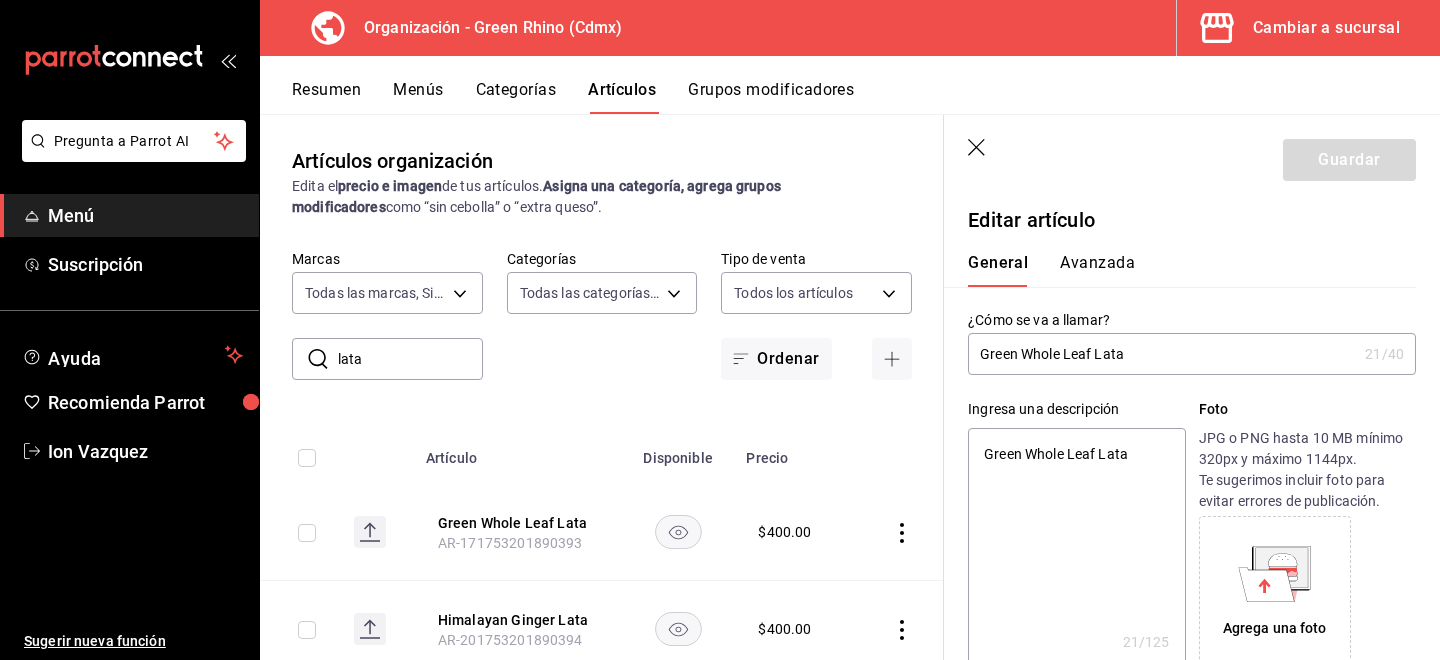 click on "Green Whole Leaf Lata" at bounding box center (1162, 354) 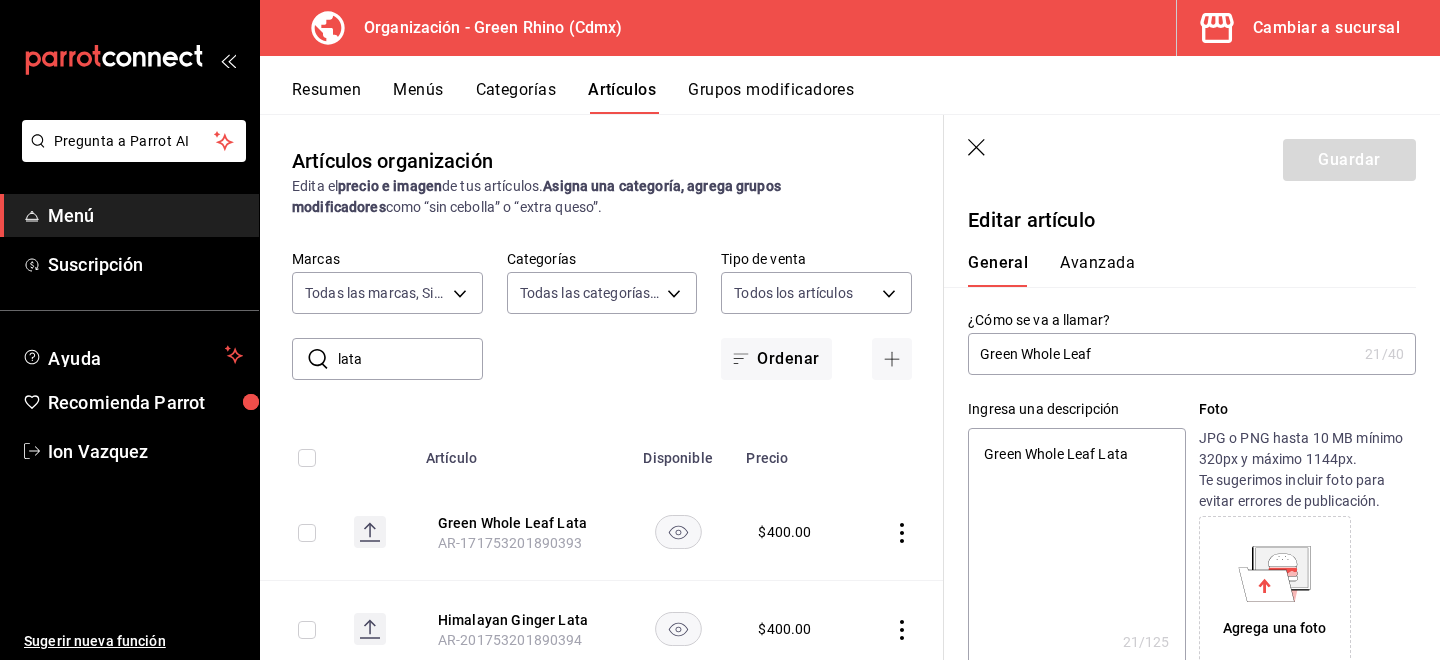 type on "x" 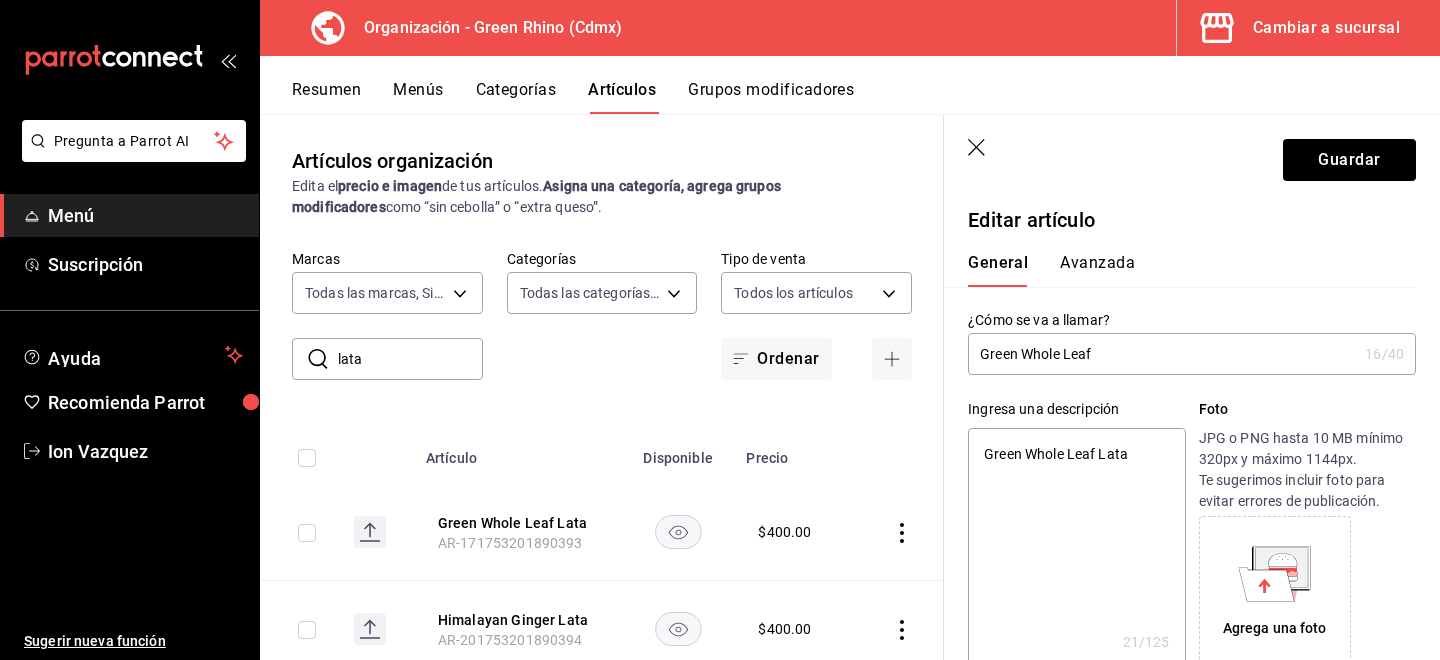 click on "Green Whole Leaf" at bounding box center (1162, 354) 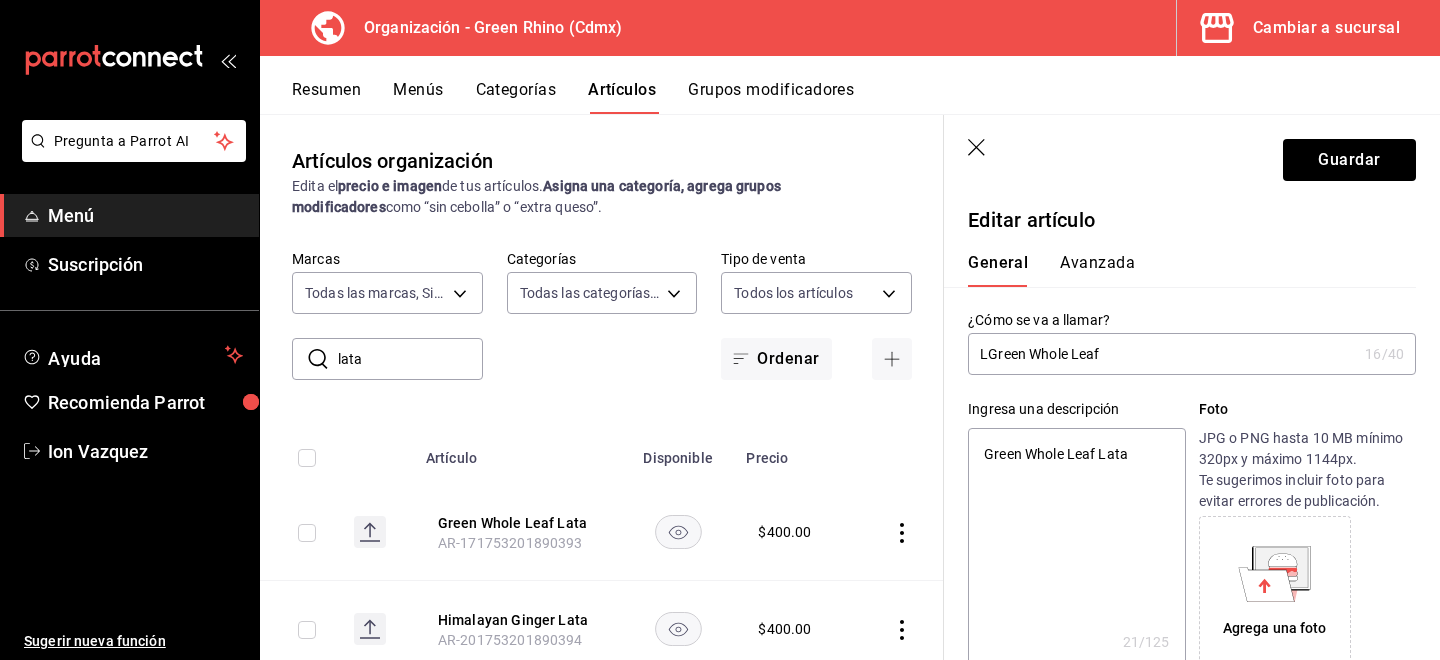 type on "x" 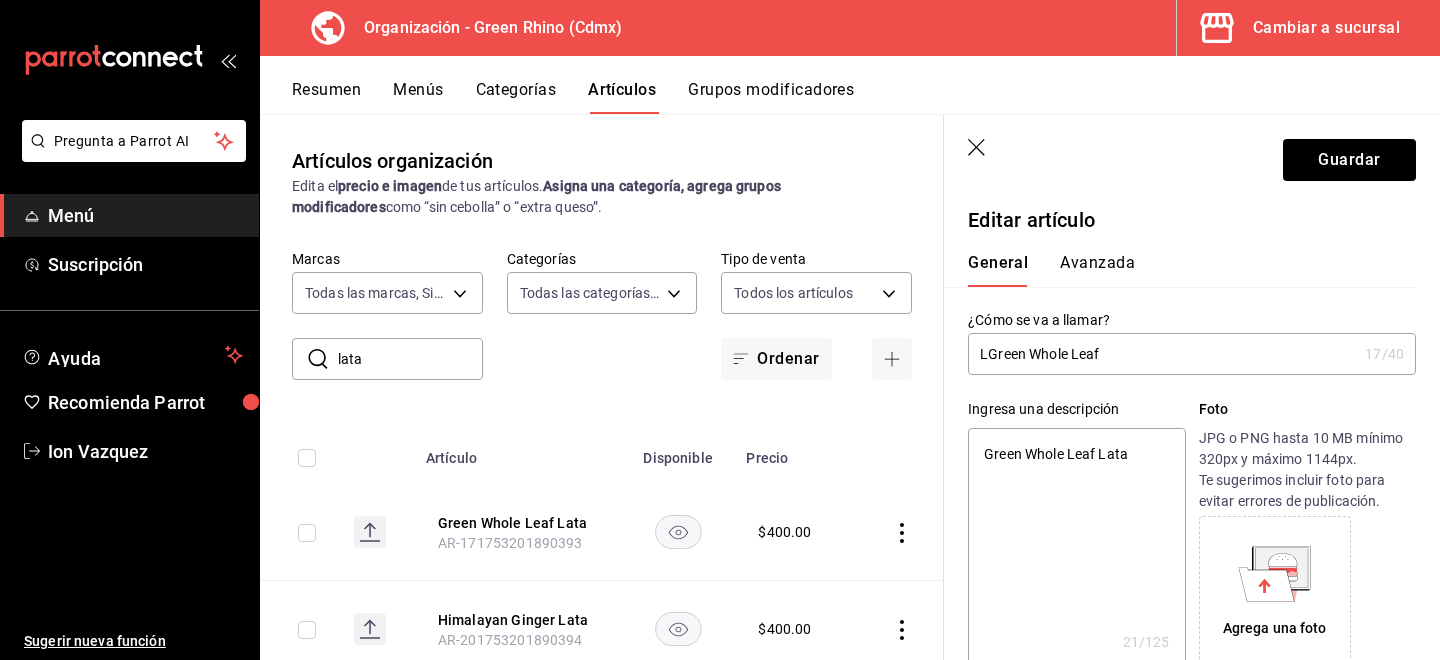 type on "LaGreen Whole Leaf" 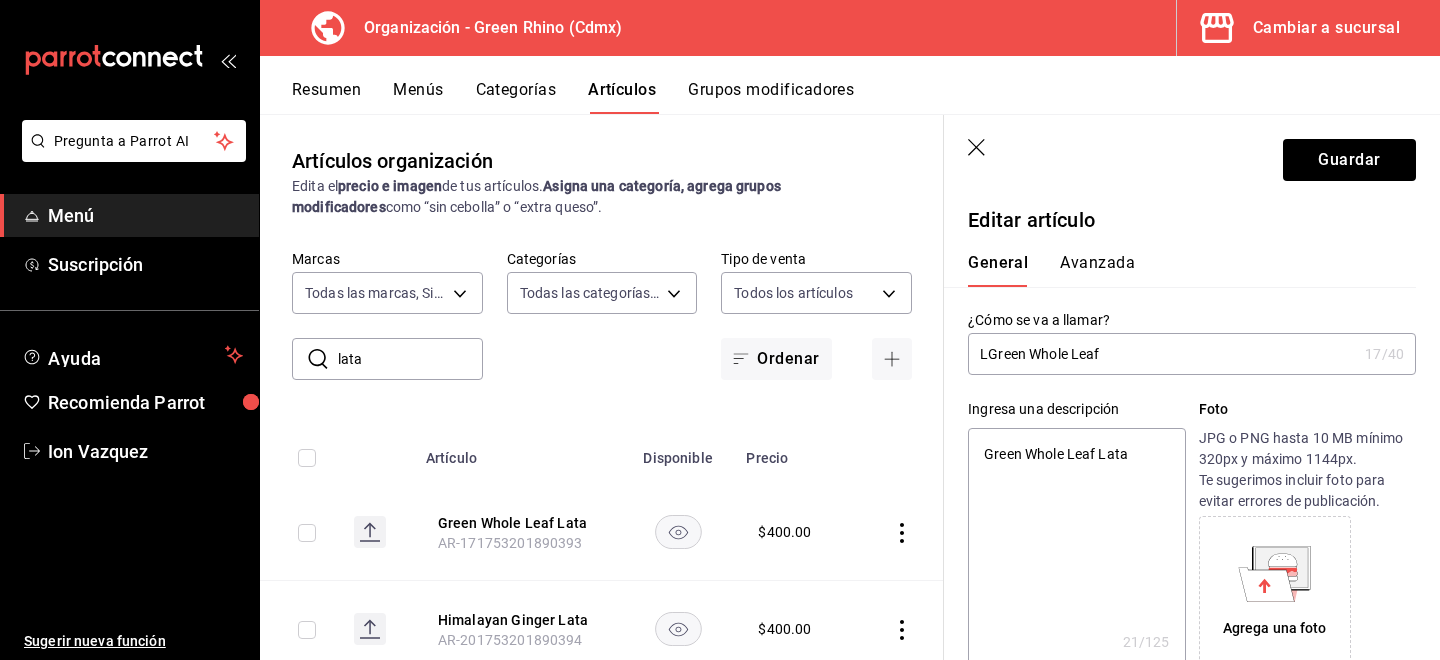 type on "x" 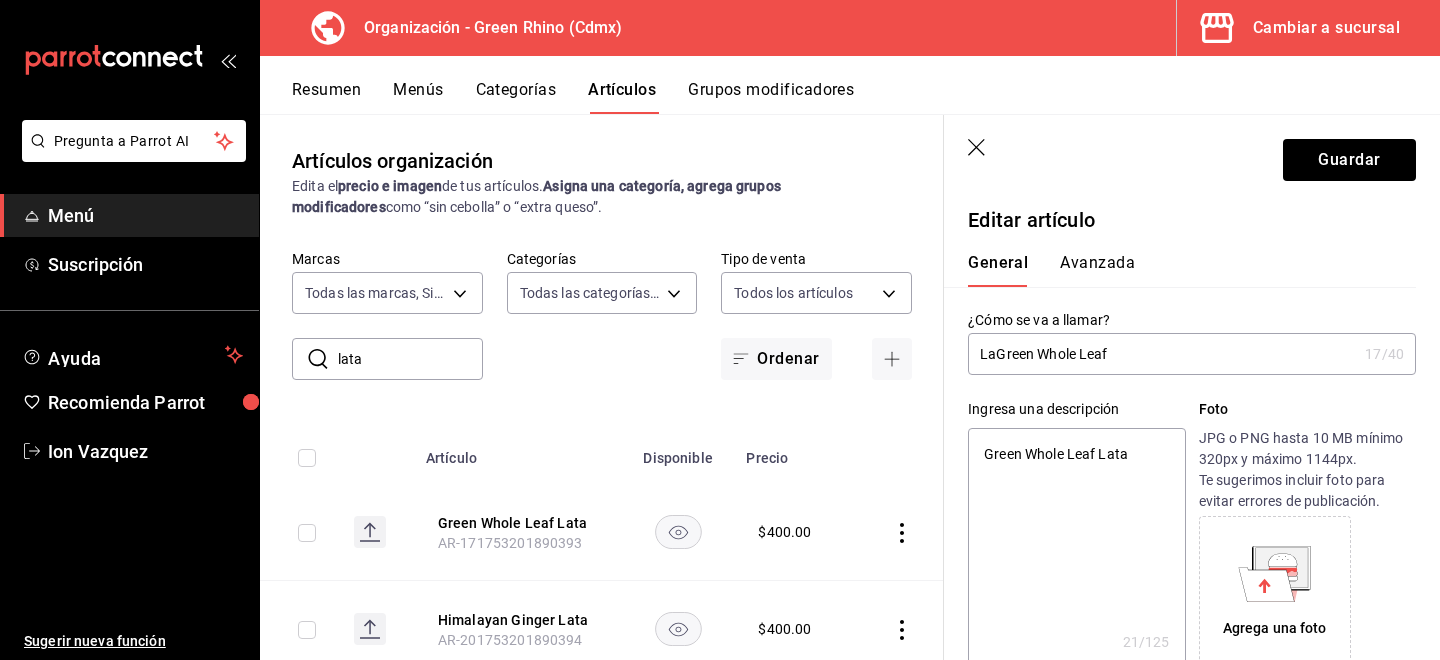type on "LatGreen Whole Leaf" 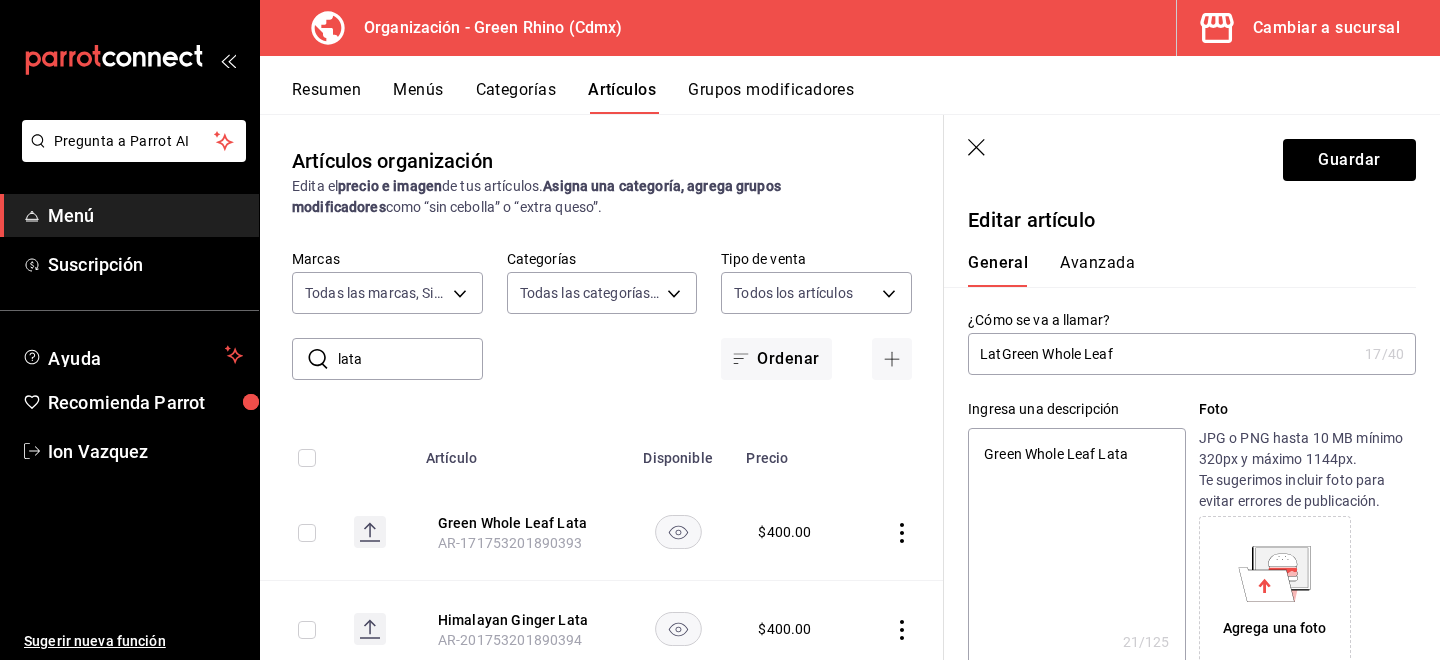 type on "x" 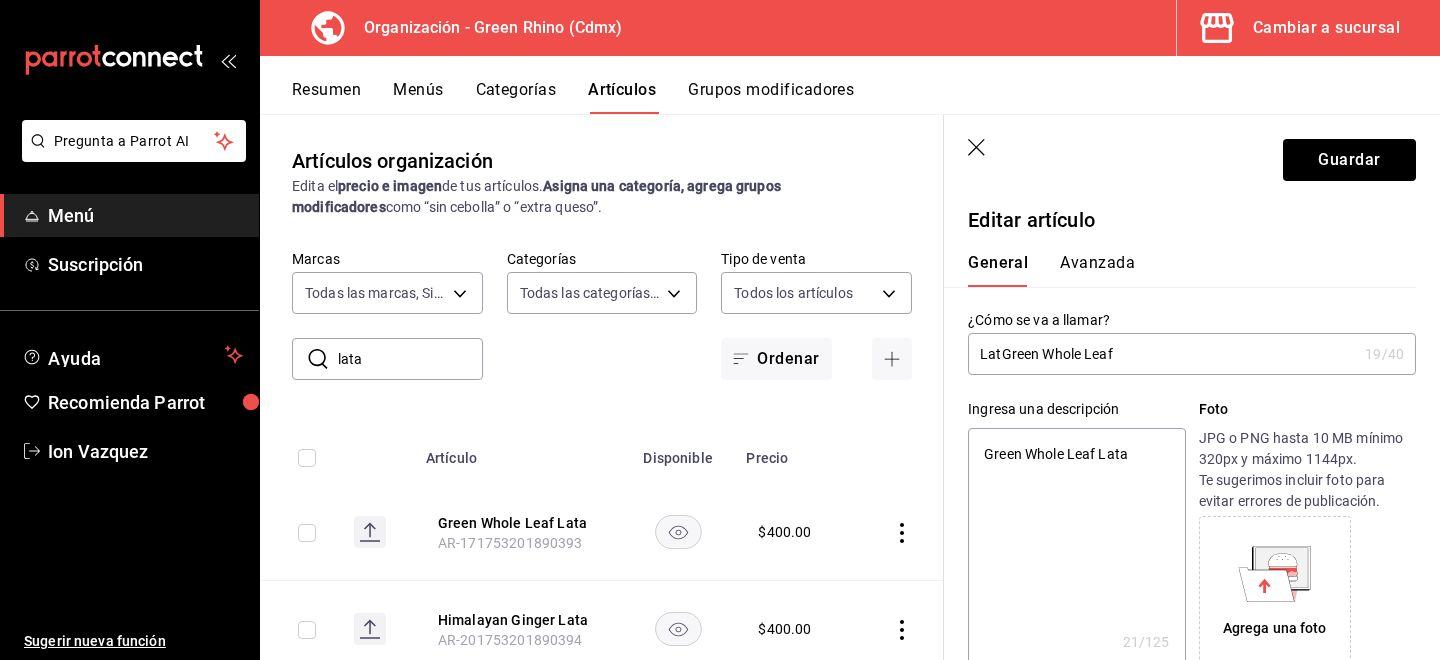 type on "LataGreen Whole Leaf" 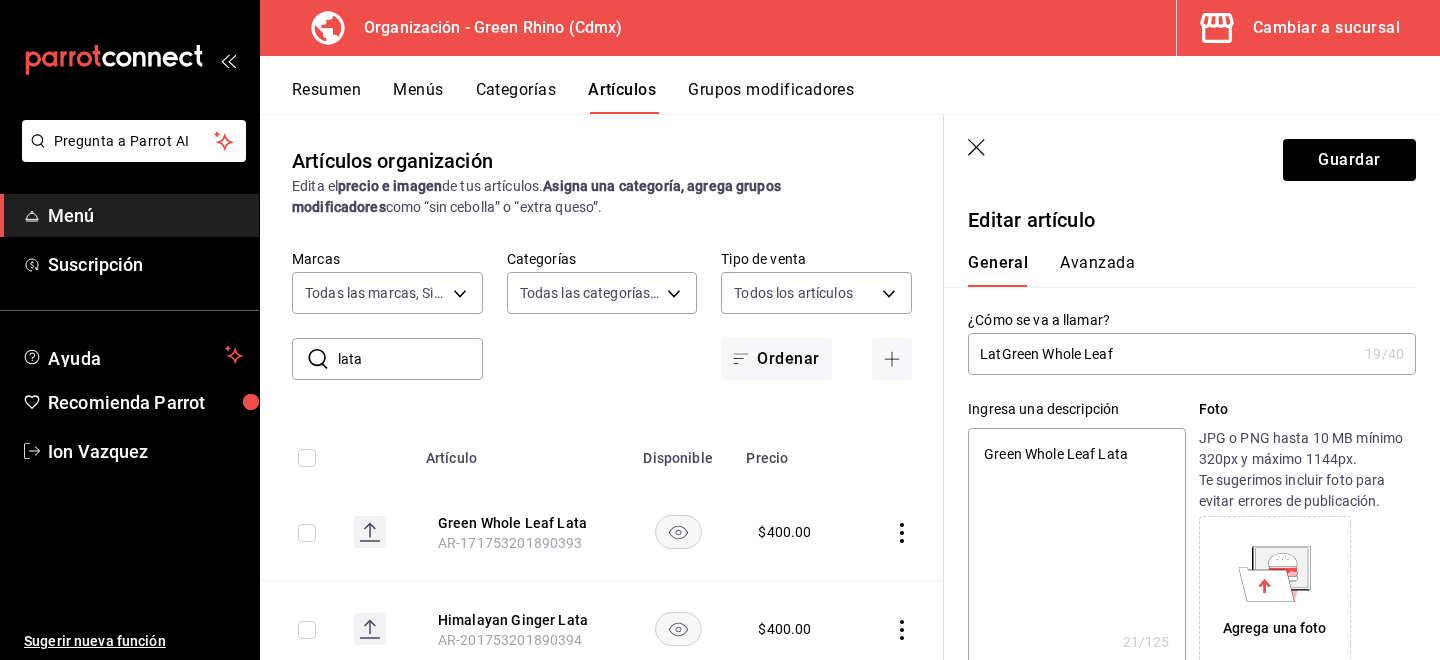 type on "x" 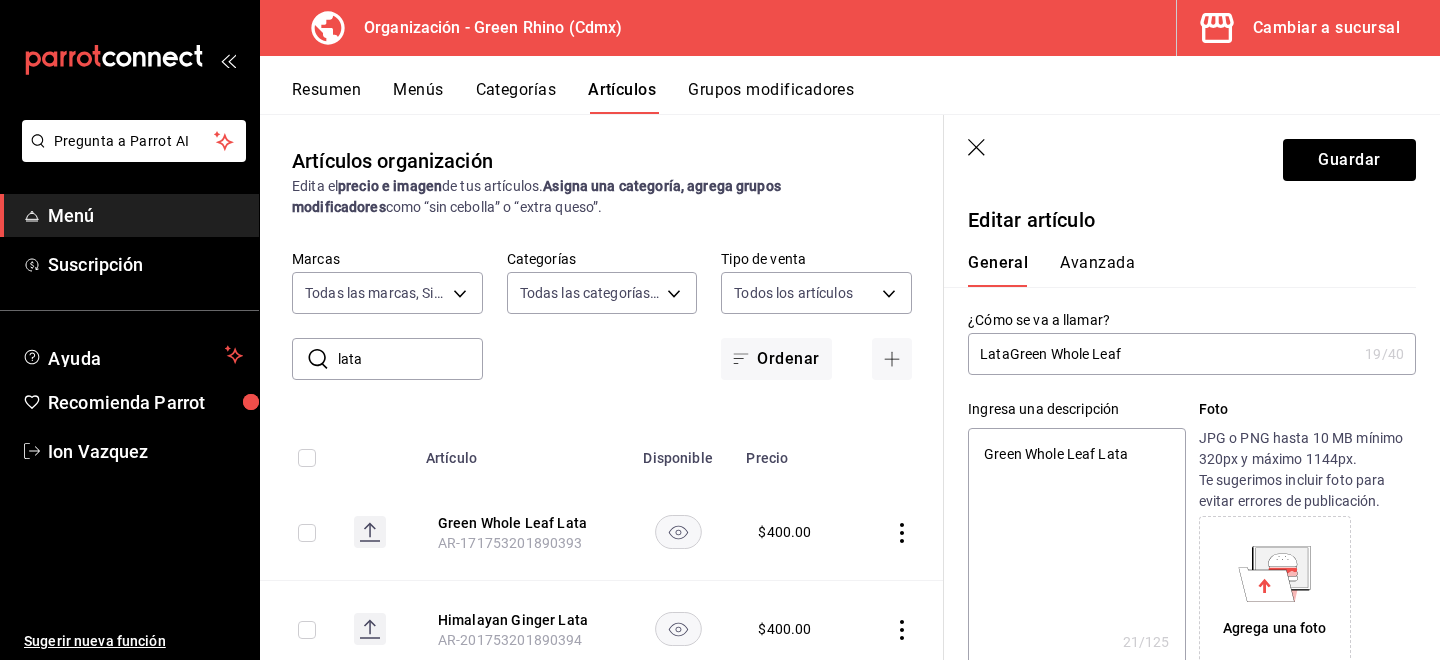 type on "Lata Green Whole Leaf" 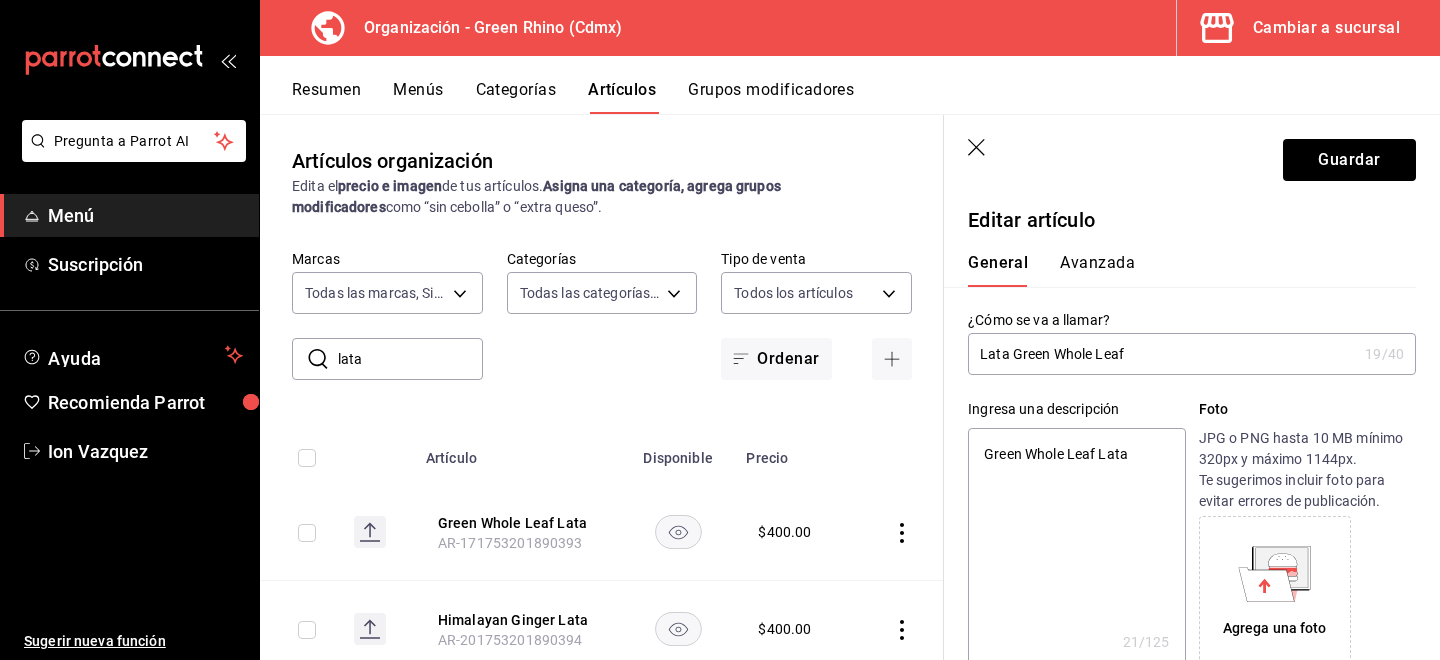 type on "x" 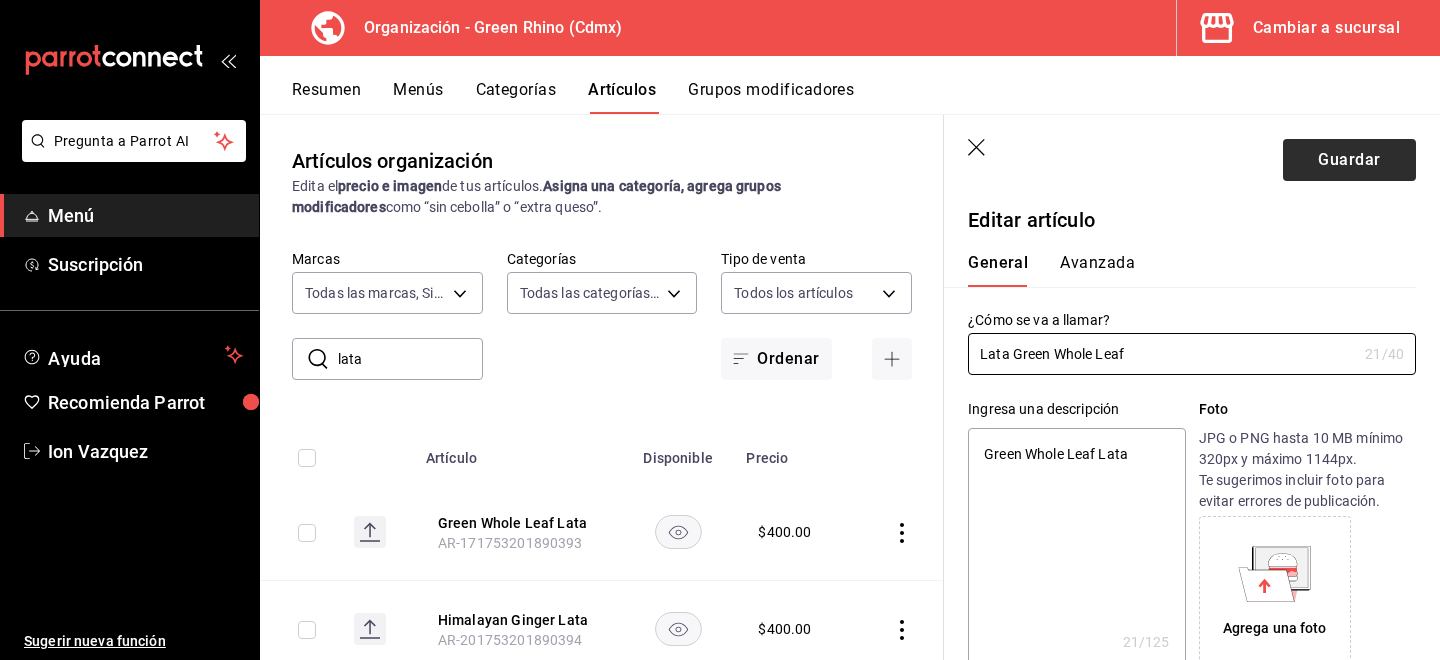 type on "Lata Green Whole Leaf" 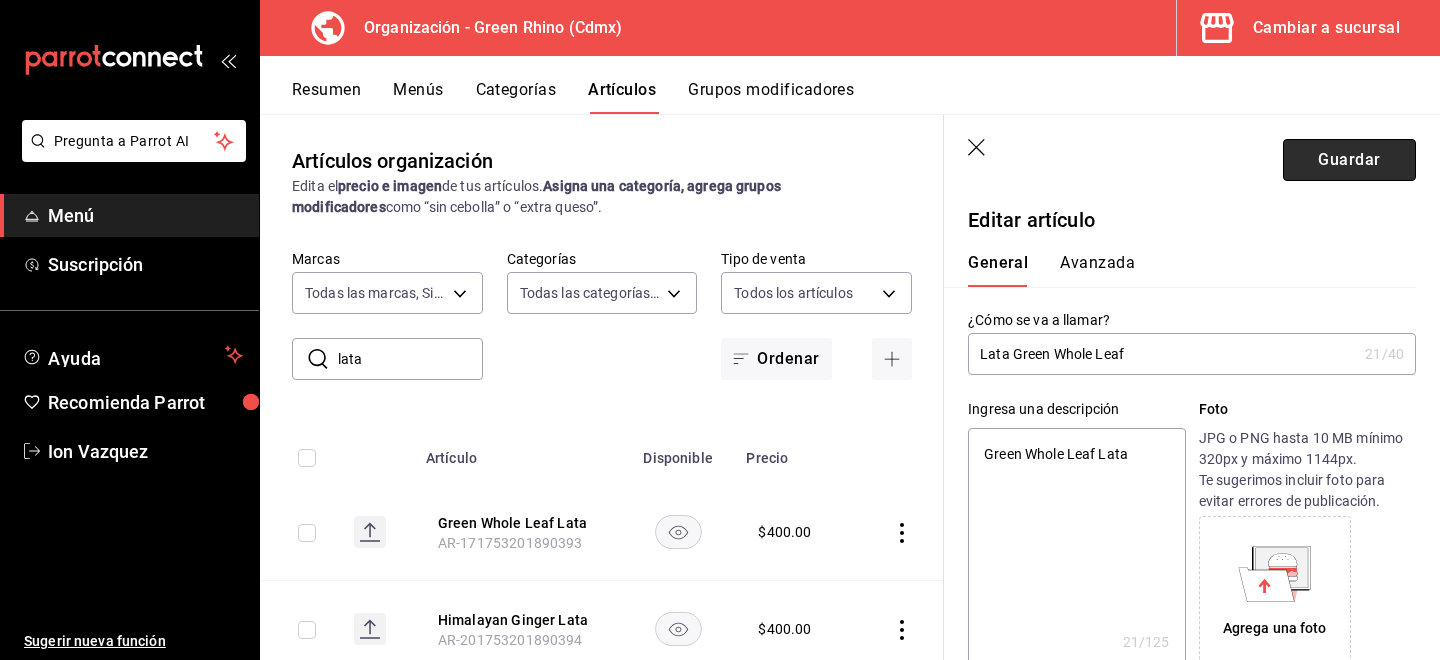 click on "Guardar" at bounding box center (1349, 160) 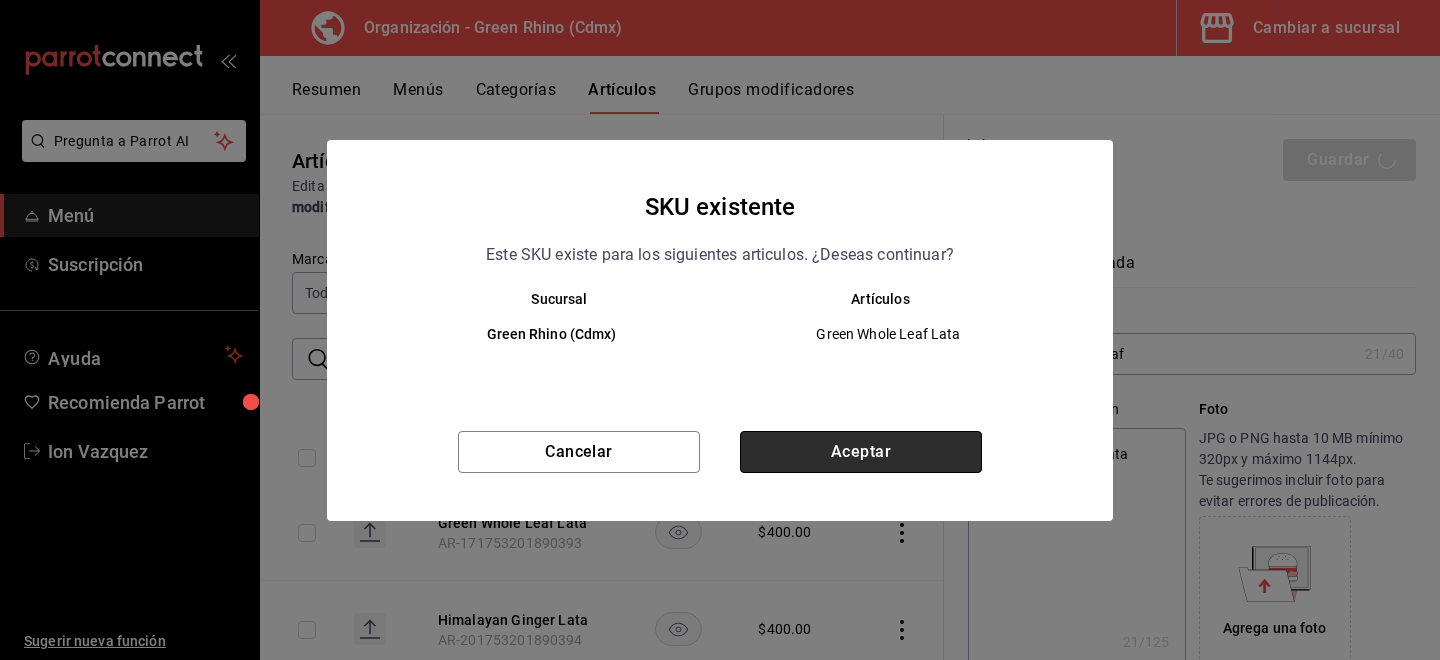 click on "Aceptar" at bounding box center [861, 452] 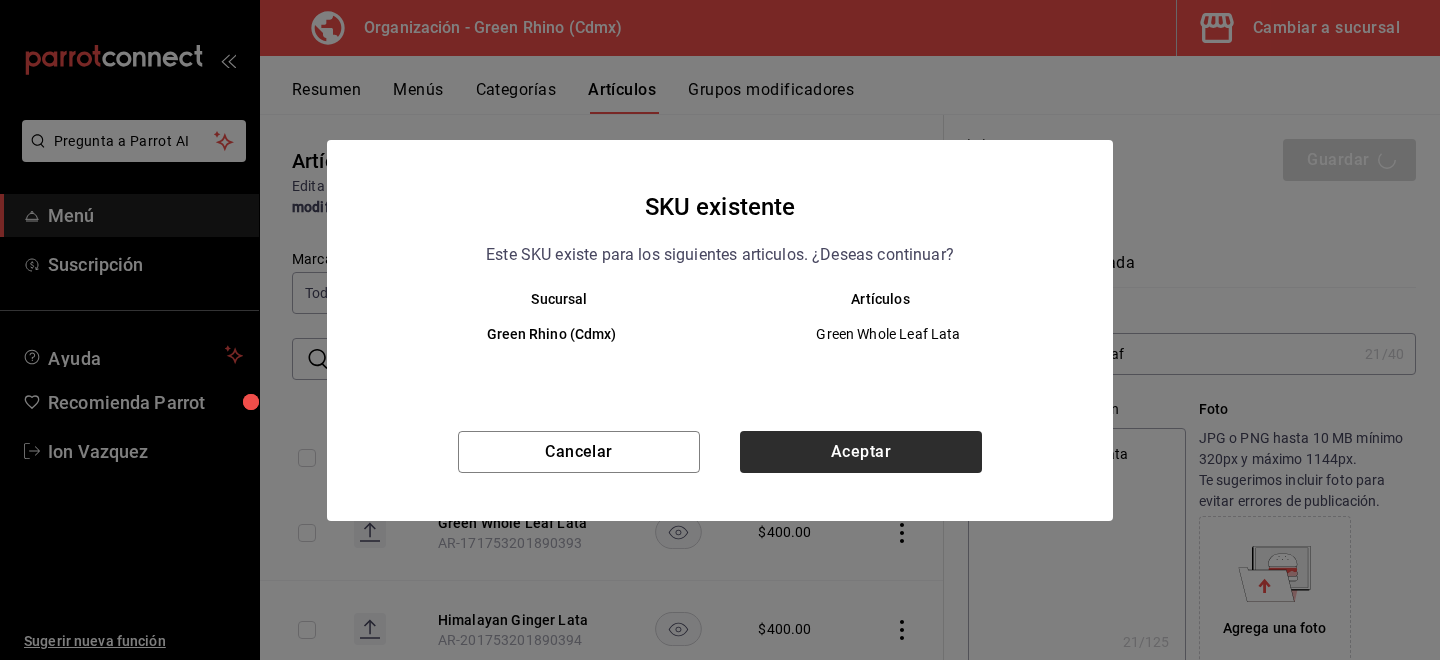 type on "x" 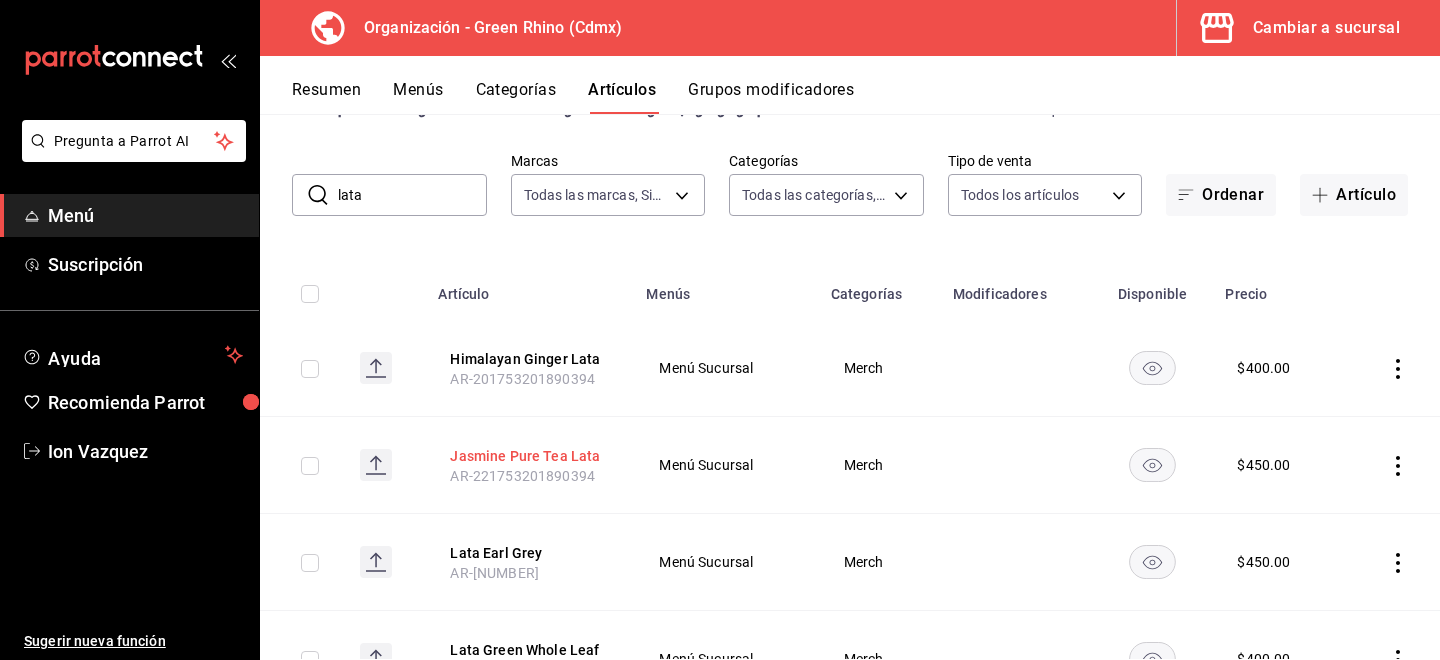 scroll, scrollTop: 64, scrollLeft: 0, axis: vertical 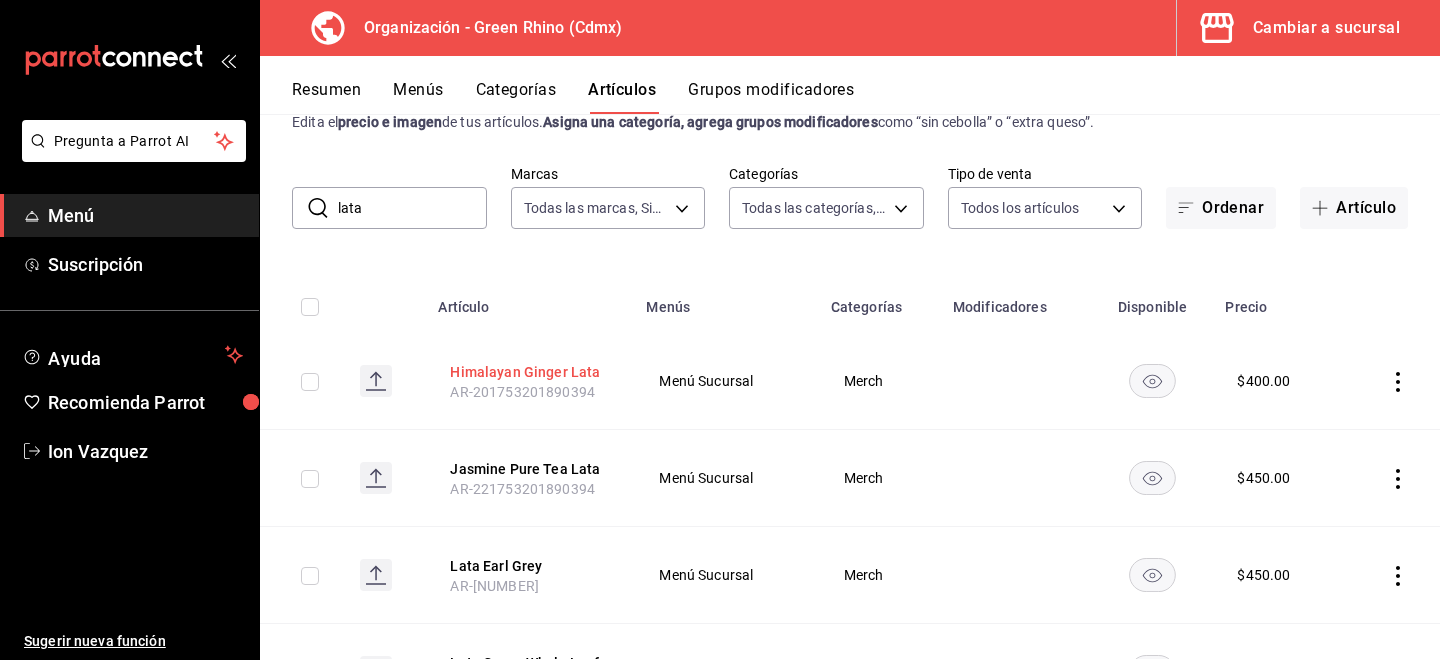 click on "Himalayan Ginger Lata" at bounding box center (530, 372) 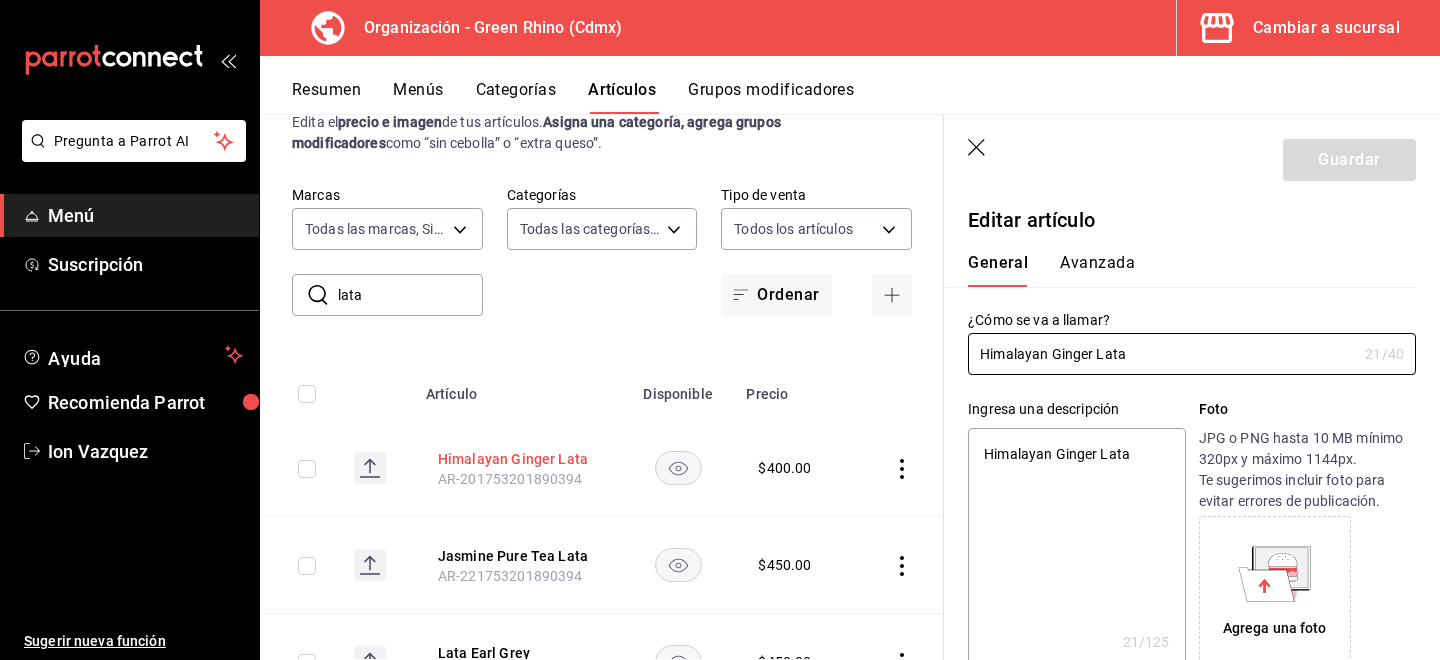 type on "x" 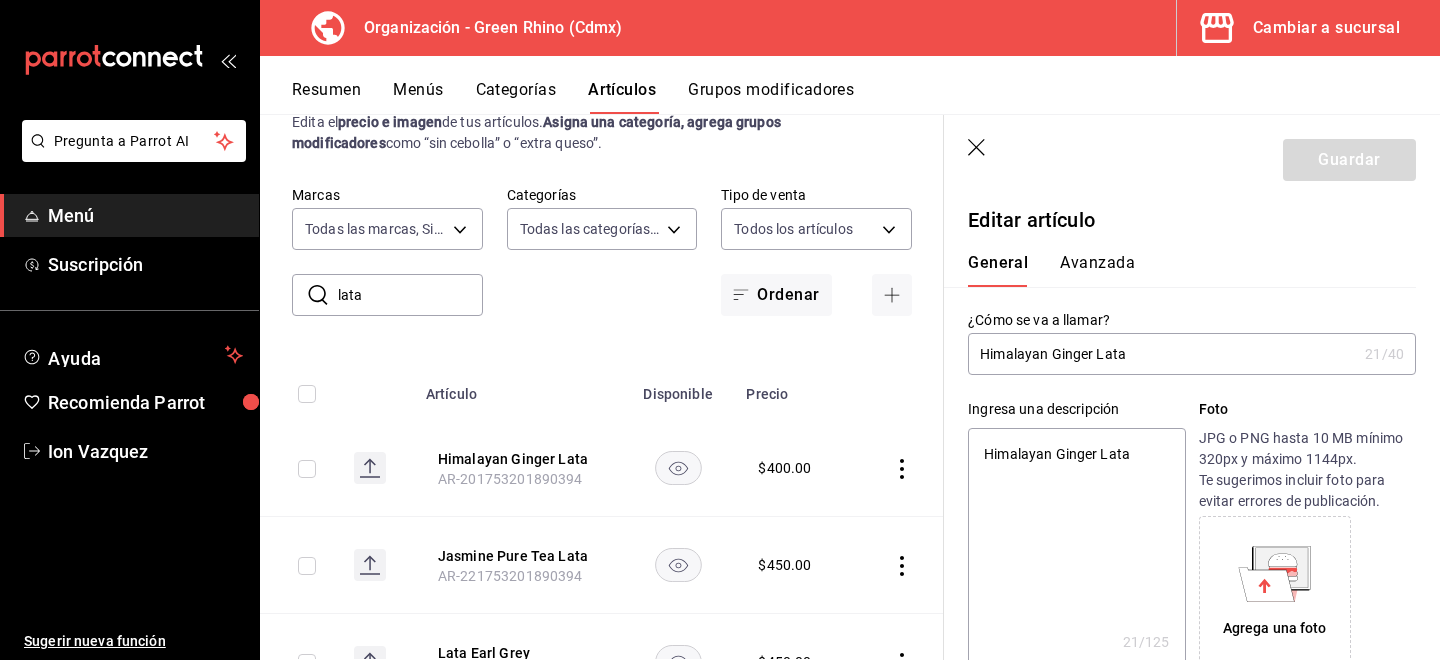 click on "Himalayan Ginger Lata" at bounding box center [1162, 354] 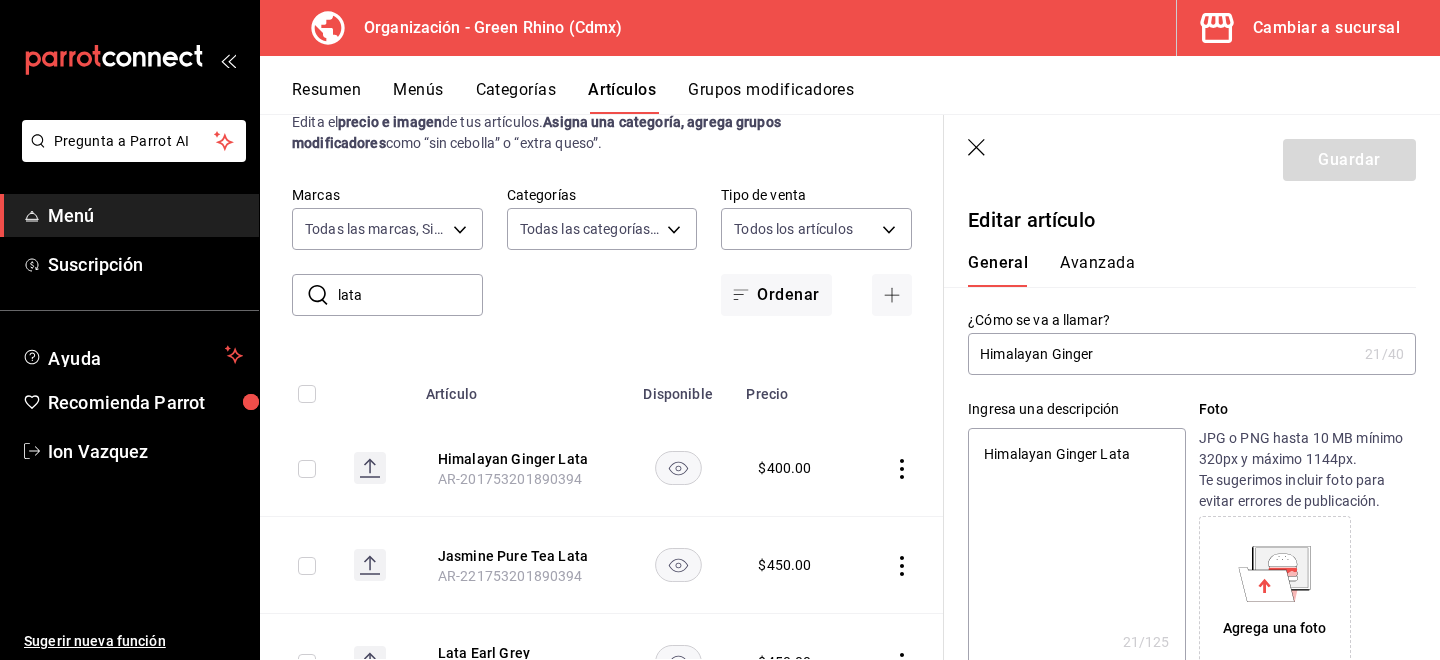 type on "x" 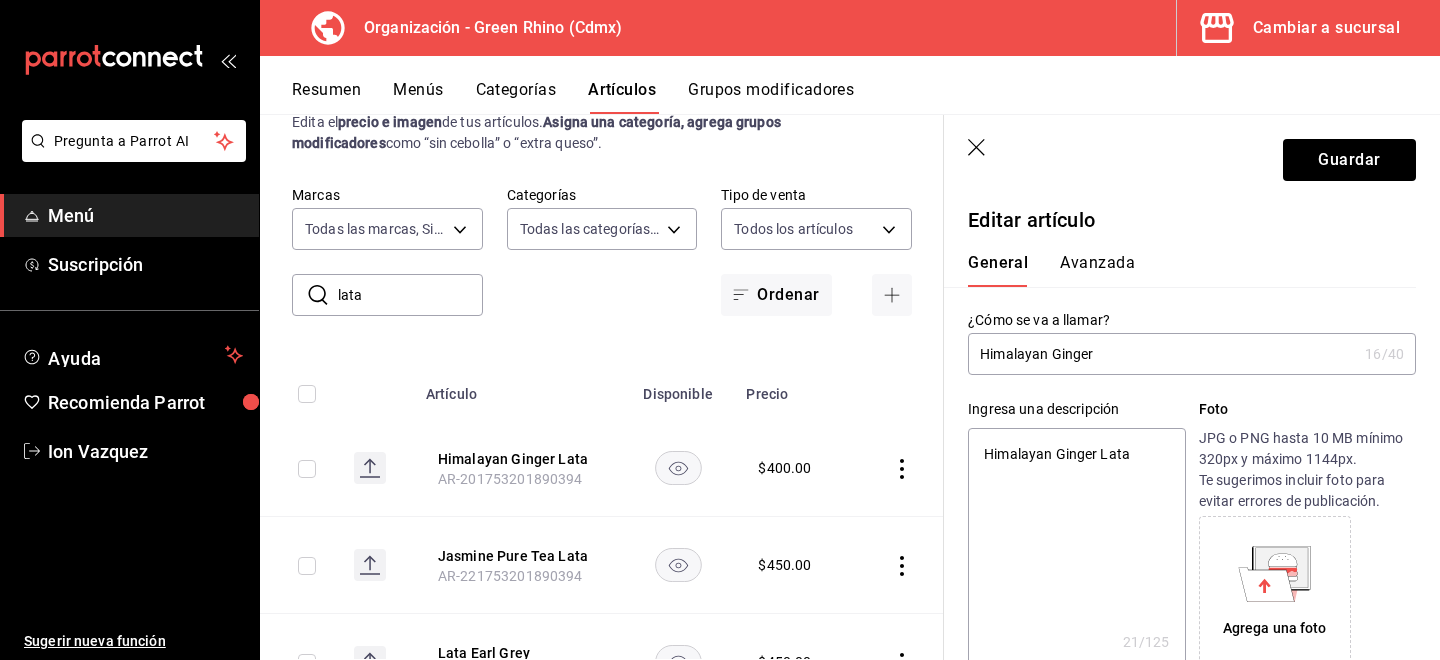 click on "Himalayan Ginger" at bounding box center (1162, 354) 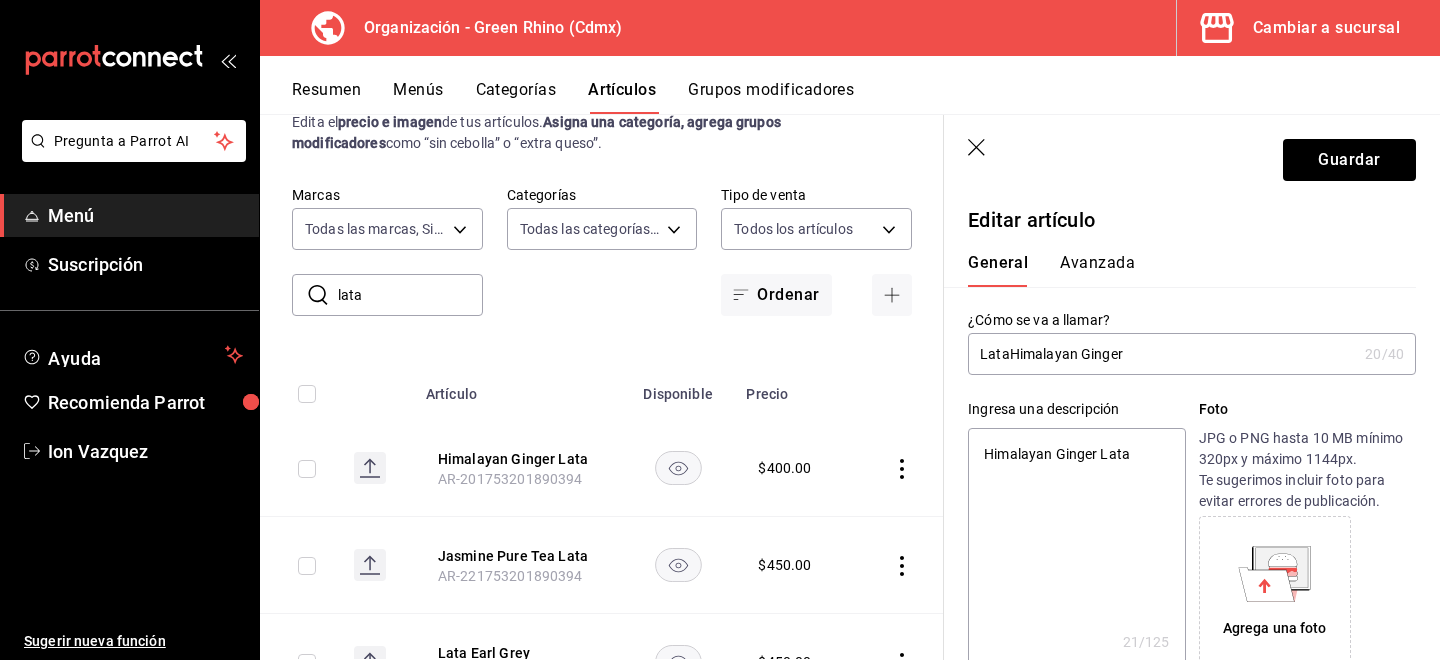 type on "Lata Himalayan Ginger" 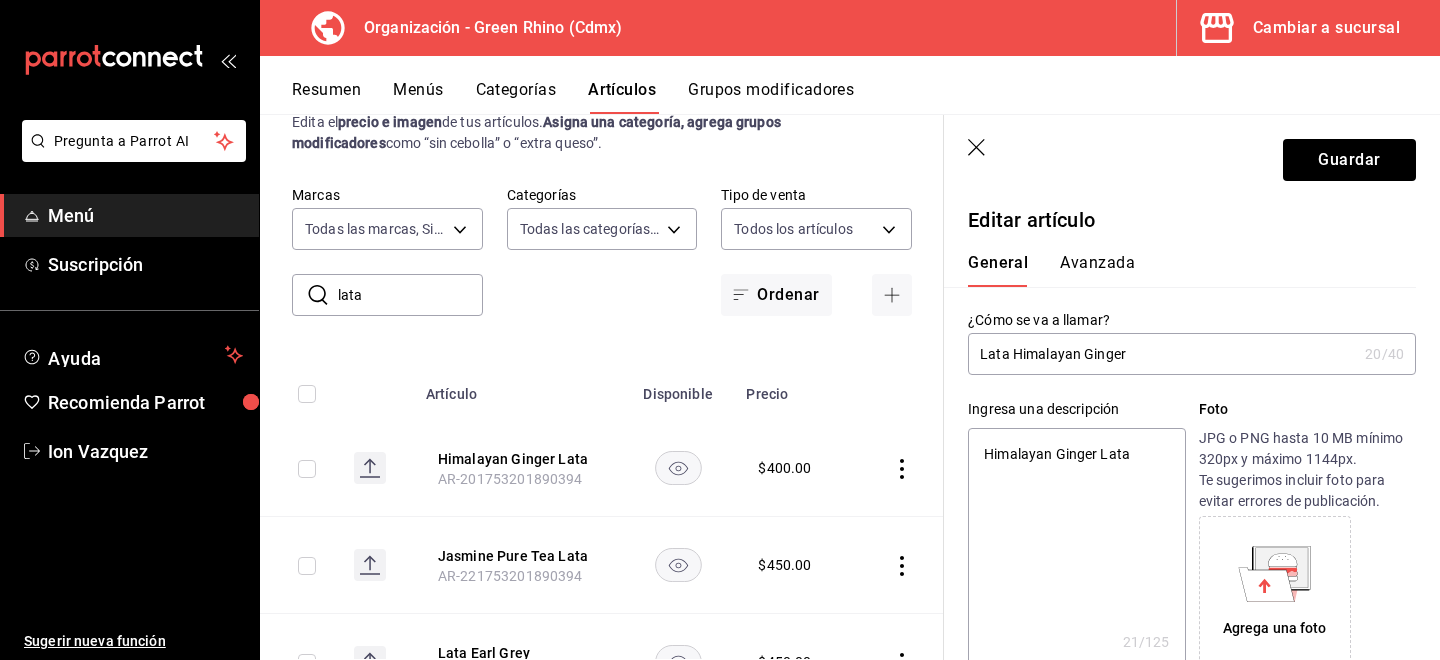 type on "x" 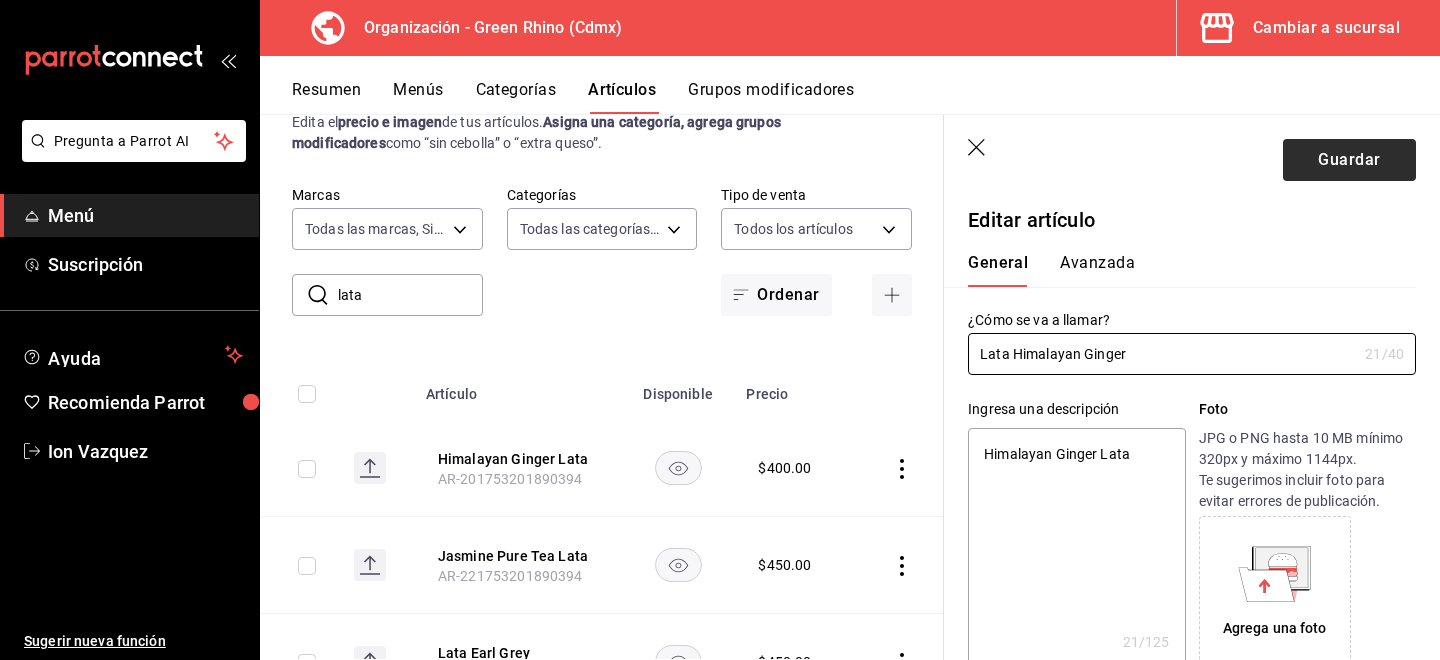type on "Lata Himalayan Ginger" 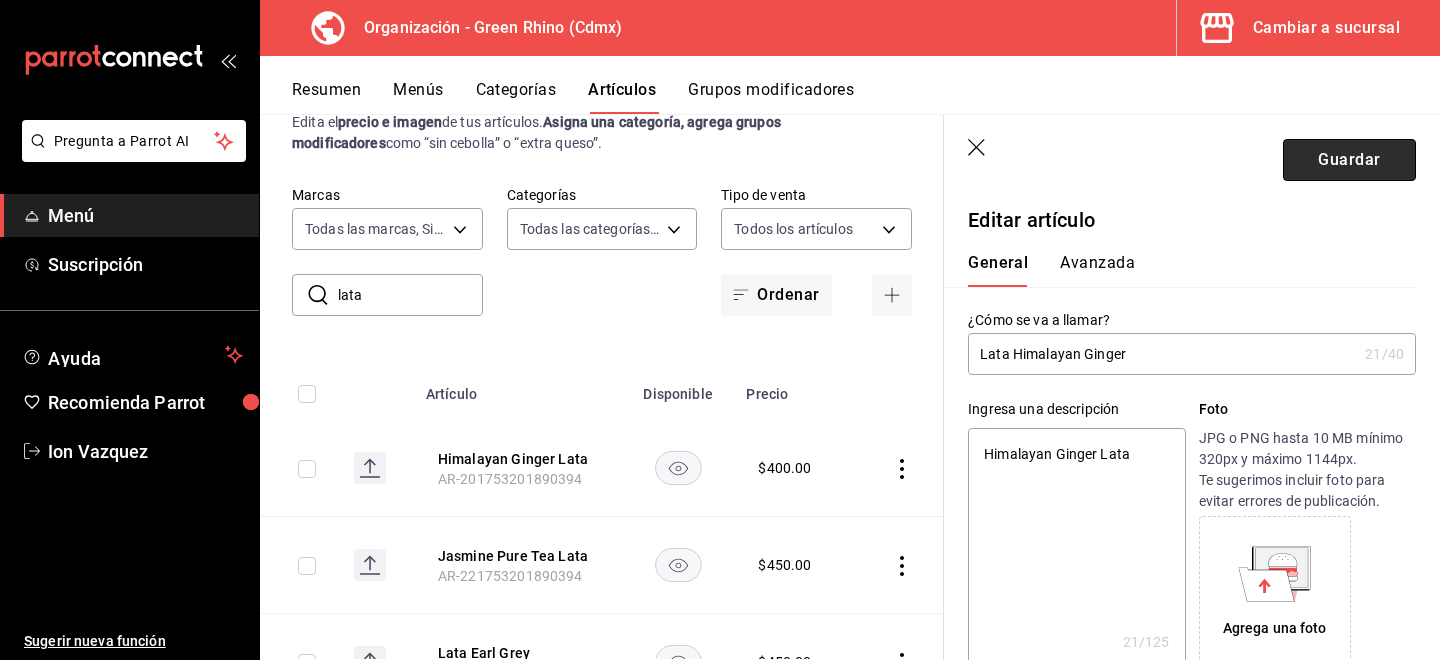 click on "Guardar" at bounding box center (1349, 160) 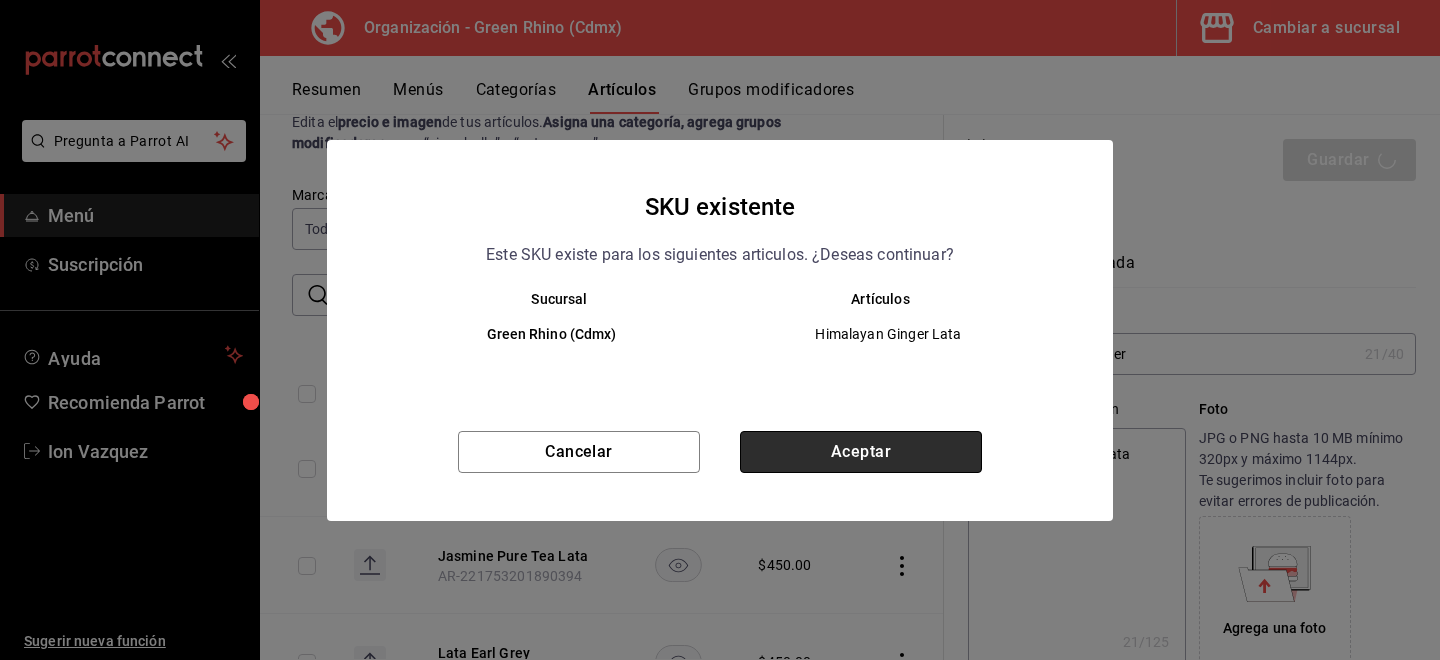 click on "Aceptar" at bounding box center [861, 452] 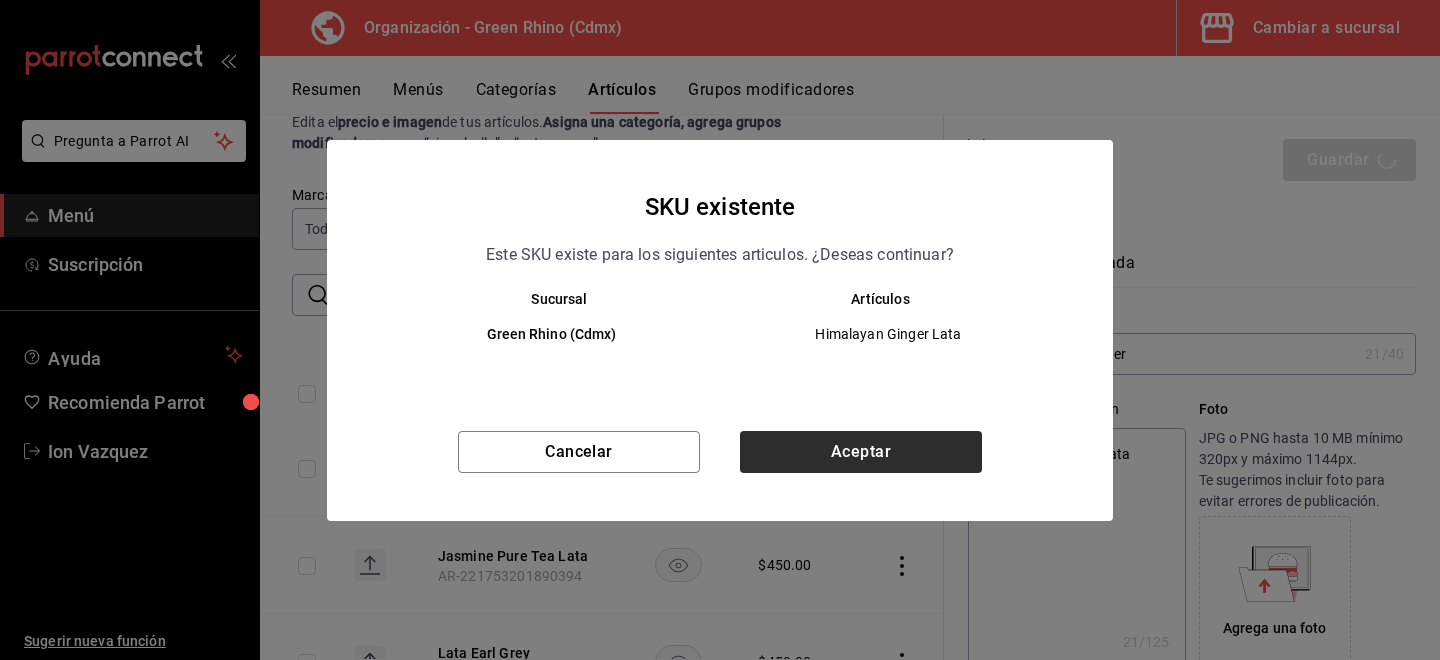 type on "x" 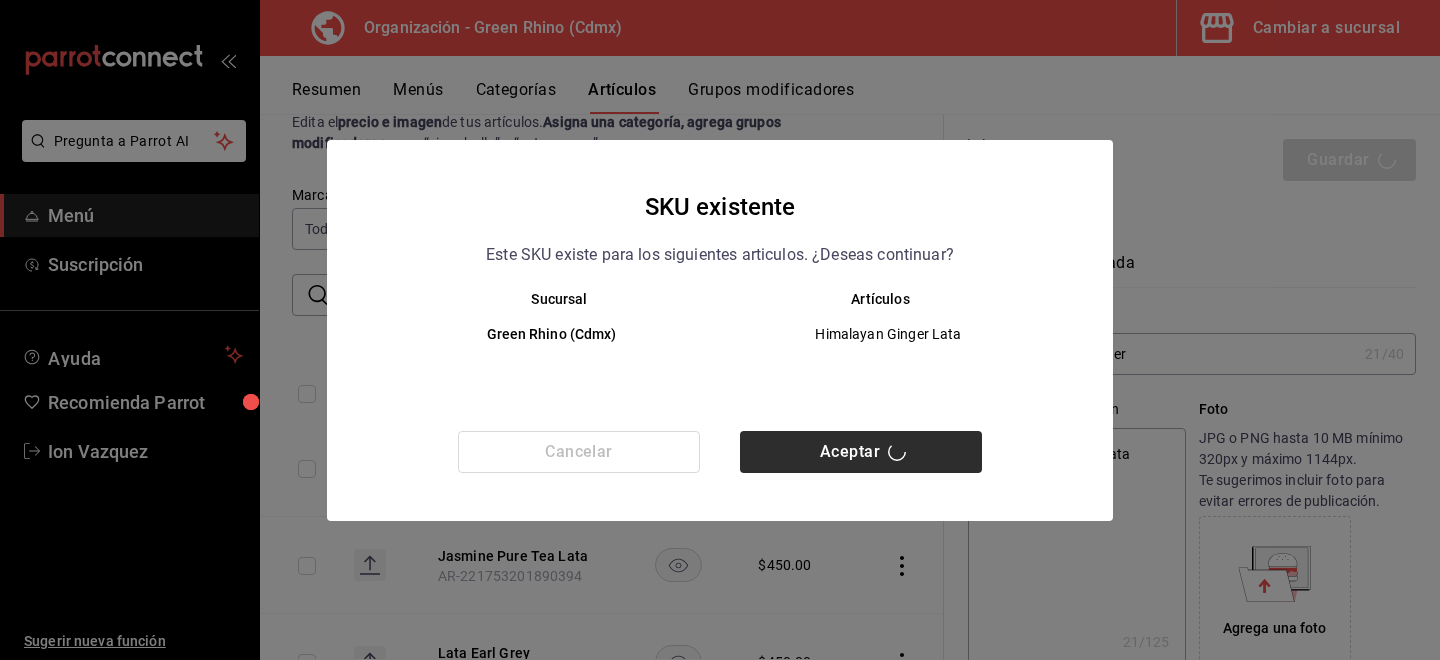 type 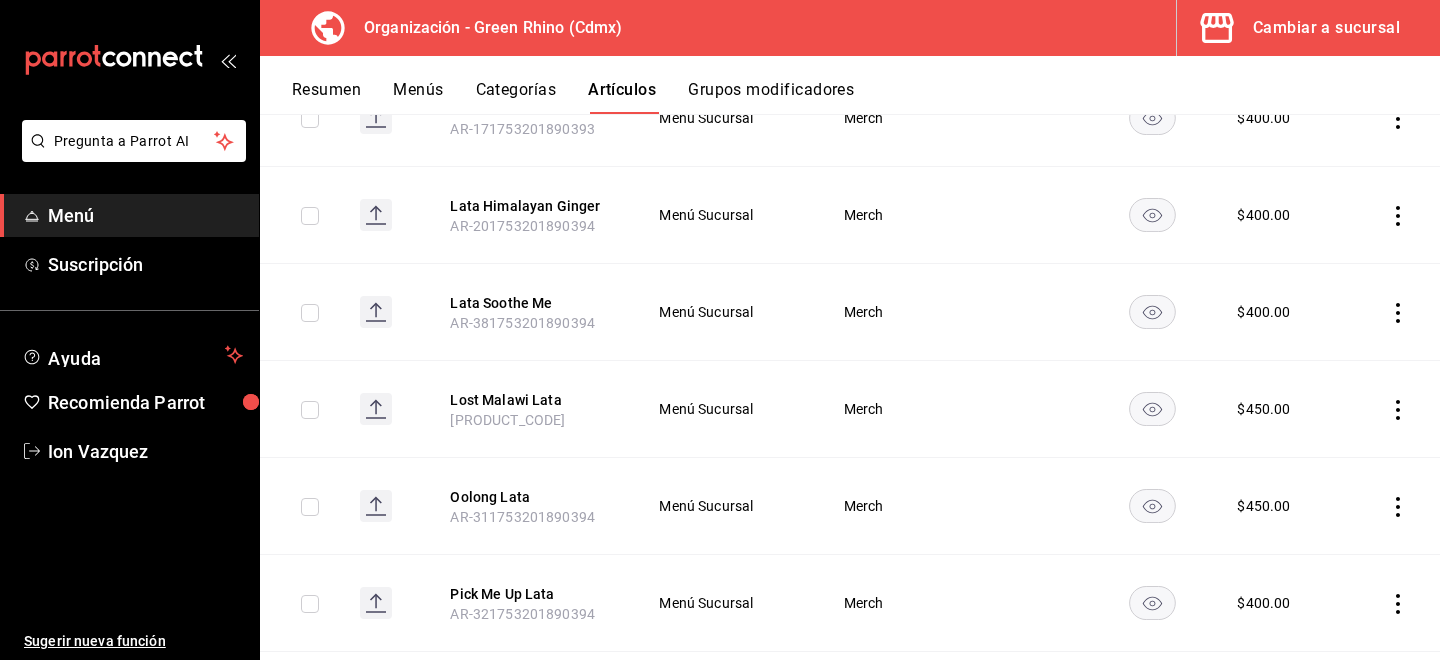 scroll, scrollTop: 523, scrollLeft: 0, axis: vertical 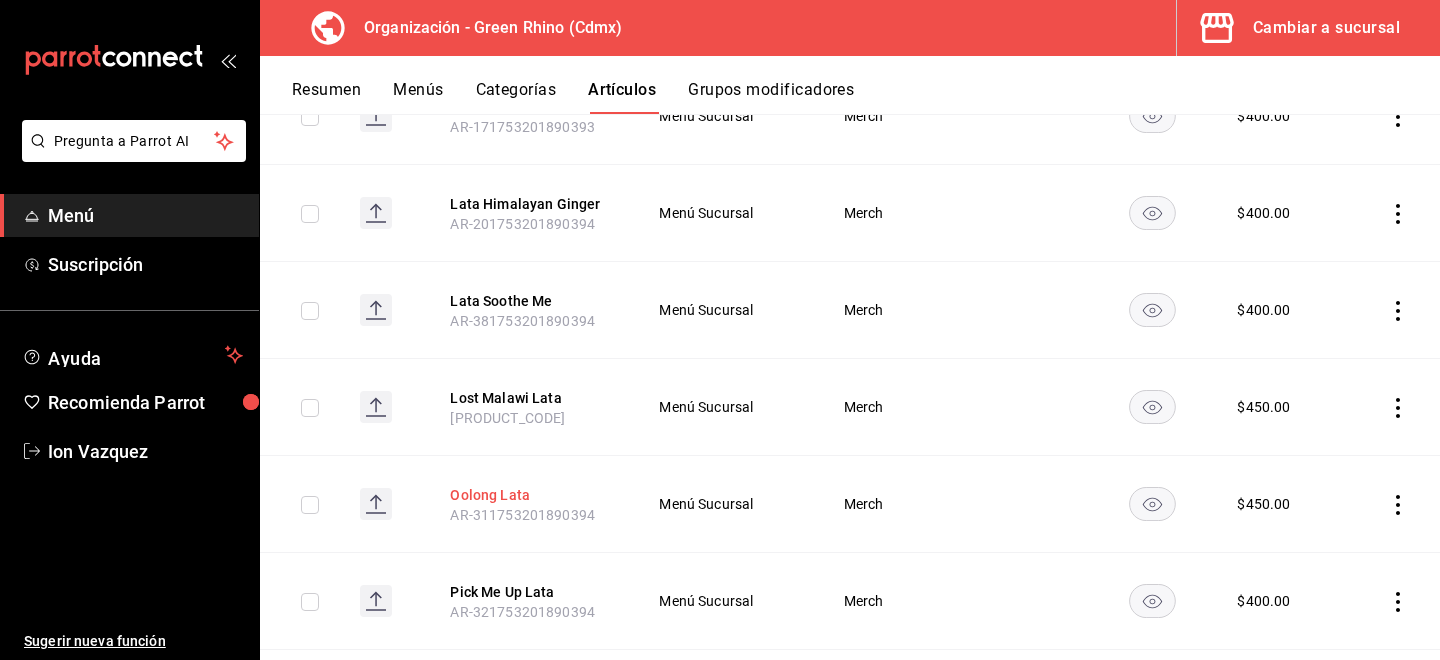 click on "Oolong Lata" at bounding box center (530, 495) 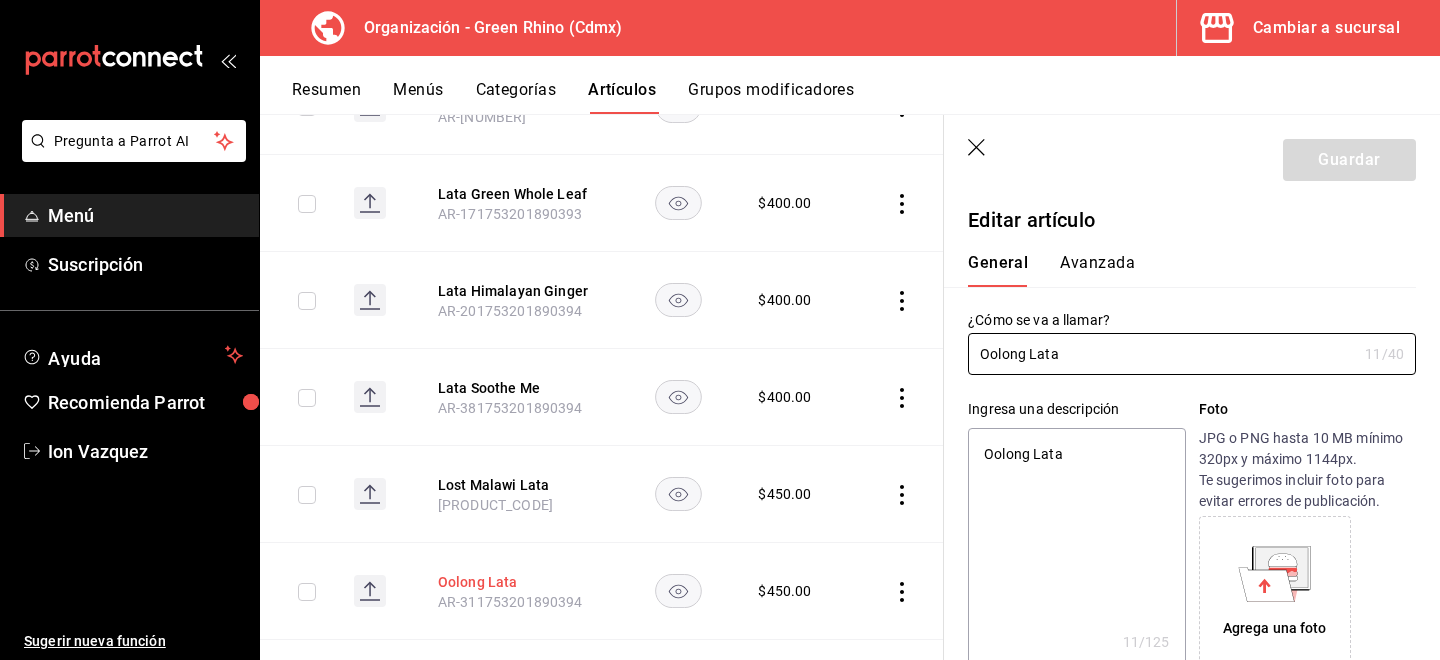 type on "x" 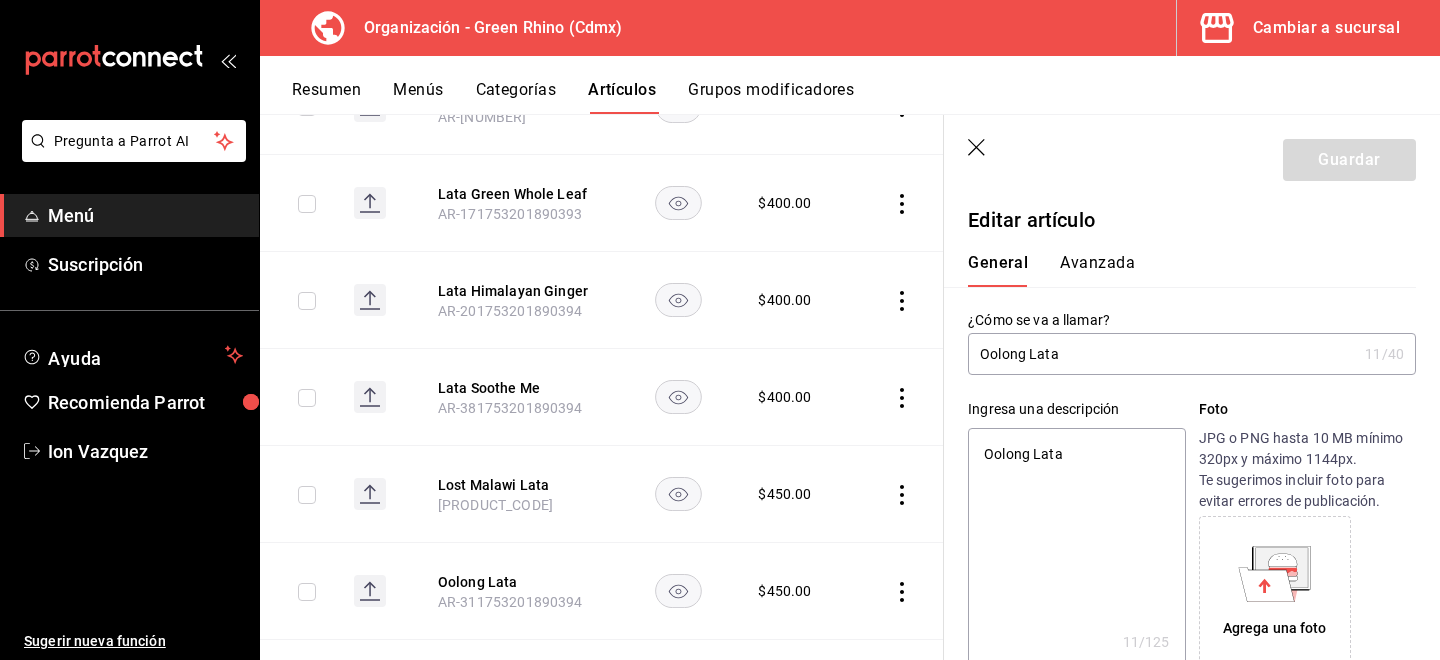 click on "Oolong Lata" at bounding box center (1162, 354) 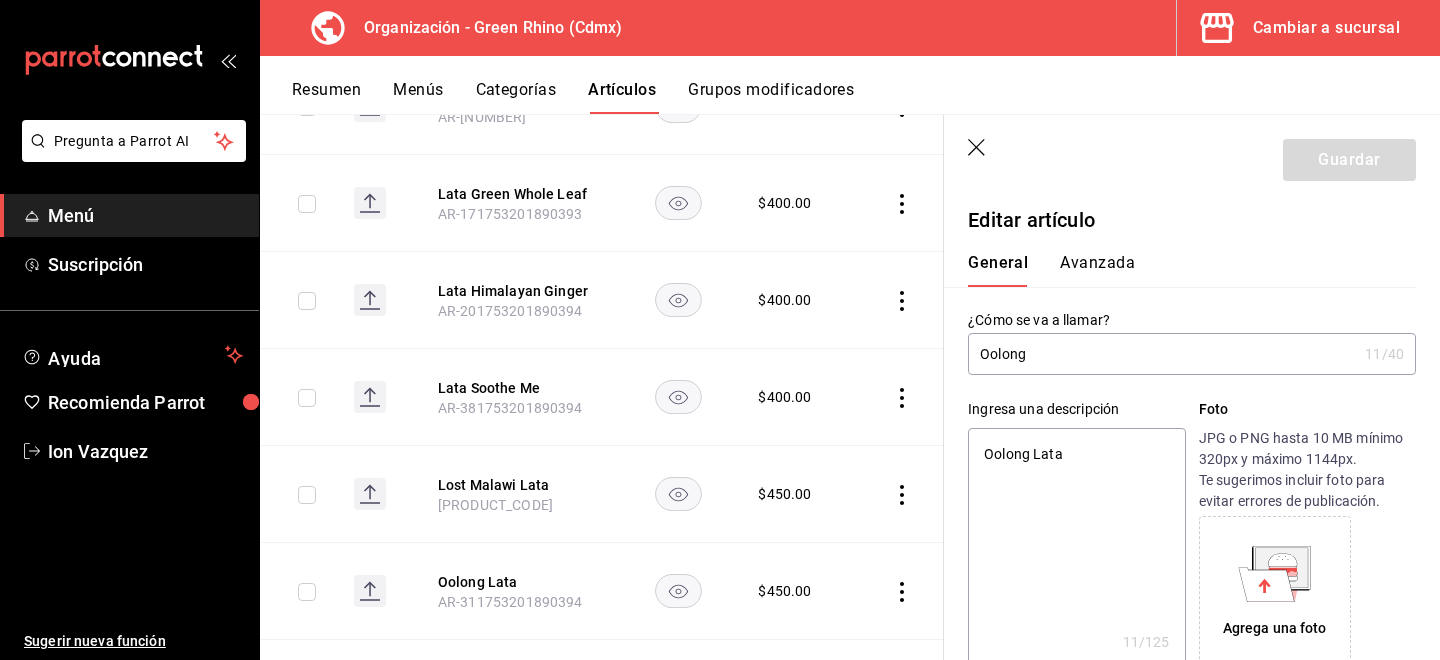 type on "x" 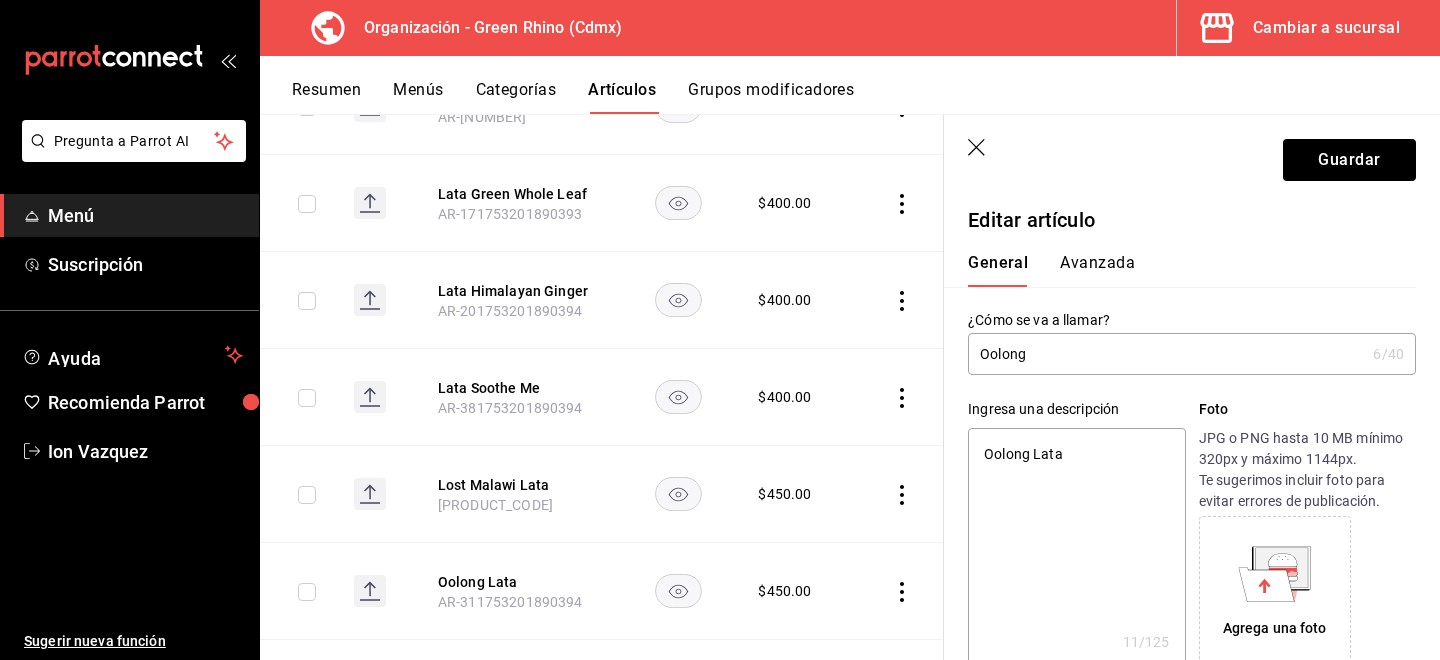 click on "Oolong" at bounding box center (1166, 354) 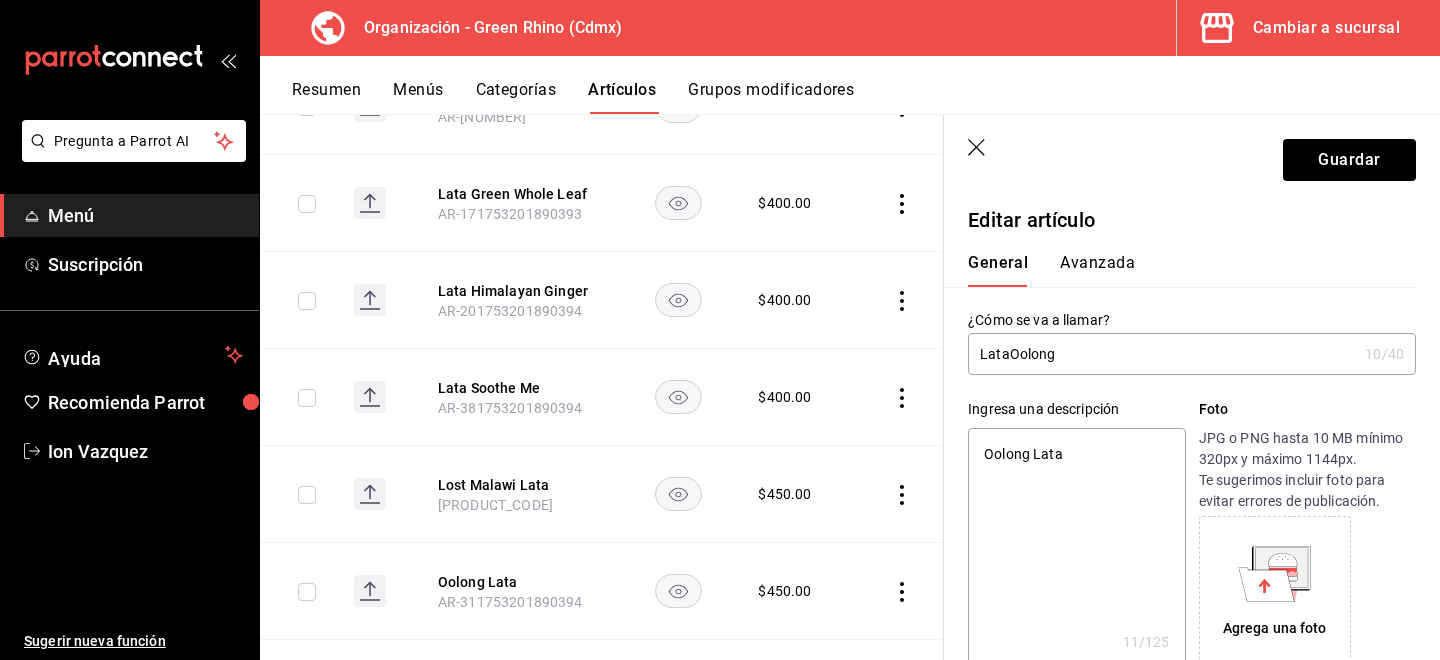 type on "Lata Oolong" 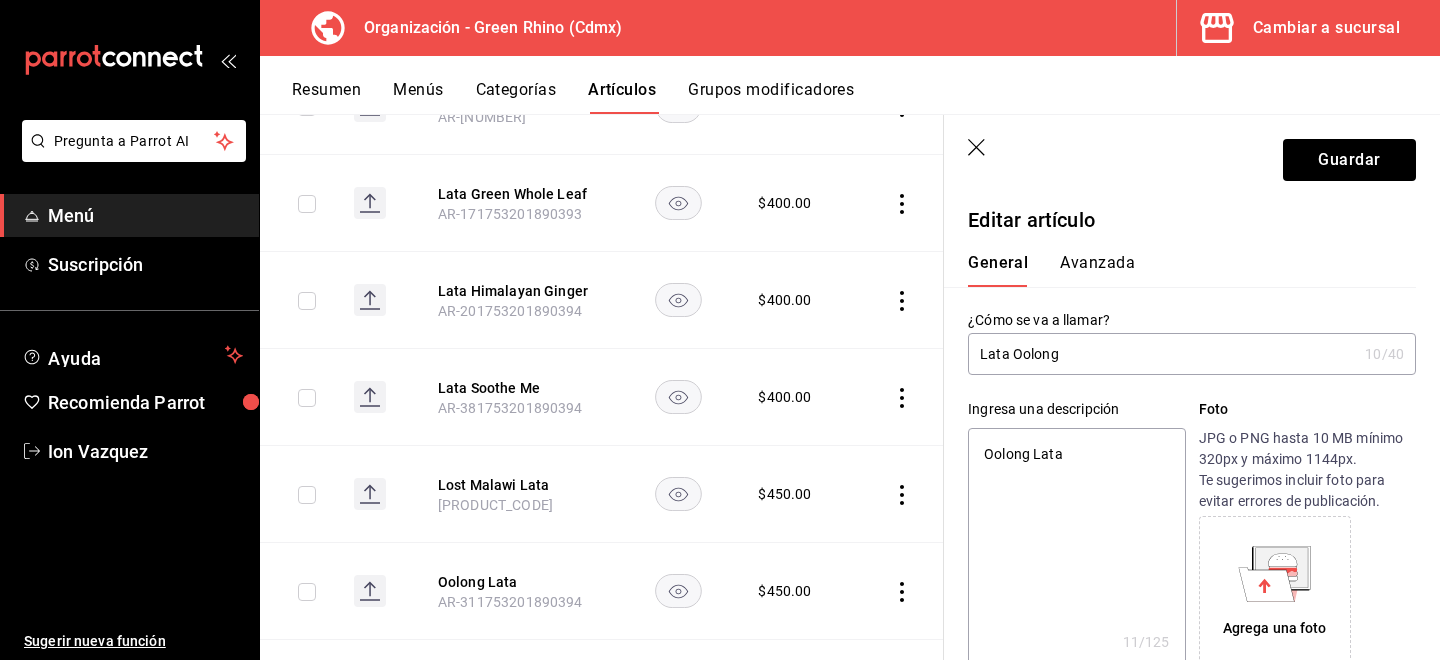 type on "x" 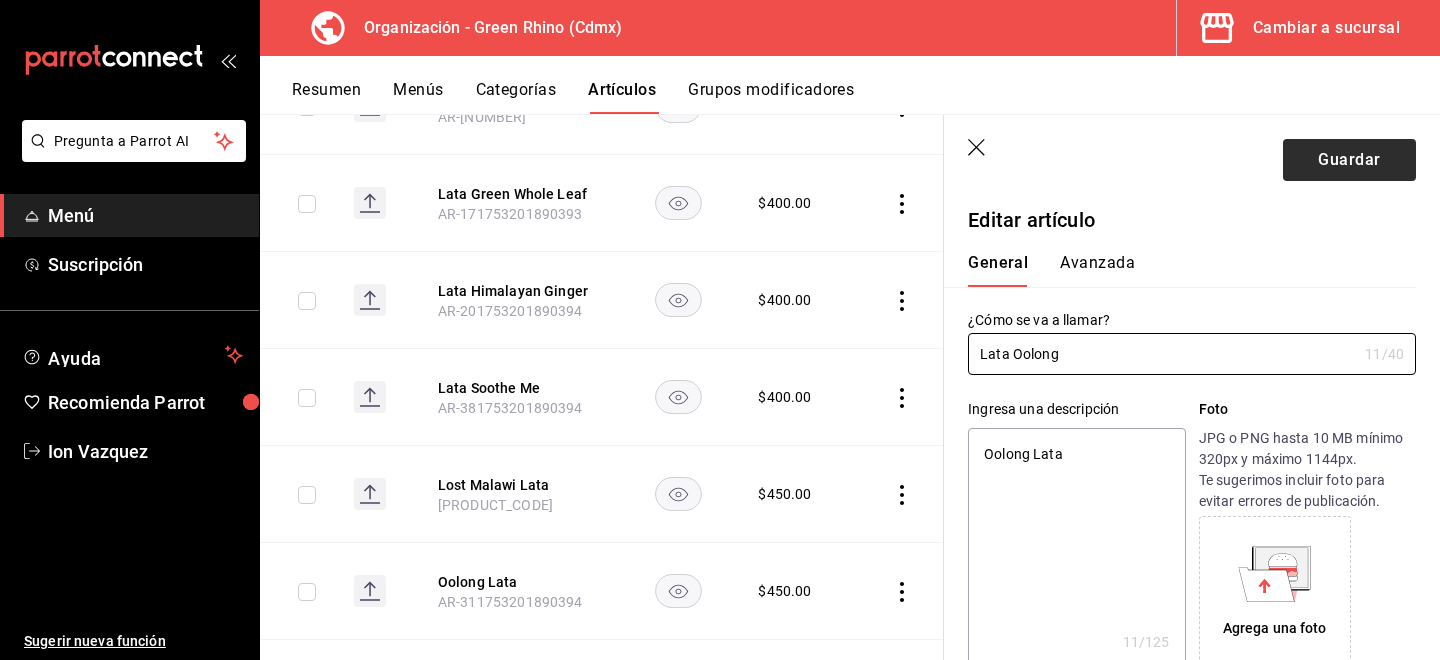 type on "Lata Oolong" 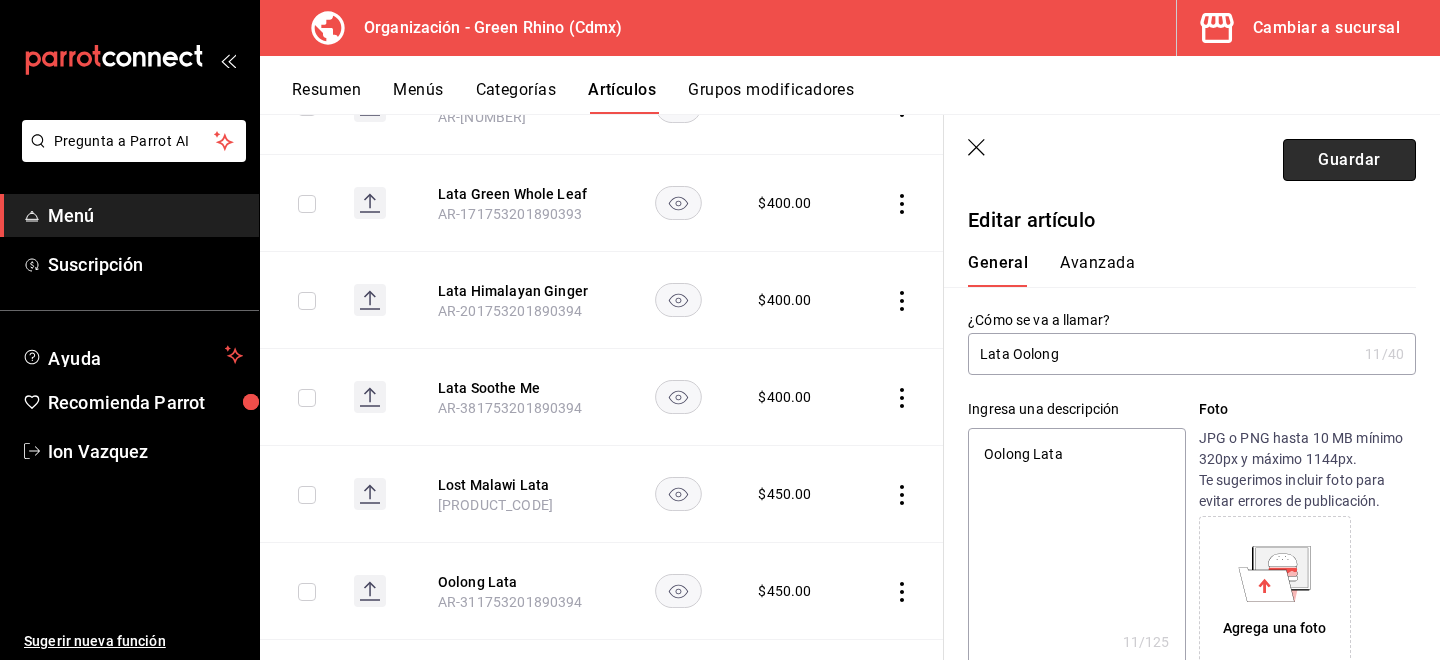 click on "Guardar" at bounding box center [1349, 160] 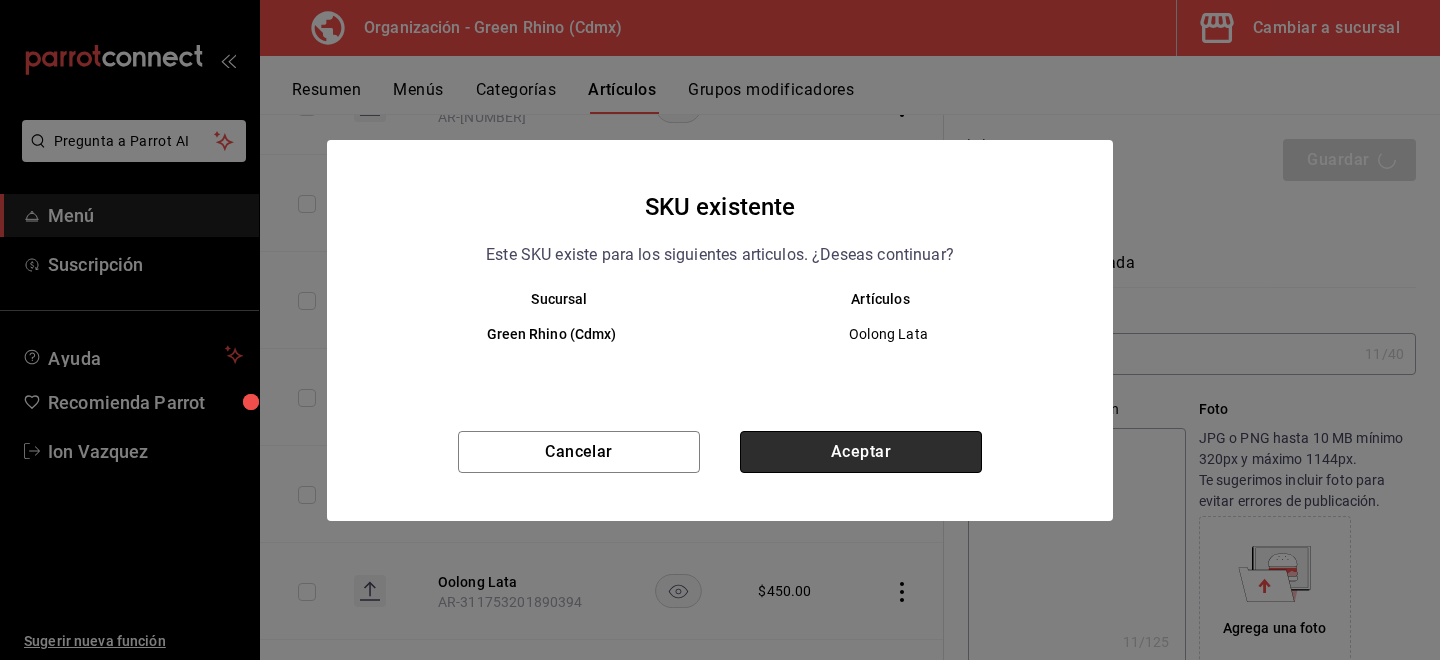 click on "Aceptar" at bounding box center (861, 452) 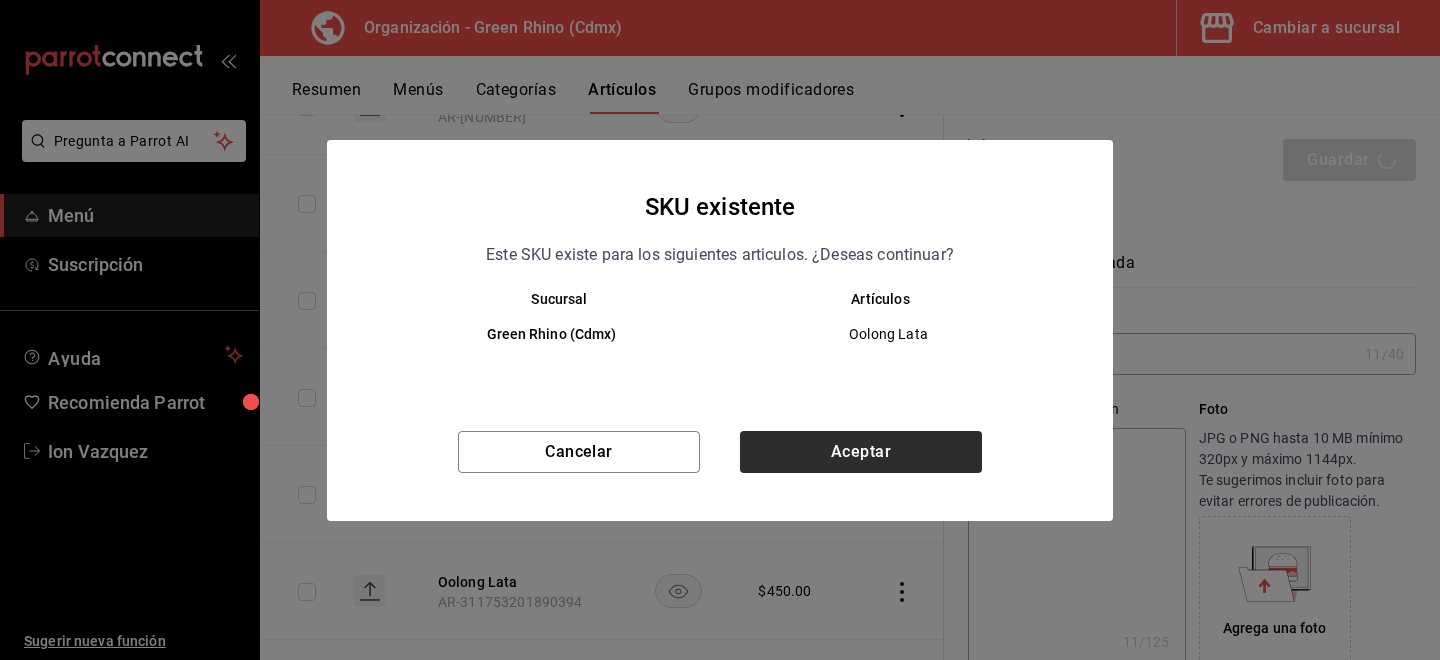 type on "x" 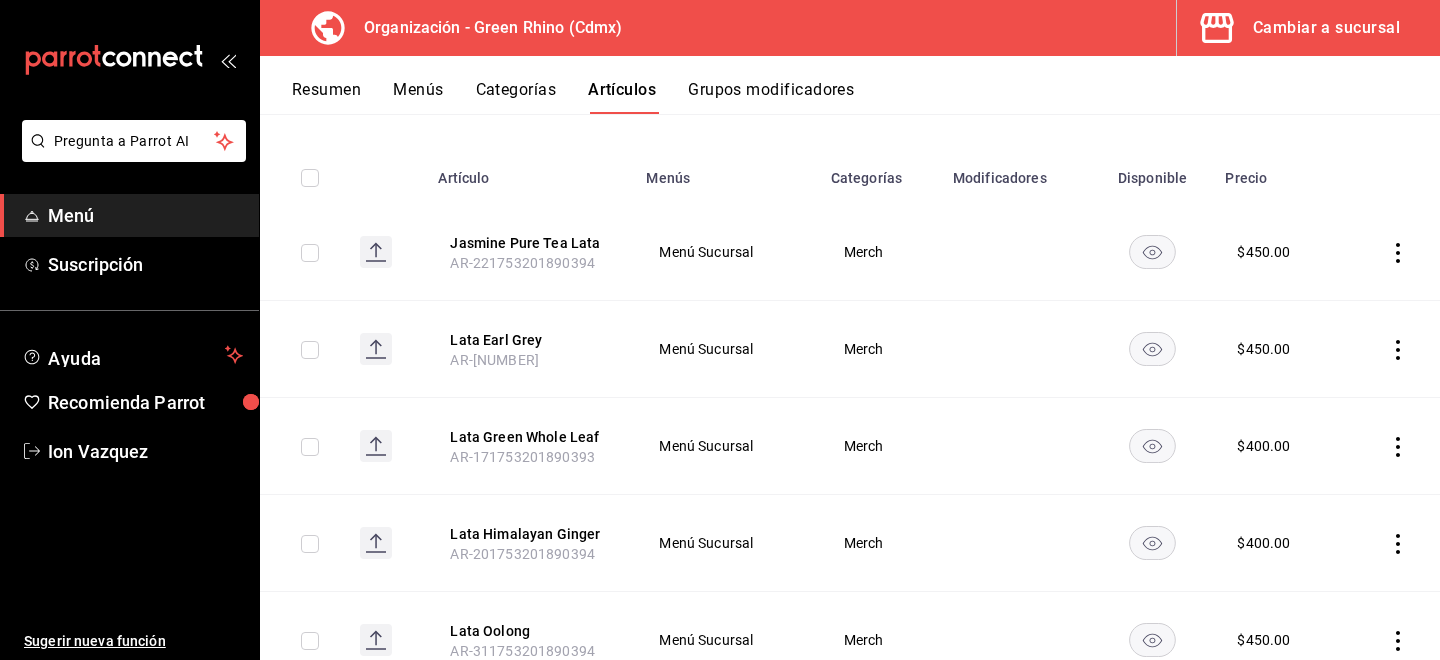 scroll, scrollTop: 155, scrollLeft: 0, axis: vertical 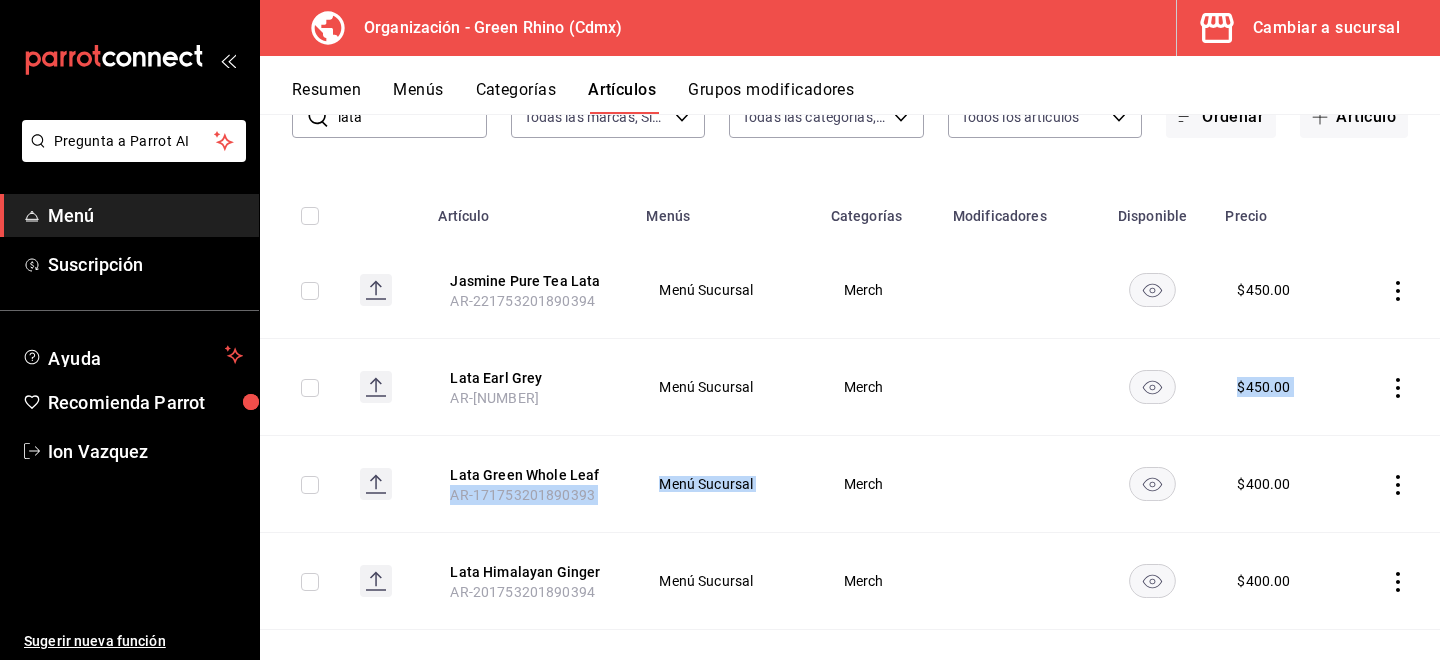 drag, startPoint x: 838, startPoint y: 472, endPoint x: 1092, endPoint y: 366, distance: 275.2308 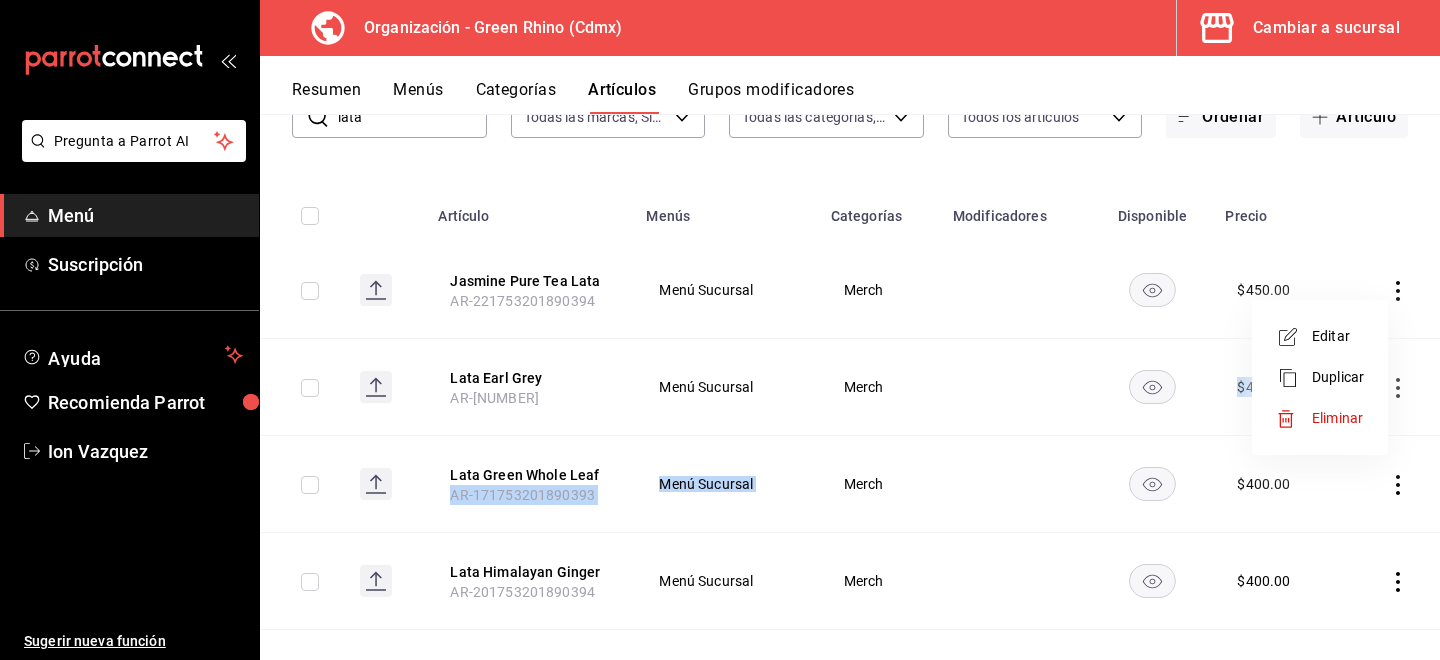 click at bounding box center (1294, 337) 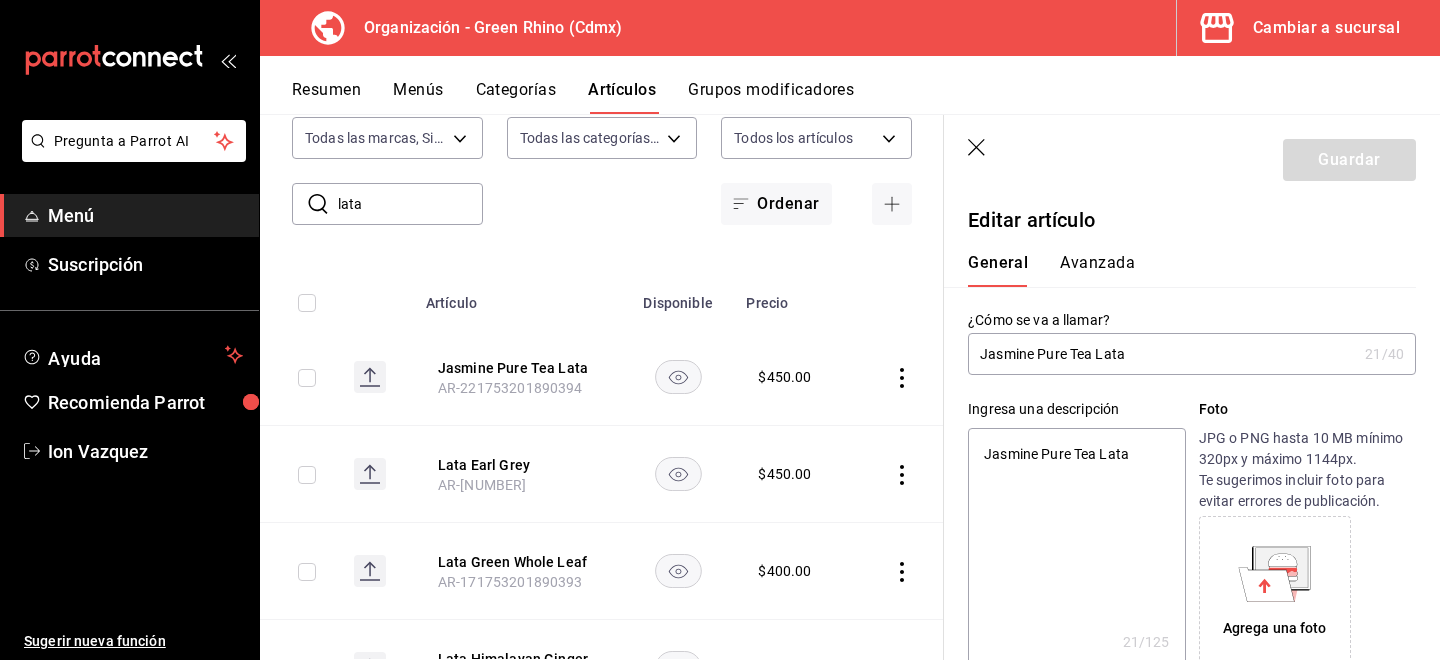 click on "Jasmine Pure Tea Lata" at bounding box center [1162, 354] 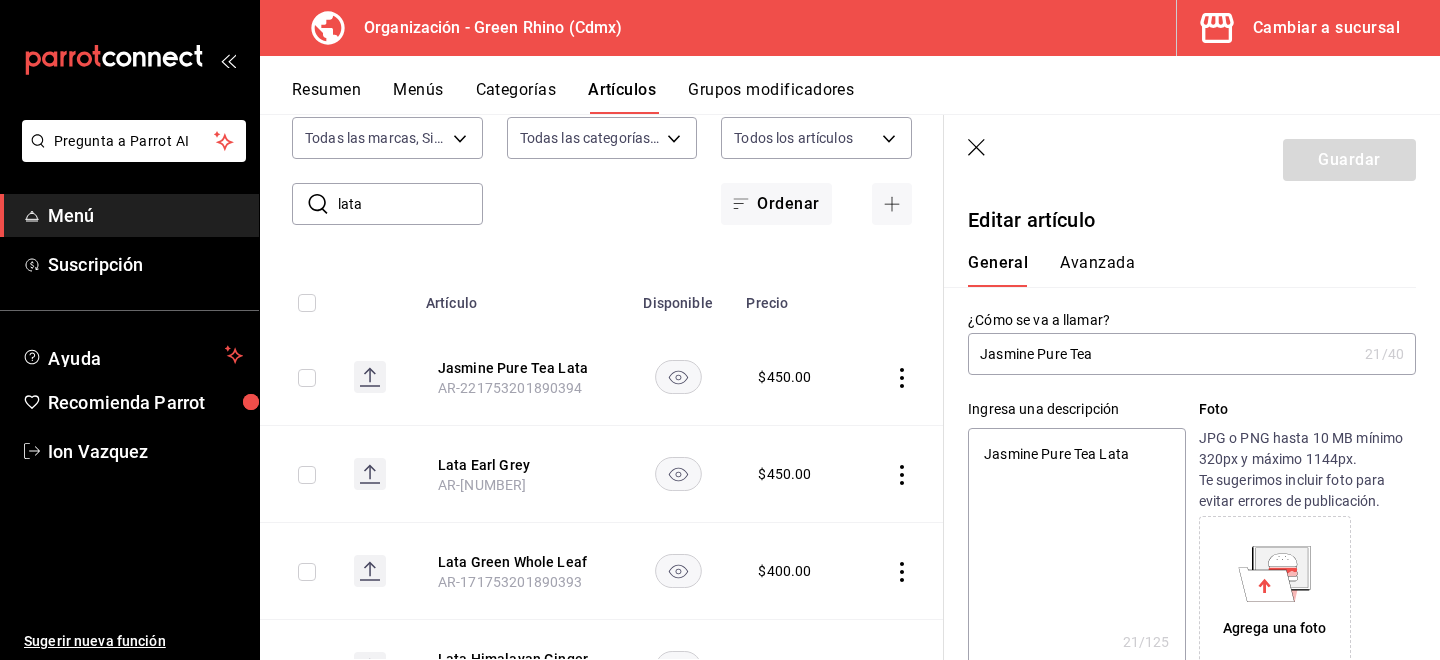 type on "x" 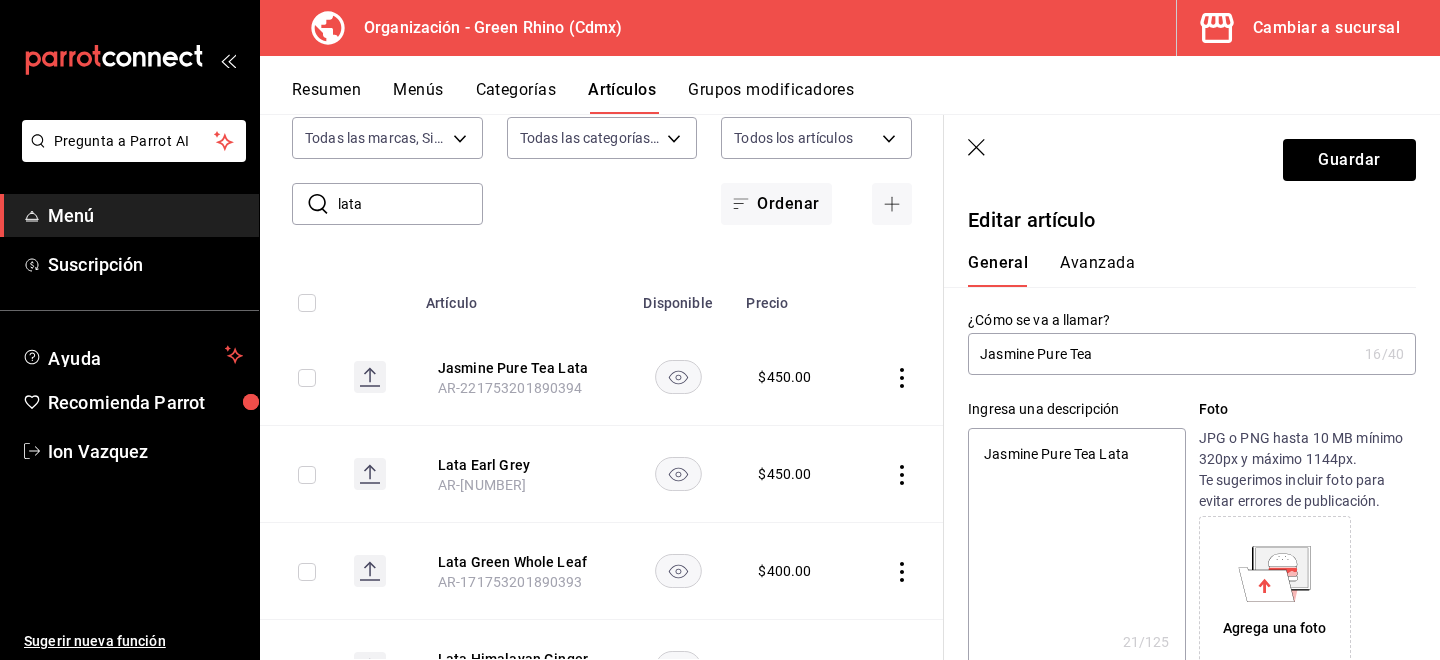 click on "Jasmine Pure Tea" at bounding box center [1162, 354] 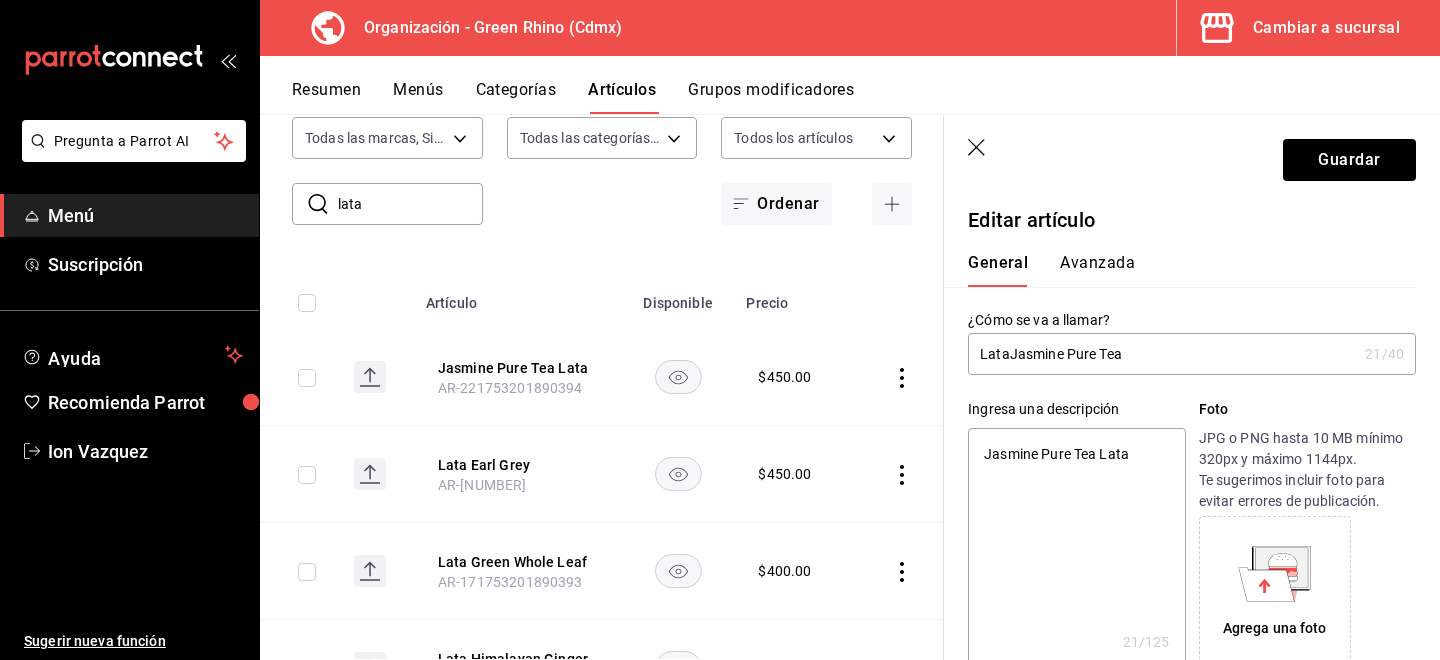 type on "Lata Jasmine Pure Tea" 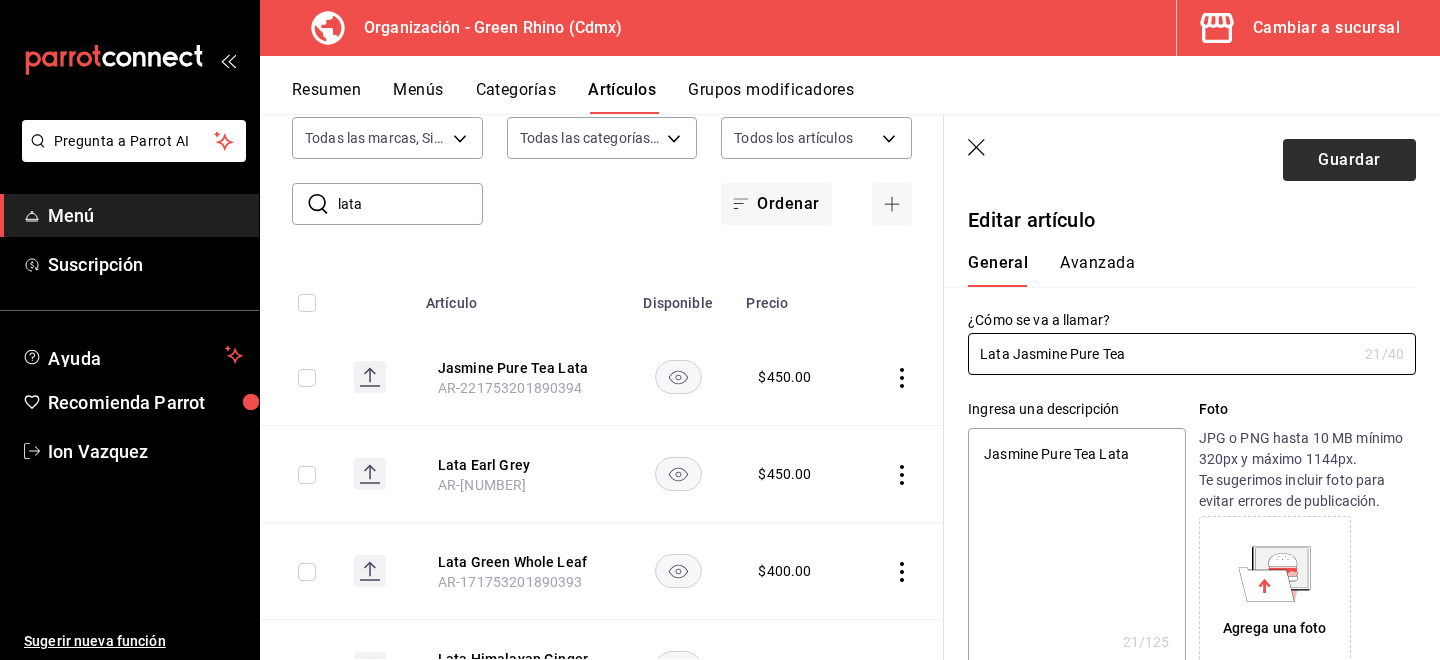 type on "Lata Jasmine Pure Tea" 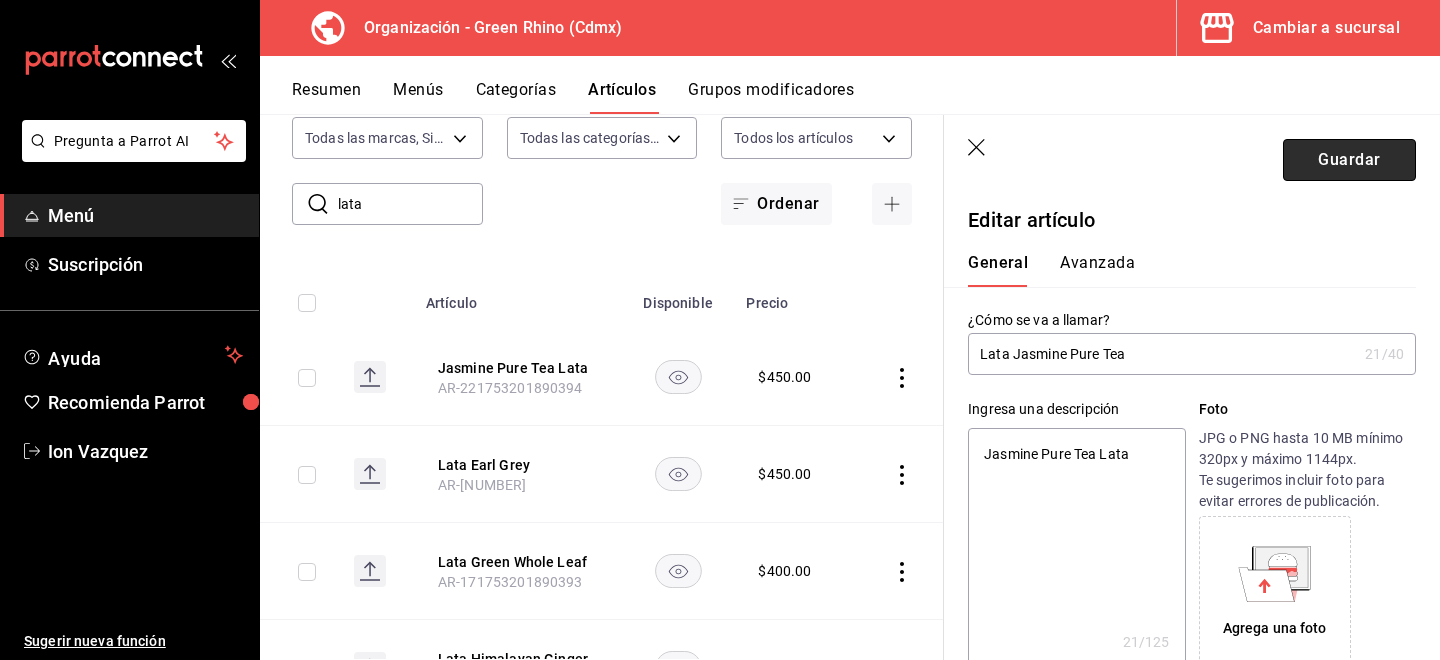 click on "Guardar" at bounding box center [1349, 160] 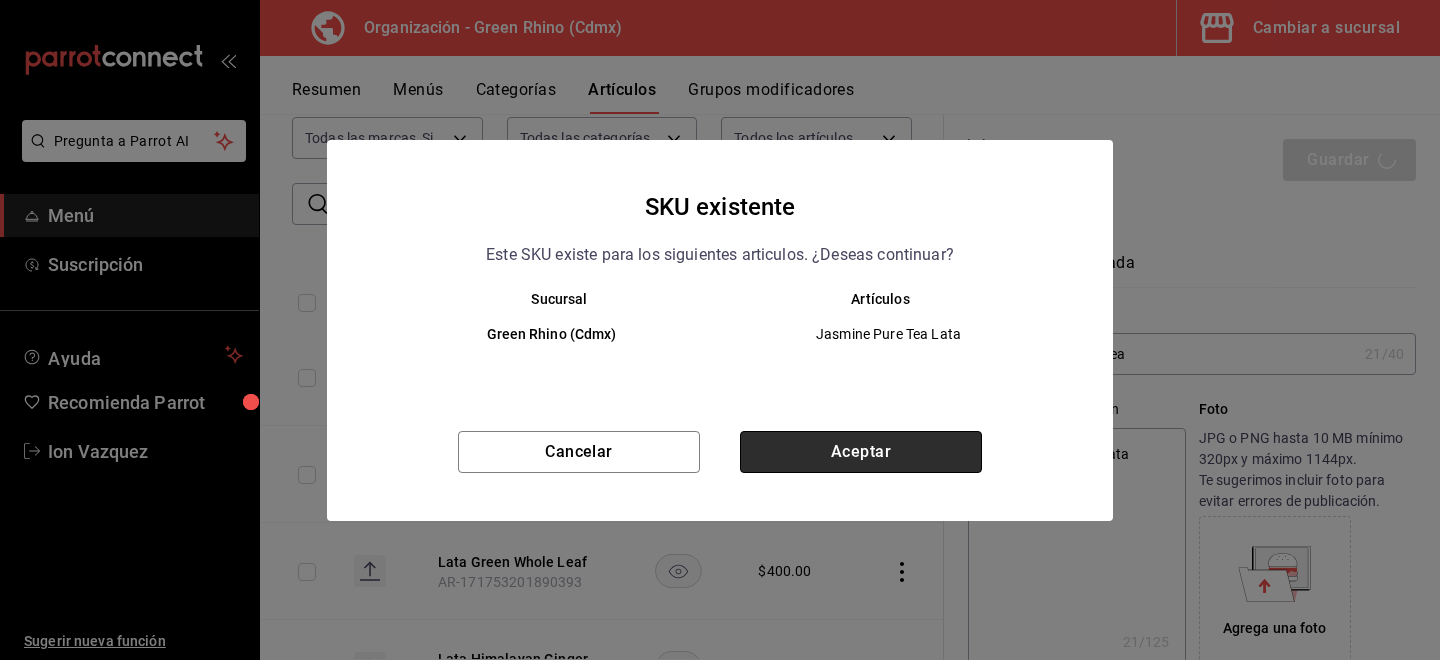 click on "Aceptar" at bounding box center (861, 452) 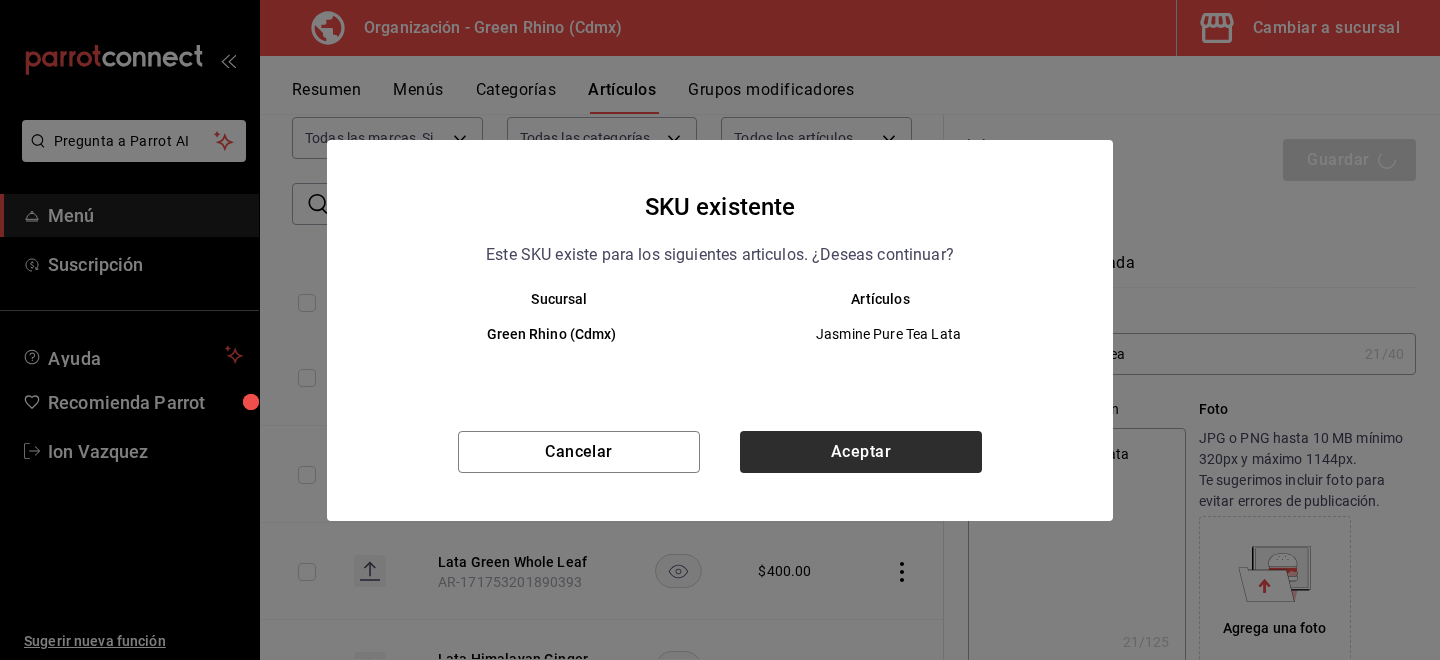 type on "x" 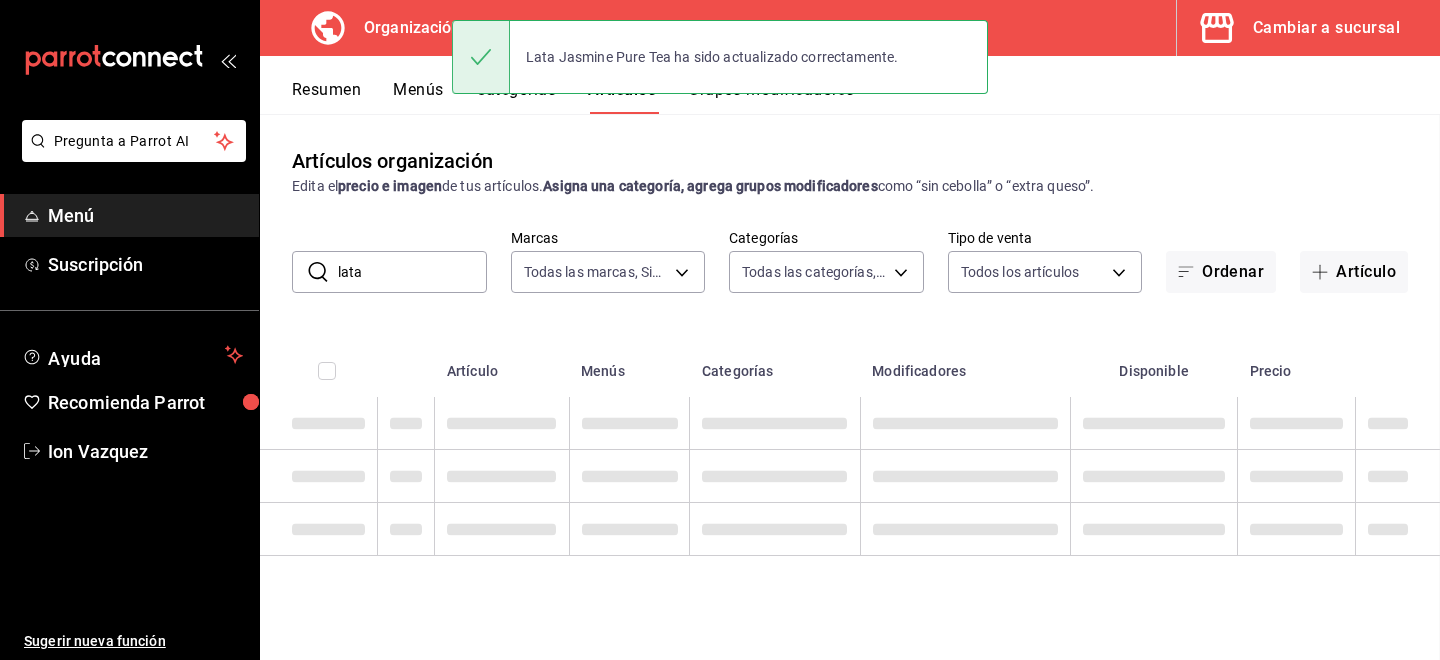 scroll, scrollTop: 0, scrollLeft: 0, axis: both 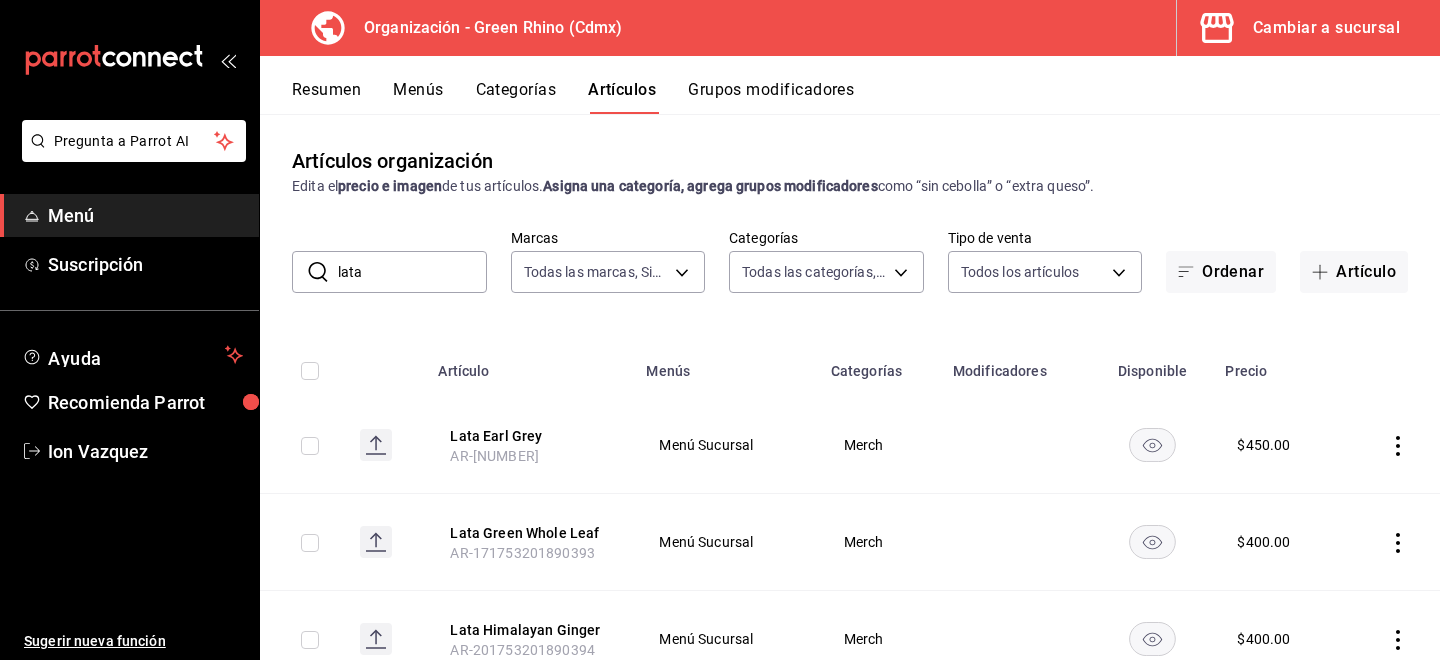 click on "Artículos organización Edita el  precio e imagen  de tus artículos.  Asigna una categoría, agrega grupos modificadores  como “sin cebolla” o “extra queso”. ​ lata ​ Marcas Todas las marcas, Sin marca 718e4269-ab1b-41b6-b1a3-b54ad853307e Categorías Todas las categorías, Sin categoría a63415d0-f08f-4da5-93bf-970c3b860b08,be571465-ace9-4e63-97a2-0382f1ecc6c2,096c35ee-4d76-4012-a66a-059a8831392a,5d9fd4f7-2023-4150-90a0-0a4a3c27d5c3,722f437f-48c2-4318-9b3e-1cf1e103f173,0e3d81bc-c240-43c6-a82d-cb1724c8d22c,b82d061b-ad1a-42b3-8576-24315513d805,aafec7b1-a8f4-4a6c-9f77-b6ee1acf481b Tipo de venta Todos los artículos ALL Ordenar Artículo Artículo Menús Categorías Modificadores Disponible Precio Lata Earl Grey AR-121753201890393 Menú Sucursal Merch $ 450.00 Lata Green Whole Leaf AR-171753201890393 Menú Sucursal Merch $ 400.00 Lata Himalayan Ginger AR-201753201890394 Menú Sucursal Merch $ 400.00 Lata Jasmine Pure Tea AR-221753201890394 Menú Sucursal Merch $ 450.00 Lata Oolong AR-311753201890394" at bounding box center (850, 386) 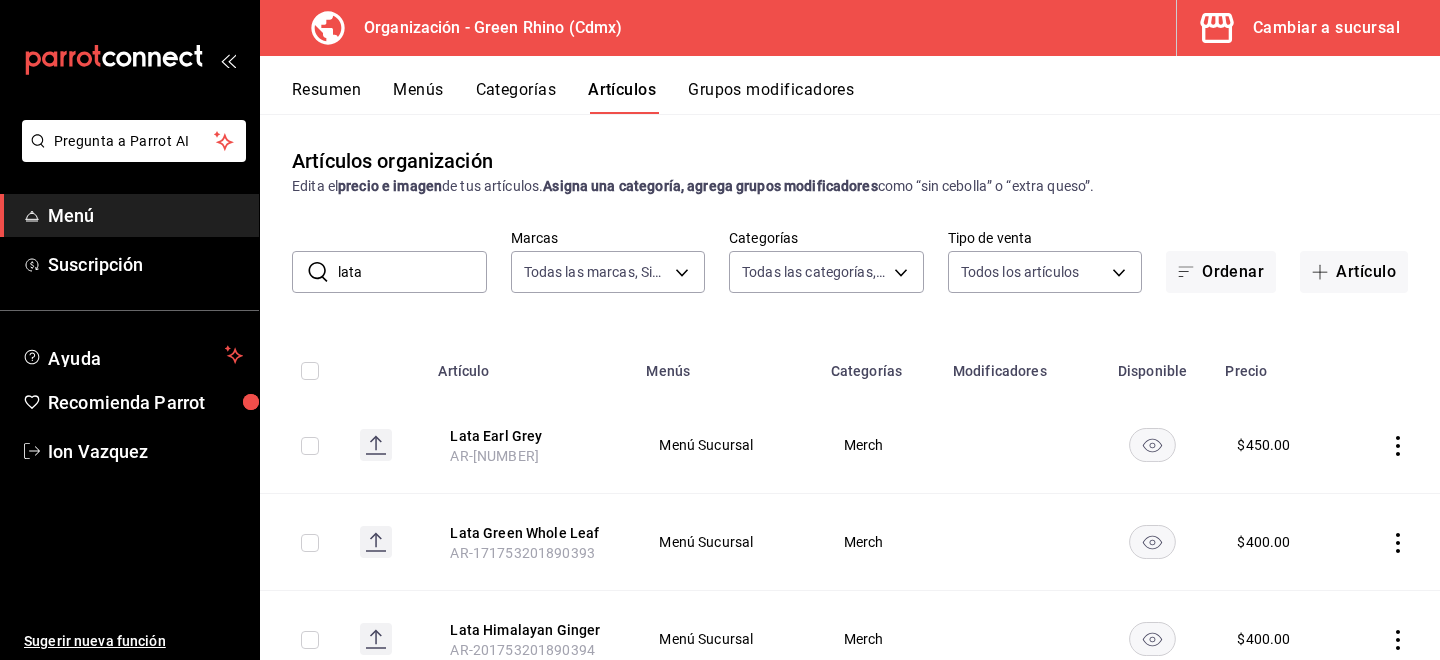 click on "lata" at bounding box center (412, 272) 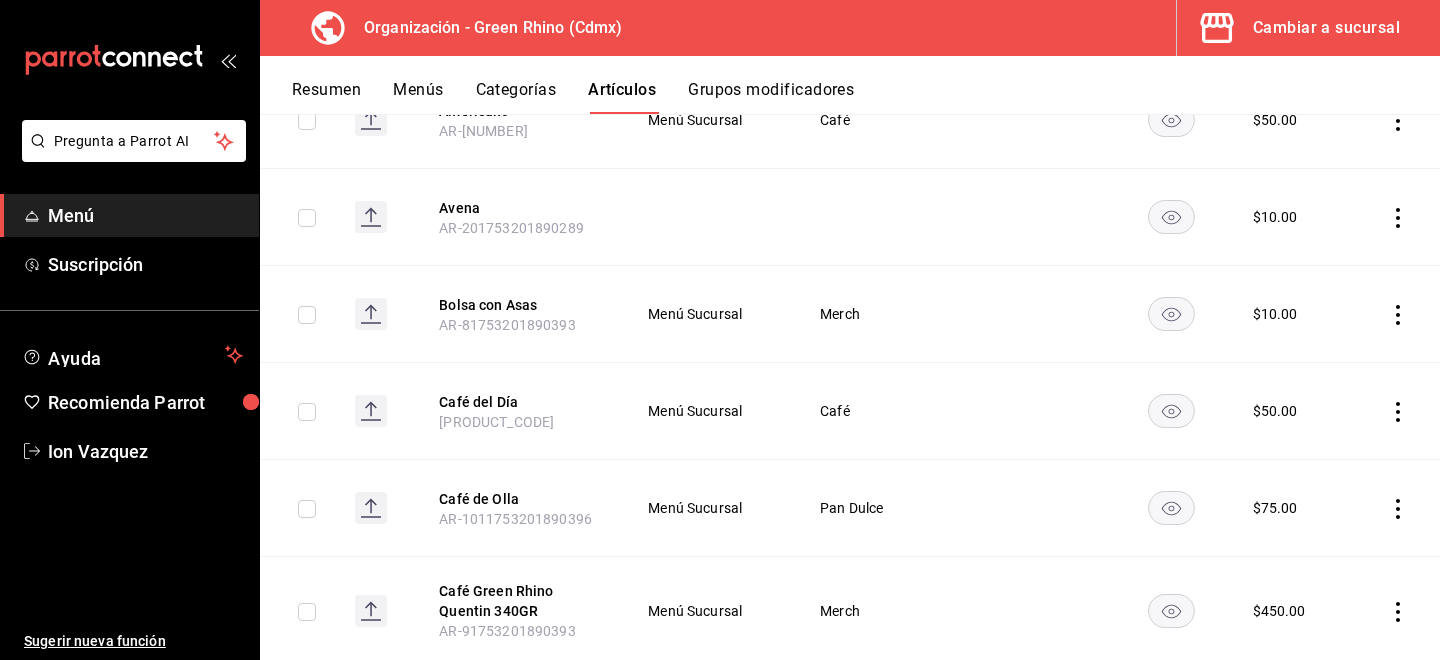 scroll, scrollTop: 520, scrollLeft: 0, axis: vertical 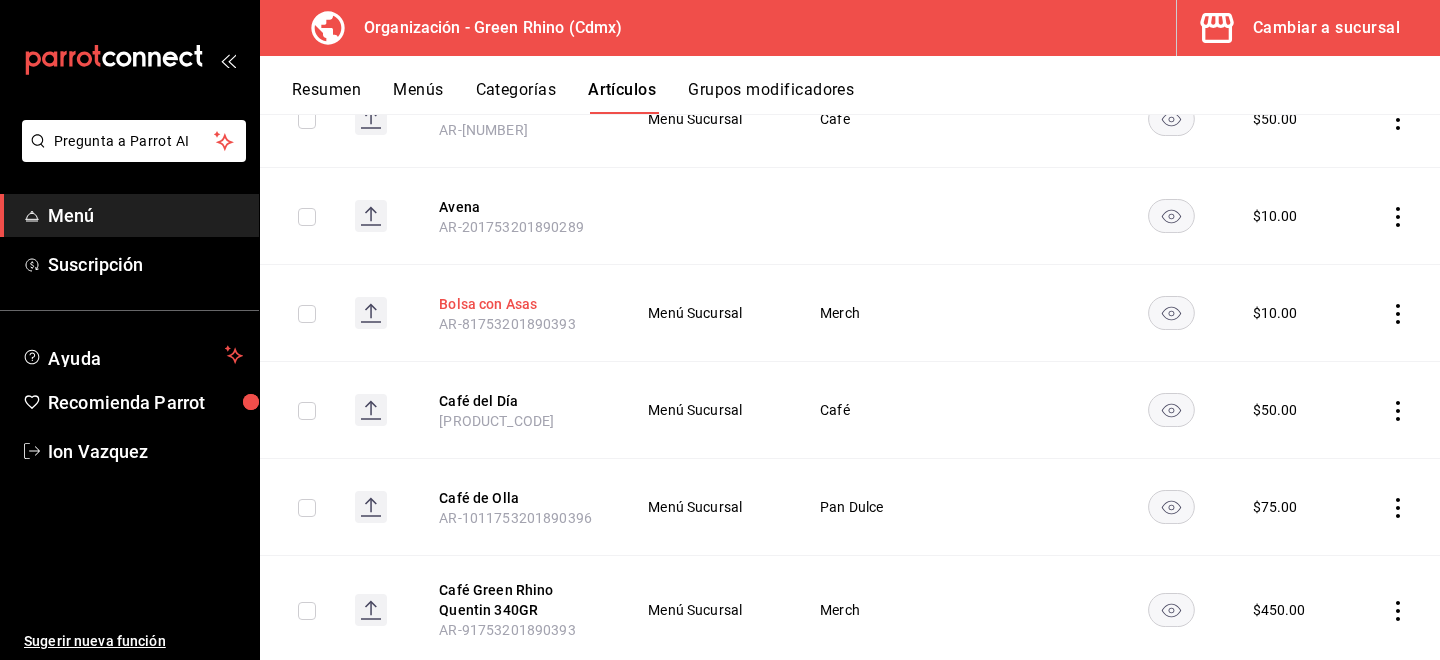 type 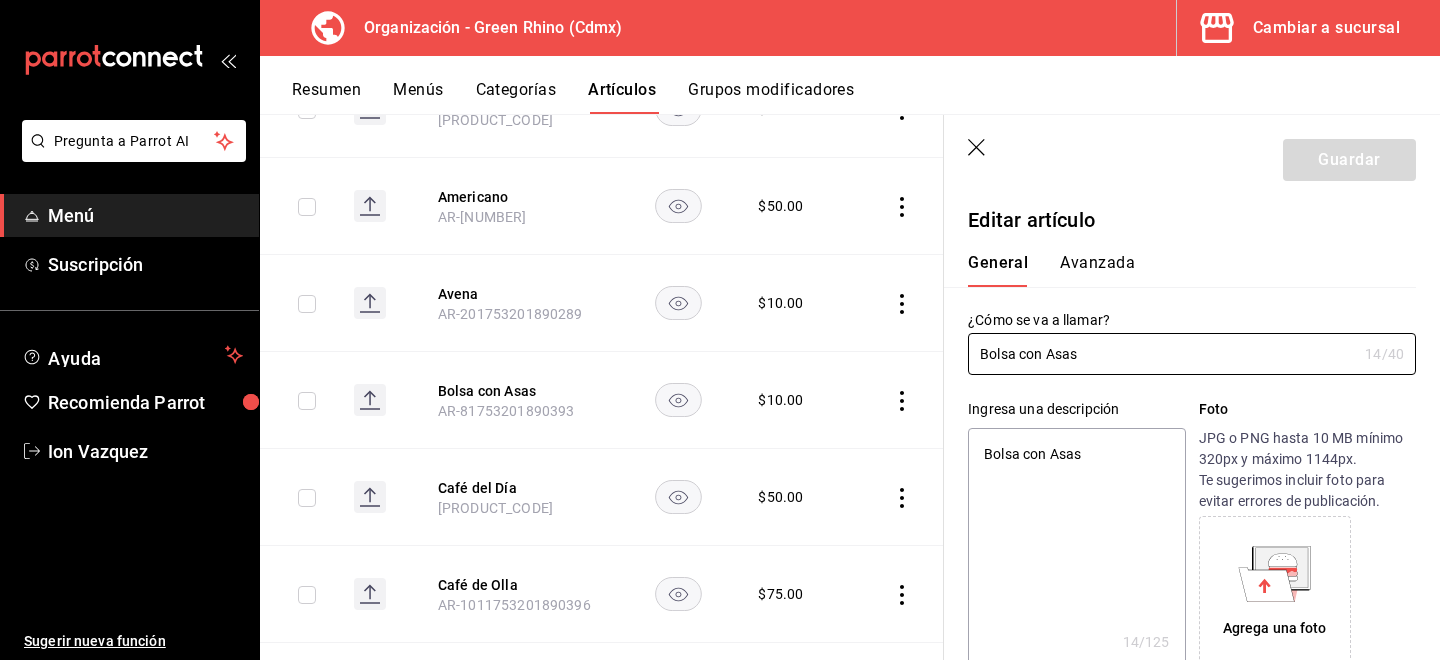 click on "Artículos" at bounding box center [622, 97] 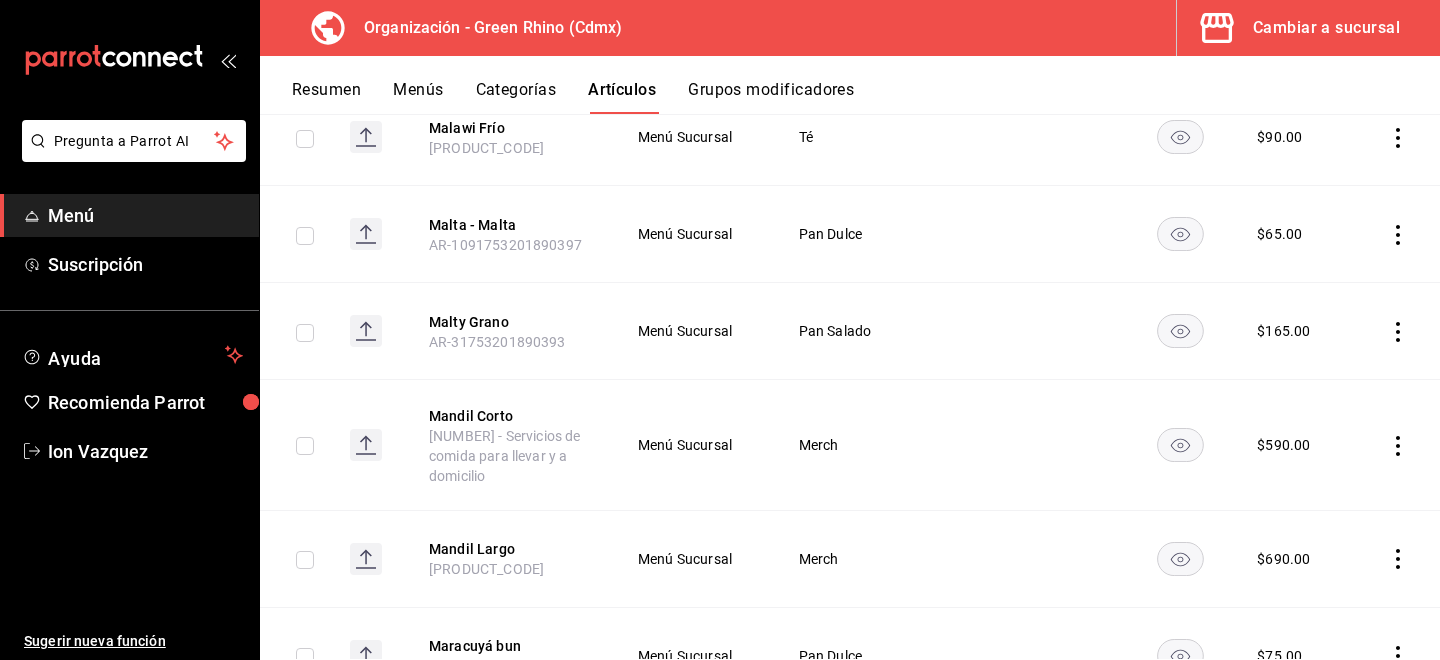 scroll, scrollTop: 7510, scrollLeft: 0, axis: vertical 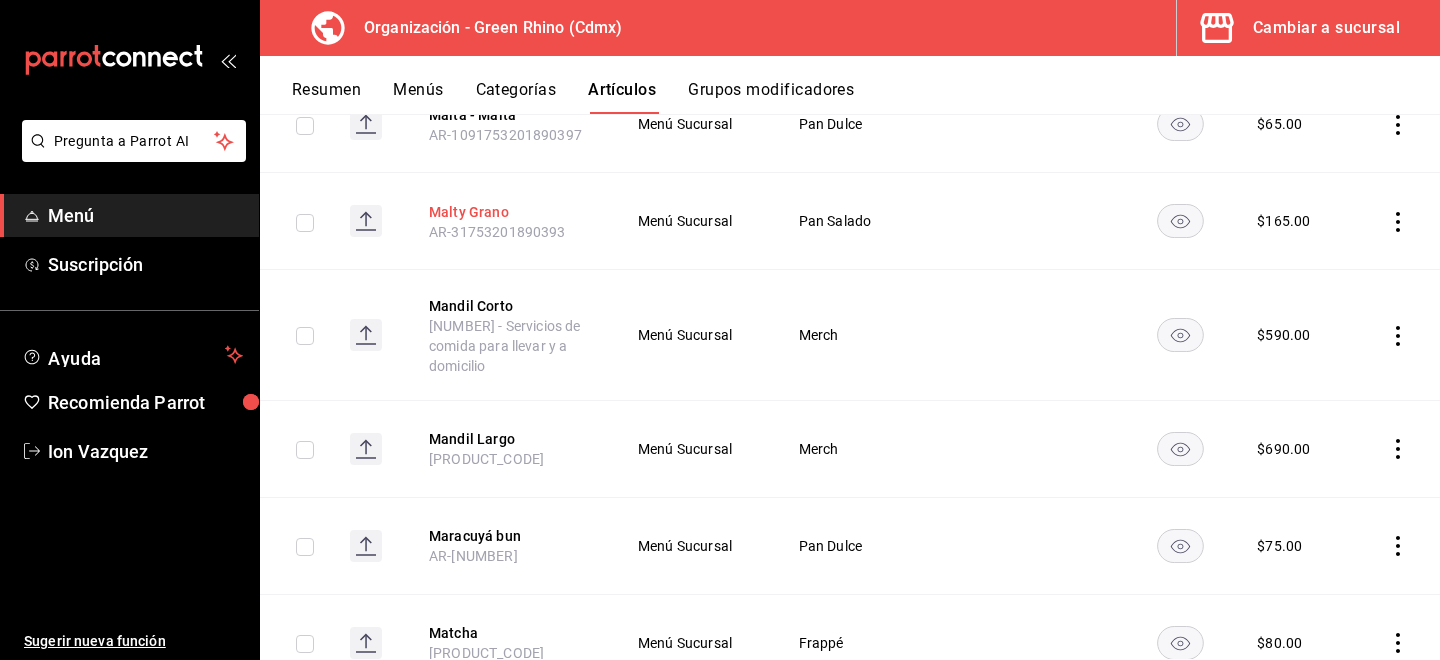 click on "Malty Grano" at bounding box center [509, 212] 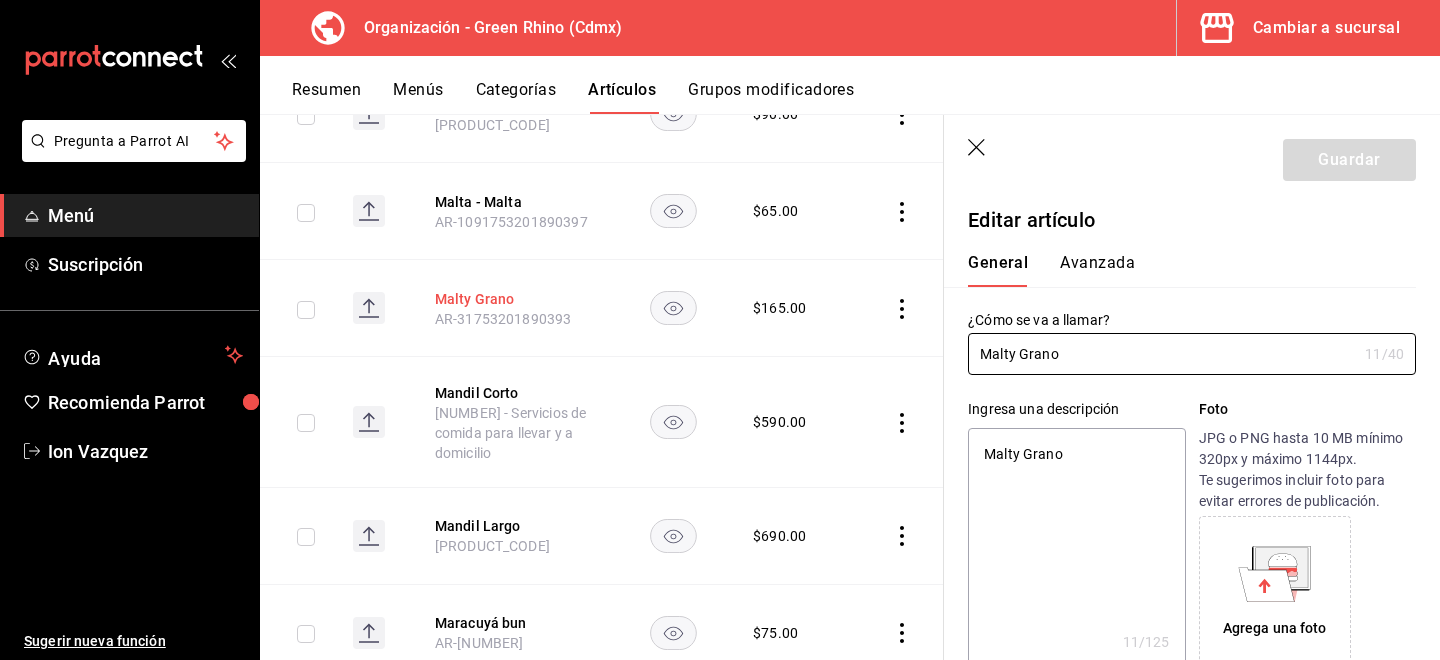 type on "x" 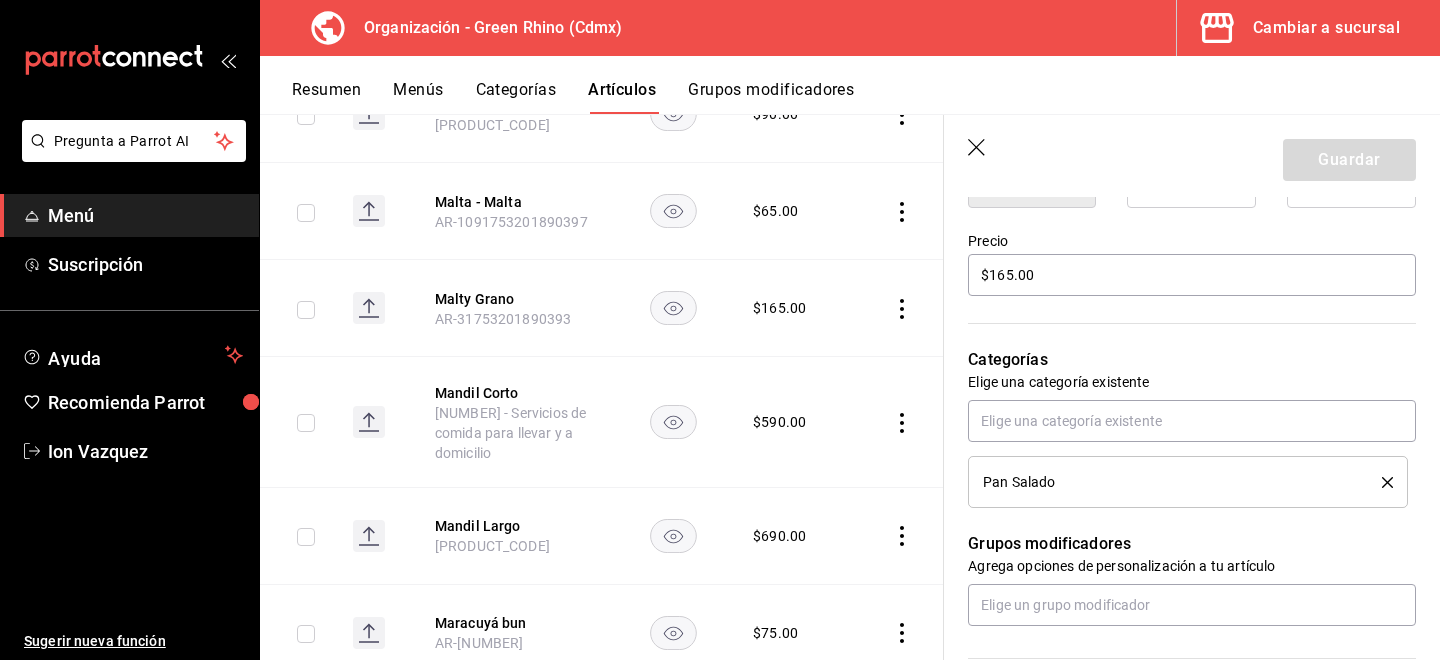 scroll, scrollTop: 1005, scrollLeft: 0, axis: vertical 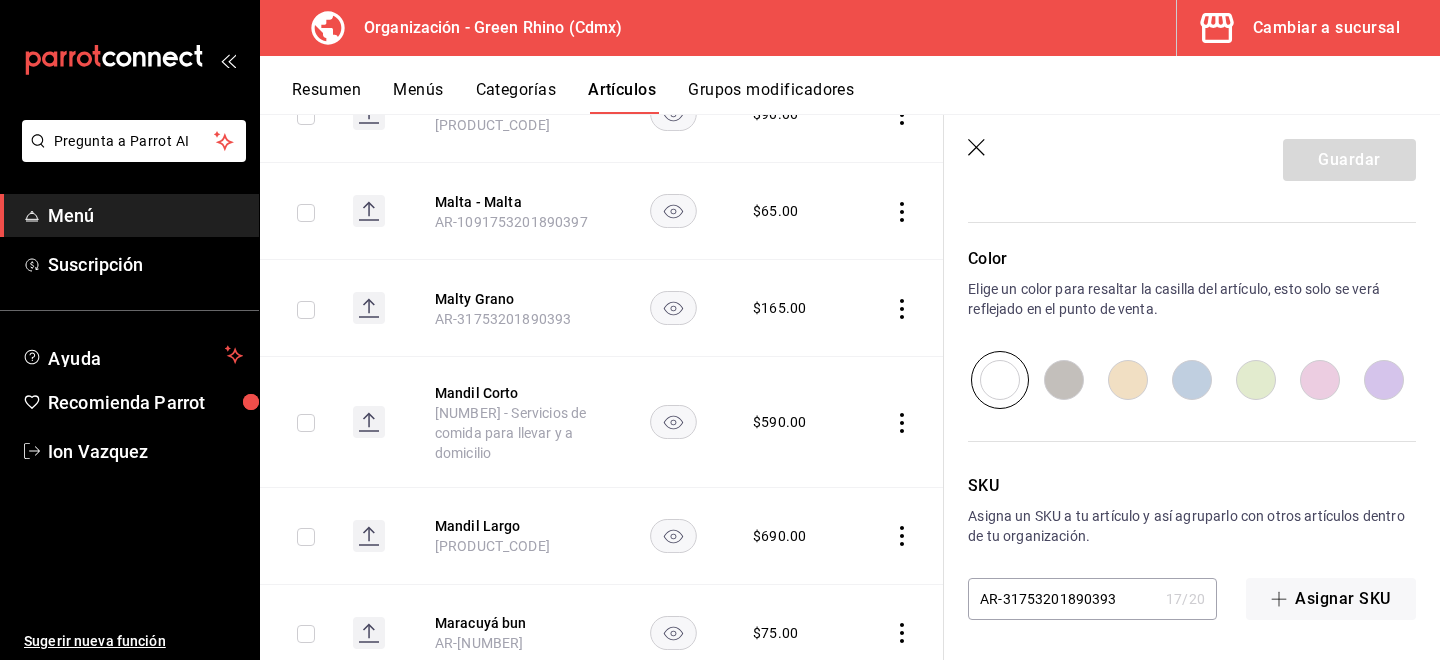 click at bounding box center (900, 422) 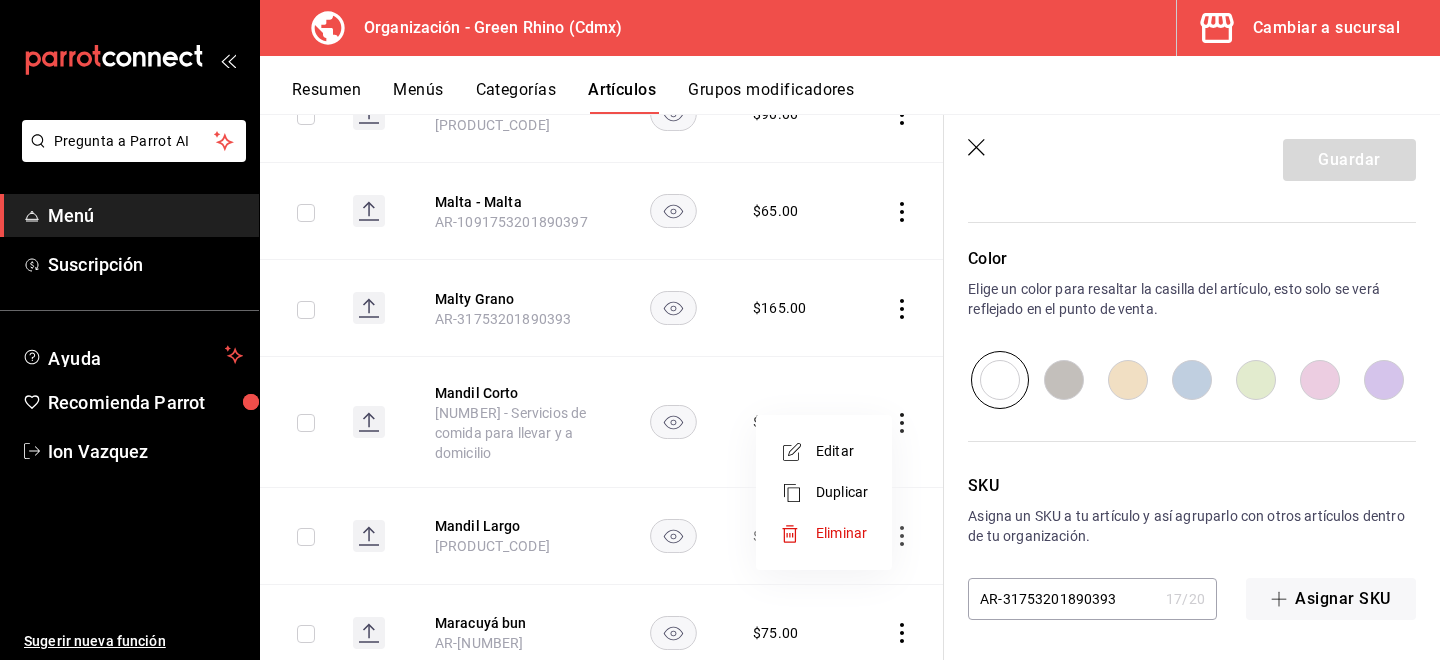 click at bounding box center (720, 330) 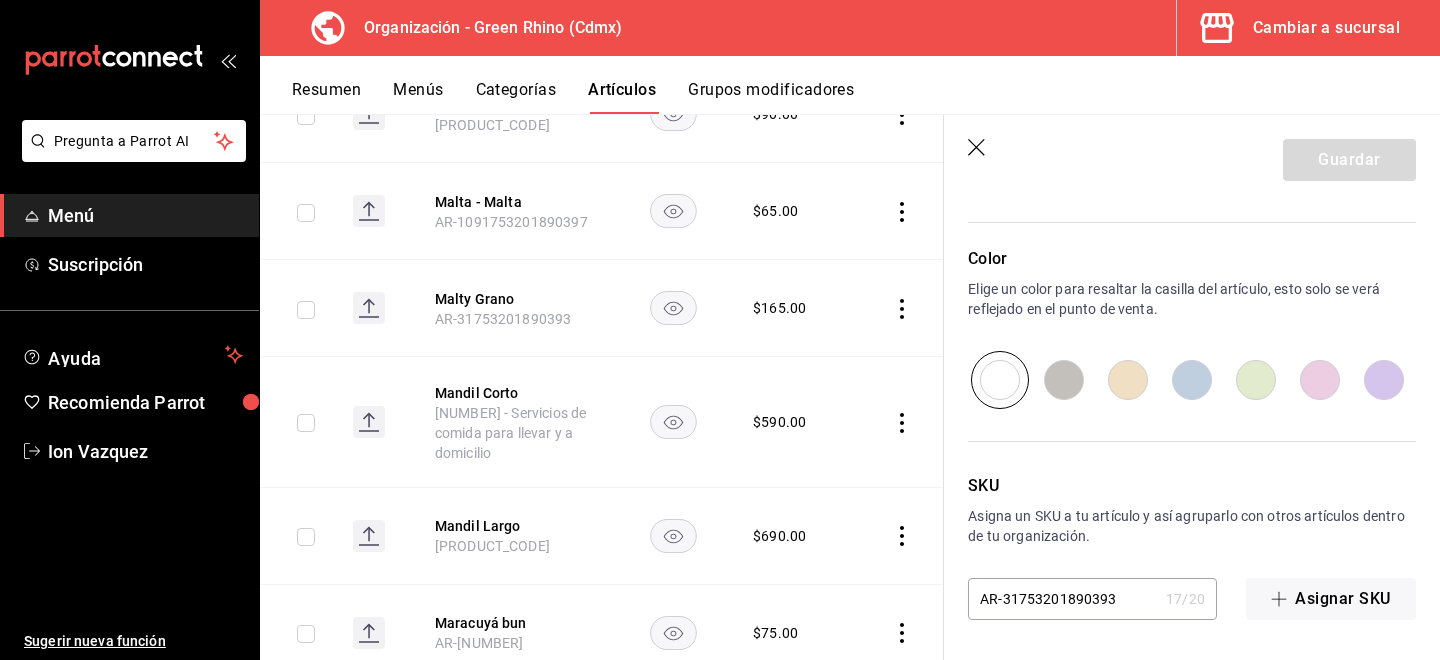click 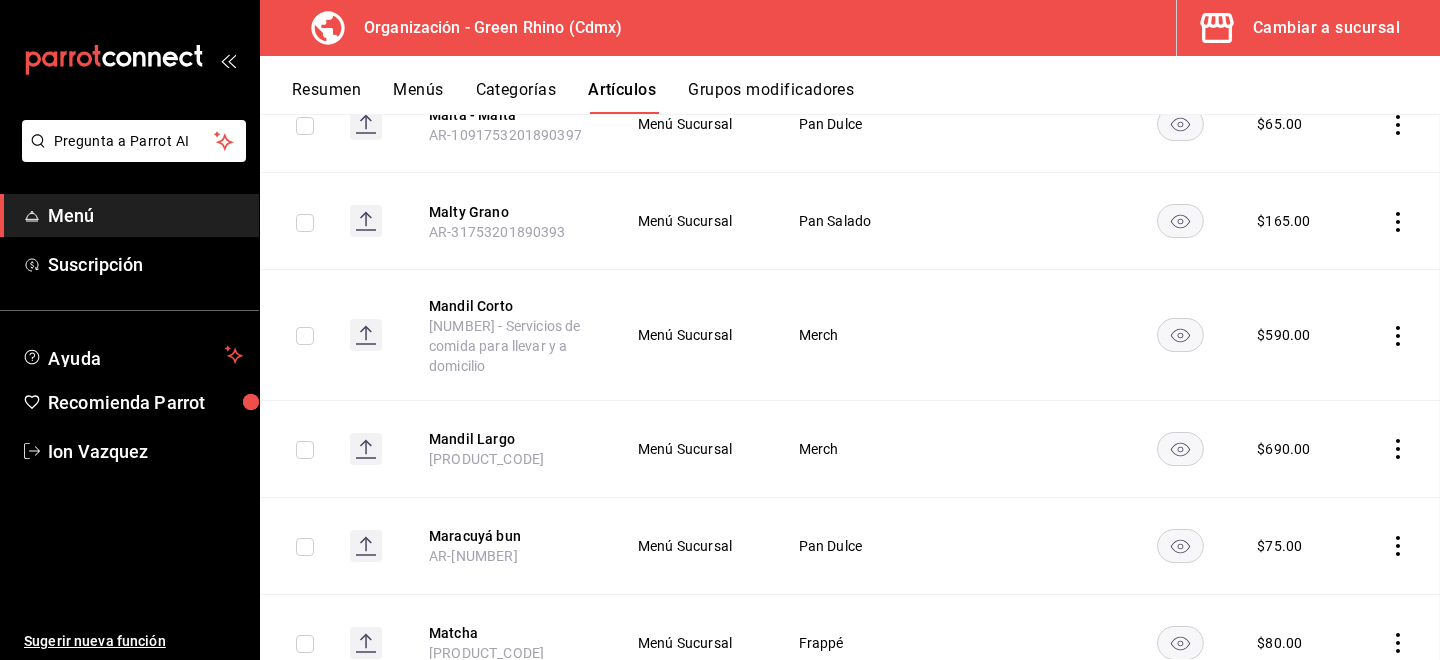 scroll, scrollTop: 0, scrollLeft: 0, axis: both 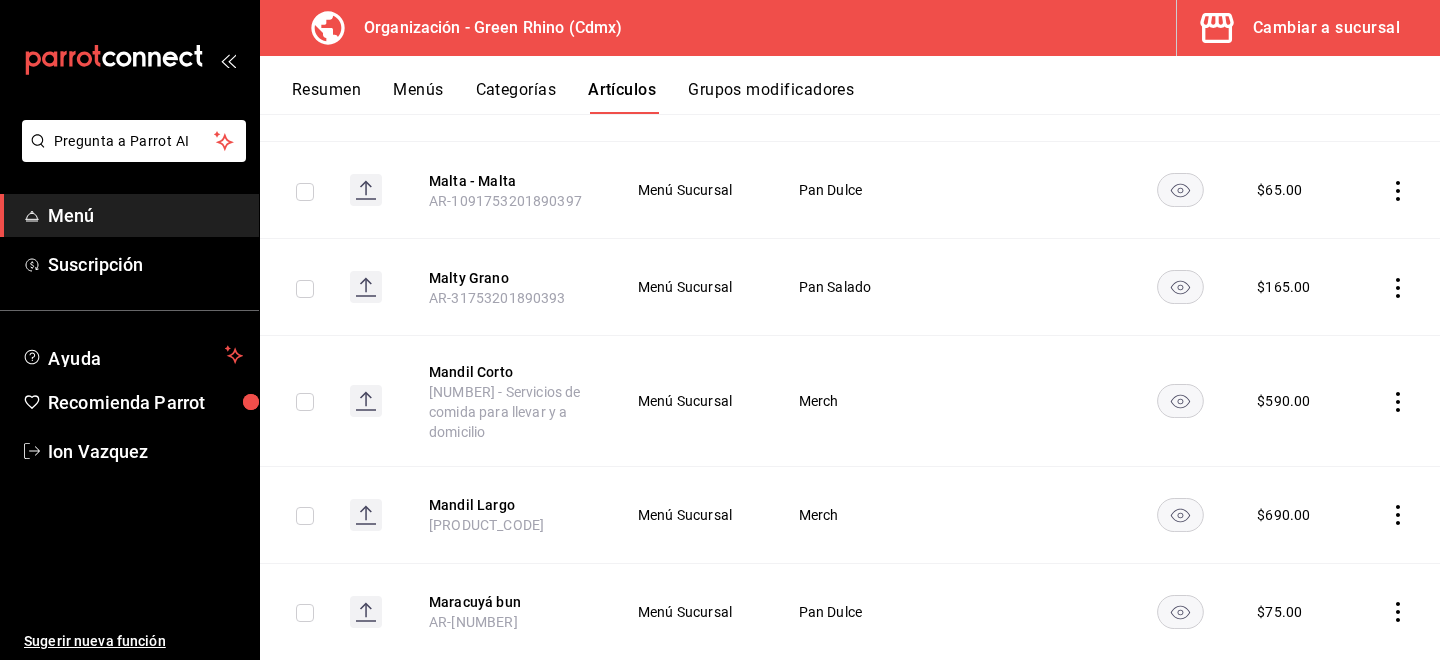 click 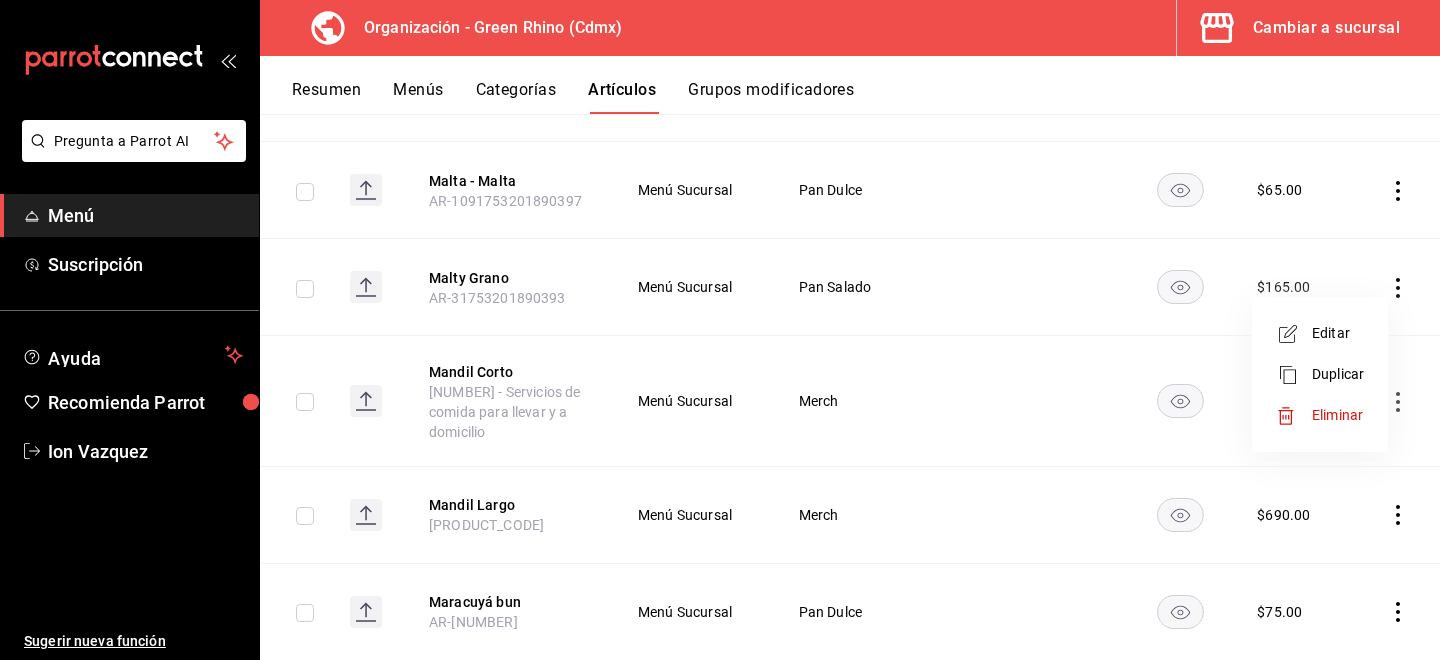click on "Duplicar" at bounding box center (1338, 374) 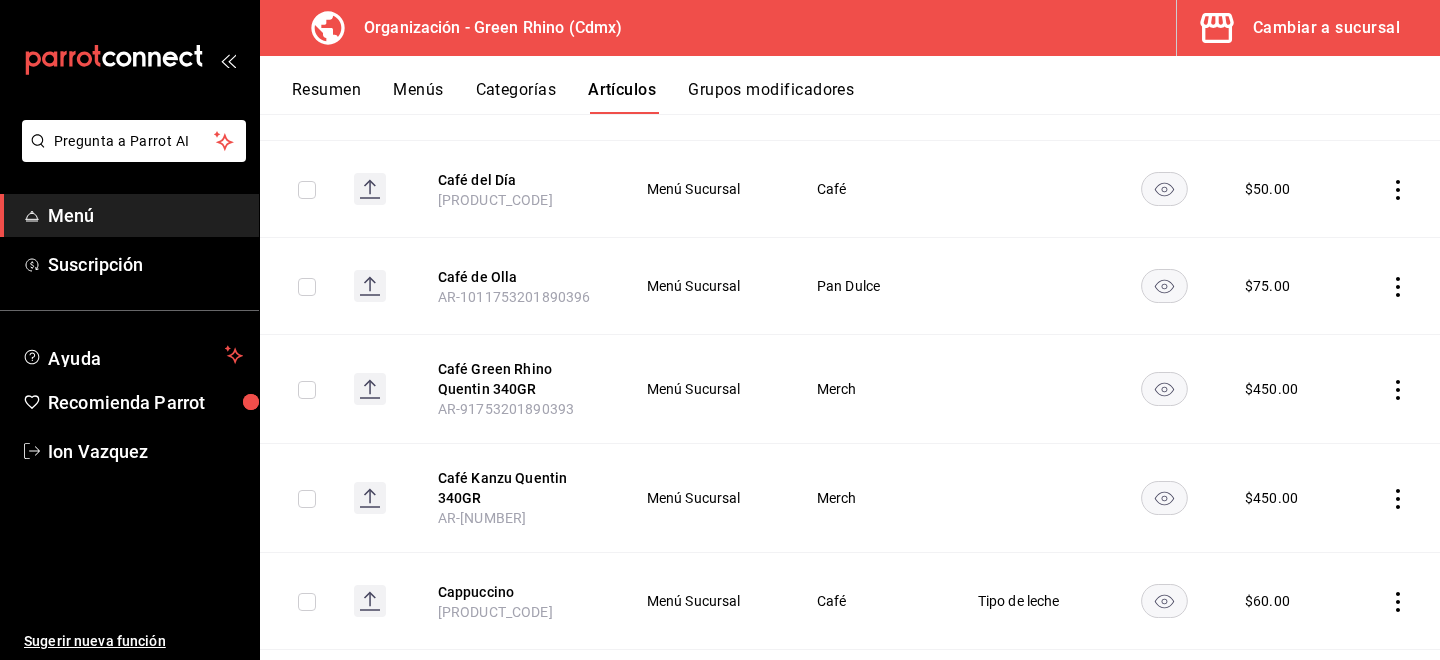 scroll, scrollTop: 0, scrollLeft: 0, axis: both 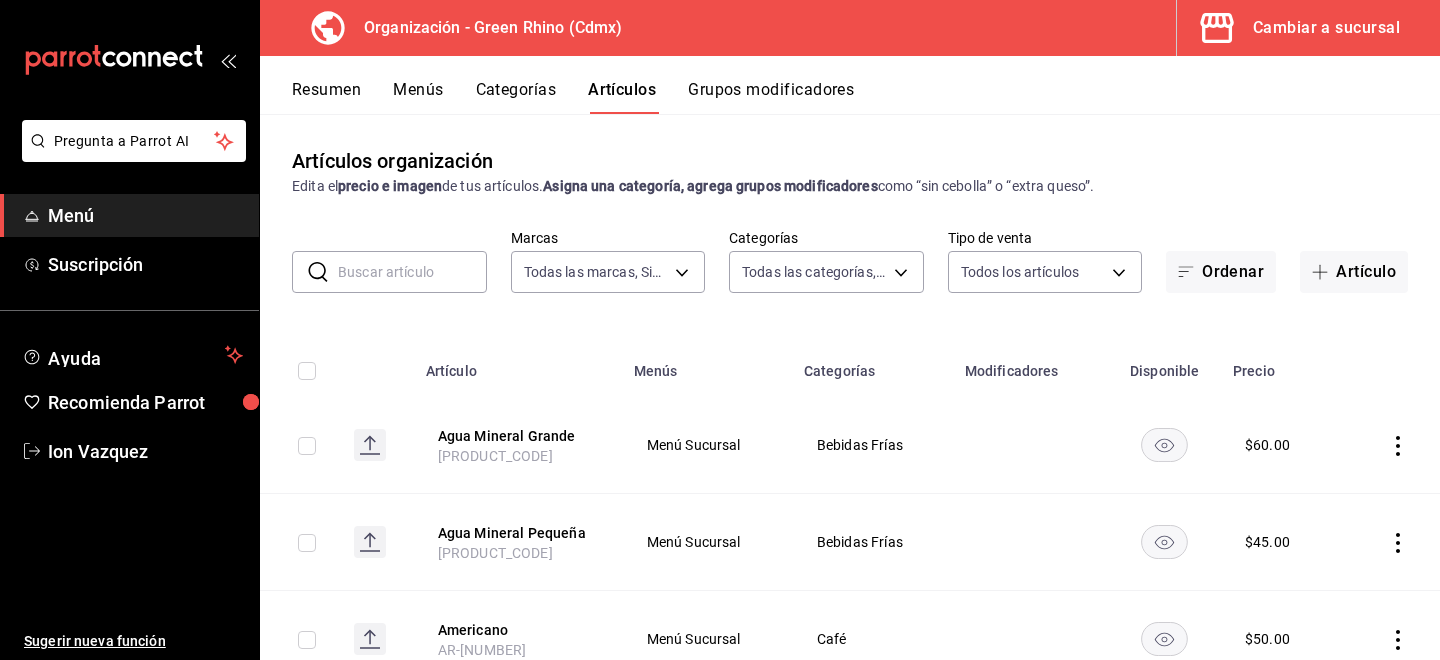 click at bounding box center [412, 272] 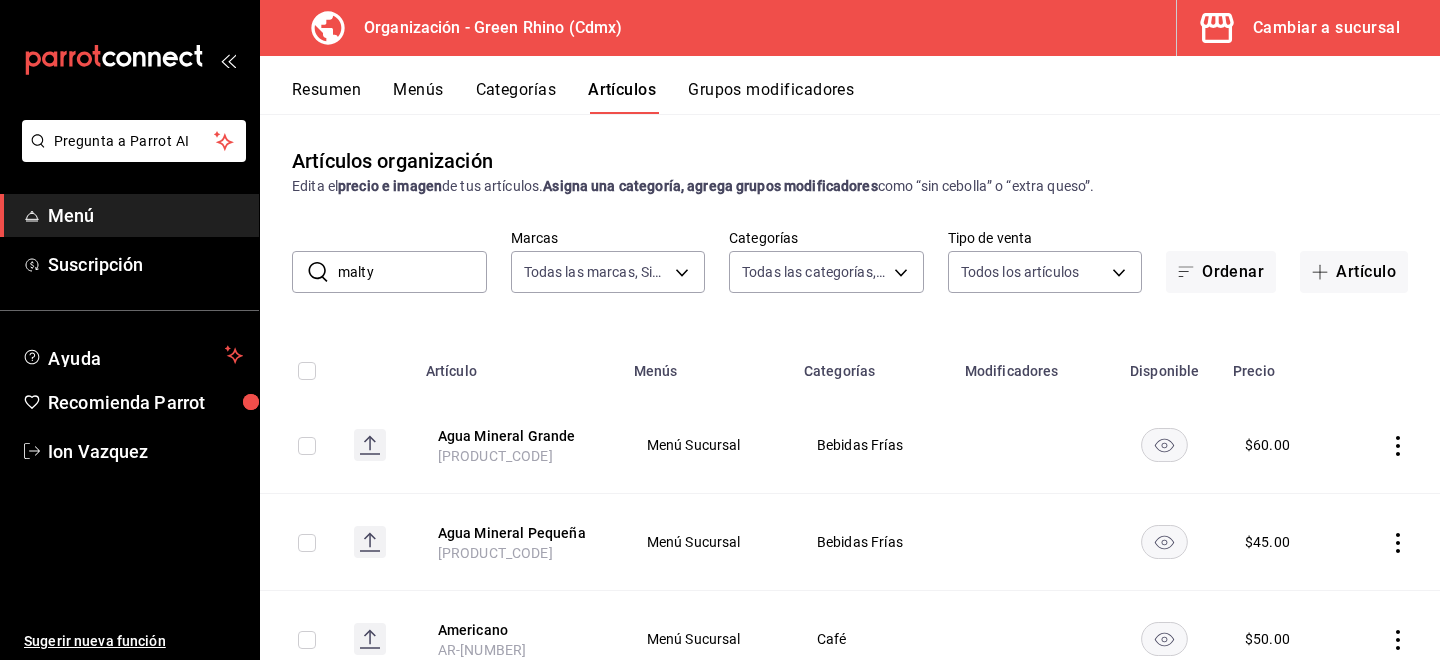 type on "malty" 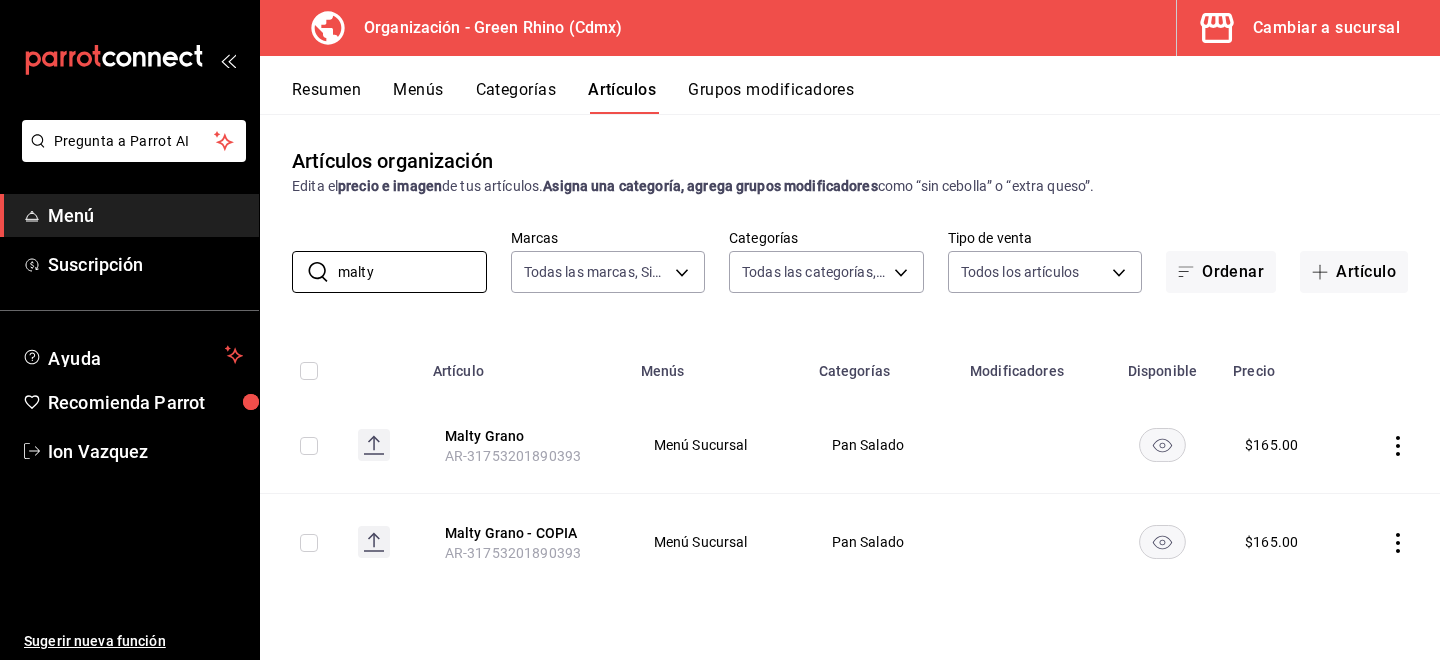 click 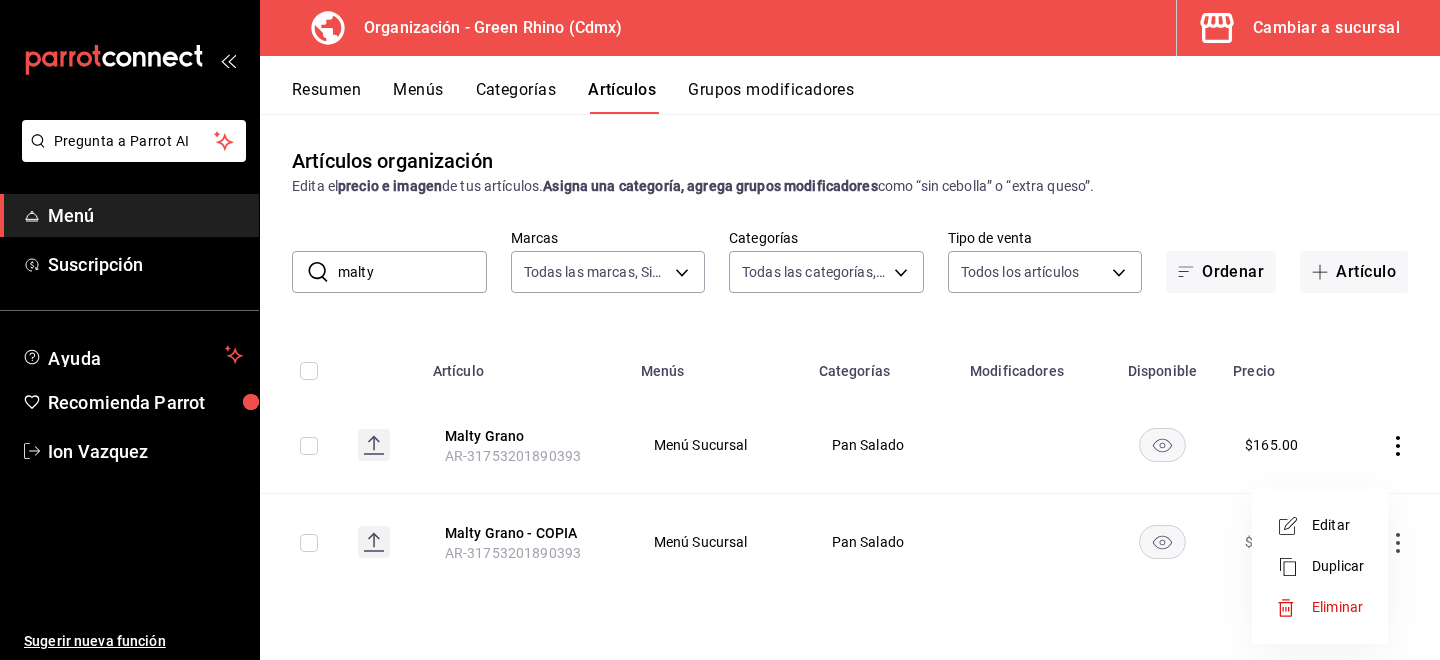 click on "Editar" at bounding box center [1338, 525] 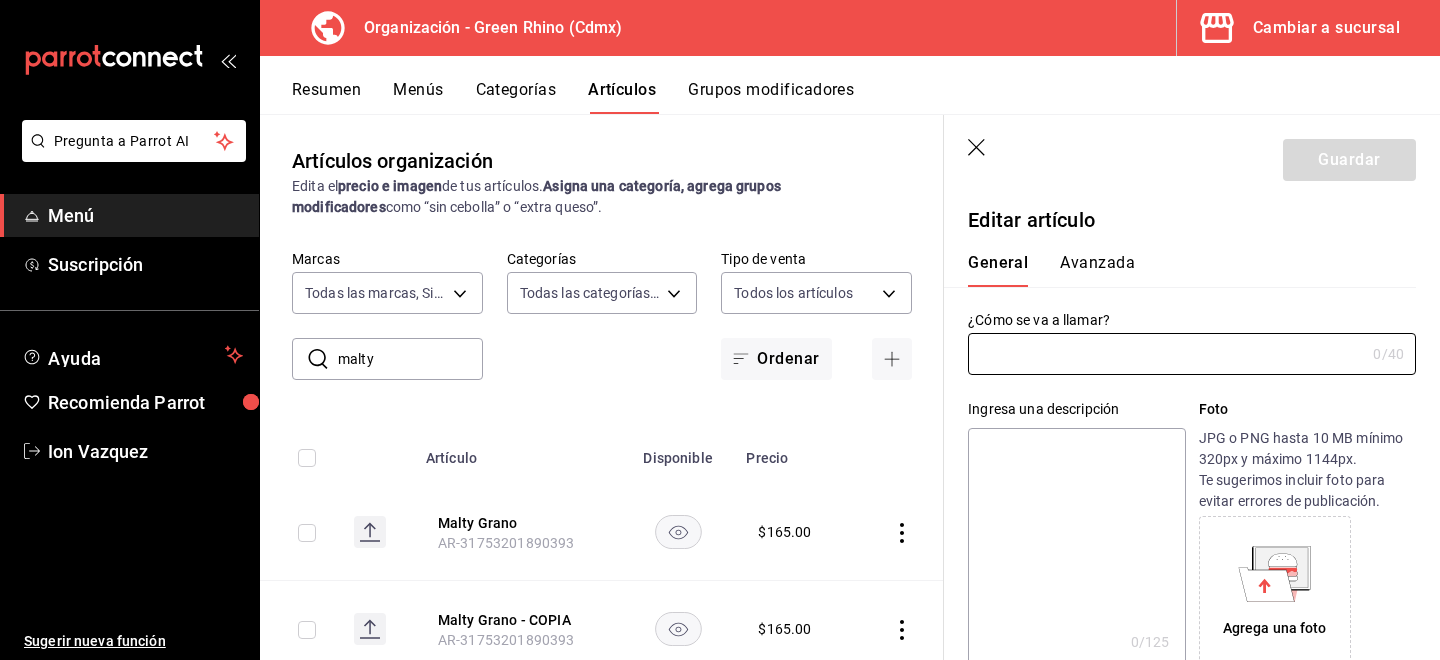 type on "Malty Grano - COPIA" 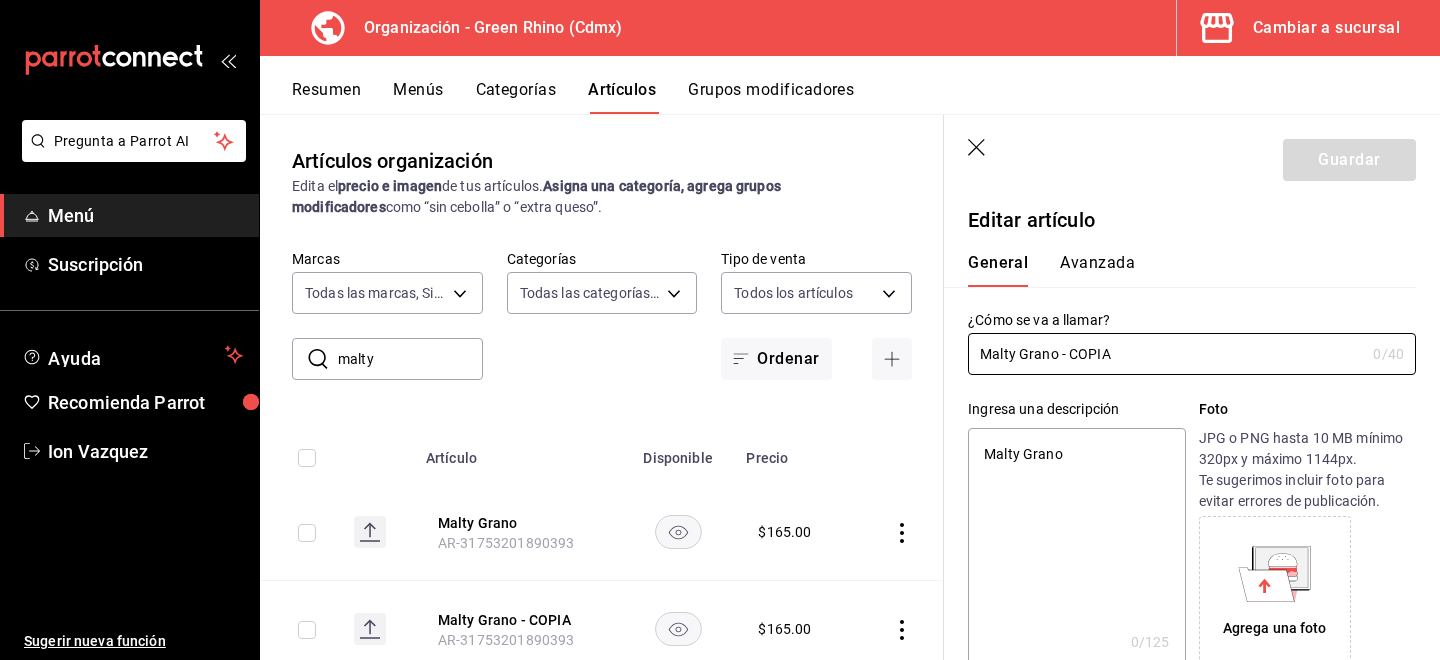type on "x" 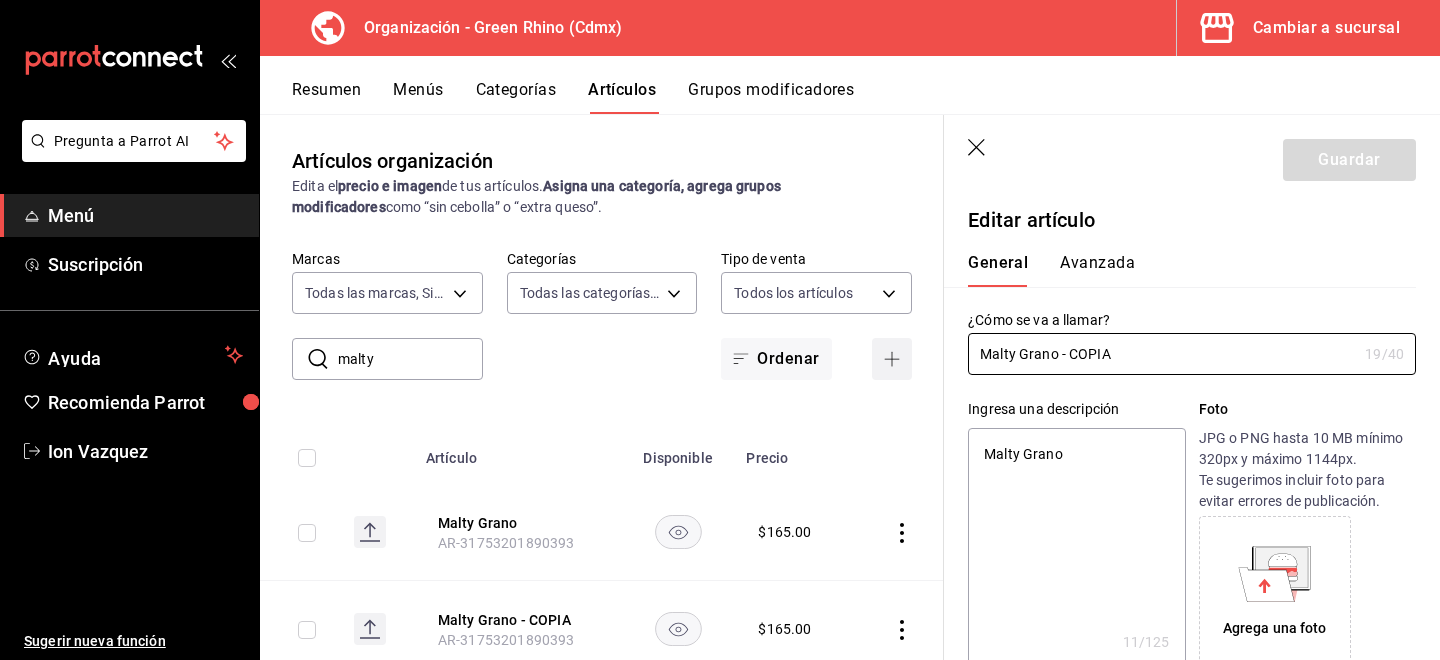 drag, startPoint x: 1145, startPoint y: 362, endPoint x: 877, endPoint y: 362, distance: 268 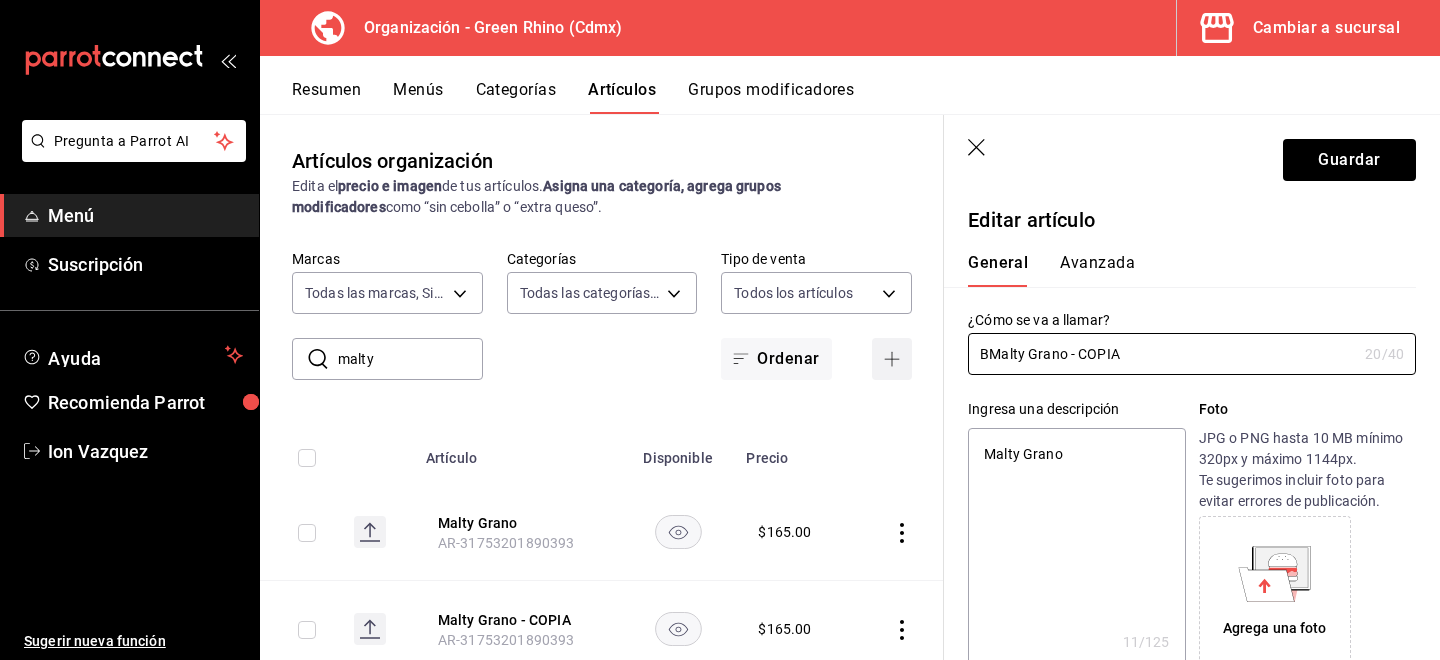 type on "x" 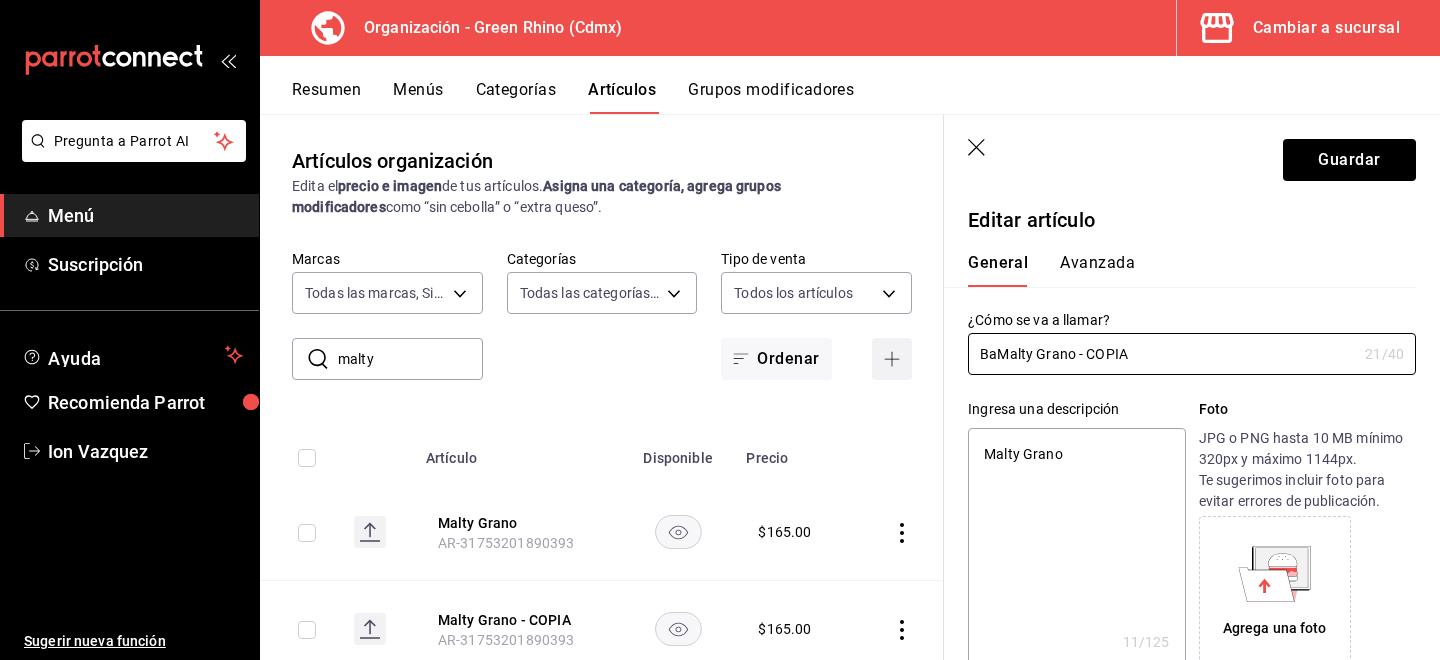 type on "BagMalty Grano - COPIA" 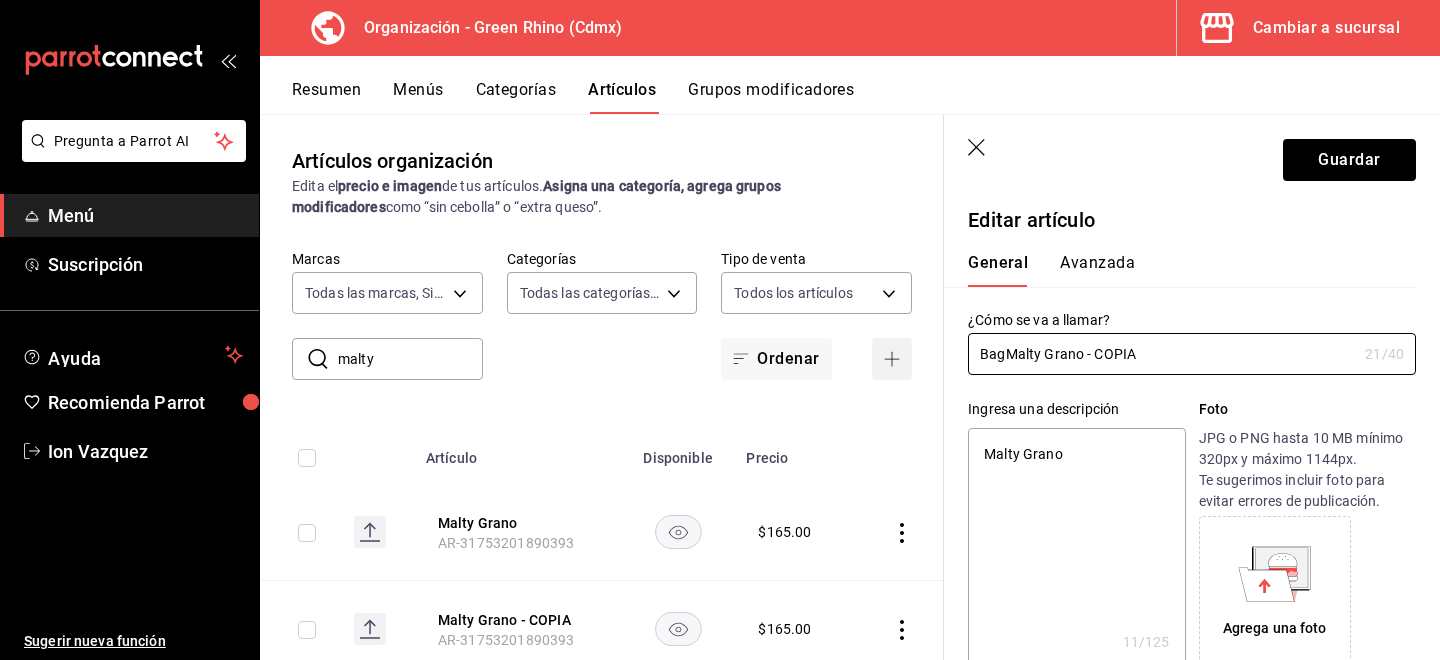 type on "BaguMalty Grano - COPIA" 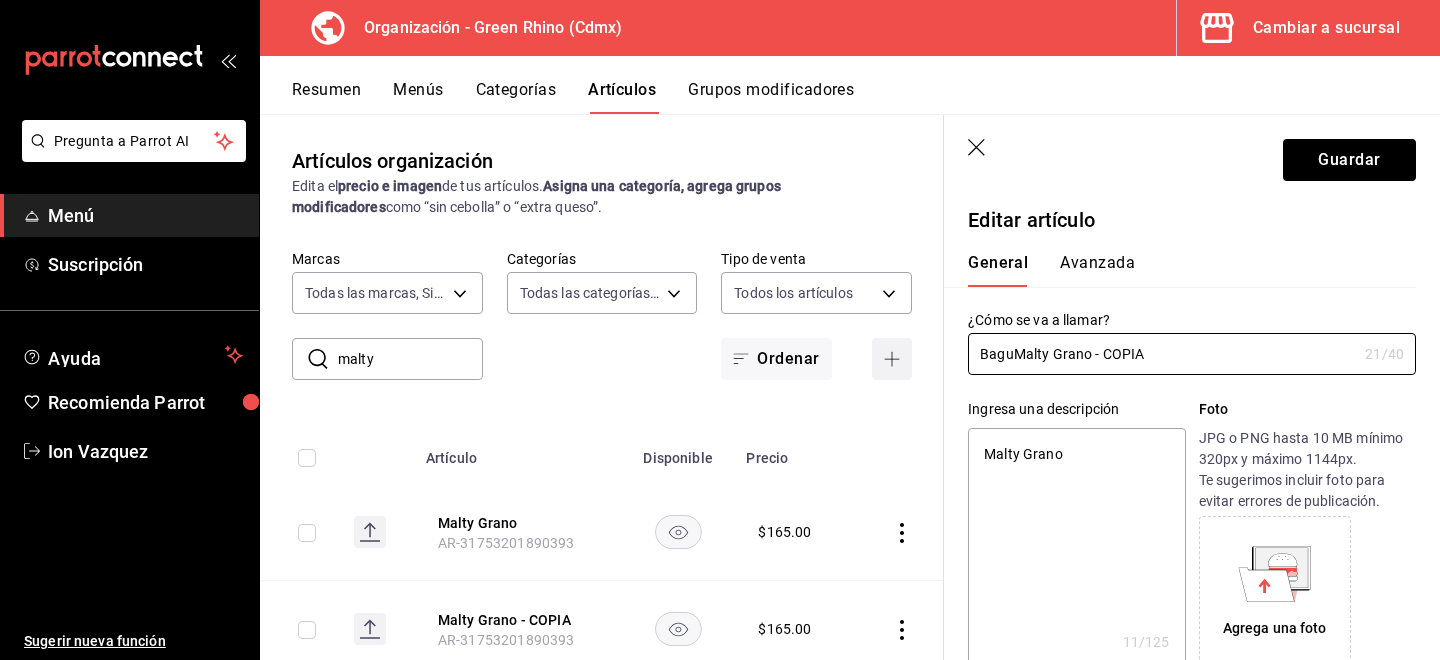 type on "x" 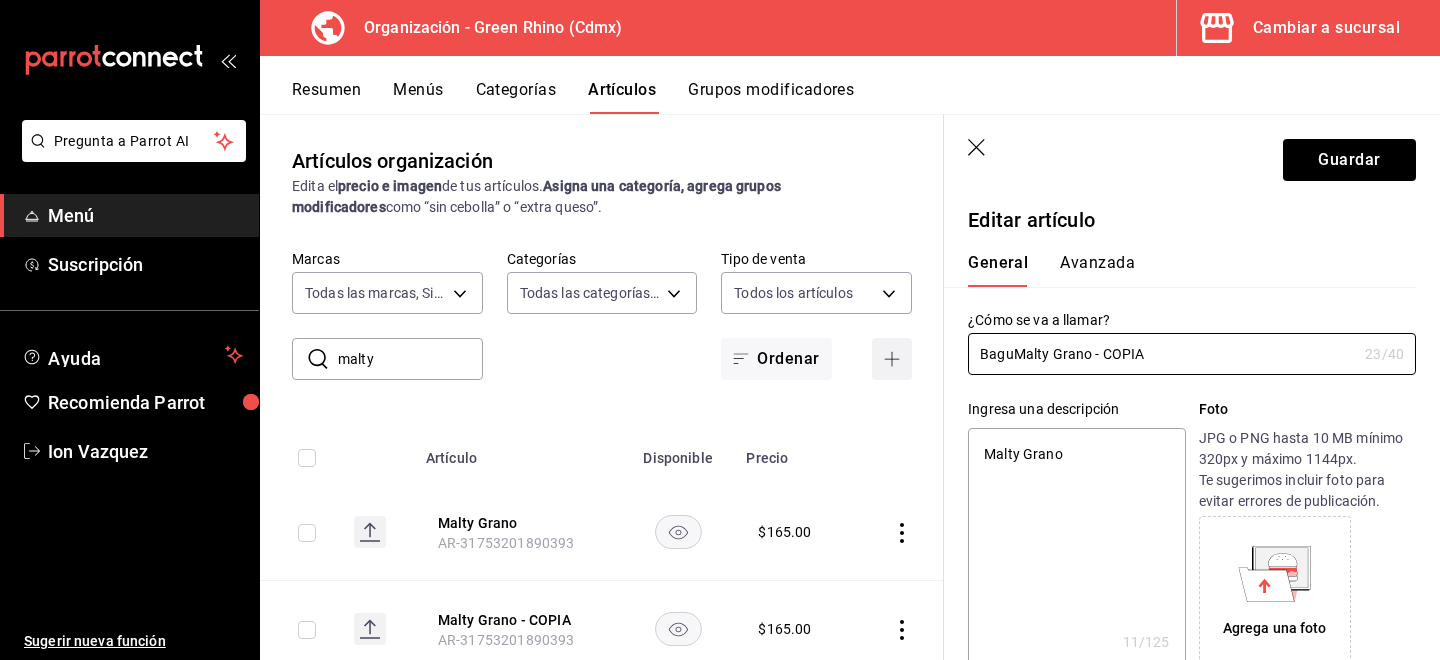 type on "BagueMalty Grano - COPIA" 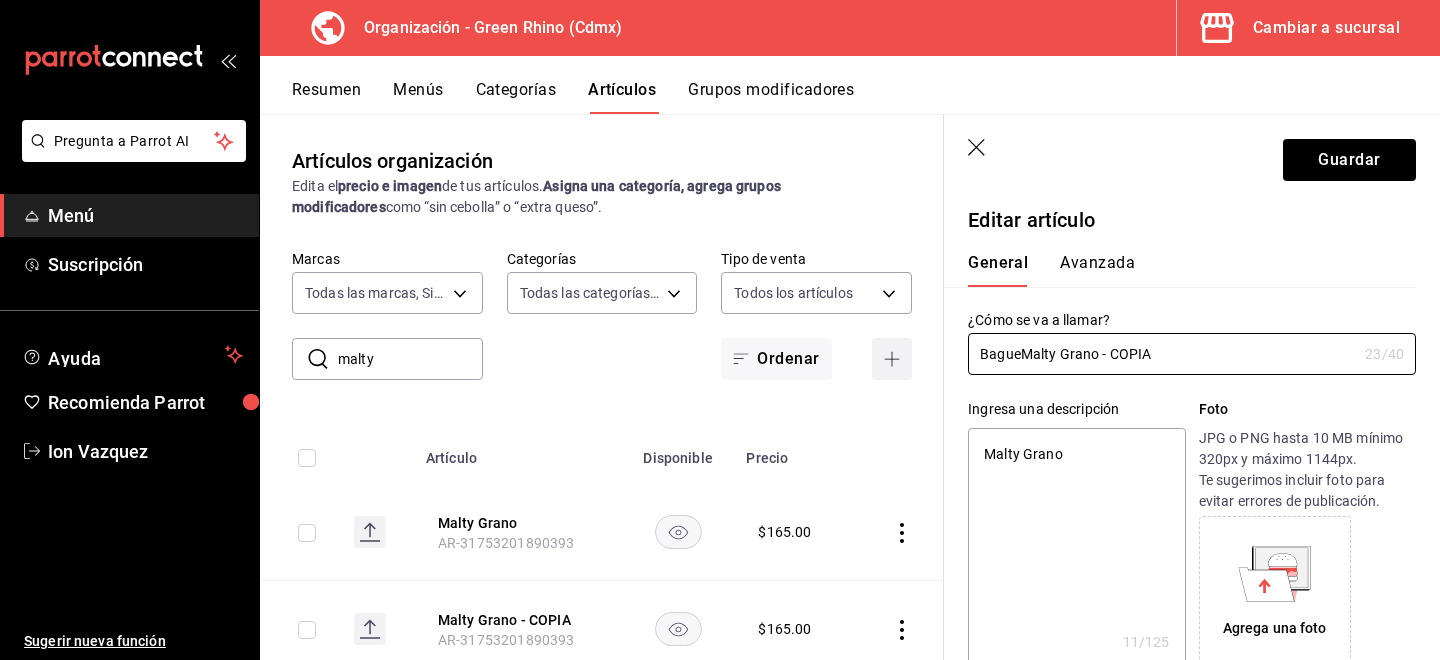 type on "BaguetMalty Grano - COPIA" 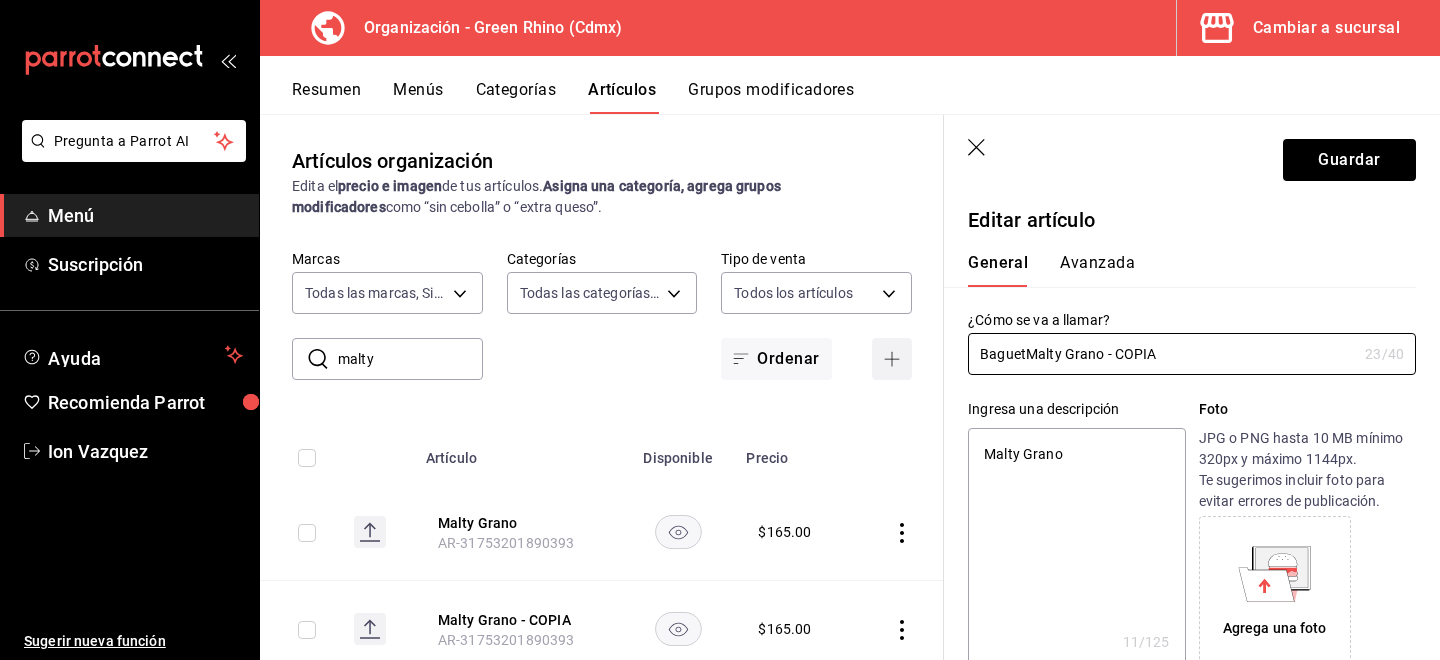 type on "x" 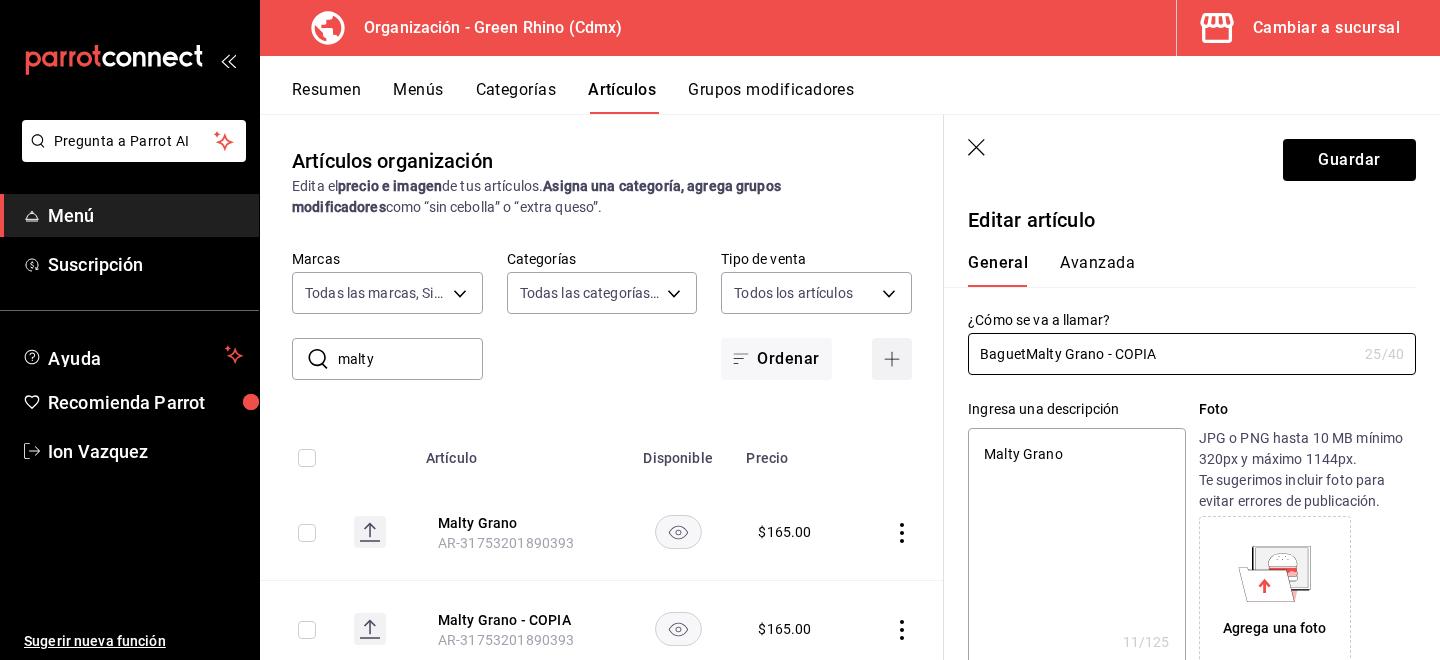type on "BaguettMalty Grano - COPIA" 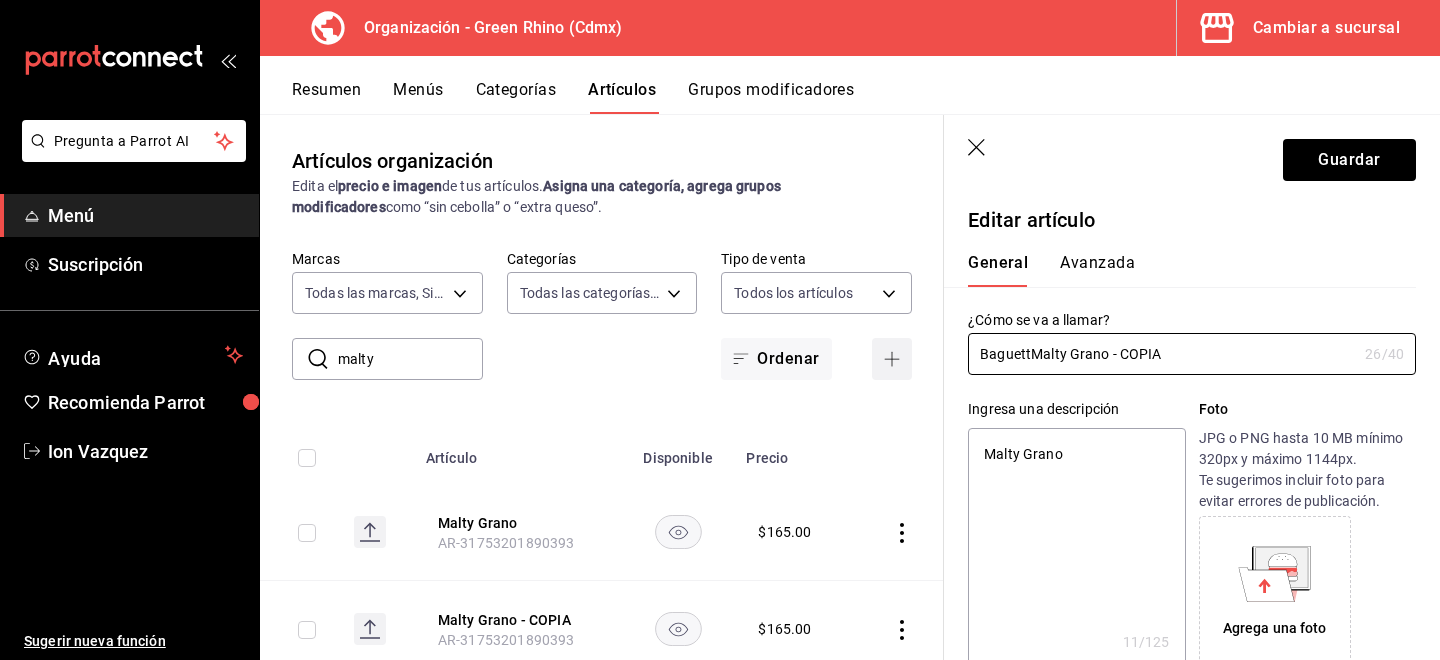type on "BaguetteMalty Grano - COPIA" 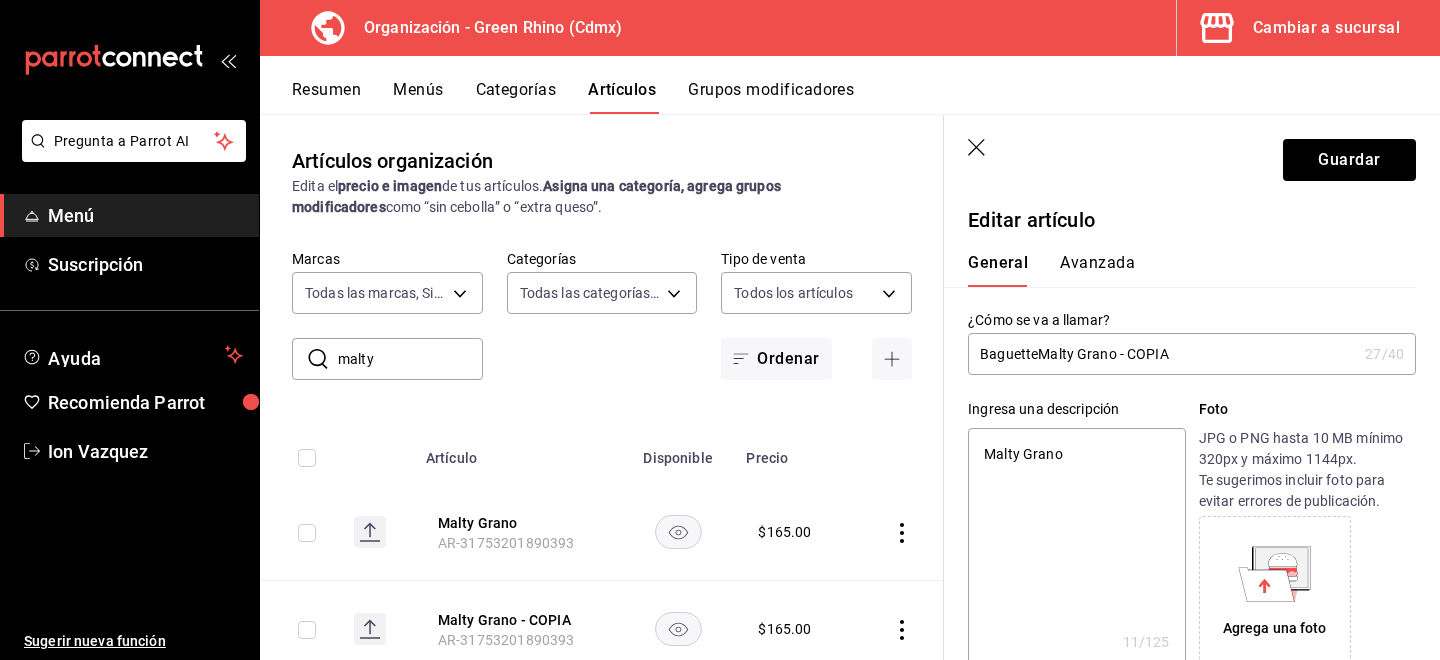 drag, startPoint x: 1176, startPoint y: 345, endPoint x: 1037, endPoint y: 346, distance: 139.0036 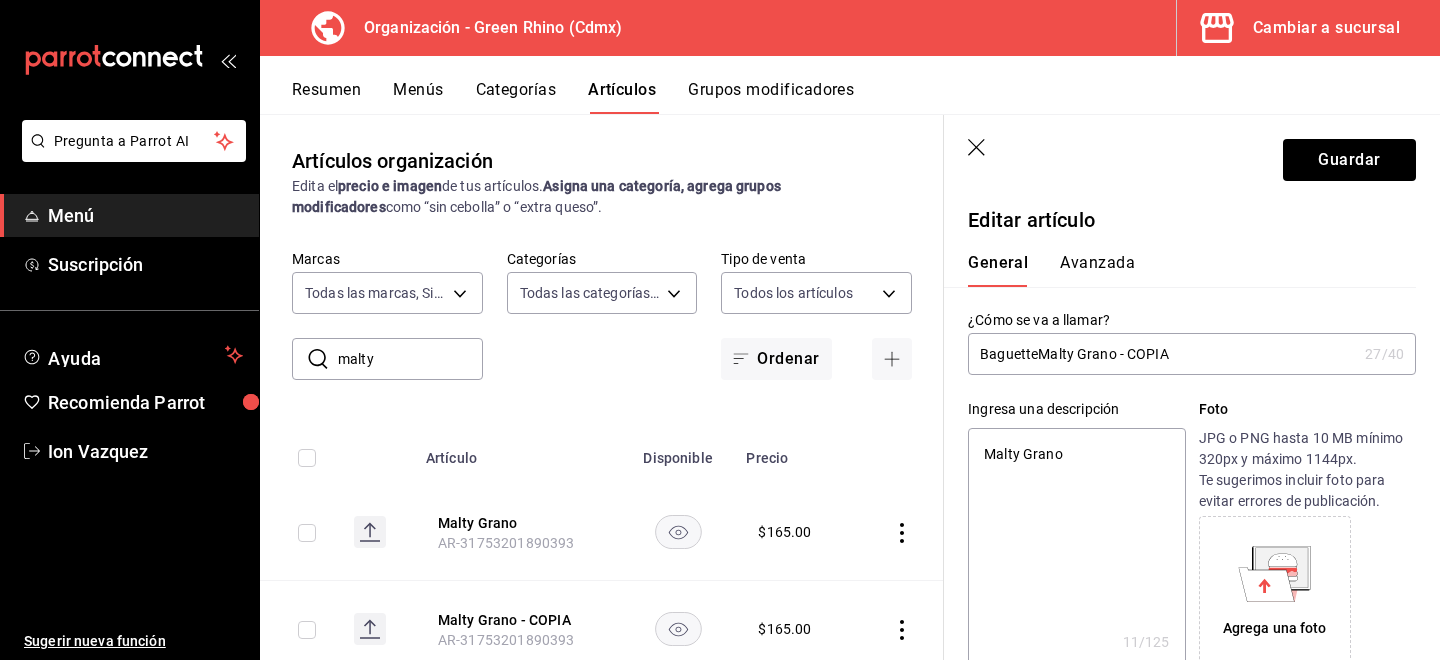 drag, startPoint x: 1223, startPoint y: 349, endPoint x: 1042, endPoint y: 356, distance: 181.13531 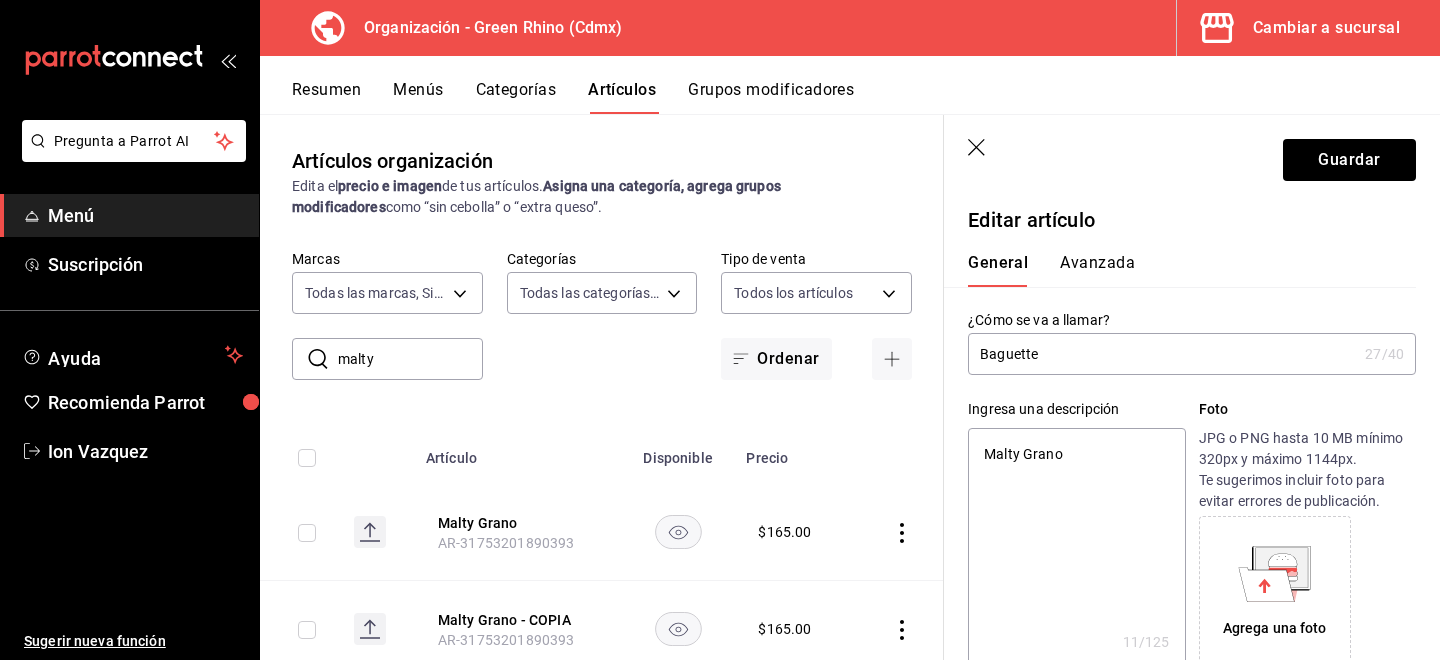 type on "x" 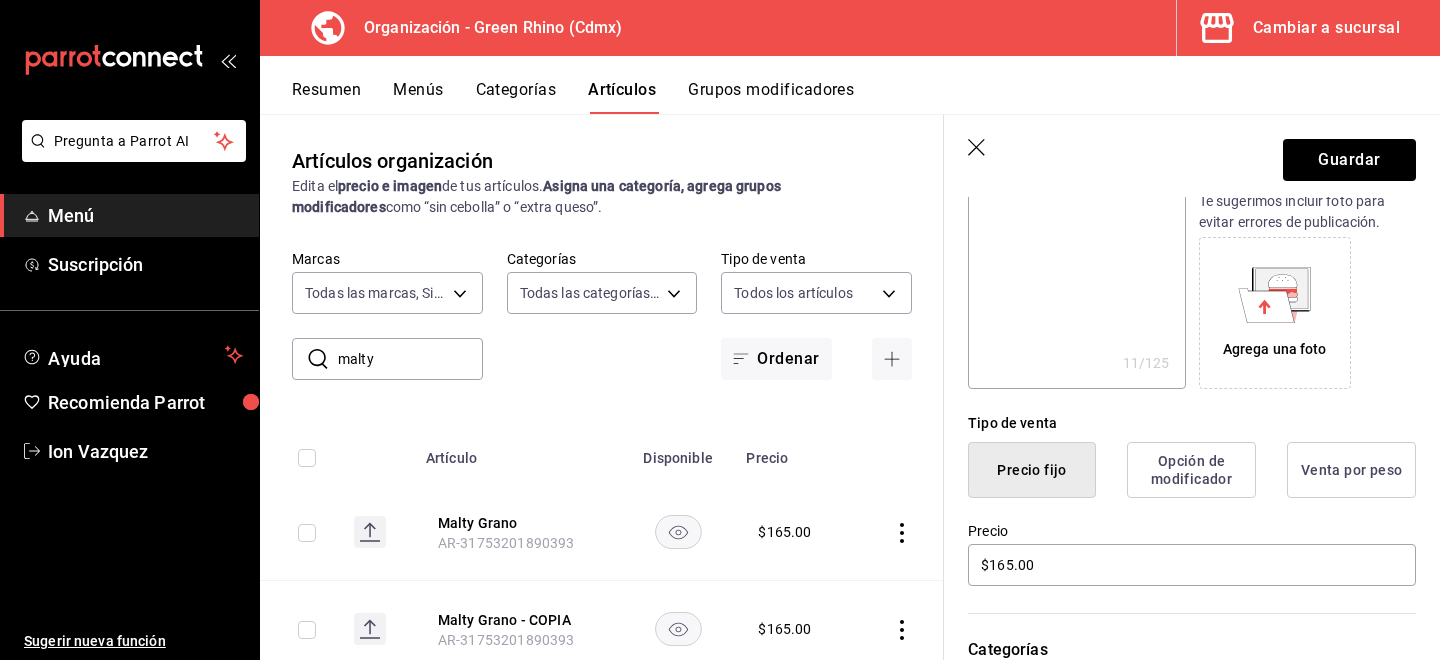 scroll, scrollTop: 531, scrollLeft: 0, axis: vertical 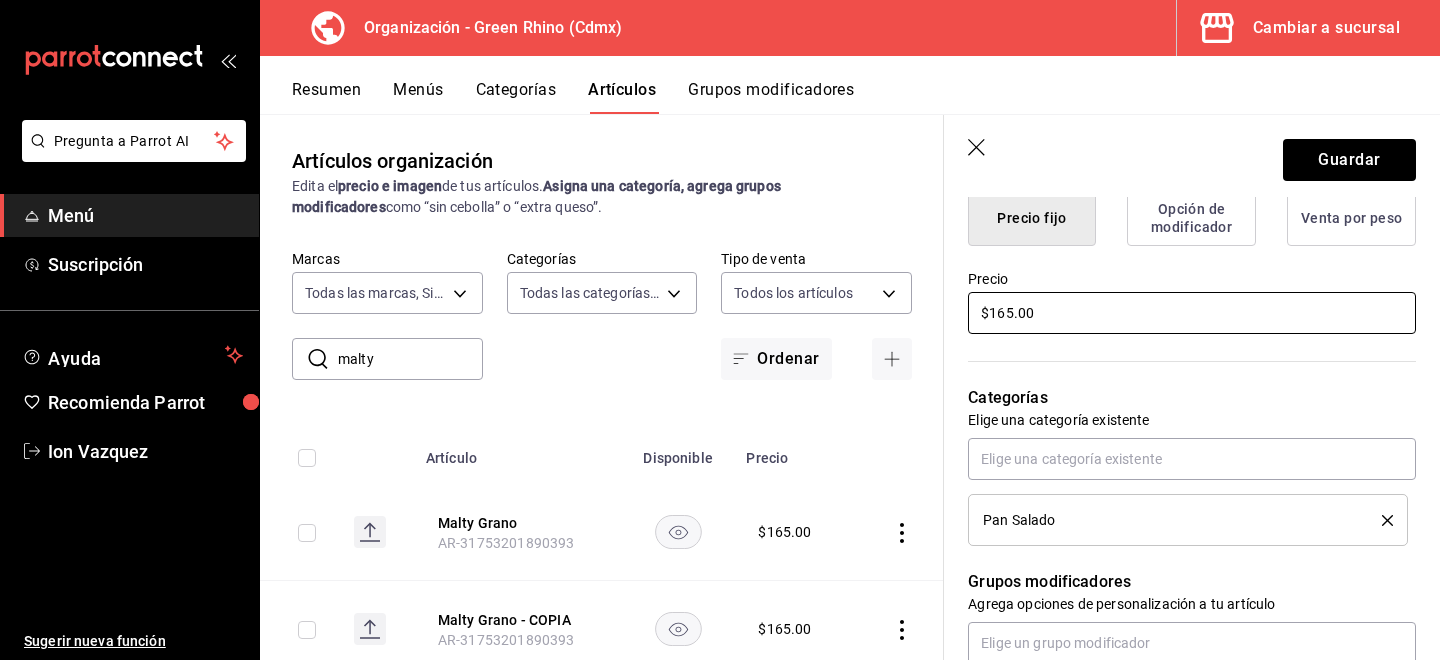 type on "Baguette" 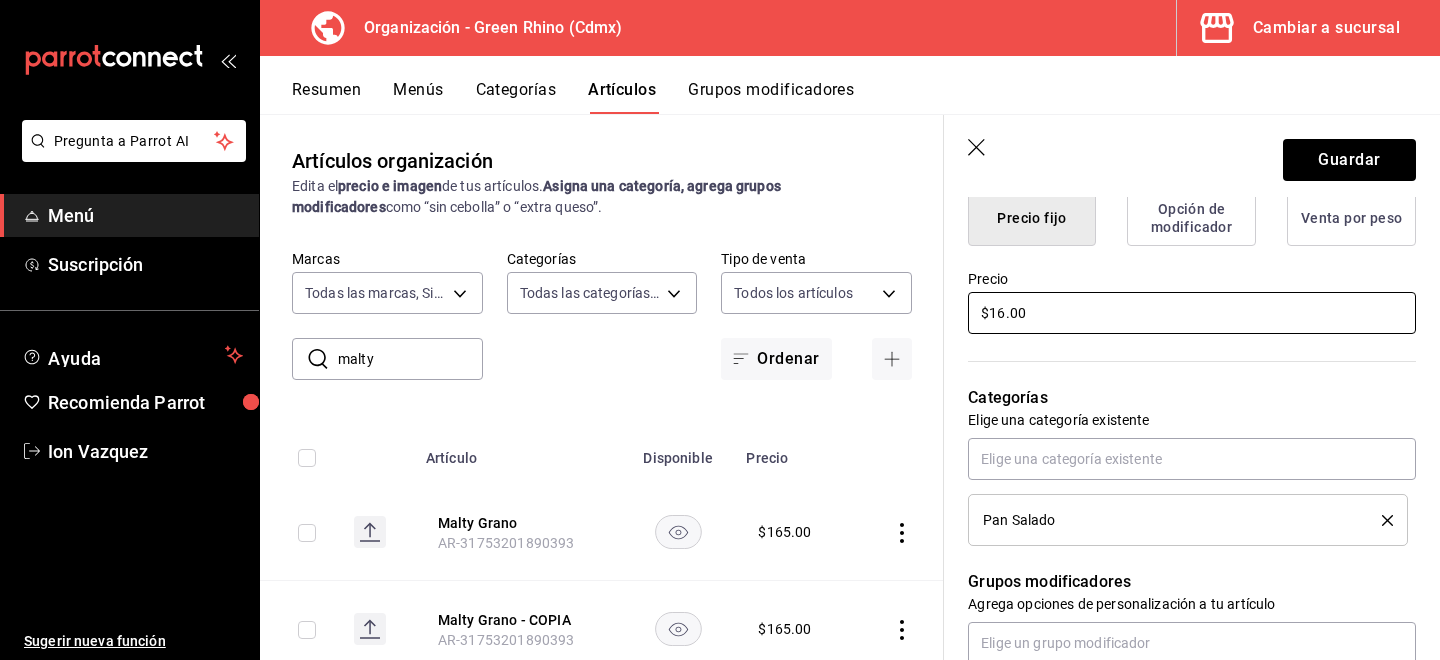 type on "x" 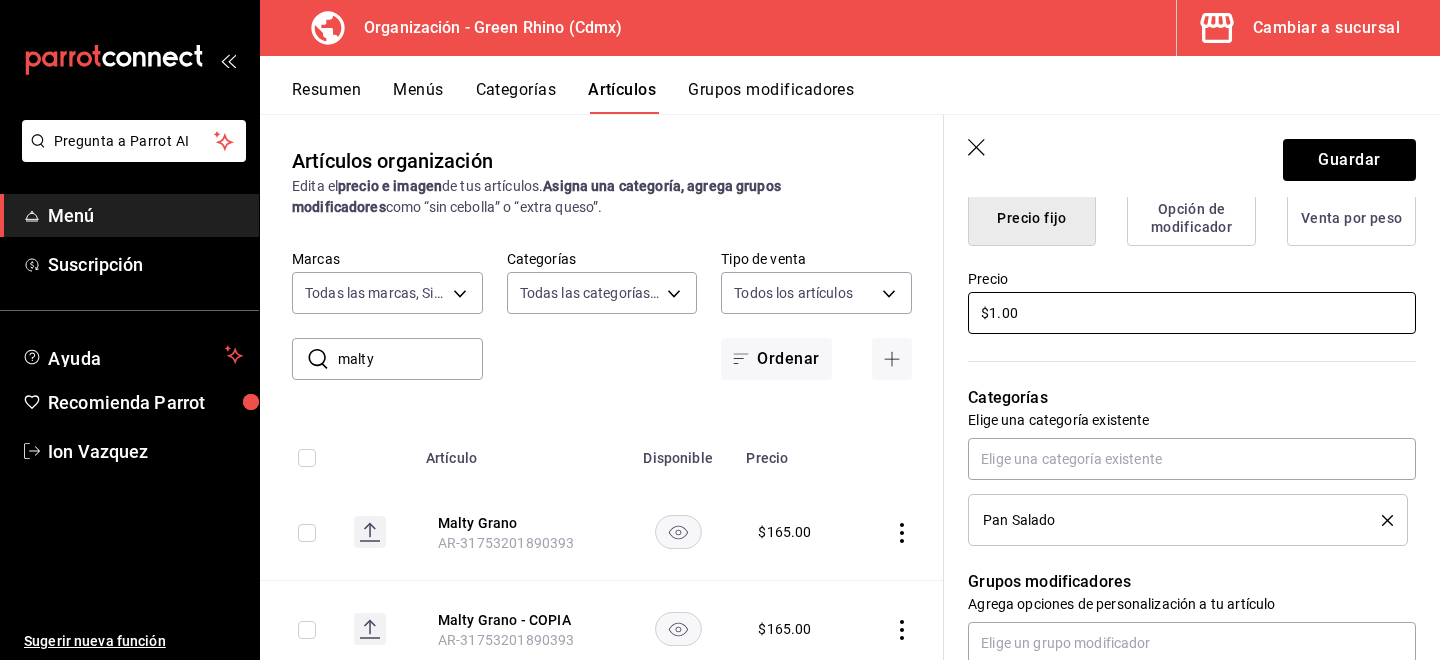 type on "x" 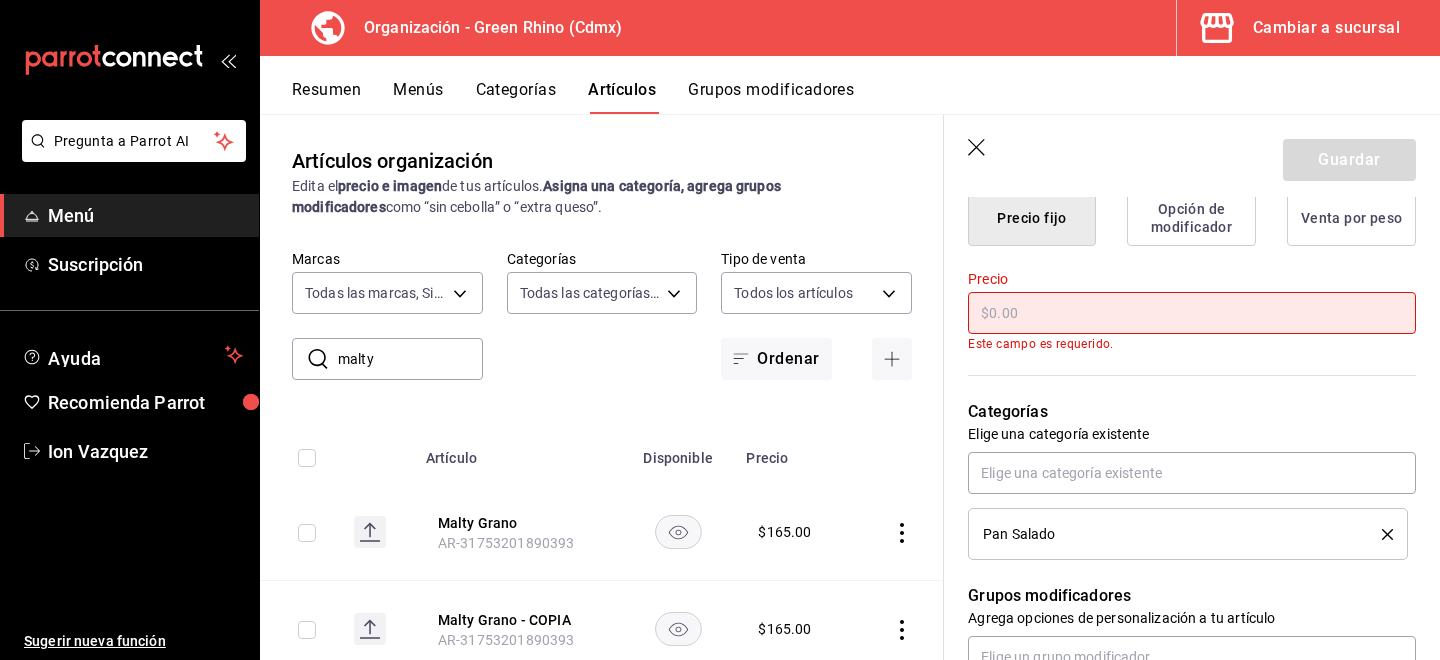 type on "$6.00" 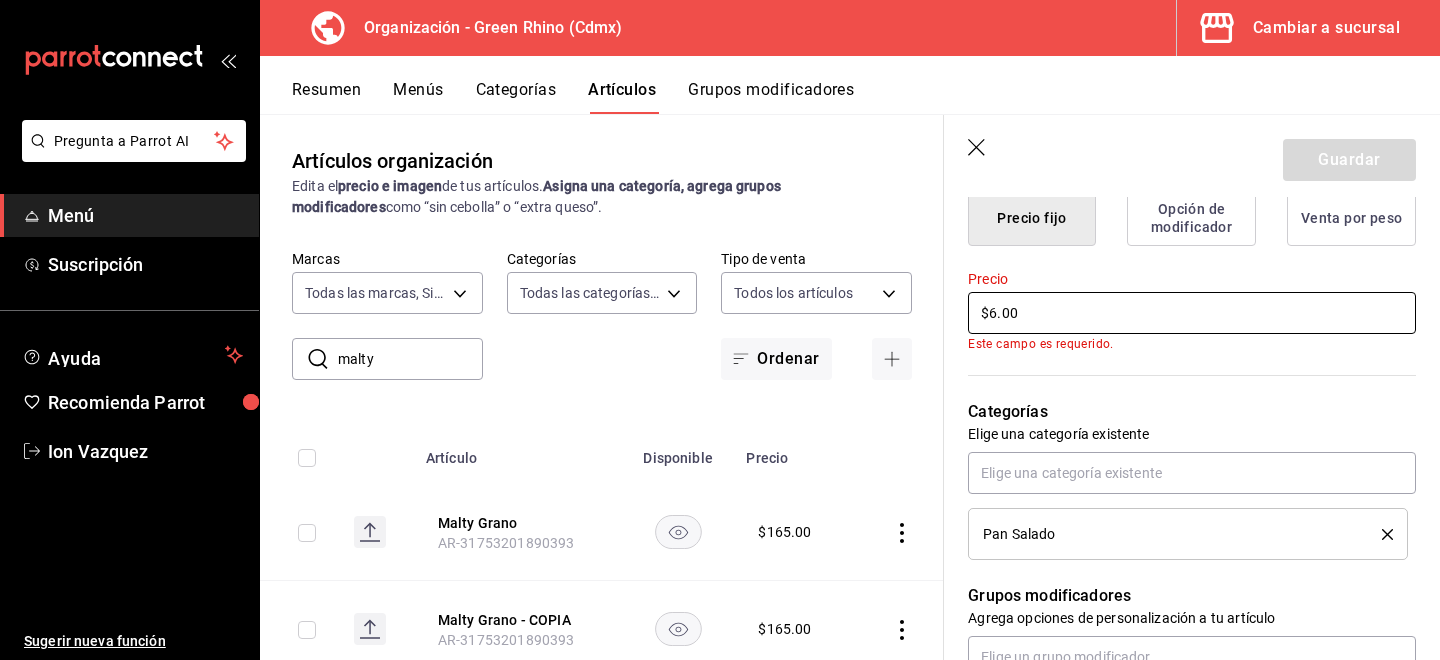 type on "x" 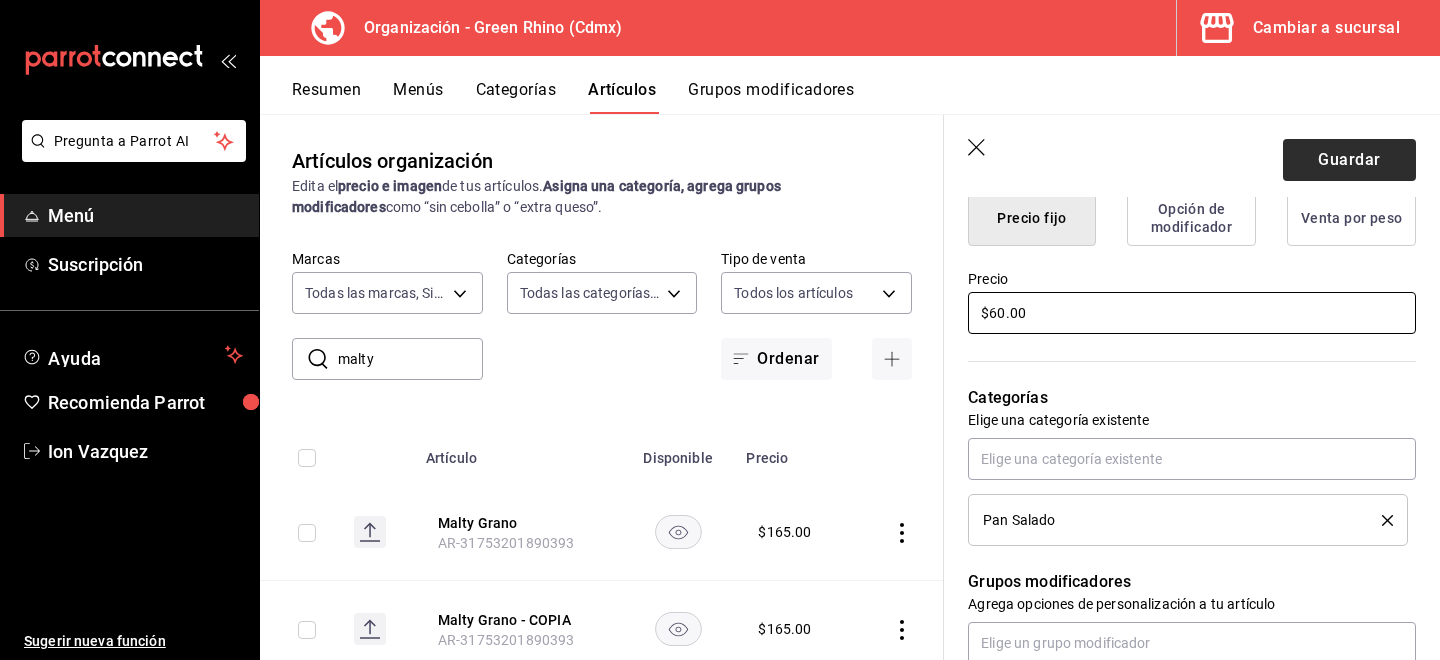 type on "$60.00" 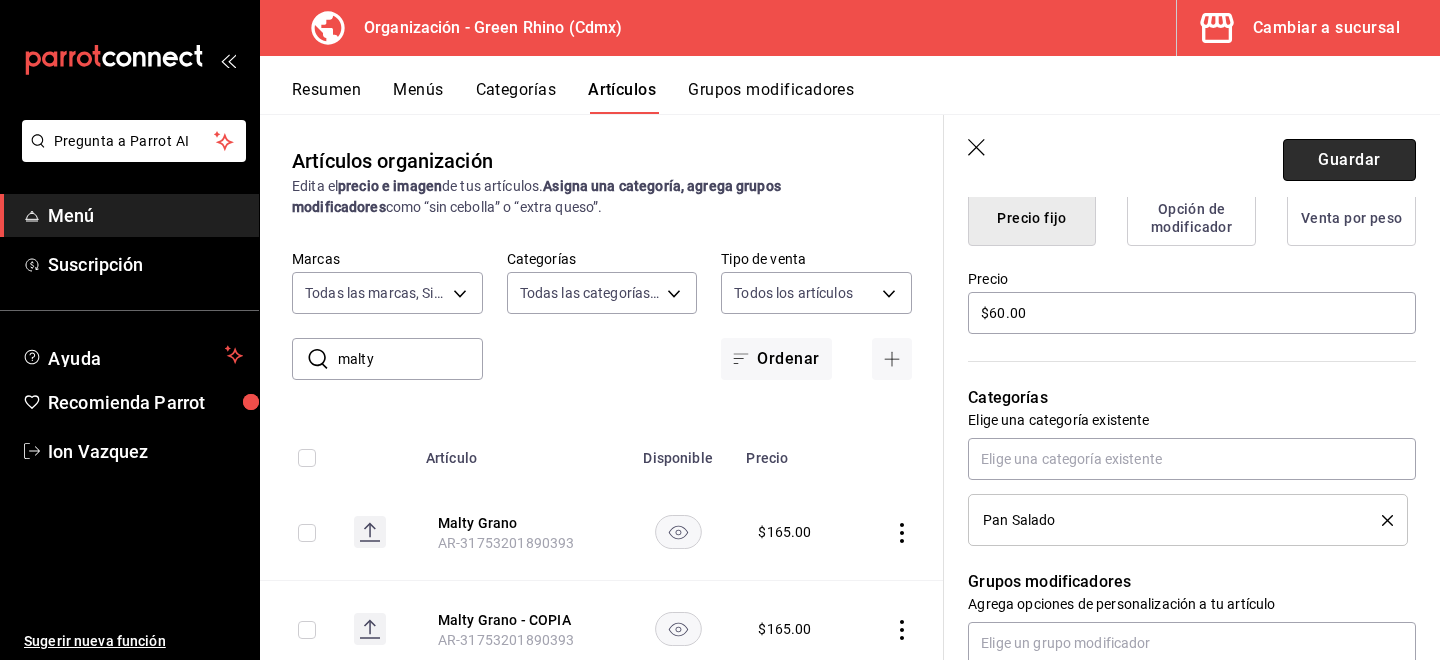 click on "Guardar" at bounding box center [1349, 160] 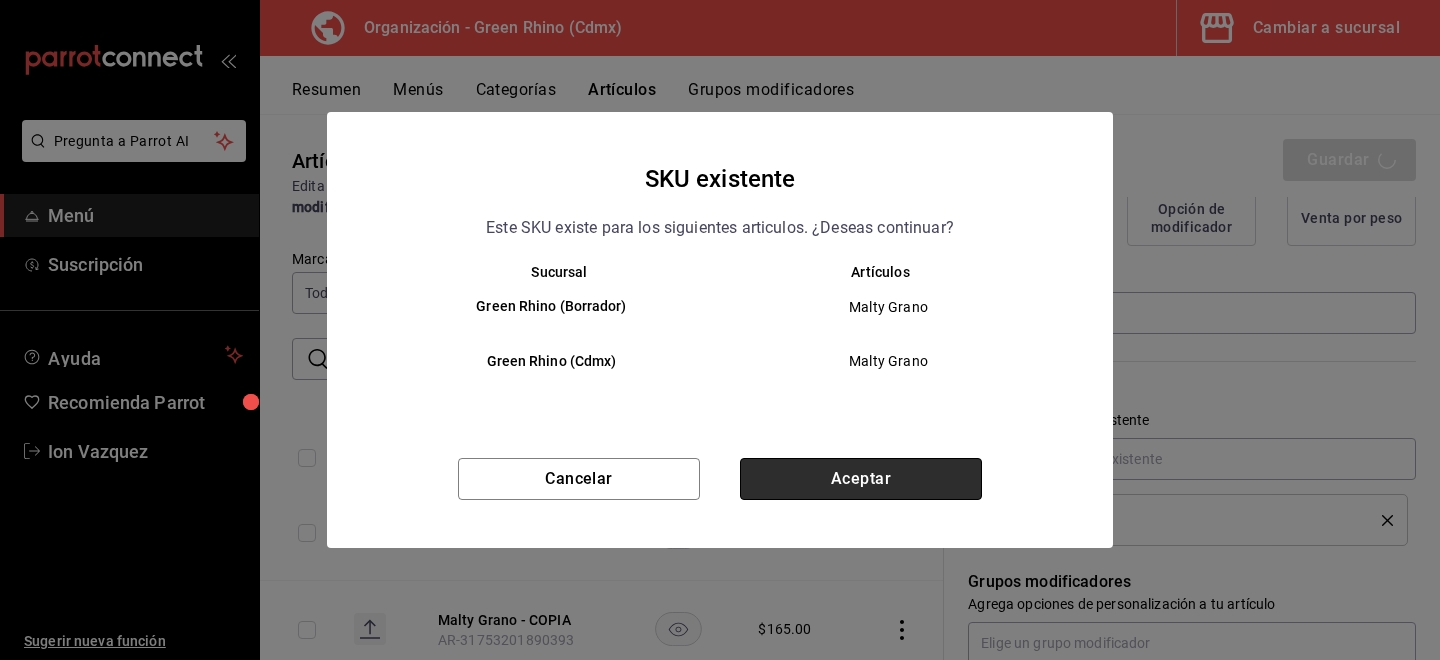 click on "Aceptar" at bounding box center (861, 479) 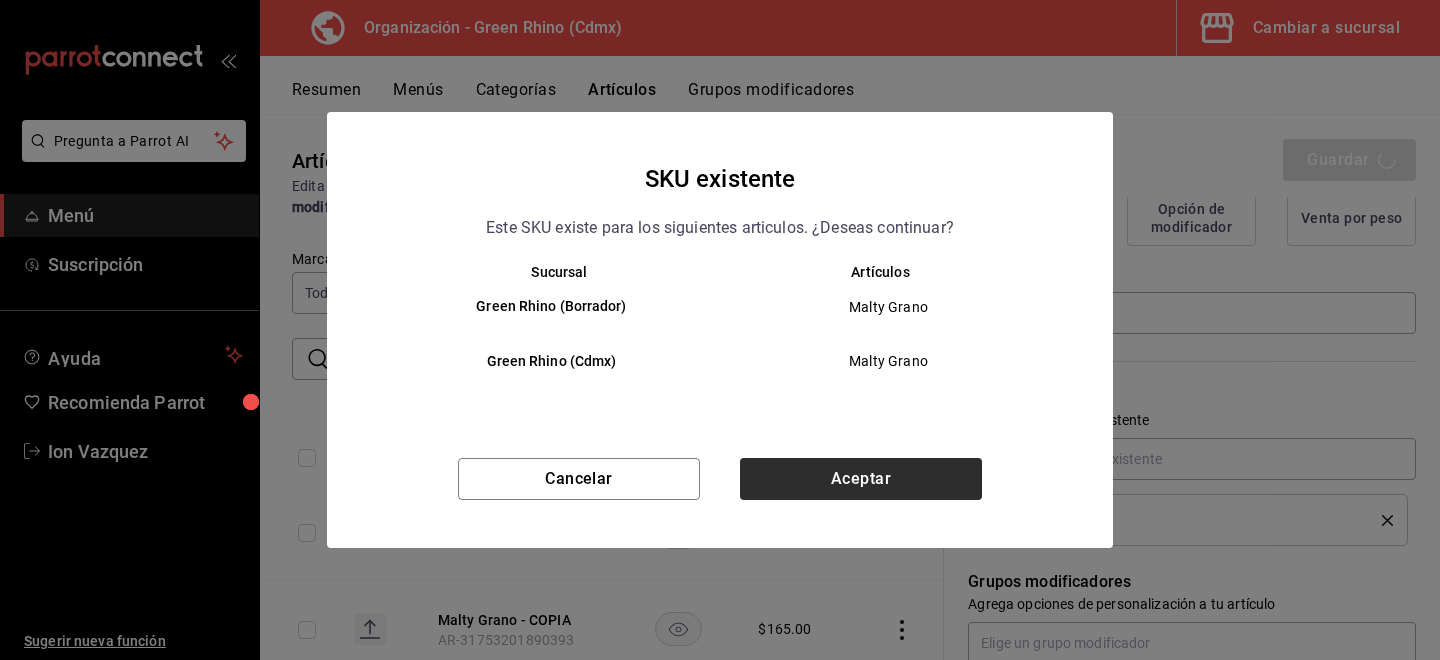 type on "x" 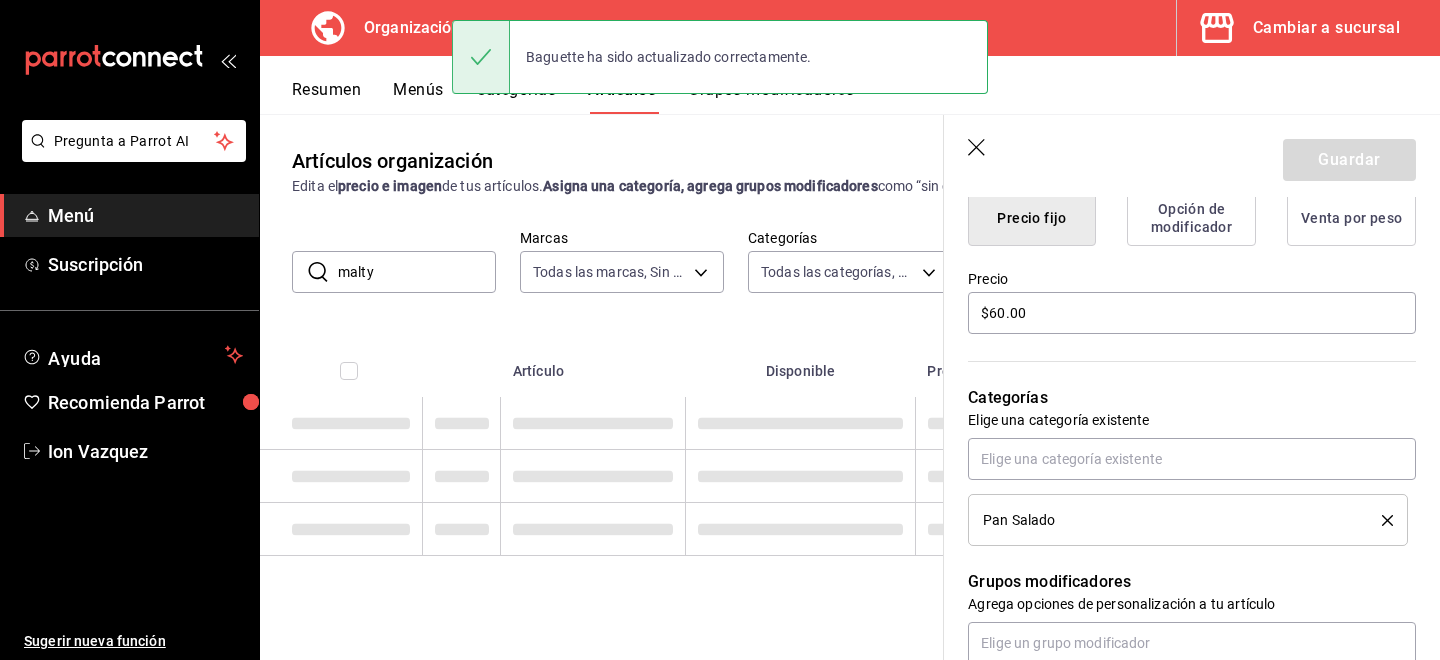 scroll, scrollTop: 0, scrollLeft: 0, axis: both 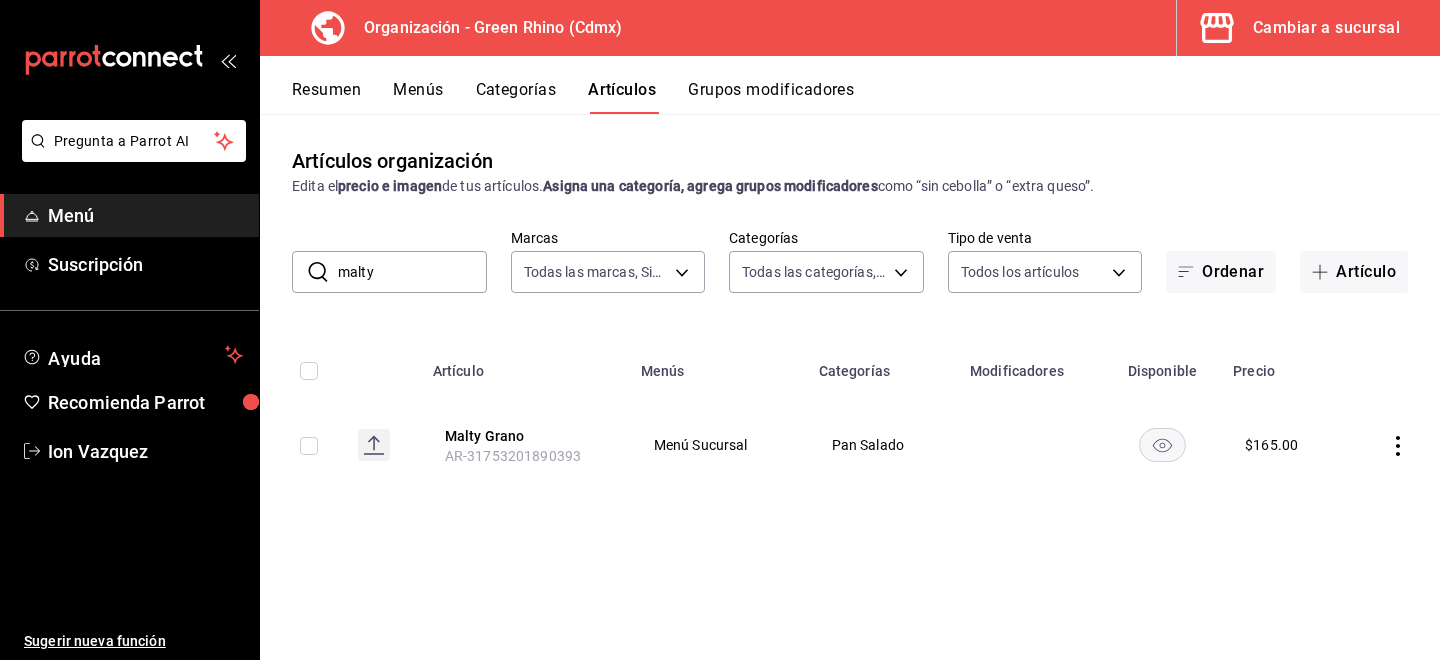 click on "Artículos" at bounding box center (622, 97) 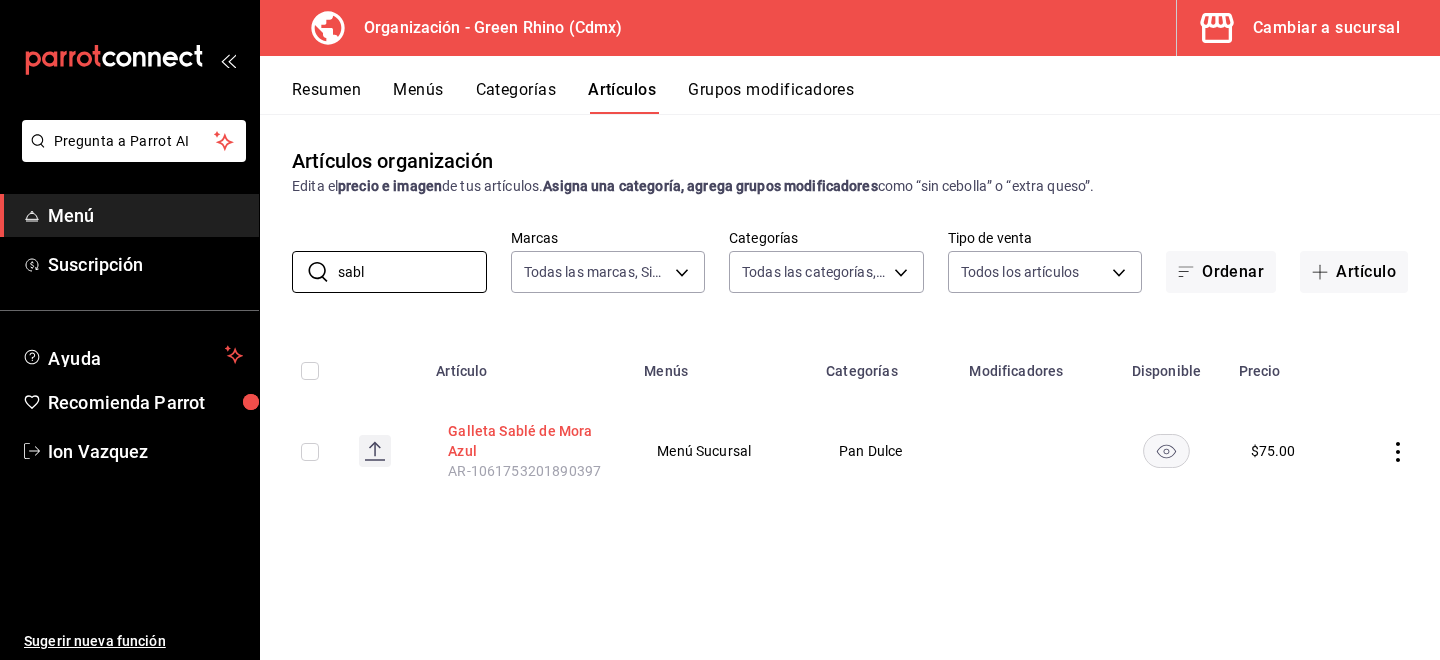 type on "sabl" 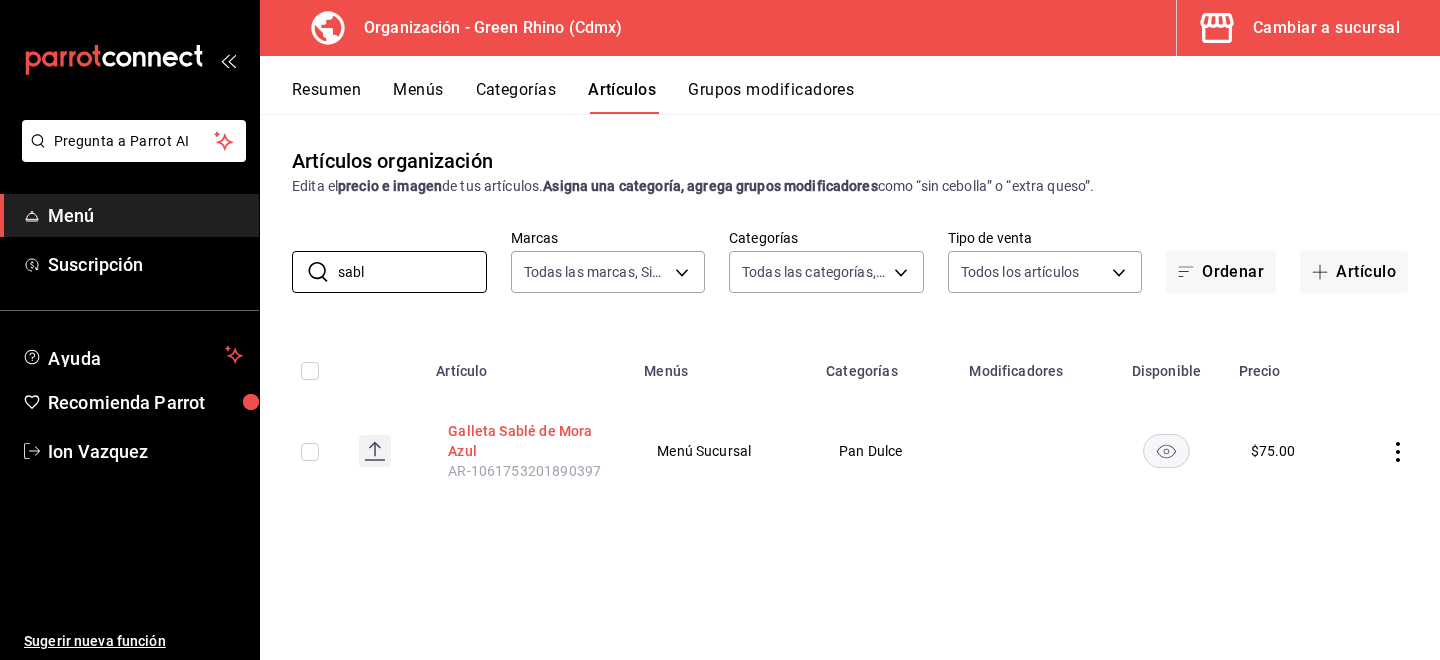 click on "Galleta Sablé de Mora Azul" at bounding box center [528, 441] 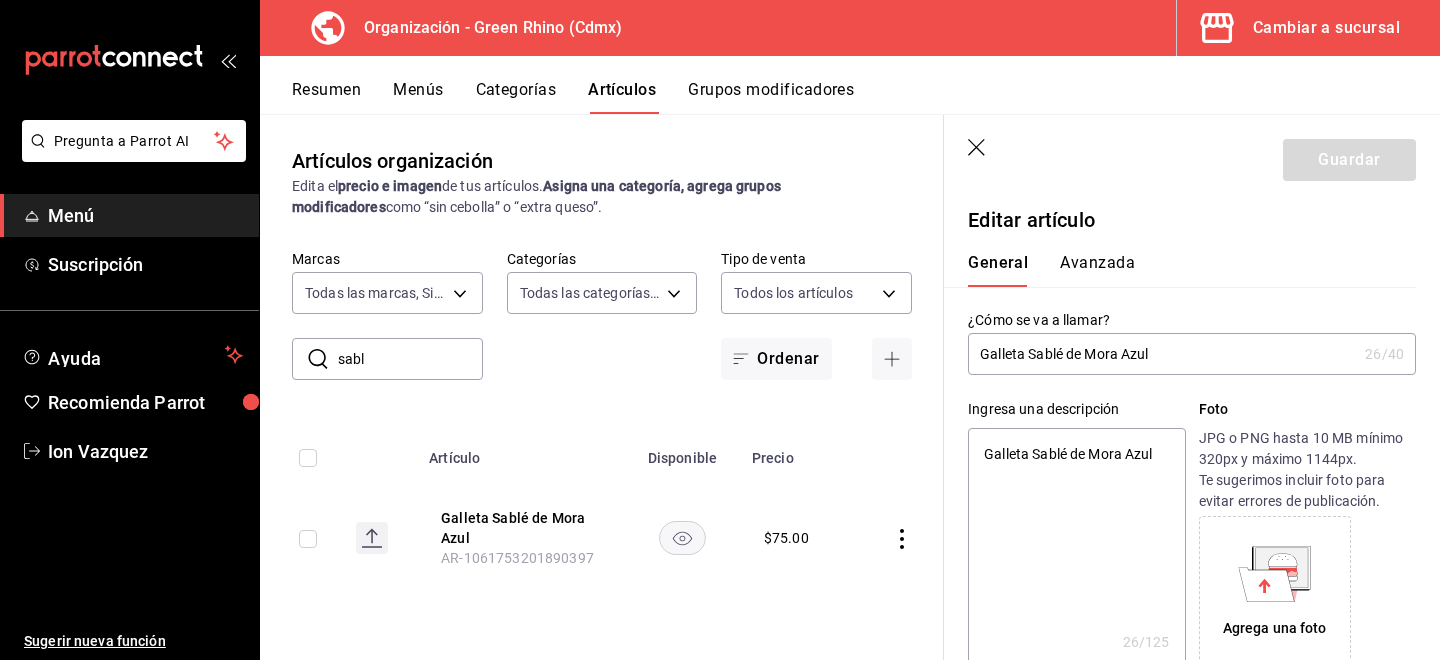 click on "Galleta Sablé de Mora Azul" at bounding box center (1162, 354) 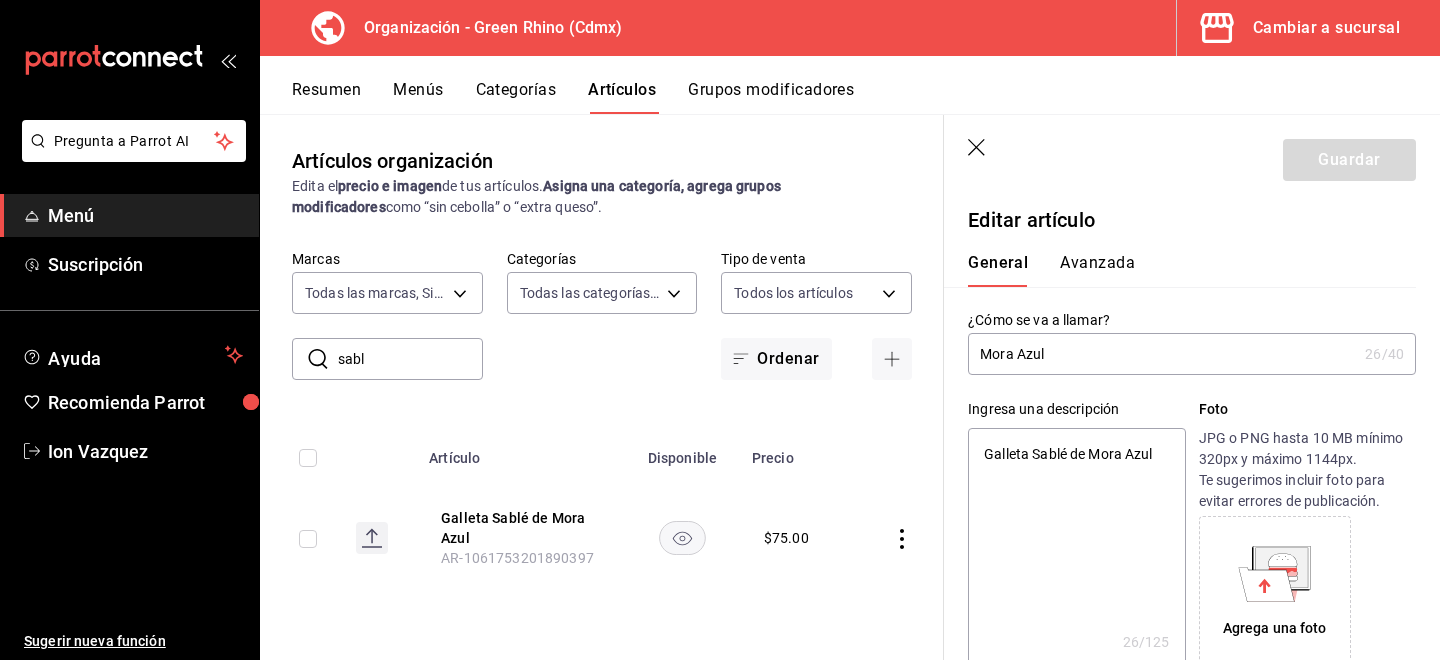 type on "x" 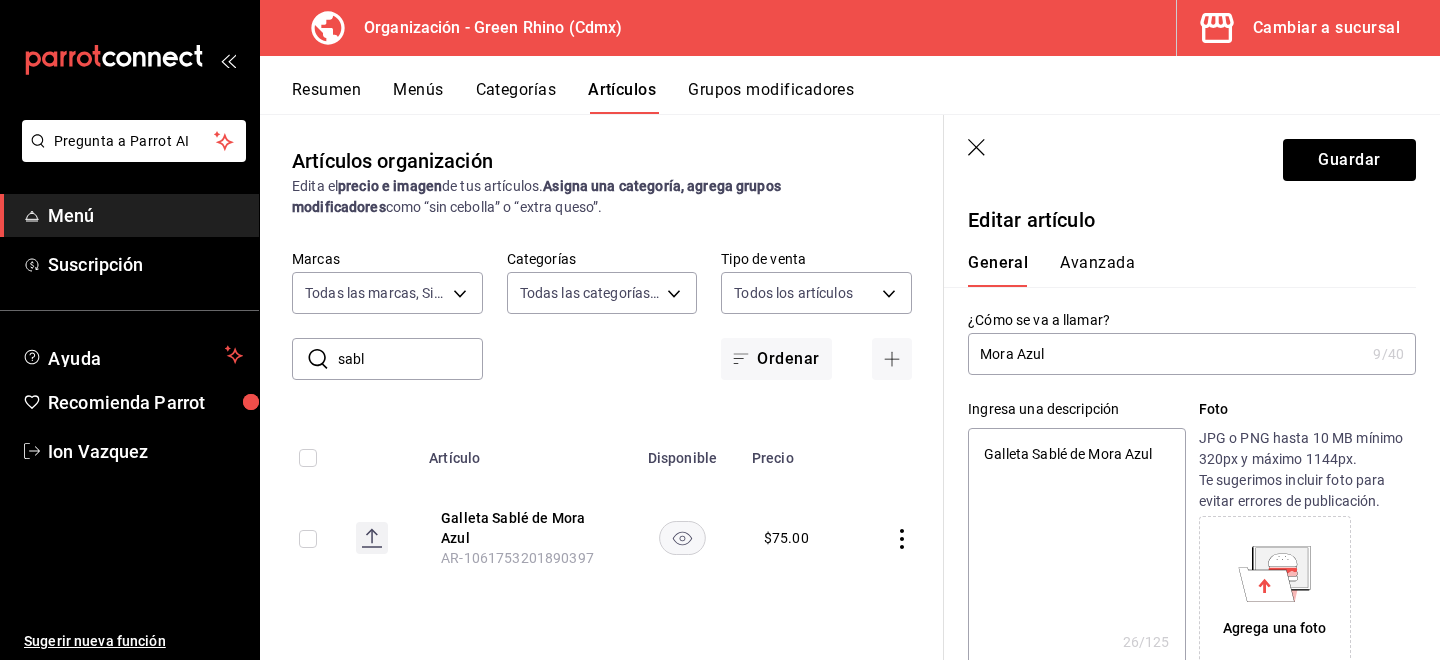 type on "BMora Azul" 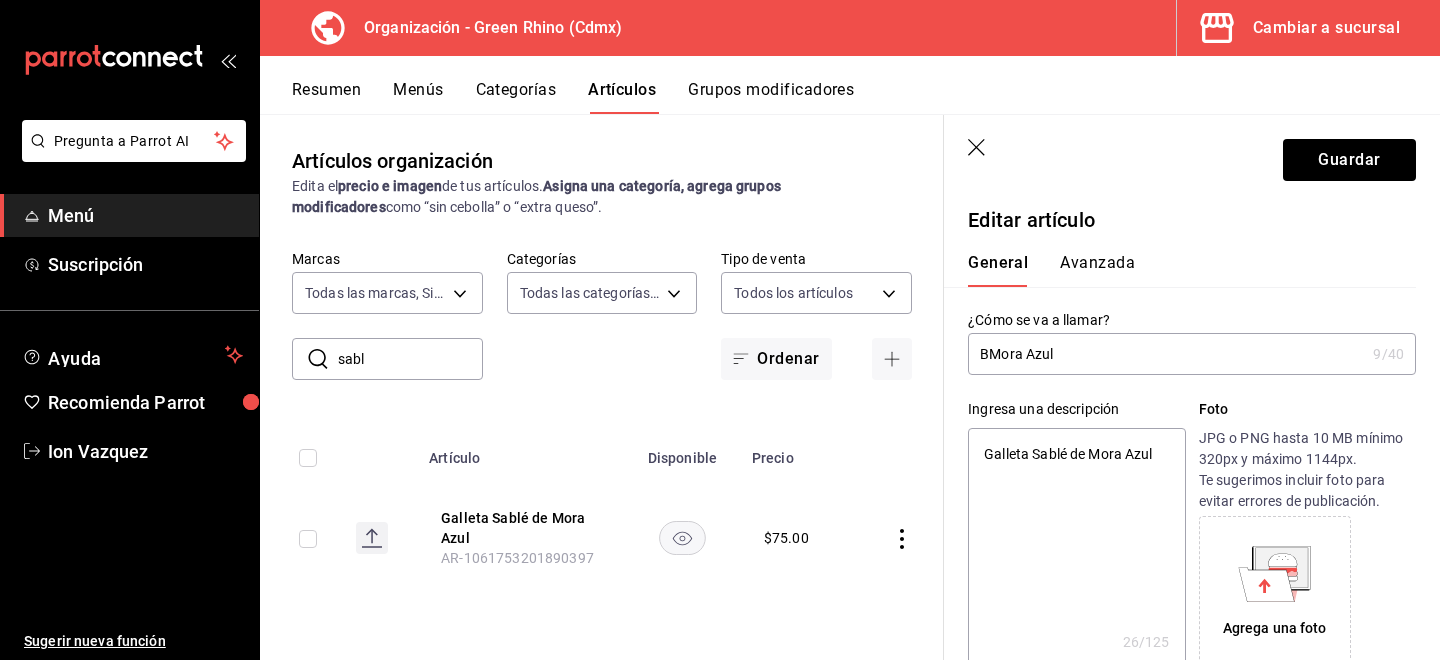 type on "x" 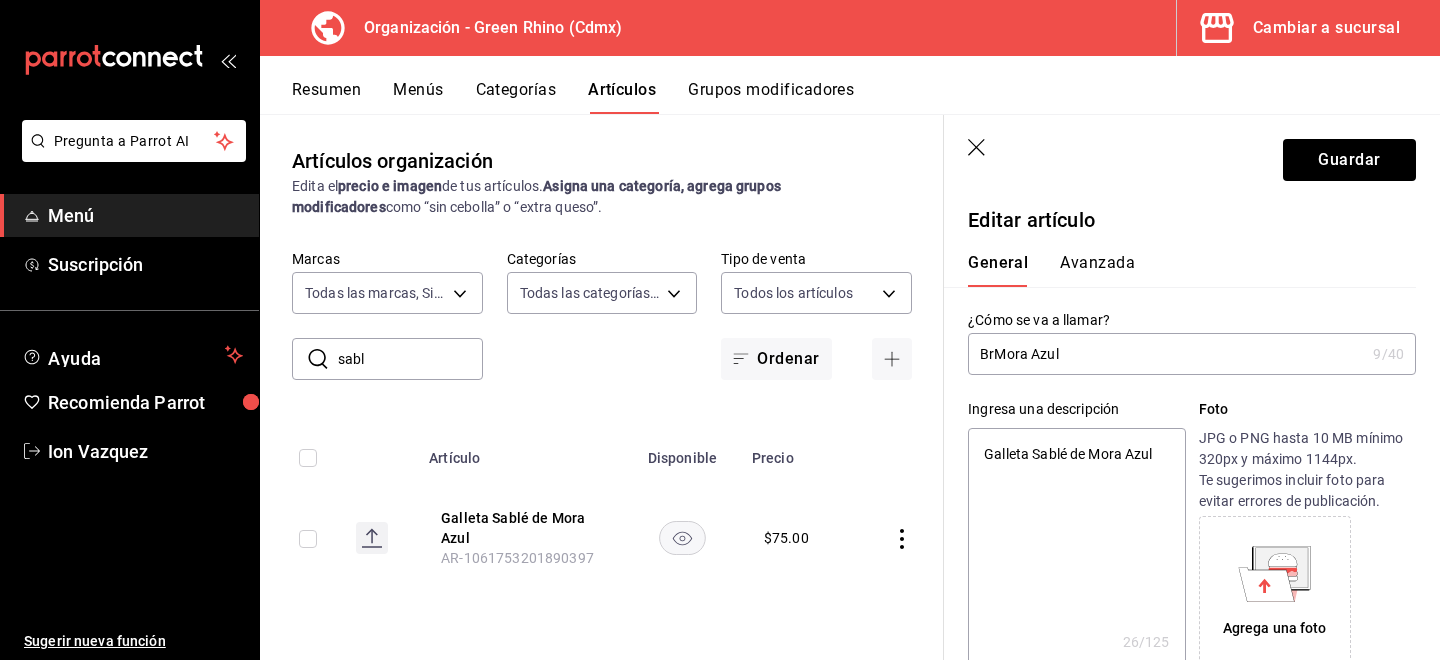 type on "x" 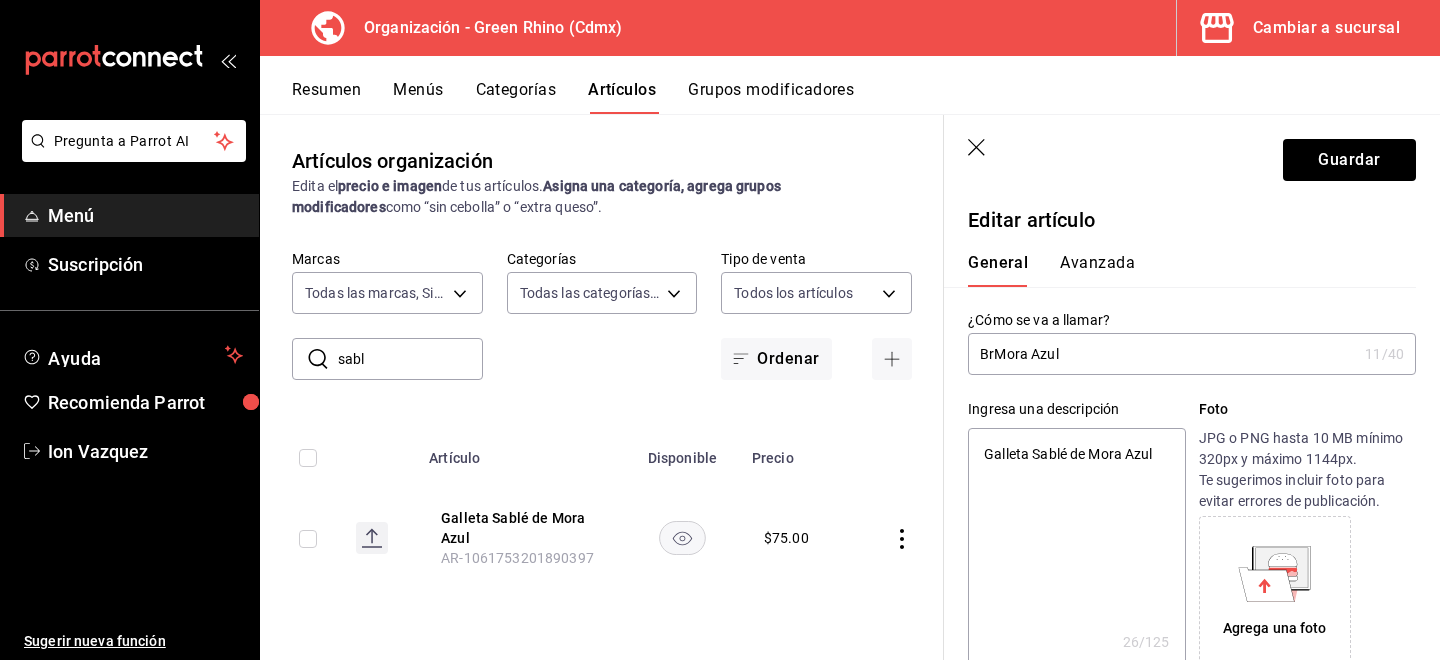 type on "BreMora Azul" 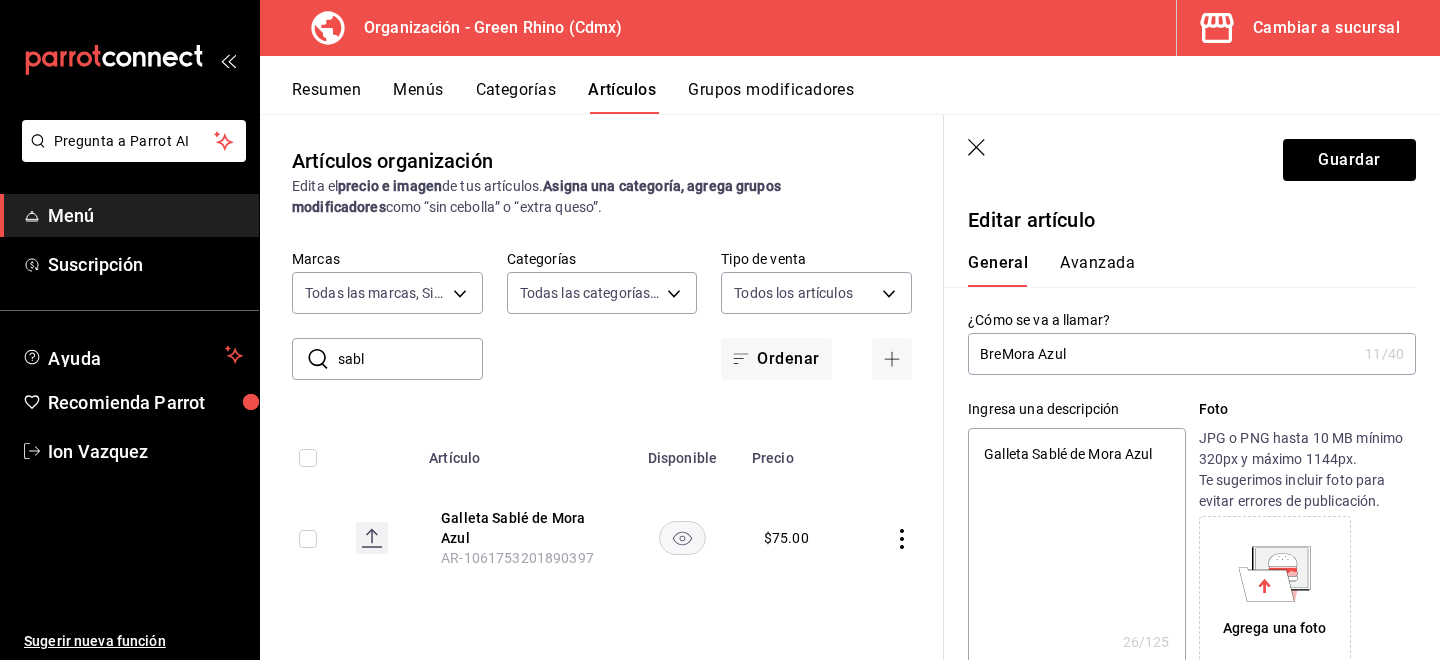 type on "x" 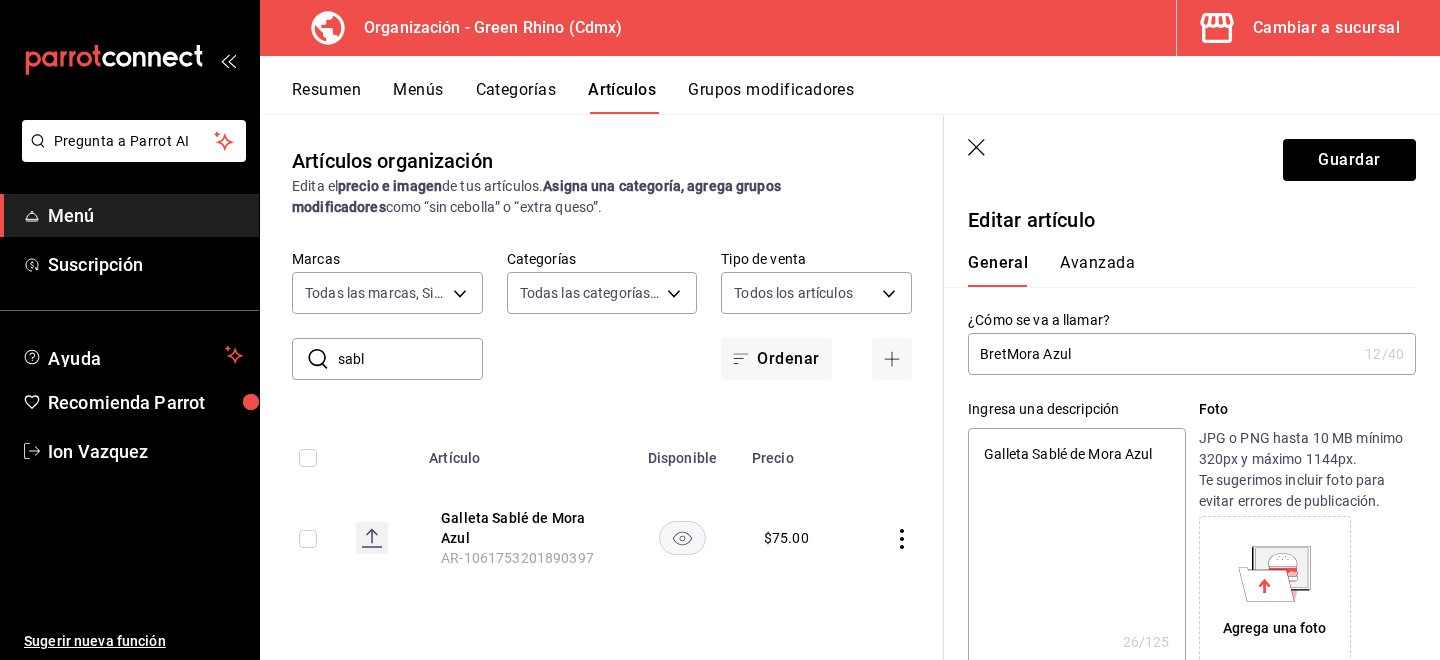 type on "Bret´Mora Azul" 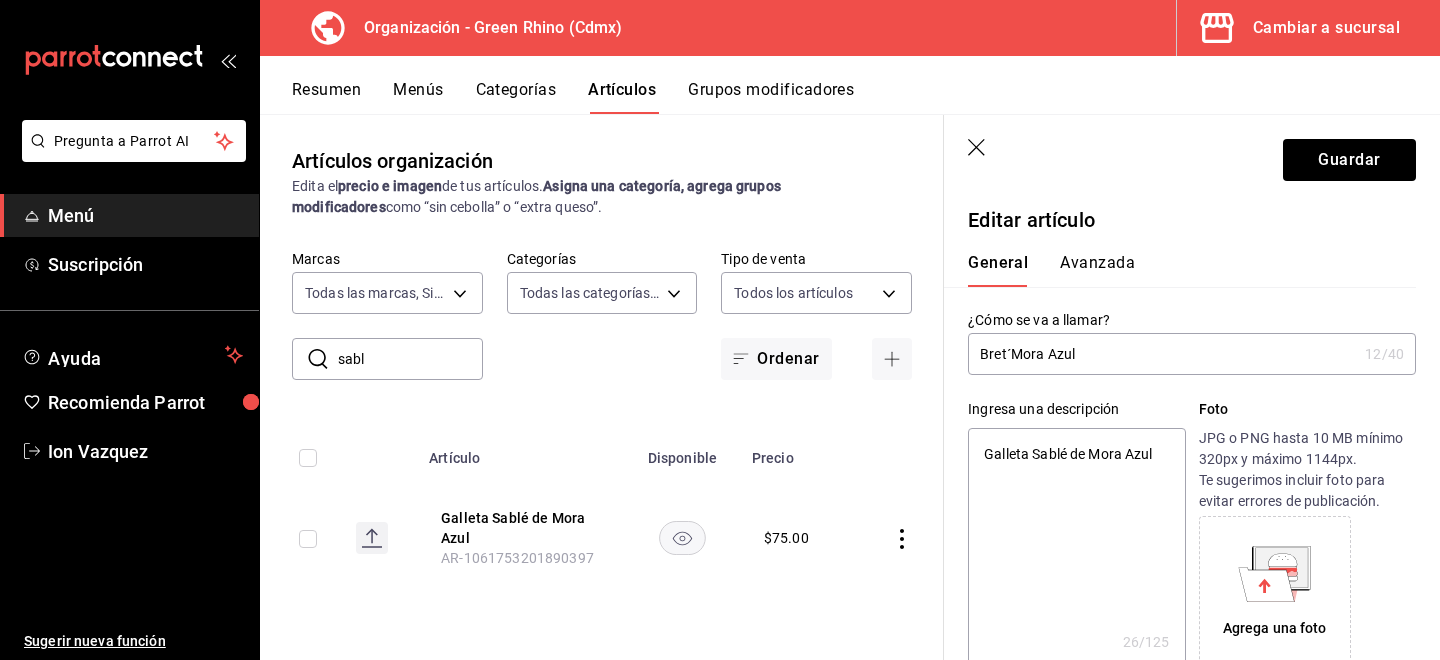 type on "x" 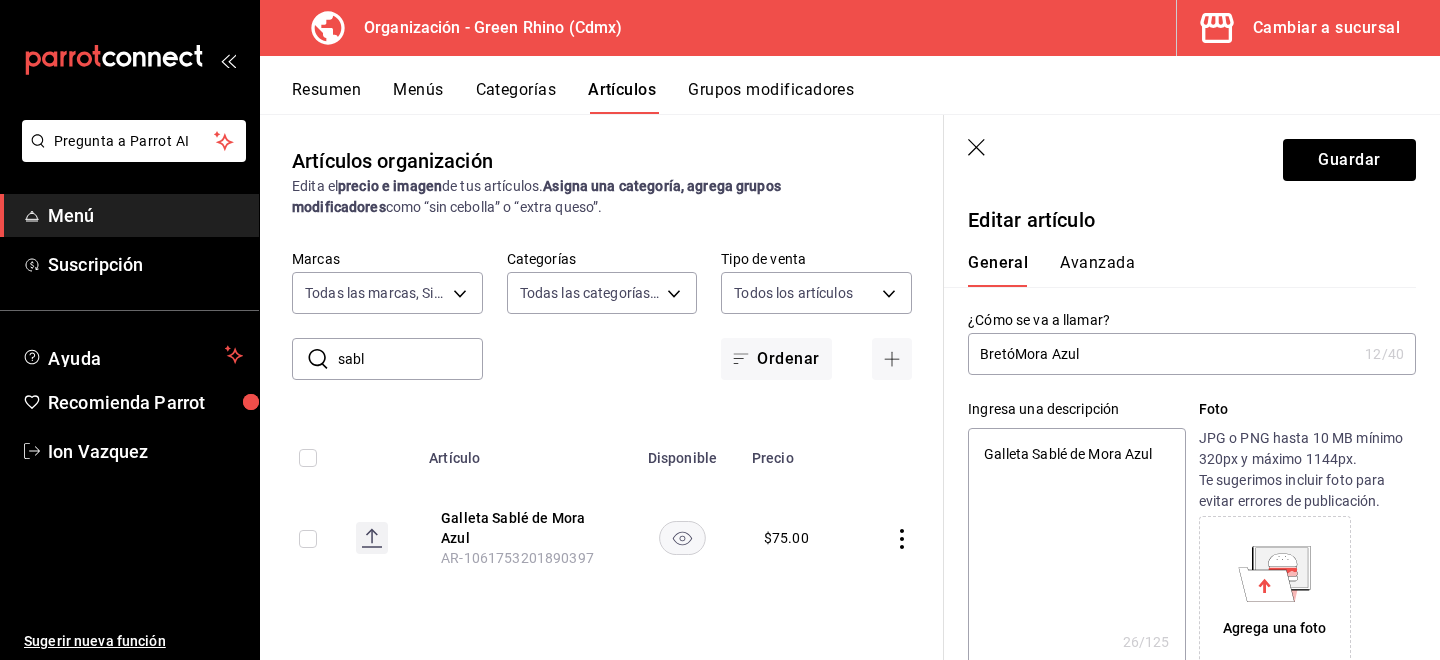 type on "BretónMora Azul" 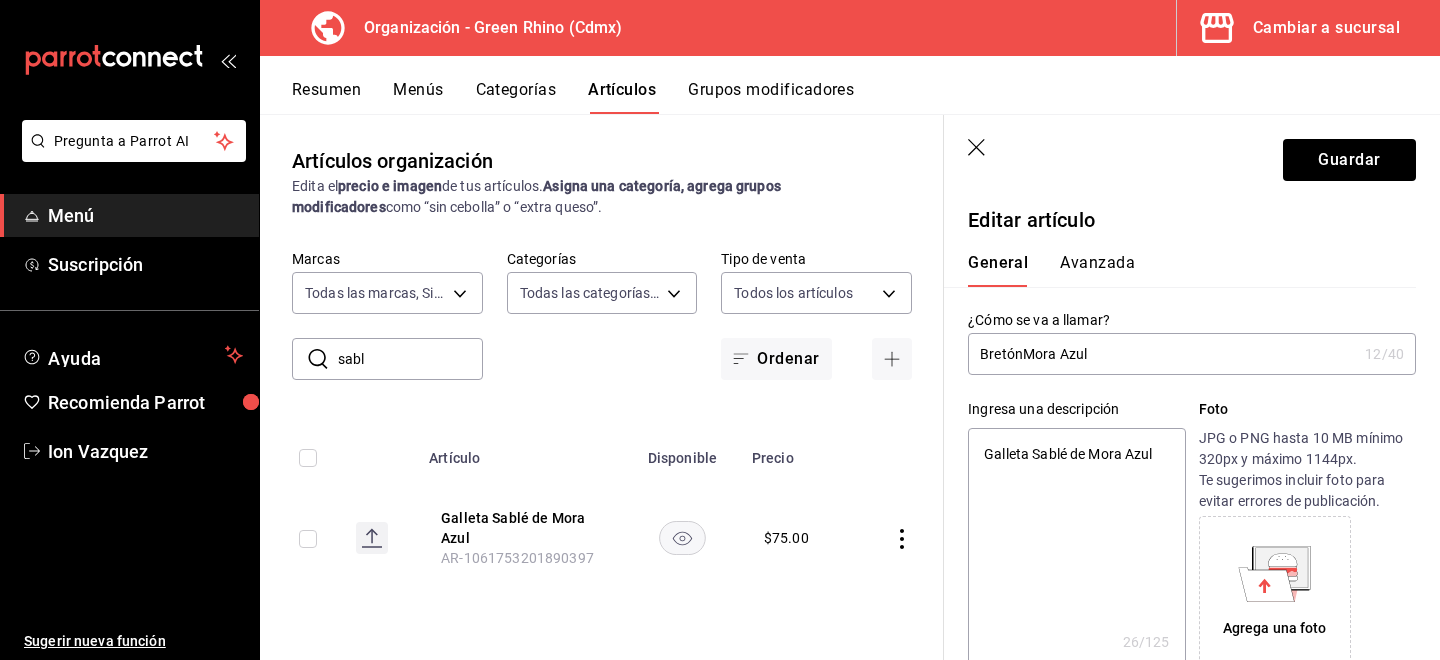 type on "x" 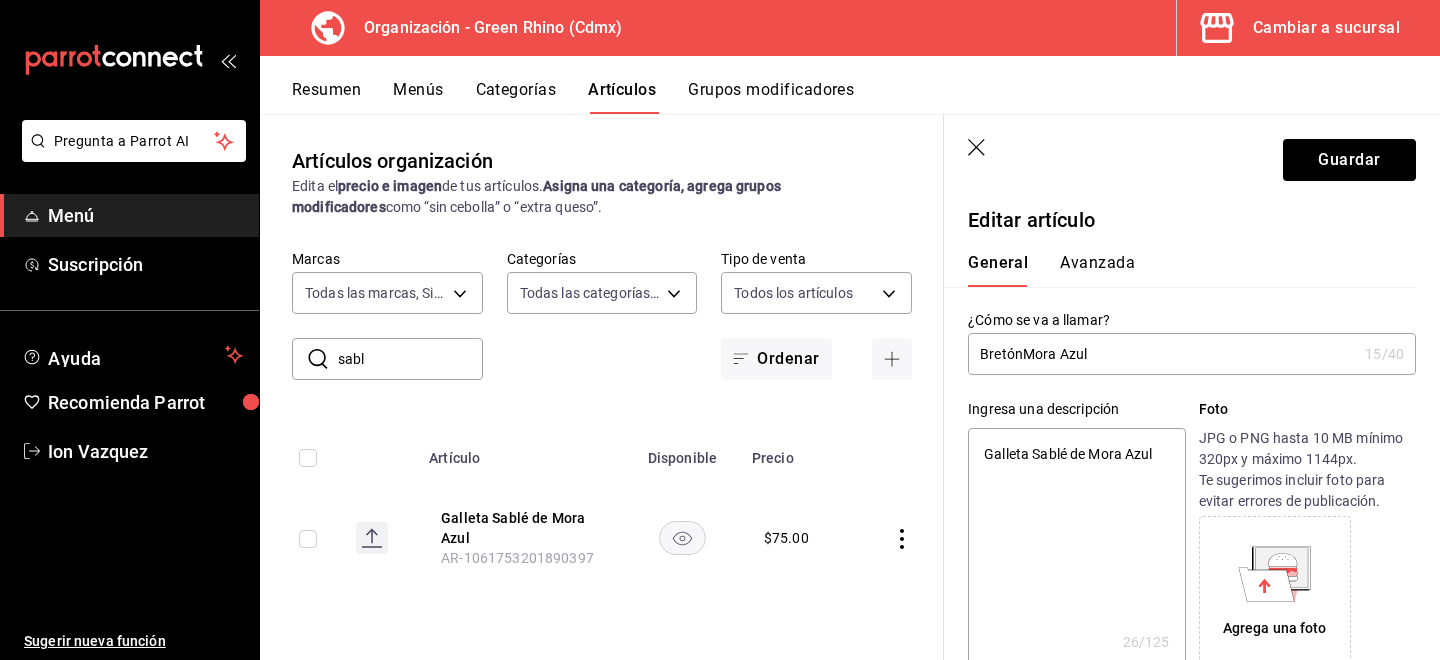 type on "Bretón Mora Azul" 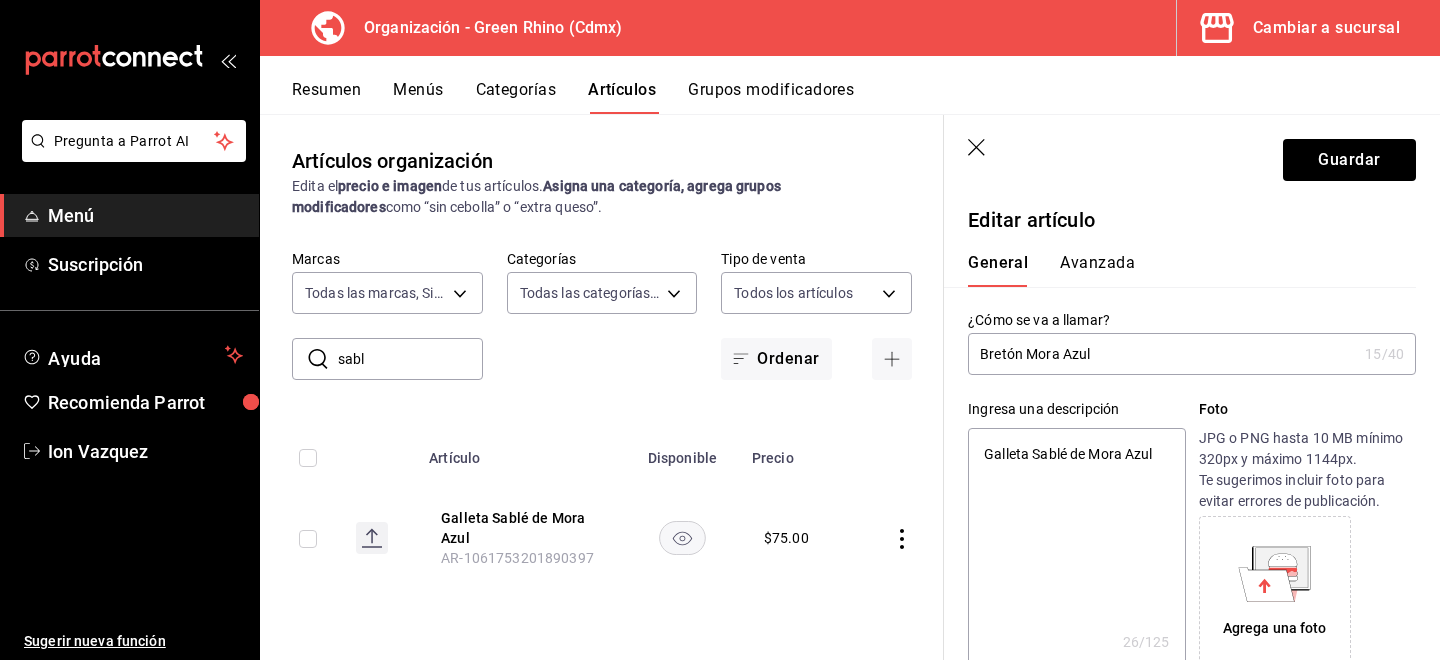 type on "x" 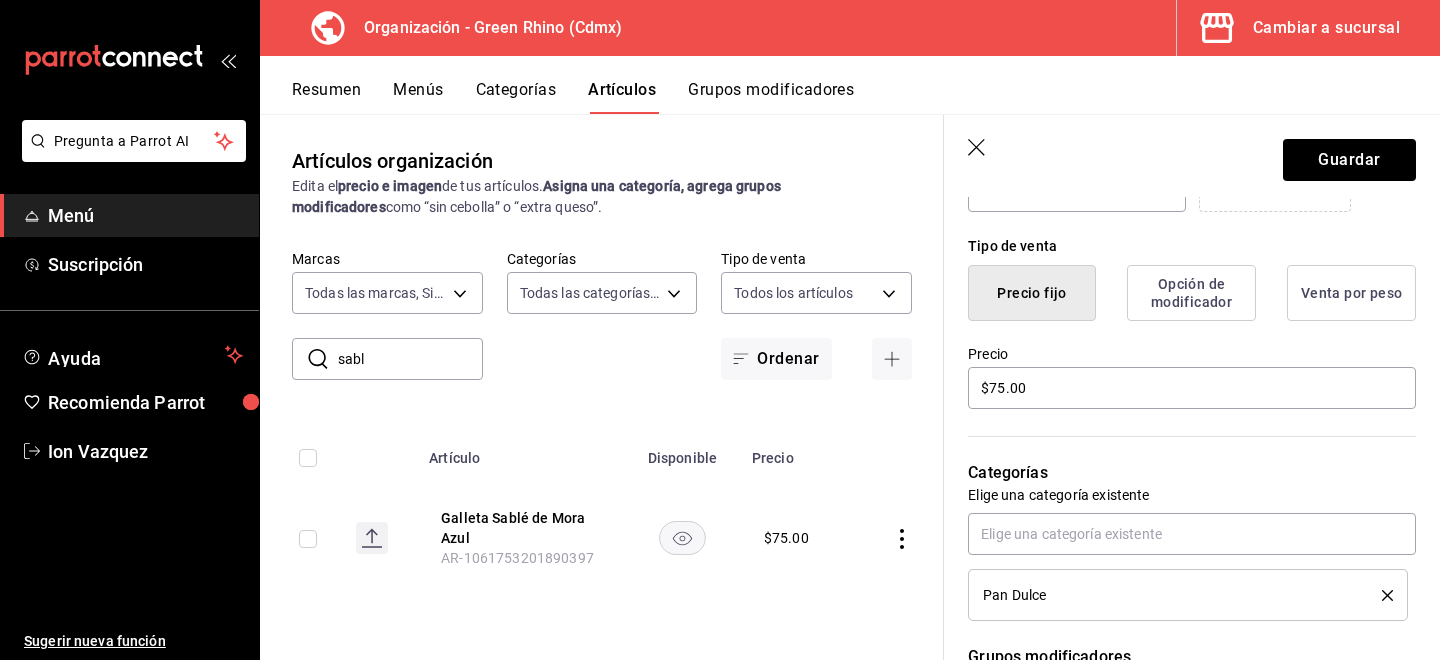 scroll, scrollTop: 0, scrollLeft: 0, axis: both 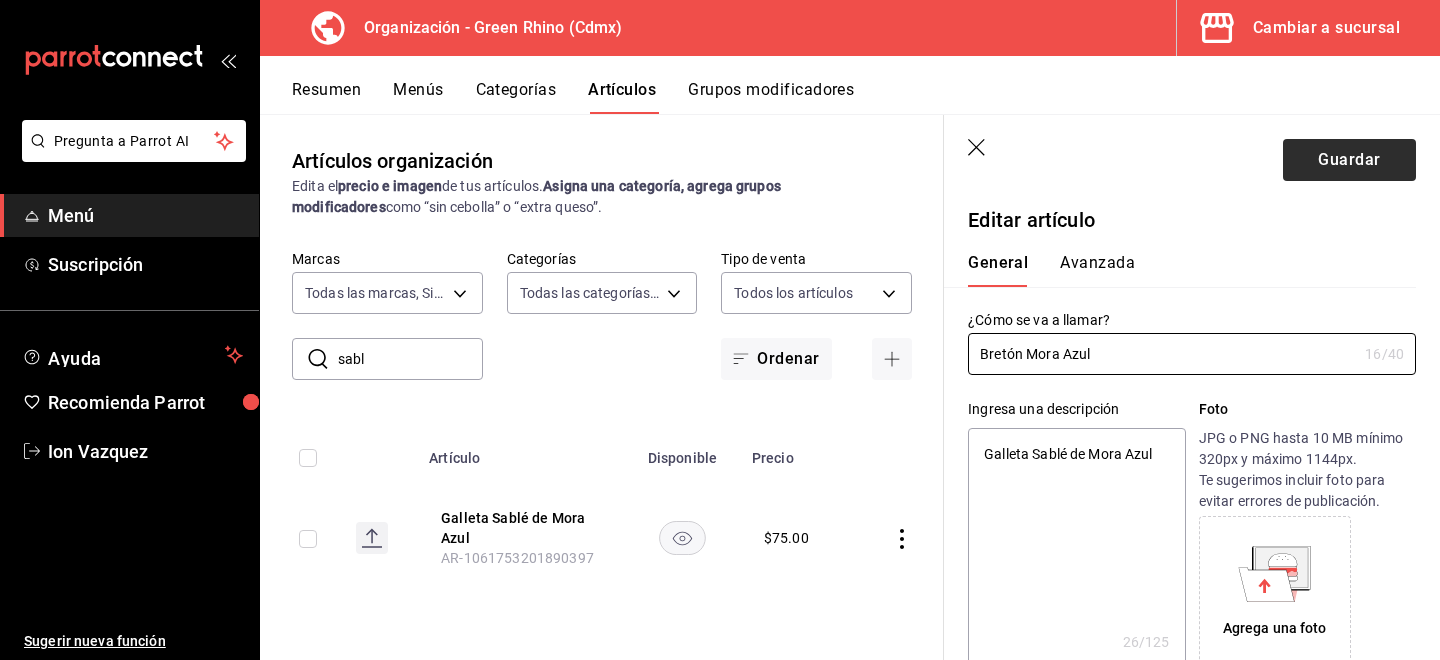 type on "Bretón Mora Azul" 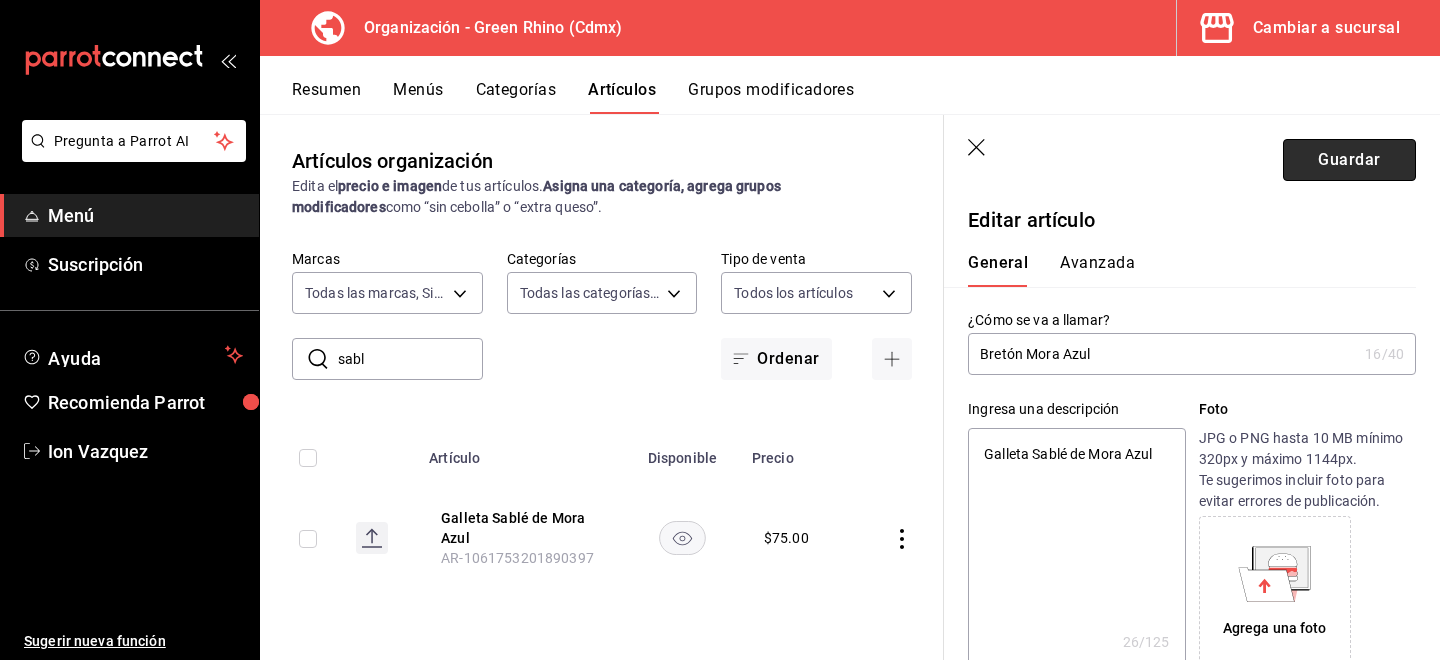click on "Guardar" at bounding box center (1349, 160) 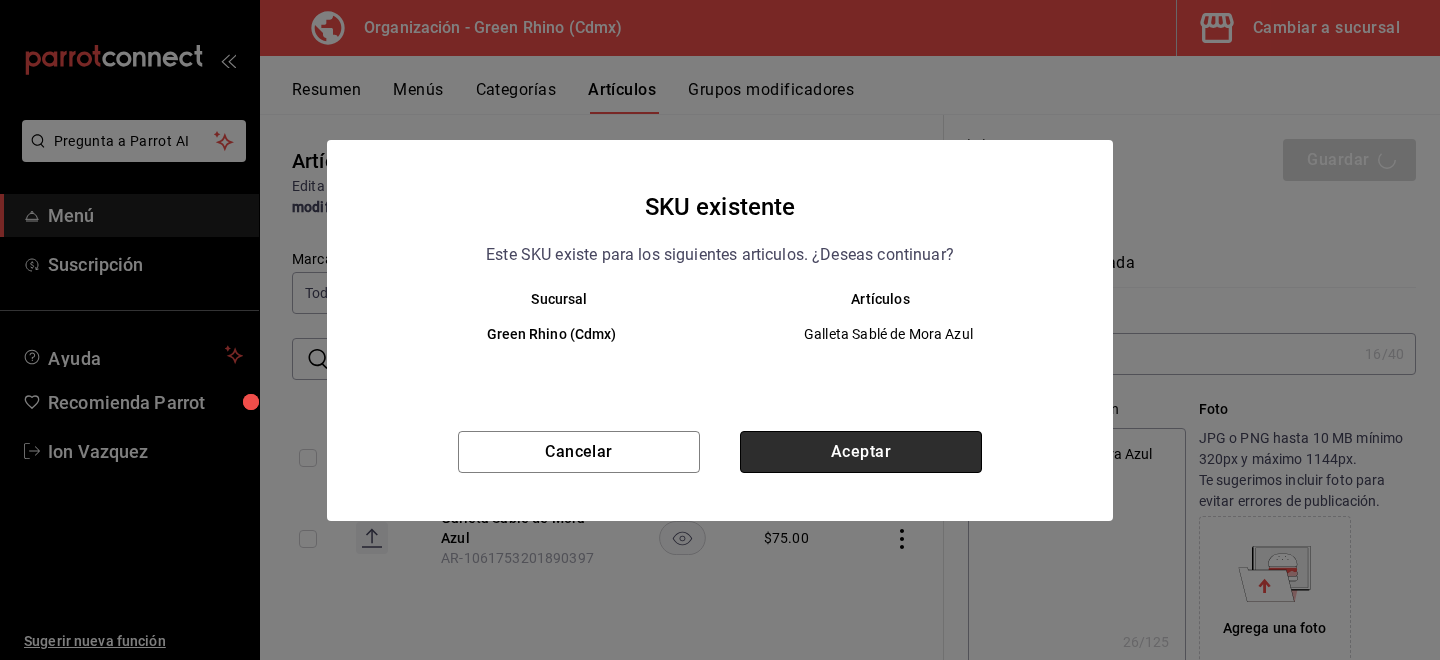 click on "Aceptar" at bounding box center (861, 452) 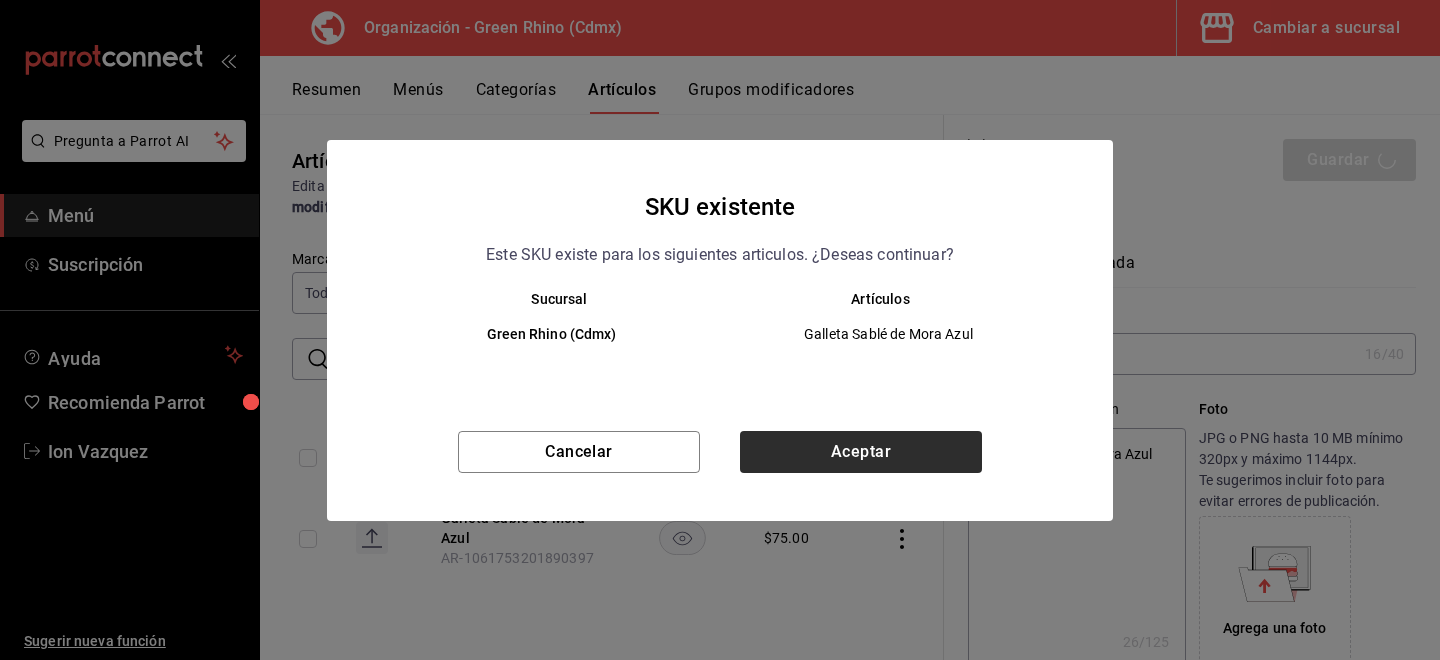 type on "x" 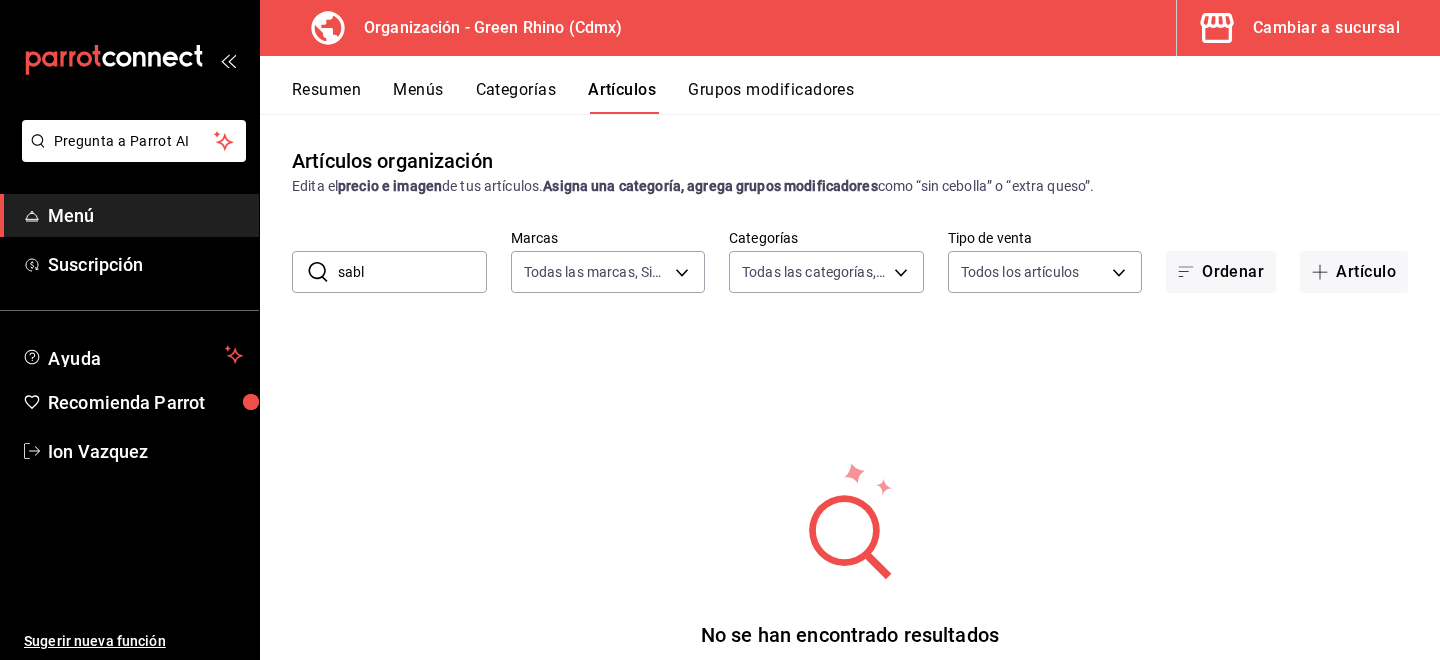 click on "sabl" at bounding box center [412, 272] 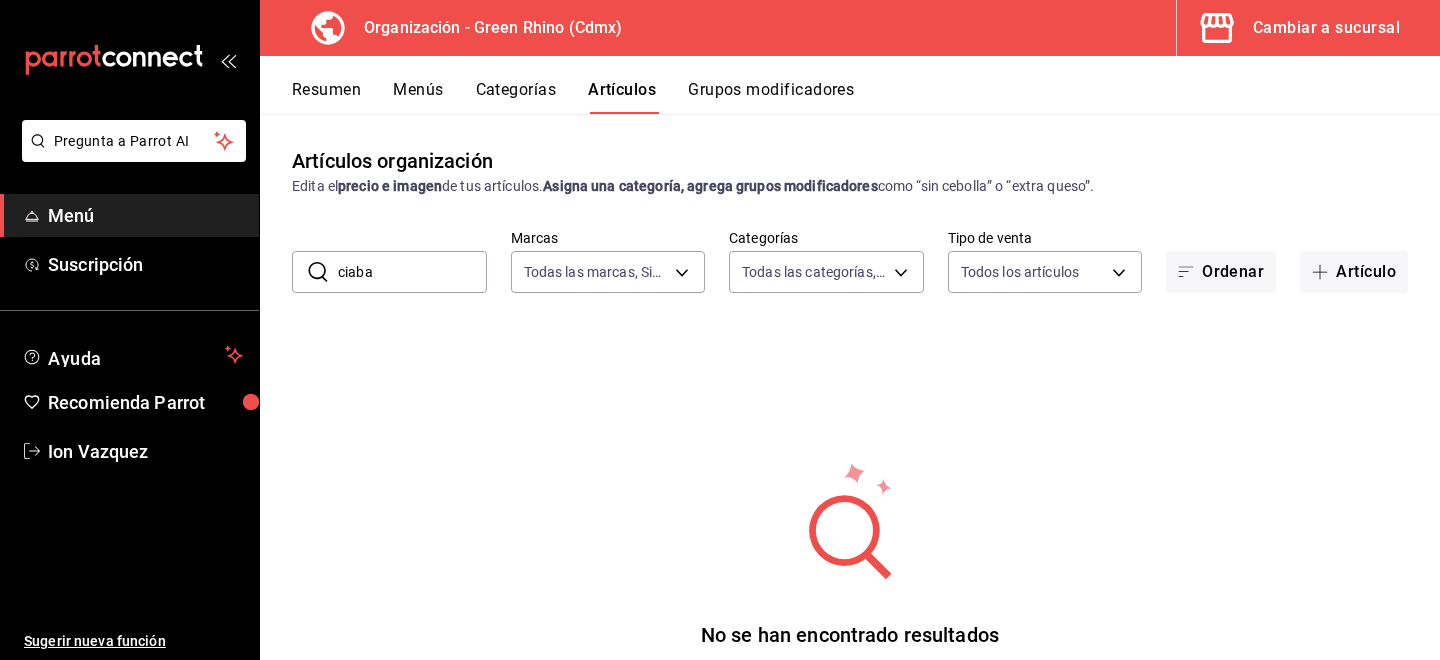 type on "ciaba" 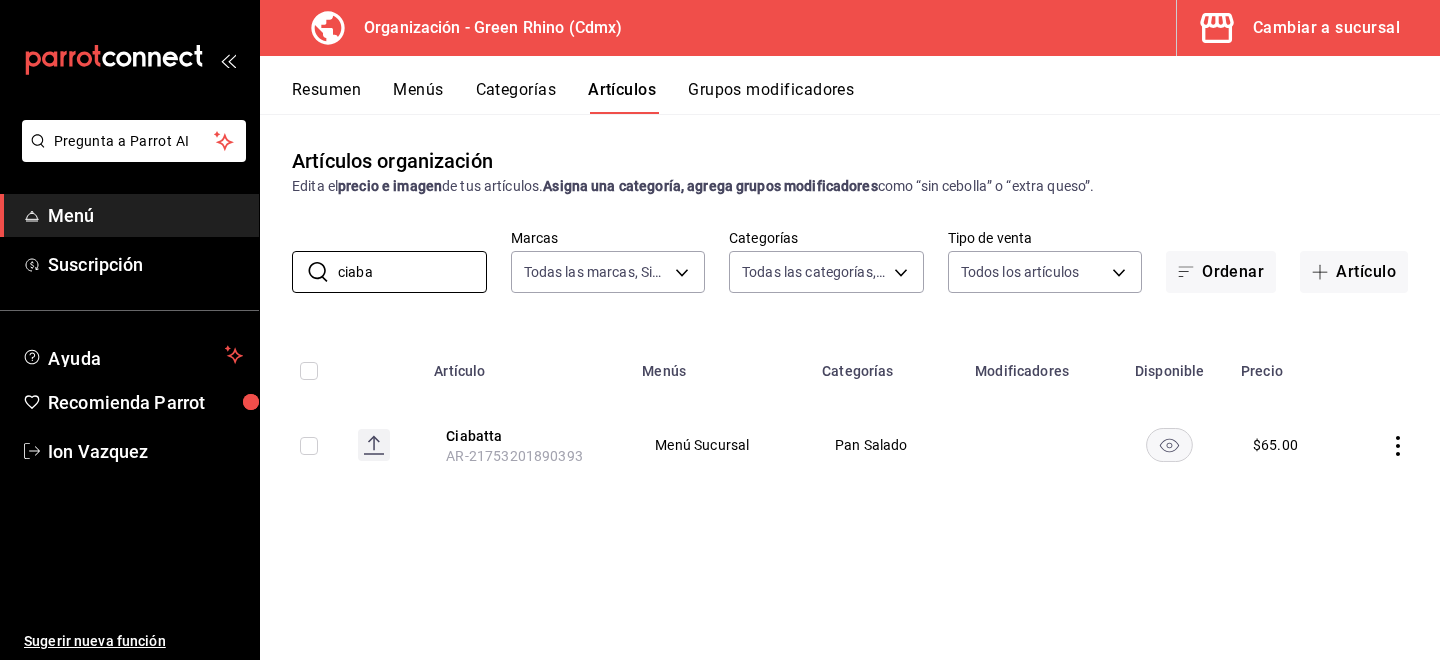 click 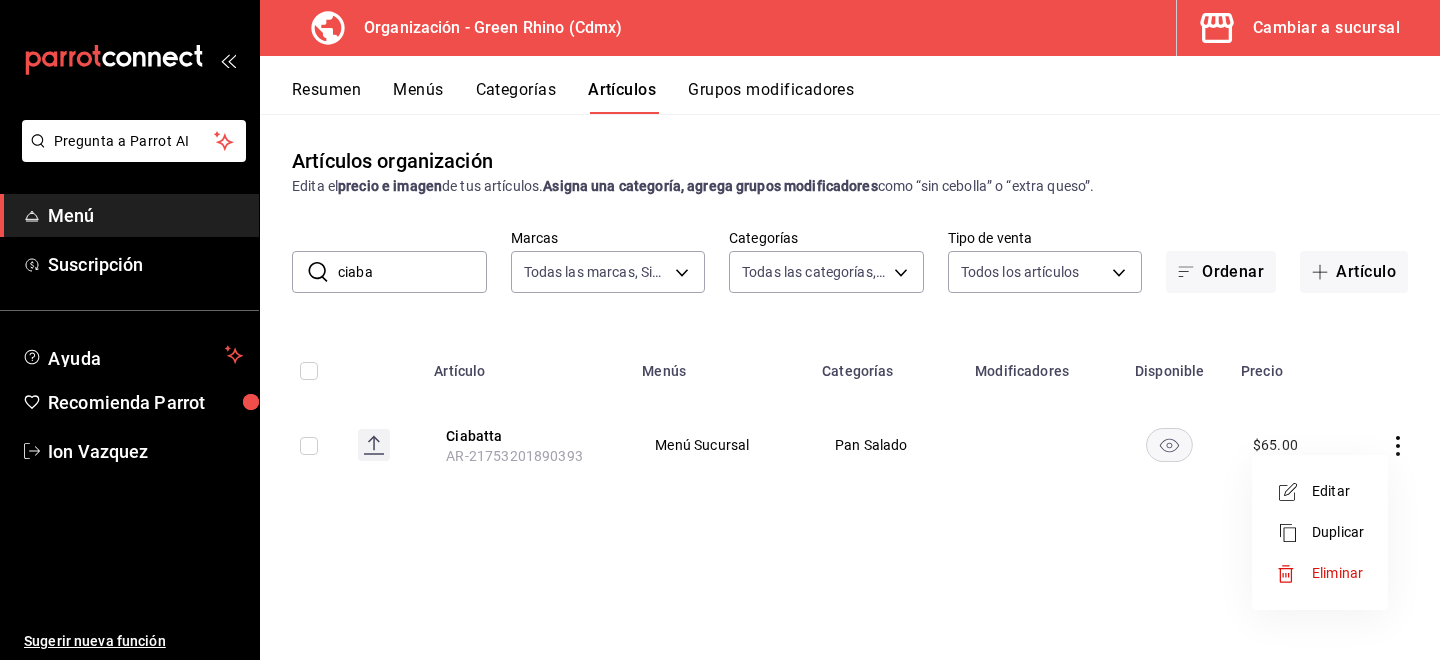 click on "Editar" at bounding box center (1320, 491) 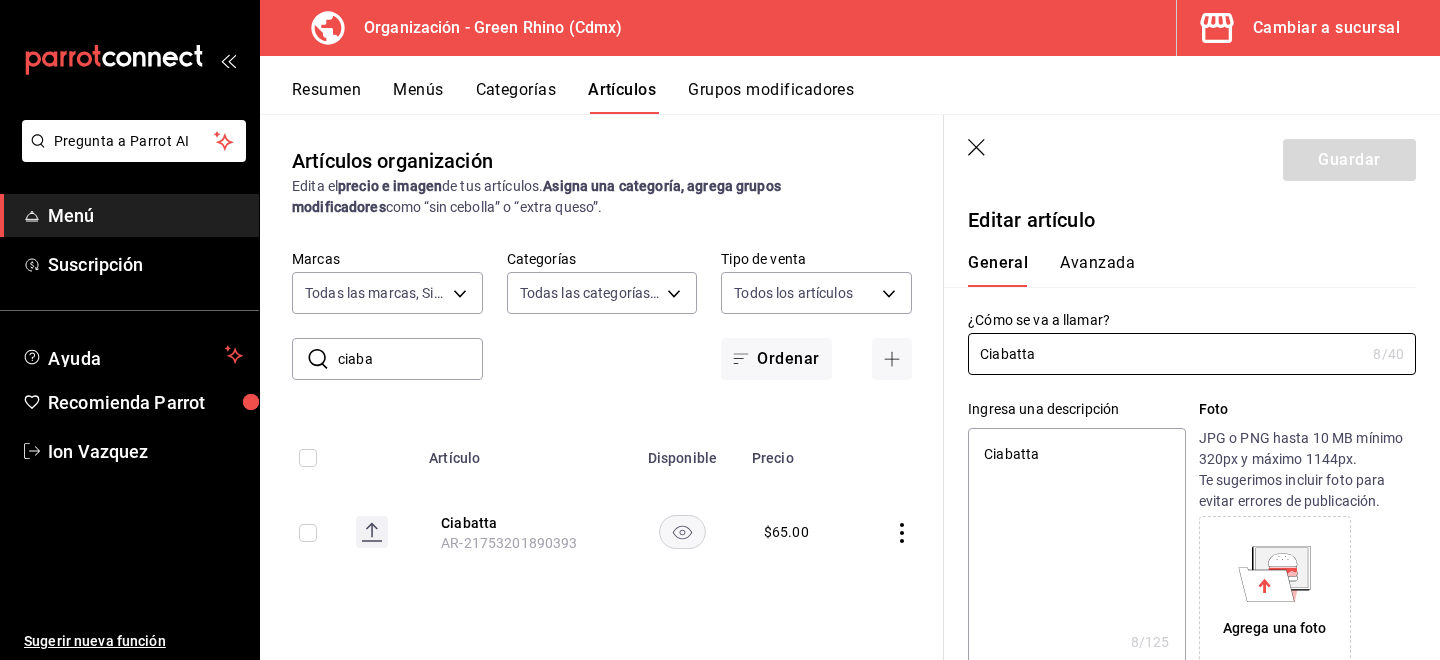 type on "x" 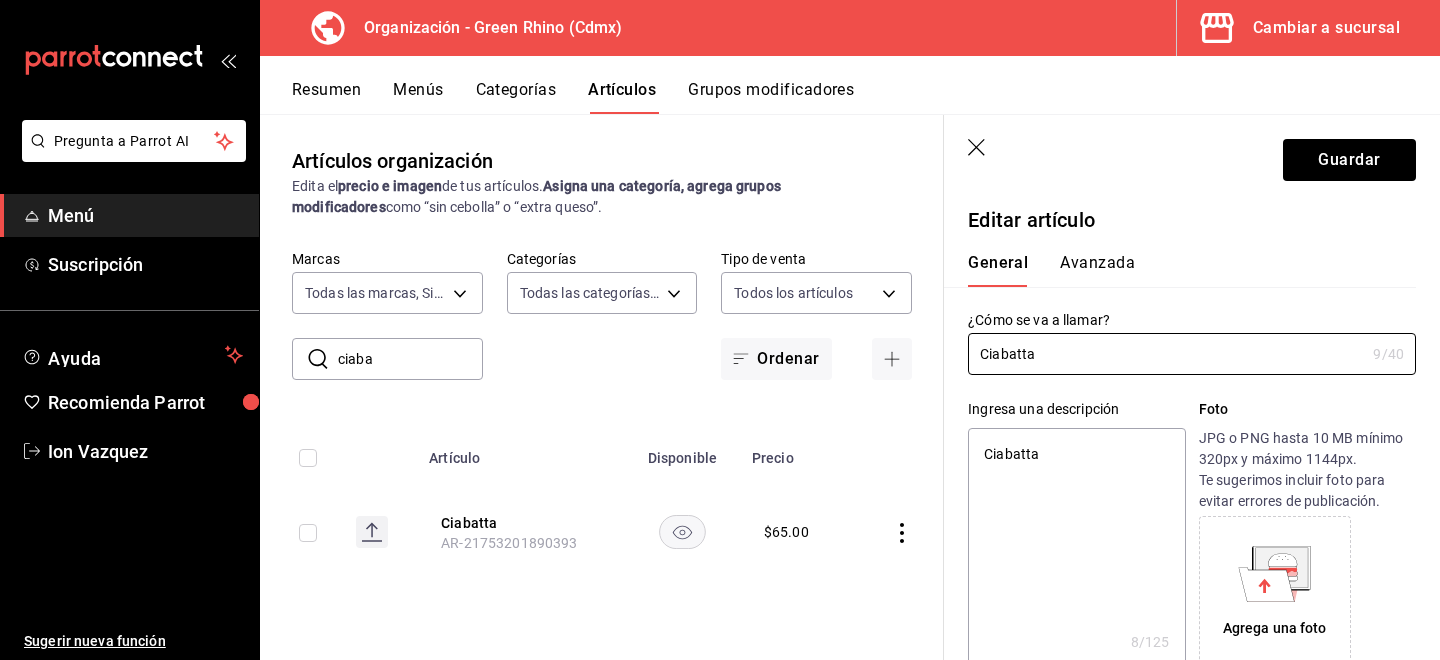 type on "x" 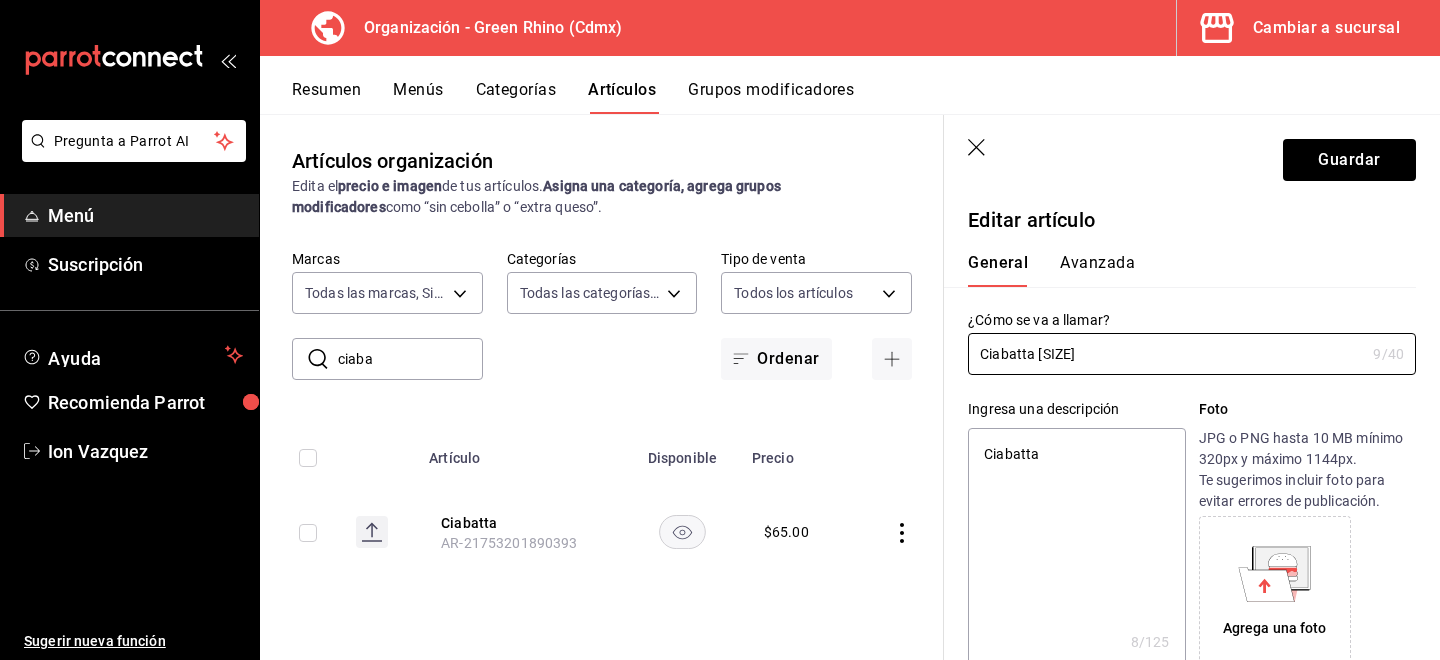 type on "x" 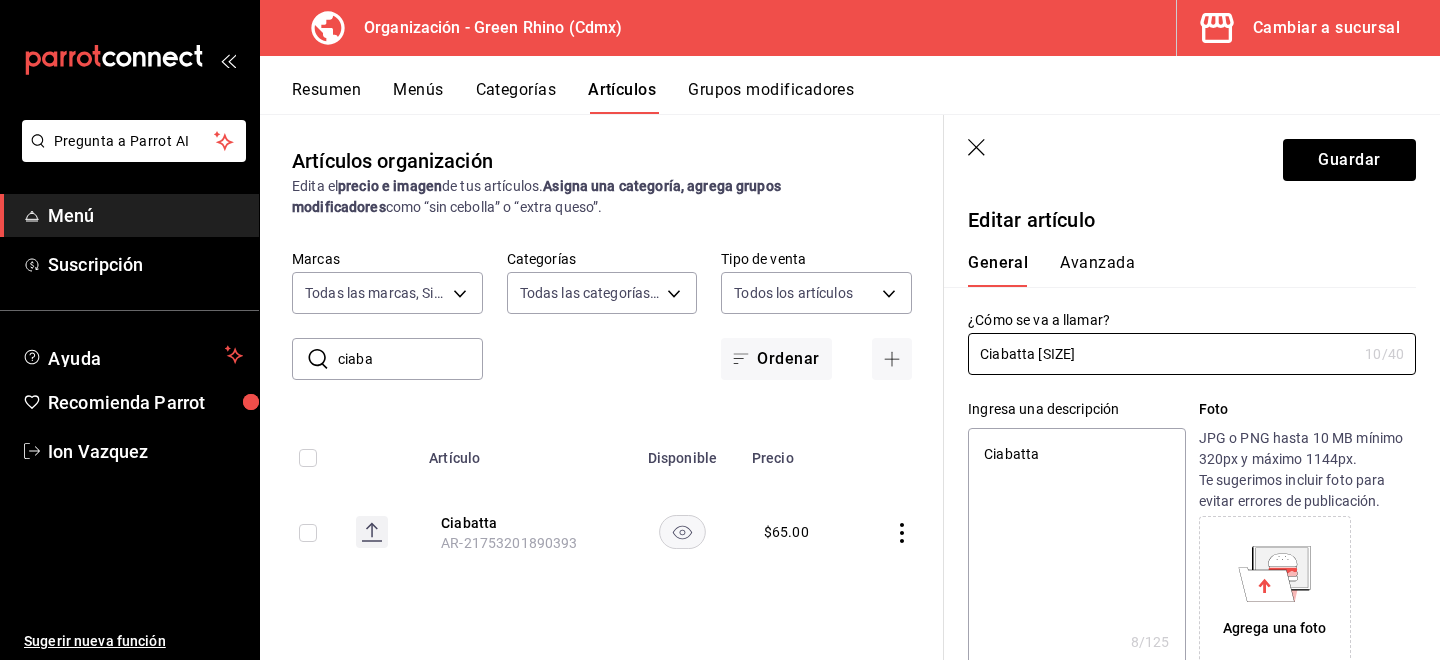 type on "Ciabatta Gr" 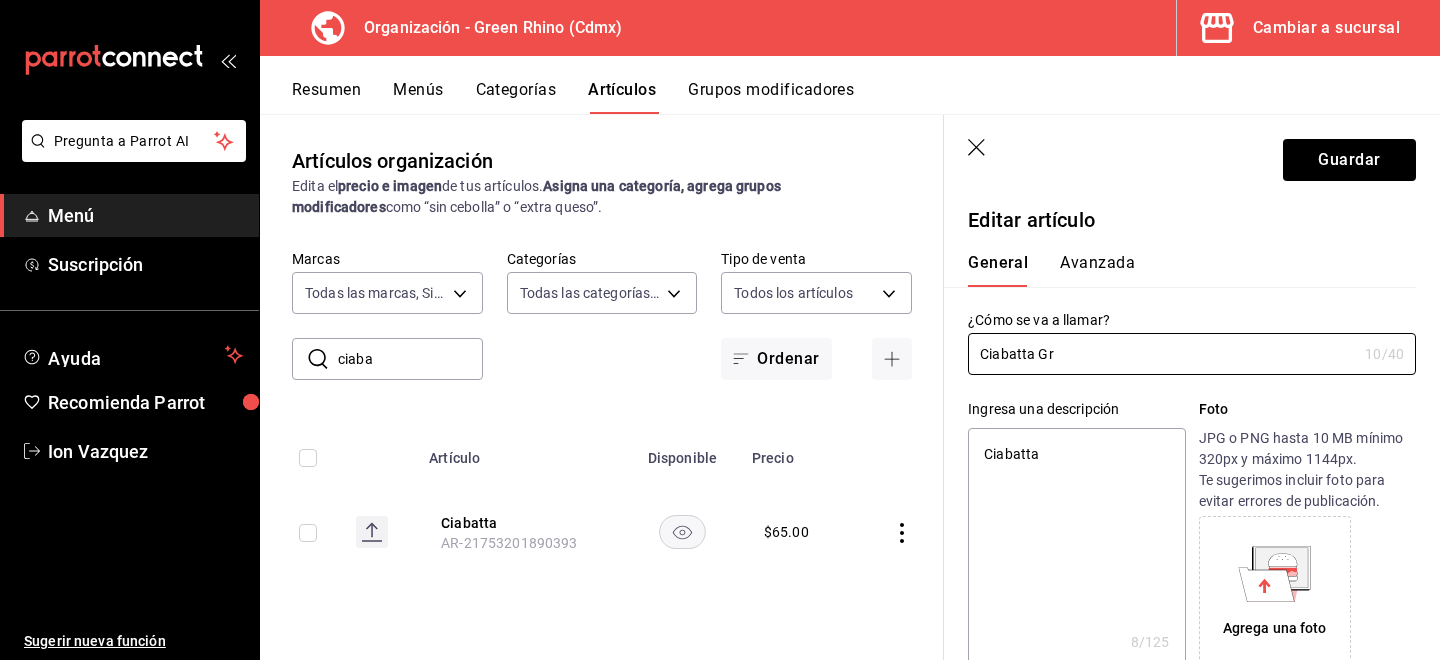 type on "x" 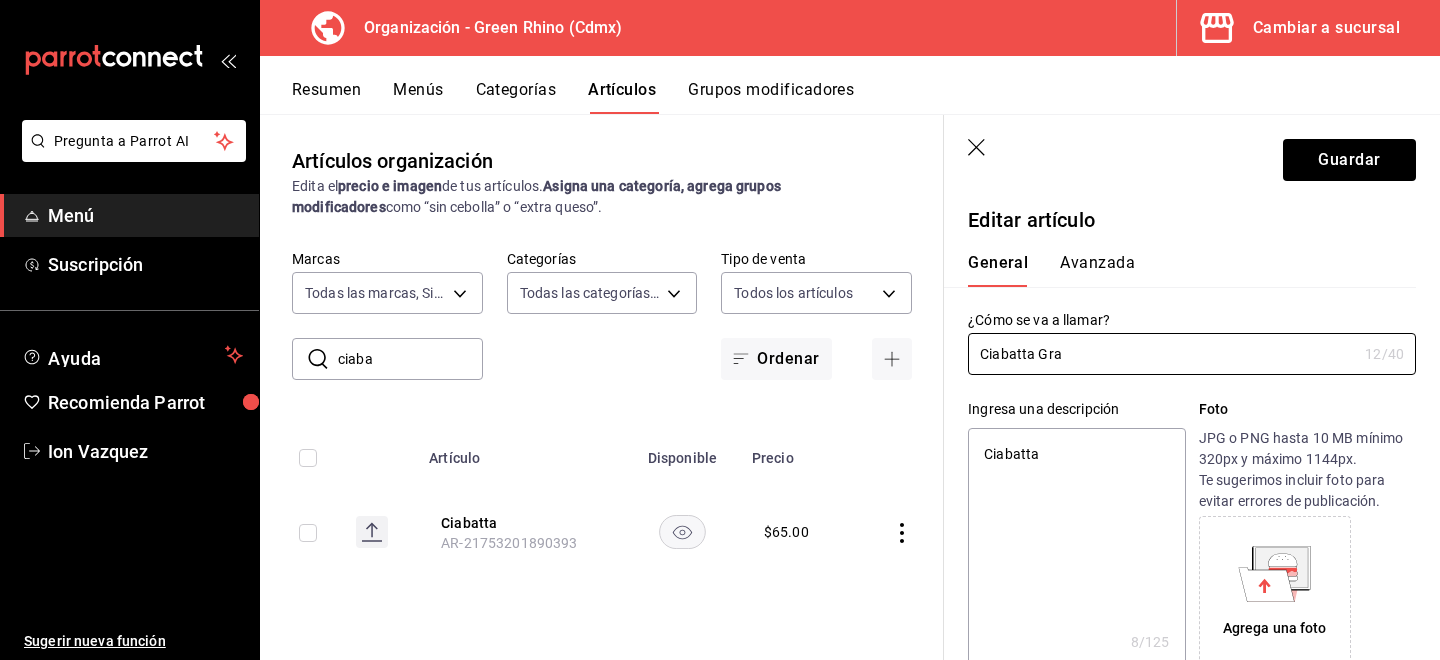 type on "Ciabatta Gran" 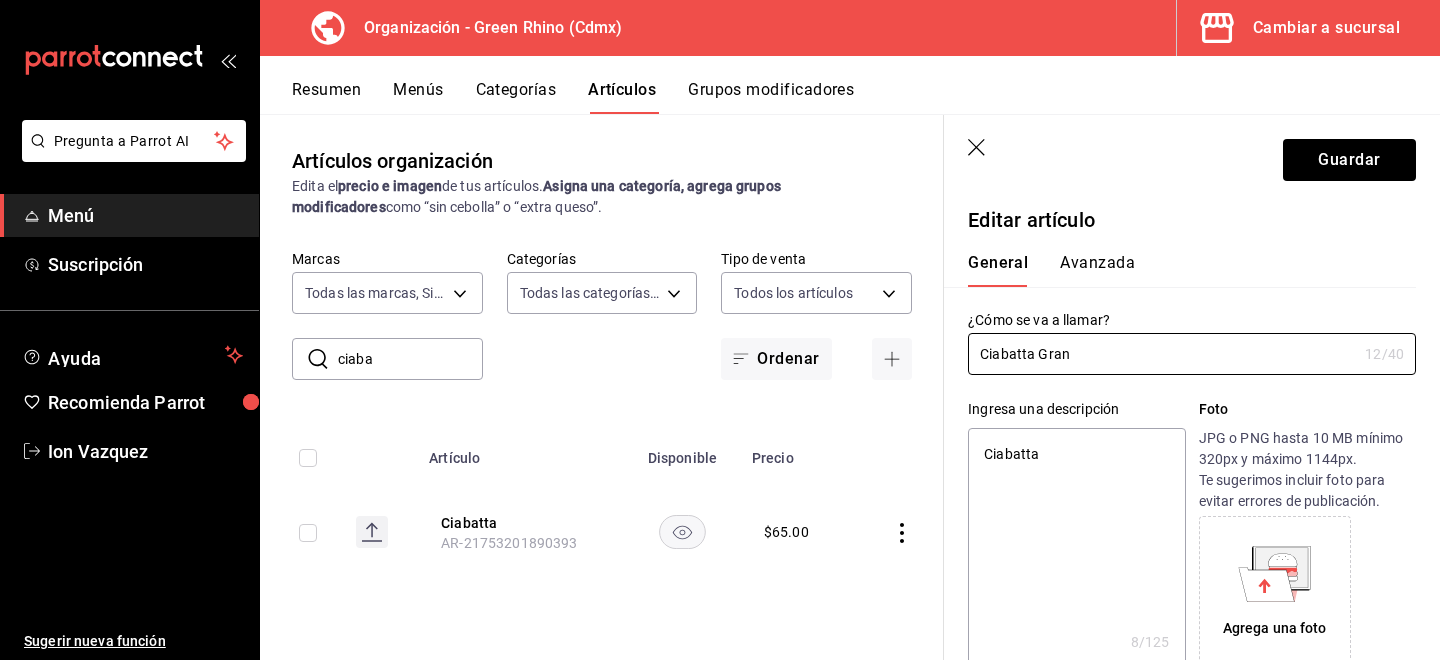type on "x" 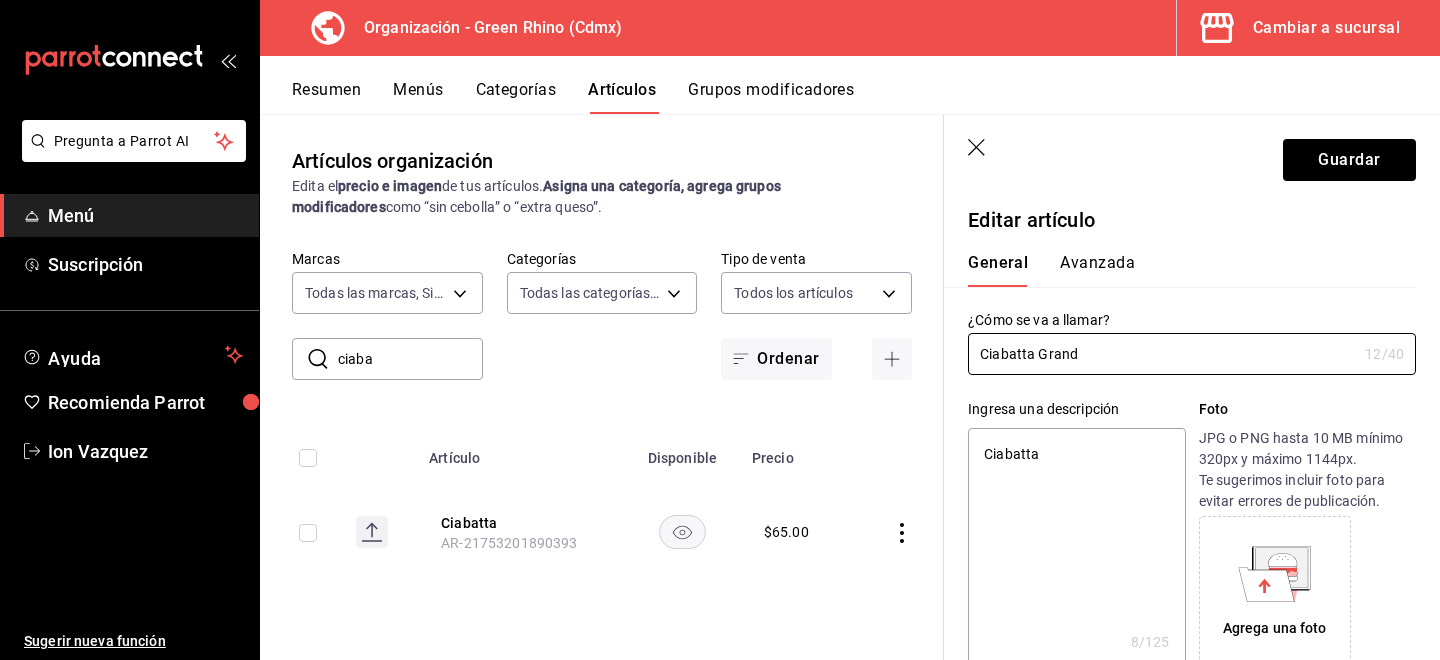 type on "Ciabatta Grande" 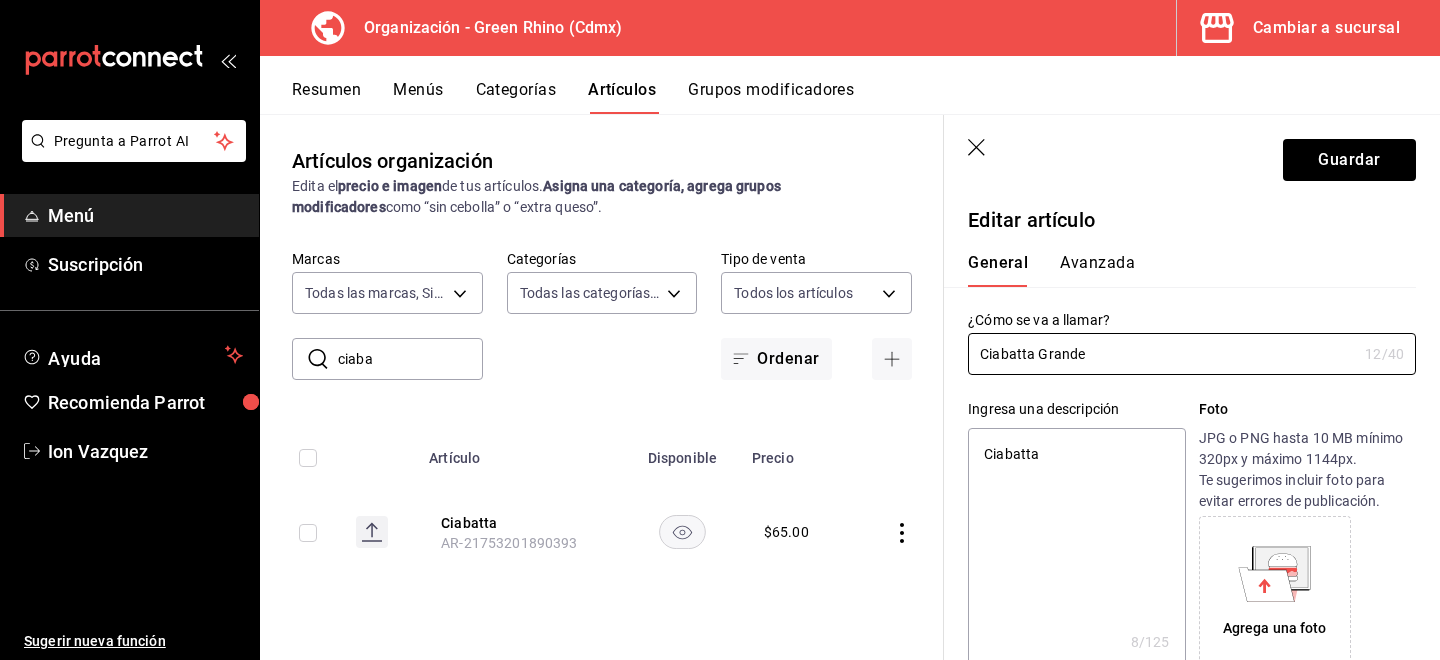 type on "x" 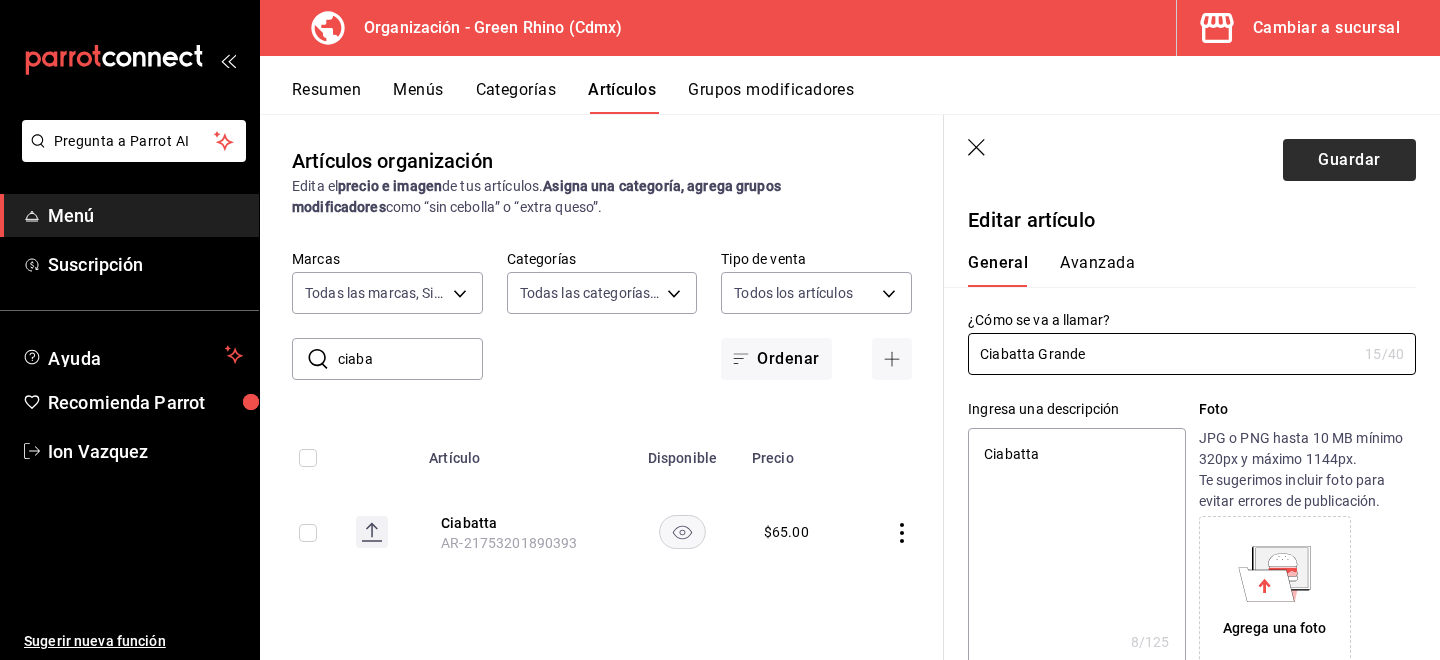type on "Ciabatta Grande" 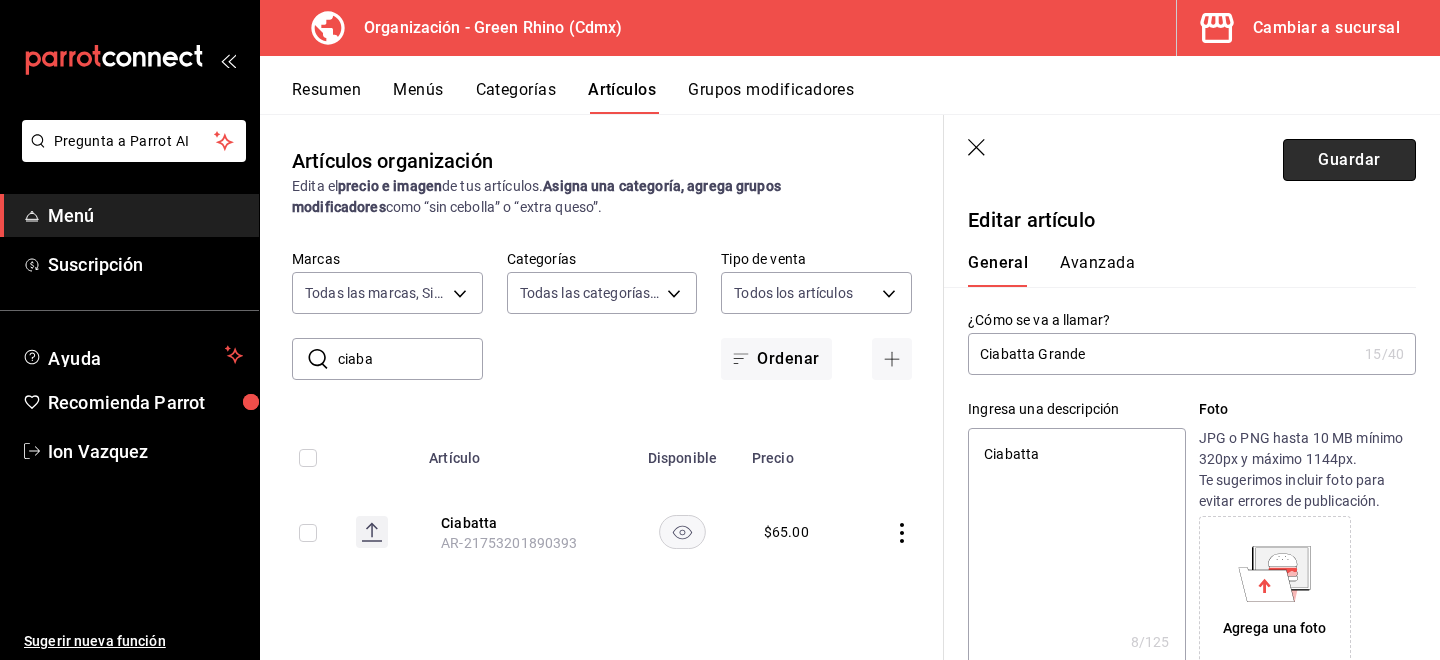 click on "Guardar" at bounding box center [1349, 160] 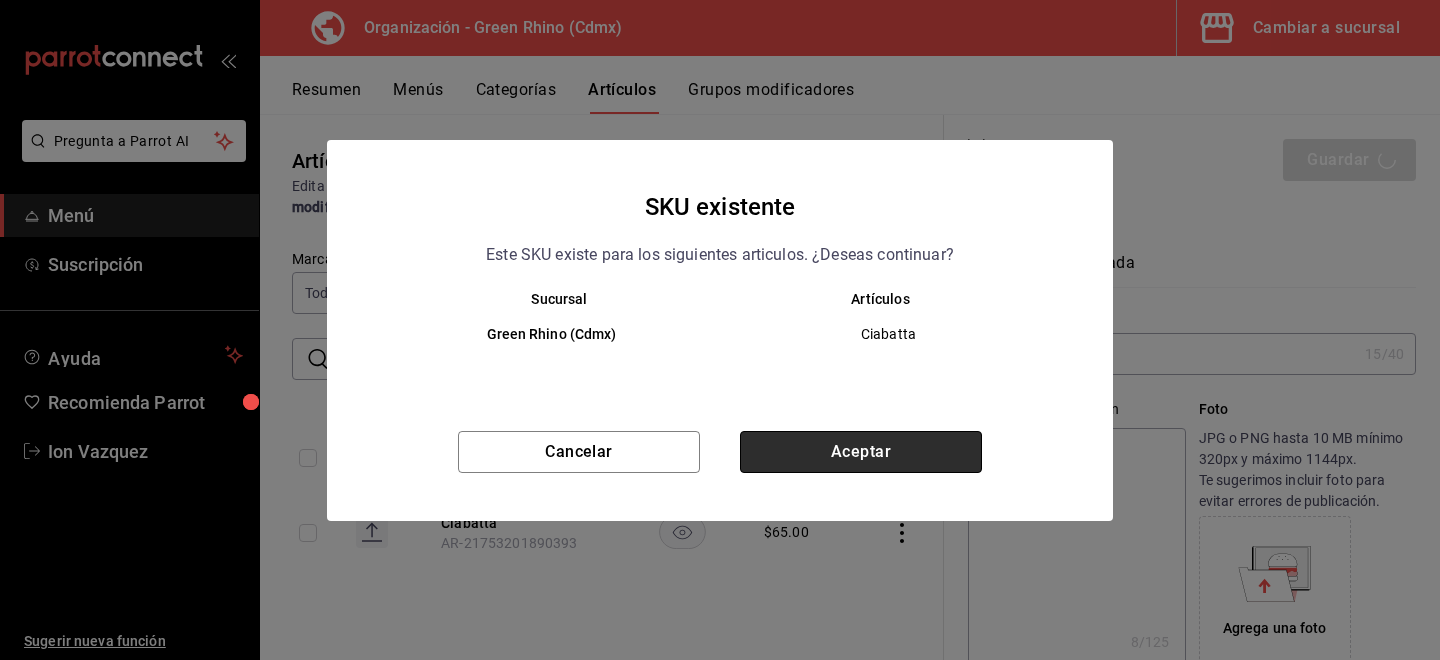click on "Aceptar" at bounding box center [861, 452] 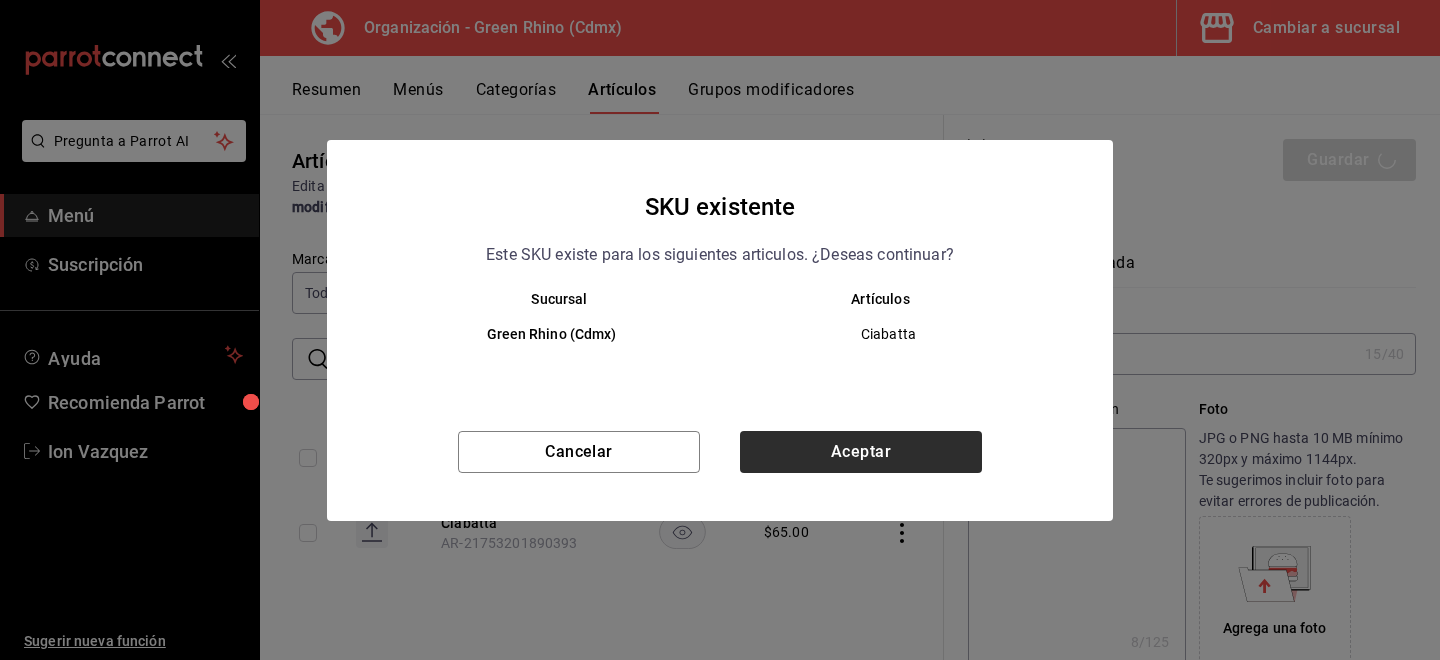 type on "x" 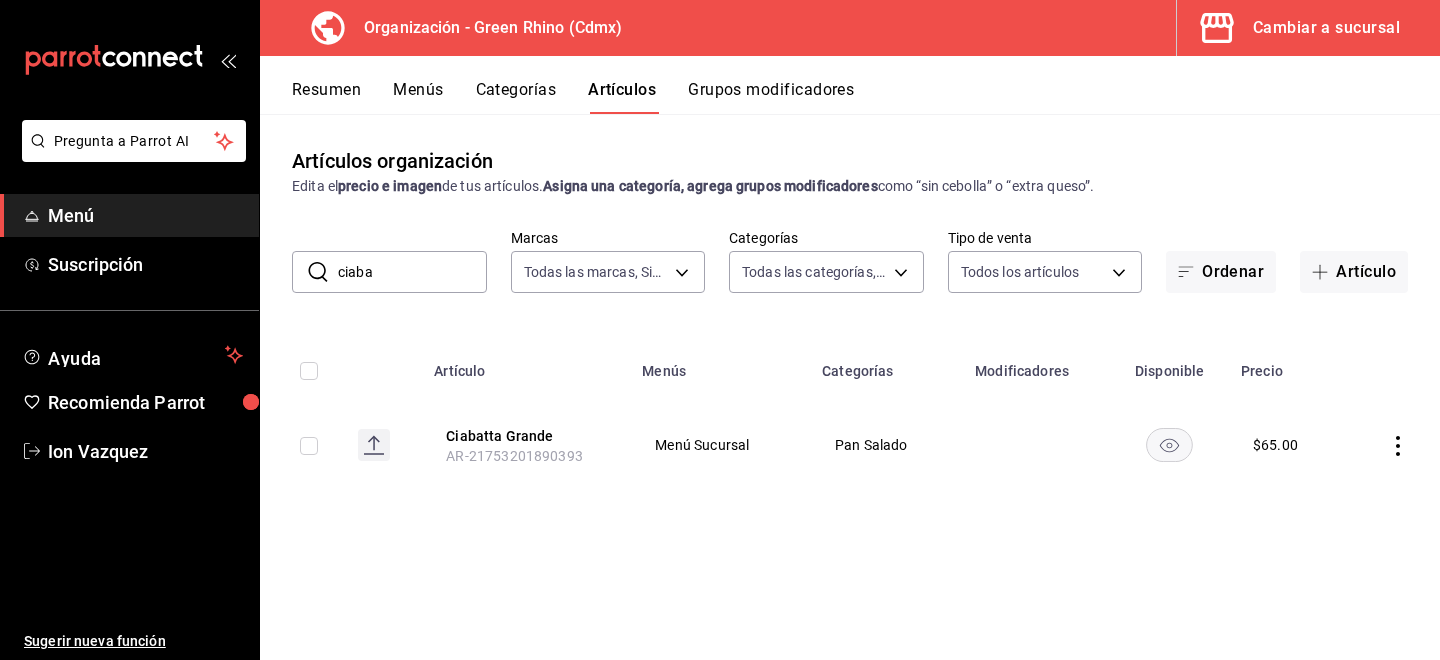 click at bounding box center (1392, 445) 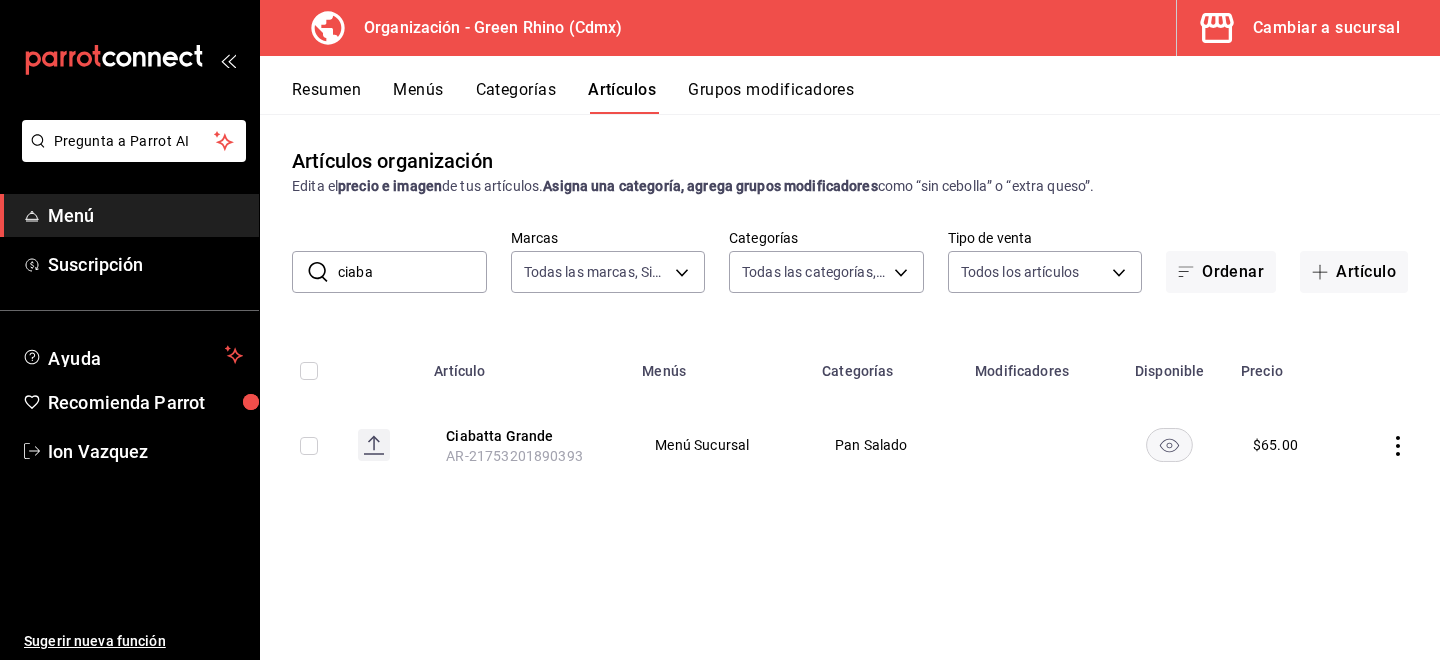 click at bounding box center [1392, 445] 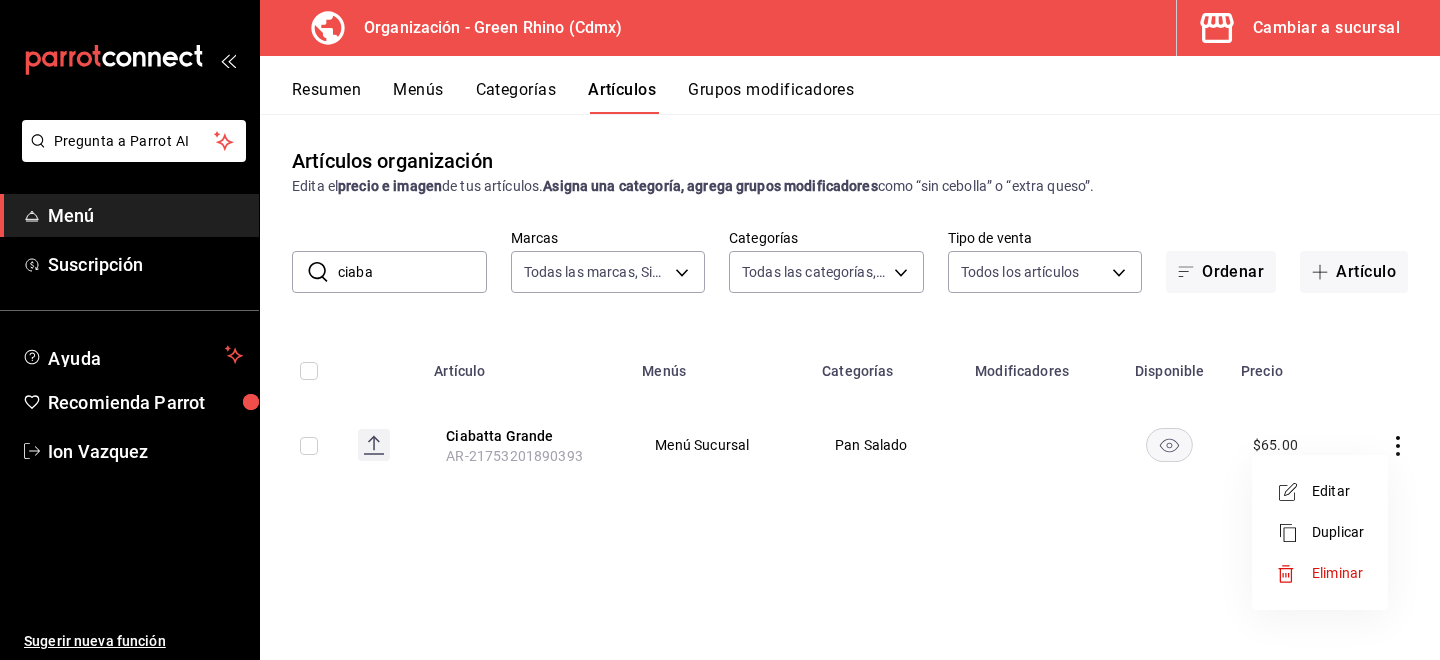 click on "Duplicar" at bounding box center (1338, 532) 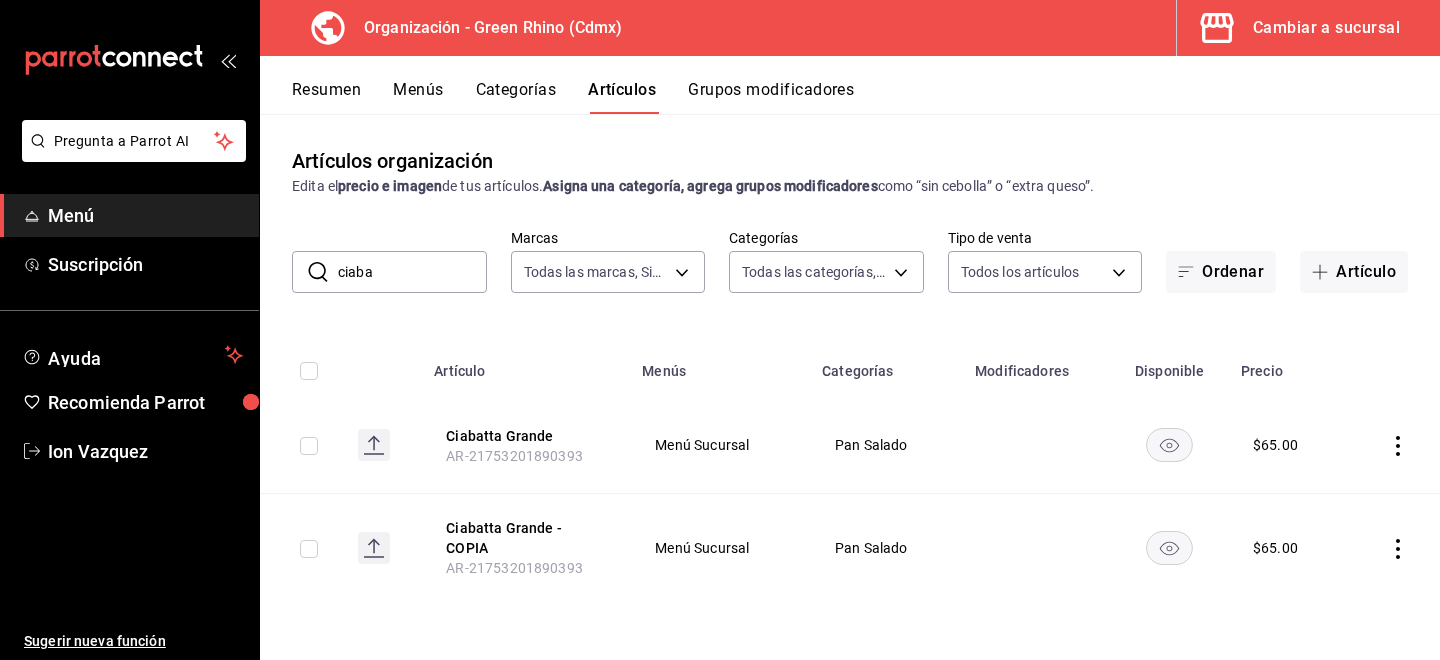 click 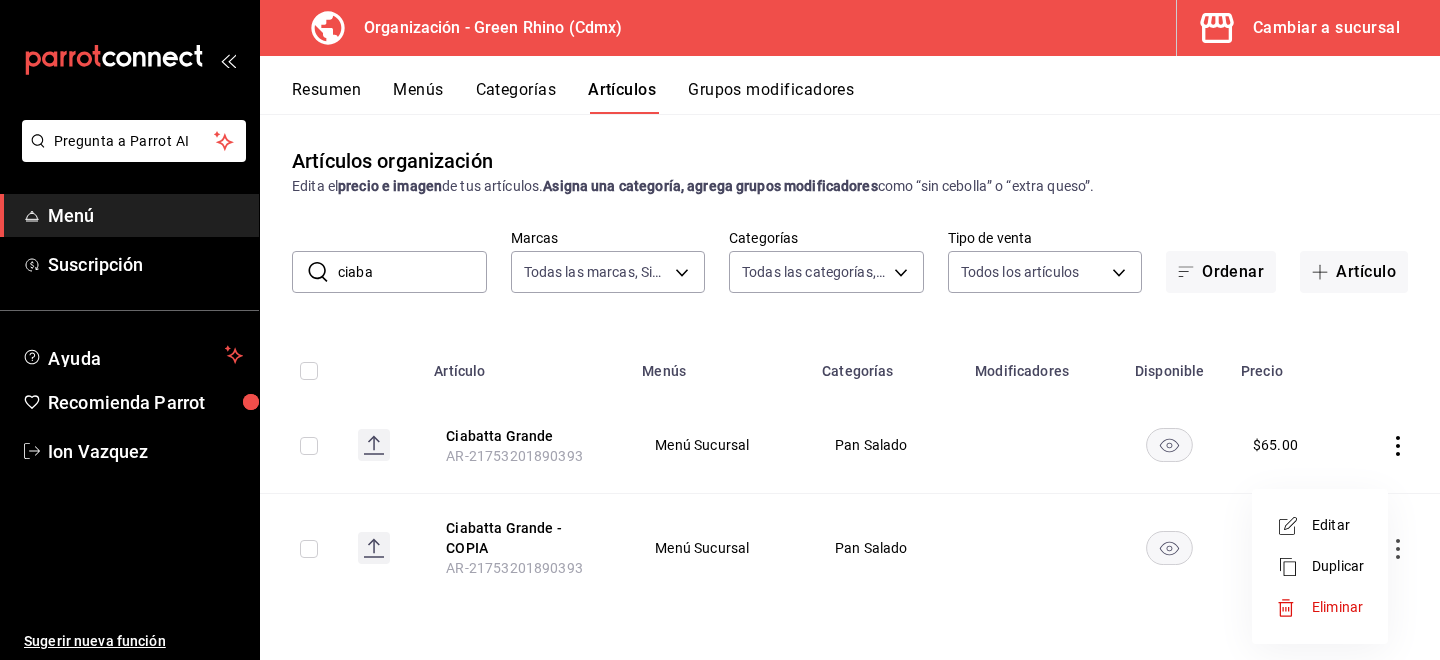 click on "Editar" at bounding box center [1338, 525] 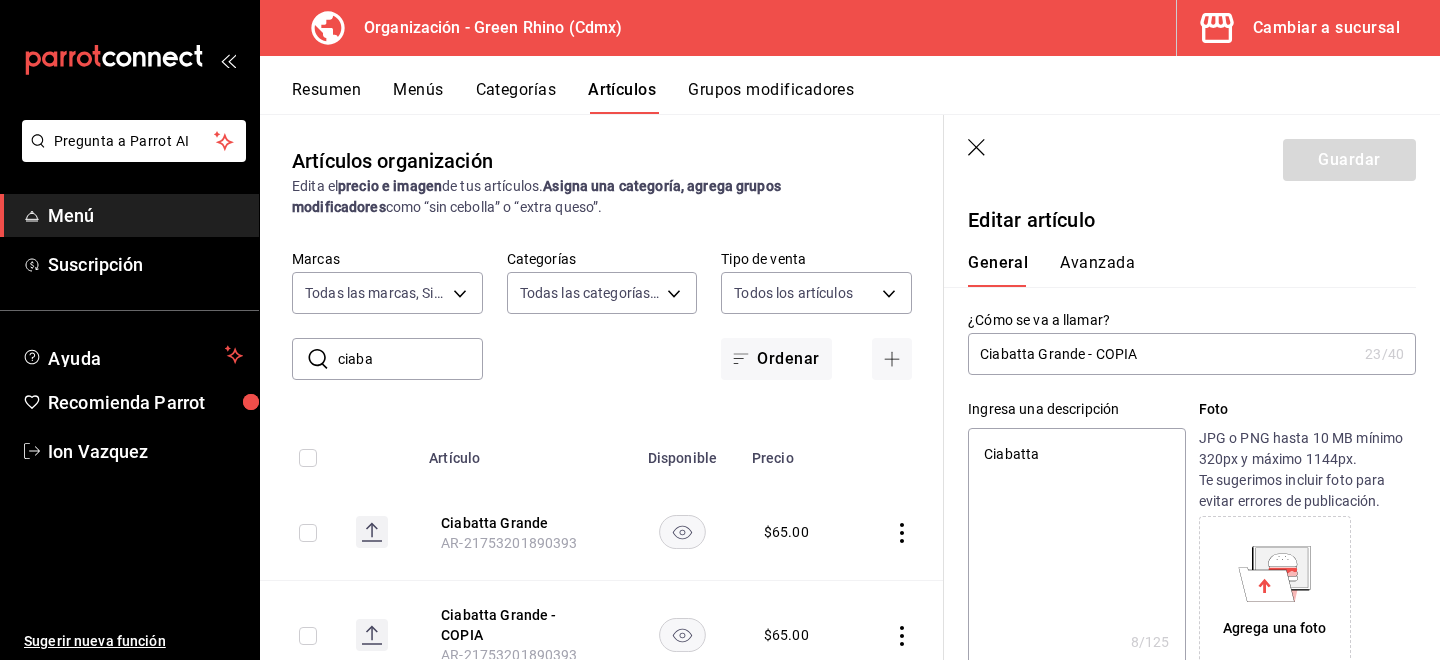 click on "Ciabatta Grande - COPIA" at bounding box center (1162, 354) 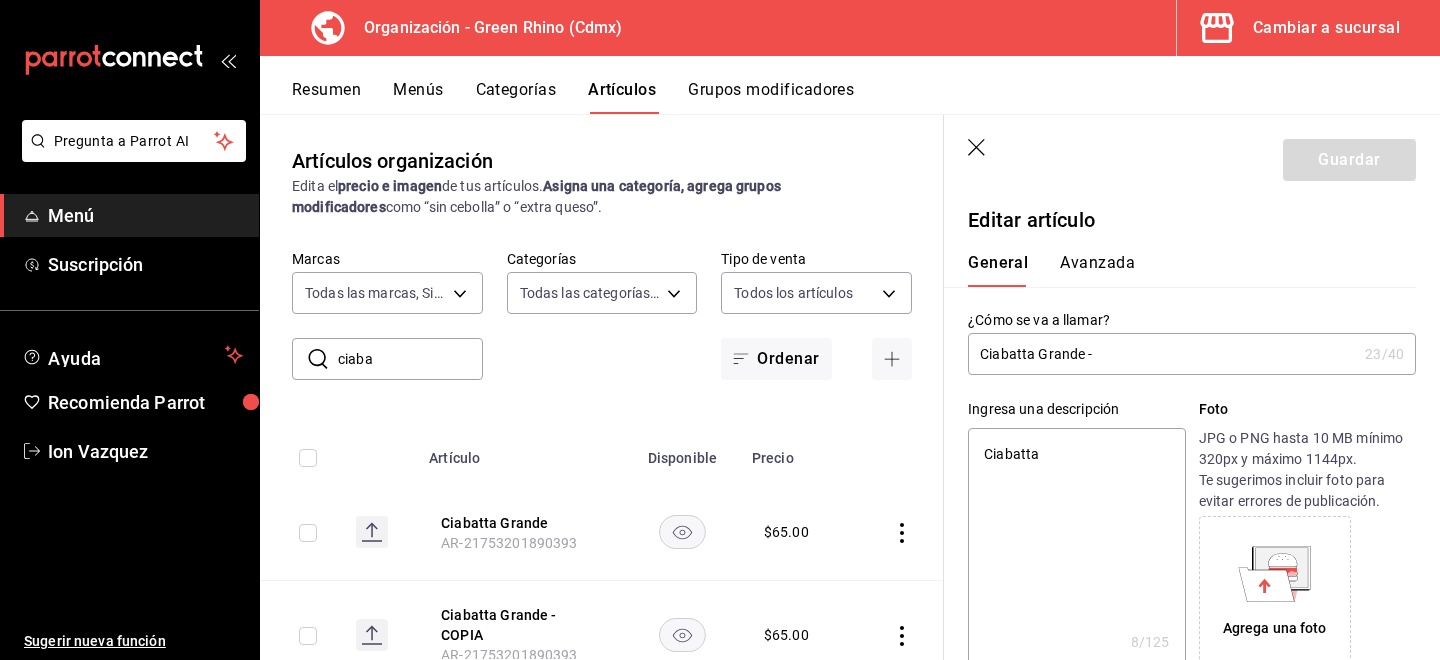 type on "x" 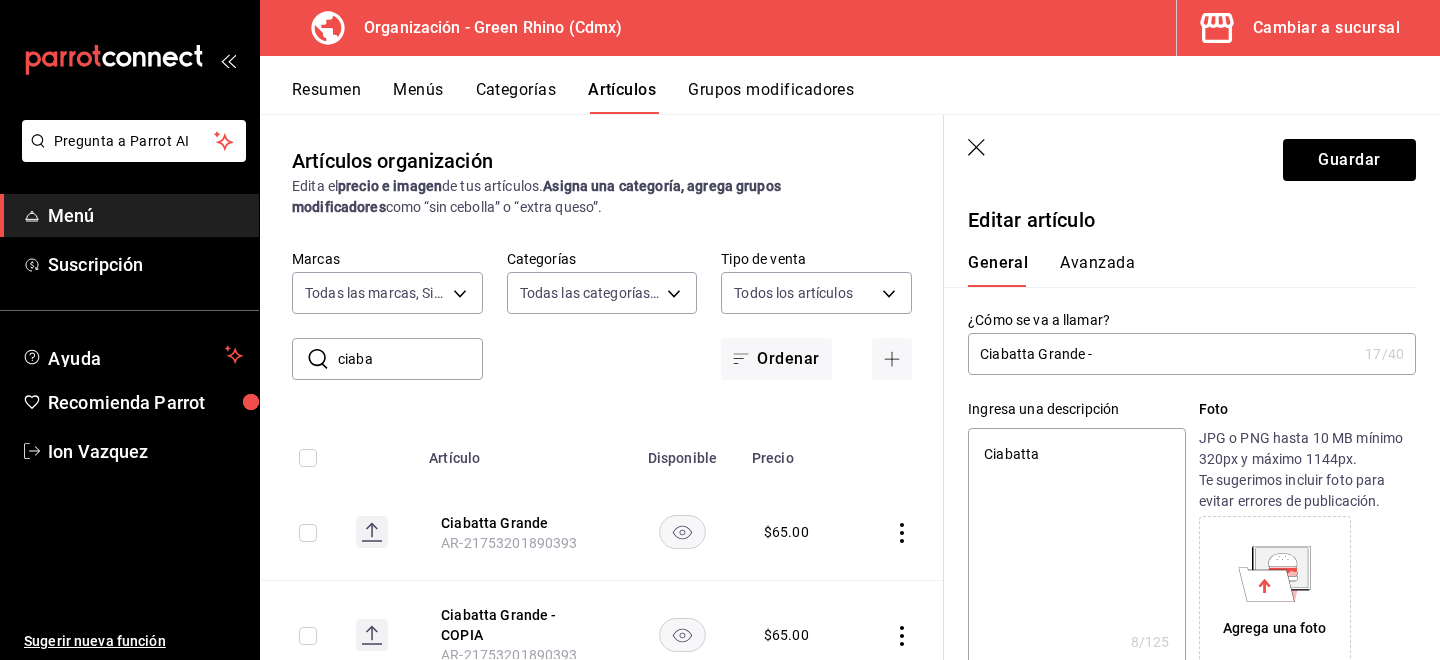 type on "Ciabatta Grande" 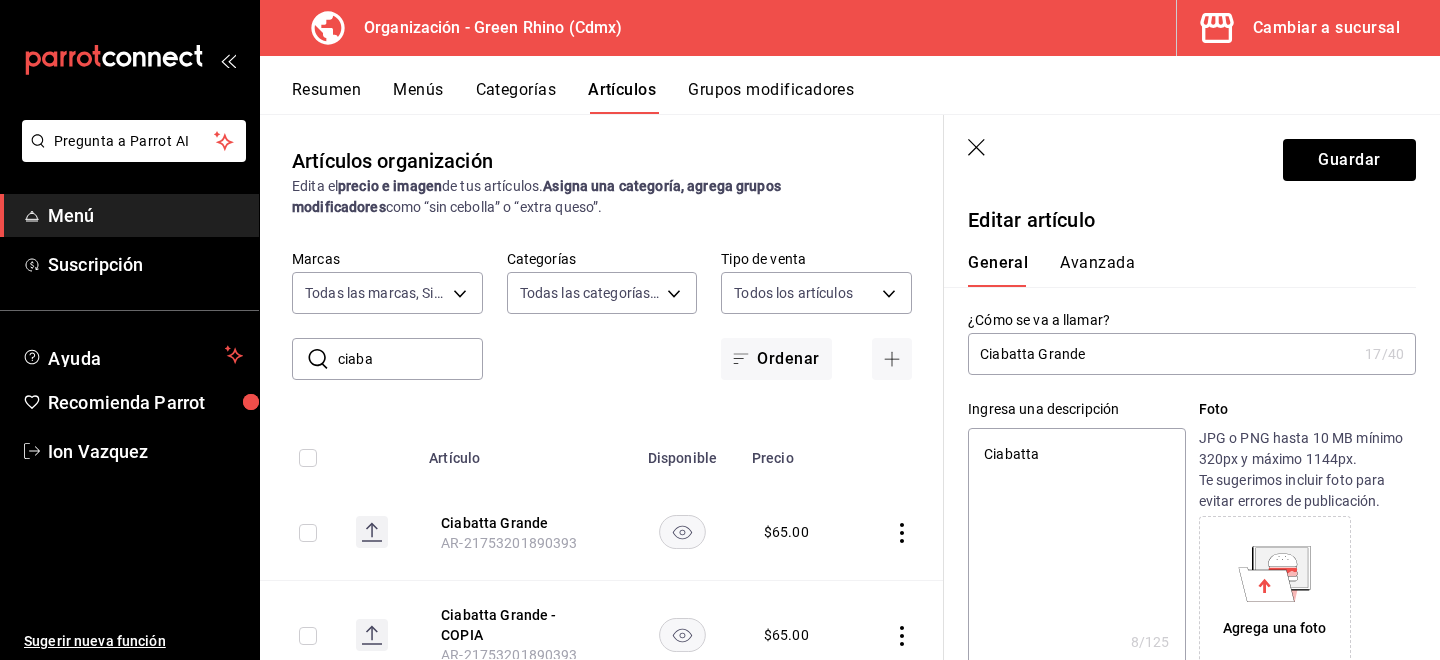type on "x" 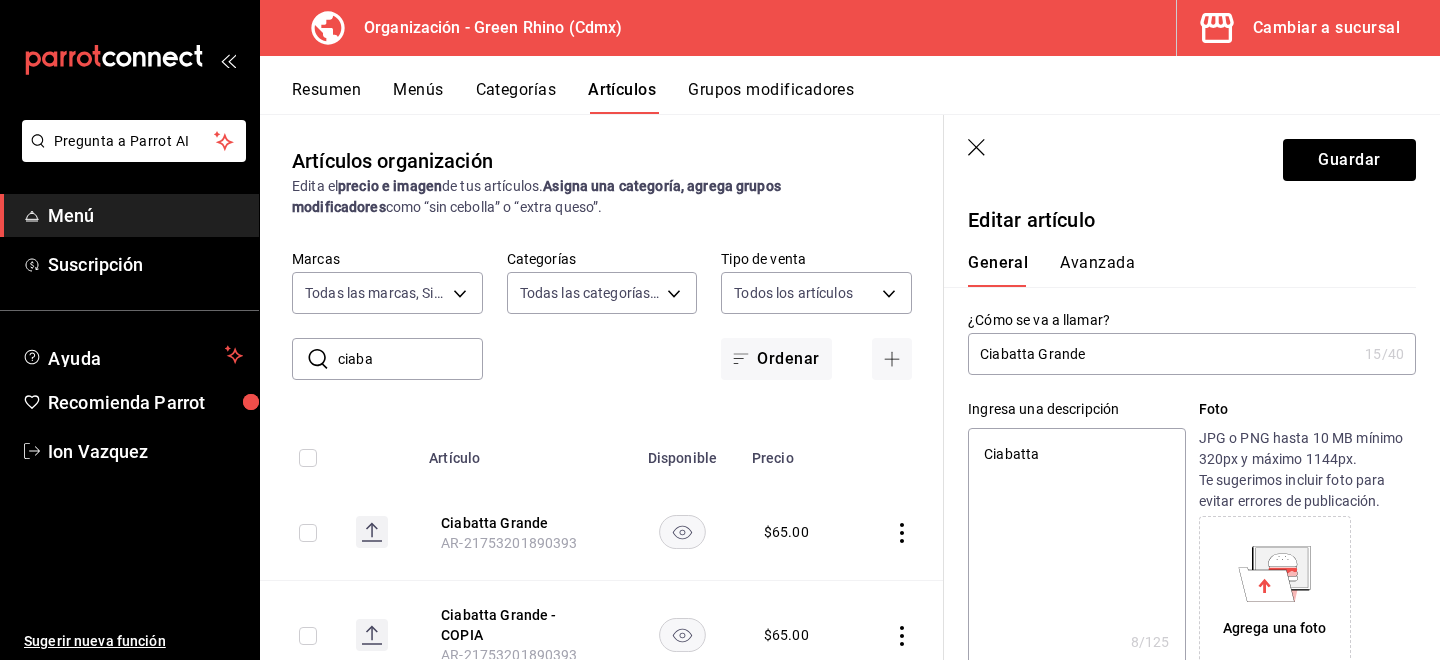 type on "Ciabatta Grand" 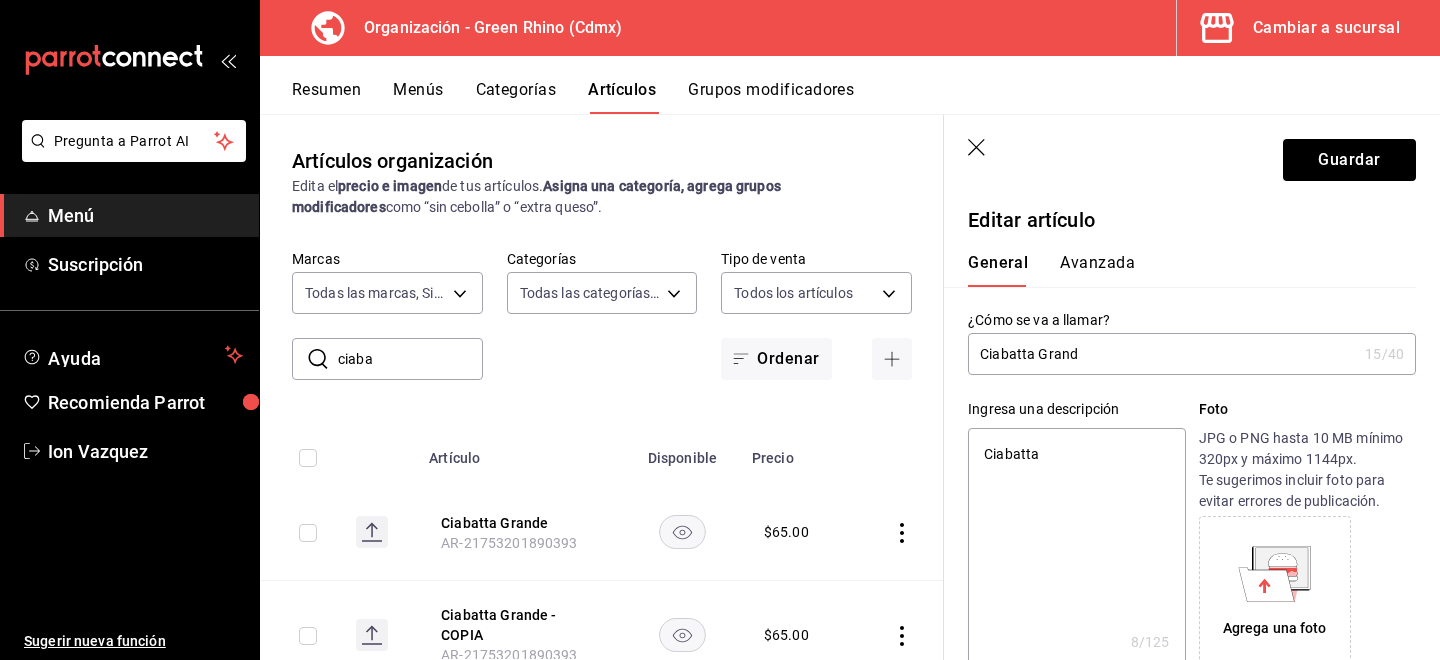 type on "x" 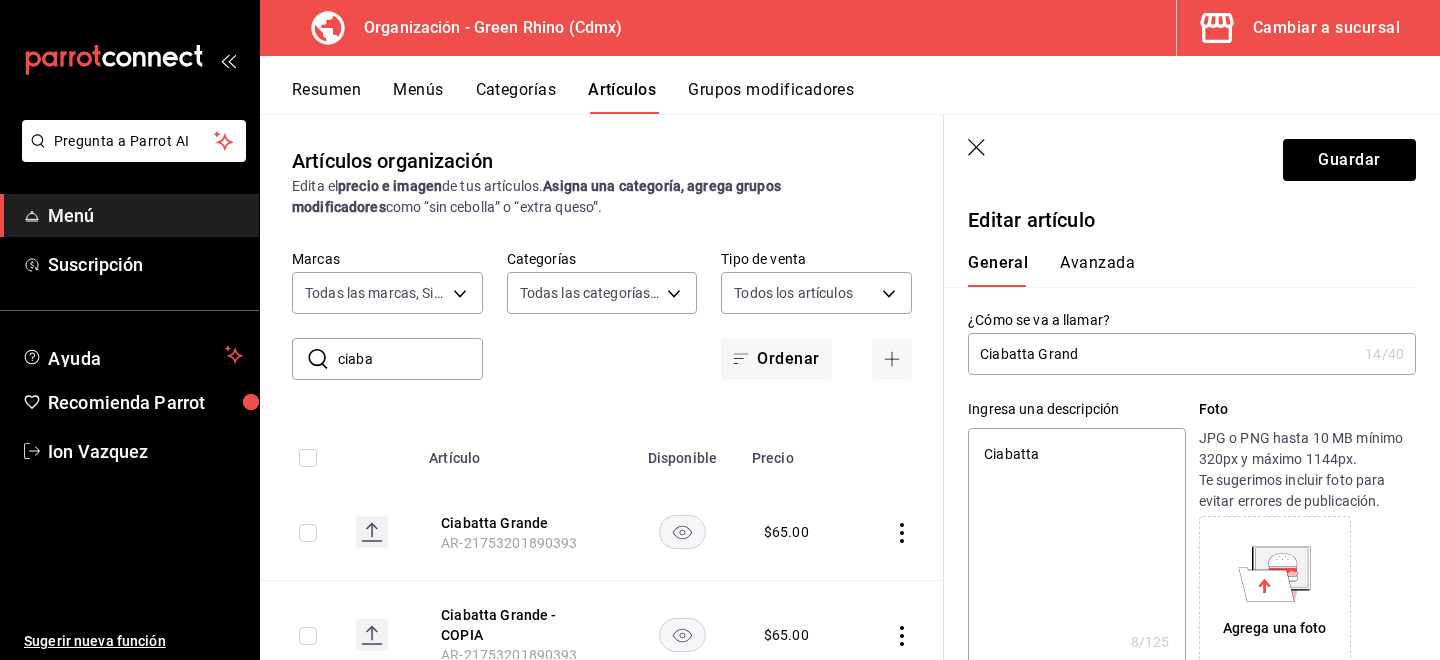 type on "Ciabatta Gran" 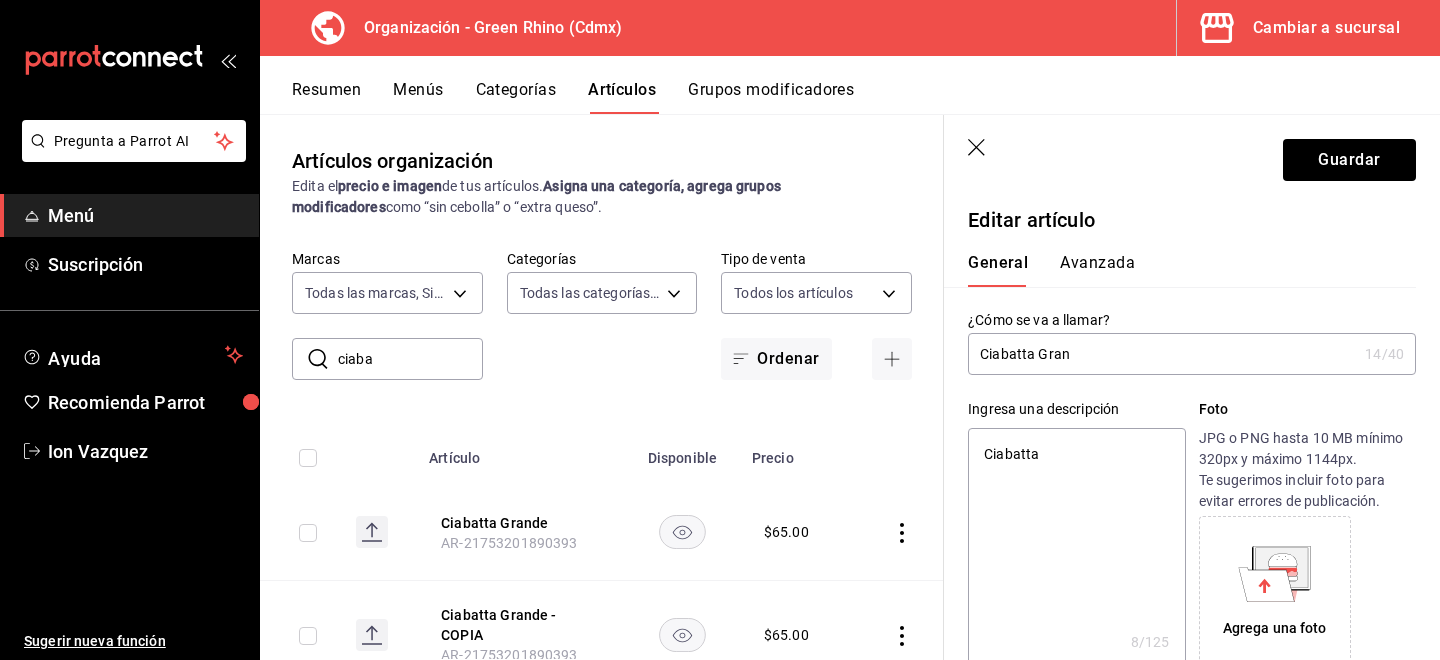 type on "x" 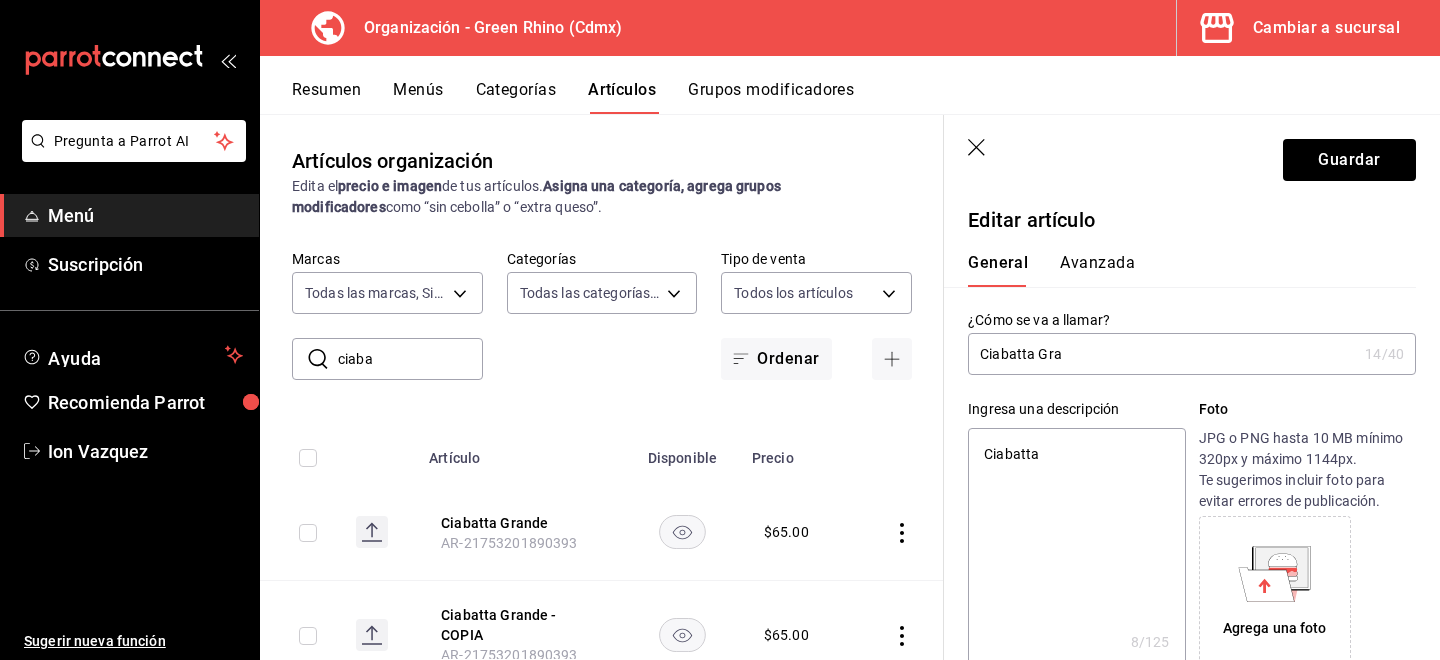 type on "x" 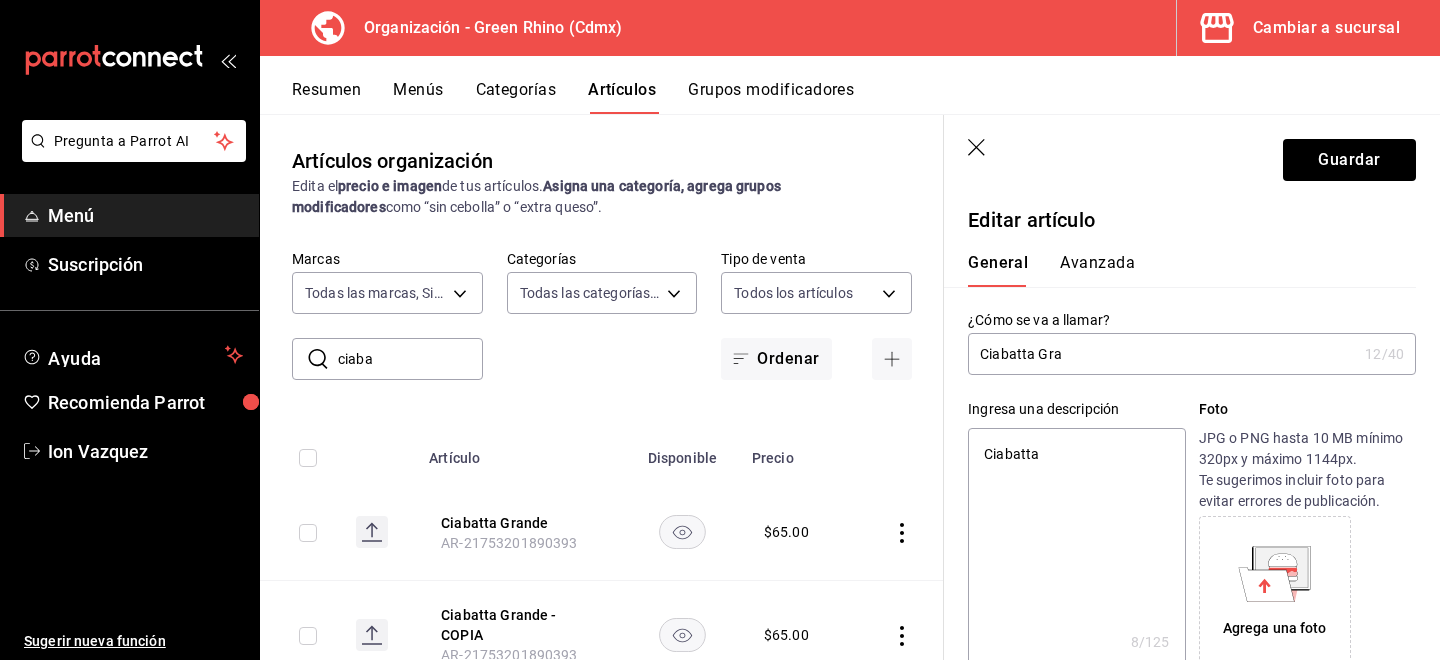 type on "Ciabatta Gr" 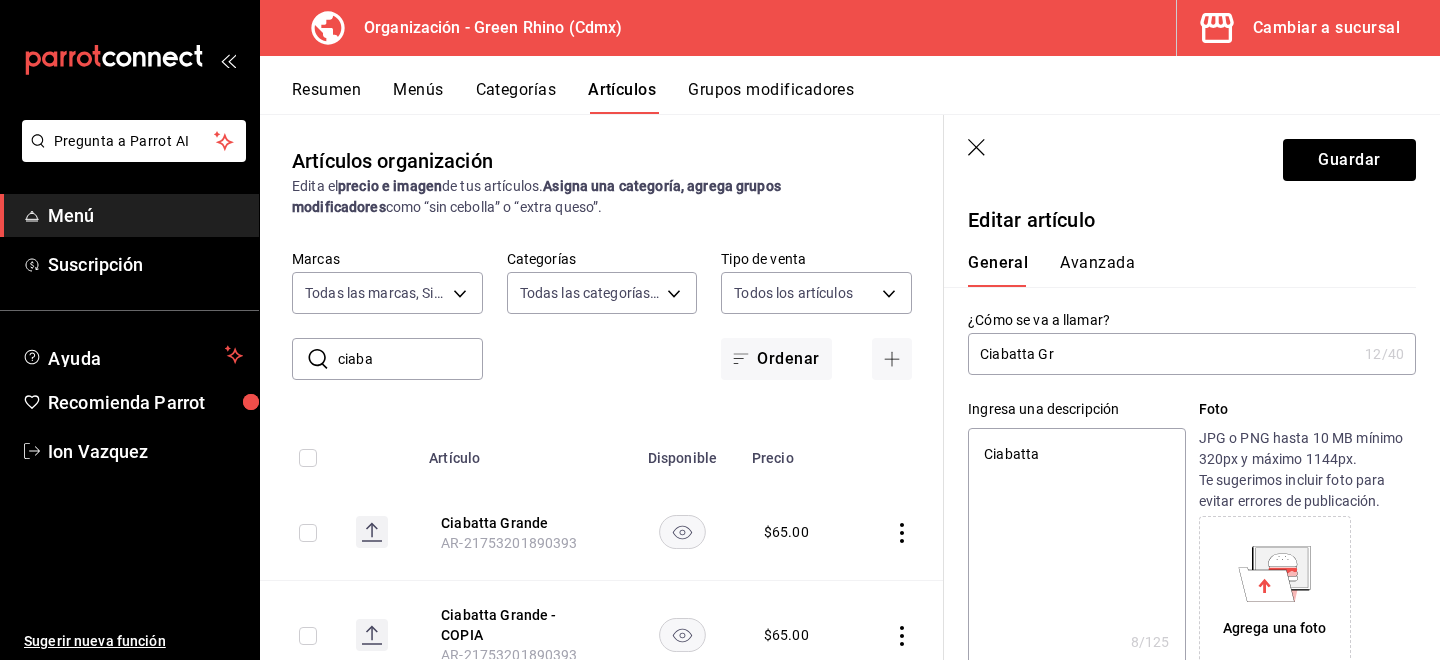 type on "x" 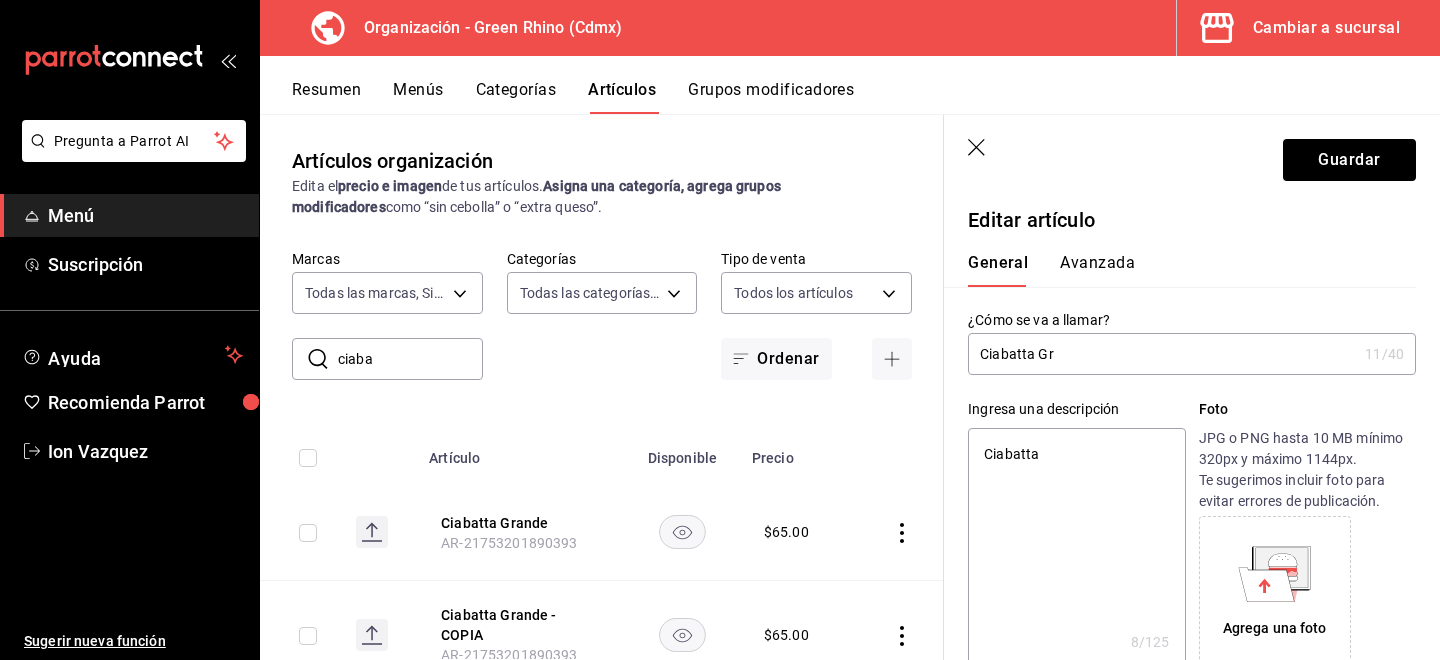 type on "Ciabatta G" 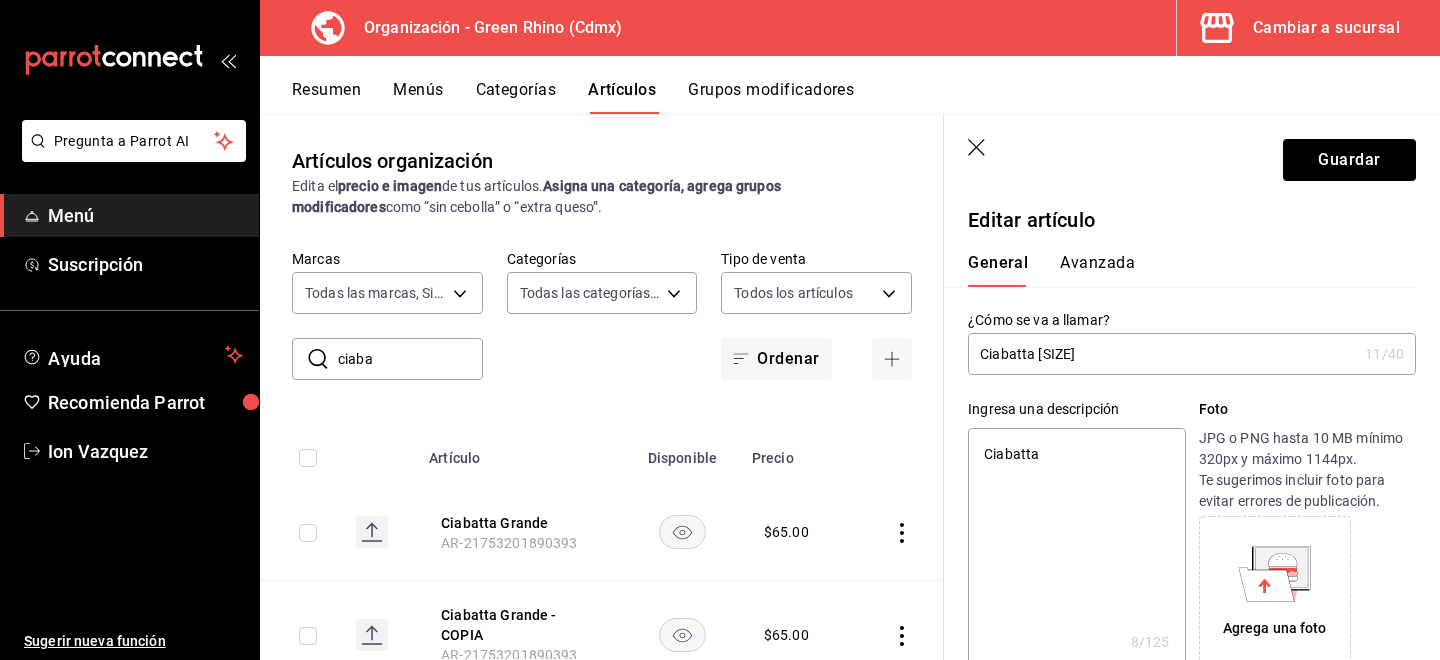 type on "x" 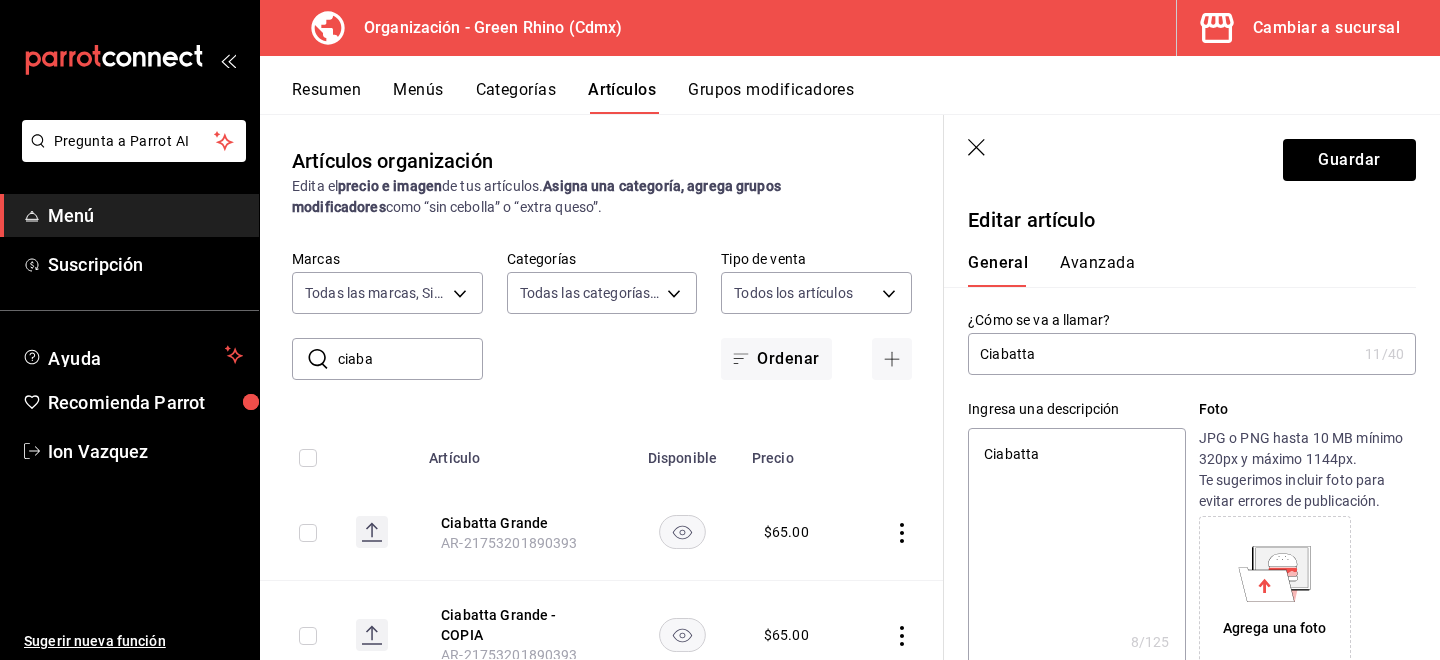 type on "x" 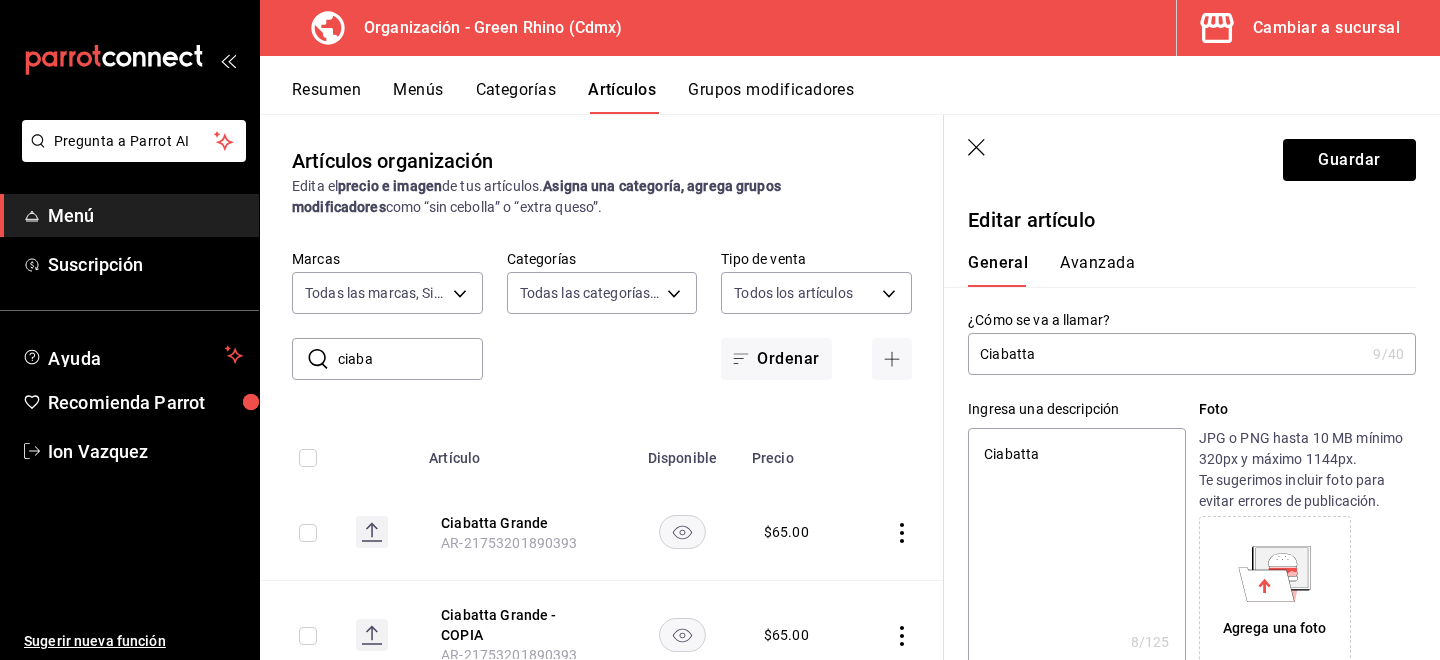 type on "Ciabatta P" 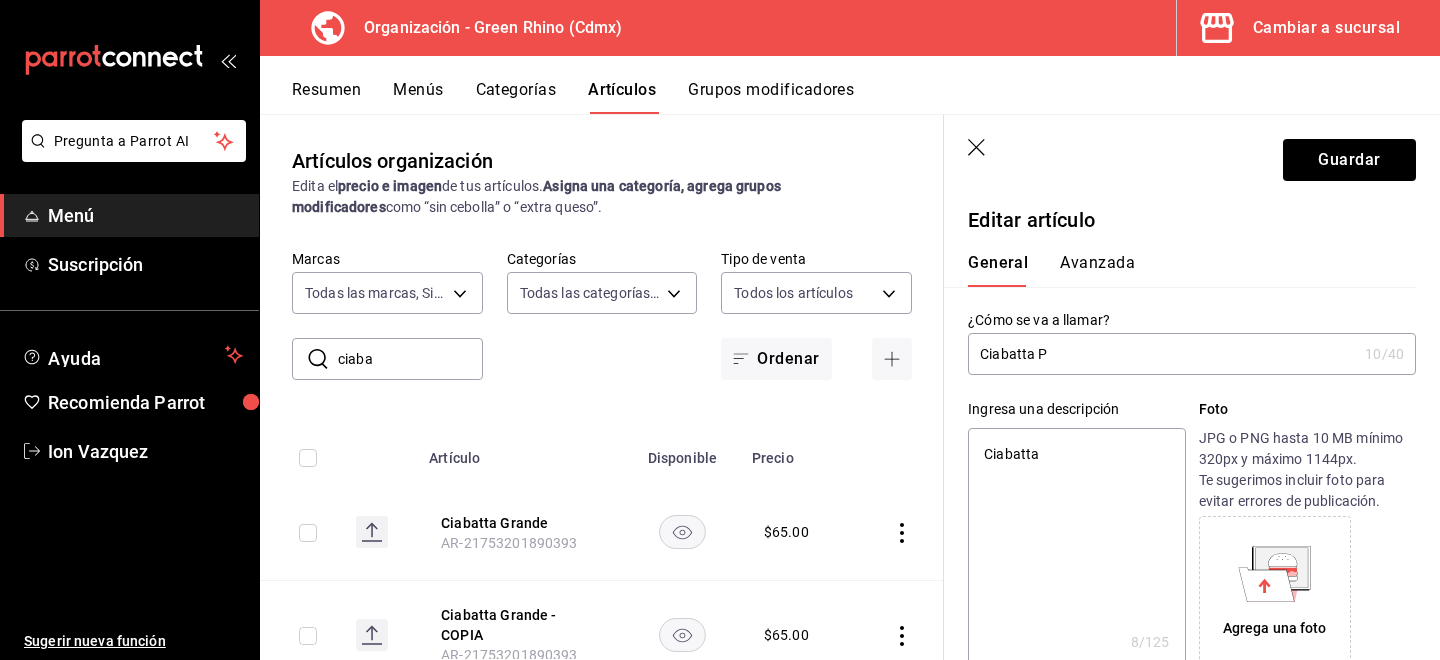 type on "Ciabatta Pe" 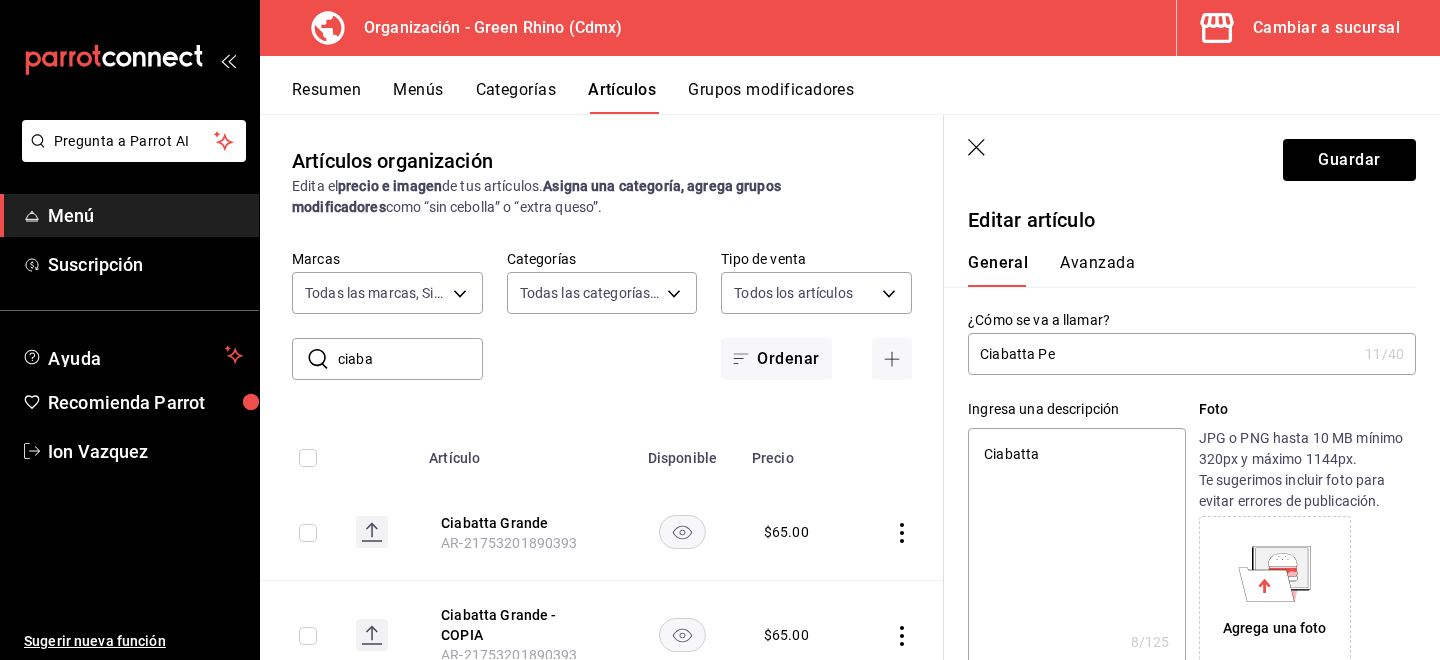type on "Ciabatta Peq" 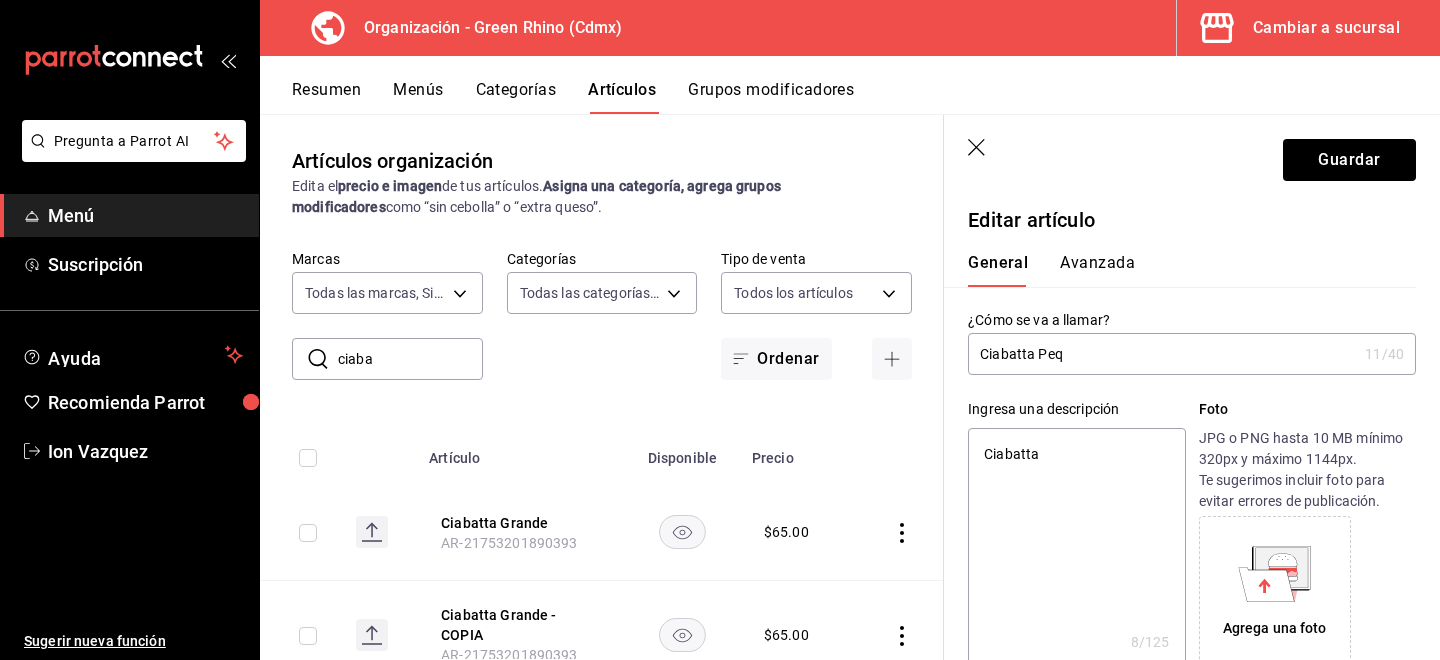 type on "x" 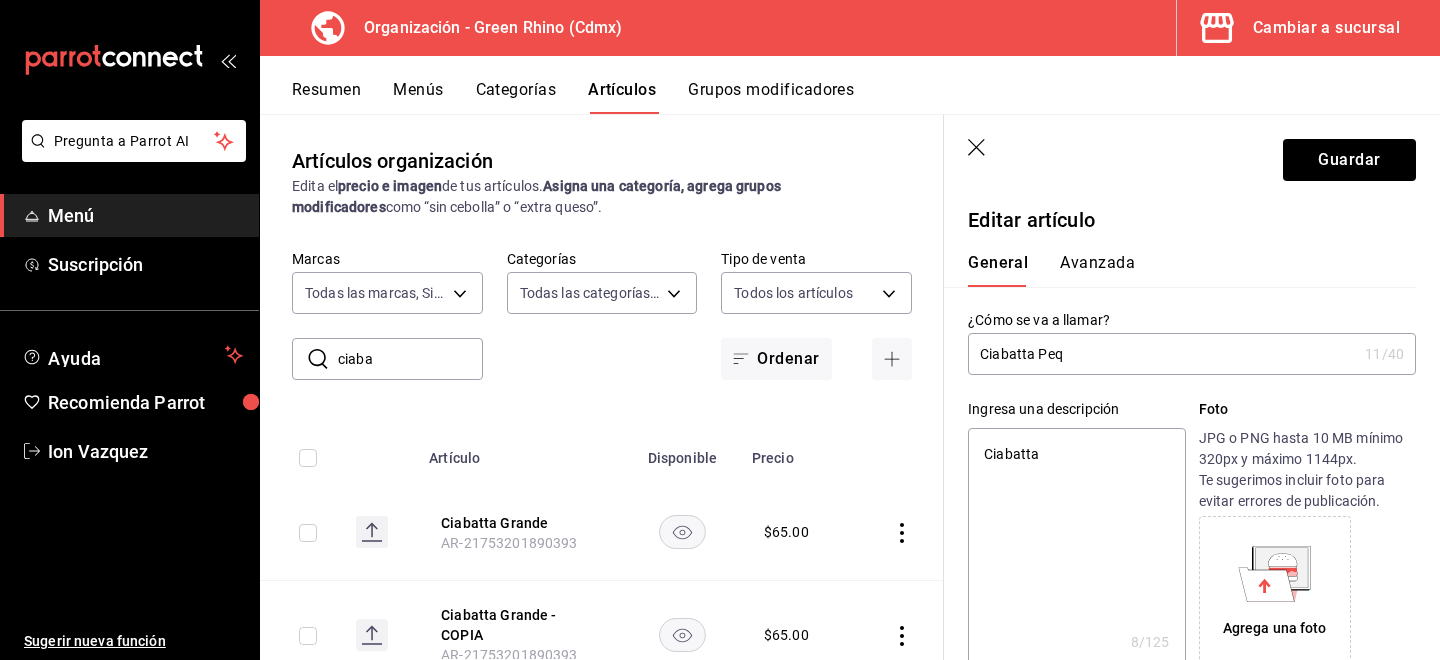 type on "Ciabatta Pequ" 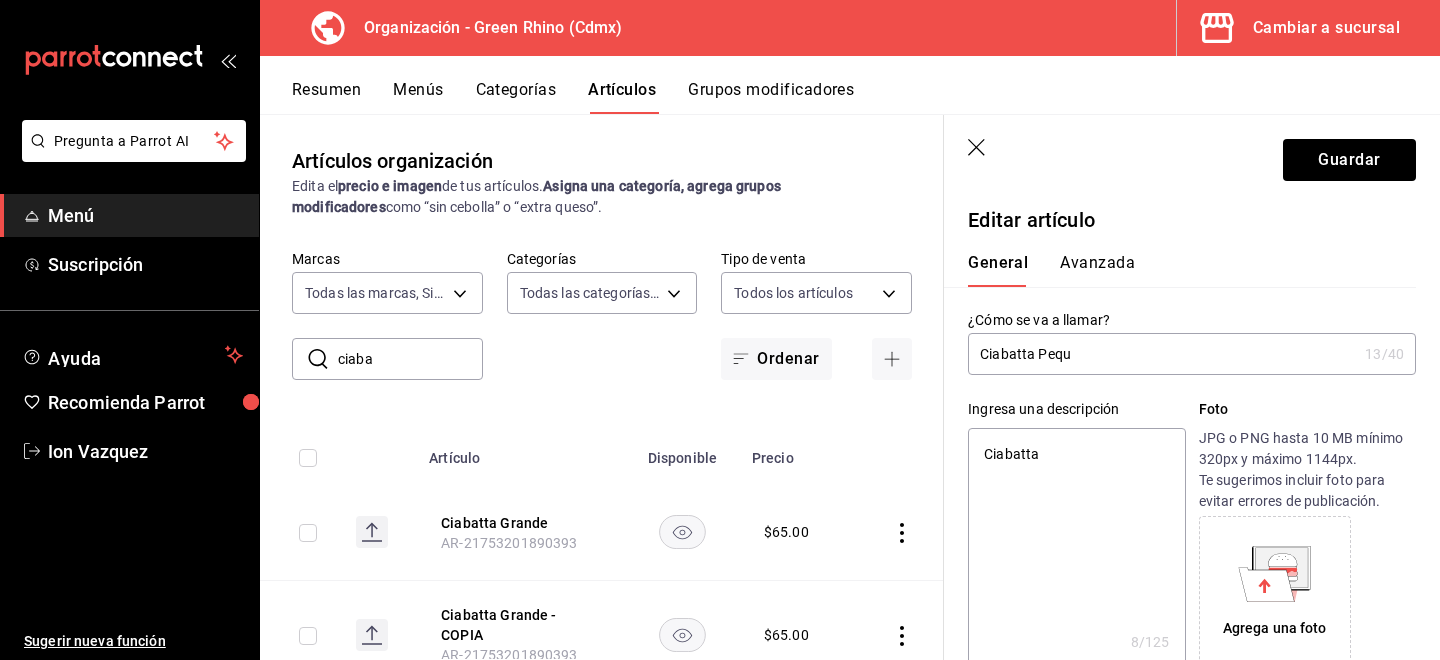 type on "x" 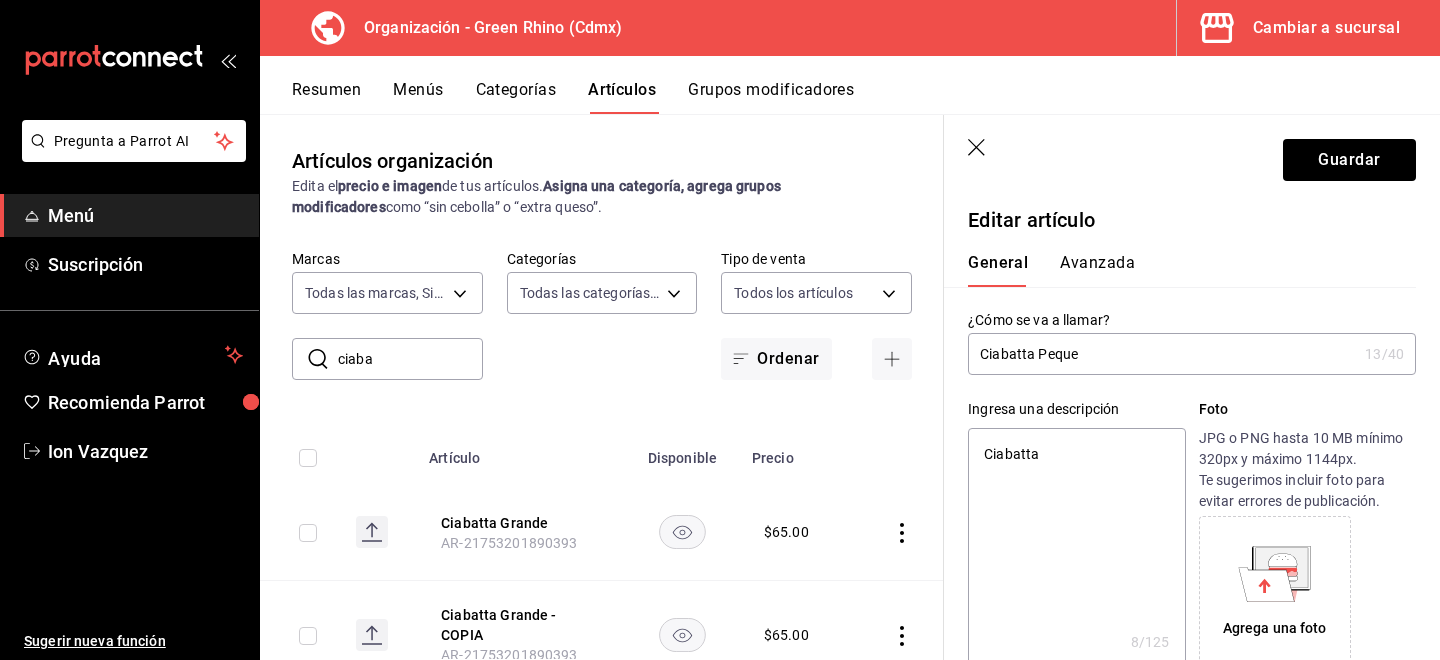 type on "x" 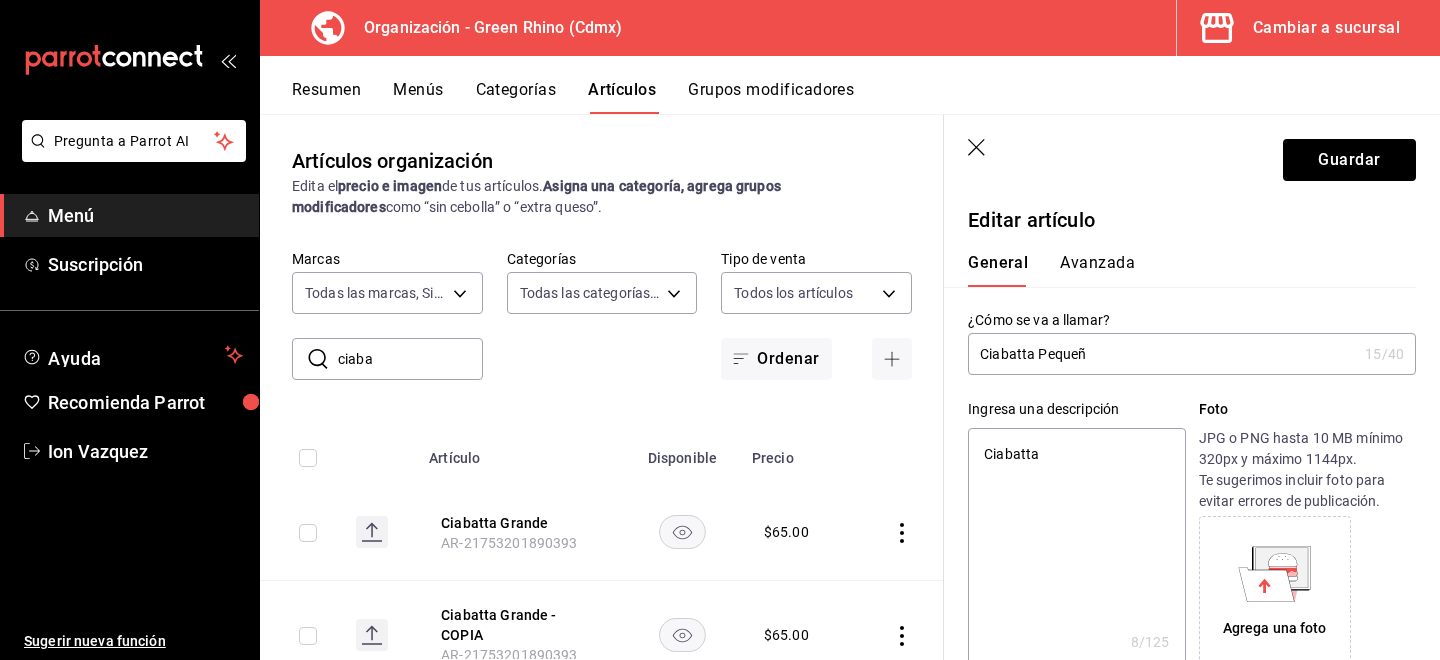 type on "Ciabatta Pequeño" 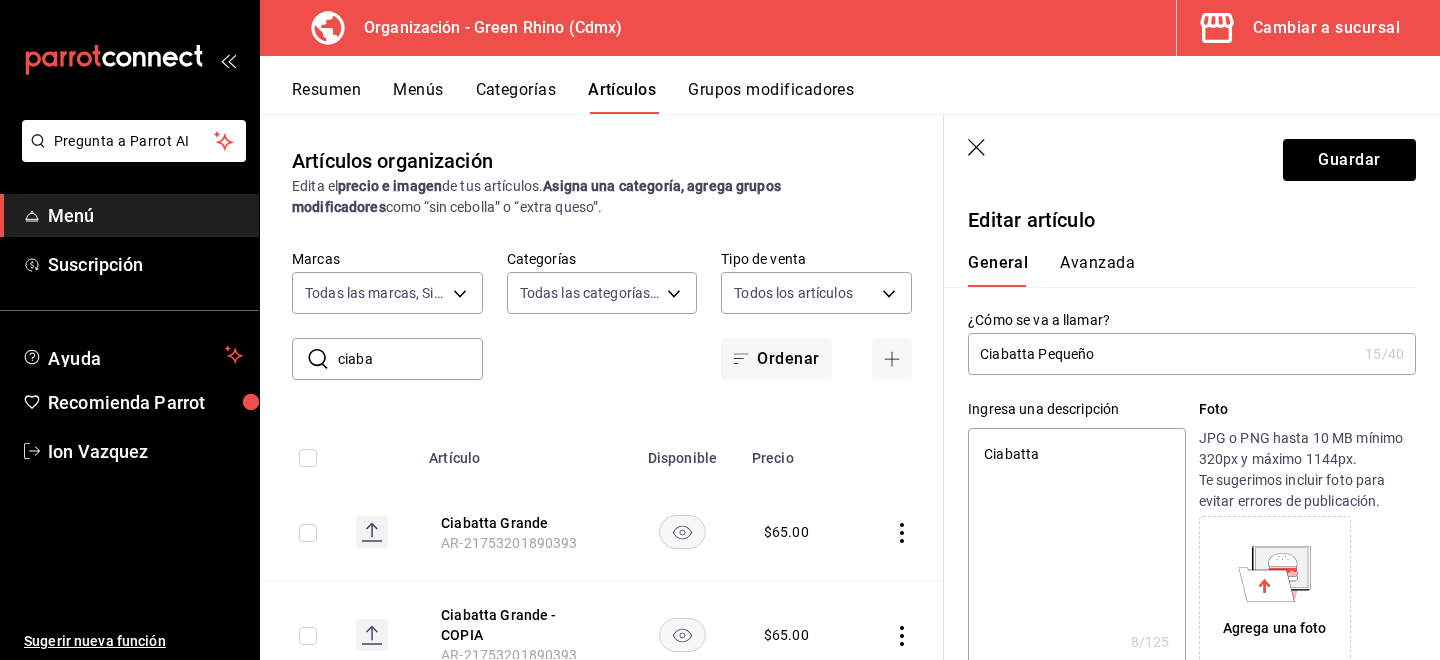 type on "x" 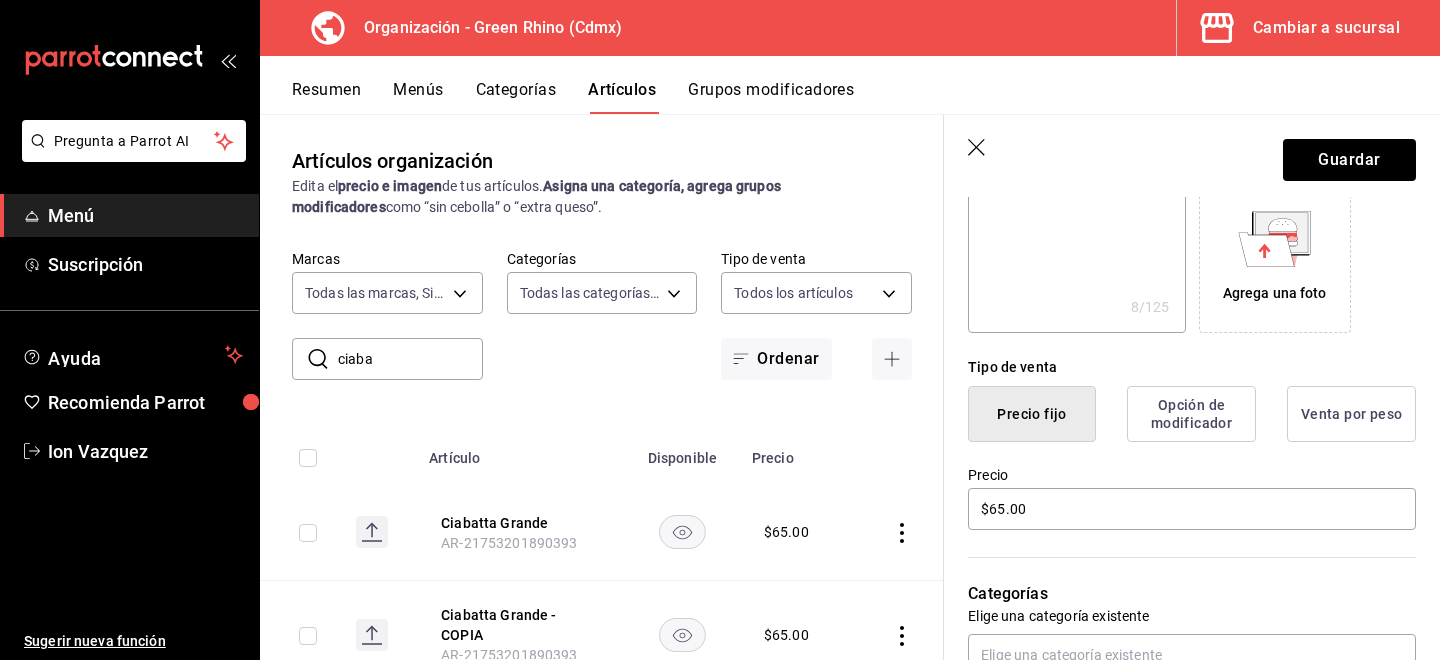 scroll, scrollTop: 334, scrollLeft: 0, axis: vertical 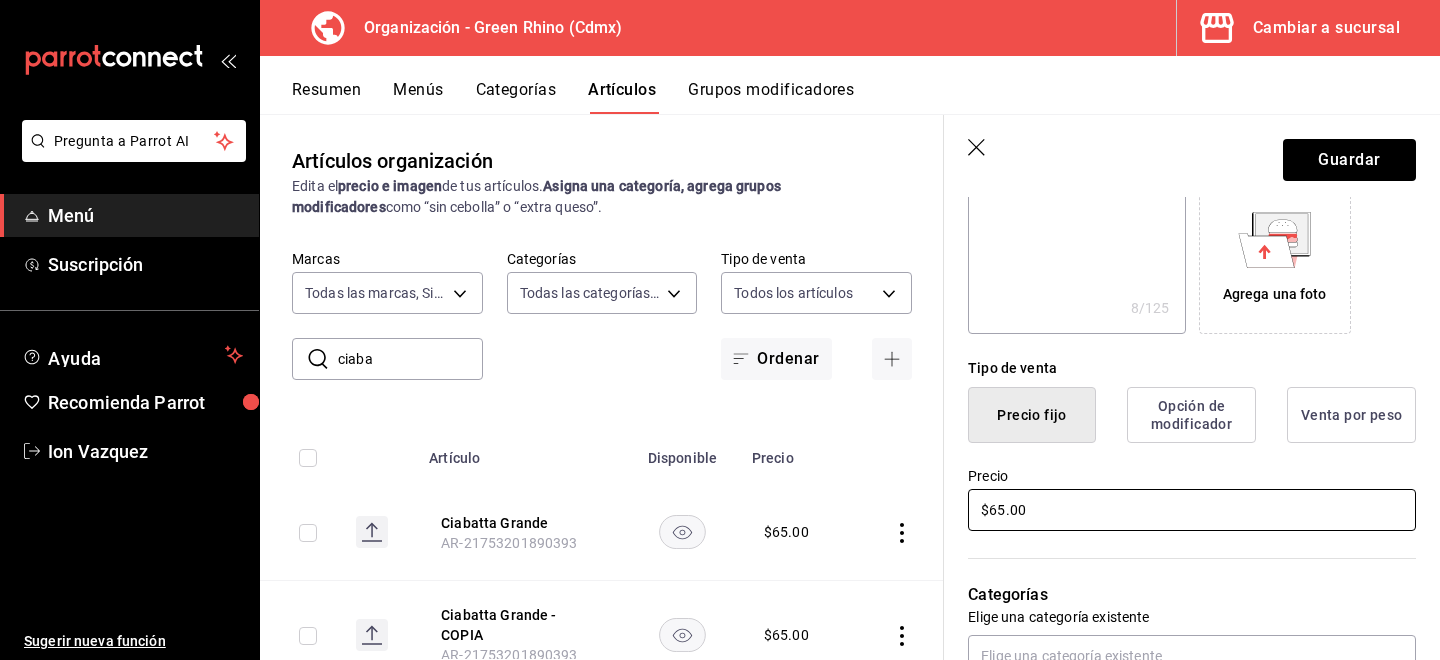 type on "Ciabatta Pequeño" 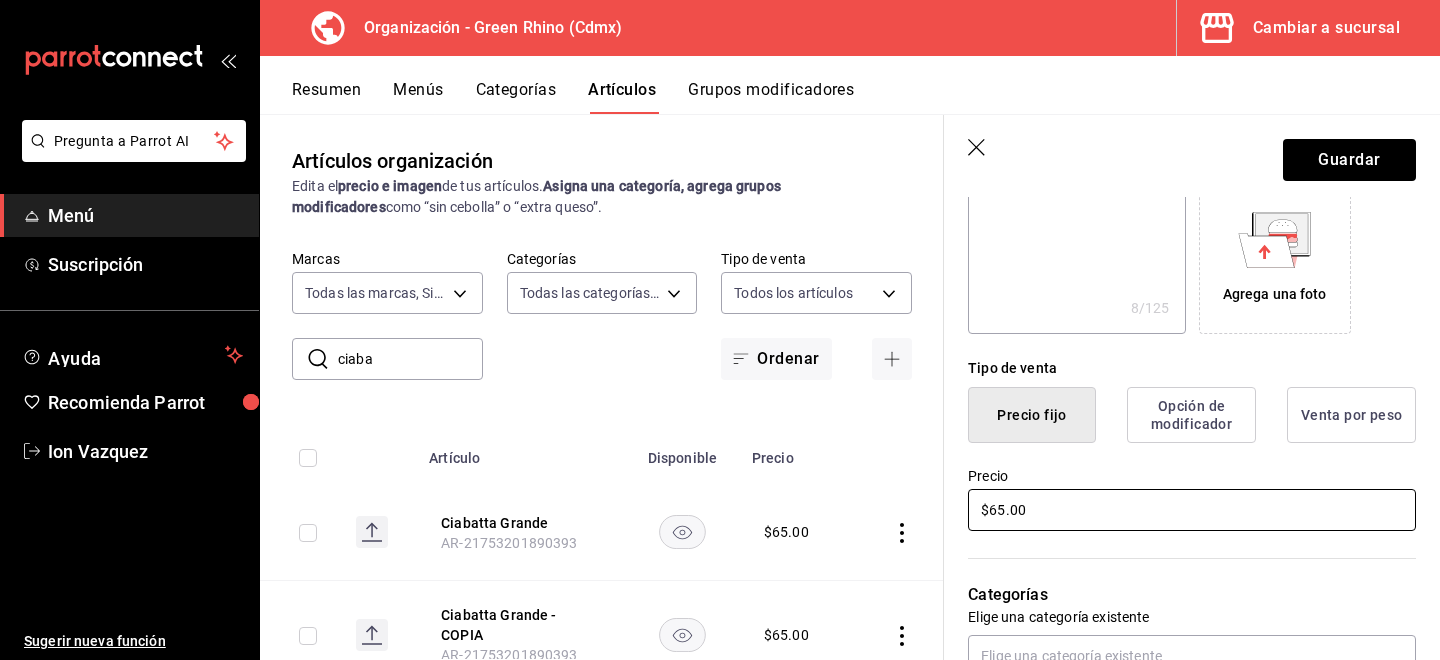 click on "$65.00" at bounding box center [1192, 510] 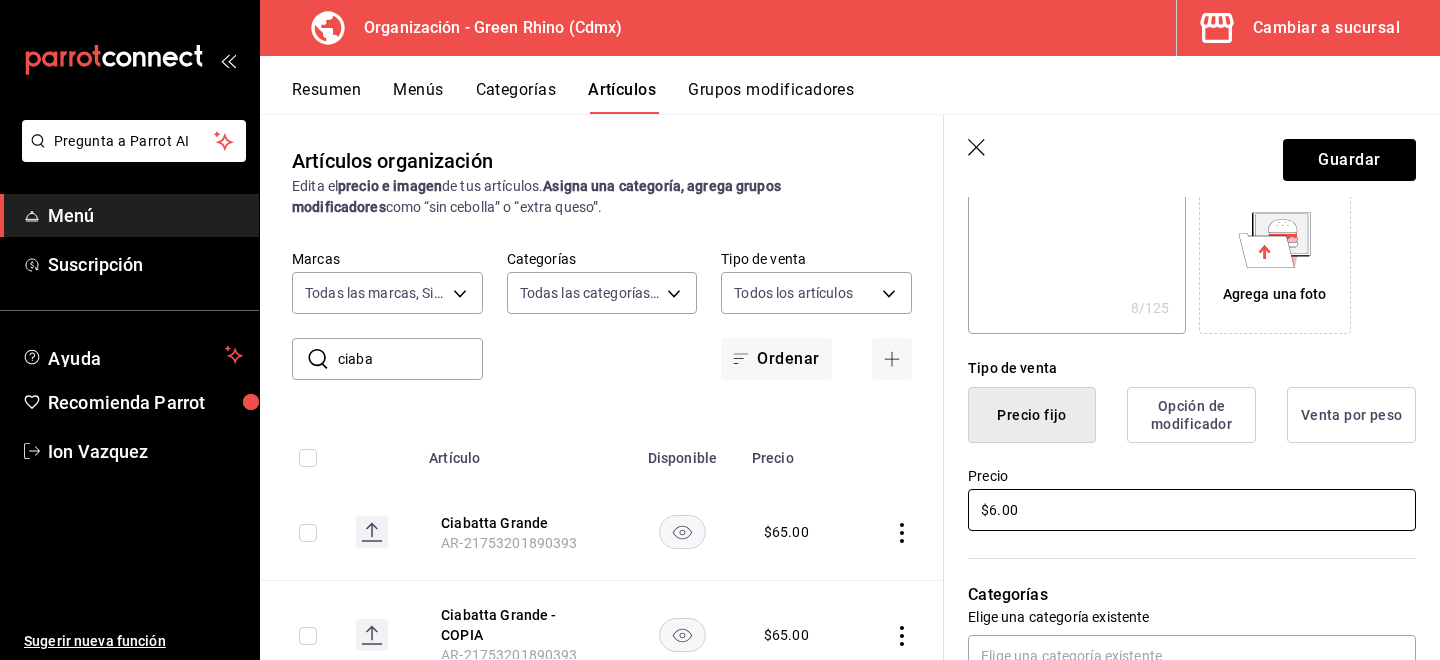 type 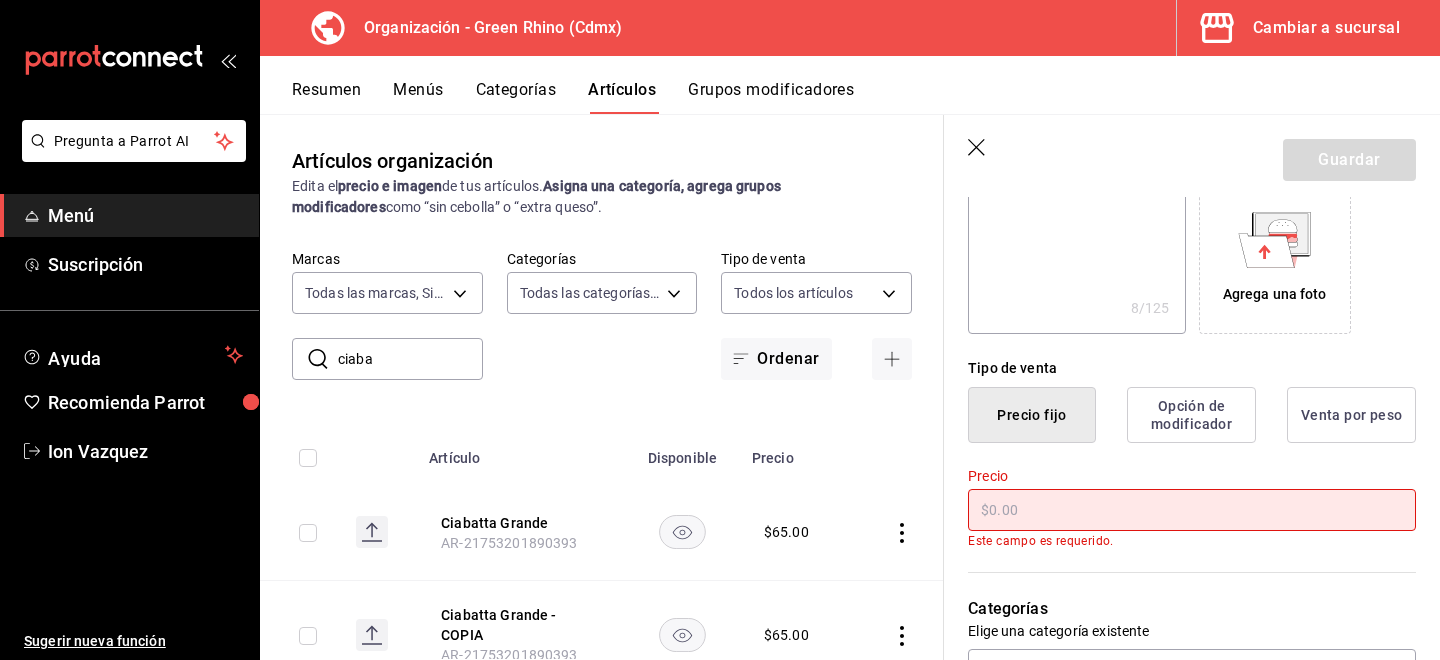 type on "x" 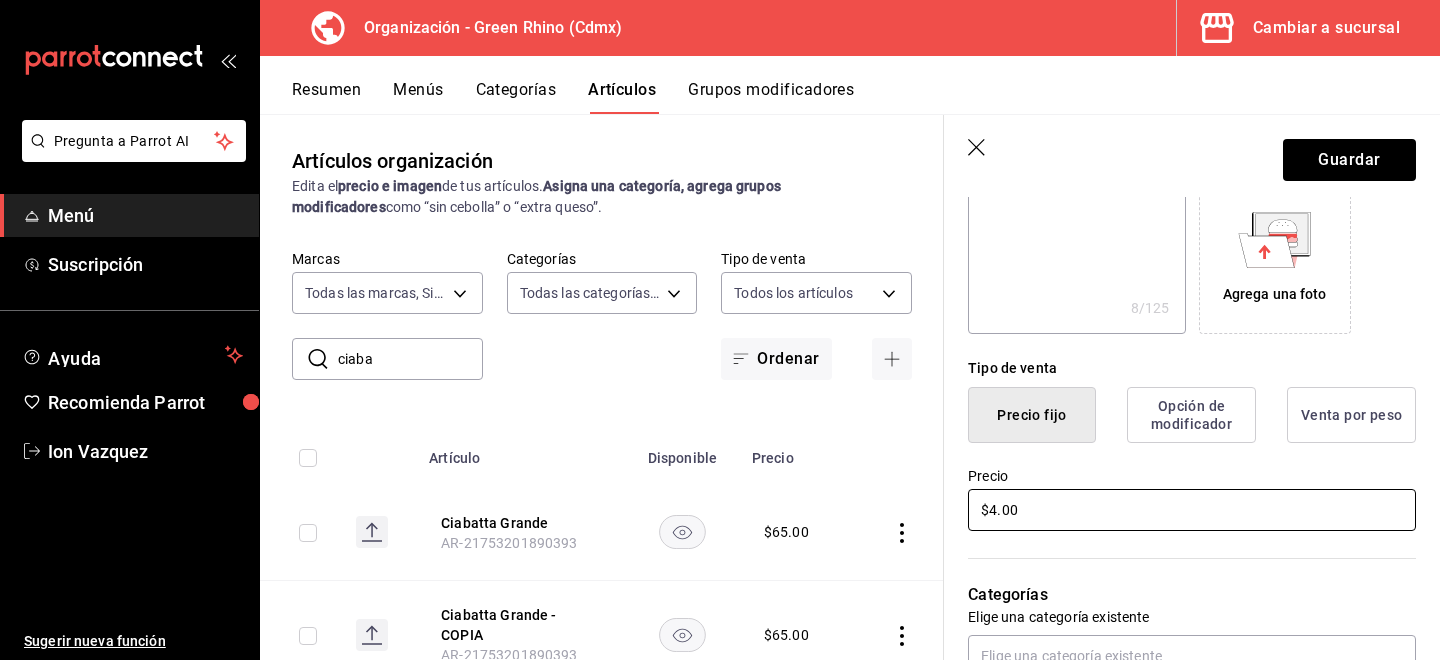 type on "x" 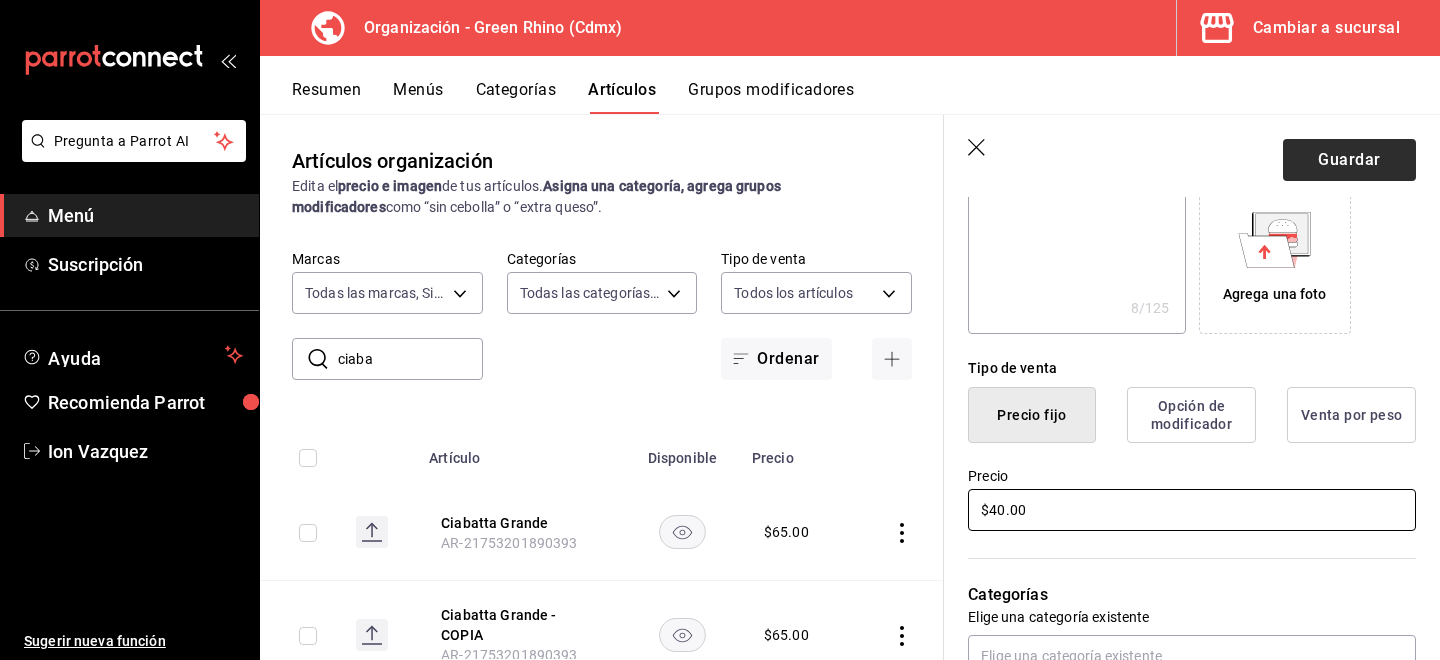 type on "$40.00" 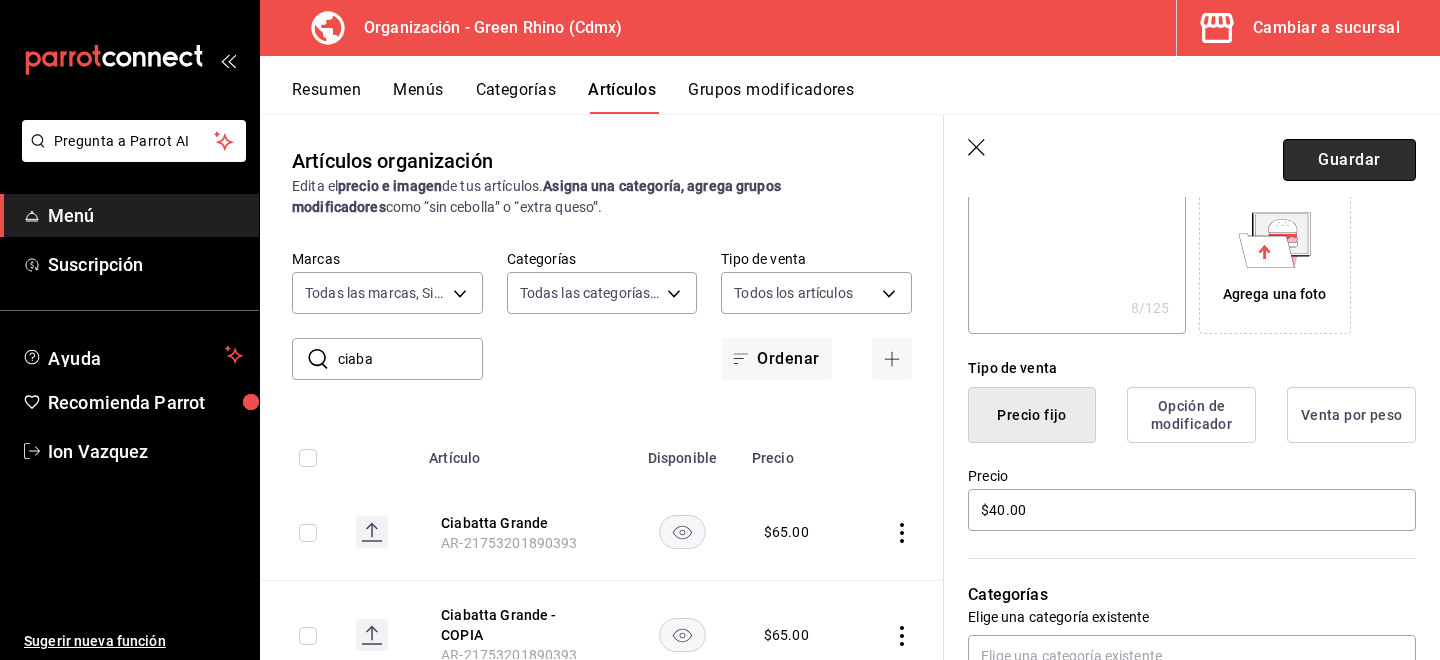 click on "Guardar" at bounding box center [1349, 160] 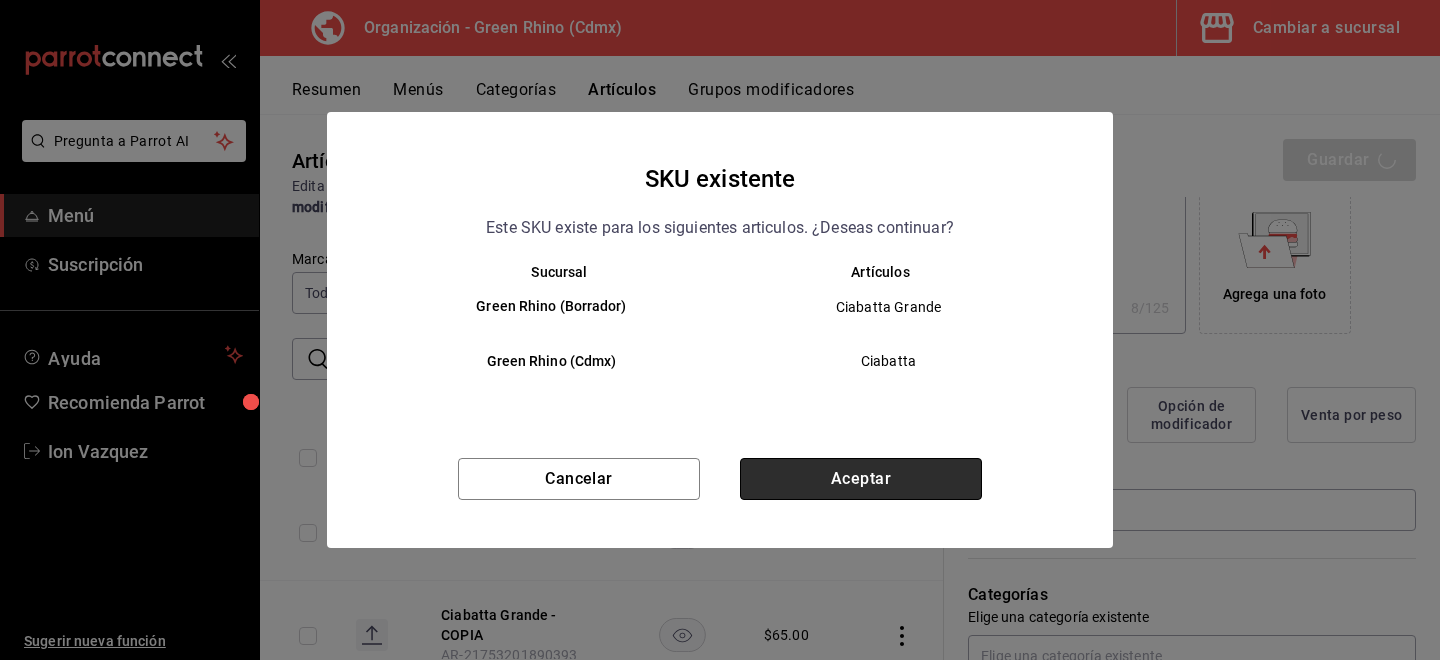 click on "Aceptar" at bounding box center [861, 479] 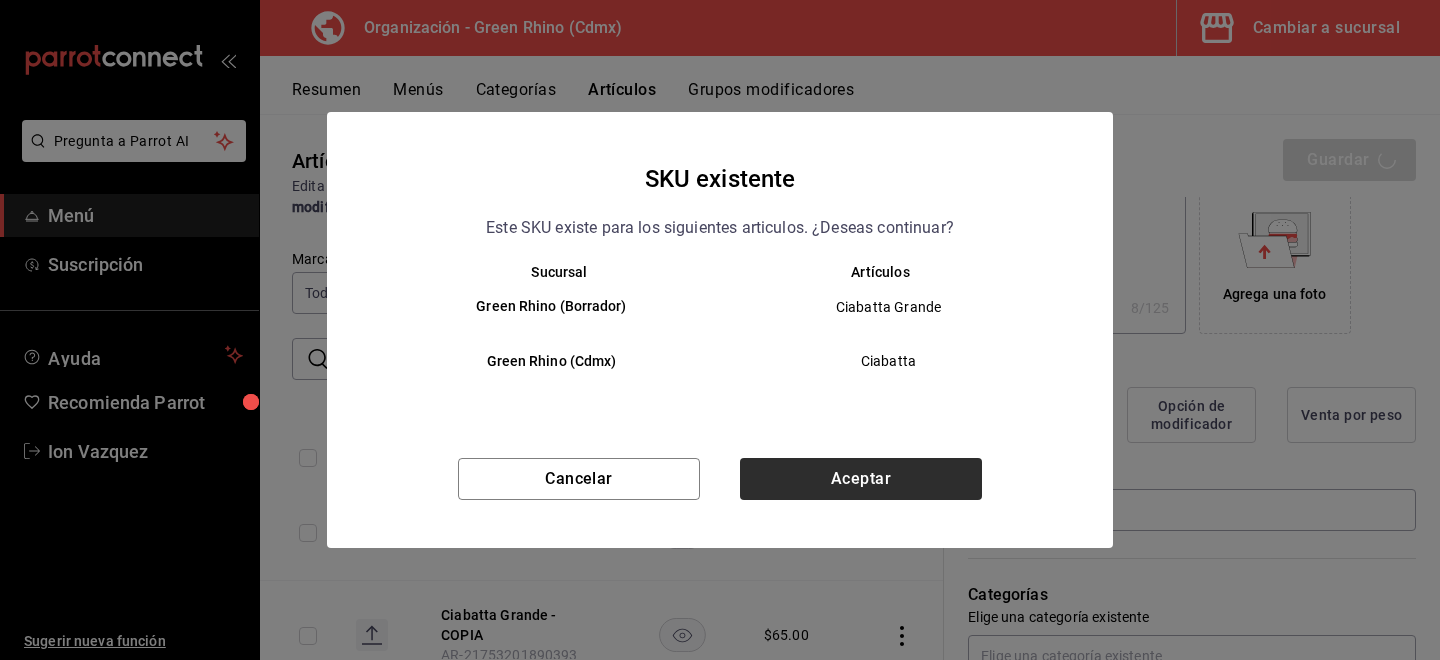 type on "x" 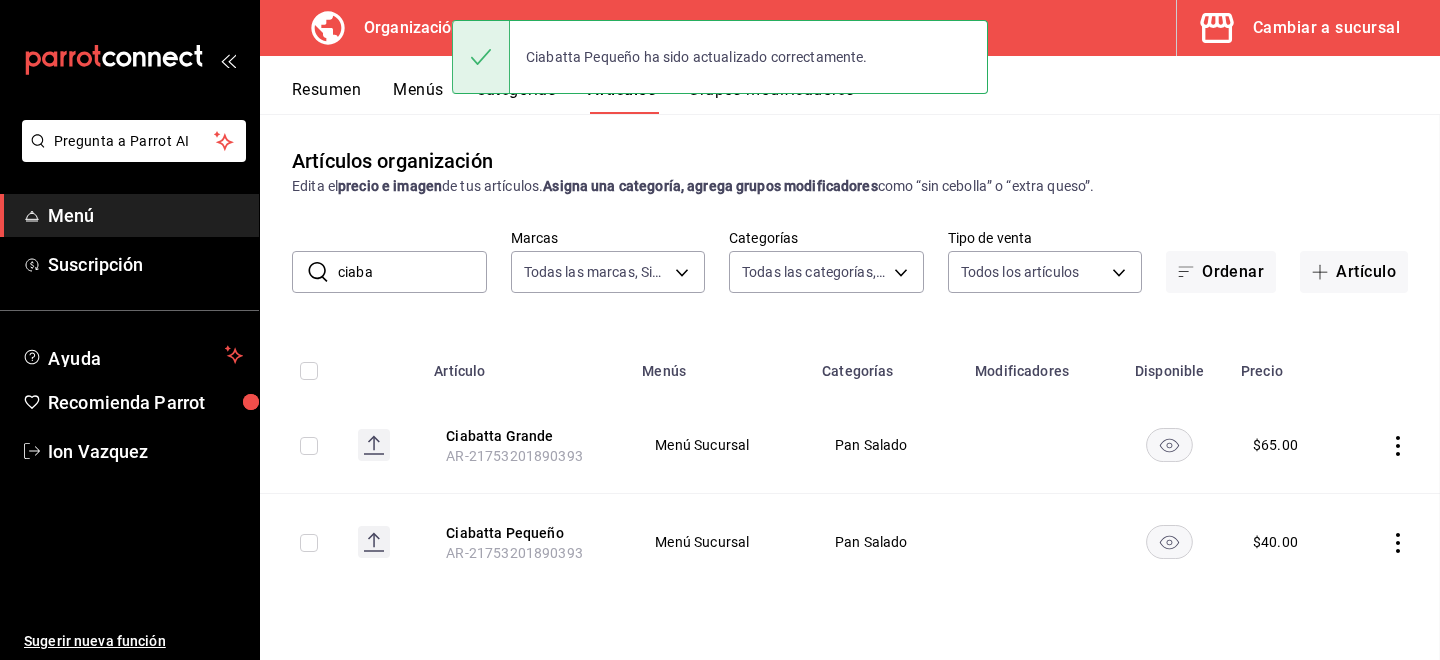 scroll, scrollTop: 0, scrollLeft: 0, axis: both 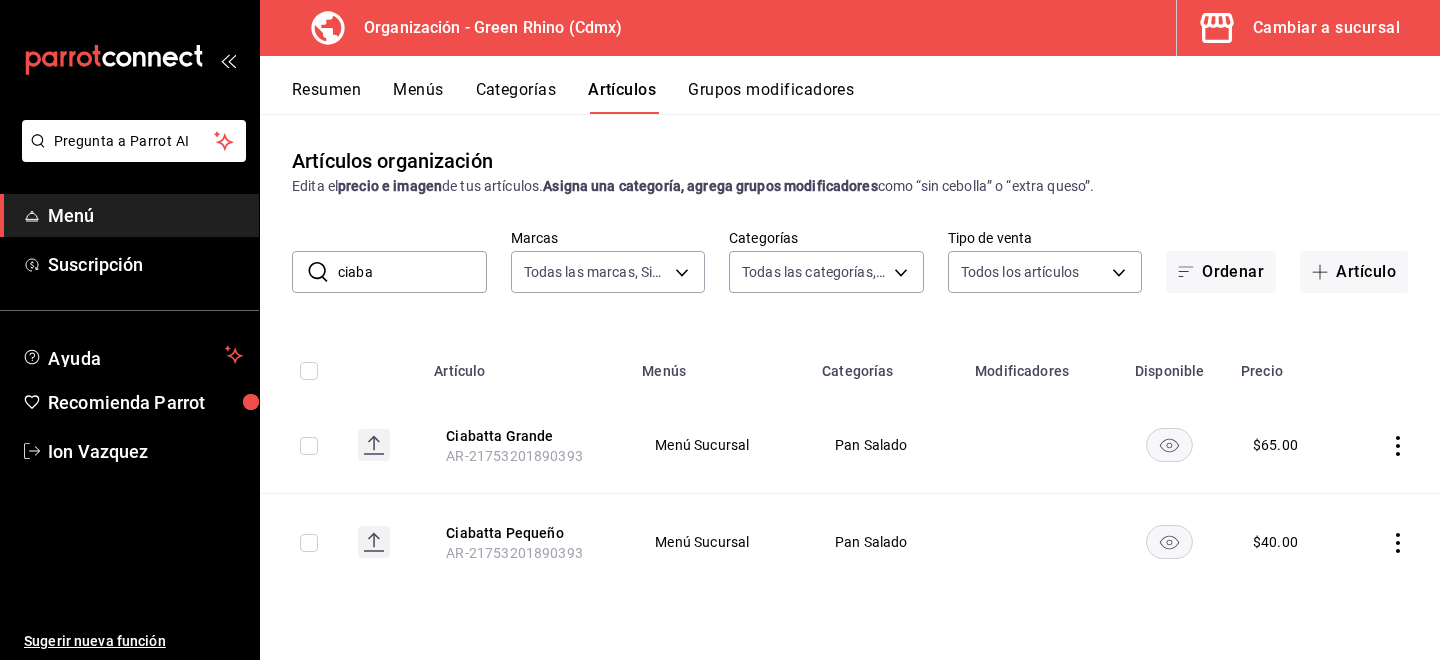 click on "ciaba" at bounding box center (412, 272) 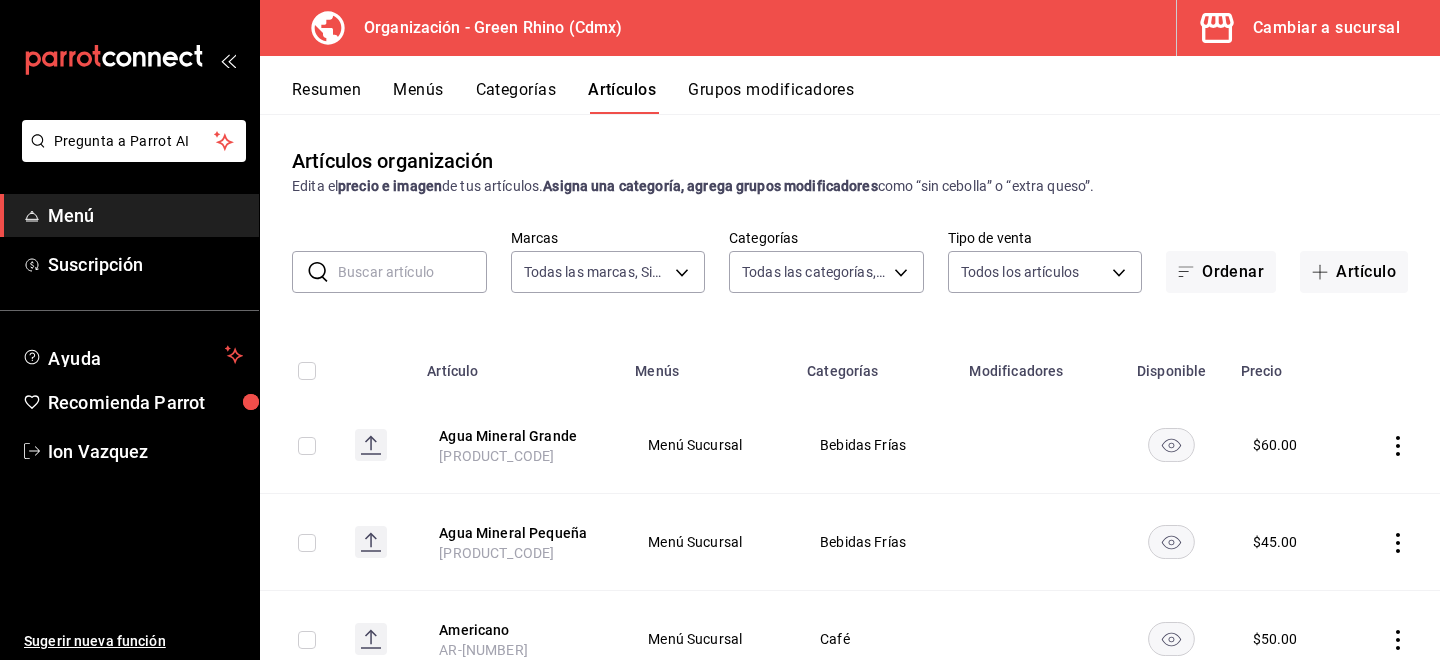 click at bounding box center [412, 272] 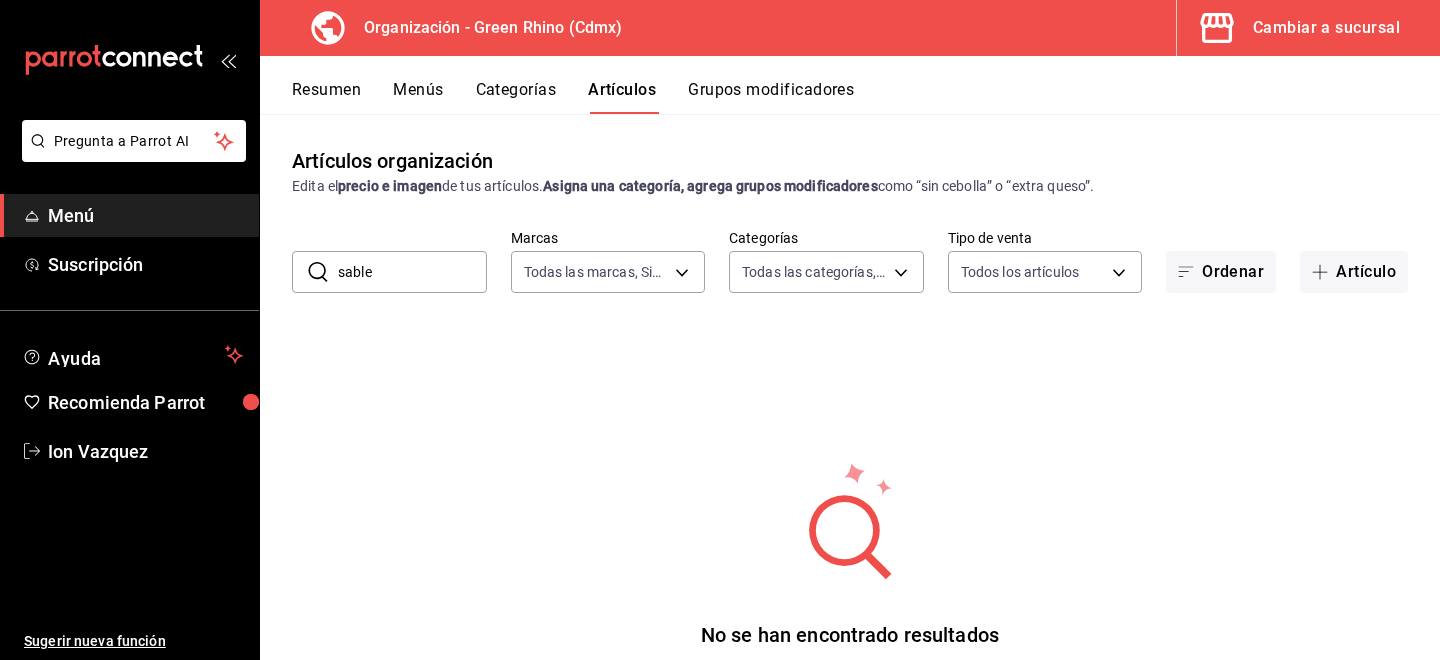 click on "sable" at bounding box center [412, 272] 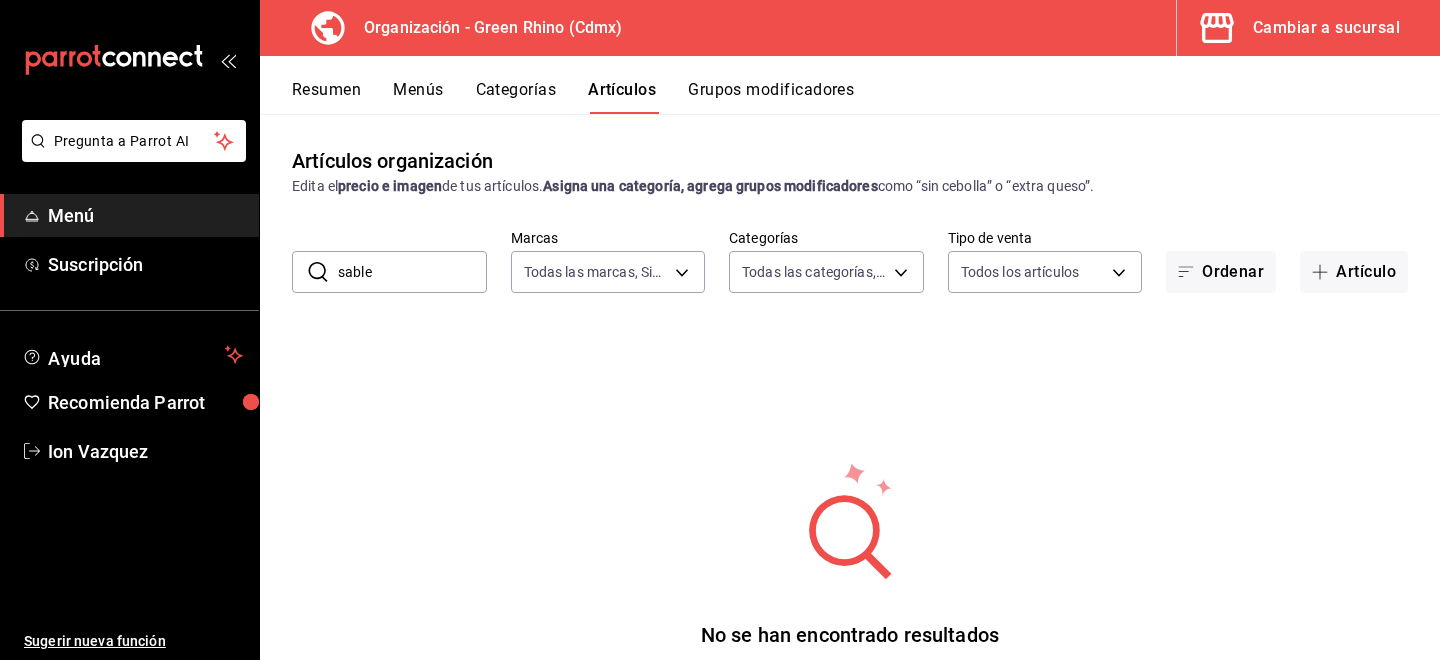 click on "sable" at bounding box center [412, 272] 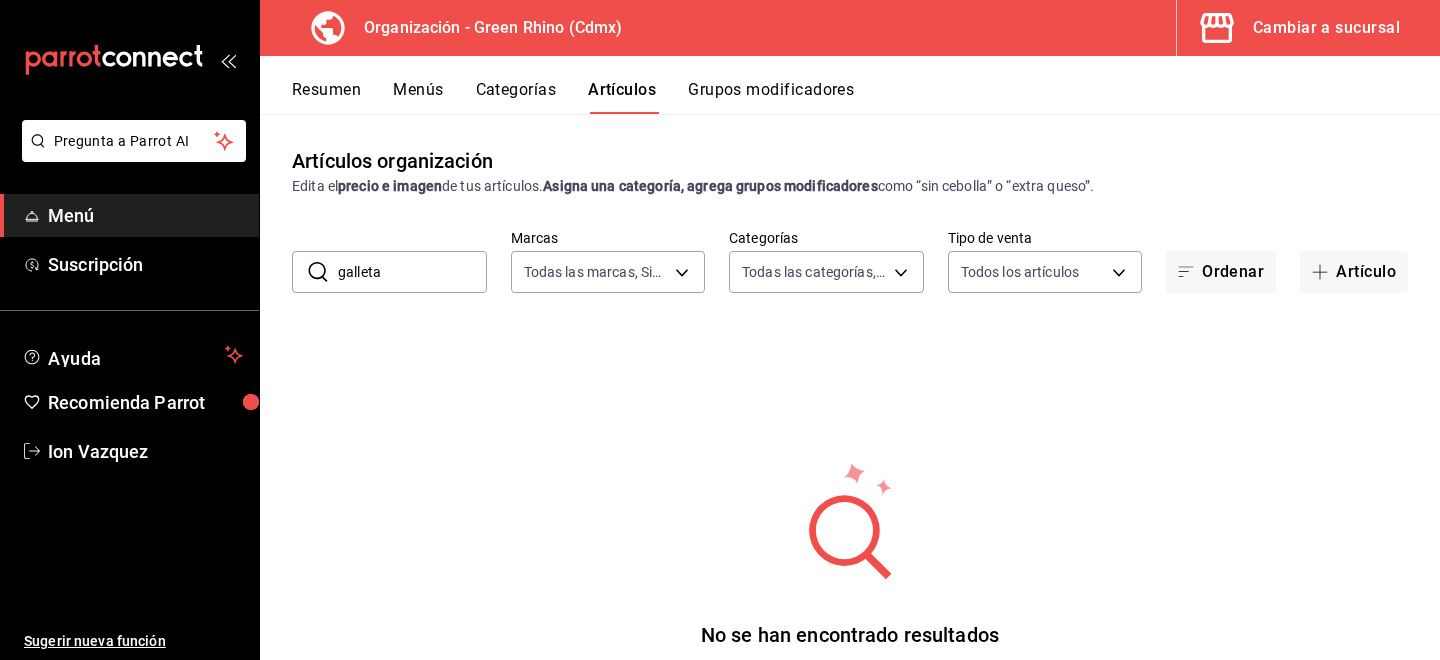 type on "galleta" 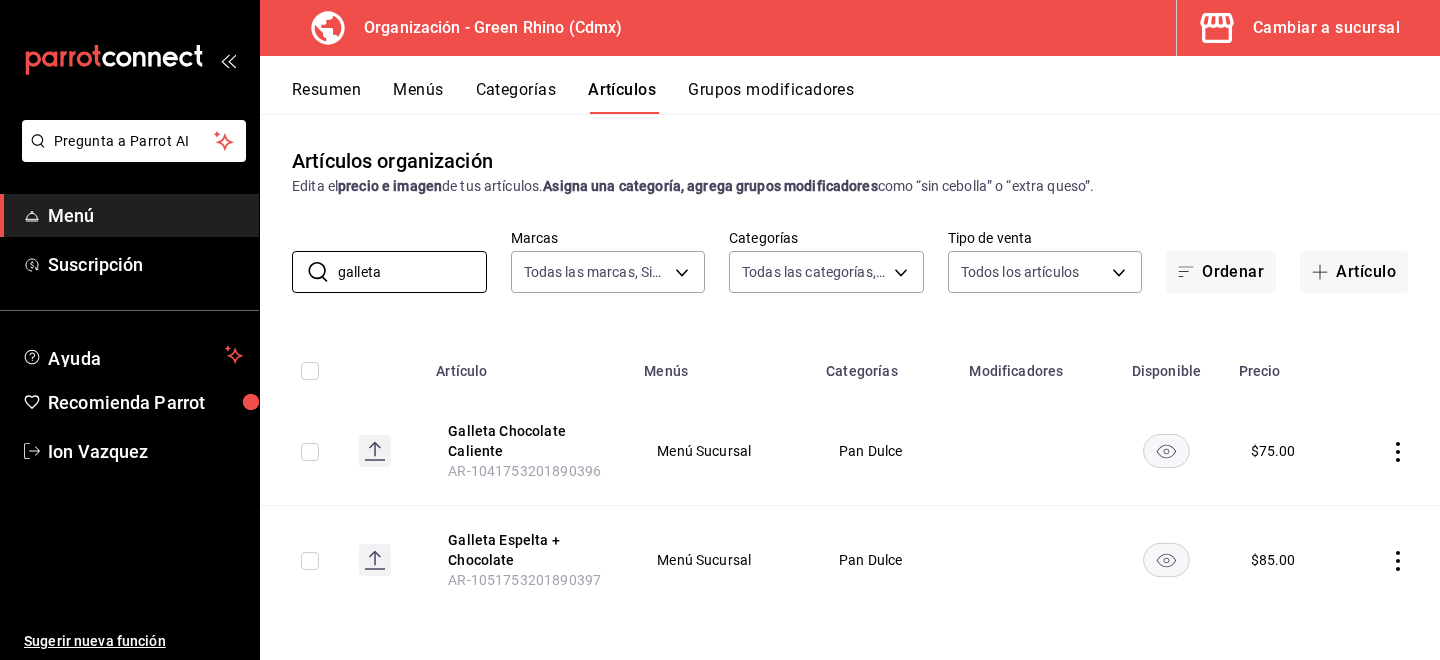 click 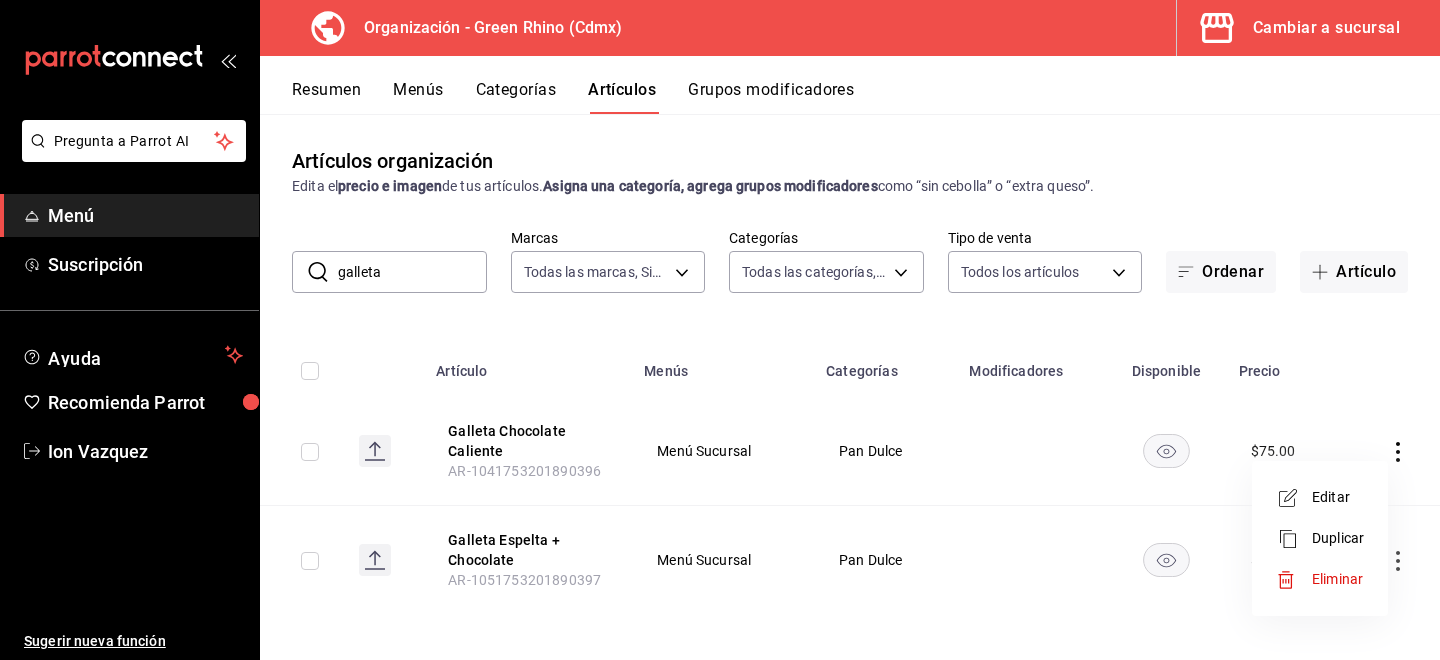 click on "Duplicar" at bounding box center [1320, 538] 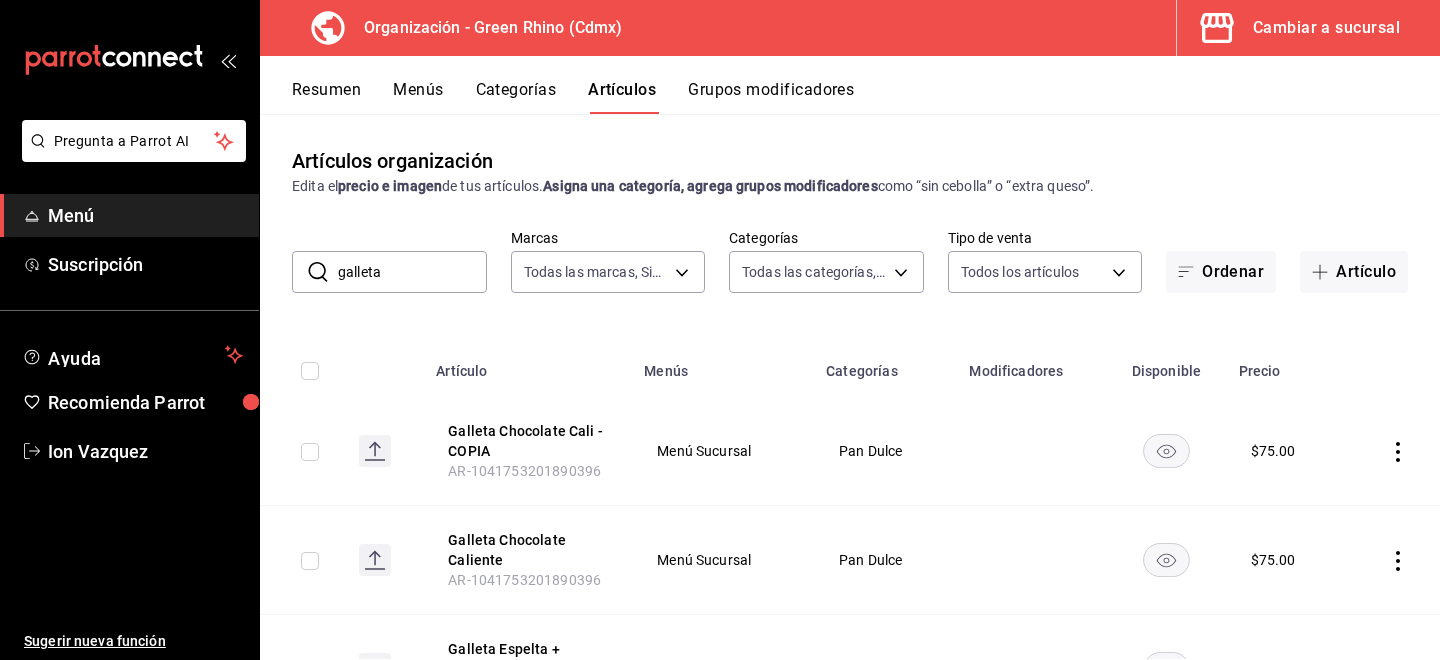 click 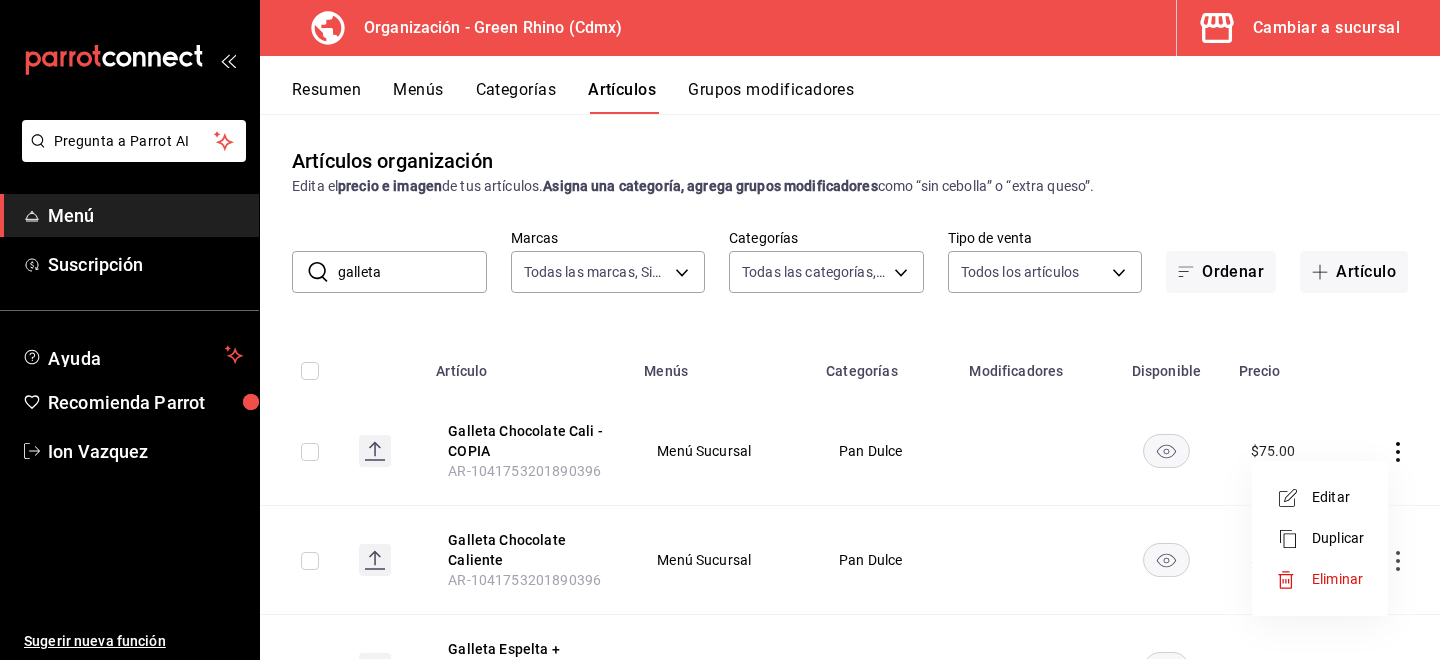 click on "Editar" at bounding box center (1338, 497) 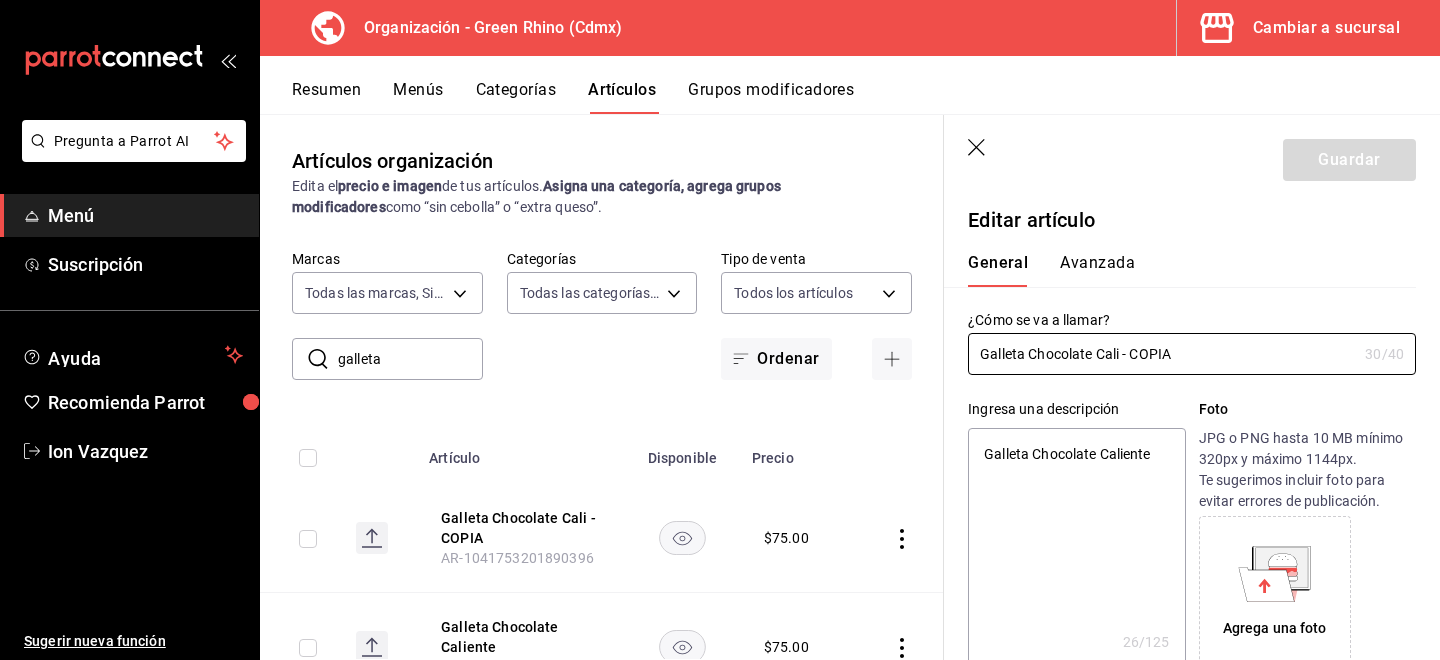 type on "x" 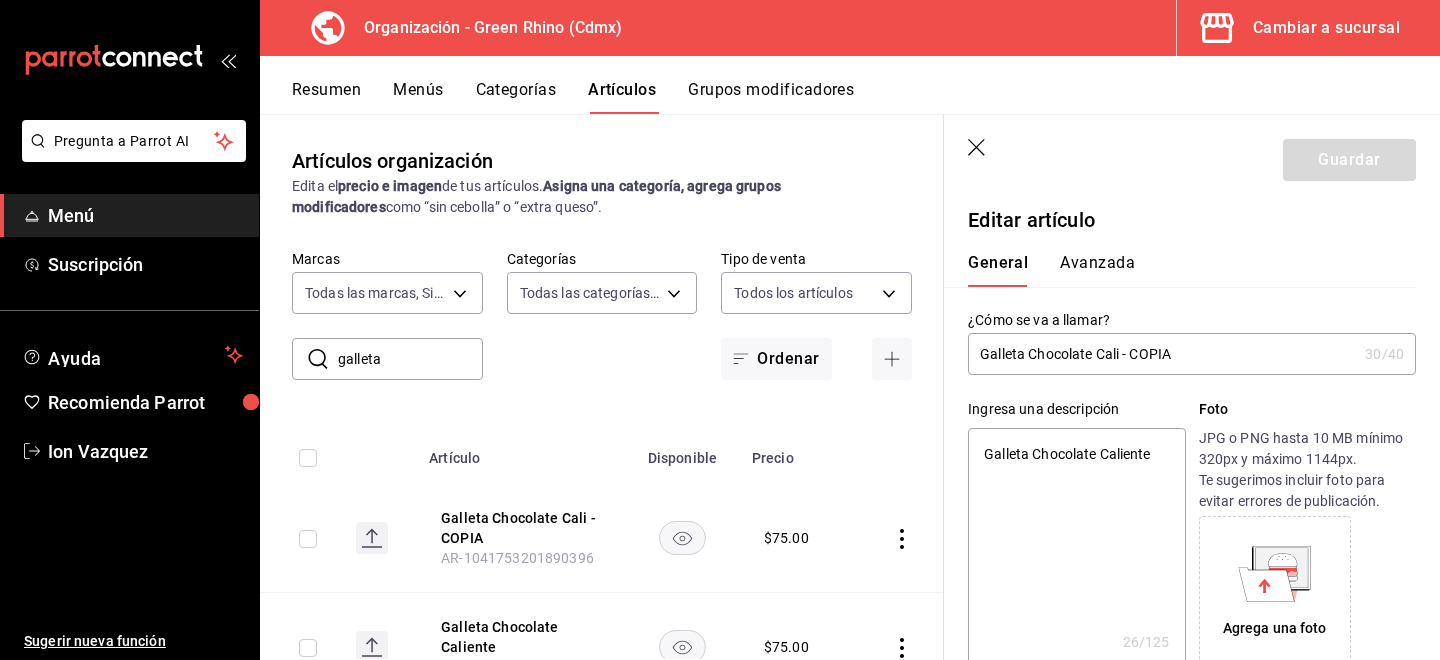 click on "Galleta Chocolate Cali - COPIA" at bounding box center (1162, 354) 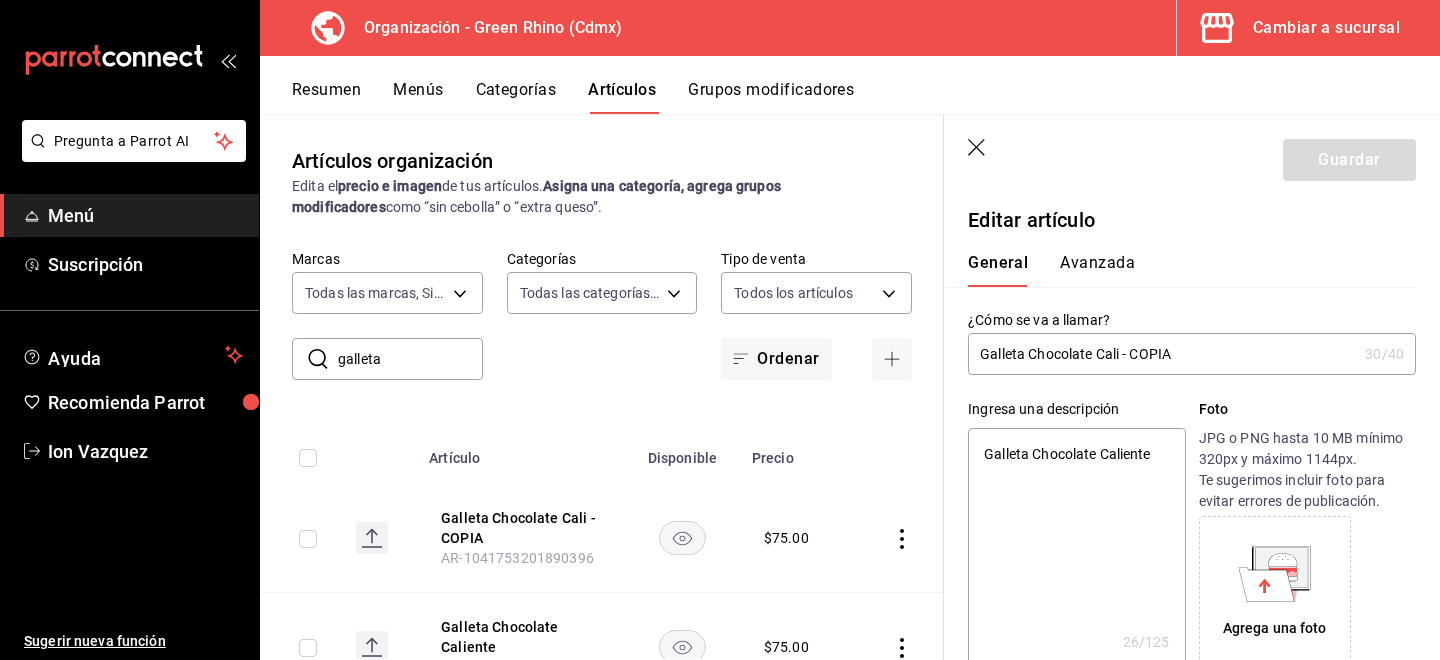 type on "C" 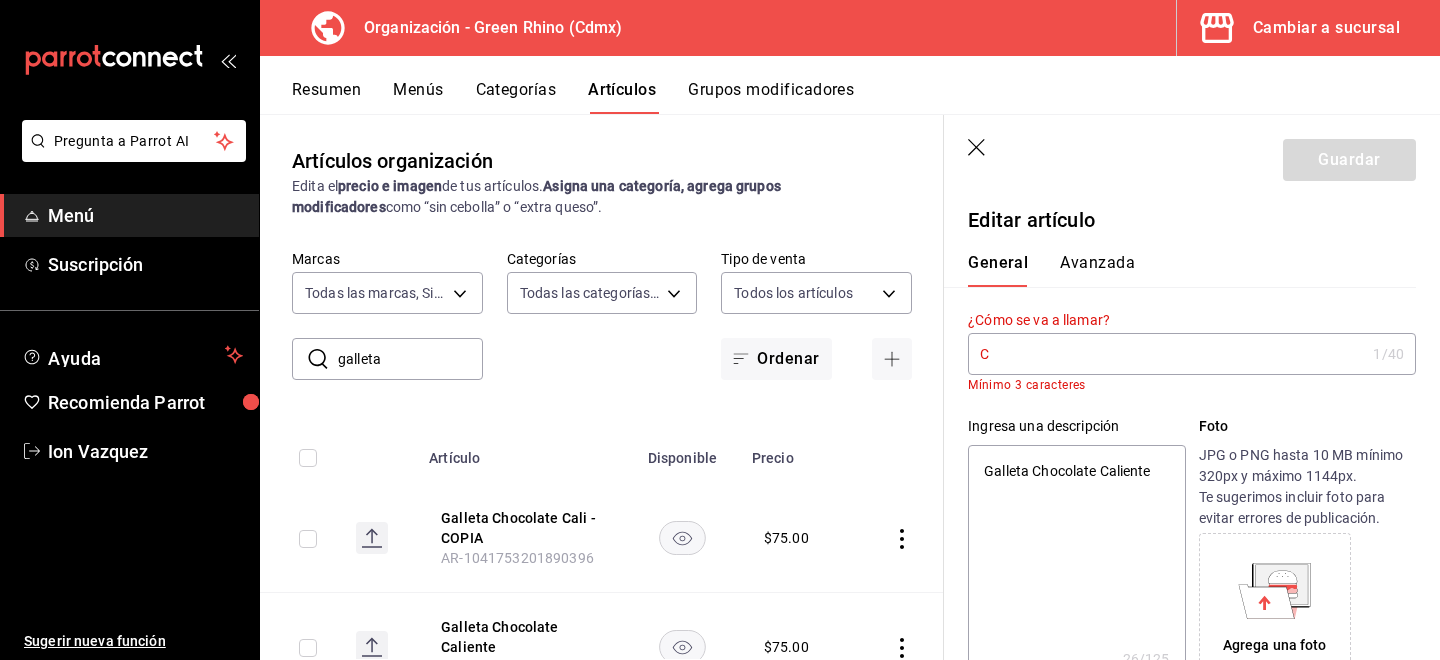 type on "x" 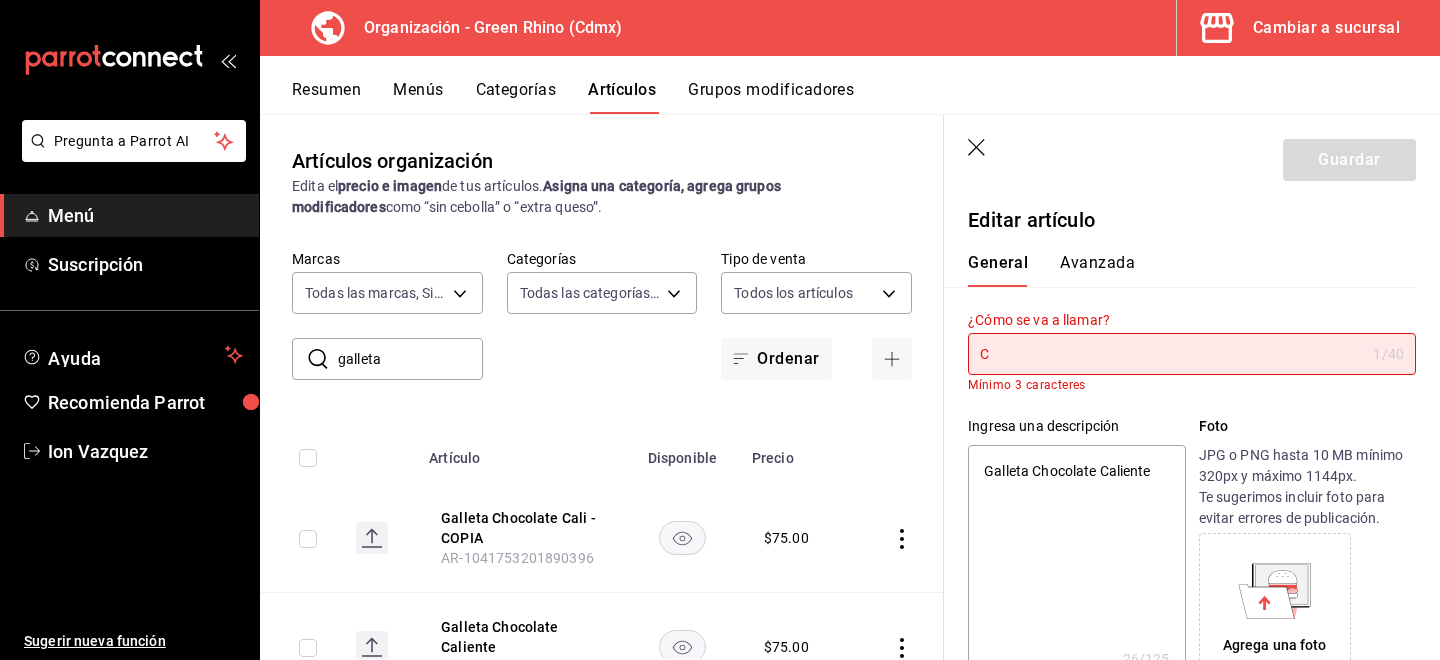 type on "Co" 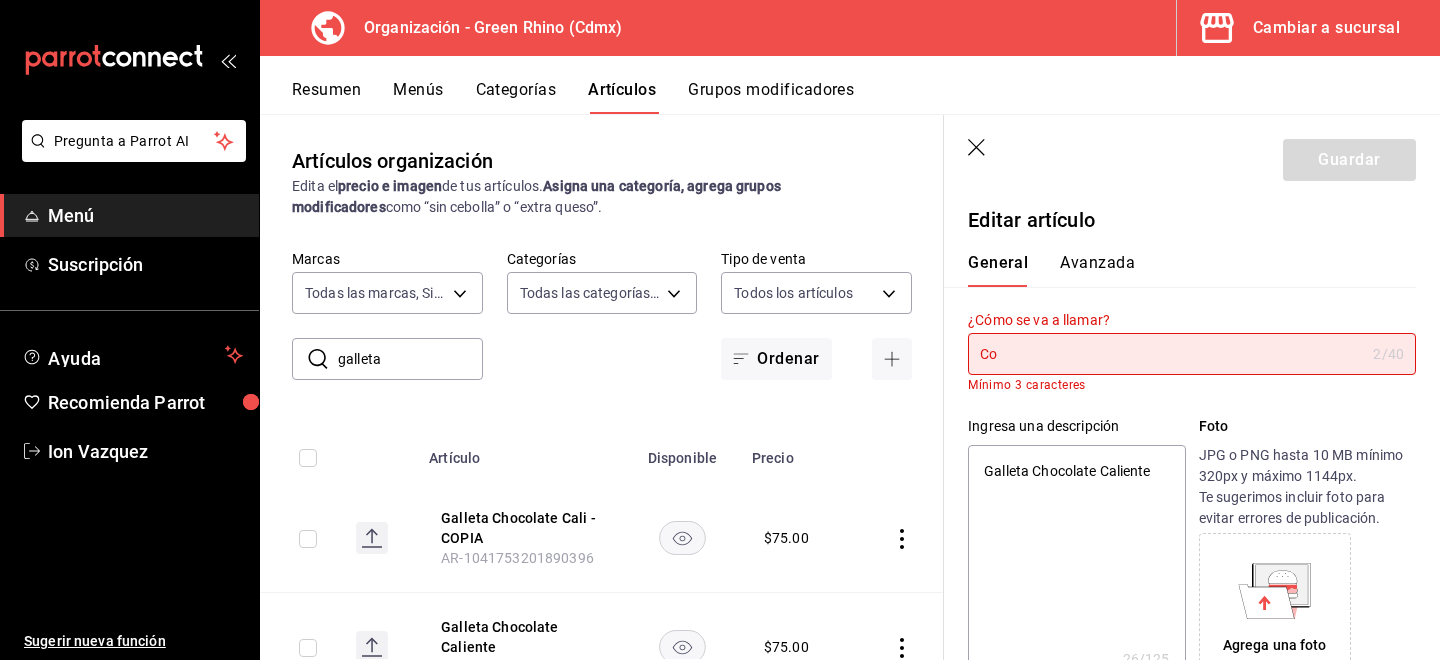 type on "Con" 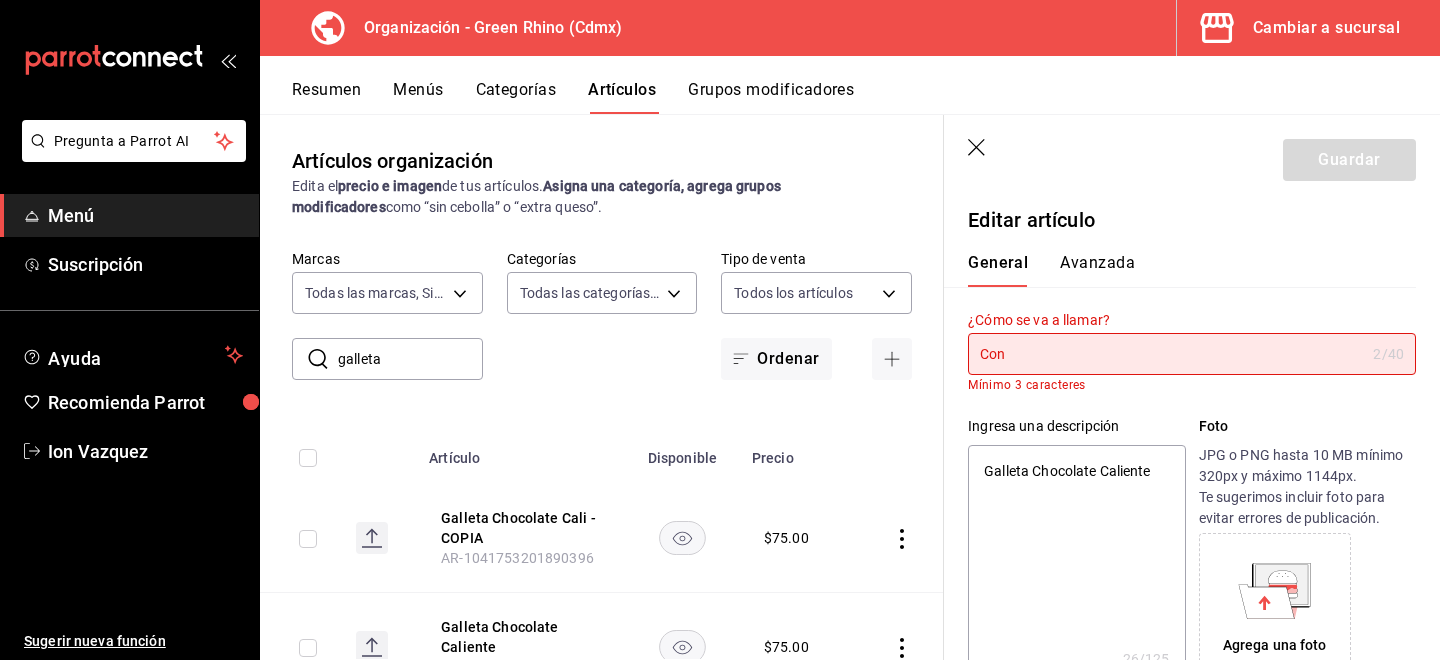 type on "x" 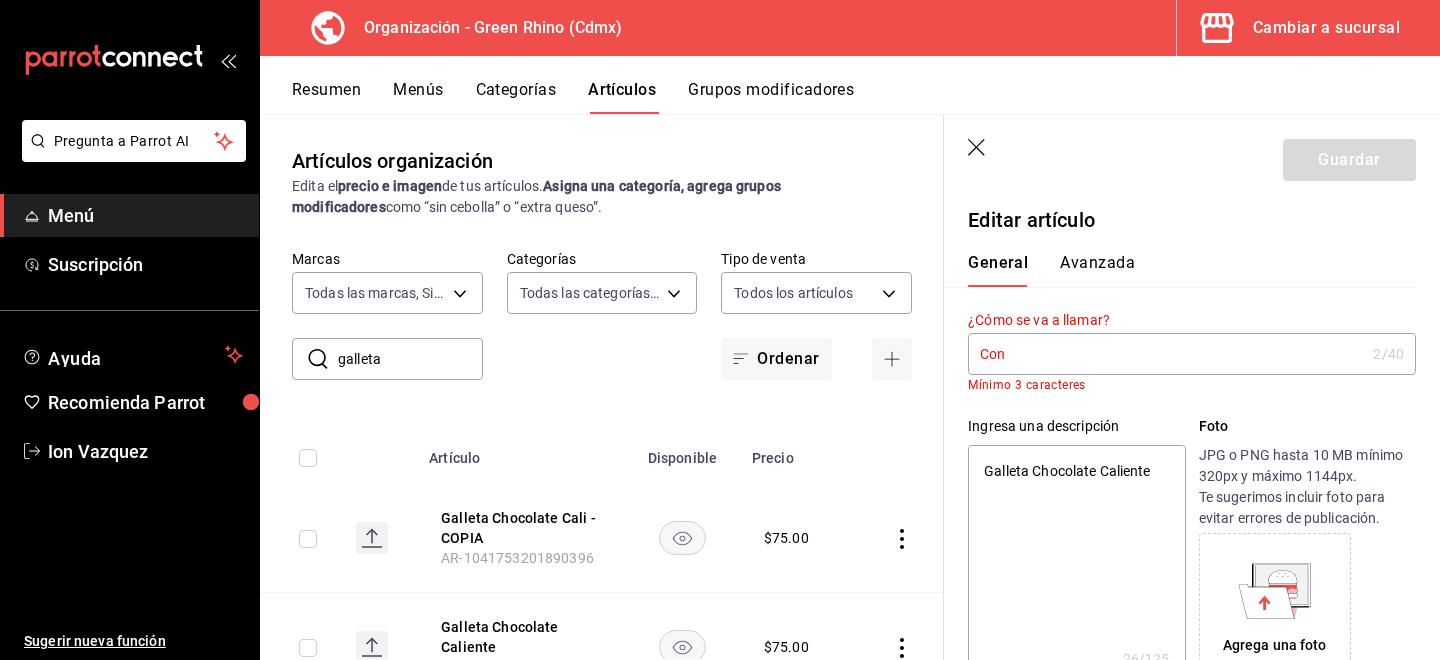 type on "Conc" 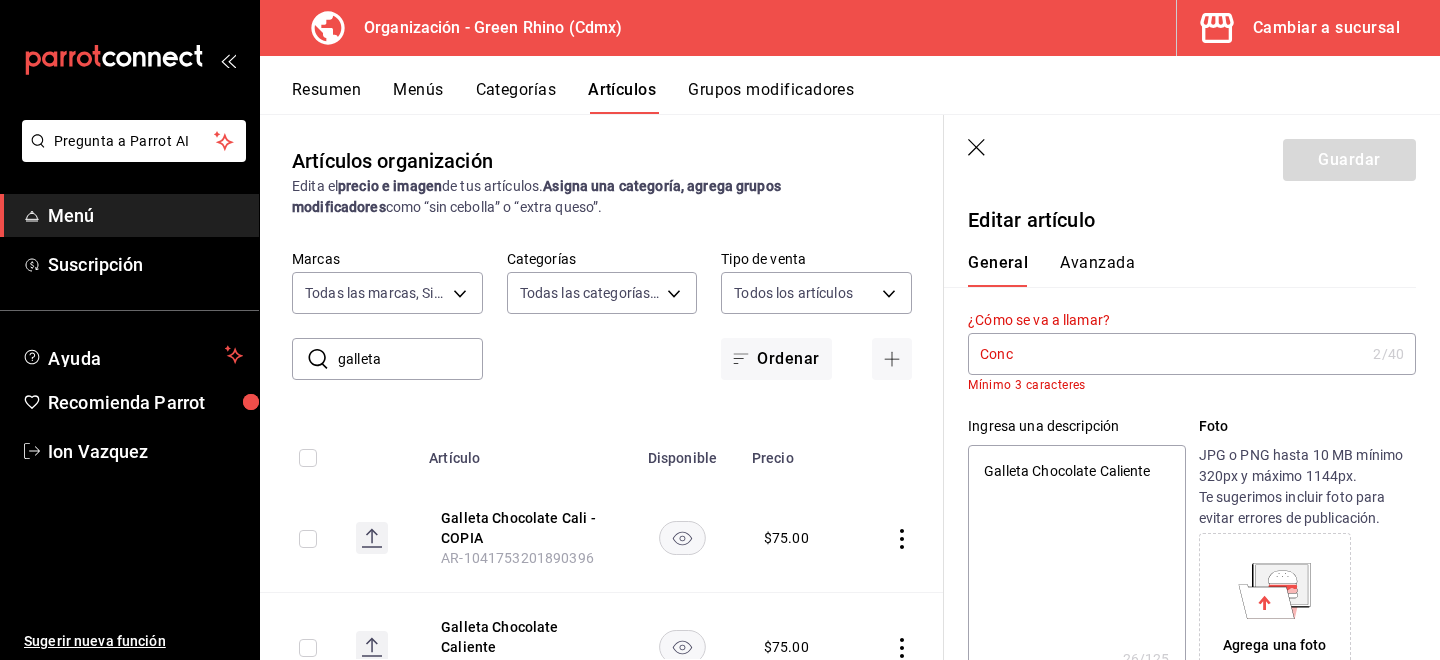 type on "x" 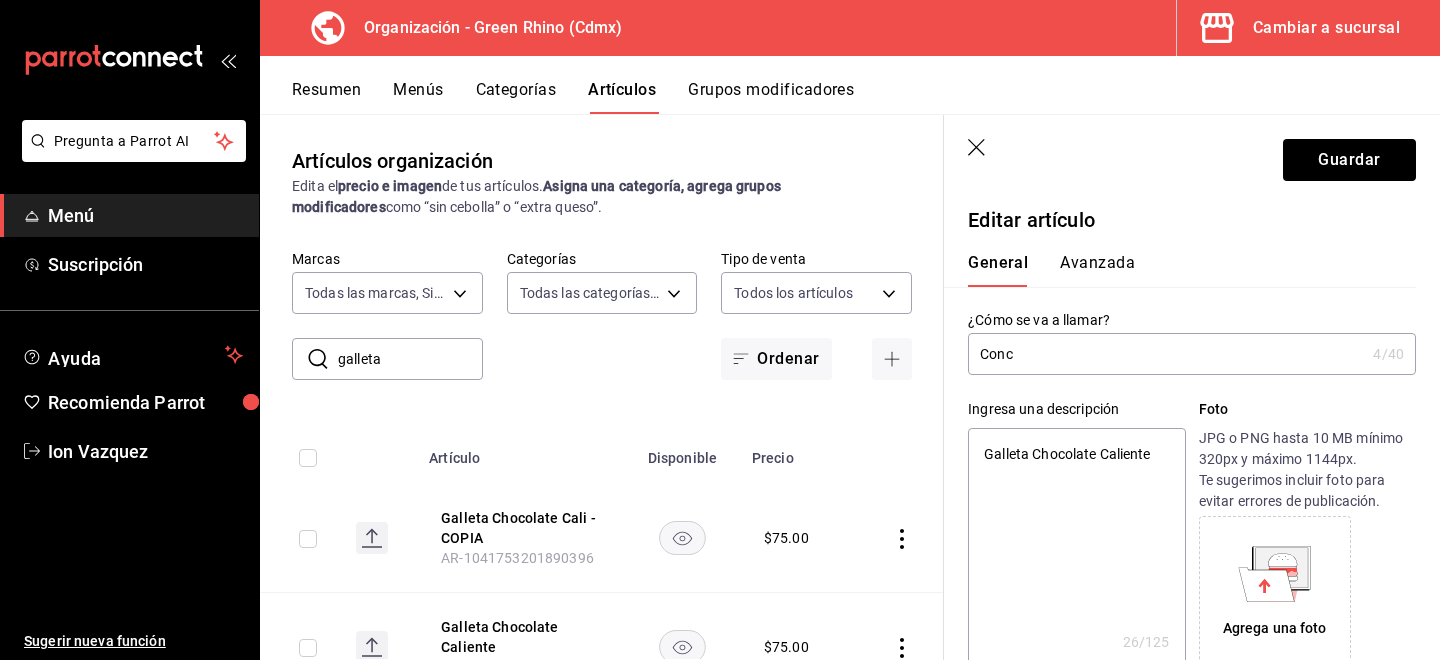 type on "Conch" 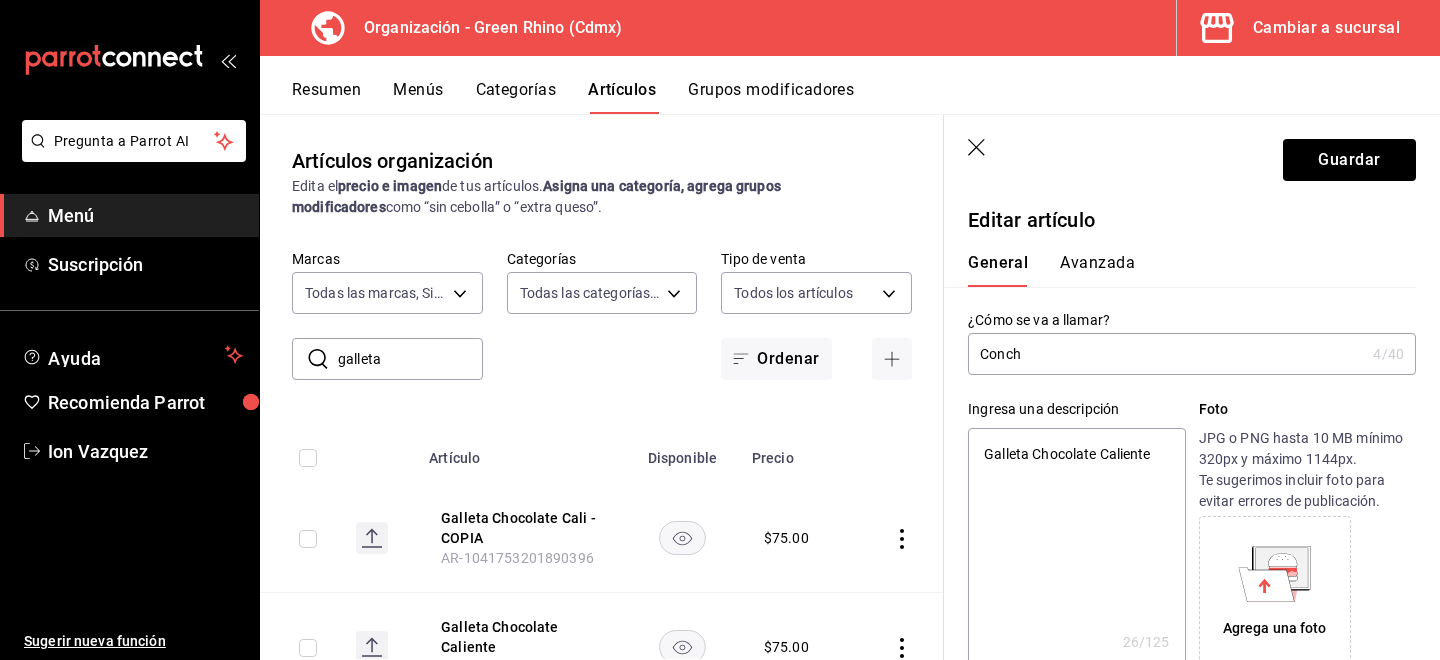type on "x" 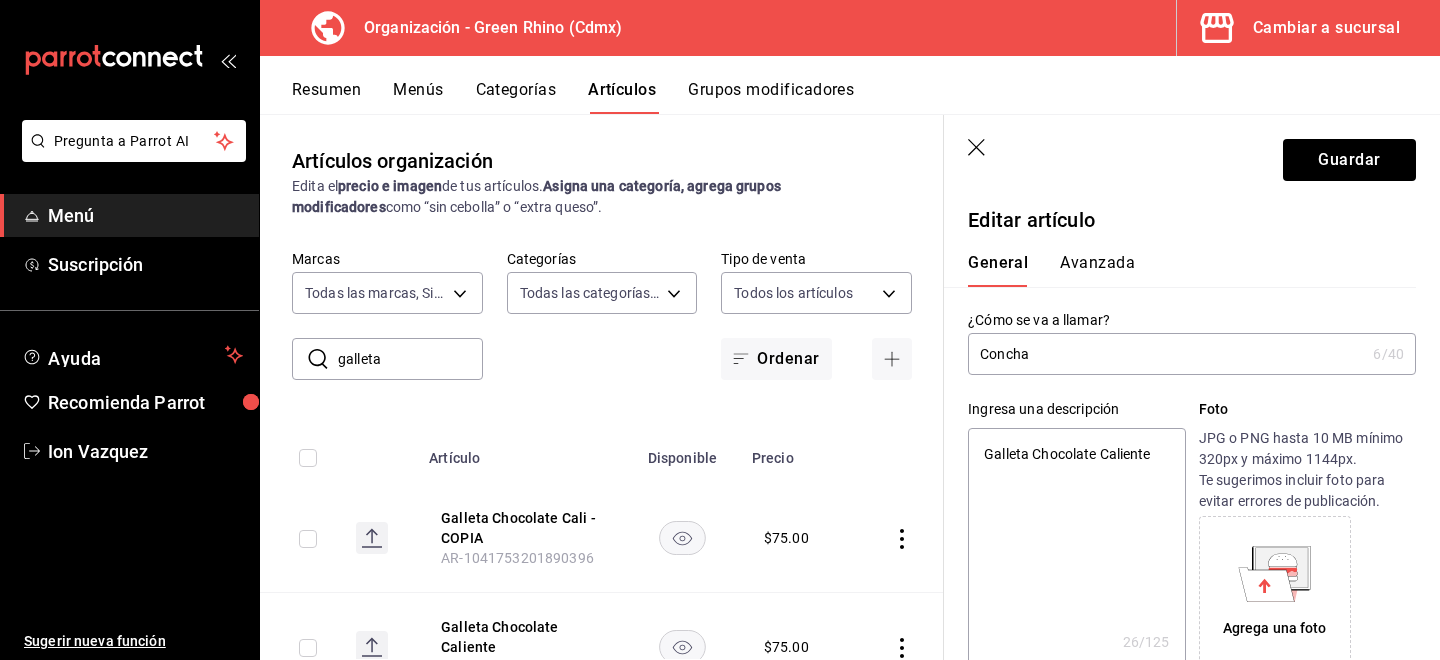 type on "Concha" 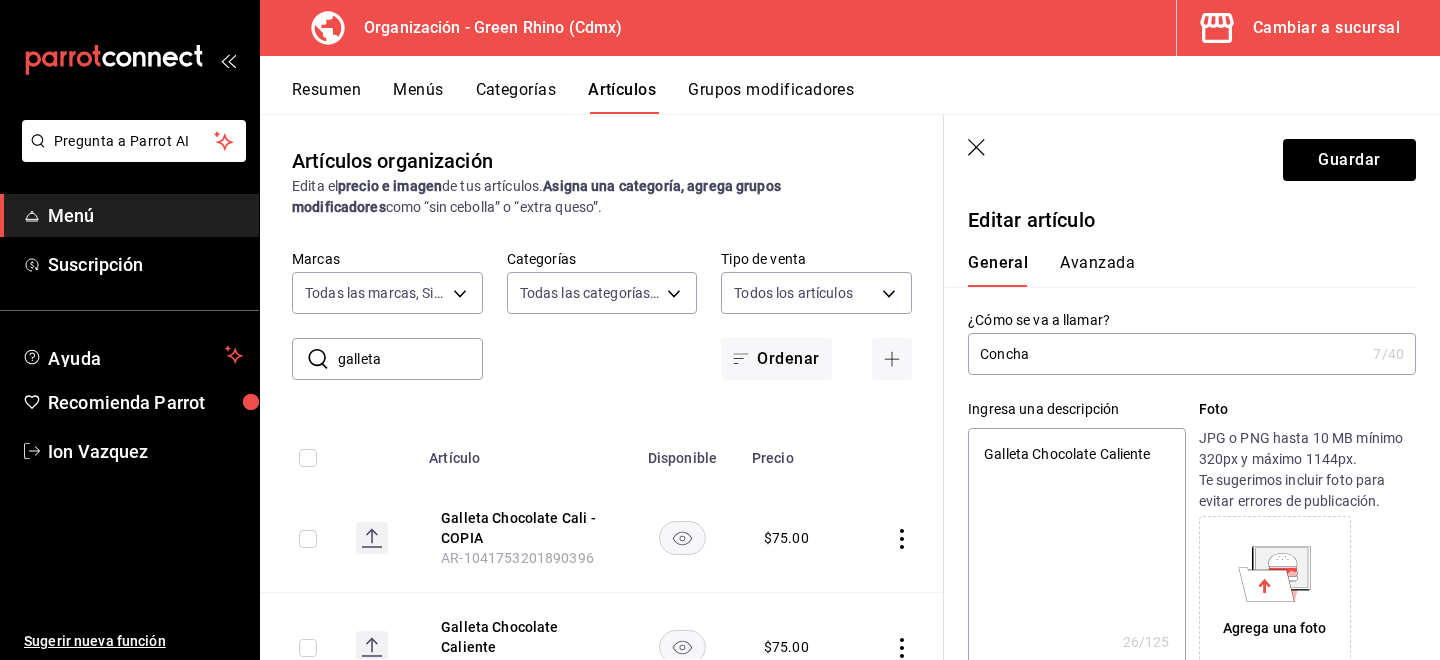 type on "Concha C" 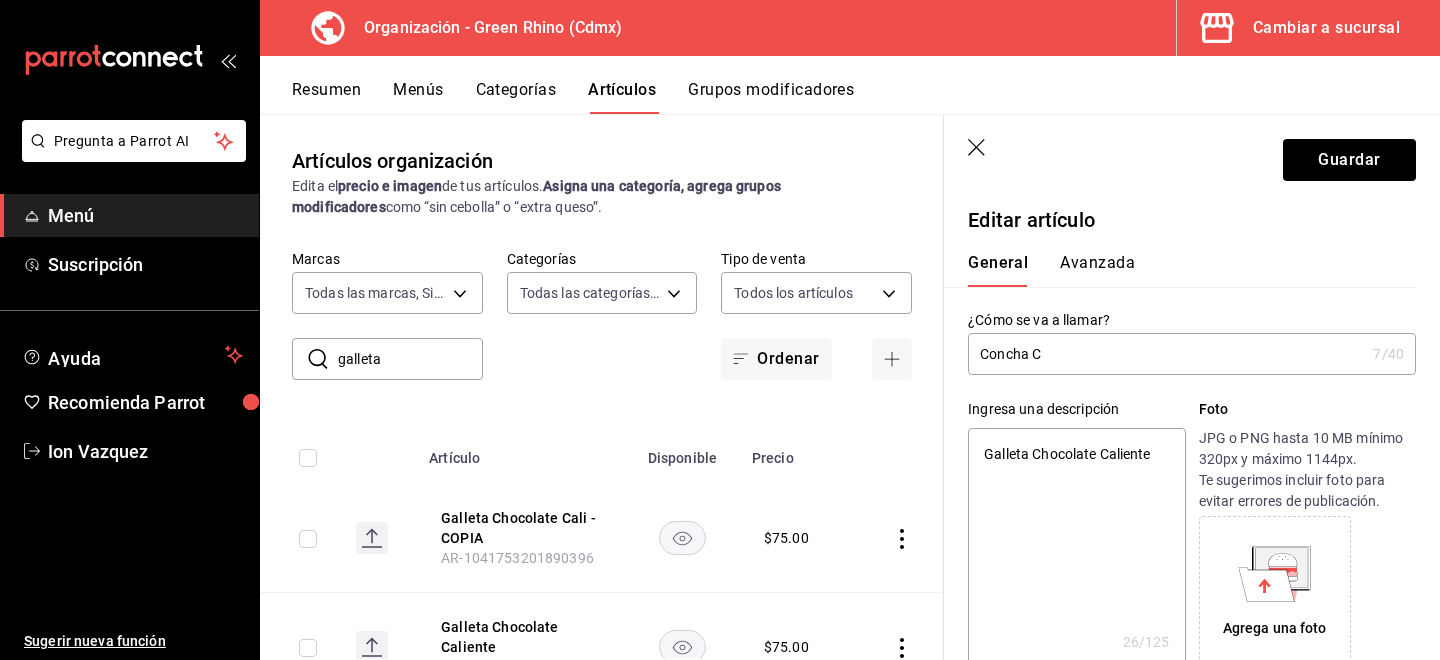 type on "x" 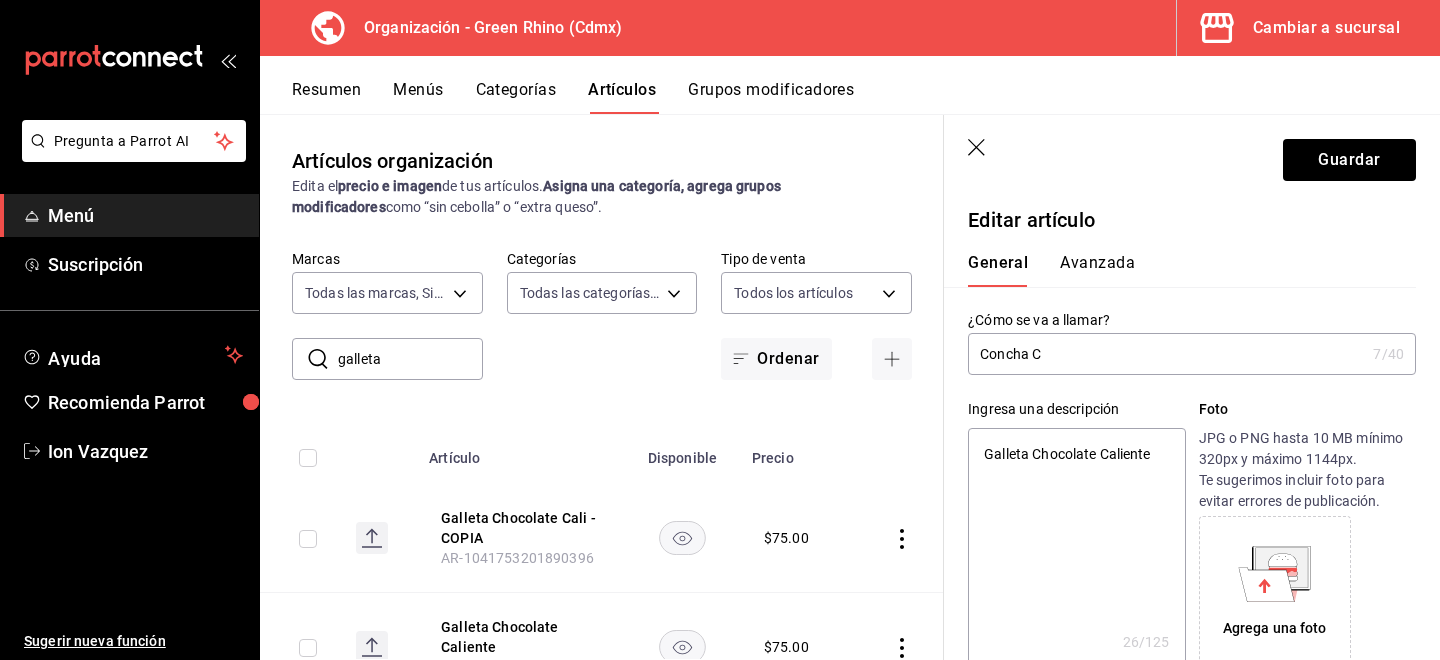 type on "x" 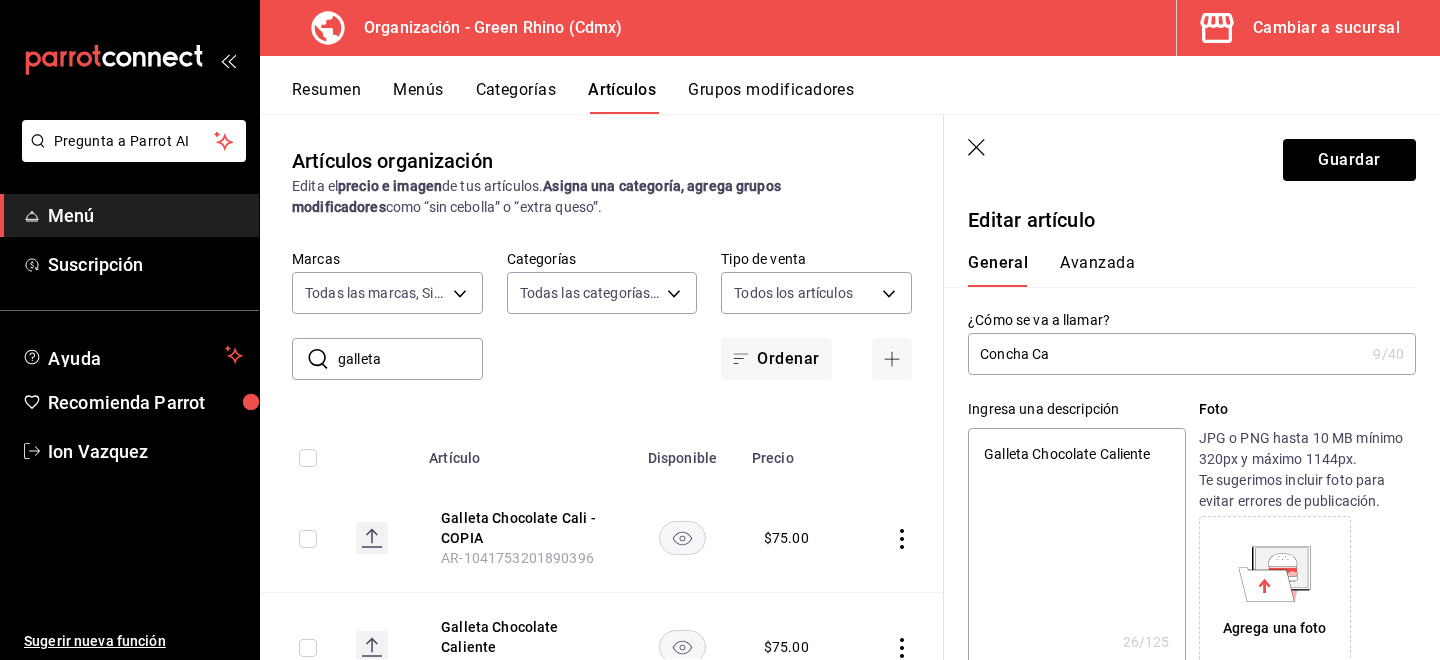 type on "Concha Cac" 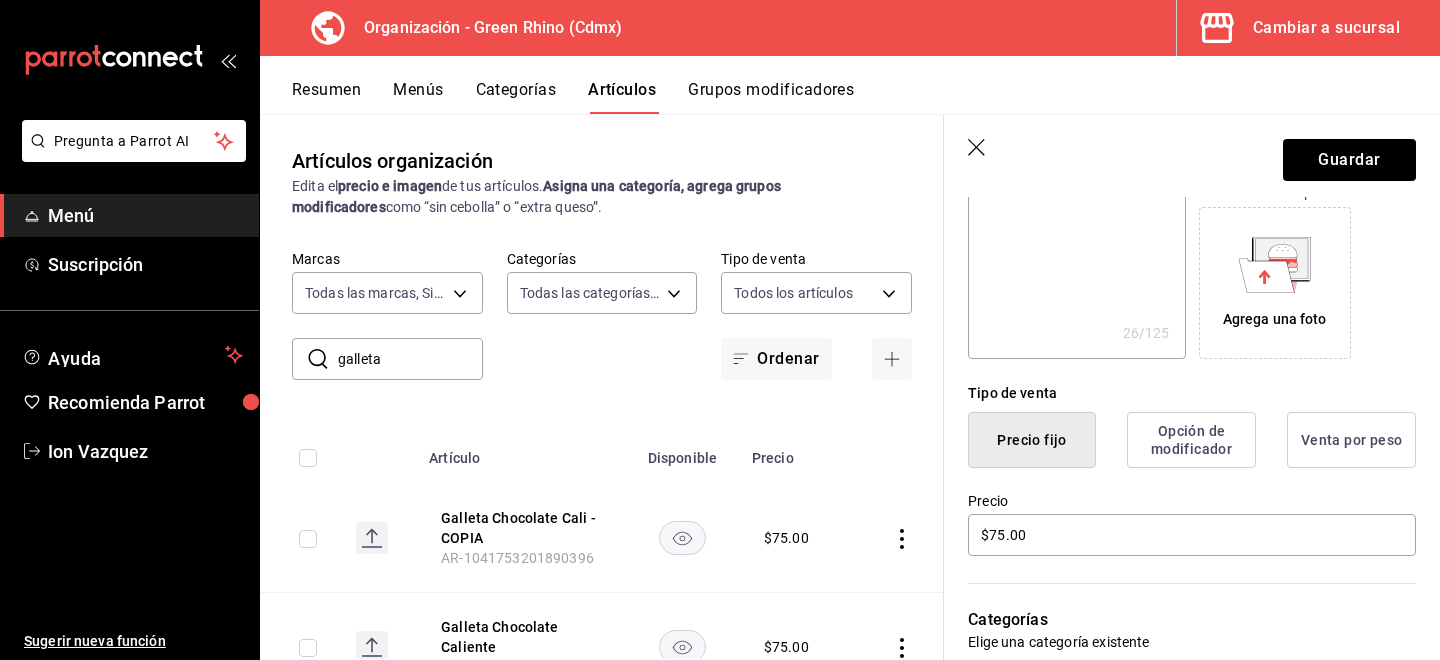 scroll, scrollTop: 333, scrollLeft: 0, axis: vertical 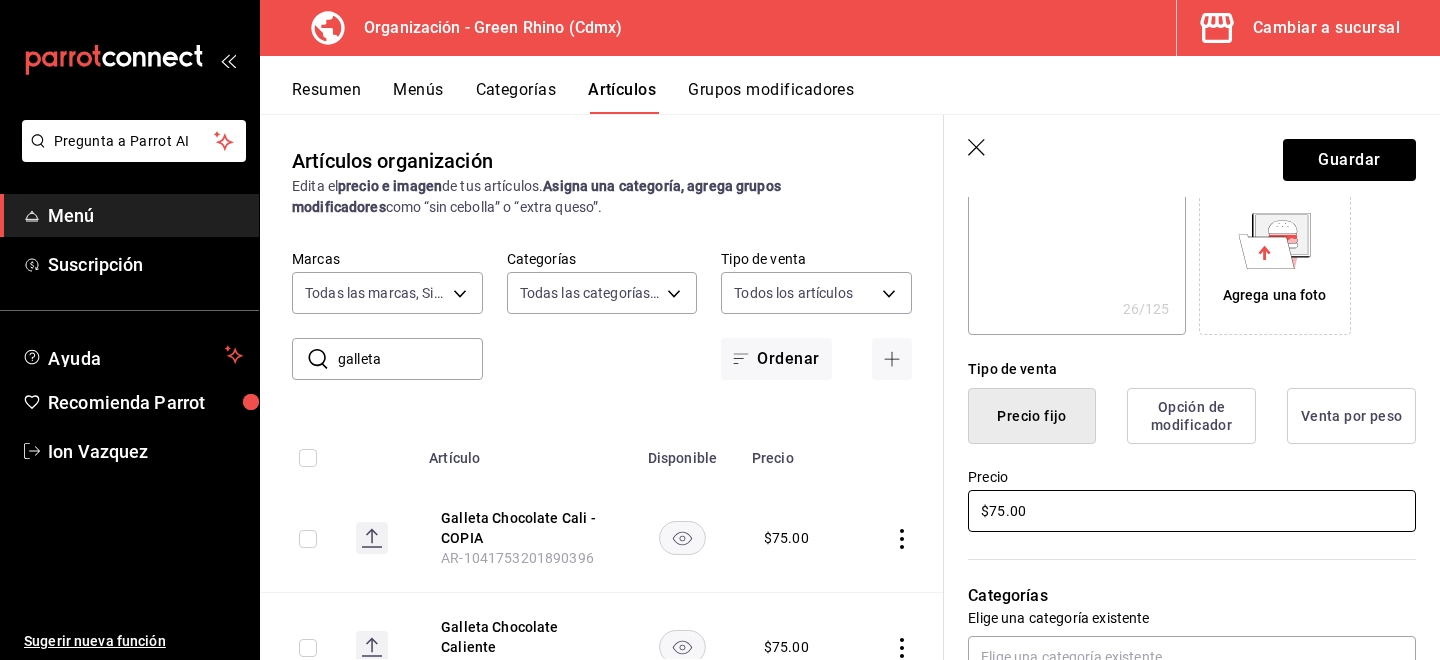 click on "$75.00" at bounding box center (1192, 511) 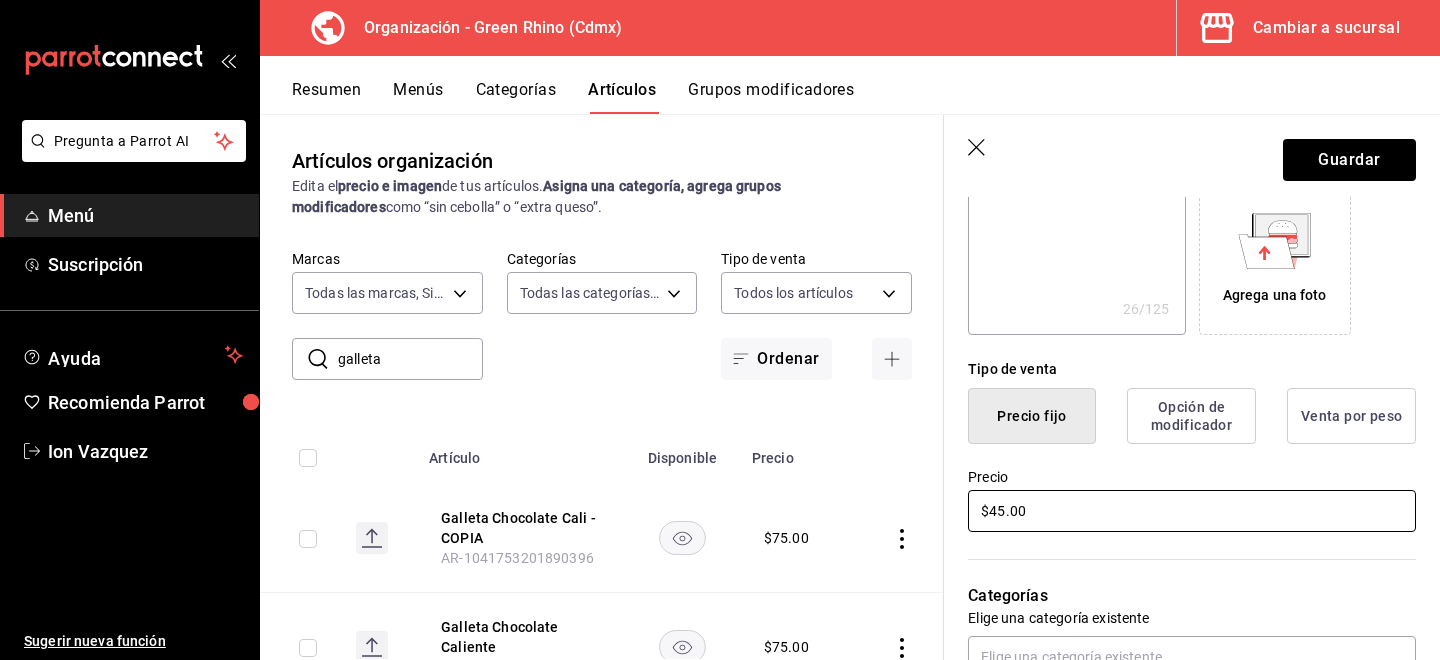 drag, startPoint x: 995, startPoint y: 507, endPoint x: 1096, endPoint y: 384, distance: 159.154 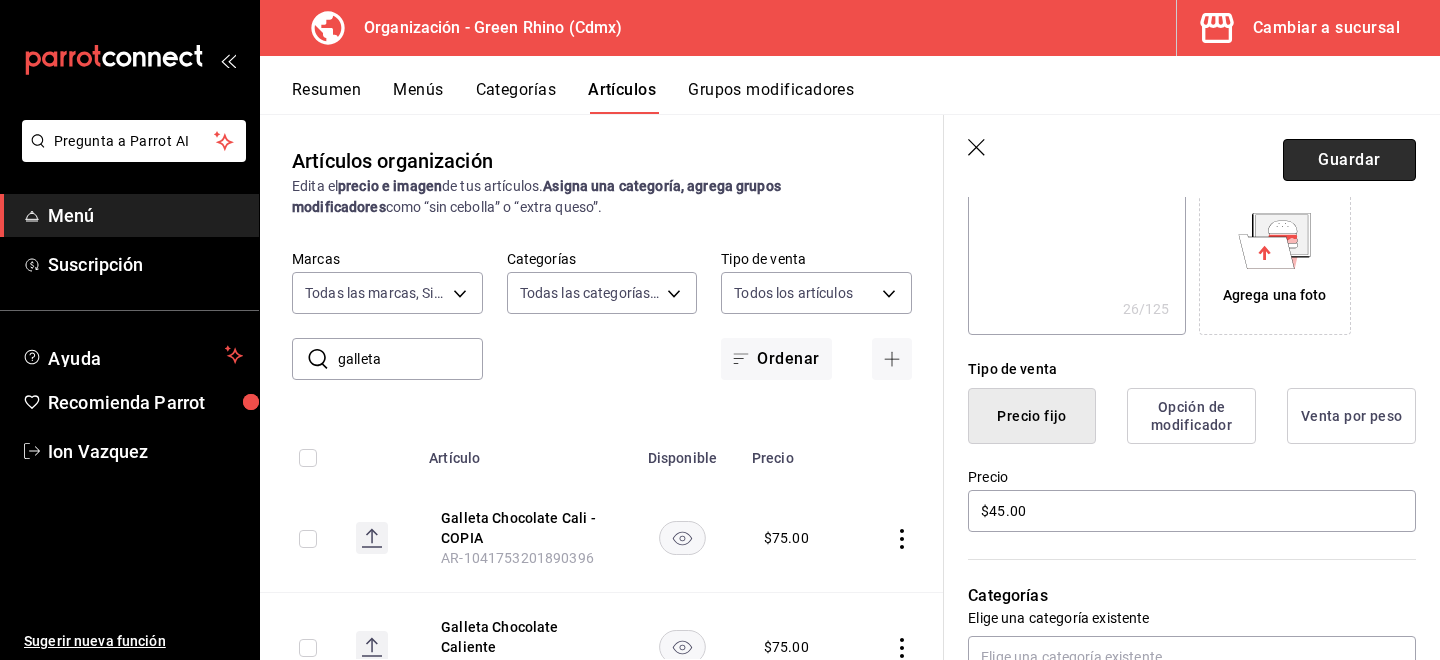 click on "Guardar" at bounding box center (1349, 160) 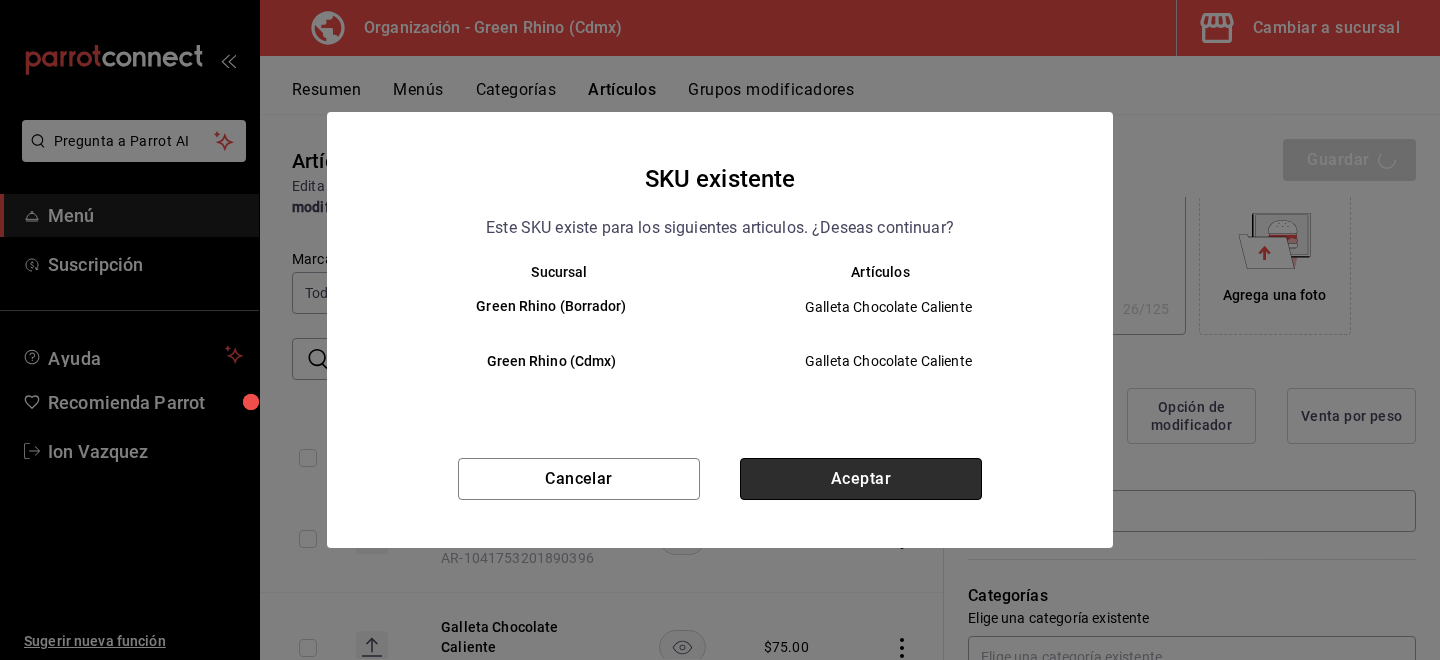 click on "Aceptar" at bounding box center [861, 479] 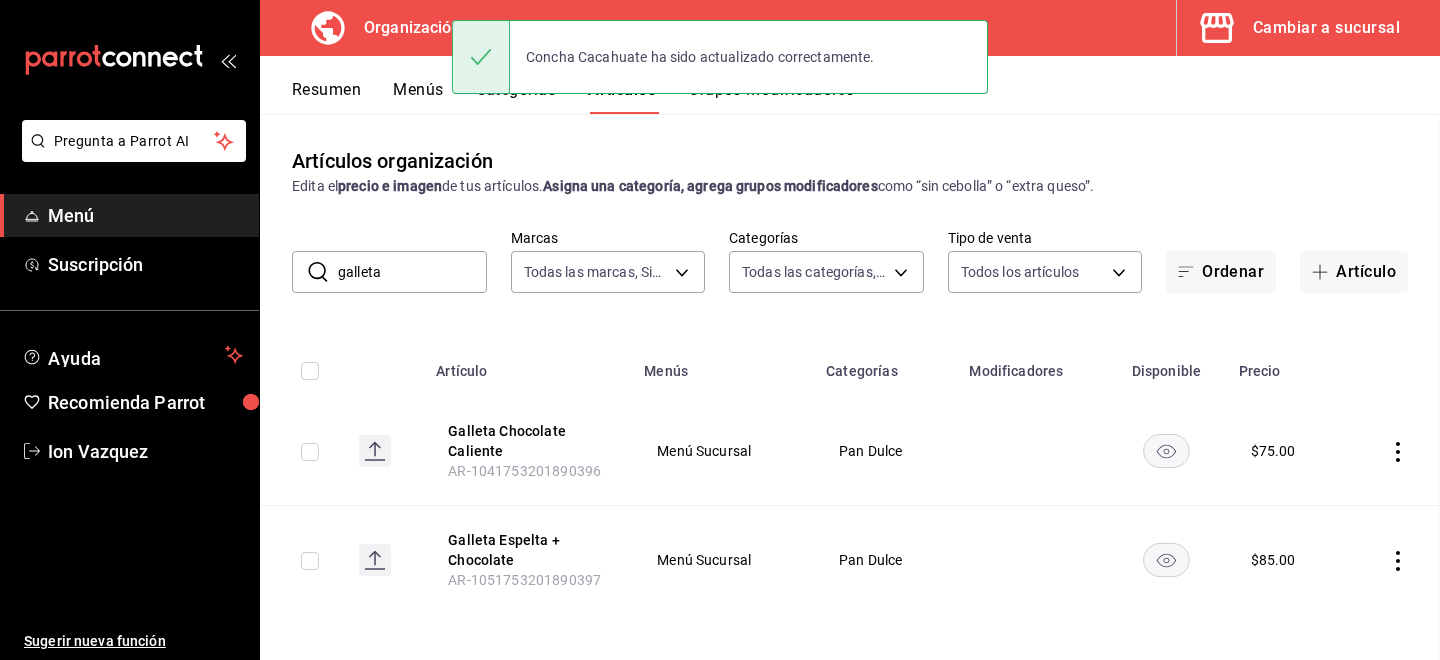 scroll, scrollTop: 0, scrollLeft: 0, axis: both 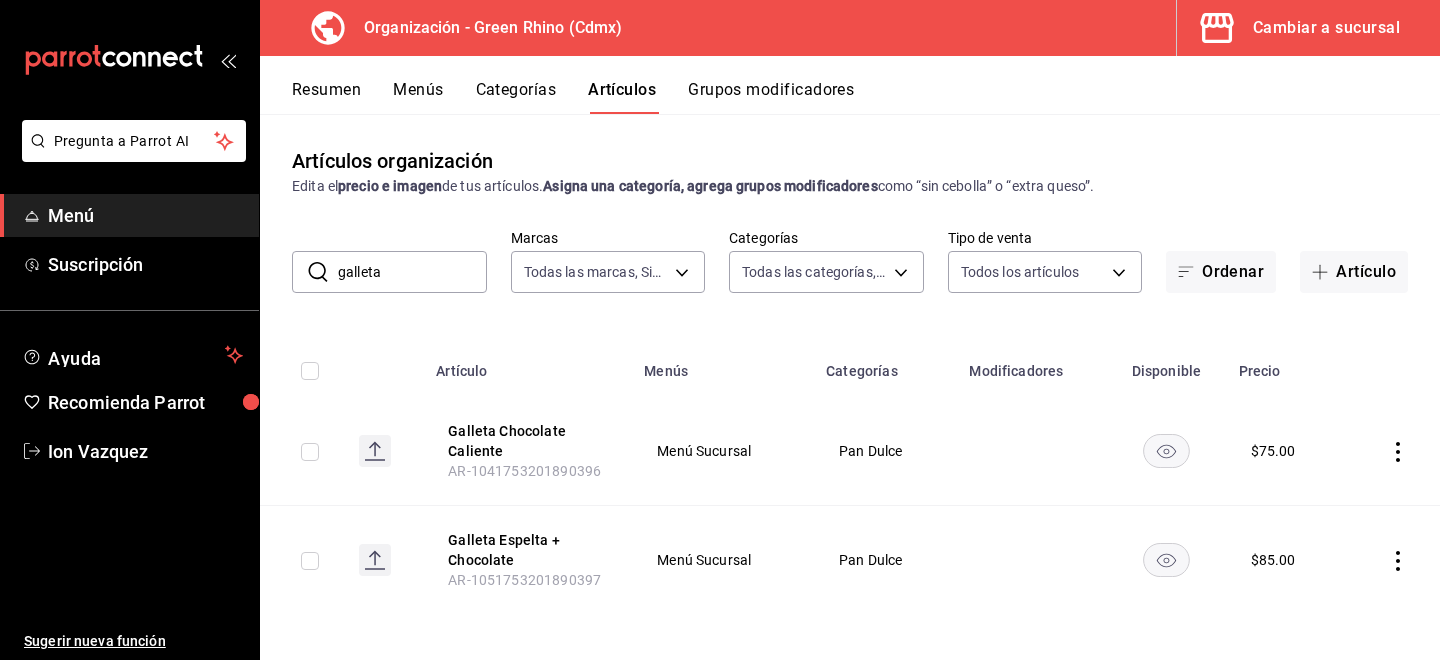click on "galleta" at bounding box center [412, 272] 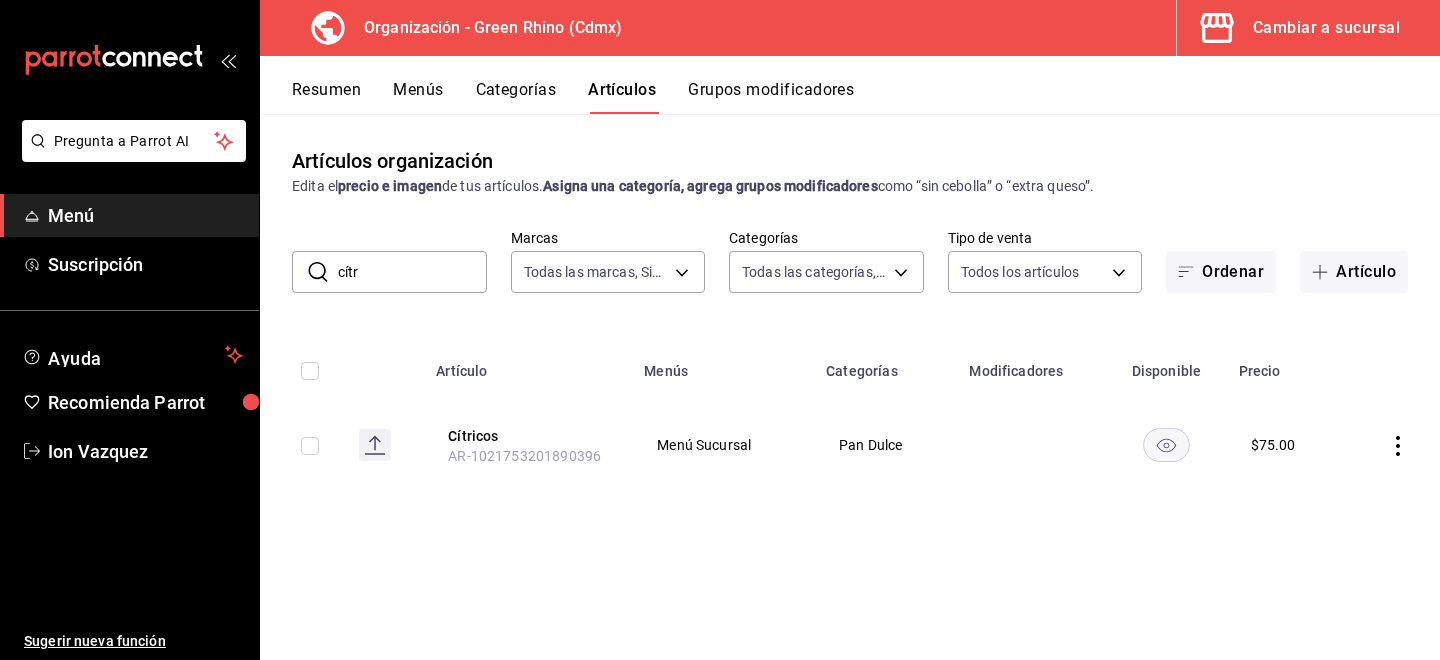 click on "cítr" at bounding box center (412, 272) 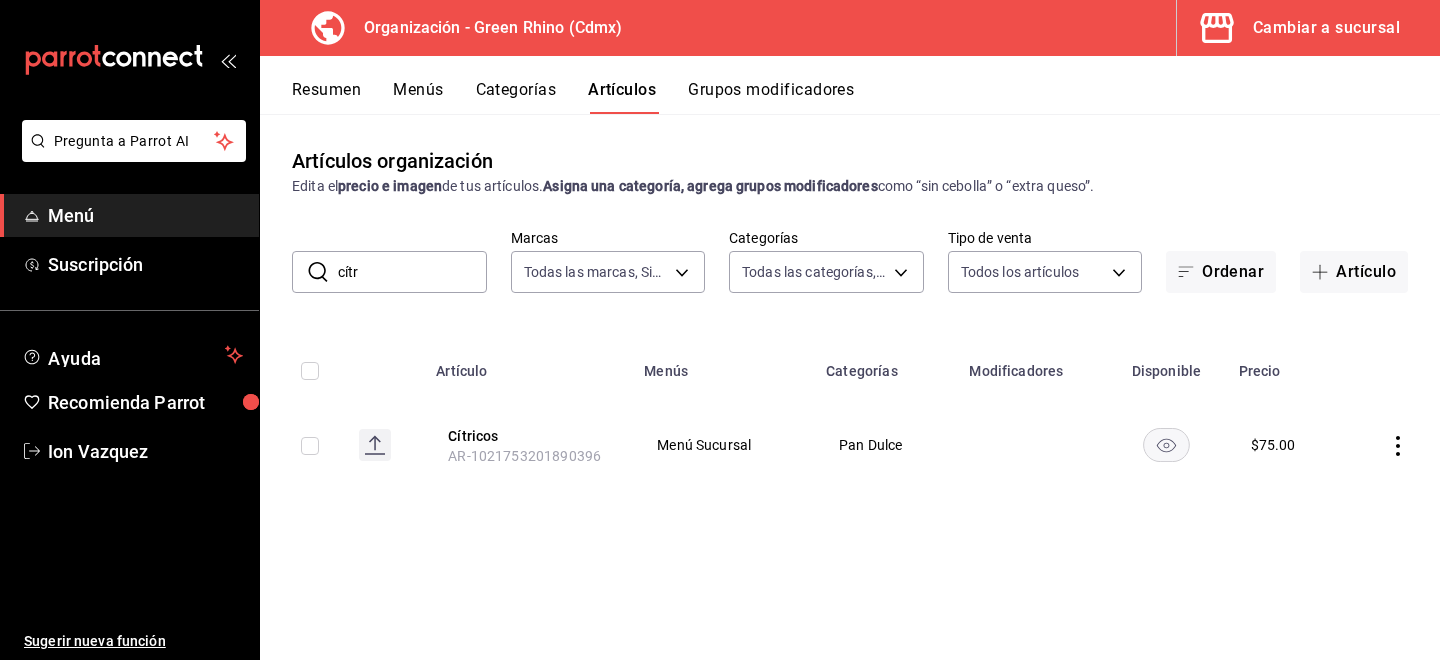 click on "cítr" at bounding box center [412, 272] 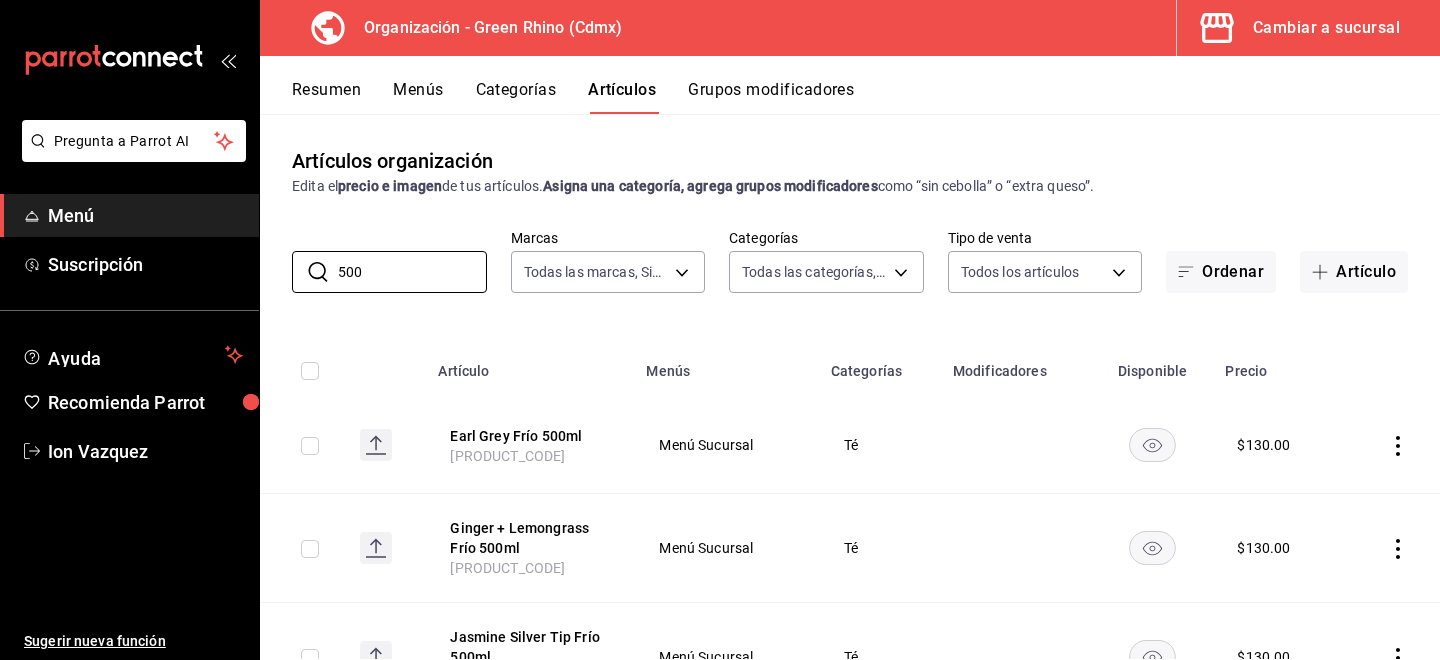 click 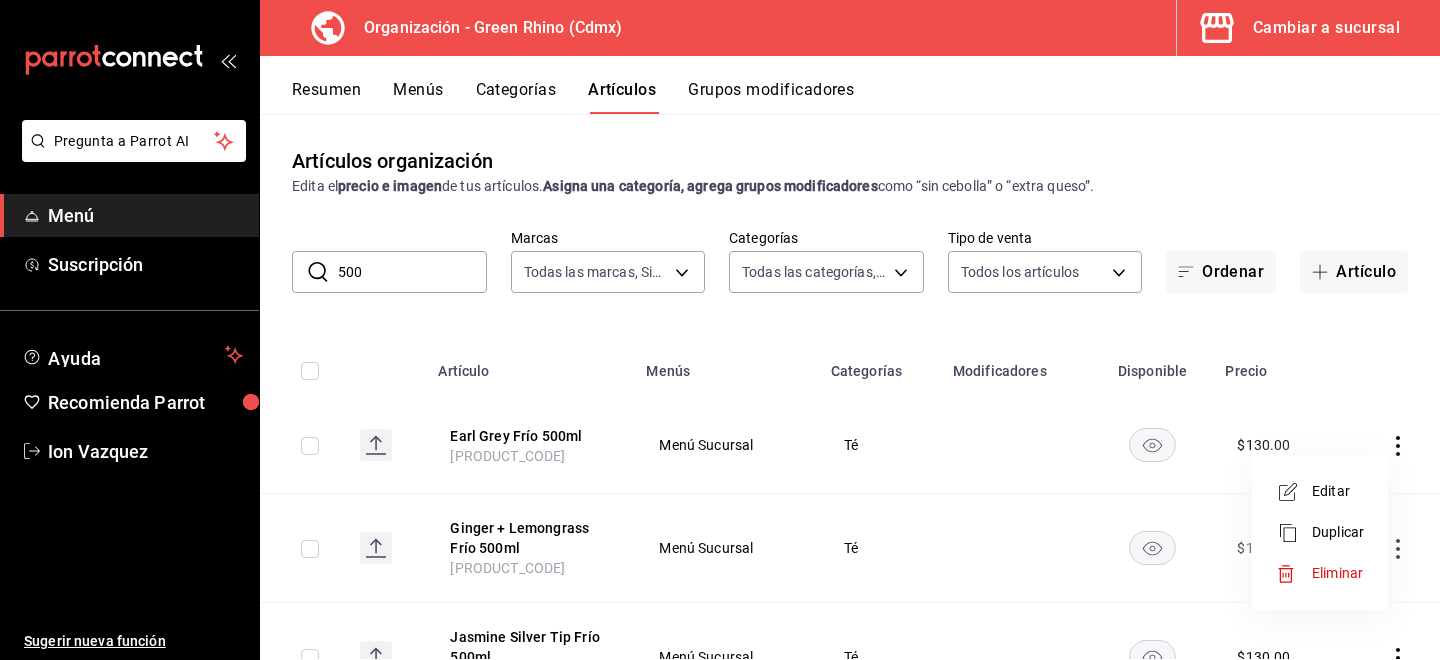 click on "Eliminar" at bounding box center (1337, 573) 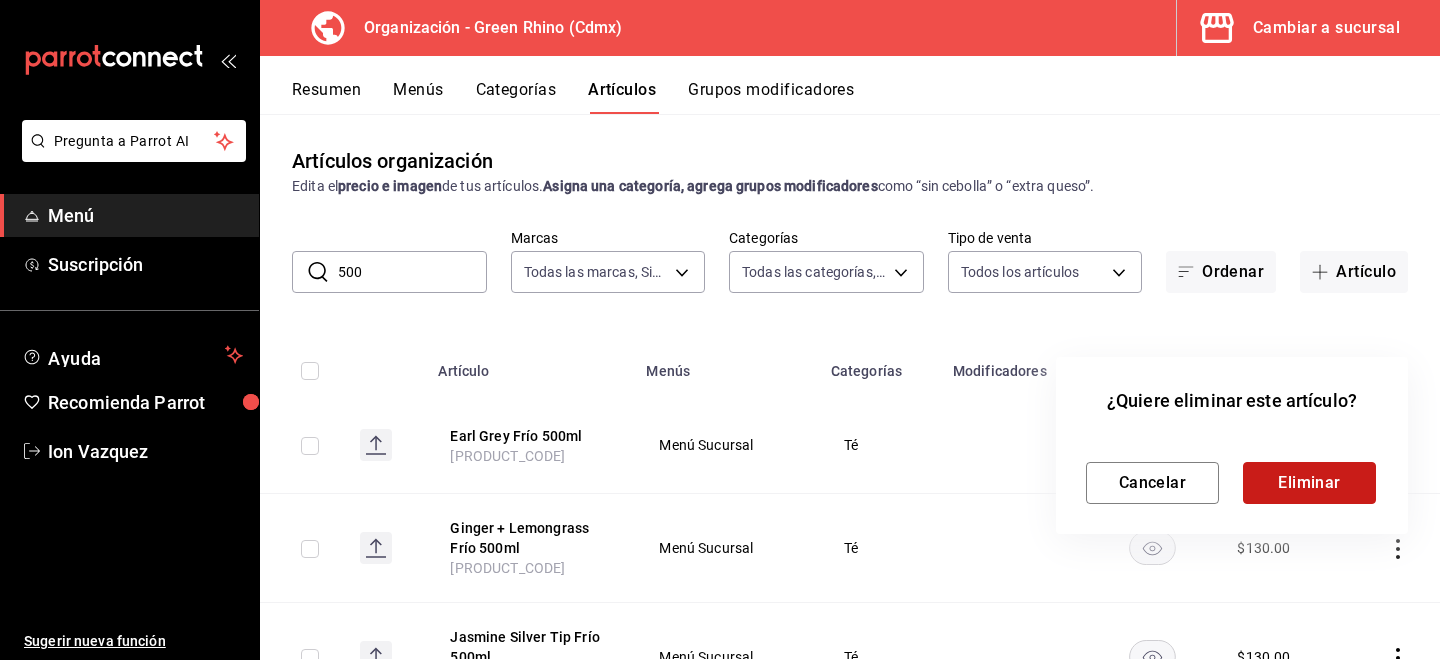 click on "Eliminar" at bounding box center [1309, 483] 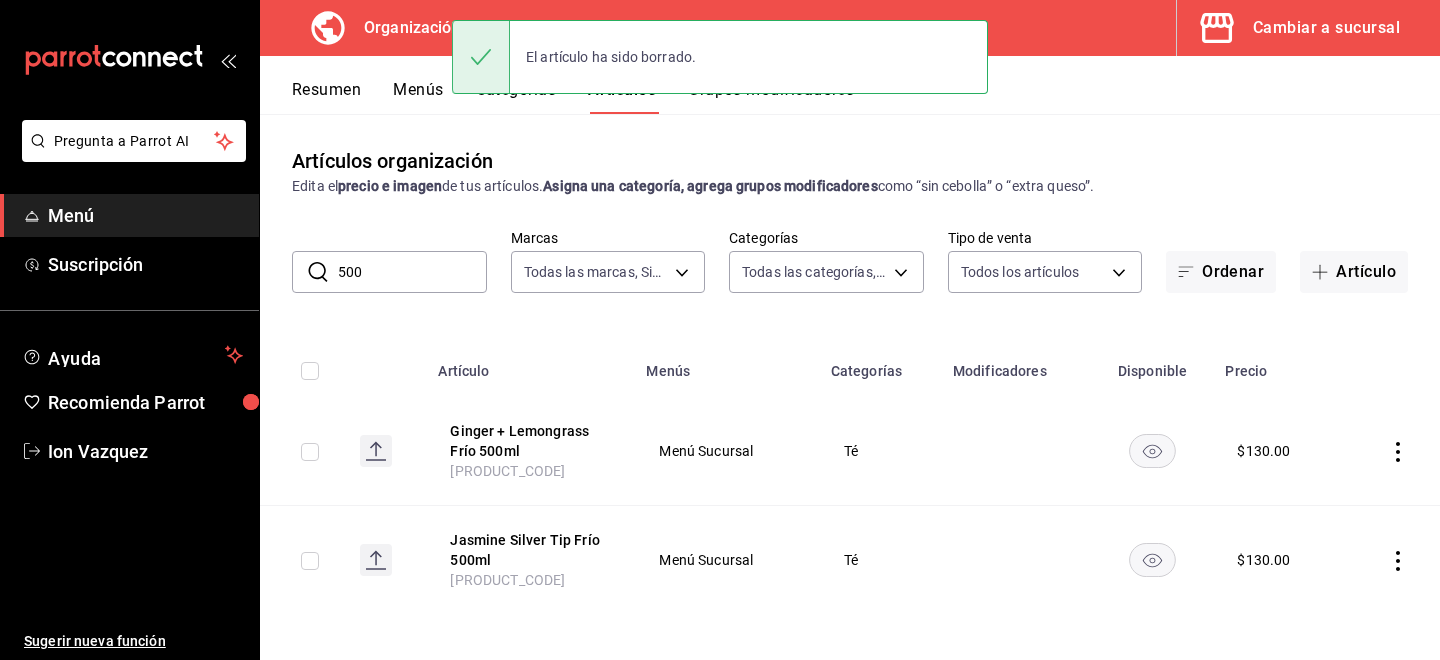 click 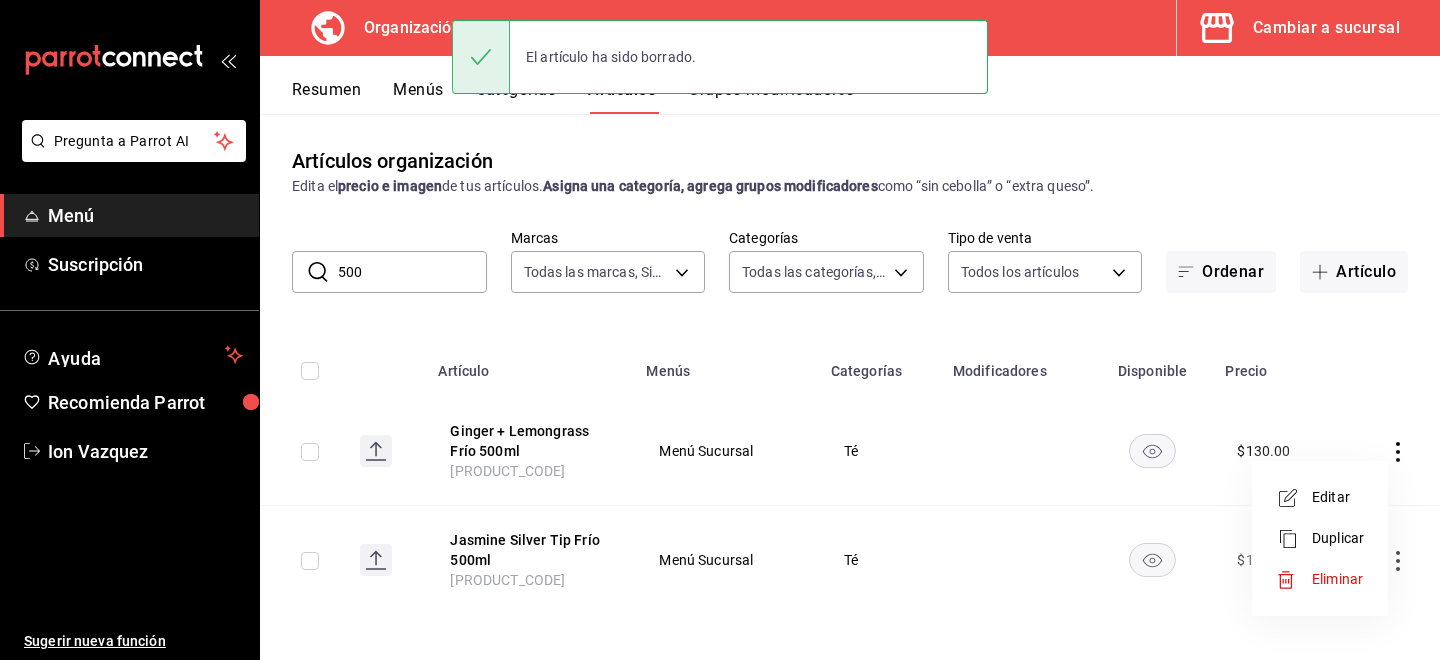 click at bounding box center (1294, 580) 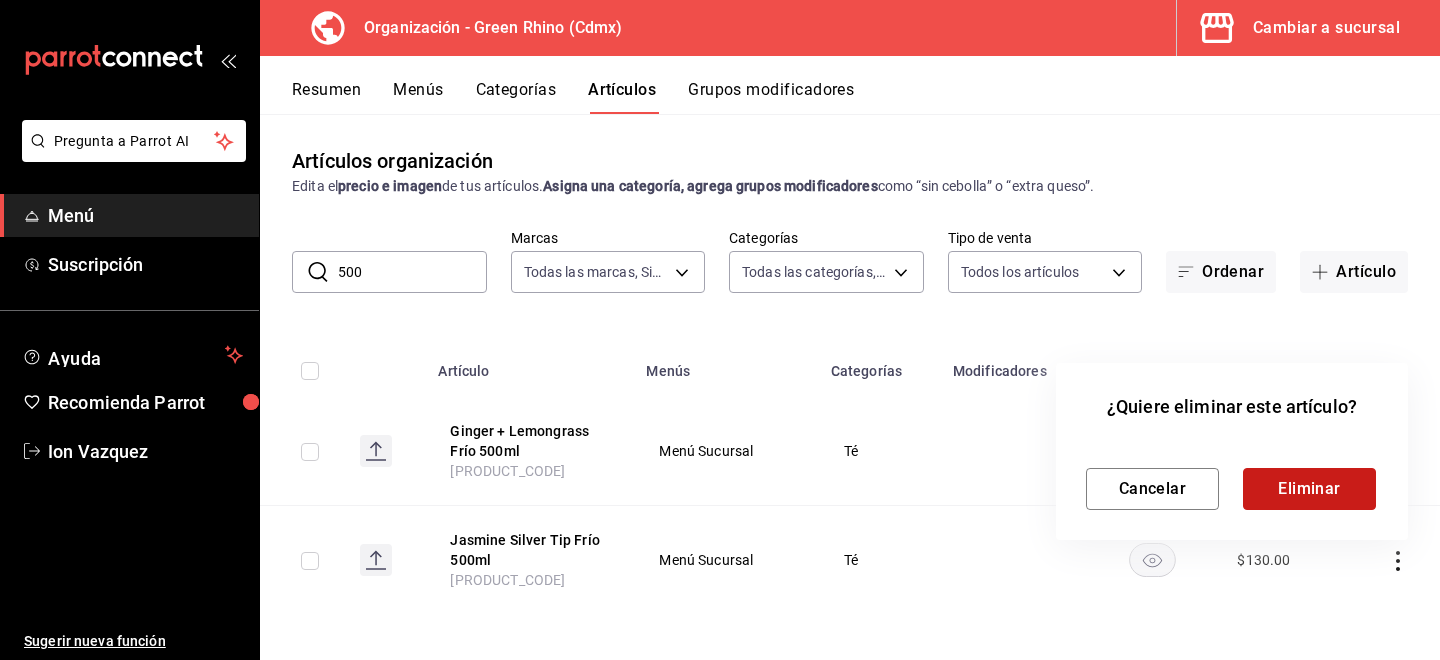 click on "Eliminar" at bounding box center [1309, 489] 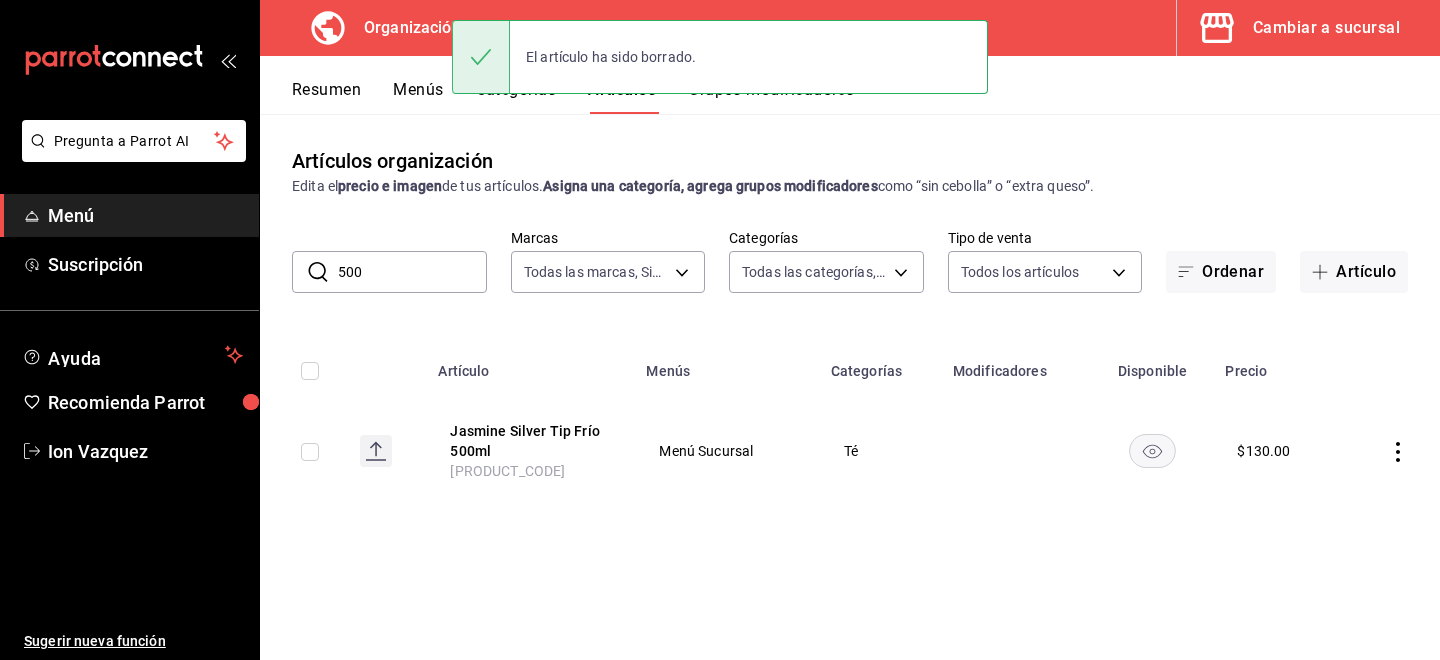 click 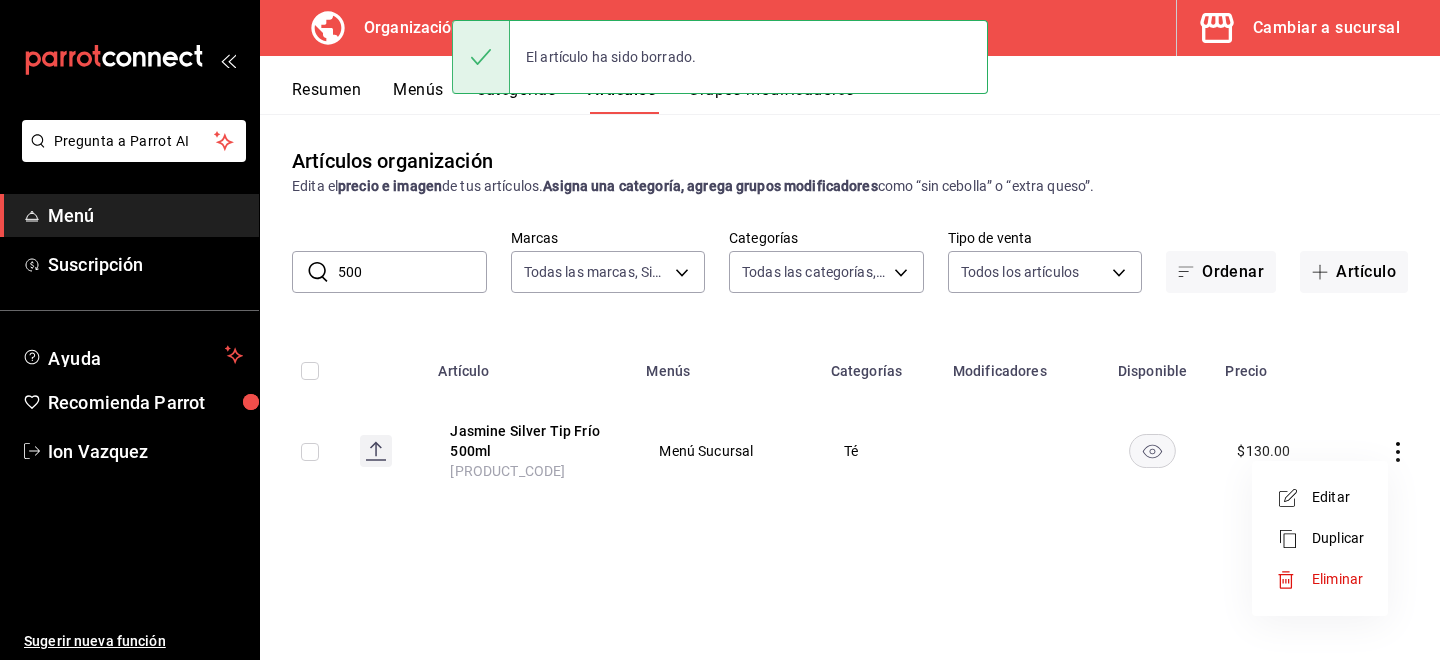 click on "Eliminar" at bounding box center [1337, 579] 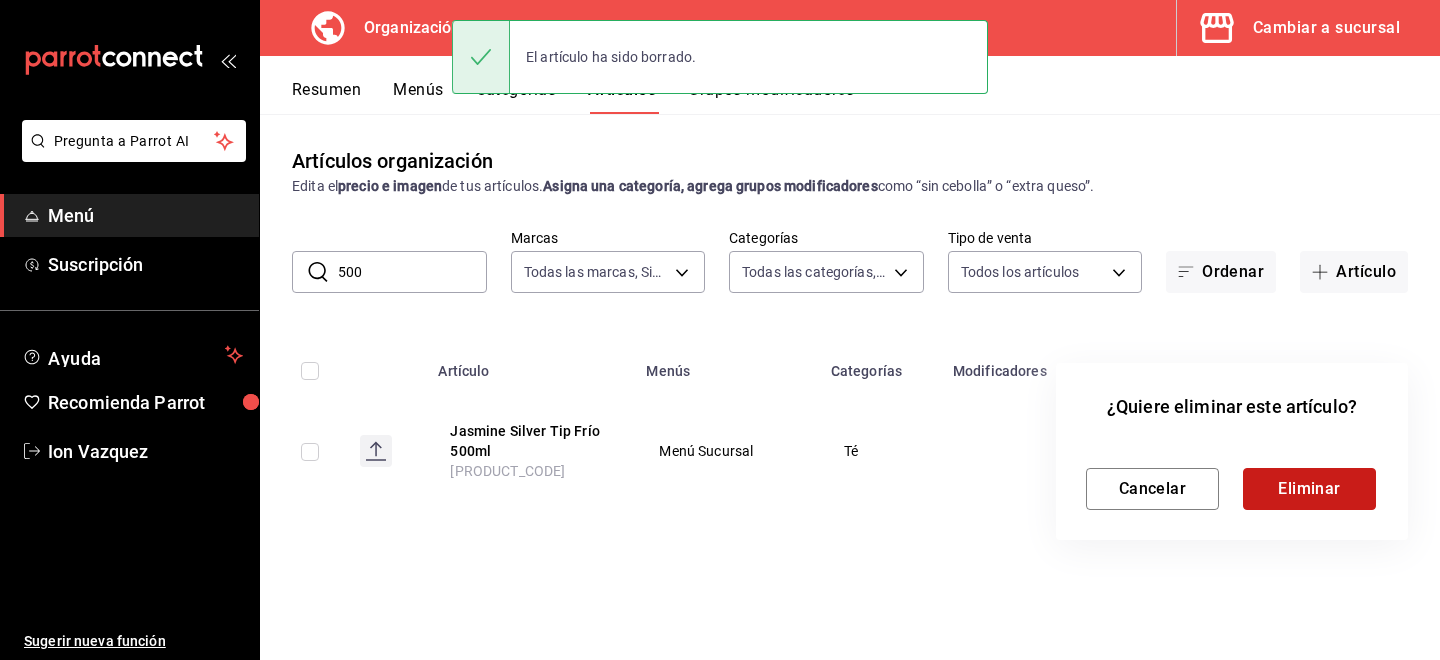 click on "Eliminar" at bounding box center (1309, 489) 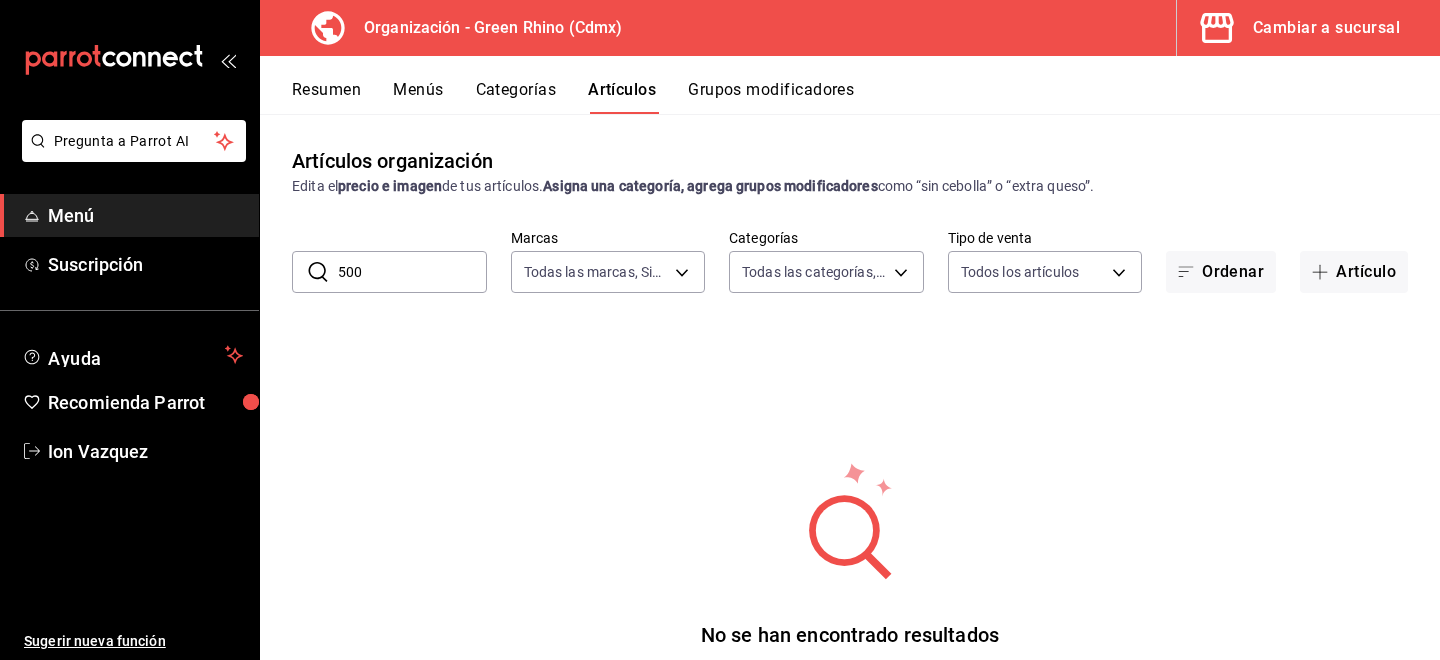 click on "500" at bounding box center [412, 272] 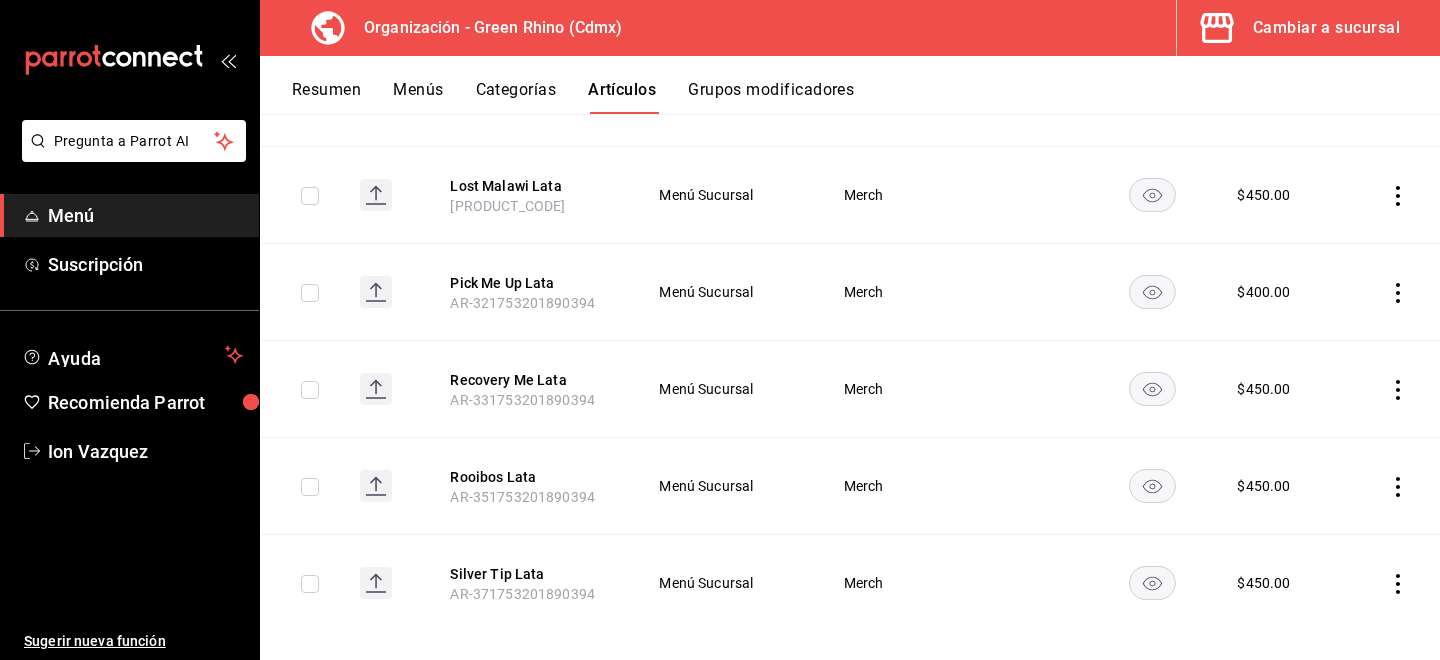 scroll, scrollTop: 830, scrollLeft: 0, axis: vertical 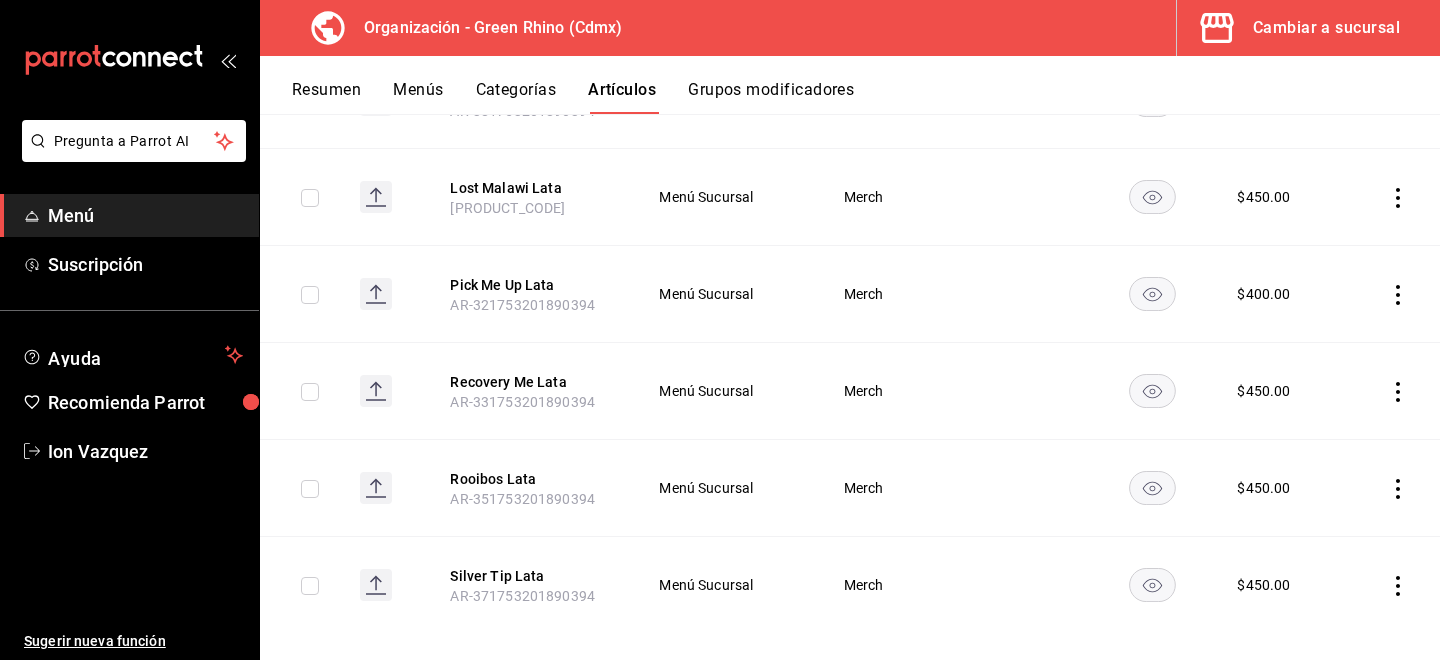 click 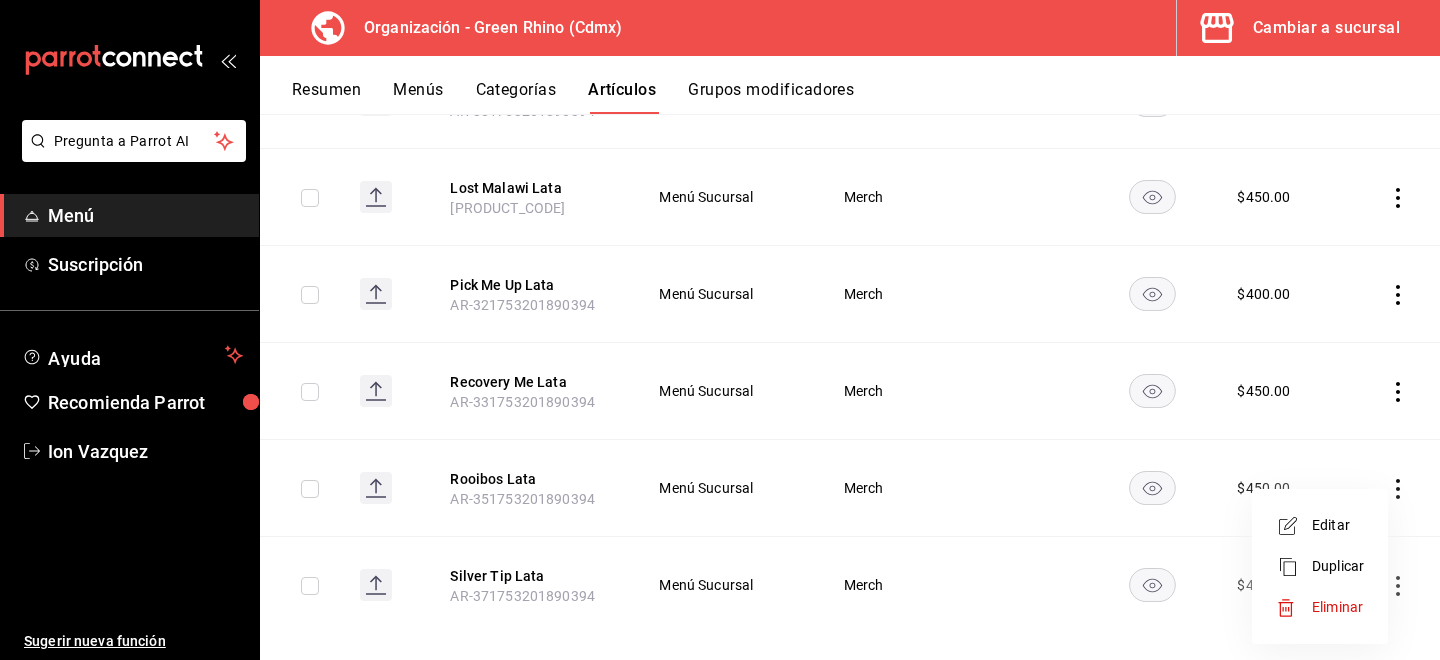 click on "Editar" at bounding box center (1338, 525) 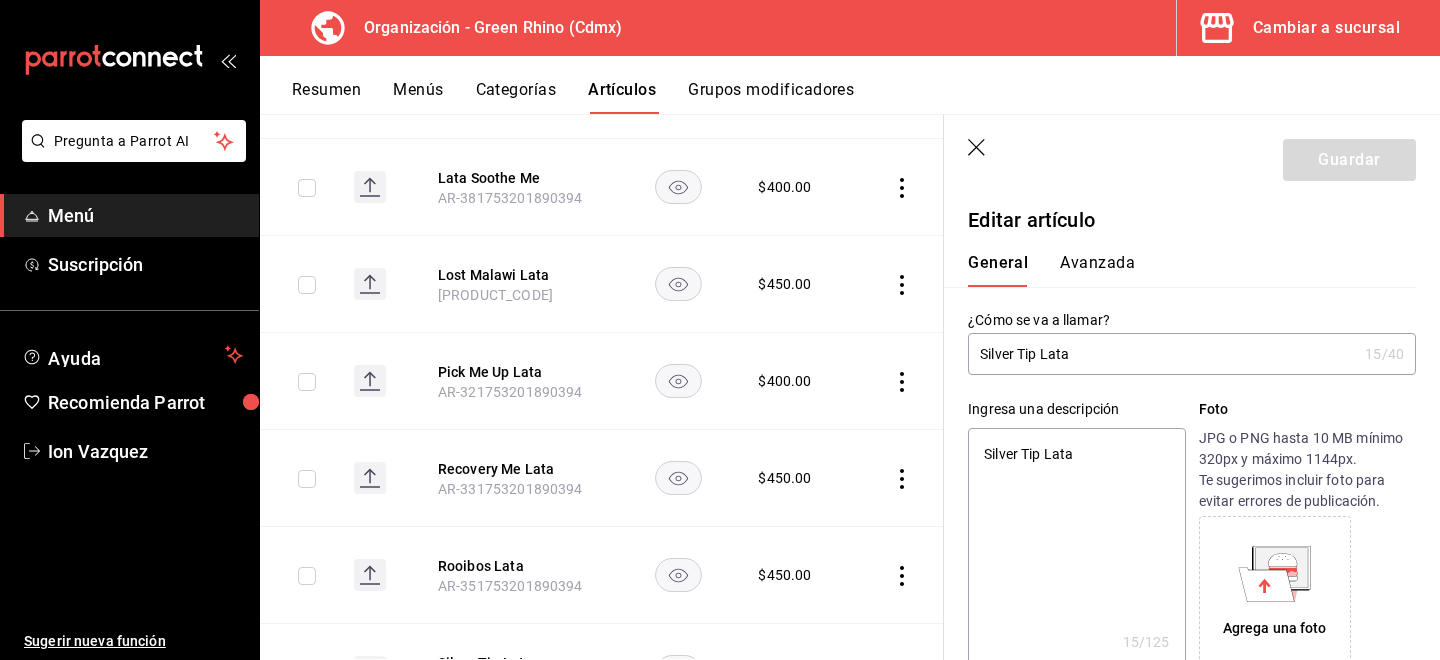 click on "Silver Tip Lata" at bounding box center (1162, 354) 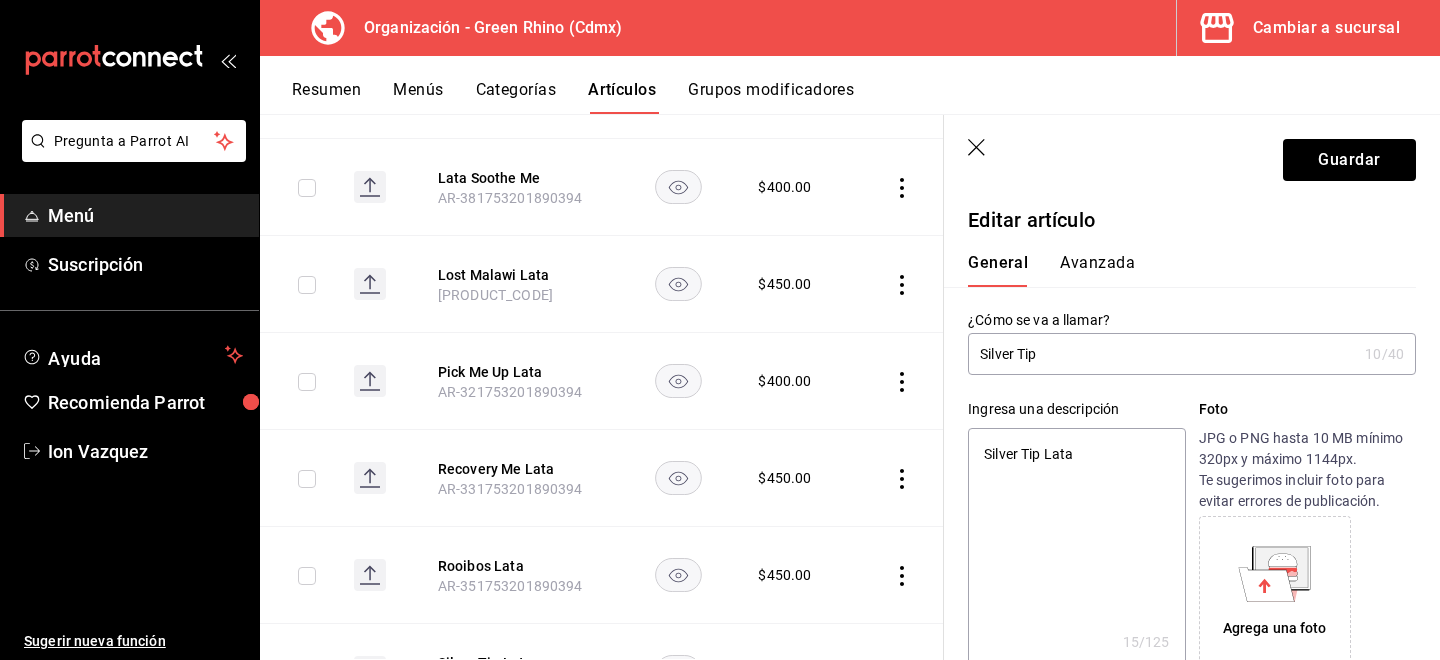 click on "Silver Tip" at bounding box center (1162, 354) 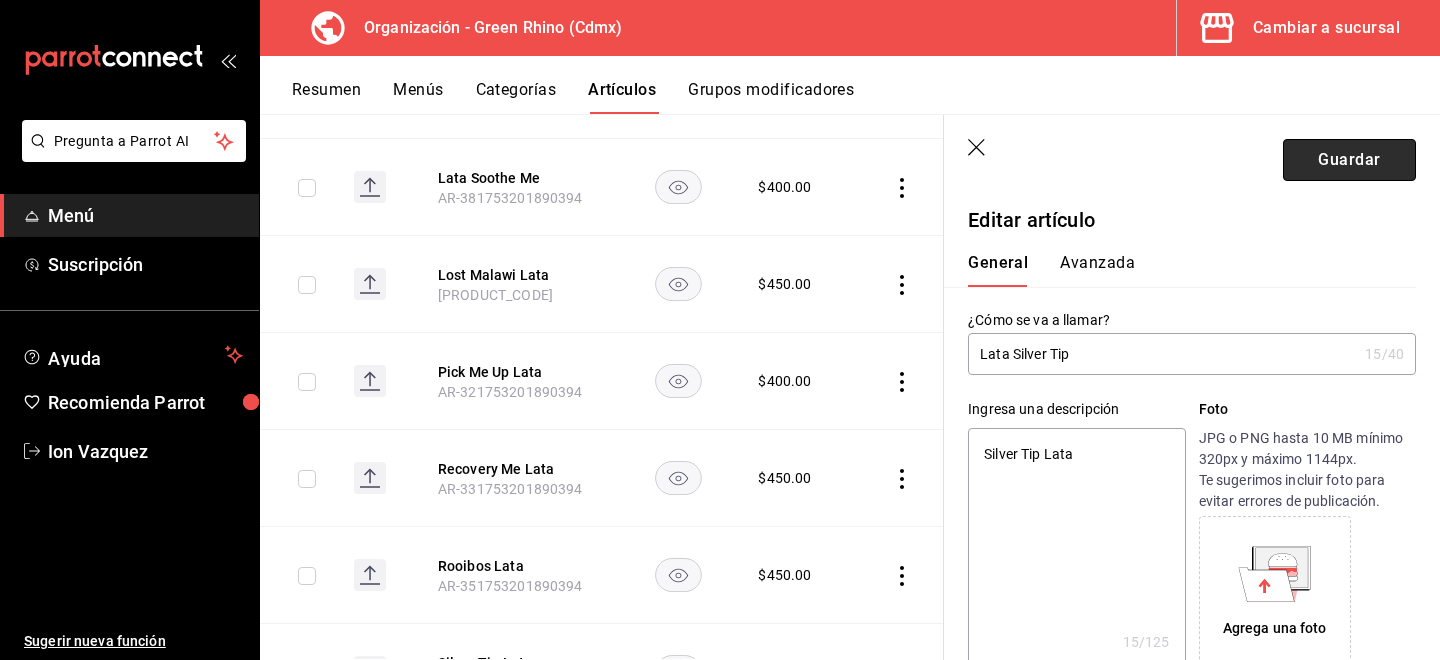 click on "Guardar" at bounding box center (1349, 160) 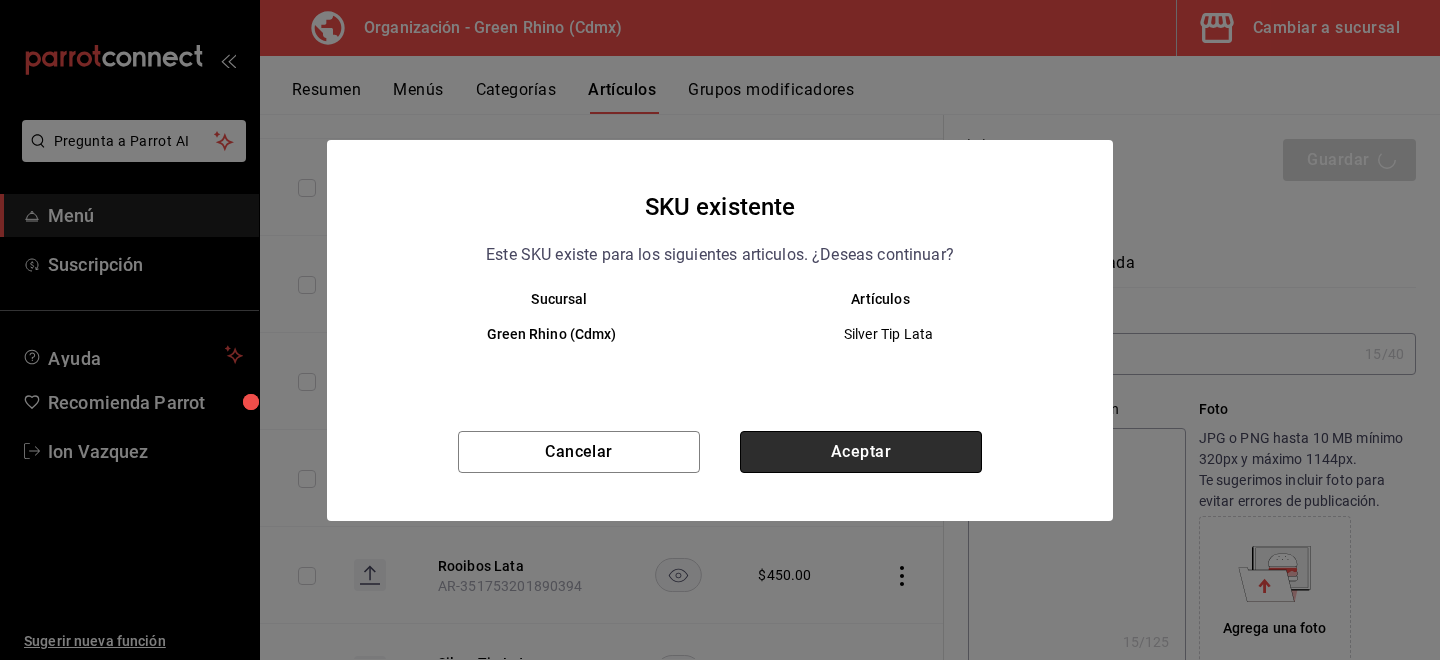click on "Aceptar" at bounding box center [861, 452] 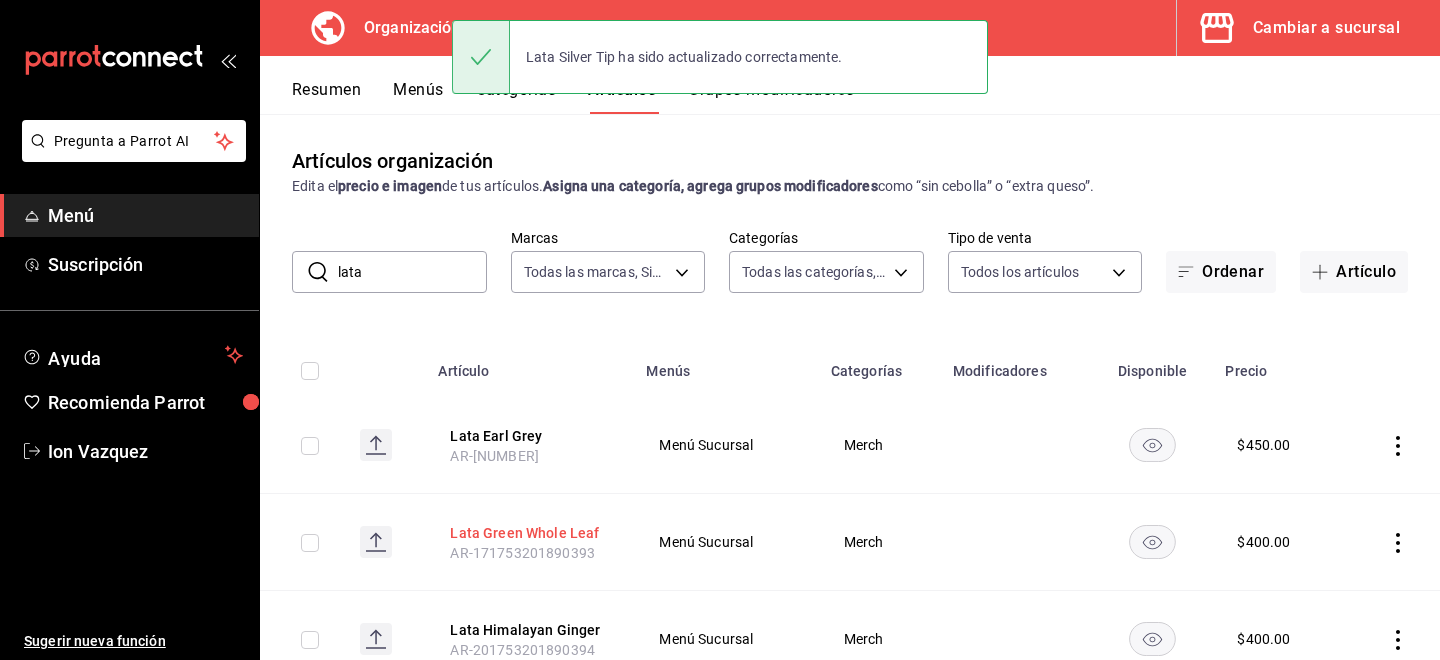 scroll, scrollTop: 852, scrollLeft: 0, axis: vertical 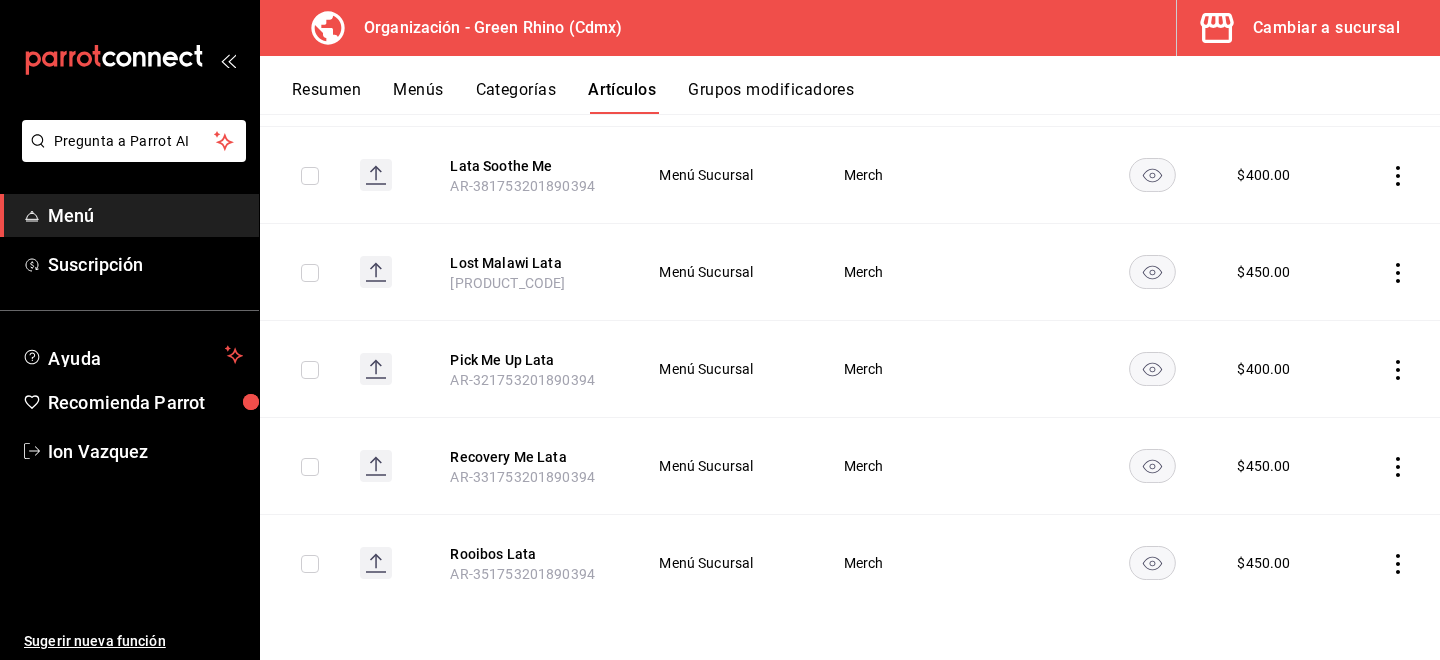 click 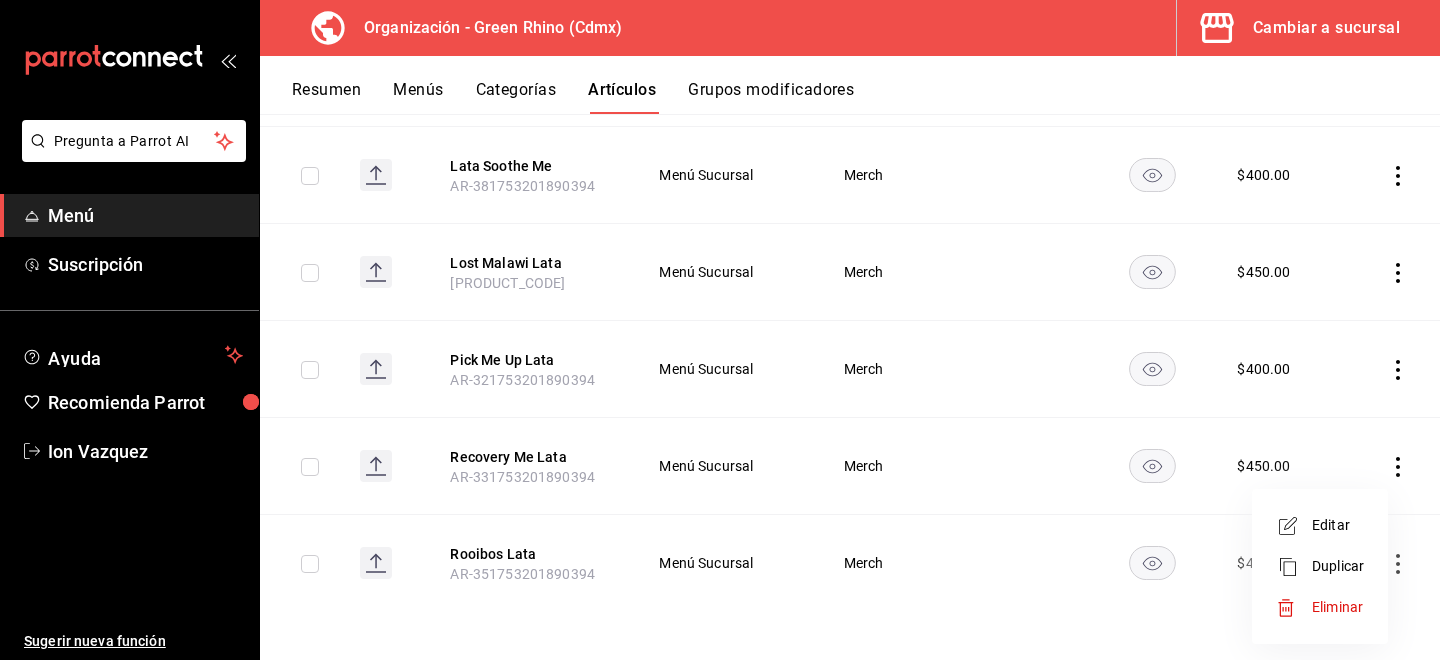 click on "Editar" at bounding box center [1338, 525] 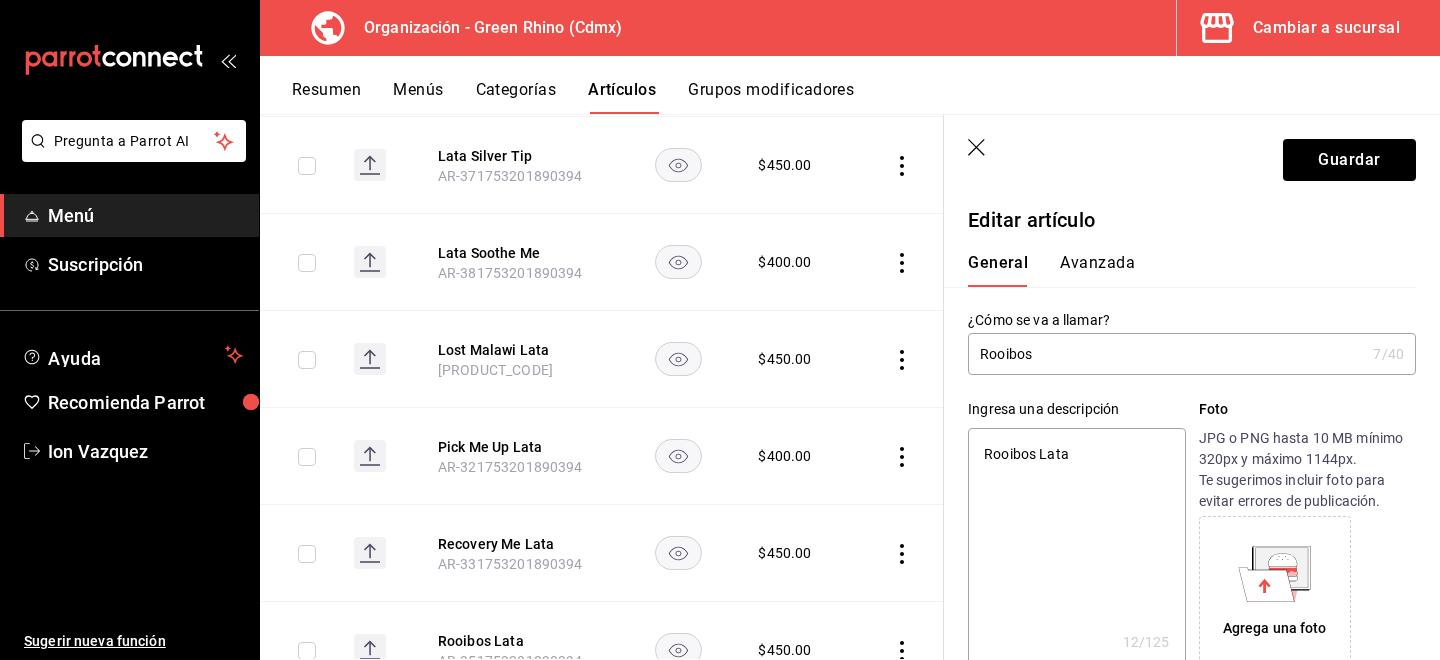 click on "Rooibos" at bounding box center [1166, 354] 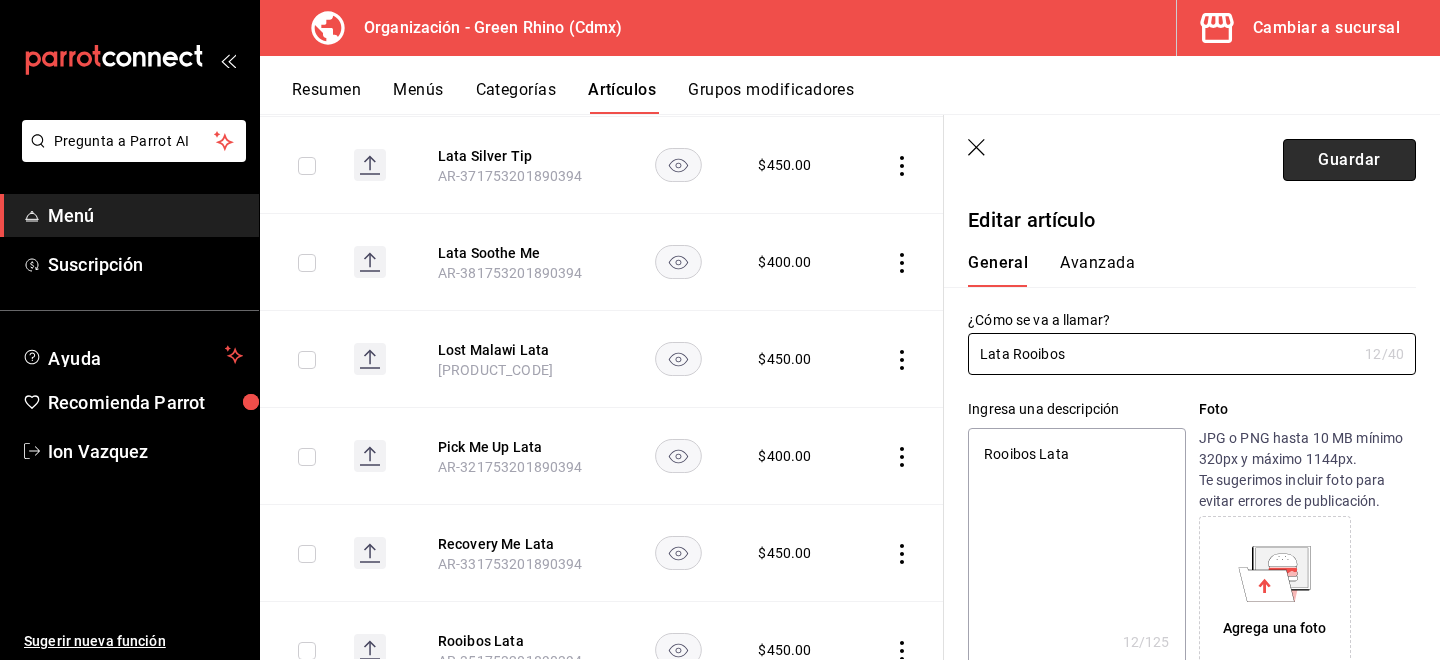 click on "Guardar" at bounding box center (1349, 160) 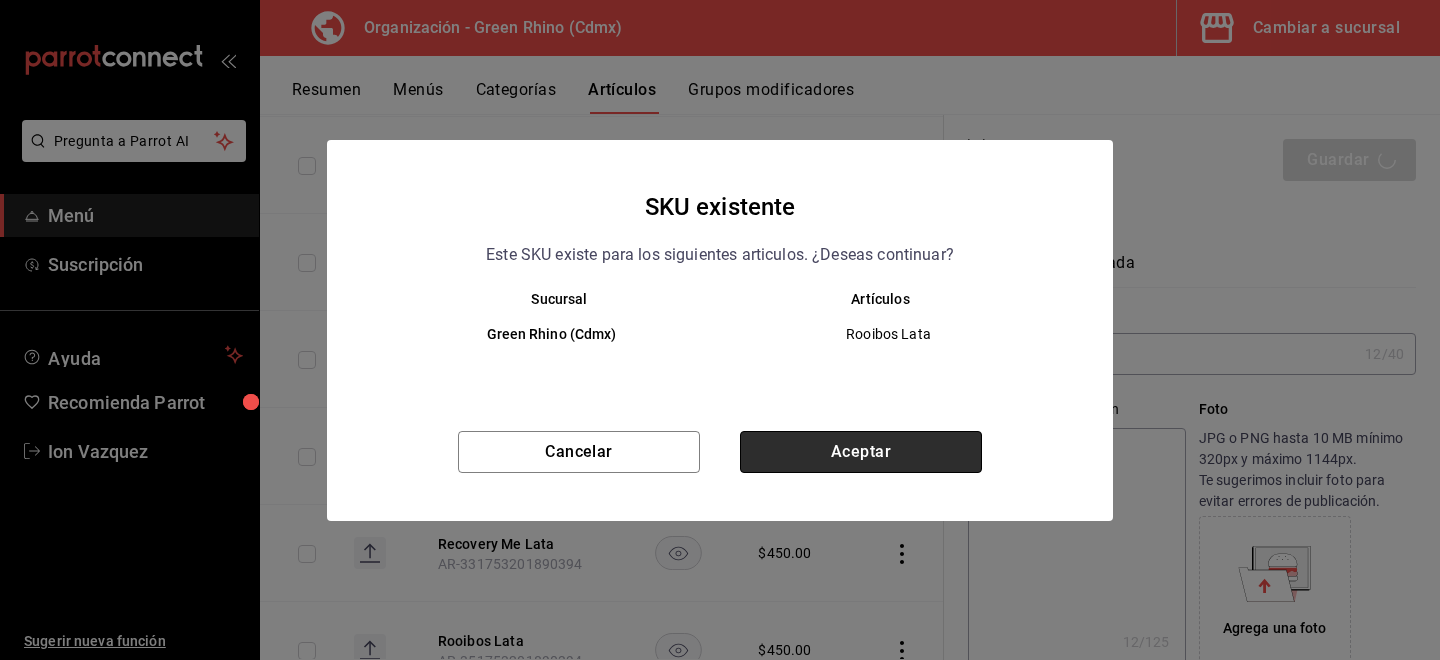 click on "Aceptar" at bounding box center [861, 452] 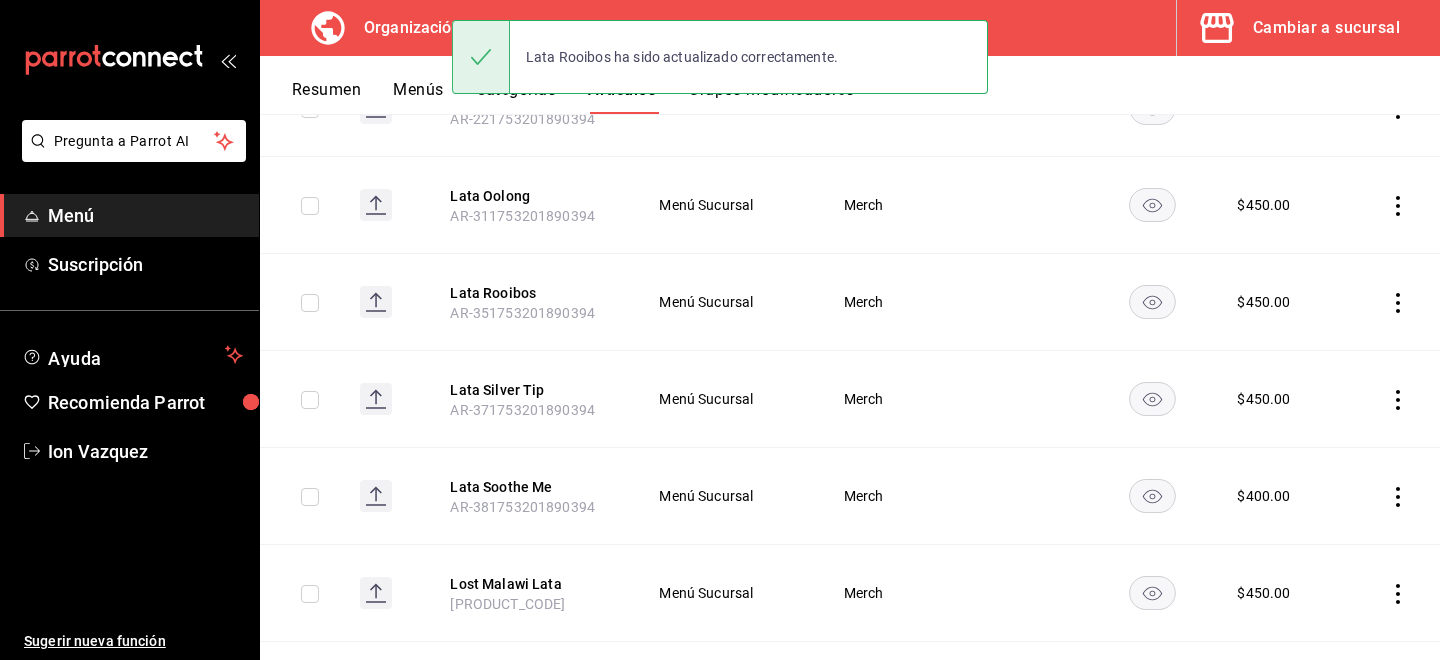 scroll, scrollTop: 852, scrollLeft: 0, axis: vertical 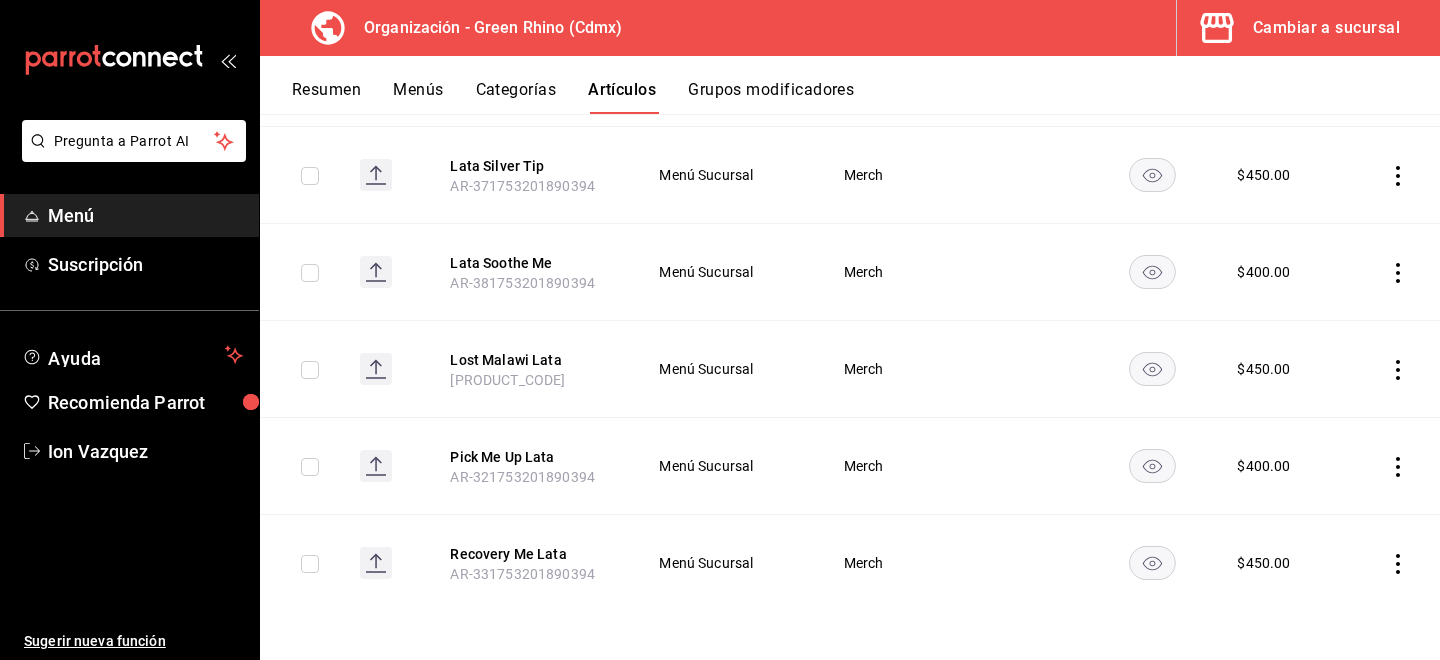 click 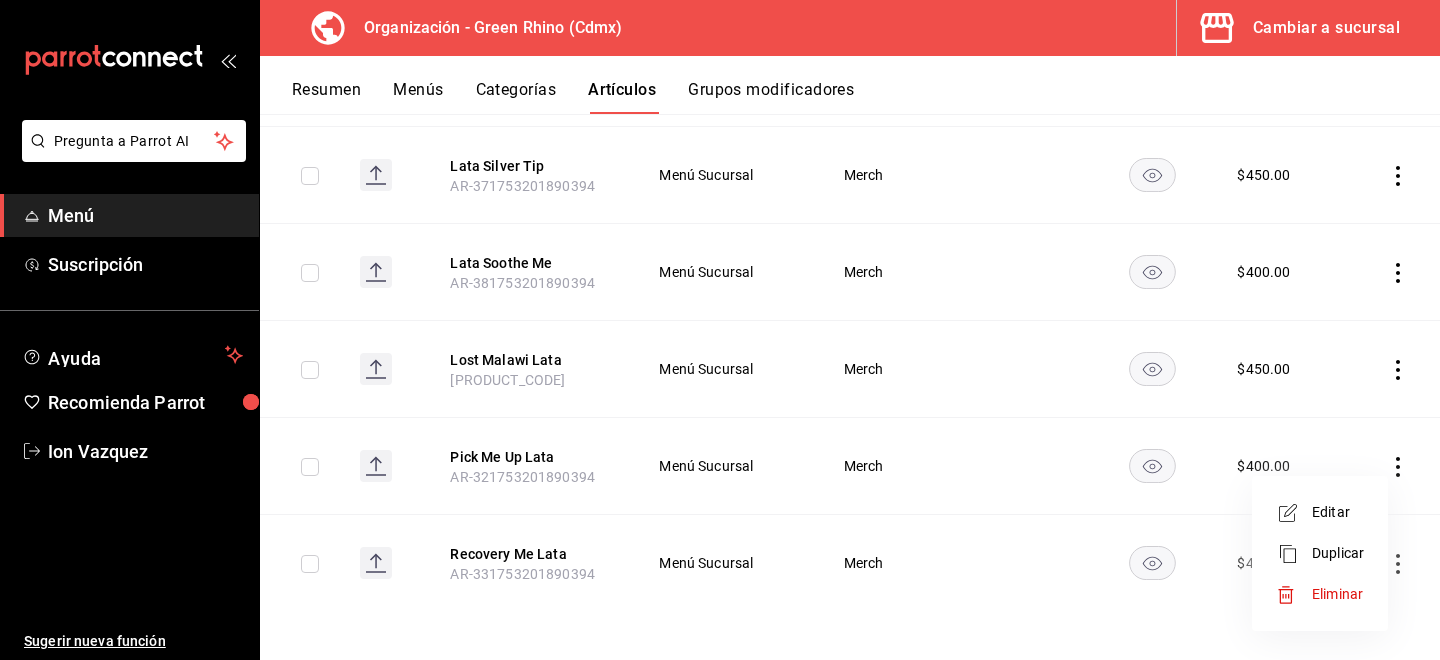 click on "Editar" at bounding box center (1338, 512) 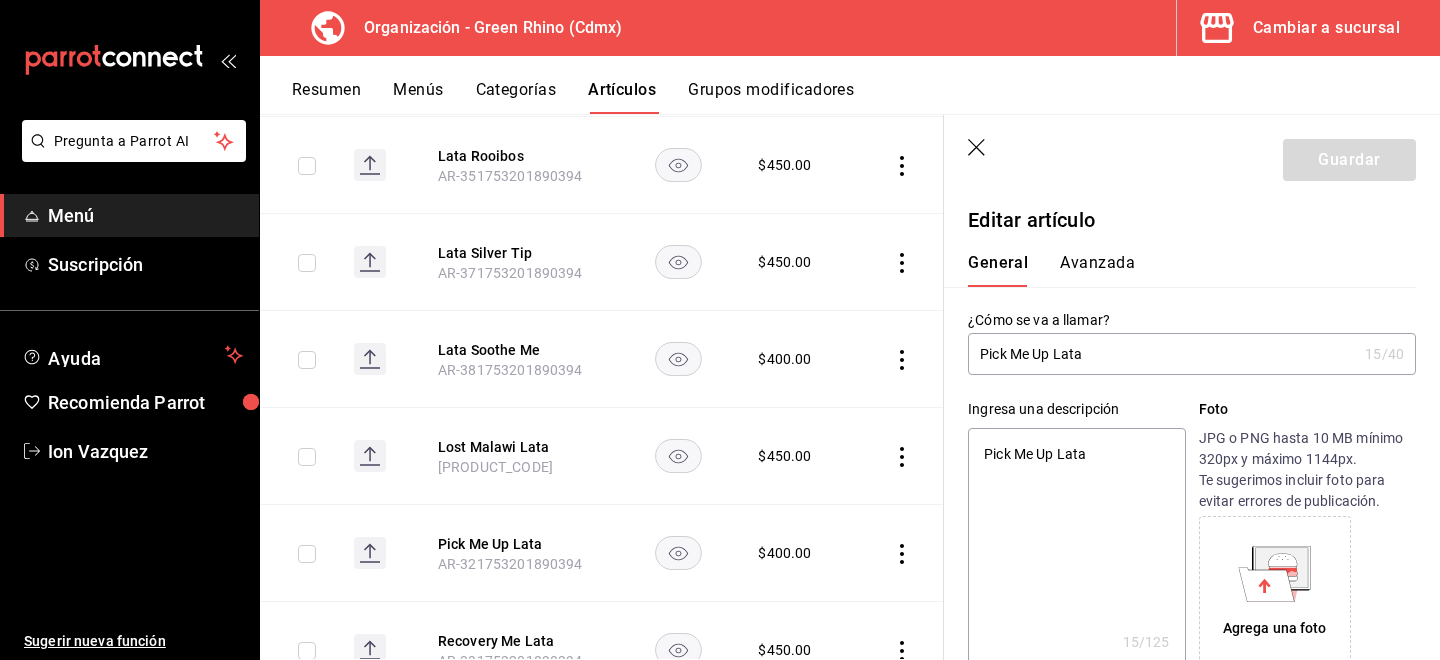 click on "Pick Me Up Lata" at bounding box center (1162, 354) 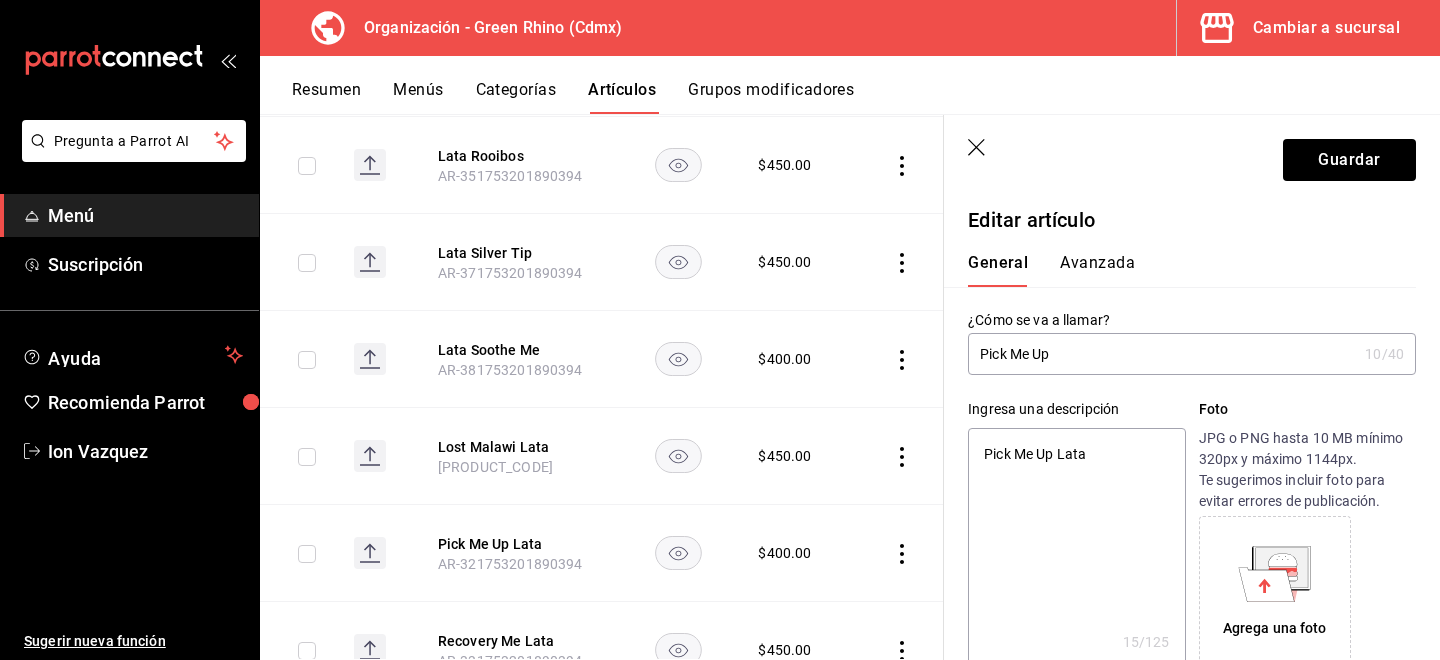 click on "Pick Me Up" at bounding box center (1162, 354) 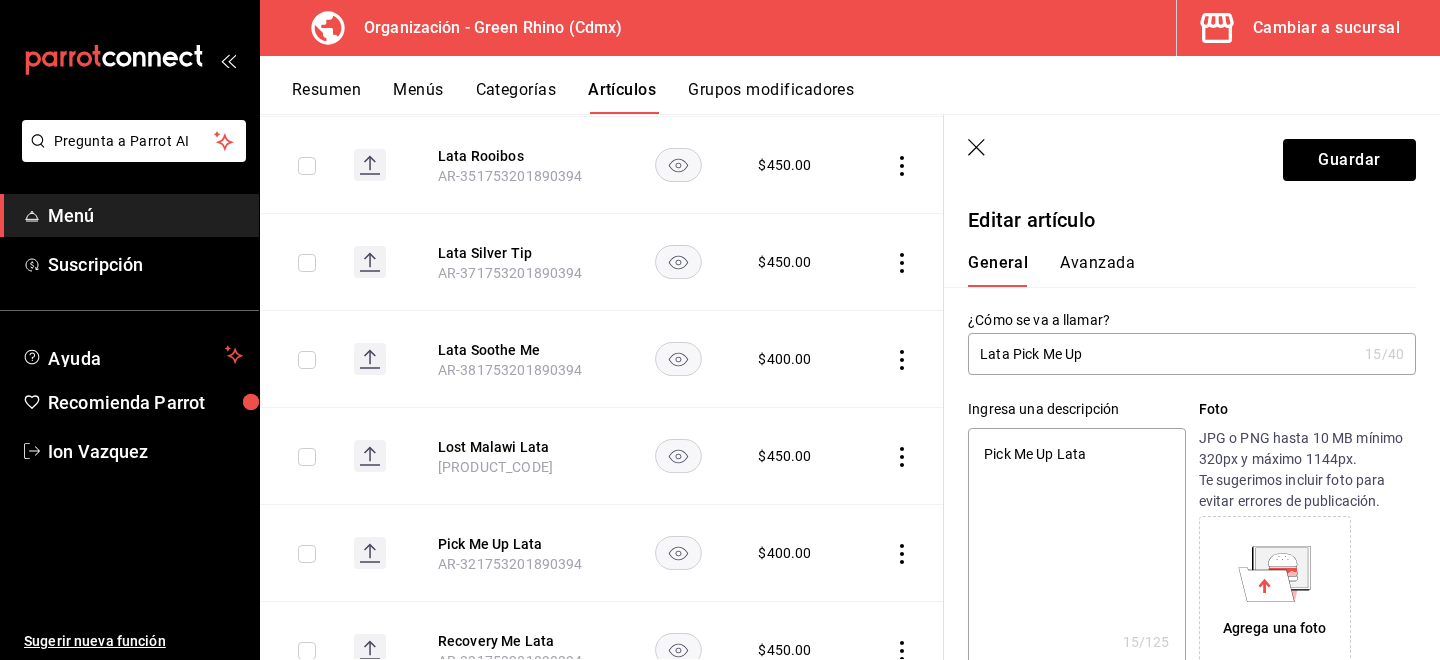 click on "Guardar" at bounding box center (1192, 156) 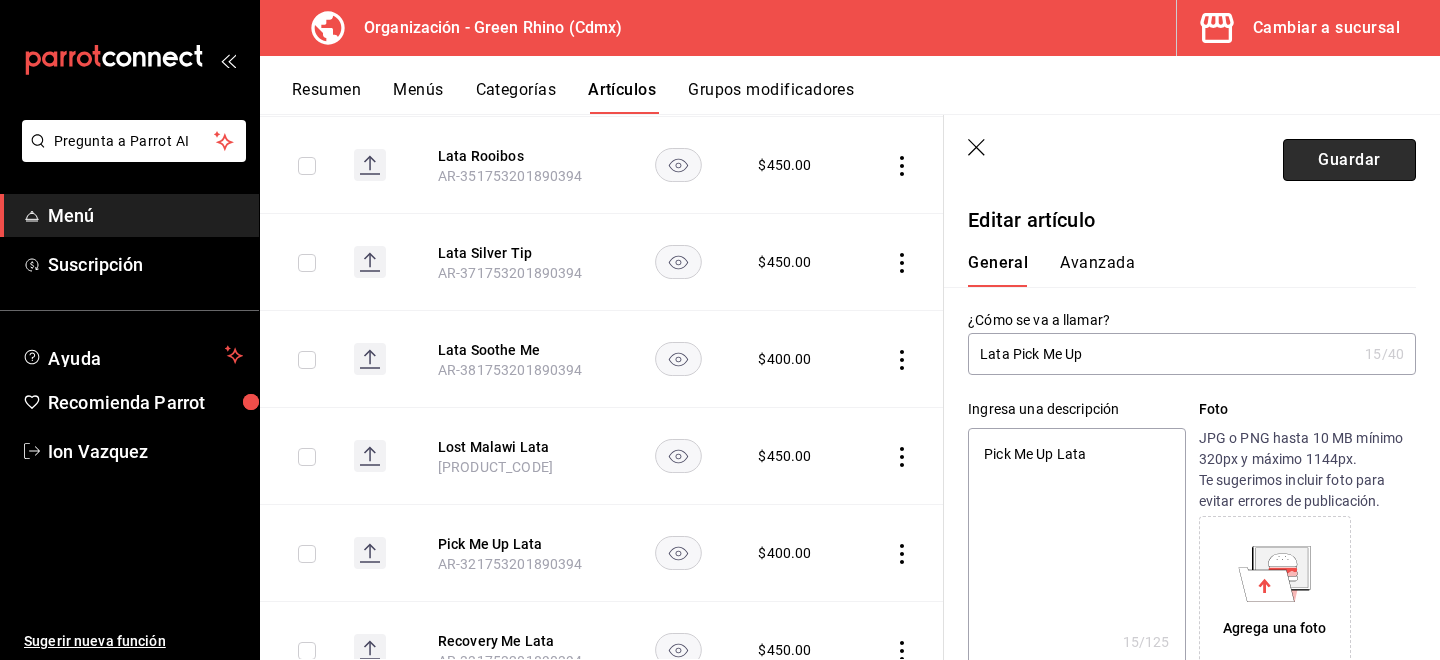 click on "Guardar" at bounding box center [1349, 160] 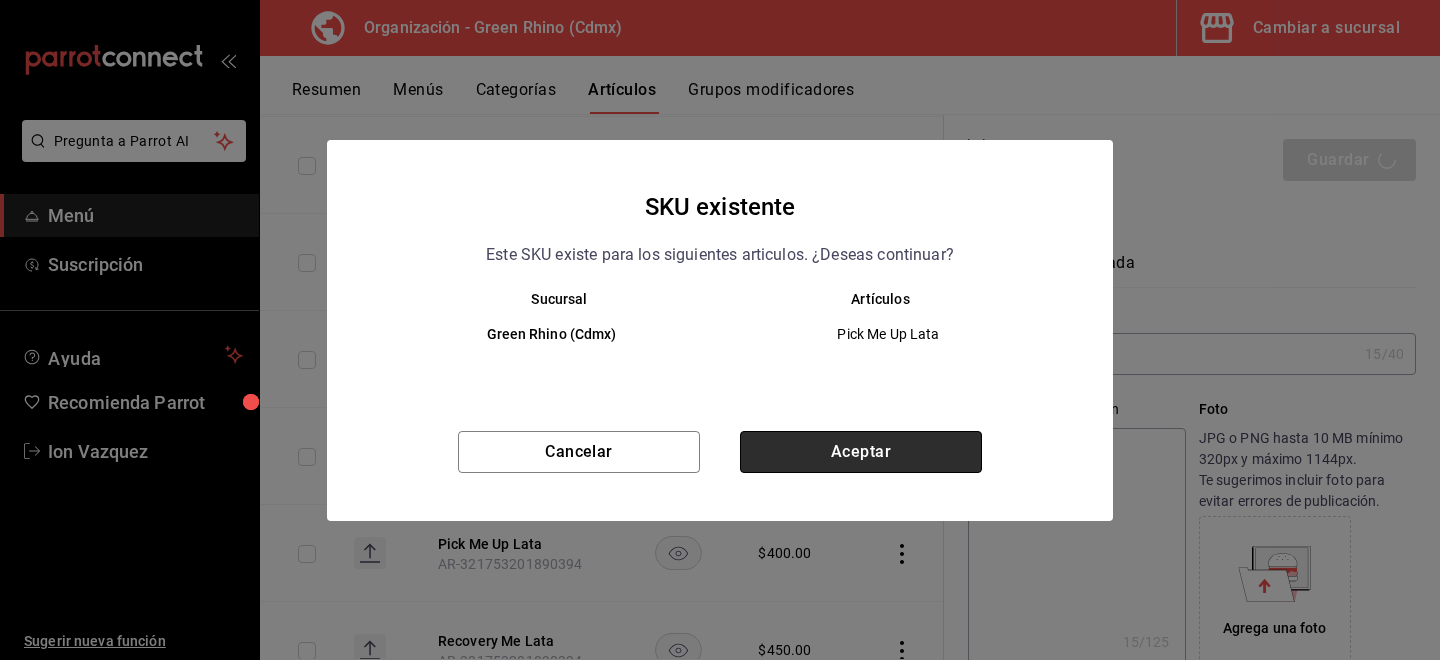 click on "Aceptar" at bounding box center [861, 452] 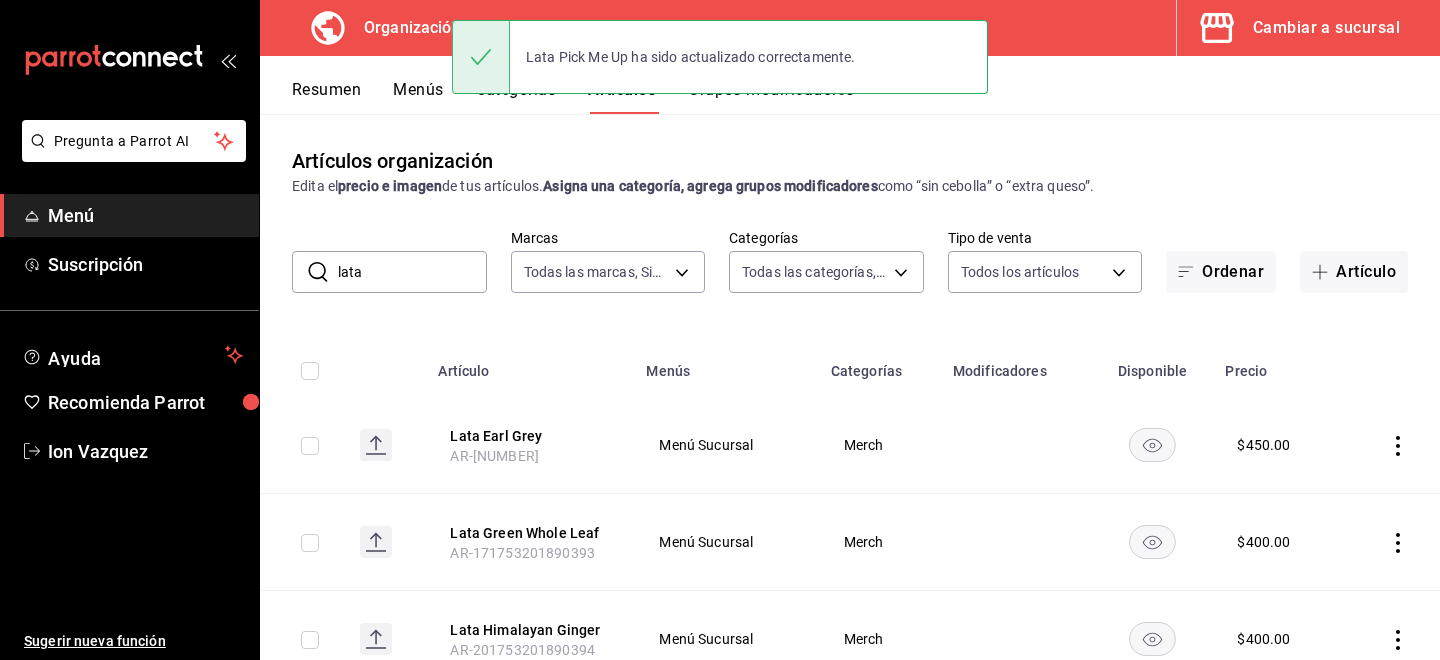 scroll, scrollTop: 852, scrollLeft: 0, axis: vertical 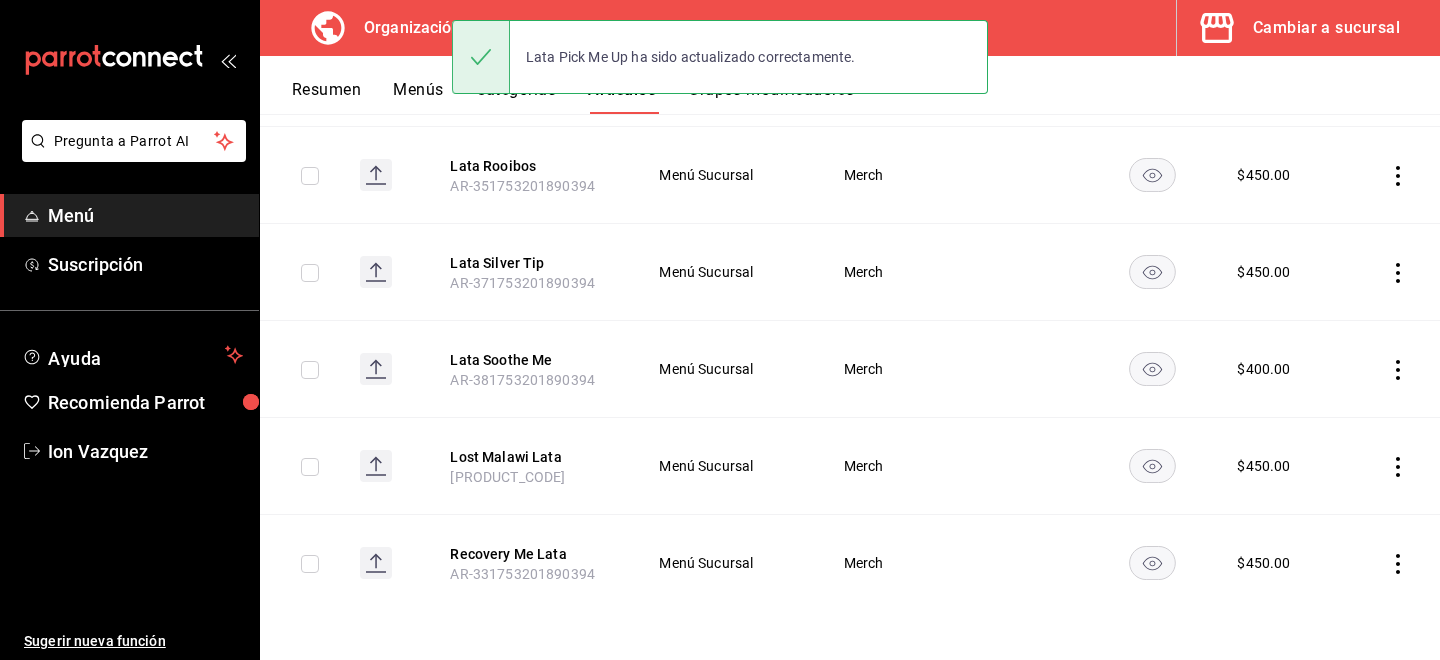 click 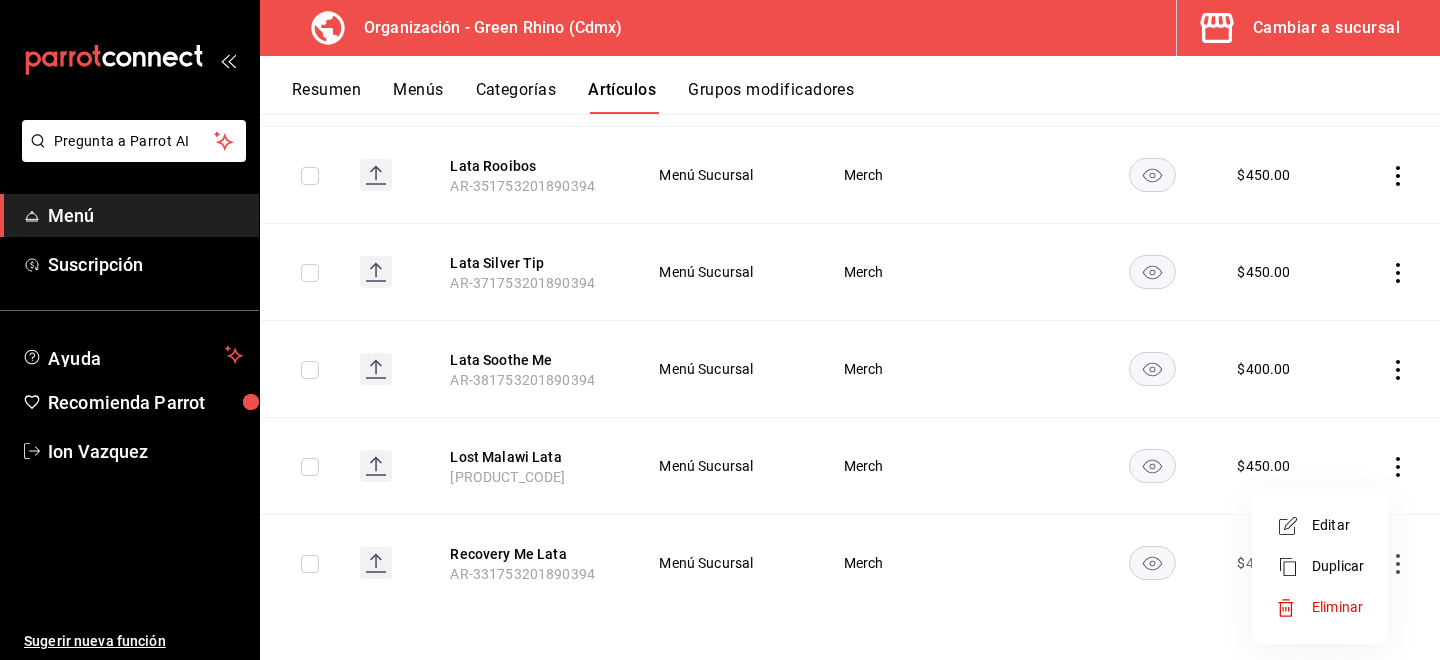 click on "Editar" at bounding box center [1338, 525] 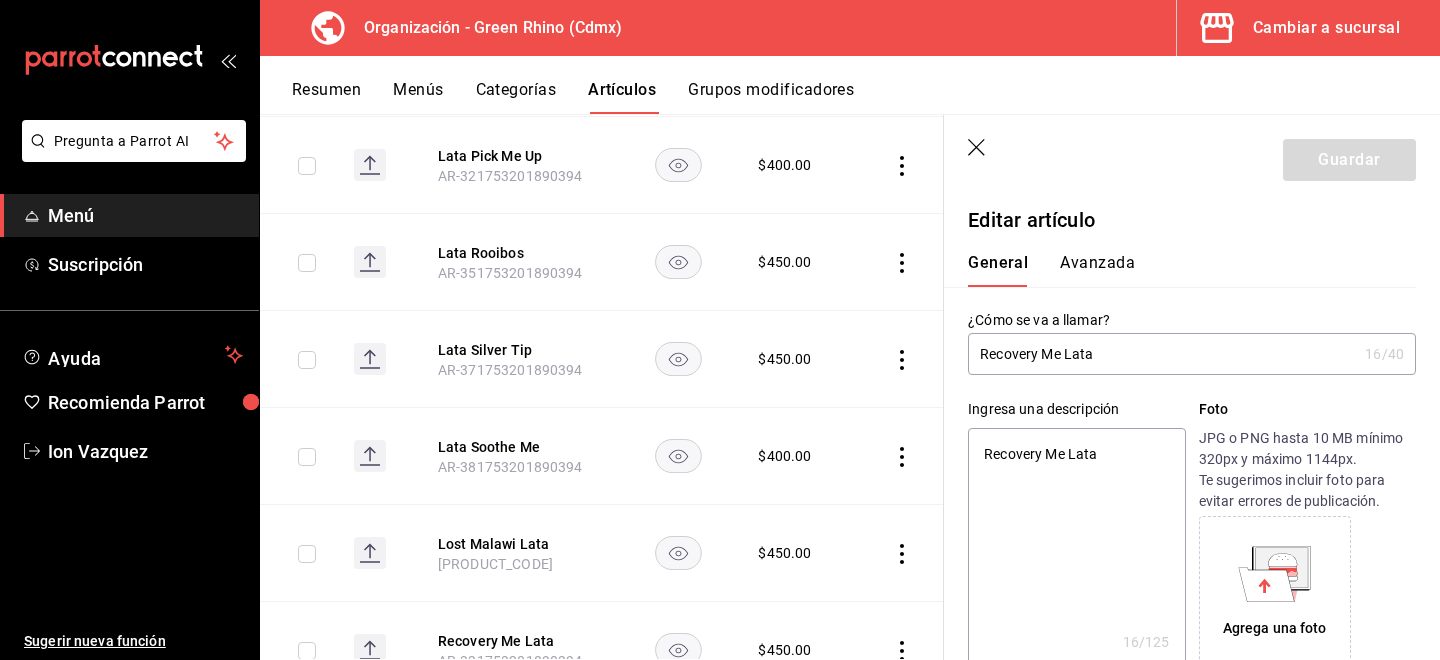 click on "Recovery Me Lata" at bounding box center [1162, 354] 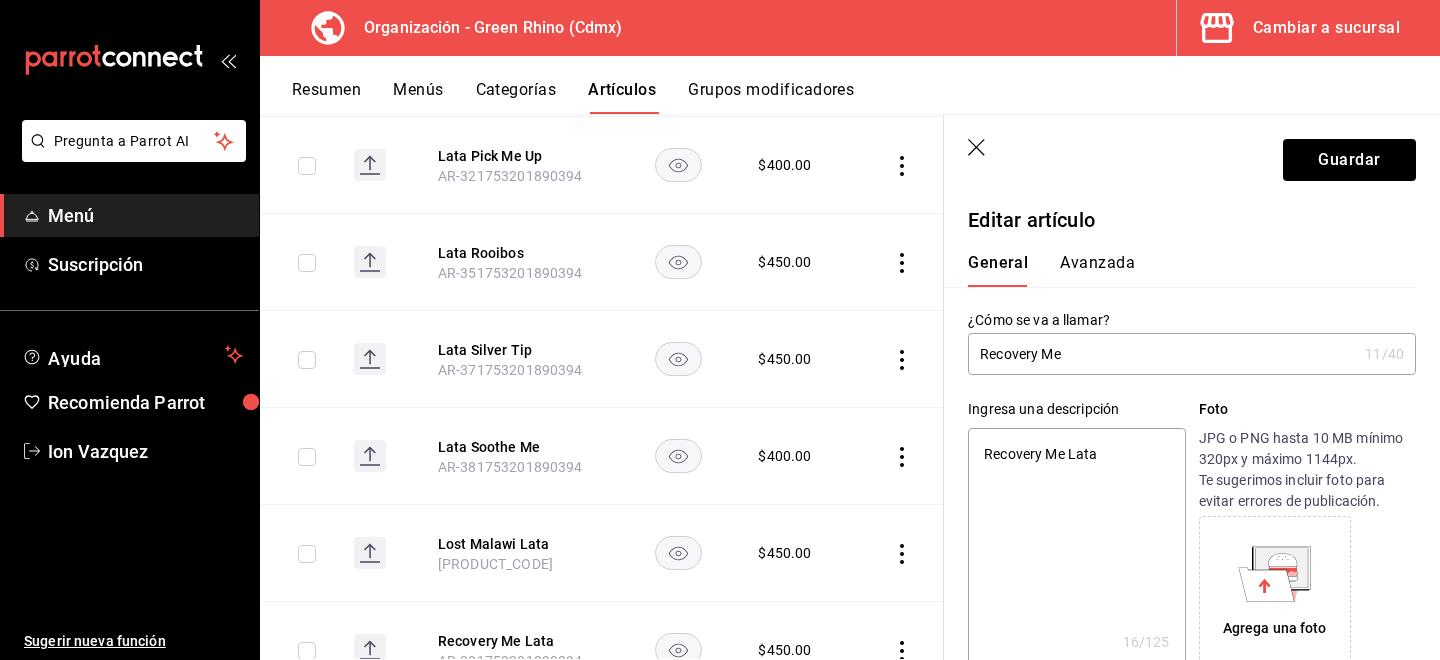click on "Recovery Me" at bounding box center (1162, 354) 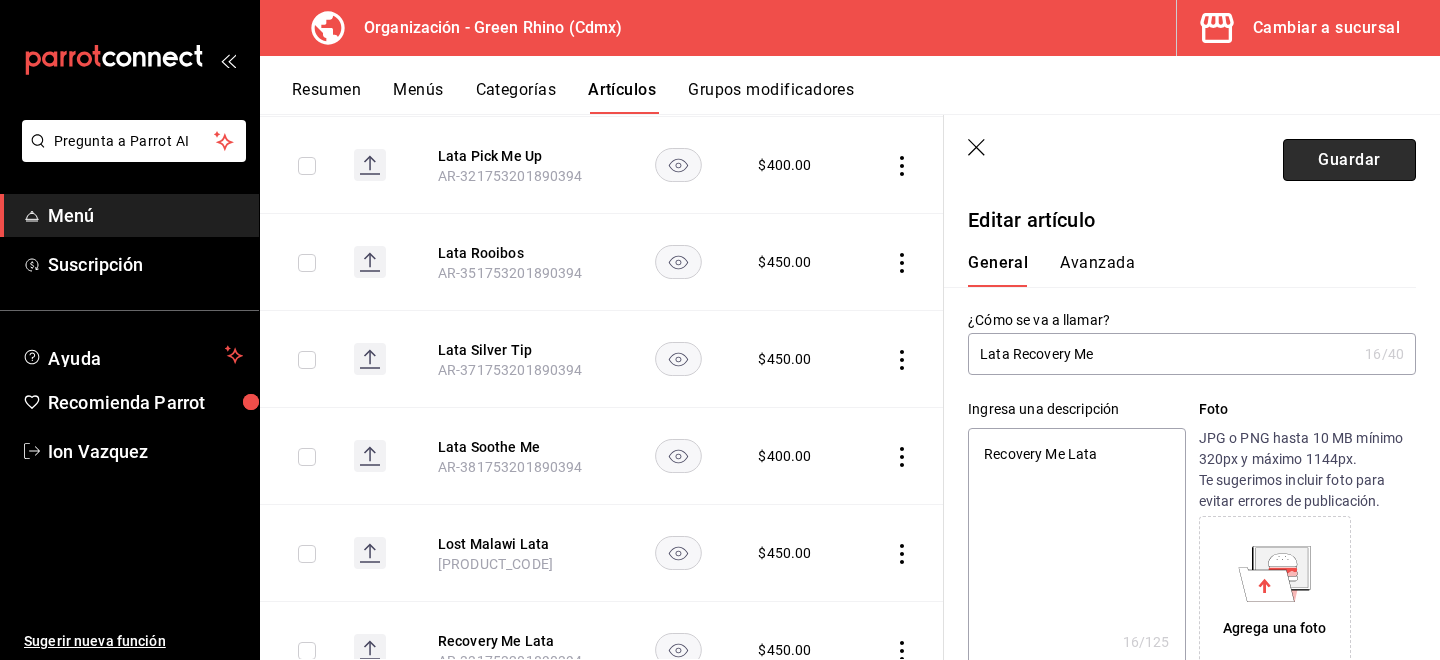 click on "Guardar" at bounding box center [1349, 160] 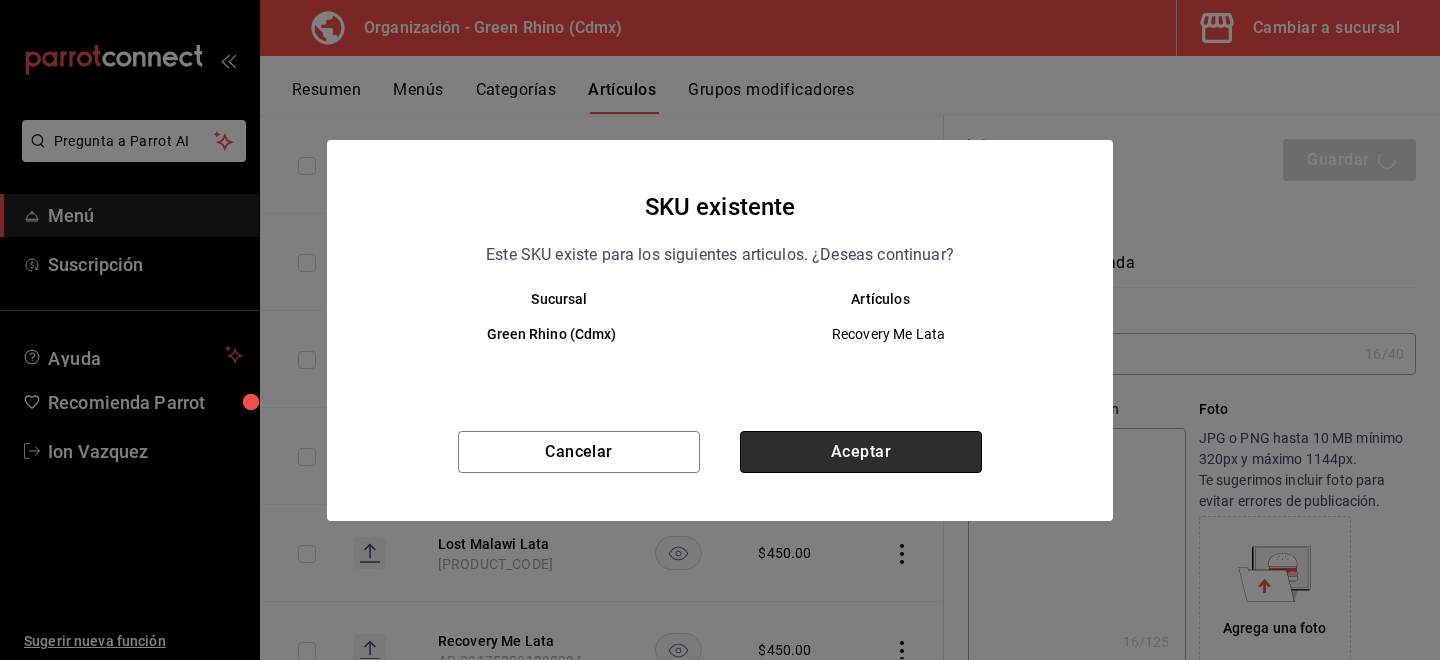 click on "Aceptar" at bounding box center (861, 452) 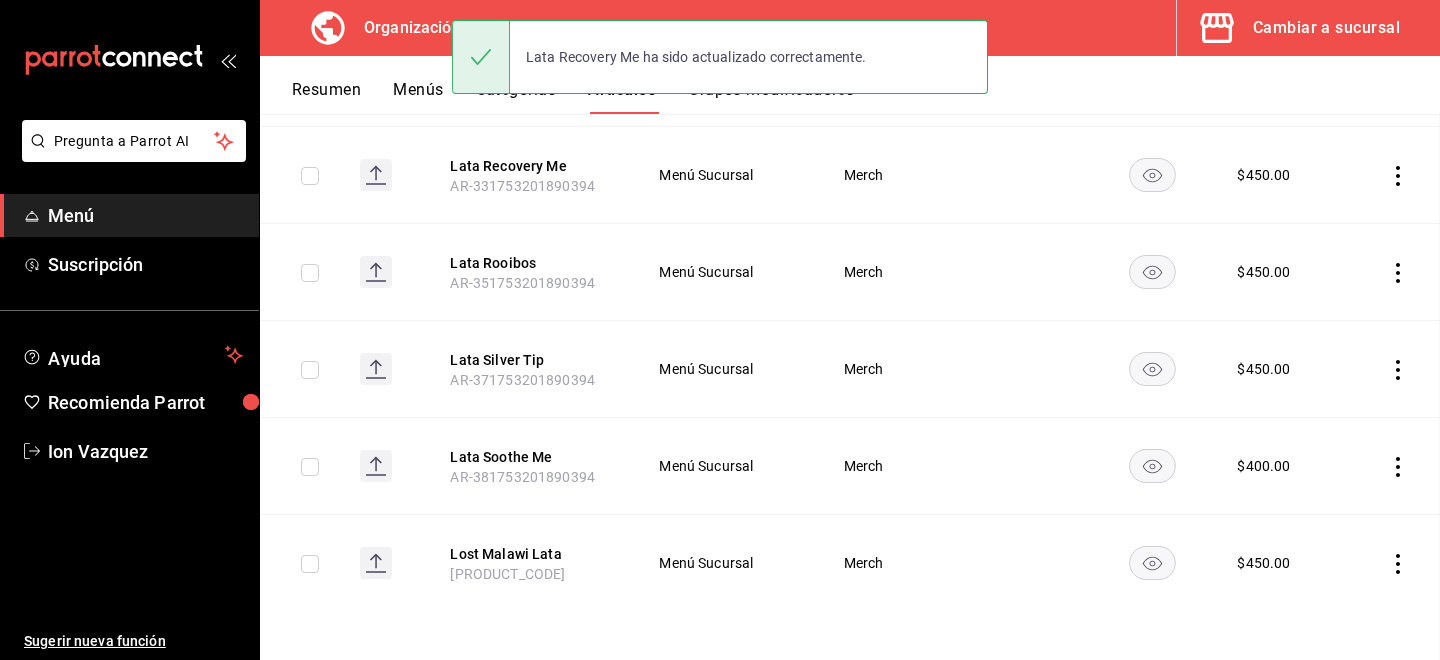 scroll, scrollTop: 0, scrollLeft: 0, axis: both 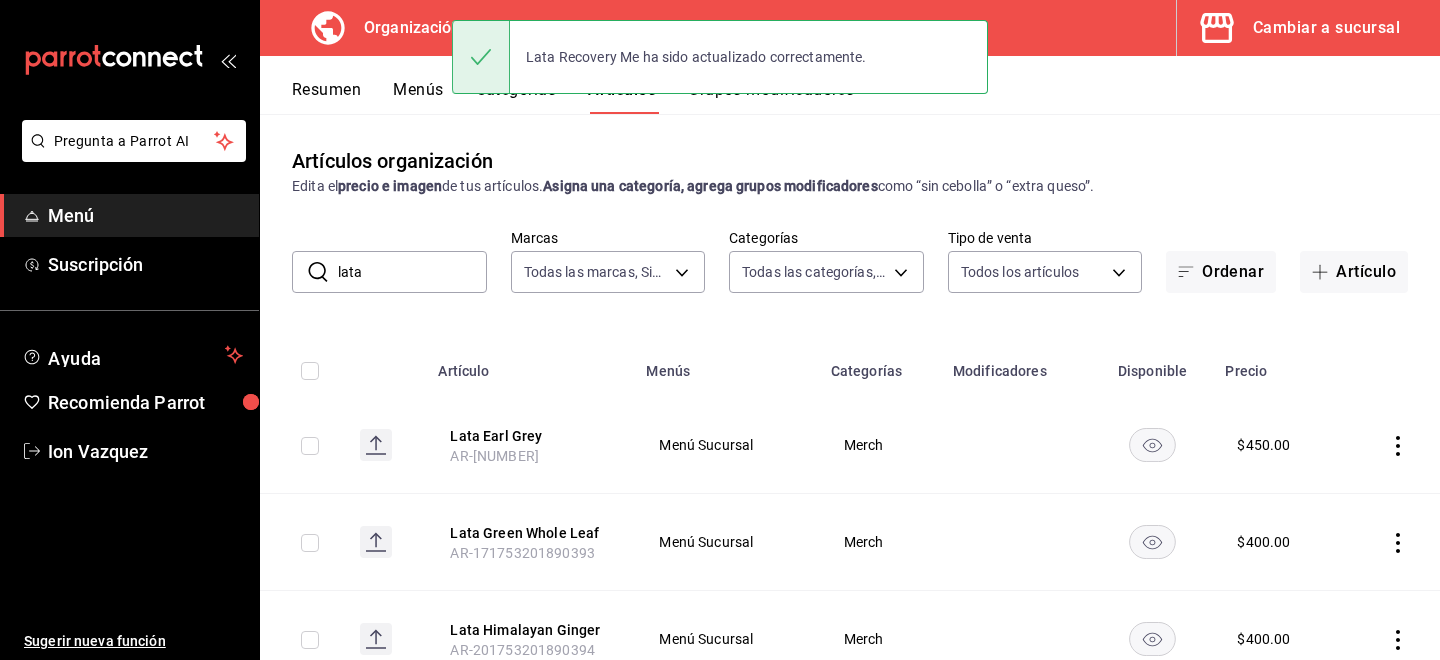 click on "lata" at bounding box center (412, 272) 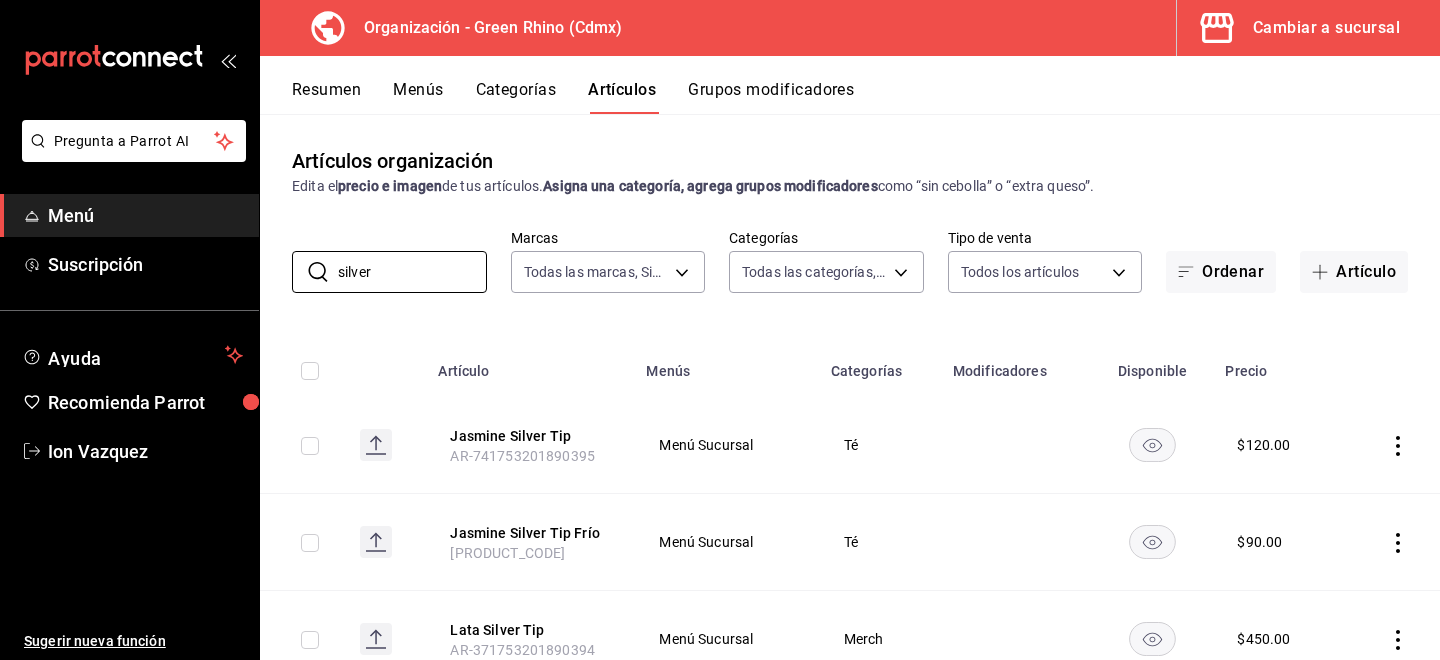 scroll, scrollTop: 76, scrollLeft: 0, axis: vertical 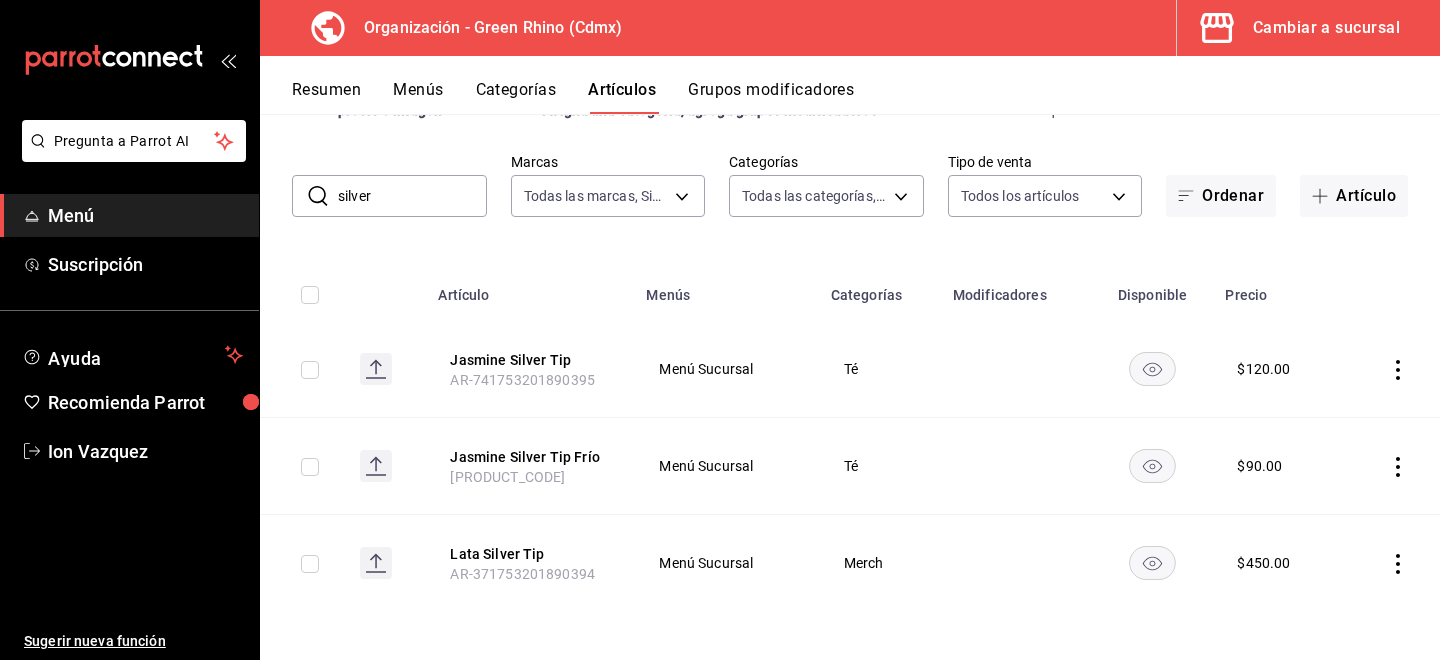 click on "Jasmine Silver Tip Frío AR-751753201890395" at bounding box center (530, 466) 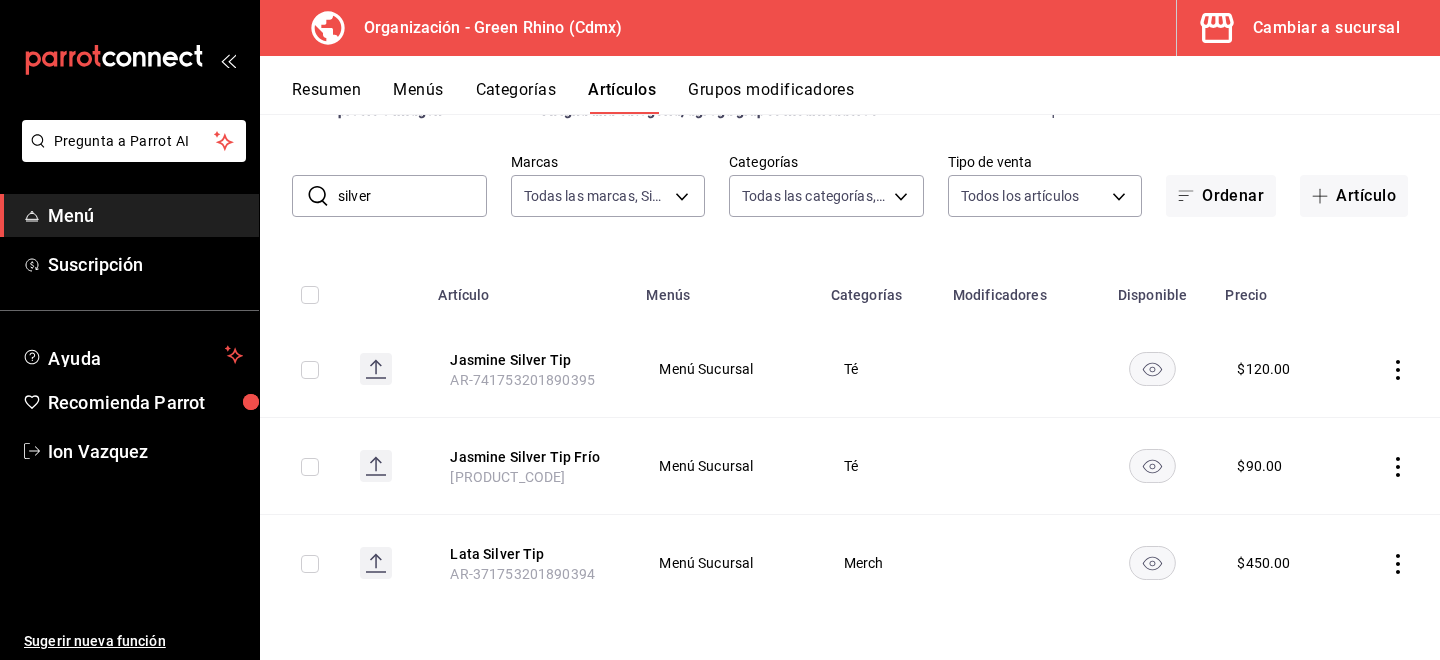 click on "silver" at bounding box center (412, 196) 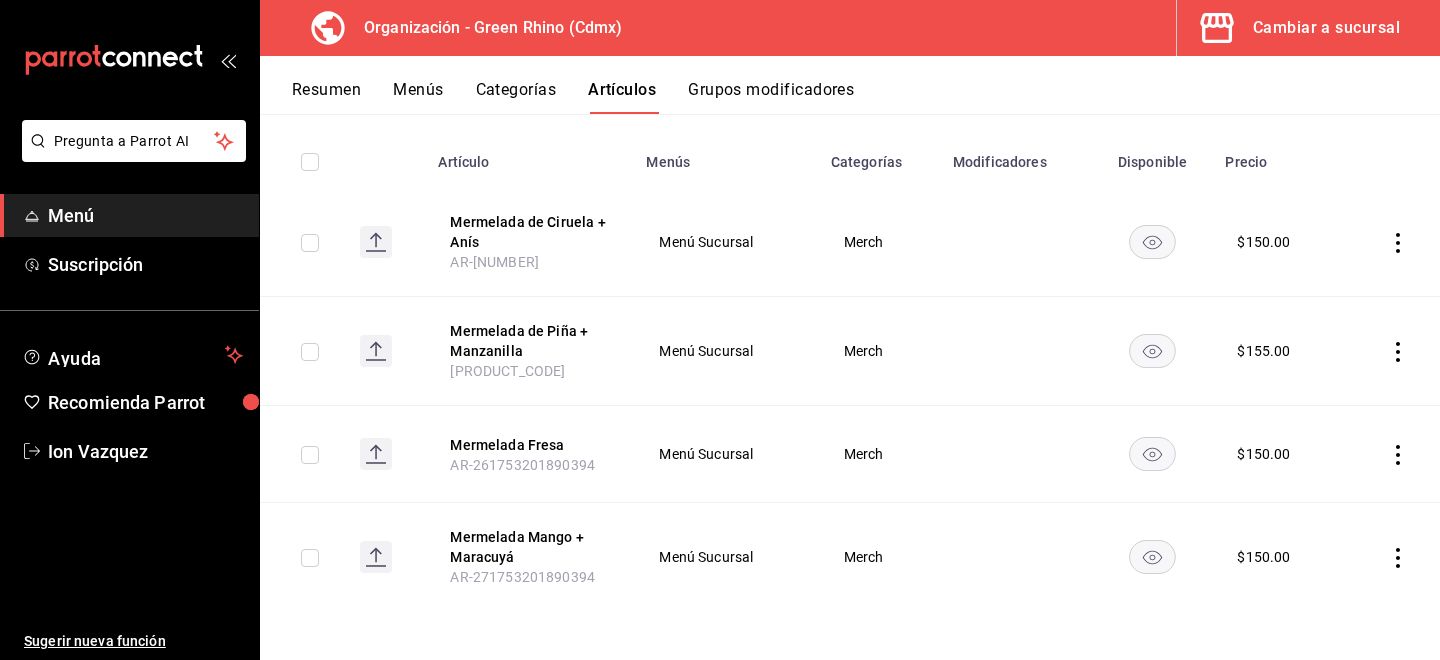scroll, scrollTop: 208, scrollLeft: 0, axis: vertical 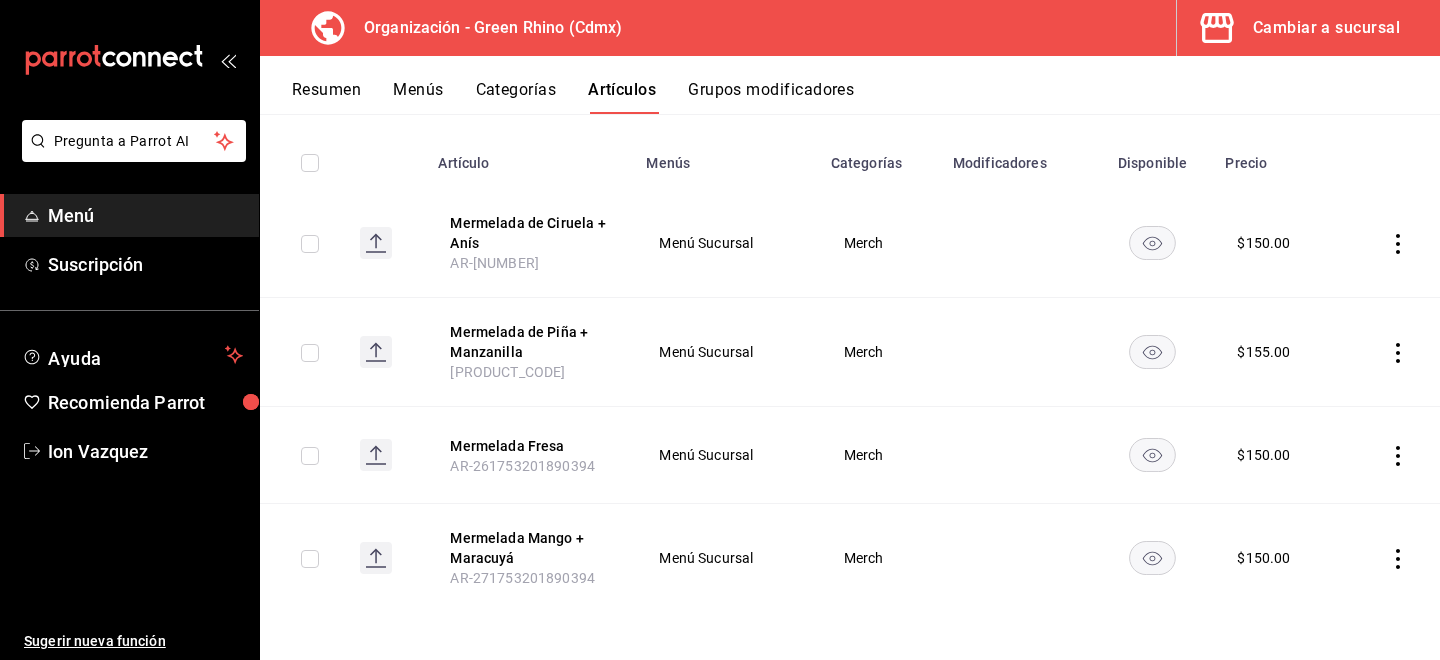 click 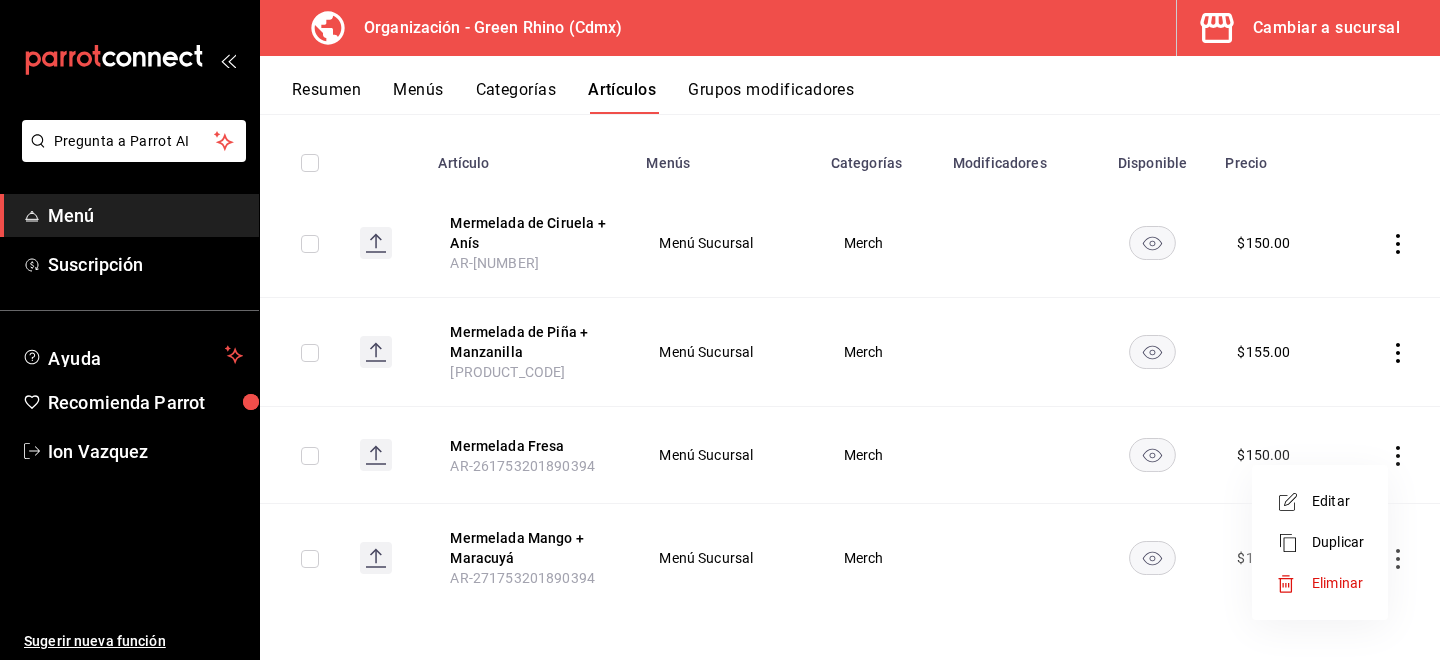click on "Duplicar" at bounding box center [1338, 542] 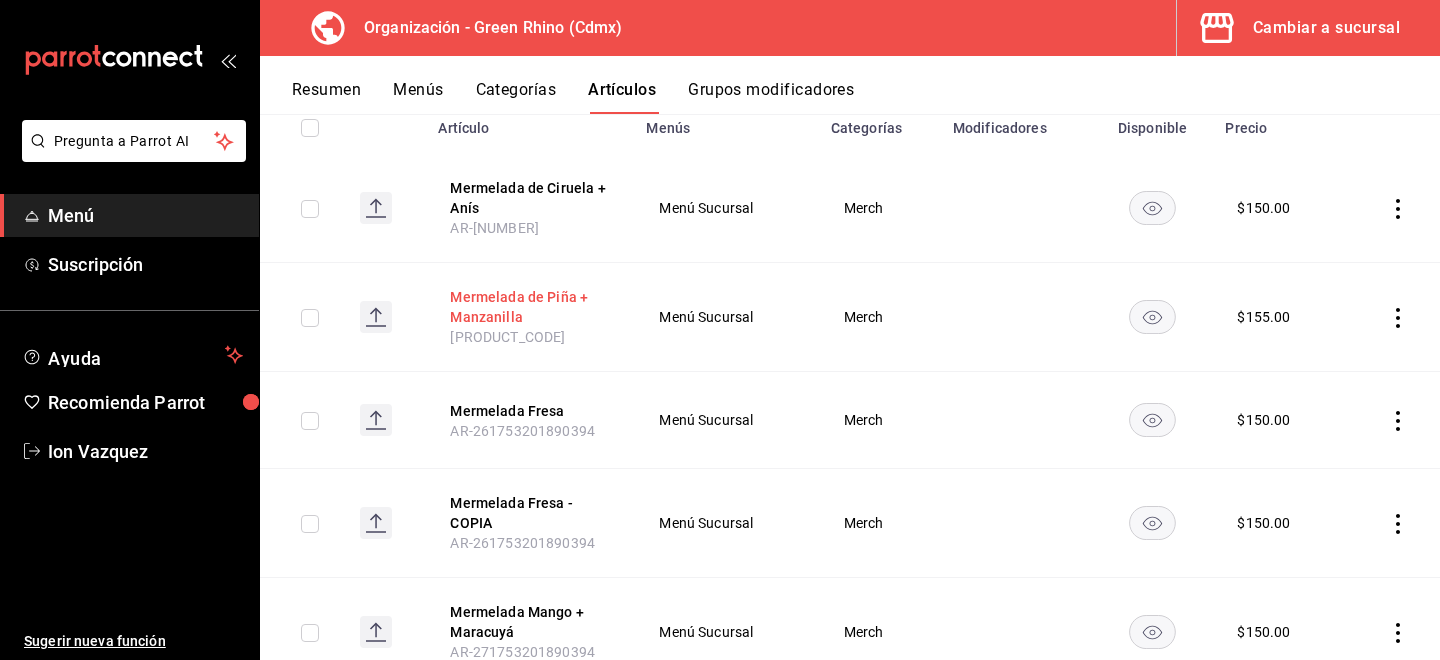 scroll, scrollTop: 264, scrollLeft: 0, axis: vertical 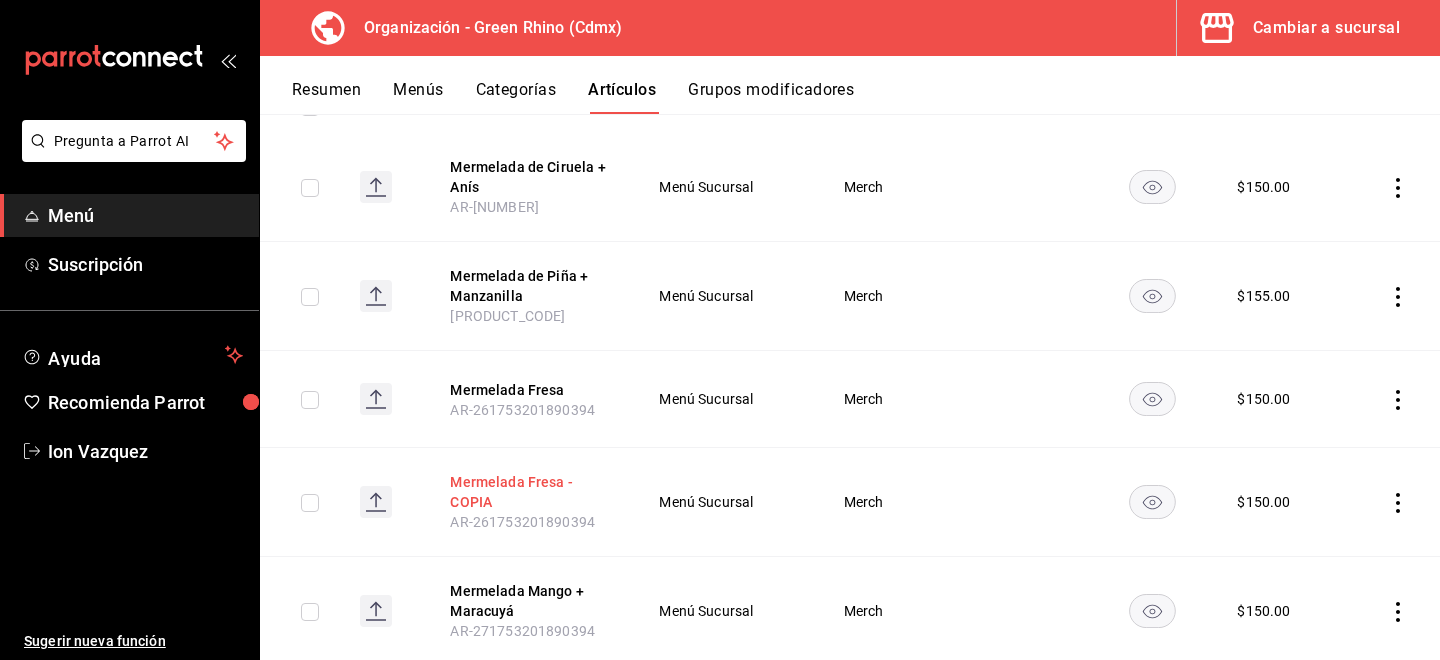 click on "Mermelada Fresa - COPIA" at bounding box center (530, 492) 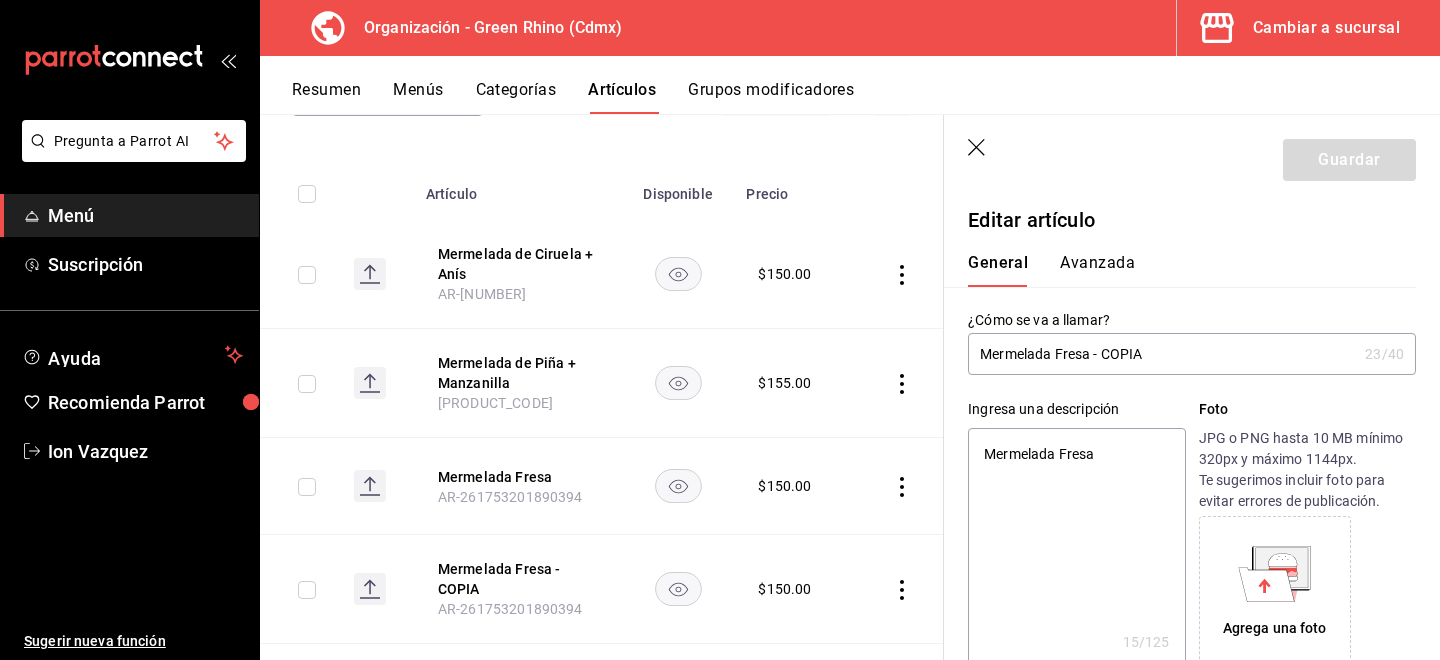 click on "Mermelada Fresa - COPIA" at bounding box center (1162, 354) 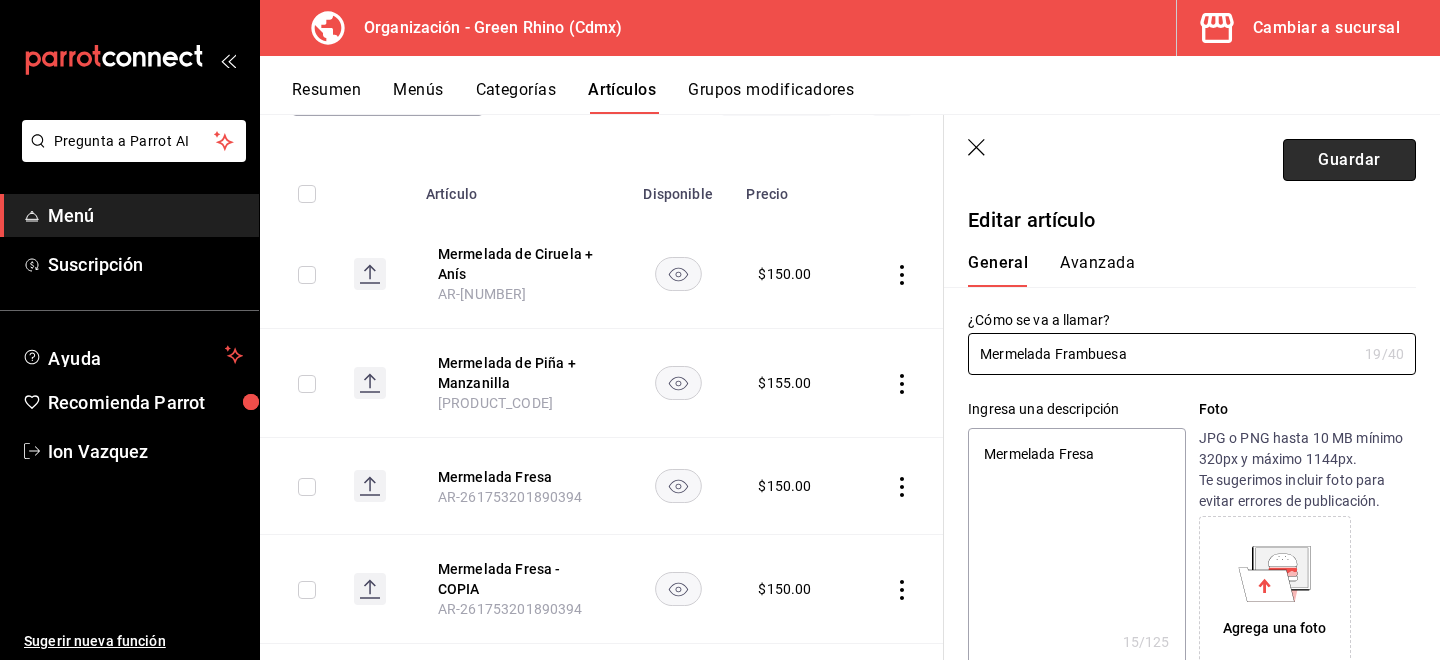 click on "Guardar" at bounding box center [1349, 160] 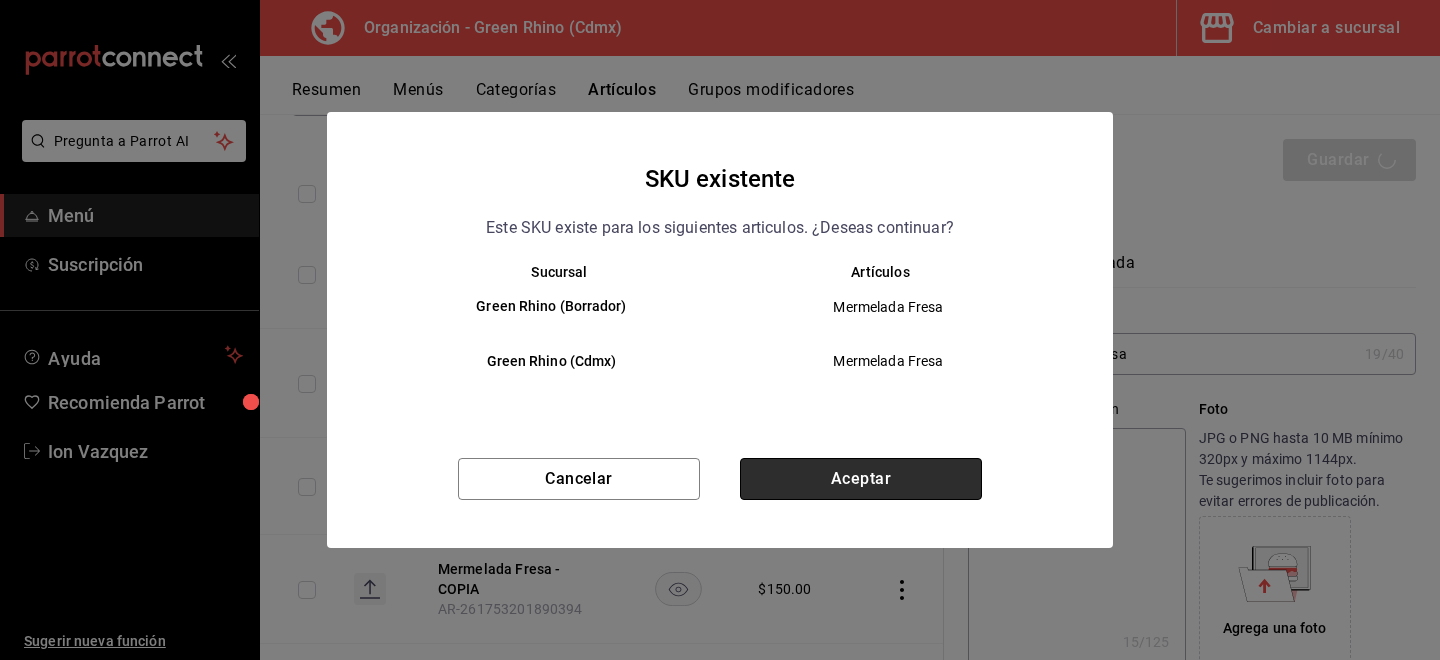 click on "Aceptar" at bounding box center (861, 479) 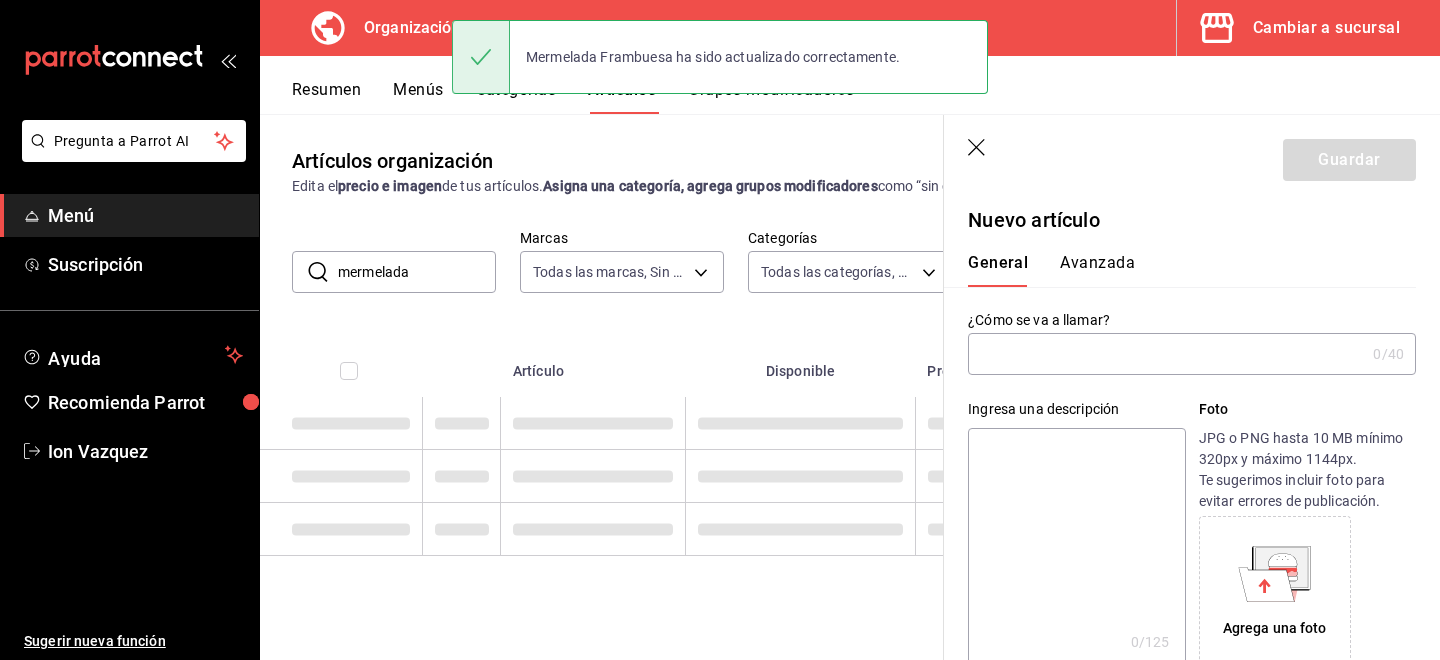 scroll, scrollTop: 0, scrollLeft: 0, axis: both 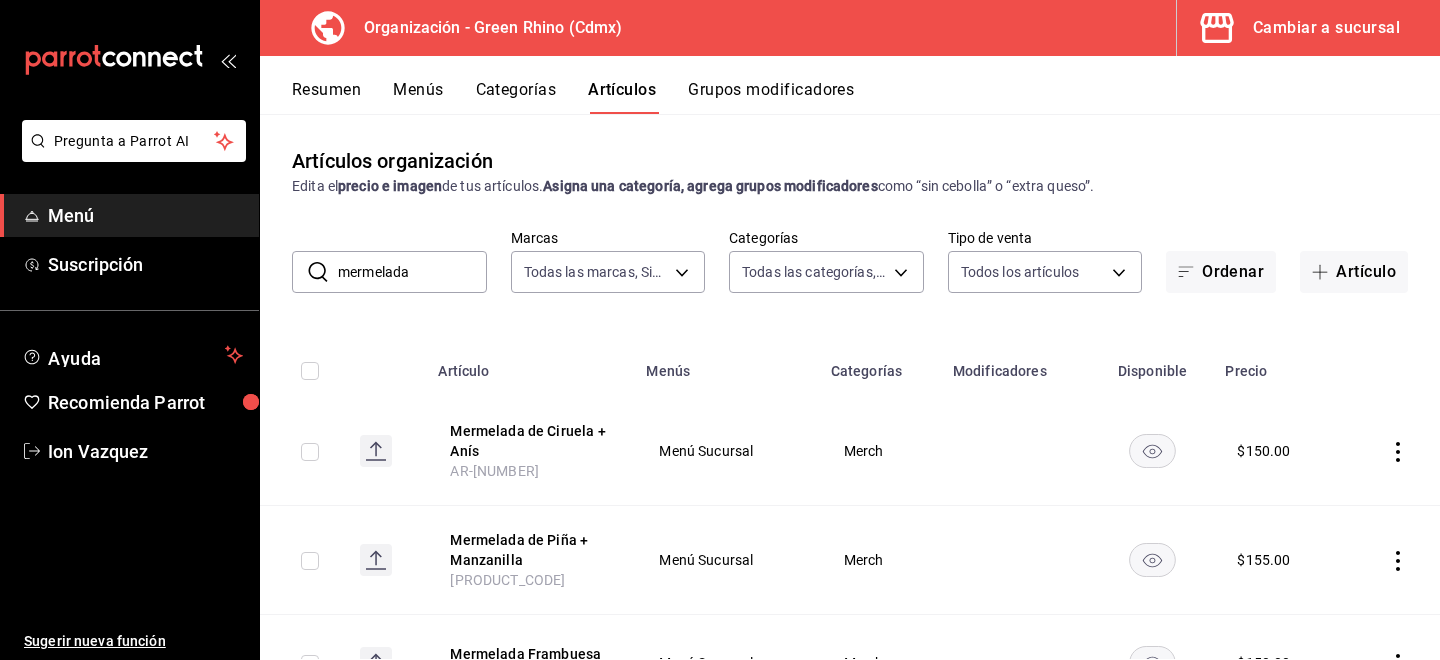 click on "mermelada" at bounding box center (412, 272) 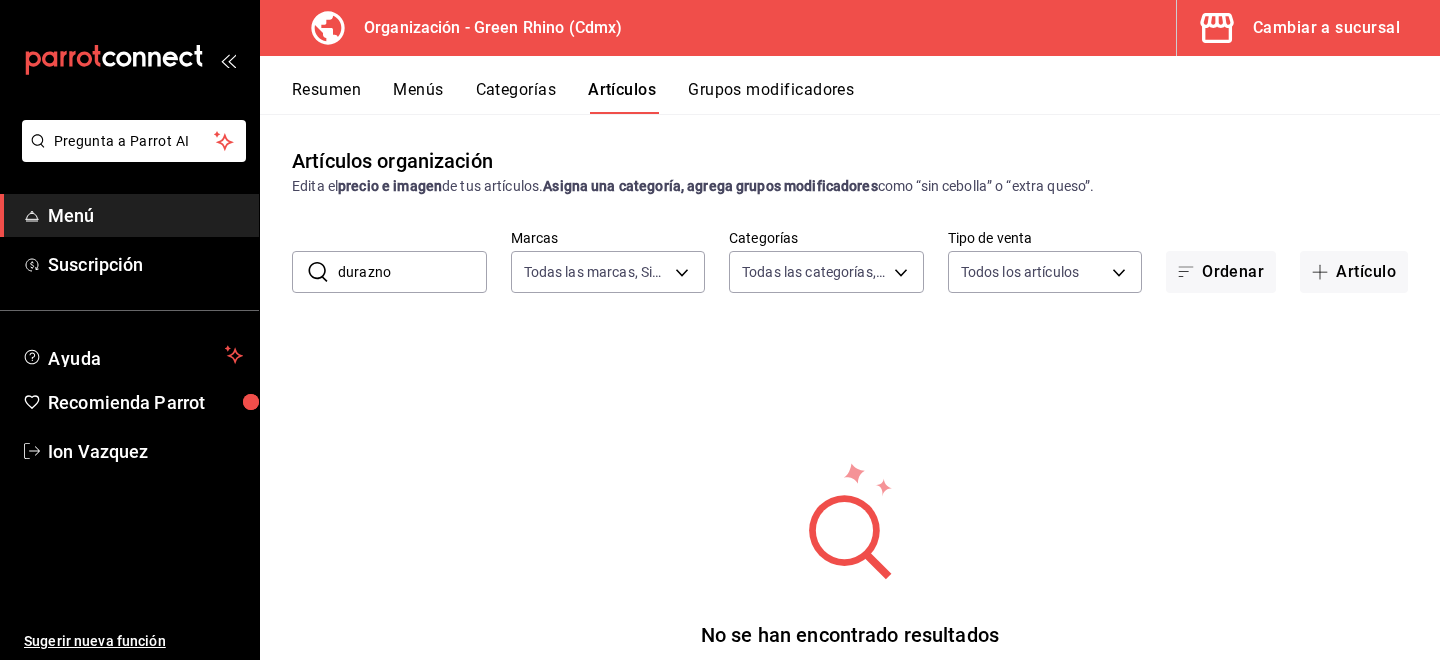 click on "durazno" at bounding box center [412, 272] 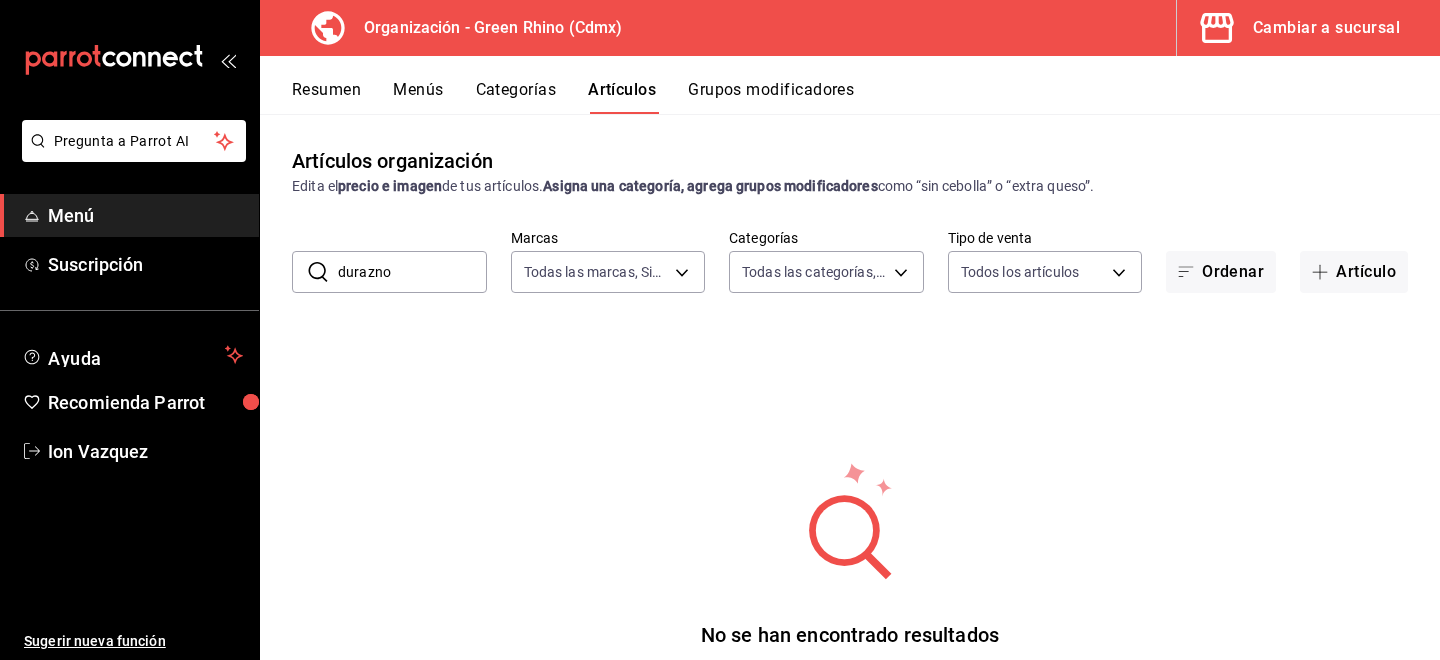 click on "durazno" at bounding box center [412, 272] 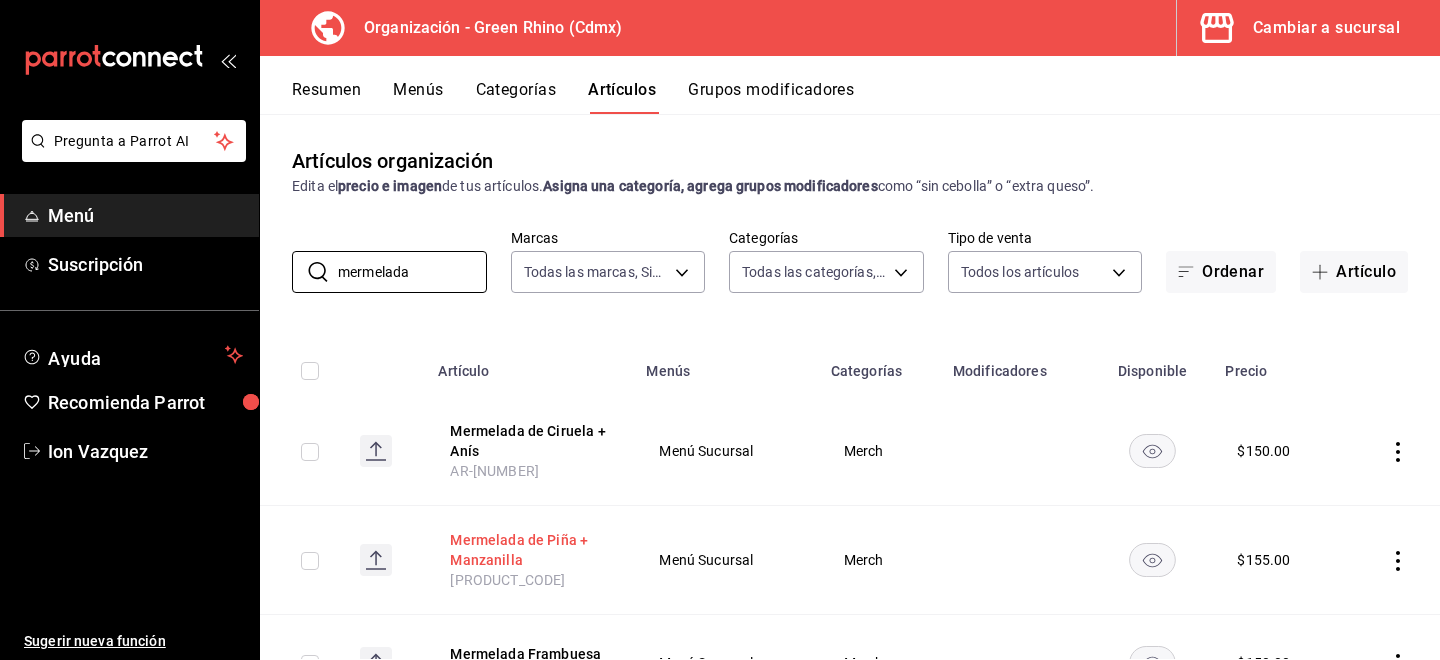 scroll, scrollTop: 215, scrollLeft: 0, axis: vertical 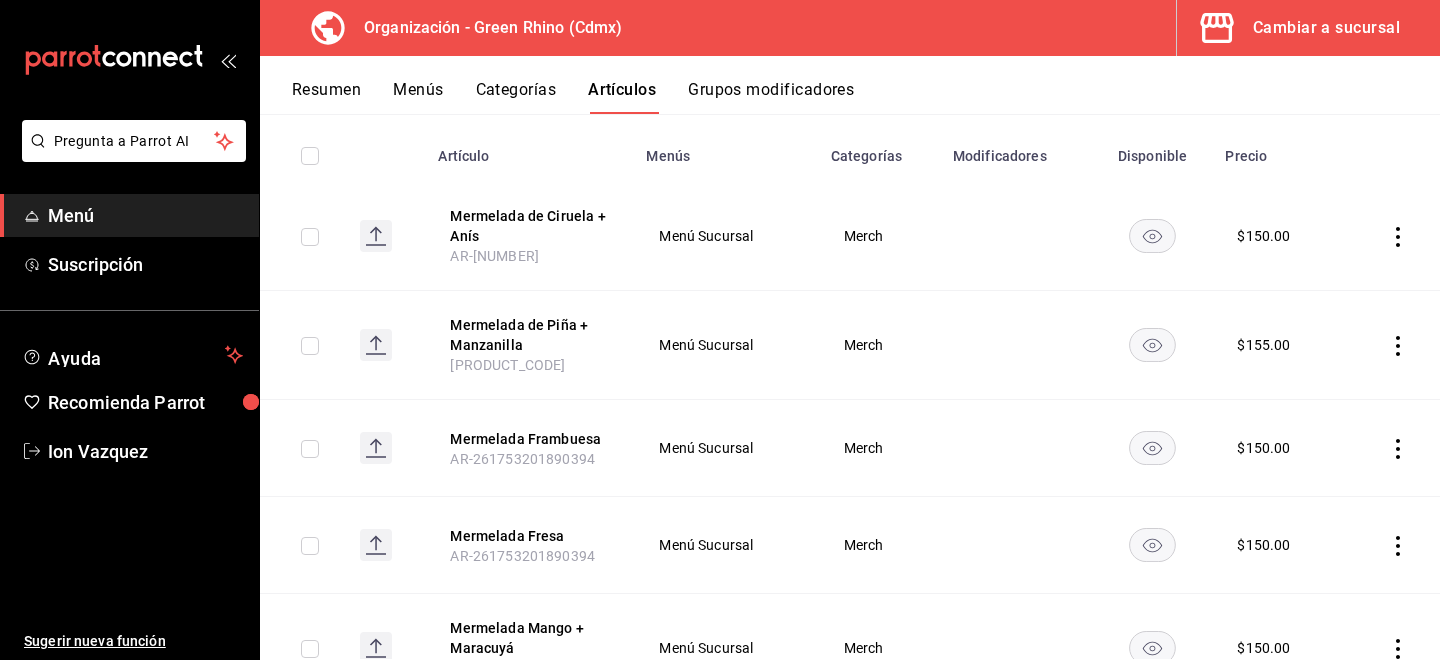 click 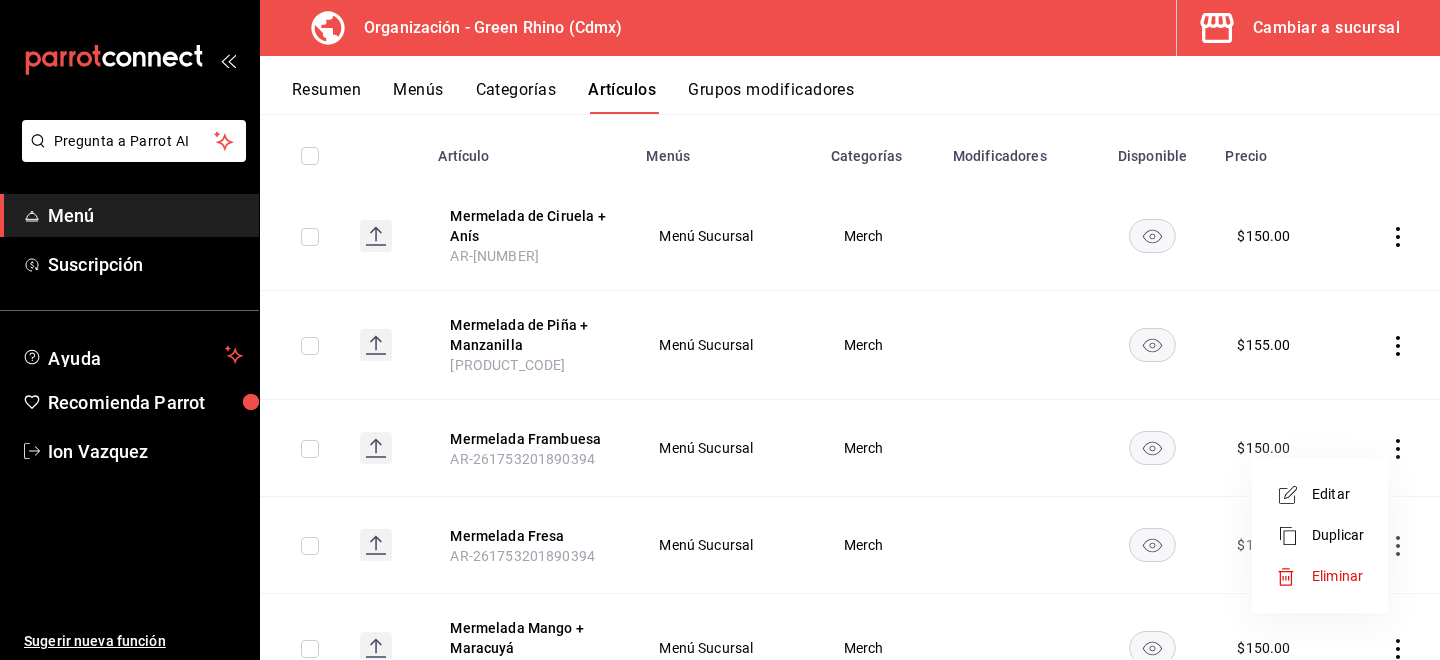 click on "Duplicar" at bounding box center [1320, 535] 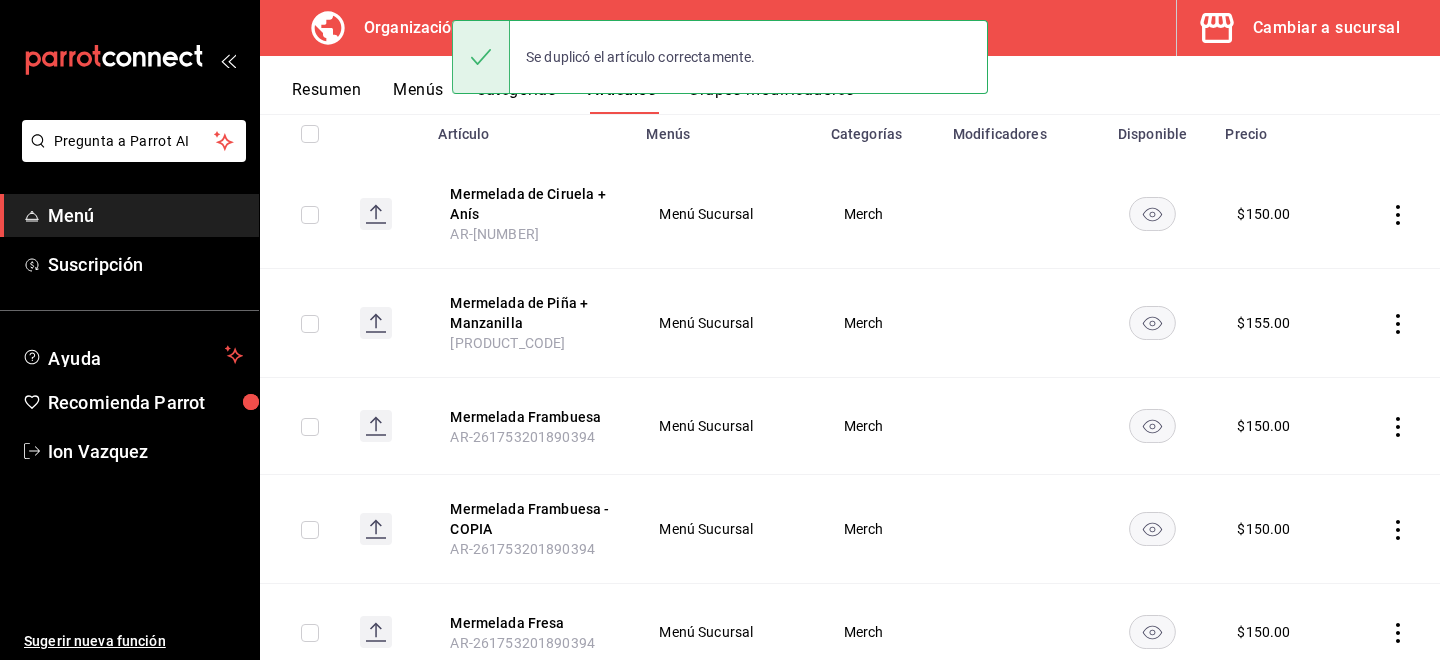 scroll, scrollTop: 269, scrollLeft: 0, axis: vertical 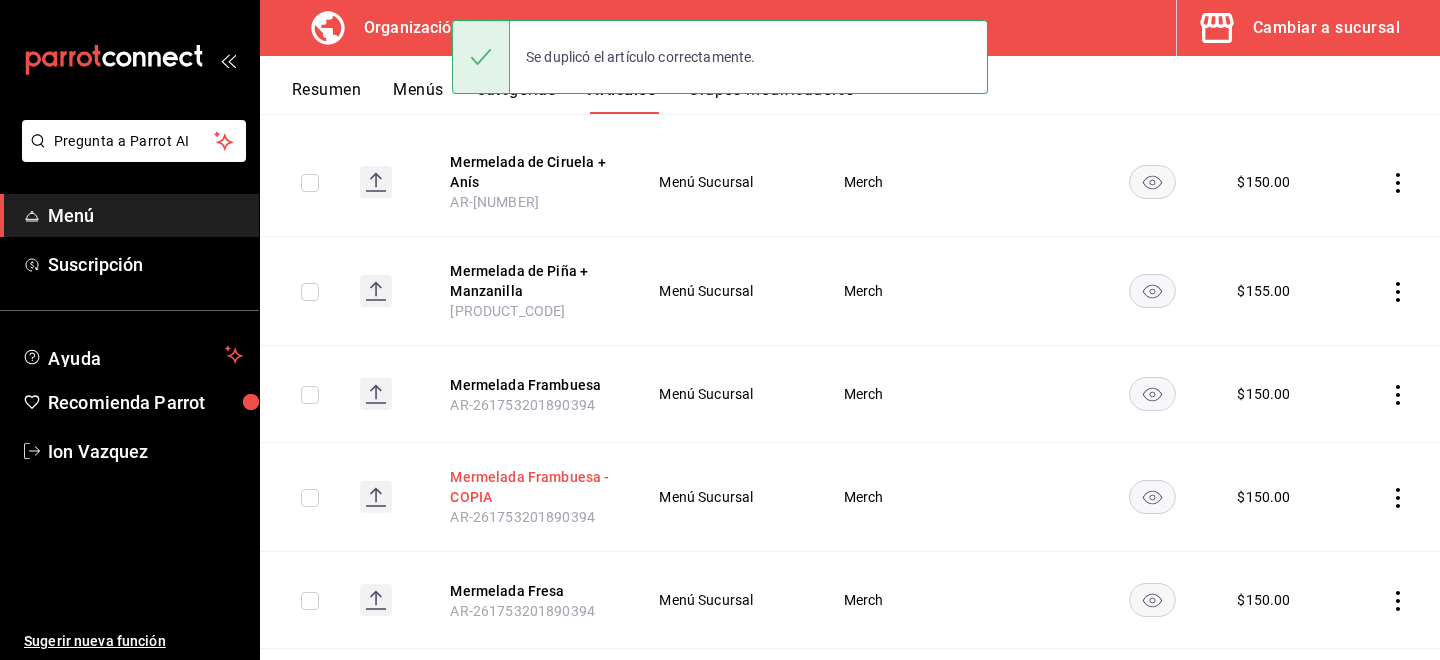click on "Mermelada Frambuesa - COPIA" at bounding box center [530, 487] 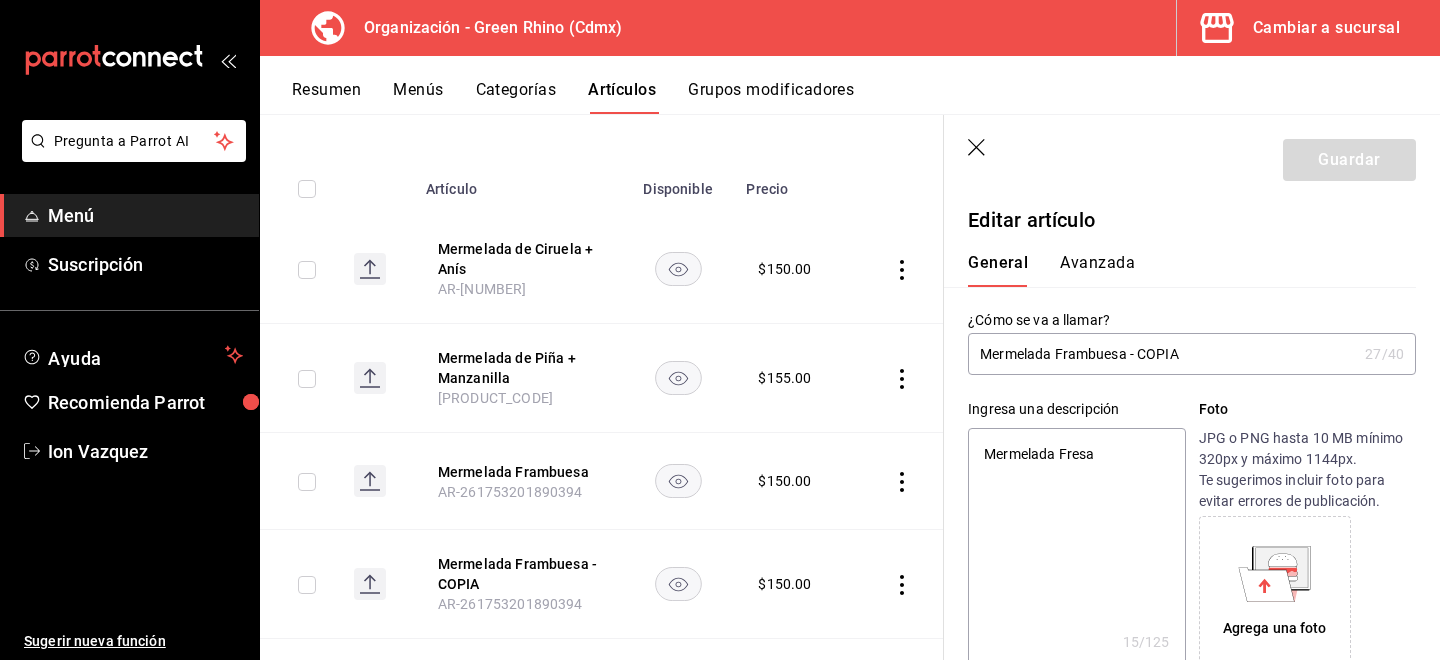 click on "Mermelada Frambuesa - COPIA" at bounding box center [1162, 354] 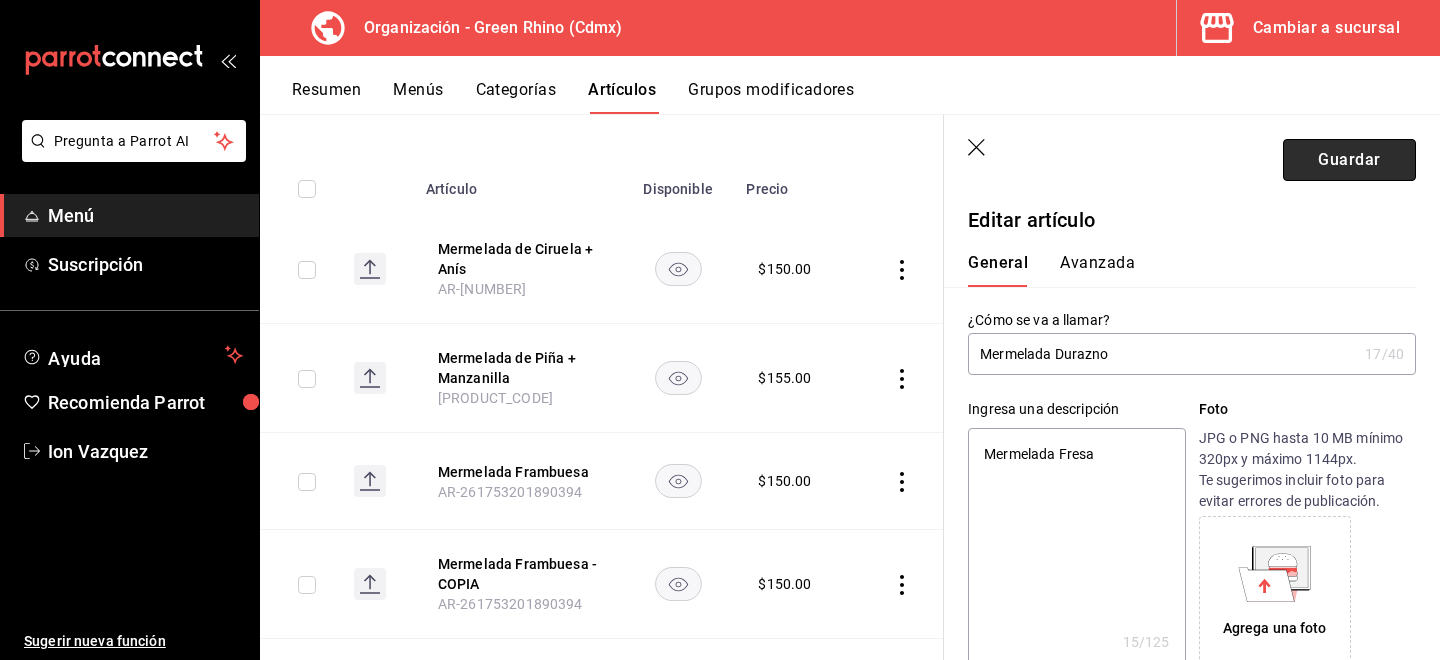 click on "Guardar" at bounding box center [1349, 160] 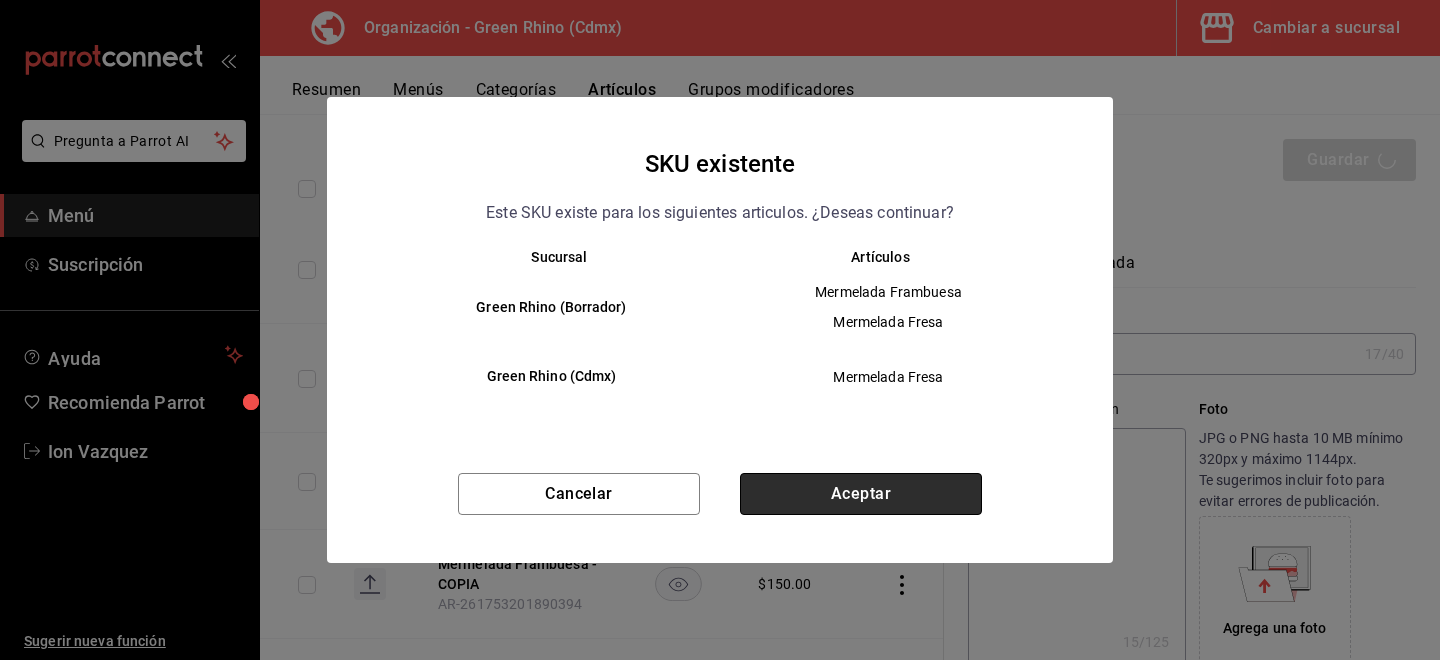 click on "Aceptar" at bounding box center [861, 494] 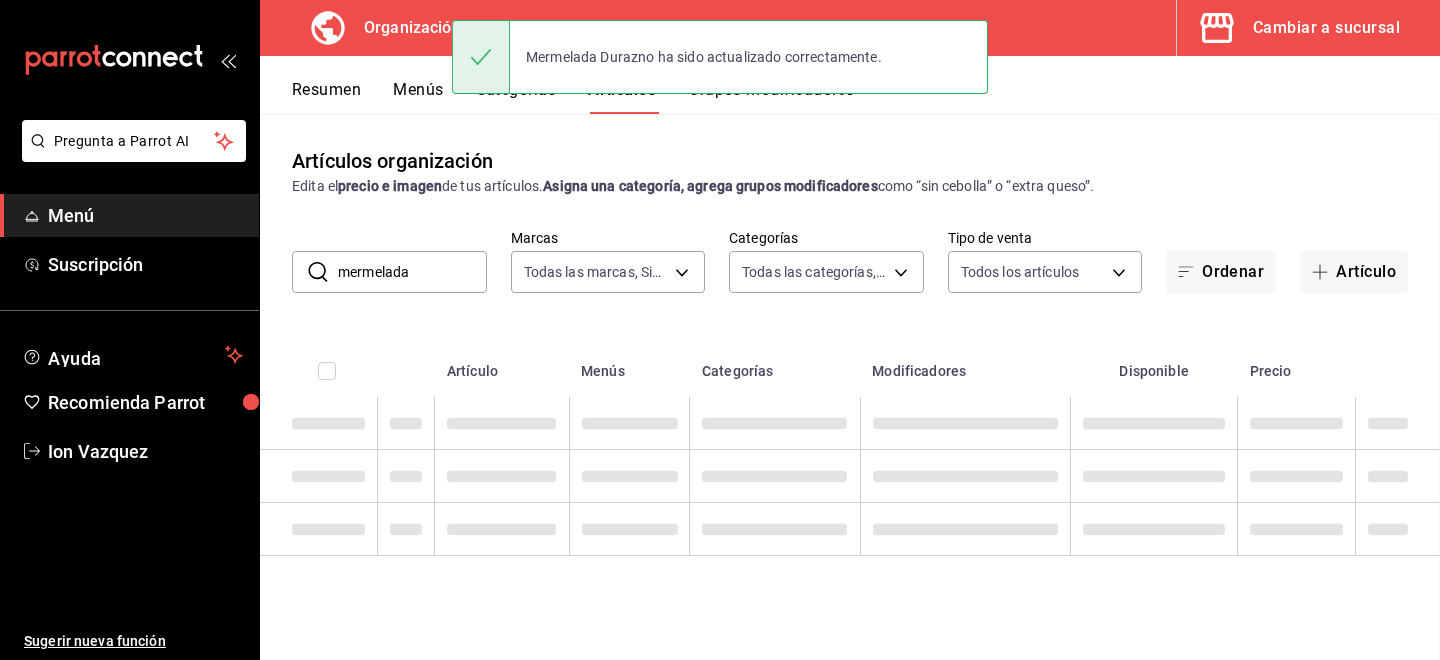 scroll, scrollTop: 0, scrollLeft: 0, axis: both 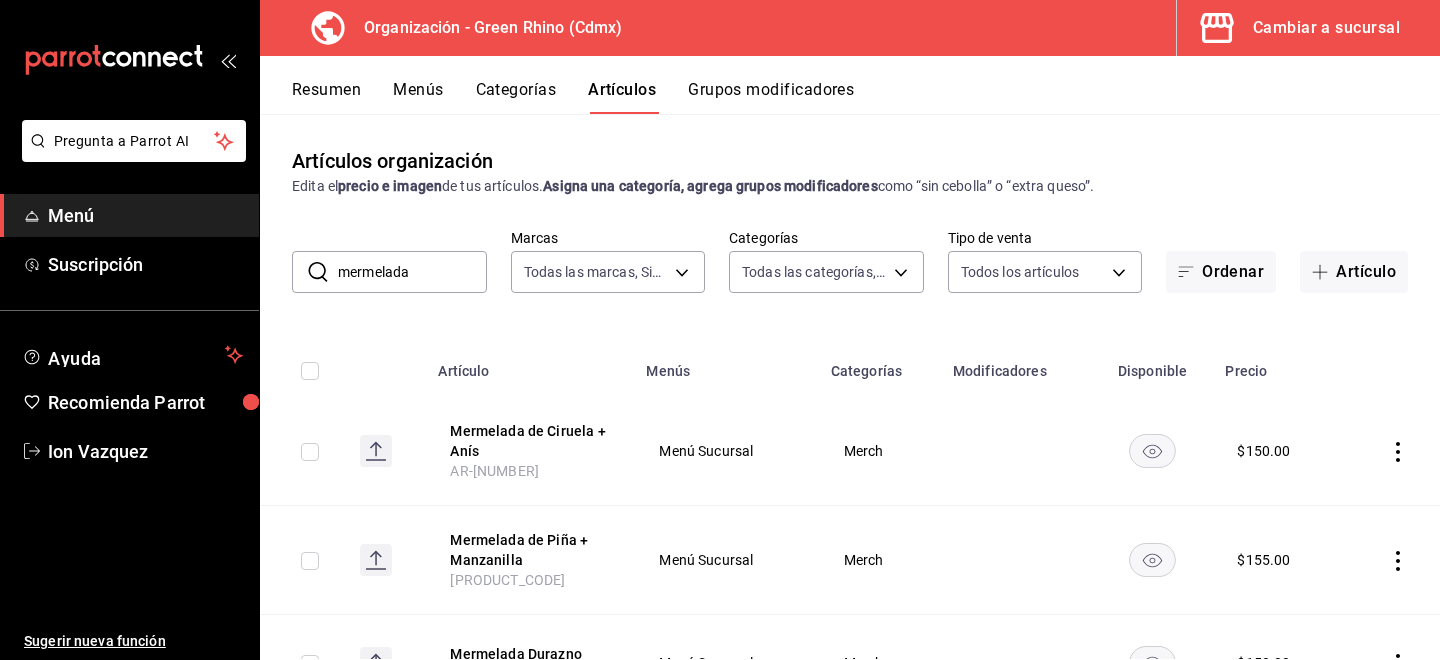 click on "mermelada" at bounding box center [412, 272] 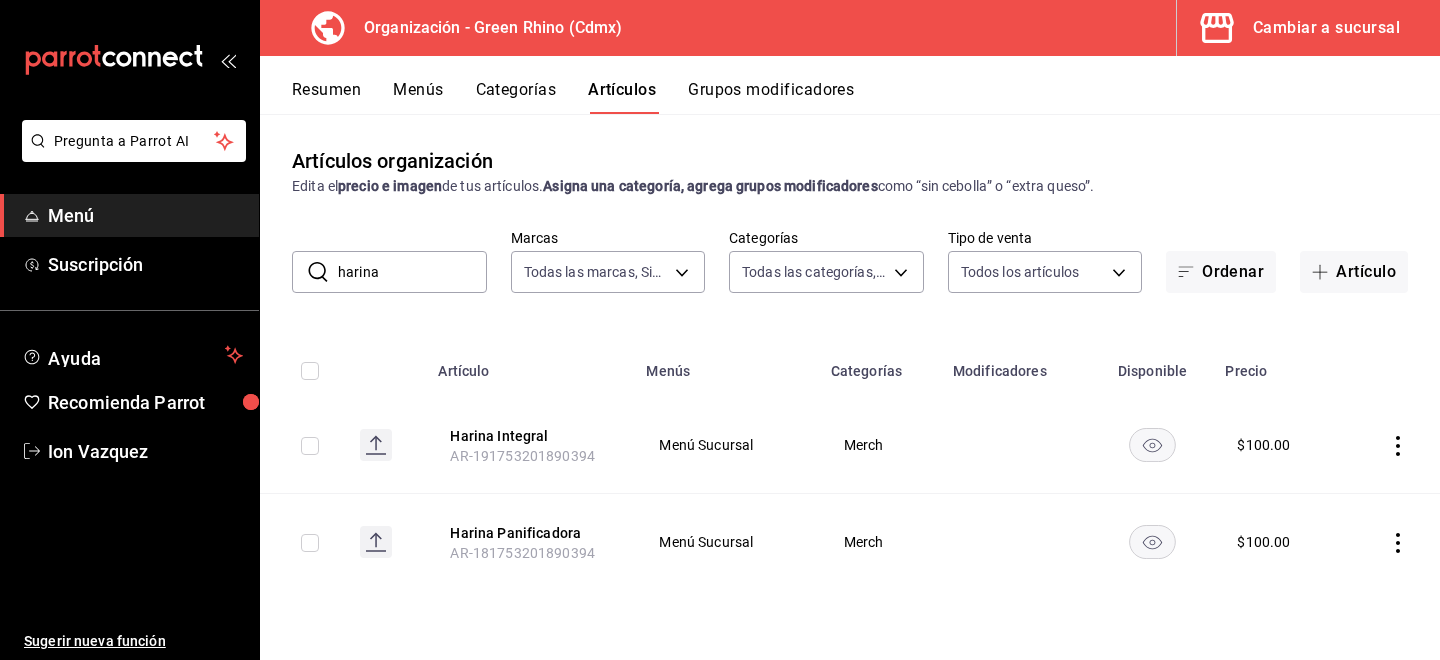 click 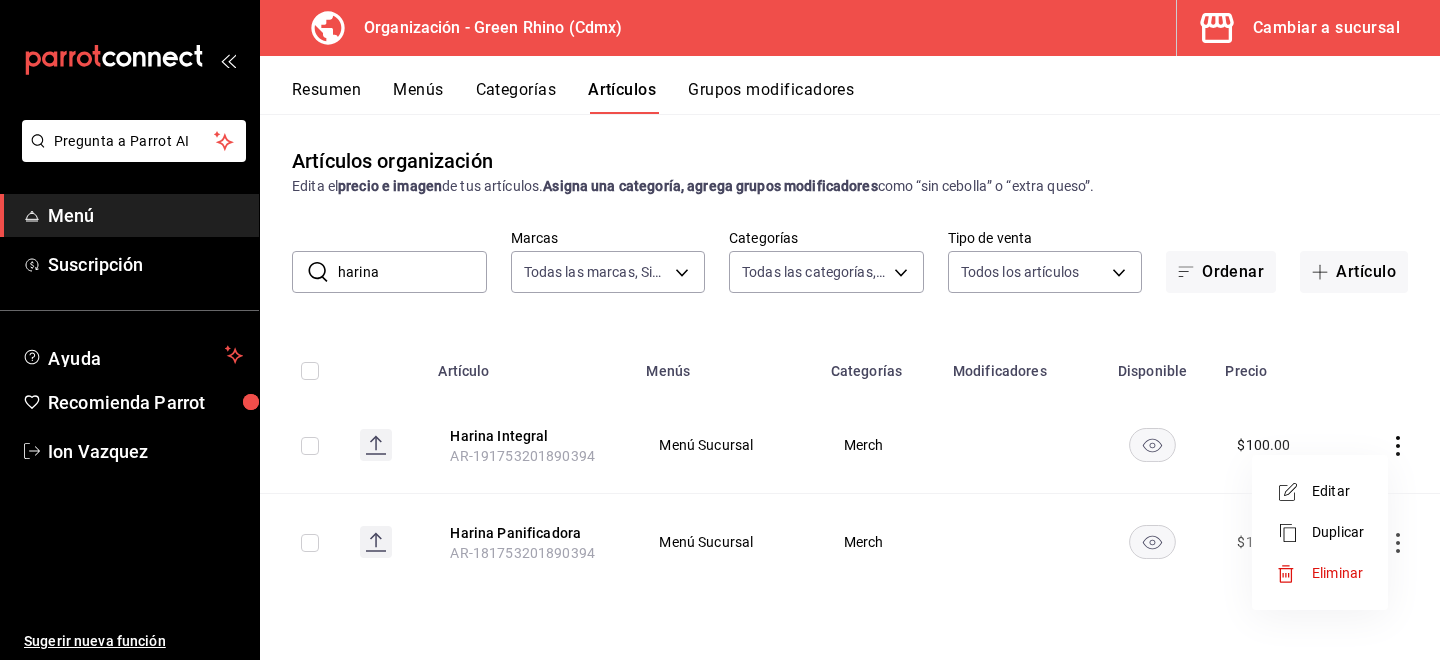 click on "Editar" at bounding box center (1320, 491) 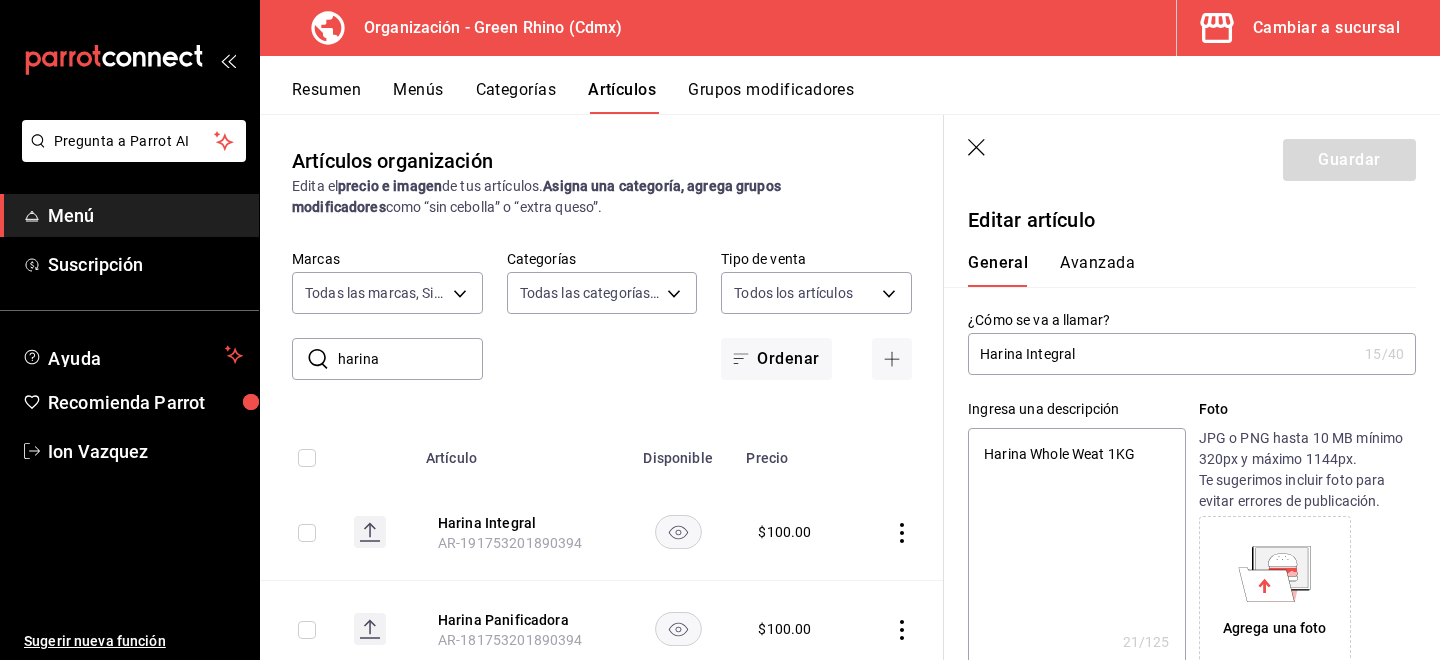 click on "Harina Integral" at bounding box center [1162, 354] 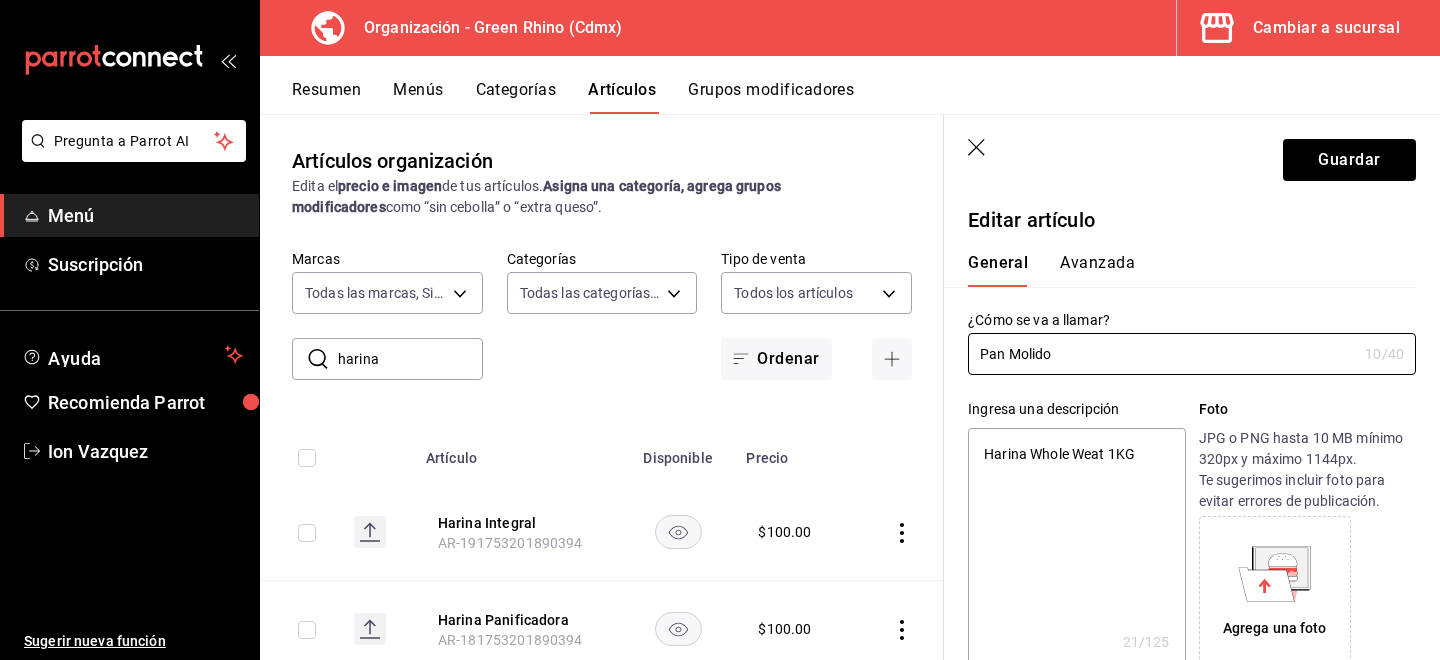 click on "Guardar" at bounding box center [1192, 156] 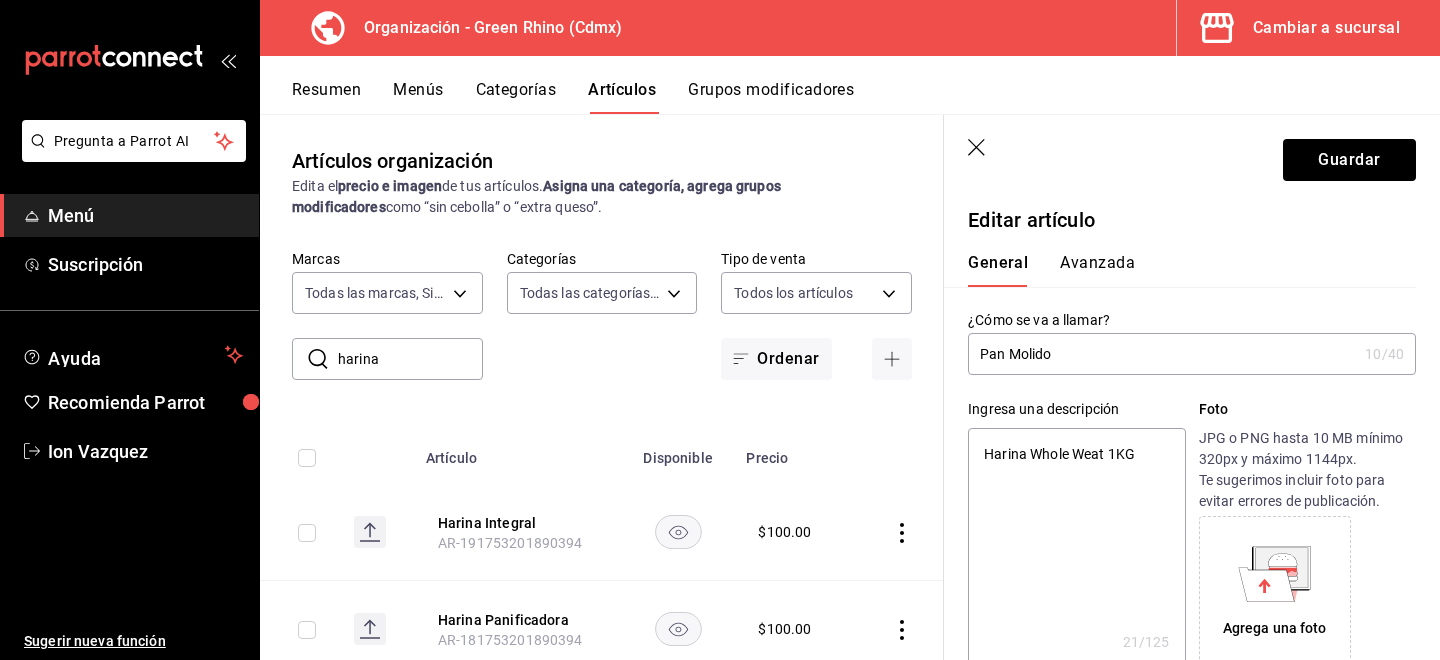 click 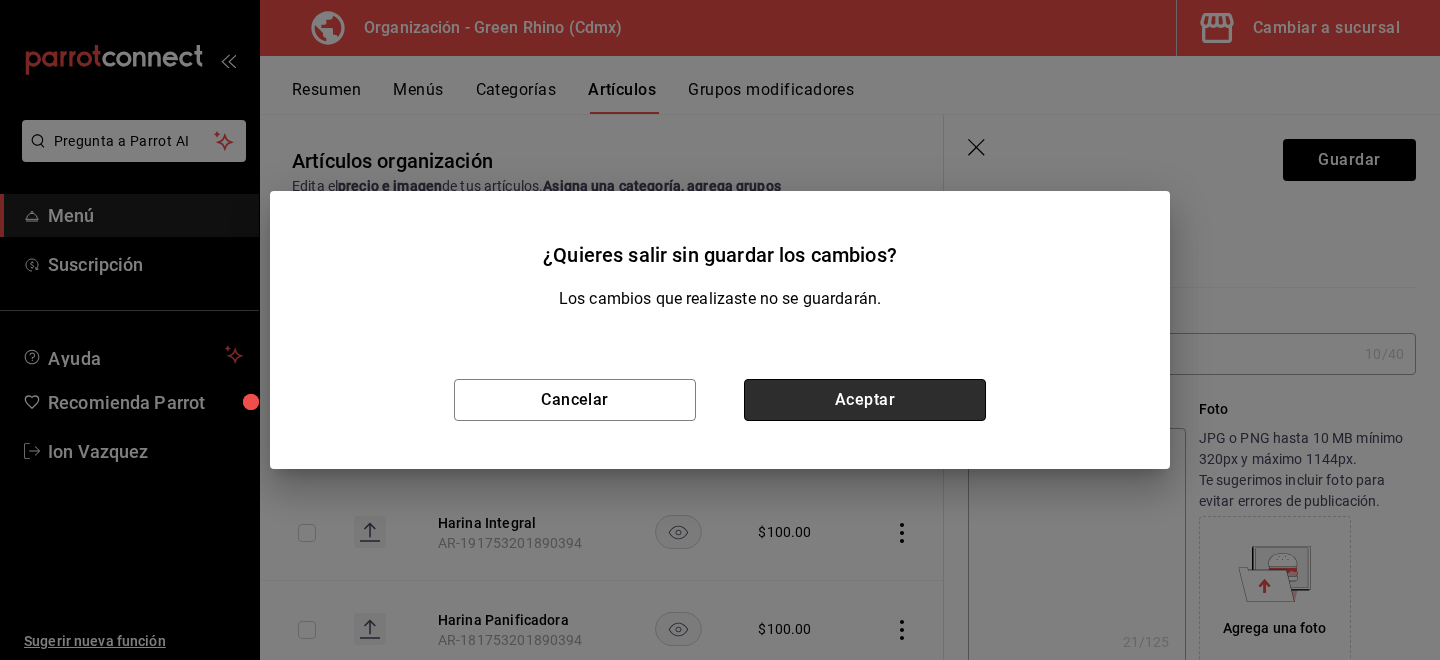 click on "Aceptar" at bounding box center [865, 400] 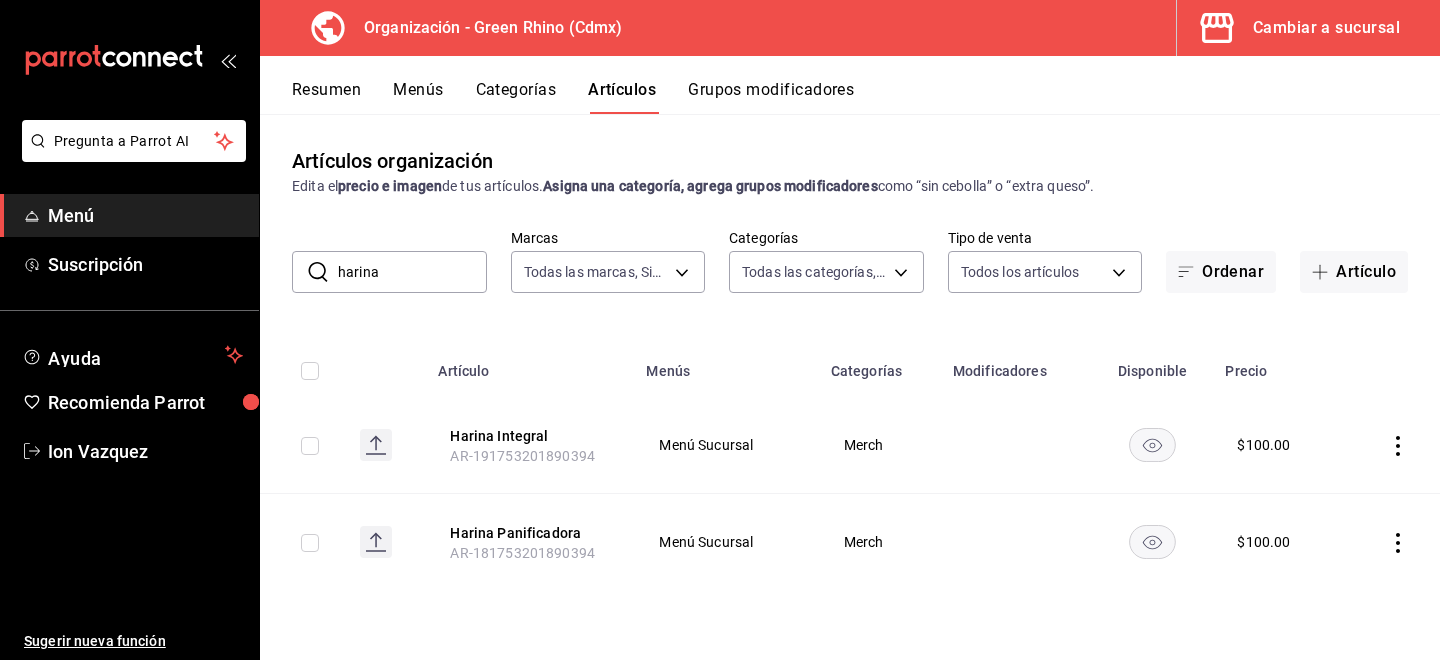 click 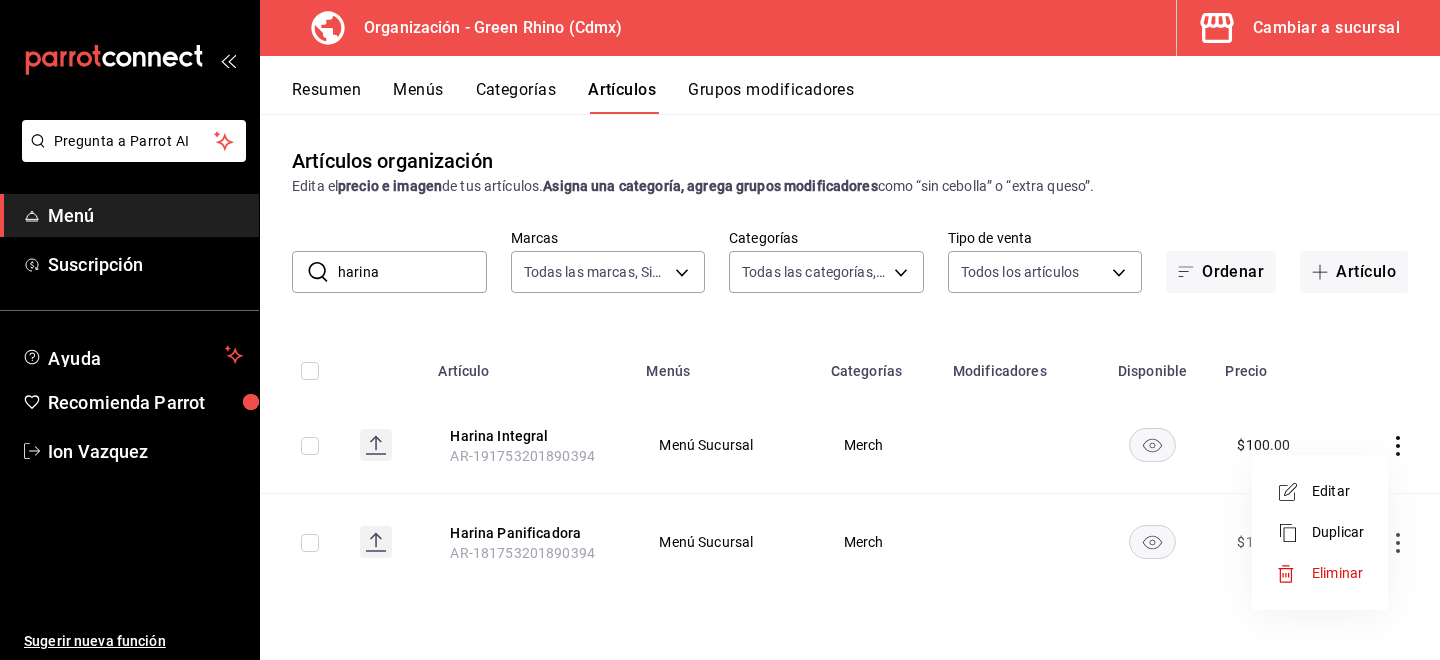 click on "Duplicar" at bounding box center [1338, 532] 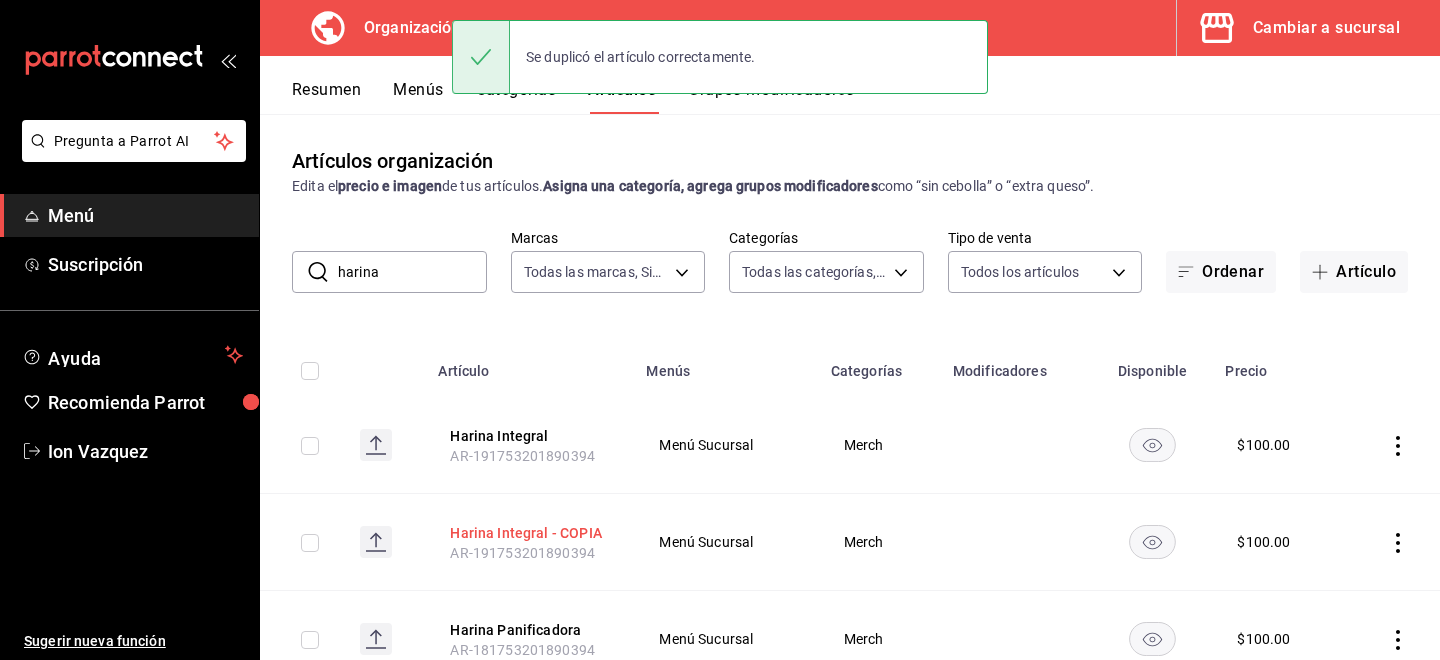 click on "Harina Integral - COPIA" at bounding box center (530, 533) 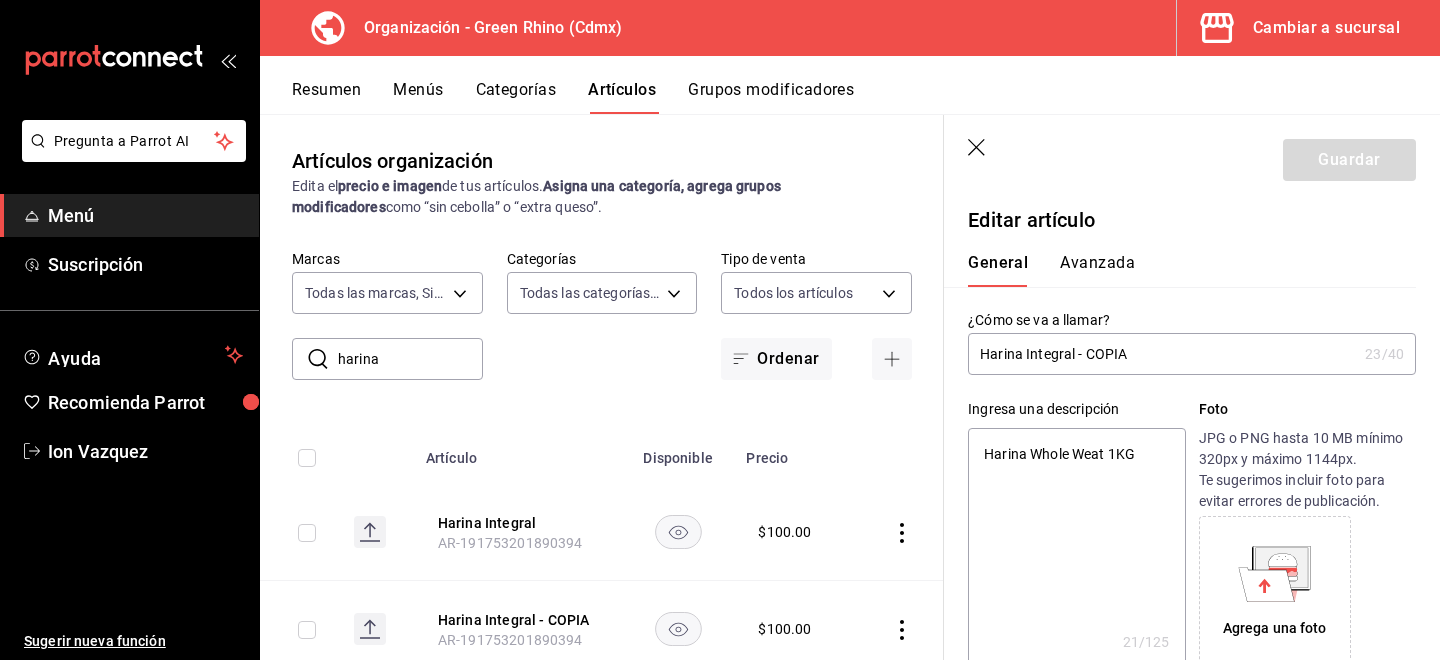 click on "Harina Integral - COPIA" at bounding box center [1162, 354] 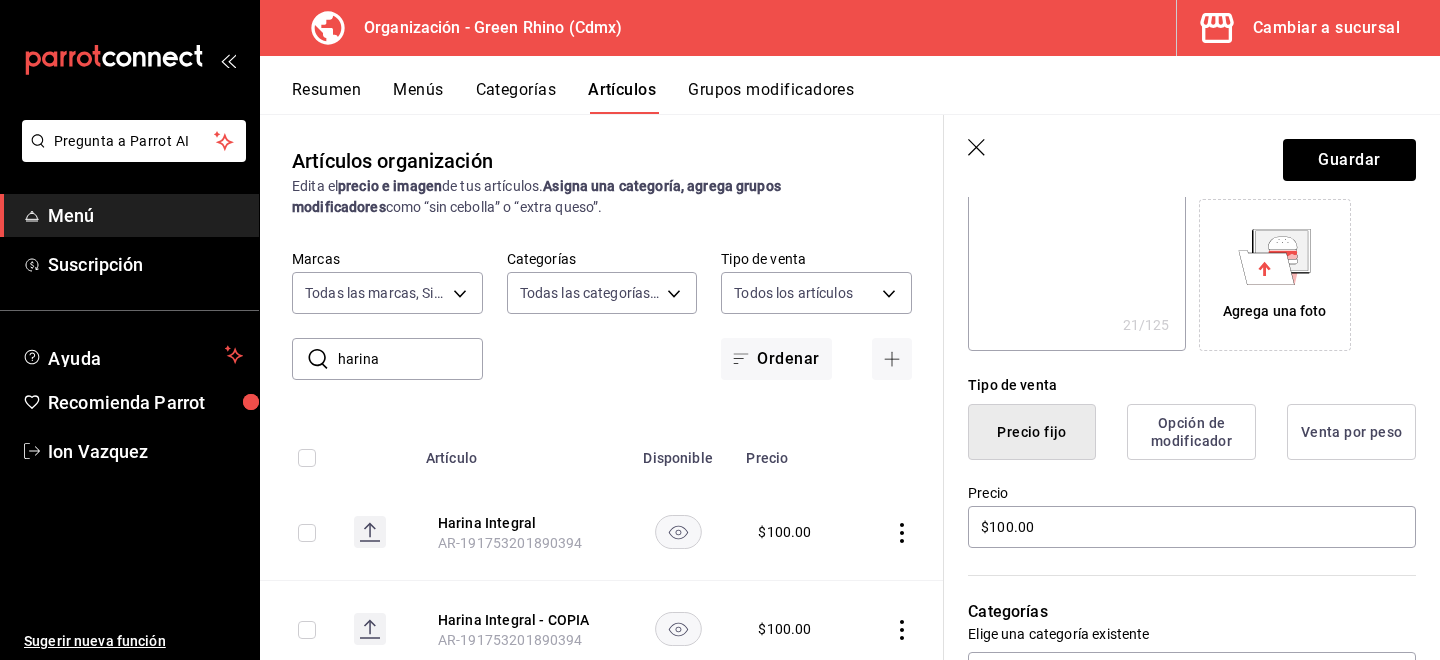 scroll, scrollTop: 331, scrollLeft: 0, axis: vertical 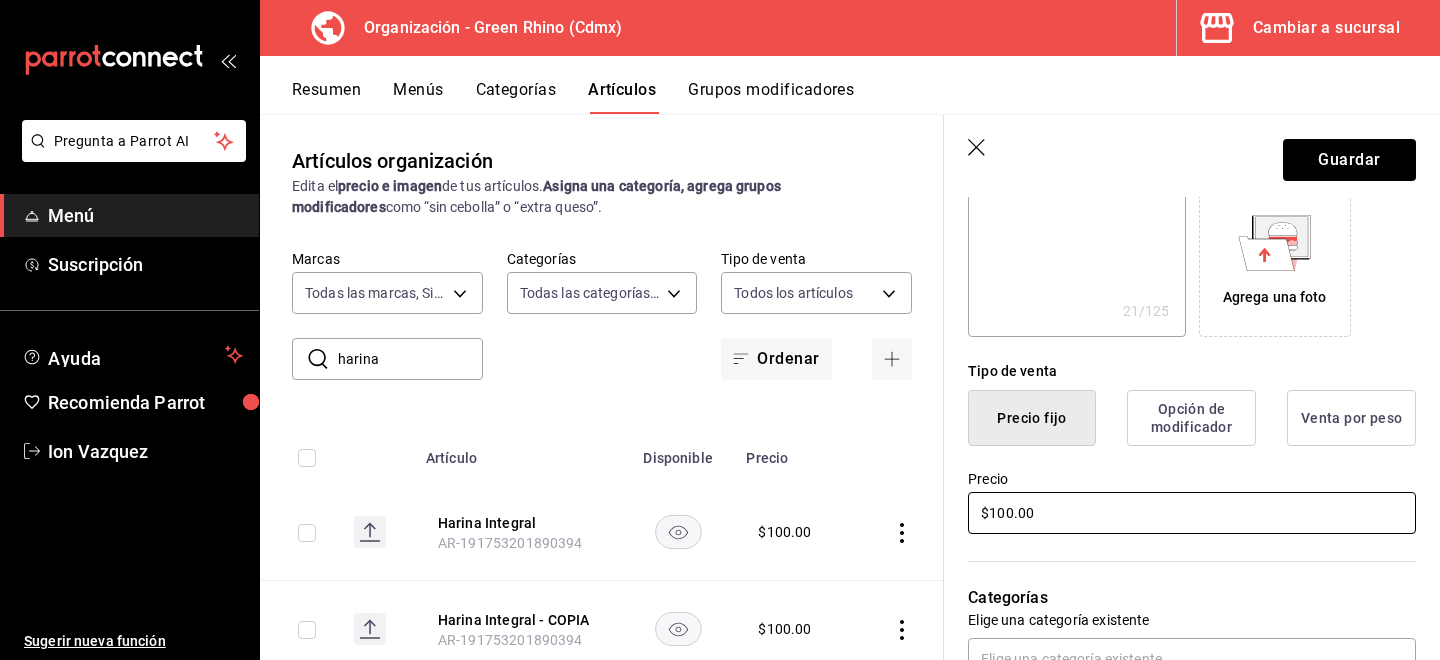 click on "$100.00" at bounding box center [1192, 513] 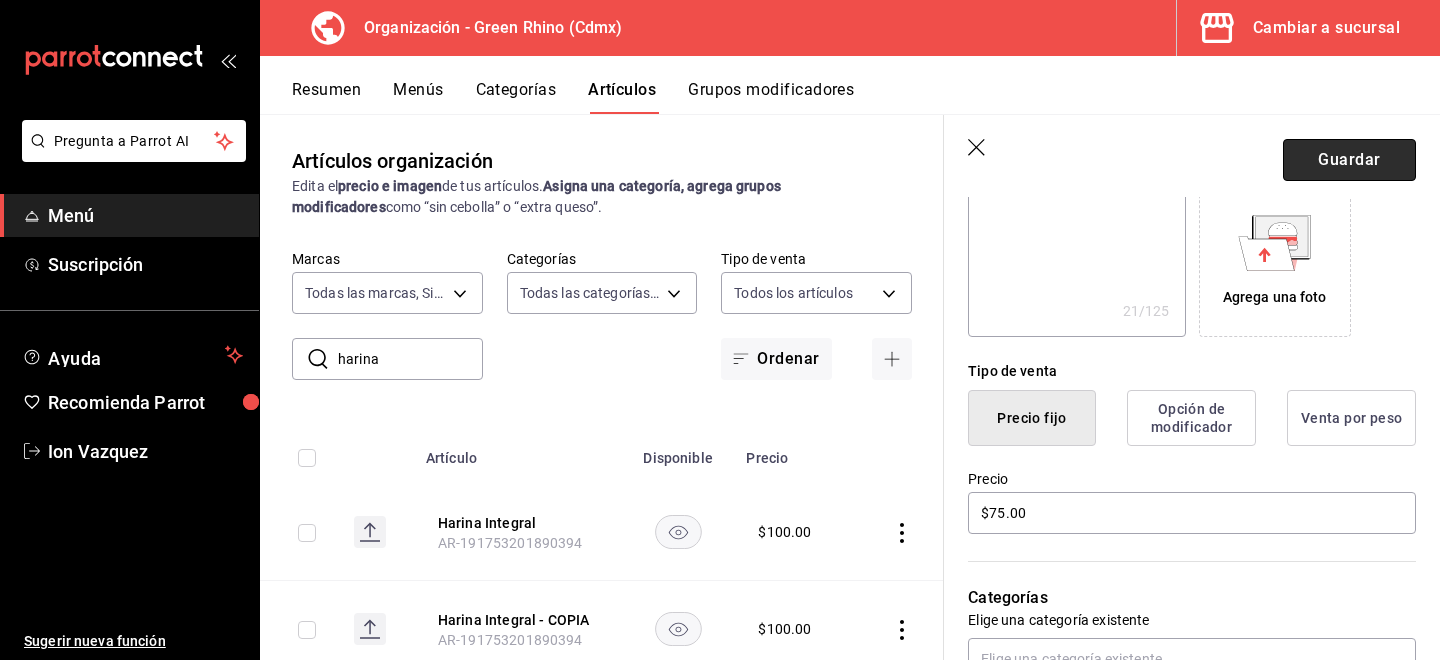 click on "Guardar" at bounding box center (1349, 160) 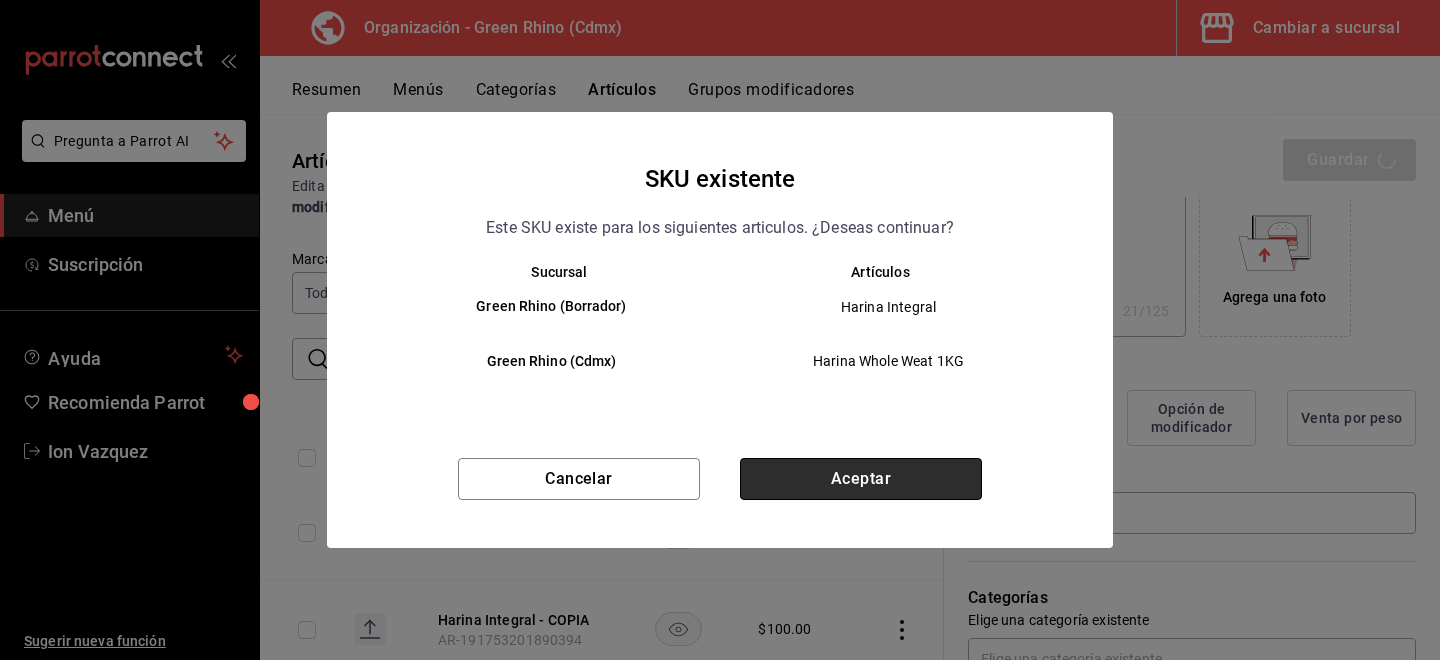 click on "Aceptar" at bounding box center [861, 479] 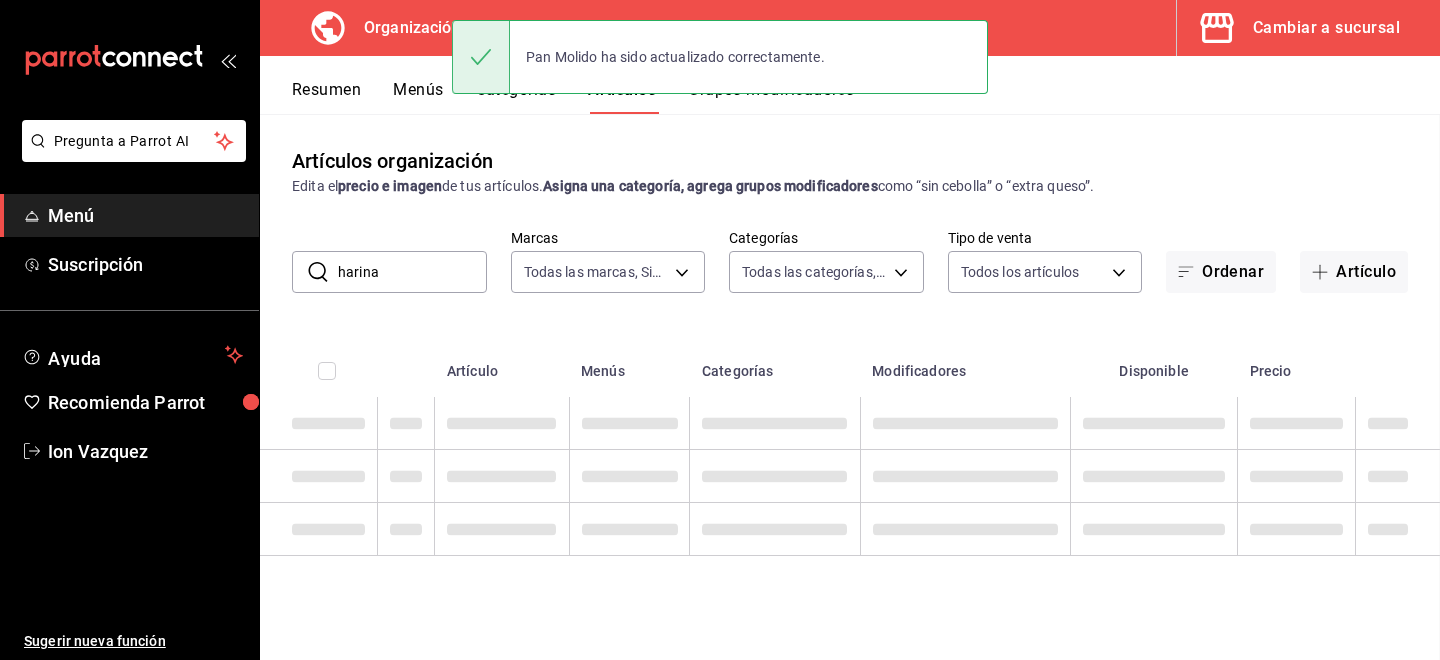 scroll, scrollTop: 0, scrollLeft: 0, axis: both 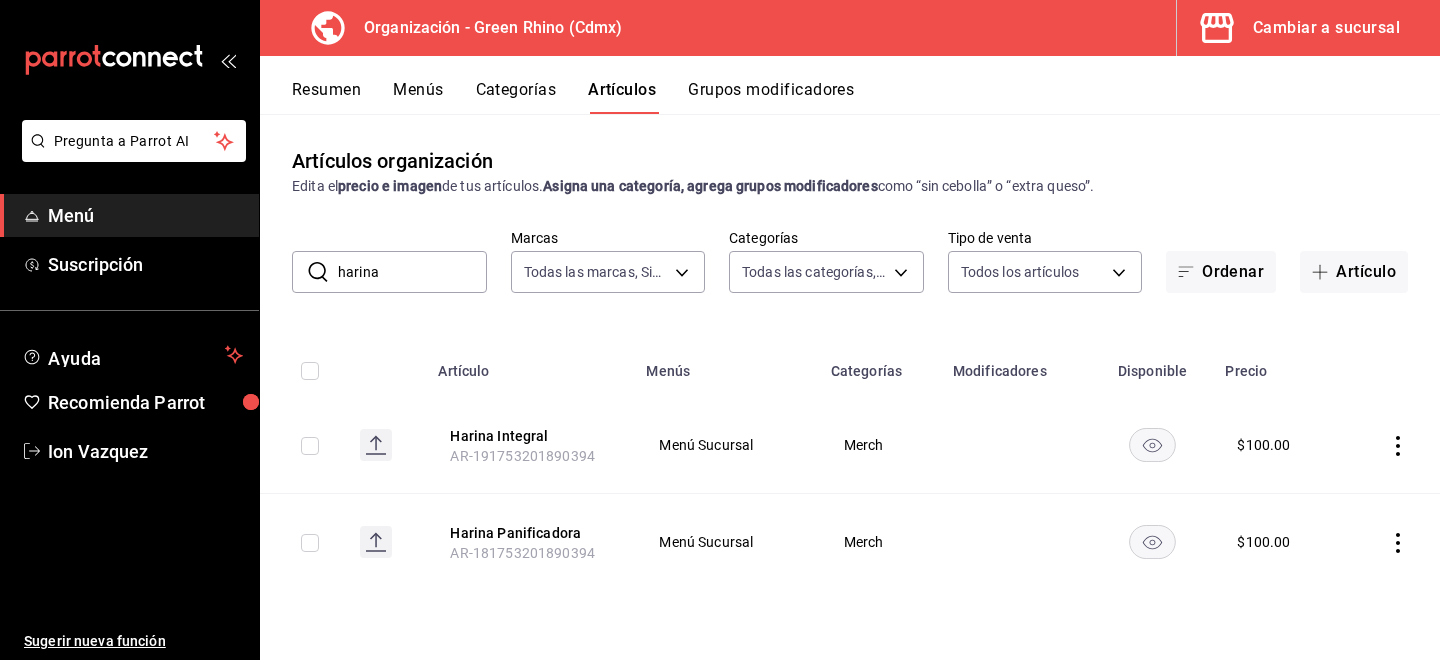 click on "harina" at bounding box center [412, 272] 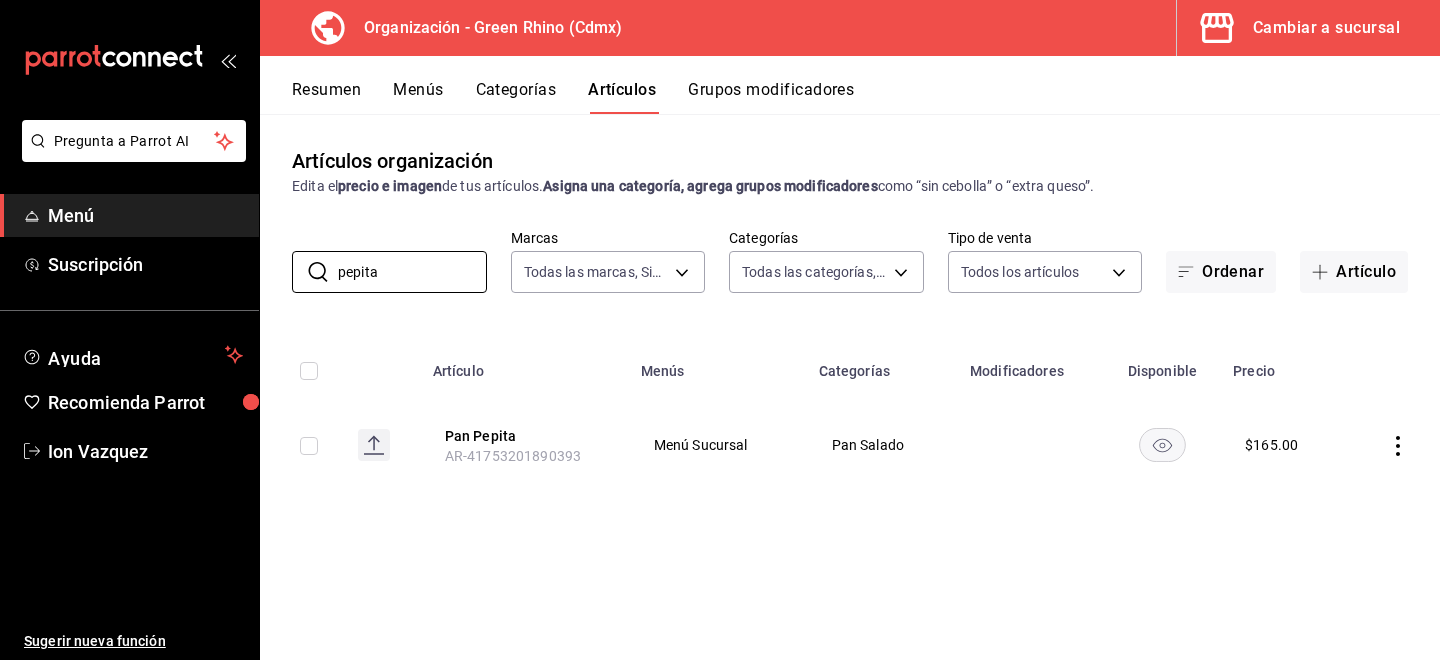 click 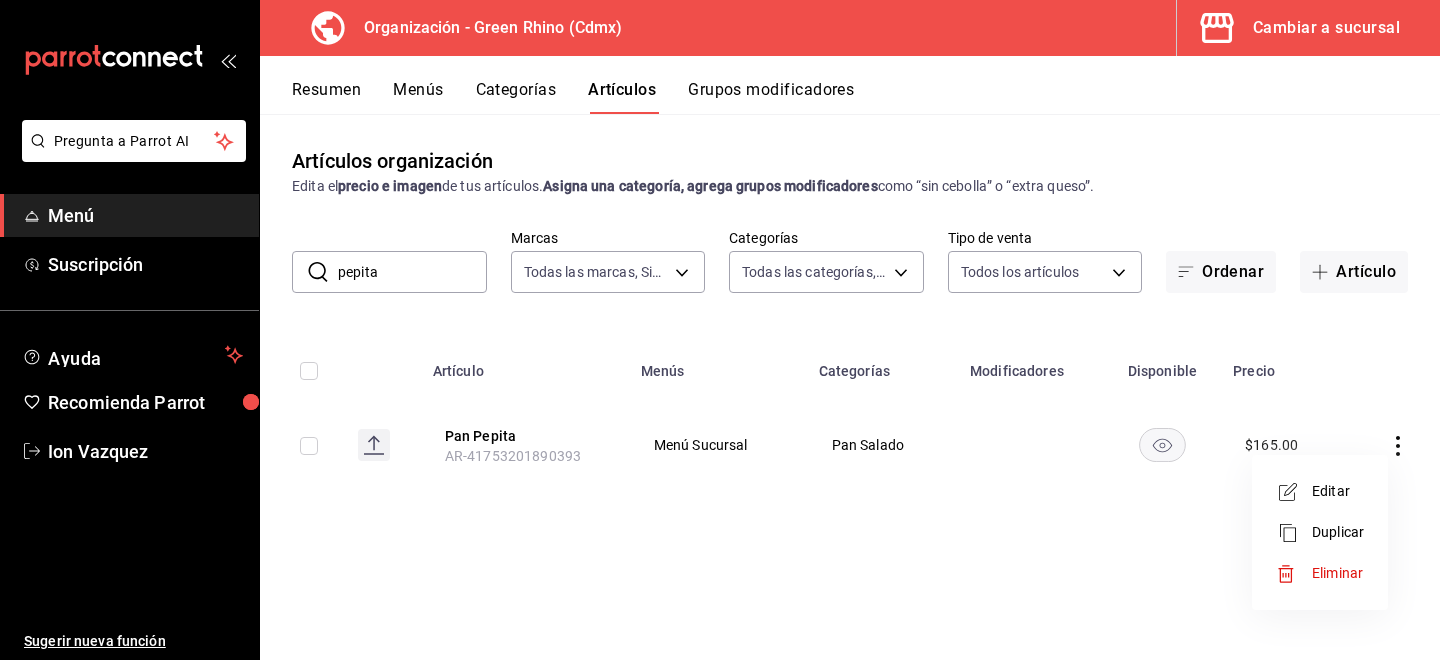 click on "Duplicar" at bounding box center (1338, 532) 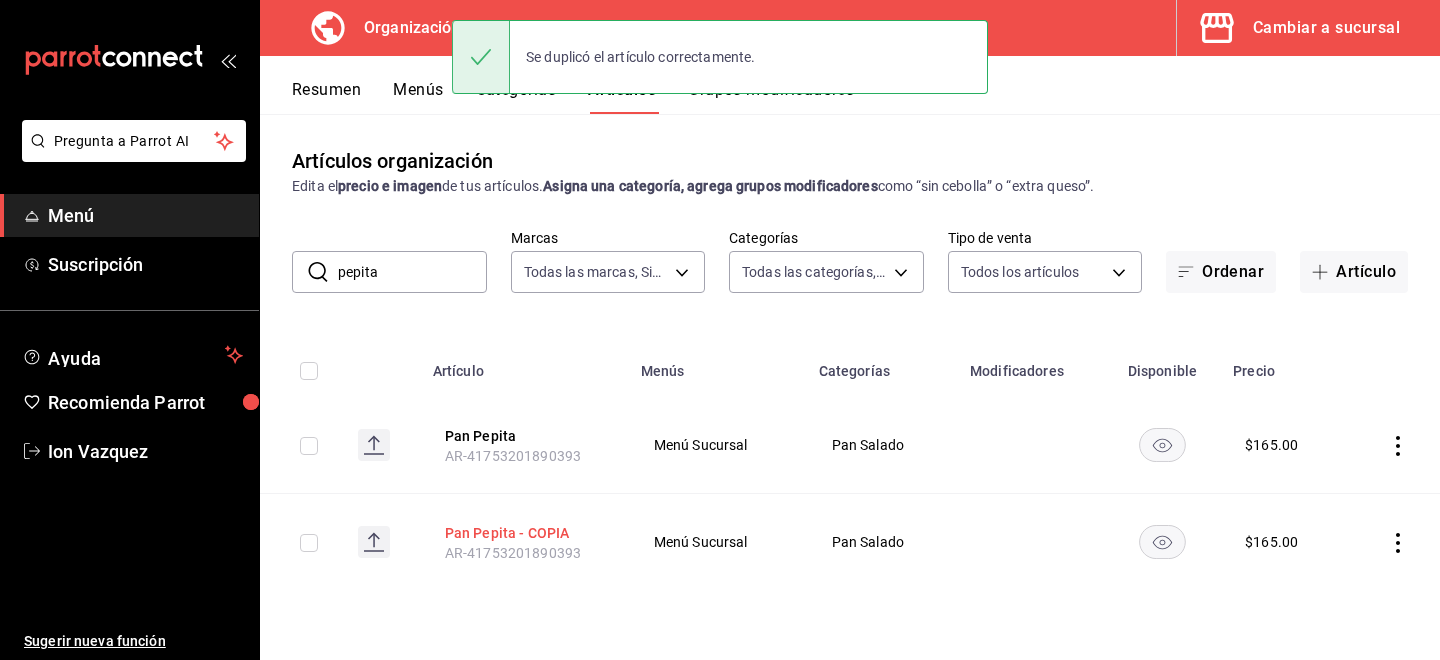 click on "Pan Pepita - COPIA" at bounding box center (525, 533) 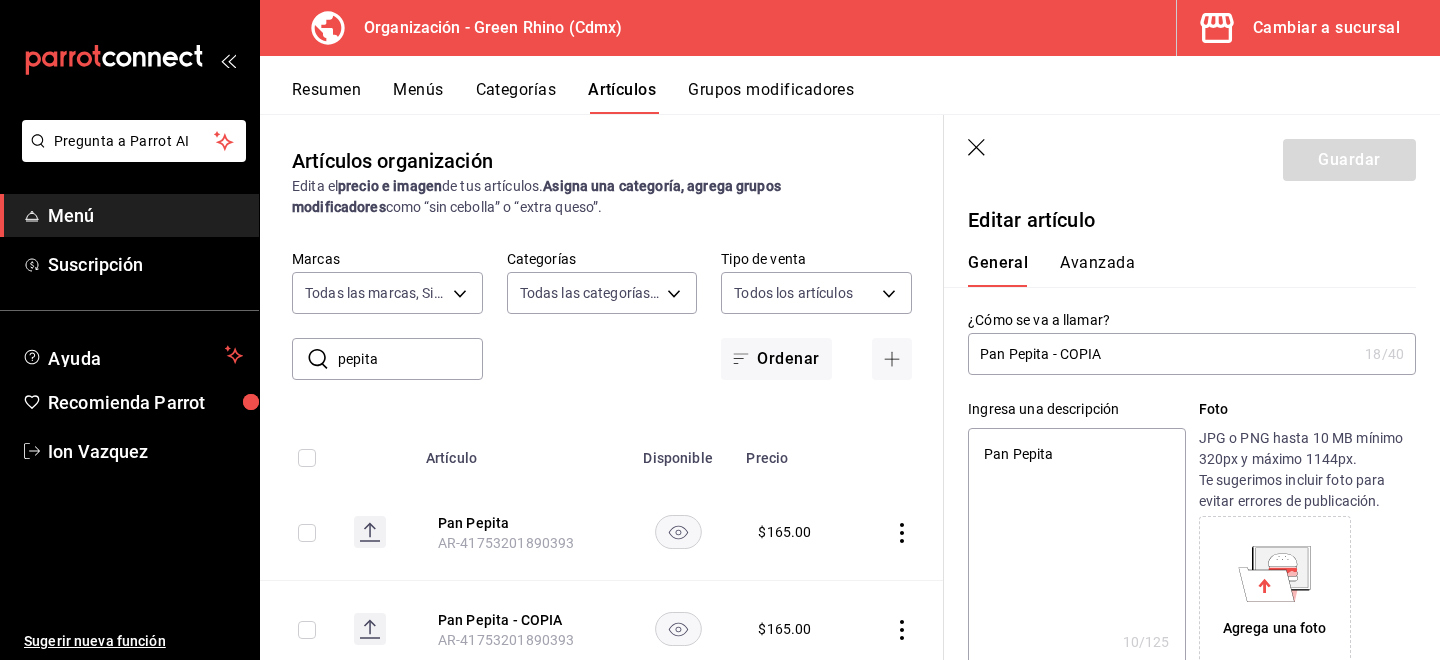 click on "Pan Pepita - COPIA" at bounding box center (1162, 354) 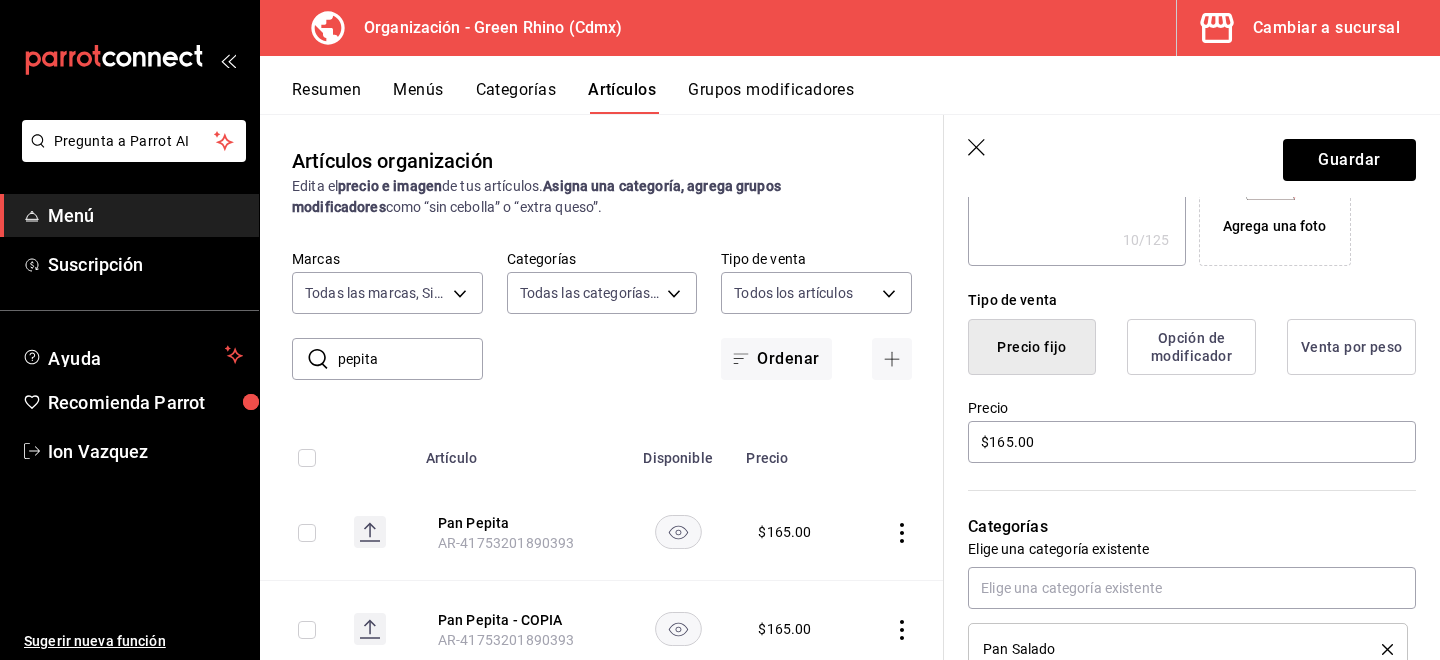 scroll, scrollTop: 436, scrollLeft: 0, axis: vertical 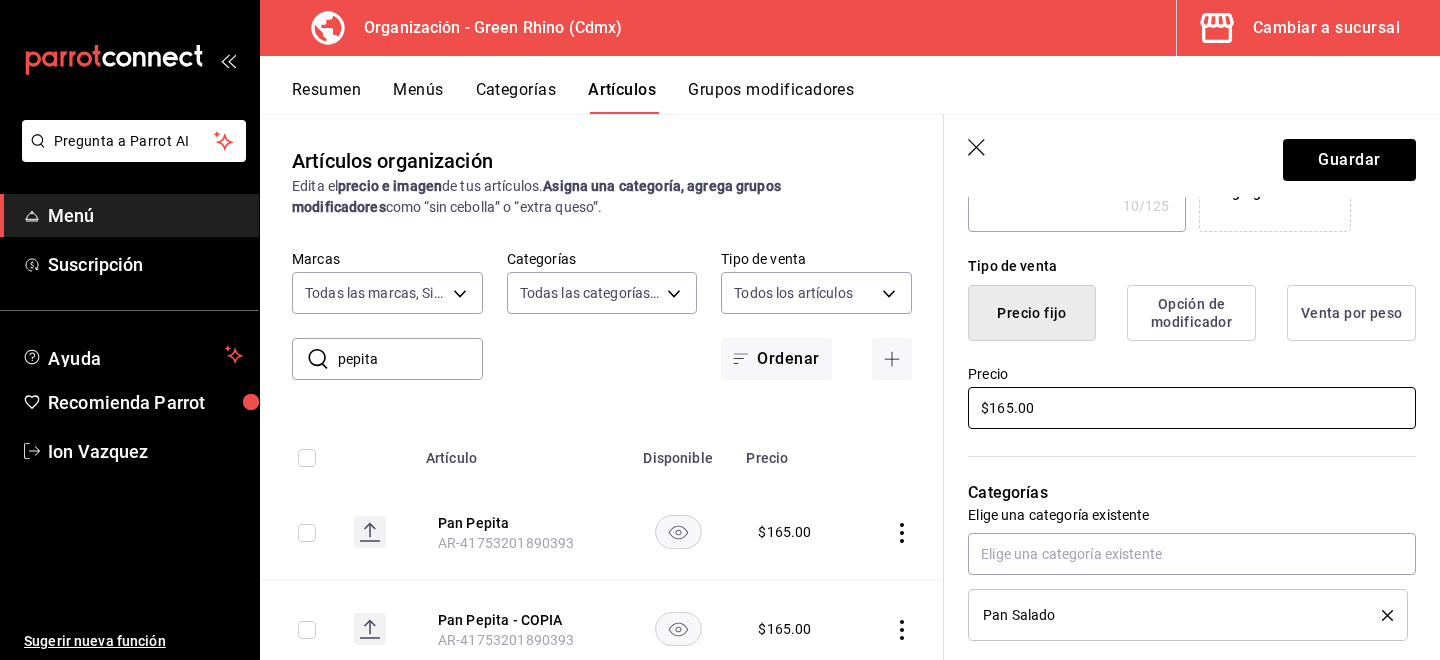 click on "$165.00" at bounding box center [1192, 408] 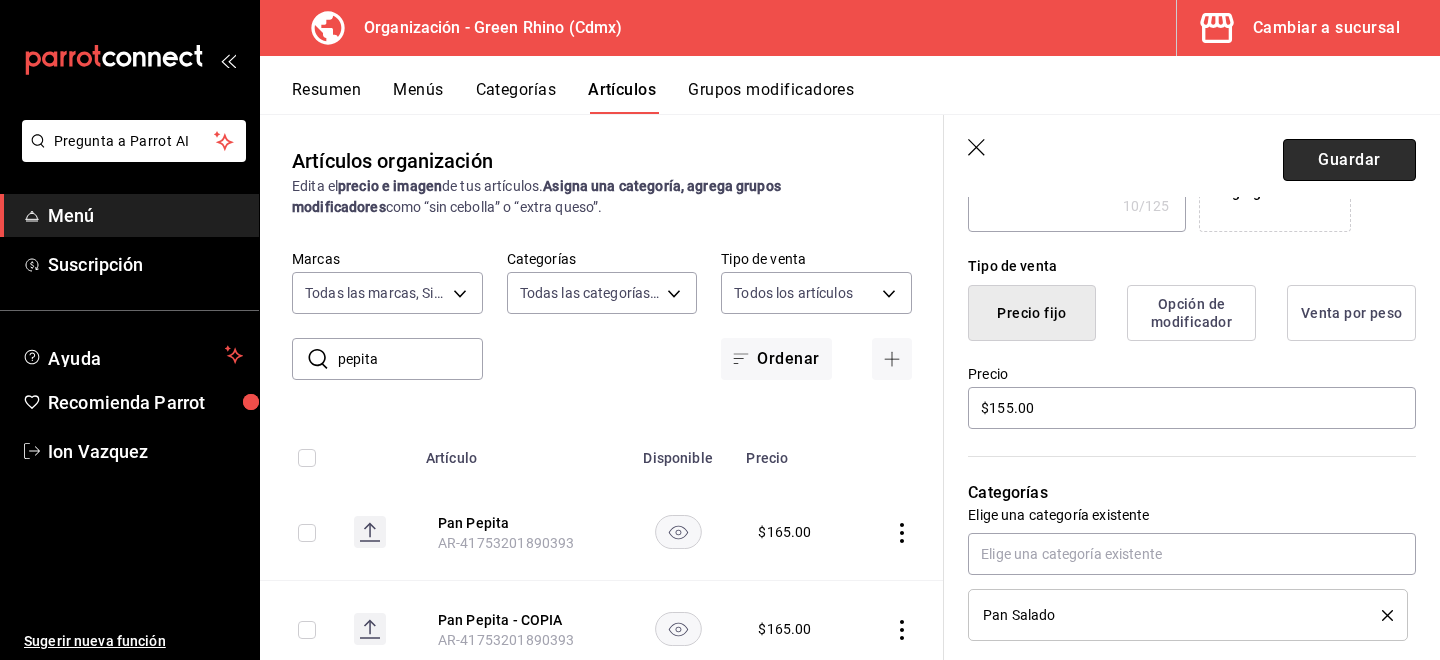 click on "Guardar" at bounding box center [1349, 160] 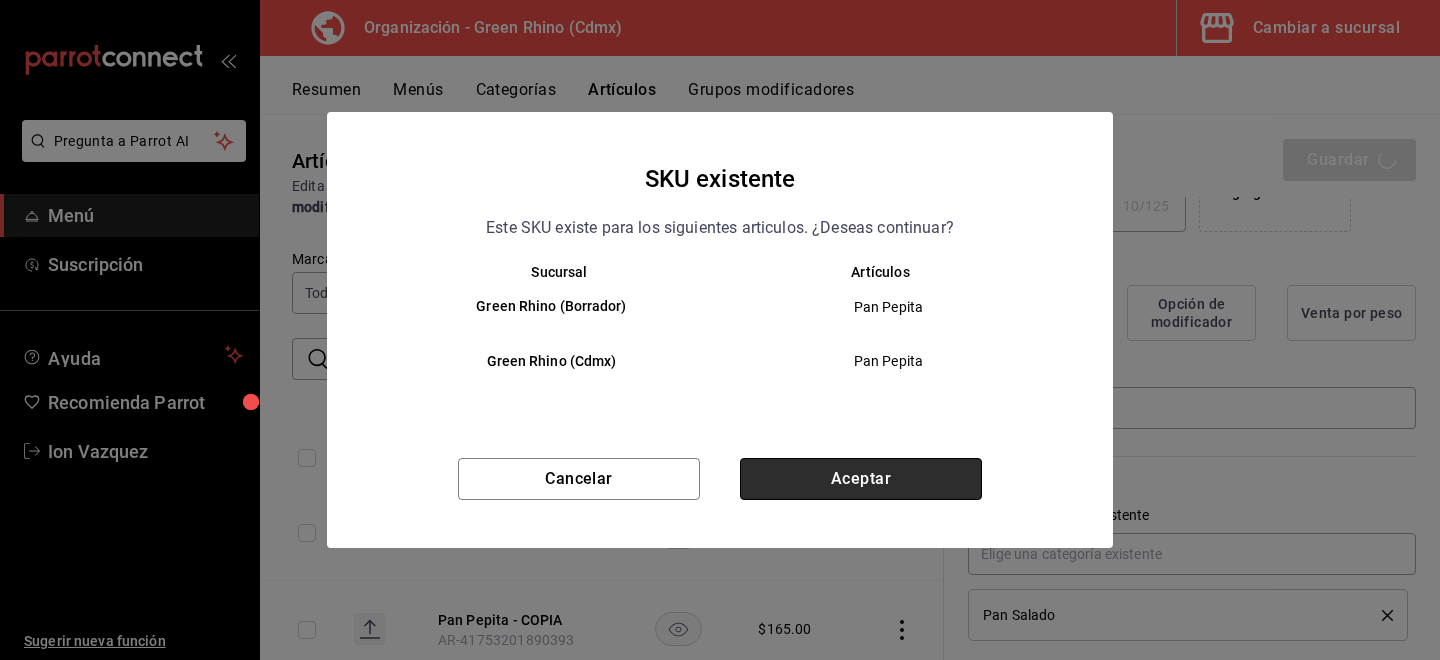 click on "Aceptar" at bounding box center (861, 479) 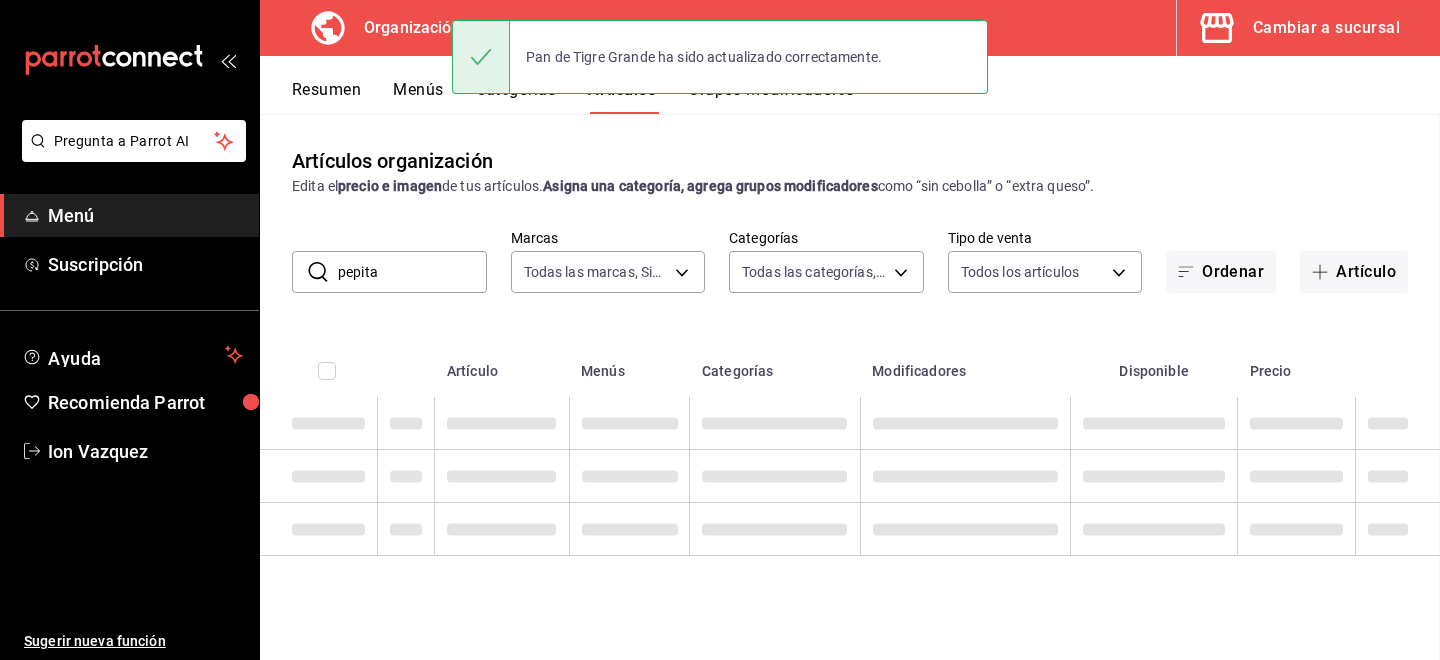 scroll, scrollTop: 0, scrollLeft: 0, axis: both 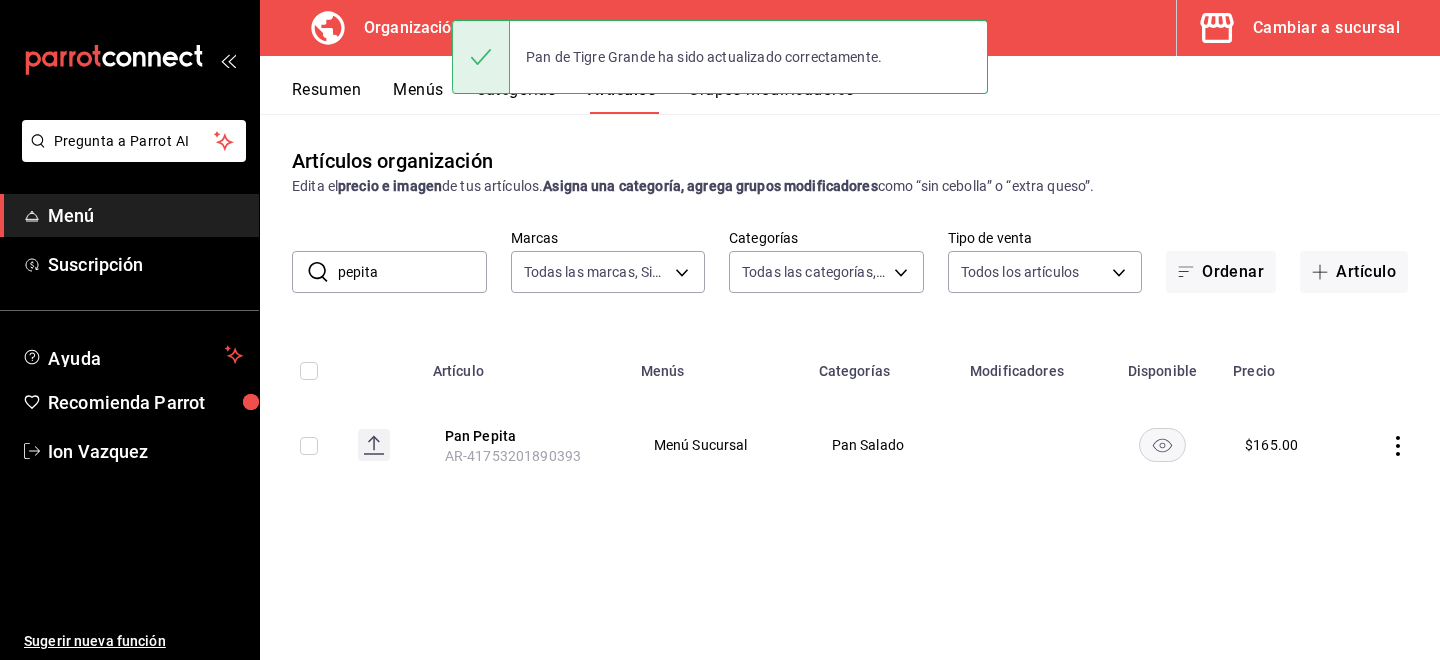 click on "pepita" at bounding box center (412, 272) 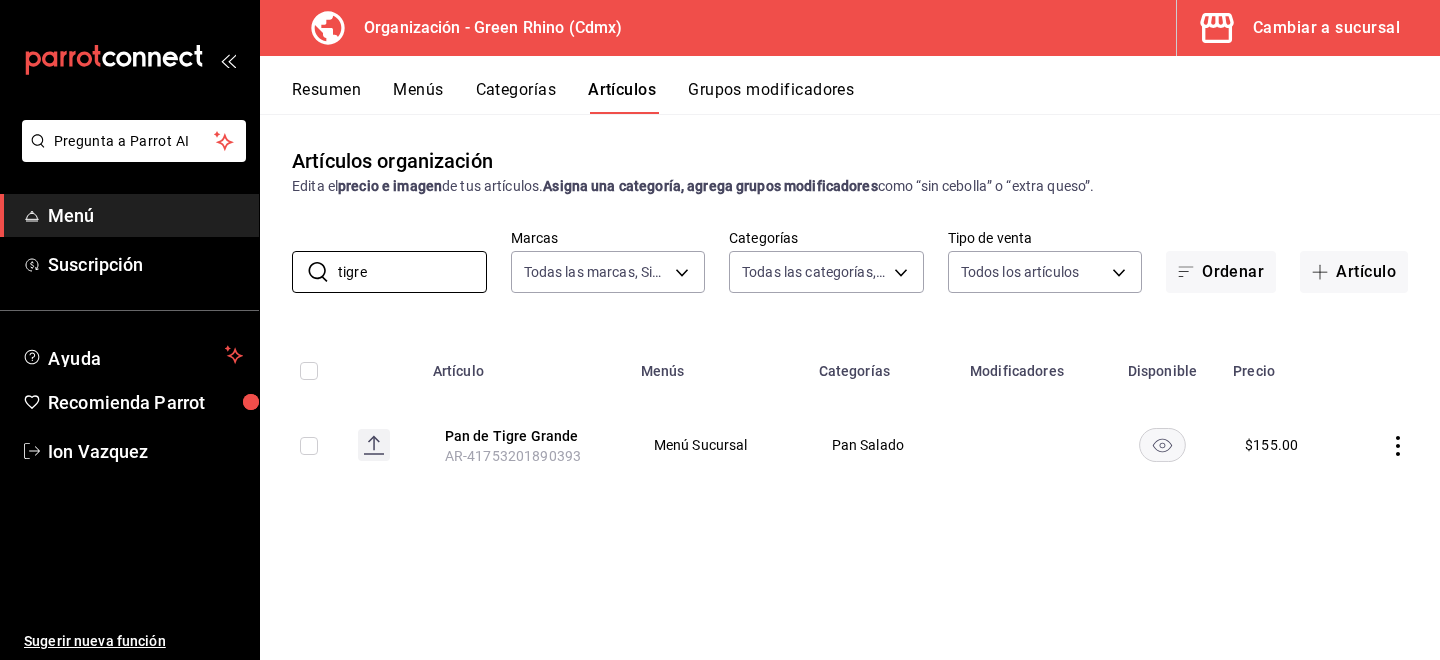 click 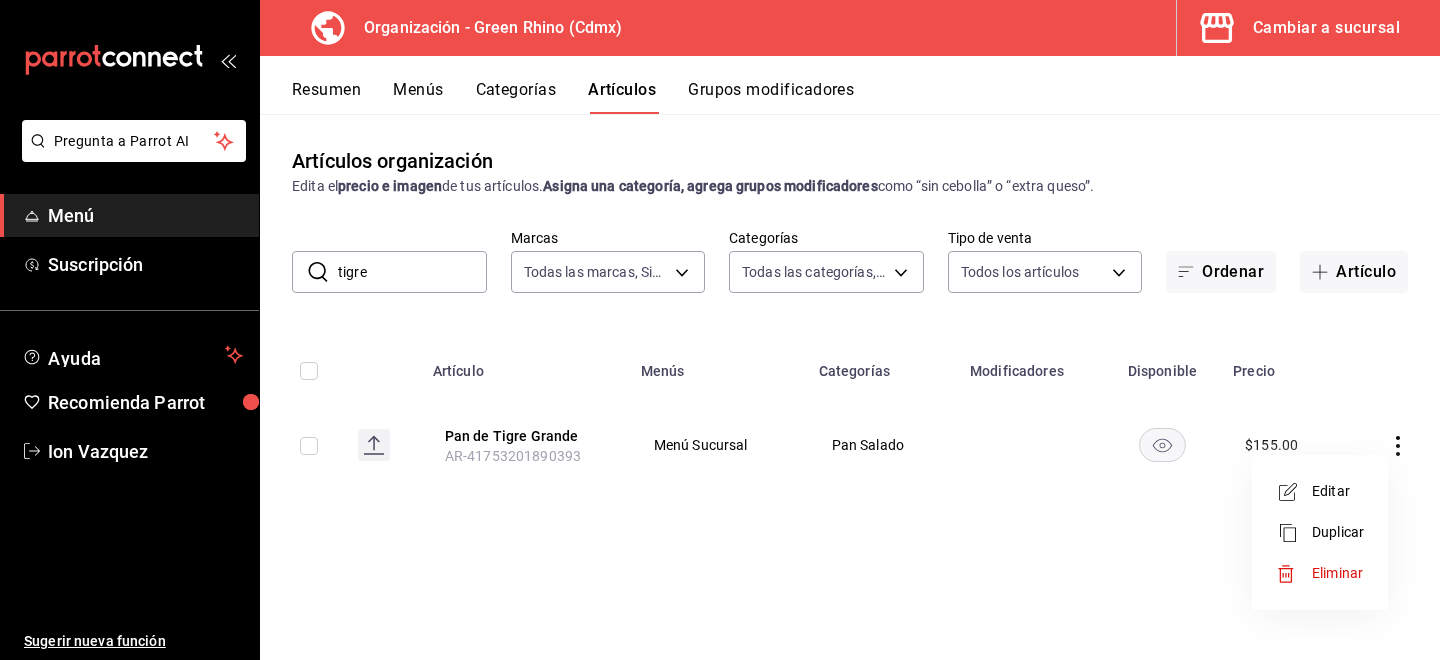 click on "Duplicar" at bounding box center [1338, 532] 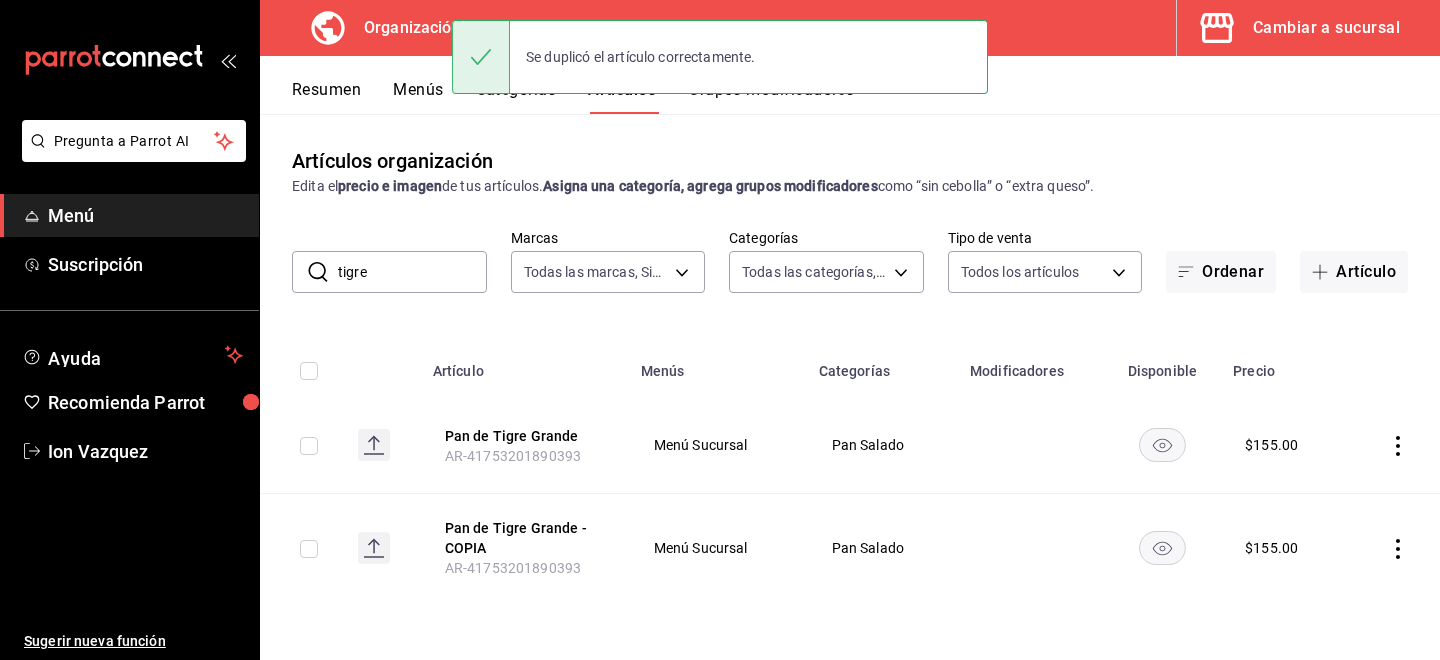click 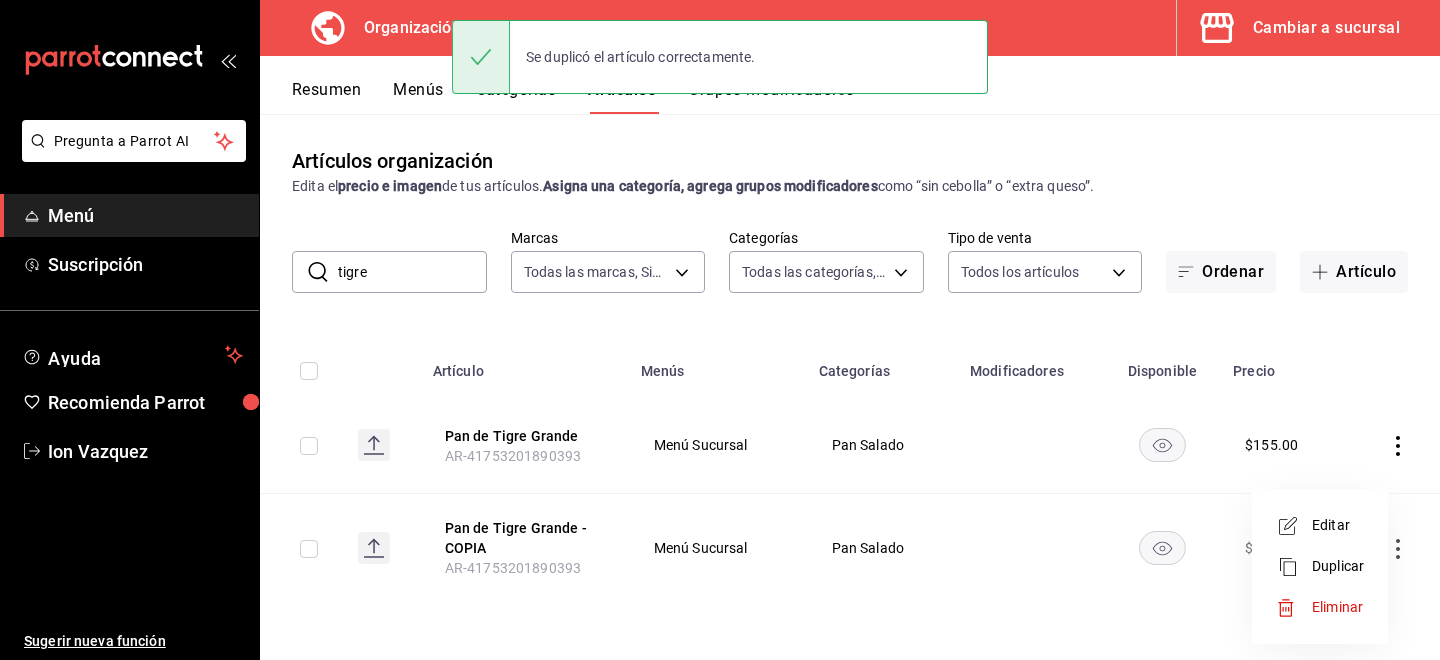click on "Editar" at bounding box center (1338, 525) 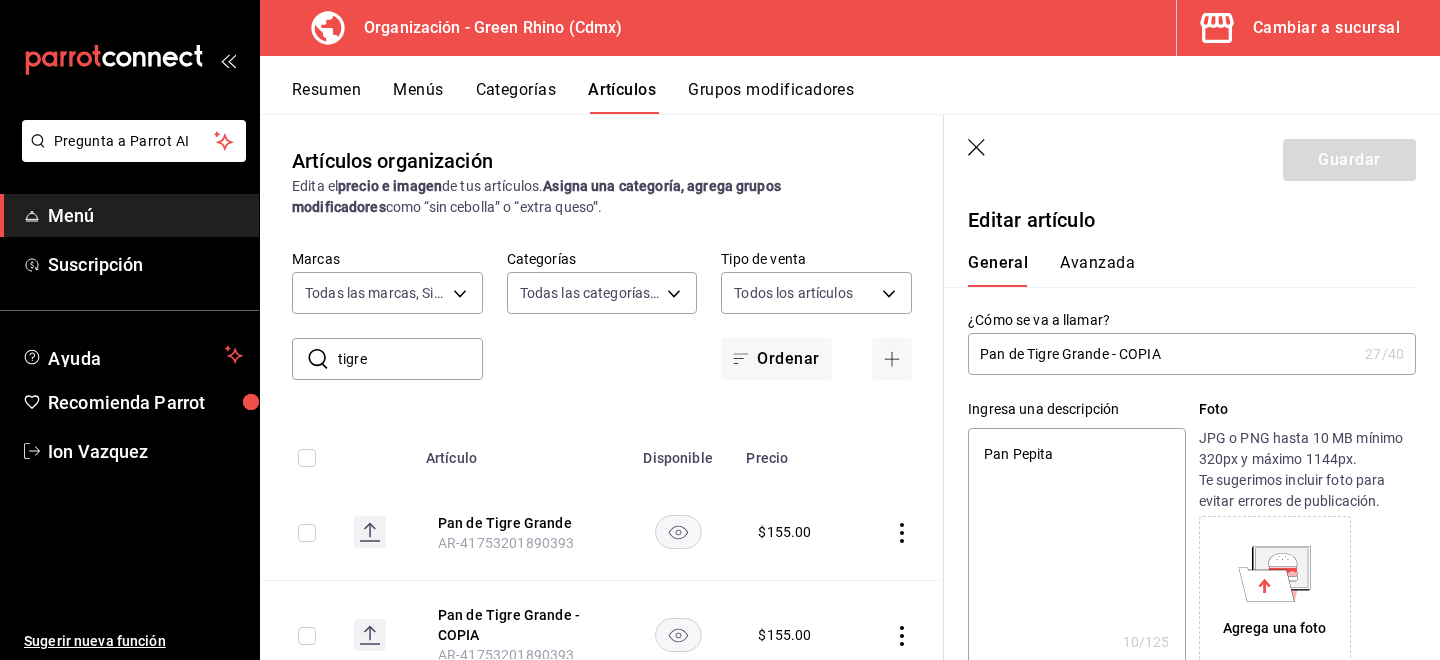 click on "Pan de Tigre Grande - COPIA" at bounding box center (1162, 354) 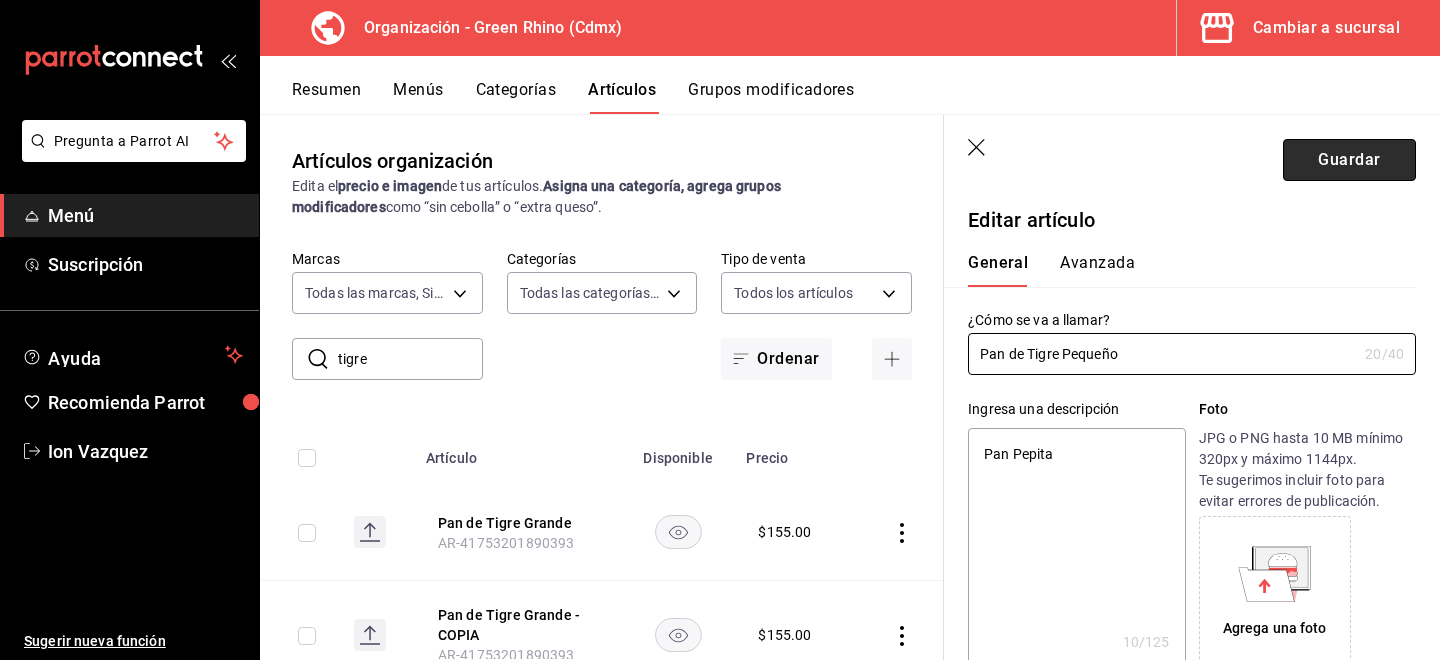 click on "Guardar" at bounding box center [1349, 160] 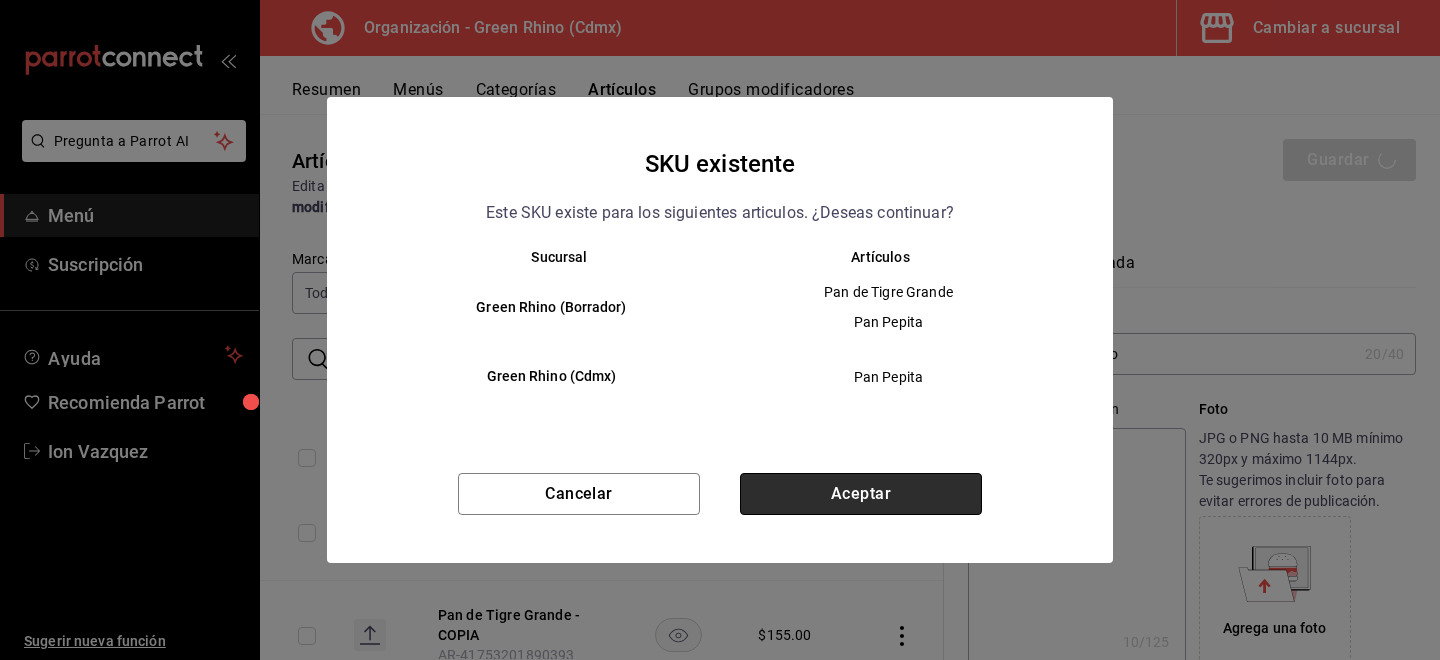 click on "Aceptar" at bounding box center (861, 494) 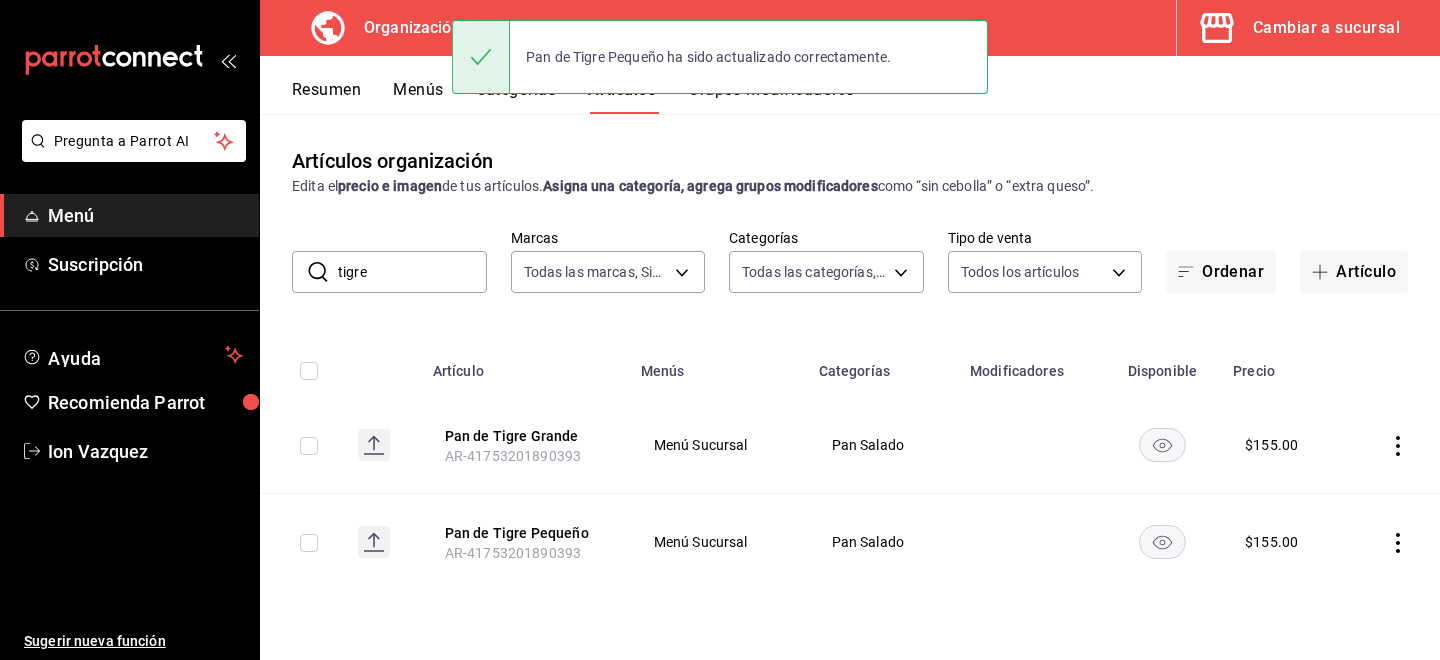 click on "tigre" at bounding box center (412, 272) 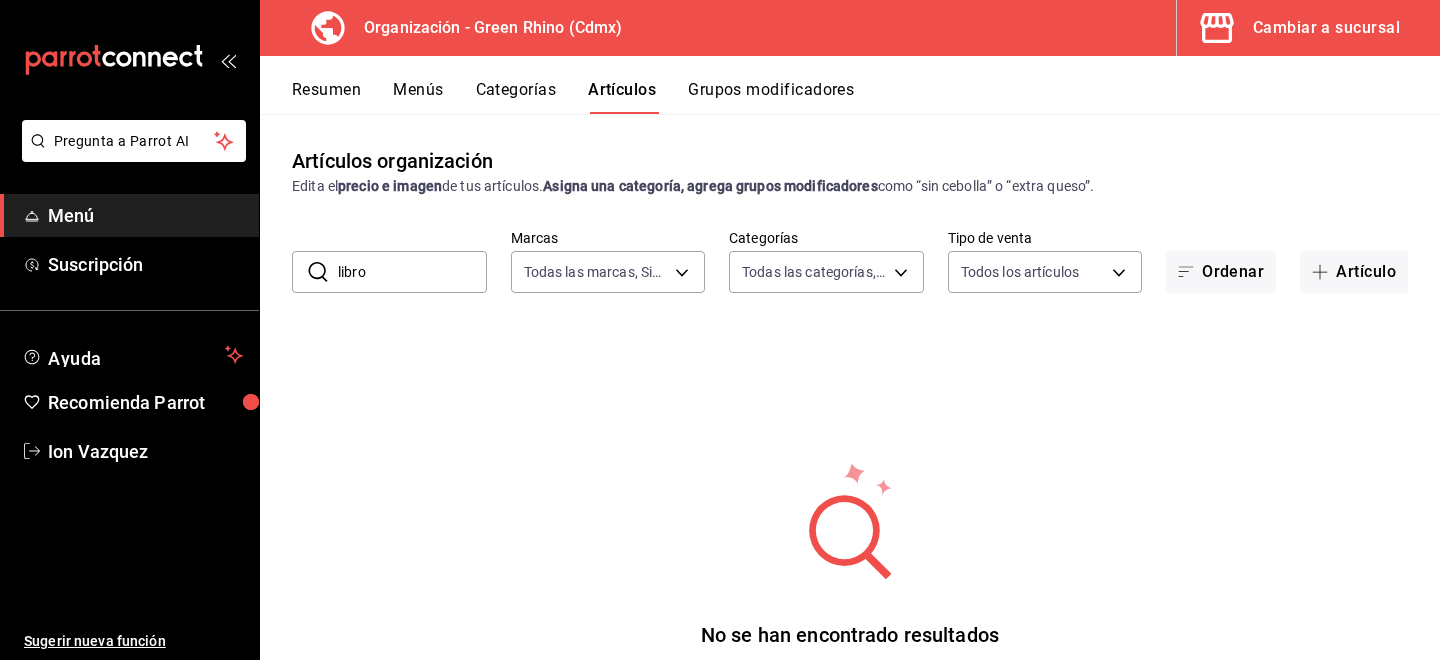 click on "libro" at bounding box center (412, 272) 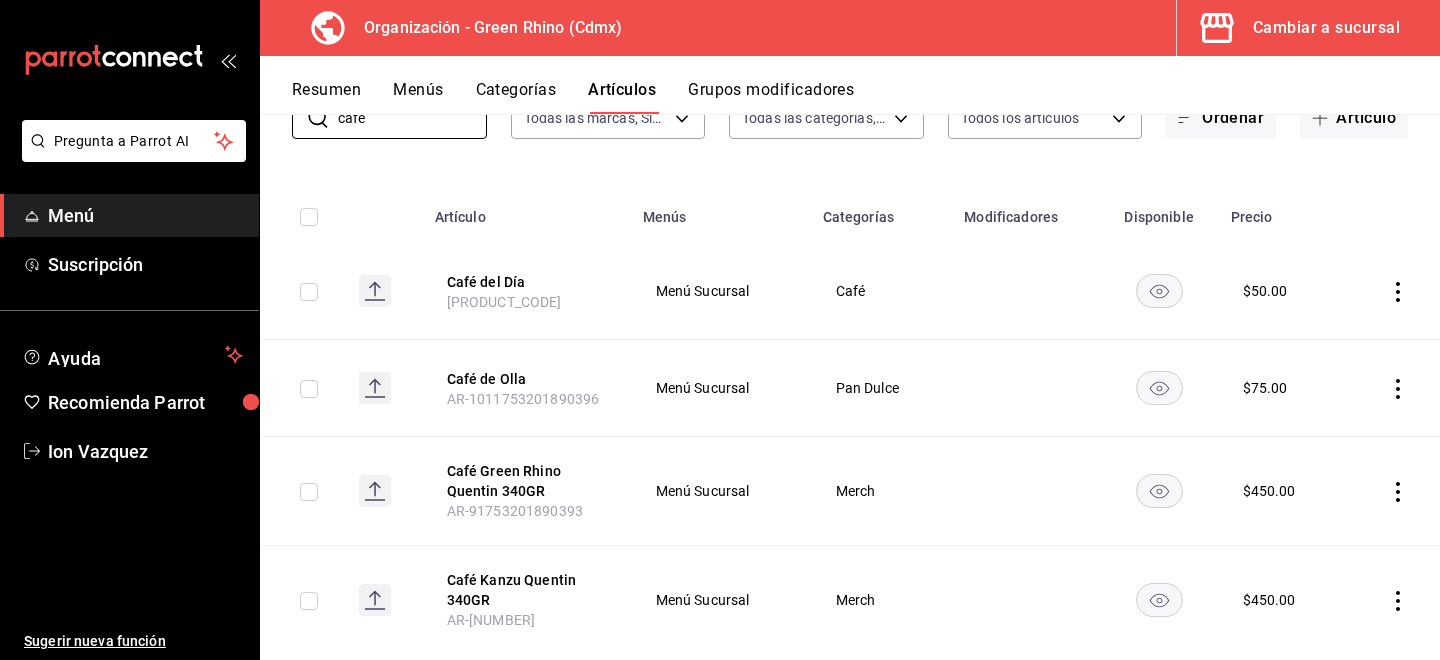 scroll, scrollTop: 171, scrollLeft: 0, axis: vertical 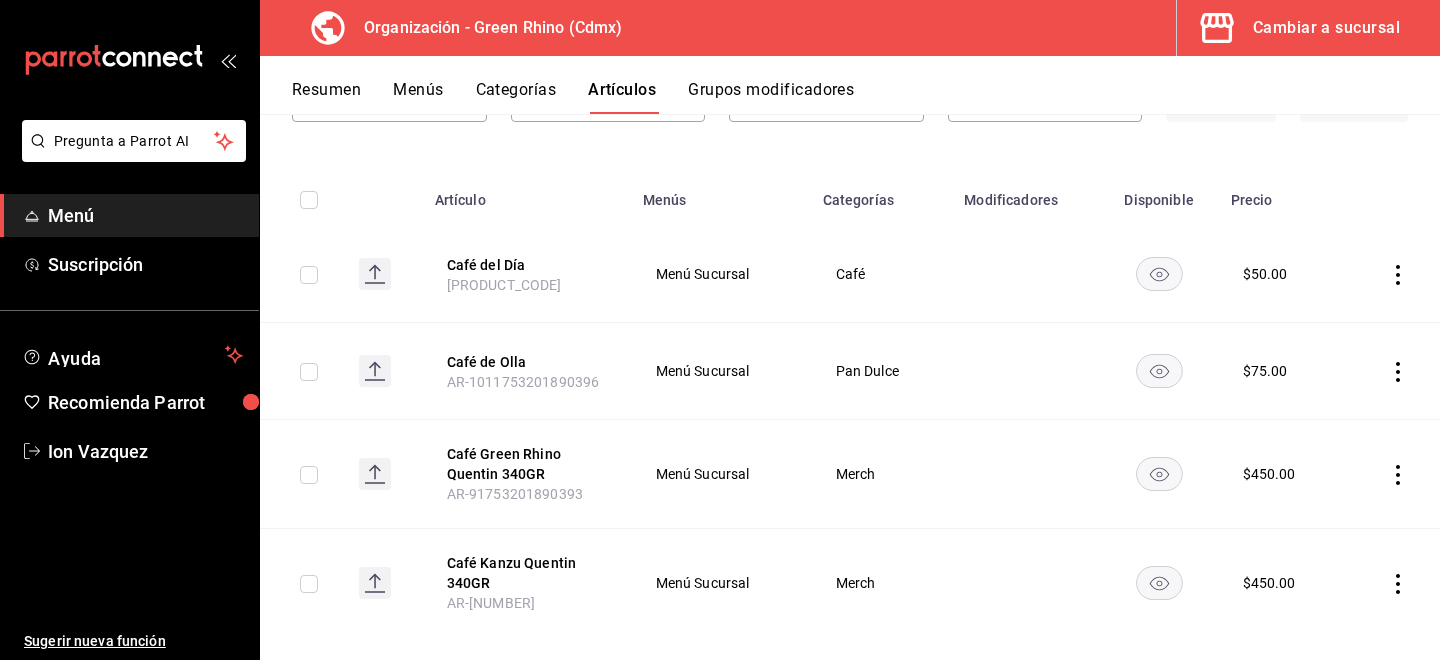 click 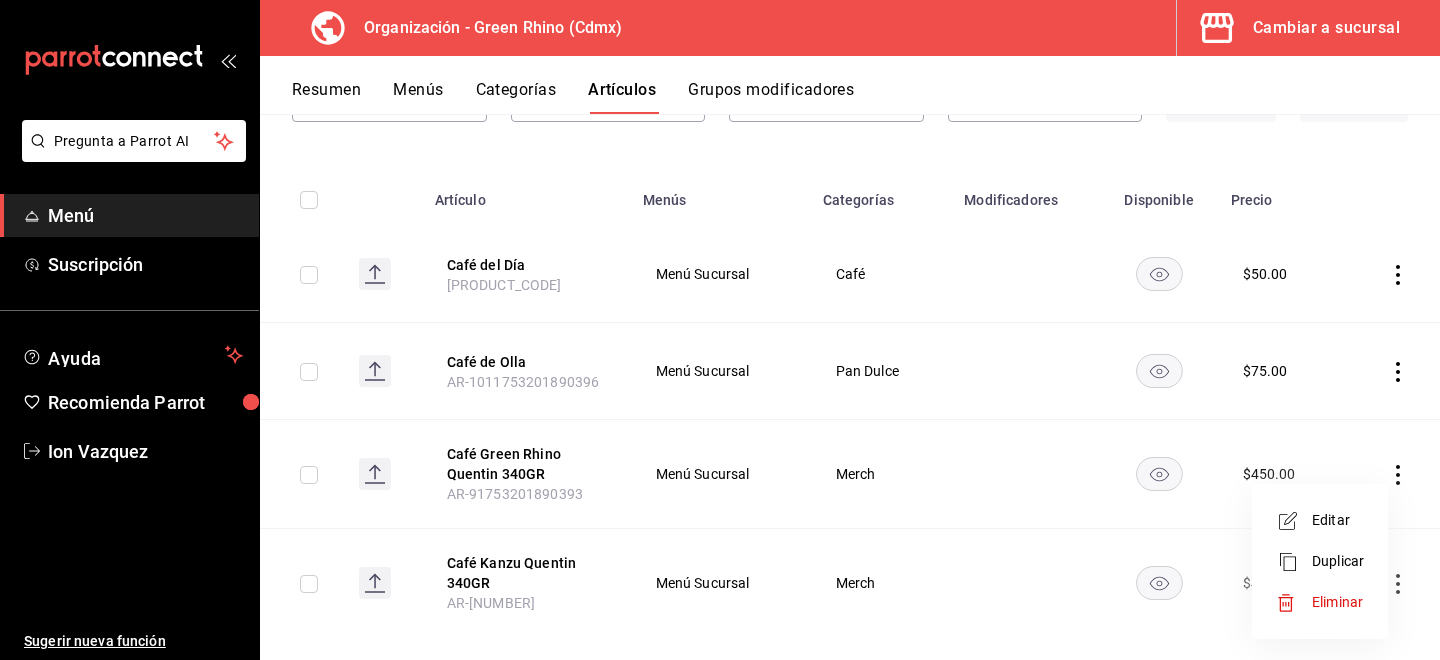 click on "Duplicar" at bounding box center [1338, 561] 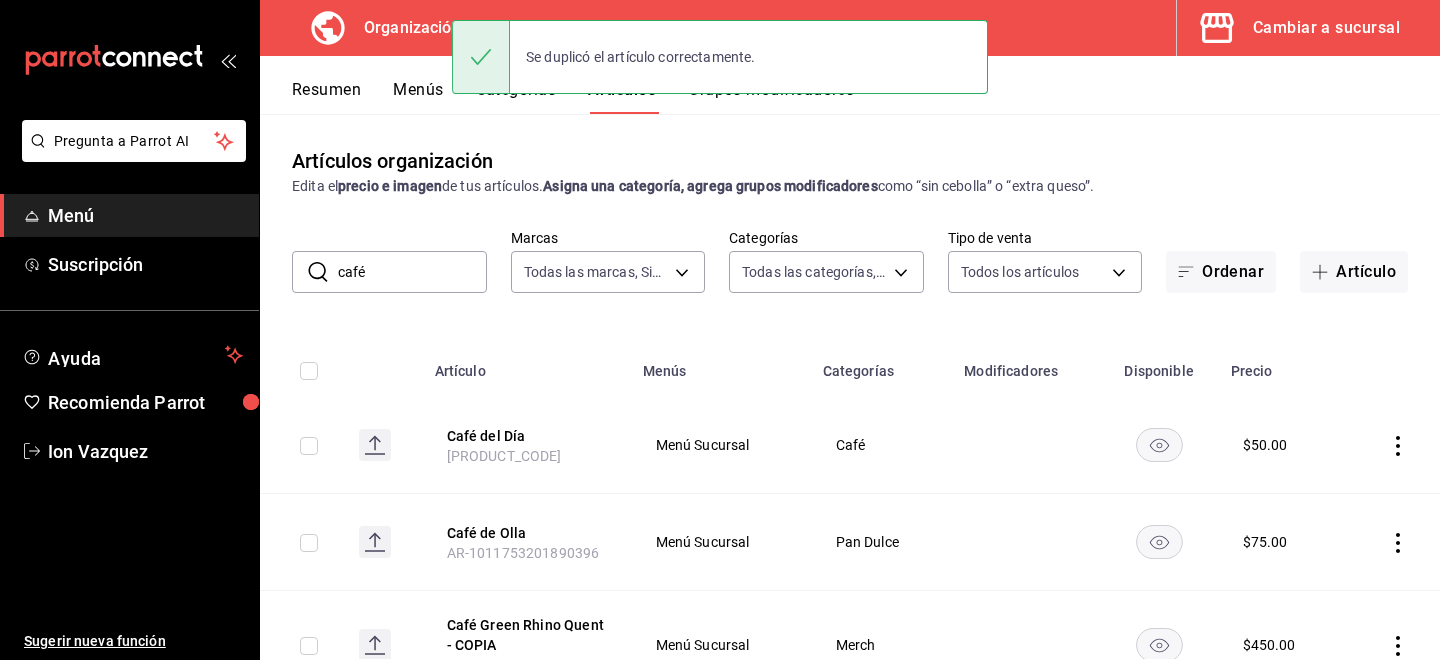 scroll, scrollTop: 190, scrollLeft: 0, axis: vertical 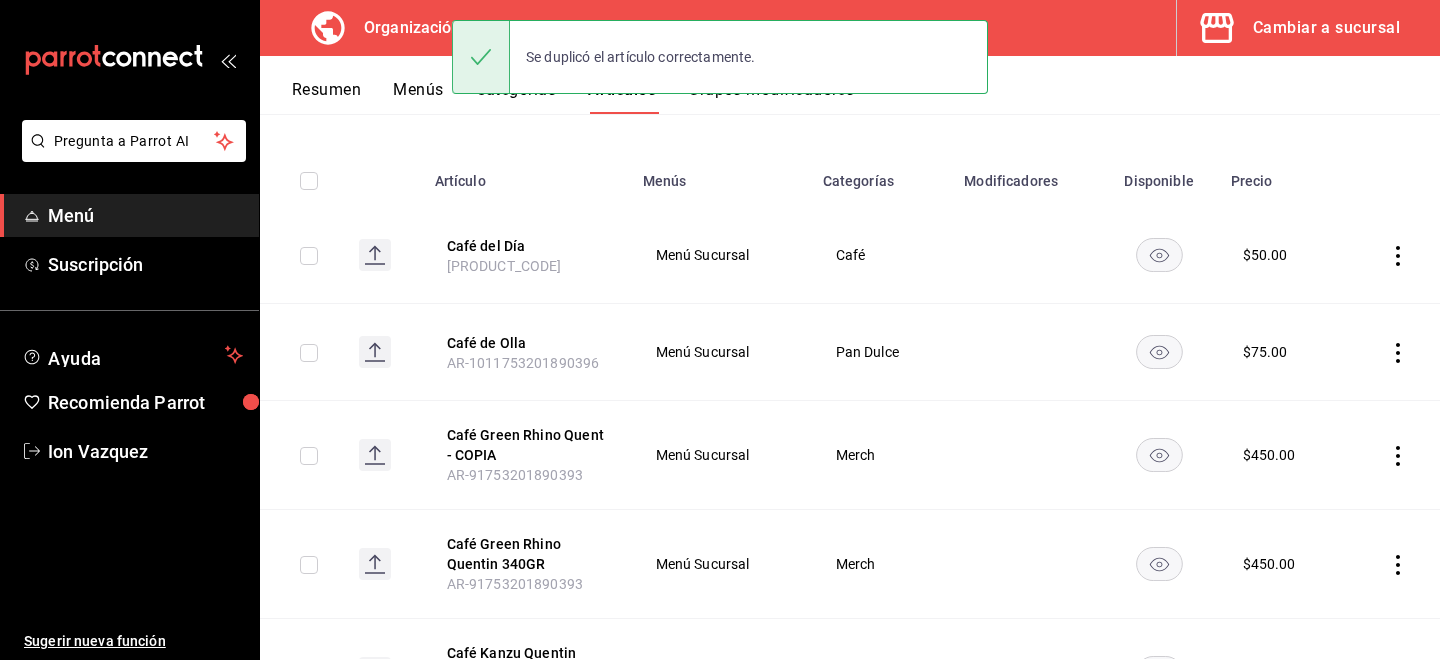click 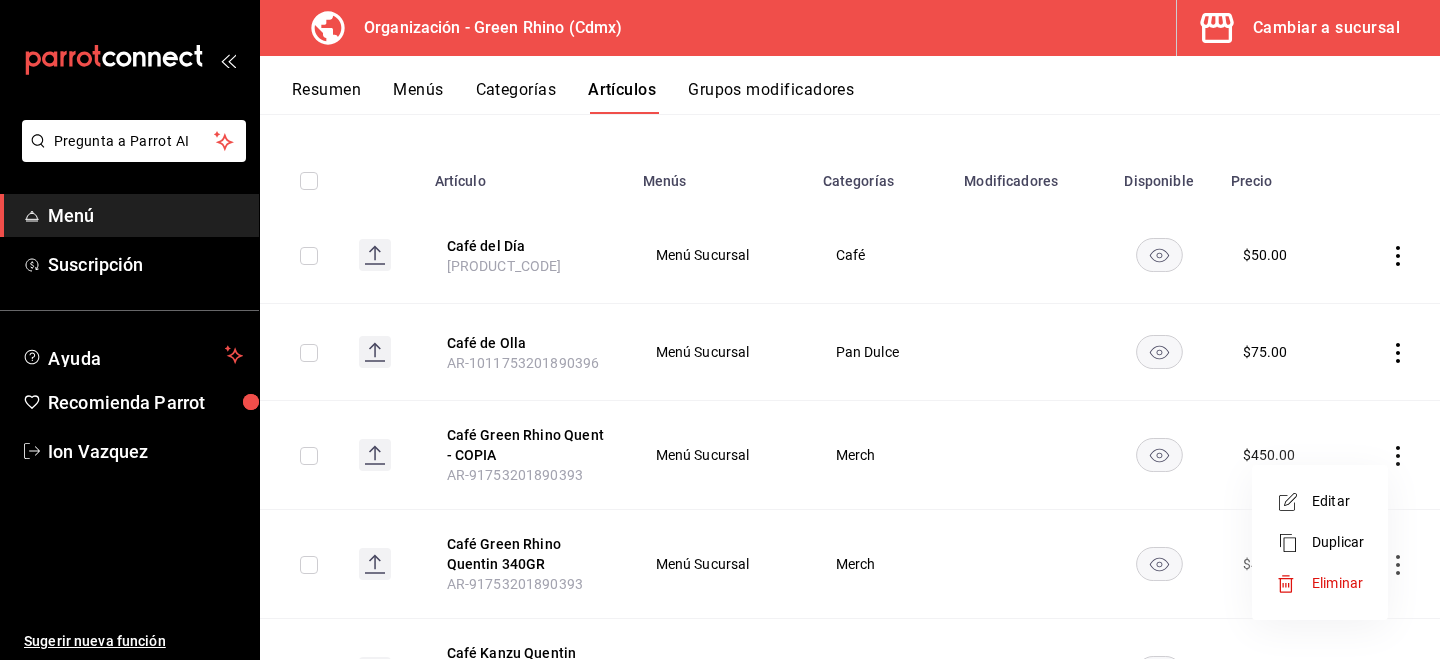 click on "Editar" at bounding box center (1338, 501) 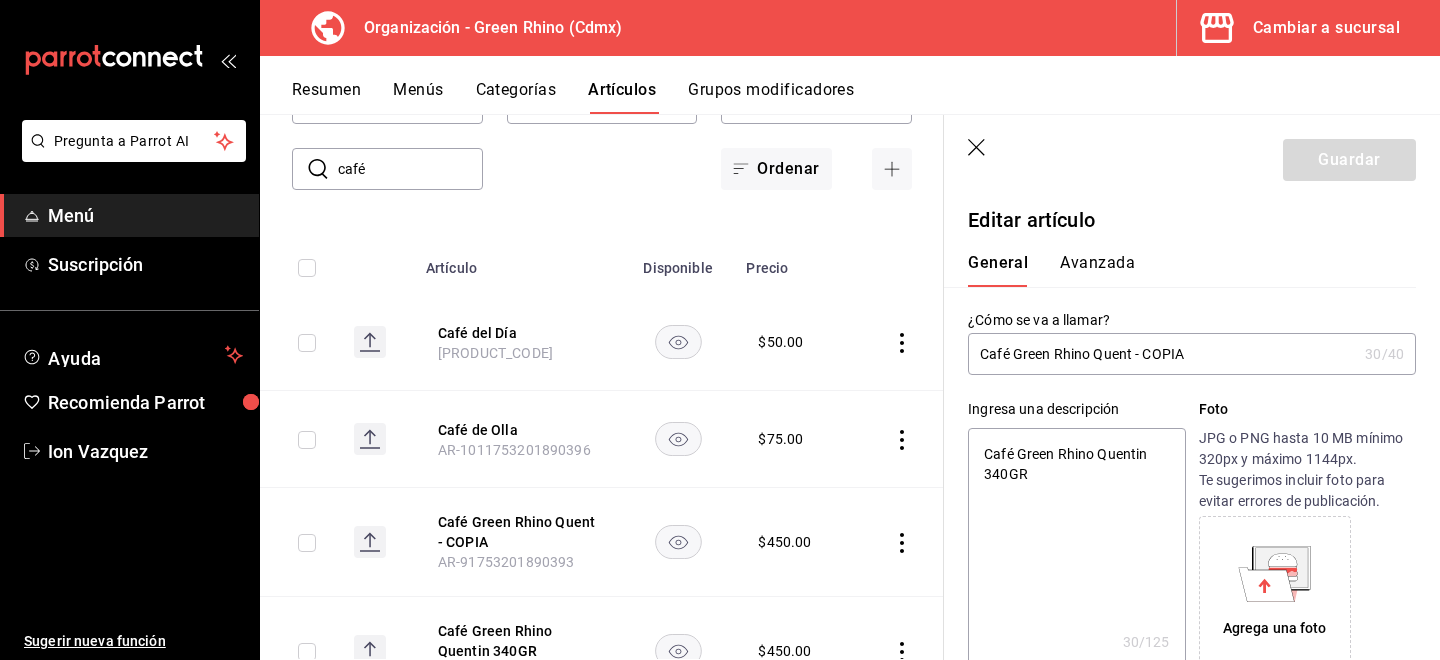 click on "Café Green Rhino Quent - COPIA" at bounding box center (1162, 354) 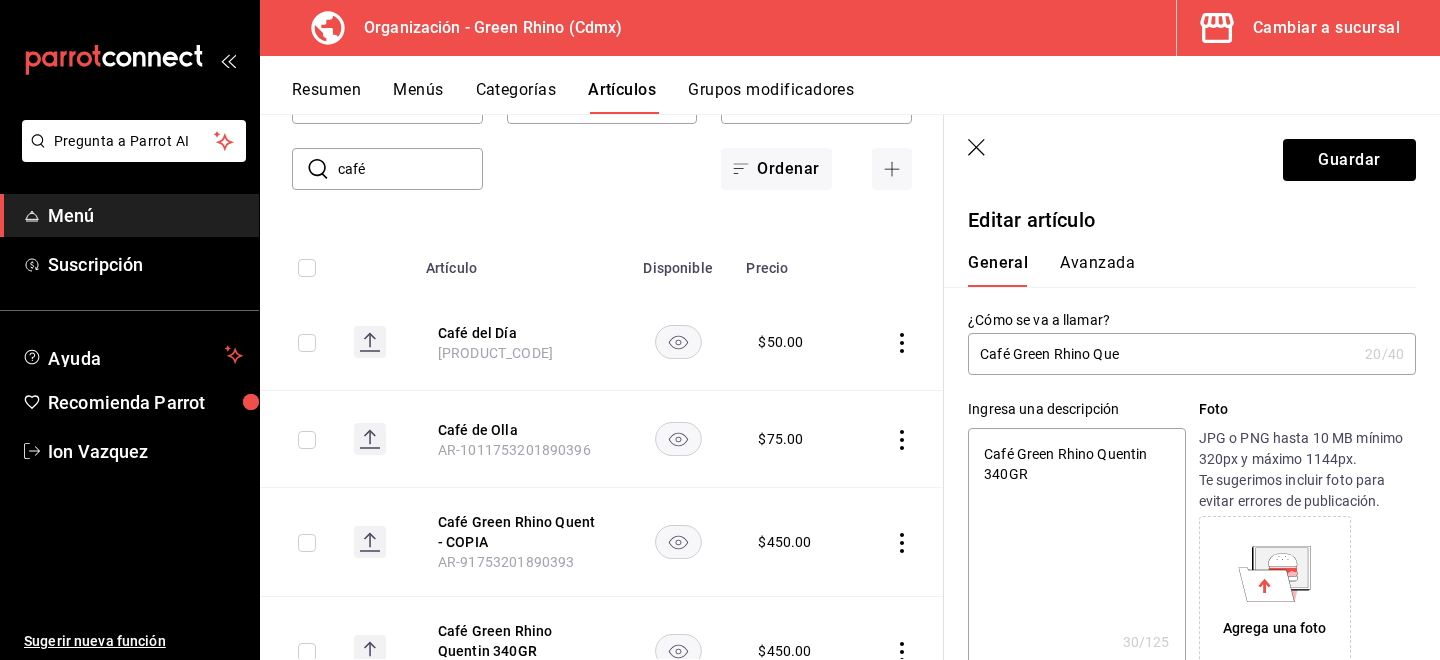 click on "Café Green Rhino Que" at bounding box center (1162, 354) 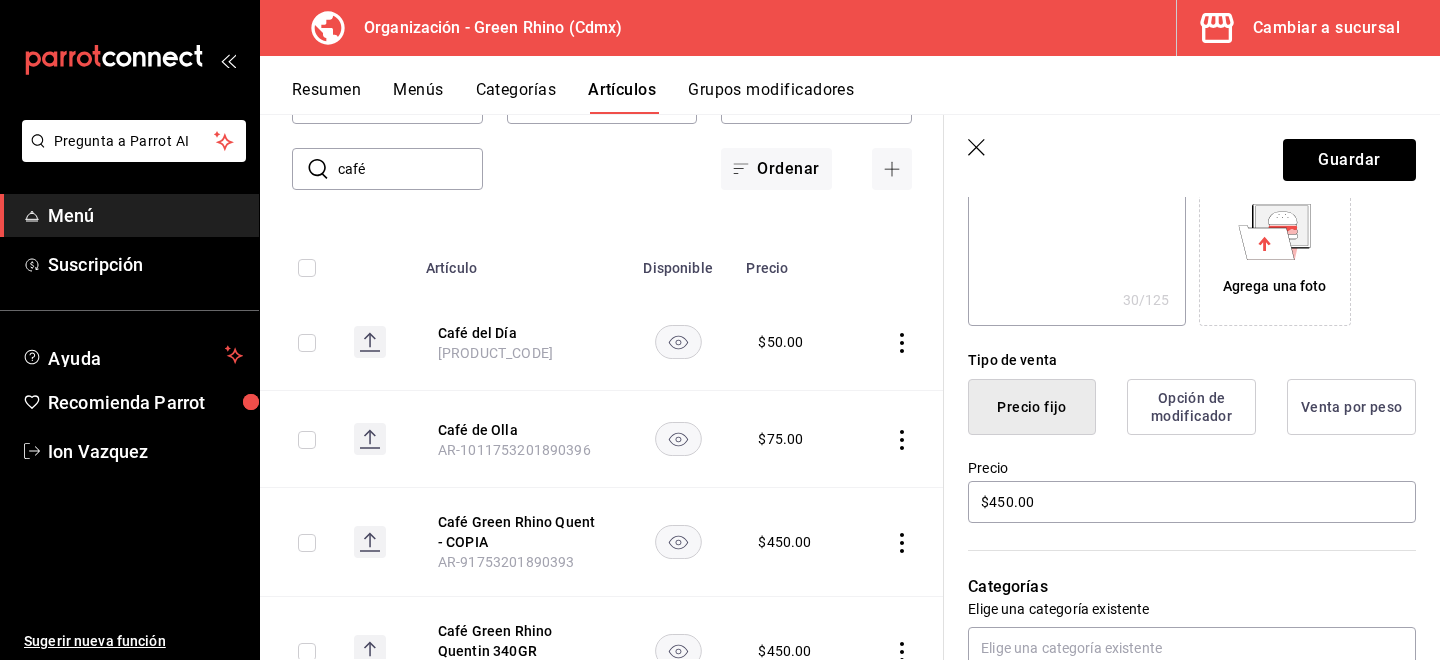 scroll, scrollTop: 348, scrollLeft: 0, axis: vertical 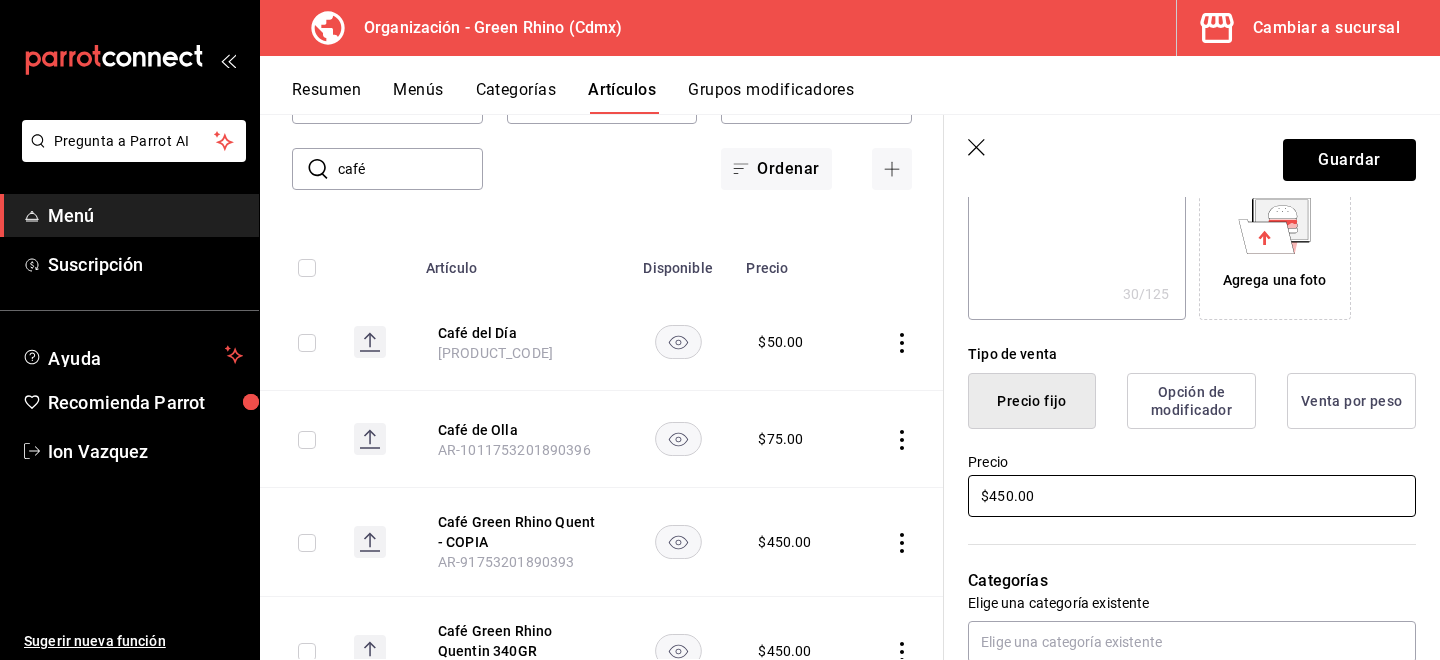 click on "$450.00" at bounding box center (1192, 496) 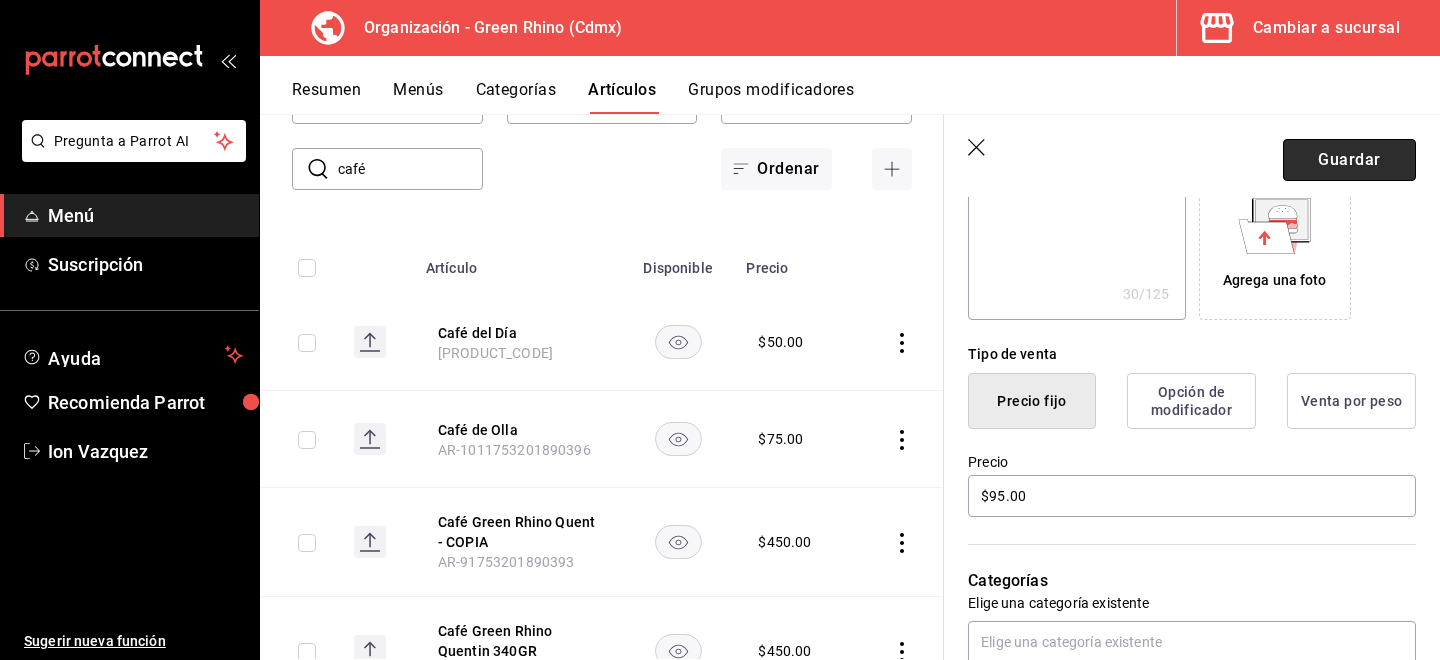 click on "Guardar" at bounding box center (1349, 160) 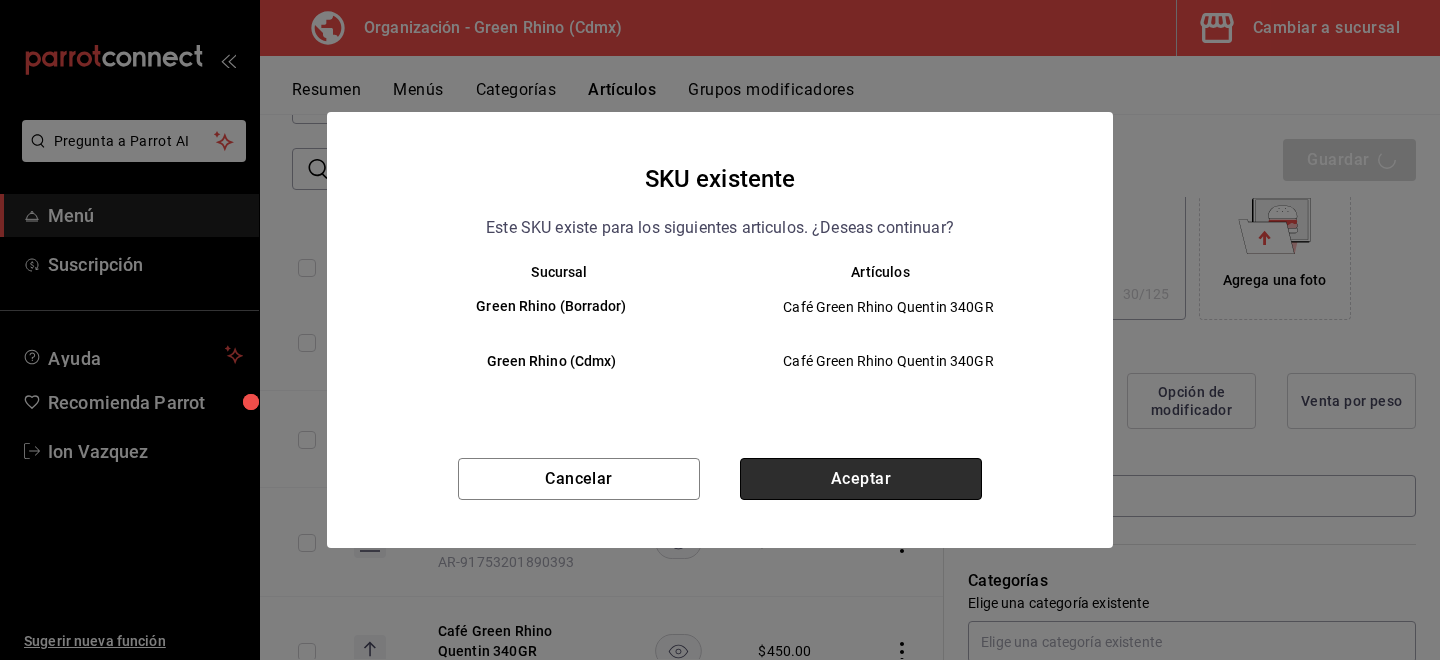 click on "Aceptar" at bounding box center (861, 479) 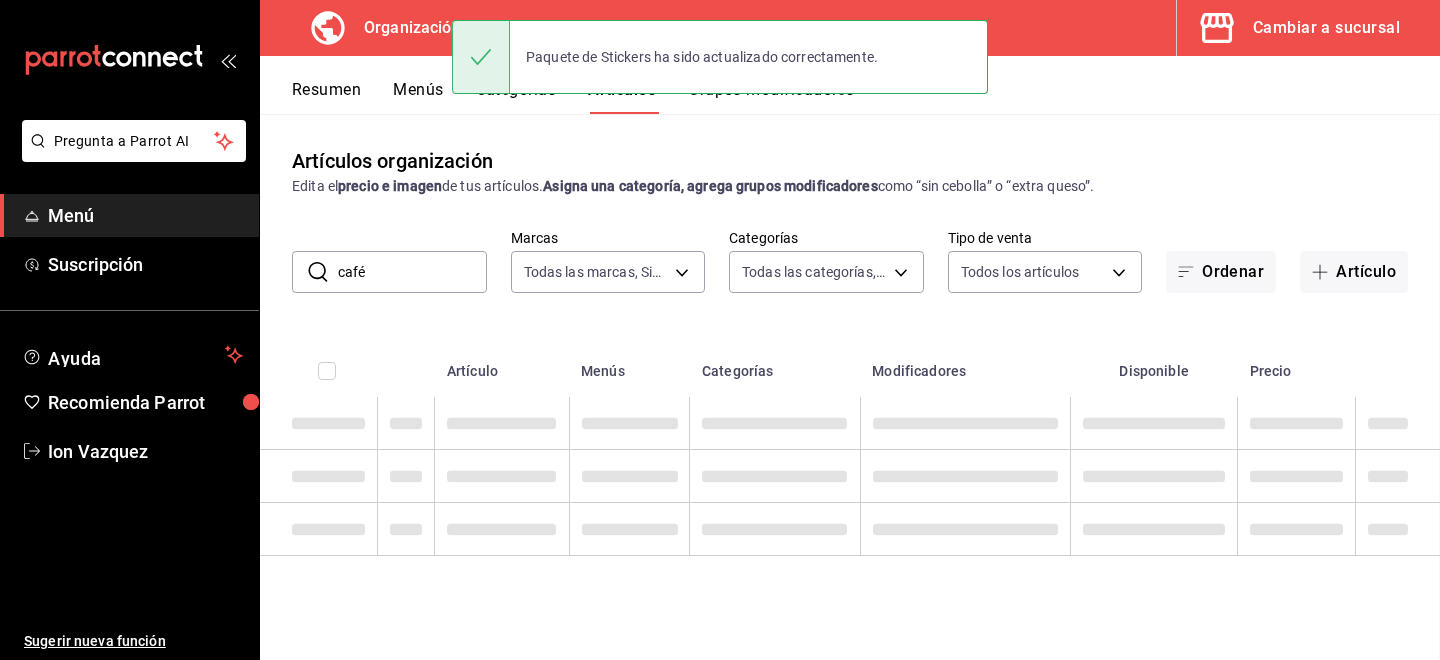 scroll, scrollTop: 0, scrollLeft: 0, axis: both 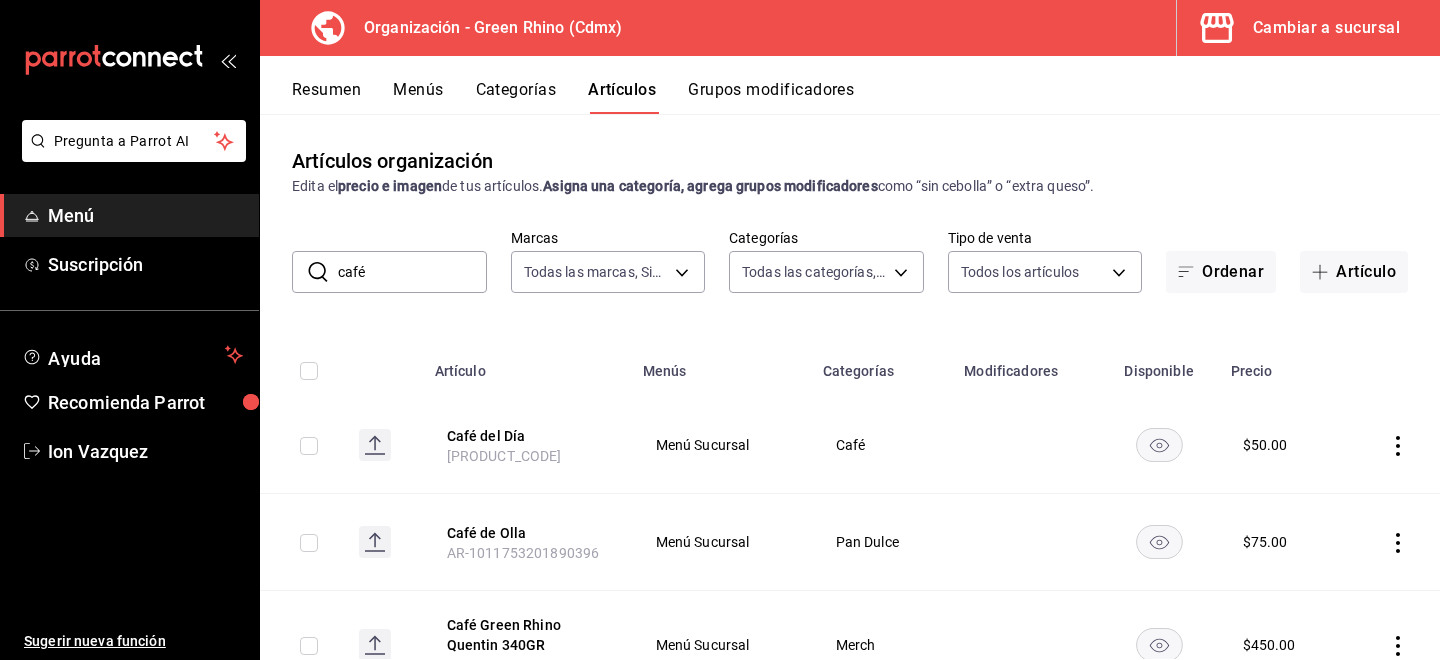 click on "café" at bounding box center [412, 272] 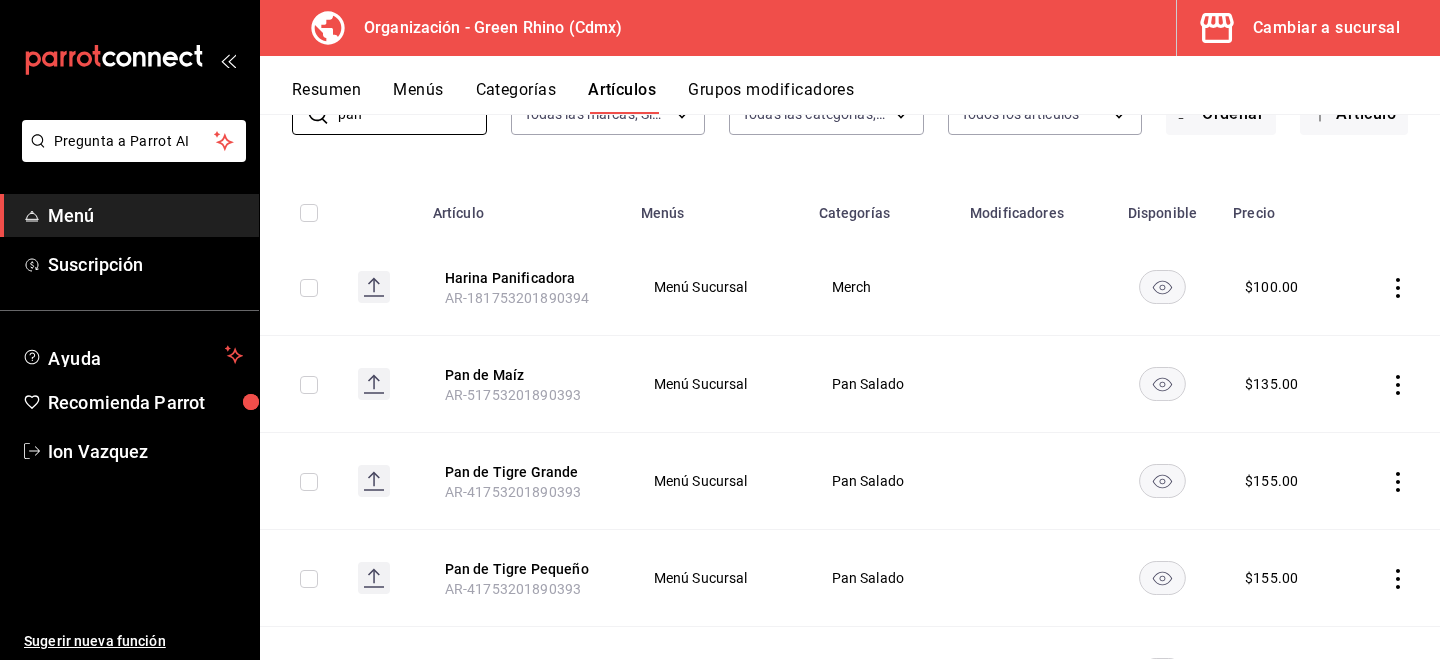 scroll, scrollTop: 160, scrollLeft: 0, axis: vertical 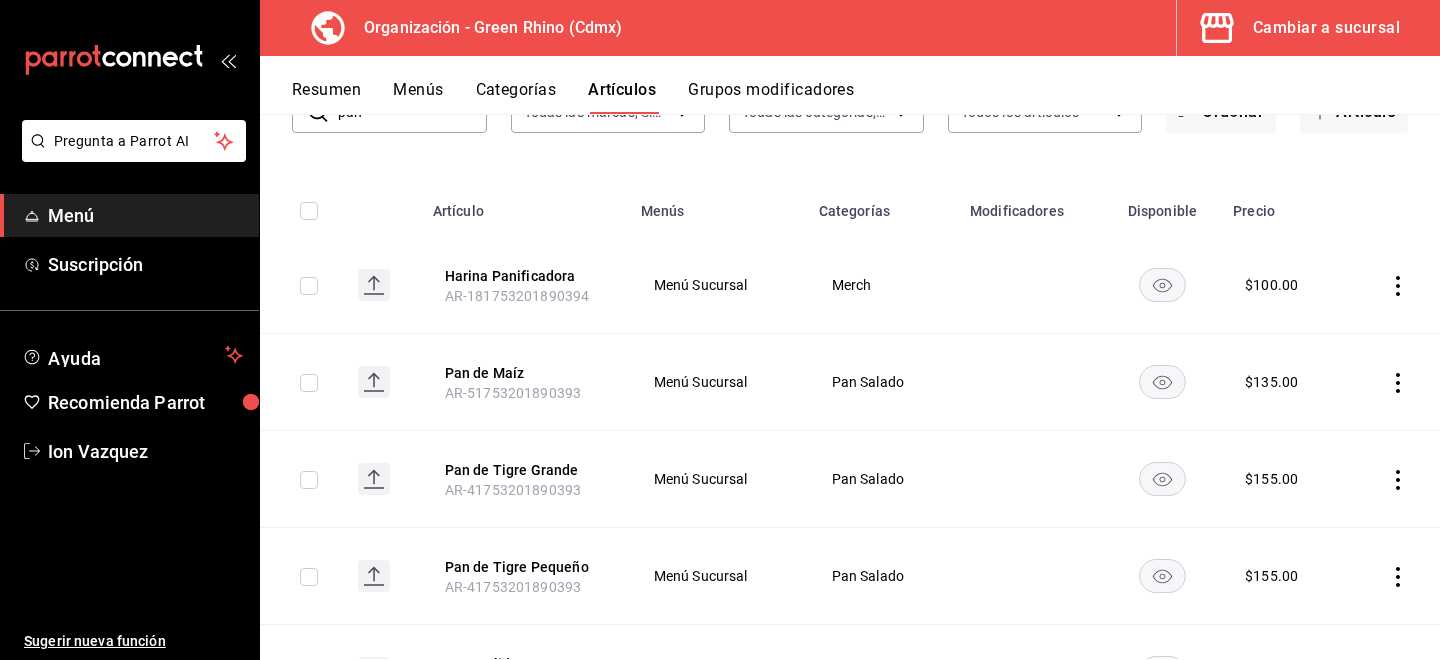 click on "Pan de Tigre Grande AR-41753201890393" at bounding box center (525, 479) 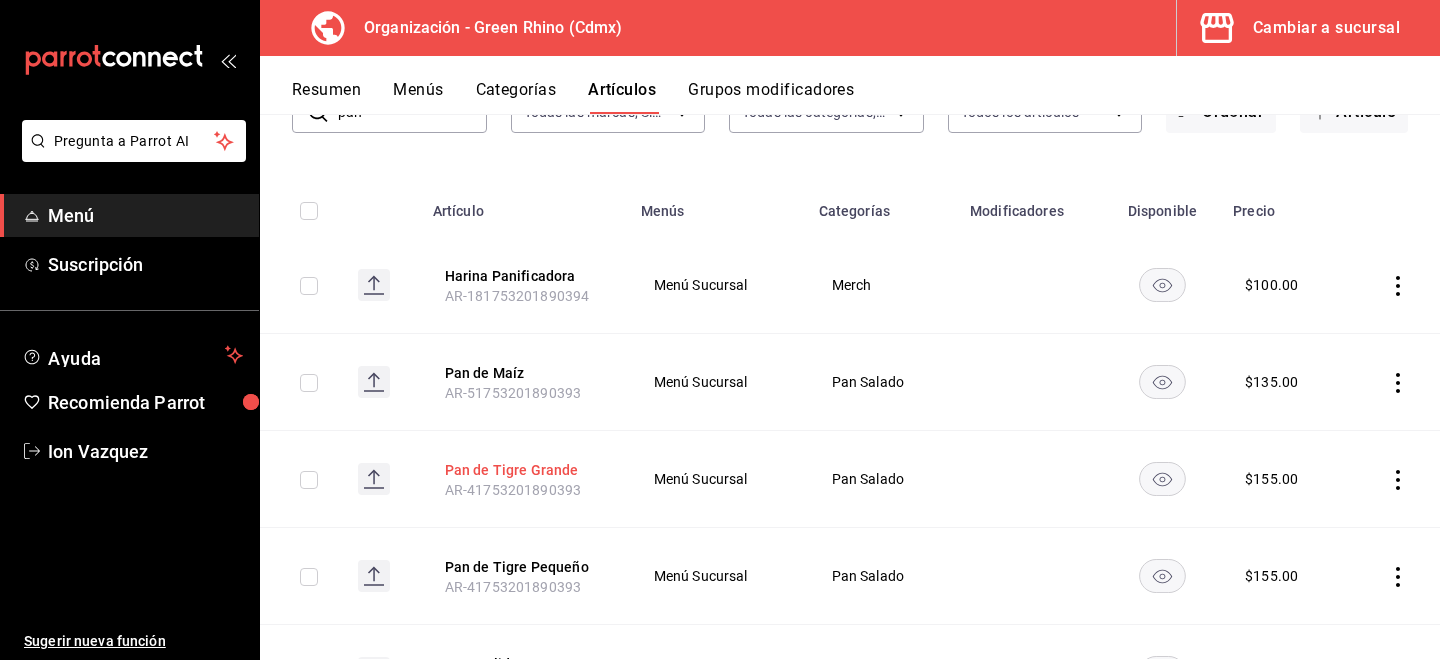 click on "Pan de Tigre Grande" at bounding box center (525, 470) 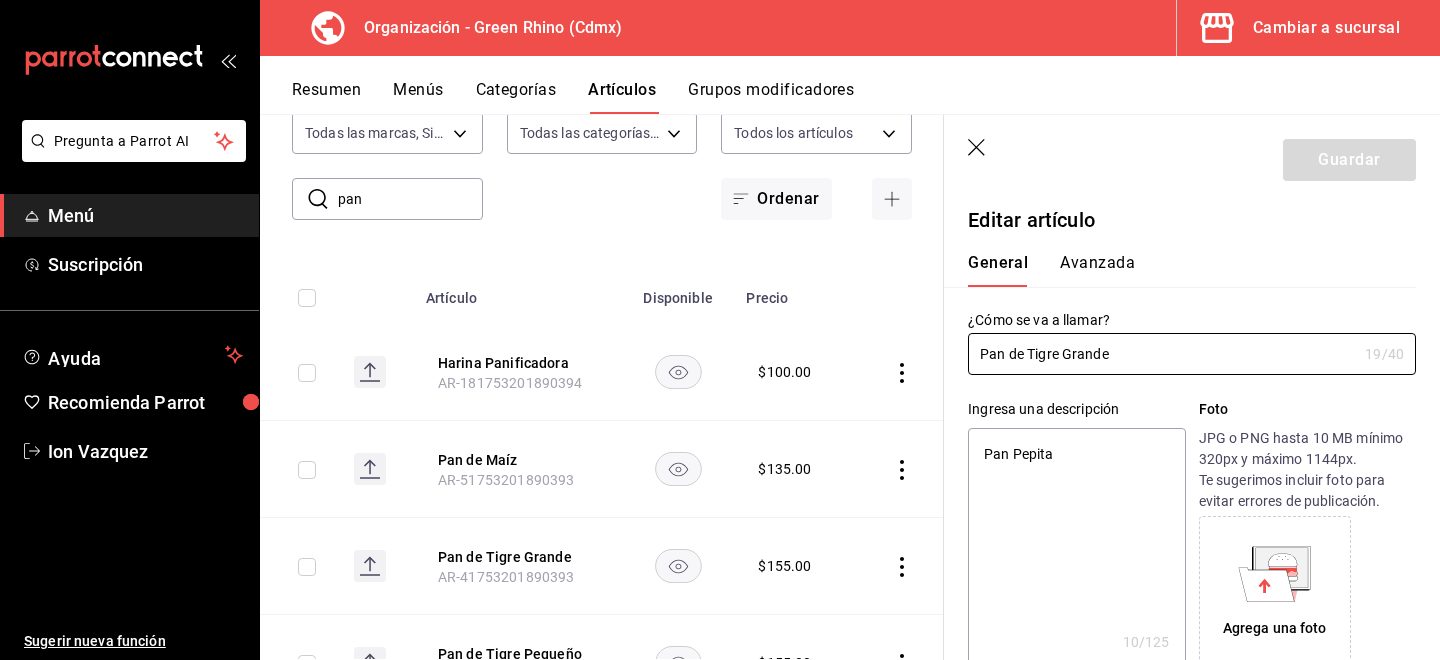 click on "Avanzada" at bounding box center [1097, 270] 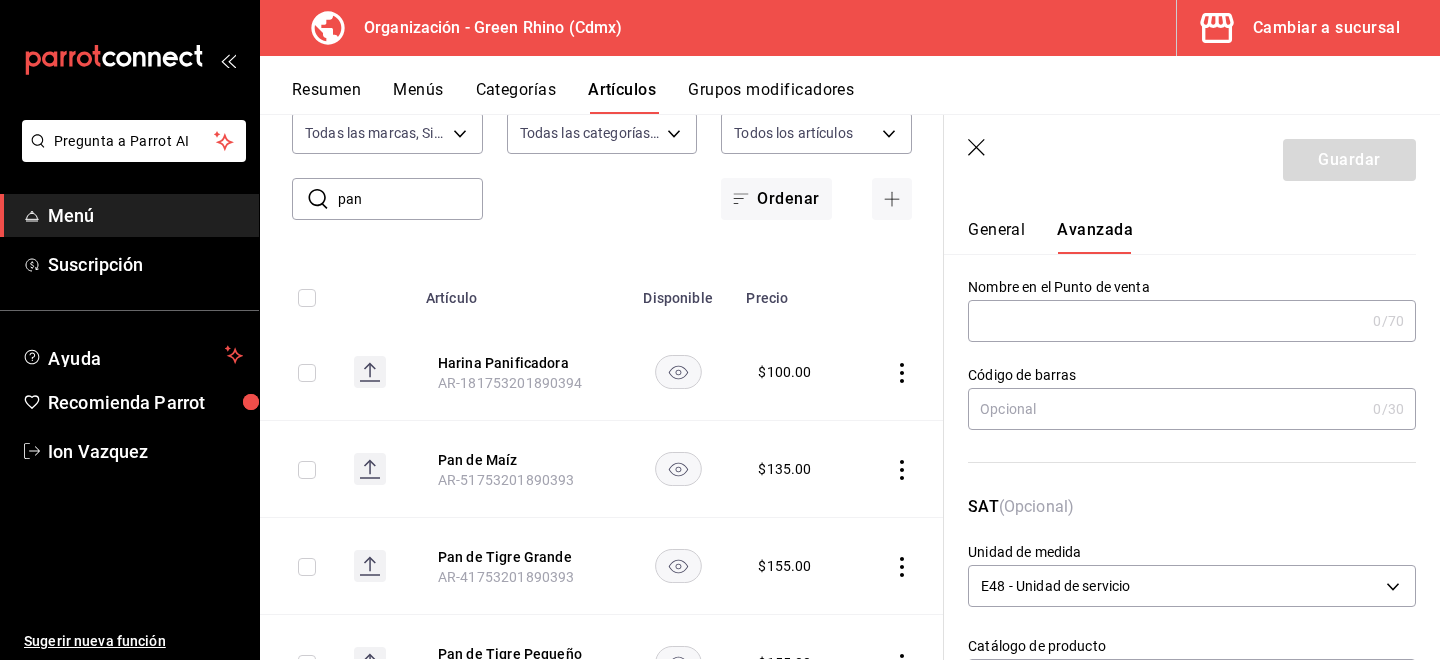 scroll, scrollTop: 14, scrollLeft: 0, axis: vertical 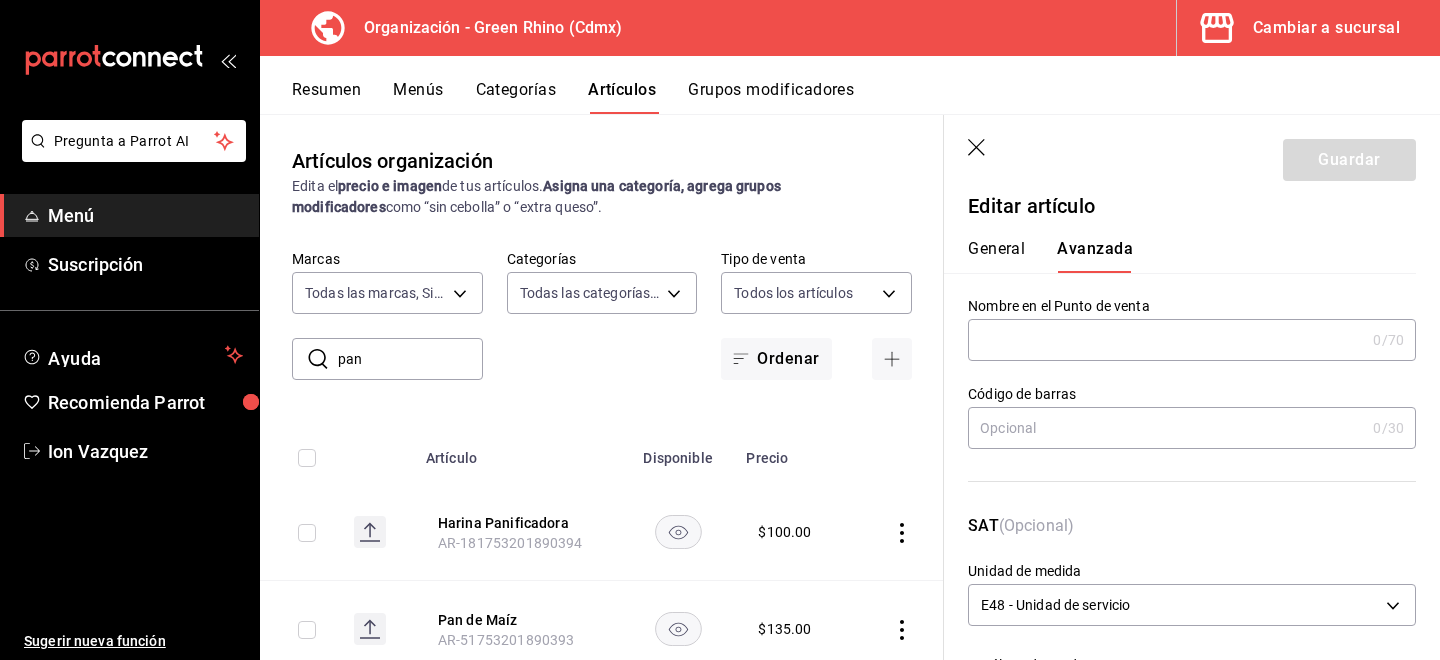 click on "Guardar" at bounding box center [1192, 156] 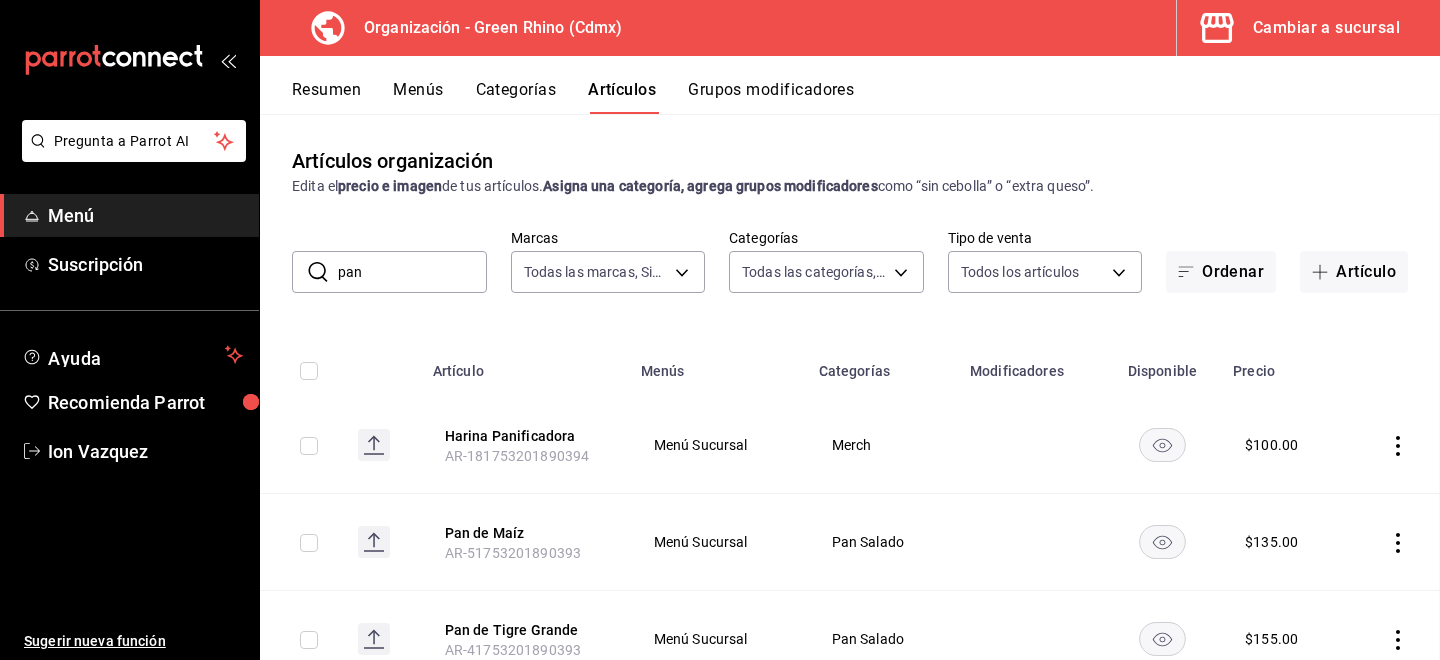 scroll, scrollTop: 0, scrollLeft: 0, axis: both 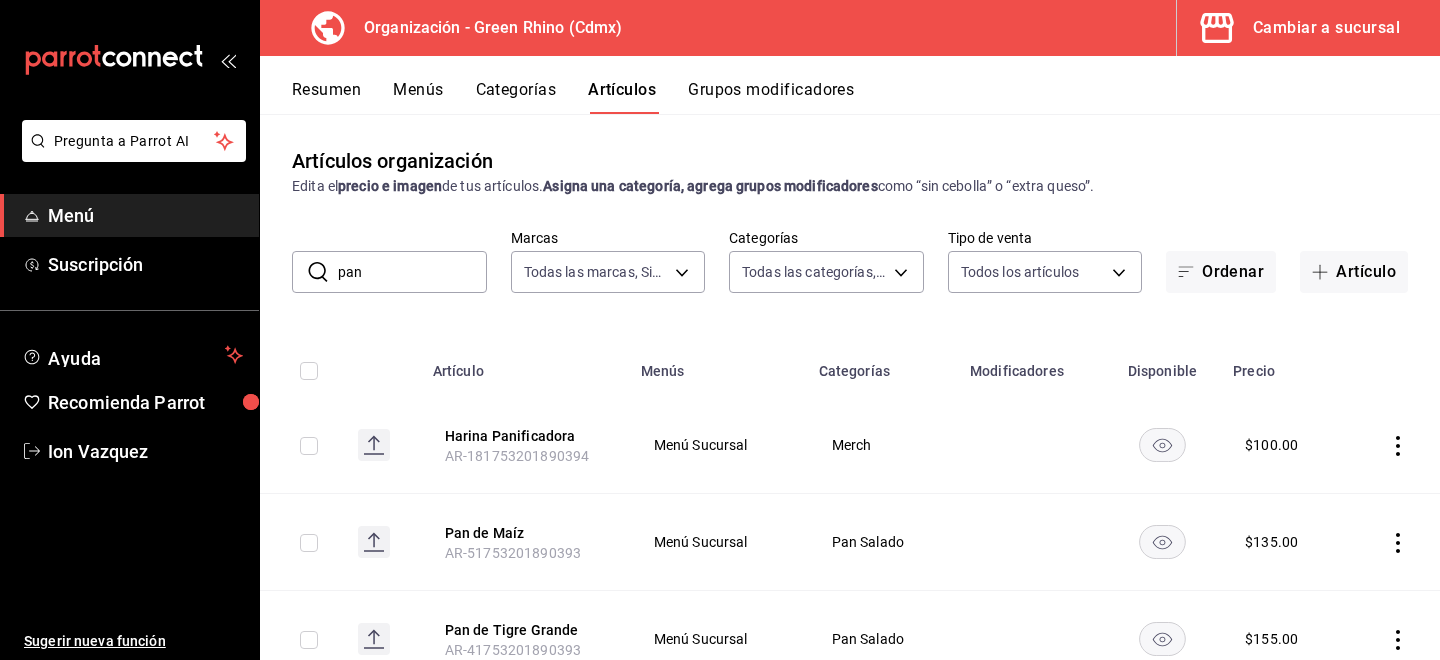 click on "pan" at bounding box center [412, 272] 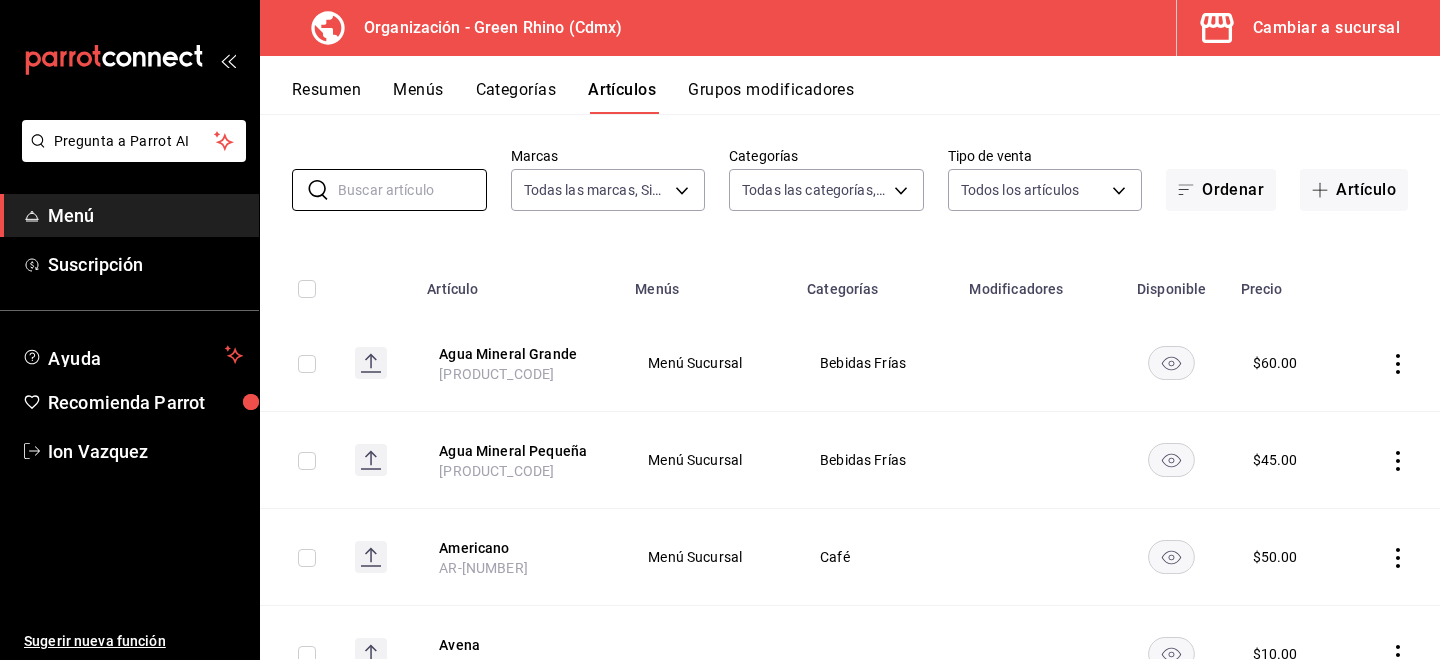 scroll, scrollTop: 89, scrollLeft: 0, axis: vertical 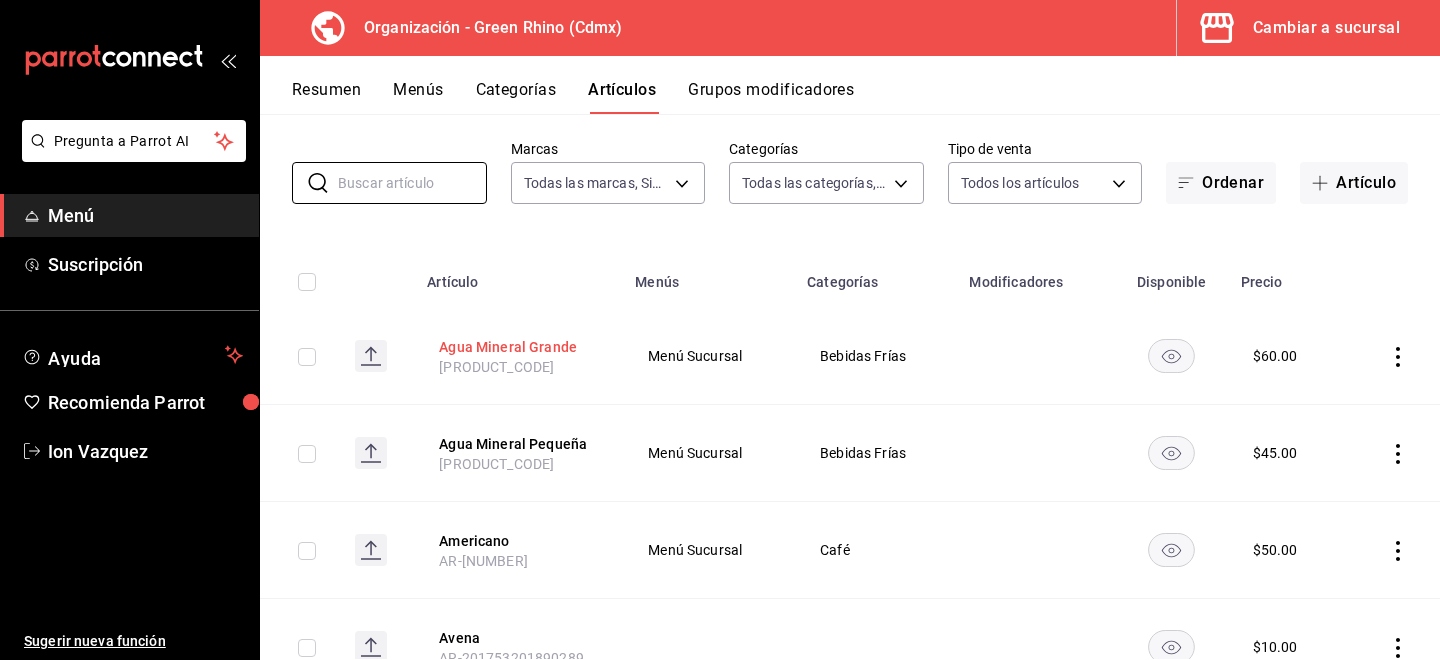 click on "Agua Mineral Grande" at bounding box center (519, 347) 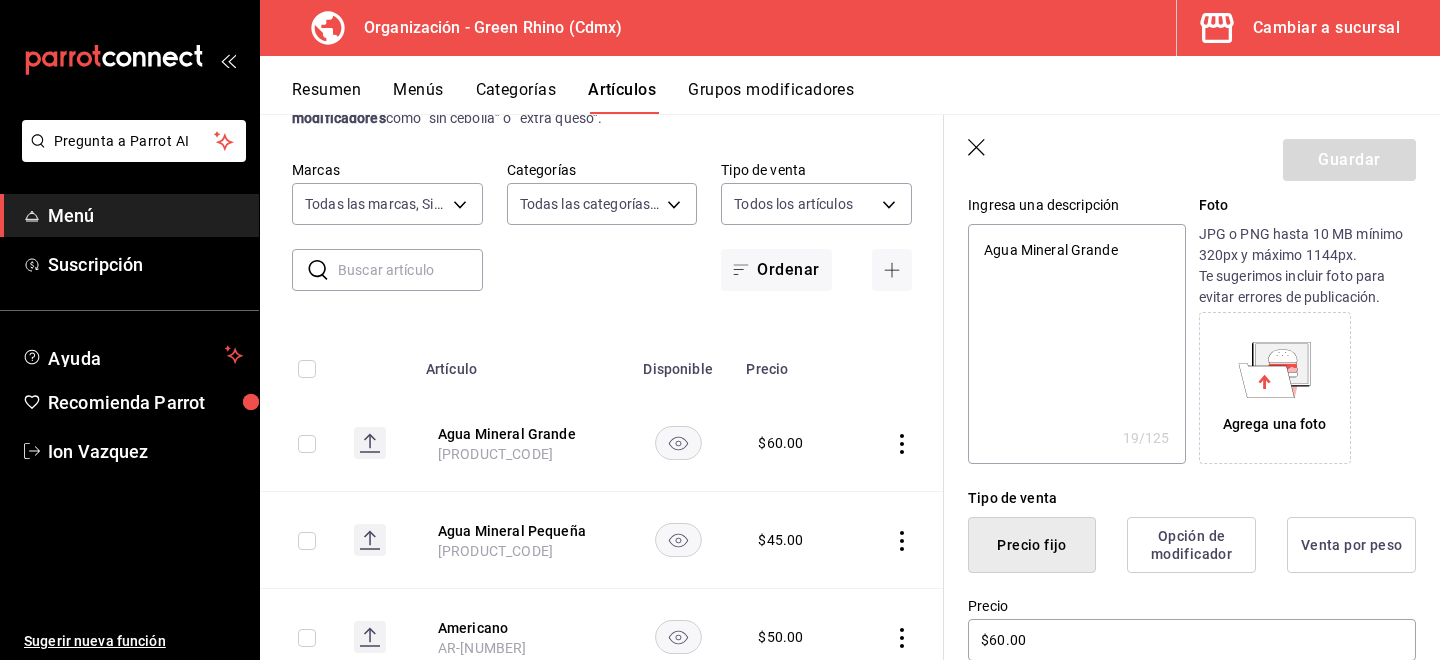 scroll, scrollTop: 0, scrollLeft: 0, axis: both 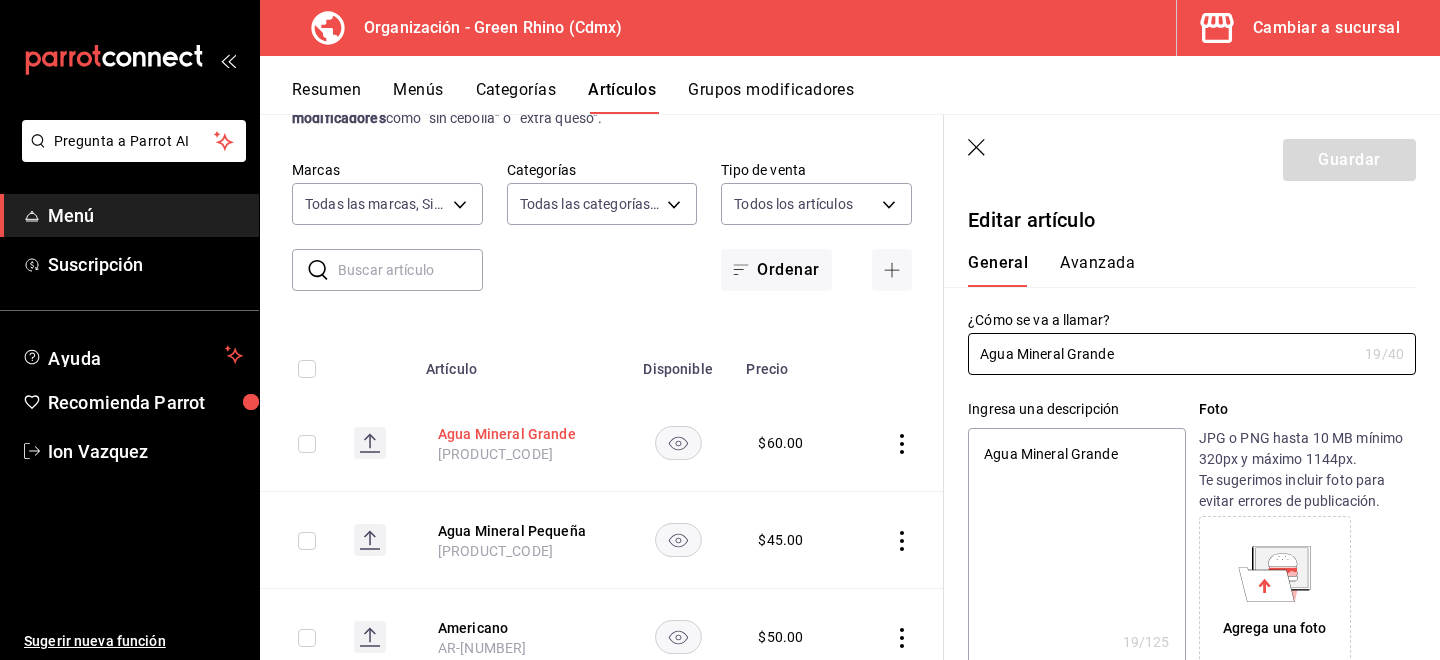 click on "Agua Mineral Grande" at bounding box center [518, 434] 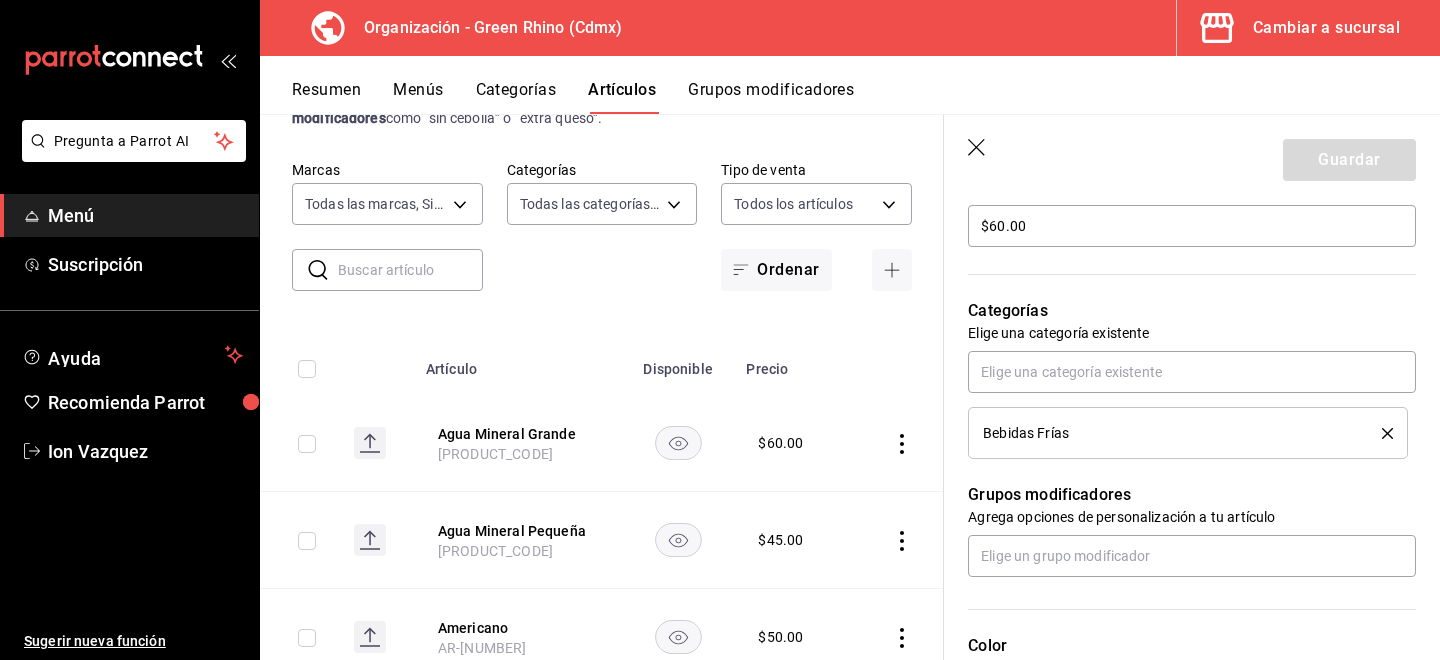 scroll, scrollTop: 0, scrollLeft: 0, axis: both 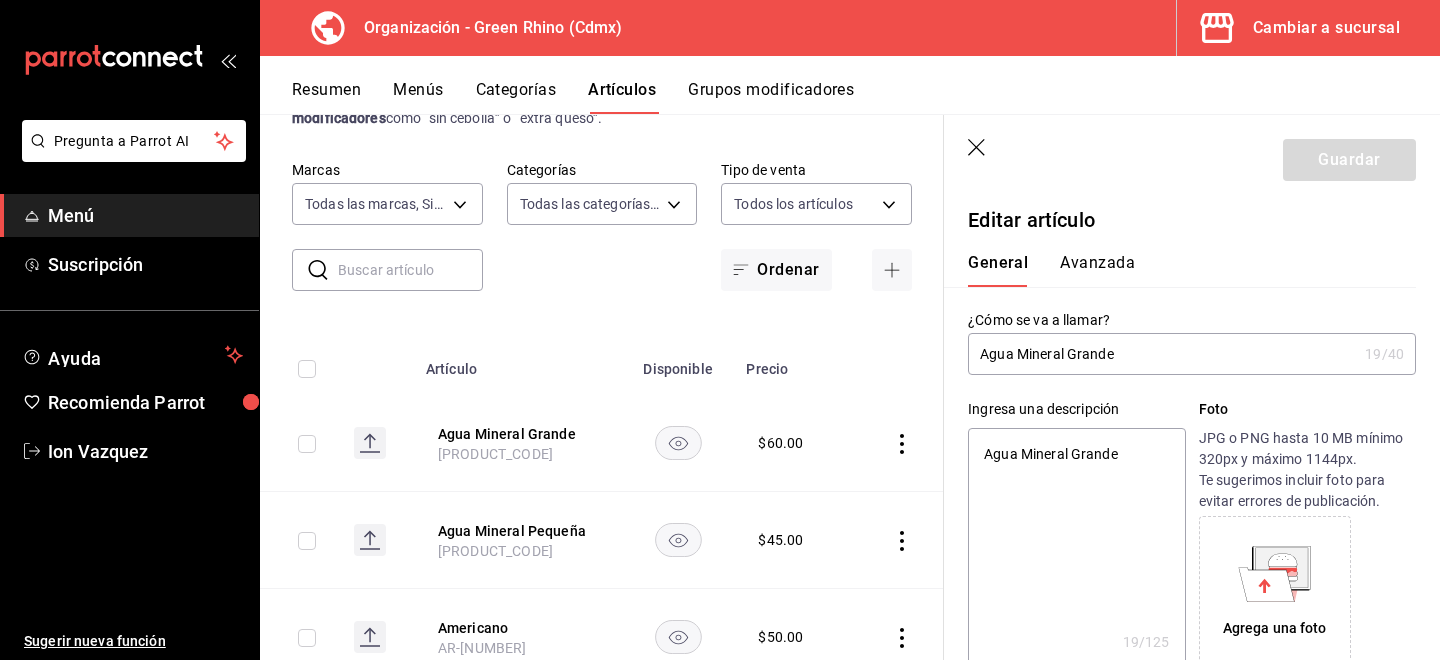 click on "General Avanzada" at bounding box center [1180, 261] 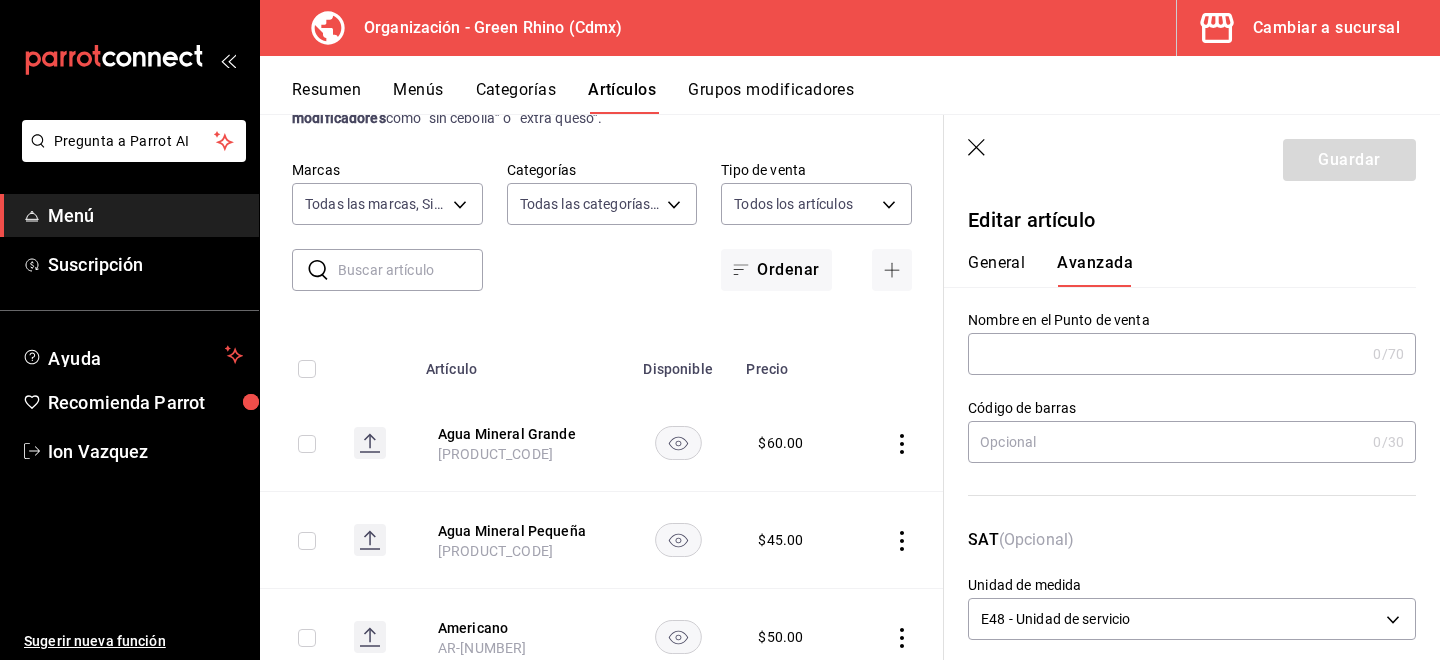 scroll, scrollTop: 187, scrollLeft: 0, axis: vertical 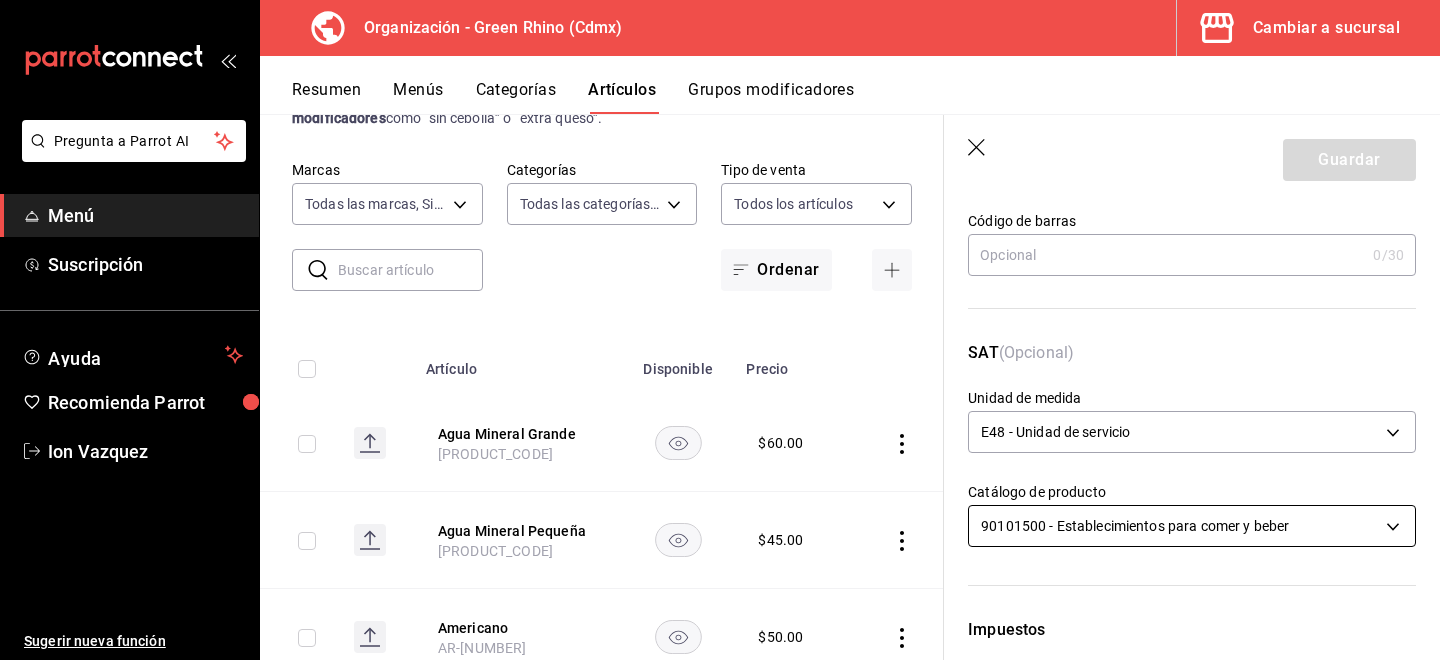 click on "Pregunta a Parrot AI Menú   Suscripción   Ayuda Recomienda Parrot   [FIRST] [LAST]   Sugerir nueva función   Organización - Green Rhino ([CITY]) Cambiar a sucursal Resumen Menús Categorías Artículos Grupos modificadores Artículos organización Edita el  precio e imagen  de tus artículos.  Asigna una categoría, agrega grupos modificadores  como “sin cebolla” o “extra queso”. ​ ​ Marcas Todas las marcas, Sin marca [UUID] Categorías Todas las categorías, Sin categoría [UUID], [UUID], [UUID], [UUID], [UUID], [UUID], [UUID], [UUID] Tipo de venta Todos los artículos ALL Ordenar Artículo Disponible Precio Agua Mineral Grande AR-921753201890396 $ 60.00 Agua Mineral Pequeña AR-931753201890396 $ 45.00 Americano AR-471753201890395 $ 50.00" at bounding box center (720, 330) 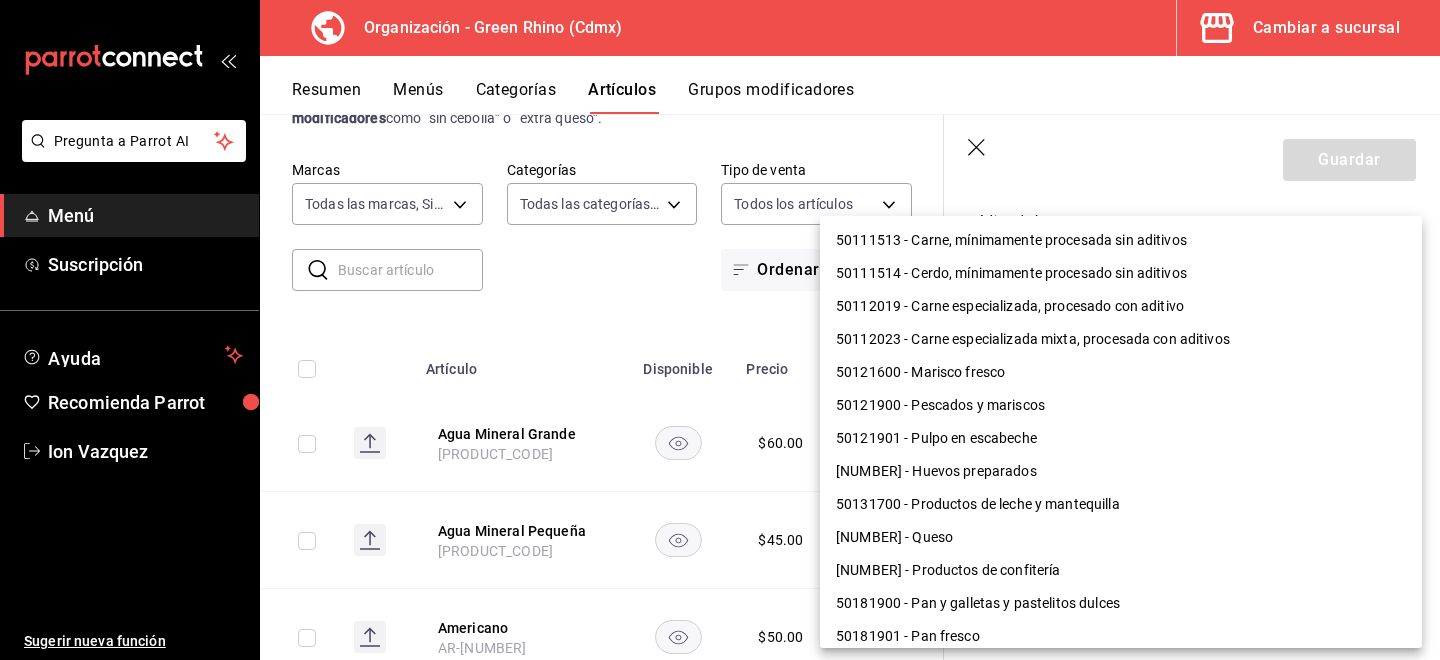 scroll, scrollTop: 1300, scrollLeft: 0, axis: vertical 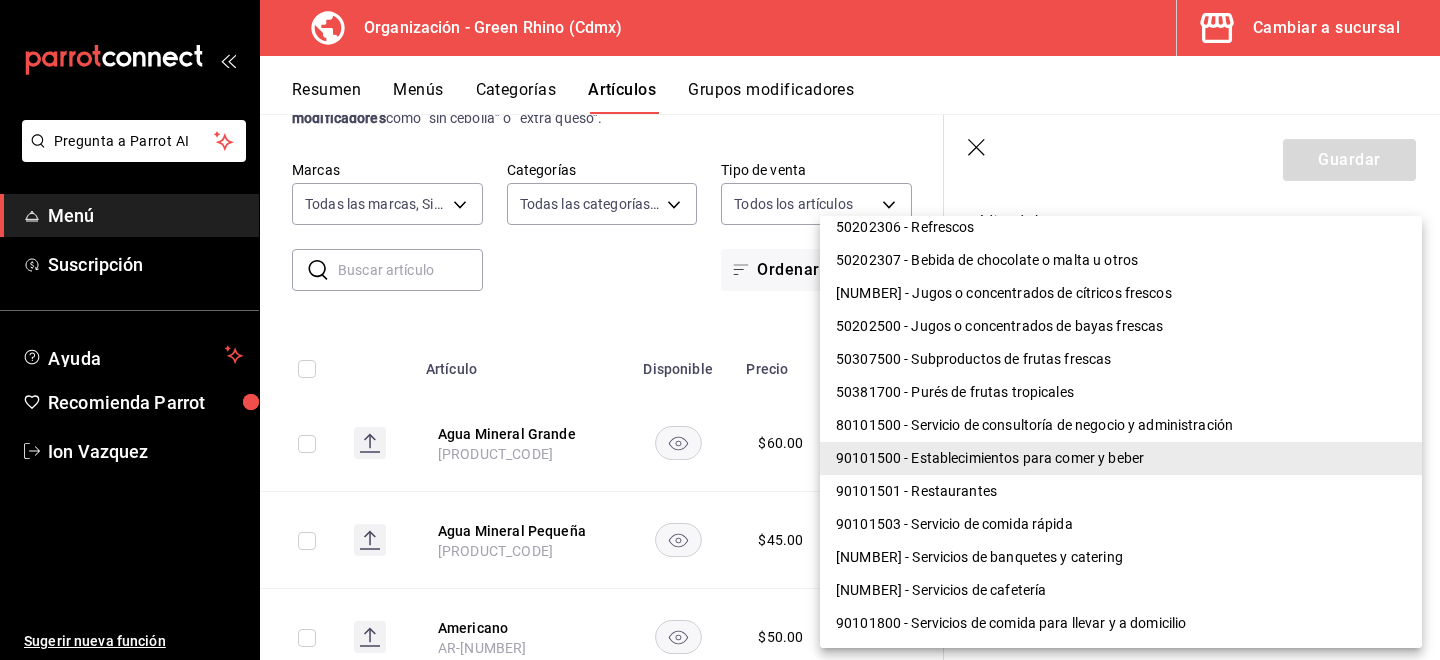 click on "90101501 - Restaurantes" at bounding box center [1121, 491] 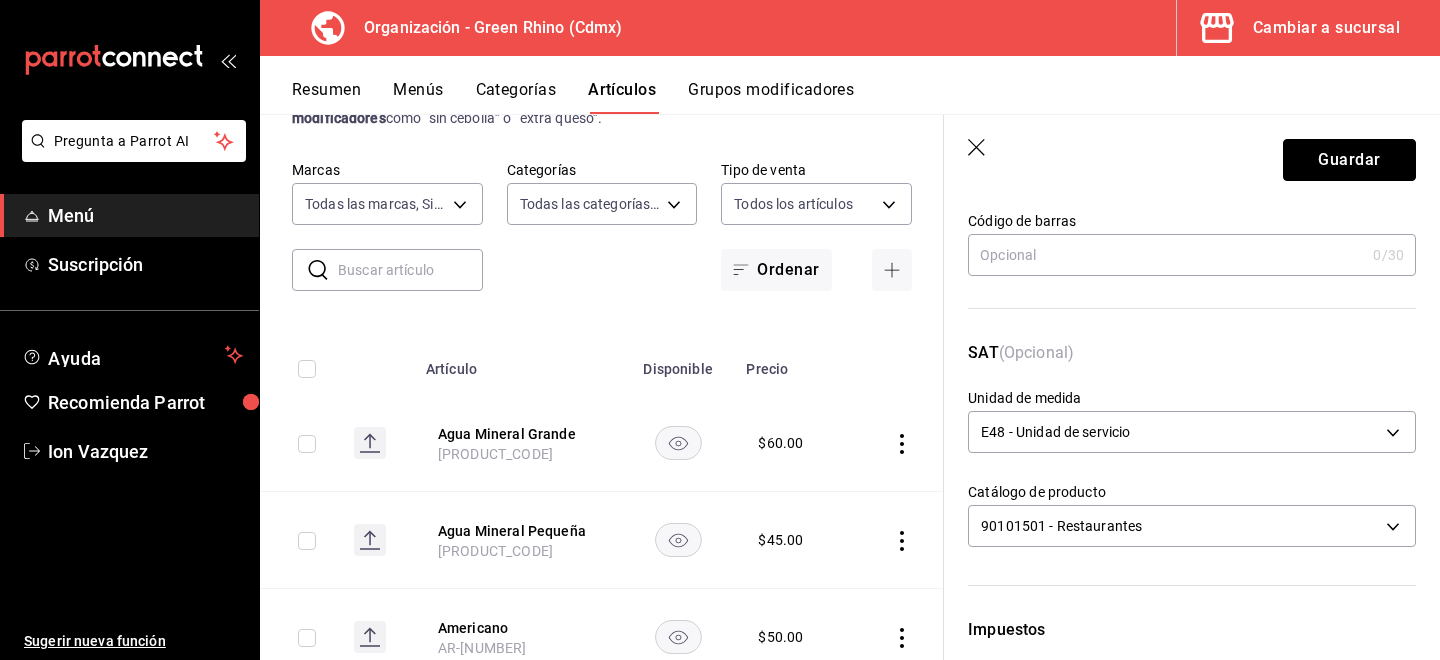 click on "Guardar" at bounding box center [1349, 160] 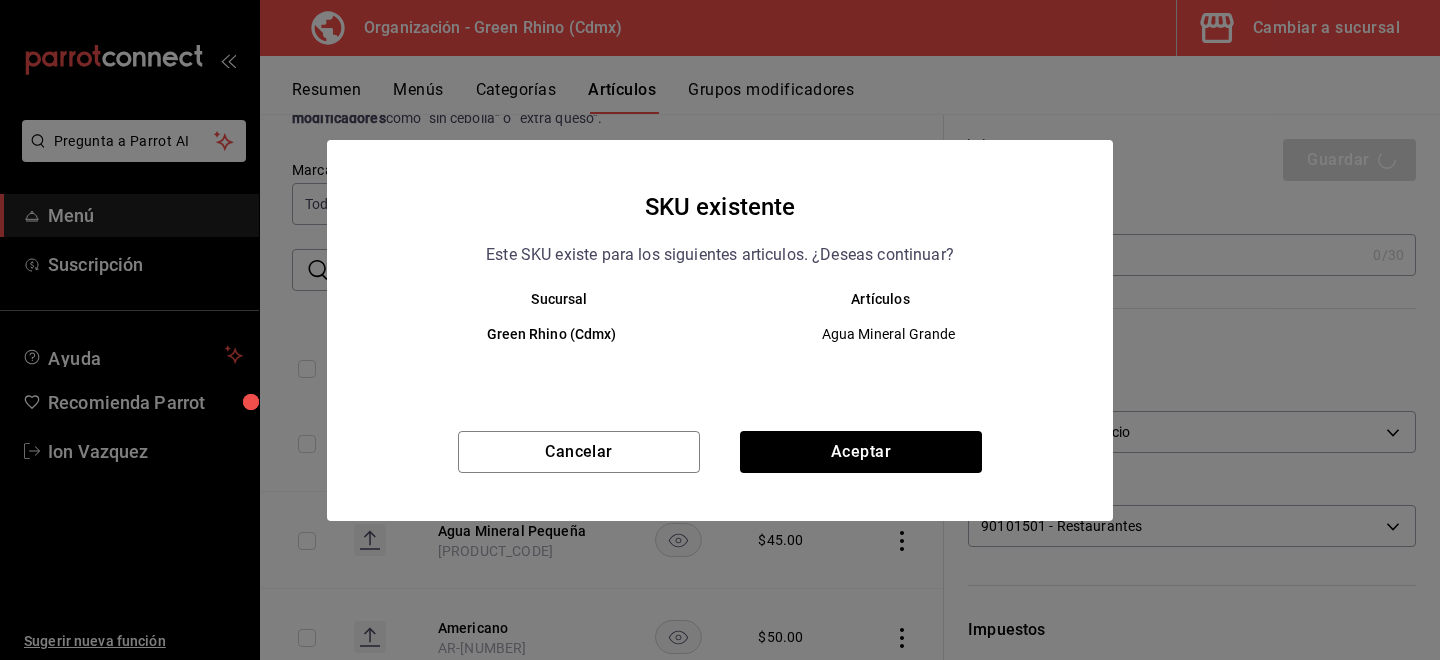 click on "SKU existente Este SKU existe para los siguientes articulos. ¿Deseas continuar? Sucursal Artículos Green Rhino (Cdmx) Agua Mineral Grande Cancelar Aceptar" at bounding box center [720, 330] 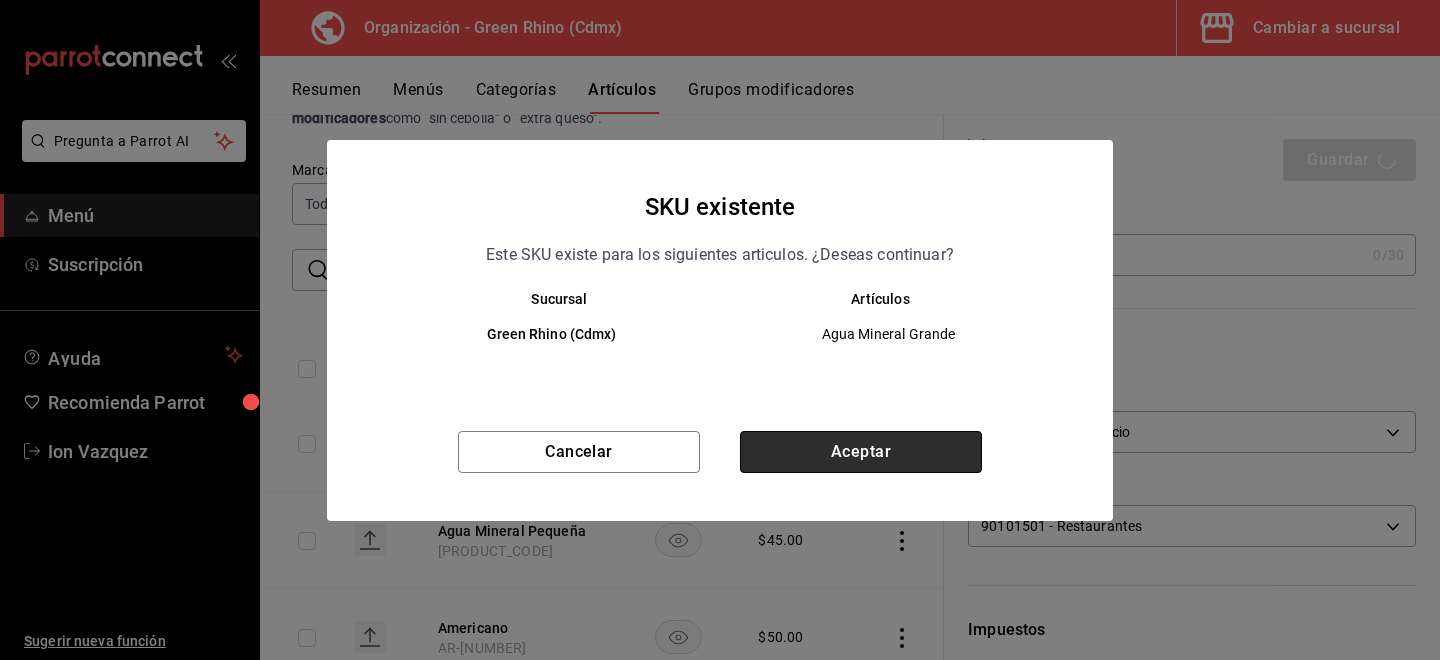 click on "Aceptar" at bounding box center [861, 452] 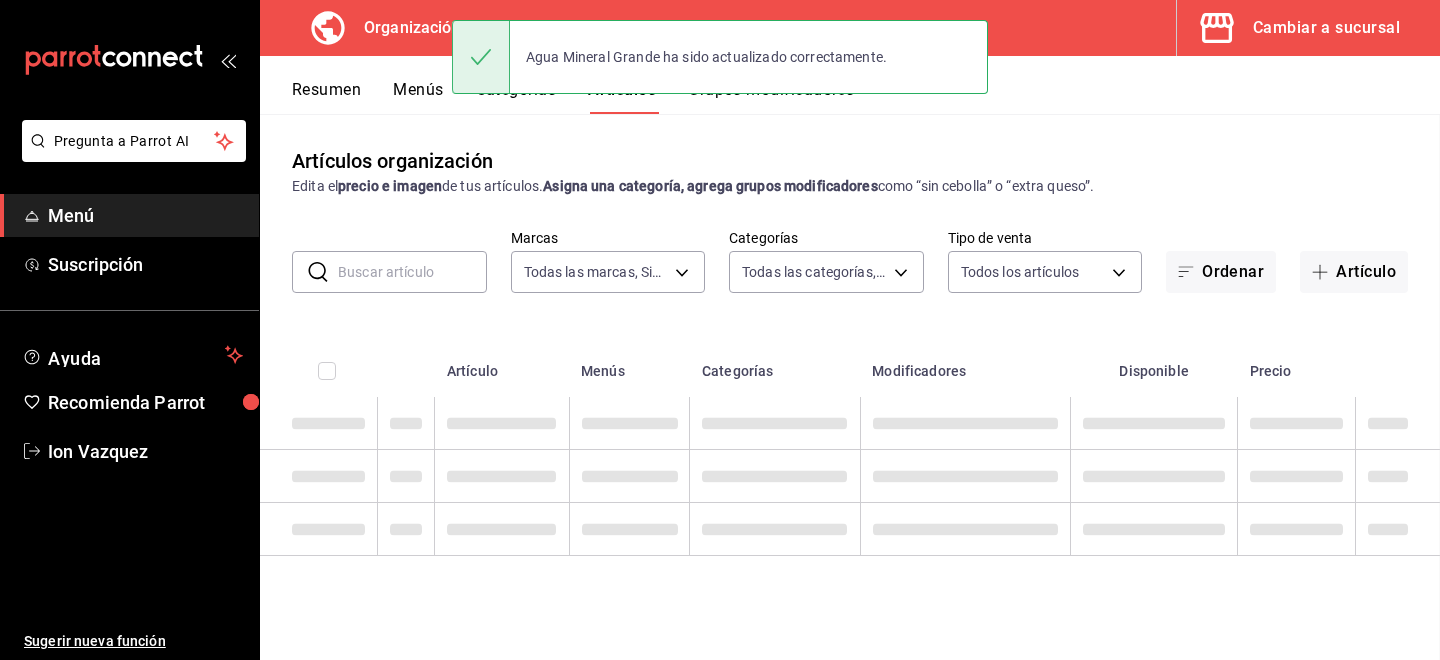 scroll, scrollTop: 0, scrollLeft: 0, axis: both 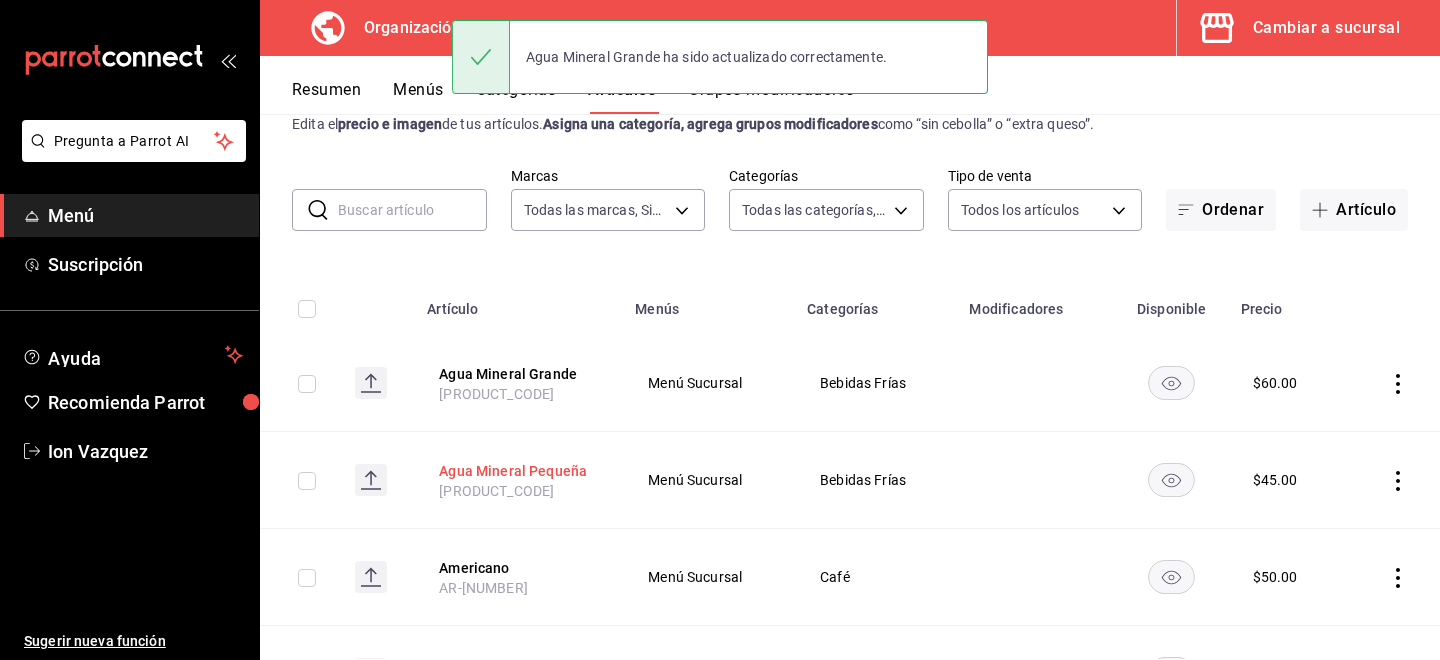 click on "Agua Mineral Pequeña" at bounding box center (519, 471) 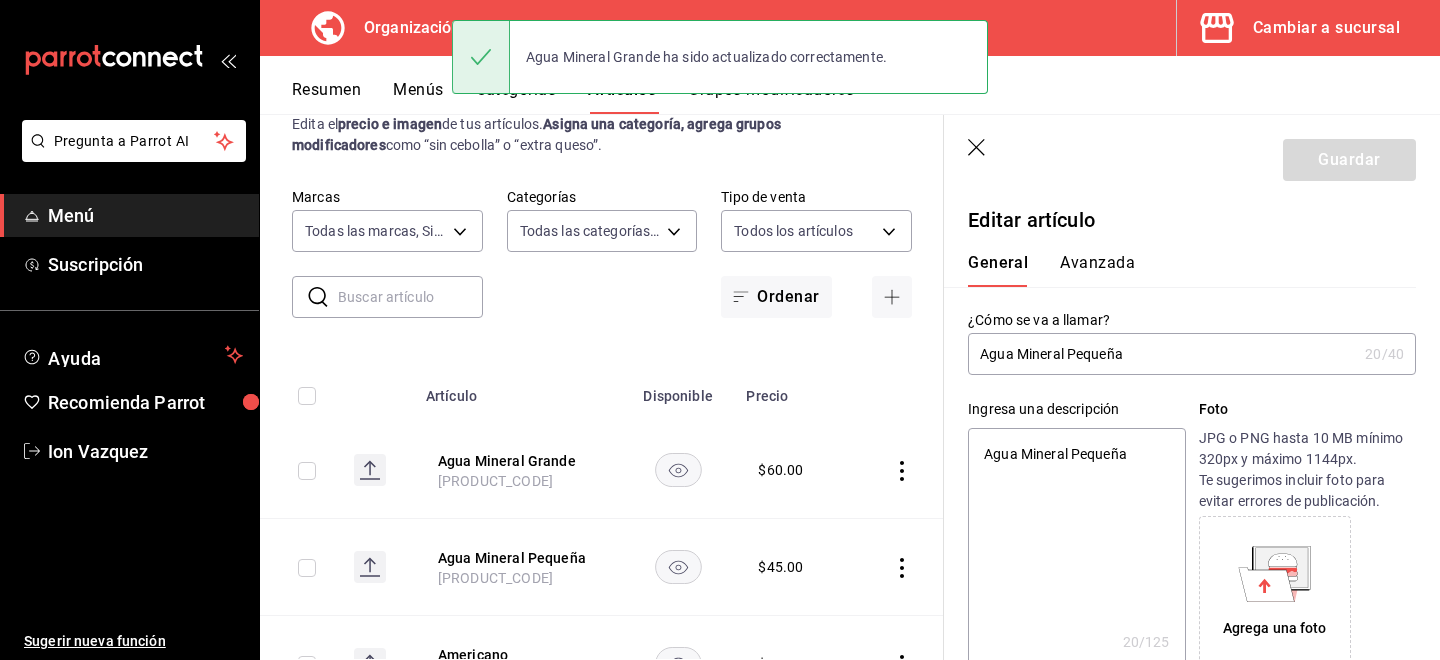 click on "Avanzada" at bounding box center [1097, 270] 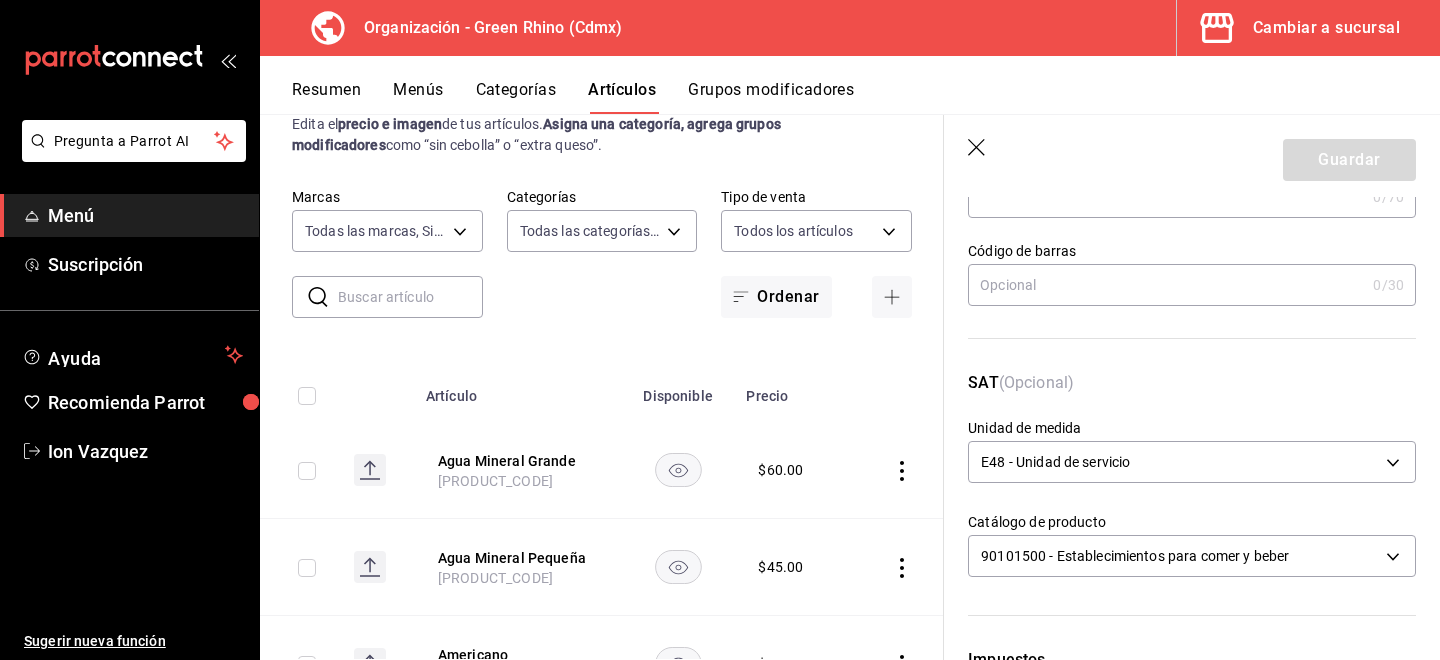 scroll, scrollTop: 168, scrollLeft: 0, axis: vertical 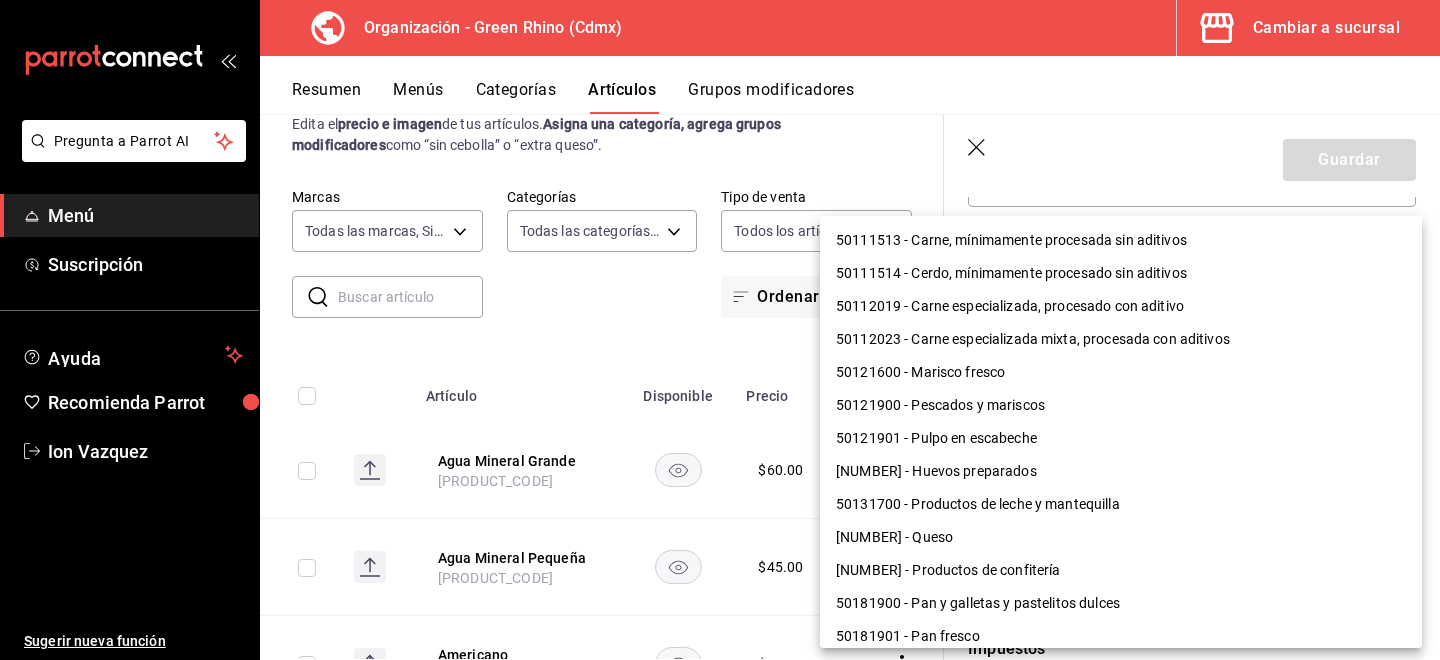 click on "Pregunta a Parrot AI Menú   Suscripción   Ayuda Recomienda Parrot   [FIRST] [LAST]   Sugerir nueva función   Organización - Green Rhino ([CITY]) Cambiar a sucursal Resumen Menús Categorías Artículos Grupos modificadores Artículos organización Edita el  precio e imagen  de tus artículos.  Asigna una categoría, agrega grupos modificadores  como “sin cebolla” o “extra queso”. ​ ​ Marcas Todas las marcas, Sin marca [UUID] Categorías Todas las categorías, Sin categoría [UUID], [UUID], [UUID], [UUID], [UUID], [UUID], [UUID], [UUID] Tipo de venta Todos los artículos ALL Ordenar Artículo Disponible Precio Agua Mineral Grande AR-921753201890396 $ 60.00 Agua Mineral Pequeña AR-931753201890396 $ 45.00 Americano AR-471753201890395 $ 50.00" at bounding box center (720, 330) 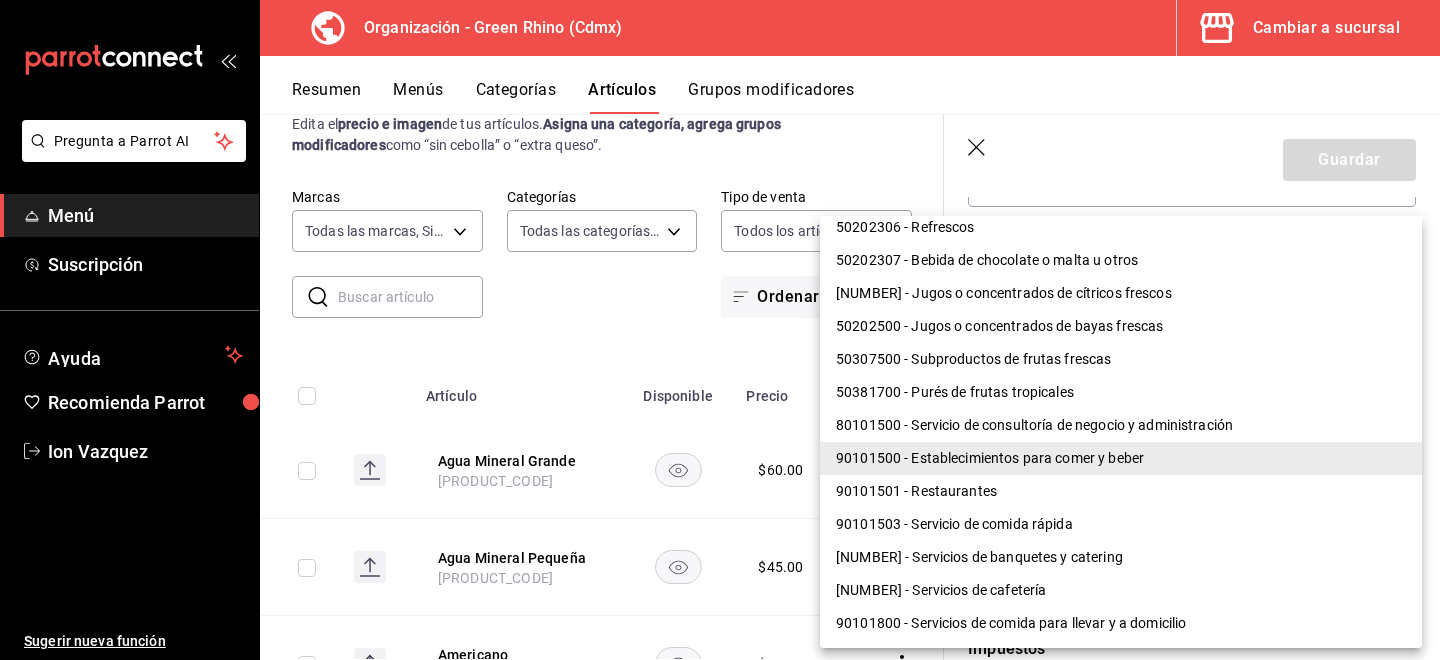 click on "90101501 - Restaurantes" at bounding box center (1121, 491) 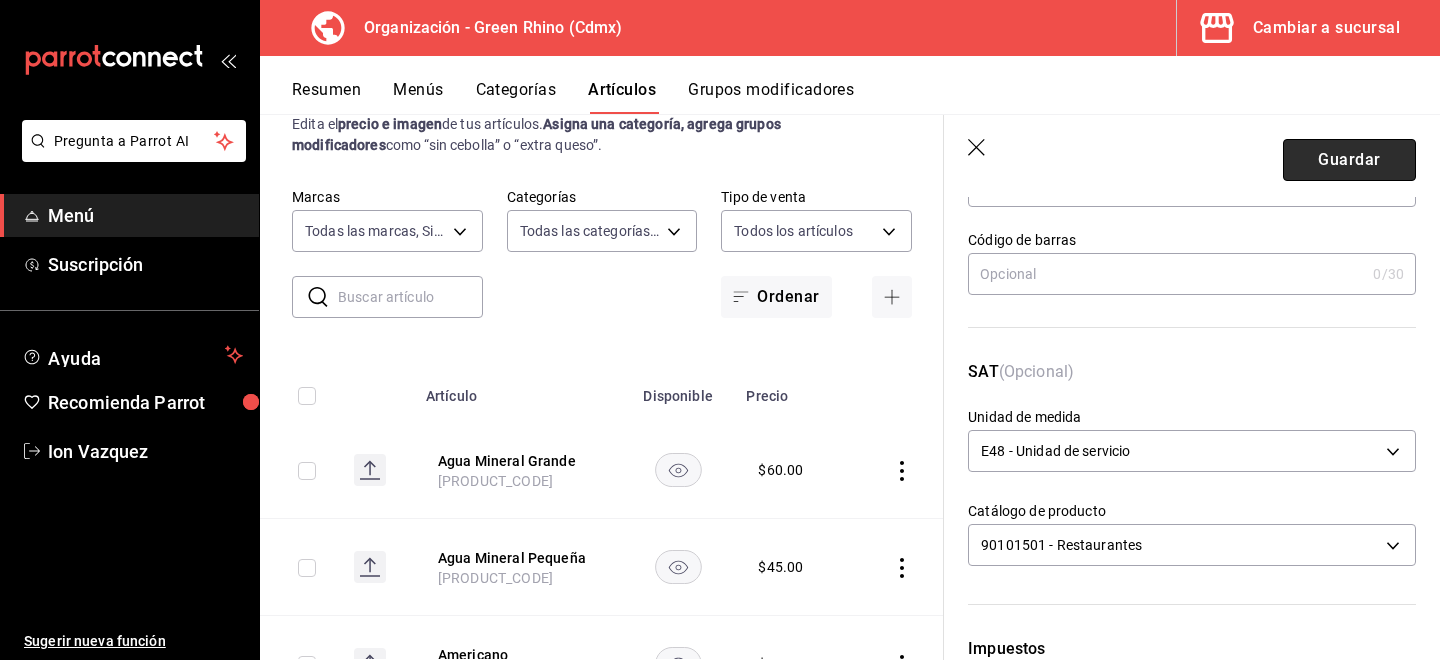 click on "Guardar" at bounding box center (1349, 160) 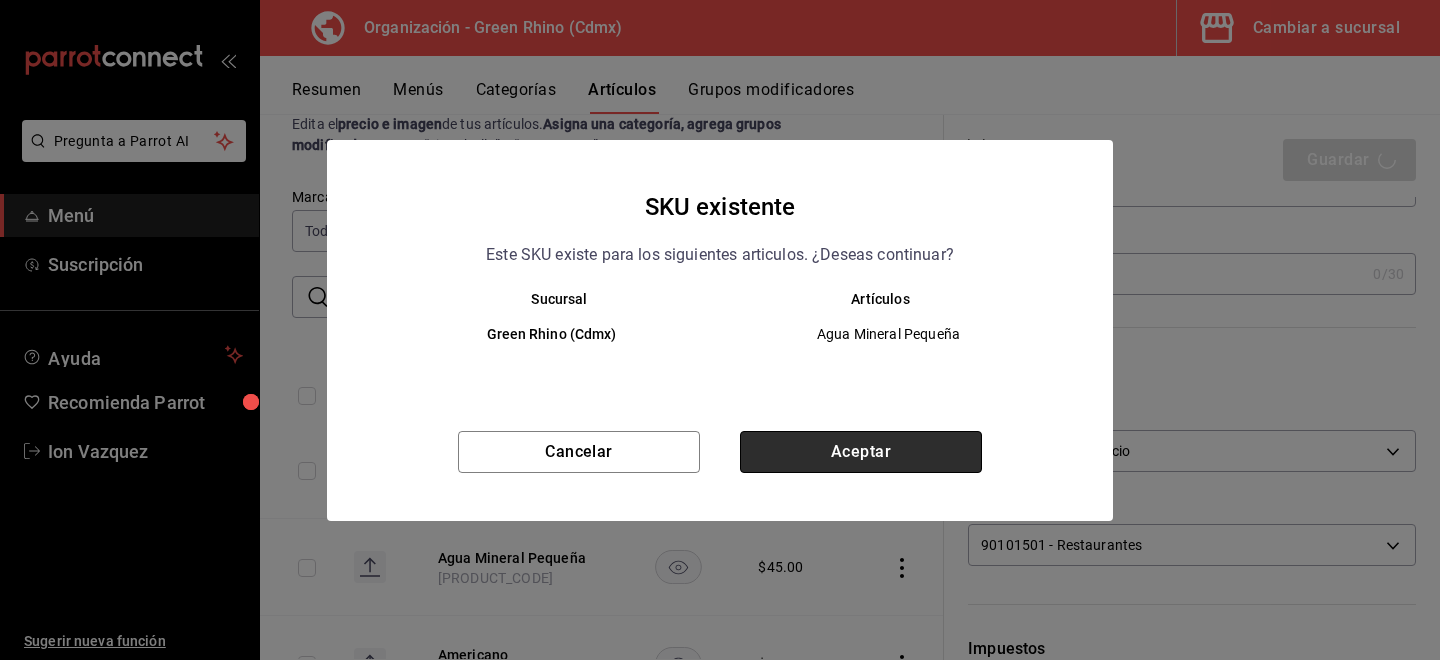 click on "Aceptar" at bounding box center (861, 452) 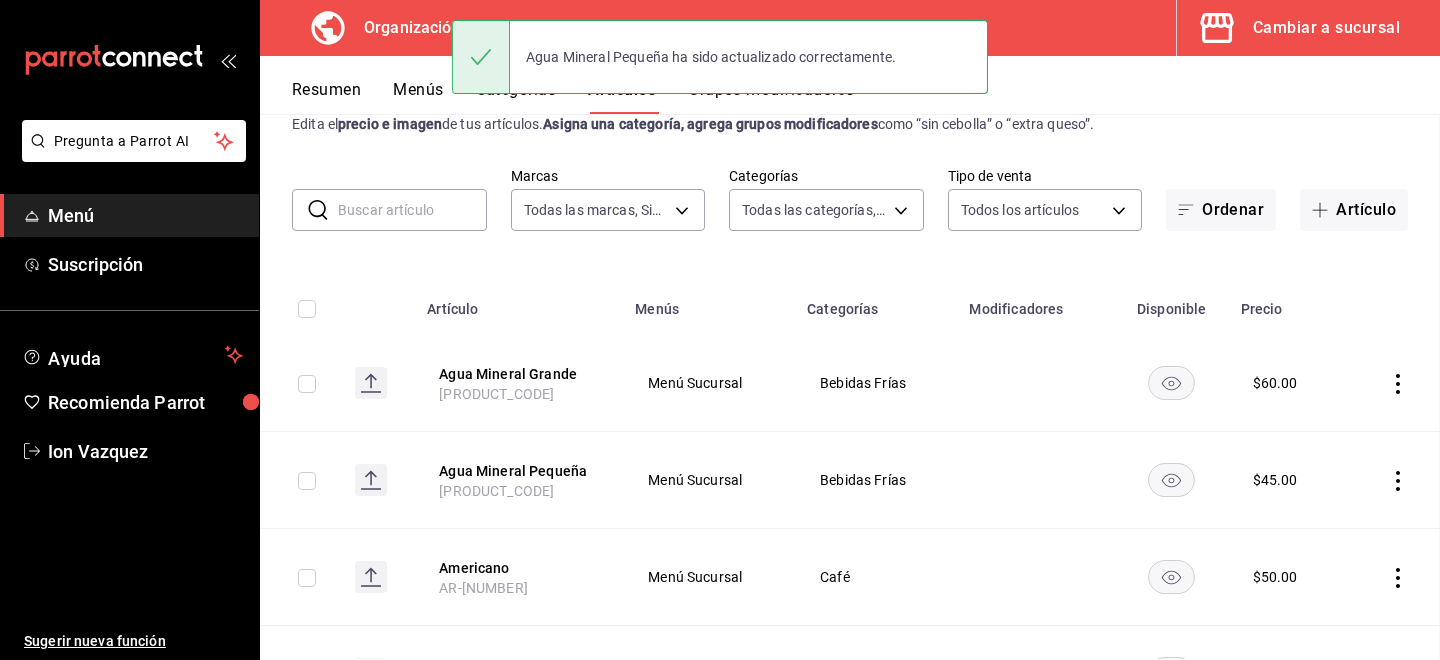 scroll, scrollTop: 0, scrollLeft: 0, axis: both 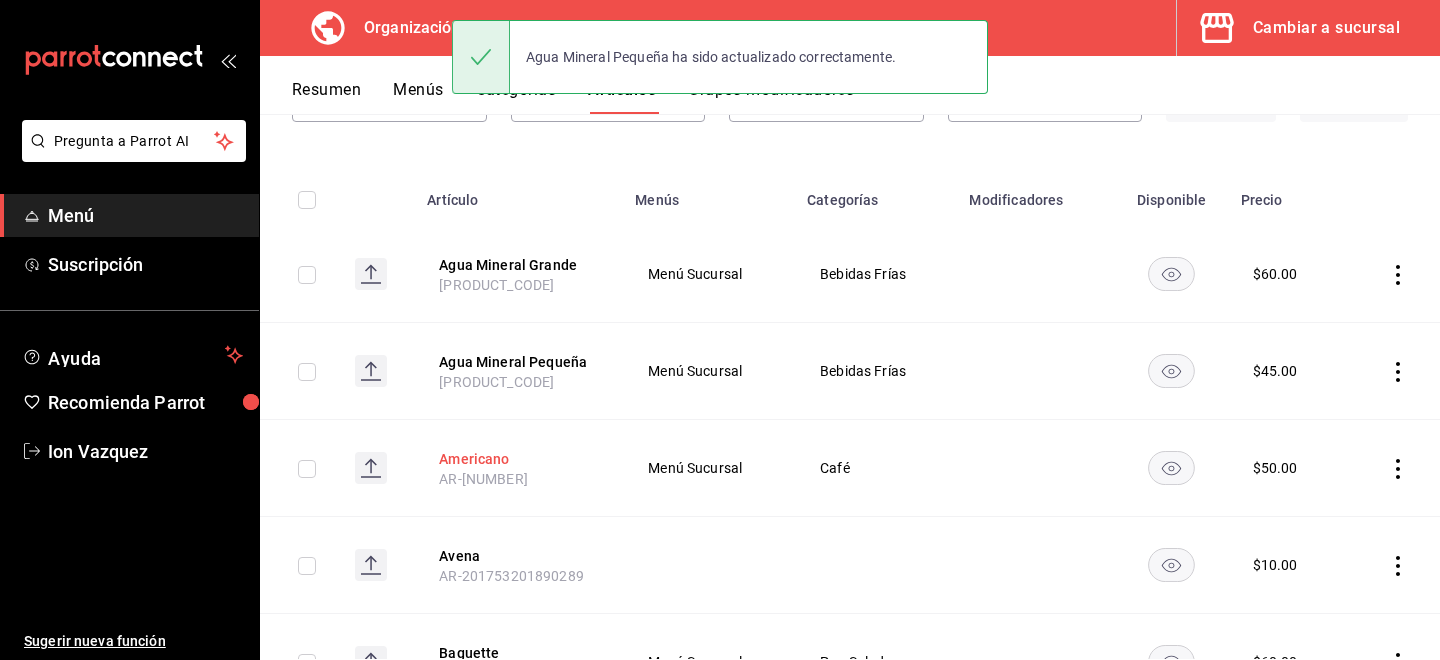 click on "Americano" at bounding box center [519, 459] 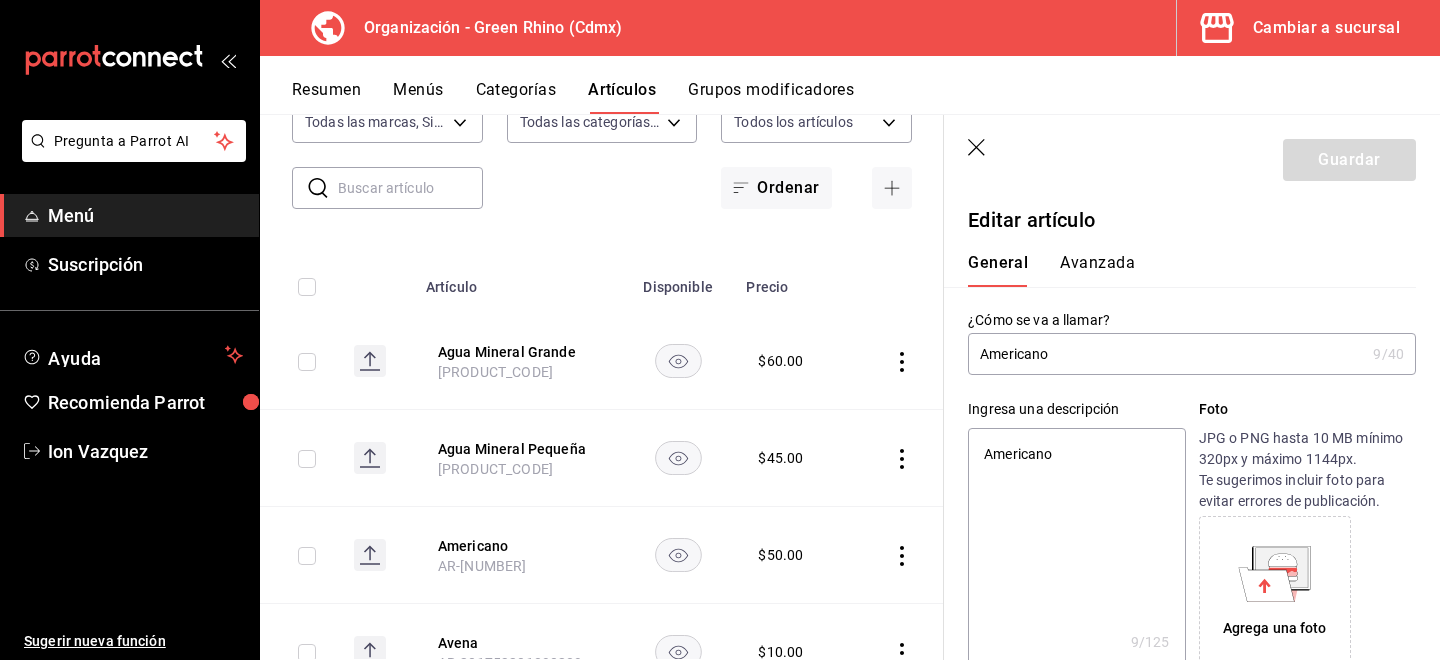 click on "Avanzada" at bounding box center (1097, 270) 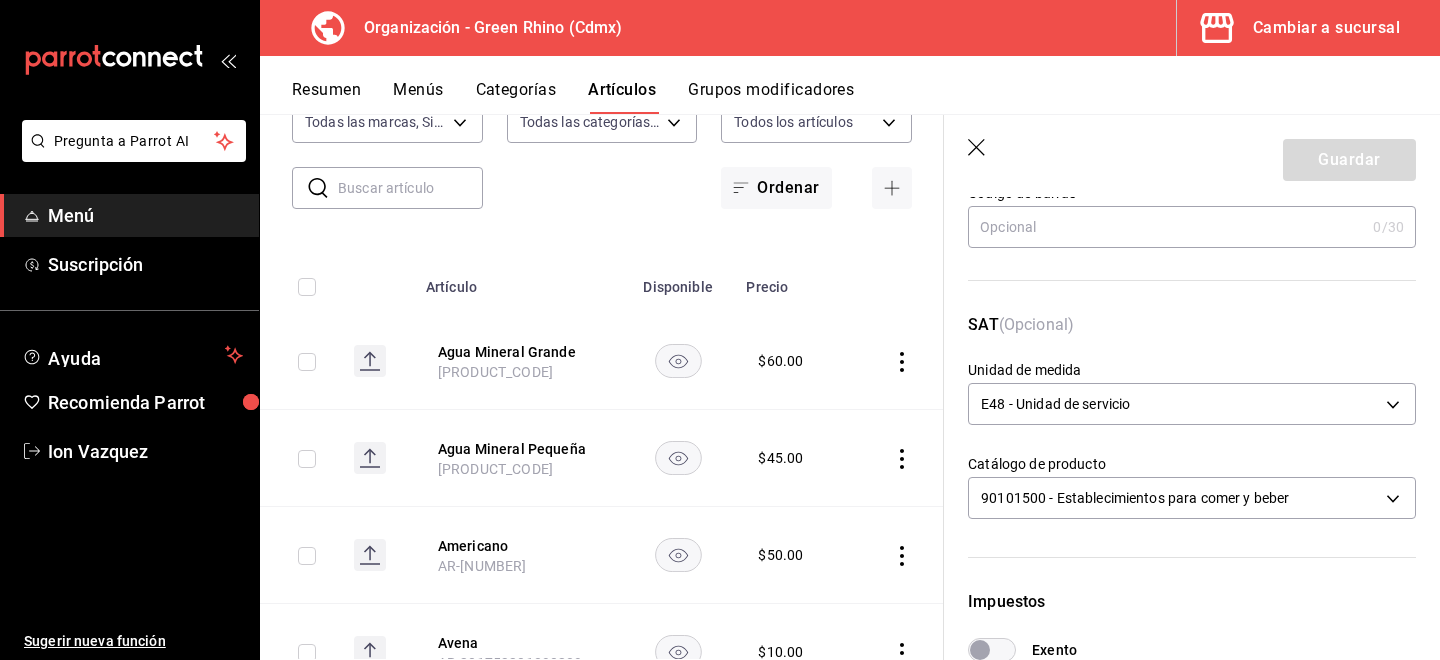 scroll, scrollTop: 0, scrollLeft: 0, axis: both 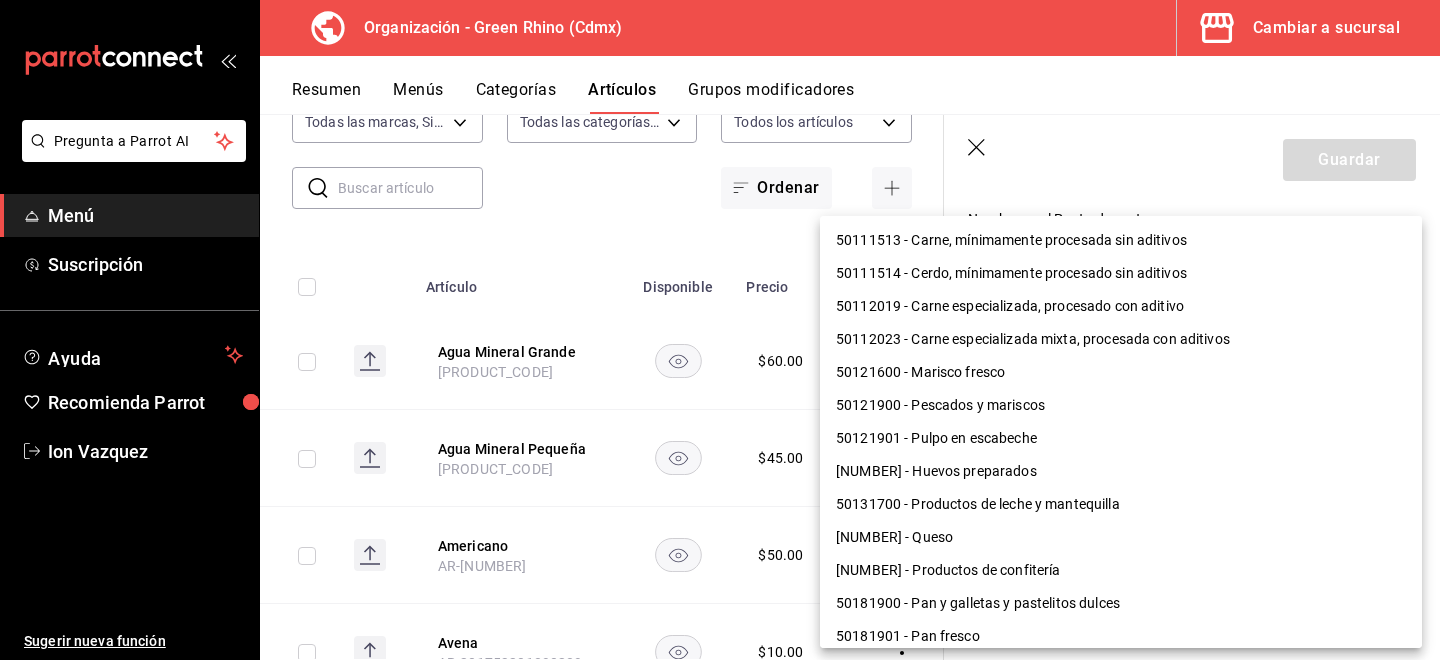 click on "Pregunta a Parrot AI Menú   Suscripción   Ayuda Recomienda Parrot   [FIRST] [LAST]   Sugerir nueva función   Organización - Green Rhino ([CITY]) Cambiar a sucursal Resumen Menús Categorías Artículos Grupos modificadores Artículos organización Edita el  precio e imagen  de tus artículos.  Asigna una categoría, agrega grupos modificadores  como “sin cebolla” o “extra queso”. ​ ​ Marcas Todas las marcas, Sin marca [UUID] Categorías Todas las categorías, Sin categoría [UUID], [UUID], [UUID], [UUID], [UUID], [UUID], [UUID], [UUID] Tipo de venta Todos los artículos ALL Ordenar Artículo Disponible Precio Agua Mineral Grande AR-921753201890396 $ 60.00 Agua Mineral Pequeña AR-931753201890396 $ 45.00 Americano AR-471753201890395 $ 50.00" at bounding box center (720, 330) 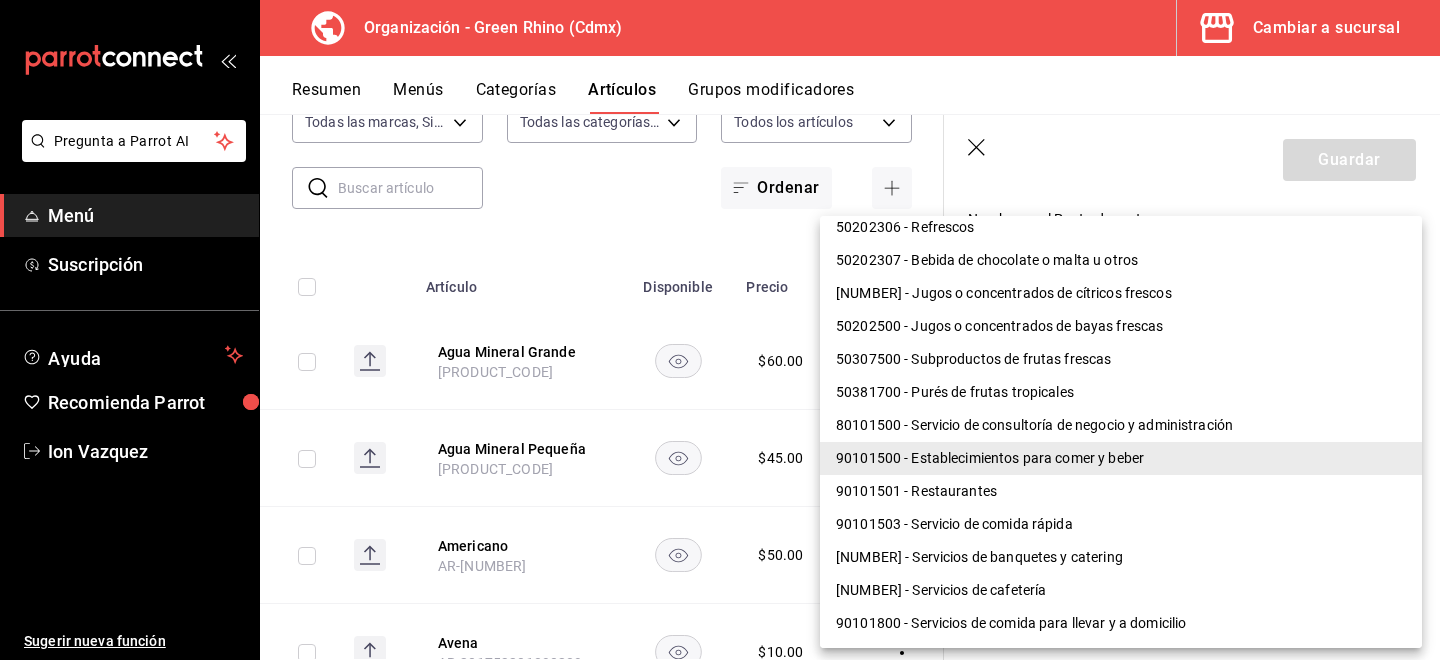 click on "90101501 - Restaurantes" at bounding box center (1121, 491) 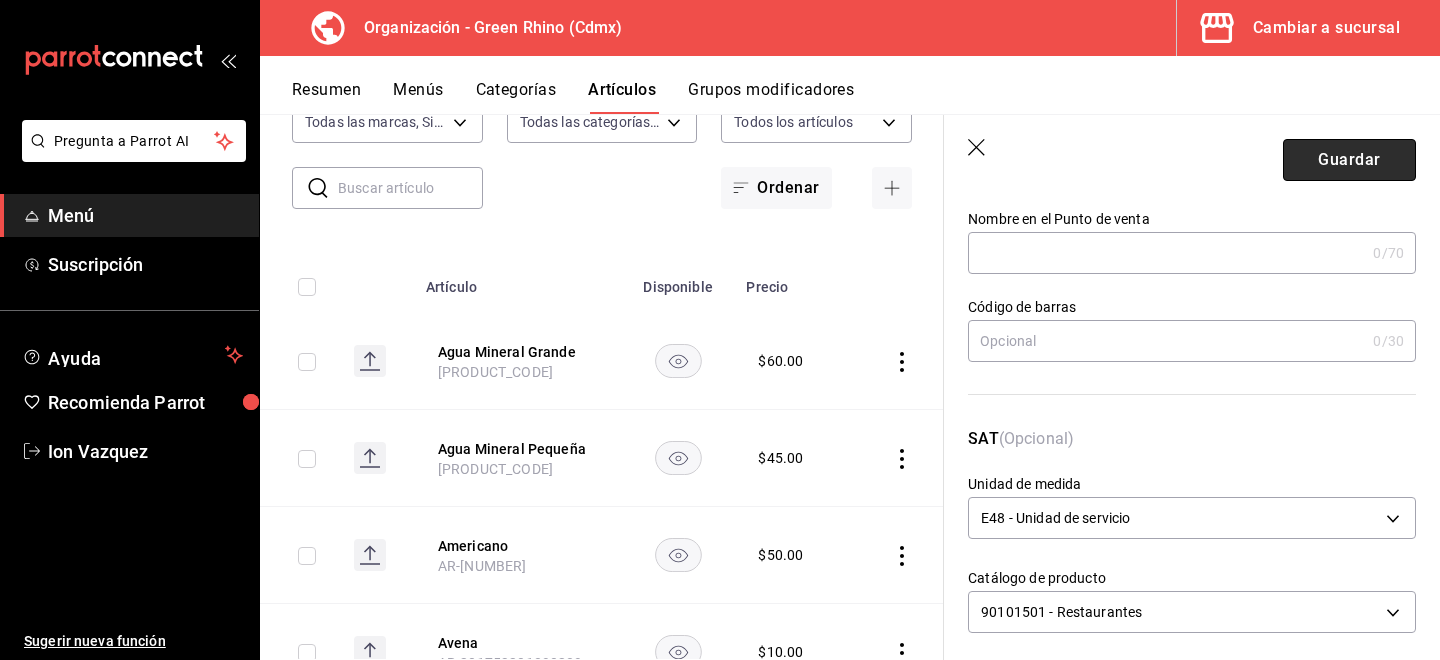 click on "Guardar" at bounding box center (1349, 160) 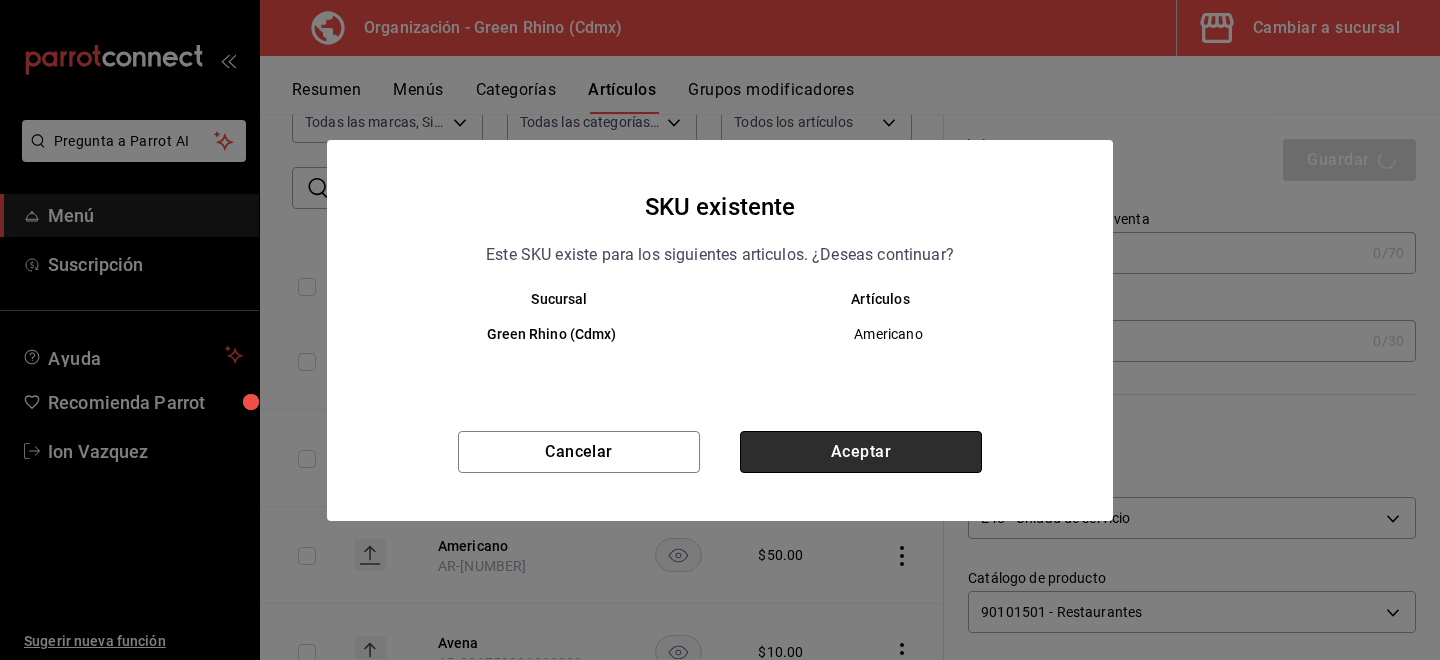 click on "Aceptar" at bounding box center (861, 452) 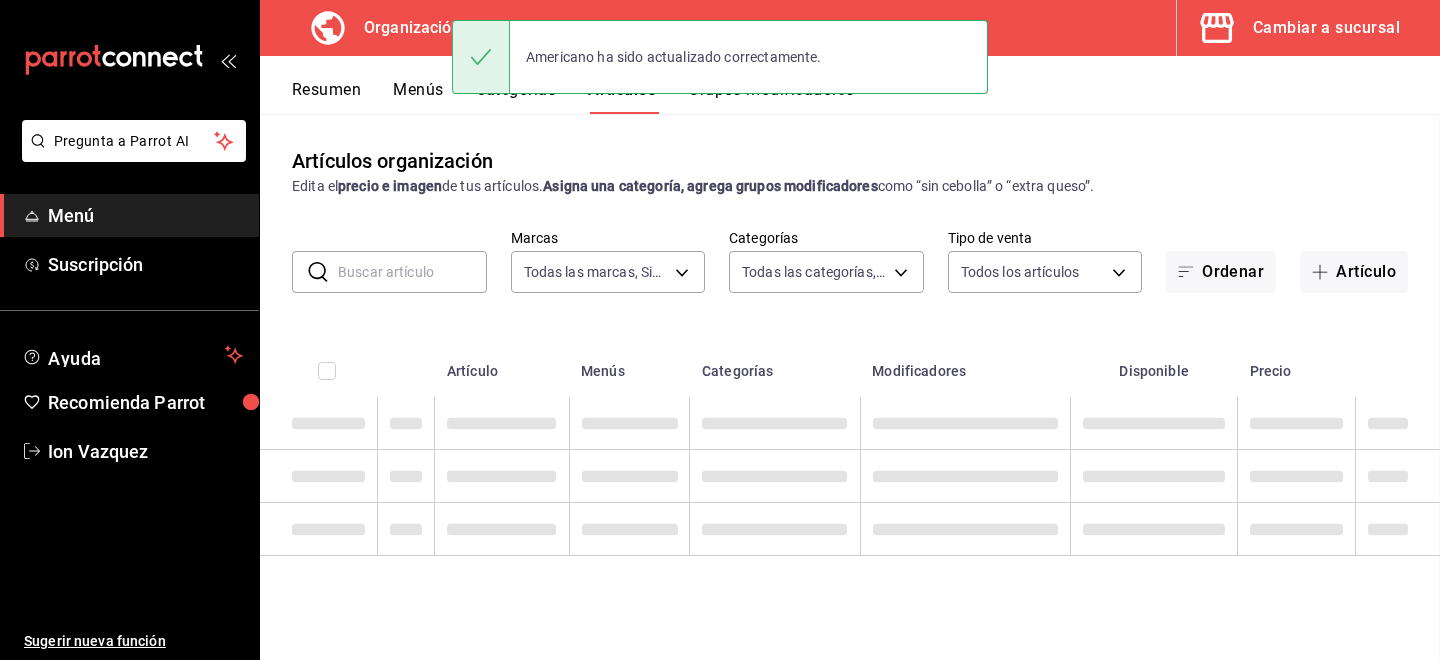 scroll, scrollTop: 0, scrollLeft: 0, axis: both 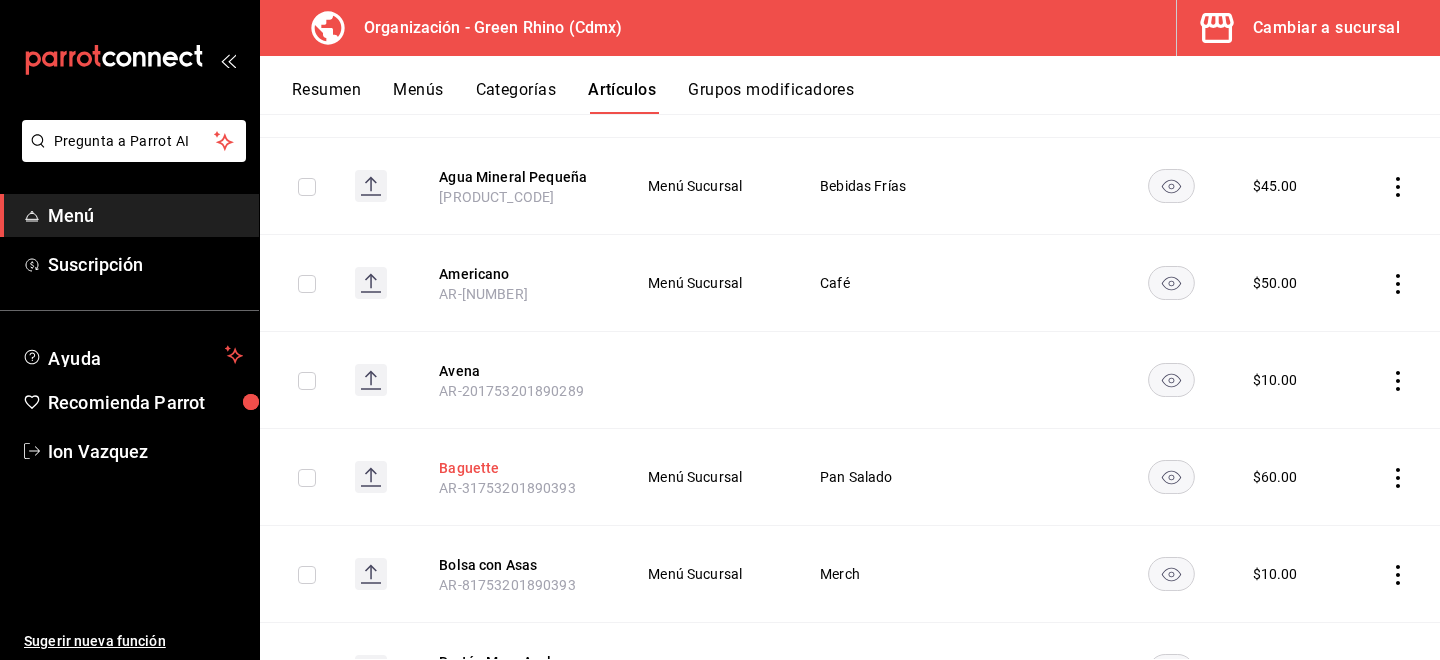 click on "Baguette" at bounding box center [519, 468] 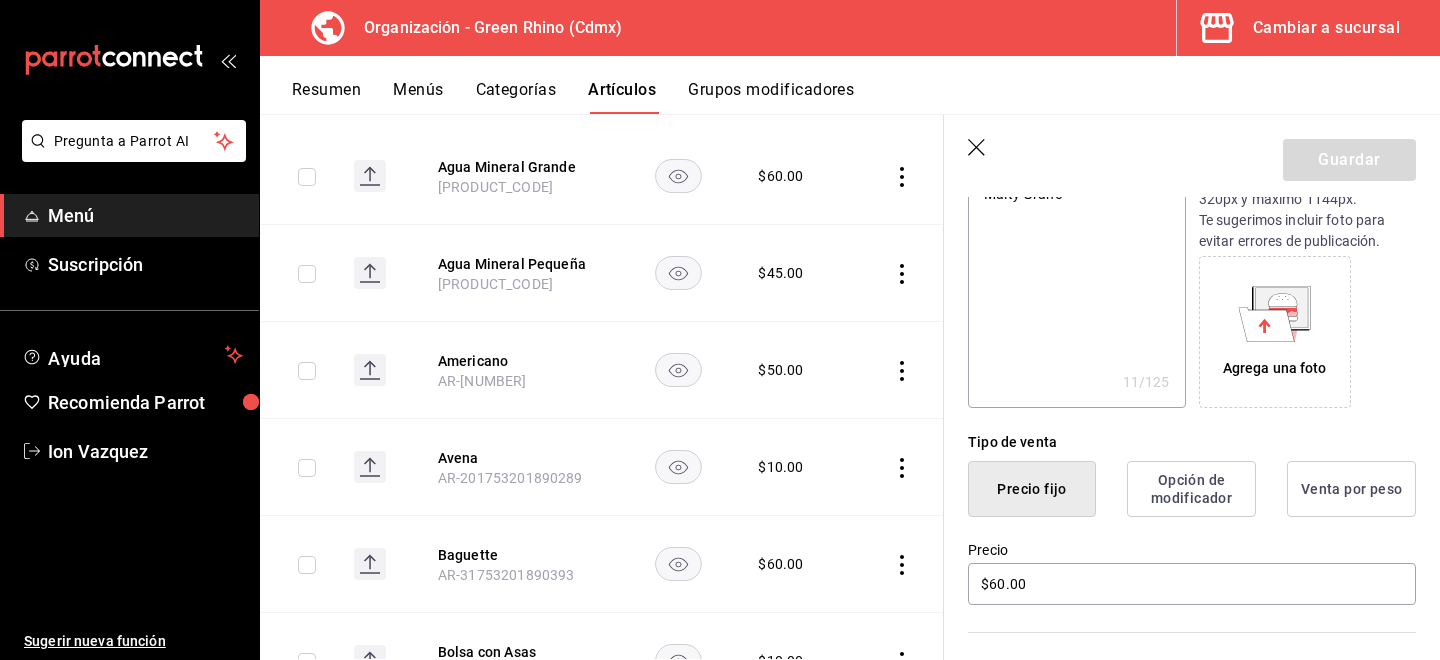 scroll, scrollTop: 0, scrollLeft: 0, axis: both 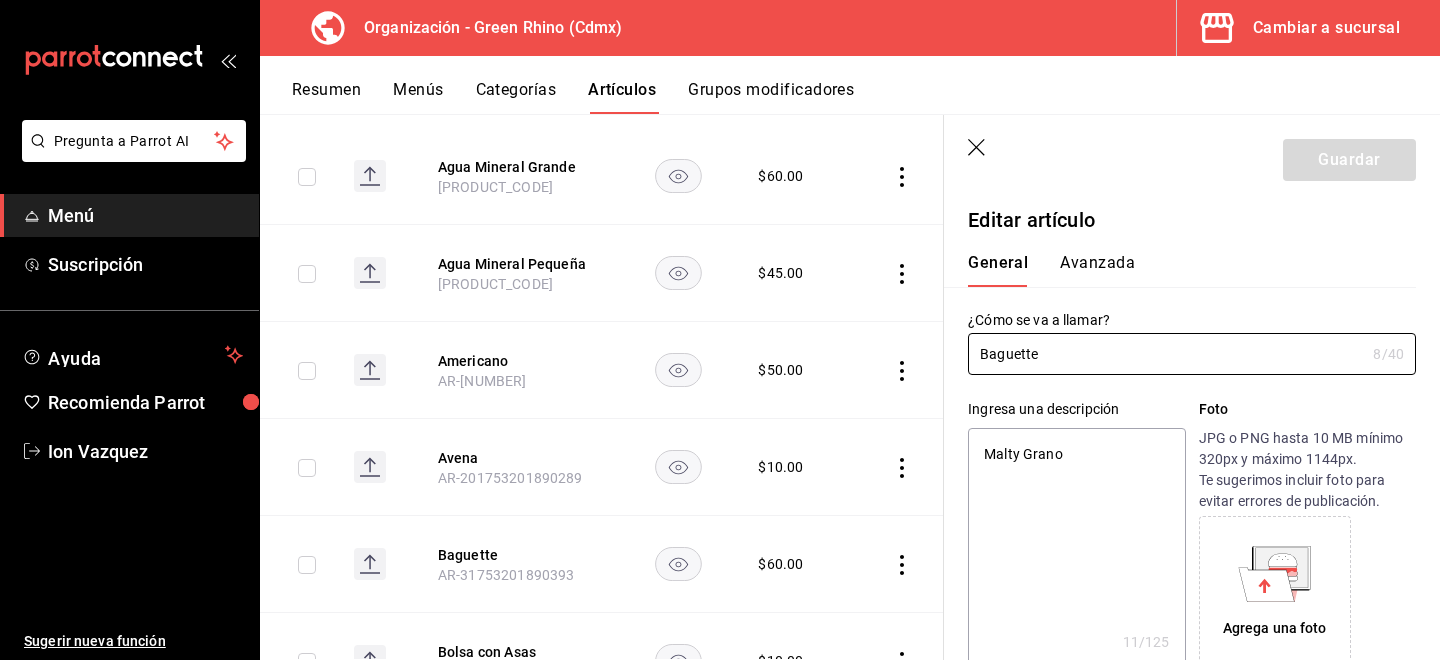 click on "Avanzada" at bounding box center (1097, 270) 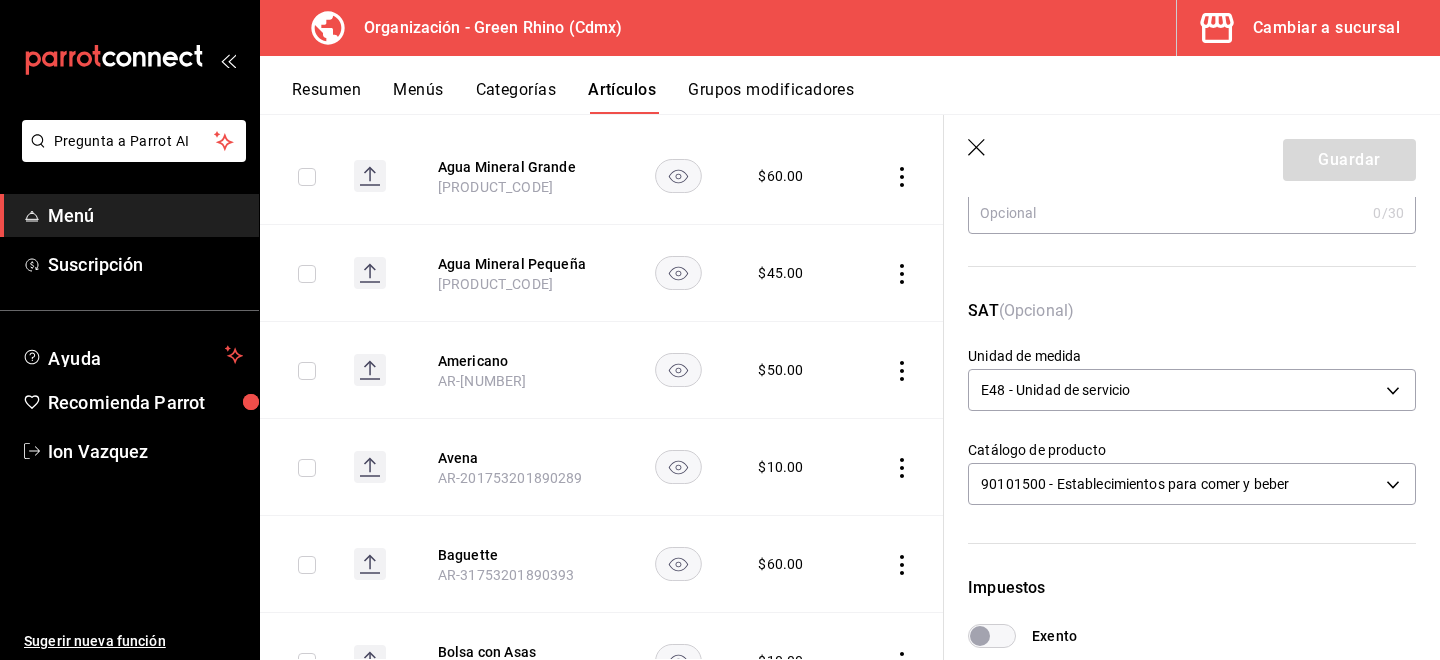 scroll, scrollTop: 270, scrollLeft: 0, axis: vertical 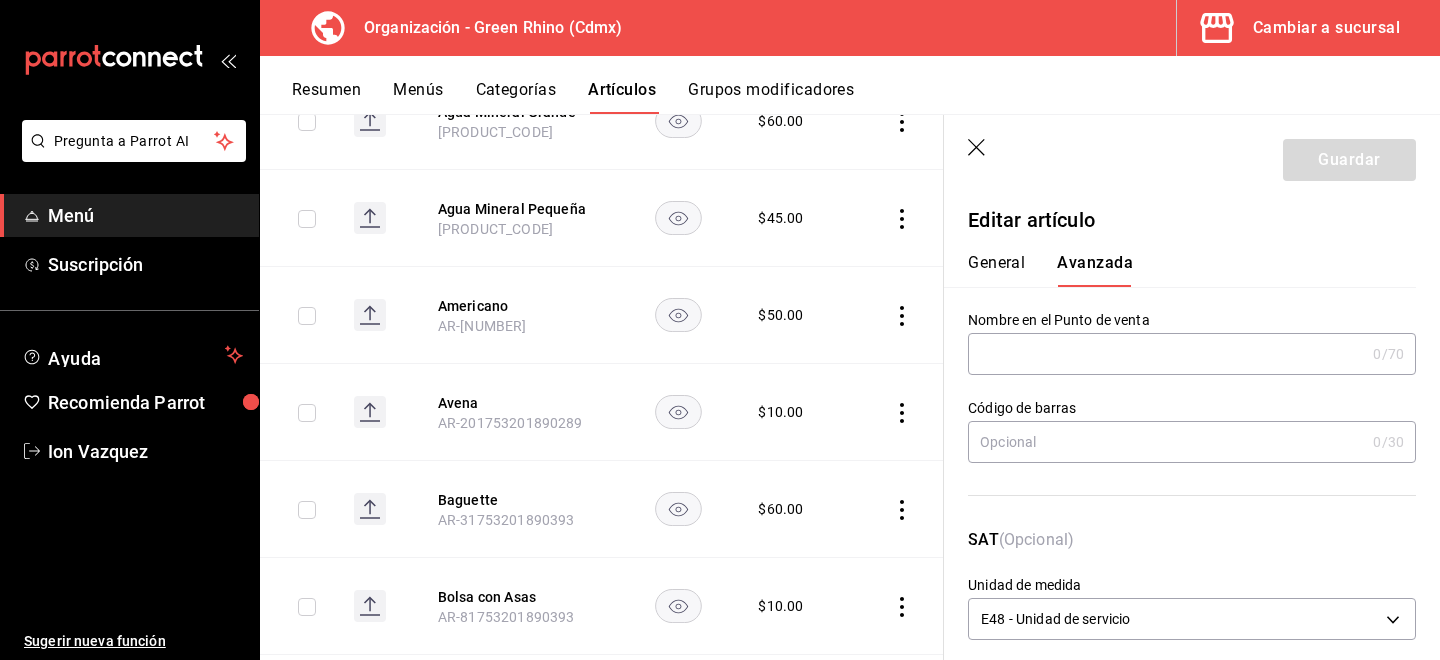 click on "General" at bounding box center (996, 270) 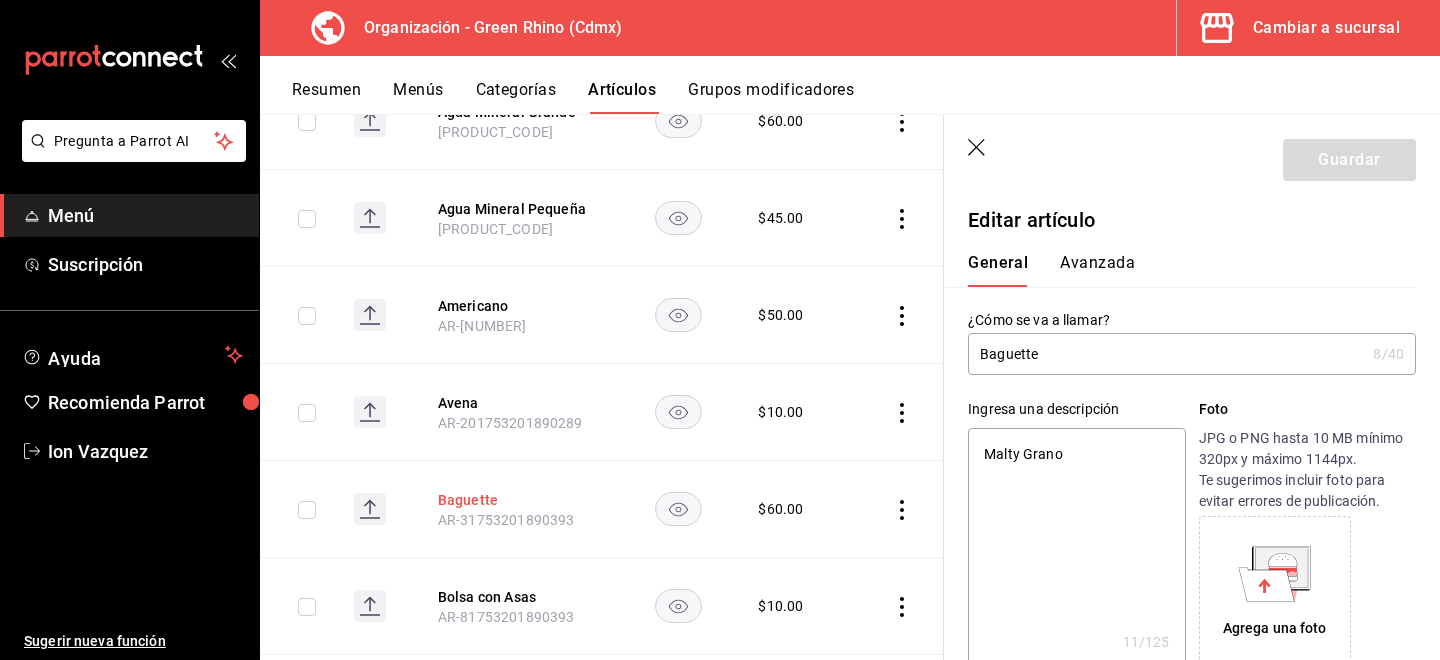 click on "Baguette" at bounding box center (518, 500) 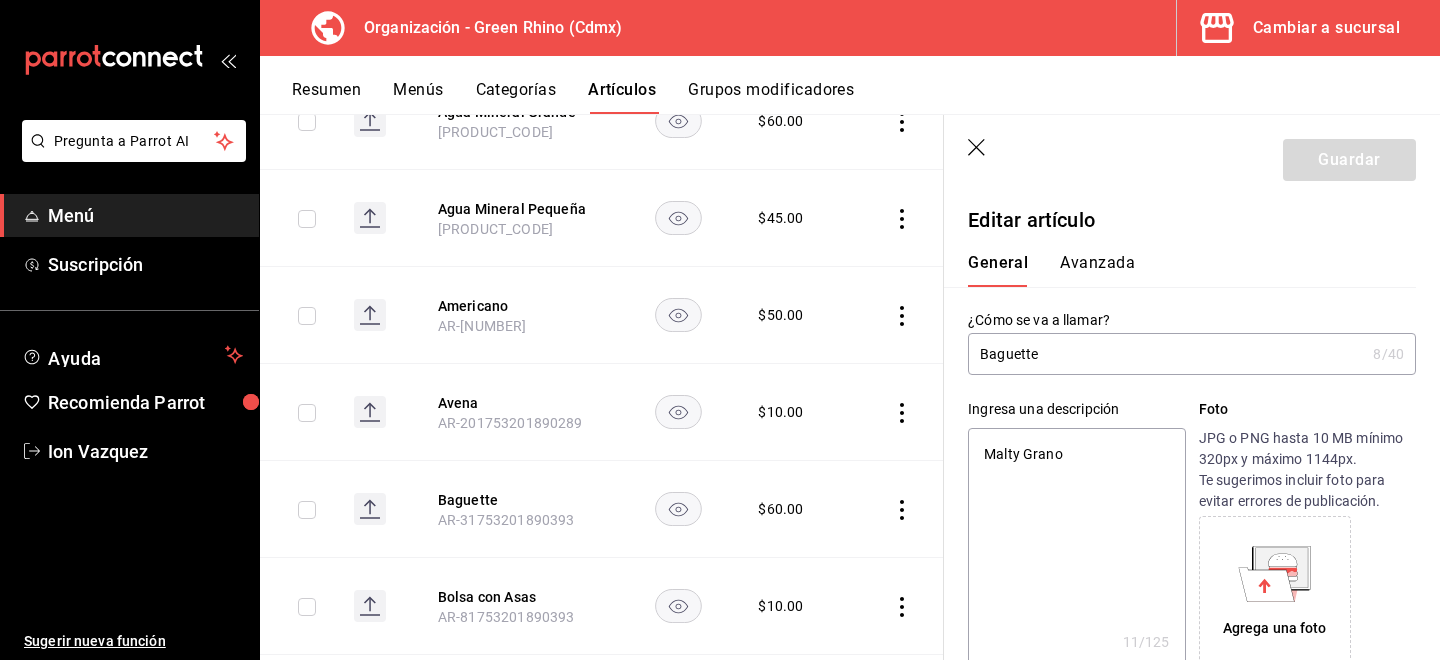 click on "Avanzada" at bounding box center [1097, 270] 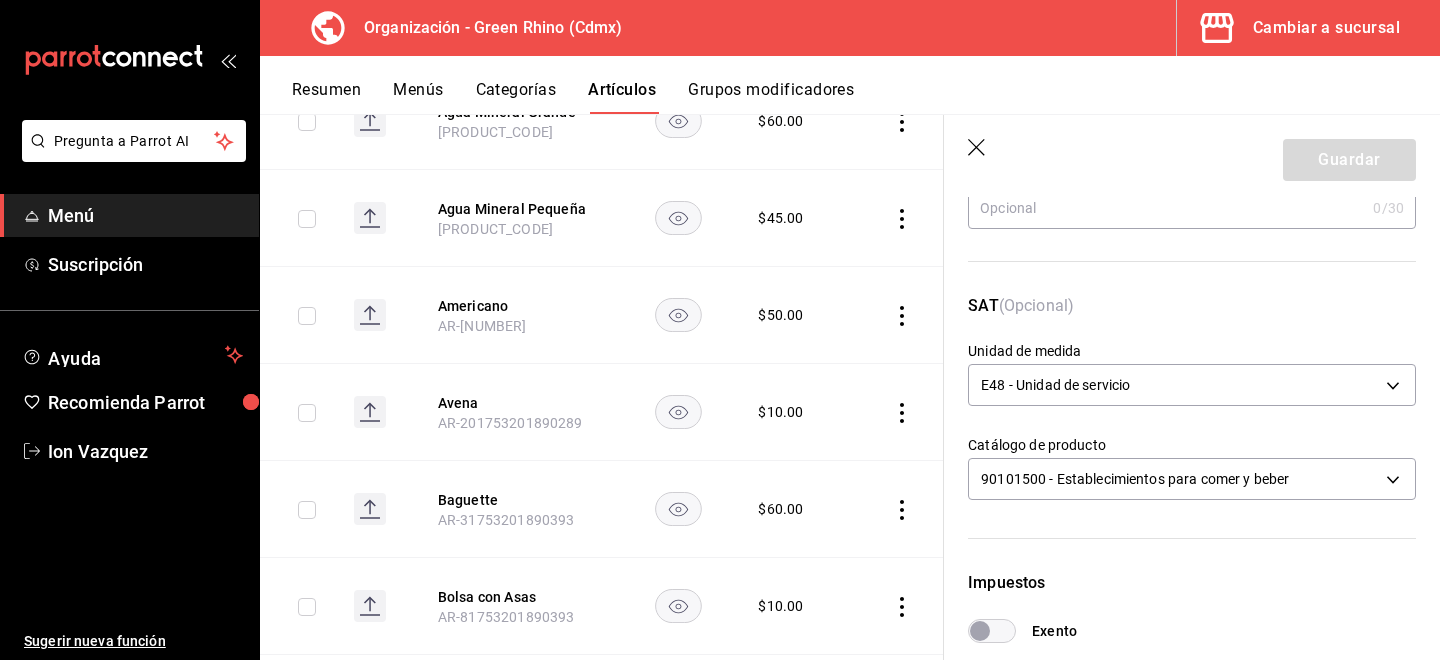 scroll, scrollTop: 240, scrollLeft: 0, axis: vertical 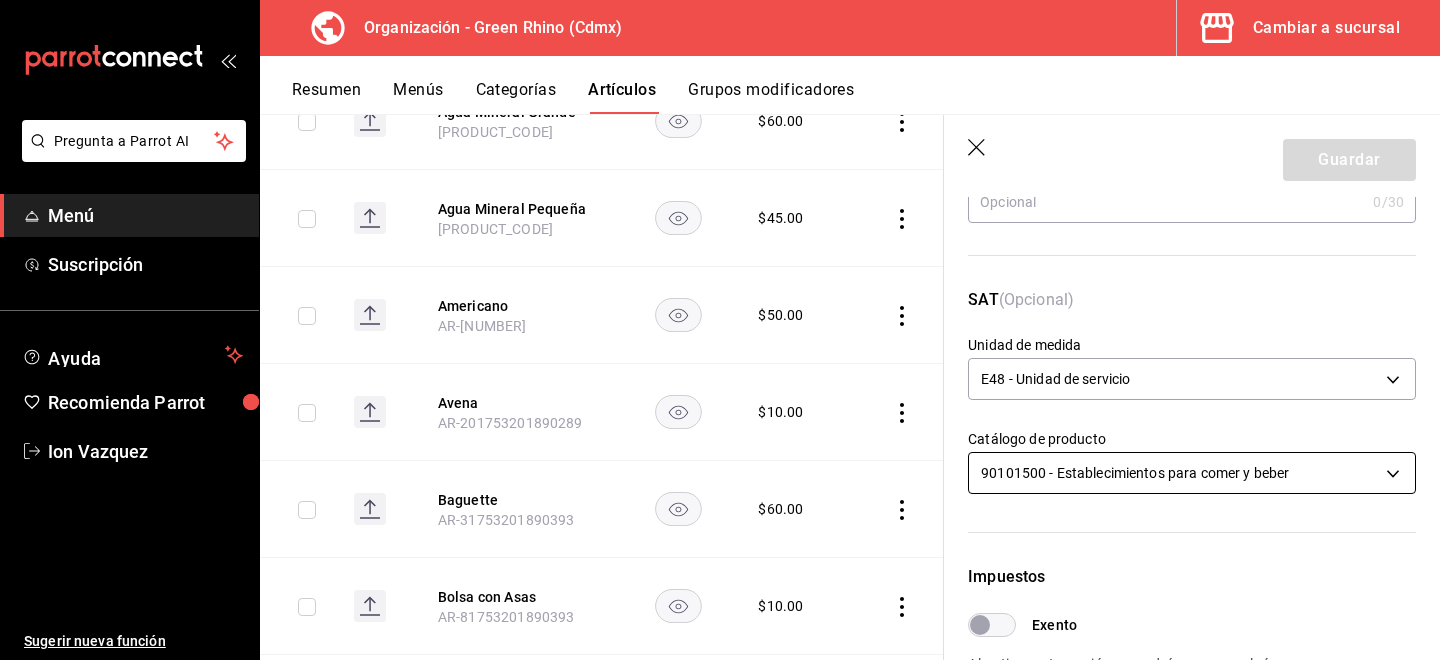 click on "Pregunta a Parrot AI Menú   Suscripción   Ayuda Recomienda Parrot   [FIRST] [LAST]   Sugerir nueva función   Organización - Green Rhino ([CITY]) Cambiar a sucursal Resumen Menús Categorías Artículos Grupos modificadores Artículos organización Edita el  precio e imagen  de tus artículos.  Asigna una categoría, agrega grupos modificadores  como “sin cebolla” o “extra queso”. ​ ​ Marcas Todas las marcas, Sin marca [UUID] Categorías Todas las categorías, Sin categoría [UUID], [UUID], [UUID], [UUID], [UUID], [UUID], [UUID], [UUID] Tipo de venta Todos los artículos ALL Ordenar Artículo Disponible Precio Agua Mineral Grande AR-921753201890396 $ 60.00 Agua Mineral Pequeña AR-931753201890396 $ 45.00 Americano AR-471753201890395 $ 50.00" at bounding box center (720, 330) 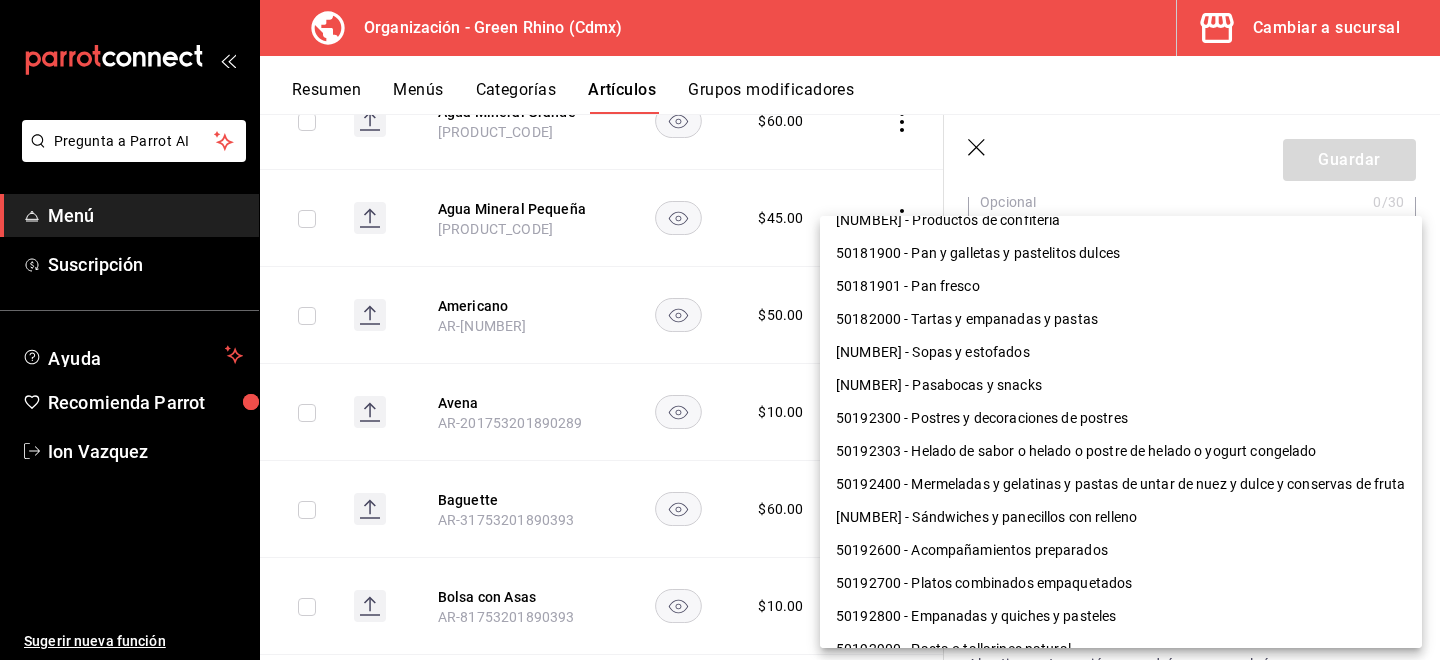 scroll, scrollTop: 333, scrollLeft: 0, axis: vertical 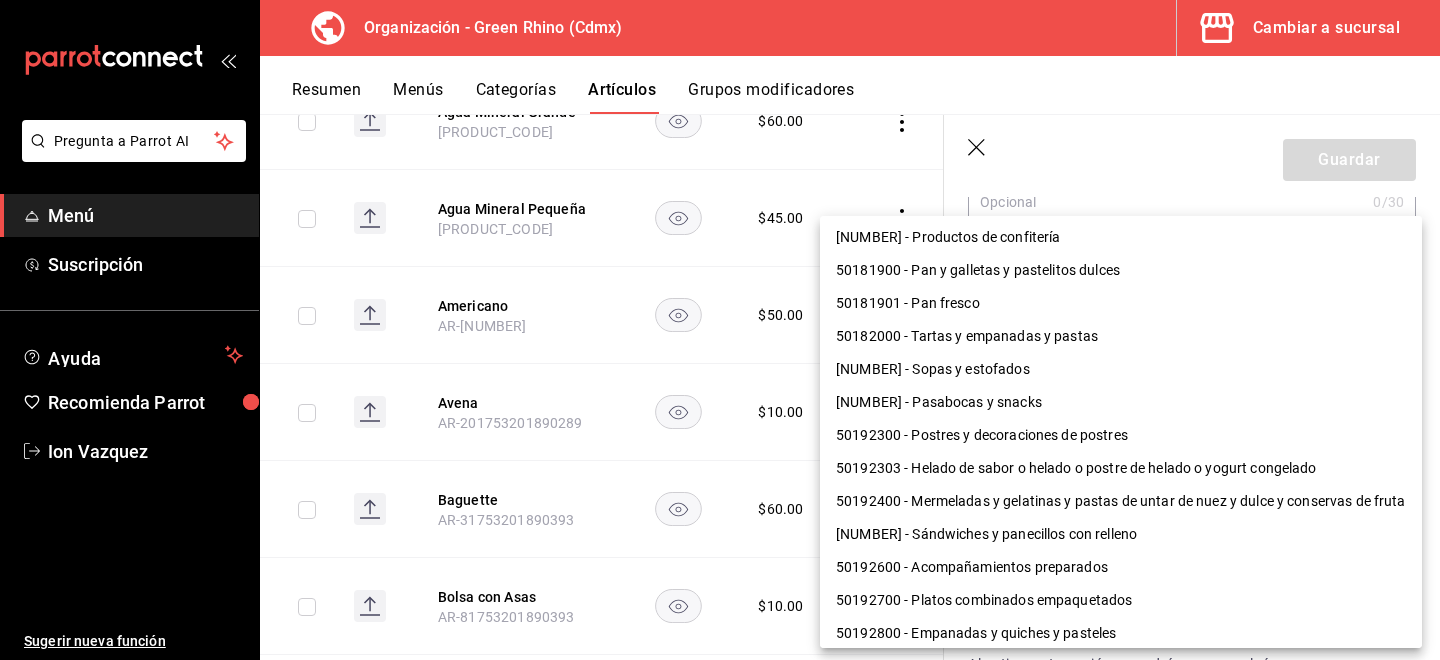 click on "50181901 - Pan fresco" at bounding box center [1121, 303] 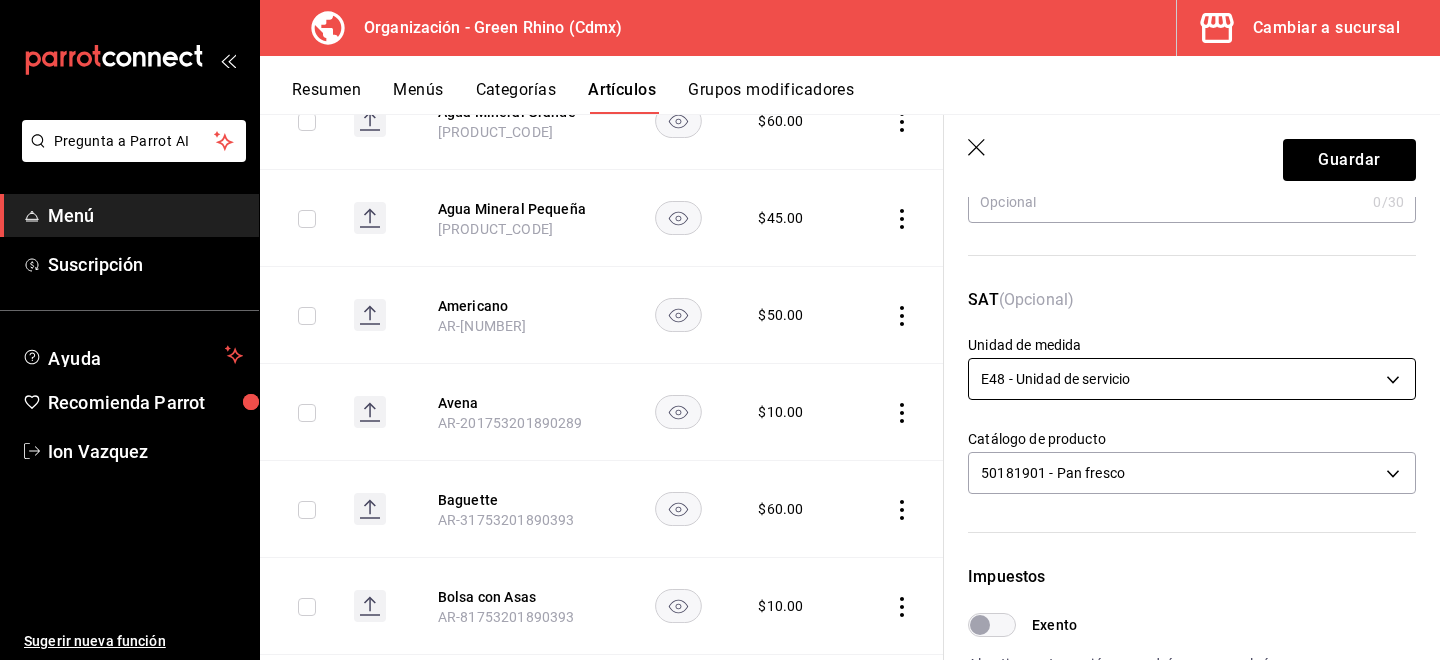 click on "Pregunta a Parrot AI Menú   Suscripción   Ayuda Recomienda Parrot   [FIRST] [LAST]   Sugerir nueva función   Organización - Green Rhino ([CITY]) Cambiar a sucursal Resumen Menús Categorías Artículos Grupos modificadores Artículos organización Edita el  precio e imagen  de tus artículos.  Asigna una categoría, agrega grupos modificadores  como “sin cebolla” o “extra queso”. ​ ​ Marcas Todas las marcas, Sin marca [UUID] Categorías Todas las categorías, Sin categoría [UUID], [UUID], [UUID], [UUID], [UUID], [UUID], [UUID], [UUID] Tipo de venta Todos los artículos ALL Ordenar Artículo Disponible Precio Agua Mineral Grande AR-921753201890396 $ 60.00 Agua Mineral Pequeña AR-931753201890396 $ 45.00 Americano AR-471753201890395 $ 50.00" at bounding box center (720, 330) 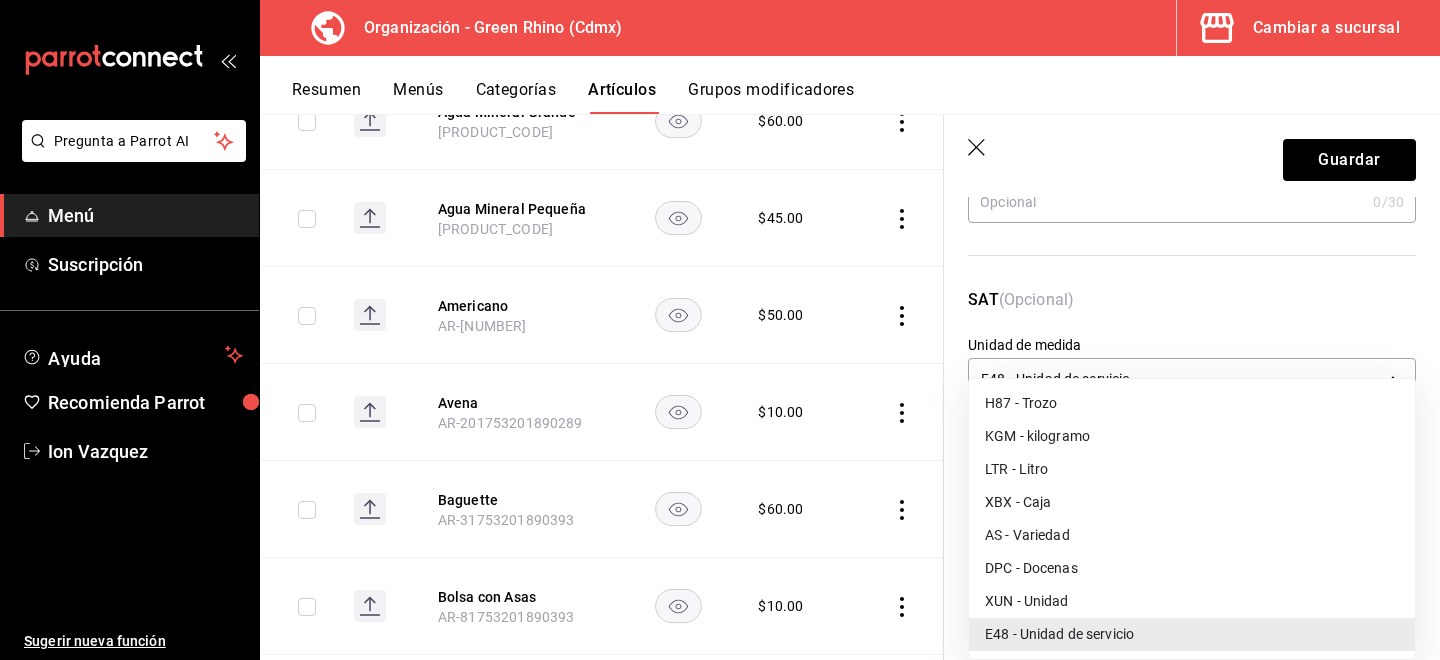 click on "XUN - Unidad" at bounding box center (1192, 601) 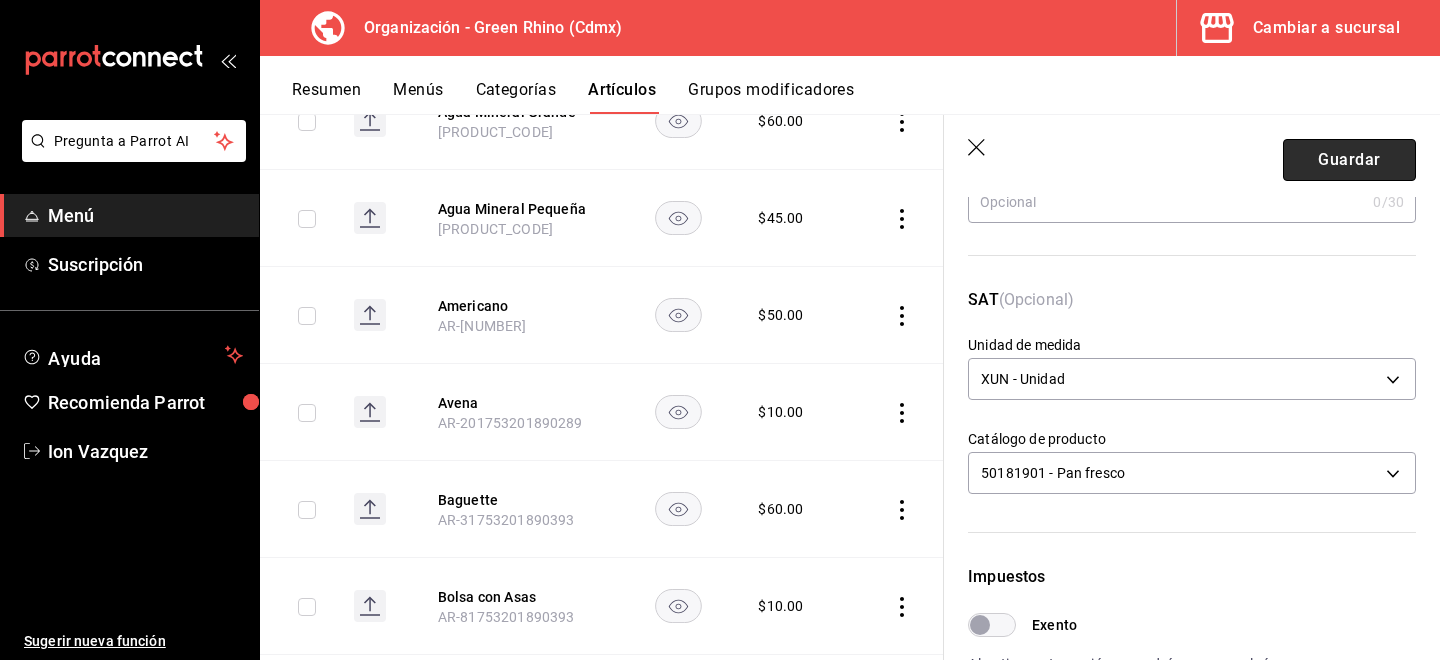 click on "Guardar" at bounding box center [1349, 160] 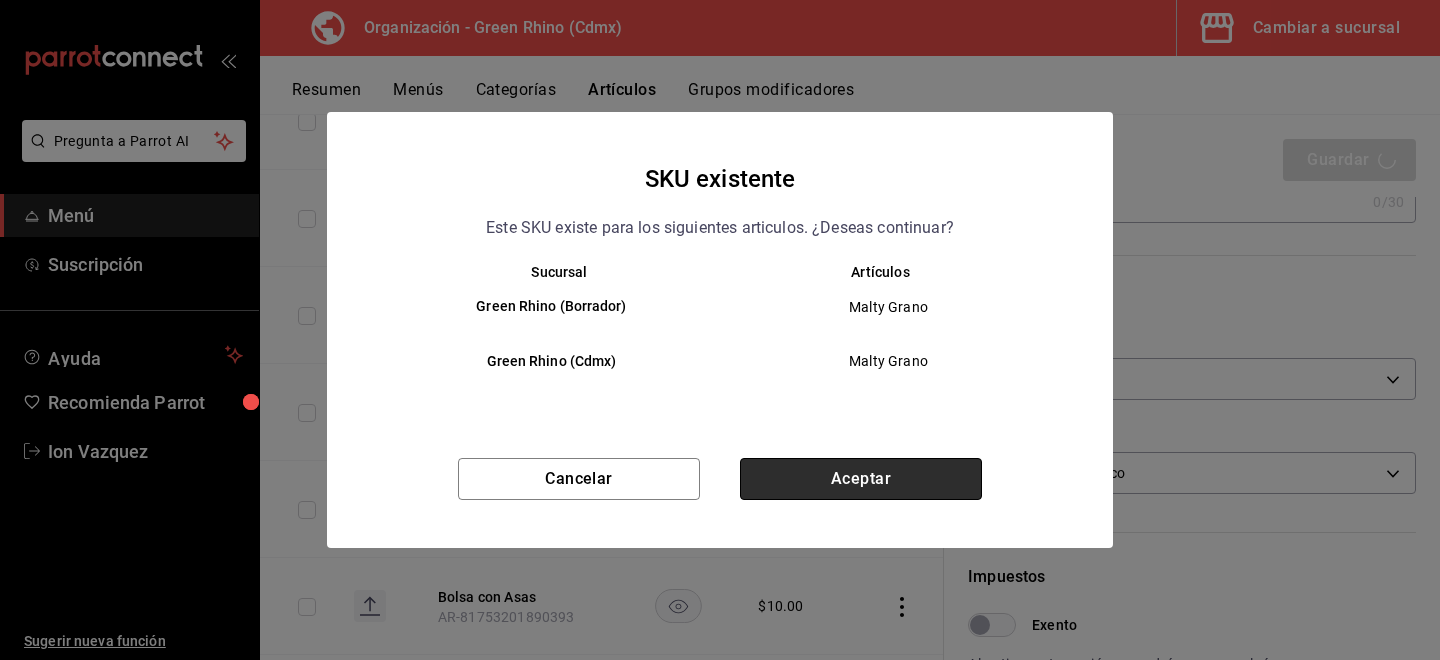 click on "Aceptar" at bounding box center (861, 479) 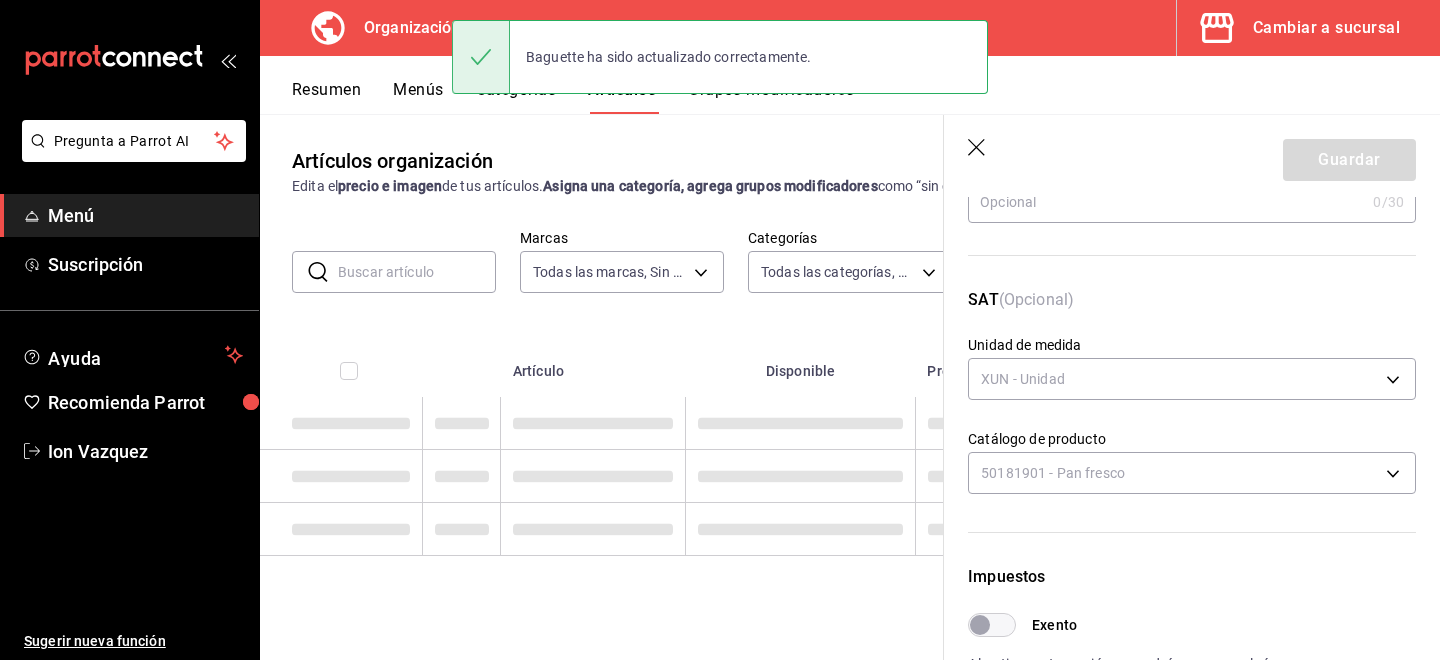 scroll, scrollTop: 0, scrollLeft: 0, axis: both 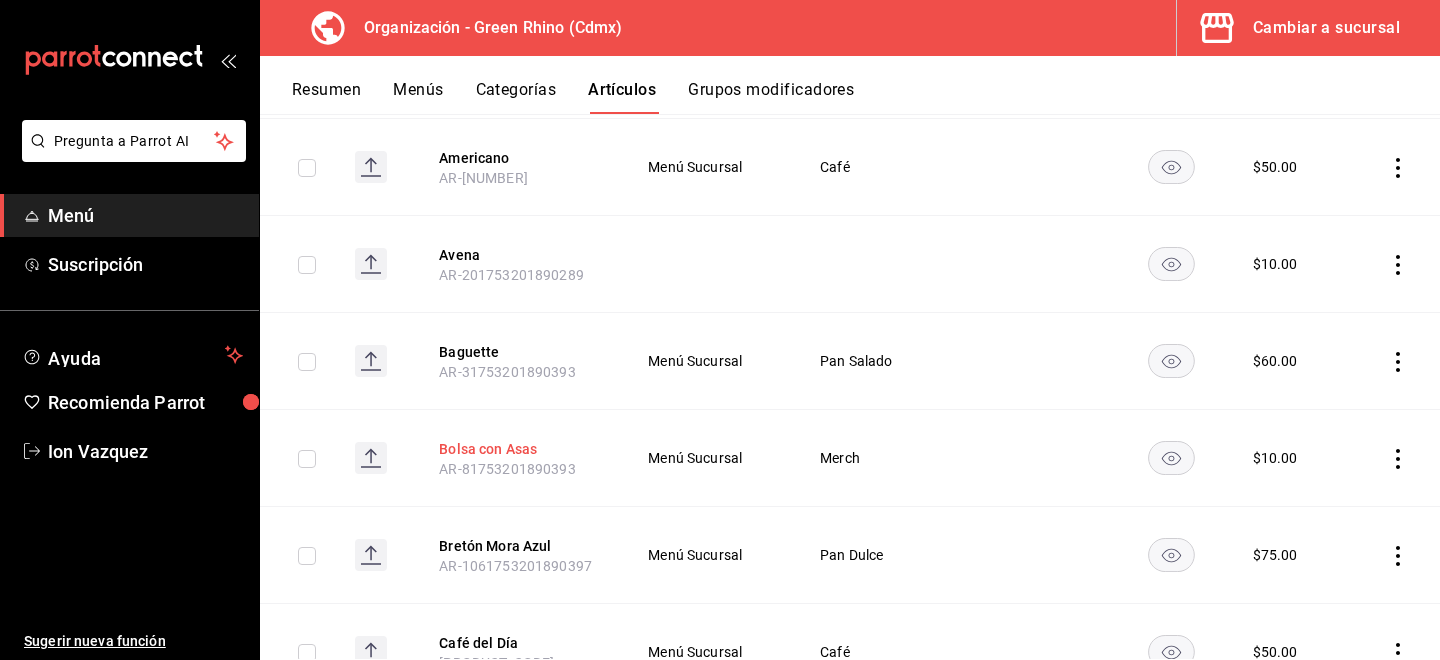click on "Bolsa con Asas" at bounding box center [519, 449] 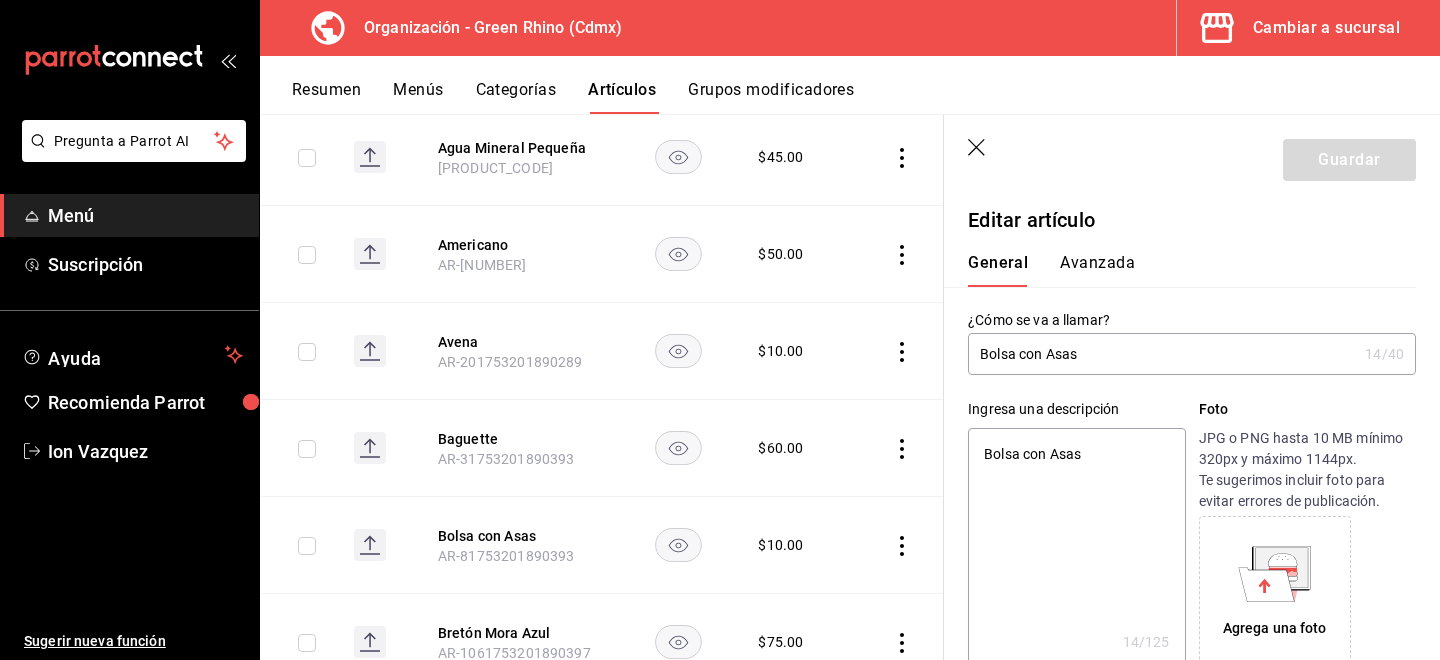 click on "Avanzada" at bounding box center (1097, 270) 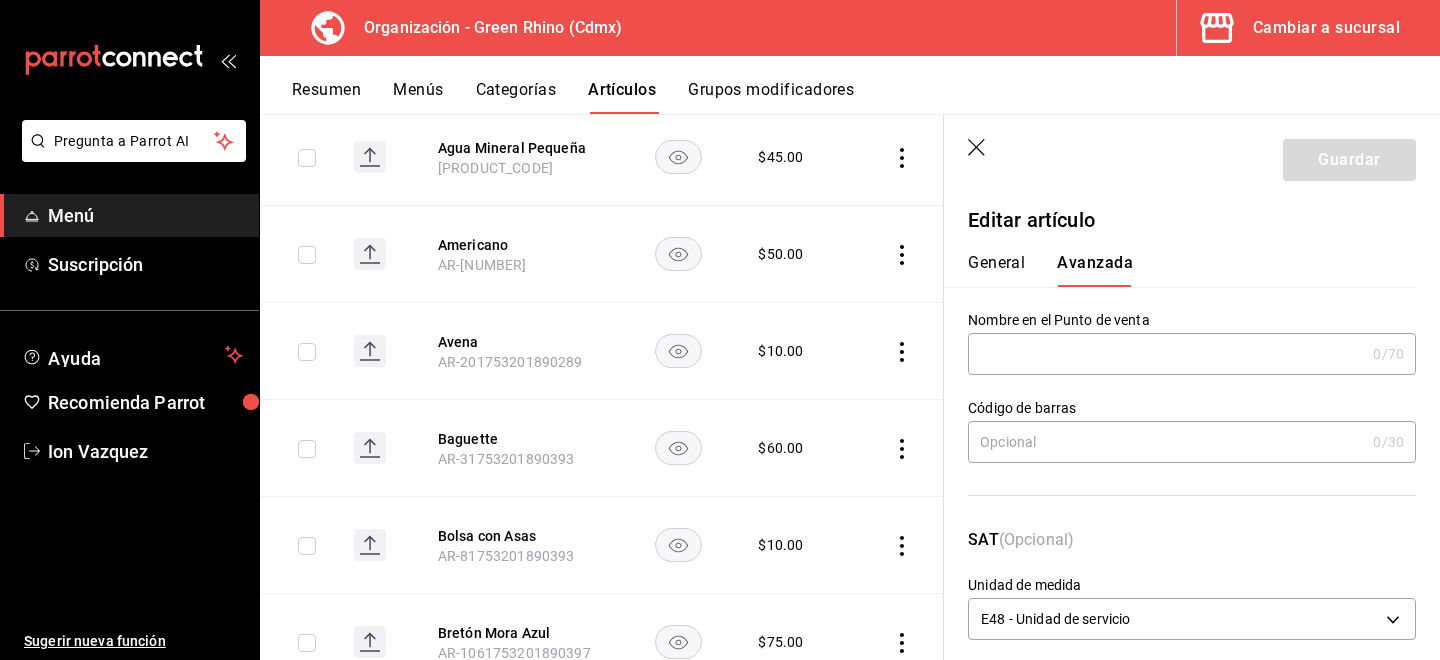 scroll, scrollTop: 237, scrollLeft: 0, axis: vertical 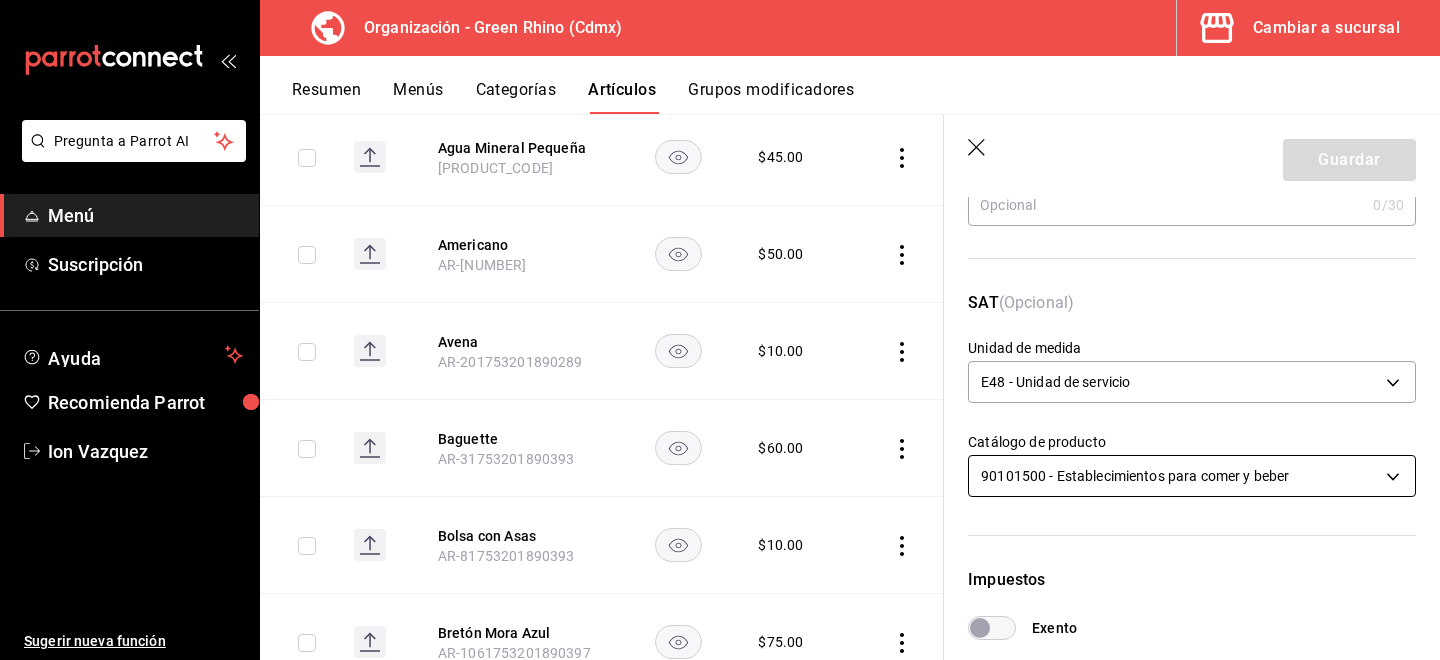 click on "Pregunta a Parrot AI Menú   Suscripción   Ayuda Recomienda Parrot   [FIRST] [LAST]   Sugerir nueva función   Organización - Green Rhino ([CITY]) Cambiar a sucursal Resumen Menús Categorías Artículos Grupos modificadores Artículos organización Edita el  precio e imagen  de tus artículos.  Asigna una categoría, agrega grupos modificadores  como “sin cebolla” o “extra queso”. ​ ​ Marcas Todas las marcas, Sin marca [UUID] Categorías Todas las categorías, Sin categoría [UUID], [UUID], [UUID], [UUID], [UUID], [UUID], [UUID], [UUID] Tipo de venta Todos los artículos ALL Ordenar Artículo Disponible Precio Agua Mineral Grande AR-921753201890396 $ 60.00 Agua Mineral Pequeña AR-931753201890396 $ 45.00 Americano AR-471753201890395 $ 50.00" at bounding box center (720, 330) 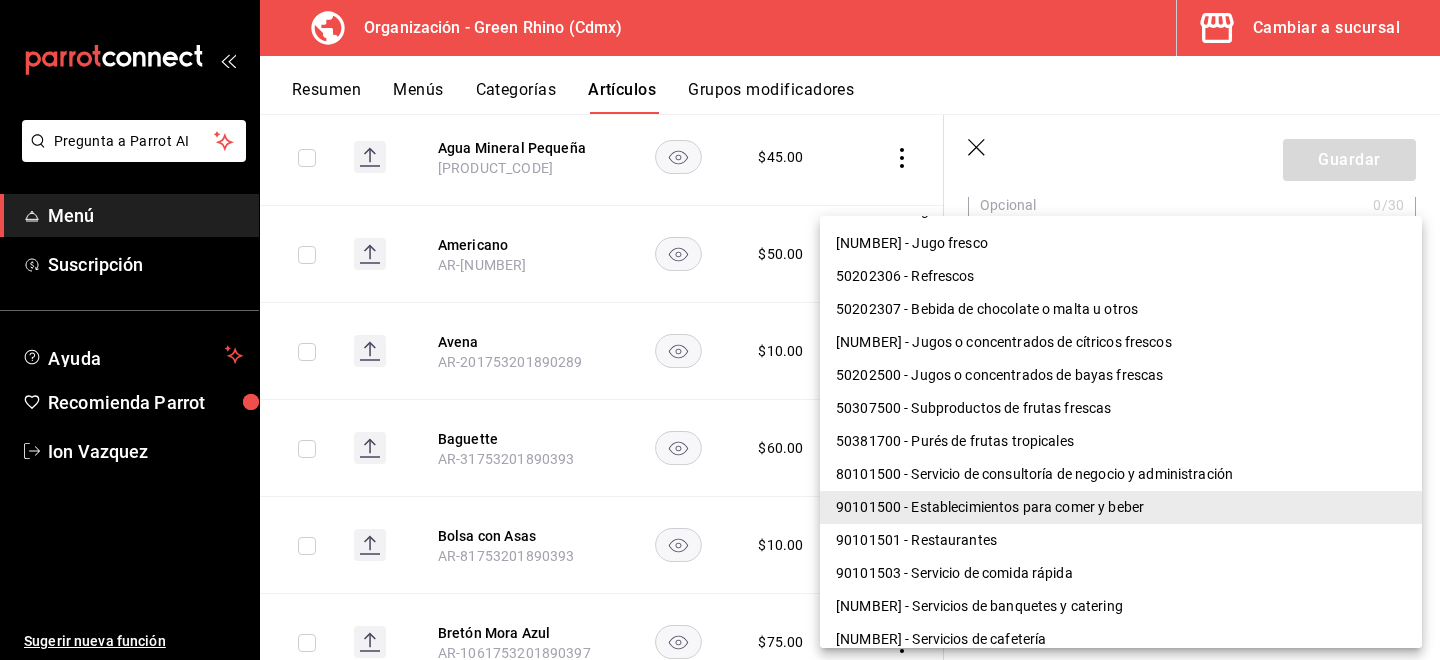 scroll, scrollTop: 1300, scrollLeft: 0, axis: vertical 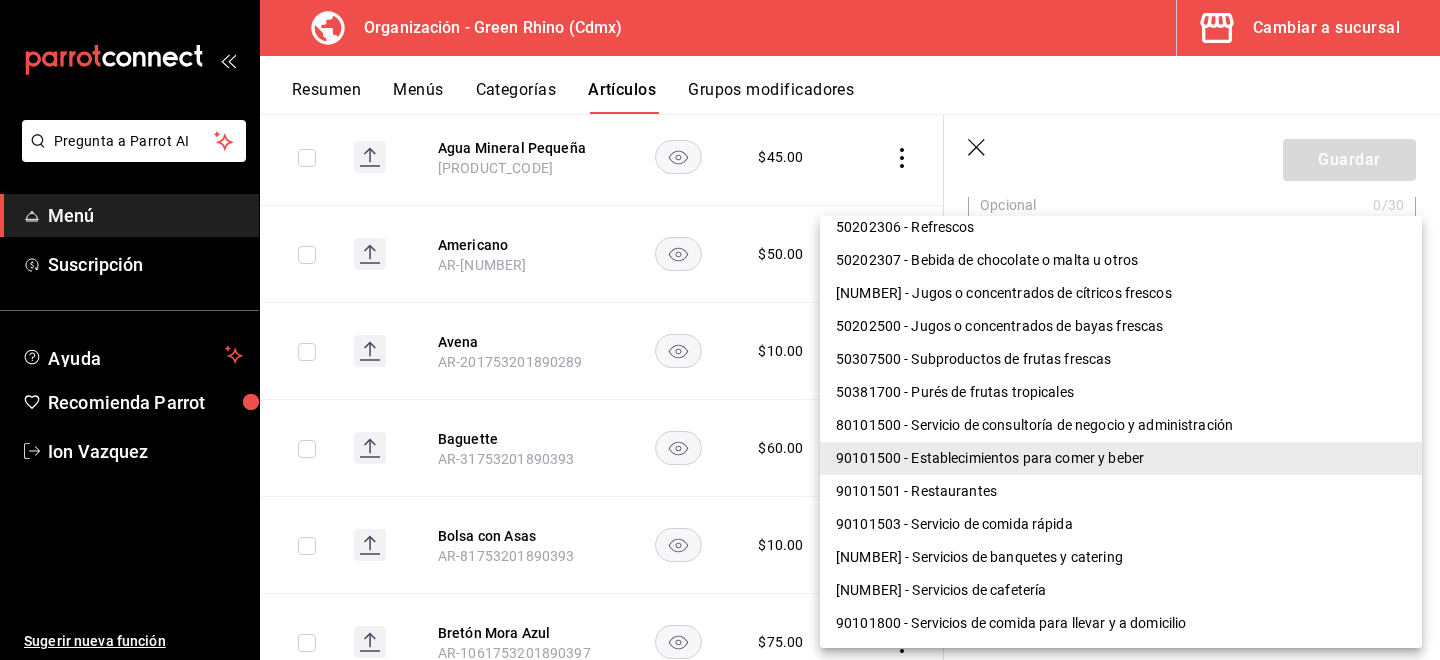 click on "90101500 - Establecimientos para comer y beber" at bounding box center [1121, 458] 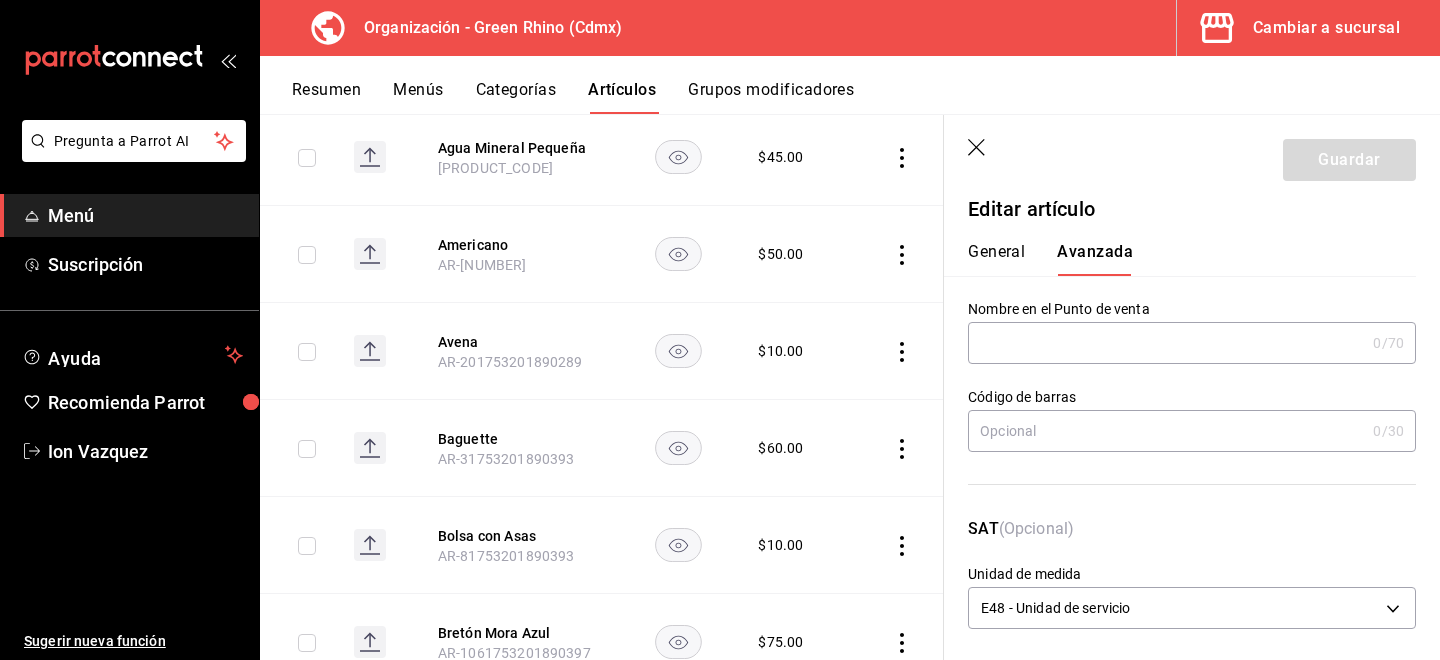 scroll, scrollTop: 0, scrollLeft: 0, axis: both 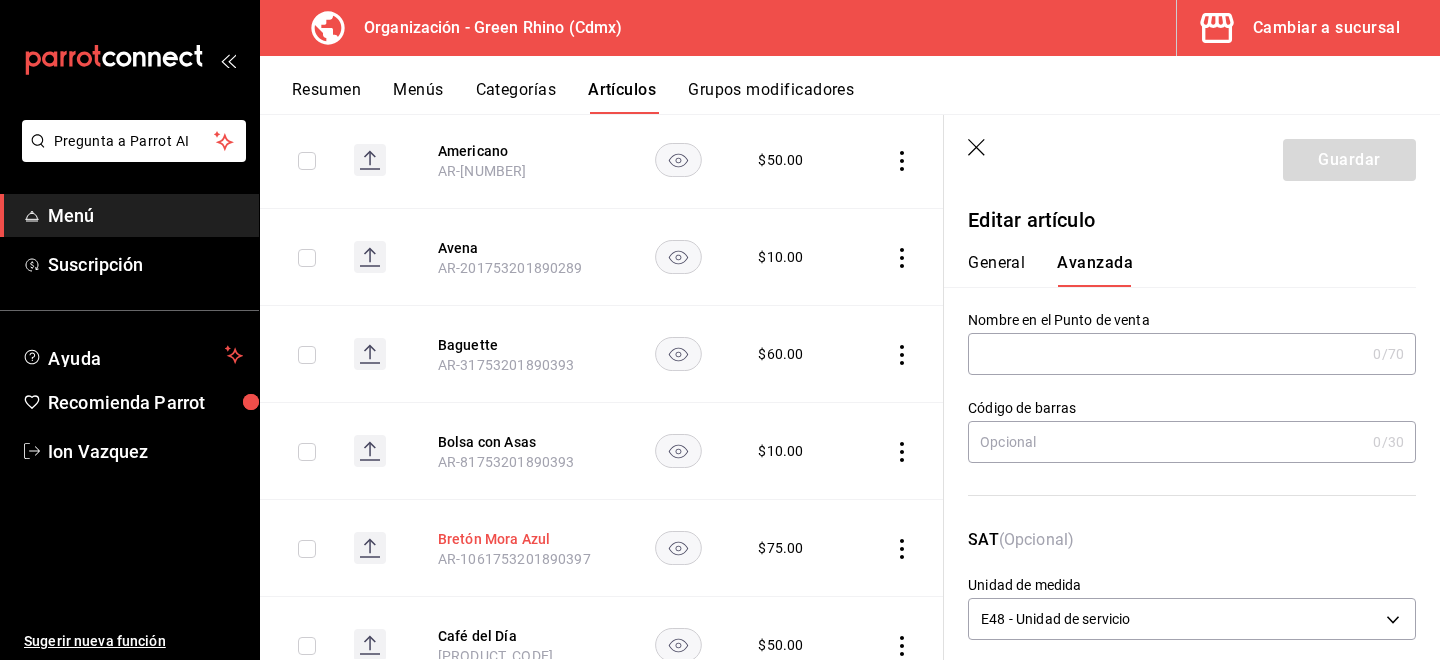 click on "Bretón Mora Azul" at bounding box center (518, 539) 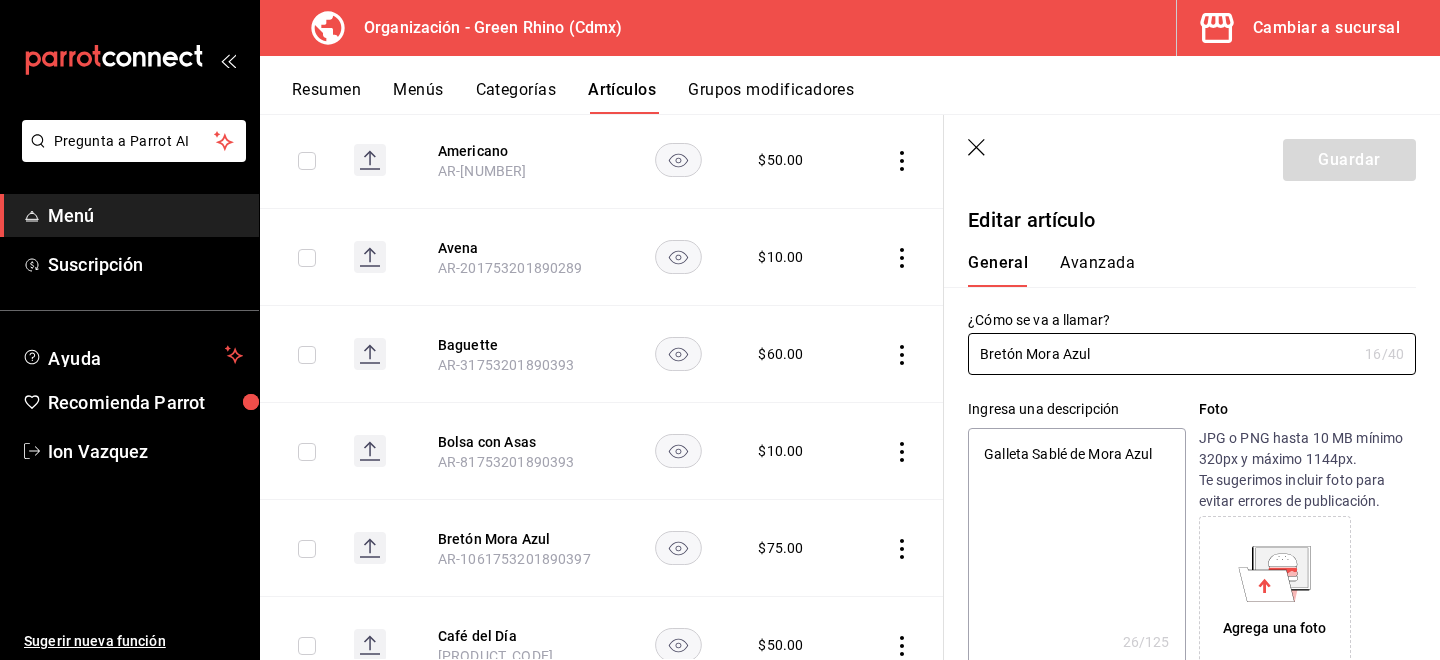 click on "Avanzada" at bounding box center [1097, 270] 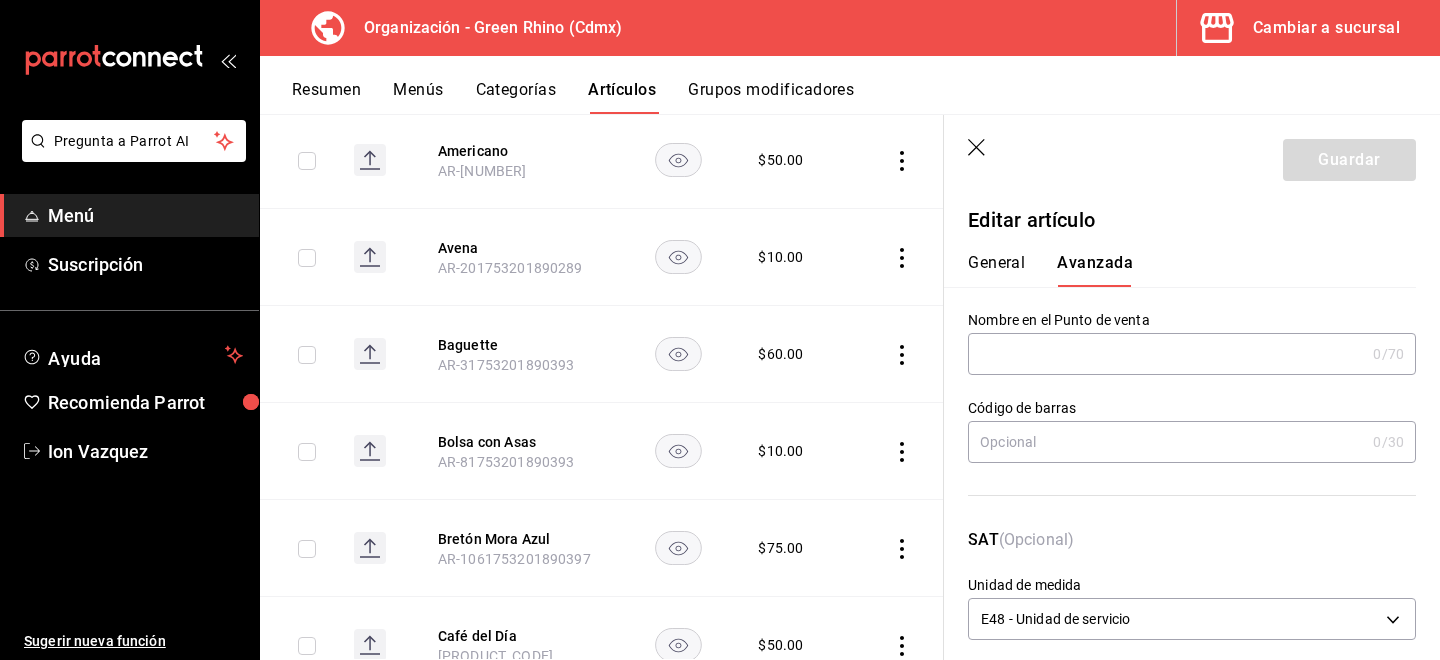 scroll, scrollTop: 277, scrollLeft: 0, axis: vertical 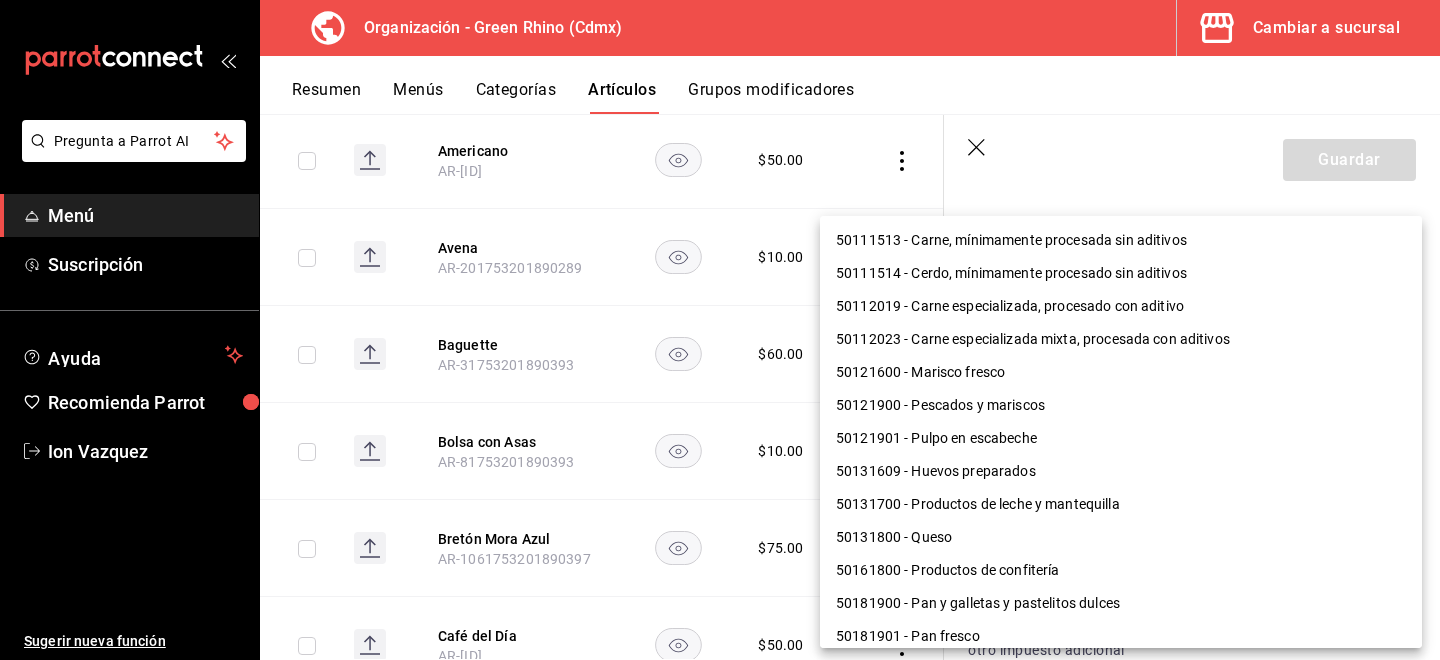 click on "Pregunta a Parrot AI Menú   Suscripción   Ayuda Recomienda Parrot   Ion Vazquez   Sugerir nueva función   Organización - Green Rhino (Cdmx) Cambiar a sucursal Resumen Menús Categorías Artículos Grupos modificadores Artículos organización Edita el  precio e imagen  de tus artículos.  Asigna una categoría, agrega grupos modificadores  como “sin cebolla” o “extra queso”. ​ ​ Marcas Todas las marcas, Sin marca [UUID] Categorías Todas las categorías, Sin categoría [UUID],[UUID],[UUID],[UUID],[UUID],[UUID],[UUID],[UUID] Tipo de venta Todos los artículos ALL Ordenar Artículo Disponible Precio Agua Mineral Grande AR-[ID] $[PRICE] Agua Mineral Pequeña AR-[ID] $[PRICE] Americano AR-[ID] $[PRICE]" at bounding box center (720, 330) 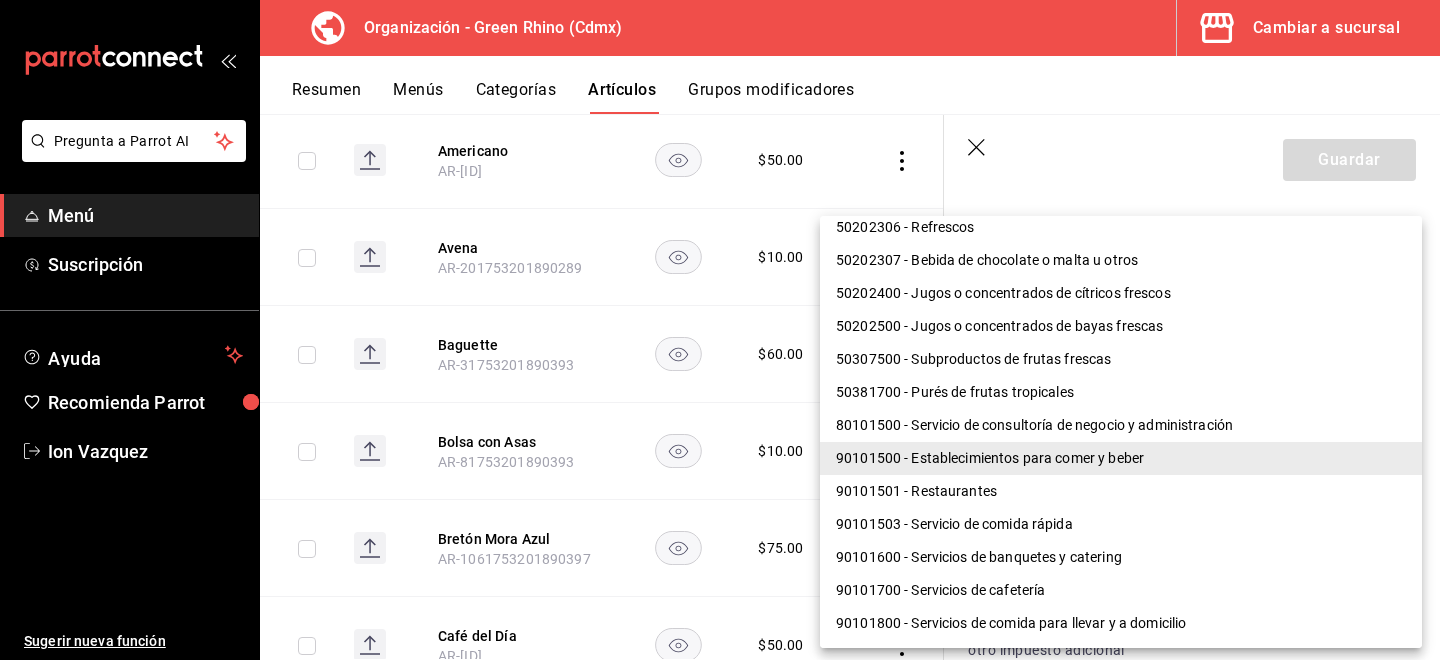 click on "90101501 - Restaurantes" at bounding box center [1121, 491] 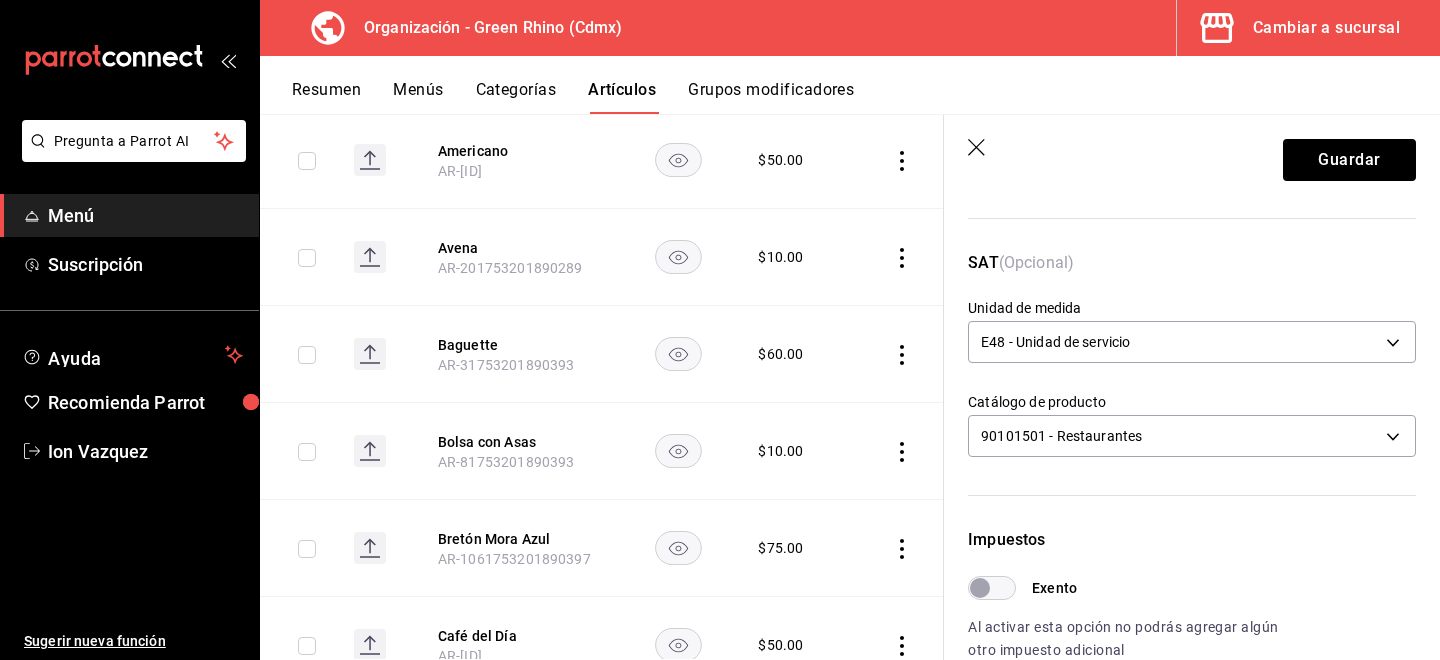 click on "Guardar" at bounding box center (1192, 156) 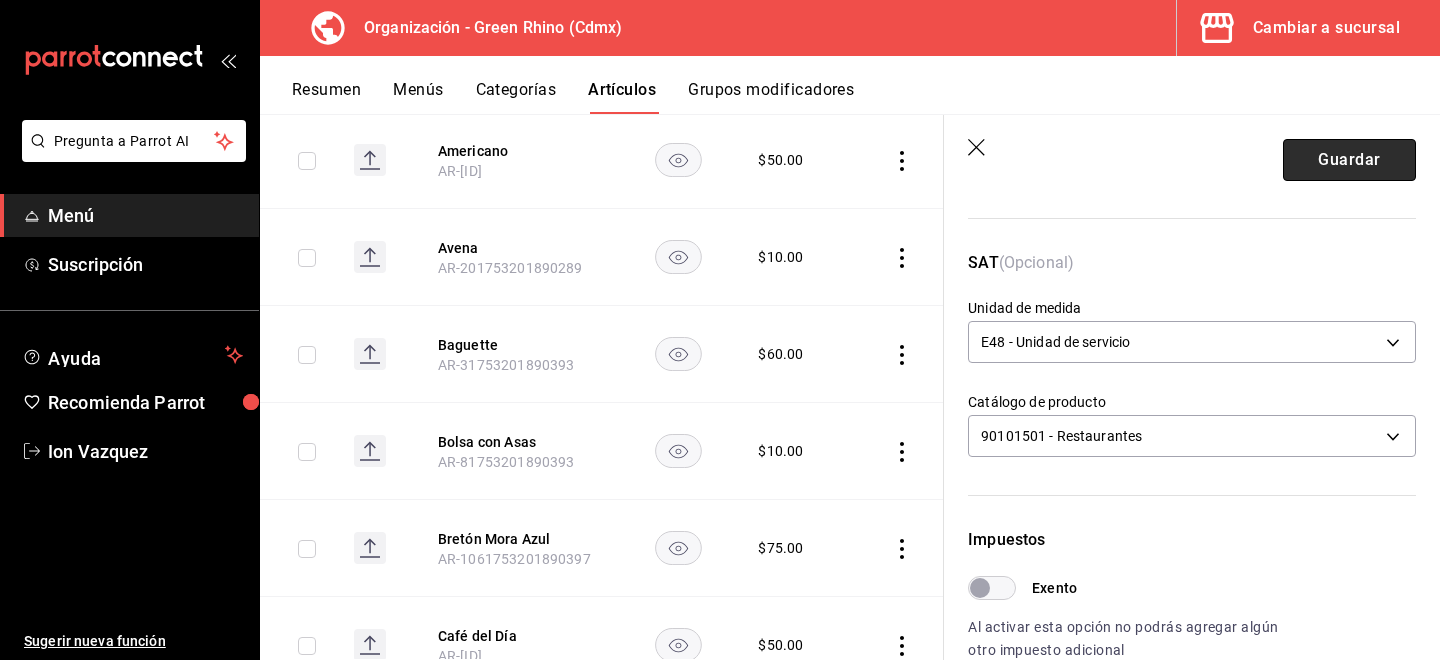 click on "Guardar" at bounding box center [1349, 160] 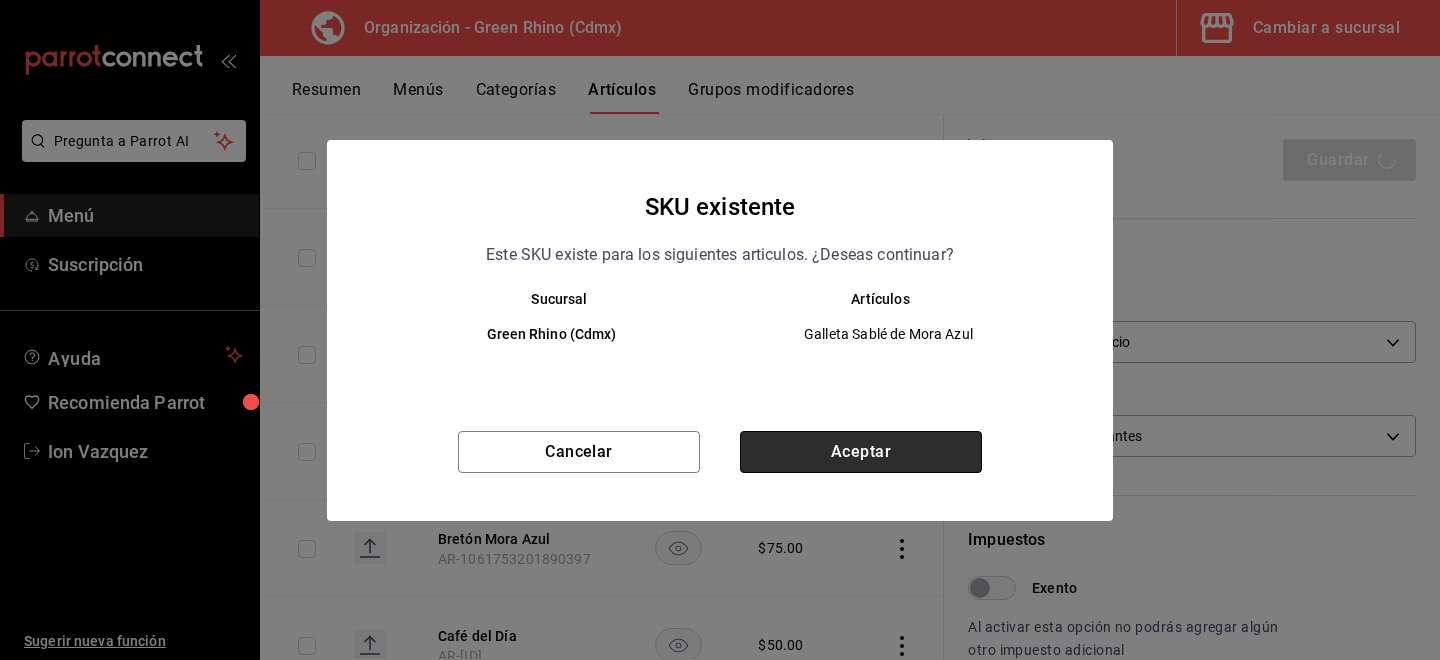 click on "Aceptar" at bounding box center [861, 452] 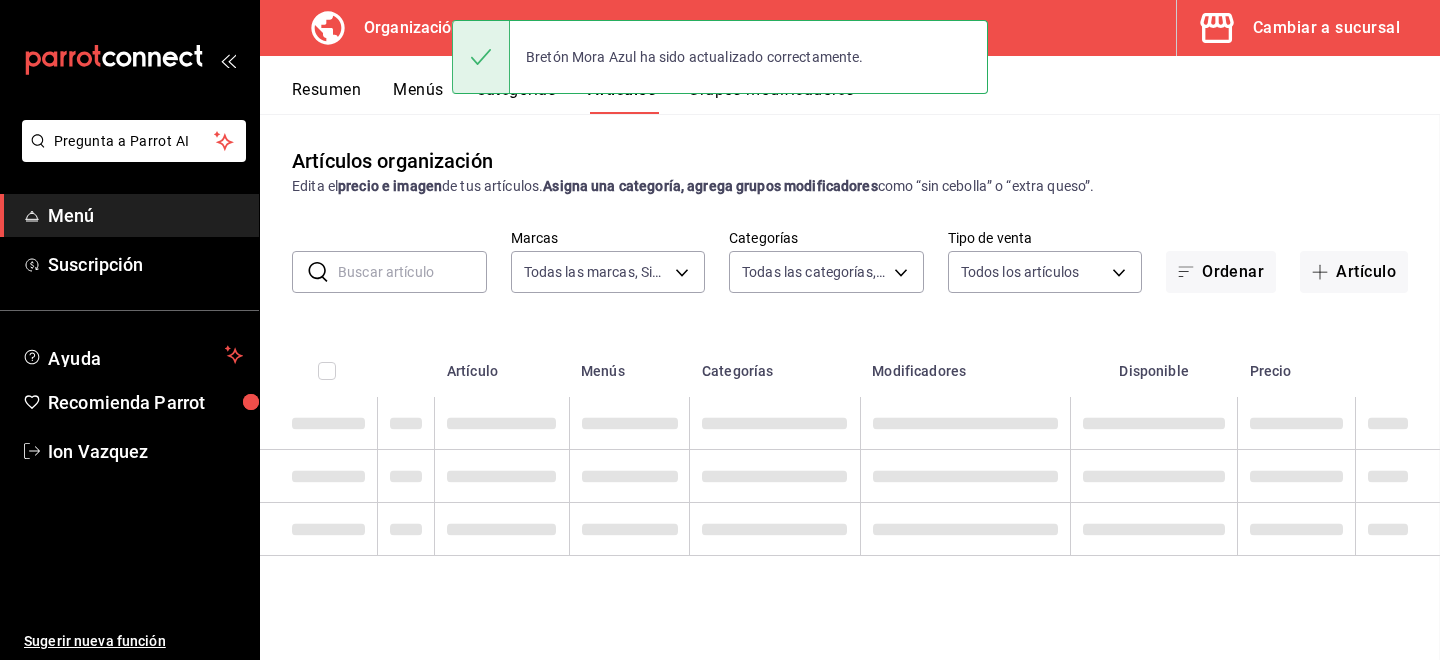 scroll, scrollTop: 0, scrollLeft: 0, axis: both 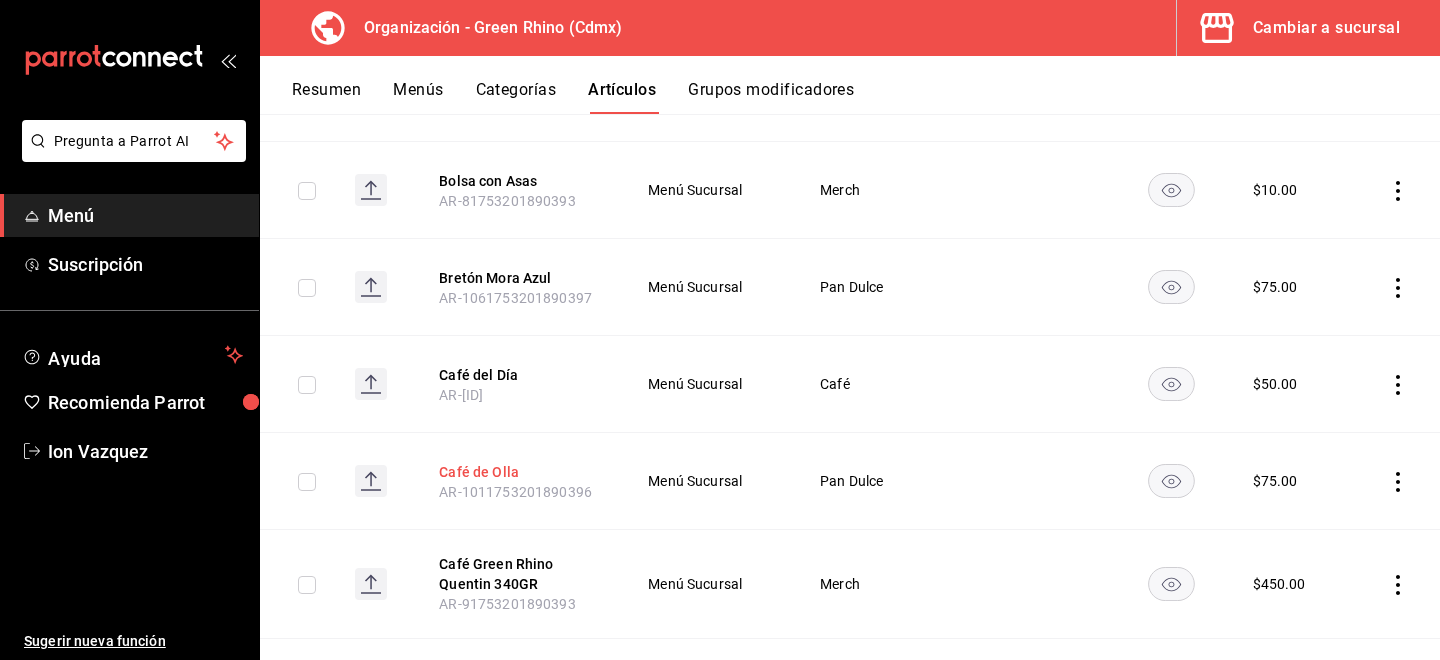 click on "Café de Olla" at bounding box center (519, 472) 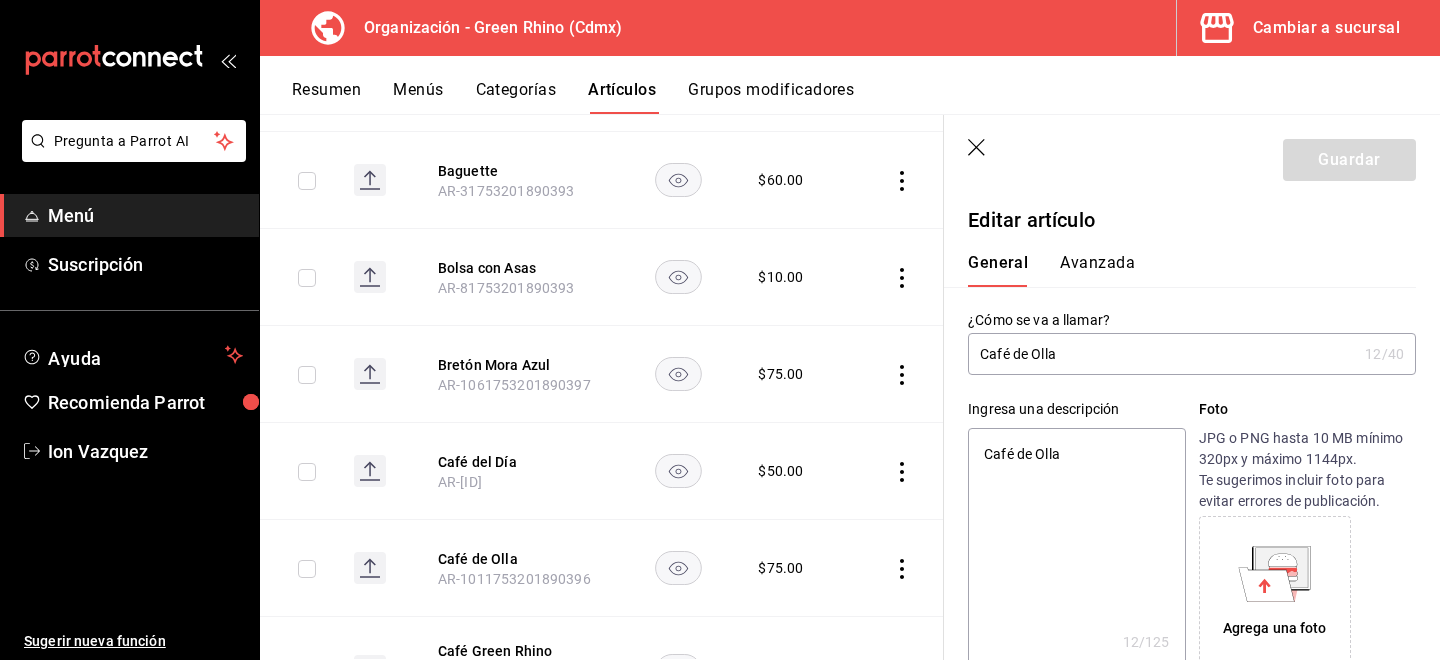 click on "Avanzada" at bounding box center [1097, 270] 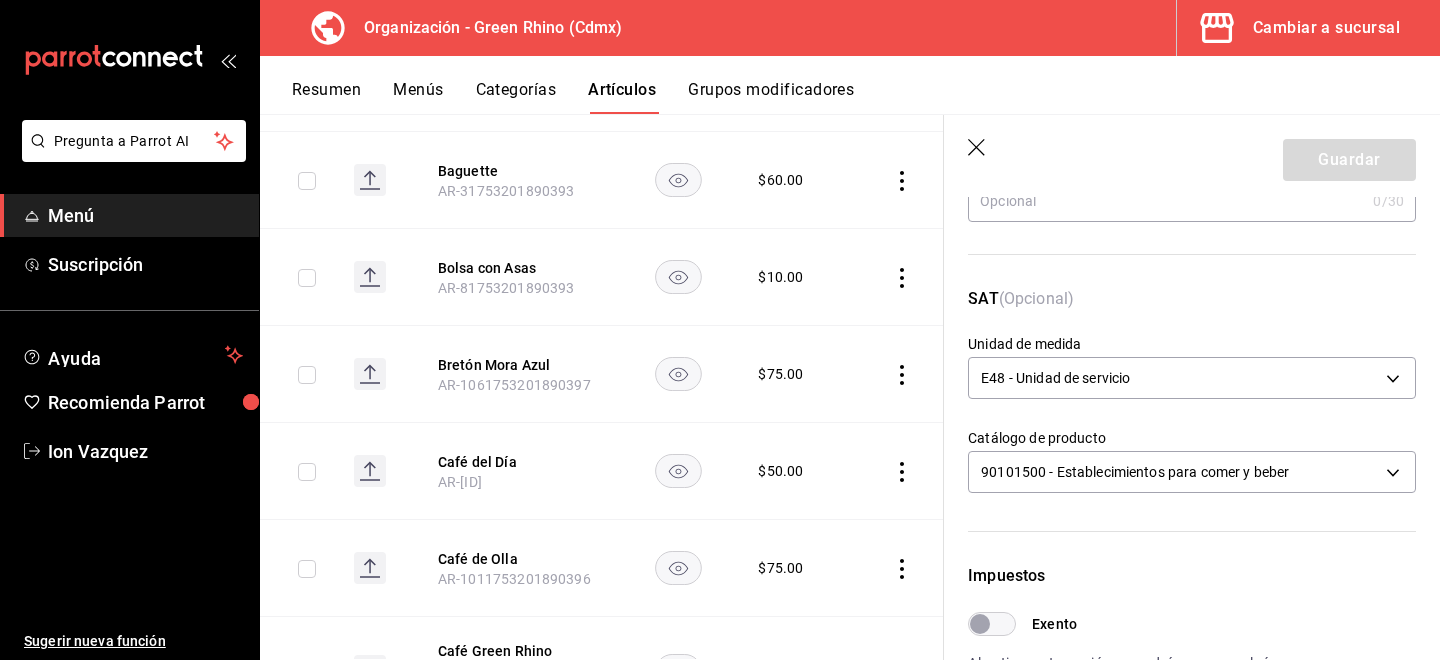scroll, scrollTop: 315, scrollLeft: 0, axis: vertical 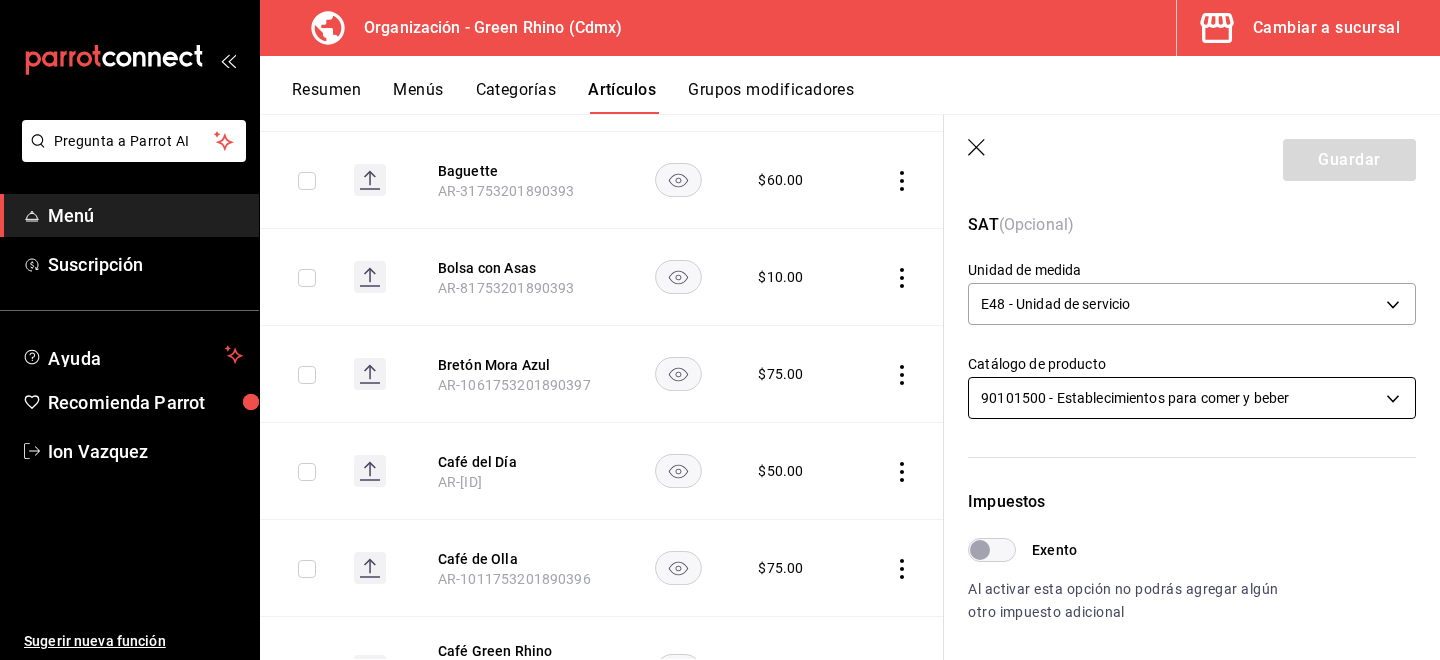 click on "Pregunta a Parrot AI Menú   Suscripción   Ayuda Recomienda Parrot   Ion Vazquez   Sugerir nueva función   Organización - Green Rhino ([CITY]) Cambiar a sucursal Resumen Menús Categorías Artículos Grupos modificadores Artículos organización Edita el  precio e imagen  de tus artículos.  Asigna una categoría, agrega grupos modificadores  como “sin cebolla” o “extra queso”. ​ ​ Marcas Todas las marcas, Sin marca [UUID] Categorías Todas las categorías, Sin categoría [UUIDS], [UUIDS], [UUIDS], [UUIDS], [UUIDS], [UUIDS], [UUIDS], [UUIDS] Tipo de venta Todos los artículos ALL Ordenar Artículo Disponible Precio Agua Mineral Grande [PRODUCT_CODE] $ 60.00 Agua Mineral Pequeña [PRODUCT_CODE] $ 45.00 Americano [PRODUCT_CODE] $ 50.00" at bounding box center (720, 330) 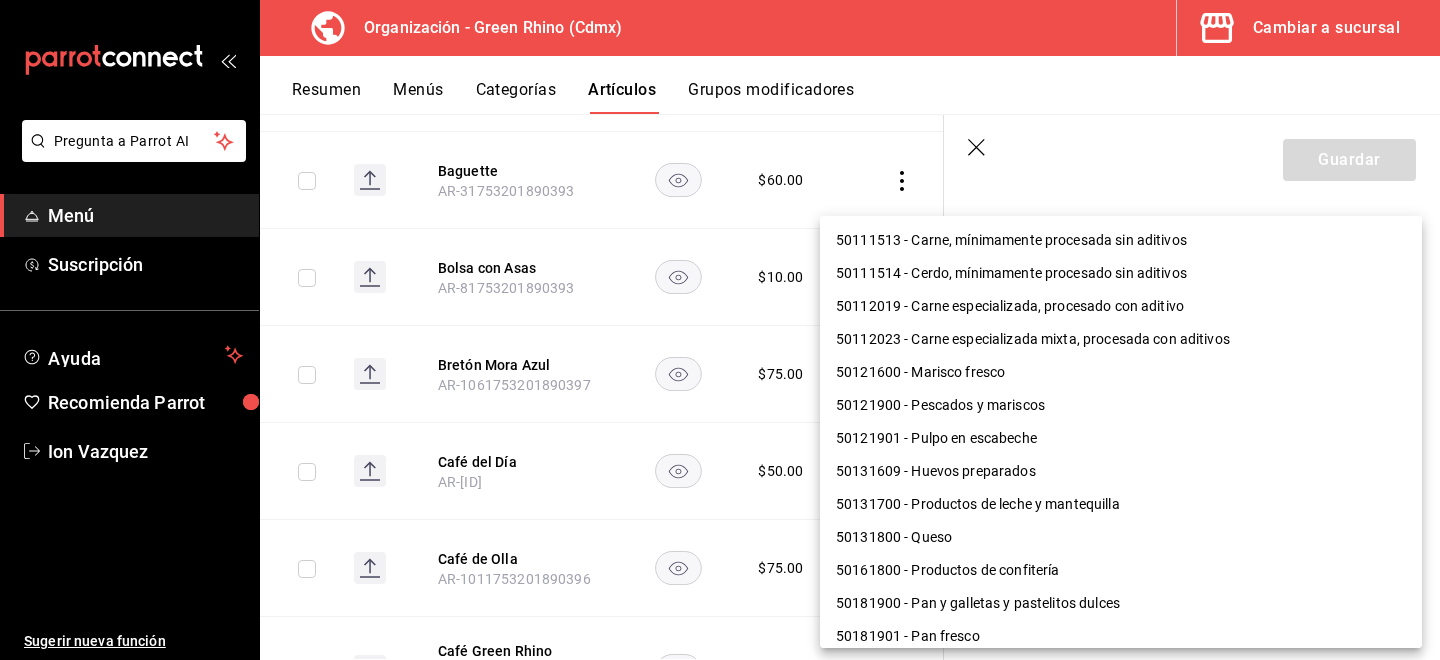 scroll, scrollTop: 1300, scrollLeft: 0, axis: vertical 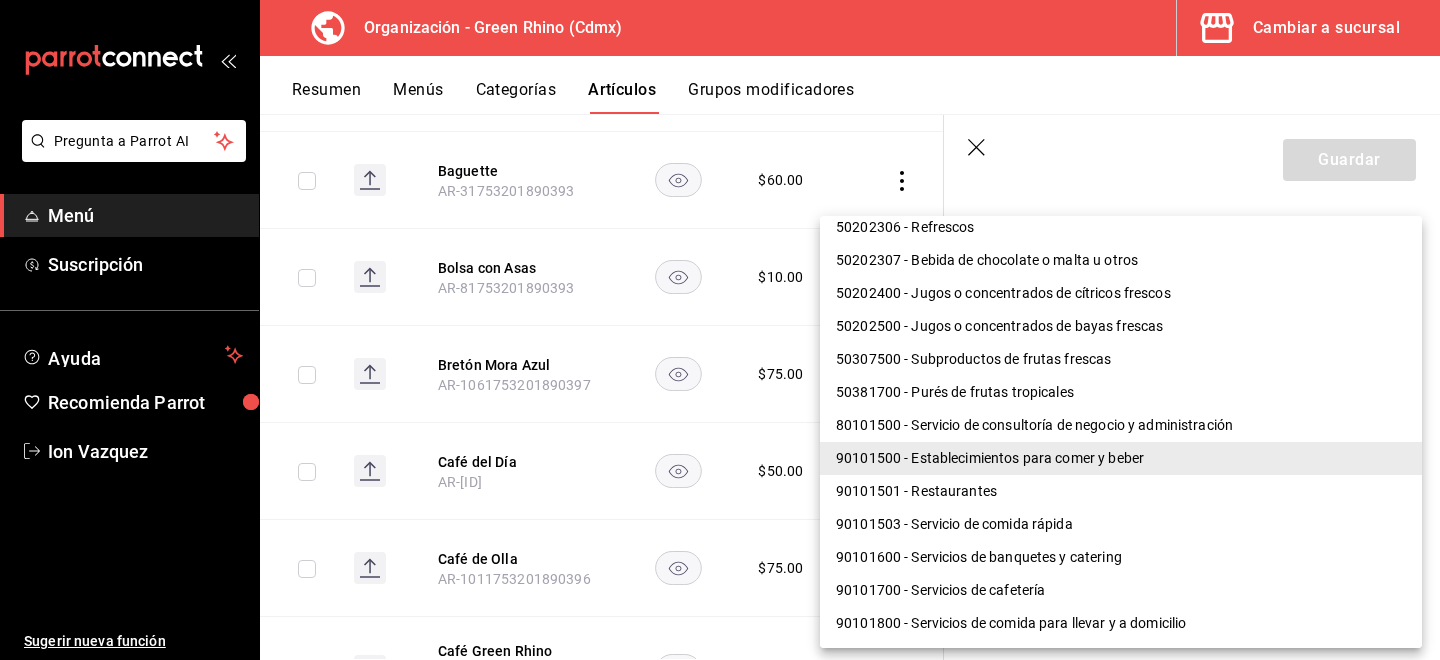 click on "90101501 - Restaurantes" at bounding box center (1121, 491) 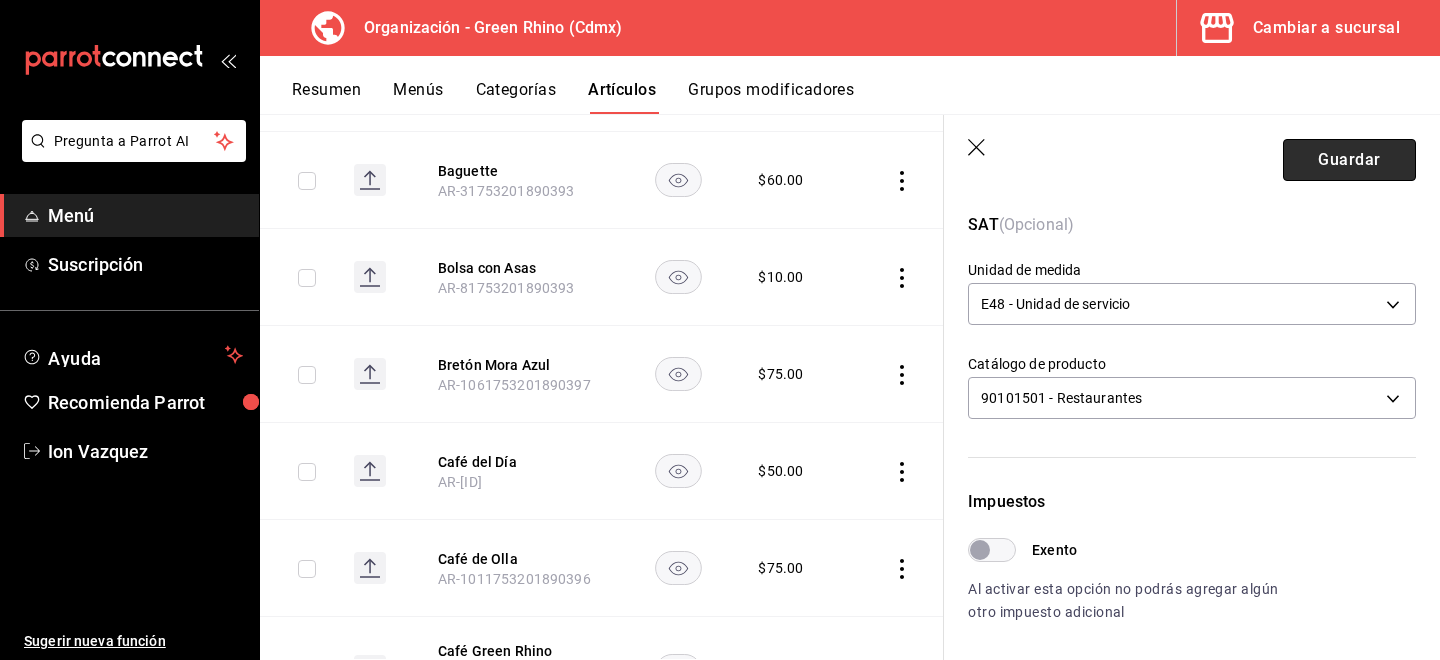 click on "Guardar" at bounding box center (1349, 160) 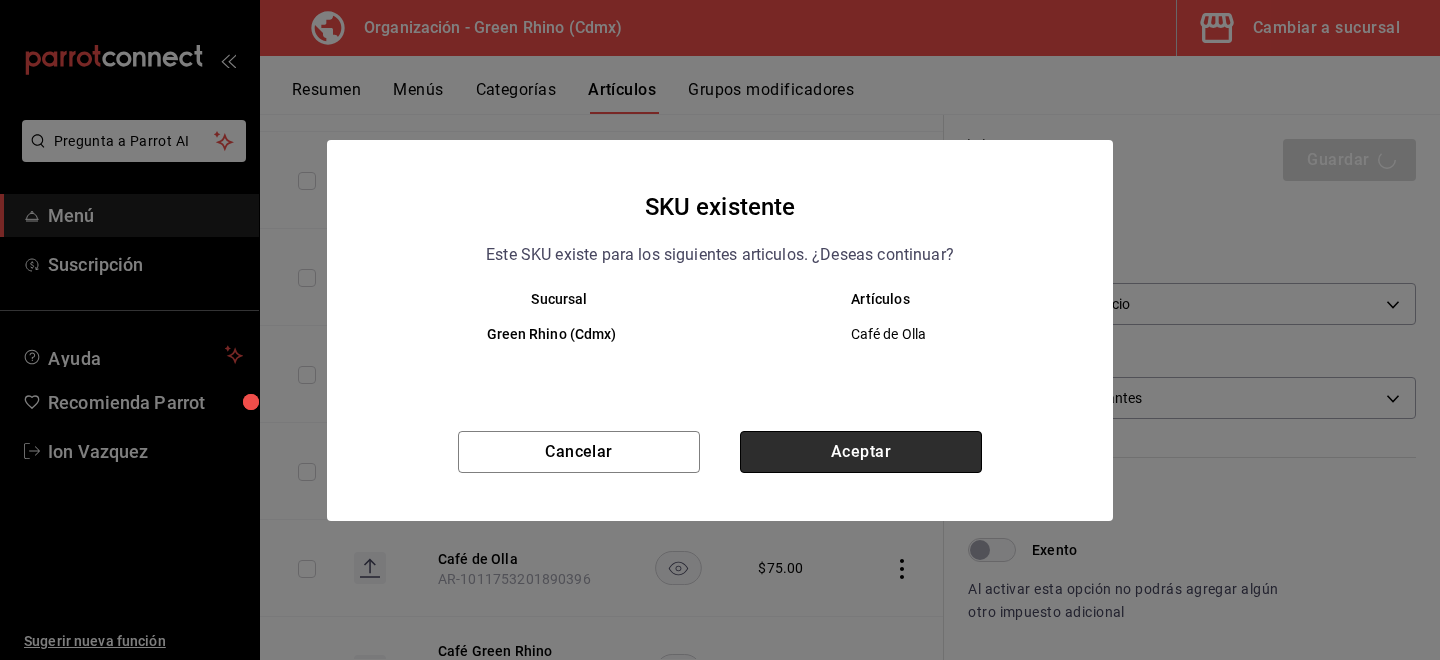 click on "Aceptar" at bounding box center (861, 452) 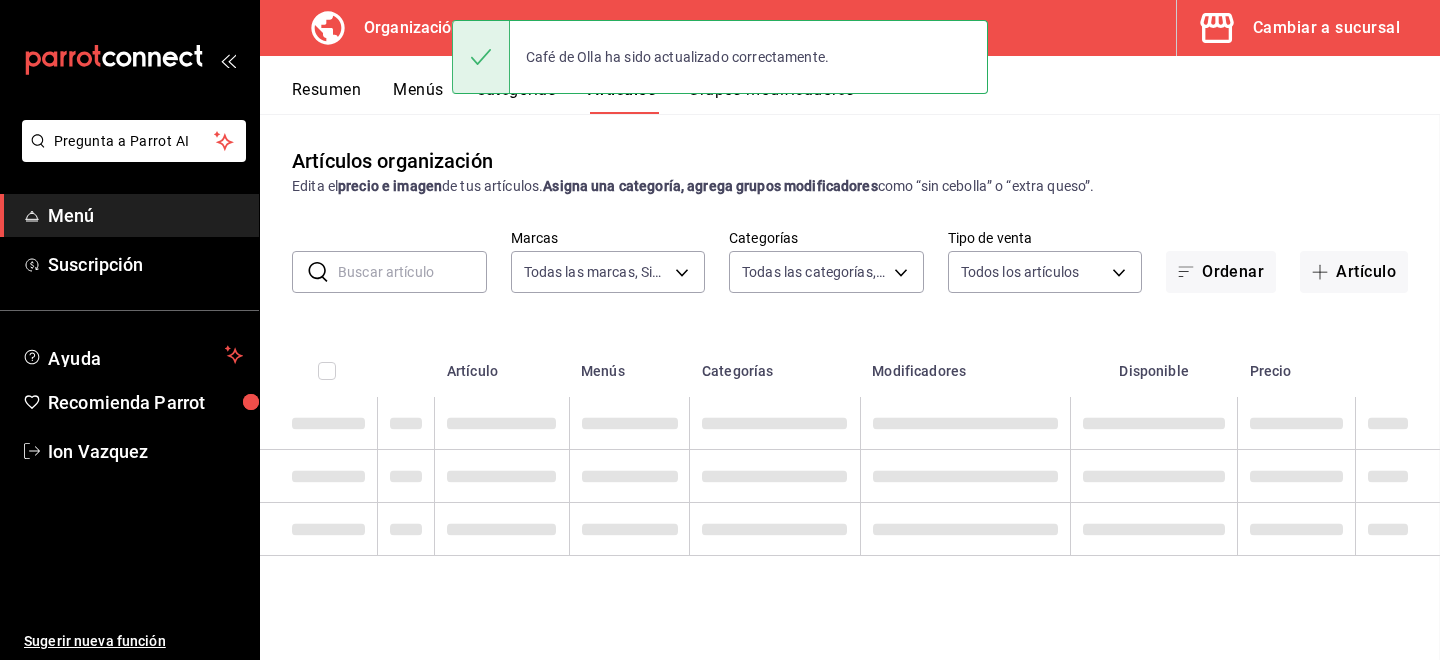 scroll, scrollTop: 0, scrollLeft: 0, axis: both 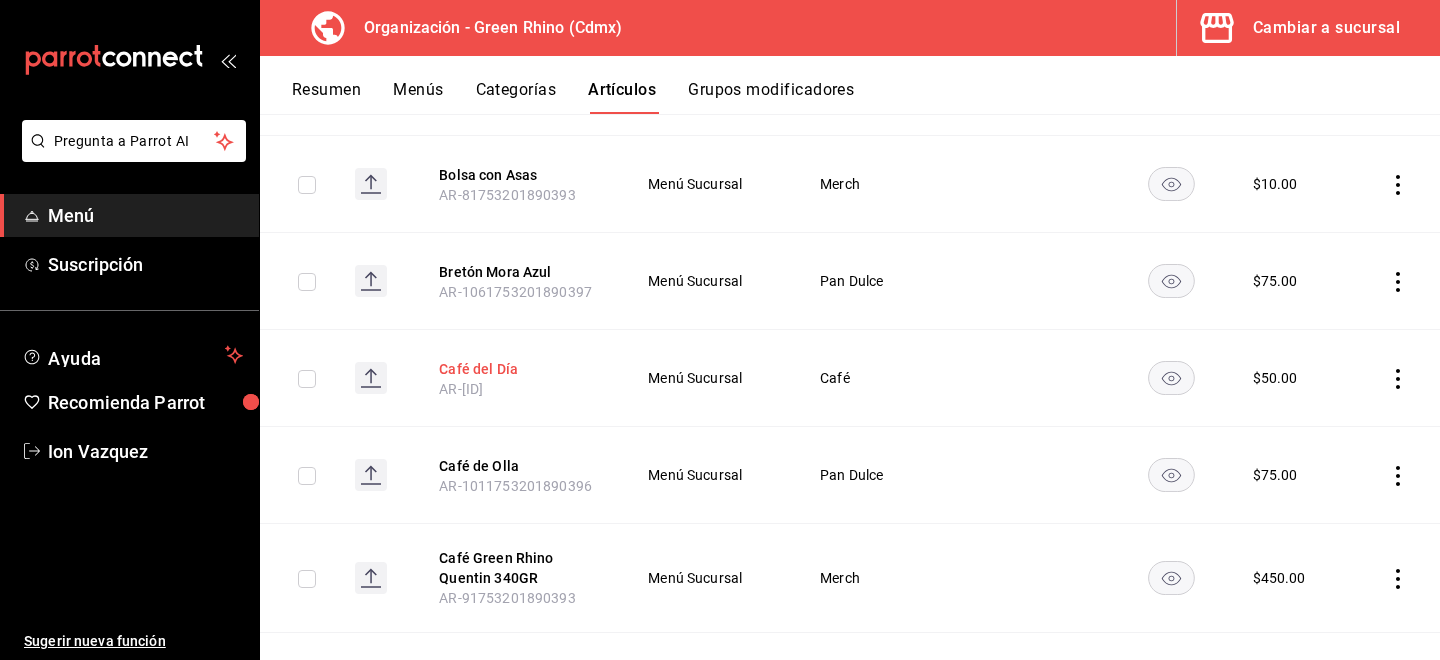 click on "Café del Día" at bounding box center [519, 369] 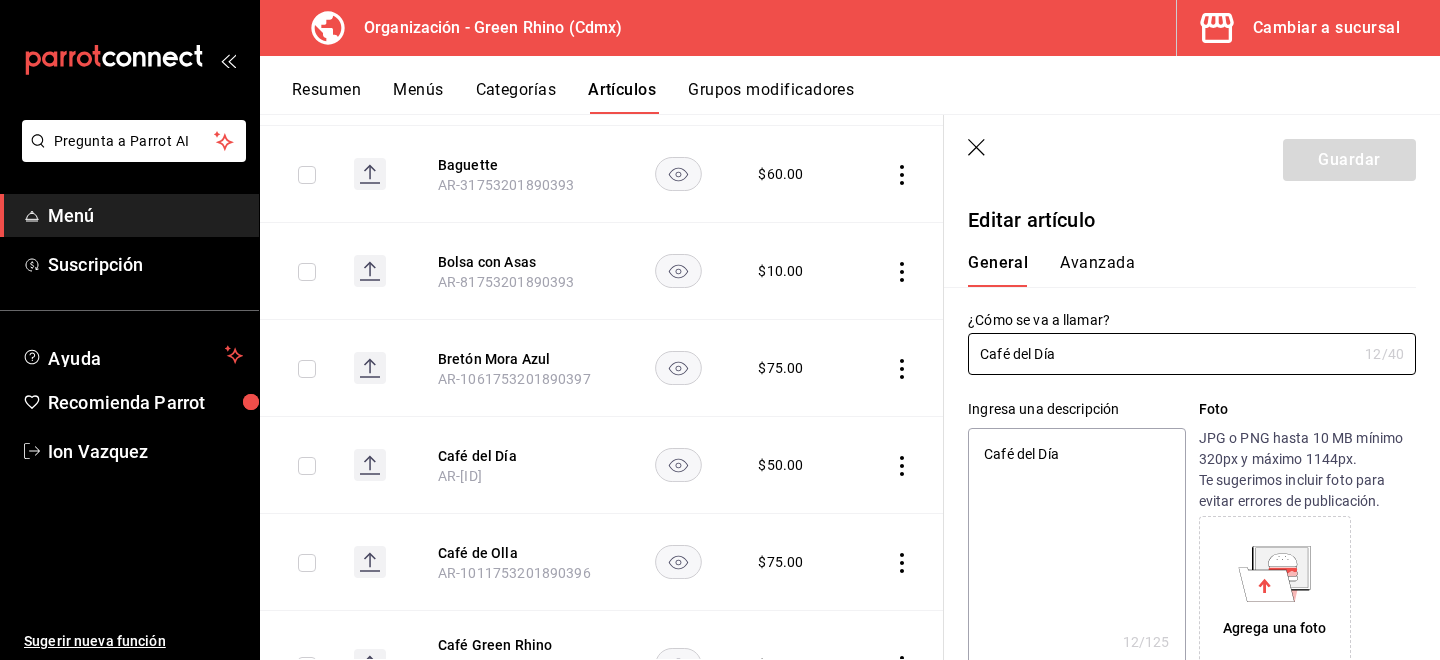 type on "x" 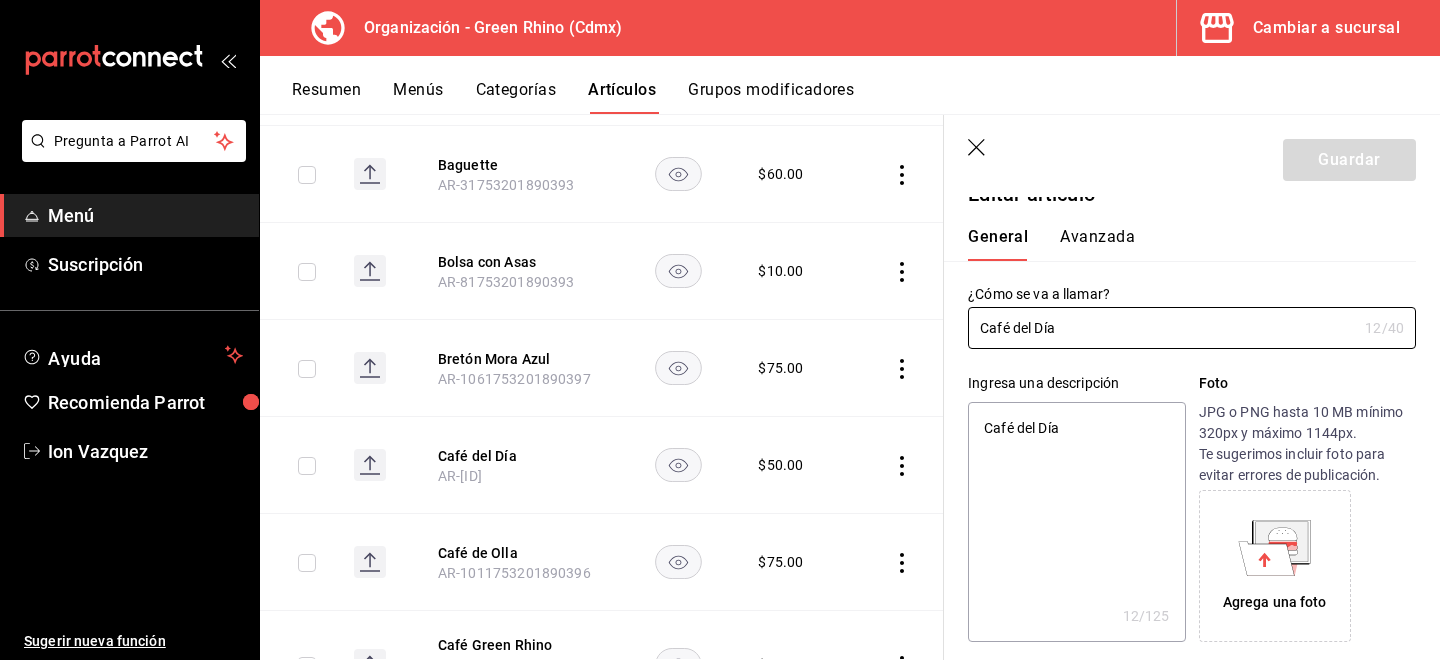 scroll, scrollTop: 0, scrollLeft: 0, axis: both 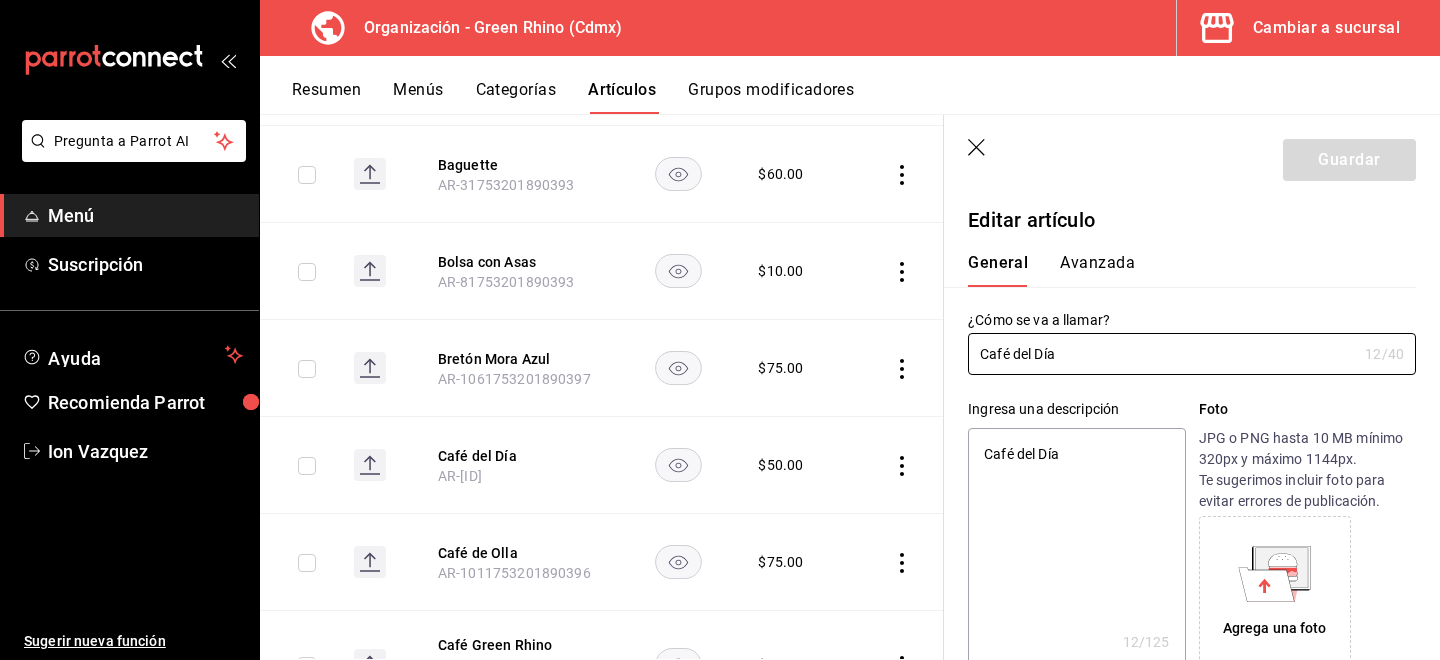 click on "General Avanzada" at bounding box center [1180, 261] 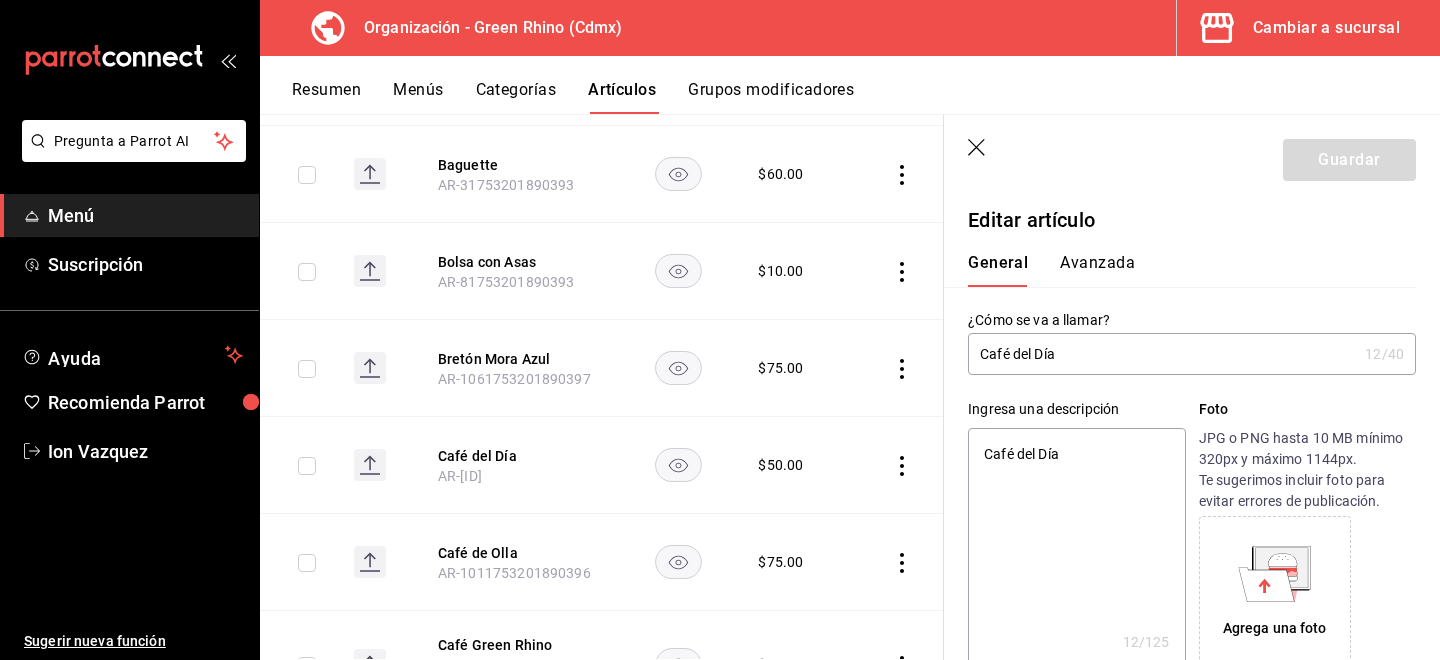 click on "Avanzada" at bounding box center [1097, 270] 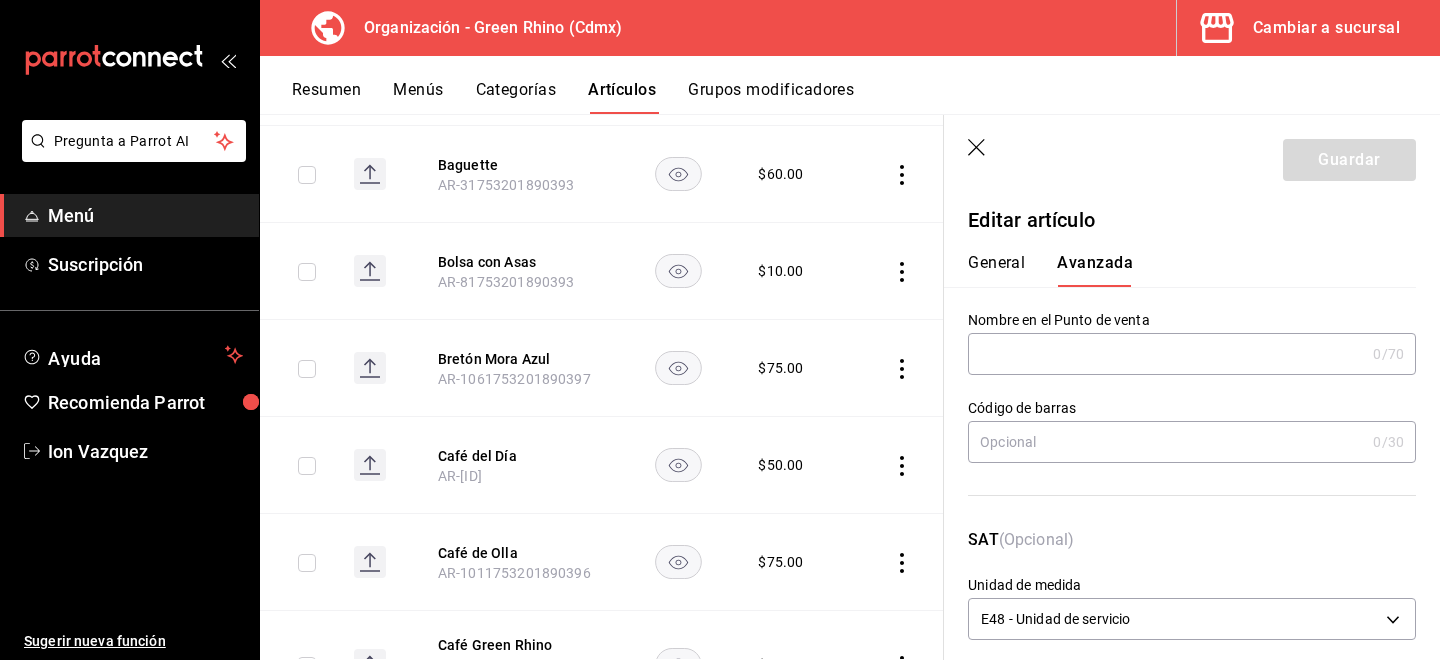 scroll, scrollTop: 310, scrollLeft: 0, axis: vertical 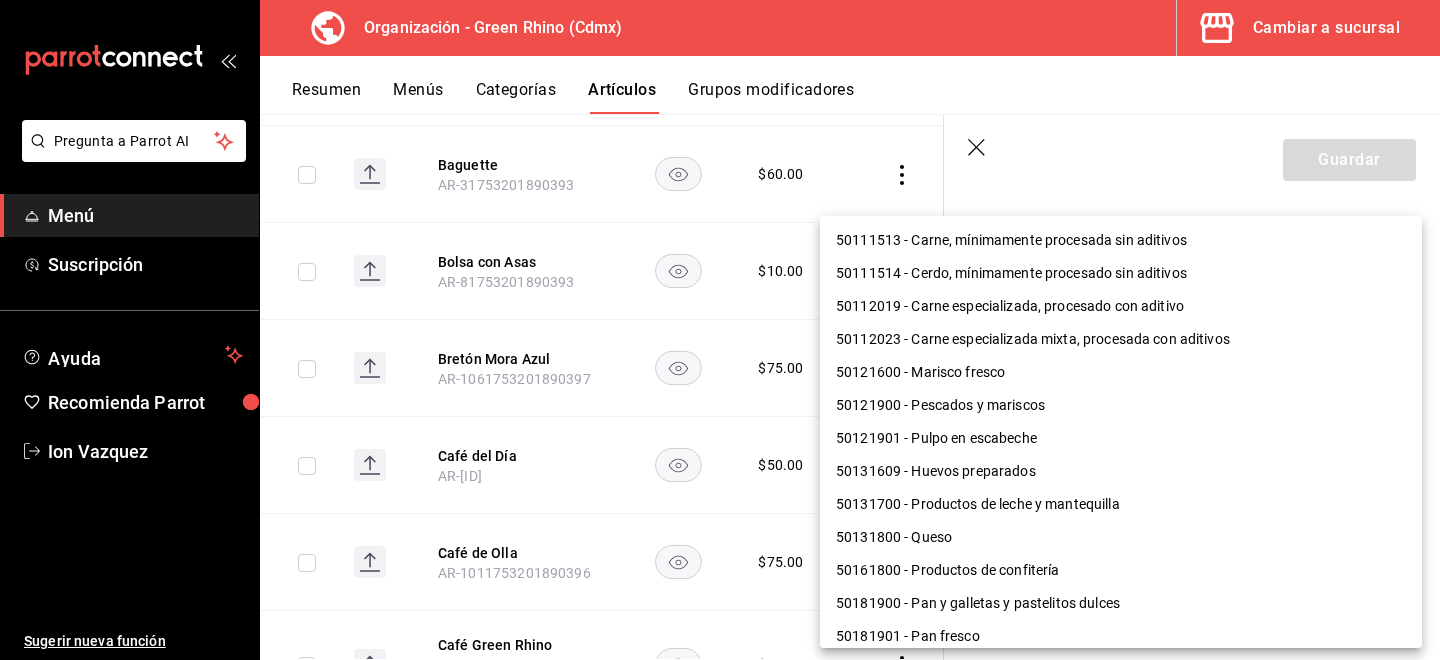 click on "Pregunta a Parrot AI Menú   Suscripción   Ayuda Recomienda Parrot   Ion Vazquez   Sugerir nueva función   Organización - Green Rhino ([CITY]) Cambiar a sucursal Resumen Menús Categorías Artículos Grupos modificadores Artículos organización Edita el  precio e imagen  de tus artículos.  Asigna una categoría, agrega grupos modificadores  como “sin cebolla” o “extra queso”. ​ ​ Marcas Todas las marcas, Sin marca [UUID] Categorías Todas las categorías, Sin categoría [UUIDS], [UUIDS], [UUIDS], [UUIDS], [UUIDS], [UUIDS], [UUIDS], [UUIDS] Tipo de venta Todos los artículos ALL Ordenar Artículo Disponible Precio Agua Mineral Grande [PRODUCT_CODE] $ 60.00 Agua Mineral Pequeña [PRODUCT_CODE] $ 45.00 Americano [PRODUCT_CODE] $ 50.00" at bounding box center (720, 330) 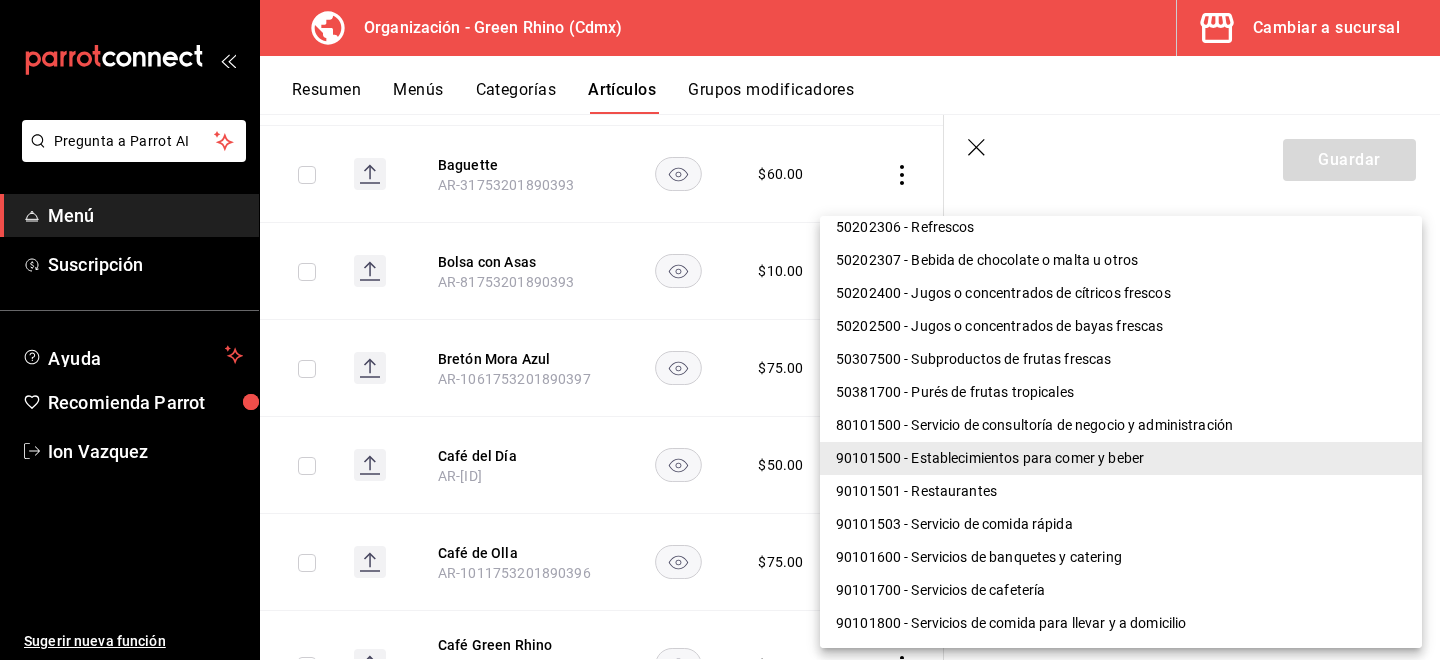 click on "90101501 - Restaurantes" at bounding box center [1121, 491] 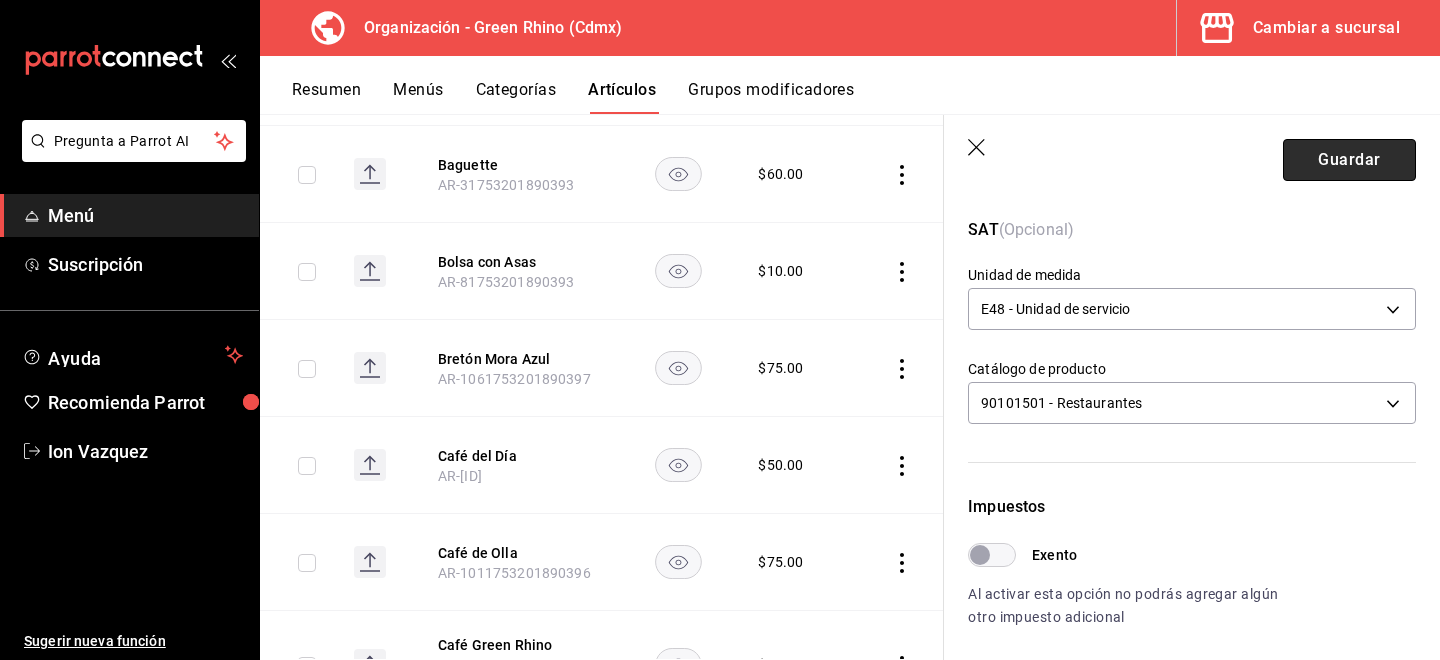 click on "Guardar" at bounding box center (1349, 160) 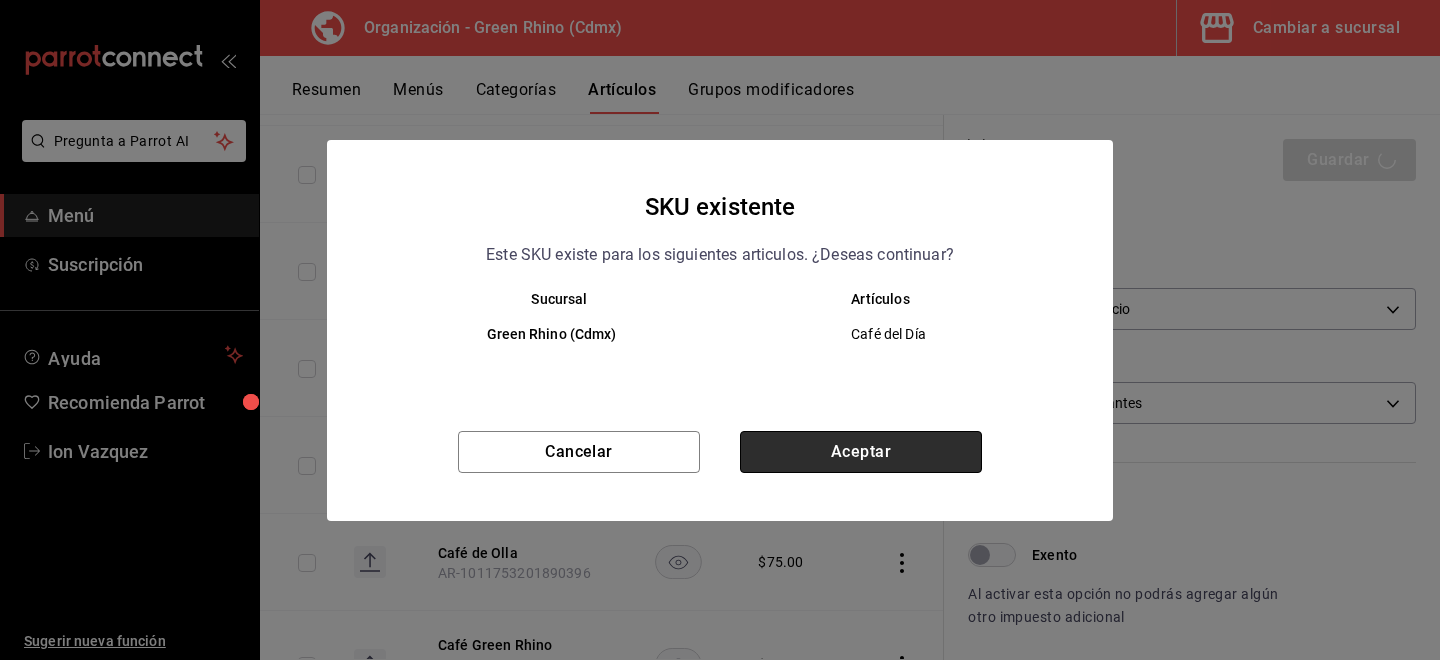 click on "Aceptar" at bounding box center [861, 452] 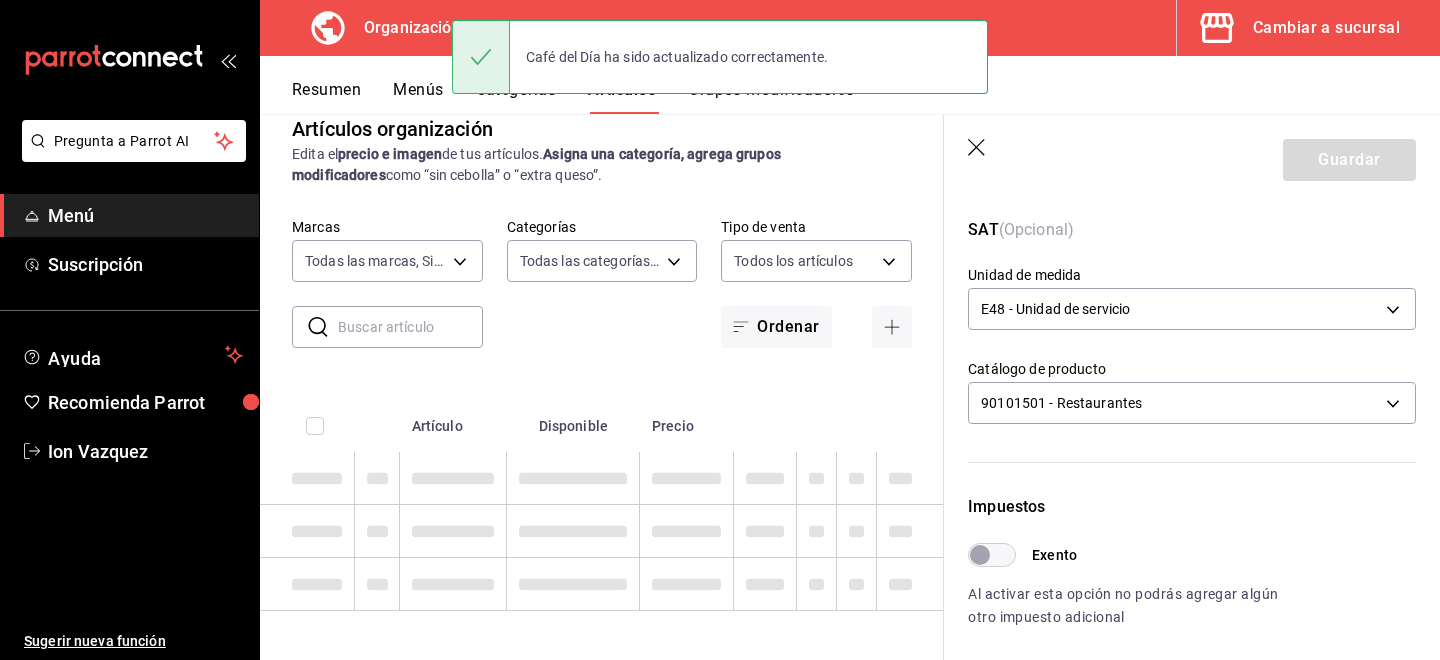 scroll, scrollTop: 0, scrollLeft: 0, axis: both 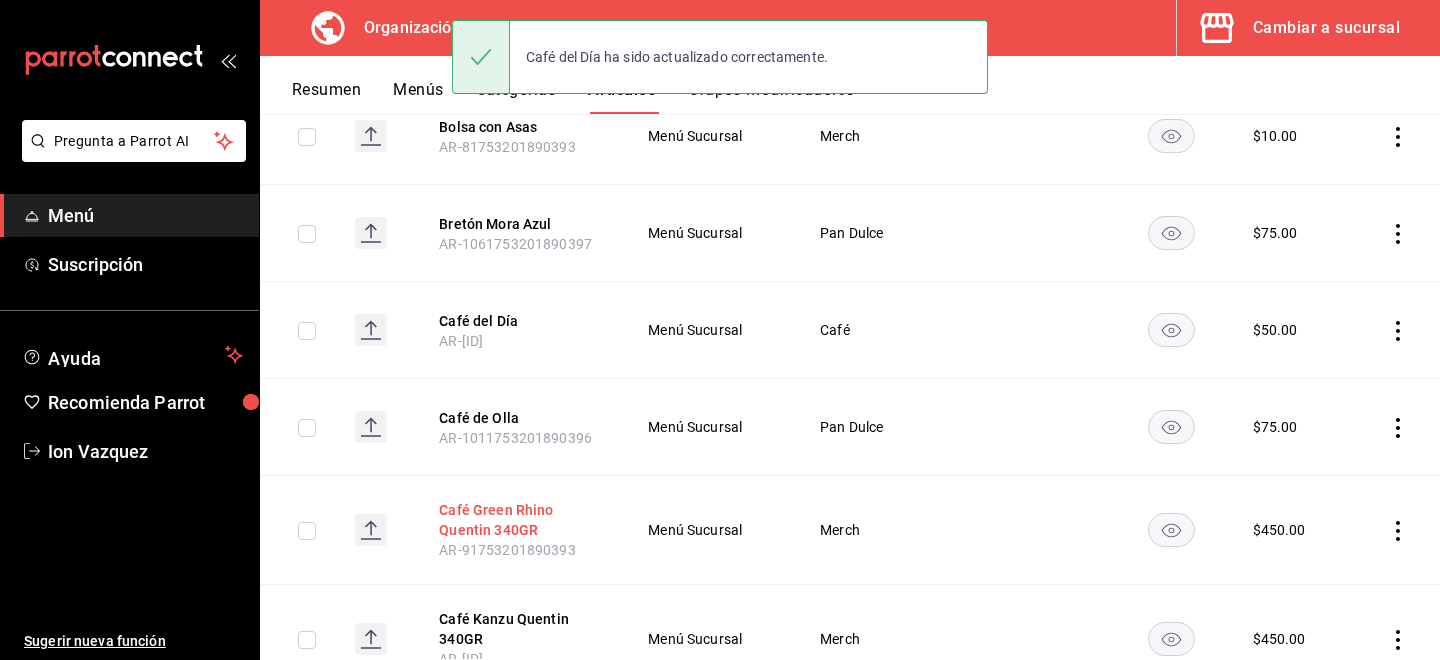click on "Café Green Rhino Quentin 340GR" at bounding box center [519, 520] 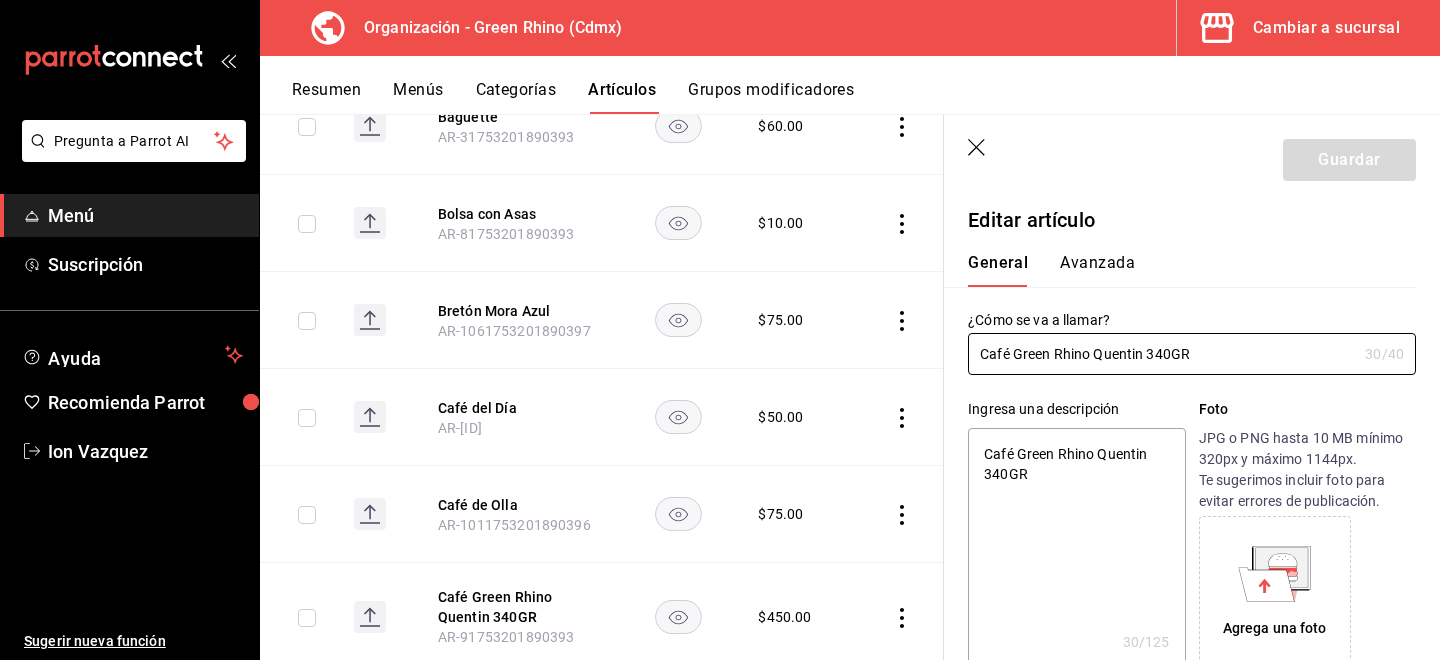 type on "x" 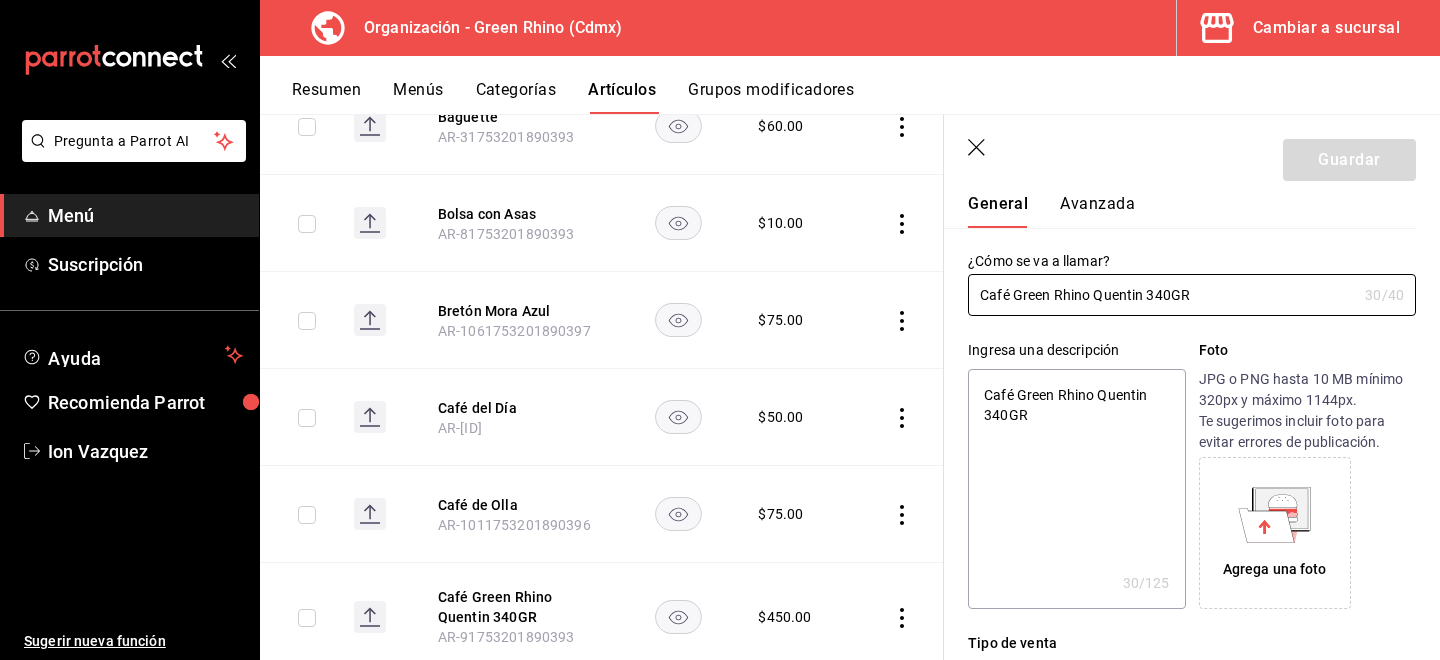 scroll, scrollTop: 0, scrollLeft: 0, axis: both 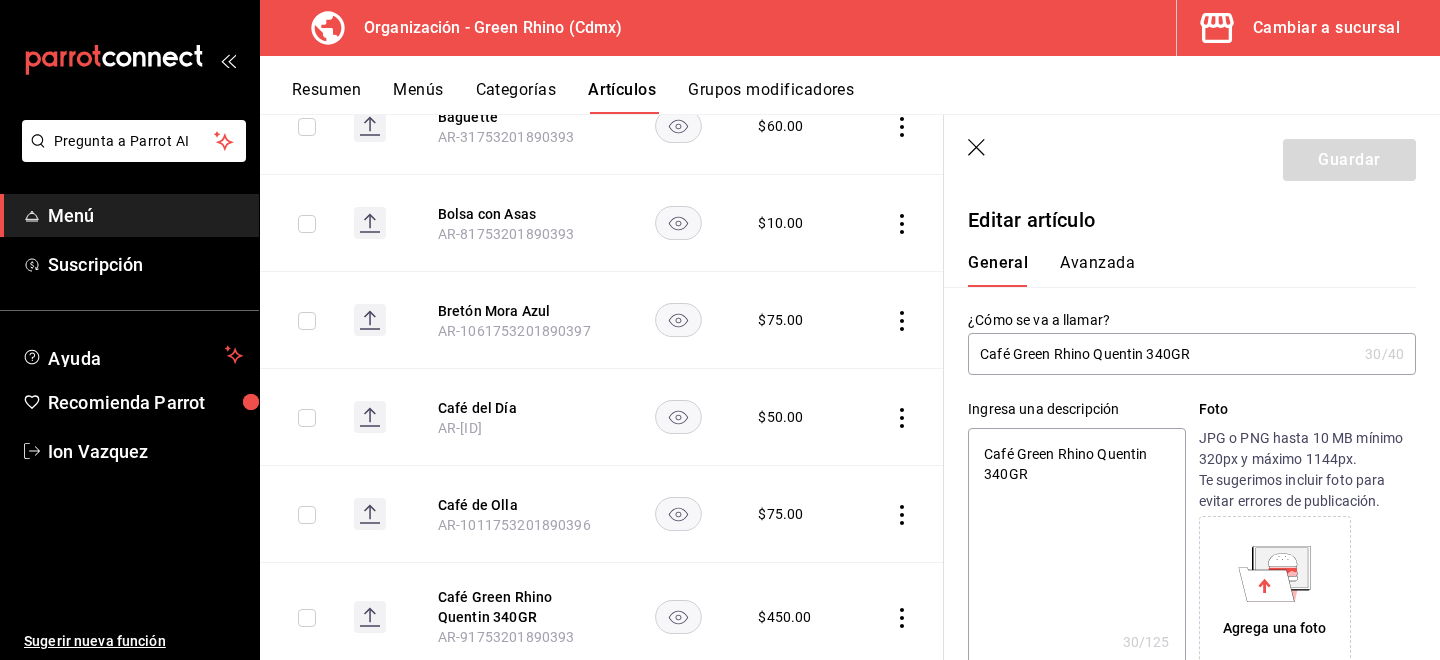 click on "Avanzada" at bounding box center [1097, 270] 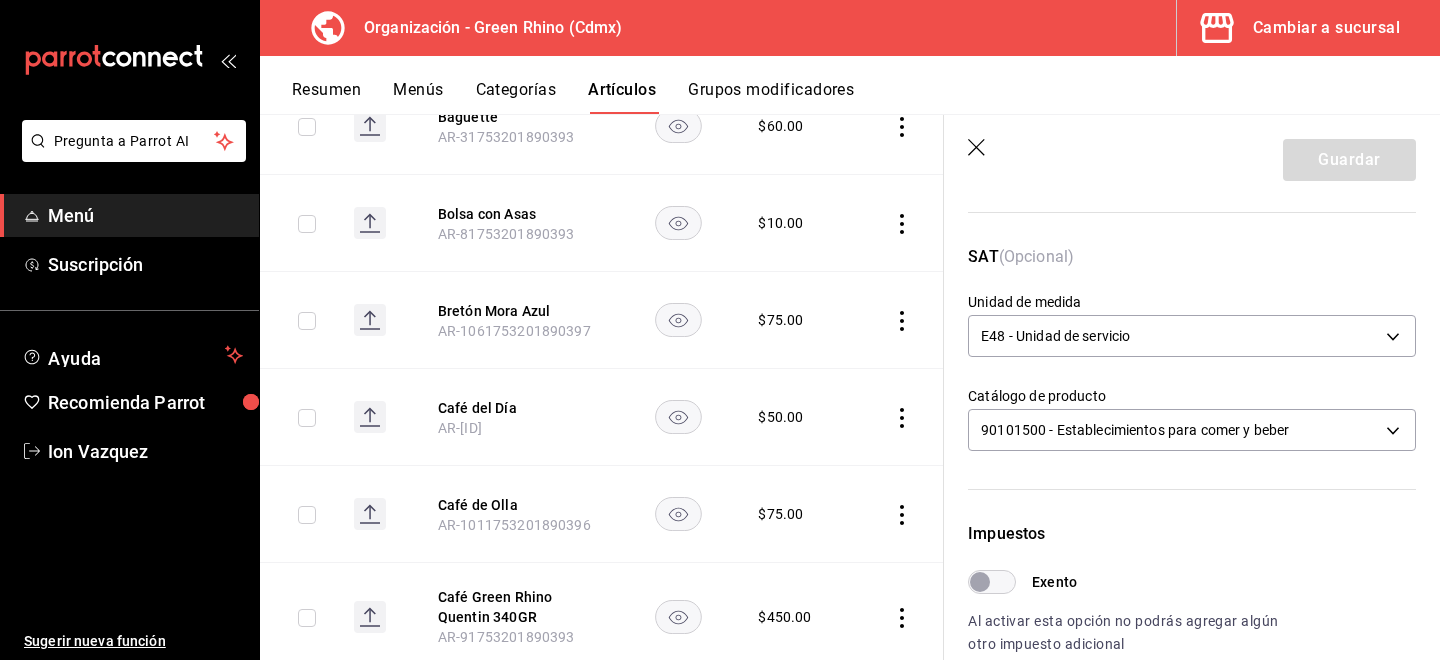 scroll, scrollTop: 285, scrollLeft: 0, axis: vertical 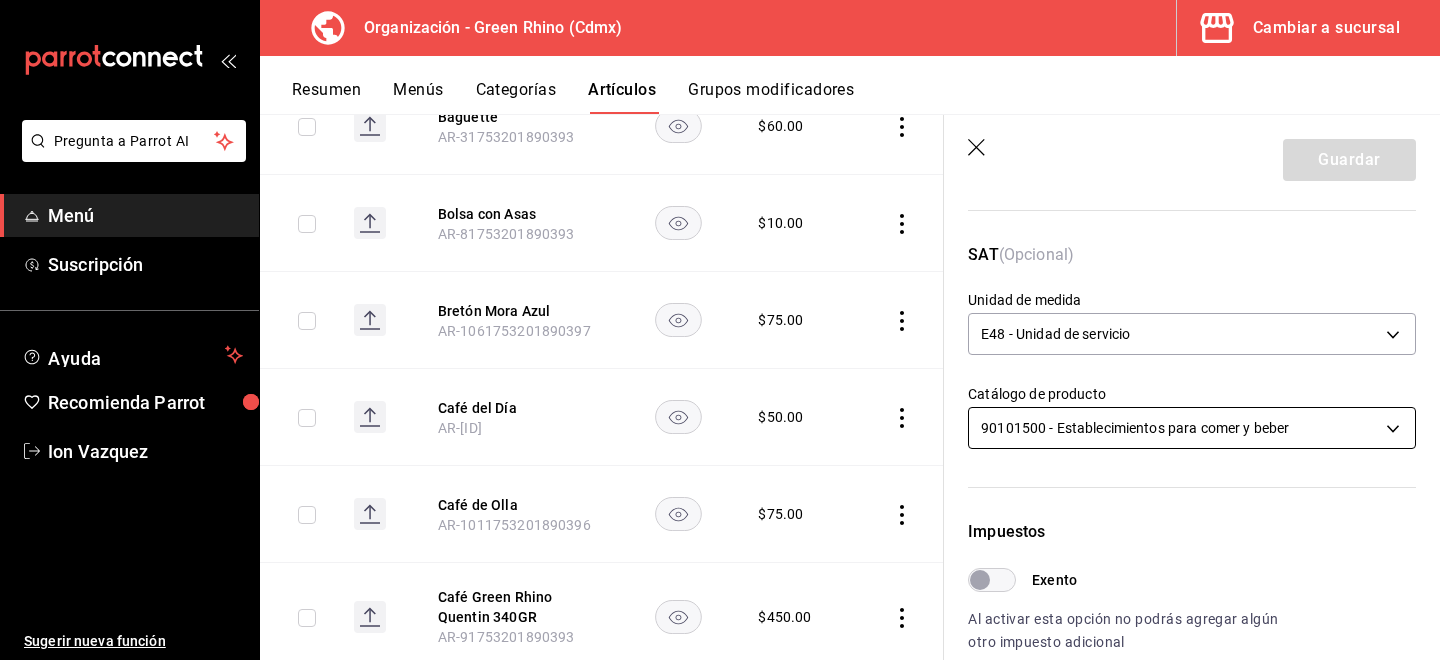 click on "Pregunta a Parrot AI Menú   Suscripción   Ayuda Recomienda Parrot   Ion Vazquez   Sugerir nueva función   Organización - Green Rhino ([CITY]) Cambiar a sucursal Resumen Menús Categorías Artículos Grupos modificadores Artículos organización Edita el  precio e imagen  de tus artículos.  Asigna una categoría, agrega grupos modificadores  como “sin cebolla” o “extra queso”. ​ ​ Marcas Todas las marcas, Sin marca [UUID] Categorías Todas las categorías, Sin categoría [UUIDS], [UUIDS], [UUIDS], [UUIDS], [UUIDS], [UUIDS], [UUIDS], [UUIDS] Tipo de venta Todos los artículos ALL Ordenar Artículo Disponible Precio Agua Mineral Grande [PRODUCT_CODE] $ 60.00 Agua Mineral Pequeña [PRODUCT_CODE] $ 45.00 Americano [PRODUCT_CODE] $ 50.00" at bounding box center (720, 330) 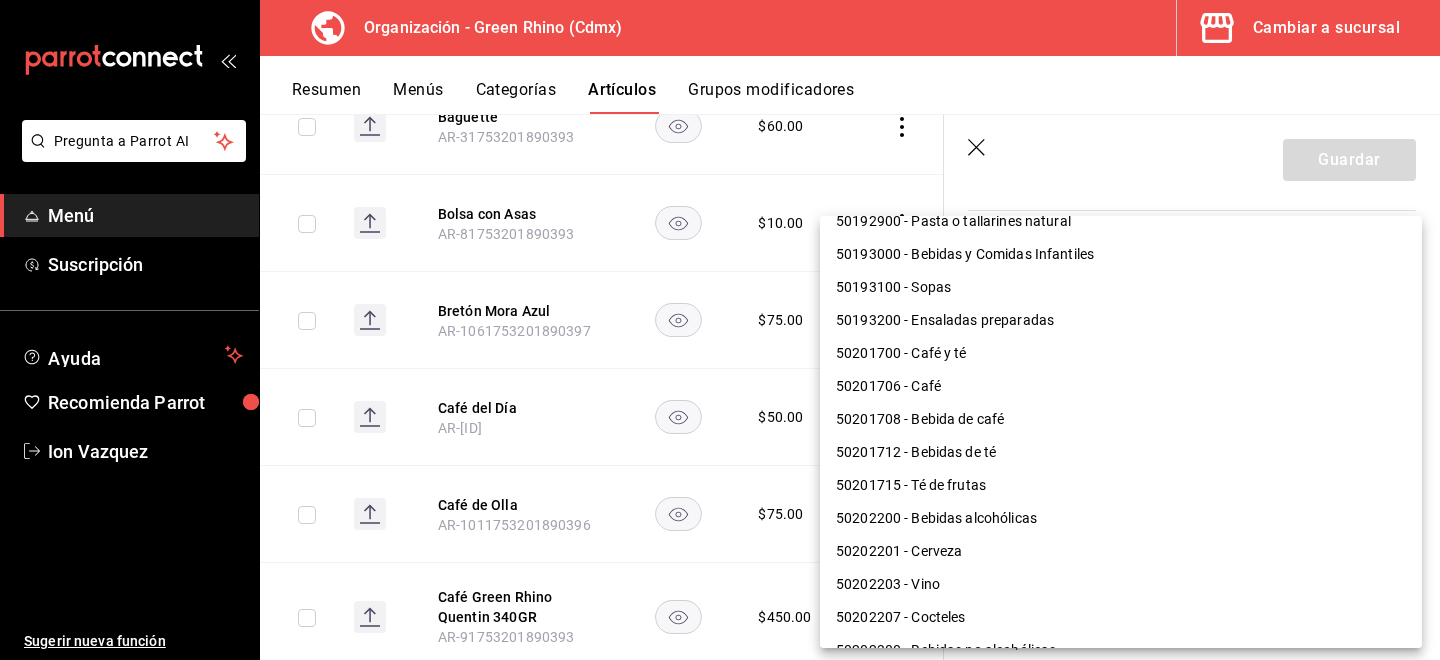 scroll, scrollTop: 779, scrollLeft: 0, axis: vertical 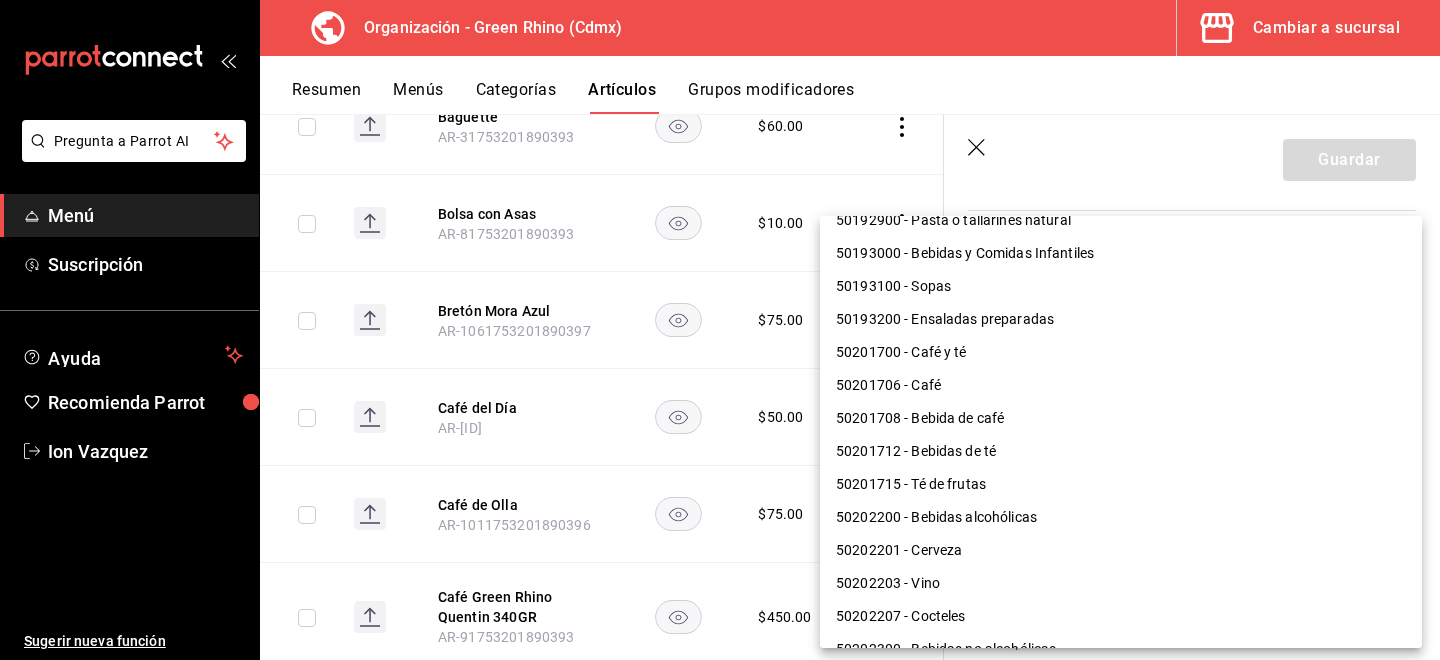 click on "[NUMBER] - Café" at bounding box center (1121, 385) 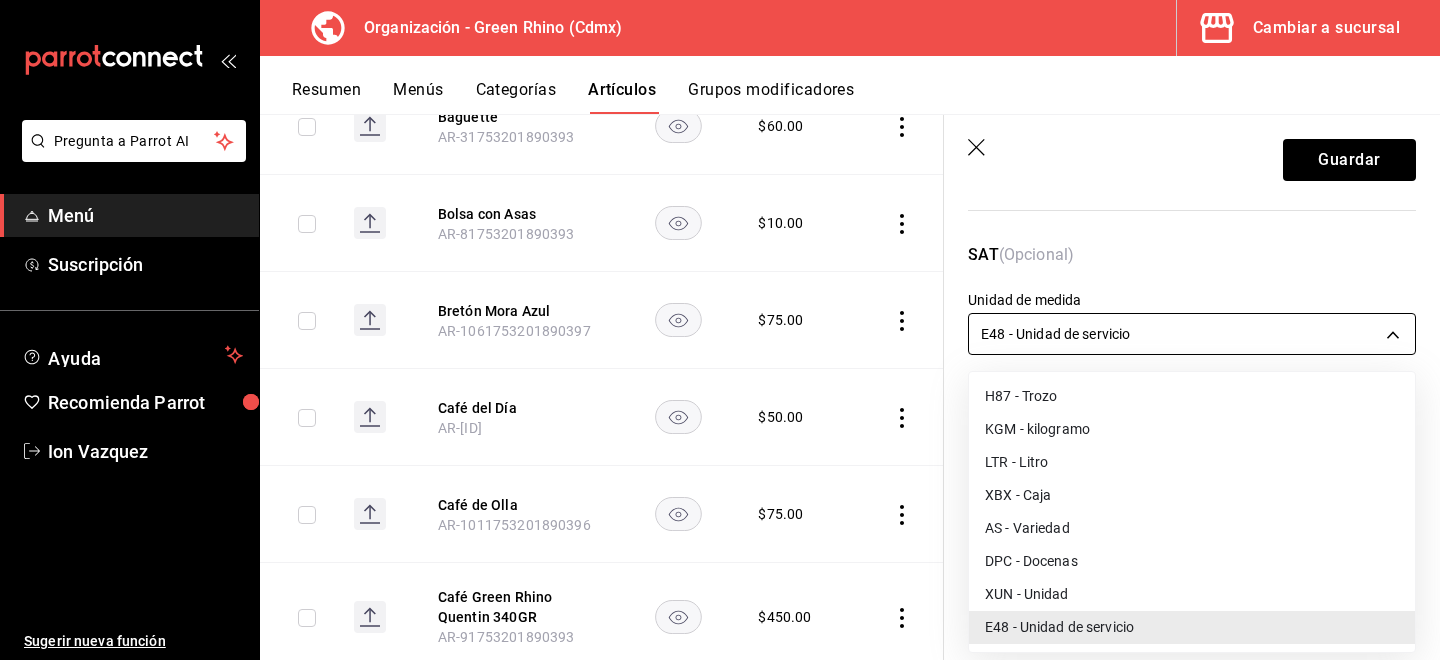 click on "Pregunta a Parrot AI Menú   Suscripción   Ayuda Recomienda Parrot   Ion Vazquez   Sugerir nueva función   Organización - Green Rhino ([CITY]) Cambiar a sucursal Resumen Menús Categorías Artículos Grupos modificadores Artículos organización Edita el  precio e imagen  de tus artículos.  Asigna una categoría, agrega grupos modificadores  como “sin cebolla” o “extra queso”. ​ ​ Marcas Todas las marcas, Sin marca [UUID] Categorías Todas las categorías, Sin categoría [UUIDS], [UUIDS], [UUIDS], [UUIDS], [UUIDS], [UUIDS], [UUIDS], [UUIDS] Tipo de venta Todos los artículos ALL Ordenar Artículo Disponible Precio Agua Mineral Grande [PRODUCT_CODE] $ 60.00 Agua Mineral Pequeña [PRODUCT_CODE] $ 45.00 Americano [PRODUCT_CODE] $ 50.00" at bounding box center (720, 330) 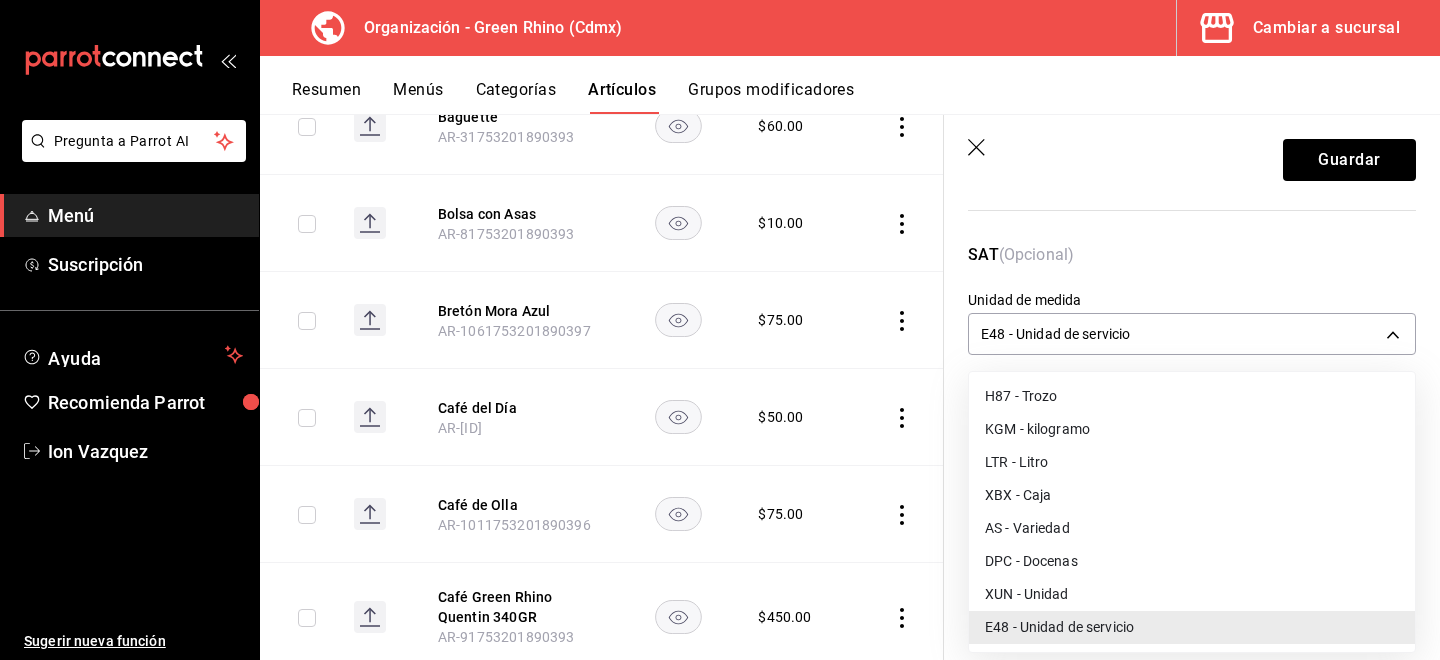 click on "XUN - Unidad" at bounding box center (1192, 594) 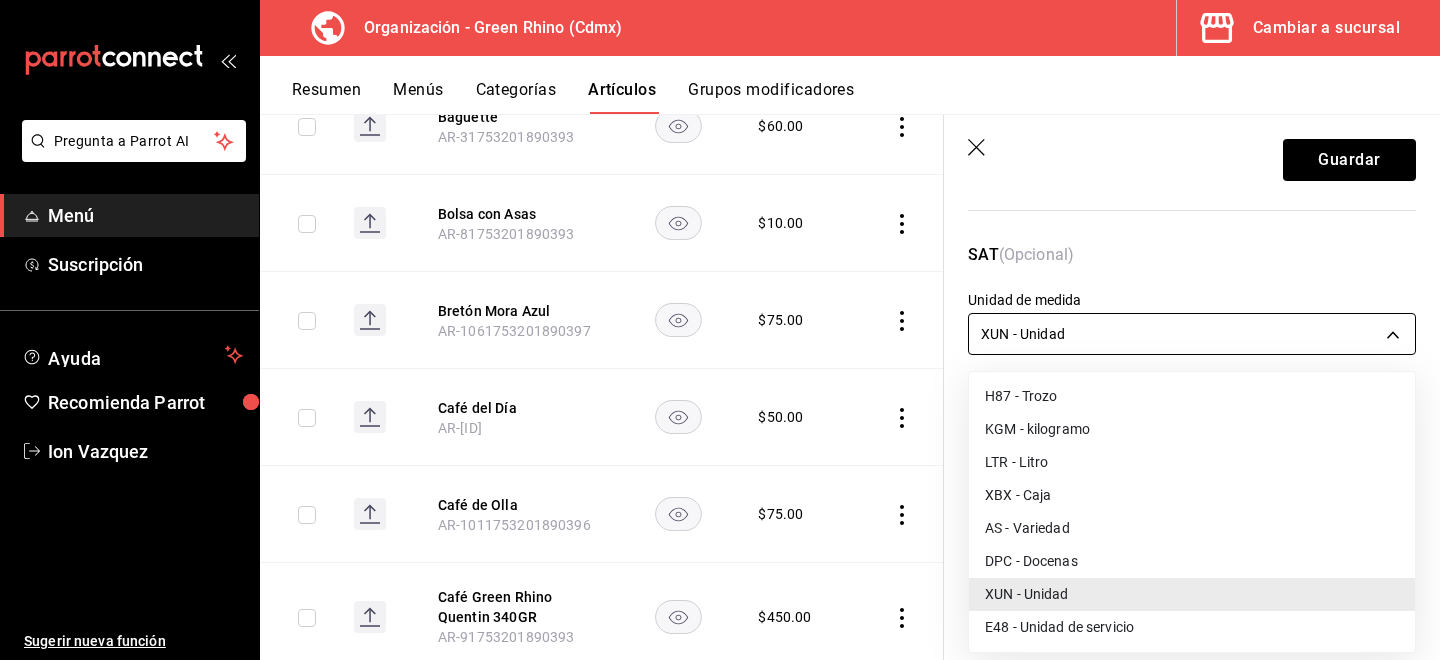 click on "Pregunta a Parrot AI Menú   Suscripción   Ayuda Recomienda Parrot   Ion Vazquez   Sugerir nueva función   Organización - Green Rhino ([CITY]) Cambiar a sucursal Resumen Menús Categorías Artículos Grupos modificadores Artículos organización Edita el  precio e imagen  de tus artículos.  Asigna una categoría, agrega grupos modificadores  como “sin cebolla” o “extra queso”. ​ ​ Marcas Todas las marcas, Sin marca [UUID] Categorías Todas las categorías, Sin categoría [UUIDS], [UUIDS], [UUIDS], [UUIDS], [UUIDS], [UUIDS], [UUIDS], [UUIDS] Tipo de venta Todos los artículos ALL Ordenar Artículo Disponible Precio Agua Mineral Grande [PRODUCT_CODE] $ 60.00 Agua Mineral Pequeña [PRODUCT_CODE] $ 45.00 Americano [PRODUCT_CODE] $ 50.00" at bounding box center (720, 330) 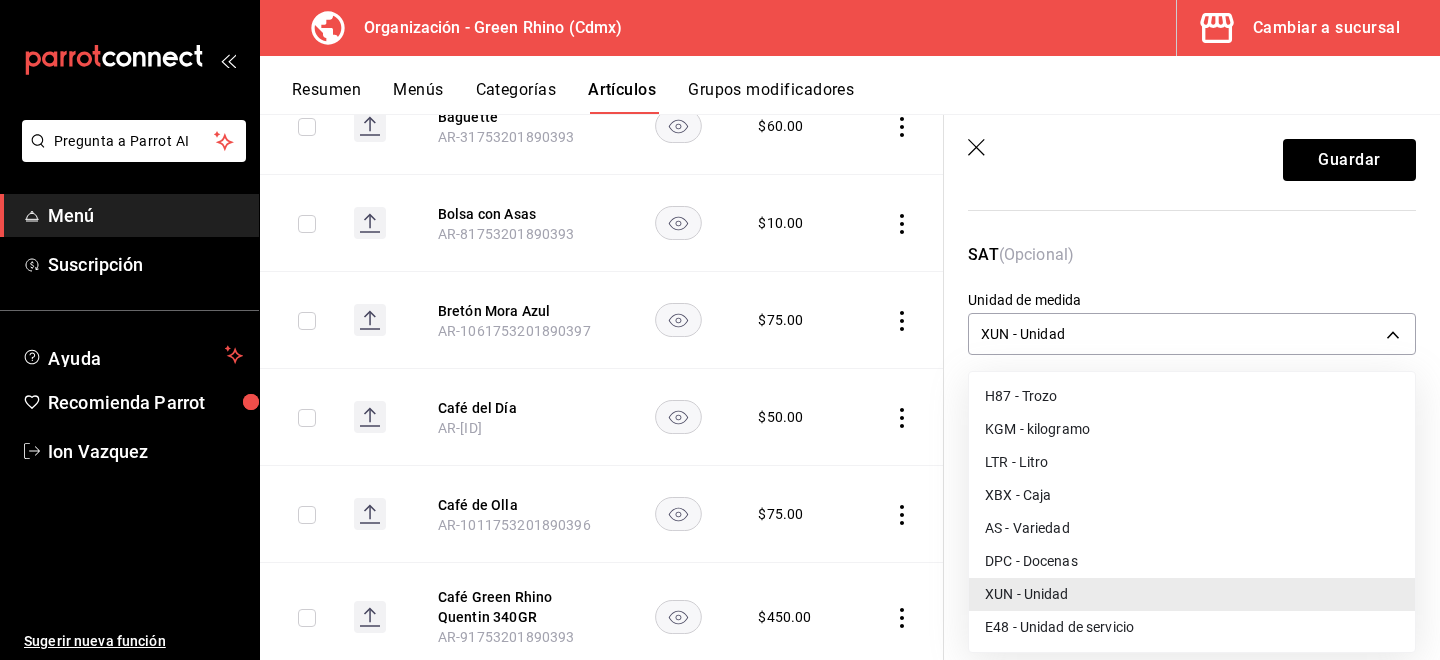 click on "E48 - Unidad de servicio" at bounding box center [1192, 627] 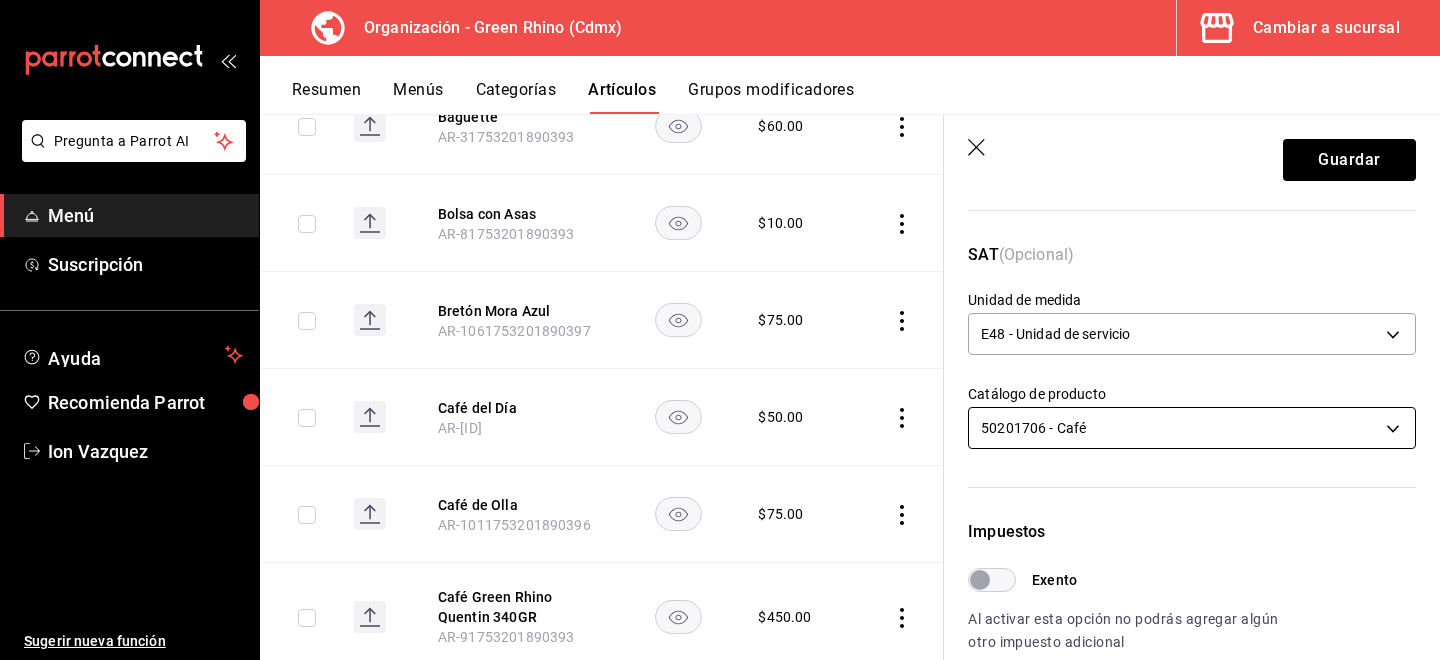 click on "Pregunta a Parrot AI Menú   Suscripción   Ayuda Recomienda Parrot   Ion Vazquez   Sugerir nueva función   Organización - Green Rhino ([CITY]) Cambiar a sucursal Resumen Menús Categorías Artículos Grupos modificadores Artículos organización Edita el  precio e imagen  de tus artículos.  Asigna una categoría, agrega grupos modificadores  como “sin cebolla” o “extra queso”. ​ ​ Marcas Todas las marcas, Sin marca [UUID] Categorías Todas las categorías, Sin categoría [UUIDS], [UUIDS], [UUIDS], [UUIDS], [UUIDS], [UUIDS], [UUIDS], [UUIDS] Tipo de venta Todos los artículos ALL Ordenar Artículo Disponible Precio Agua Mineral Grande [PRODUCT_CODE] $ 60.00 Agua Mineral Pequeña [PRODUCT_CODE] $ 45.00 Americano [PRODUCT_CODE] $ 50.00" at bounding box center [720, 330] 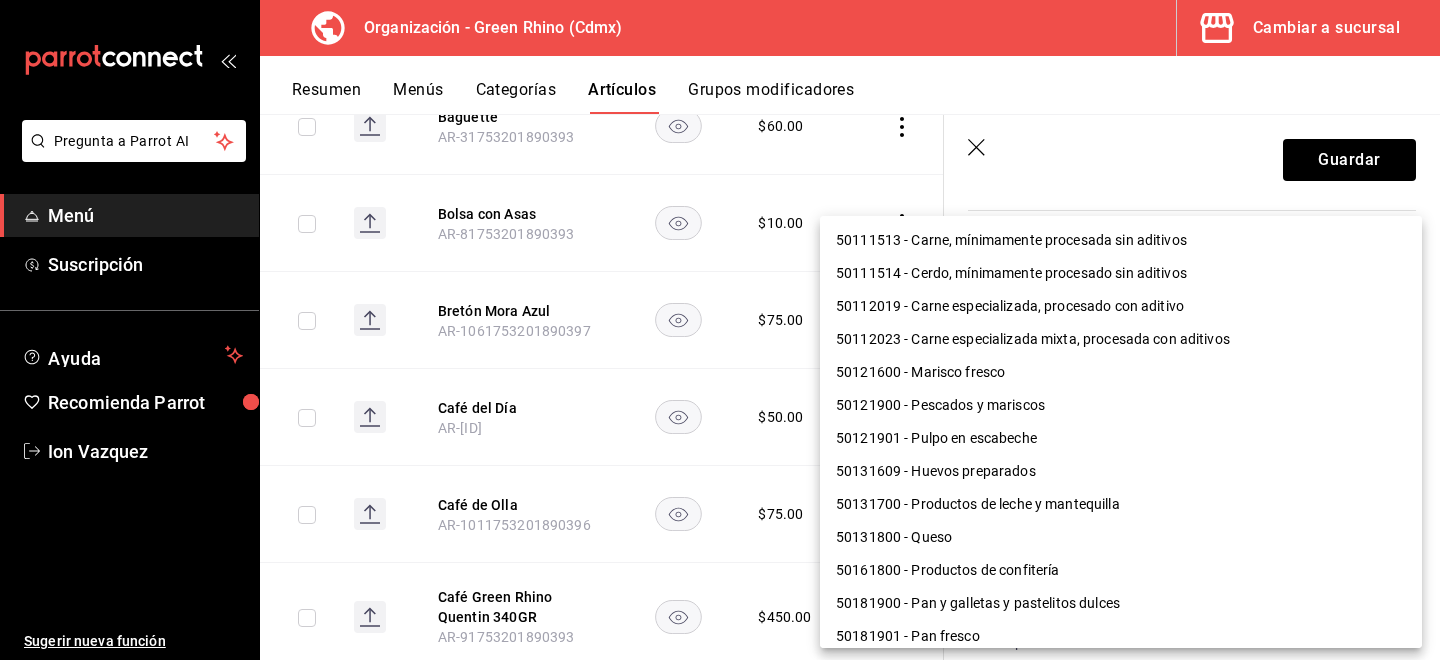 scroll, scrollTop: 732, scrollLeft: 0, axis: vertical 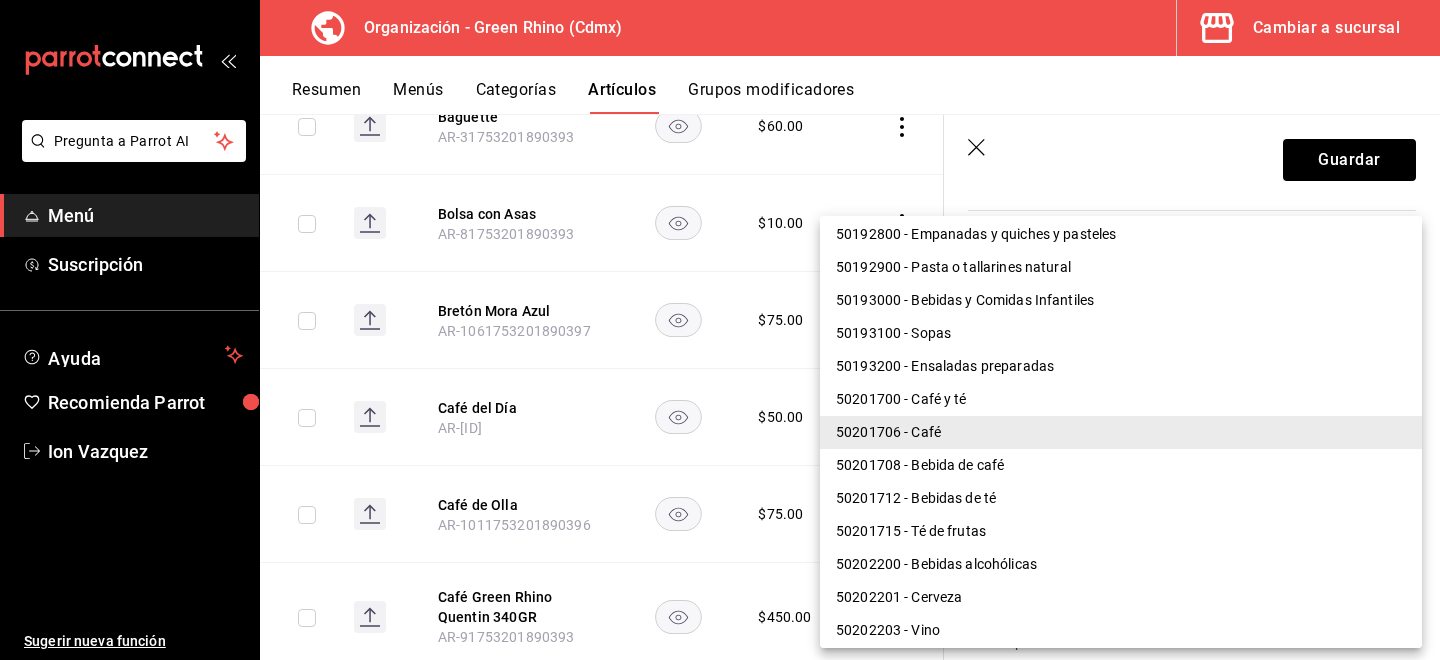 click on "[NUMBER] - Café" at bounding box center (1121, 432) 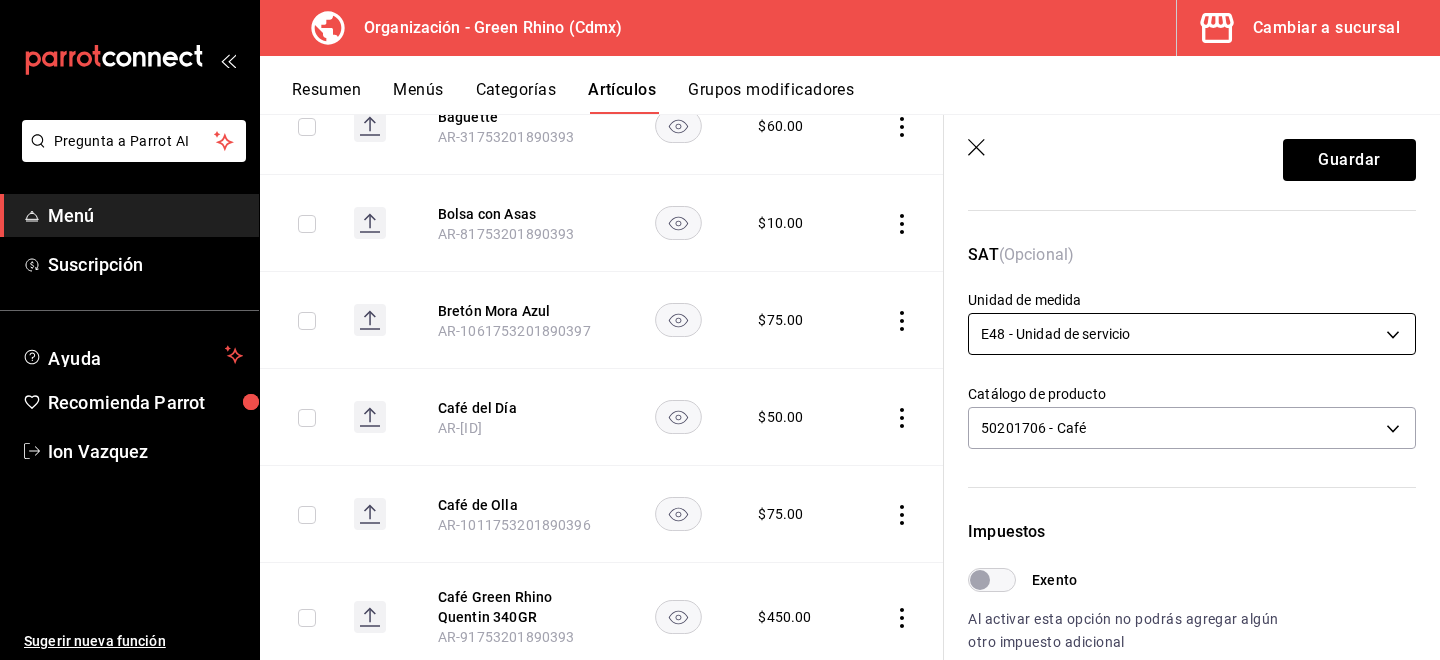 click on "Pregunta a Parrot AI Menú   Suscripción   Ayuda Recomienda Parrot   Ion Vazquez   Sugerir nueva función   Organización - Green Rhino ([CITY]) Cambiar a sucursal Resumen Menús Categorías Artículos Grupos modificadores Artículos organización Edita el  precio e imagen  de tus artículos.  Asigna una categoría, agrega grupos modificadores  como “sin cebolla” o “extra queso”. ​ ​ Marcas Todas las marcas, Sin marca [UUID] Categorías Todas las categorías, Sin categoría [UUIDS], [UUIDS], [UUIDS], [UUIDS], [UUIDS], [UUIDS], [UUIDS], [UUIDS] Tipo de venta Todos los artículos ALL Ordenar Artículo Disponible Precio Agua Mineral Grande [PRODUCT_CODE] $ 60.00 Agua Mineral Pequeña [PRODUCT_CODE] $ 45.00 Americano [PRODUCT_CODE] $ 50.00" at bounding box center (720, 330) 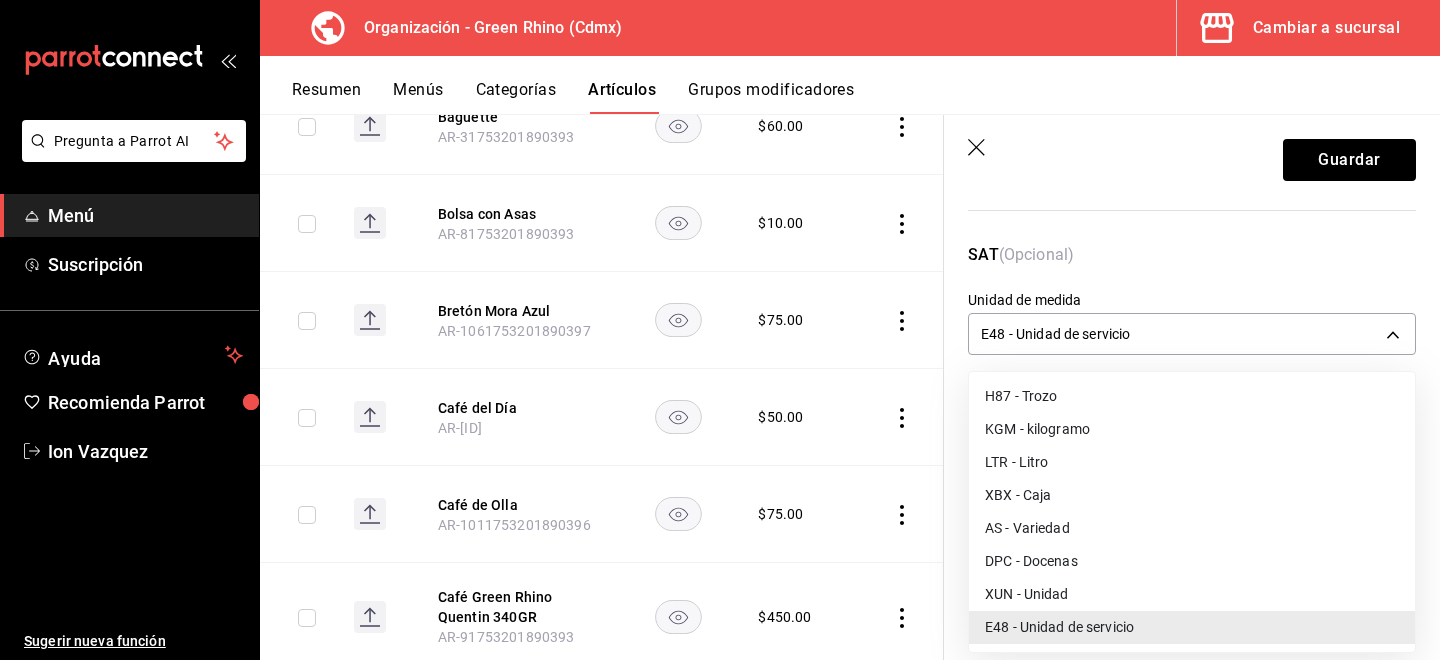 click on "XUN - Unidad" at bounding box center (1192, 594) 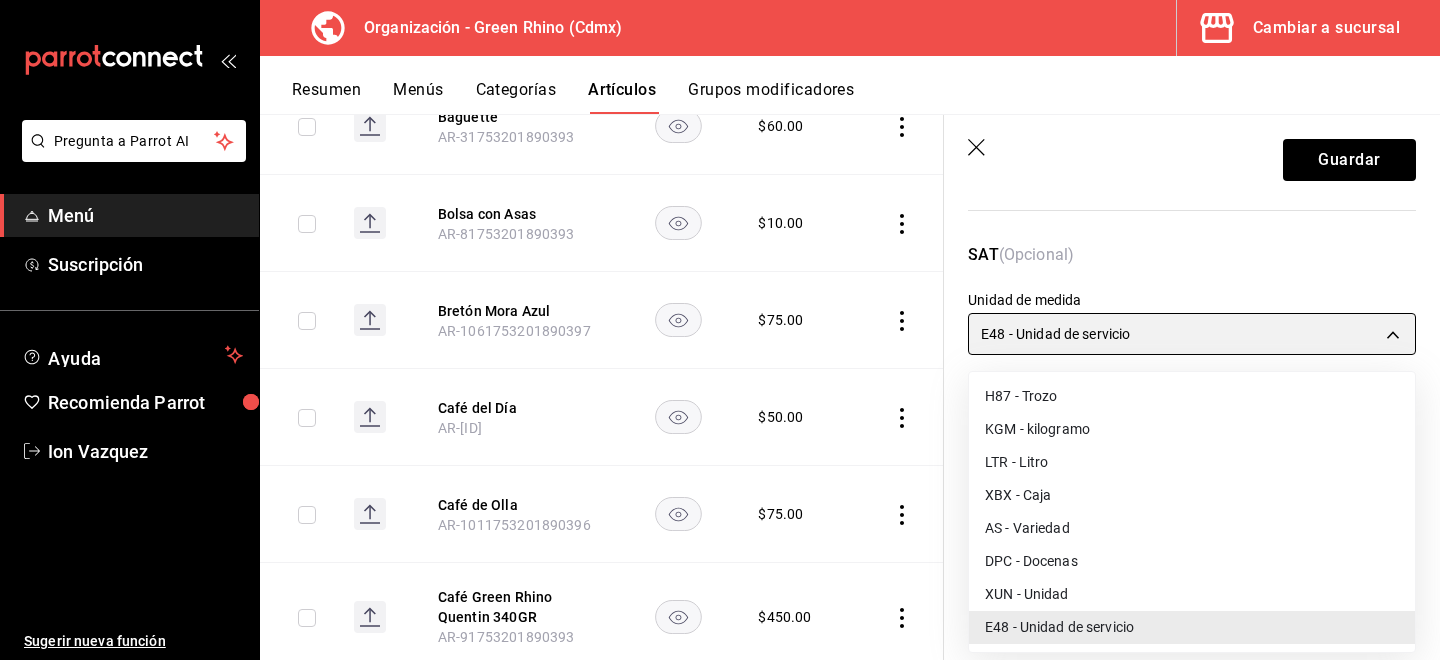 type on "XUN" 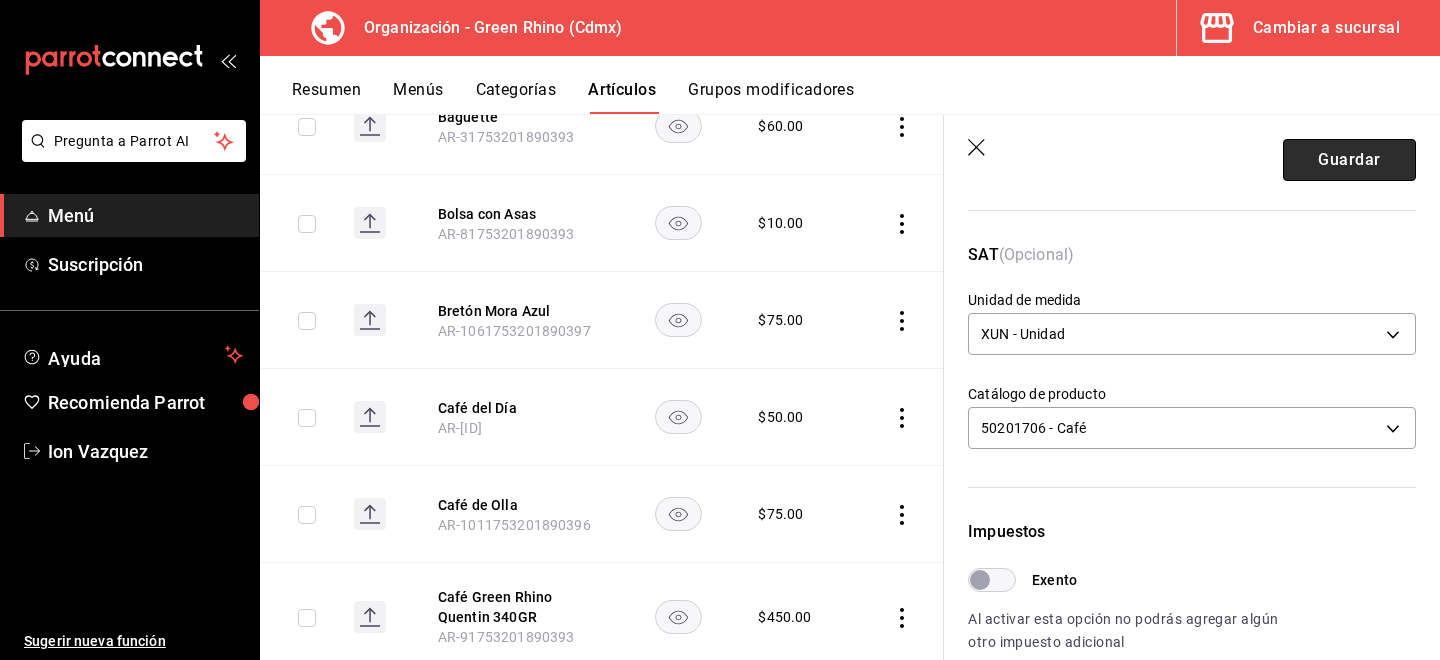 click on "Guardar" at bounding box center [1349, 160] 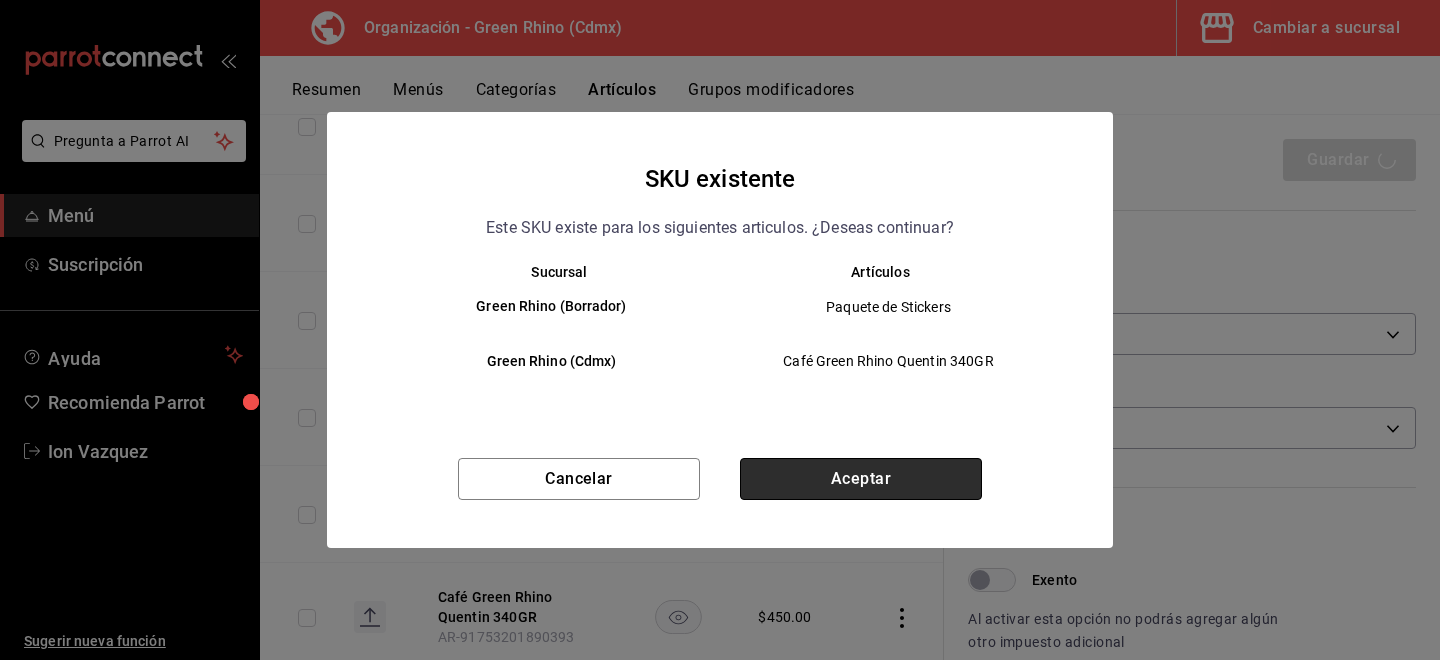click on "Aceptar" at bounding box center [861, 479] 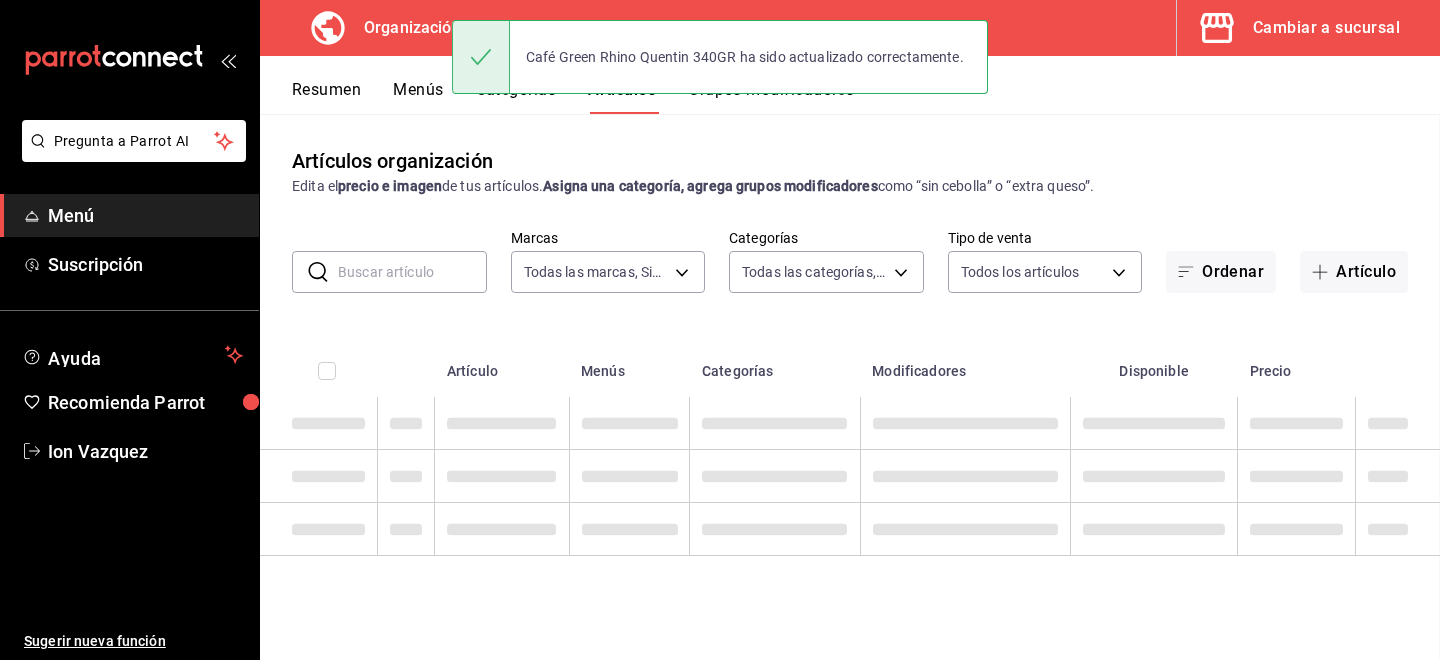 scroll, scrollTop: 0, scrollLeft: 0, axis: both 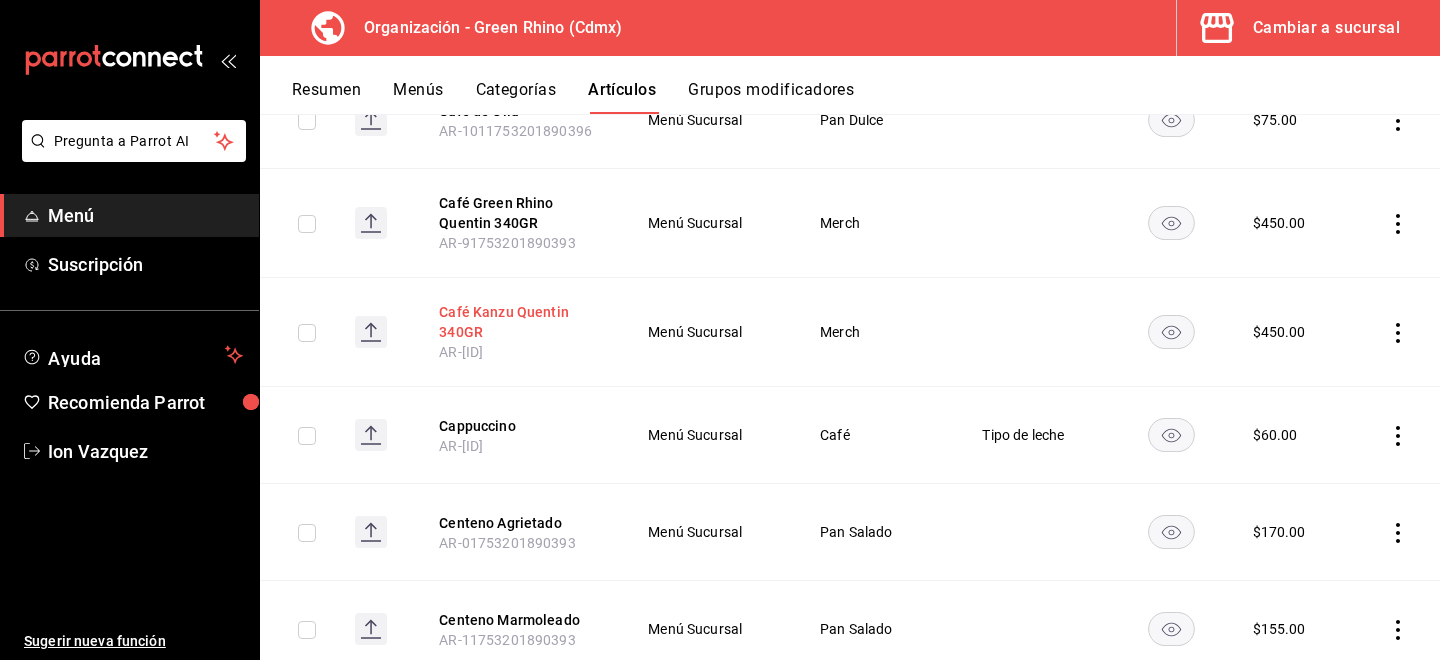 click on "Café Kanzu Quentin 340GR" at bounding box center (519, 322) 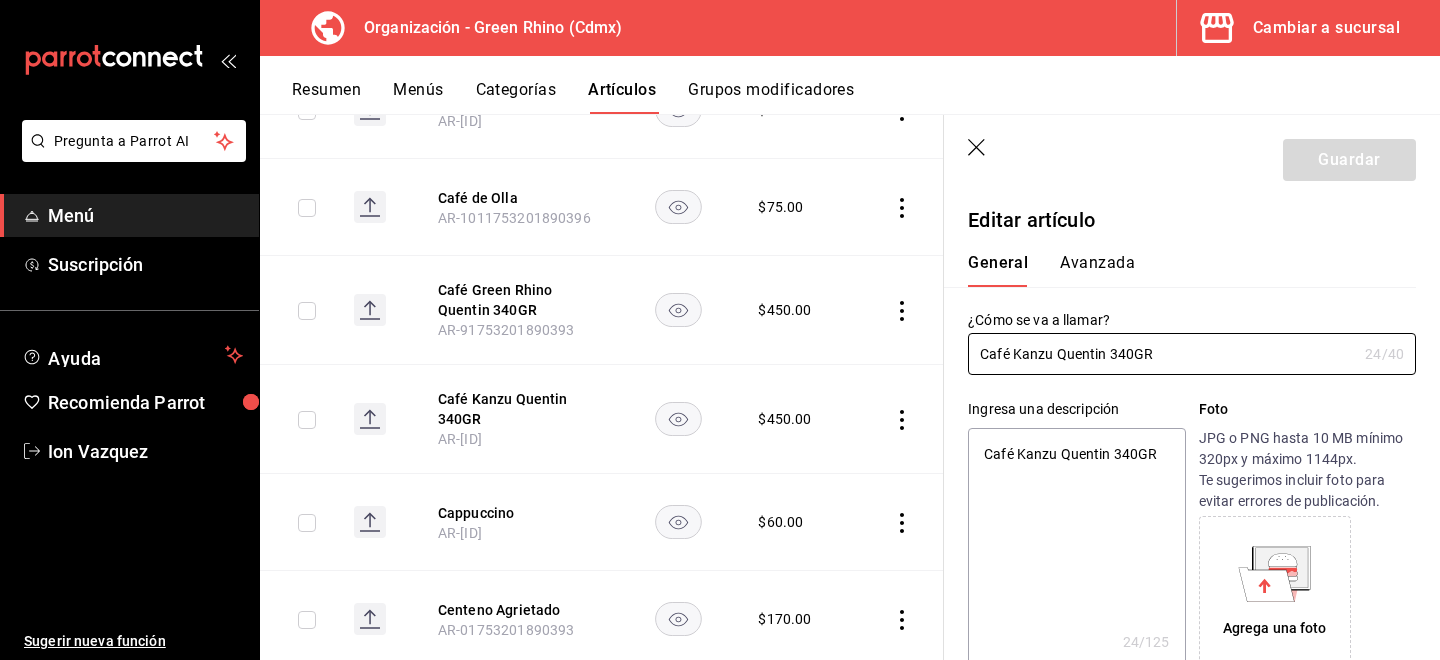 click on "Avanzada" at bounding box center [1097, 270] 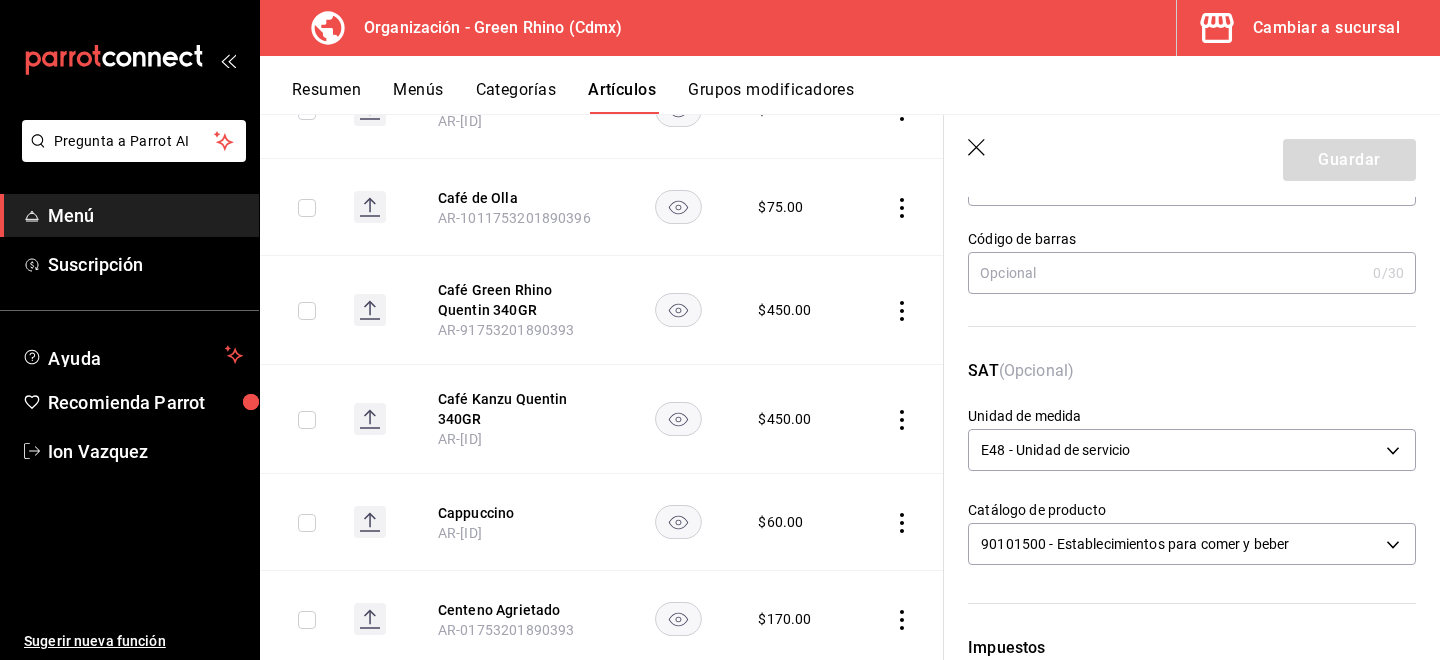 scroll, scrollTop: 196, scrollLeft: 0, axis: vertical 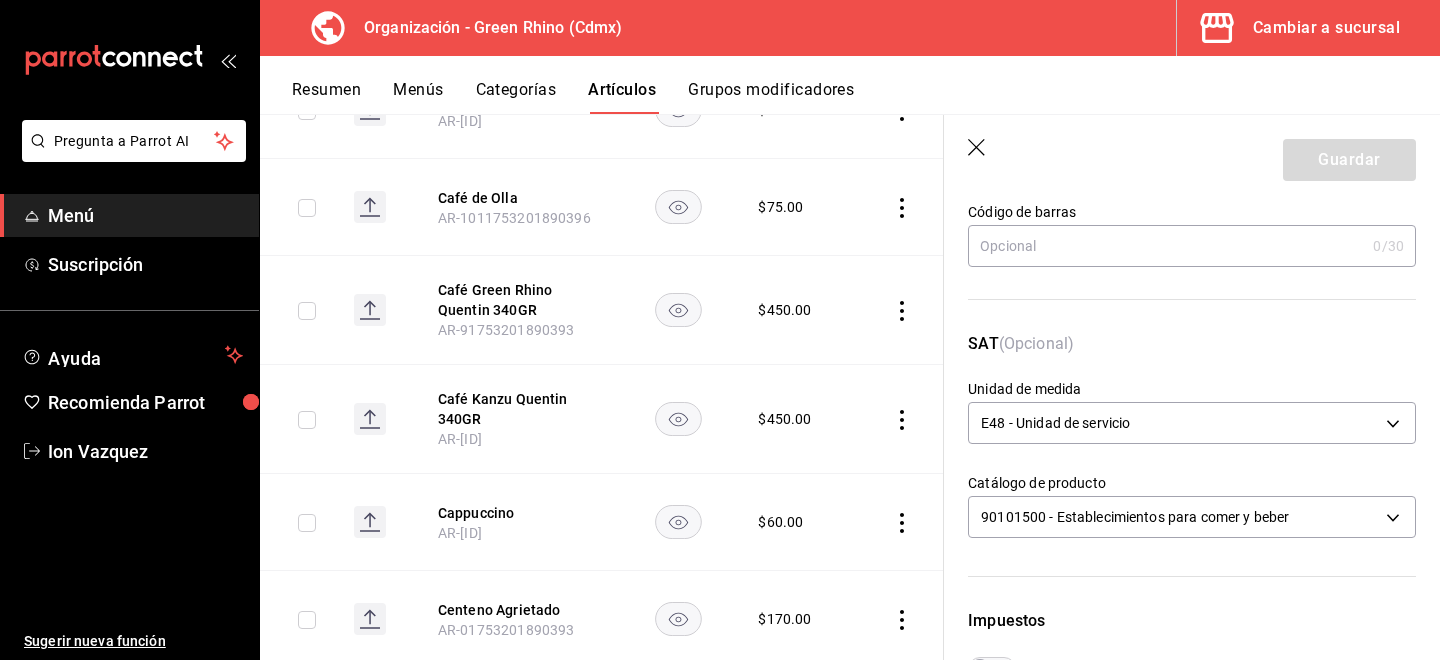 click on "E48 - Unidad de servicio E48" at bounding box center (1192, 420) 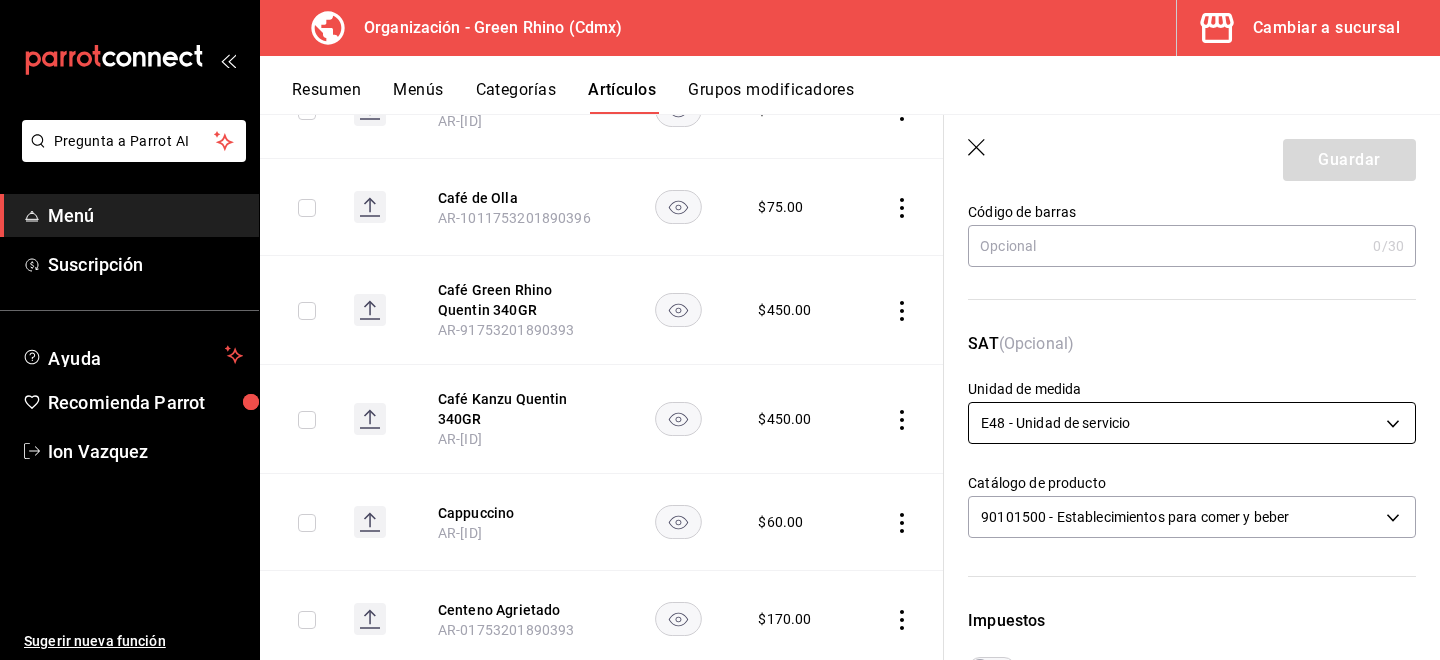click on "Pregunta a Parrot AI Menú   Suscripción   Ayuda Recomienda Parrot   Ion Vazquez   Sugerir nueva función   Organización - Green Rhino ([CITY]) Cambiar a sucursal Resumen Menús Categorías Artículos Grupos modificadores Artículos organización Edita el  precio e imagen  de tus artículos.  Asigna una categoría, agrega grupos modificadores  como “sin cebolla” o “extra queso”. ​ ​ Marcas Todas las marcas, Sin marca [UUID] Categorías Todas las categorías, Sin categoría [UUIDS], [UUIDS], [UUIDS], [UUIDS], [UUIDS], [UUIDS], [UUIDS], [UUIDS] Tipo de venta Todos los artículos ALL Ordenar Artículo Disponible Precio Agua Mineral Grande [PRODUCT_CODE] $ 60.00 Agua Mineral Pequeña [PRODUCT_CODE] $ 45.00 Americano [PRODUCT_CODE] $ 50.00" at bounding box center [720, 330] 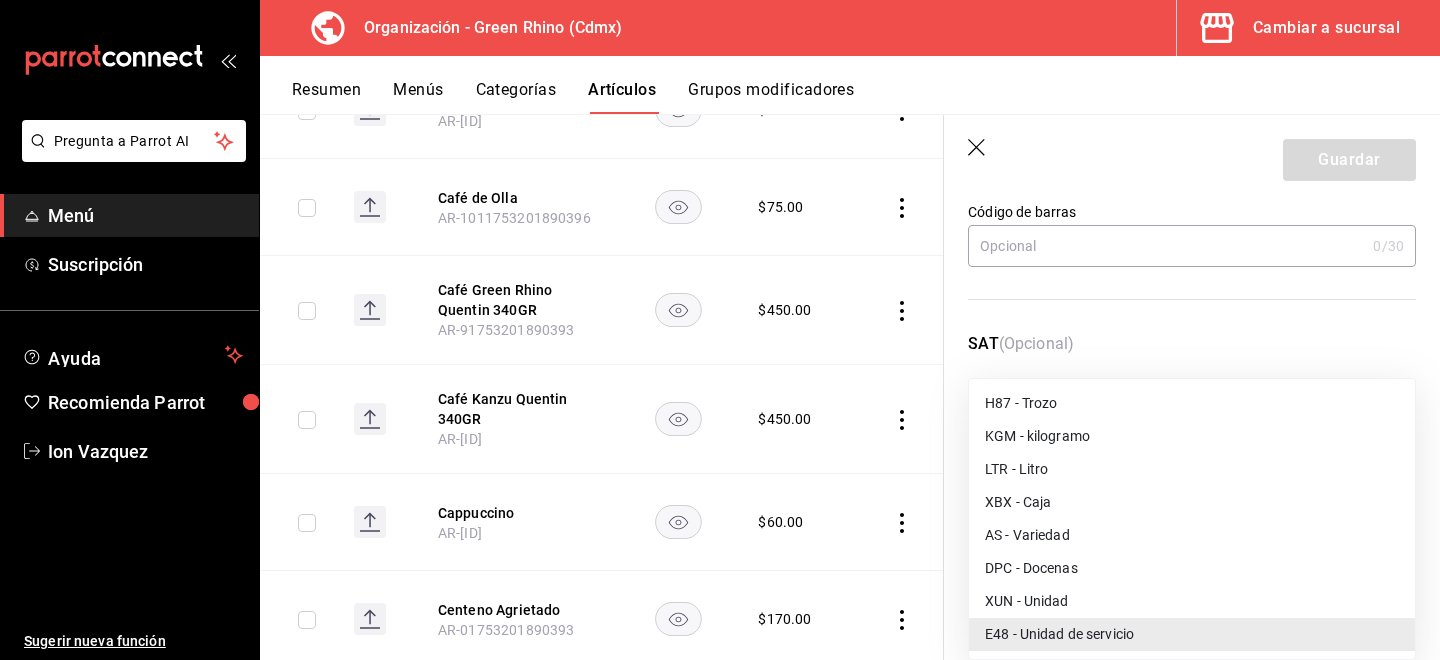 click on "XUN - Unidad" at bounding box center (1192, 601) 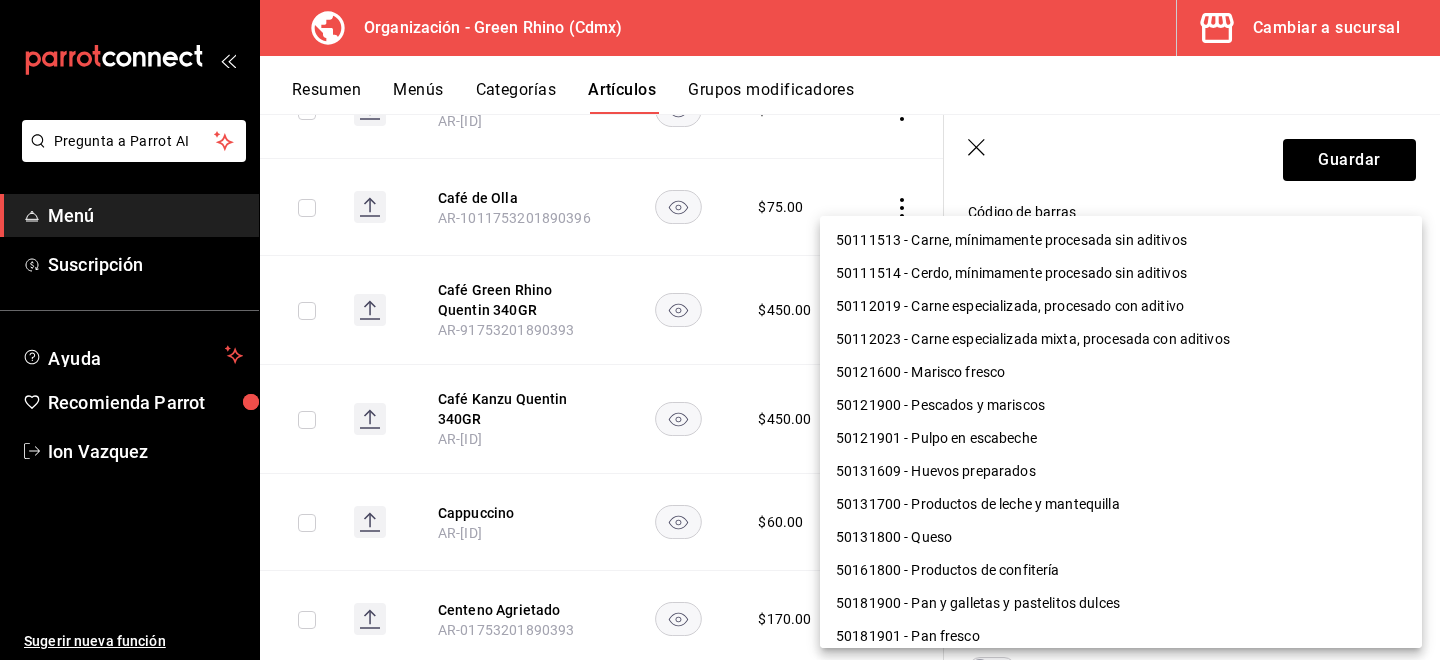 click on "Pregunta a Parrot AI Menú   Suscripción   Ayuda Recomienda Parrot   Ion Vazquez   Sugerir nueva función   Organización - Green Rhino ([CITY]) Cambiar a sucursal Resumen Menús Categorías Artículos Grupos modificadores Artículos organización Edita el  precio e imagen  de tus artículos.  Asigna una categoría, agrega grupos modificadores  como “sin cebolla” o “extra queso”. ​ ​ Marcas Todas las marcas, Sin marca [UUID] Categorías Todas las categorías, Sin categoría [UUIDS], [UUIDS], [UUIDS], [UUIDS], [UUIDS], [UUIDS], [UUIDS], [UUIDS] Tipo de venta Todos los artículos ALL Ordenar Artículo Disponible Precio Agua Mineral Grande [PRODUCT_CODE] $ 60.00 Agua Mineral Pequeña [PRODUCT_CODE] $ 45.00 Americano [PRODUCT_CODE] $ 50.00" at bounding box center (720, 330) 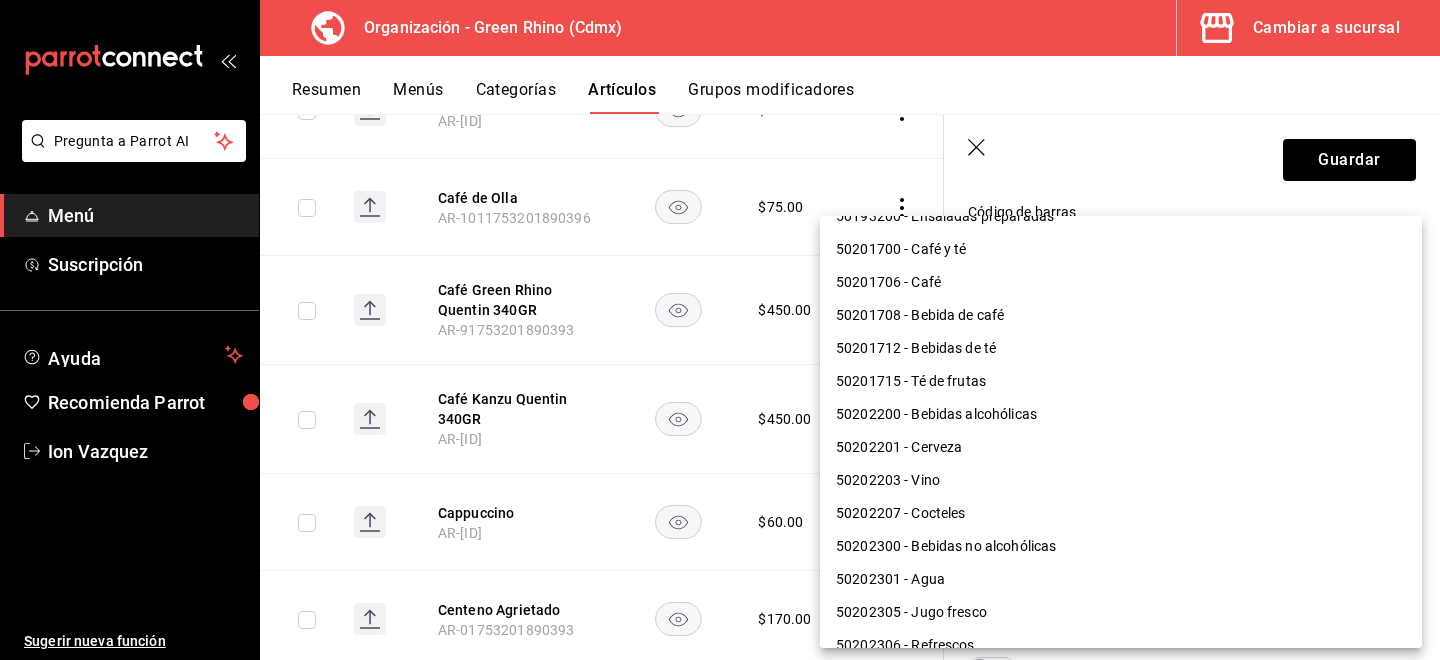 scroll, scrollTop: 871, scrollLeft: 0, axis: vertical 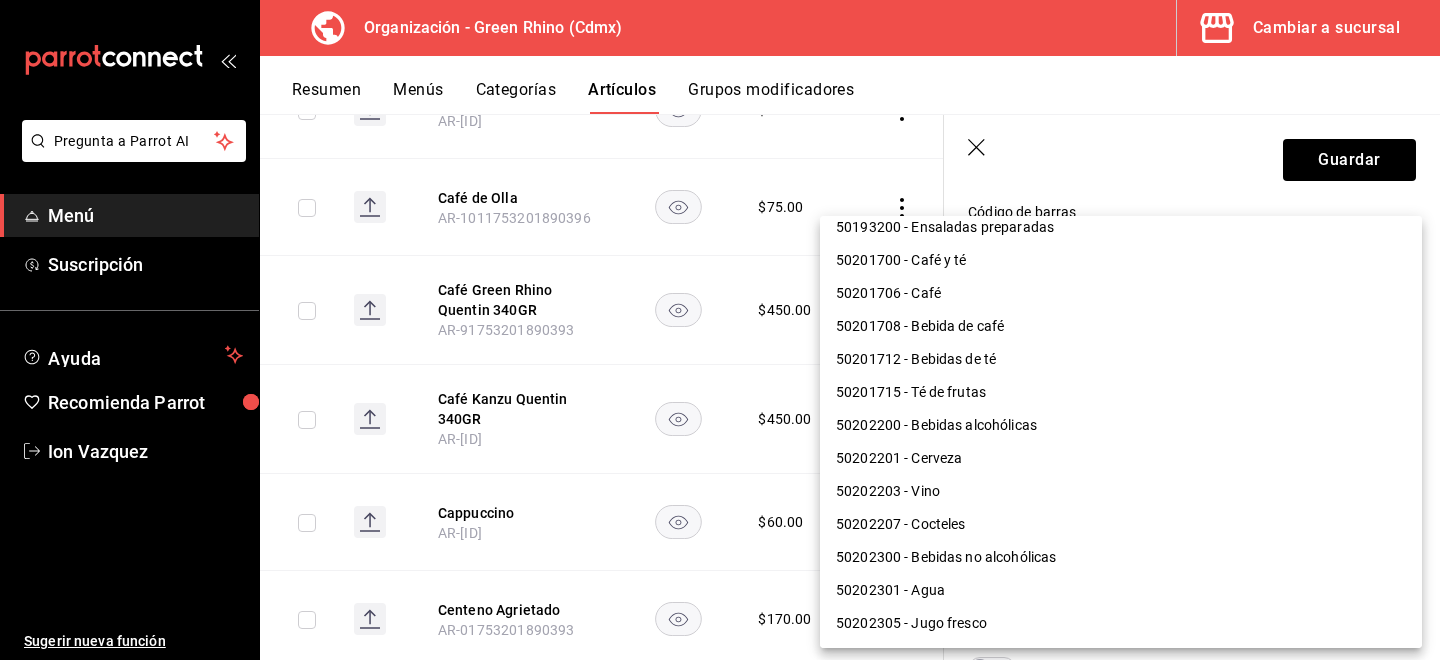 click on "[NUMBER] - Café" at bounding box center (1121, 293) 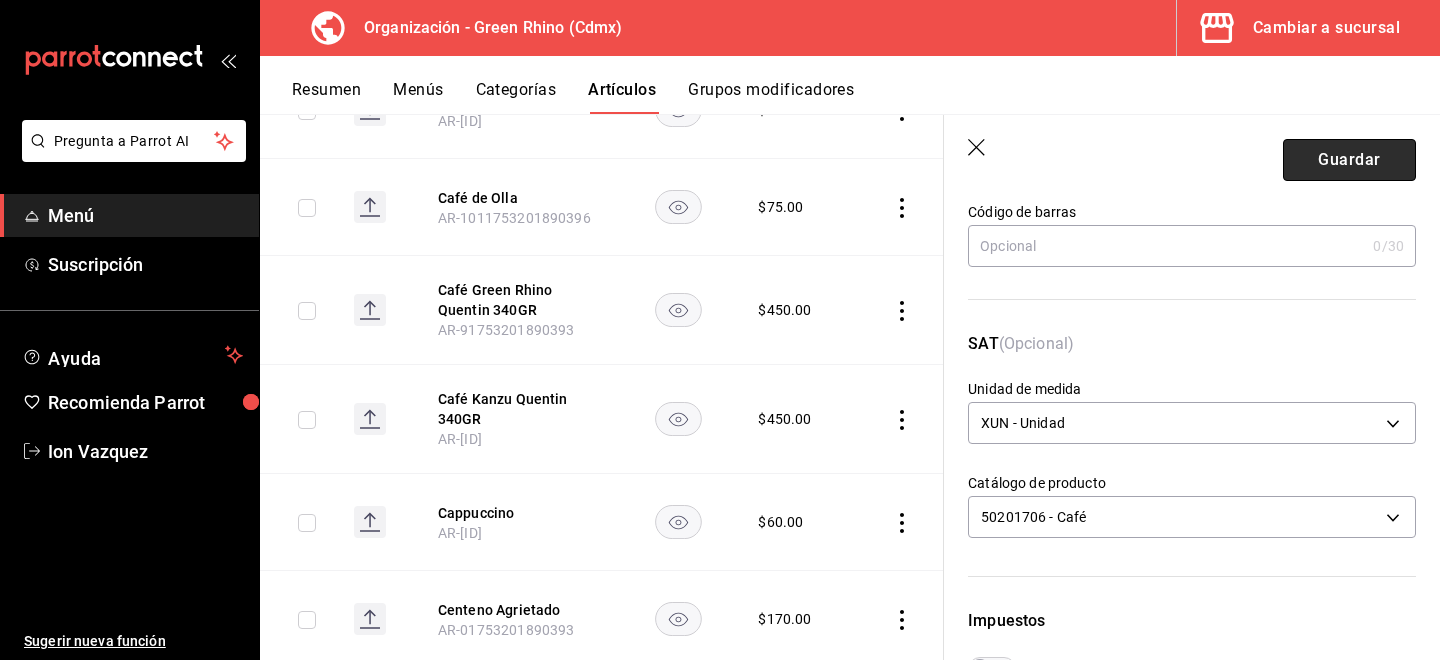 click on "Guardar" at bounding box center (1349, 160) 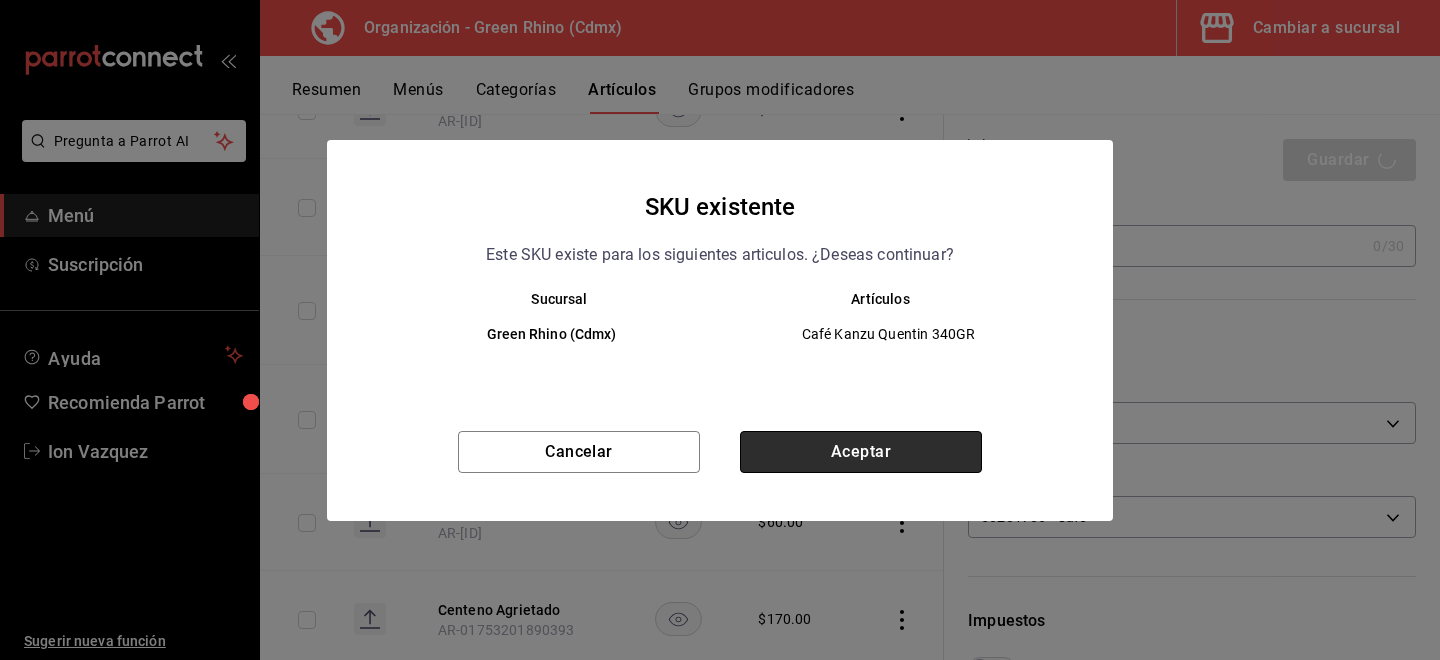 click on "Aceptar" at bounding box center [861, 452] 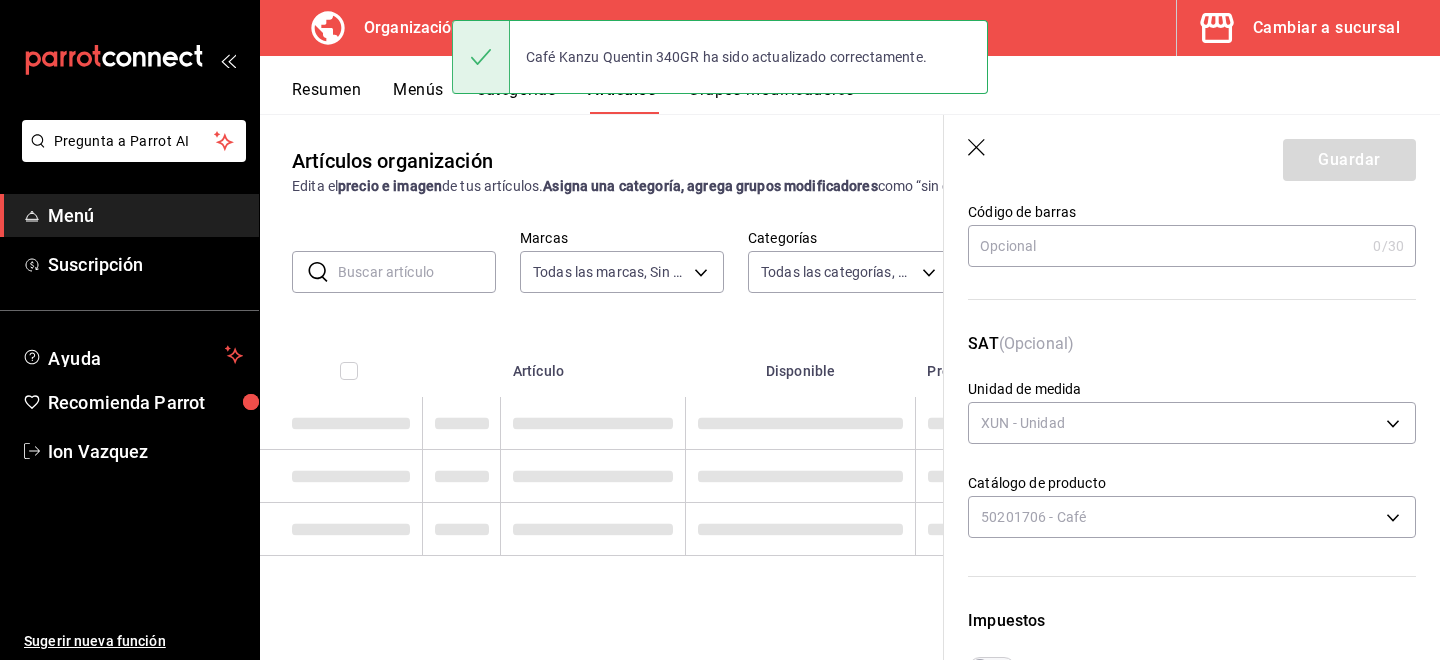 scroll, scrollTop: 0, scrollLeft: 0, axis: both 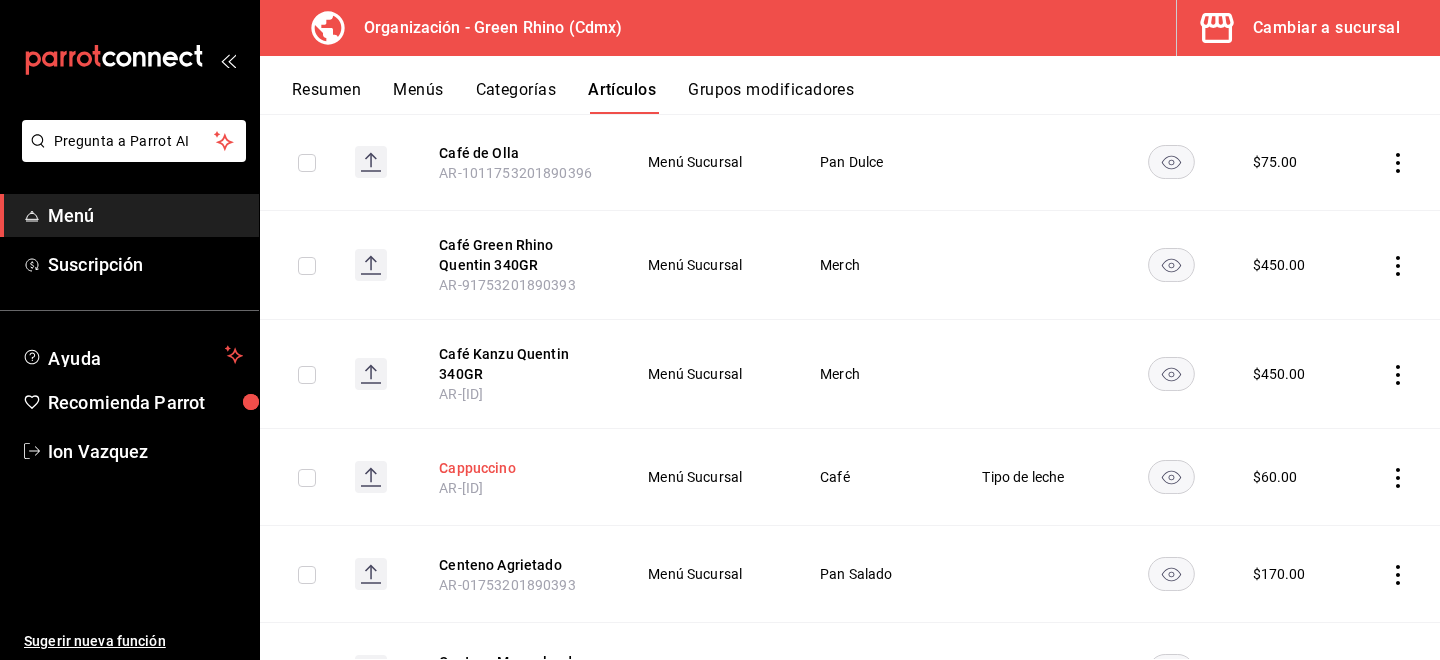 click on "Cappuccino" at bounding box center (519, 468) 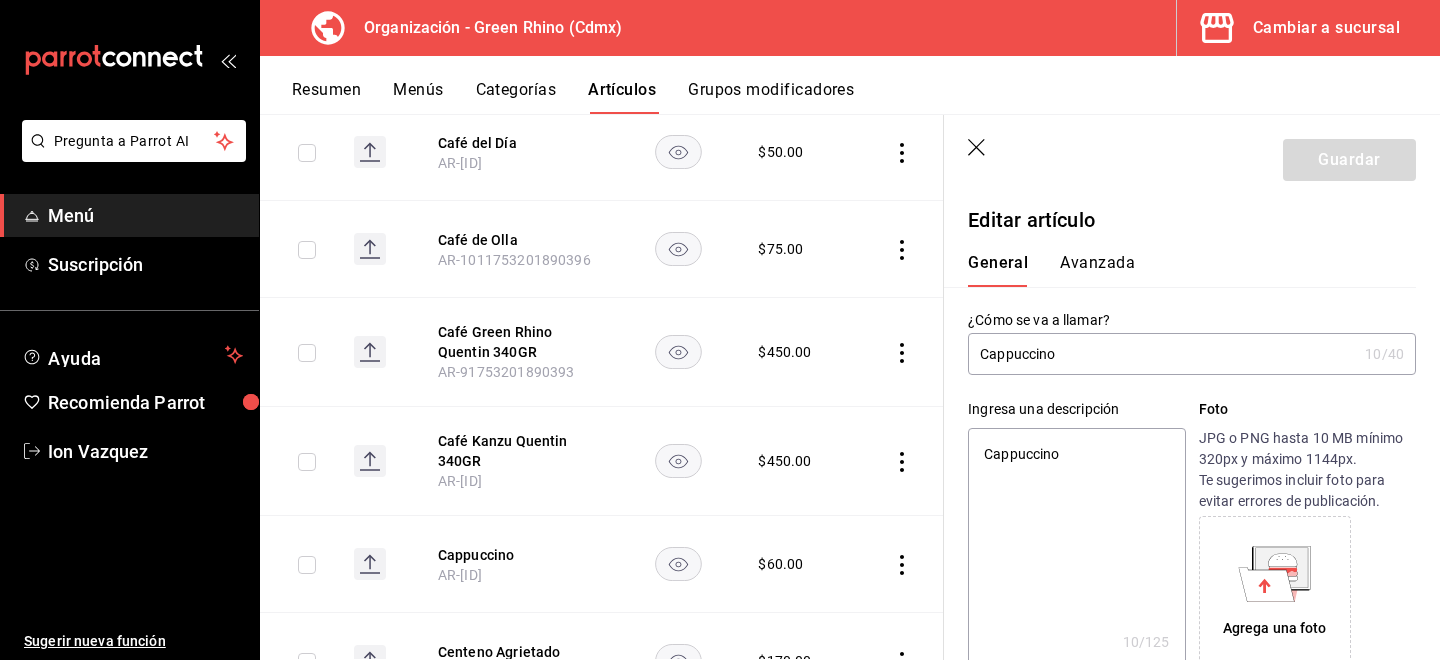 click on "Avanzada" at bounding box center (1097, 270) 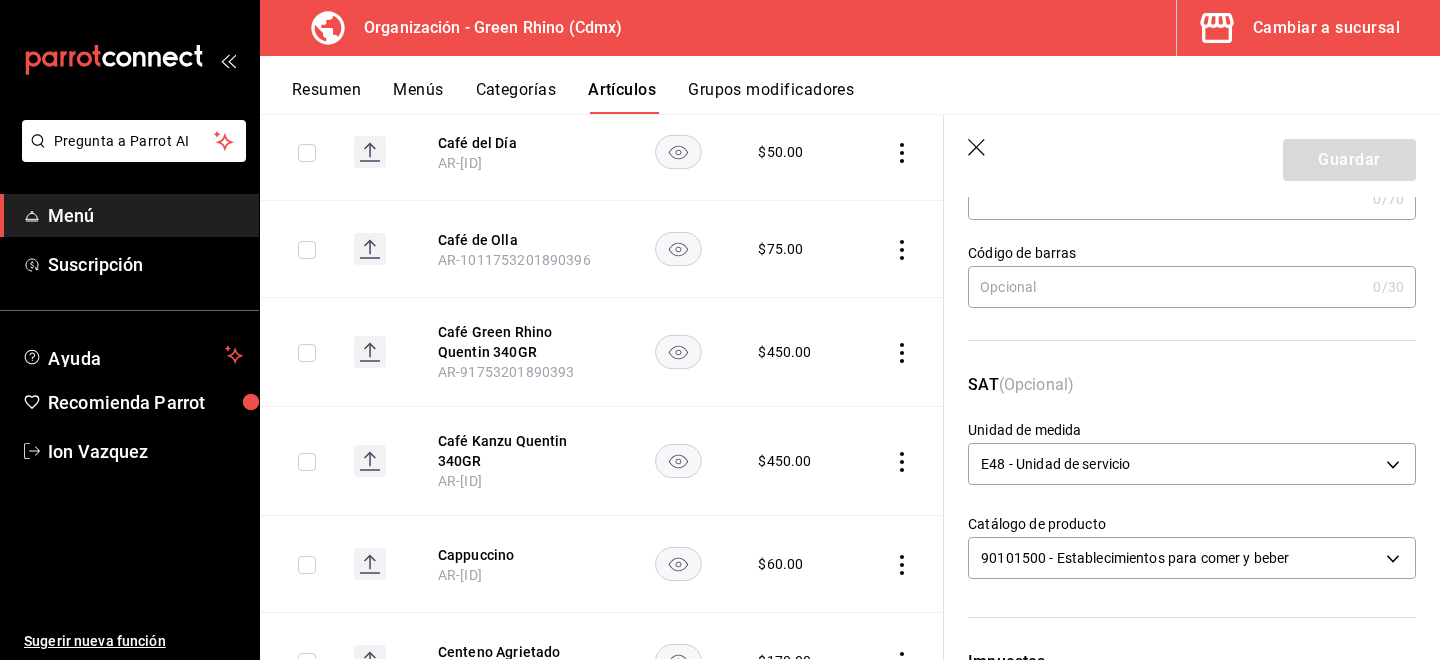 scroll, scrollTop: 183, scrollLeft: 0, axis: vertical 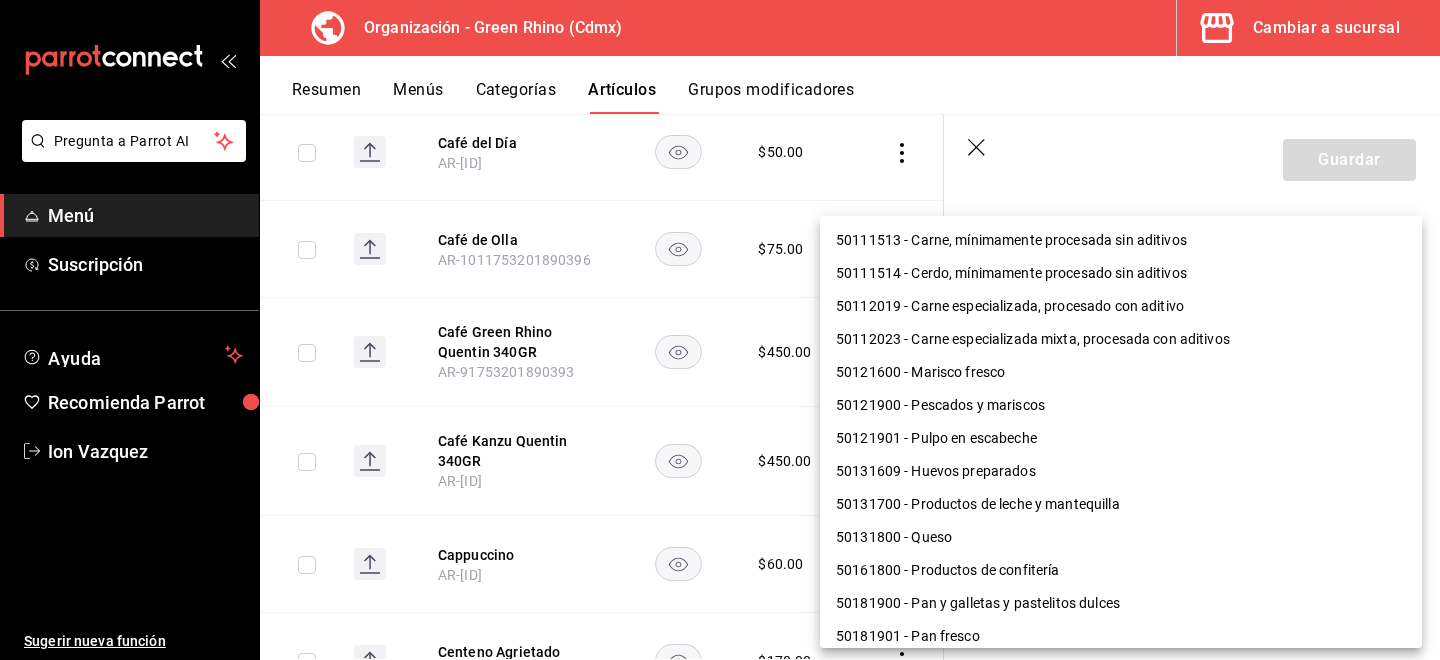 click on "Pregunta a Parrot AI Menú   Suscripción   Ayuda Recomienda Parrot   Ion Vazquez   Sugerir nueva función   Organización - Green Rhino ([CITY]) Cambiar a sucursal Resumen Menús Categorías Artículos Grupos modificadores Artículos organización Edita el  precio e imagen  de tus artículos.  Asigna una categoría, agrega grupos modificadores  como “sin cebolla” o “extra queso”. ​ ​ Marcas Todas las marcas, Sin marca [UUID] Categorías Todas las categorías, Sin categoría [UUIDS], [UUIDS], [UUIDS], [UUIDS], [UUIDS], [UUIDS], [UUIDS], [UUIDS] Tipo de venta Todos los artículos ALL Ordenar Artículo Disponible Precio Agua Mineral Grande [PRODUCT_CODE] $ 60.00 Agua Mineral Pequeña [PRODUCT_CODE] $ 45.00 Americano [PRODUCT_CODE] $ 50.00" at bounding box center [720, 330] 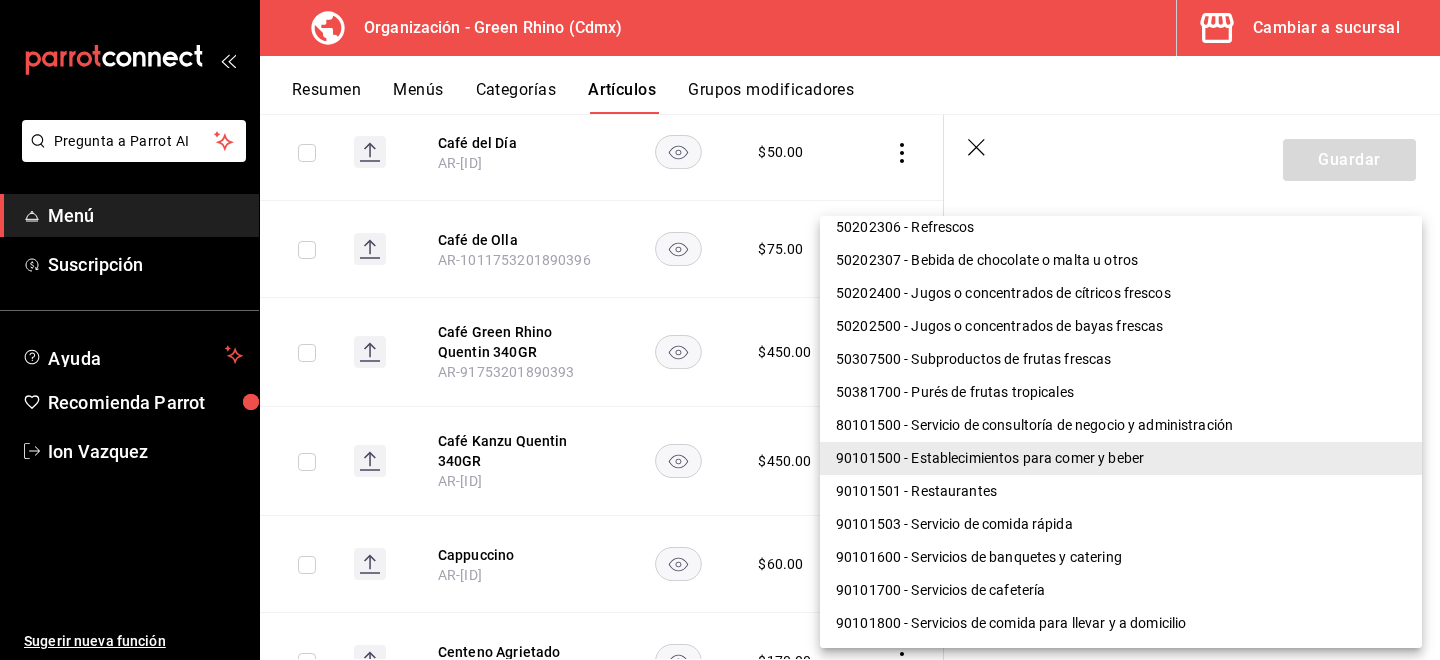 click on "90101501 - Restaurantes" at bounding box center (1121, 491) 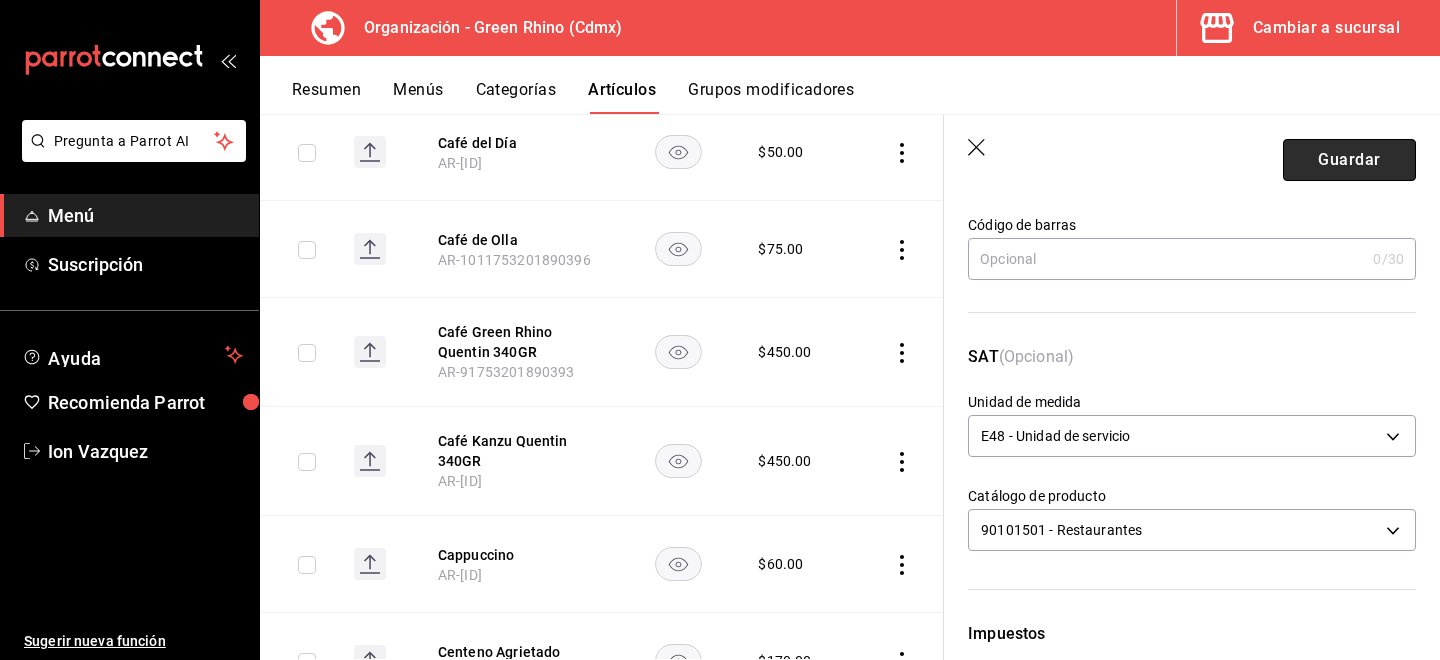 click on "Guardar" at bounding box center (1349, 160) 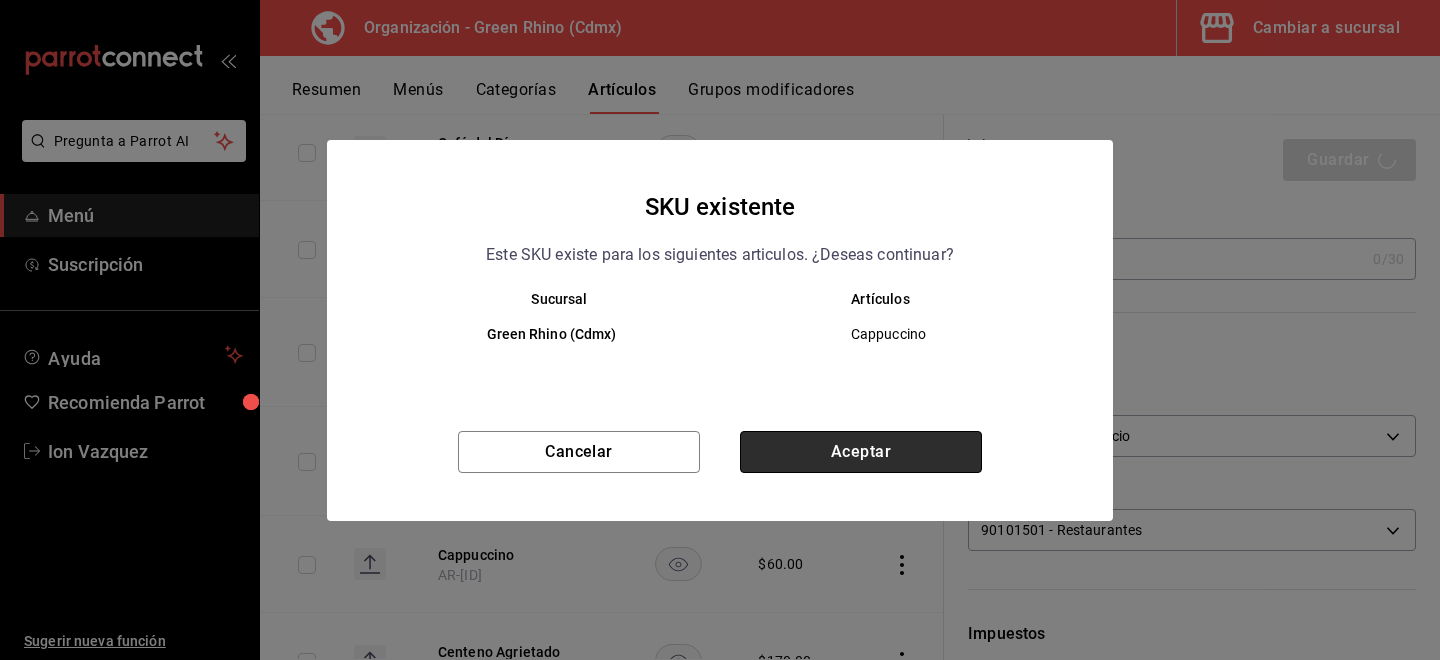 click on "Aceptar" at bounding box center [861, 452] 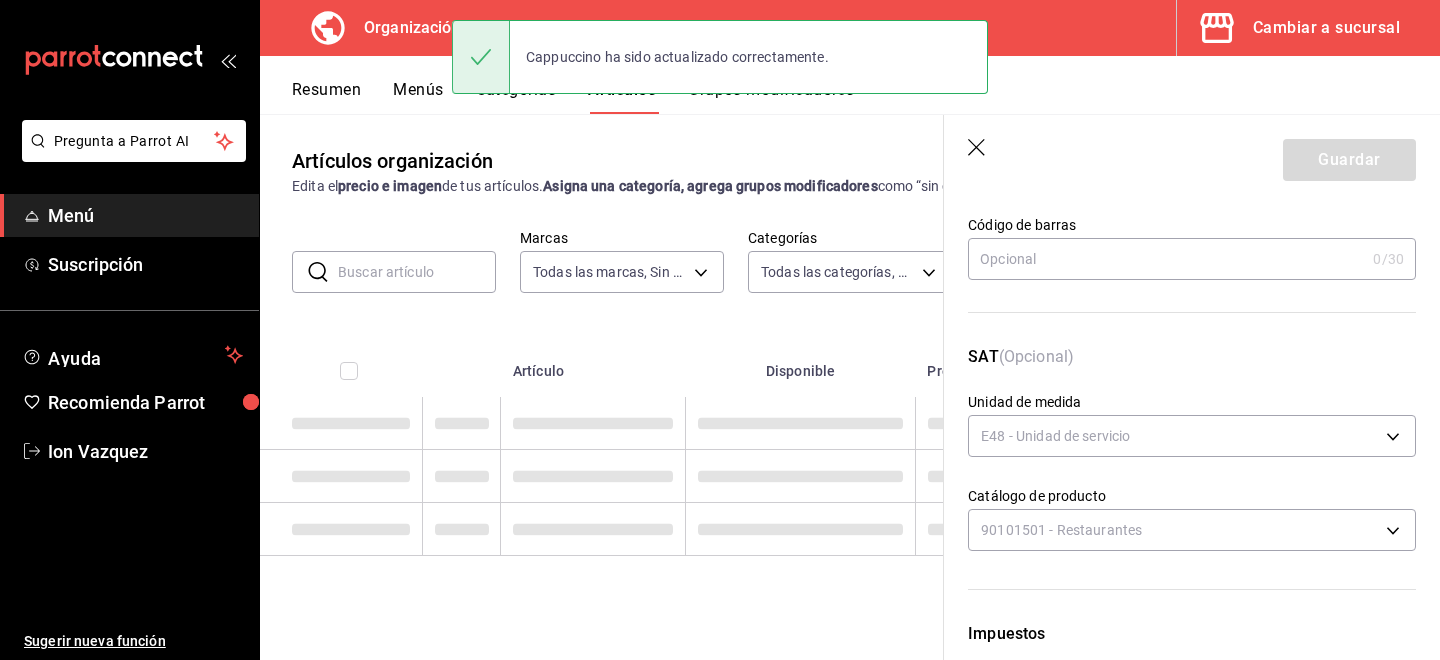 scroll, scrollTop: 0, scrollLeft: 0, axis: both 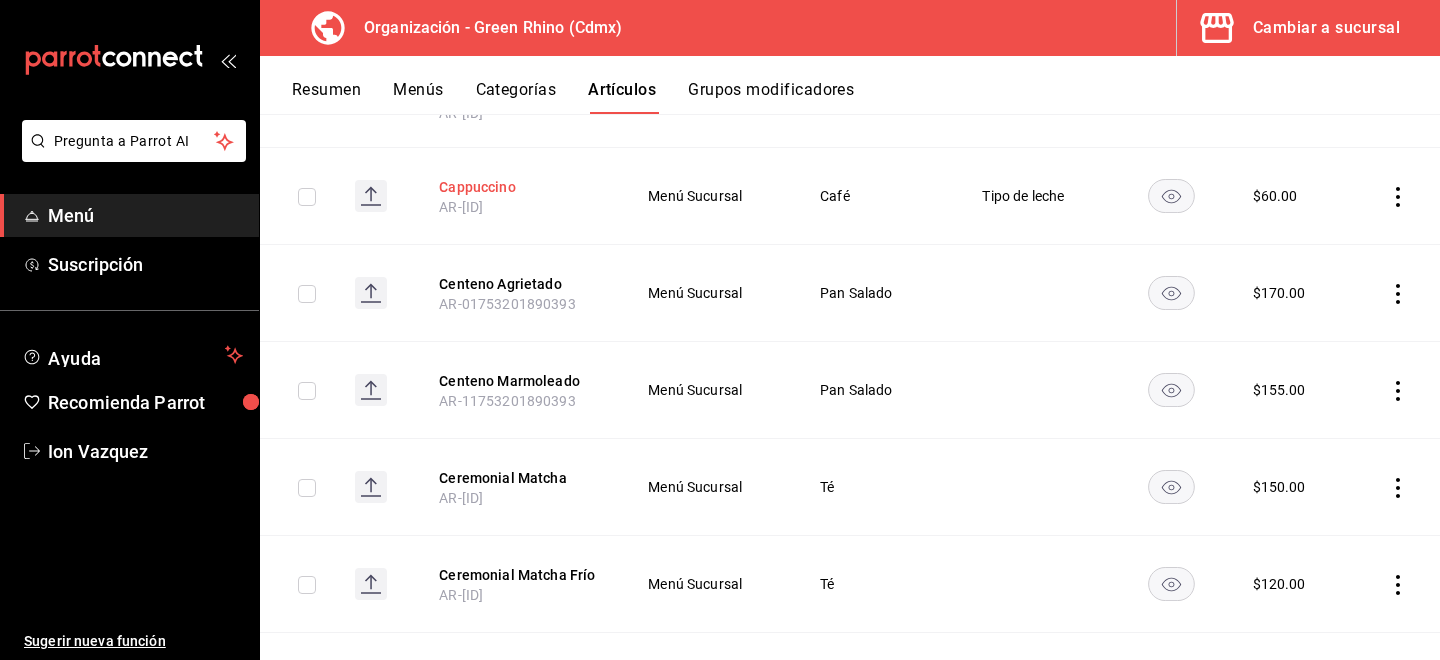 click on "Cappuccino" at bounding box center [519, 187] 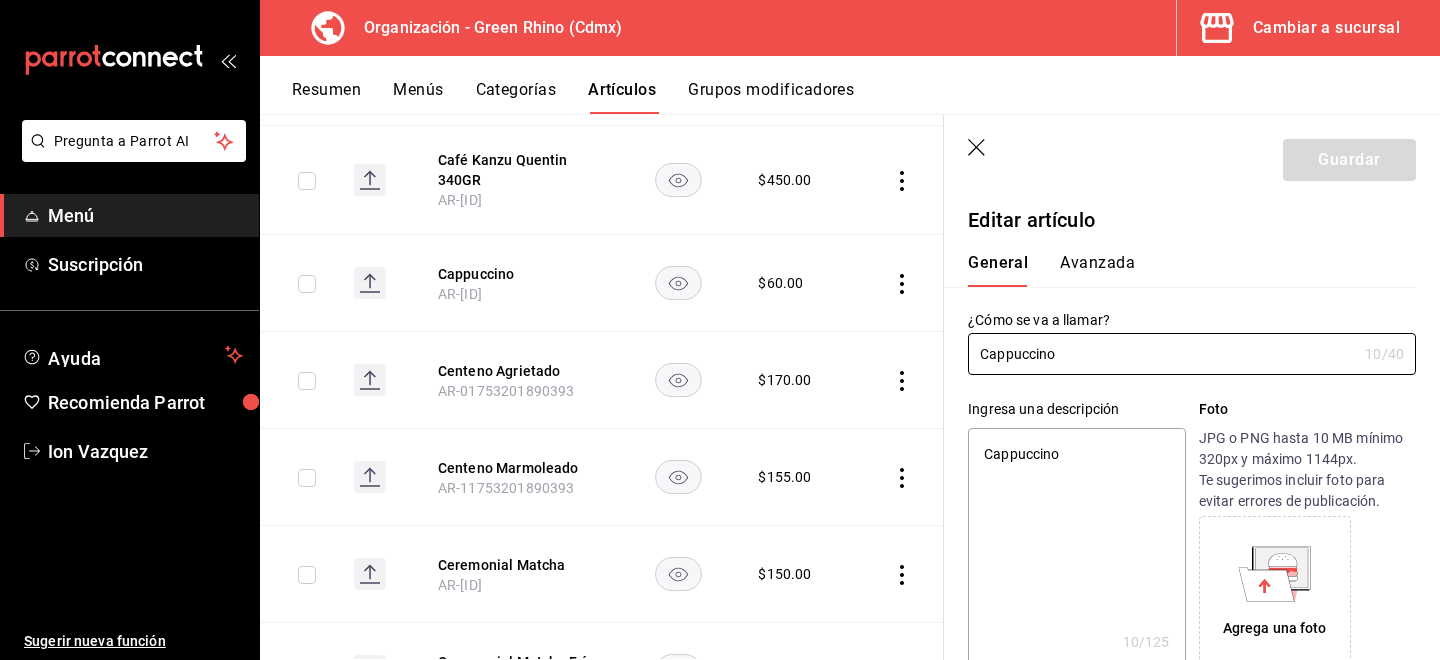 type on "x" 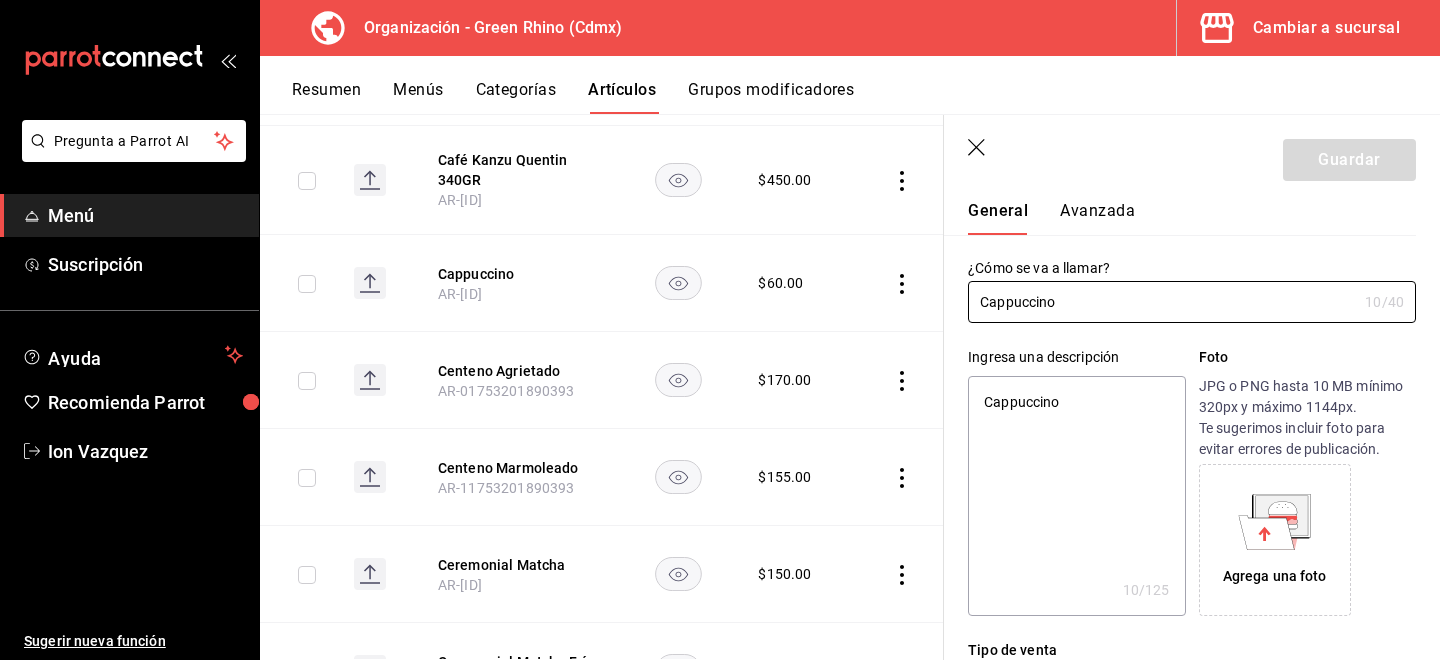 scroll, scrollTop: 0, scrollLeft: 0, axis: both 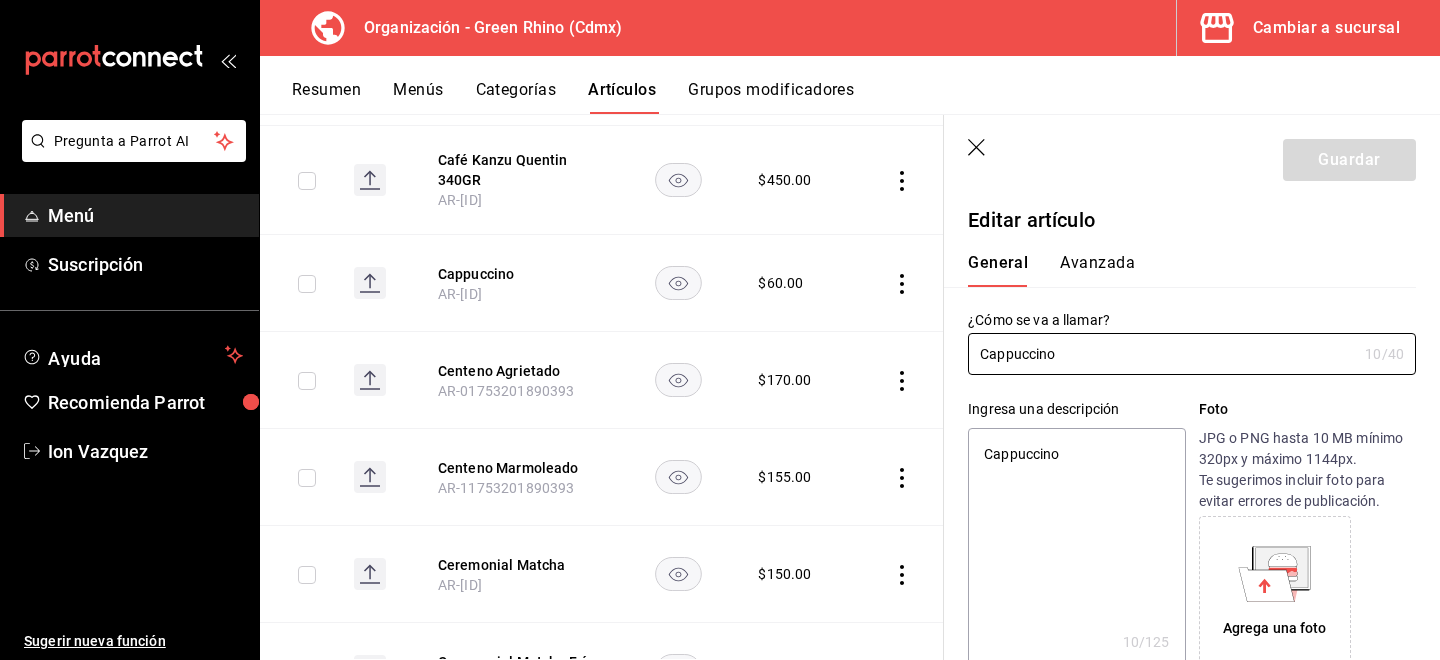 click on "Avanzada" at bounding box center [1097, 270] 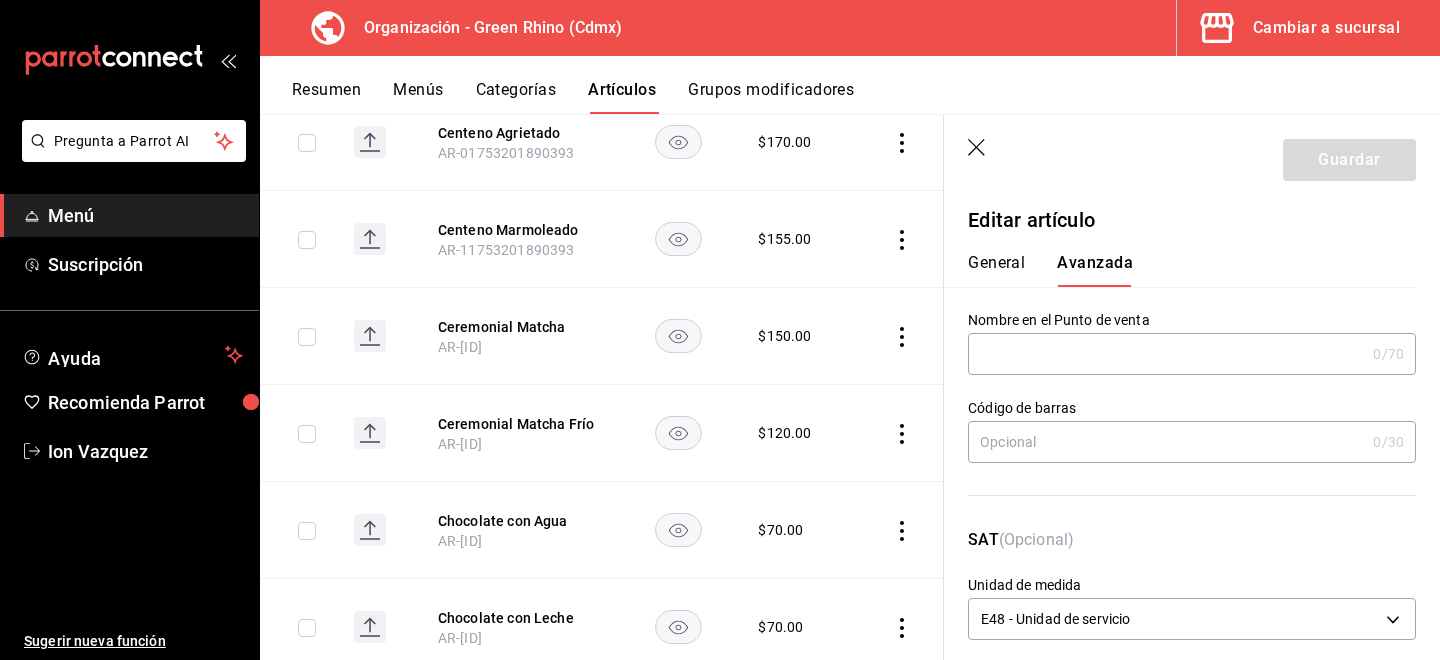 scroll, scrollTop: 1531, scrollLeft: 0, axis: vertical 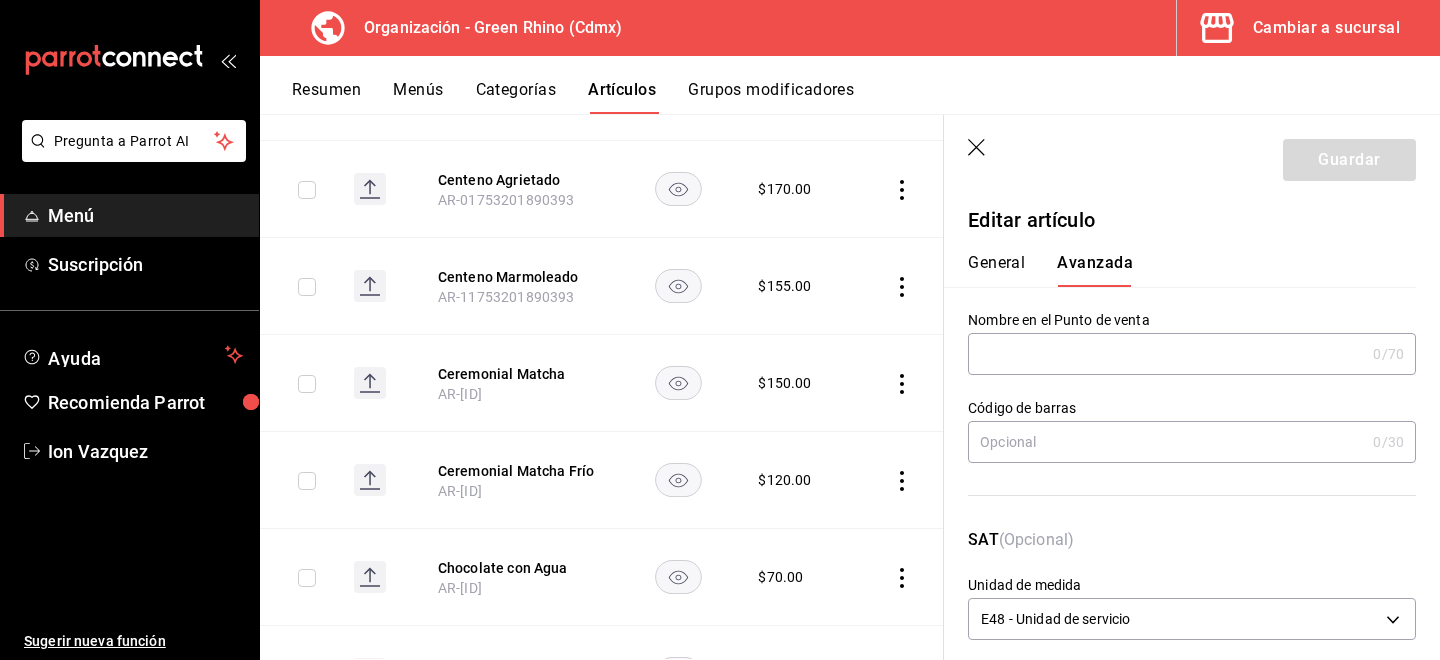 type 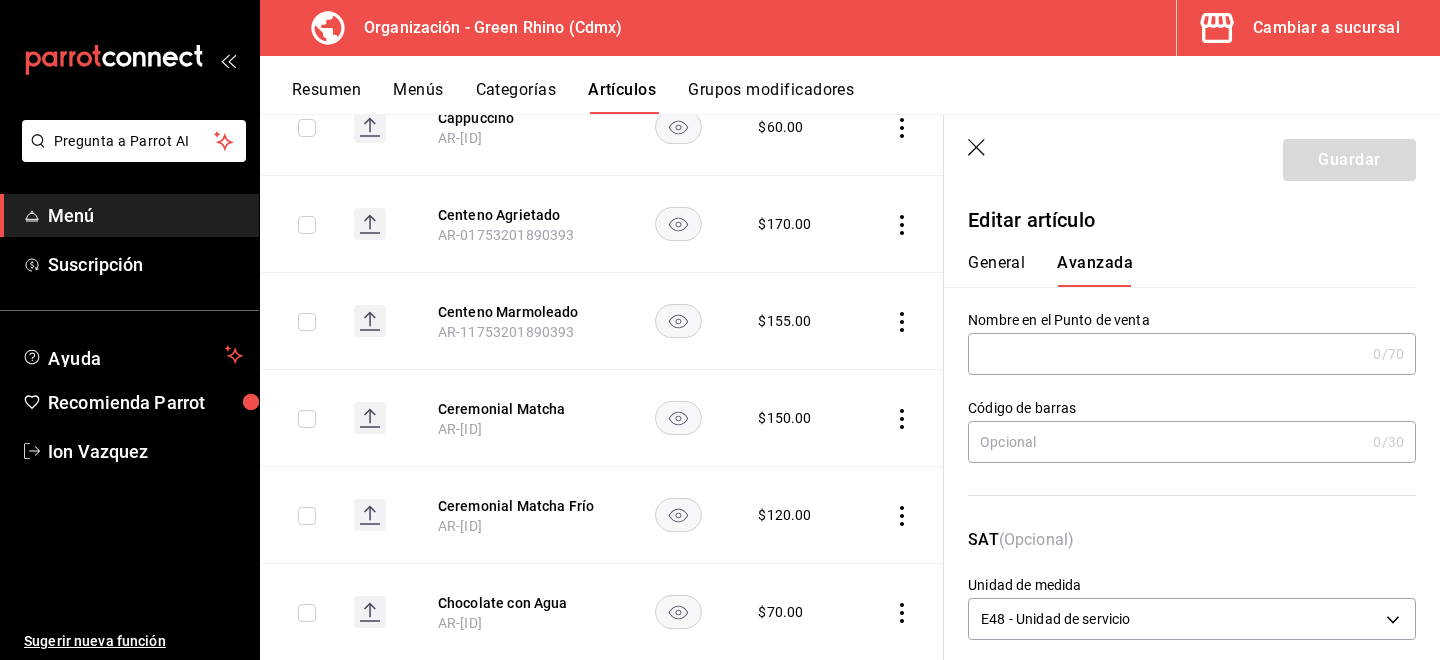 scroll, scrollTop: 1546, scrollLeft: 0, axis: vertical 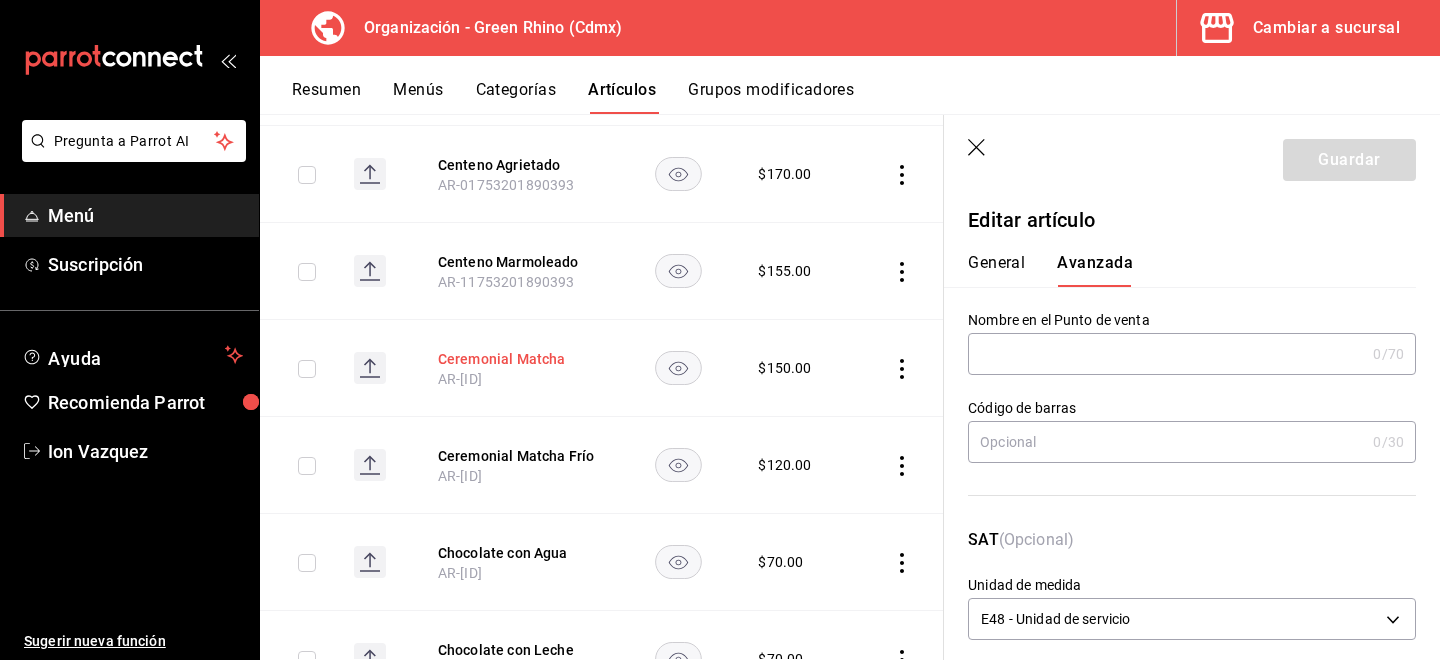 click on "Ceremonial Matcha" at bounding box center [518, 359] 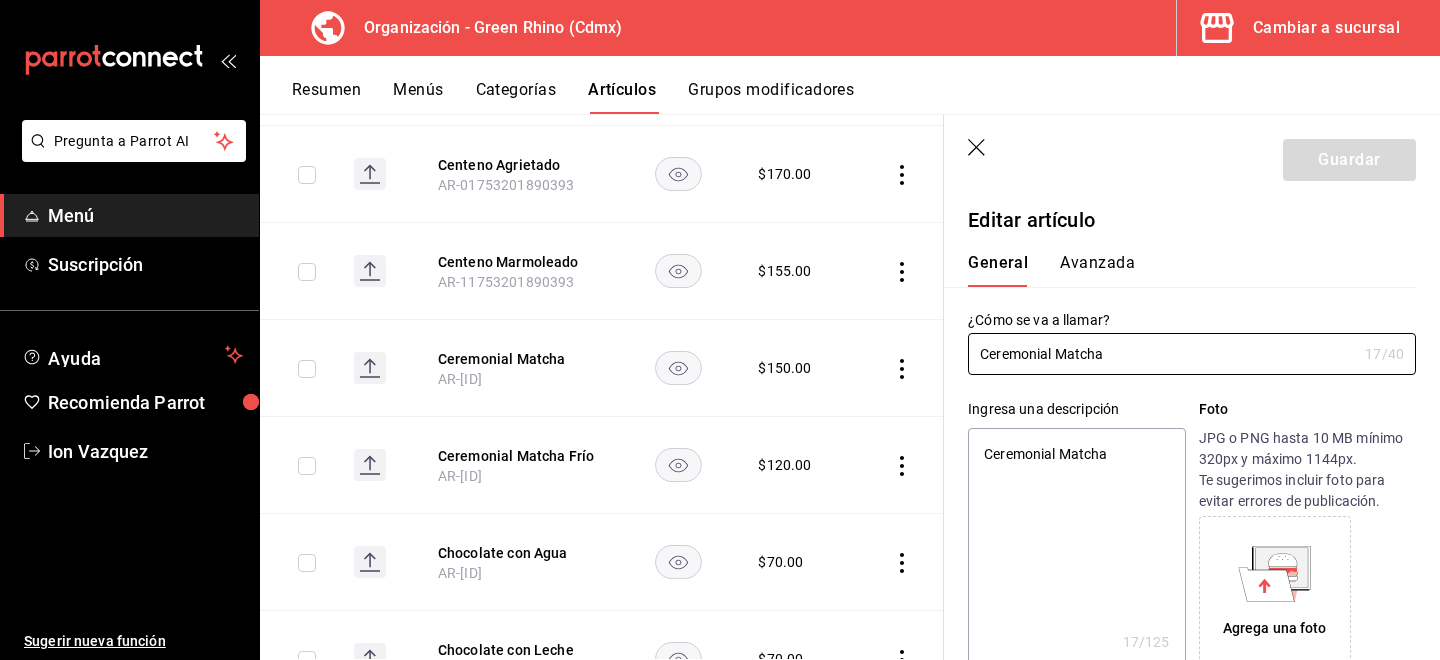type on "x" 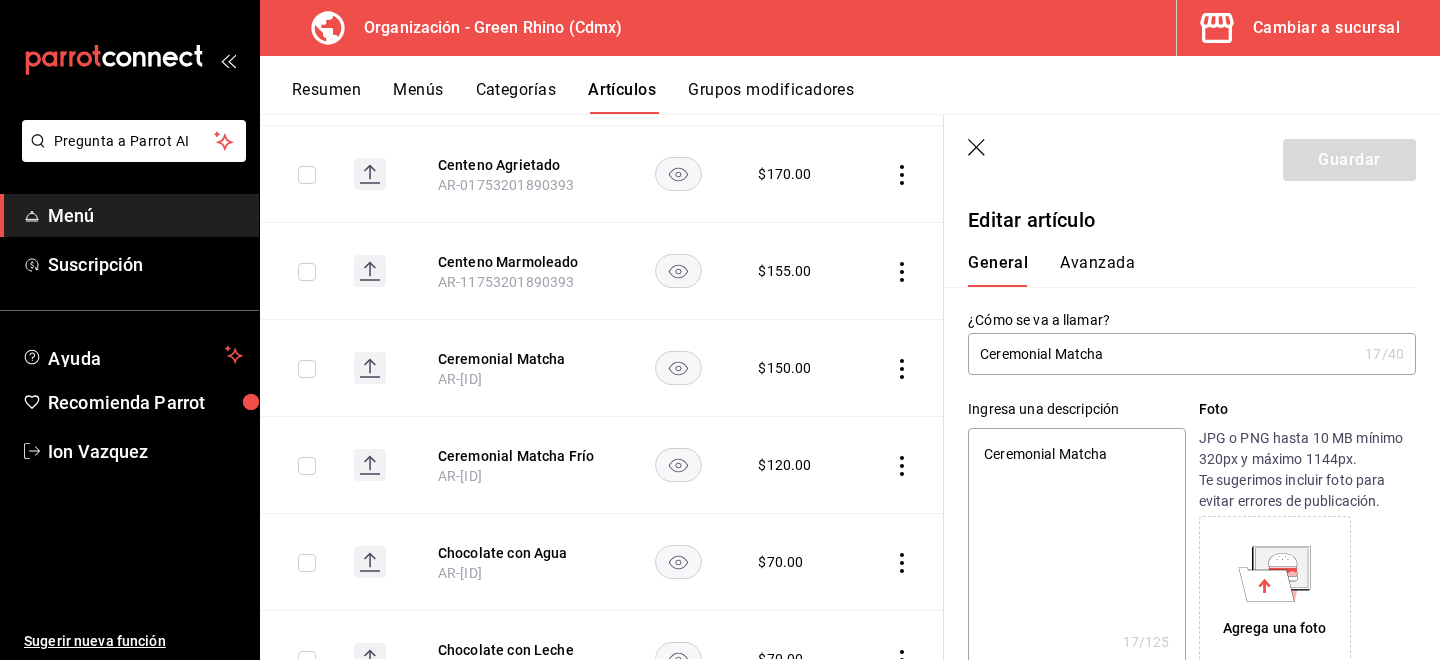 click on "Avanzada" at bounding box center [1097, 270] 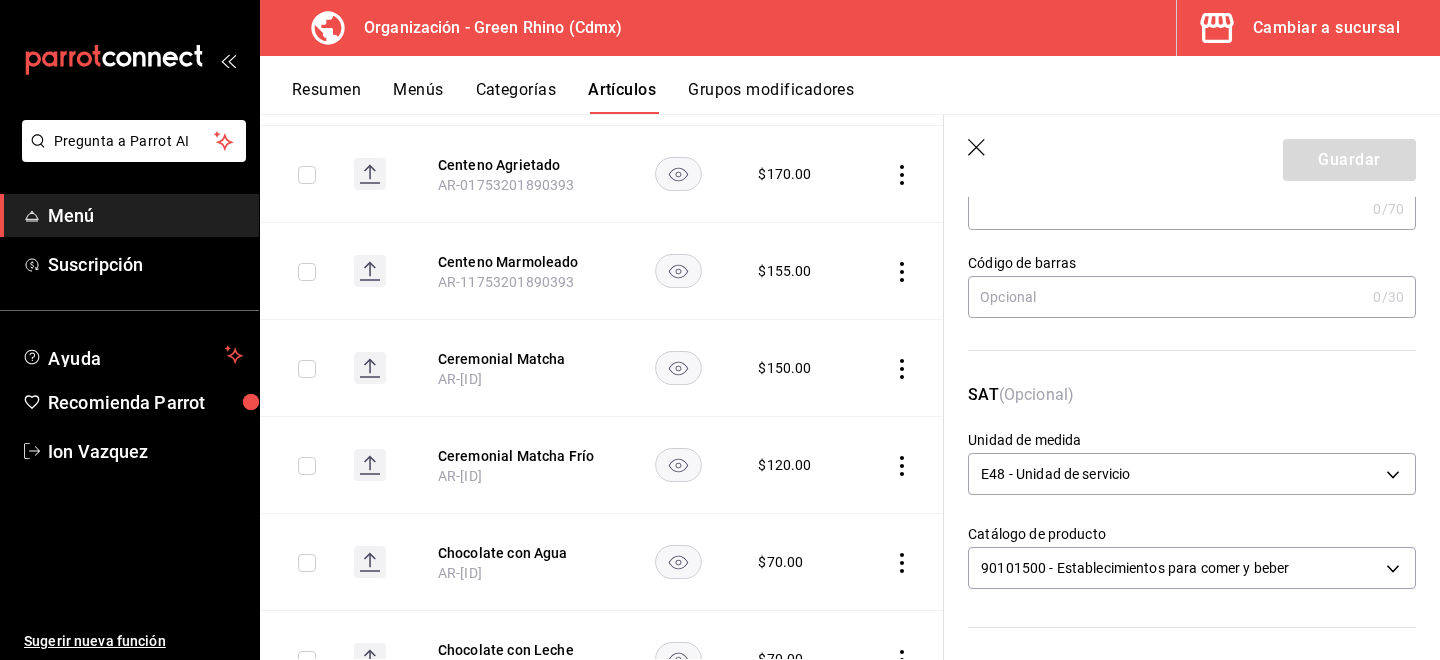 scroll, scrollTop: 257, scrollLeft: 0, axis: vertical 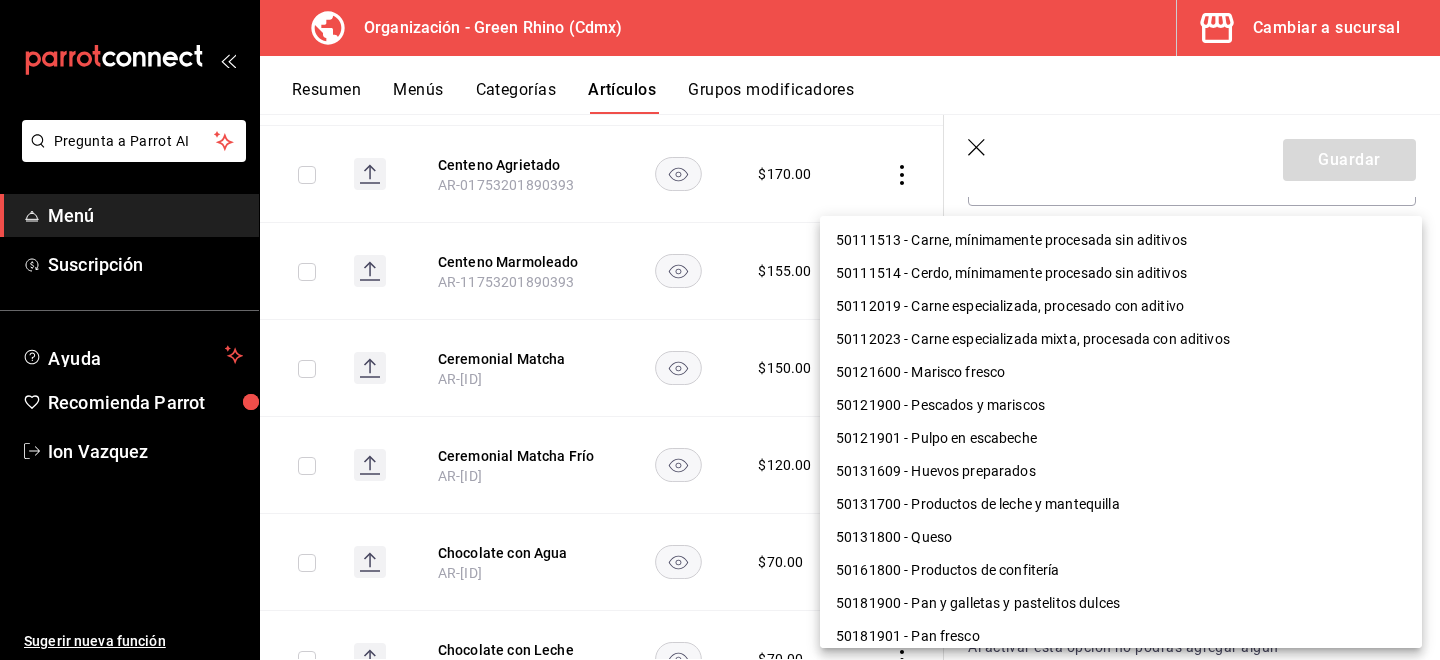 click on "Pregunta a Parrot AI Menú   Suscripción   Ayuda Recomienda Parrot   Ion Vazquez   Sugerir nueva función   Organización - Green Rhino ([CITY]) Cambiar a sucursal Resumen Menús Categorías Artículos Grupos modificadores Artículos organización Edita el  precio e imagen  de tus artículos.  Asigna una categoría, agrega grupos modificadores  como “sin cebolla” o “extra queso”. ​ ​ Marcas Todas las marcas, Sin marca [UUID] Categorías Todas las categorías, Sin categoría [UUIDS], [UUIDS], [UUIDS], [UUIDS], [UUIDS], [UUIDS], [UUIDS], [UUIDS] Tipo de venta Todos los artículos ALL Ordenar Artículo Disponible Precio Agua Mineral Grande [PRODUCT_CODE] $ 60.00 Agua Mineral Pequeña [PRODUCT_CODE] $ 45.00 Americano [PRODUCT_CODE] $ 50.00" at bounding box center (720, 330) 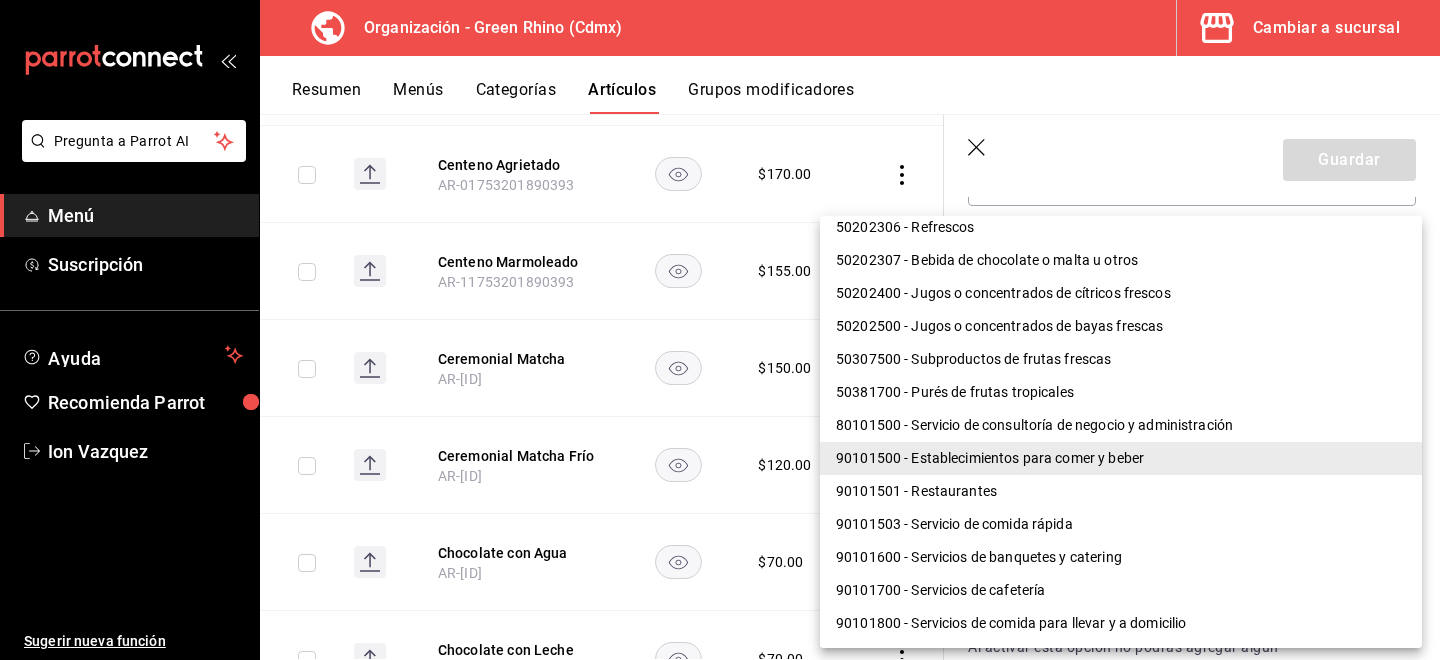 click on "90101501 - Restaurantes" at bounding box center [1121, 491] 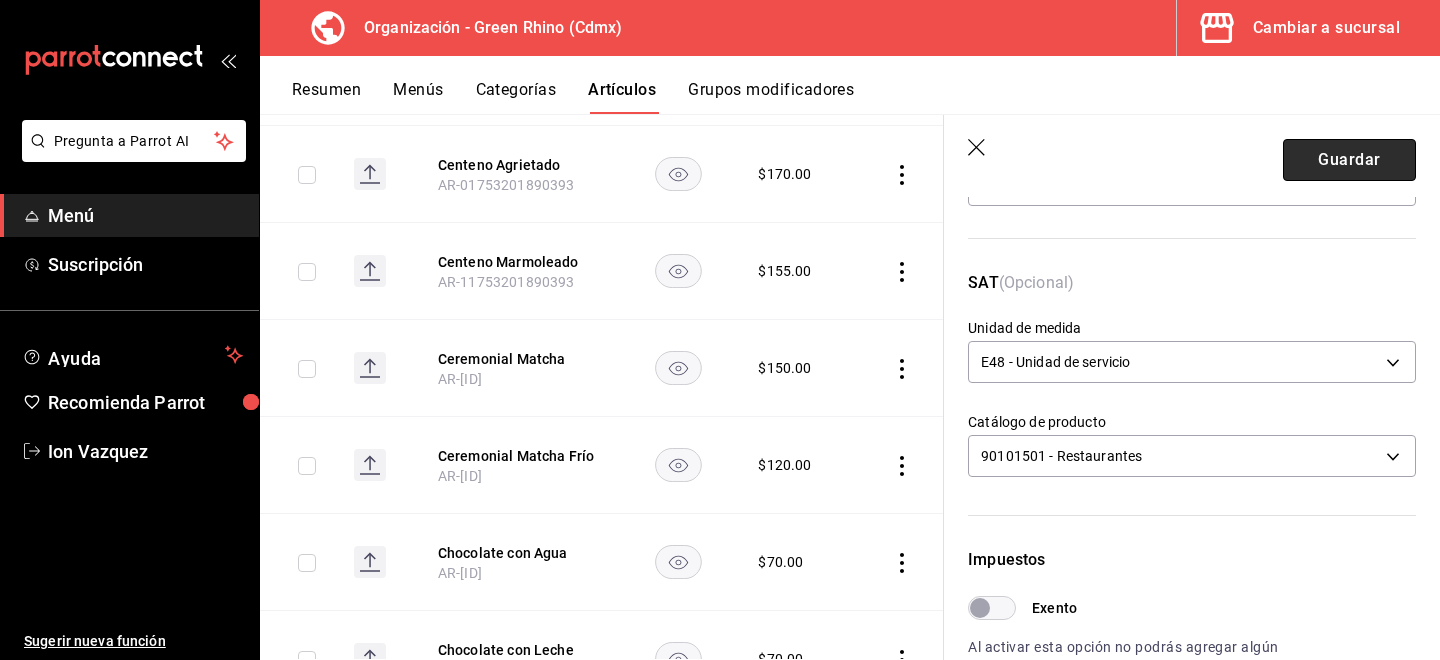 click on "Guardar" at bounding box center (1349, 160) 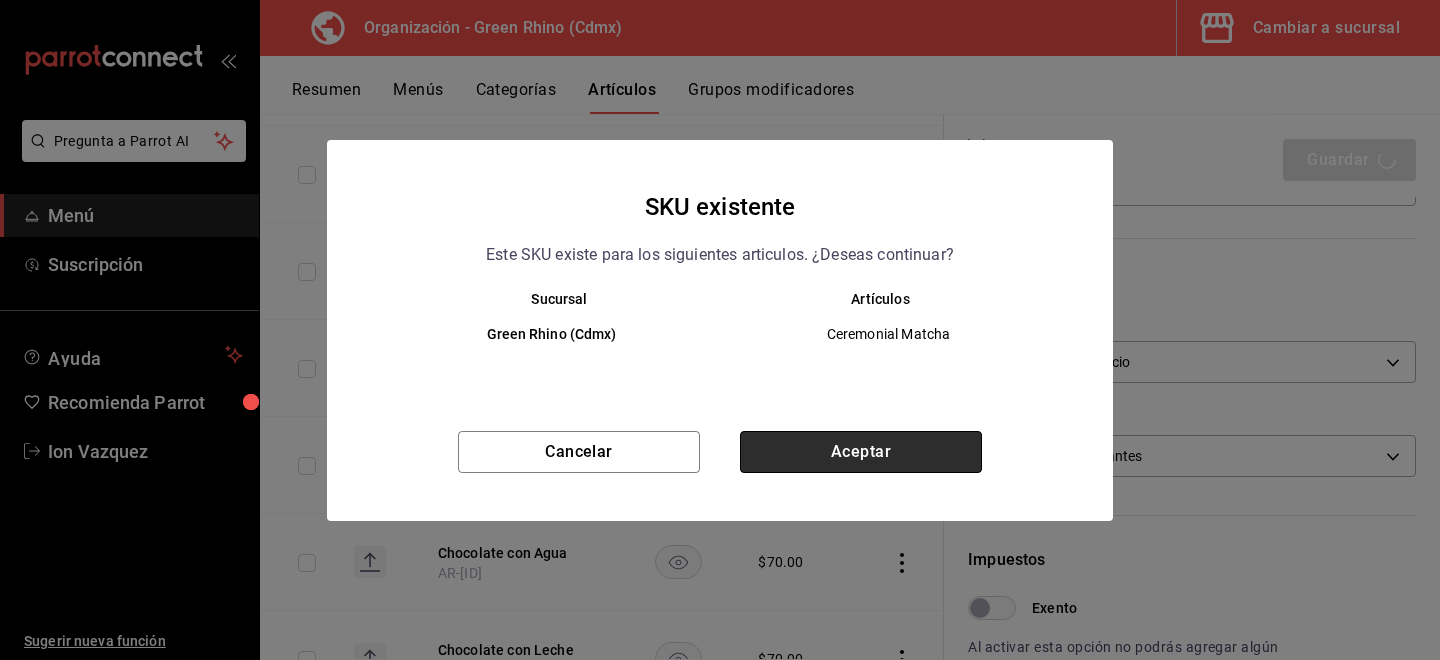click on "Aceptar" at bounding box center [861, 452] 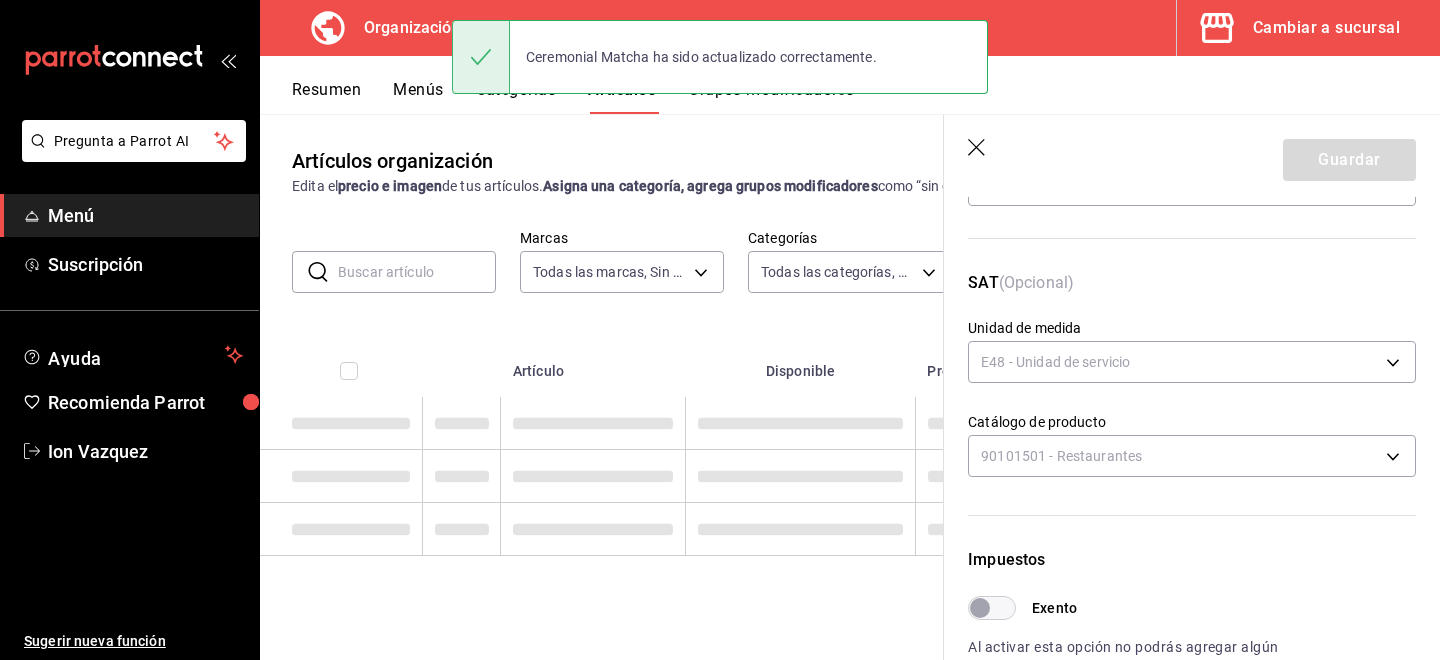 scroll, scrollTop: 0, scrollLeft: 0, axis: both 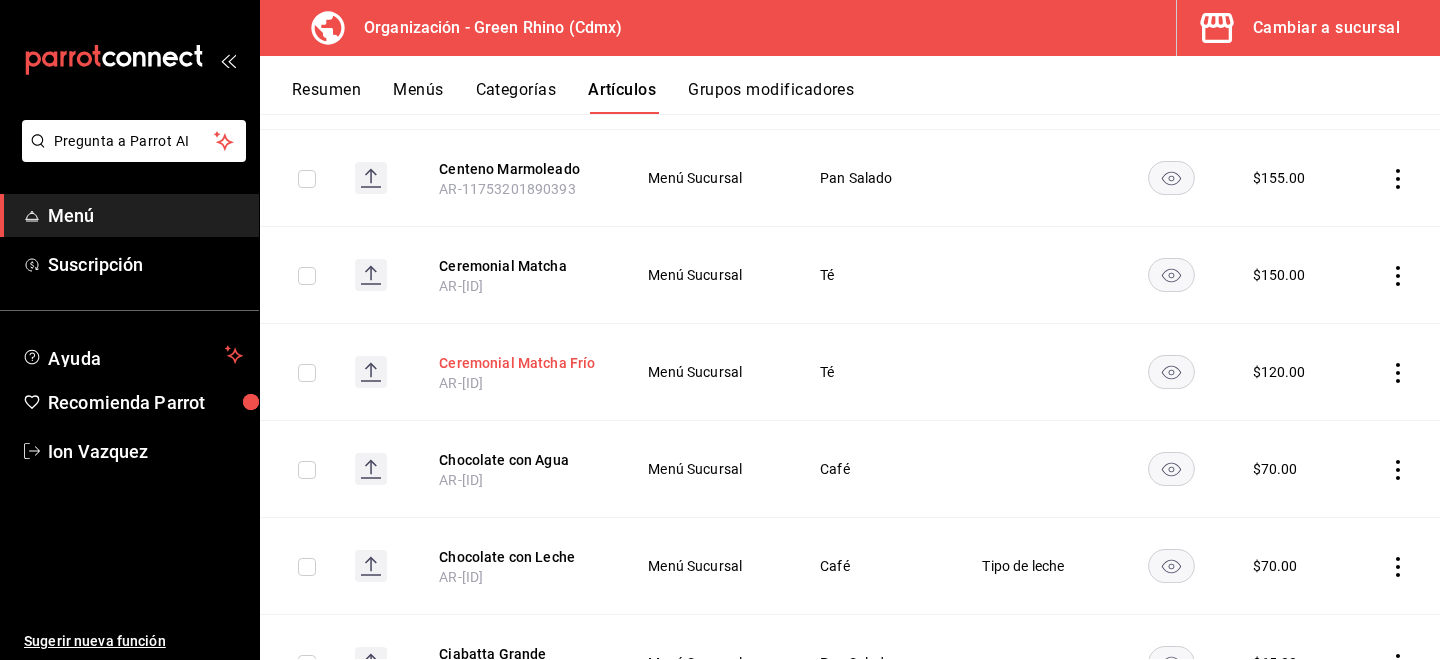 click on "Ceremonial Matcha Frío" at bounding box center (519, 363) 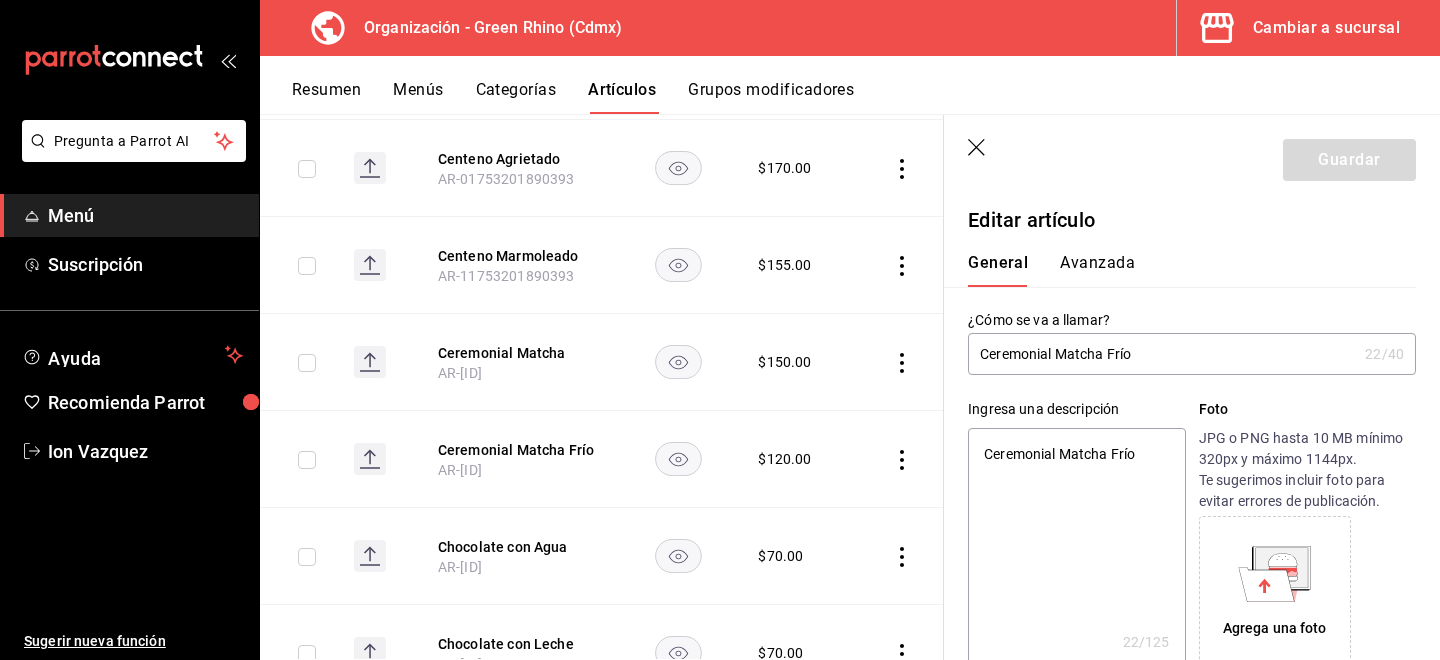 click on "Avanzada" at bounding box center [1097, 270] 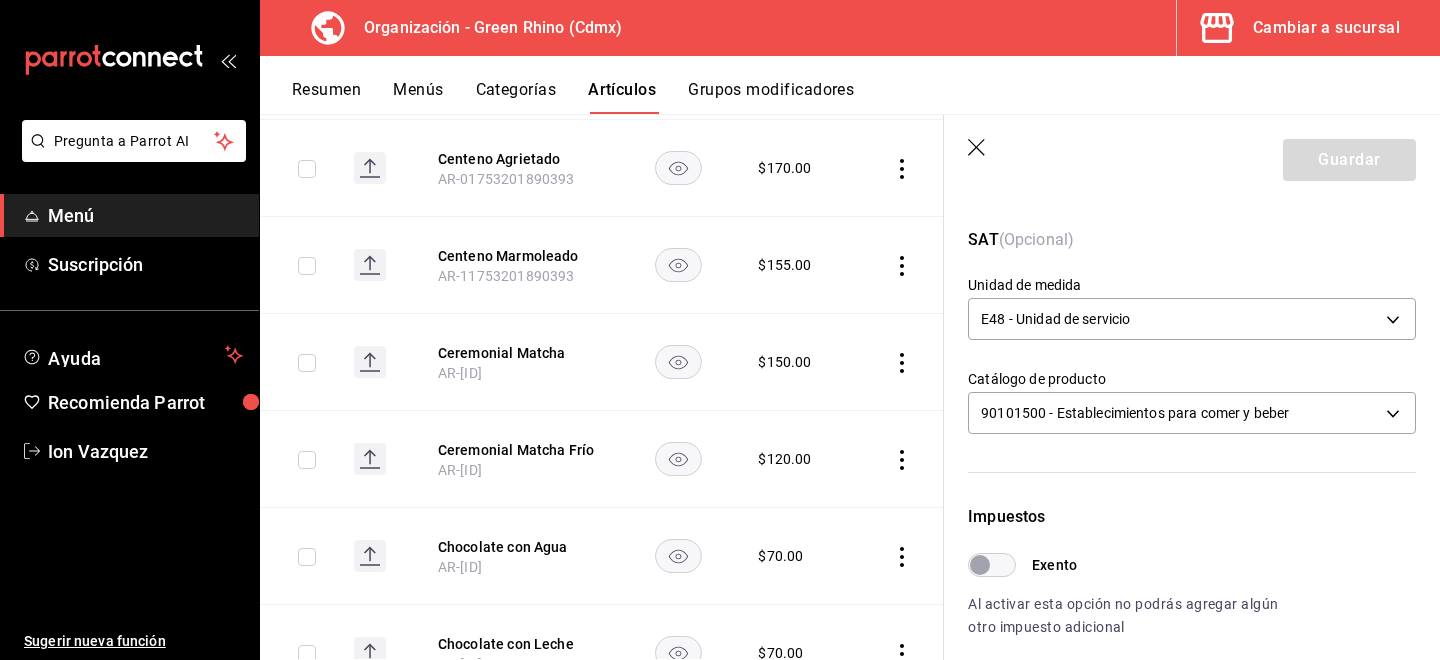 scroll, scrollTop: 305, scrollLeft: 0, axis: vertical 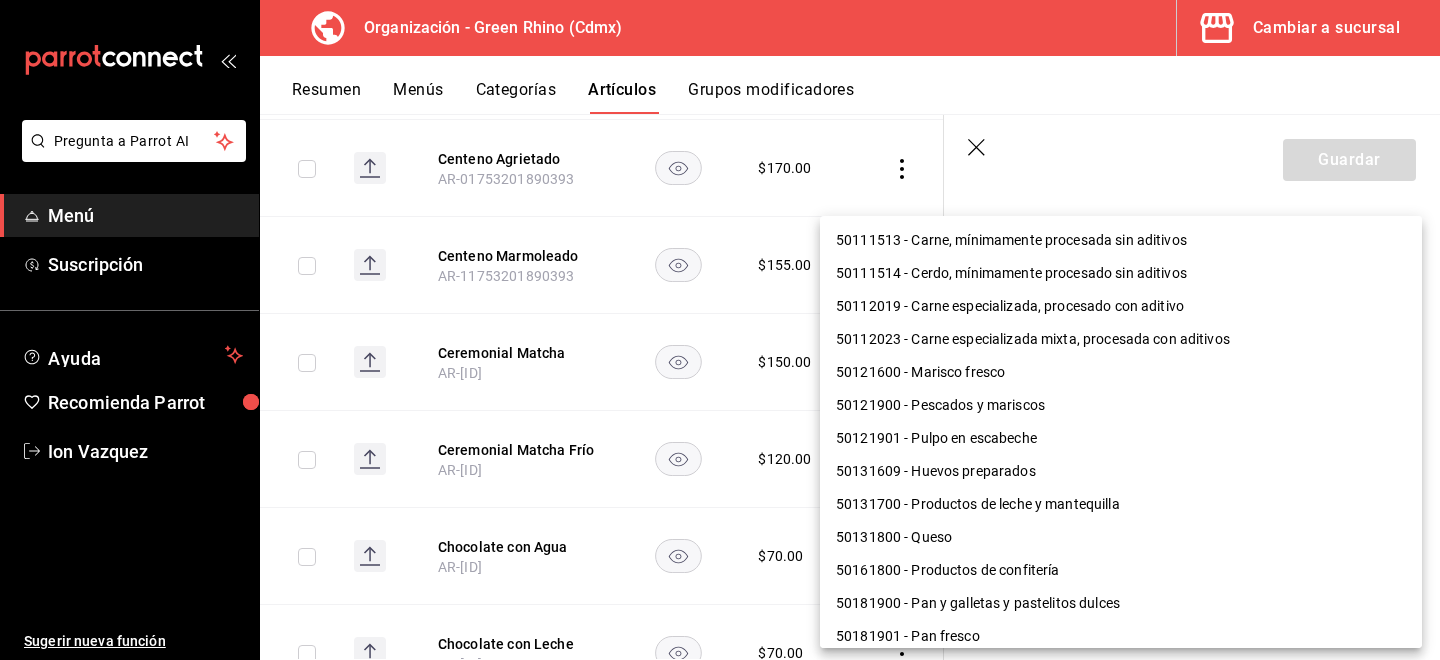 click on "Pregunta a Parrot AI Menú   Suscripción   Ayuda Recomienda Parrot   Ion Vazquez   Sugerir nueva función   Organización - Green Rhino ([CITY]) Cambiar a sucursal Resumen Menús Categorías Artículos Grupos modificadores Artículos organización Edita el  precio e imagen  de tus artículos.  Asigna una categoría, agrega grupos modificadores  como “sin cebolla” o “extra queso”. ​ ​ Marcas Todas las marcas, Sin marca [UUID] Categorías Todas las categorías, Sin categoría [UUIDS], [UUIDS], [UUIDS], [UUIDS], [UUIDS], [UUIDS], [UUIDS], [UUIDS] Tipo de venta Todos los artículos ALL Ordenar Artículo Disponible Precio Agua Mineral Grande [PRODUCT_CODE] $ 60.00 Agua Mineral Pequeña [PRODUCT_CODE] $ 45.00 Americano [PRODUCT_CODE] $ 50.00" at bounding box center [720, 330] 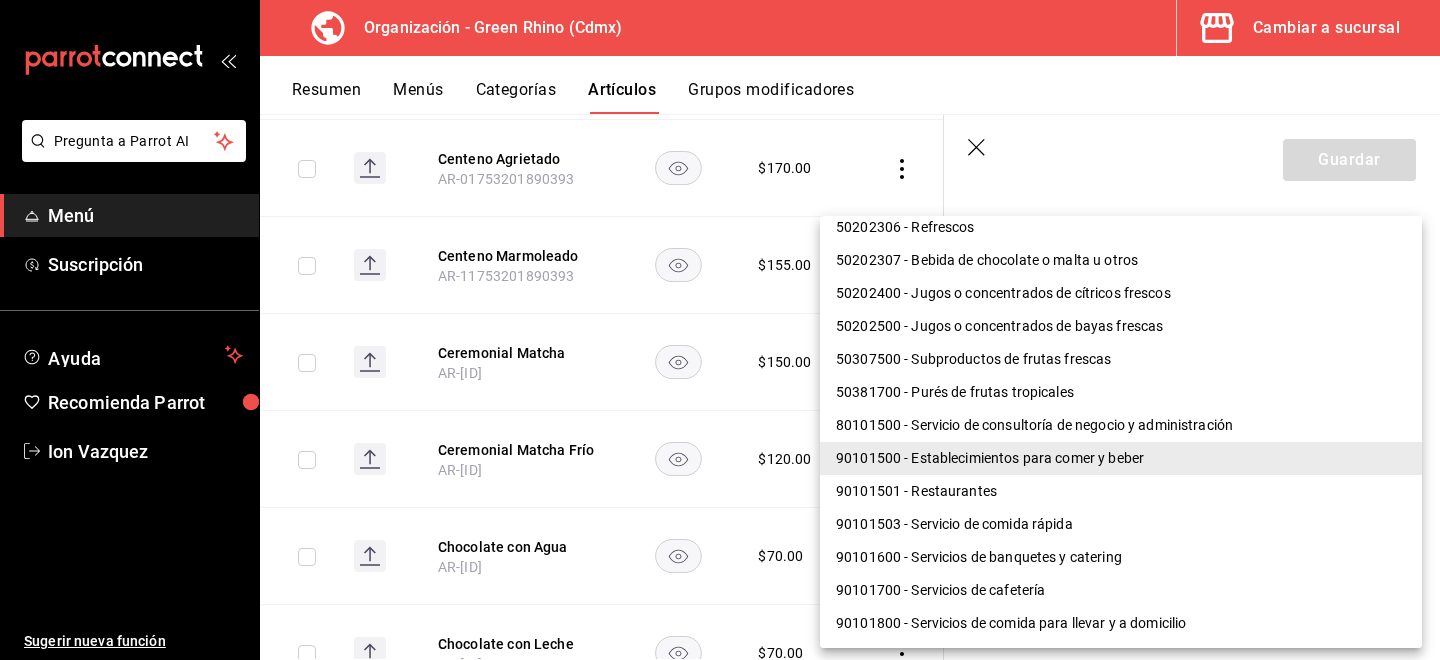 click on "90101501 - Restaurantes" at bounding box center (1121, 491) 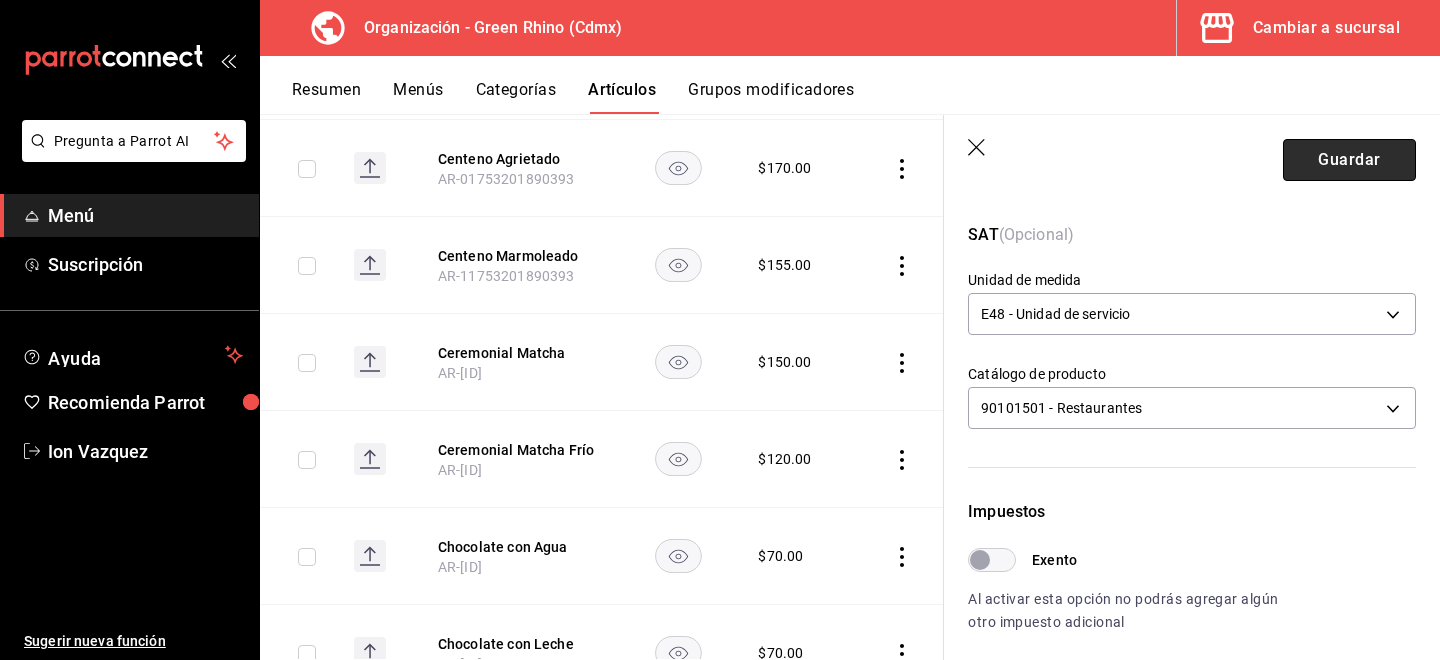 click on "Guardar" at bounding box center (1349, 160) 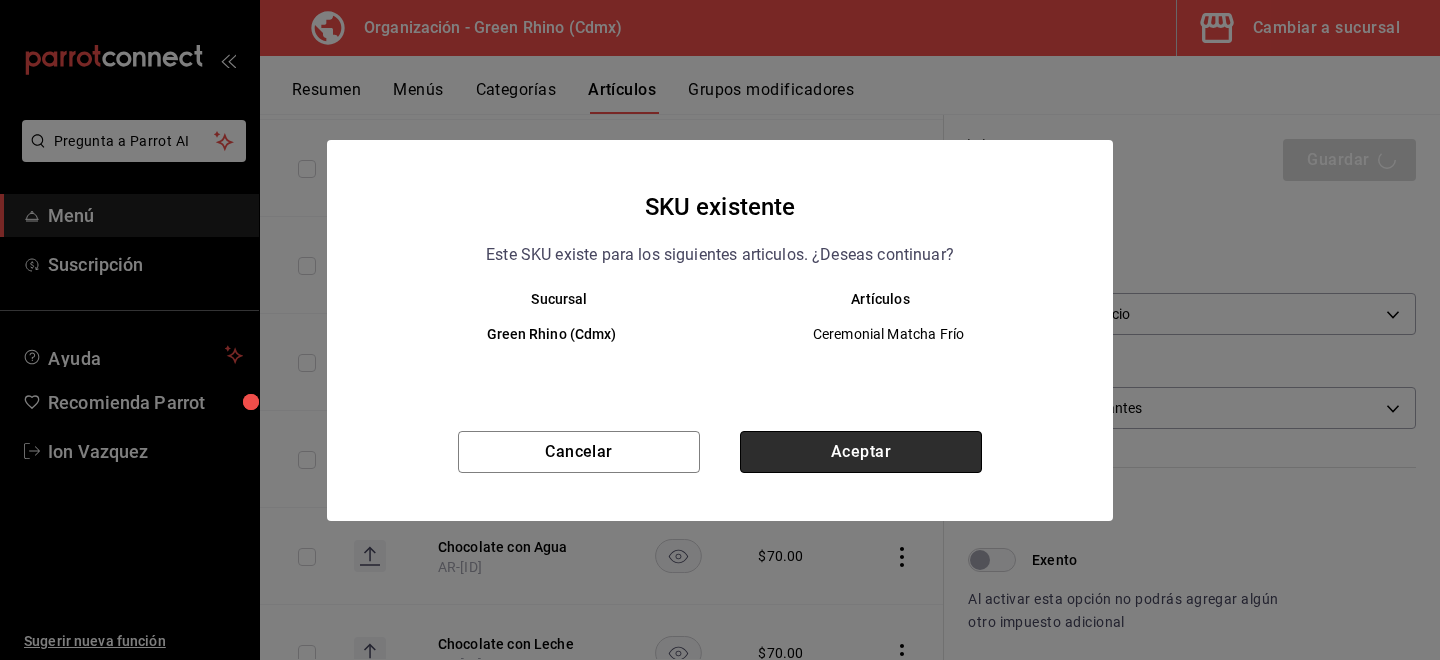 click on "Aceptar" at bounding box center (861, 452) 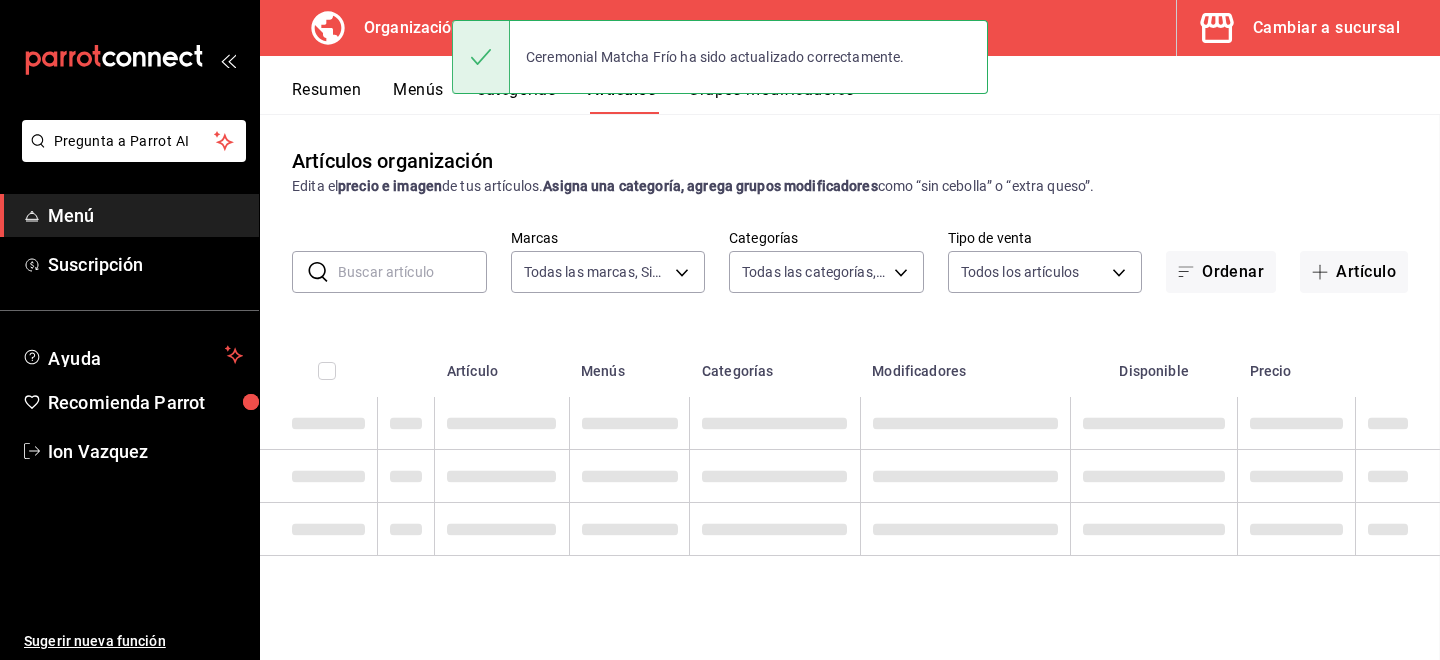 scroll, scrollTop: 0, scrollLeft: 0, axis: both 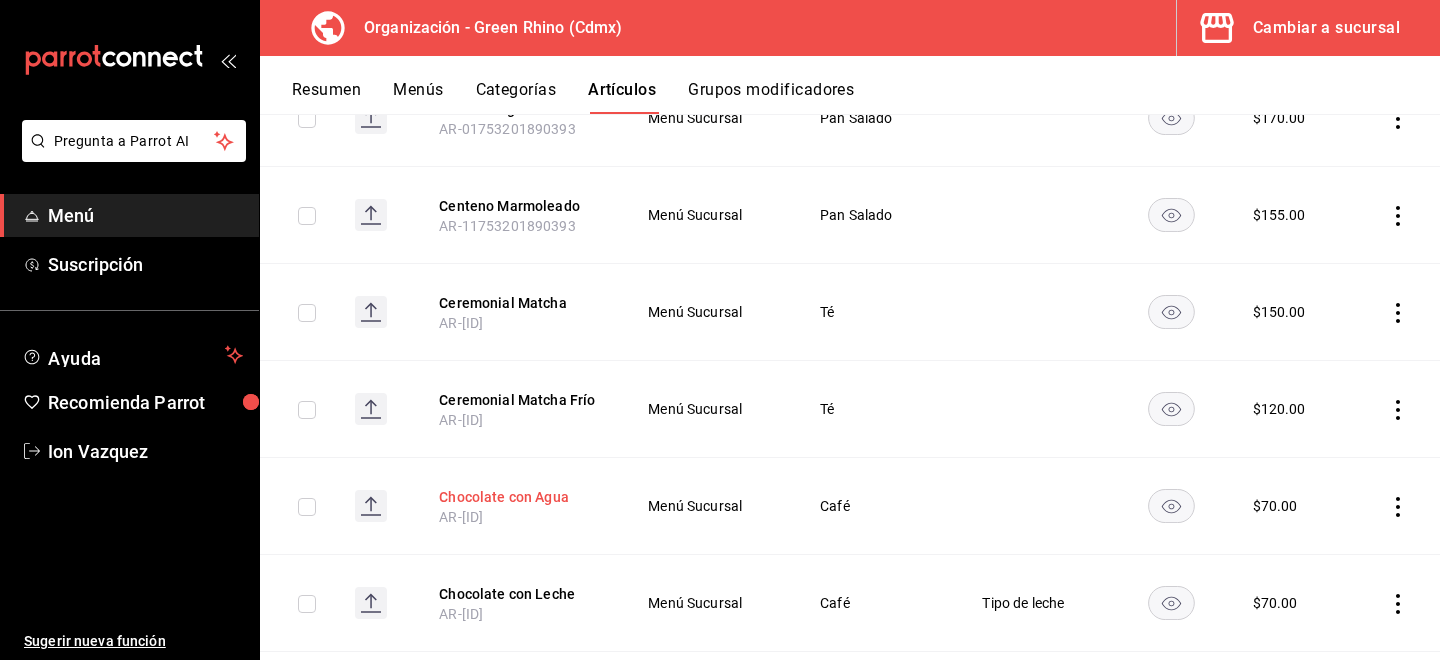 click on "Chocolate con Agua" at bounding box center [519, 497] 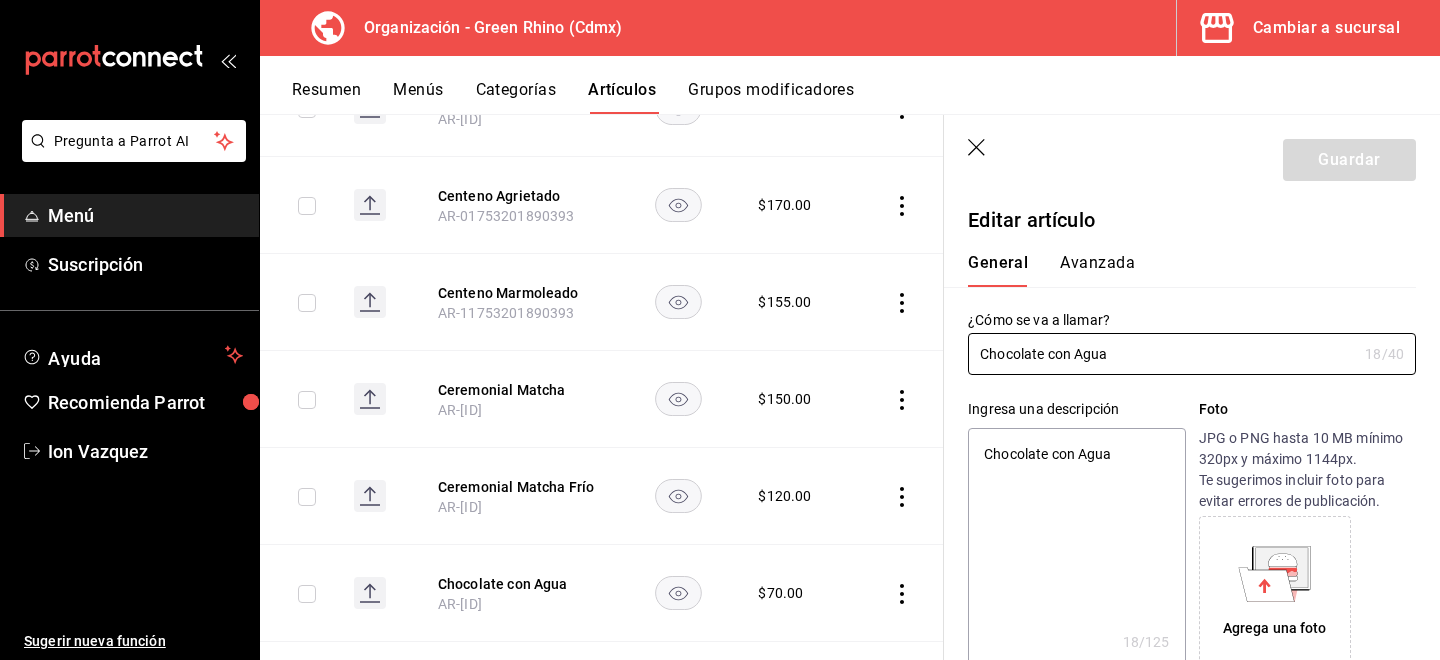 click on "Avanzada" at bounding box center [1097, 270] 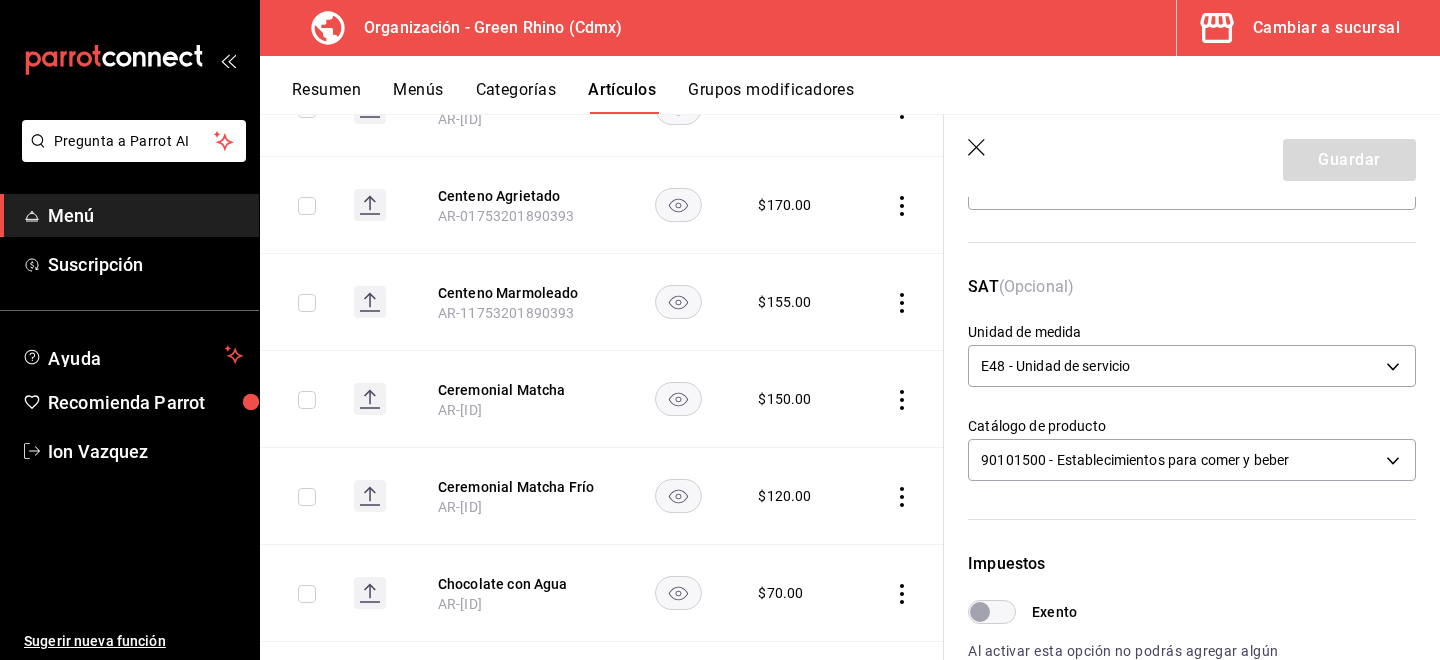 scroll, scrollTop: 252, scrollLeft: 0, axis: vertical 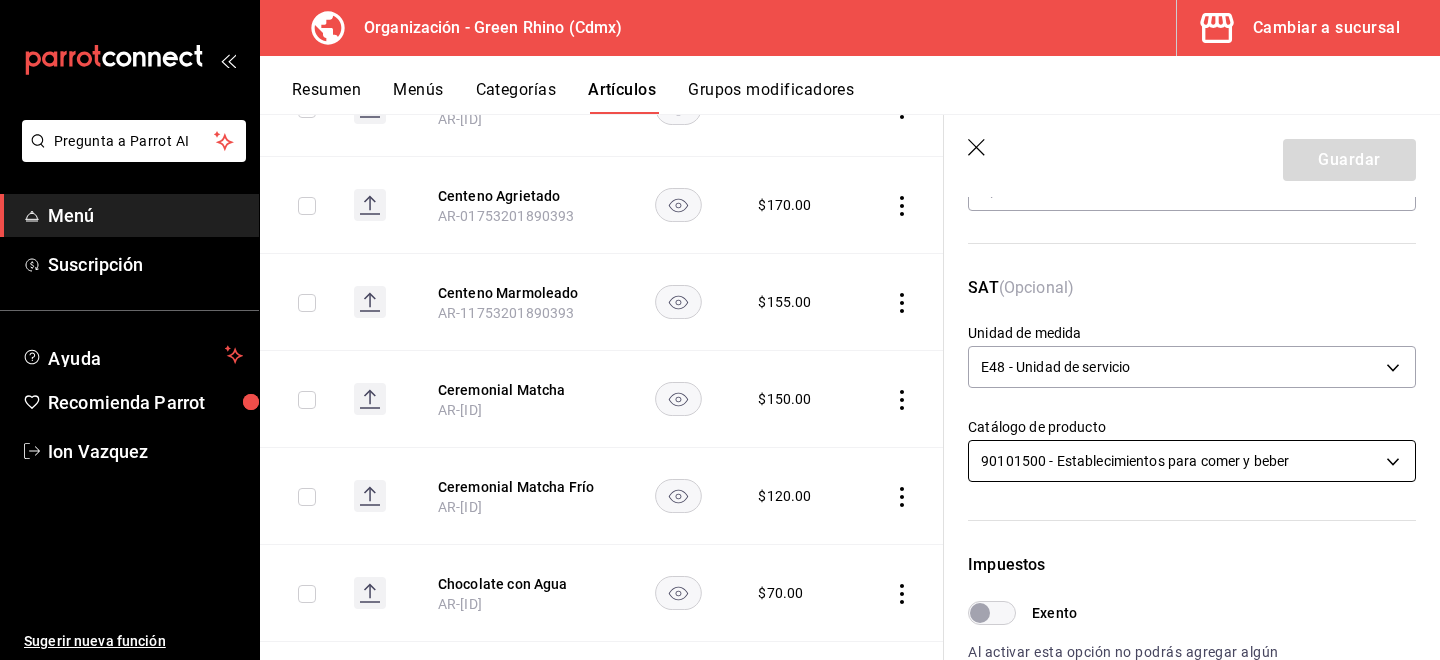 click on "Pregunta a Parrot AI Menú   Suscripción   Ayuda Recomienda Parrot   Ion Vazquez   Sugerir nueva función   Organización - Green Rhino ([CITY]) Cambiar a sucursal Resumen Menús Categorías Artículos Grupos modificadores Artículos organización Edita el  precio e imagen  de tus artículos.  Asigna una categoría, agrega grupos modificadores  como “sin cebolla” o “extra queso”. ​ ​ Marcas Todas las marcas, Sin marca [UUID] Categorías Todas las categorías, Sin categoría [UUIDS], [UUIDS], [UUIDS], [UUIDS], [UUIDS], [UUIDS], [UUIDS], [UUIDS] Tipo de venta Todos los artículos ALL Ordenar Artículo Disponible Precio Agua Mineral Grande [PRODUCT_CODE] $ 60.00 Agua Mineral Pequeña [PRODUCT_CODE] $ 45.00 Americano [PRODUCT_CODE] $ 50.00" at bounding box center (720, 330) 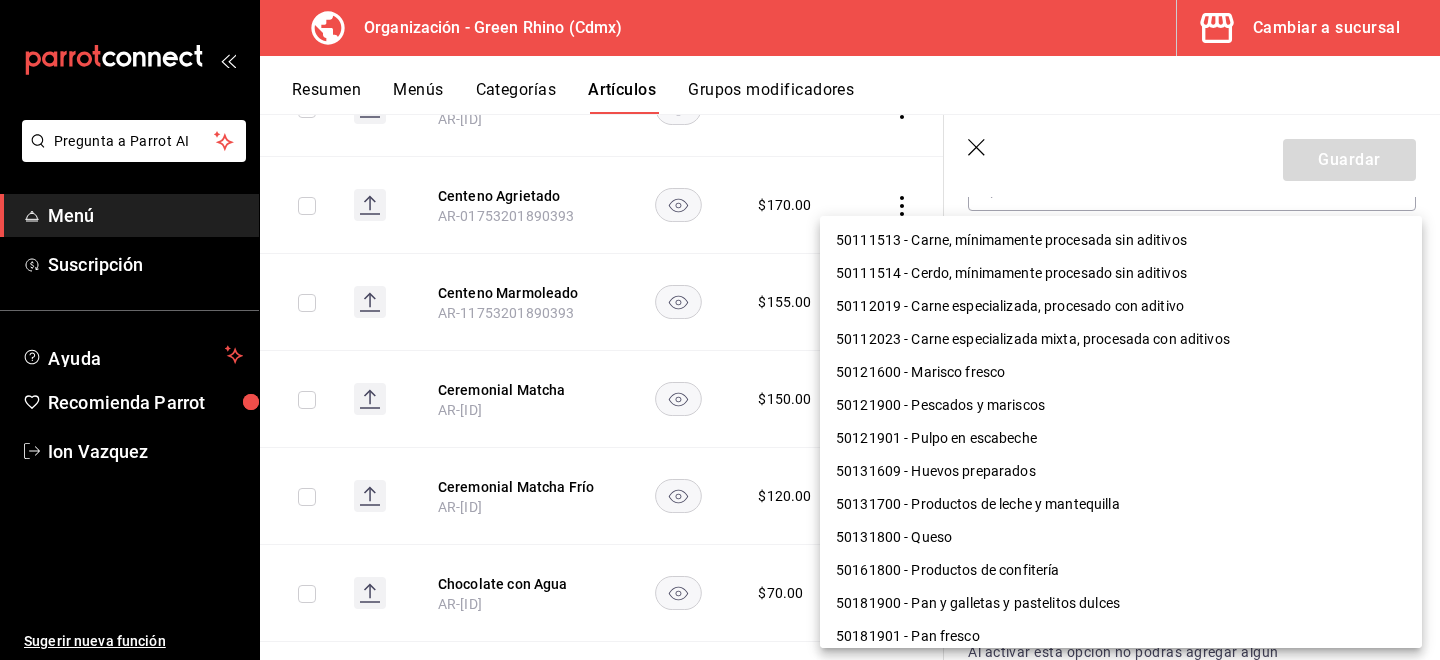 scroll, scrollTop: 1300, scrollLeft: 0, axis: vertical 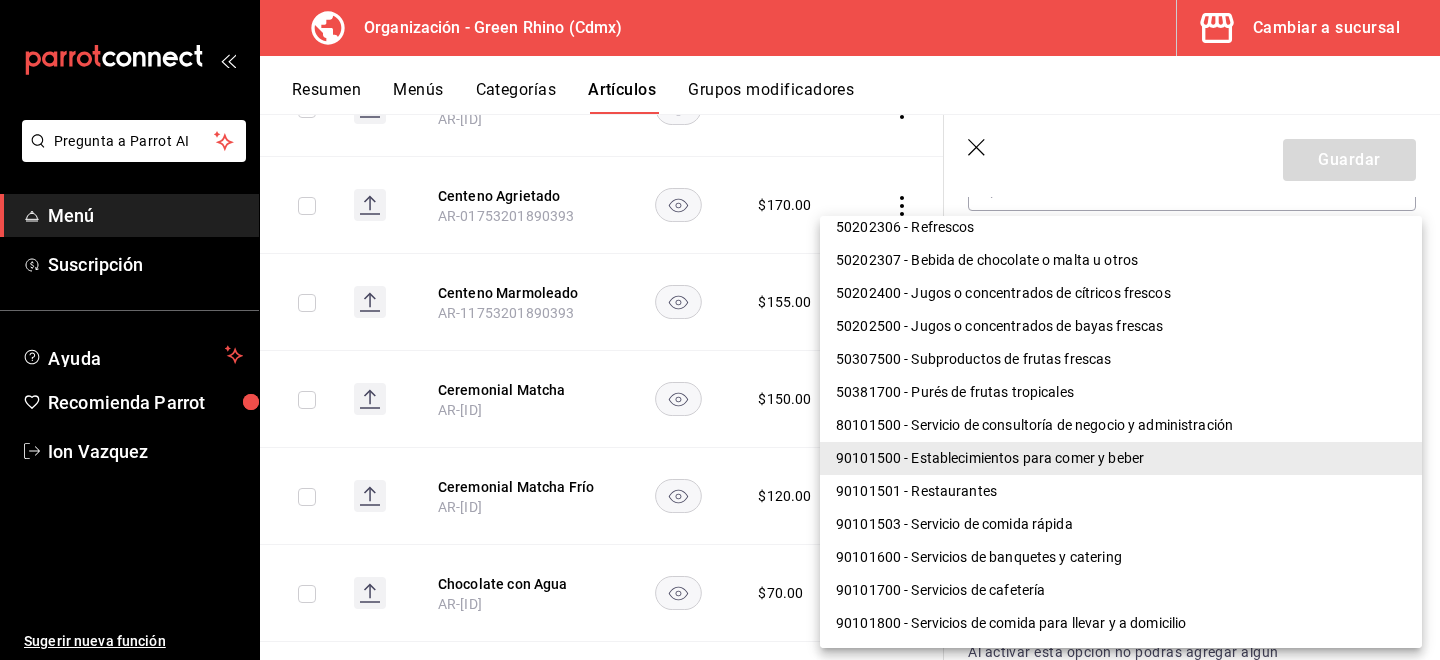 click on "90101501 - Restaurantes" at bounding box center (1121, 491) 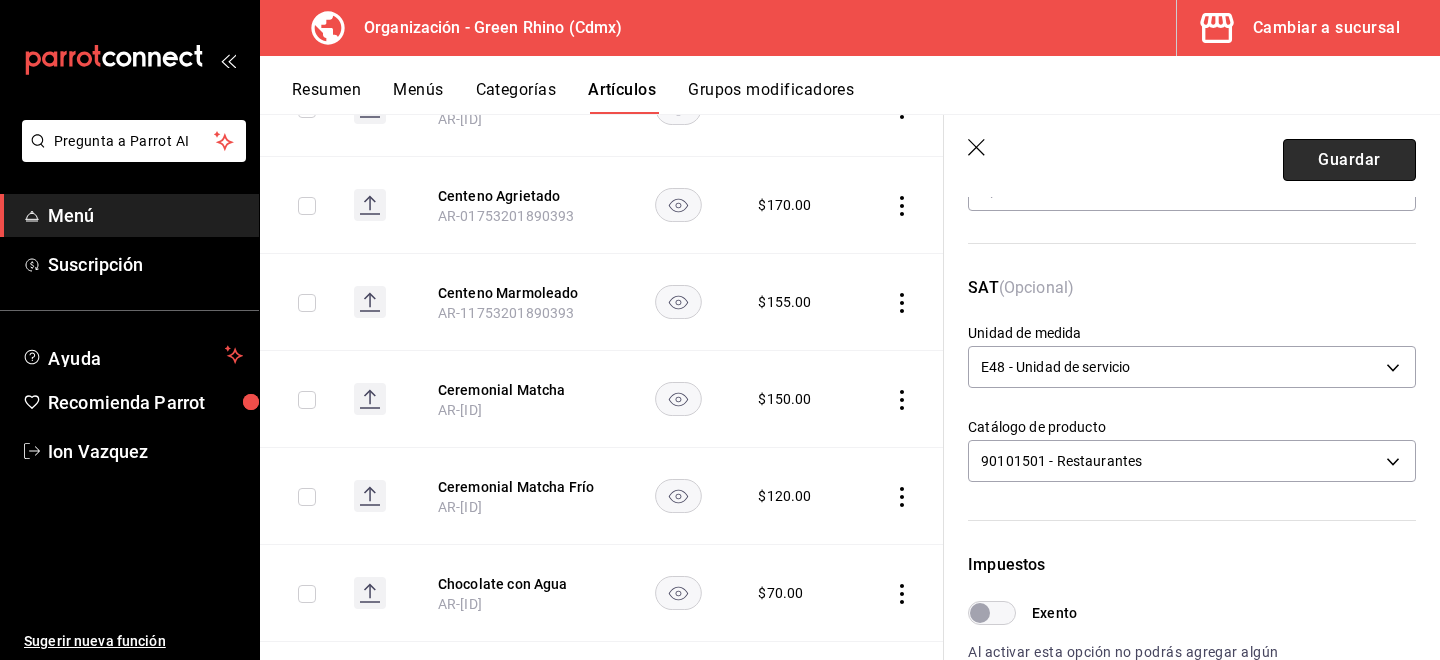 click on "Guardar" at bounding box center (1349, 160) 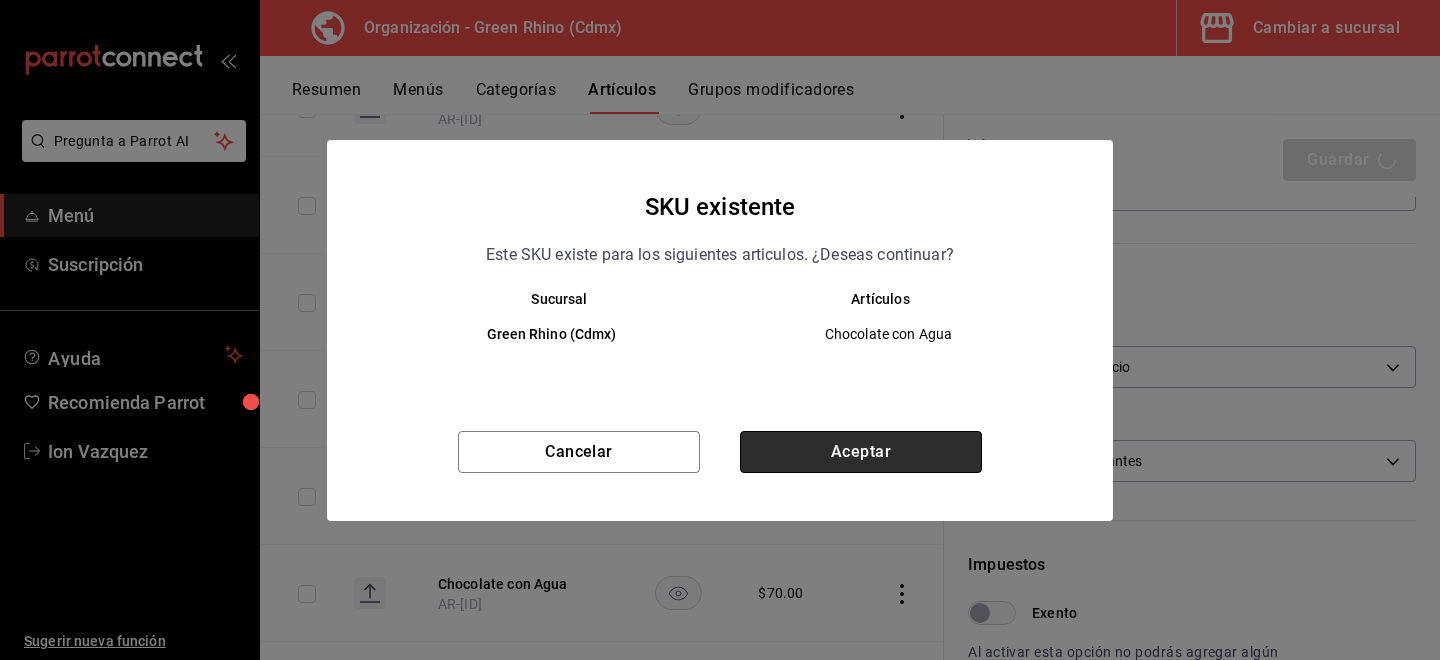 click on "Aceptar" at bounding box center [861, 452] 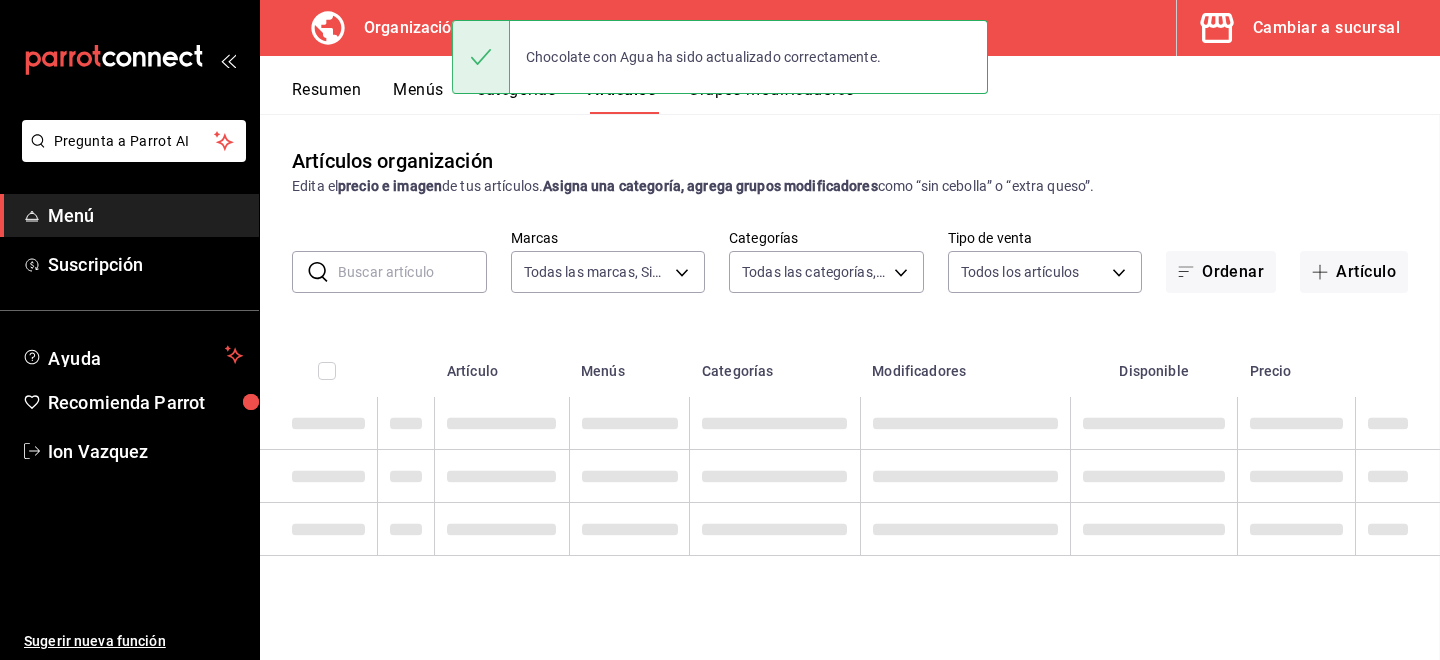 scroll, scrollTop: 0, scrollLeft: 0, axis: both 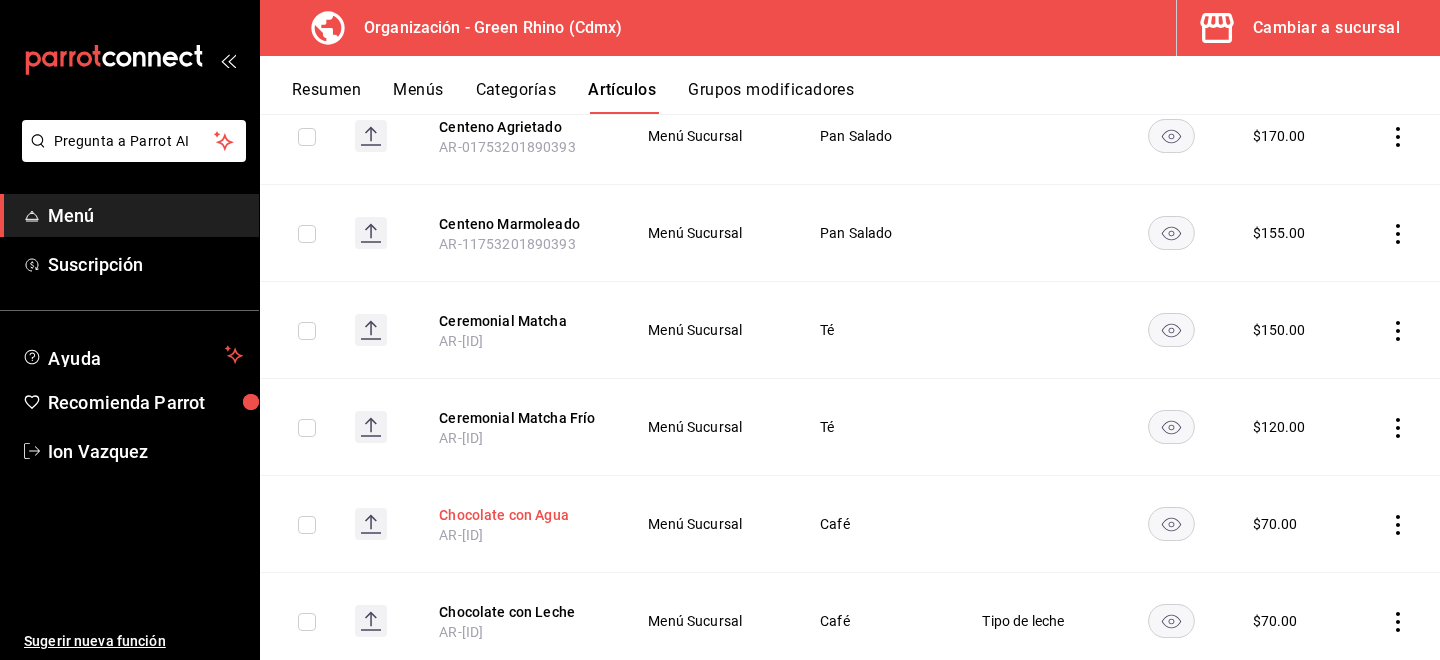 click on "Chocolate con Agua" at bounding box center [519, 515] 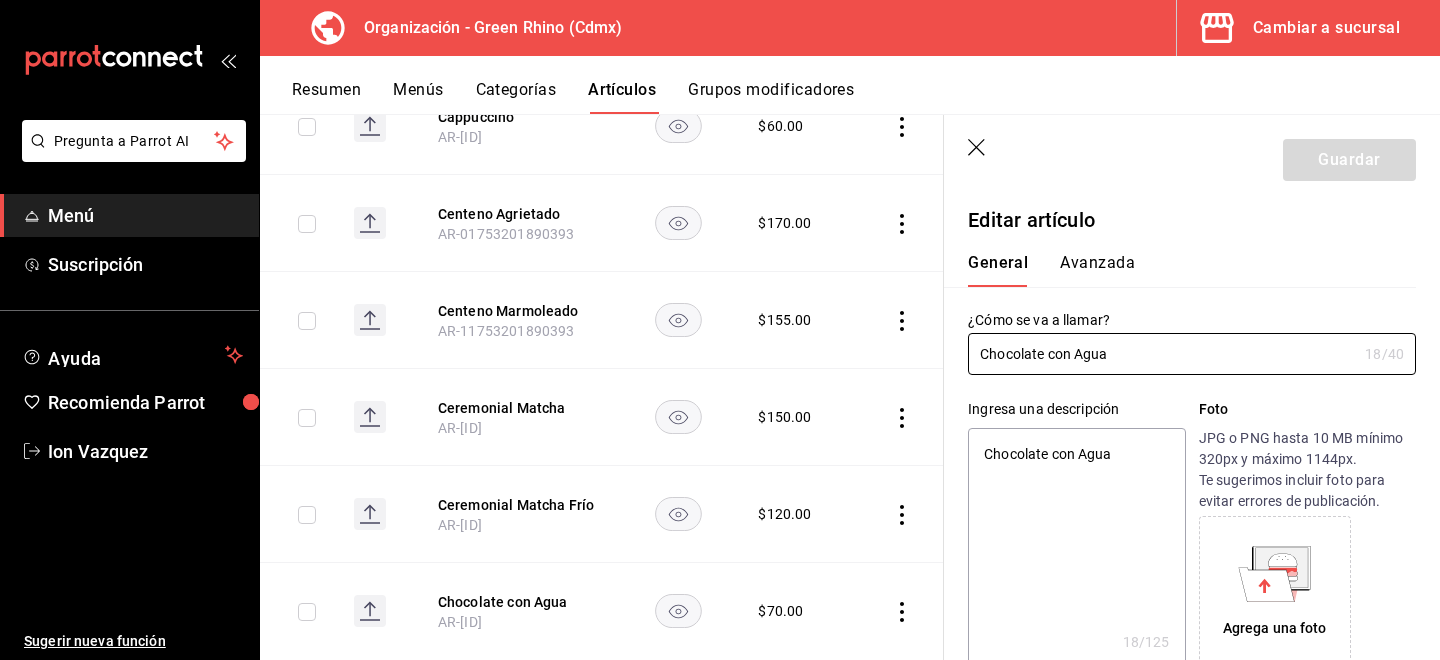 type on "x" 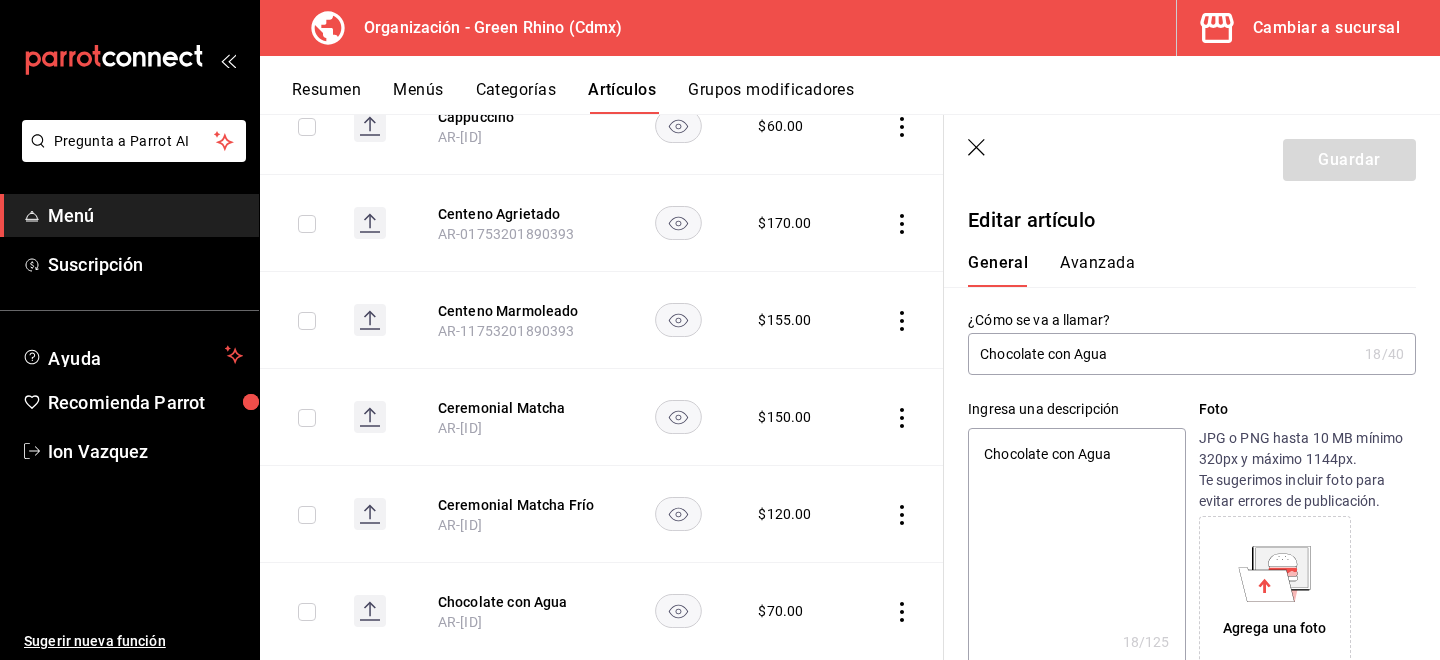 click on "Avanzada" at bounding box center (1097, 270) 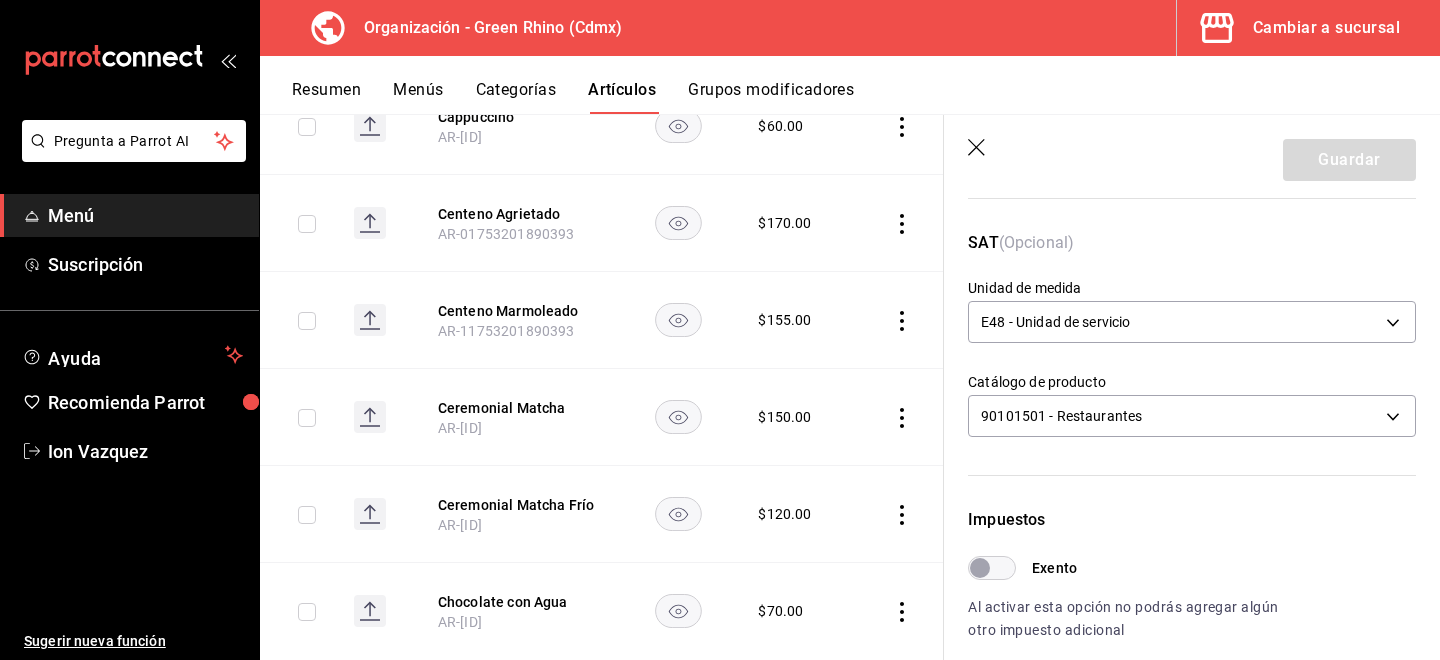 scroll, scrollTop: 305, scrollLeft: 0, axis: vertical 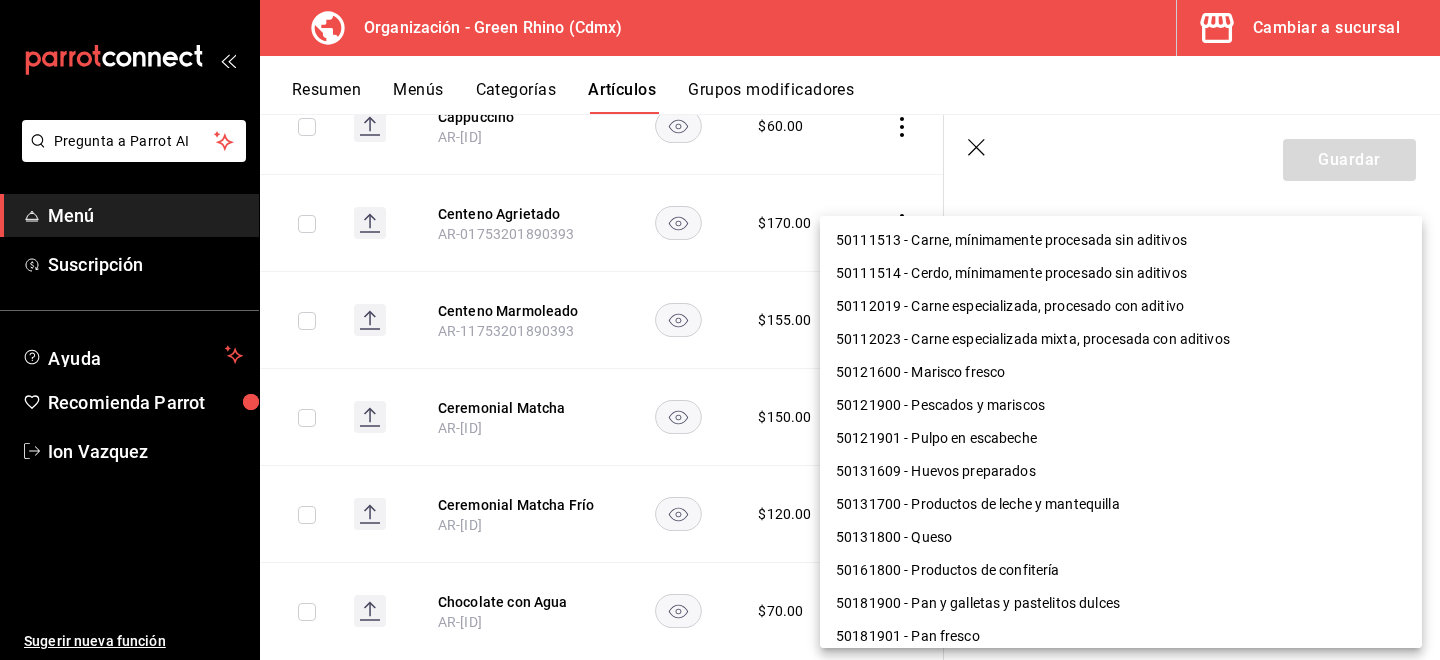 click on "Pregunta a Parrot AI Menú   Suscripción   Ayuda Recomienda Parrot   Ion Vazquez   Sugerir nueva función   Organización - Green Rhino ([CITY]) Cambiar a sucursal Resumen Menús Categorías Artículos Grupos modificadores Artículos organización Edita el  precio e imagen  de tus artículos.  Asigna una categoría, agrega grupos modificadores  como “sin cebolla” o “extra queso”. ​ ​ Marcas Todas las marcas, Sin marca [UUID] Categorías Todas las categorías, Sin categoría [UUIDS], [UUIDS], [UUIDS], [UUIDS], [UUIDS], [UUIDS], [UUIDS], [UUIDS] Tipo de venta Todos los artículos ALL Ordenar Artículo Disponible Precio Agua Mineral Grande [PRODUCT_CODE] $ 60.00 Agua Mineral Pequeña [PRODUCT_CODE] $ 45.00 Americano [PRODUCT_CODE] $ 50.00" at bounding box center (720, 330) 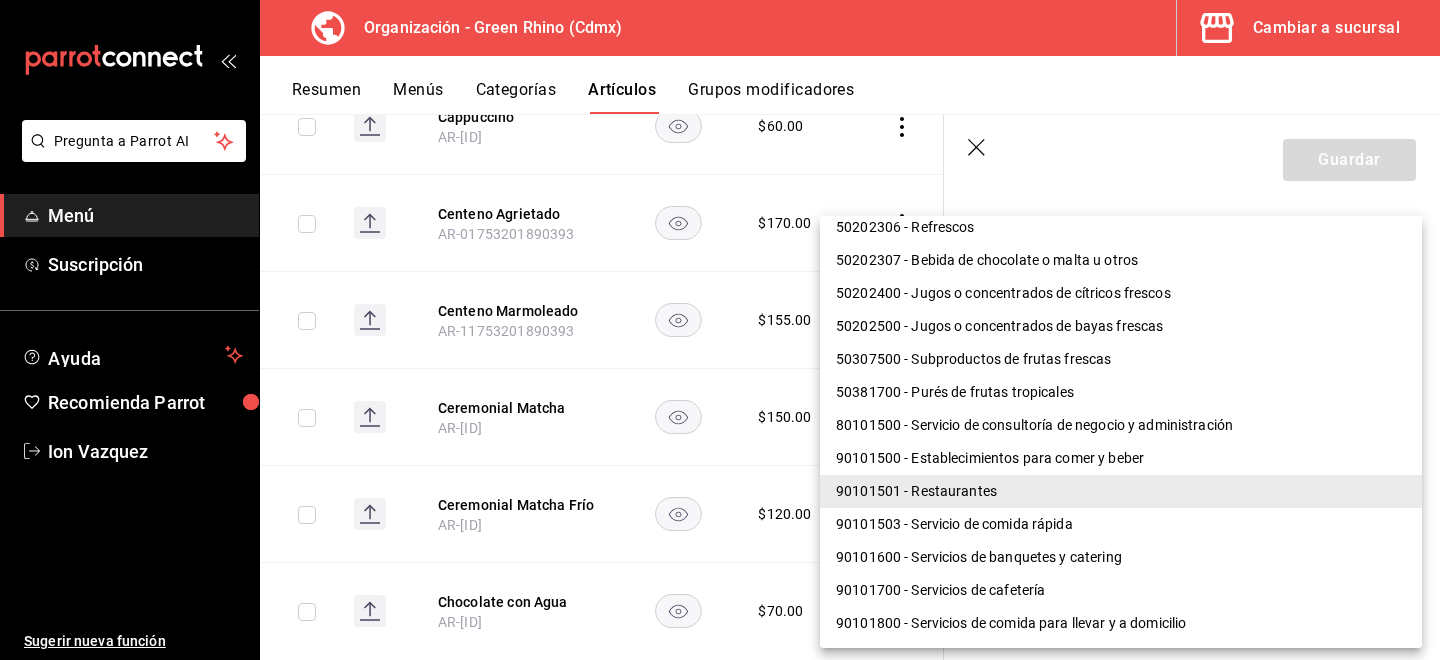 click at bounding box center [720, 330] 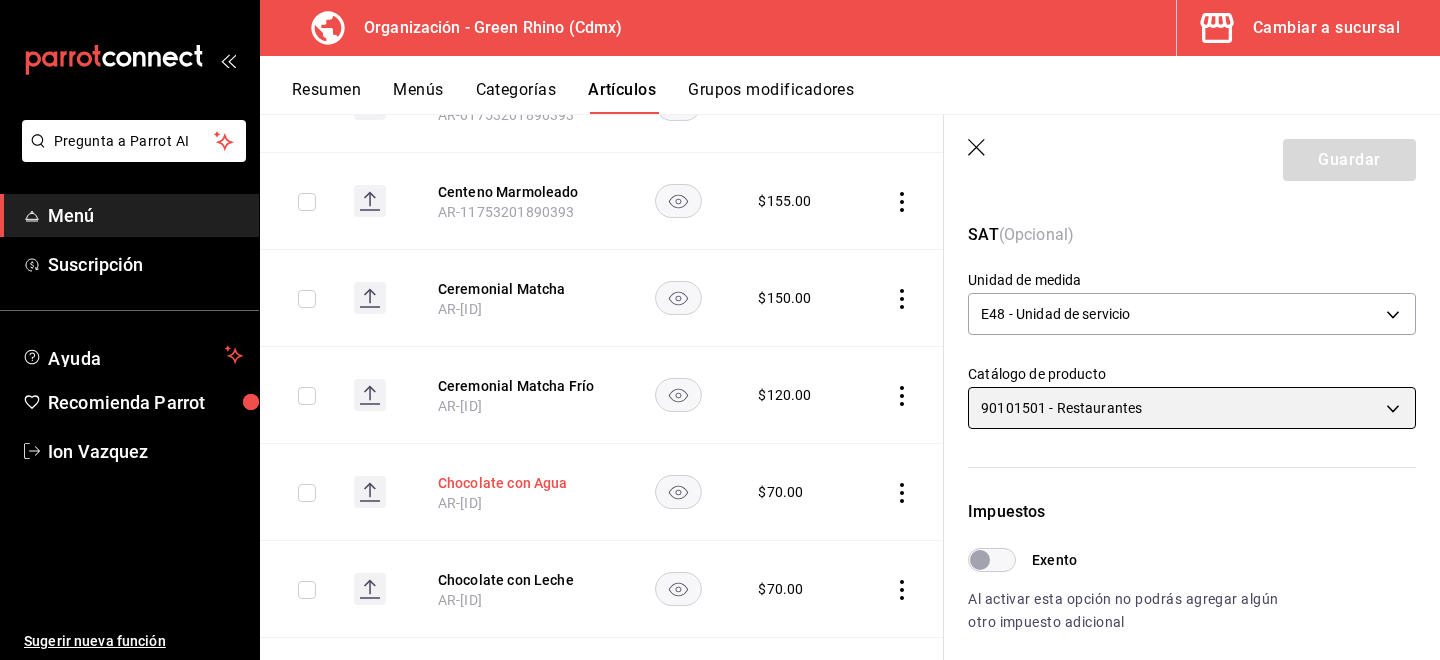 scroll, scrollTop: 1624, scrollLeft: 0, axis: vertical 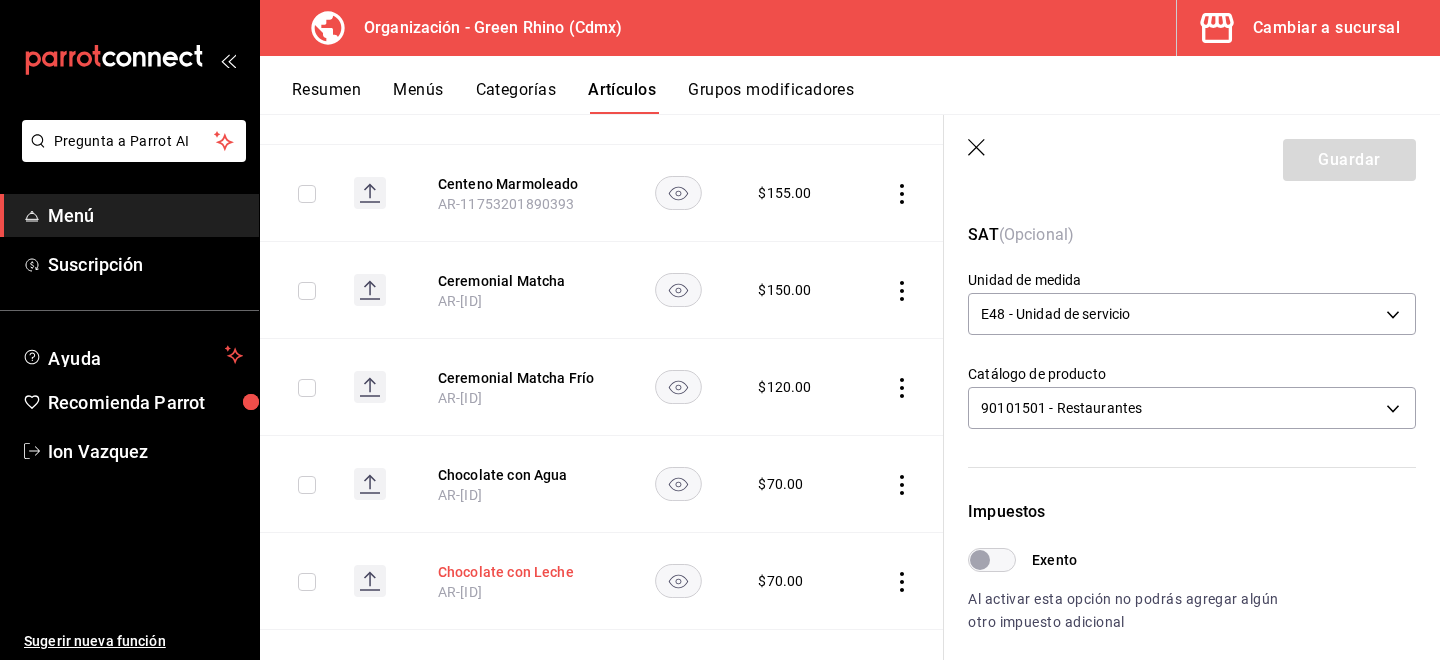 click on "Chocolate con Leche" at bounding box center [518, 572] 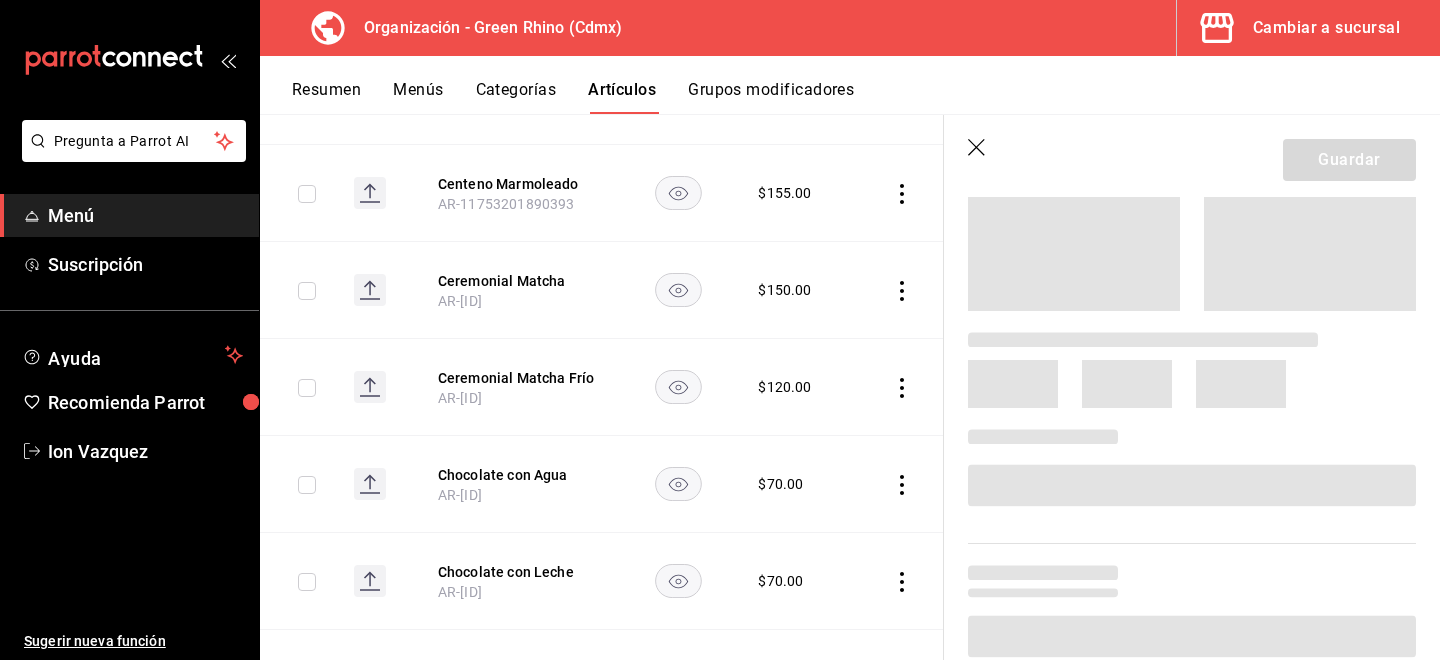 scroll, scrollTop: 0, scrollLeft: 0, axis: both 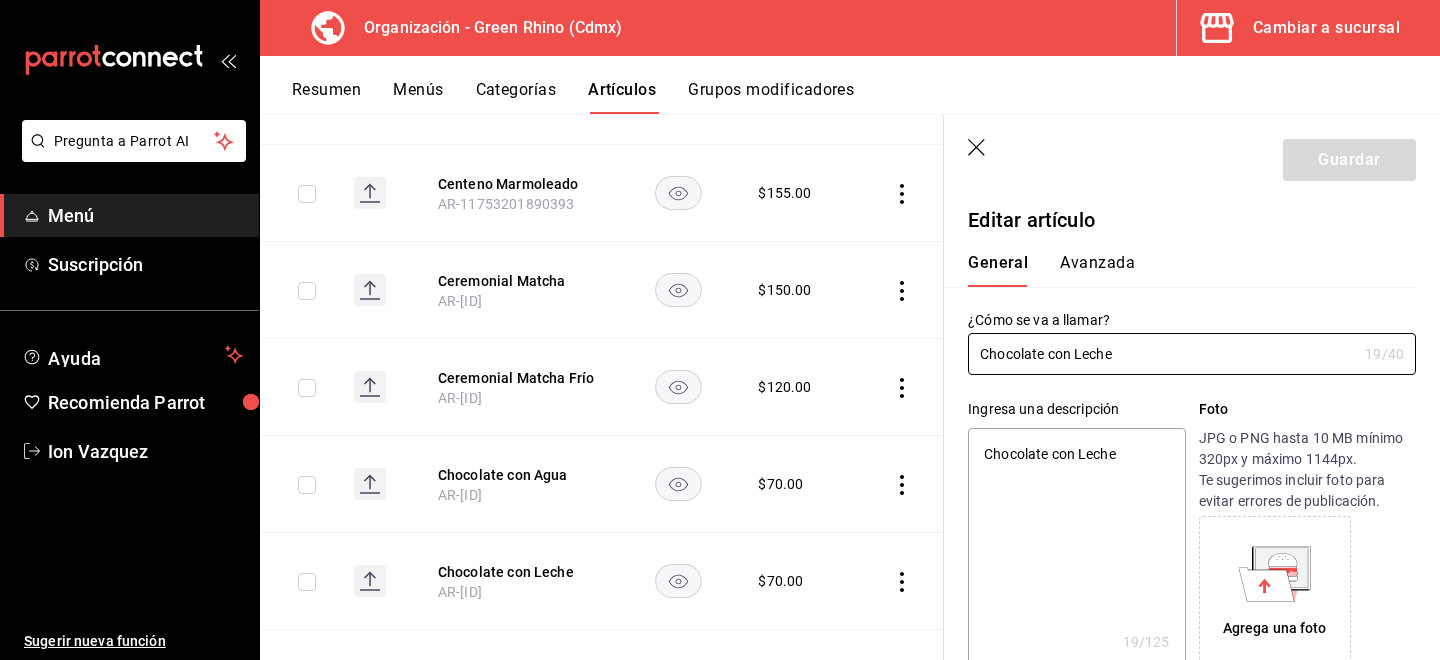 type on "x" 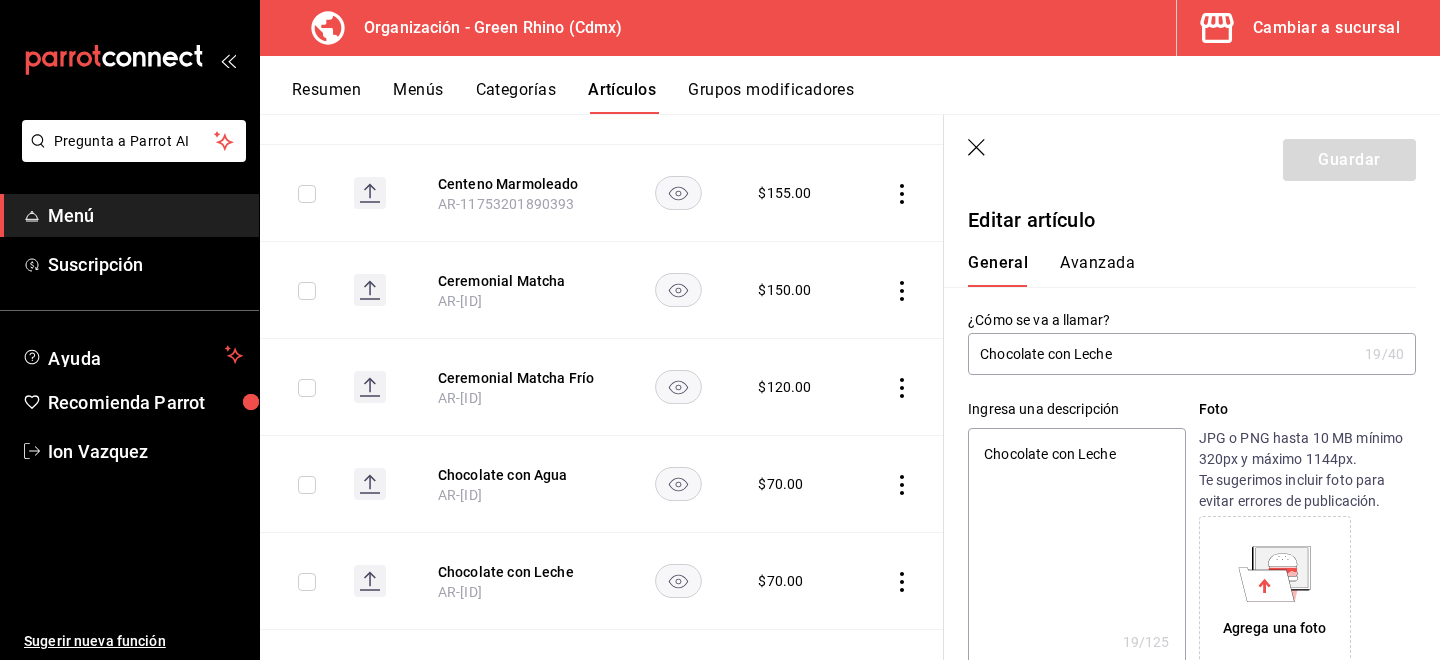 click on "Avanzada" at bounding box center (1097, 270) 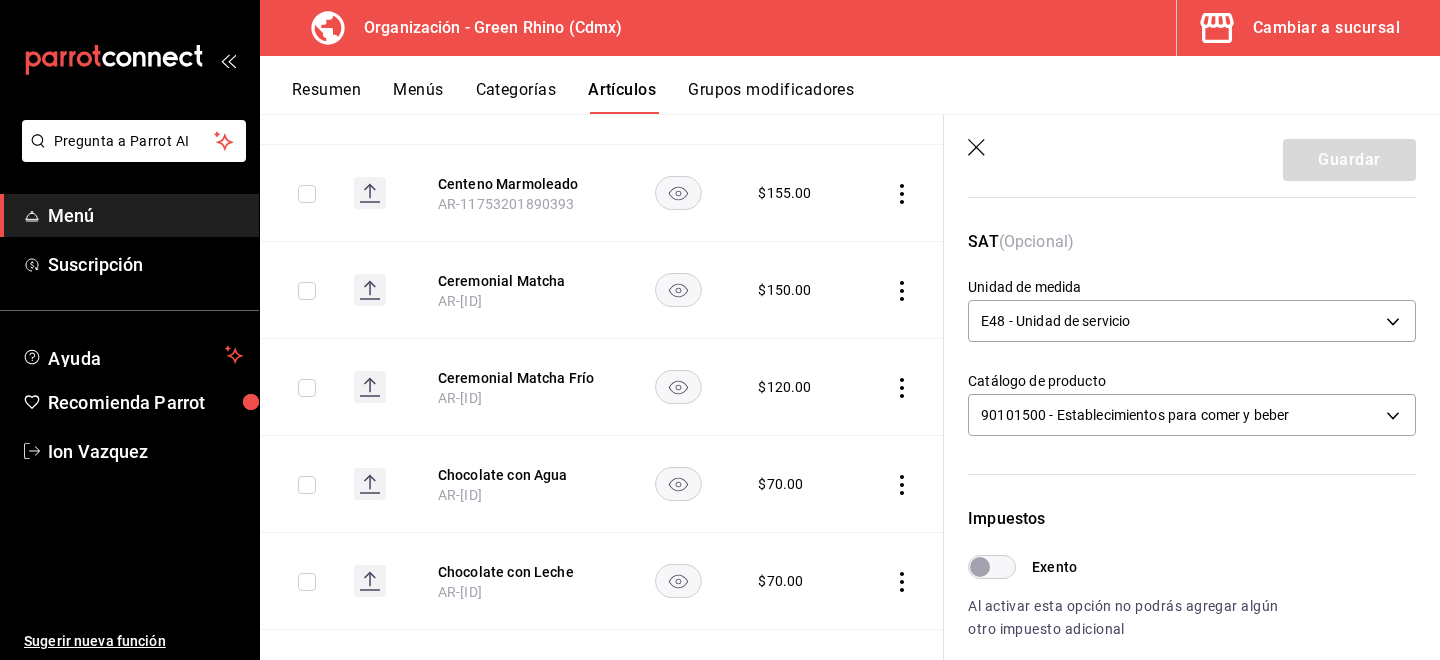 scroll, scrollTop: 300, scrollLeft: 0, axis: vertical 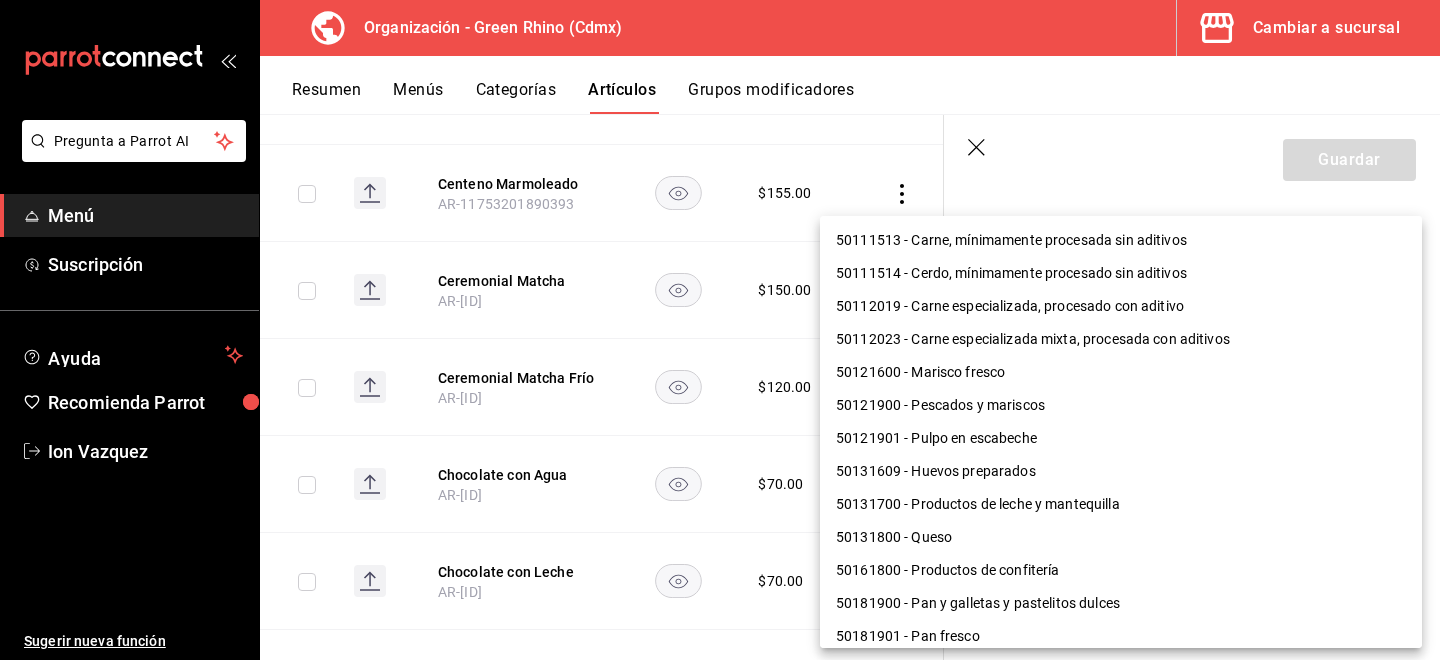 click on "Pregunta a Parrot AI Menú   Suscripción   Ayuda Recomienda Parrot   Ion Vazquez   Sugerir nueva función   Organización - Green Rhino ([CITY]) Cambiar a sucursal Resumen Menús Categorías Artículos Grupos modificadores Artículos organización Edita el  precio e imagen  de tus artículos.  Asigna una categoría, agrega grupos modificadores  como “sin cebolla” o “extra queso”. ​ ​ Marcas Todas las marcas, Sin marca [UUID] Categorías Todas las categorías, Sin categoría [UUIDS], [UUIDS], [UUIDS], [UUIDS], [UUIDS], [UUIDS], [UUIDS], [UUIDS] Tipo de venta Todos los artículos ALL Ordenar Artículo Disponible Precio Agua Mineral Grande [PRODUCT_CODE] $ 60.00 Agua Mineral Pequeña [PRODUCT_CODE] $ 45.00 Americano [PRODUCT_CODE] $ 50.00" at bounding box center (720, 330) 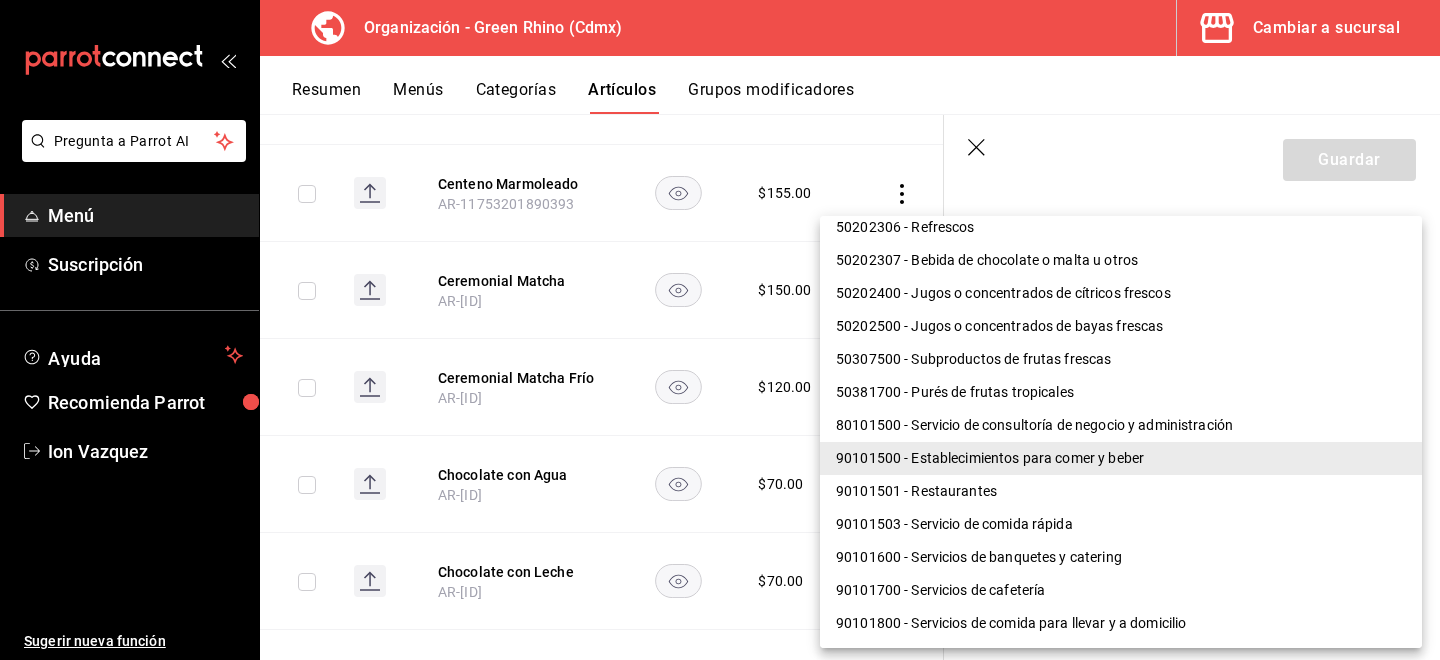 click on "90101501 - Restaurantes" at bounding box center [1121, 491] 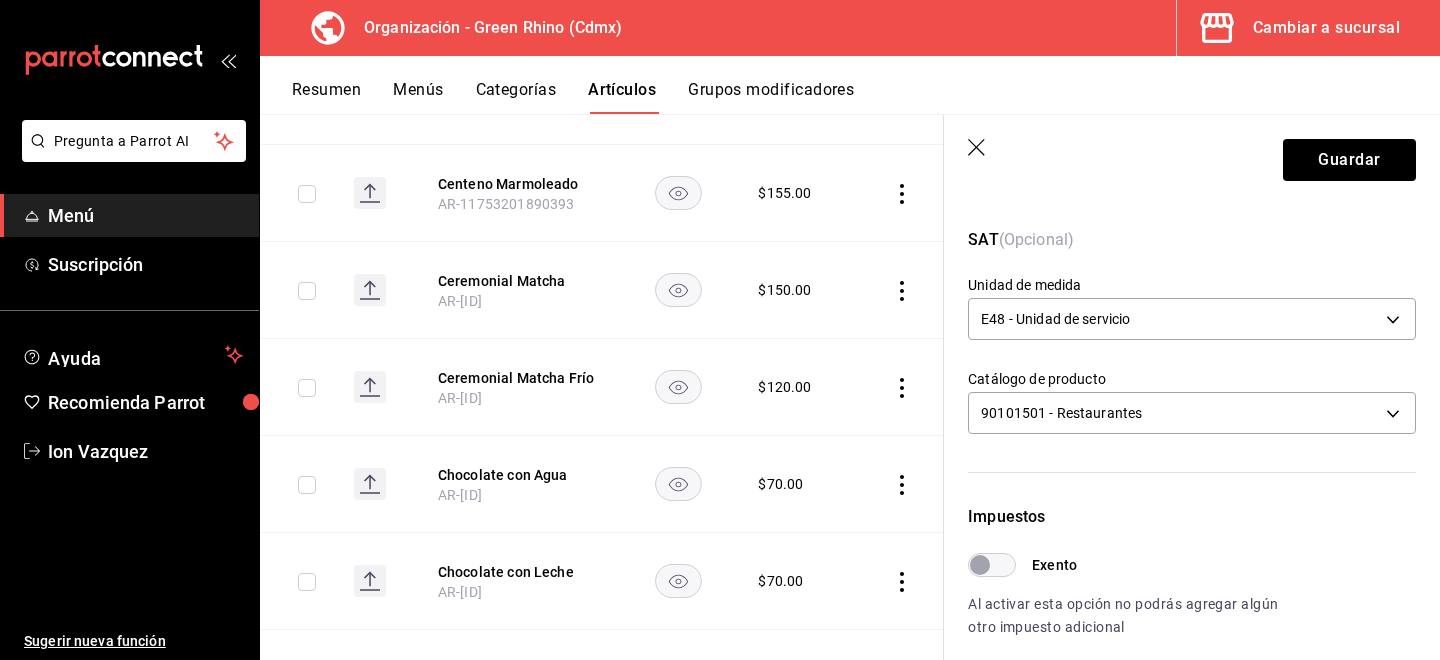 click on "Guardar" at bounding box center (1192, 156) 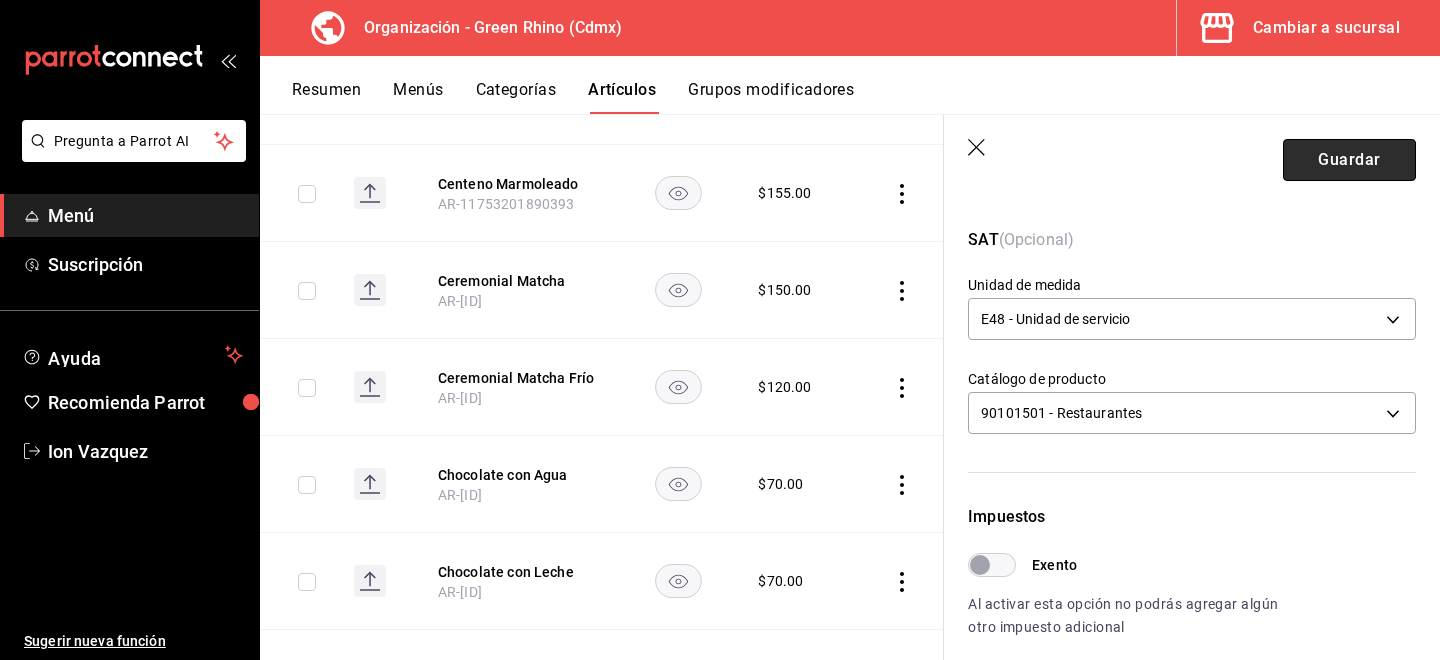 click on "Guardar" at bounding box center (1349, 160) 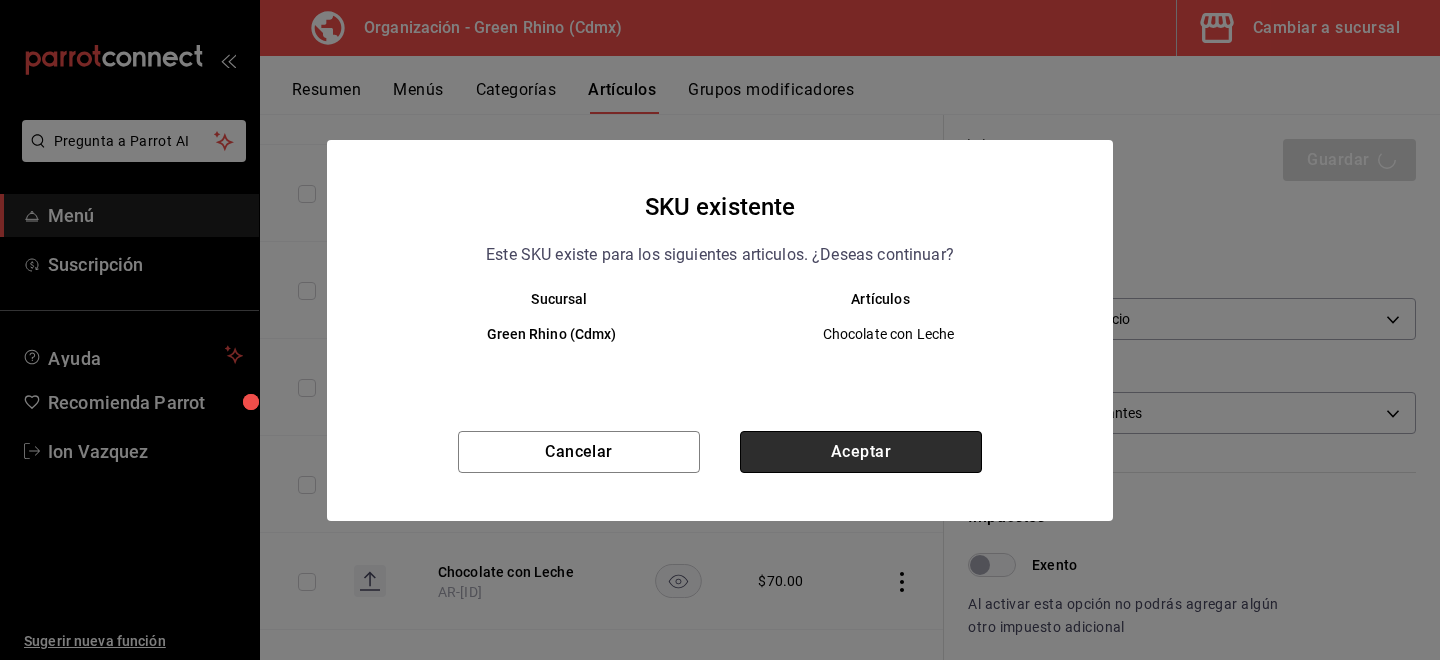 click on "Aceptar" at bounding box center (861, 452) 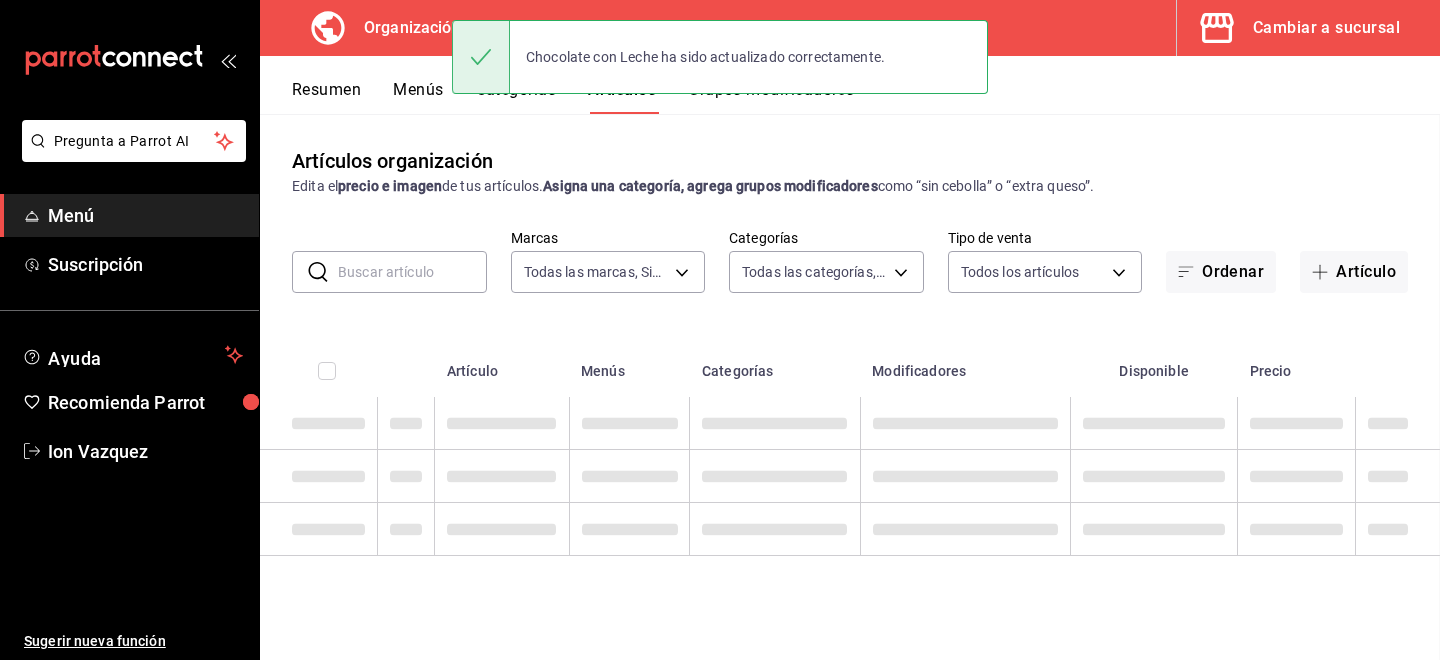 scroll, scrollTop: 0, scrollLeft: 0, axis: both 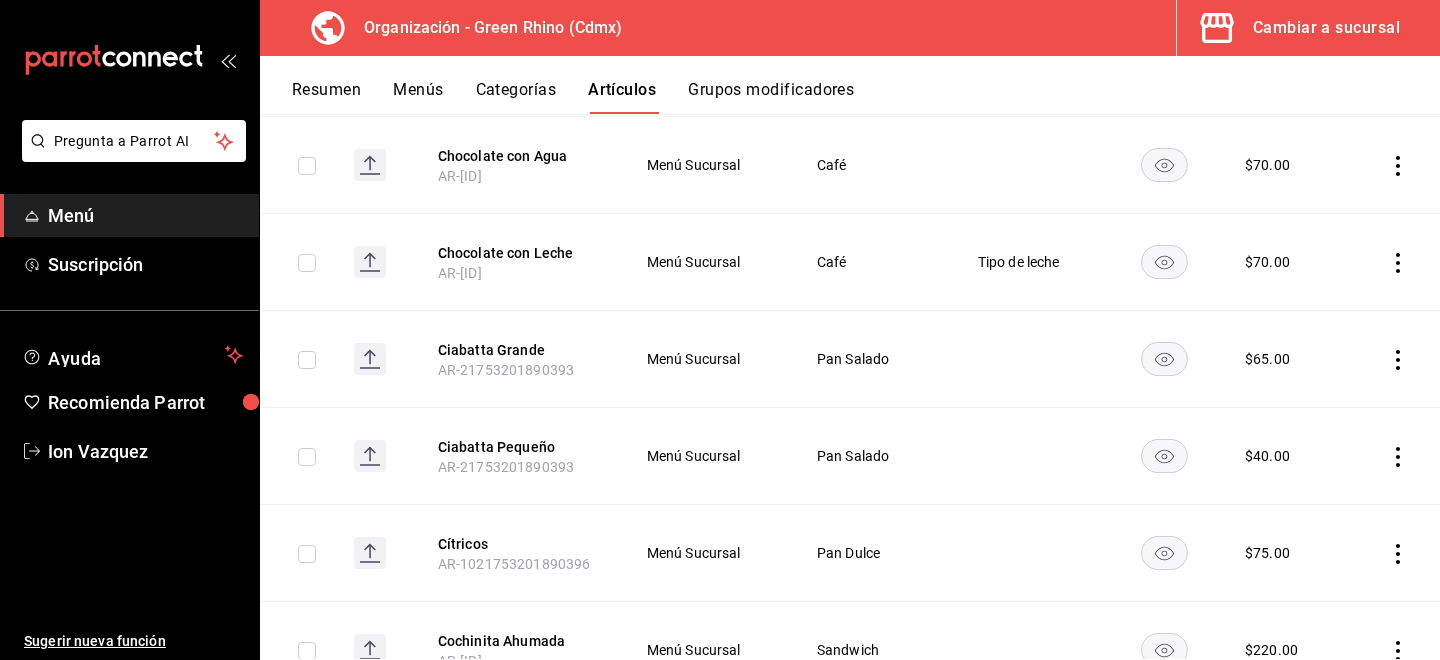 drag, startPoint x: 520, startPoint y: 354, endPoint x: 1203, endPoint y: 209, distance: 698.22205 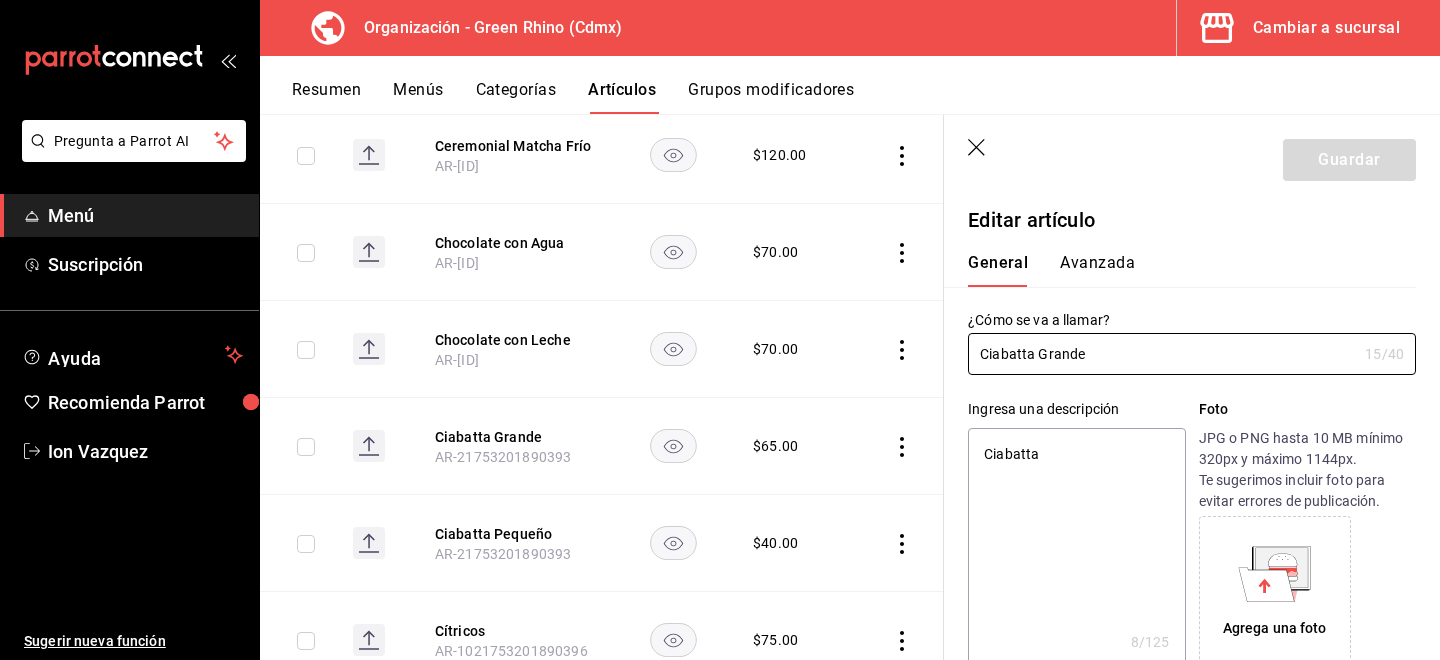 type on "x" 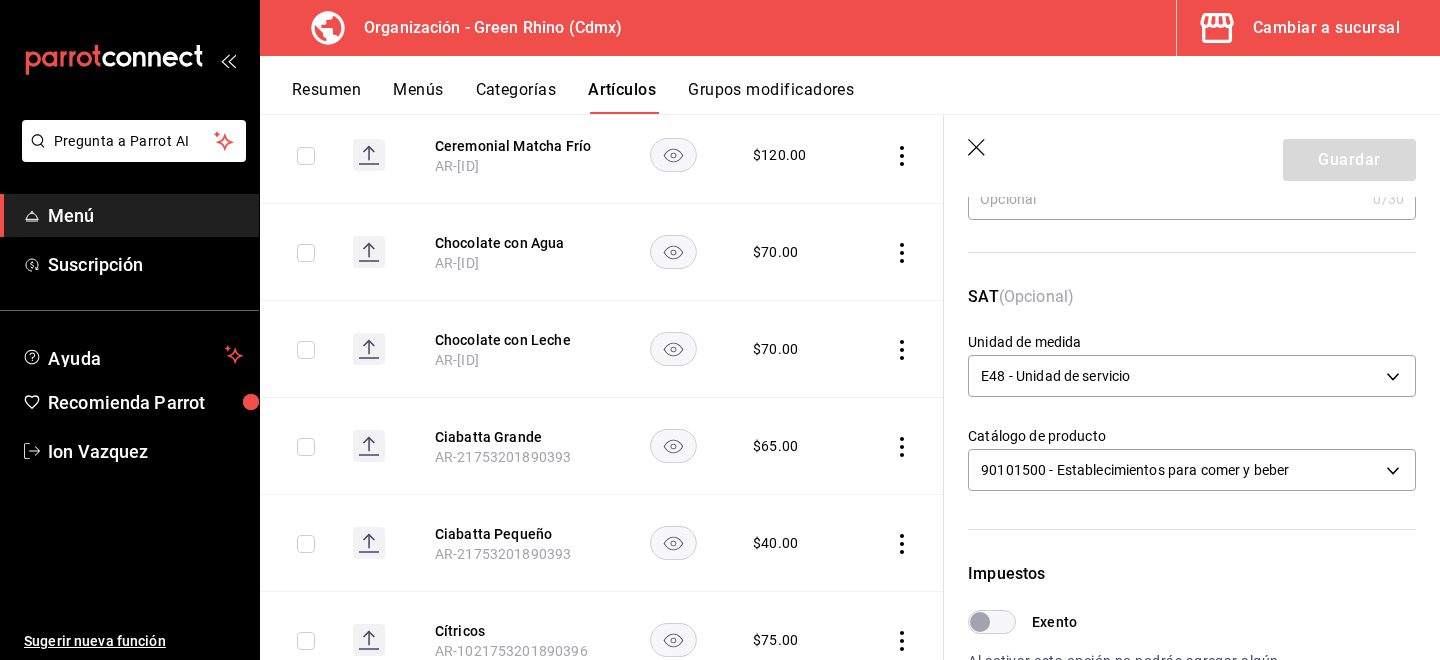 scroll, scrollTop: 242, scrollLeft: 0, axis: vertical 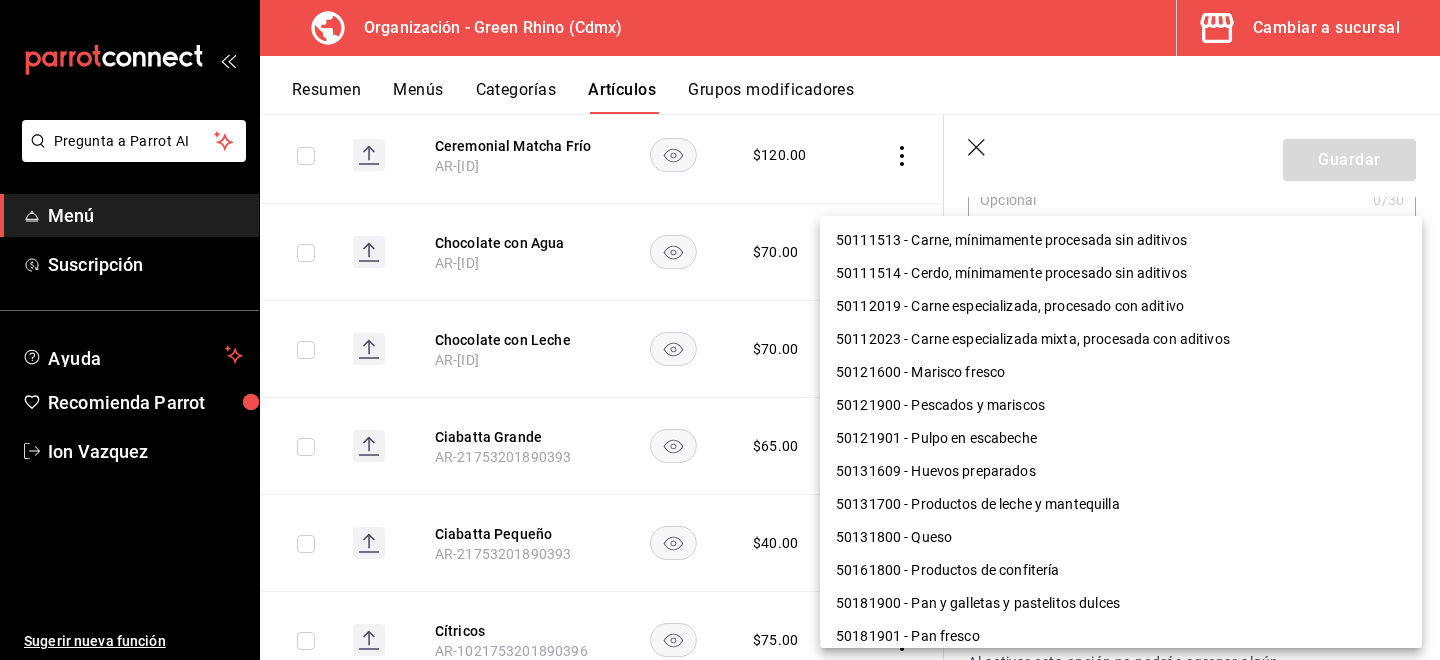 click on "Pregunta a Parrot AI Menú   Suscripción   Ayuda Recomienda Parrot   Ion Vazquez   Sugerir nueva función   Organización - Green Rhino ([CITY]) Cambiar a sucursal Resumen Menús Categorías Artículos Grupos modificadores Artículos organización Edita el  precio e imagen  de tus artículos.  Asigna una categoría, agrega grupos modificadores  como “sin cebolla” o “extra queso”. ​ ​ Marcas Todas las marcas, Sin marca [UUID] Categorías Todas las categorías, Sin categoría [UUIDS], [UUIDS], [UUIDS], [UUIDS], [UUIDS], [UUIDS], [UUIDS], [UUIDS] Tipo de venta Todos los artículos ALL Ordenar Artículo Disponible Precio Agua Mineral Grande [PRODUCT_CODE] $ 60.00 Agua Mineral Pequeña [PRODUCT_CODE] $ 45.00 Americano [PRODUCT_CODE] $ 50.00" at bounding box center (720, 330) 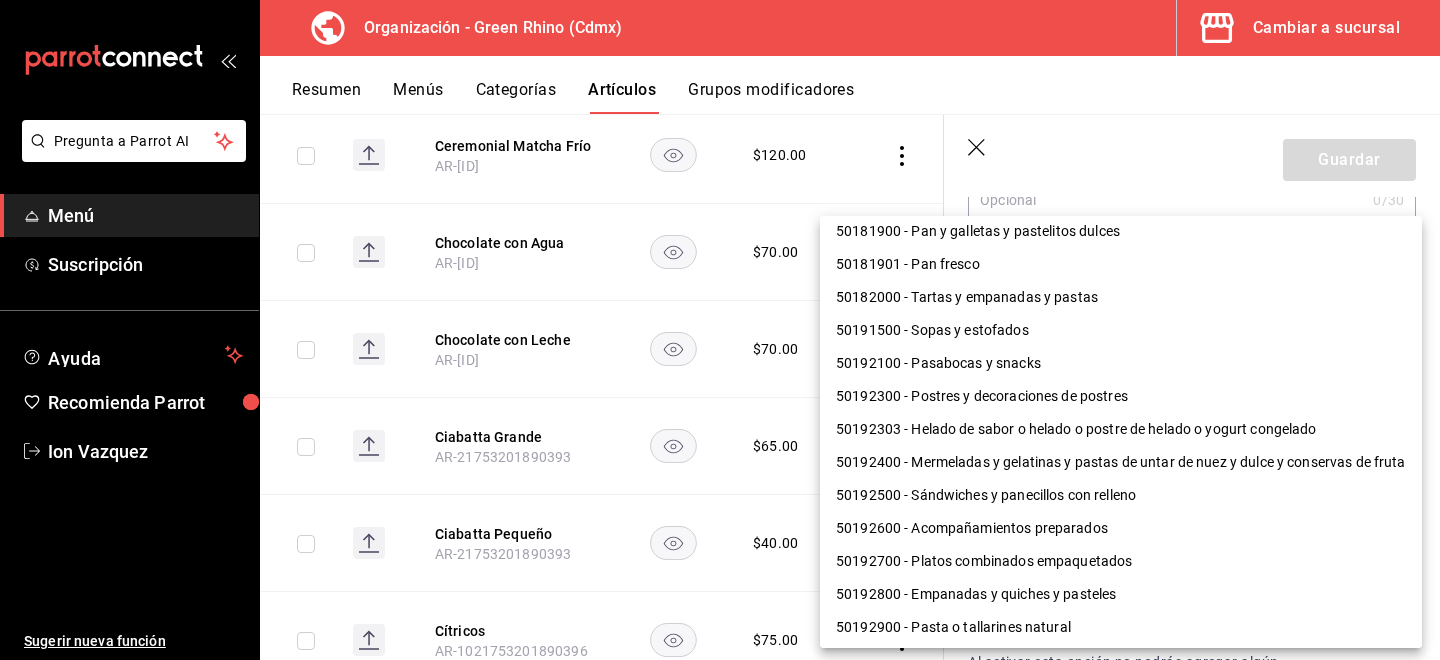 scroll, scrollTop: 369, scrollLeft: 0, axis: vertical 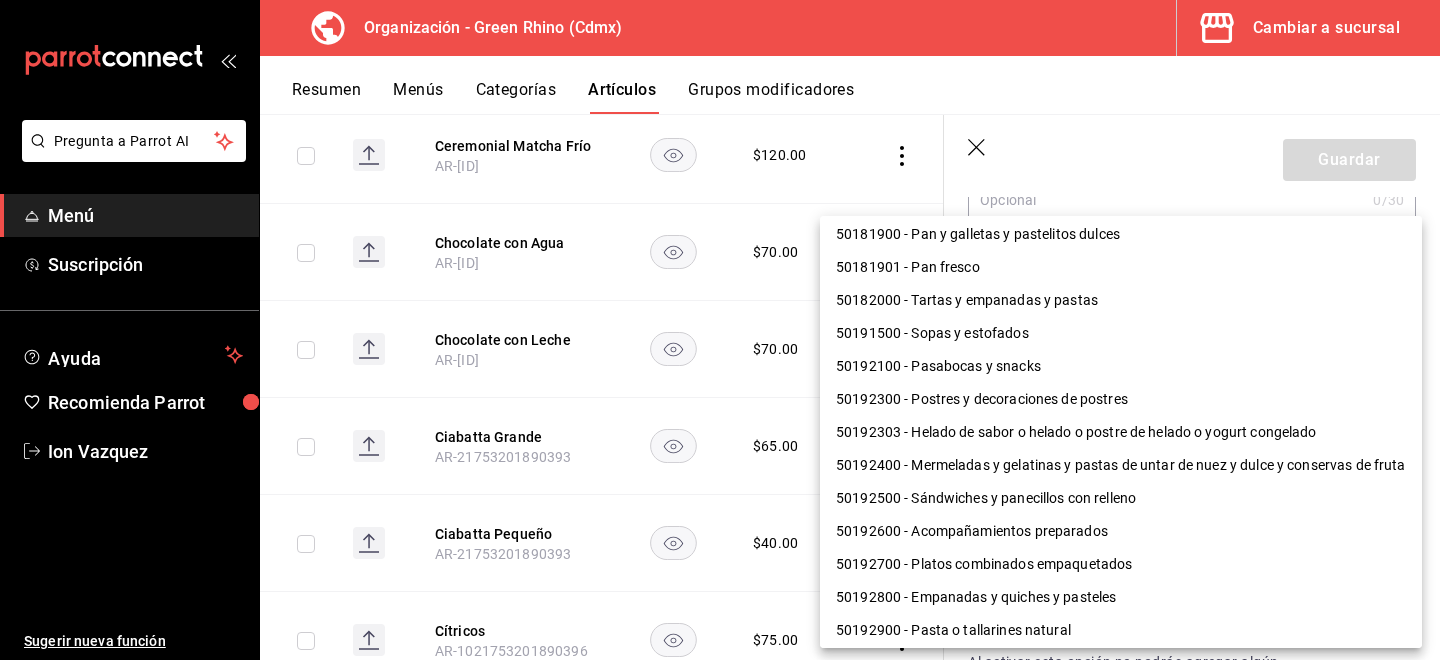 click on "50181901 - Pan fresco" at bounding box center [1121, 267] 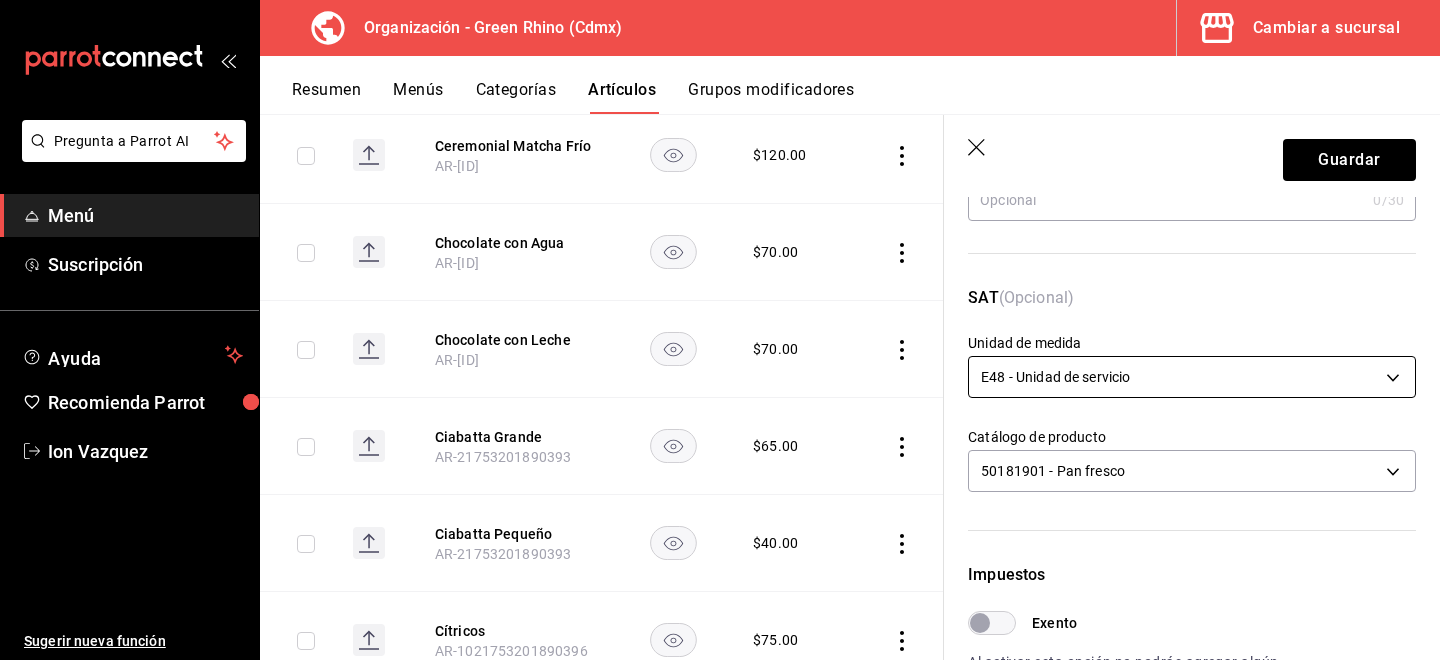 click on "Pregunta a Parrot AI Menú   Suscripción   Ayuda Recomienda Parrot   Ion Vazquez   Sugerir nueva función   Organización - Green Rhino ([CITY]) Cambiar a sucursal Resumen Menús Categorías Artículos Grupos modificadores Artículos organización Edita el  precio e imagen  de tus artículos.  Asigna una categoría, agrega grupos modificadores  como “sin cebolla” o “extra queso”. ​ ​ Marcas Todas las marcas, Sin marca [UUID] Categorías Todas las categorías, Sin categoría [UUIDS], [UUIDS], [UUIDS], [UUIDS], [UUIDS], [UUIDS], [UUIDS], [UUIDS] Tipo de venta Todos los artículos ALL Ordenar Artículo Disponible Precio Agua Mineral Grande [PRODUCT_CODE] $ 60.00 Agua Mineral Pequeña [PRODUCT_CODE] $ 45.00 Americano [PRODUCT_CODE] $ 50.00" at bounding box center (720, 330) 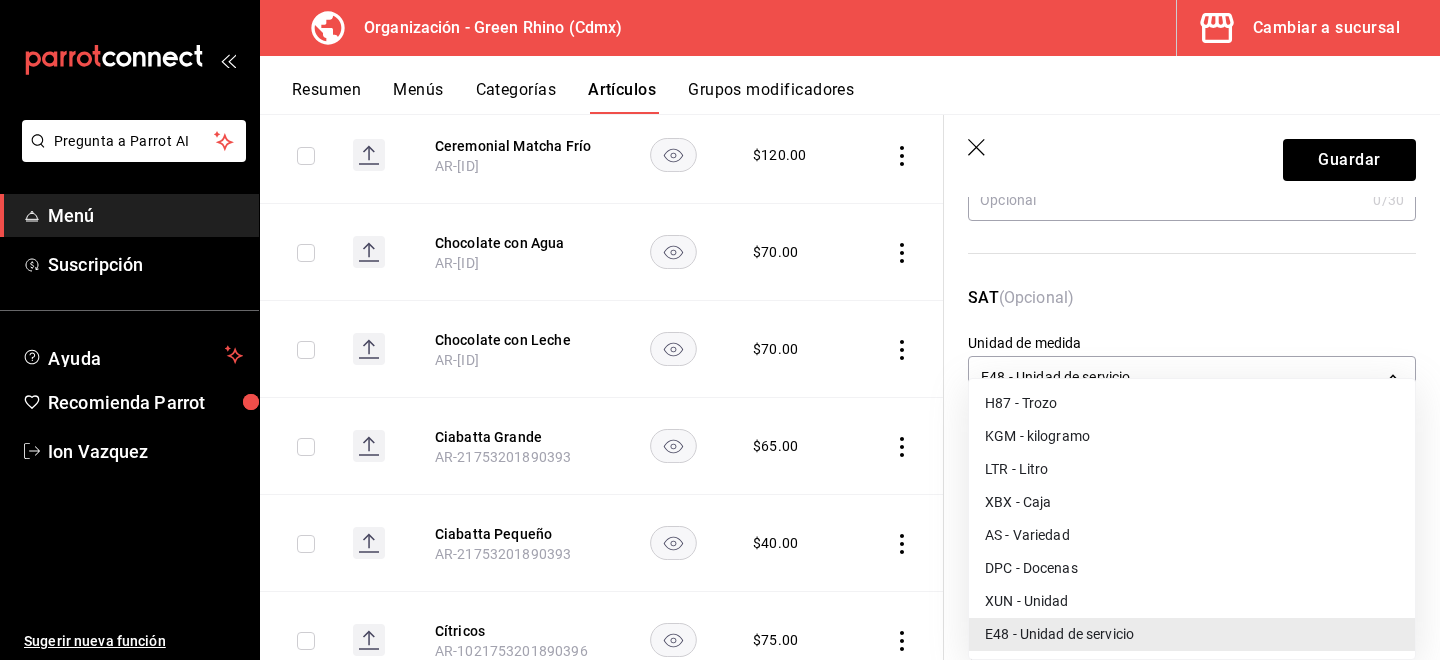 click on "XUN - Unidad" at bounding box center (1192, 601) 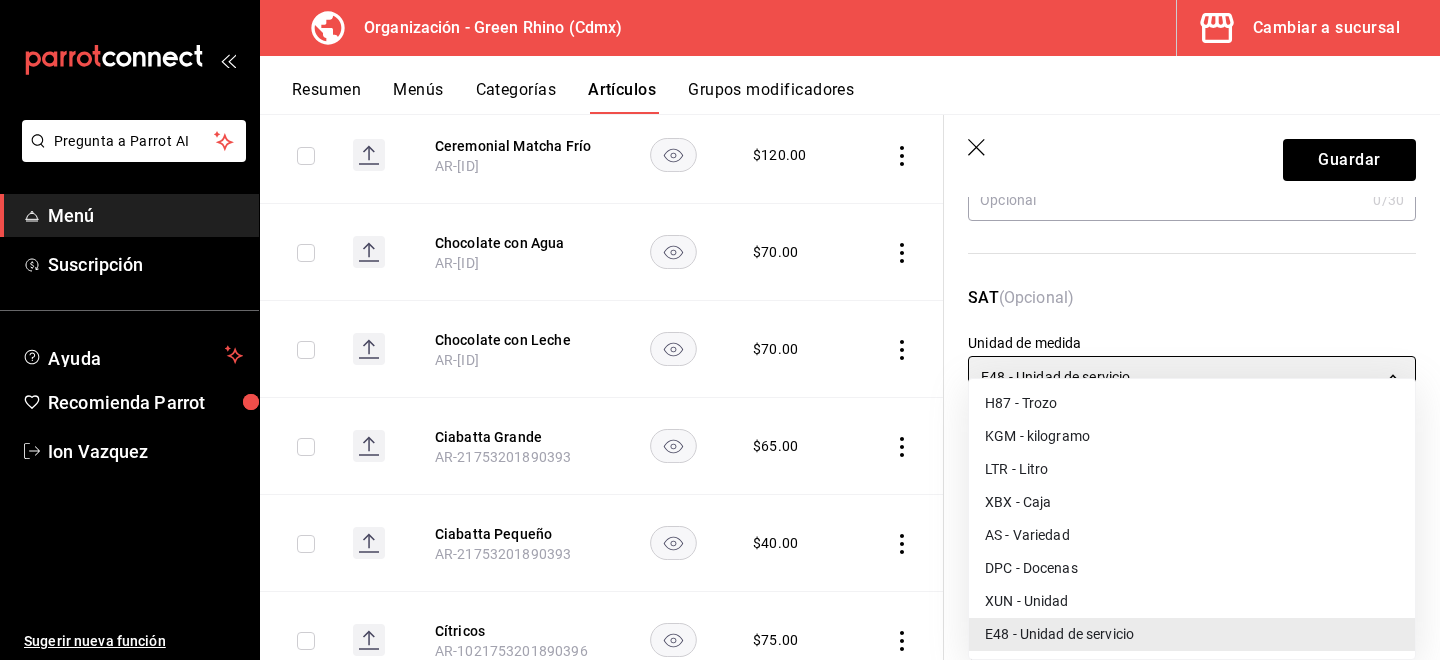 type on "XUN" 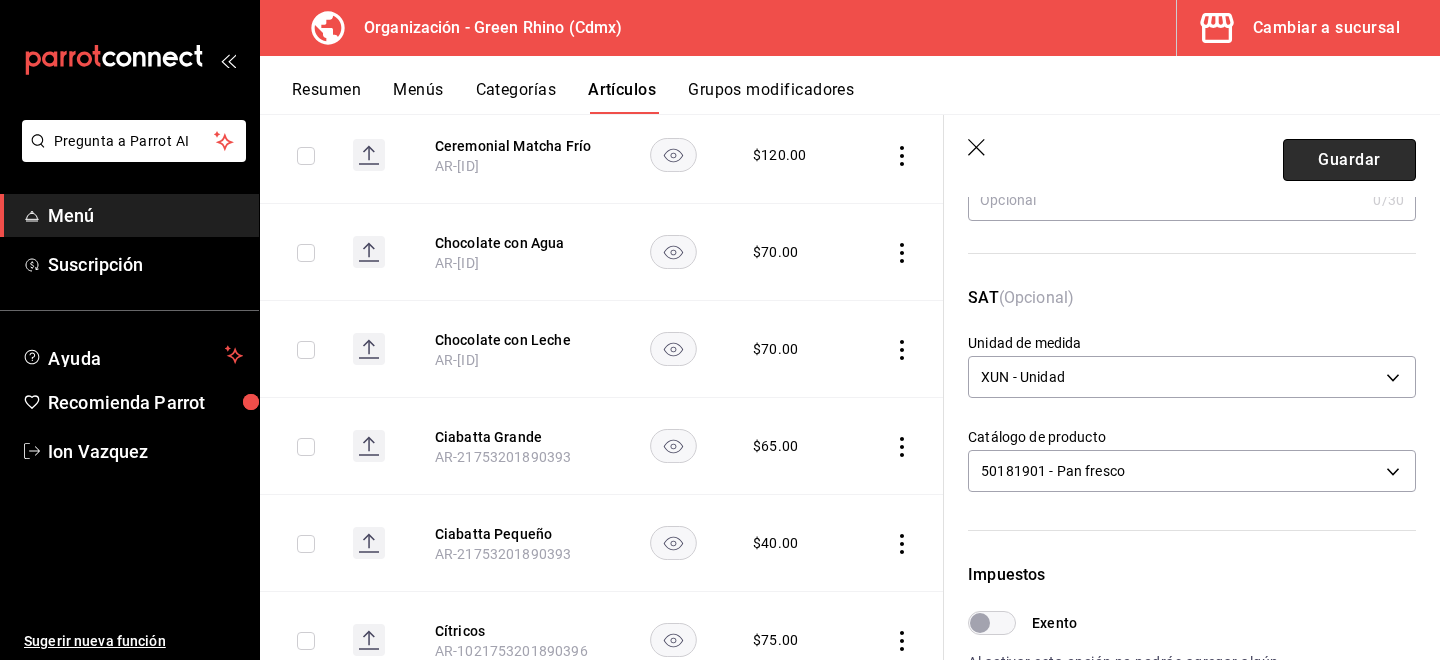 click on "Guardar" at bounding box center (1349, 160) 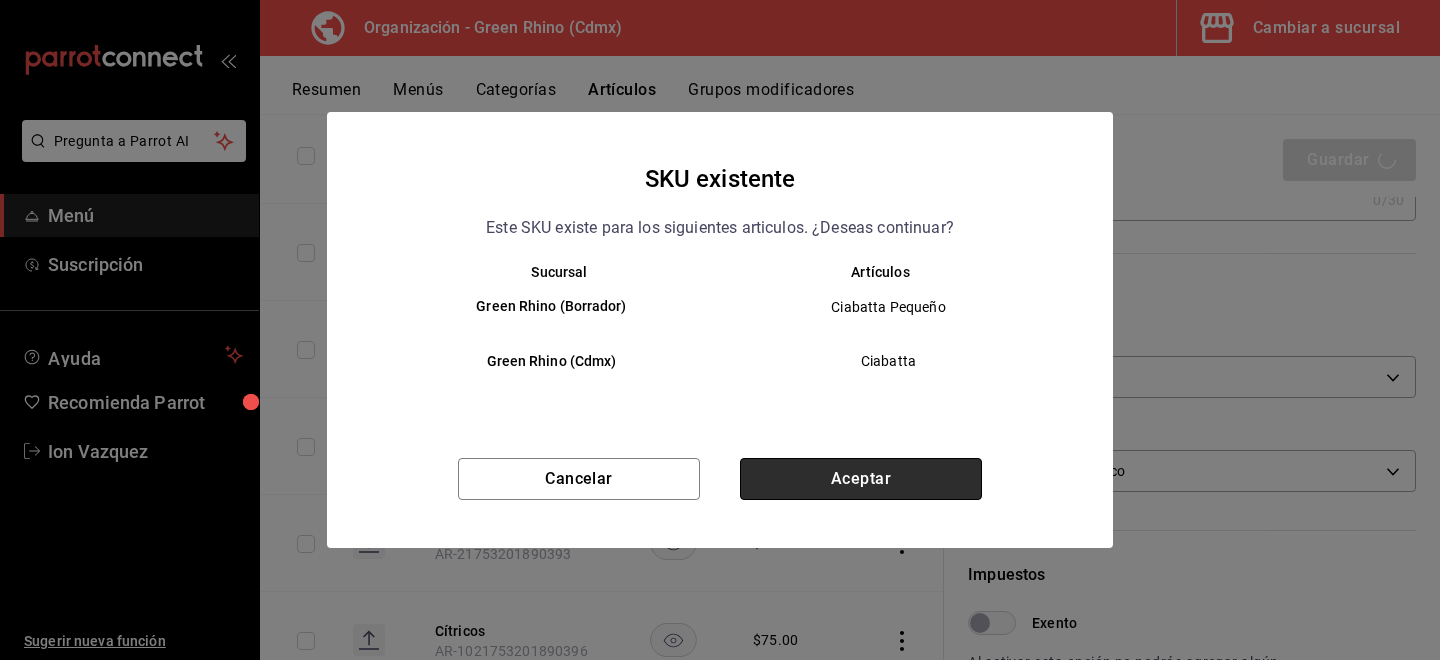 click on "Aceptar" at bounding box center (861, 479) 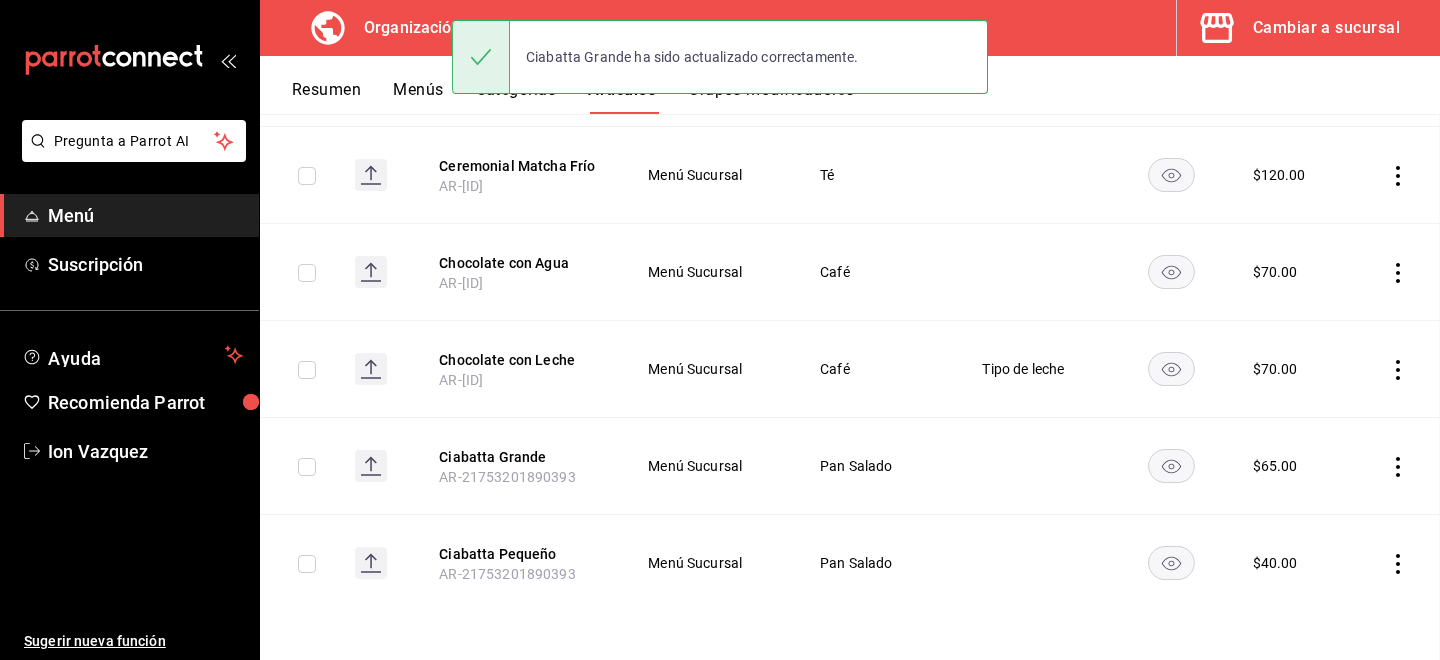scroll, scrollTop: 0, scrollLeft: 0, axis: both 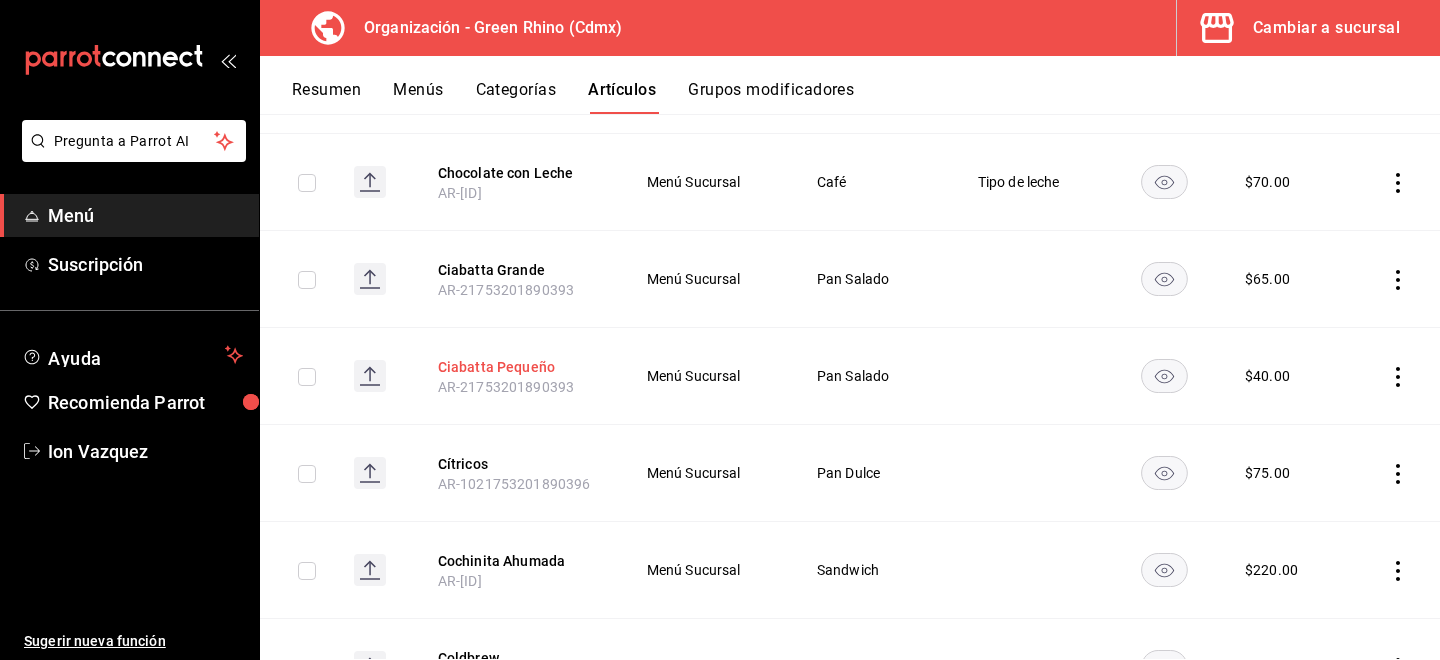 click on "Ciabatta Pequeño" at bounding box center [518, 367] 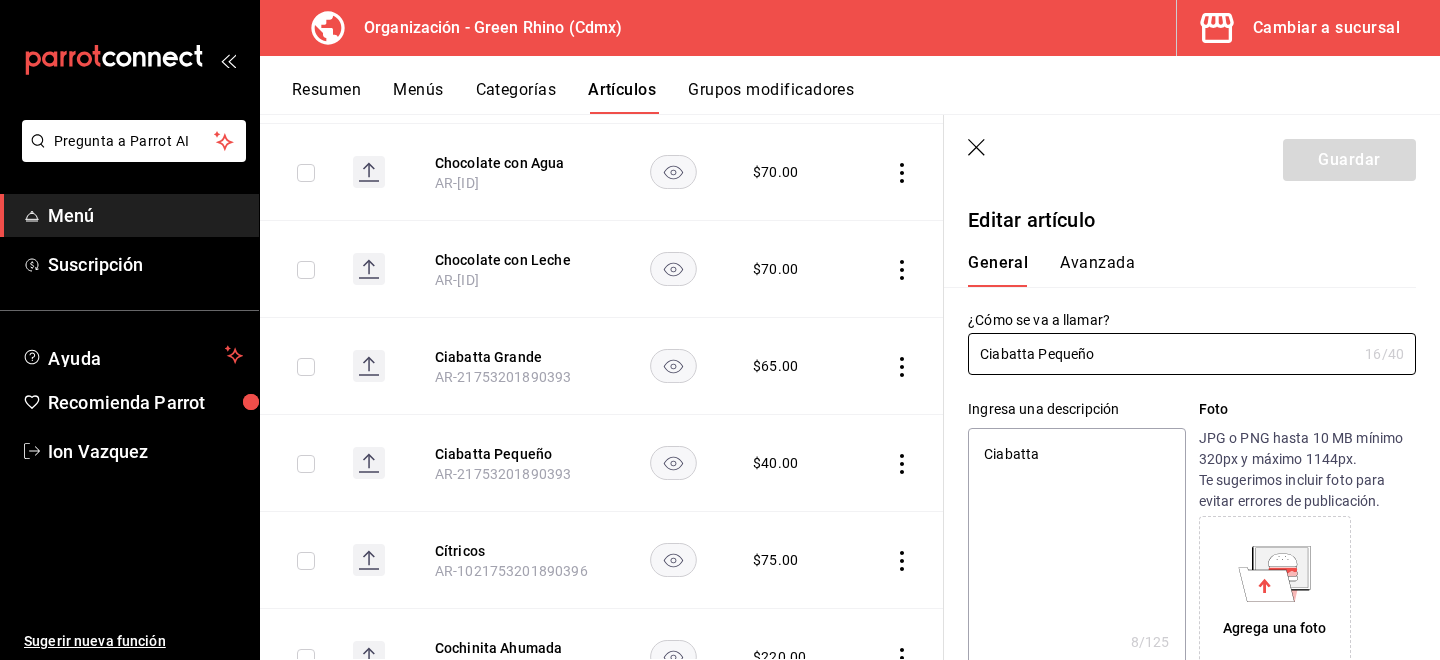 click on "Avanzada" at bounding box center [1097, 270] 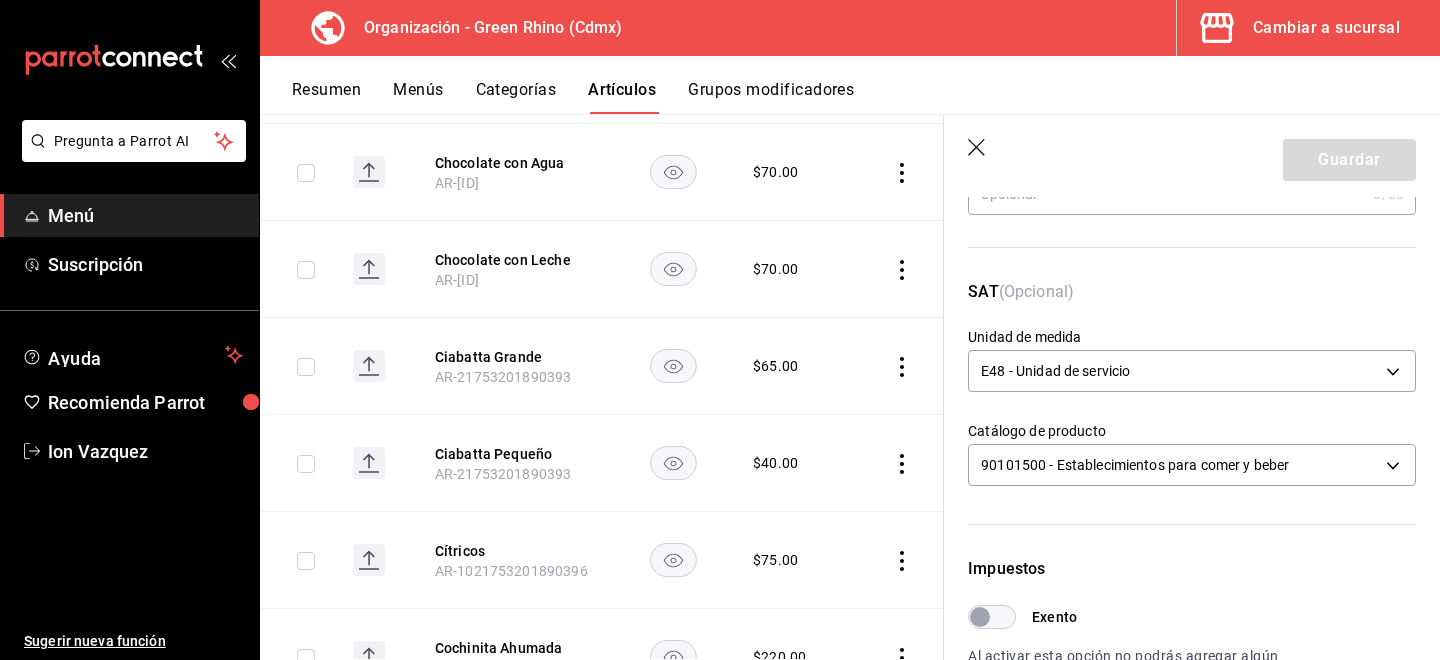 scroll, scrollTop: 248, scrollLeft: 0, axis: vertical 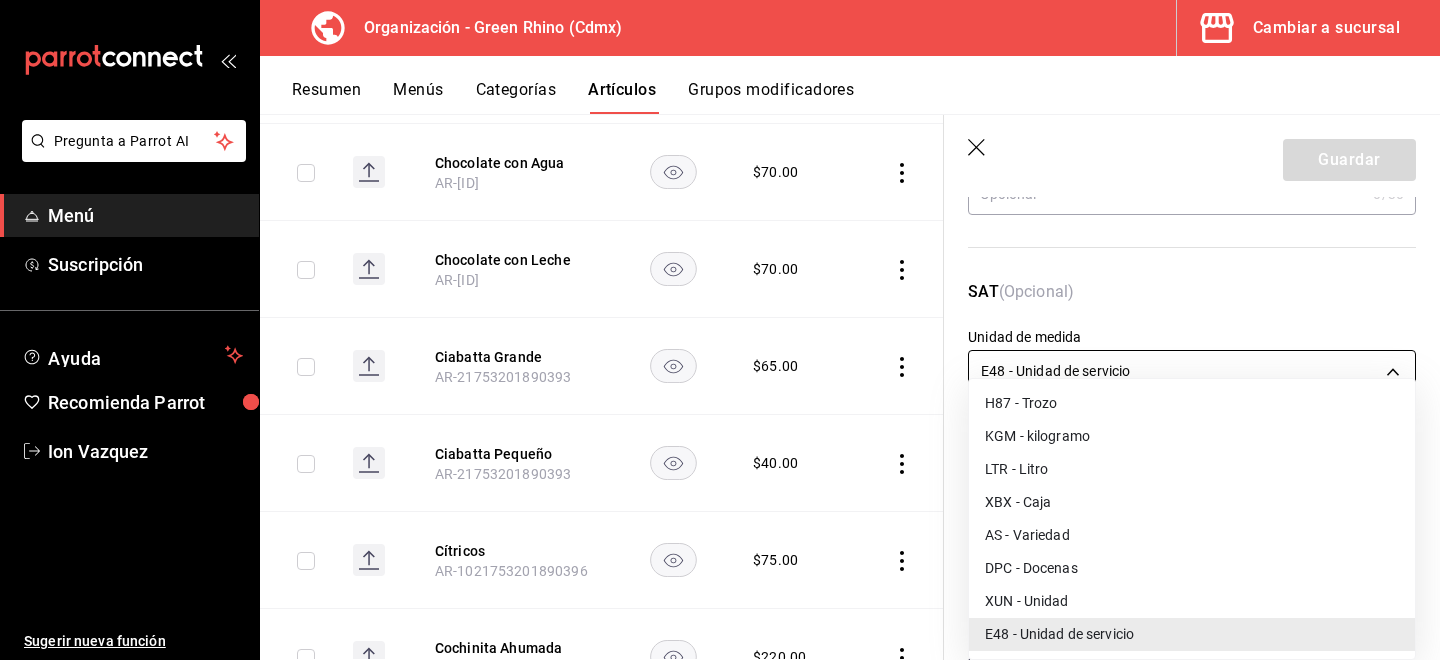 click on "Pregunta a Parrot AI Menú   Suscripción   Ayuda Recomienda Parrot   Ion Vazquez   Sugerir nueva función   Organización - Green Rhino ([CITY]) Cambiar a sucursal Resumen Menús Categorías Artículos Grupos modificadores Artículos organización Edita el  precio e imagen  de tus artículos.  Asigna una categoría, agrega grupos modificadores  como “sin cebolla” o “extra queso”. ​ ​ Marcas Todas las marcas, Sin marca [UUID] Categorías Todas las categorías, Sin categoría [UUIDS], [UUIDS], [UUIDS], [UUIDS], [UUIDS], [UUIDS], [UUIDS], [UUIDS] Tipo de venta Todos los artículos ALL Ordenar Artículo Disponible Precio Agua Mineral Grande [PRODUCT_CODE] $ 60.00 Agua Mineral Pequeña [PRODUCT_CODE] $ 45.00 Americano [PRODUCT_CODE] $ 50.00" at bounding box center [720, 330] 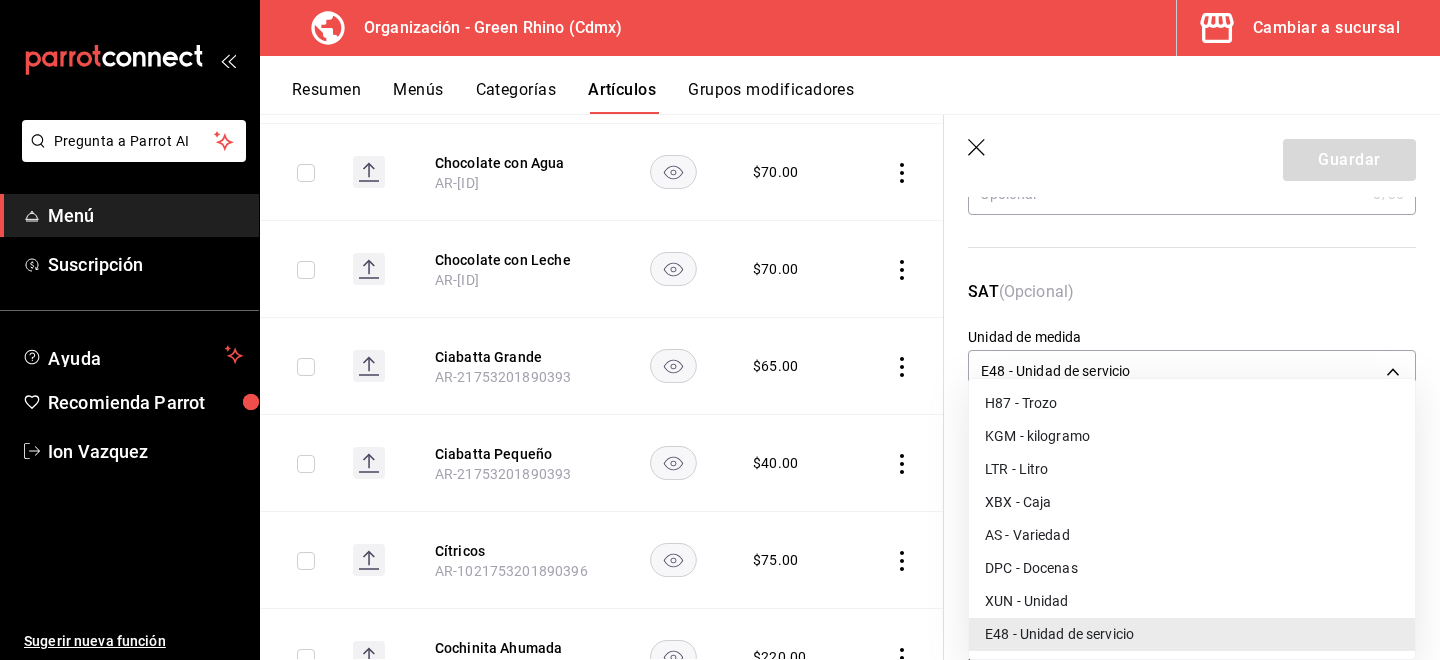 click on "XUN - Unidad" at bounding box center (1192, 601) 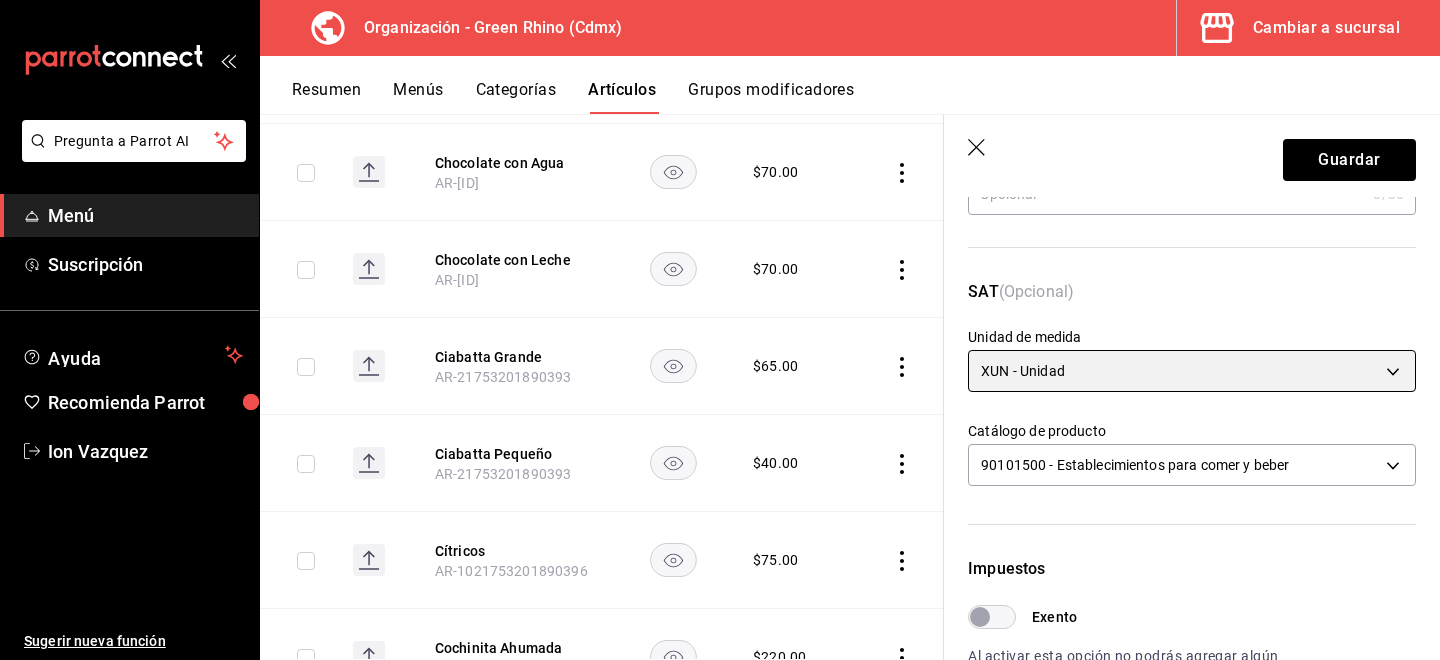 type on "XUN" 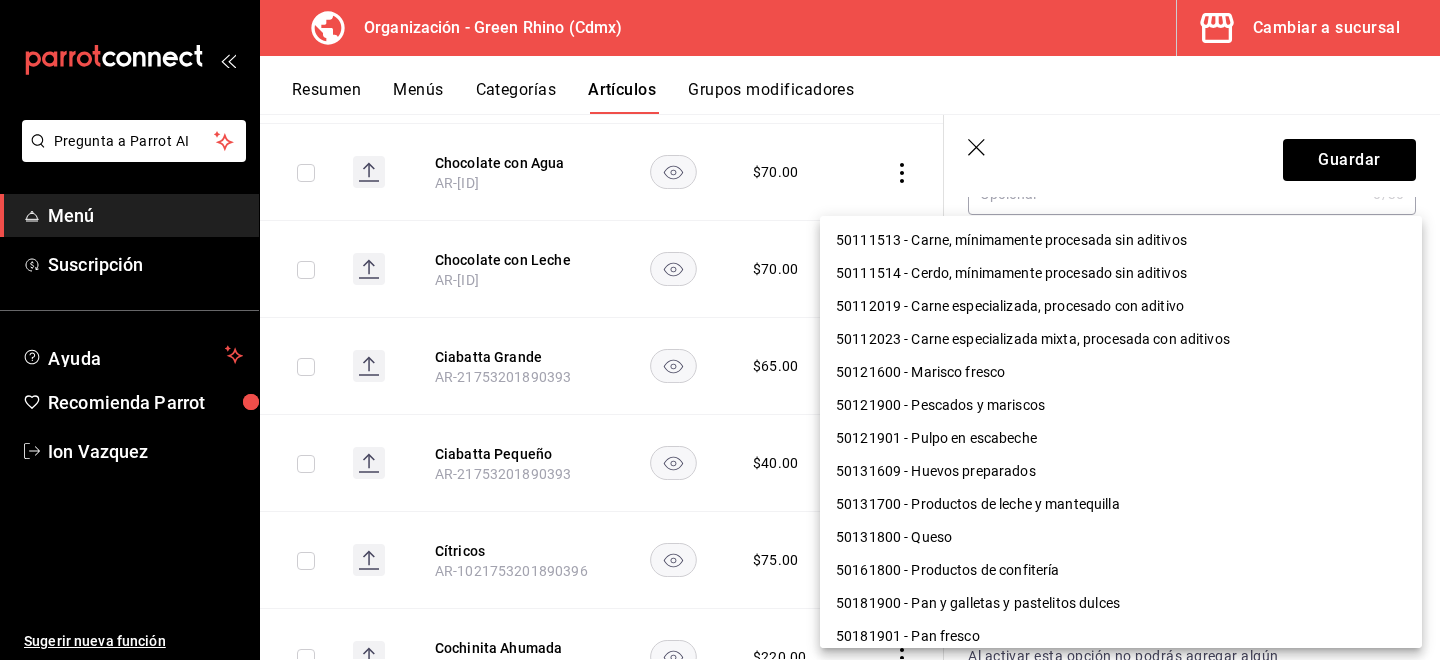 click on "Pregunta a Parrot AI Menú   Suscripción   Ayuda Recomienda Parrot   Ion Vazquez   Sugerir nueva función   Organización - Green Rhino ([CITY]) Cambiar a sucursal Resumen Menús Categorías Artículos Grupos modificadores Artículos organización Edita el  precio e imagen  de tus artículos.  Asigna una categoría, agrega grupos modificadores  como “sin cebolla” o “extra queso”. ​ ​ Marcas Todas las marcas, Sin marca [UUID] Categorías Todas las categorías, Sin categoría [UUIDS], [UUIDS], [UUIDS], [UUIDS], [UUIDS], [UUIDS], [UUIDS], [UUIDS] Tipo de venta Todos los artículos ALL Ordenar Artículo Disponible Precio Agua Mineral Grande [PRODUCT_CODE] $ 60.00 Agua Mineral Pequeña [PRODUCT_CODE] $ 45.00 Americano [PRODUCT_CODE] $ 50.00" at bounding box center [720, 330] 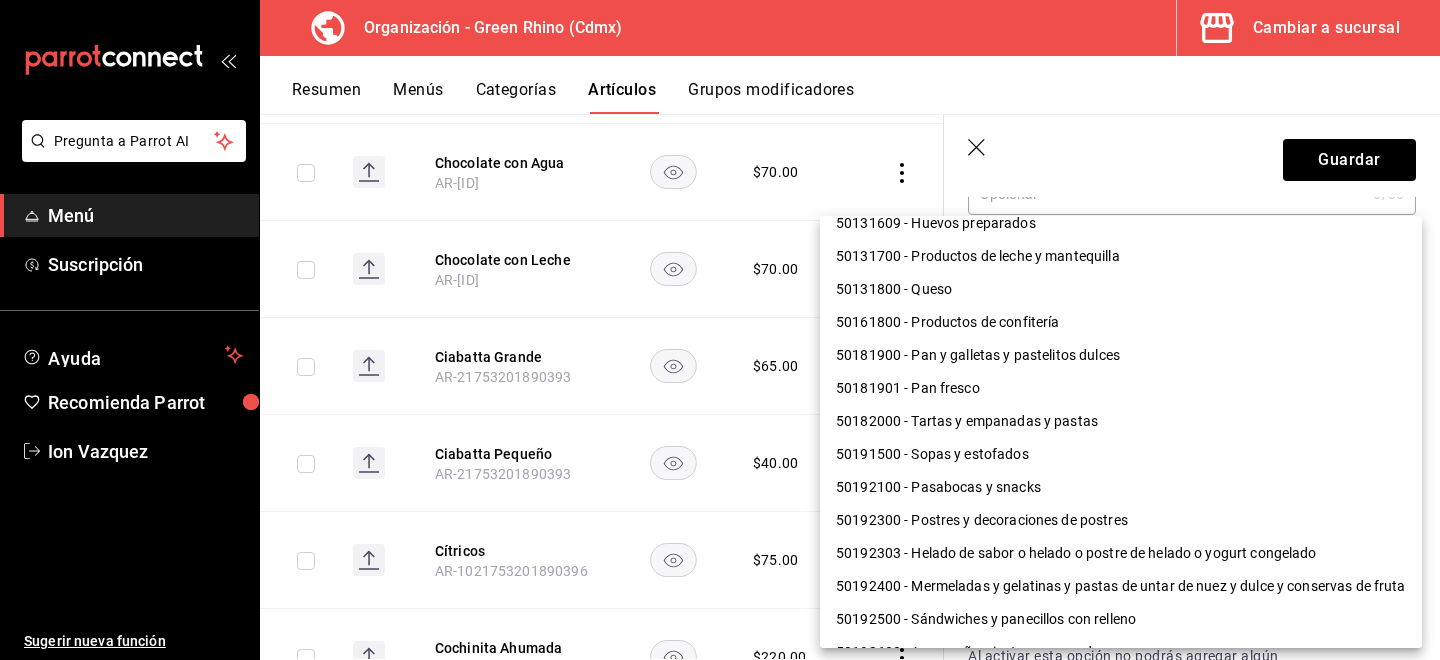 scroll, scrollTop: 245, scrollLeft: 0, axis: vertical 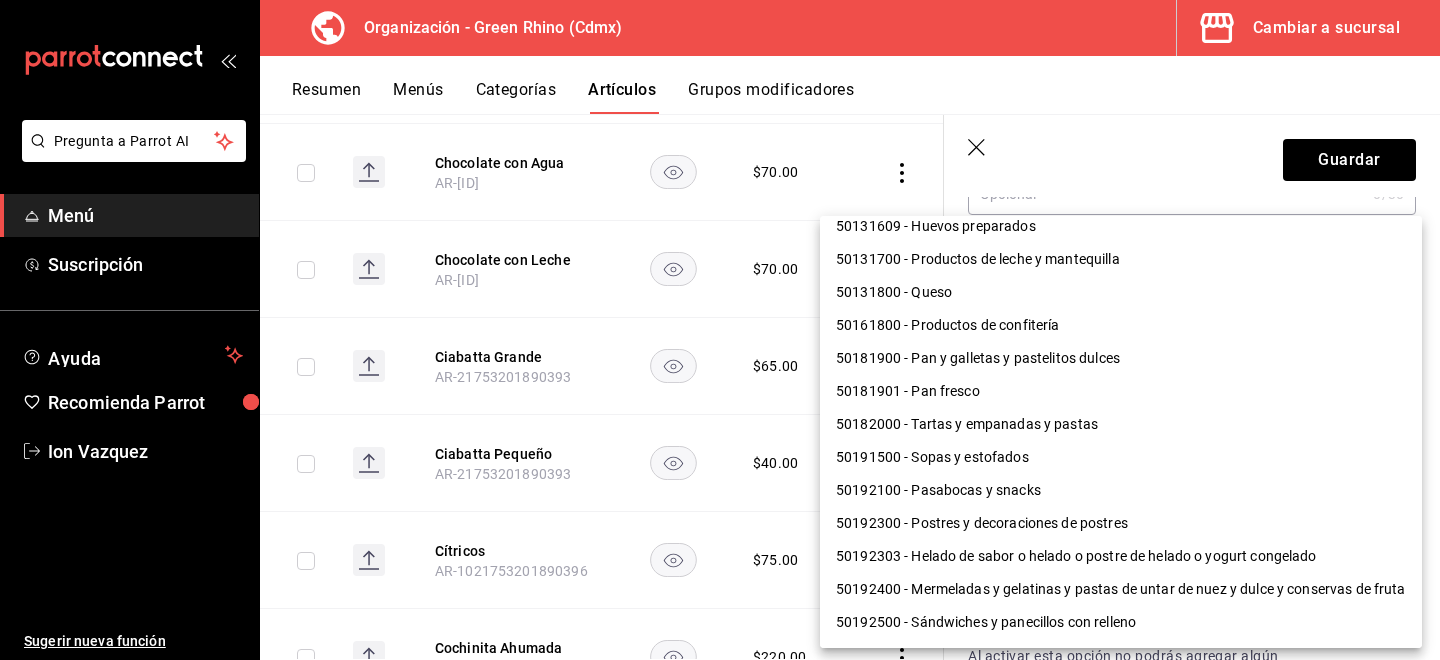 click on "50181901 - Pan fresco" at bounding box center [1121, 391] 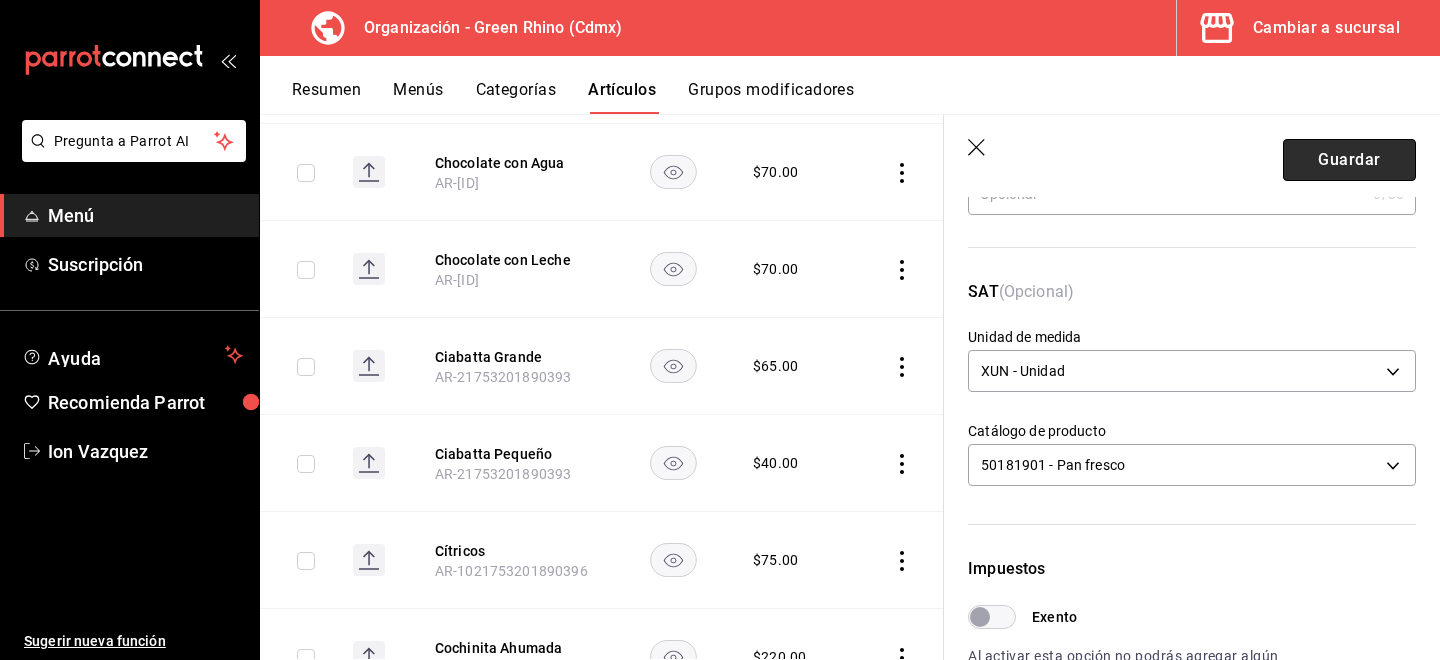 click on "Guardar" at bounding box center [1349, 160] 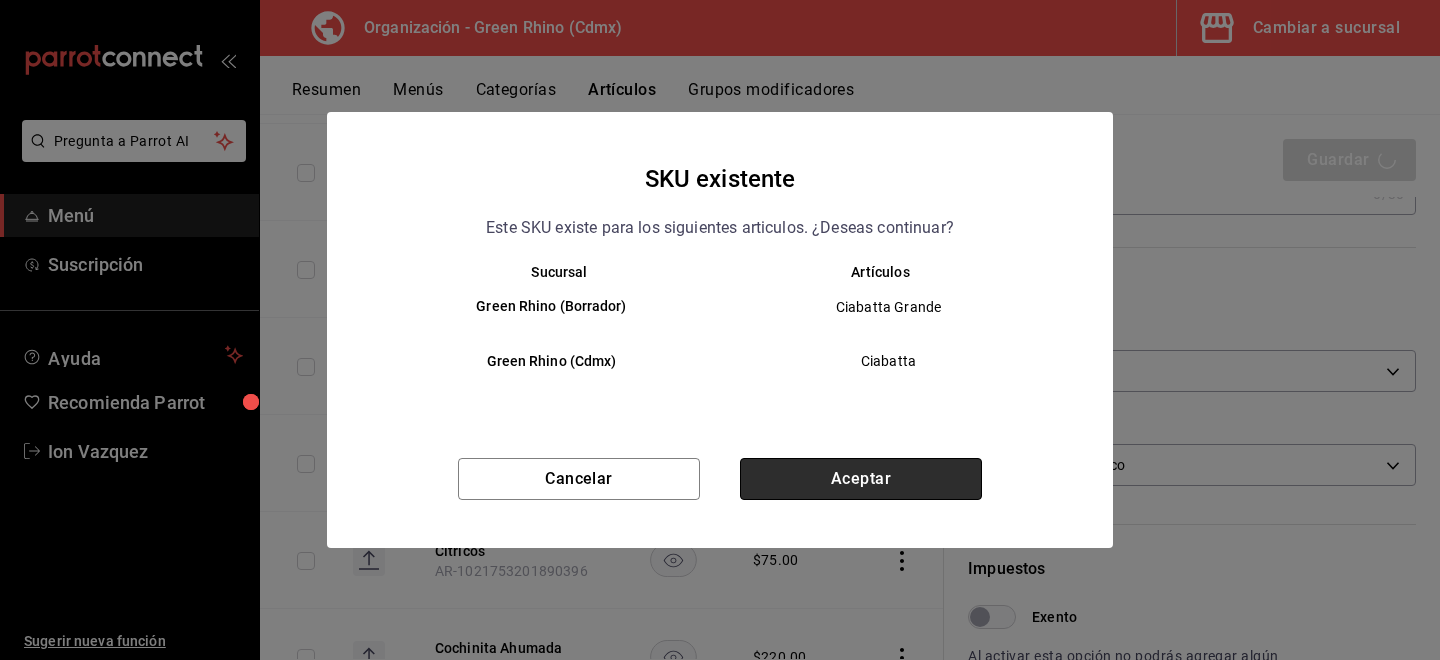 click on "Aceptar" at bounding box center (861, 479) 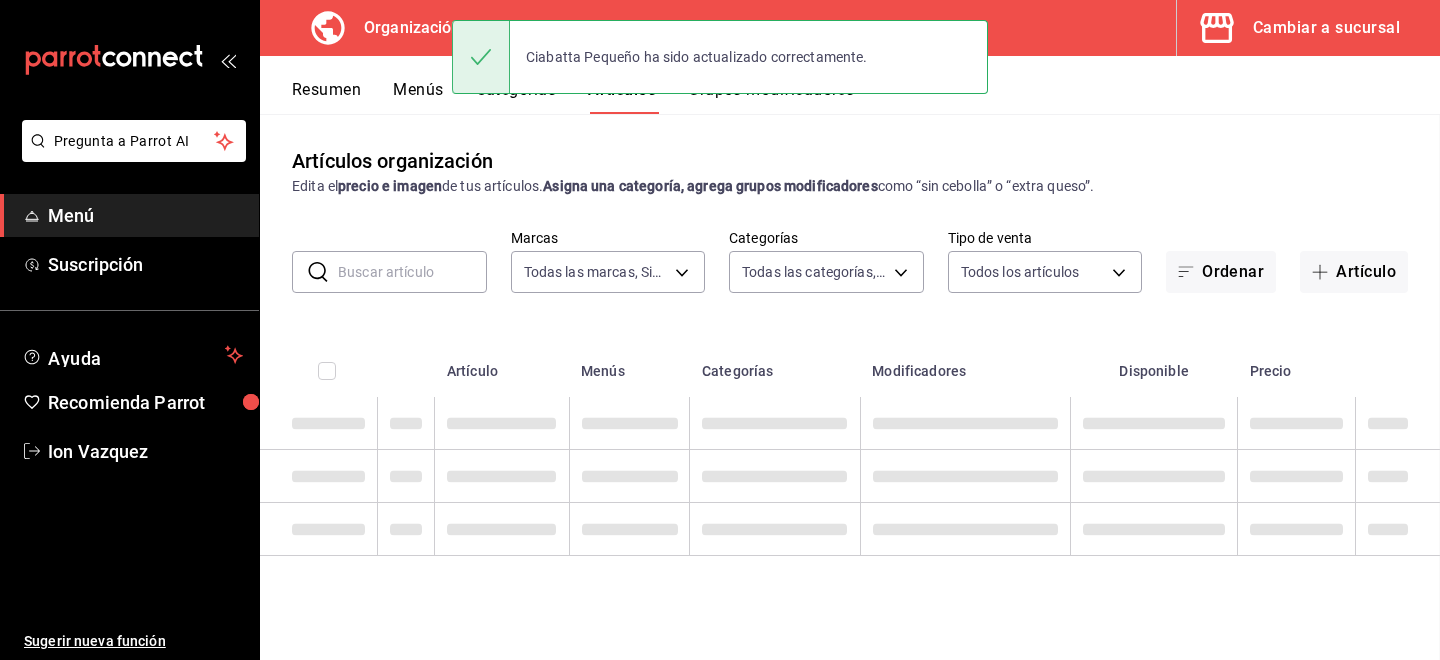 scroll, scrollTop: 0, scrollLeft: 0, axis: both 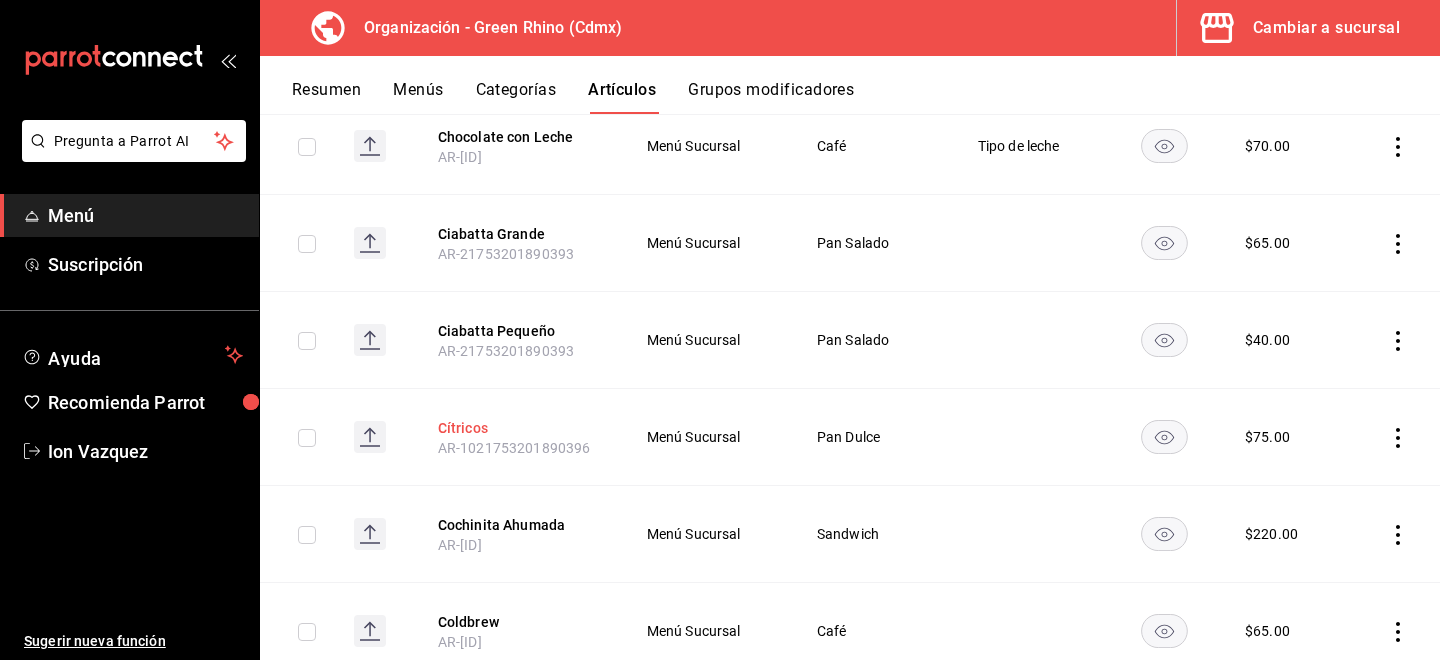 click on "Cítricos" at bounding box center [518, 428] 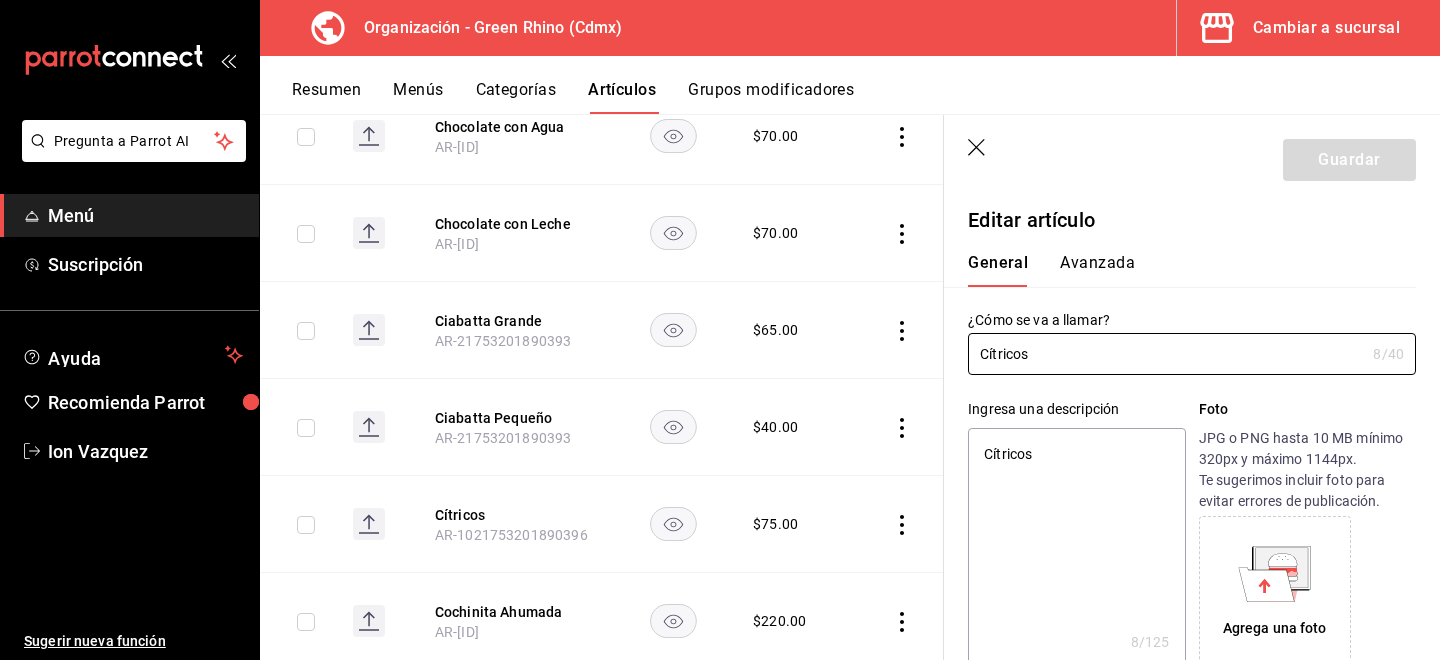 type on "x" 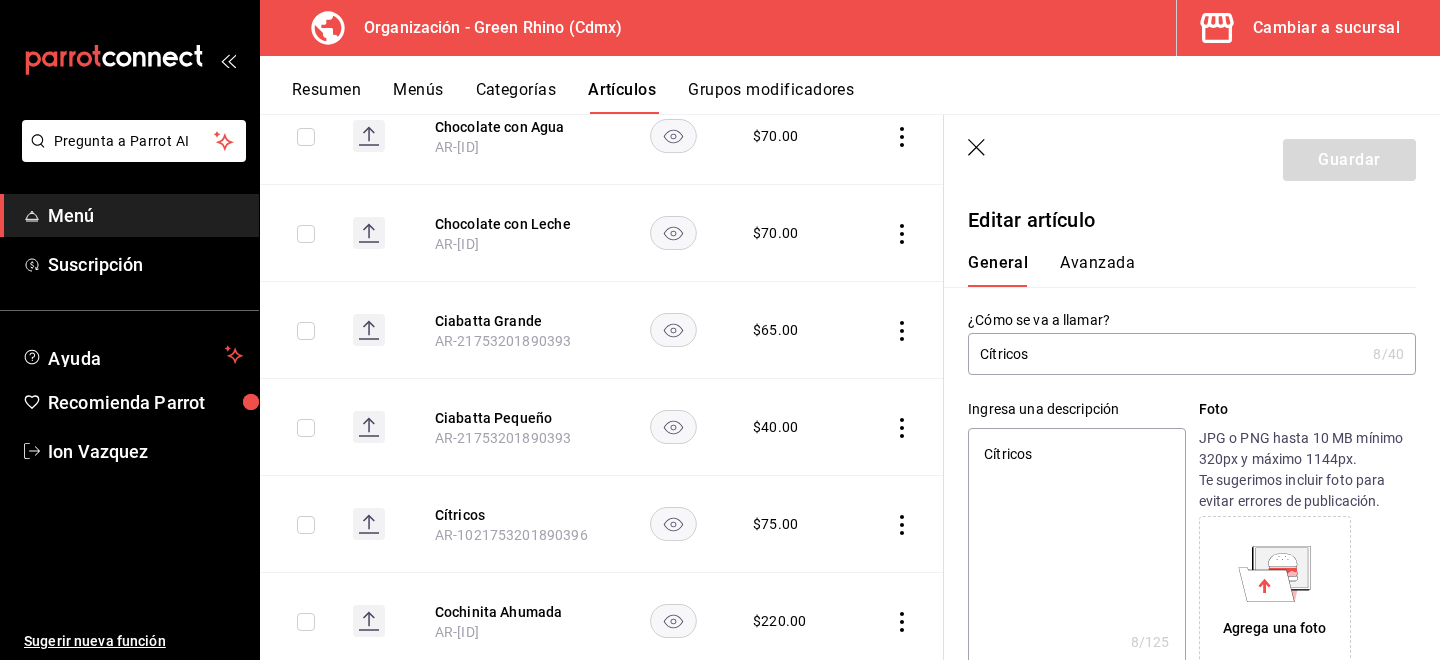 click on "Avanzada" at bounding box center (1097, 270) 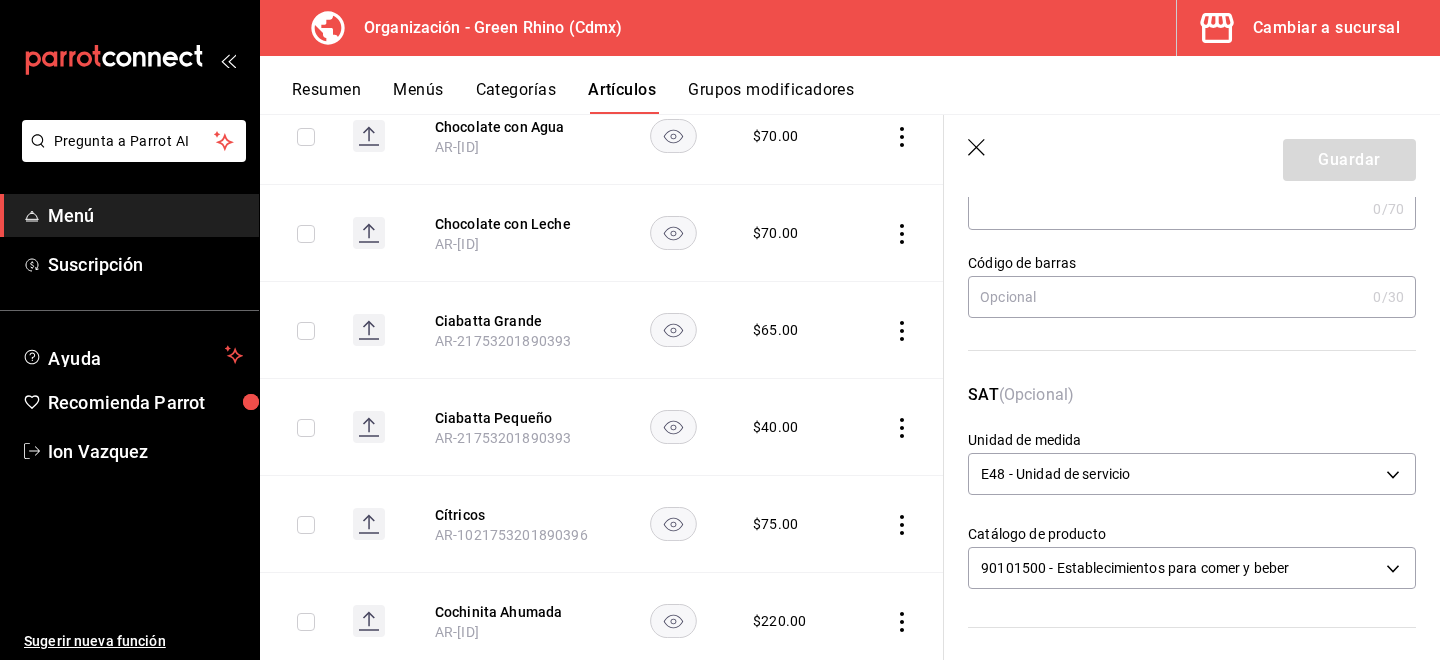 scroll, scrollTop: 193, scrollLeft: 0, axis: vertical 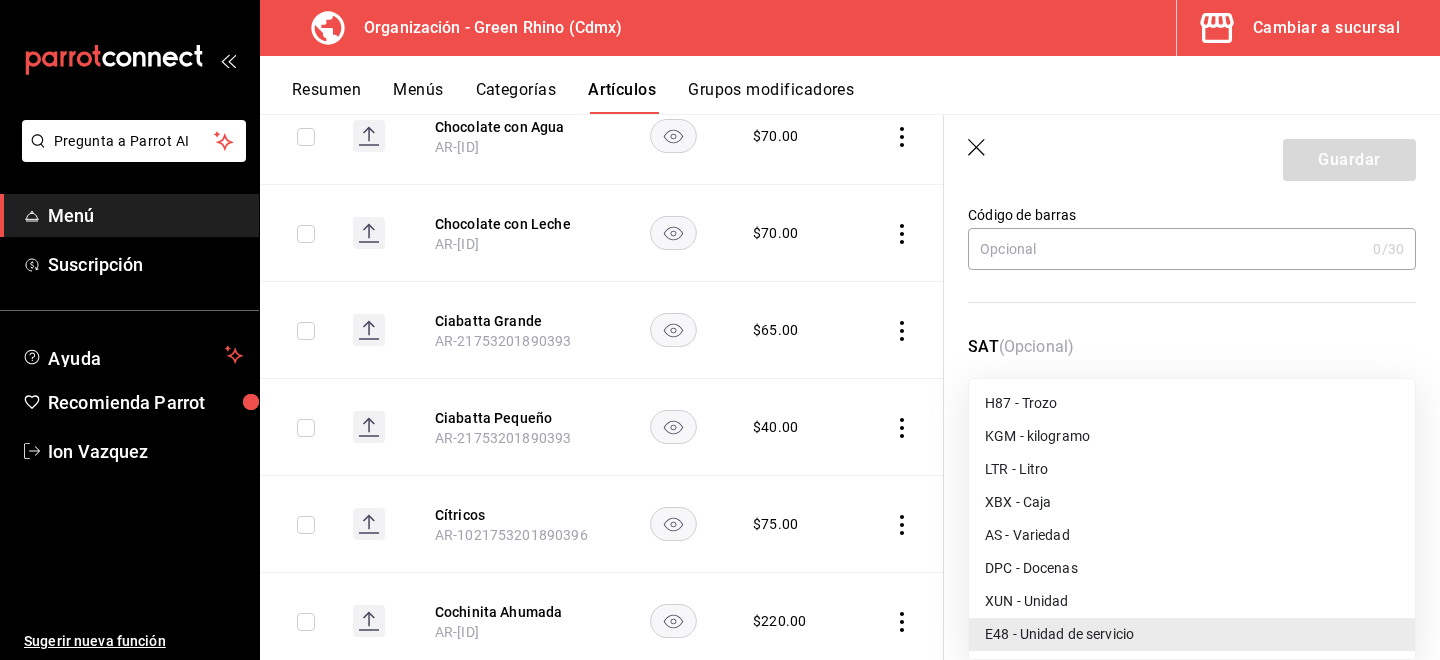 click on "Pregunta a Parrot AI Menú   Suscripción   Ayuda Recomienda Parrot   Ion Vazquez   Sugerir nueva función   Organización - Green Rhino ([CITY]) Cambiar a sucursal Resumen Menús Categorías Artículos Grupos modificadores Artículos organización Edita el  precio e imagen  de tus artículos.  Asigna una categoría, agrega grupos modificadores  como “sin cebolla” o “extra queso”. ​ ​ Marcas Todas las marcas, Sin marca [UUID] Categorías Todas las categorías, Sin categoría [UUIDS], [UUIDS], [UUIDS], [UUIDS], [UUIDS], [UUIDS], [UUIDS], [UUIDS] Tipo de venta Todos los artículos ALL Ordenar Artículo Disponible Precio Agua Mineral Grande [PRODUCT_CODE] $ 60.00 Agua Mineral Pequeña [PRODUCT_CODE] $ 45.00 Americano [PRODUCT_CODE] $ 50.00" at bounding box center [720, 330] 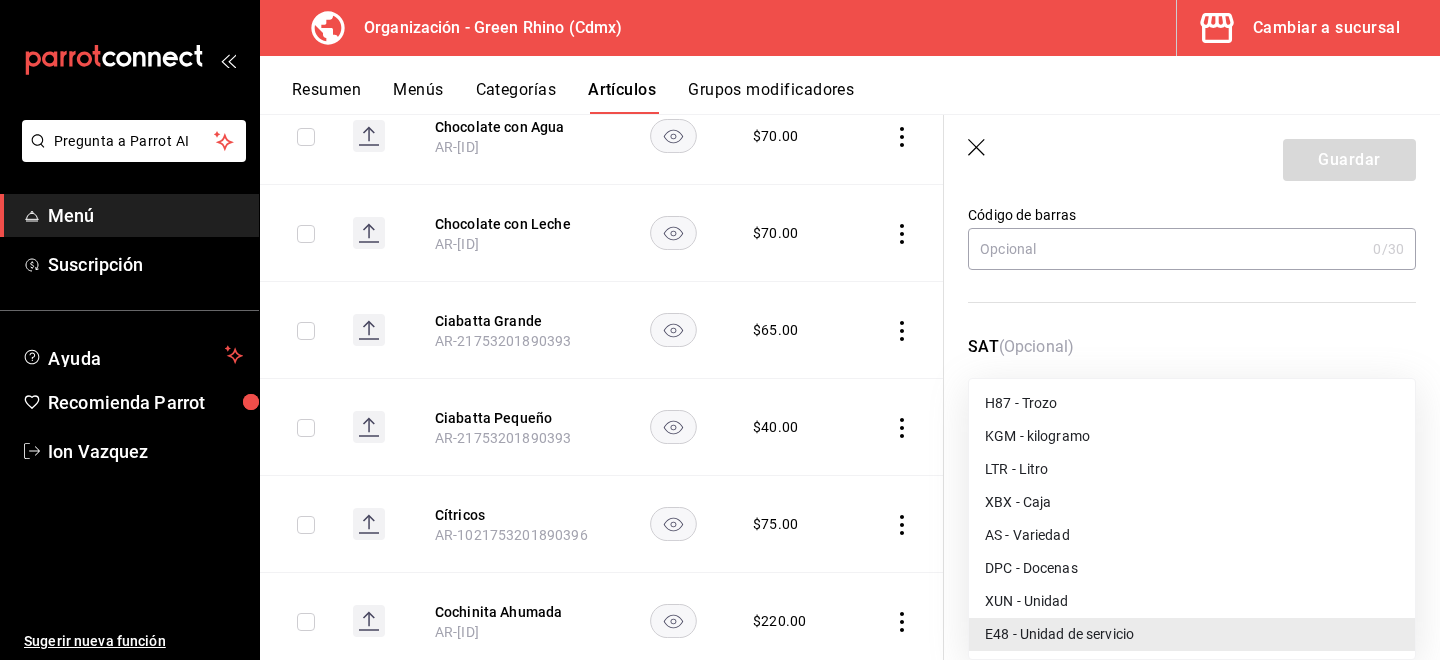 click at bounding box center [720, 330] 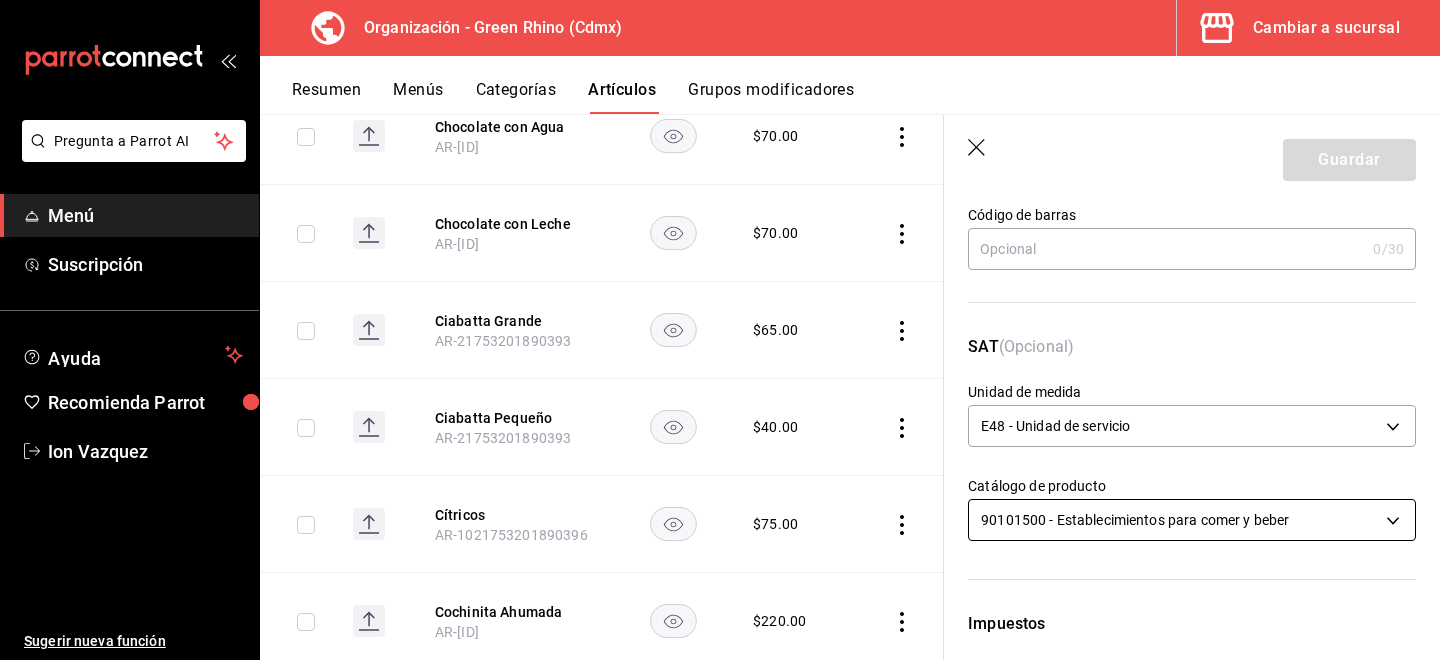 click on "Pregunta a Parrot AI Menú   Suscripción   Ayuda Recomienda Parrot   Ion Vazquez   Sugerir nueva función   Organización - Green Rhino ([CITY]) Cambiar a sucursal Resumen Menús Categorías Artículos Grupos modificadores Artículos organización Edita el  precio e imagen  de tus artículos.  Asigna una categoría, agrega grupos modificadores  como “sin cebolla” o “extra queso”. ​ ​ Marcas Todas las marcas, Sin marca [UUID] Categorías Todas las categorías, Sin categoría [UUIDS], [UUIDS], [UUIDS], [UUIDS], [UUIDS], [UUIDS], [UUIDS], [UUIDS] Tipo de venta Todos los artículos ALL Ordenar Artículo Disponible Precio Agua Mineral Grande [PRODUCT_CODE] $ 60.00 Agua Mineral Pequeña [PRODUCT_CODE] $ 45.00 Americano [PRODUCT_CODE] $ 50.00" at bounding box center [720, 330] 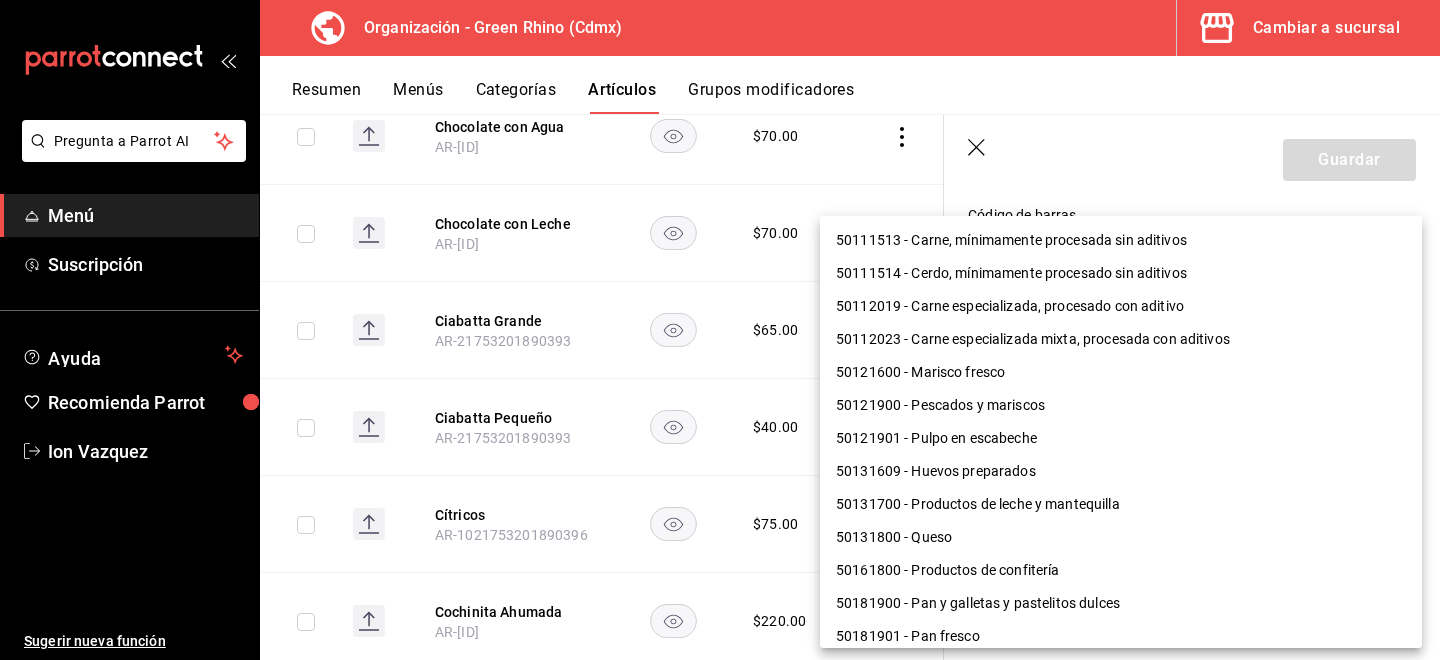 scroll, scrollTop: 1300, scrollLeft: 0, axis: vertical 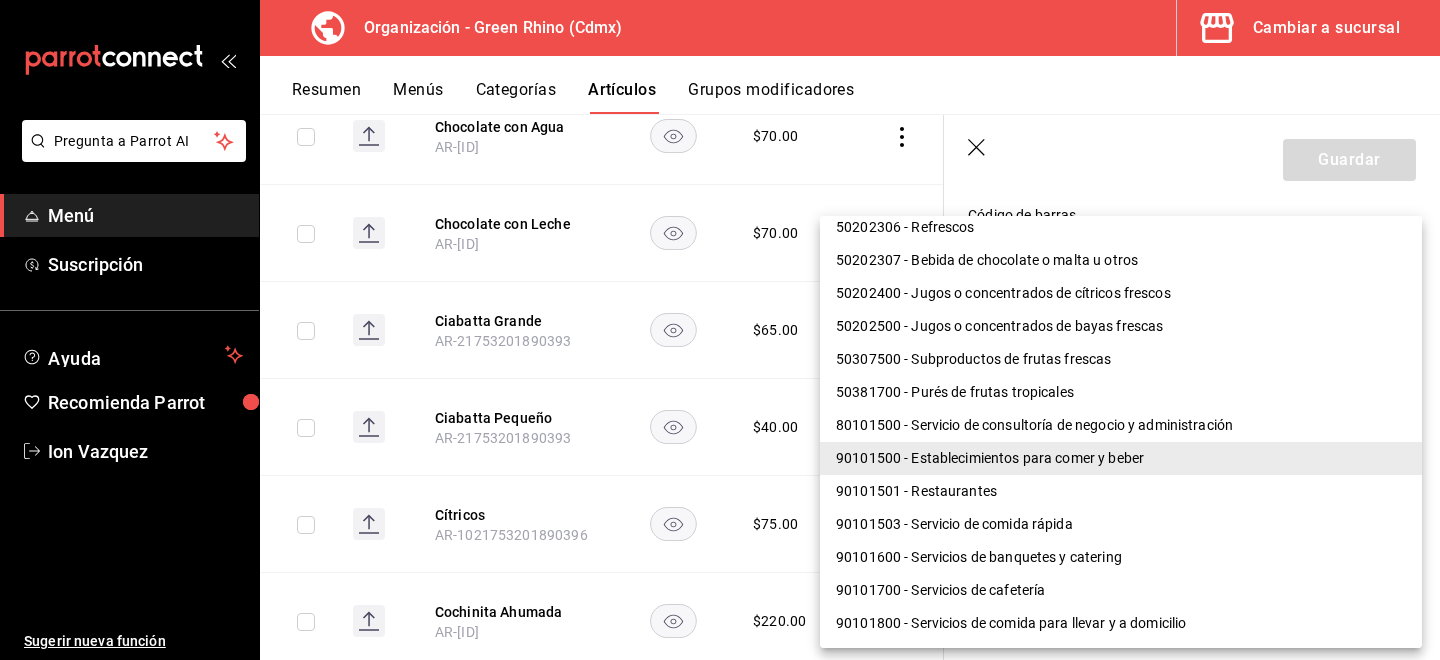 click on "90101501 - Restaurantes" at bounding box center [1121, 491] 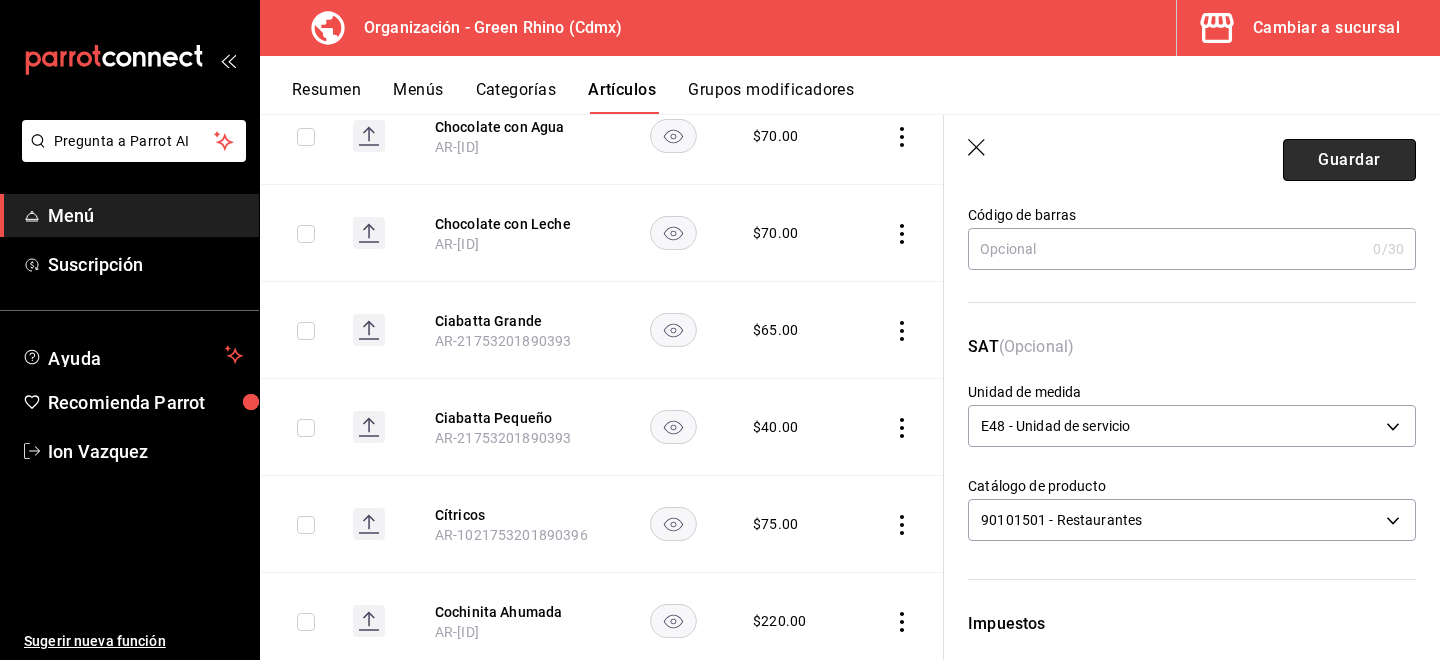 click on "Guardar" at bounding box center [1349, 160] 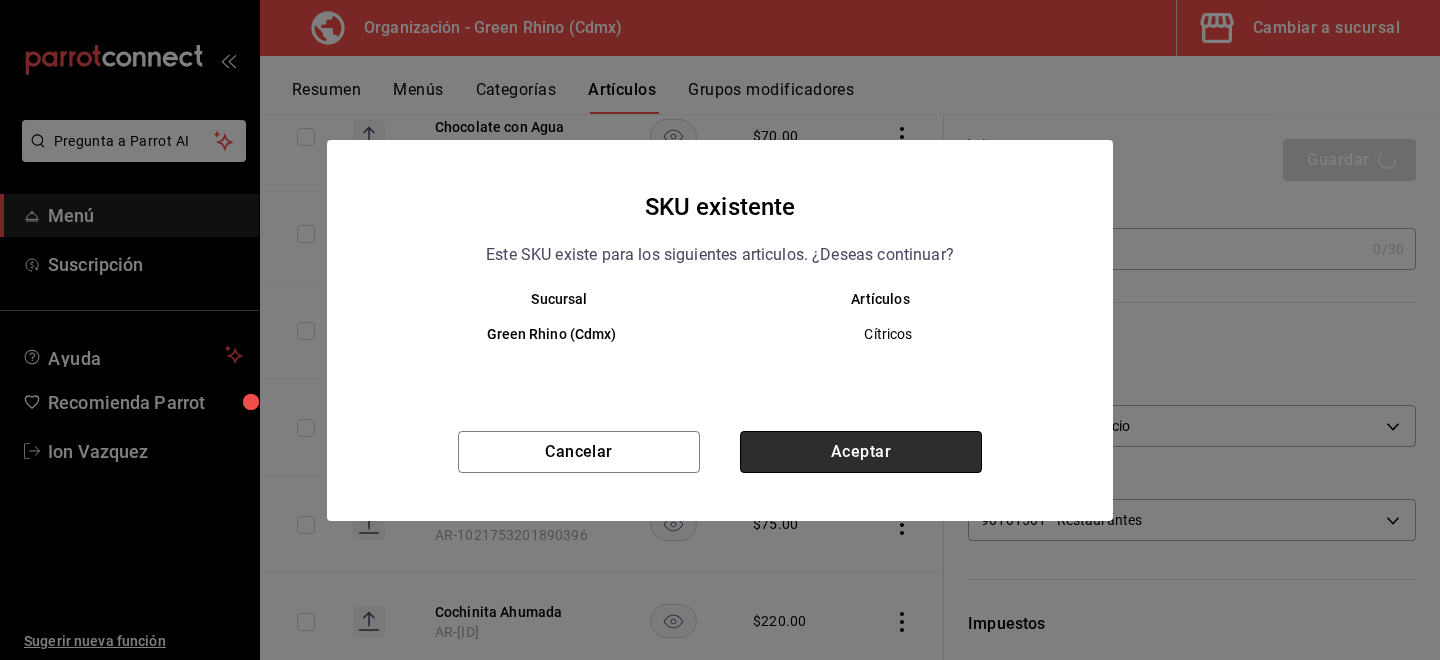 click on "Aceptar" at bounding box center (861, 452) 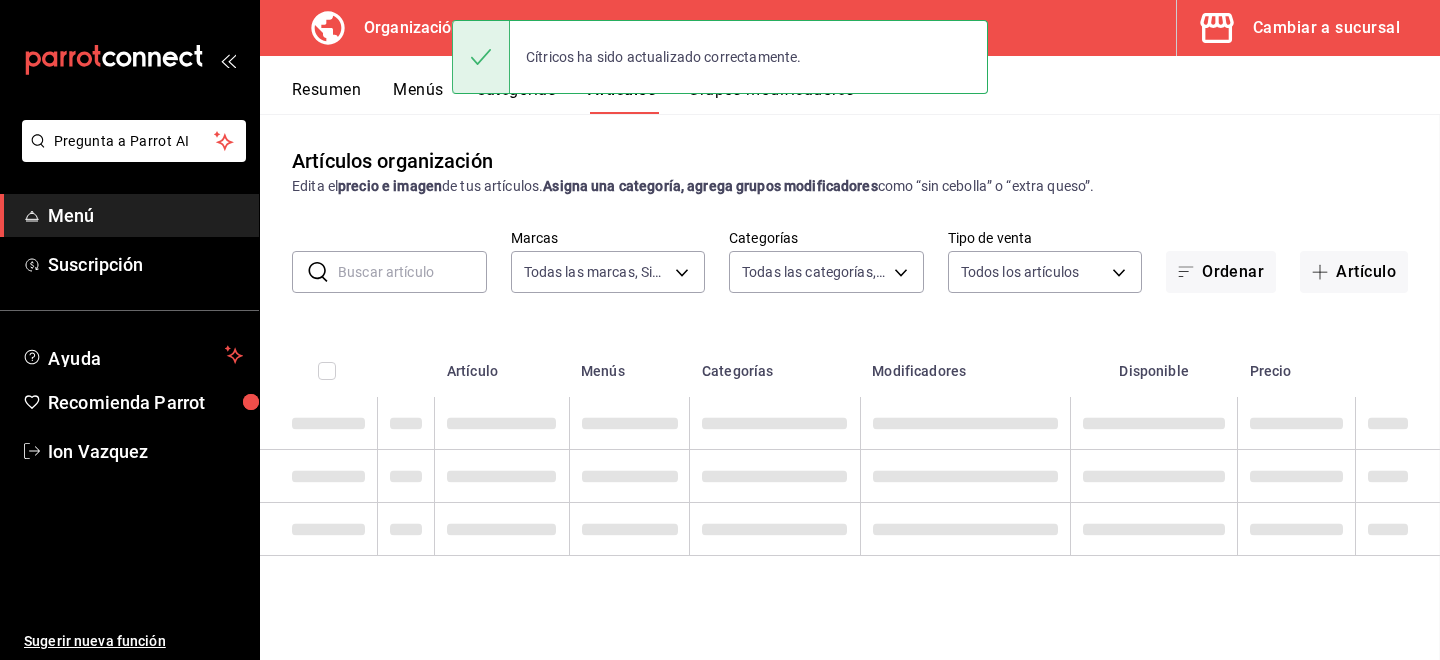 scroll, scrollTop: 0, scrollLeft: 0, axis: both 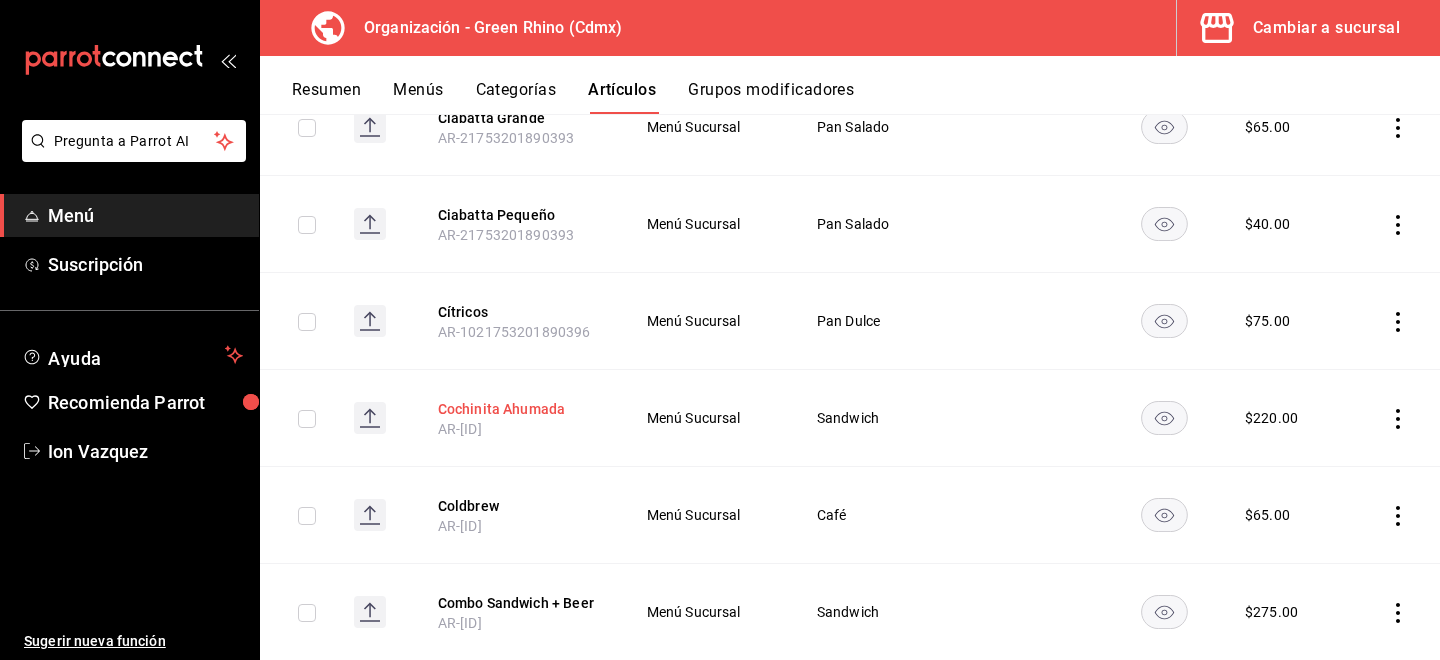click on "Cochinita Ahumada" at bounding box center (518, 409) 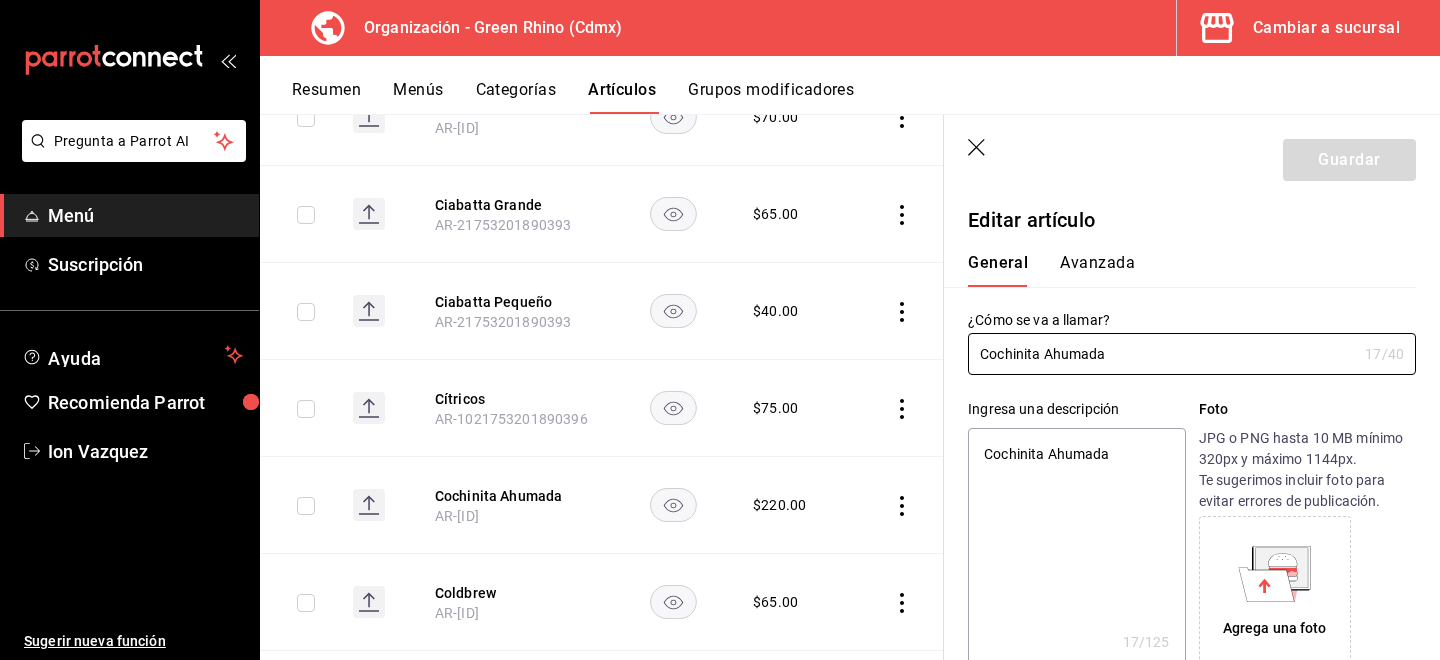 type on "x" 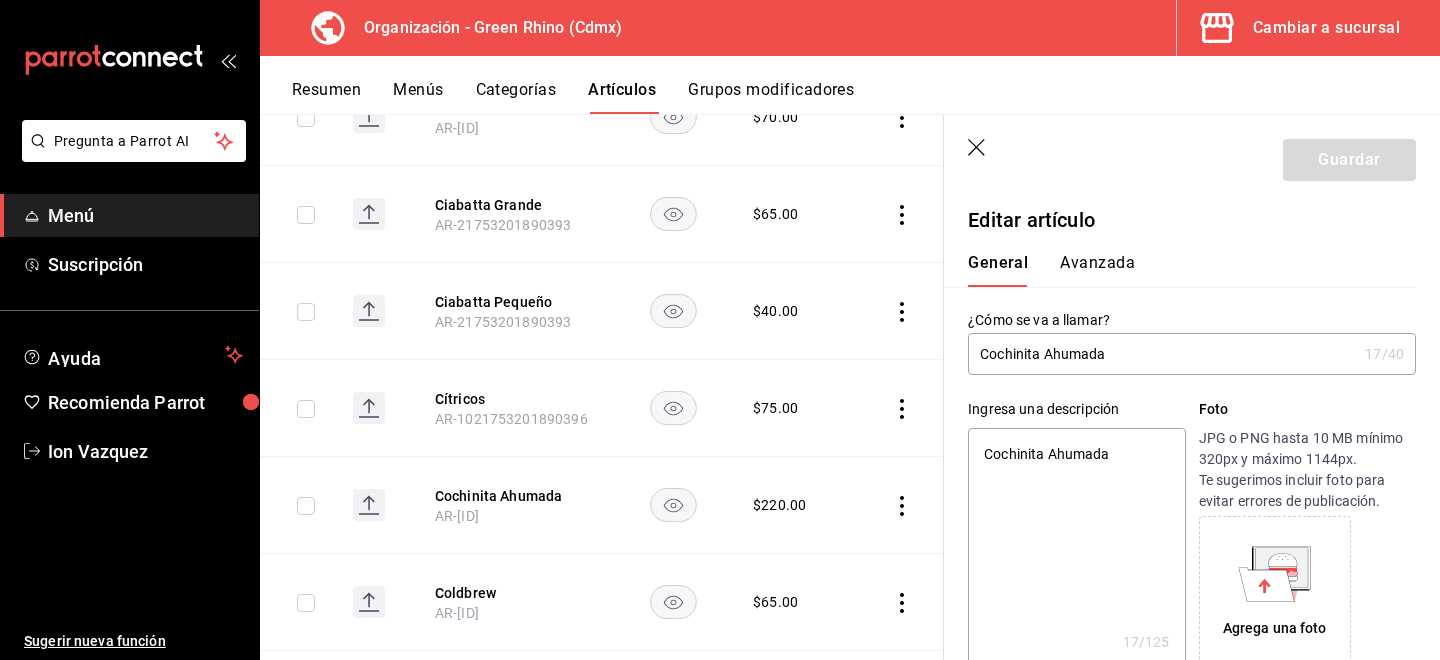 click on "Avanzada" at bounding box center (1097, 270) 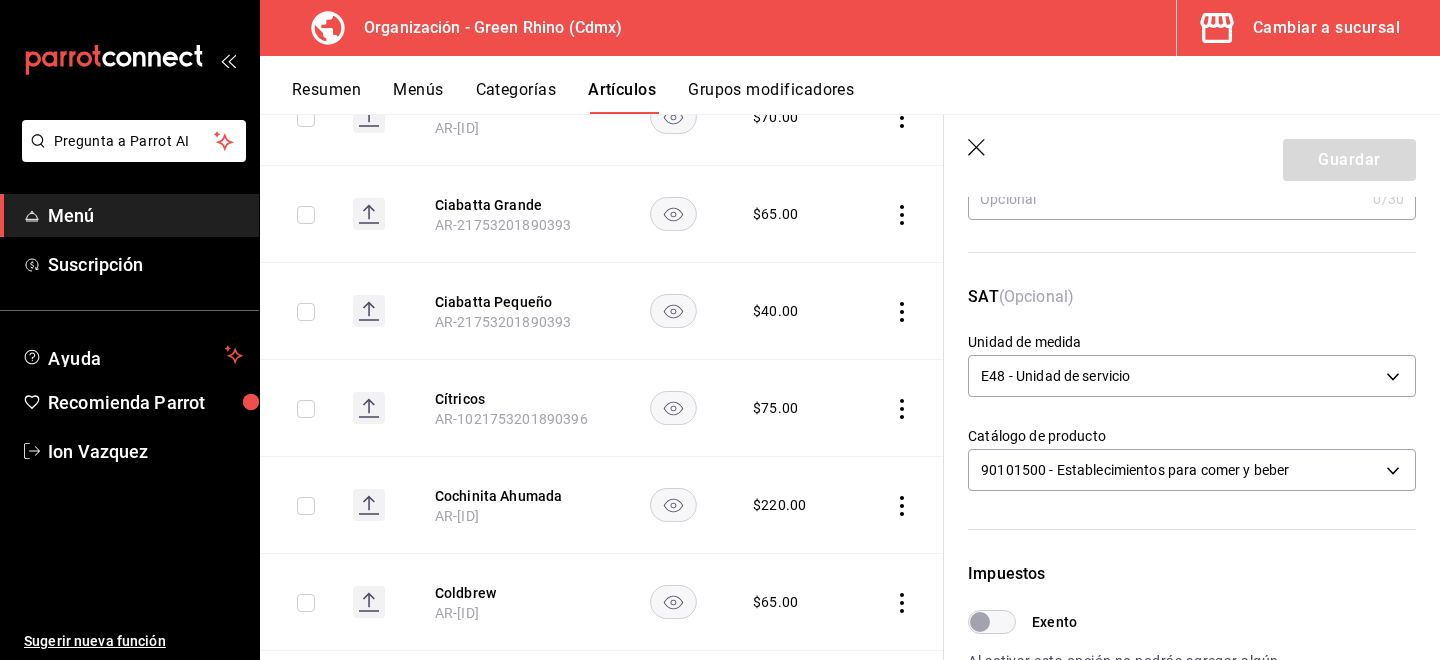 scroll, scrollTop: 262, scrollLeft: 0, axis: vertical 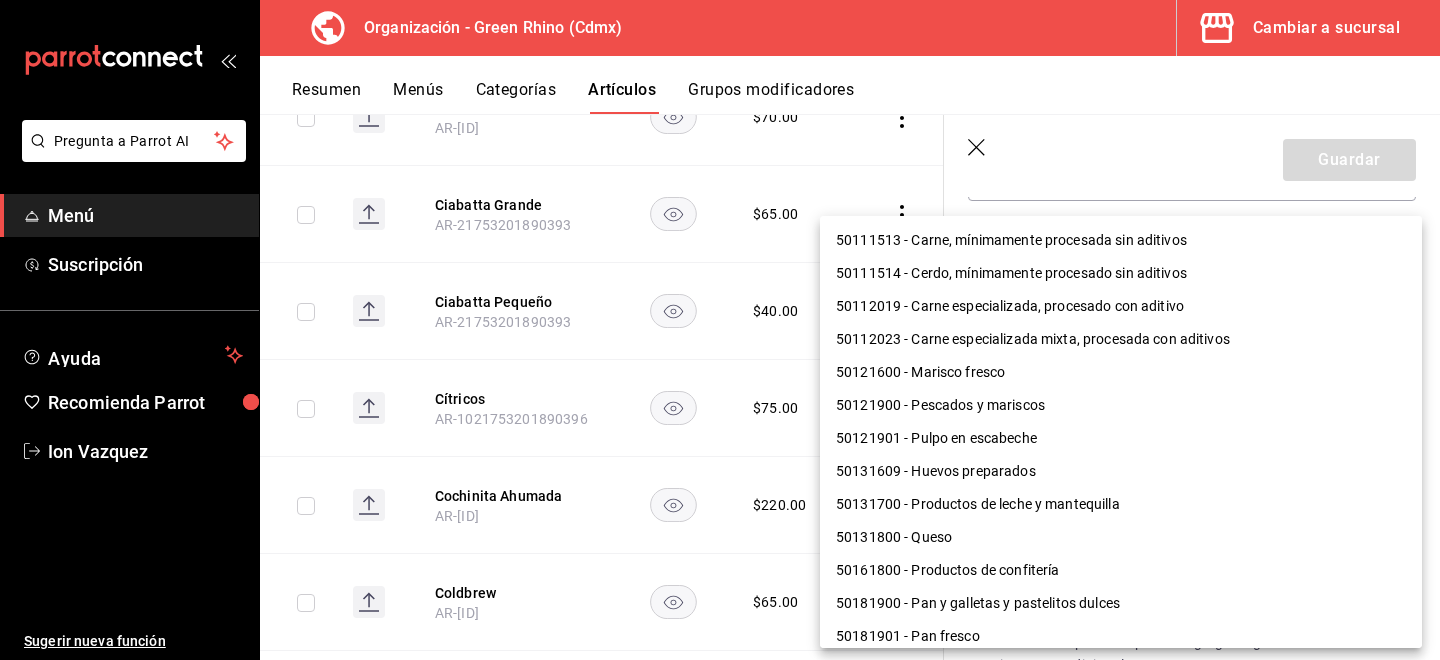 click on "Pregunta a Parrot AI Menú   Suscripción   Ayuda Recomienda Parrot   Ion Vazquez   Sugerir nueva función   Organización - Green Rhino ([CITY]) Cambiar a sucursal Resumen Menús Categorías Artículos Grupos modificadores Artículos organización Edita el  precio e imagen  de tus artículos.  Asigna una categoría, agrega grupos modificadores  como “sin cebolla” o “extra queso”. ​ ​ Marcas Todas las marcas, Sin marca [UUID] Categorías Todas las categorías, Sin categoría [UUIDS], [UUIDS], [UUIDS], [UUIDS], [UUIDS], [UUIDS], [UUIDS], [UUIDS] Tipo de venta Todos los artículos ALL Ordenar Artículo Disponible Precio Agua Mineral Grande [PRODUCT_CODE] $ 60.00 Agua Mineral Pequeña [PRODUCT_CODE] $ 45.00 Americano [PRODUCT_CODE] $ 50.00" at bounding box center (720, 330) 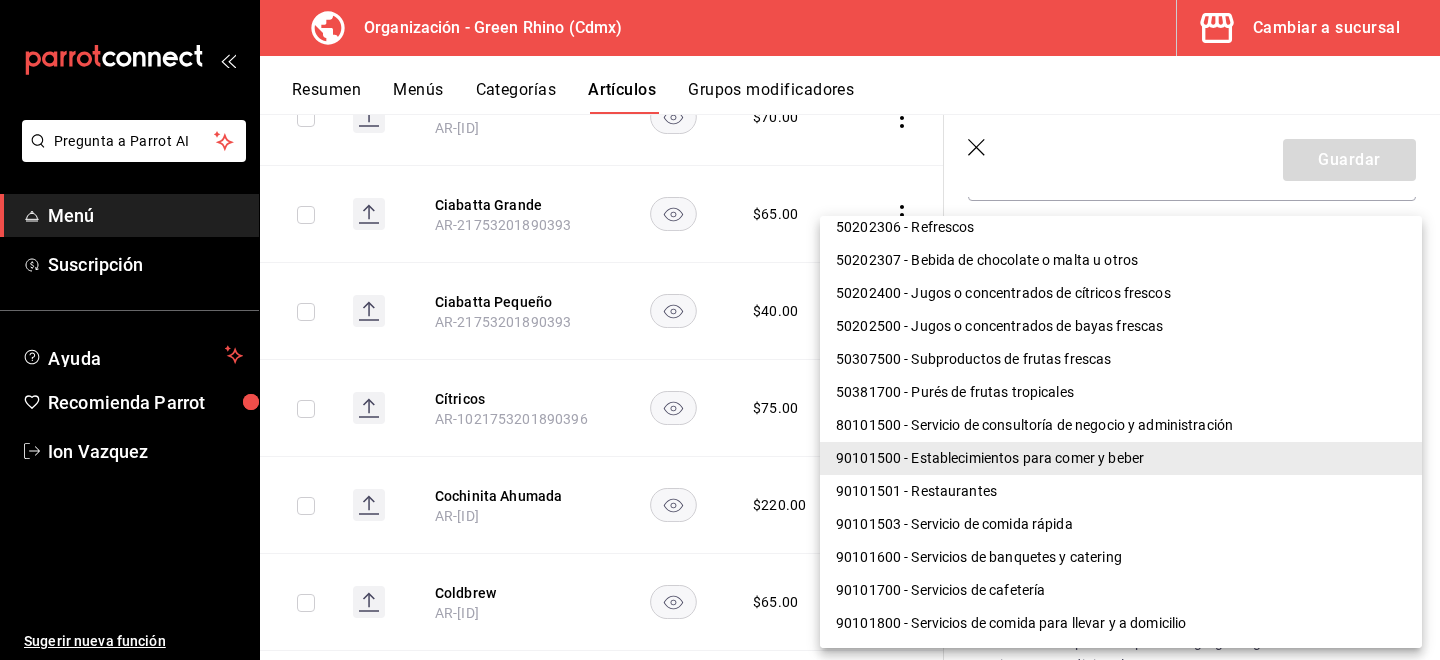 click on "90101501 - Restaurantes" at bounding box center [1121, 491] 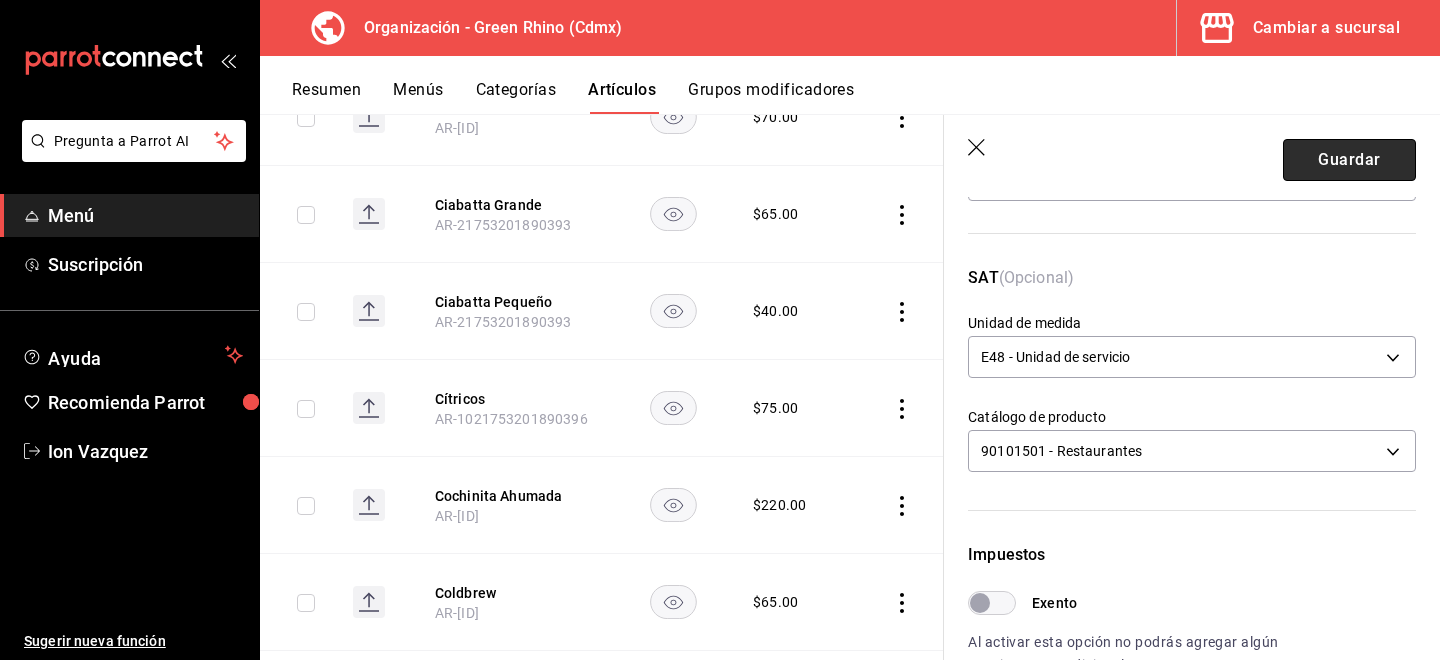 click on "Guardar" at bounding box center (1349, 160) 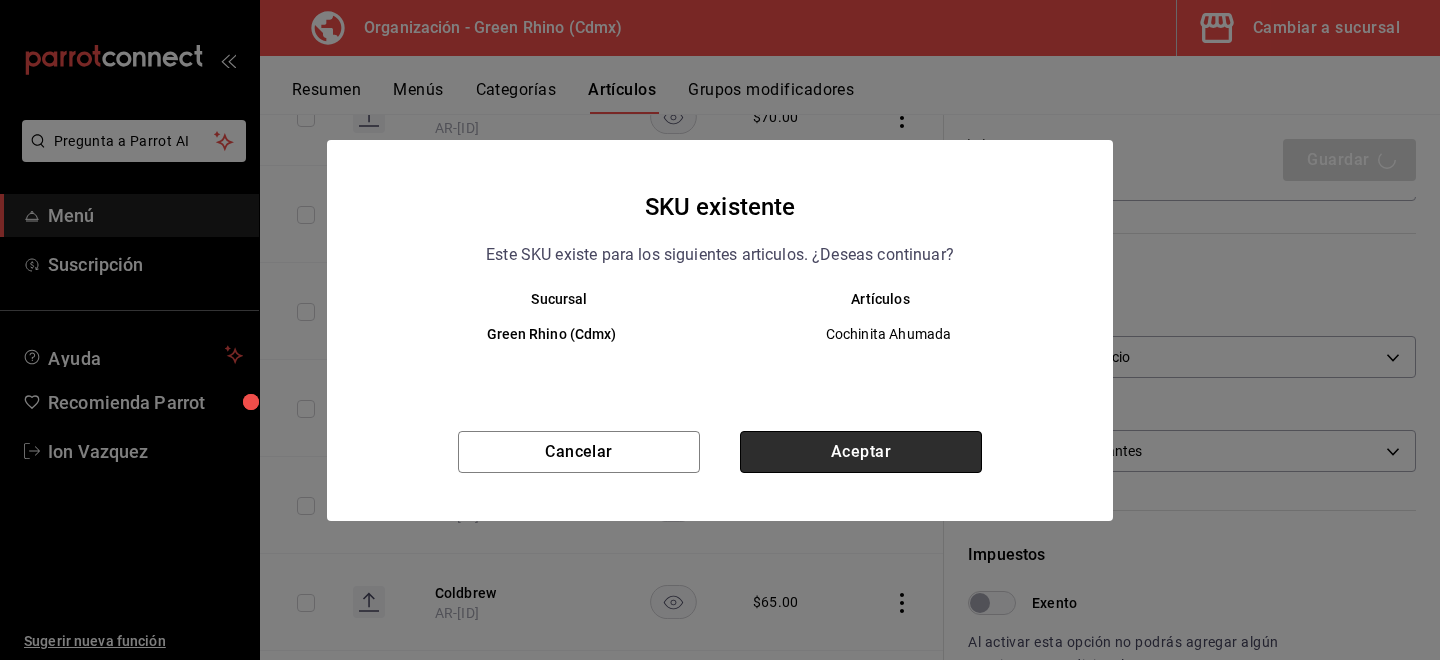 click on "Aceptar" at bounding box center (861, 452) 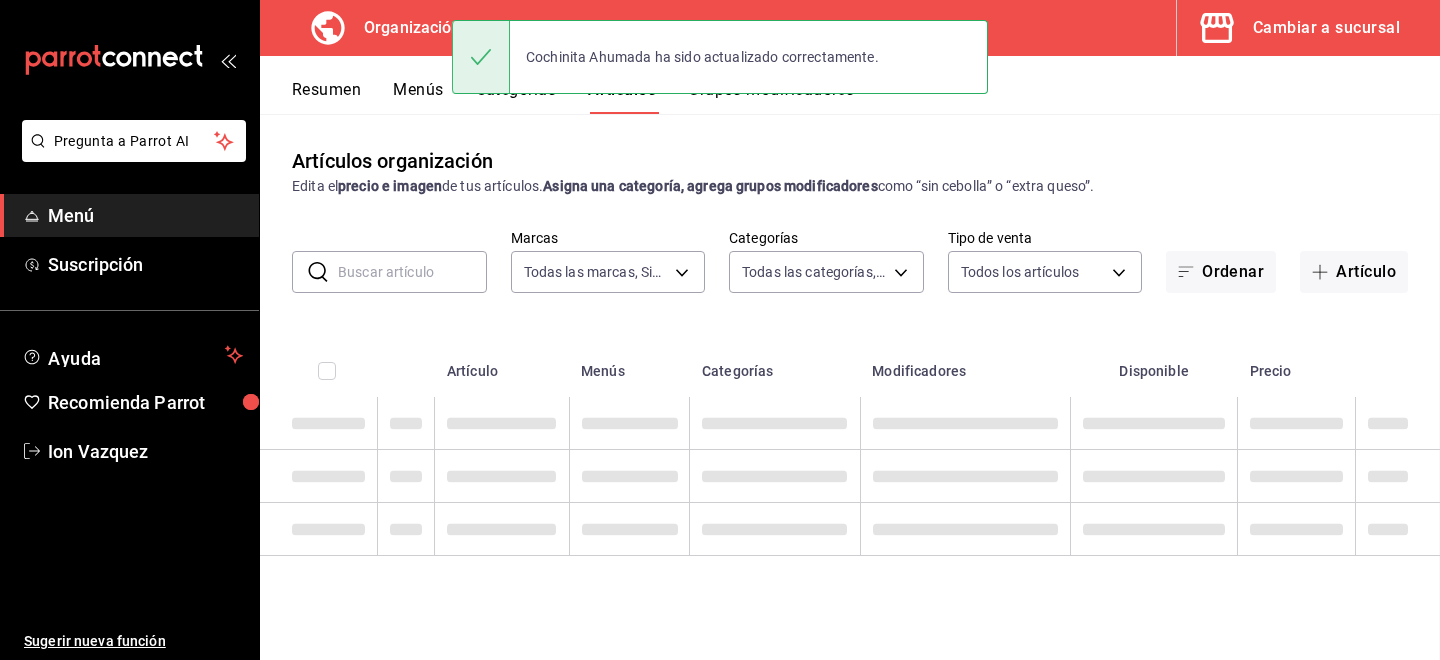 scroll, scrollTop: 0, scrollLeft: 0, axis: both 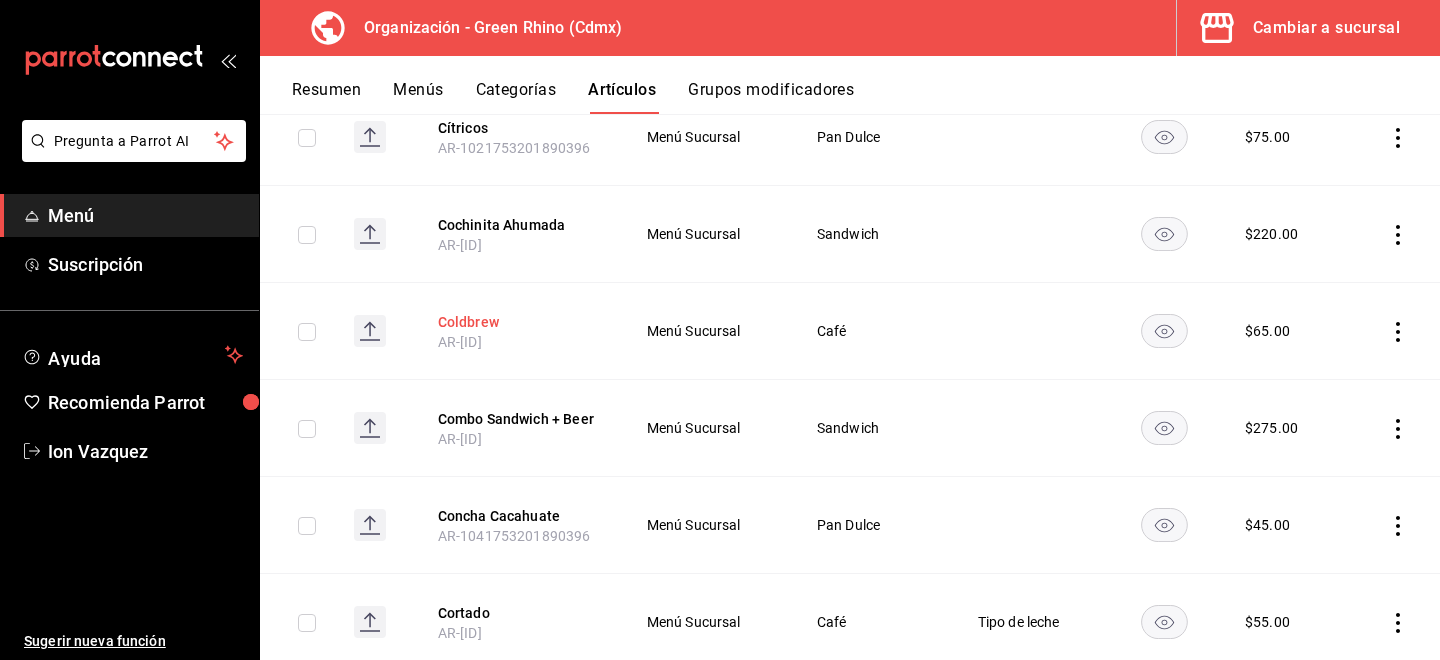 click on "Coldbrew" at bounding box center [518, 322] 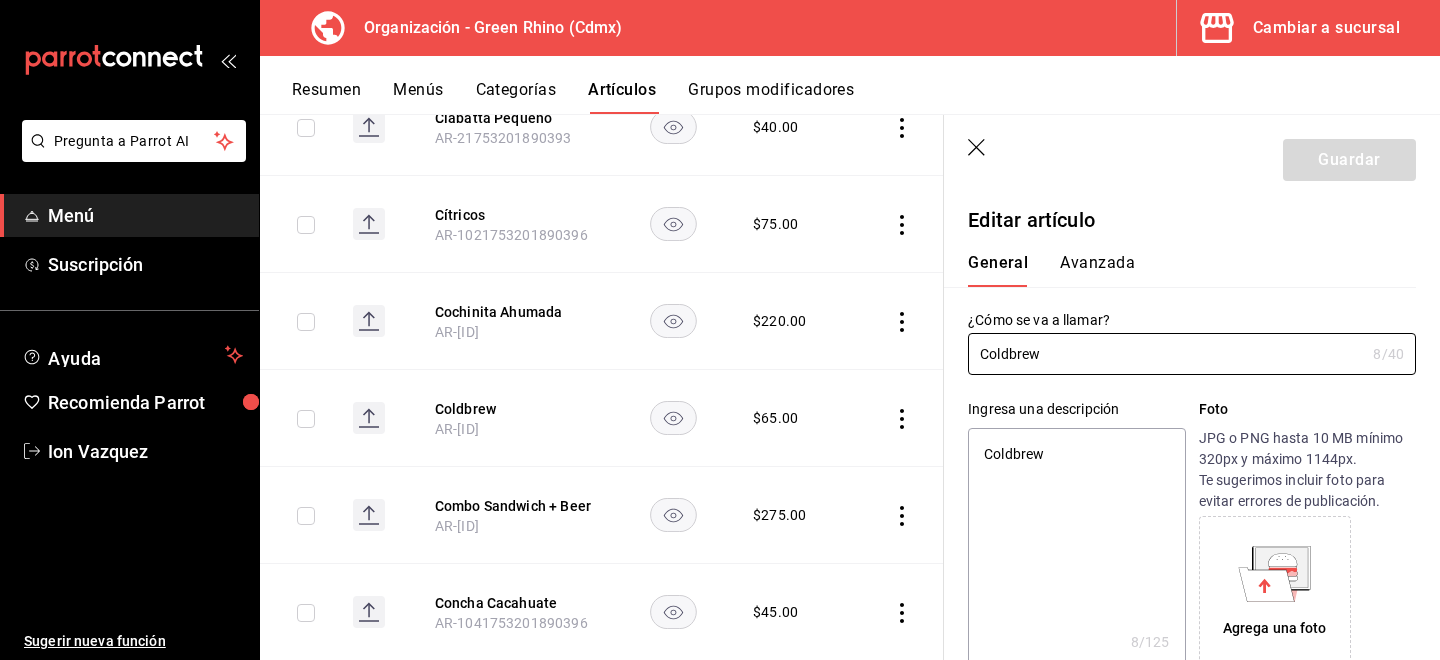 type on "x" 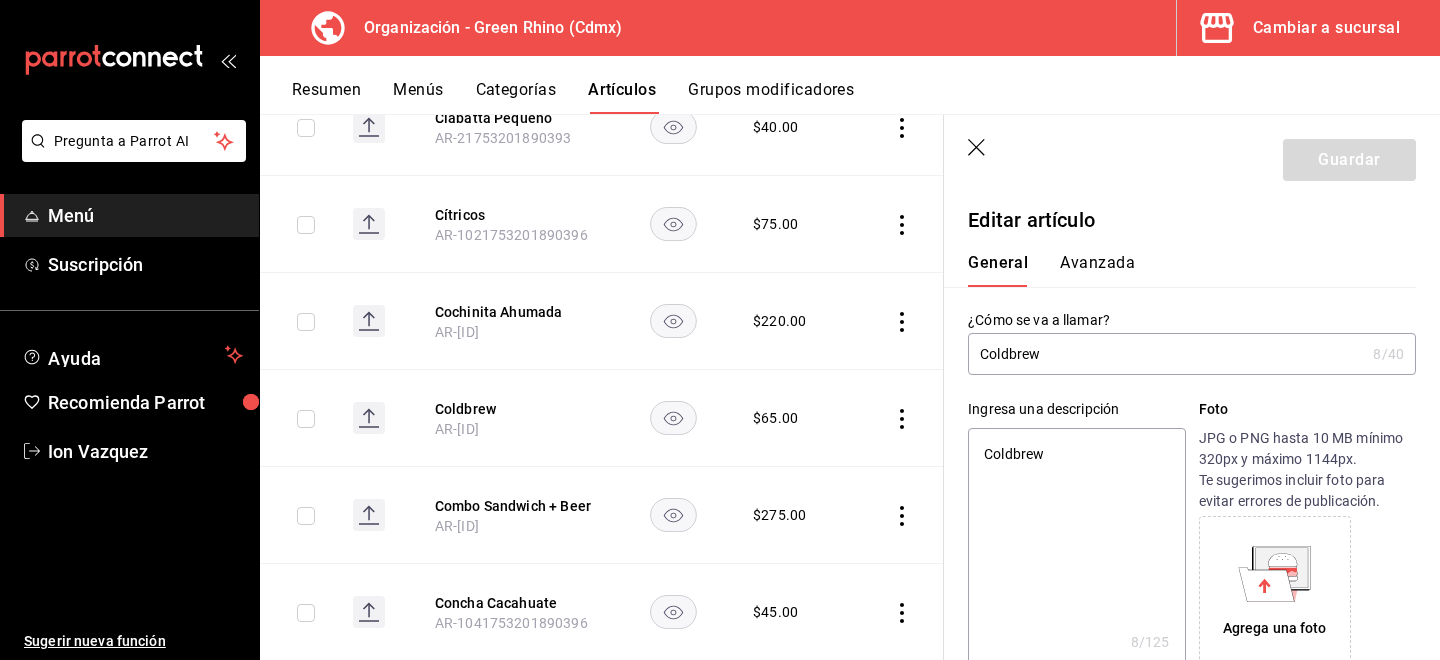click on "Avanzada" at bounding box center (1097, 270) 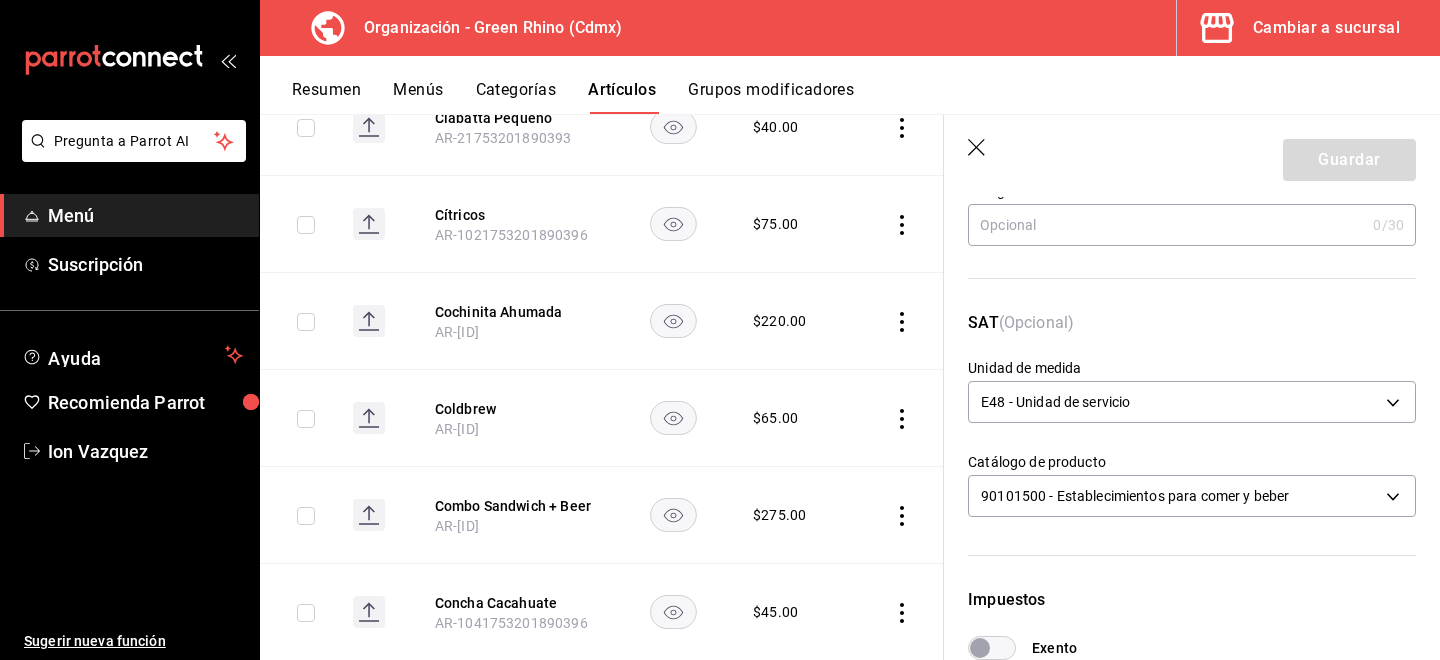 scroll, scrollTop: 227, scrollLeft: 0, axis: vertical 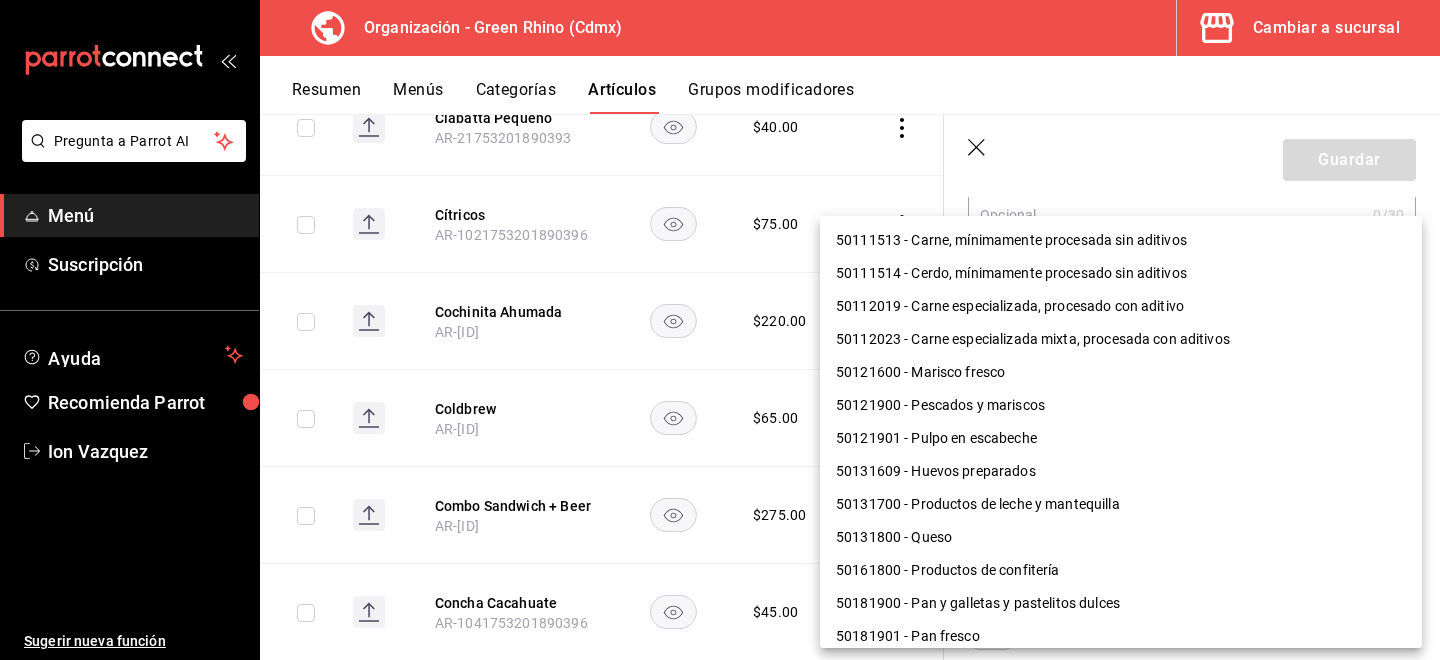 click on "Pregunta a Parrot AI Menú   Suscripción   Ayuda Recomienda Parrot   Ion Vazquez   Sugerir nueva función   Organización - Green Rhino ([CITY]) Cambiar a sucursal Resumen Menús Categorías Artículos Grupos modificadores Artículos organización Edita el  precio e imagen  de tus artículos.  Asigna una categoría, agrega grupos modificadores  como “sin cebolla” o “extra queso”. ​ ​ Marcas Todas las marcas, Sin marca [UUID] Categorías Todas las categorías, Sin categoría [UUIDS], [UUIDS], [UUIDS], [UUIDS], [UUIDS], [UUIDS], [UUIDS], [UUIDS] Tipo de venta Todos los artículos ALL Ordenar Artículo Disponible Precio Agua Mineral Grande [PRODUCT_CODE] $ 60.00 Agua Mineral Pequeña [PRODUCT_CODE] $ 45.00 Americano [PRODUCT_CODE] $ 50.00" at bounding box center (720, 330) 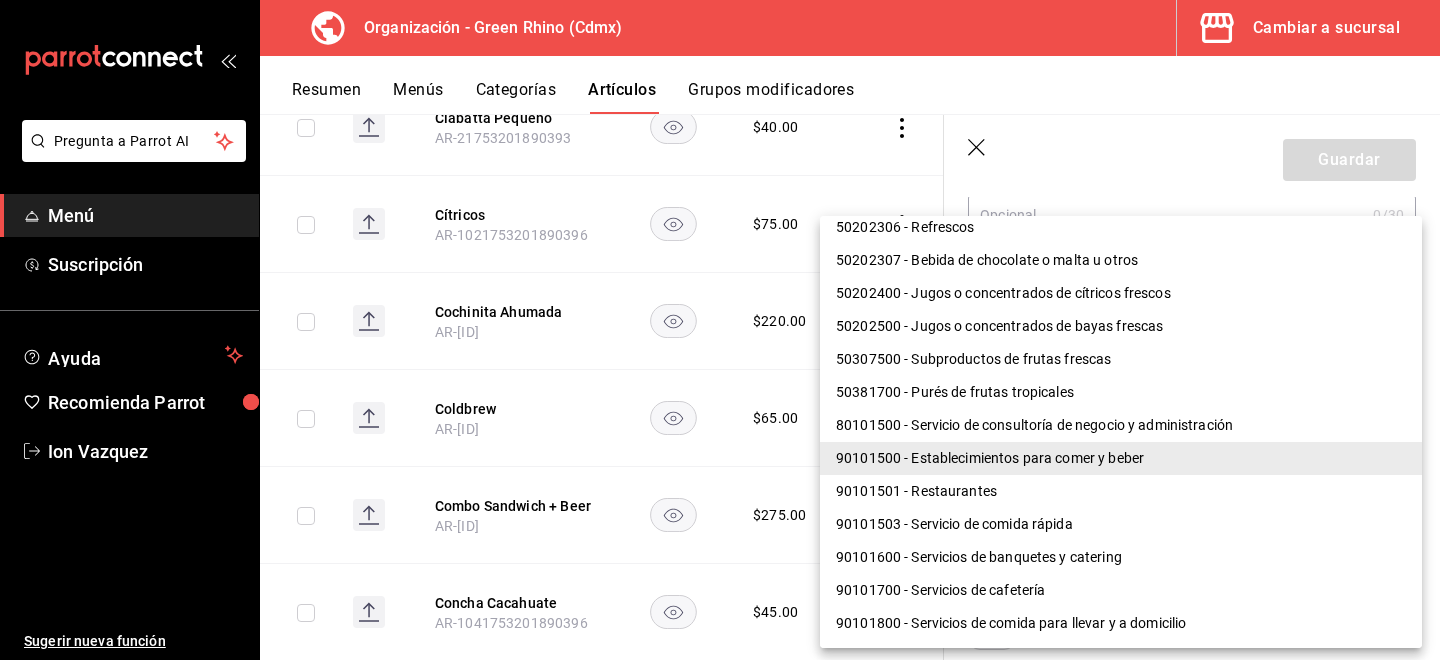 click on "90101501 - Restaurantes" at bounding box center [1121, 491] 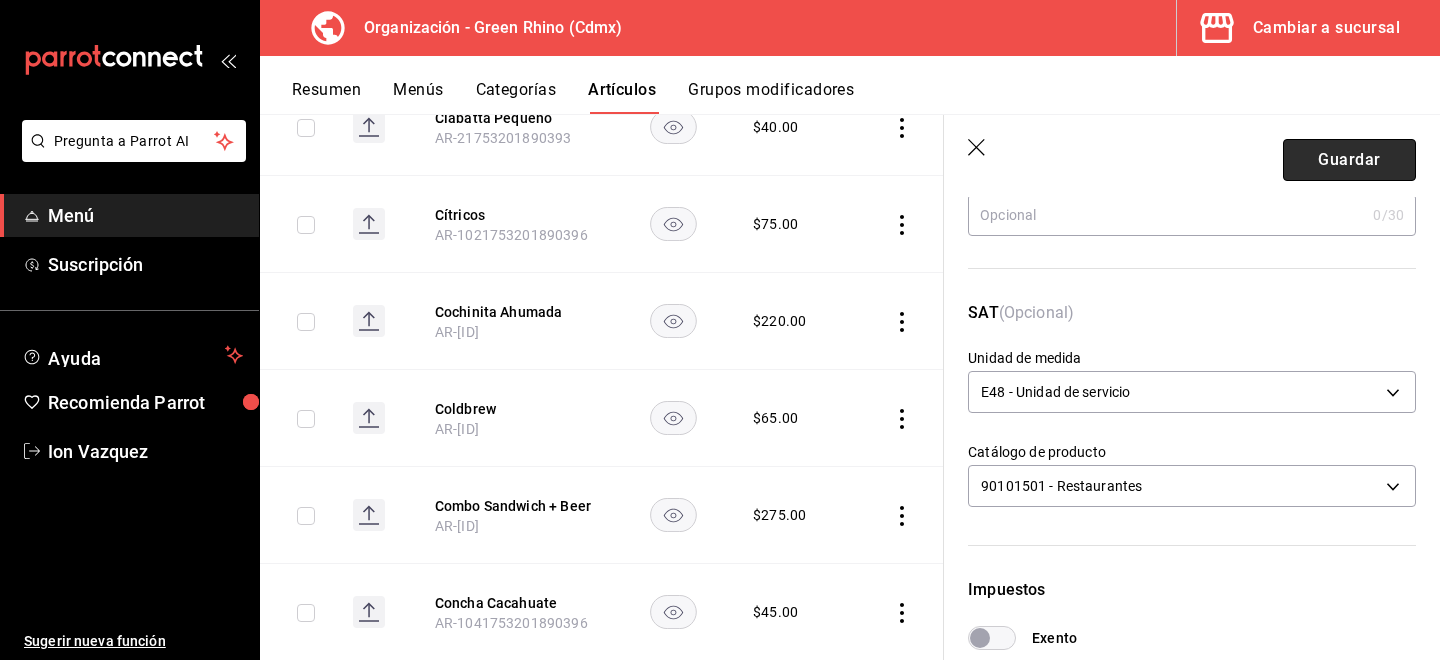 click on "Guardar" at bounding box center [1349, 160] 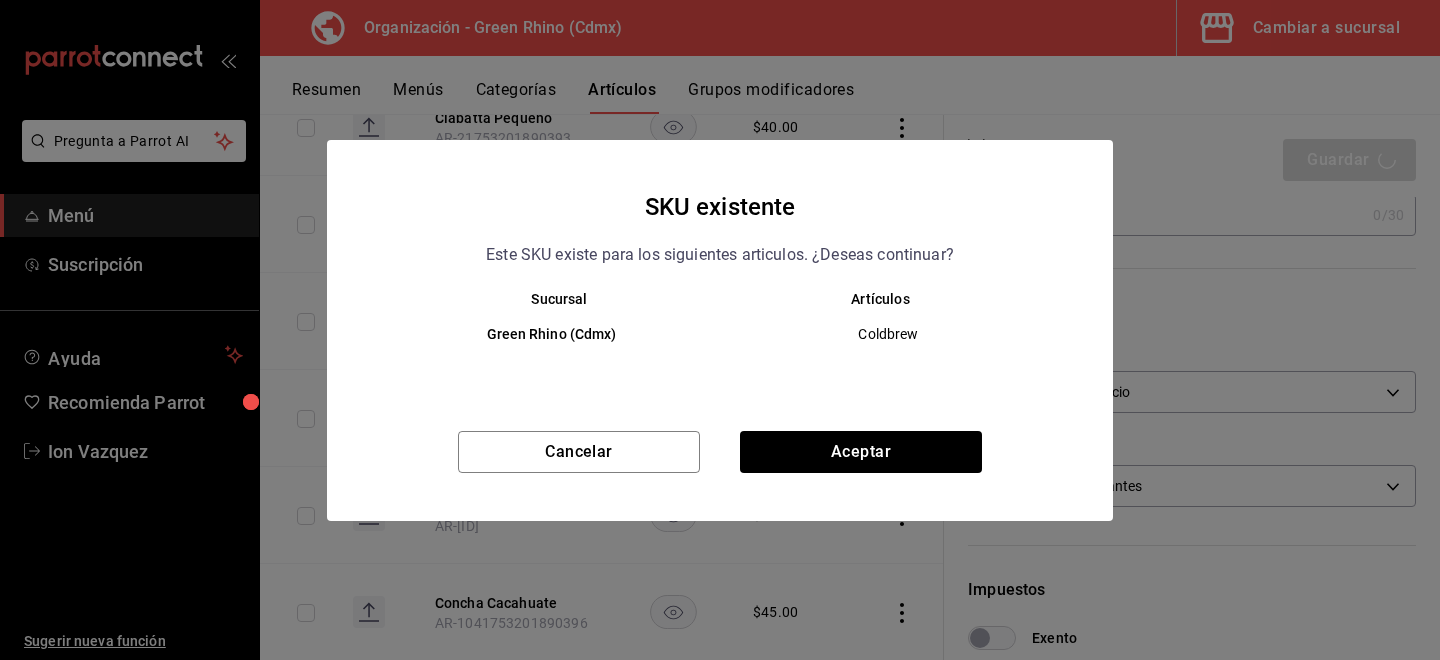 click on "SKU existente Este SKU existe para los siguientes articulos. ¿Deseas continuar? Sucursal Artículos Green Rhino (Cdmx) Coldbrew Cancelar Aceptar" at bounding box center (720, 330) 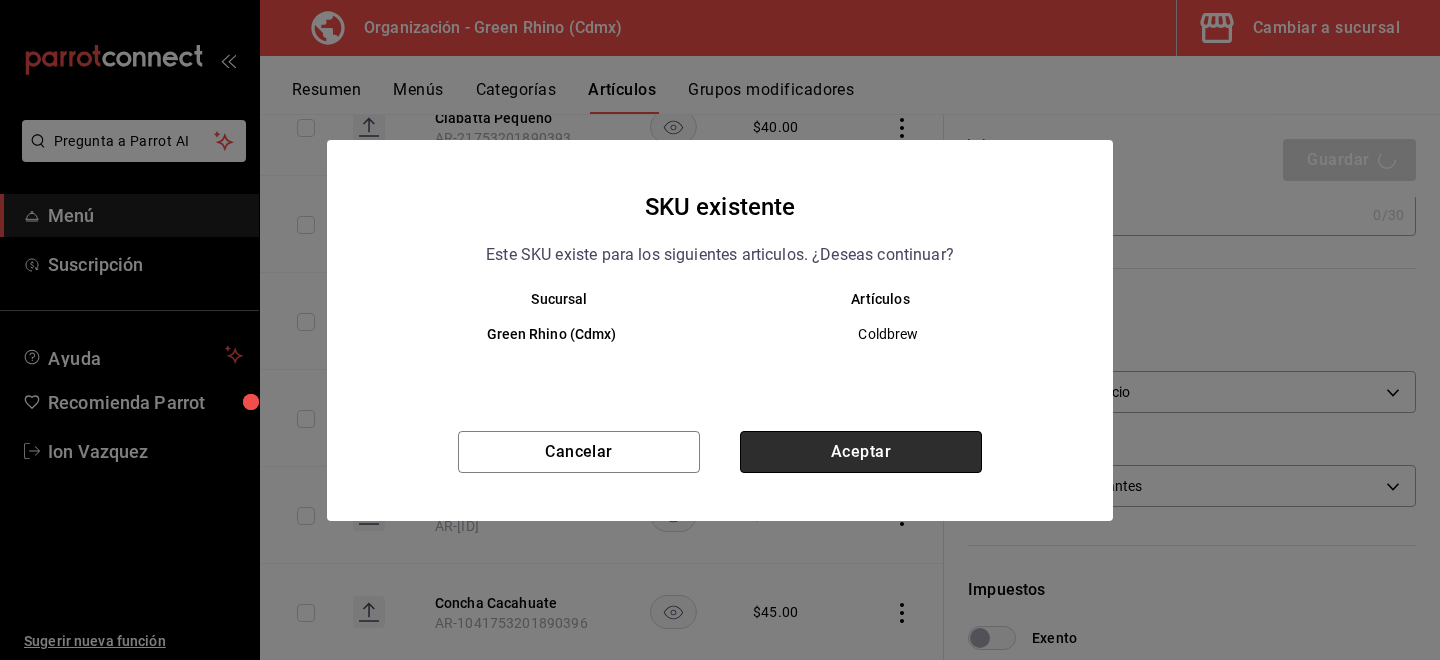 click on "Aceptar" at bounding box center [861, 452] 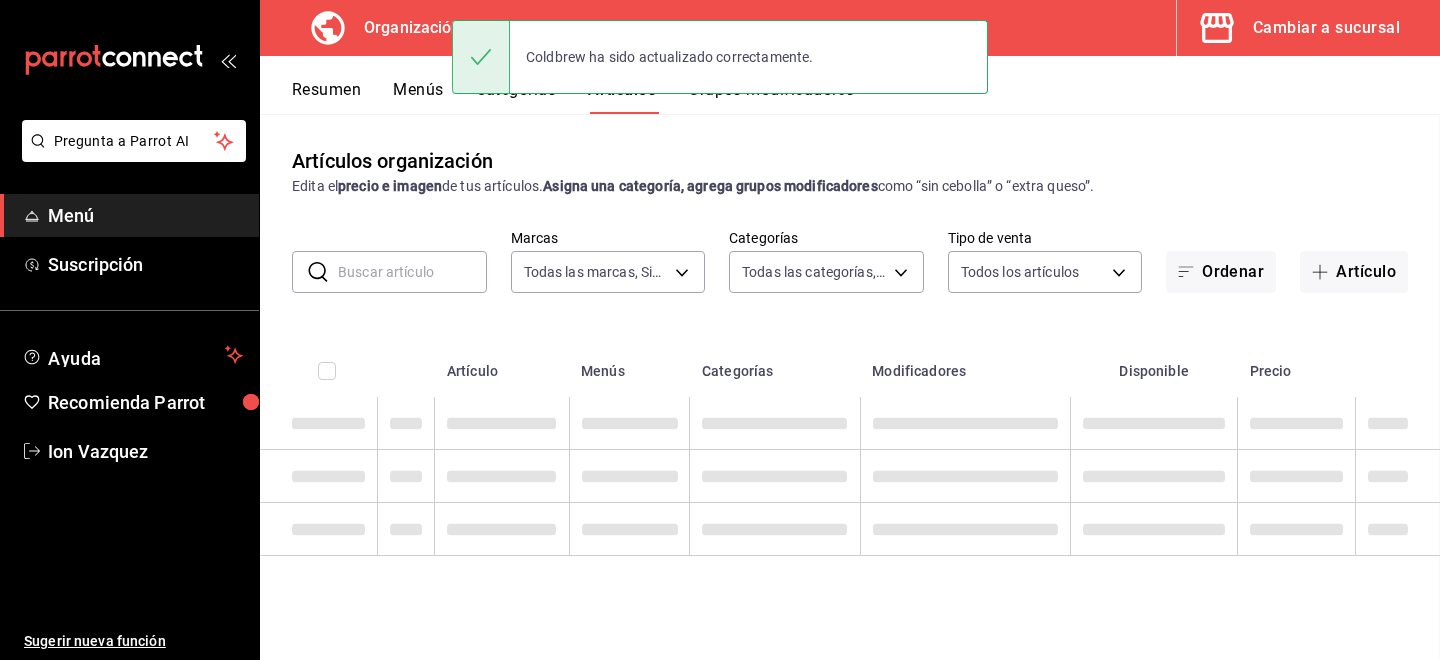 scroll, scrollTop: 0, scrollLeft: 0, axis: both 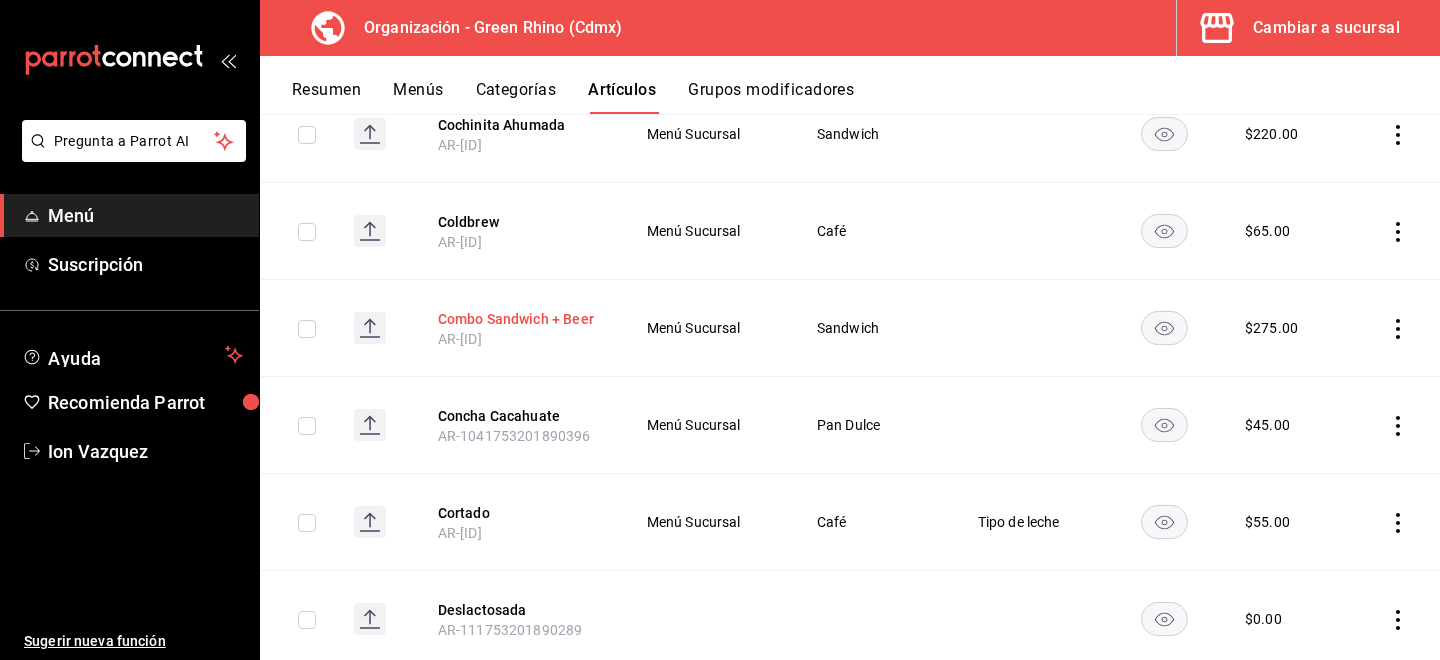 click on "Combo Sandwich + Beer" at bounding box center (518, 319) 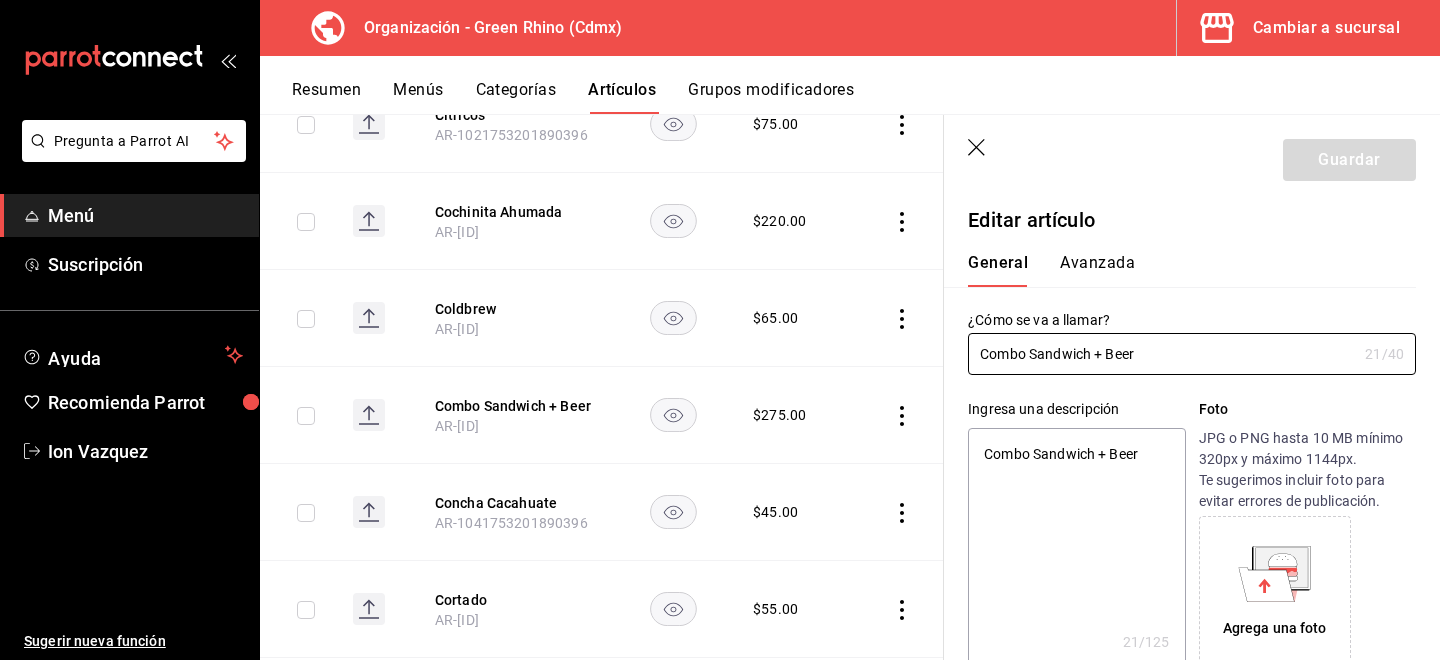 type on "x" 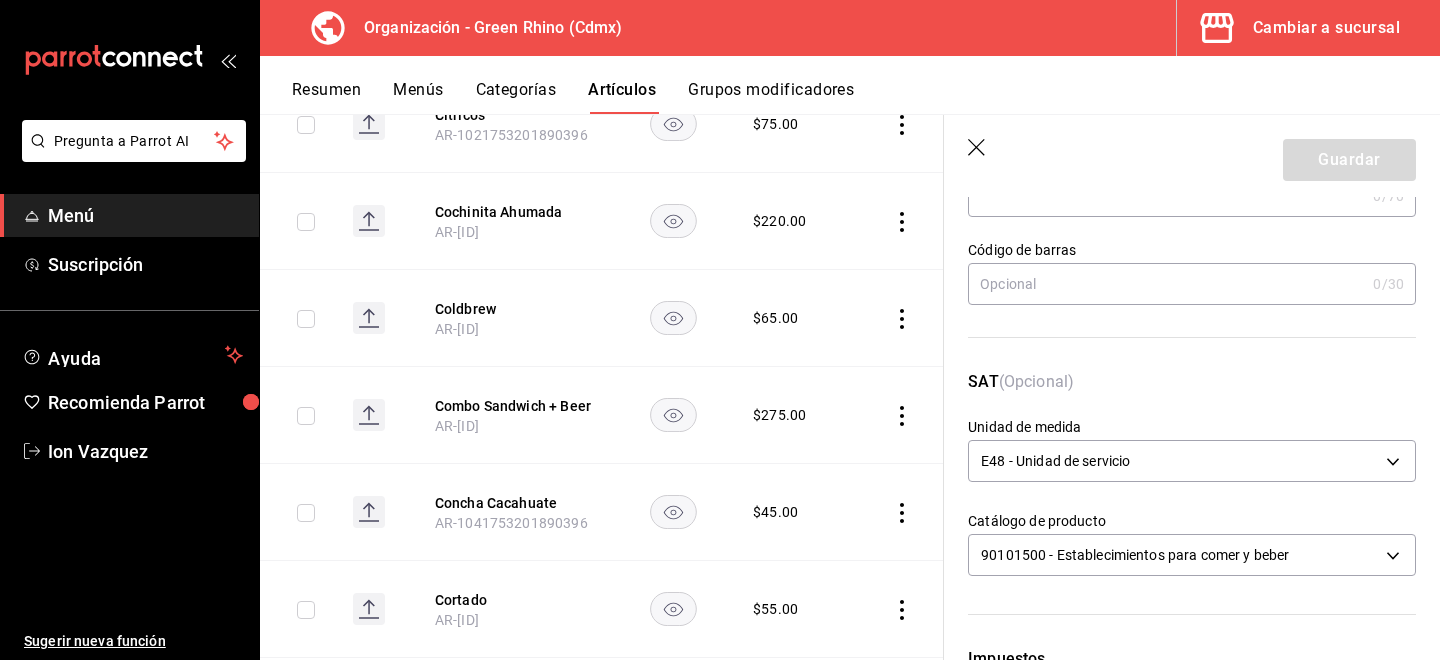 scroll, scrollTop: 219, scrollLeft: 0, axis: vertical 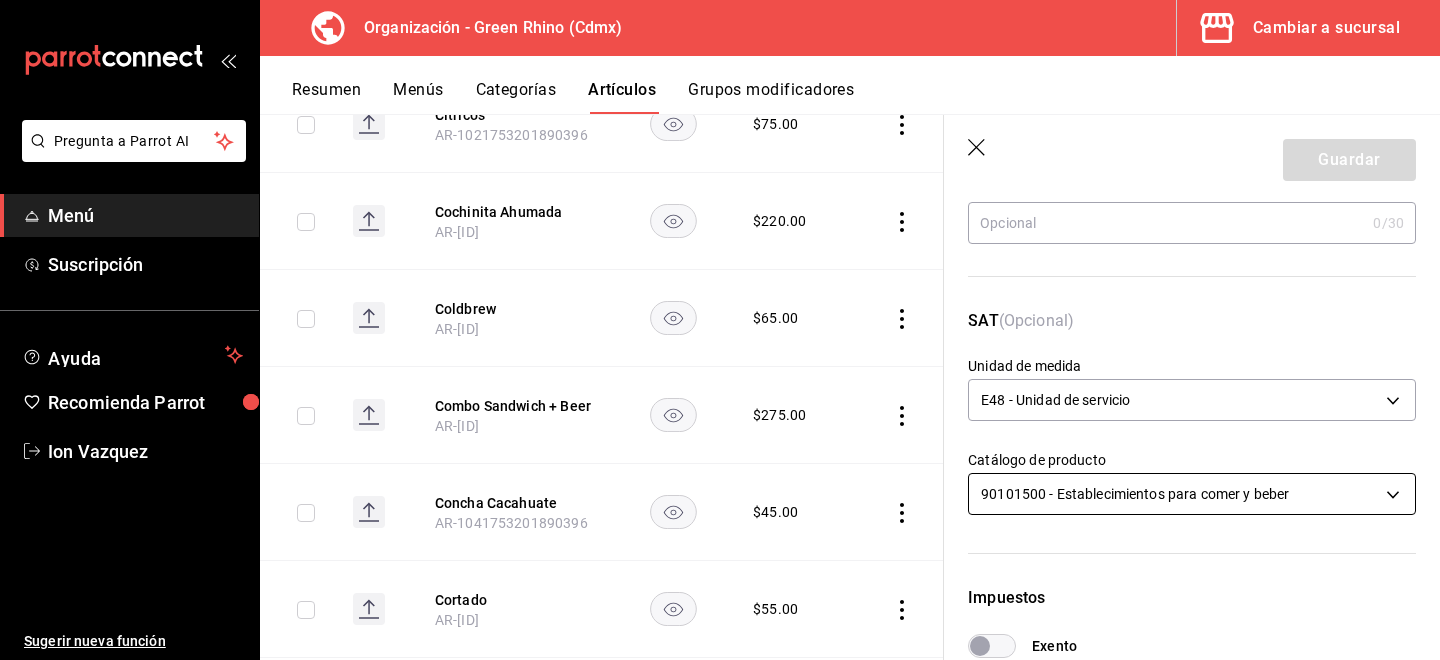 click on "Pregunta a Parrot AI Menú   Suscripción   Ayuda Recomienda Parrot   Ion Vazquez   Sugerir nueva función   Organización - Green Rhino ([CITY]) Cambiar a sucursal Resumen Menús Categorías Artículos Grupos modificadores Artículos organización Edita el  precio e imagen  de tus artículos.  Asigna una categoría, agrega grupos modificadores  como “sin cebolla” o “extra queso”. ​ ​ Marcas Todas las marcas, Sin marca [UUID] Categorías Todas las categorías, Sin categoría [UUIDS], [UUIDS], [UUIDS], [UUIDS], [UUIDS], [UUIDS], [UUIDS], [UUIDS] Tipo de venta Todos los artículos ALL Ordenar Artículo Disponible Precio Agua Mineral Grande [PRODUCT_CODE] $ 60.00 Agua Mineral Pequeña [PRODUCT_CODE] $ 45.00 Americano [PRODUCT_CODE] $ 50.00" at bounding box center [720, 330] 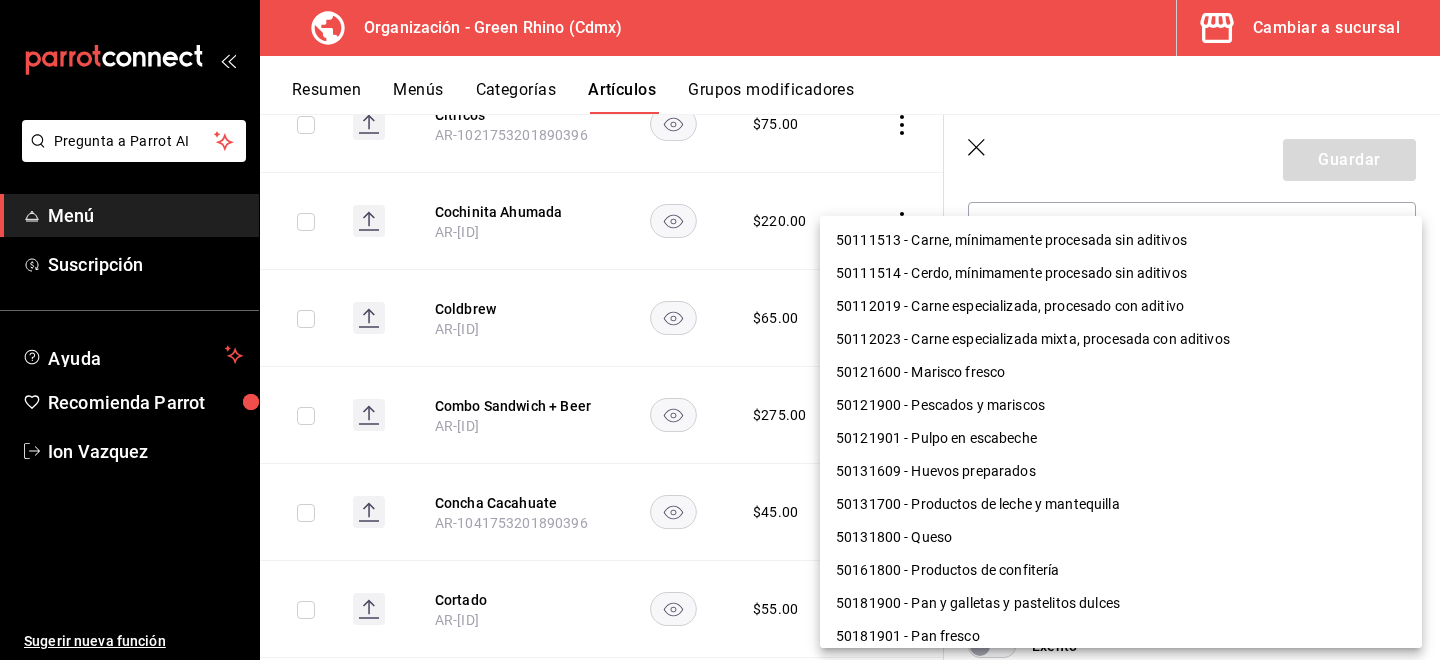 scroll, scrollTop: 1300, scrollLeft: 0, axis: vertical 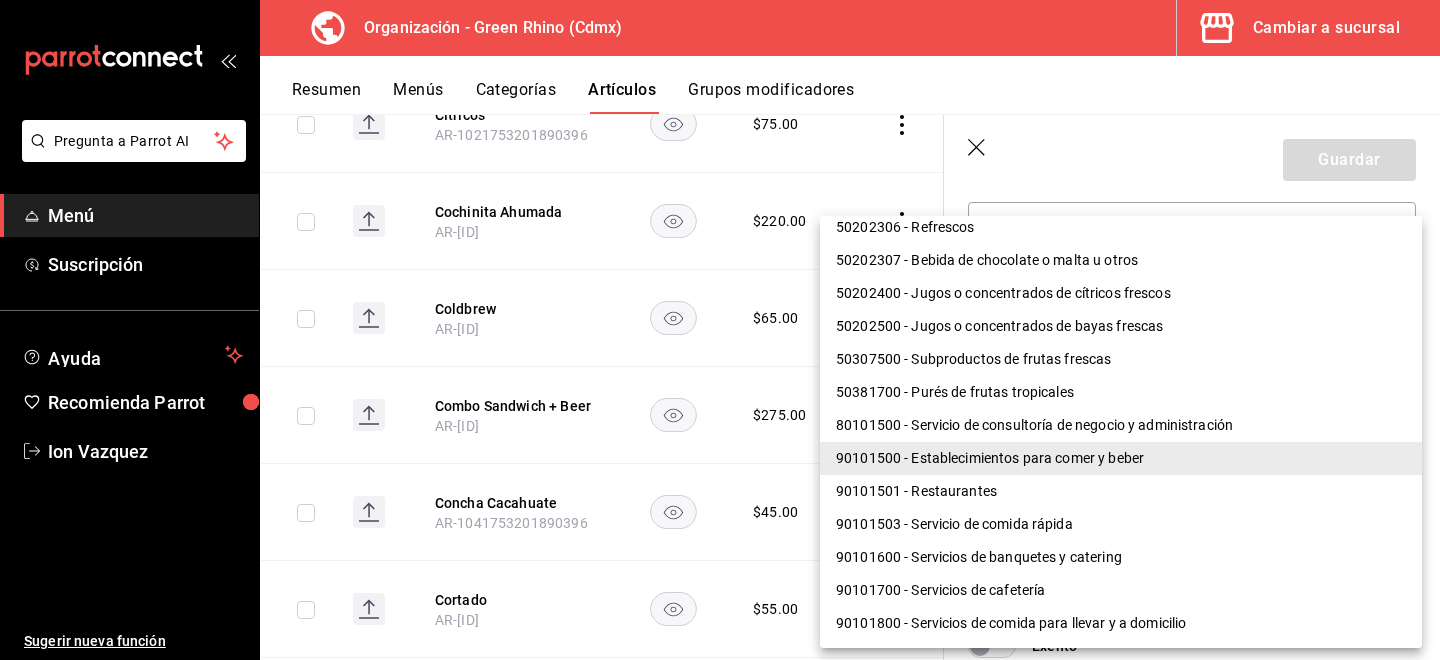 click on "90101501 - Restaurantes" at bounding box center (1121, 491) 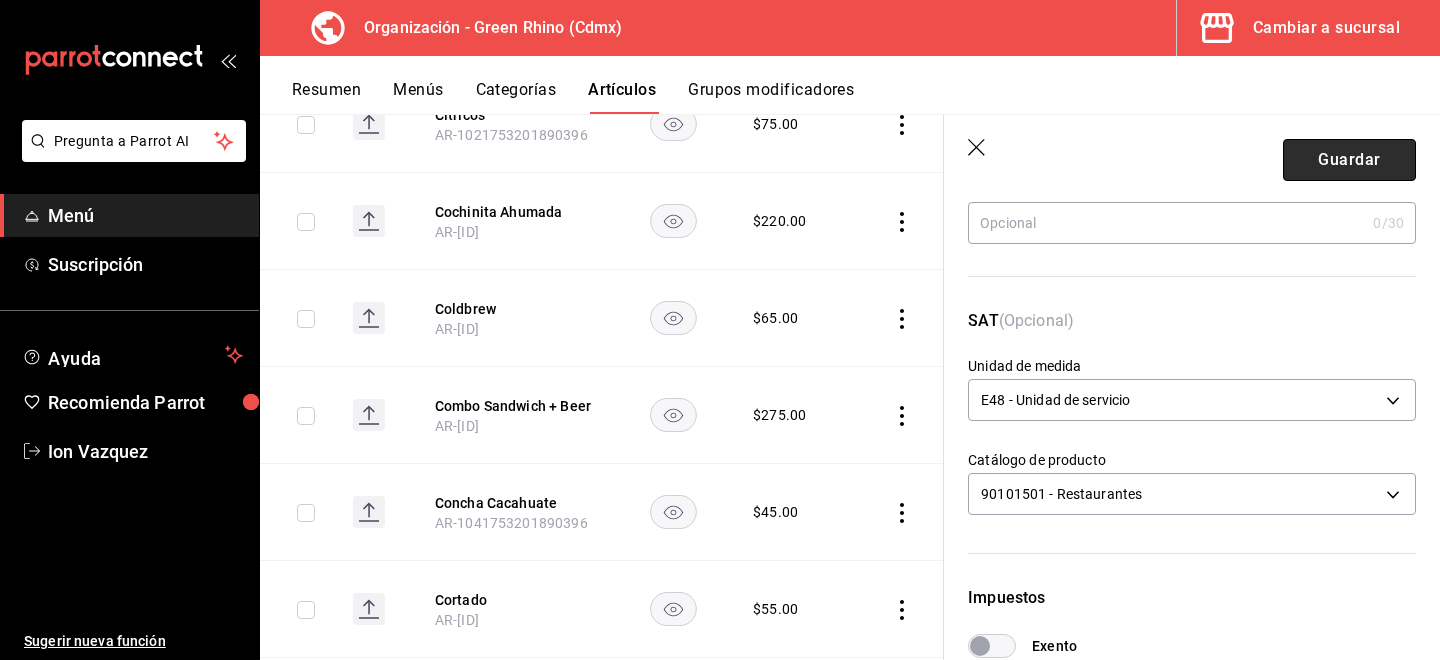 click on "Guardar" at bounding box center (1349, 160) 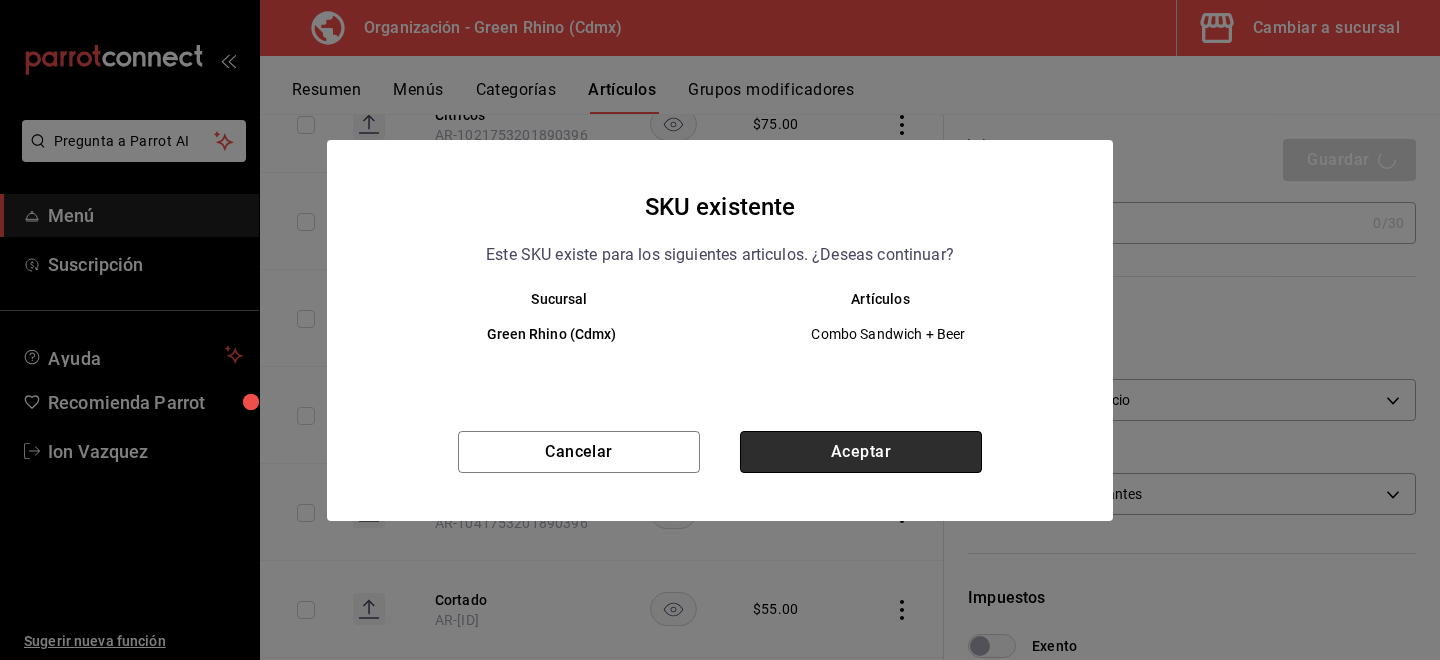click on "Aceptar" at bounding box center [861, 452] 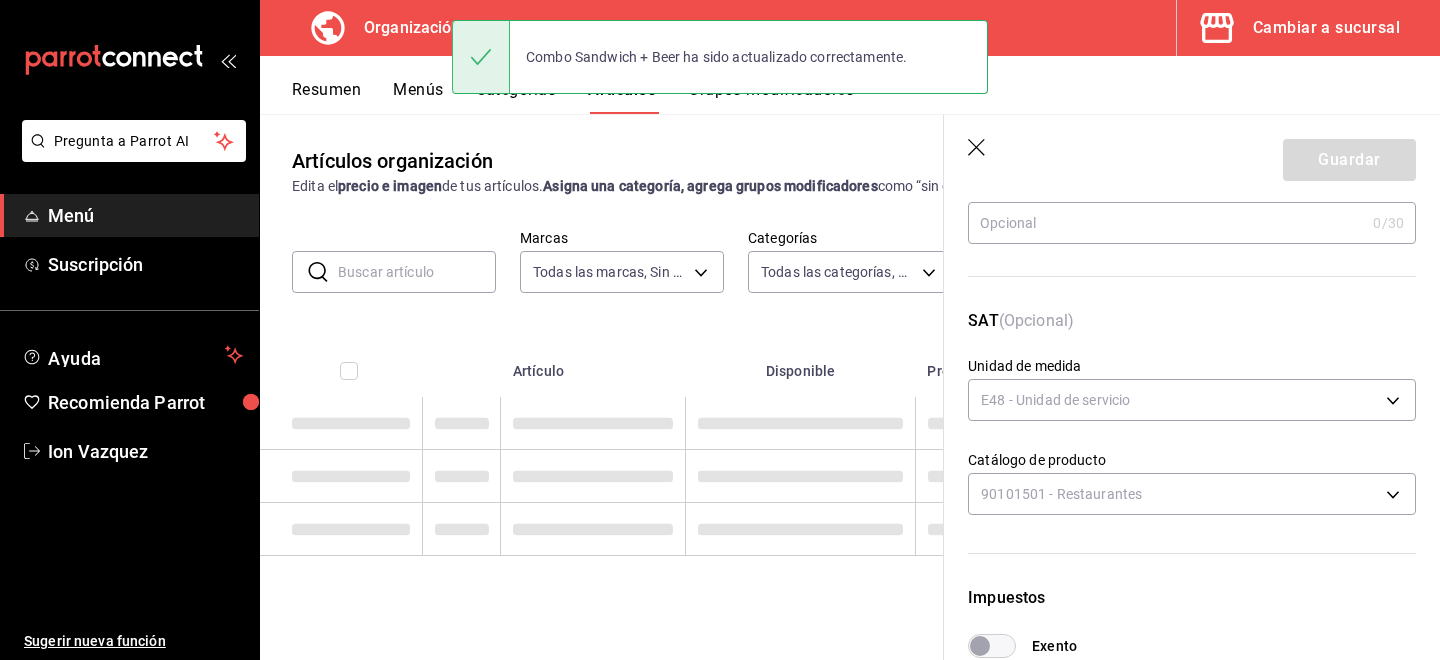 scroll, scrollTop: 0, scrollLeft: 0, axis: both 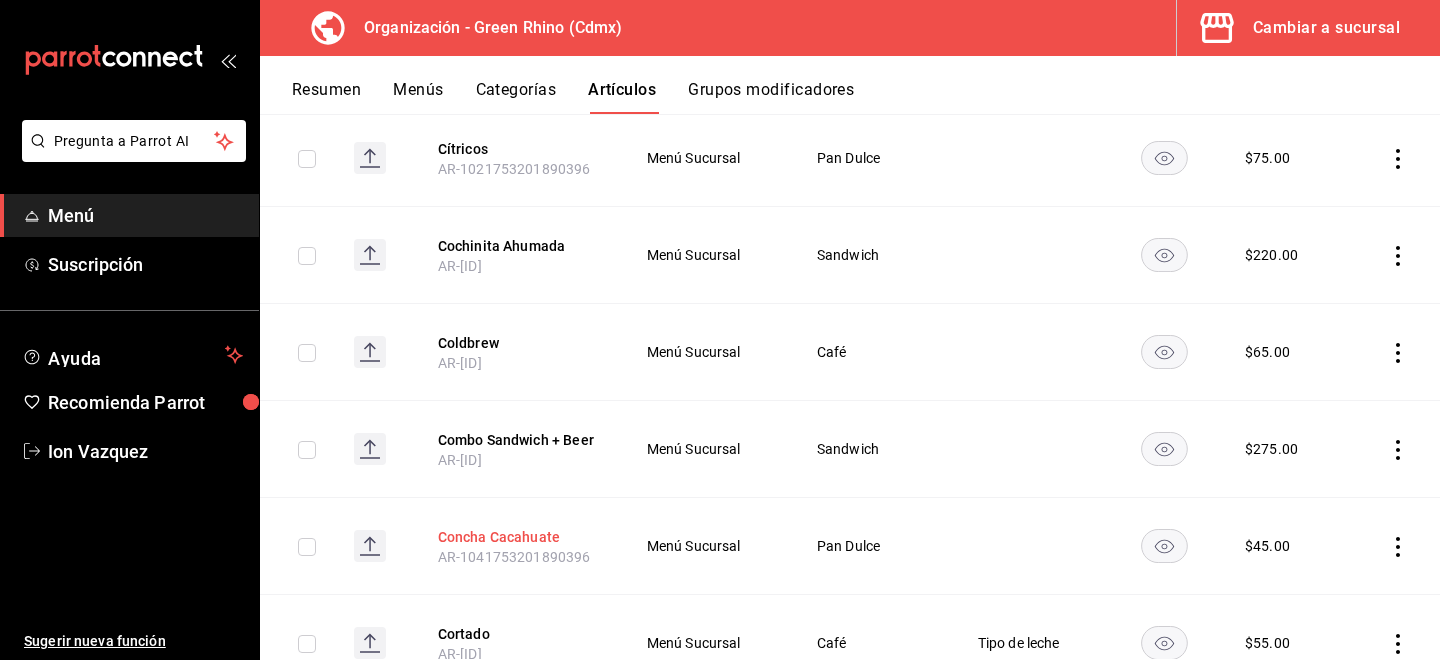 click on "Concha Cacahuate" at bounding box center [518, 537] 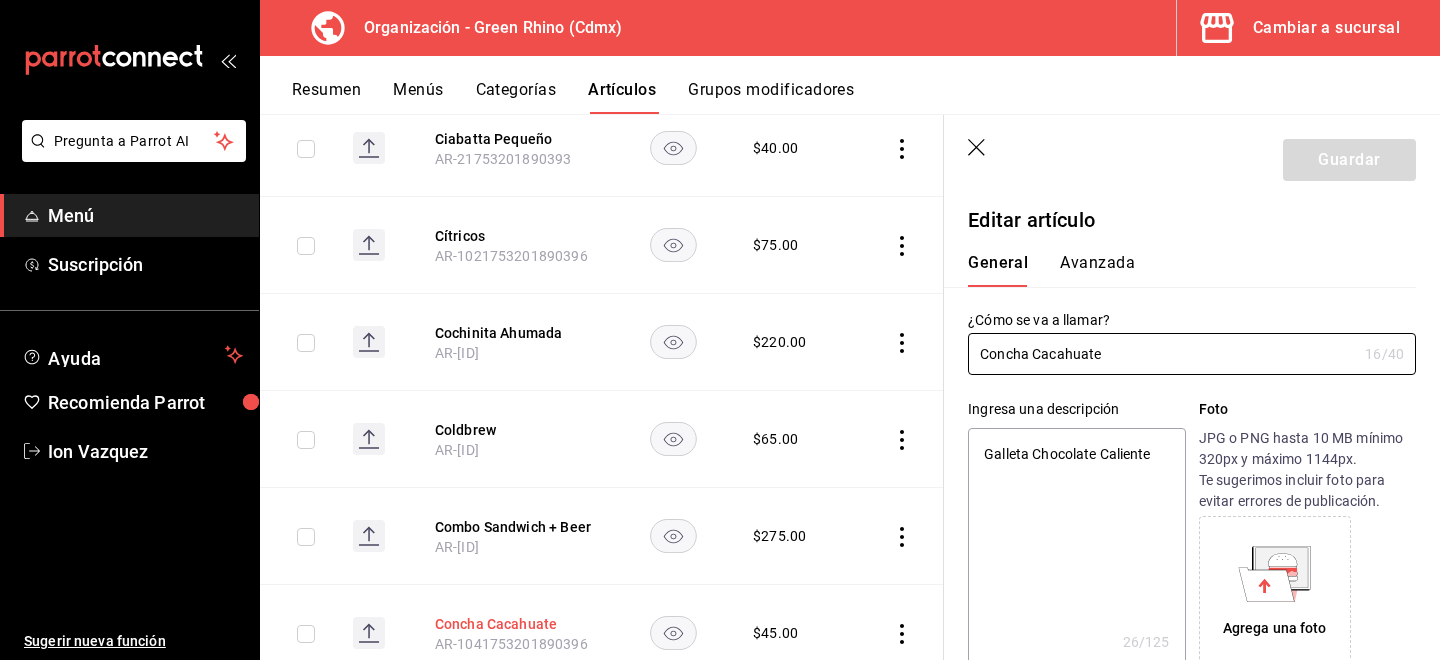type on "x" 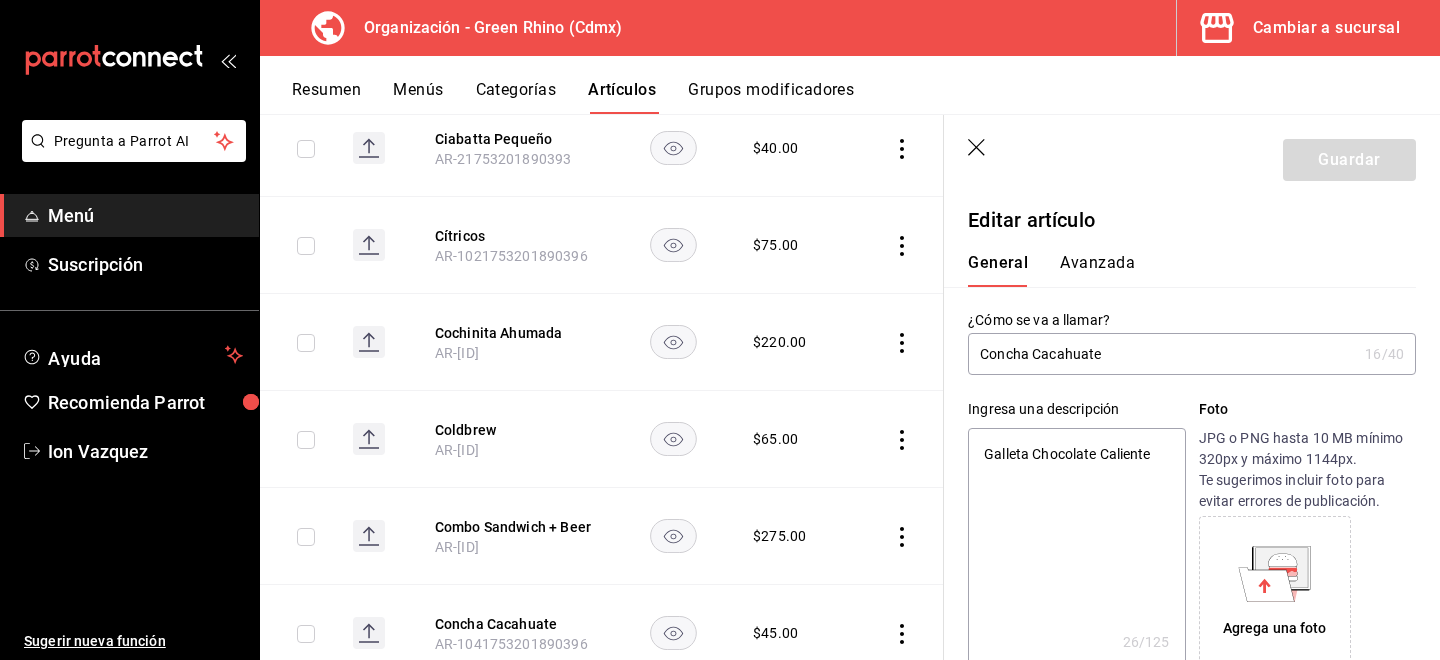 click on "Avanzada" at bounding box center [1097, 270] 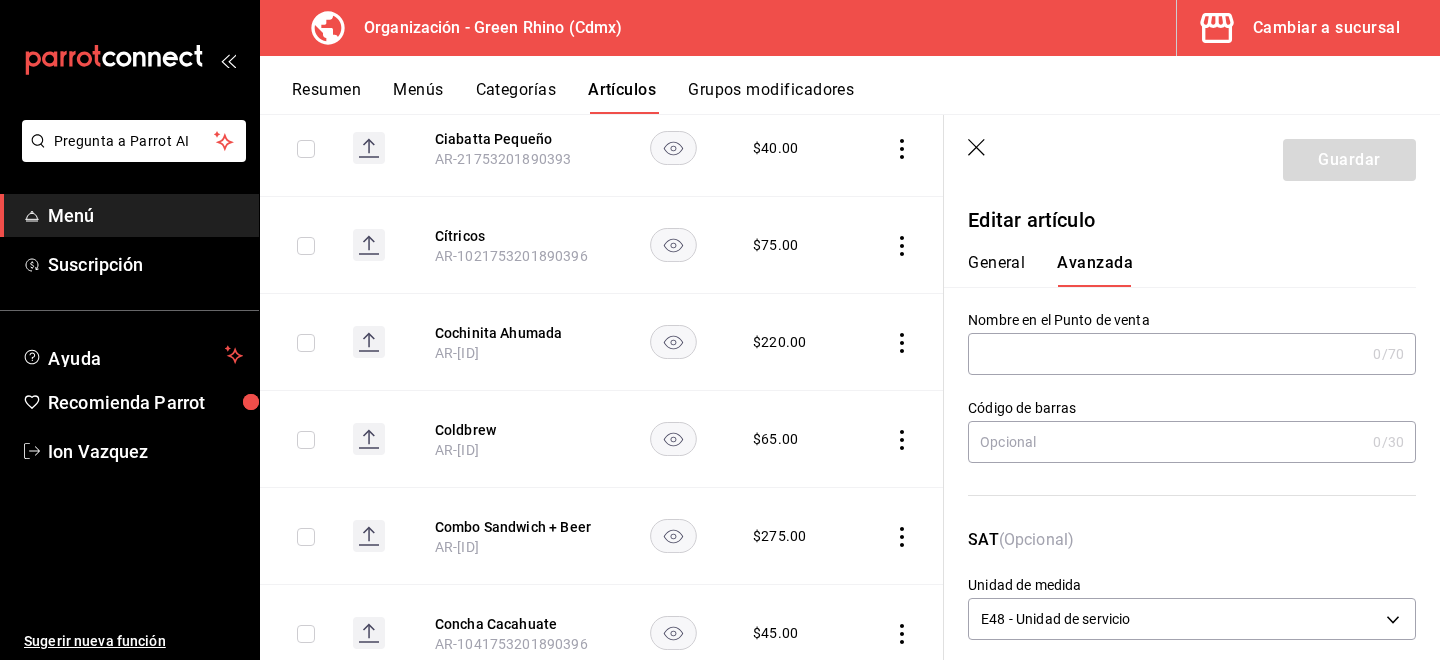 scroll, scrollTop: 263, scrollLeft: 0, axis: vertical 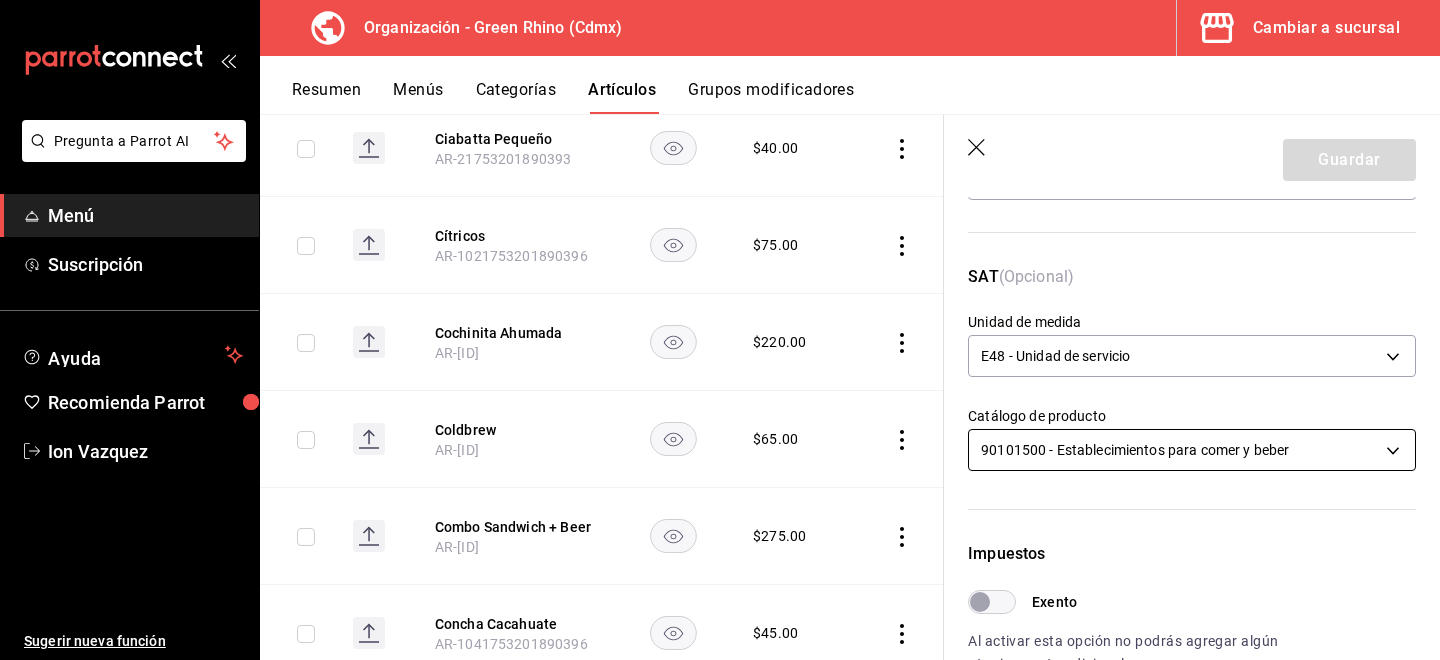 click on "Pregunta a Parrot AI Menú   Suscripción   Ayuda Recomienda Parrot   Ion Vazquez   Sugerir nueva función   Organización - Green Rhino ([CITY]) Cambiar a sucursal Resumen Menús Categorías Artículos Grupos modificadores Artículos organización Edita el  precio e imagen  de tus artículos.  Asigna una categoría, agrega grupos modificadores  como “sin cebolla” o “extra queso”. ​ ​ Marcas Todas las marcas, Sin marca [UUID] Categorías Todas las categorías, Sin categoría [UUIDS], [UUIDS], [UUIDS], [UUIDS], [UUIDS], [UUIDS], [UUIDS], [UUIDS] Tipo de venta Todos los artículos ALL Ordenar Artículo Disponible Precio Agua Mineral Grande [PRODUCT_CODE] $ 60.00 Agua Mineral Pequeña [PRODUCT_CODE] $ 45.00 Americano [PRODUCT_CODE] $ 50.00" at bounding box center (720, 330) 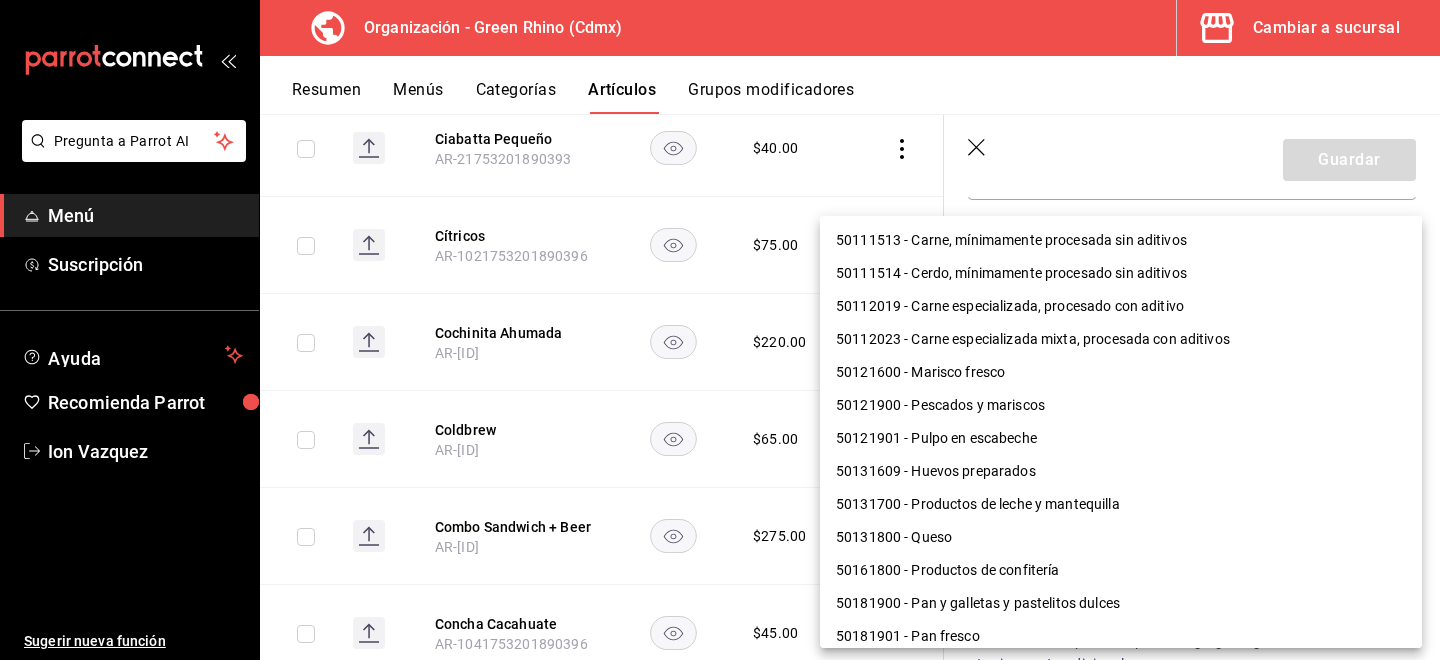 scroll, scrollTop: 1300, scrollLeft: 0, axis: vertical 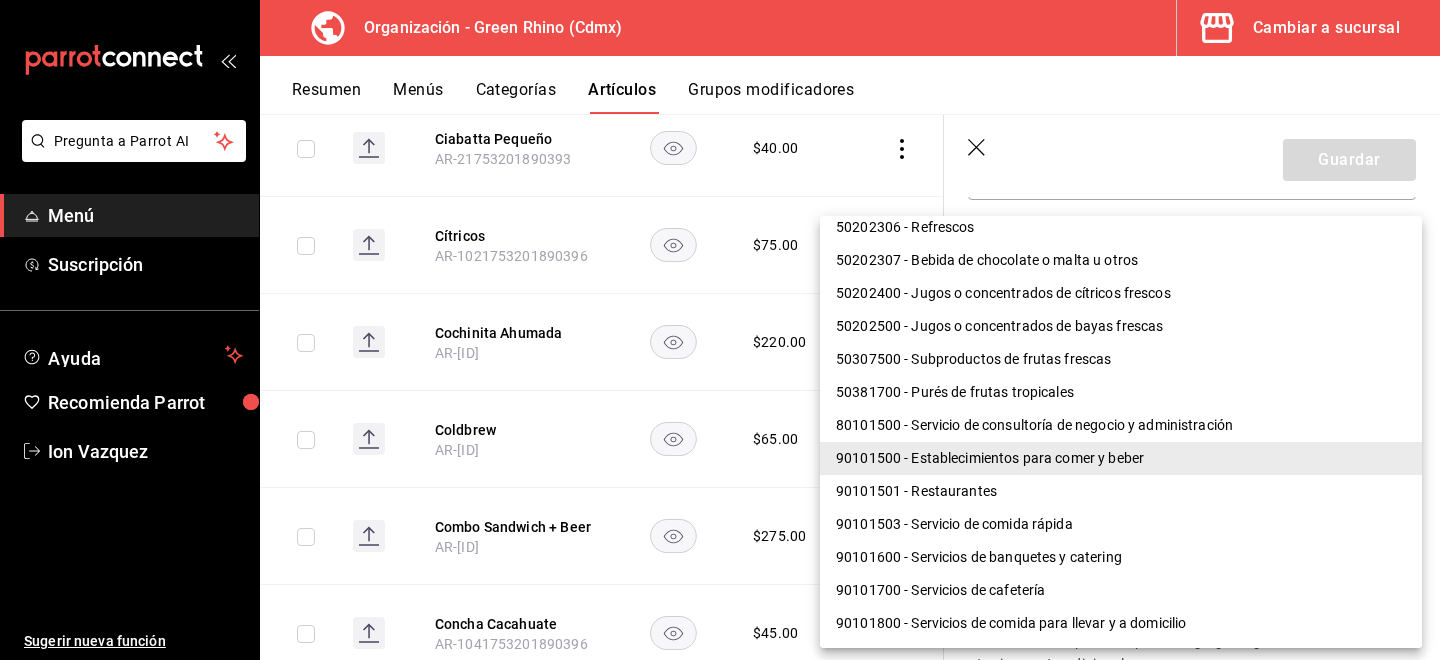 click on "90101501 - Restaurantes" at bounding box center (1121, 491) 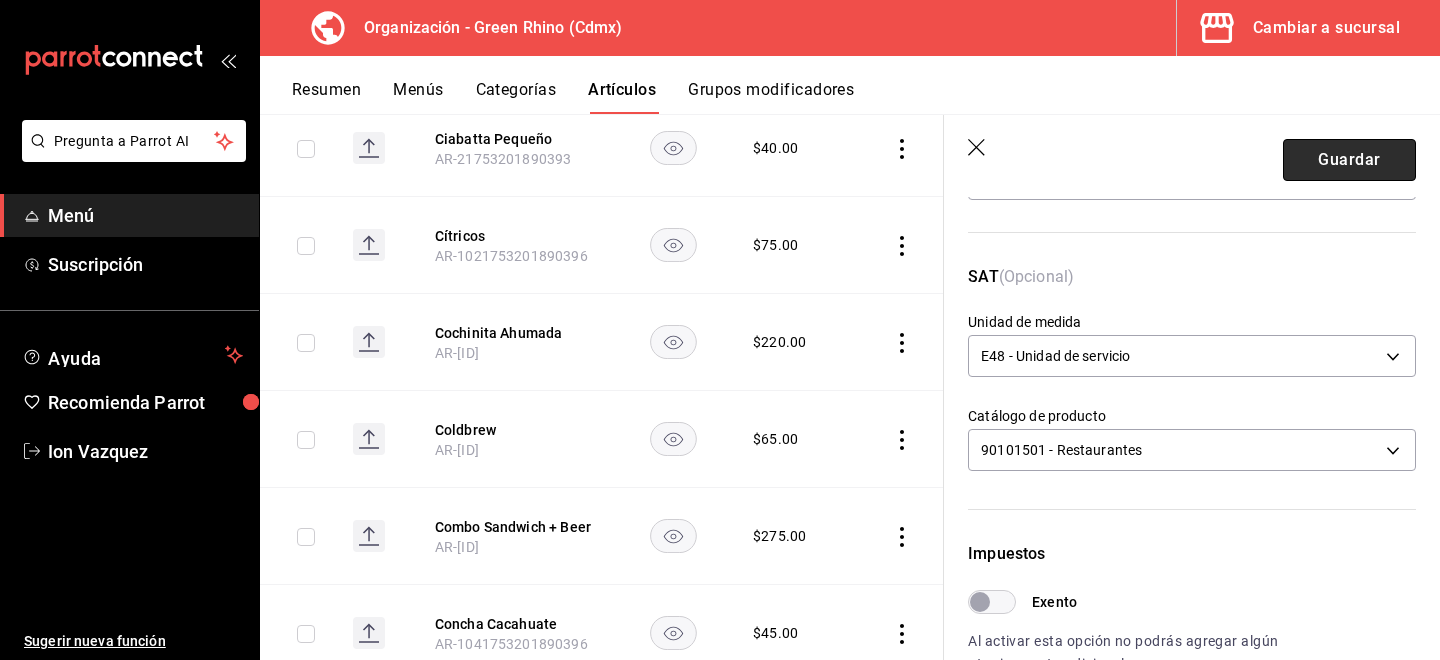 click on "Guardar" at bounding box center [1349, 160] 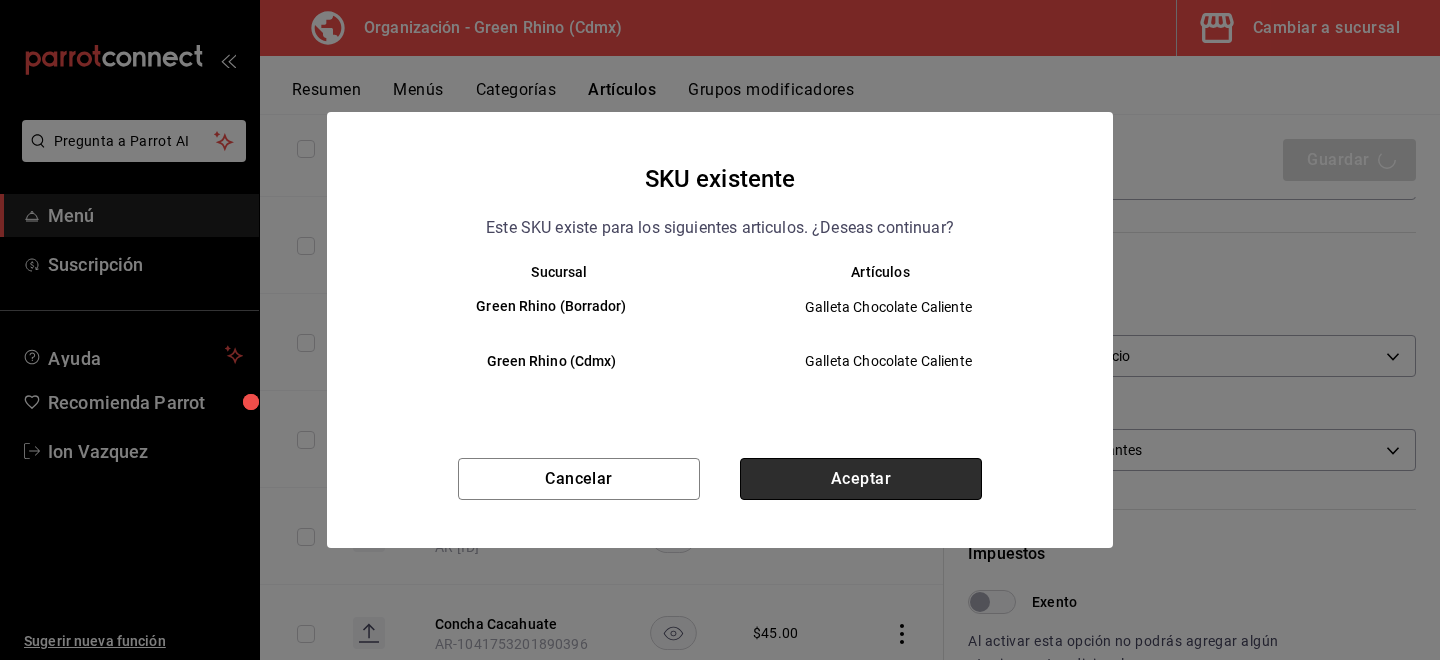click on "Aceptar" at bounding box center [861, 479] 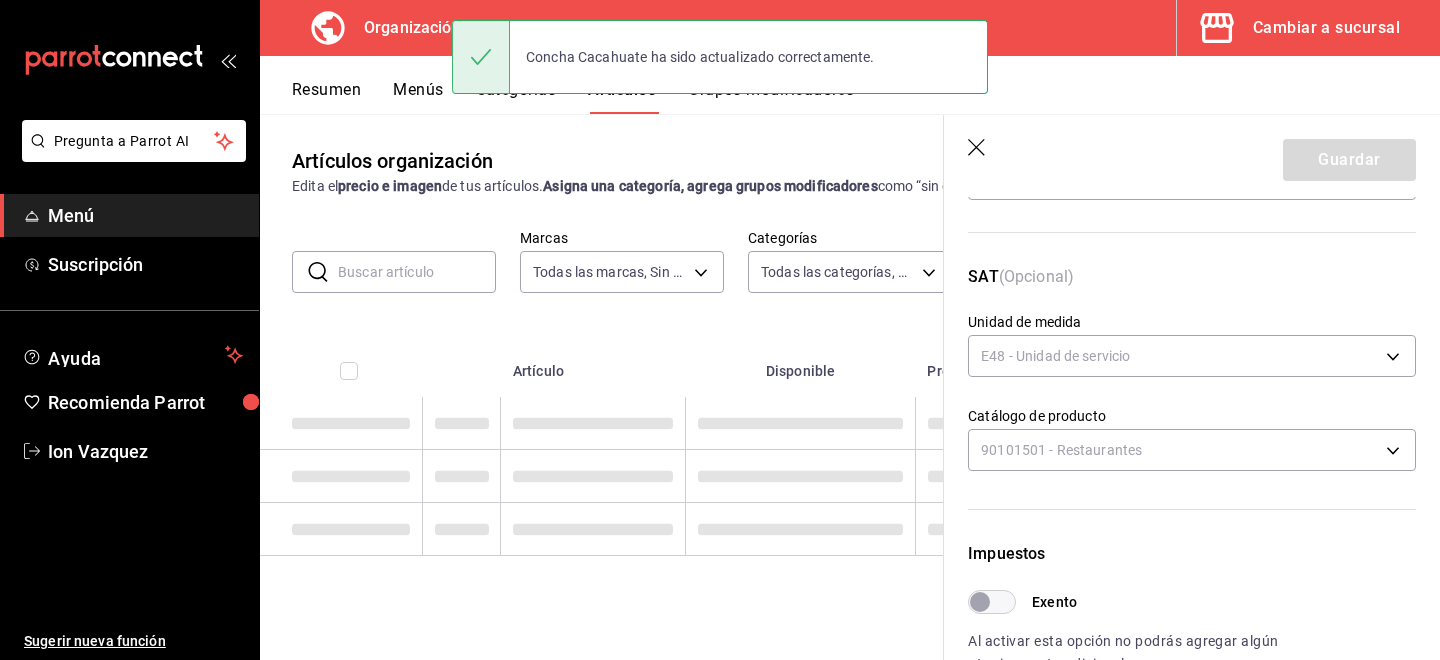 scroll, scrollTop: 0, scrollLeft: 0, axis: both 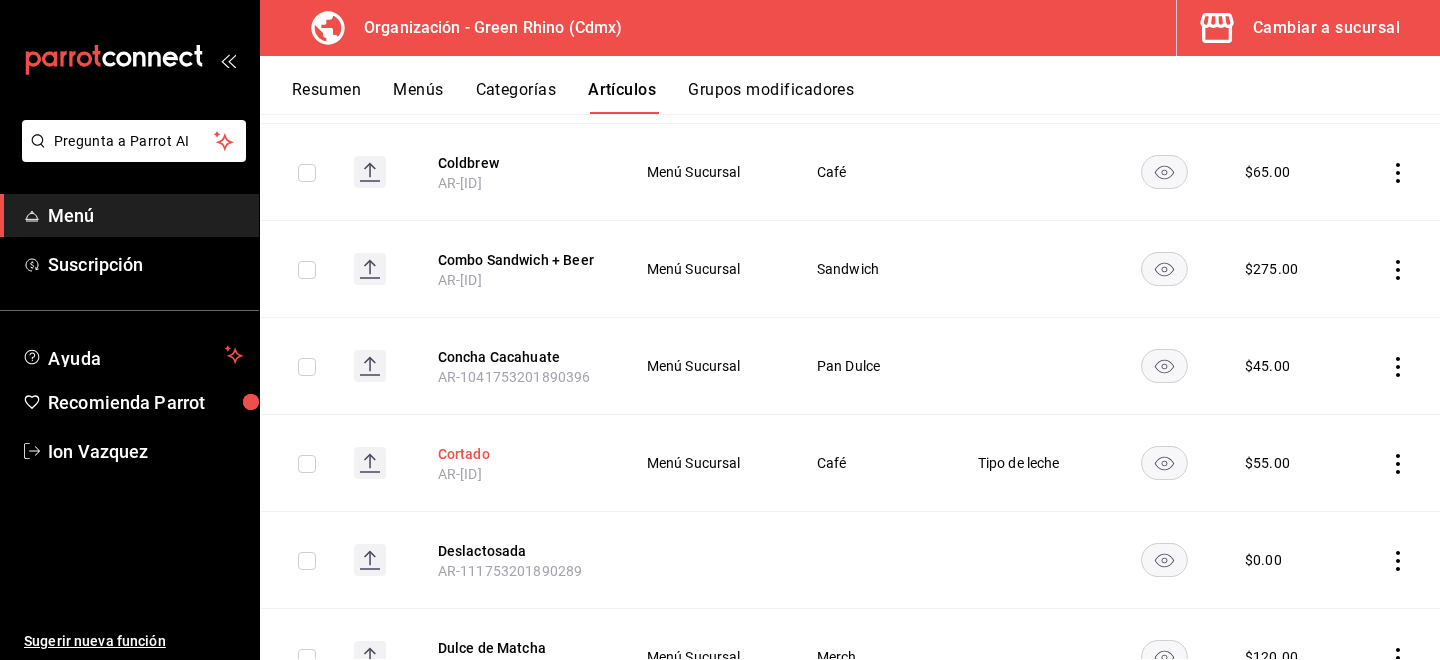 click on "Cortado" at bounding box center [518, 454] 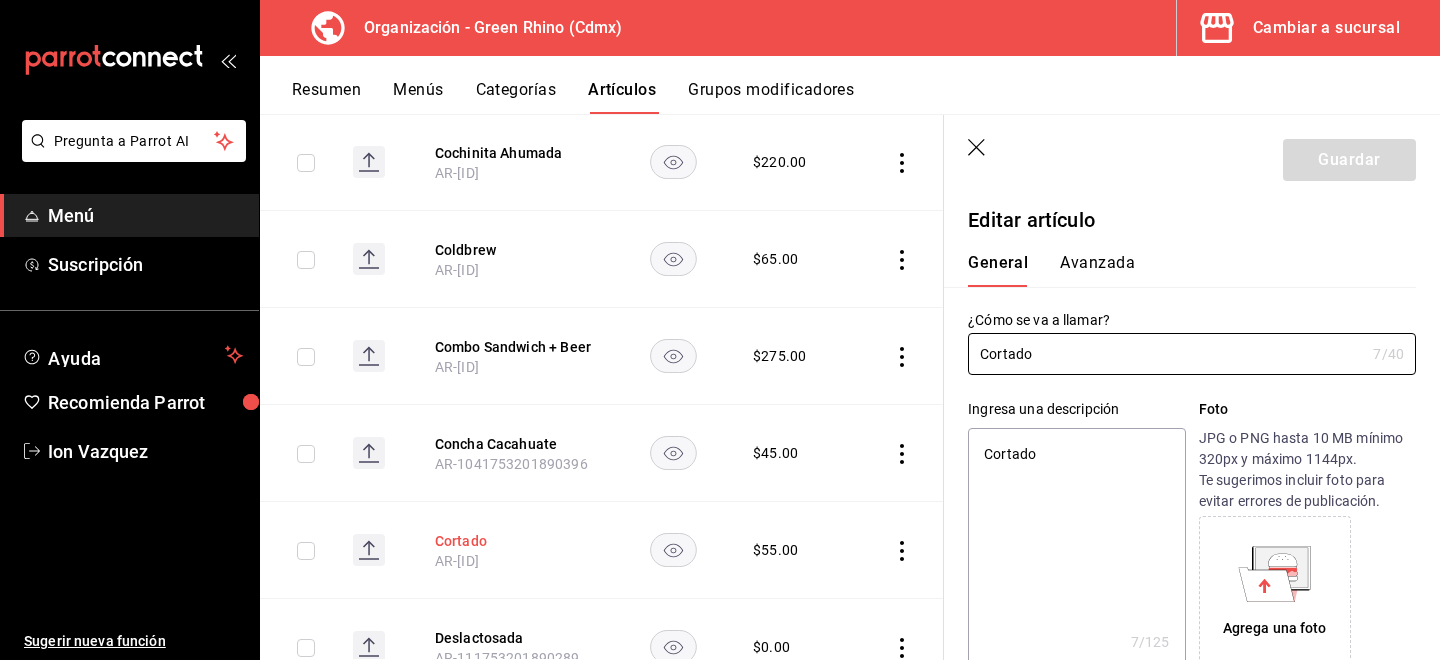 type on "x" 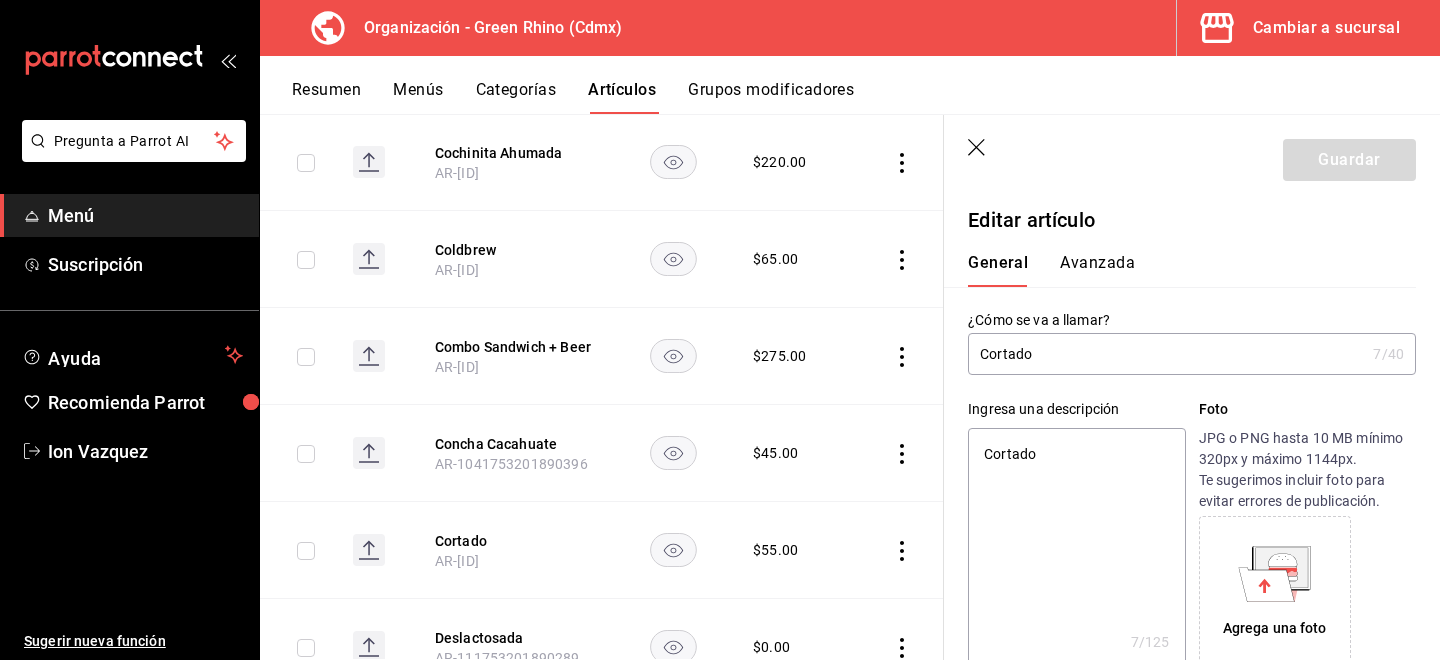 click on "Avanzada" at bounding box center [1097, 270] 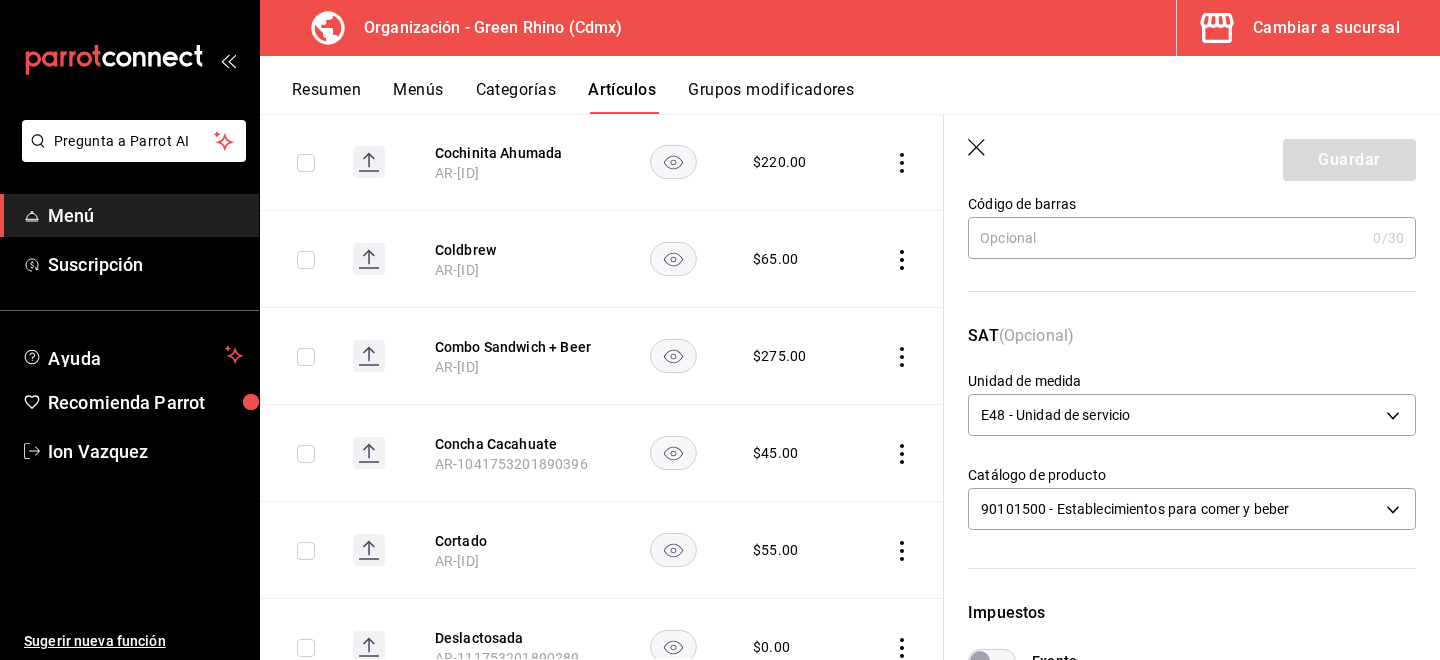 scroll, scrollTop: 203, scrollLeft: 0, axis: vertical 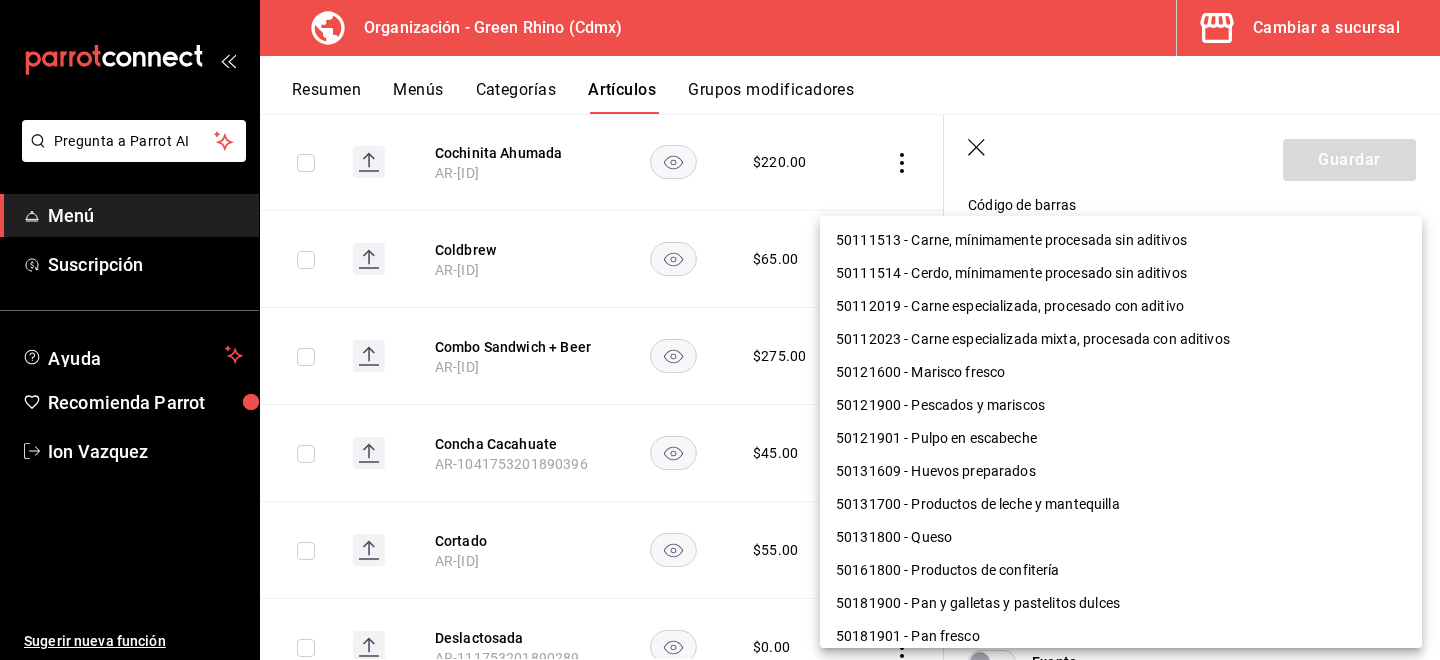 click on "Pregunta a Parrot AI Menú   Suscripción   Ayuda Recomienda Parrot   Ion Vazquez   Sugerir nueva función   Organización - Green Rhino ([CITY]) Cambiar a sucursal Resumen Menús Categorías Artículos Grupos modificadores Artículos organización Edita el  precio e imagen  de tus artículos.  Asigna una categoría, agrega grupos modificadores  como “sin cebolla” o “extra queso”. ​ ​ Marcas Todas las marcas, Sin marca [UUID] Categorías Todas las categorías, Sin categoría [UUIDS], [UUIDS], [UUIDS], [UUIDS], [UUIDS], [UUIDS], [UUIDS], [UUIDS] Tipo de venta Todos los artículos ALL Ordenar Artículo Disponible Precio Agua Mineral Grande [PRODUCT_CODE] $ 60.00 Agua Mineral Pequeña [PRODUCT_CODE] $ 45.00 Americano [PRODUCT_CODE] $ 50.00" at bounding box center (720, 330) 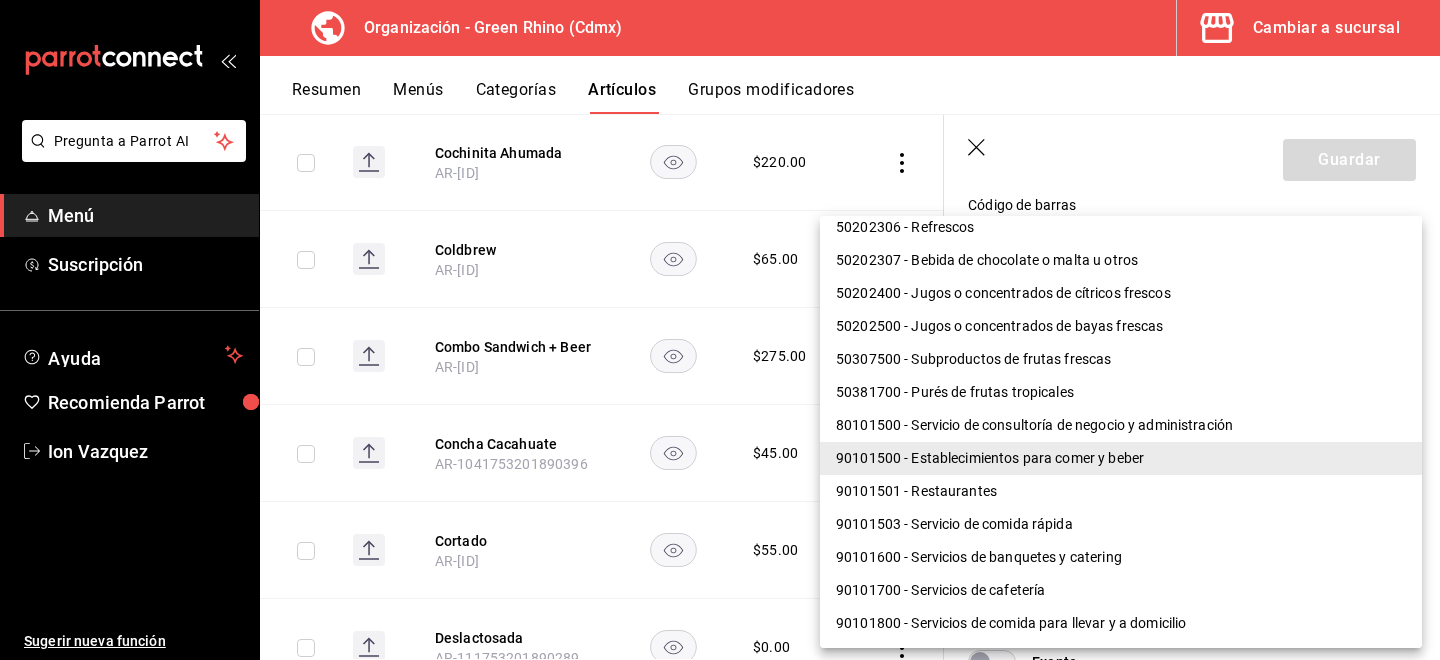 click on "90101501 - Restaurantes" at bounding box center (1121, 491) 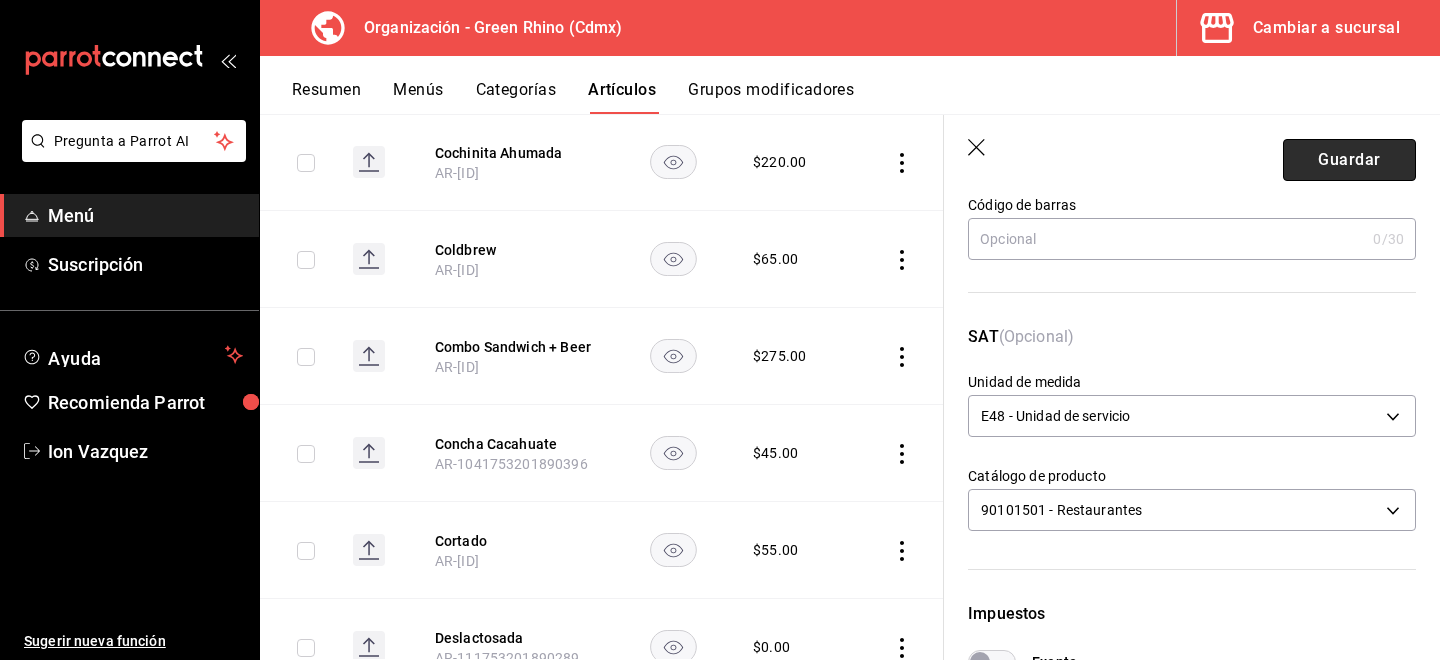 click on "Guardar" at bounding box center (1349, 160) 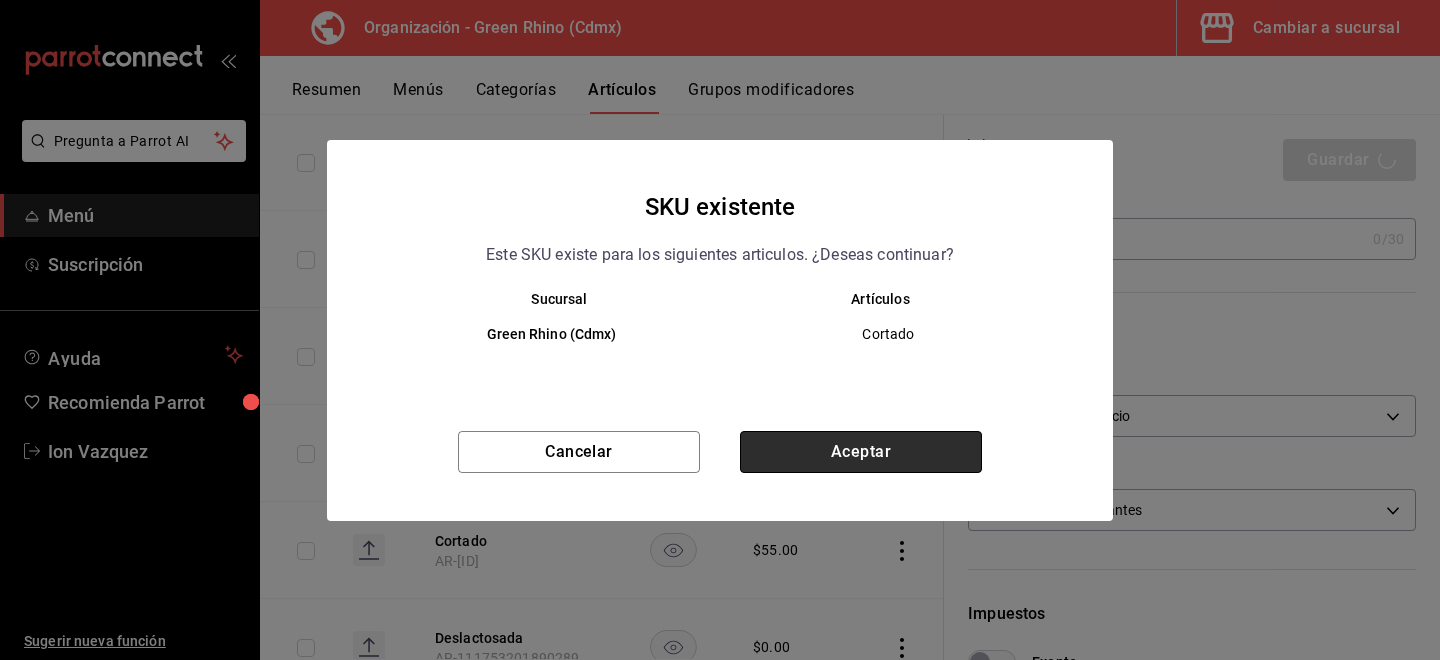 click on "Aceptar" at bounding box center [861, 452] 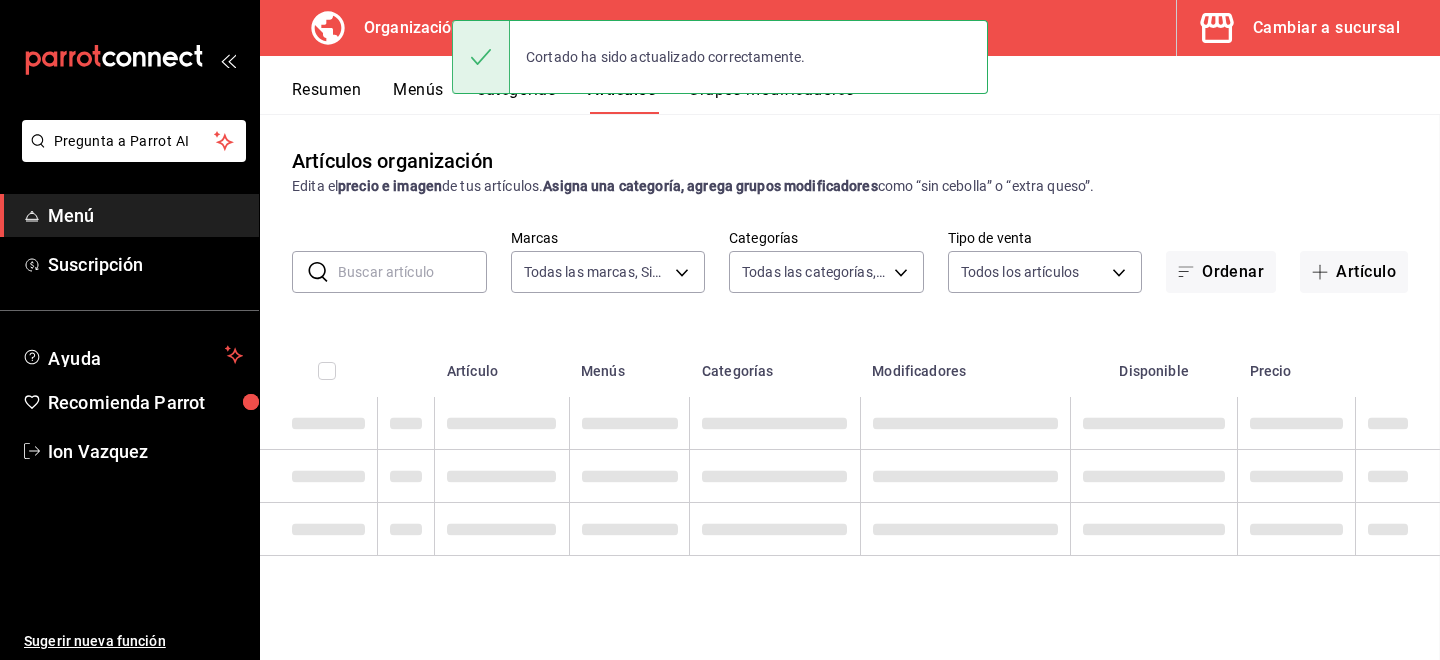 scroll, scrollTop: 0, scrollLeft: 0, axis: both 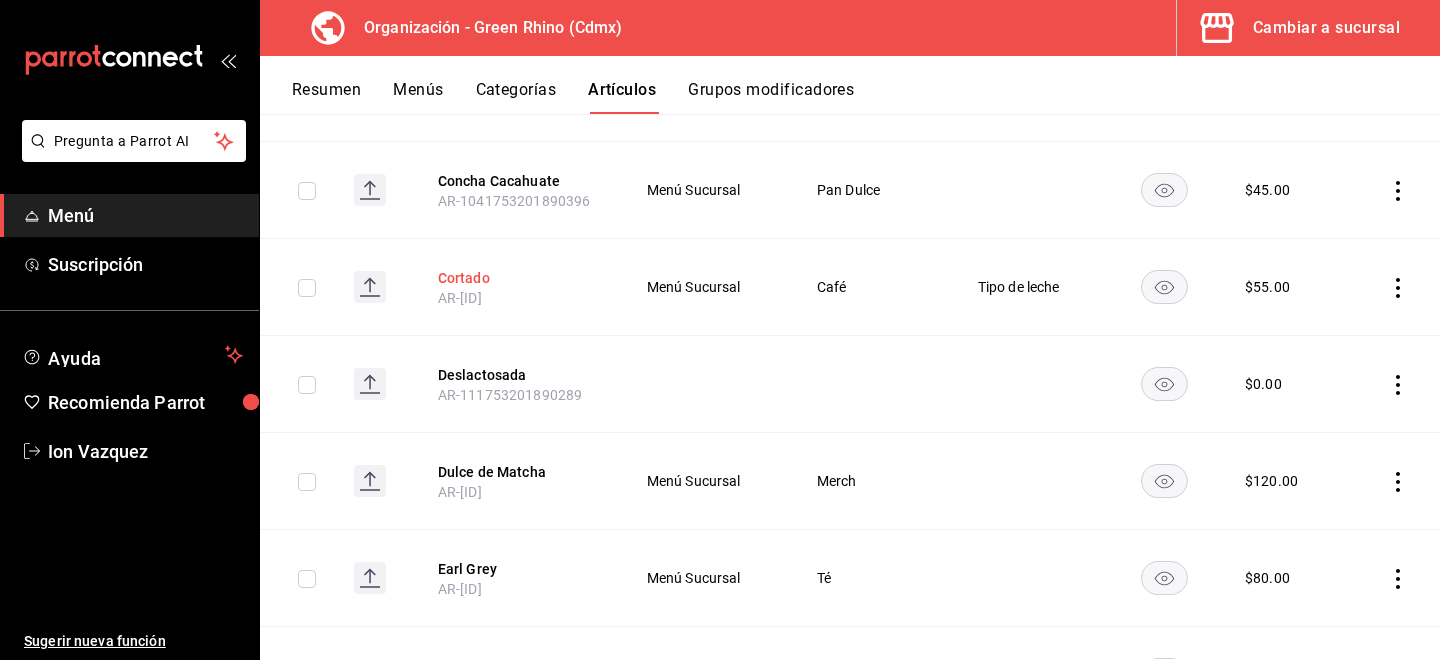 click on "Cortado" at bounding box center [518, 278] 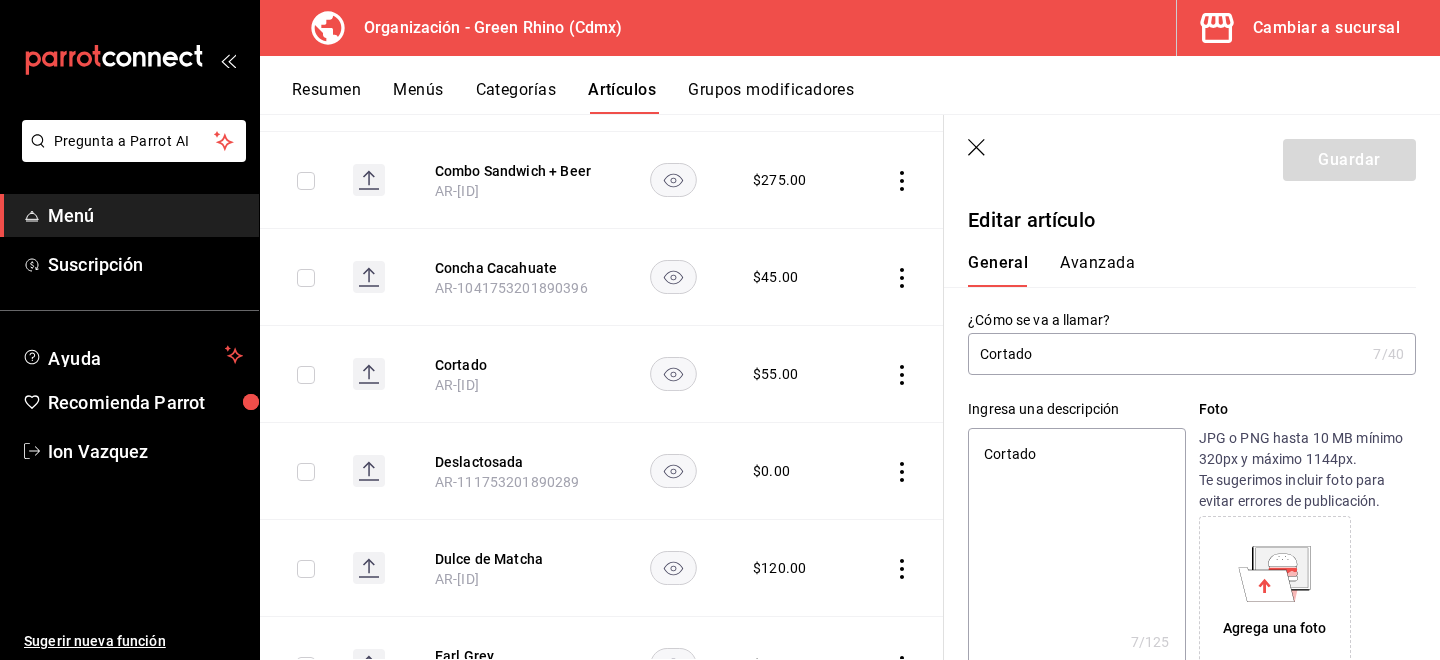 click on "Avanzada" at bounding box center [1097, 270] 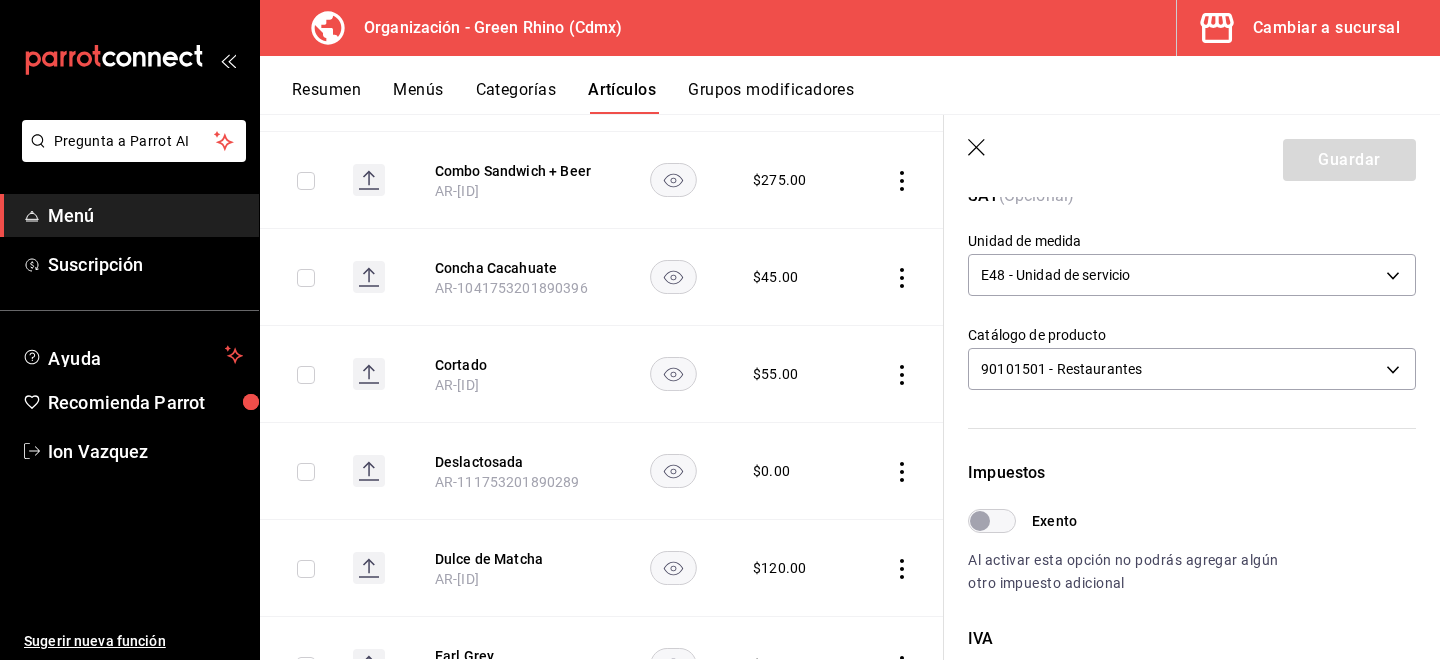 scroll, scrollTop: 346, scrollLeft: 0, axis: vertical 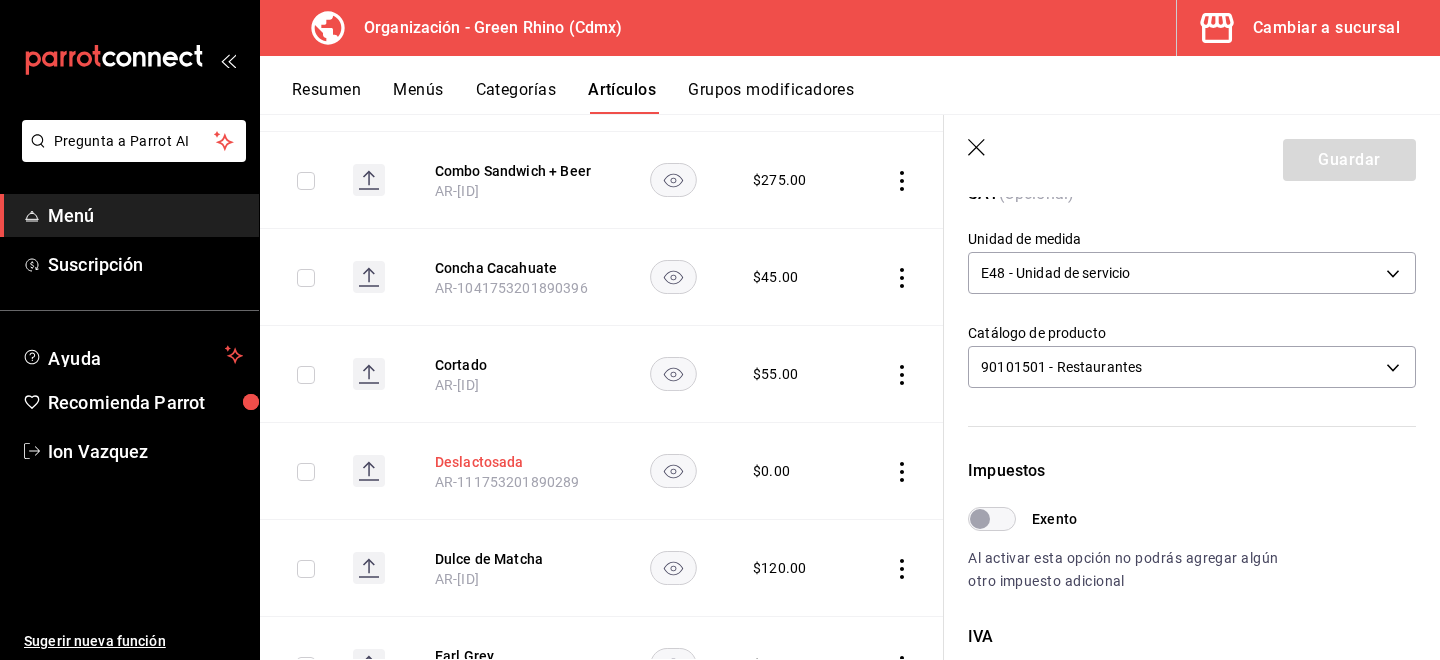 click on "Deslactosada" at bounding box center (515, 462) 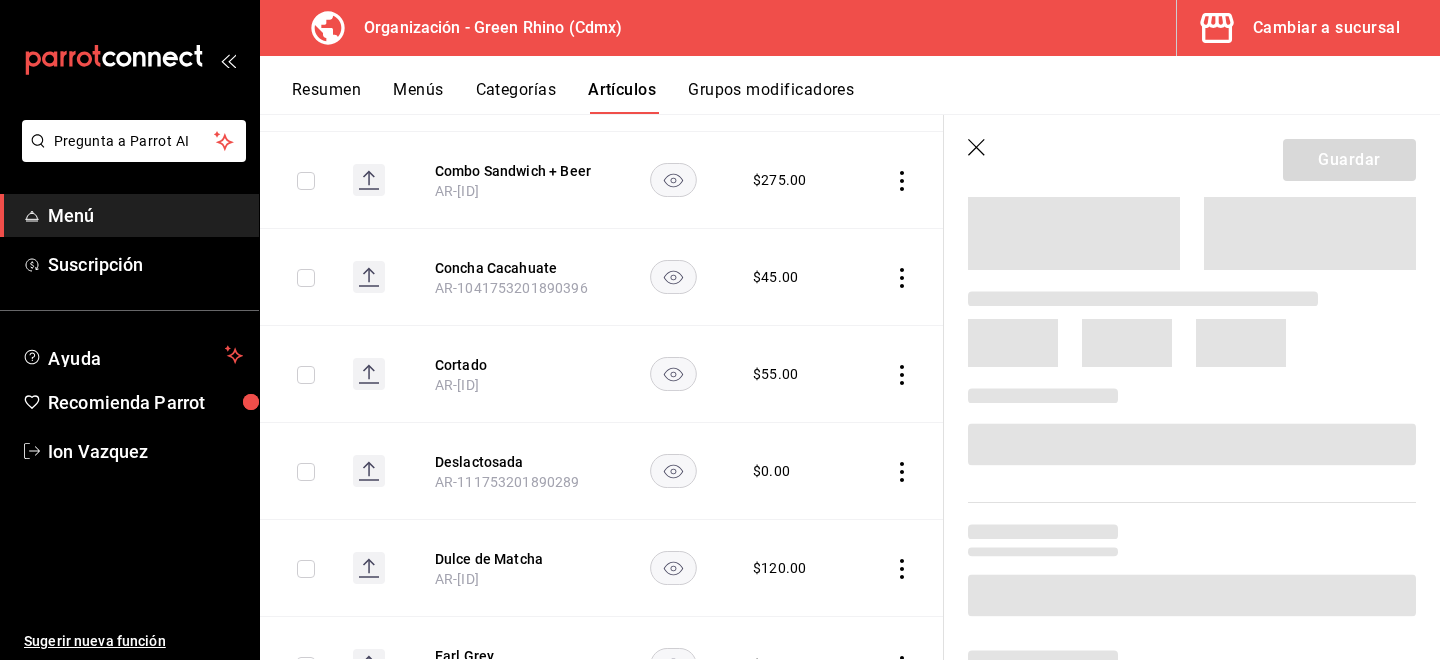 scroll, scrollTop: 0, scrollLeft: 0, axis: both 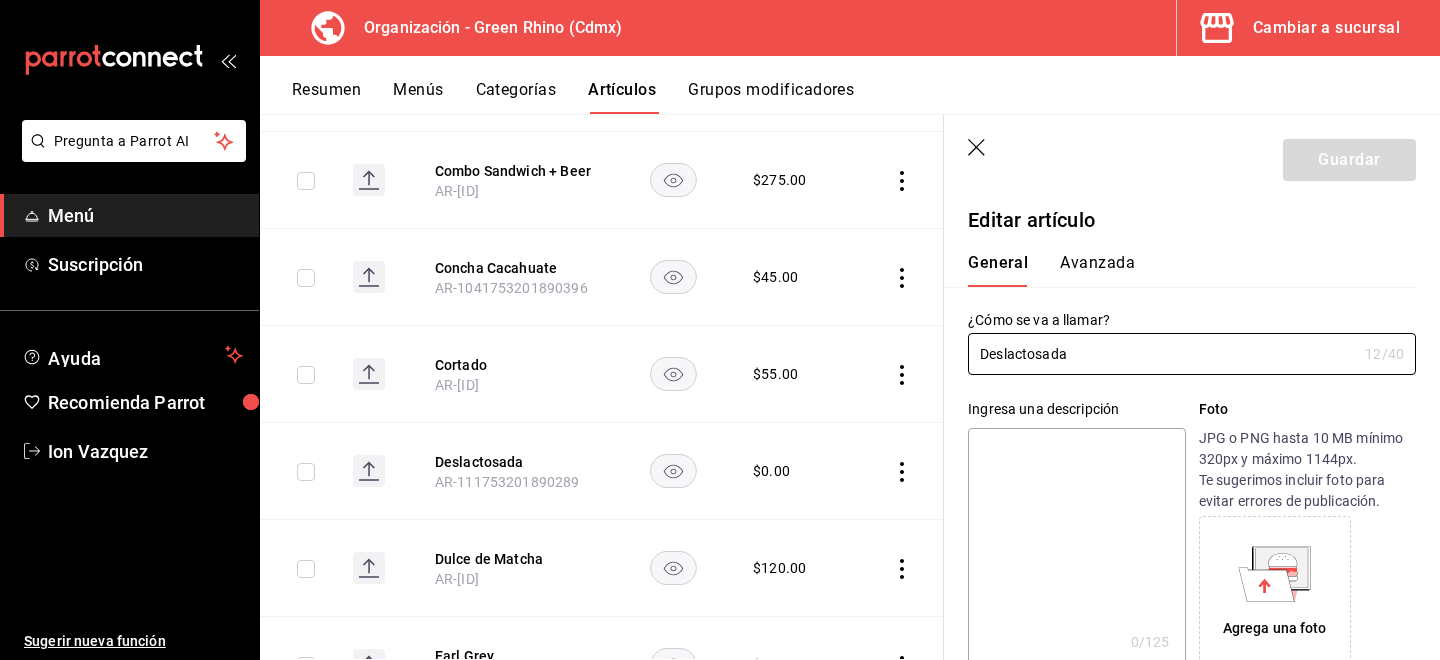 type on "$0.00" 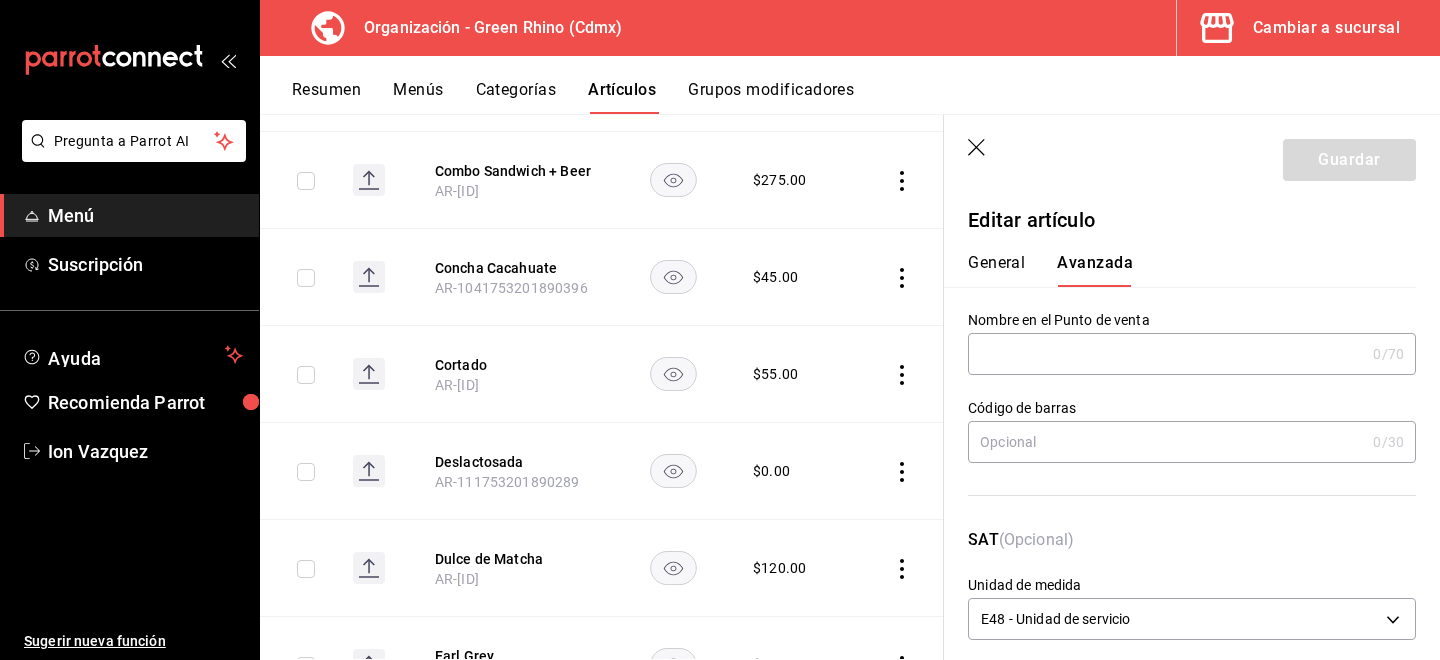 scroll, scrollTop: 120, scrollLeft: 0, axis: vertical 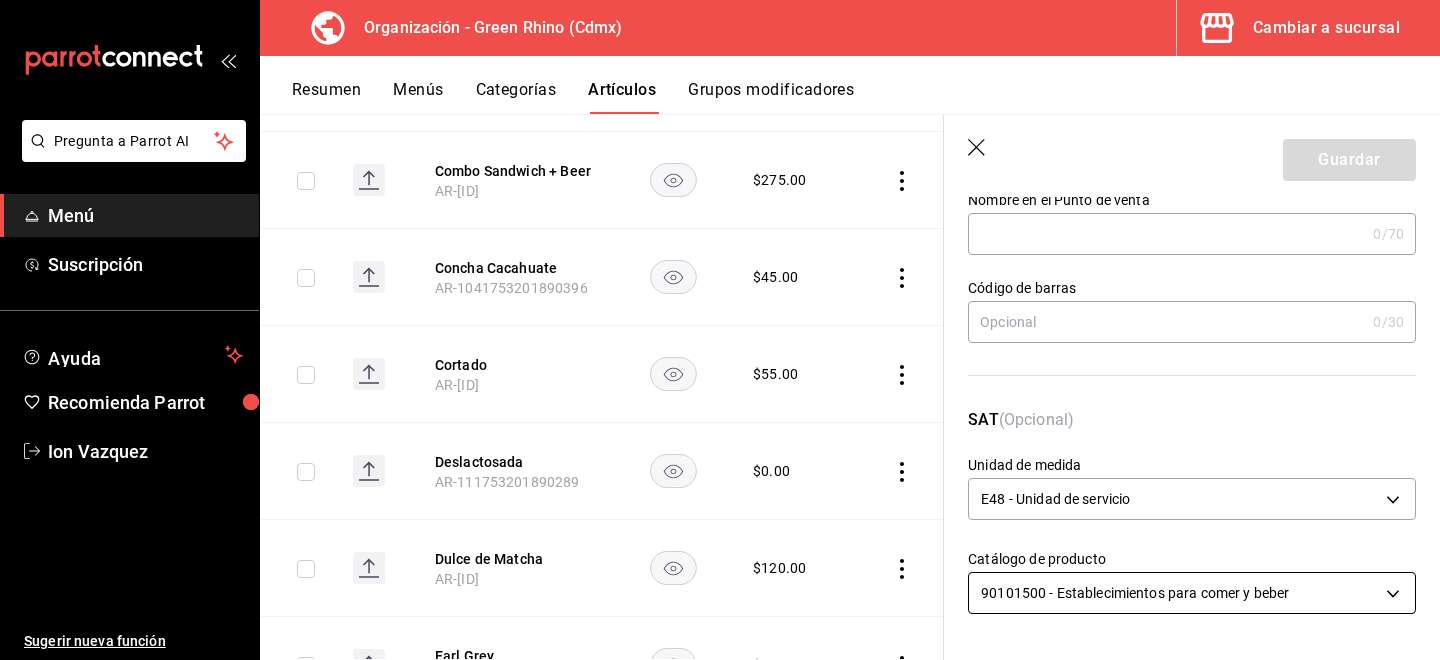 click on "Pregunta a Parrot AI Menú   Suscripción   Ayuda Recomienda Parrot   Ion Vazquez   Sugerir nueva función   Organización - Green Rhino ([CITY]) Cambiar a sucursal Resumen Menús Categorías Artículos Grupos modificadores Artículos organización Edita el  precio e imagen  de tus artículos.  Asigna una categoría, agrega grupos modificadores  como “sin cebolla” o “extra queso”. ​ ​ Marcas Todas las marcas, Sin marca [UUID] Categorías Todas las categorías, Sin categoría [UUIDS], [UUIDS], [UUIDS], [UUIDS], [UUIDS], [UUIDS], [UUIDS], [UUIDS] Tipo de venta Todos los artículos ALL Ordenar Artículo Disponible Precio Agua Mineral Grande [PRODUCT_CODE] $ 60.00 Agua Mineral Pequeña [PRODUCT_CODE] $ 45.00 Americano [PRODUCT_CODE] $ 50.00" at bounding box center (720, 330) 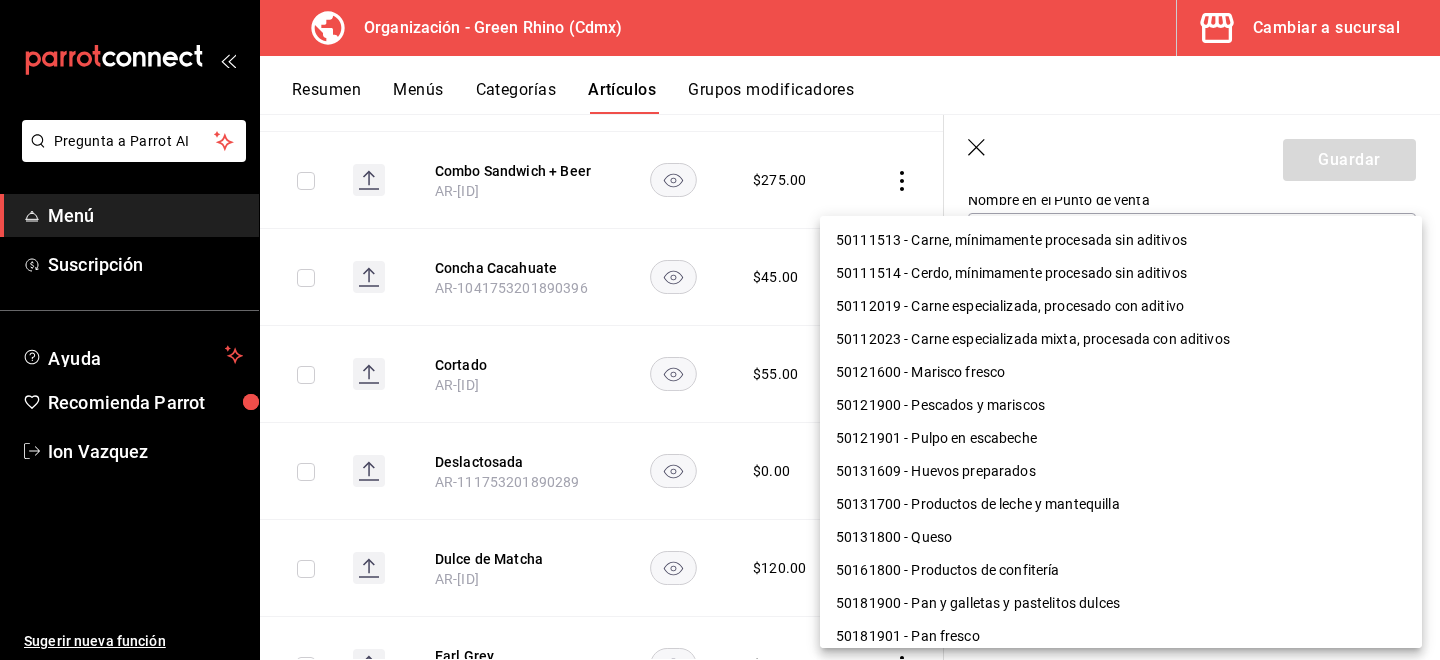 scroll, scrollTop: 1300, scrollLeft: 0, axis: vertical 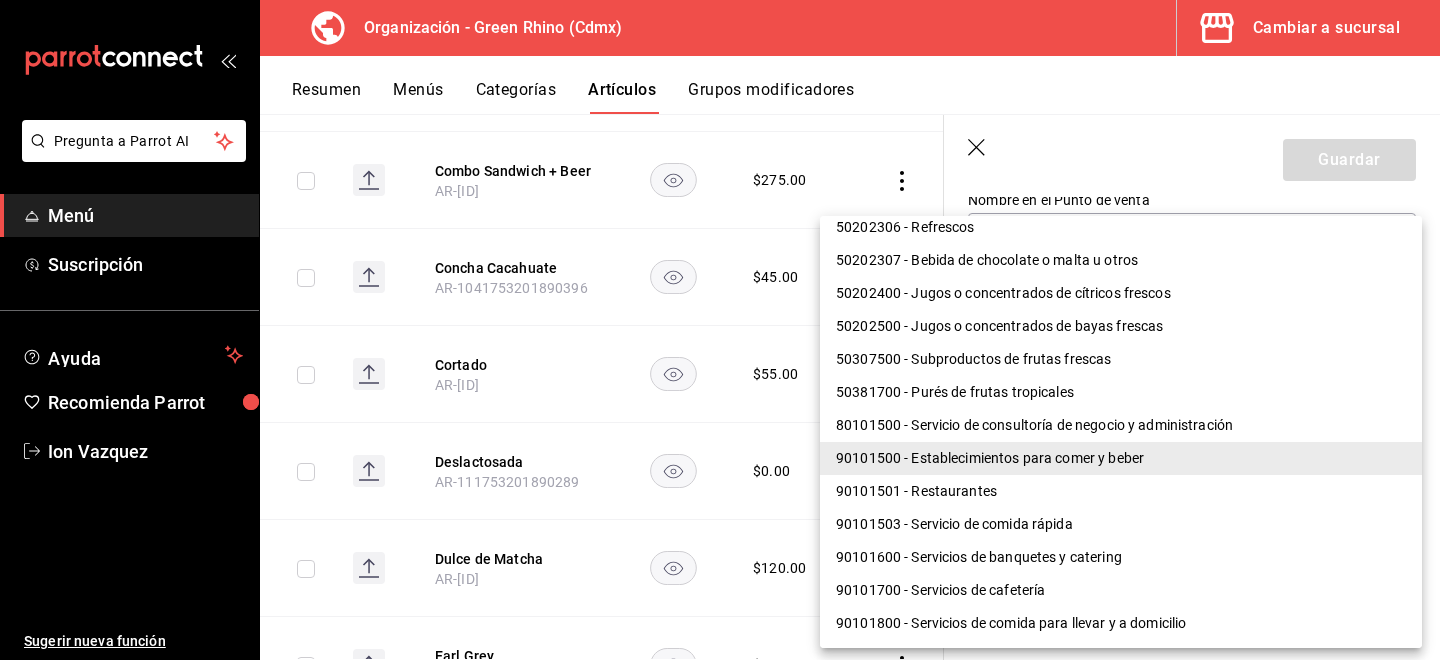 click on "90101501 - Restaurantes" at bounding box center [1121, 491] 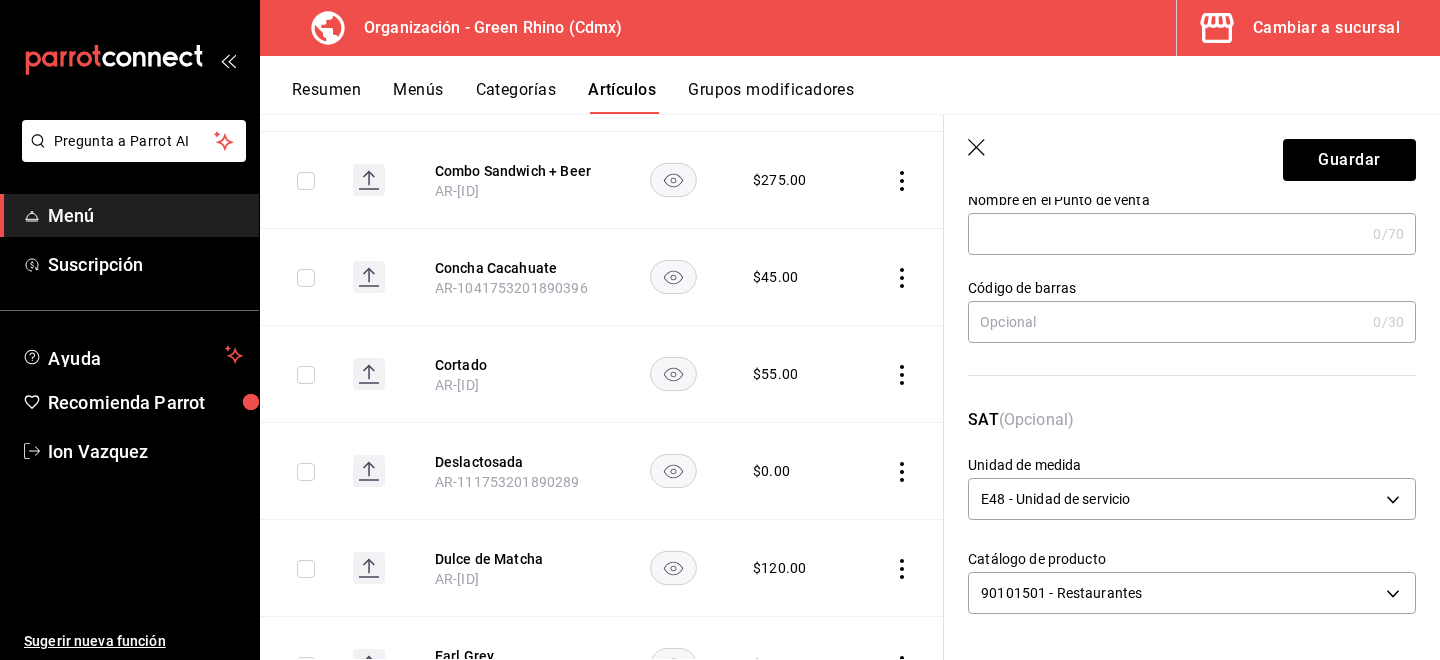 click on "Guardar" at bounding box center (1192, 156) 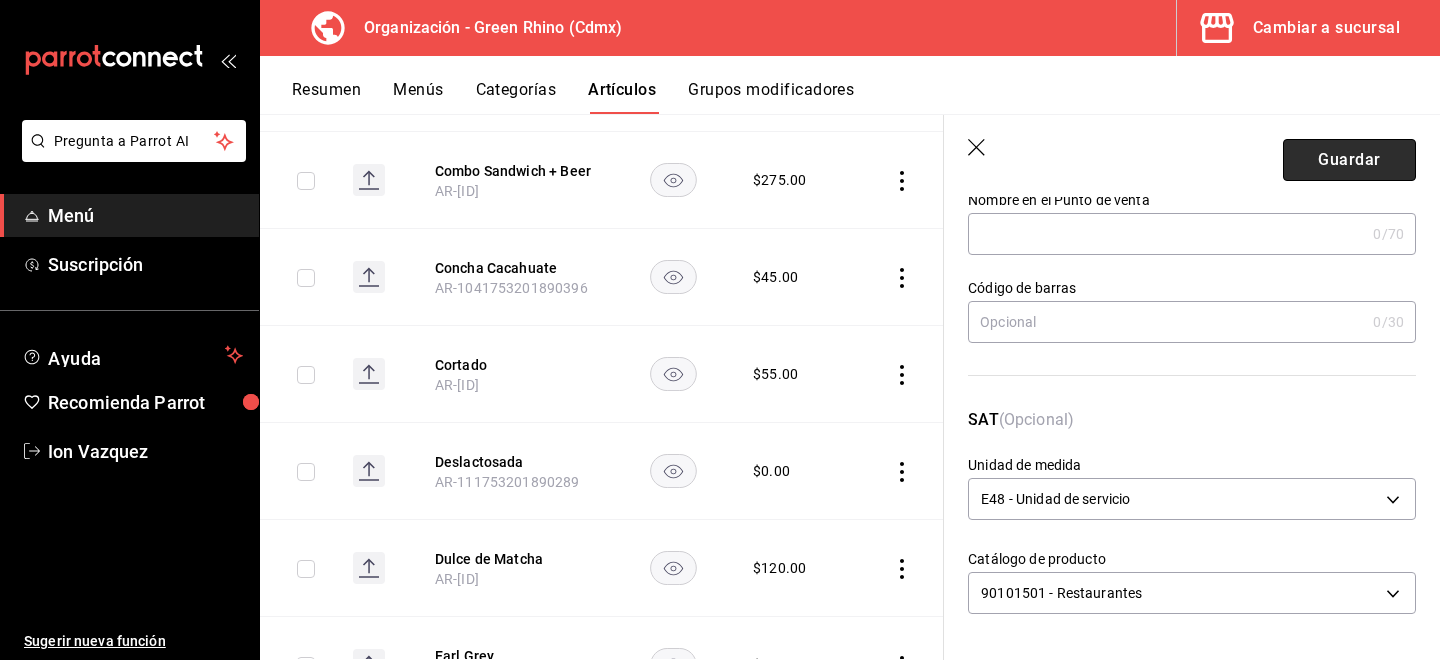 click on "Guardar" at bounding box center (1349, 160) 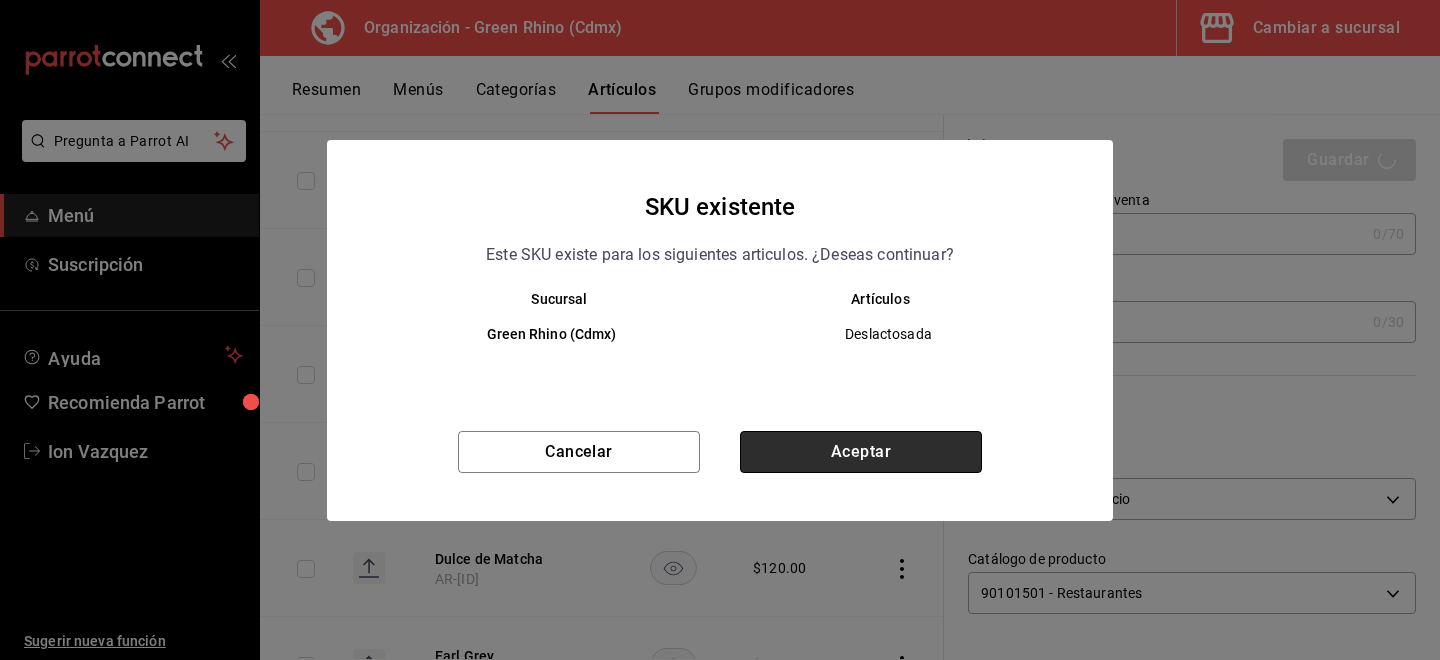 click on "Aceptar" at bounding box center [861, 452] 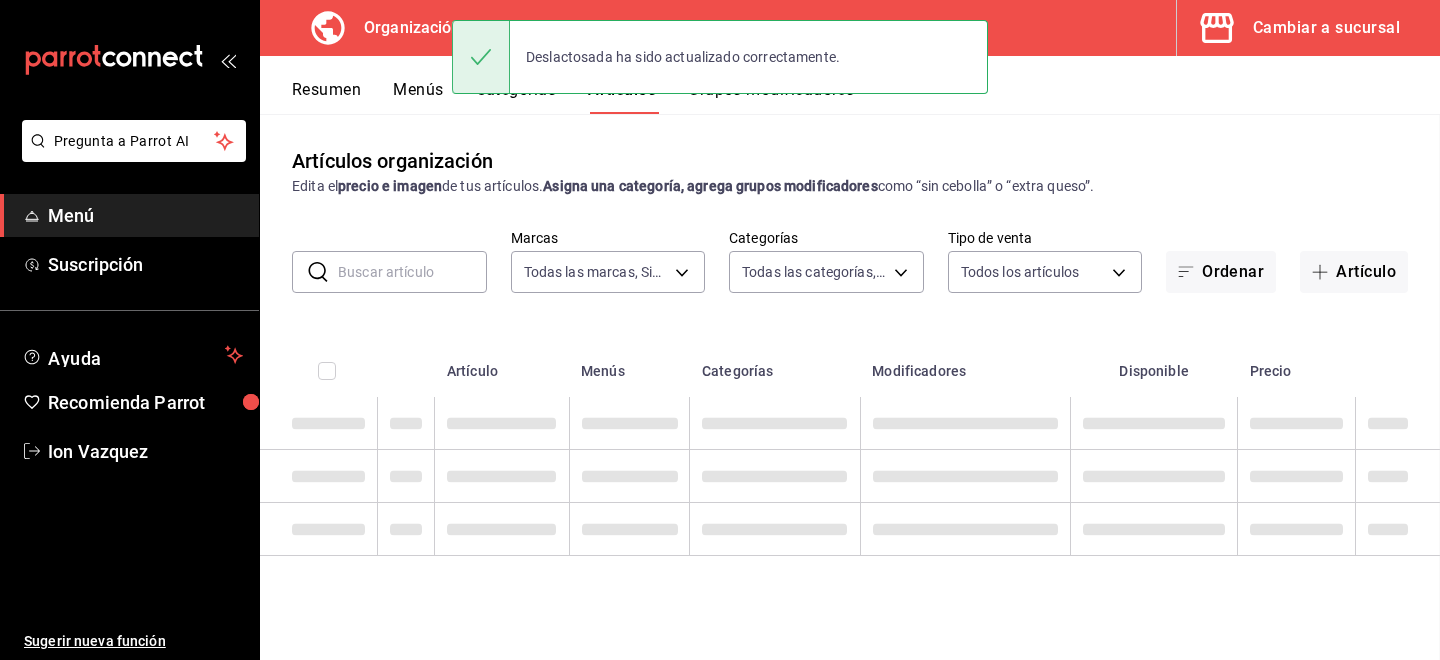 scroll, scrollTop: 0, scrollLeft: 0, axis: both 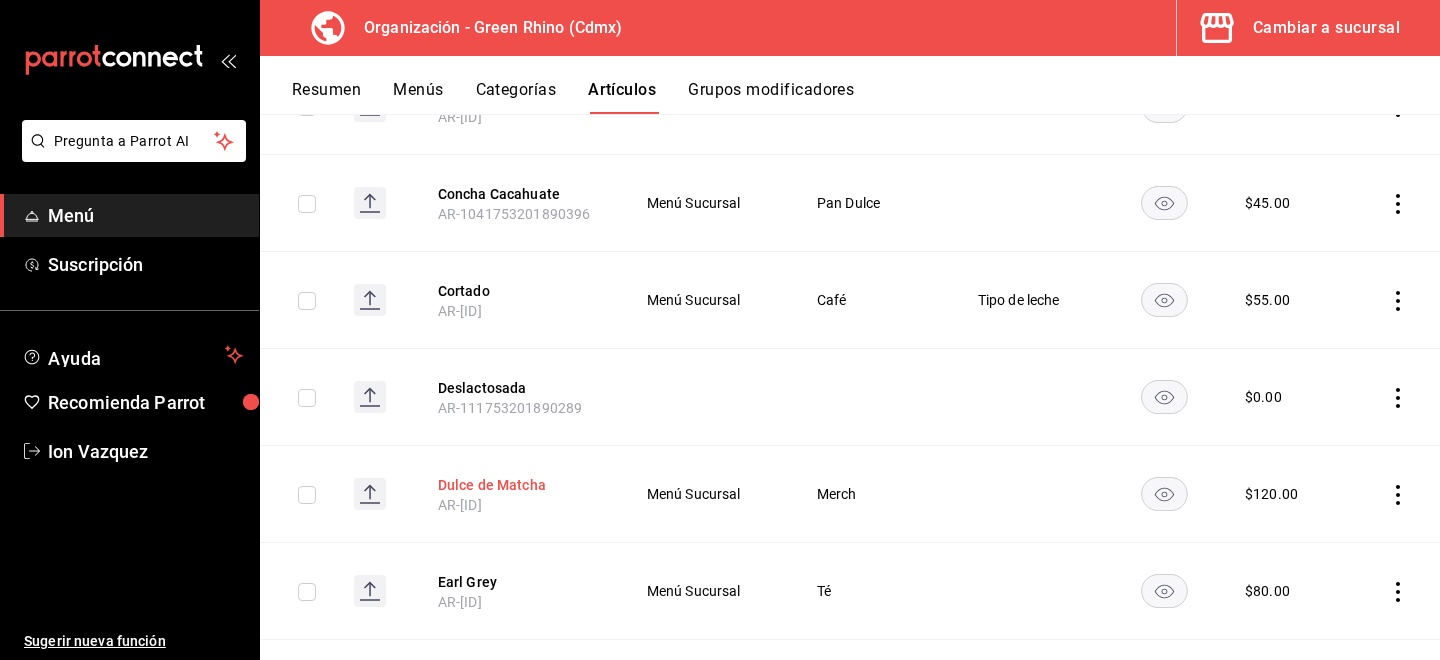 click on "Dulce de Matcha" at bounding box center [518, 485] 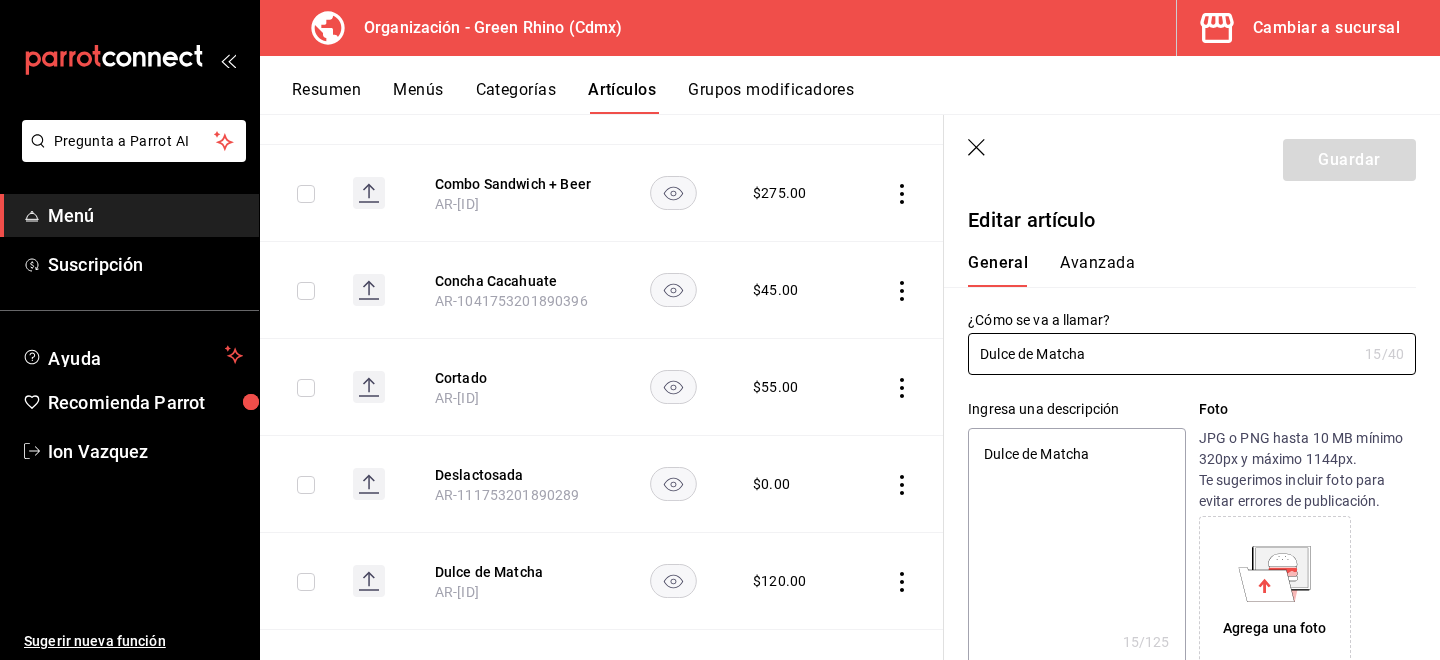 click on "Avanzada" at bounding box center [1097, 270] 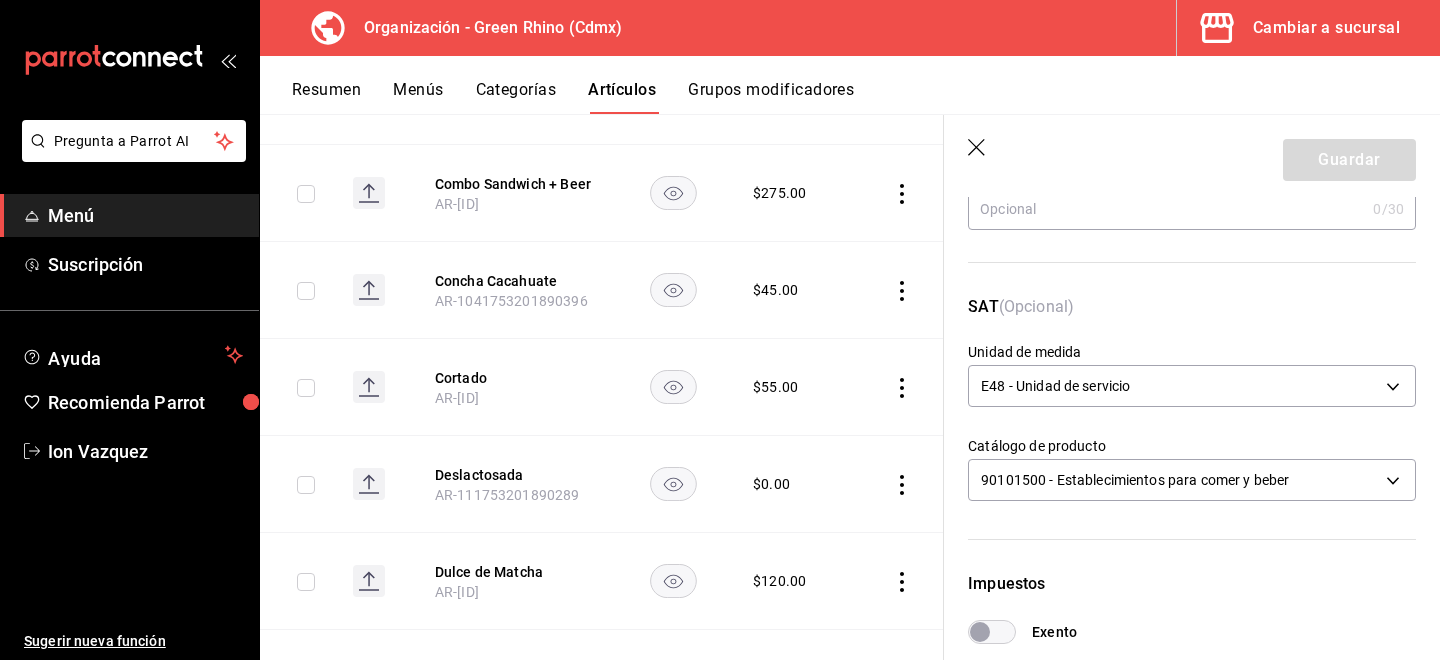 scroll, scrollTop: 232, scrollLeft: 0, axis: vertical 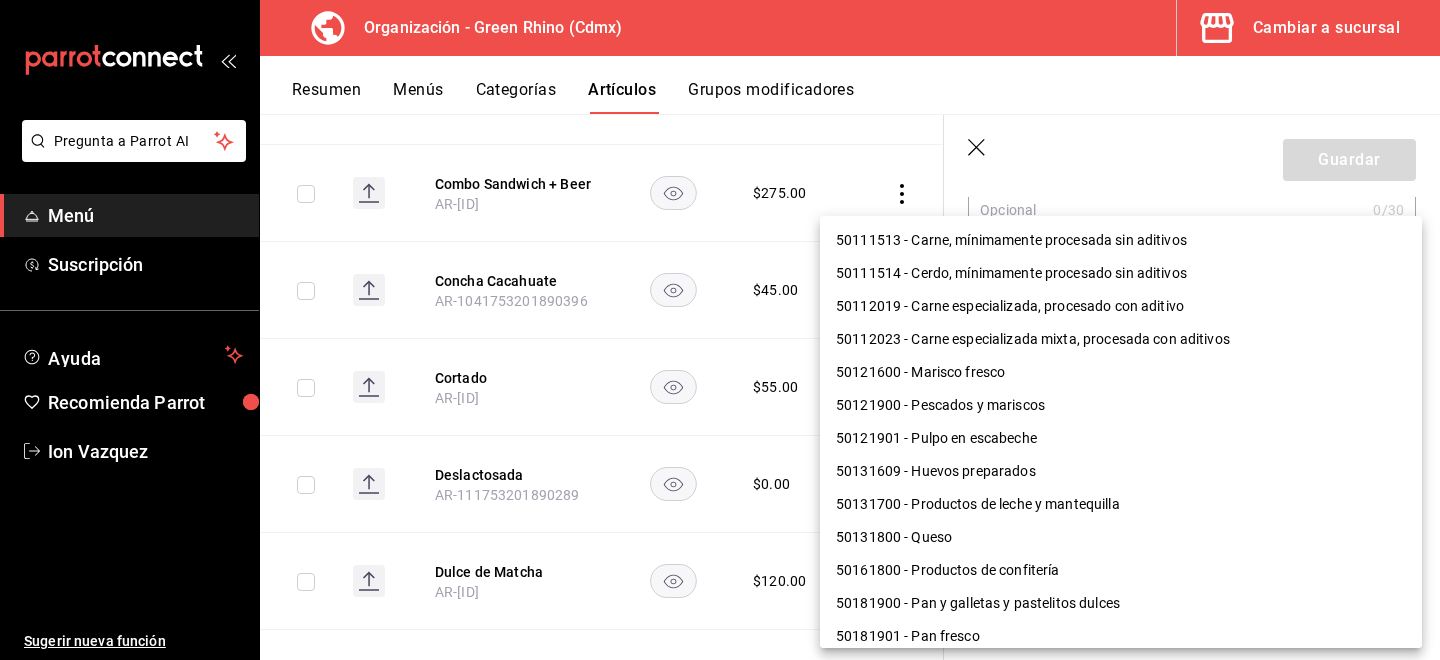 click on "Pregunta a Parrot AI Menú   Suscripción   Ayuda Recomienda Parrot   Ion Vazquez   Sugerir nueva función   Organización - Green Rhino ([CITY]) Cambiar a sucursal Resumen Menús Categorías Artículos Grupos modificadores Artículos organización Edita el  precio e imagen  de tus artículos.  Asigna una categoría, agrega grupos modificadores  como “sin cebolla” o “extra queso”. ​ ​ Marcas Todas las marcas, Sin marca [UUID] Categorías Todas las categorías, Sin categoría [UUIDS], [UUIDS], [UUIDS], [UUIDS], [UUIDS], [UUIDS], [UUIDS], [UUIDS] Tipo de venta Todos los artículos ALL Ordenar Artículo Disponible Precio Agua Mineral Grande [PRODUCT_CODE] $ 60.00 Agua Mineral Pequeña [PRODUCT_CODE] $ 45.00 Americano [PRODUCT_CODE] $ 50.00" at bounding box center (720, 330) 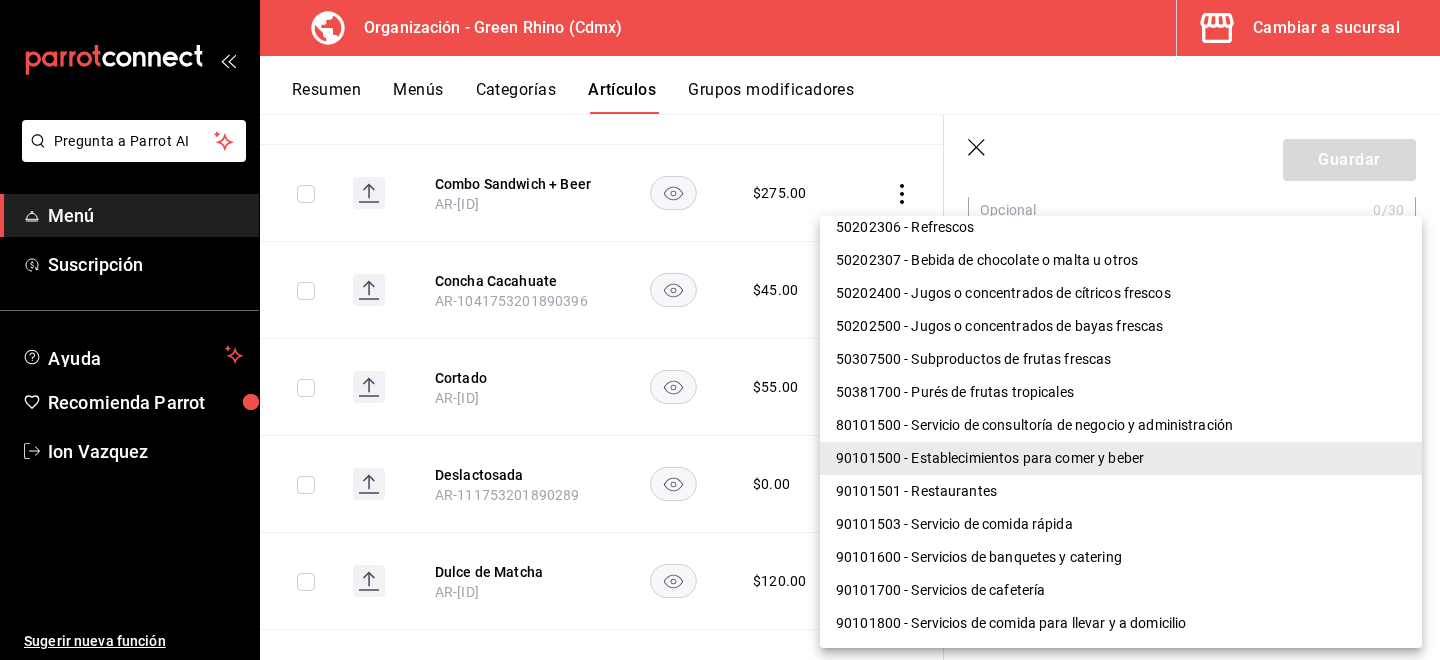 click on "90101501 - Restaurantes" at bounding box center [1121, 491] 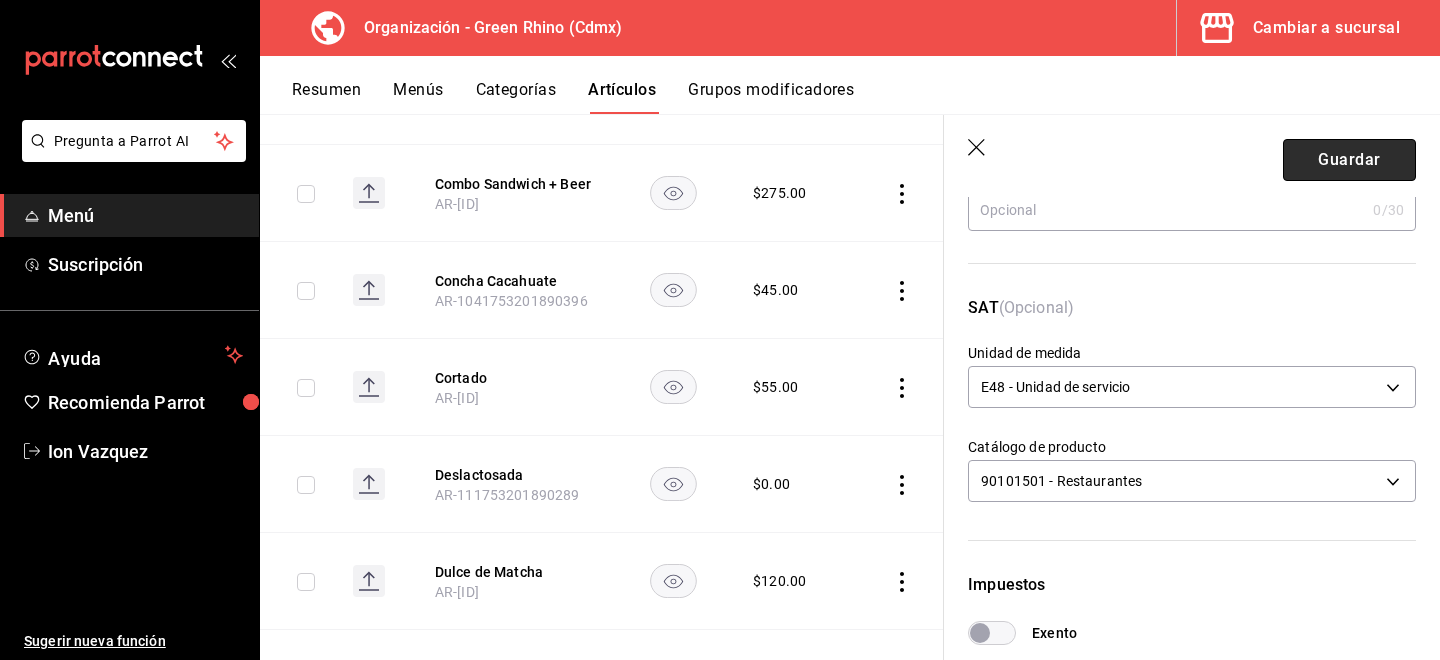 click on "Guardar" at bounding box center (1349, 160) 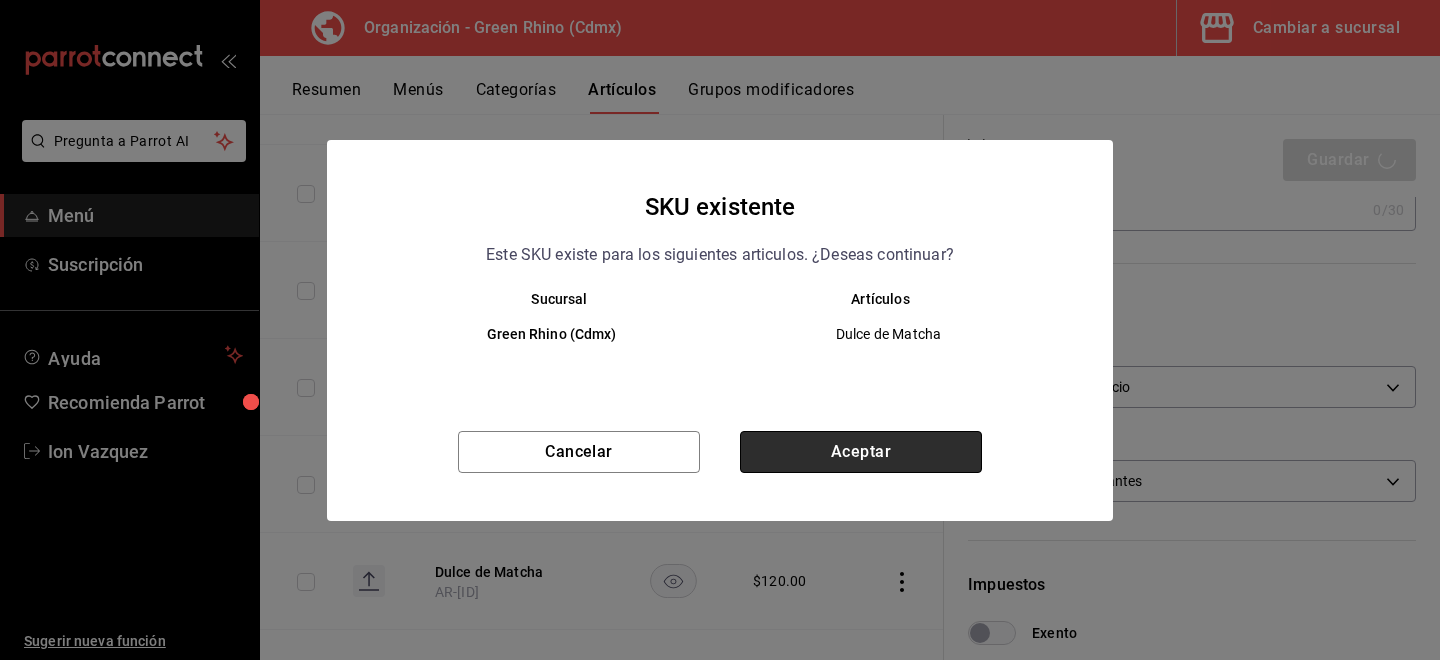 click on "Aceptar" at bounding box center [861, 452] 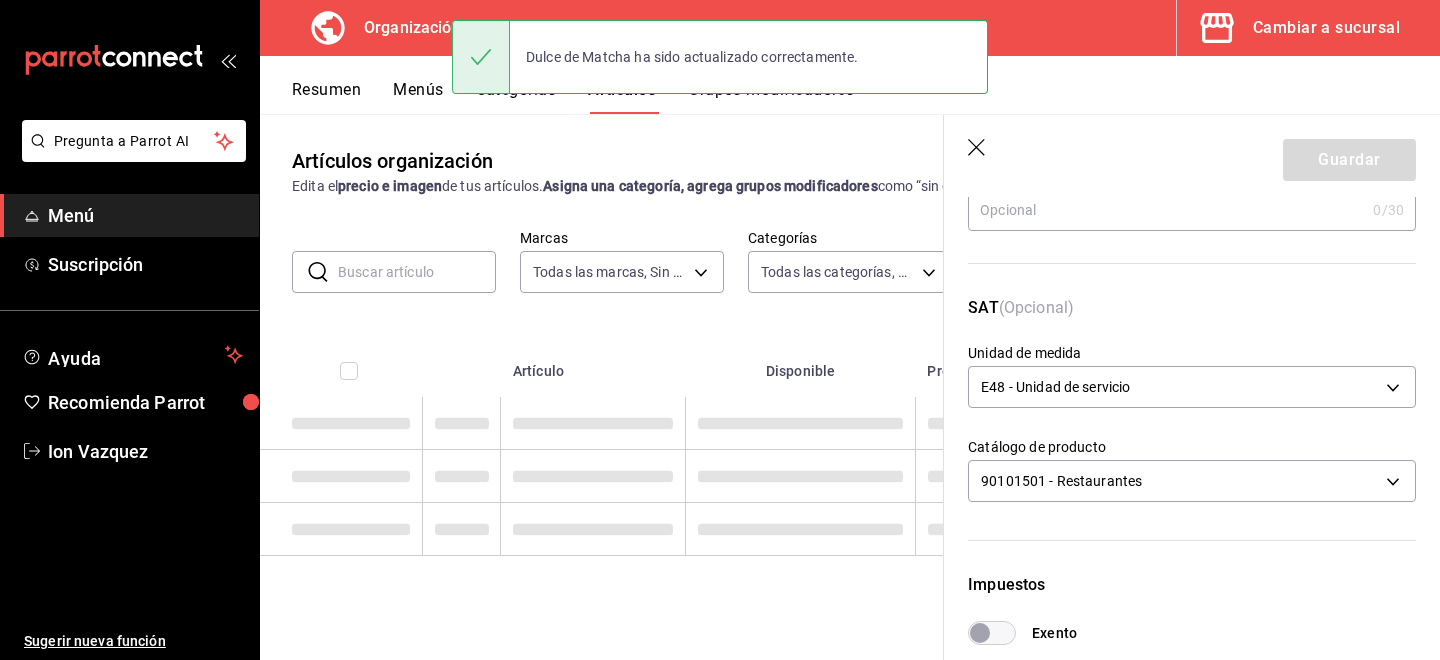 scroll, scrollTop: 0, scrollLeft: 0, axis: both 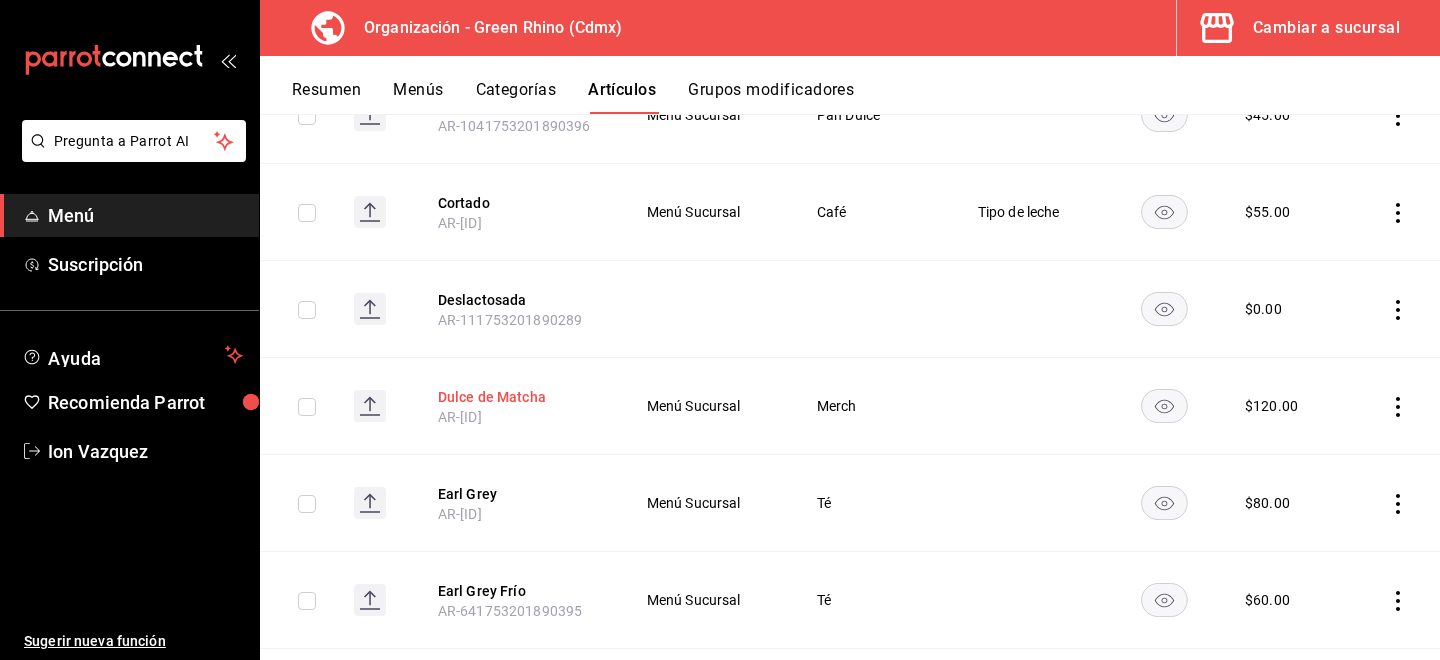 click on "Dulce de Matcha" at bounding box center (518, 397) 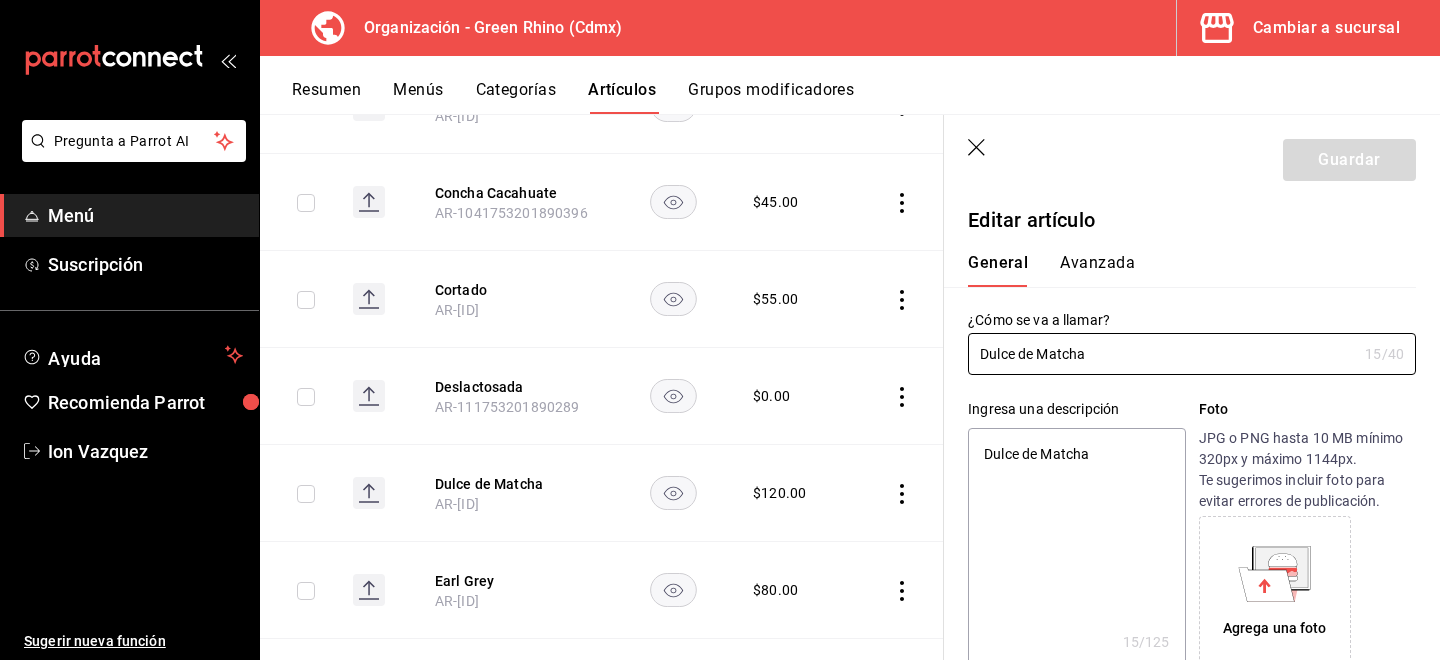 type on "x" 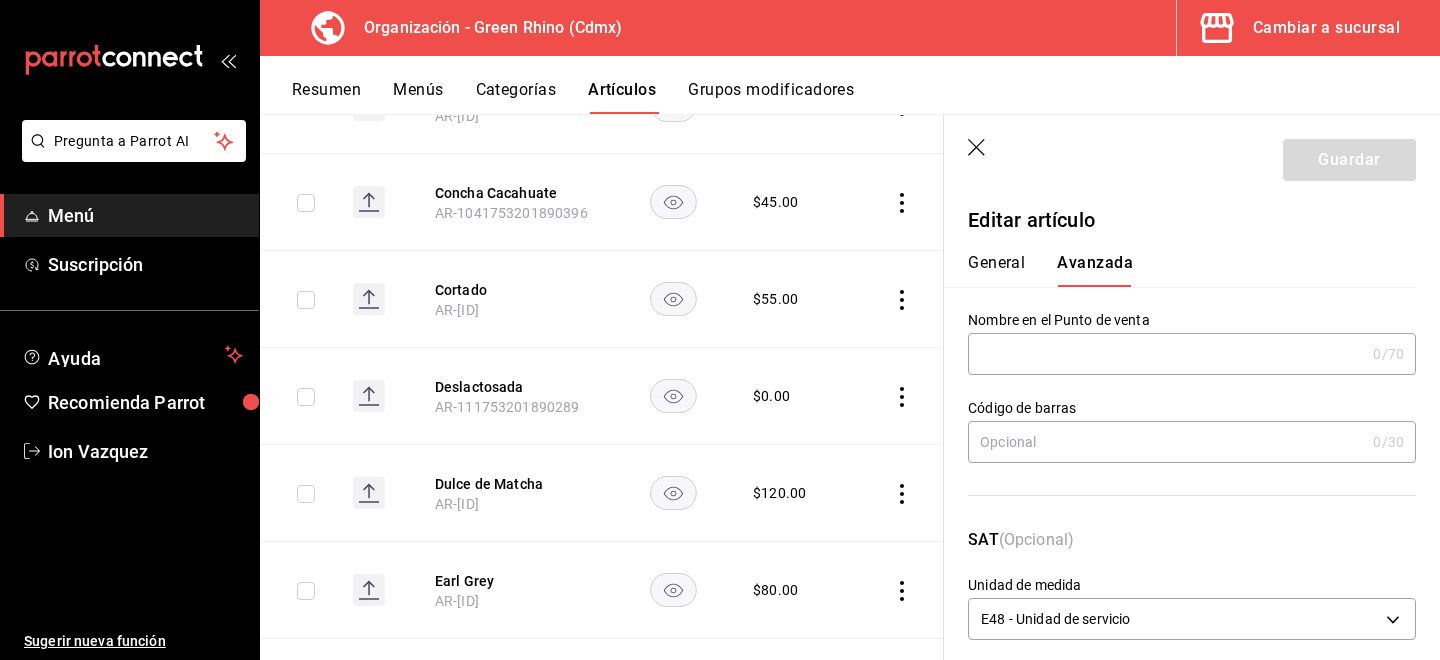 scroll, scrollTop: 251, scrollLeft: 0, axis: vertical 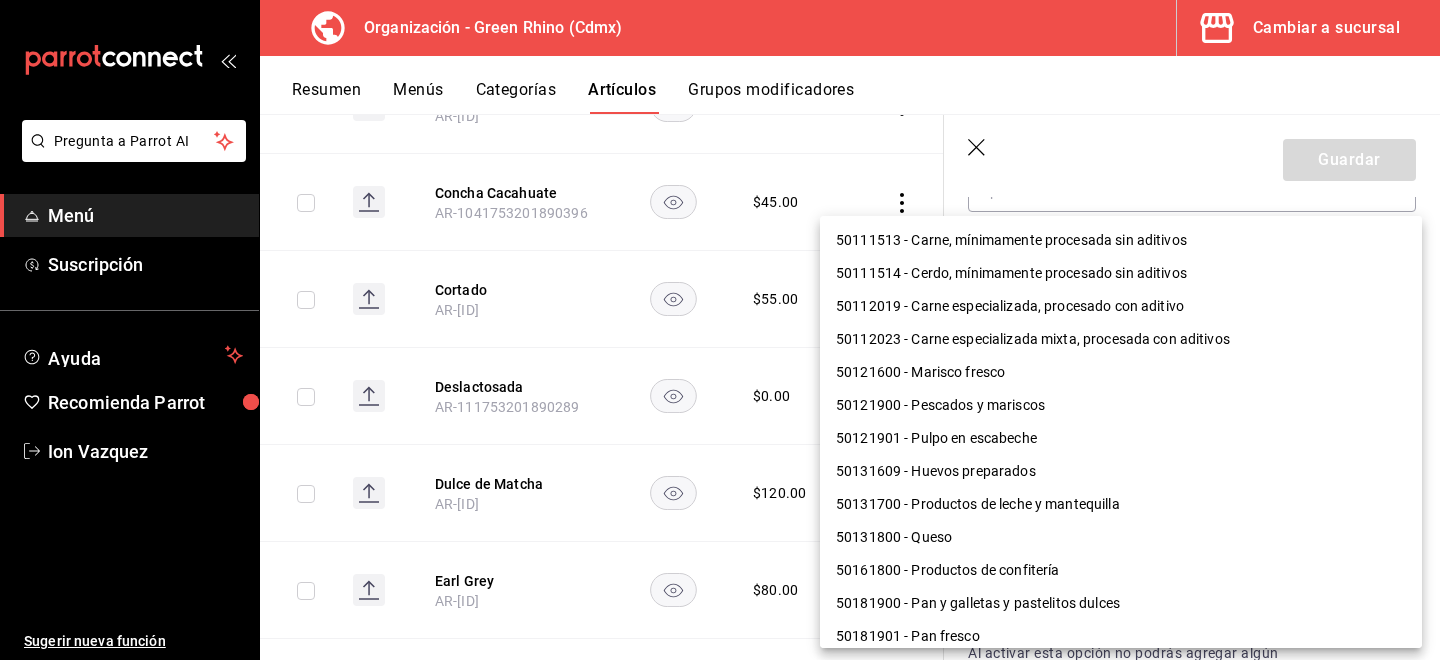 click on "Pregunta a Parrot AI Menú   Suscripción   Ayuda Recomienda Parrot   Ion Vazquez   Sugerir nueva función   Organización - Green Rhino ([CITY]) Cambiar a sucursal Resumen Menús Categorías Artículos Grupos modificadores Artículos organización Edita el  precio e imagen  de tus artículos.  Asigna una categoría, agrega grupos modificadores  como “sin cebolla” o “extra queso”. ​ ​ Marcas Todas las marcas, Sin marca [UUID] Categorías Todas las categorías, Sin categoría [UUIDS], [UUIDS], [UUIDS], [UUIDS], [UUIDS], [UUIDS], [UUIDS], [UUIDS] Tipo de venta Todos los artículos ALL Ordenar Artículo Disponible Precio Agua Mineral Grande [PRODUCT_CODE] $ 60.00 Agua Mineral Pequeña [PRODUCT_CODE] $ 45.00 Americano [PRODUCT_CODE] $ 50.00" at bounding box center [720, 330] 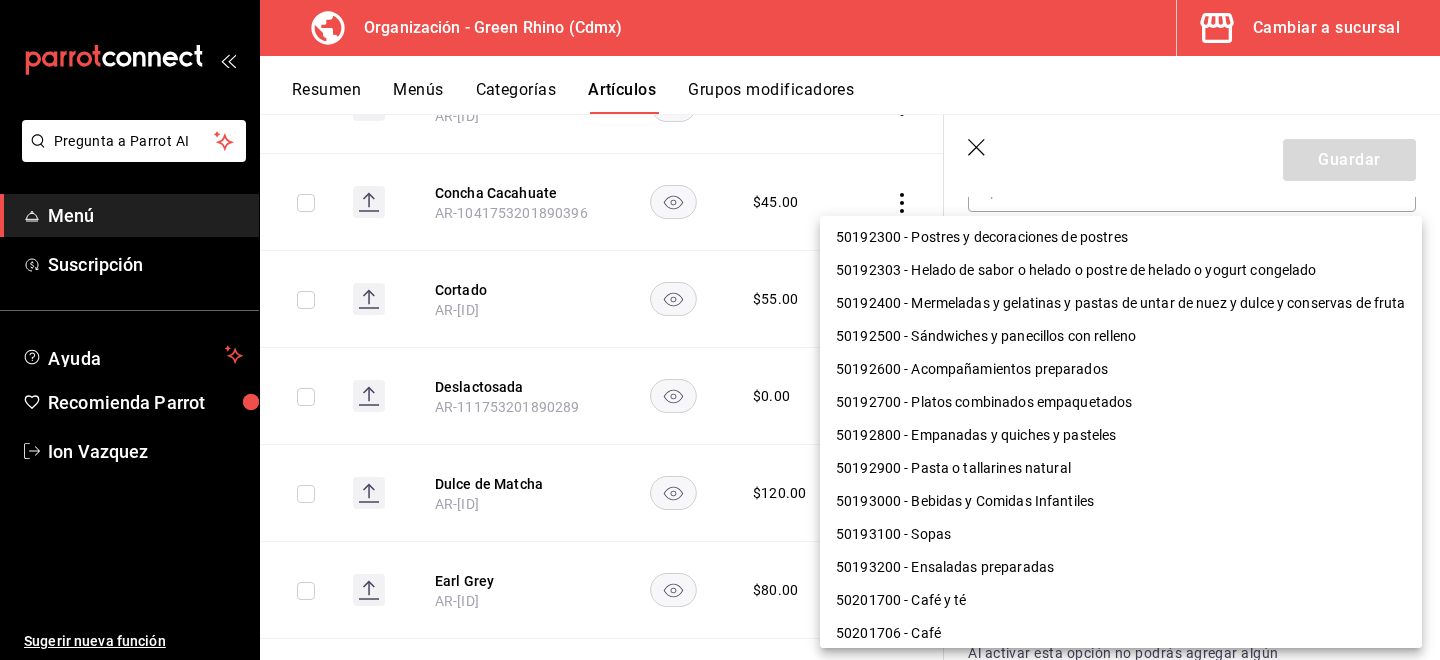 scroll, scrollTop: 524, scrollLeft: 0, axis: vertical 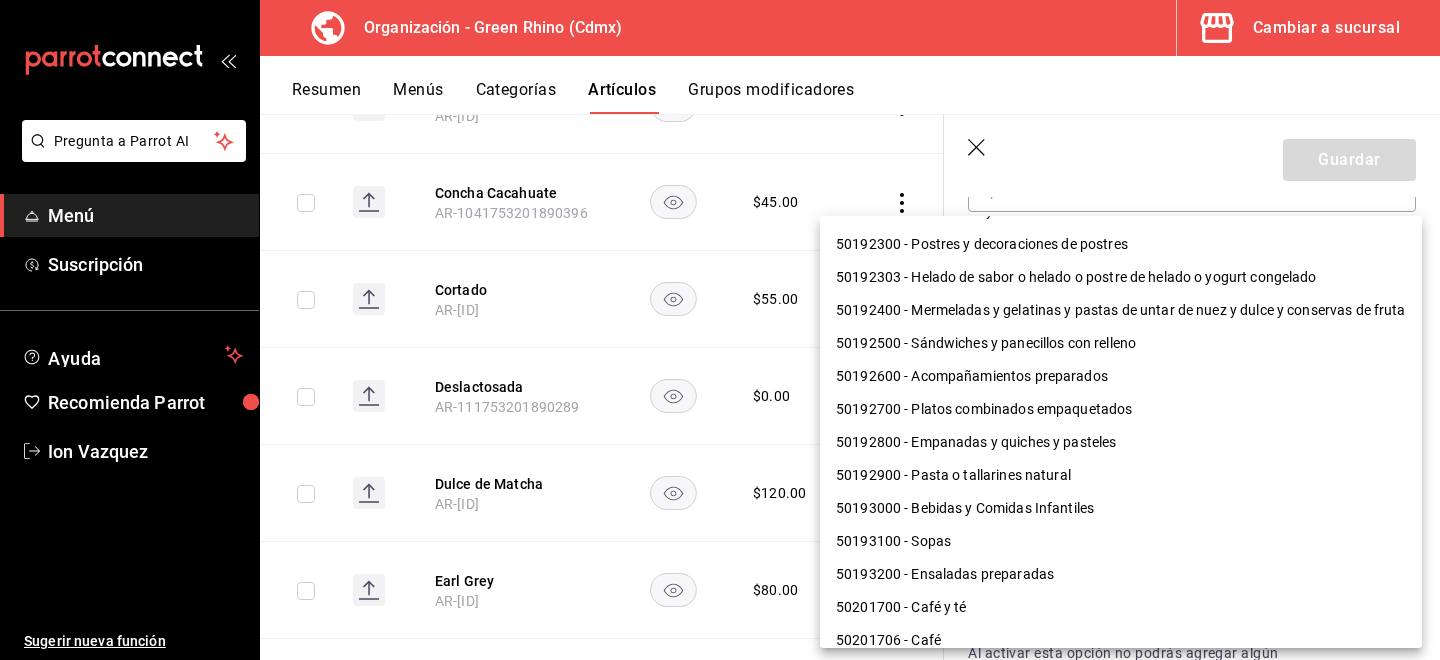 click on "50192400 - Mermeladas y gelatinas y pastas de untar de nuez y dulce y conservas de fruta" at bounding box center (1121, 310) 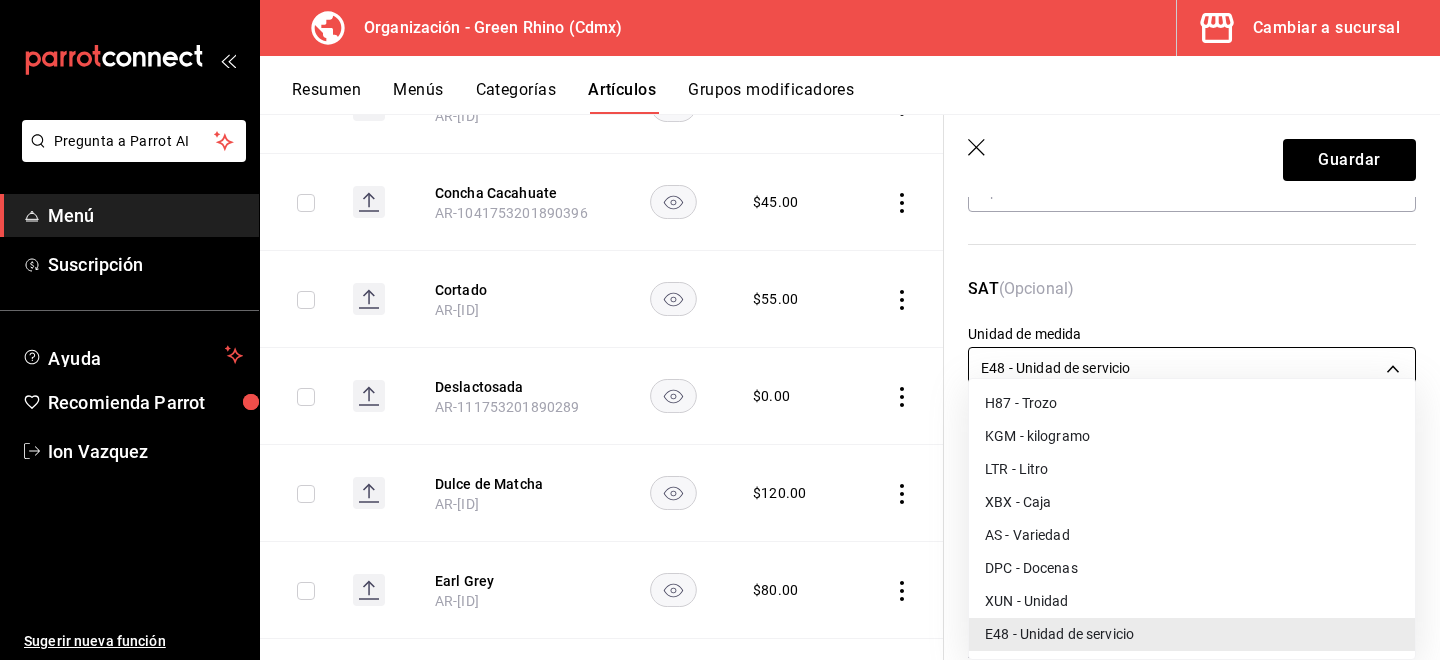 click on "Pregunta a Parrot AI Menú   Suscripción   Ayuda Recomienda Parrot   Ion Vazquez   Sugerir nueva función   Organización - Green Rhino ([CITY]) Cambiar a sucursal Resumen Menús Categorías Artículos Grupos modificadores Artículos organización Edita el  precio e imagen  de tus artículos.  Asigna una categoría, agrega grupos modificadores  como “sin cebolla” o “extra queso”. ​ ​ Marcas Todas las marcas, Sin marca [UUID] Categorías Todas las categorías, Sin categoría [UUIDS], [UUIDS], [UUIDS], [UUIDS], [UUIDS], [UUIDS], [UUIDS], [UUIDS] Tipo de venta Todos los artículos ALL Ordenar Artículo Disponible Precio Agua Mineral Grande [PRODUCT_CODE] $ 60.00 Agua Mineral Pequeña [PRODUCT_CODE] $ 45.00 Americano [PRODUCT_CODE] $ 50.00" at bounding box center [720, 330] 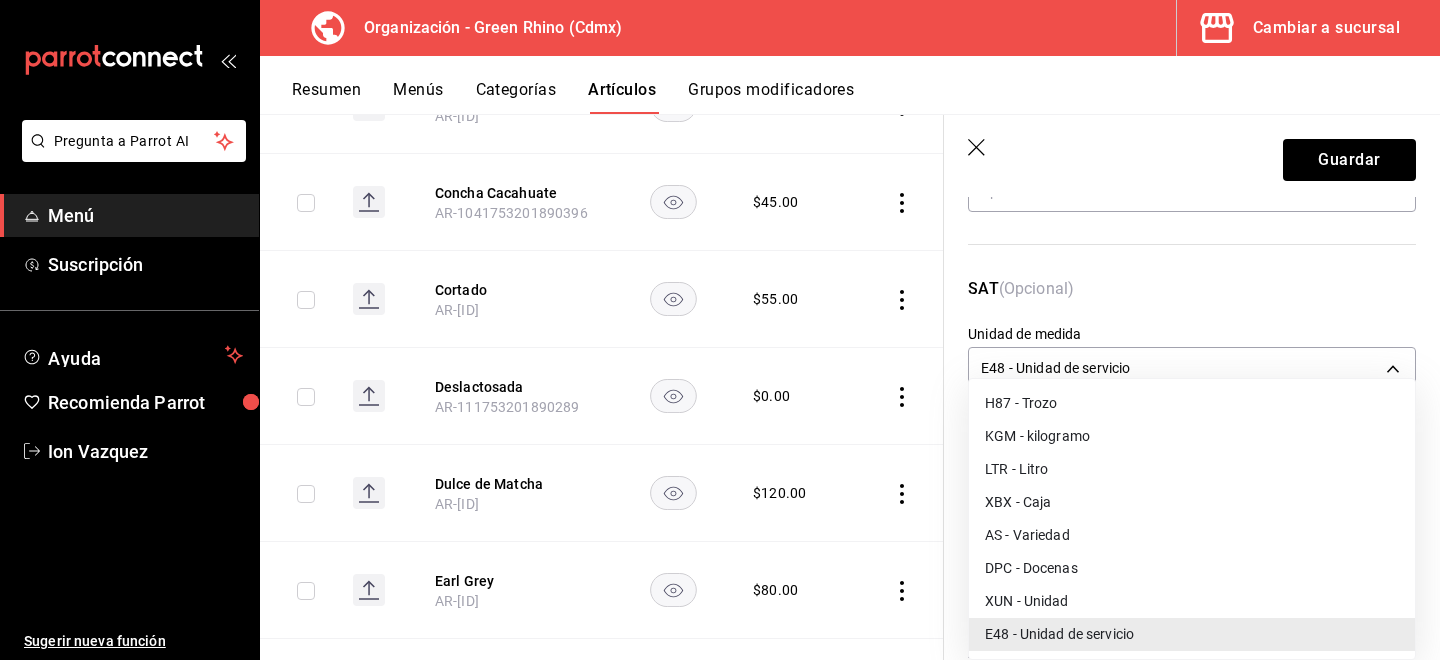 click on "XUN - Unidad" at bounding box center [1192, 601] 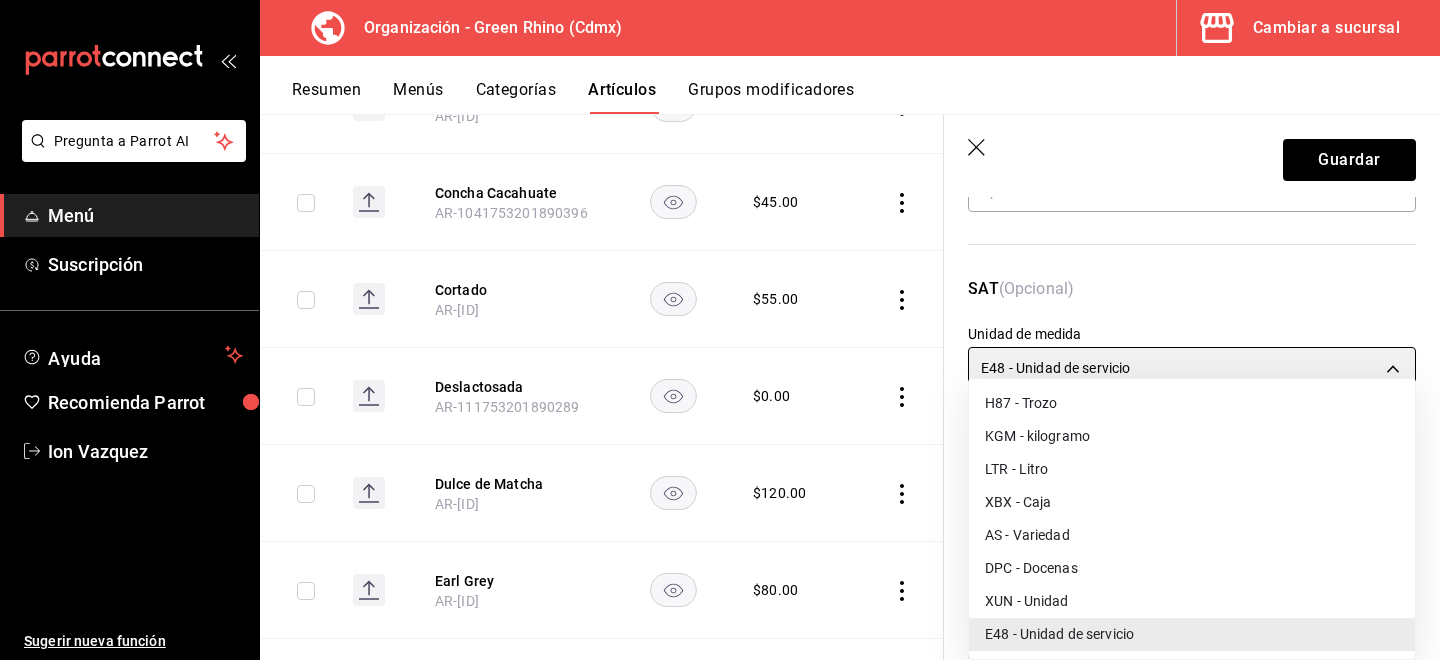 type on "XUN" 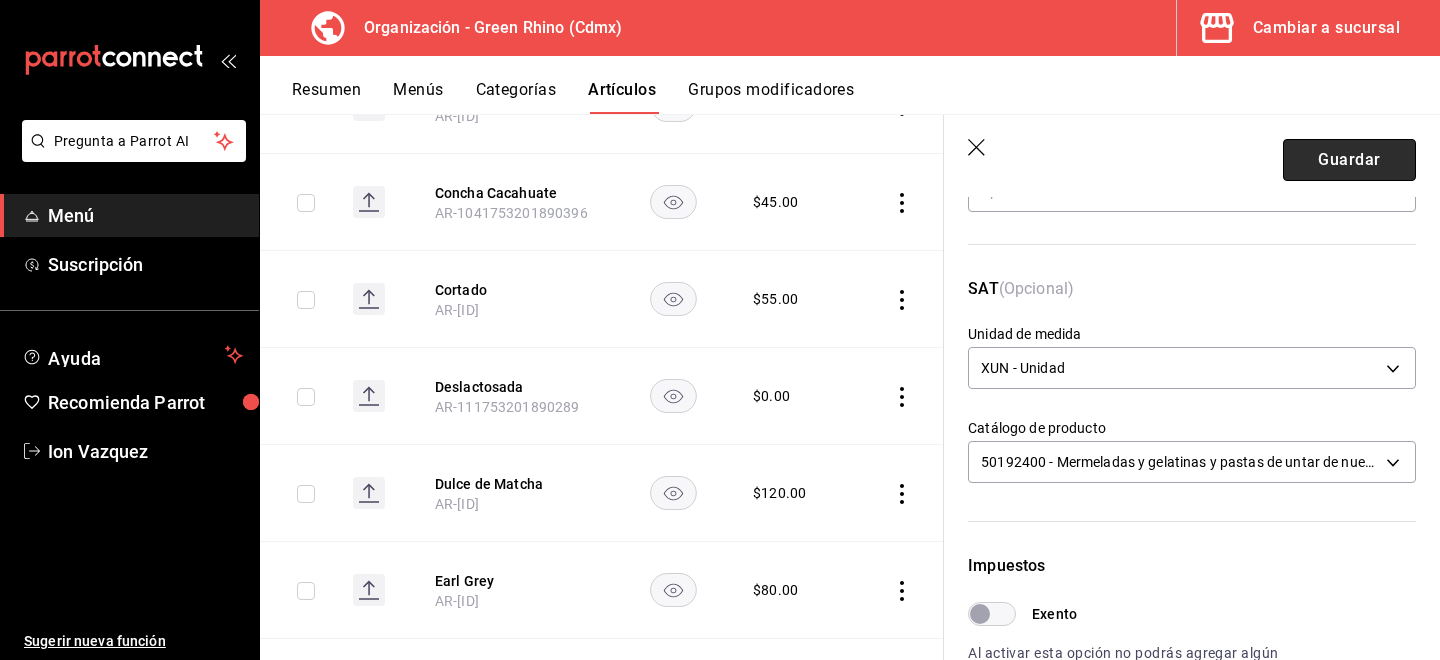 click on "Guardar" at bounding box center (1349, 160) 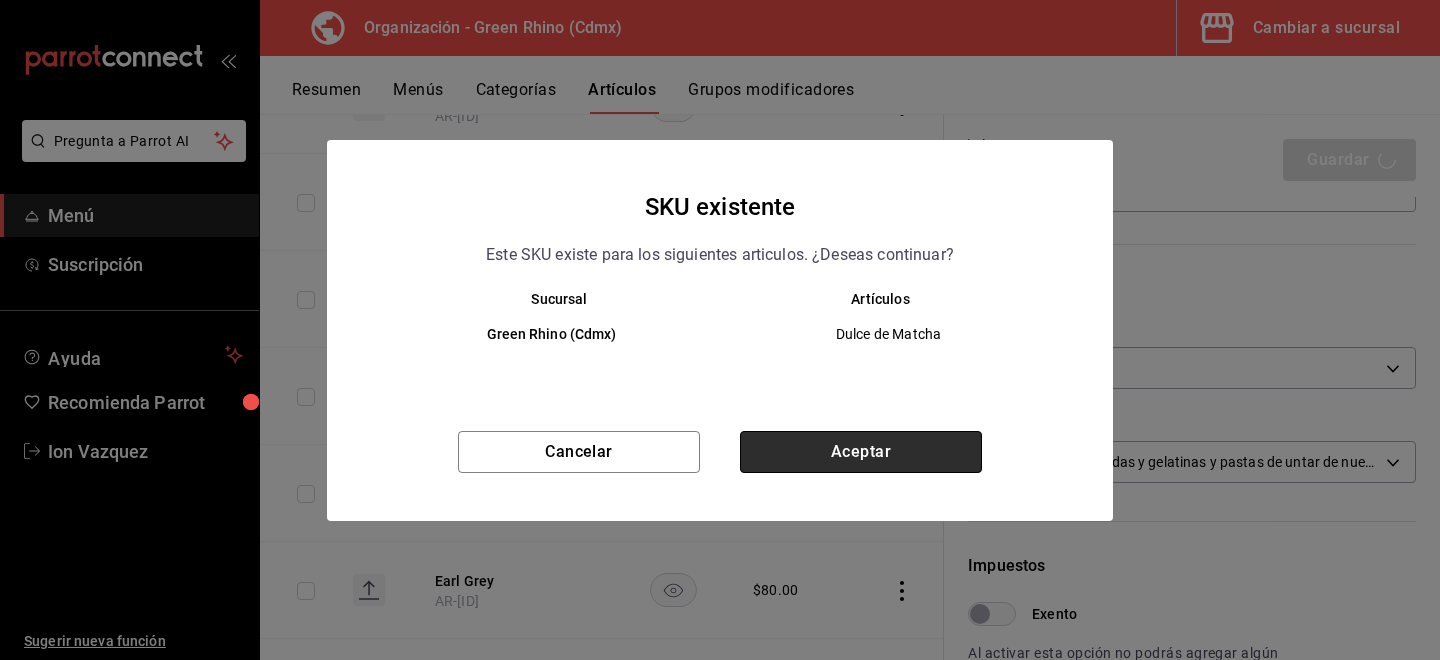 click on "Aceptar" at bounding box center (861, 452) 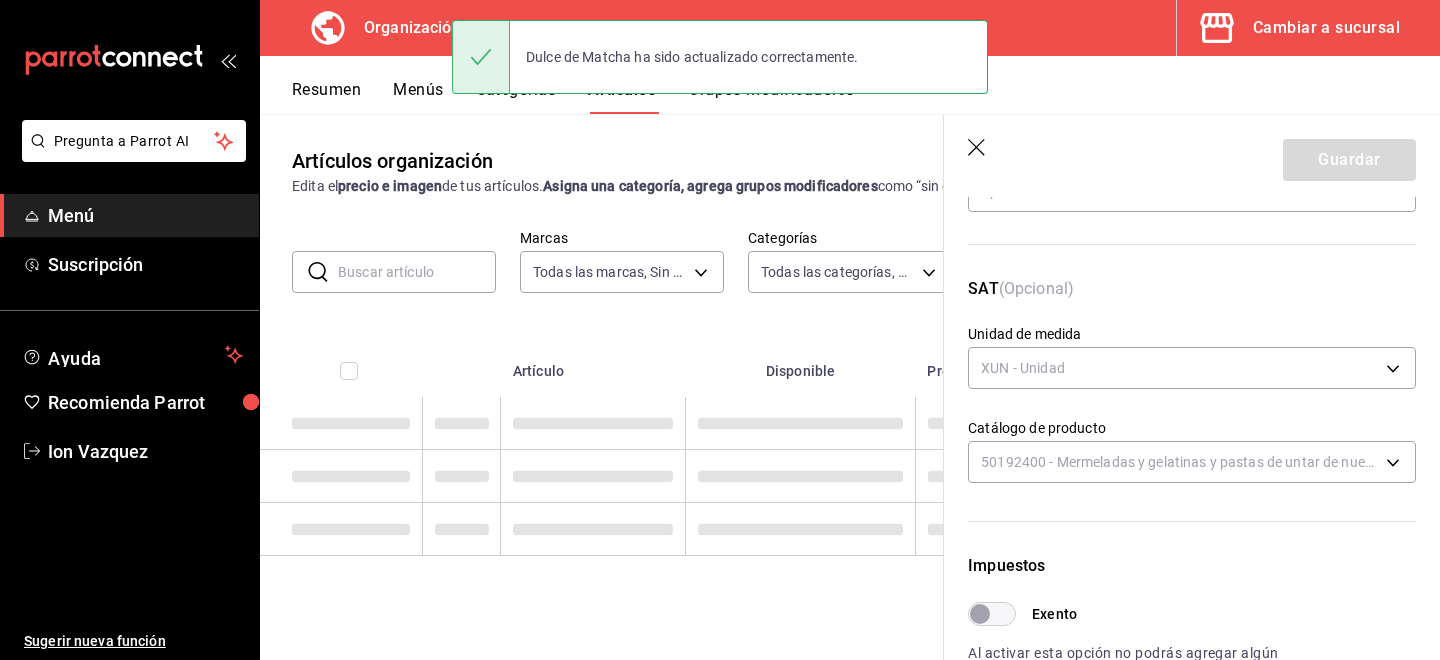 scroll, scrollTop: 0, scrollLeft: 0, axis: both 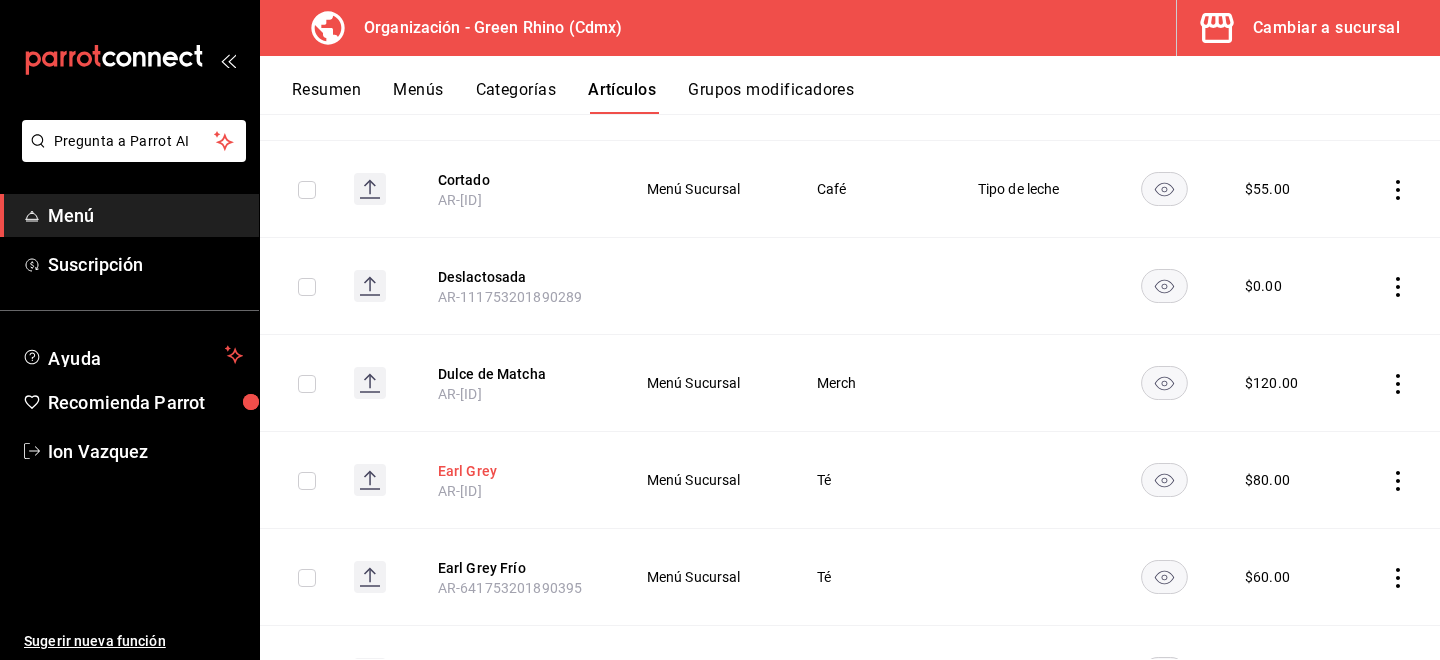 click on "Earl Grey" at bounding box center (518, 471) 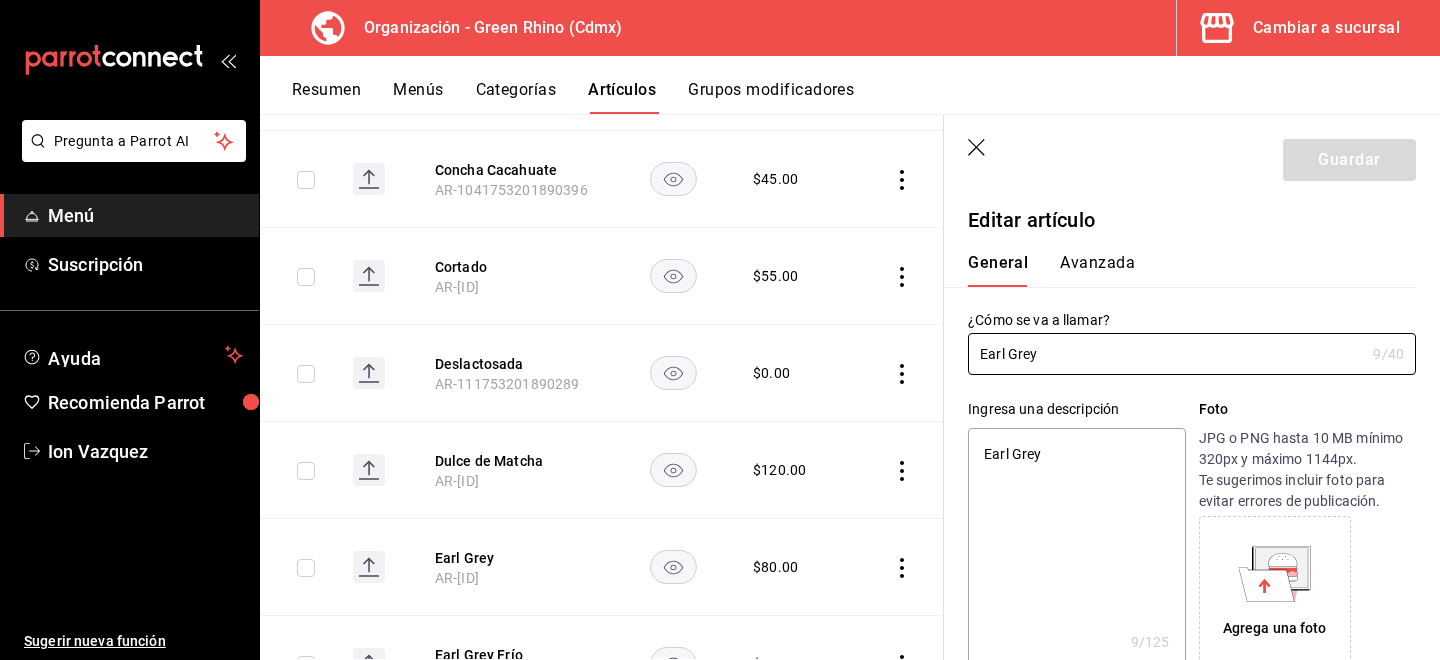 type on "x" 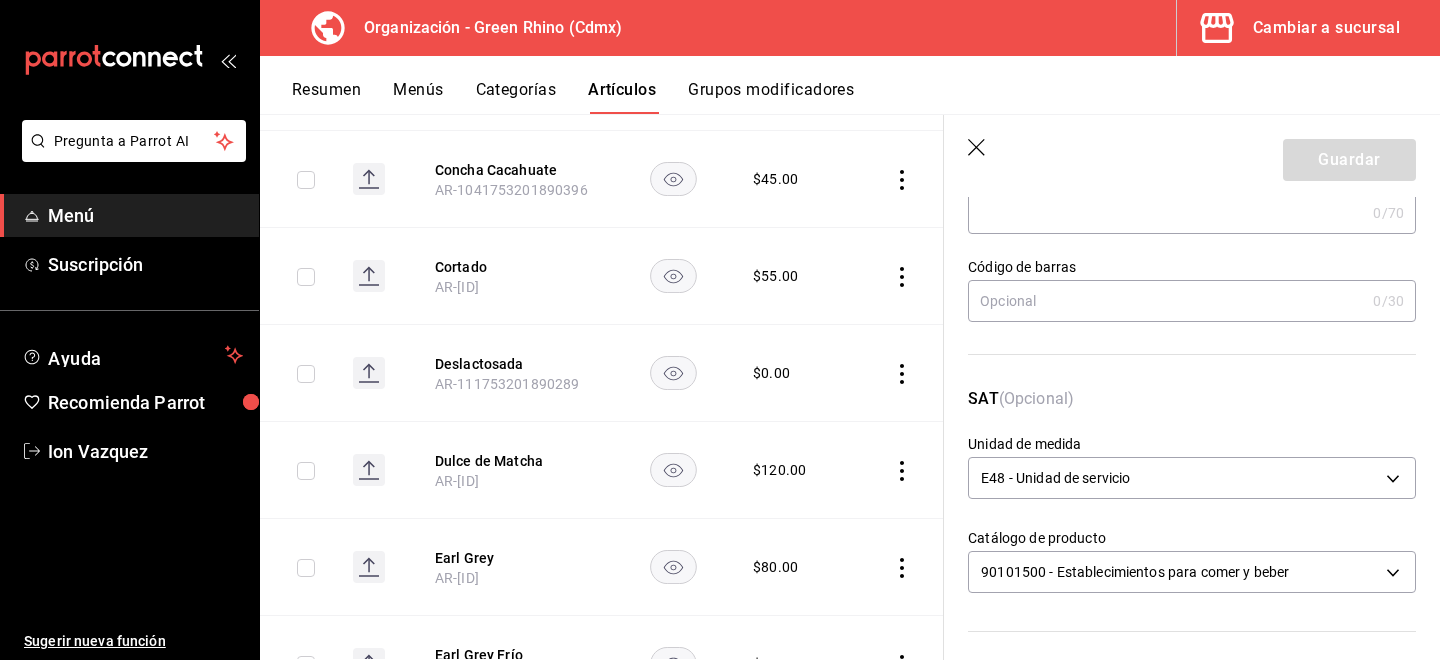 scroll, scrollTop: 180, scrollLeft: 0, axis: vertical 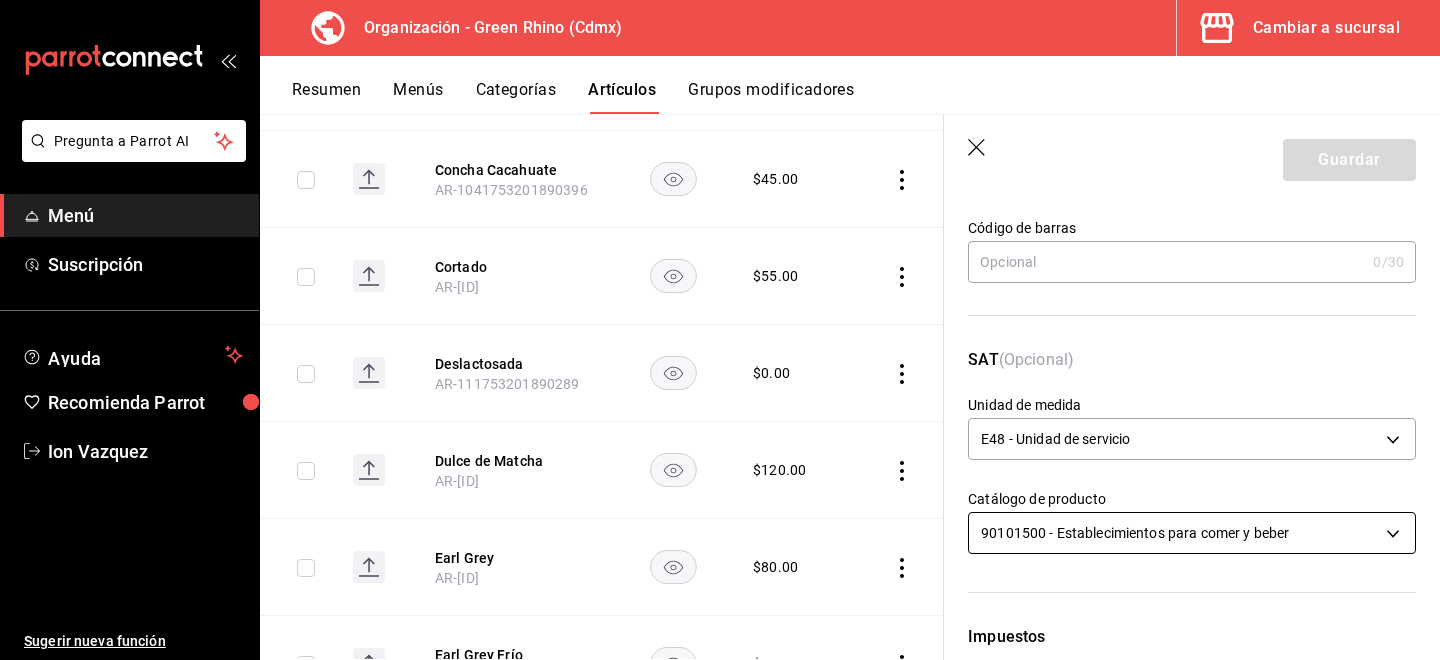 click on "Pregunta a Parrot AI Menú   Suscripción   Ayuda Recomienda Parrot   Ion Vazquez   Sugerir nueva función   Organización - Green Rhino ([CITY]) Cambiar a sucursal Resumen Menús Categorías Artículos Grupos modificadores Artículos organización Edita el  precio e imagen  de tus artículos.  Asigna una categoría, agrega grupos modificadores  como “sin cebolla” o “extra queso”. ​ ​ Marcas Todas las marcas, Sin marca [UUID] Categorías Todas las categorías, Sin categoría [UUIDS], [UUIDS], [UUIDS], [UUIDS], [UUIDS], [UUIDS], [UUIDS], [UUIDS] Tipo de venta Todos los artículos ALL Ordenar Artículo Disponible Precio Agua Mineral Grande [PRODUCT_CODE] $ 60.00 Agua Mineral Pequeña [PRODUCT_CODE] $ 45.00 Americano [PRODUCT_CODE] $ 50.00" at bounding box center [720, 330] 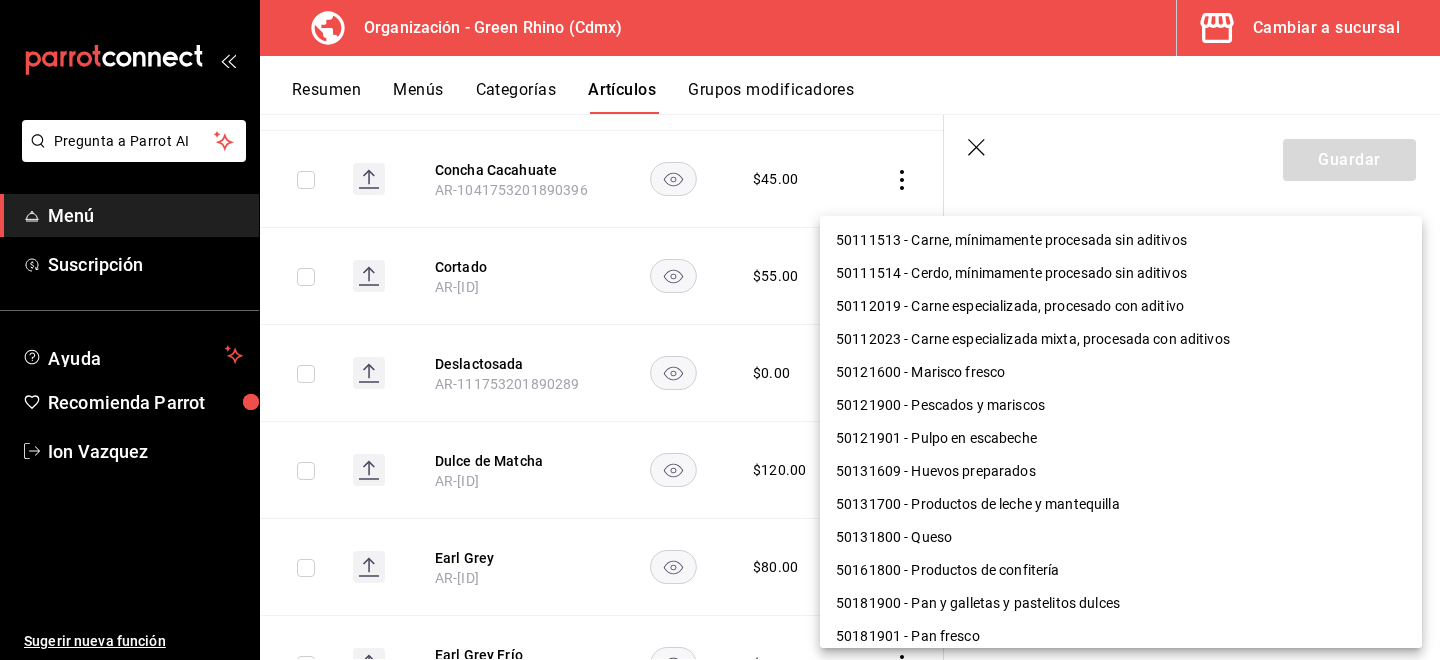 scroll, scrollTop: 1300, scrollLeft: 0, axis: vertical 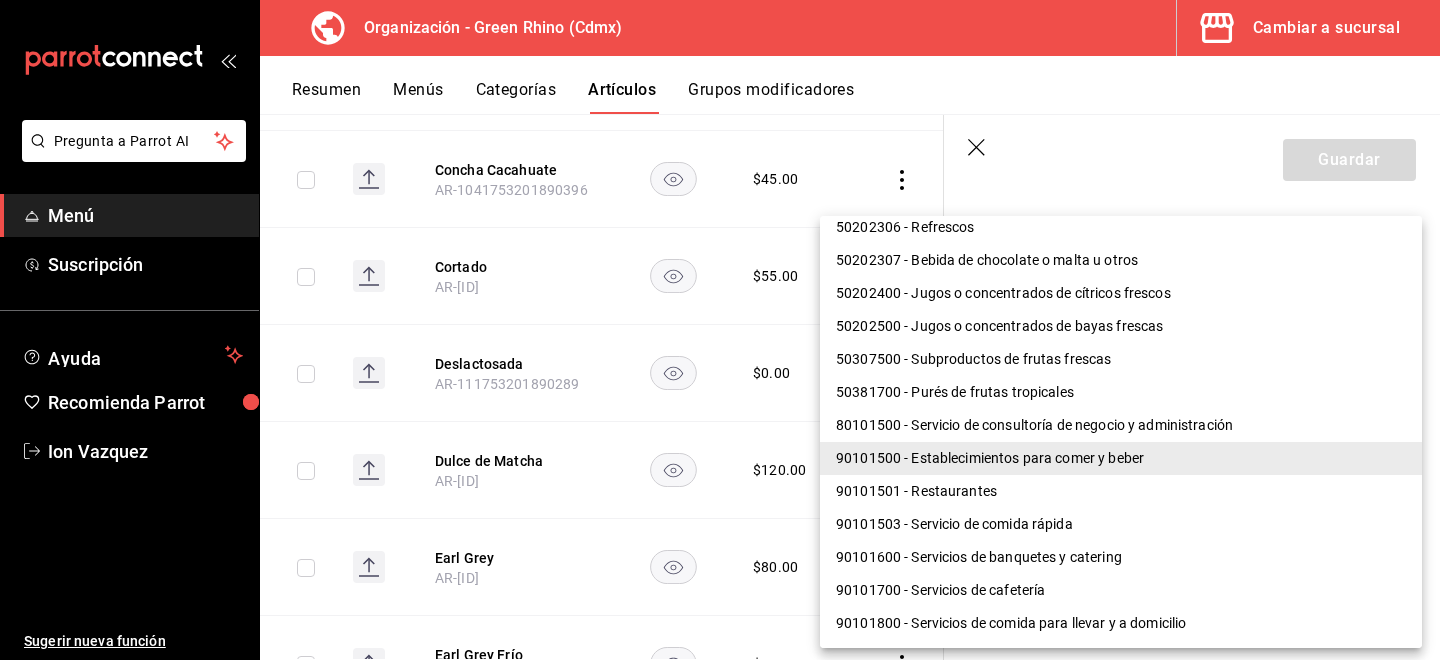 click on "90101501 - Restaurantes" at bounding box center (1121, 491) 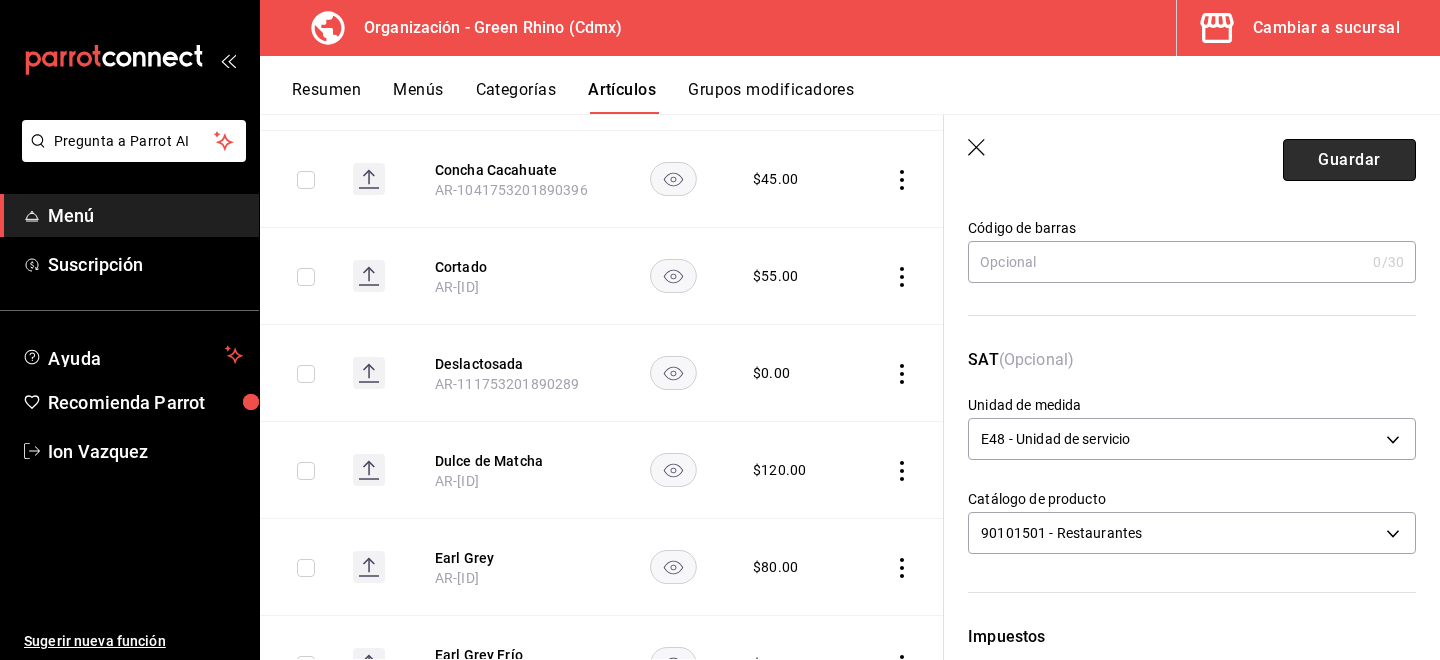 click on "Guardar" at bounding box center (1349, 160) 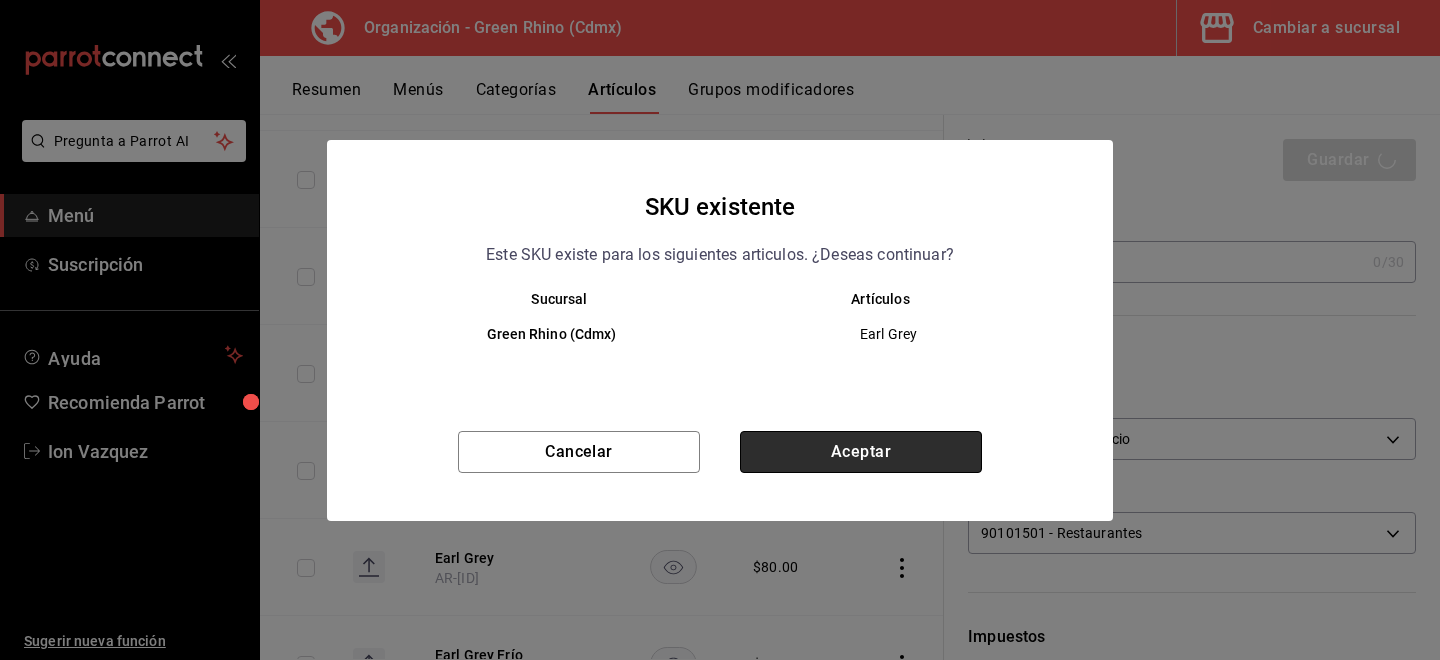 click on "Aceptar" at bounding box center (861, 452) 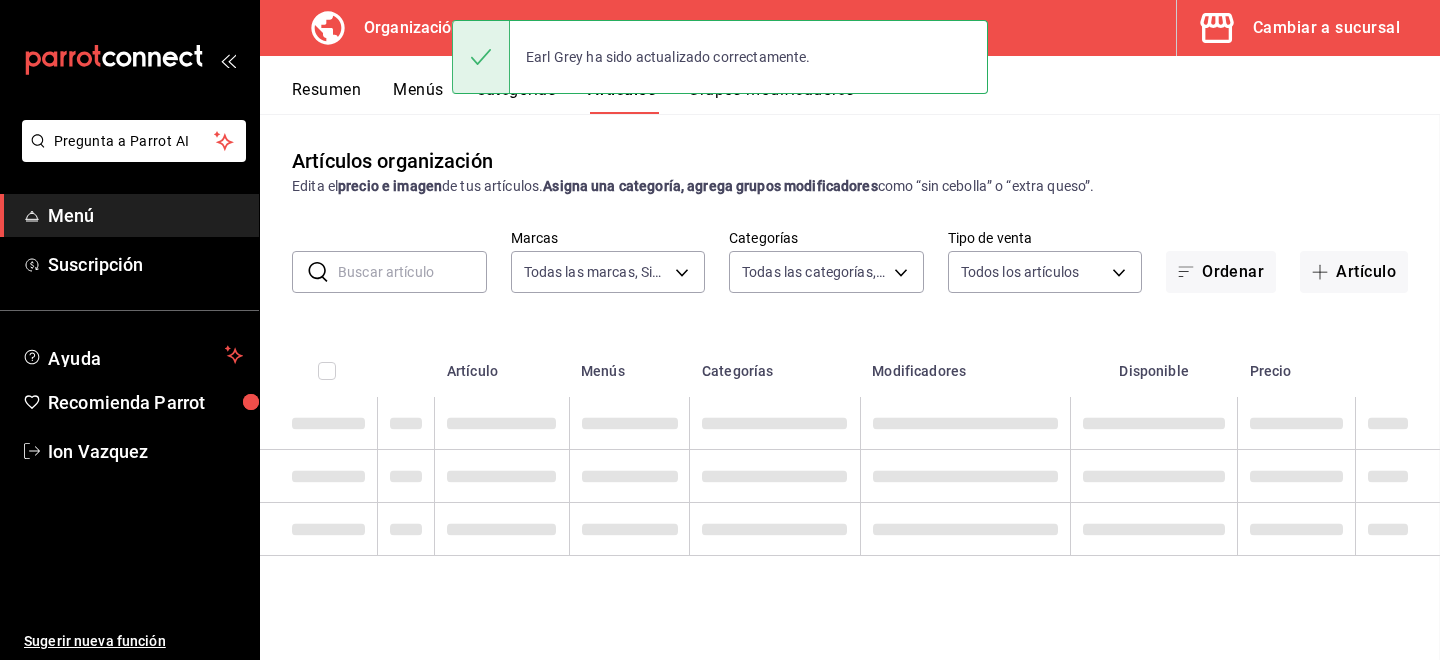scroll, scrollTop: 0, scrollLeft: 0, axis: both 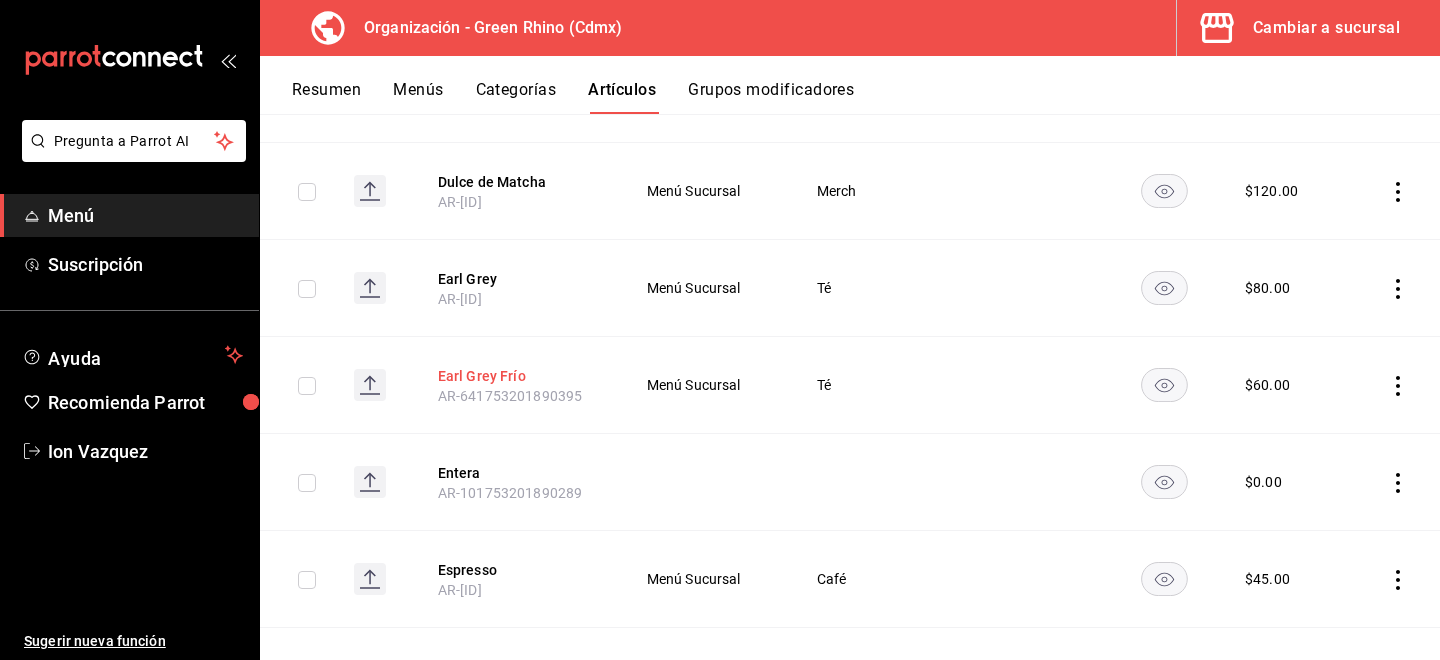 click on "Earl Grey Frío" at bounding box center [518, 376] 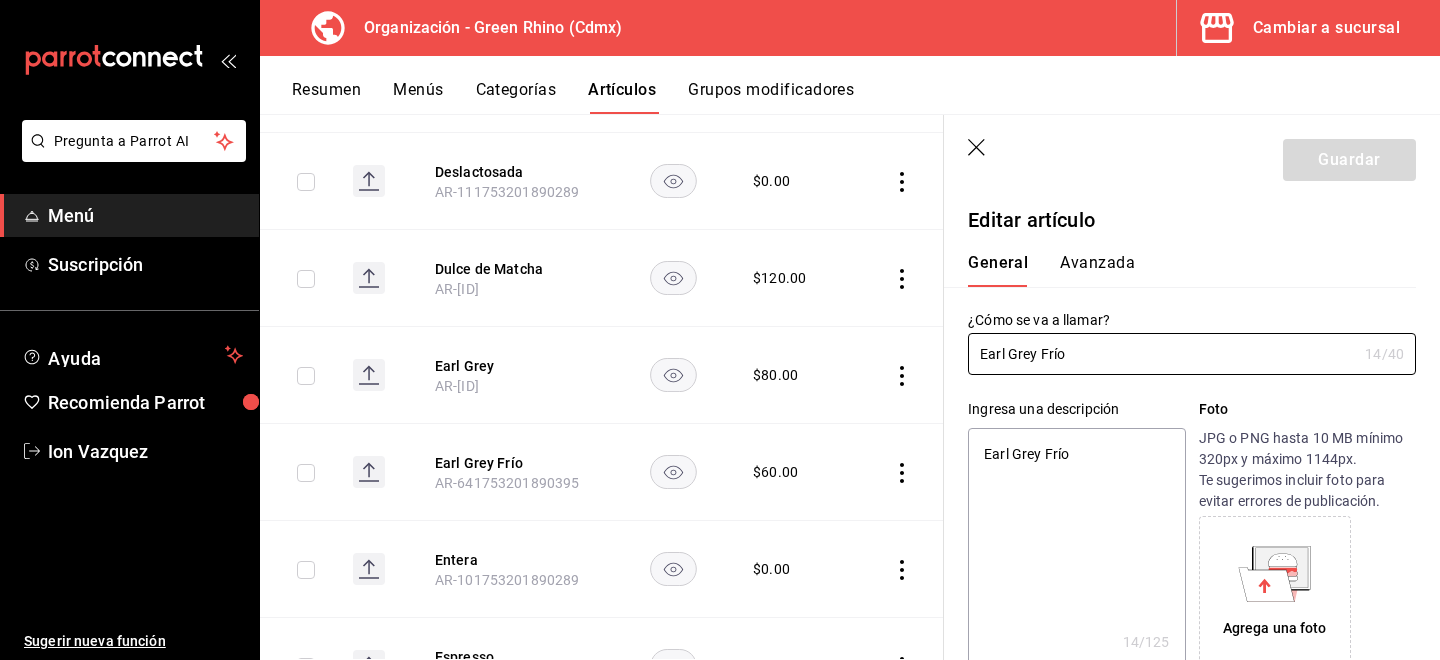 type on "x" 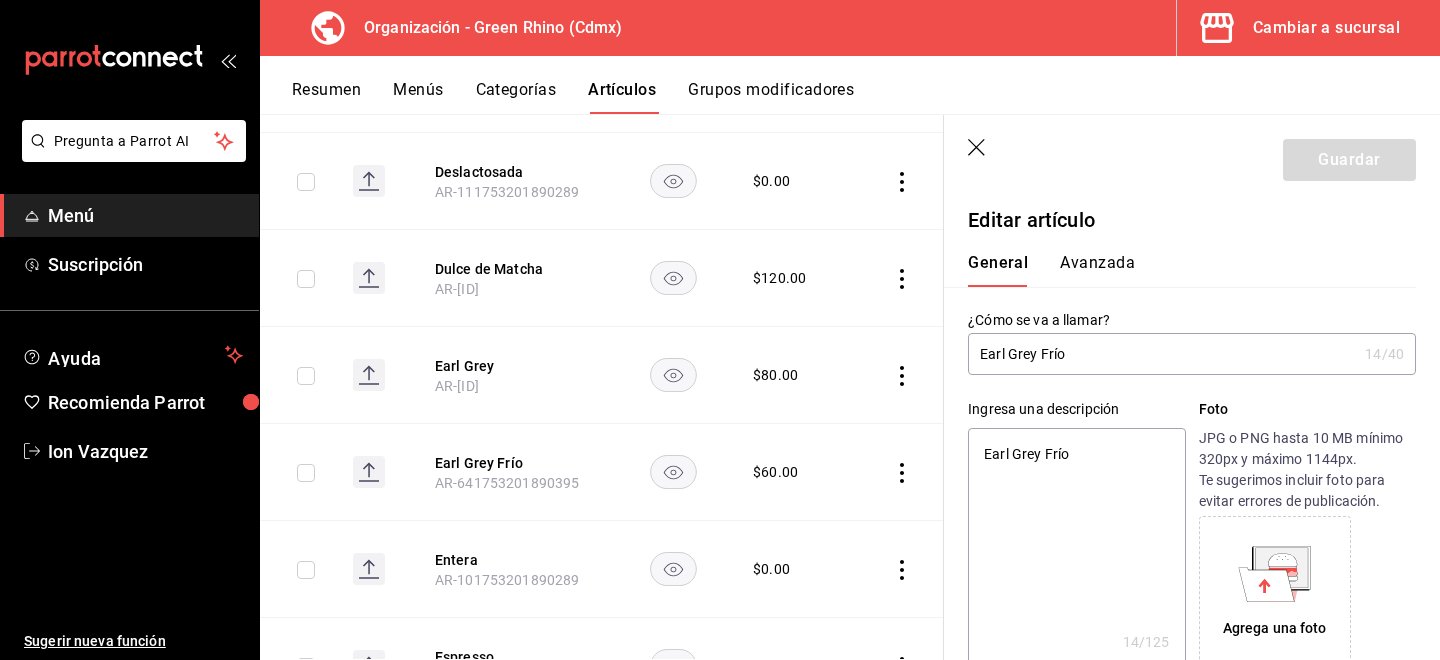 click on "Avanzada" at bounding box center [1097, 270] 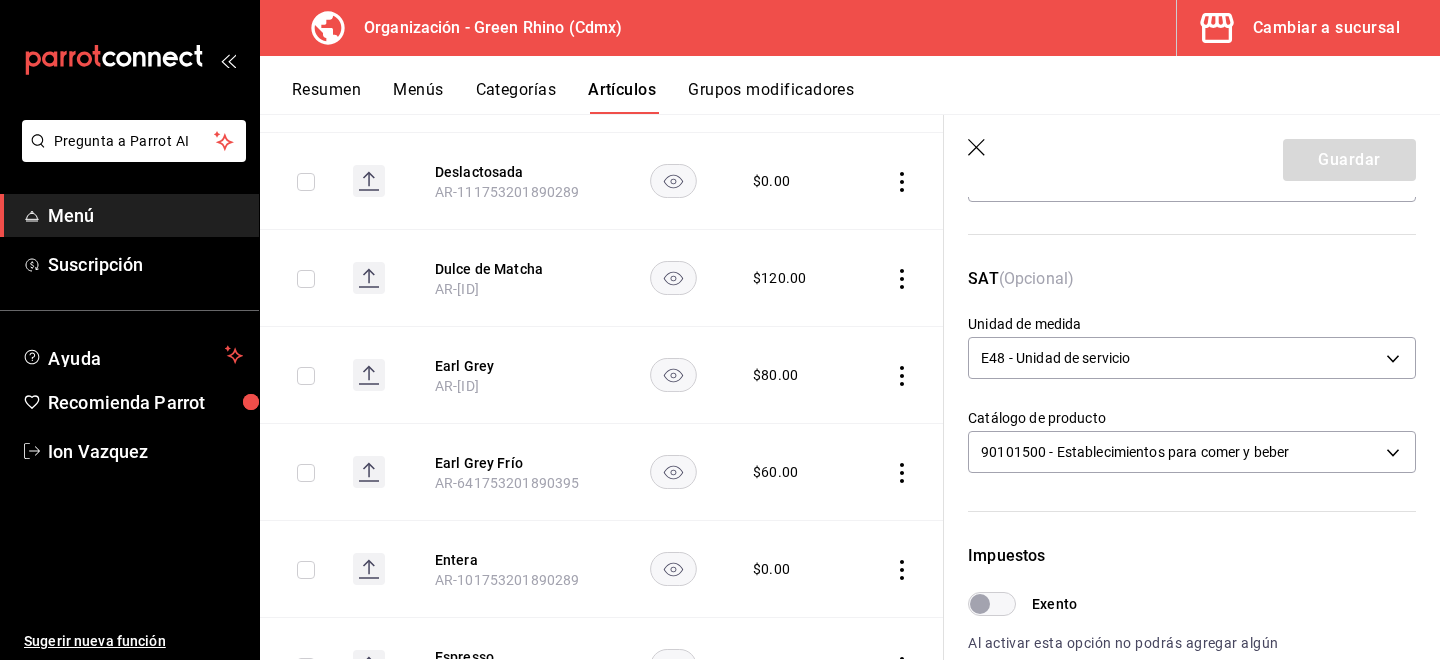 scroll, scrollTop: 260, scrollLeft: 0, axis: vertical 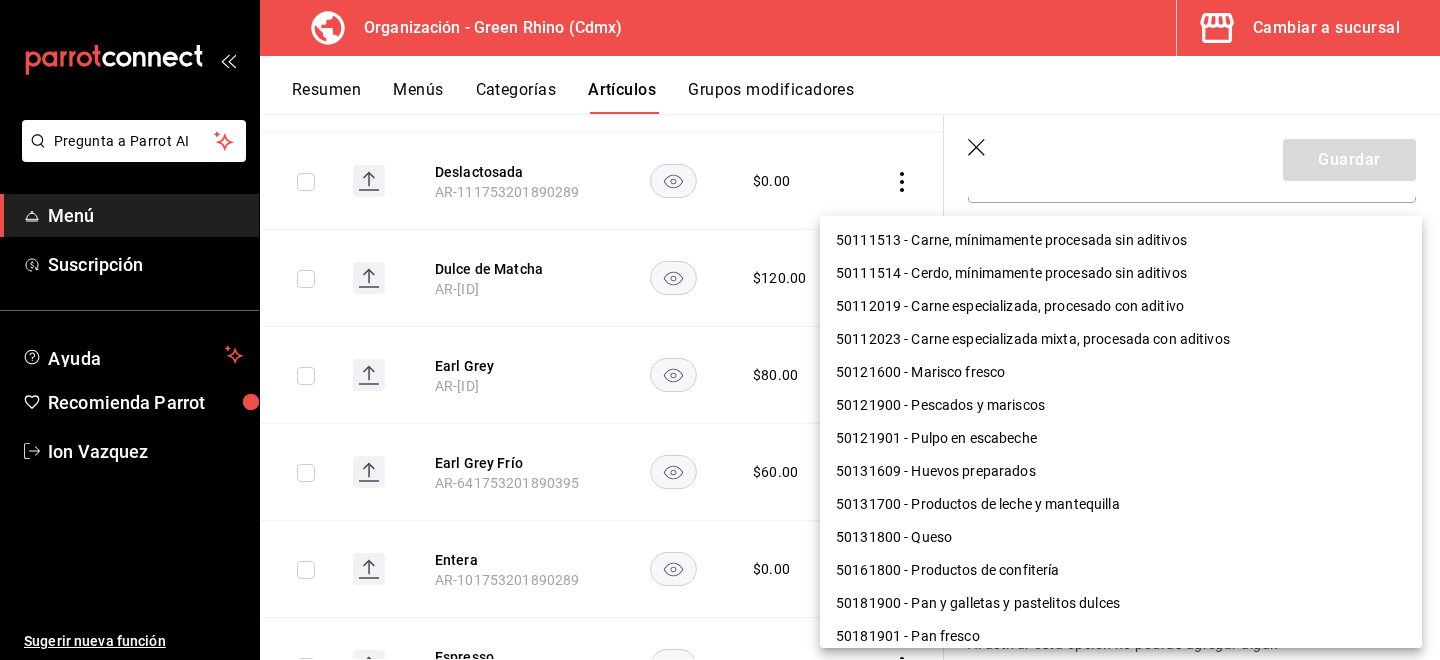 click on "Pregunta a Parrot AI Menú   Suscripción   Ayuda Recomienda Parrot   Ion Vazquez   Sugerir nueva función   Organización - Green Rhino ([CITY]) Cambiar a sucursal Resumen Menús Categorías Artículos Grupos modificadores Artículos organización Edita el  precio e imagen  de tus artículos.  Asigna una categoría, agrega grupos modificadores  como “sin cebolla” o “extra queso”. ​ ​ Marcas Todas las marcas, Sin marca [UUID] Categorías Todas las categorías, Sin categoría [UUIDS], [UUIDS], [UUIDS], [UUIDS], [UUIDS], [UUIDS], [UUIDS], [UUIDS] Tipo de venta Todos los artículos ALL Ordenar Artículo Disponible Precio Agua Mineral Grande [PRODUCT_CODE] $ 60.00 Agua Mineral Pequeña [PRODUCT_CODE] $ 45.00 Americano [PRODUCT_CODE] $ 50.00" at bounding box center (720, 330) 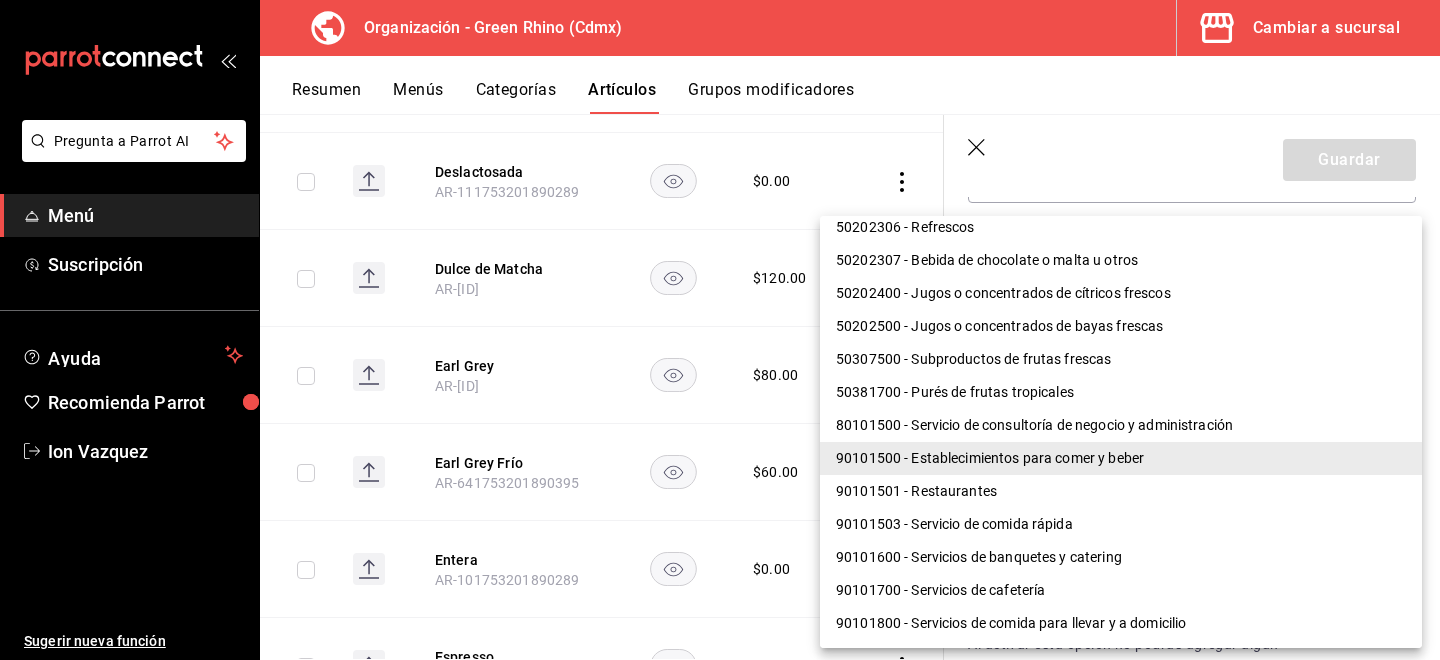click on "90101501 - Restaurantes" at bounding box center (1121, 491) 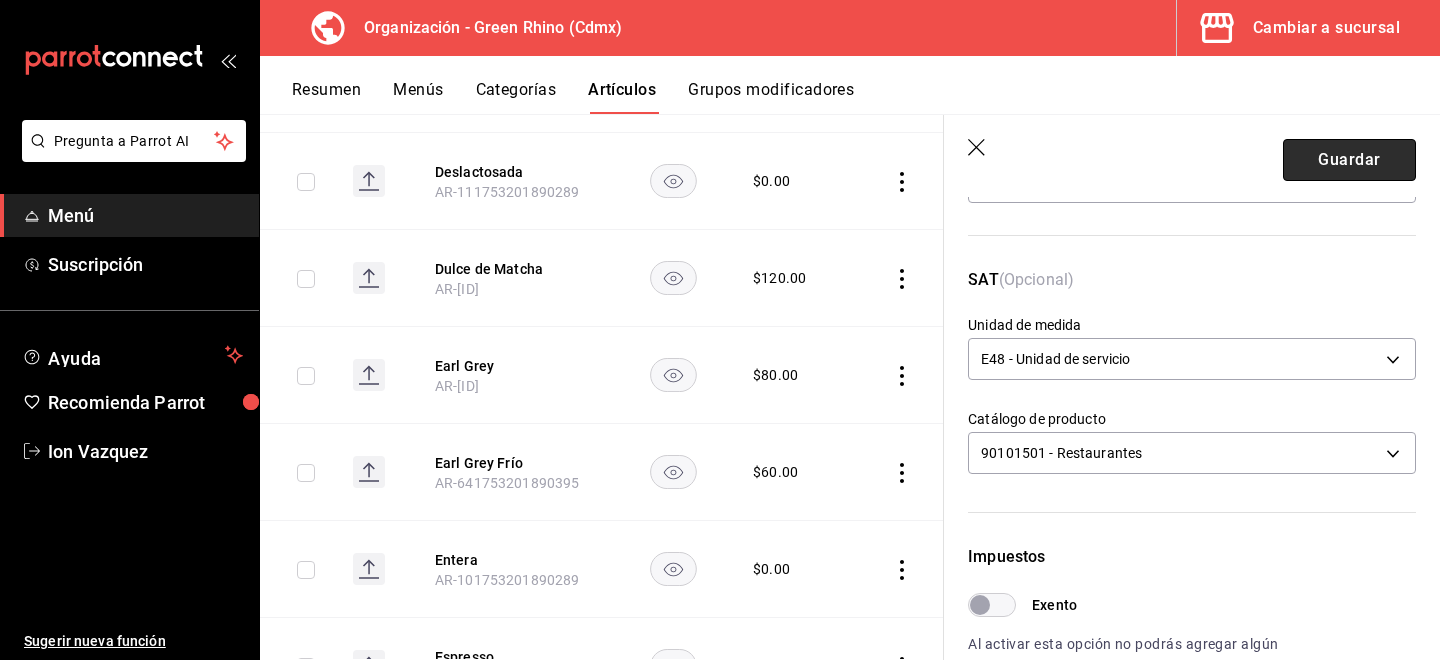 click on "Guardar" at bounding box center [1349, 160] 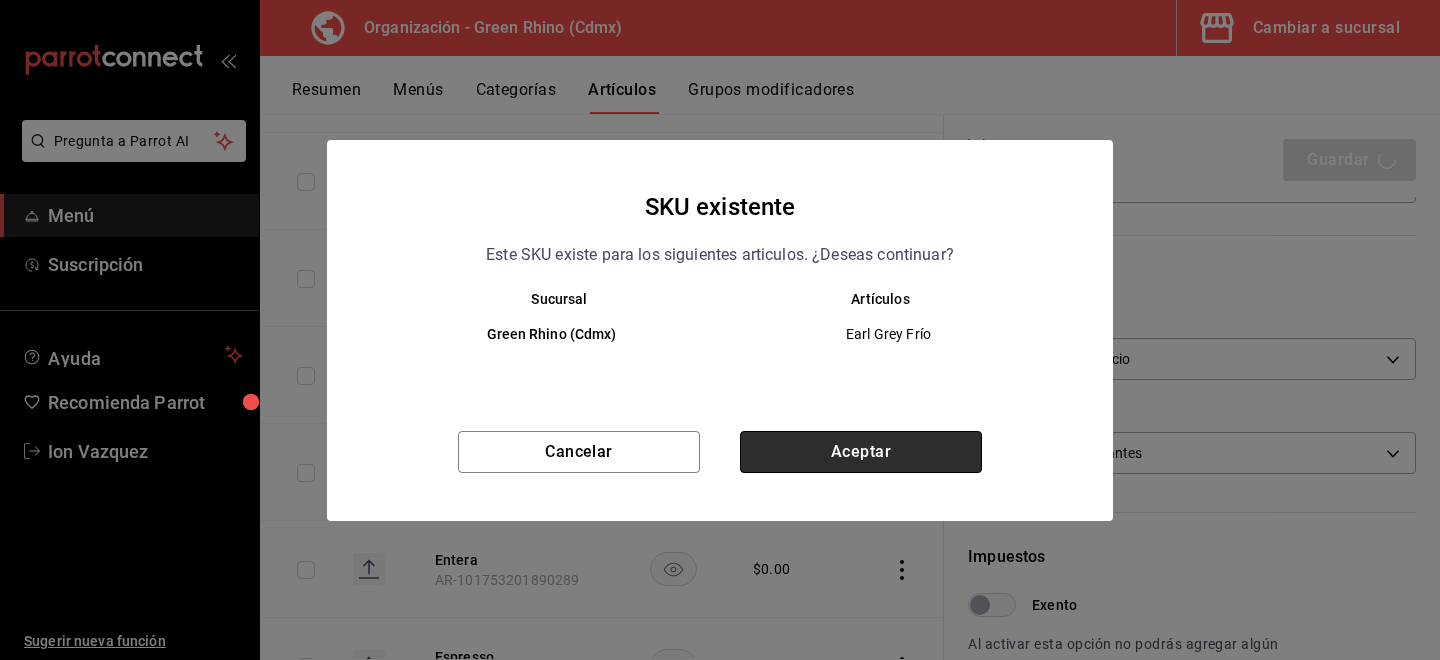 click on "Aceptar" at bounding box center [861, 452] 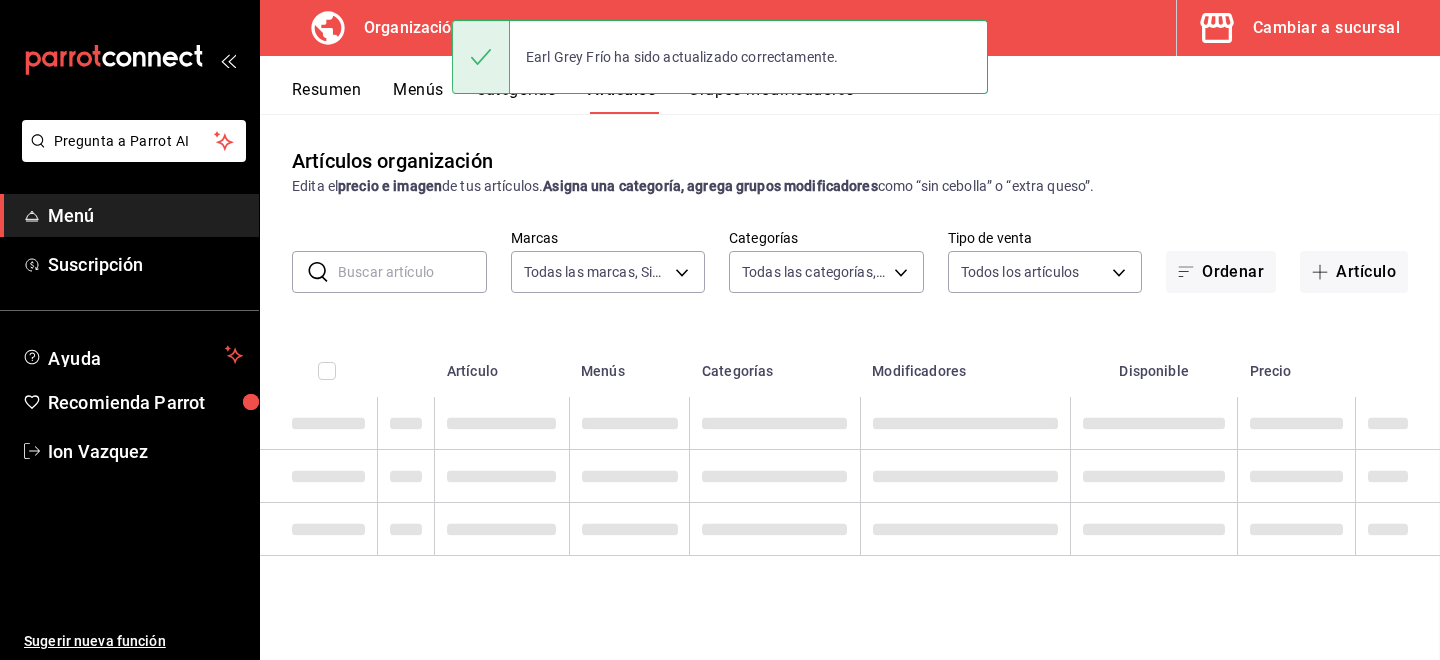 scroll, scrollTop: 0, scrollLeft: 0, axis: both 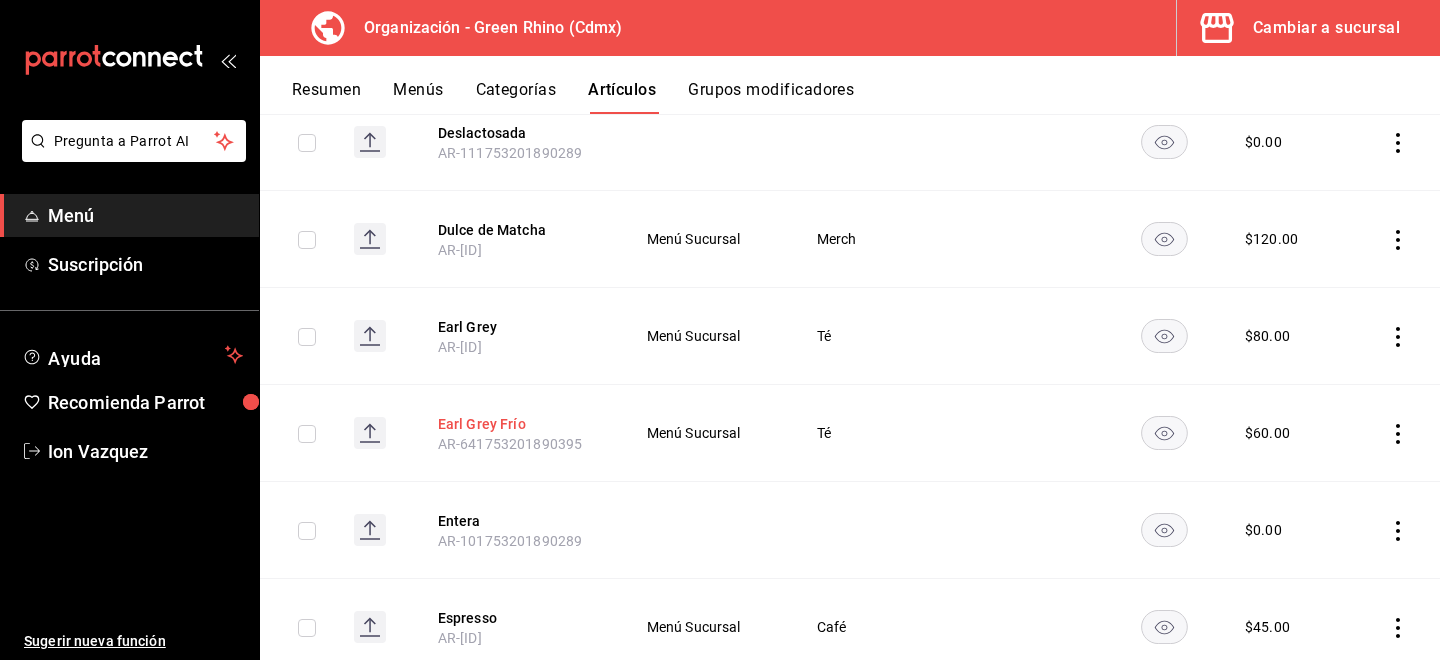 click on "Earl Grey Frío" at bounding box center (518, 424) 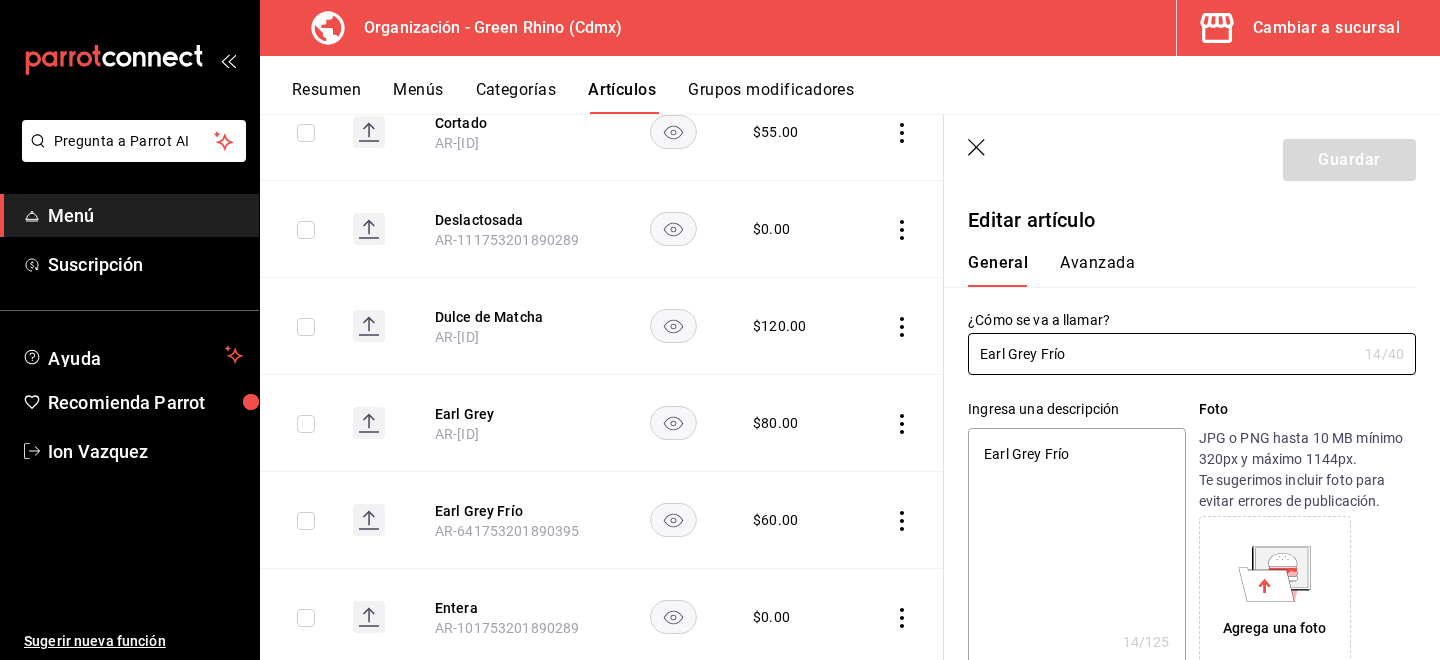 click on "Avanzada" at bounding box center (1097, 270) 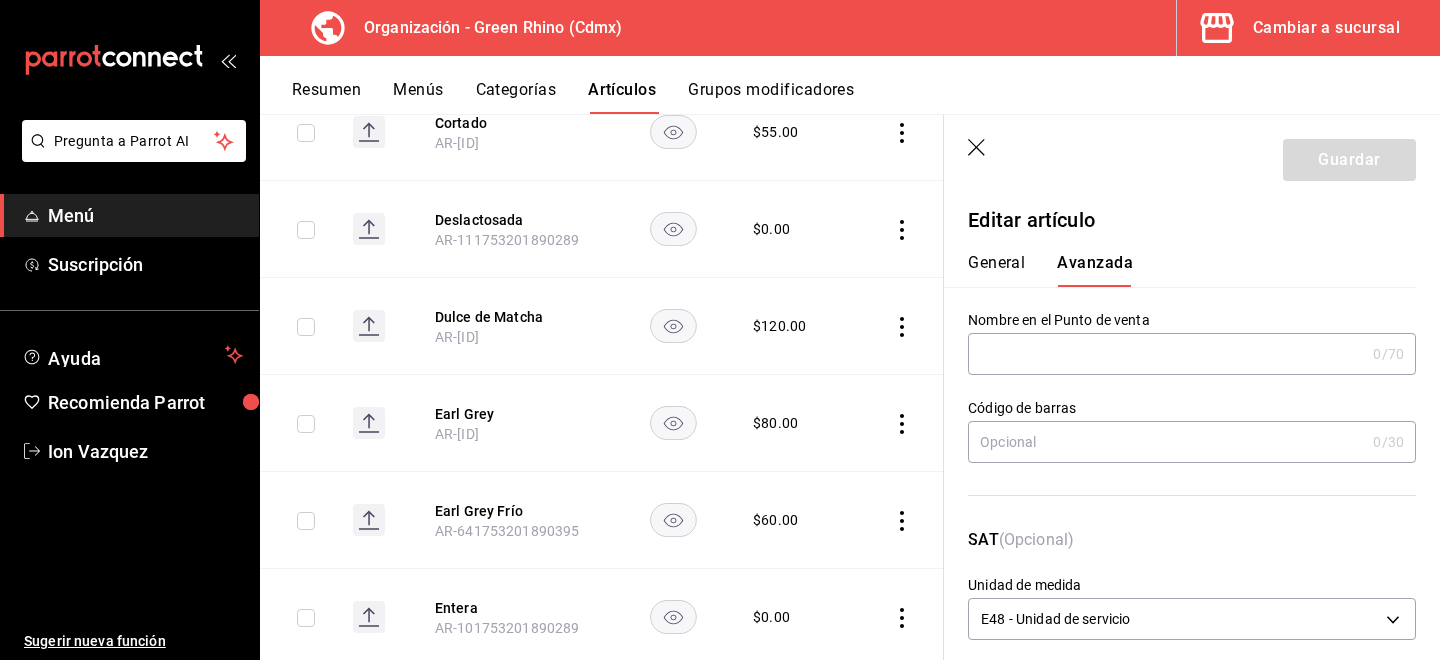 scroll, scrollTop: 272, scrollLeft: 0, axis: vertical 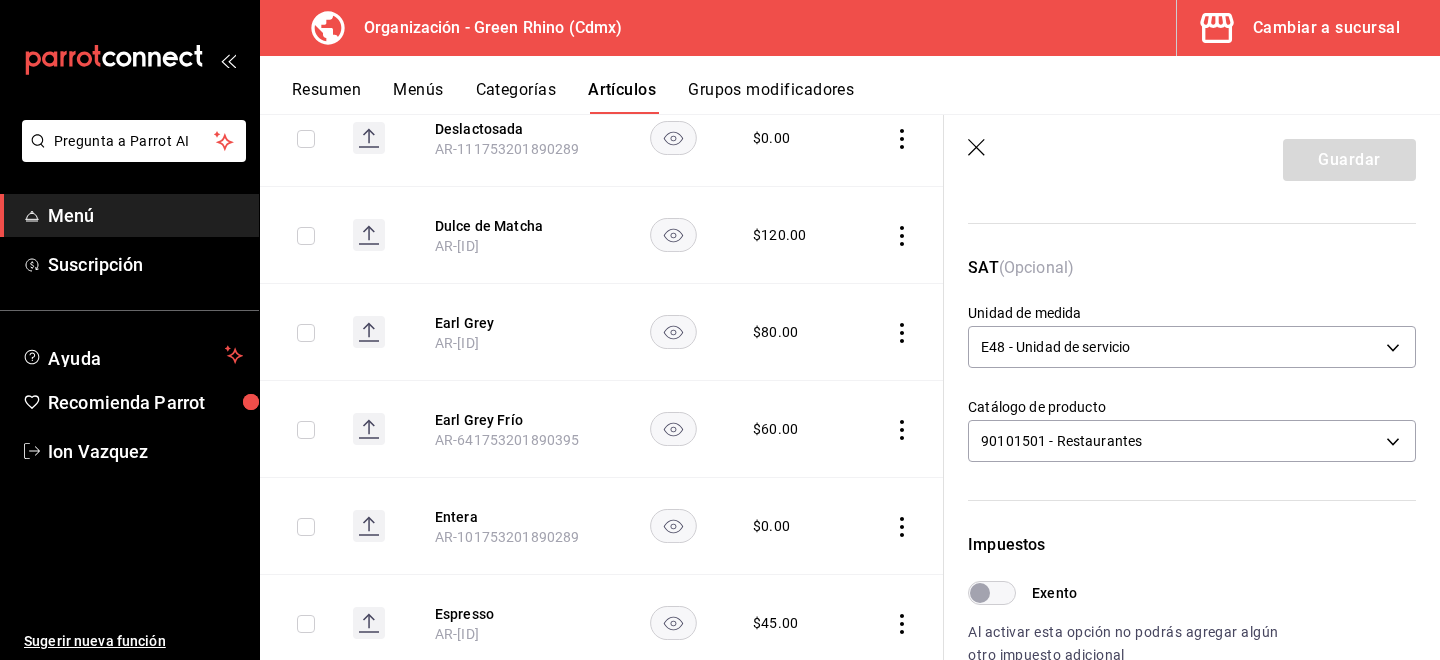 click on "Entera AR-101753201890289" at bounding box center [515, 526] 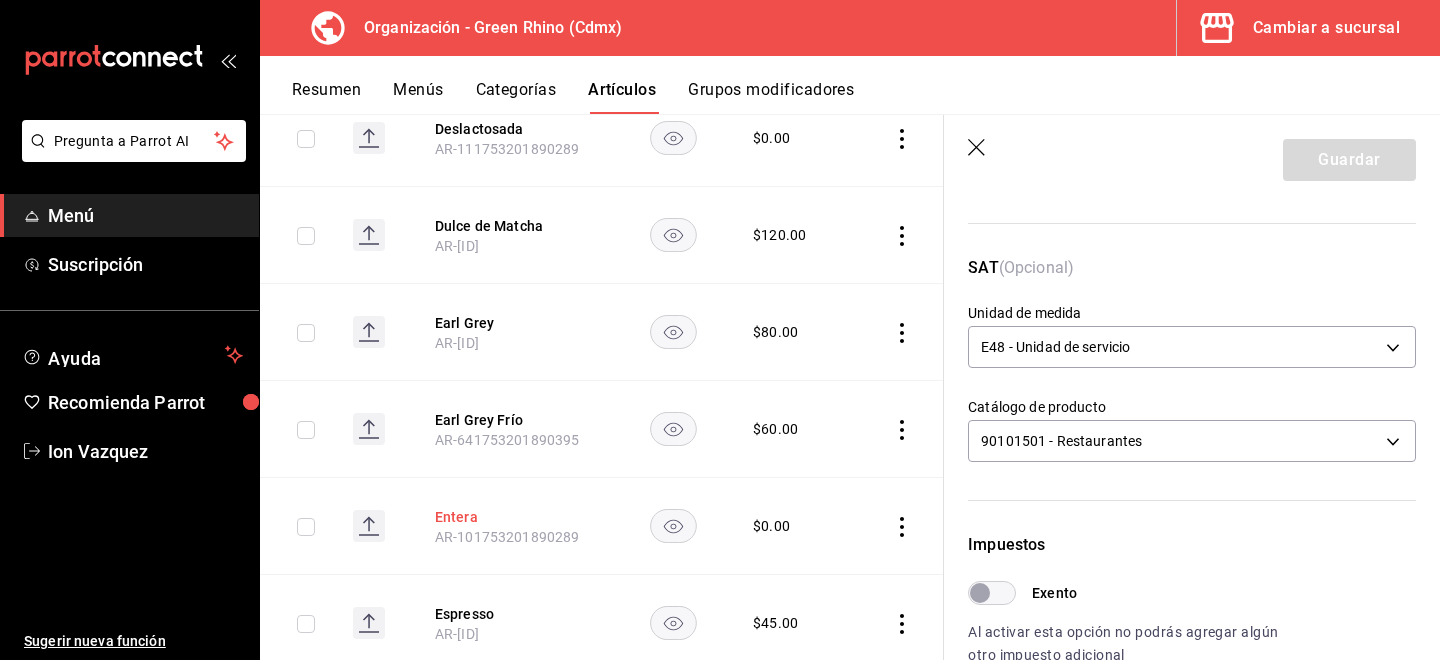 click on "Entera" at bounding box center (515, 517) 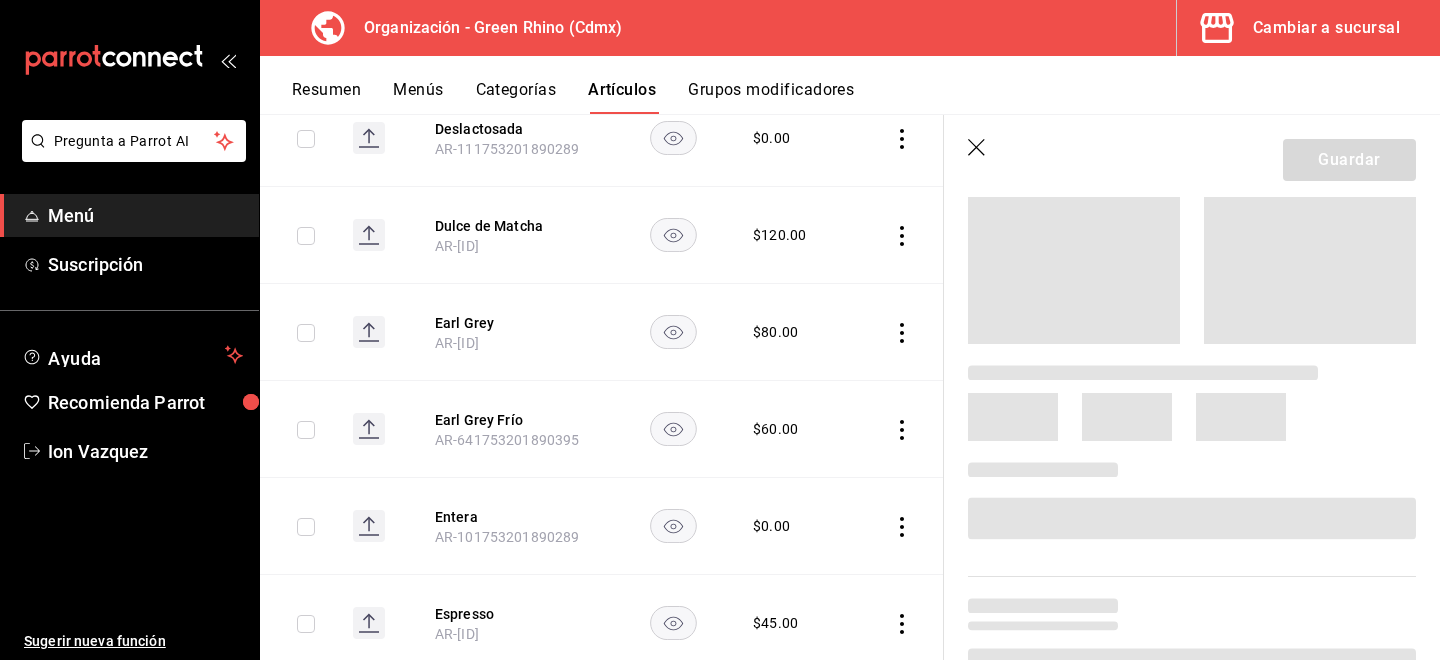 scroll, scrollTop: 0, scrollLeft: 0, axis: both 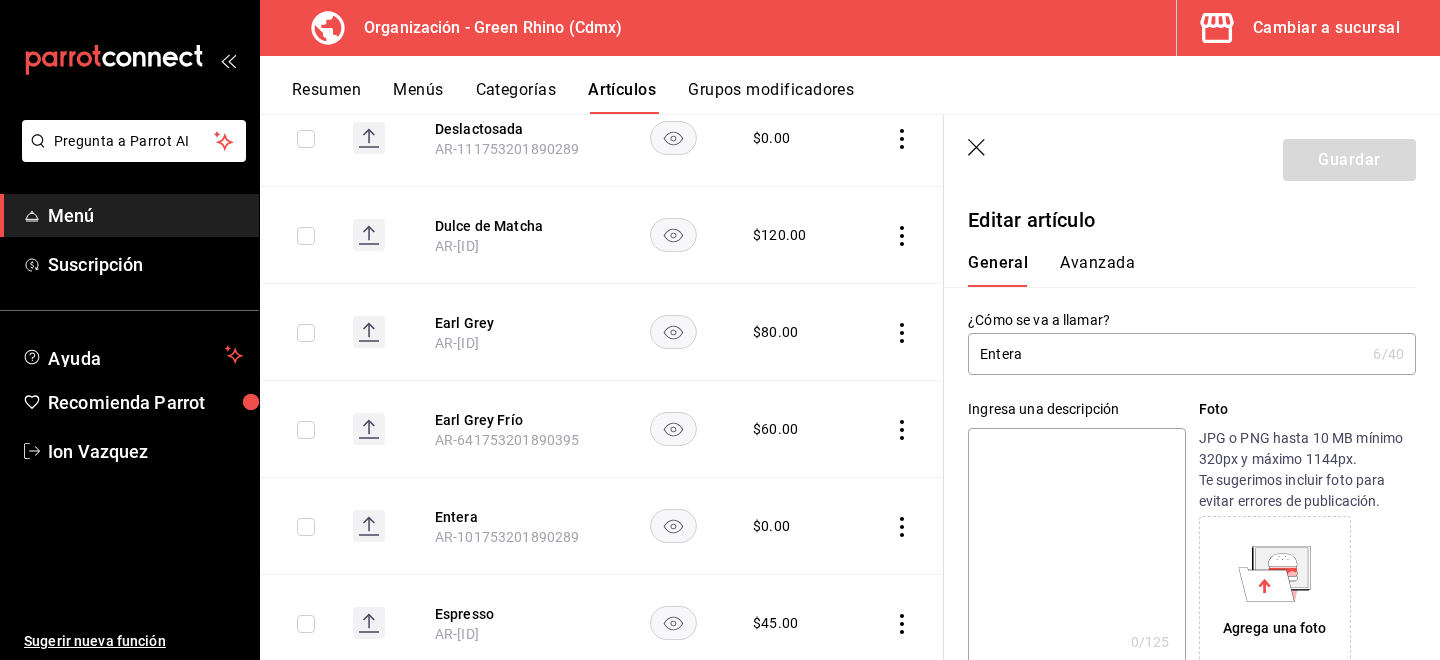click on "Avanzada" at bounding box center [1097, 270] 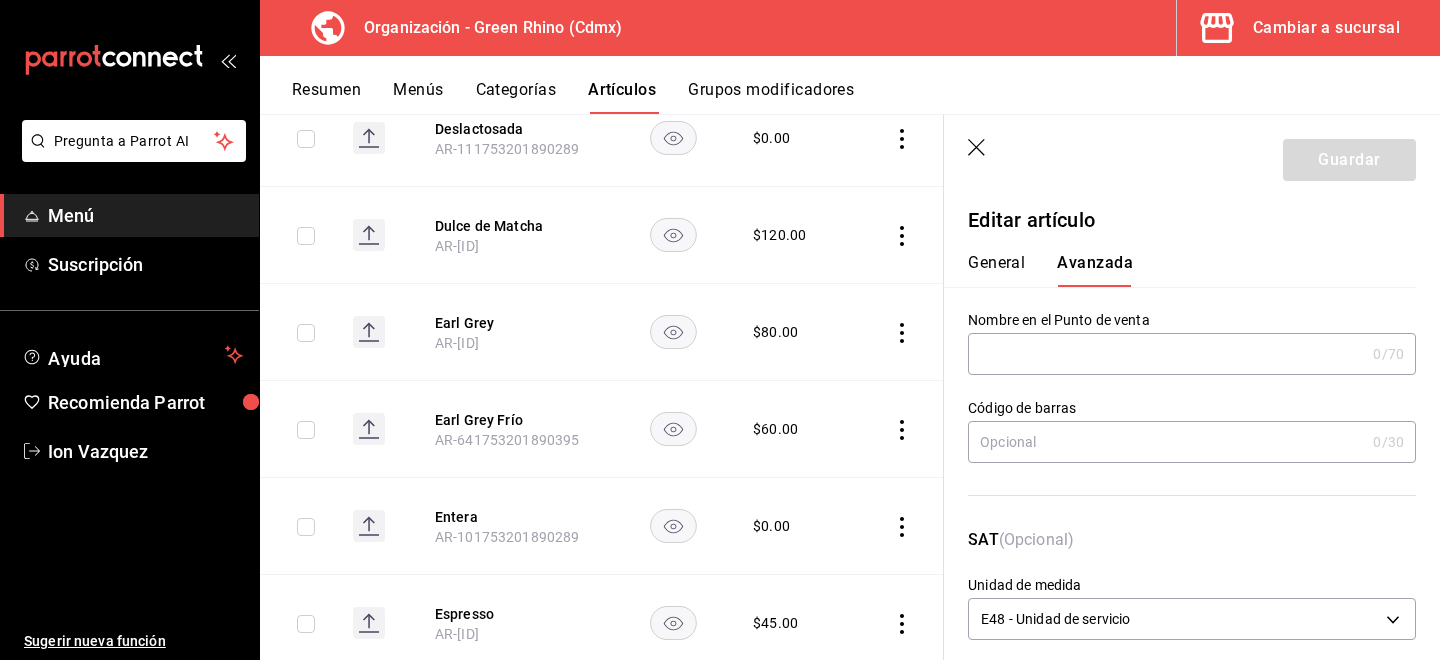 scroll, scrollTop: 120, scrollLeft: 0, axis: vertical 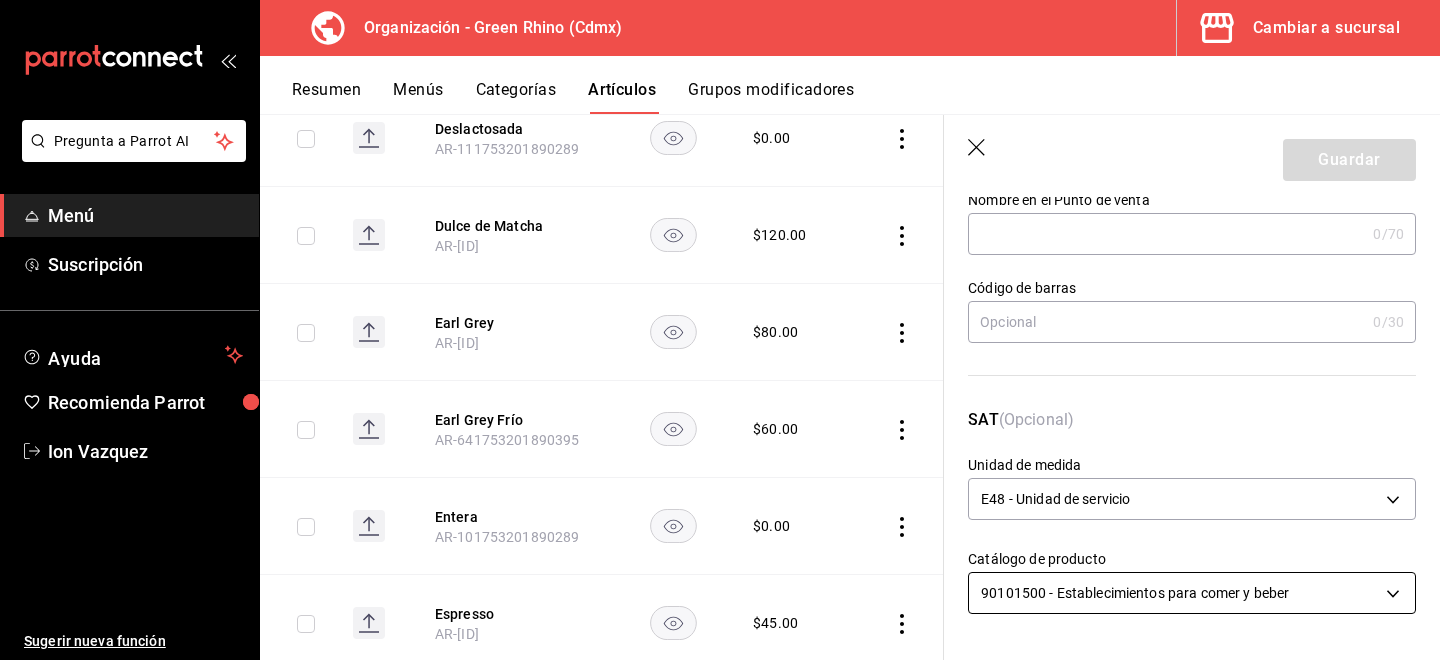 click on "Pregunta a Parrot AI Menú   Suscripción   Ayuda Recomienda Parrot   Ion Vazquez   Sugerir nueva función   Organización - Green Rhino ([CITY]) Cambiar a sucursal Resumen Menús Categorías Artículos Grupos modificadores Artículos organización Edita el  precio e imagen  de tus artículos.  Asigna una categoría, agrega grupos modificadores  como “sin cebolla” o “extra queso”. ​ ​ Marcas Todas las marcas, Sin marca [UUID] Categorías Todas las categorías, Sin categoría [UUIDS], [UUIDS], [UUIDS], [UUIDS], [UUIDS], [UUIDS], [UUIDS], [UUIDS] Tipo de venta Todos los artículos ALL Ordenar Artículo Disponible Precio Agua Mineral Grande [PRODUCT_CODE] $ 60.00 Agua Mineral Pequeña [PRODUCT_CODE] $ 45.00 Americano [PRODUCT_CODE] $ 50.00" at bounding box center [720, 330] 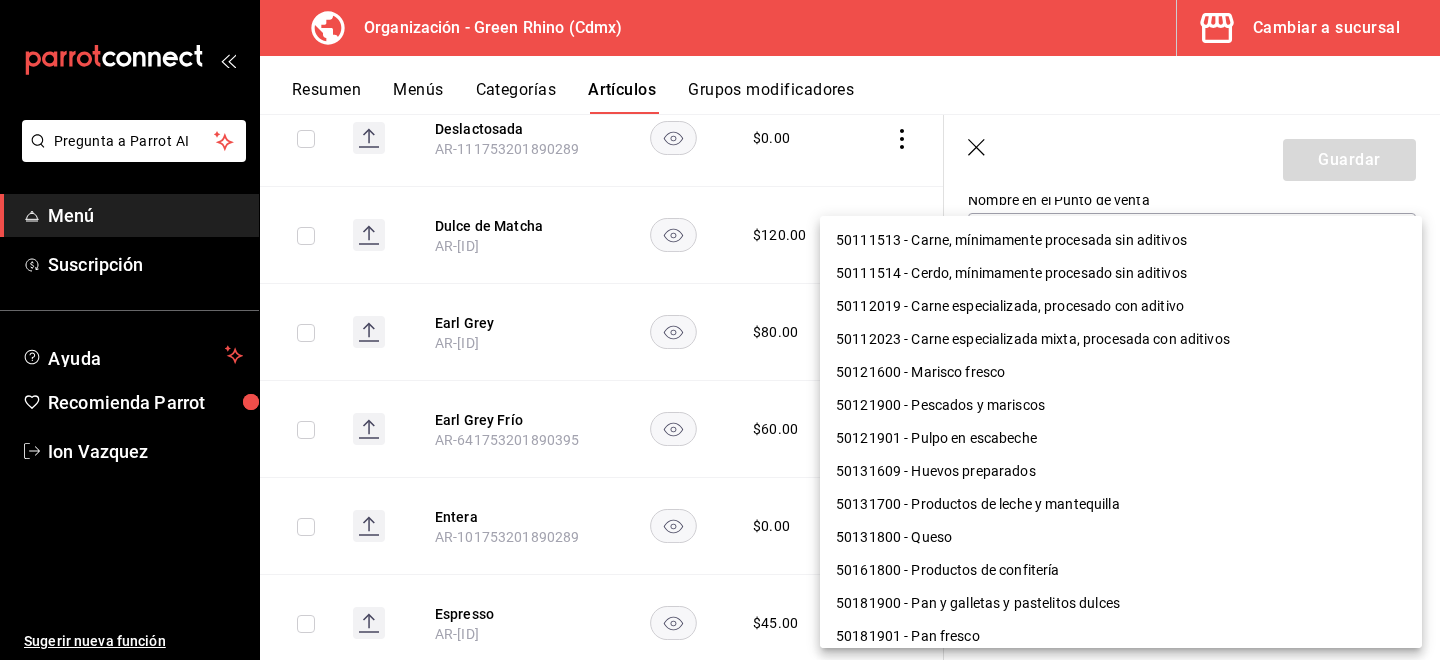 scroll, scrollTop: 1300, scrollLeft: 0, axis: vertical 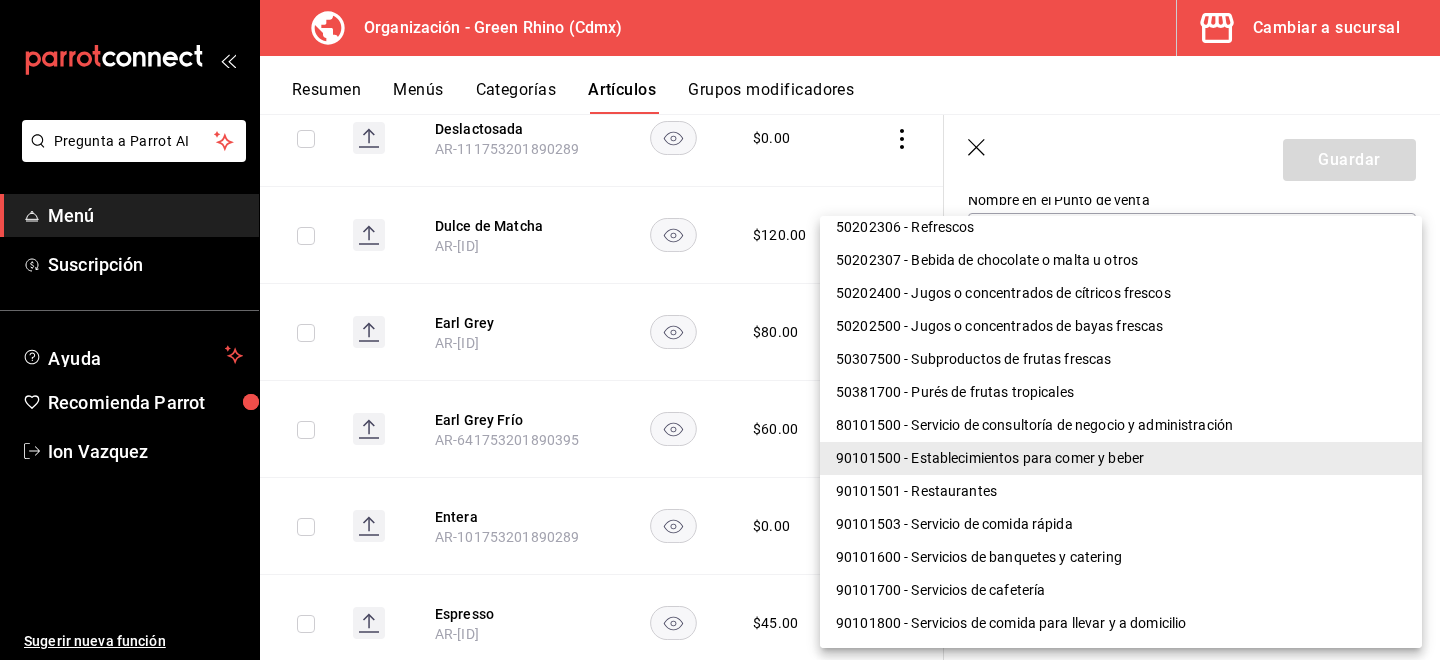 click on "90101501 - Restaurantes" at bounding box center (1121, 491) 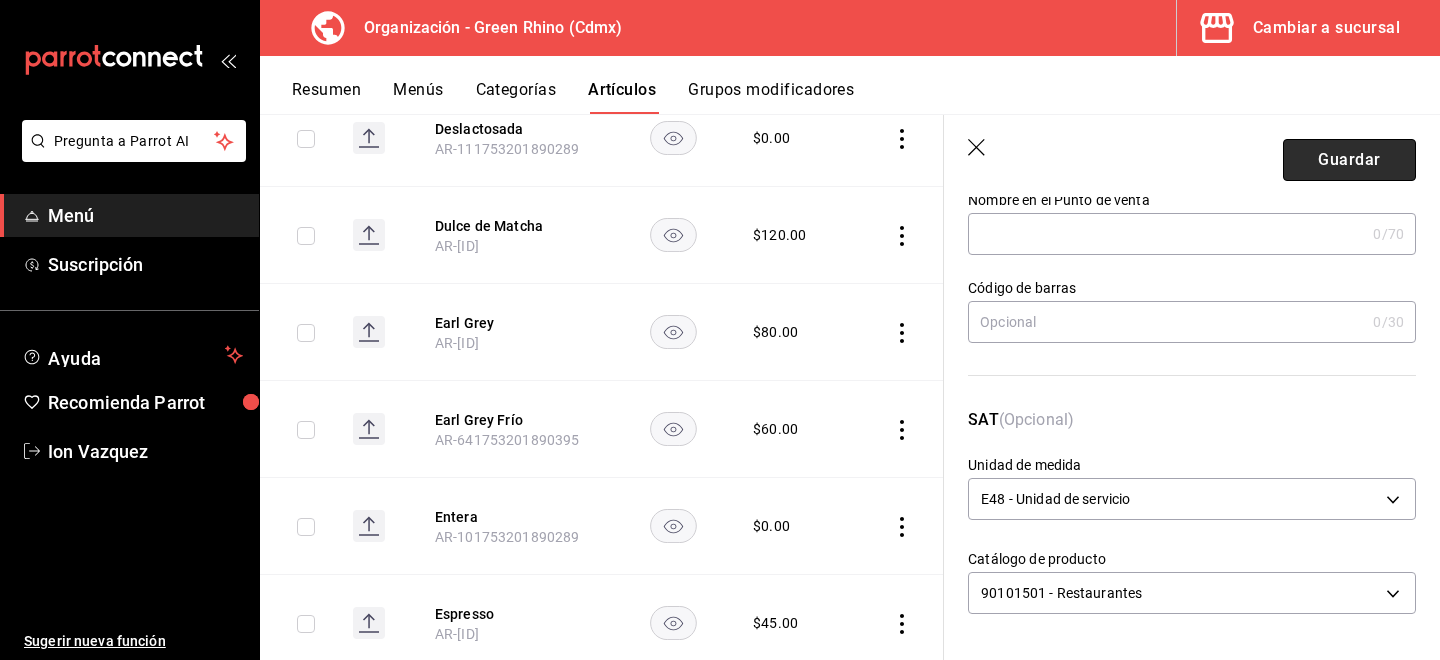 click on "Guardar" at bounding box center (1349, 160) 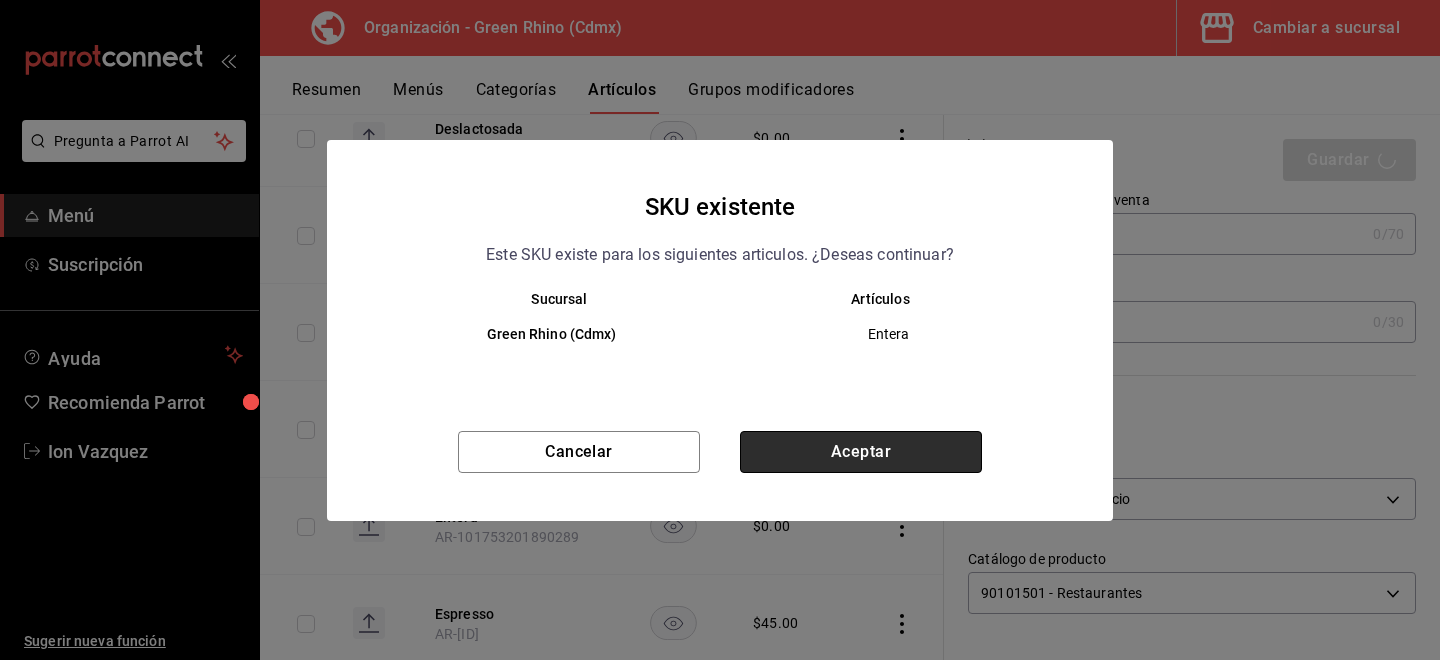 click on "Aceptar" at bounding box center (861, 452) 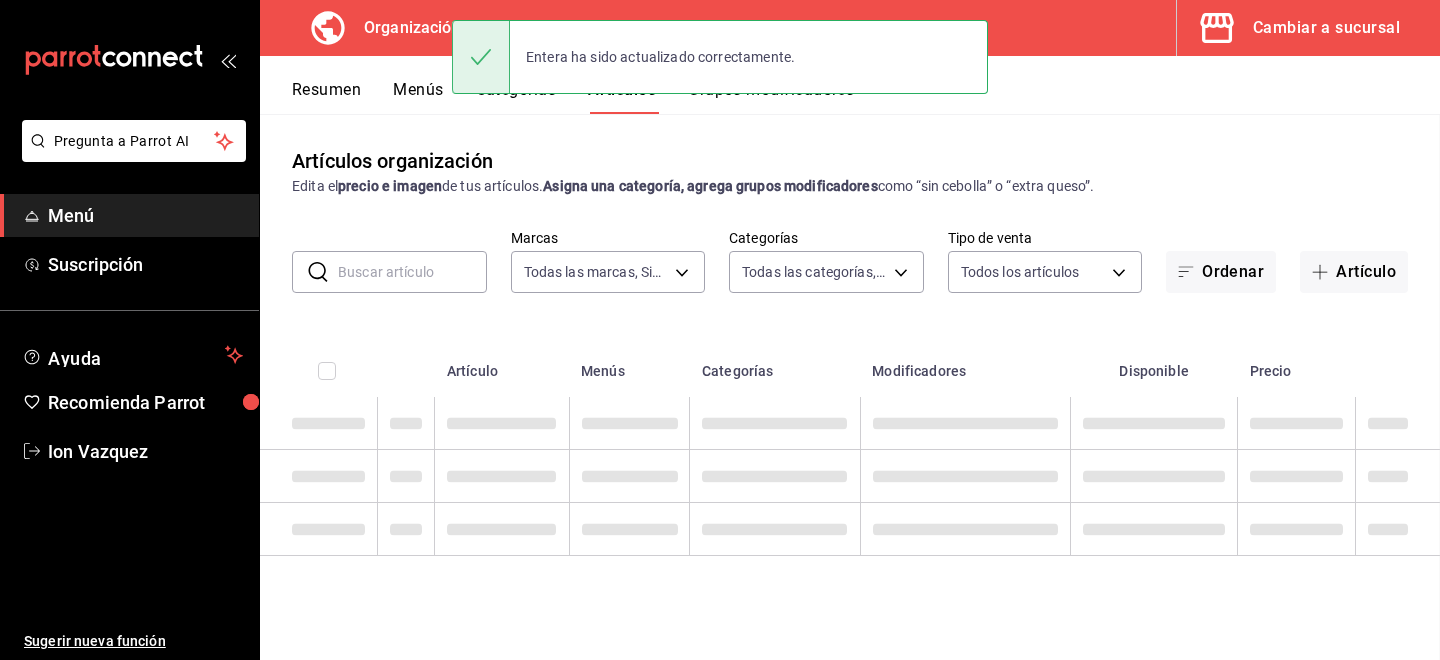 scroll, scrollTop: 0, scrollLeft: 0, axis: both 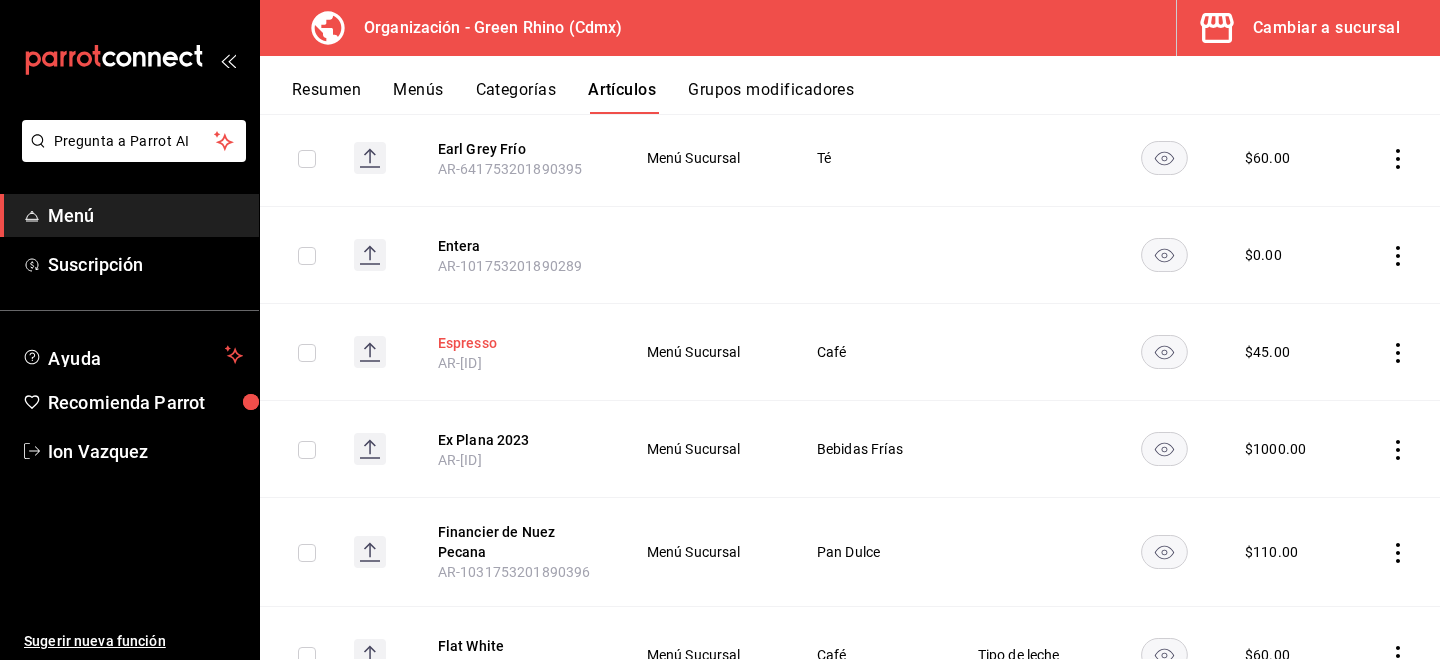 click on "Espresso" at bounding box center (518, 343) 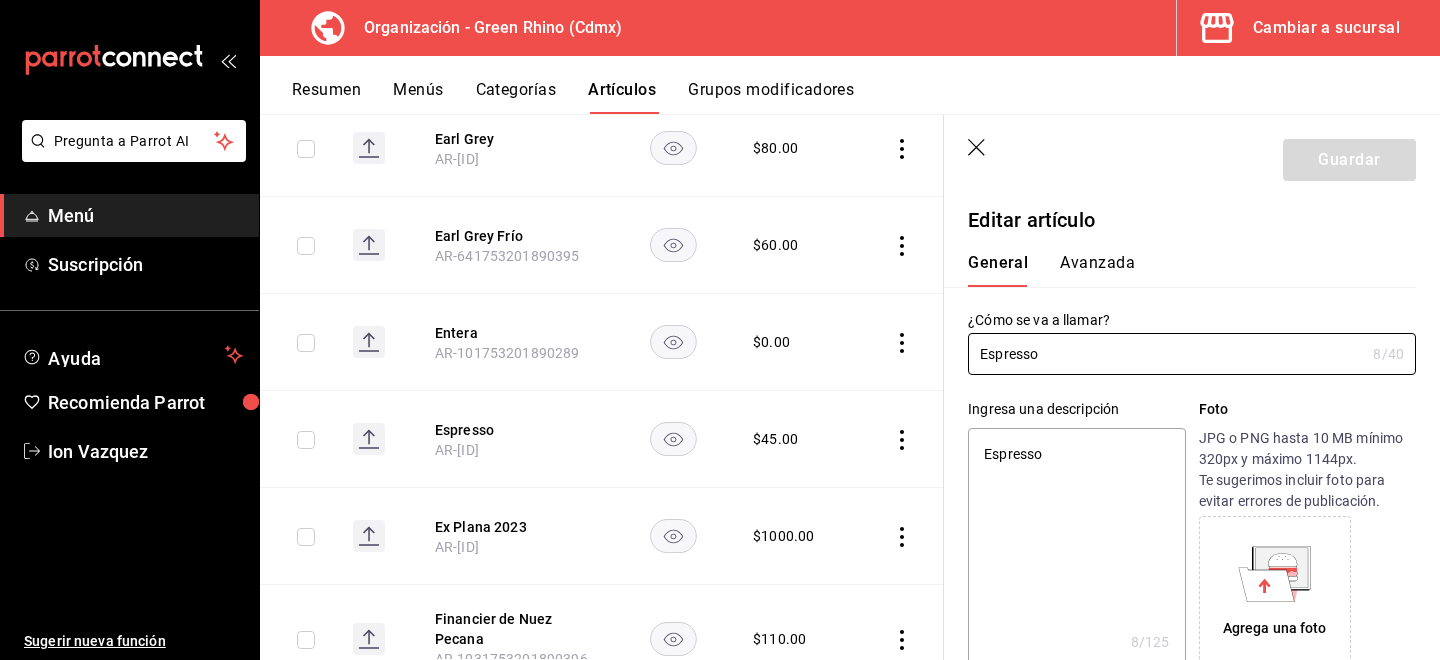 type on "x" 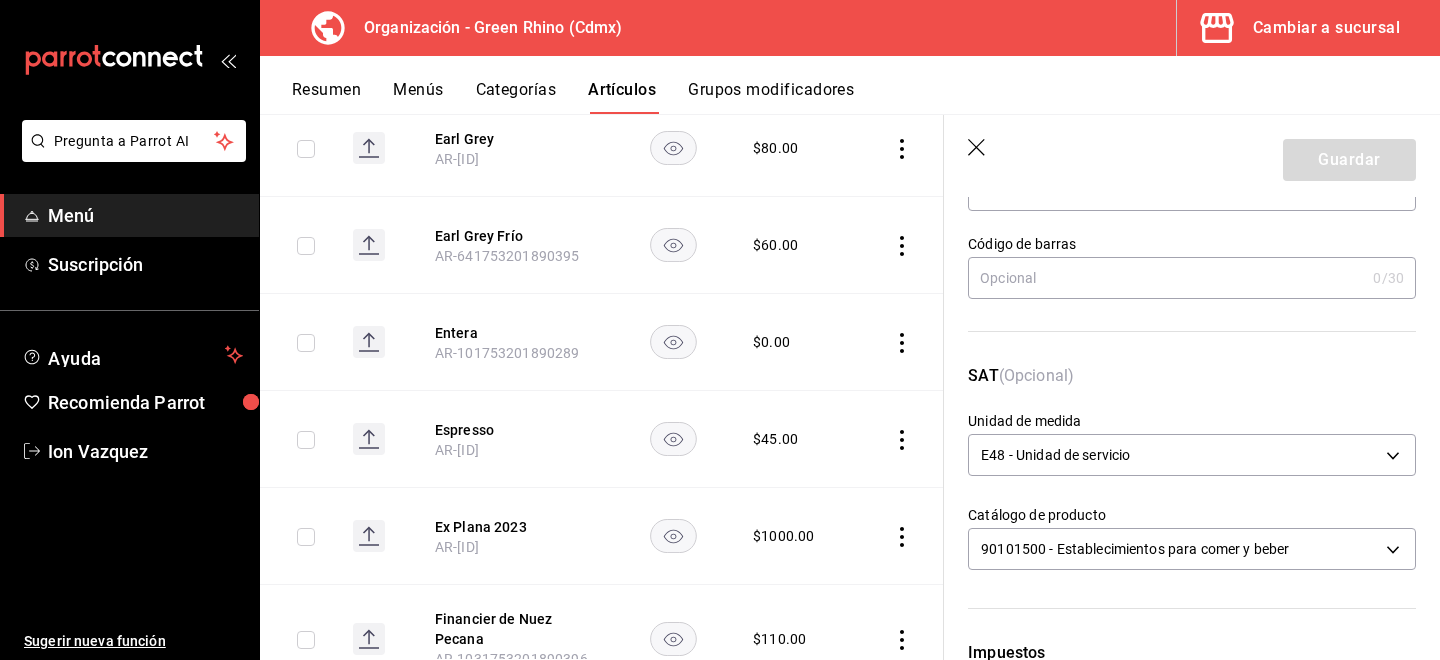 scroll, scrollTop: 211, scrollLeft: 0, axis: vertical 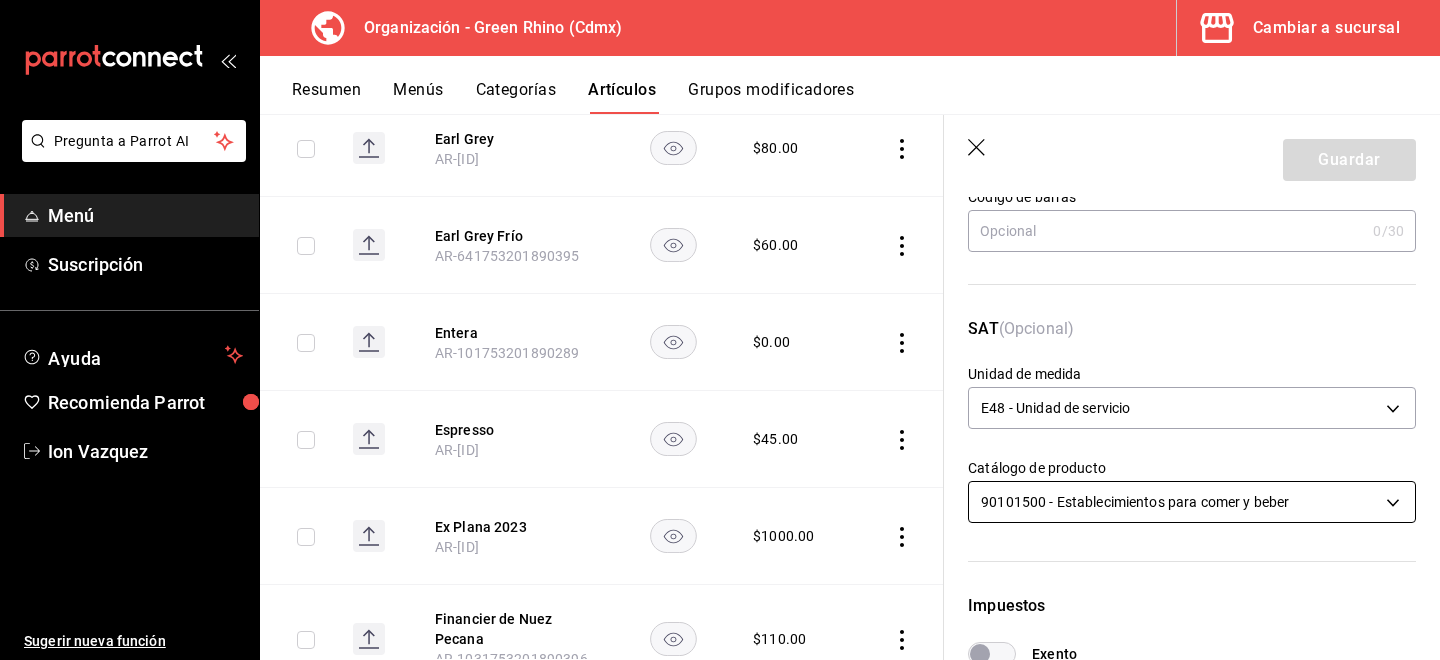 click on "Pregunta a Parrot AI Menú   Suscripción   Ayuda Recomienda Parrot   [PERSON]   Sugerir nueva función   Organización - Green Rhino ([CITY]) Cambiar a sucursal Resumen Menús Categorías Artículos Grupos modificadores Artículos organización Edita el  precio e imagen  de tus artículos.  Asigna una categoría, agrega grupos modificadores  como “sin cebolla” o “extra queso”. ​ ​ Marcas Todas las marcas, Sin marca [UUID] Categorías Todas las categorías, Sin categoría [UUID], [UUID], [UUID], [UUID], [UUID], [UUID], [UUID], [UUID] Tipo de venta Todos los artículos ALL Ordenar Artículo Disponible Precio Agua Mineral Grande AR-[NUMBER] $ 60.00 Agua Mineral Pequeña AR-[NUMBER] $ 45.00 Americano AR-[NUMBER] $ 50.00" at bounding box center (720, 330) 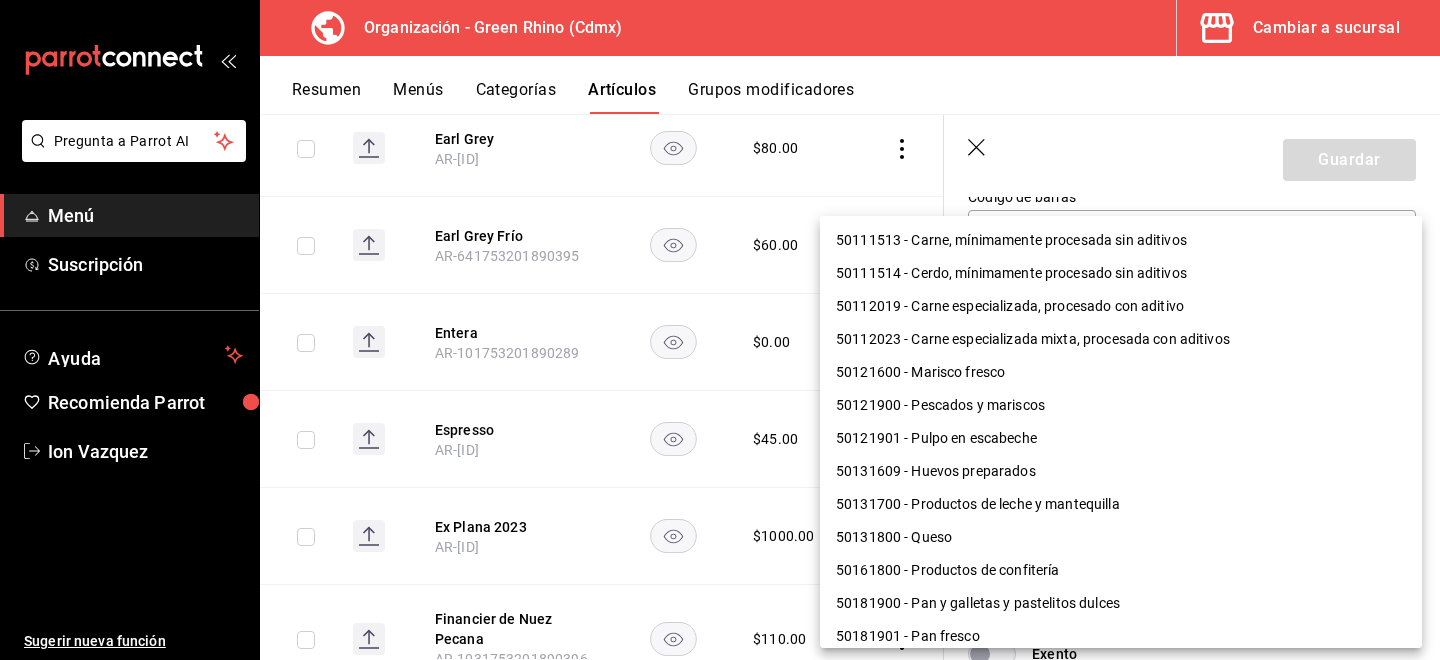 scroll, scrollTop: 1300, scrollLeft: 0, axis: vertical 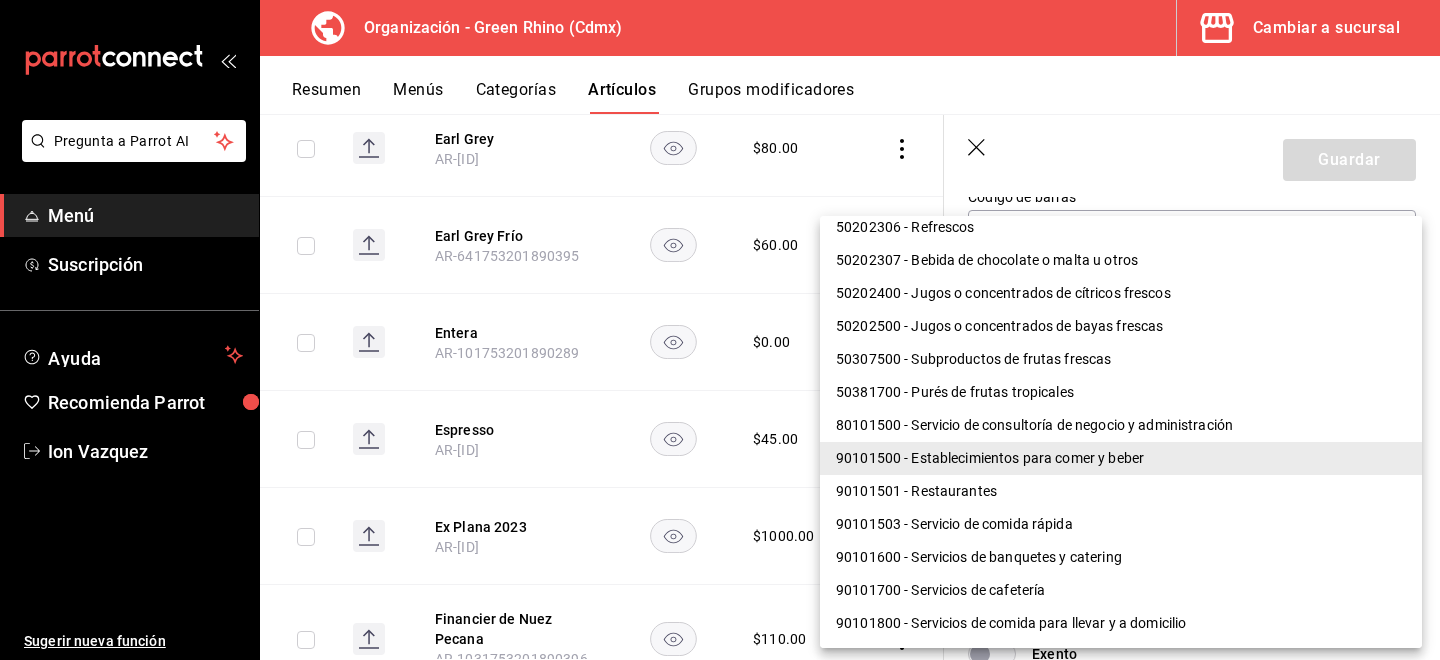 click on "90101501 - Restaurantes" at bounding box center [1121, 491] 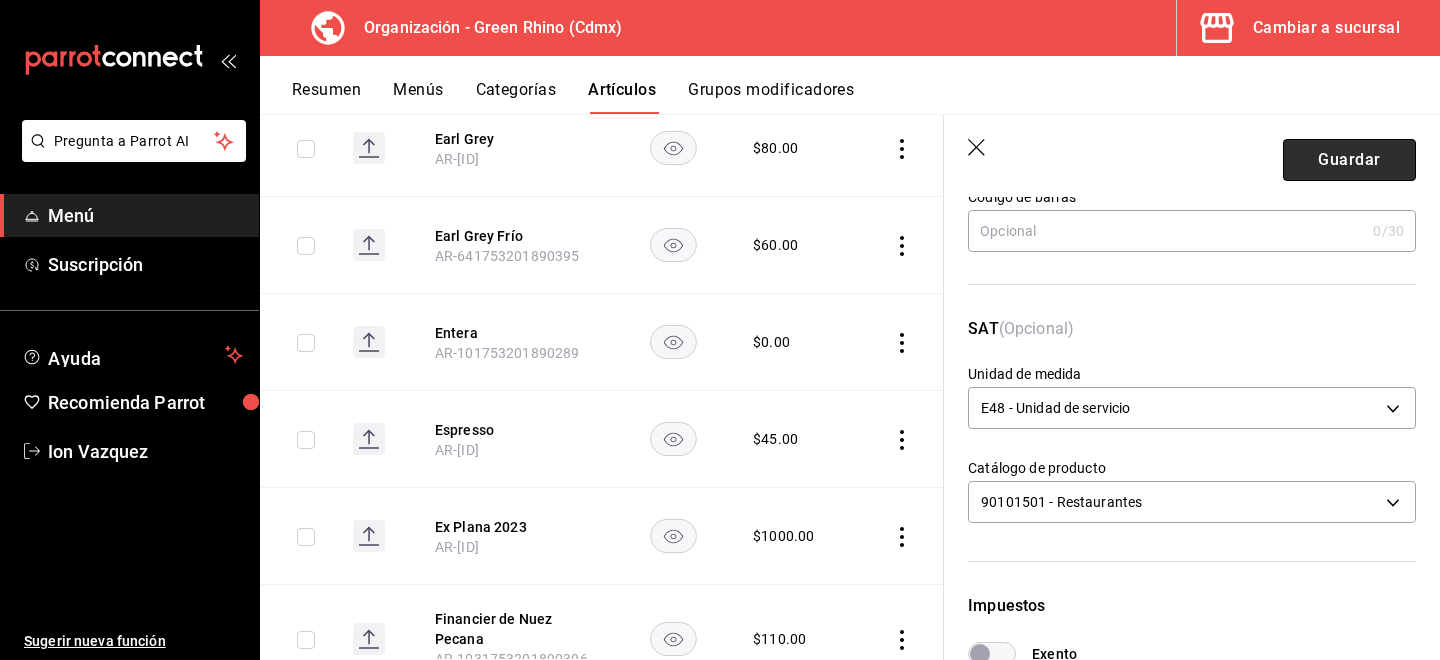 click on "Guardar" at bounding box center (1349, 160) 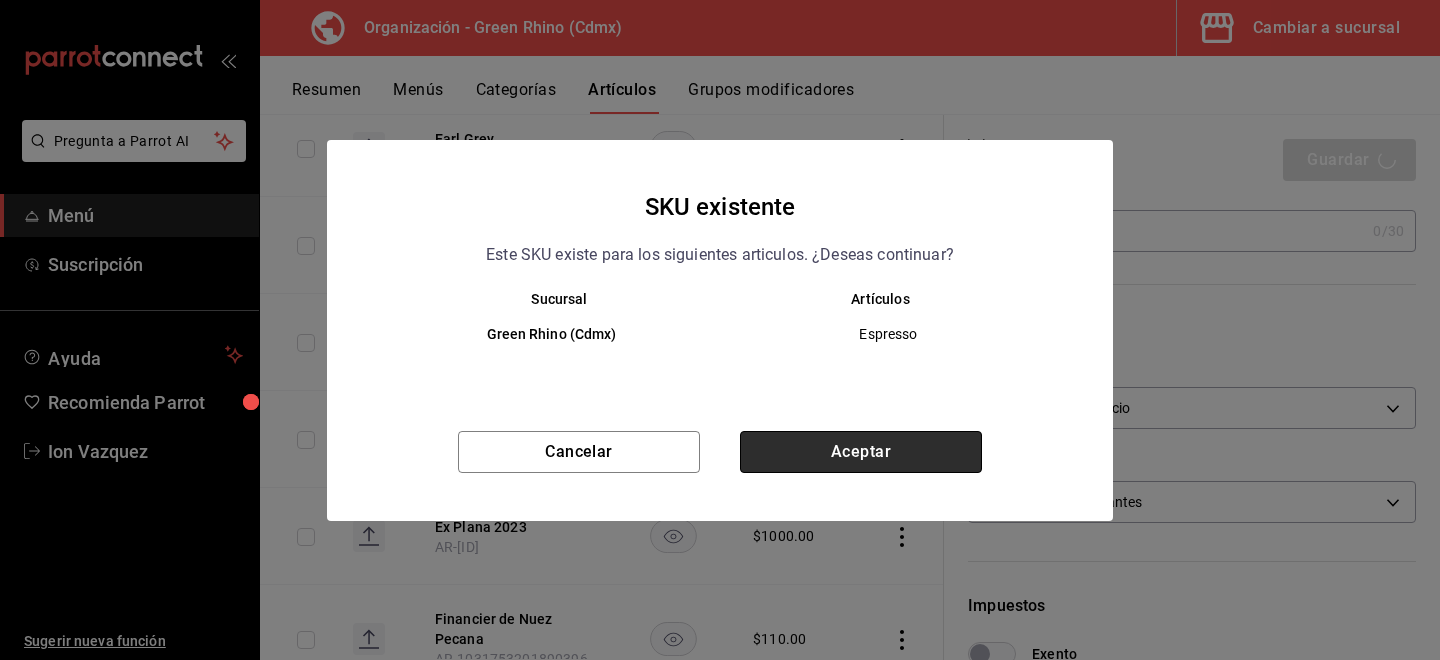 click on "Aceptar" at bounding box center [861, 452] 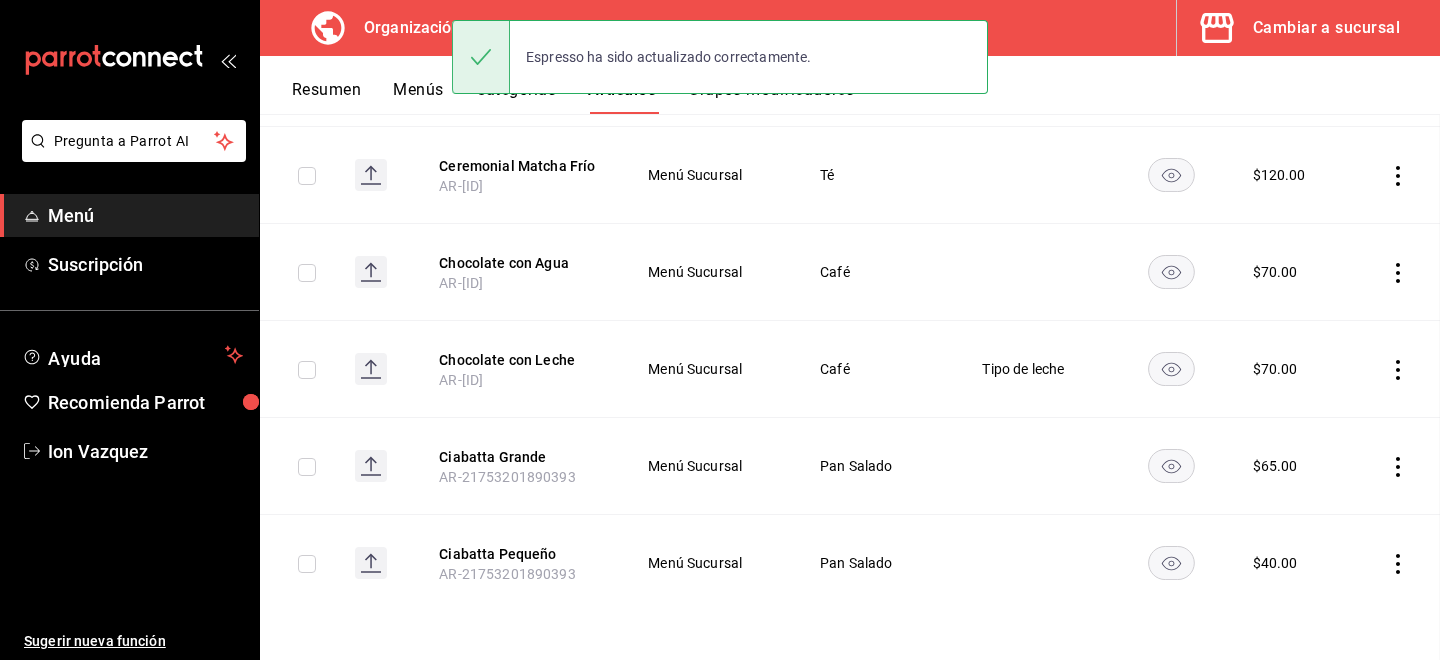 scroll, scrollTop: 0, scrollLeft: 0, axis: both 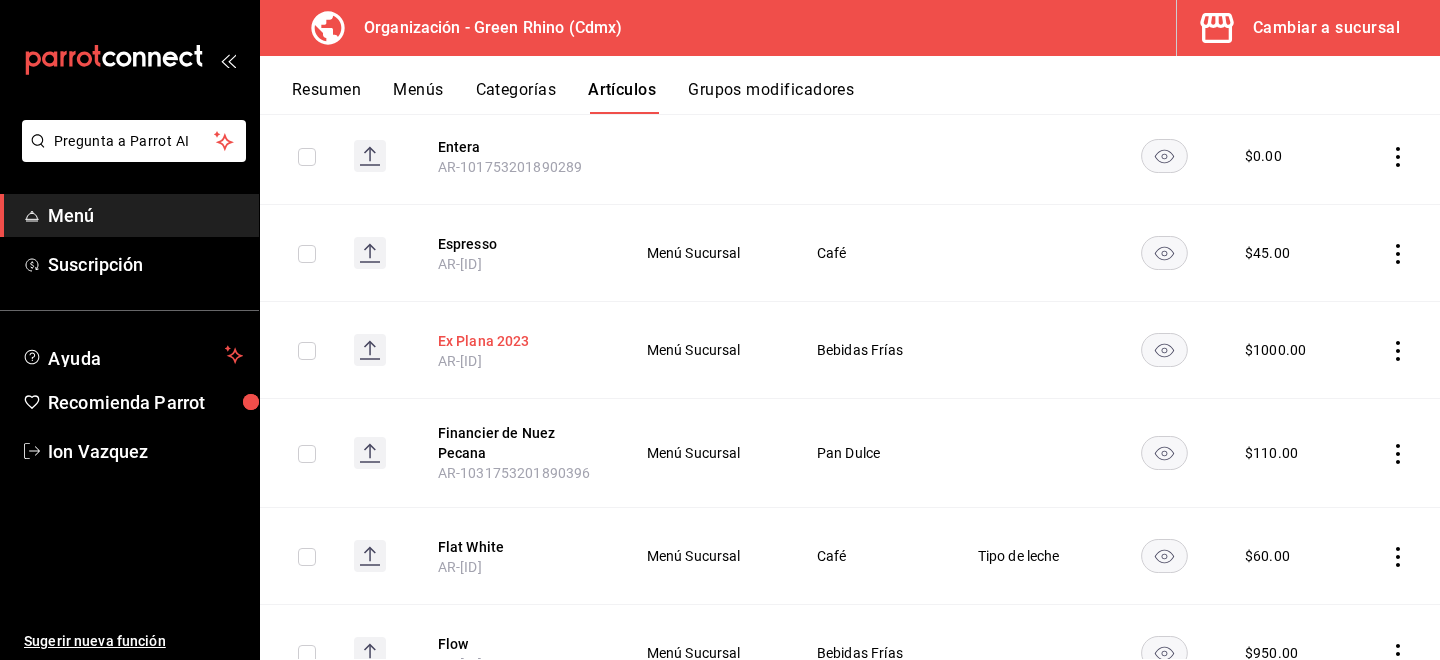 click on "Ex Plana 2023" at bounding box center (518, 341) 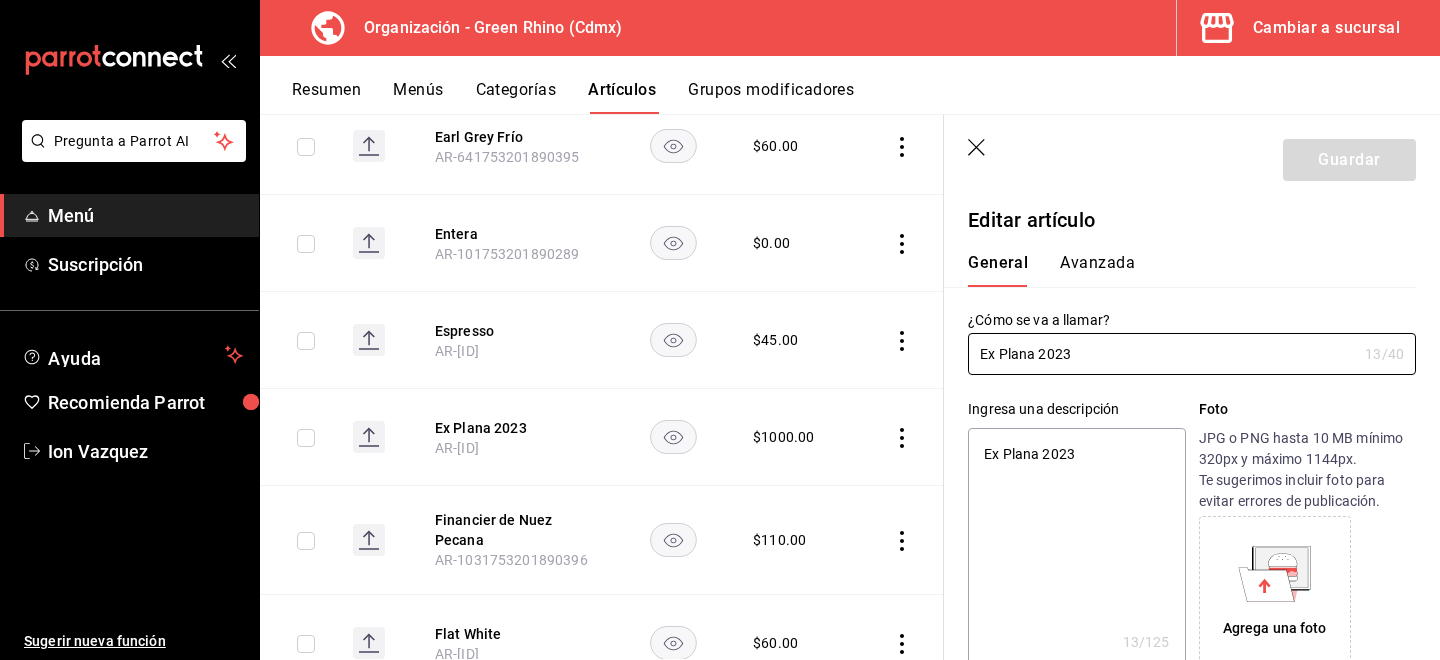type on "x" 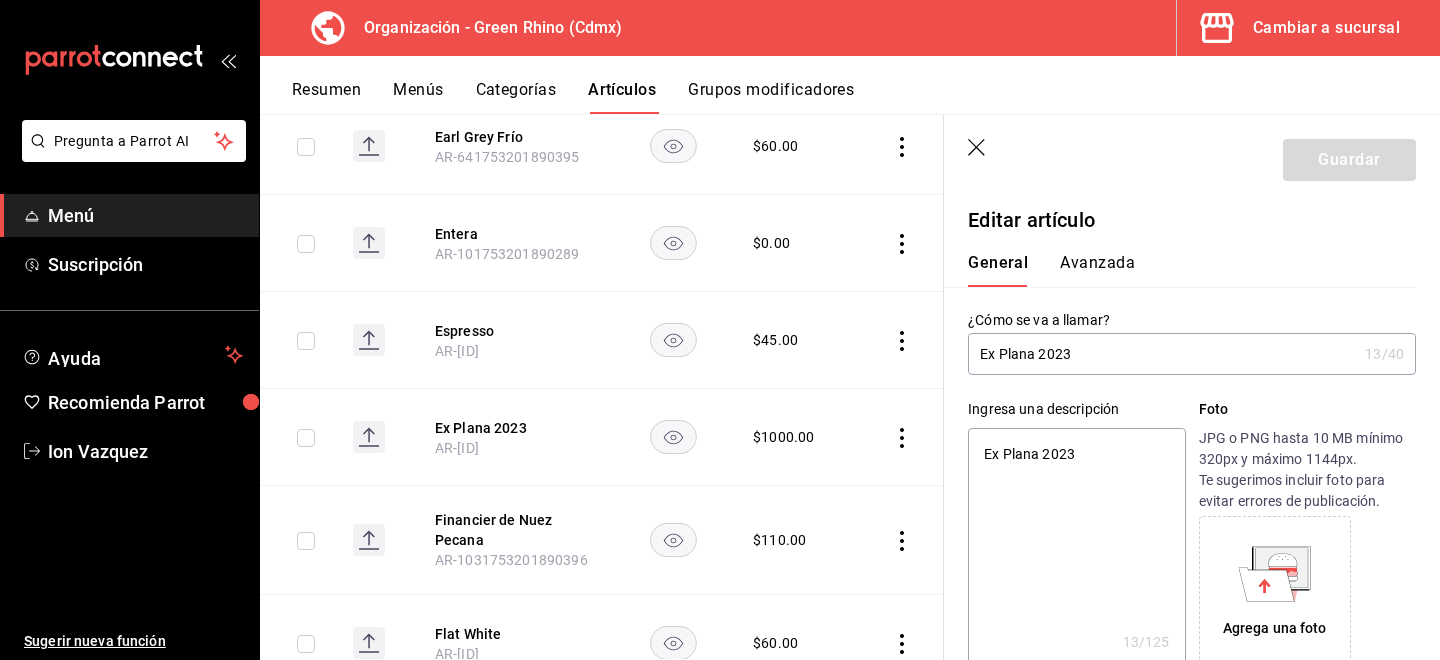 click on "Avanzada" at bounding box center (1097, 270) 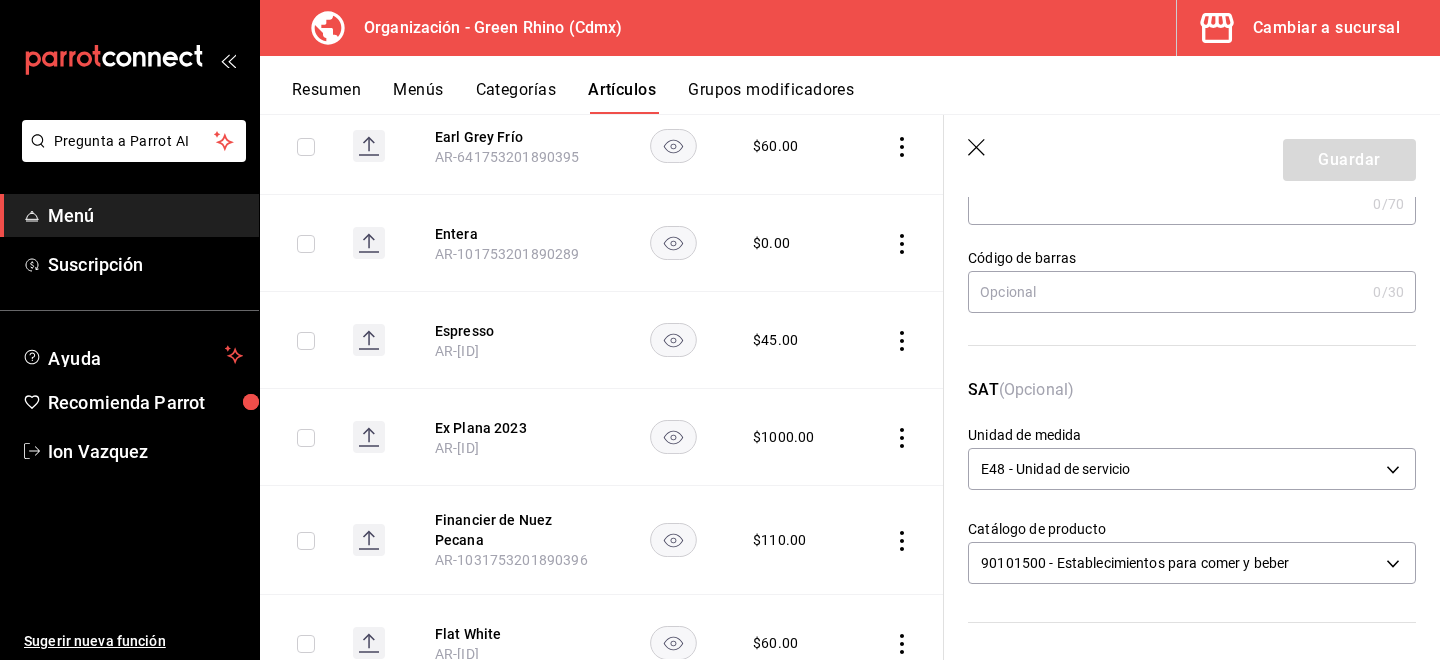 scroll, scrollTop: 152, scrollLeft: 0, axis: vertical 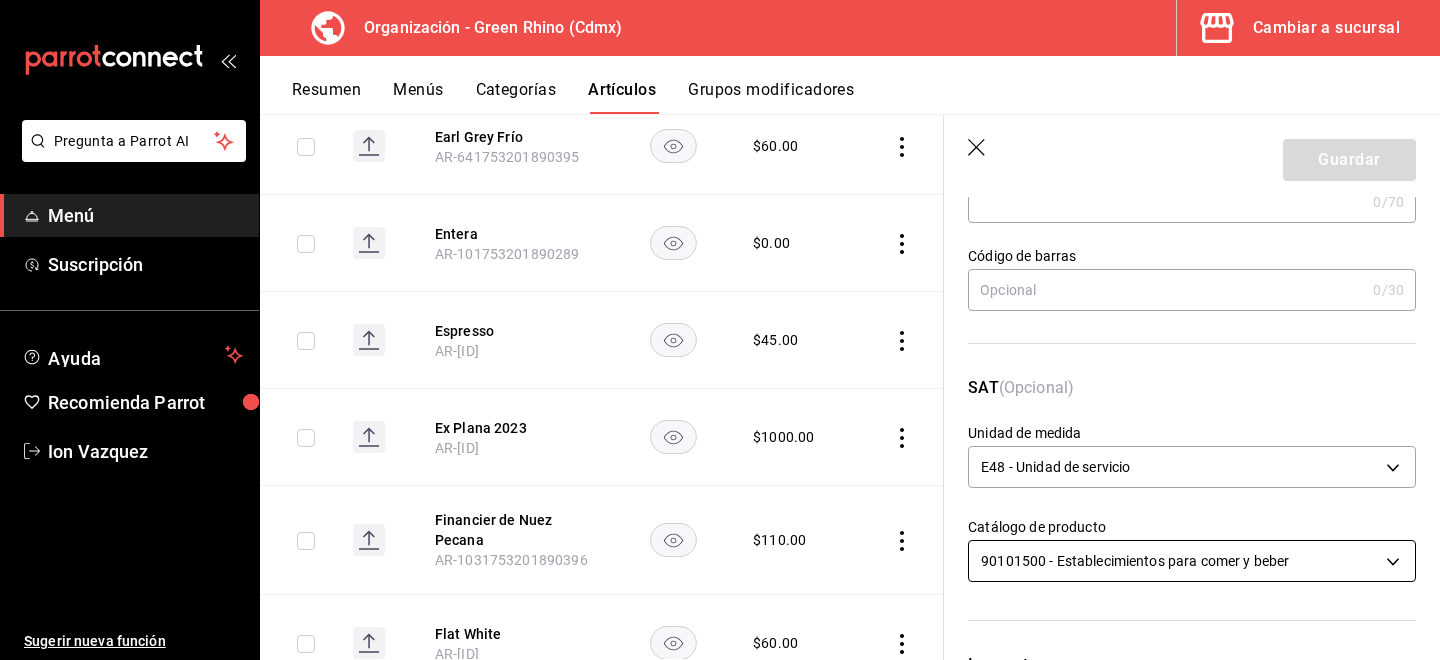 click on "Pregunta a Parrot AI Menú   Suscripción   Ayuda Recomienda Parrot   [PERSON]   Sugerir nueva función   Organización - Green Rhino ([CITY]) Cambiar a sucursal Resumen Menús Categorías Artículos Grupos modificadores Artículos organización Edita el  precio e imagen  de tus artículos.  Asigna una categoría, agrega grupos modificadores  como “sin cebolla” o “extra queso”. ​ ​ Marcas Todas las marcas, Sin marca [UUID] Categorías Todas las categorías, Sin categoría [UUID], [UUID], [UUID], [UUID], [UUID], [UUID], [UUID], [UUID] Tipo de venta Todos los artículos ALL Ordenar Artículo Disponible Precio Agua Mineral Grande AR-[NUMBER] $ 60.00 Agua Mineral Pequeña AR-[NUMBER] $ 45.00 Americano AR-[NUMBER] $ 50.00" at bounding box center (720, 330) 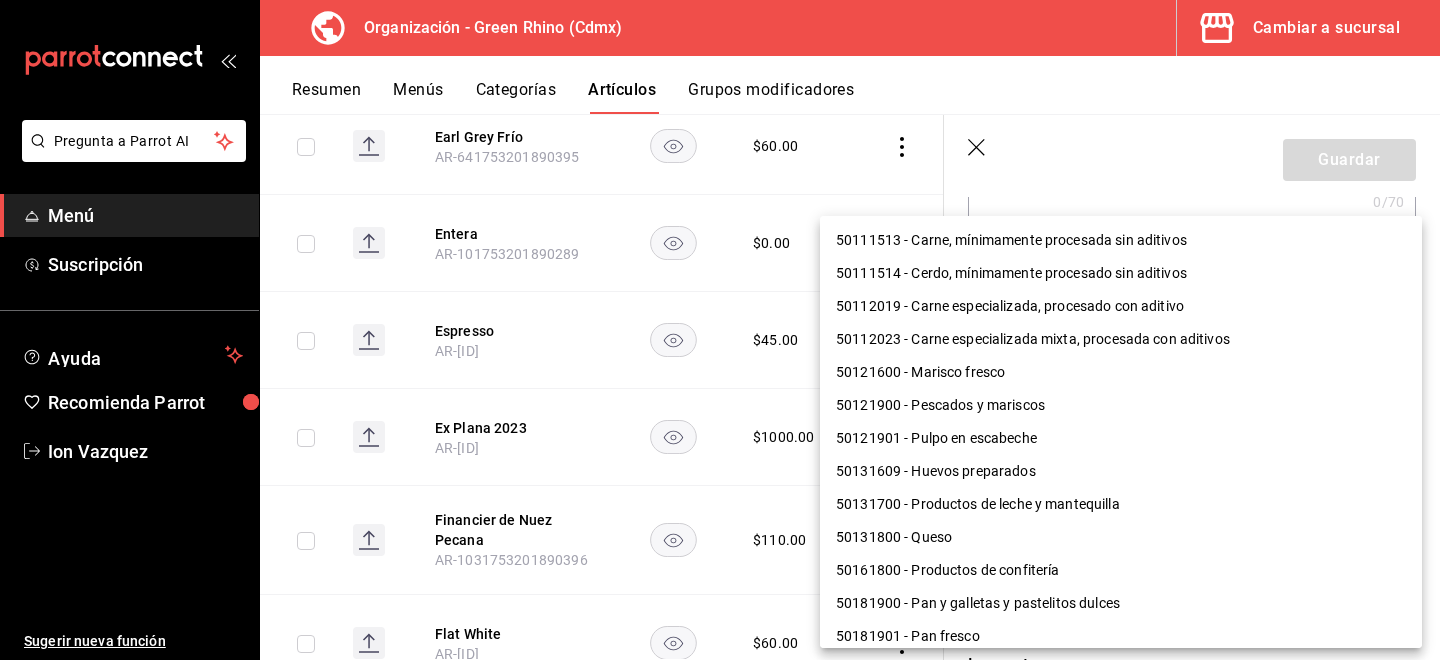 scroll, scrollTop: 1300, scrollLeft: 0, axis: vertical 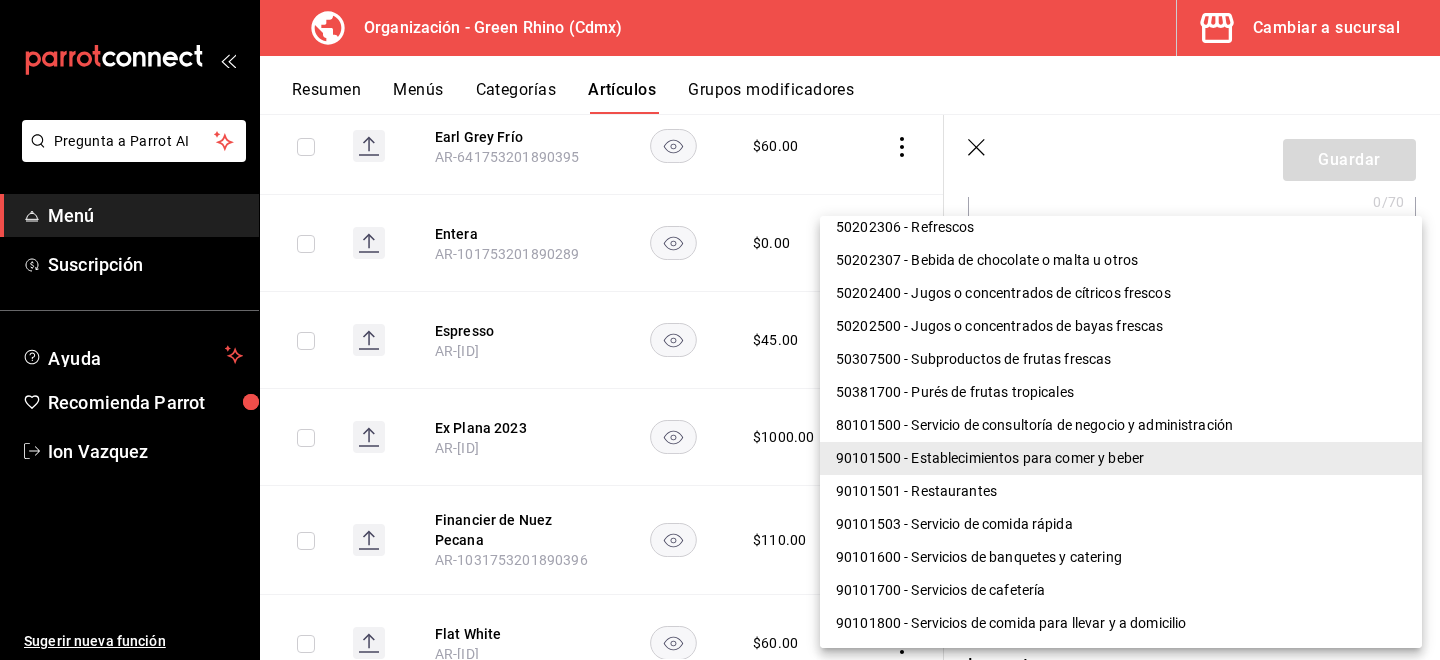 click on "90101501 - Restaurantes" at bounding box center (1121, 491) 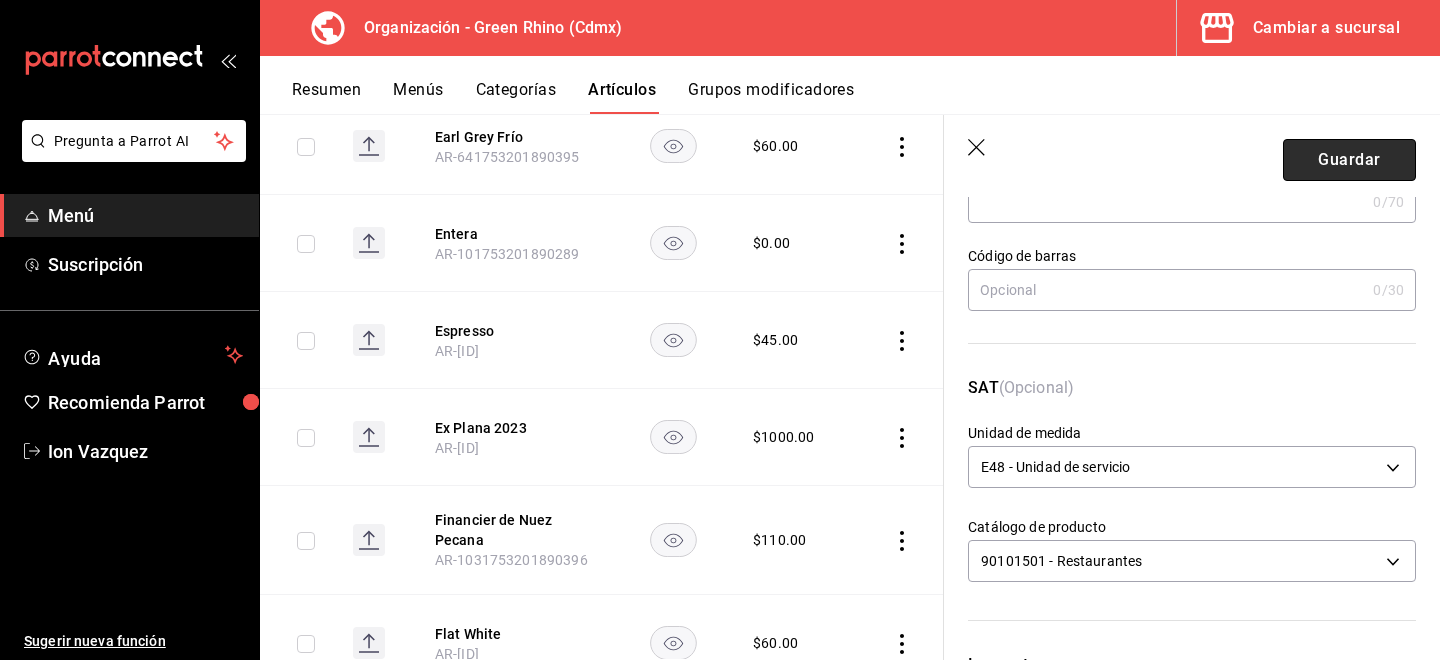 click on "Guardar" at bounding box center [1349, 160] 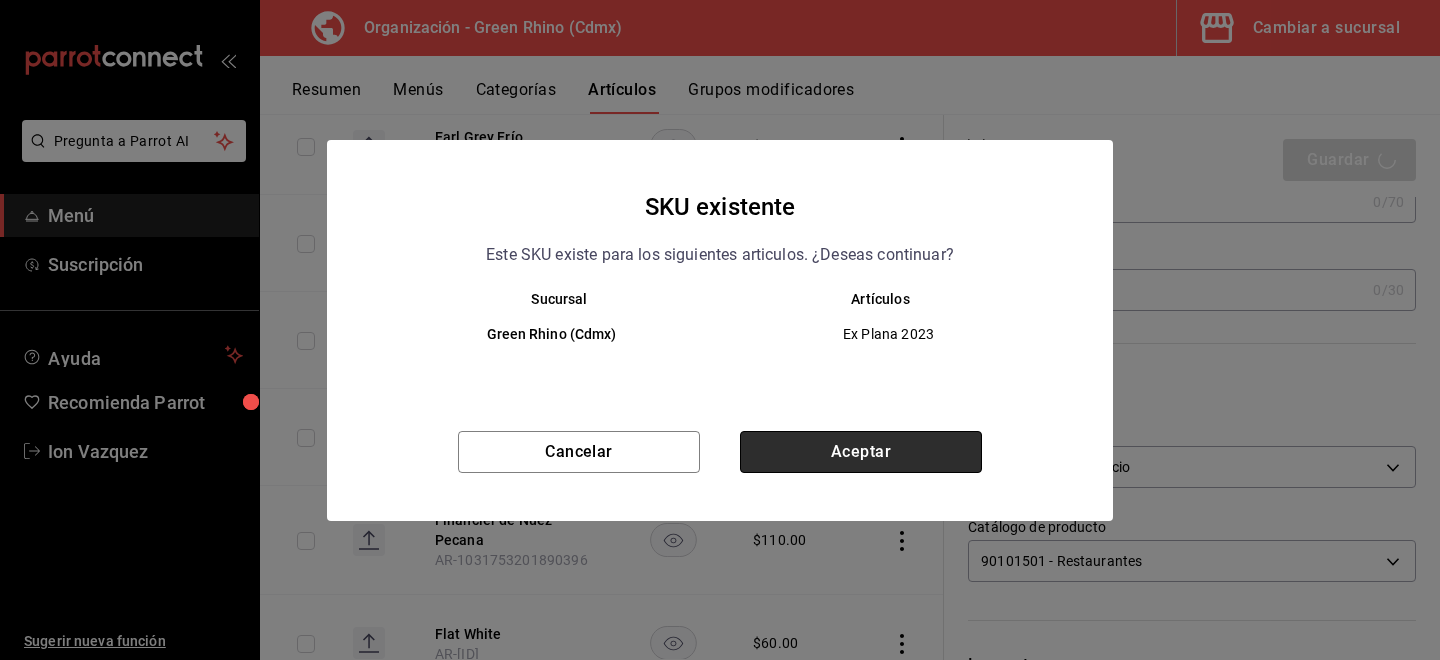 click on "Aceptar" at bounding box center [861, 452] 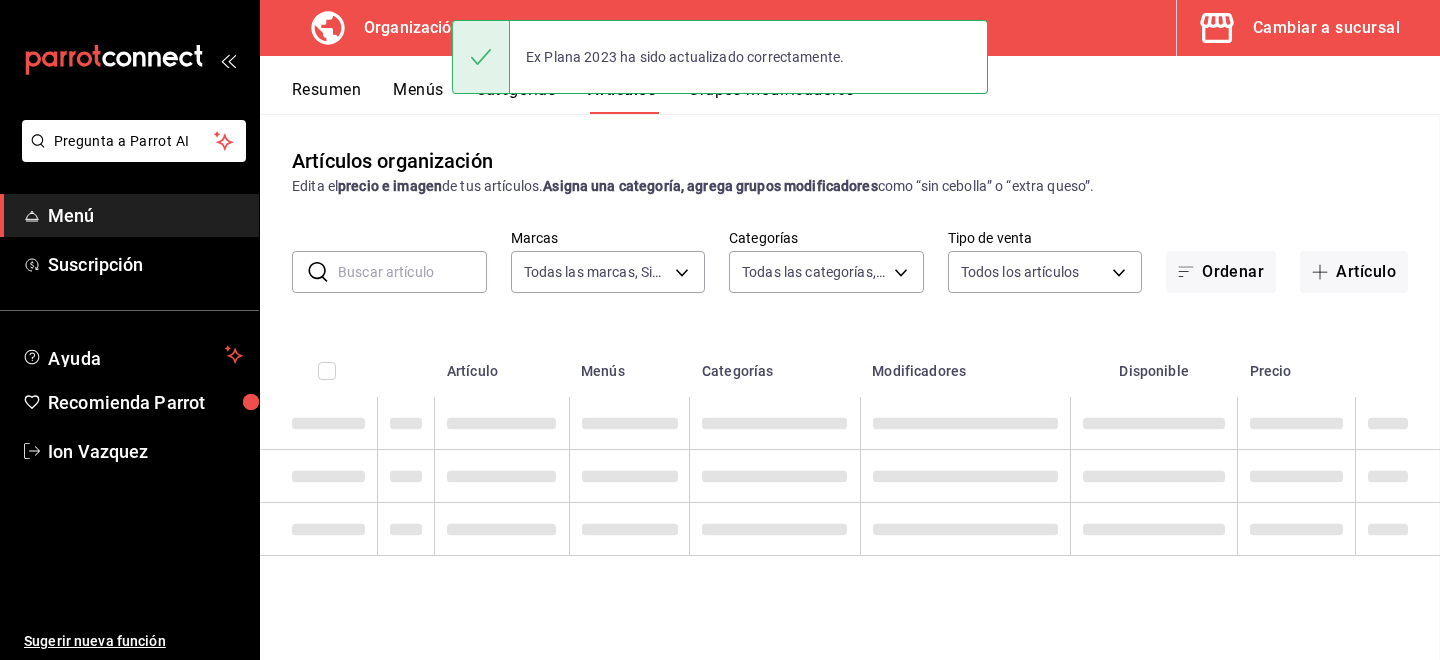 scroll, scrollTop: 0, scrollLeft: 0, axis: both 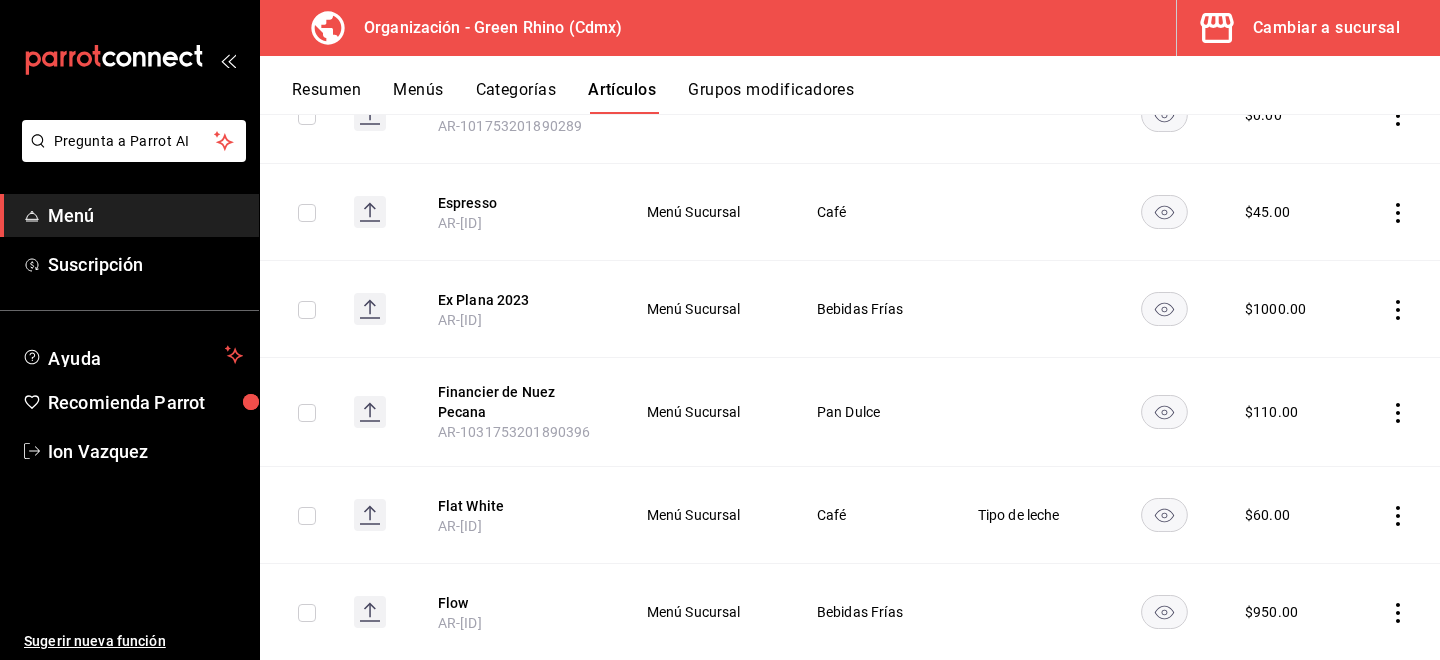 drag, startPoint x: 471, startPoint y: 410, endPoint x: 893, endPoint y: 425, distance: 422.2665 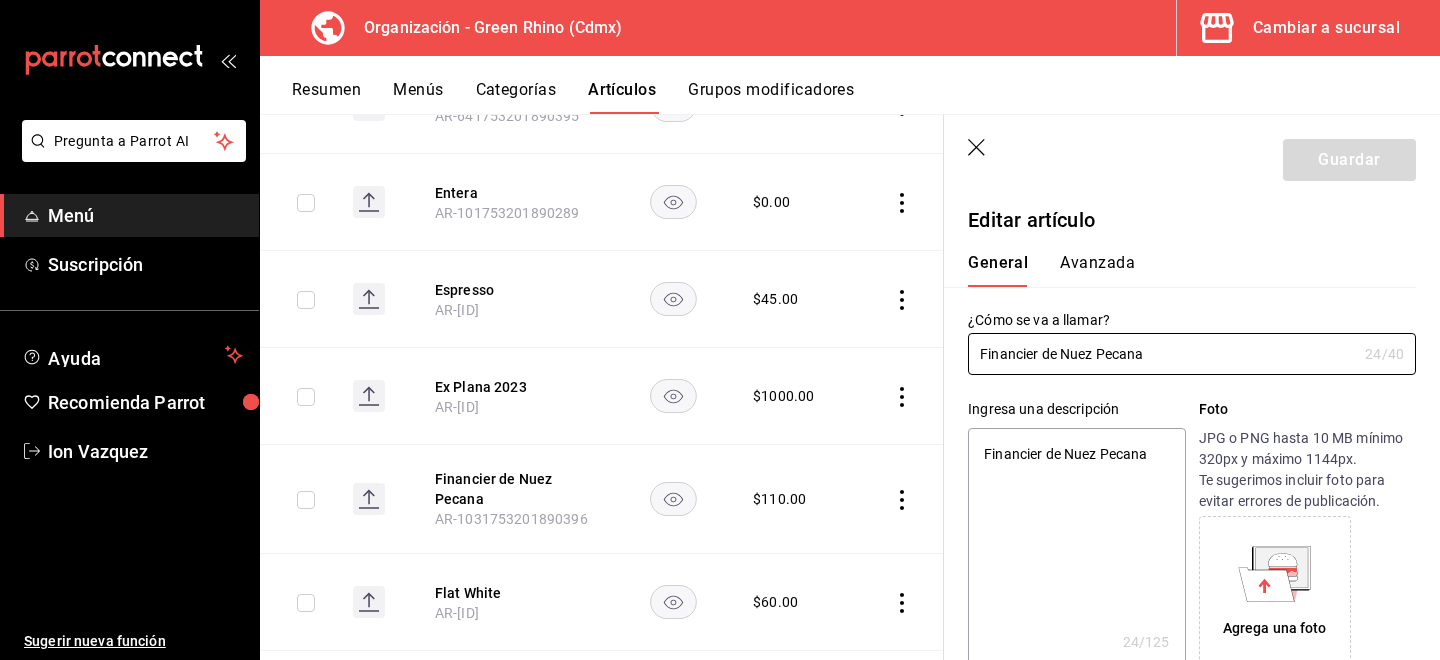 type on "x" 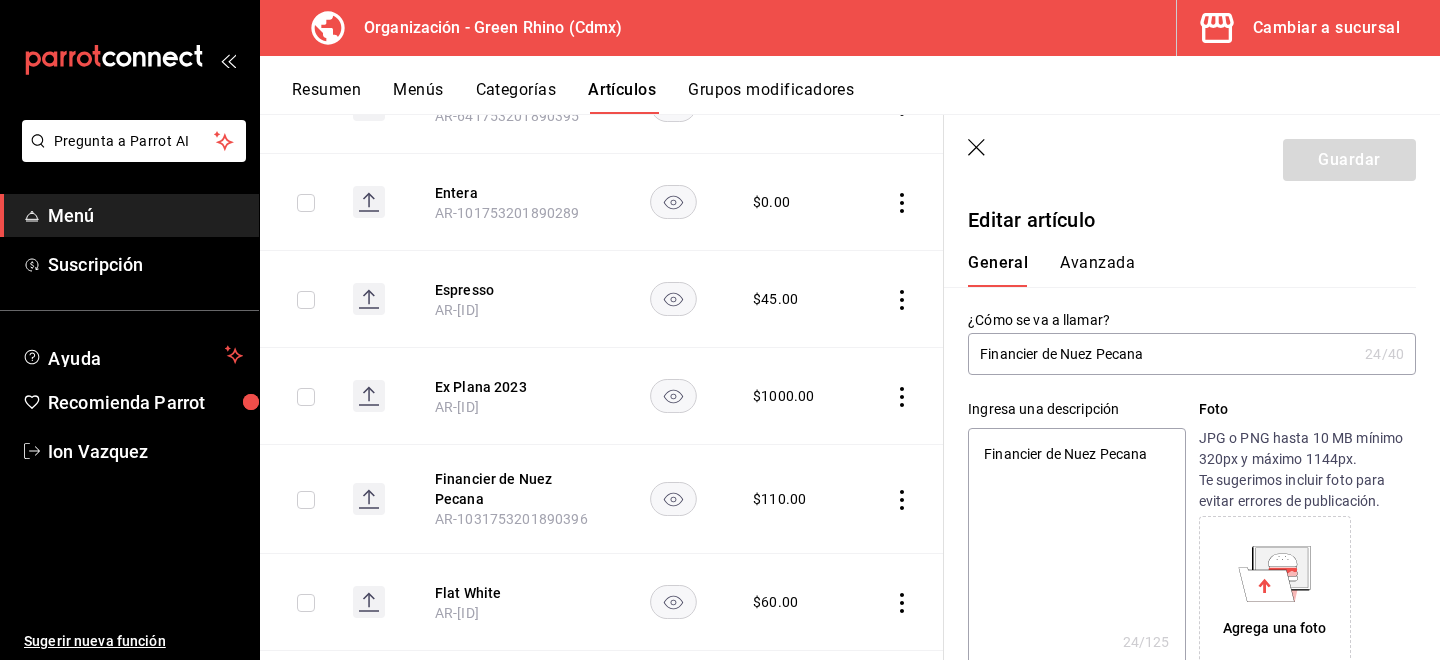 click on "Avanzada" at bounding box center (1097, 270) 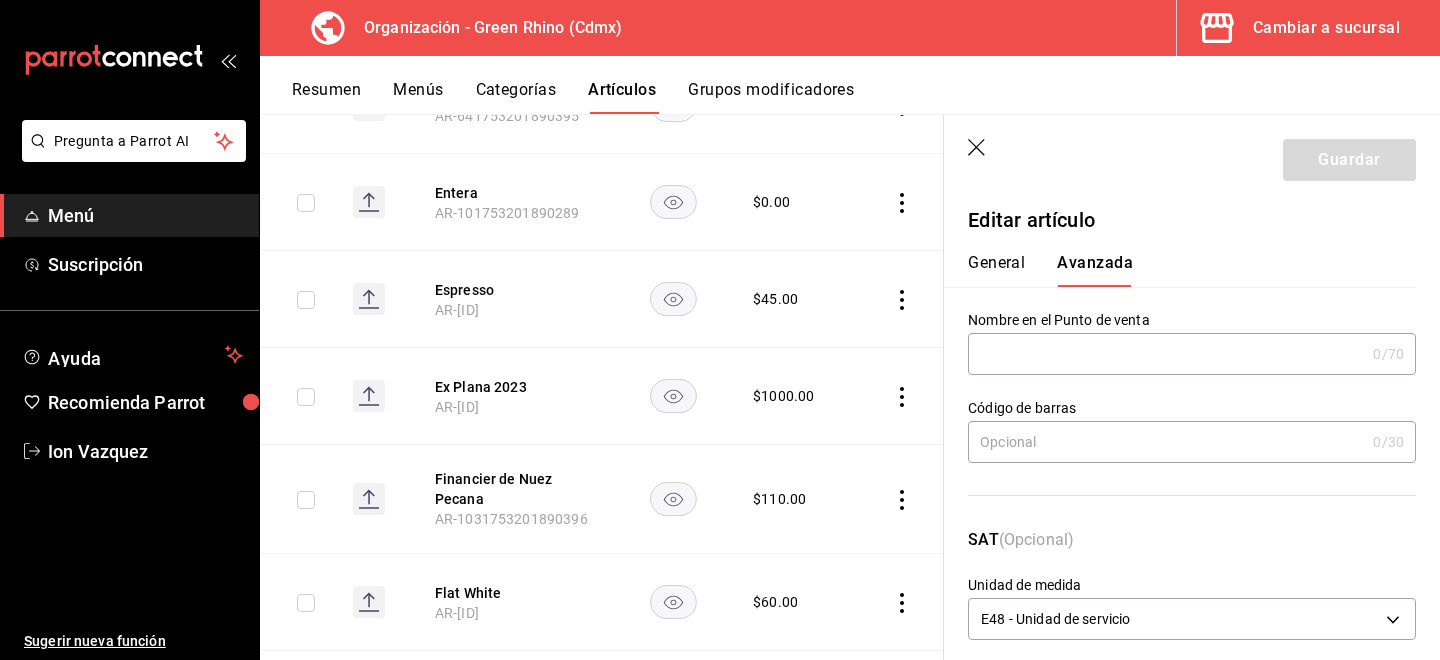 scroll, scrollTop: 196, scrollLeft: 0, axis: vertical 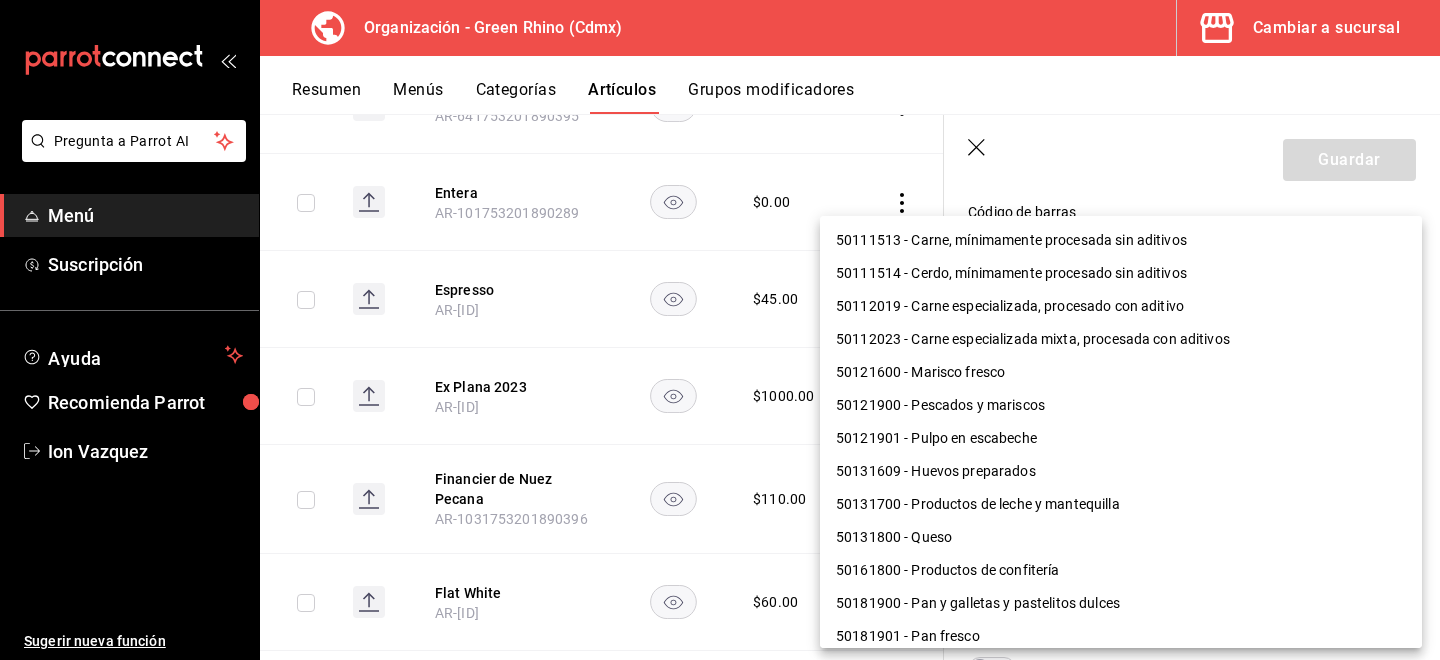 click on "Pregunta a Parrot AI Menú   Suscripción   Ayuda Recomienda Parrot   [PERSON]   Sugerir nueva función   Organización - Green Rhino ([CITY]) Cambiar a sucursal Resumen Menús Categorías Artículos Grupos modificadores Artículos organización Edita el  precio e imagen  de tus artículos.  Asigna una categoría, agrega grupos modificadores  como “sin cebolla” o “extra queso”. ​ ​ Marcas Todas las marcas, Sin marca [UUID] Categorías Todas las categorías, Sin categoría [UUID], [UUID], [UUID], [UUID], [UUID], [UUID], [UUID], [UUID] Tipo de venta Todos los artículos ALL Ordenar Artículo Disponible Precio Agua Mineral Grande AR-[NUMBER] $ 60.00 Agua Mineral Pequeña AR-[NUMBER] $ 45.00 Americano AR-[NUMBER] $ 50.00" at bounding box center [720, 330] 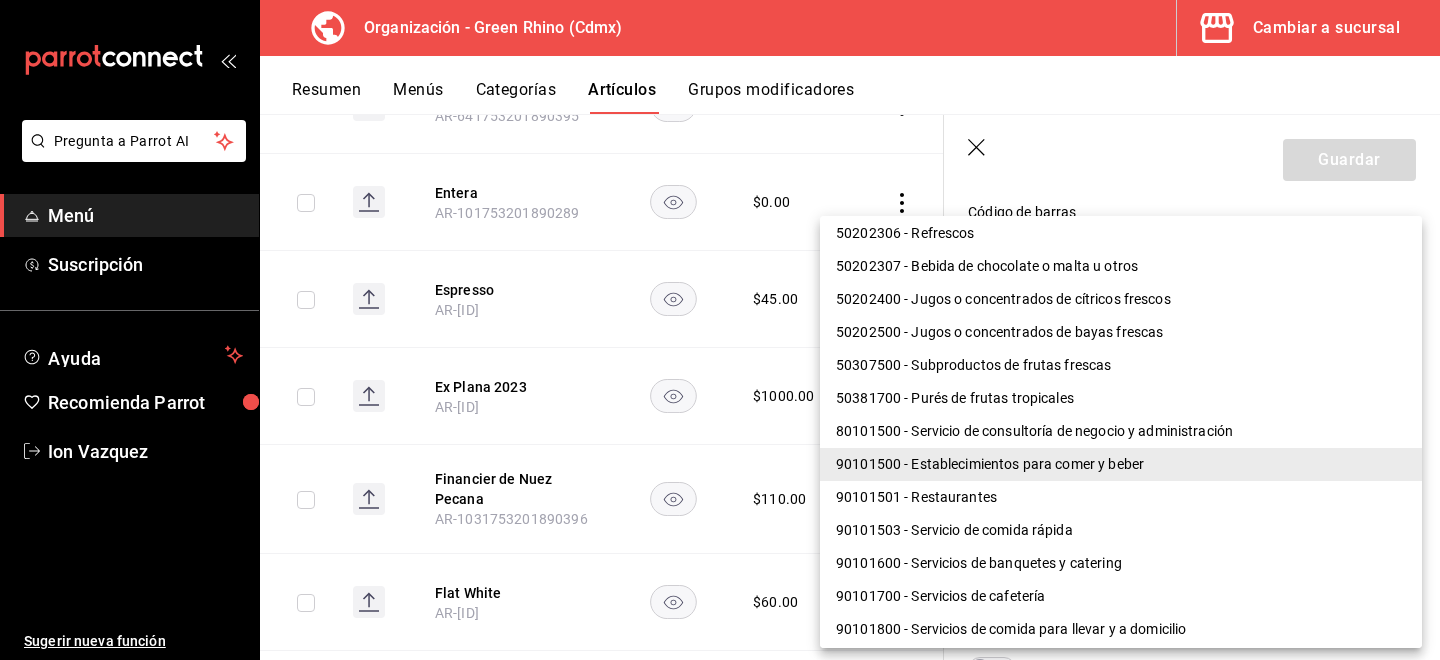 scroll, scrollTop: 1299, scrollLeft: 0, axis: vertical 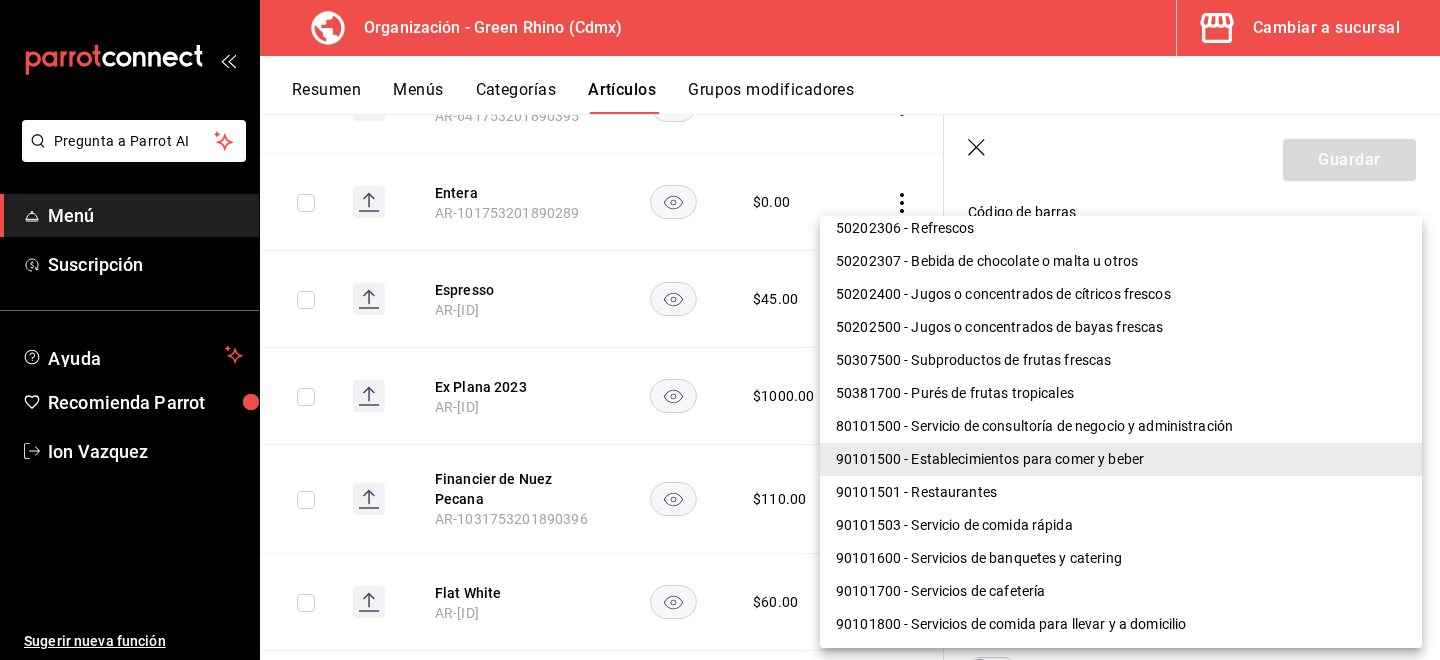 click on "90101501 - Restaurantes" at bounding box center (1121, 492) 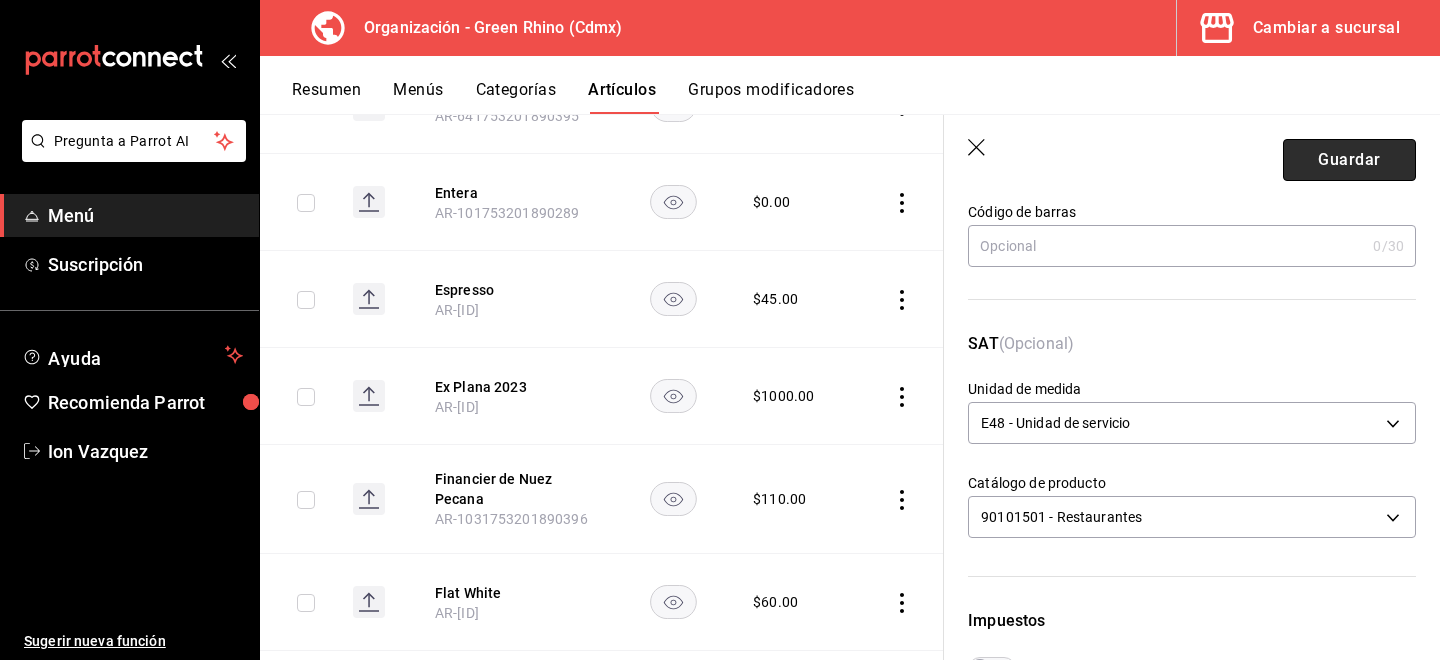 click on "Guardar" at bounding box center [1349, 160] 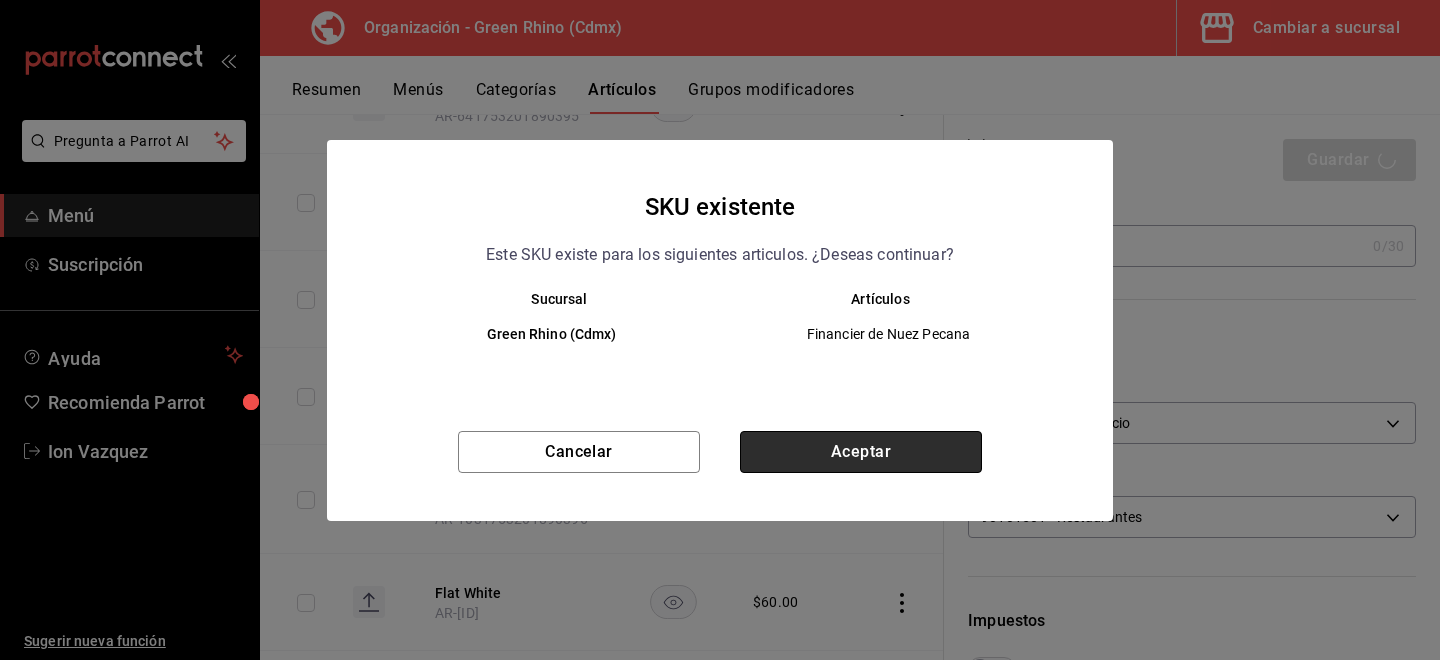 click on "Aceptar" at bounding box center [861, 452] 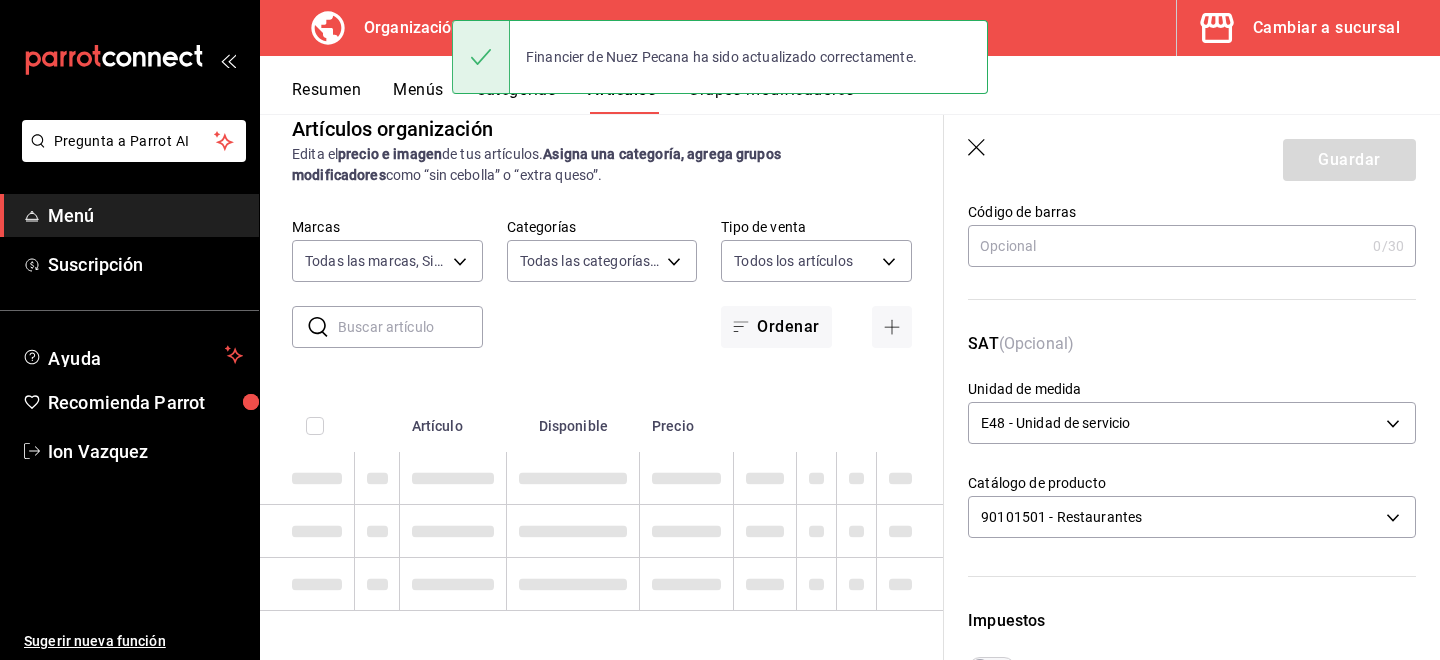 scroll, scrollTop: 0, scrollLeft: 0, axis: both 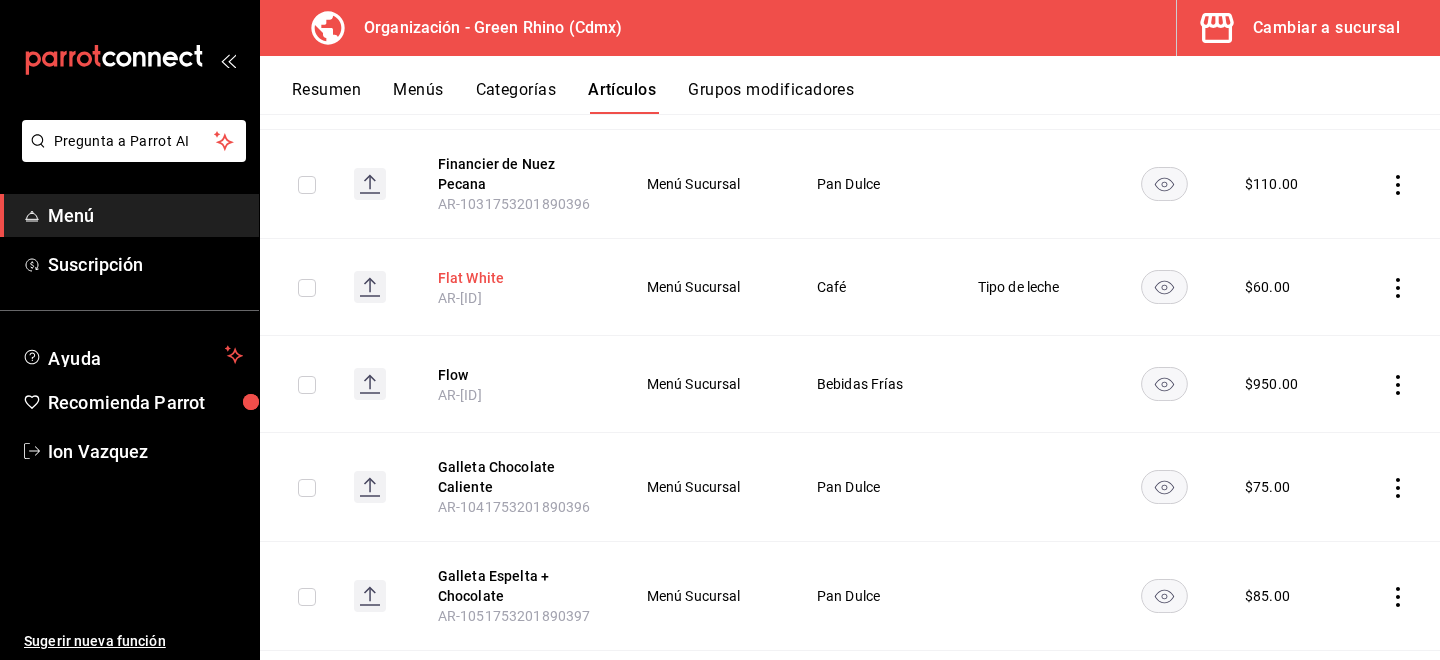 click on "Flat White" at bounding box center [518, 278] 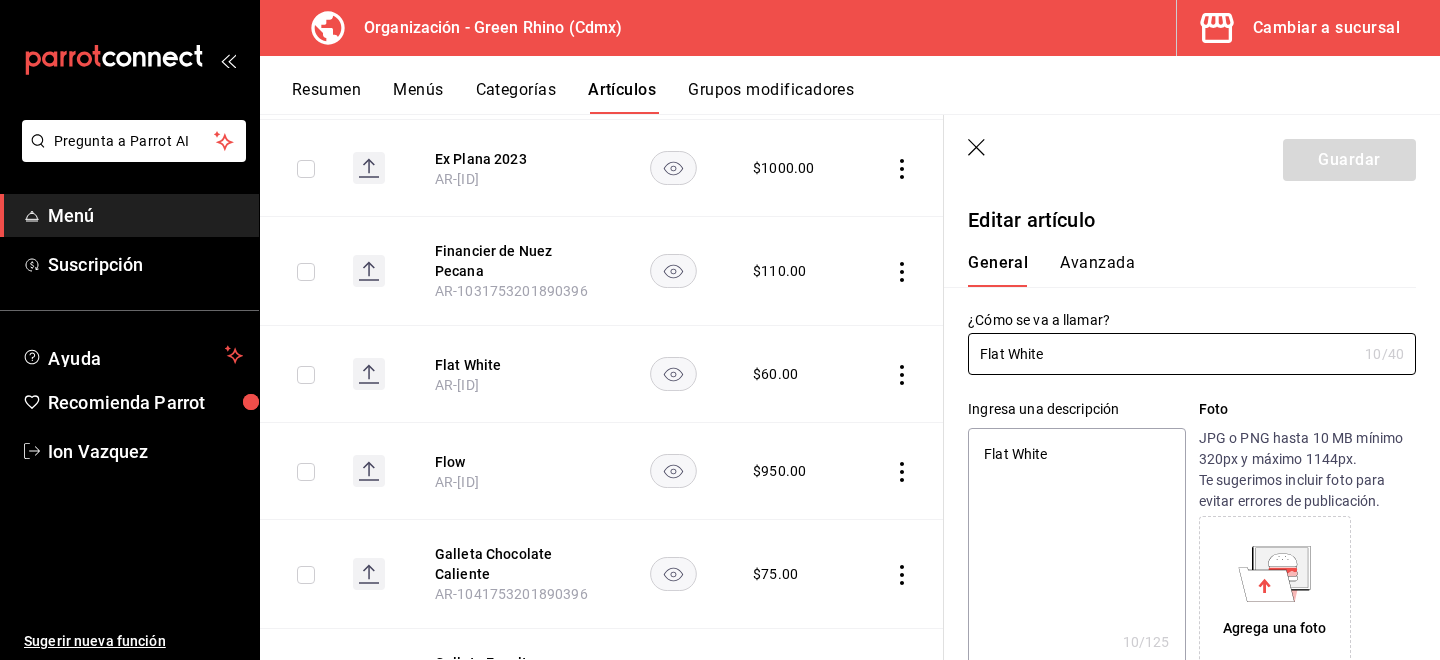 type on "x" 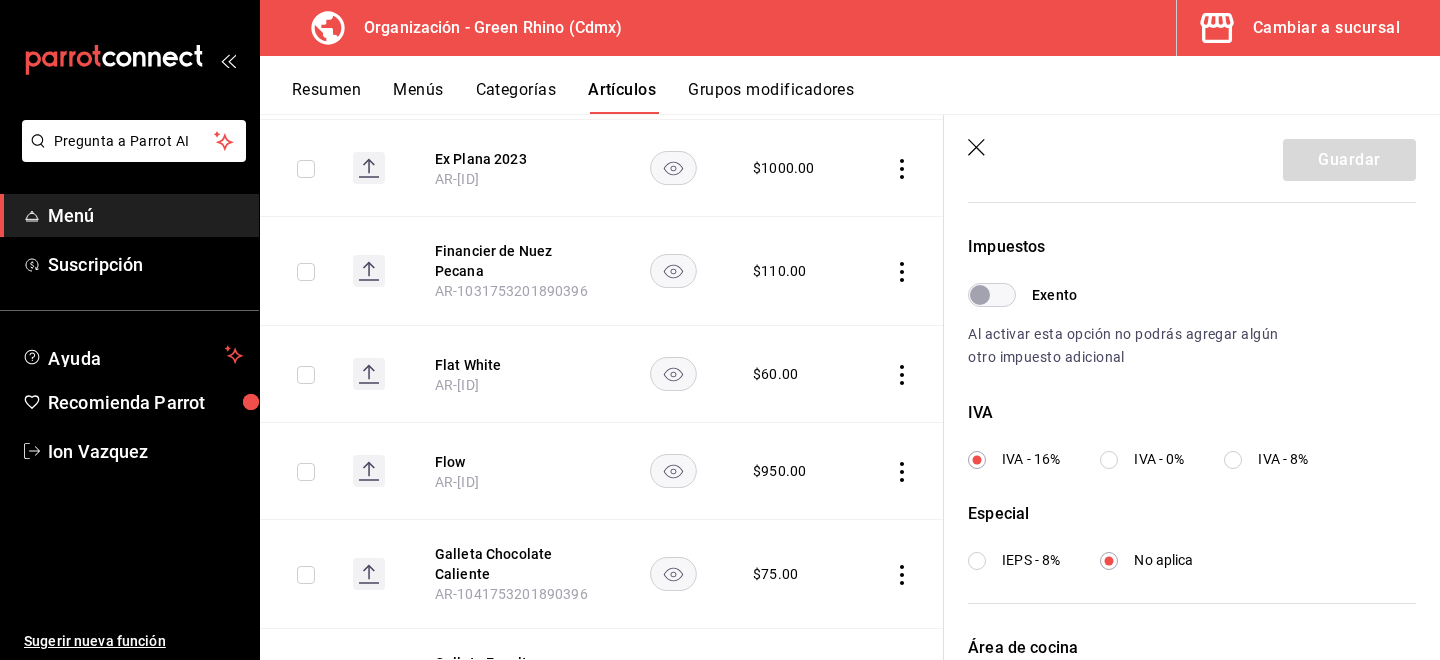 scroll, scrollTop: 336, scrollLeft: 0, axis: vertical 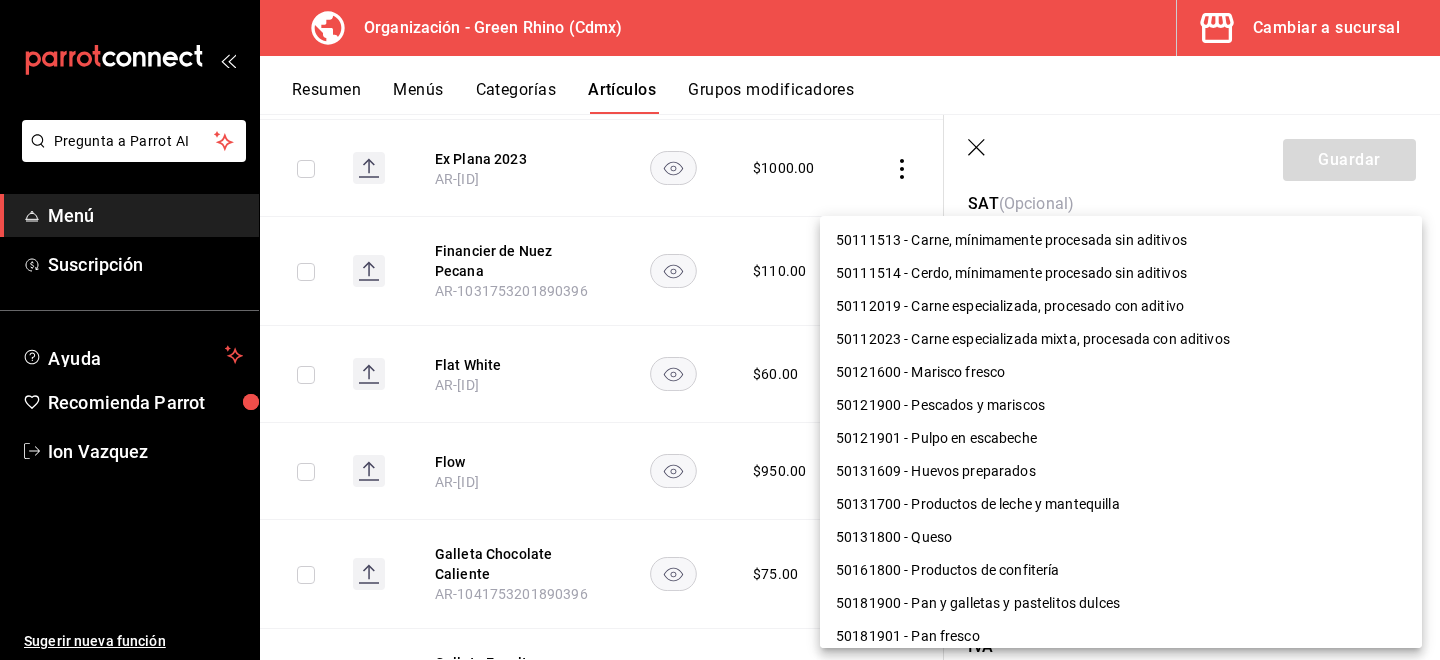 click on "Pregunta a Parrot AI Menú   Suscripción   Ayuda Recomienda Parrot   [PERSON]   Sugerir nueva función   Organización - Green Rhino ([CITY]) Cambiar a sucursal Resumen Menús Categorías Artículos Grupos modificadores Artículos organización Edita el  precio e imagen  de tus artículos.  Asigna una categoría, agrega grupos modificadores  como “sin cebolla” o “extra queso”. ​ ​ Marcas Todas las marcas, Sin marca [UUID] Categorías Todas las categorías, Sin categoría [UUID], [UUID], [UUID], [UUID], [UUID], [UUID], [UUID], [UUID] Tipo de venta Todos los artículos ALL Ordenar Artículo Disponible Precio Agua Mineral Grande AR-[NUMBER] $ 60.00 Agua Mineral Pequeña AR-[NUMBER] $ 45.00 Americano AR-[NUMBER] $ 50.00" at bounding box center [720, 330] 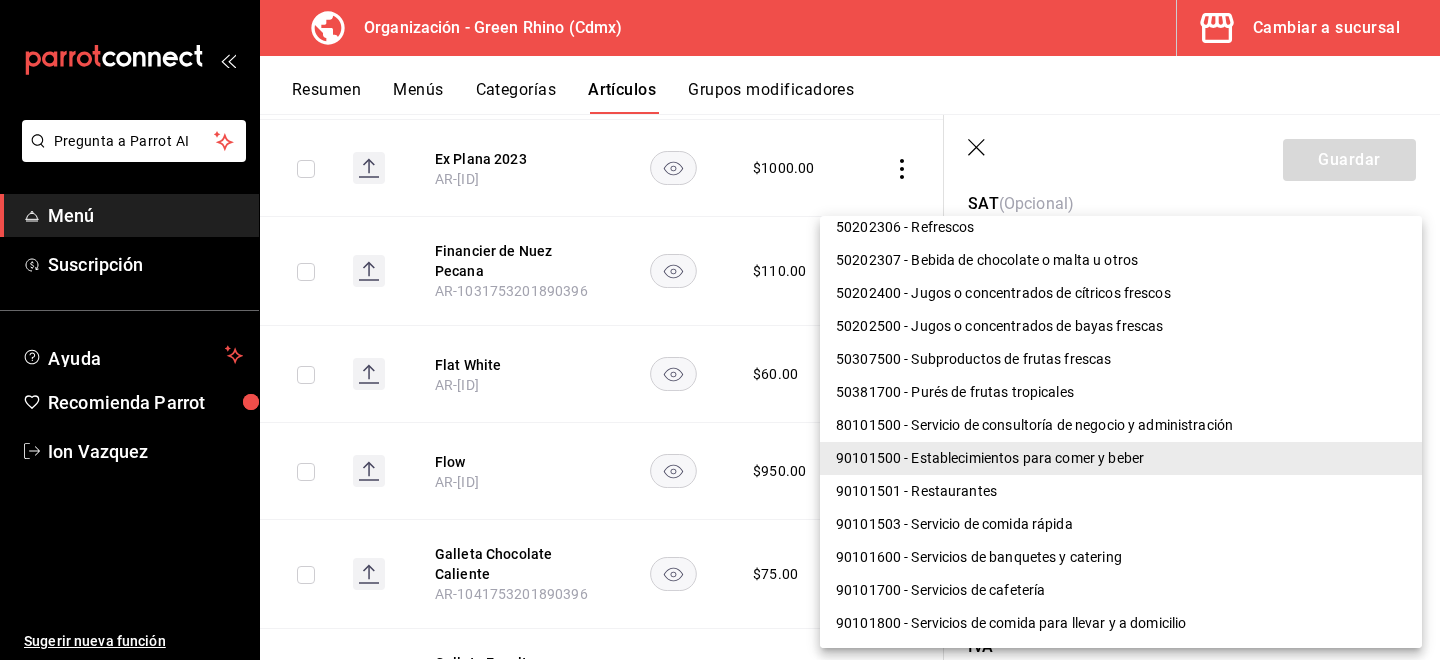 click on "90101501 - Restaurantes" at bounding box center (1121, 491) 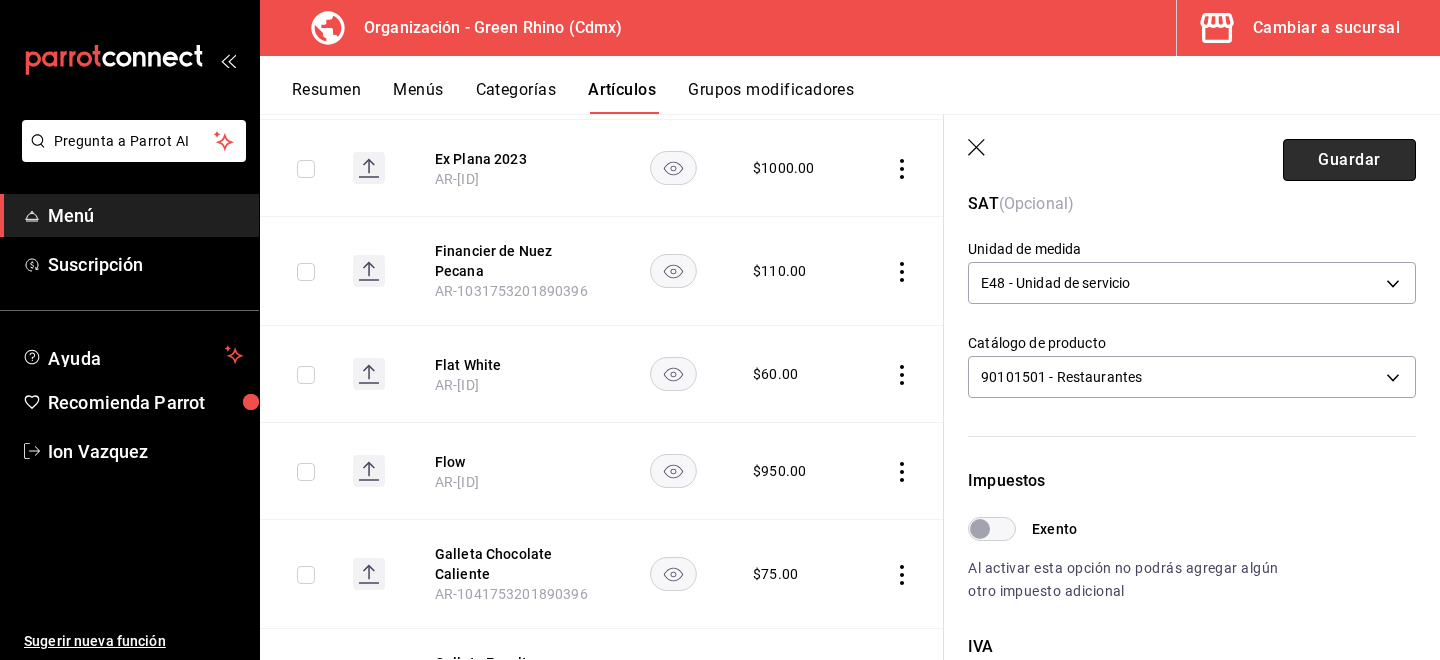 click on "Guardar" at bounding box center [1349, 160] 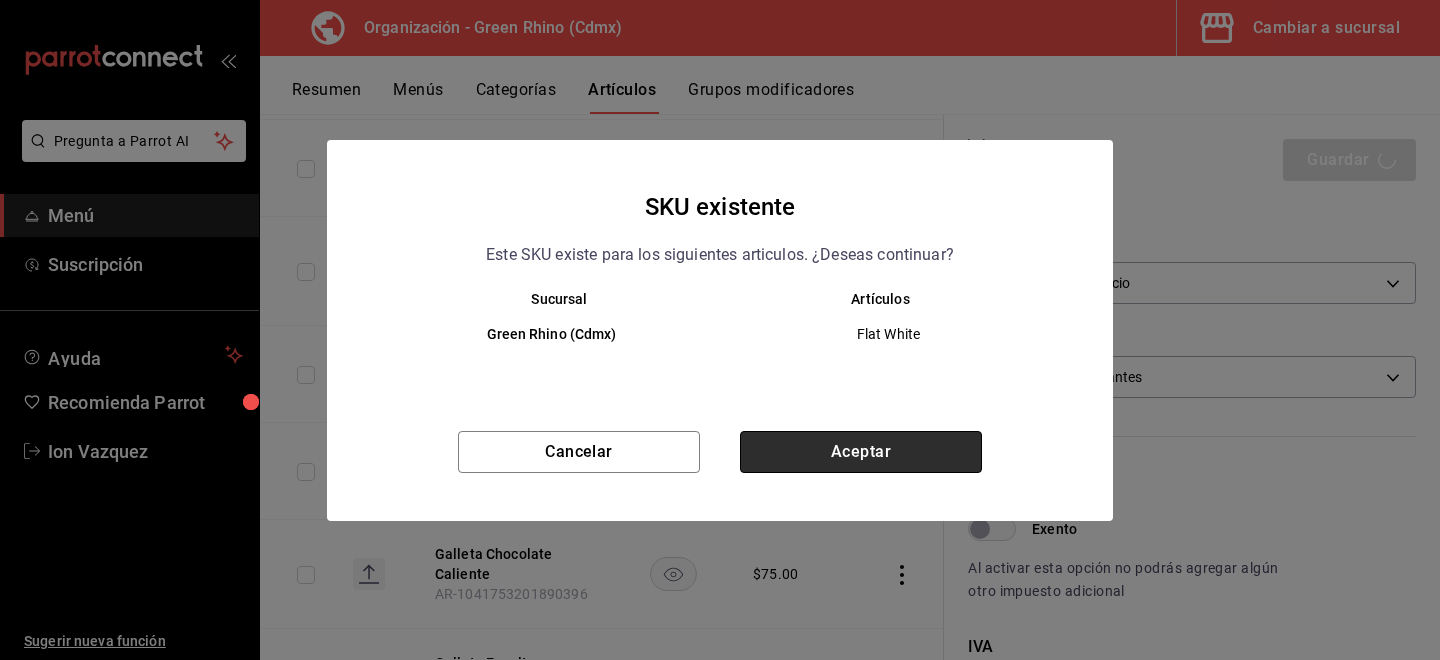 click on "Aceptar" at bounding box center (861, 452) 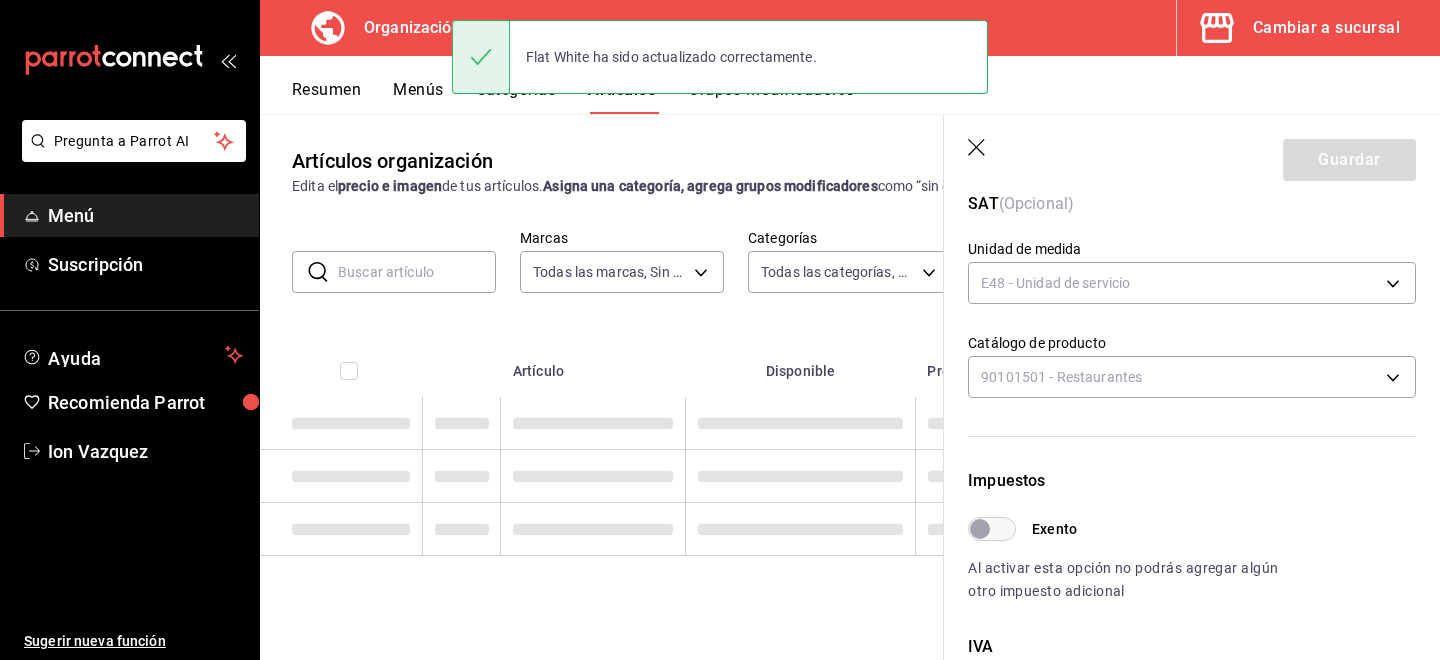 scroll, scrollTop: 0, scrollLeft: 0, axis: both 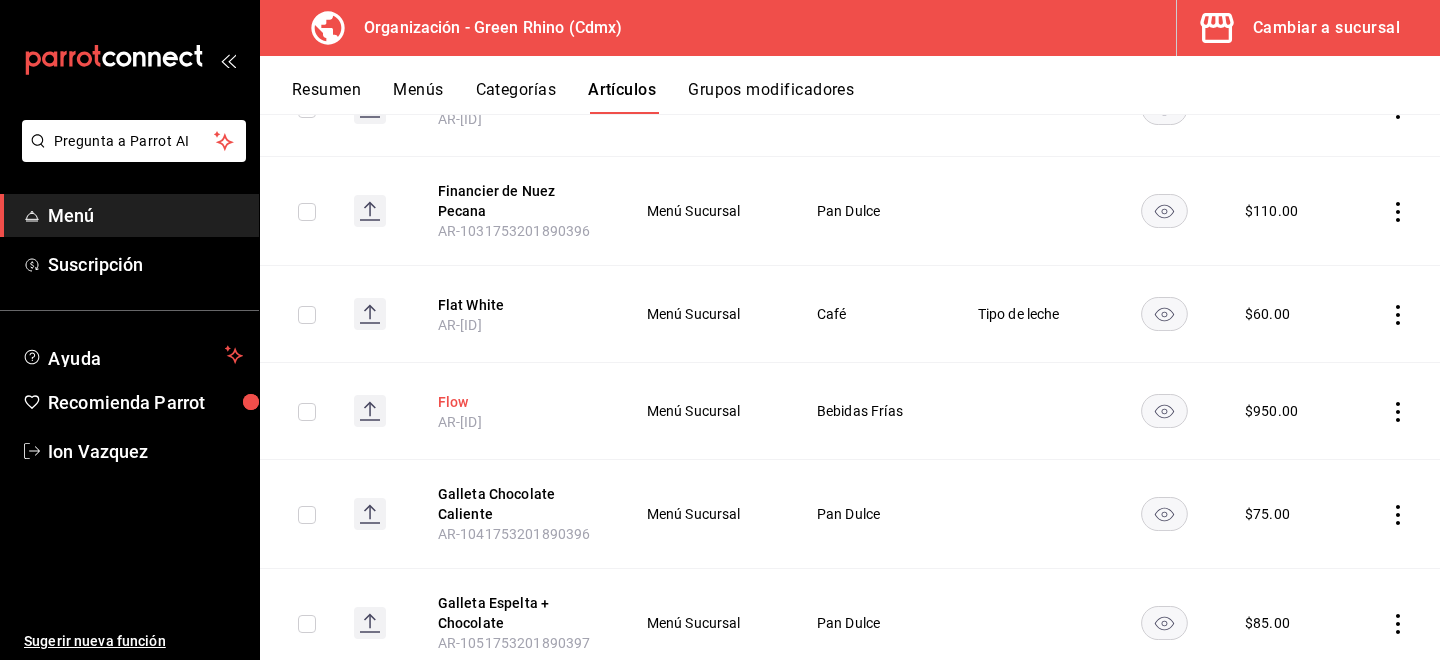 click on "Flow" at bounding box center [518, 402] 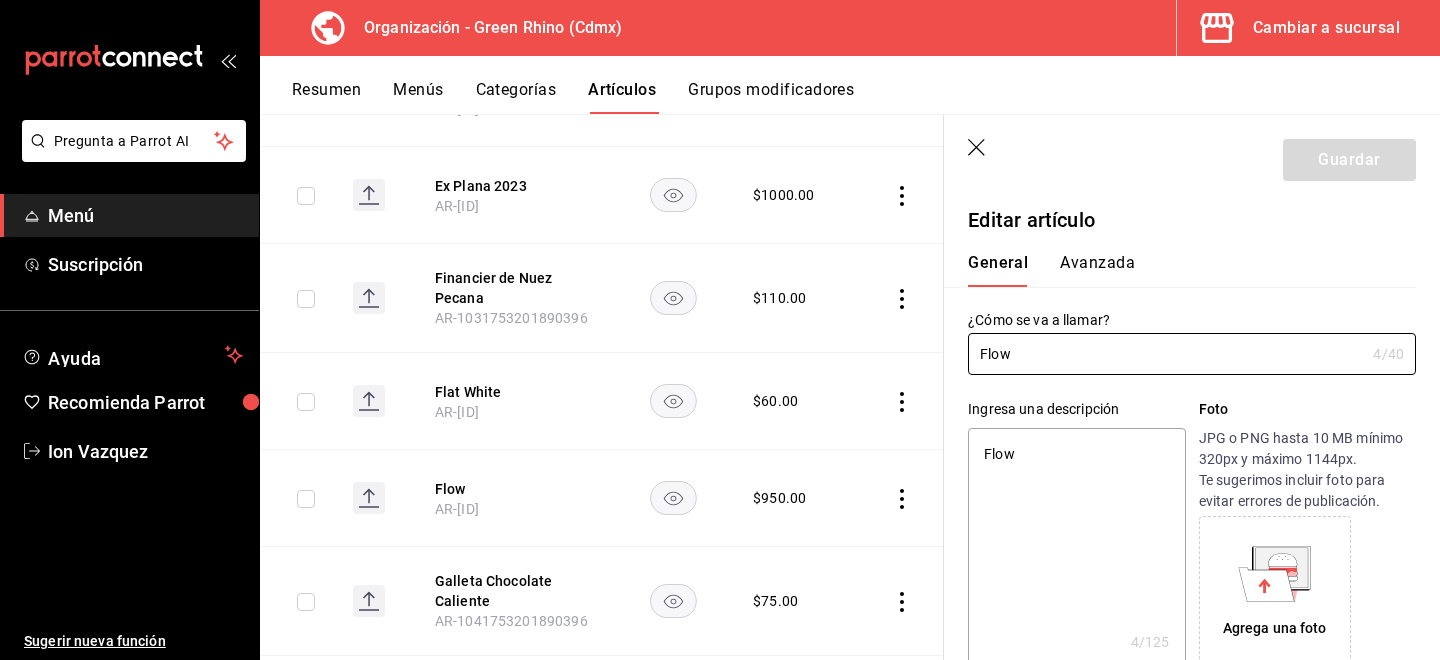 type on "x" 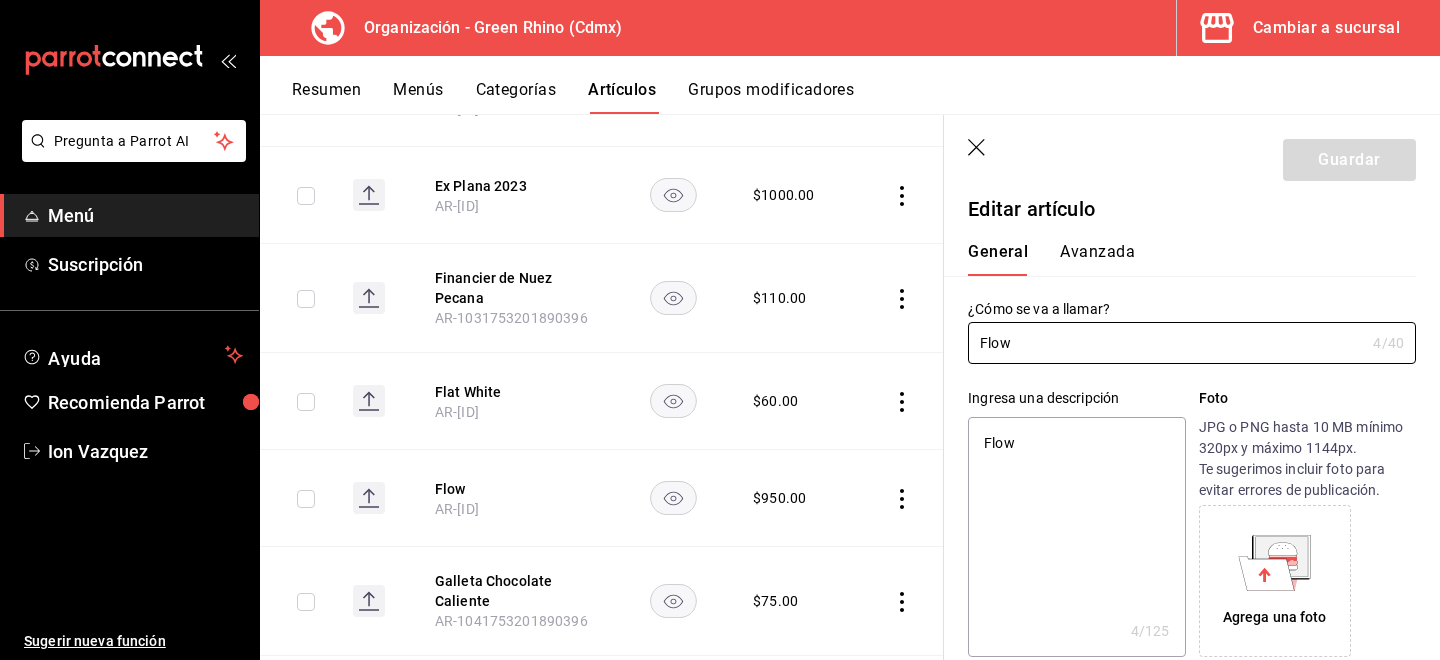 scroll, scrollTop: 0, scrollLeft: 0, axis: both 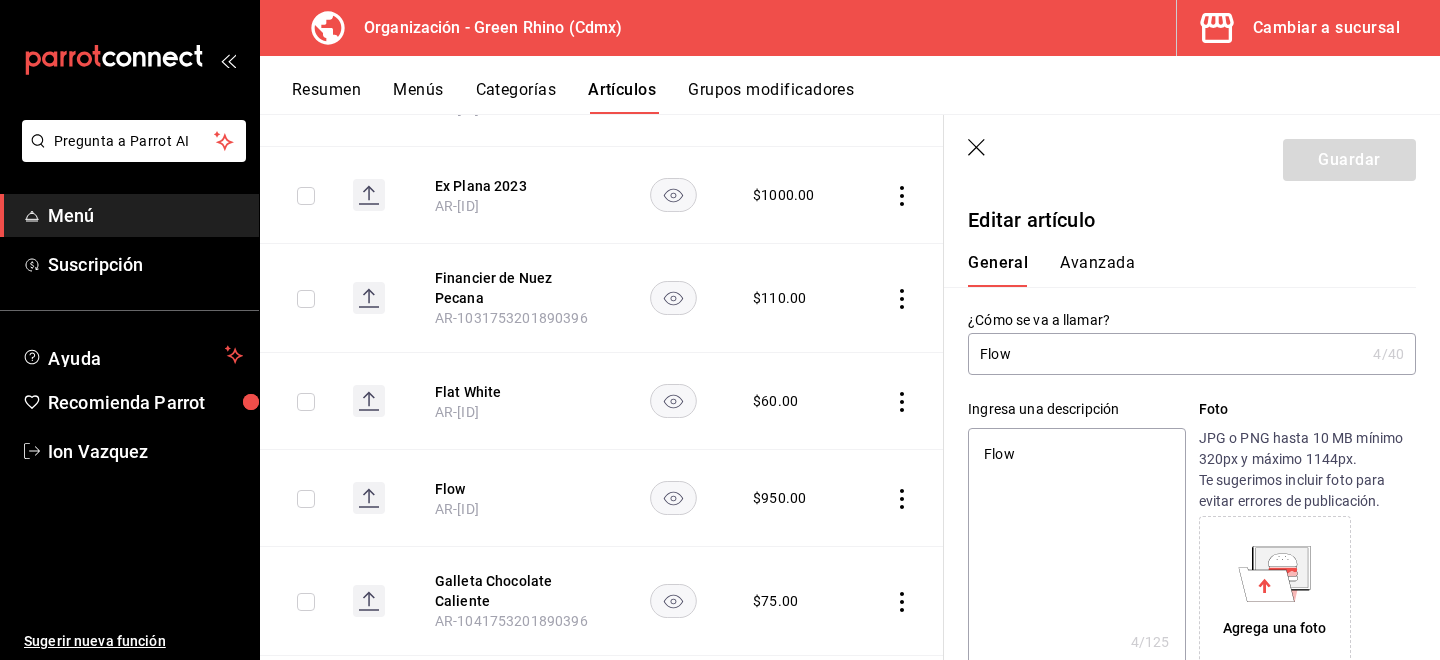 click on "Avanzada" at bounding box center (1097, 270) 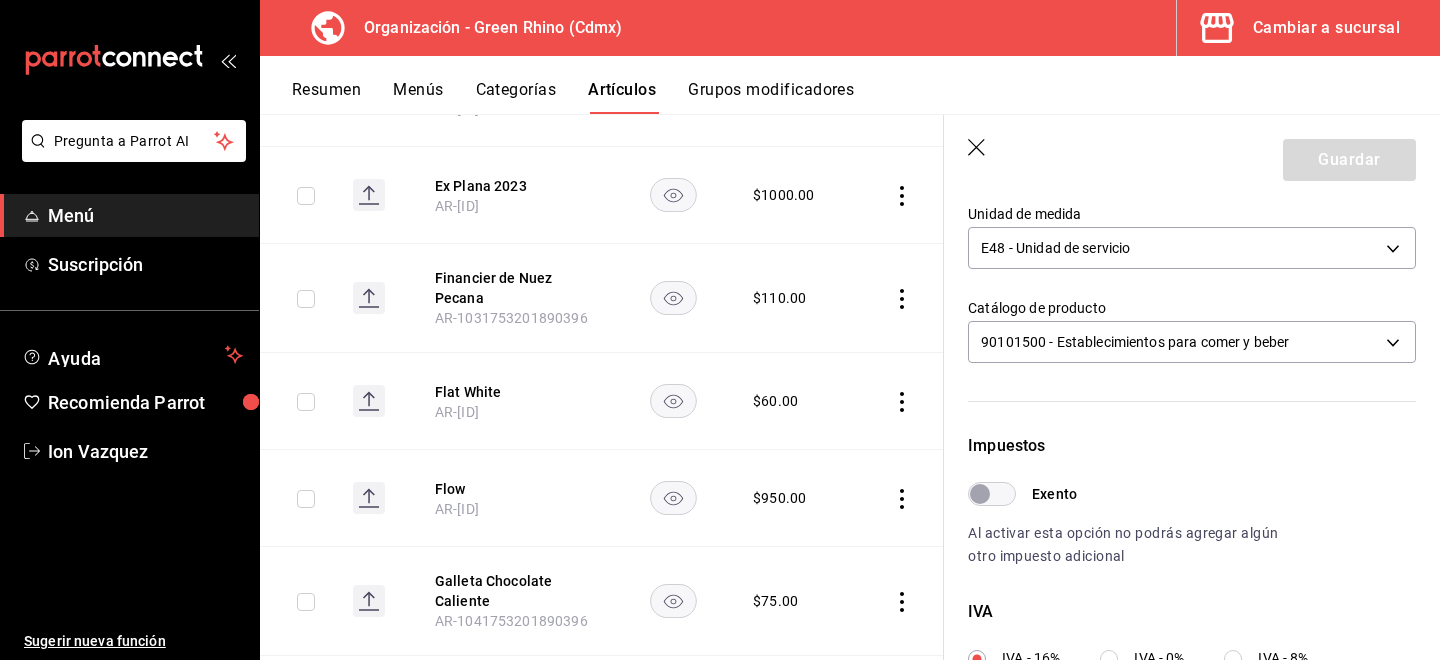 scroll, scrollTop: 374, scrollLeft: 0, axis: vertical 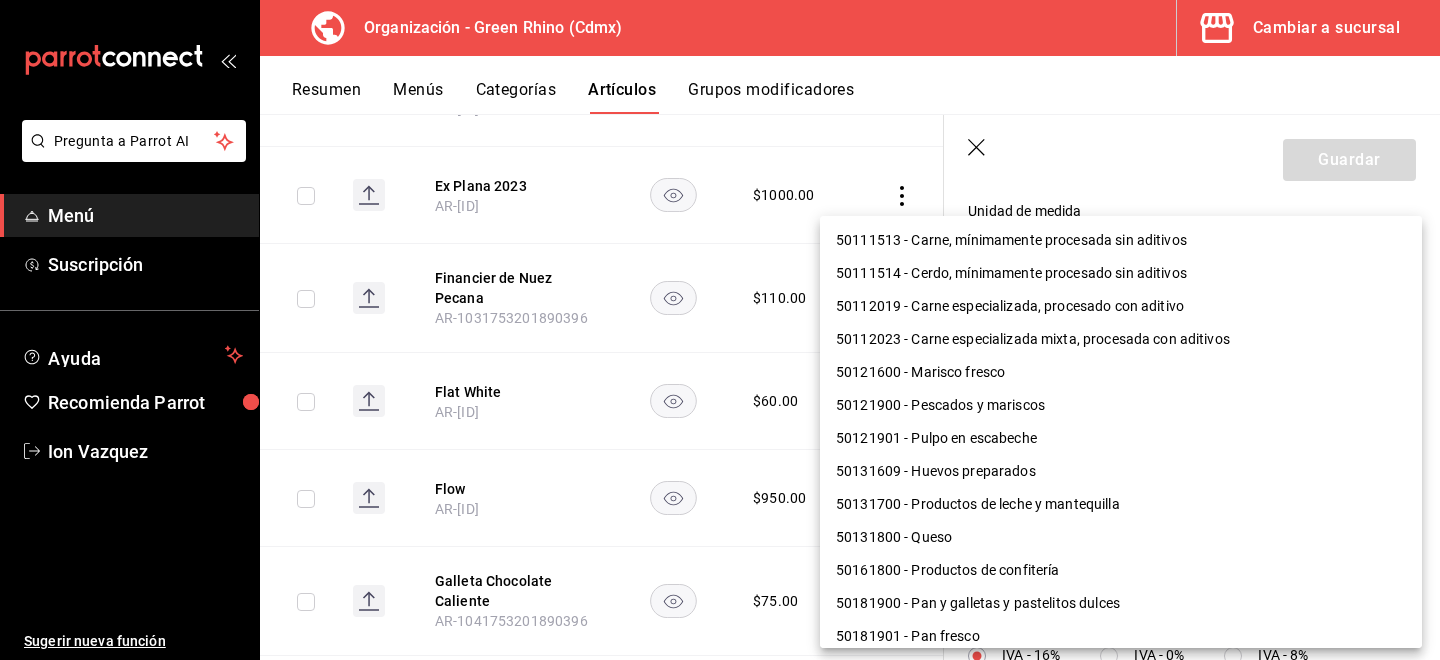 click on "Pregunta a Parrot AI Menú   Suscripción   Ayuda Recomienda Parrot   [PERSON]   Sugerir nueva función   Organización - Green Rhino ([CITY]) Cambiar a sucursal Resumen Menús Categorías Artículos Grupos modificadores Artículos organización Edita el  precio e imagen  de tus artículos.  Asigna una categoría, agrega grupos modificadores  como “sin cebolla” o “extra queso”. ​ ​ Marcas Todas las marcas, Sin marca [UUID] Categorías Todas las categorías, Sin categoría [UUID], [UUID], [UUID], [UUID], [UUID], [UUID], [UUID], [UUID] Tipo de venta Todos los artículos ALL Ordenar Artículo Disponible Precio Agua Mineral Grande AR-[NUMBER] $ 60.00 Agua Mineral Pequeña AR-[NUMBER] $ 45.00 Americano AR-[NUMBER] $ 50.00" at bounding box center (720, 330) 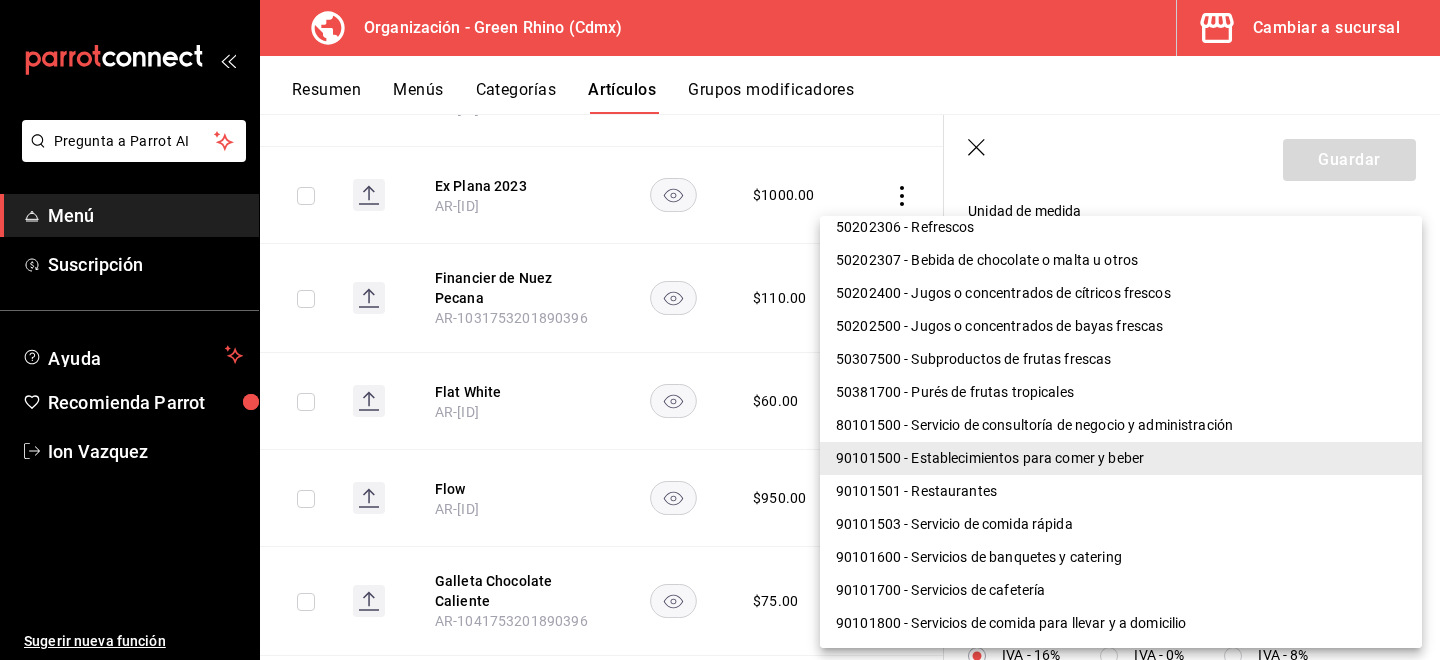 click on "90101501 - Restaurantes" at bounding box center [1121, 491] 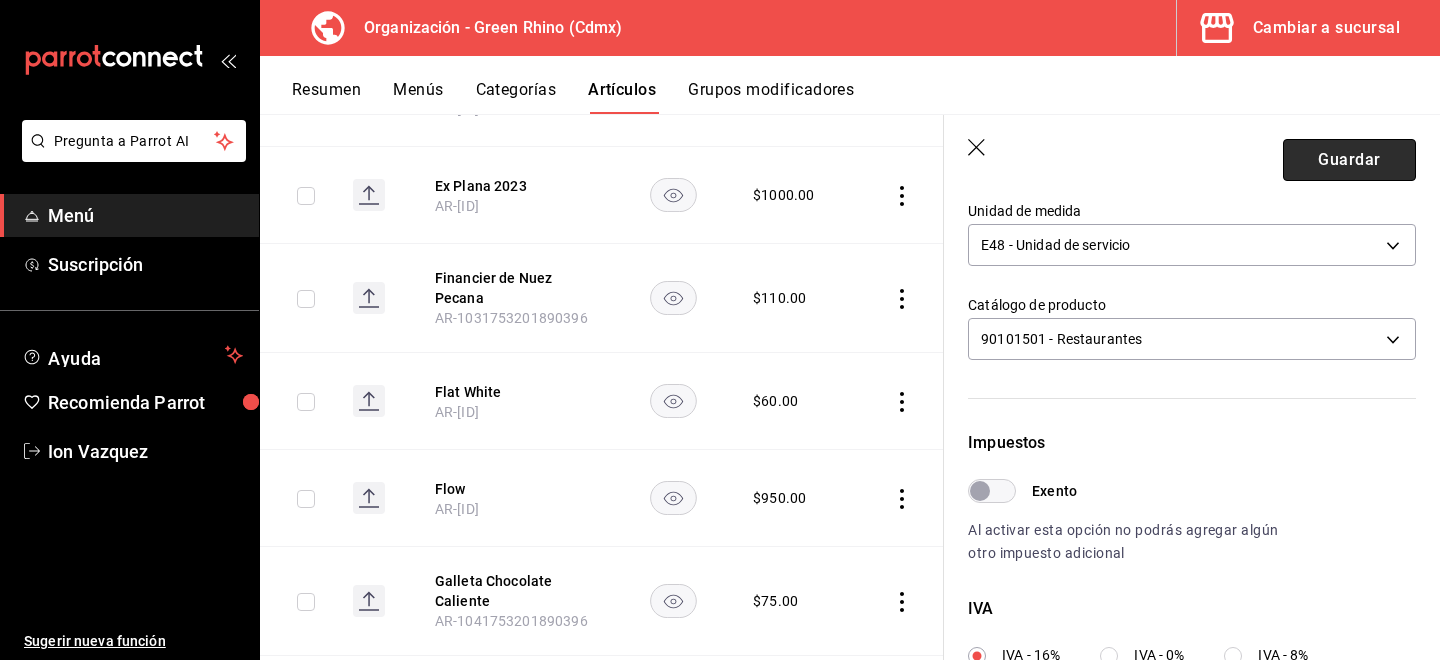 click on "Guardar" at bounding box center (1349, 160) 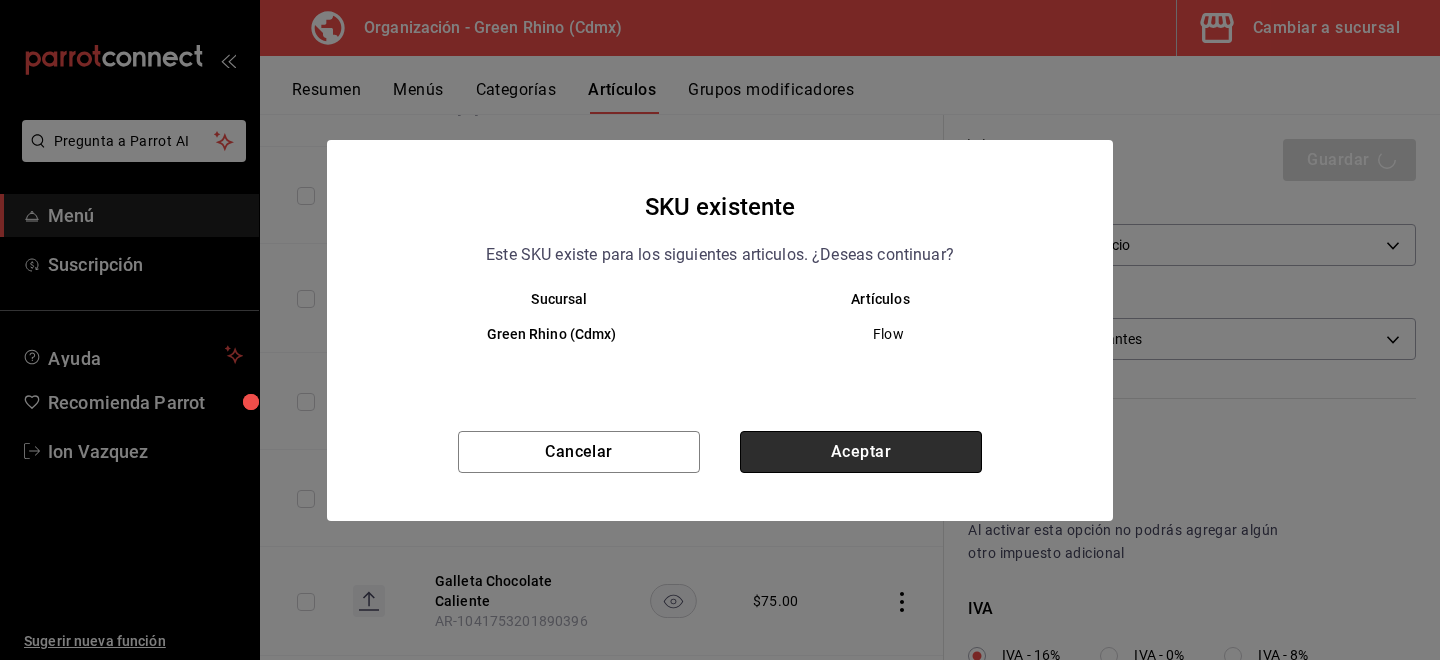click on "Aceptar" at bounding box center [861, 452] 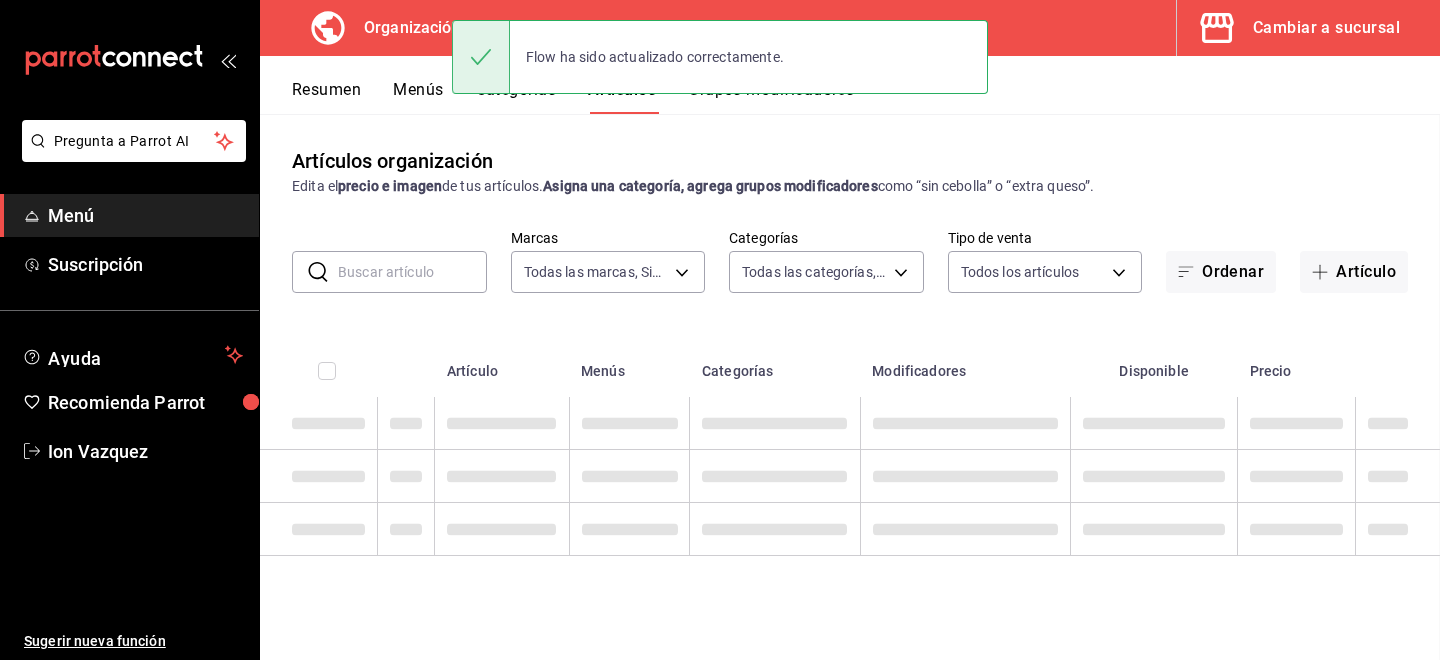 scroll, scrollTop: 0, scrollLeft: 0, axis: both 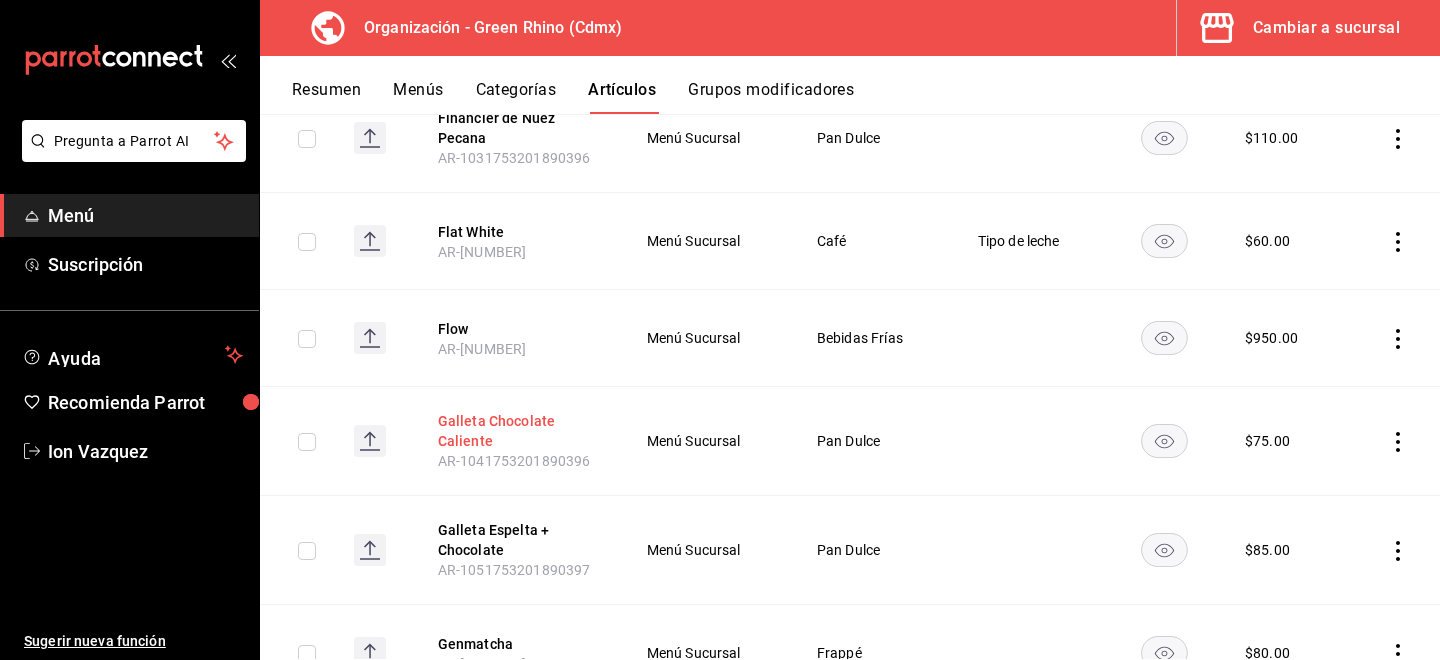click on "Galleta Chocolate Caliente" at bounding box center [518, 431] 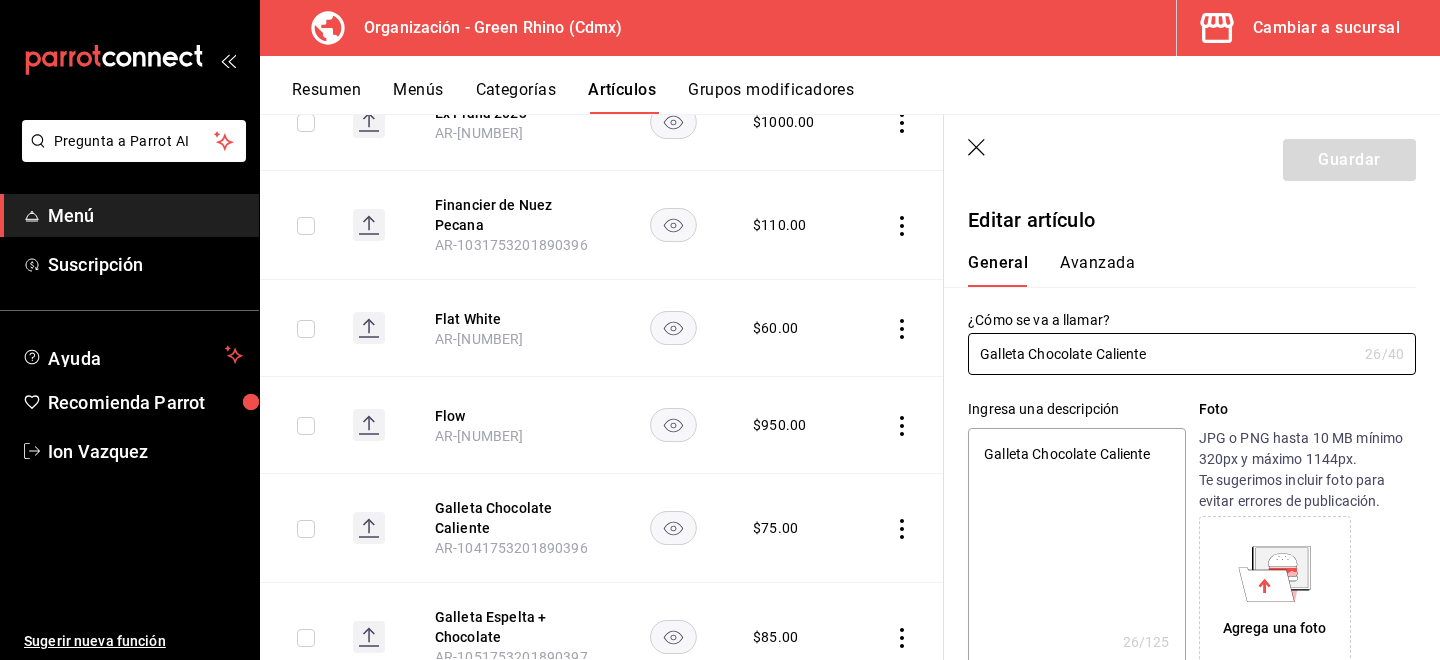 type on "x" 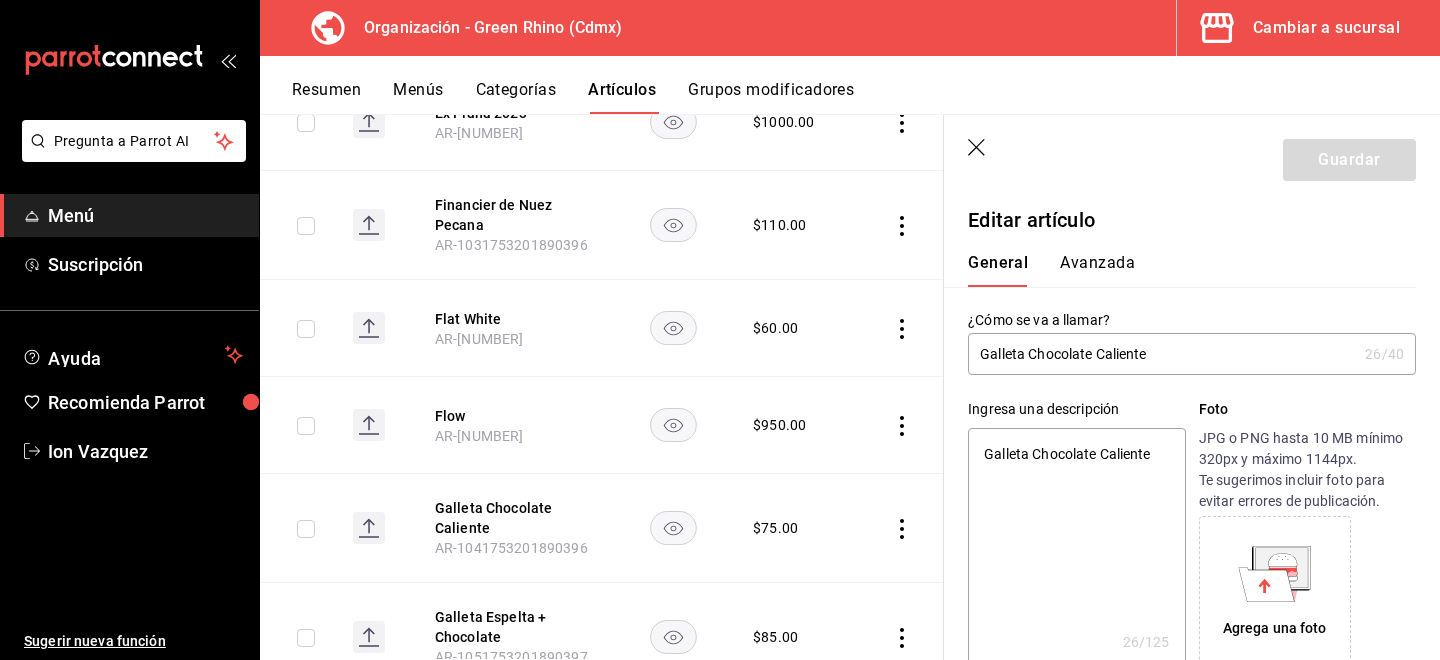 click on "Avanzada" at bounding box center (1097, 270) 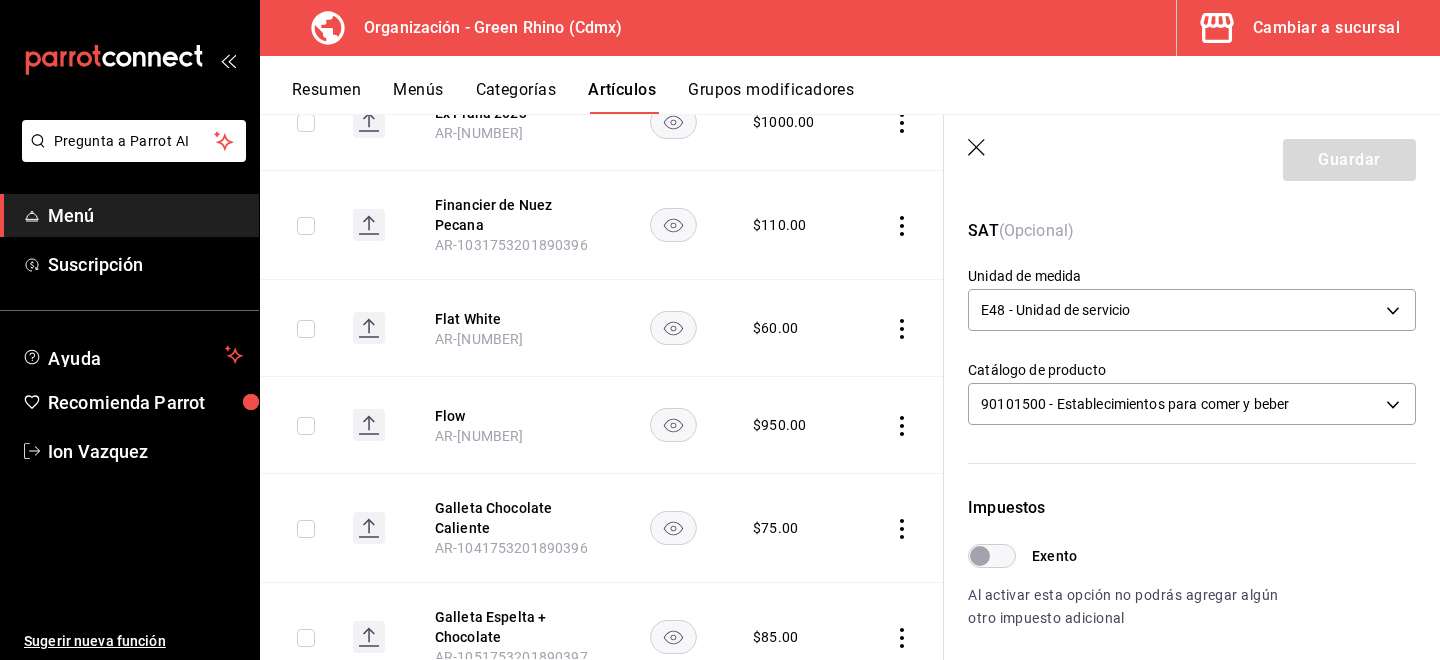 scroll, scrollTop: 311, scrollLeft: 0, axis: vertical 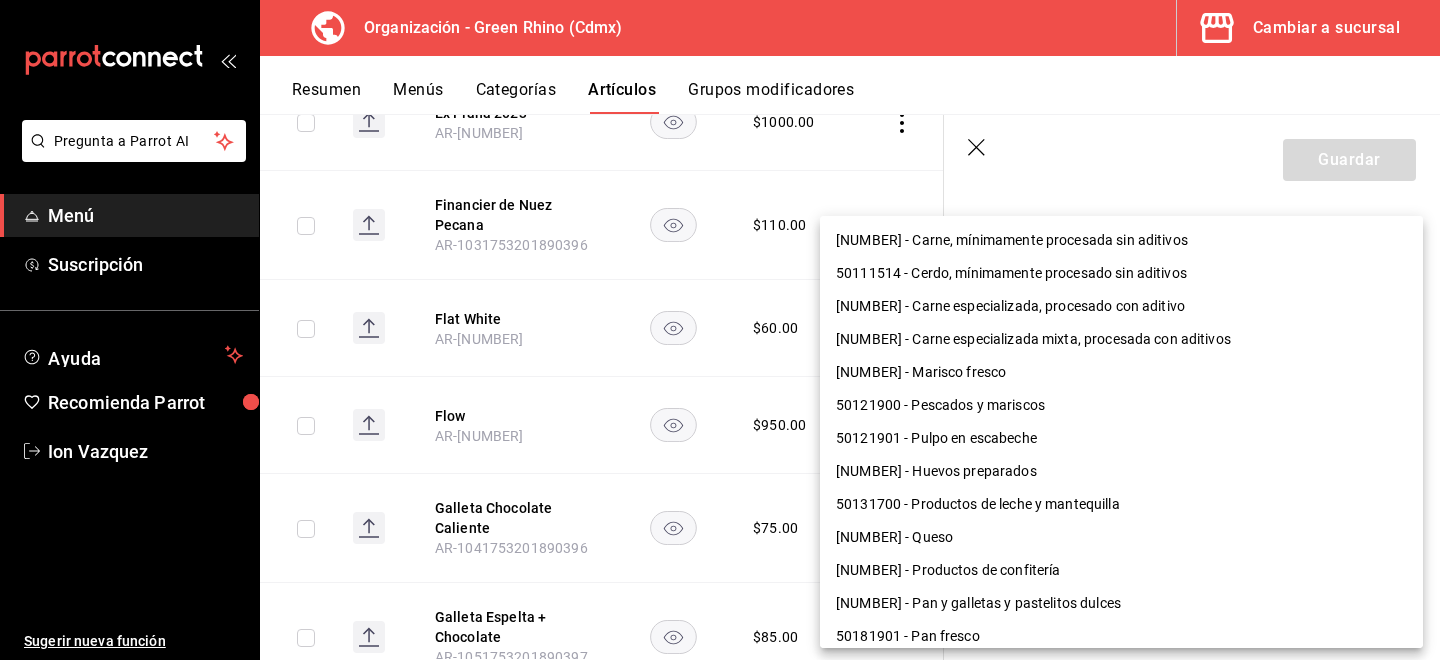click on "Pregunta a Parrot AI Menú   Suscripción   Ayuda Recomienda Parrot   Ion Vazquez   Sugerir nueva función   Organización - Green Rhino ([CITY]) Cambiar a sucursal Resumen Menús Categorías Artículos Grupos modificadores Artículos organización Edita el  precio e imagen  de tus artículos.  Asigna una categoría, agrega grupos modificadores  como “sin cebolla” o “extra queso”. ​ ​ Marcas Todas las marcas, Sin marca [UUID] Categorías Todas las categorías, Sin categoría [UUIDS], [UUIDS], [UUIDS], [UUIDS], [UUIDS], [UUIDS], [UUIDS], [UUIDS] Tipo de venta Todos los artículos ALL Ordenar Artículo Disponible Precio Agua Mineral Grande [PRODUCT_CODE] $ 60.00 Agua Mineral Pequeña [PRODUCT_CODE] $ 45.00 Americano [PRODUCT_CODE] $ 50.00" at bounding box center [720, 330] 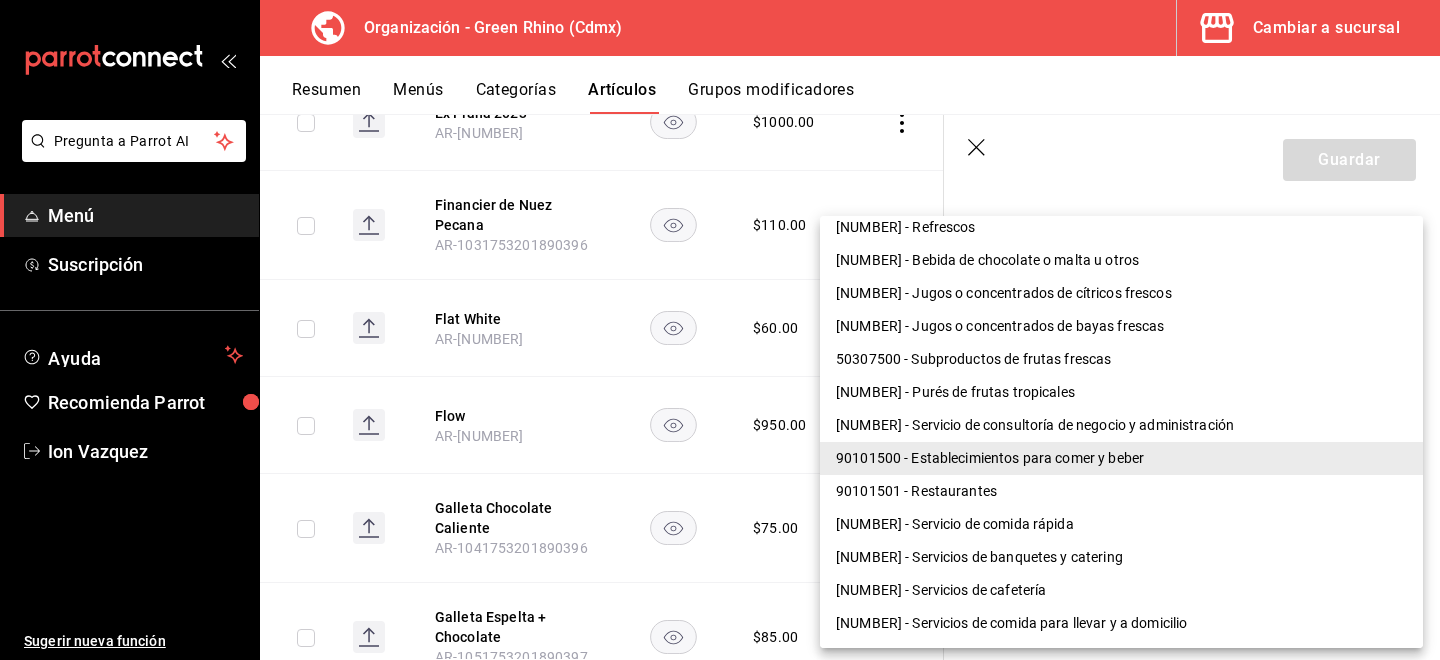 click on "90101501 - Restaurantes" at bounding box center [1121, 491] 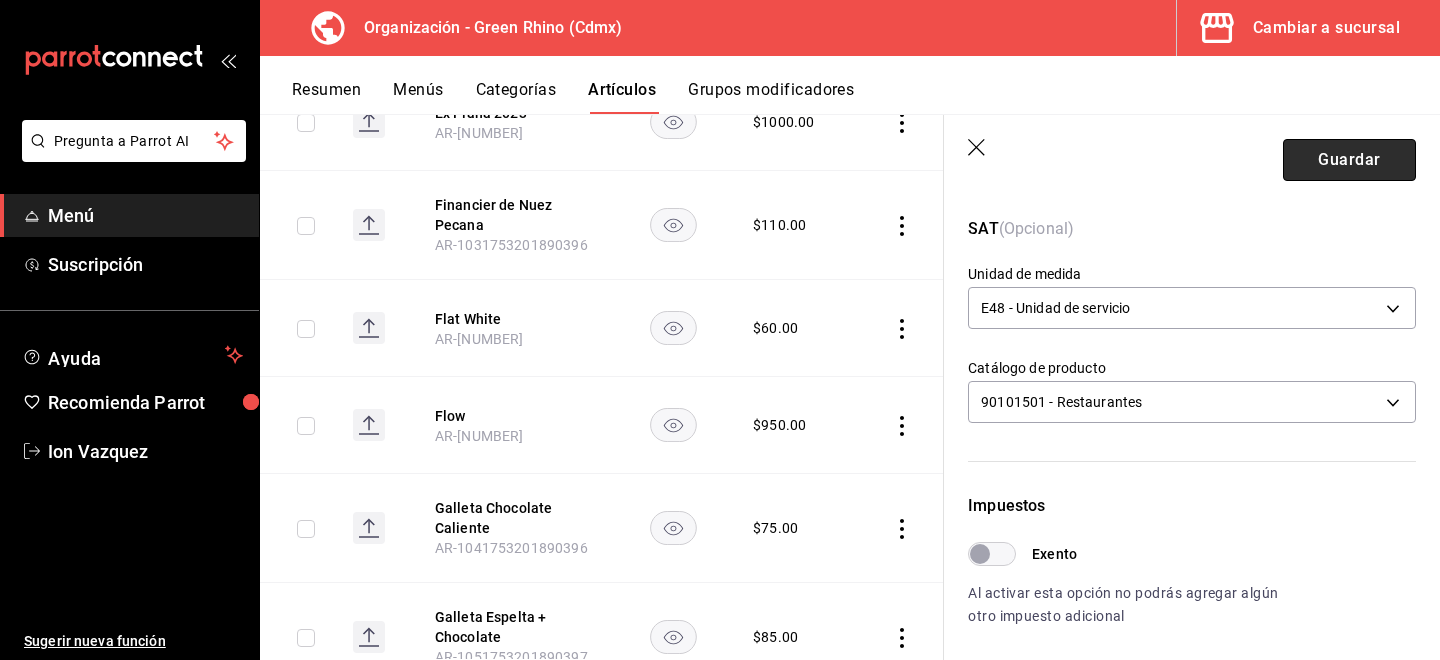 click on "Guardar" at bounding box center [1349, 160] 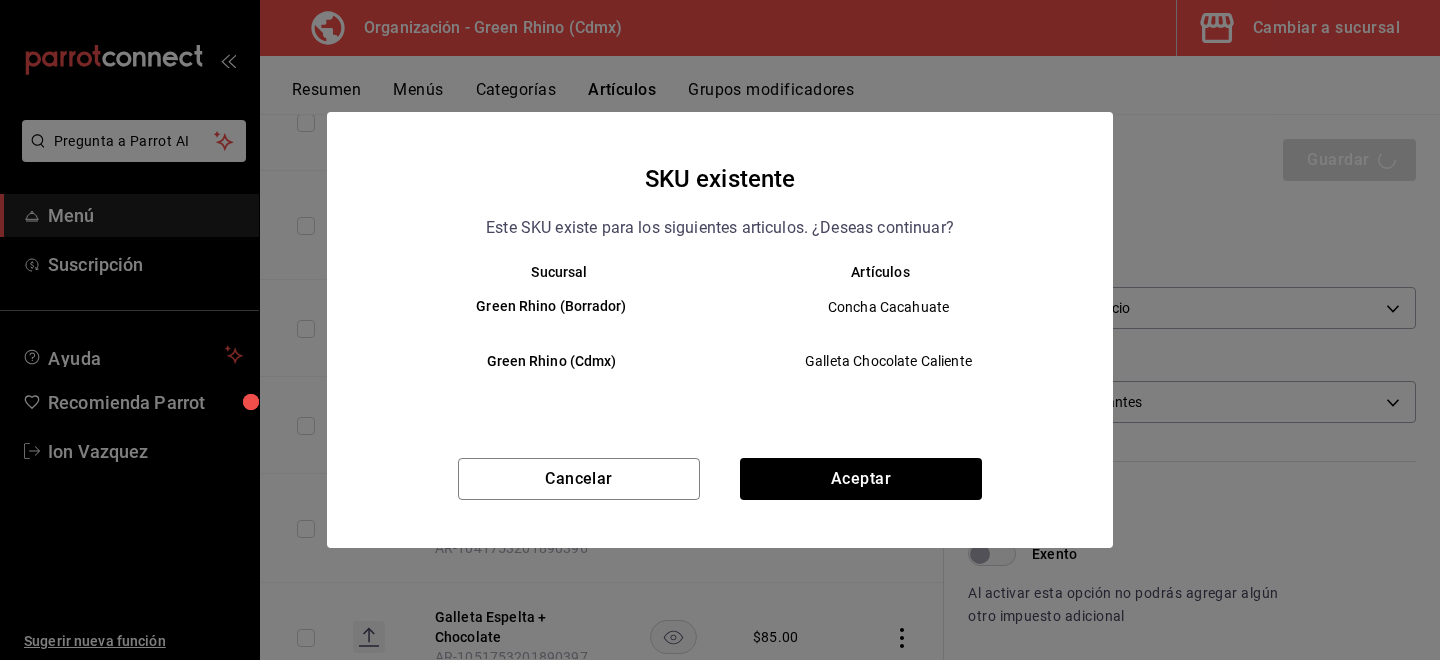 click on "Cancelar Aceptar" at bounding box center (720, 503) 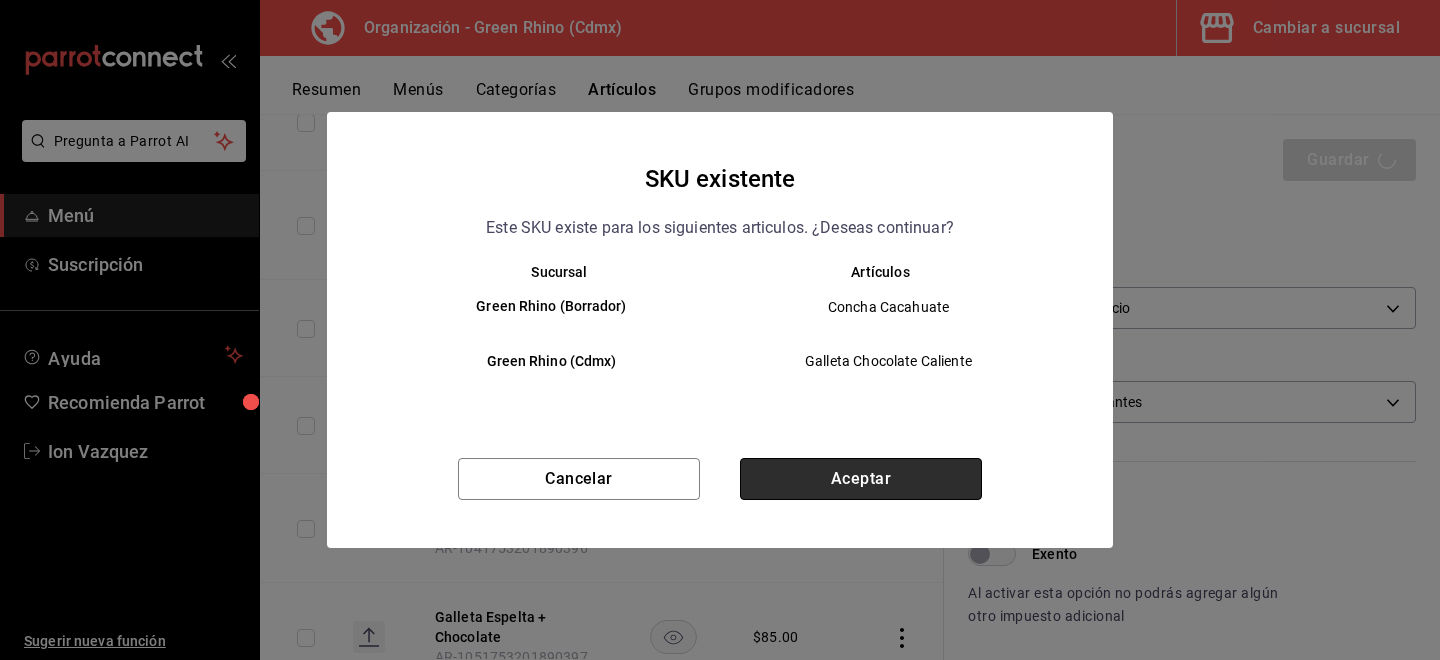 click on "Aceptar" at bounding box center [861, 479] 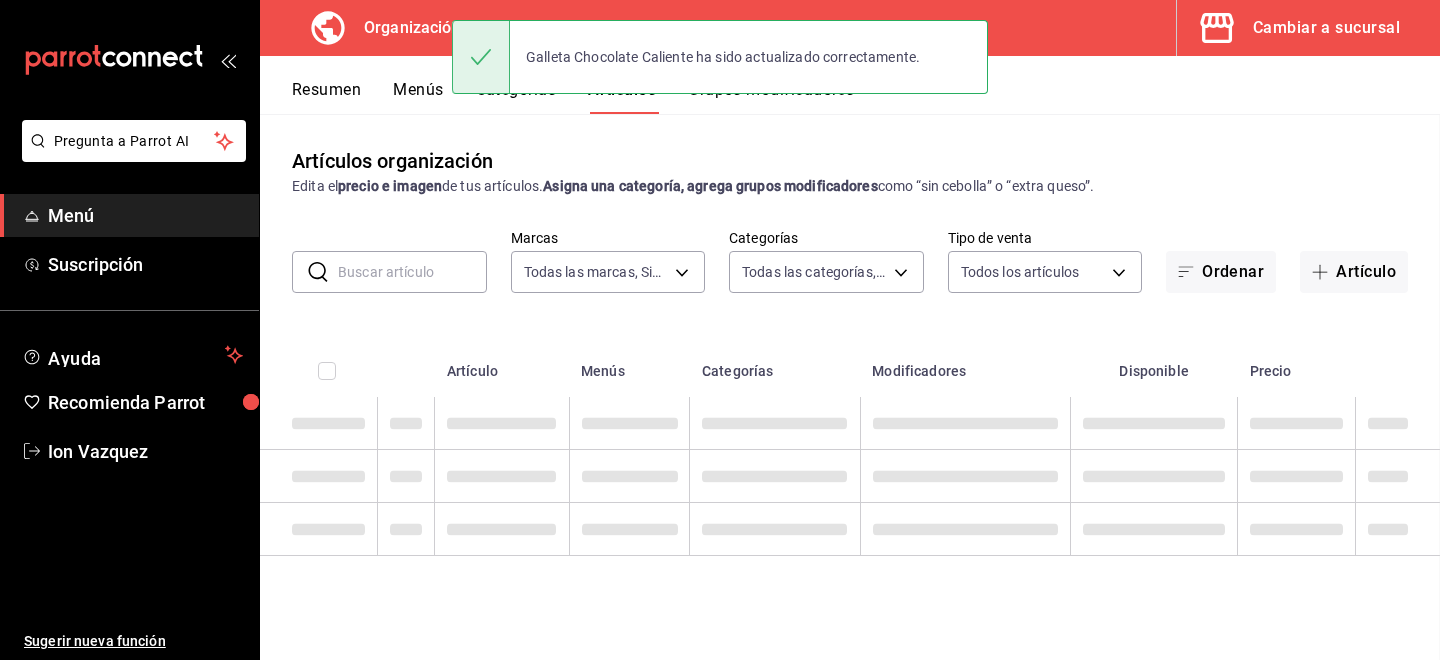 scroll, scrollTop: 0, scrollLeft: 0, axis: both 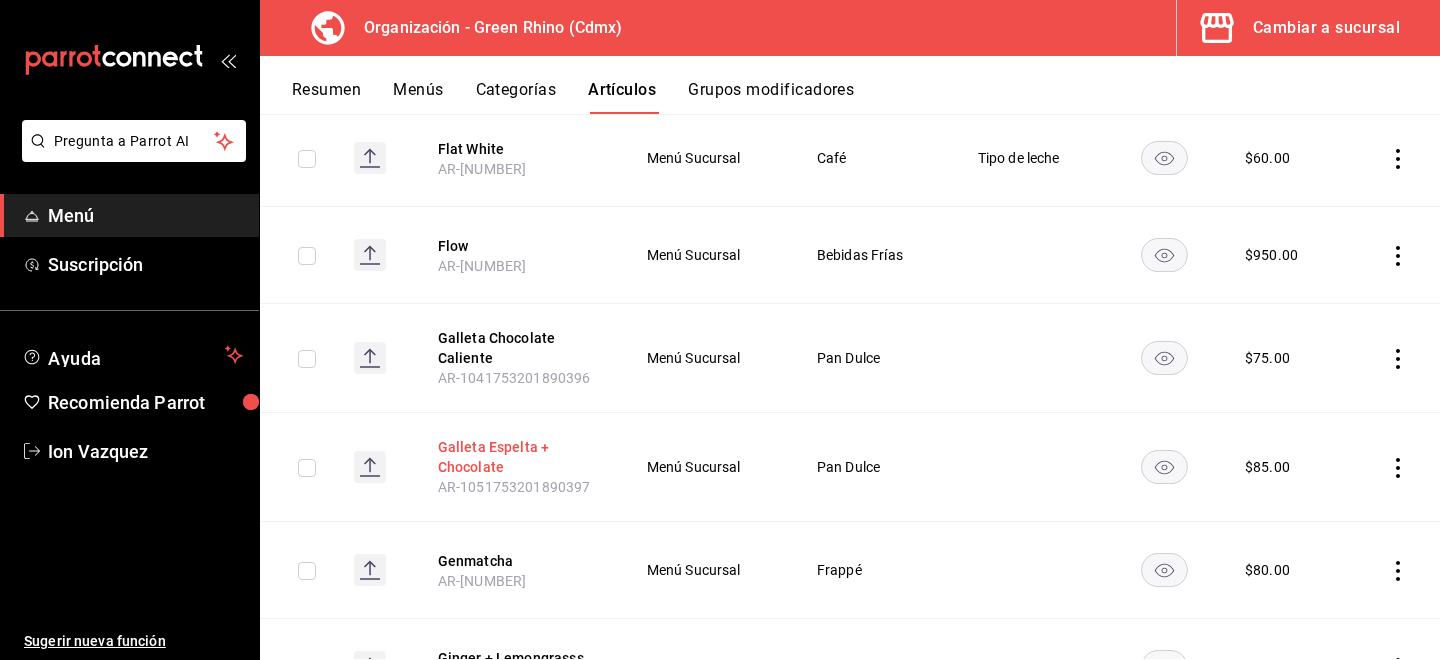 click on "Galleta Espelta + Chocolate" at bounding box center [518, 457] 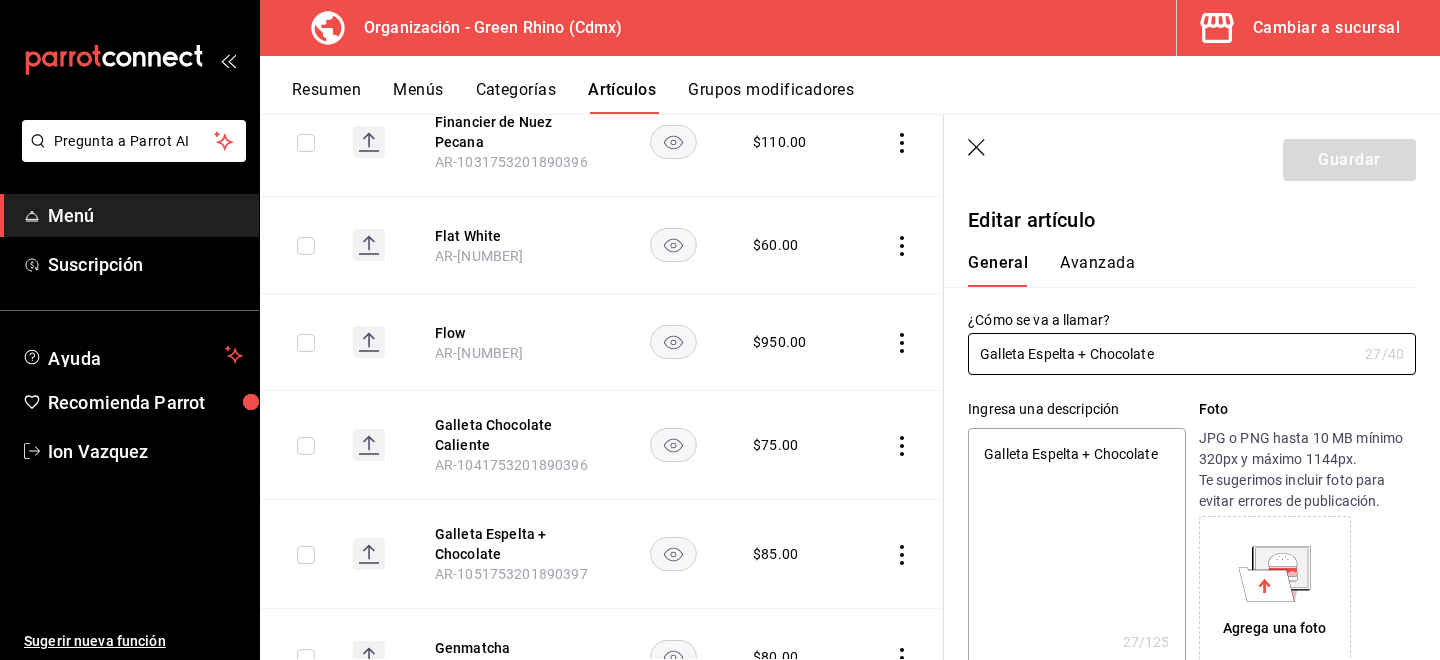 type on "x" 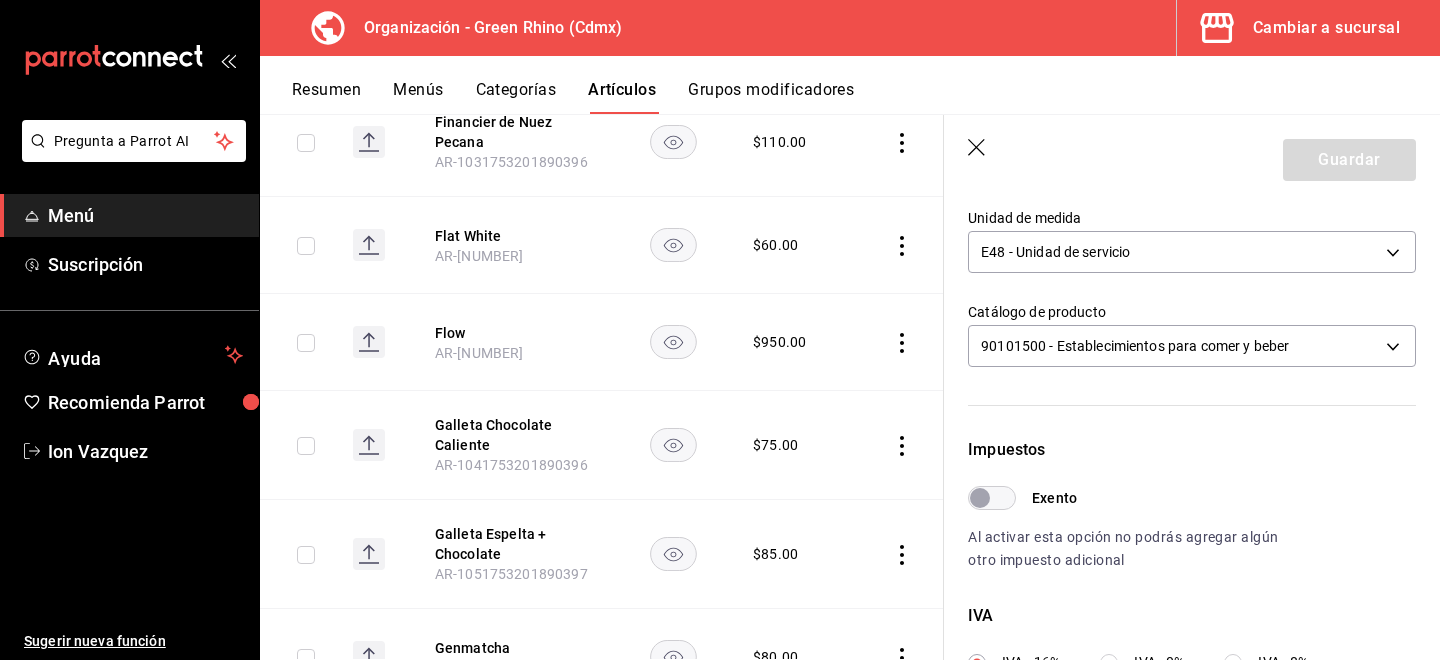 scroll, scrollTop: 368, scrollLeft: 0, axis: vertical 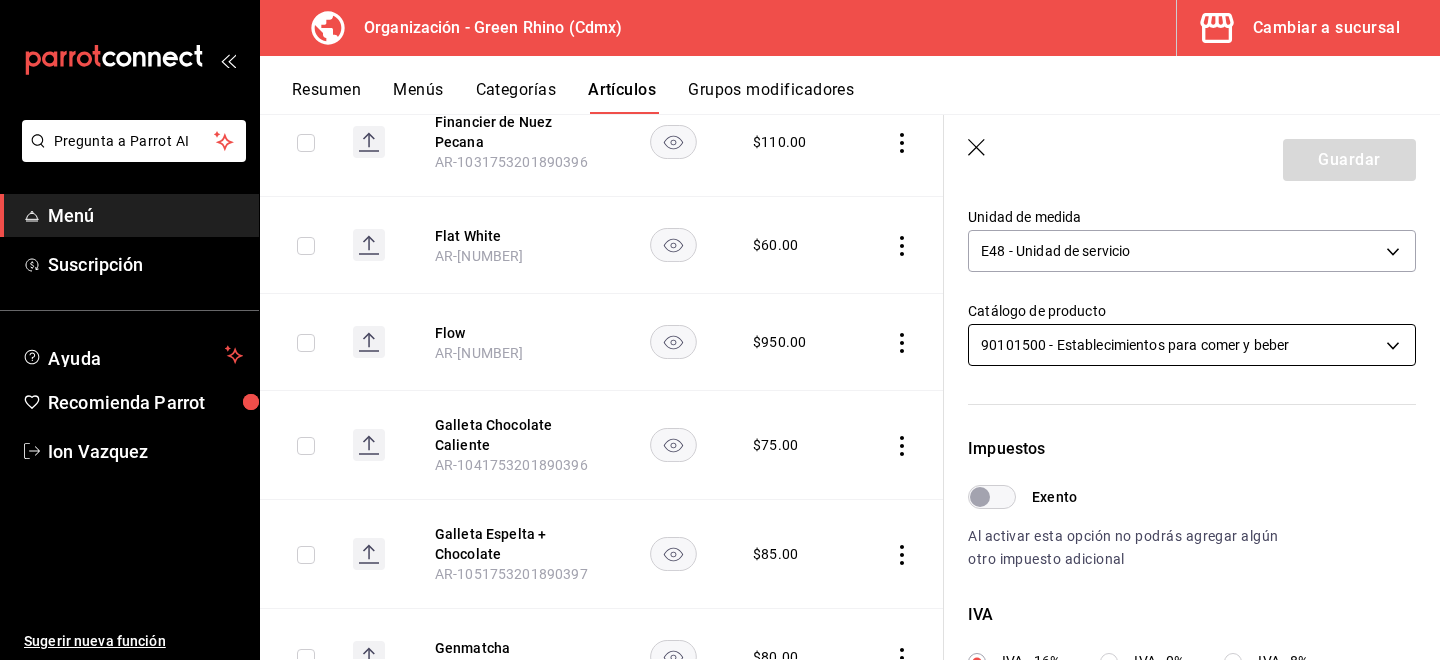 click on "Pregunta a Parrot AI Menú   Suscripción   Ayuda Recomienda Parrot   Ion Vazquez   Sugerir nueva función   Organización - Green Rhino ([CITY]) Cambiar a sucursal Resumen Menús Categorías Artículos Grupos modificadores Artículos organización Edita el  precio e imagen  de tus artículos.  Asigna una categoría, agrega grupos modificadores  como “sin cebolla” o “extra queso”. ​ ​ Marcas Todas las marcas, Sin marca [UUID] Categorías Todas las categorías, Sin categoría [UUIDS], [UUIDS], [UUIDS], [UUIDS], [UUIDS], [UUIDS], [UUIDS], [UUIDS] Tipo de venta Todos los artículos ALL Ordenar Artículo Disponible Precio Agua Mineral Grande [PRODUCT_CODE] $ 60.00 Agua Mineral Pequeña [PRODUCT_CODE] $ 45.00 Americano [PRODUCT_CODE] $ 50.00" at bounding box center (720, 330) 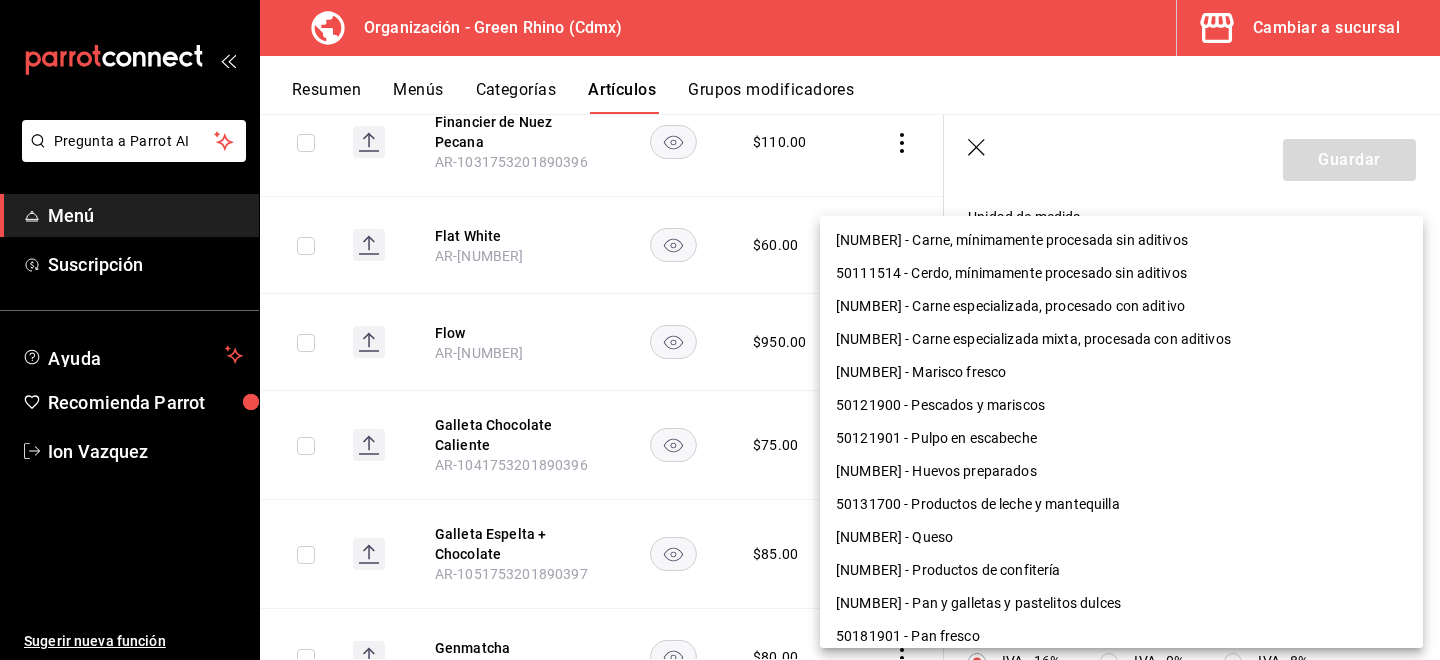 scroll, scrollTop: 1300, scrollLeft: 0, axis: vertical 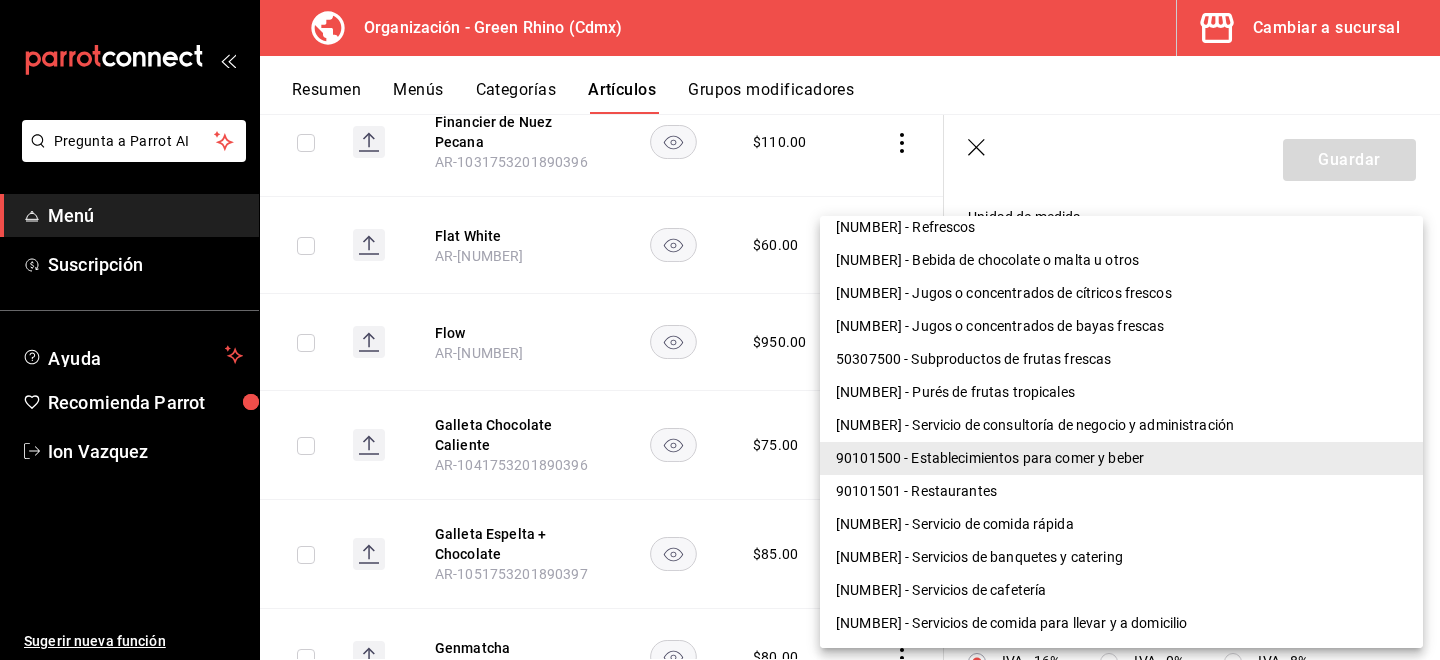 click on "90101501 - Restaurantes" at bounding box center (1121, 491) 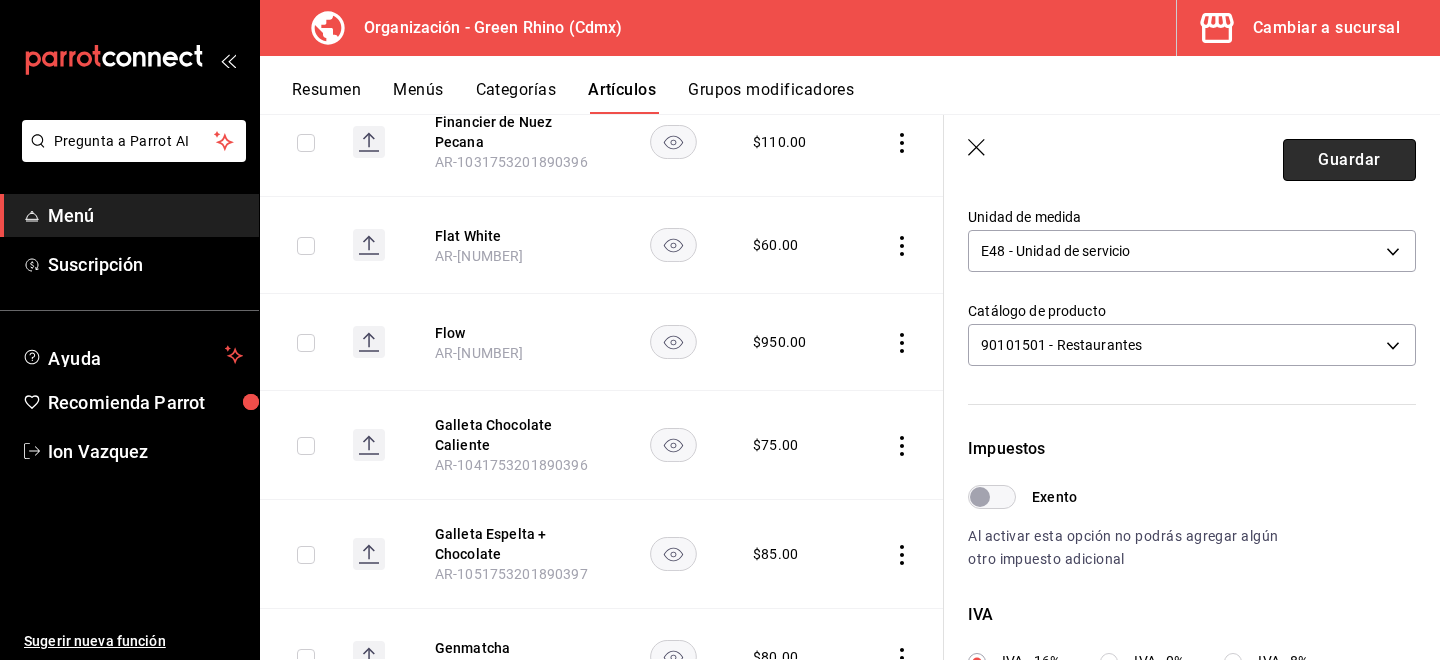 click on "Guardar" at bounding box center (1349, 160) 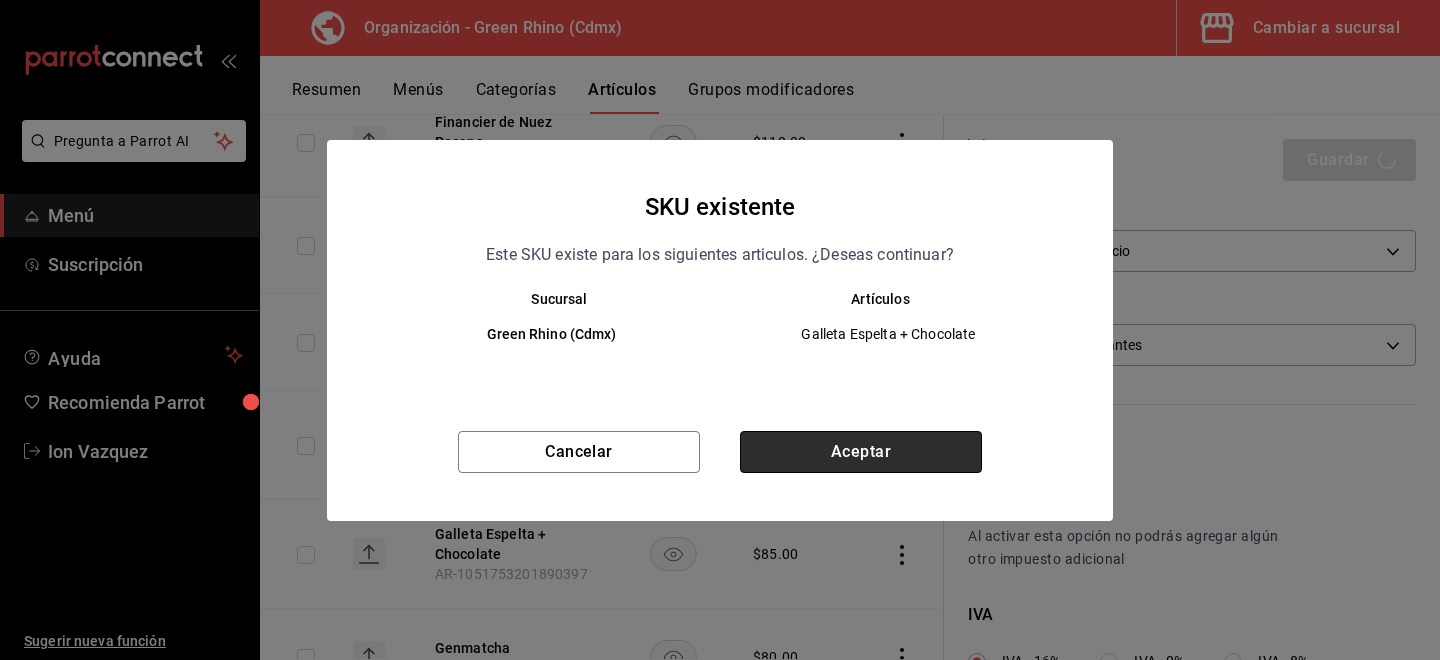 click on "Aceptar" at bounding box center [861, 452] 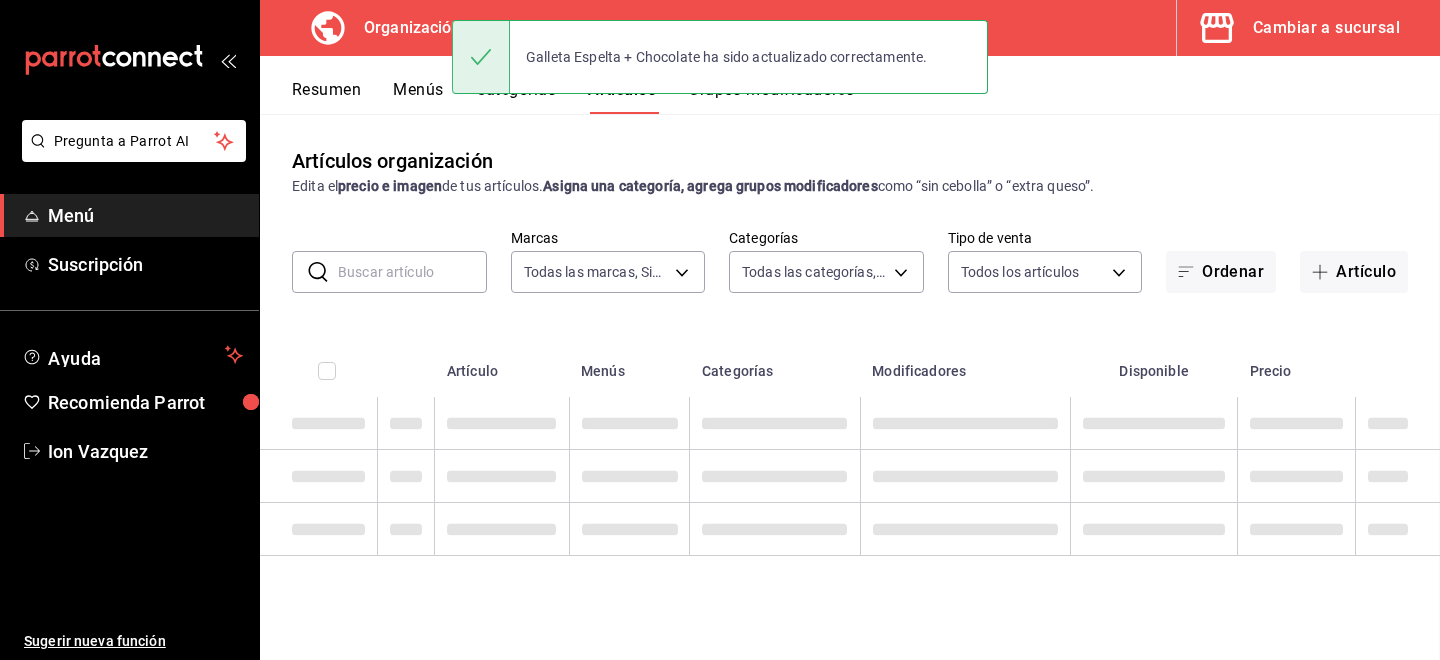 scroll, scrollTop: 0, scrollLeft: 0, axis: both 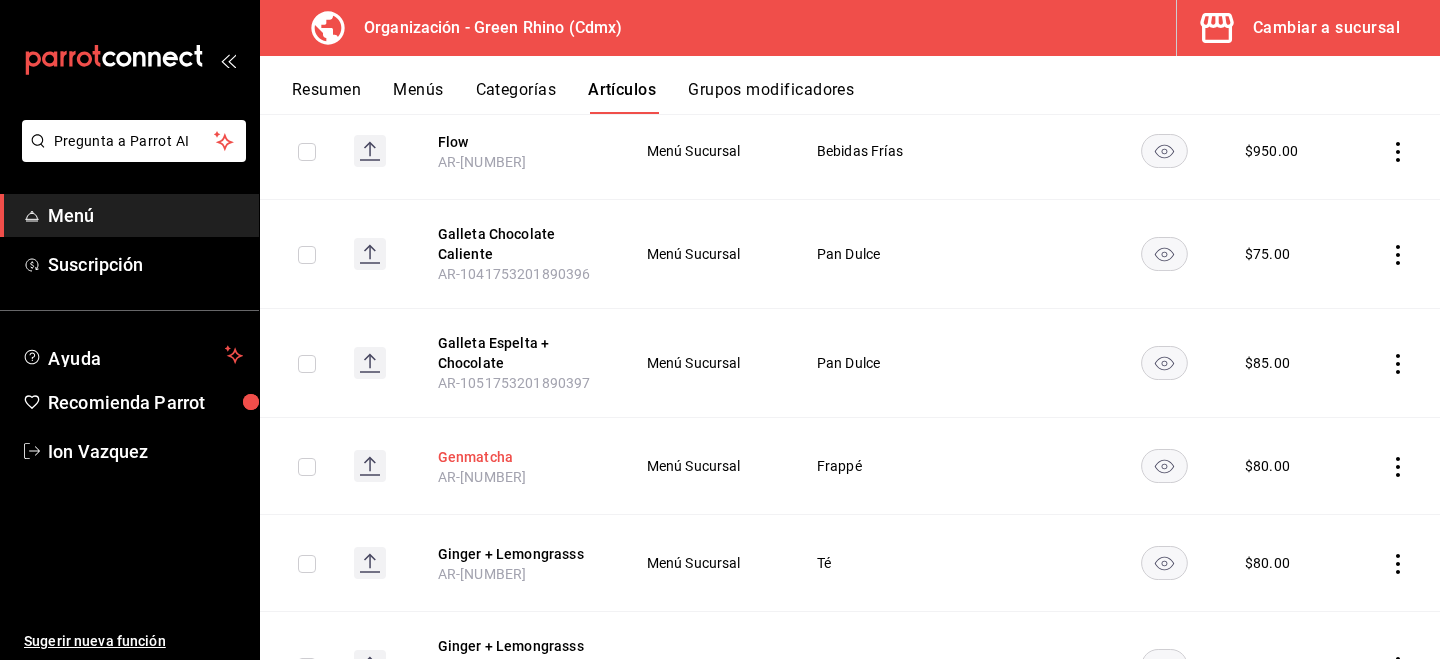 click on "Genmatcha" at bounding box center (518, 457) 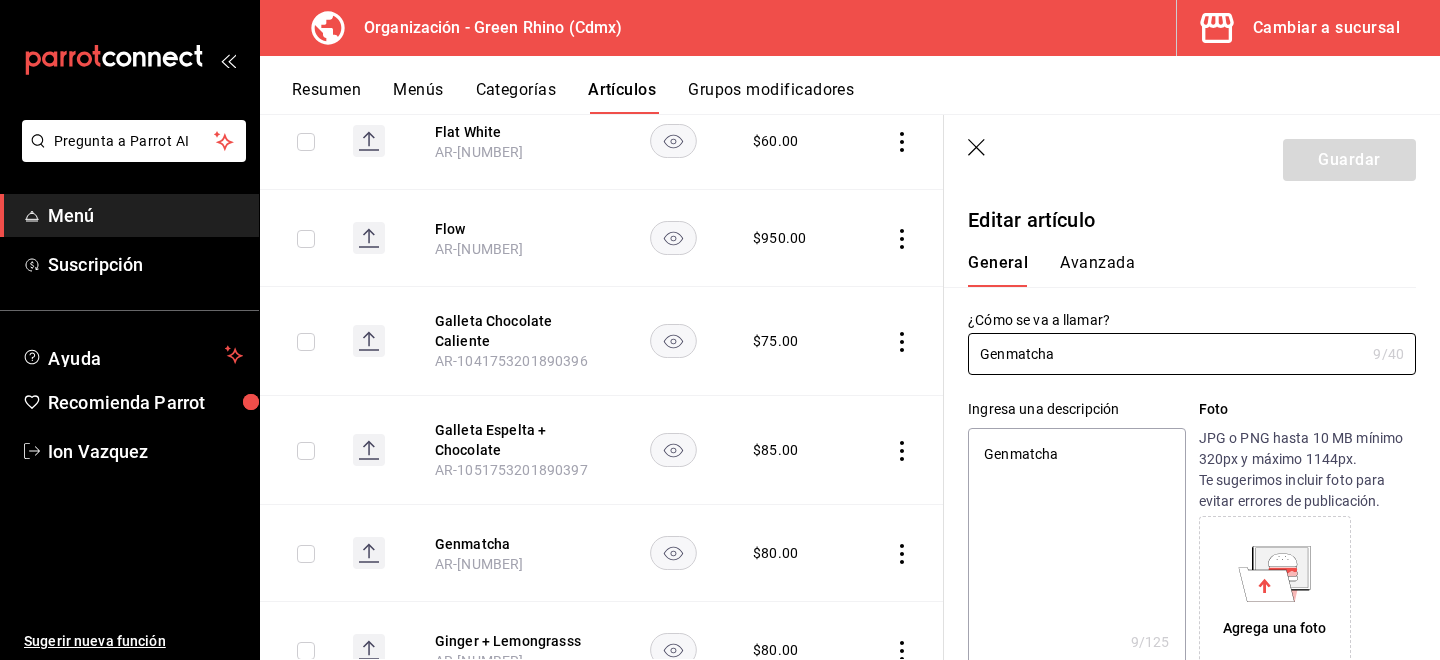 type on "x" 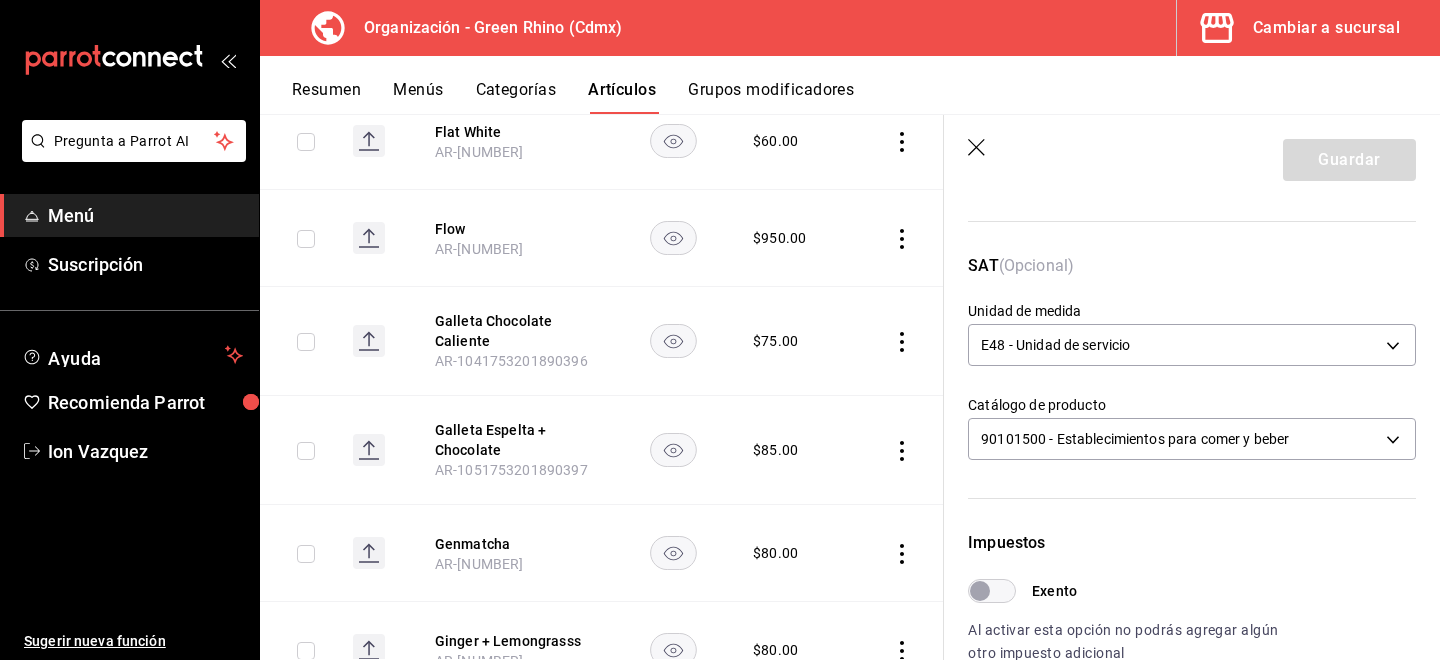 scroll, scrollTop: 273, scrollLeft: 0, axis: vertical 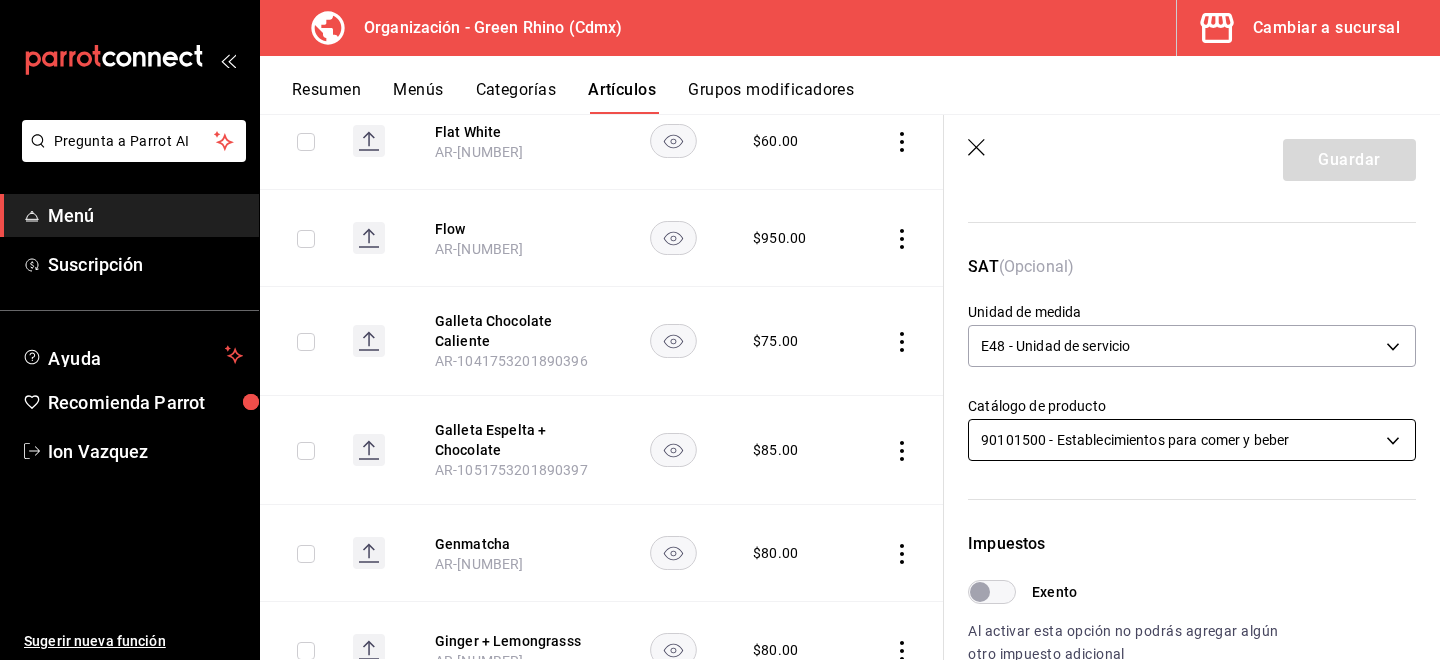 click on "Pregunta a Parrot AI Menú   Suscripción   Ayuda Recomienda Parrot   Ion Vazquez   Sugerir nueva función   Organización - Green Rhino ([CITY]) Cambiar a sucursal Resumen Menús Categorías Artículos Grupos modificadores Artículos organización Edita el  precio e imagen  de tus artículos.  Asigna una categoría, agrega grupos modificadores  como “sin cebolla” o “extra queso”. ​ ​ Marcas Todas las marcas, Sin marca [UUID] Categorías Todas las categorías, Sin categoría [UUIDS], [UUIDS], [UUIDS], [UUIDS], [UUIDS], [UUIDS], [UUIDS], [UUIDS] Tipo de venta Todos los artículos ALL Ordenar Artículo Disponible Precio Agua Mineral Grande [PRODUCT_CODE] $ 60.00 Agua Mineral Pequeña [PRODUCT_CODE] $ 45.00 Americano [PRODUCT_CODE] $ 50.00" at bounding box center [720, 330] 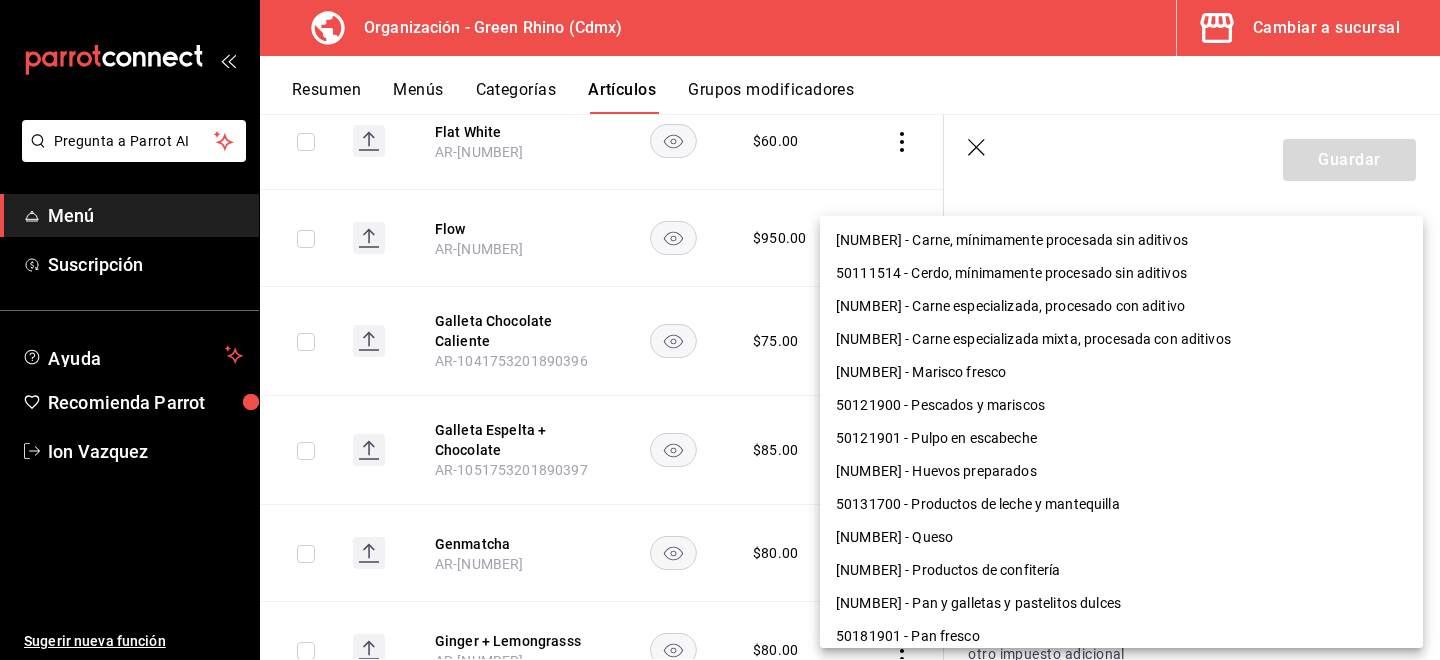 scroll, scrollTop: 1300, scrollLeft: 0, axis: vertical 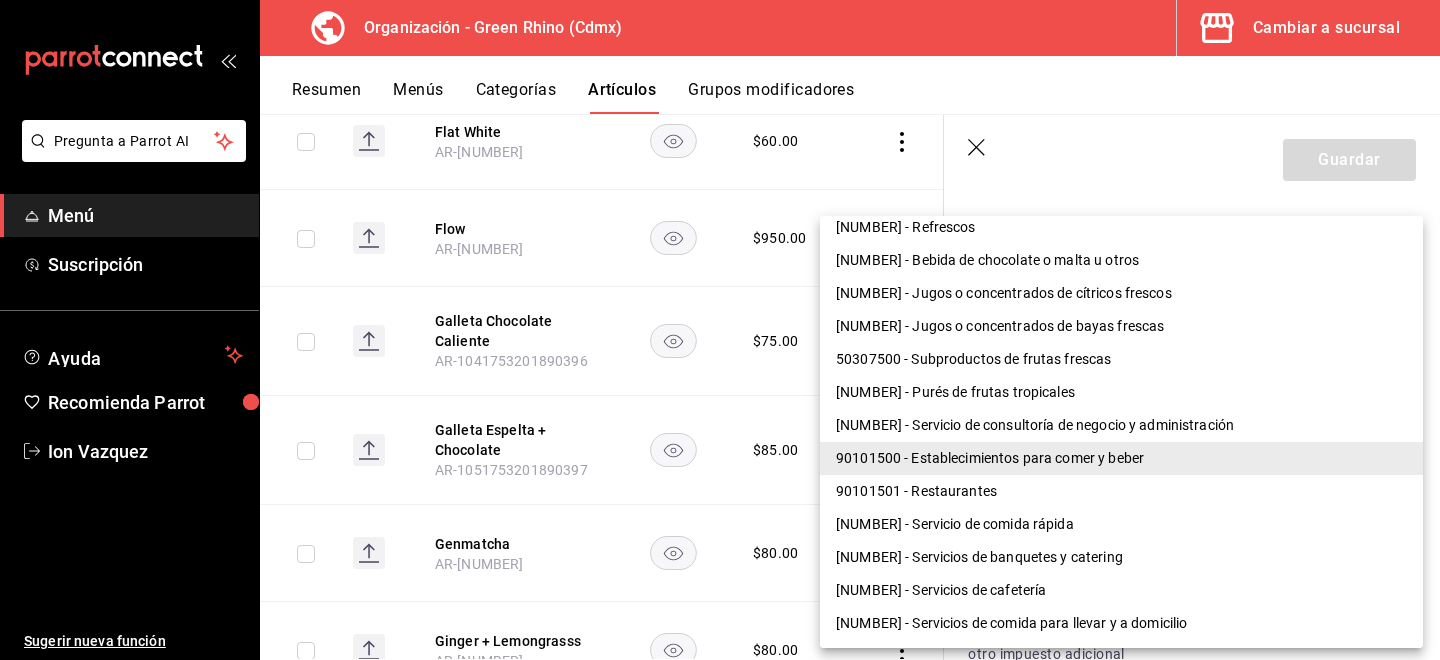 click on "90101501 - Restaurantes" at bounding box center [1121, 491] 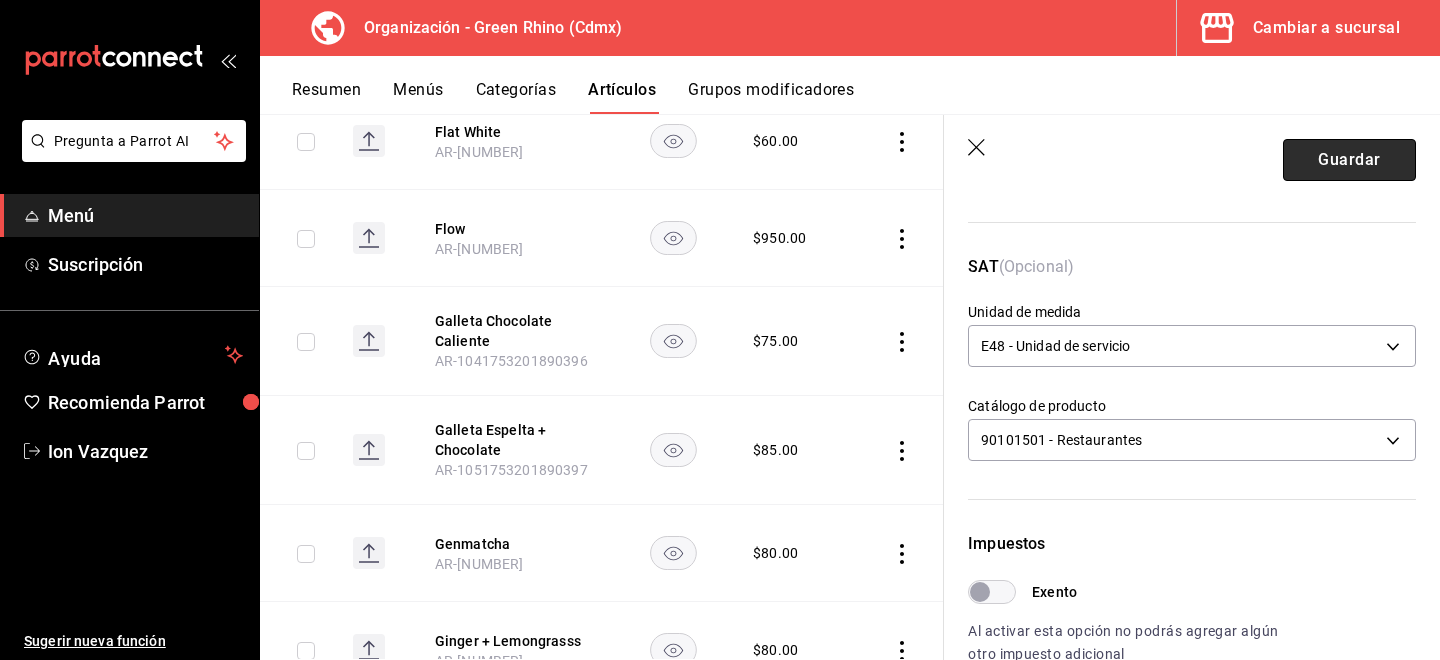 click on "Guardar" at bounding box center (1349, 160) 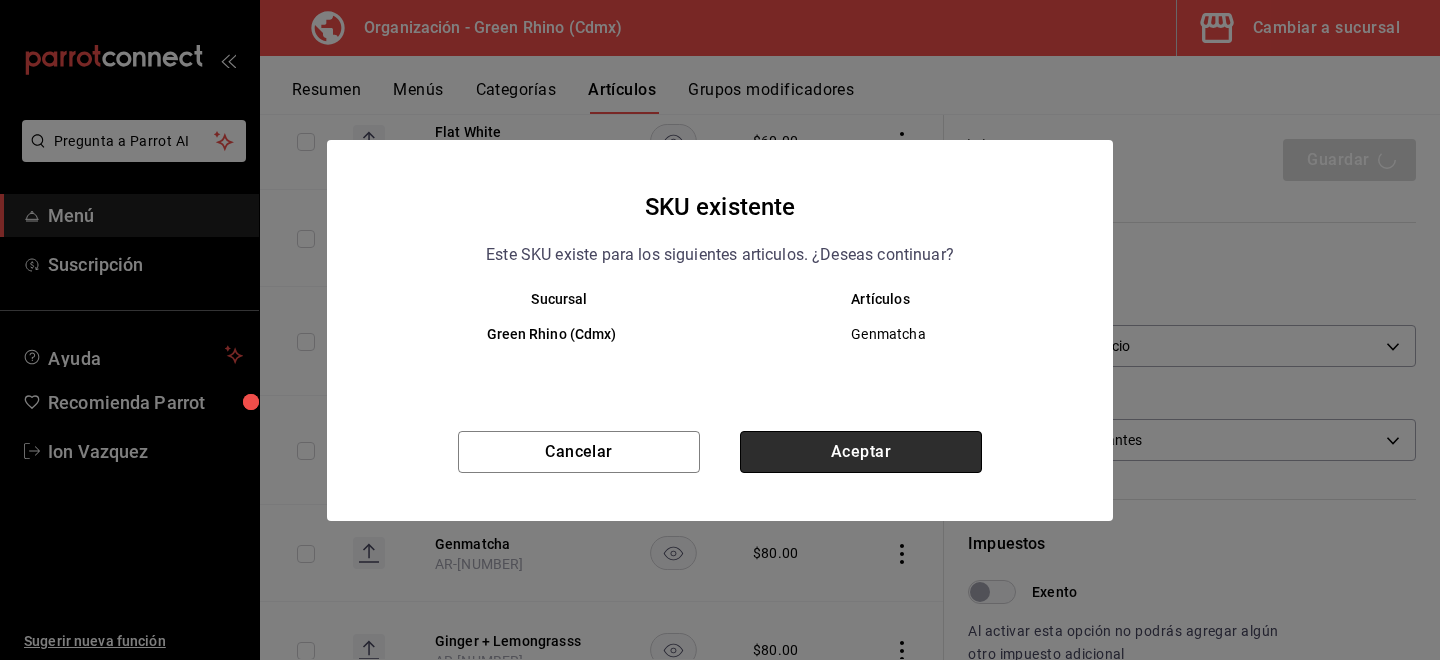click on "Aceptar" at bounding box center [861, 452] 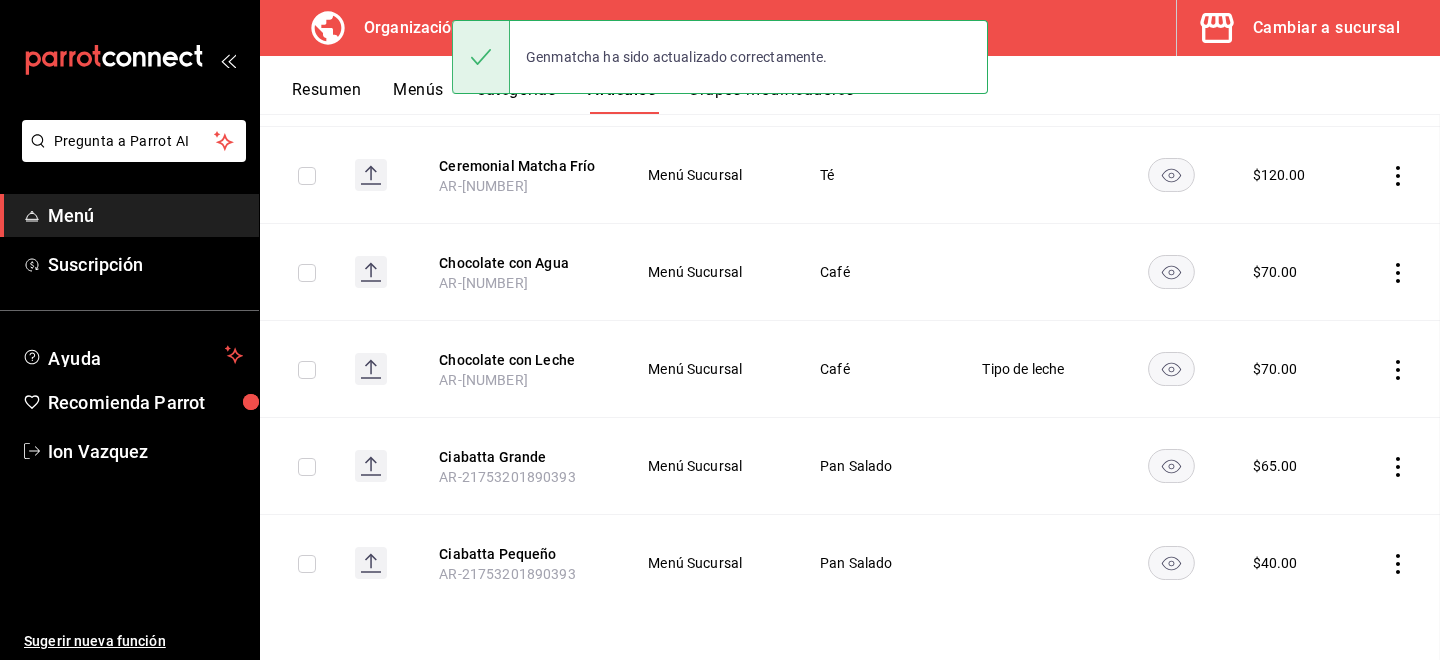 scroll, scrollTop: 0, scrollLeft: 0, axis: both 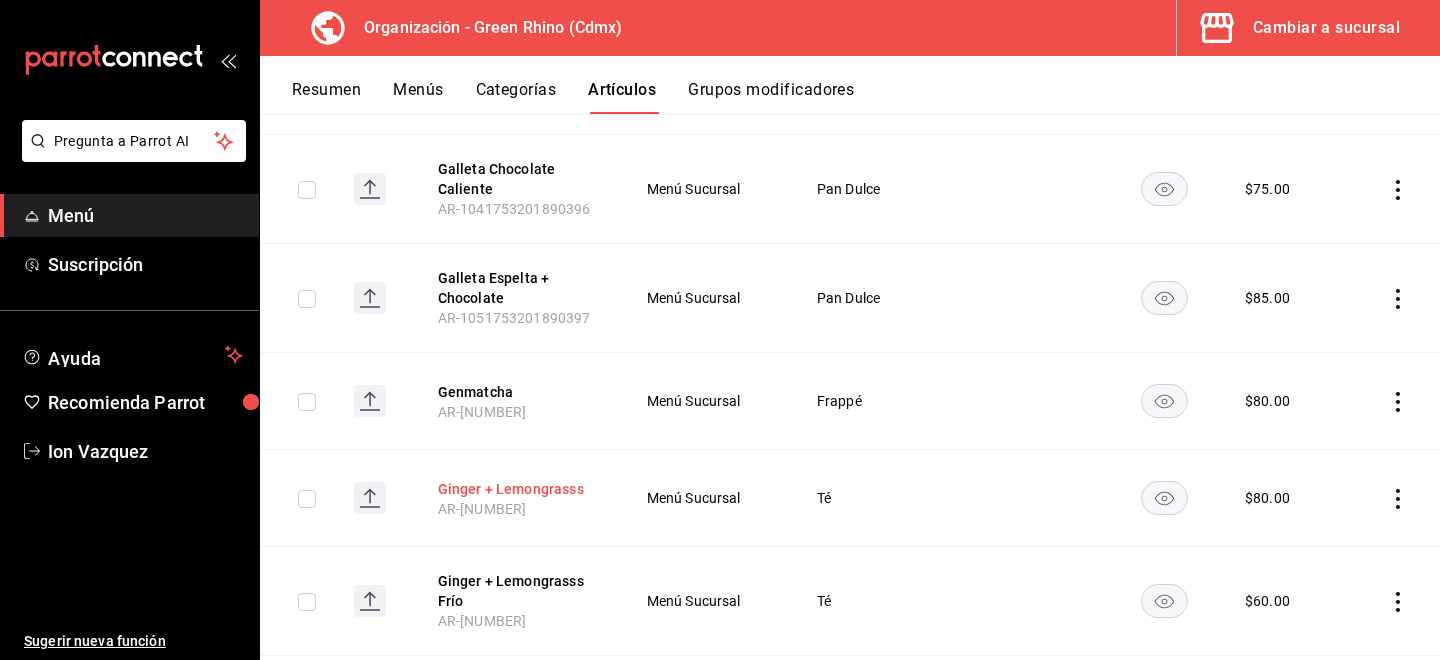 click on "Ginger + Lemongrasss" at bounding box center [518, 489] 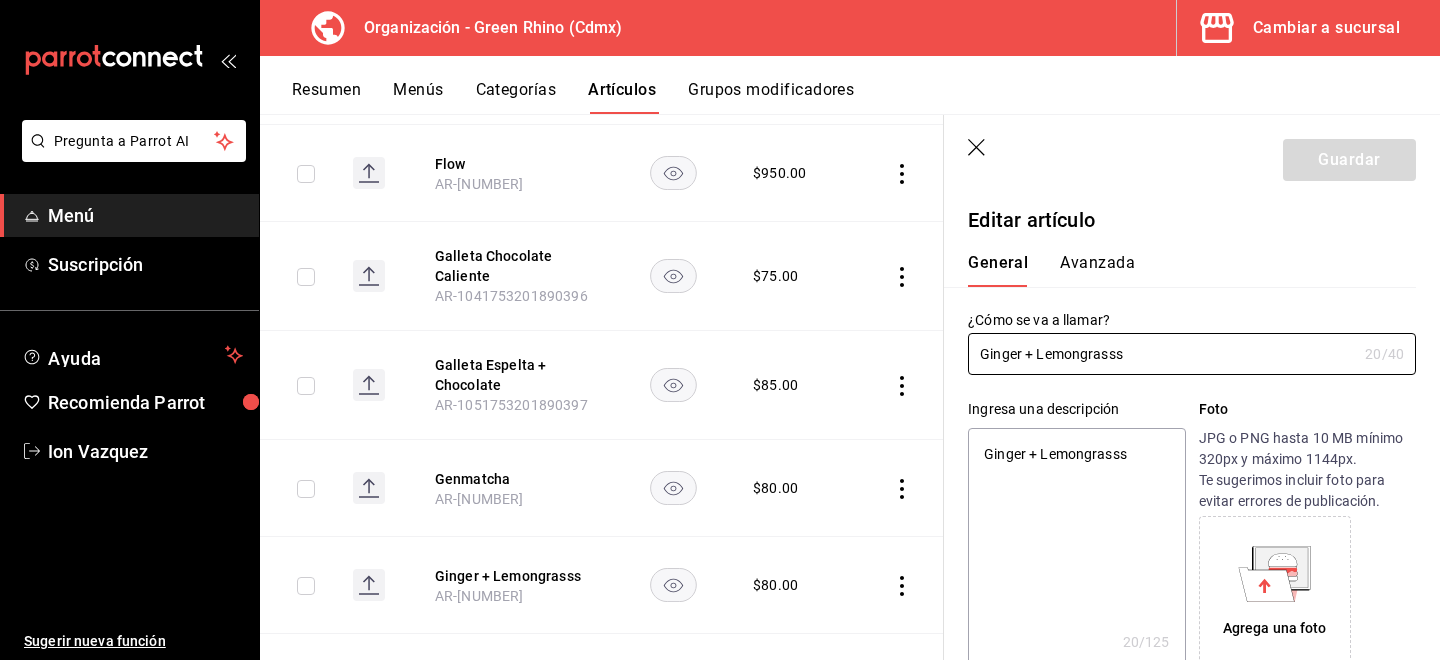 type on "x" 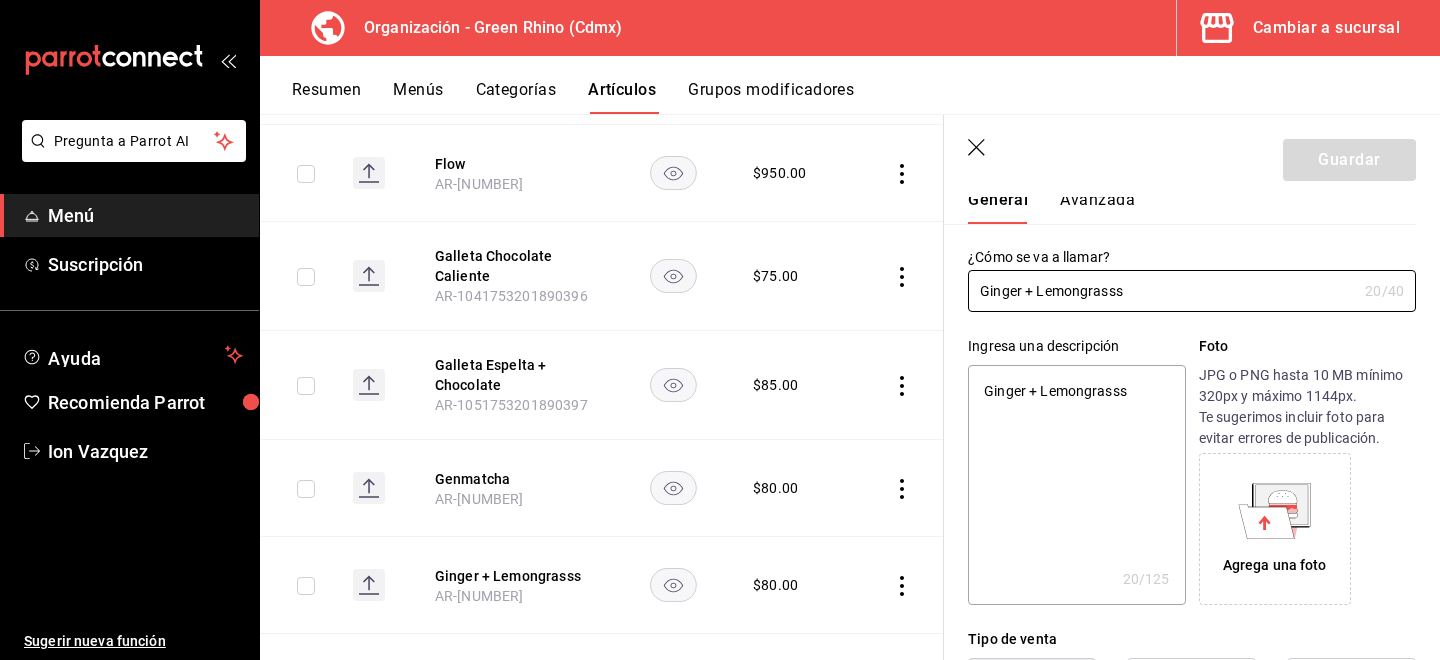 scroll, scrollTop: 0, scrollLeft: 0, axis: both 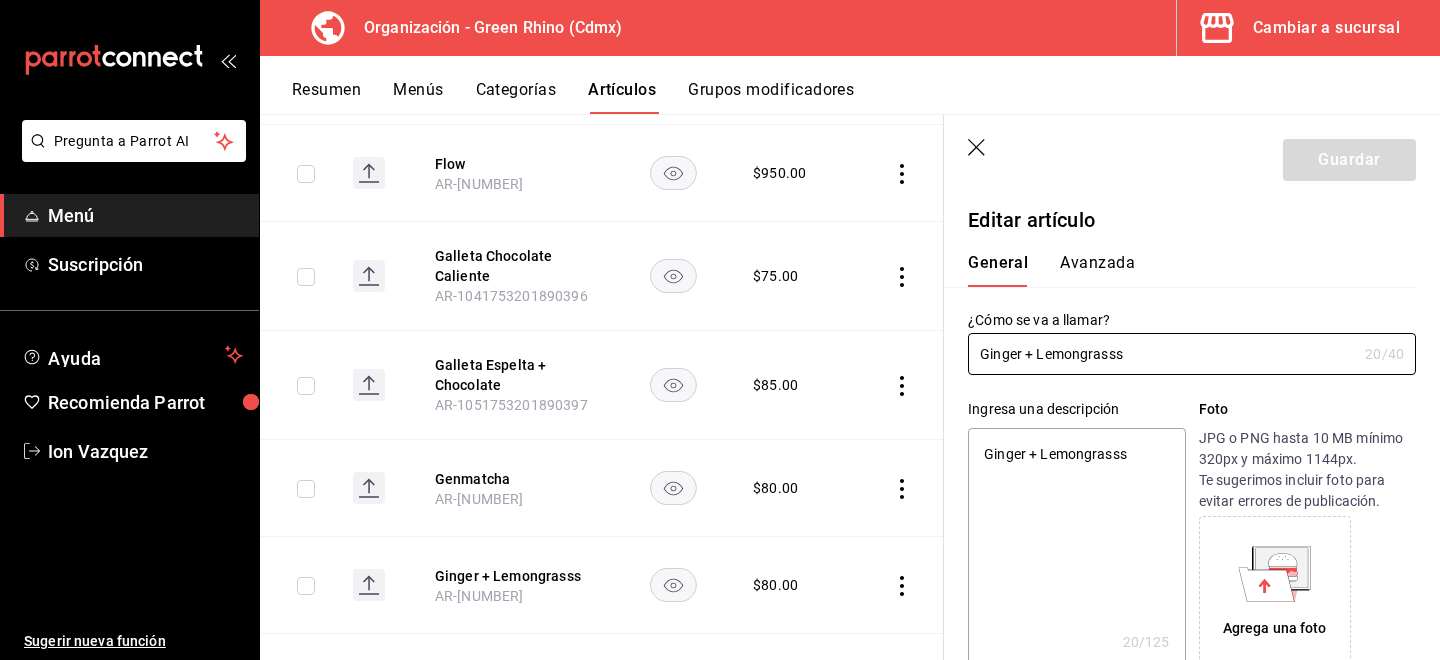 click on "Avanzada" at bounding box center [1097, 270] 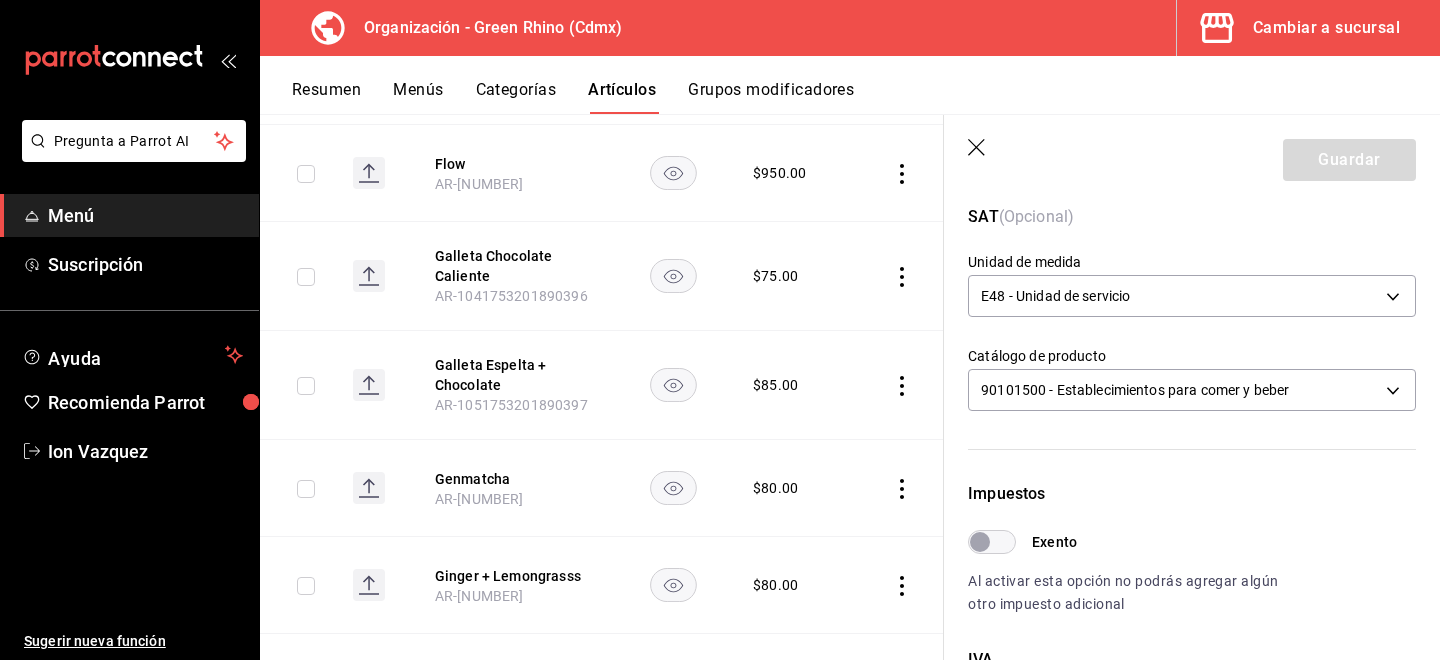 scroll, scrollTop: 339, scrollLeft: 0, axis: vertical 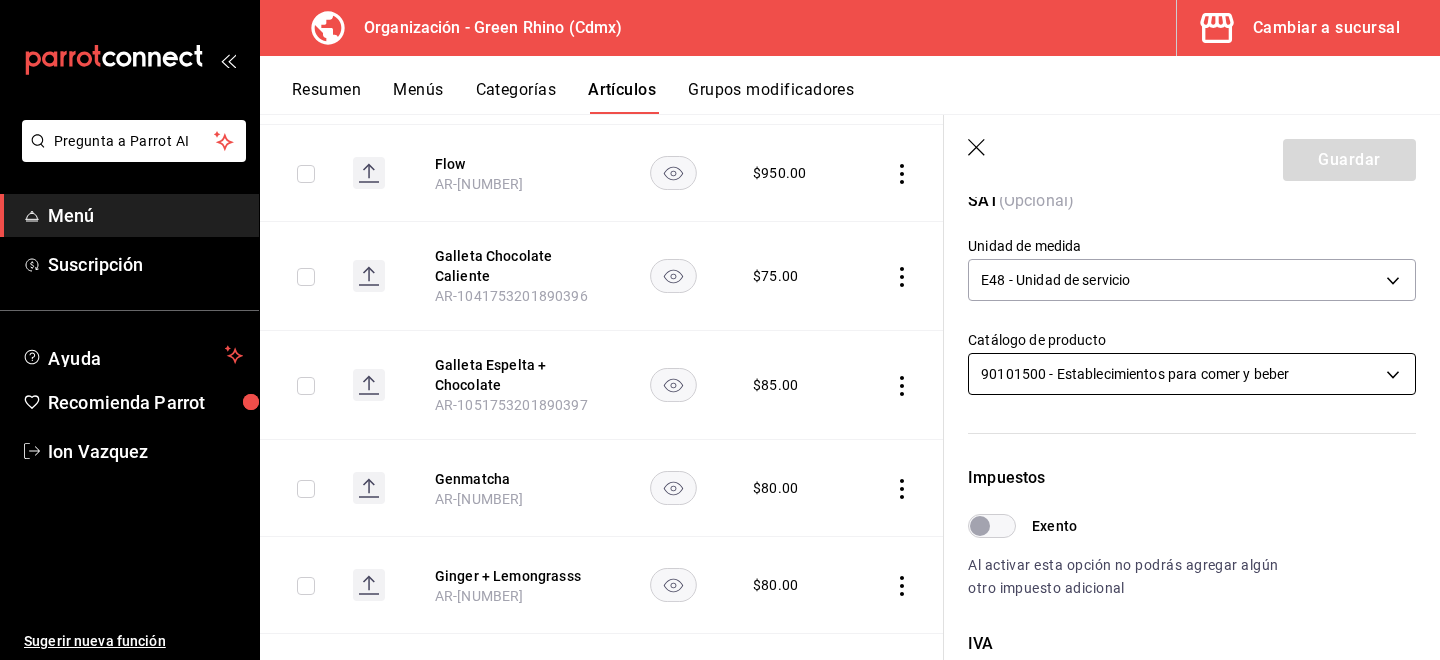click on "Pregunta a Parrot AI Menú   Suscripción   Ayuda Recomienda Parrot   Ion Vazquez   Sugerir nueva función   Organización - Green Rhino ([CITY]) Cambiar a sucursal Resumen Menús Categorías Artículos Grupos modificadores Artículos organización Edita el  precio e imagen  de tus artículos.  Asigna una categoría, agrega grupos modificadores  como “sin cebolla” o “extra queso”. ​ ​ Marcas Todas las marcas, Sin marca [UUID] Categorías Todas las categorías, Sin categoría [UUIDS], [UUIDS], [UUIDS], [UUIDS], [UUIDS], [UUIDS], [UUIDS], [UUIDS] Tipo de venta Todos los artículos ALL Ordenar Artículo Disponible Precio Agua Mineral Grande [PRODUCT_CODE] $ 60.00 Agua Mineral Pequeña [PRODUCT_CODE] $ 45.00 Americano [PRODUCT_CODE] $ 50.00" at bounding box center (720, 330) 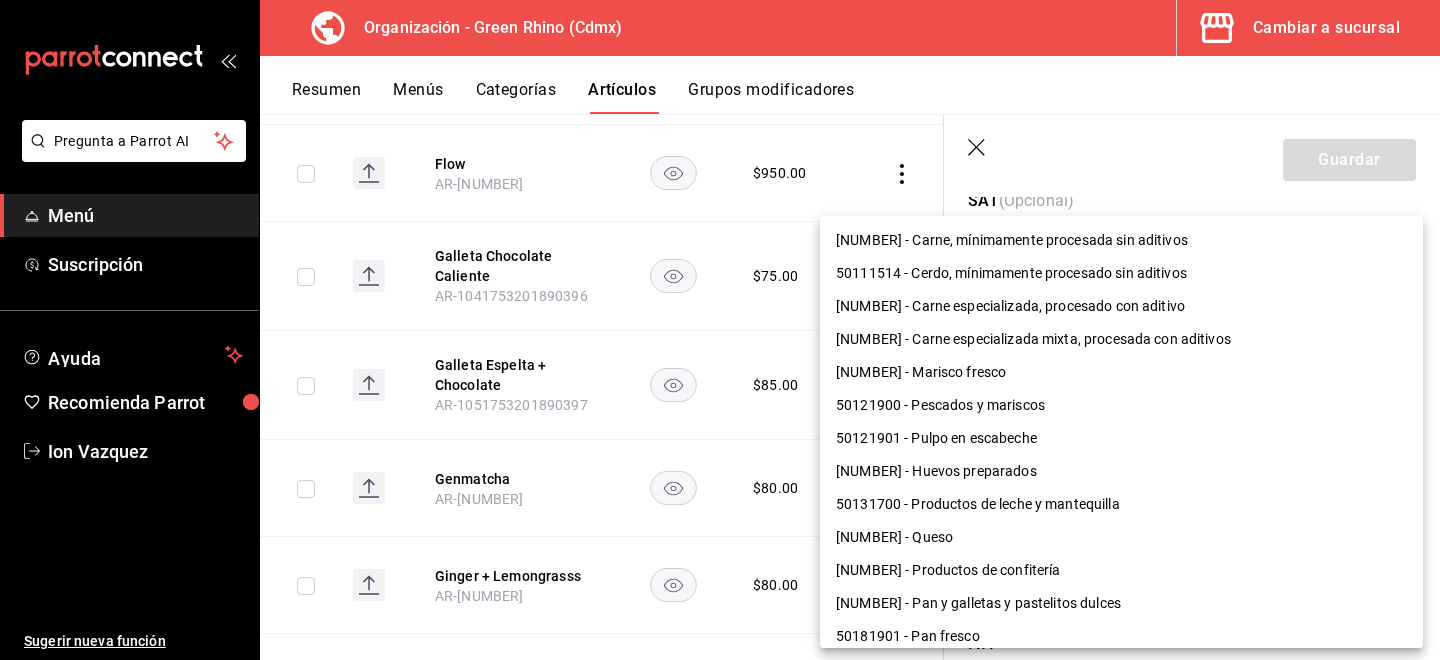 scroll, scrollTop: 1300, scrollLeft: 0, axis: vertical 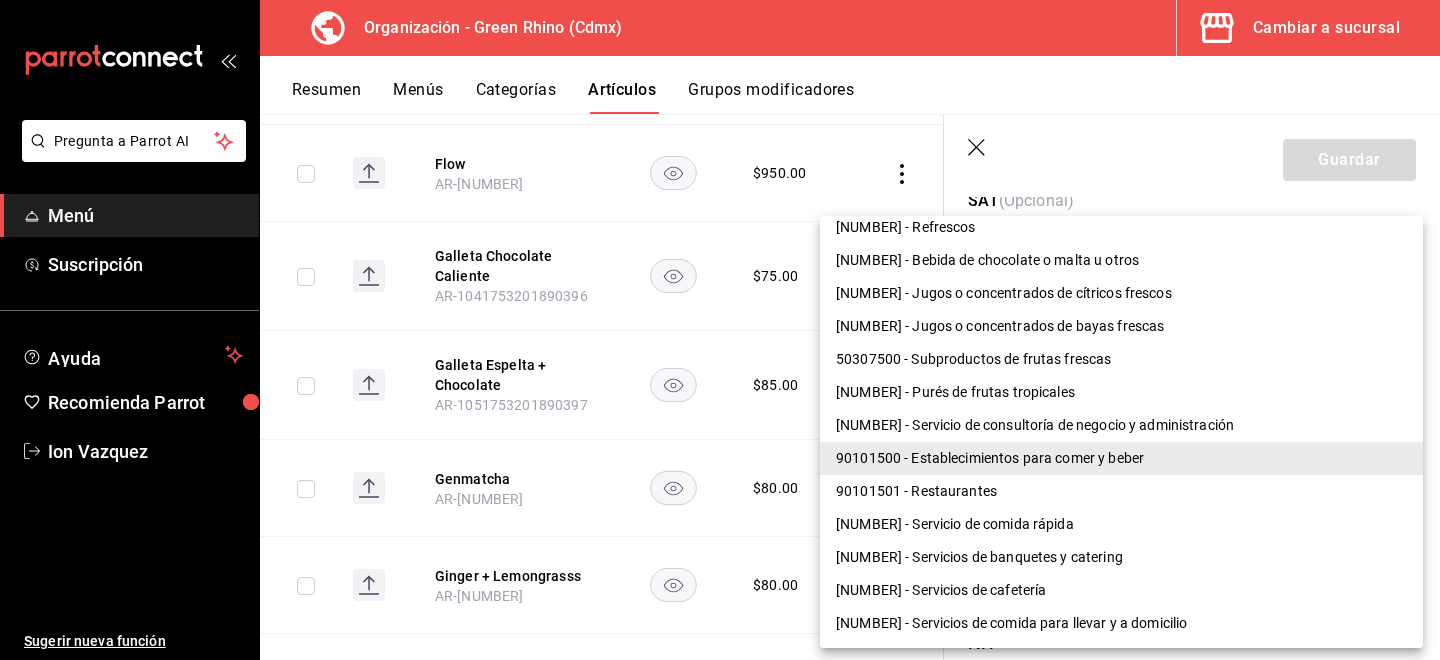 click on "90101501 - Restaurantes" at bounding box center (1121, 491) 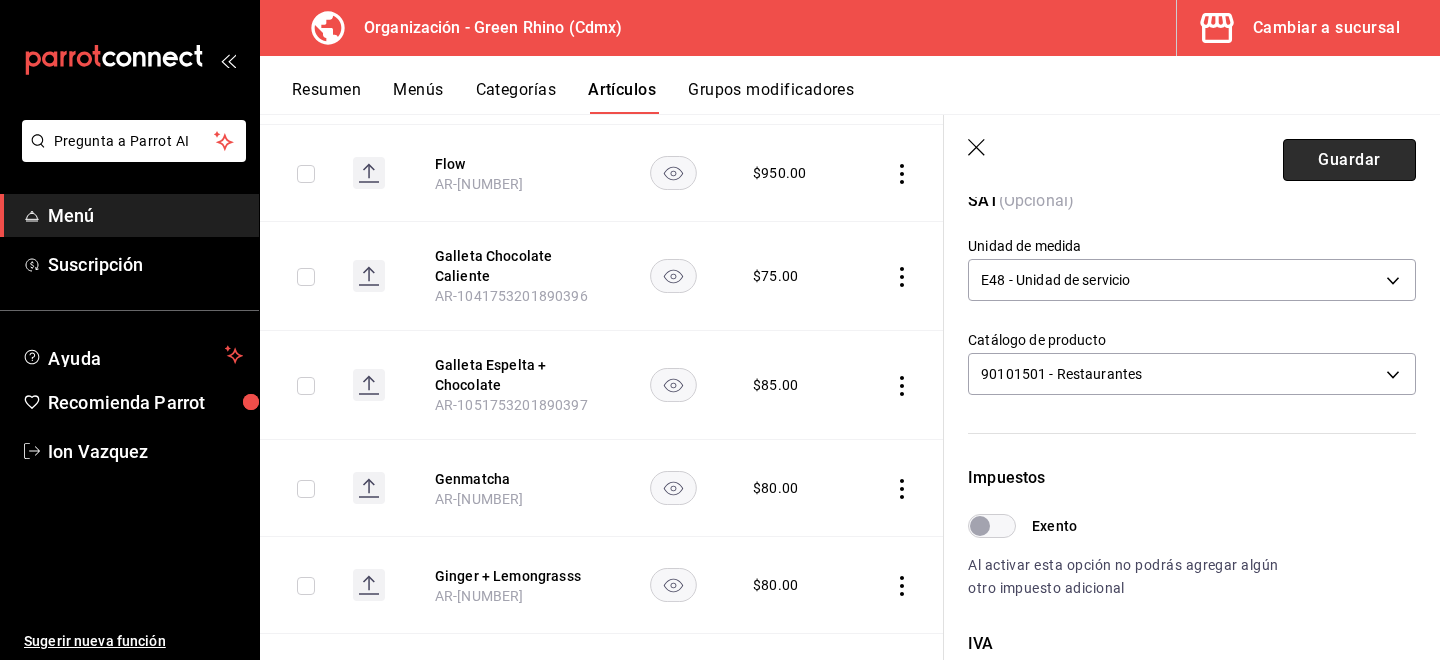 click on "Guardar" at bounding box center [1349, 160] 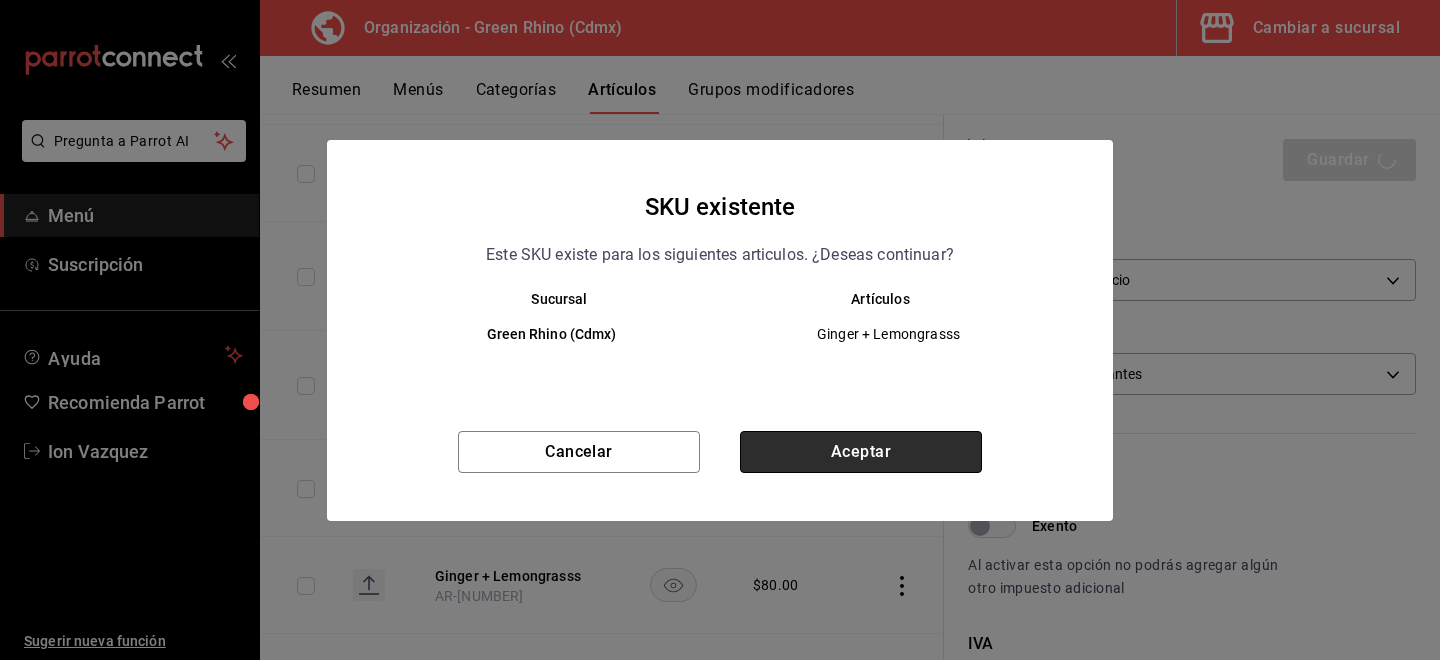 click on "Aceptar" at bounding box center (861, 452) 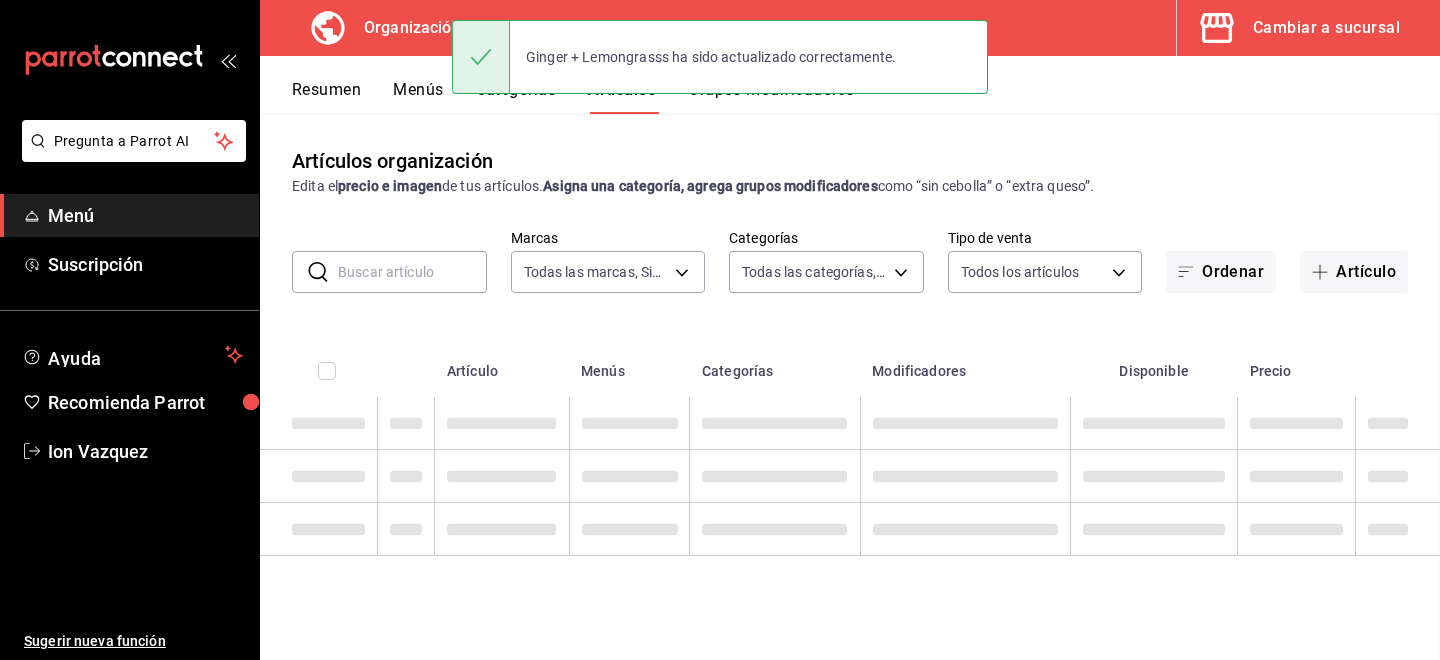 scroll, scrollTop: 0, scrollLeft: 0, axis: both 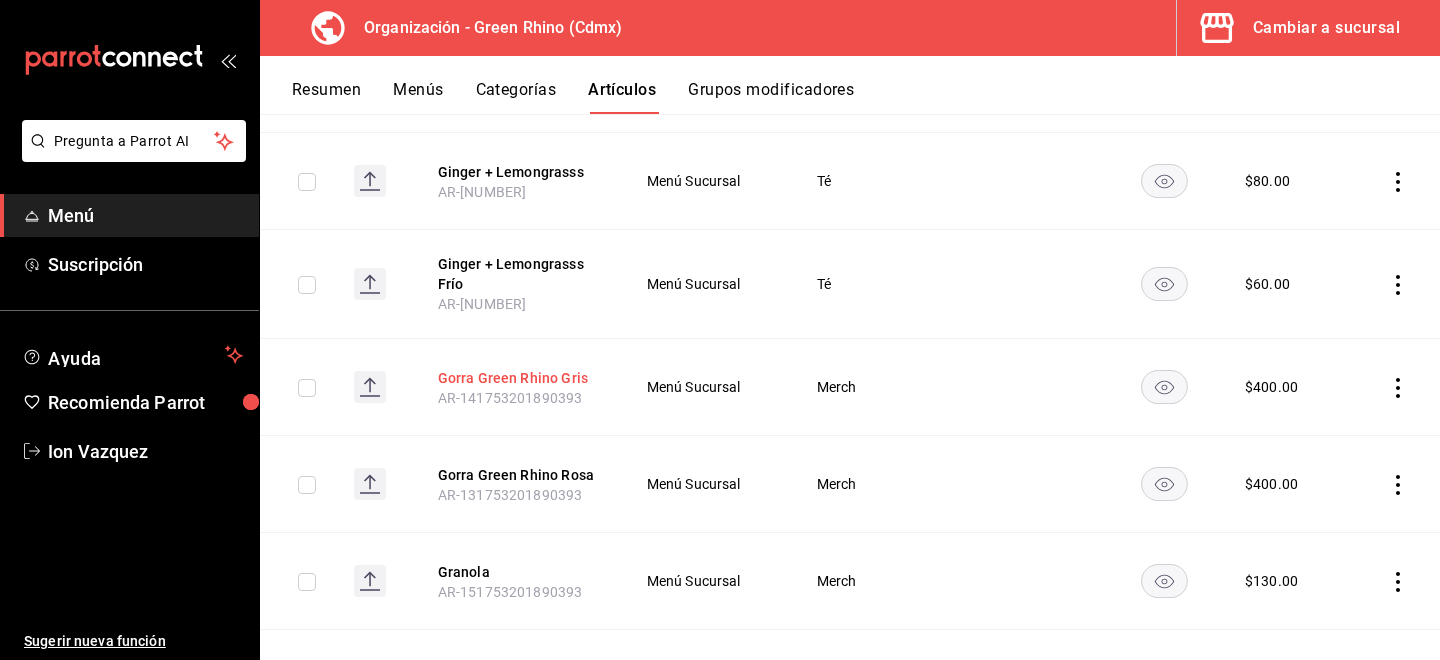 click on "Gorra Green Rhino Gris" at bounding box center [518, 378] 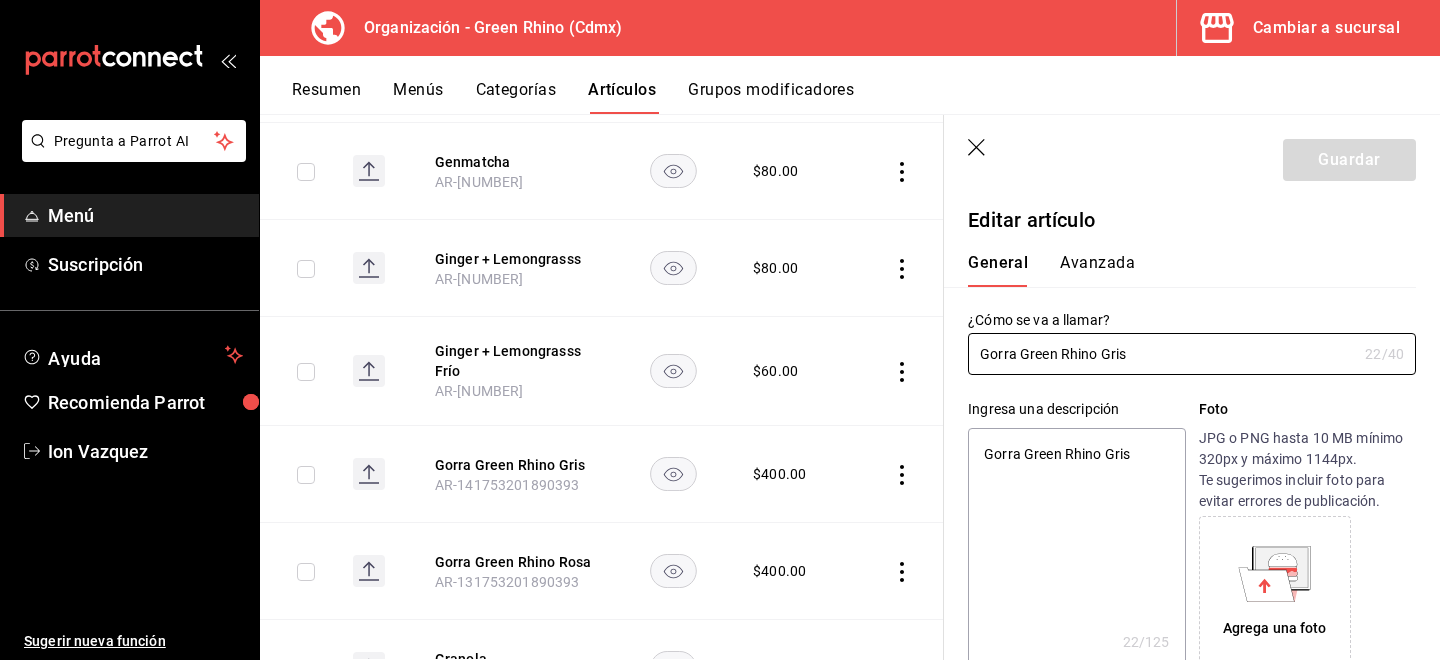 type on "x" 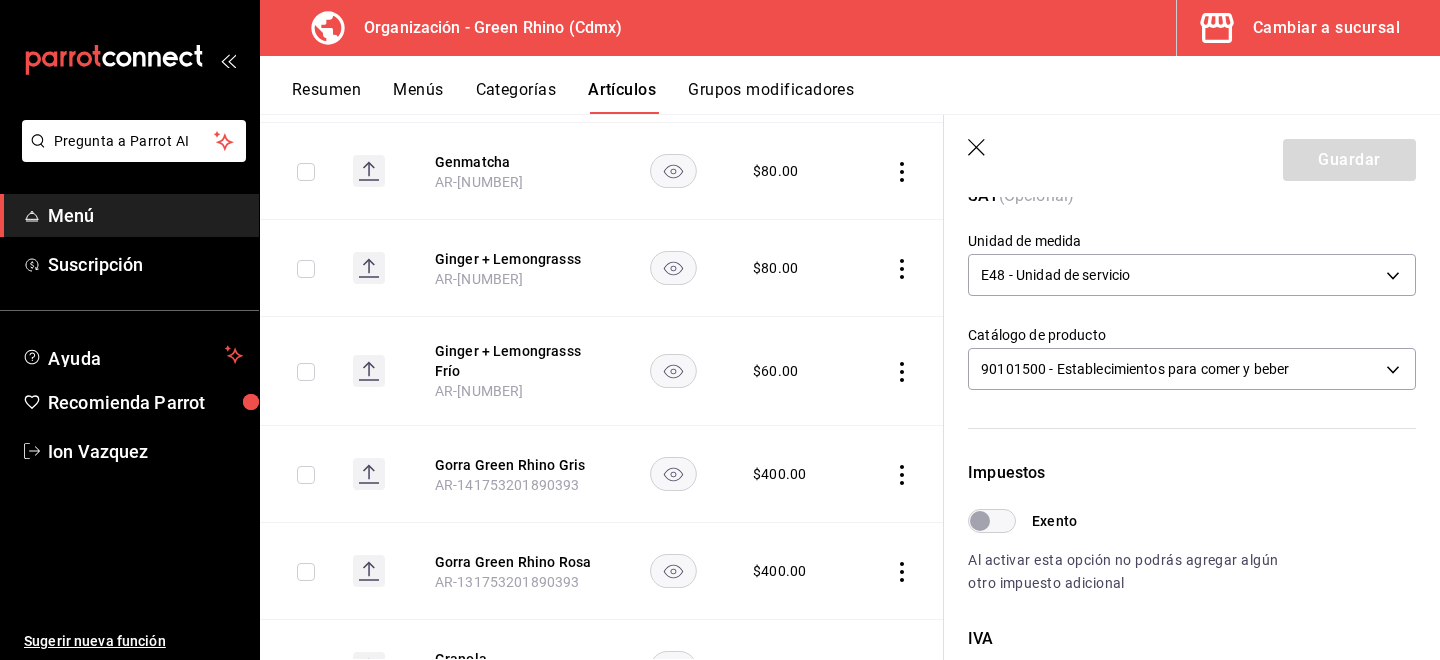 scroll, scrollTop: 343, scrollLeft: 0, axis: vertical 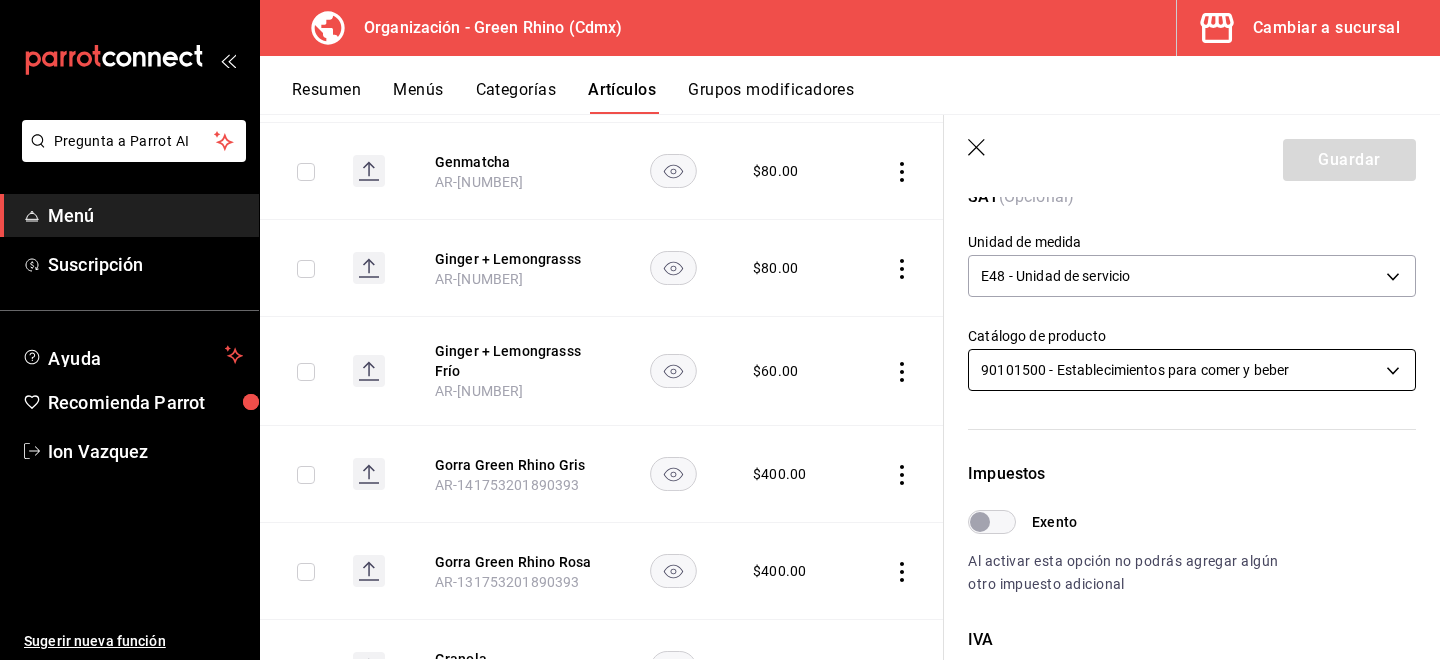 click on "Pregunta a Parrot AI Menú   Suscripción   Ayuda Recomienda Parrot   Ion Vazquez   Sugerir nueva función   Organización - Green Rhino ([CITY]) Cambiar a sucursal Resumen Menús Categorías Artículos Grupos modificadores Artículos organización Edita el  precio e imagen  de tus artículos.  Asigna una categoría, agrega grupos modificadores  como “sin cebolla” o “extra queso”. ​ ​ Marcas Todas las marcas, Sin marca [UUID] Categorías Todas las categorías, Sin categoría [UUIDS], [UUIDS], [UUIDS], [UUIDS], [UUIDS], [UUIDS], [UUIDS], [UUIDS] Tipo de venta Todos los artículos ALL Ordenar Artículo Disponible Precio Agua Mineral Grande [PRODUCT_CODE] $ 60.00 Agua Mineral Pequeña [PRODUCT_CODE] $ 45.00 Americano [PRODUCT_CODE] $ 50.00" at bounding box center [720, 330] 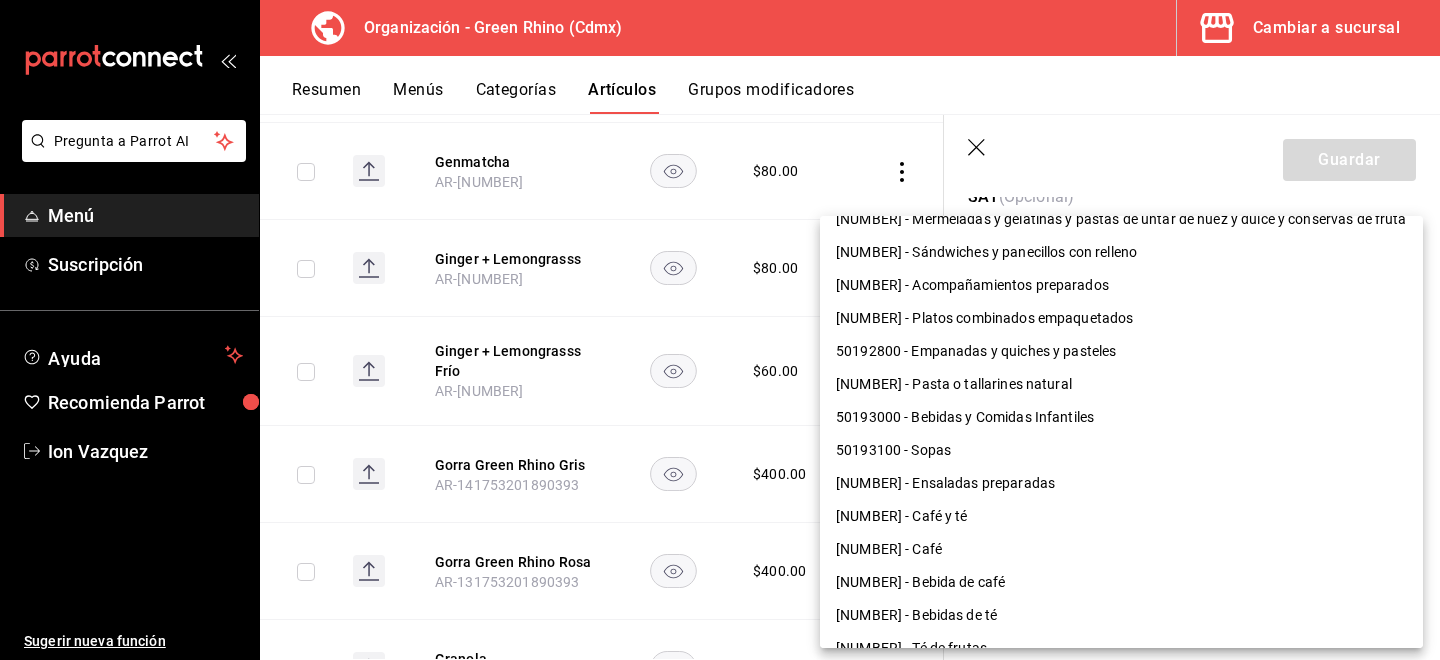 scroll, scrollTop: 591, scrollLeft: 0, axis: vertical 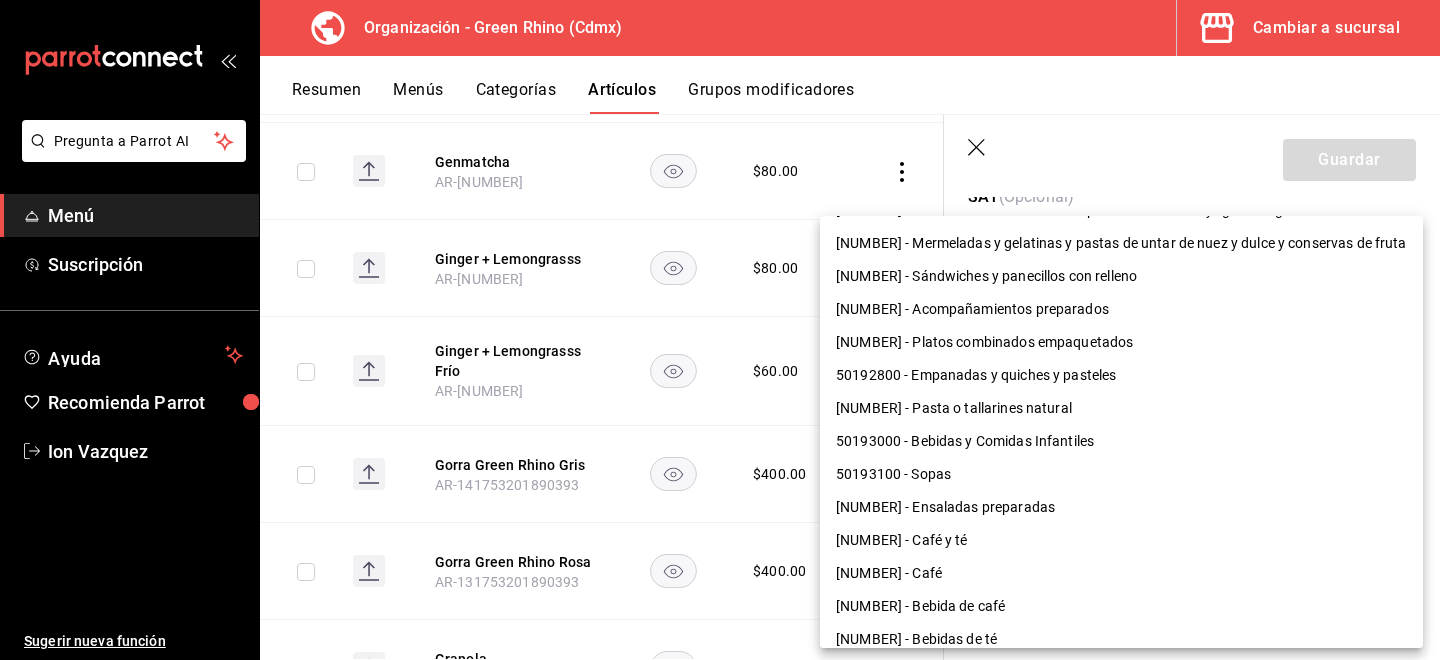 click at bounding box center [720, 330] 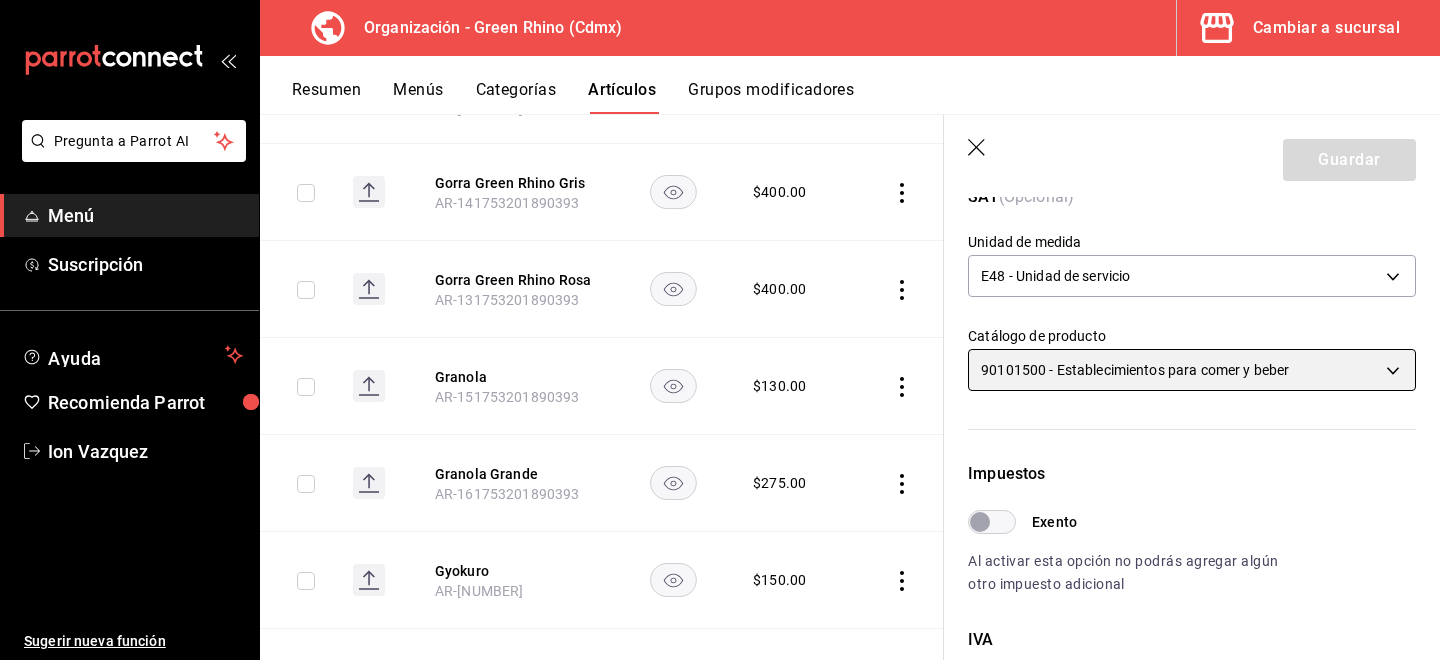 scroll, scrollTop: 4388, scrollLeft: 0, axis: vertical 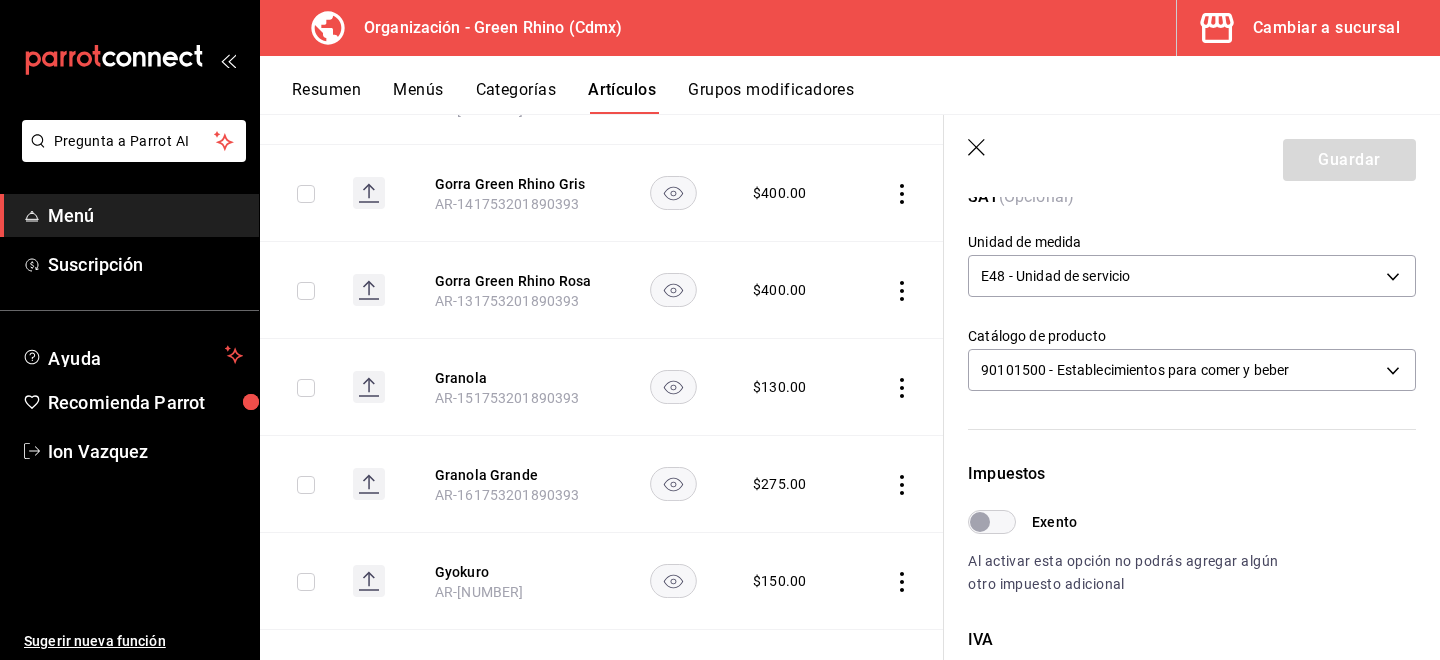 click on "AR-151753201890393" at bounding box center (507, 398) 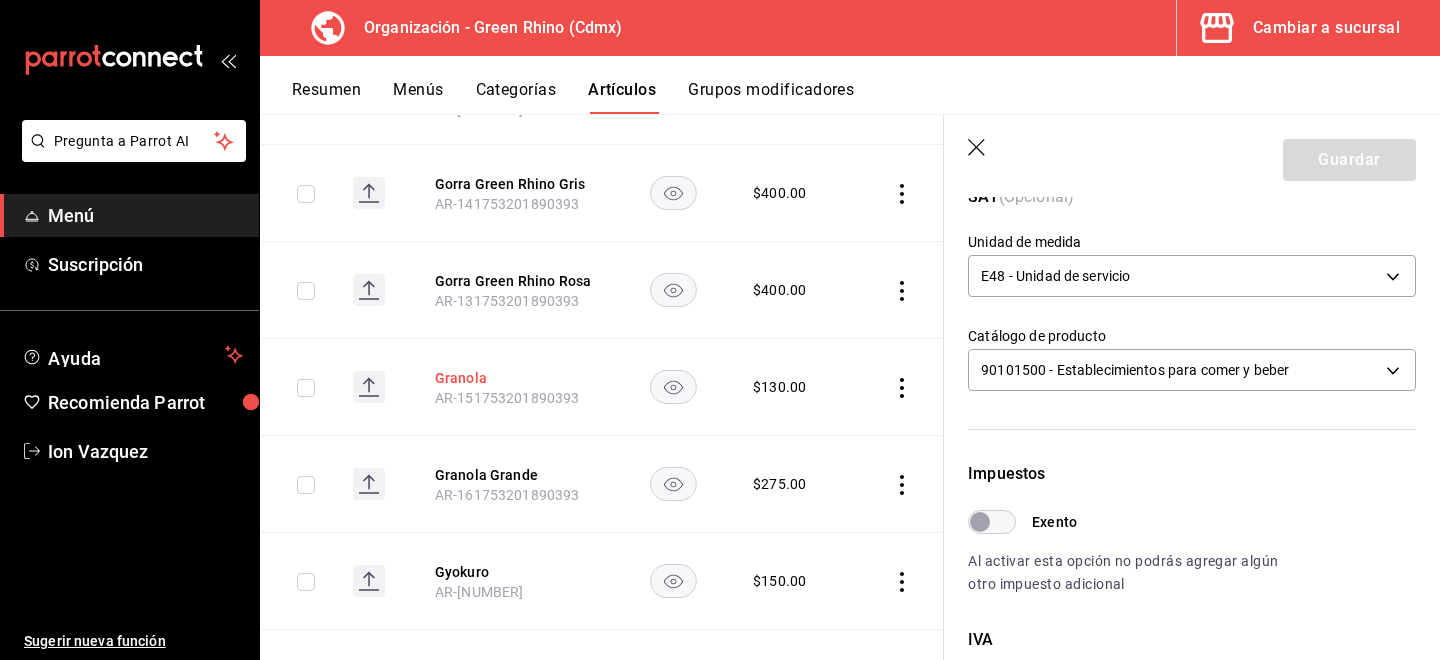 click on "Granola" at bounding box center (515, 378) 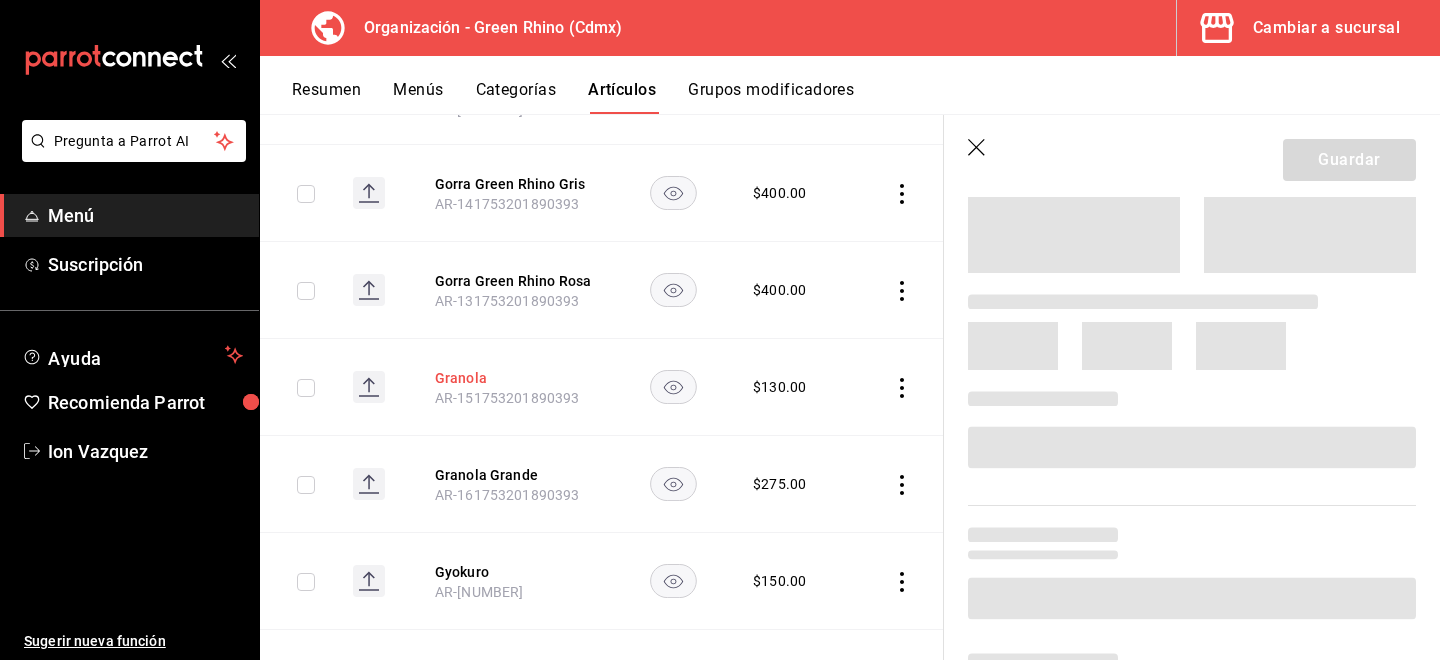 scroll, scrollTop: 0, scrollLeft: 0, axis: both 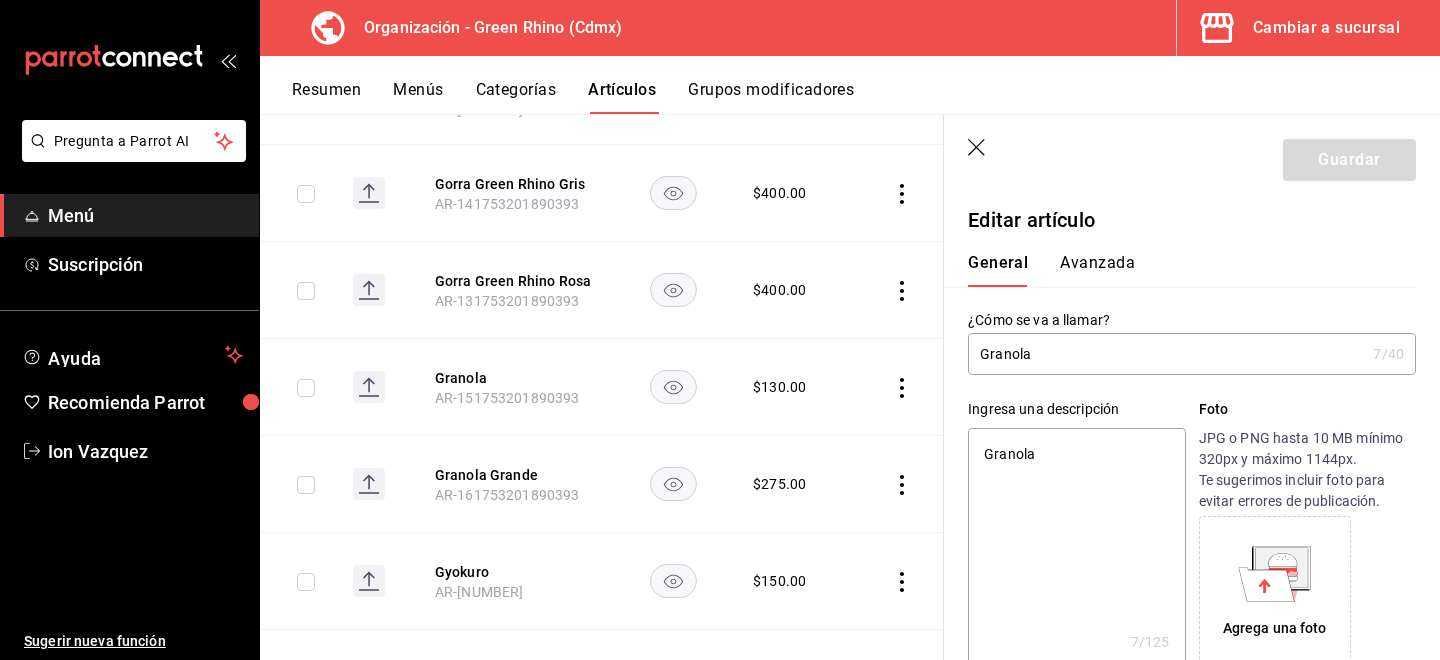 click on "General Avanzada" at bounding box center [1180, 261] 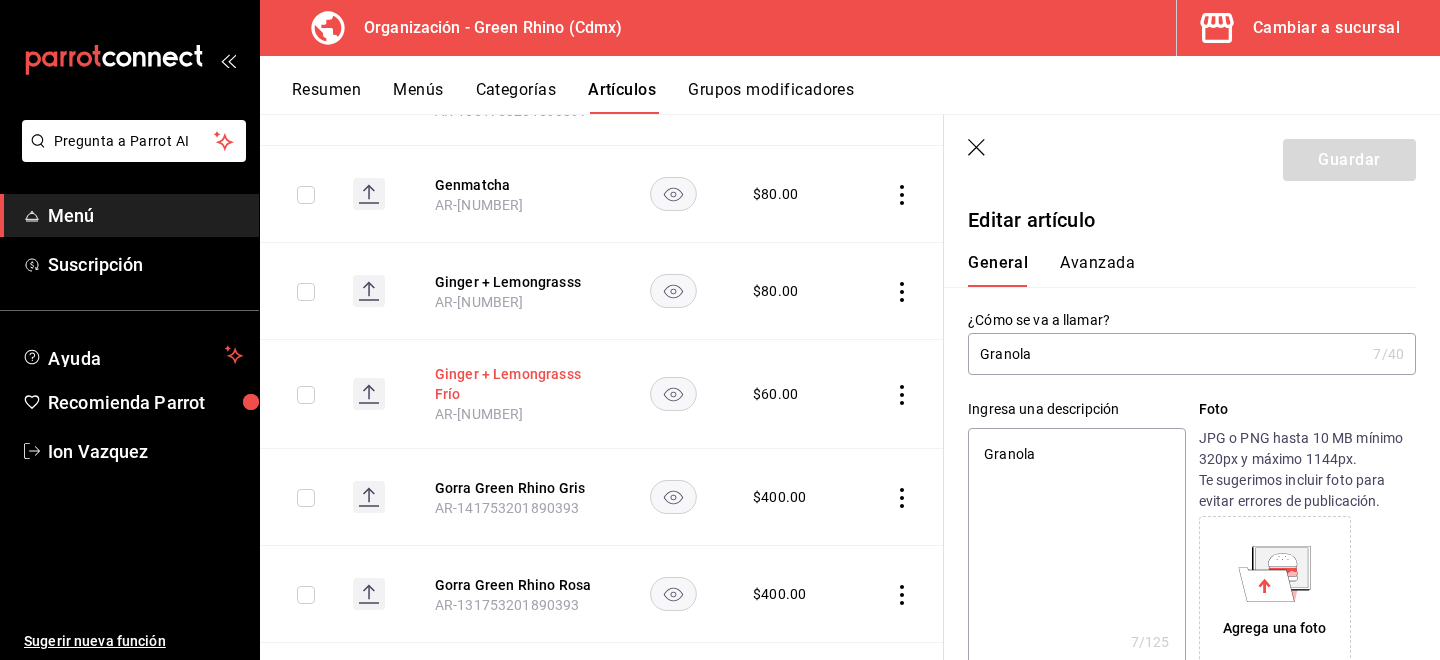 scroll, scrollTop: 4072, scrollLeft: 0, axis: vertical 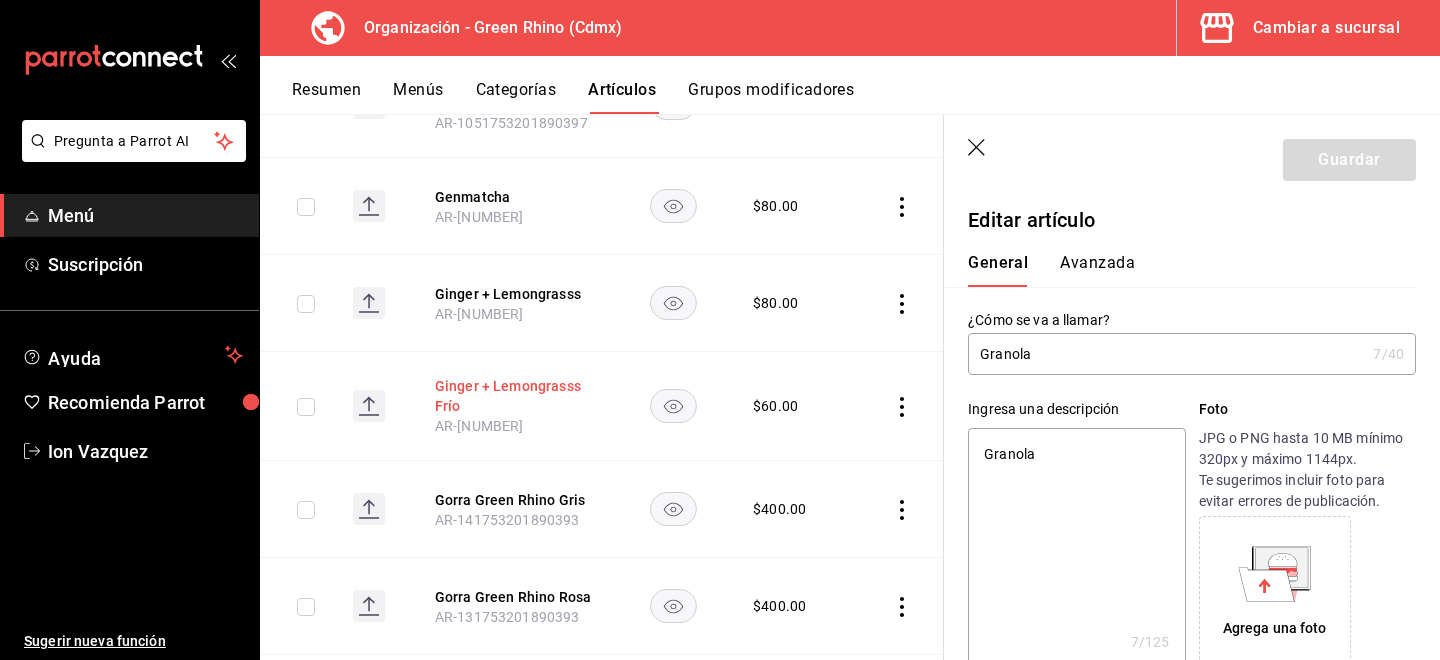 click on "Ginger + Lemongrasss Frío" at bounding box center (515, 396) 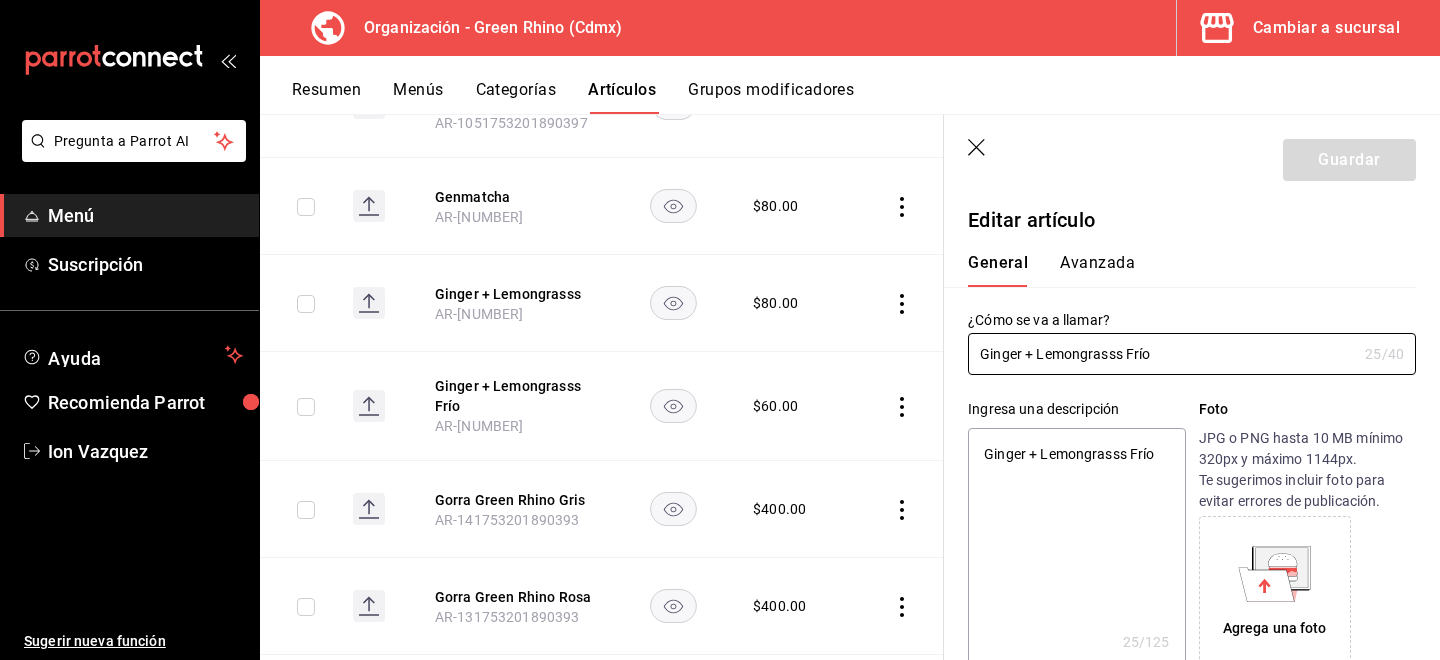 type on "x" 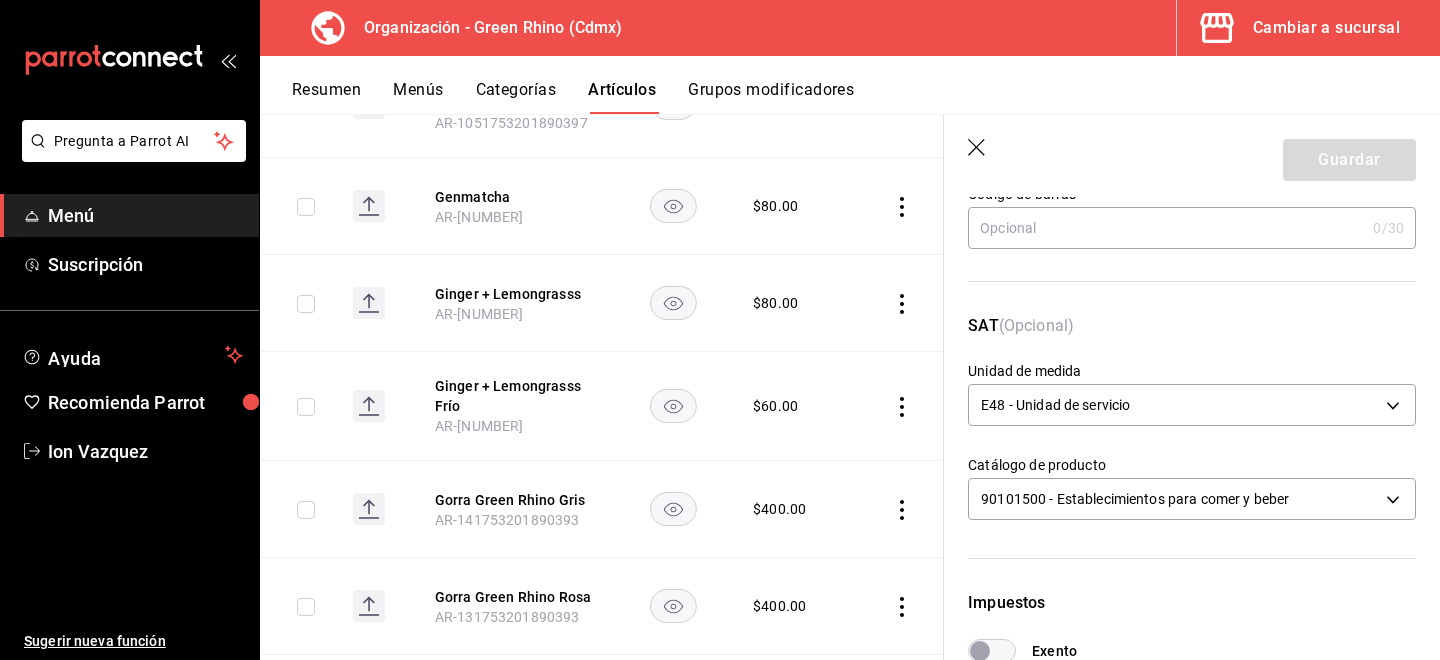 scroll, scrollTop: 213, scrollLeft: 0, axis: vertical 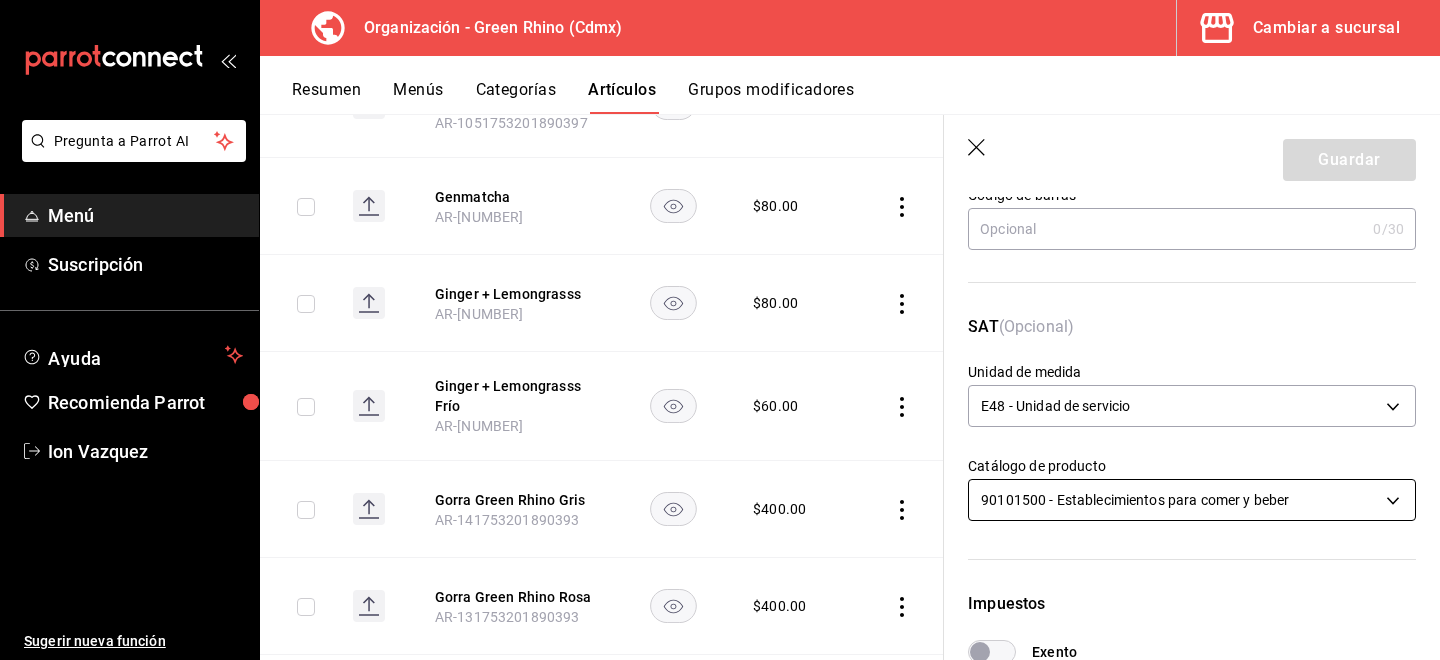 click on "Pregunta a Parrot AI Menú   Suscripción   Ayuda Recomienda Parrot   Ion Vazquez   Sugerir nueva función   Organización - Green Rhino ([CITY]) Cambiar a sucursal Resumen Menús Categorías Artículos Grupos modificadores Artículos organización Edita el  precio e imagen  de tus artículos.  Asigna una categoría, agrega grupos modificadores  como “sin cebolla” o “extra queso”. ​ ​ Marcas Todas las marcas, Sin marca [UUID] Categorías Todas las categorías, Sin categoría [UUIDS], [UUIDS], [UUIDS], [UUIDS], [UUIDS], [UUIDS], [UUIDS], [UUIDS] Tipo de venta Todos los artículos ALL Ordenar Artículo Disponible Precio Agua Mineral Grande [PRODUCT_CODE] $ 60.00 Agua Mineral Pequeña [PRODUCT_CODE] $ 45.00 Americano [PRODUCT_CODE] $ 50.00" at bounding box center [720, 330] 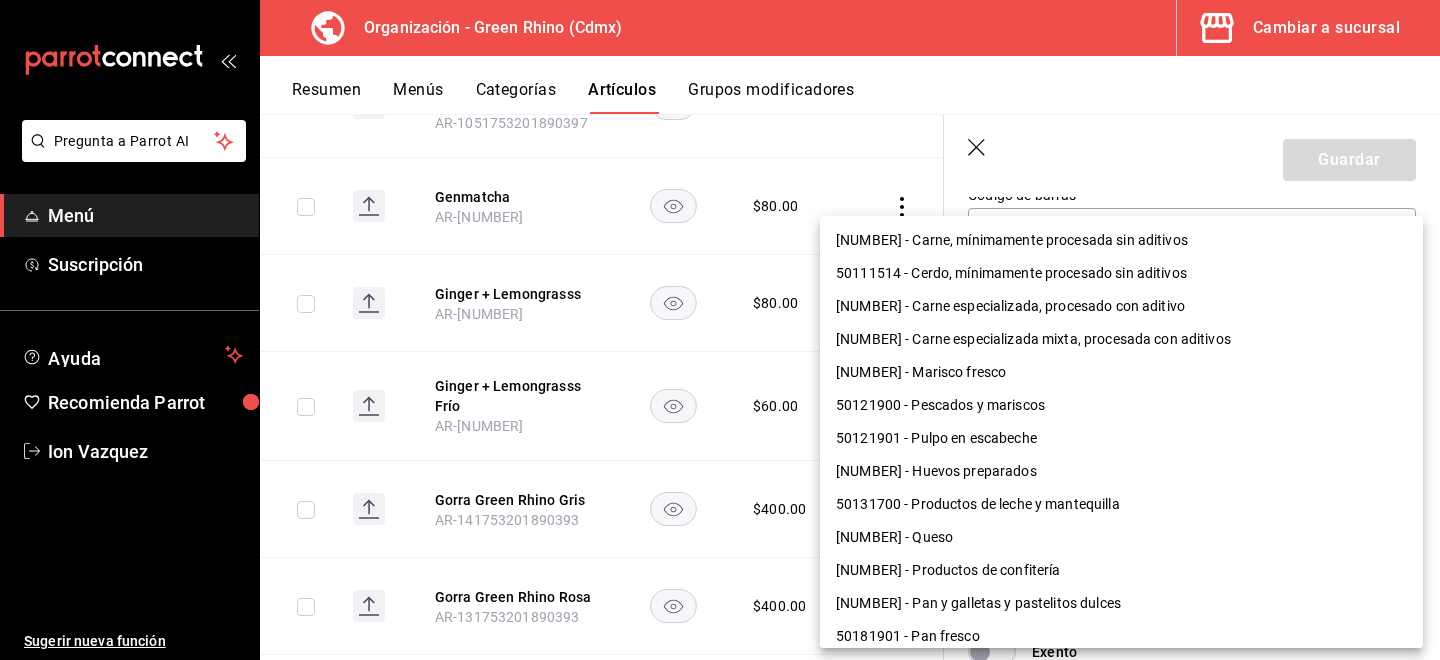 scroll, scrollTop: 1300, scrollLeft: 0, axis: vertical 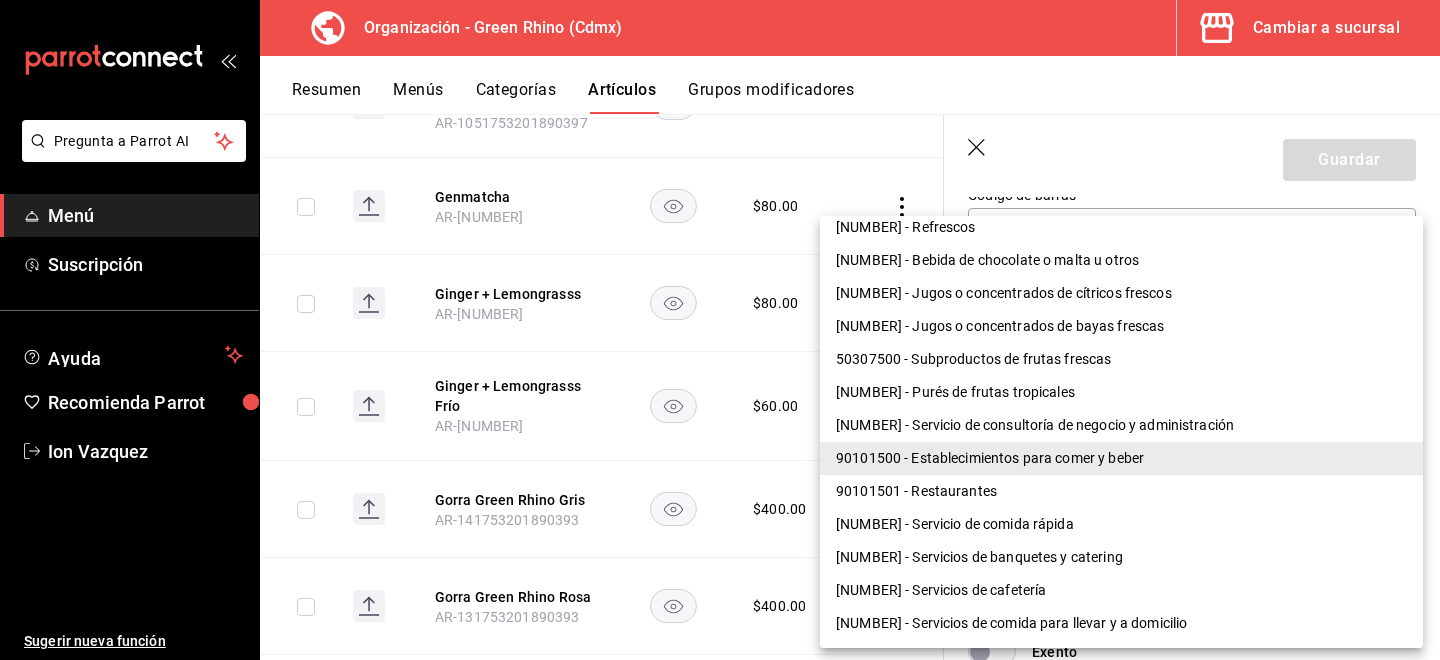 click on "90101501 - Restaurantes" at bounding box center [1121, 491] 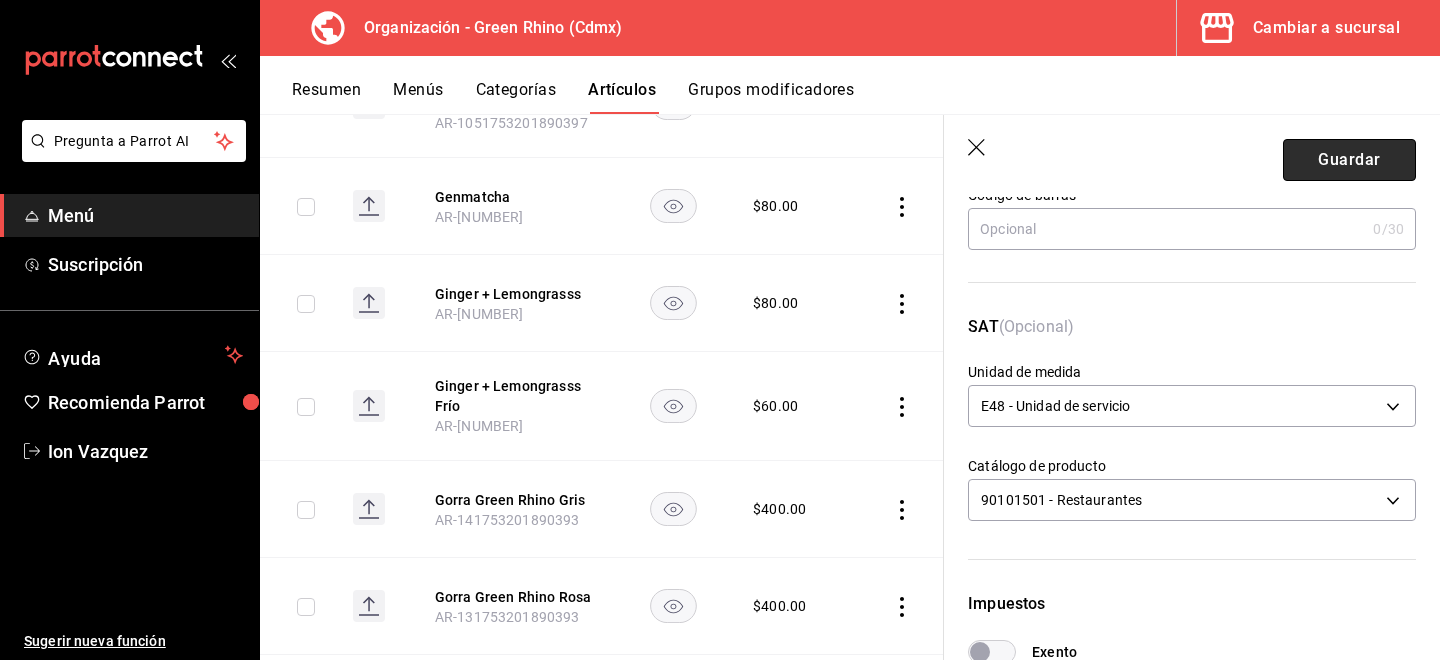 click on "Guardar" at bounding box center (1349, 160) 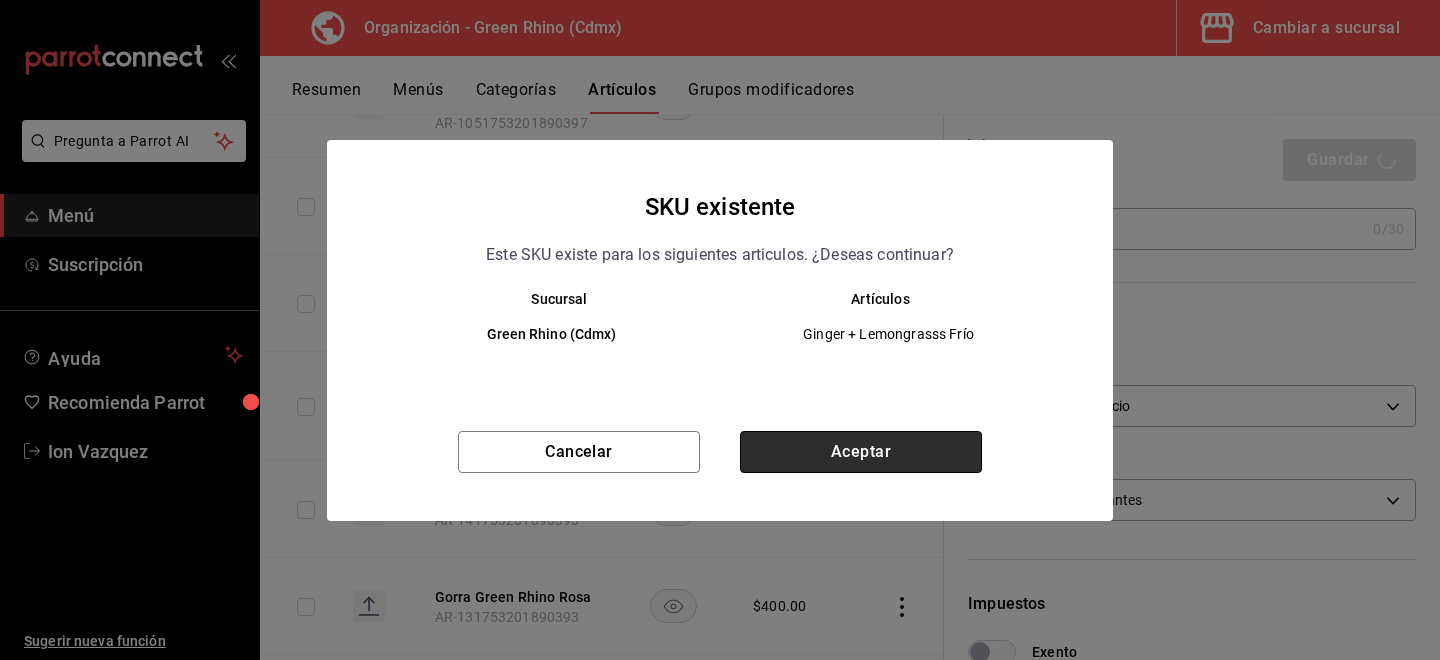 click on "Aceptar" at bounding box center [861, 452] 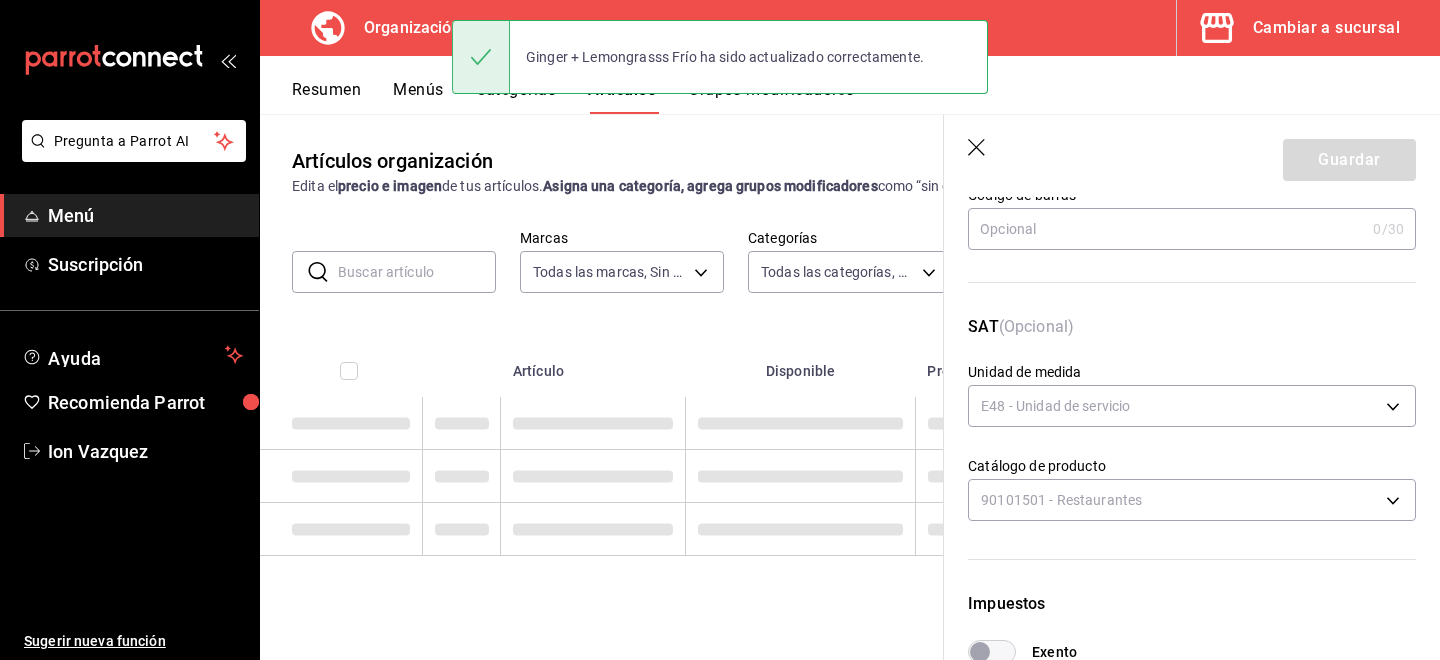 scroll, scrollTop: 0, scrollLeft: 0, axis: both 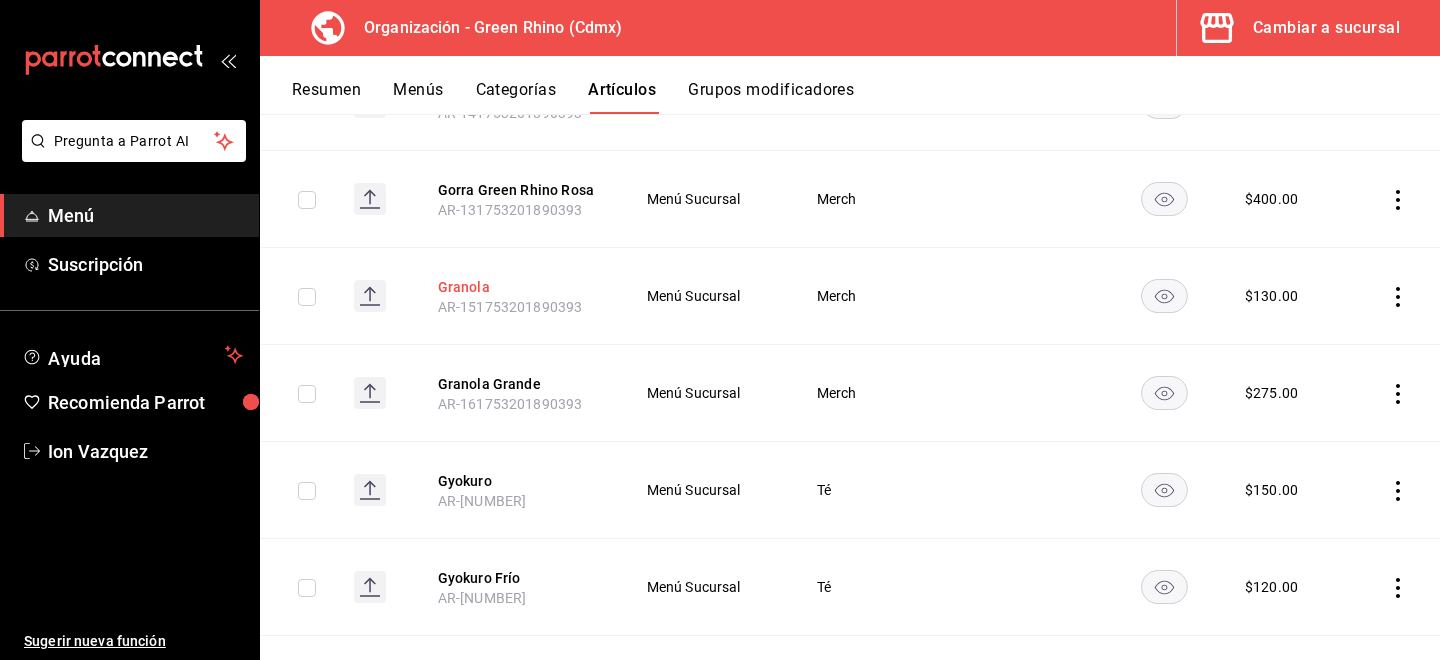 click on "Granola" at bounding box center (518, 287) 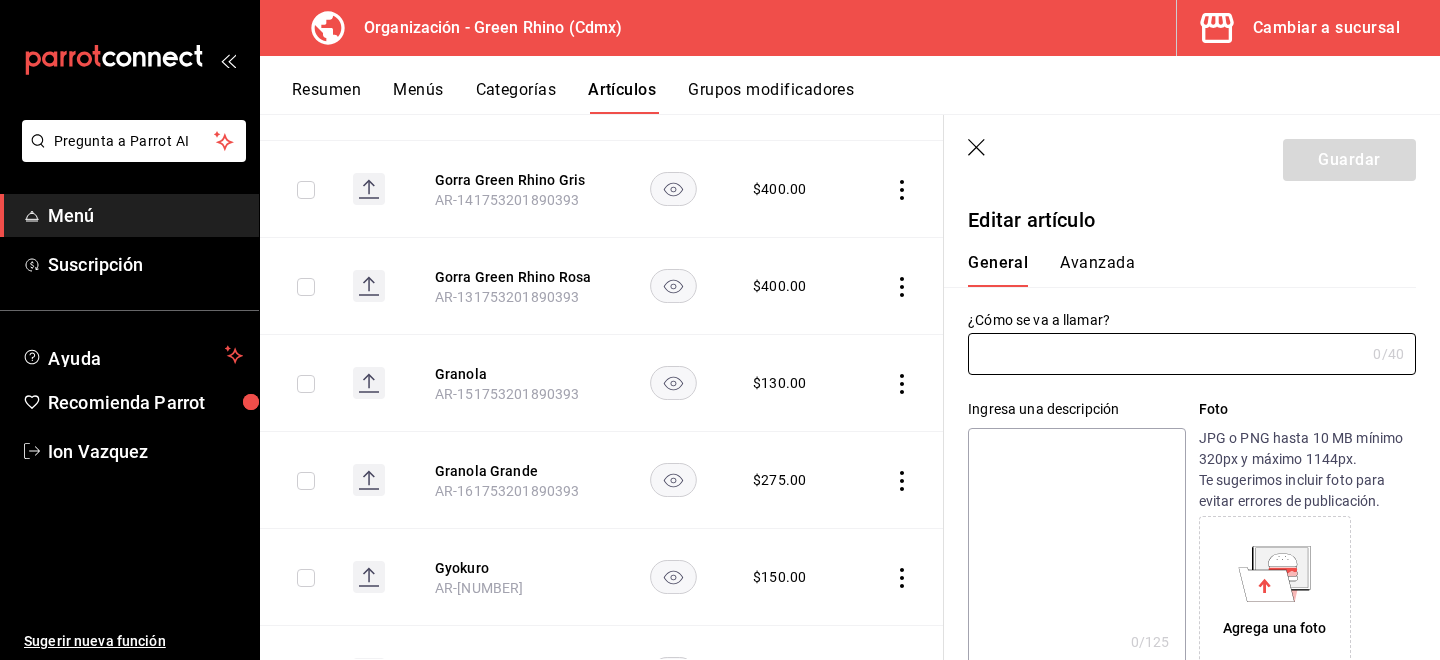 type on "Granola" 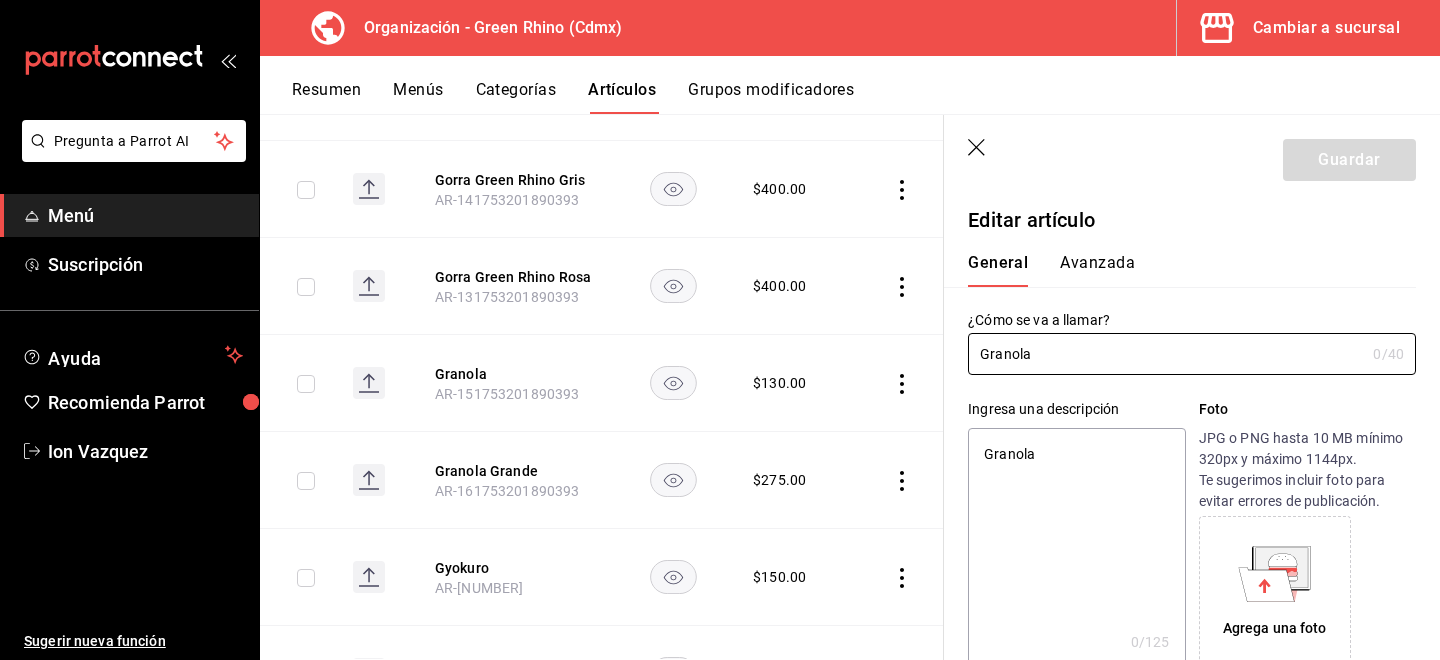 type on "x" 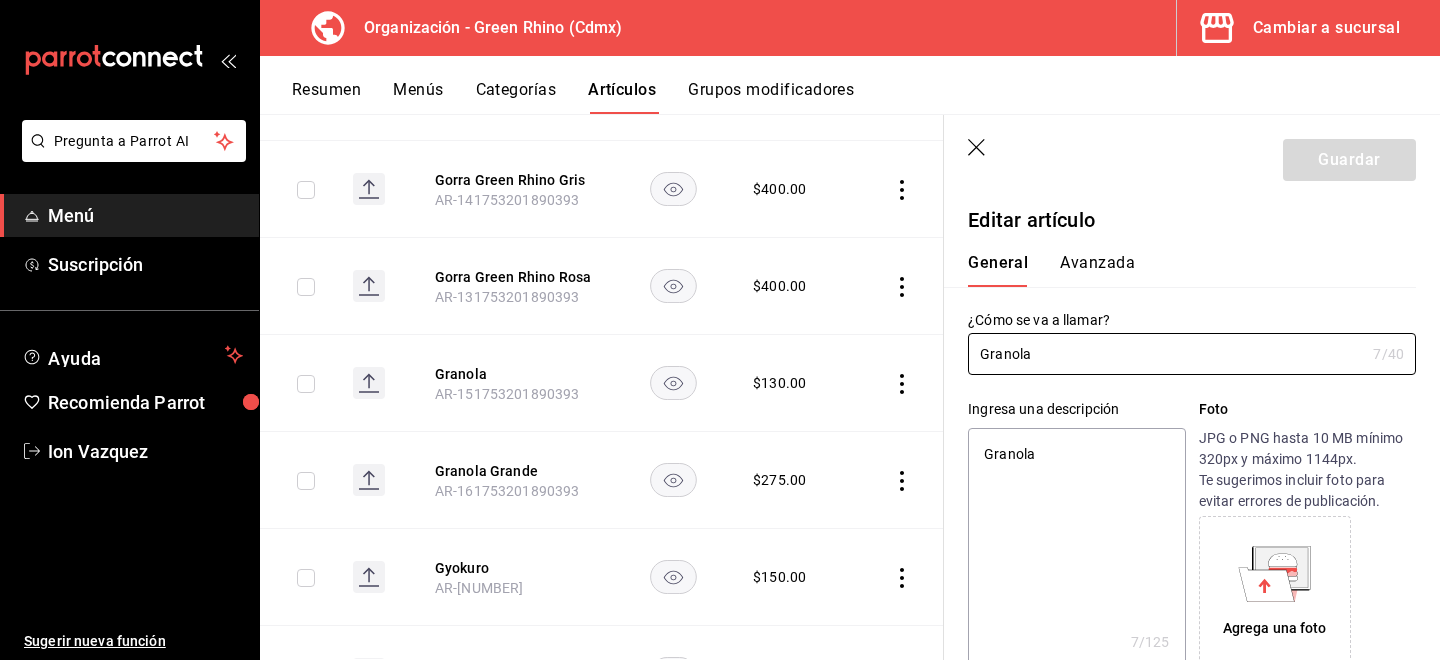 click on "Avanzada" at bounding box center [1097, 270] 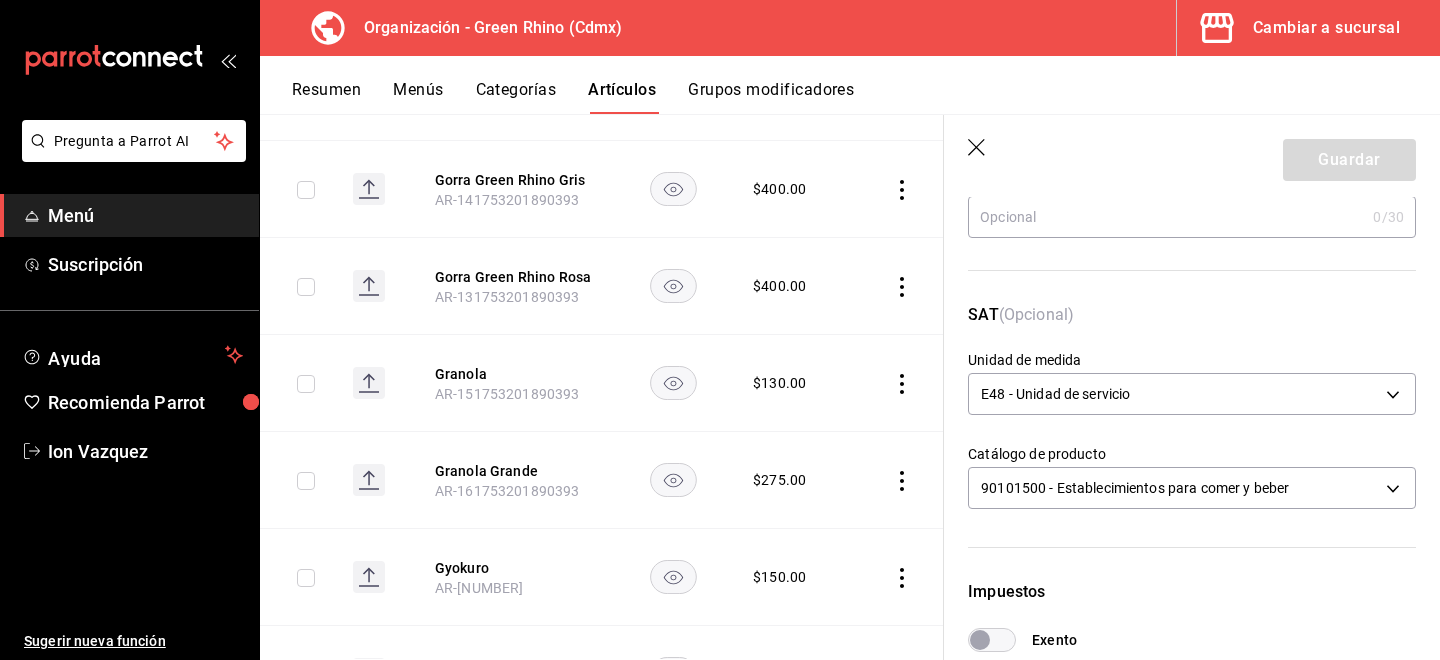 scroll, scrollTop: 226, scrollLeft: 0, axis: vertical 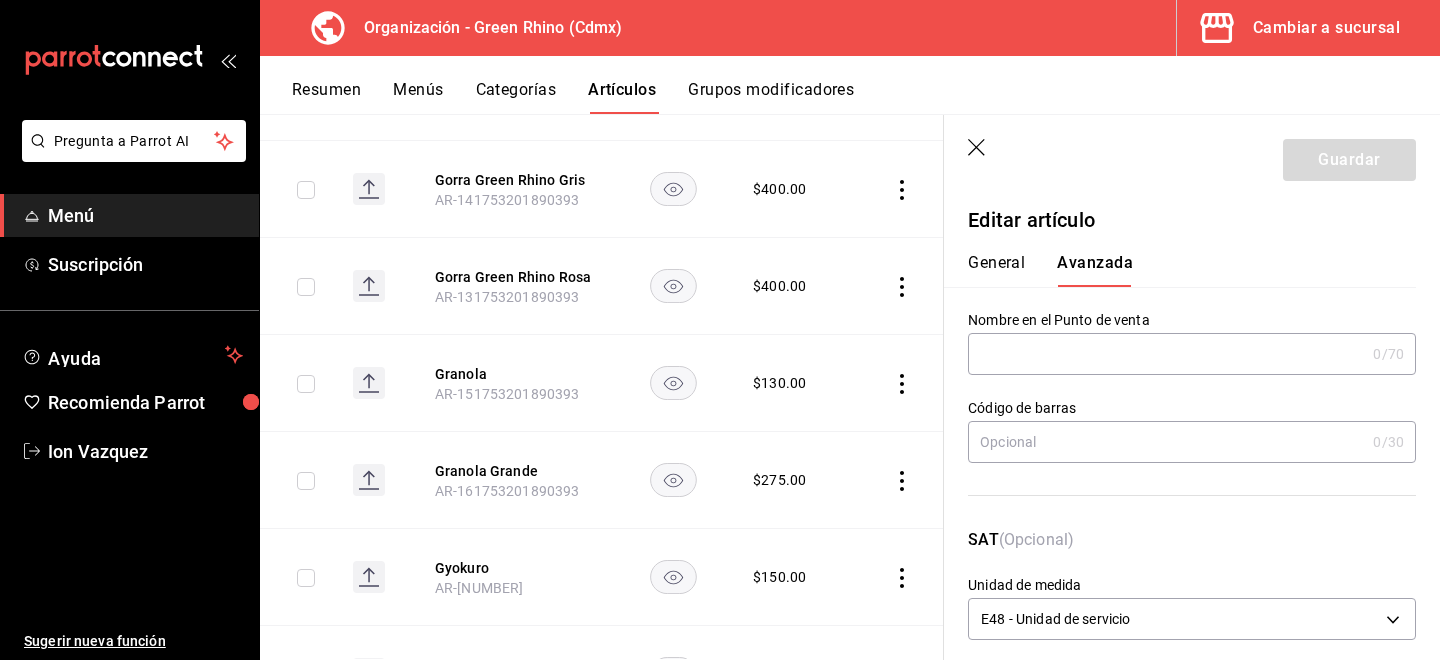 click on "General" at bounding box center (996, 270) 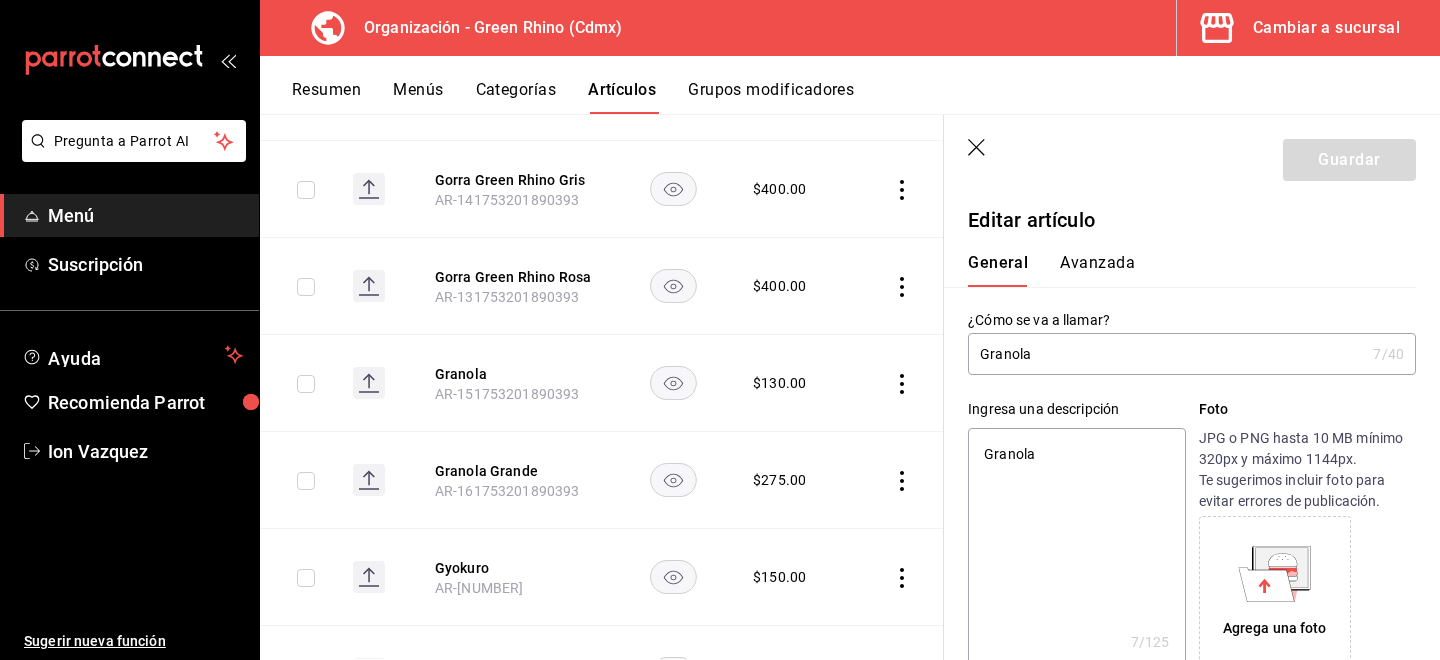 click on "Avanzada" at bounding box center [1097, 270] 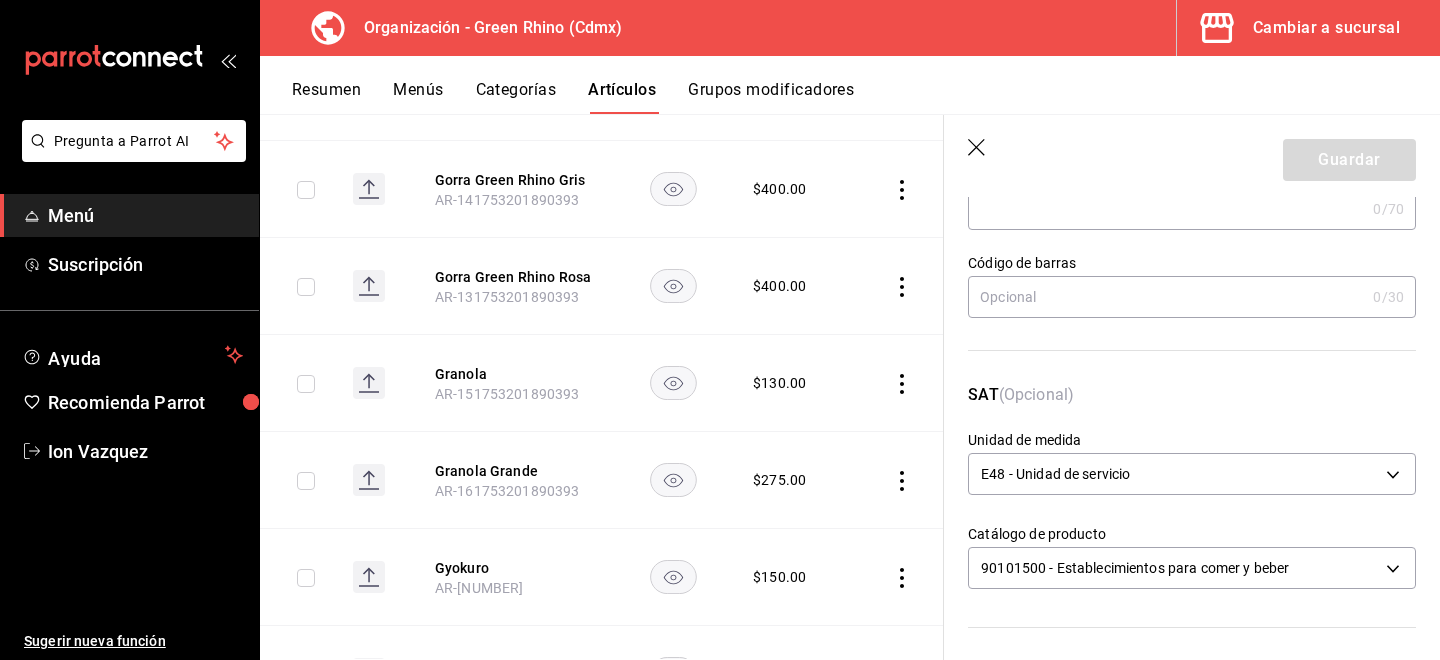 scroll, scrollTop: 173, scrollLeft: 0, axis: vertical 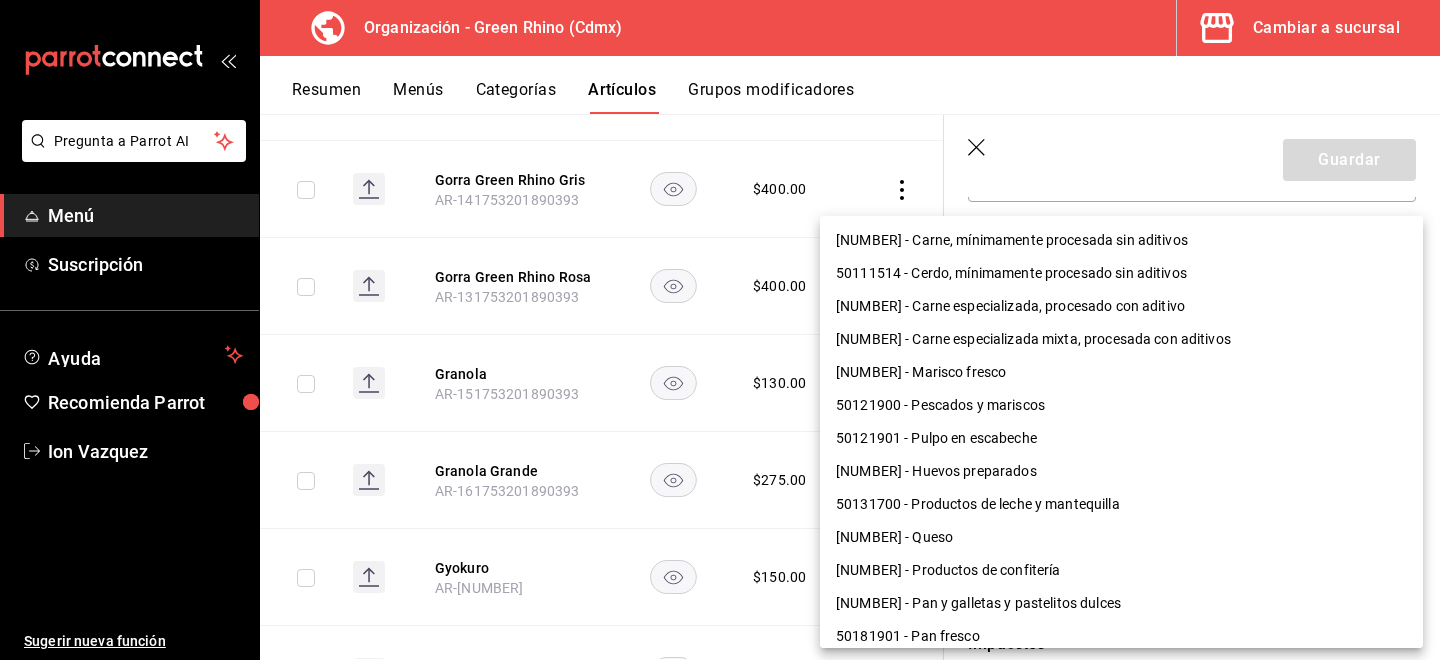 click on "Pregunta a Parrot AI Menú   Suscripción   Ayuda Recomienda Parrot   Ion Vazquez   Sugerir nueva función   Organización - Green Rhino ([CITY]) Cambiar a sucursal Resumen Menús Categorías Artículos Grupos modificadores Artículos organización Edita el  precio e imagen  de tus artículos.  Asigna una categoría, agrega grupos modificadores  como “sin cebolla” o “extra queso”. ​ ​ Marcas Todas las marcas, Sin marca [UUID] Categorías Todas las categorías, Sin categoría [UUIDS], [UUIDS], [UUIDS], [UUIDS], [UUIDS], [UUIDS], [UUIDS], [UUIDS] Tipo de venta Todos los artículos ALL Ordenar Artículo Disponible Precio Agua Mineral Grande [PRODUCT_CODE] $ 60.00 Agua Mineral Pequeña [PRODUCT_CODE] $ 45.00 Americano [PRODUCT_CODE] $ 50.00" at bounding box center [720, 330] 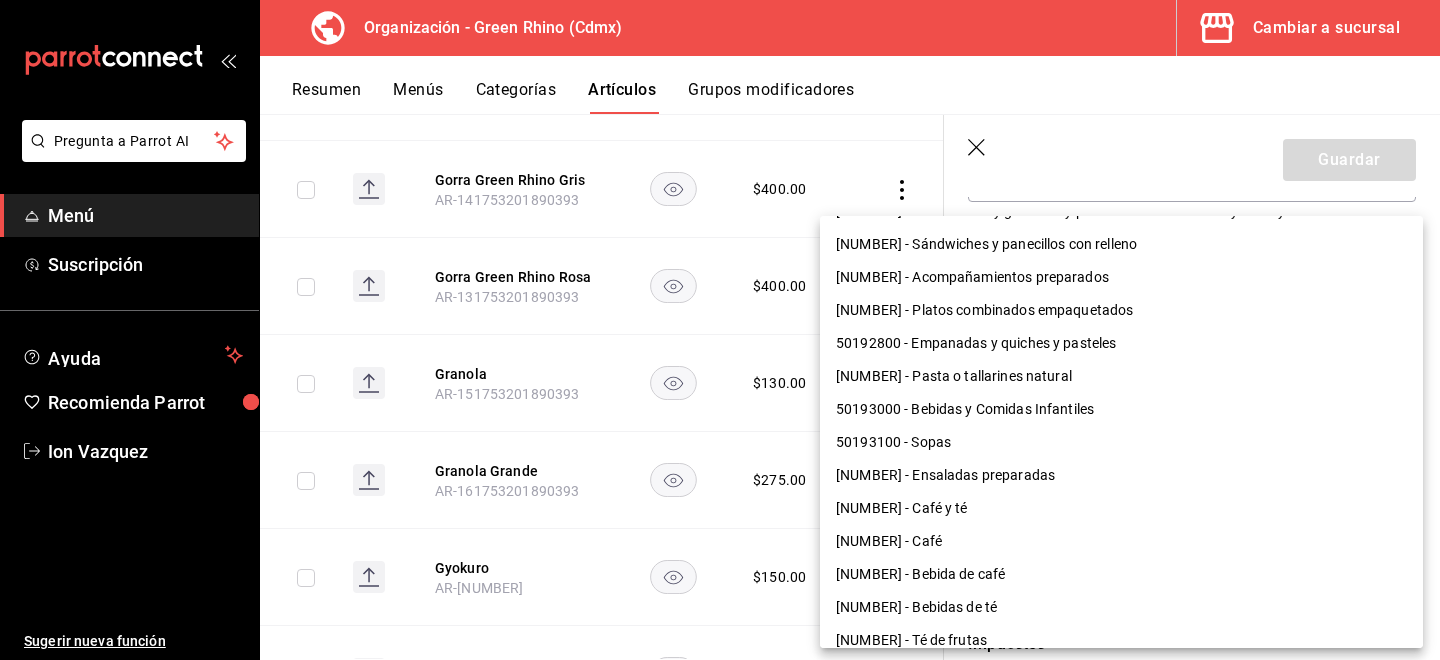 scroll, scrollTop: 630, scrollLeft: 0, axis: vertical 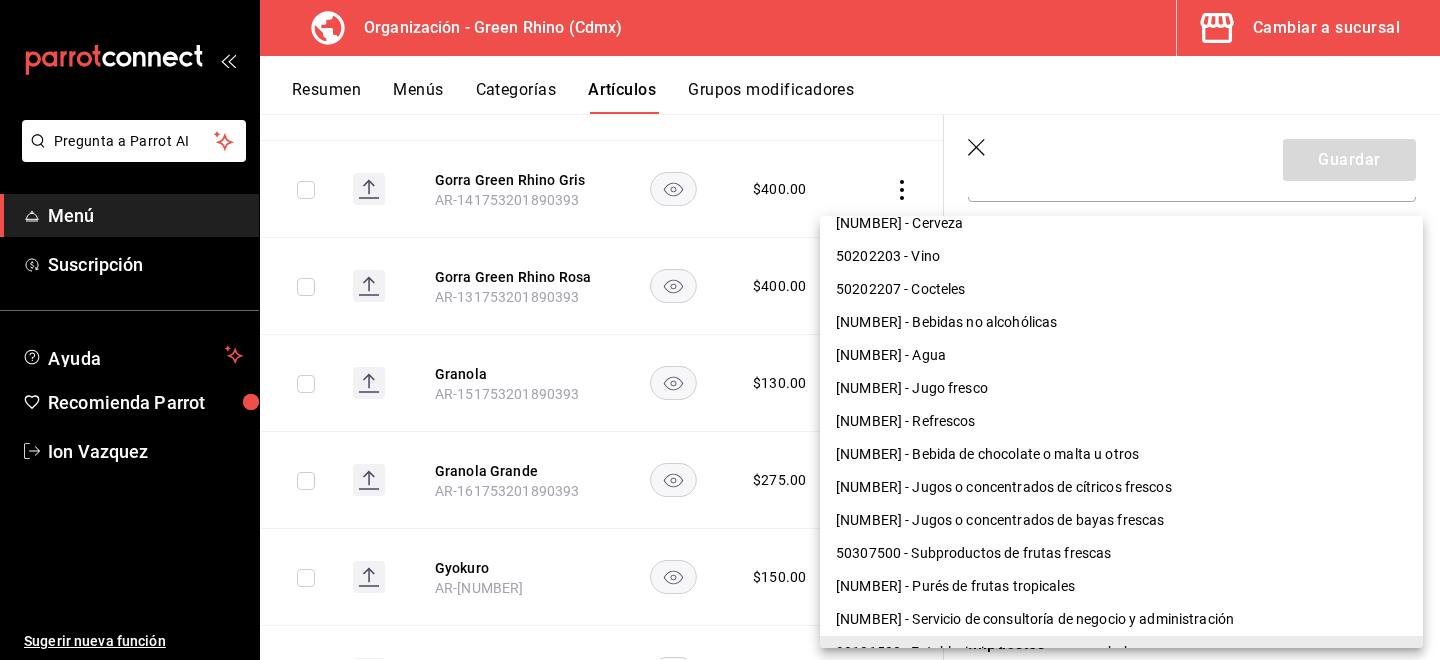 type 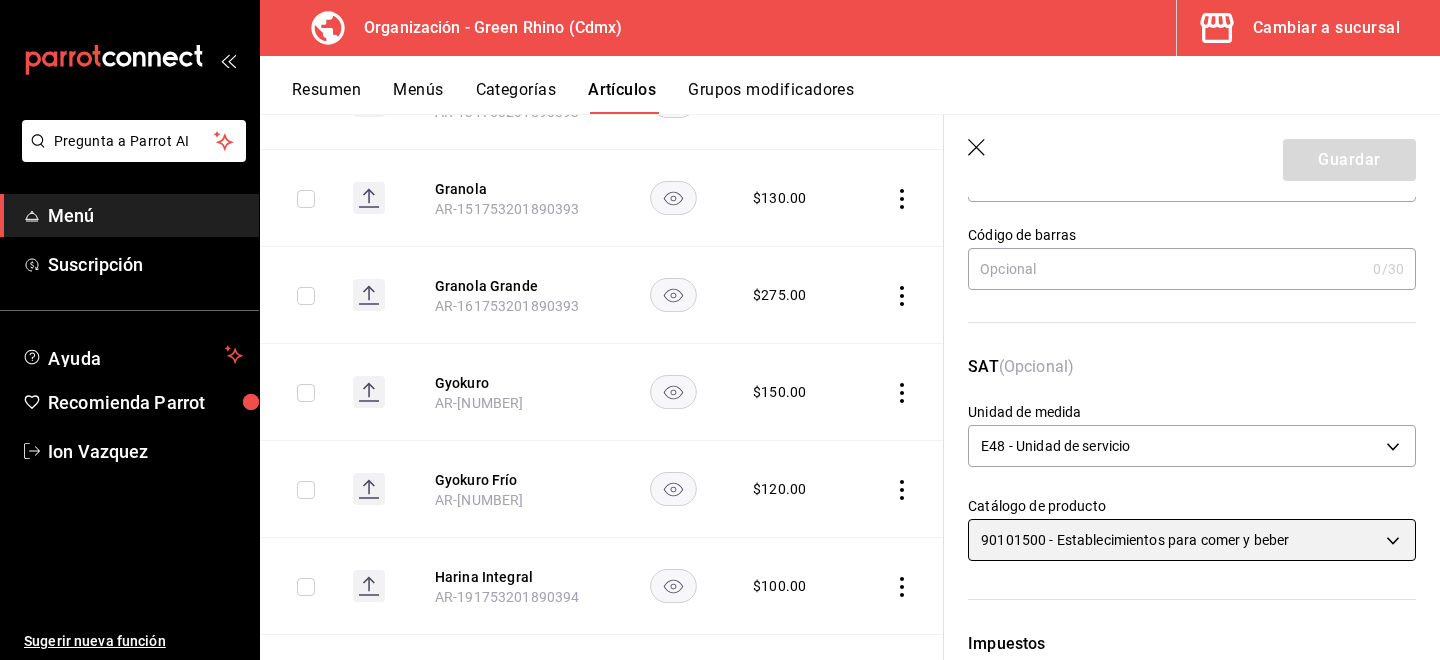 scroll, scrollTop: 4582, scrollLeft: 0, axis: vertical 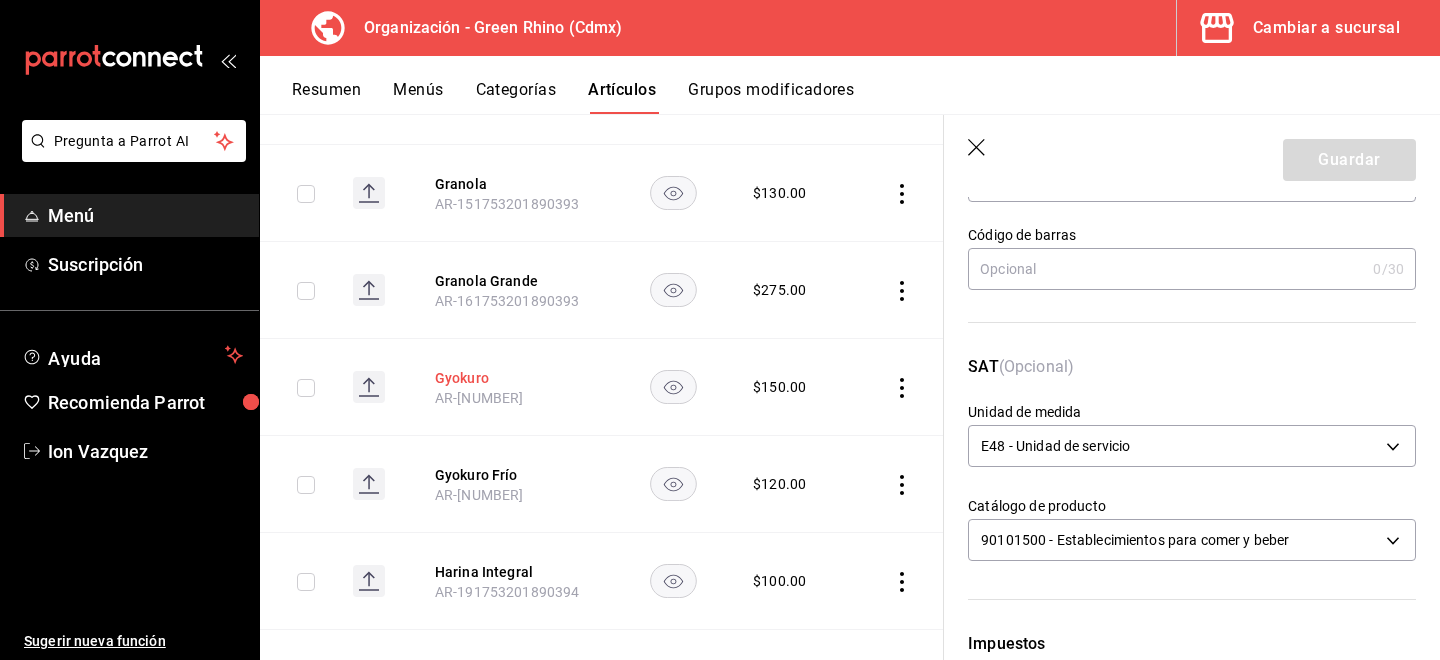 click on "Gyokuro" at bounding box center [515, 378] 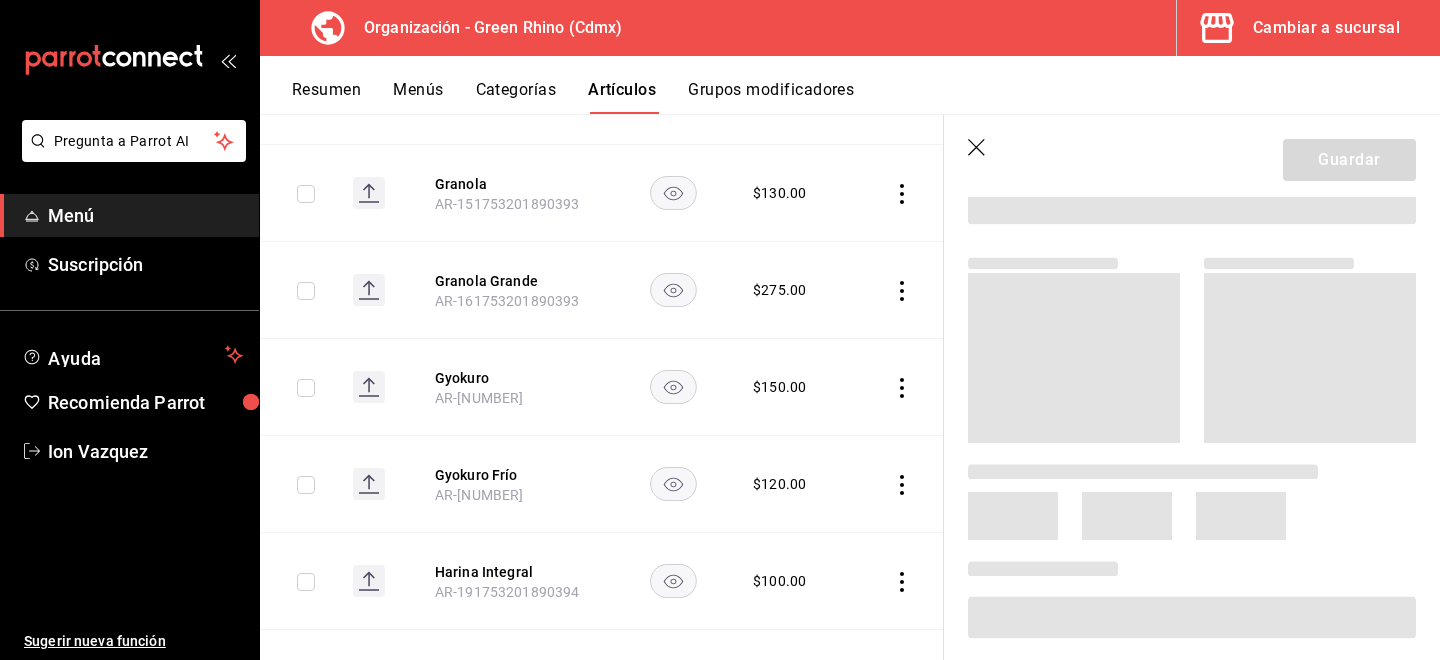 scroll, scrollTop: 0, scrollLeft: 0, axis: both 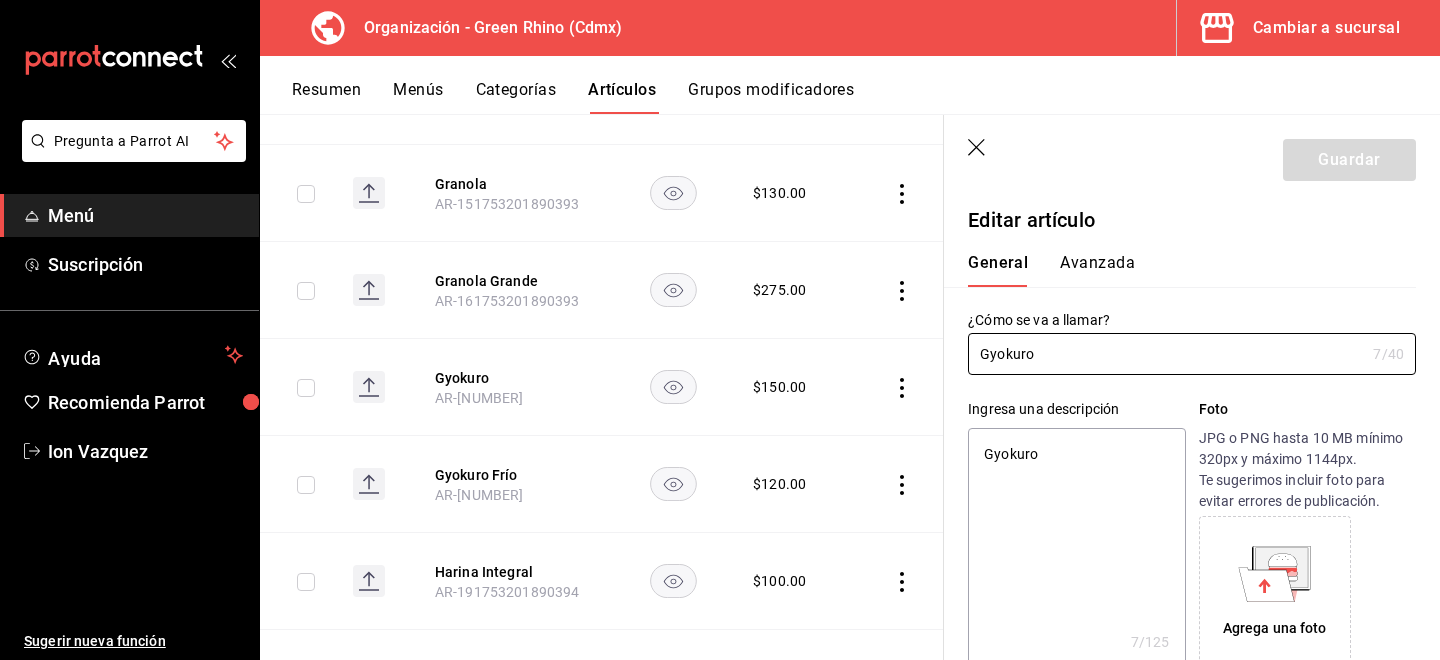 type on "x" 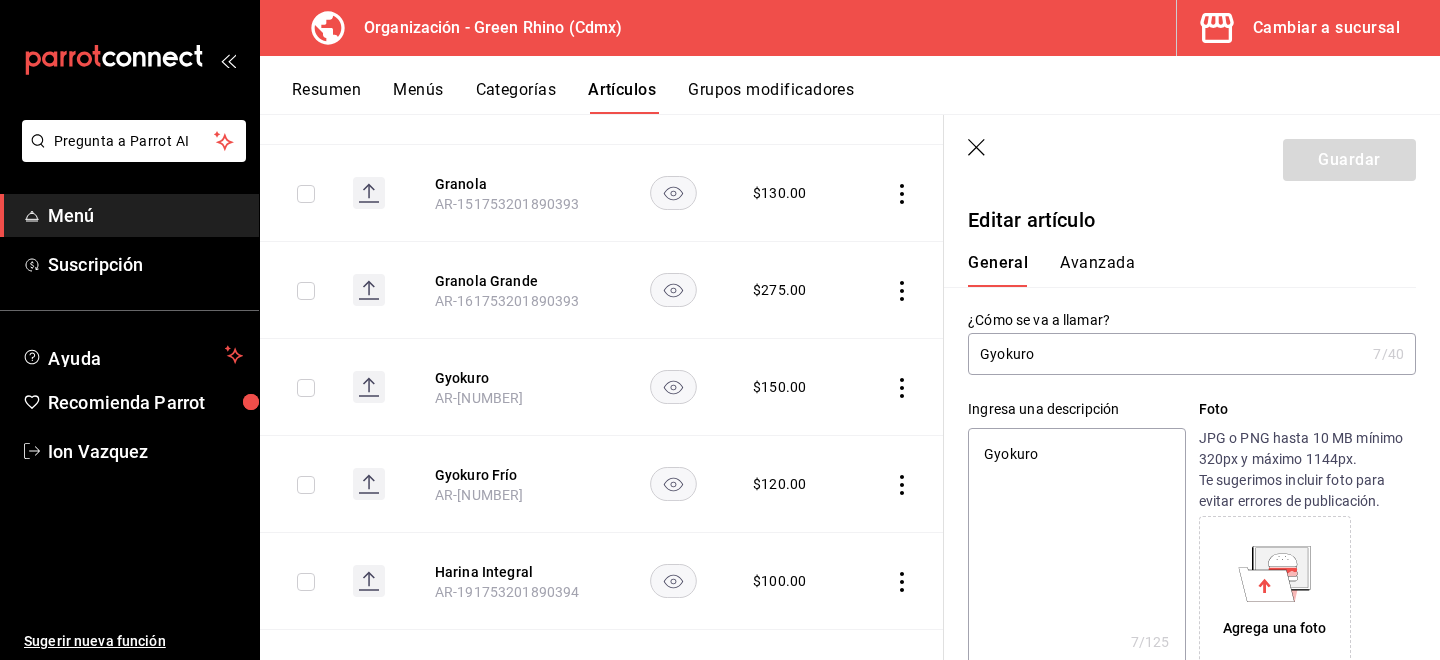 click on "Avanzada" at bounding box center (1097, 270) 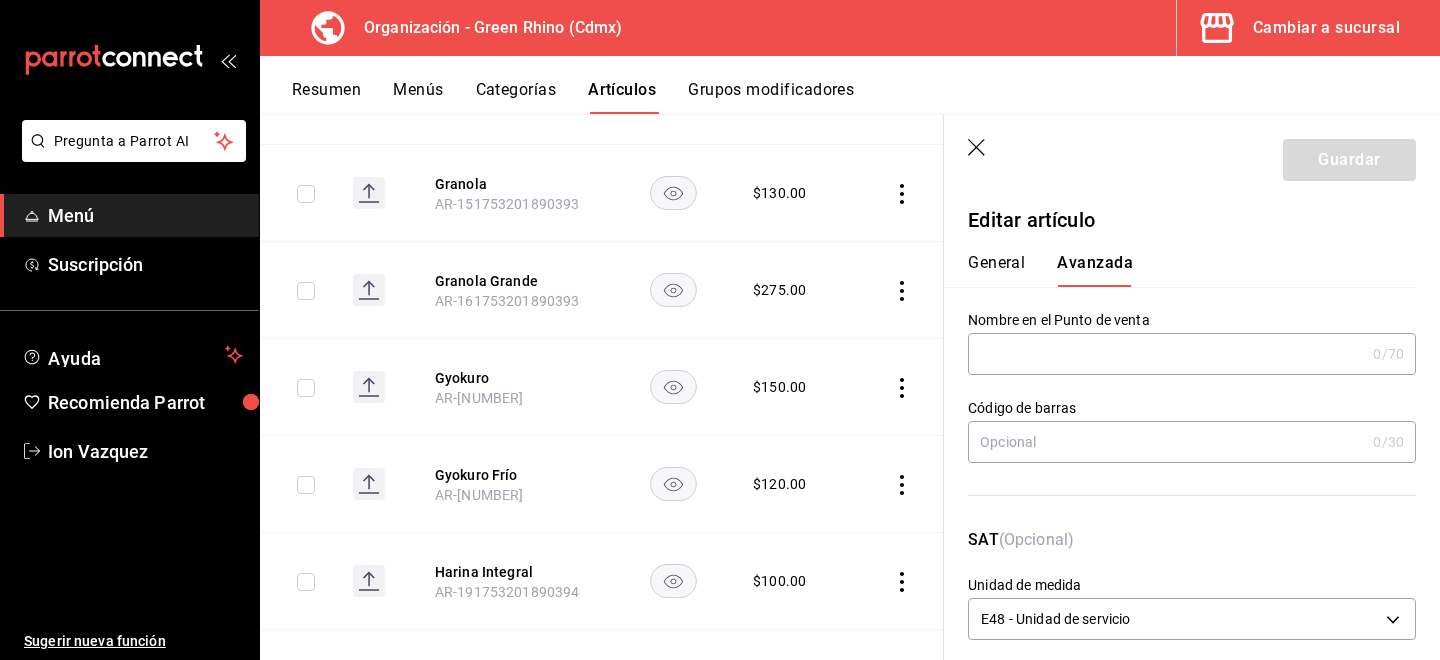 scroll, scrollTop: 254, scrollLeft: 0, axis: vertical 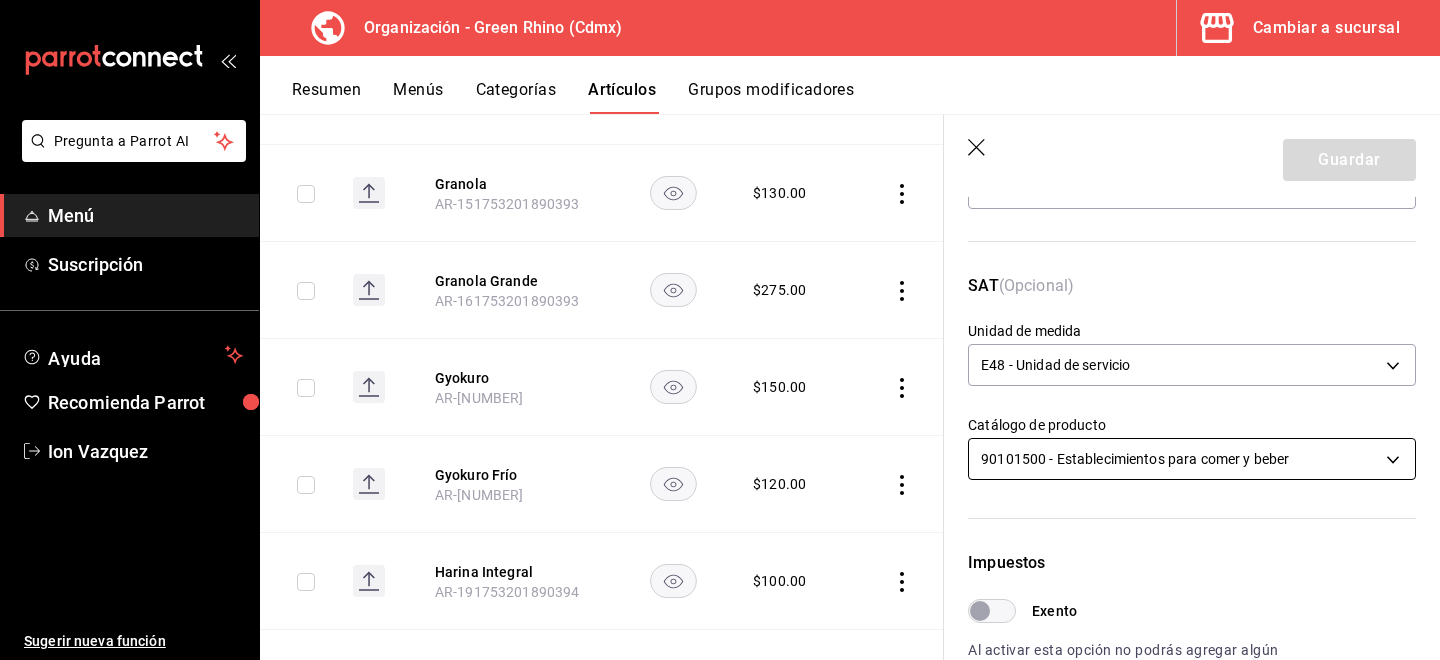 click on "Pregunta a Parrot AI Menú   Suscripción   Ayuda Recomienda Parrot   Ion Vazquez   Sugerir nueva función   Organización - Green Rhino ([CITY]) Cambiar a sucursal Resumen Menús Categorías Artículos Grupos modificadores Artículos organización Edita el  precio e imagen  de tus artículos.  Asigna una categoría, agrega grupos modificadores  como “sin cebolla” o “extra queso”. ​ ​ Marcas Todas las marcas, Sin marca [UUID] Categorías Todas las categorías, Sin categoría [UUIDS], [UUIDS], [UUIDS], [UUIDS], [UUIDS], [UUIDS], [UUIDS], [UUIDS] Tipo de venta Todos los artículos ALL Ordenar Artículo Disponible Precio Agua Mineral Grande [PRODUCT_CODE] $ 60.00 Agua Mineral Pequeña [PRODUCT_CODE] $ 45.00 Americano [PRODUCT_CODE] $ 50.00" at bounding box center (720, 330) 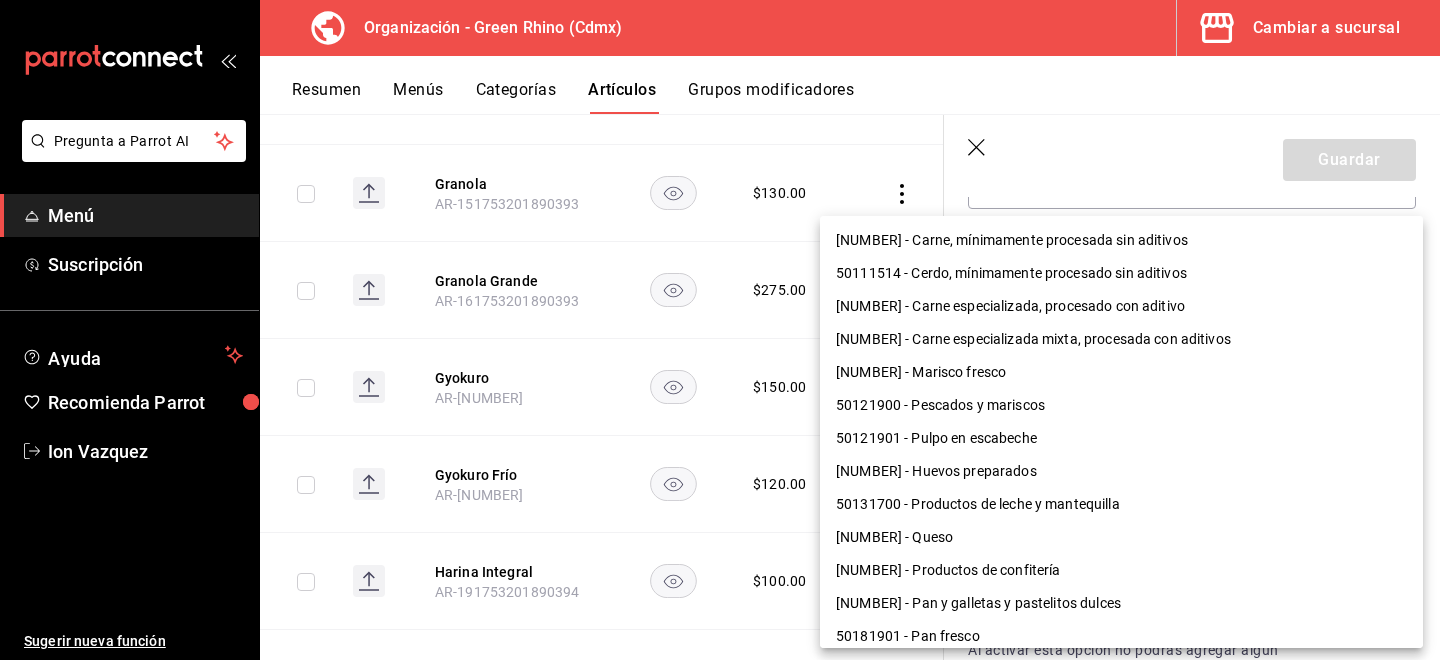 scroll, scrollTop: 1300, scrollLeft: 0, axis: vertical 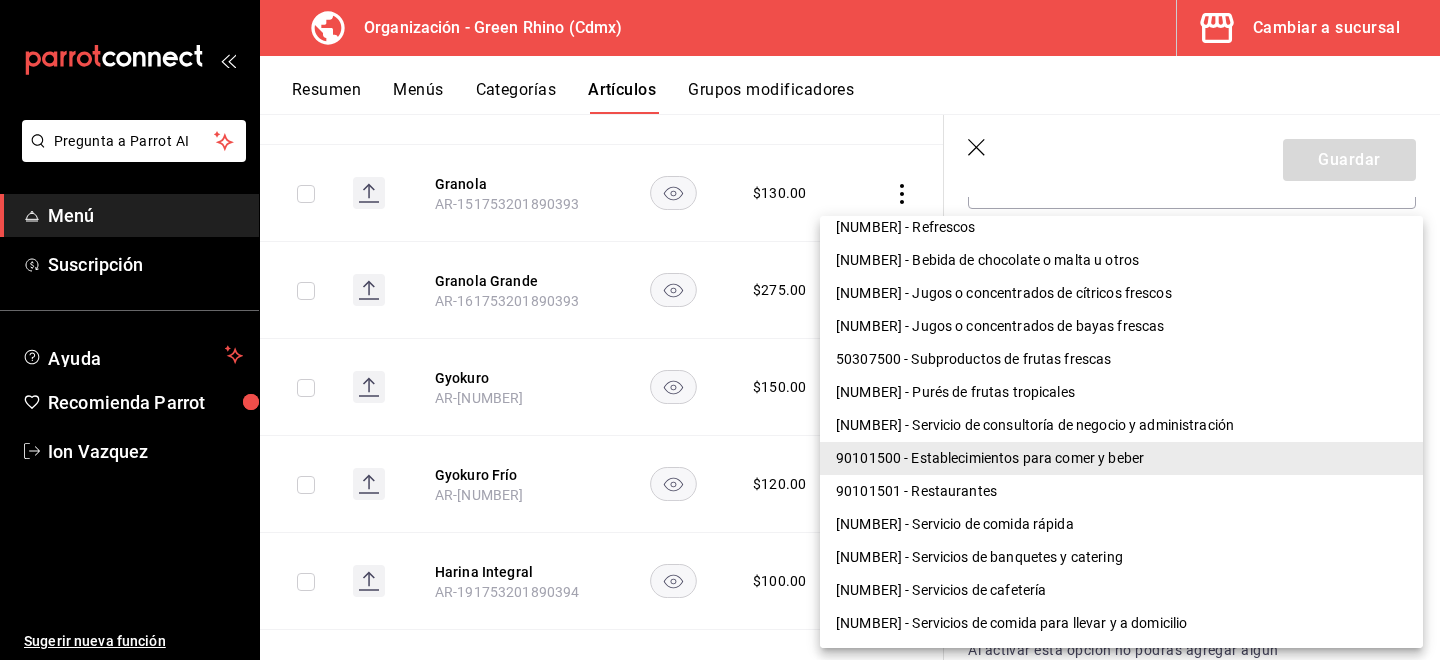 click on "90101501 - Restaurantes" at bounding box center (1121, 491) 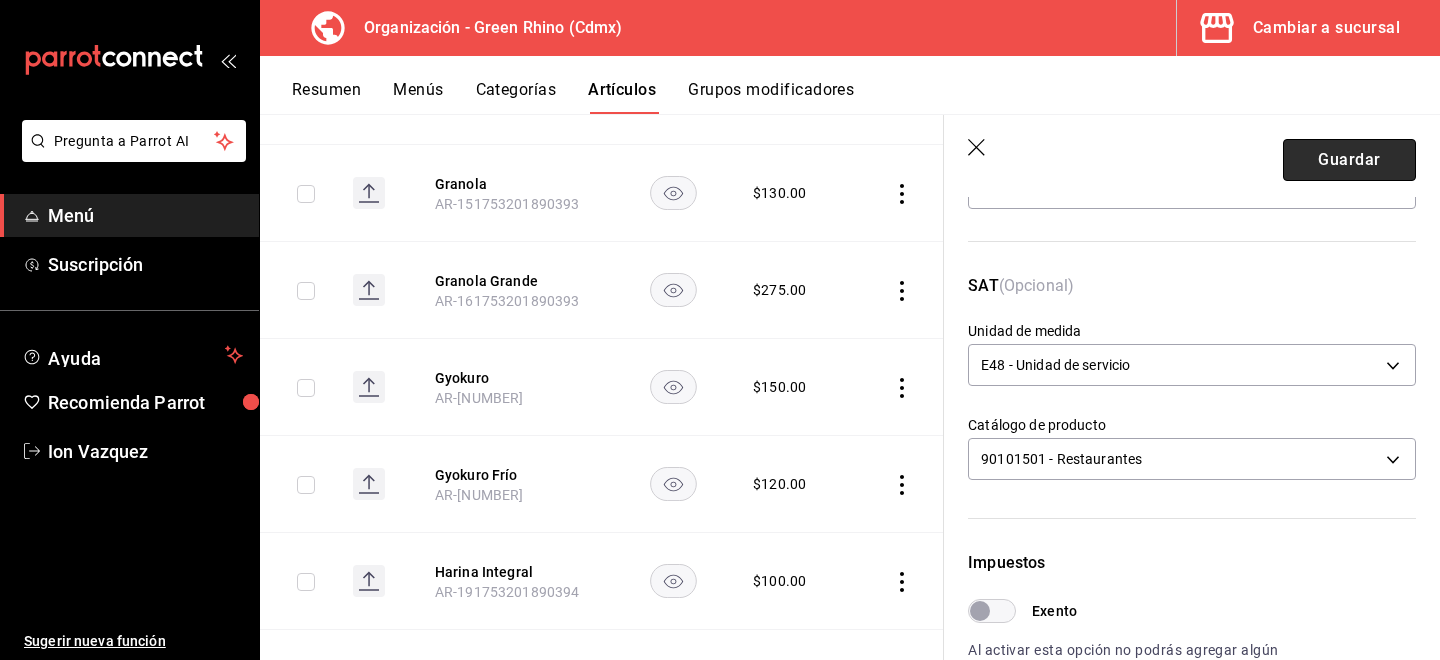 click on "Guardar" at bounding box center [1349, 160] 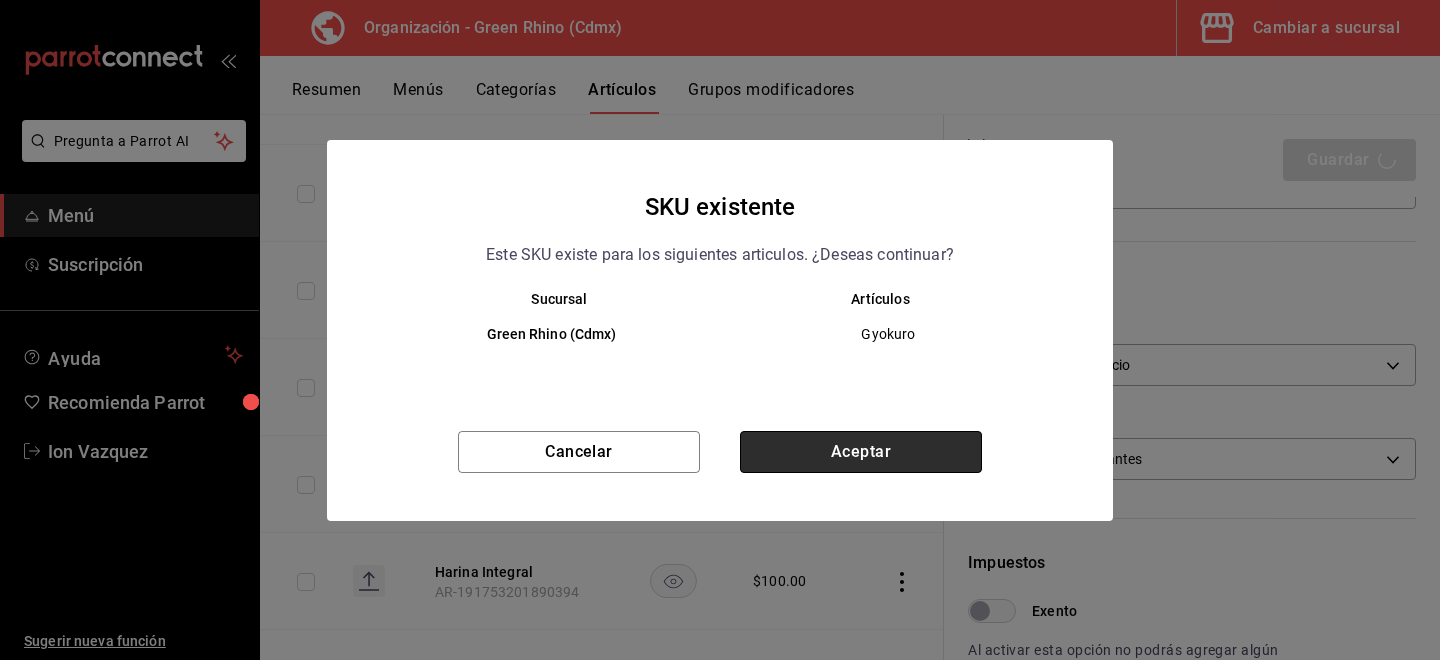 click on "Aceptar" at bounding box center [861, 452] 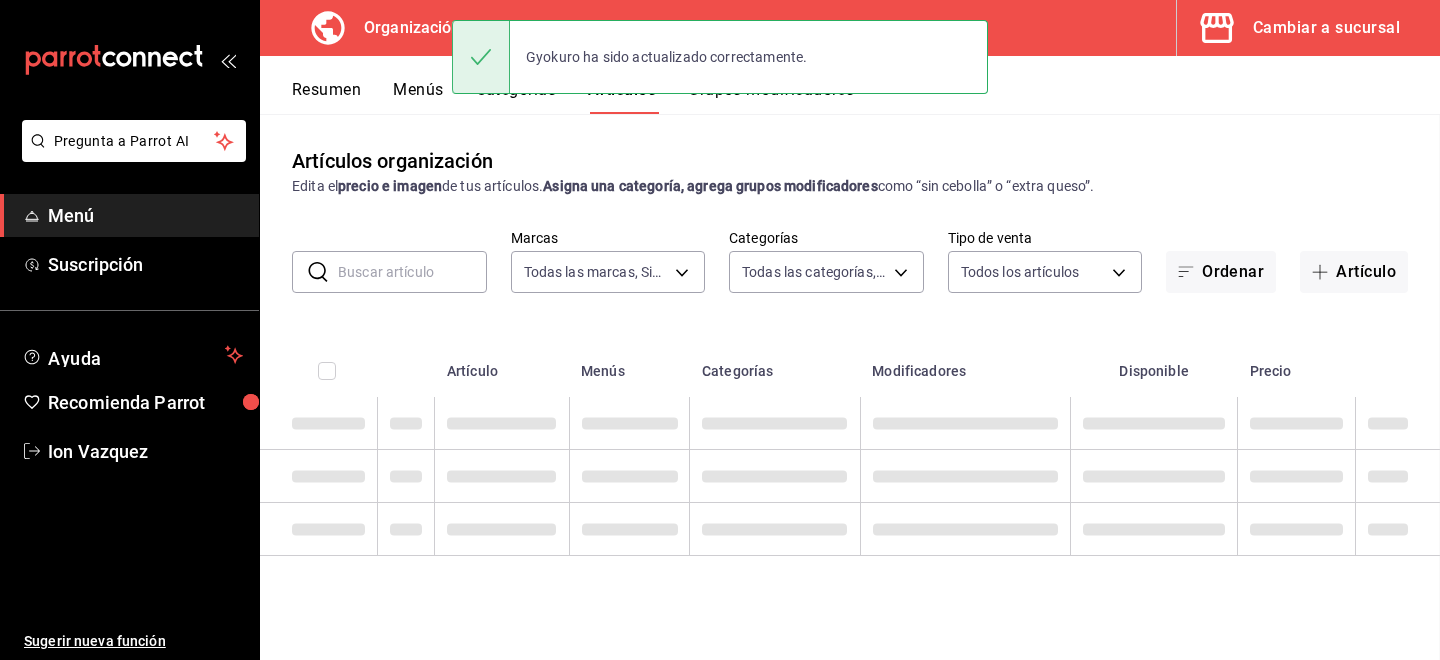 scroll, scrollTop: 0, scrollLeft: 0, axis: both 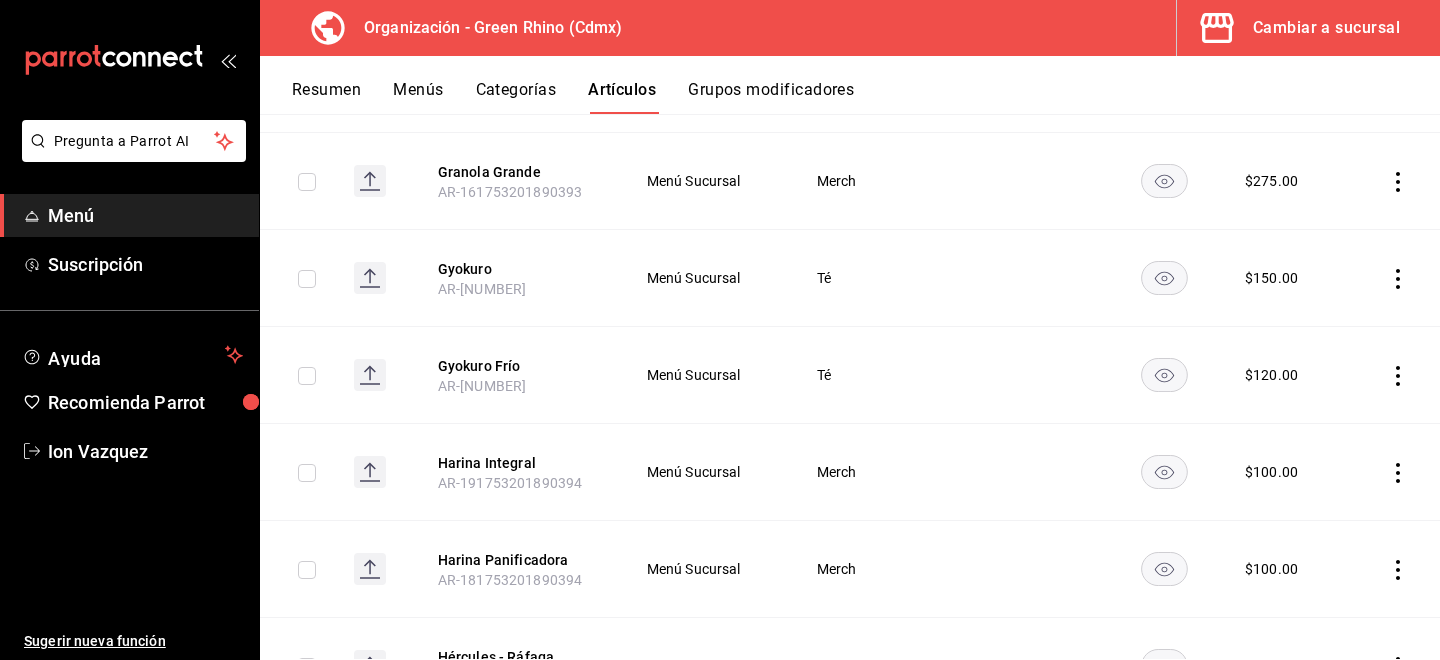 drag, startPoint x: 485, startPoint y: 368, endPoint x: 1065, endPoint y: 239, distance: 594.17255 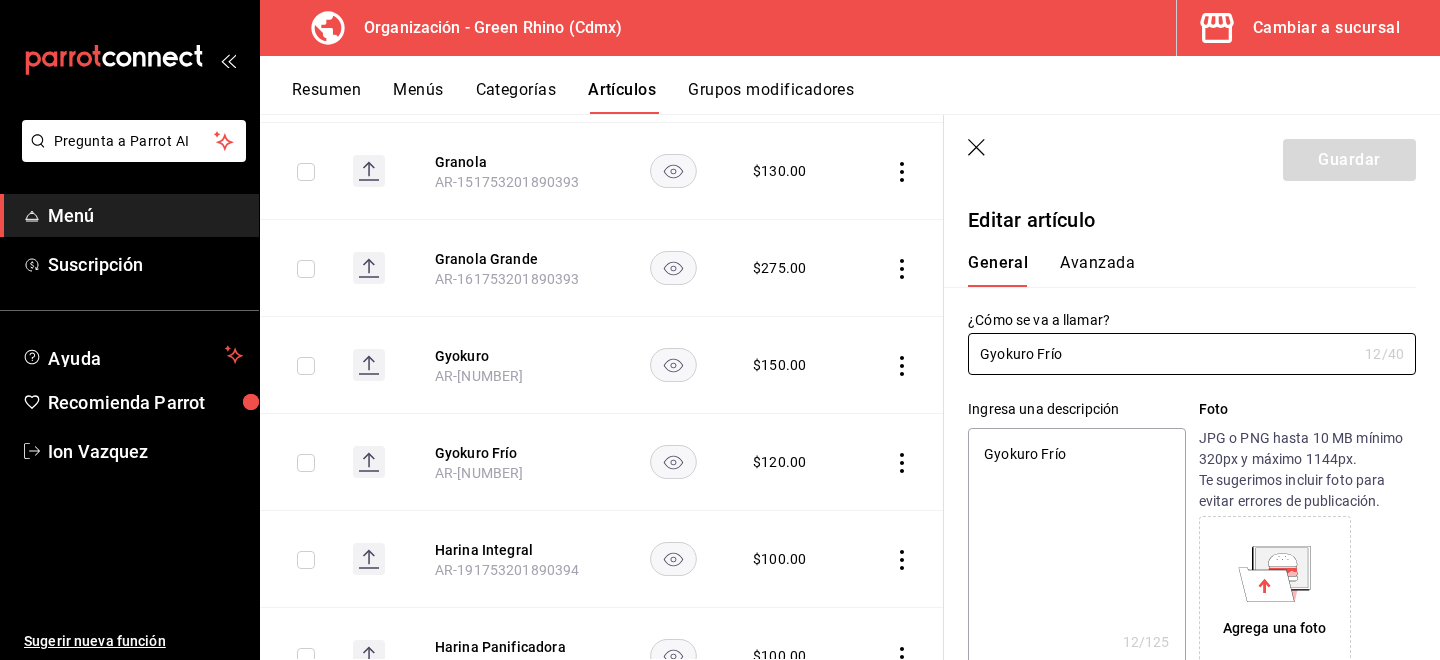type on "x" 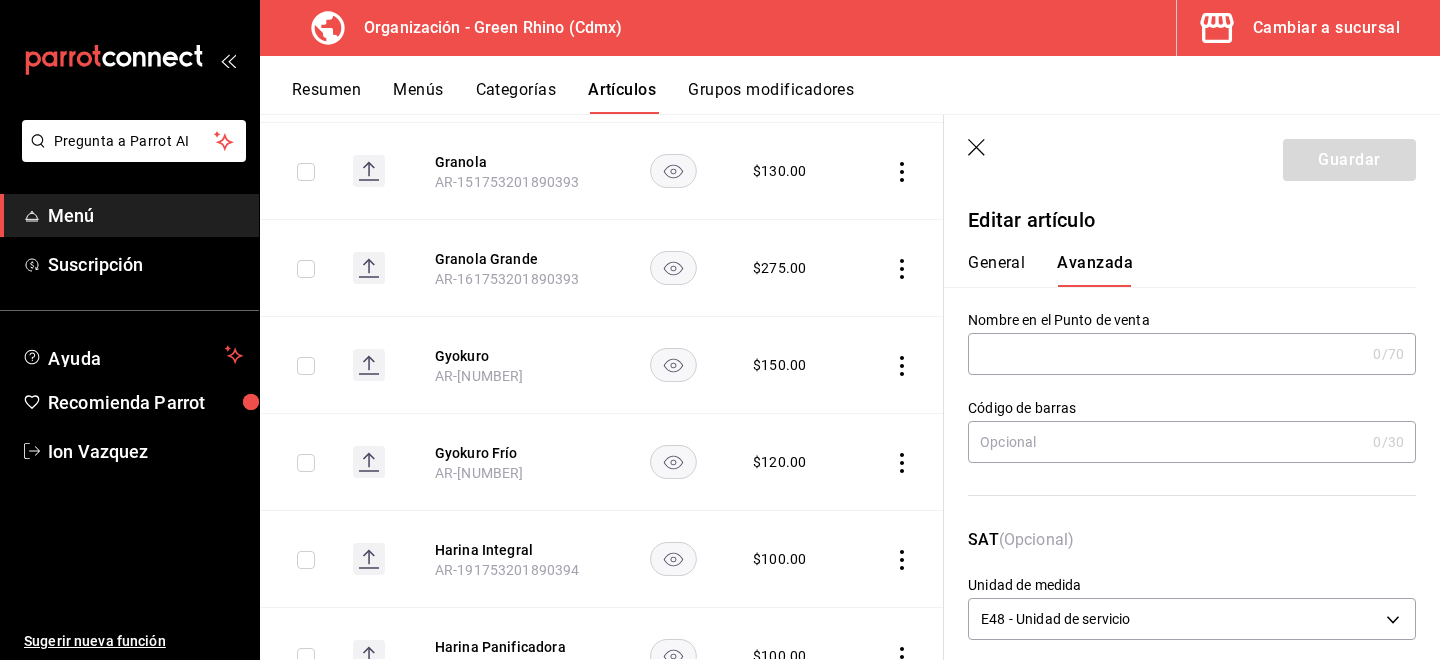 scroll, scrollTop: 290, scrollLeft: 0, axis: vertical 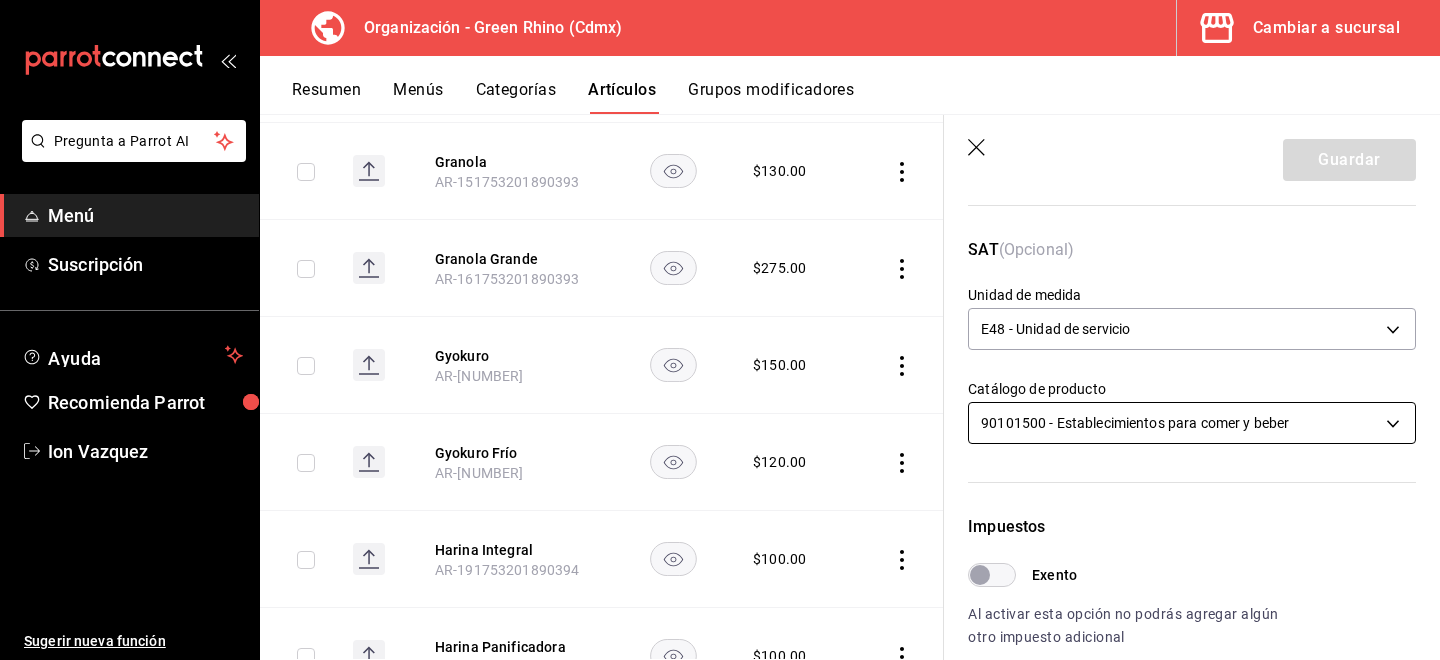 click on "Pregunta a Parrot AI Menú   Suscripción   Ayuda Recomienda Parrot   Ion Vazquez   Sugerir nueva función   Organización - Green Rhino ([CITY]) Cambiar a sucursal Resumen Menús Categorías Artículos Grupos modificadores Artículos organización Edita el  precio e imagen  de tus artículos.  Asigna una categoría, agrega grupos modificadores  como “sin cebolla” o “extra queso”. ​ ​ Marcas Todas las marcas, Sin marca [UUID] Categorías Todas las categorías, Sin categoría [UUIDS], [UUIDS], [UUIDS], [UUIDS], [UUIDS], [UUIDS], [UUIDS], [UUIDS] Tipo de venta Todos los artículos ALL Ordenar Artículo Disponible Precio Agua Mineral Grande [PRODUCT_CODE] $ 60.00 Agua Mineral Pequeña [PRODUCT_CODE] $ 45.00 Americano [PRODUCT_CODE] $ 50.00" at bounding box center (720, 330) 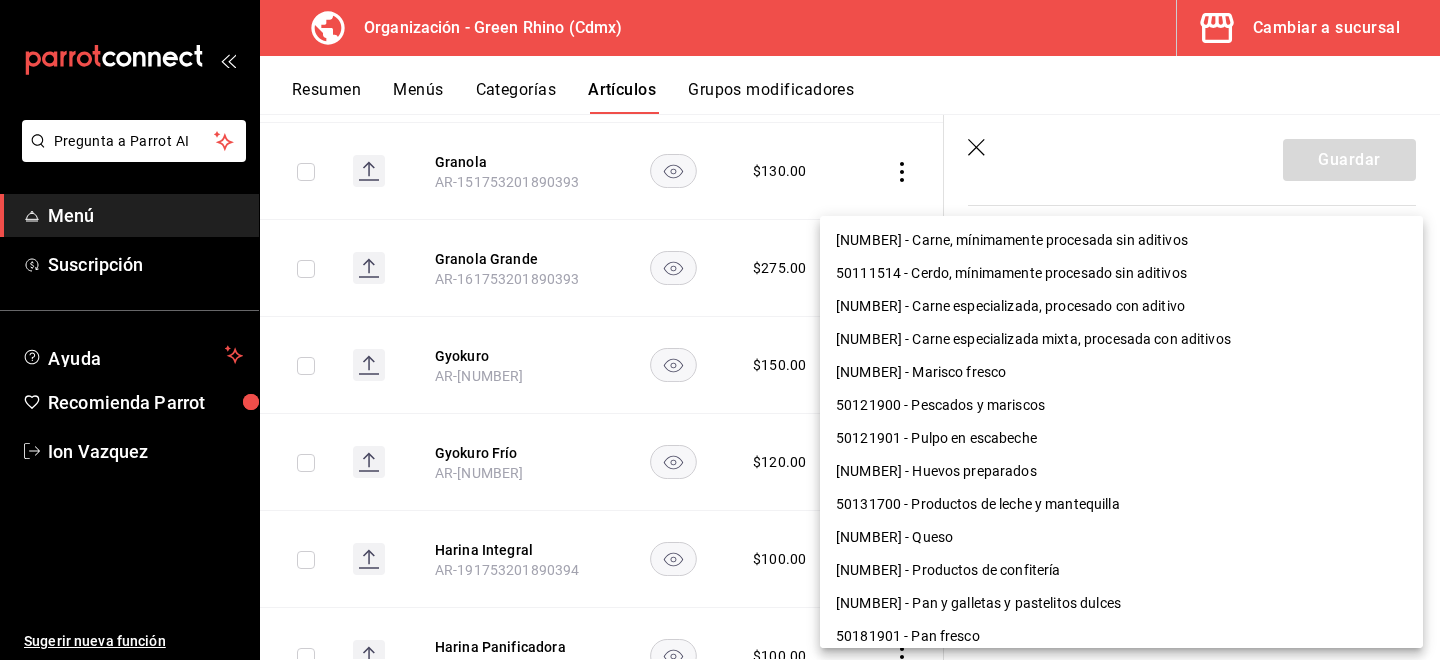 scroll, scrollTop: 1300, scrollLeft: 0, axis: vertical 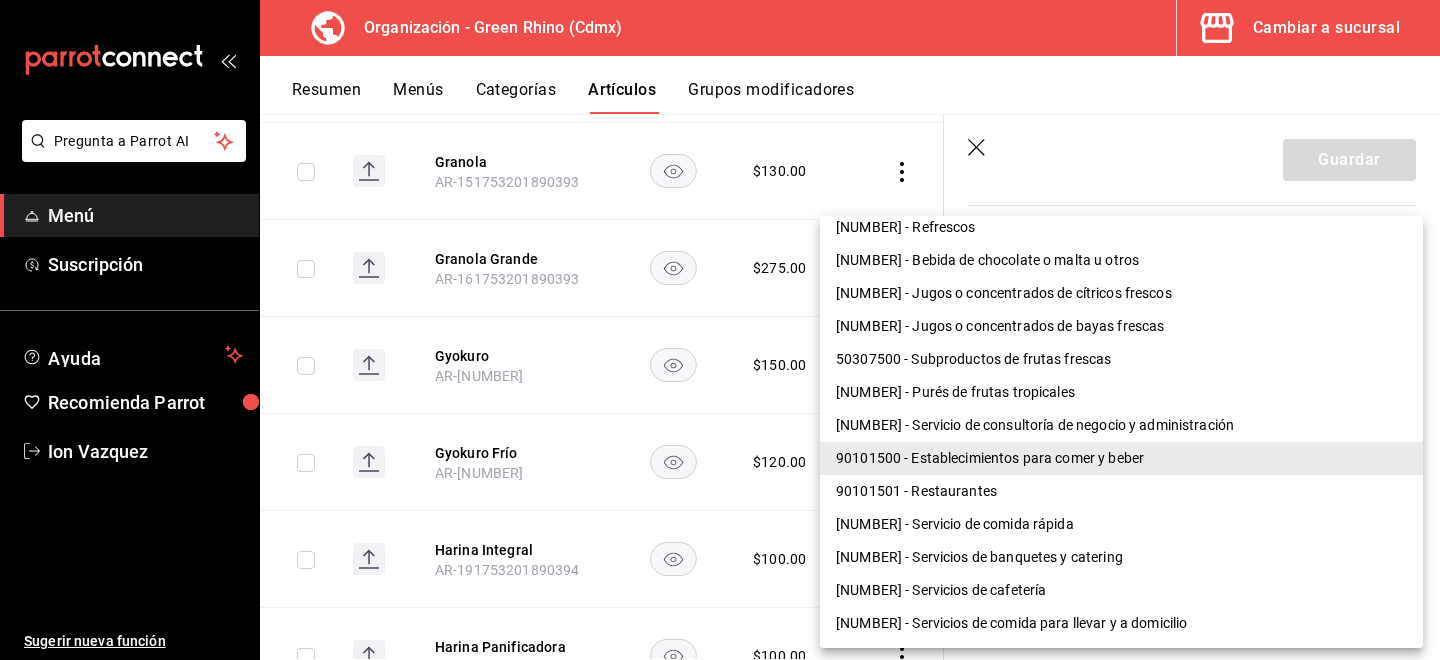 click on "90101501 - Restaurantes" at bounding box center (1121, 491) 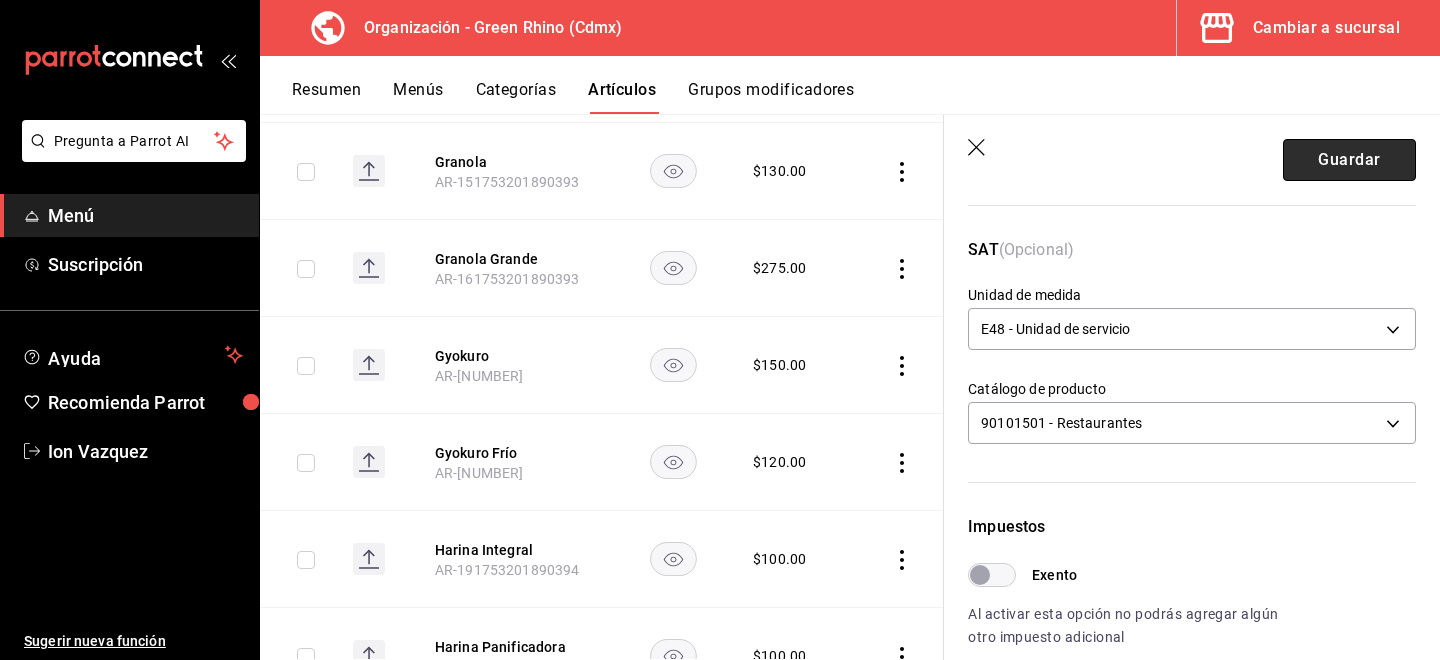 click on "Guardar" at bounding box center [1349, 160] 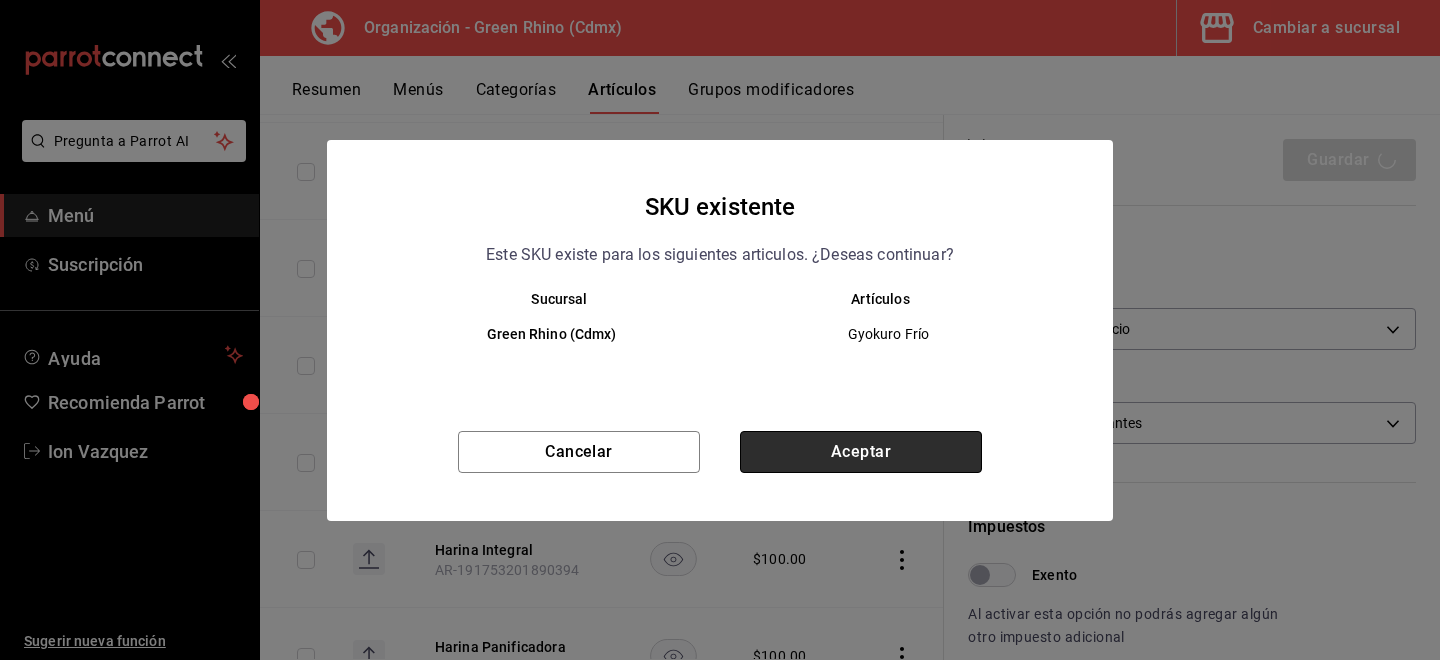 click on "Aceptar" at bounding box center (861, 452) 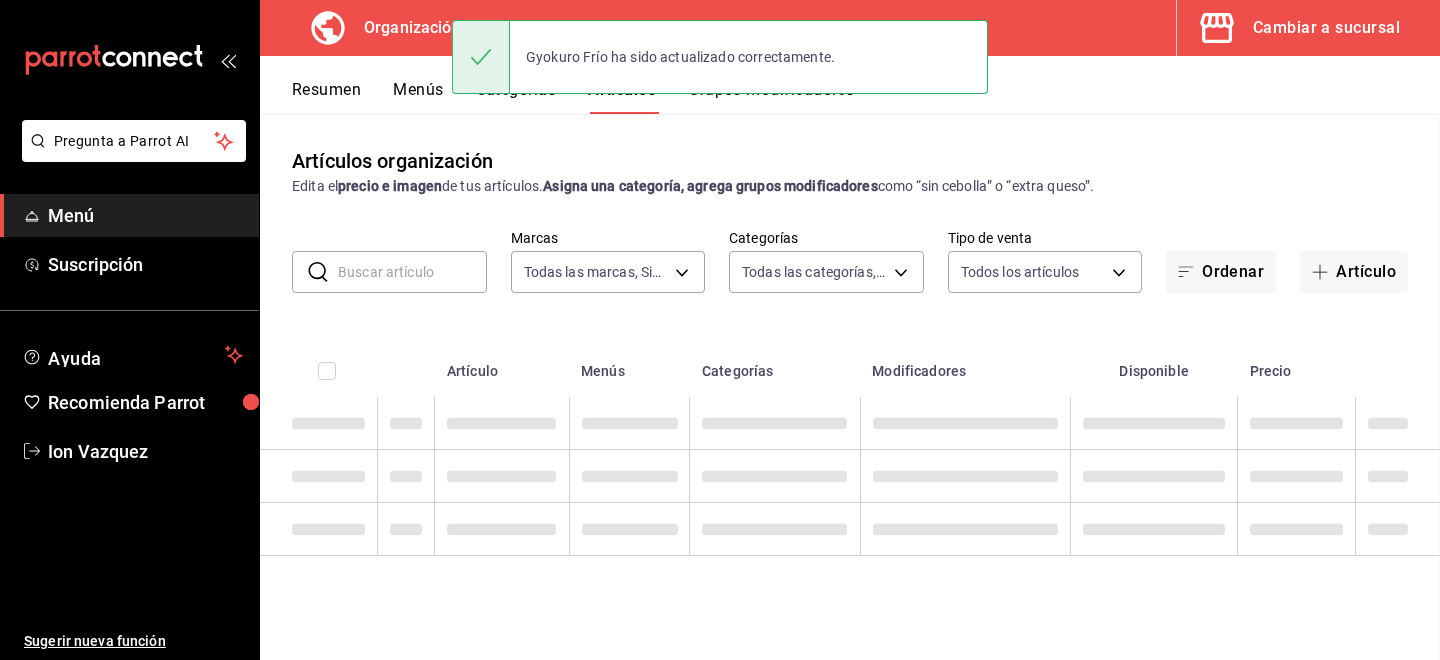 scroll, scrollTop: 0, scrollLeft: 0, axis: both 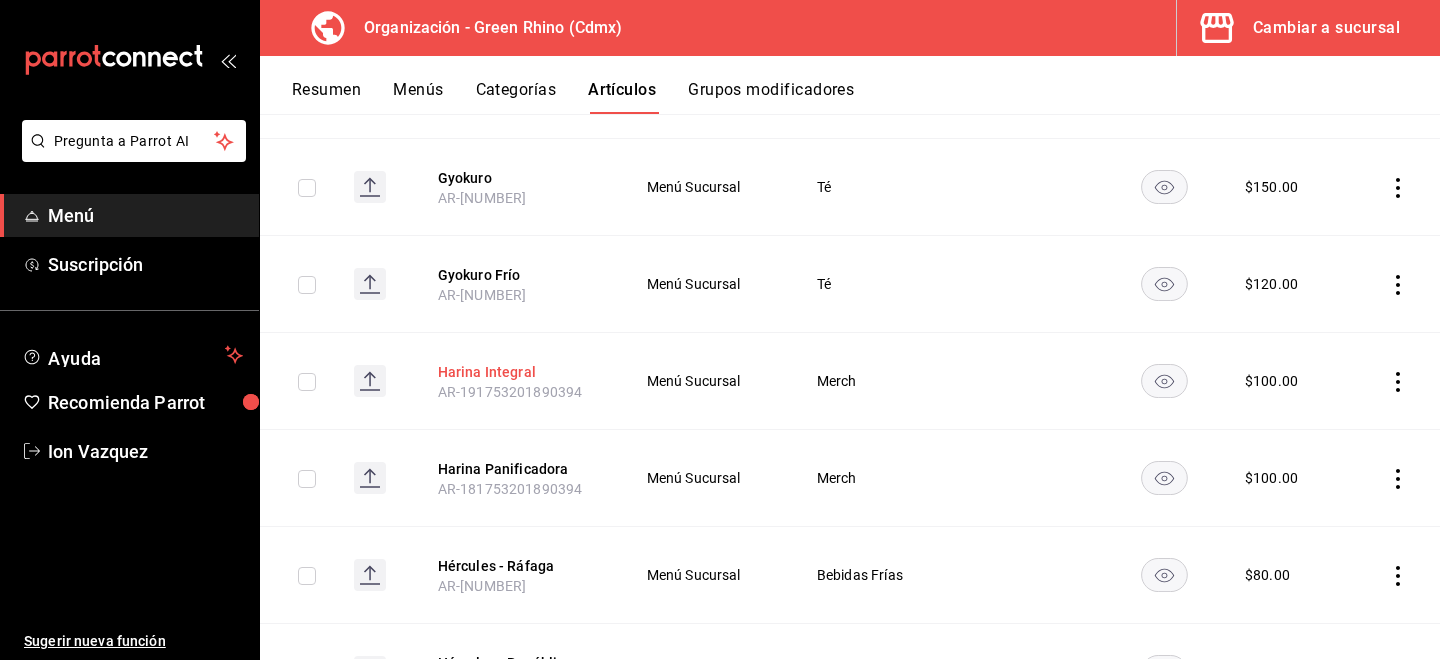 click on "Harina Integral" at bounding box center (518, 372) 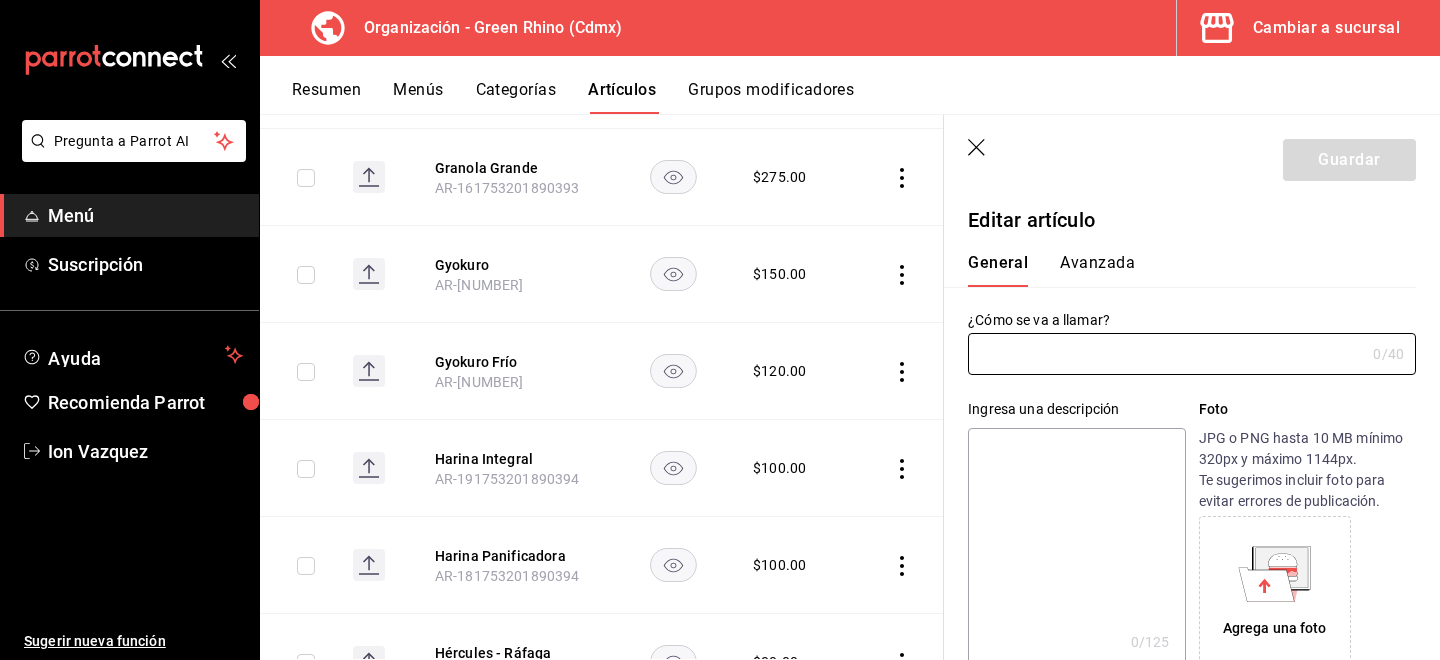 type on "Harina Integral" 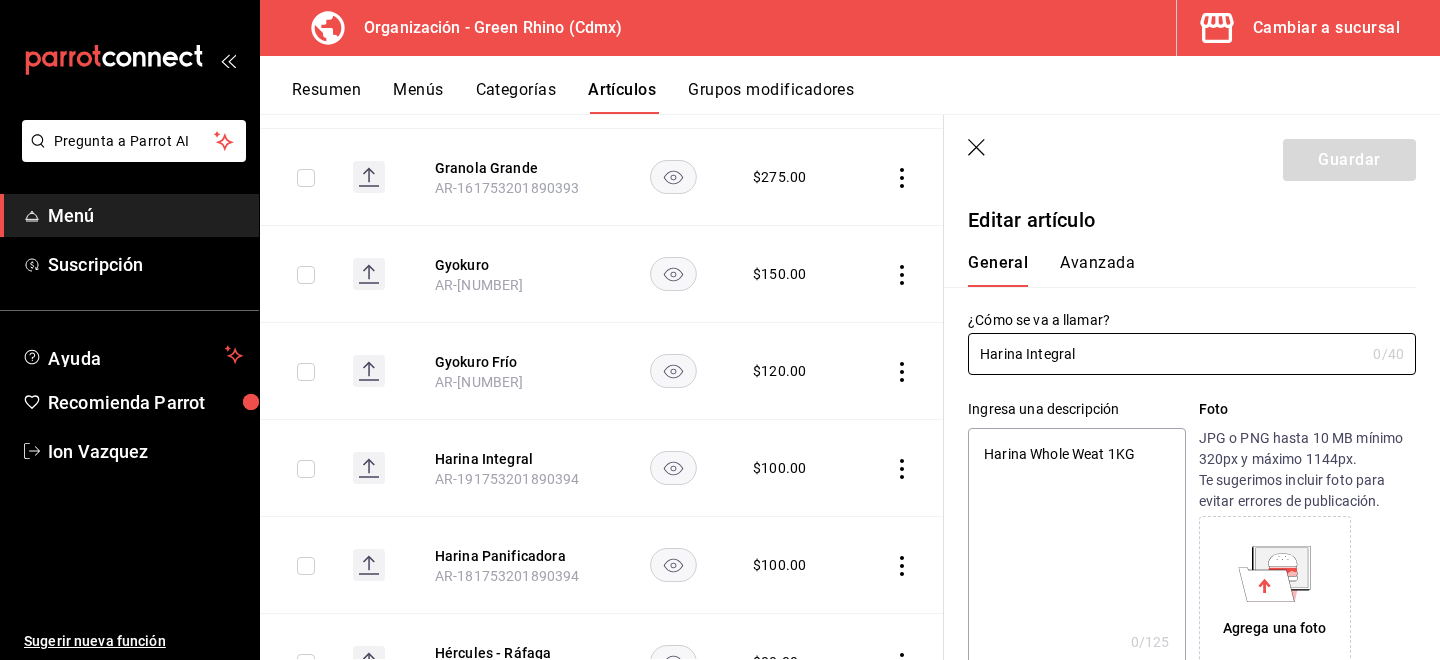 type on "x" 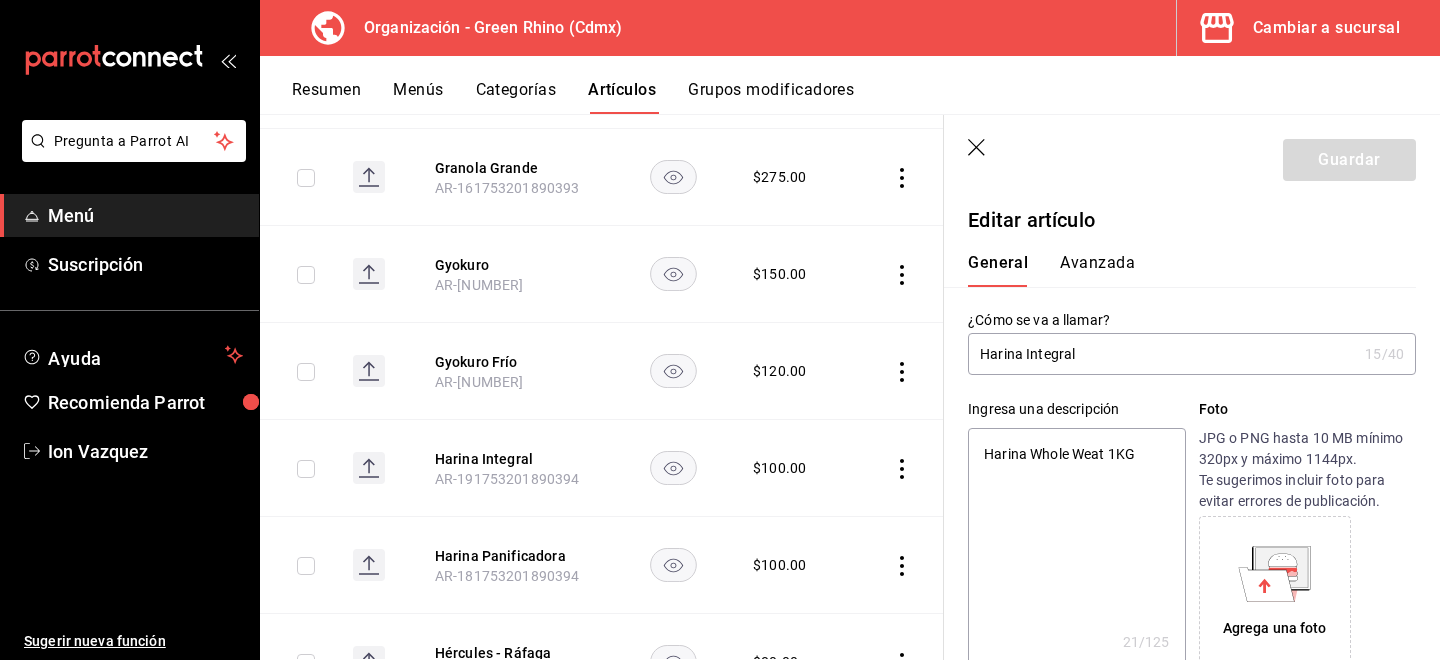click on "Avanzada" at bounding box center [1097, 270] 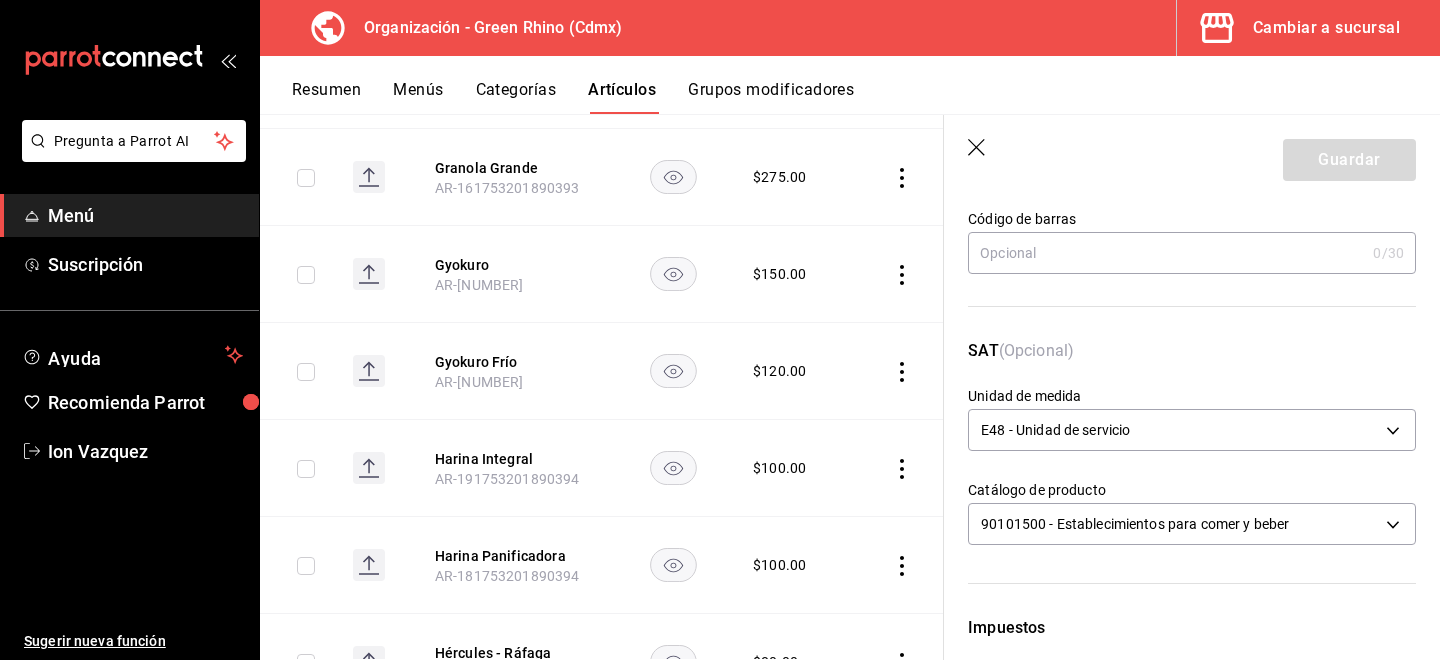 scroll, scrollTop: 262, scrollLeft: 0, axis: vertical 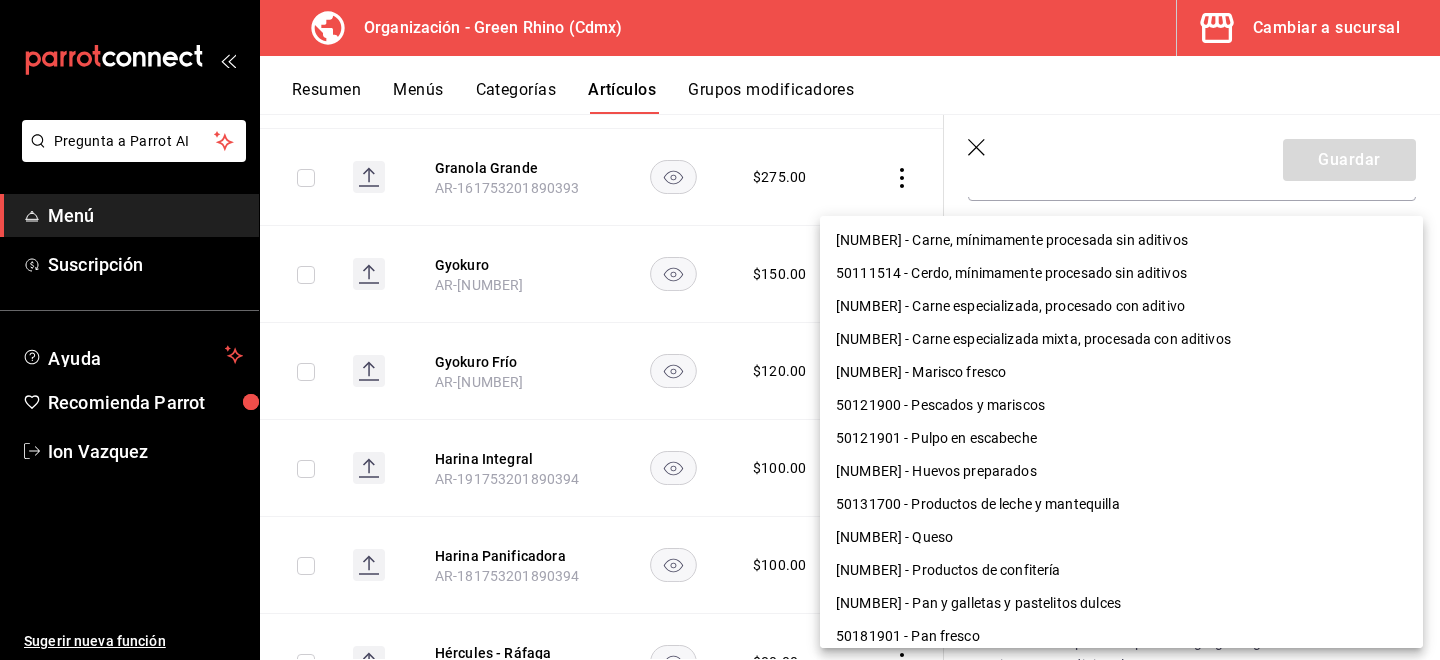 click on "Pregunta a Parrot AI Menú   Suscripción   Ayuda Recomienda Parrot   Ion Vazquez   Sugerir nueva función   Organización - Green Rhino ([CITY]) Cambiar a sucursal Resumen Menús Categorías Artículos Grupos modificadores Artículos organización Edita el  precio e imagen  de tus artículos.  Asigna una categoría, agrega grupos modificadores  como “sin cebolla” o “extra queso”. ​ ​ Marcas Todas las marcas, Sin marca [UUID] Categorías Todas las categorías, Sin categoría [UUIDS], [UUIDS], [UUIDS], [UUIDS], [UUIDS], [UUIDS], [UUIDS], [UUIDS] Tipo de venta Todos los artículos ALL Ordenar Artículo Disponible Precio Agua Mineral Grande [PRODUCT_CODE] $ 60.00 Agua Mineral Pequeña [PRODUCT_CODE] $ 45.00 Americano [PRODUCT_CODE] $ 50.00" at bounding box center (720, 330) 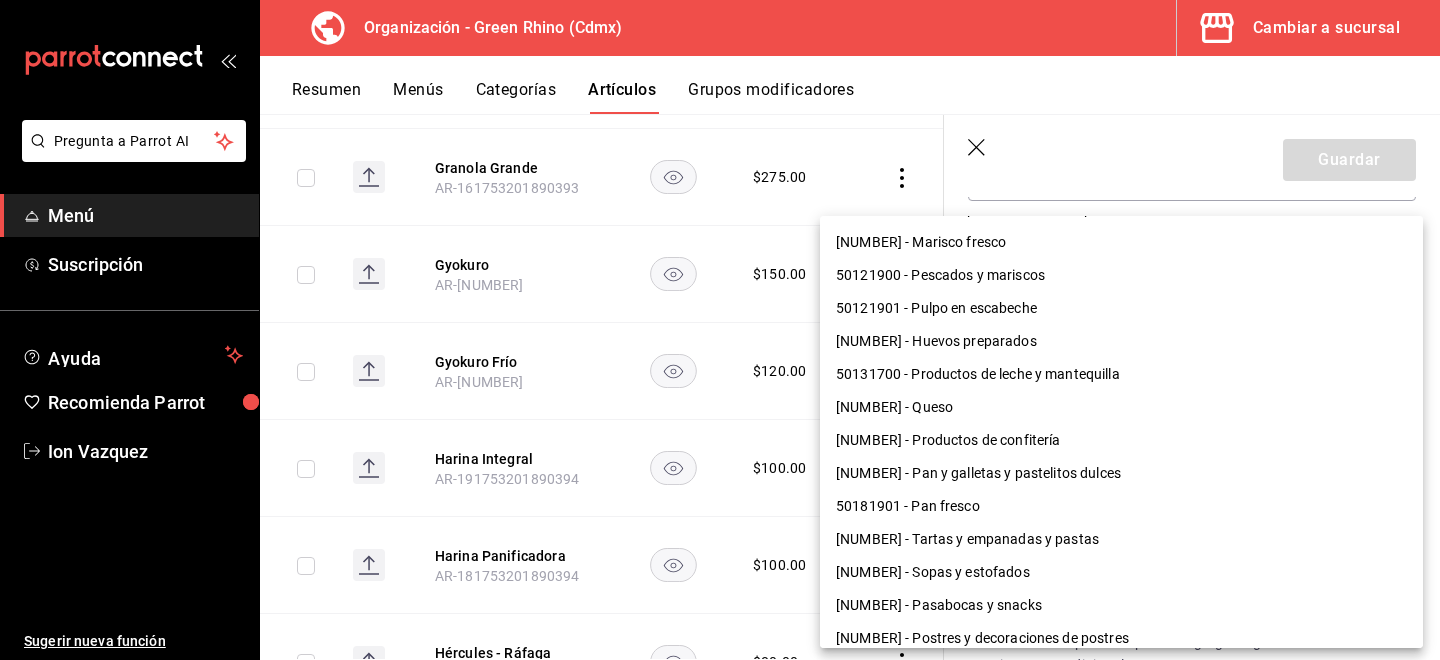 scroll, scrollTop: 123, scrollLeft: 0, axis: vertical 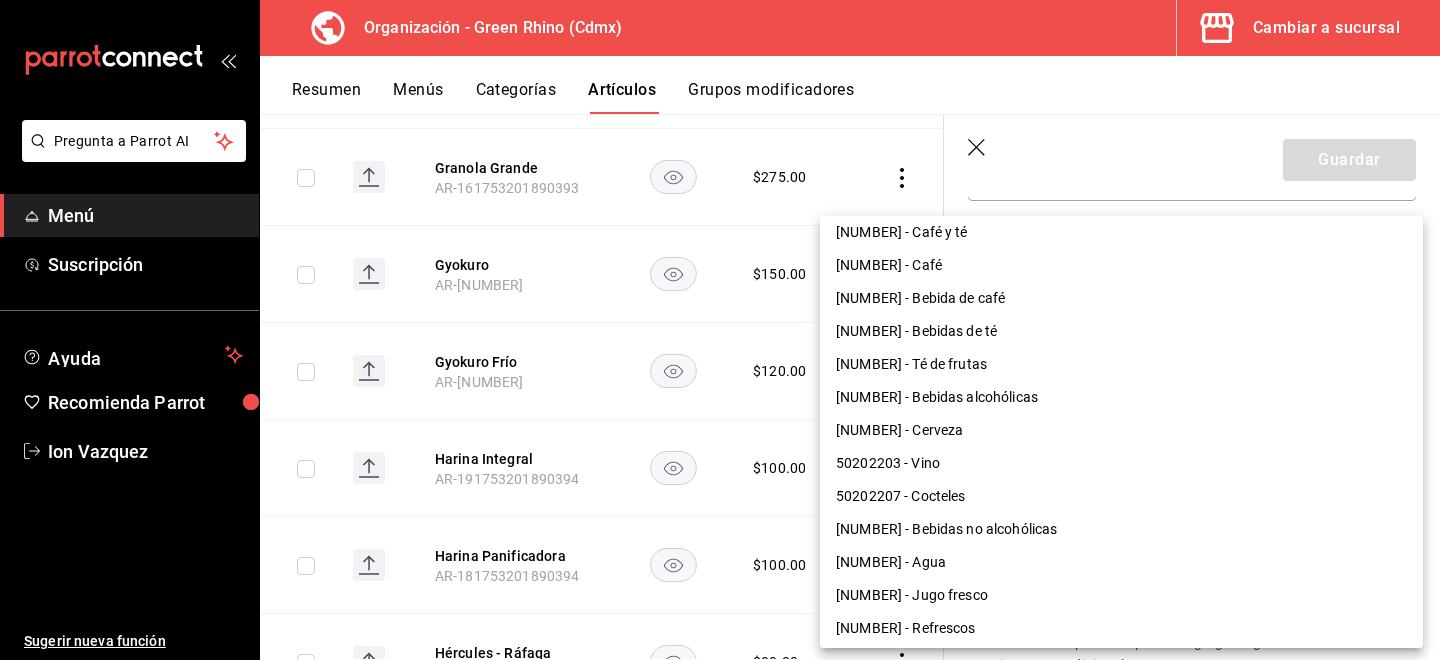 click at bounding box center [720, 330] 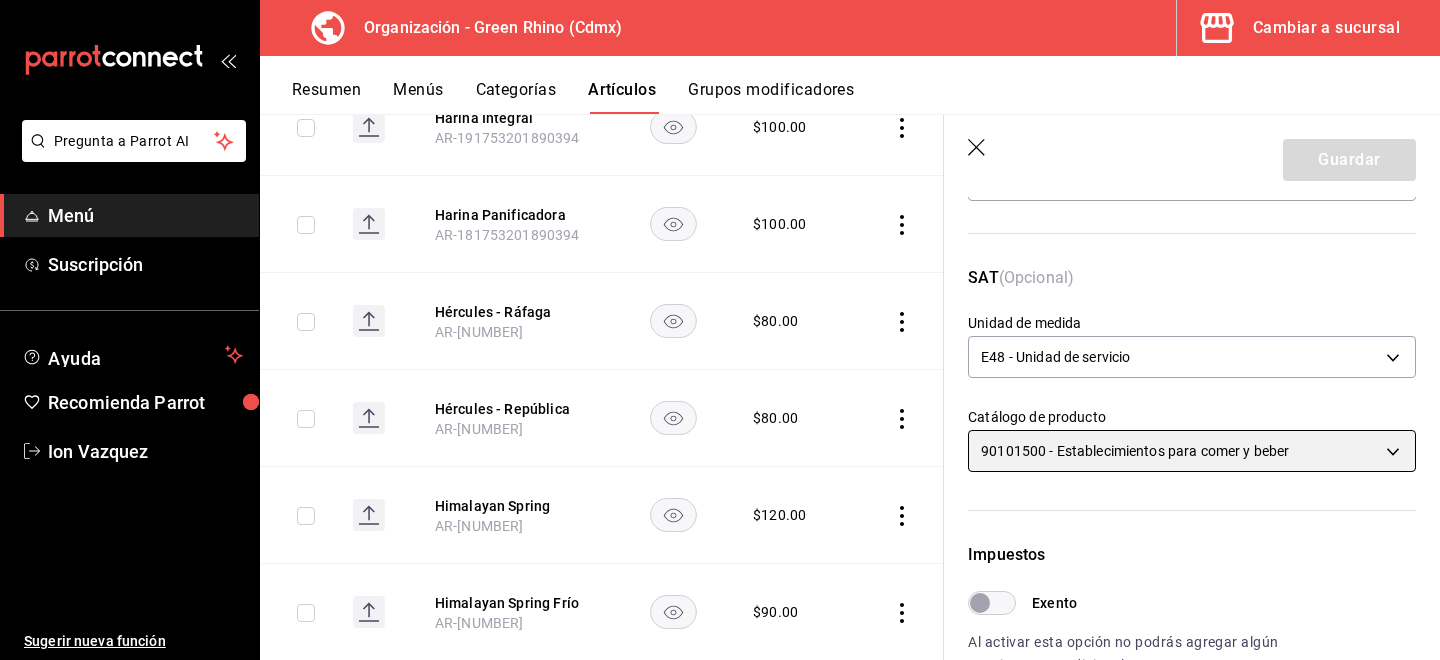 scroll, scrollTop: 5050, scrollLeft: 0, axis: vertical 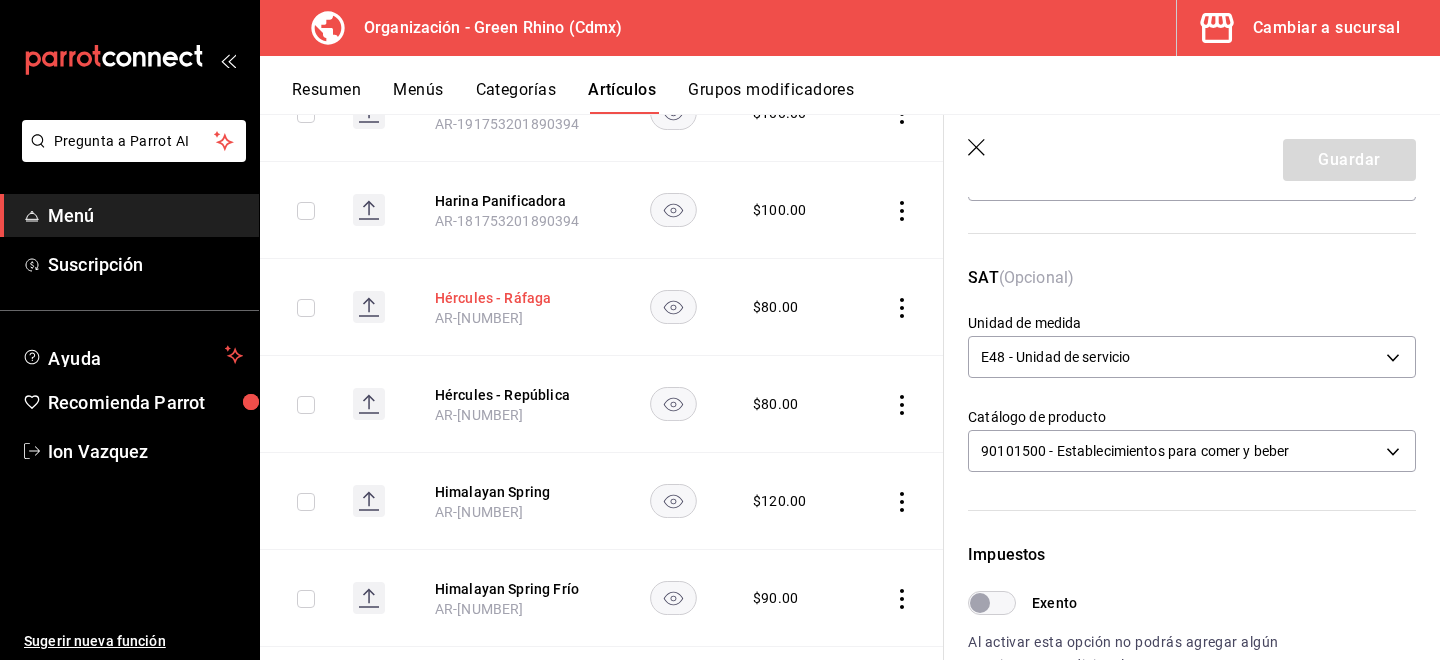 click on "Hércules - Ráfaga" at bounding box center (515, 298) 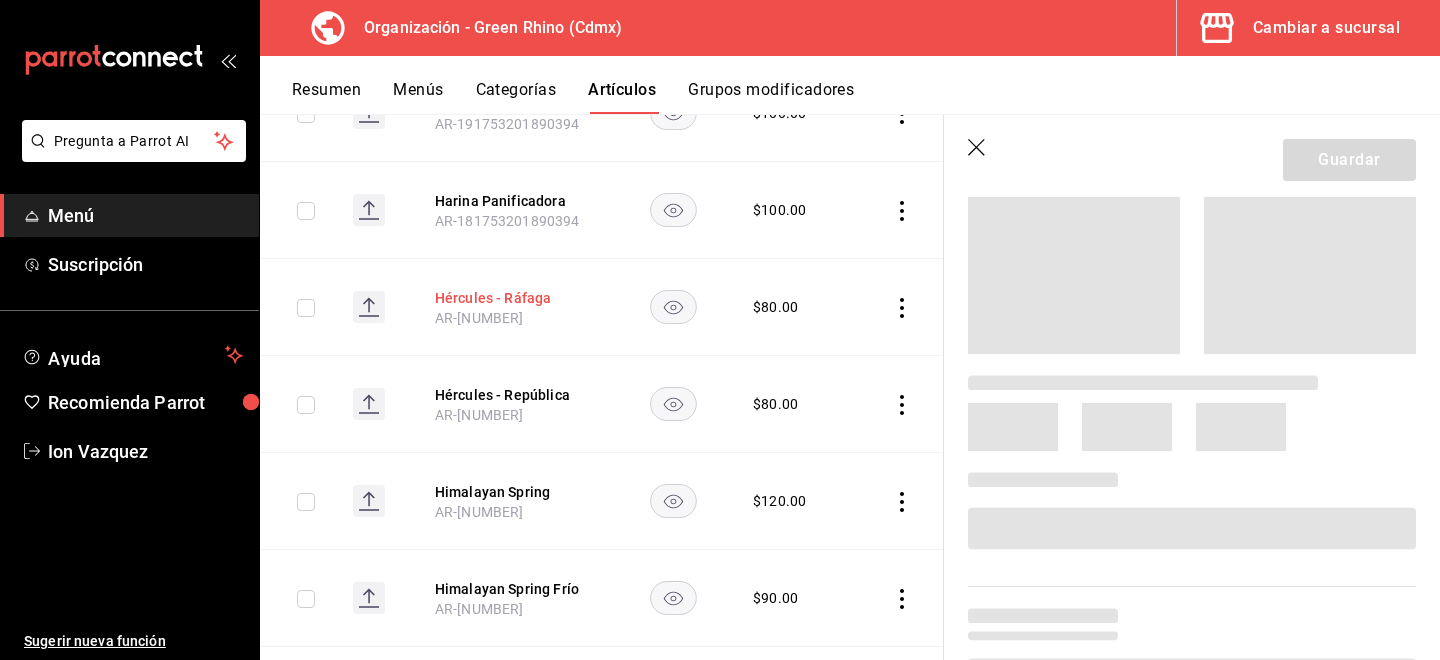 scroll, scrollTop: 0, scrollLeft: 0, axis: both 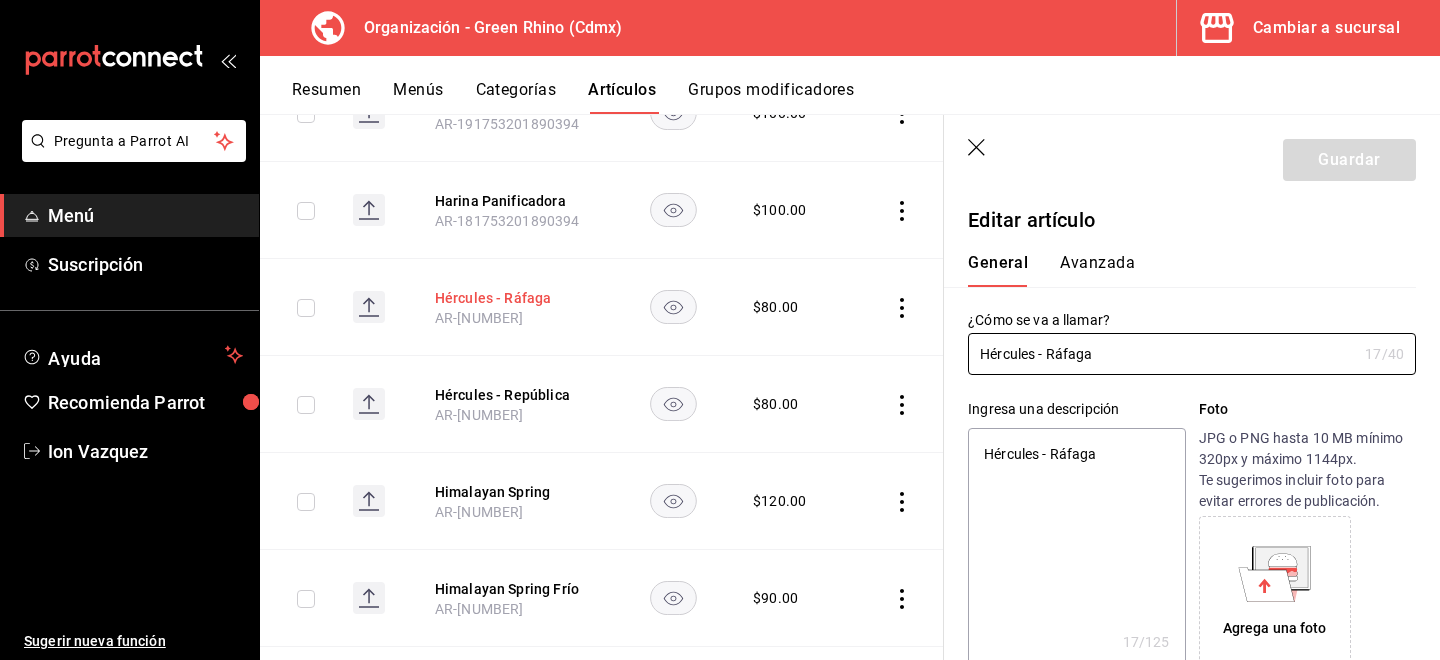 type on "x" 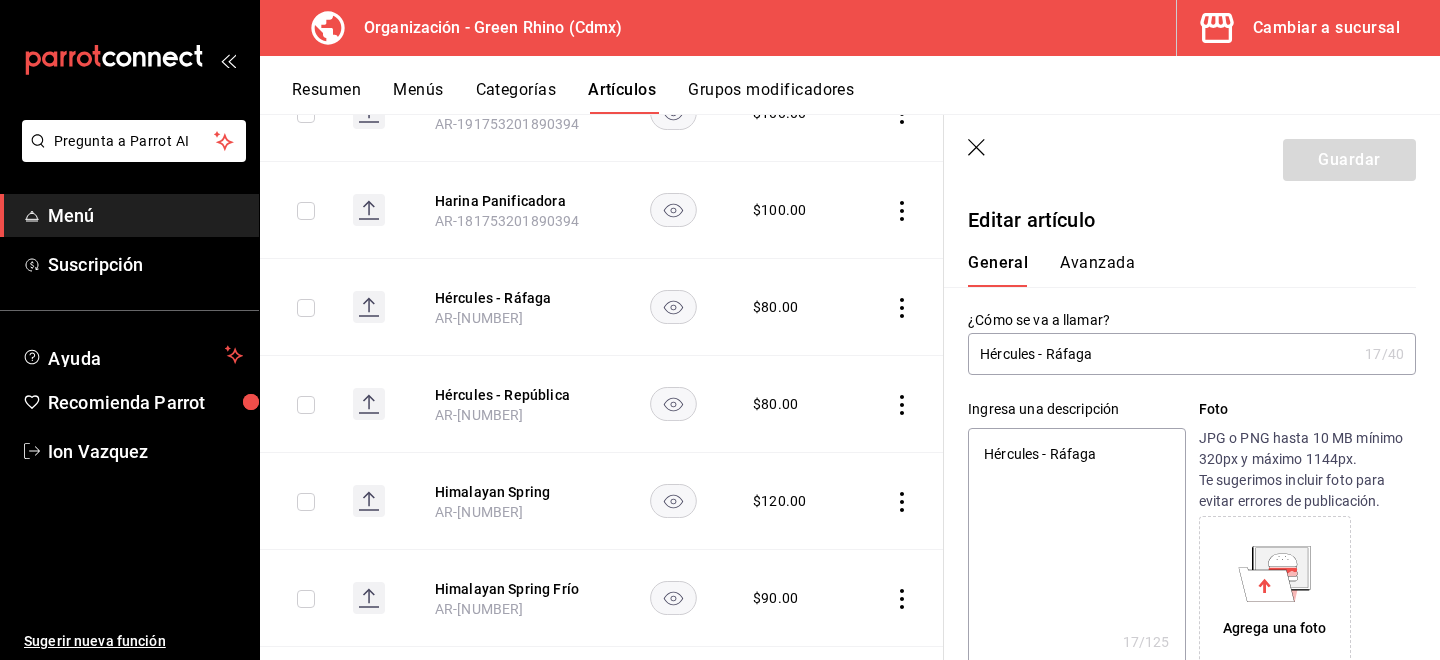 click on "Avanzada" at bounding box center (1097, 270) 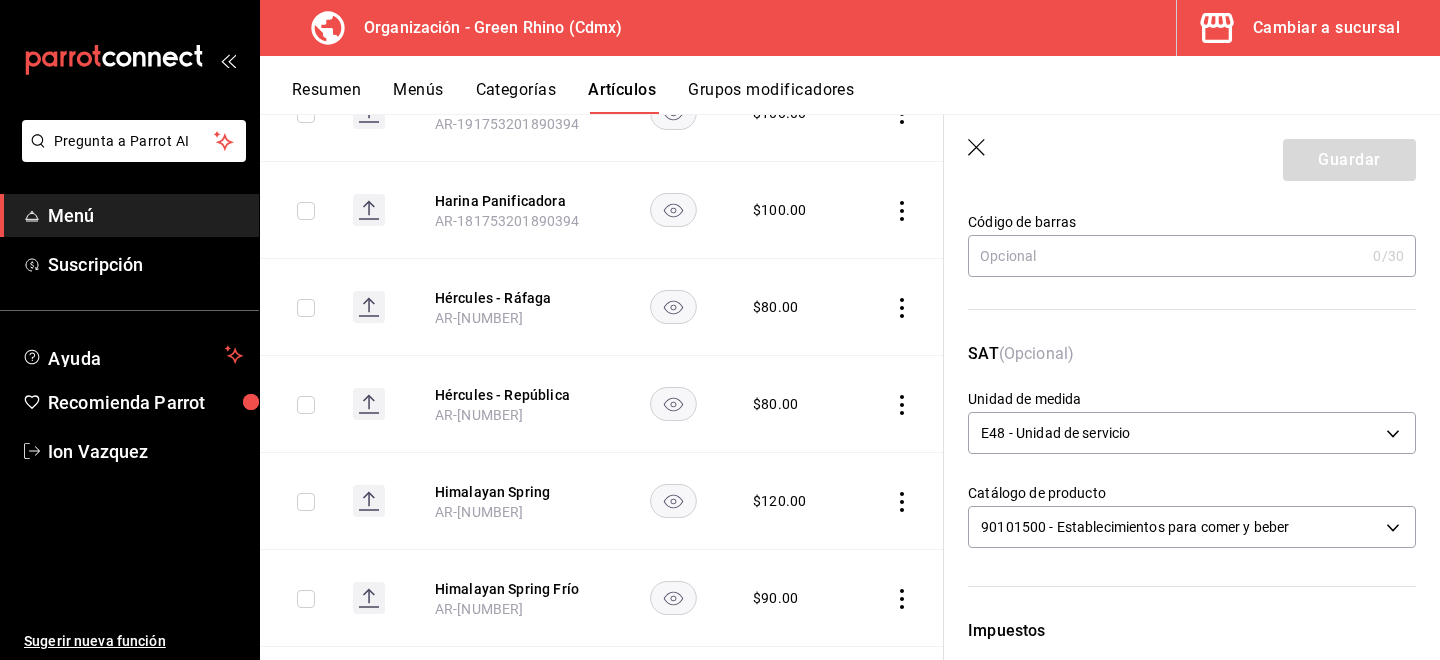 scroll, scrollTop: 263, scrollLeft: 0, axis: vertical 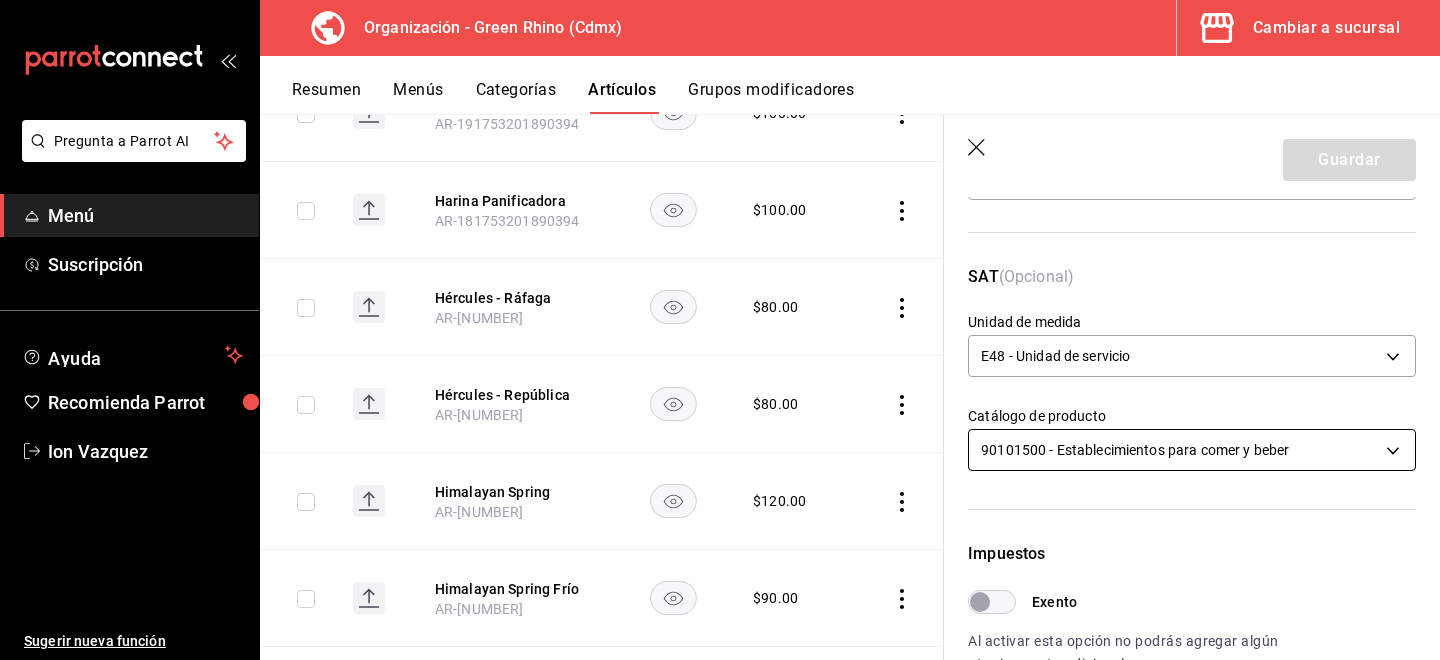 click on "Pregunta a Parrot AI Menú   Suscripción   Ayuda Recomienda Parrot   Ion Vazquez   Sugerir nueva función   Organización - Green Rhino ([CITY]) Cambiar a sucursal Resumen Menús Categorías Artículos Grupos modificadores Artículos organización Edita el  precio e imagen  de tus artículos.  Asigna una categoría, agrega grupos modificadores  como “sin cebolla” o “extra queso”. ​ ​ Marcas Todas las marcas, Sin marca [UUID] Categorías Todas las categorías, Sin categoría [UUIDS], [UUIDS], [UUIDS], [UUIDS], [UUIDS], [UUIDS], [UUIDS], [UUIDS] Tipo de venta Todos los artículos ALL Ordenar Artículo Disponible Precio Agua Mineral Grande [PRODUCT_CODE] $ 60.00 Agua Mineral Pequeña [PRODUCT_CODE] $ 45.00 Americano [PRODUCT_CODE] $ 50.00" at bounding box center (720, 330) 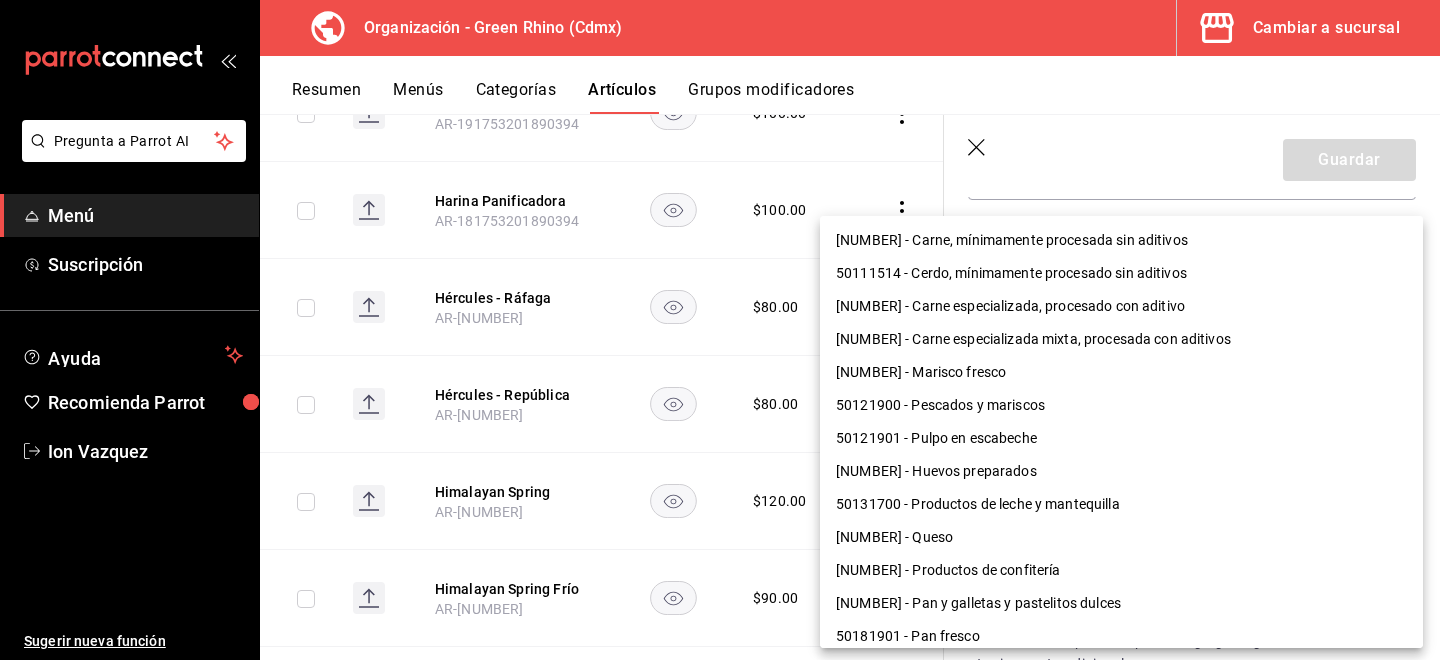 scroll, scrollTop: 1300, scrollLeft: 0, axis: vertical 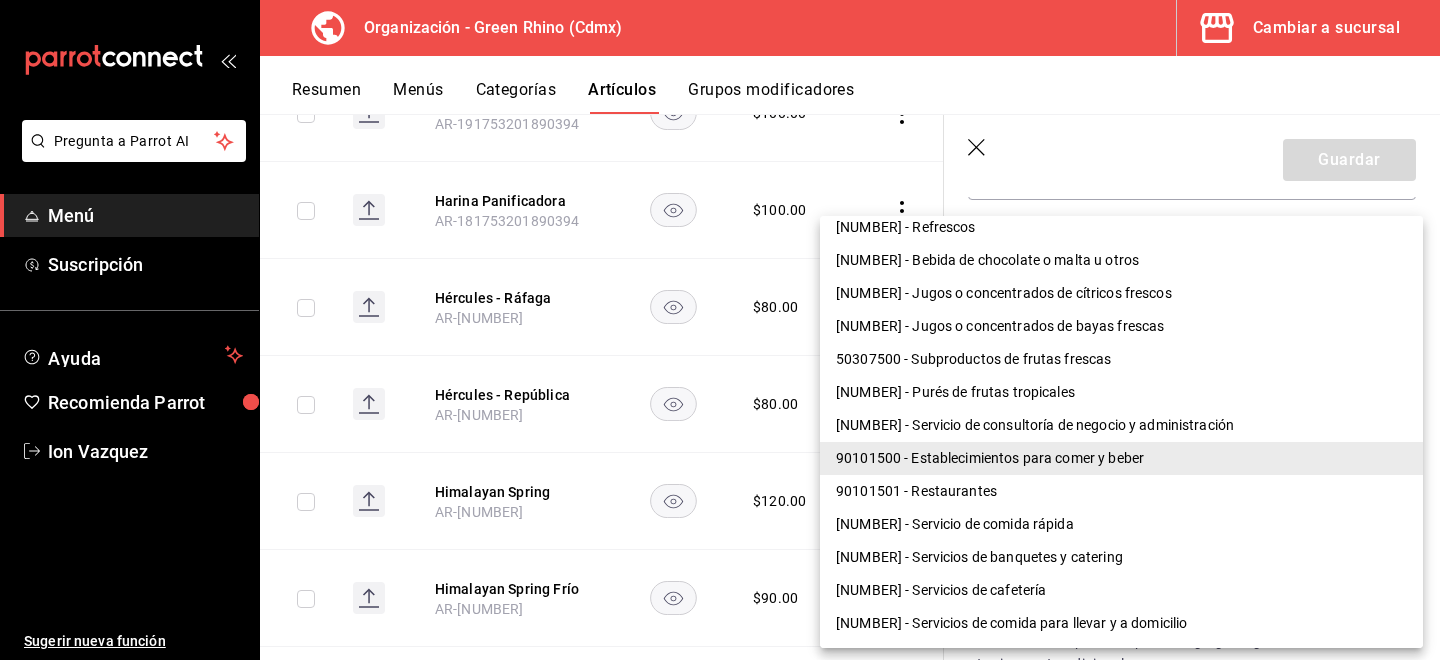 click on "90101501 - Restaurantes" at bounding box center [1121, 491] 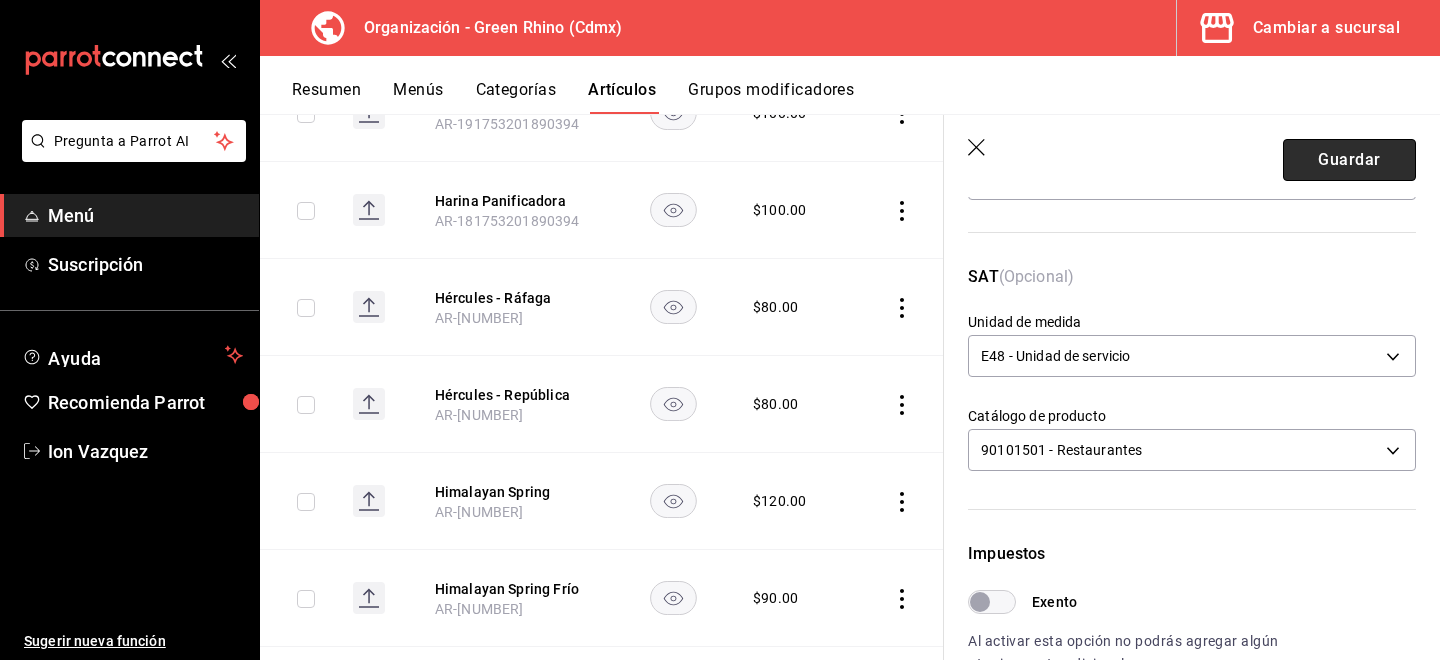 click on "Guardar" at bounding box center [1349, 160] 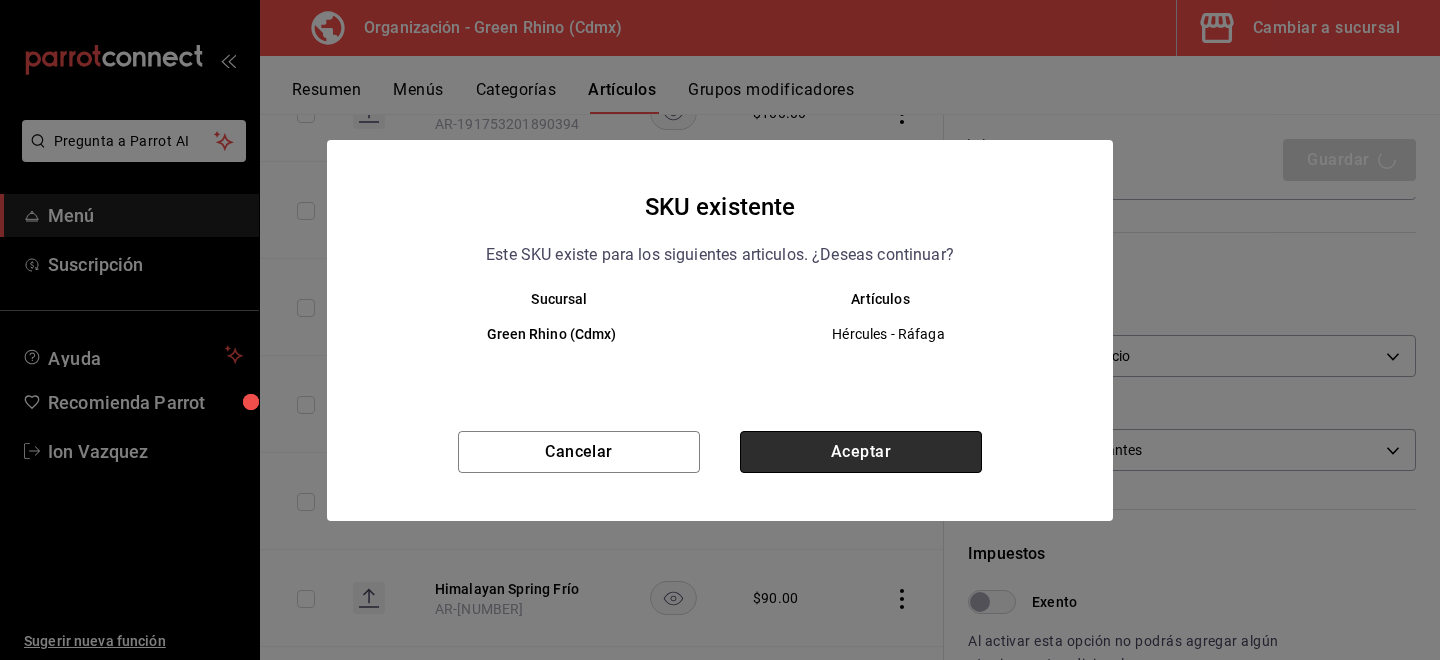 click on "Aceptar" at bounding box center (861, 452) 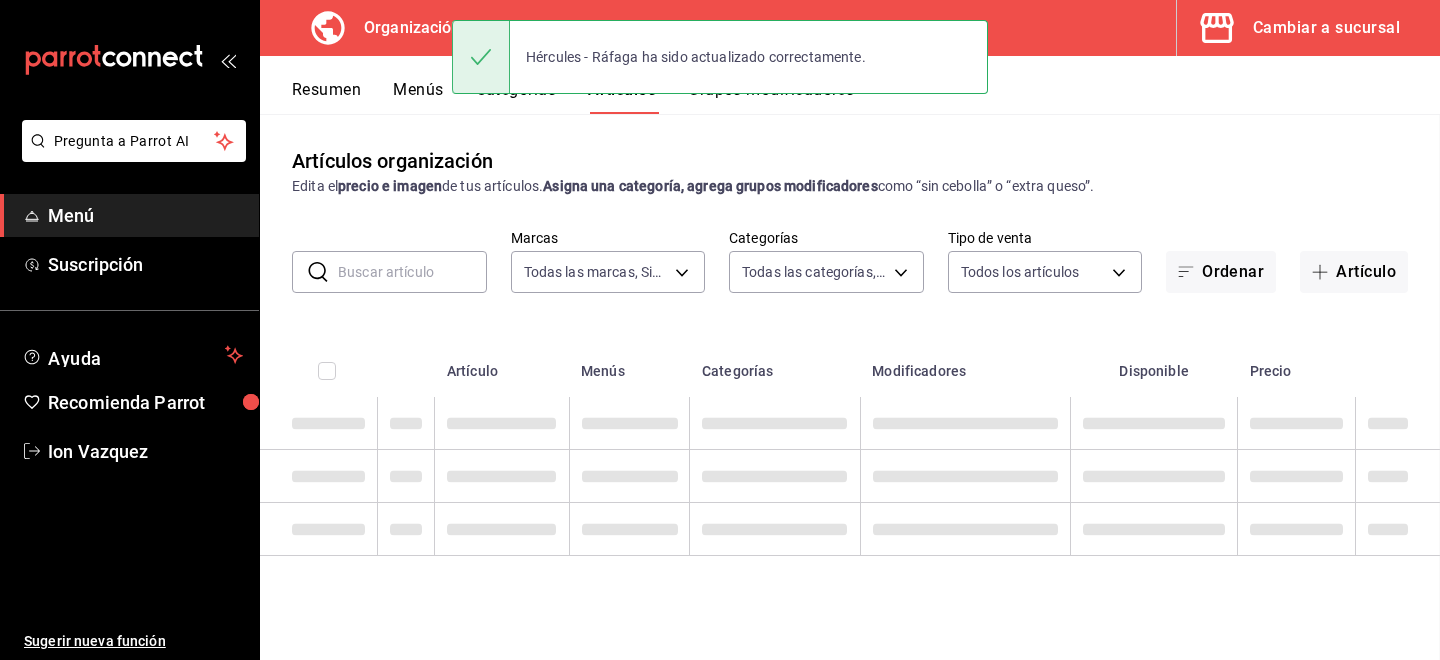 scroll, scrollTop: 0, scrollLeft: 0, axis: both 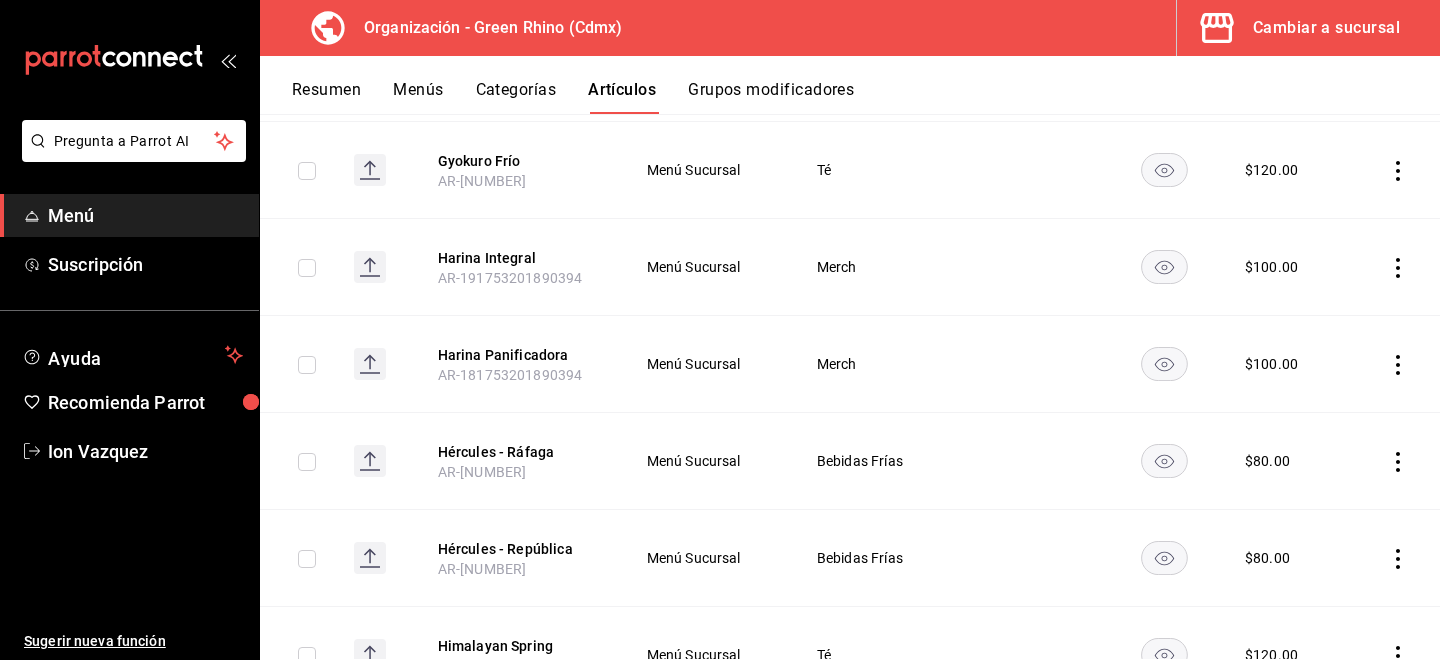 click on "Hércules - República" at bounding box center (518, 549) 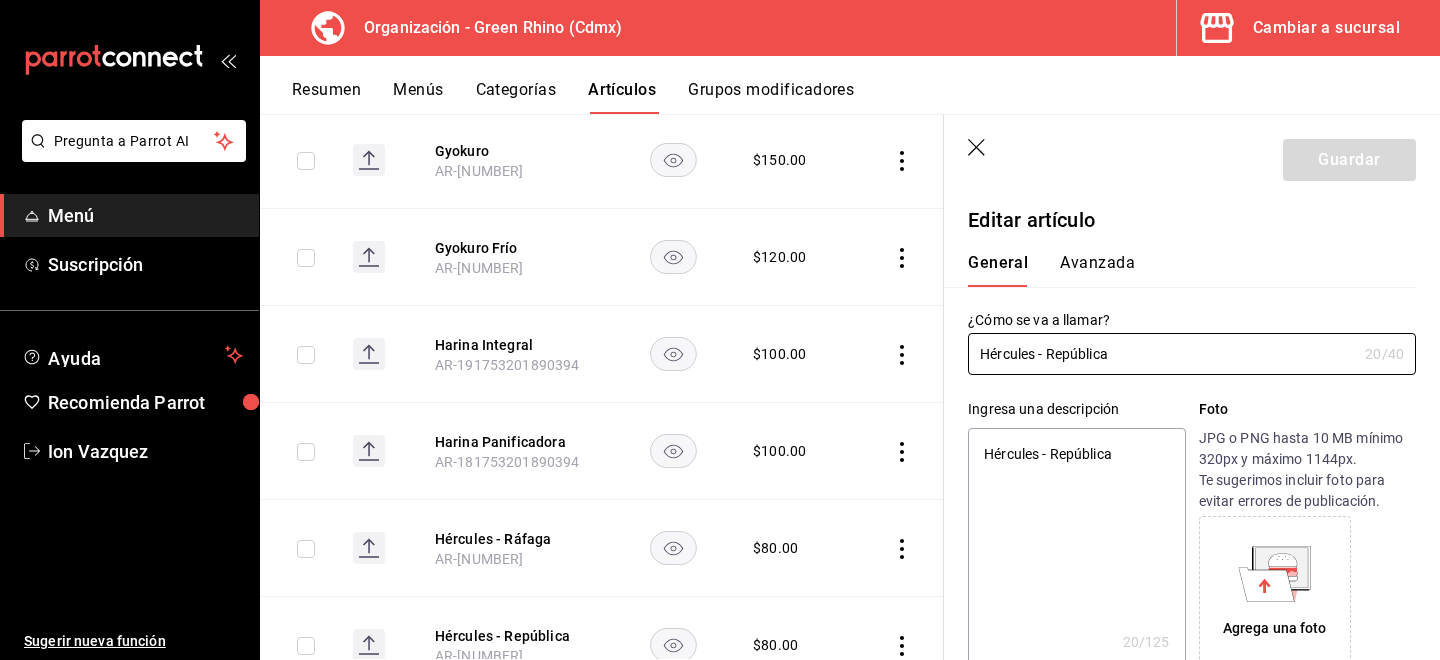 type on "x" 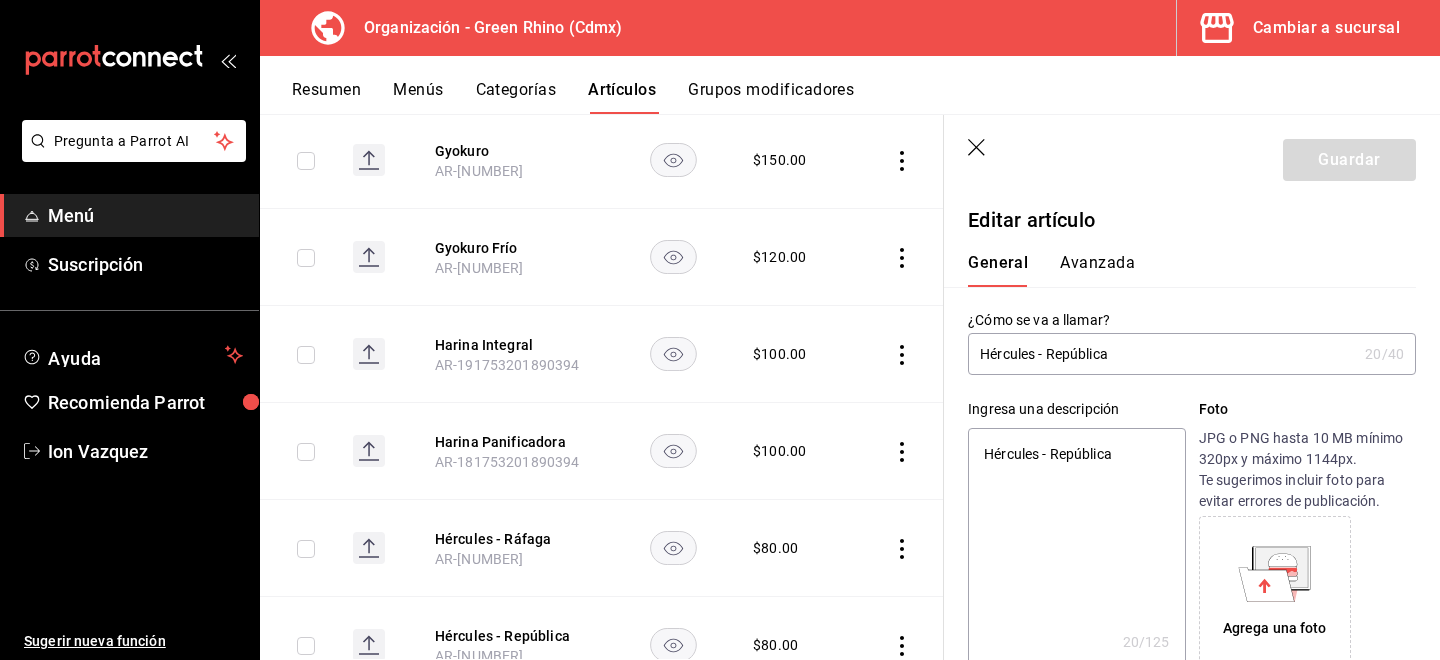 click on "Avanzada" at bounding box center [1097, 270] 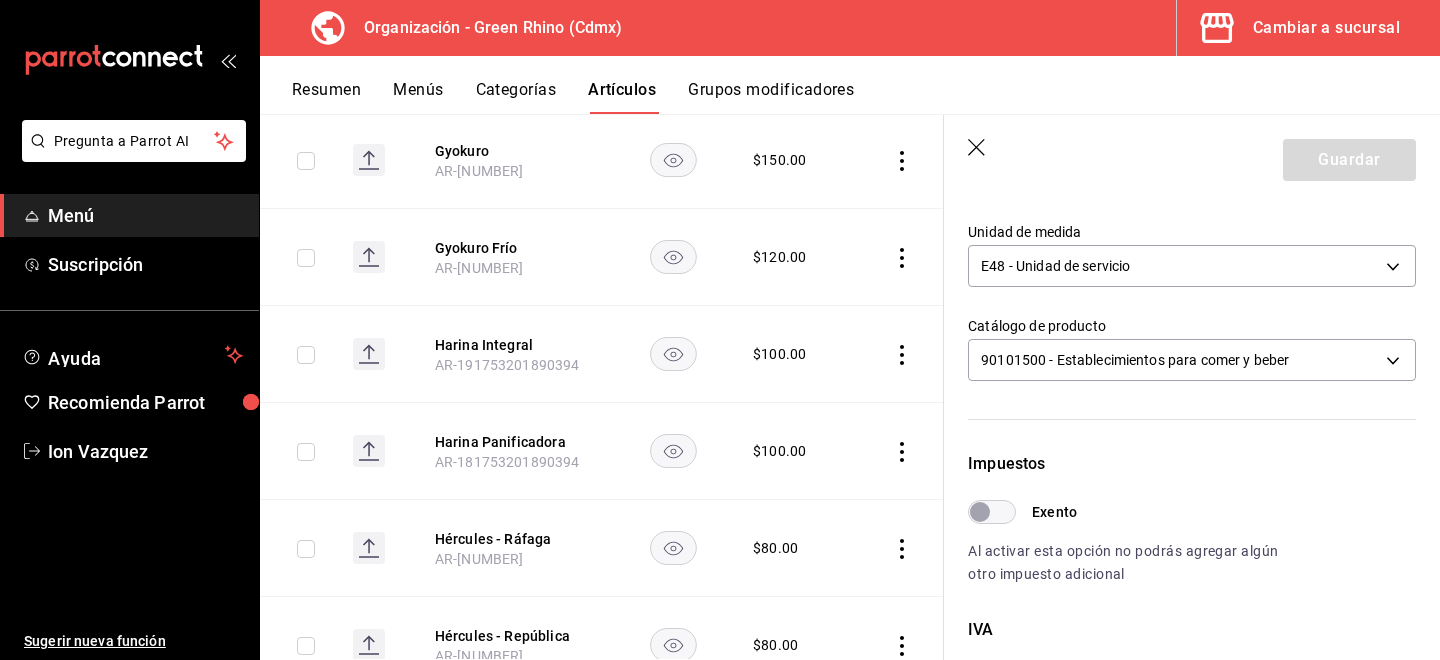 scroll, scrollTop: 354, scrollLeft: 0, axis: vertical 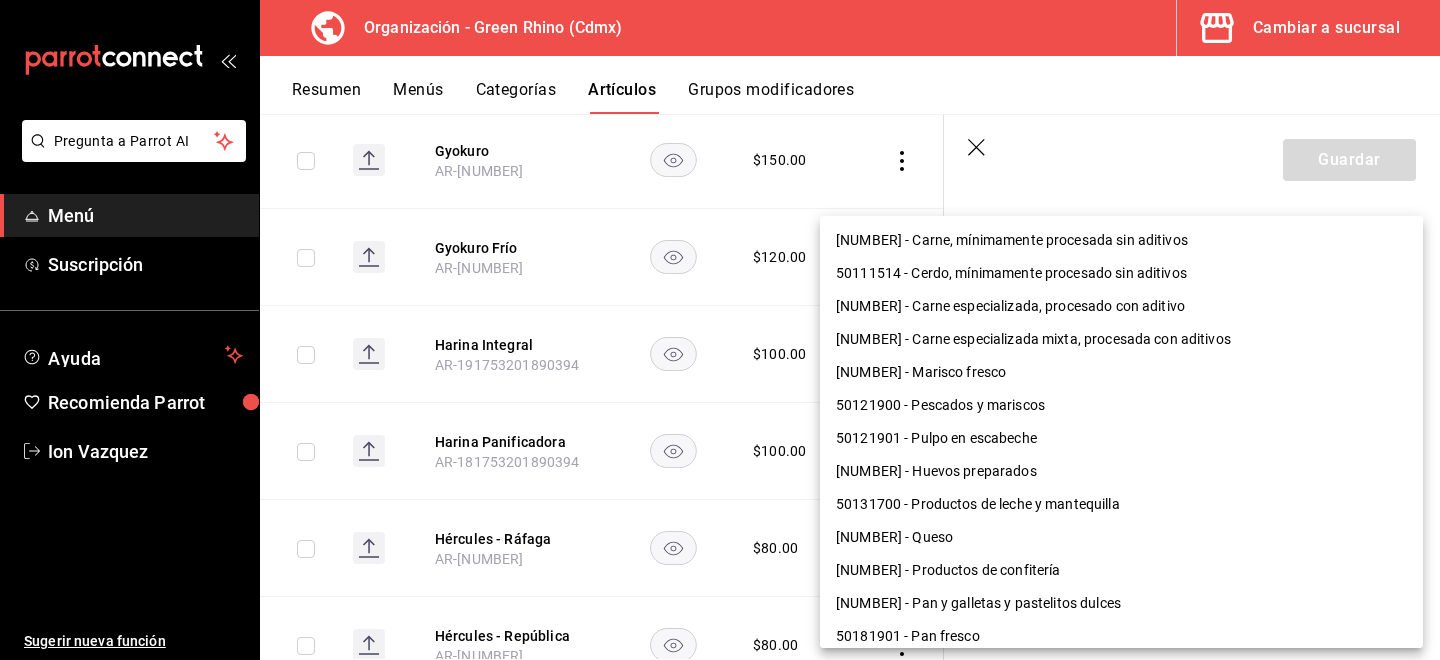 click on "Pregunta a Parrot AI Menú   Suscripción   Ayuda Recomienda Parrot   Ion Vazquez   Sugerir nueva función   Organización - Green Rhino ([CITY]) Cambiar a sucursal Resumen Menús Categorías Artículos Grupos modificadores Artículos organización Edita el  precio e imagen  de tus artículos.  Asigna una categoría, agrega grupos modificadores  como “sin cebolla” o “extra queso”. ​ ​ Marcas Todas las marcas, Sin marca [UUID] Categorías Todas las categorías, Sin categoría [UUIDS], [UUIDS], [UUIDS], [UUIDS], [UUIDS], [UUIDS], [UUIDS], [UUIDS] Tipo de venta Todos los artículos ALL Ordenar Artículo Disponible Precio Agua Mineral Grande [PRODUCT_CODE] $ 60.00 Agua Mineral Pequeña [PRODUCT_CODE] $ 45.00 Americano [PRODUCT_CODE] $ 50.00" at bounding box center [720, 330] 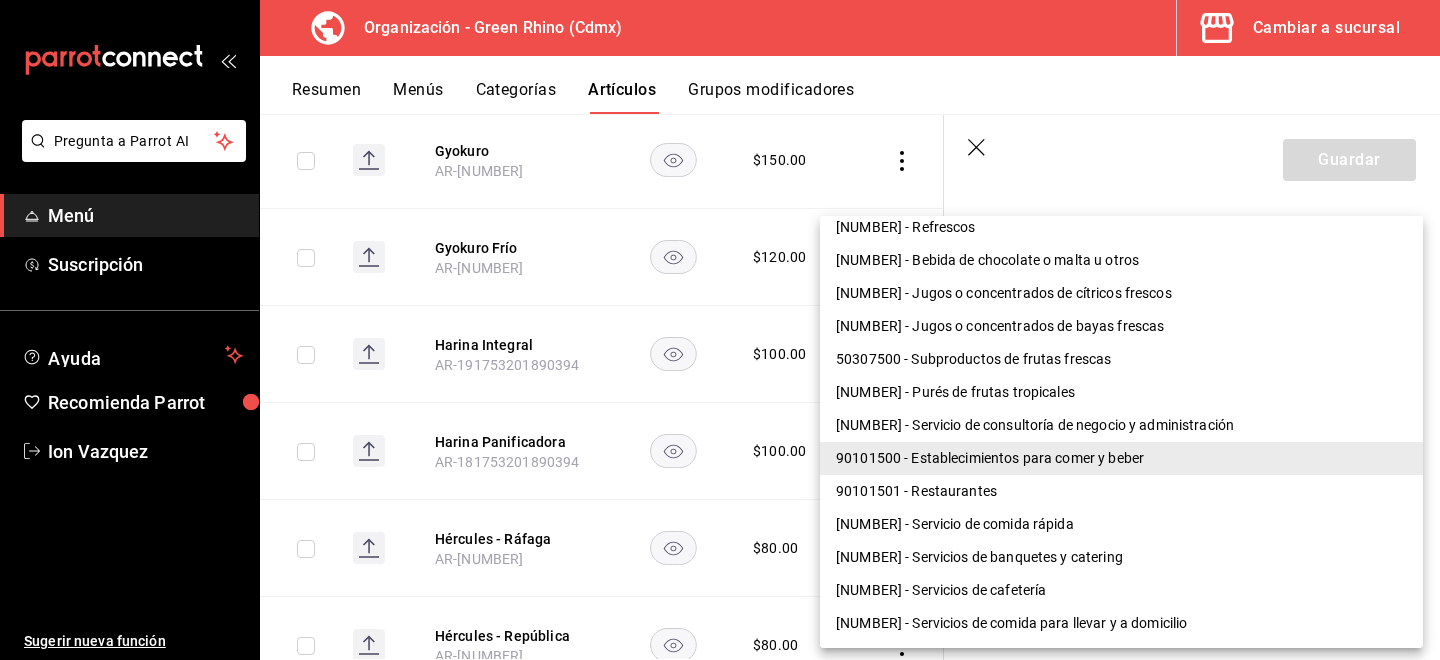 click on "90101501 - Restaurantes" at bounding box center [1121, 491] 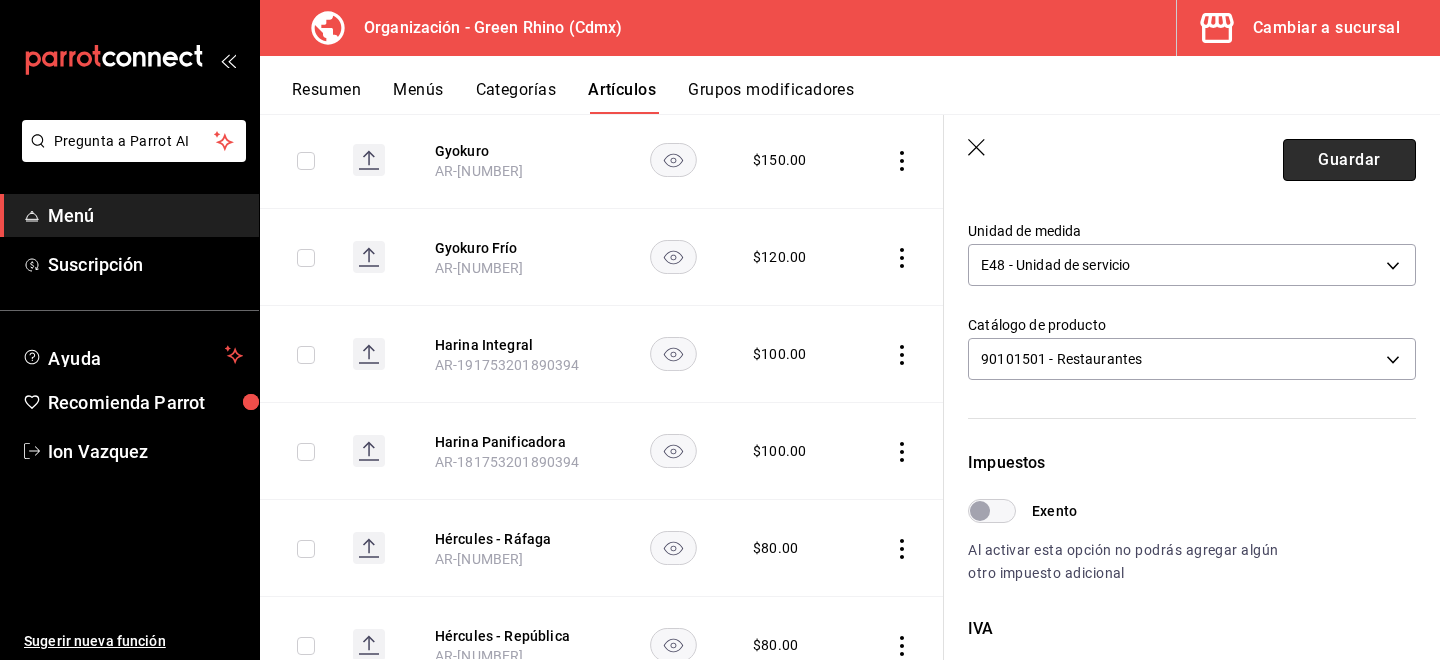 click on "Guardar" at bounding box center (1349, 160) 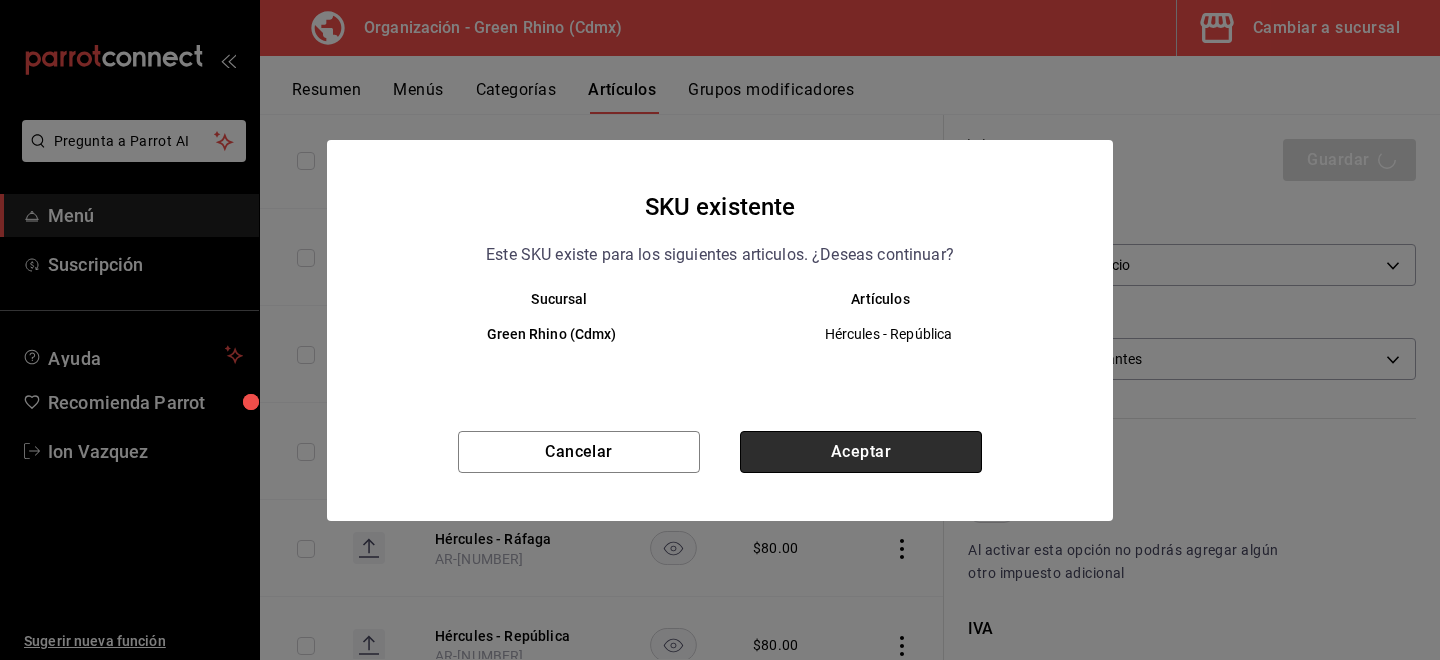 click on "Aceptar" at bounding box center [861, 452] 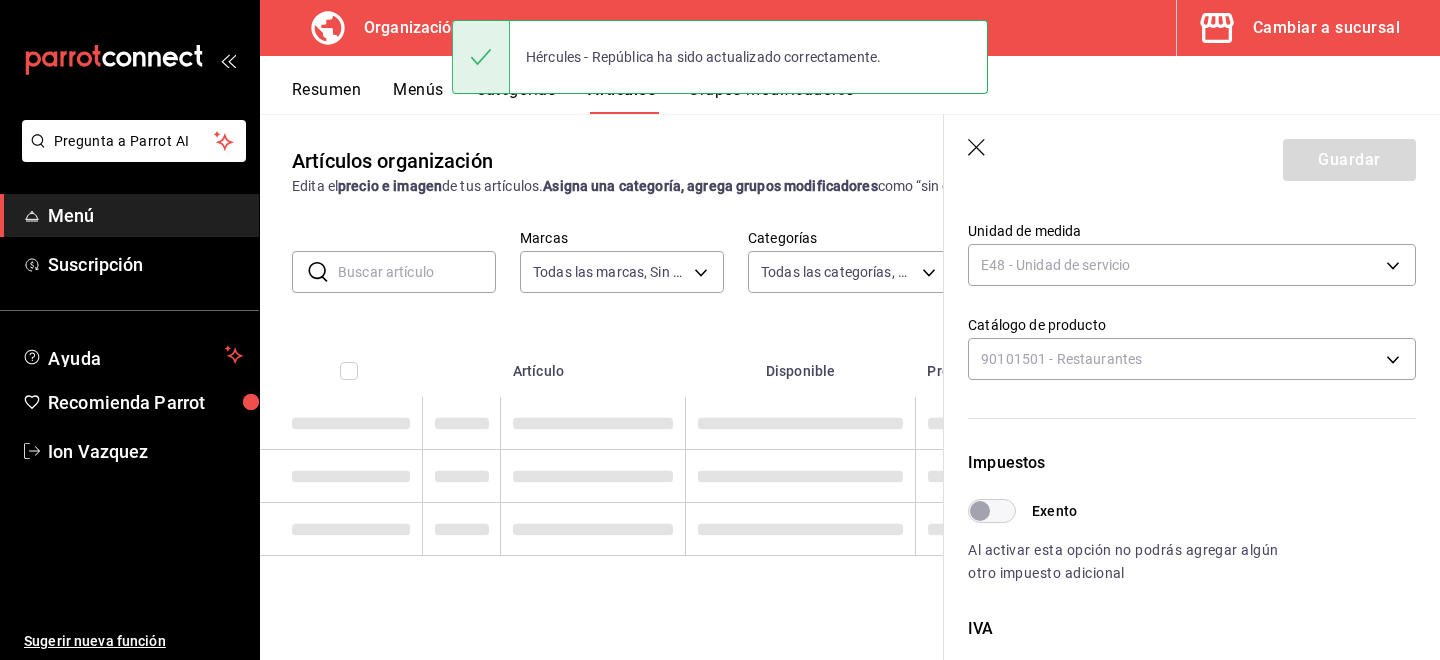 scroll, scrollTop: 0, scrollLeft: 0, axis: both 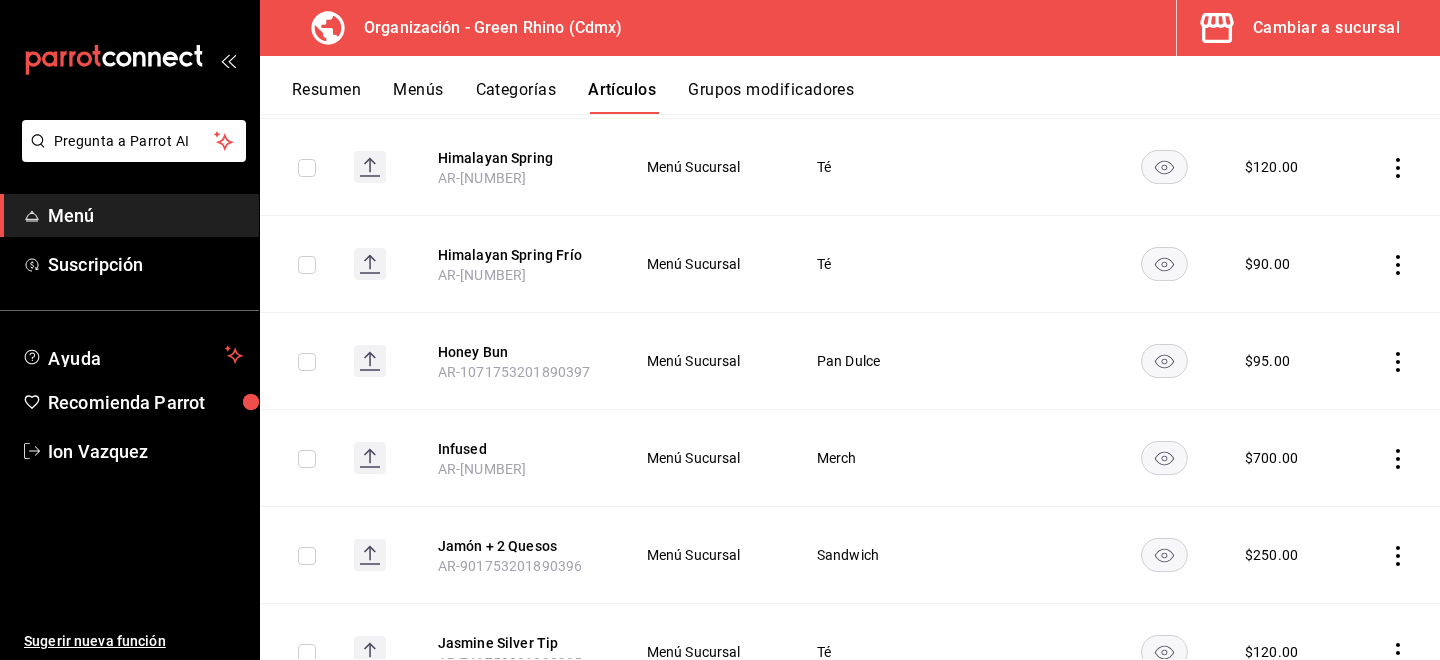 click on "Honey Bun" at bounding box center (518, 352) 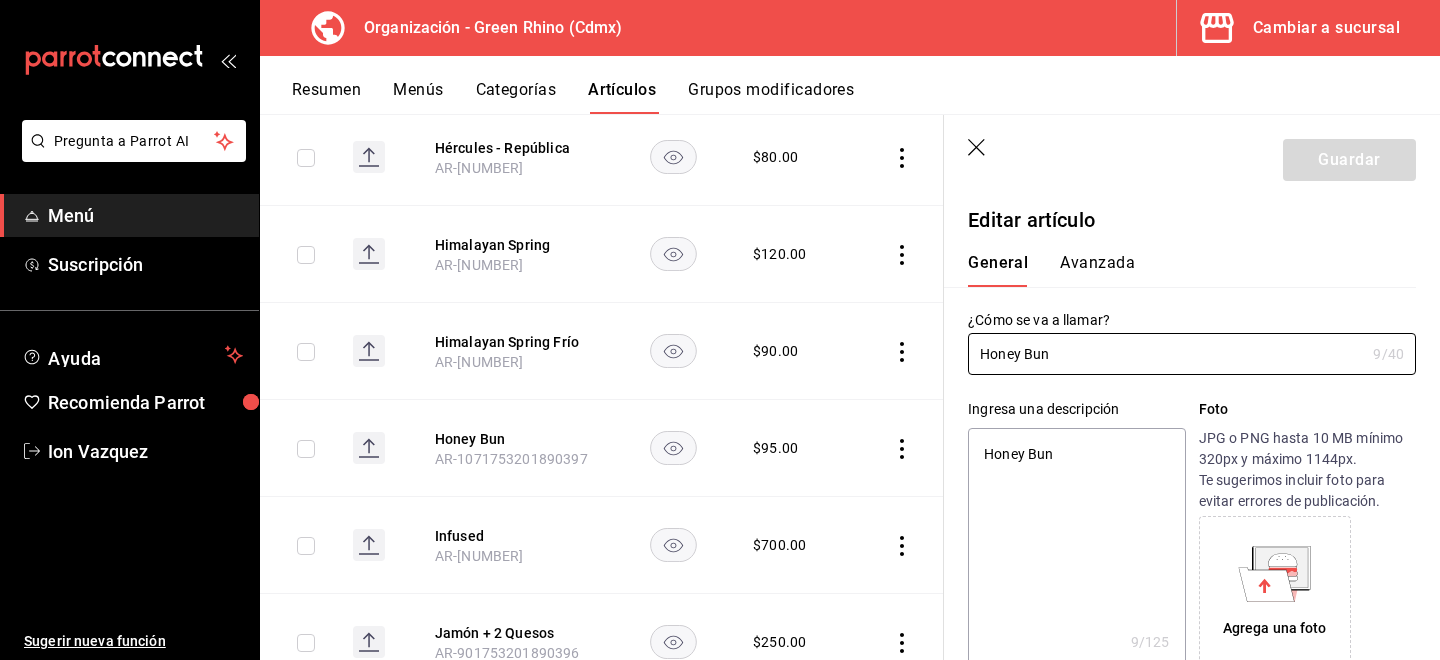 type on "x" 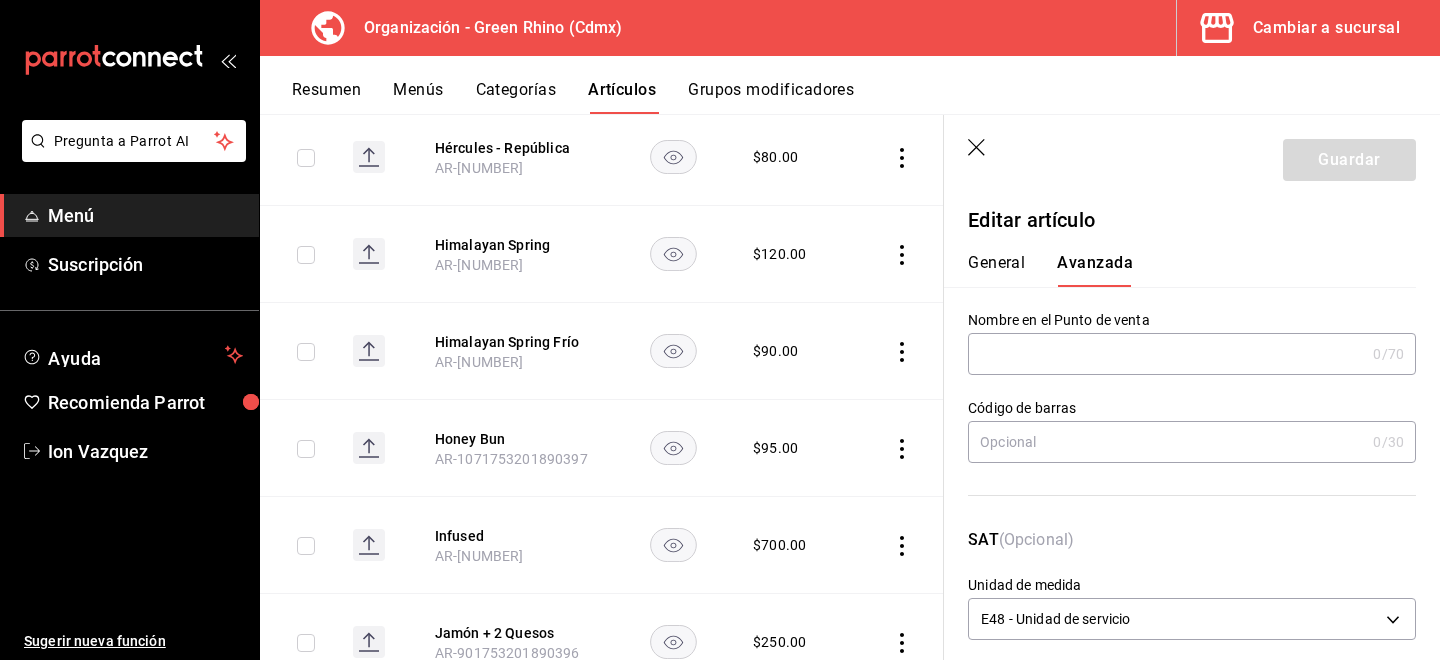 scroll, scrollTop: 209, scrollLeft: 0, axis: vertical 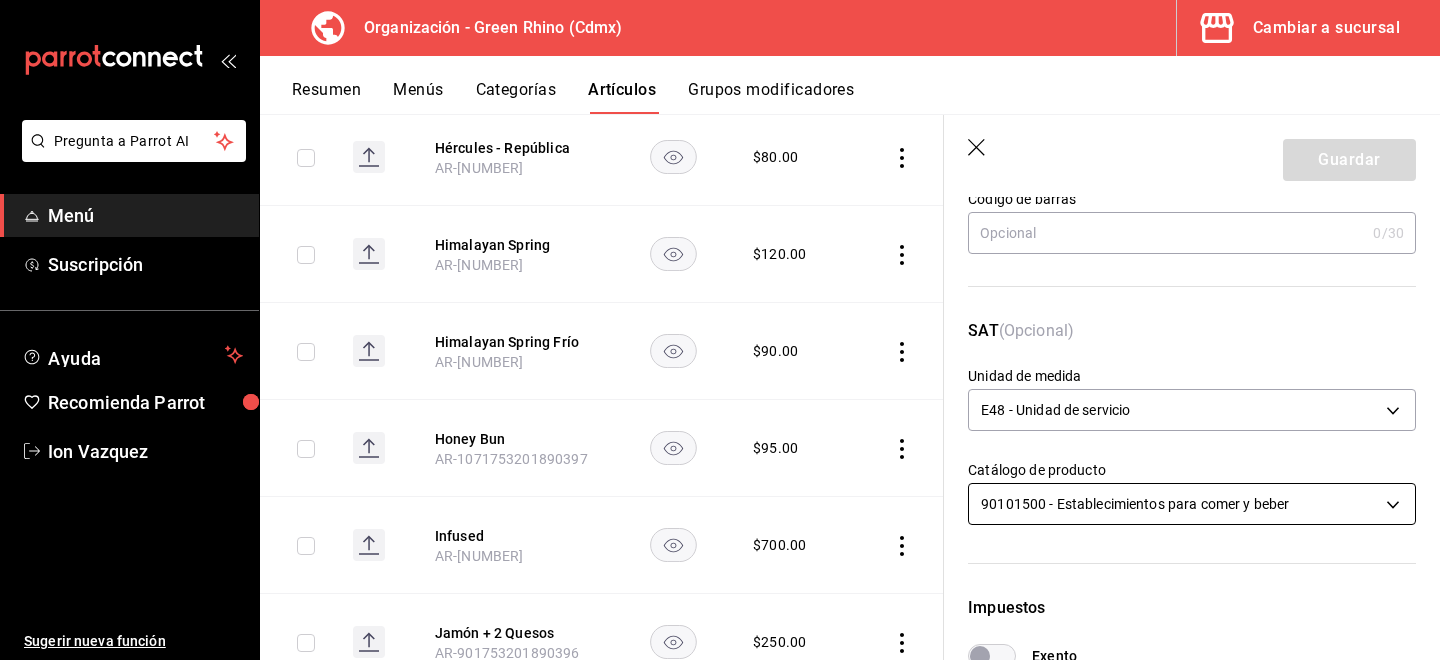 click on "Pregunta a Parrot AI Menú   Suscripción   Ayuda Recomienda Parrot   Ion Vazquez   Sugerir nueva función   Organización - Green Rhino ([CITY]) Cambiar a sucursal Resumen Menús Categorías Artículos Grupos modificadores Artículos organización Edita el  precio e imagen  de tus artículos.  Asigna una categoría, agrega grupos modificadores  como “sin cebolla” o “extra queso”. ​ ​ Marcas Todas las marcas, Sin marca [UUID] Categorías Todas las categorías, Sin categoría [UUIDS], [UUIDS], [UUIDS], [UUIDS], [UUIDS], [UUIDS], [UUIDS], [UUIDS] Tipo de venta Todos los artículos ALL Ordenar Artículo Disponible Precio Agua Mineral Grande [PRODUCT_CODE] $ 60.00 Agua Mineral Pequeña [PRODUCT_CODE] $ 45.00 Americano [PRODUCT_CODE] $ 50.00" at bounding box center (720, 330) 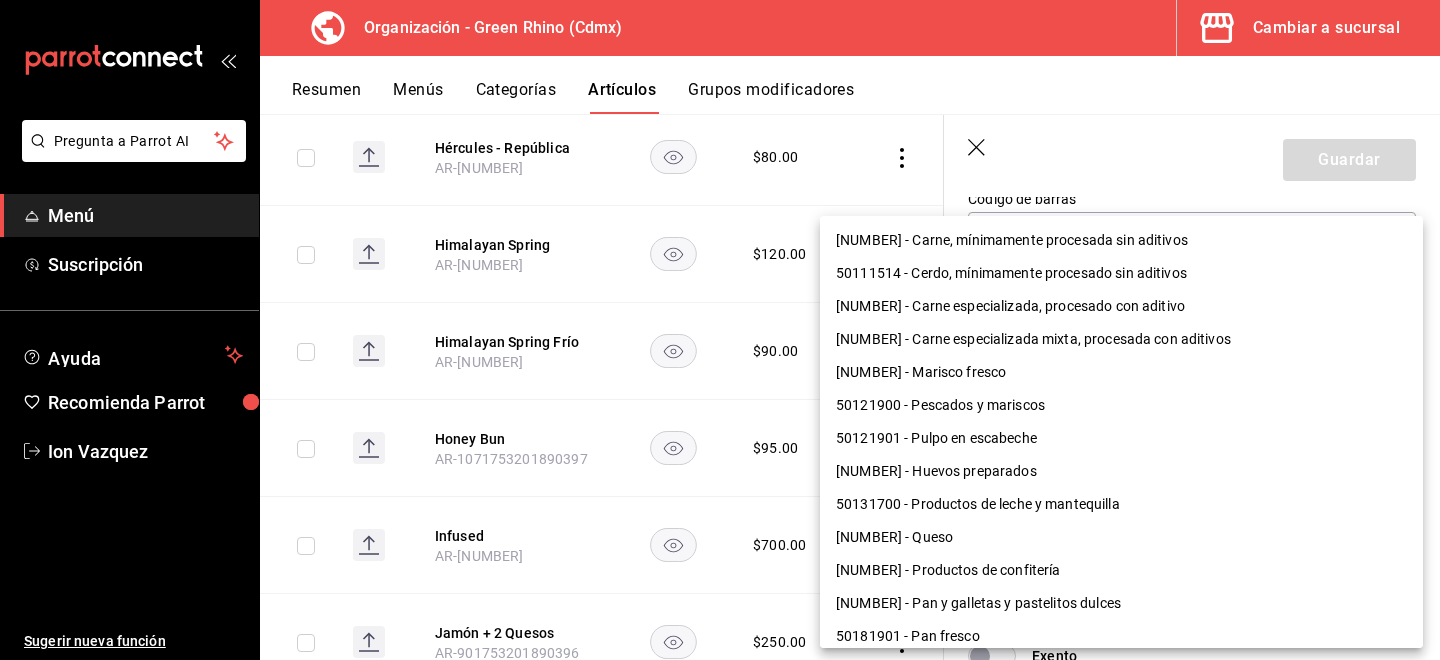 scroll, scrollTop: 1300, scrollLeft: 0, axis: vertical 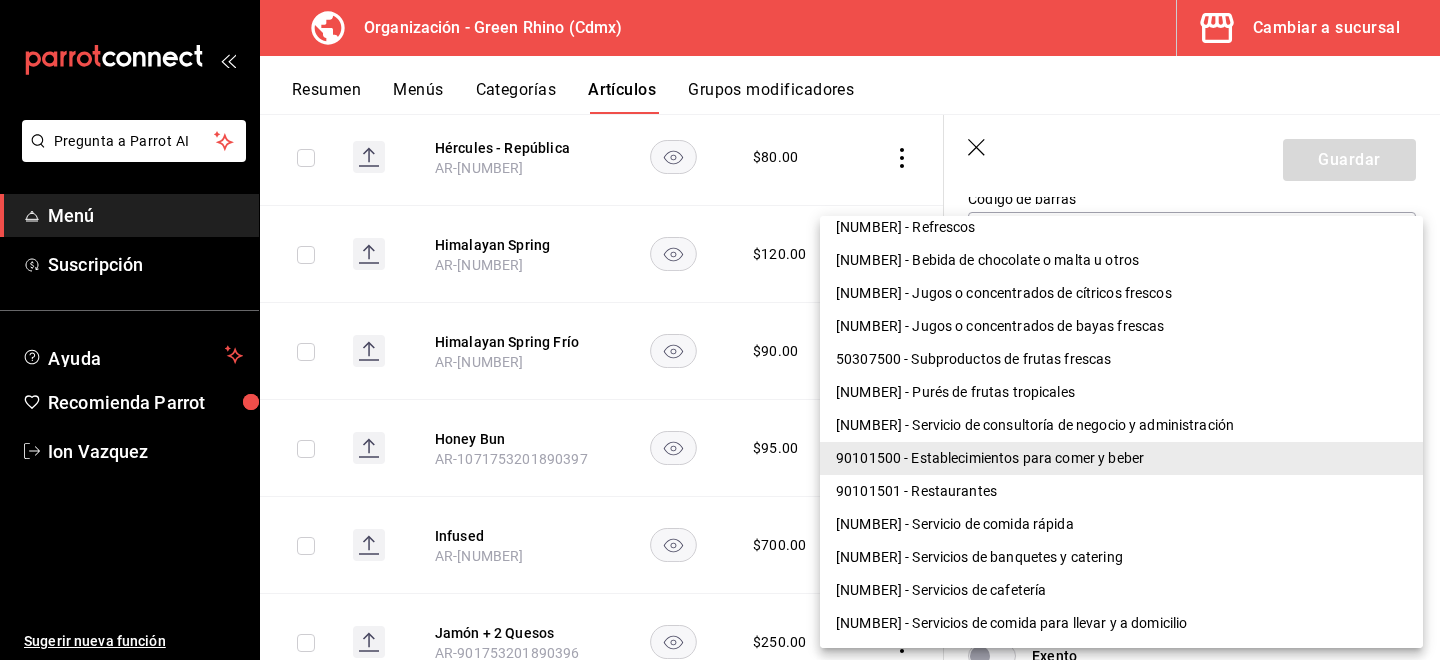 click on "90101501 - Restaurantes" at bounding box center [1121, 491] 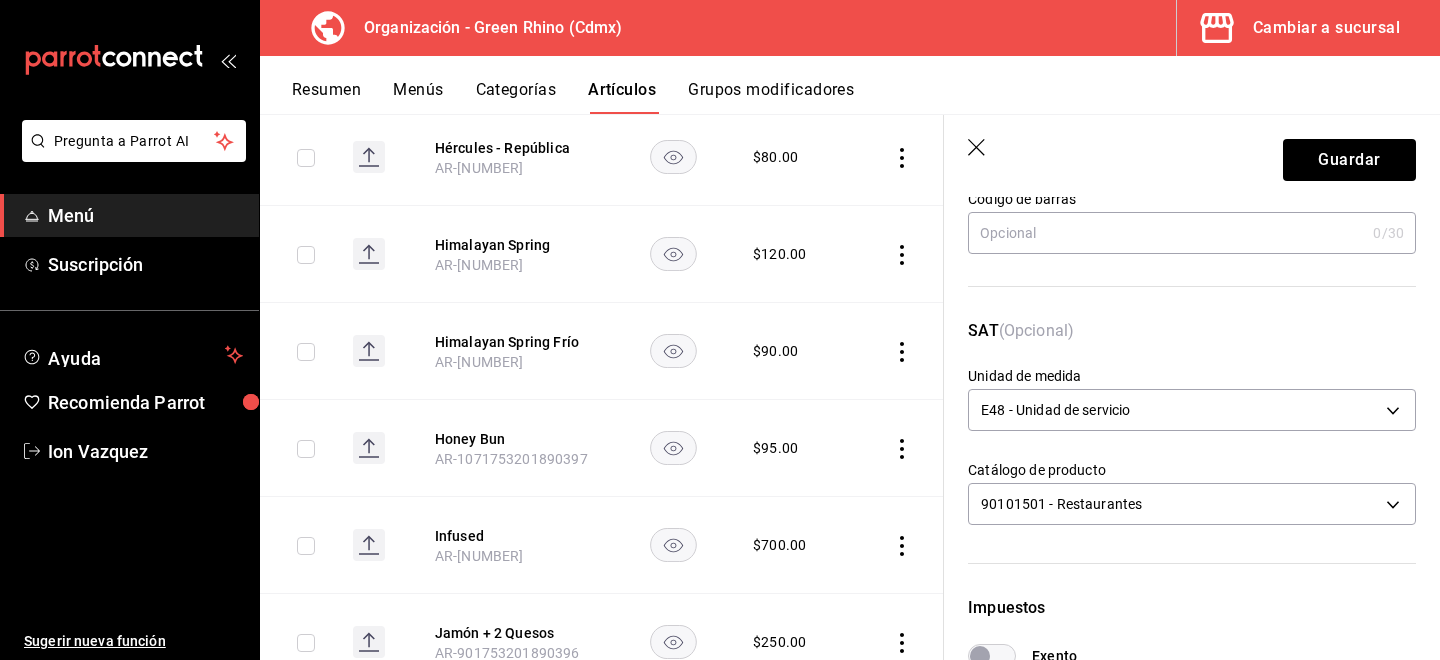 click on "Guardar" at bounding box center (1192, 156) 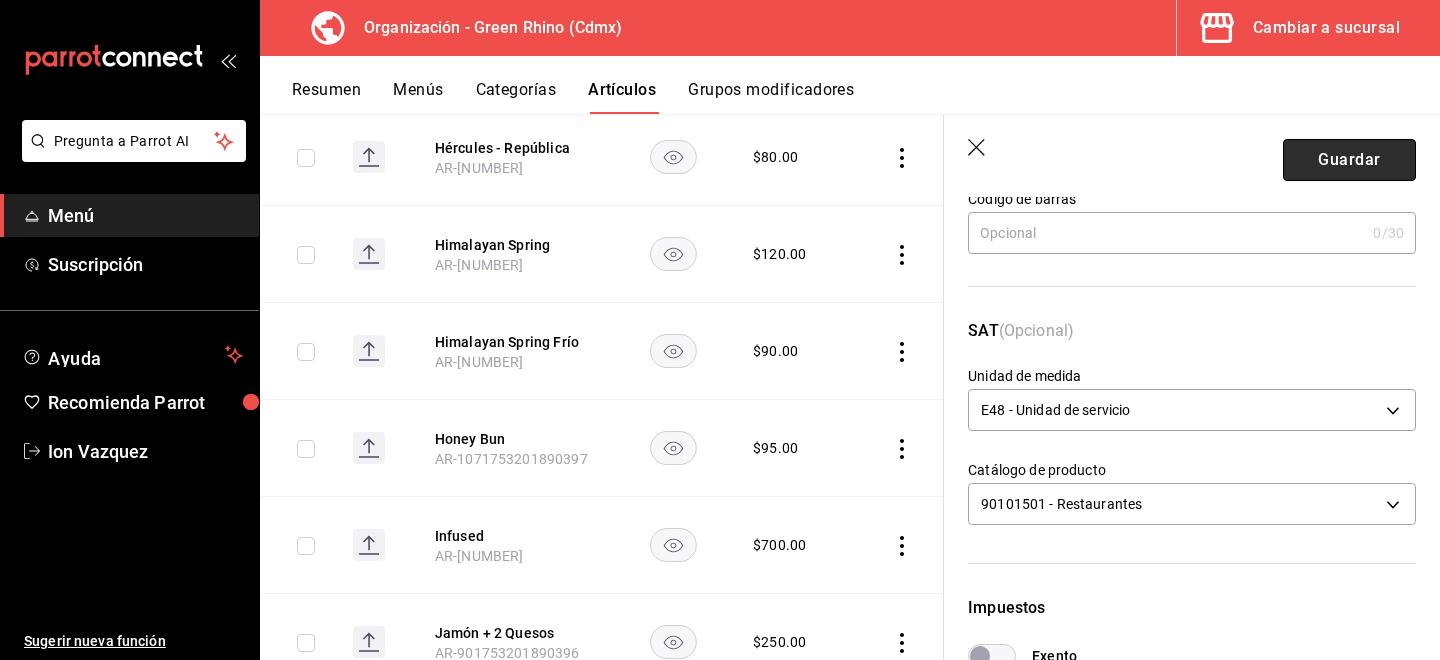click on "Guardar" at bounding box center (1349, 160) 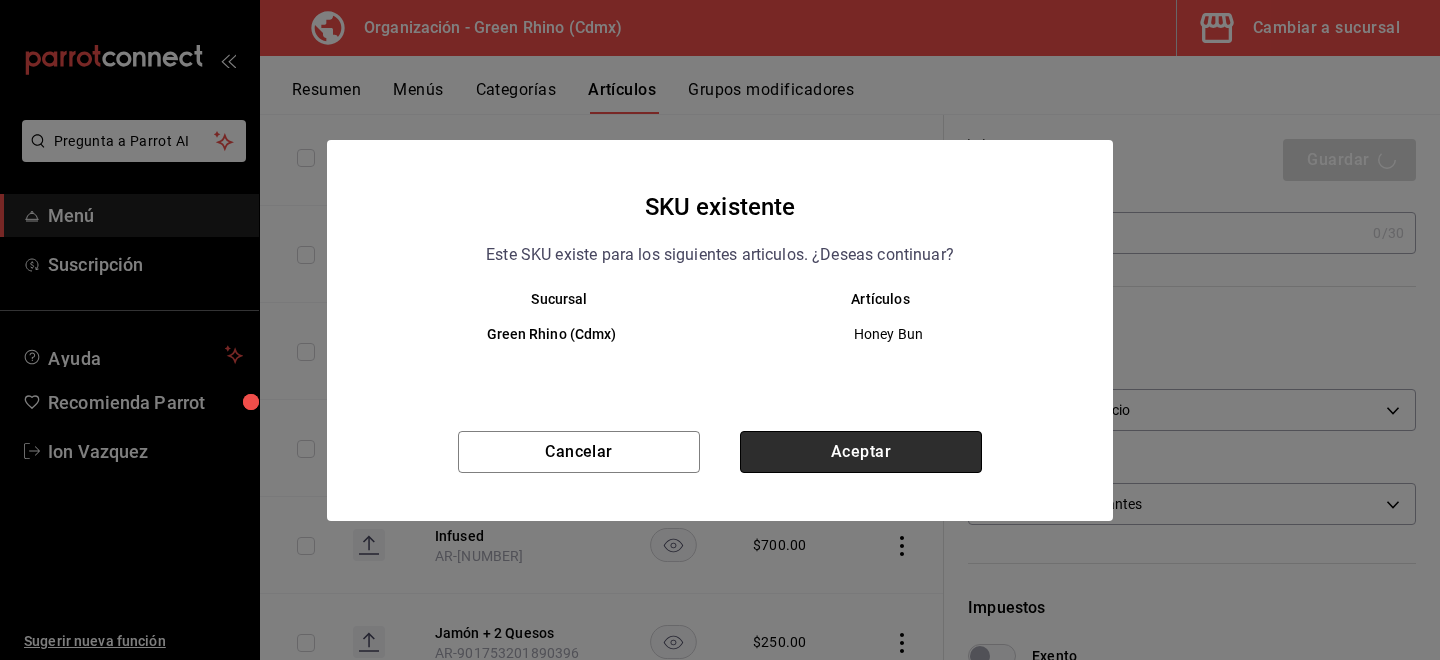 click on "Aceptar" at bounding box center [861, 452] 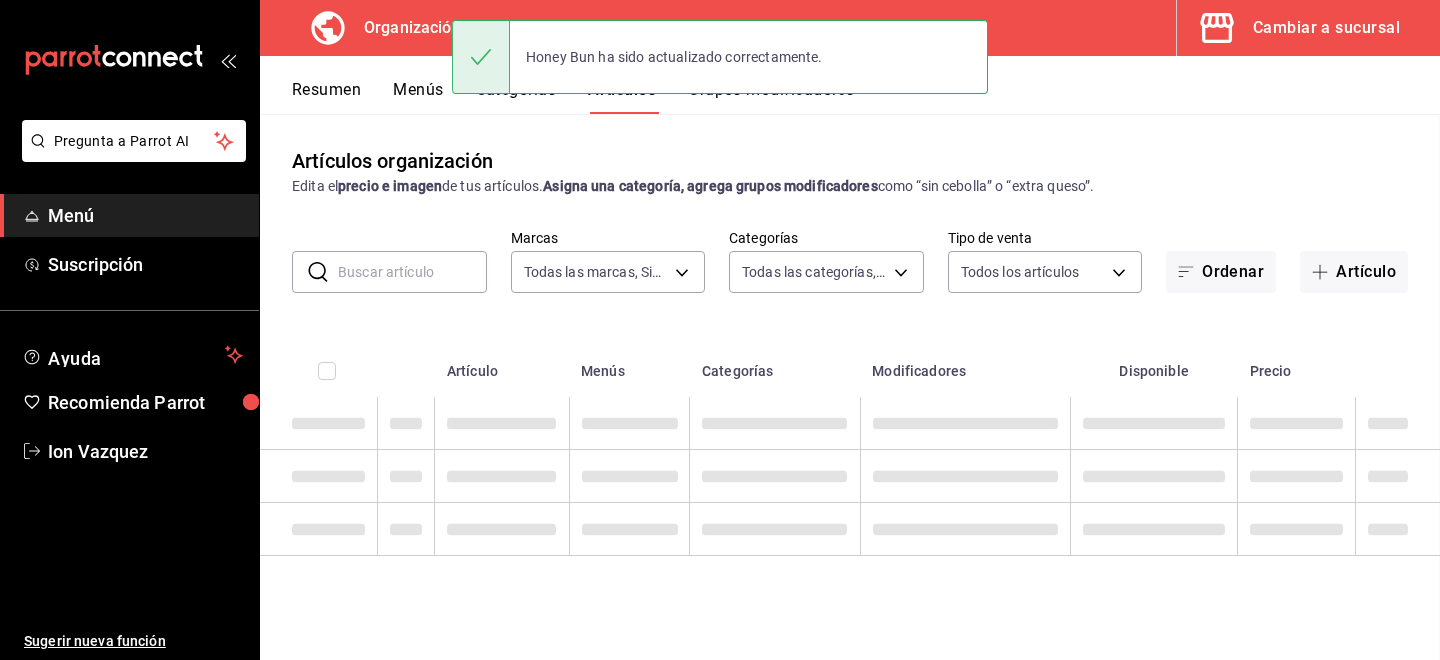 scroll, scrollTop: 0, scrollLeft: 0, axis: both 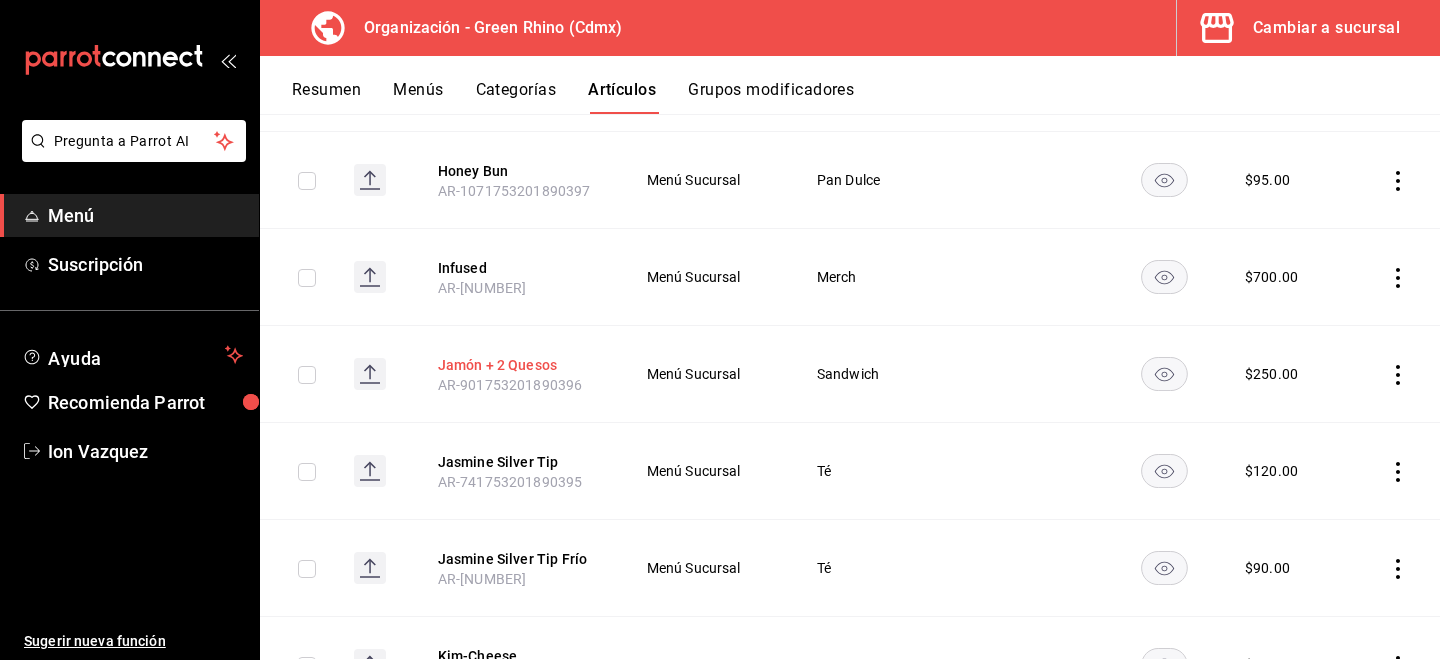click on "Jamón + 2 Quesos" at bounding box center [518, 365] 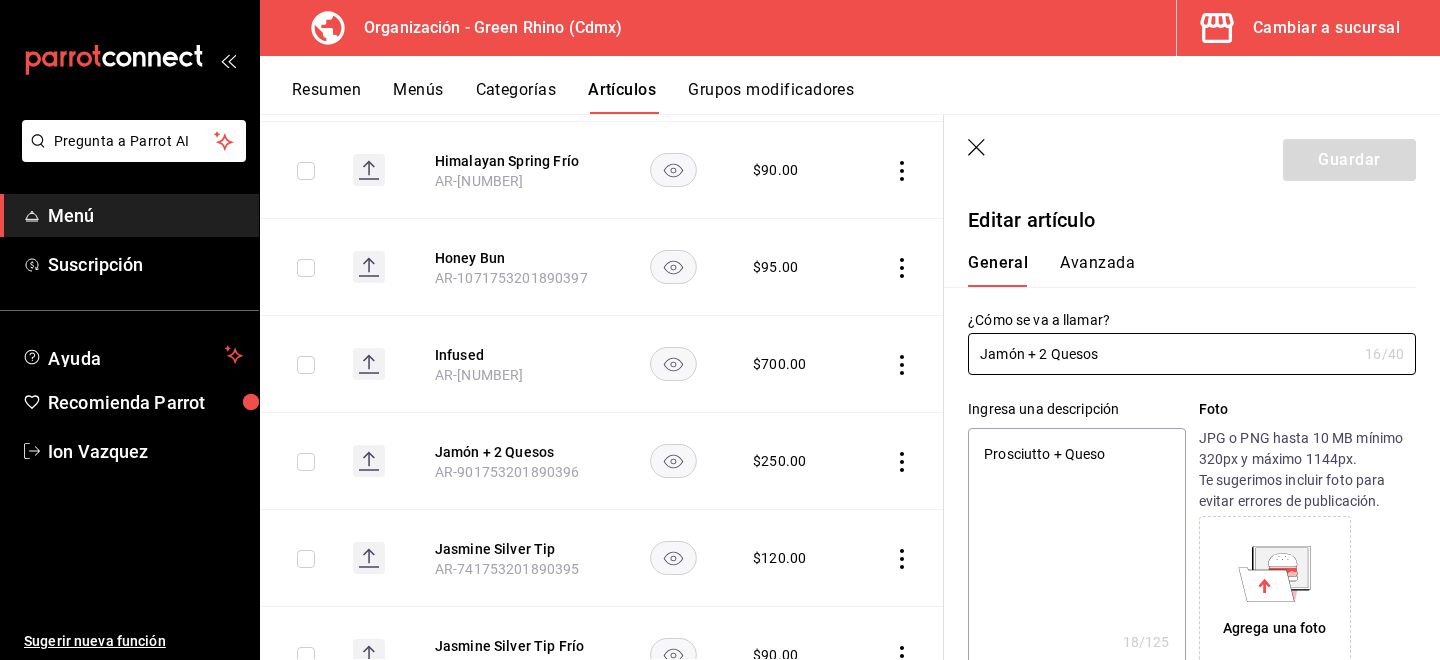 type on "x" 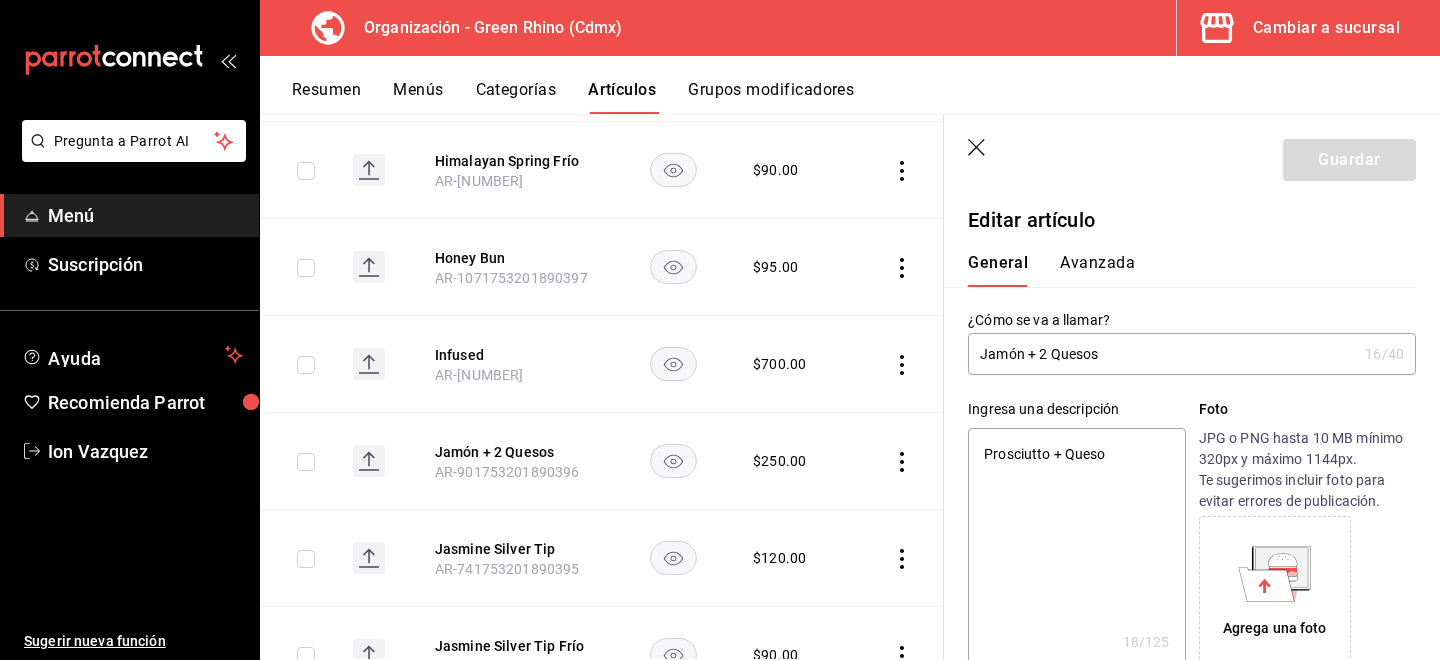 click on "Avanzada" at bounding box center [1097, 270] 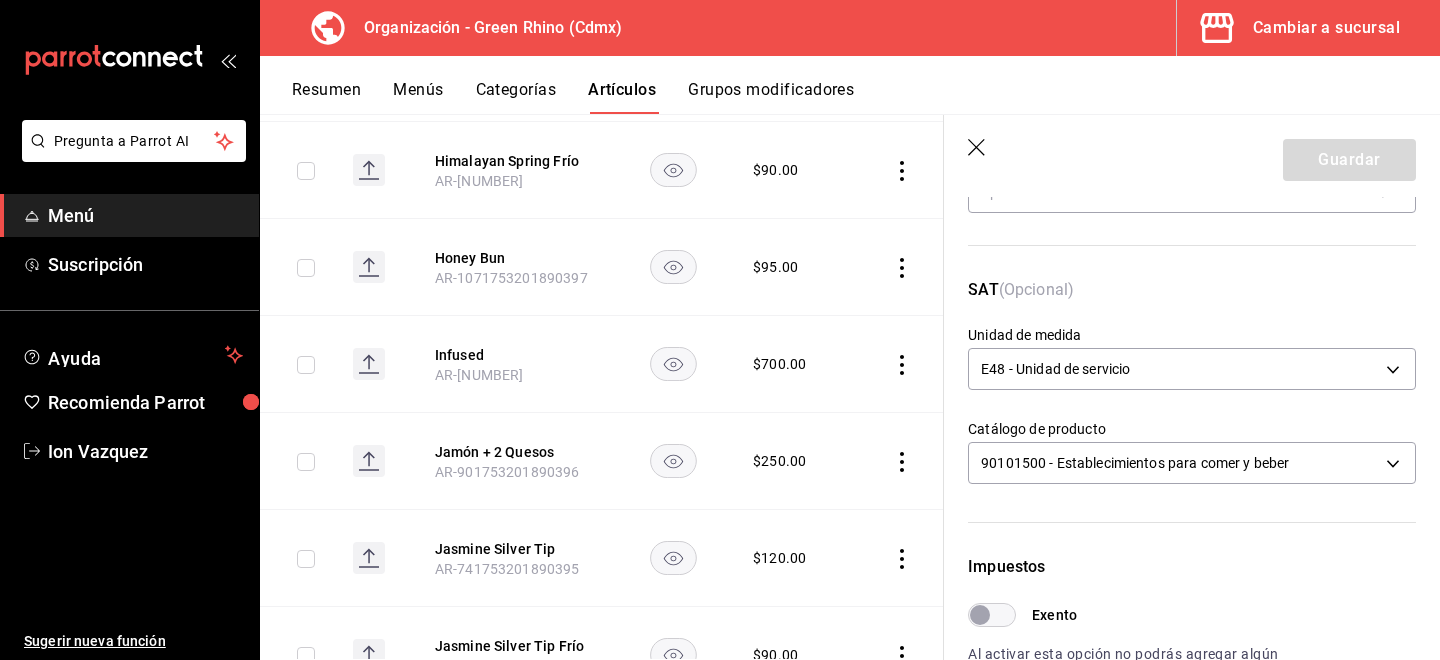 scroll, scrollTop: 267, scrollLeft: 0, axis: vertical 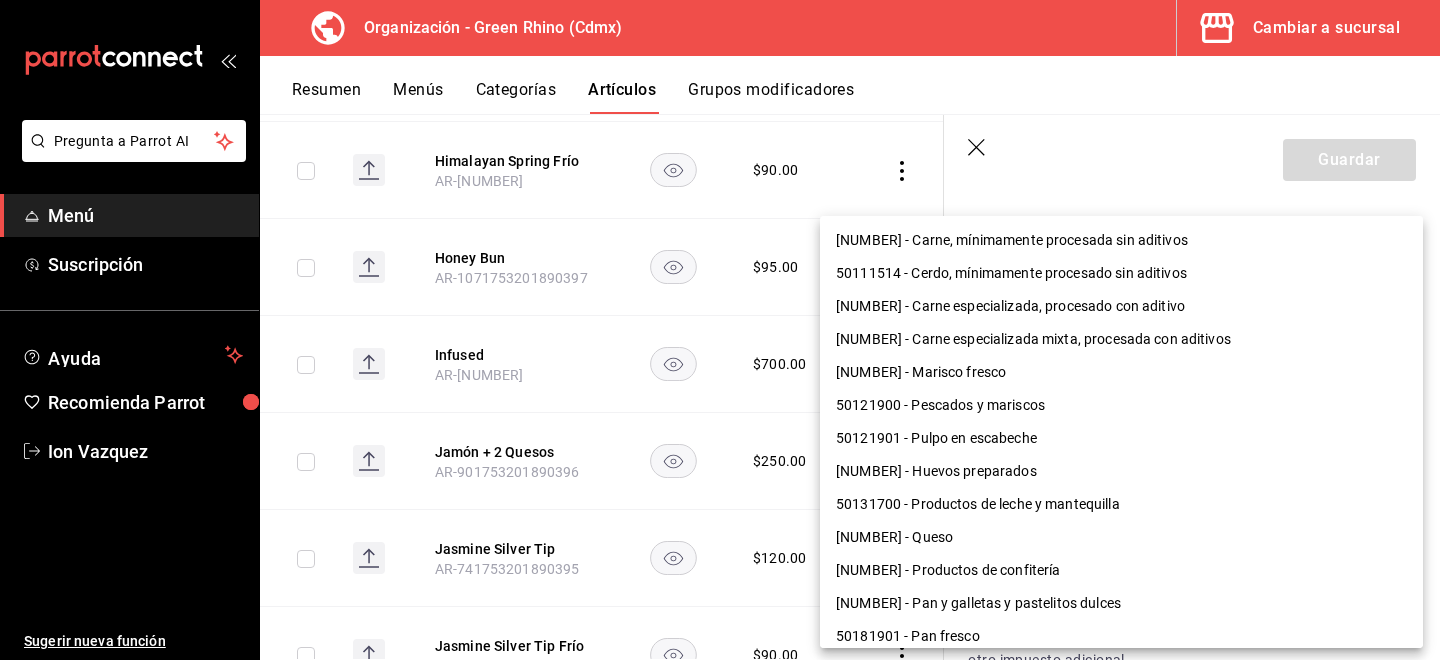 click on "Pregunta a Parrot AI Menú   Suscripción   Ayuda Recomienda Parrot   Ion Vazquez   Sugerir nueva función   Organización - Green Rhino ([CITY]) Cambiar a sucursal Resumen Menús Categorías Artículos Grupos modificadores Artículos organización Edita el  precio e imagen  de tus artículos.  Asigna una categoría, agrega grupos modificadores  como “sin cebolla” o “extra queso”. ​ ​ Marcas Todas las marcas, Sin marca [UUID] Categorías Todas las categorías, Sin categoría [UUIDS], [UUIDS], [UUIDS], [UUIDS], [UUIDS], [UUIDS], [UUIDS], [UUIDS] Tipo de venta Todos los artículos ALL Ordenar Artículo Disponible Precio Agua Mineral Grande [PRODUCT_CODE] $ 60.00 Agua Mineral Pequeña [PRODUCT_CODE] $ 45.00 Americano [PRODUCT_CODE] $ 50.00" at bounding box center (720, 330) 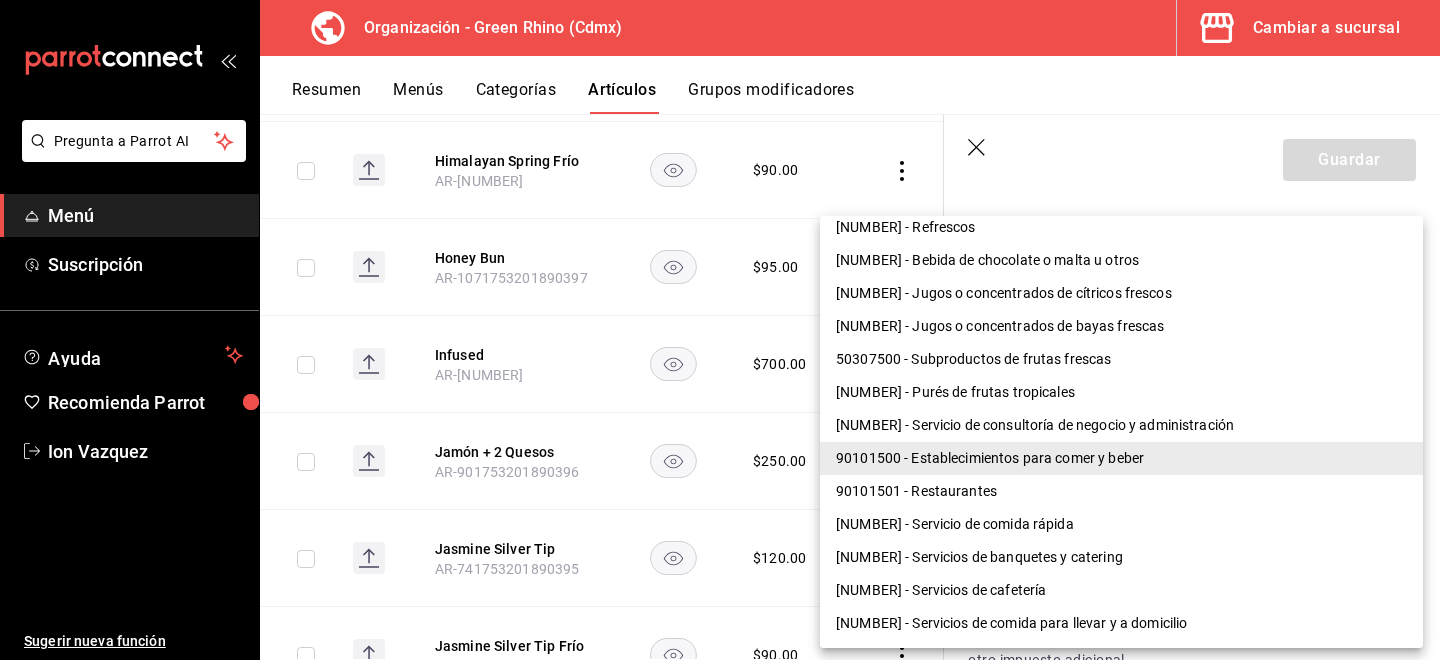 click on "90101501 - Restaurantes" at bounding box center [1121, 491] 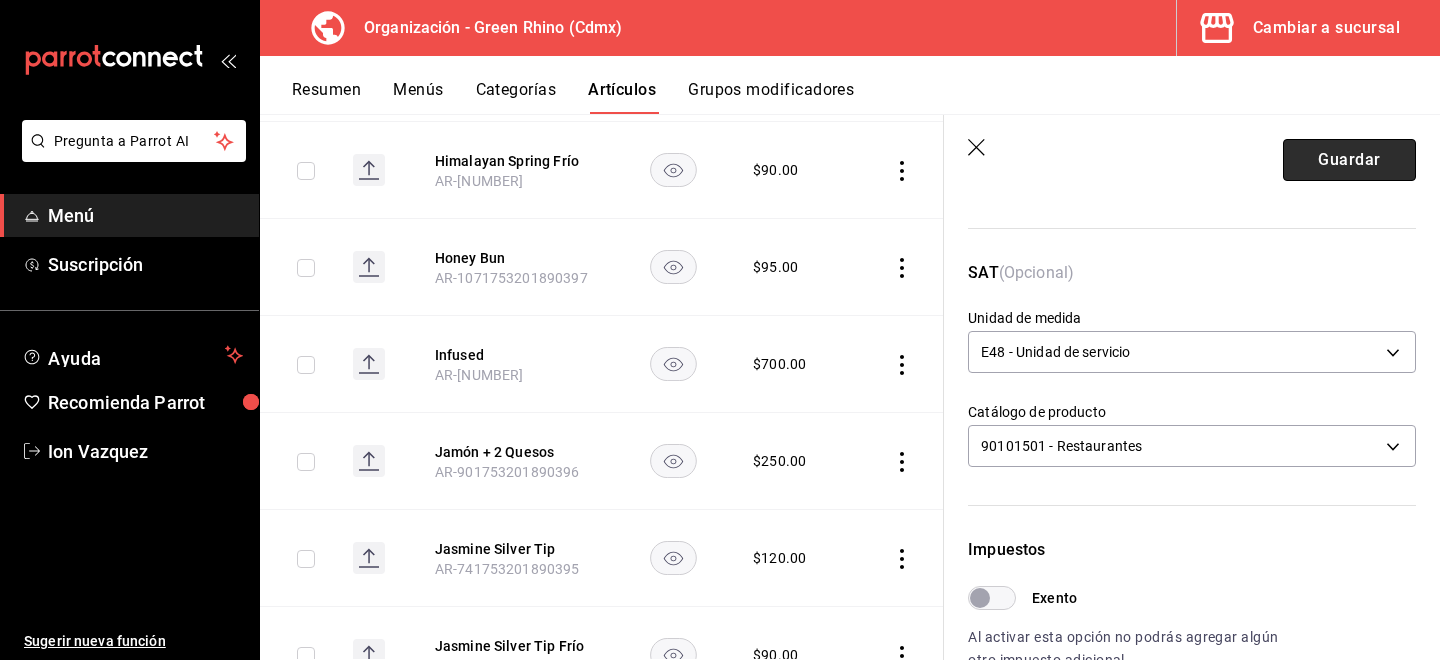 click on "Guardar" at bounding box center [1349, 160] 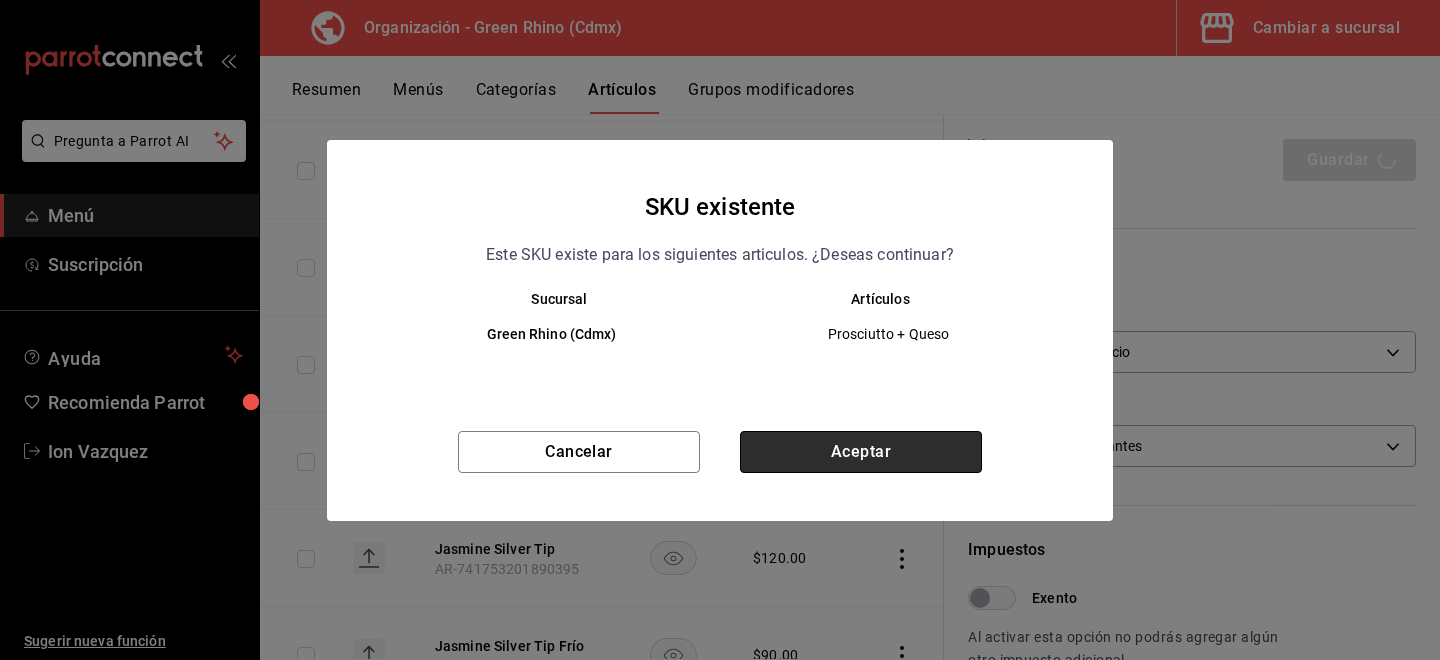 click on "Aceptar" at bounding box center [861, 452] 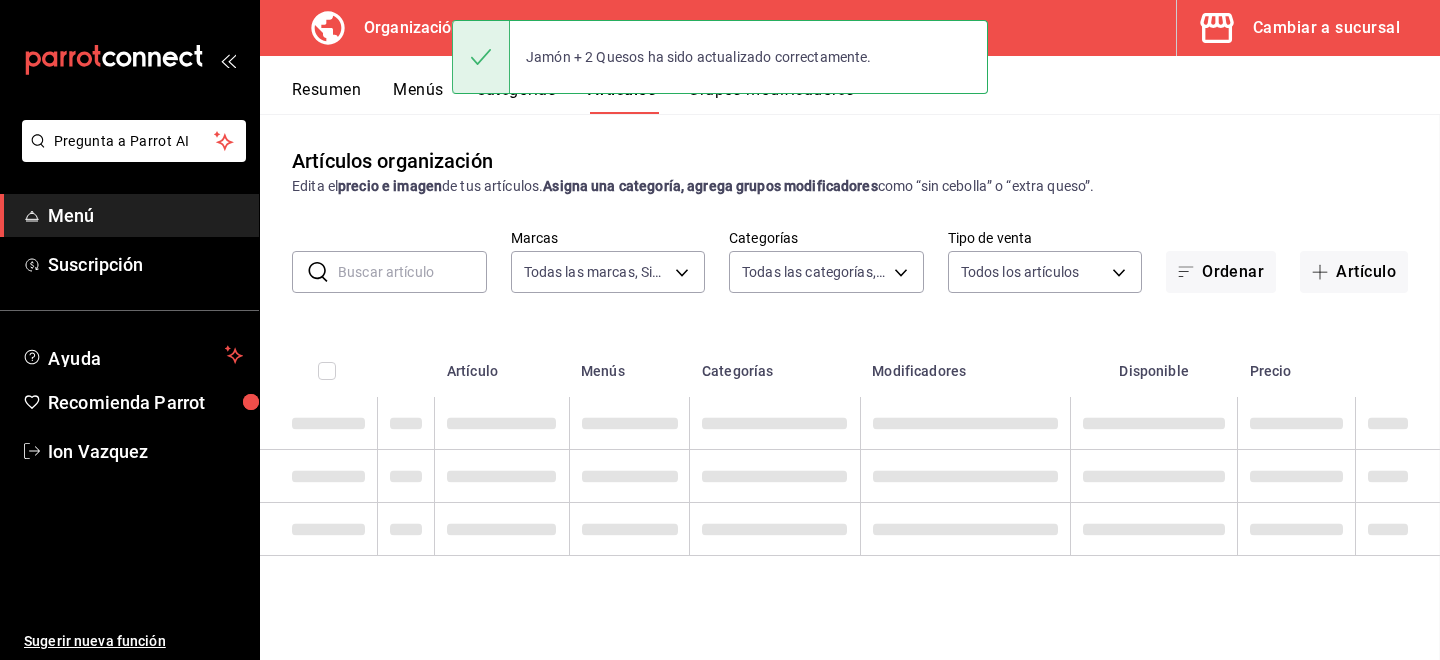 scroll, scrollTop: 0, scrollLeft: 0, axis: both 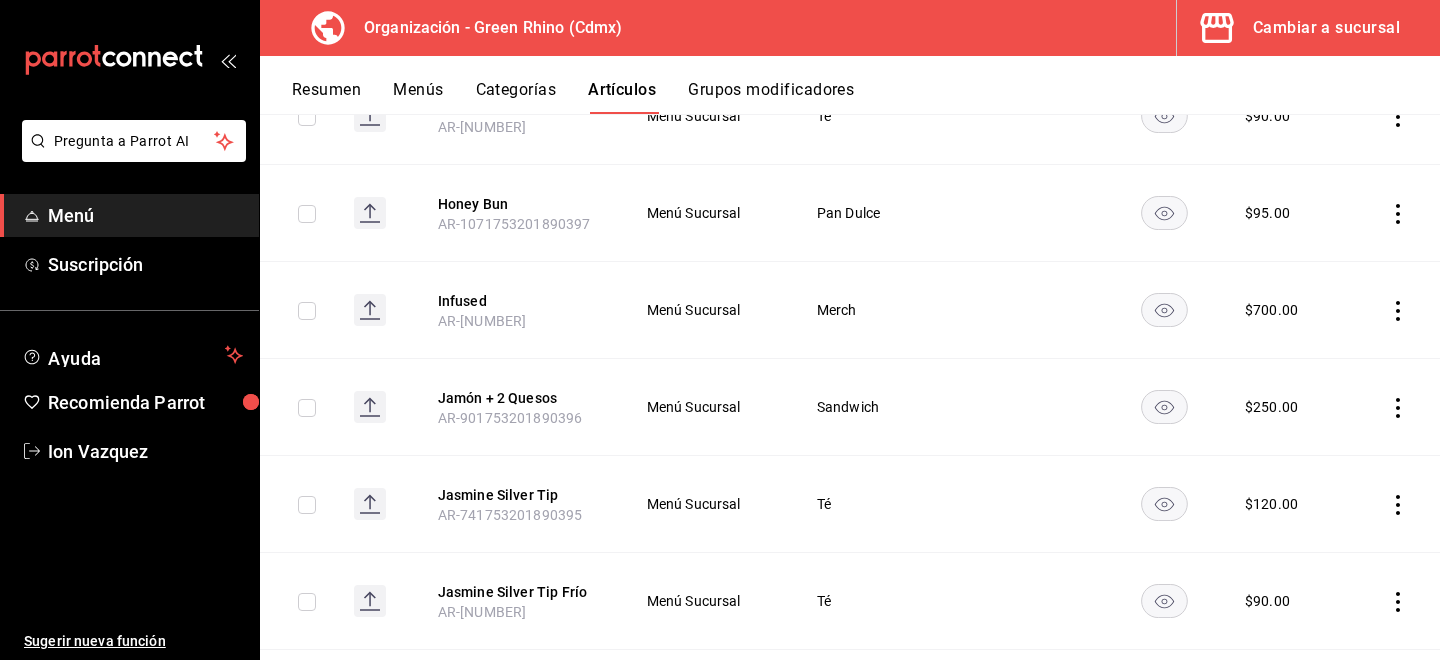 click at bounding box center [307, 311] 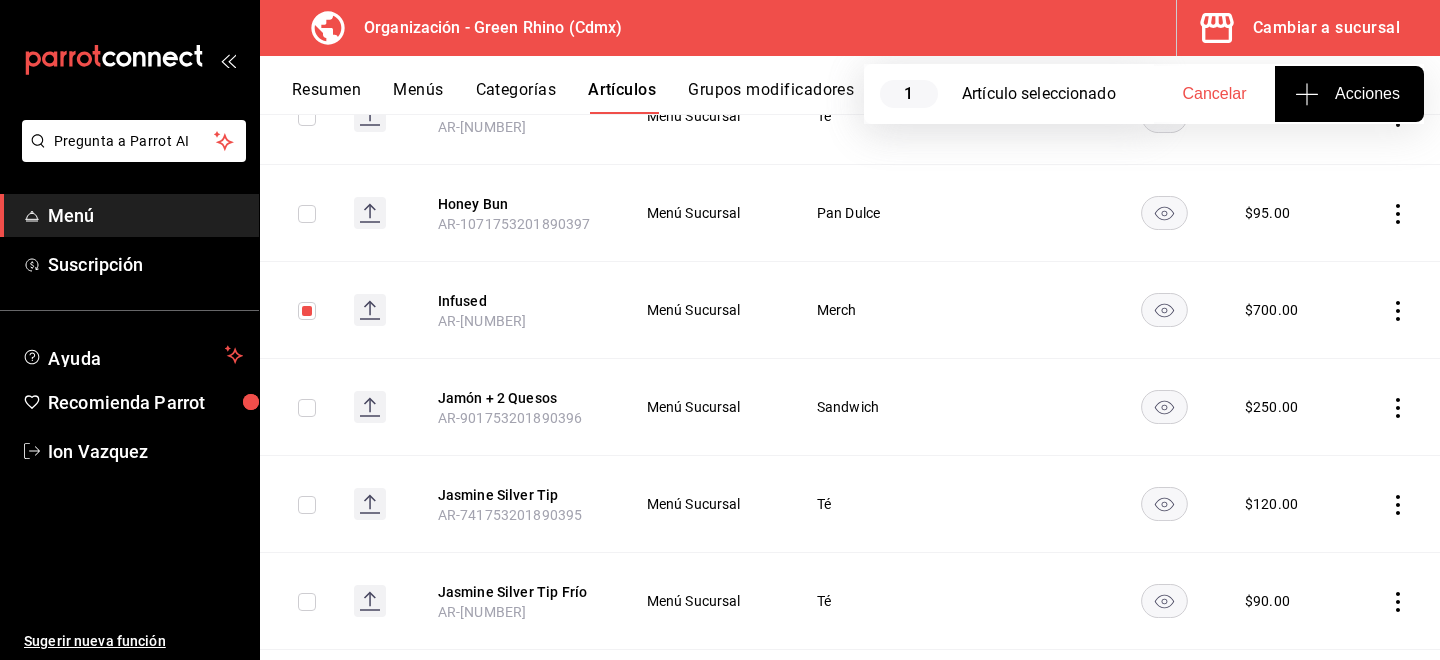 click 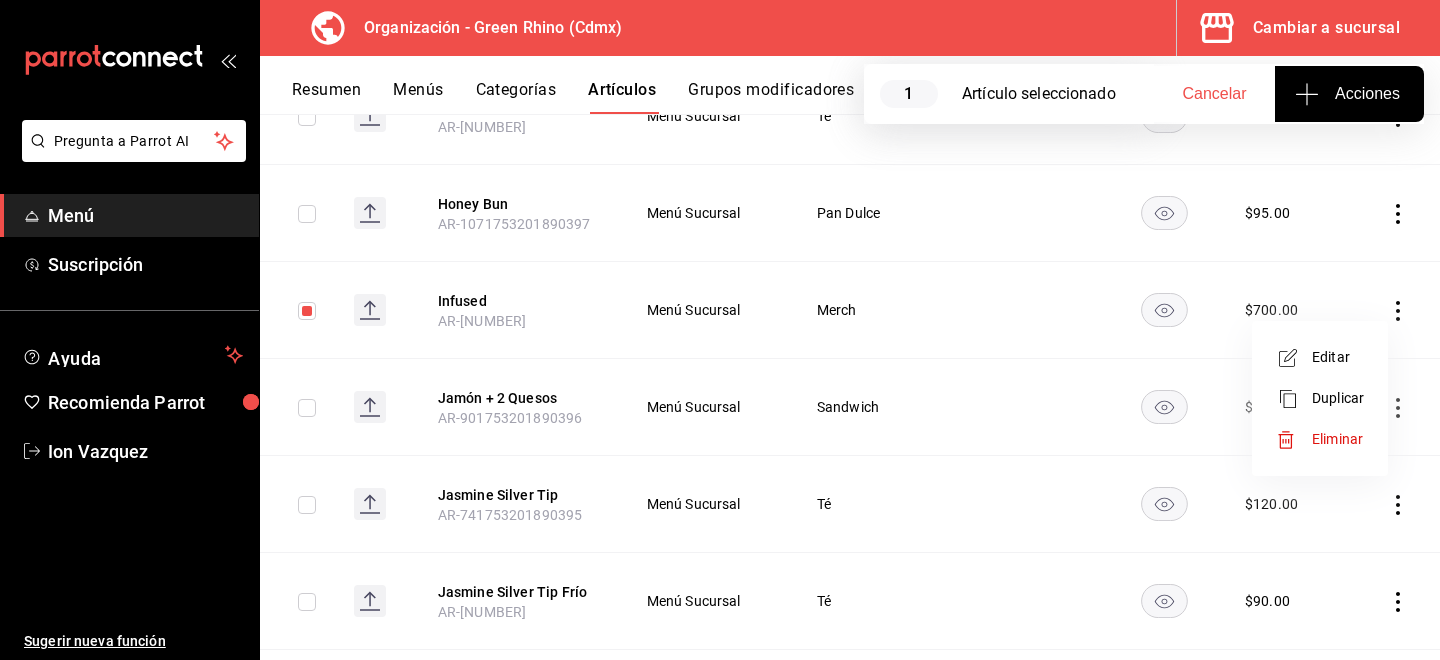 click on "Eliminar" at bounding box center (1337, 439) 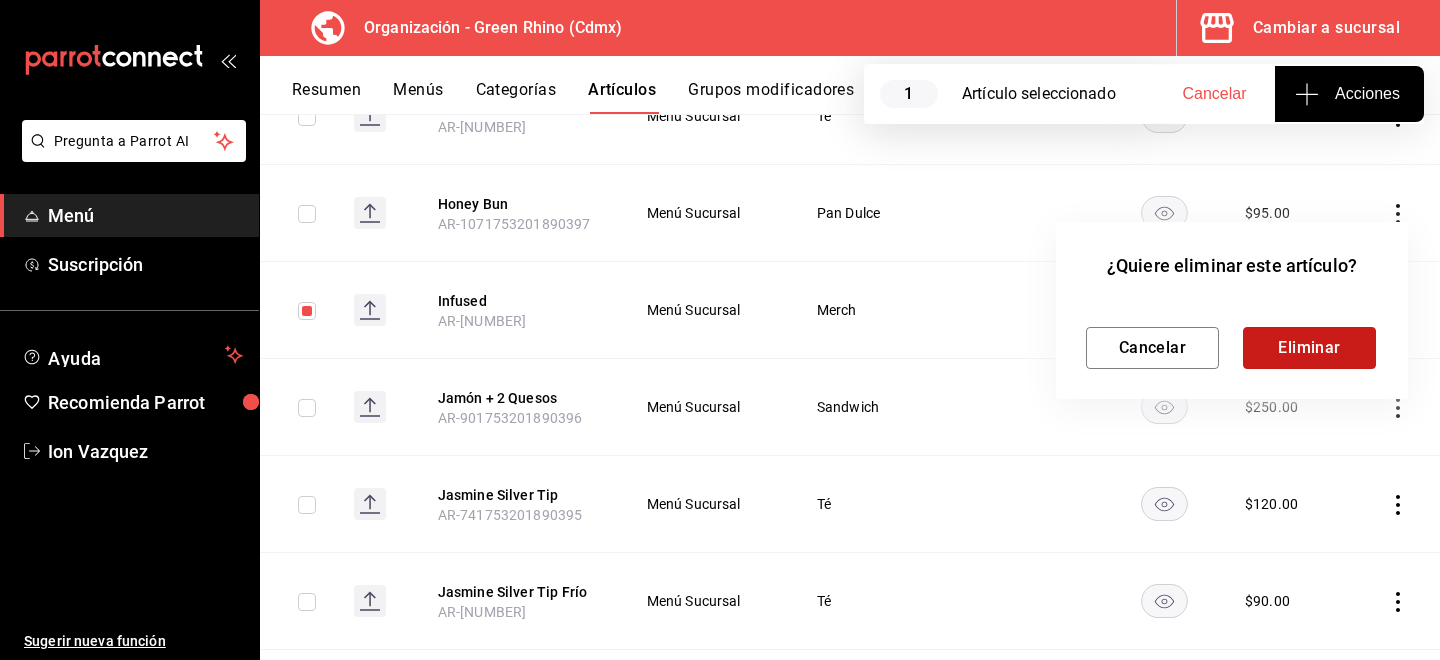 click on "Eliminar" at bounding box center (1309, 348) 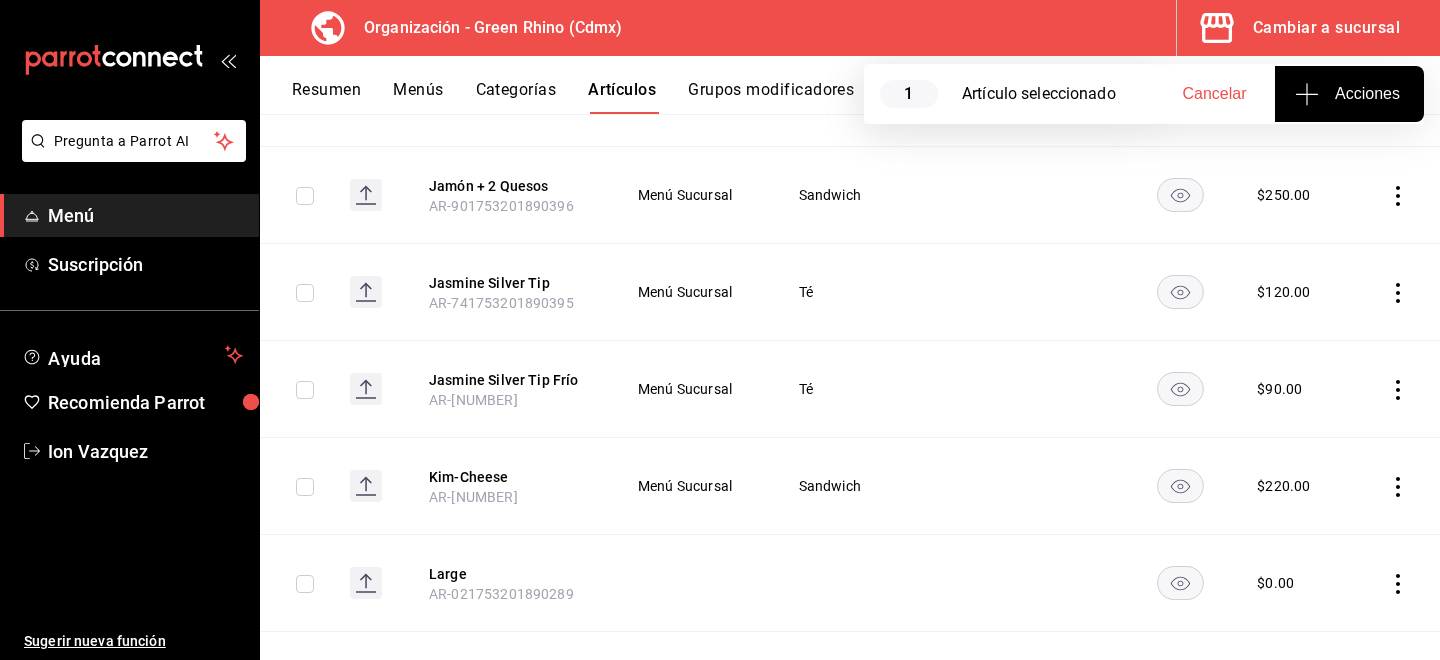 scroll, scrollTop: 5566, scrollLeft: 0, axis: vertical 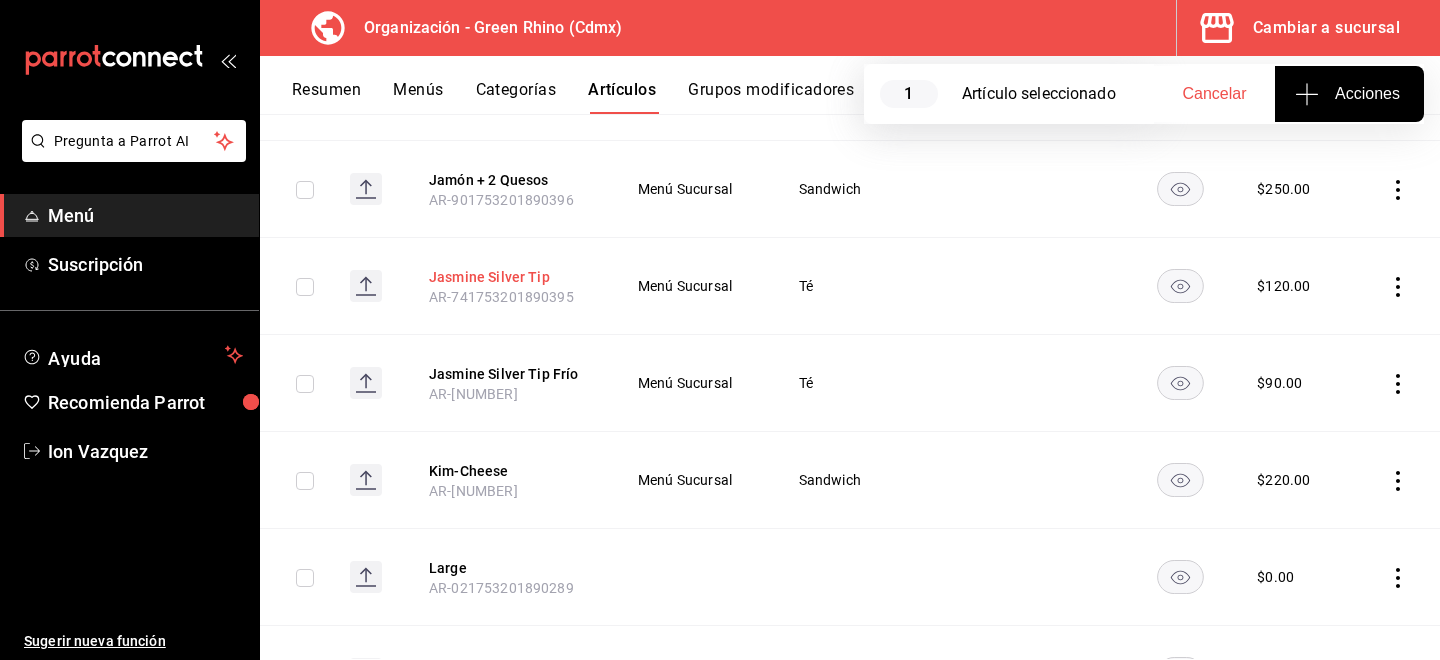 click on "Jasmine Silver Tip" at bounding box center (509, 277) 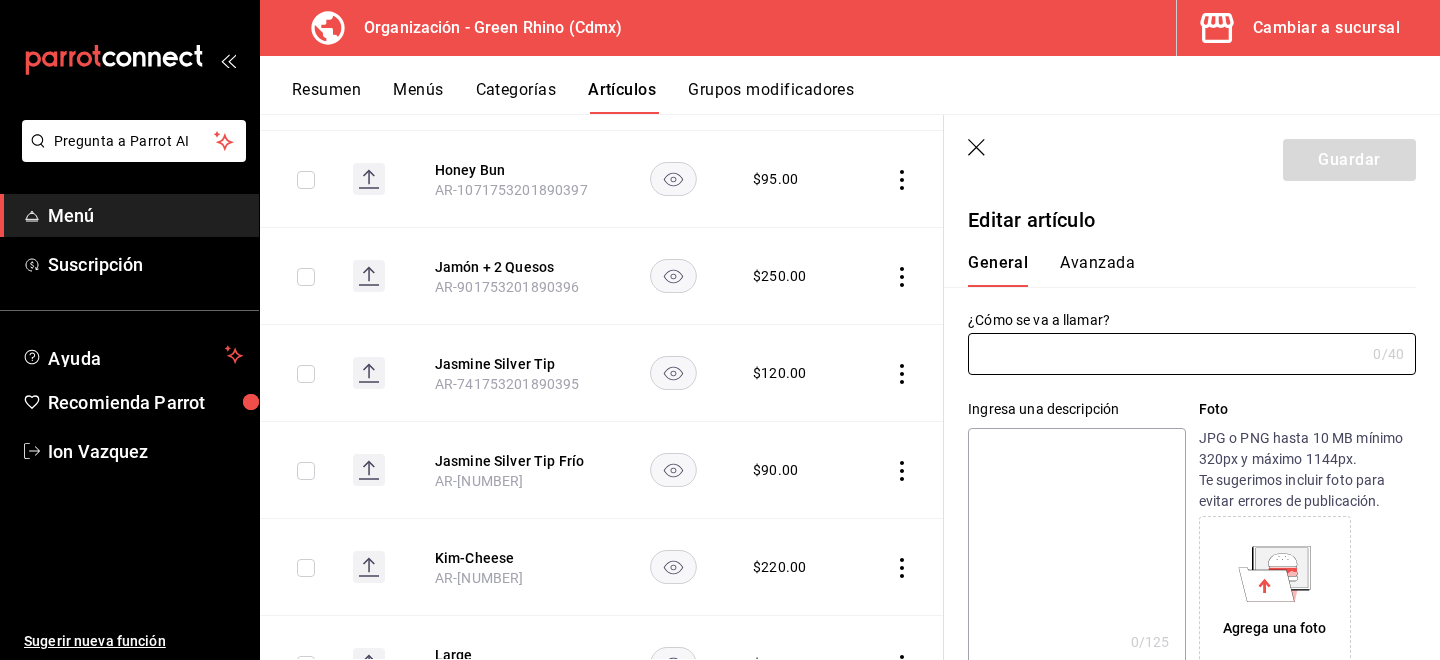 type on "Jasmine Silver Tip" 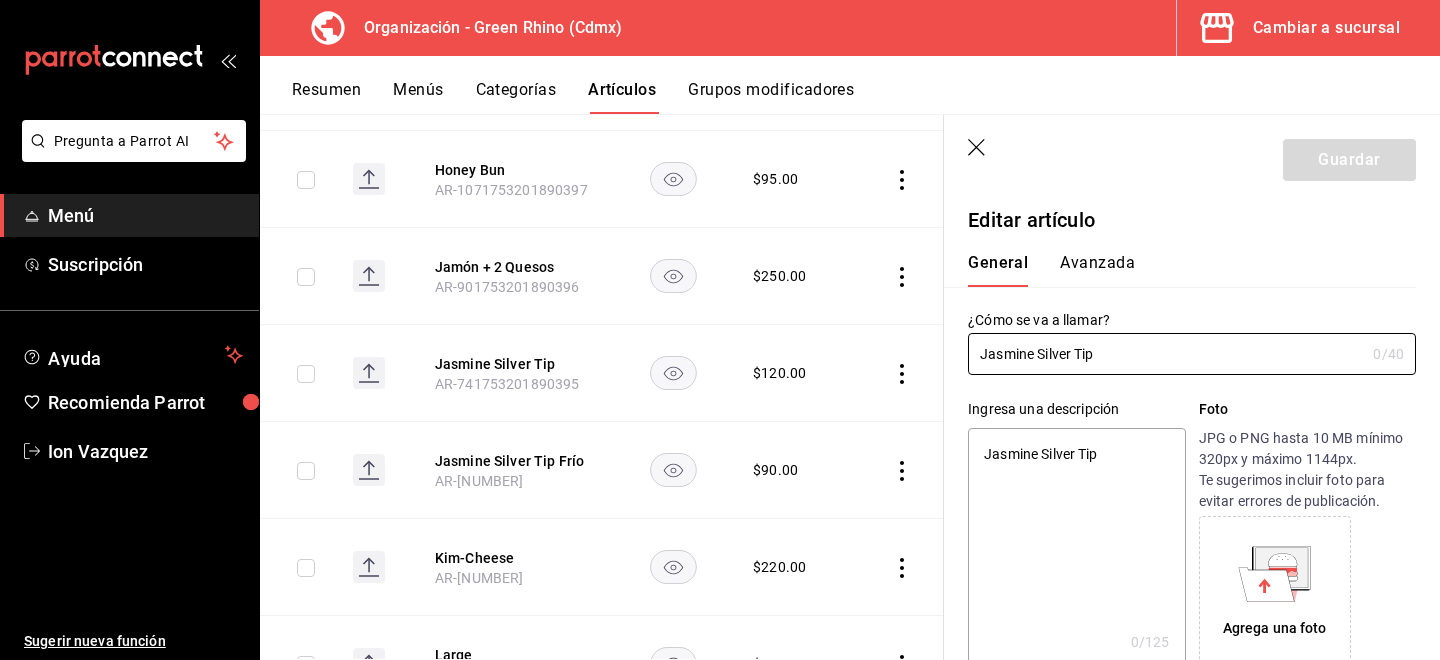 type on "x" 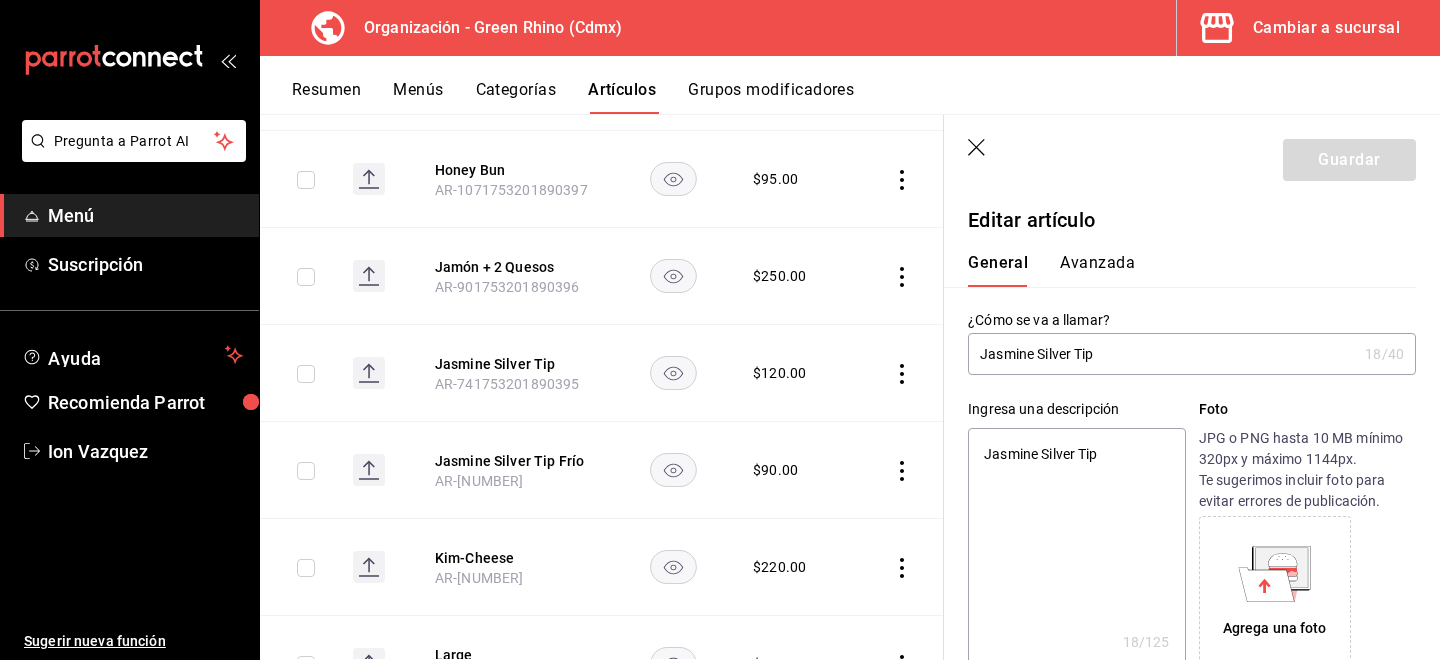 click on "Avanzada" at bounding box center [1097, 270] 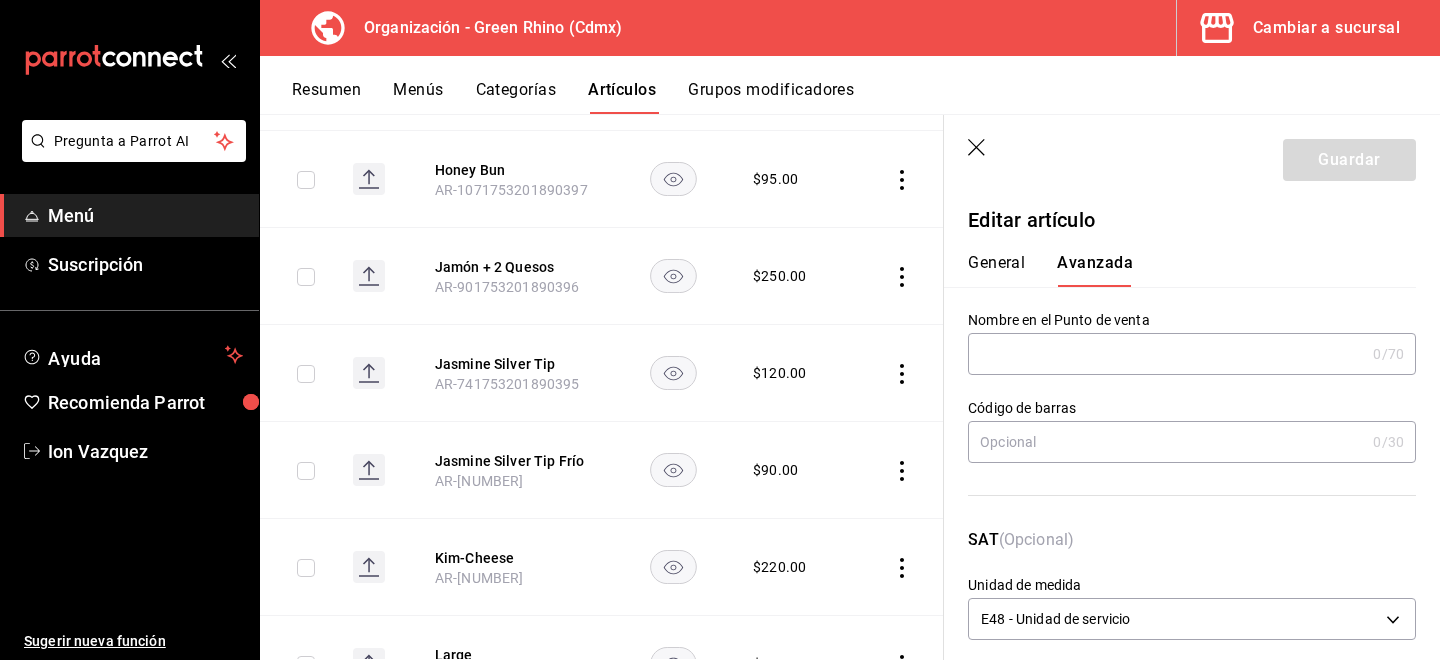 scroll, scrollTop: 278, scrollLeft: 0, axis: vertical 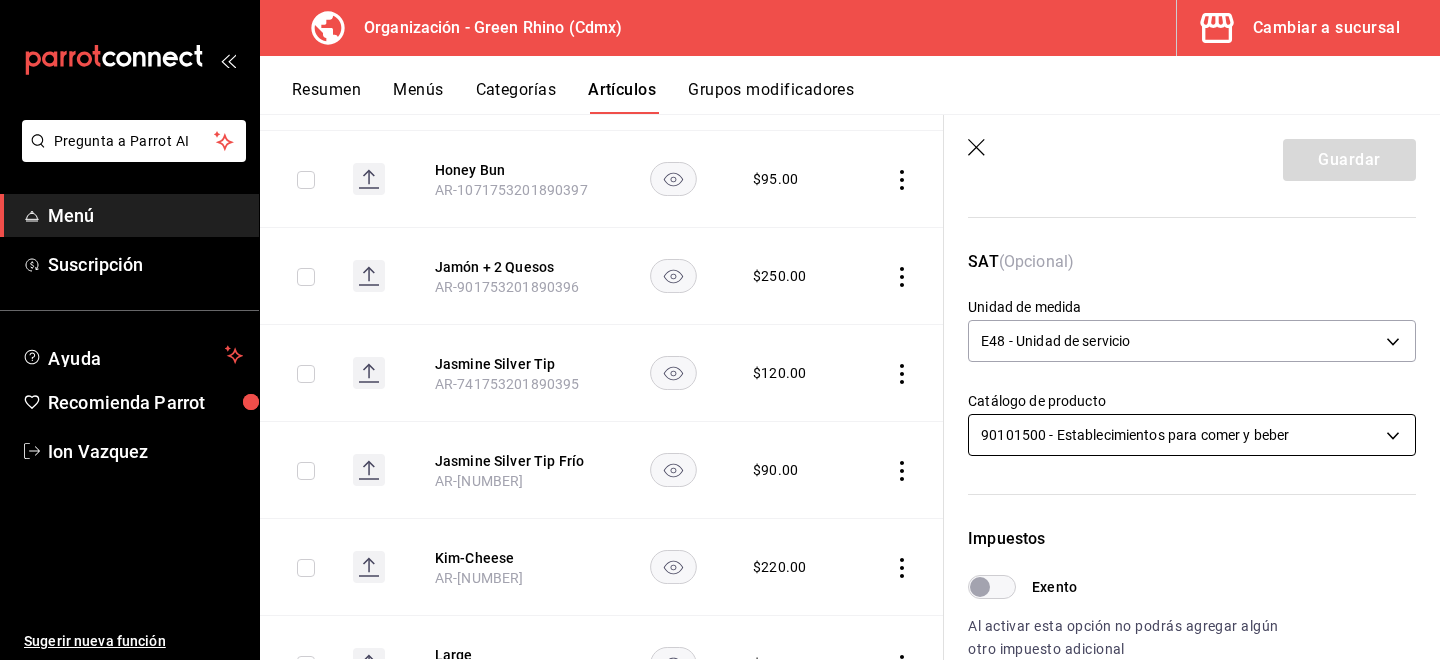 click on "Pregunta a Parrot AI Menú   Suscripción   Ayuda Recomienda Parrot   [PERSON]   Sugerir nueva función   Organización - Green Rhino ([CITY]) Cambiar a sucursal Resumen Menús Categorías Artículos Grupos modificadores Artículos organización Edita el  precio e imagen  de tus artículos.  Asigna una categoría, agrega grupos modificadores  como “sin cebolla” o “extra queso”. ​ ​ Marcas Todas las marcas, Sin marca [UUID] Categorías Todas las categorías, Sin categoría [UUID], [UUID], [UUID], [UUID], [UUID], [UUID], [UUID], [UUID] Tipo de venta Todos los artículos ALL Ordenar Artículo Disponible Precio Agua Mineral Grande AR-[NUMBER] $ 60.00 Agua Mineral Pequeña AR-[NUMBER] $ 45.00 Americano AR-[NUMBER] $ 50.00" at bounding box center [720, 330] 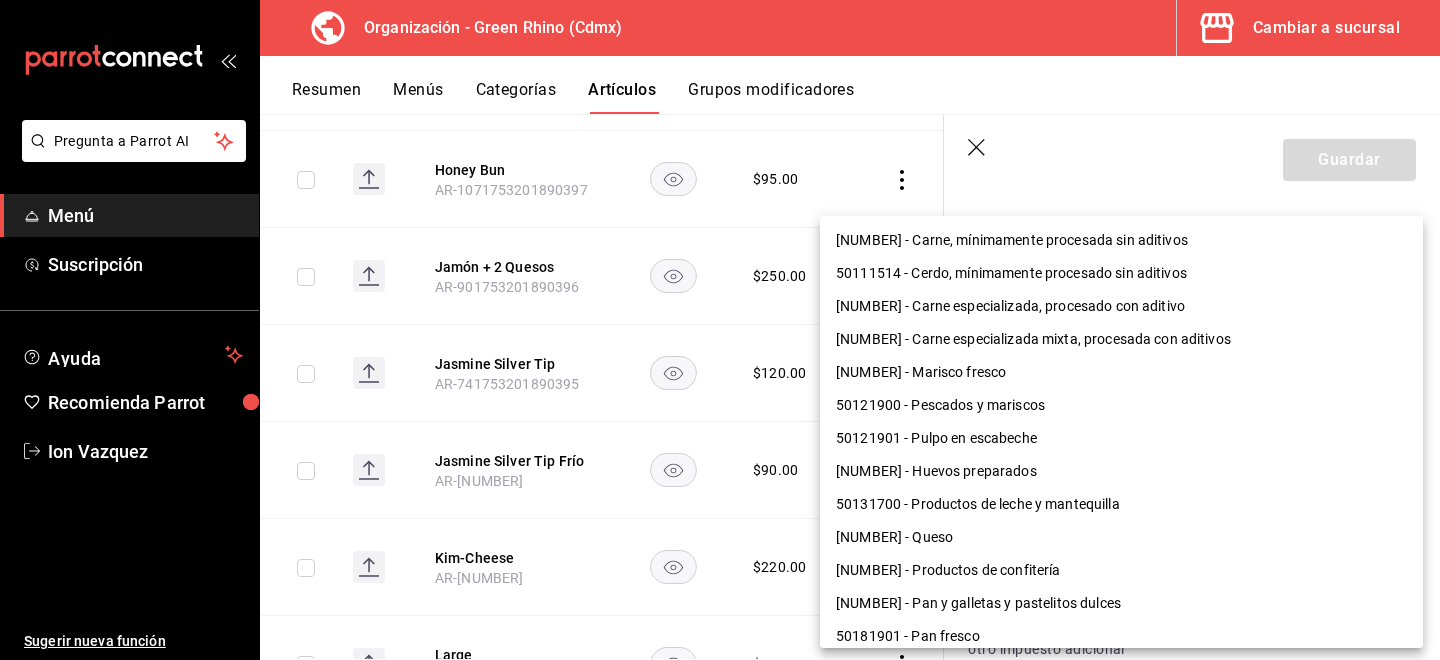 scroll, scrollTop: 1300, scrollLeft: 0, axis: vertical 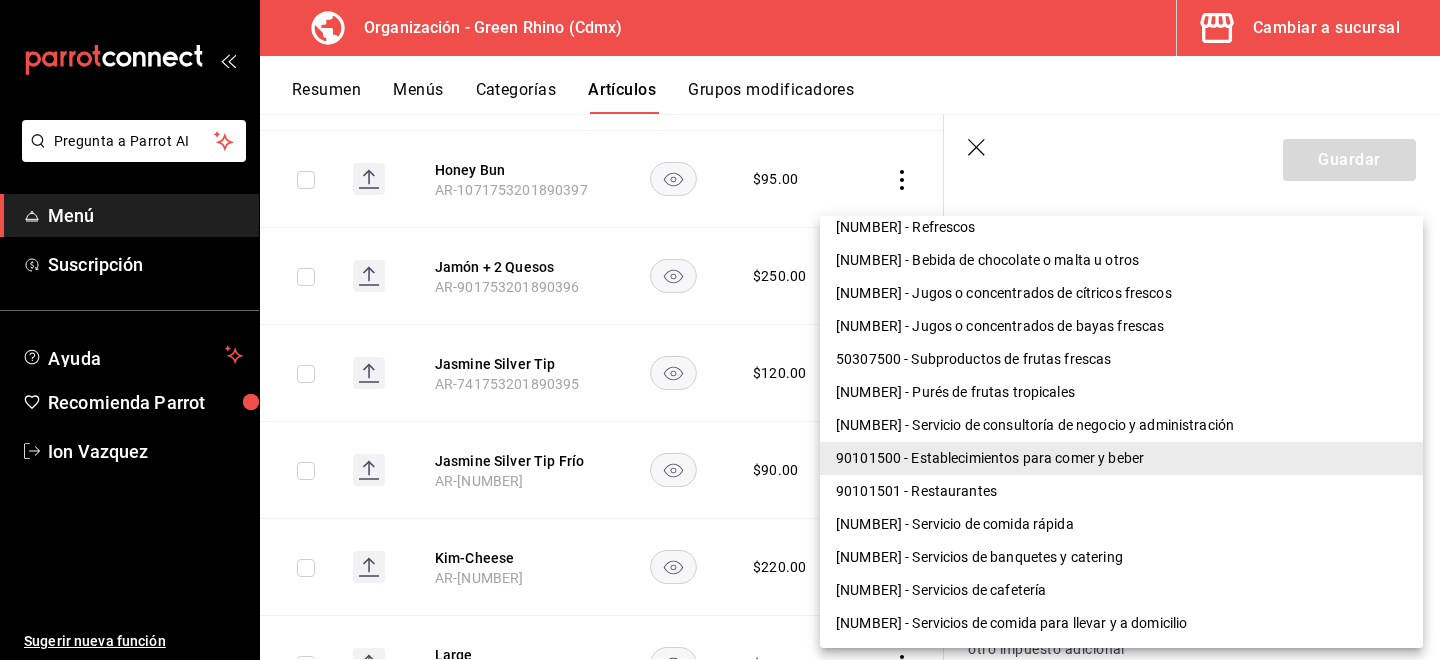 click on "90101501 - Restaurantes" at bounding box center [1121, 491] 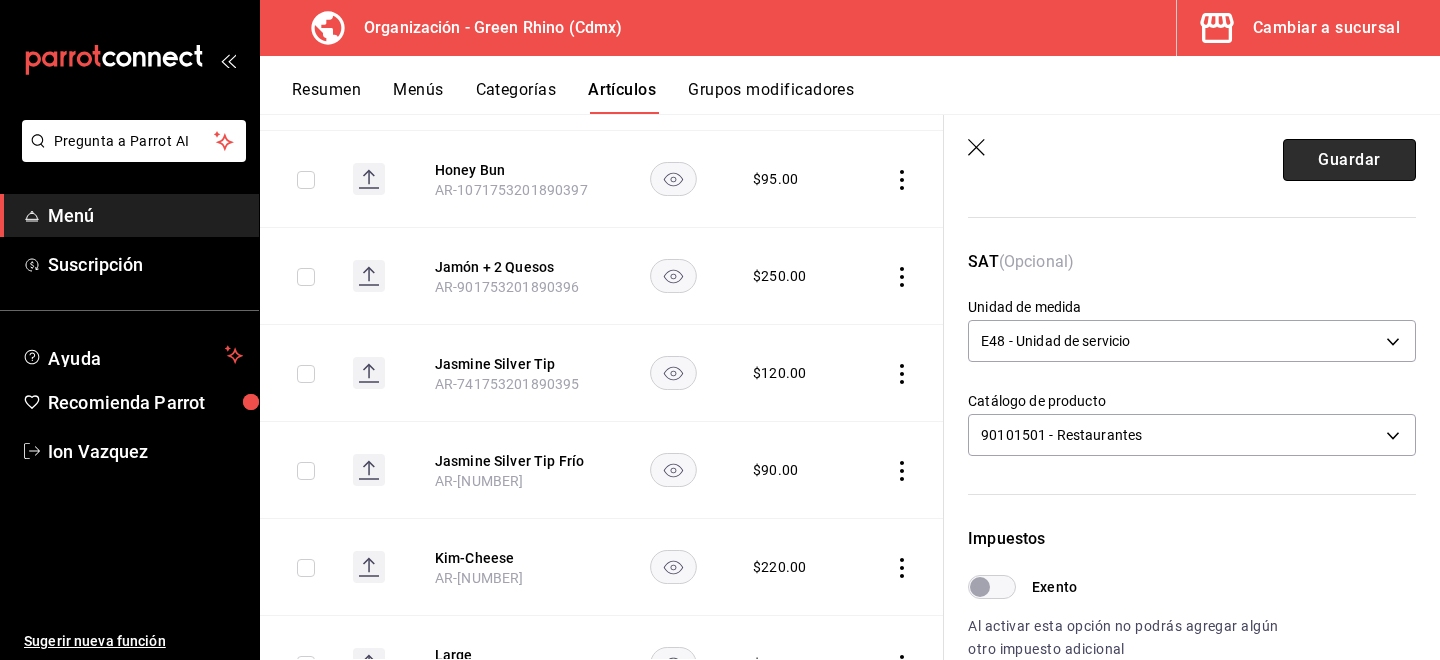 click on "Guardar" at bounding box center (1349, 160) 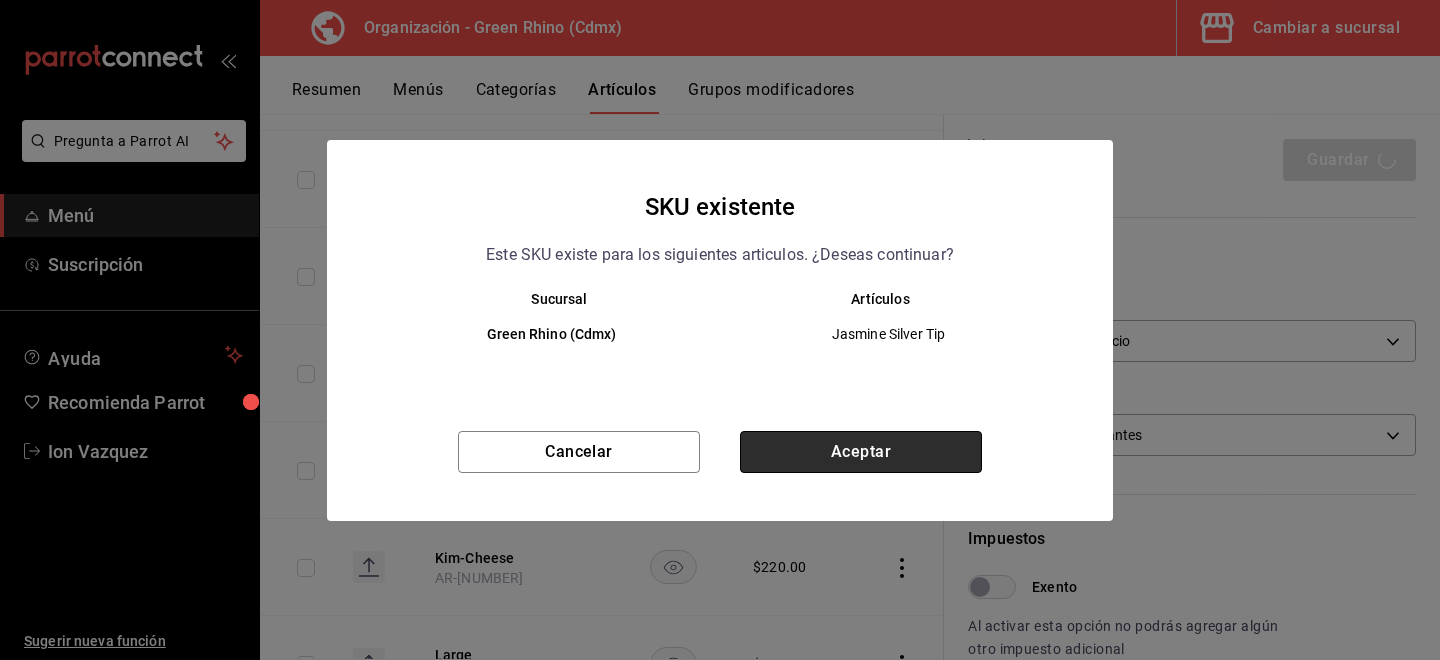 click on "Aceptar" at bounding box center (861, 452) 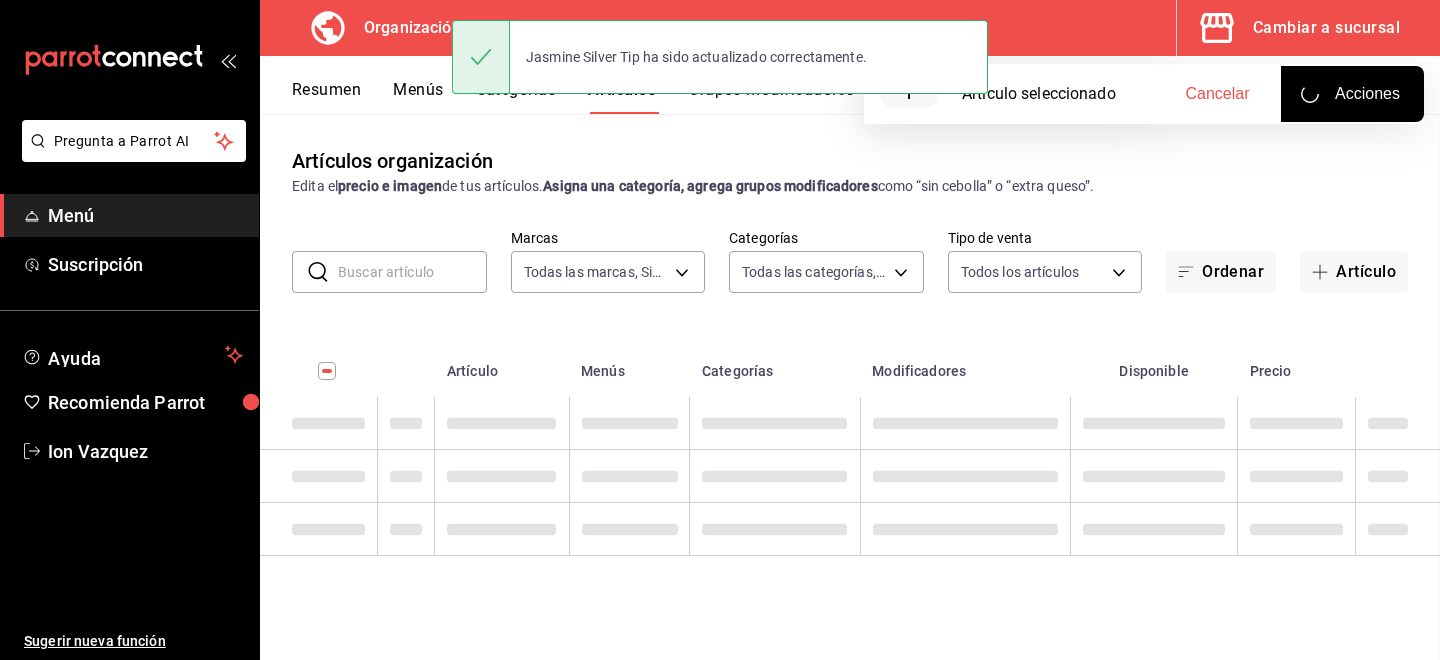 scroll, scrollTop: 0, scrollLeft: 0, axis: both 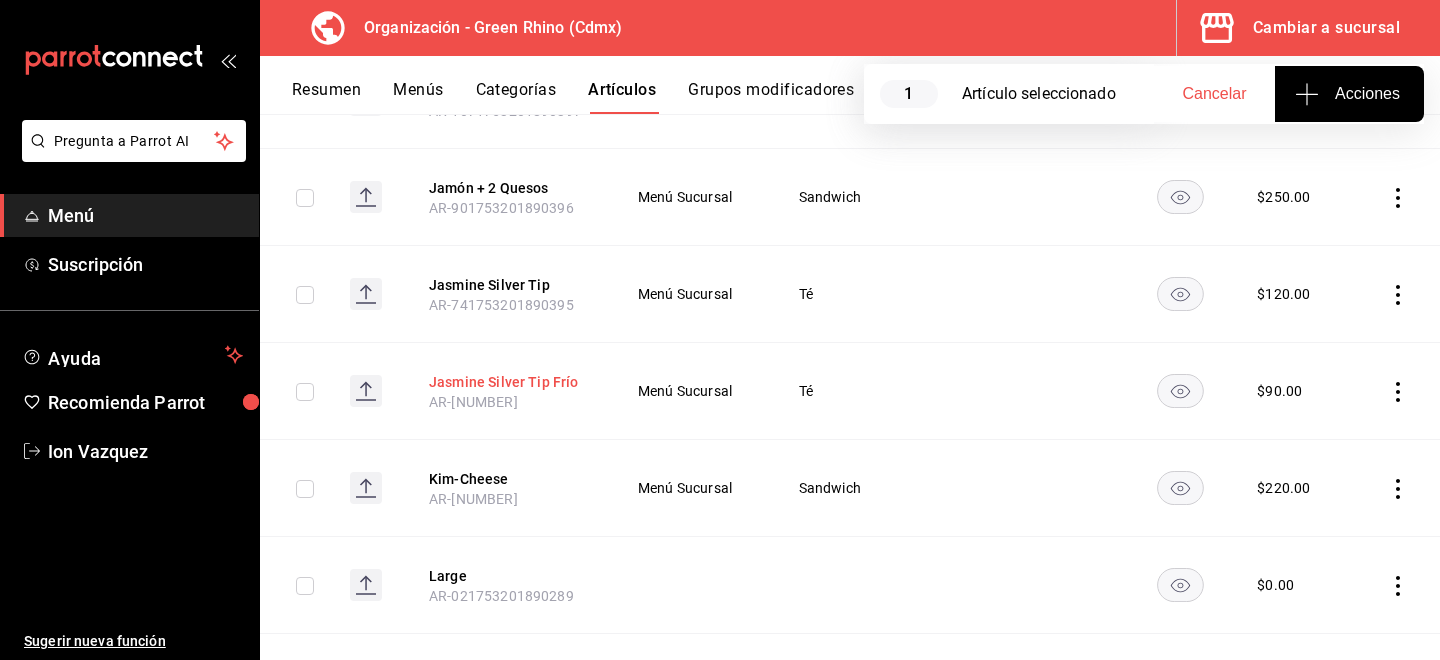 click on "Jasmine Silver Tip Frío" at bounding box center [509, 382] 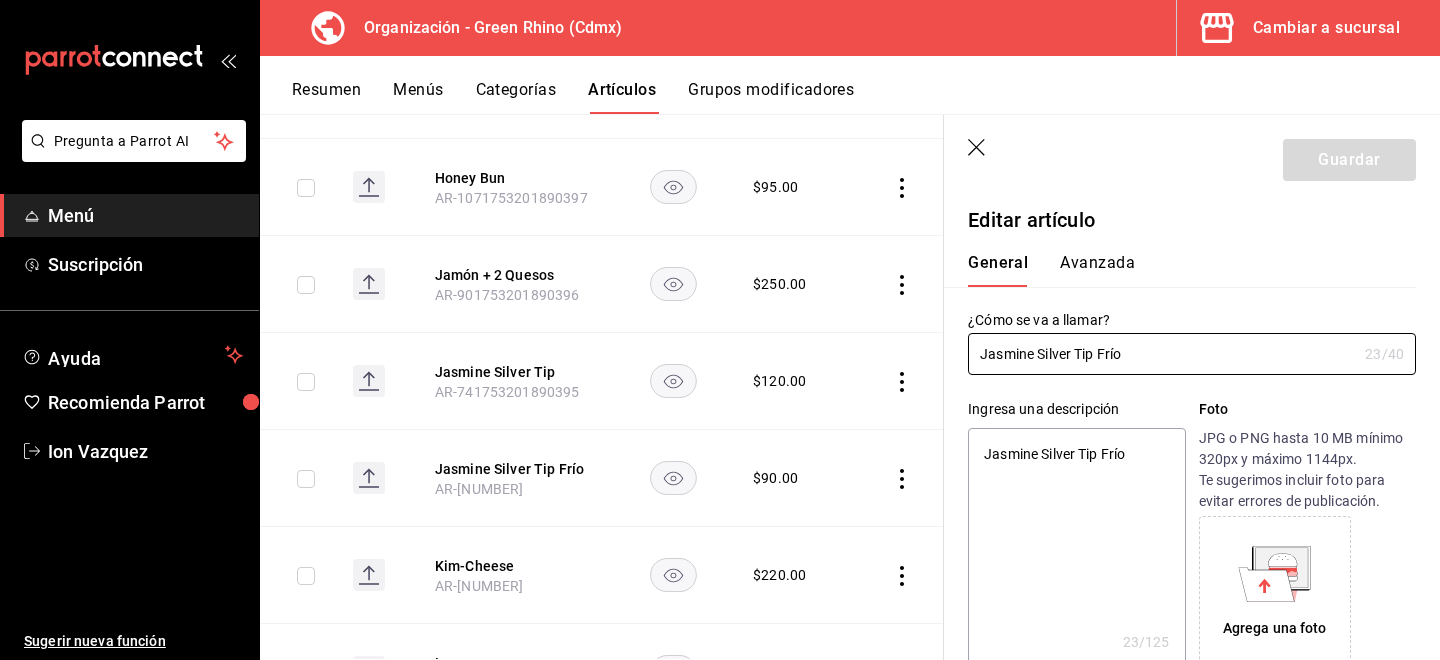 type on "x" 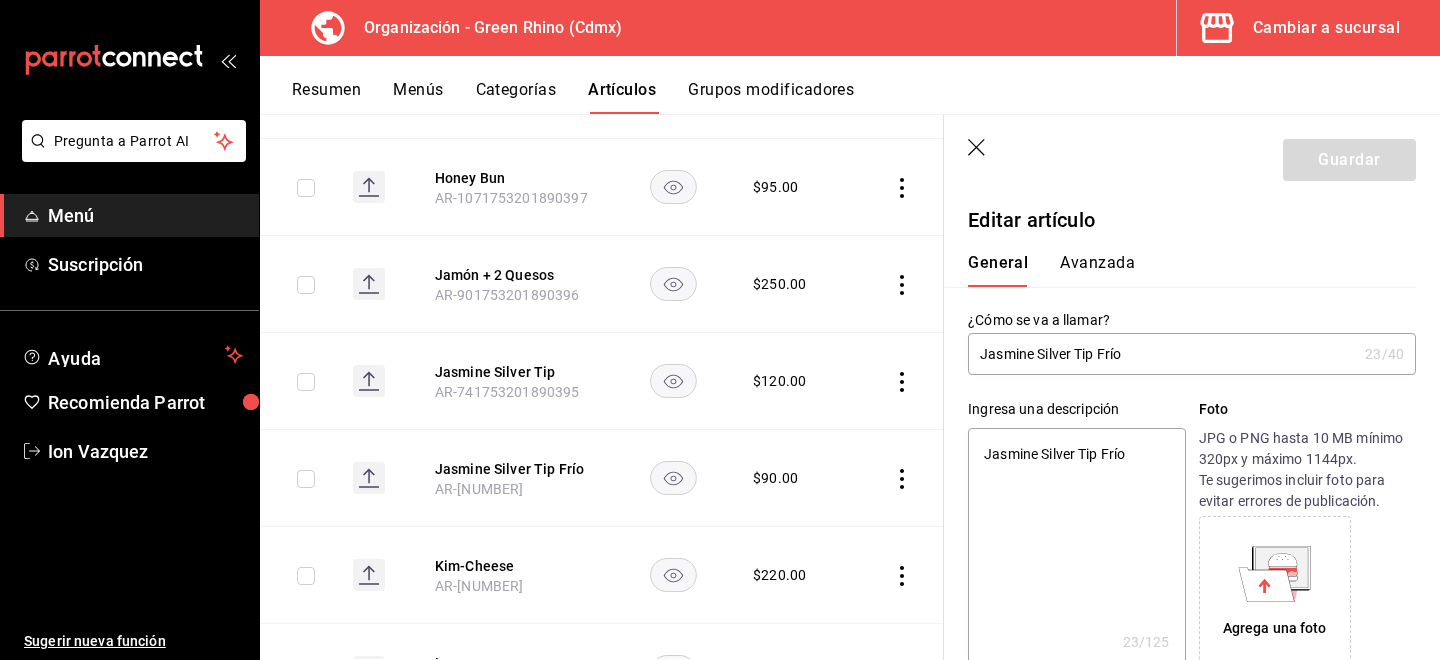 click on "Avanzada" at bounding box center (1097, 270) 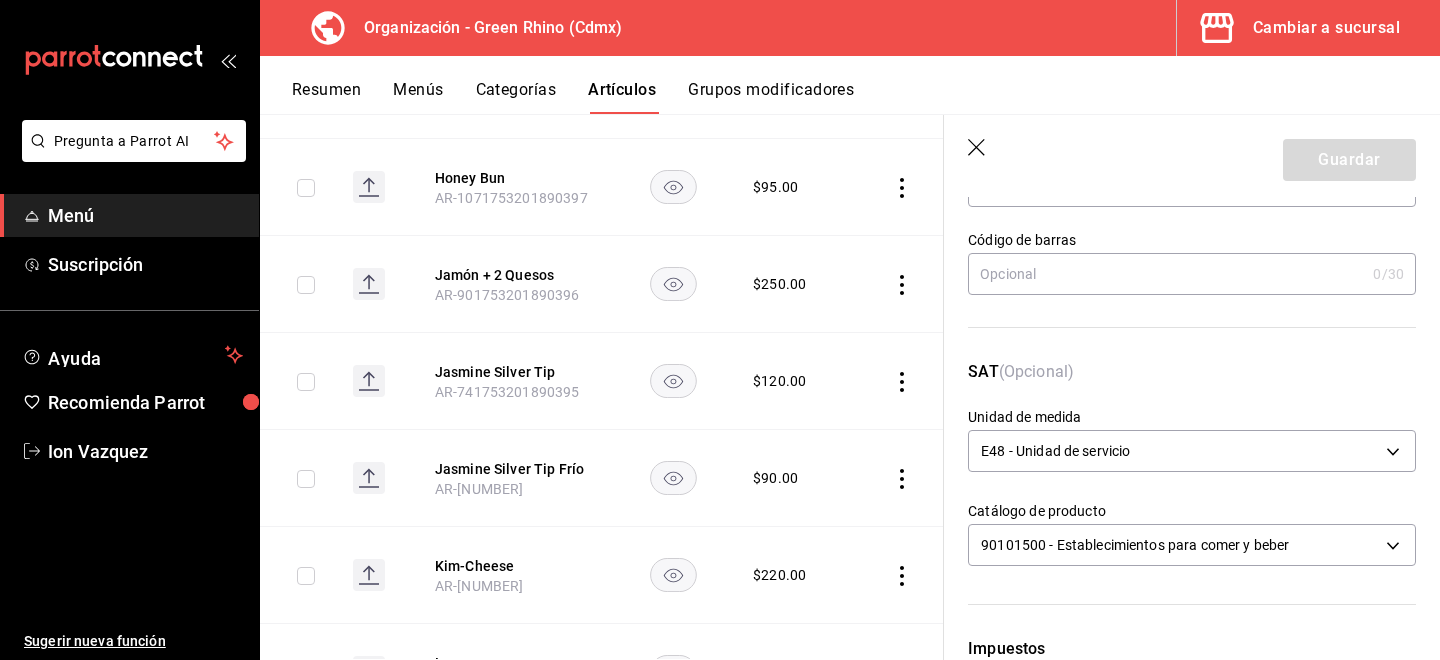 scroll, scrollTop: 215, scrollLeft: 0, axis: vertical 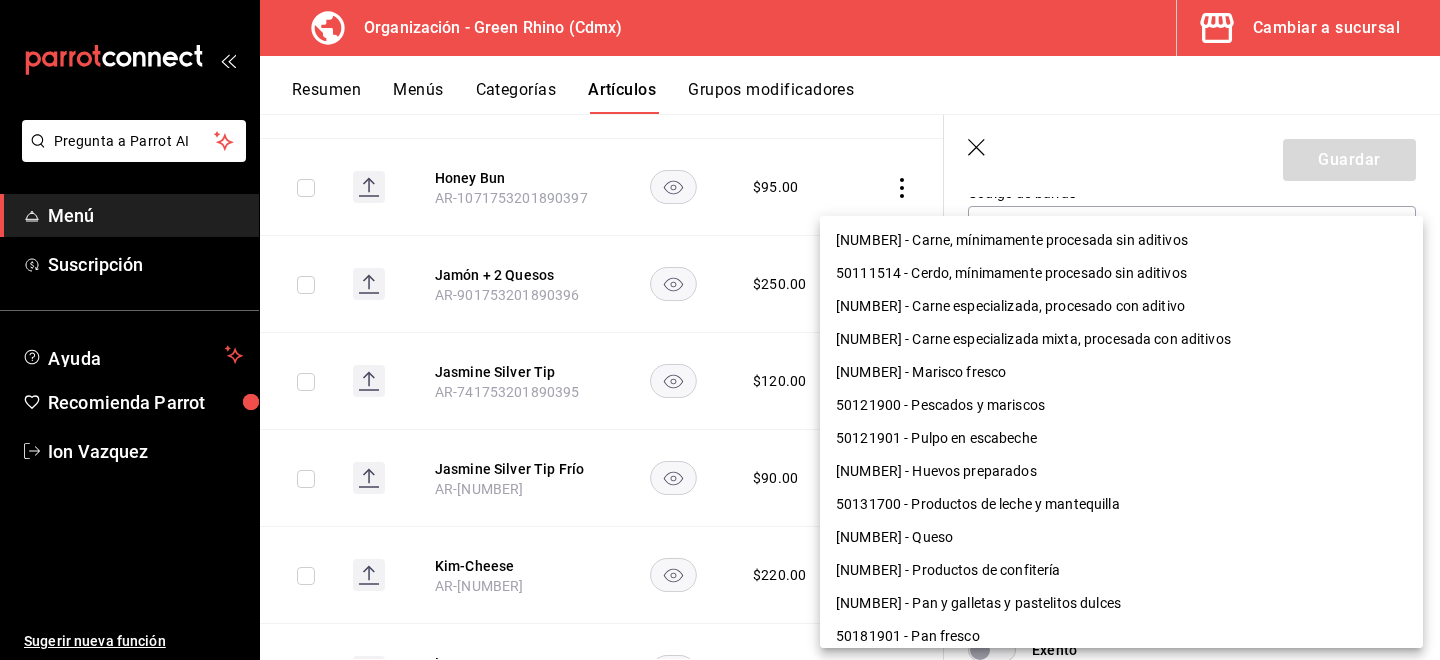 click on "Pregunta a Parrot AI Menú   Suscripción   Ayuda Recomienda Parrot   [PERSON]   Sugerir nueva función   Organización - Green Rhino ([CITY]) Cambiar a sucursal Resumen Menús Categorías Artículos Grupos modificadores Artículos organización Edita el  precio e imagen  de tus artículos.  Asigna una categoría, agrega grupos modificadores  como “sin cebolla” o “extra queso”. ​ ​ Marcas Todas las marcas, Sin marca [UUID] Categorías Todas las categorías, Sin categoría [UUID], [UUID], [UUID], [UUID], [UUID], [UUID], [UUID], [UUID] Tipo de venta Todos los artículos ALL Ordenar Artículo Disponible Precio Agua Mineral Grande AR-[NUMBER] $ 60.00 Agua Mineral Pequeña AR-[NUMBER] $ 45.00 Americano AR-[NUMBER] $ 50.00" at bounding box center [720, 330] 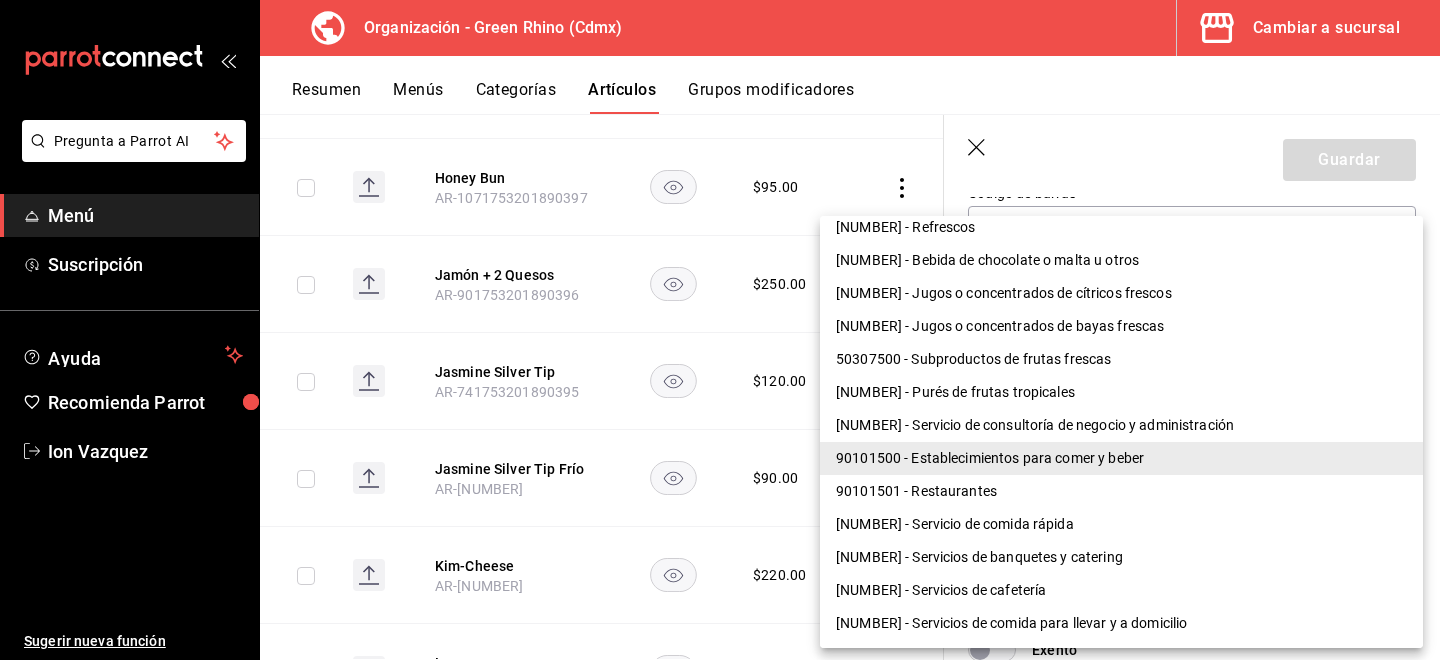 click on "90101501 - Restaurantes" at bounding box center [1121, 491] 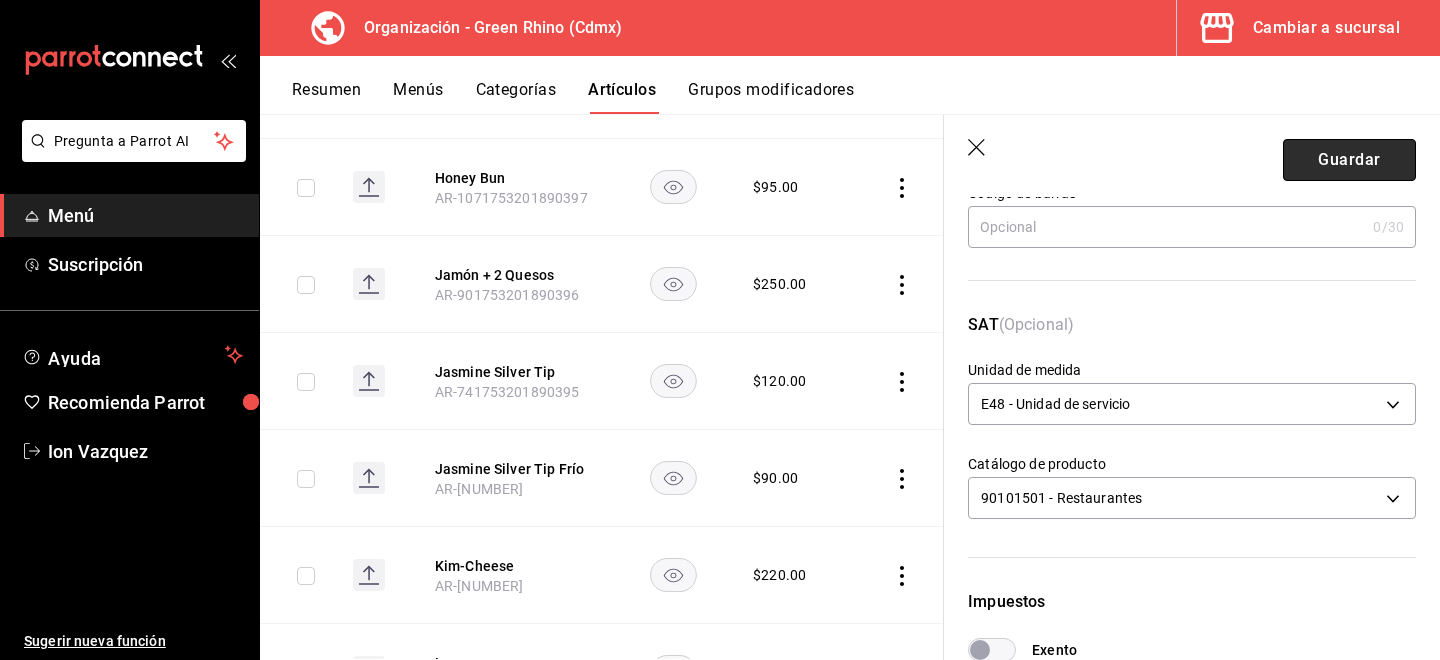 click on "Guardar" at bounding box center (1349, 160) 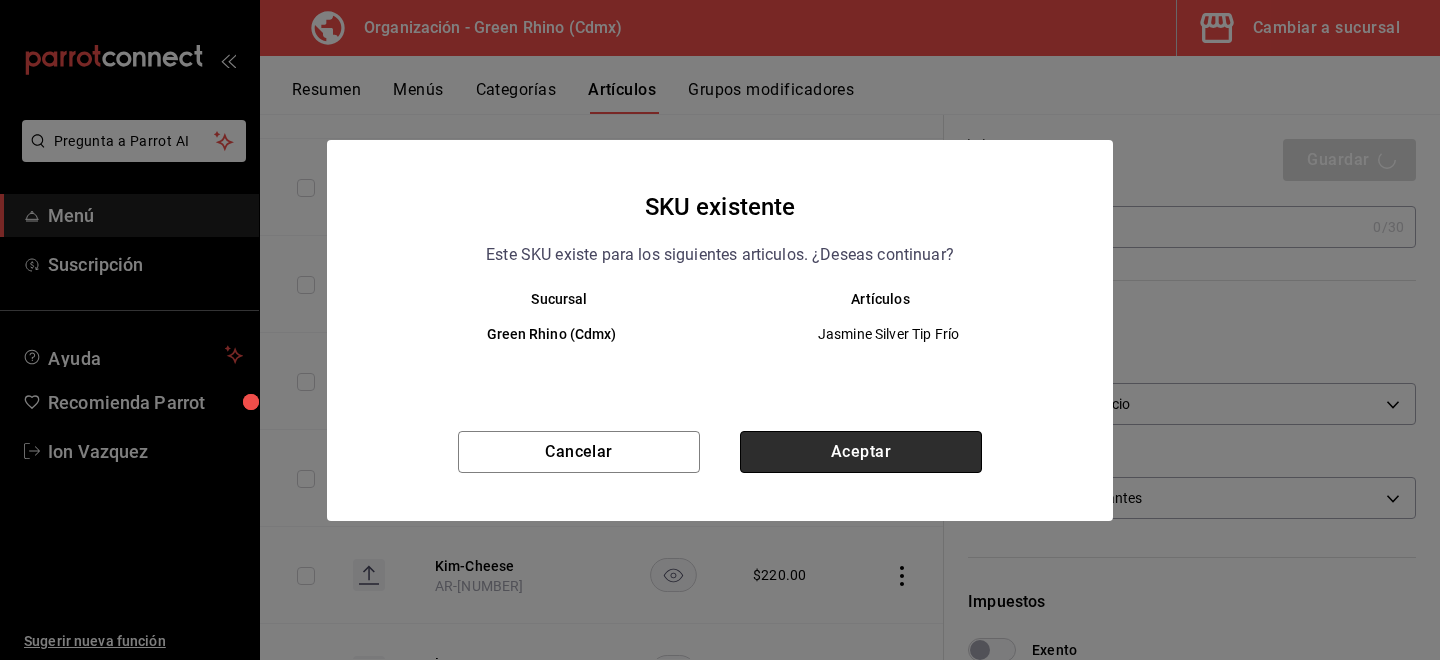 click on "Aceptar" at bounding box center [861, 452] 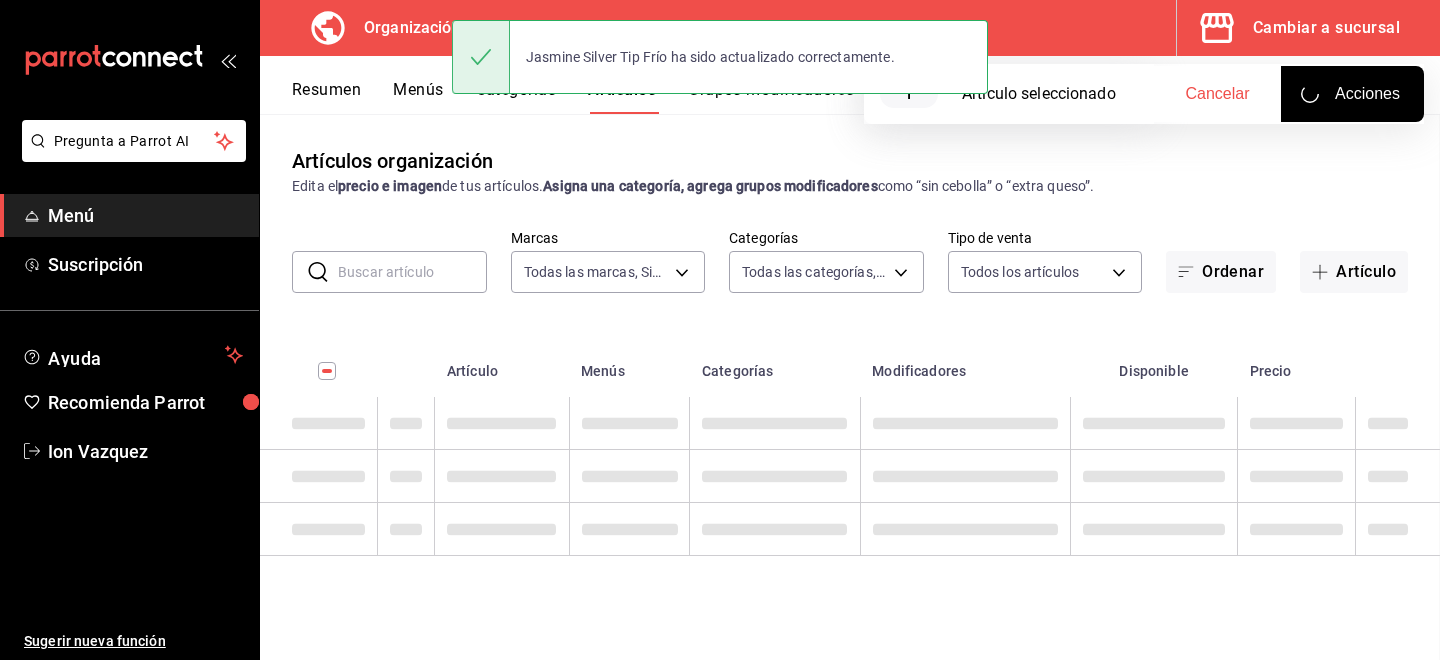 scroll, scrollTop: 0, scrollLeft: 0, axis: both 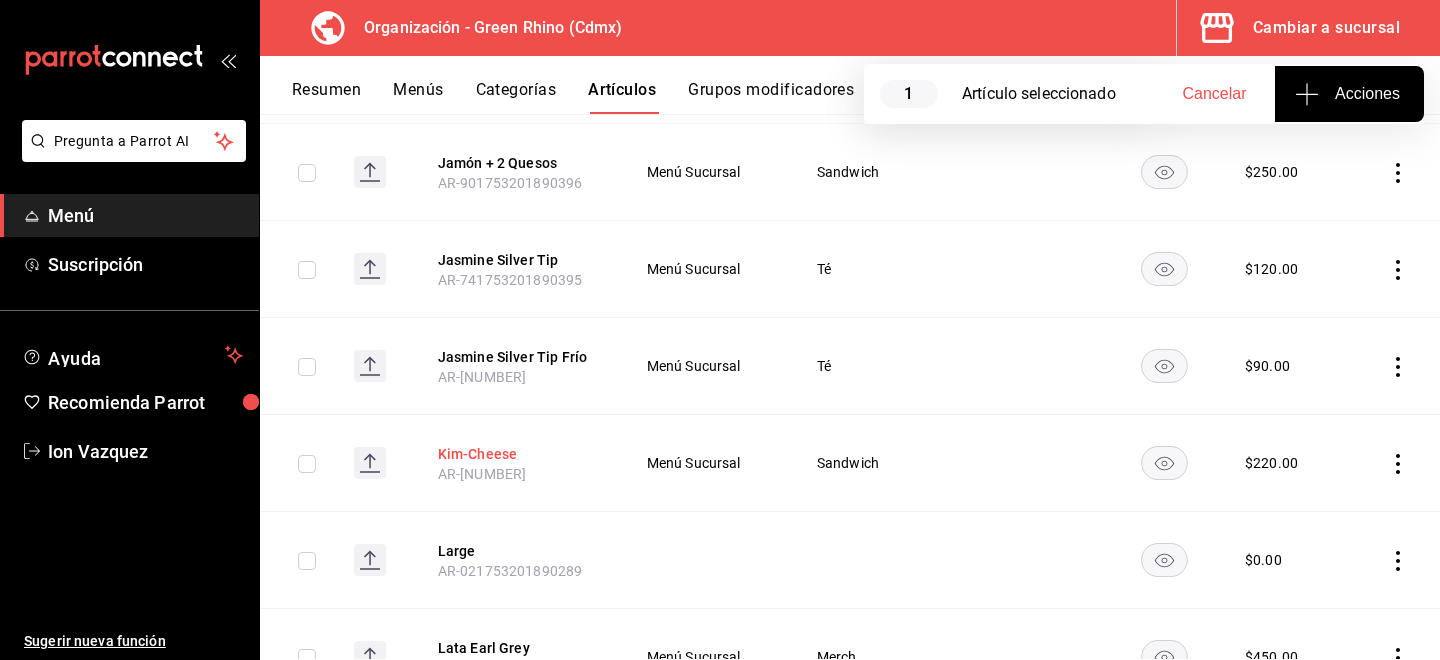 click on "Kim-Cheese" at bounding box center [518, 454] 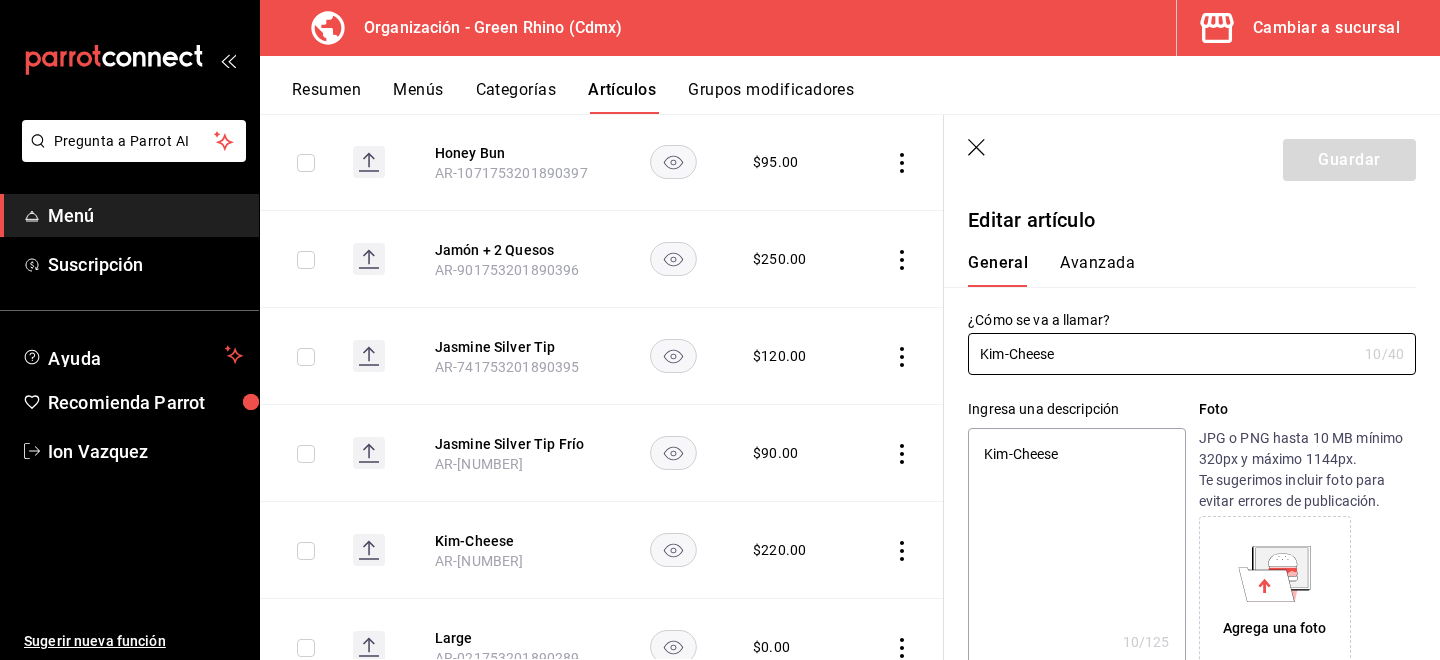 type on "x" 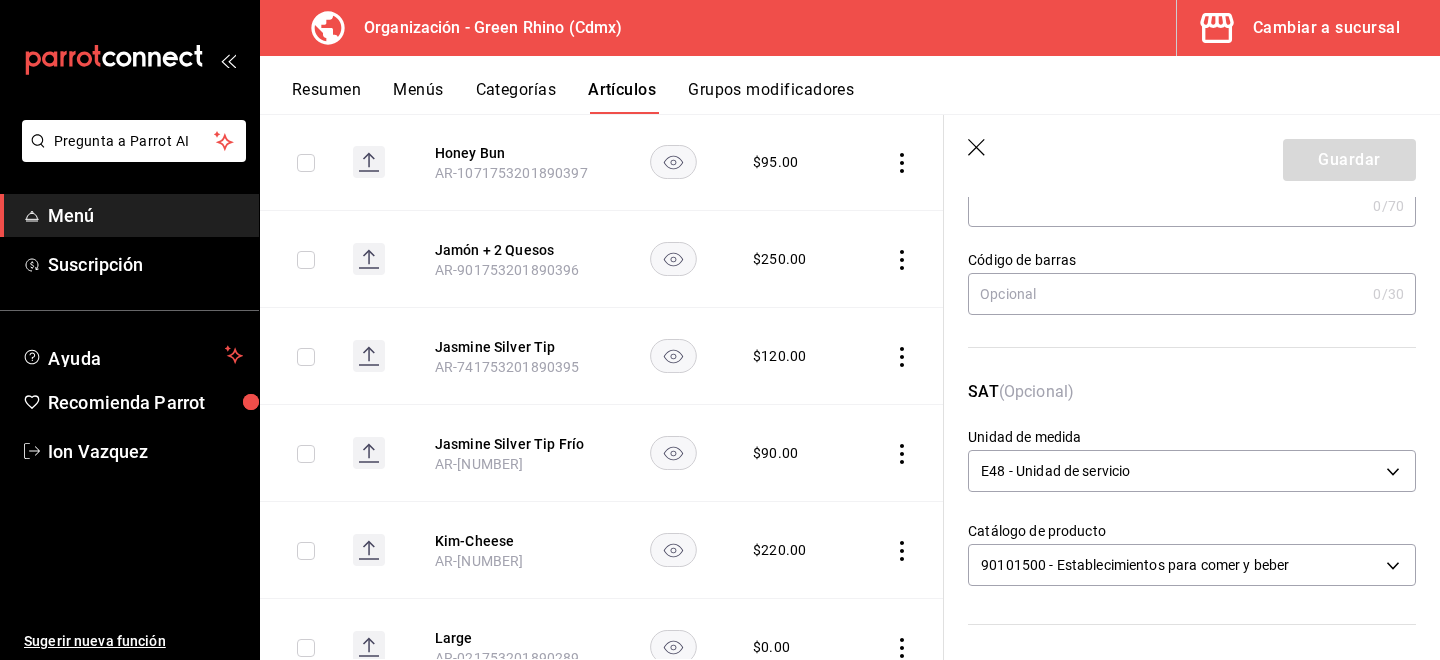 scroll, scrollTop: 158, scrollLeft: 0, axis: vertical 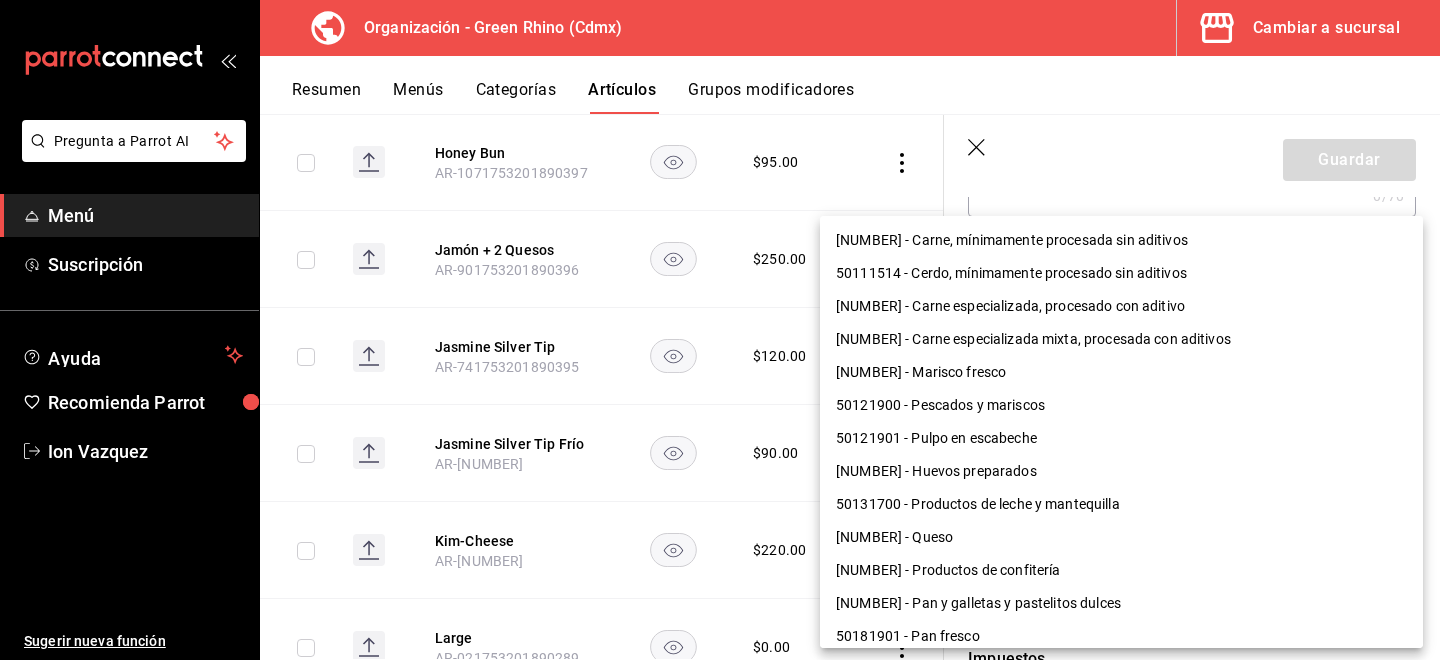 click on "Pregunta a Parrot AI Menú   Suscripción   Ayuda Recomienda Parrot   [PERSON]   Sugerir nueva función   Organización - Green Rhino ([CITY]) Cambiar a sucursal Resumen Menús Categorías Artículos Grupos modificadores Artículos organización Edita el  precio e imagen  de tus artículos.  Asigna una categoría, agrega grupos modificadores  como “sin cebolla” o “extra queso”. ​ ​ Marcas Todas las marcas, Sin marca [UUID] Categorías Todas las categorías, Sin categoría [UUID], [UUID], [UUID], [UUID], [UUID], [UUID], [UUID], [UUID] Tipo de venta Todos los artículos ALL Ordenar Artículo Disponible Precio Agua Mineral Grande AR-[NUMBER] $ 60.00 Agua Mineral Pequeña AR-[NUMBER] $ 45.00 Americano AR-[NUMBER] $ 50.00" at bounding box center (720, 330) 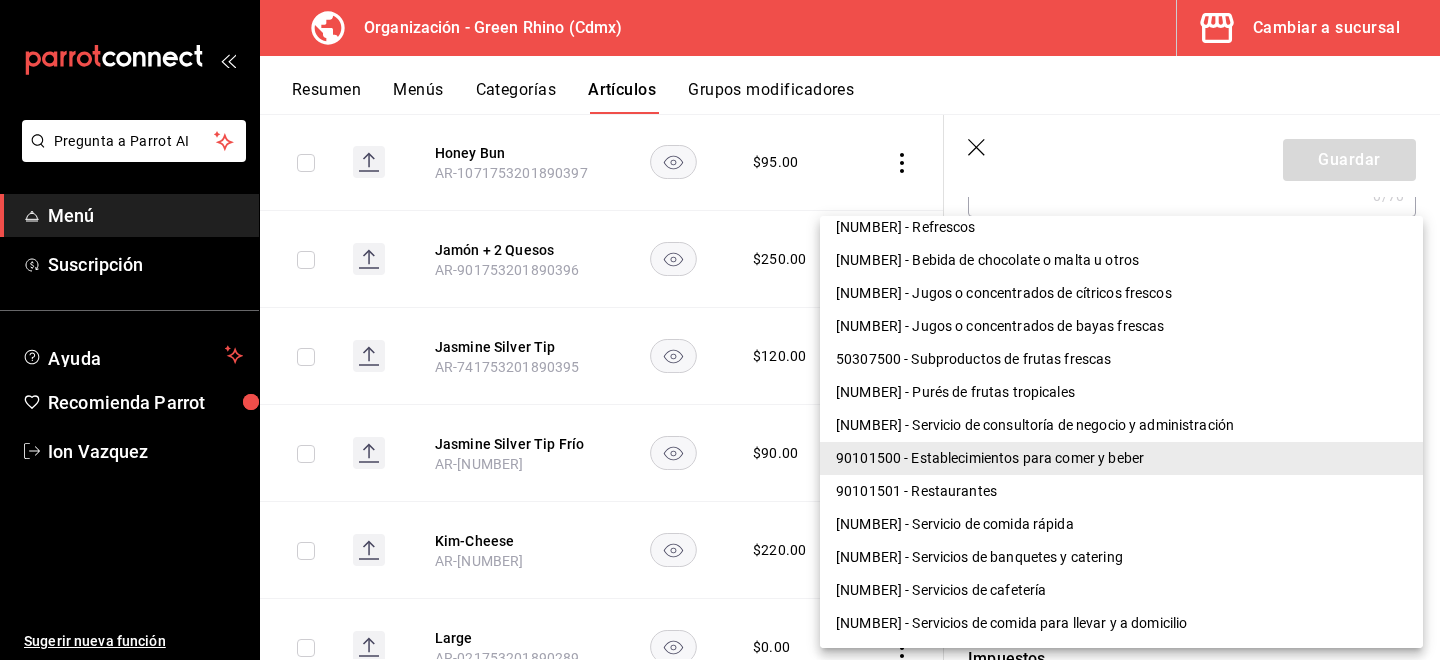 click on "90101501 - Restaurantes" at bounding box center (1121, 491) 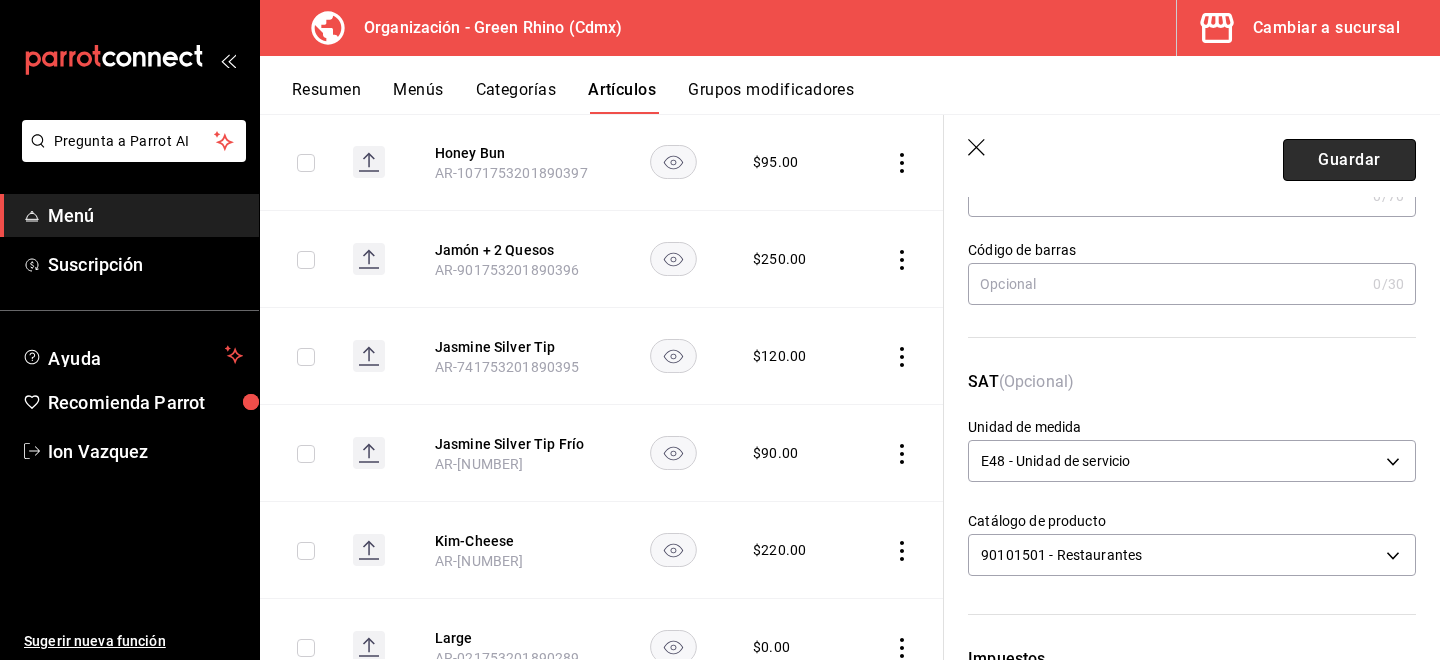 click on "Guardar" at bounding box center [1349, 160] 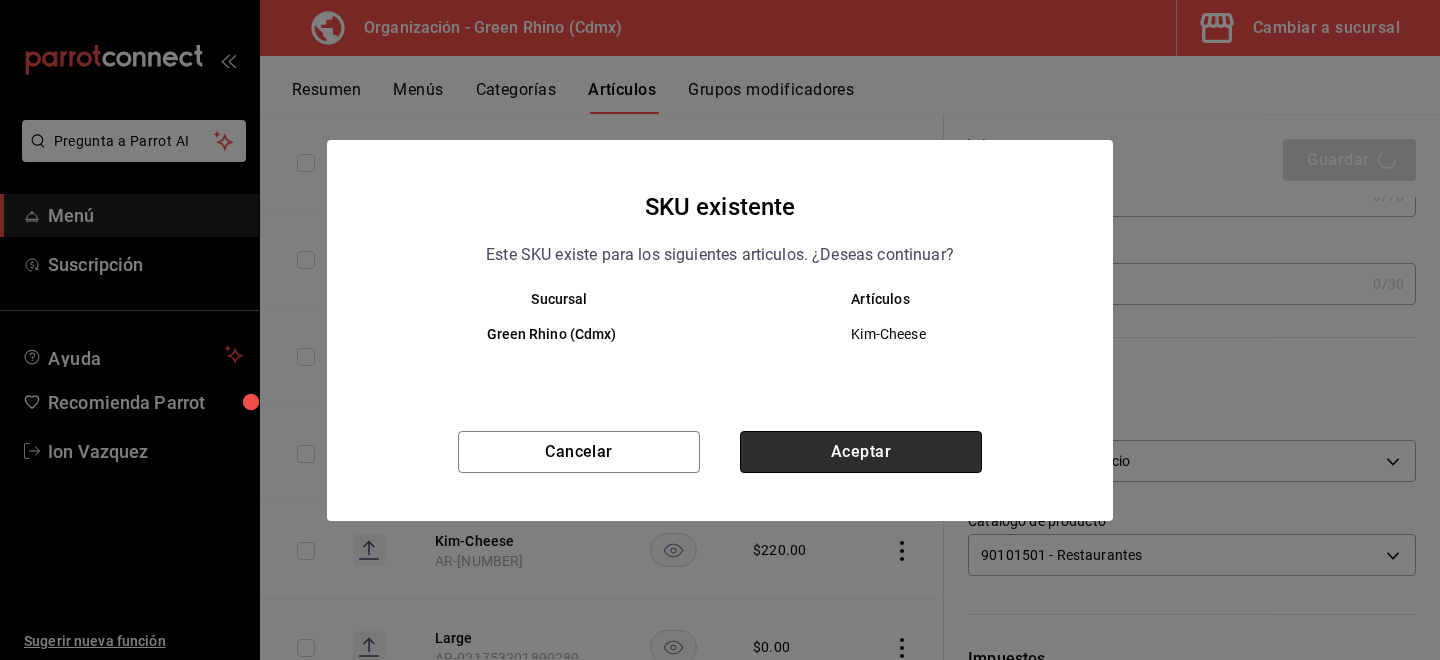 click on "Aceptar" at bounding box center (861, 452) 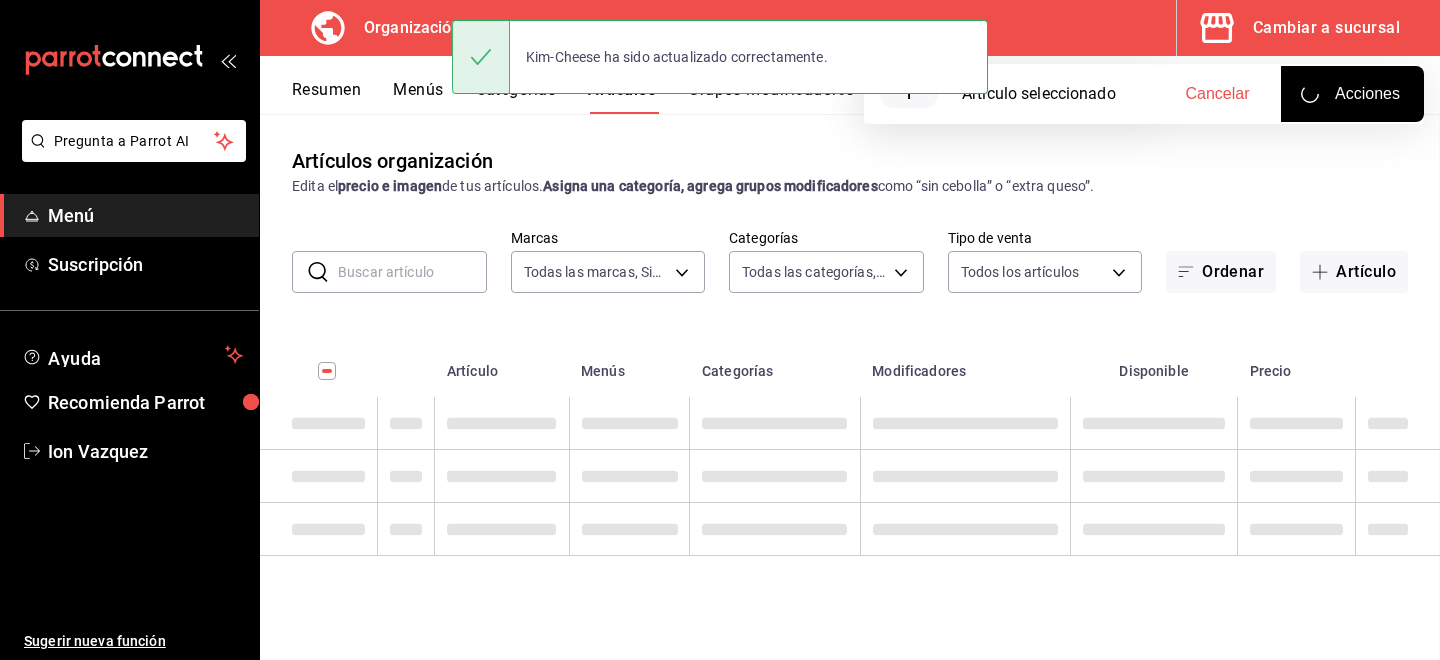 scroll, scrollTop: 0, scrollLeft: 0, axis: both 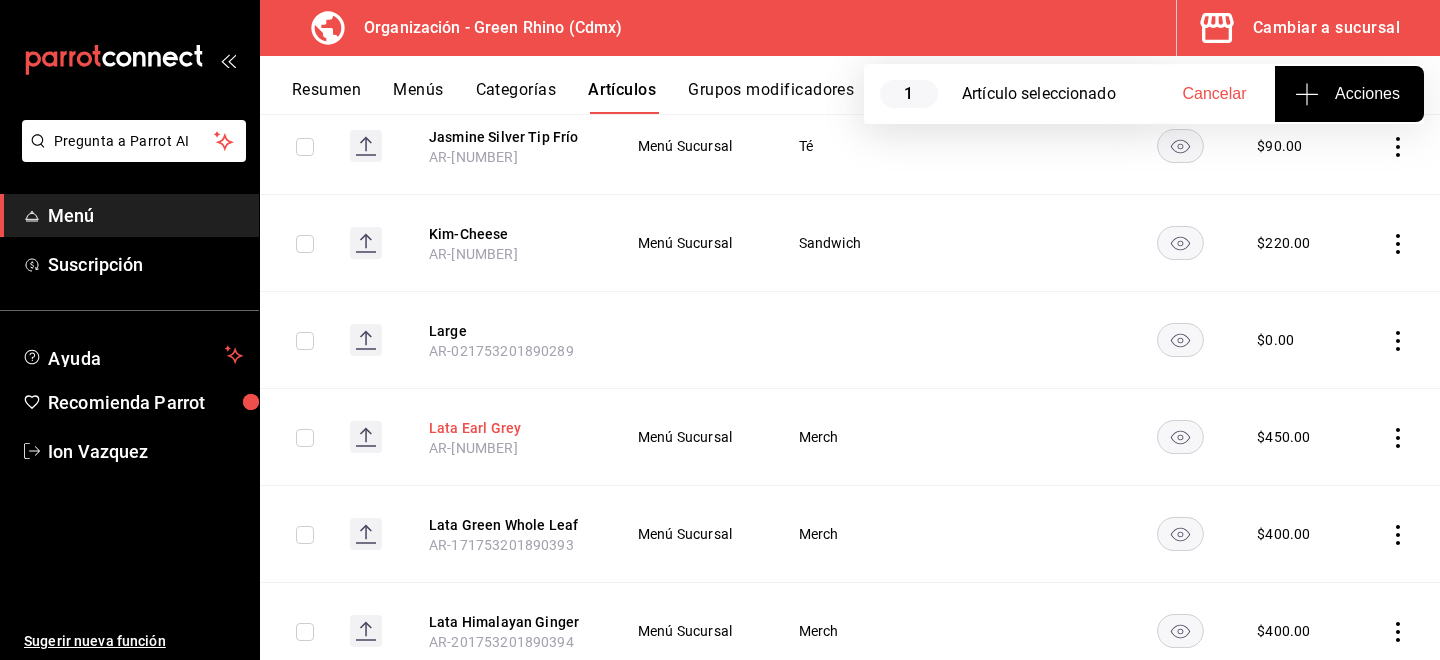 click on "Lata Earl Grey" at bounding box center (509, 428) 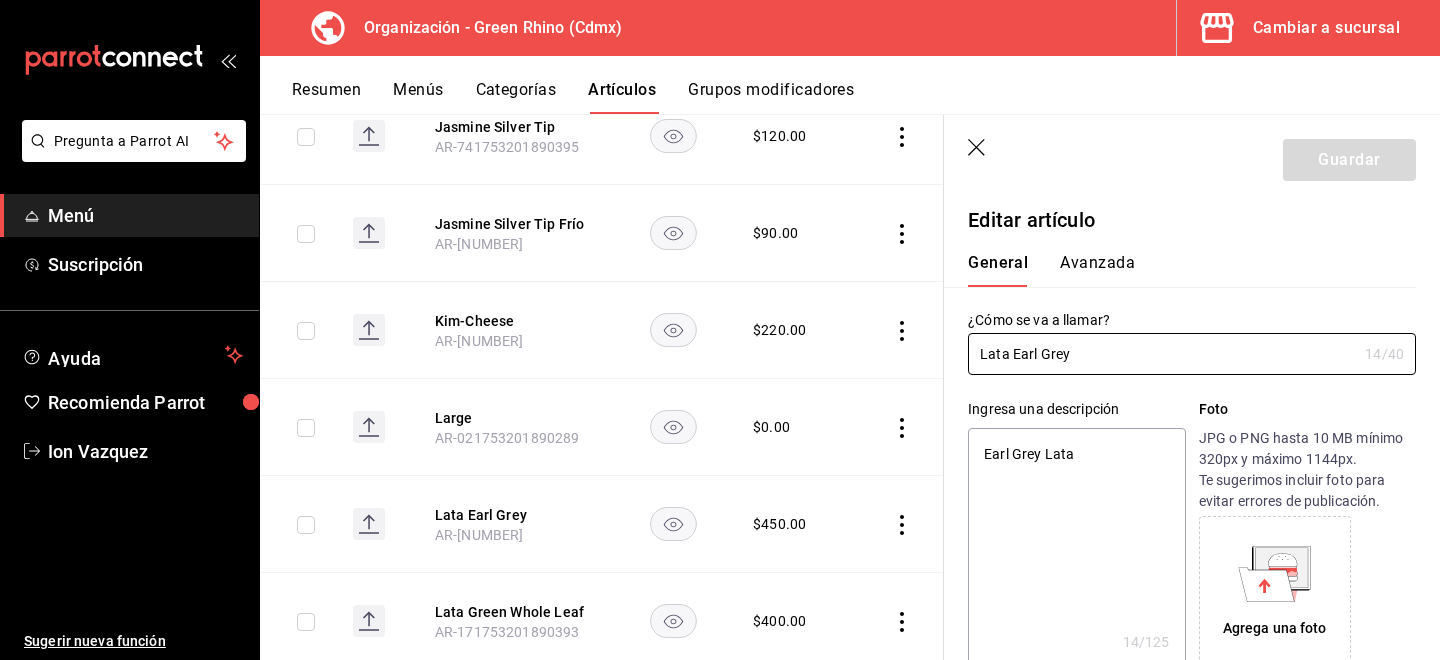 type on "x" 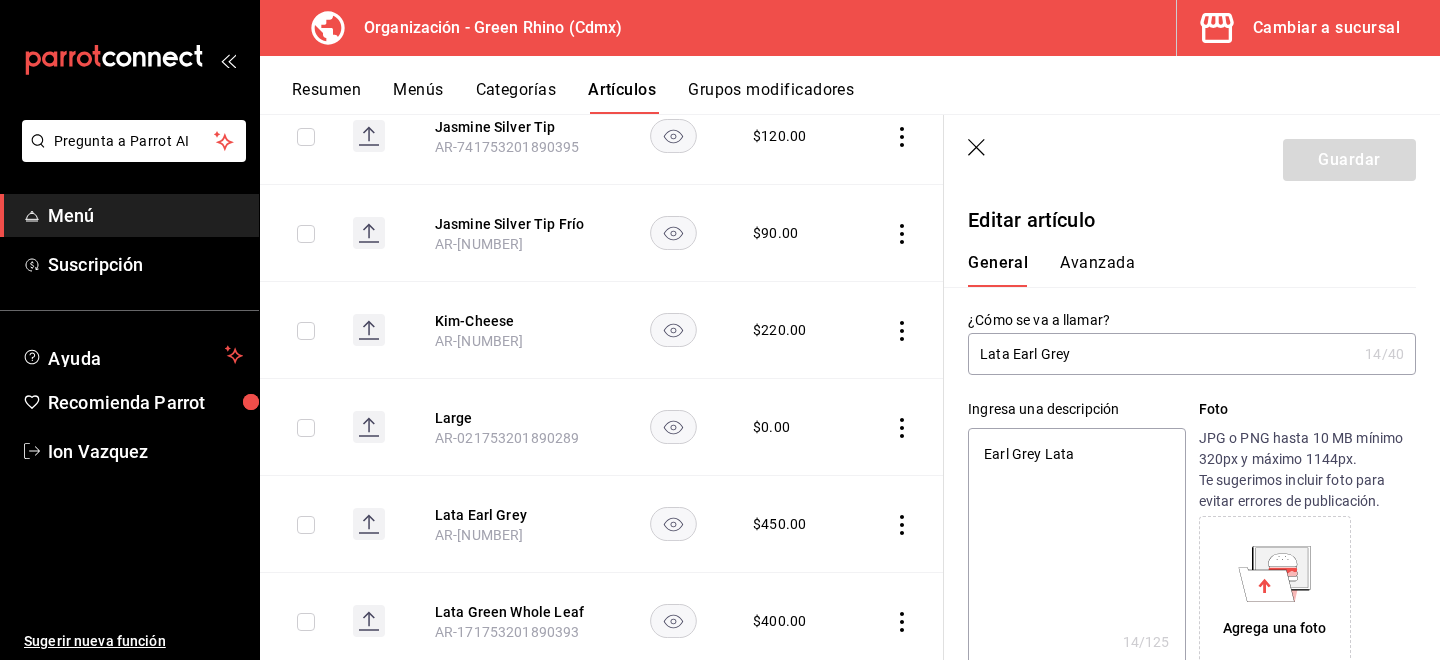 click on "Avanzada" at bounding box center [1097, 270] 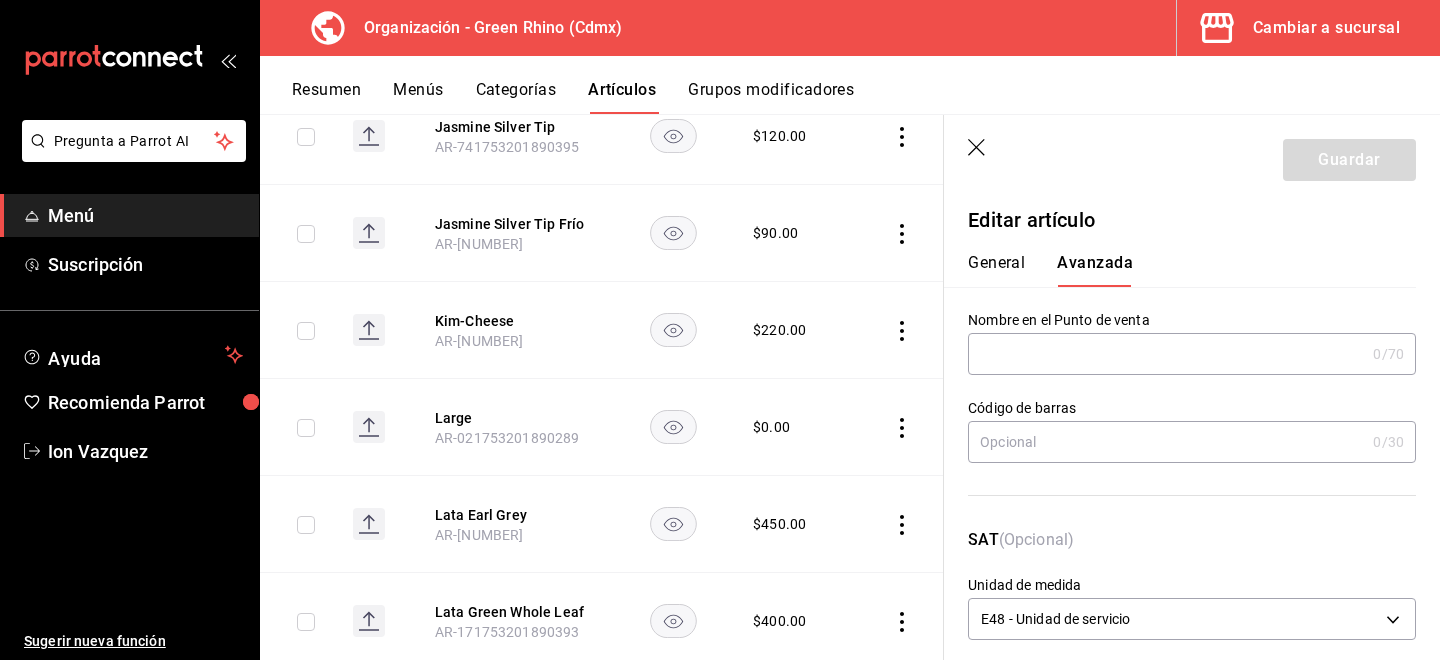 scroll, scrollTop: 157, scrollLeft: 0, axis: vertical 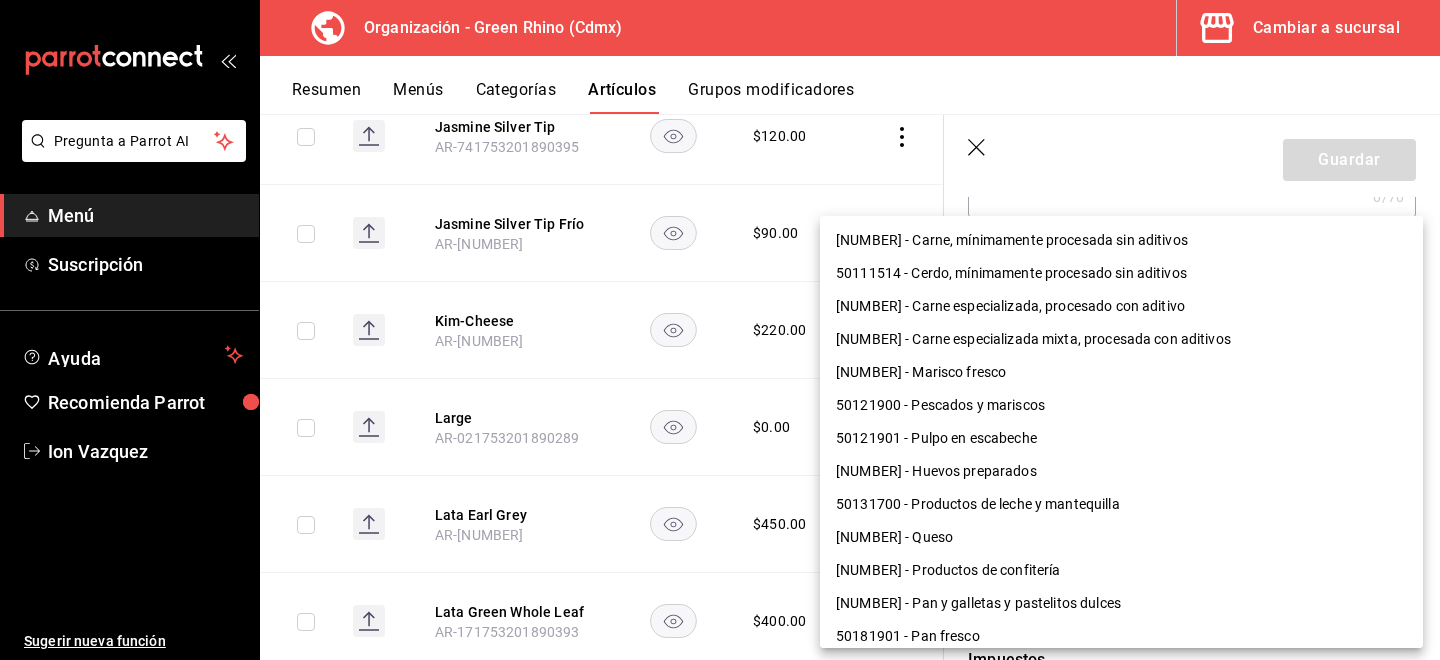 click on "Pregunta a Parrot AI Menú   Suscripción   Ayuda Recomienda Parrot   [NAME]   Sugerir nueva función   Organización - Green Rhino ([CITY]) Cambiar a sucursal Resumen Menús Categorías Artículos Grupos modificadores Artículos organización Edita el  precio e imagen  de tus artículos.  Asigna una categoría, agrega grupos modificadores  como “sin cebolla” o “extra queso”. ​ ​ Marcas Todas las marcas, Sin marca [UUID] Categorías Todas las categorías, Sin categoría [UUID], [UUID], [UUID], [UUID], [UUID], [UUID], [UUID], [UUID] Tipo de venta Todos los artículos ALL Ordenar Artículo Disponible Precio Agua Mineral Grande AR-921753201890396 $ 60.00 Agua Mineral Pequeña AR-931753201890396 $ 45.00 Americano AR-471753201890395 $ 50.00" at bounding box center (720, 330) 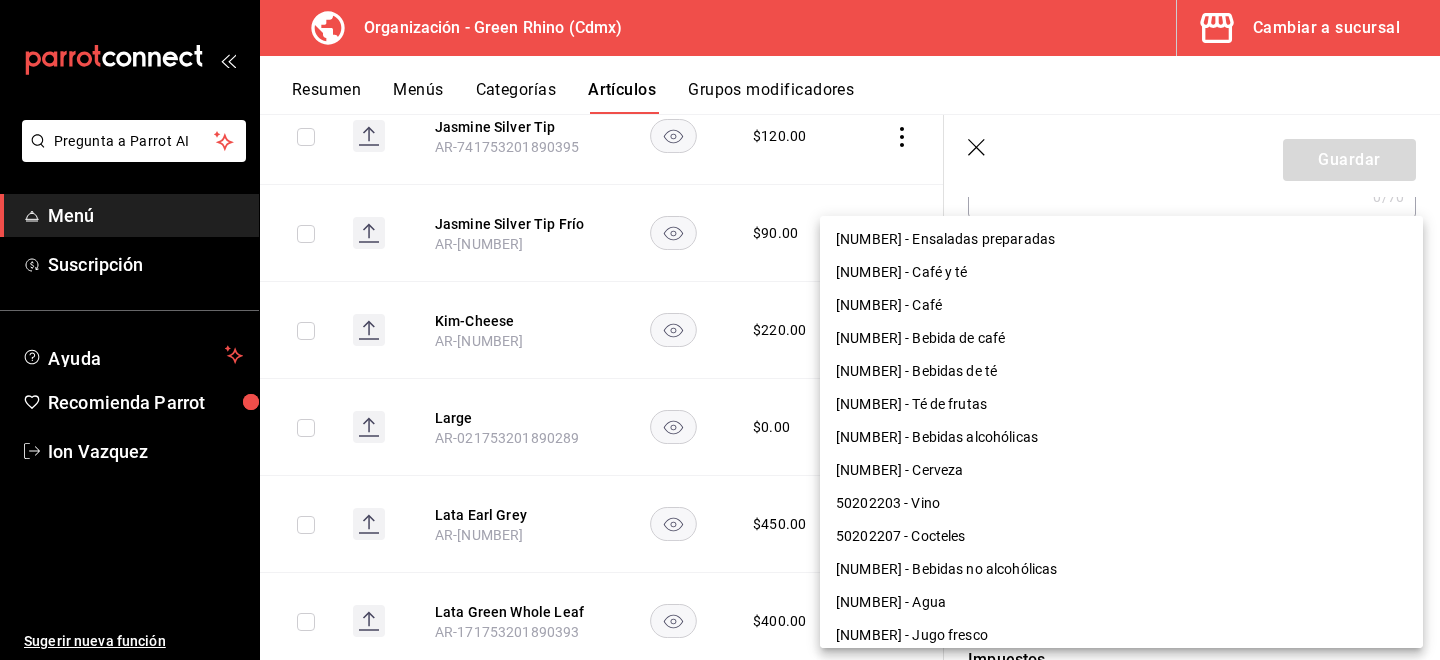 scroll, scrollTop: 836, scrollLeft: 0, axis: vertical 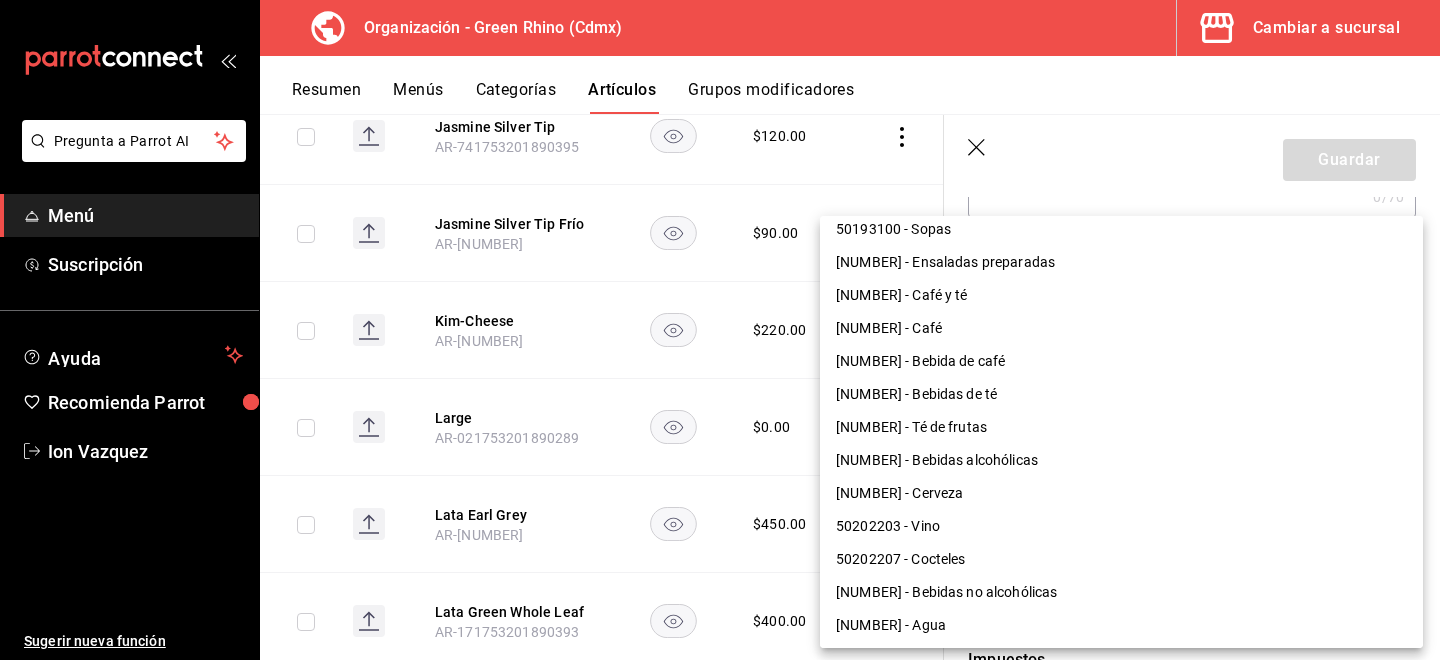 click on "50201715 - Té de frutas" at bounding box center [1121, 427] 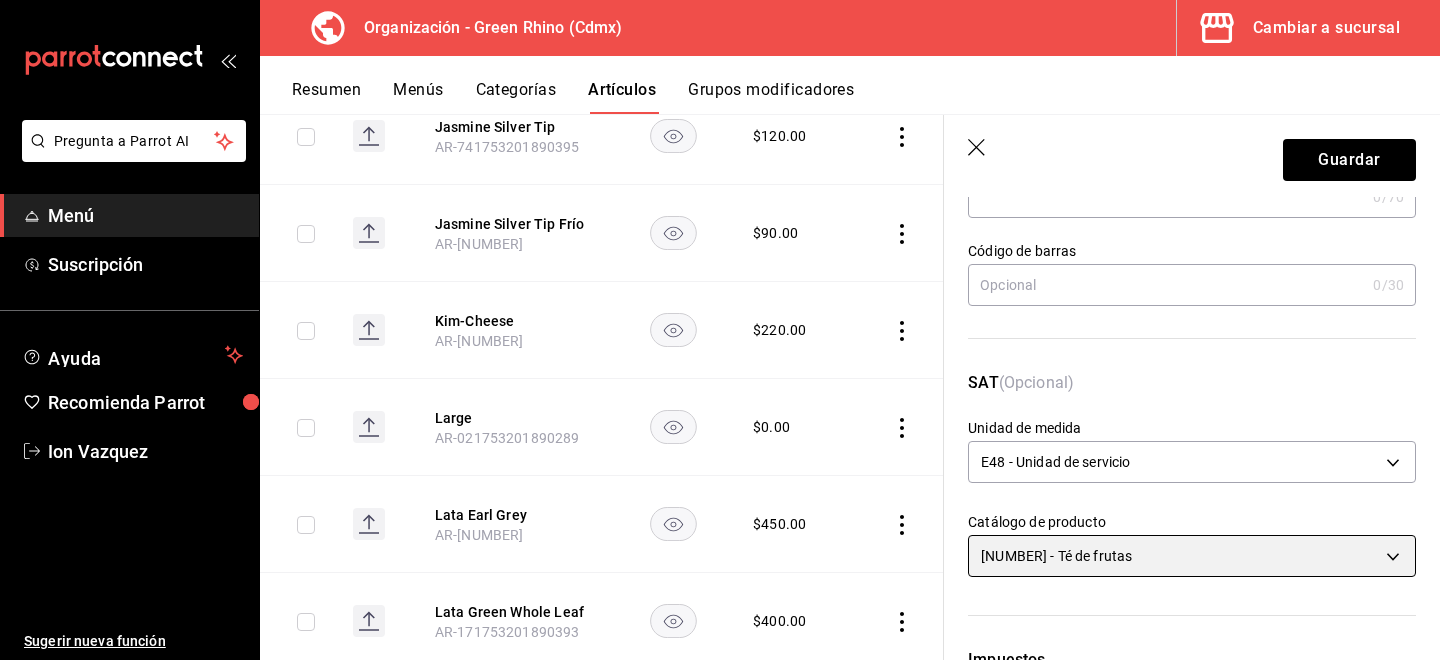 scroll, scrollTop: 154, scrollLeft: 0, axis: vertical 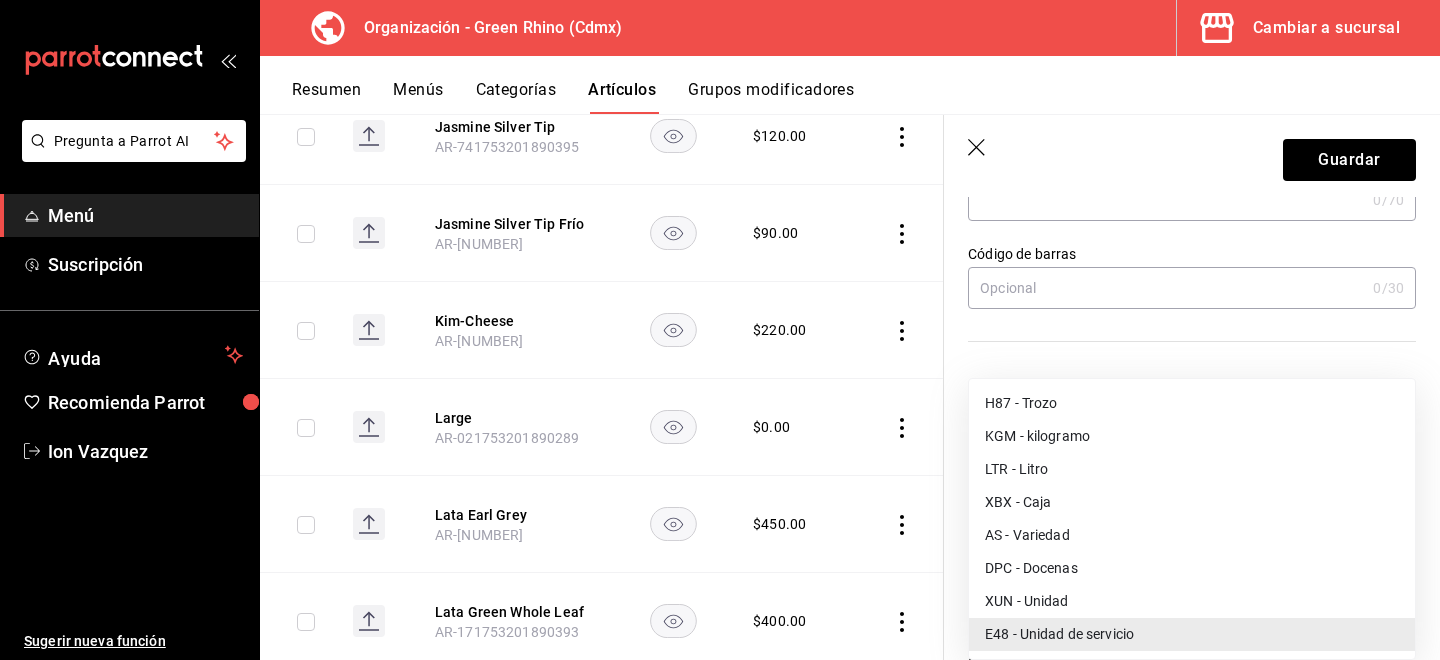 click on "Pregunta a Parrot AI Menú   Suscripción   Ayuda Recomienda Parrot   [NAME]   Sugerir nueva función   Organización - Green Rhino ([CITY]) Cambiar a sucursal Resumen Menús Categorías Artículos Grupos modificadores Artículos organización Edita el  precio e imagen  de tus artículos.  Asigna una categoría, agrega grupos modificadores  como “sin cebolla” o “extra queso”. ​ ​ Marcas Todas las marcas, Sin marca [UUID] Categorías Todas las categorías, Sin categoría [UUID], [UUID], [UUID], [UUID], [UUID], [UUID], [UUID], [UUID] Tipo de venta Todos los artículos ALL Ordenar Artículo Disponible Precio Agua Mineral Grande AR-921753201890396 $ 60.00 Agua Mineral Pequeña AR-931753201890396 $ 45.00 Americano AR-471753201890395 $ 50.00" at bounding box center (720, 330) 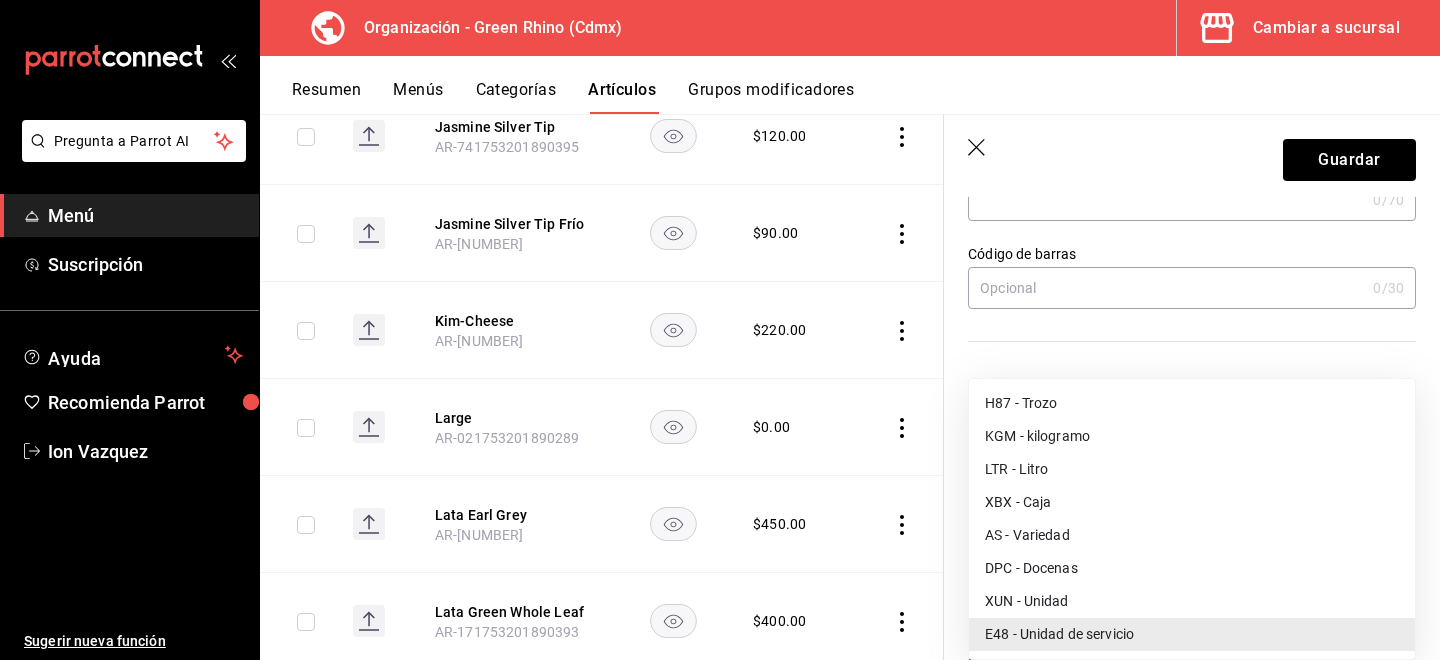 click on "XUN - Unidad" at bounding box center [1192, 601] 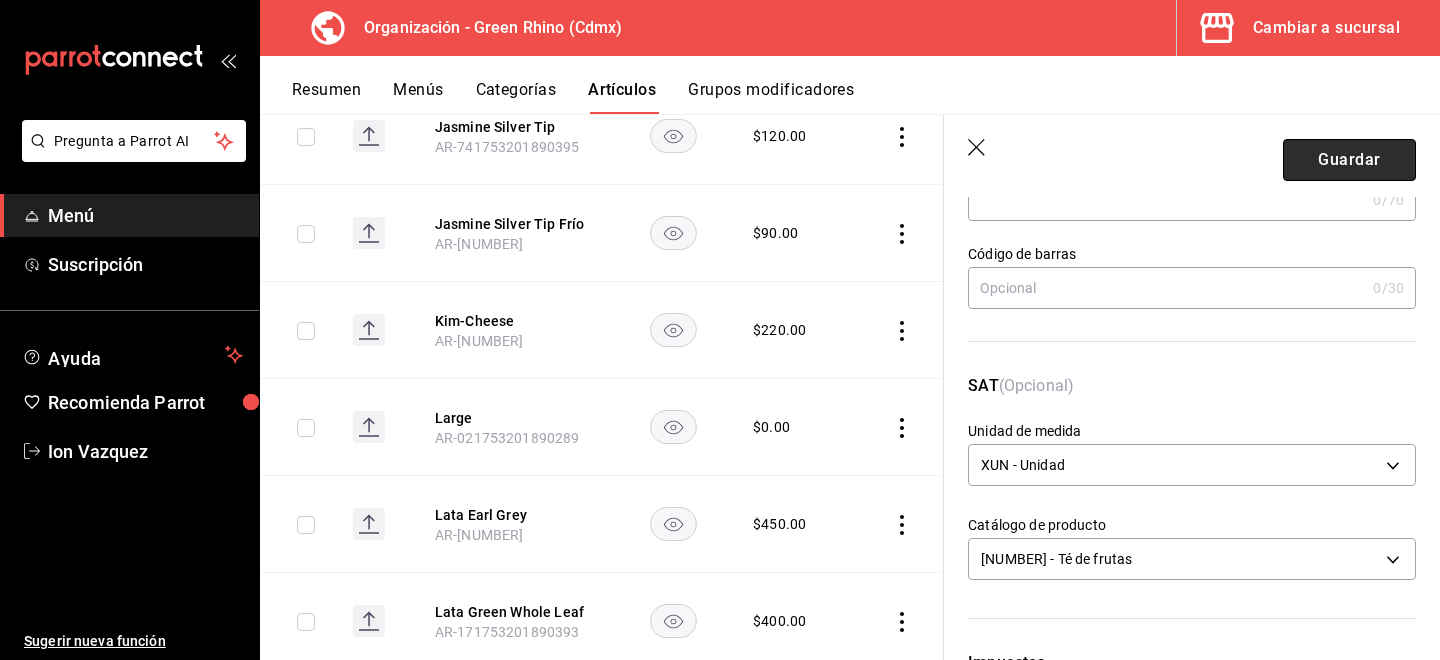 click on "Guardar" at bounding box center [1349, 160] 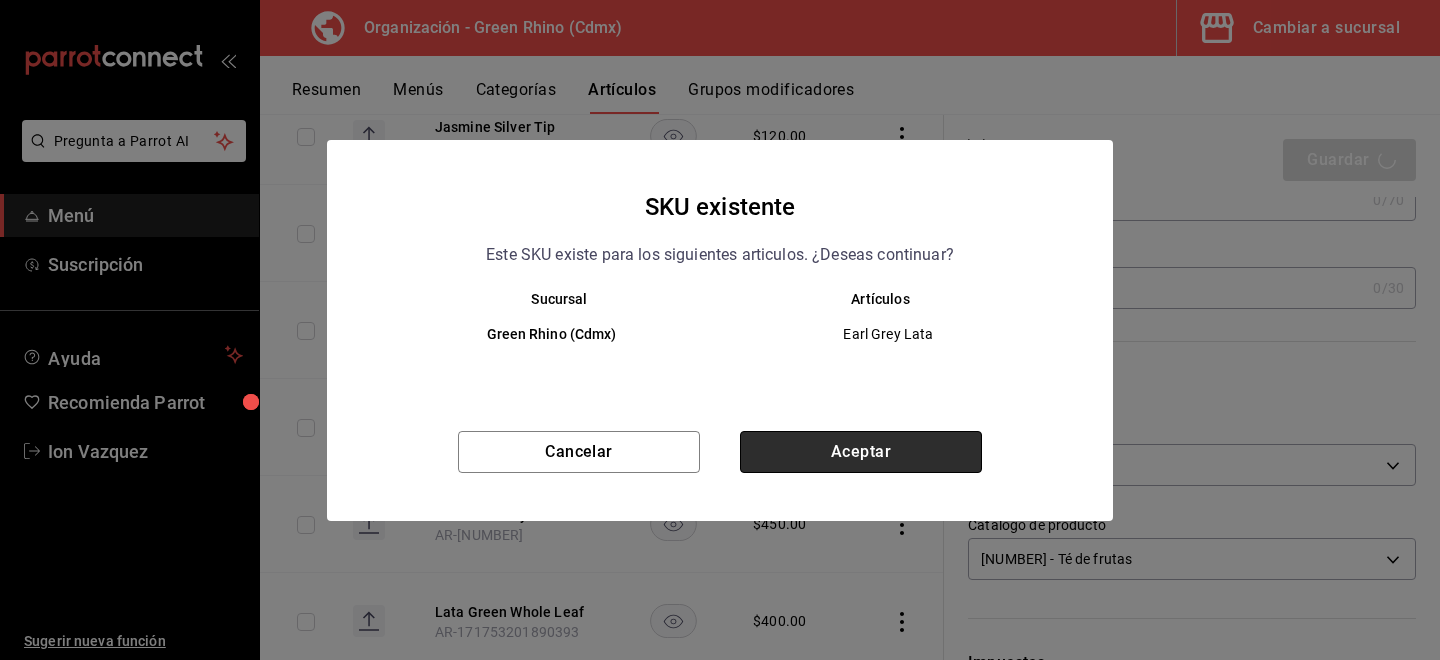 click on "Aceptar" at bounding box center (861, 452) 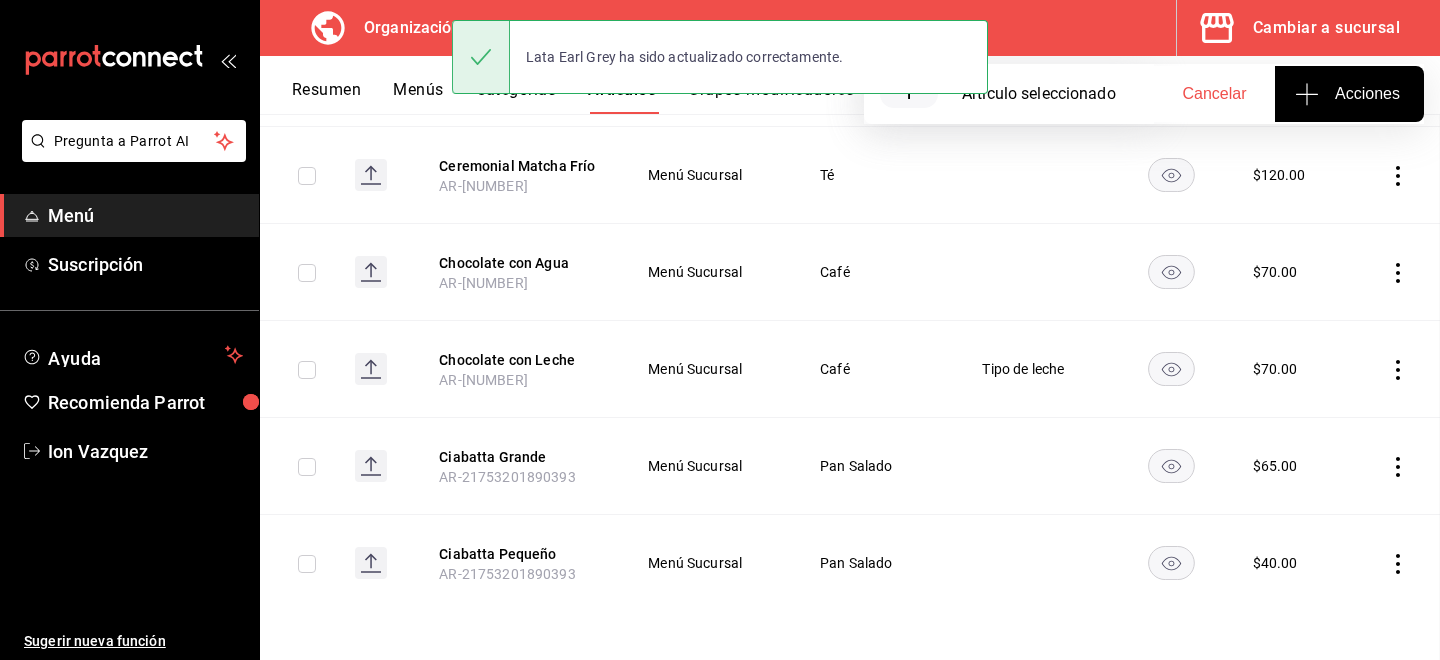 scroll, scrollTop: 0, scrollLeft: 0, axis: both 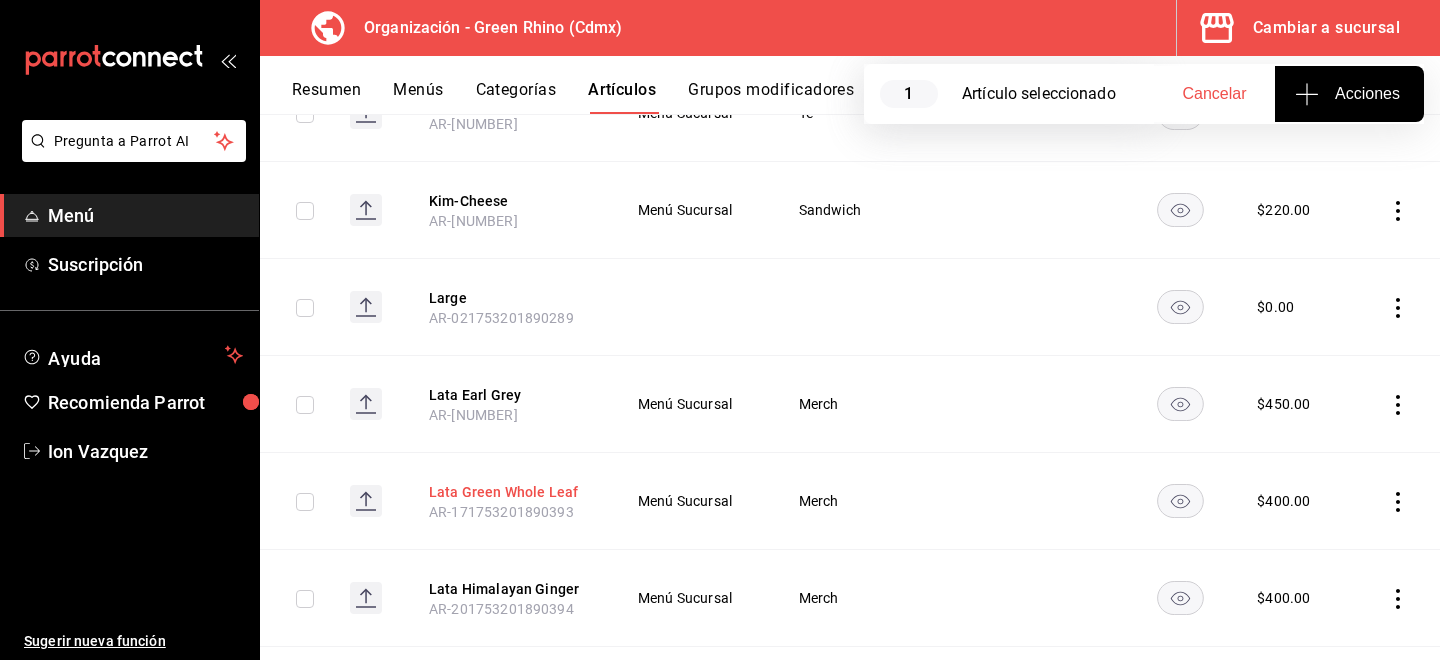 click on "Lata Green Whole Leaf" at bounding box center [509, 492] 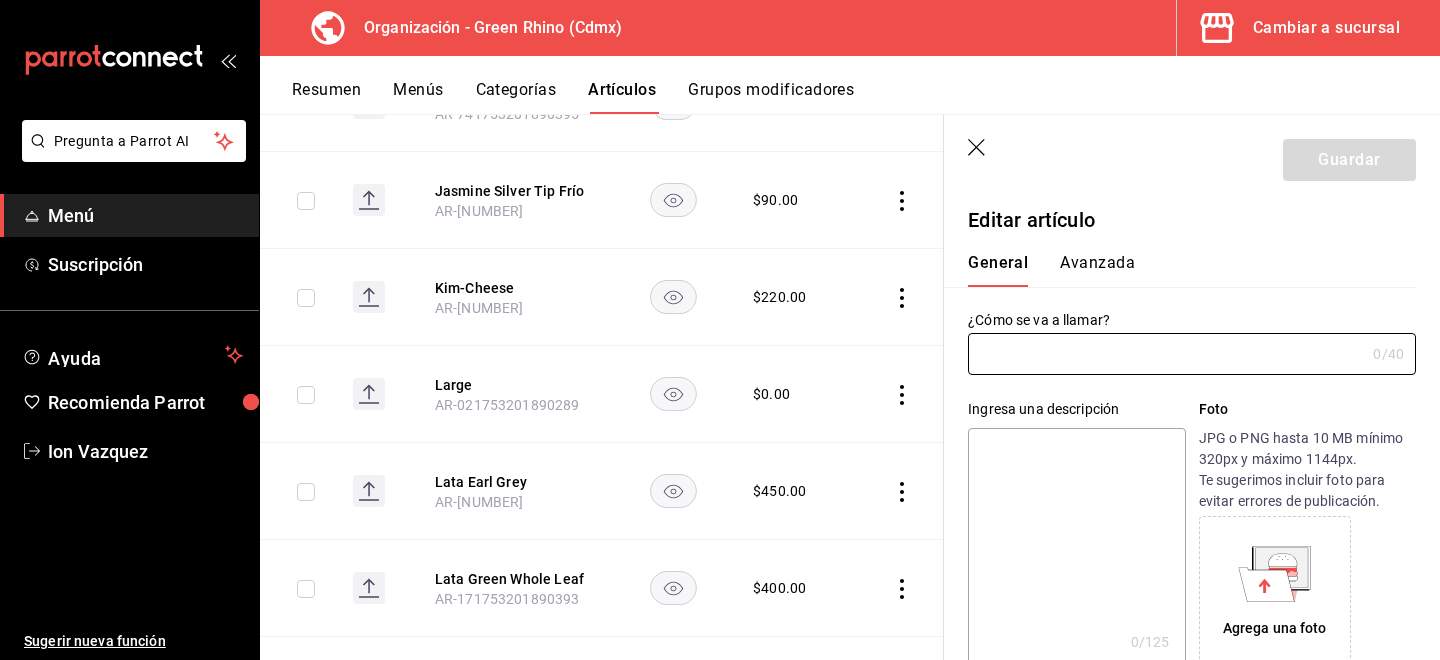 type on "Lata Green Whole Leaf" 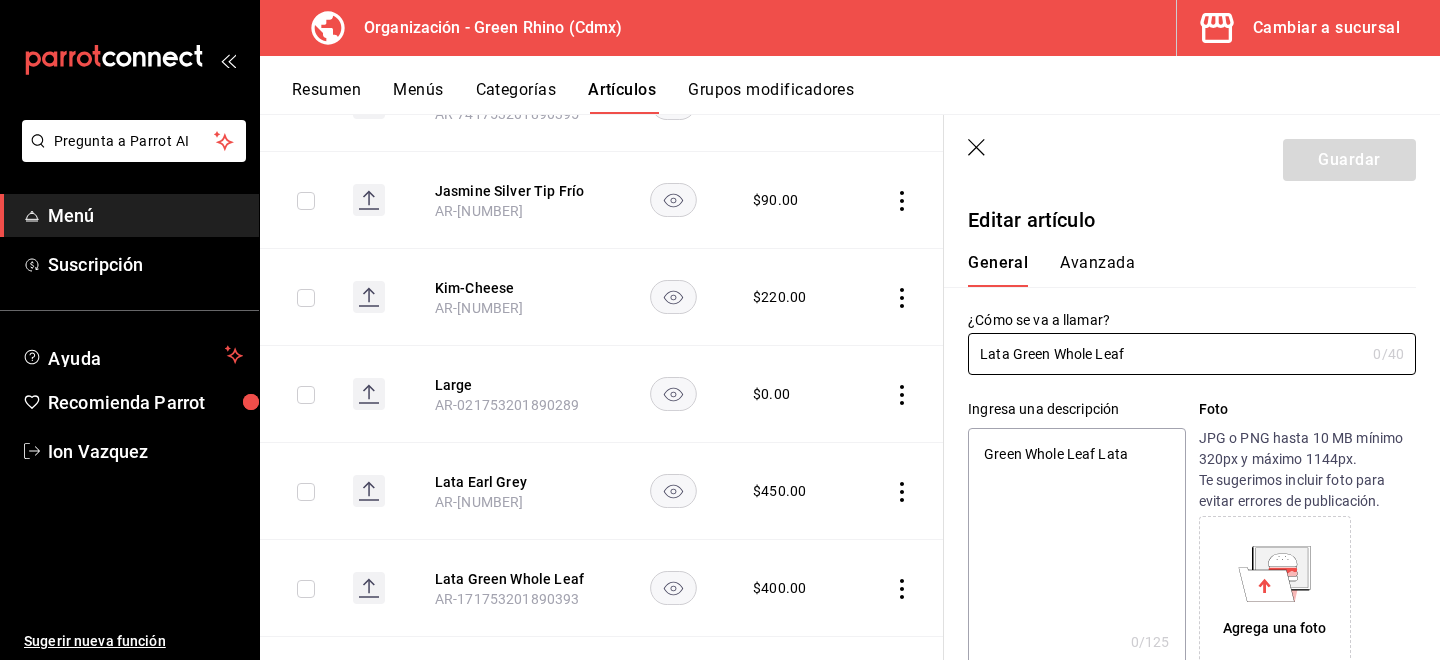 type on "x" 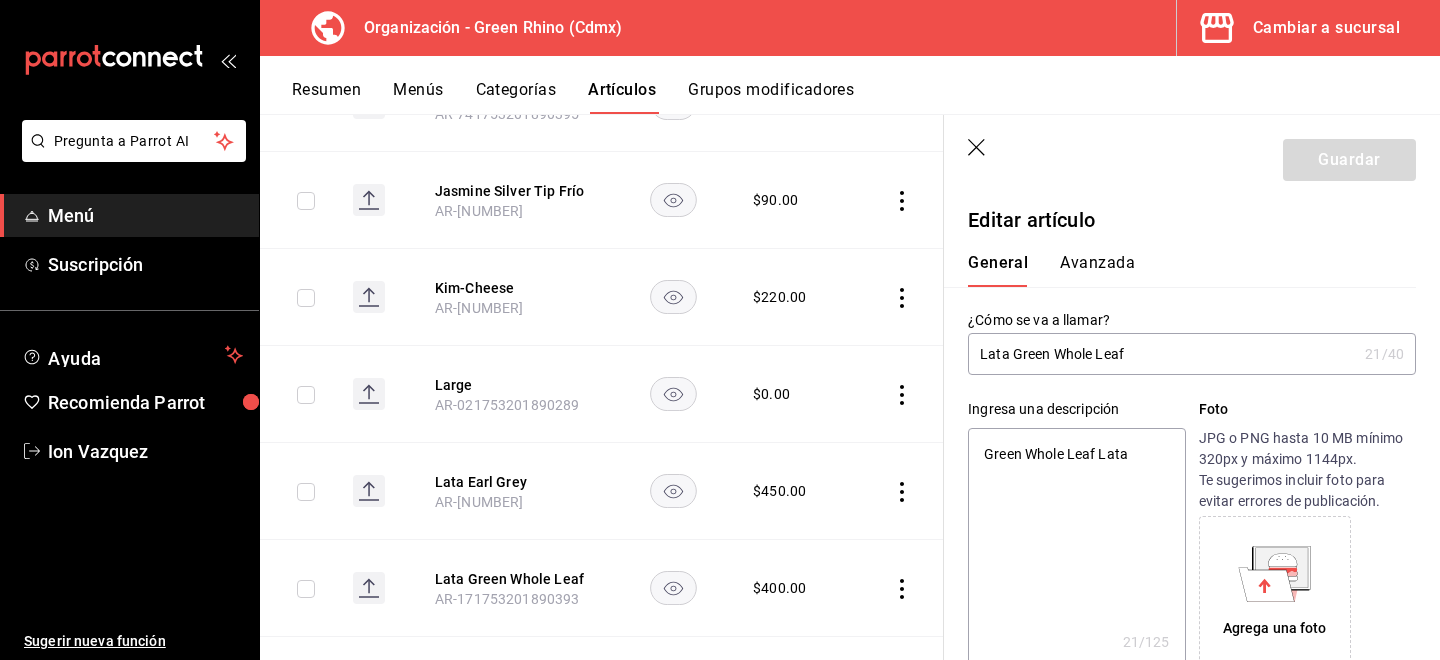 click on "Avanzada" at bounding box center [1097, 270] 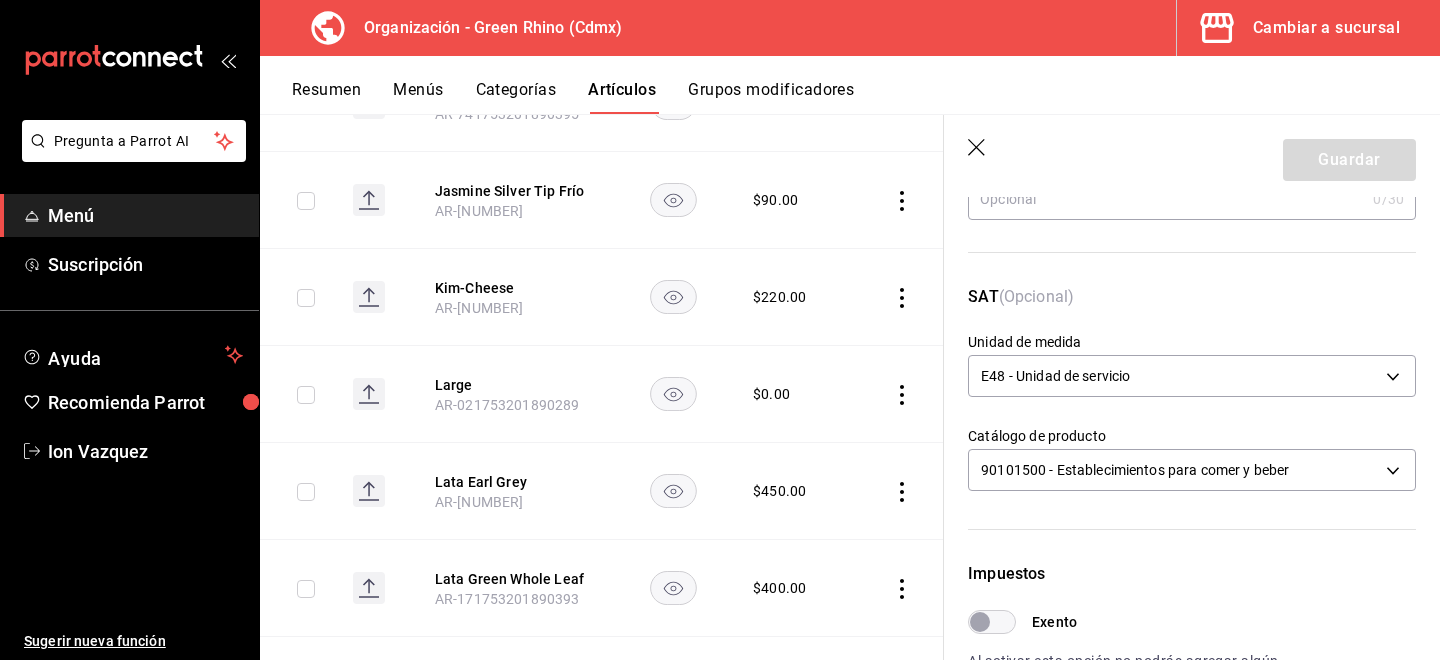 scroll, scrollTop: 243, scrollLeft: 0, axis: vertical 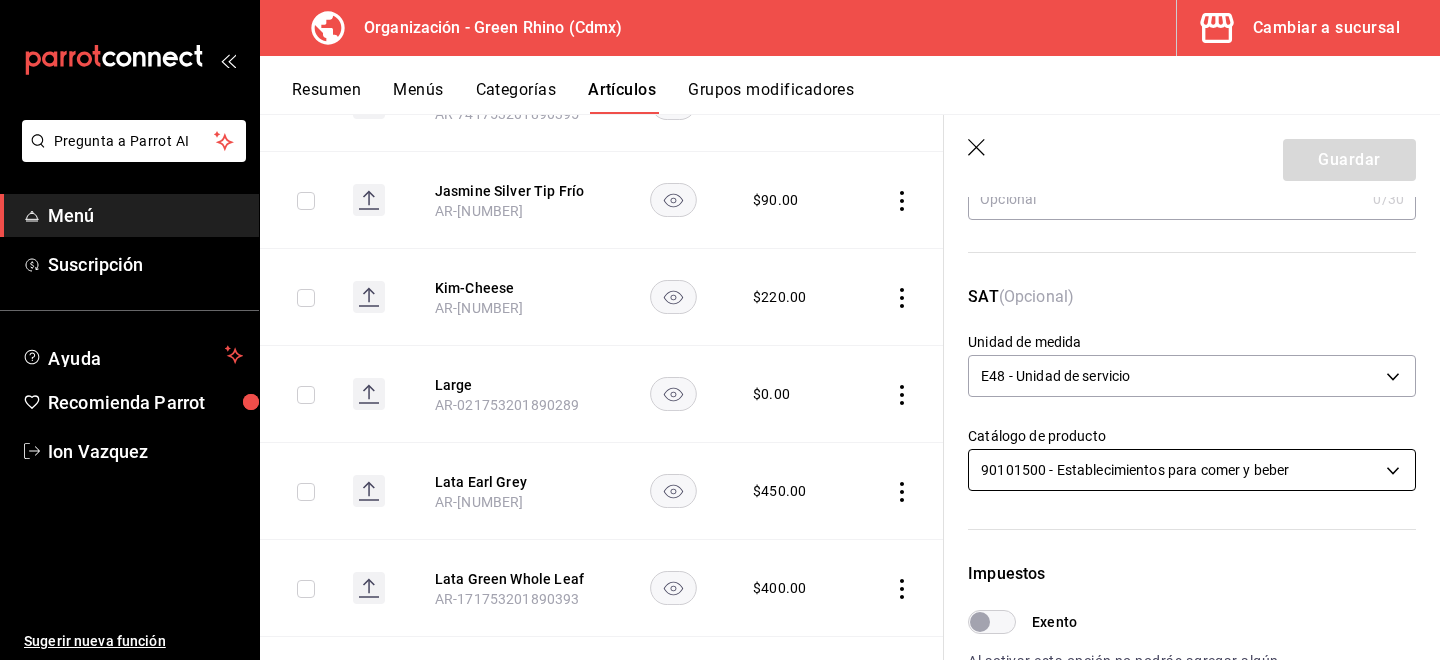 click on "Pregunta a Parrot AI Menú   Suscripción   Ayuda Recomienda Parrot   [NAME]   Sugerir nueva función   Organización - Green Rhino ([CITY]) Cambiar a sucursal Resumen Menús Categorías Artículos Grupos modificadores Artículos organización Edita el  precio e imagen  de tus artículos.  Asigna una categoría, agrega grupos modificadores  como “sin cebolla” o “extra queso”. ​ ​ Marcas Todas las marcas, Sin marca [UUID] Categorías Todas las categorías, Sin categoría [UUID], [UUID], [UUID], [UUID], [UUID], [UUID], [UUID], [UUID] Tipo de venta Todos los artículos ALL Ordenar Artículo Disponible Precio Agua Mineral Grande AR-921753201890396 $ 60.00 Agua Mineral Pequeña AR-931753201890396 $ 45.00 Americano AR-471753201890395 $ 50.00" at bounding box center [720, 330] 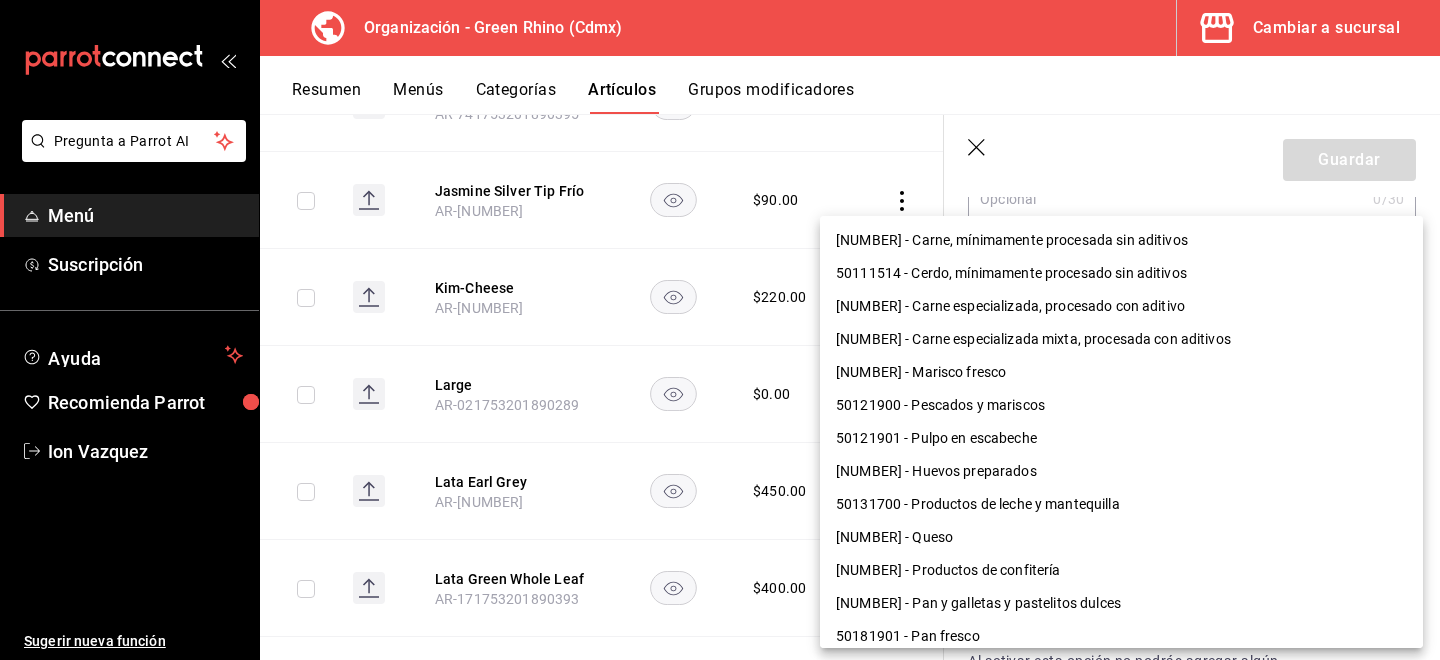 scroll, scrollTop: 1300, scrollLeft: 0, axis: vertical 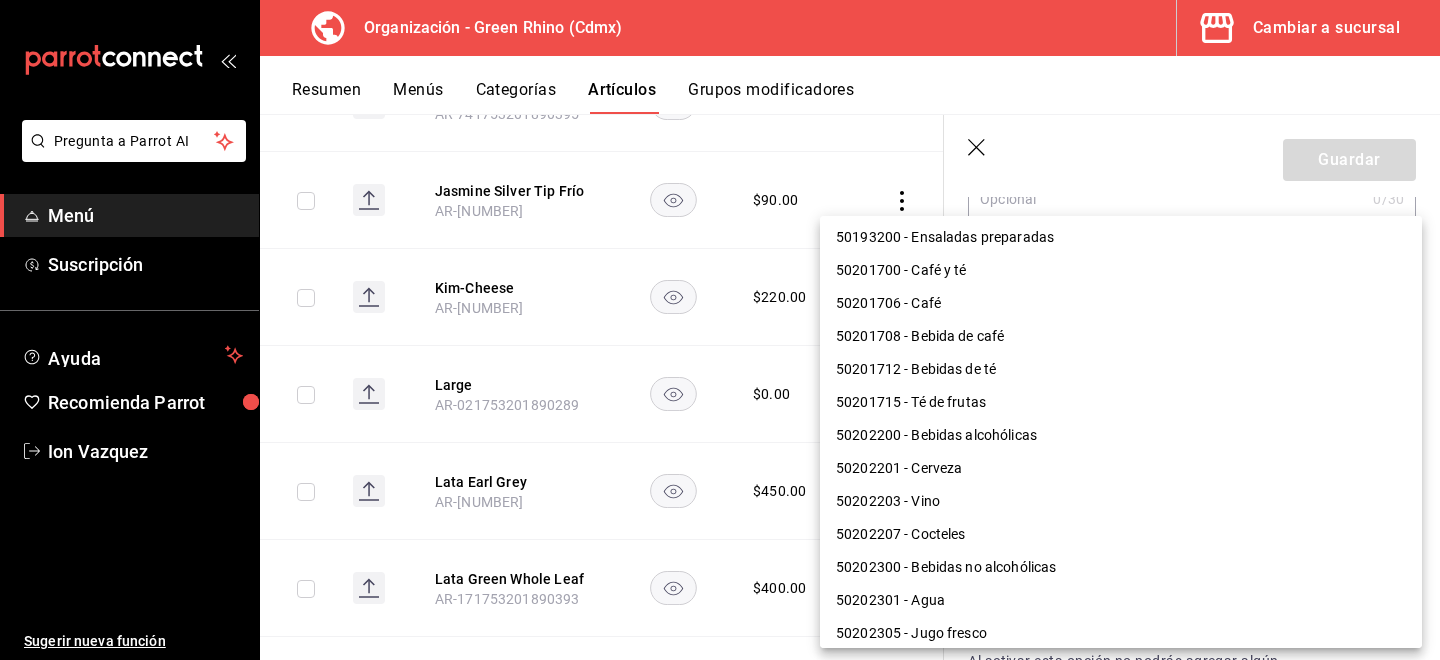 click on "50201715 - Té de frutas" at bounding box center [1121, 402] 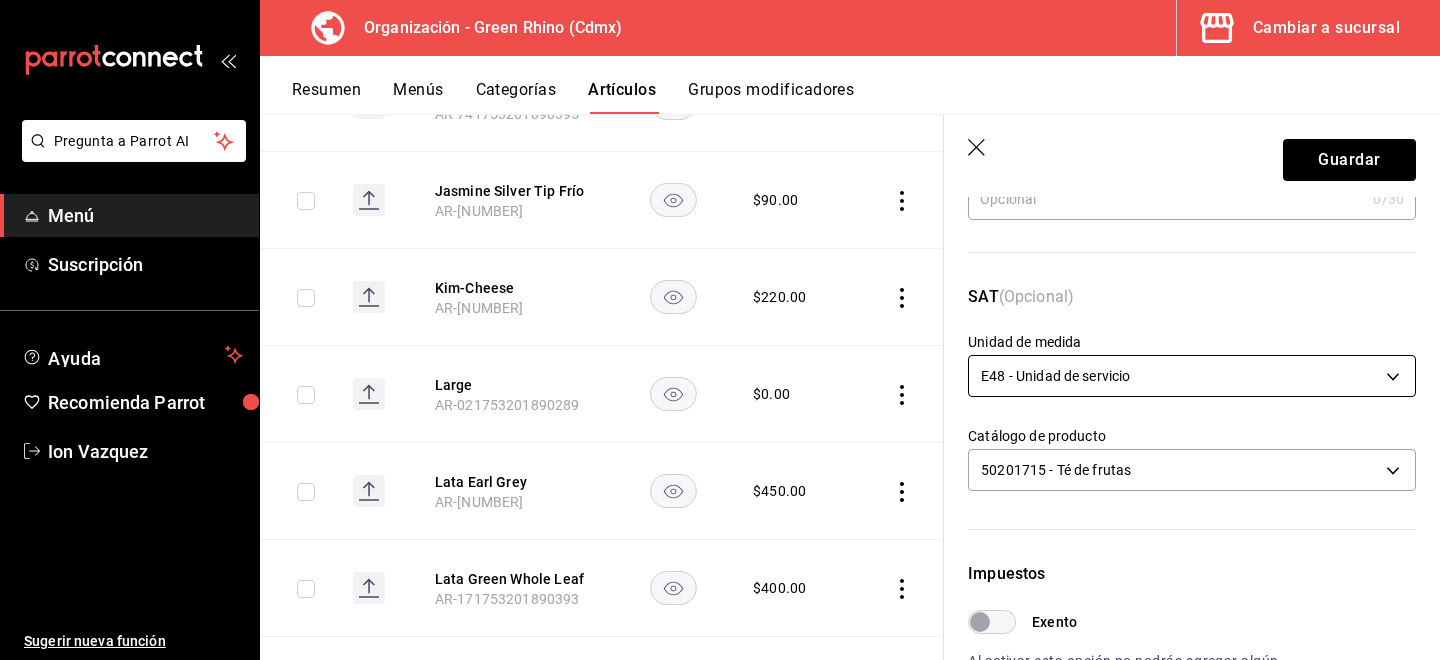 click on "Pregunta a Parrot AI Menú   Suscripción   Ayuda Recomienda Parrot   [PERSON]   Sugerir nueva función   Organización - Green Rhino ([CITY]) Cambiar a sucursal Resumen Menús Categorías Artículos Grupos modificadores Artículos organización Edita el  precio e imagen  de tus artículos.  Asigna una categoría, agrega grupos modificadores  como “sin cebolla” o “extra queso”. ​ ​ Marcas Todas las marcas, Sin marca [UUID] Categorías Todas las categorías, Sin categoría [UUID], [UUID], [UUID], [UUID], [UUID], [UUID], [UUID], [UUID] Tipo de venta Todos los artículos ALL Ordenar Artículo Disponible Precio Agua Mineral Grande AR-[NUMBER] $ 60.00 Agua Mineral Pequeña AR-[NUMBER] $ 45.00 Americano AR-[NUMBER] $ 50.00" at bounding box center (720, 330) 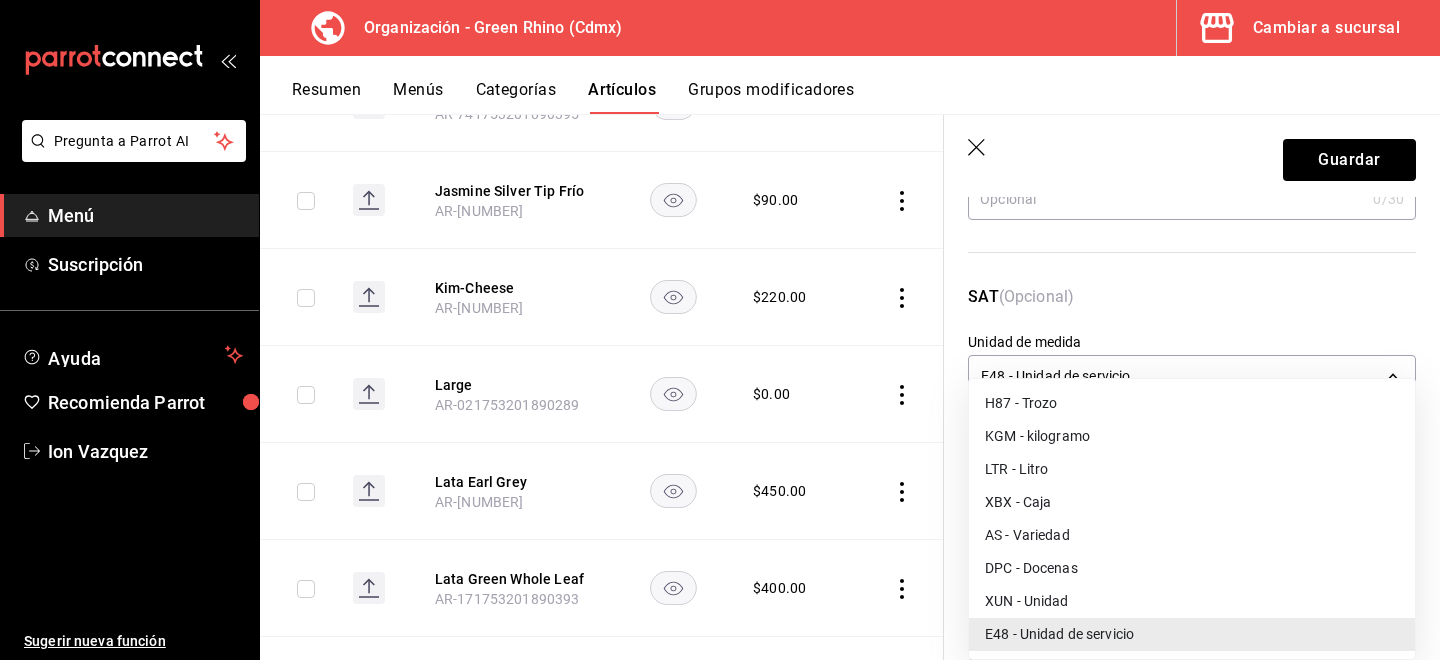 click on "XUN - Unidad" at bounding box center [1192, 601] 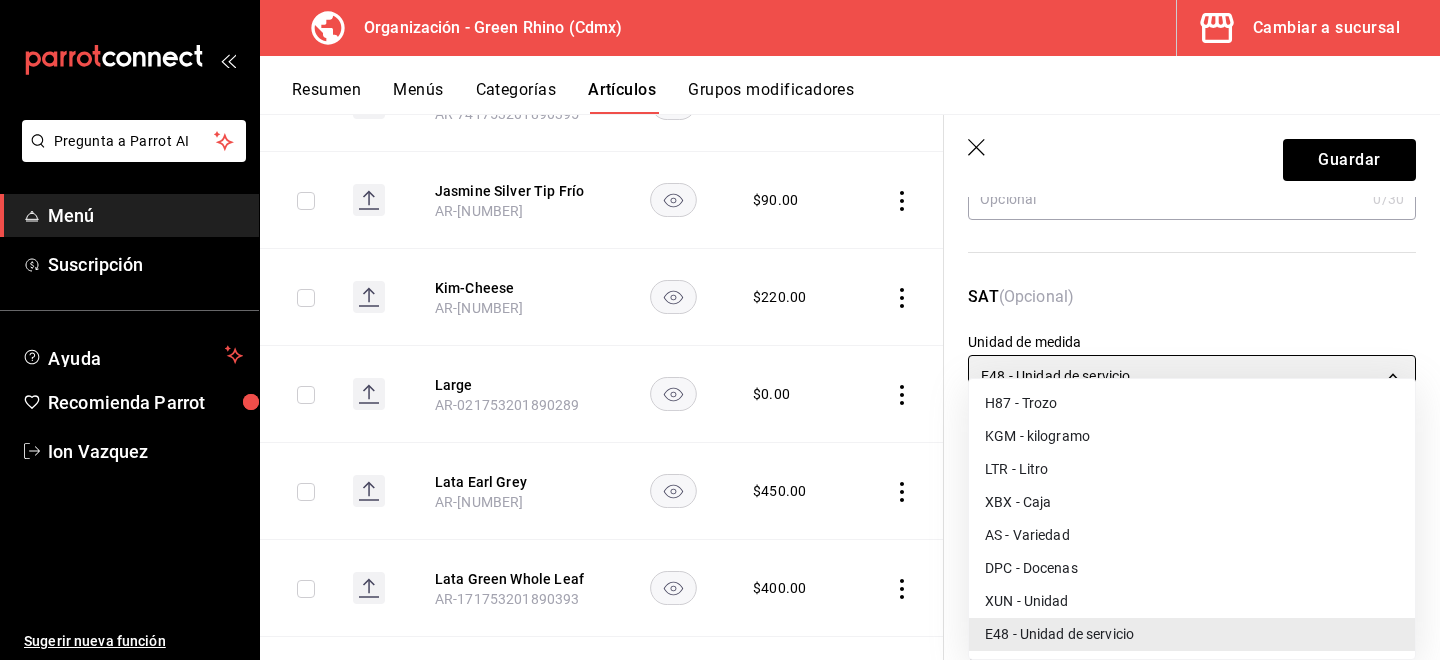 type on "XUN" 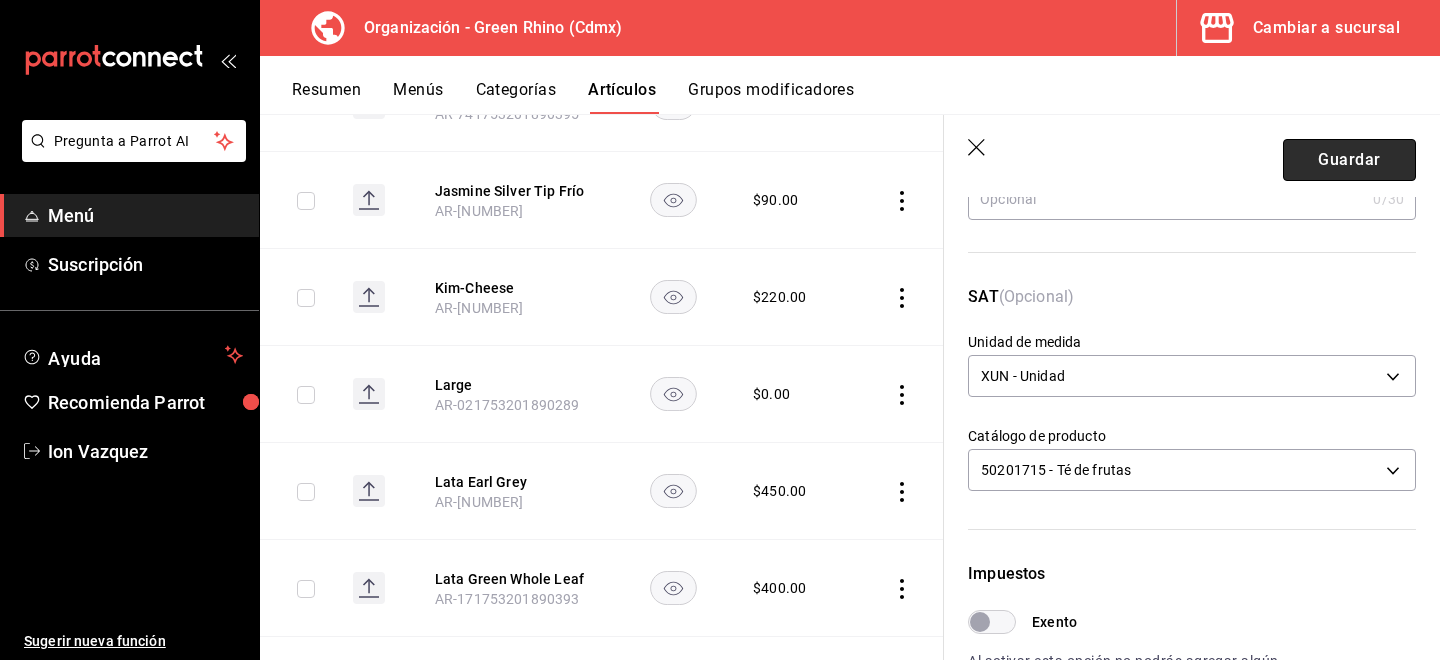 click on "Guardar" at bounding box center [1349, 160] 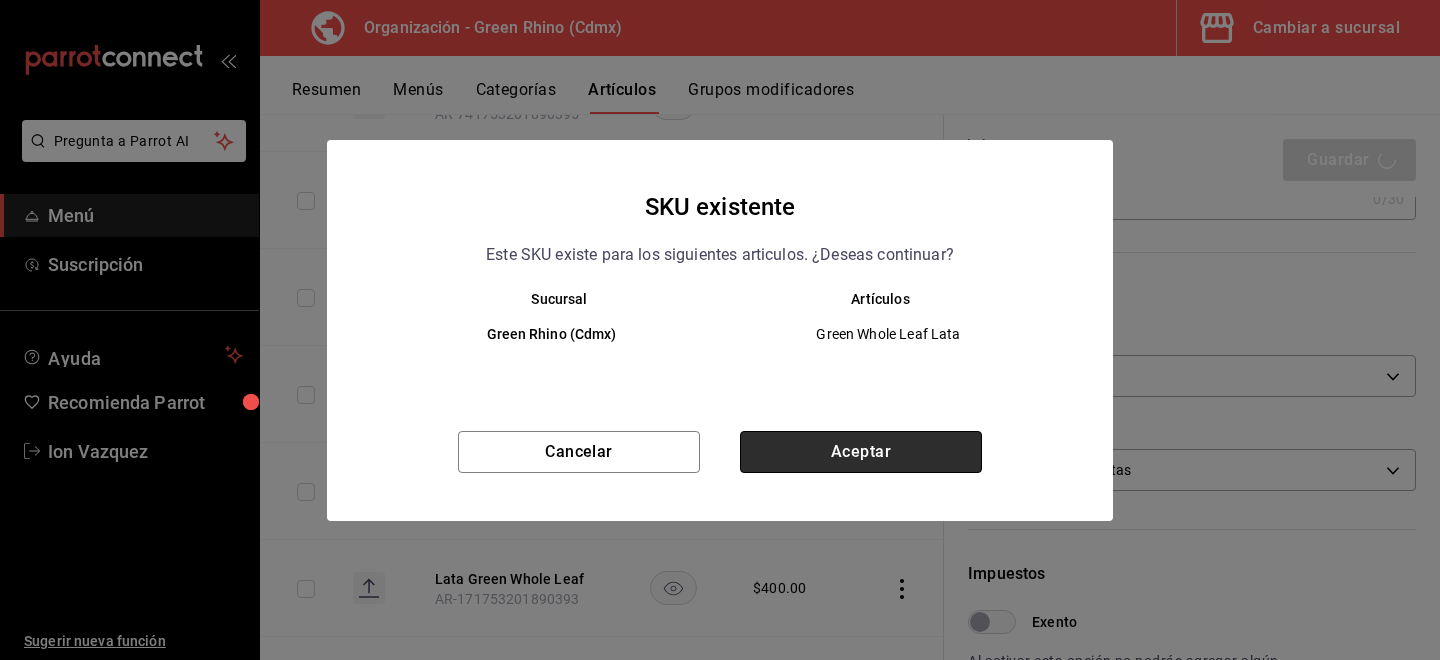 click on "Aceptar" at bounding box center [861, 452] 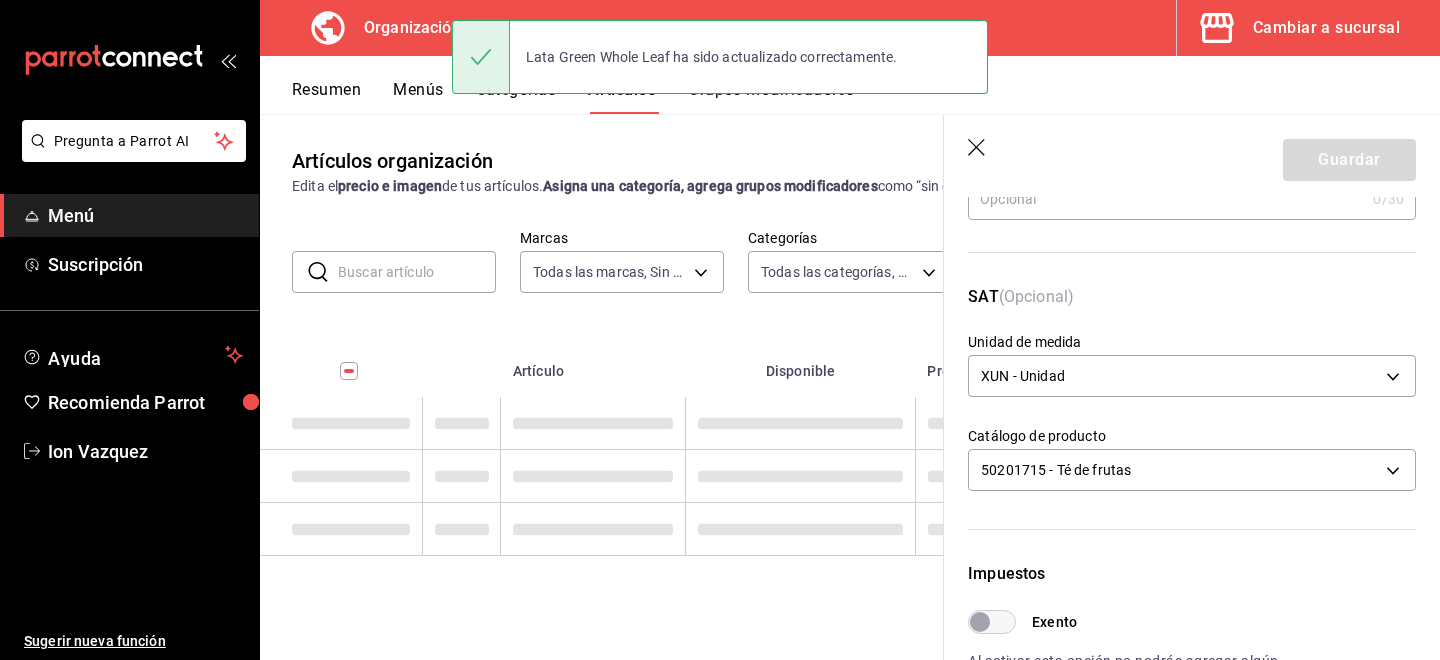 scroll, scrollTop: 0, scrollLeft: 0, axis: both 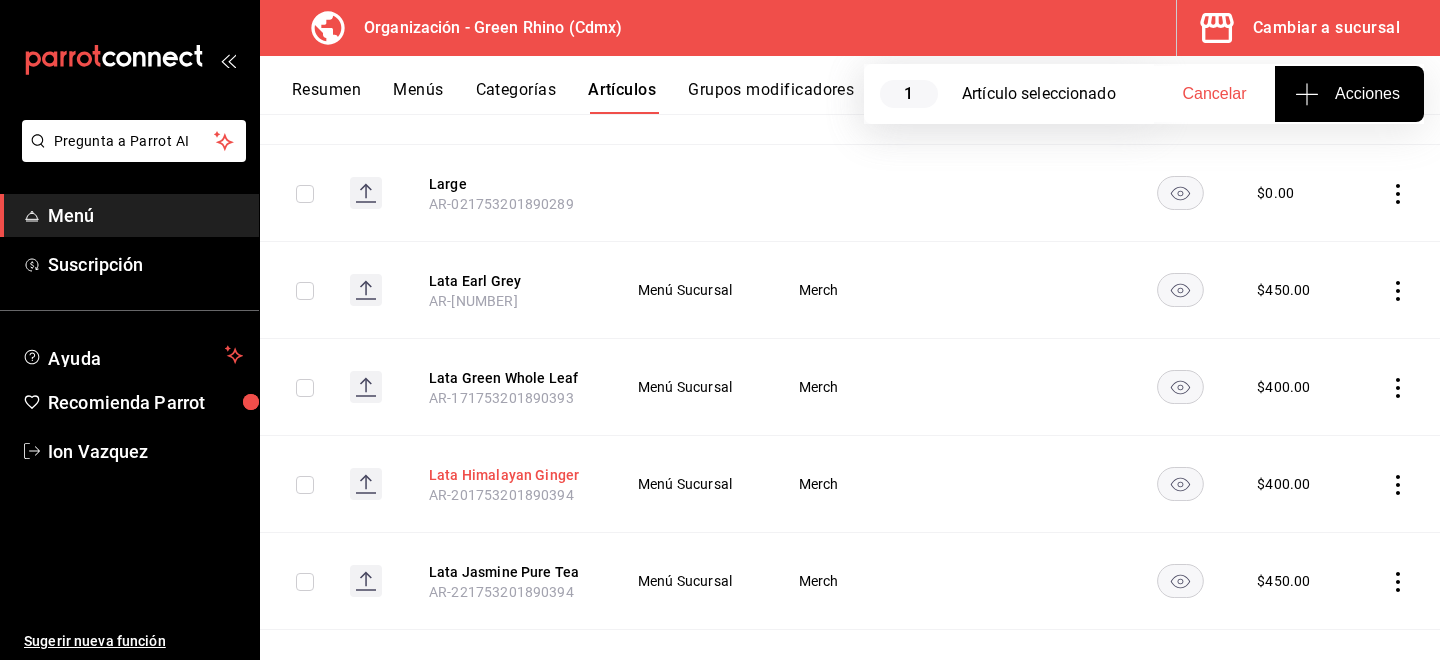 click on "Lata Himalayan Ginger" at bounding box center [509, 475] 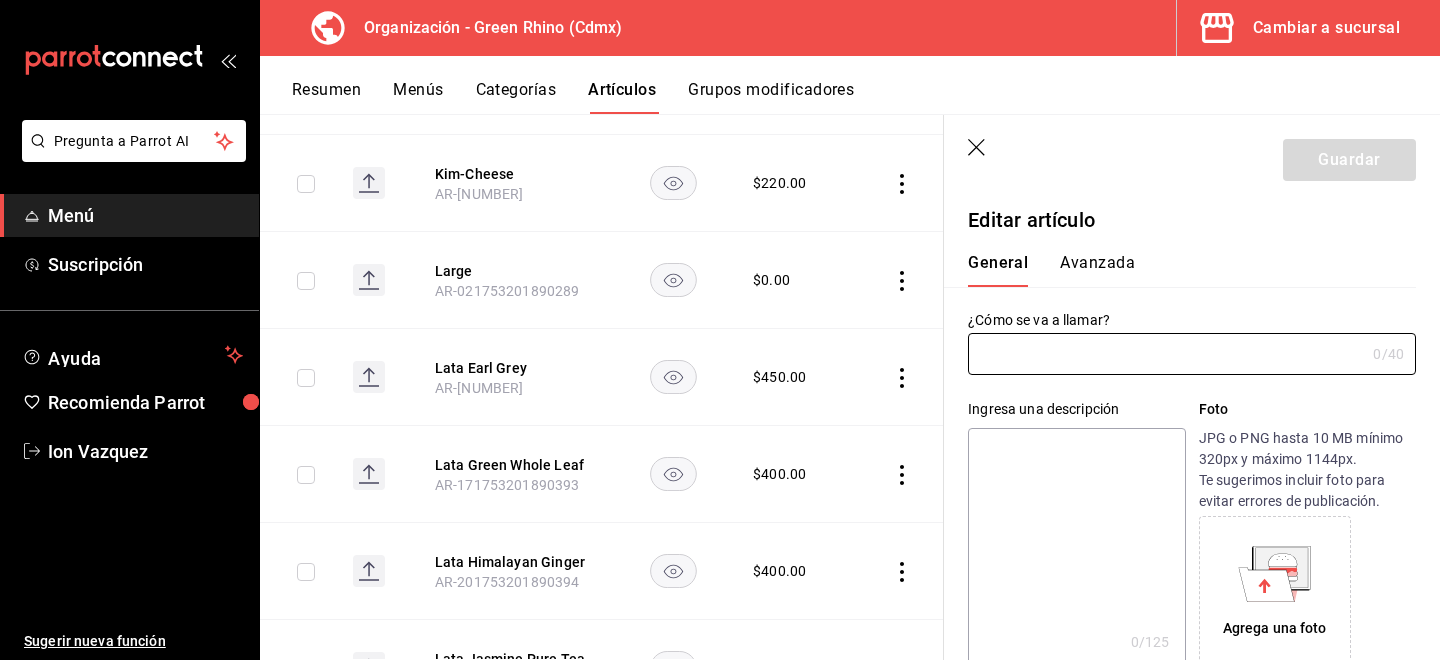 type on "Lata Himalayan Ginger" 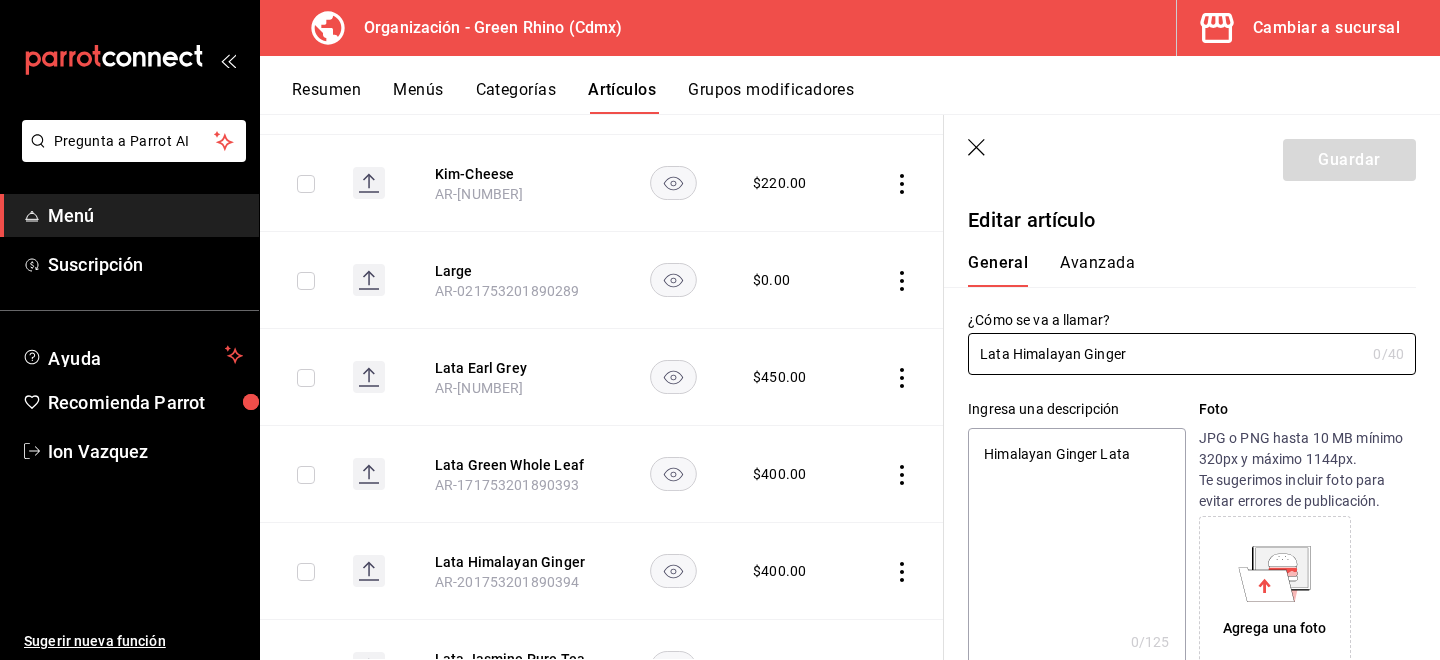 type on "x" 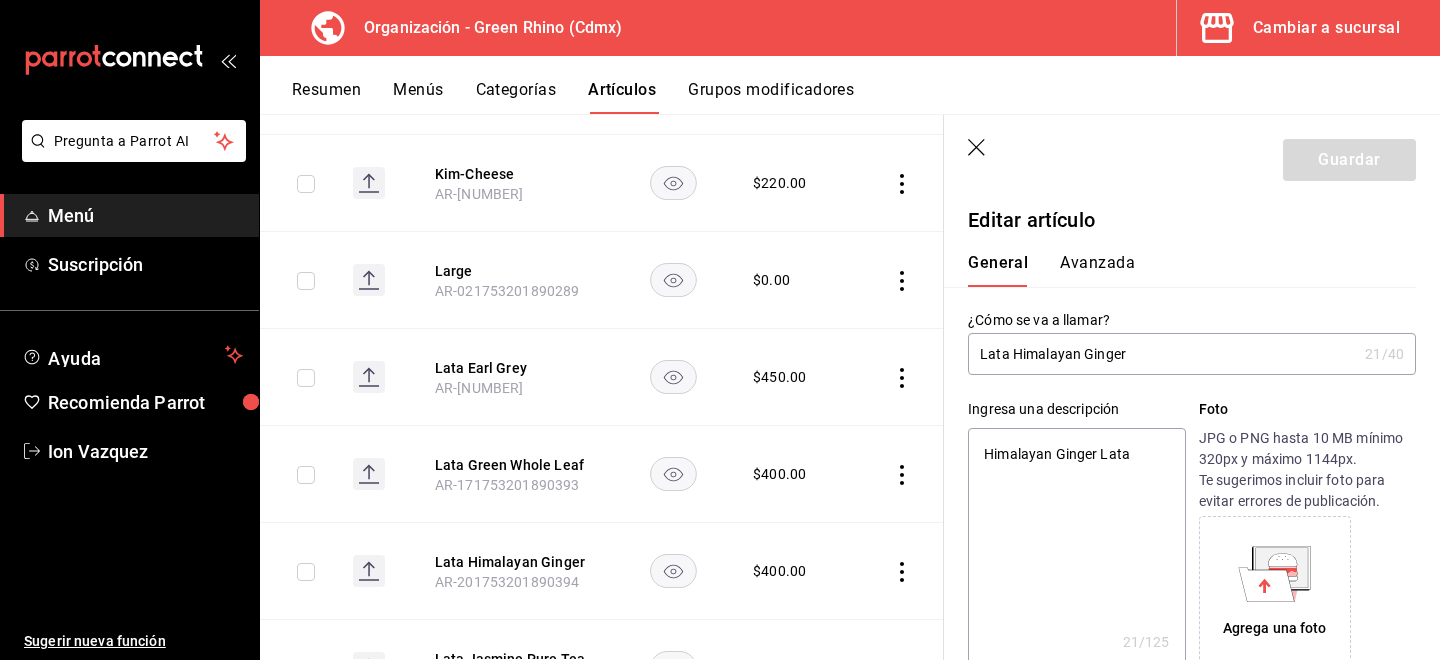 click on "Avanzada" at bounding box center [1097, 270] 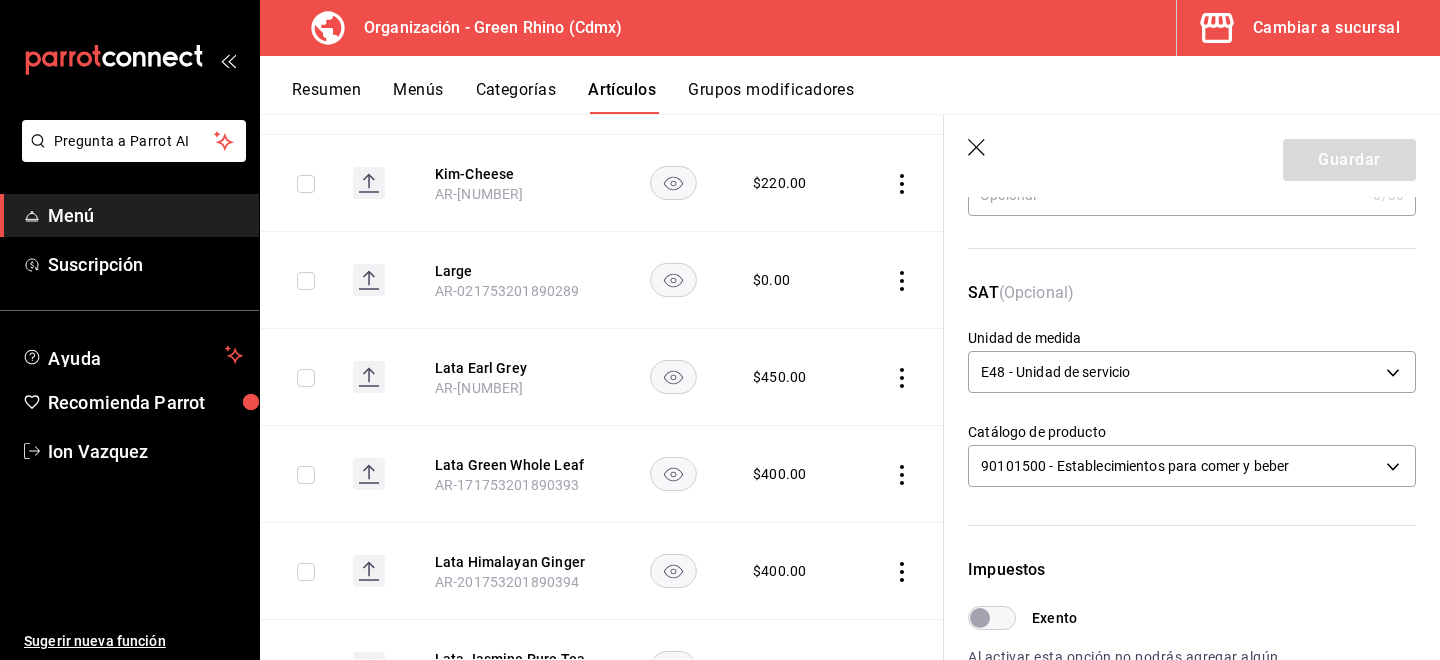 scroll, scrollTop: 246, scrollLeft: 0, axis: vertical 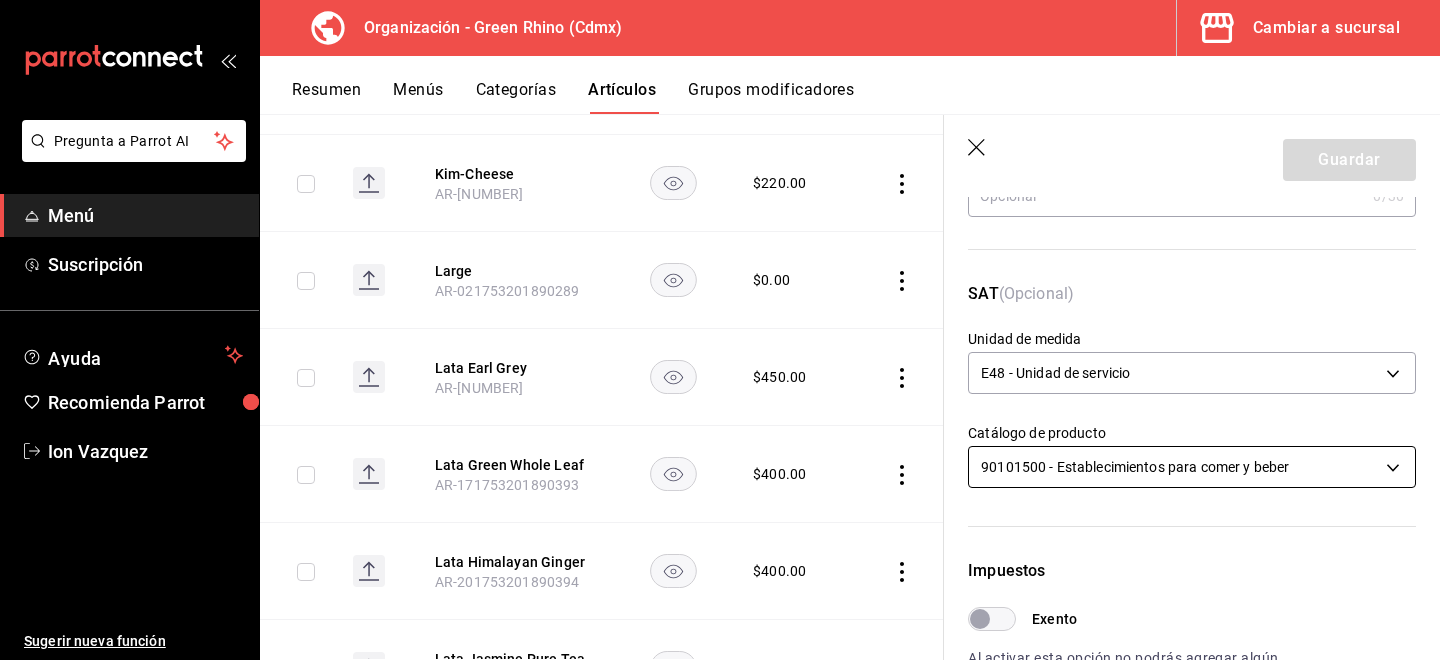 click on "Pregunta a Parrot AI Menú   Suscripción   Ayuda Recomienda Parrot   [PERSON]   Sugerir nueva función   Organización - Green Rhino ([CITY]) Cambiar a sucursal Resumen Menús Categorías Artículos Grupos modificadores Artículos organización Edita el  precio e imagen  de tus artículos.  Asigna una categoría, agrega grupos modificadores  como “sin cebolla” o “extra queso”. ​ ​ Marcas Todas las marcas, Sin marca [UUID] Categorías Todas las categorías, Sin categoría [UUID], [UUID], [UUID], [UUID], [UUID], [UUID], [UUID], [UUID] Tipo de venta Todos los artículos ALL Ordenar Artículo Disponible Precio Agua Mineral Grande AR-[NUMBER] $ 60.00 Agua Mineral Pequeña AR-[NUMBER] $ 45.00 Americano AR-[NUMBER] $ 50.00" at bounding box center [720, 330] 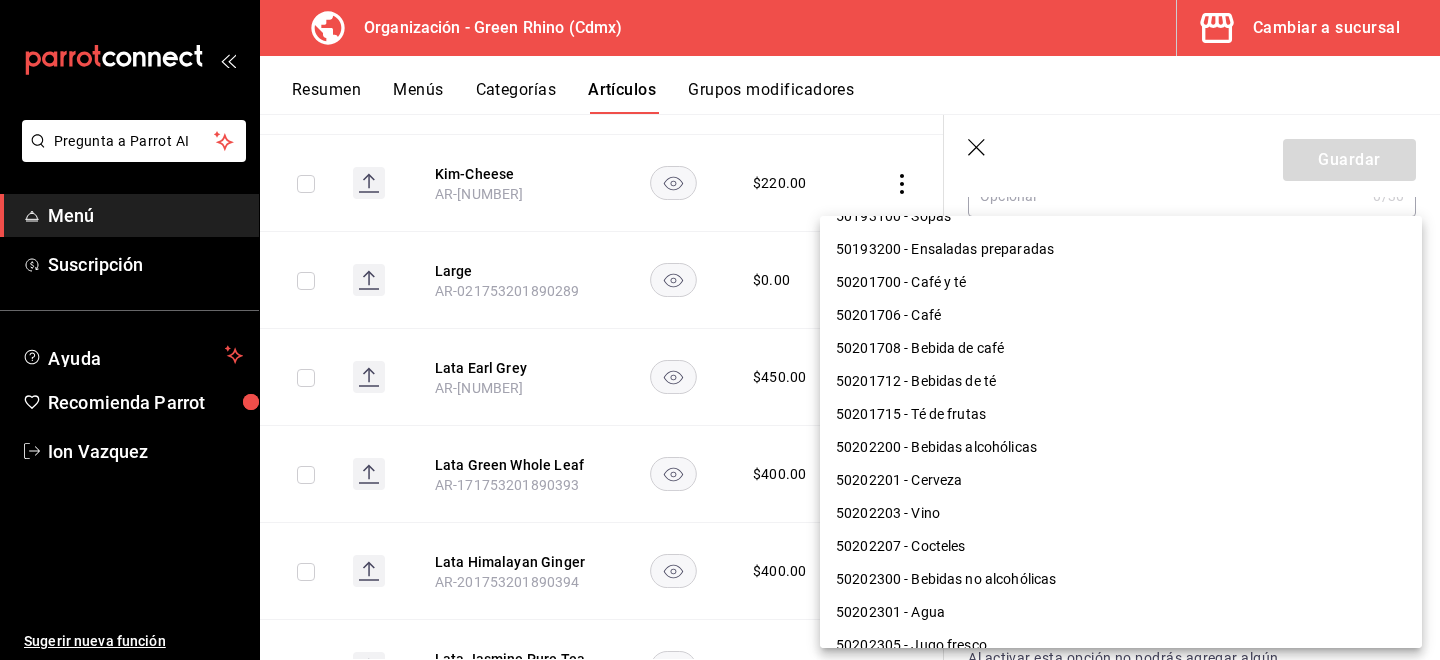 scroll, scrollTop: 847, scrollLeft: 0, axis: vertical 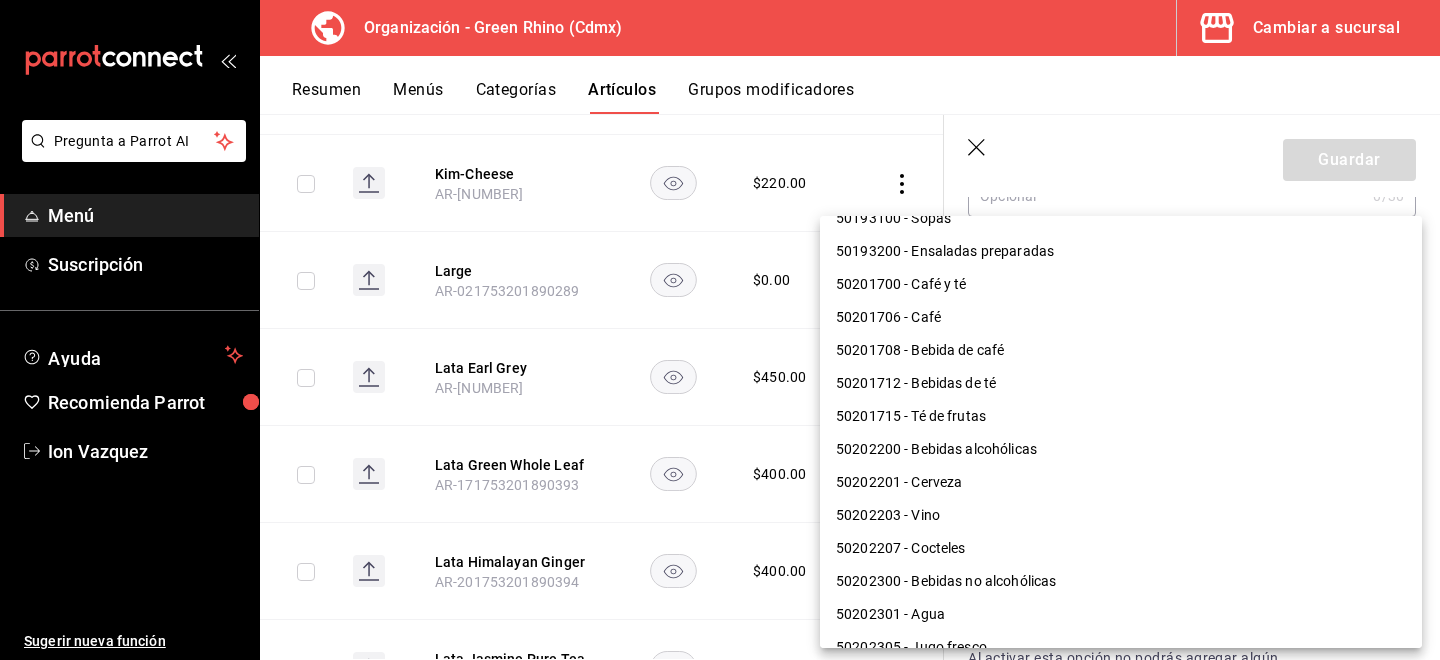 click on "50201715 - Té de frutas" at bounding box center (1121, 416) 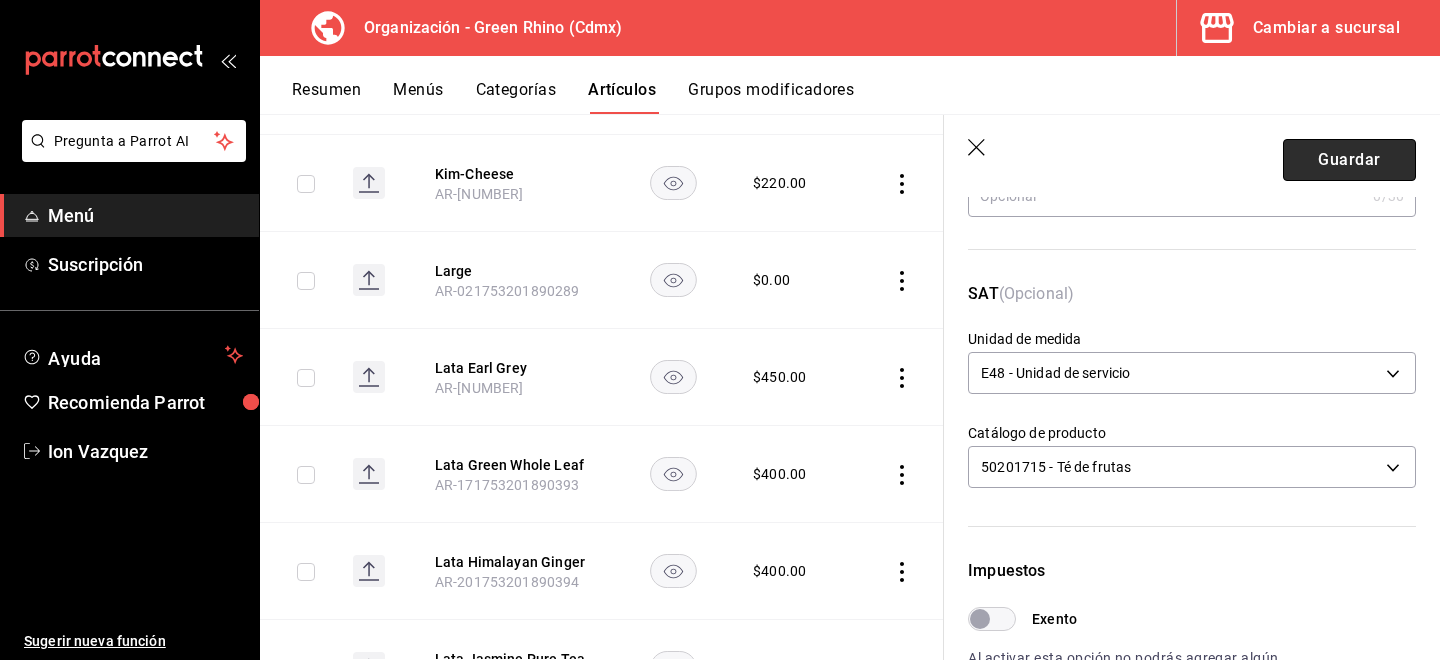 click on "Guardar" at bounding box center (1349, 160) 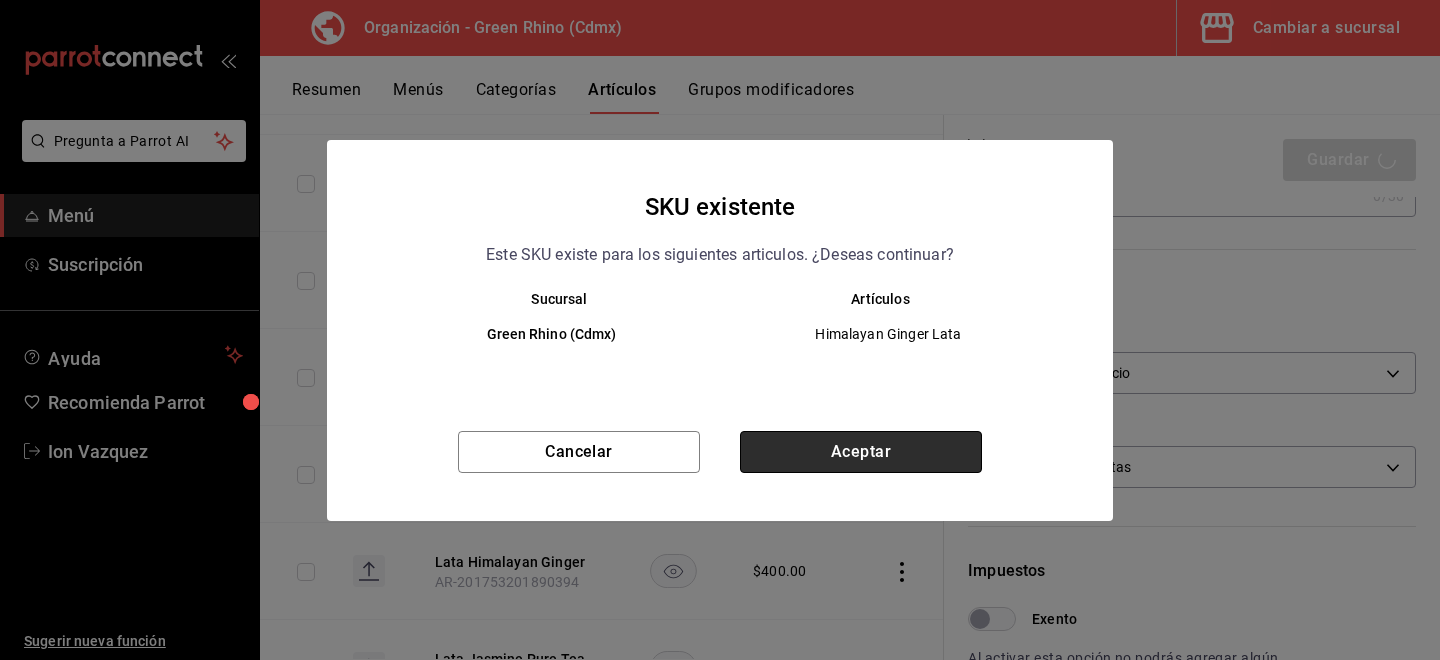 click on "Aceptar" at bounding box center [861, 452] 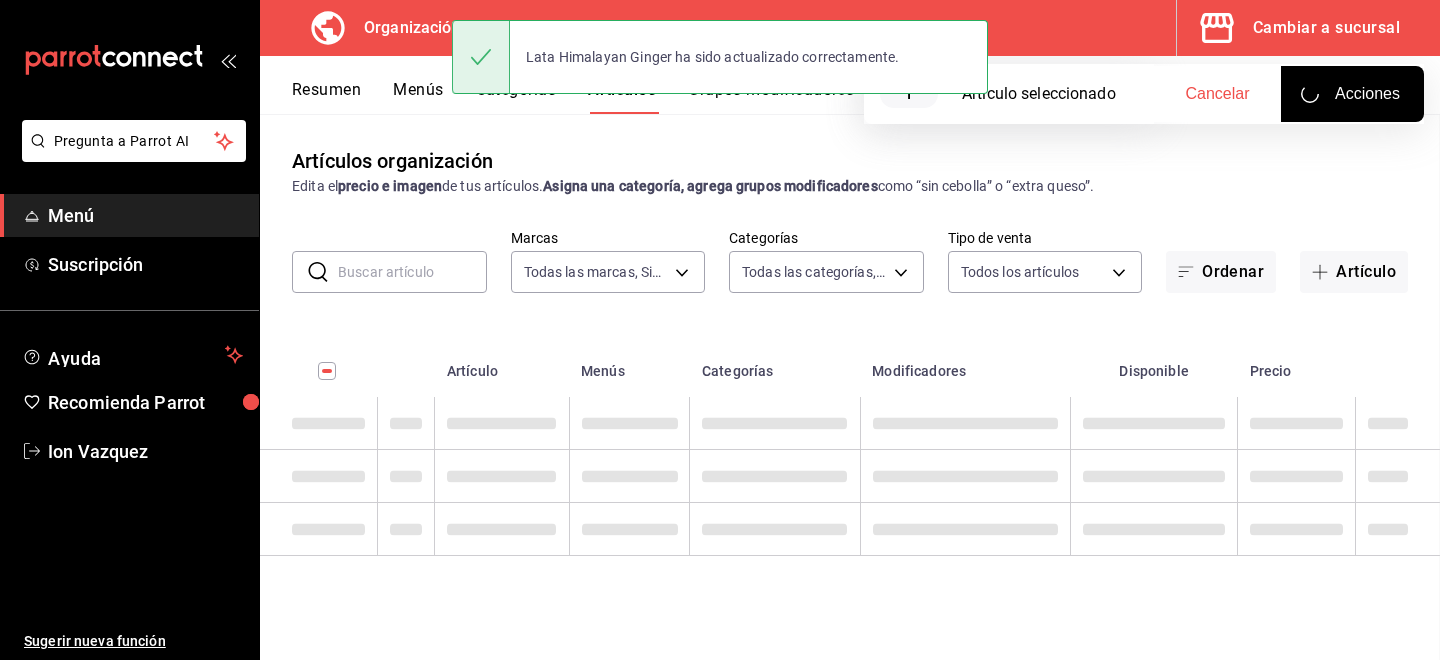 scroll, scrollTop: 0, scrollLeft: 0, axis: both 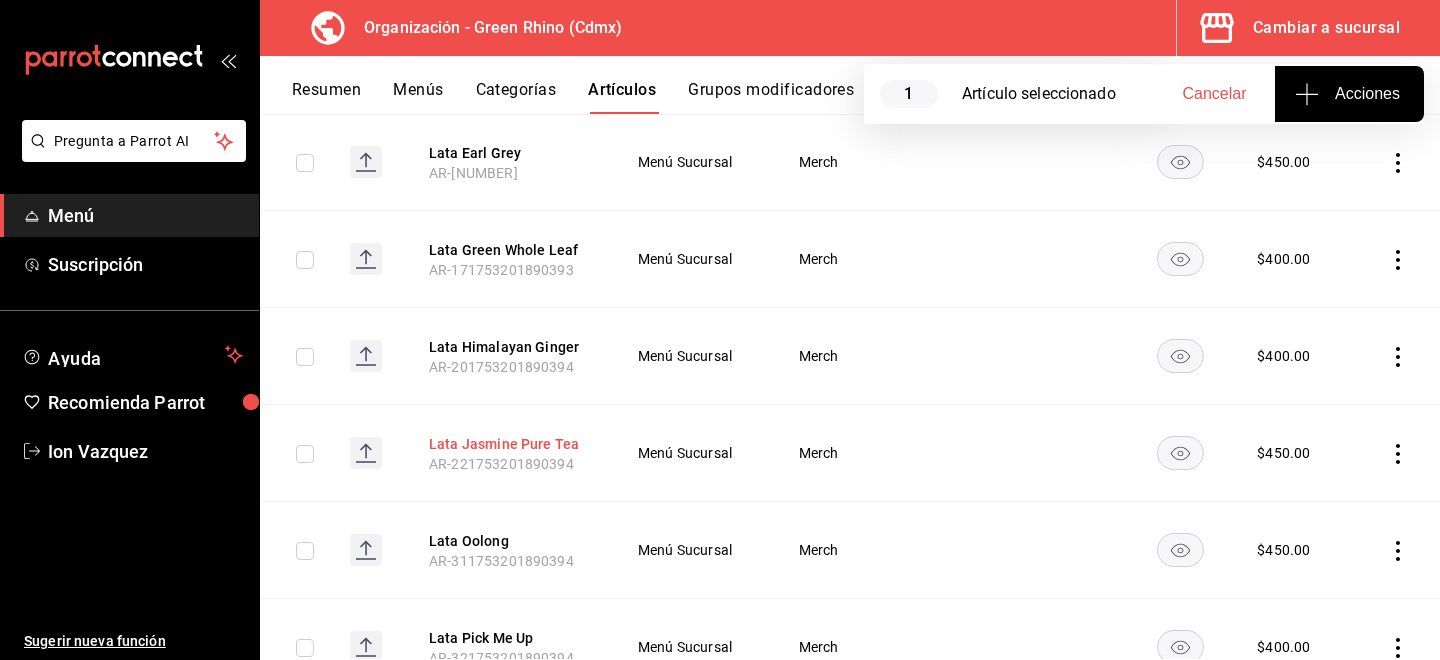click on "Lata Jasmine Pure Tea" at bounding box center [509, 444] 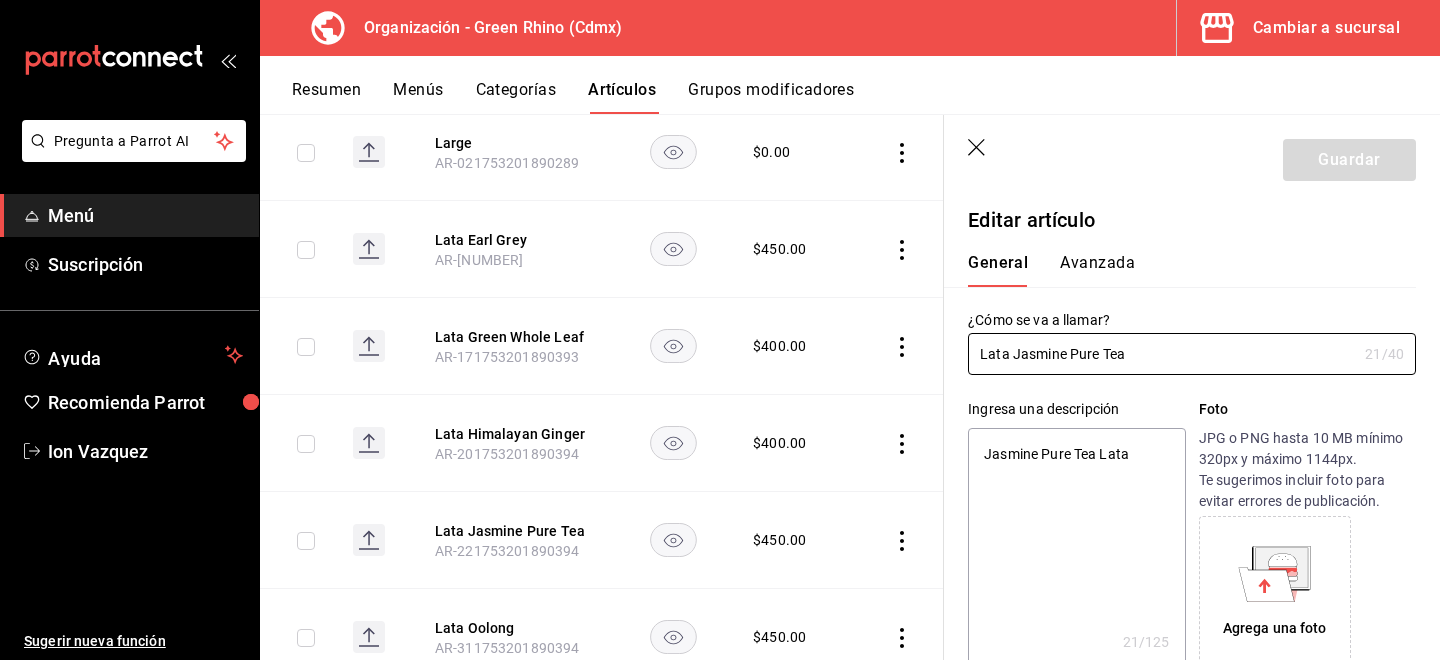 type on "x" 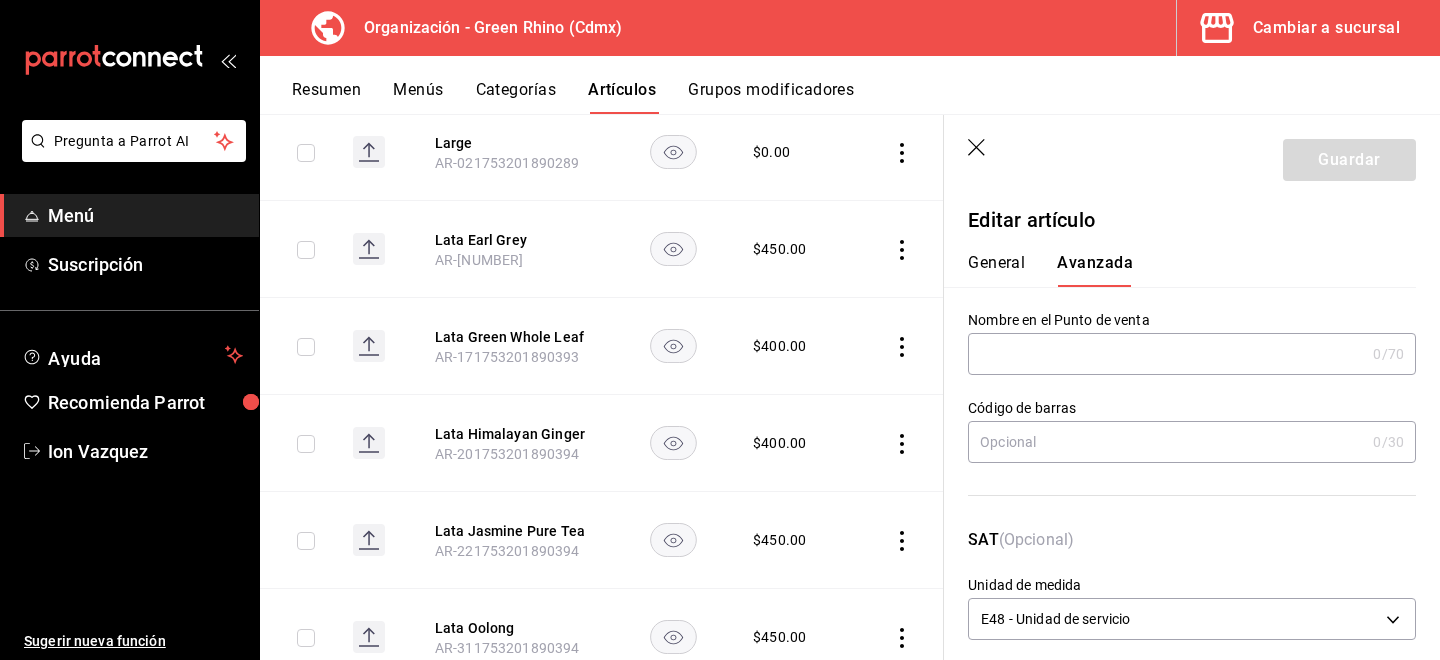 scroll, scrollTop: 189, scrollLeft: 0, axis: vertical 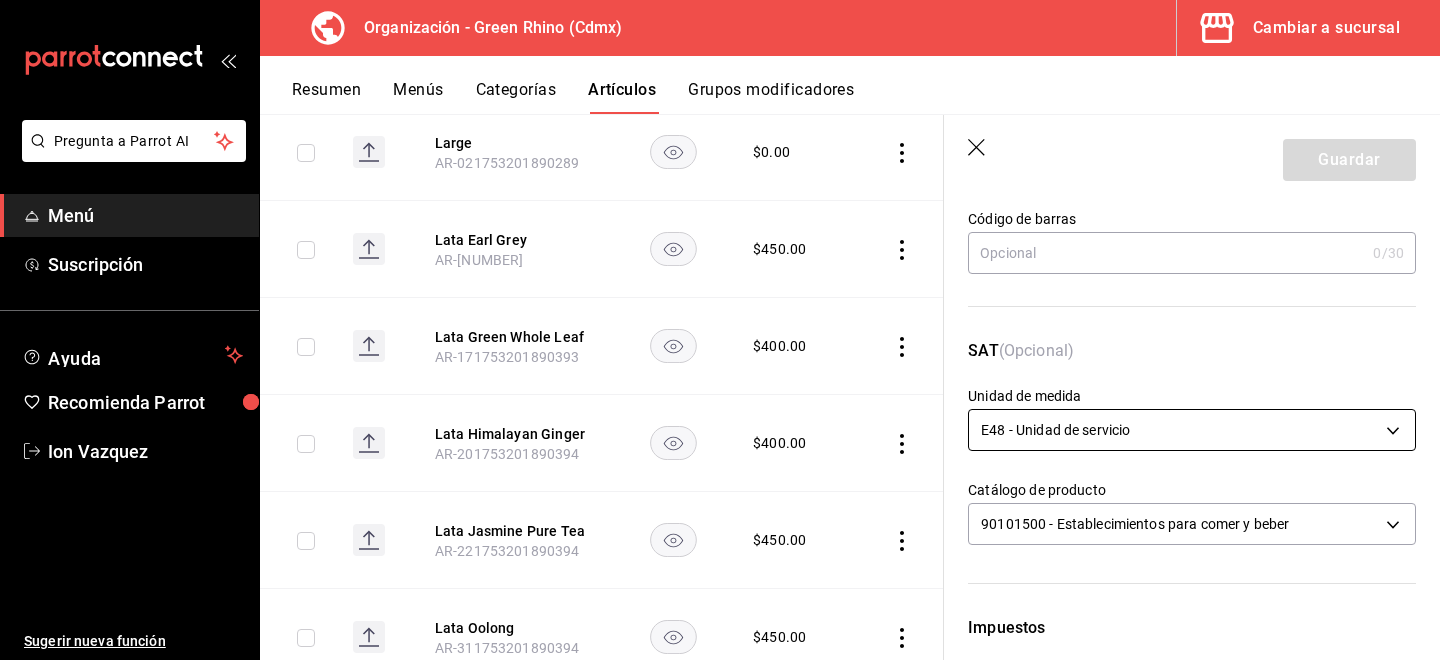 click on "Pregunta a Parrot AI Menú   Suscripción   Ayuda Recomienda Parrot   [PERSON]   Sugerir nueva función   Organización - Green Rhino ([CITY]) Cambiar a sucursal Resumen Menús Categorías Artículos Grupos modificadores Artículos organización Edita el  precio e imagen  de tus artículos.  Asigna una categoría, agrega grupos modificadores  como “sin cebolla” o “extra queso”. ​ ​ Marcas Todas las marcas, Sin marca [UUID] Categorías Todas las categorías, Sin categoría [UUID], [UUID], [UUID], [UUID], [UUID], [UUID], [UUID], [UUID] Tipo de venta Todos los artículos ALL Ordenar Artículo Disponible Precio Agua Mineral Grande AR-[NUMBER] $ 60.00 Agua Mineral Pequeña AR-[NUMBER] $ 45.00 Americano AR-[NUMBER] $ 50.00" at bounding box center (720, 330) 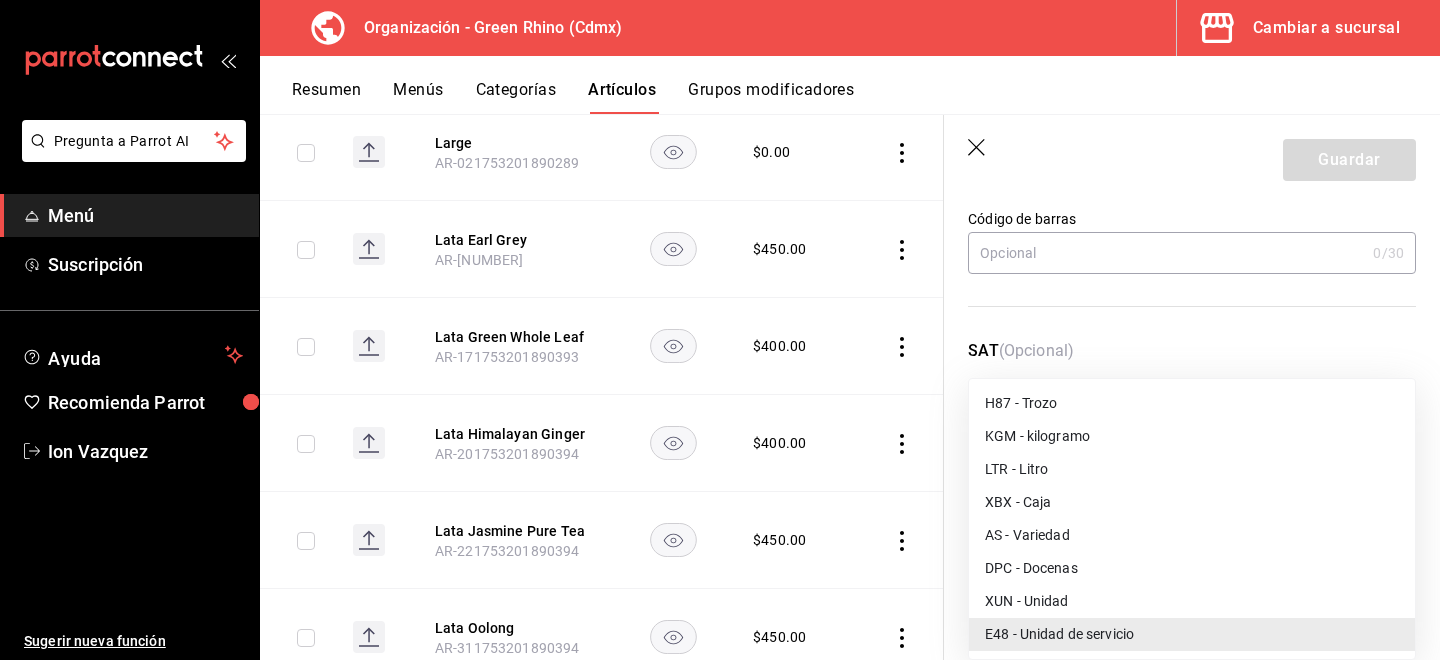 click on "XUN - Unidad" at bounding box center (1192, 601) 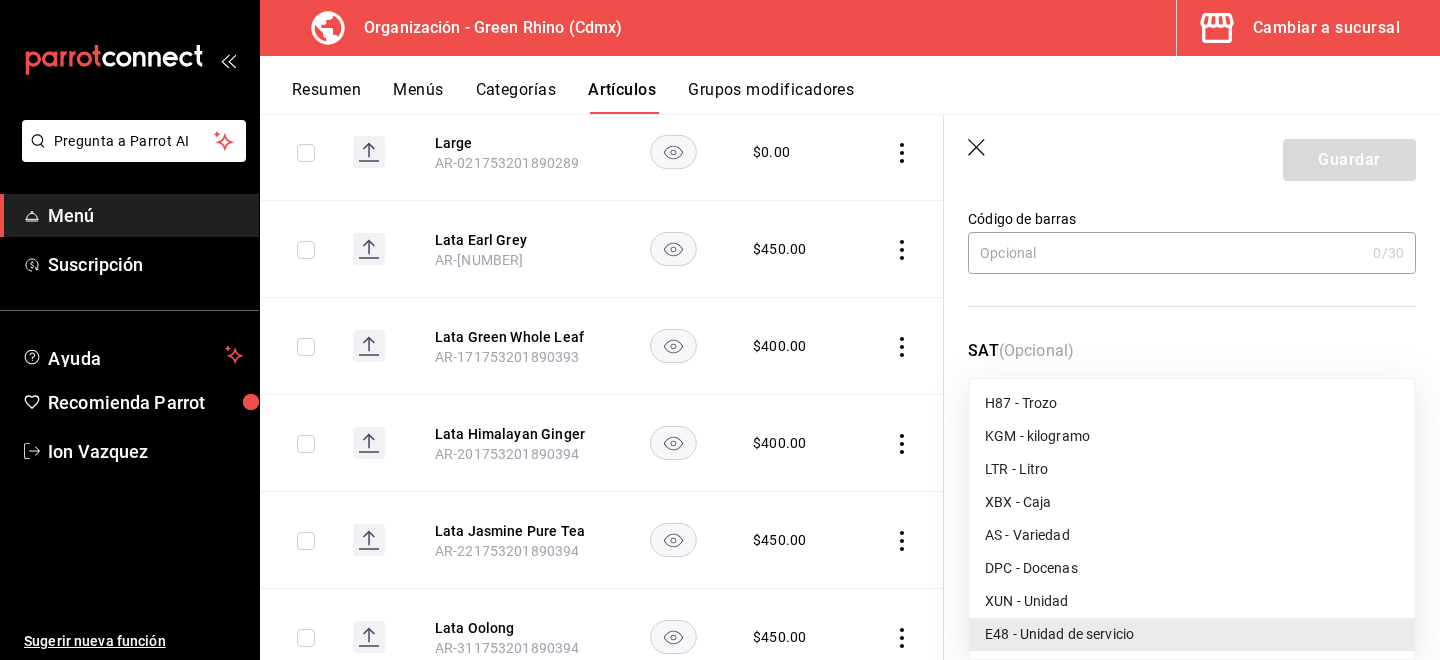 type on "XUN" 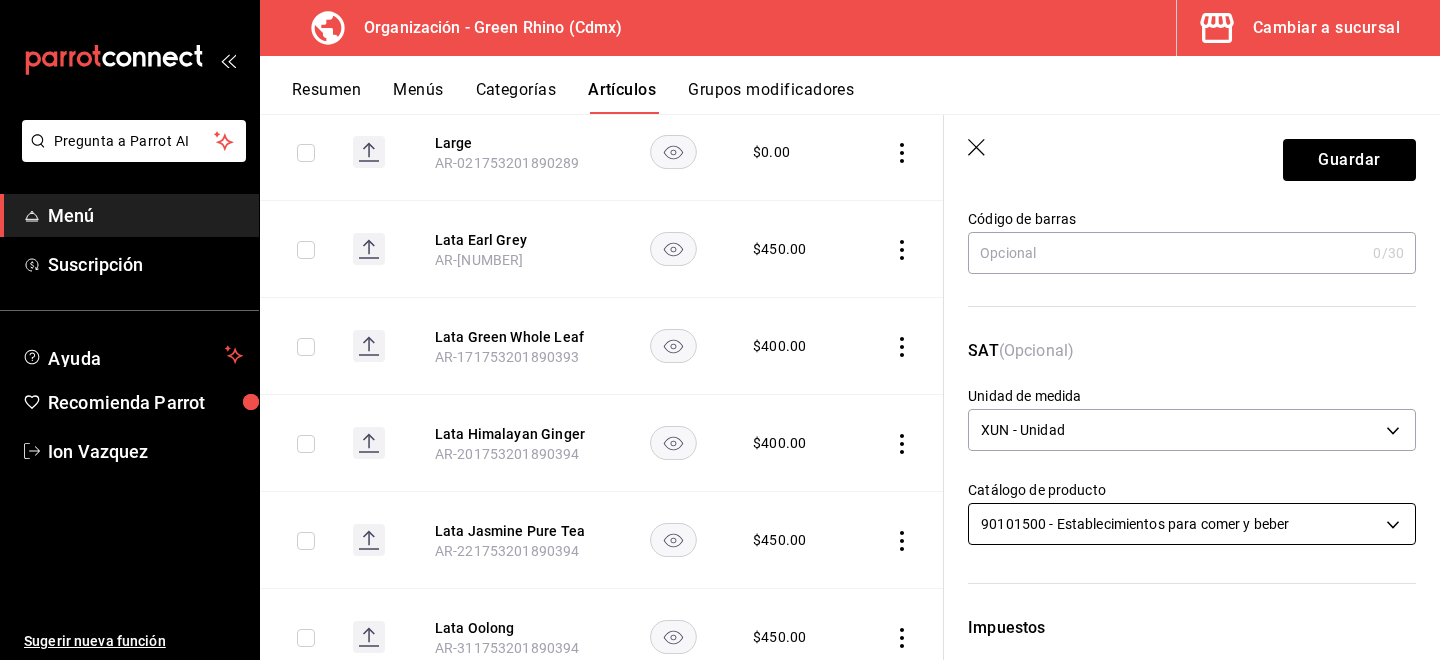 click on "Pregunta a Parrot AI Menú   Suscripción   Ayuda Recomienda Parrot   [PERSON]   Sugerir nueva función   Organización - Green Rhino ([CITY]) Cambiar a sucursal Resumen Menús Categorías Artículos Grupos modificadores Artículos organización Edita el  precio e imagen  de tus artículos.  Asigna una categoría, agrega grupos modificadores  como “sin cebolla” o “extra queso”. ​ ​ Marcas Todas las marcas, Sin marca [UUID] Categorías Todas las categorías, Sin categoría [UUID], [UUID], [UUID], [UUID], [UUID], [UUID], [UUID], [UUID] Tipo de venta Todos los artículos ALL Ordenar Artículo Disponible Precio Agua Mineral Grande AR-[NUMBER] $ 60.00 Agua Mineral Pequeña AR-[NUMBER] $ 45.00 Americano AR-[NUMBER] $ 50.00" at bounding box center [720, 330] 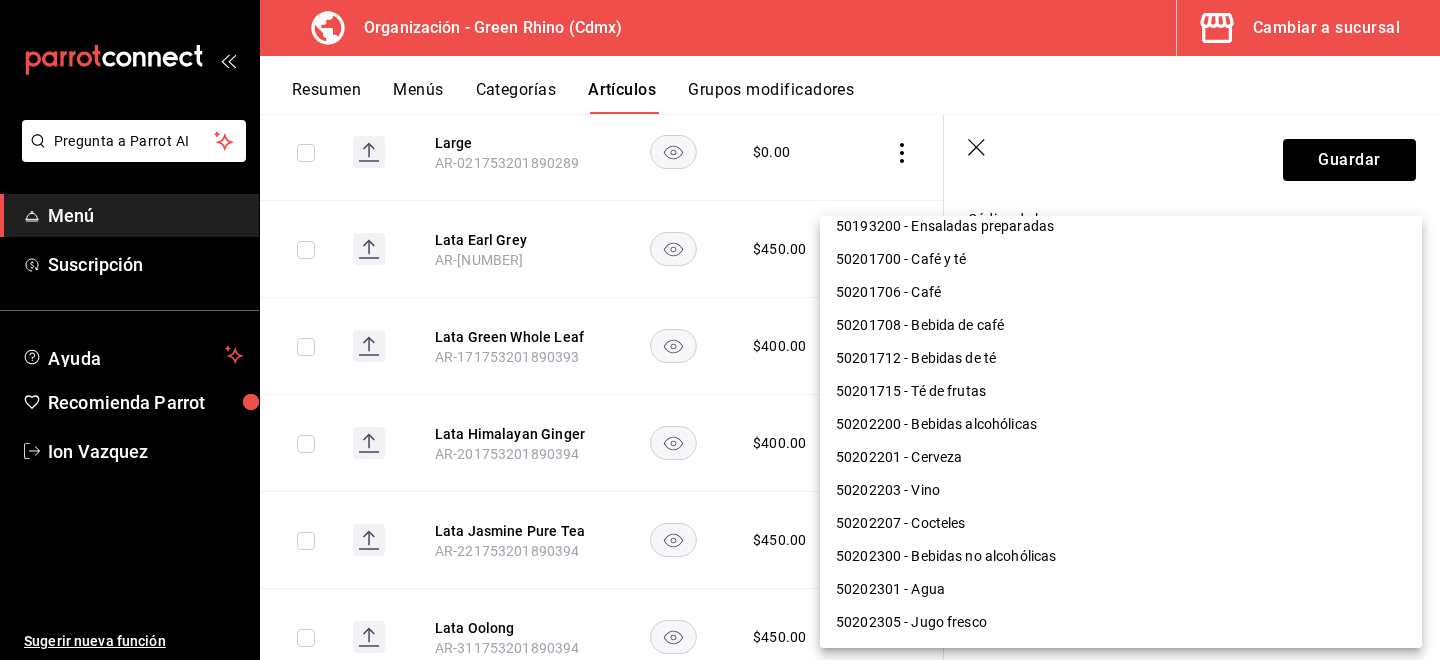 scroll, scrollTop: 873, scrollLeft: 0, axis: vertical 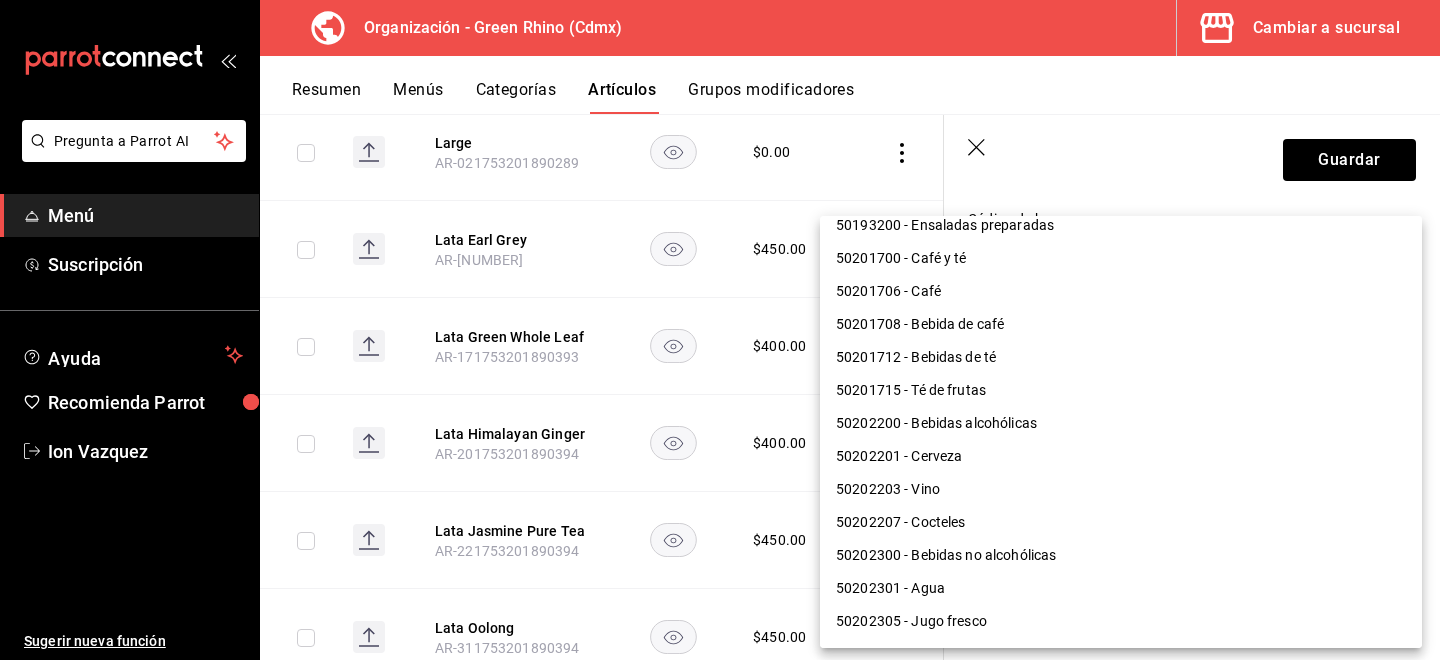 click on "50201715 - Té de frutas" at bounding box center (1121, 390) 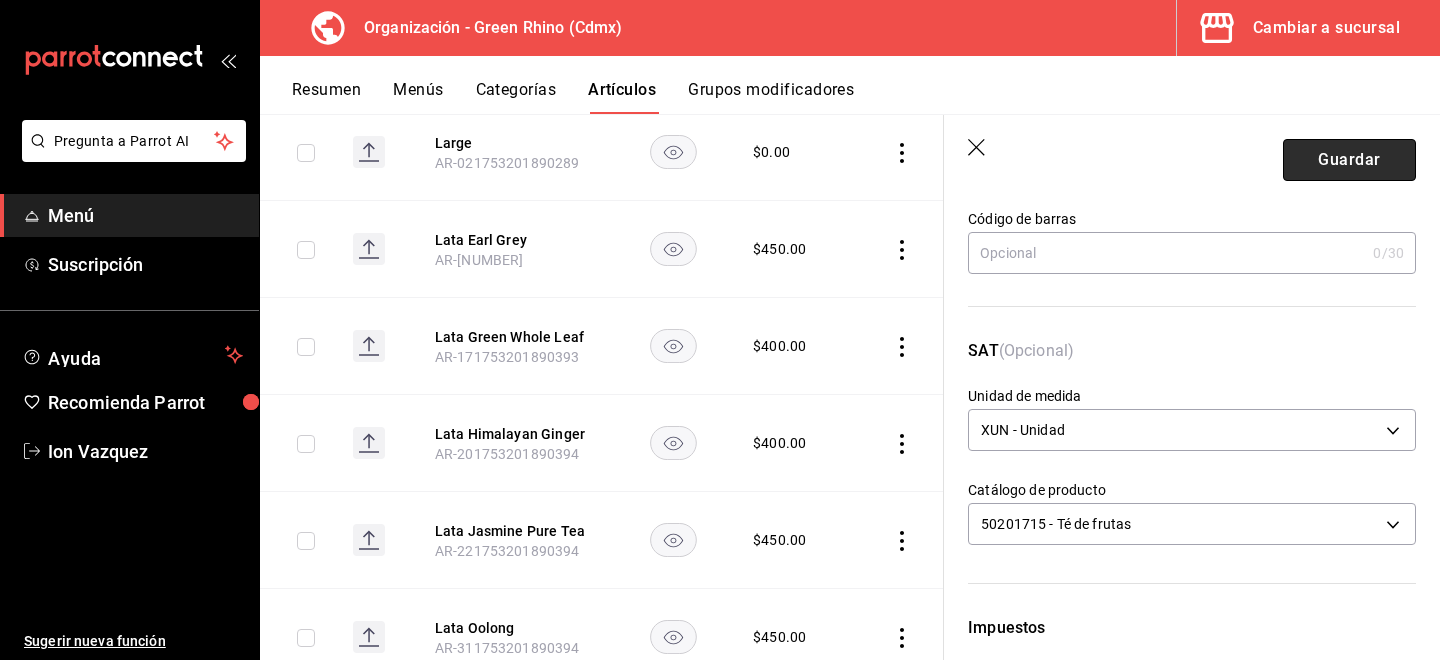 click on "Guardar" at bounding box center (1349, 160) 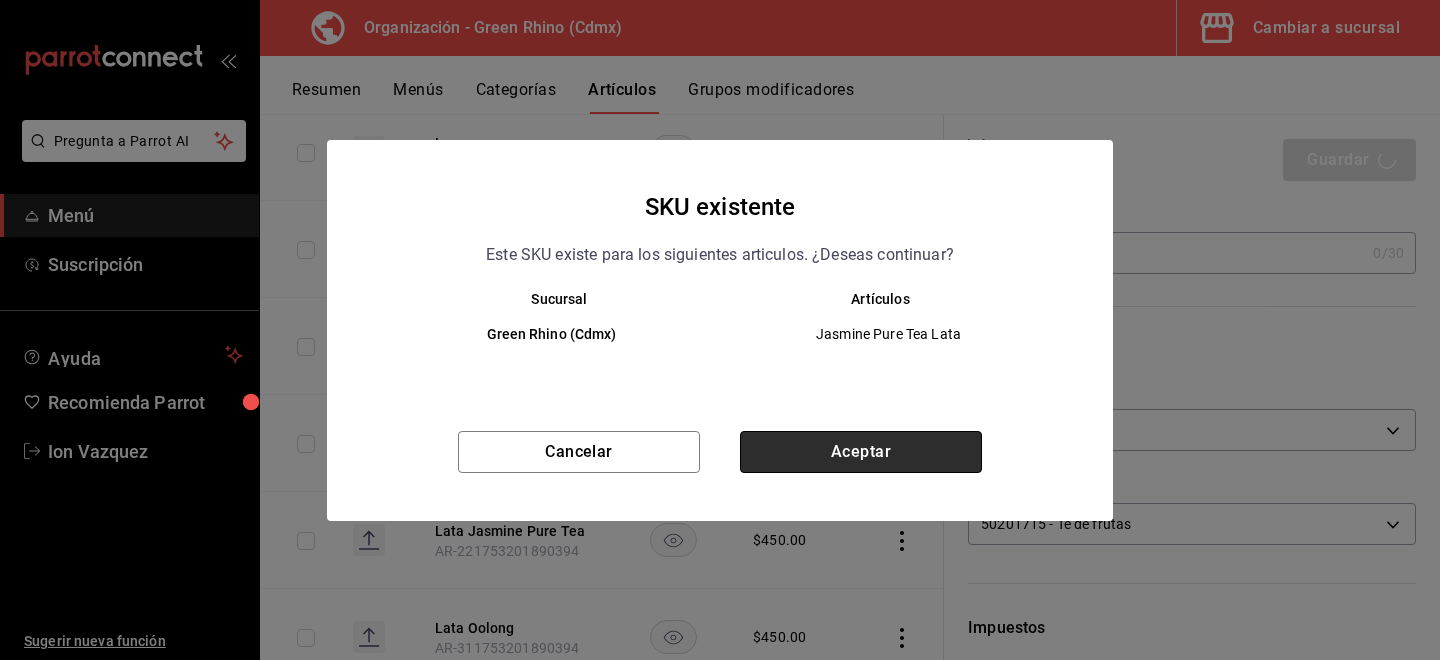 click on "Aceptar" at bounding box center (861, 452) 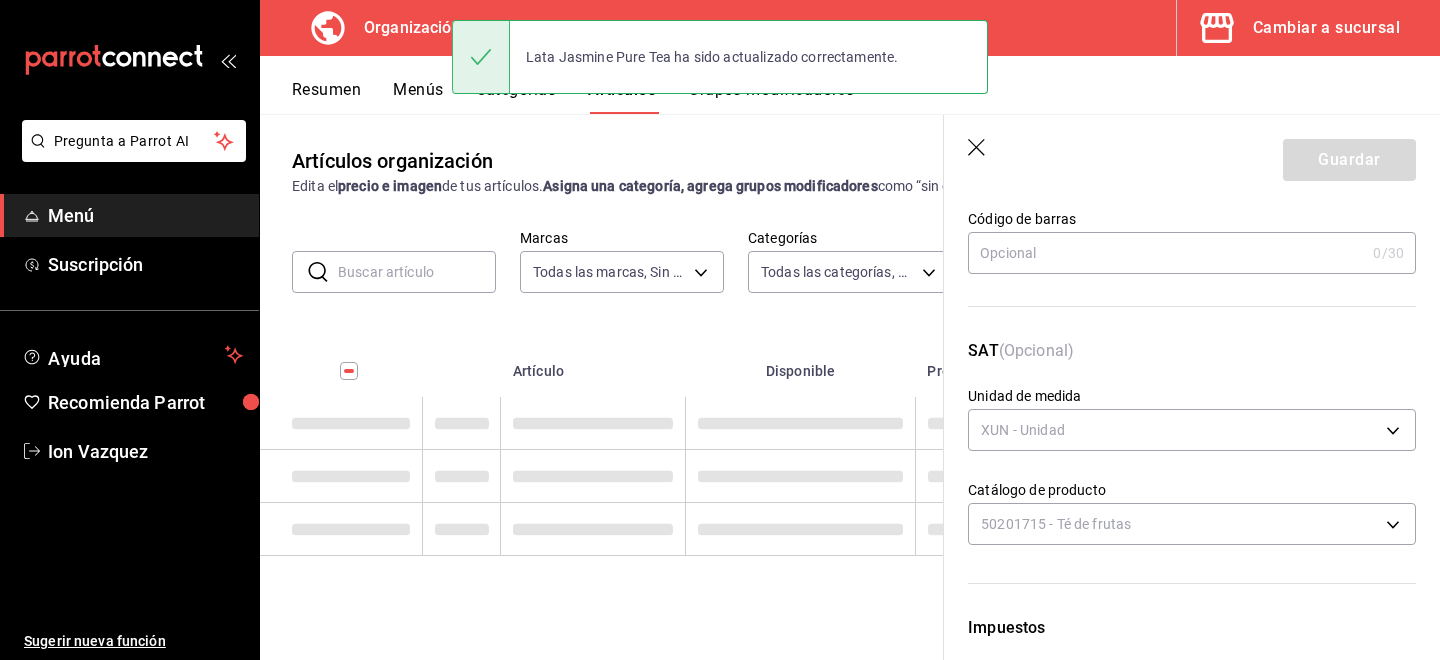 scroll, scrollTop: 0, scrollLeft: 0, axis: both 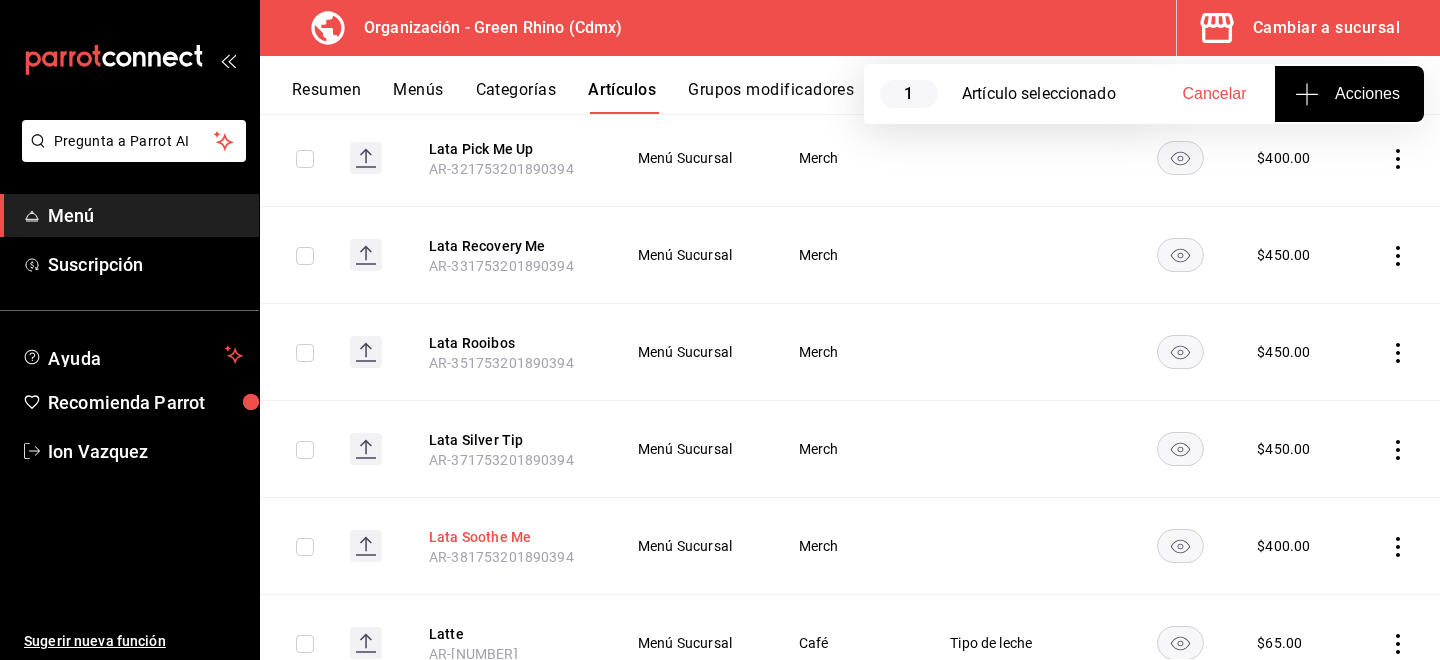 click on "Lata Soothe Me" at bounding box center (509, 537) 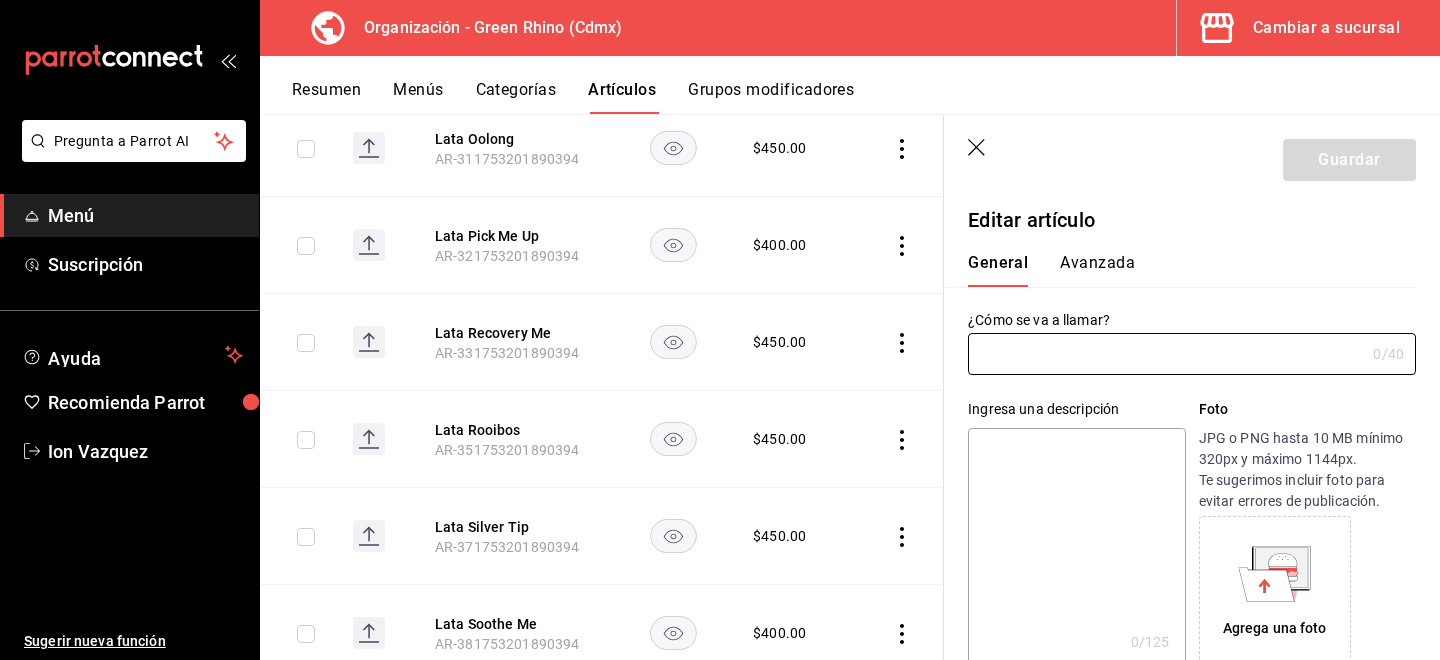 type on "Lata Soothe Me" 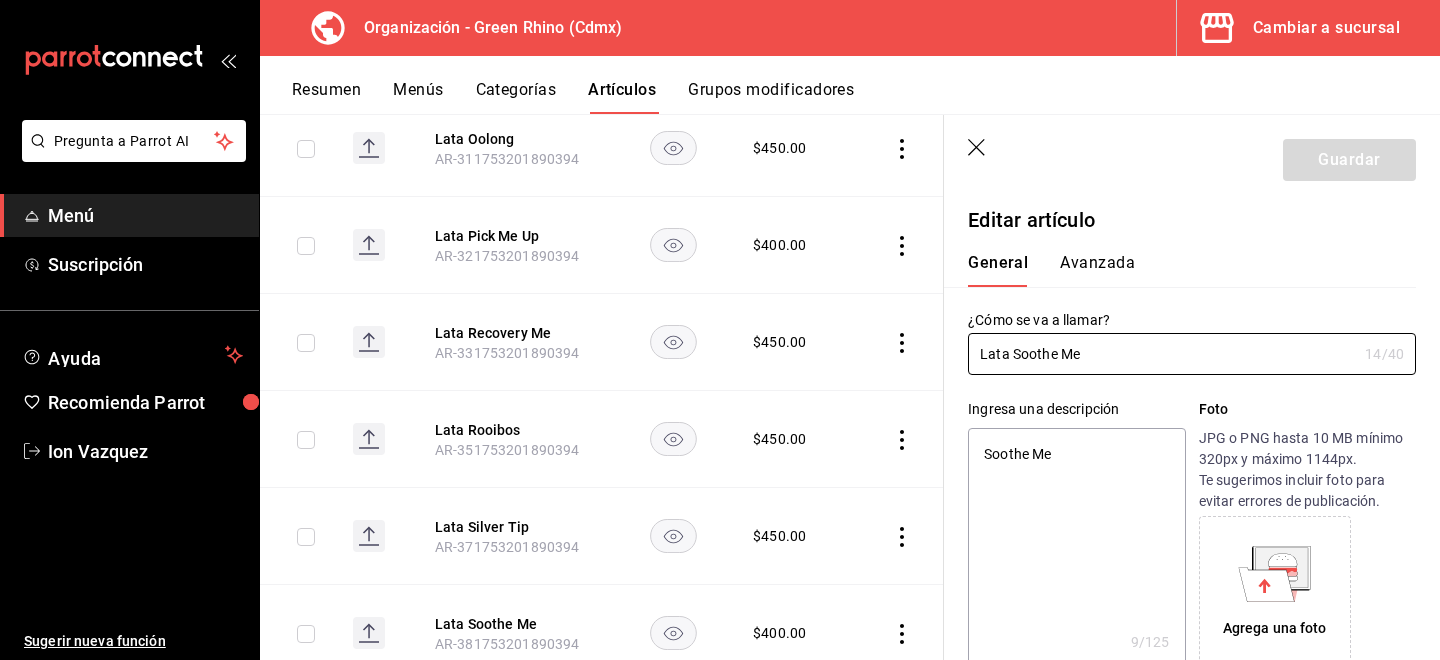 type on "x" 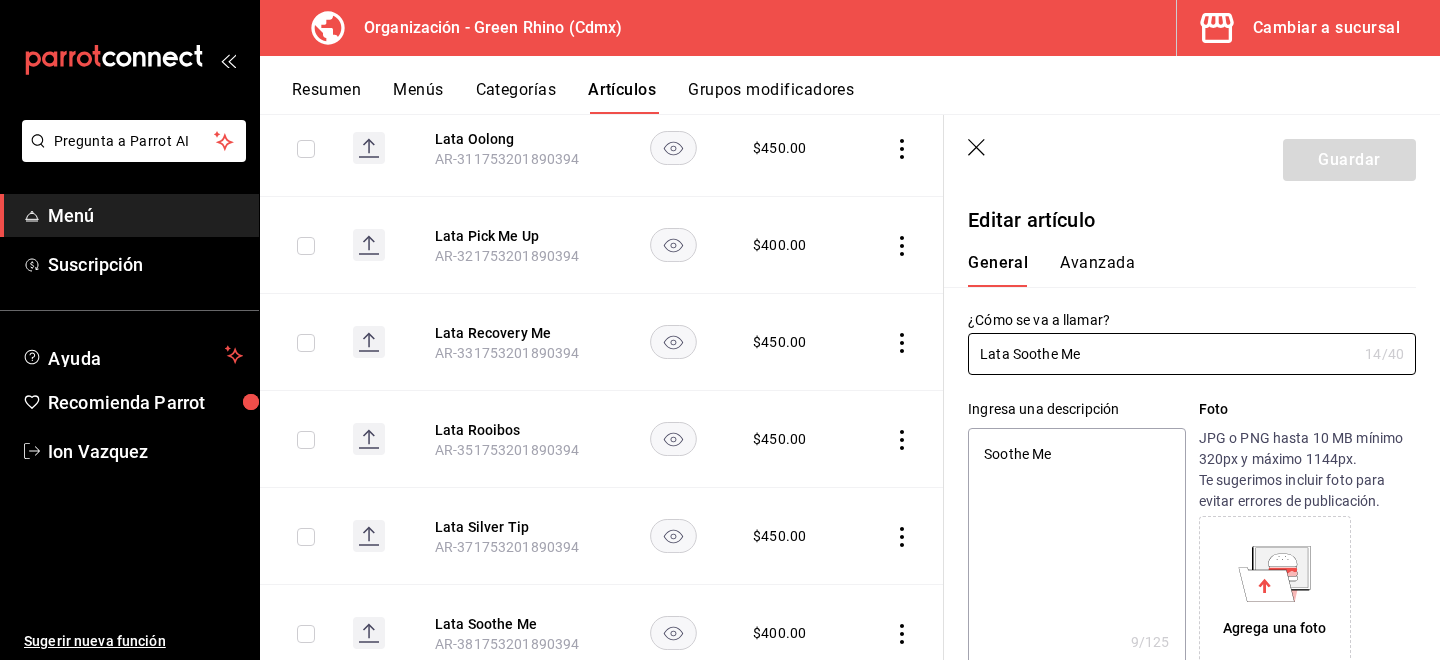 click on "Avanzada" at bounding box center (1097, 270) 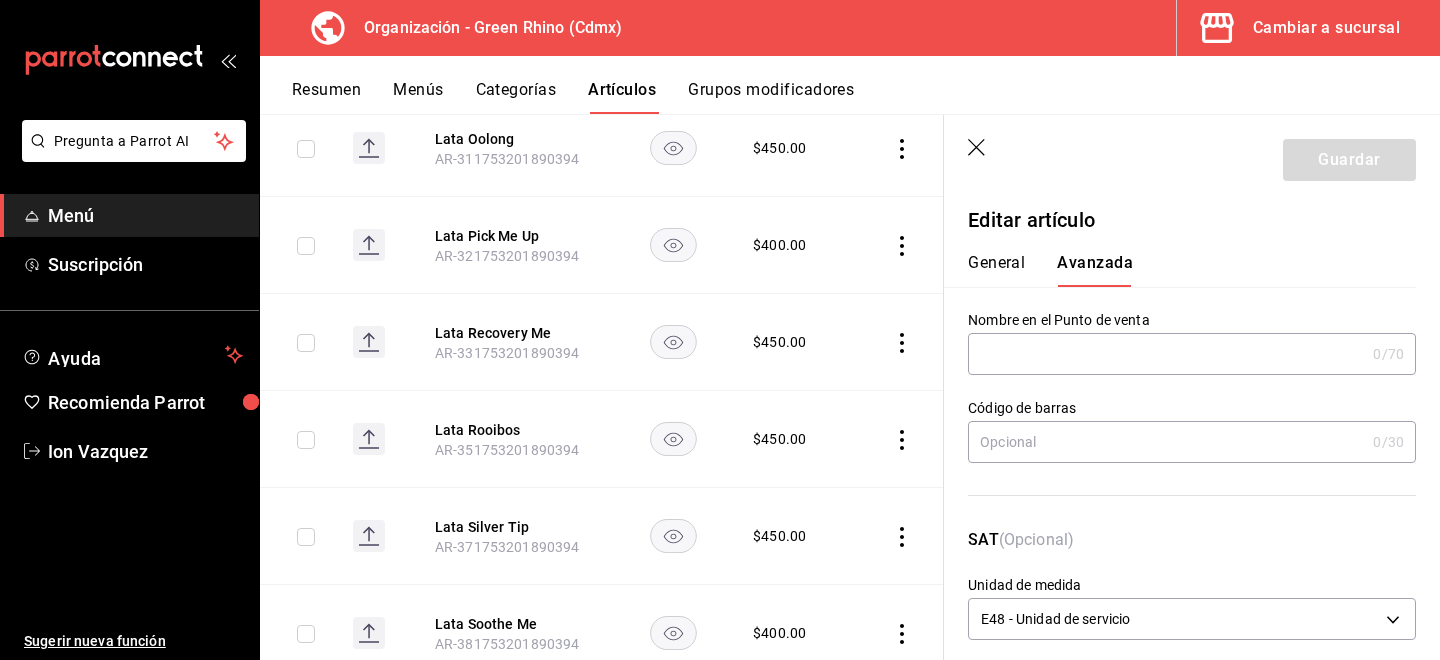 scroll, scrollTop: 259, scrollLeft: 0, axis: vertical 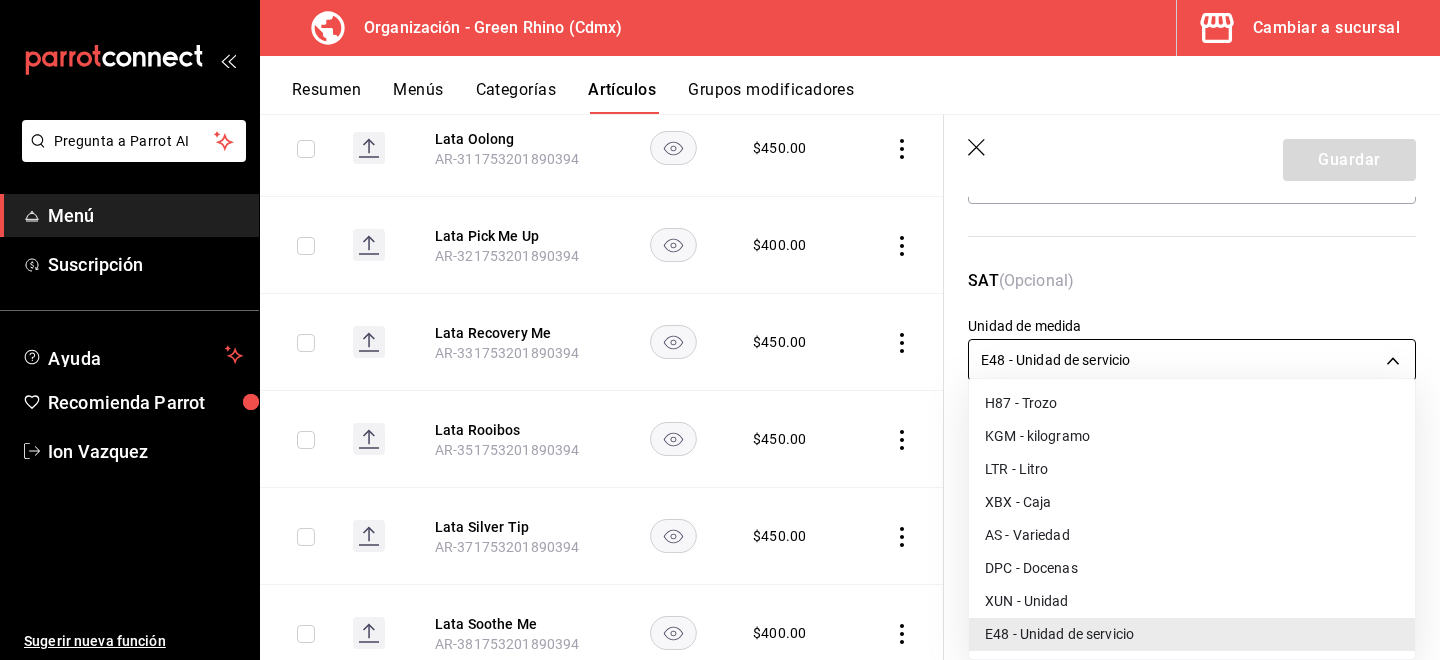 click on "Pregunta a Parrot AI Menú   Suscripción   Ayuda Recomienda Parrot   [PERSON]   Sugerir nueva función   Organización - Green Rhino ([CITY]) Cambiar a sucursal Resumen Menús Categorías Artículos Grupos modificadores Artículos organización Edita el  precio e imagen  de tus artículos.  Asigna una categoría, agrega grupos modificadores  como “sin cebolla” o “extra queso”. ​ ​ Marcas Todas las marcas, Sin marca [UUID] Categorías Todas las categorías, Sin categoría [UUID], [UUID], [UUID], [UUID], [UUID], [UUID], [UUID], [UUID] Tipo de venta Todos los artículos ALL Ordenar Artículo Disponible Precio Agua Mineral Grande AR-[NUMBER] $ 60.00 Agua Mineral Pequeña AR-[NUMBER] $ 45.00 Americano AR-[NUMBER] $ 50.00" at bounding box center (720, 330) 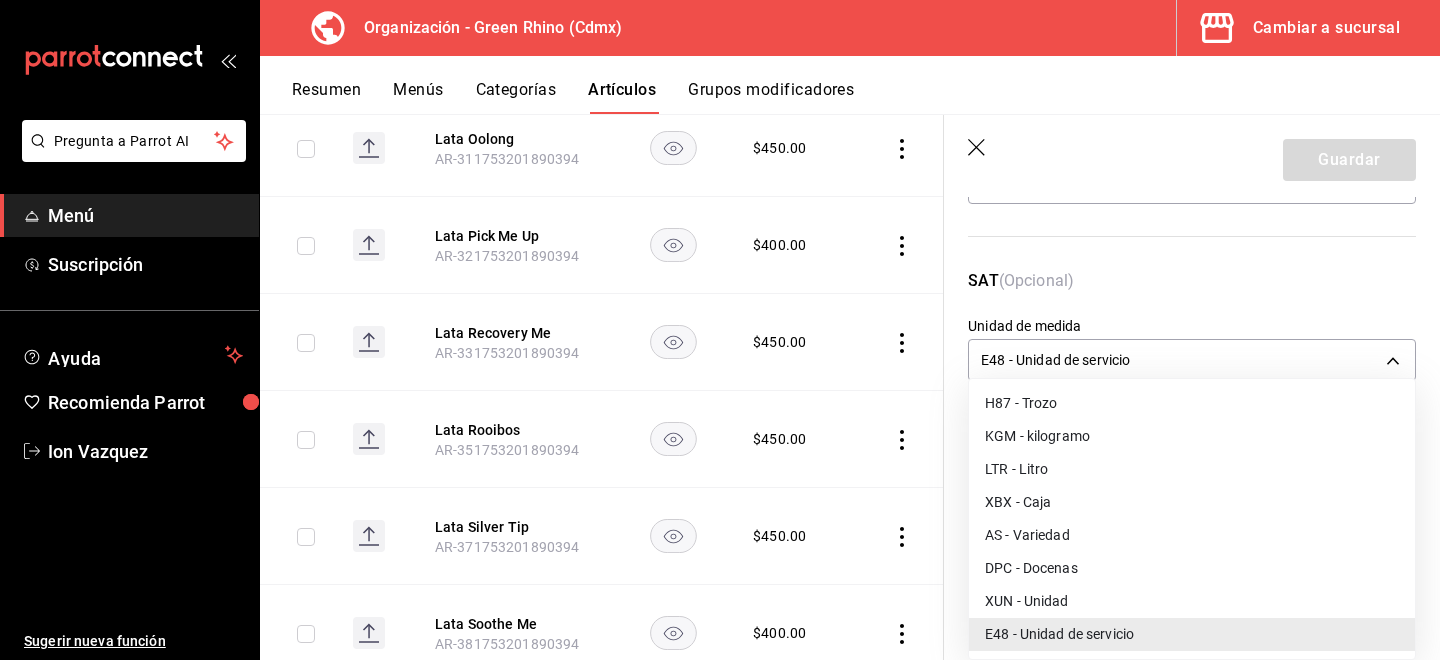 click on "XUN - Unidad" at bounding box center [1192, 601] 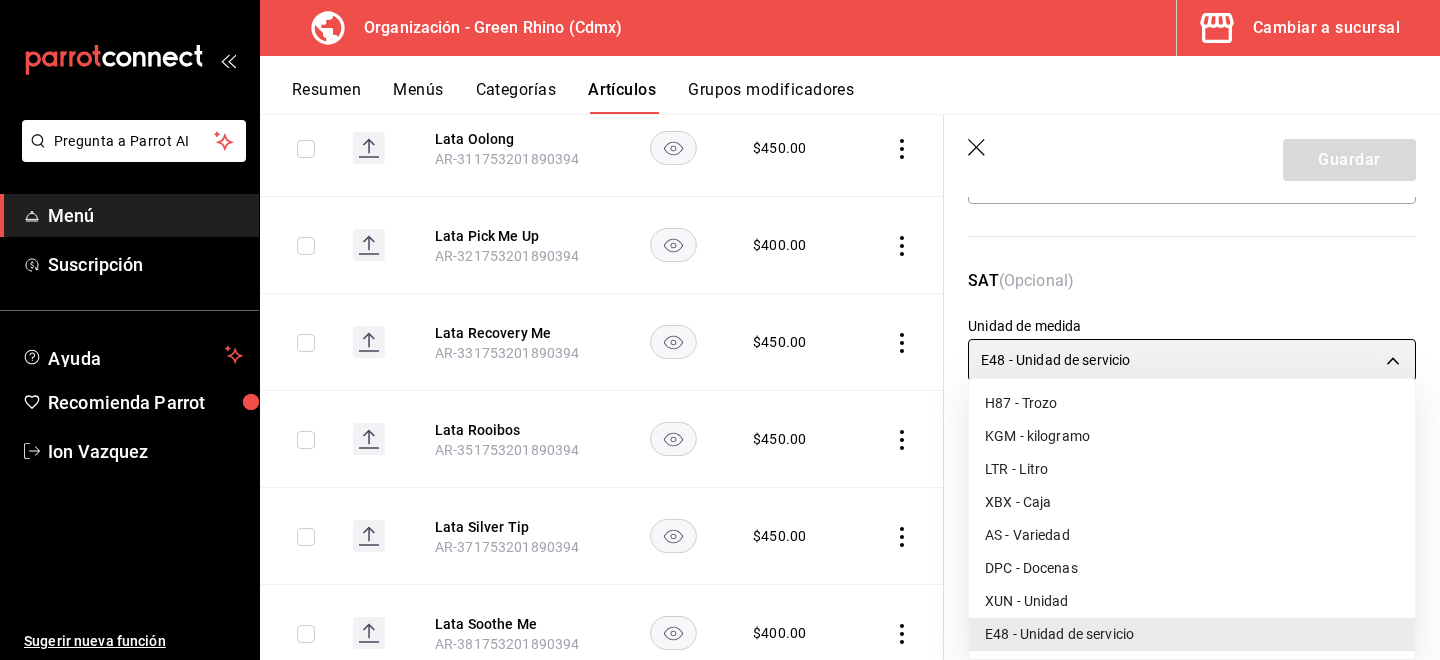 type on "XUN" 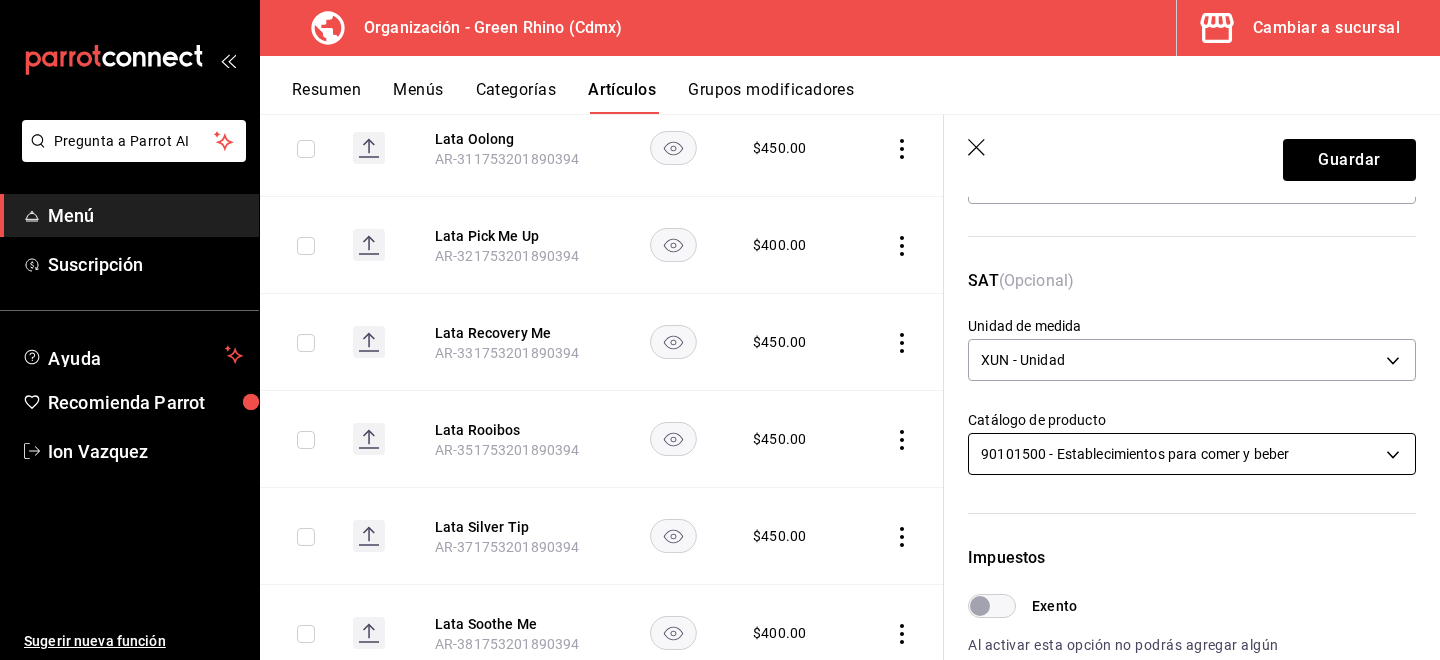 click on "Pregunta a Parrot AI Menú   Suscripción   Ayuda Recomienda Parrot   [NAME]   Sugerir nueva función   Organización - Green Rhino ([CITY]) Cambiar a sucursal Resumen Menús Categorías Artículos Grupos modificadores Artículos organización Edita el  precio e imagen  de tus artículos.  Asigna una categoría, agrega grupos modificadores  como “sin cebolla” o “extra queso”. ​ ​ Marcas Todas las marcas, Sin marca [UUID] Categorías Todas las categorías, Sin categoría [UUID], [UUID], [UUID], [UUID], [UUID], [UUID], [UUID], [UUID] Tipo de venta Todos los artículos ALL Ordenar Artículo Disponible Precio Agua Mineral Grande AR-921753201890396 $ 60.00 Agua Mineral Pequeña AR-931753201890396 $ 45.00 Americano AR-471753201890395 $ 50.00" at bounding box center (720, 330) 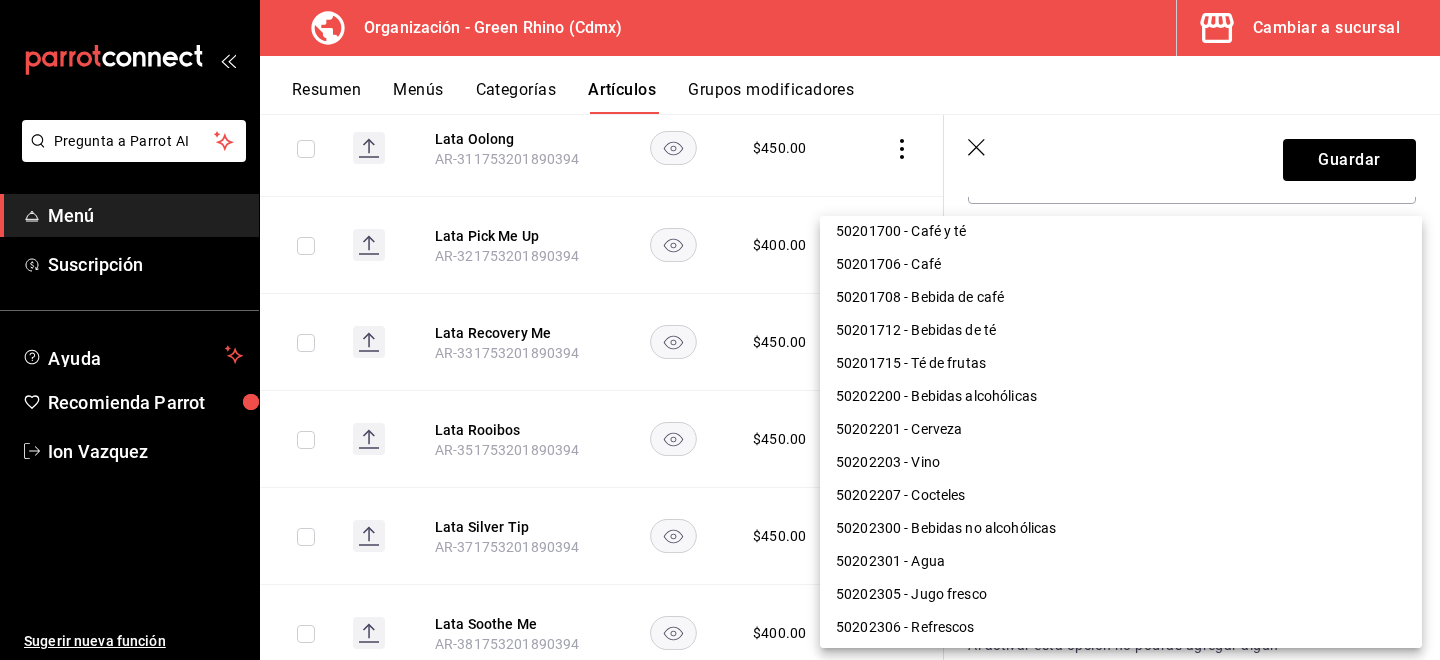 scroll, scrollTop: 782, scrollLeft: 0, axis: vertical 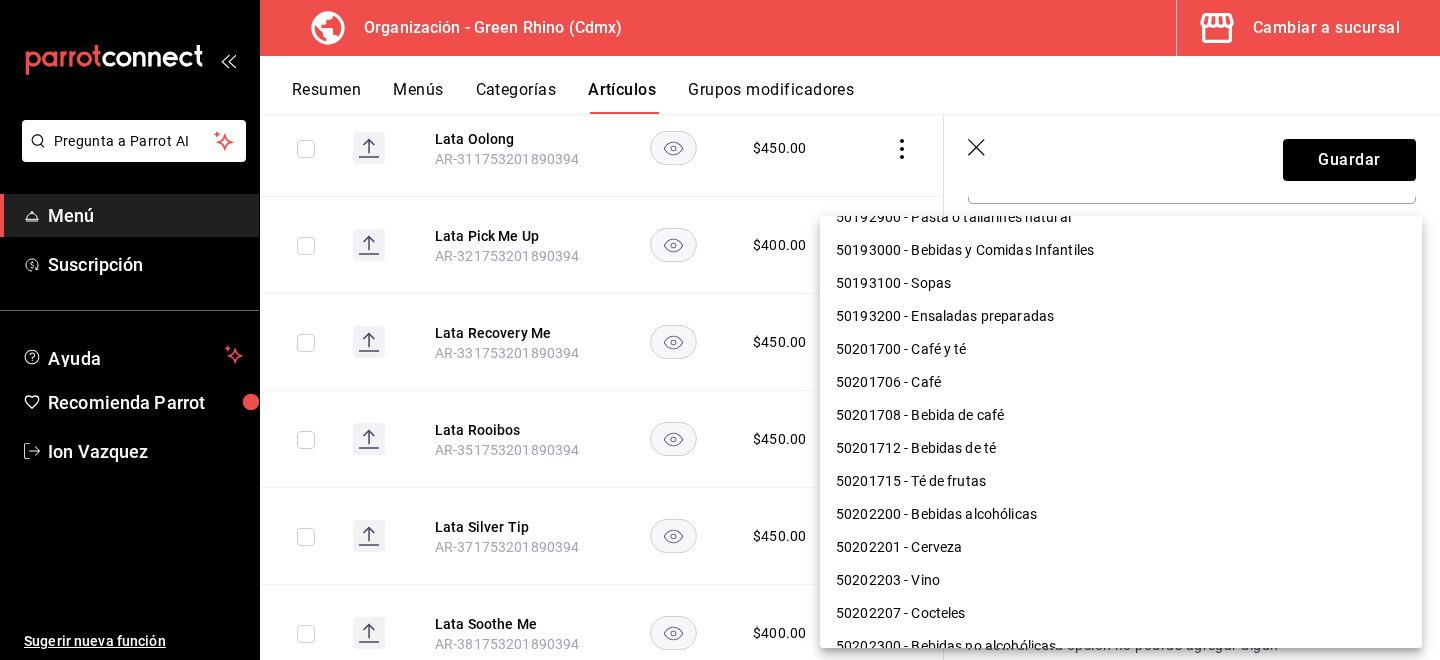 click on "50201715 - Té de frutas" at bounding box center (1121, 481) 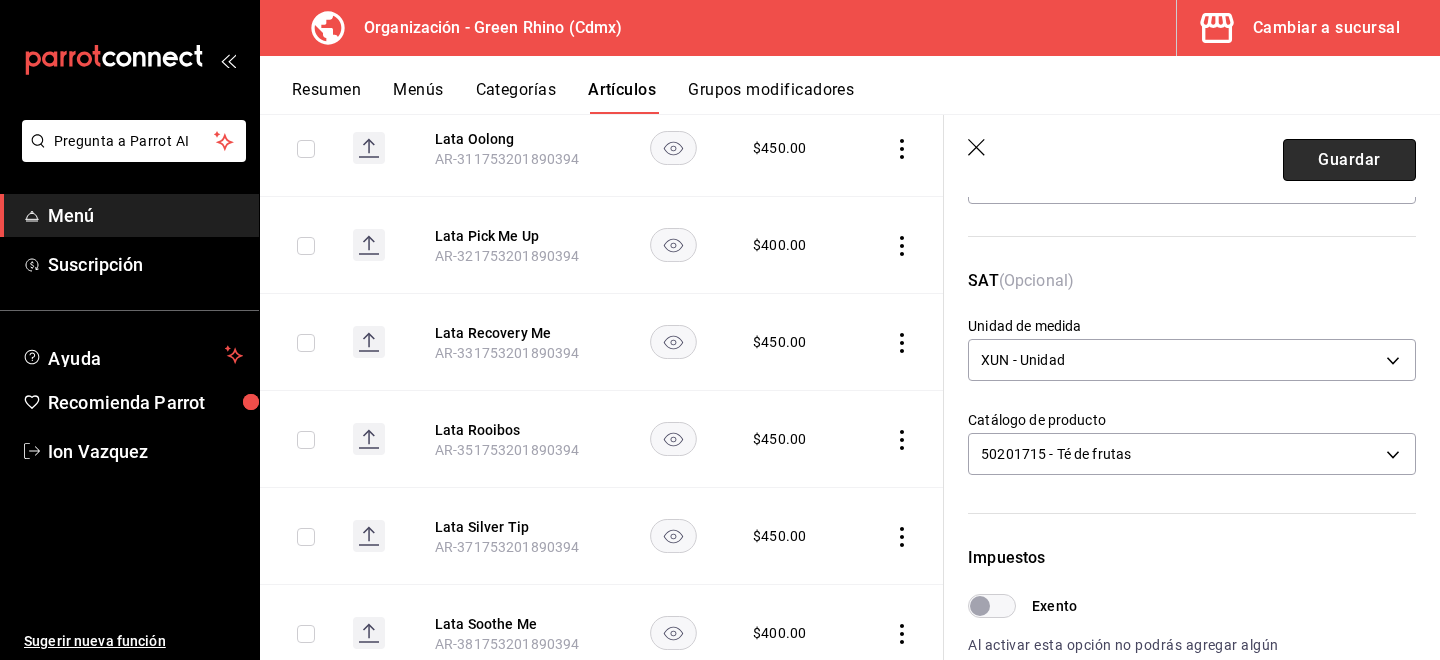 click on "Guardar" at bounding box center [1349, 160] 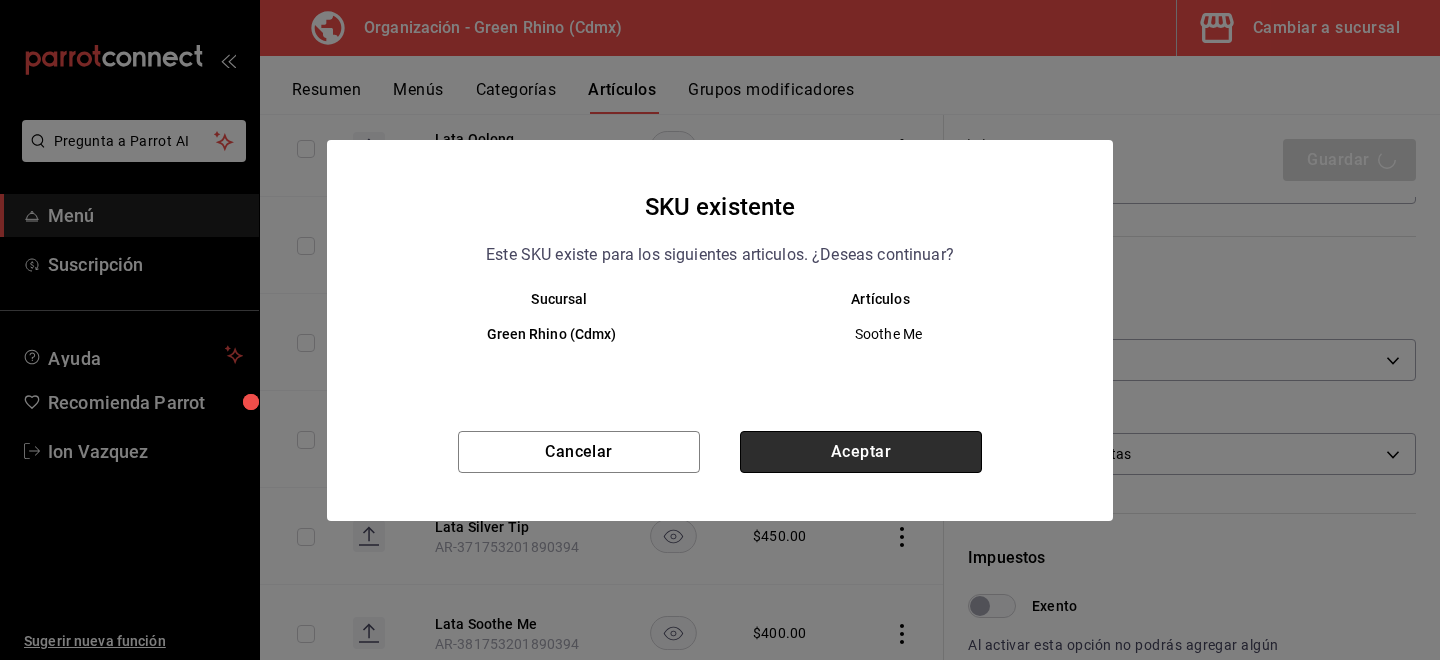 click on "Aceptar" at bounding box center (861, 452) 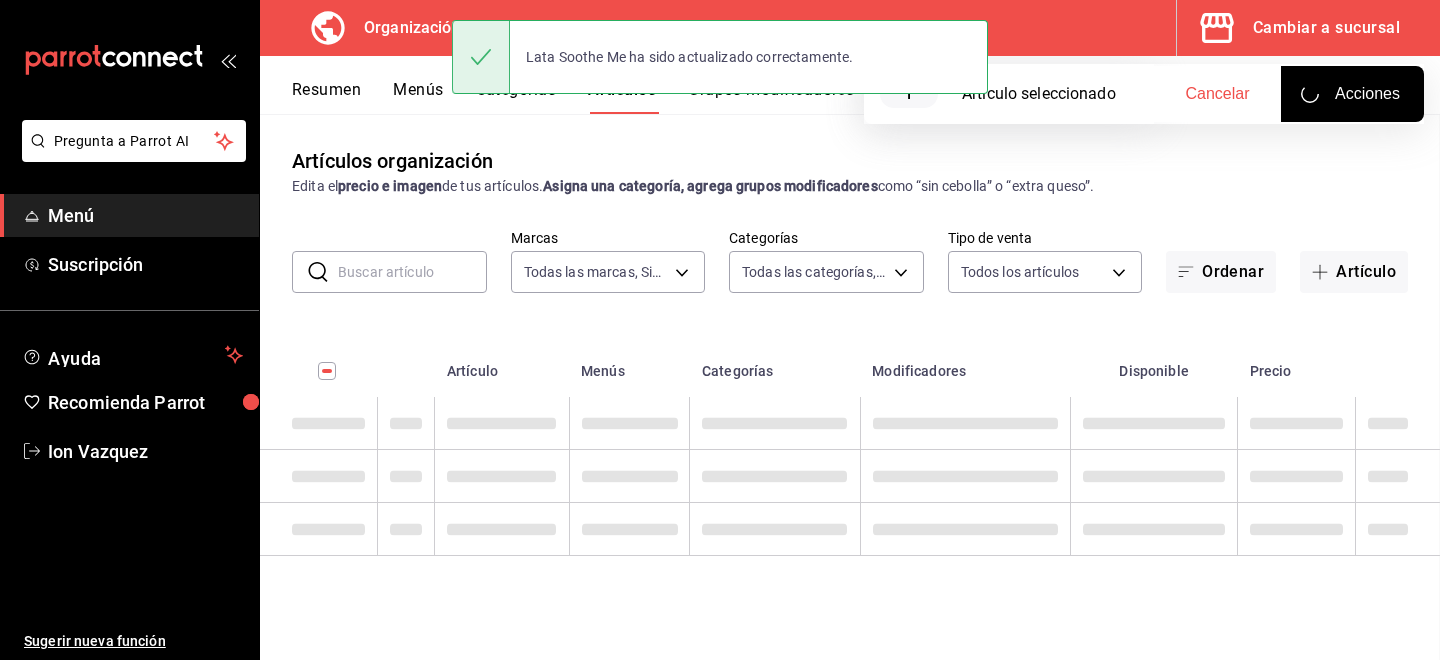 scroll, scrollTop: 0, scrollLeft: 0, axis: both 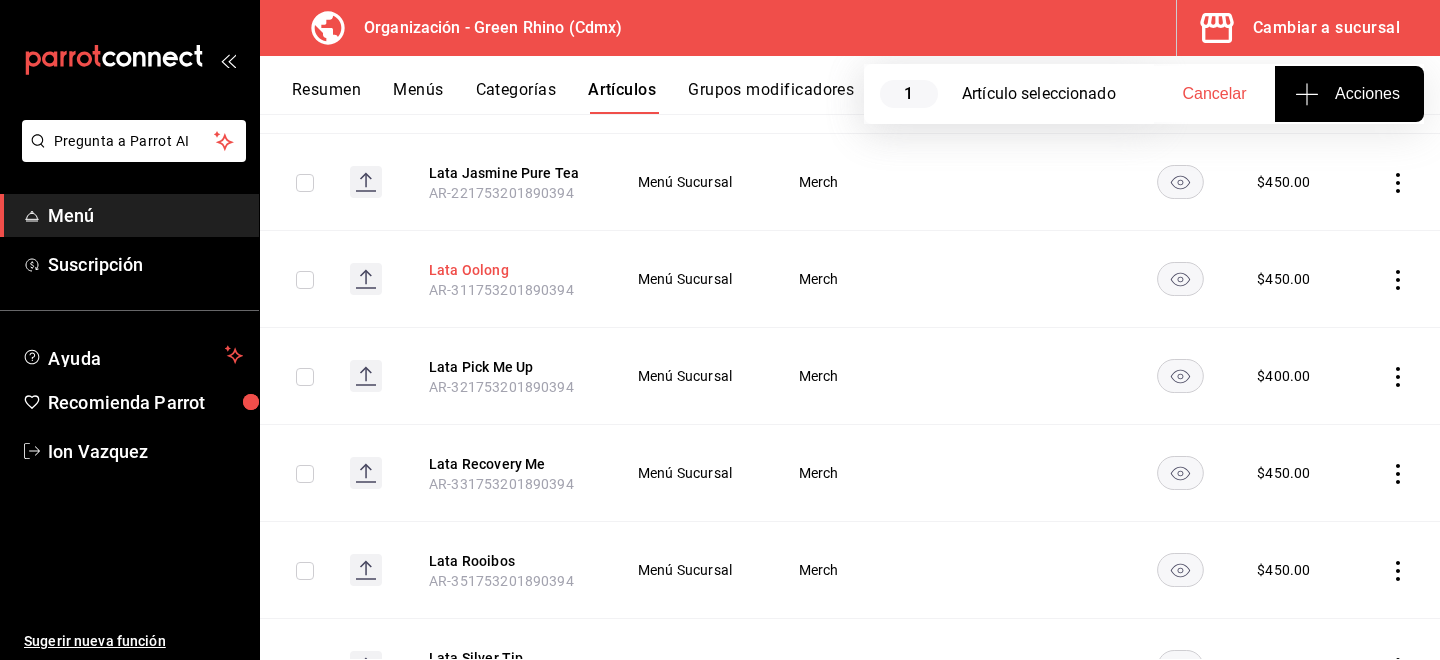 click on "Lata Oolong" at bounding box center [509, 270] 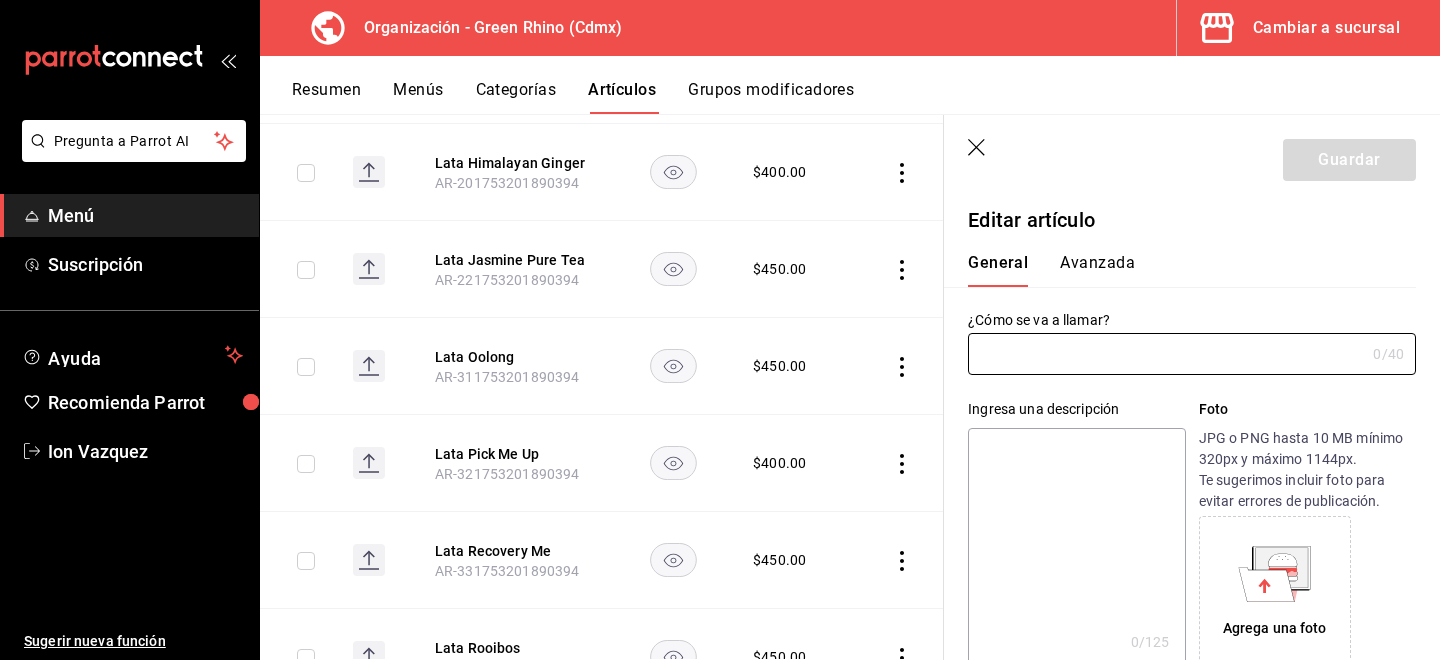 type on "Lata Oolong" 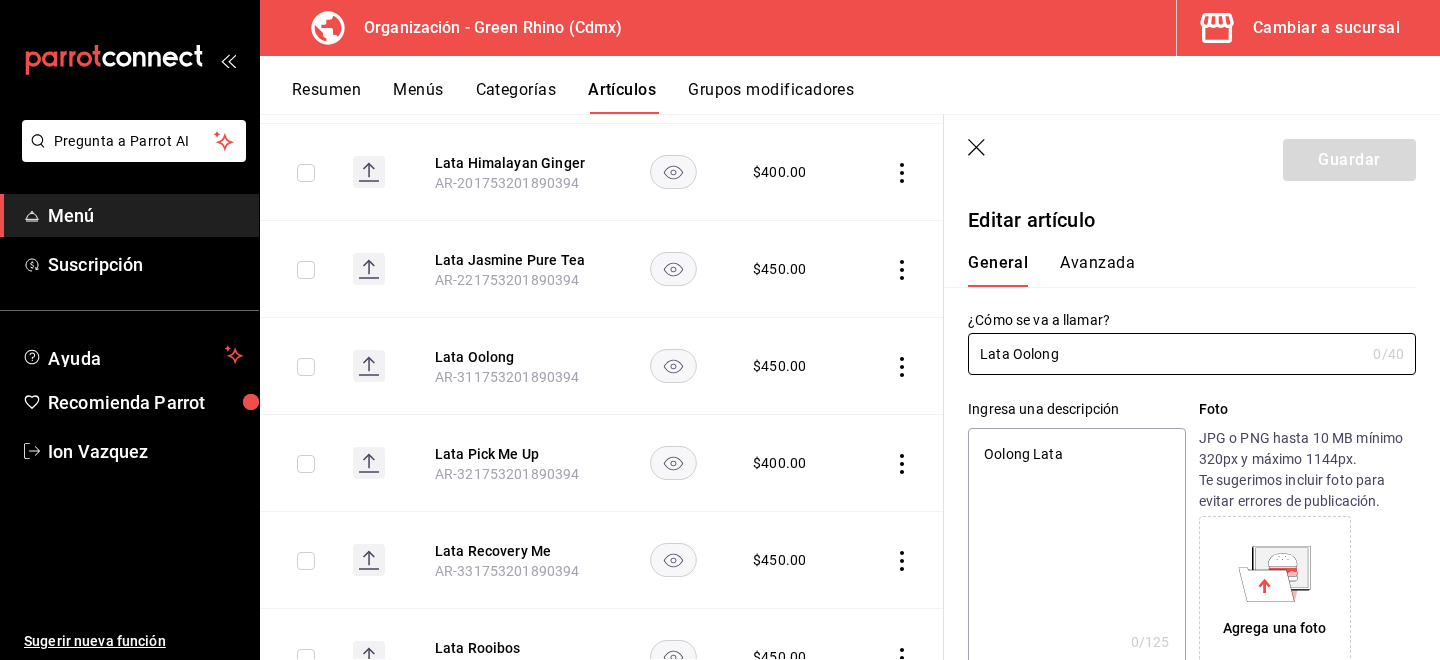 type on "x" 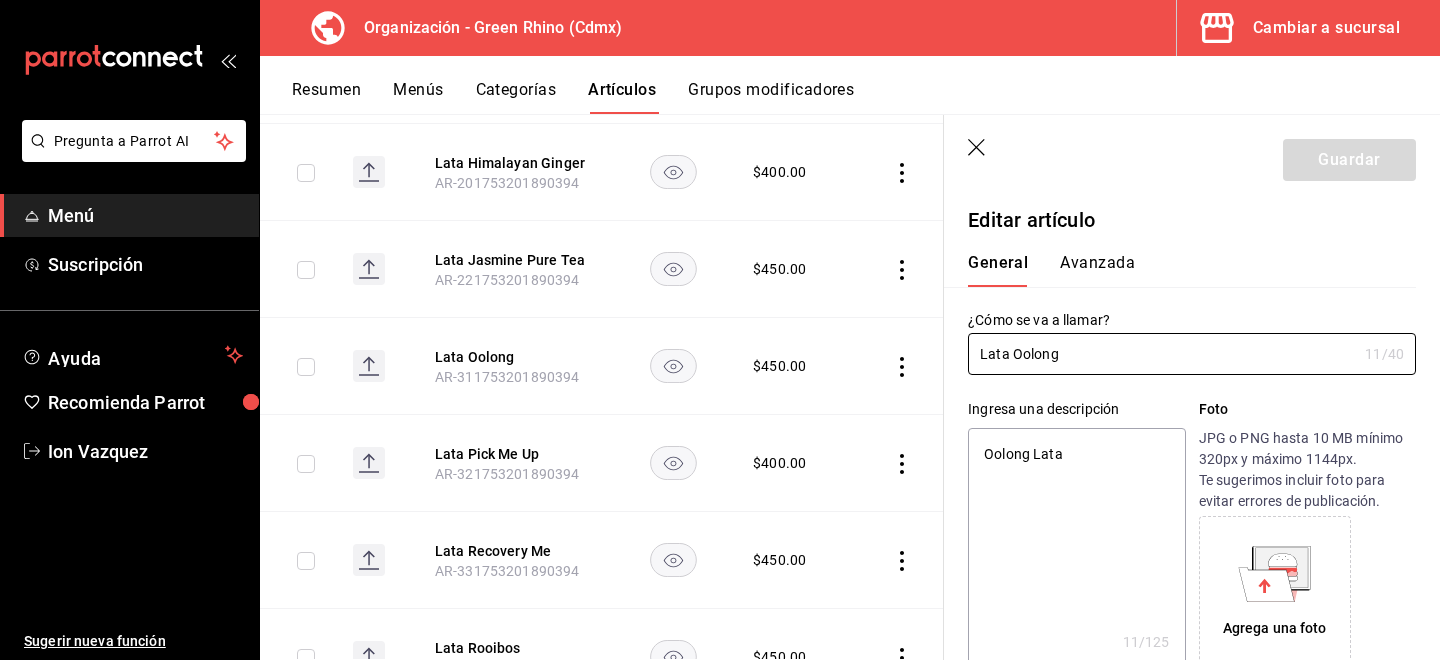 click on "Avanzada" at bounding box center (1097, 270) 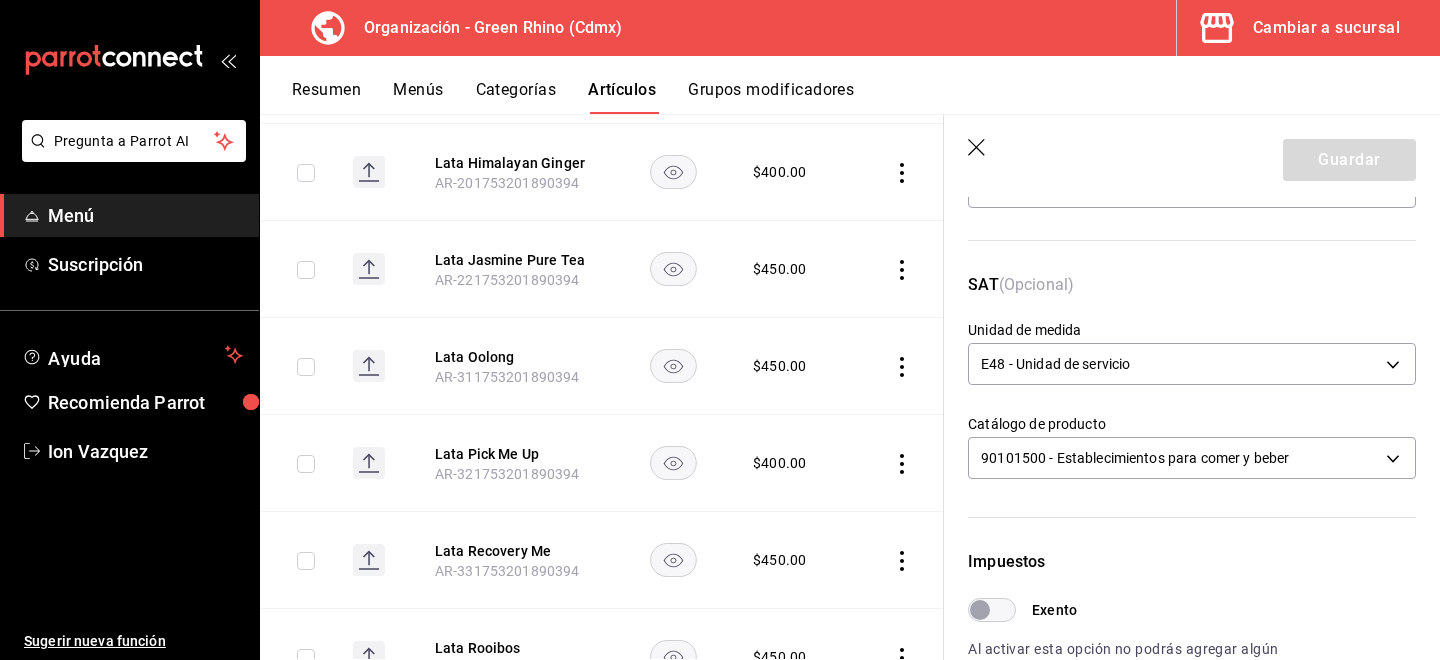 scroll, scrollTop: 254, scrollLeft: 0, axis: vertical 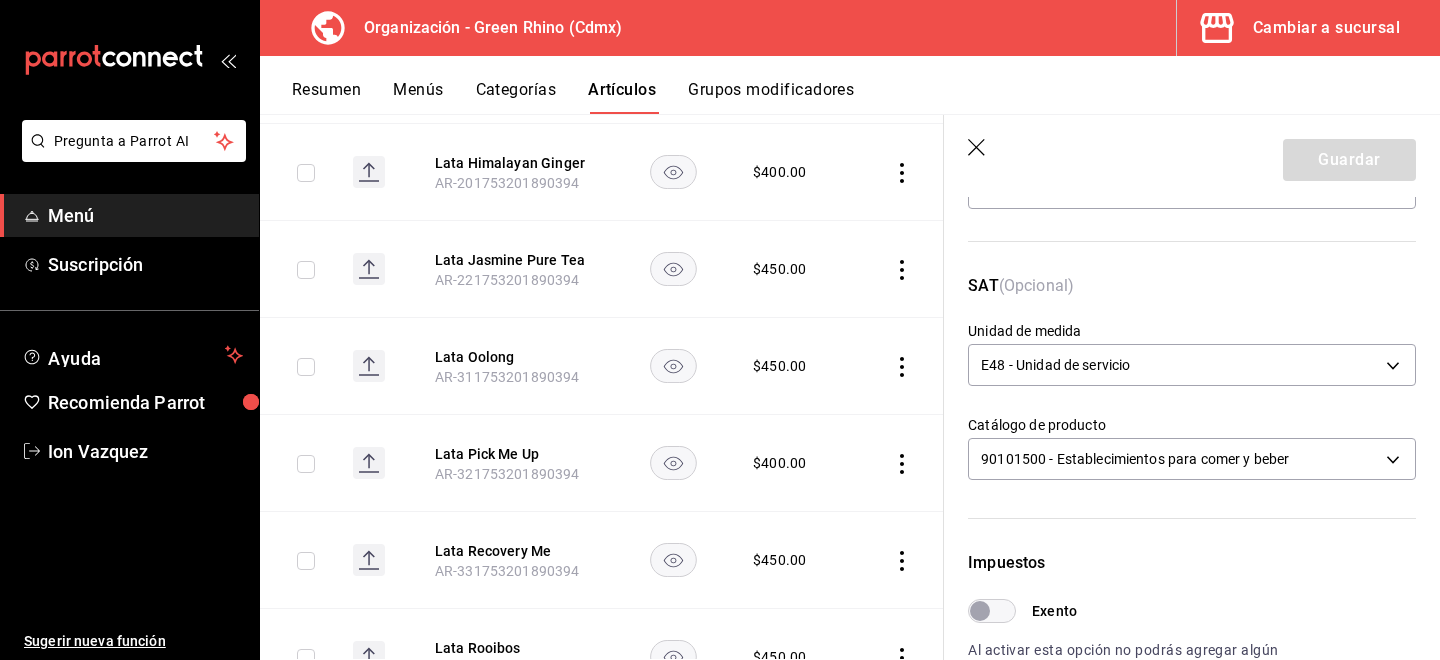 click on "Unidad de medida" at bounding box center [1192, 331] 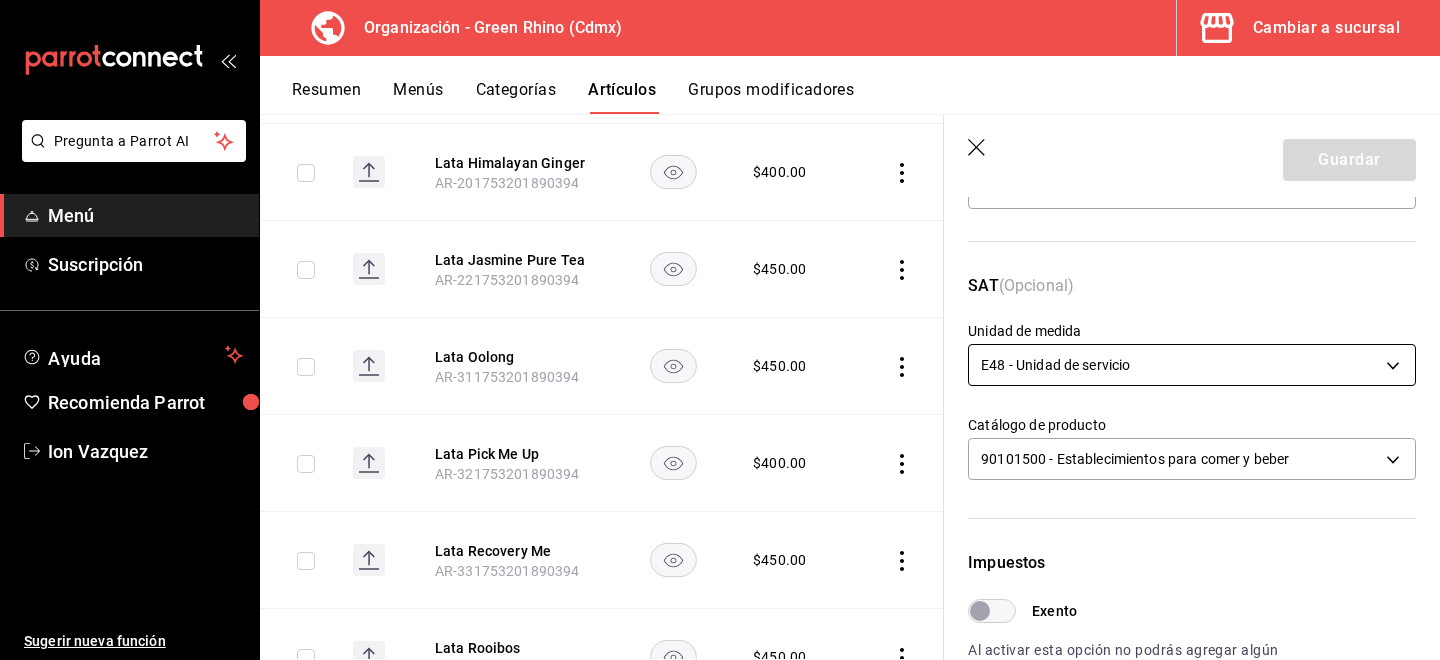 click on "Pregunta a Parrot AI Menú   Suscripción   Ayuda Recomienda Parrot   [NAME]   Sugerir nueva función   Organización - Green Rhino ([CITY]) Cambiar a sucursal Resumen Menús Categorías Artículos Grupos modificadores Artículos organización Edita el  precio e imagen  de tus artículos.  Asigna una categoría, agrega grupos modificadores  como “sin cebolla” o “extra queso”. ​ ​ Marcas Todas las marcas, Sin marca [UUID] Categorías Todas las categorías, Sin categoría [UUID], [UUID], [UUID], [UUID], [UUID], [UUID], [UUID], [UUID] Tipo de venta Todos los artículos ALL Ordenar Artículo Disponible Precio Agua Mineral Grande AR-921753201890396 $ 60.00 Agua Mineral Pequeña AR-931753201890396 $ 45.00 Americano AR-471753201890395 $ 50.00" at bounding box center [720, 330] 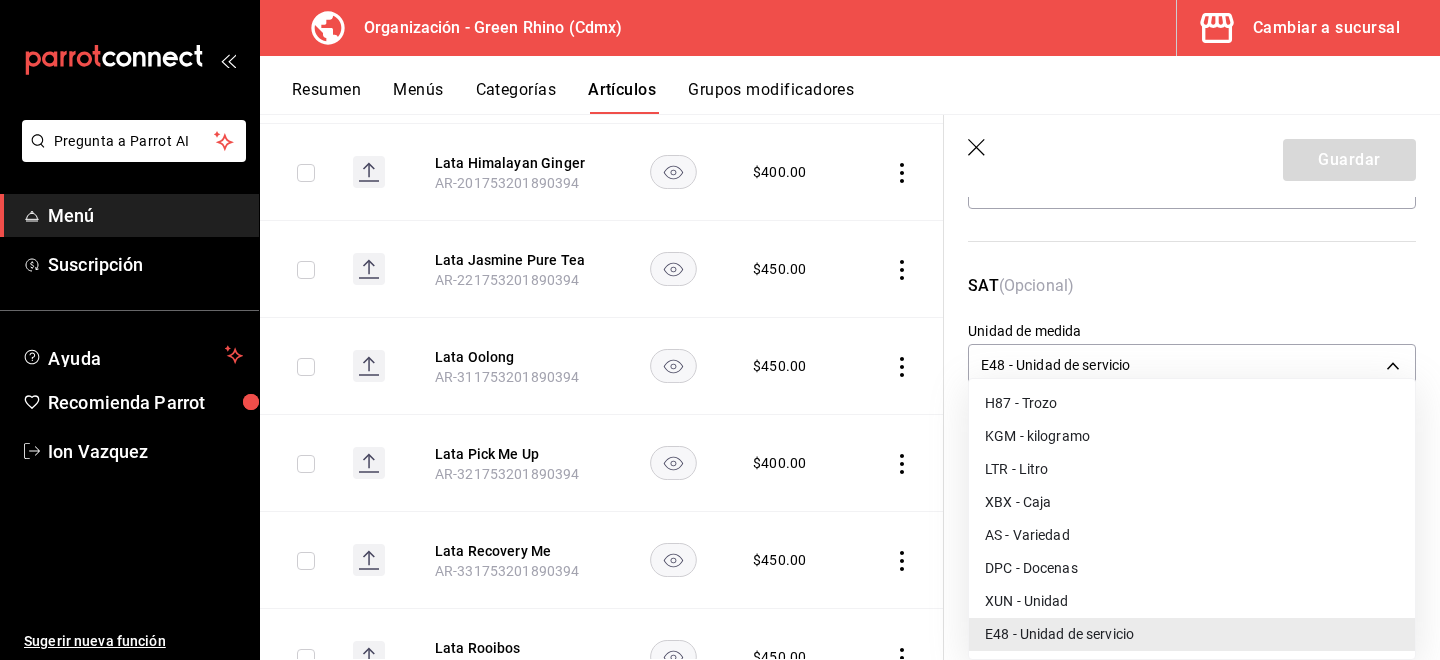 click on "XUN - Unidad" at bounding box center (1192, 601) 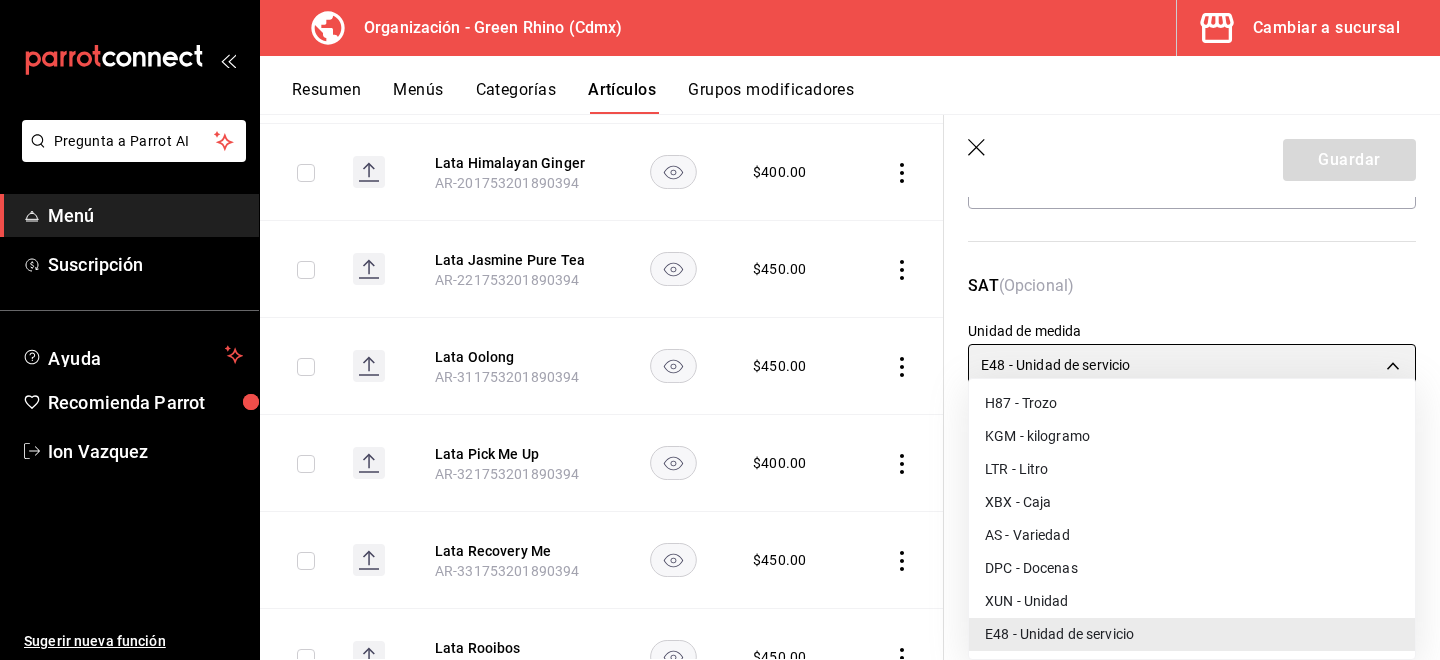 type on "XUN" 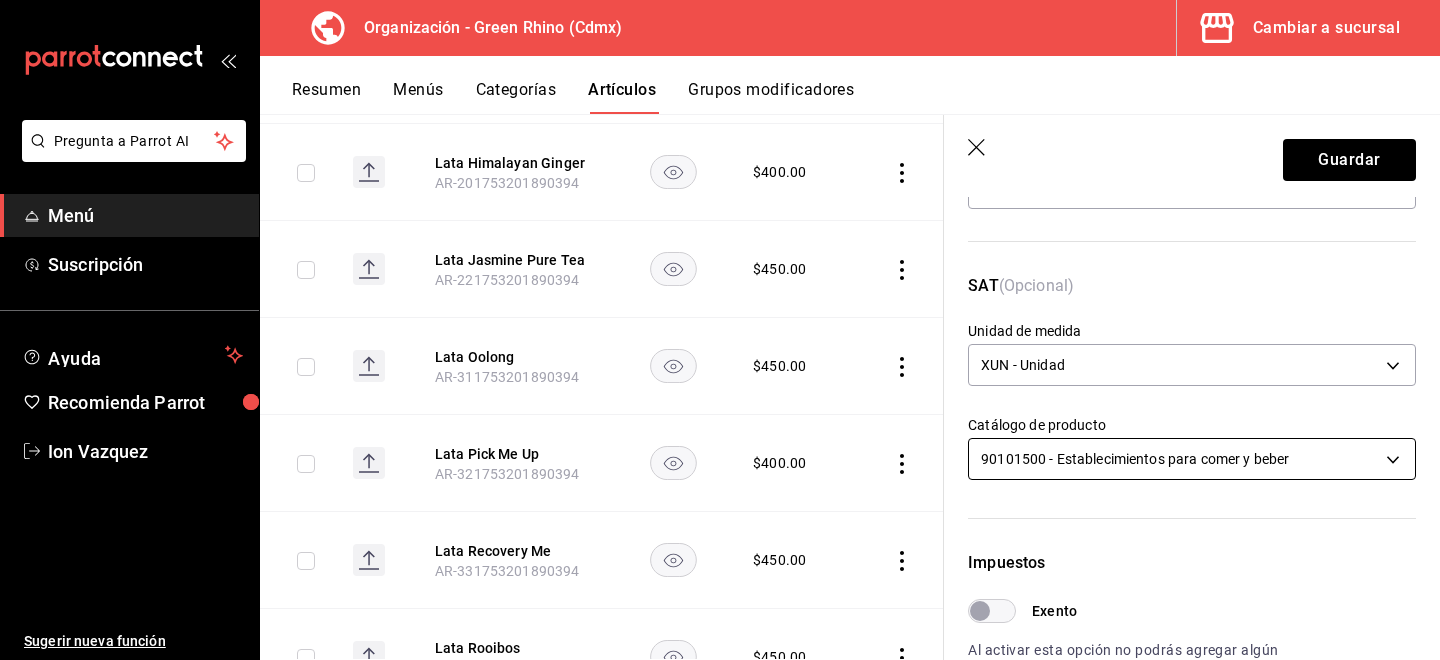 click on "Pregunta a Parrot AI Menú   Suscripción   Ayuda Recomienda Parrot   [NAME]   Sugerir nueva función   Organización - Green Rhino ([CITY]) Cambiar a sucursal Resumen Menús Categorías Artículos Grupos modificadores Artículos organización Edita el  precio e imagen  de tus artículos.  Asigna una categoría, agrega grupos modificadores  como “sin cebolla” o “extra queso”. ​ ​ Marcas Todas las marcas, Sin marca [UUID] Categorías Todas las categorías, Sin categoría [UUID], [UUID], [UUID], [UUID], [UUID], [UUID], [UUID], [UUID] Tipo de venta Todos los artículos ALL Ordenar Artículo Disponible Precio Agua Mineral Grande AR-921753201890396 $ 60.00 Agua Mineral Pequeña AR-931753201890396 $ 45.00 Americano AR-471753201890395 $ 50.00" at bounding box center (720, 330) 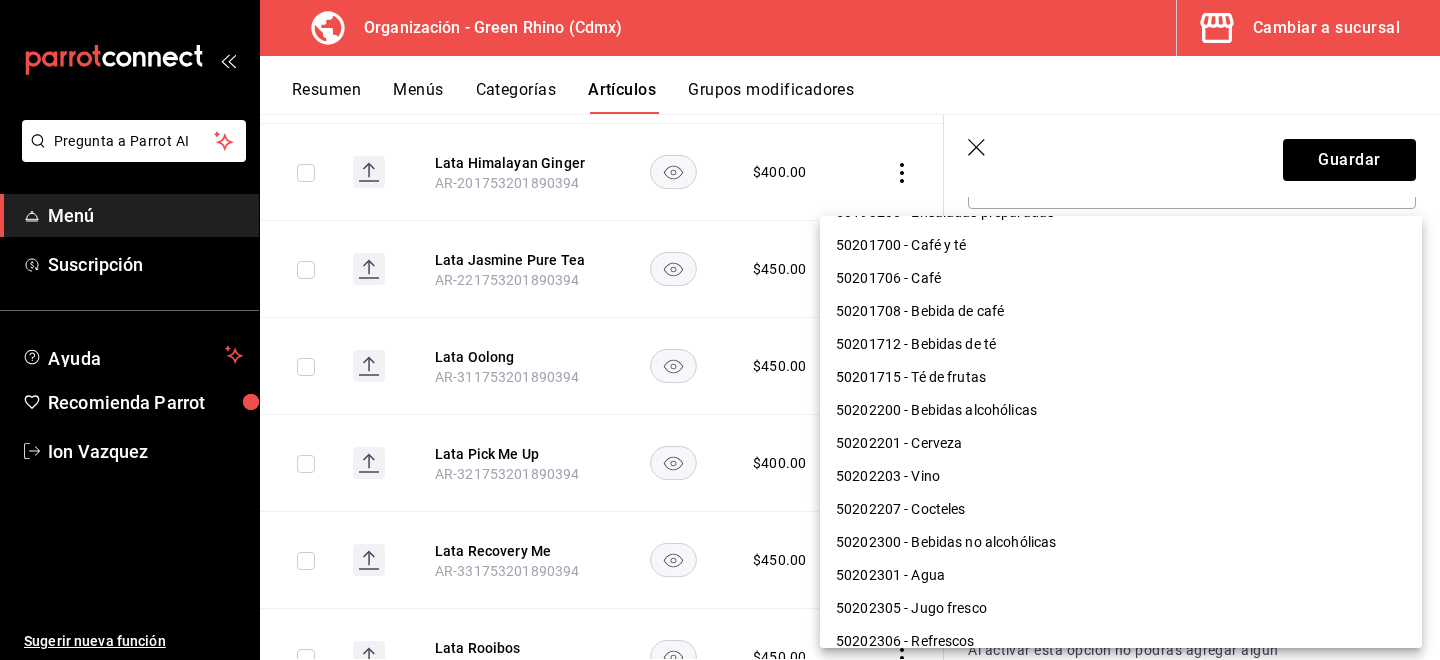 scroll, scrollTop: 776, scrollLeft: 0, axis: vertical 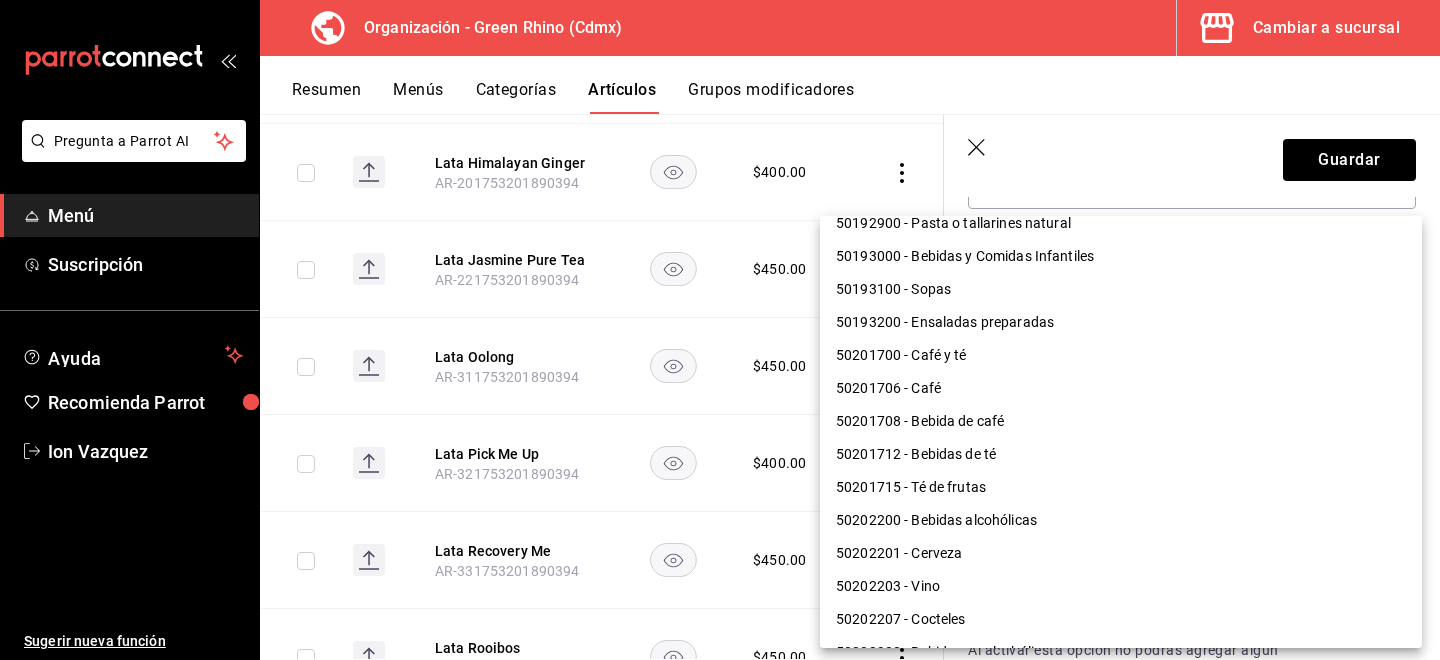 click on "50201715 - Té de frutas" at bounding box center (1121, 487) 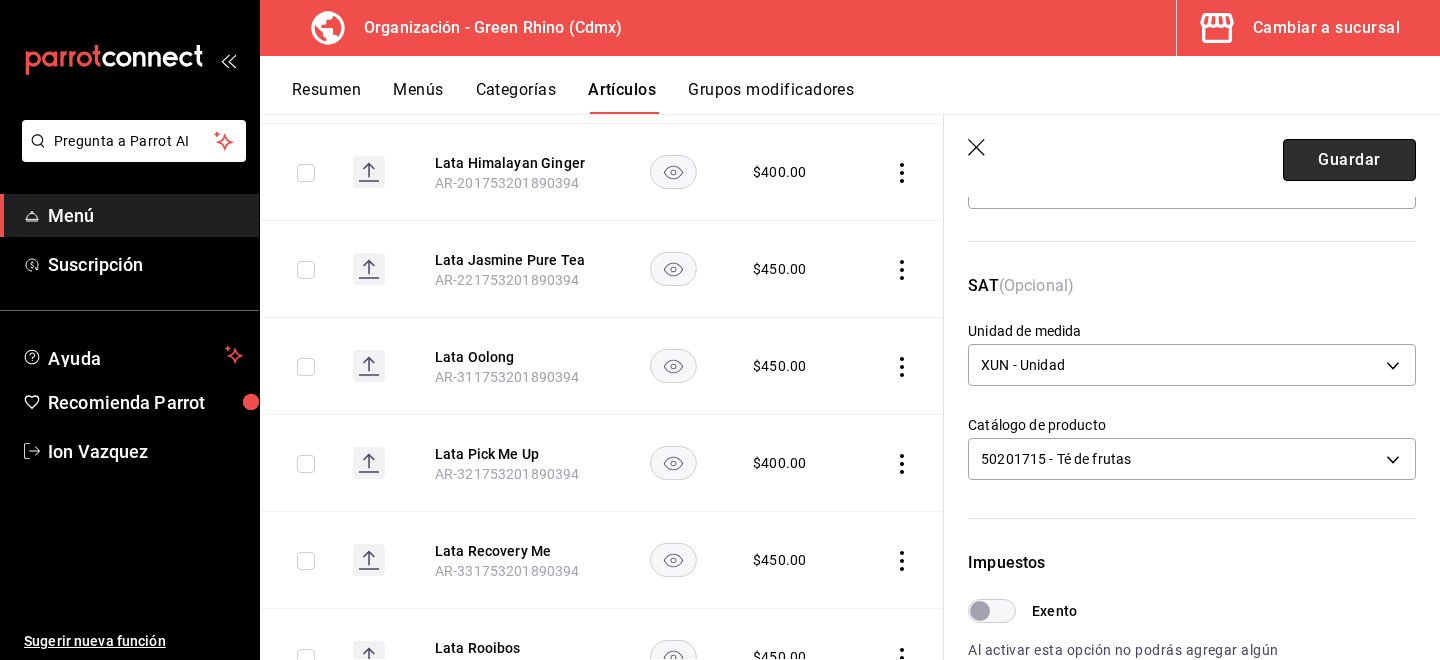 click on "Guardar" at bounding box center [1349, 160] 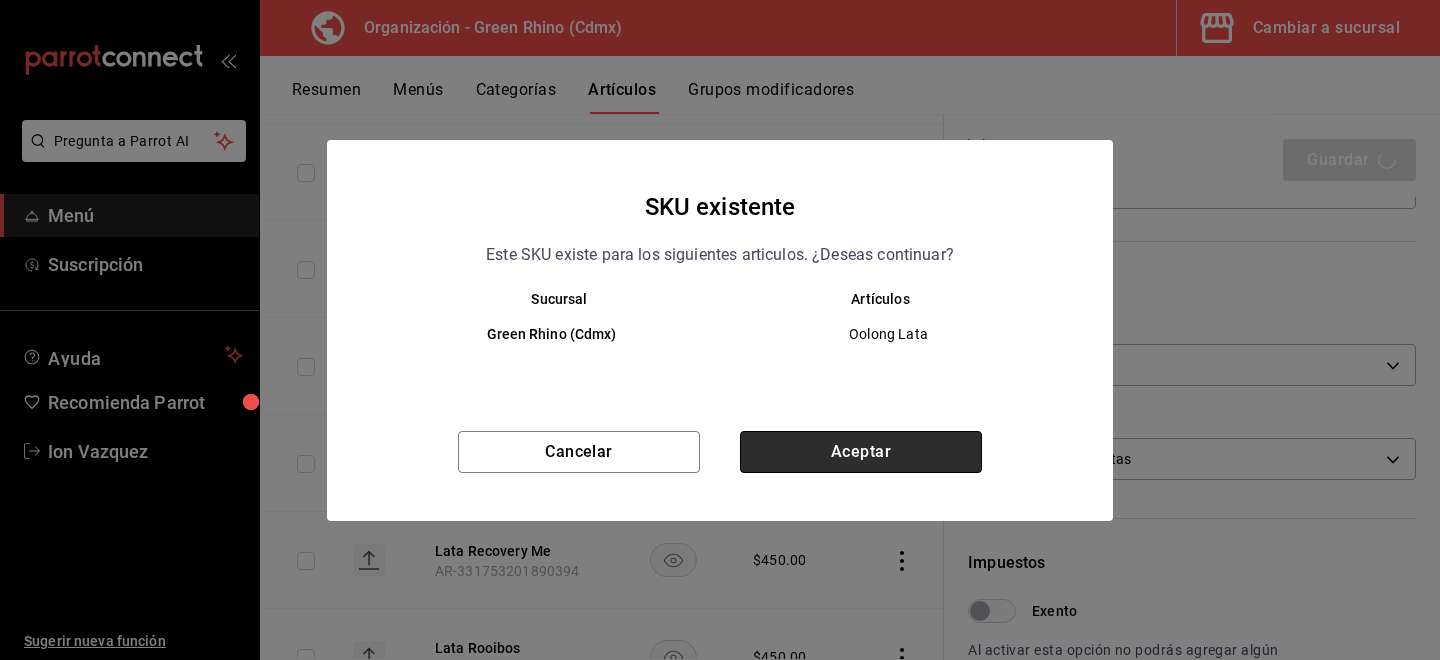click on "Aceptar" at bounding box center (861, 452) 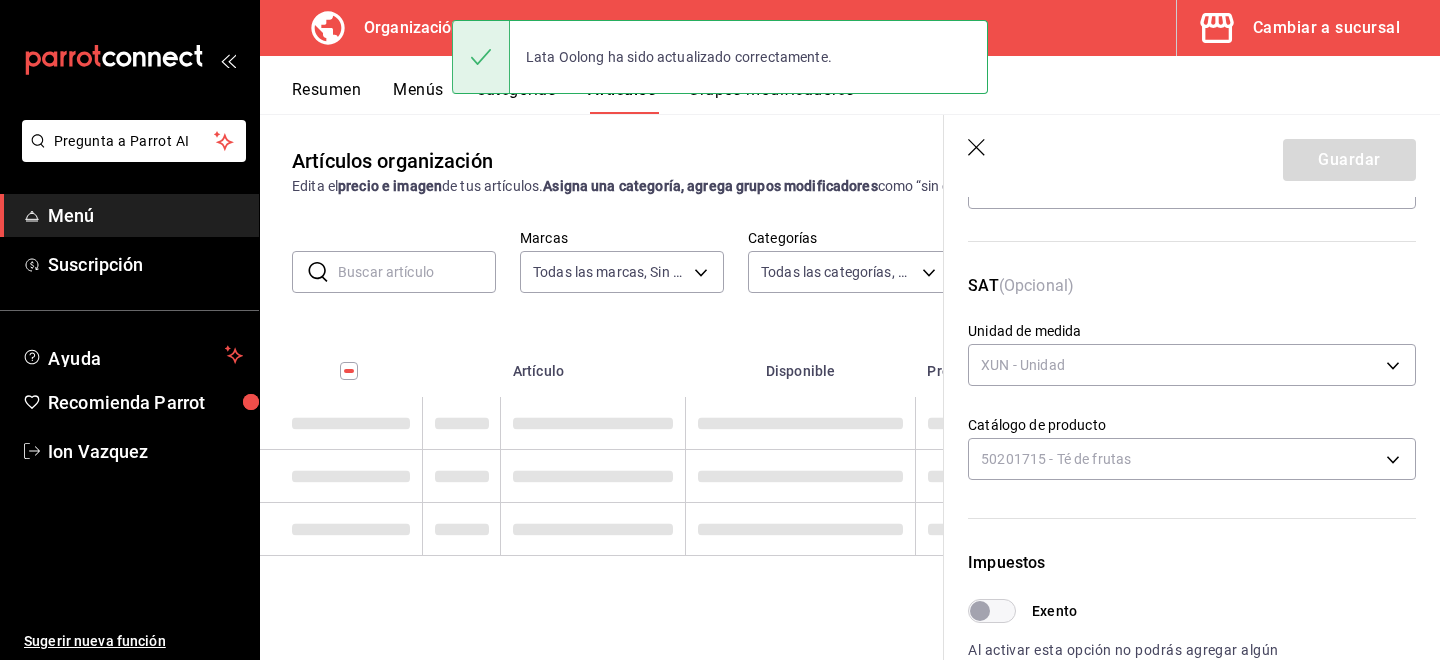 scroll, scrollTop: 0, scrollLeft: 0, axis: both 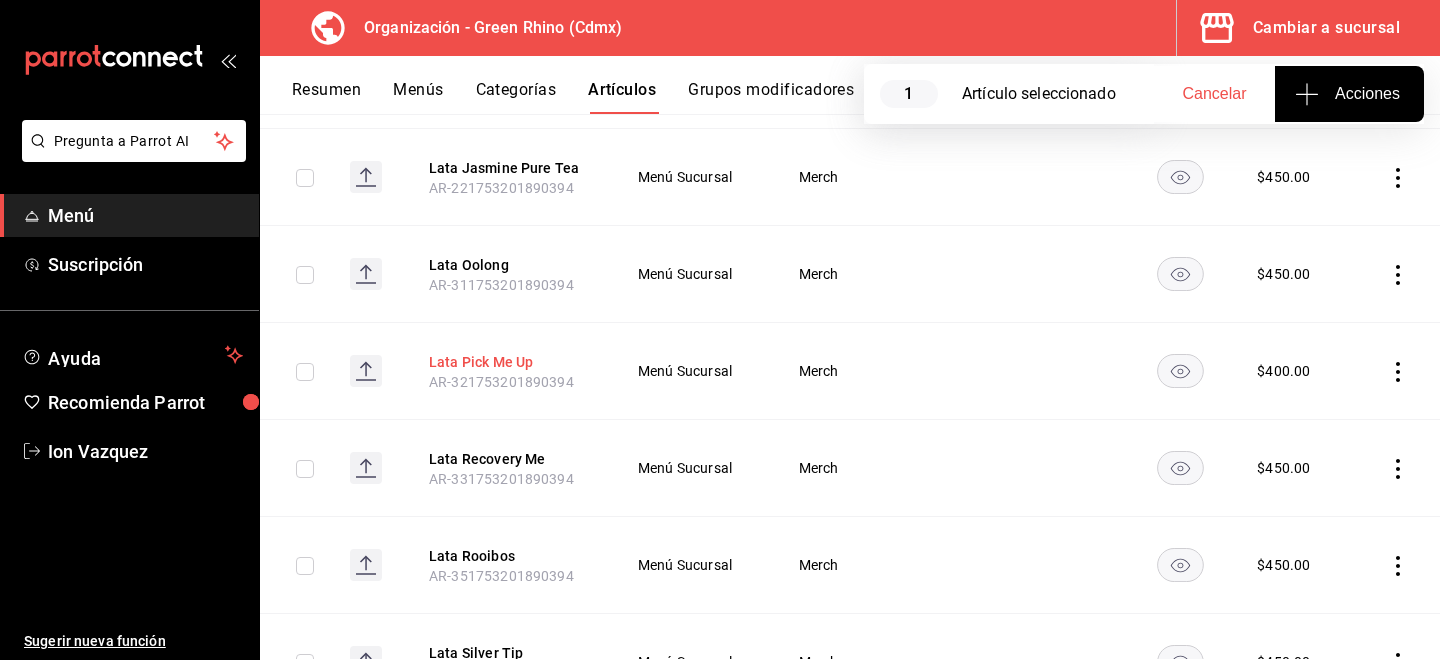 click on "Lata Pick Me Up" at bounding box center [509, 362] 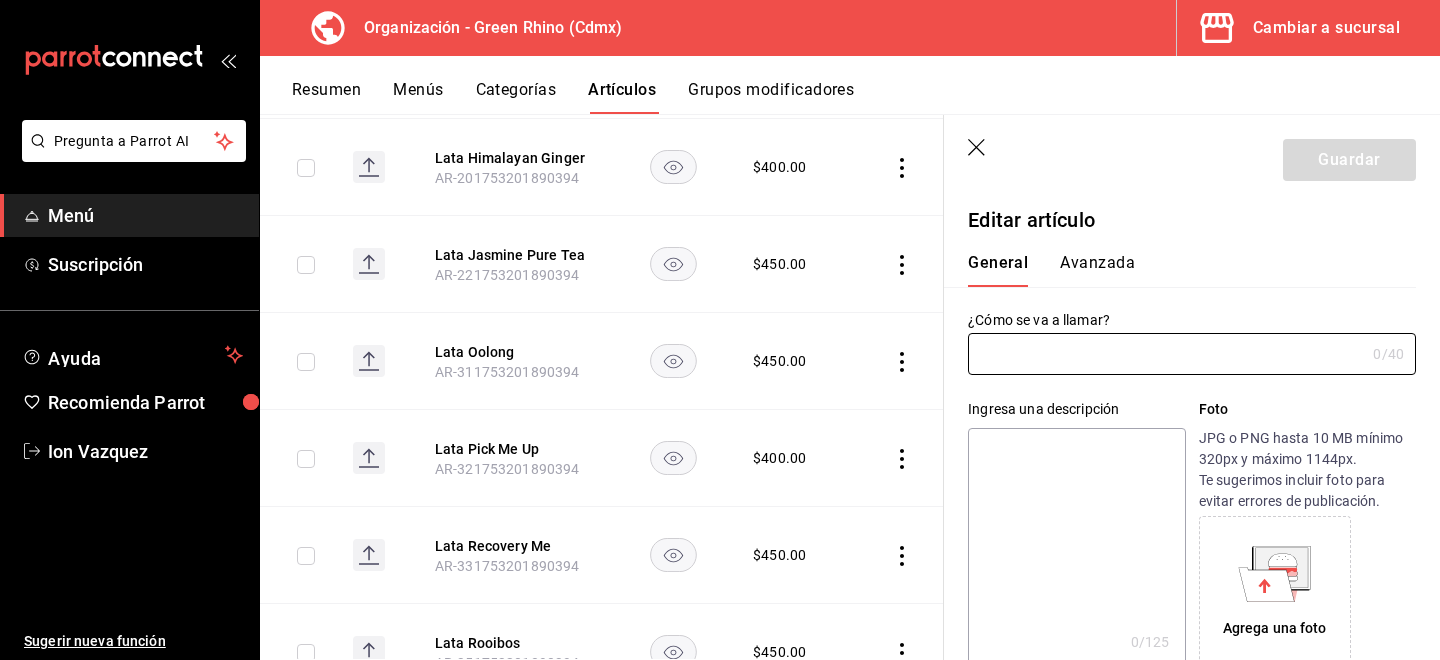 type on "Lata Pick Me Up" 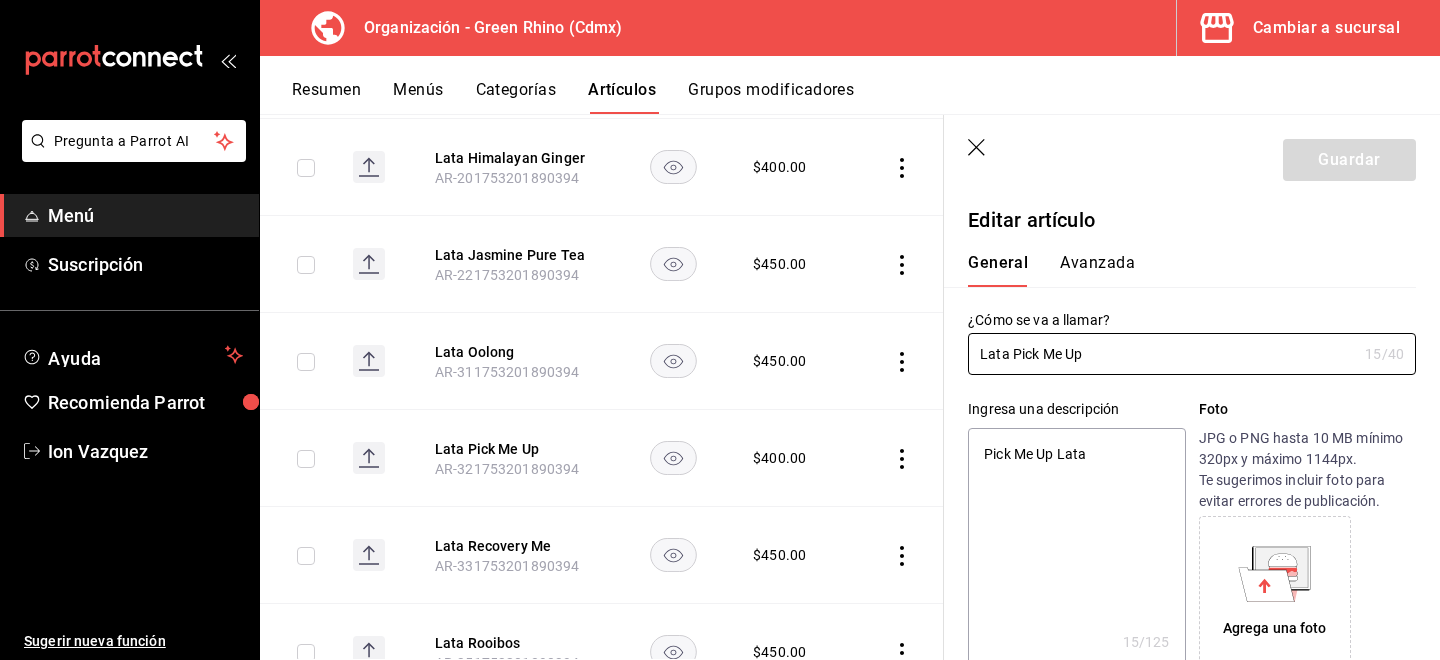 type on "x" 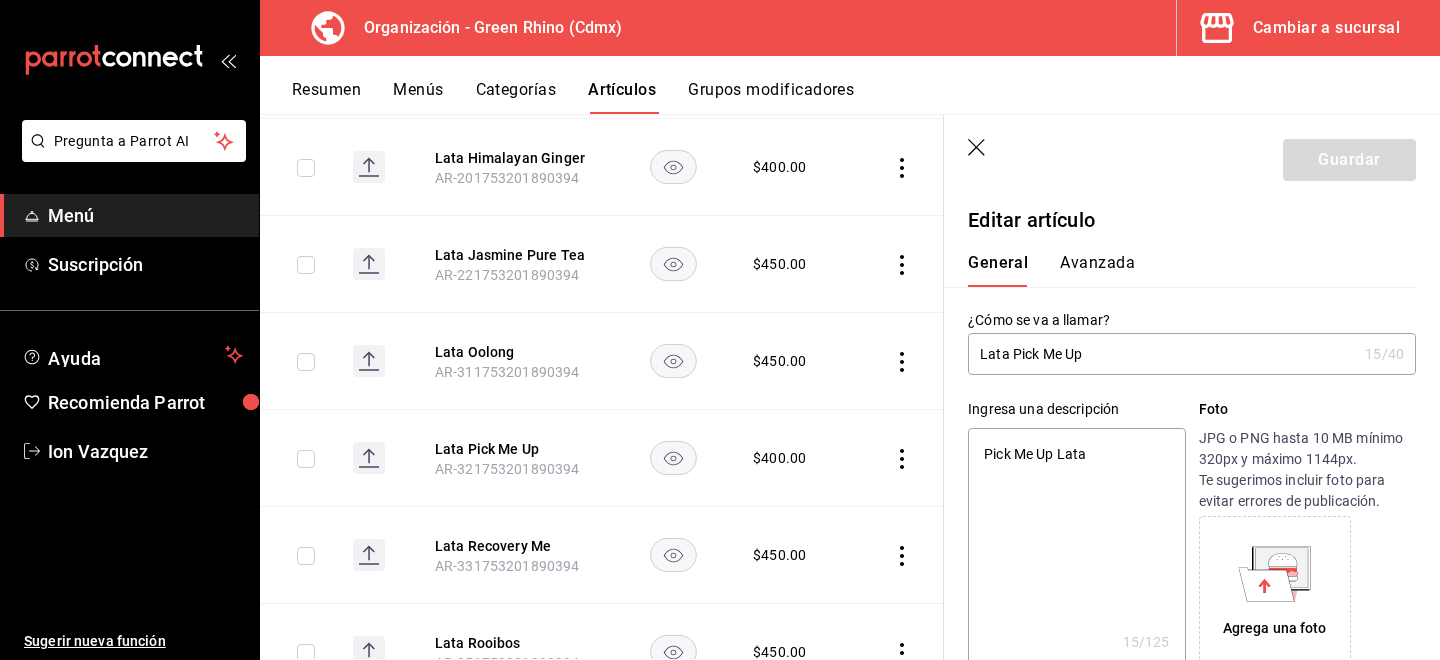 click on "General Avanzada" at bounding box center (1180, 261) 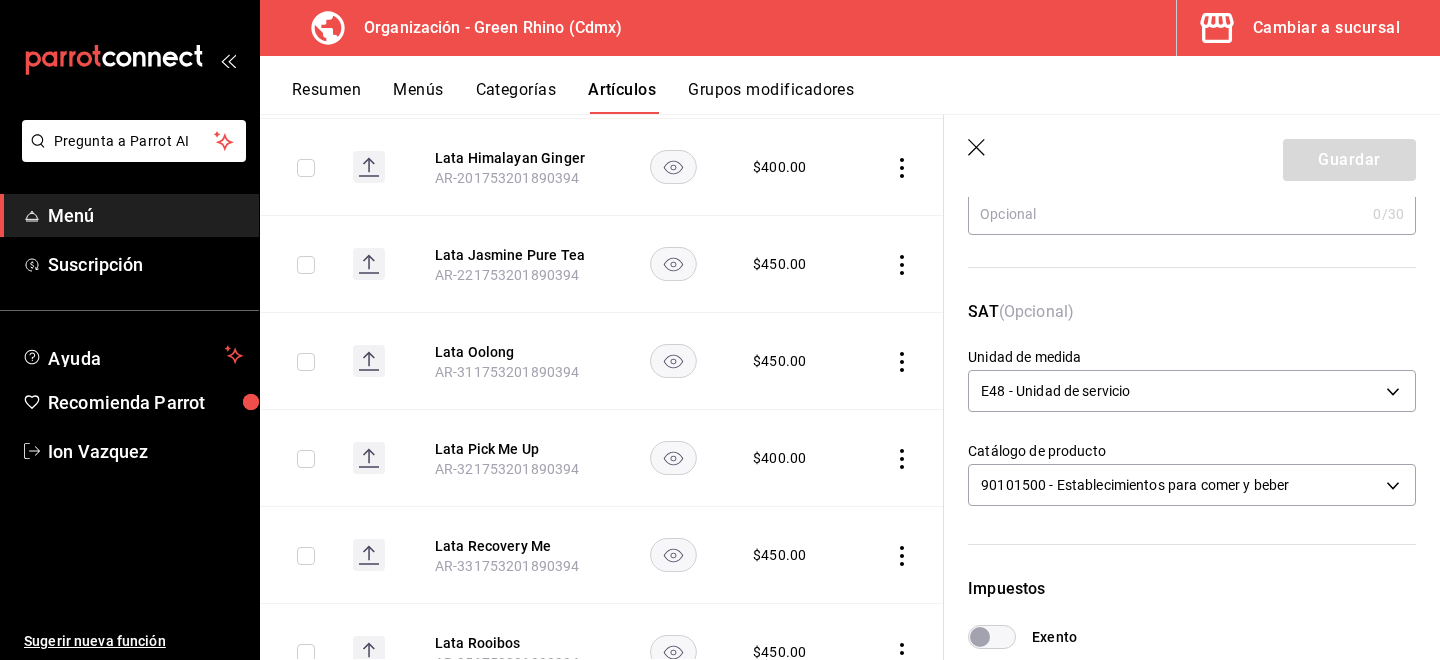 scroll, scrollTop: 257, scrollLeft: 0, axis: vertical 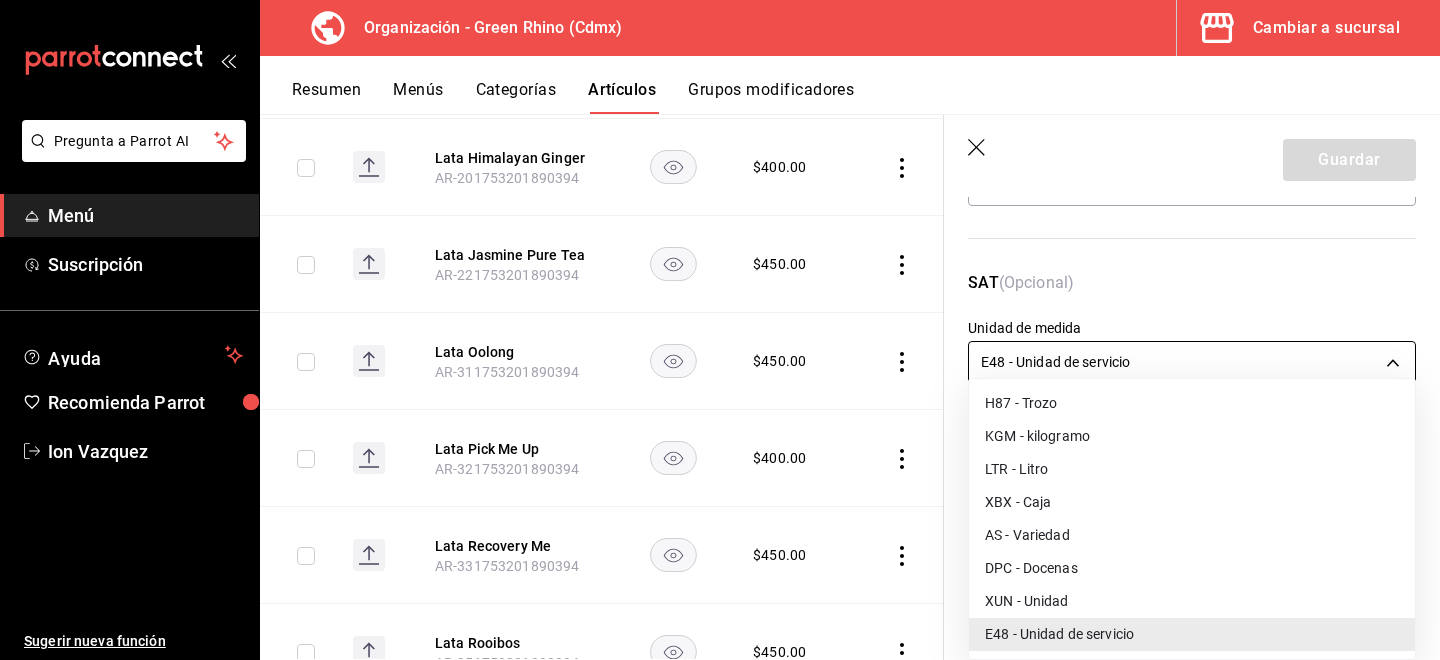 click on "Pregunta a Parrot AI Menú   Suscripción   Ayuda Recomienda Parrot   [NAME]   Sugerir nueva función   Organización - Green Rhino ([CITY]) Cambiar a sucursal Resumen Menús Categorías Artículos Grupos modificadores Artículos organización Edita el  precio e imagen  de tus artículos.  Asigna una categoría, agrega grupos modificadores  como “sin cebolla” o “extra queso”. ​ ​ Marcas Todas las marcas, Sin marca [UUID] Categorías Todas las categorías, Sin categoría [UUID], [UUID], [UUID], [UUID], [UUID], [UUID], [UUID], [UUID] Tipo de venta Todos los artículos ALL Ordenar Artículo Disponible Precio Agua Mineral Grande AR-921753201890396 $ 60.00 Agua Mineral Pequeña AR-931753201890396 $ 45.00 Americano AR-471753201890395 $ 50.00" at bounding box center (720, 330) 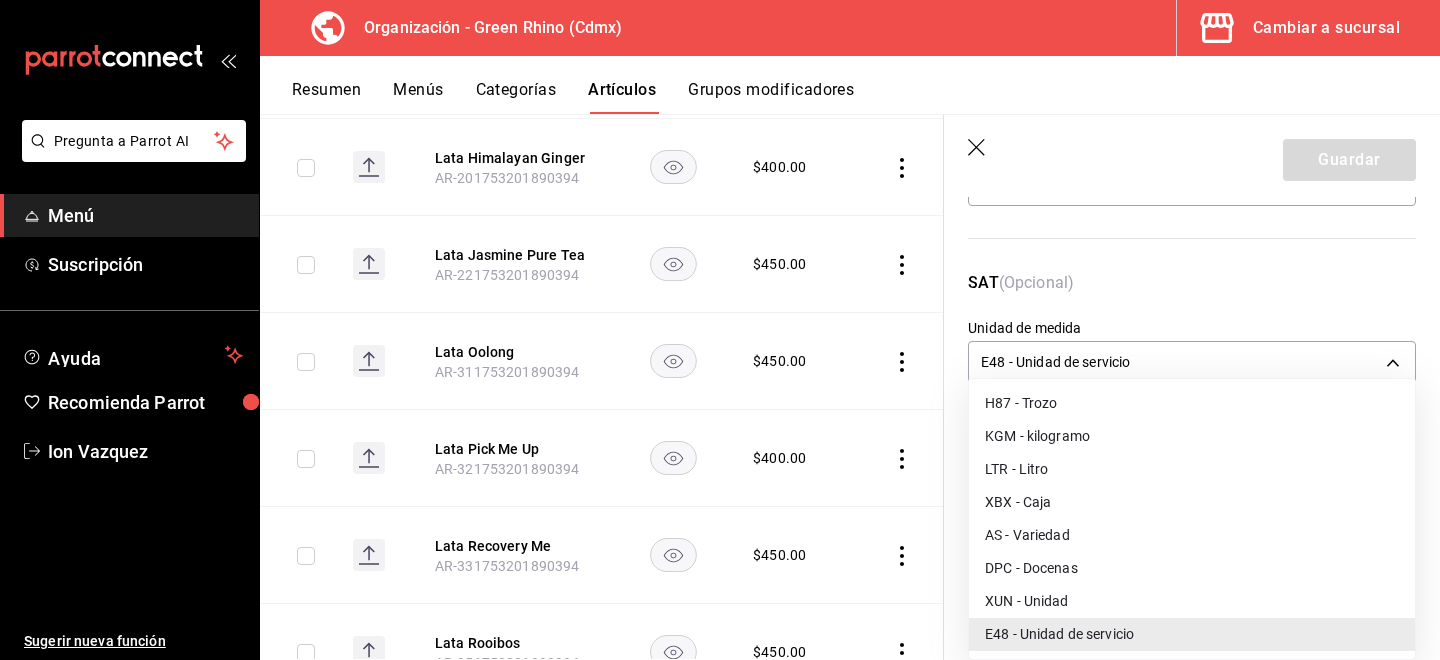 click on "XUN - Unidad" at bounding box center (1192, 601) 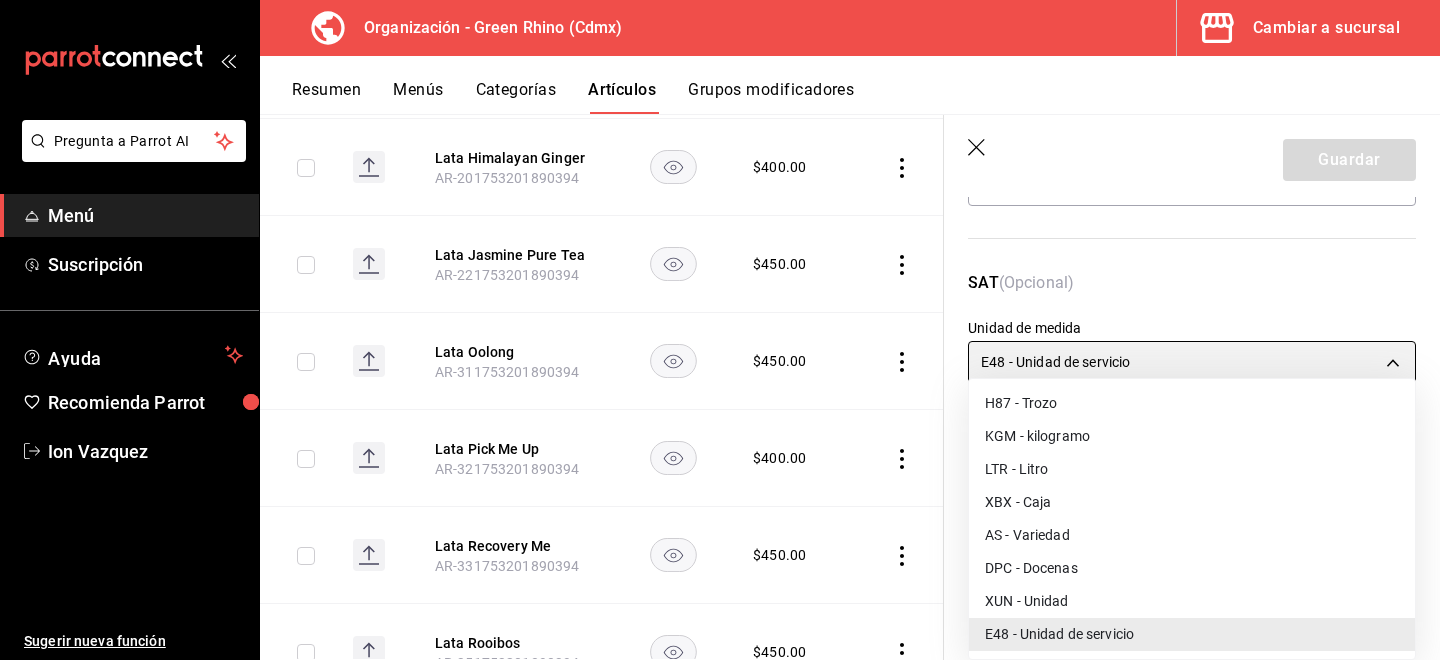 type on "XUN" 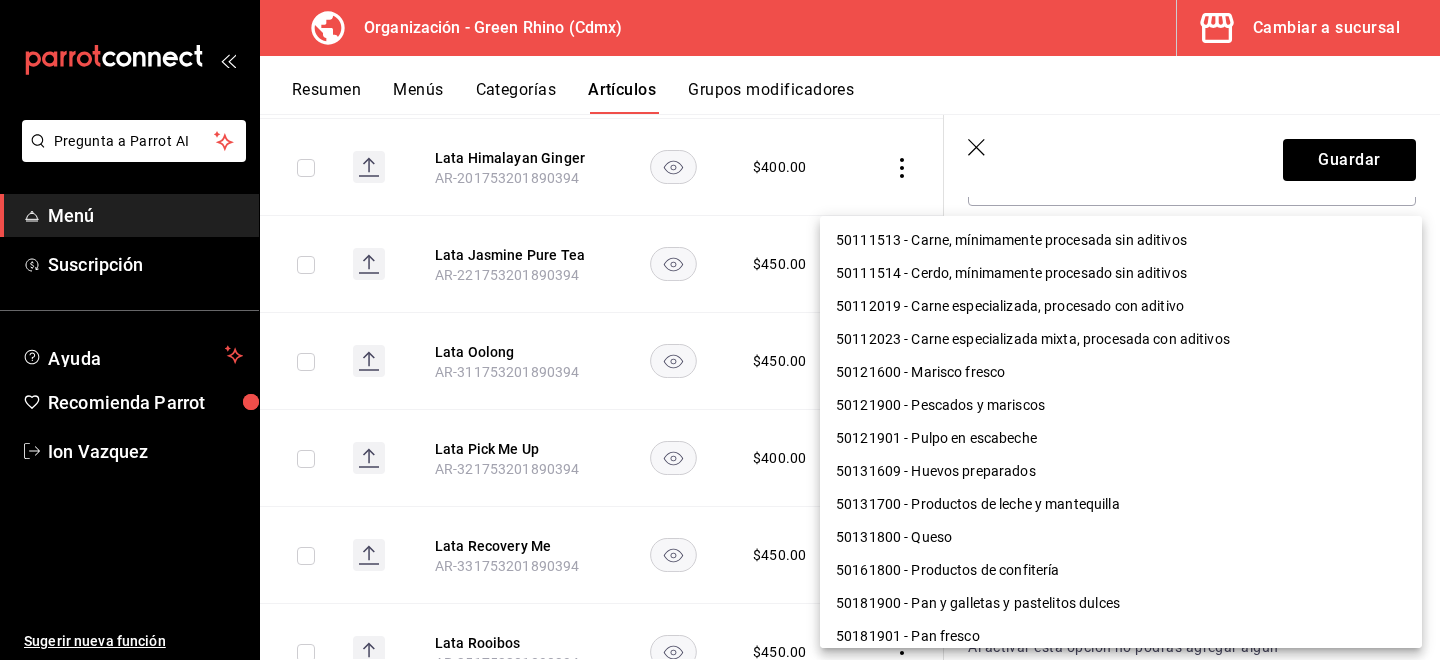 click on "Pregunta a Parrot AI Menú   Suscripción   Ayuda Recomienda Parrot   [PERSON]   Sugerir nueva función   Organización - Green Rhino ([CITY]) Cambiar a sucursal Resumen Menús Categorías Artículos Grupos modificadores Artículos organización Edita el  precio e imagen  de tus artículos.  Asigna una categoría, agrega grupos modificadores  como “sin cebolla” o “extra queso”. ​ ​ Marcas Todas las marcas, Sin marca [UUID] Categorías Todas las categorías, Sin categoría [UUID],[UUID],[UUID],[UUID],[UUID],[UUID],[UUID],[UUID] Tipo de venta Todos los artículos ALL Ordenar Artículo Disponible Precio Agua Mineral Grande AR-921753201890396 $ 60.00 Agua Mineral Pequeña AR-931753201890396 $ 45.00 Americano AR-471753201890395 $ 50.00" at bounding box center [720, 330] 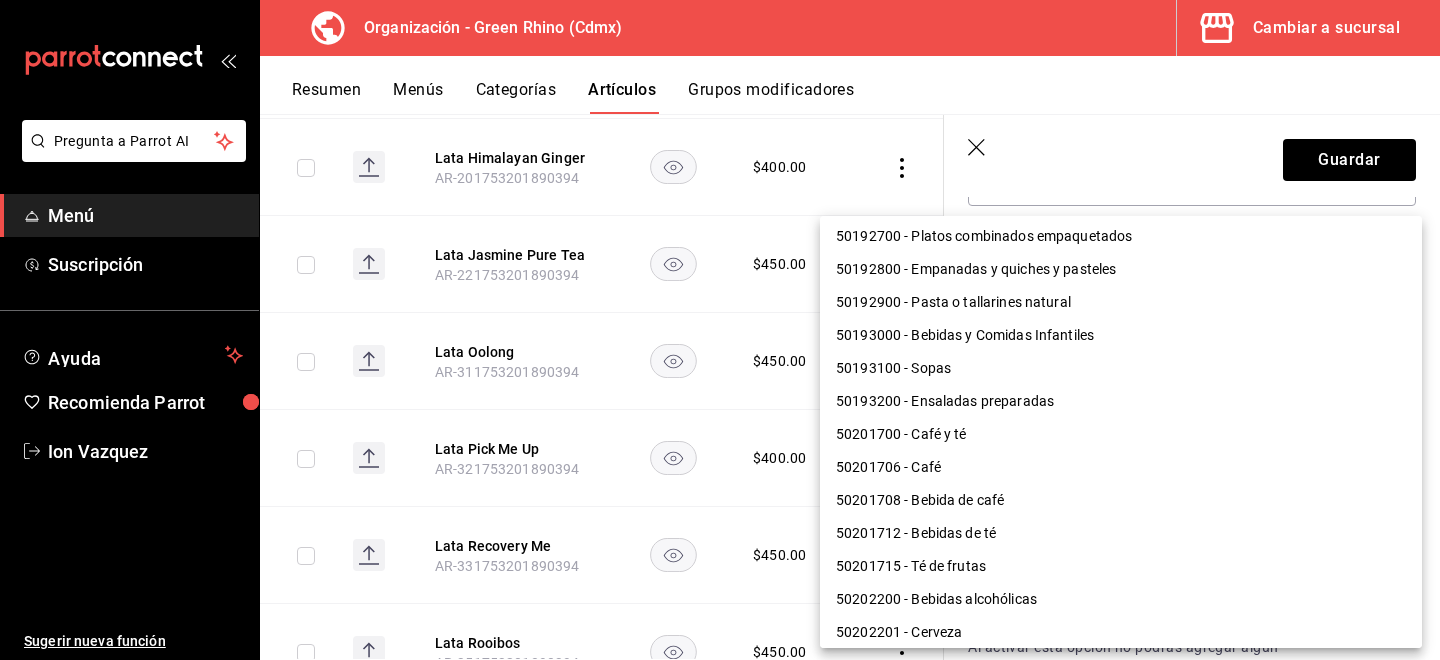 scroll, scrollTop: 698, scrollLeft: 0, axis: vertical 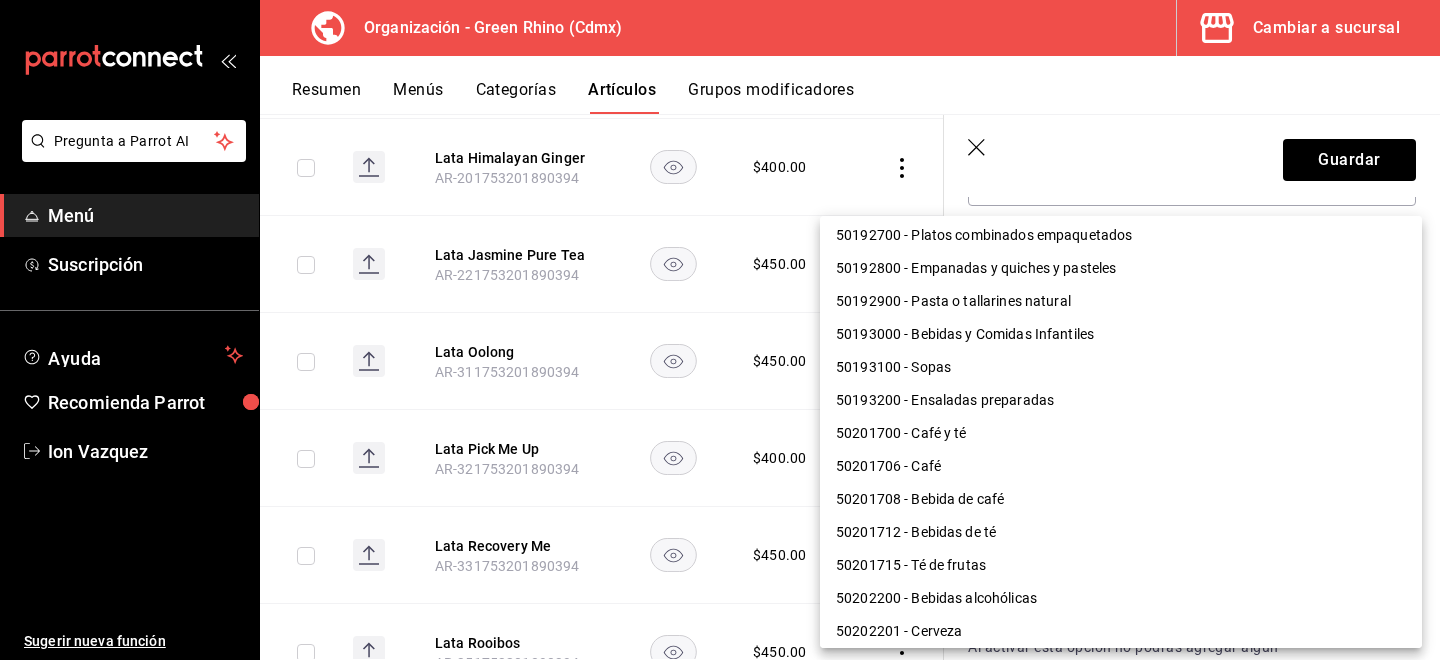 click on "50201715 - Té de frutas" at bounding box center [1121, 565] 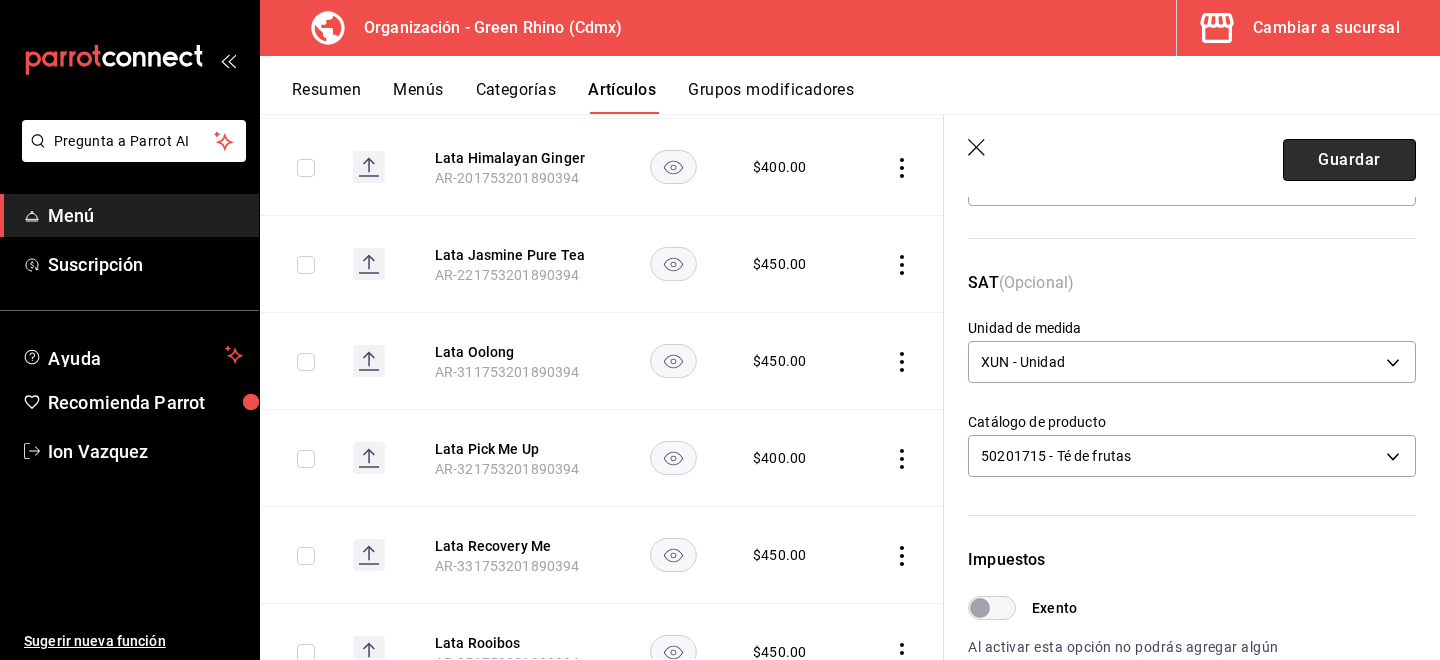 click on "Guardar" at bounding box center (1349, 160) 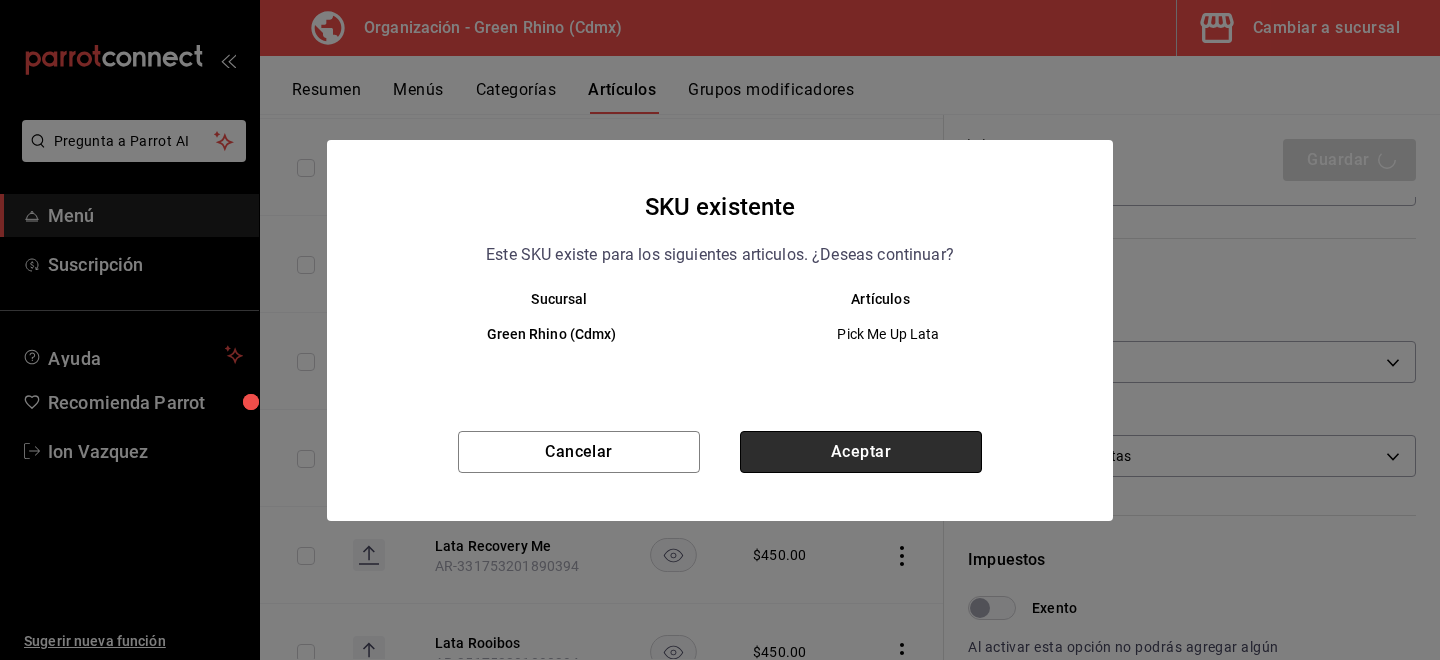 click on "Aceptar" at bounding box center (861, 452) 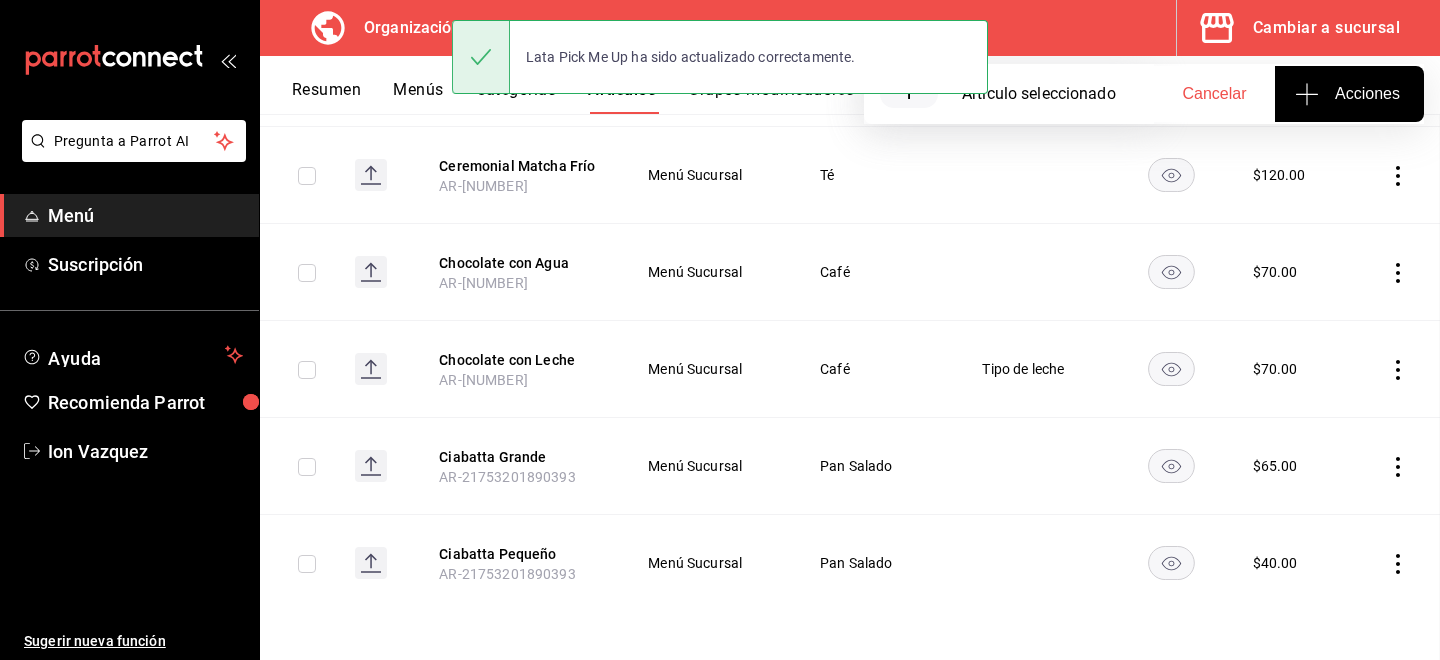 scroll, scrollTop: 0, scrollLeft: 0, axis: both 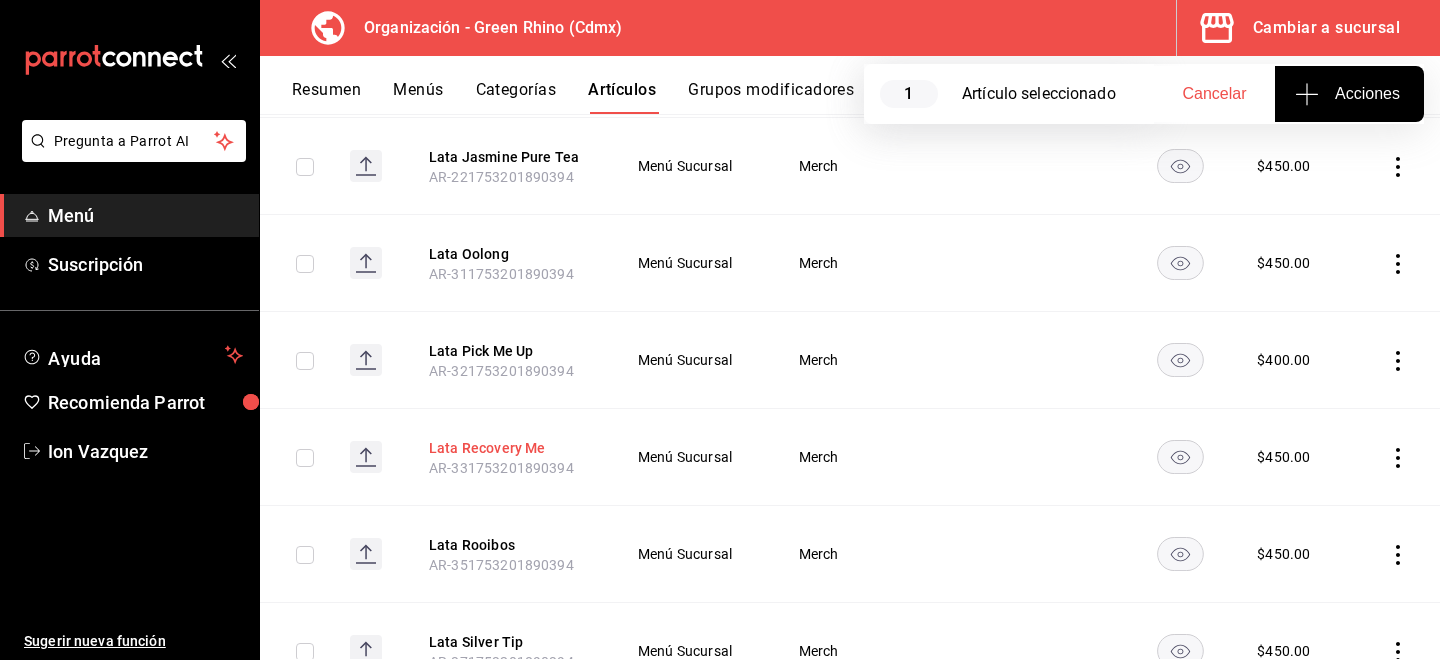 click on "Lata Recovery Me" at bounding box center [509, 448] 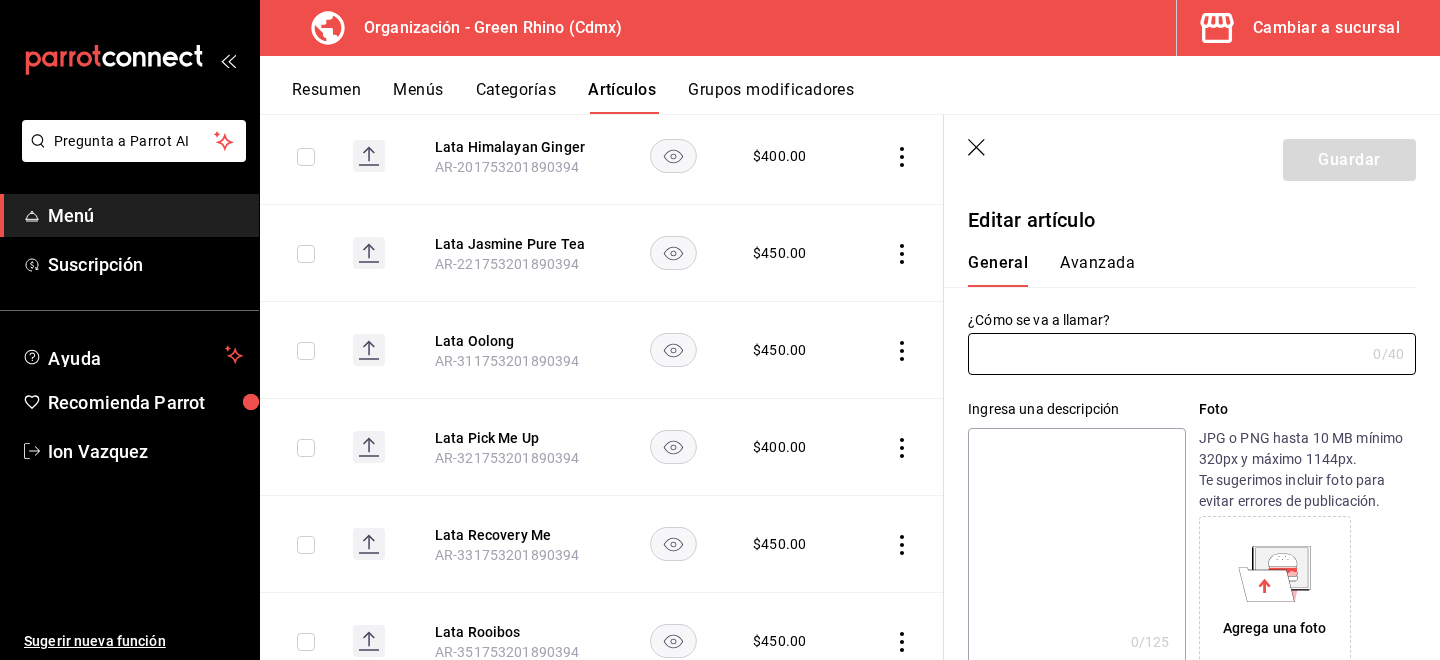 type on "Lata Recovery Me" 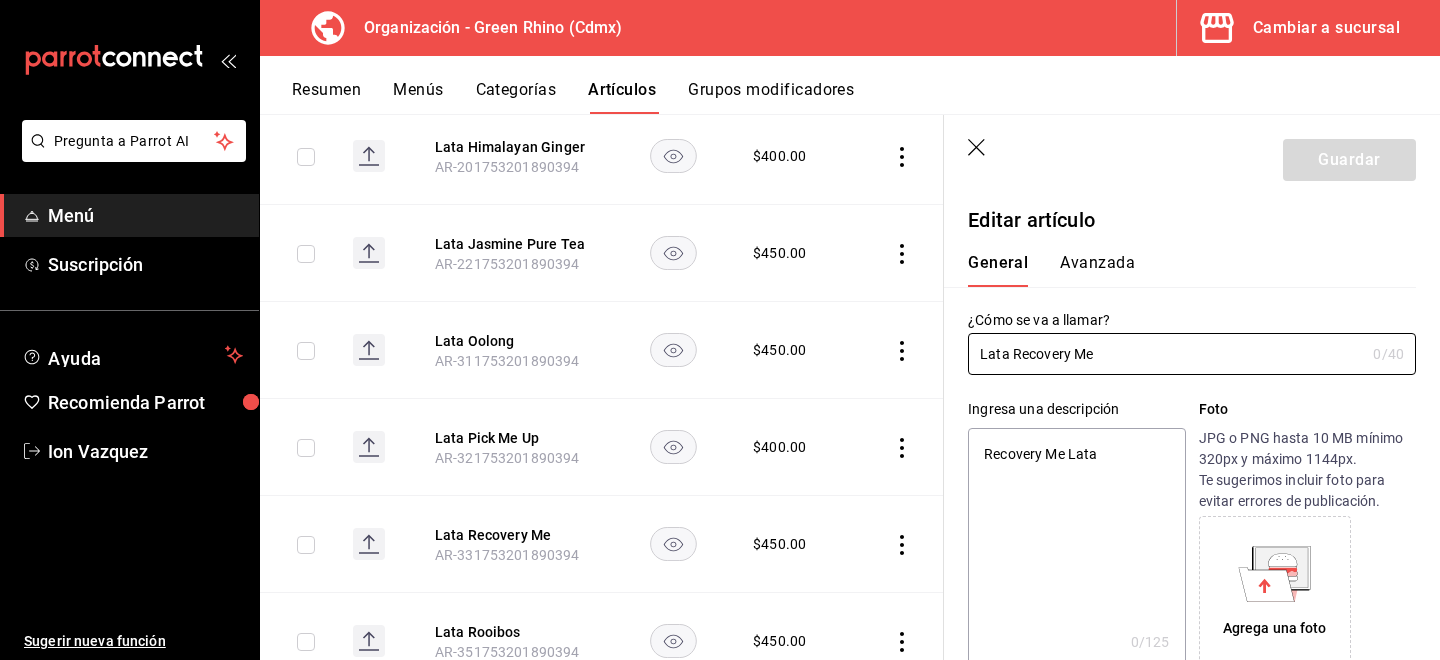 type on "x" 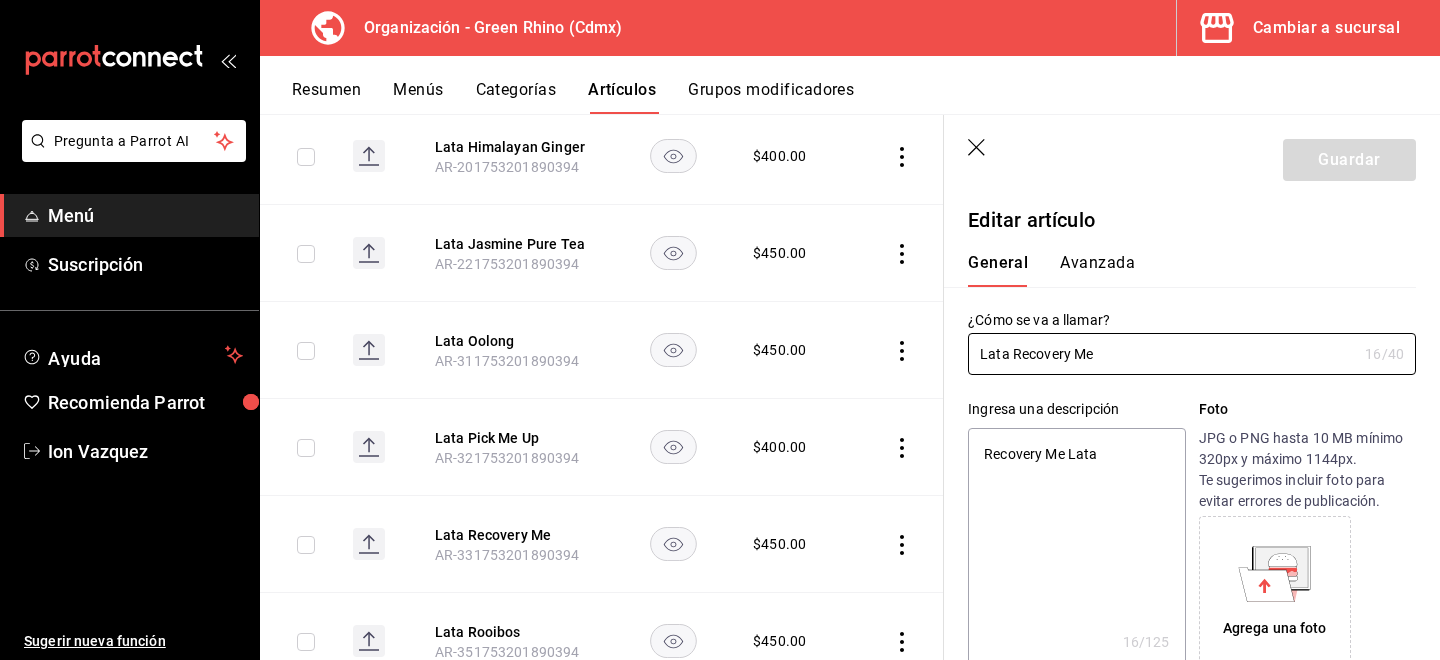 click on "Avanzada" at bounding box center (1097, 270) 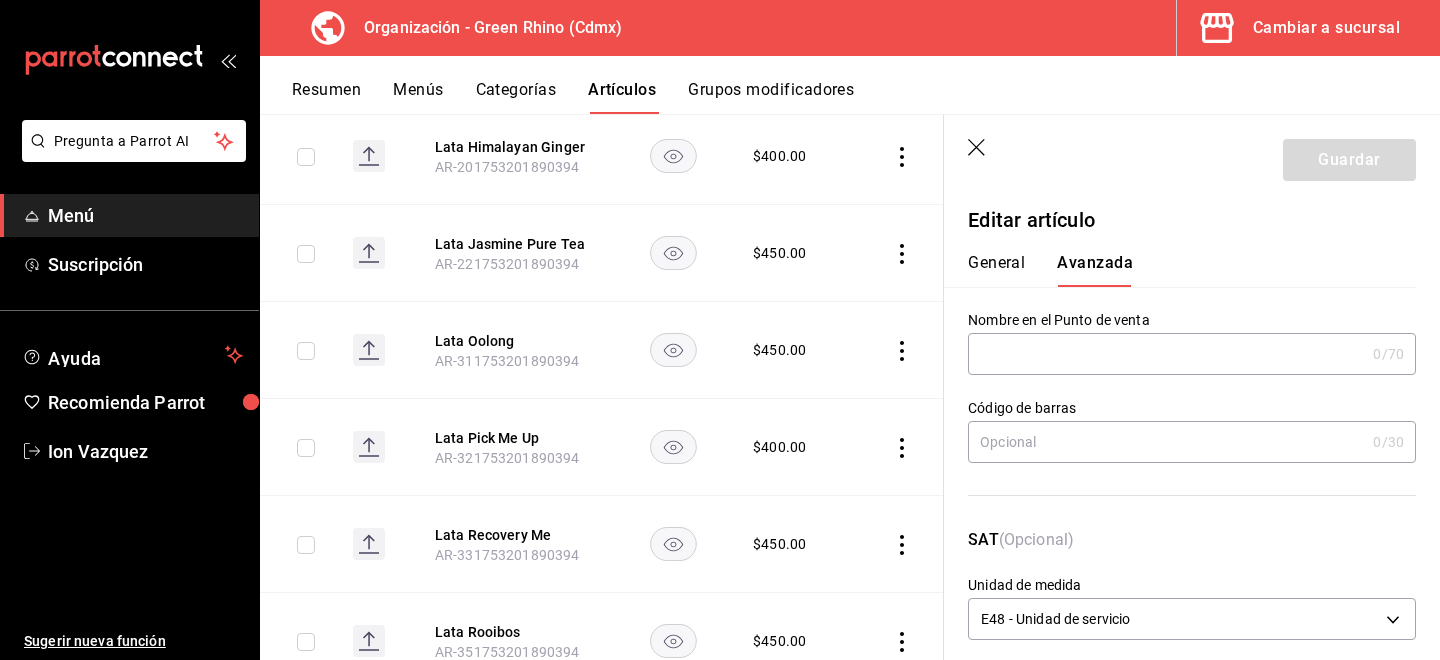 scroll, scrollTop: 167, scrollLeft: 0, axis: vertical 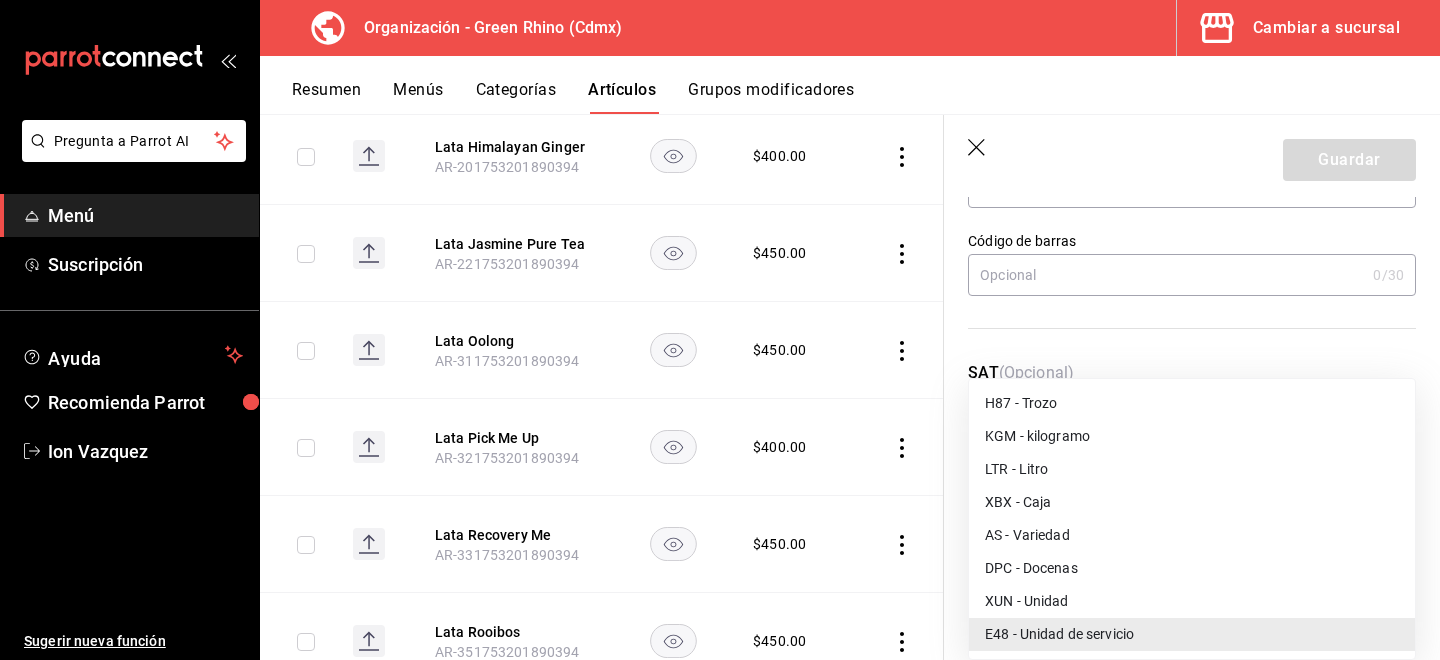 click on "Pregunta a Parrot AI Menú   Suscripción   Ayuda Recomienda Parrot   [PERSON]   Sugerir nueva función   Organización - Green Rhino ([CITY]) Cambiar a sucursal Resumen Menús Categorías Artículos Grupos modificadores Artículos organización Edita el  precio e imagen  de tus artículos.  Asigna una categoría, agrega grupos modificadores  como “sin cebolla” o “extra queso”. ​ ​ Marcas Todas las marcas, Sin marca [UUID] Categorías Todas las categorías, Sin categoría [UUID],[UUID],[UUID],[UUID],[UUID],[UUID],[UUID],[UUID] Tipo de venta Todos los artículos ALL Ordenar Artículo Disponible Precio Agua Mineral Grande AR-921753201890396 $ 60.00 Agua Mineral Pequeña AR-931753201890396 $ 45.00 Americano AR-471753201890395 $ 50.00" at bounding box center [720, 330] 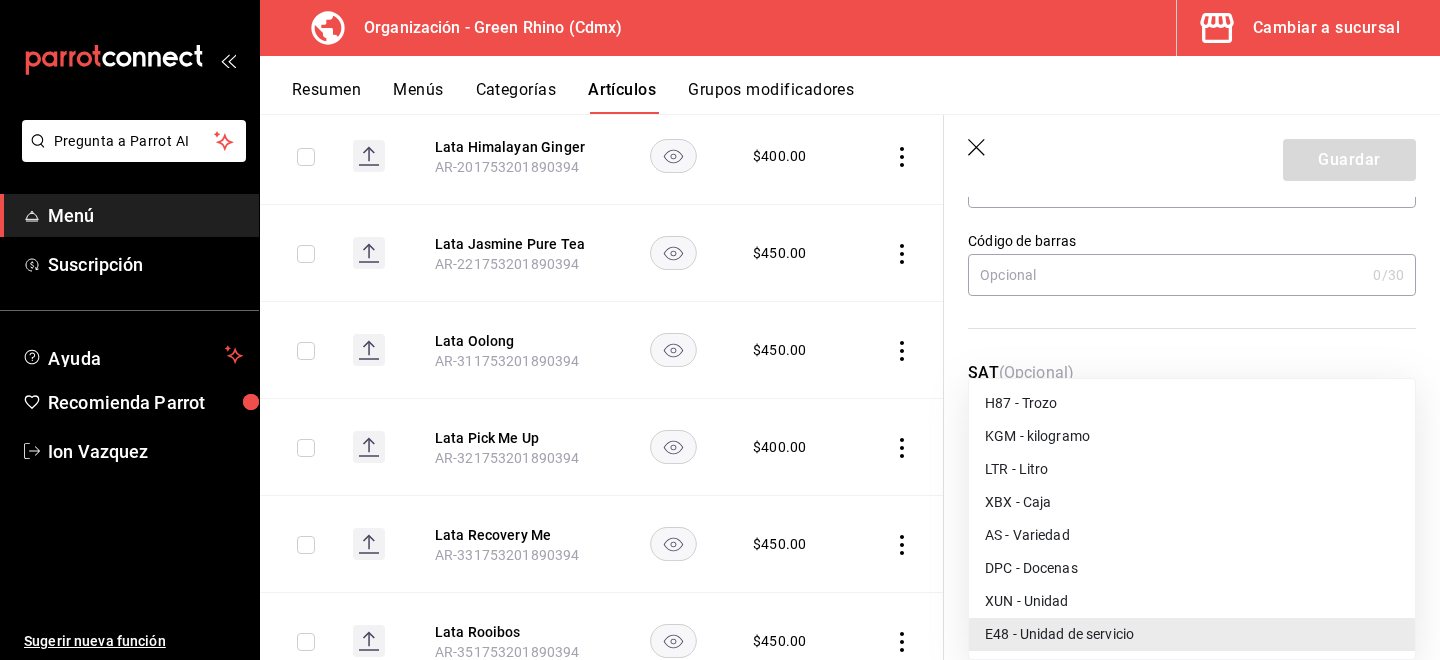 click on "XUN - Unidad" at bounding box center [1192, 601] 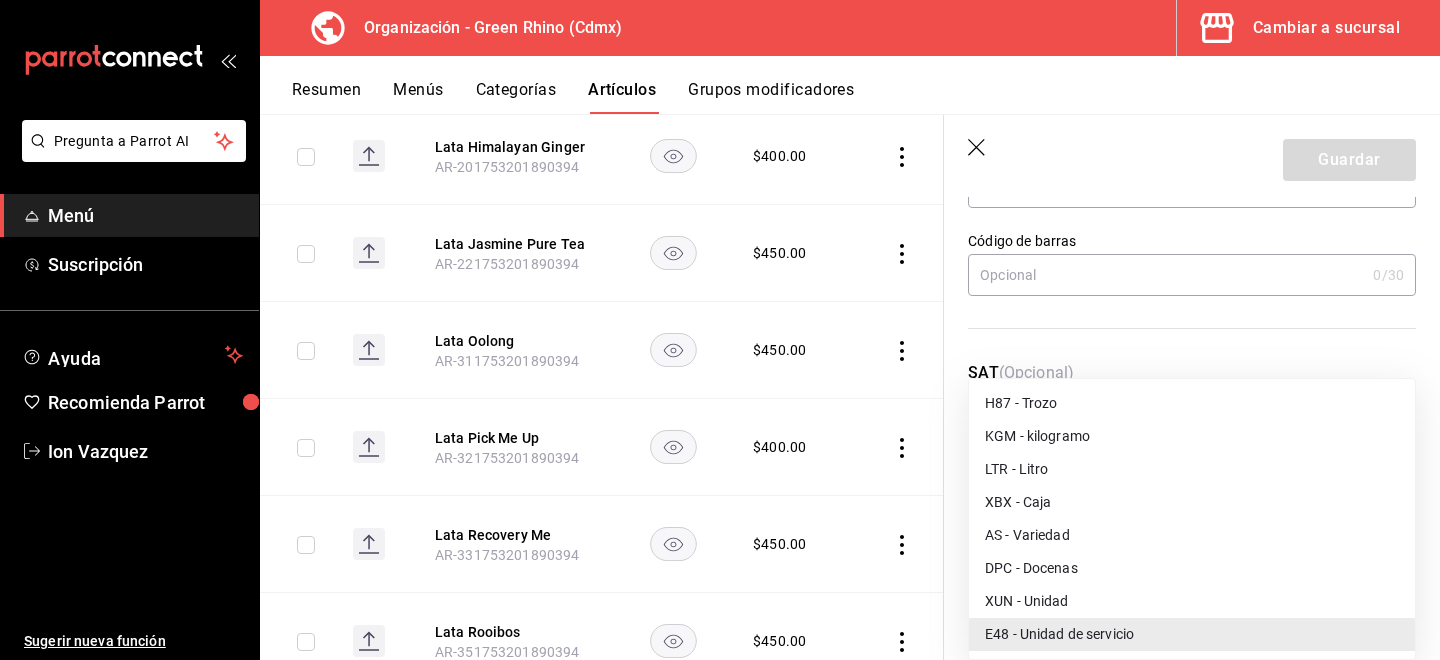 type on "XUN" 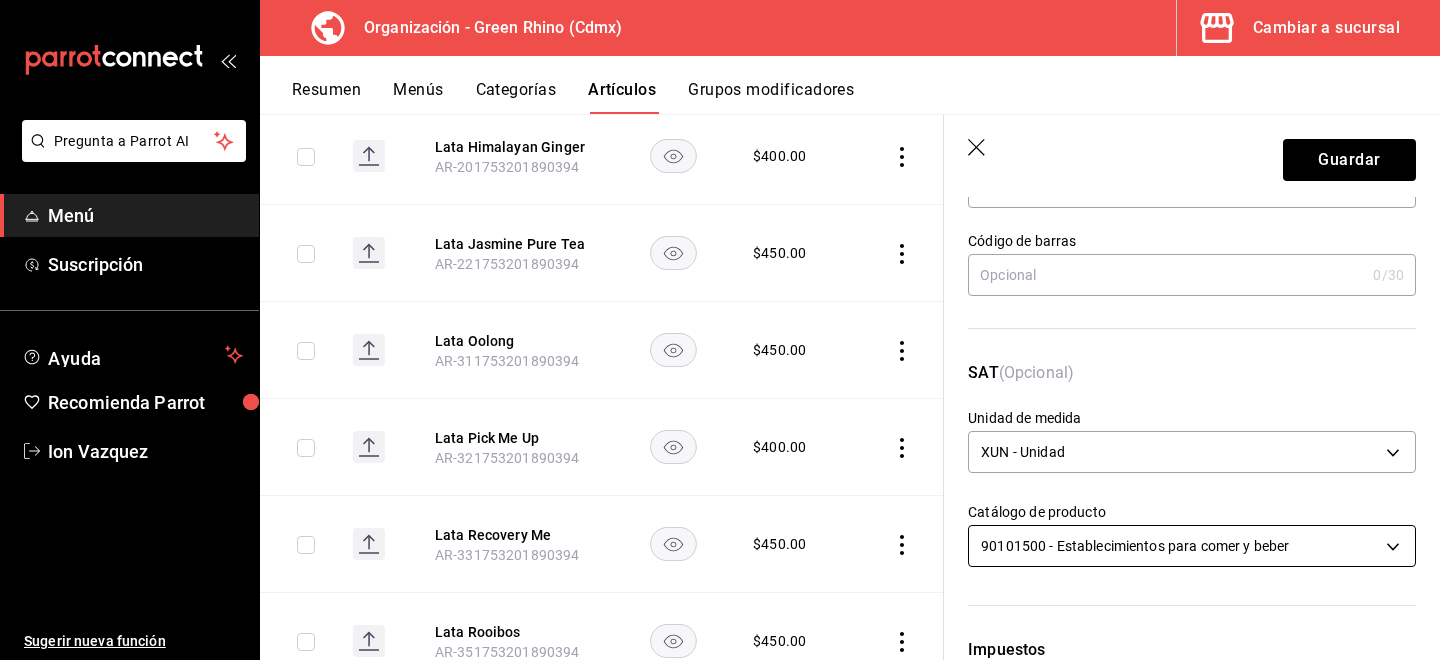 click on "Pregunta a Parrot AI Menú   Suscripción   Ayuda Recomienda Parrot   [PERSON]   Sugerir nueva función   Organización - Green Rhino ([CITY]) Cambiar a sucursal Resumen Menús Categorías Artículos Grupos modificadores Artículos organización Edita el  precio e imagen  de tus artículos.  Asigna una categoría, agrega grupos modificadores  como “sin cebolla” o “extra queso”. ​ ​ Marcas Todas las marcas, Sin marca [UUID] Categorías Todas las categorías, Sin categoría [UUID],[UUID],[UUID],[UUID],[UUID],[UUID],[UUID],[UUID] Tipo de venta Todos los artículos ALL Ordenar Artículo Disponible Precio Agua Mineral Grande AR-921753201890396 $ 60.00 Agua Mineral Pequeña AR-931753201890396 $ 45.00 Americano AR-471753201890395 $ 50.00" at bounding box center (720, 330) 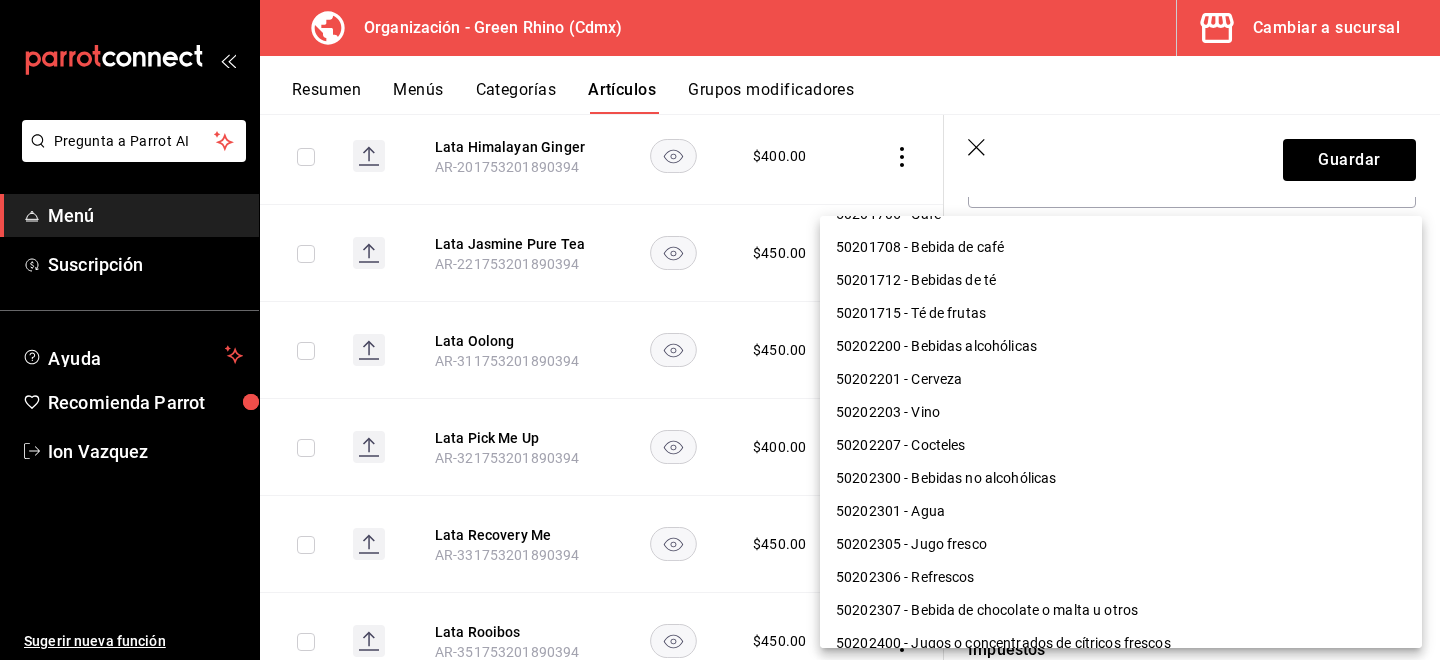 scroll, scrollTop: 949, scrollLeft: 0, axis: vertical 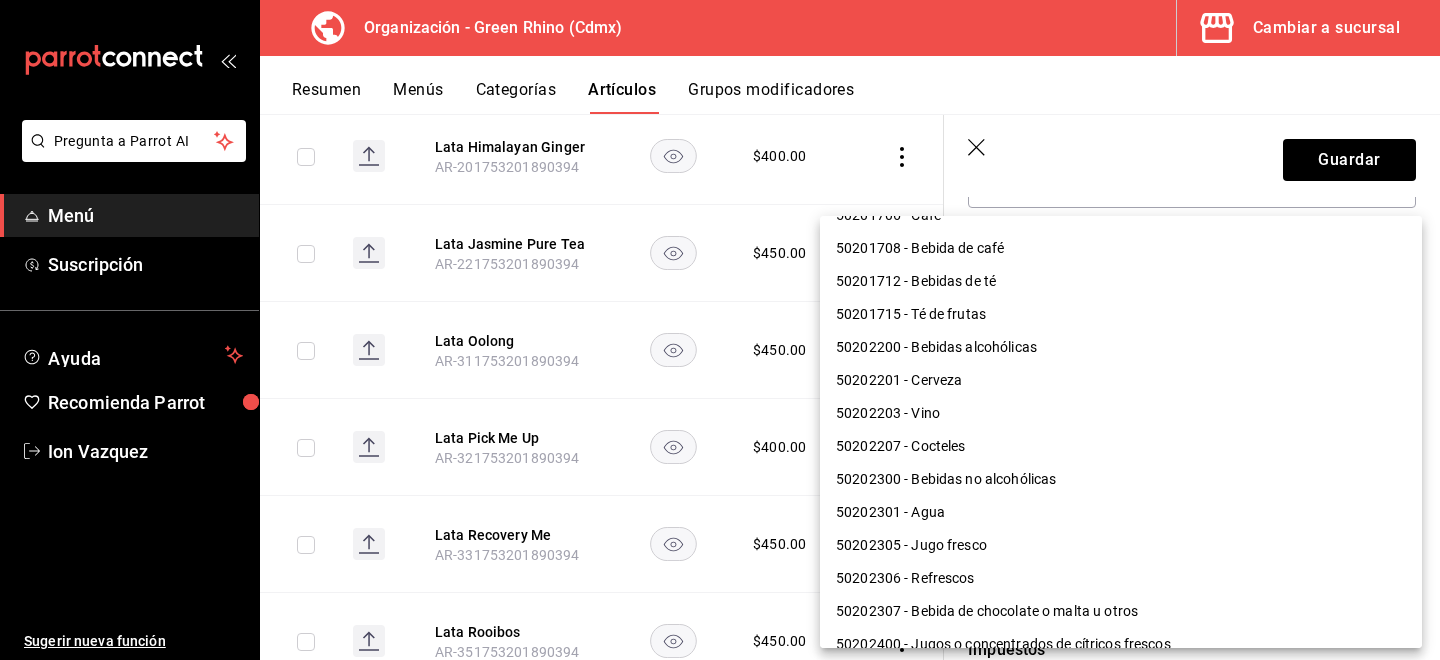 click on "50201715 - Té de frutas" at bounding box center [1121, 314] 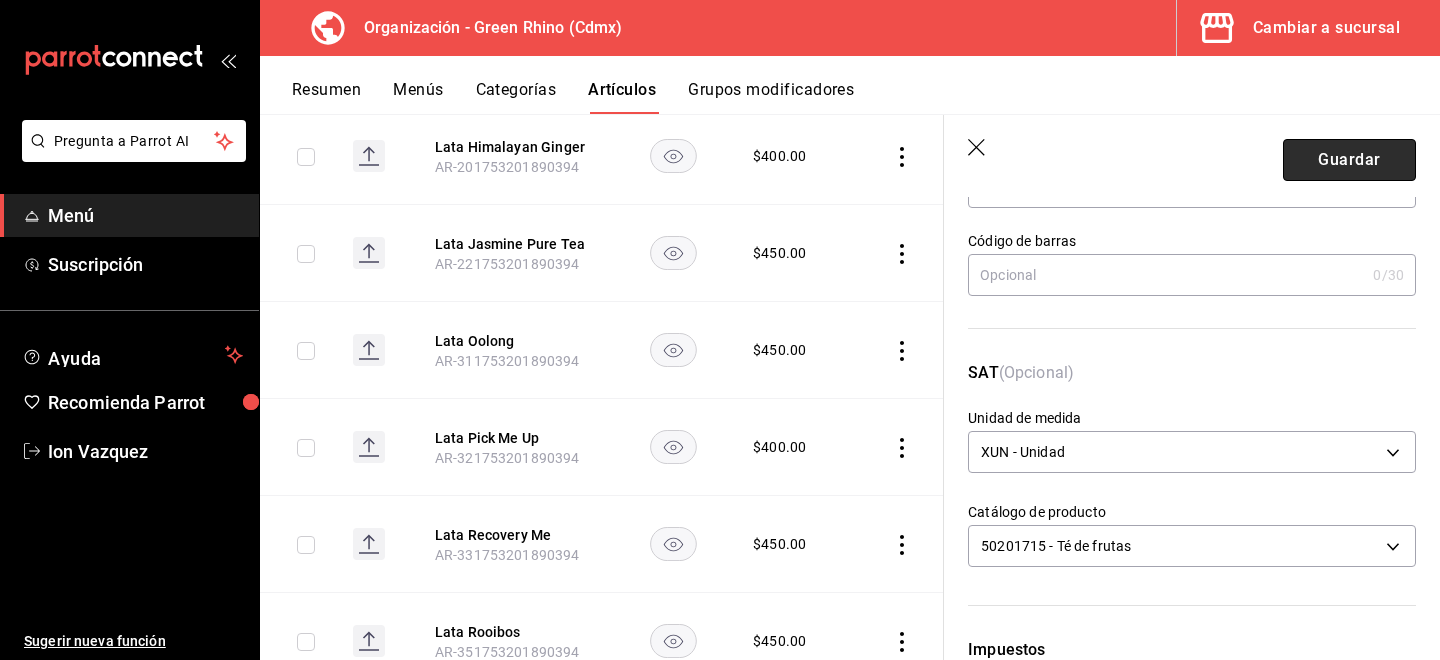 click on "Guardar" at bounding box center (1349, 160) 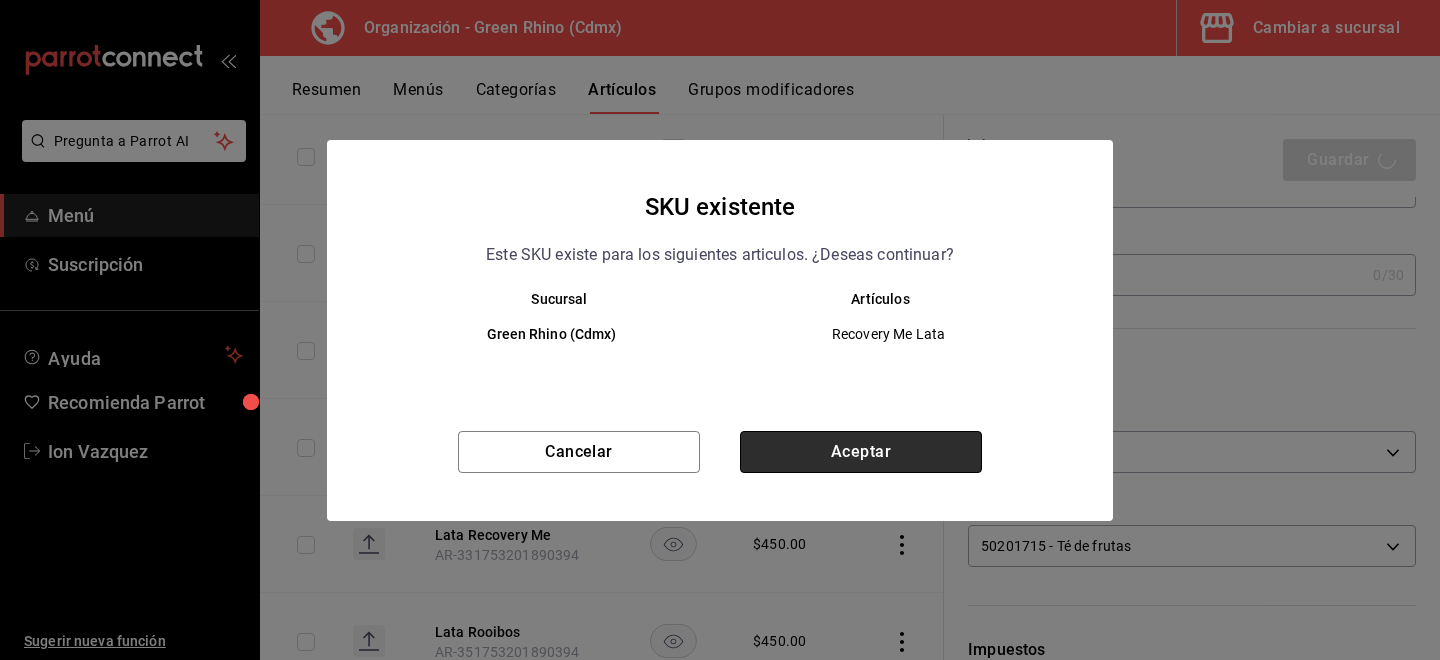 click on "Aceptar" at bounding box center (861, 452) 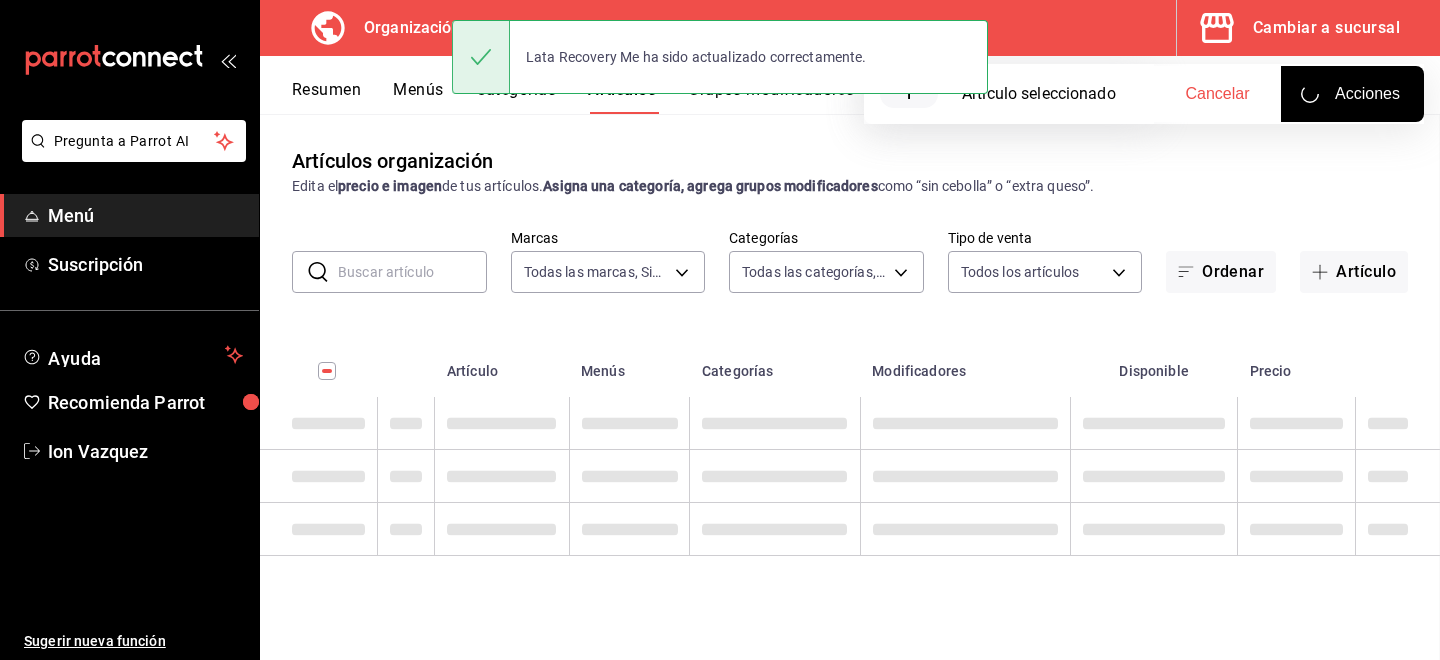 scroll, scrollTop: 0, scrollLeft: 0, axis: both 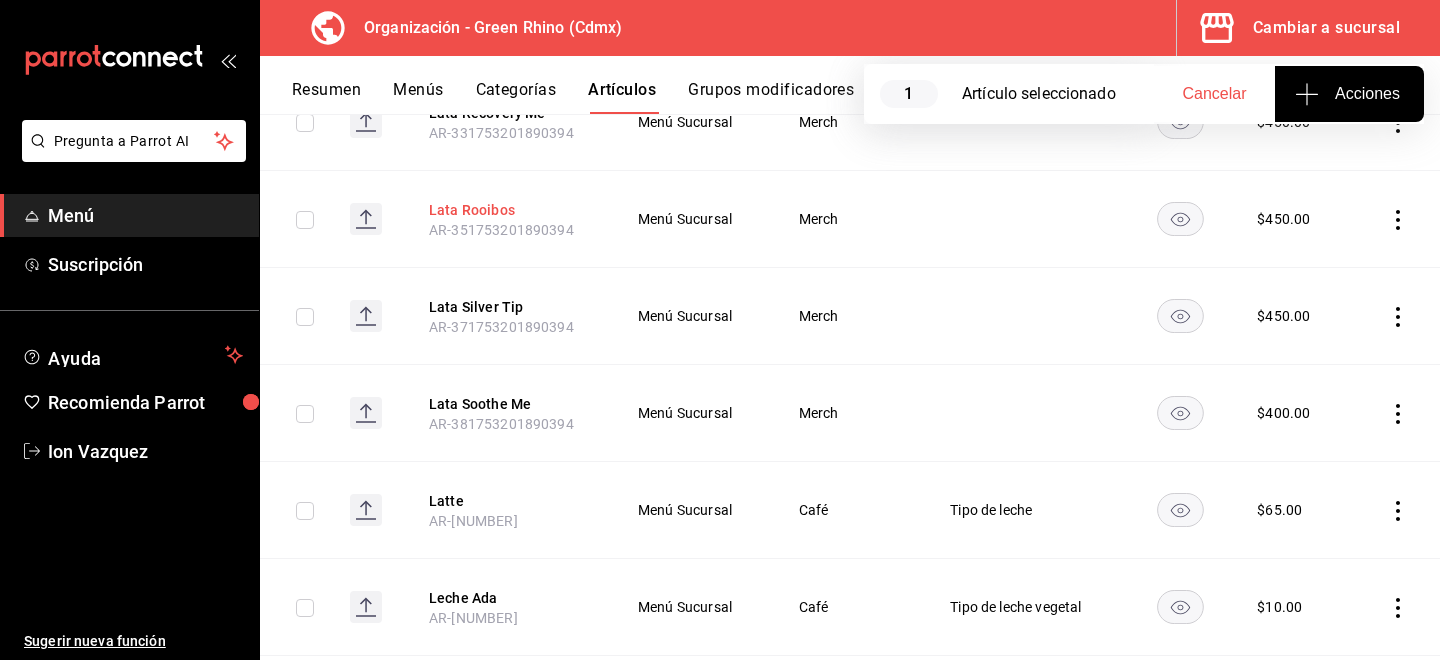 click on "Lata Rooibos" at bounding box center (509, 210) 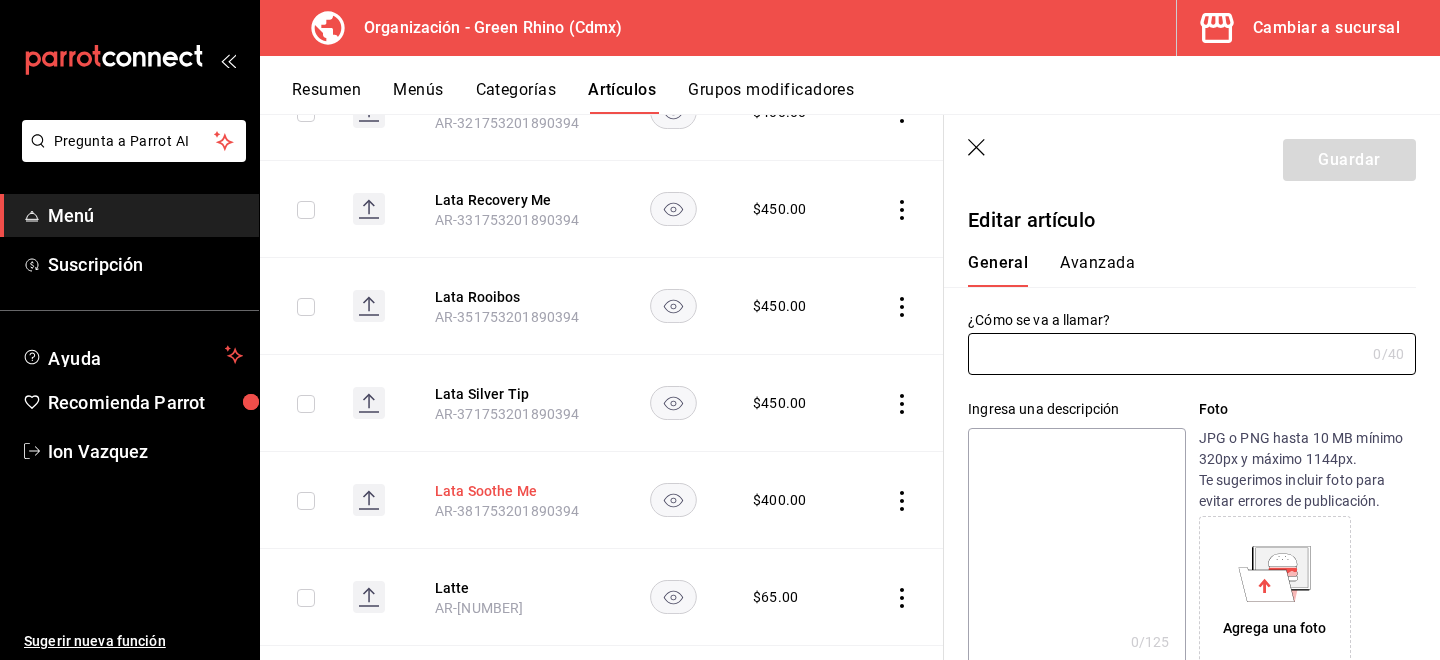 type on "Lata Rooibos" 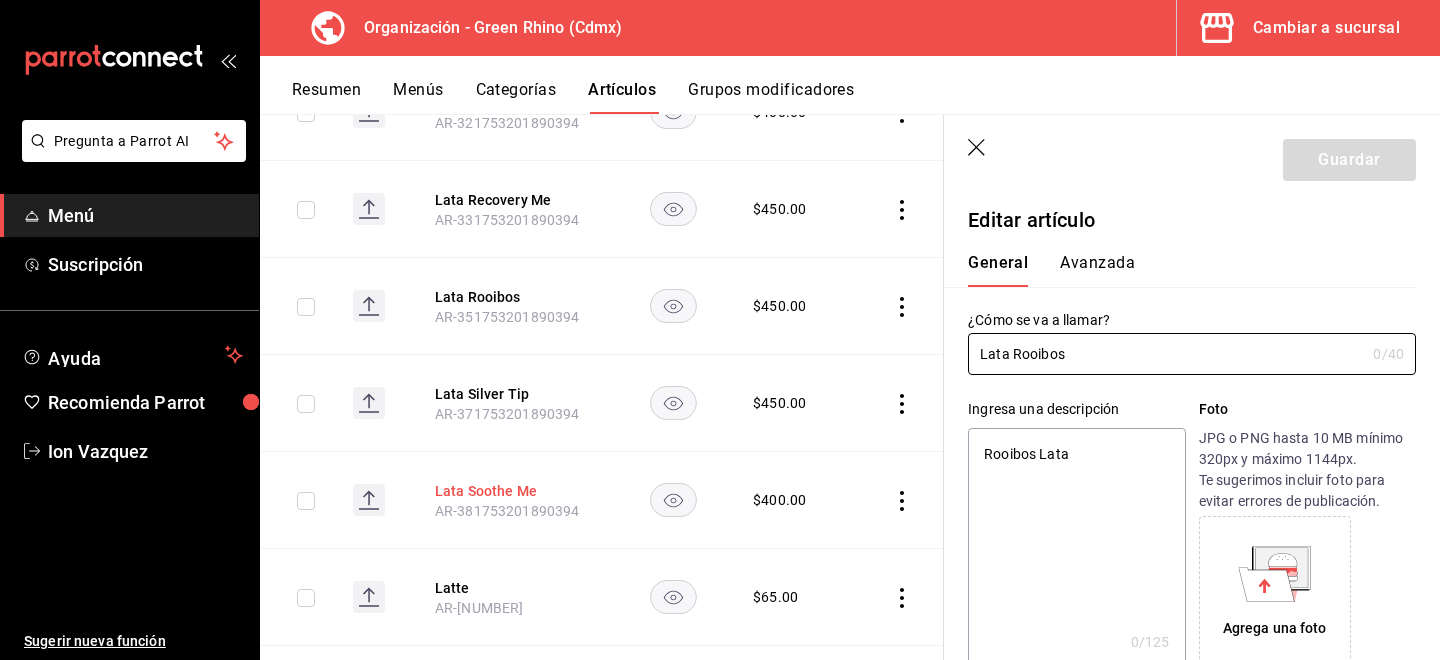 type on "x" 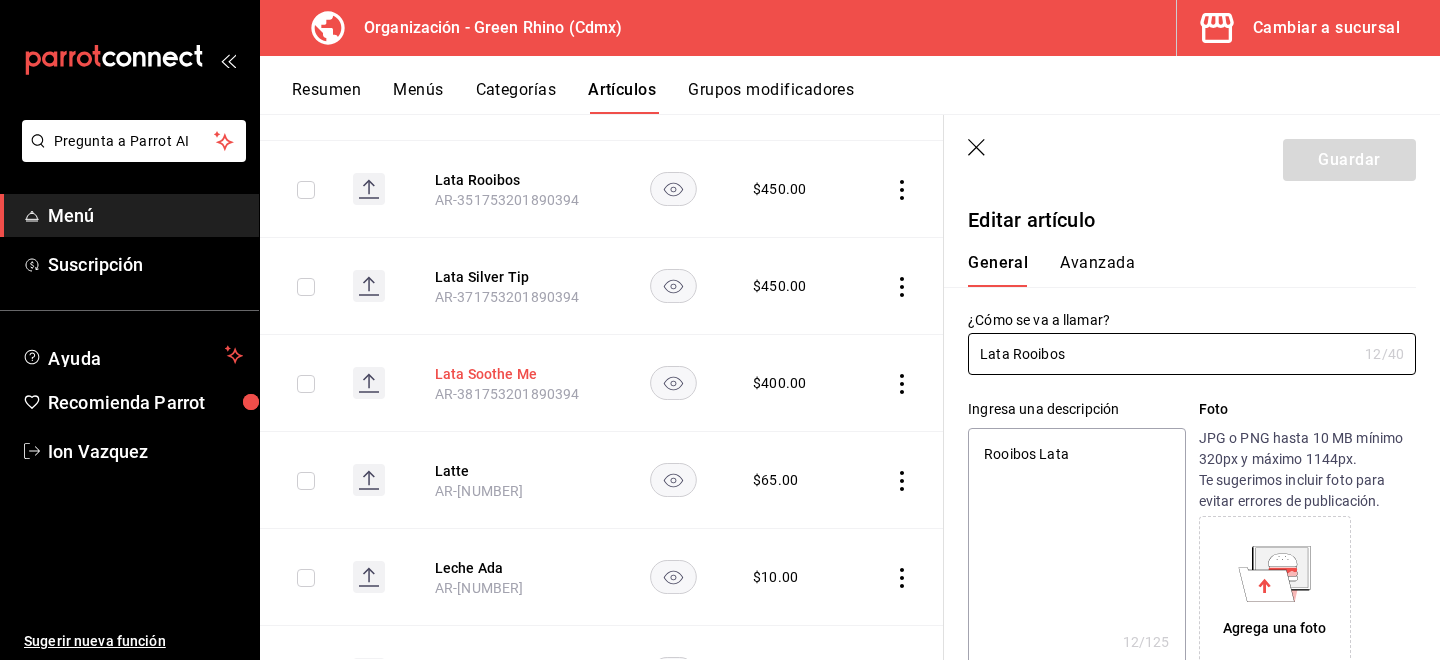 scroll, scrollTop: 6818, scrollLeft: 0, axis: vertical 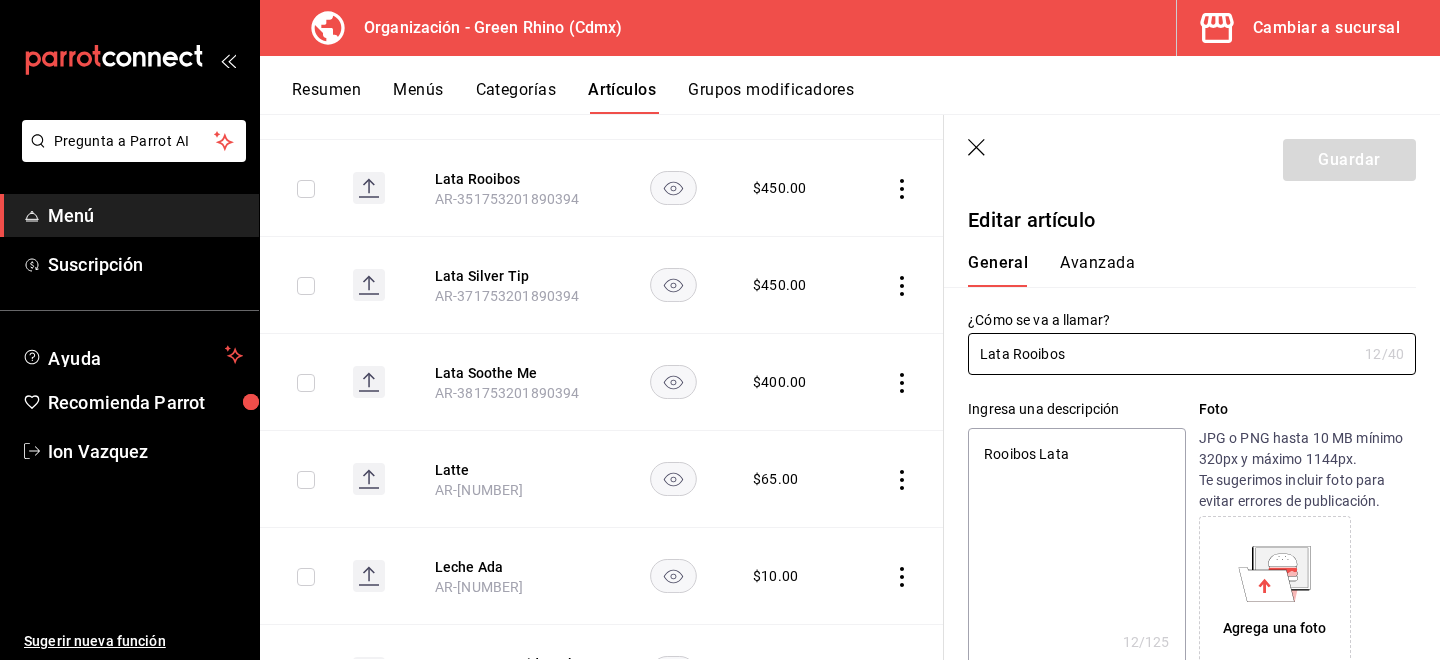 click on "Avanzada" at bounding box center (1097, 270) 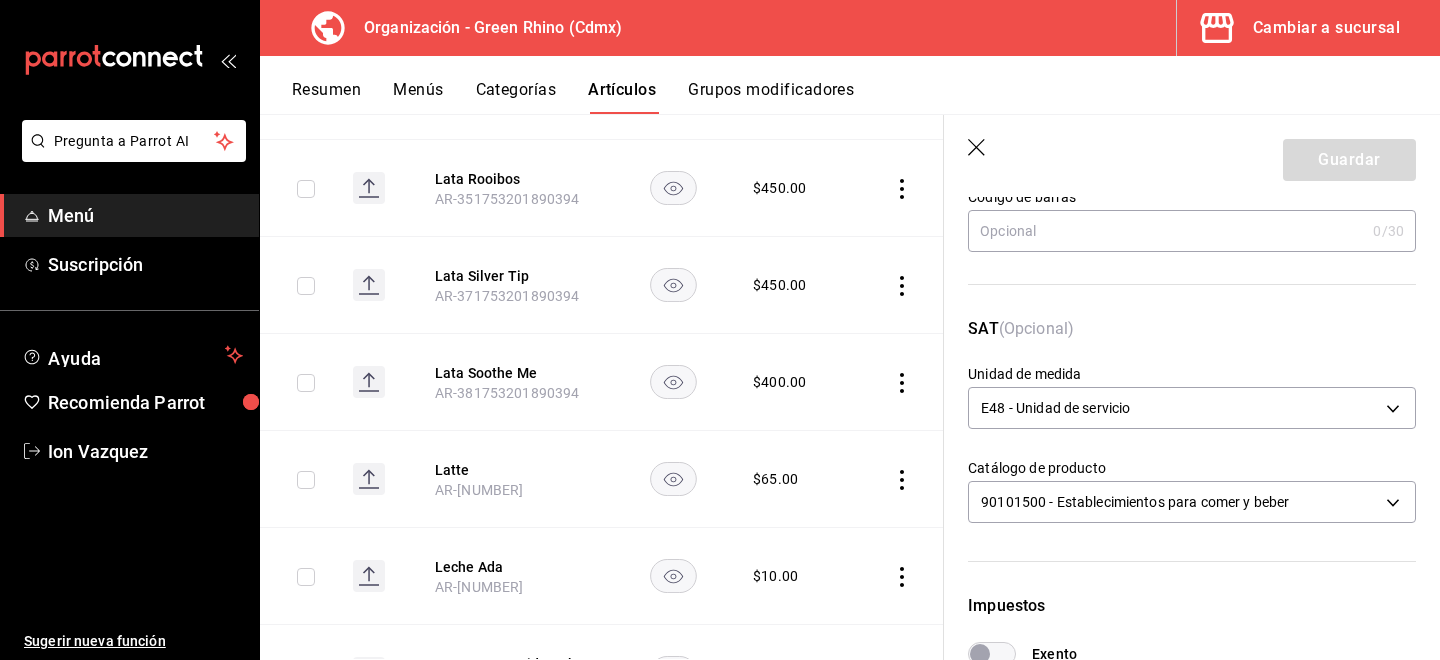 scroll, scrollTop: 245, scrollLeft: 0, axis: vertical 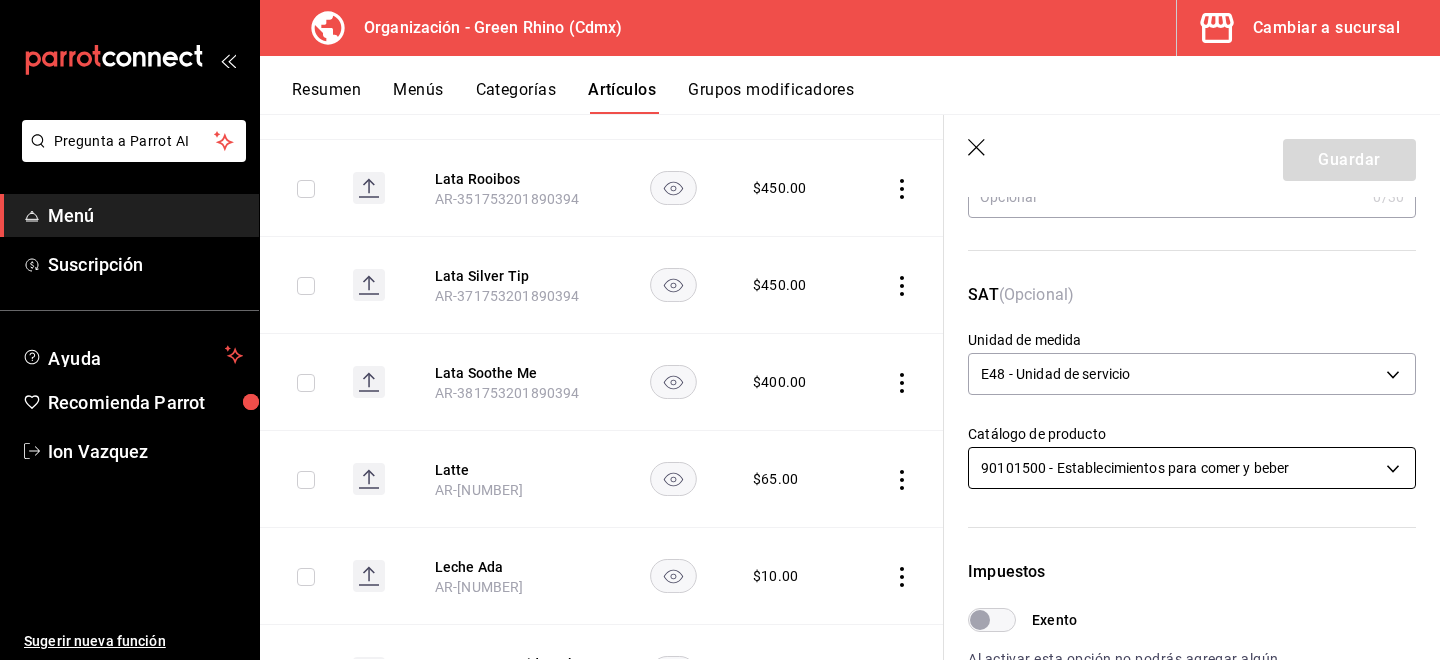 click on "Pregunta a Parrot AI Menú   Suscripción   Ayuda Recomienda Parrot   [PERSON]   Sugerir nueva función   Organización - Green Rhino ([CITY]) Cambiar a sucursal Resumen Menús Categorías Artículos Grupos modificadores Artículos organización Edita el  precio e imagen  de tus artículos.  Asigna una categoría, agrega grupos modificadores  como “sin cebolla” o “extra queso”. ​ ​ Marcas Todas las marcas, Sin marca [UUID] Categorías Todas las categorías, Sin categoría [UUID],[UUID],[UUID],[UUID],[UUID],[UUID],[UUID],[UUID] Tipo de venta Todos los artículos ALL Ordenar Artículo Disponible Precio Agua Mineral Grande AR-921753201890396 $ 60.00 Agua Mineral Pequeña AR-931753201890396 $ 45.00 Americano AR-471753201890395 $ 50.00" at bounding box center [720, 330] 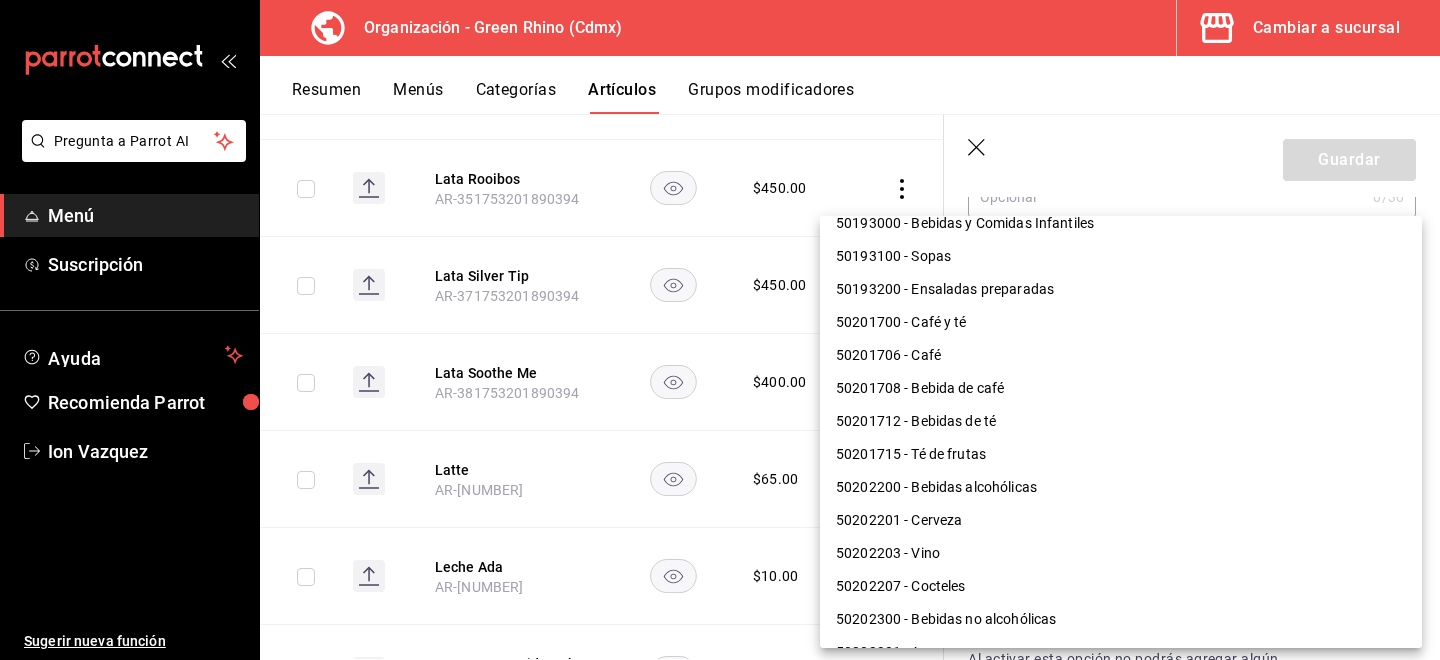 scroll, scrollTop: 810, scrollLeft: 0, axis: vertical 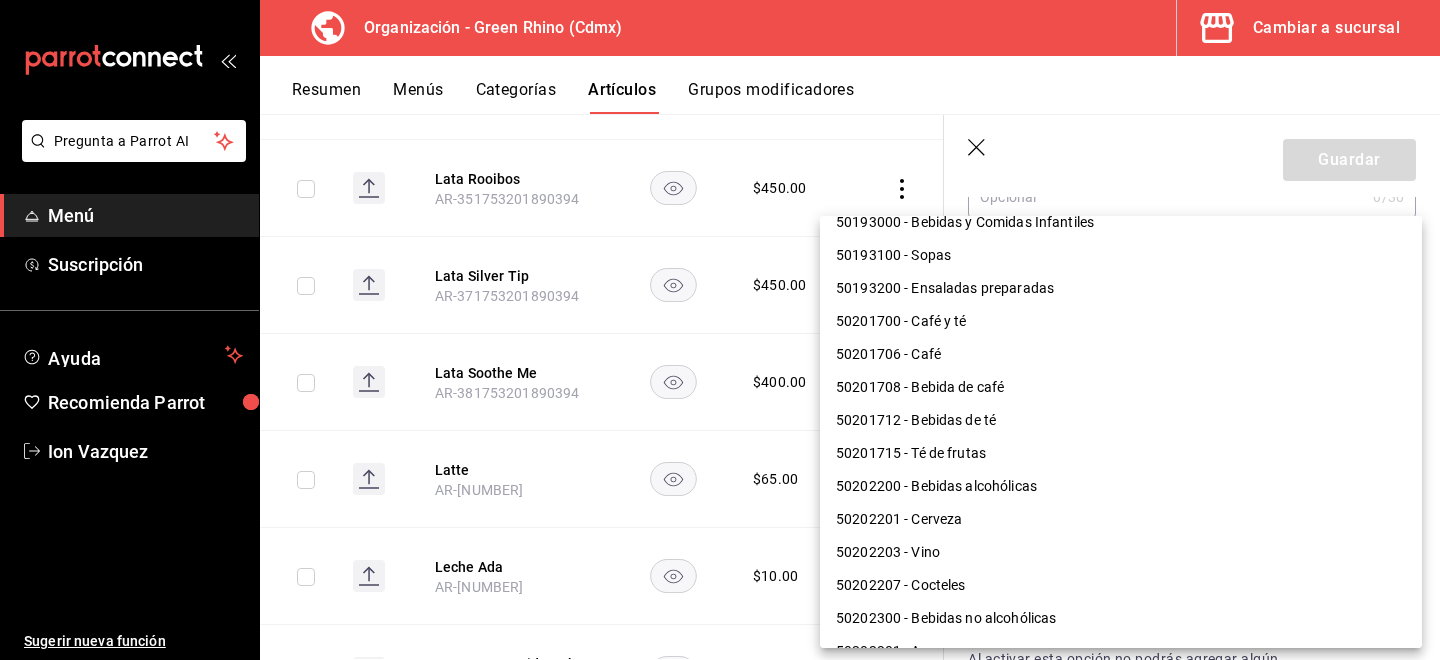 click on "50201715 - Té de frutas" at bounding box center [1121, 453] 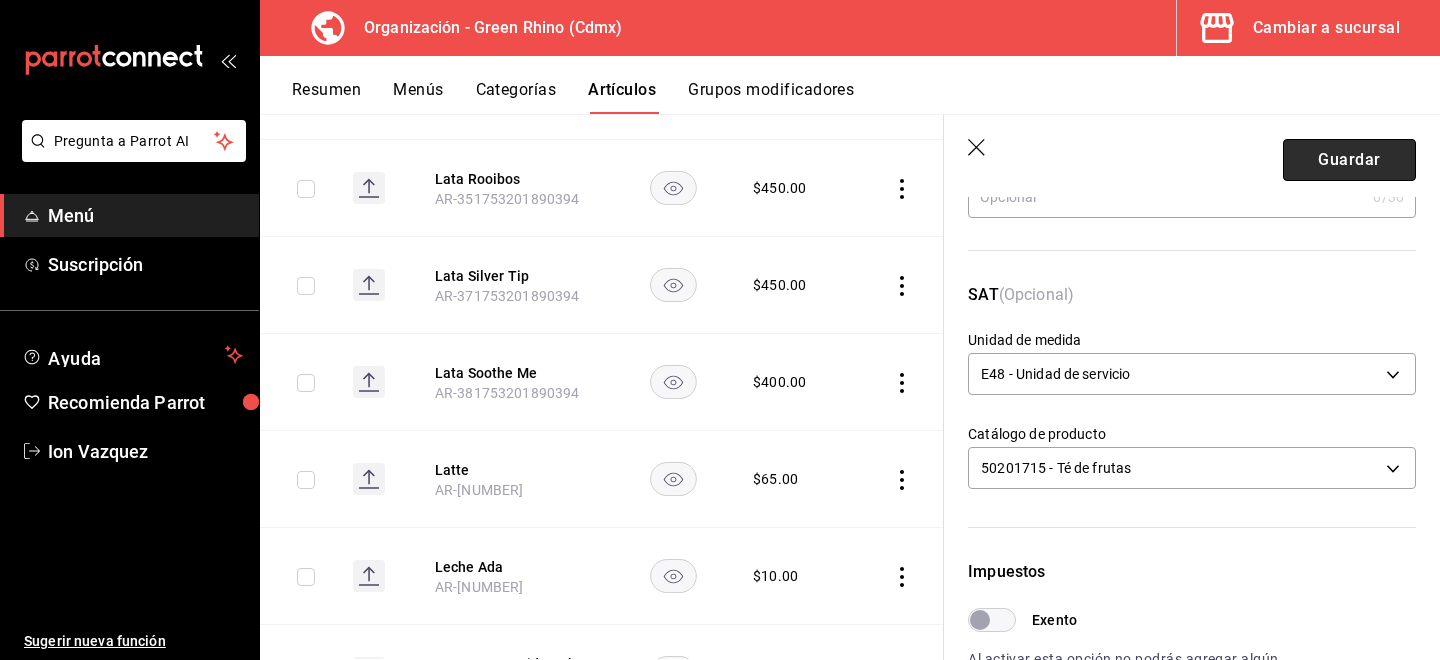 click on "Guardar" at bounding box center (1349, 160) 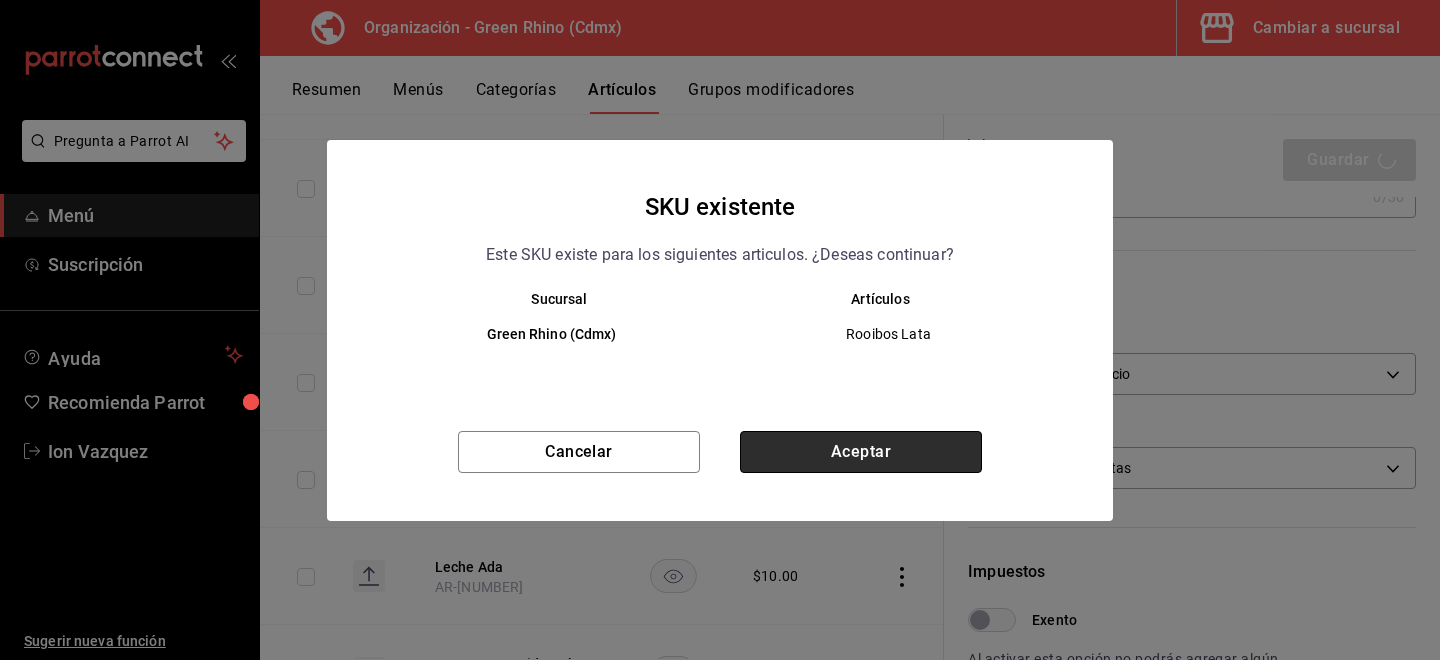 click on "Aceptar" at bounding box center [861, 452] 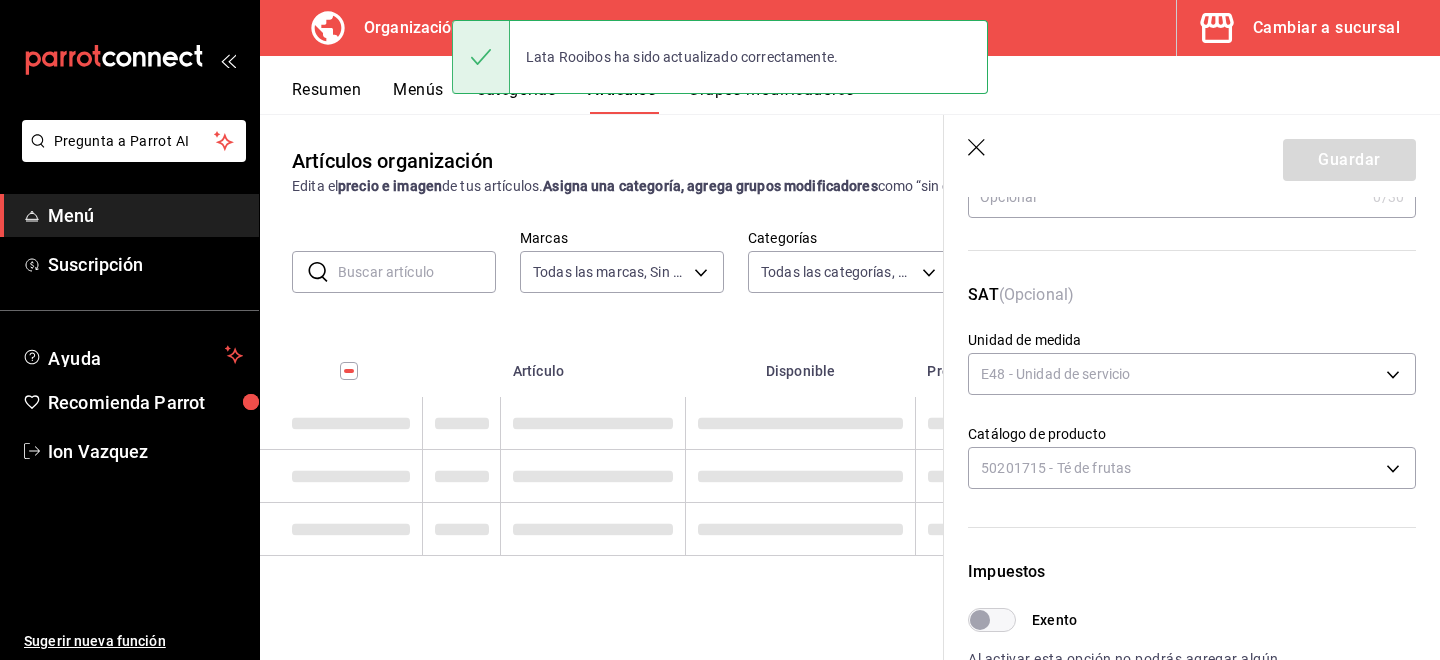 scroll, scrollTop: 0, scrollLeft: 0, axis: both 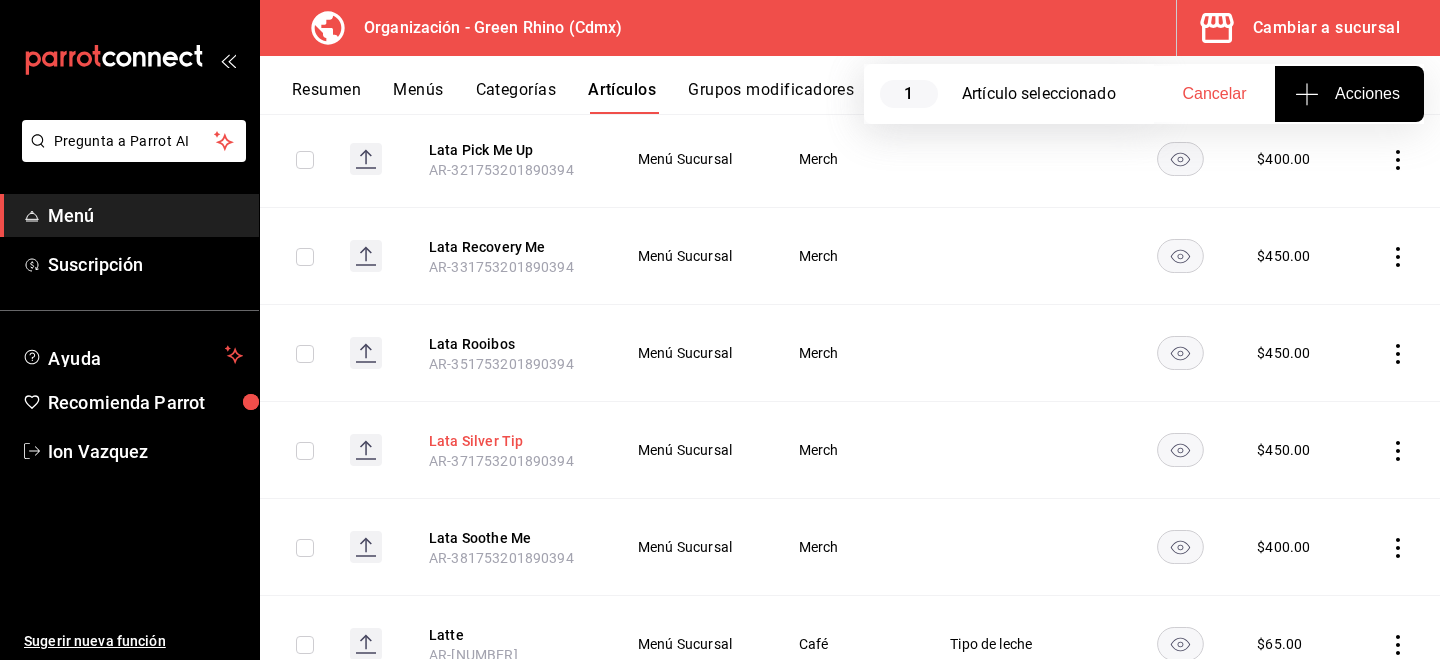 click on "Lata Silver Tip" at bounding box center (509, 441) 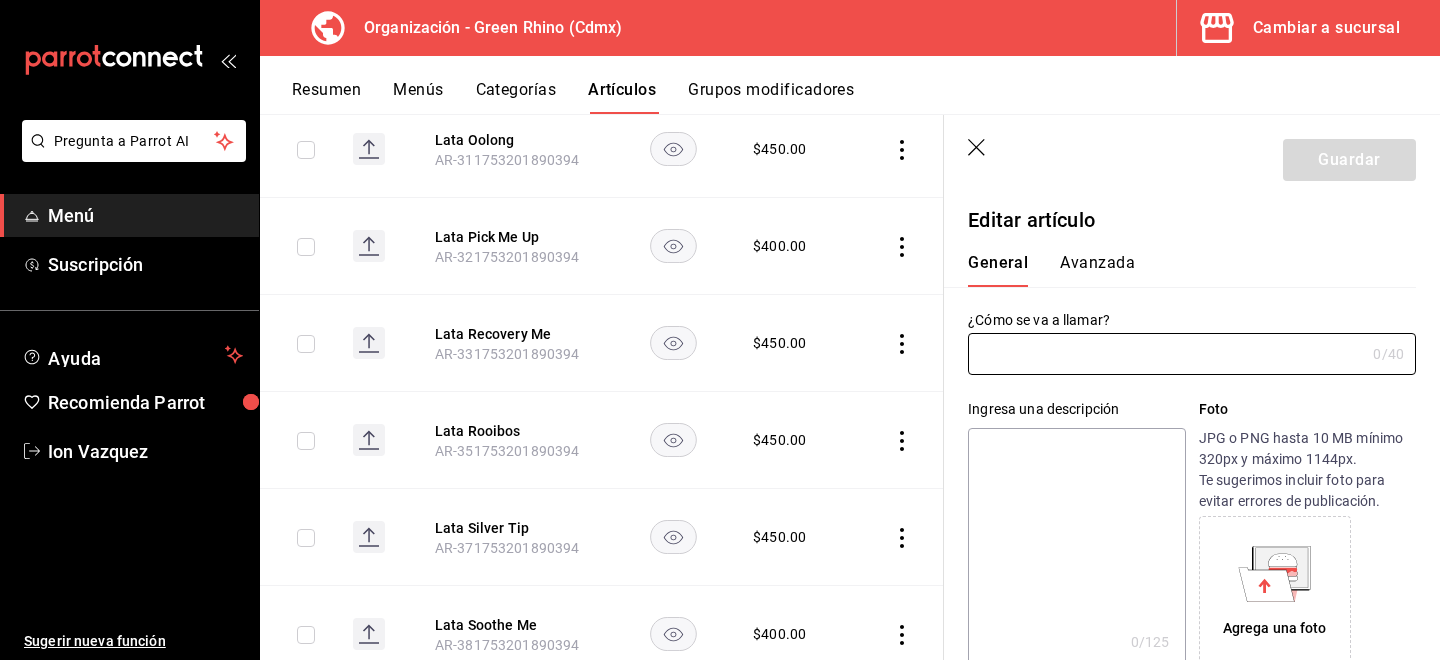 type on "Lata Silver Tip" 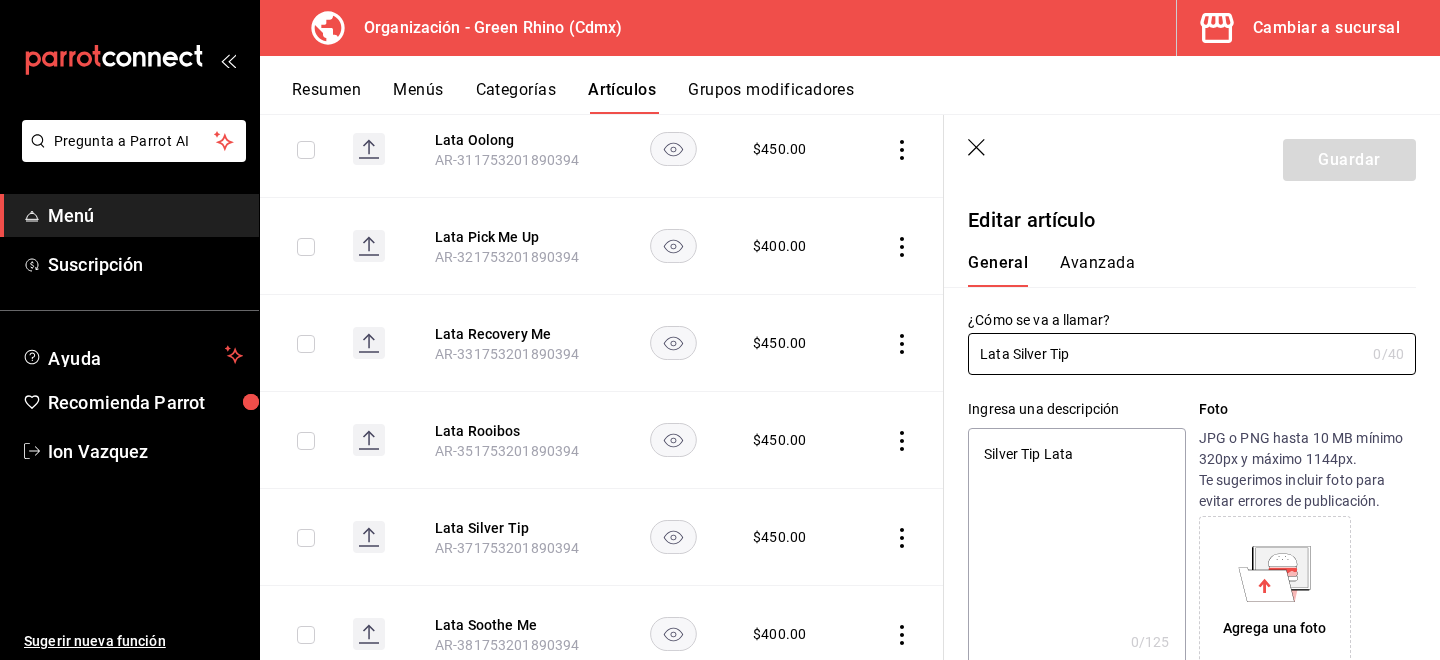 type on "x" 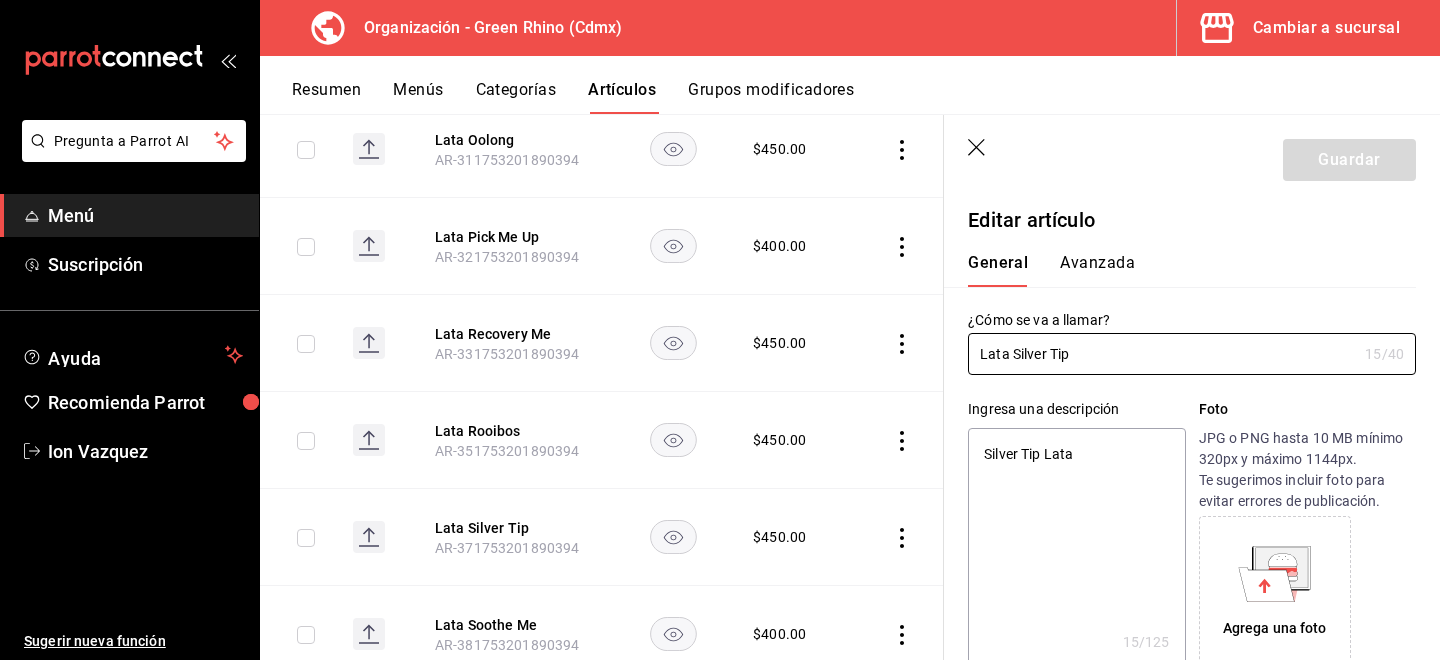 click on "Avanzada" at bounding box center [1097, 270] 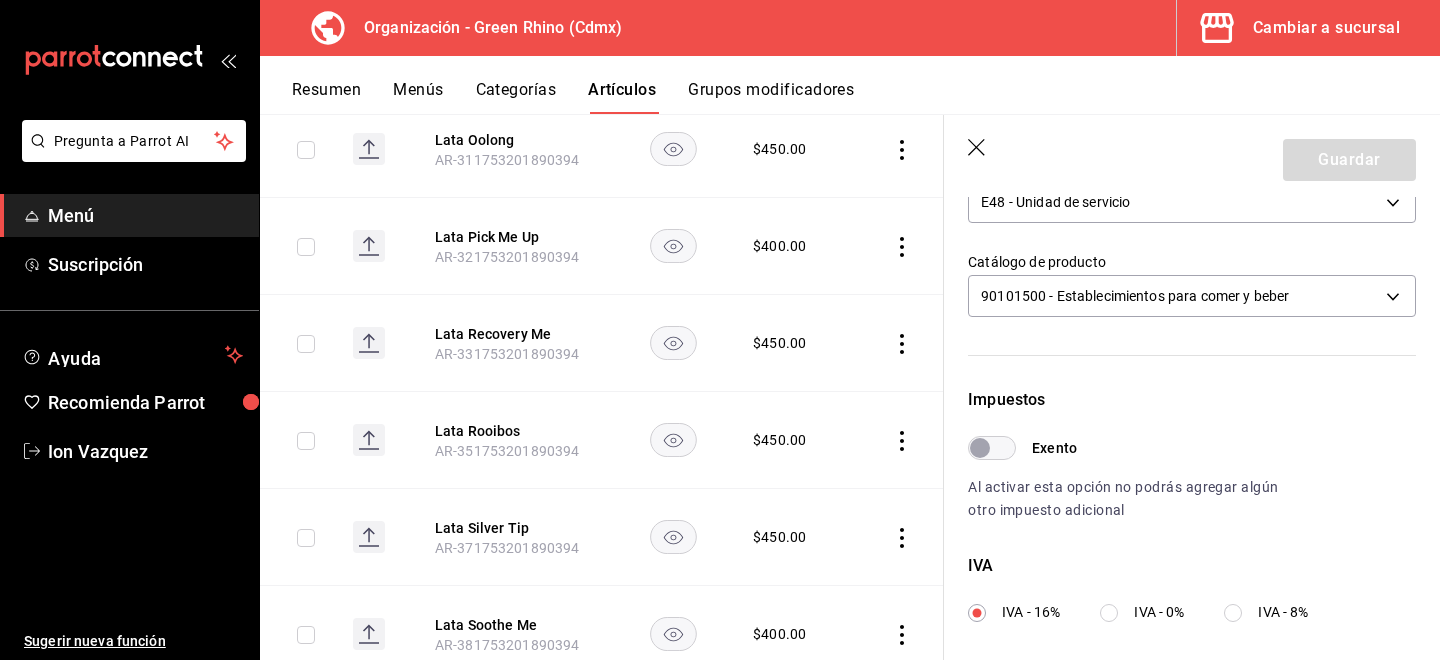 scroll, scrollTop: 414, scrollLeft: 0, axis: vertical 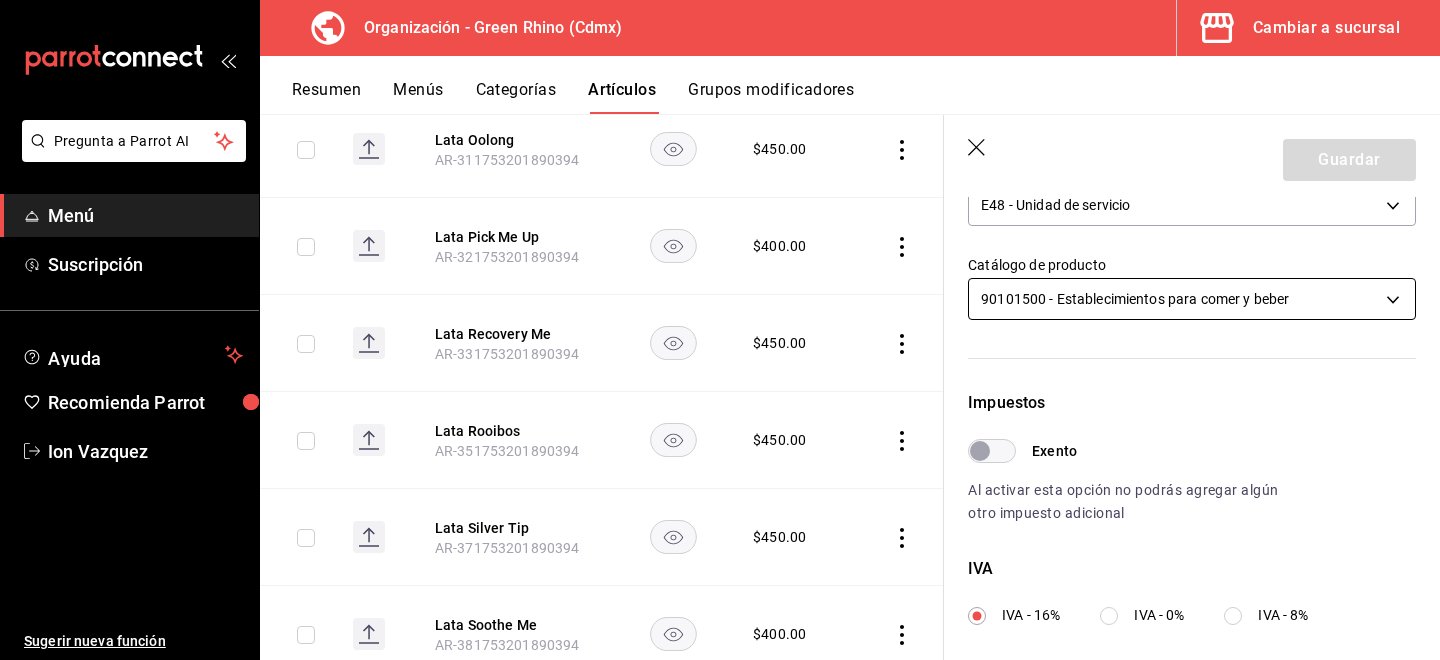click on "Pregunta a Parrot AI Menú   Suscripción   Ayuda Recomienda Parrot   [PERSON]   Sugerir nueva función   Organización - Green Rhino ([CITY]) Cambiar a sucursal Resumen Menús Categorías Artículos Grupos modificadores Artículos organización Edita el  precio e imagen  de tus artículos.  Asigna una categoría, agrega grupos modificadores  como “sin cebolla” o “extra queso”. ​ ​ Marcas Todas las marcas, Sin marca [UUID] Categorías Todas las categorías, Sin categoría [UUID],[UUID],[UUID],[UUID],[UUID],[UUID],[UUID],[UUID] Tipo de venta Todos los artículos ALL Ordenar Artículo Disponible Precio Agua Mineral Grande AR-921753201890396 $ 60.00 Agua Mineral Pequeña AR-931753201890396 $ 45.00 Americano AR-471753201890395 $ 50.00" at bounding box center [720, 330] 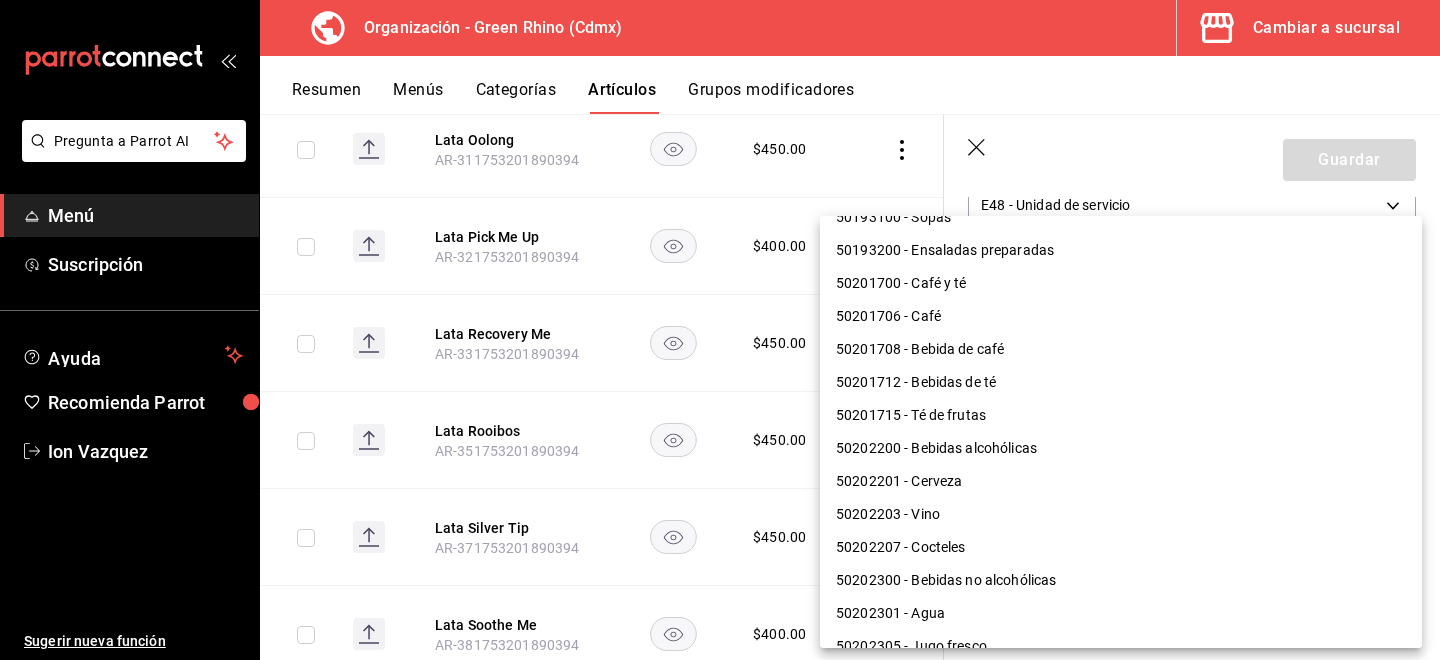 scroll, scrollTop: 846, scrollLeft: 0, axis: vertical 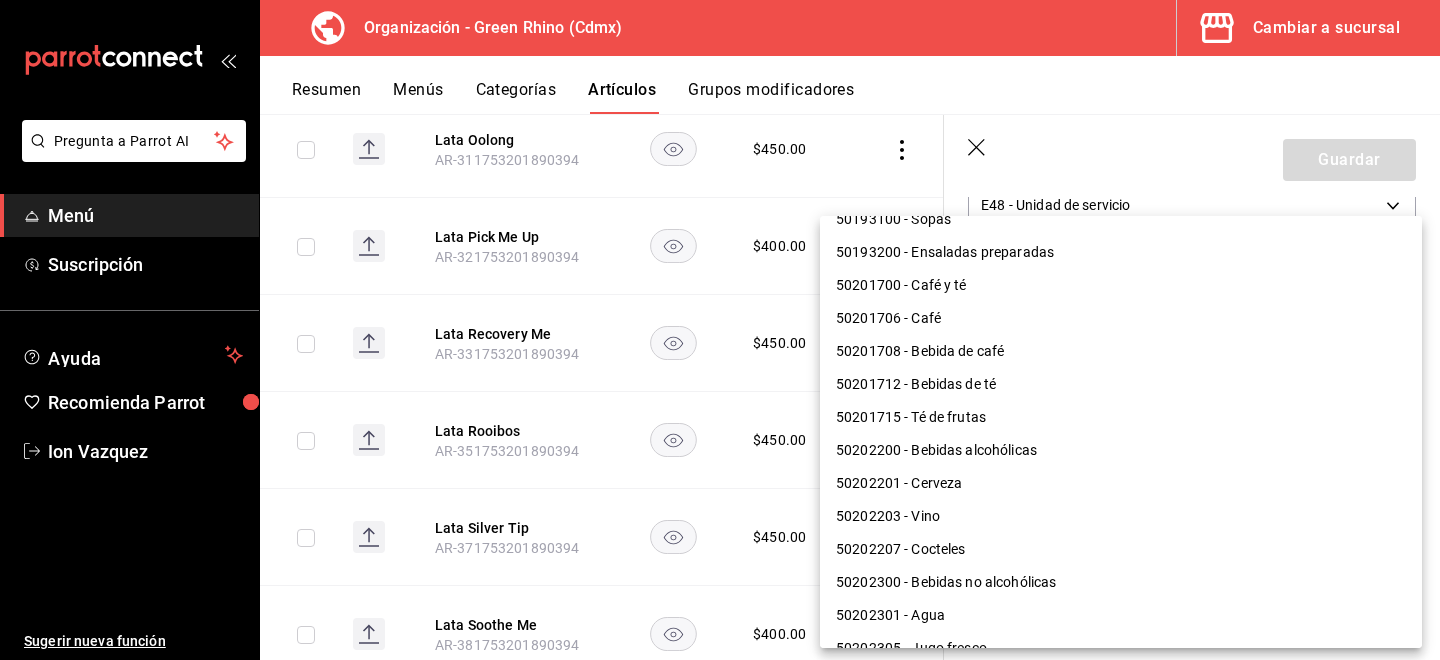 click on "50201715 - Té de frutas" at bounding box center [1121, 417] 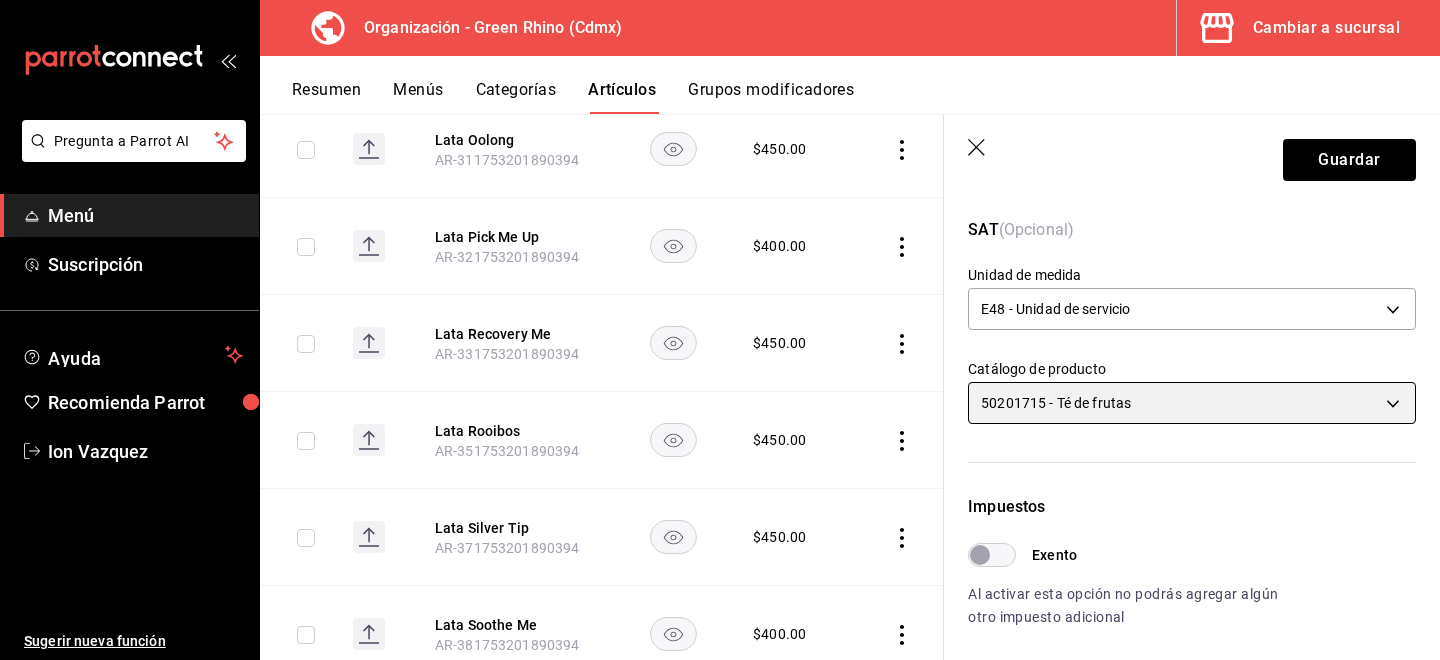 scroll, scrollTop: 302, scrollLeft: 0, axis: vertical 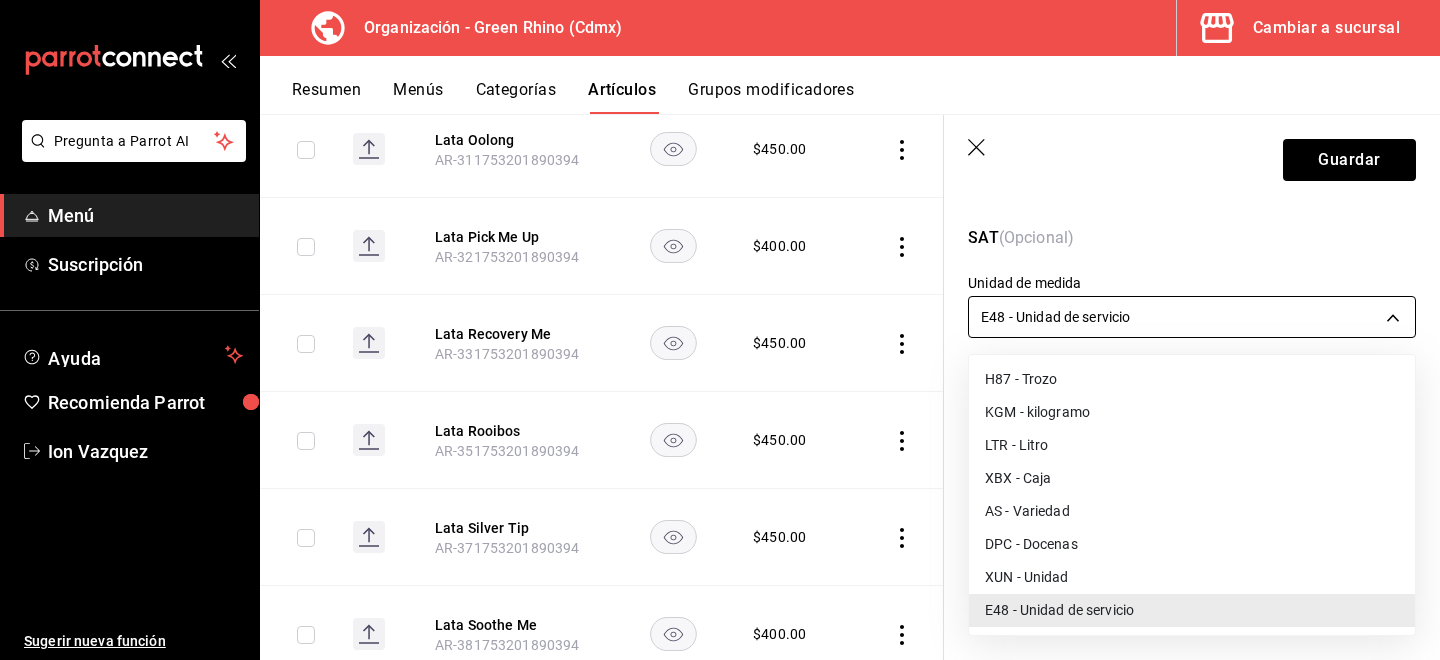 click on "Pregunta a Parrot AI Menú   Suscripción   Ayuda Recomienda Parrot   [PERSON]   Sugerir nueva función   Organización - Green Rhino ([CITY]) Cambiar a sucursal Resumen Menús Categorías Artículos Grupos modificadores Artículos organización Edita el  precio e imagen  de tus artículos.  Asigna una categoría, agrega grupos modificadores  como “sin cebolla” o “extra queso”. ​ ​ Marcas Todas las marcas, Sin marca [UUID] Categorías Todas las categorías, Sin categoría [UUID],[UUID],[UUID],[UUID],[UUID],[UUID],[UUID],[UUID] Tipo de venta Todos los artículos ALL Ordenar Artículo Disponible Precio Agua Mineral Grande AR-921753201890396 $ 60.00 Agua Mineral Pequeña AR-931753201890396 $ 45.00 Americano AR-471753201890395 $ 50.00" at bounding box center (720, 330) 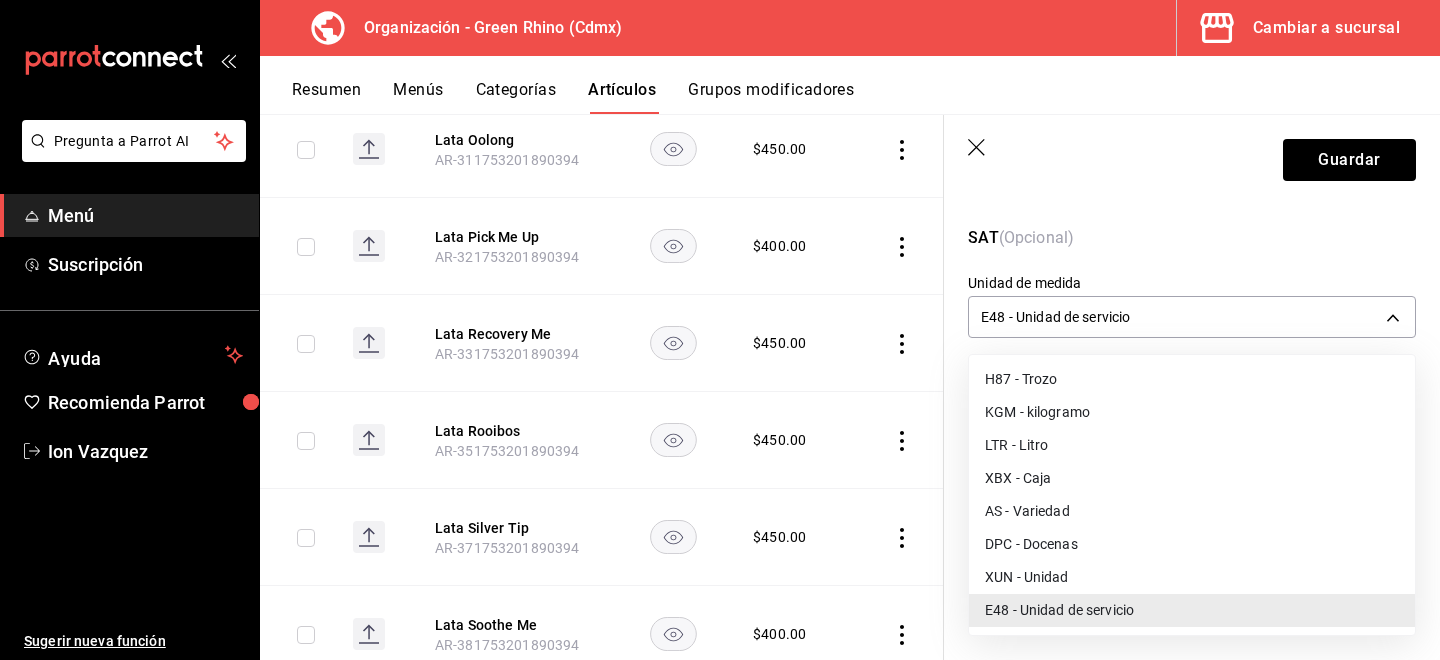 click on "XUN - Unidad" at bounding box center (1192, 577) 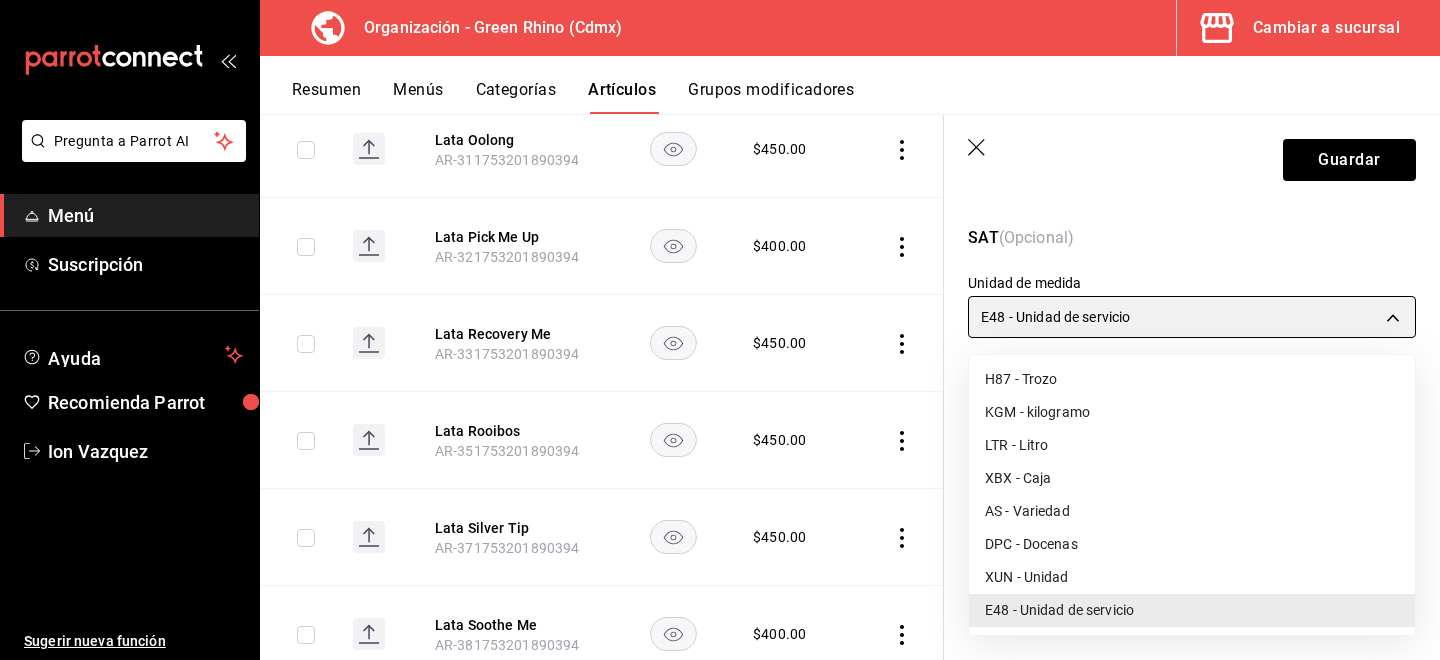 type on "XUN" 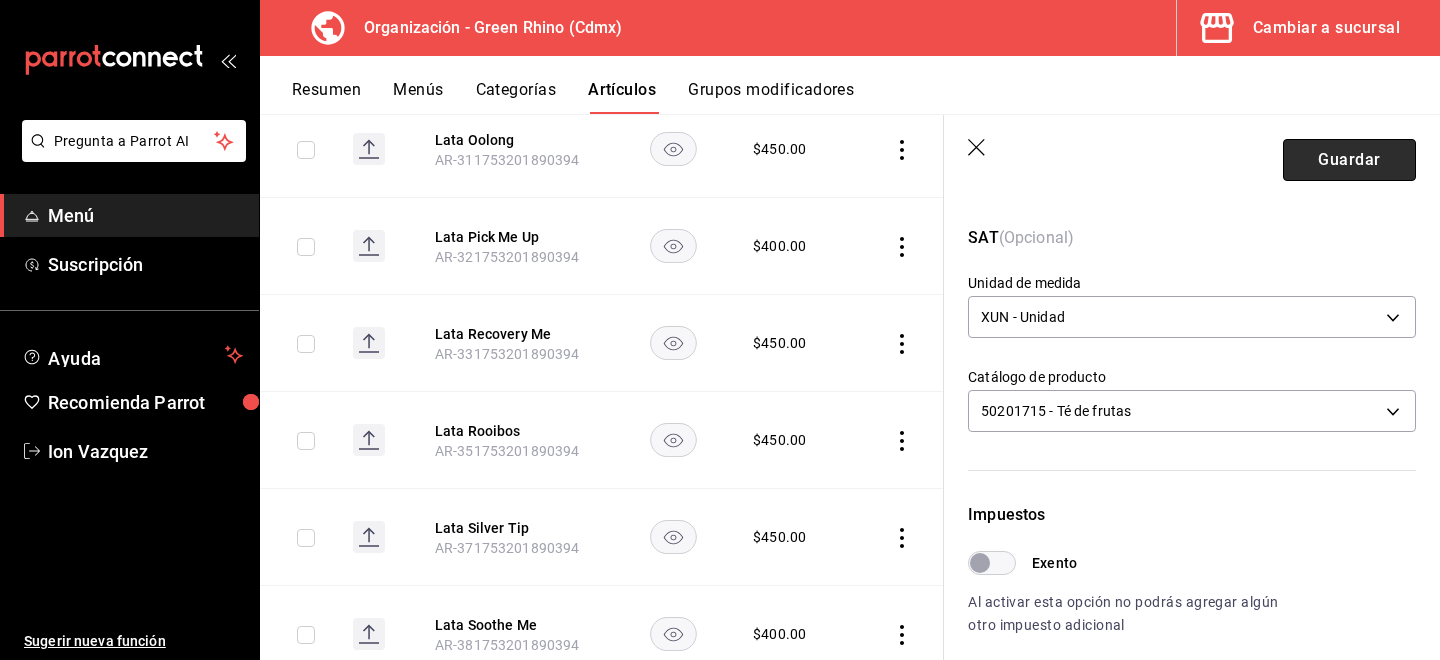 click on "Guardar" at bounding box center [1349, 160] 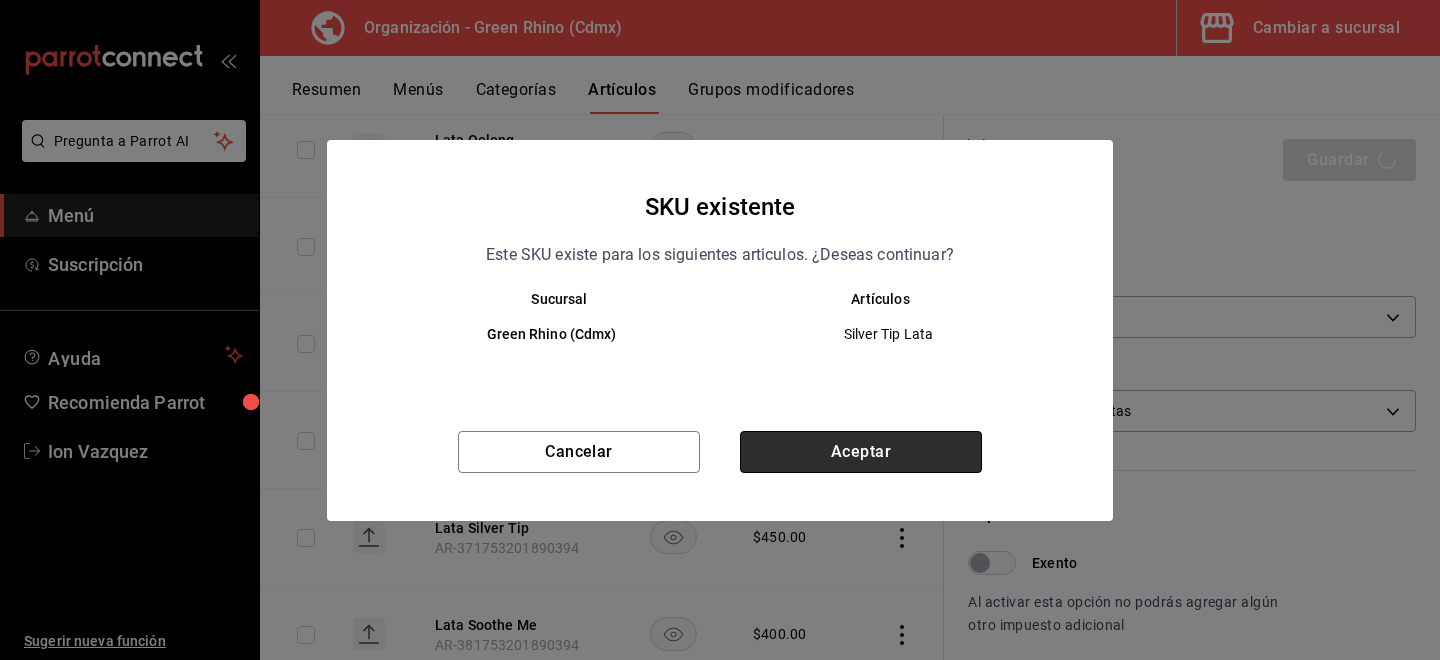 click on "Aceptar" at bounding box center [861, 452] 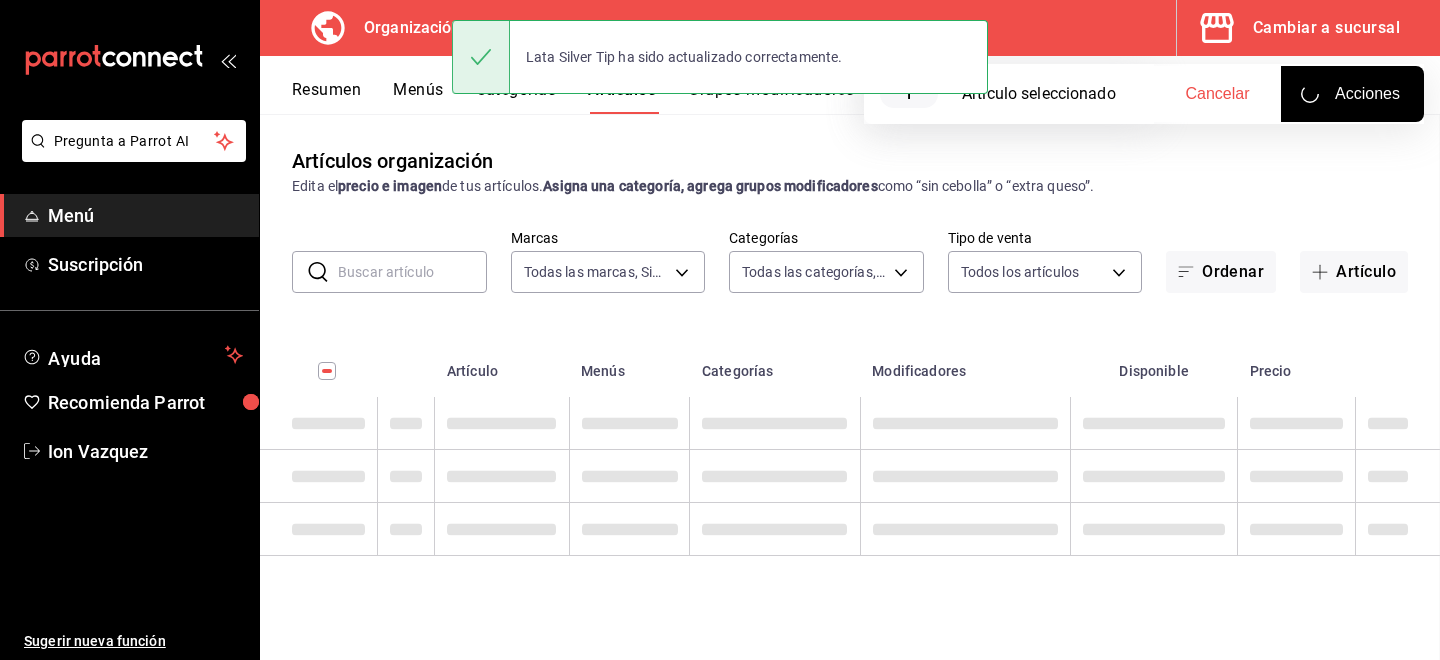 scroll, scrollTop: 0, scrollLeft: 0, axis: both 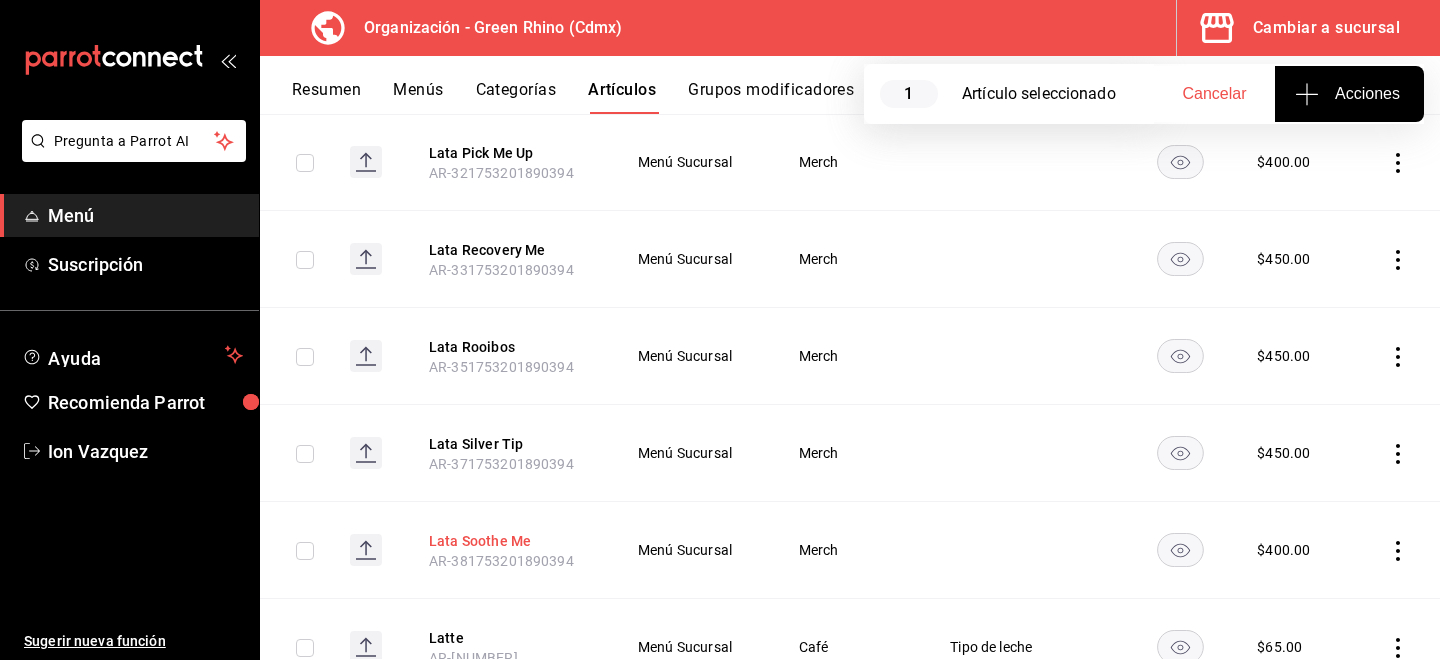 click on "Lata Soothe Me" at bounding box center [509, 541] 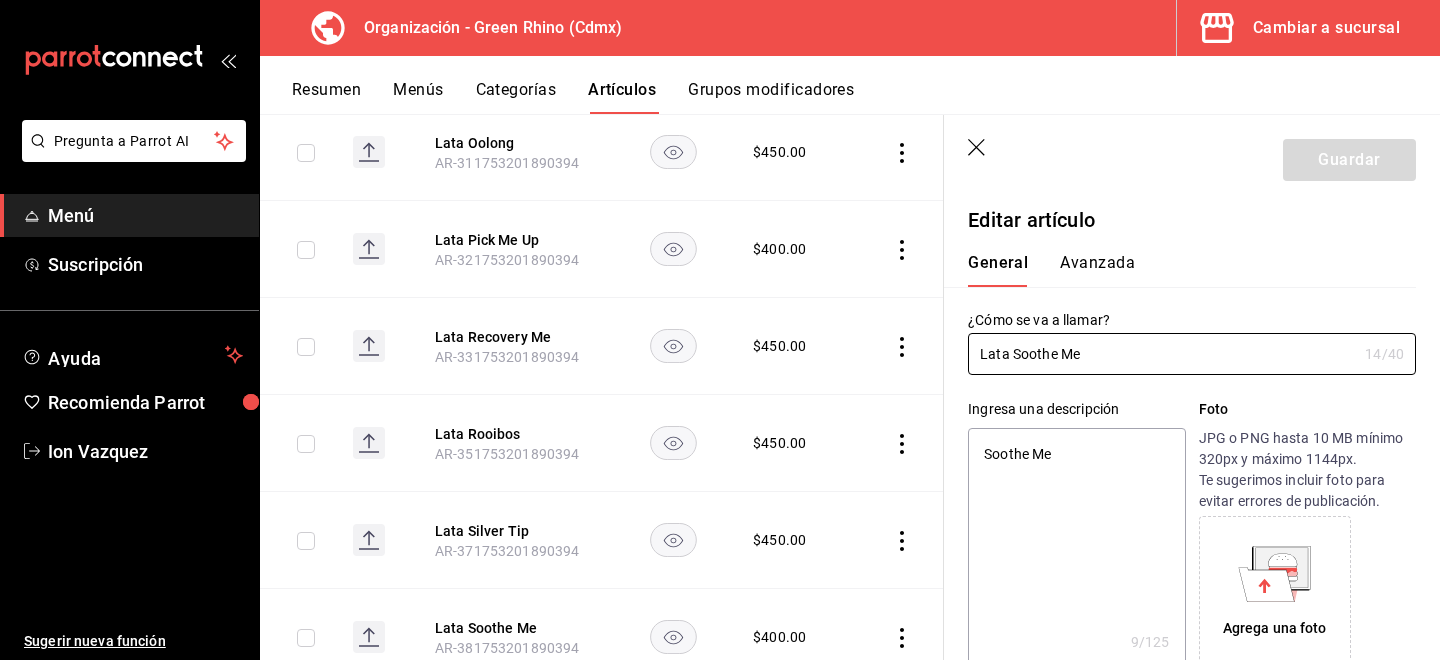 type on "x" 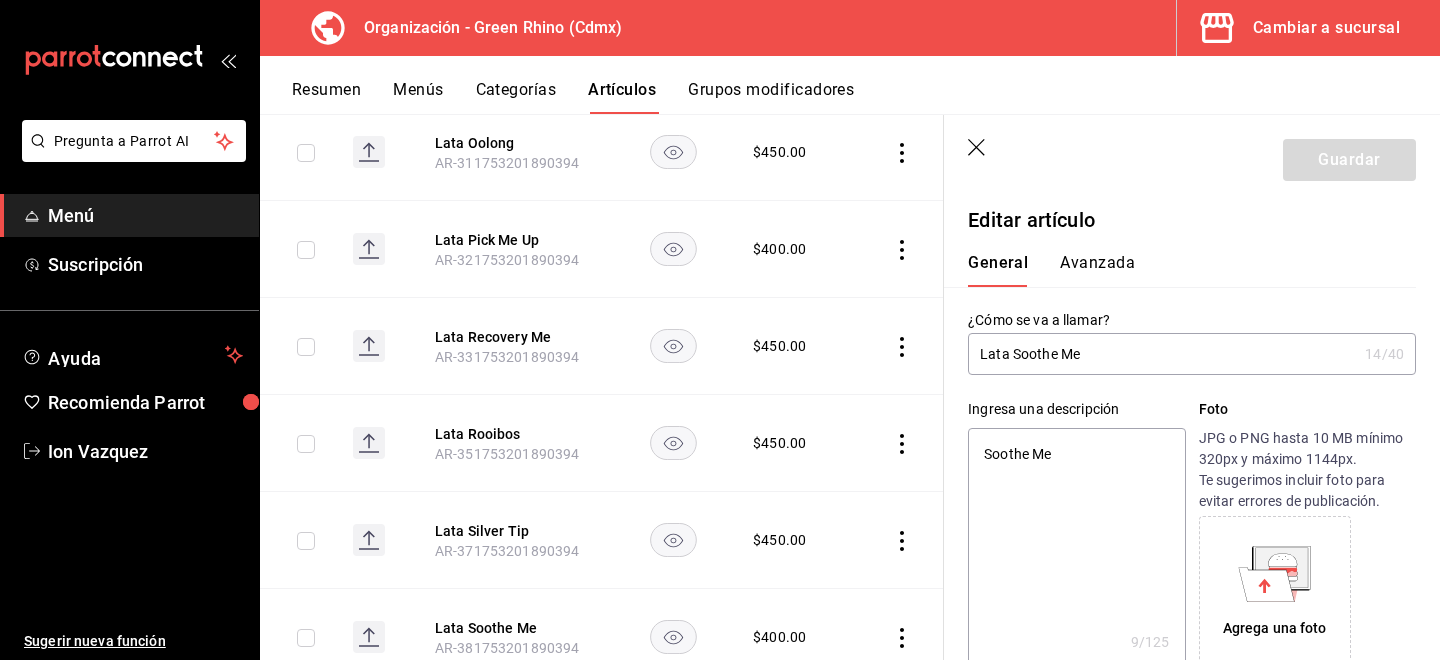click on "Avanzada" at bounding box center (1097, 270) 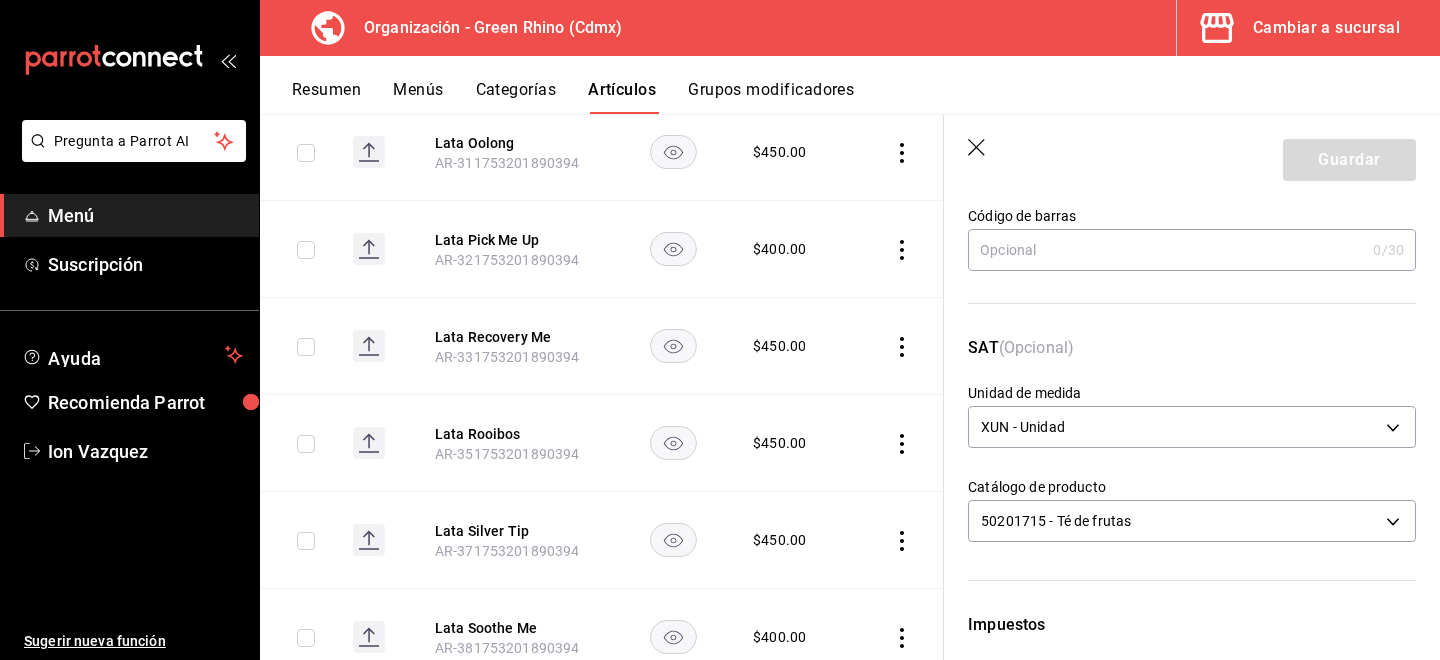 scroll, scrollTop: 216, scrollLeft: 0, axis: vertical 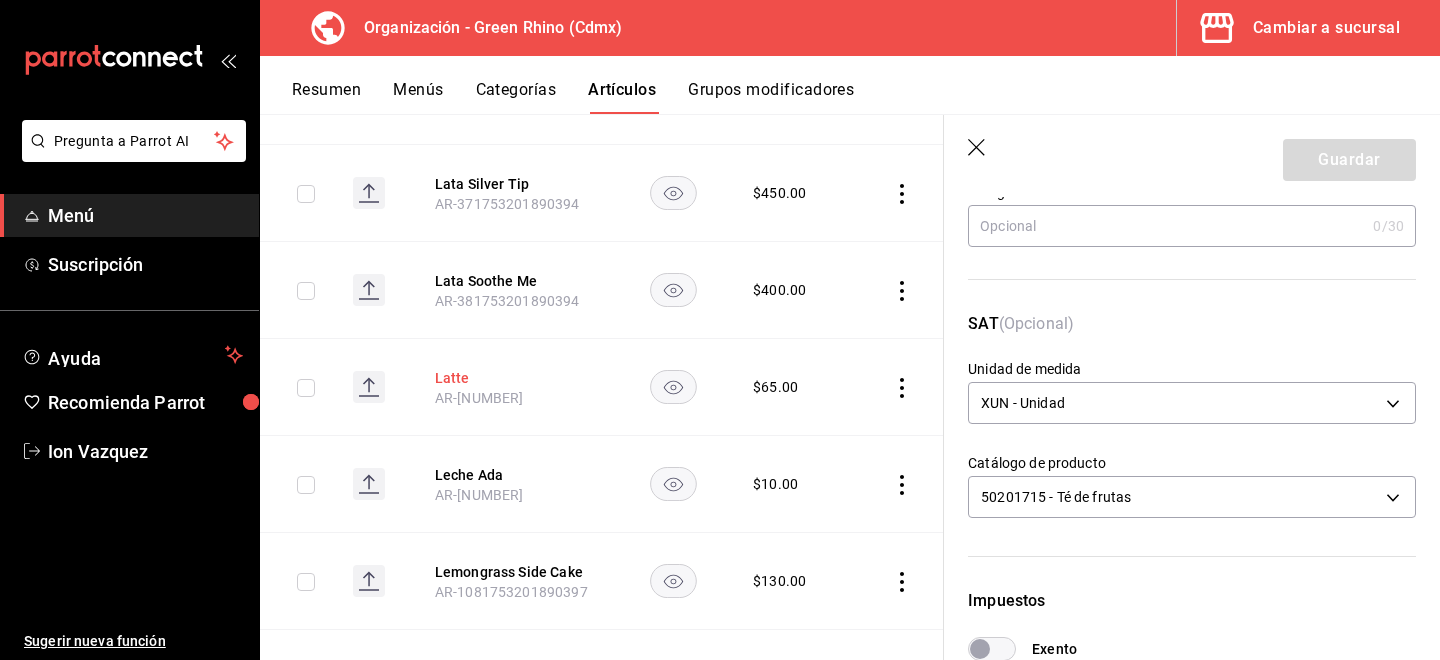 click on "Latte" at bounding box center (515, 378) 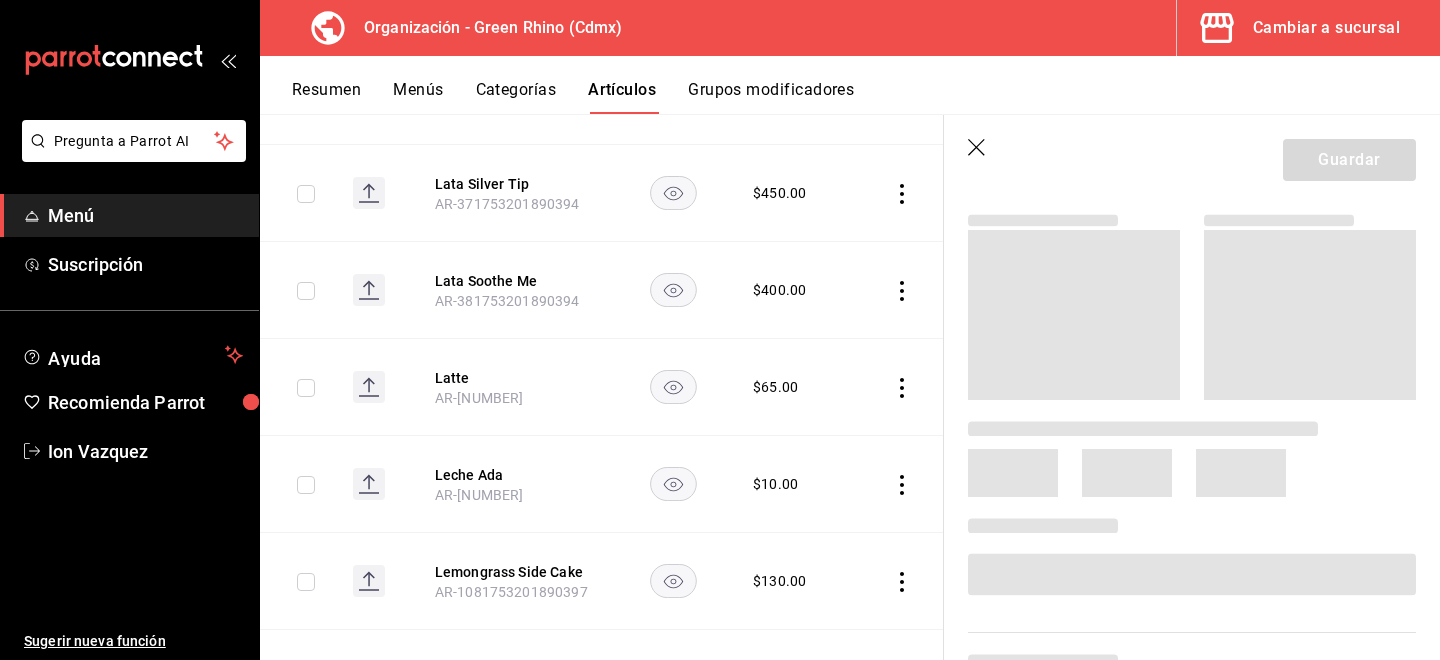 scroll, scrollTop: 0, scrollLeft: 0, axis: both 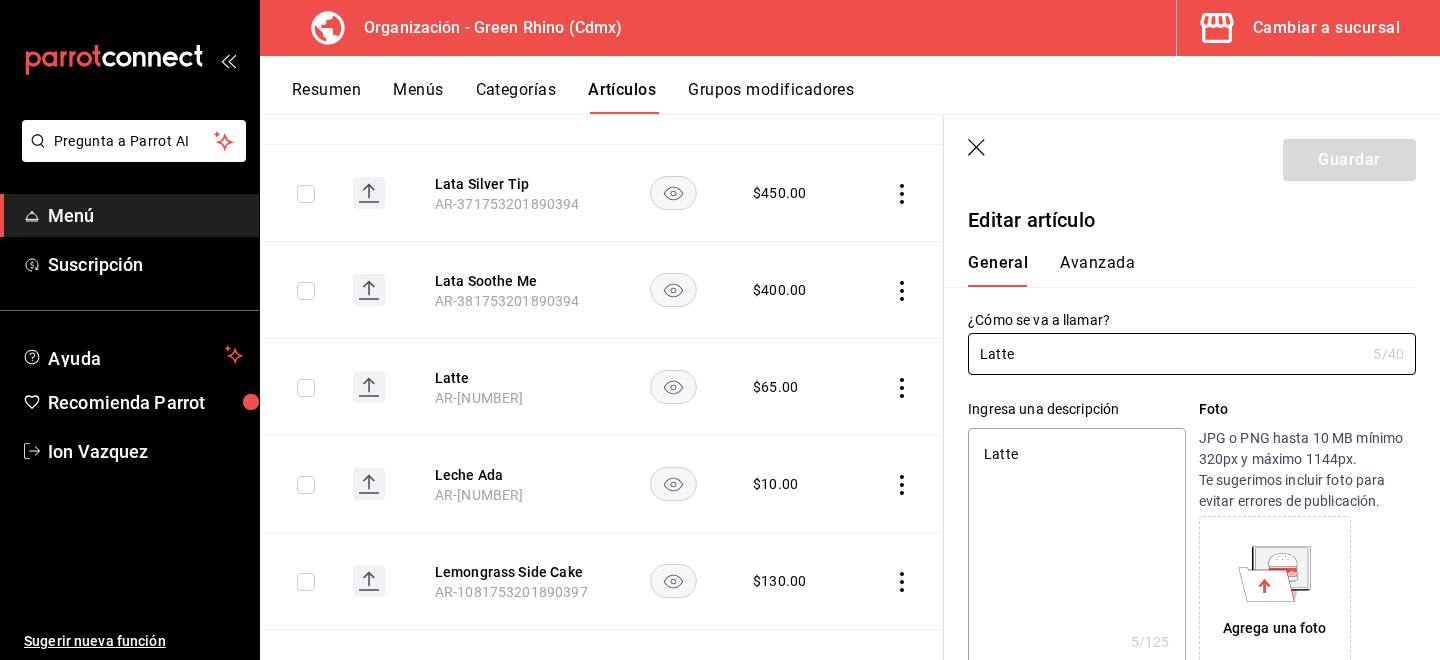 type on "x" 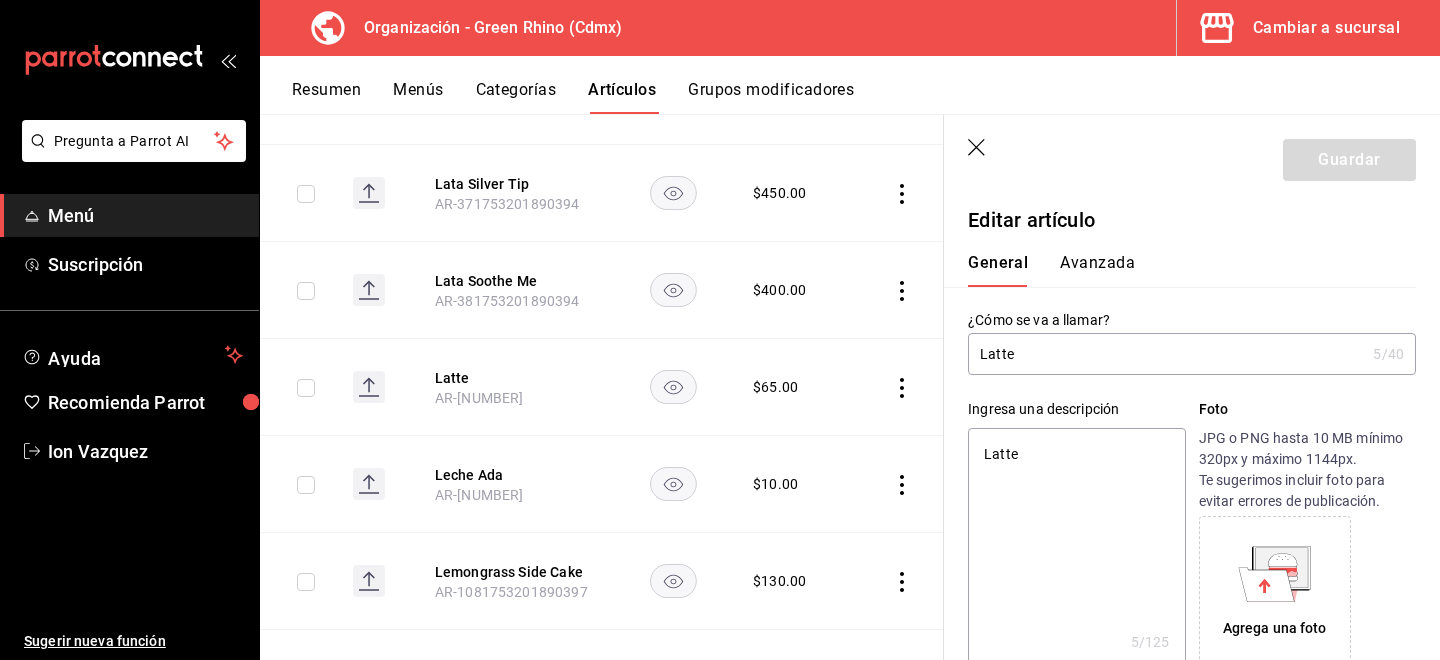 click on "Avanzada" at bounding box center (1097, 270) 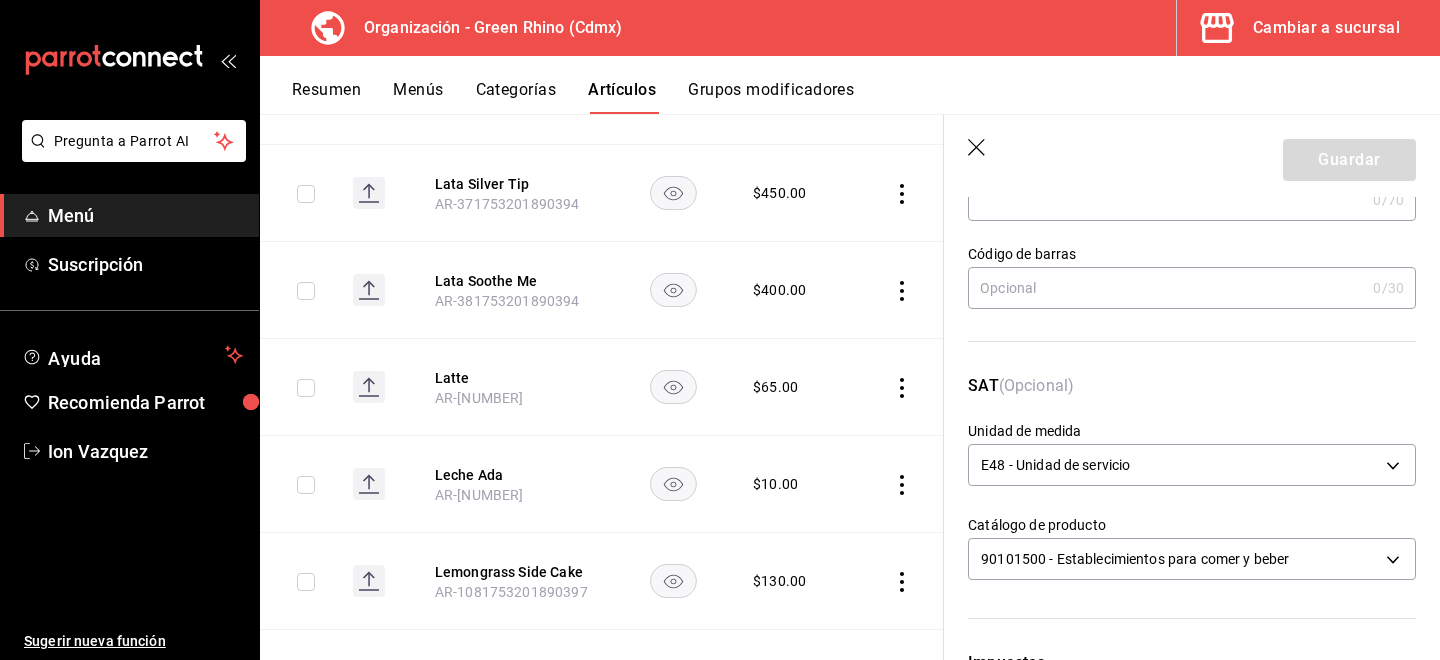 scroll, scrollTop: 214, scrollLeft: 0, axis: vertical 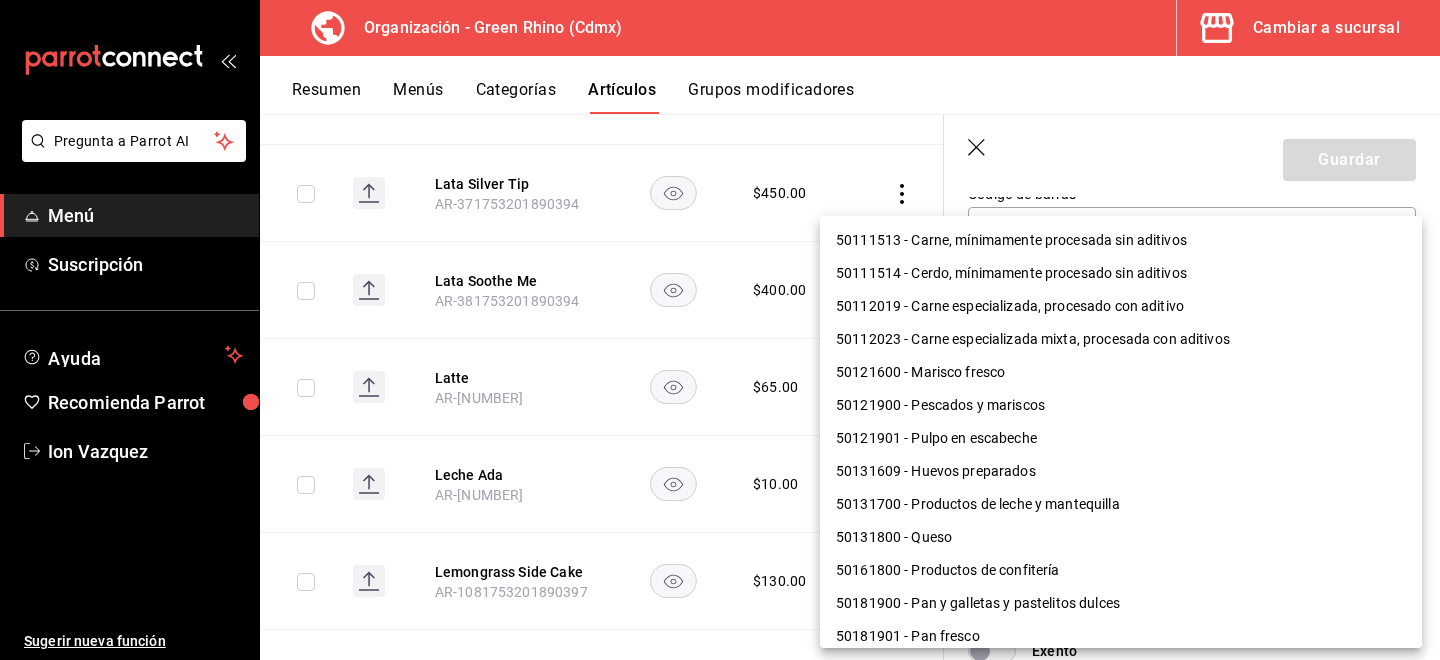 click on "Pregunta a Parrot AI Menú   Suscripción   Ayuda Recomienda Parrot   [PERSON]   Sugerir nueva función   Organización - Green Rhino ([CITY]) Cambiar a sucursal Resumen Menús Categorías Artículos Grupos modificadores Artículos organización Edita el  precio e imagen  de tus artículos.  Asigna una categoría, agrega grupos modificadores  como “sin cebolla” o “extra queso”. ​ ​ Marcas Todas las marcas, Sin marca [UUID] Categorías Todas las categorías, Sin categoría [UUID],[UUID],[UUID],[UUID],[UUID],[UUID],[UUID],[UUID] Tipo de venta Todos los artículos ALL Ordenar Artículo Disponible Precio Agua Mineral Grande AR-921753201890396 $ 60.00 Agua Mineral Pequeña AR-931753201890396 $ 45.00 Americano AR-471753201890395 $ 50.00" at bounding box center (720, 330) 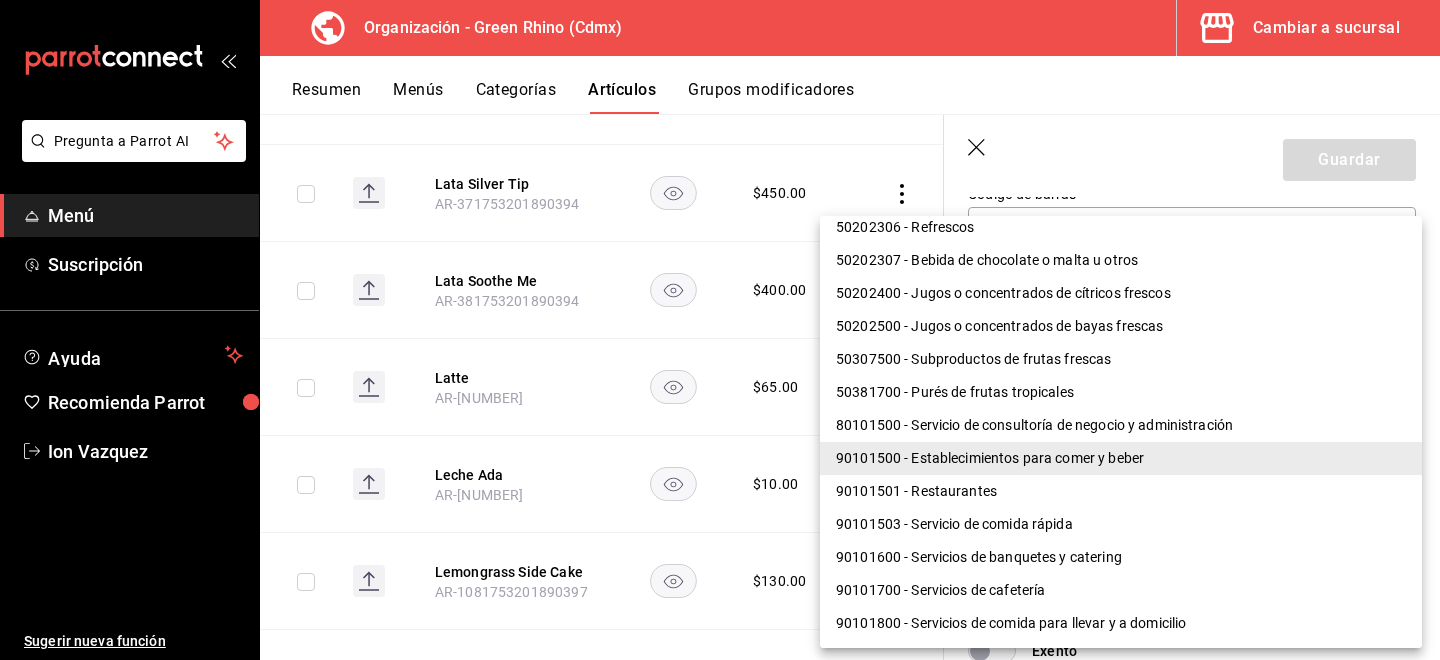 click on "90101501 - Restaurantes" at bounding box center (1121, 491) 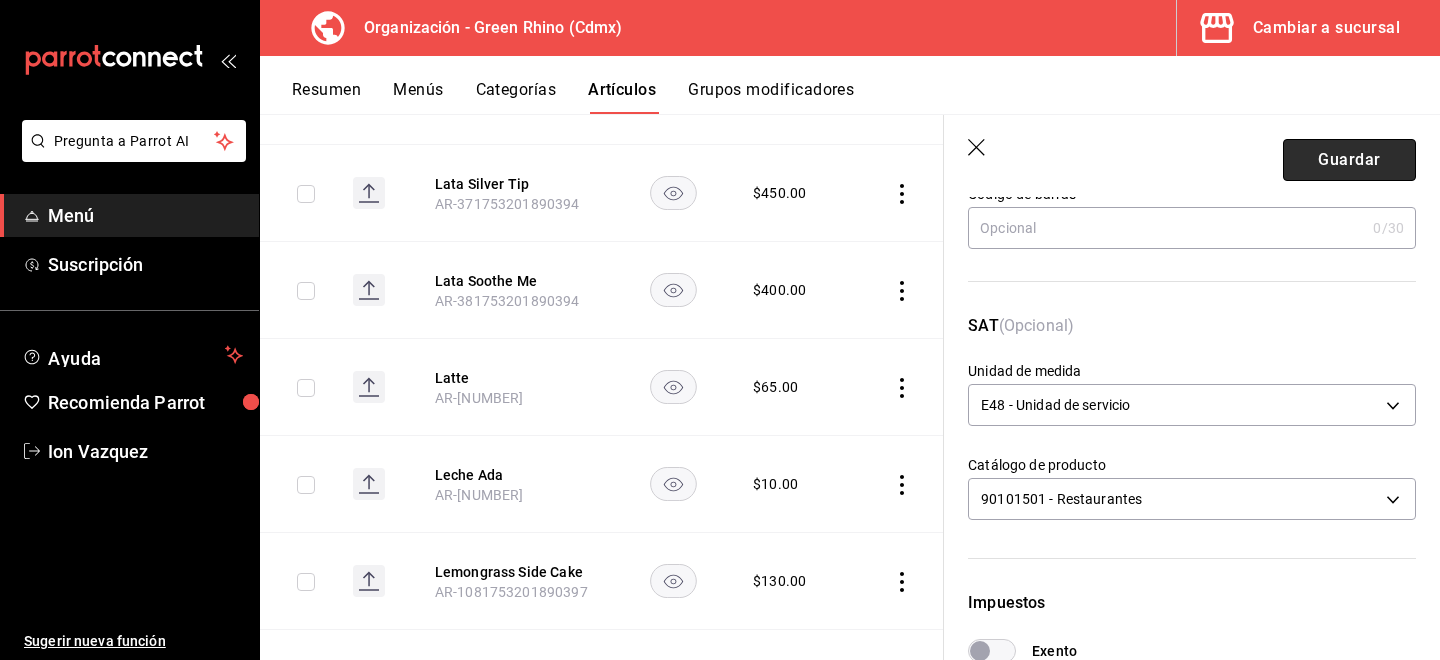click on "Guardar" at bounding box center [1349, 160] 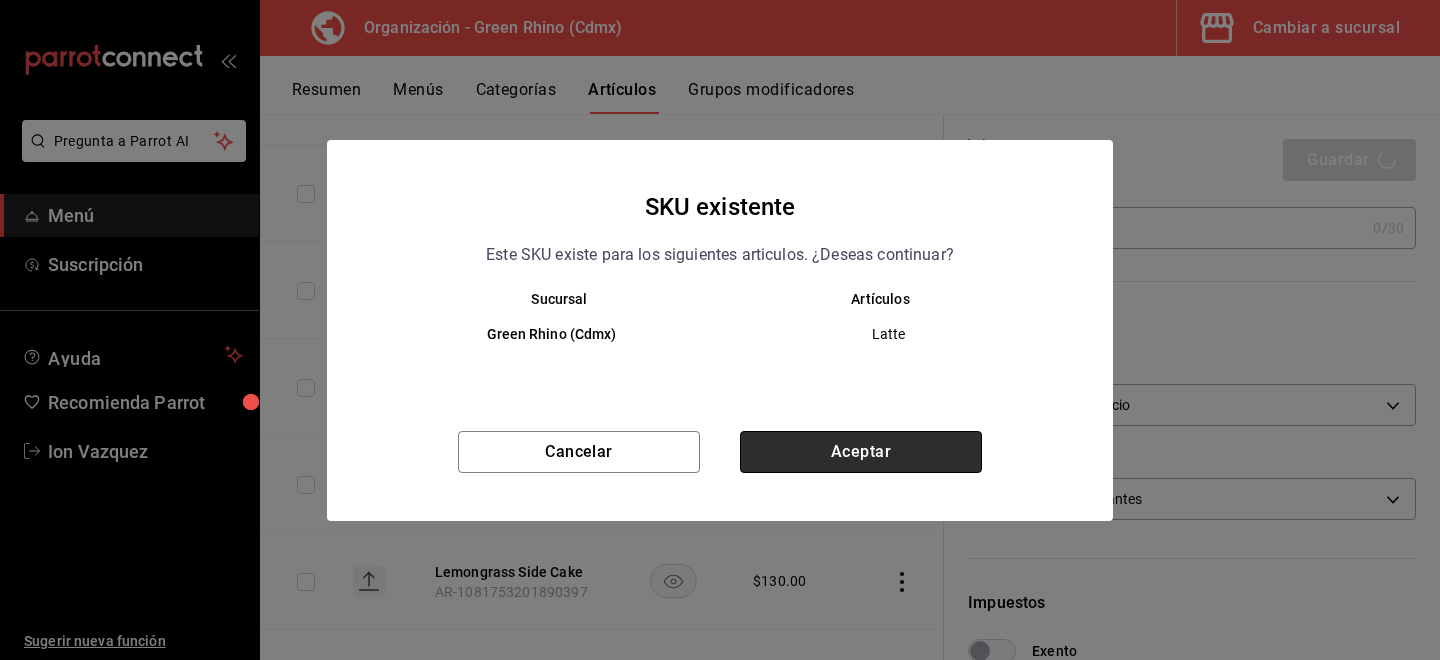 click on "Aceptar" at bounding box center (861, 452) 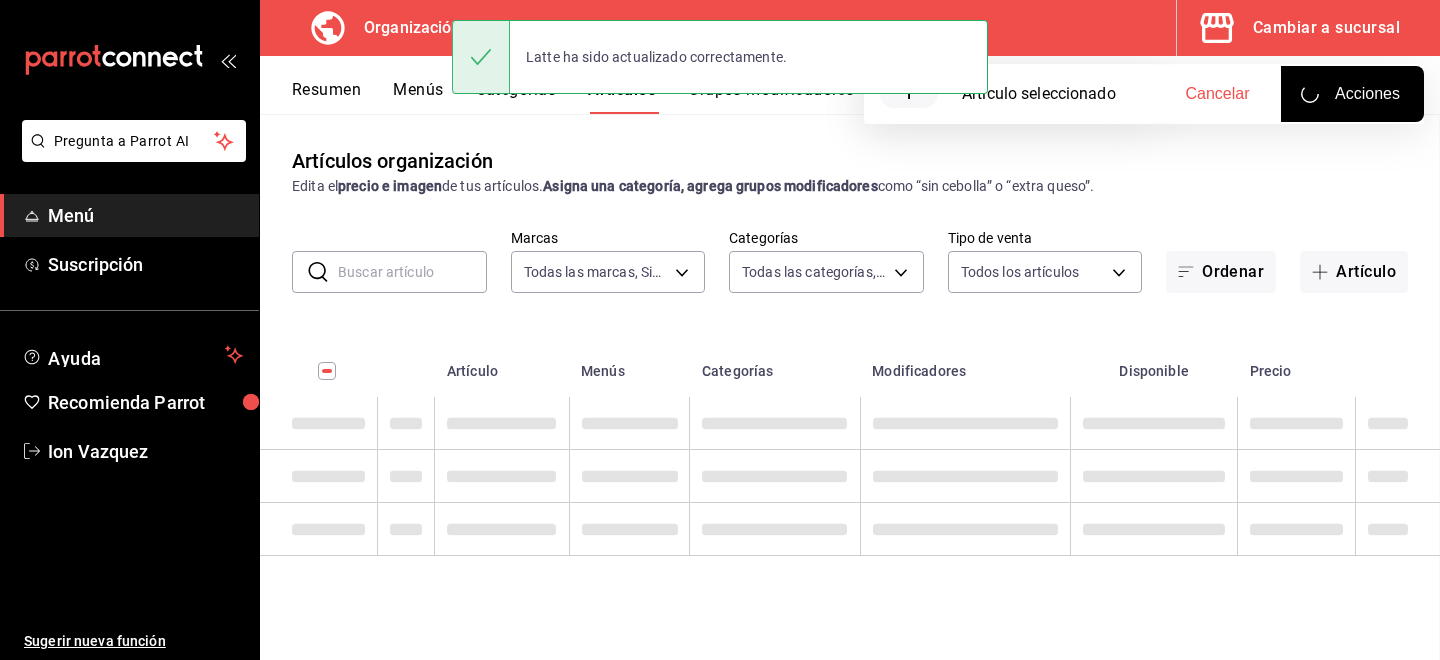 scroll, scrollTop: 0, scrollLeft: 0, axis: both 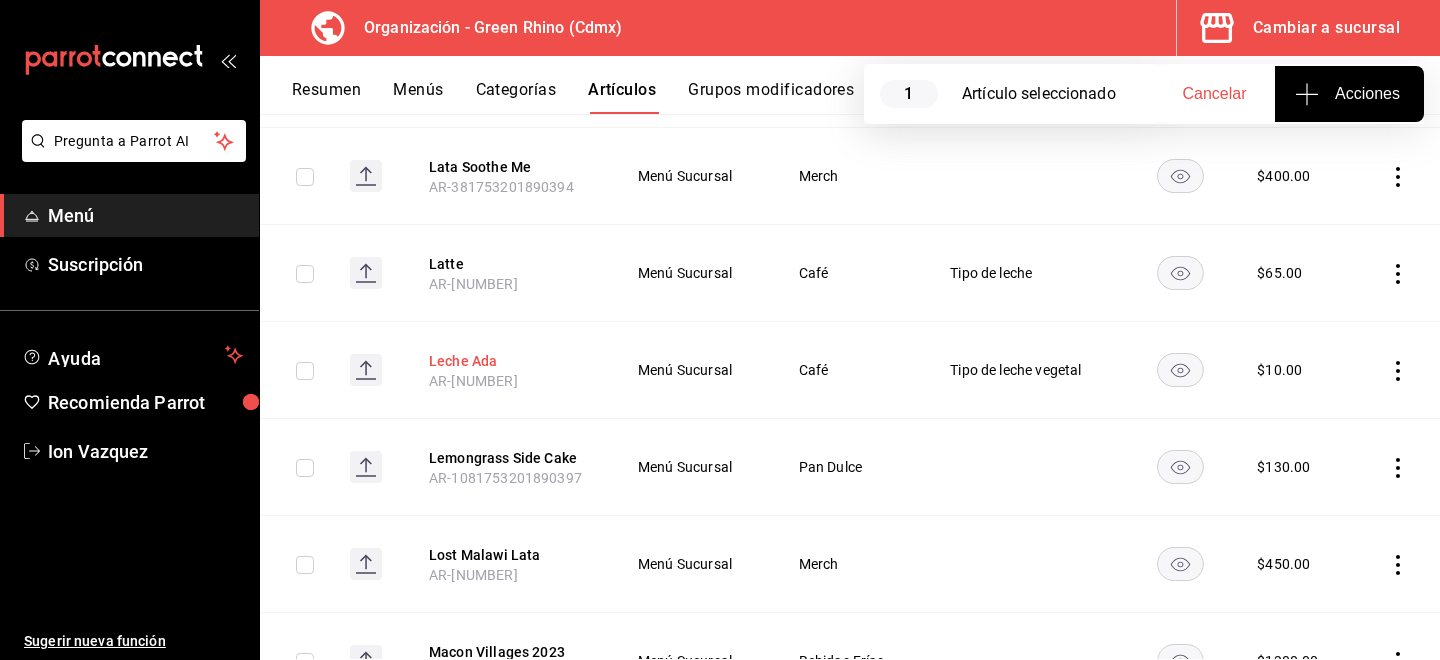 click on "Leche Ada" at bounding box center [509, 361] 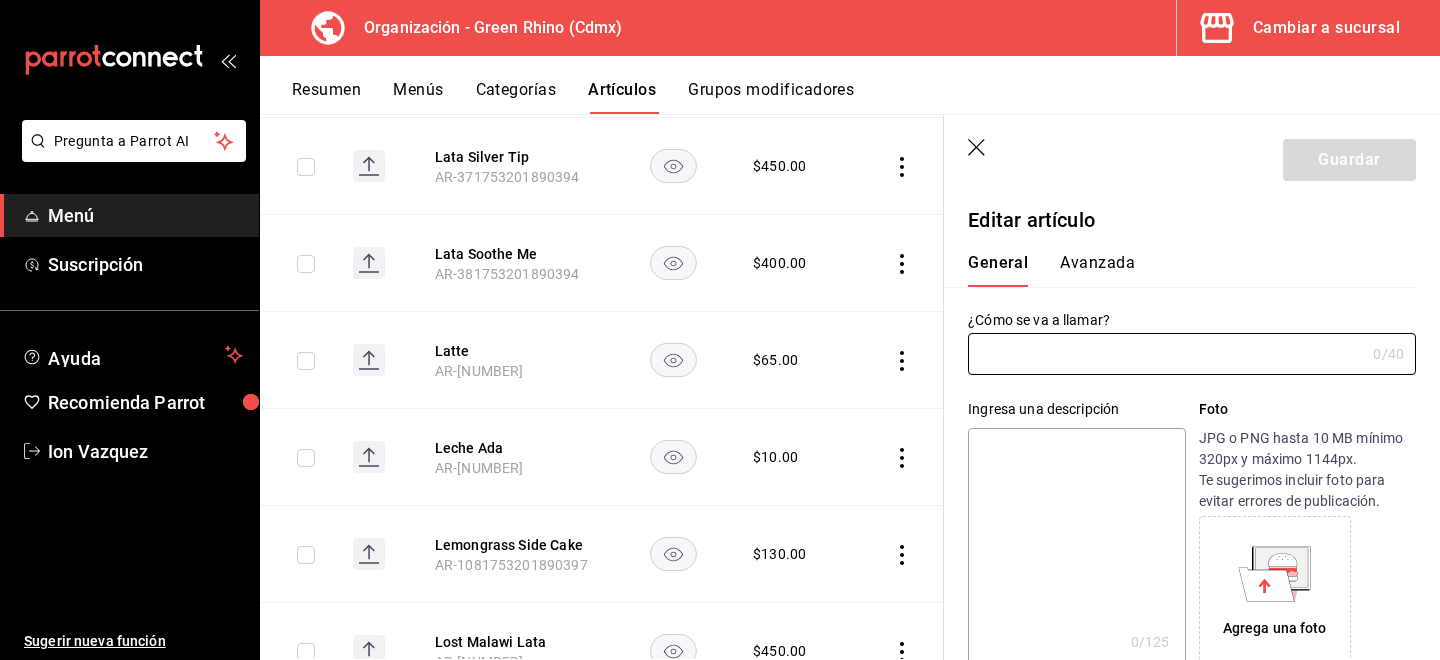 type on "Leche Ada" 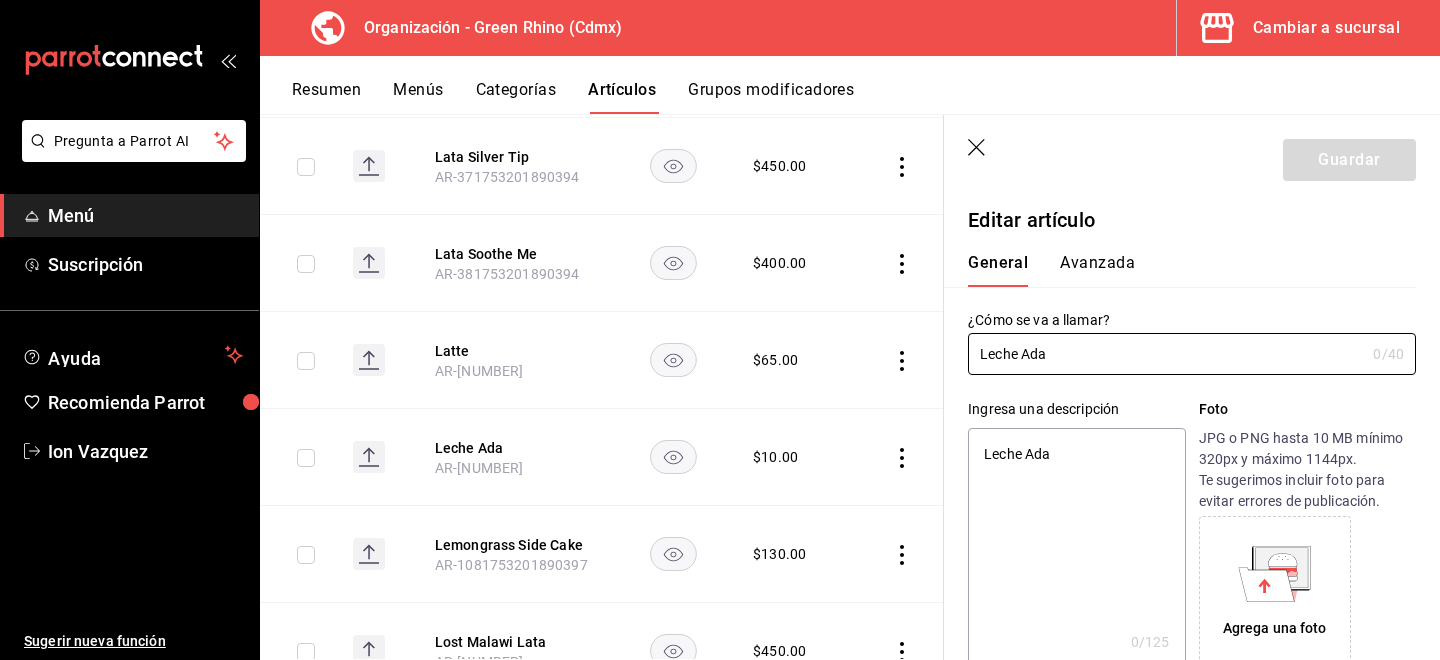 type on "x" 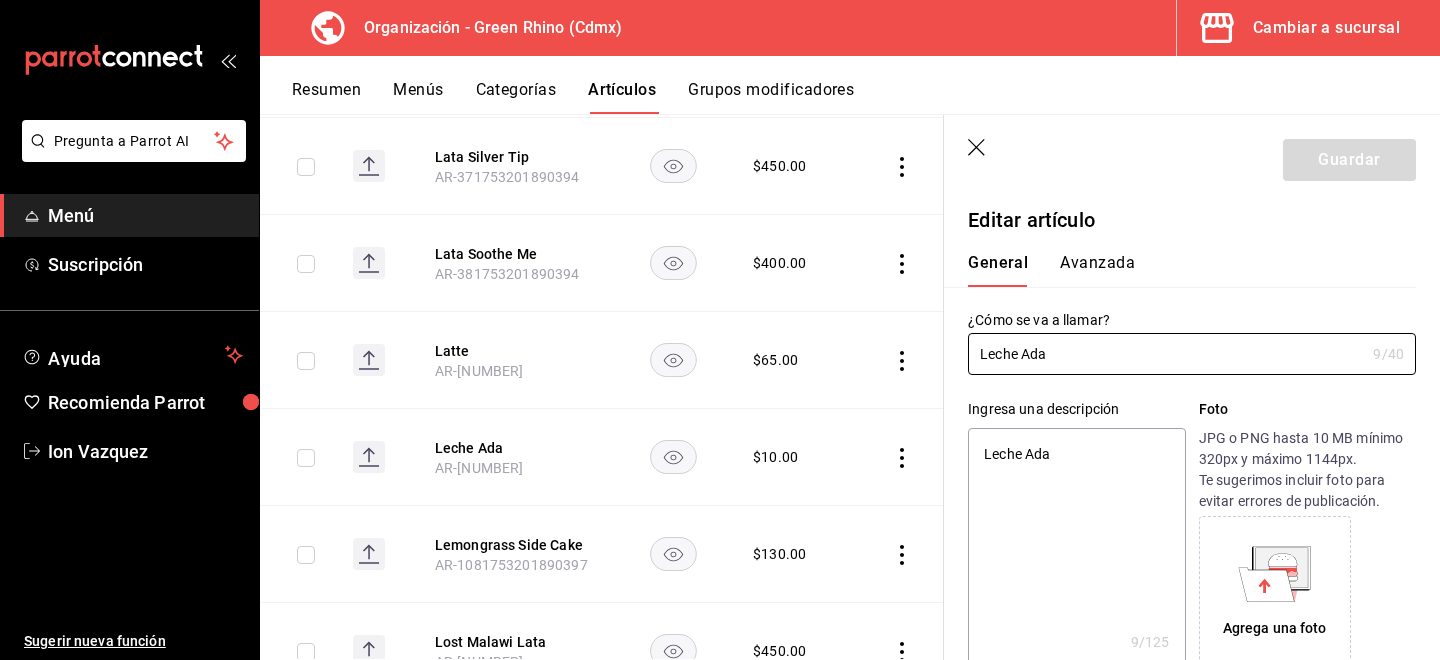 click on "Avanzada" at bounding box center [1097, 270] 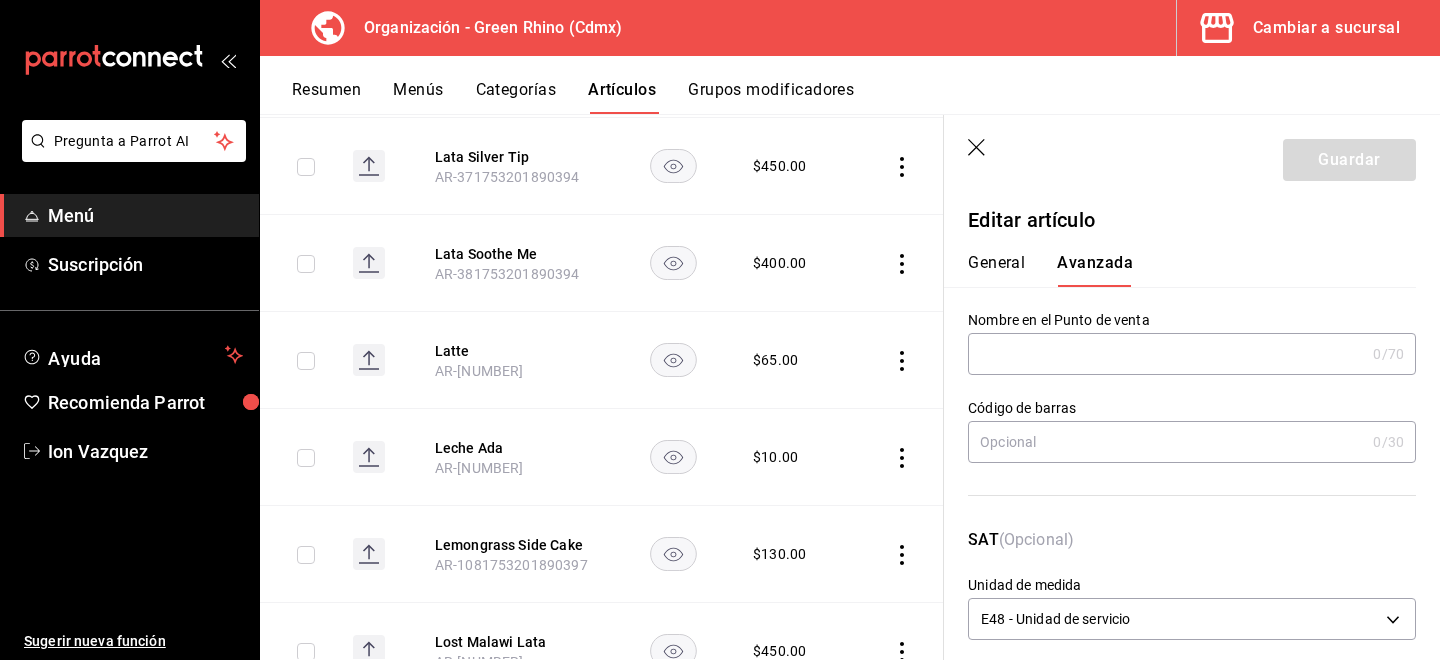 scroll, scrollTop: 296, scrollLeft: 0, axis: vertical 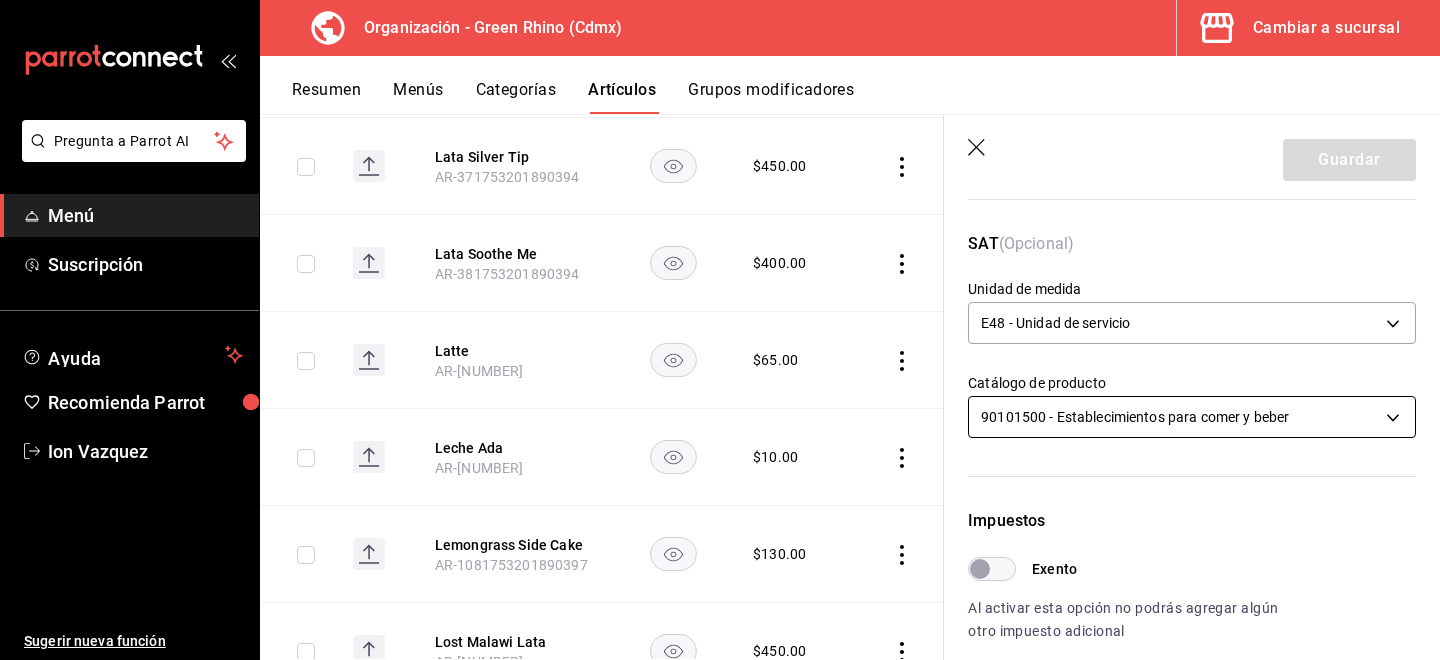 click on "Pregunta a Parrot AI Menú   Suscripción   Ayuda Recomienda Parrot   [PERSON]   Sugerir nueva función   Organización - Green Rhino ([CITY]) Cambiar a sucursal Resumen Menús Categorías Artículos Grupos modificadores Artículos organización Edita el  precio e imagen  de tus artículos.  Asigna una categoría, agrega grupos modificadores  como “sin cebolla” o “extra queso”. ​ ​ Marcas Todas las marcas, Sin marca [UUID] Categorías Todas las categorías, Sin categoría [UUID],[UUID],[UUID],[UUID],[UUID],[UUID],[UUID],[UUID] Tipo de venta Todos los artículos ALL Ordenar Artículo Disponible Precio Agua Mineral Grande AR-921753201890396 $ 60.00 Agua Mineral Pequeña AR-931753201890396 $ 45.00 Americano AR-471753201890395 $ 50.00" at bounding box center [720, 330] 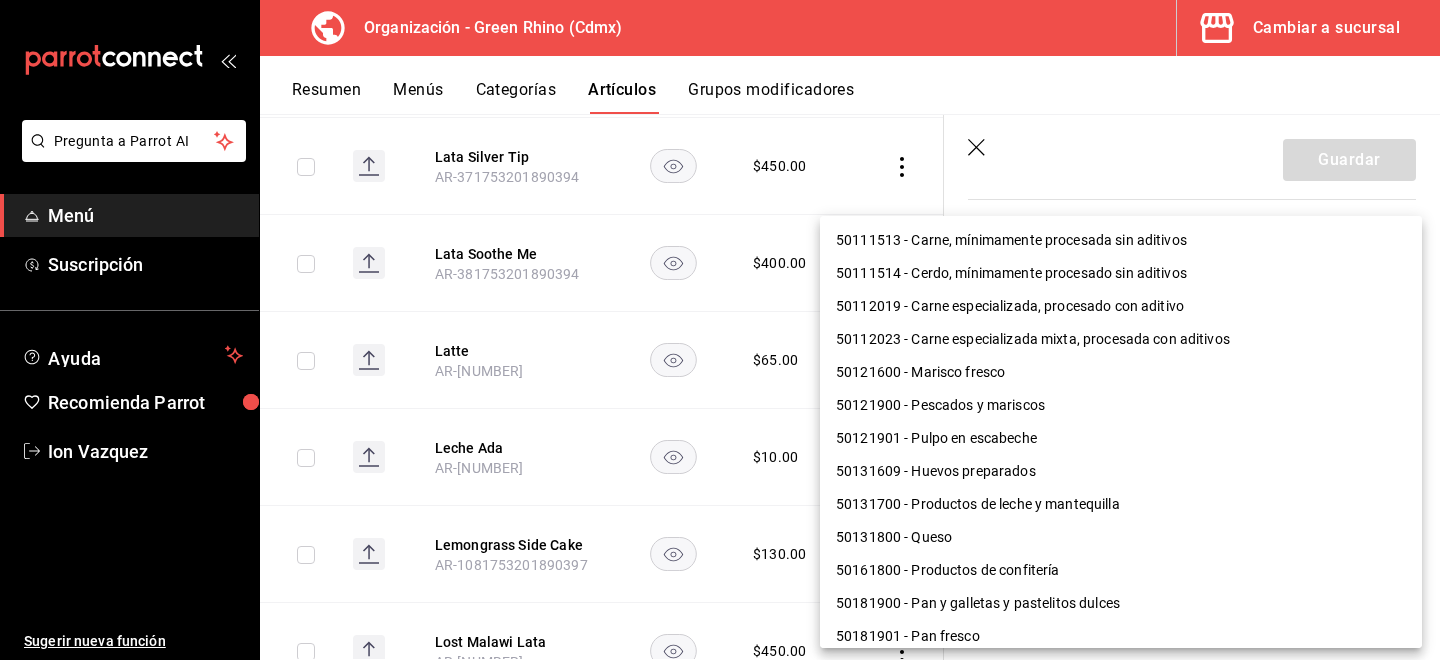 scroll, scrollTop: 1300, scrollLeft: 0, axis: vertical 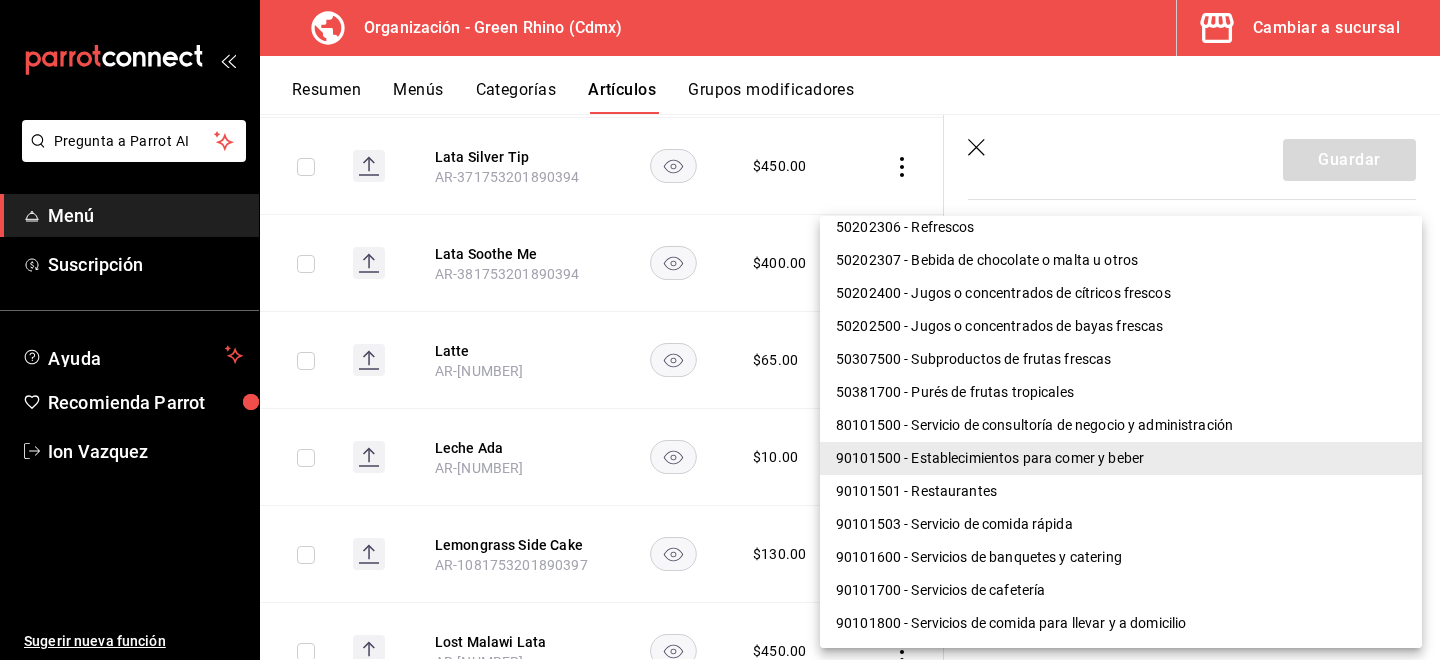 click on "90101501 - Restaurantes" at bounding box center [1121, 491] 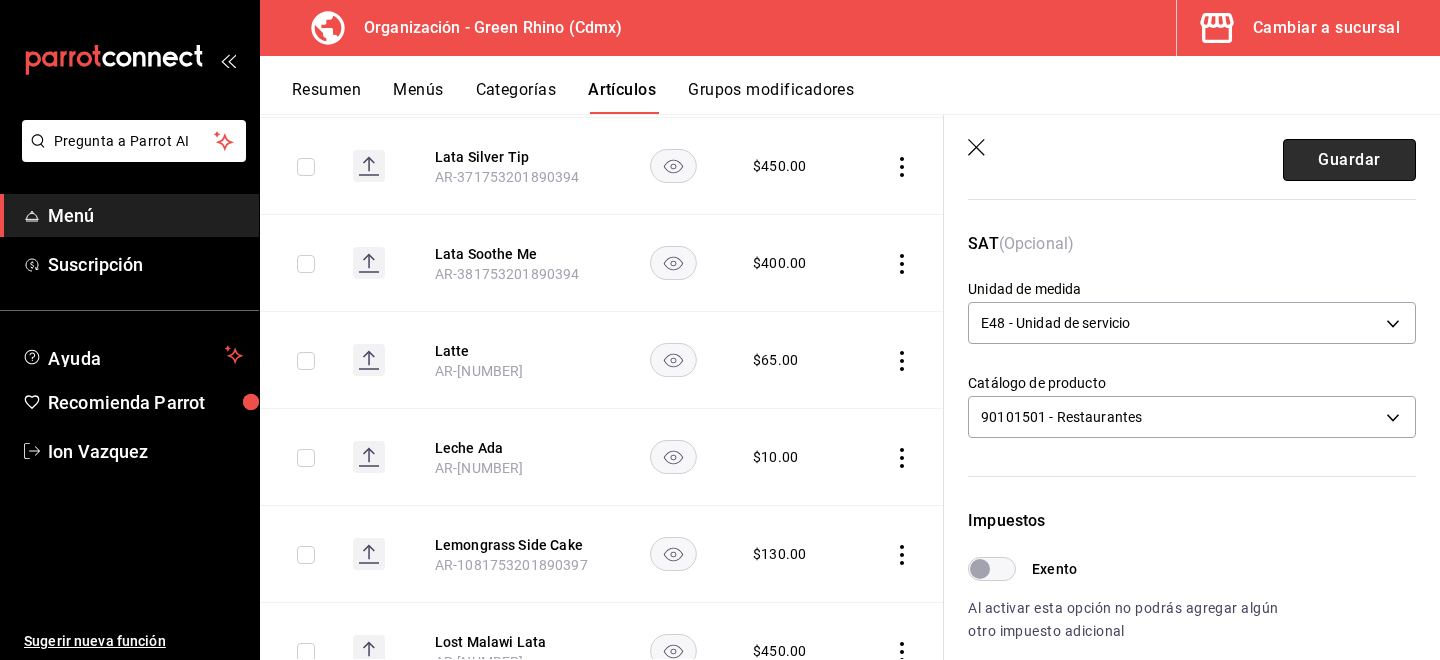 click on "Guardar" at bounding box center (1349, 160) 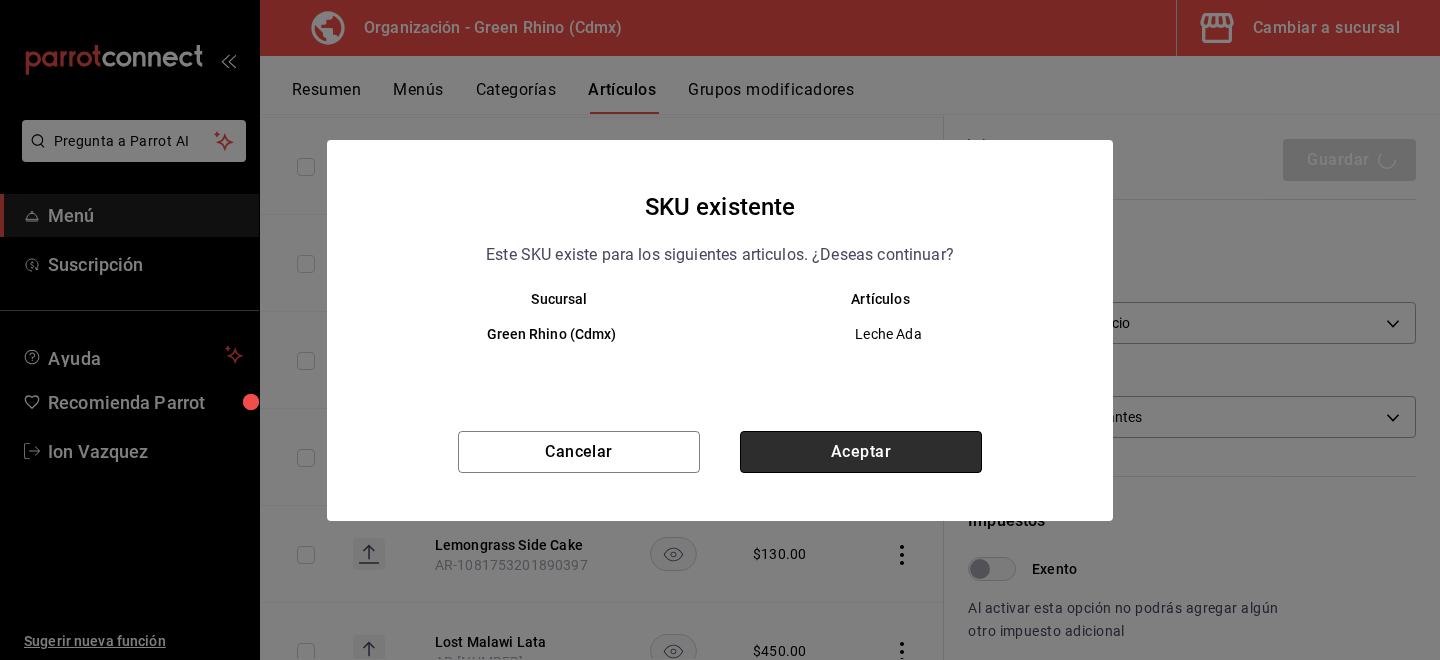 click on "Aceptar" at bounding box center (861, 452) 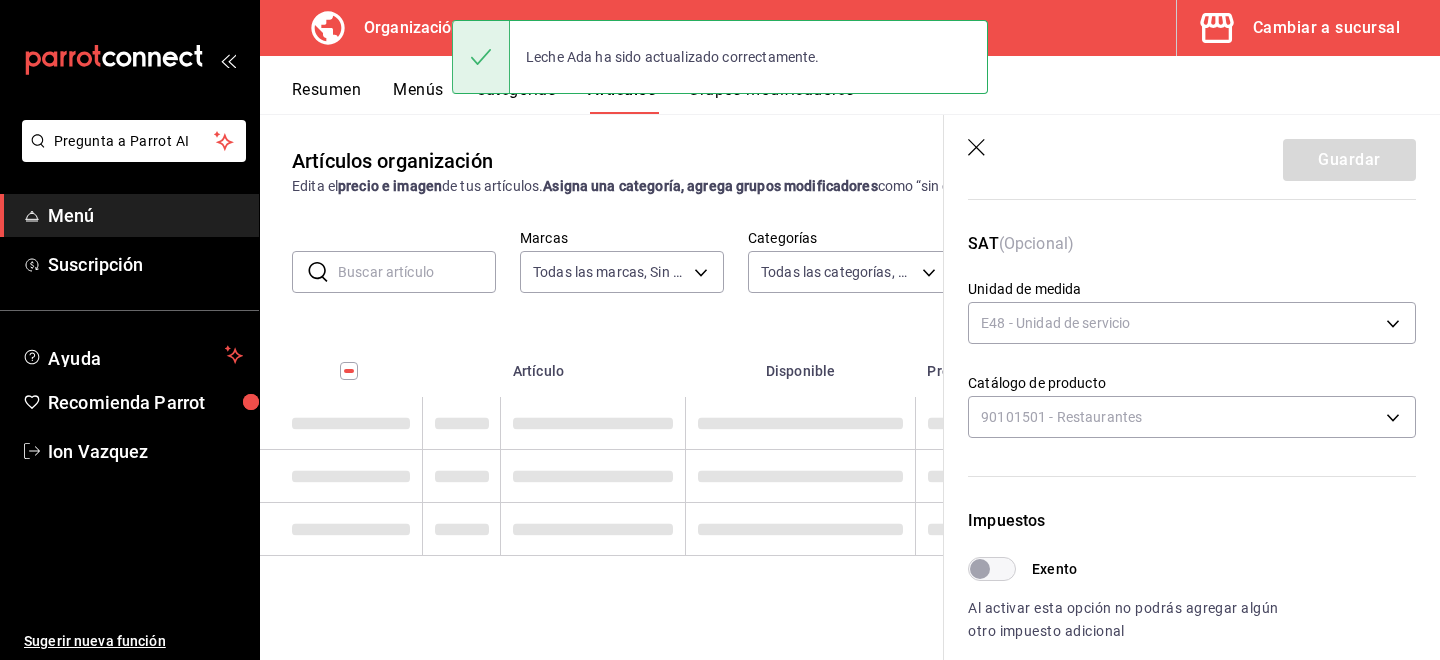 scroll, scrollTop: 0, scrollLeft: 0, axis: both 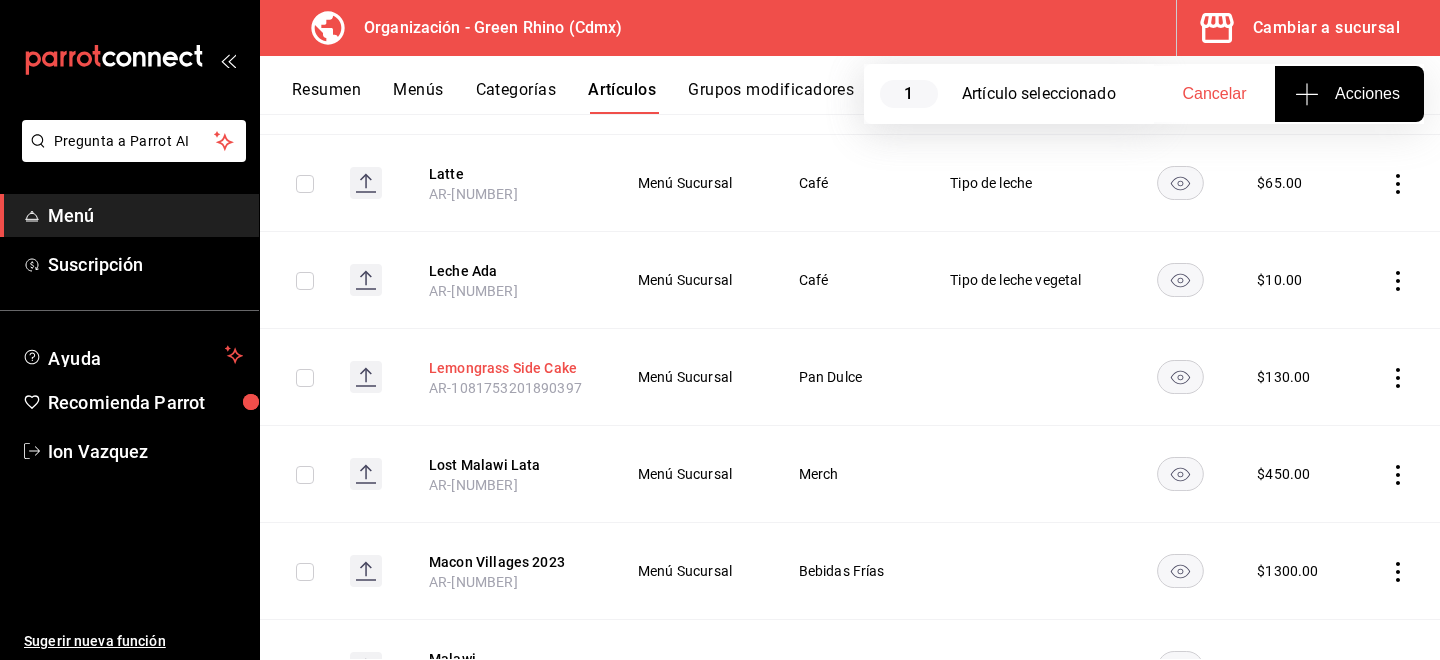 click on "Lemongrass Side Cake" at bounding box center (509, 368) 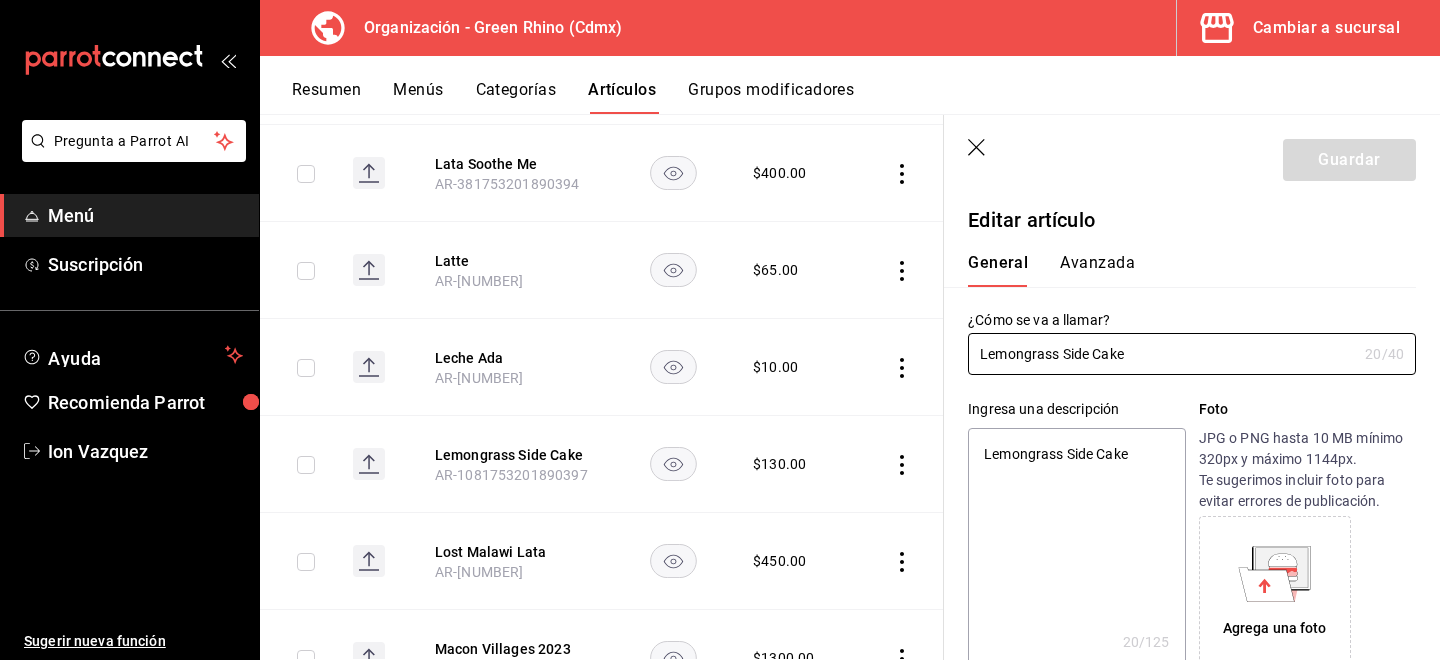 type on "x" 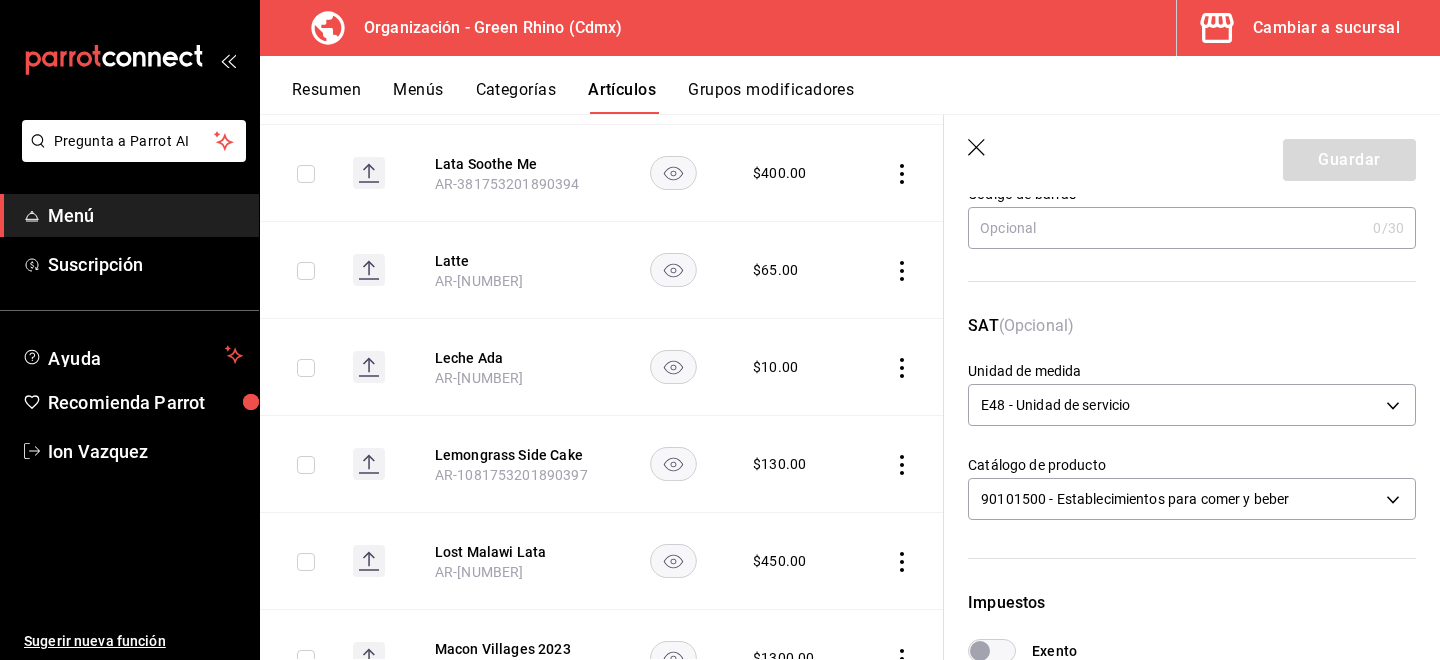 scroll, scrollTop: 216, scrollLeft: 0, axis: vertical 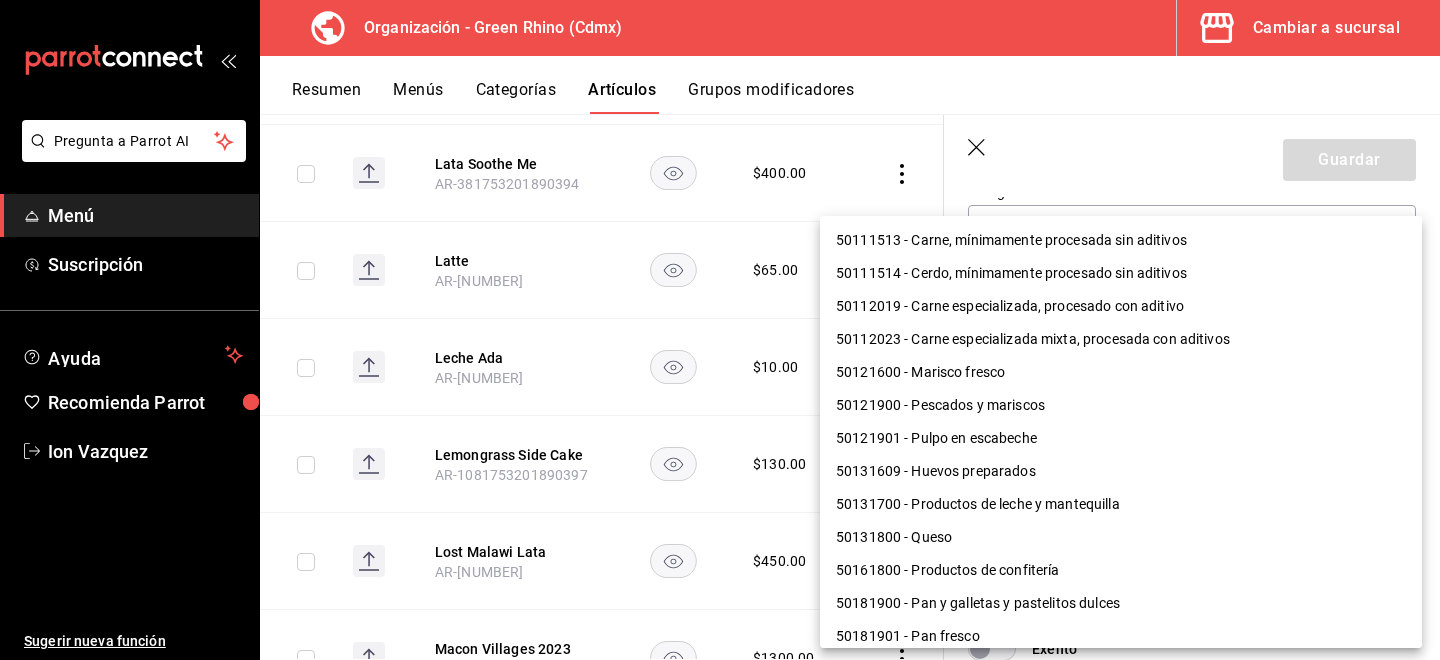 click on "Pregunta a Parrot AI Menú   Suscripción   Ayuda Recomienda Parrot   [PERSON]   Sugerir nueva función   Organización - Green Rhino ([CITY]) Cambiar a sucursal Resumen Menús Categorías Artículos Grupos modificadores Artículos organización Edita el  precio e imagen  de tus artículos.  Asigna una categoría, agrega grupos modificadores  como “sin cebolla” o “extra queso”. ​ ​ Marcas Todas las marcas, Sin marca [UUID] Categorías Todas las categorías, Sin categoría [UUID],[UUID],[UUID],[UUID],[UUID],[UUID],[UUID],[UUID] Tipo de venta Todos los artículos ALL Ordenar Artículo Disponible Precio Agua Mineral Grande AR-921753201890396 $ 60.00 Agua Mineral Pequeña AR-931753201890396 $ 45.00 Americano AR-471753201890395 $ 50.00" at bounding box center [720, 330] 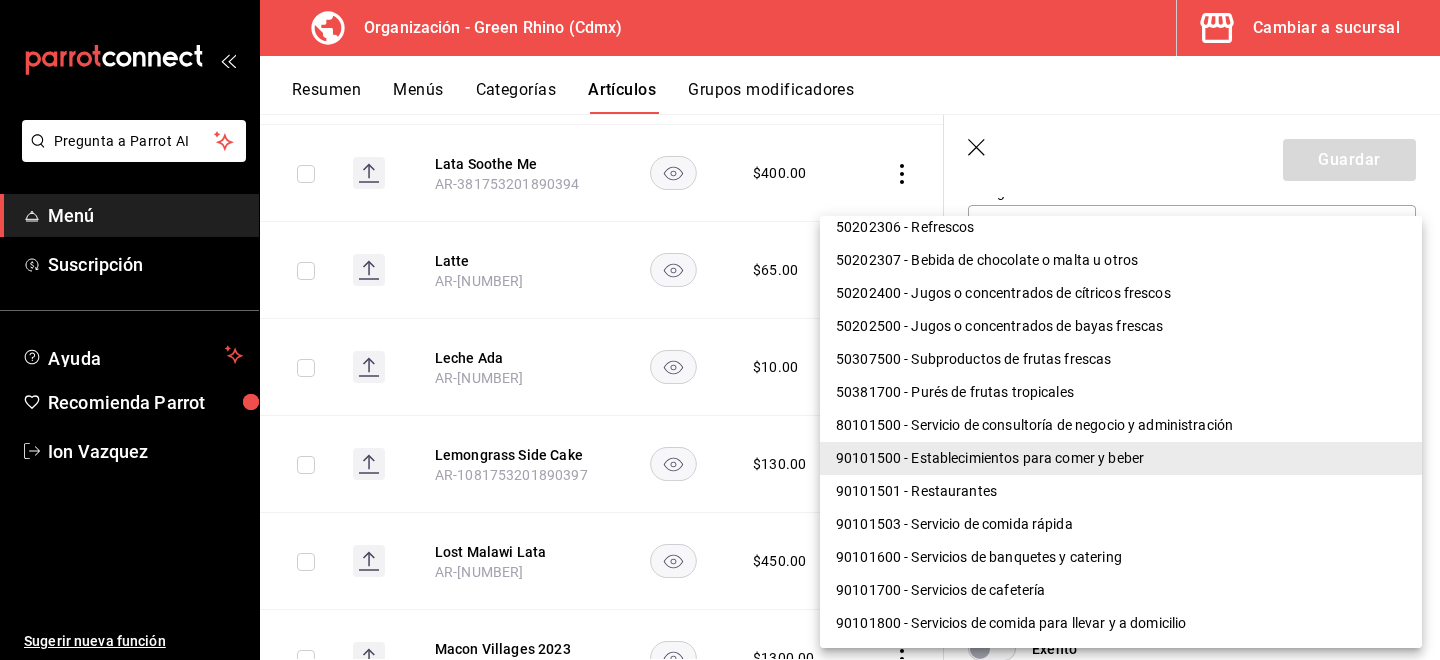 click on "90101501 - Restaurantes" at bounding box center (1121, 491) 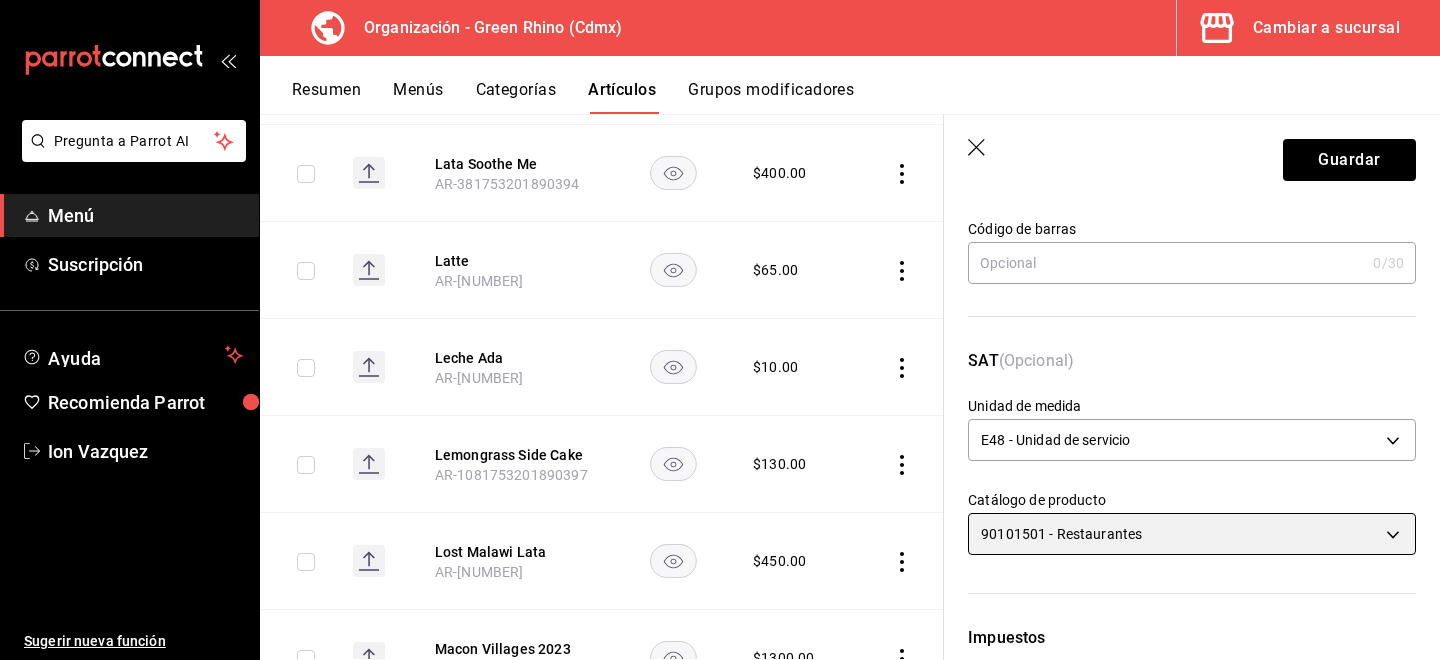scroll, scrollTop: 178, scrollLeft: 0, axis: vertical 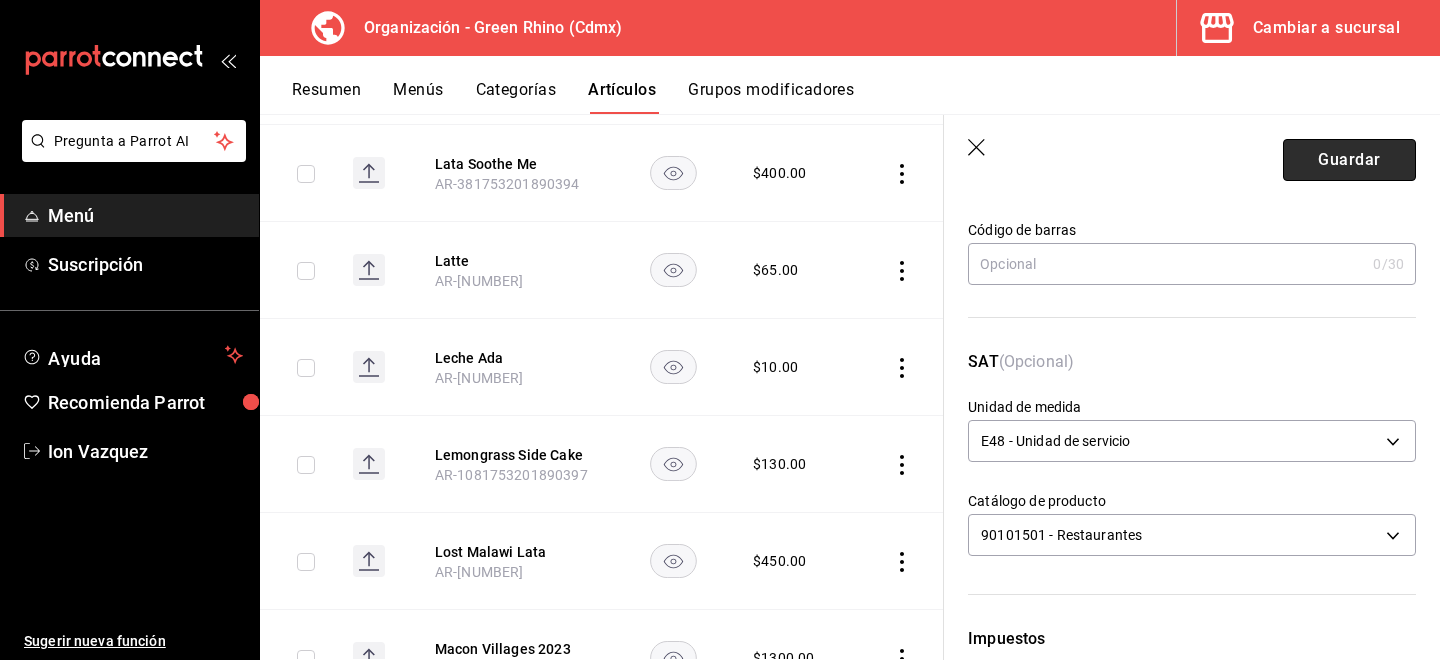 click on "Guardar" at bounding box center [1349, 160] 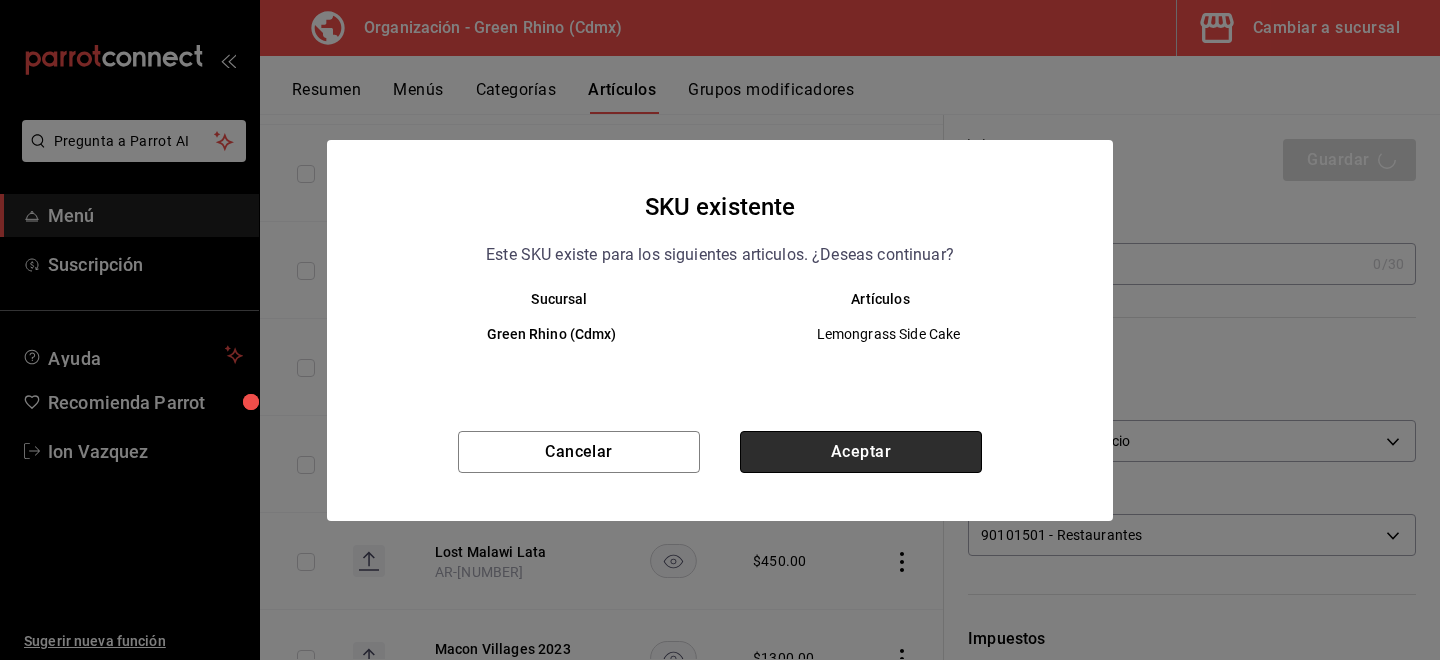 click on "Aceptar" at bounding box center [861, 452] 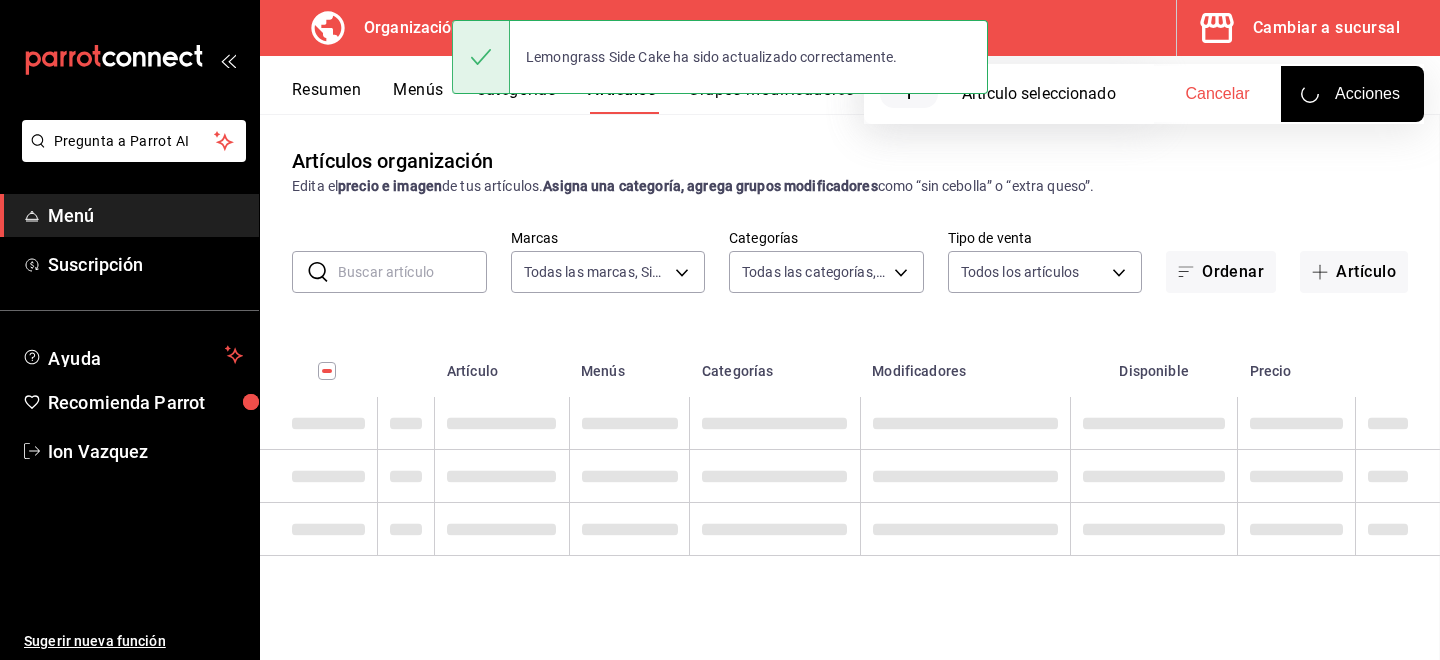 scroll, scrollTop: 0, scrollLeft: 0, axis: both 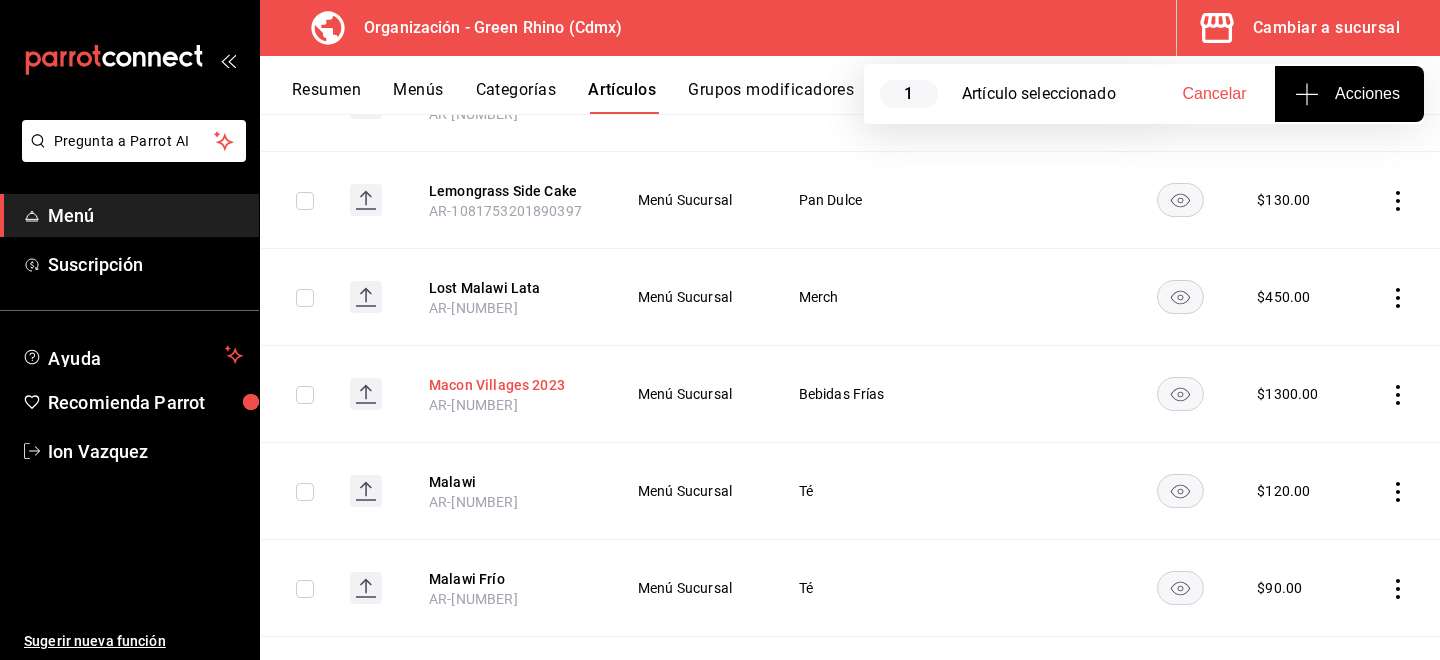 click on "Macon Villages 2023" at bounding box center [509, 385] 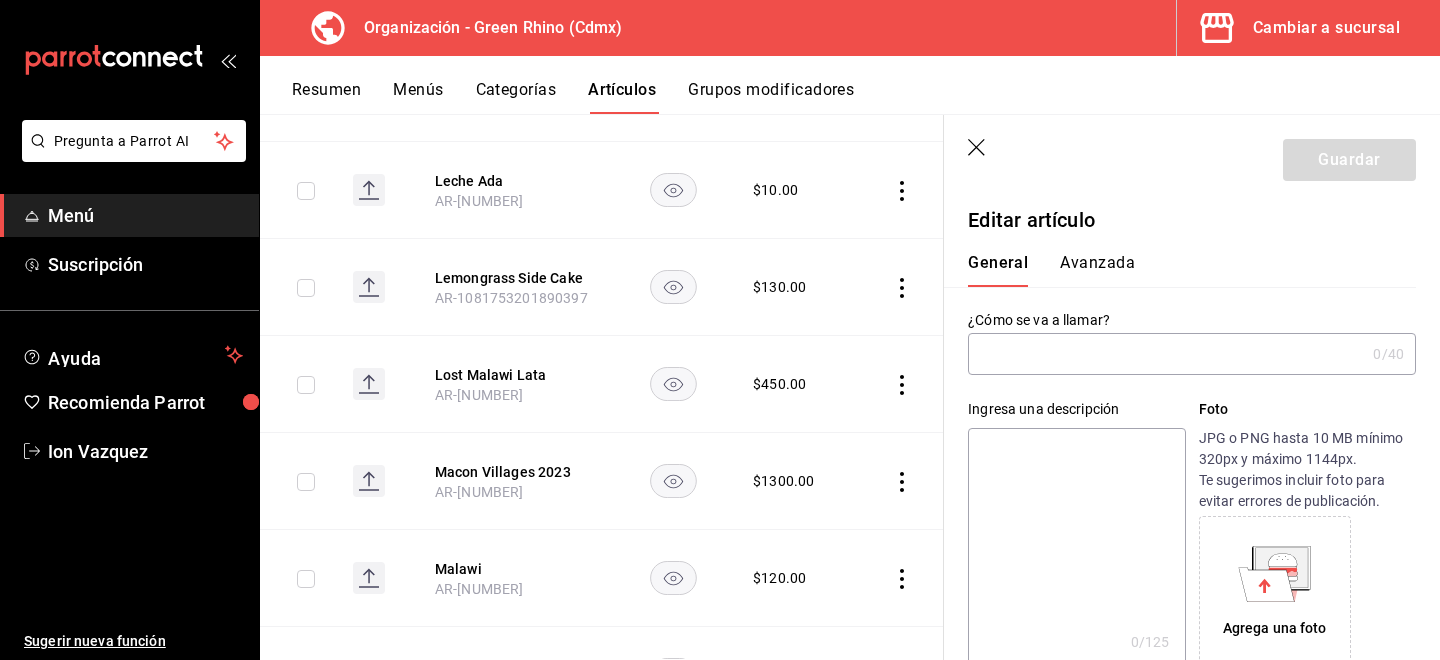 type on "Macon Villages 2023" 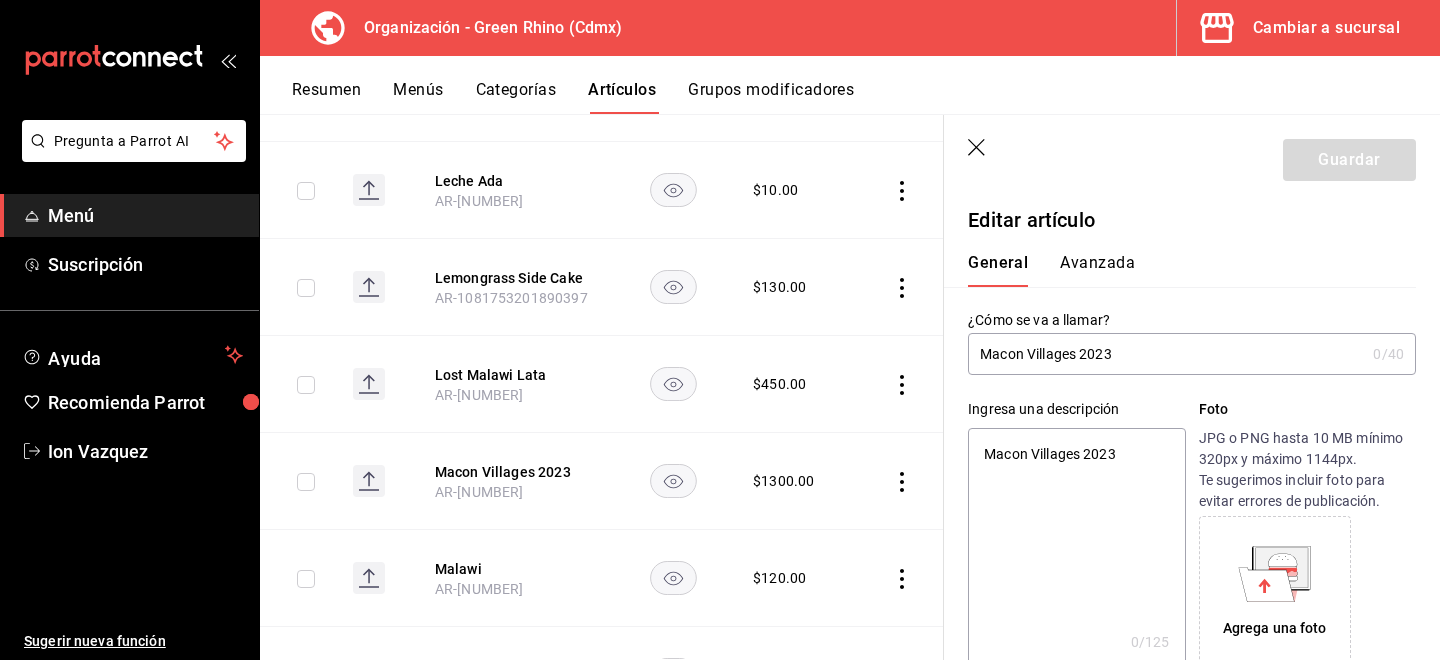 type on "x" 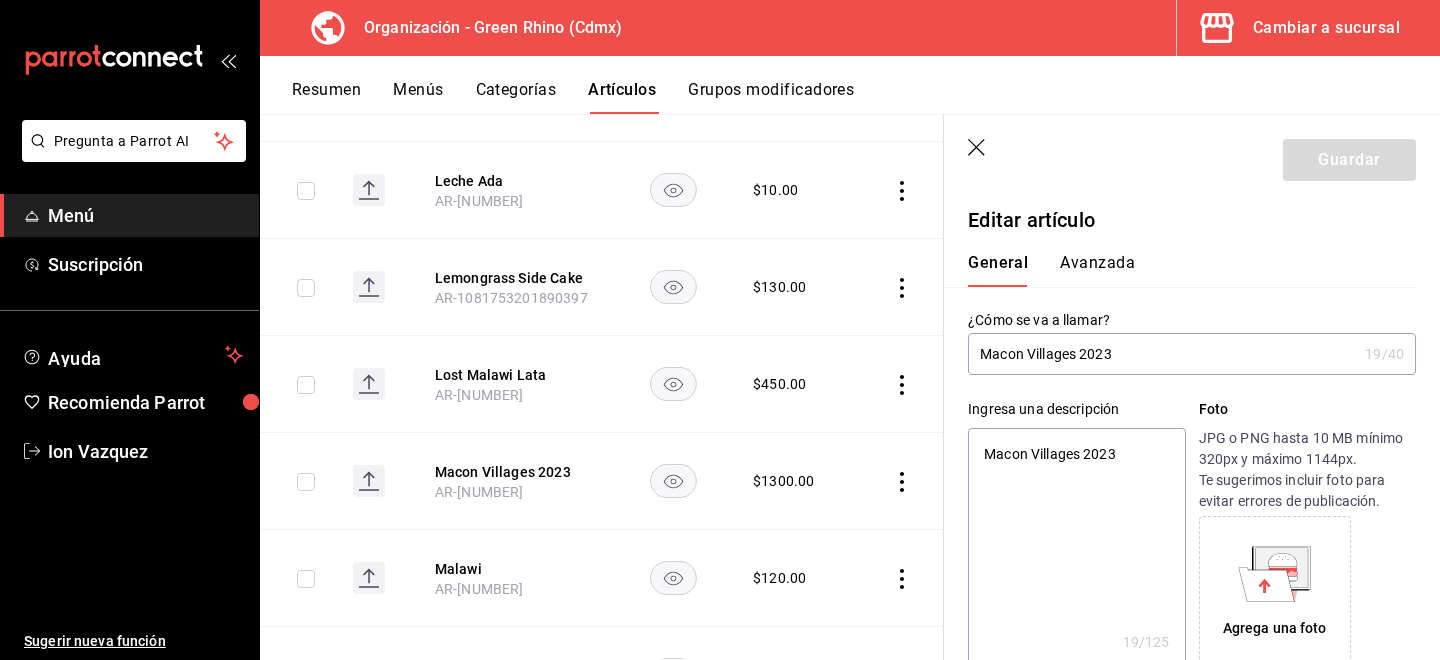 click on "Avanzada" at bounding box center (1097, 270) 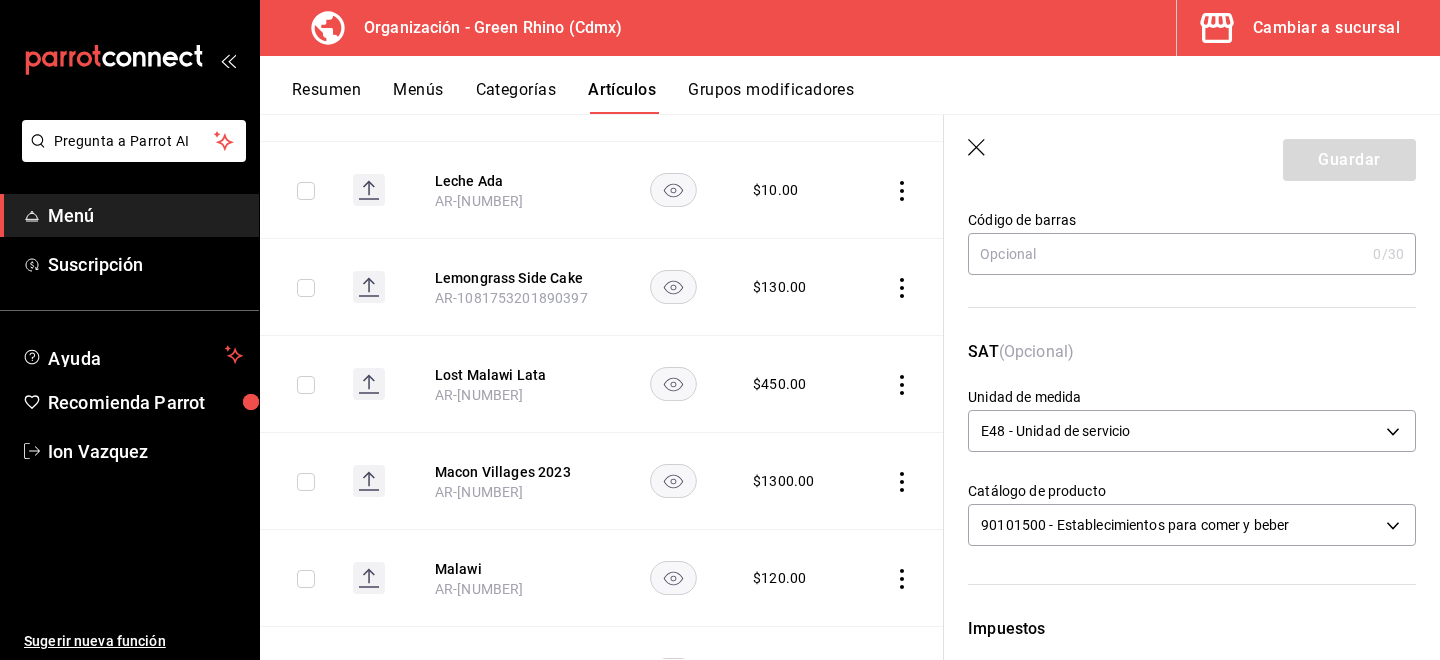 scroll, scrollTop: 187, scrollLeft: 0, axis: vertical 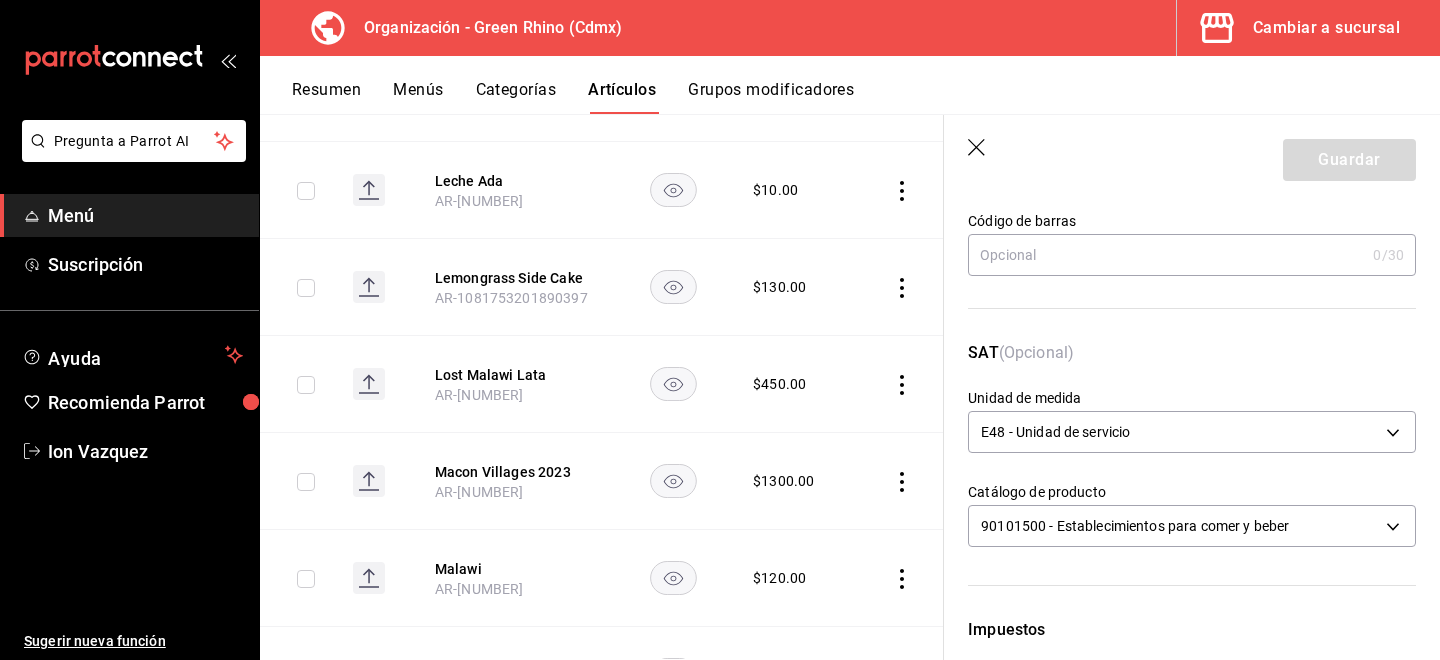 click on "90101500 - Establecimientos para comer y beber 90101500" at bounding box center (1192, 523) 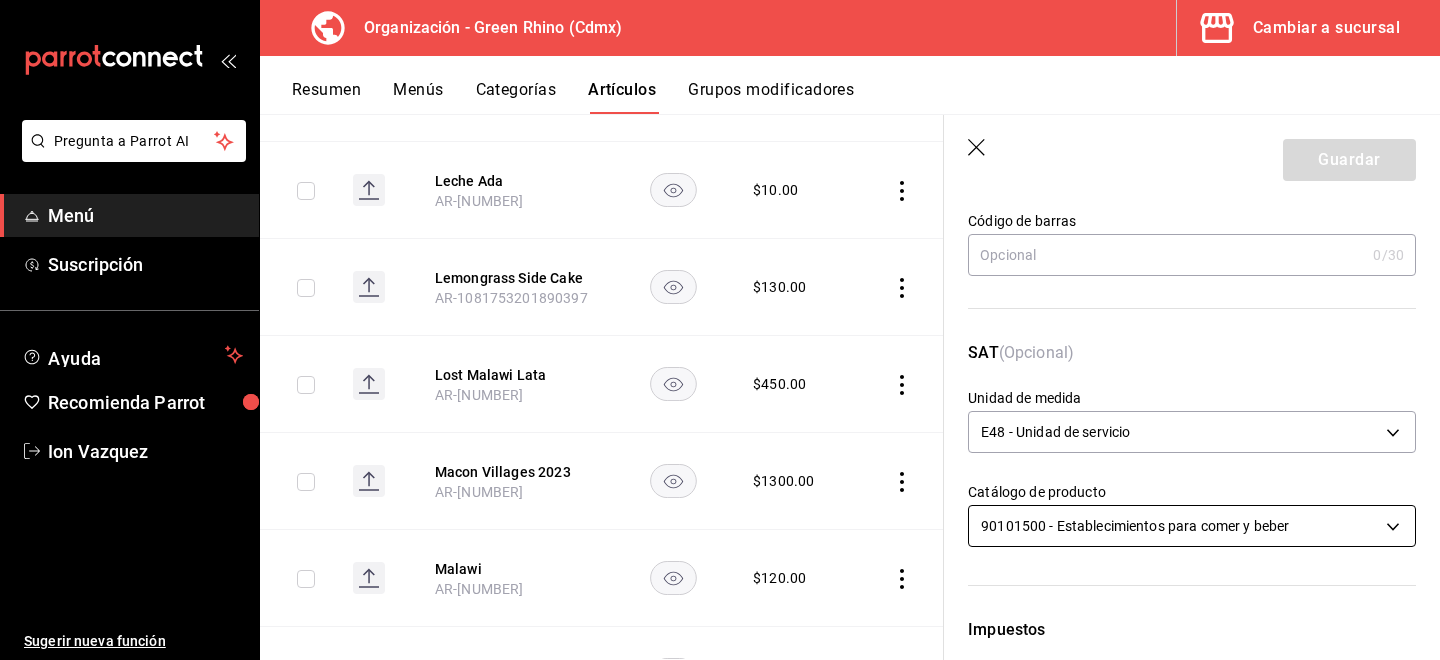 click on "Pregunta a Parrot AI Menú   Suscripción   Ayuda Recomienda Parrot   [PERSON]   Sugerir nueva función   Organización - Green Rhino ([CITY]) Cambiar a sucursal Resumen Menús Categorías Artículos Grupos modificadores Artículos organización Edita el  precio e imagen  de tus artículos.  Asigna una categoría, agrega grupos modificadores  como “sin cebolla” o “extra queso”. ​ ​ Marcas Todas las marcas, Sin marca [UUID] Categorías Todas las categorías, Sin categoría [UUID],[UUID],[UUID],[UUID],[UUID],[UUID],[UUID],[UUID] Tipo de venta Todos los artículos ALL Ordenar Artículo Disponible Precio Agua Mineral Grande AR-921753201890396 $ 60.00 Agua Mineral Pequeña AR-931753201890396 $ 45.00 Americano AR-471753201890395 $ 50.00" at bounding box center [720, 330] 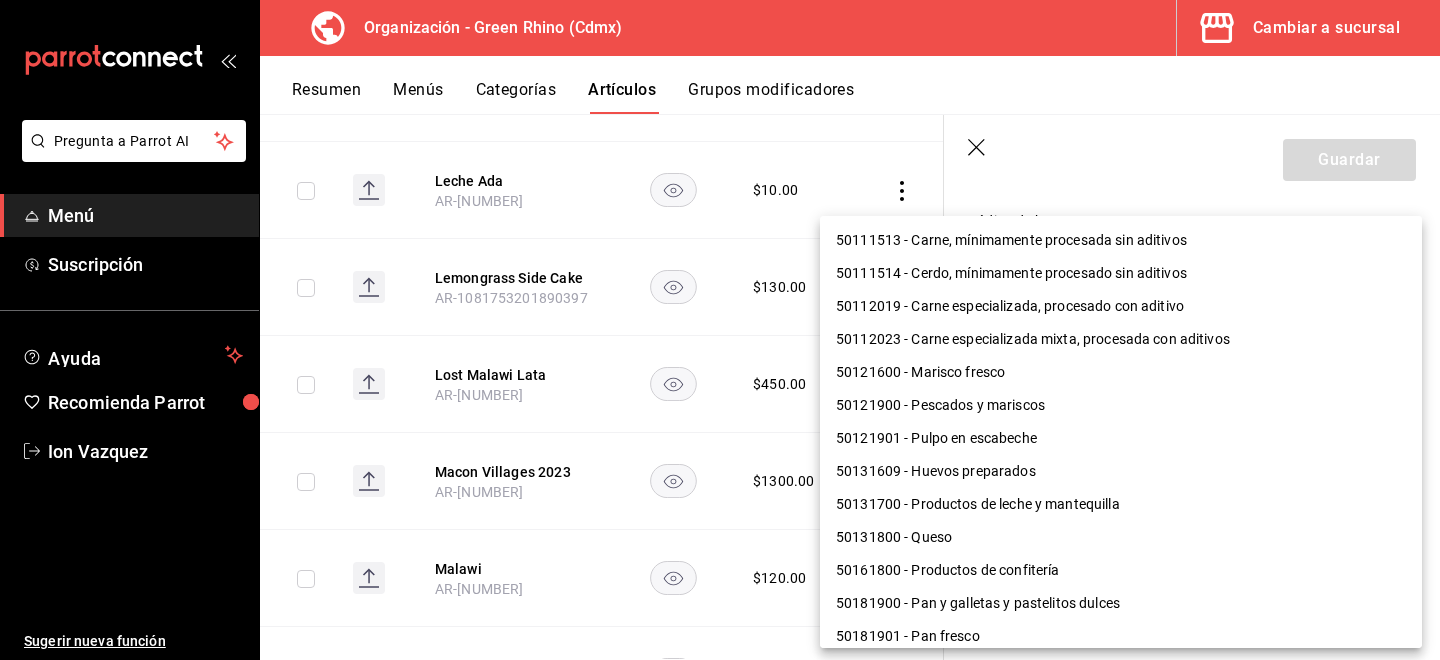 scroll, scrollTop: 1300, scrollLeft: 0, axis: vertical 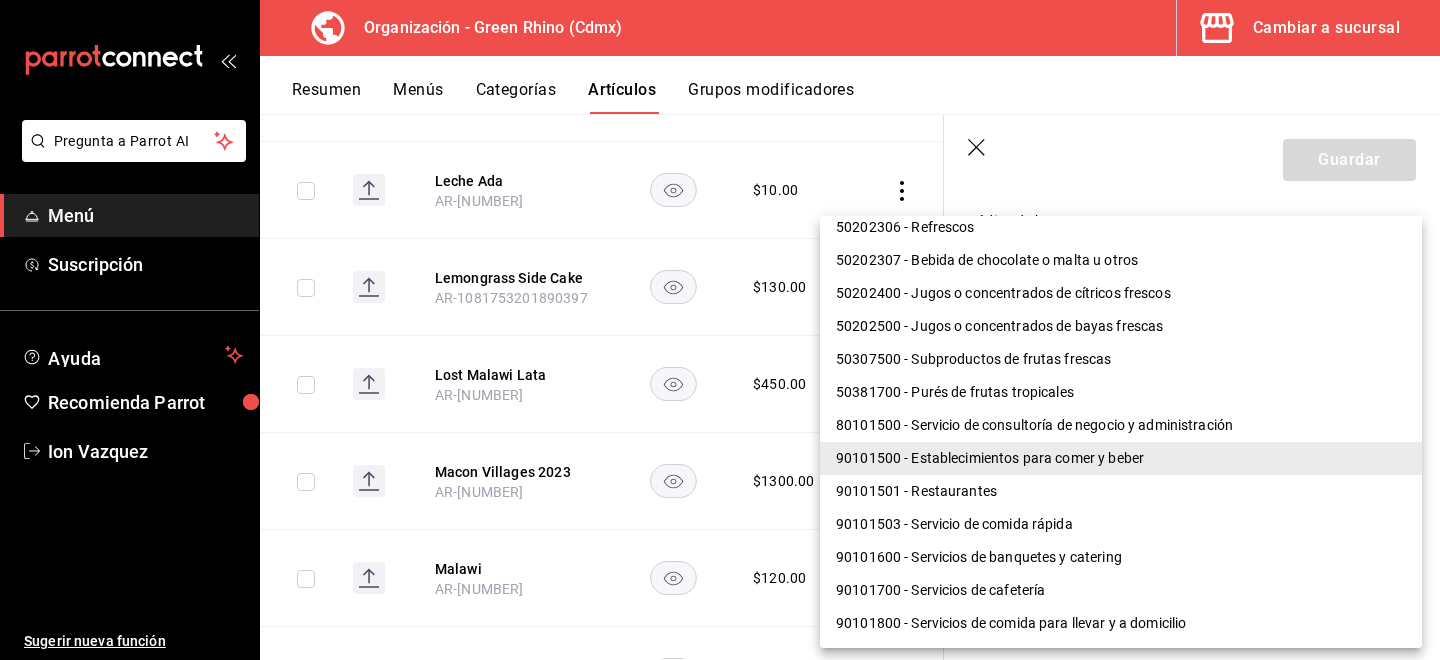 click on "90101501 - Restaurantes" at bounding box center [1121, 491] 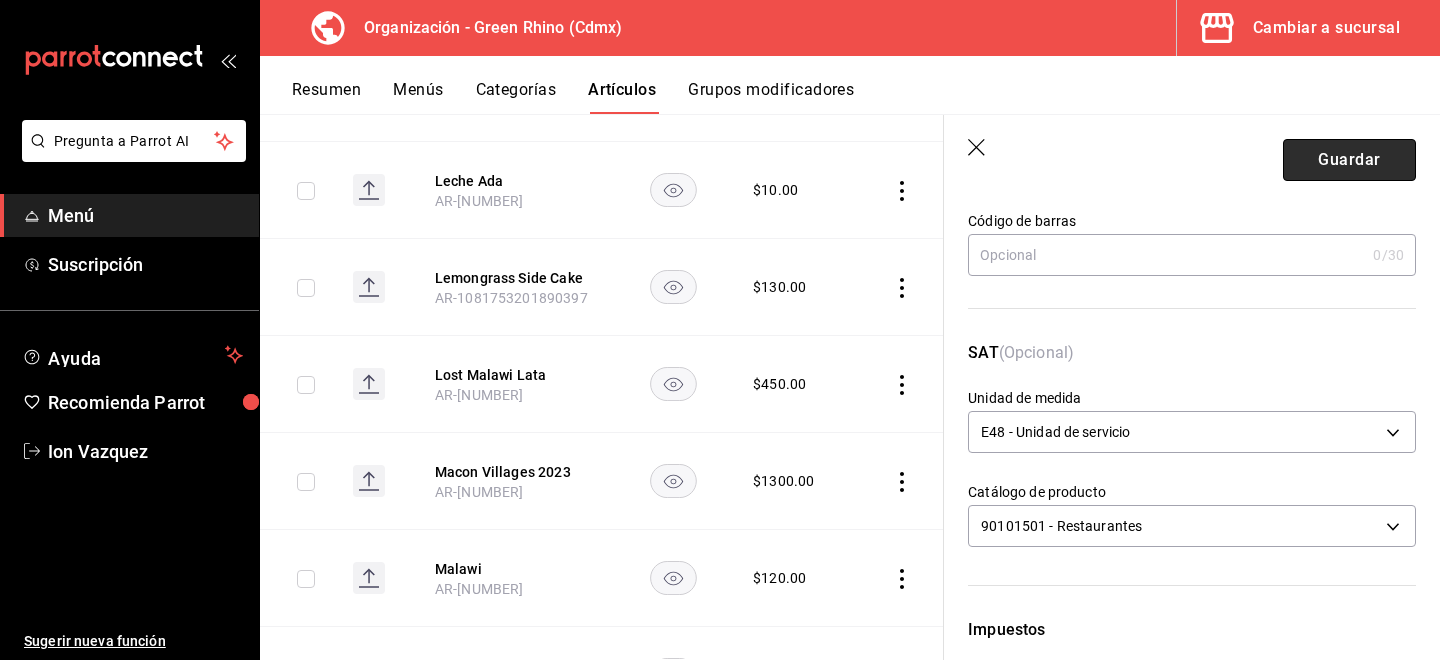 click on "Guardar" at bounding box center (1349, 160) 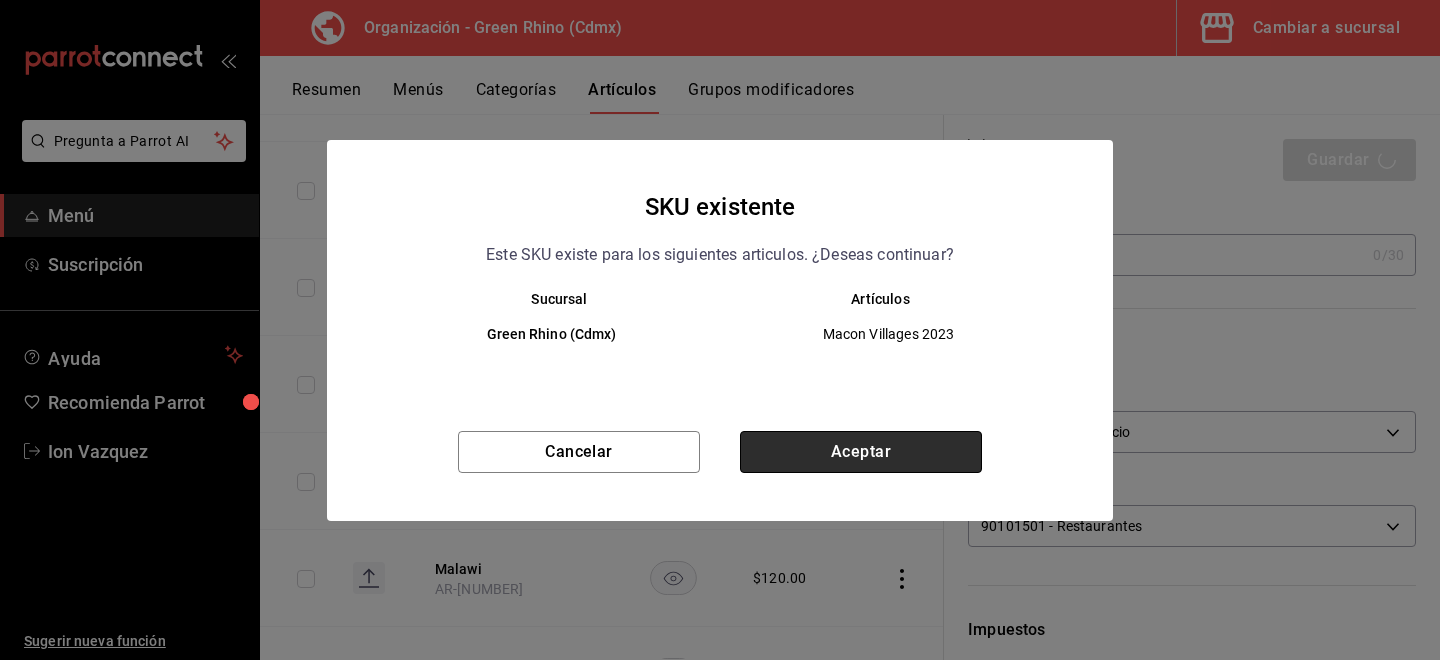 click on "Aceptar" at bounding box center [861, 452] 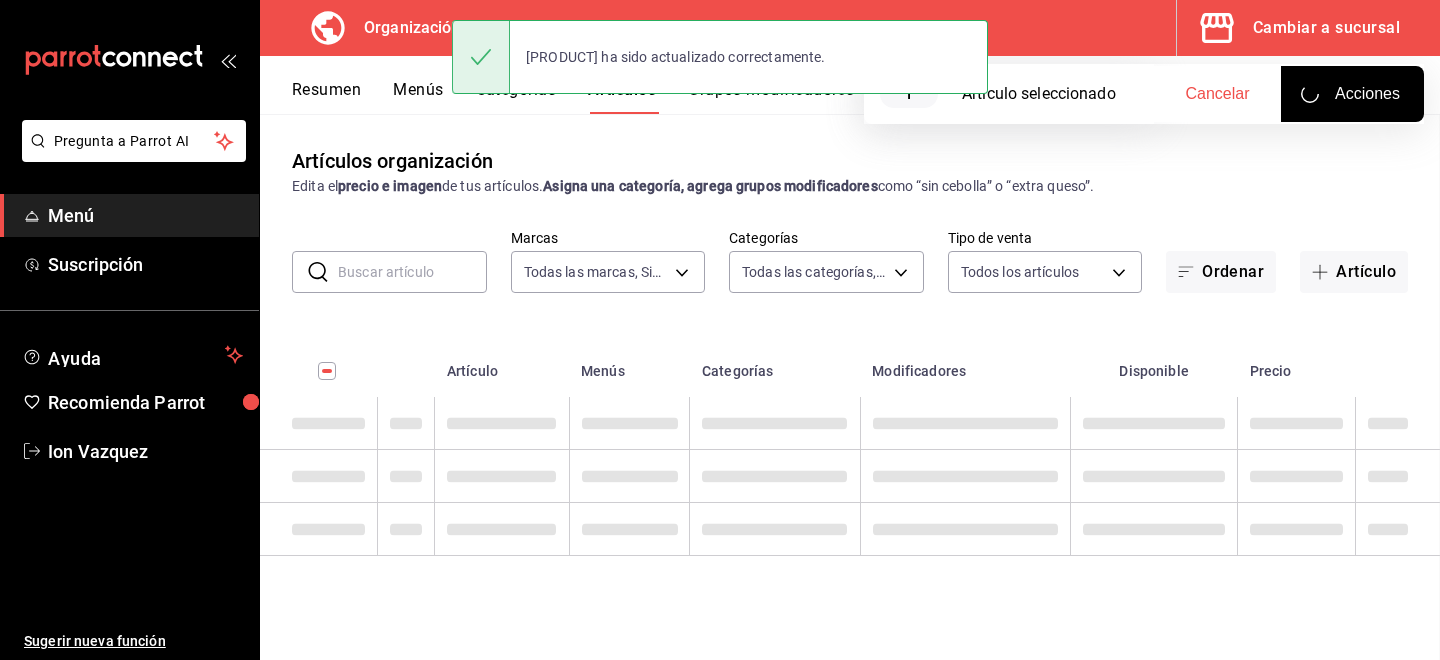 scroll, scrollTop: 0, scrollLeft: 0, axis: both 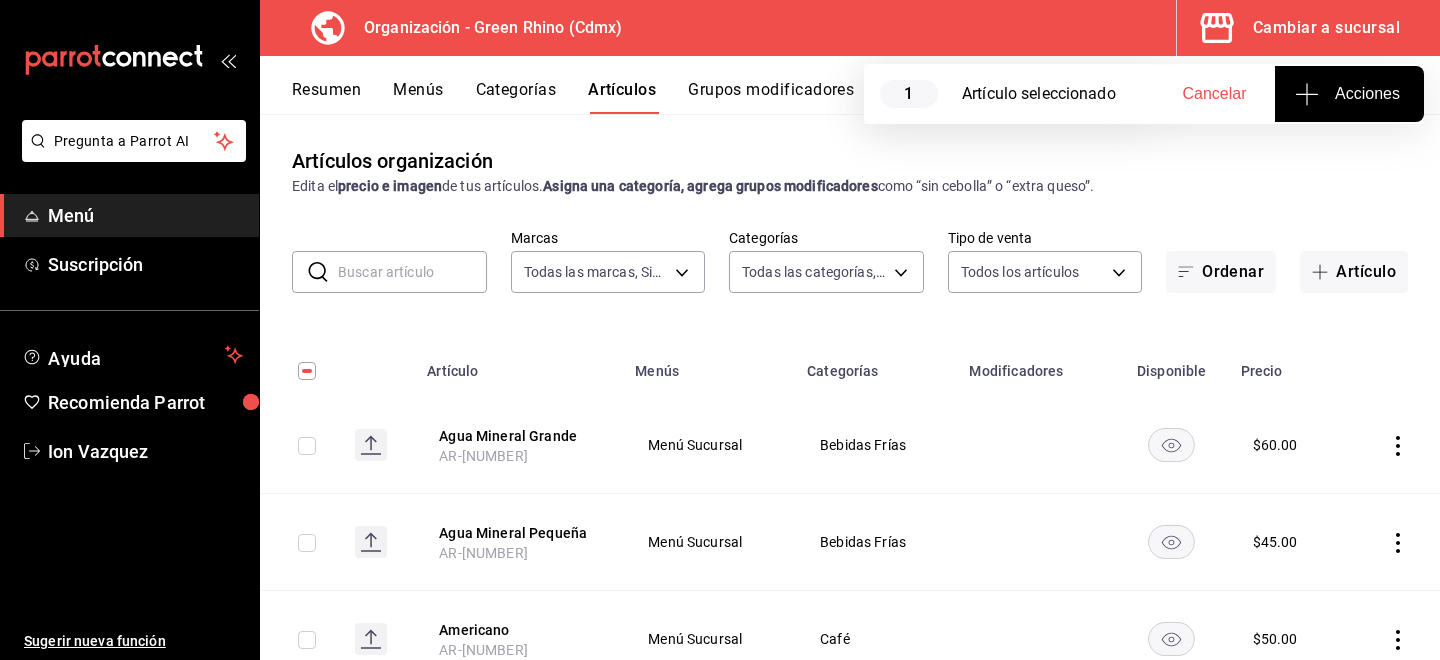 click at bounding box center [412, 272] 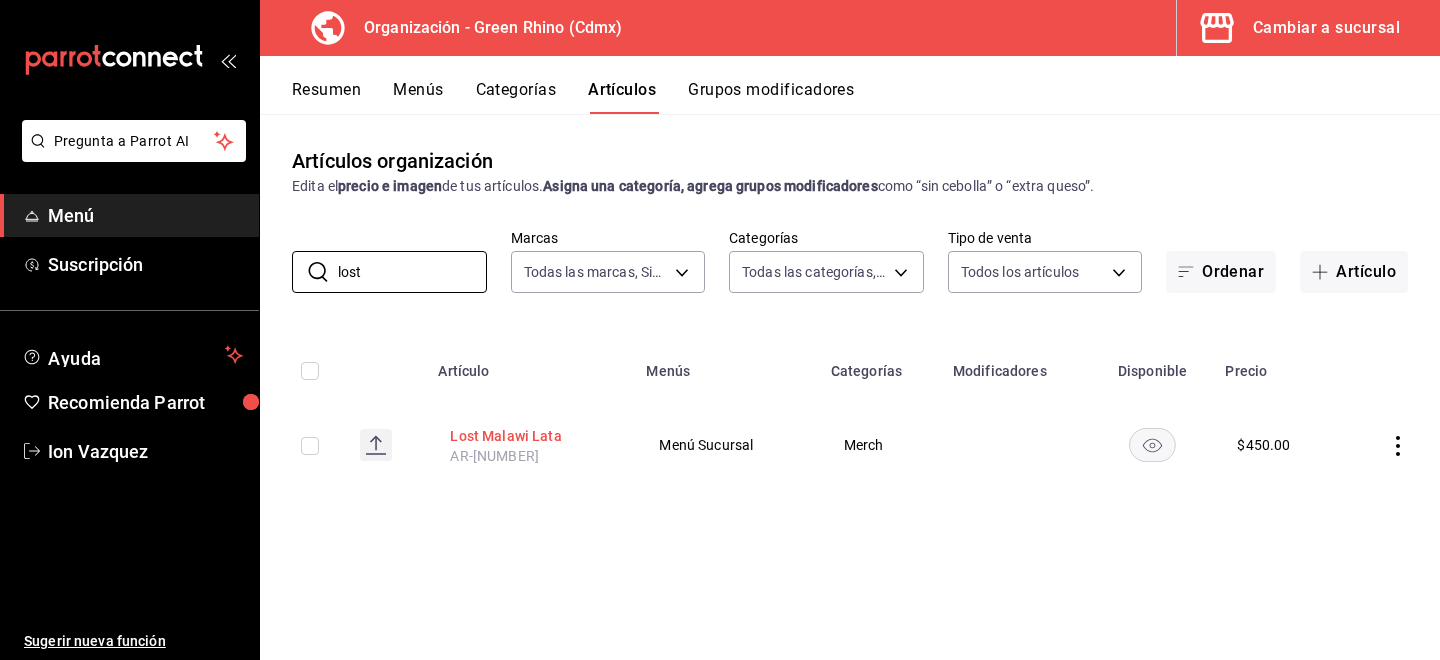 type on "lost" 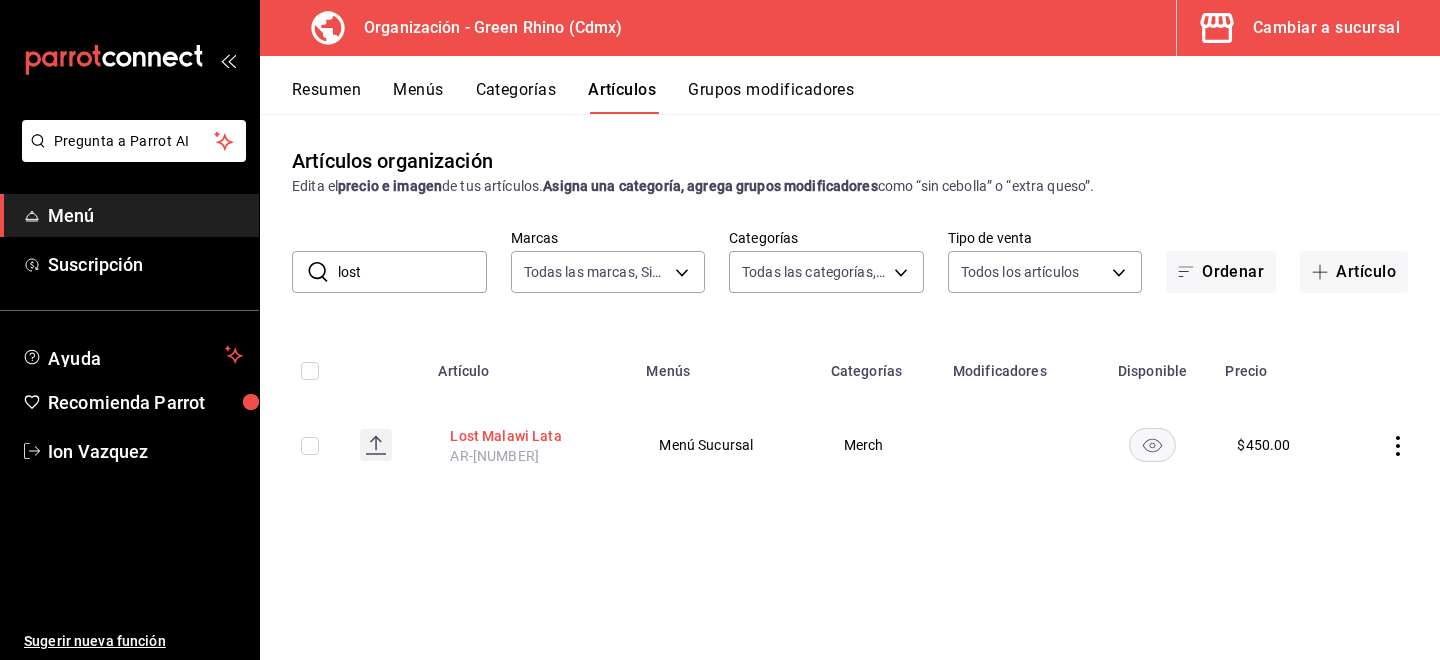 click on "Lost Malawi Lata" at bounding box center [530, 436] 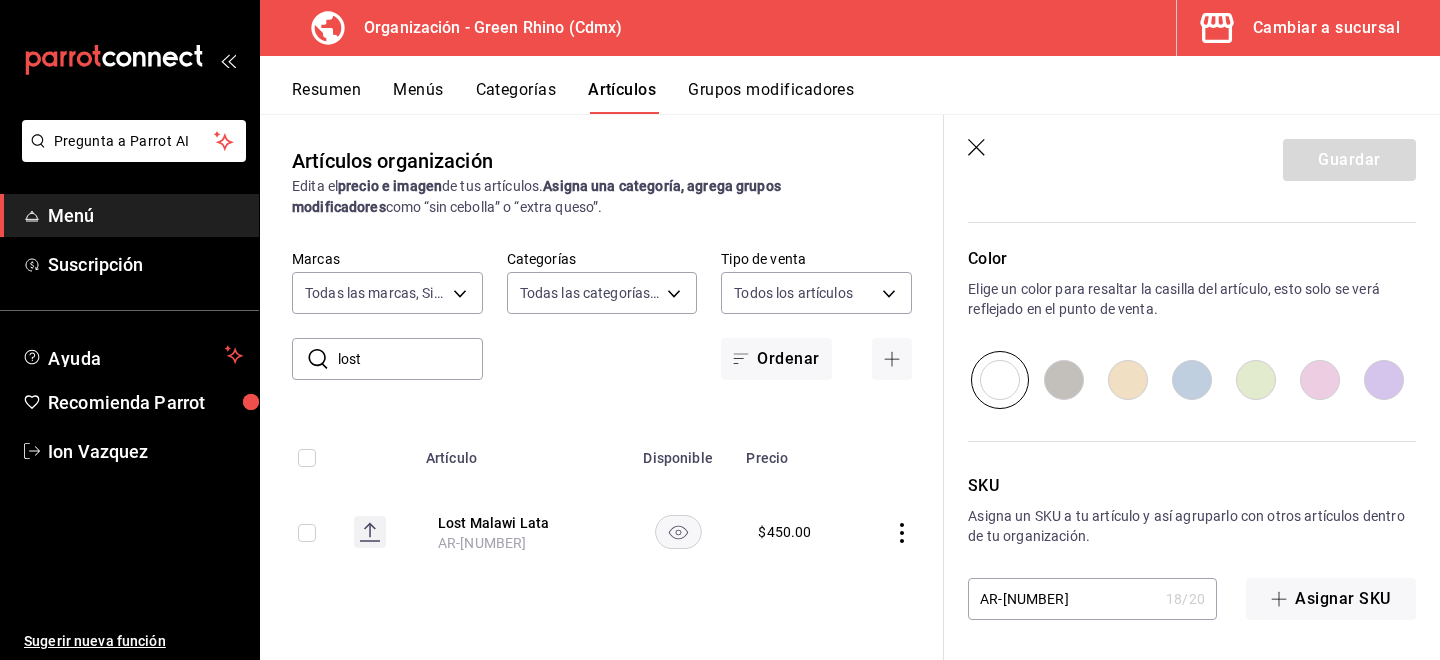 scroll, scrollTop: 0, scrollLeft: 0, axis: both 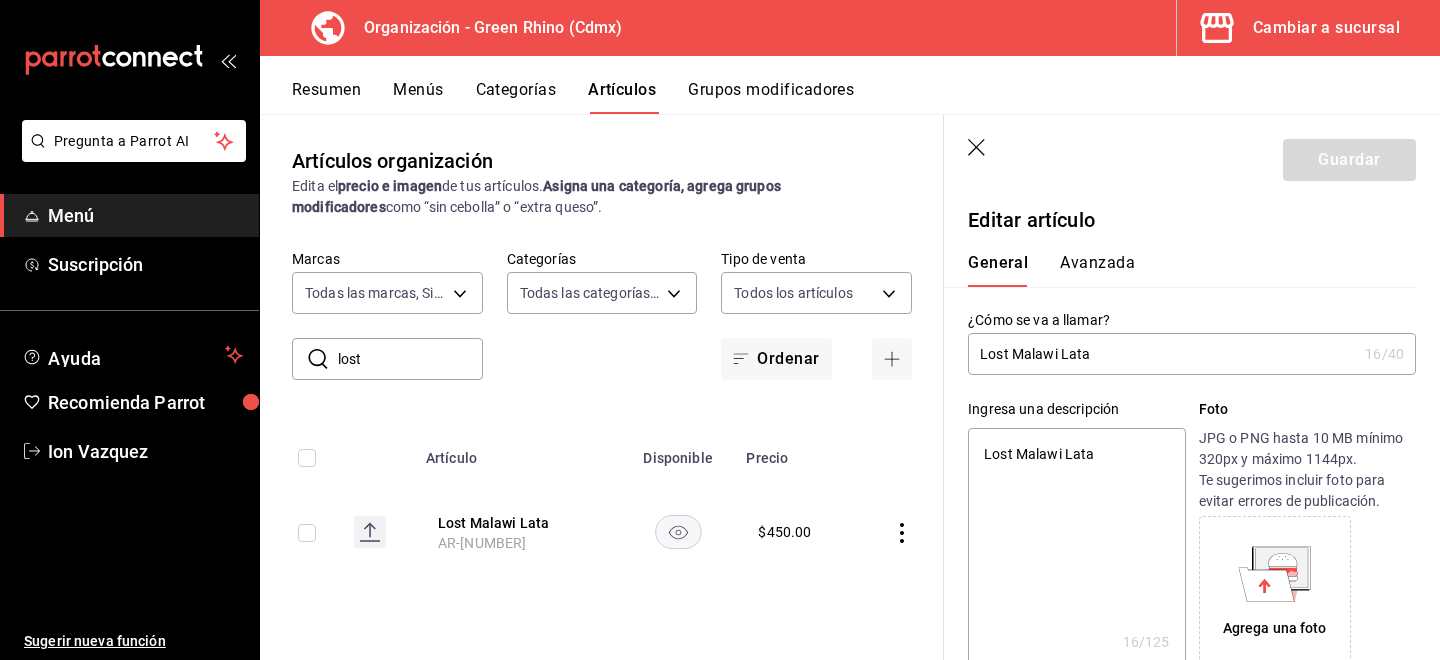 click on "Avanzada" at bounding box center (1097, 270) 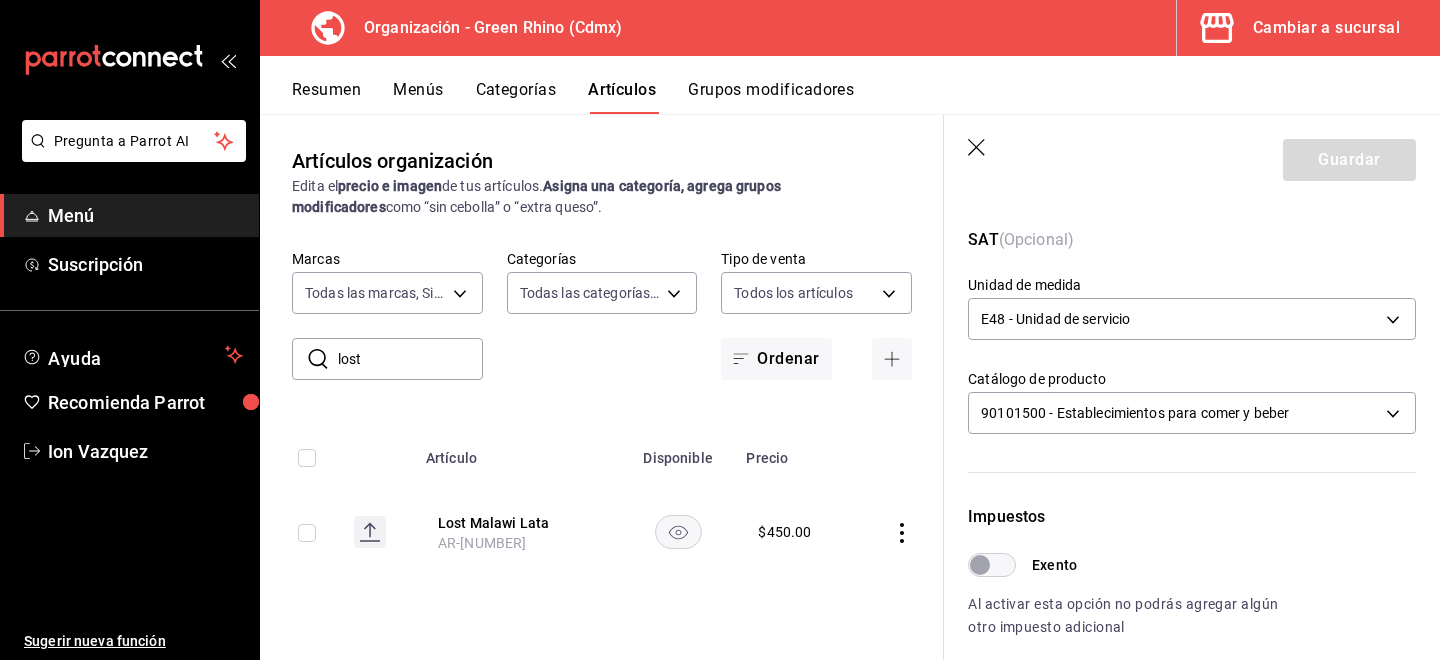 scroll, scrollTop: 302, scrollLeft: 0, axis: vertical 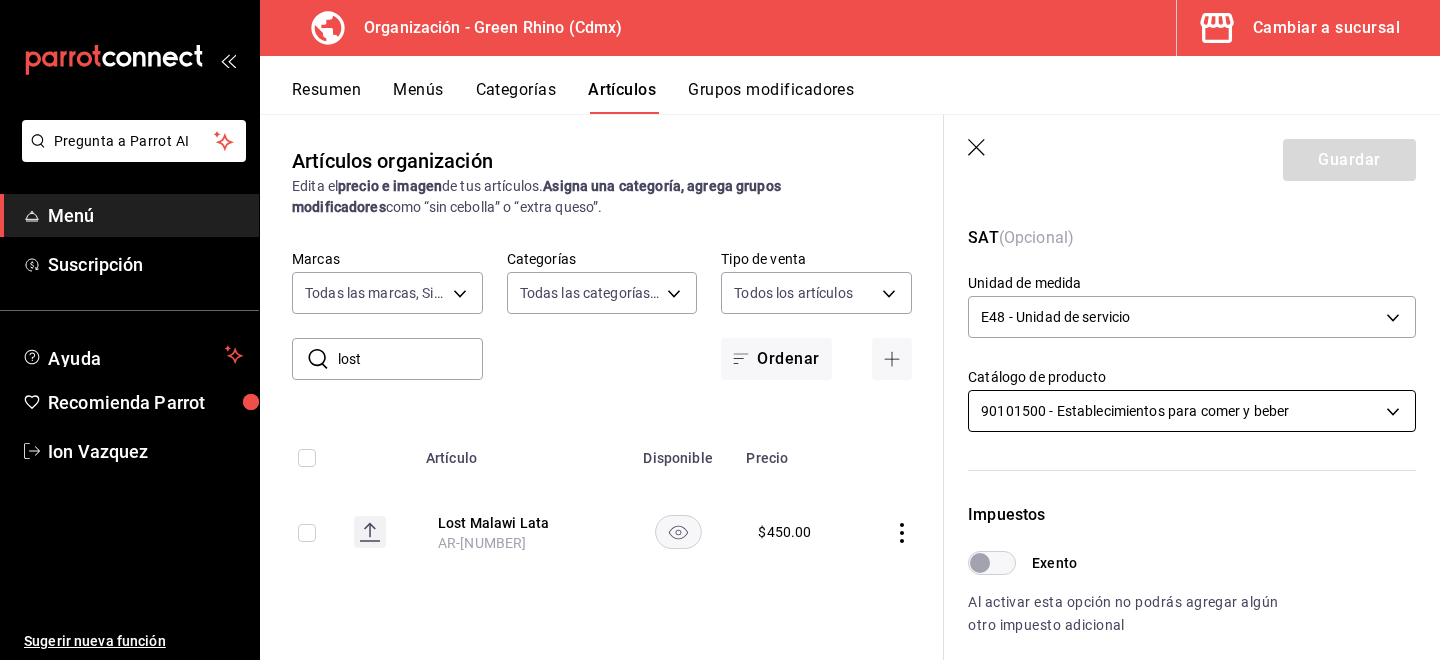 click on "Pregunta a Parrot AI Menú   Suscripción   Ayuda Recomienda Parrot   Ion Vazquez   Sugerir nueva función   Organización - Green Rhino (Cdmx) Cambiar a sucursal Resumen Menús Categorías Artículos Grupos modificadores Artículos organización Edita el  precio e imagen  de tus artículos.  Asigna una categoría, agrega grupos modificadores  como “sin cebolla” o “extra queso”. ​ lost ​ Marcas Todas las marcas, Sin marca 718e4269-ab1b-41b6-b1a3-b54ad853307e Categorías Todas las categorías, Sin categoría a63415d0-f08f-4da5-93bf-970c3b860b08,be571465-ace9-4e63-97a2-0382f1ecc6c2,096c35ee-4d76-4012-a66a-059a8831392a,5d9fd4f7-2023-4150-90a0-0a4a3c27d5c3,722f437f-48c2-4318-9b3e-1cf1e103f173,0e3d81bc-c240-43c6-a82d-cb1724c8d22c,b82d061b-ad1a-42b3-8576-24315513d805,aafec7b1-a8f4-4a6c-9f77-b6ee1acf481b Tipo de venta Todos los artículos ALL Ordenar Artículo Disponible Precio Lost Malawi Lata AR-231753201890394 $ 450.00 Guardar Editar artículo General Avanzada ¿Cómo se va a llamar? Lost Malawi Lata" at bounding box center (720, 330) 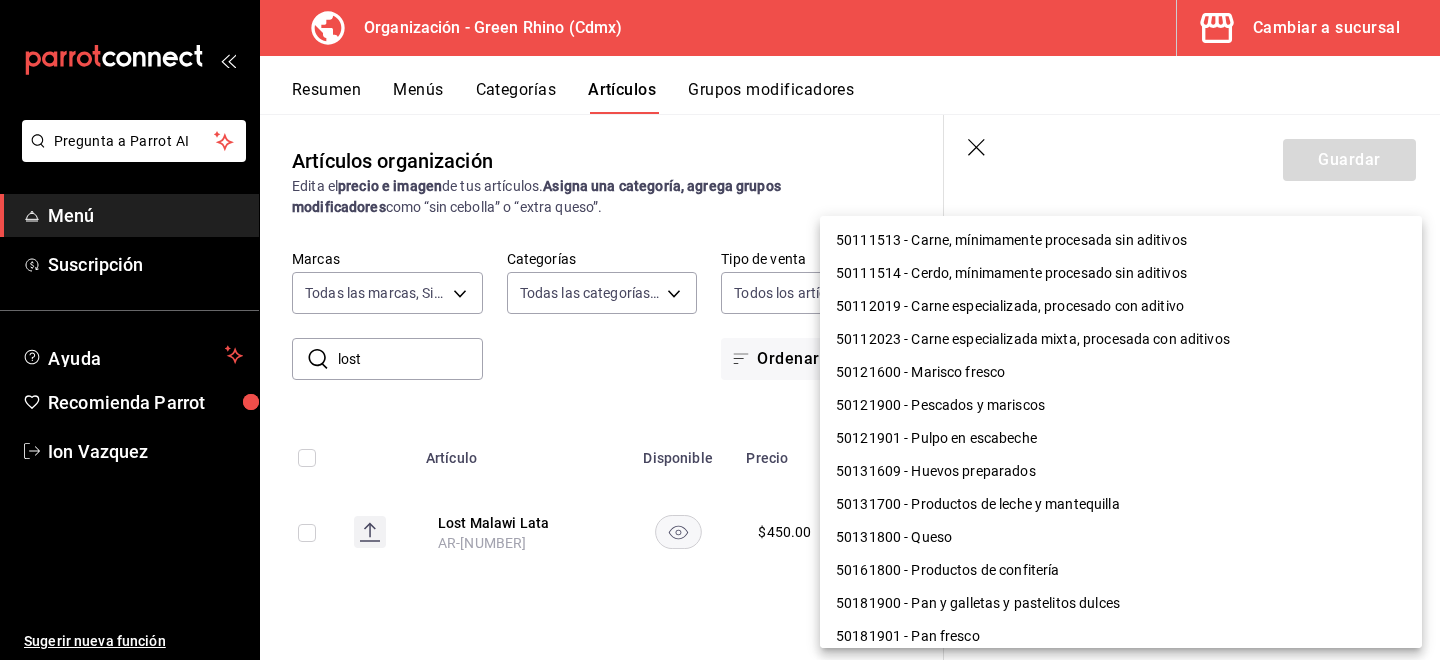 scroll, scrollTop: 1300, scrollLeft: 0, axis: vertical 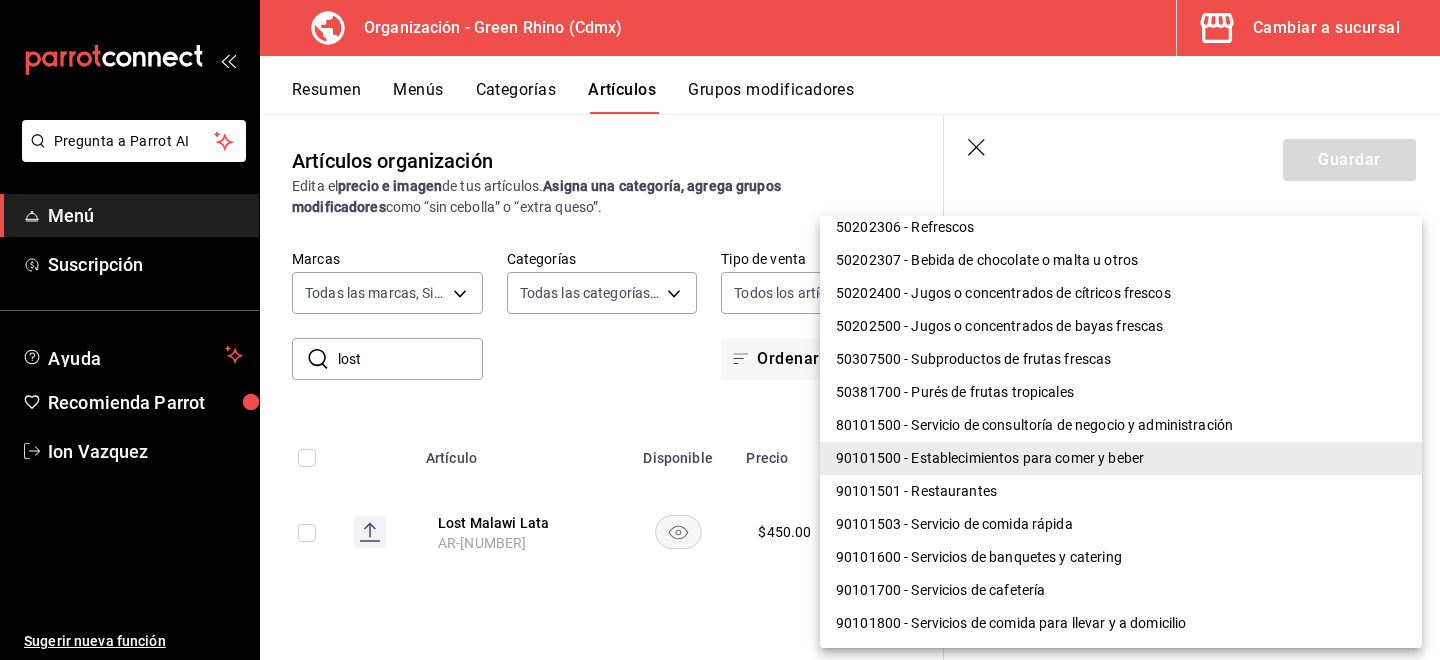 click on "90101501 - Restaurantes" at bounding box center (1121, 491) 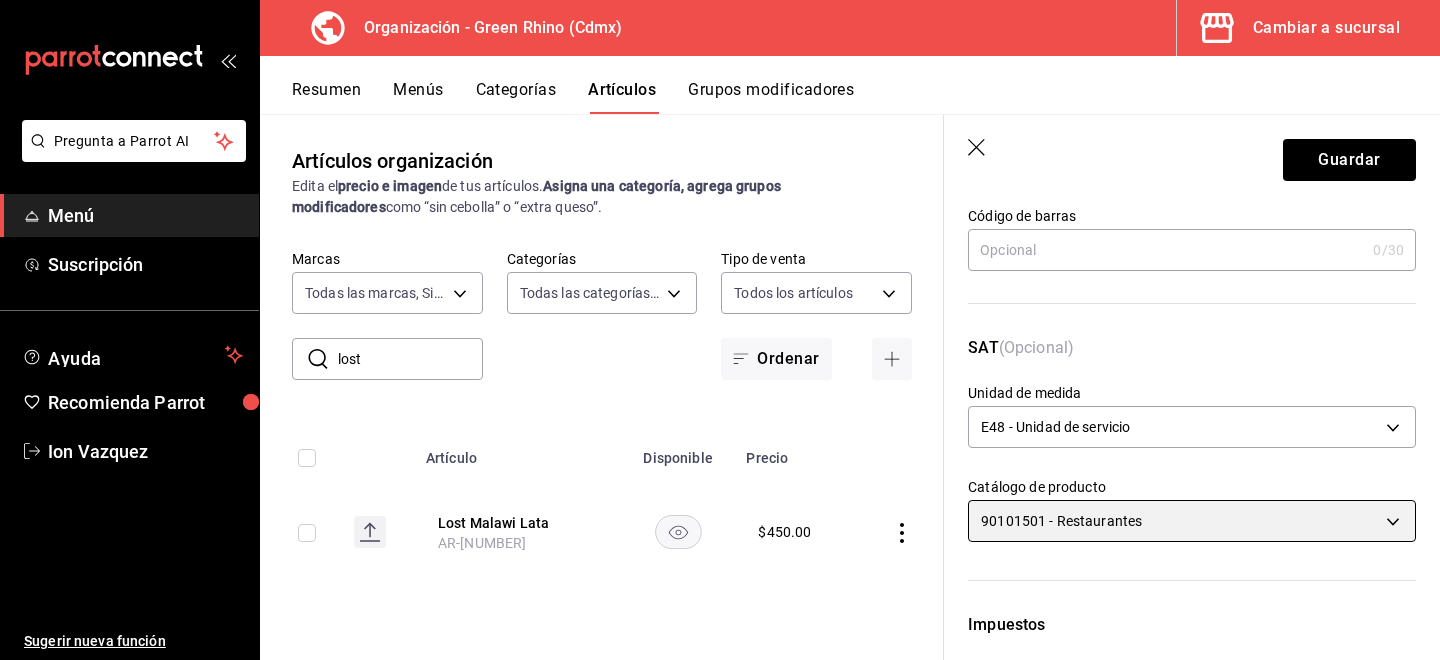 scroll, scrollTop: 190, scrollLeft: 0, axis: vertical 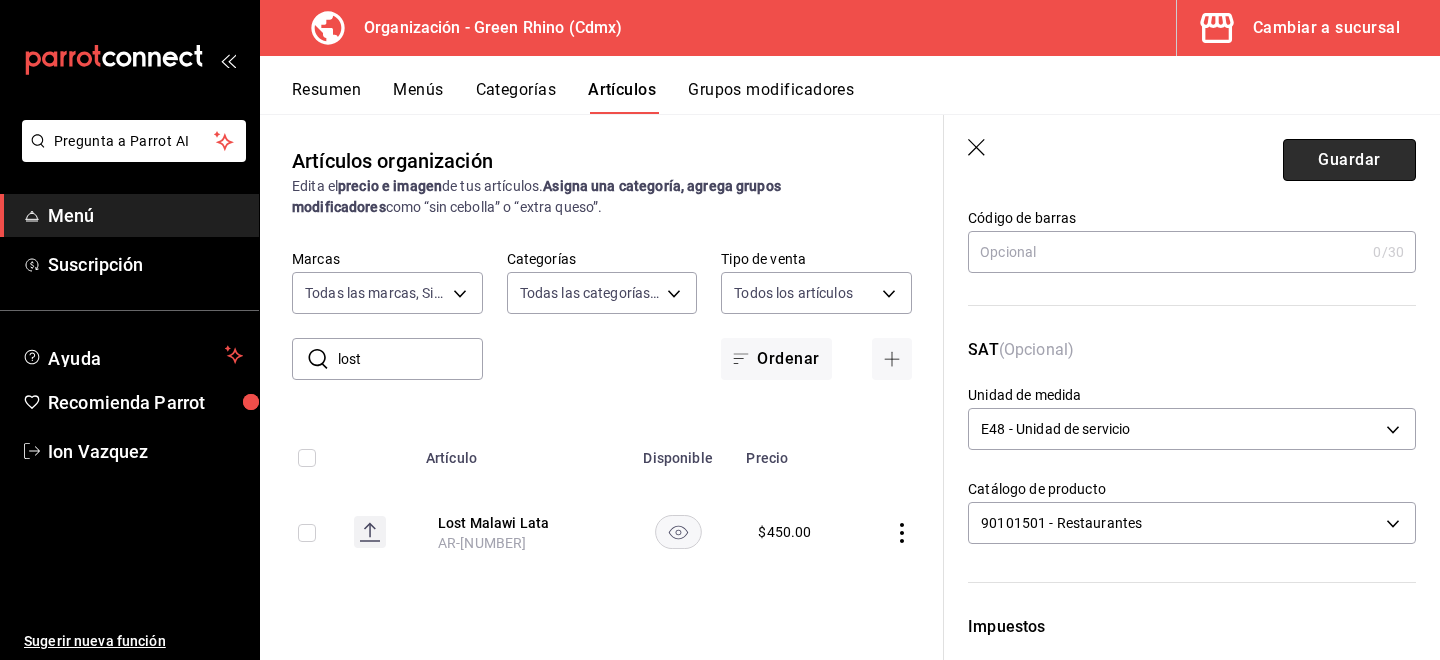 click on "Guardar" at bounding box center (1349, 160) 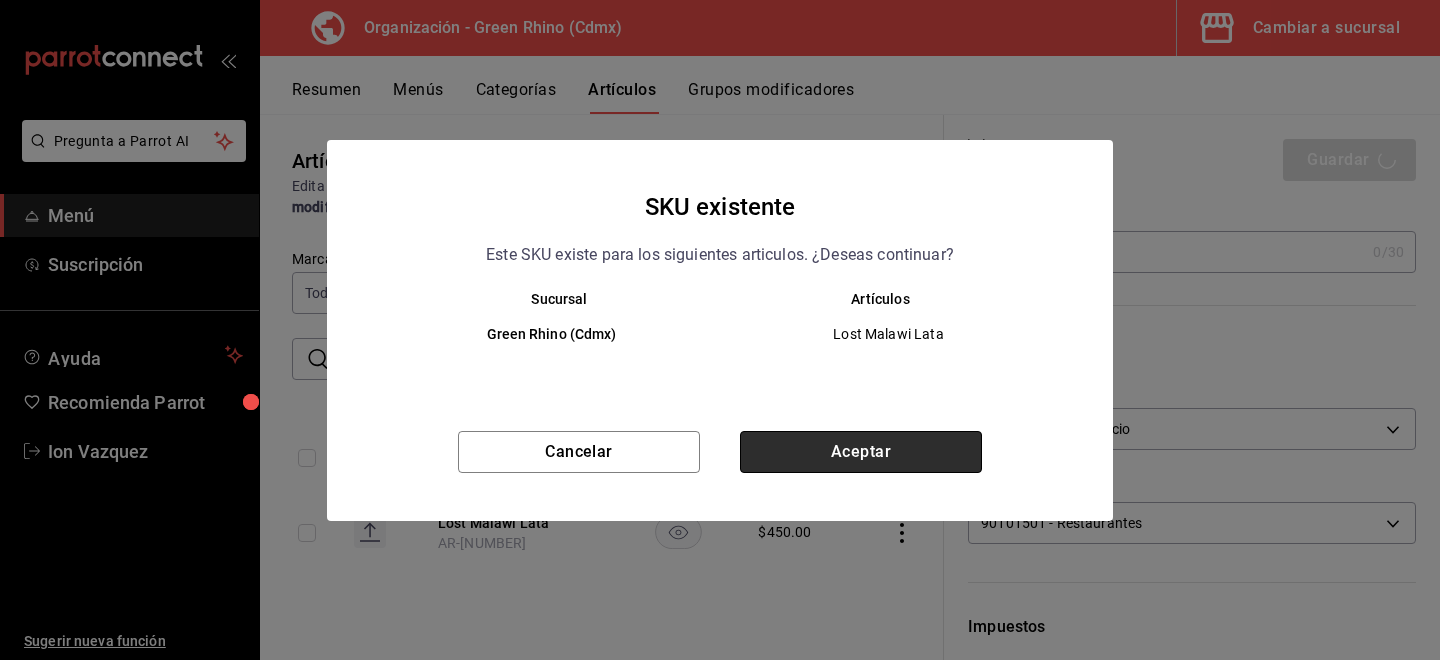 click on "Aceptar" at bounding box center [861, 452] 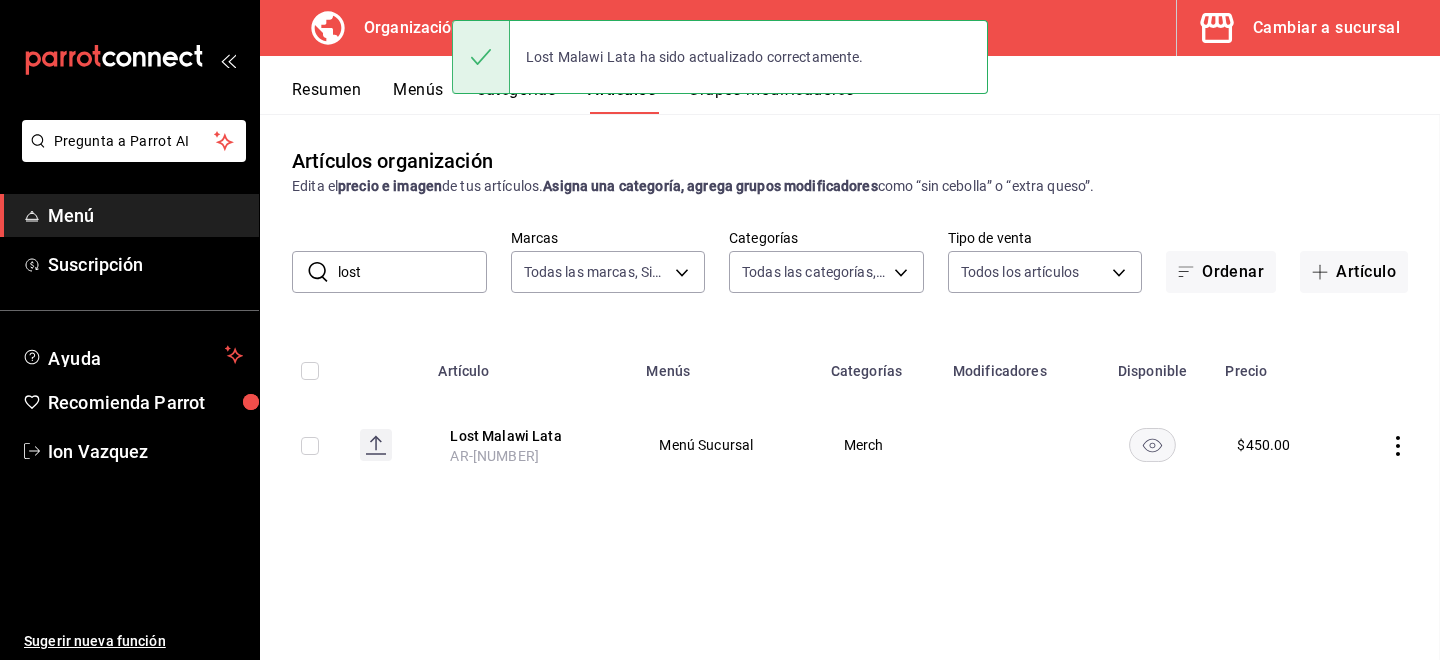 scroll, scrollTop: 0, scrollLeft: 0, axis: both 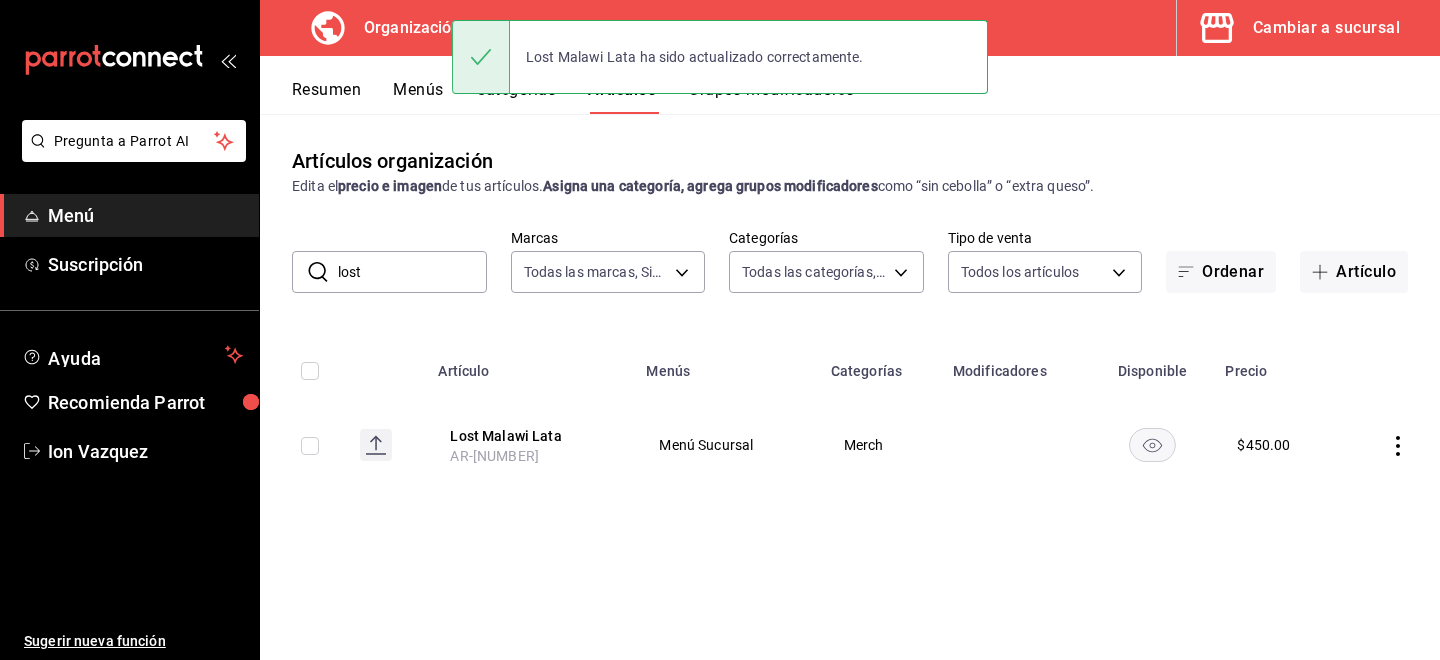 click on "lost" at bounding box center [412, 272] 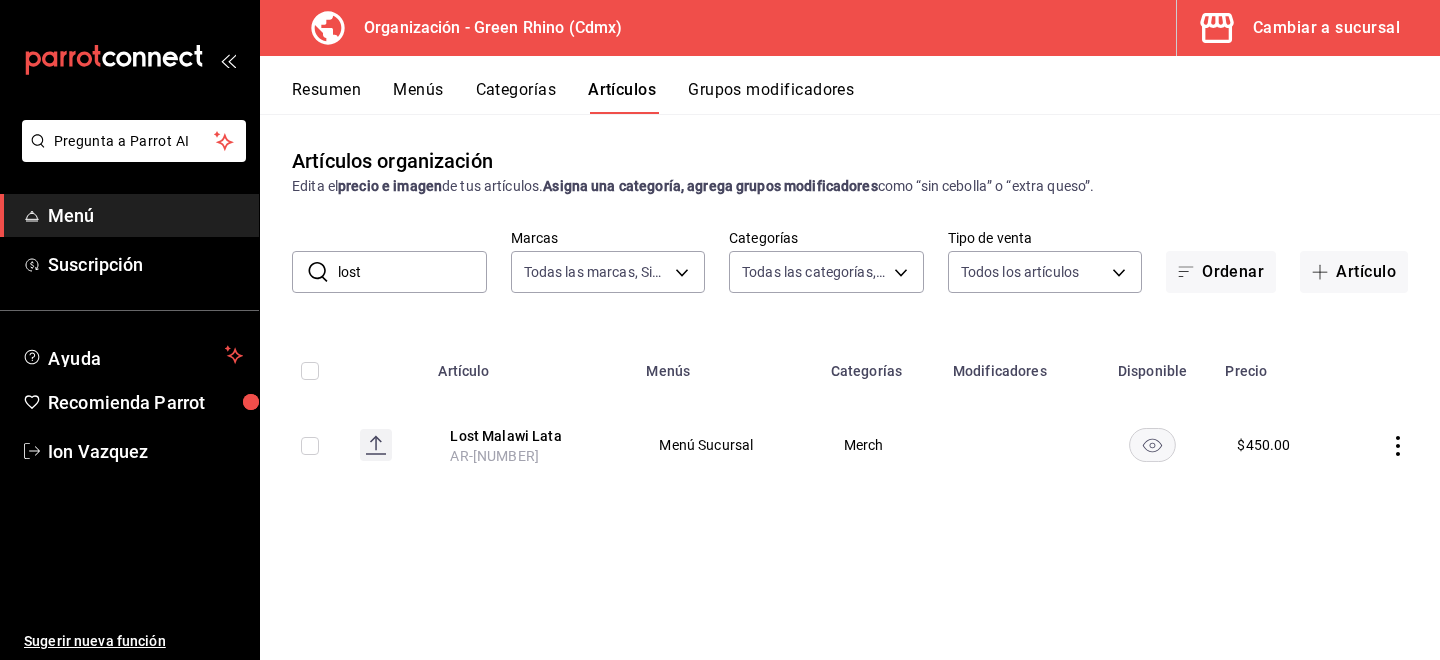 type 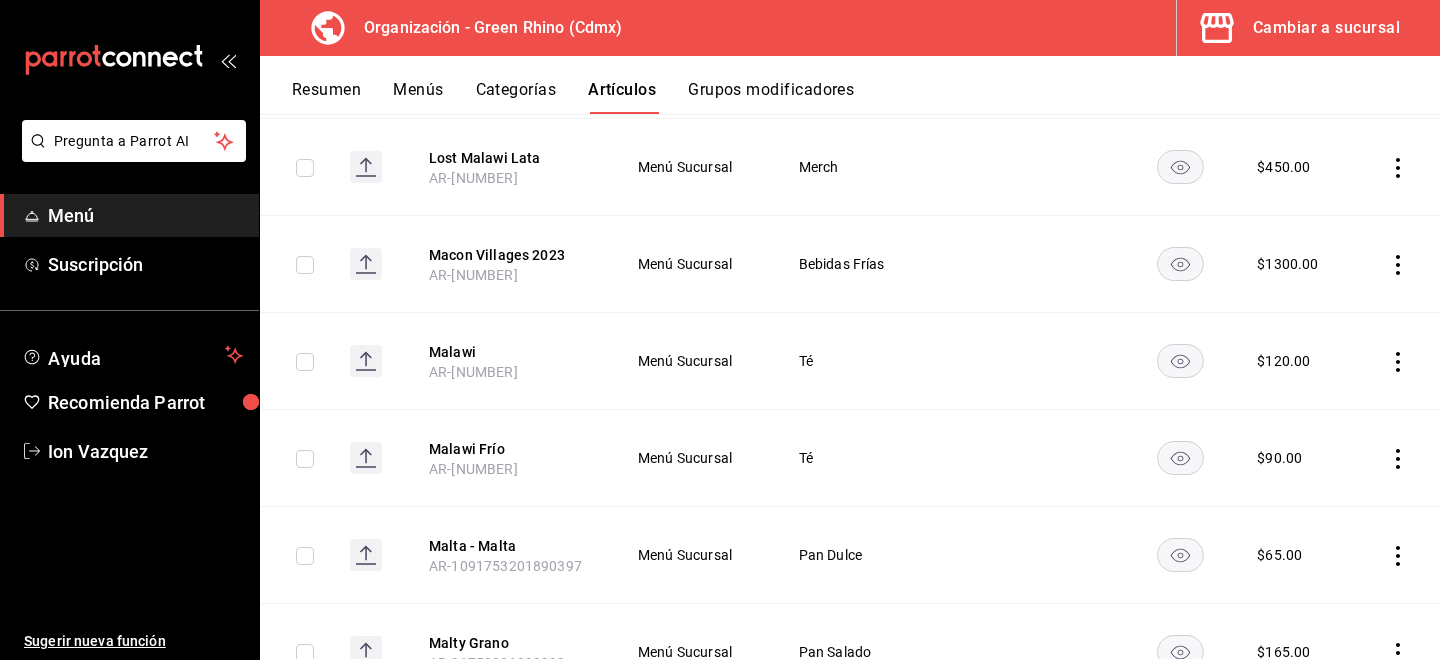 scroll, scrollTop: 7617, scrollLeft: 0, axis: vertical 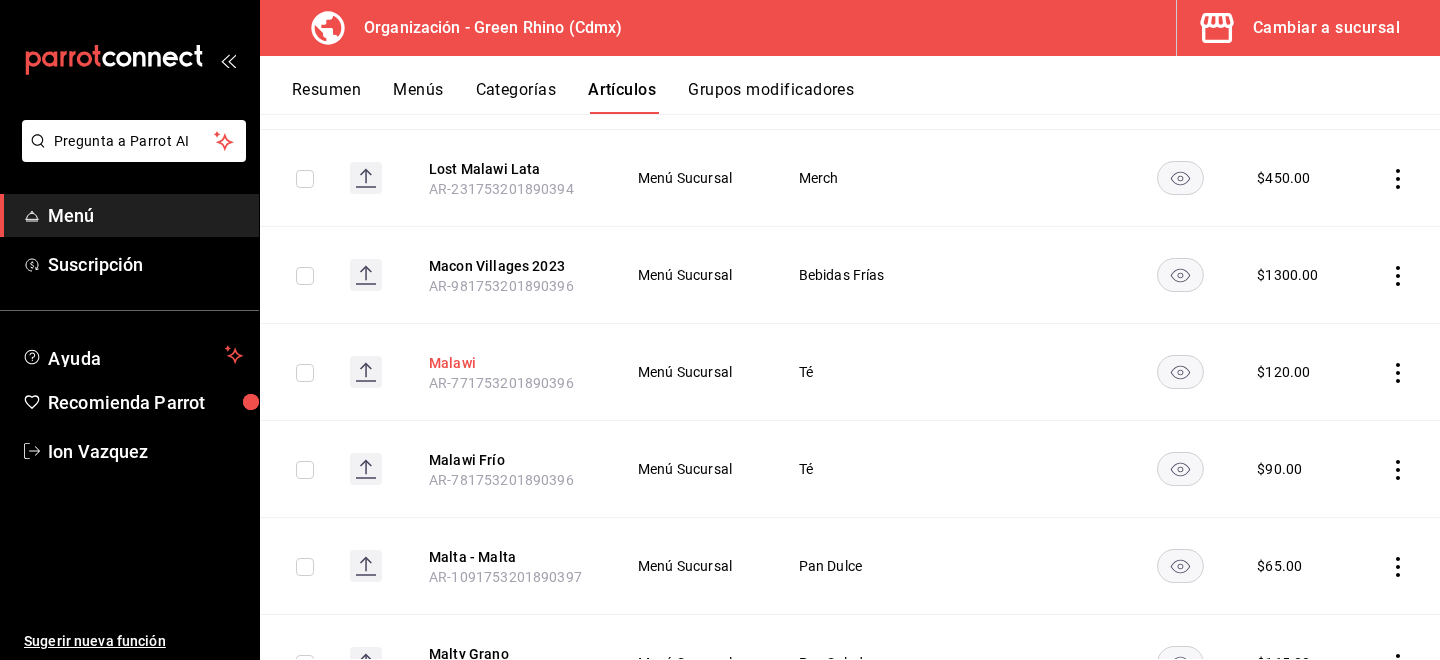 type 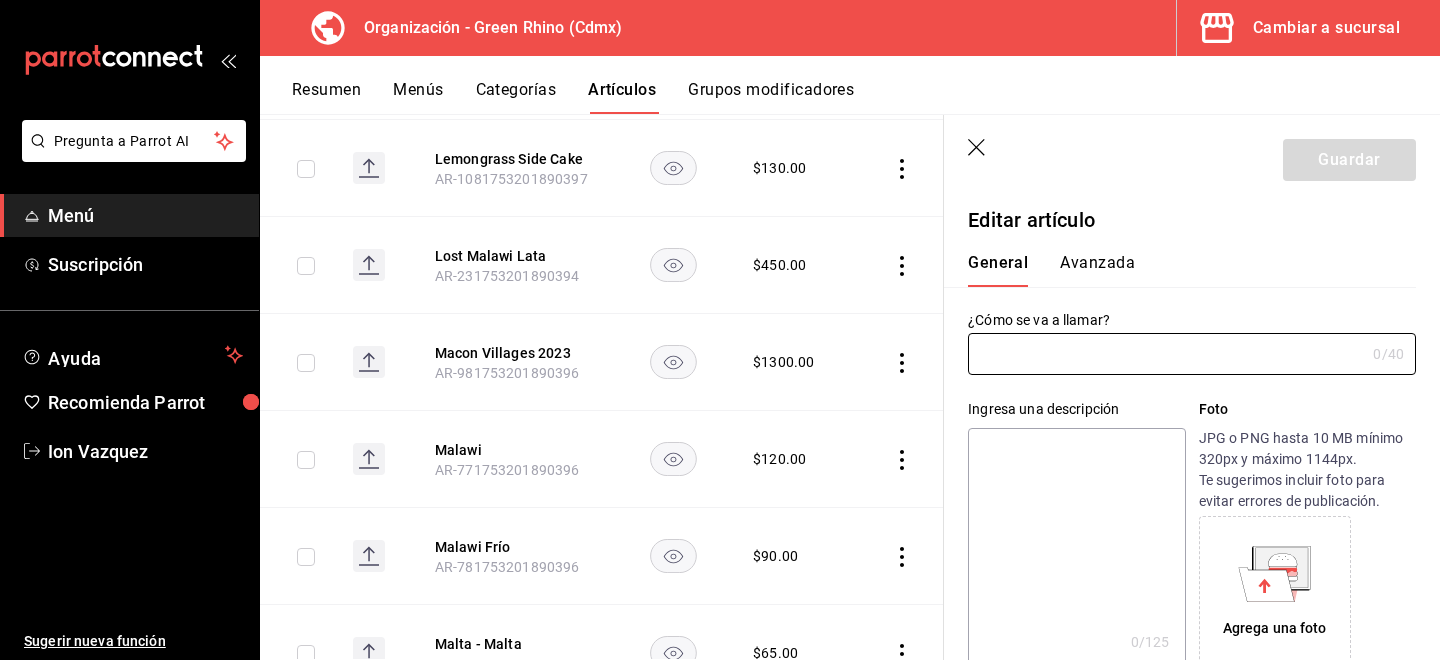 type on "Malawi" 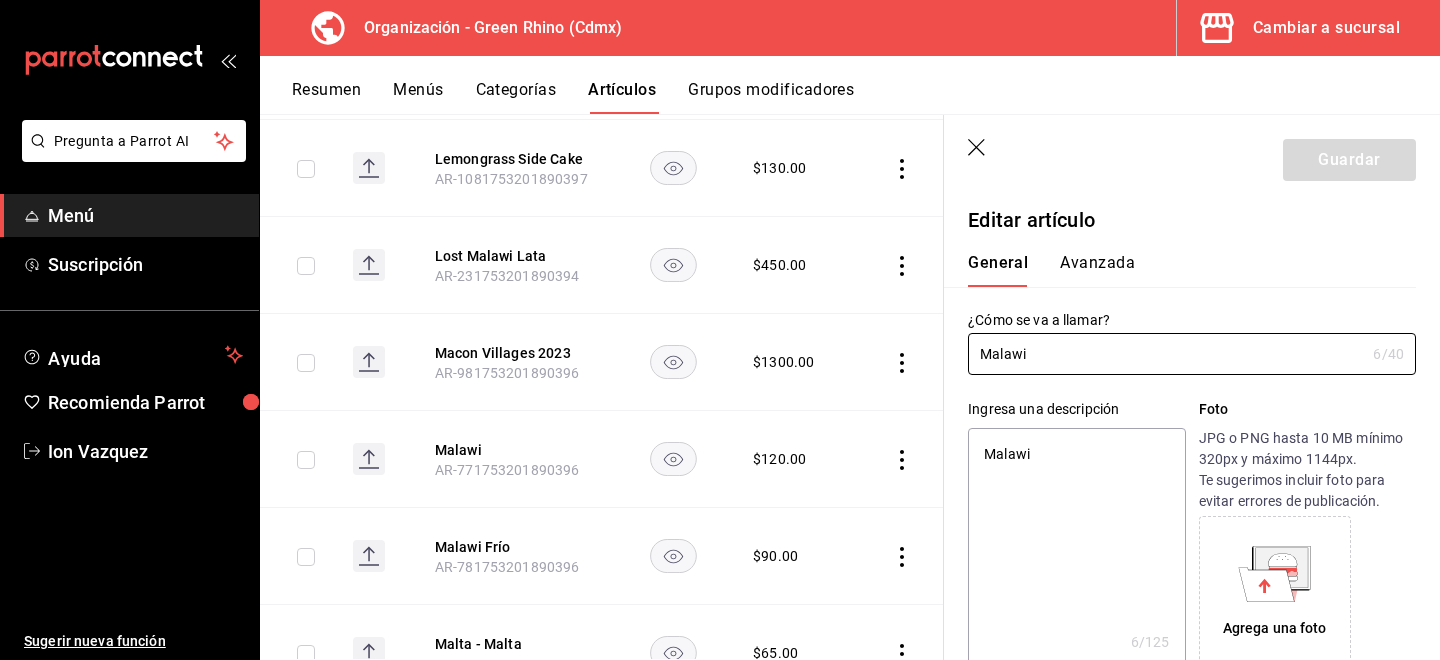 type on "x" 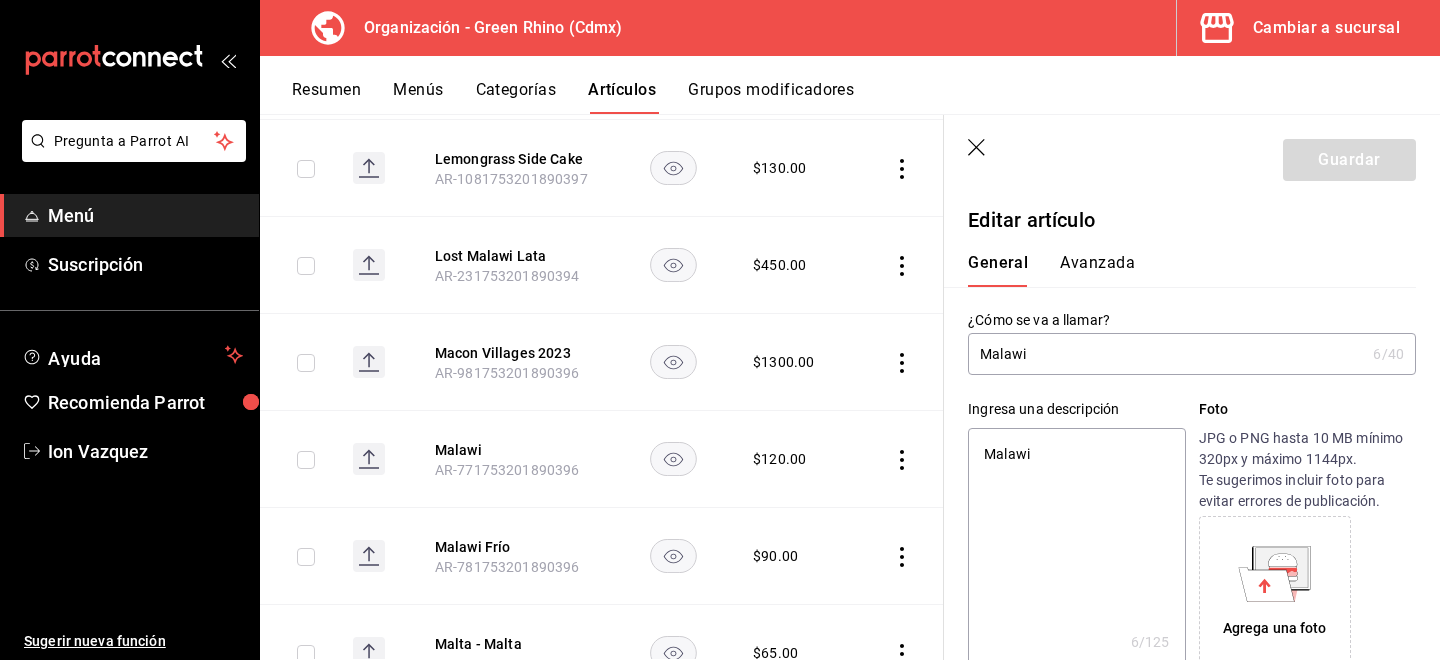 click on "General Avanzada" at bounding box center [1180, 261] 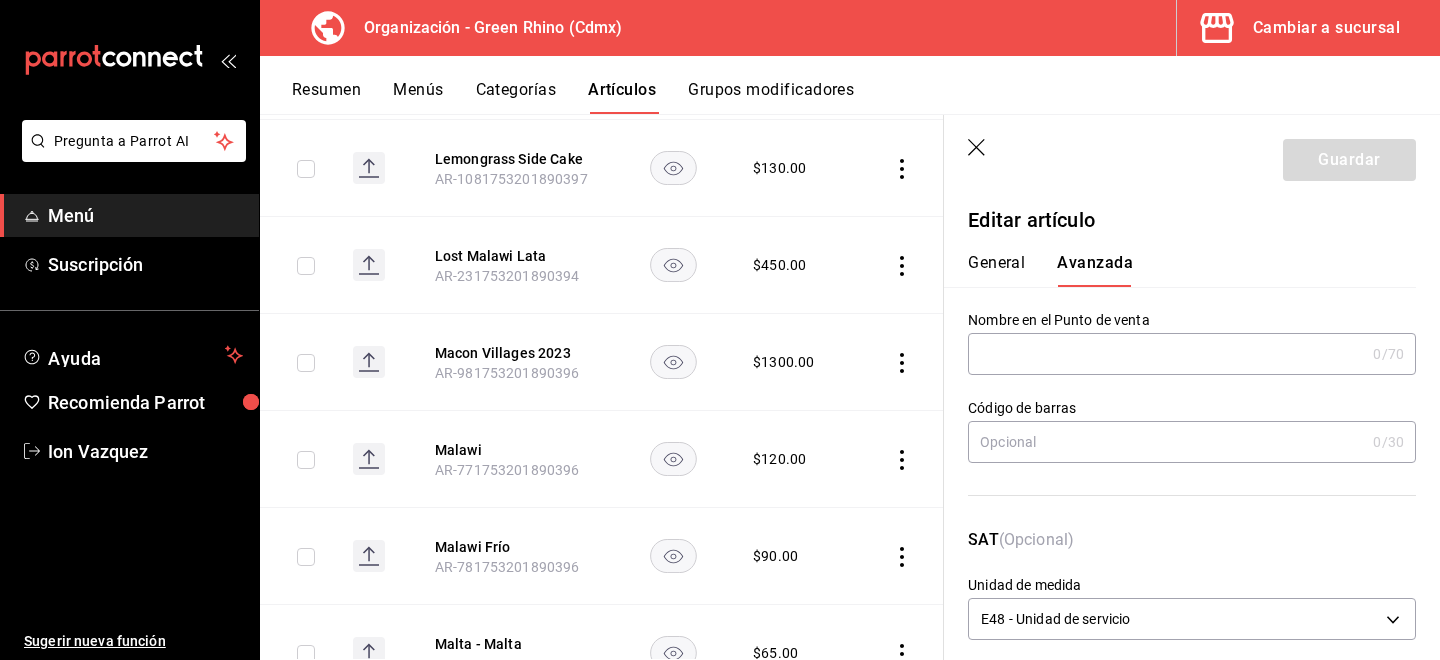 scroll, scrollTop: 234, scrollLeft: 0, axis: vertical 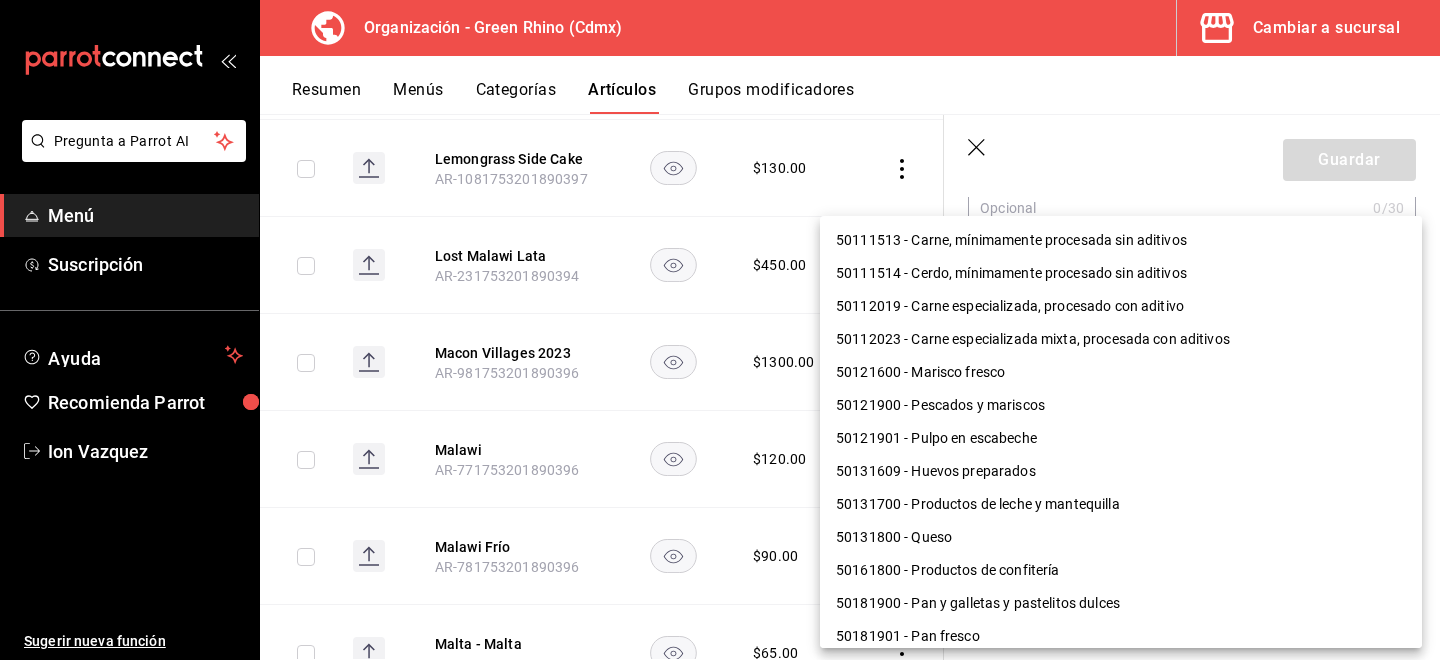 click on "Pregunta a Parrot AI Menú   Suscripción   Ayuda Recomienda Parrot   [NAME]   Sugerir nueva función   Organización - Green Rhino ([CITY]) Cambiar a sucursal Resumen Menús Categorías Artículos Grupos modificadores Artículos organización Edita el  precio e imagen  de tus artículos.  Asigna una categoría, agrega grupos modificadores  como “sin cebolla” o “extra queso”. ​ ​ Marcas Todas las marcas, Sin marca [UUID] Categorías Todas las categorías, Sin categoría [UUID], [UUID], [UUID], [UUID], [UUID], [UUID], [UUID], [UUID] Tipo de venta Todos los artículos ALL Ordenar Artículo Disponible Precio Agua Mineral Grande AR-921753201890396 $ 60.00 Agua Mineral Pequeña AR-931753201890396 $ 45.00 Americano AR-471753201890395 $ 50.00" at bounding box center (720, 330) 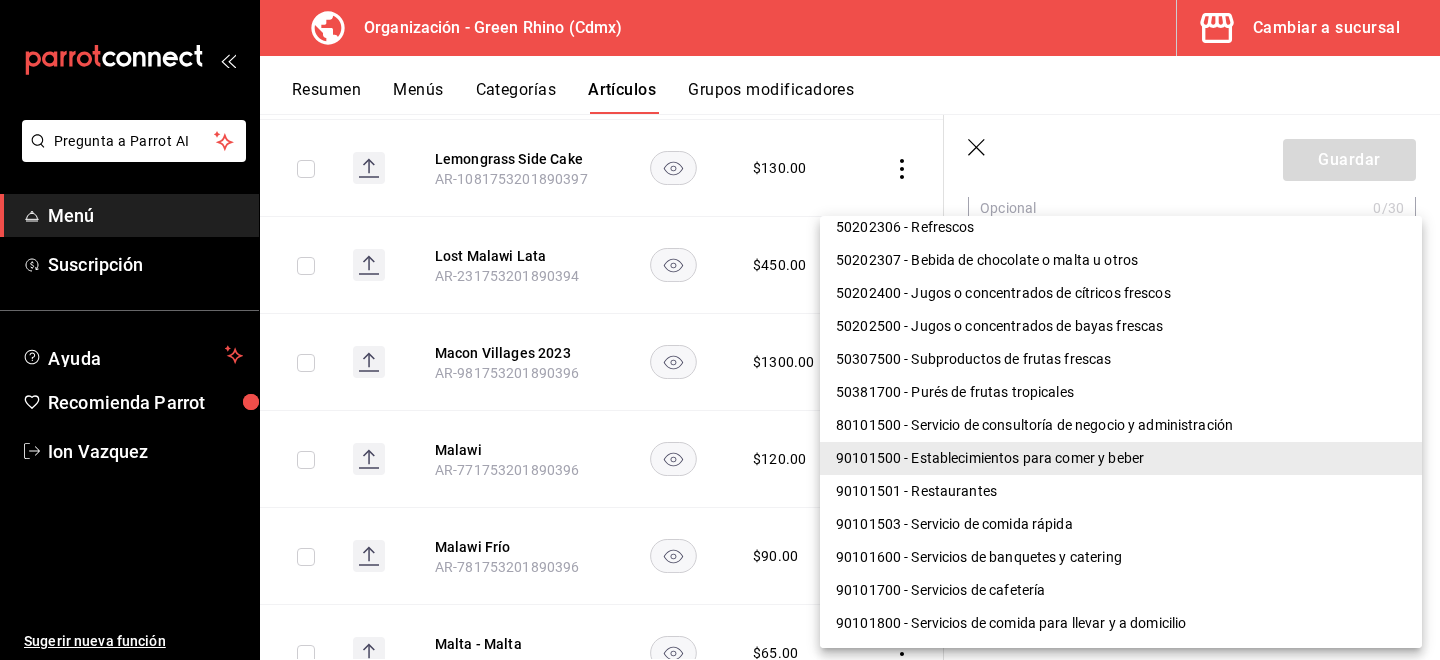 click on "90101501 - Restaurantes" at bounding box center (1121, 491) 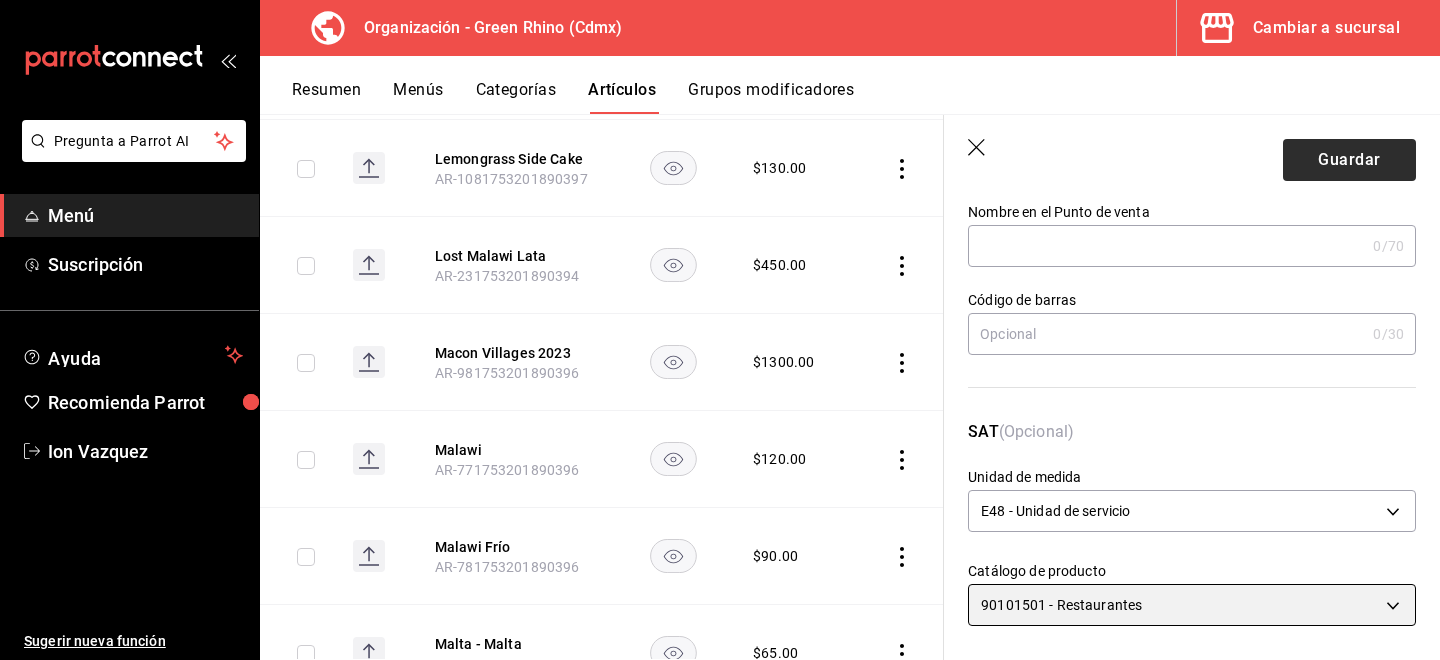 scroll, scrollTop: 104, scrollLeft: 0, axis: vertical 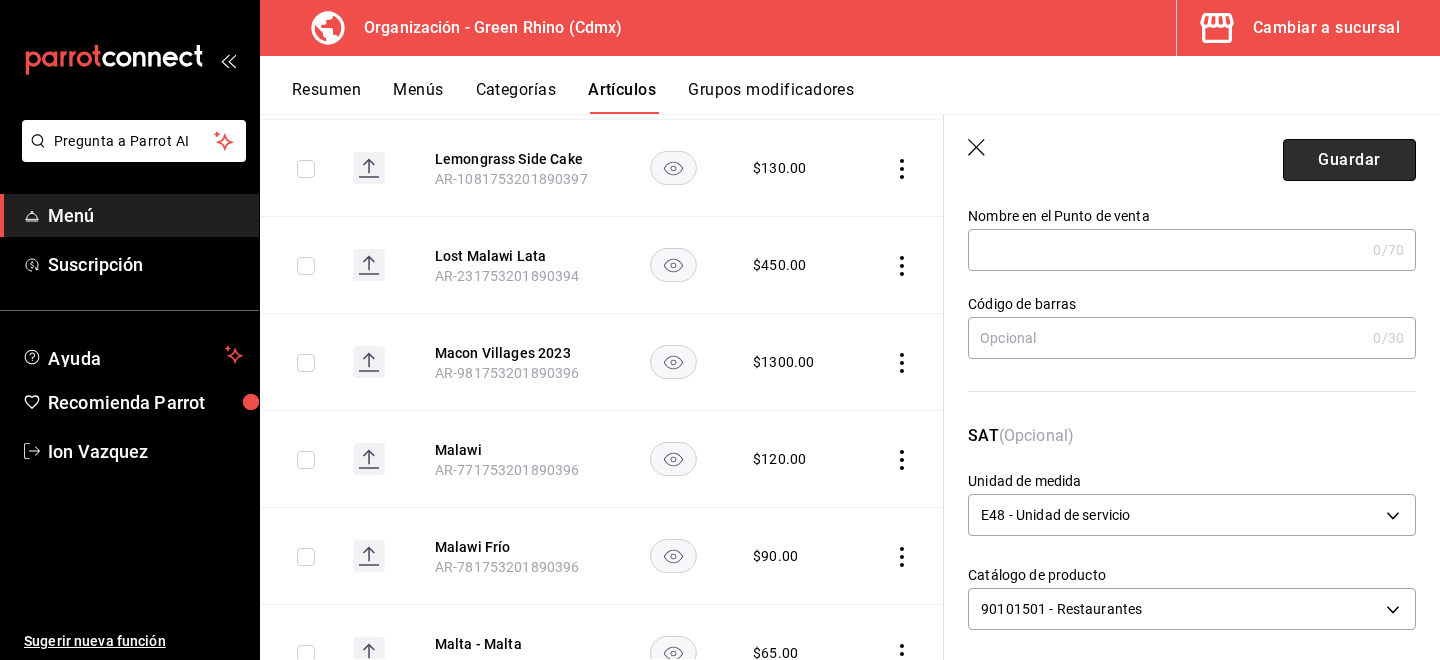 click on "Guardar" at bounding box center (1349, 160) 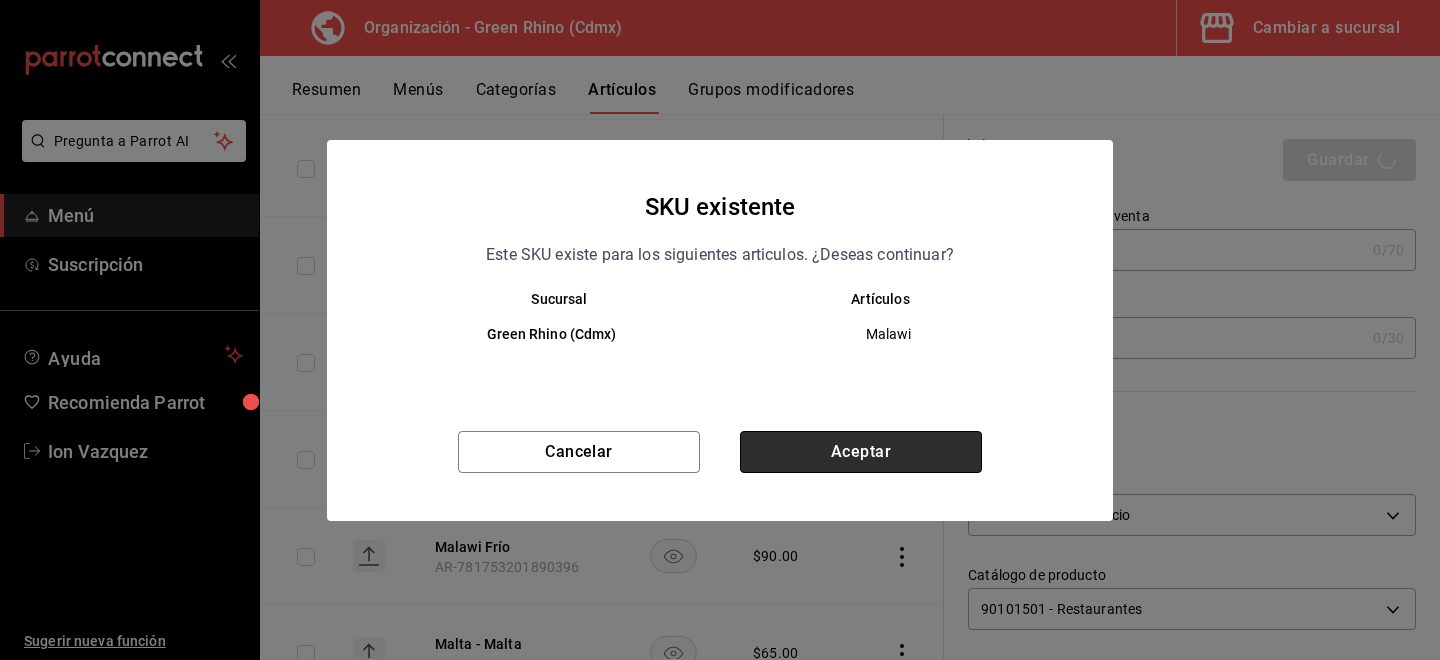 click on "Aceptar" at bounding box center [861, 452] 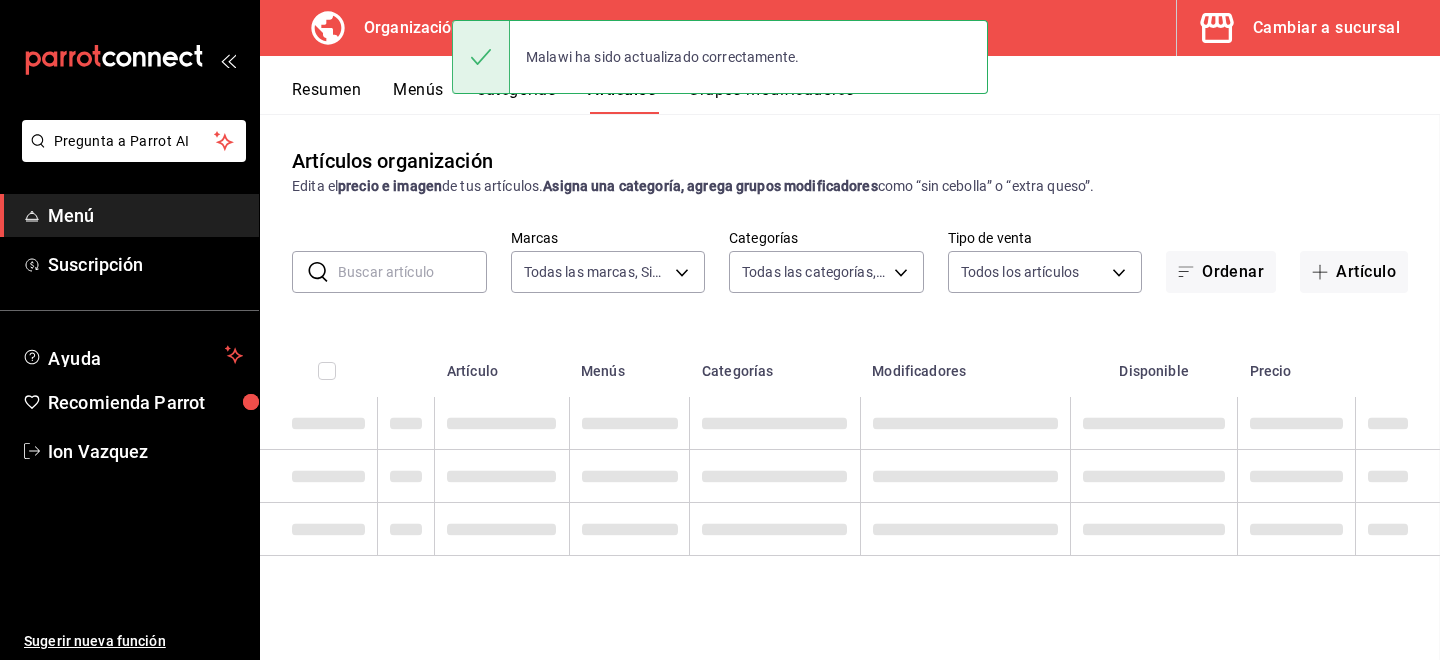 scroll, scrollTop: 0, scrollLeft: 0, axis: both 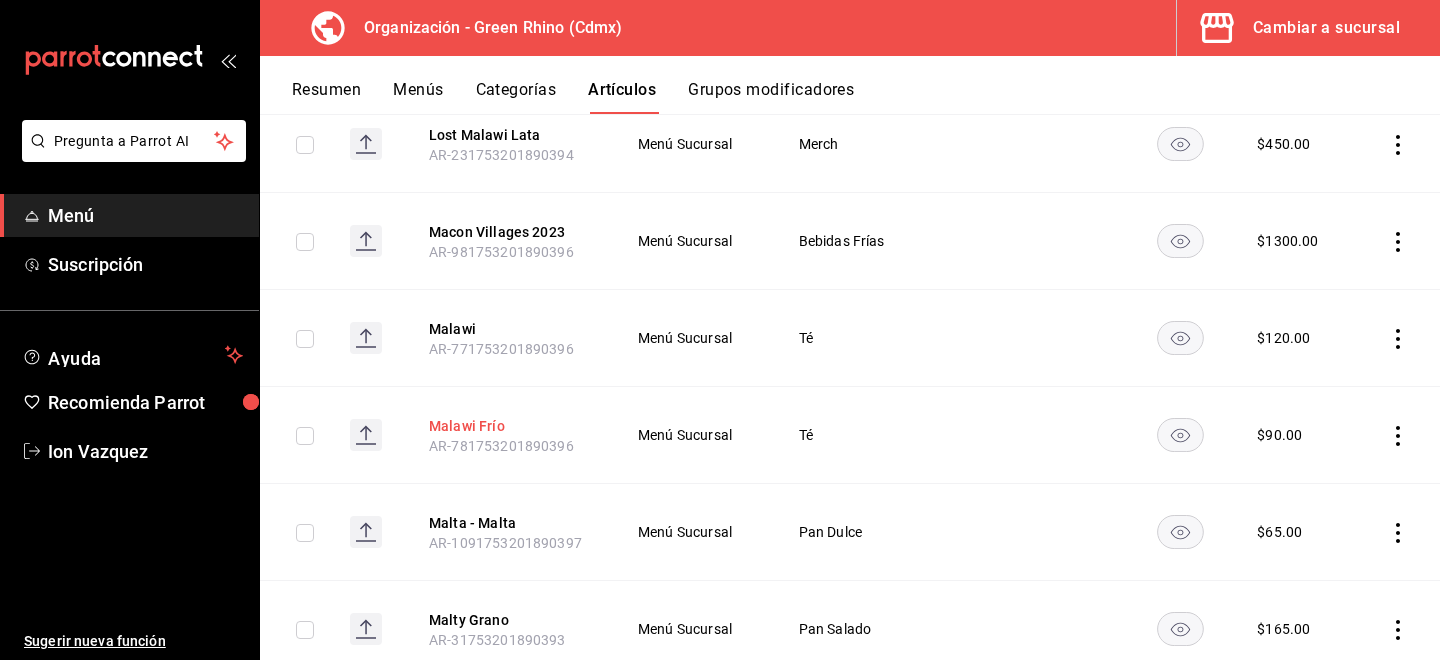 click on "Malawi Frío" at bounding box center (509, 426) 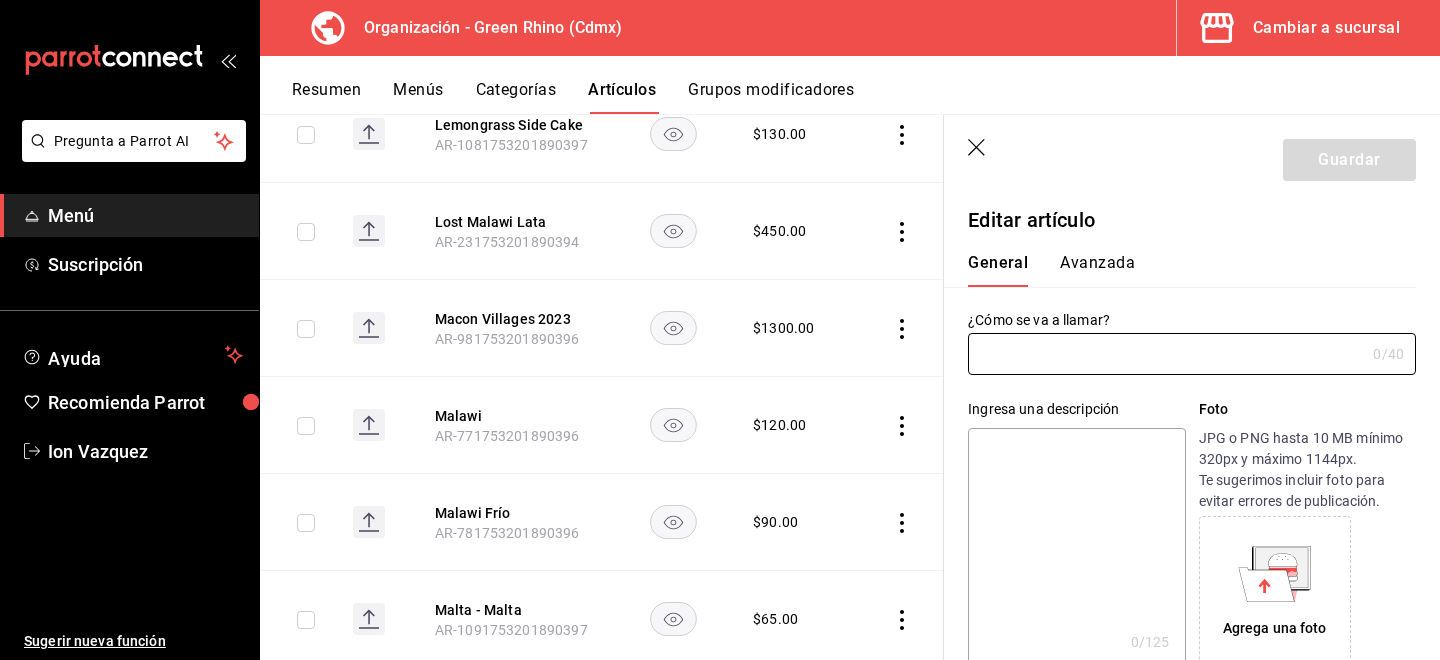 type on "Malawi Frío" 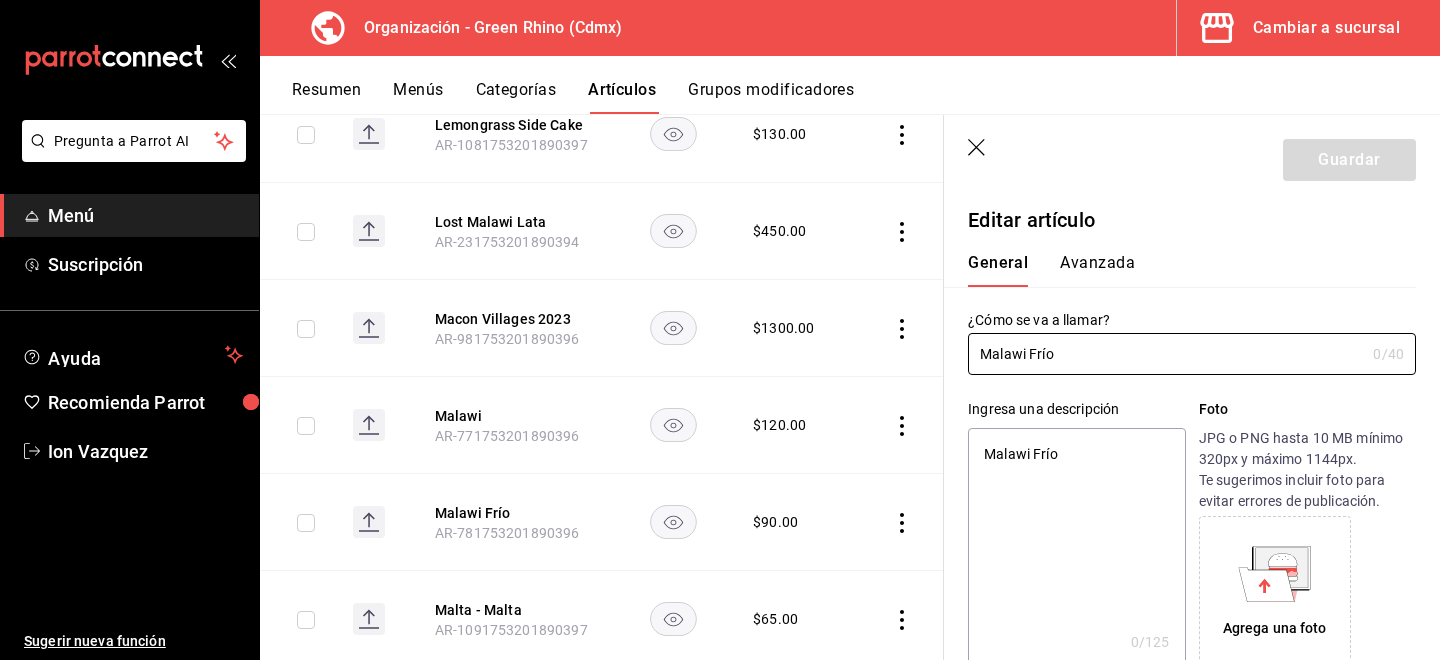 type on "x" 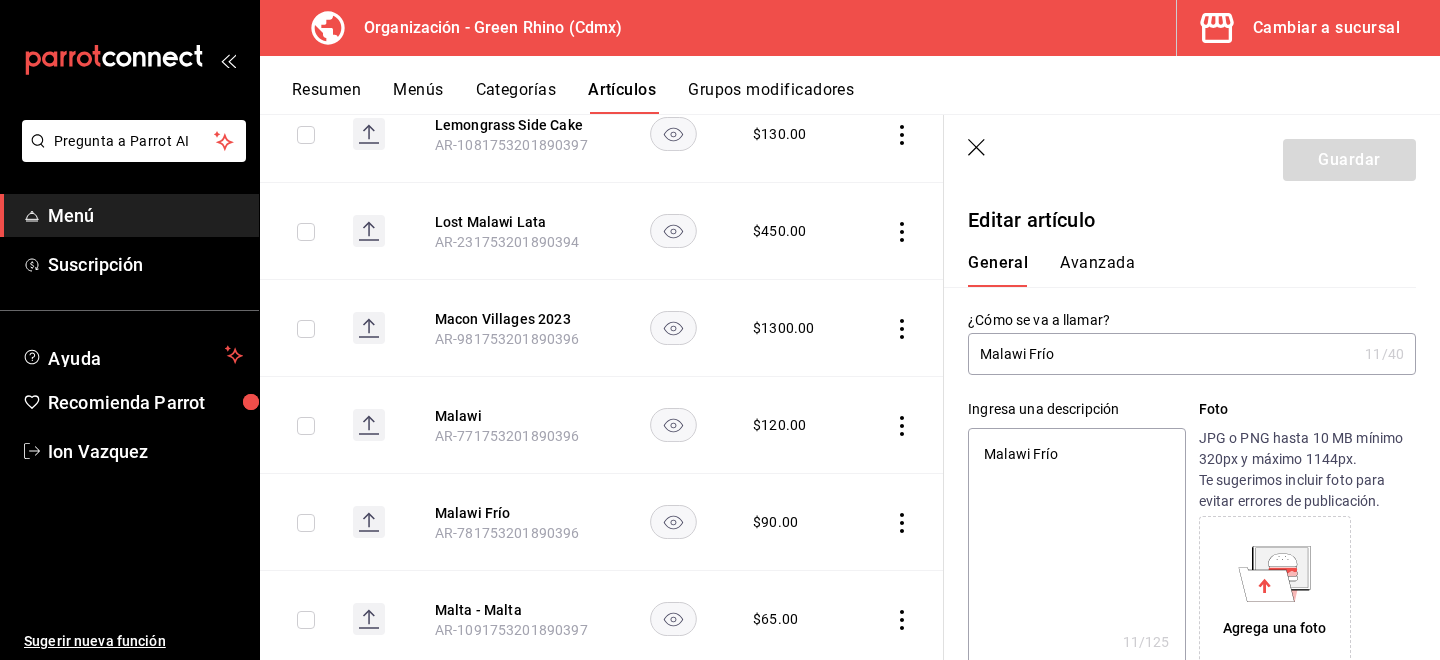 click on "General Avanzada" at bounding box center (1180, 261) 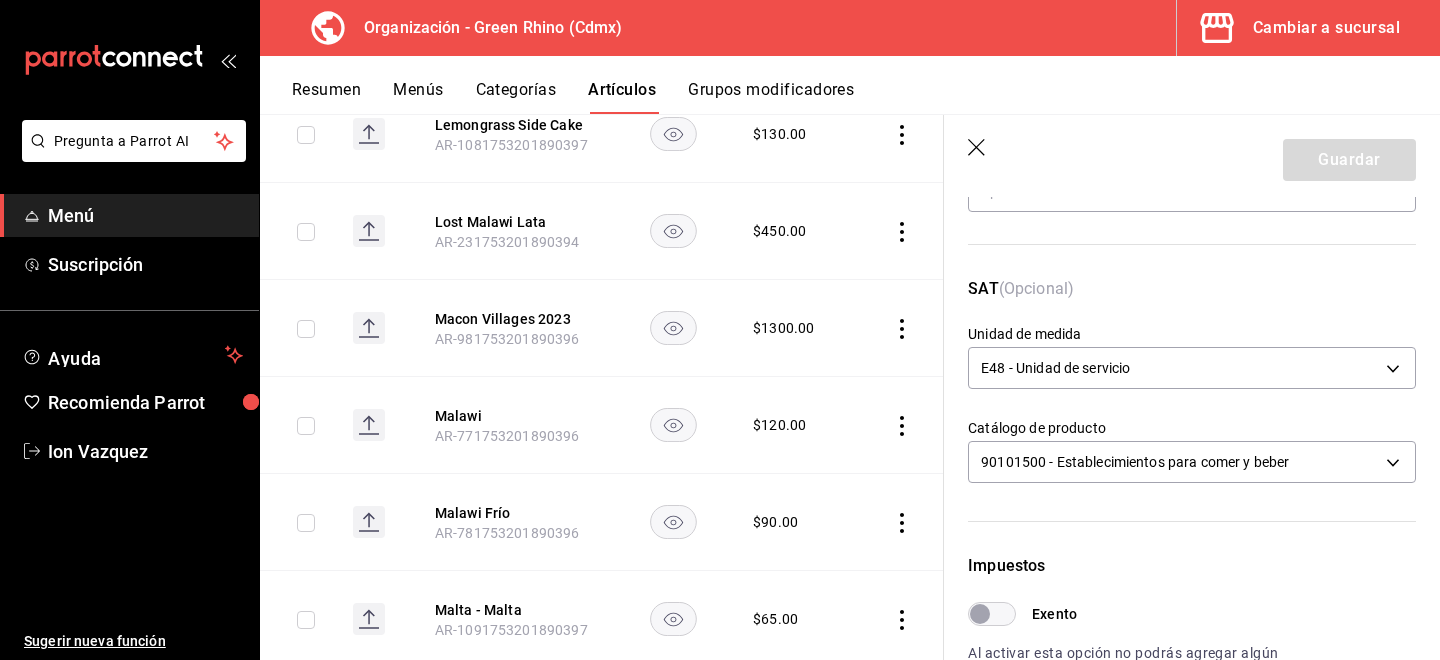 scroll, scrollTop: 248, scrollLeft: 0, axis: vertical 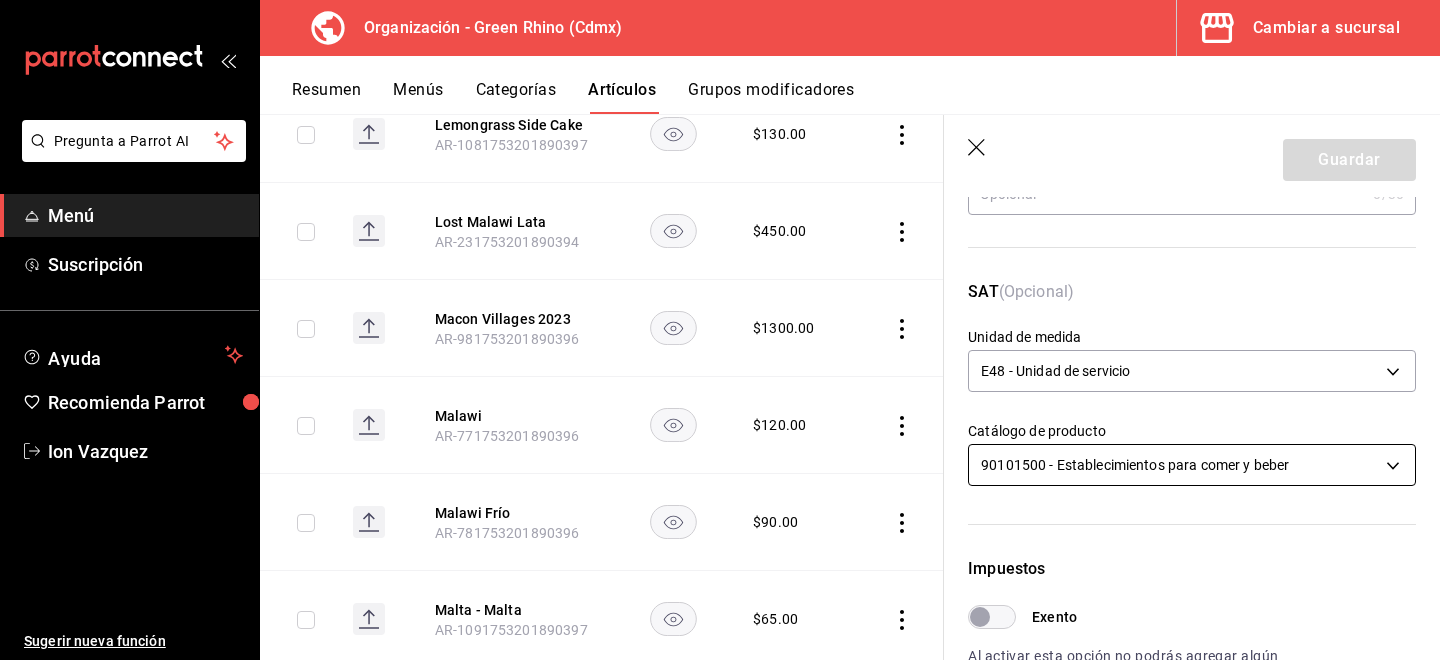 click on "Pregunta a Parrot AI Menú   Suscripción   Ayuda Recomienda Parrot   [PERSON]   Sugerir nueva función   Organización - Green Rhino ([CITY]) Cambiar a sucursal Resumen Menús Categorías Artículos Grupos modificadores Artículos organización Edita el  precio e imagen  de tus artículos.  Asigna una categoría, agrega grupos modificadores  como “sin cebolla” o “extra queso”. ​ ​ Marcas Todas las marcas, Sin marca [UUID] Categorías Todas las categorías, Sin categoría [UUID],[UUID],[UUID],[UUID],[UUID],[UUID],[UUID],[UUID] Tipo de venta Todos los artículos ALL Ordenar Artículo Disponible Precio Agua Mineral Grande AR-921753201890396 $ 60.00 Agua Mineral Pequeña AR-931753201890396 $ 45.00 Americano AR-471753201890395 $ 50.00" at bounding box center [720, 330] 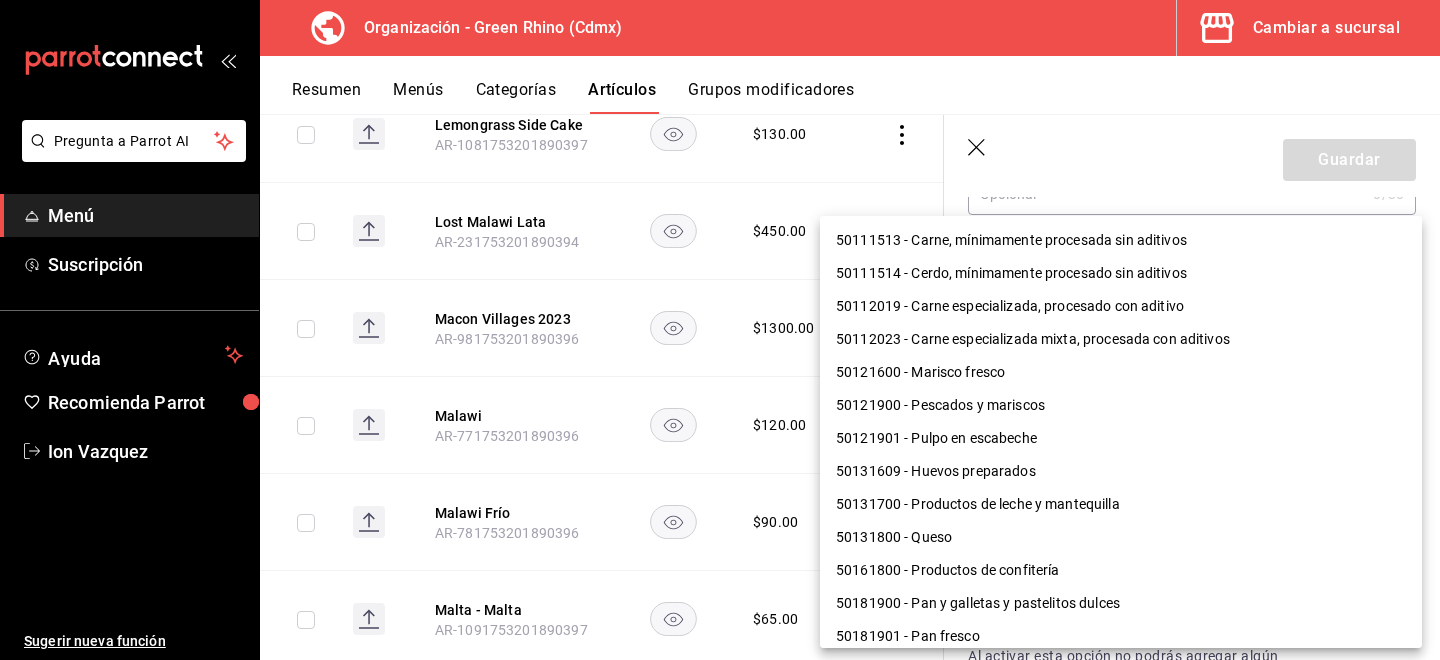 scroll, scrollTop: 1300, scrollLeft: 0, axis: vertical 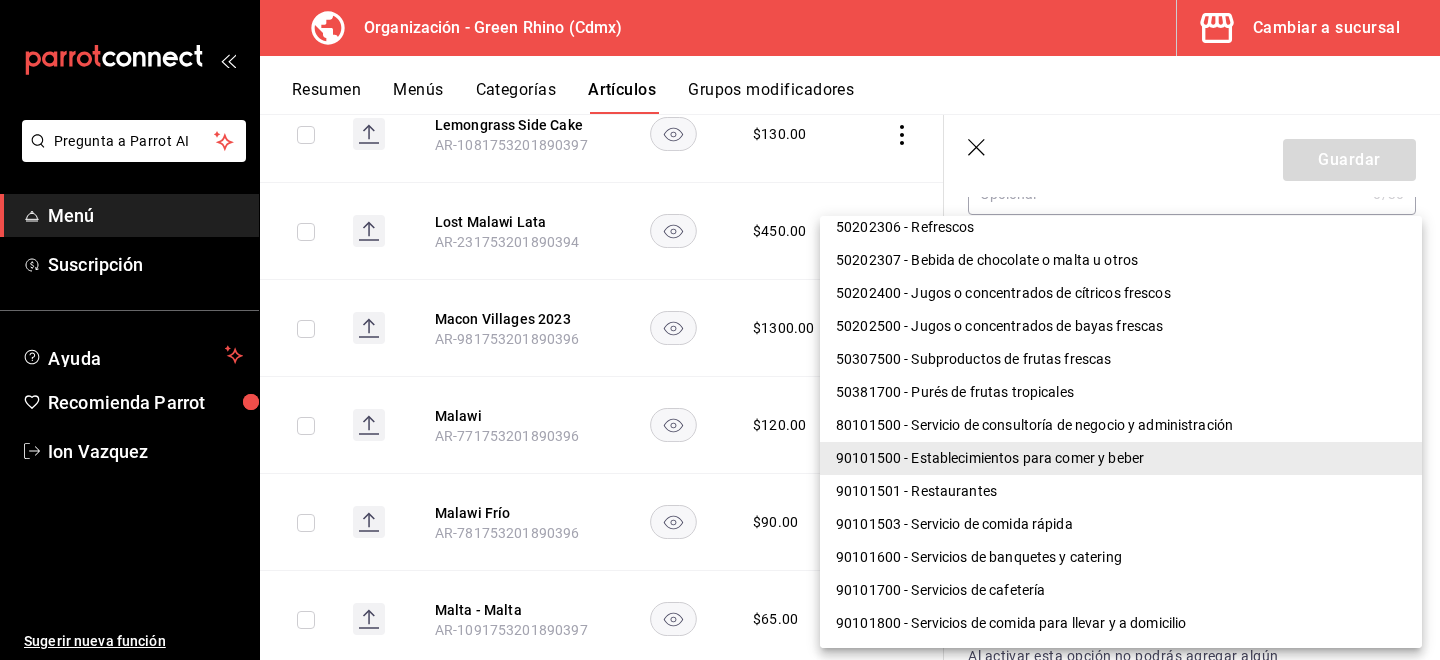 click on "90101501 - Restaurantes" at bounding box center [1121, 491] 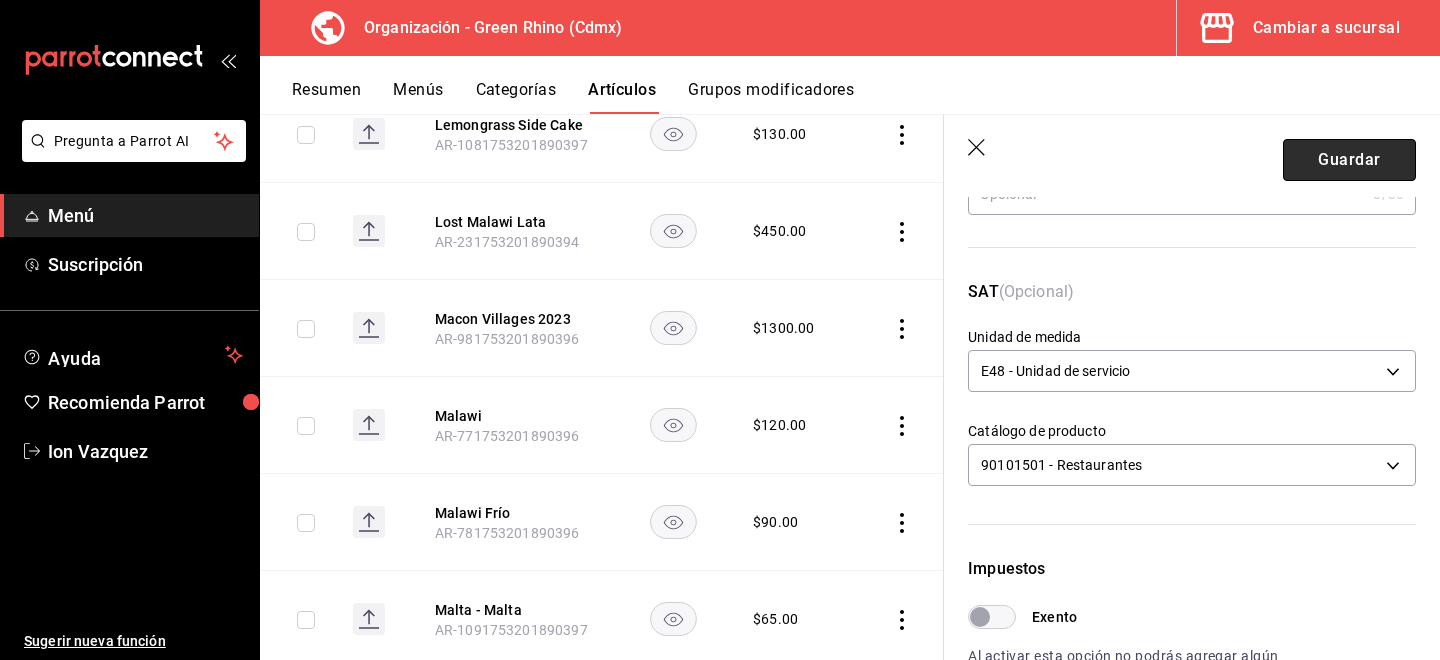 click on "Guardar" at bounding box center [1349, 160] 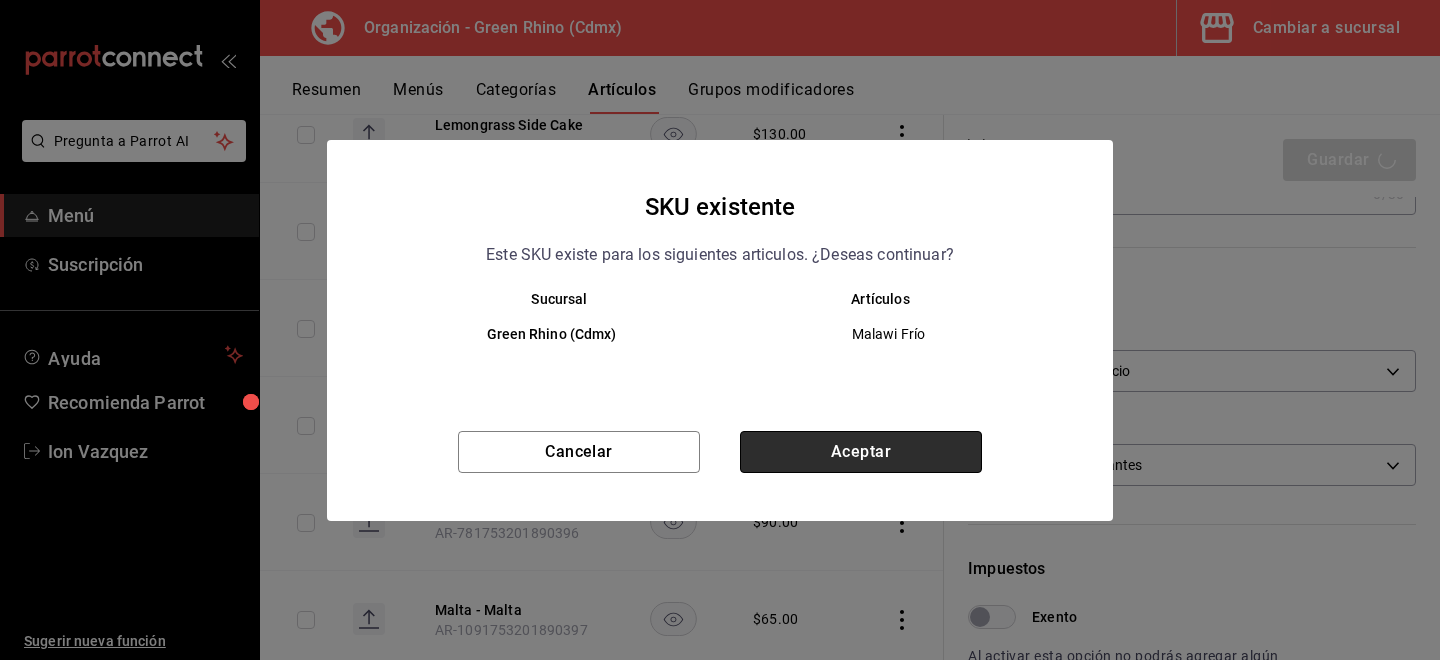 click on "Aceptar" at bounding box center [861, 452] 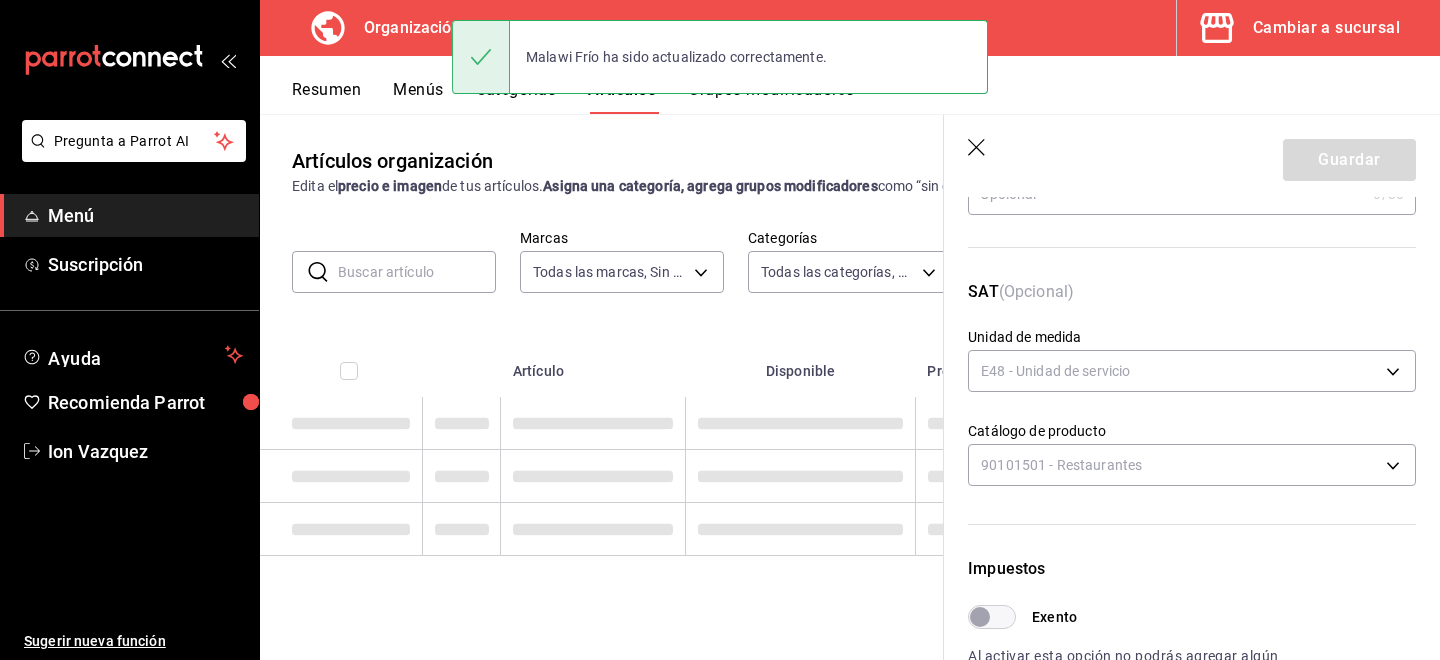 scroll, scrollTop: 0, scrollLeft: 0, axis: both 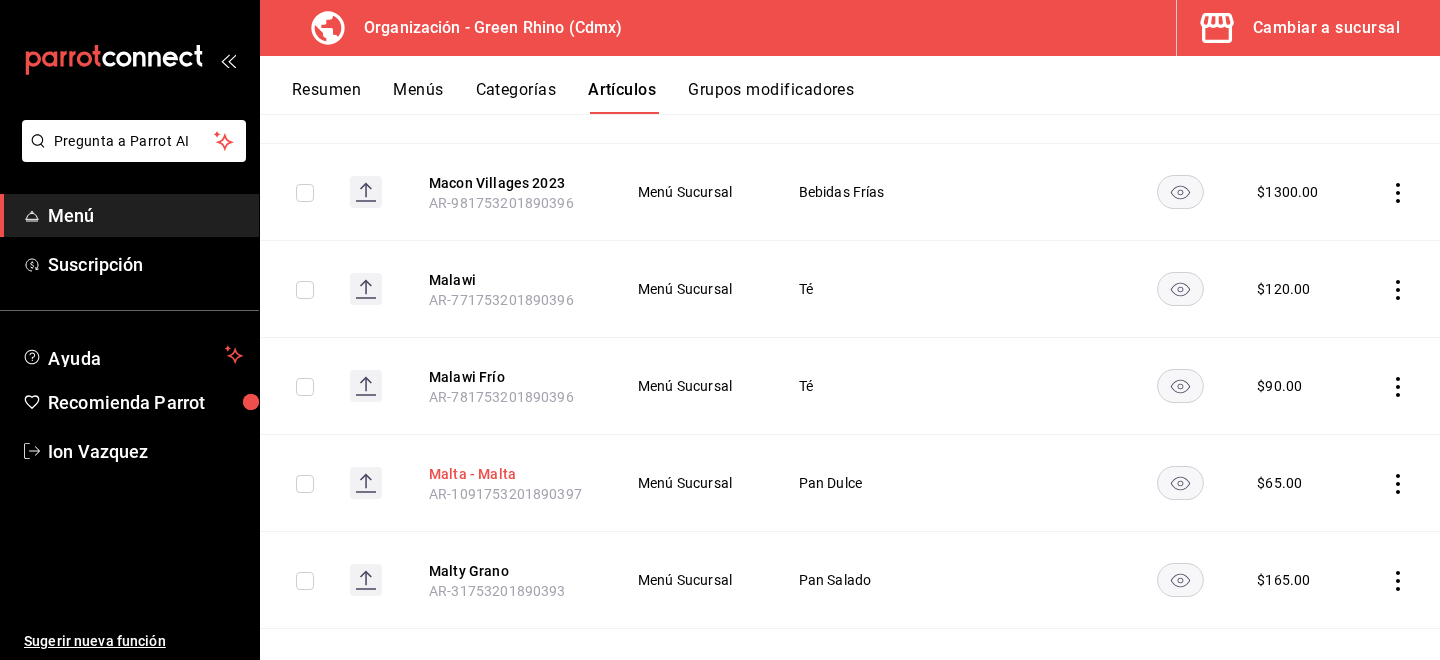 click on "Malta - Malta" at bounding box center (509, 474) 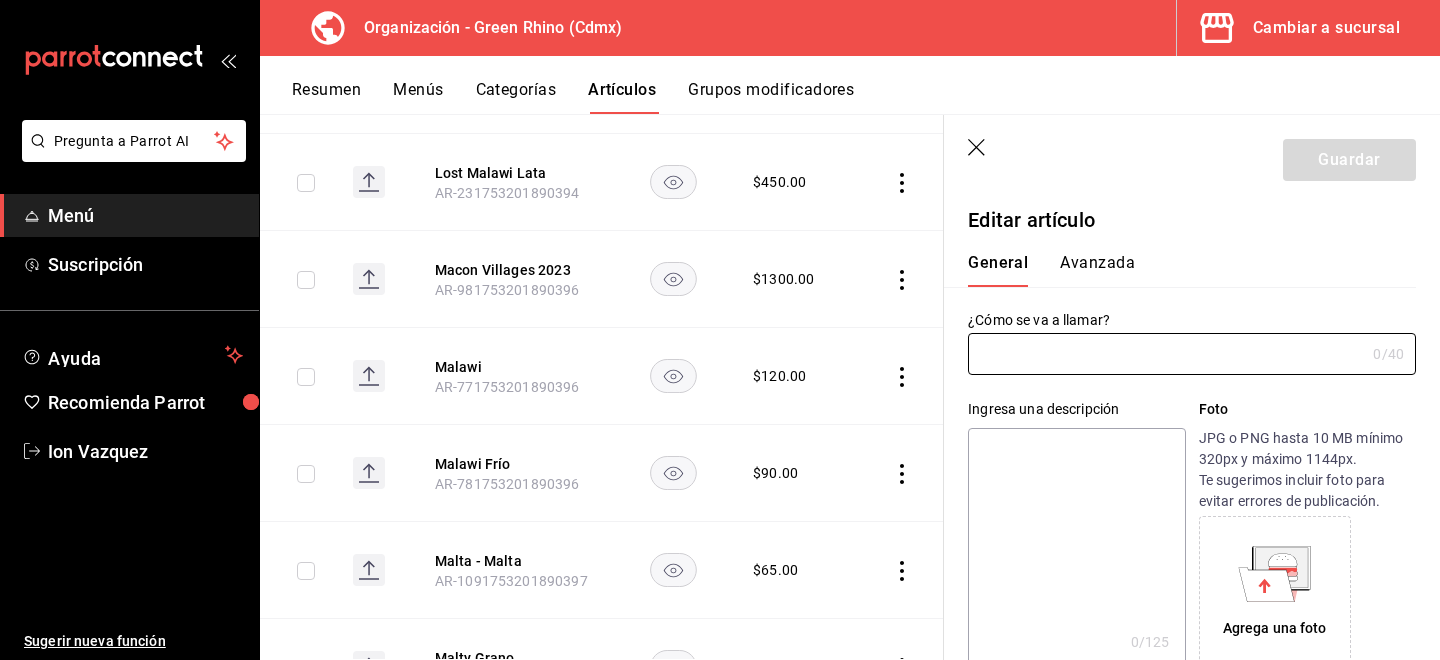 type on "Malta - Malta" 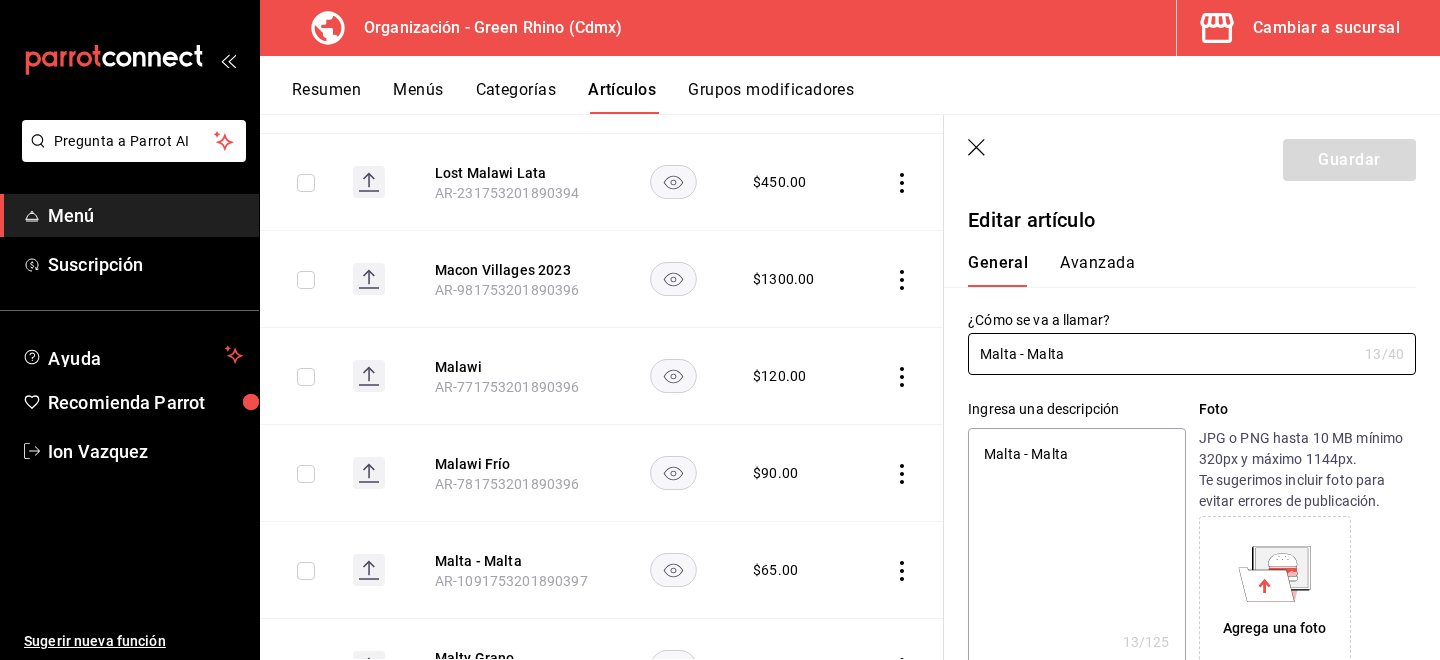 type on "x" 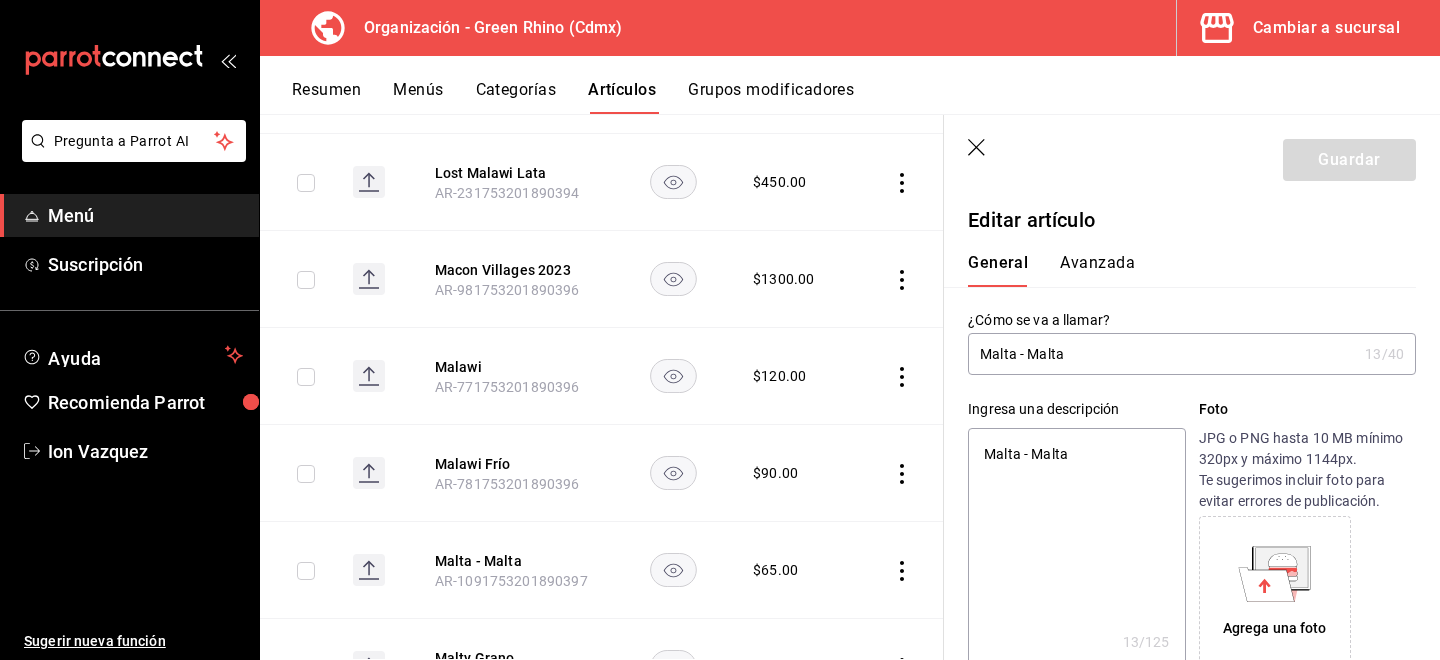 click on "Avanzada" at bounding box center (1097, 270) 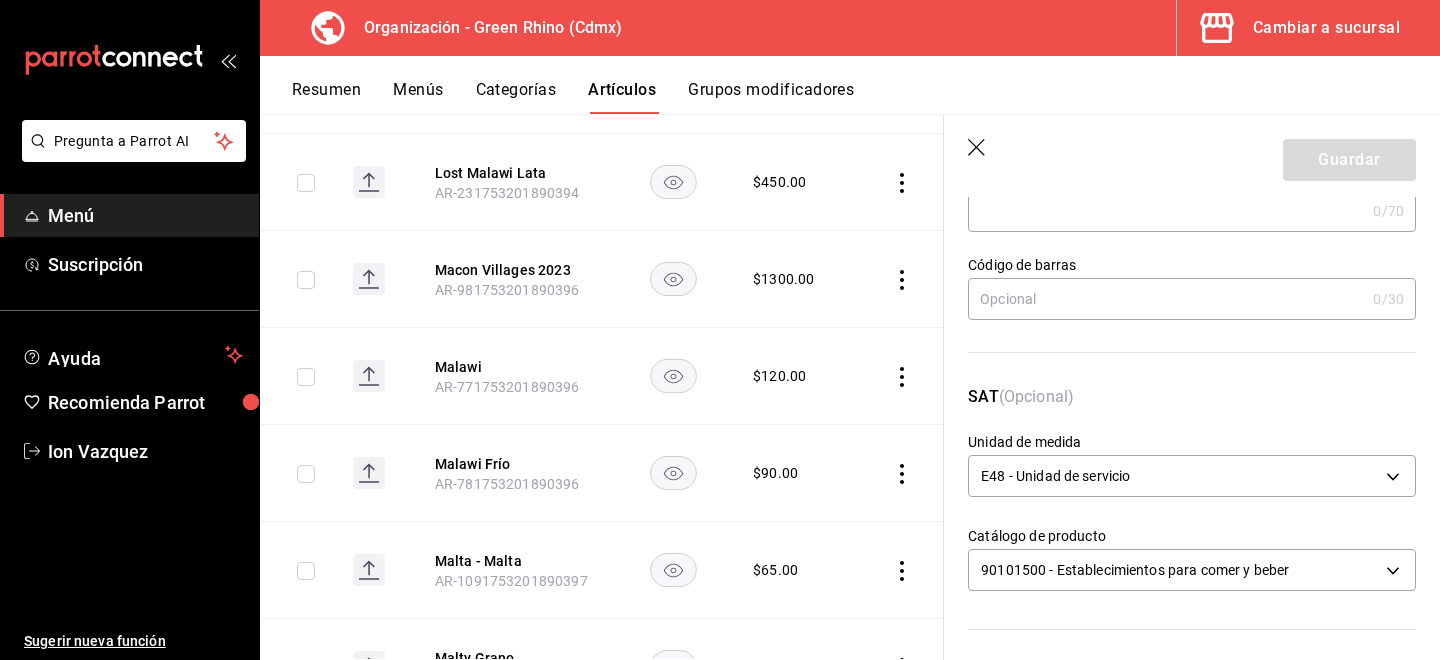 scroll, scrollTop: 252, scrollLeft: 0, axis: vertical 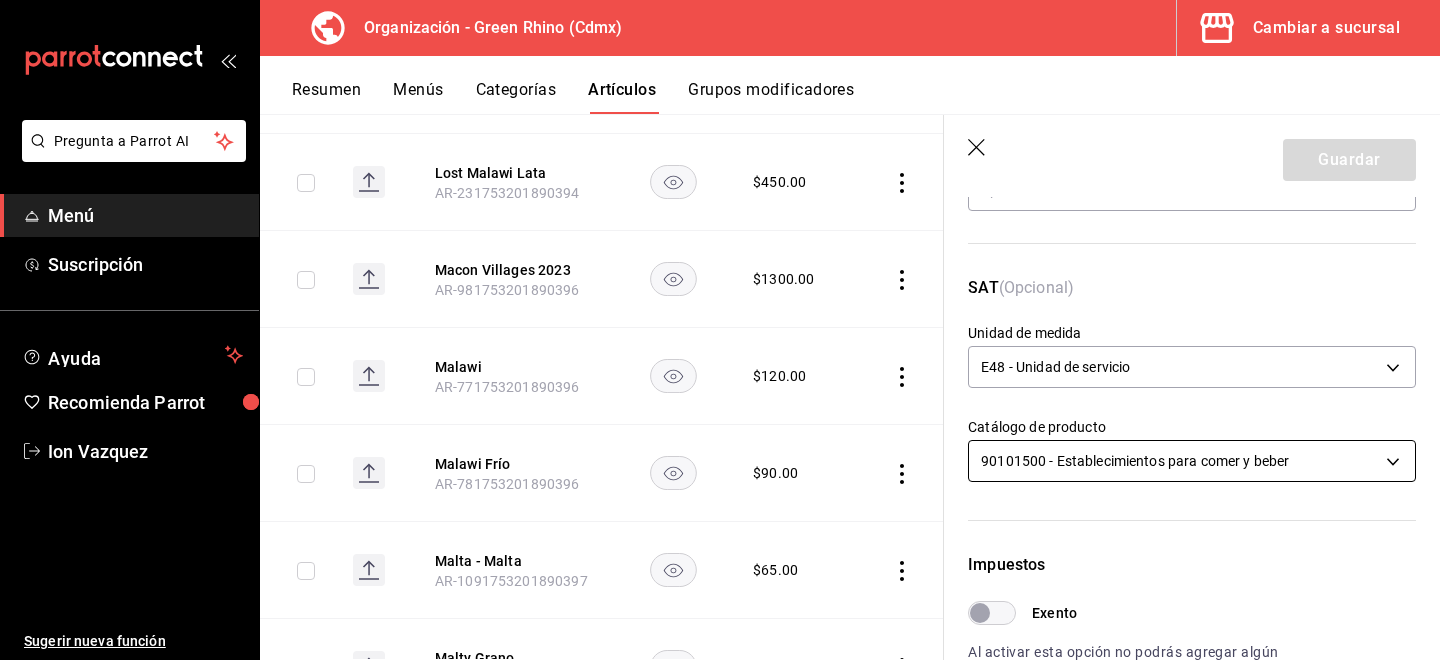 click on "Pregunta a Parrot AI Menú   Suscripción   Ayuda Recomienda Parrot   [PERSON]   Sugerir nueva función   Organización - Green Rhino ([CITY]) Cambiar a sucursal Resumen Menús Categorías Artículos Grupos modificadores Artículos organización Edita el  precio e imagen  de tus artículos.  Asigna una categoría, agrega grupos modificadores  como “sin cebolla” o “extra queso”. ​ ​ Marcas Todas las marcas, Sin marca [UUID] Categorías Todas las categorías, Sin categoría [UUID],[UUID],[UUID],[UUID],[UUID],[UUID],[UUID],[UUID] Tipo de venta Todos los artículos ALL Ordenar Artículo Disponible Precio Agua Mineral Grande AR-921753201890396 $ 60.00 Agua Mineral Pequeña AR-931753201890396 $ 45.00 Americano AR-471753201890395 $ 50.00" at bounding box center (720, 330) 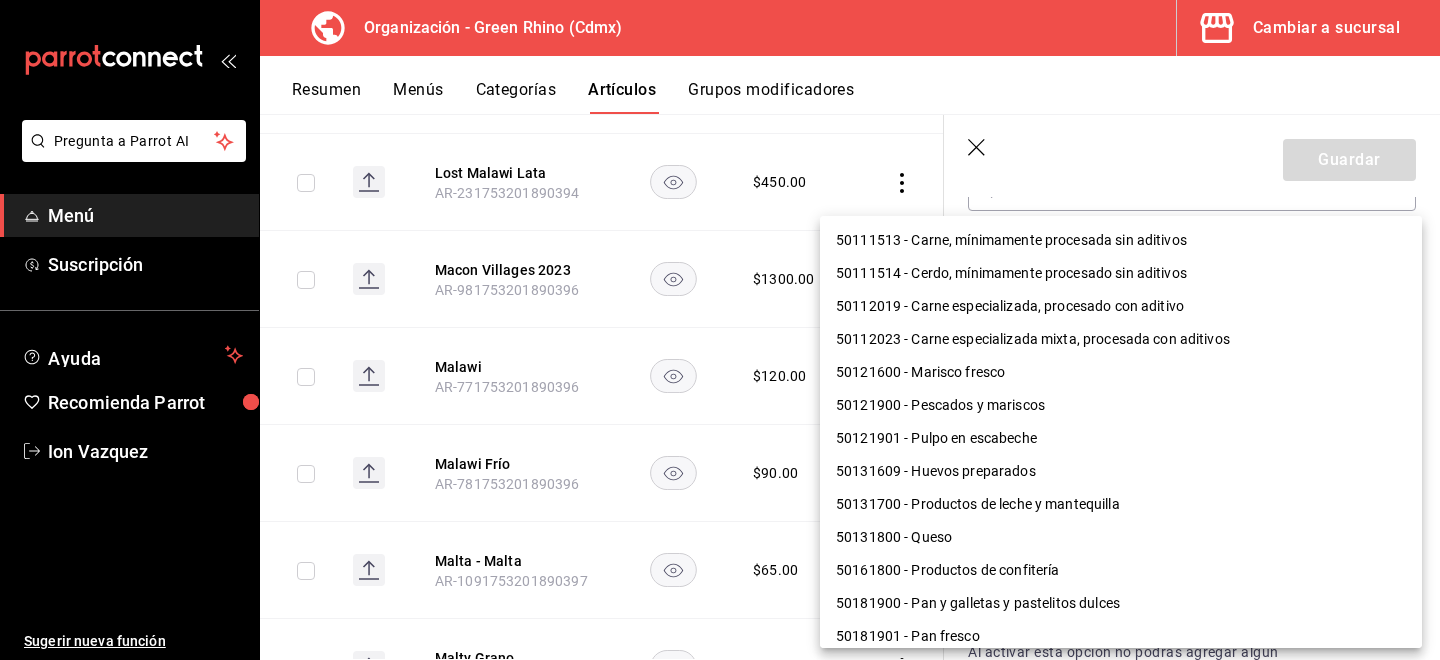 scroll, scrollTop: 1300, scrollLeft: 0, axis: vertical 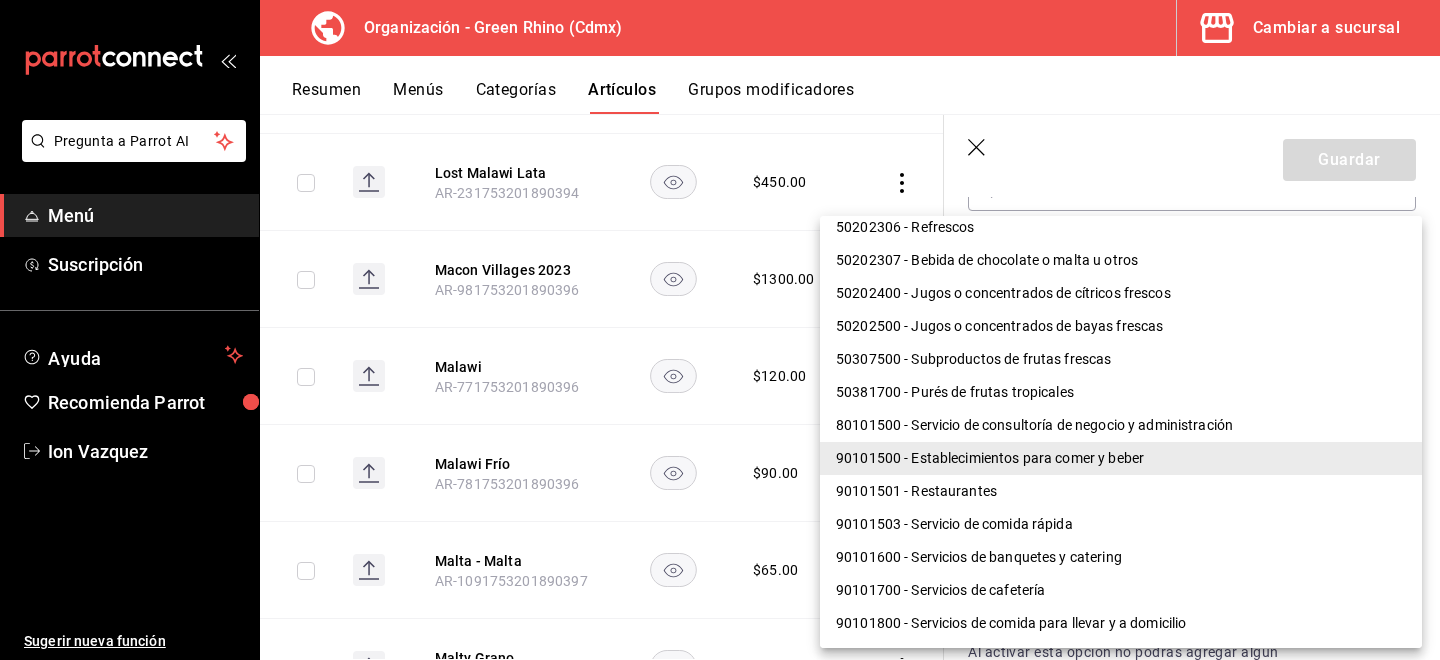 click on "90101501 - Restaurantes" at bounding box center (1121, 491) 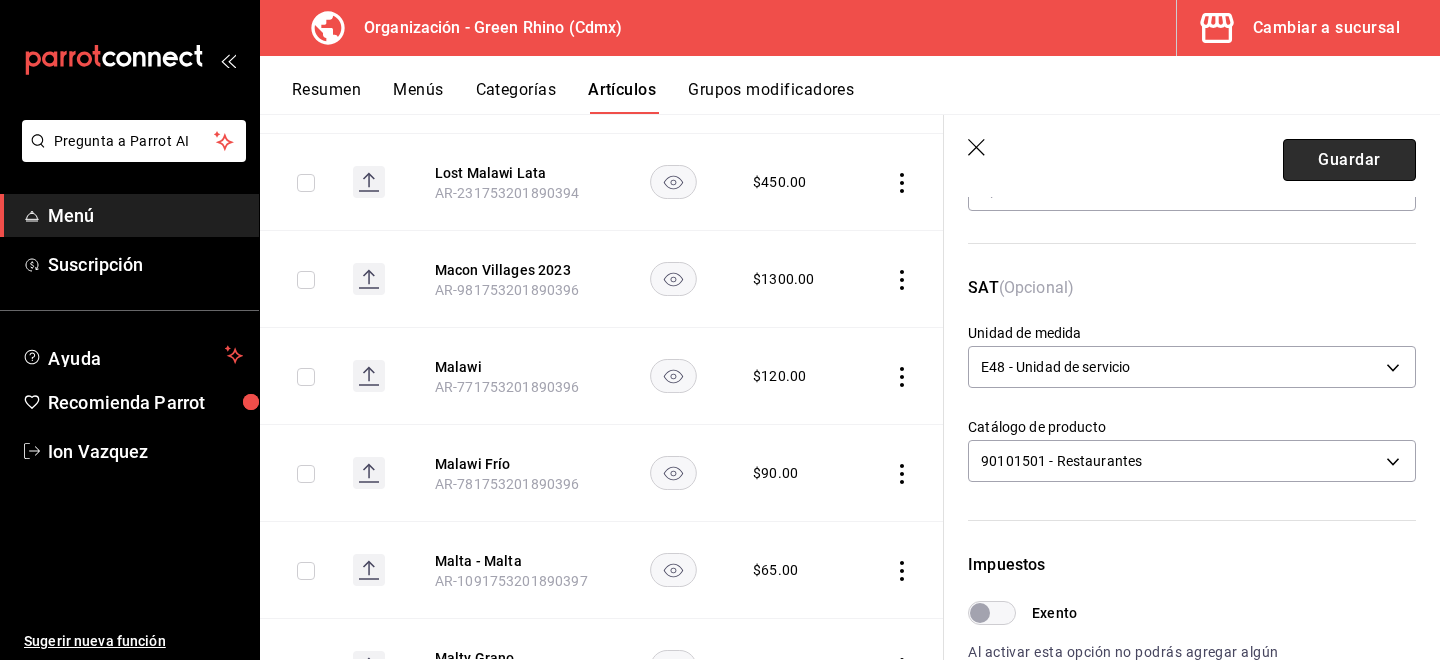 click on "Guardar" at bounding box center (1349, 160) 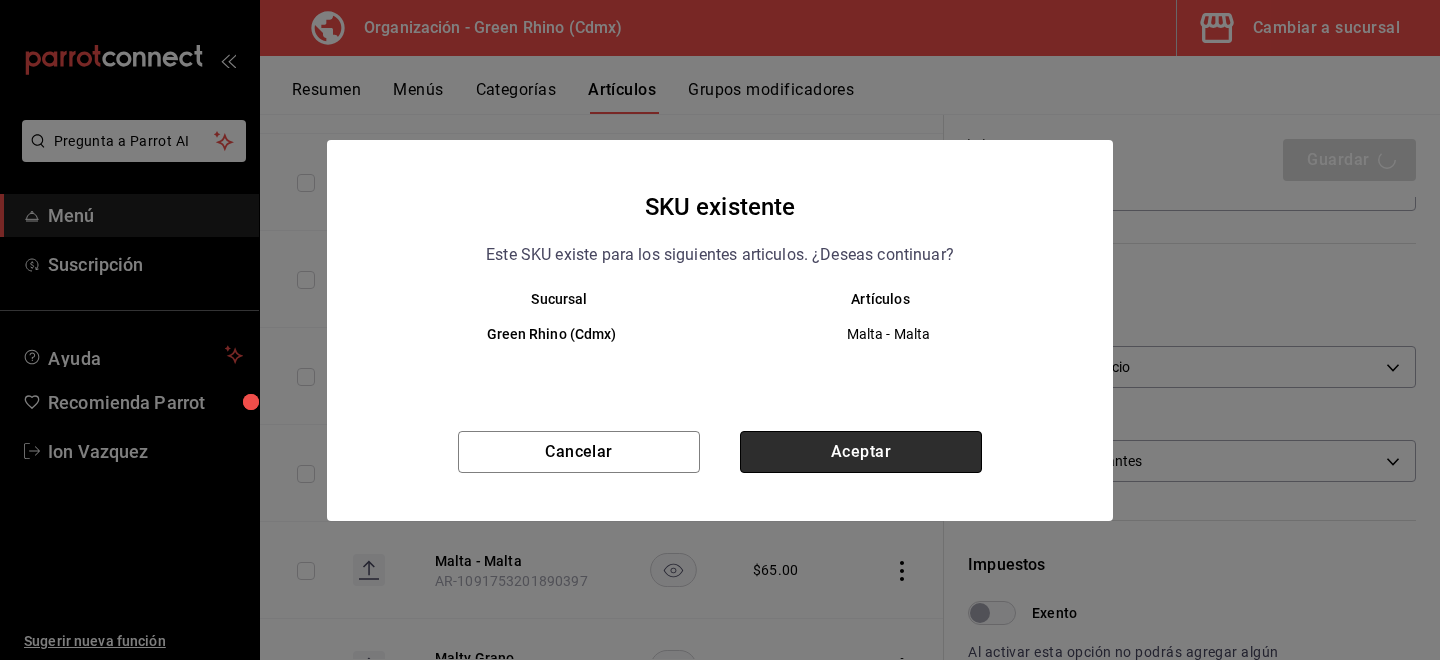 click on "Aceptar" at bounding box center (861, 452) 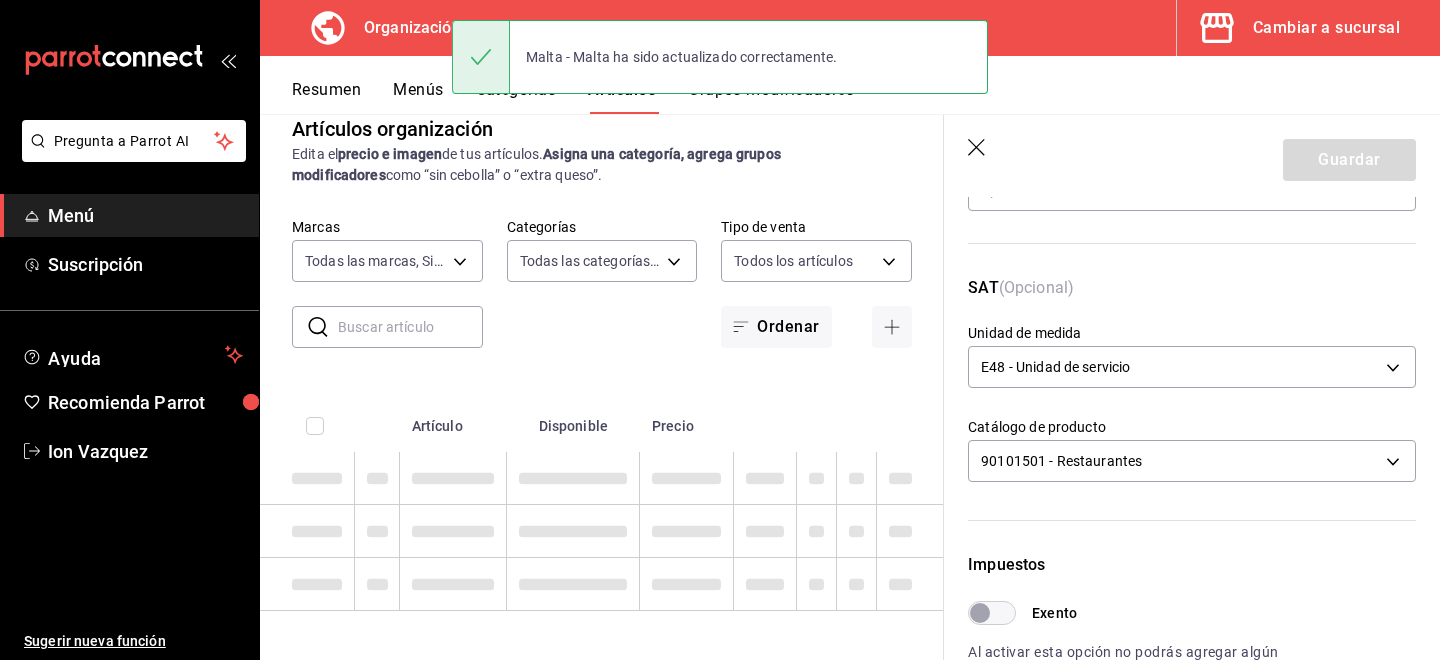 scroll, scrollTop: 0, scrollLeft: 0, axis: both 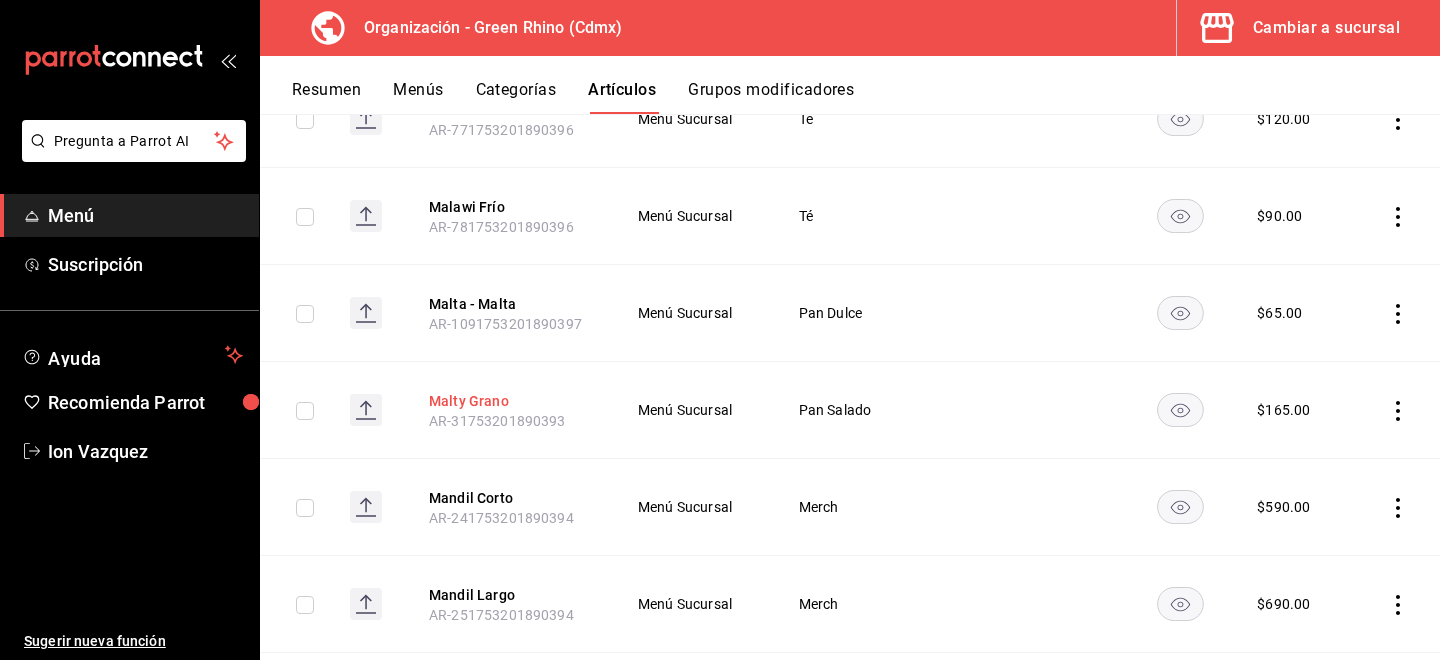 click on "Malty Grano" at bounding box center [509, 401] 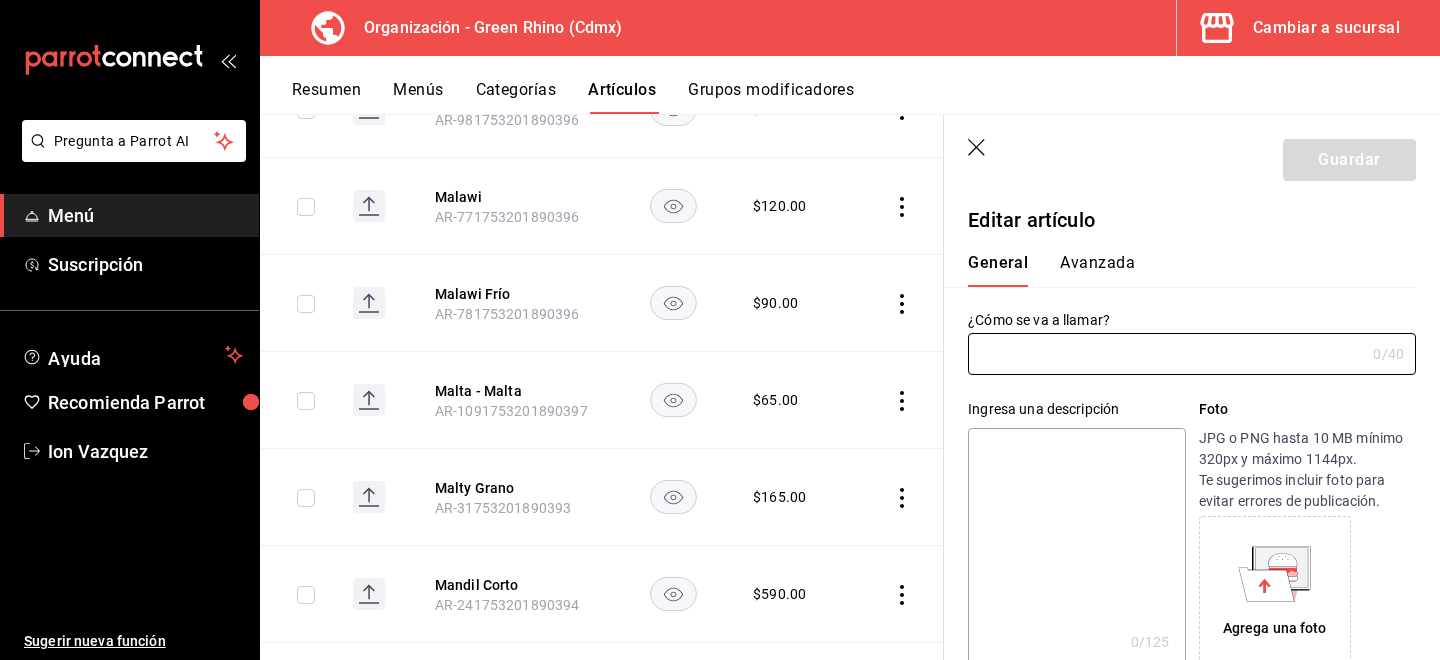 type on "Malty Grano" 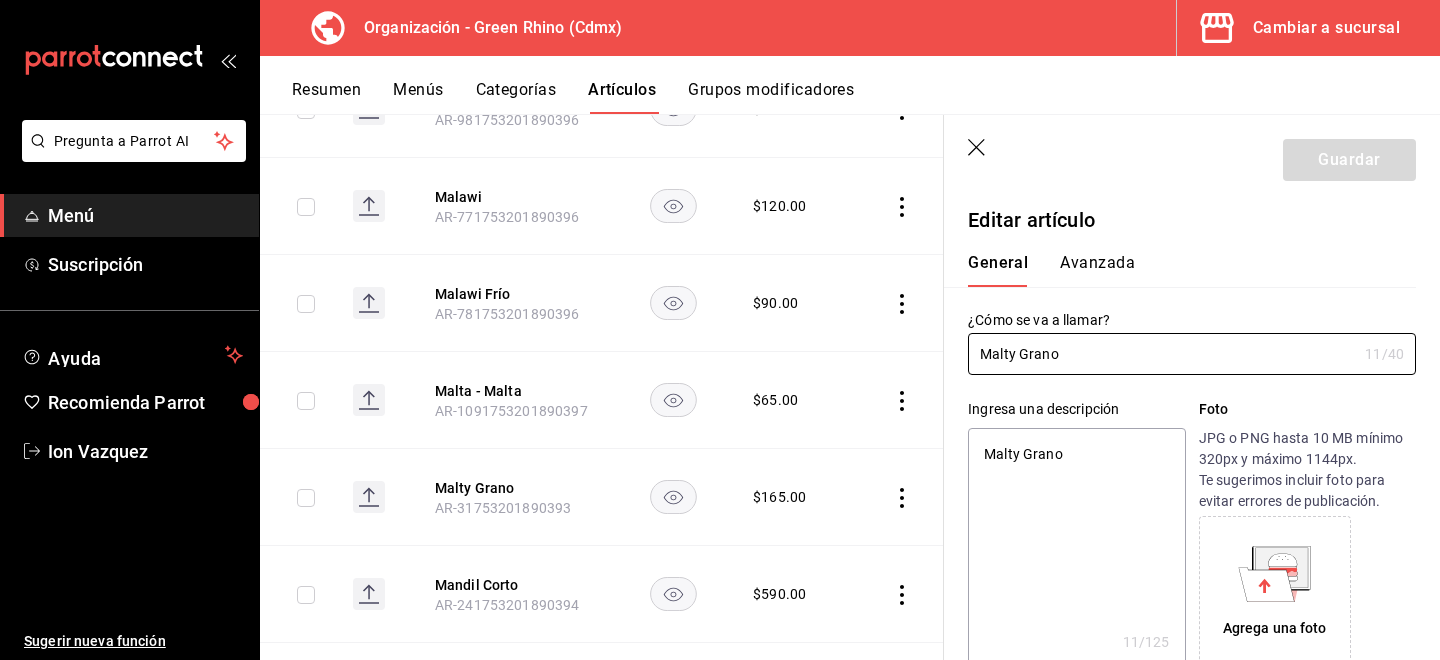 type on "x" 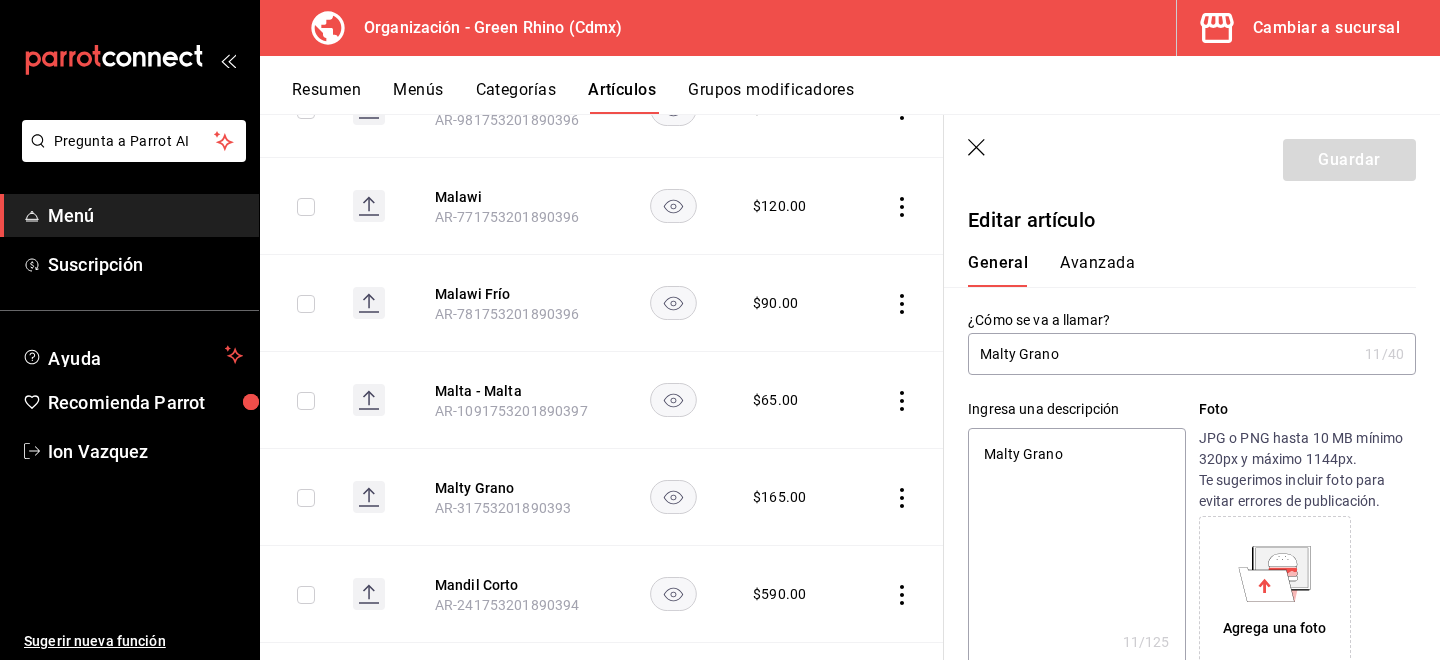 click on "Avanzada" at bounding box center [1097, 270] 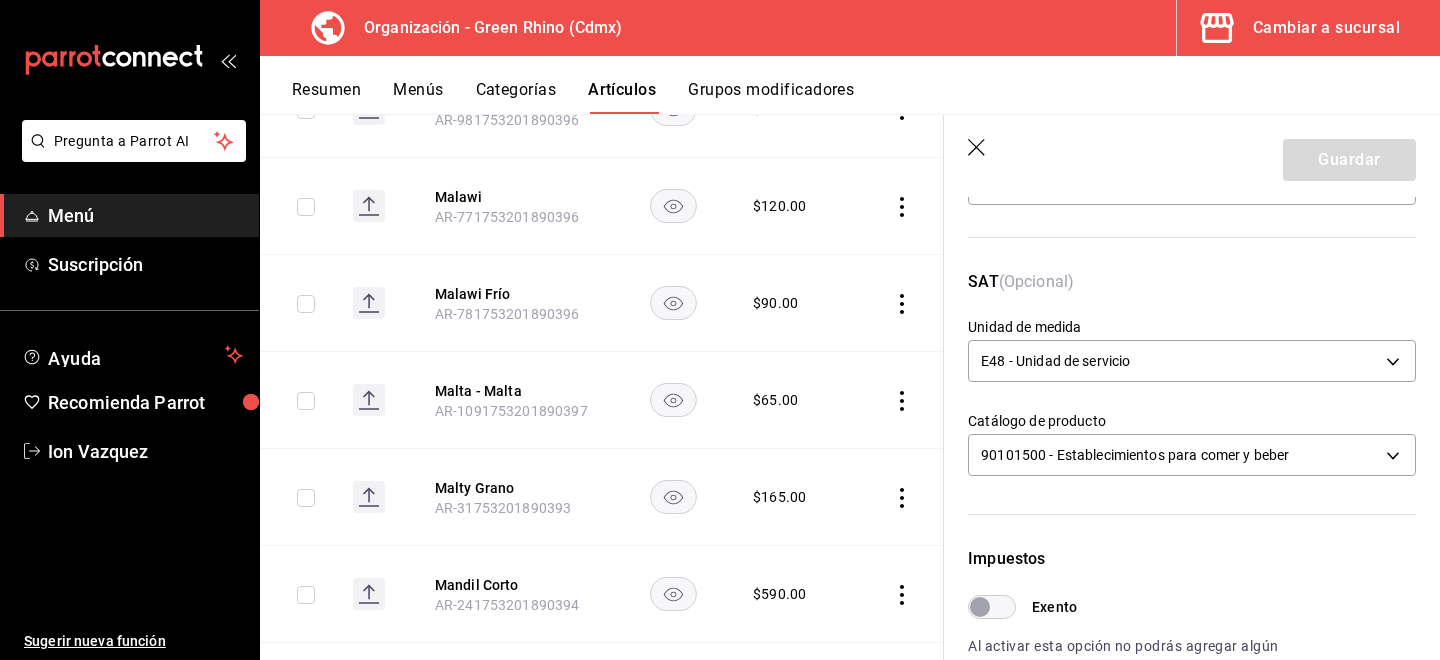 scroll, scrollTop: 259, scrollLeft: 0, axis: vertical 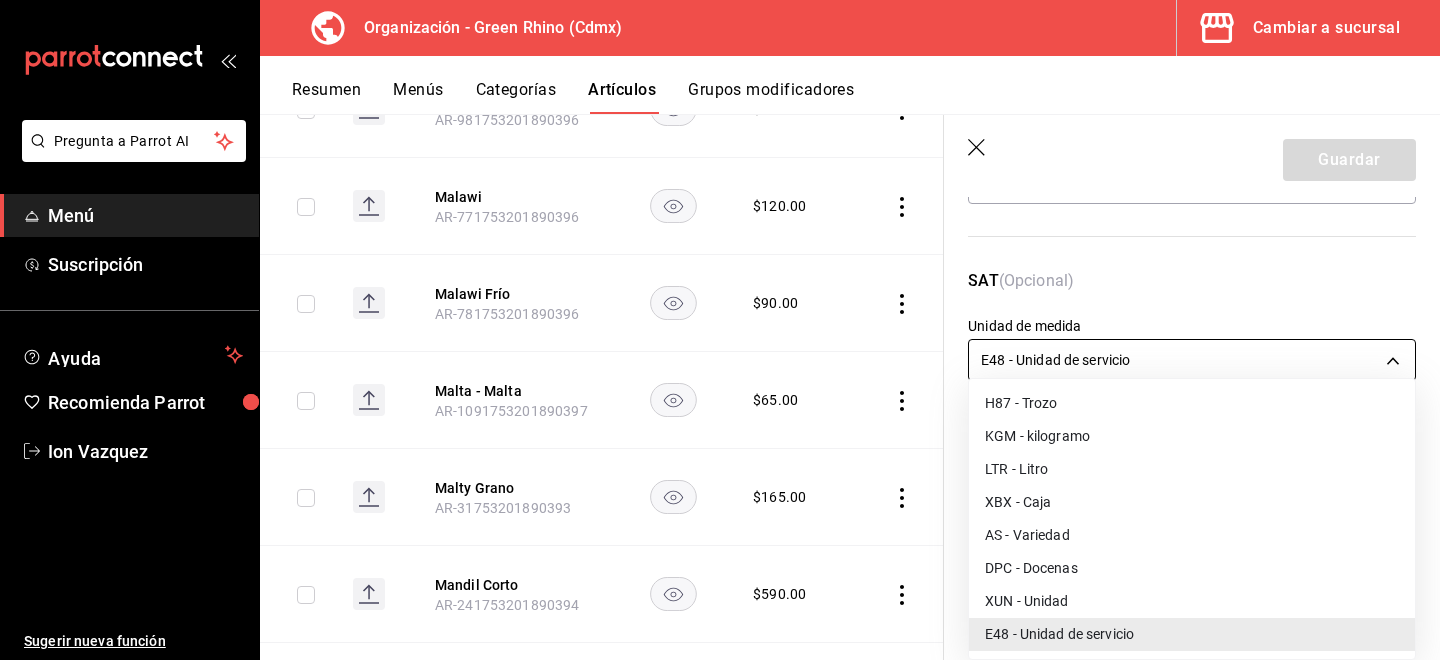 click on "Pregunta a Parrot AI Menú   Suscripción   Ayuda Recomienda Parrot   [PERSON]   Sugerir nueva función   Organización - Green Rhino ([CITY]) Cambiar a sucursal Resumen Menús Categorías Artículos Grupos modificadores Artículos organización Edita el  precio e imagen  de tus artículos.  Asigna una categoría, agrega grupos modificadores  como “sin cebolla” o “extra queso”. ​ ​ Marcas Todas las marcas, Sin marca [UUID] Categorías Todas las categorías, Sin categoría [UUID],[UUID],[UUID],[UUID],[UUID],[UUID],[UUID],[UUID] Tipo de venta Todos los artículos ALL Ordenar Artículo Disponible Precio Agua Mineral Grande AR-921753201890396 $ 60.00 Agua Mineral Pequeña AR-931753201890396 $ 45.00 Americano AR-471753201890395 $ 50.00" at bounding box center [720, 330] 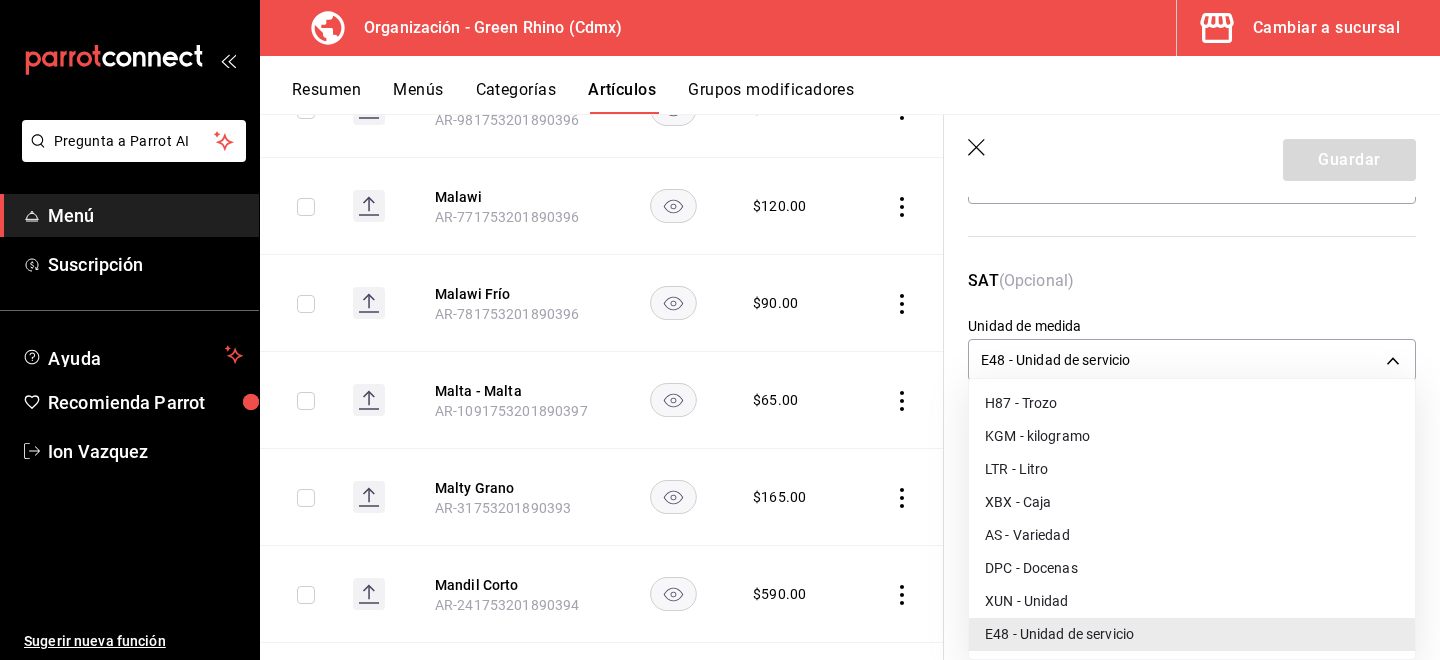 click on "XUN - Unidad" at bounding box center [1192, 601] 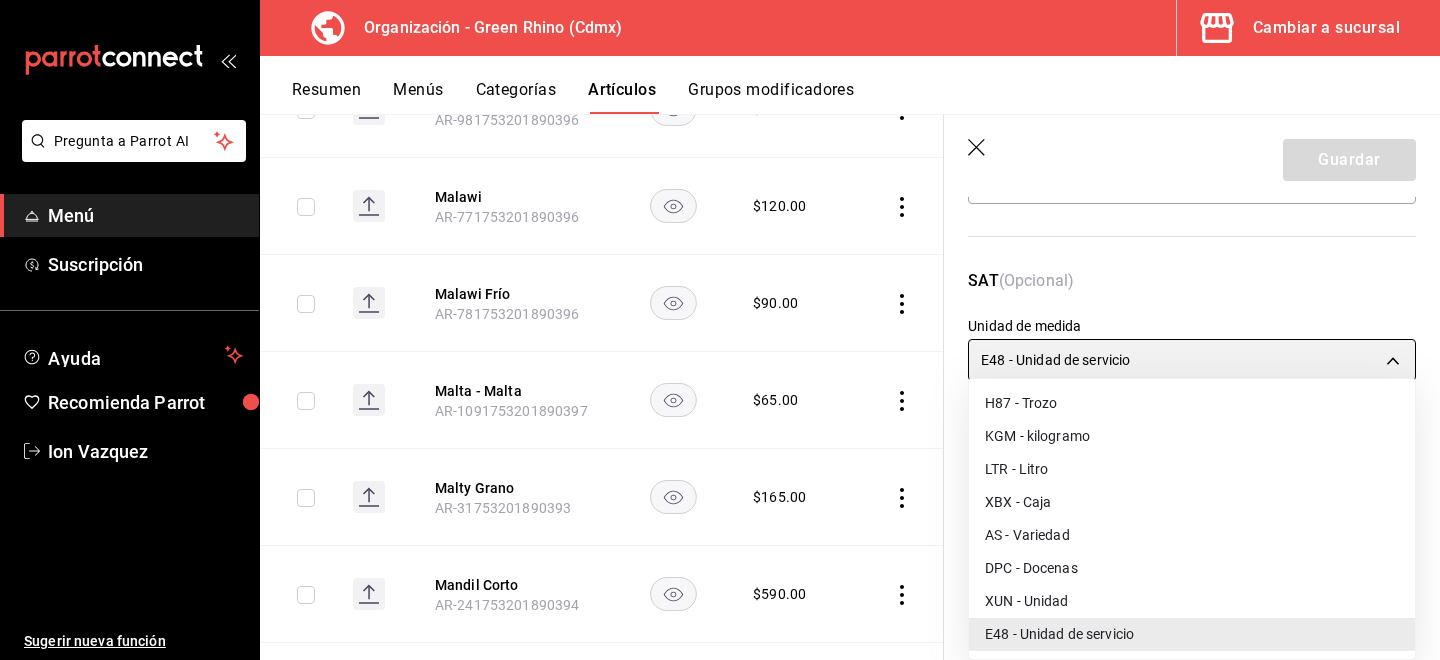 type on "XUN" 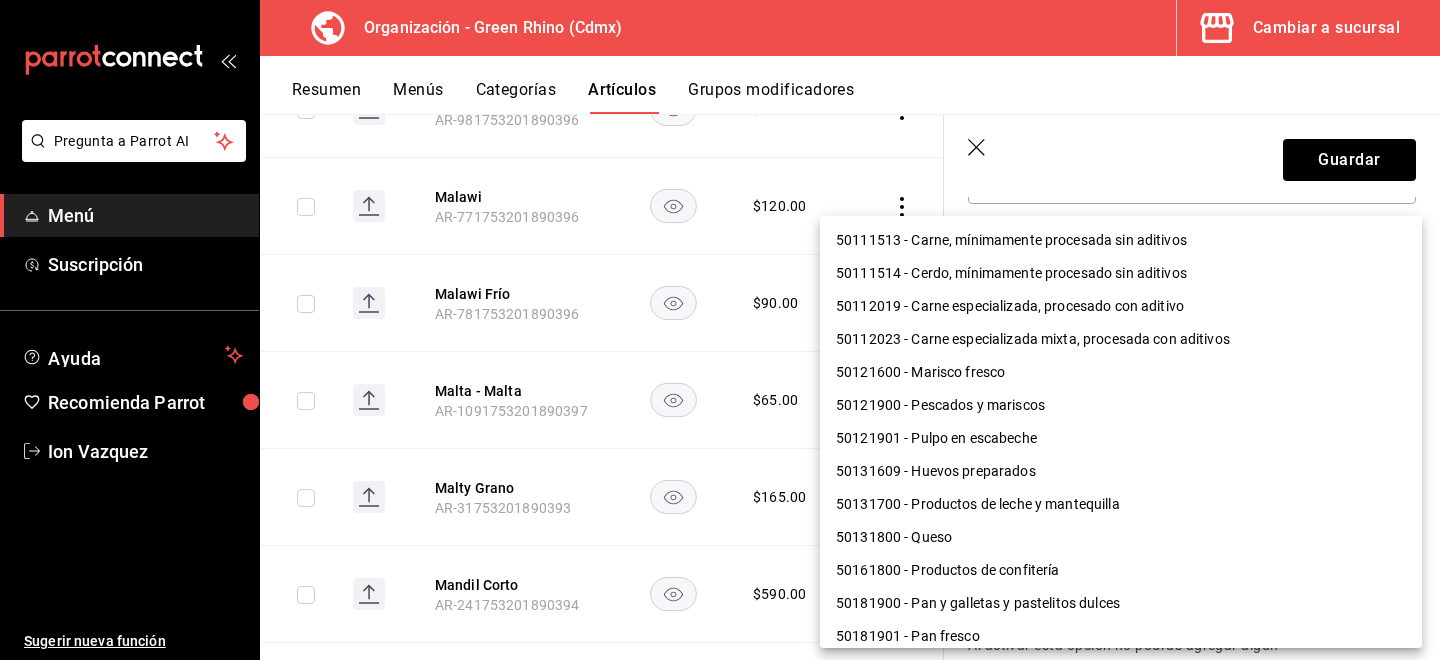 click on "Pregunta a Parrot AI Menú   Suscripción   Ayuda Recomienda Parrot   [PERSON]   Sugerir nueva función   Organización - Green Rhino ([CITY]) Cambiar a sucursal Resumen Menús Categorías Artículos Grupos modificadores Artículos organización Edita el  precio e imagen  de tus artículos.  Asigna una categoría, agrega grupos modificadores  como “sin cebolla” o “extra queso”. ​ ​ Marcas Todas las marcas, Sin marca [UUID] Categorías Todas las categorías, Sin categoría [UUID],[UUID],[UUID],[UUID],[UUID],[UUID],[UUID],[UUID] Tipo de venta Todos los artículos ALL Ordenar Artículo Disponible Precio Agua Mineral Grande AR-921753201890396 $ 60.00 Agua Mineral Pequeña AR-931753201890396 $ 45.00 Americano AR-471753201890395 $ 50.00" at bounding box center (720, 330) 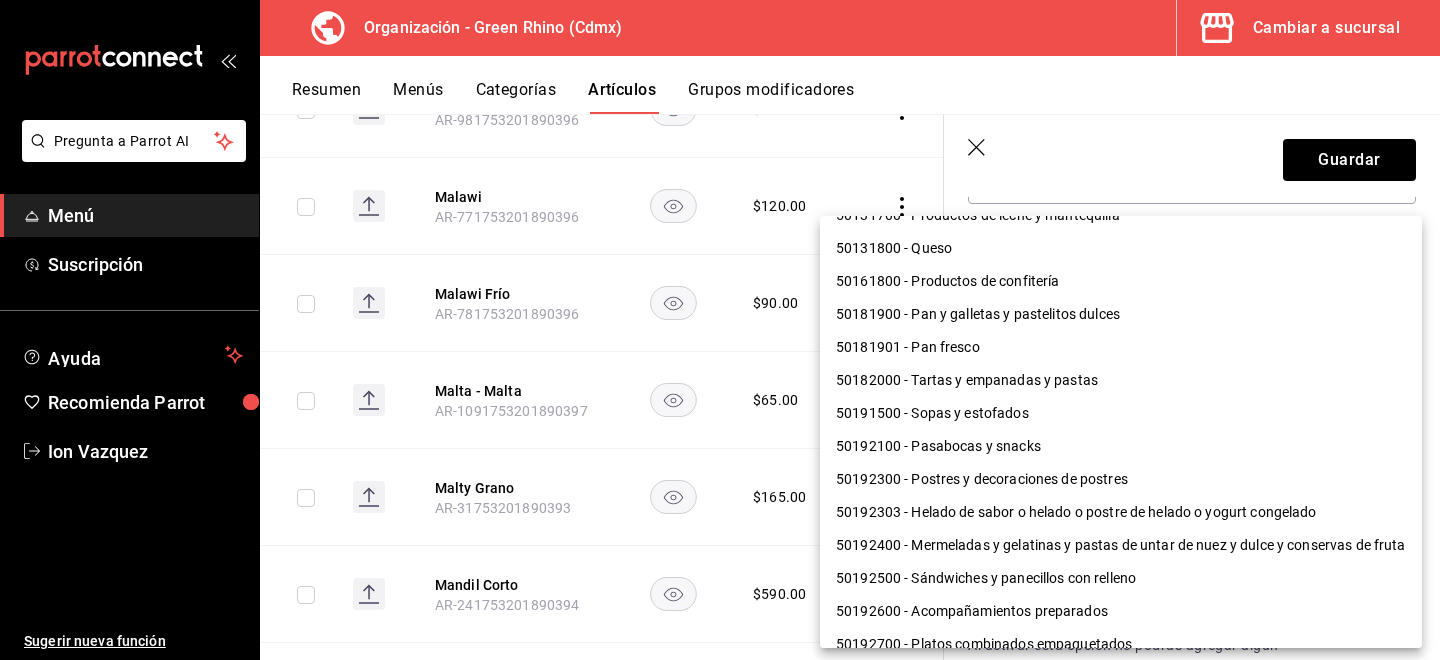 scroll, scrollTop: 164, scrollLeft: 0, axis: vertical 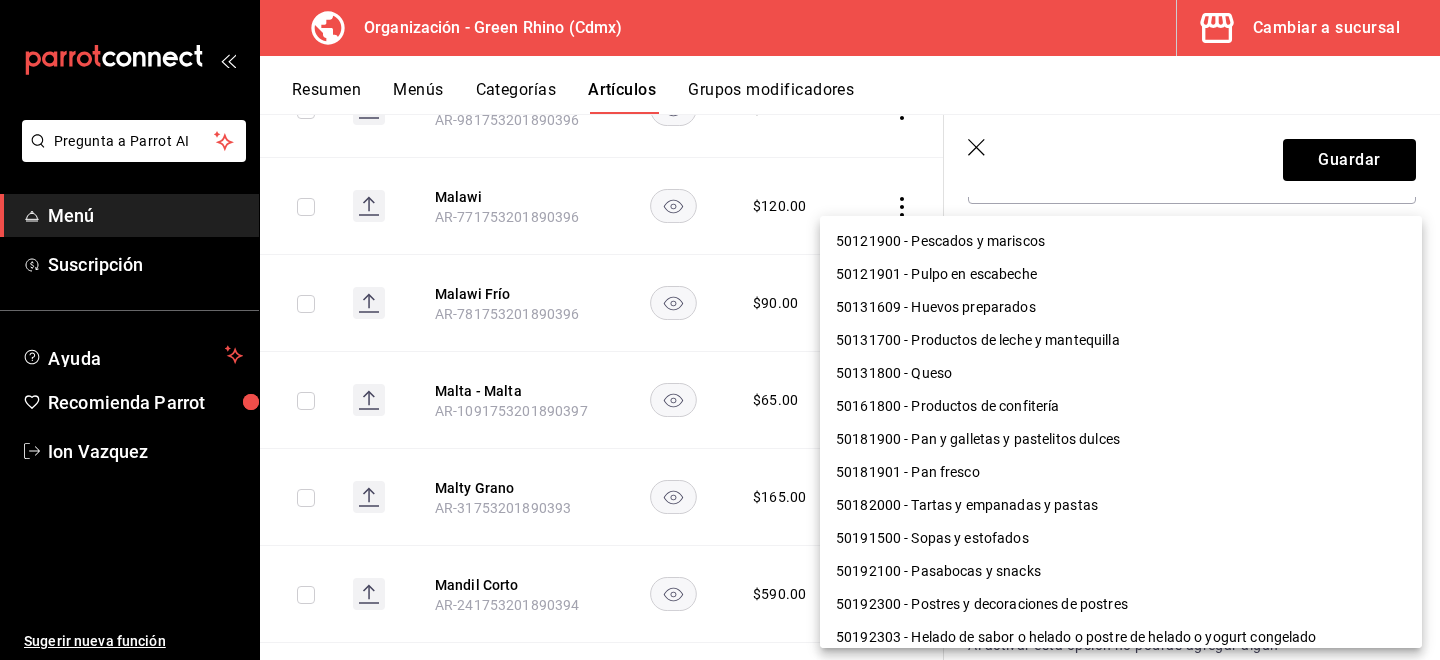 click on "50181901 - Pan fresco" at bounding box center [1121, 472] 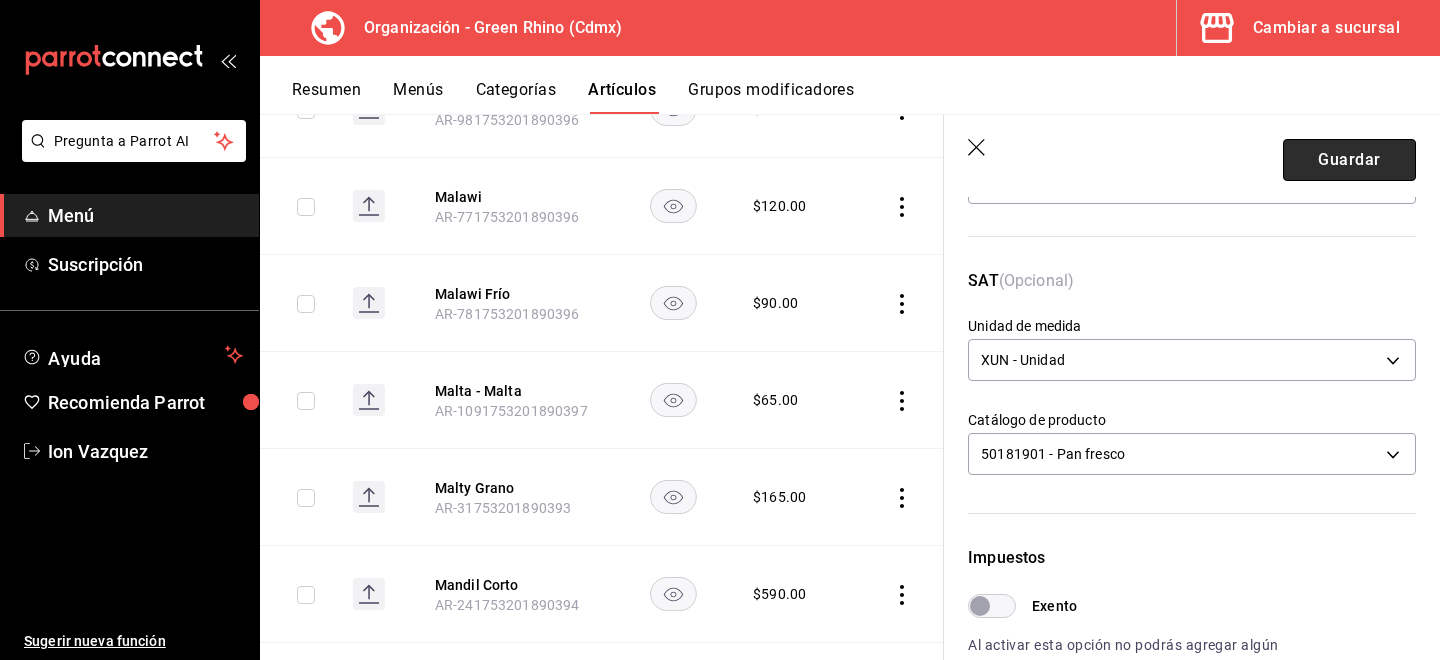 click on "Guardar" at bounding box center [1349, 160] 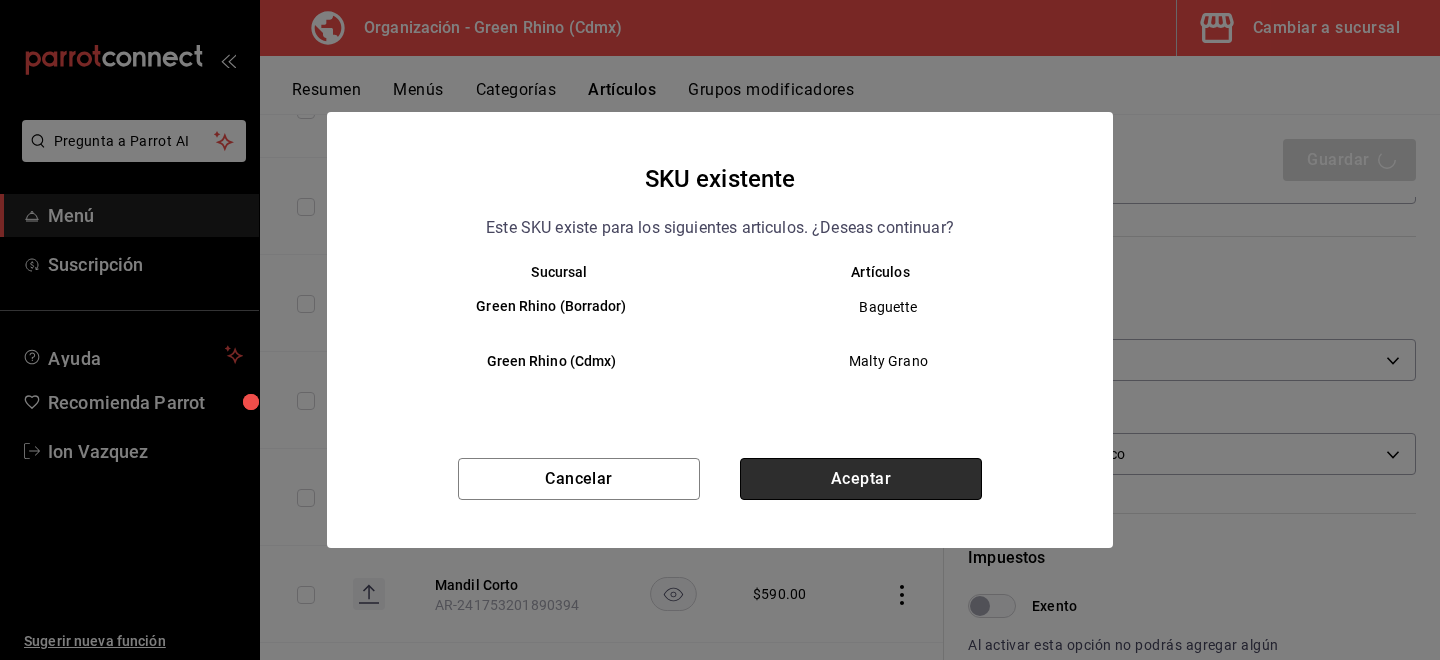 click on "Aceptar" at bounding box center (861, 479) 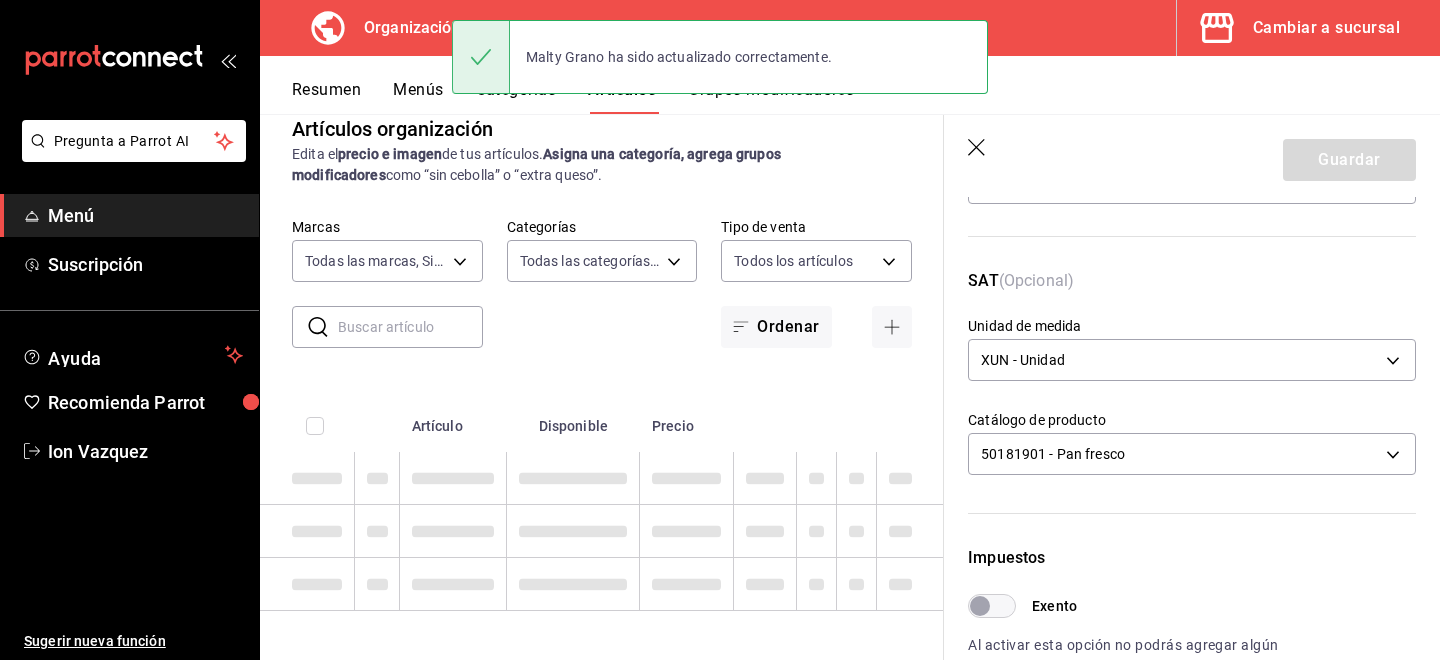 scroll, scrollTop: 0, scrollLeft: 0, axis: both 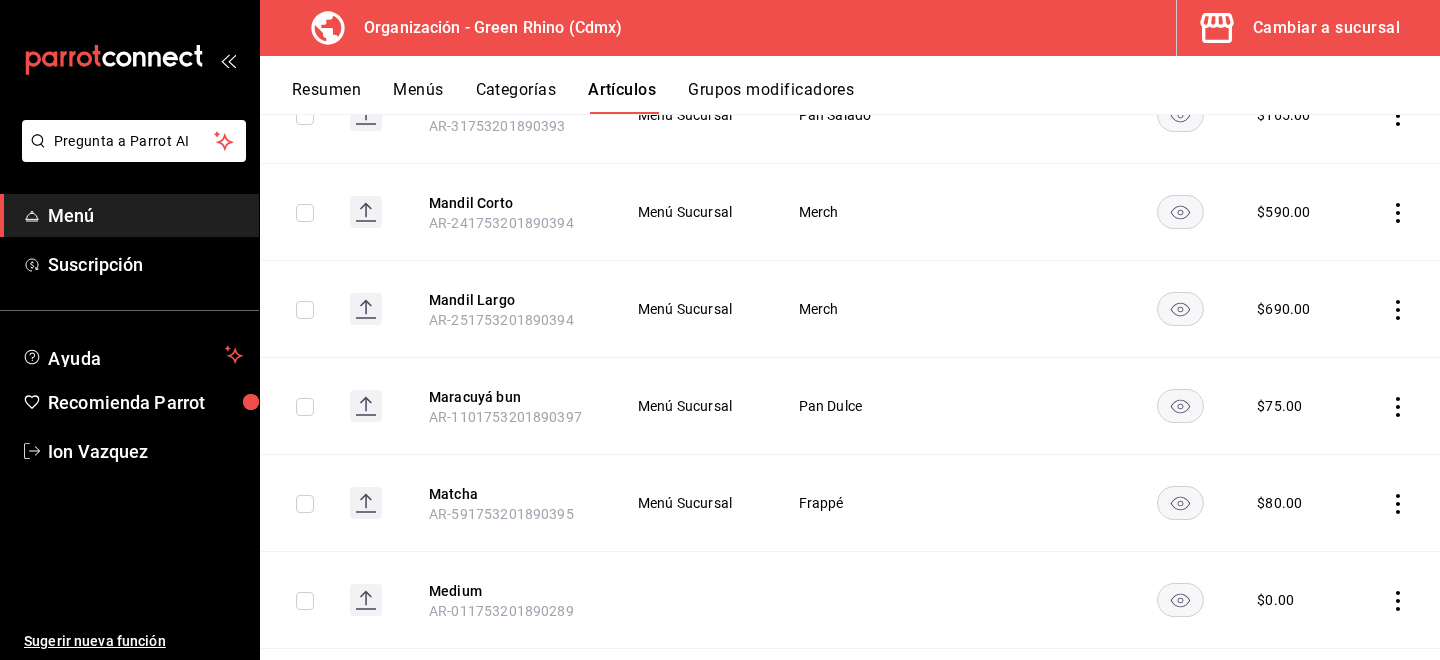 click 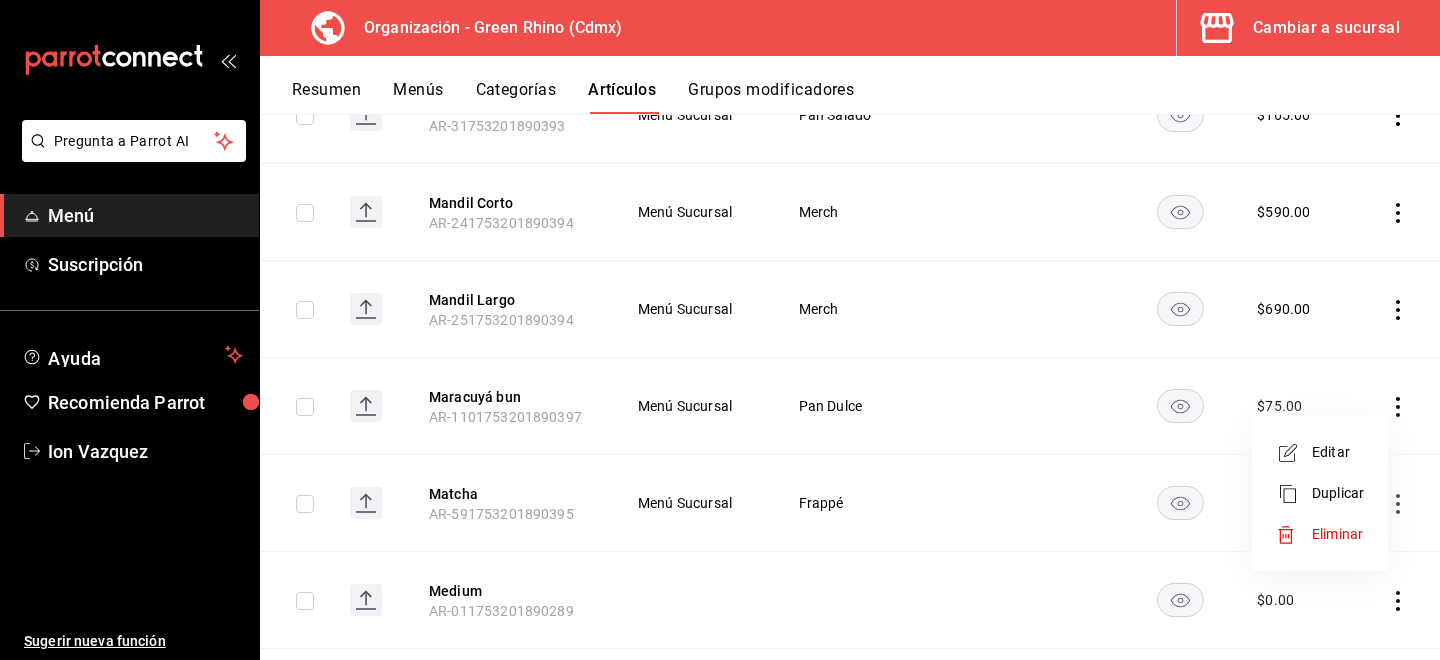 click at bounding box center [1294, 535] 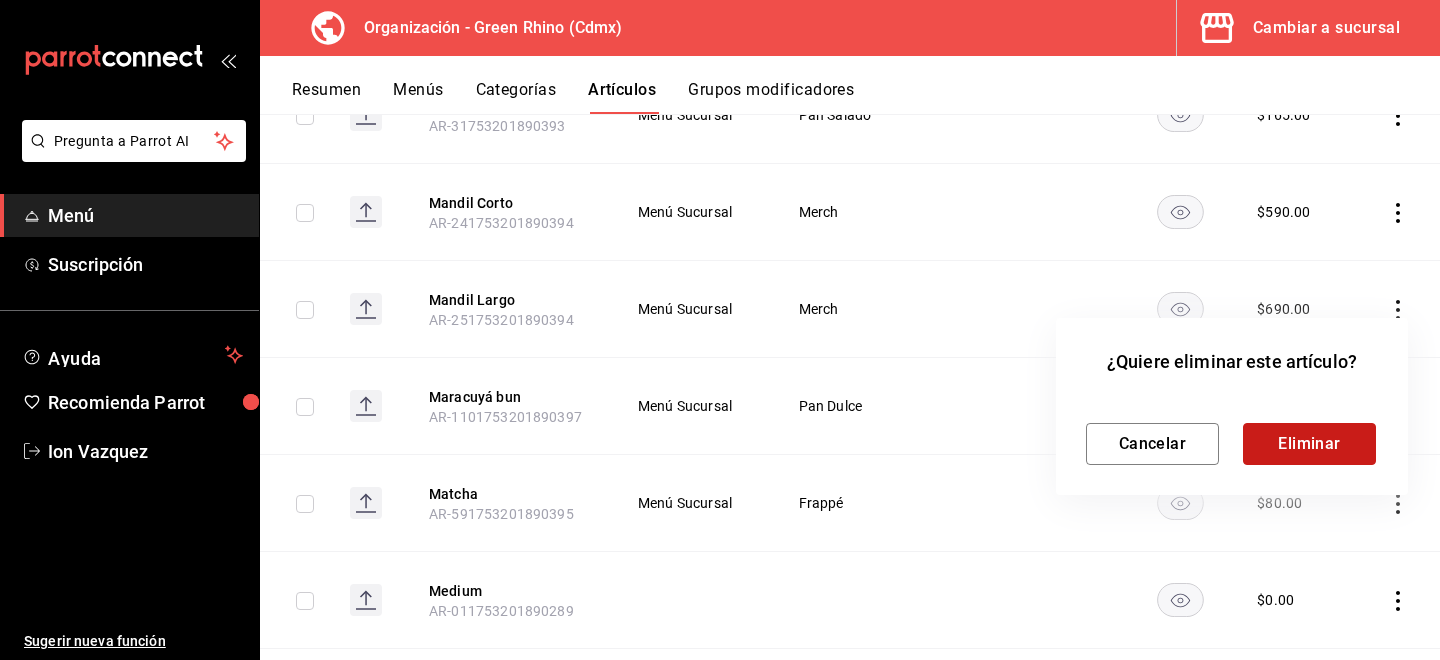 click on "Eliminar" at bounding box center [1309, 444] 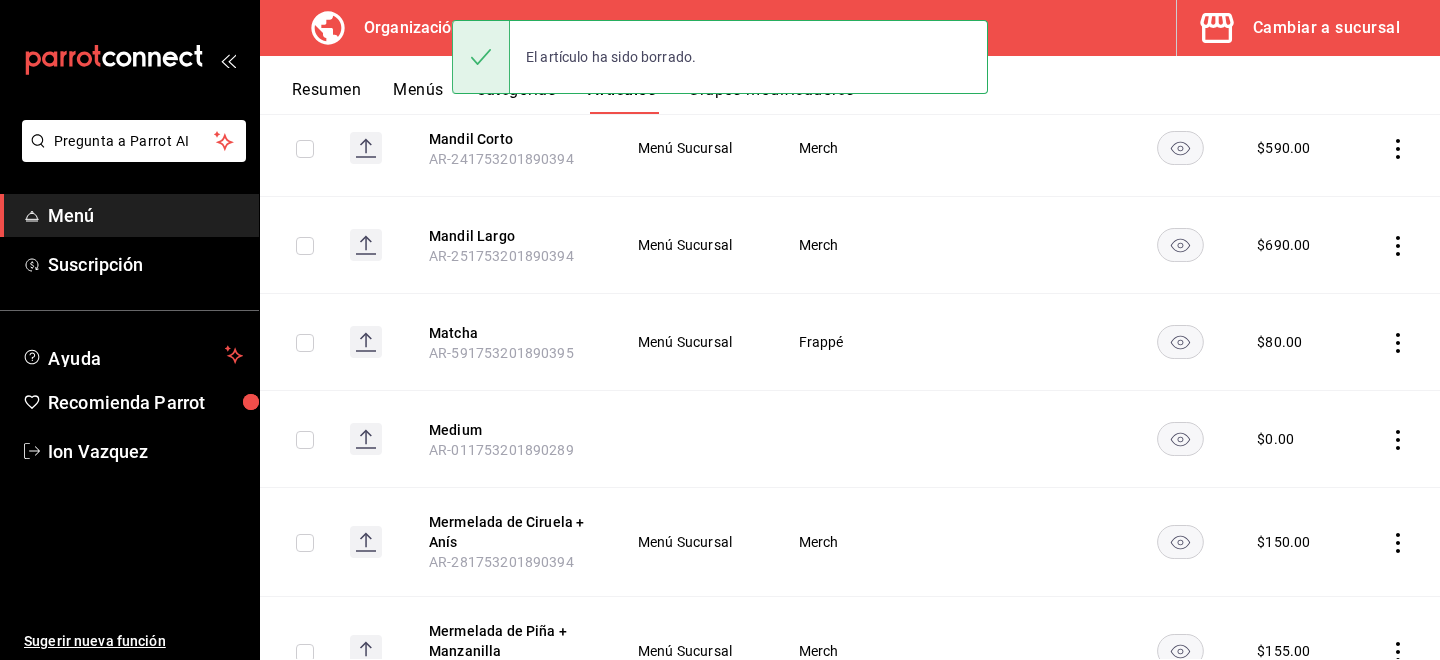scroll, scrollTop: 7945, scrollLeft: 0, axis: vertical 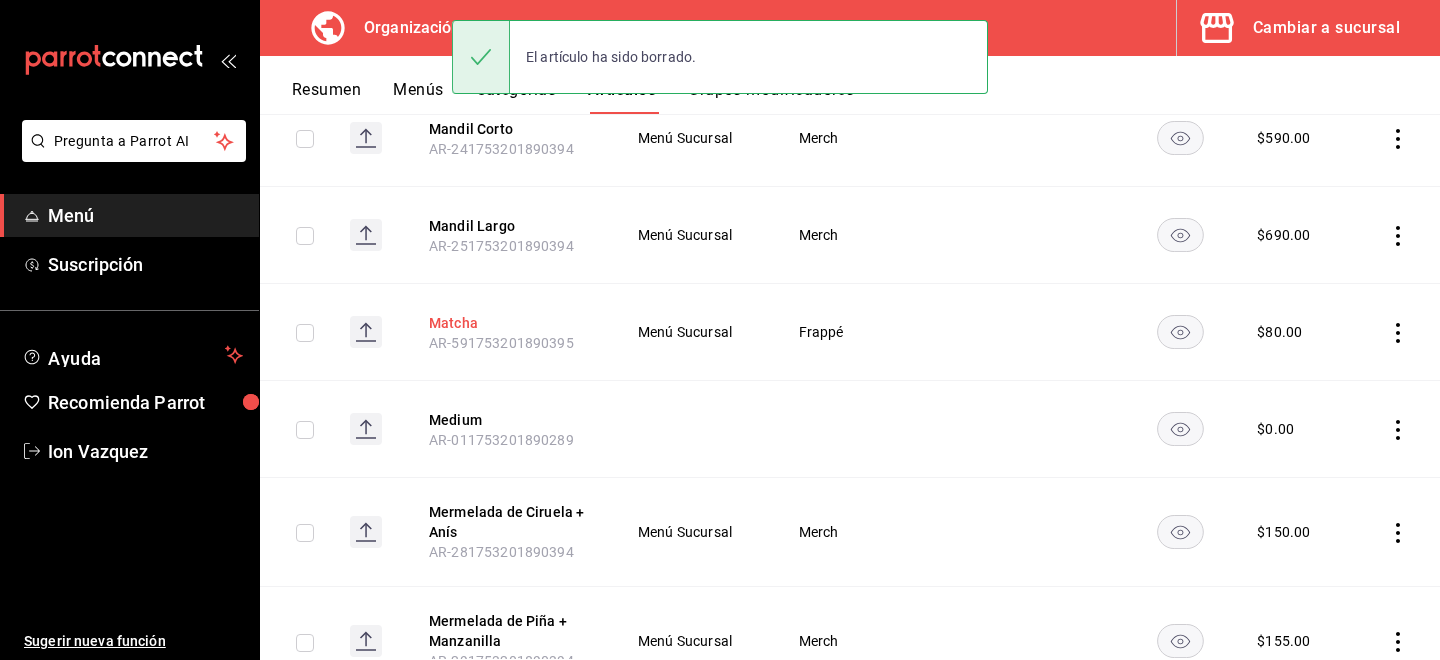 click on "Matcha" at bounding box center (509, 323) 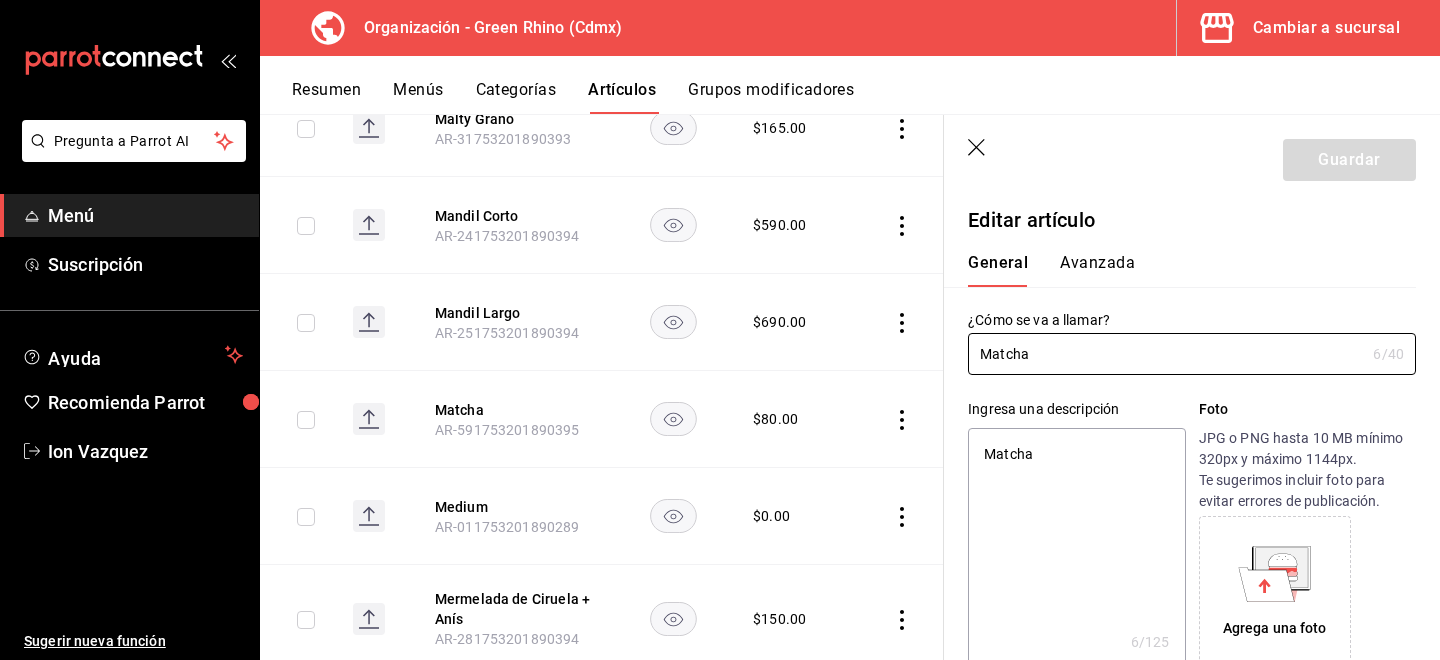 type on "x" 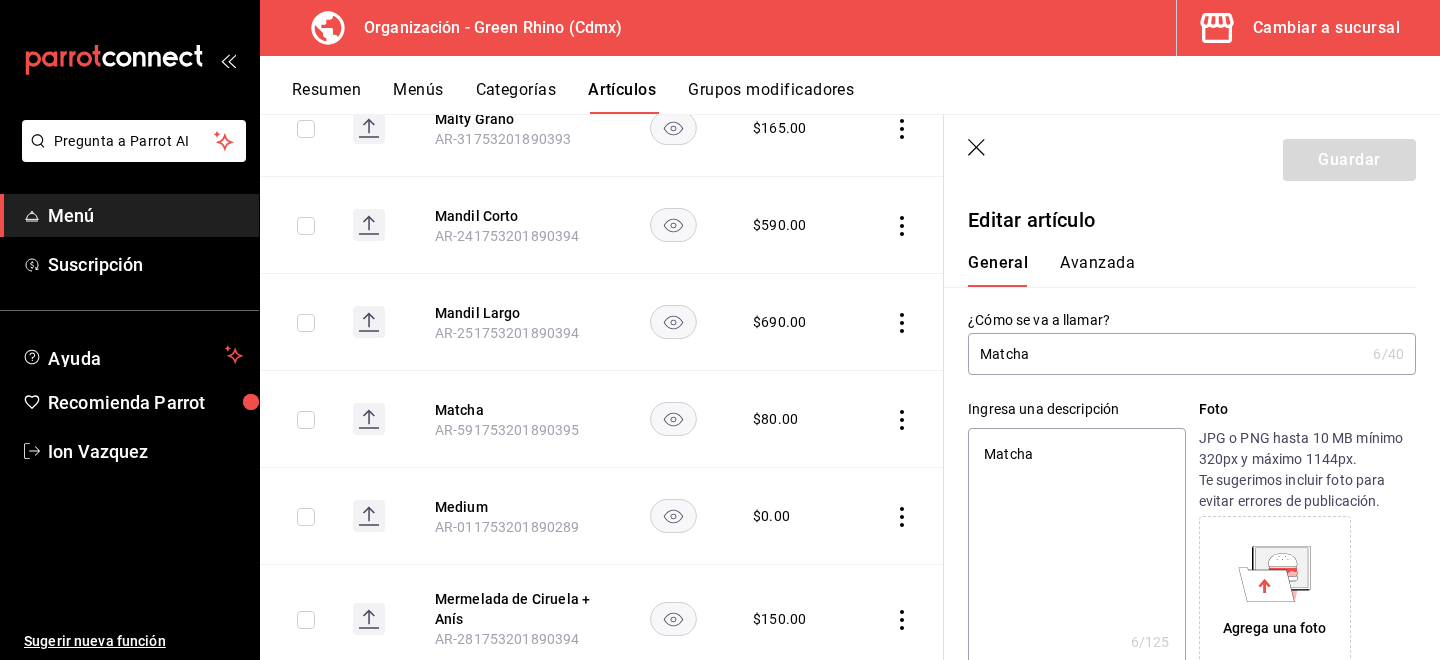 click on "Avanzada" at bounding box center (1097, 270) 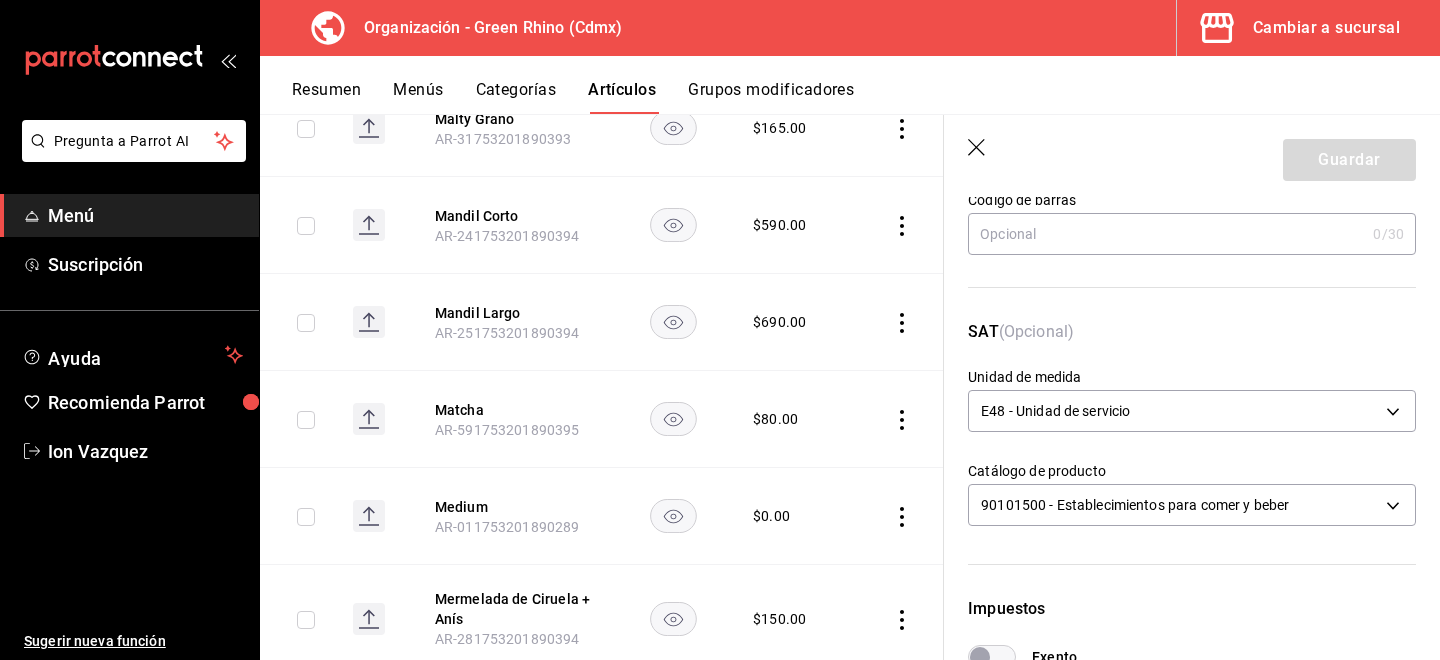 scroll, scrollTop: 304, scrollLeft: 0, axis: vertical 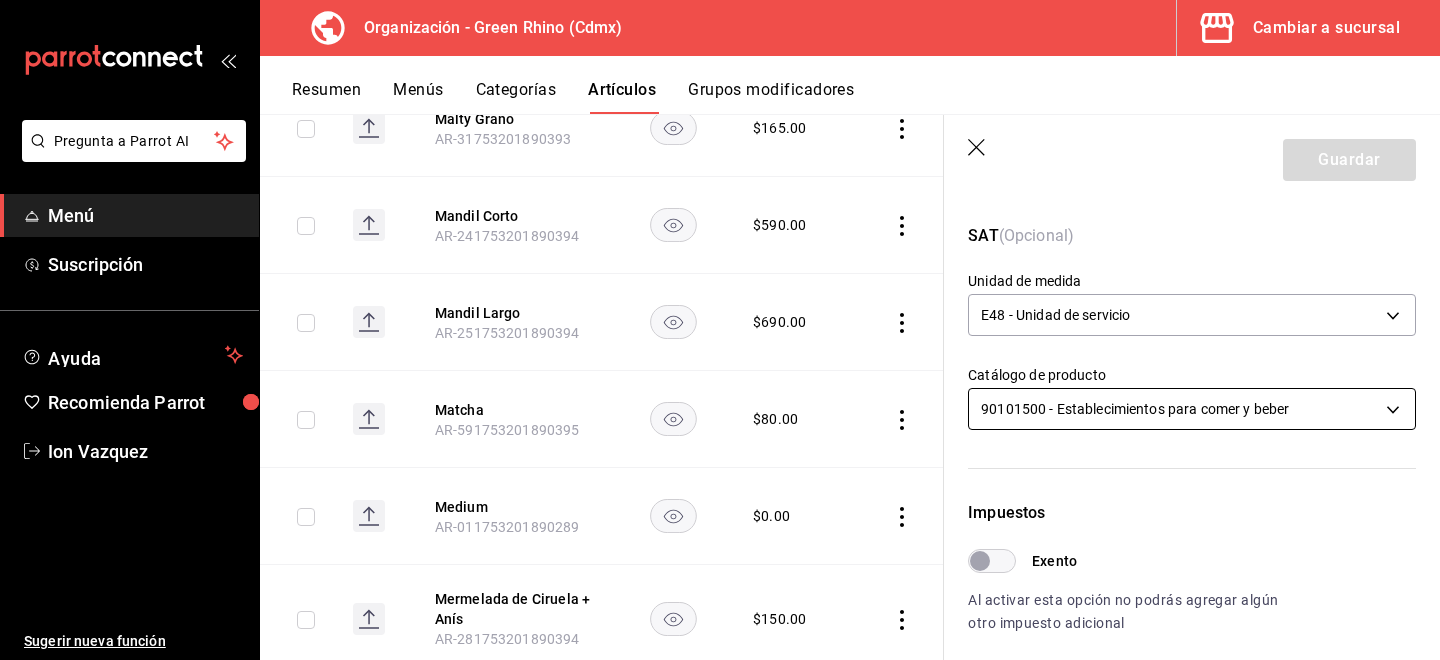 click on "Pregunta a Parrot AI Menú   Suscripción   Ayuda Recomienda Parrot   [PERSON]   Sugerir nueva función   Organización - Green Rhino ([CITY]) Cambiar a sucursal Resumen Menús Categorías Artículos Grupos modificadores Artículos organización Edita el  precio e imagen  de tus artículos.  Asigna una categoría, agrega grupos modificadores  como “sin cebolla” o “extra queso”. ​ ​ Marcas Todas las marcas, Sin marca [UUID] Categorías Todas las categorías, Sin categoría [UUID],[UUID],[UUID],[UUID],[UUID],[UUID],[UUID],[UUID] Tipo de venta Todos los artículos ALL Ordenar Artículo Disponible Precio Agua Mineral Grande AR-921753201890396 $ 60.00 Agua Mineral Pequeña AR-931753201890396 $ 45.00 Americano AR-471753201890395 $ 50.00" at bounding box center [720, 330] 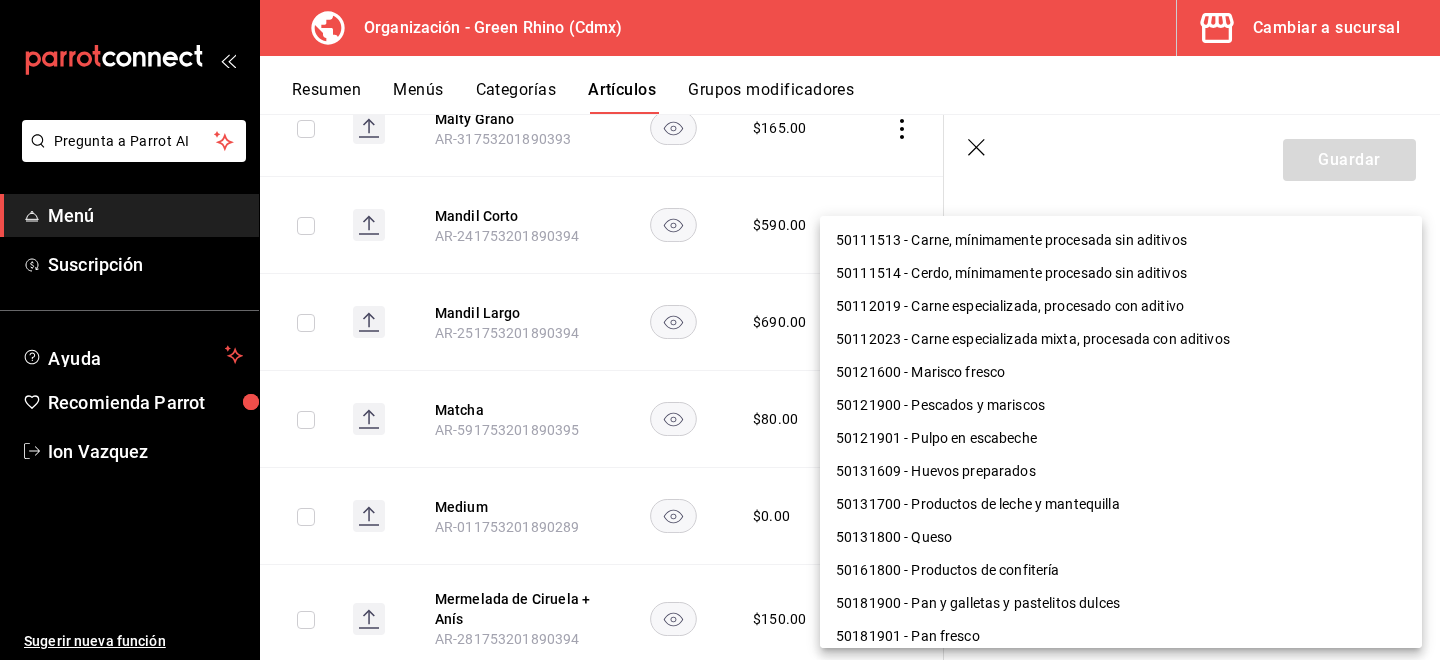 scroll, scrollTop: 1300, scrollLeft: 0, axis: vertical 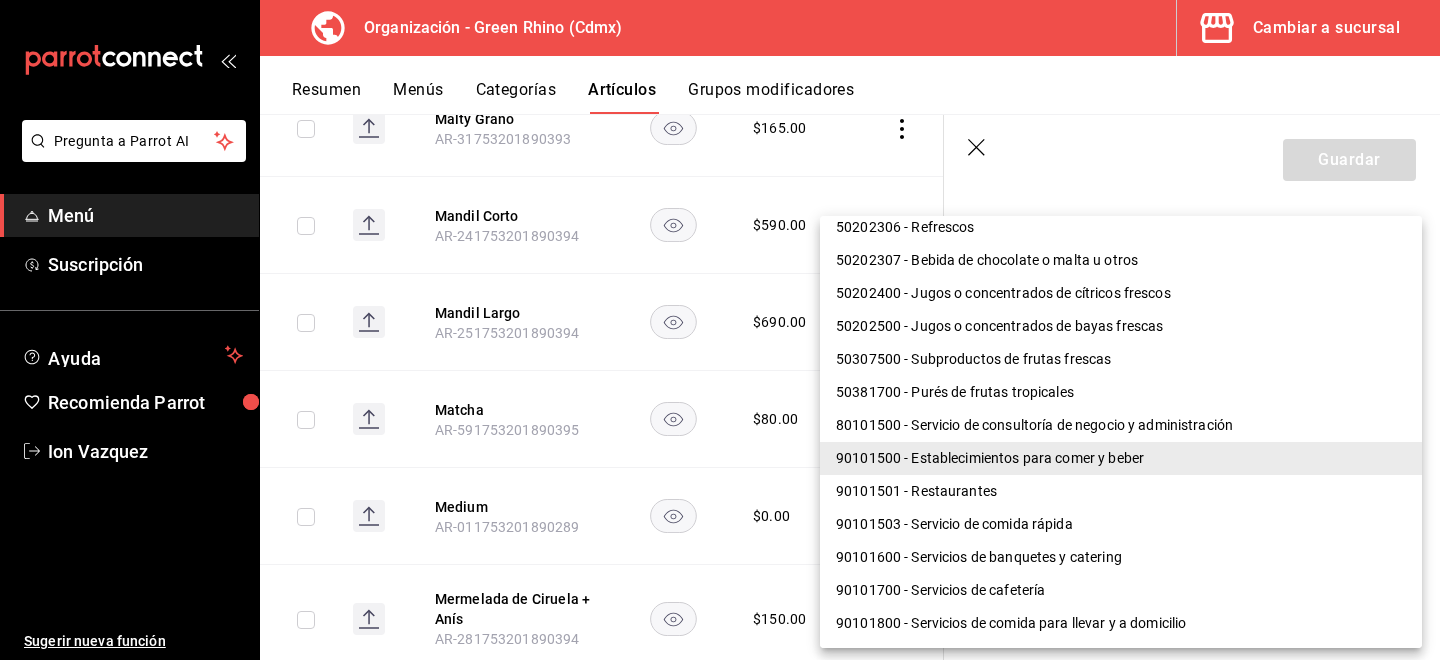 click on "90101501 - Restaurantes" at bounding box center (1121, 491) 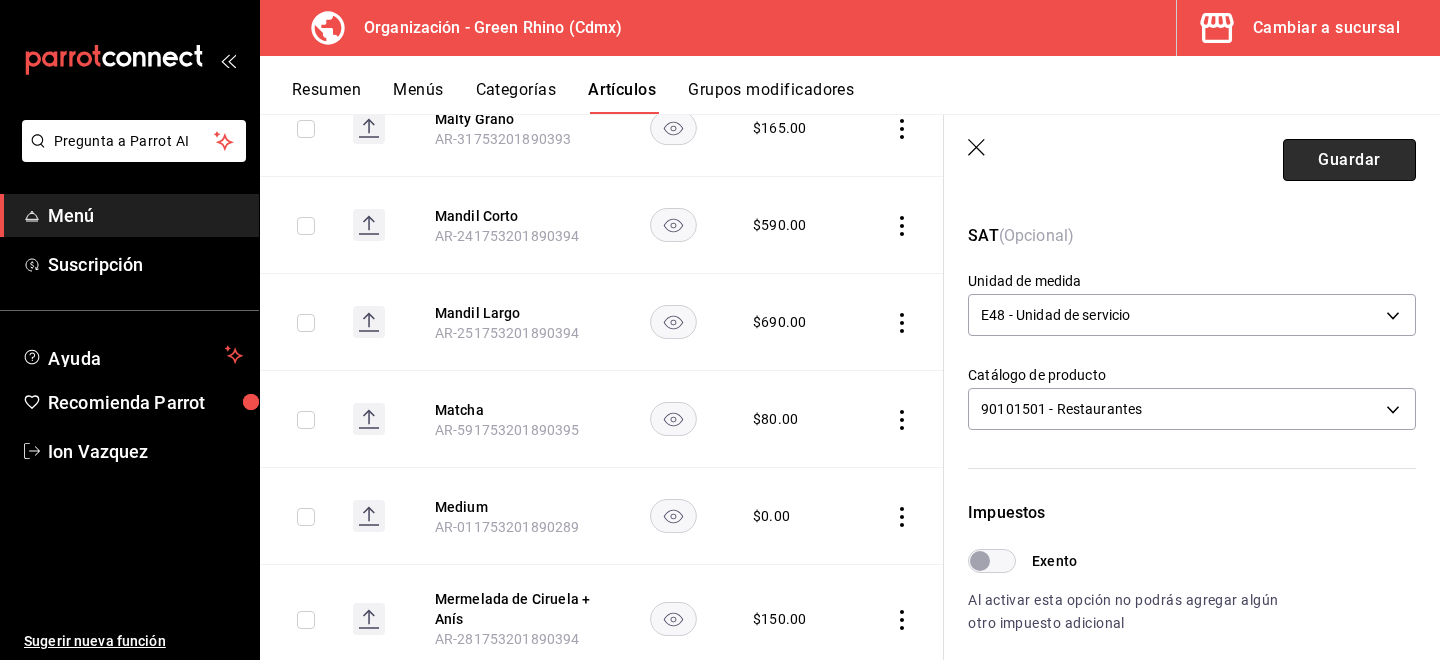 click on "Guardar" at bounding box center (1349, 160) 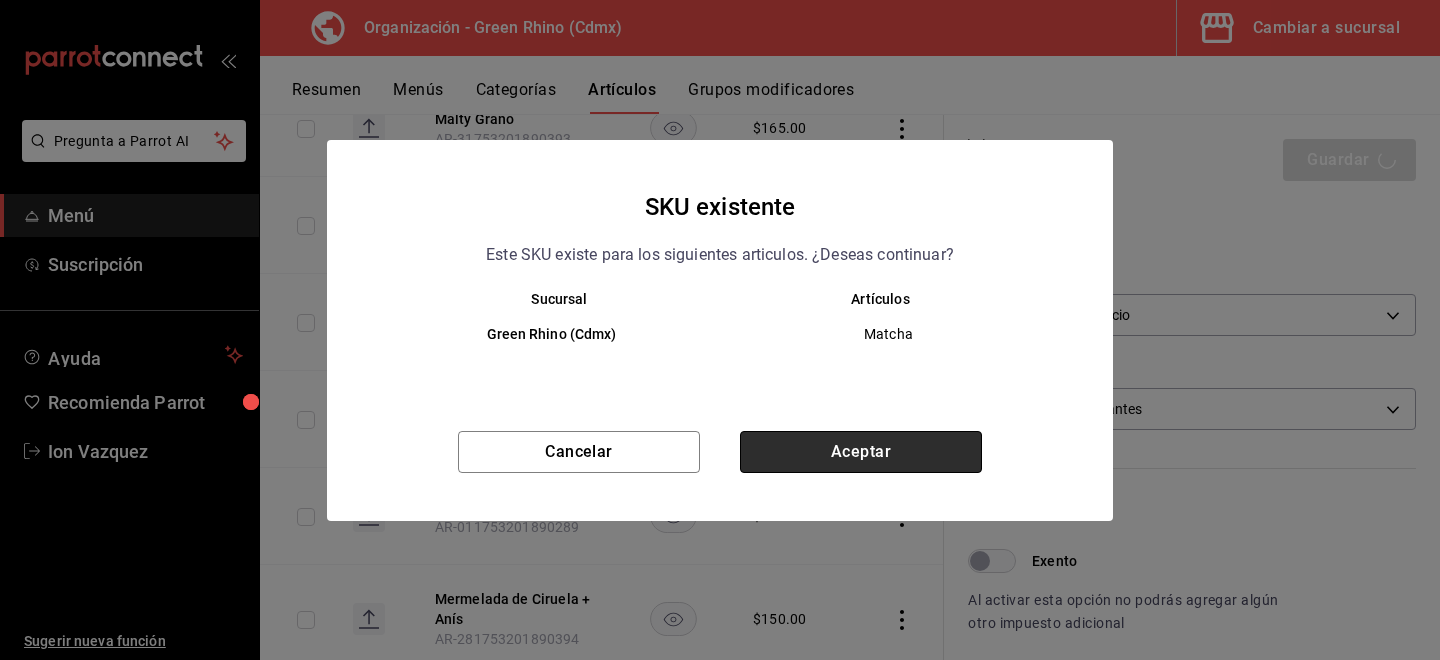 click on "Aceptar" at bounding box center [861, 452] 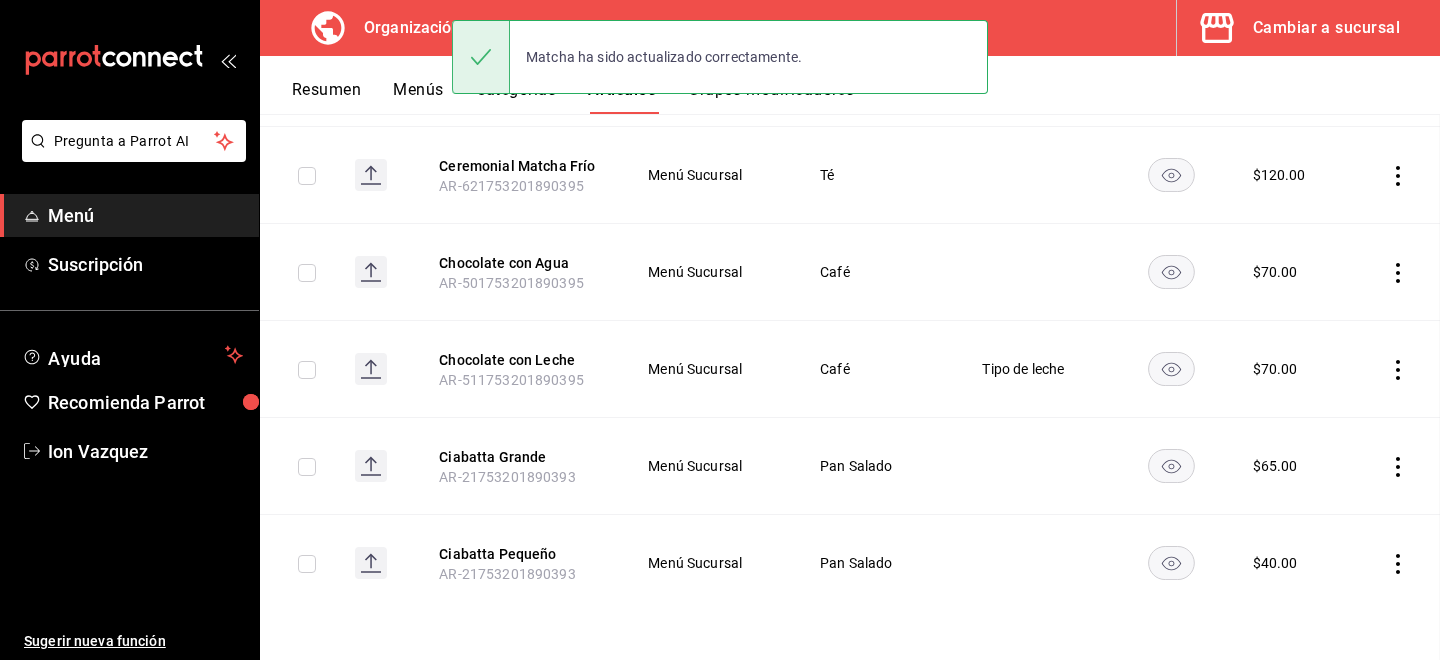 scroll, scrollTop: 0, scrollLeft: 0, axis: both 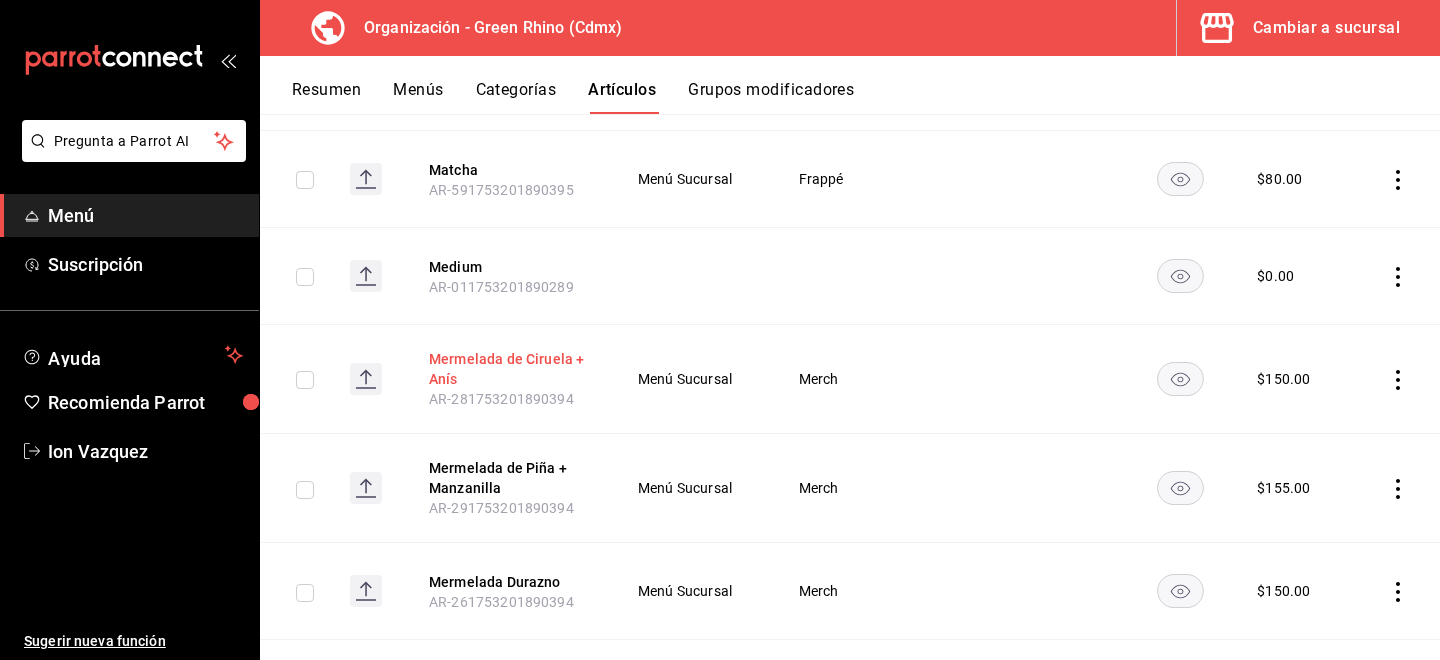 click on "Mermelada de Ciruela + Anís" at bounding box center [509, 369] 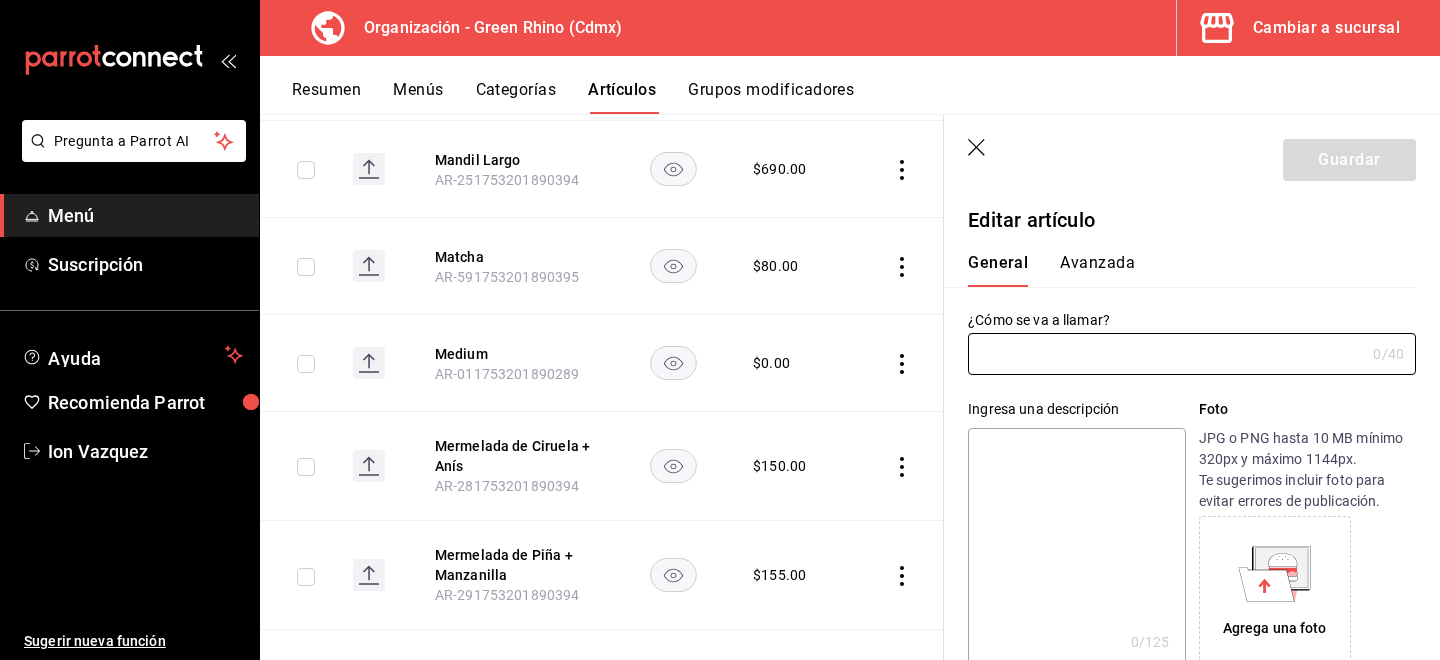 type on "Mermelada de Ciruela + Anís" 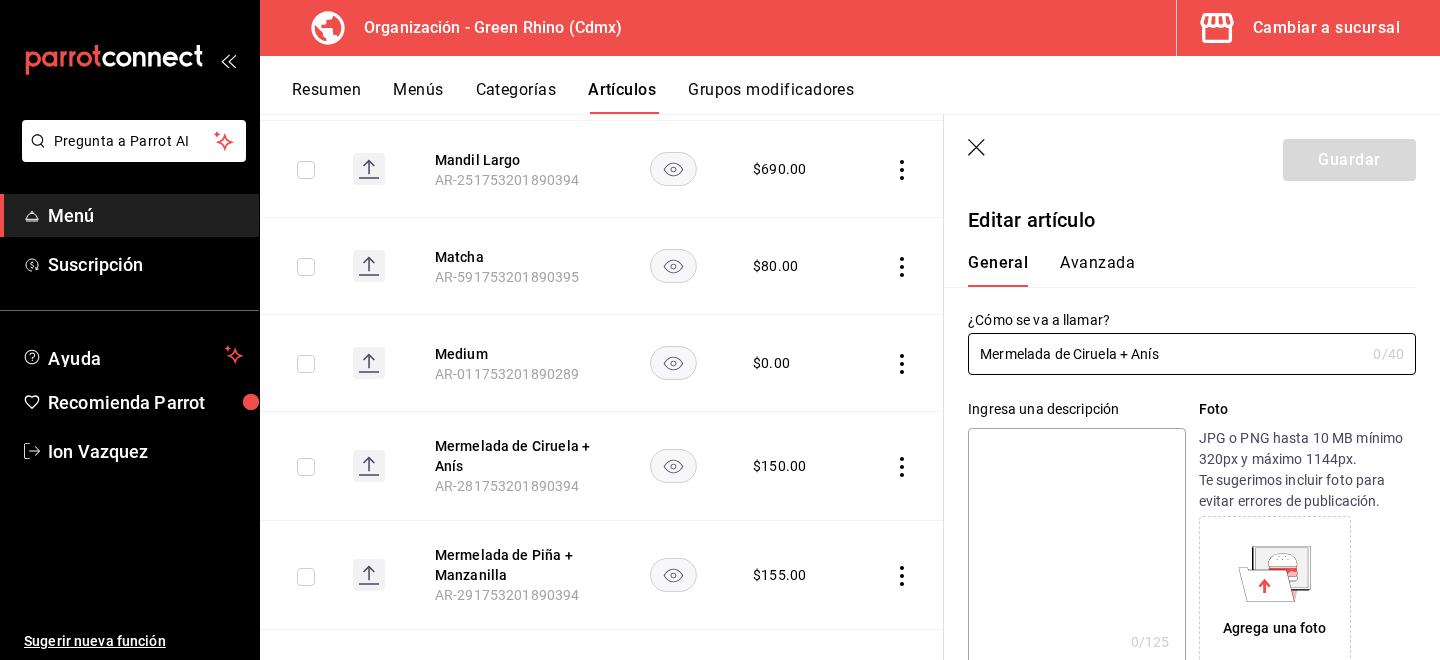 type on "Mermelada de Ciruela + Anís" 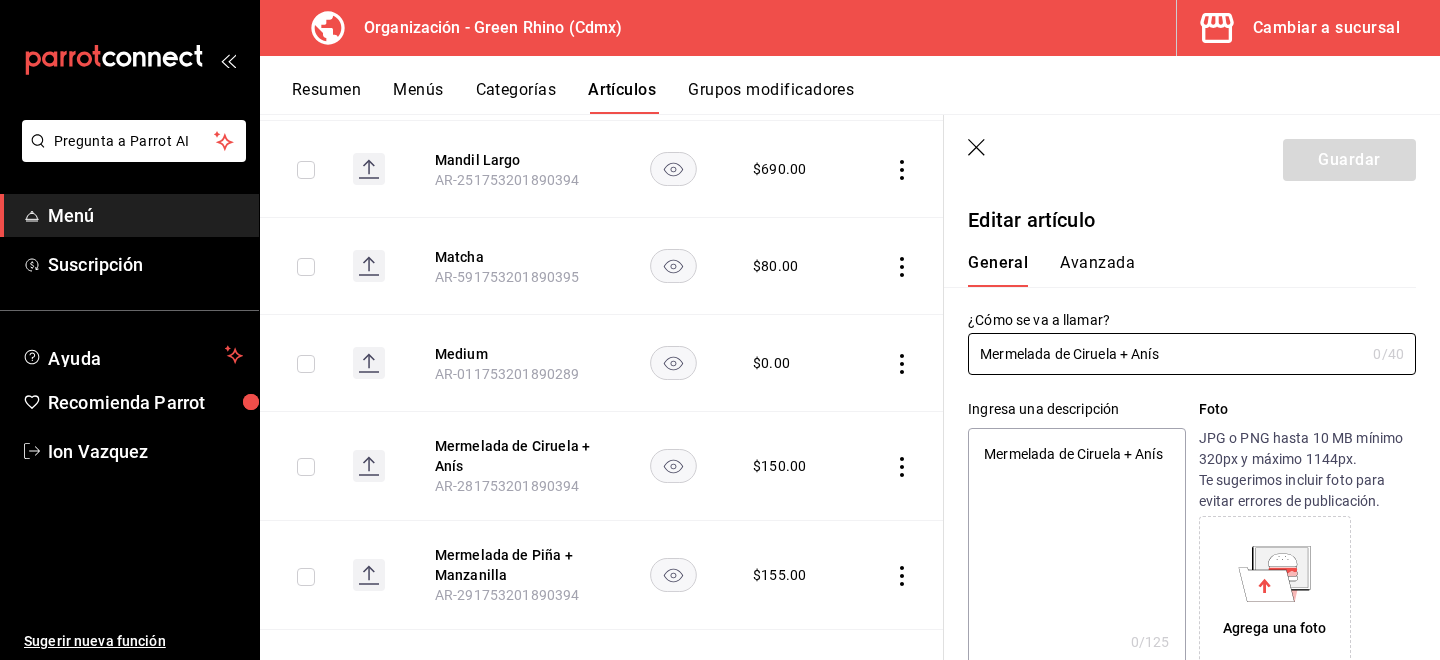 type on "x" 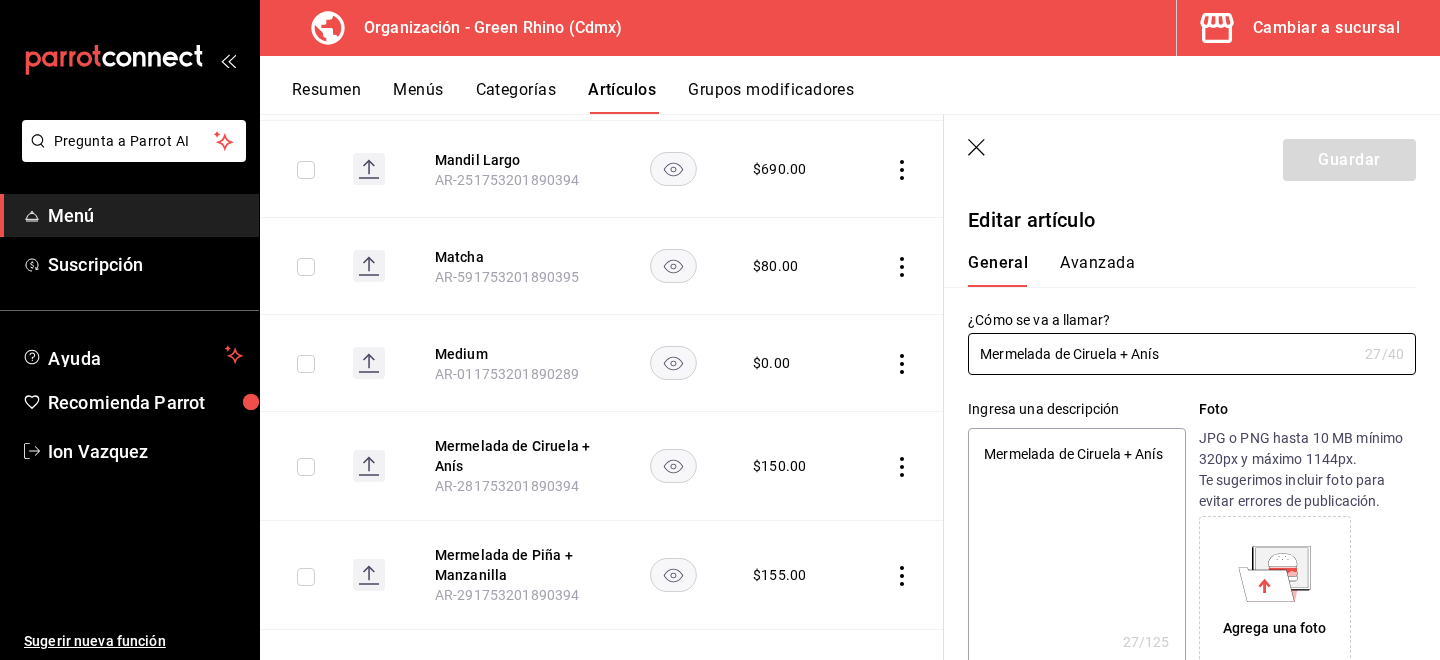 click on "Avanzada" at bounding box center [1097, 270] 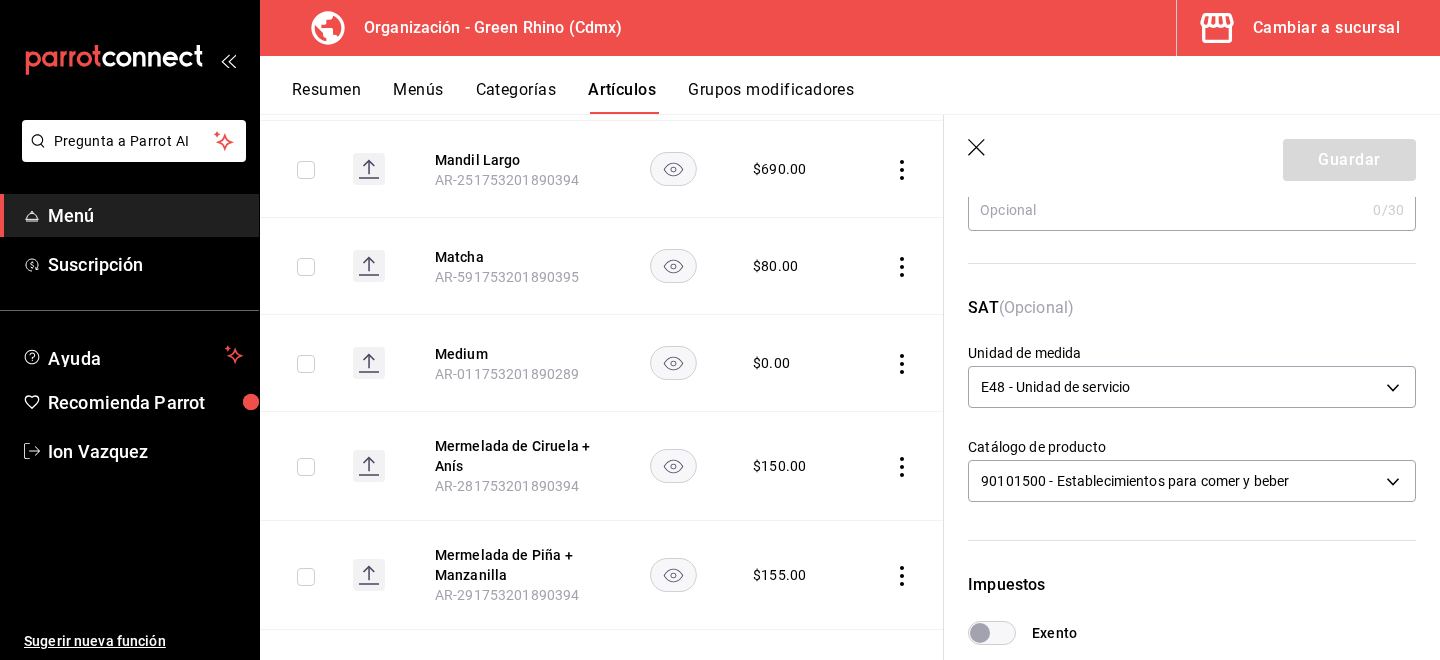 scroll, scrollTop: 232, scrollLeft: 0, axis: vertical 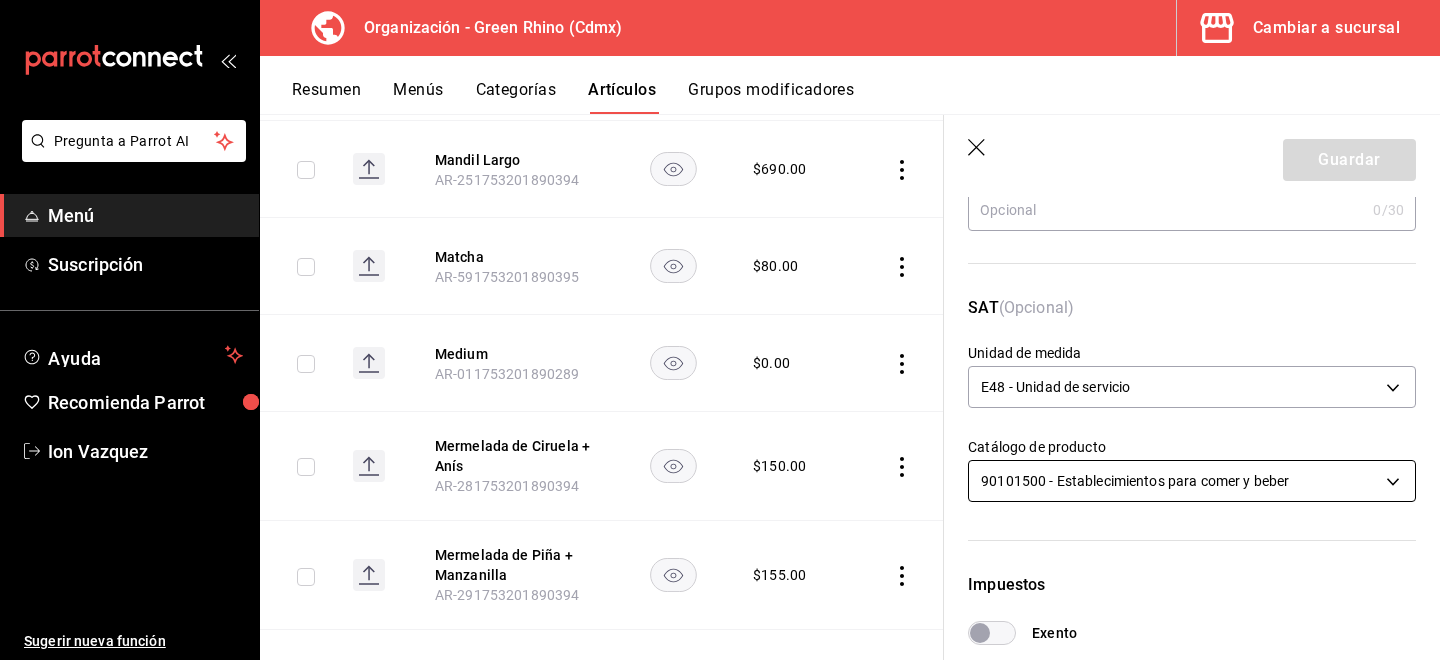 click on "Pregunta a Parrot AI Menú   Suscripción   Ayuda Recomienda Parrot   [PERSON]   Sugerir nueva función   Organización - Green Rhino ([CITY]) Cambiar a sucursal Resumen Menús Categorías Artículos Grupos modificadores Artículos organización Edita el  precio e imagen  de tus artículos.  Asigna una categoría, agrega grupos modificadores  como “sin cebolla” o “extra queso”. ​ ​ Marcas Todas las marcas, Sin marca [UUID] Categorías Todas las categorías, Sin categoría [UUID],[UUID],[UUID],[UUID],[UUID],[UUID],[UUID],[UUID] Tipo de venta Todos los artículos ALL Ordenar Artículo Disponible Precio Agua Mineral Grande AR-921753201890396 $ 60.00 Agua Mineral Pequeña AR-931753201890396 $ 45.00 Americano AR-471753201890395 $ 50.00" at bounding box center (720, 330) 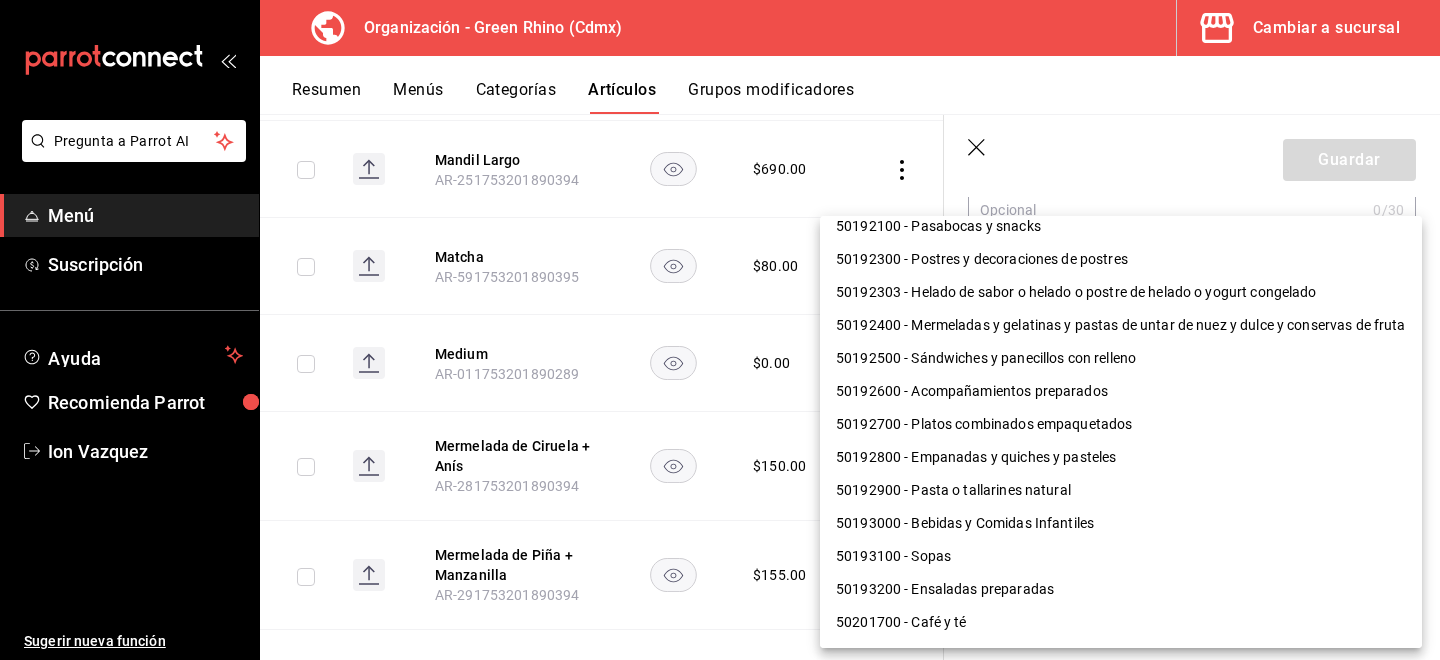 scroll, scrollTop: 495, scrollLeft: 0, axis: vertical 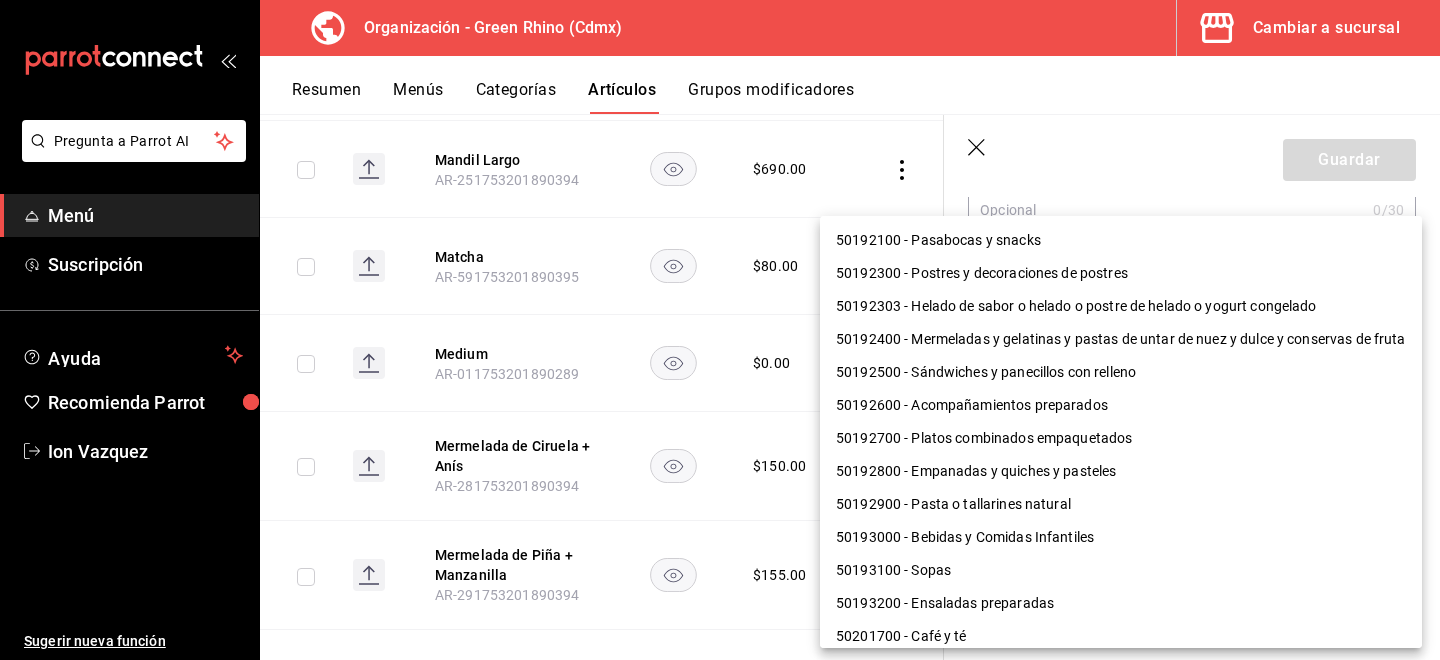 click on "50192400 - Mermeladas y gelatinas y pastas de untar de nuez y dulce y conservas de fruta" at bounding box center [1121, 339] 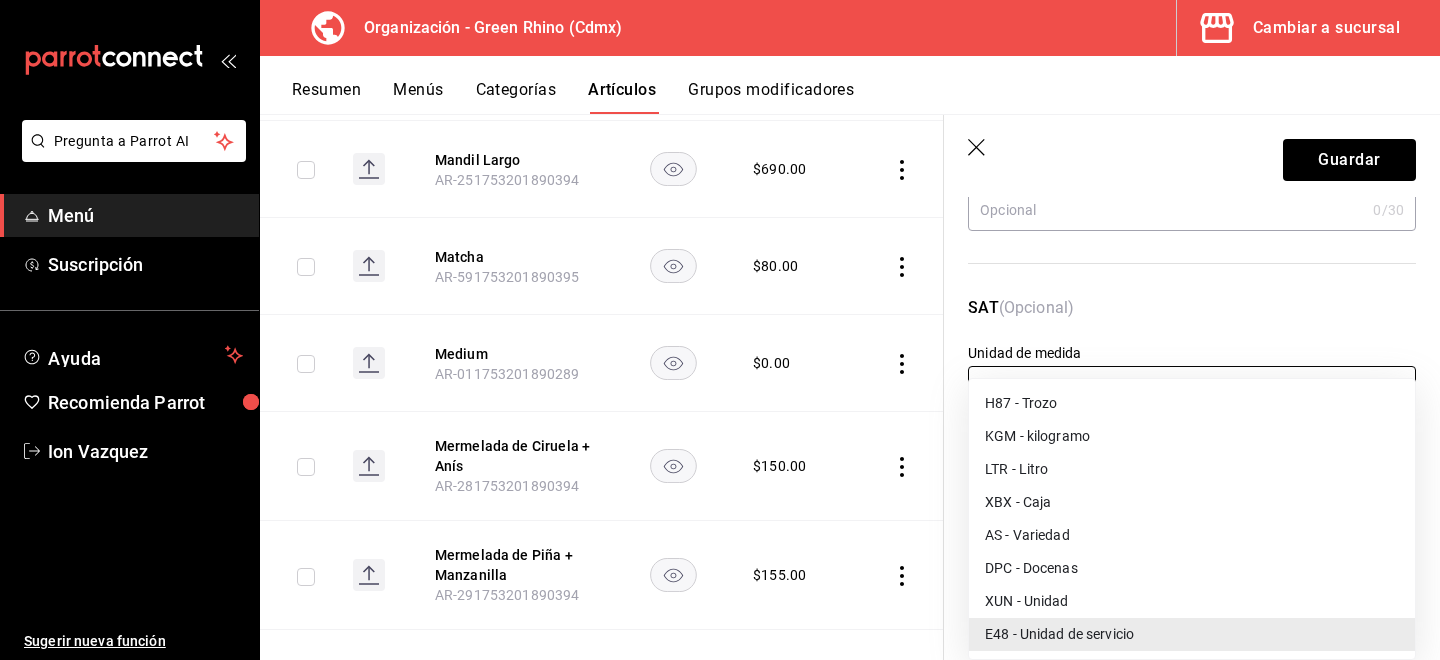 click on "Pregunta a Parrot AI Menú   Suscripción   Ayuda Recomienda Parrot   [PERSON]   Sugerir nueva función   Organización - Green Rhino ([CITY]) Cambiar a sucursal Resumen Menús Categorías Artículos Grupos modificadores Artículos organización Edita el  precio e imagen  de tus artículos.  Asigna una categoría, agrega grupos modificadores  como “sin cebolla” o “extra queso”. ​ ​ Marcas Todas las marcas, Sin marca [UUID] Categorías Todas las categorías, Sin categoría [UUID],[UUID],[UUID],[UUID],[UUID],[UUID],[UUID],[UUID] Tipo de venta Todos los artículos ALL Ordenar Artículo Disponible Precio Agua Mineral Grande AR-921753201890396 $ 60.00 Agua Mineral Pequeña AR-931753201890396 $ 45.00 Americano AR-471753201890395 $ 50.00" at bounding box center (720, 330) 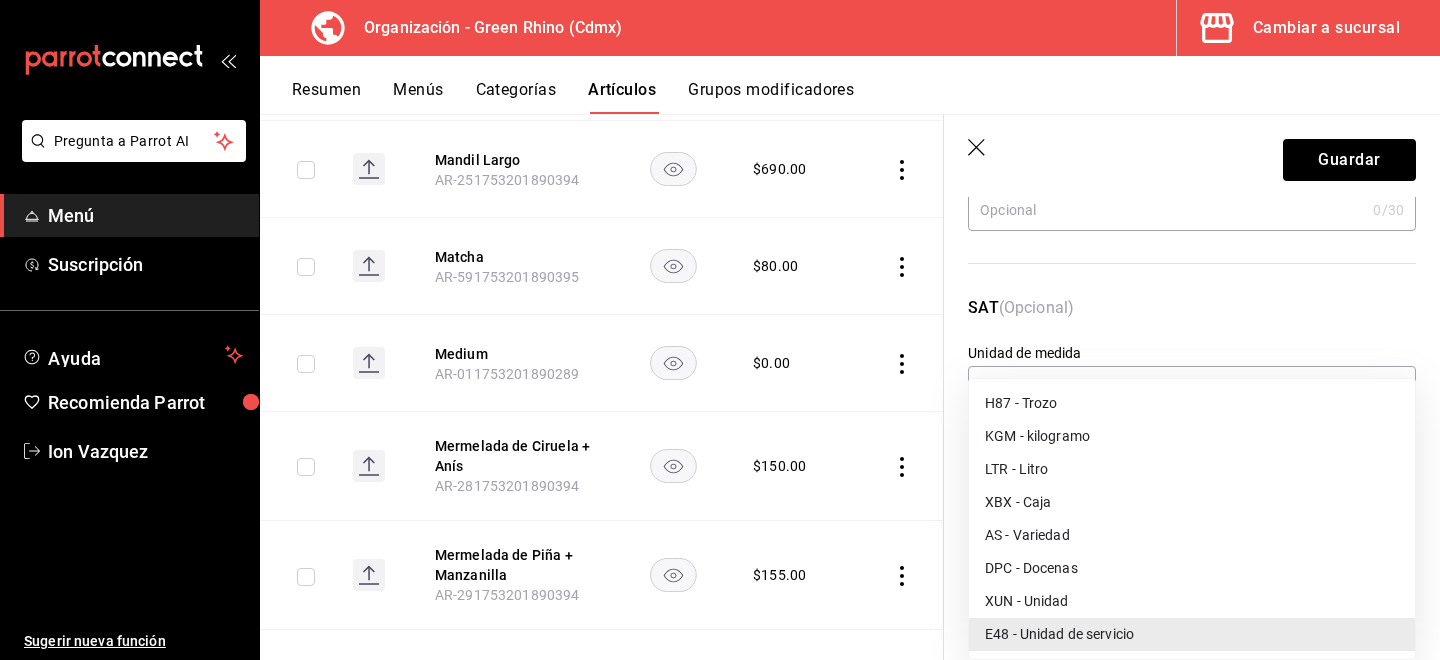 click on "XUN - Unidad" at bounding box center [1192, 601] 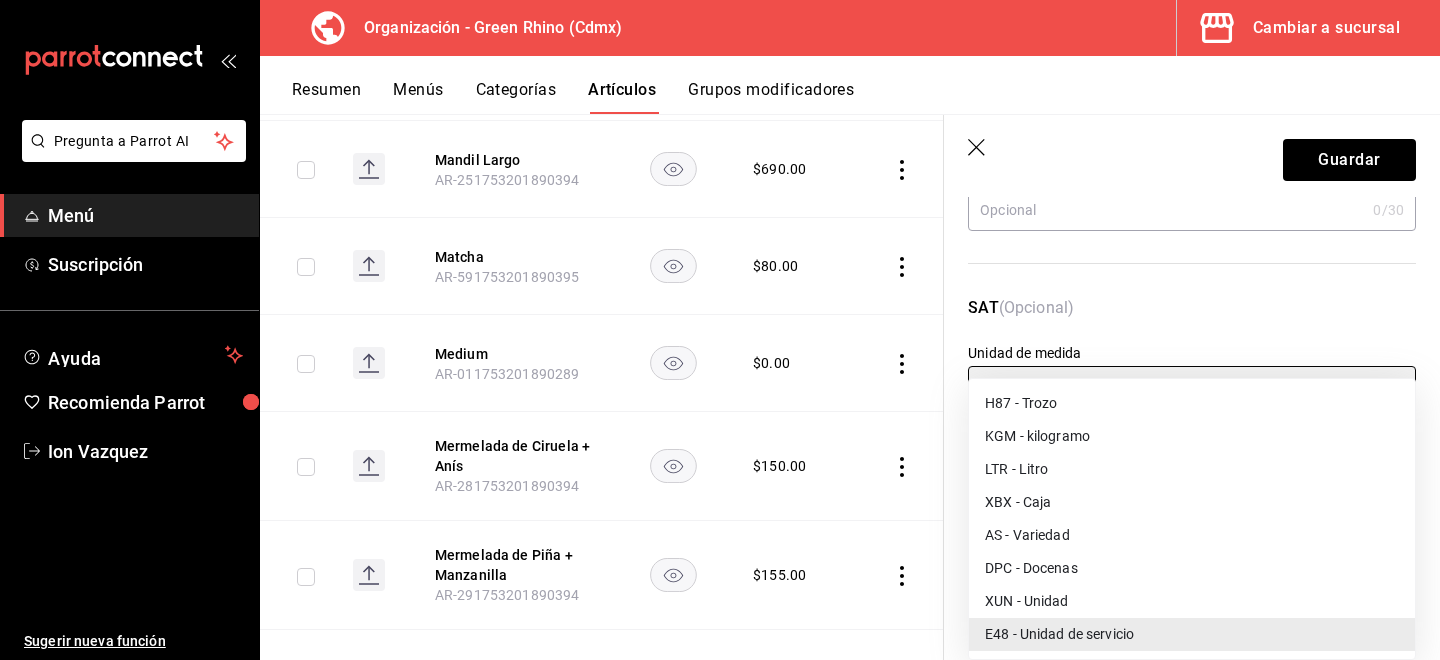 type on "XUN" 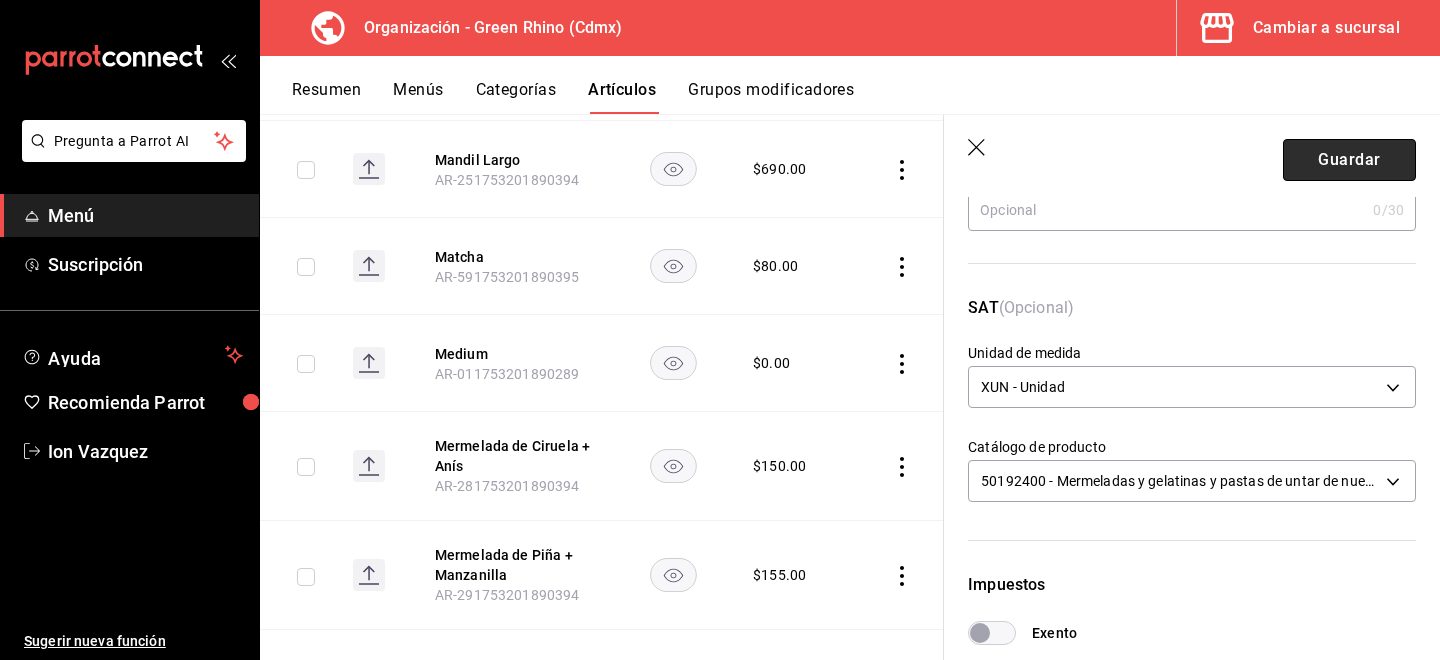 click on "Guardar" at bounding box center (1349, 160) 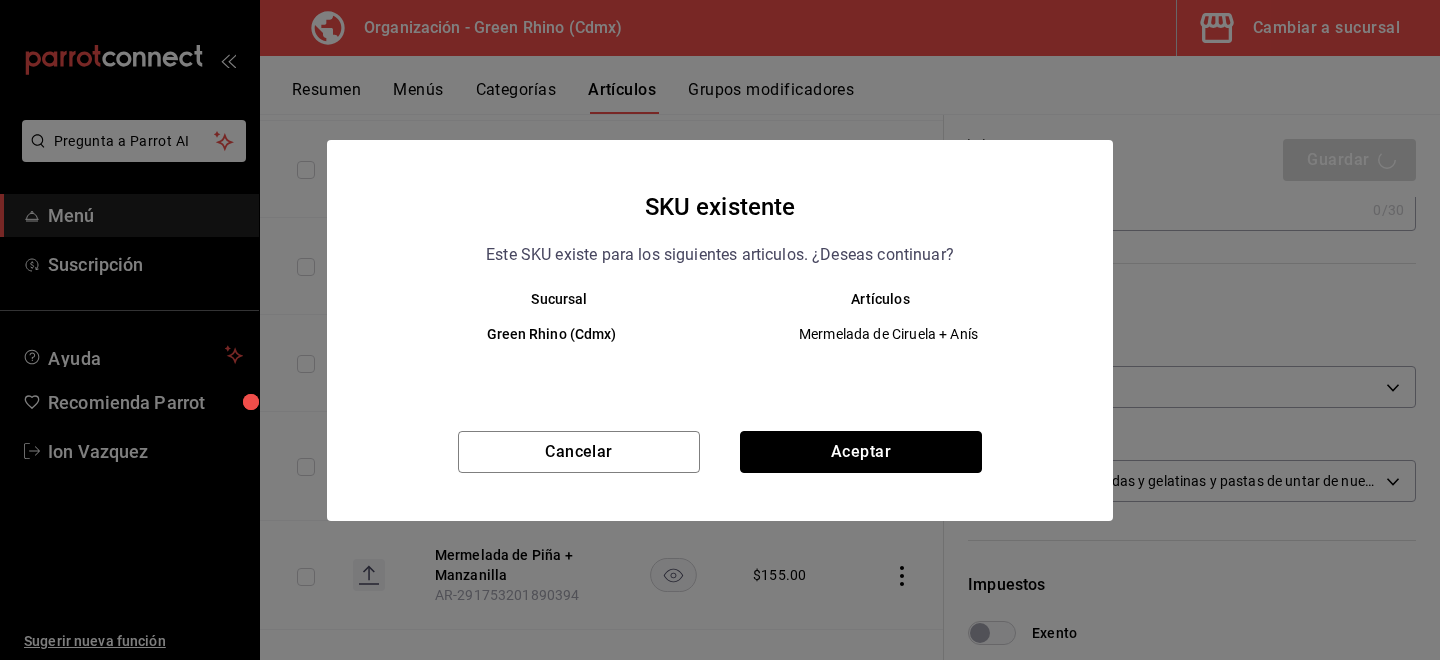 click on "Aceptar" at bounding box center (861, 452) 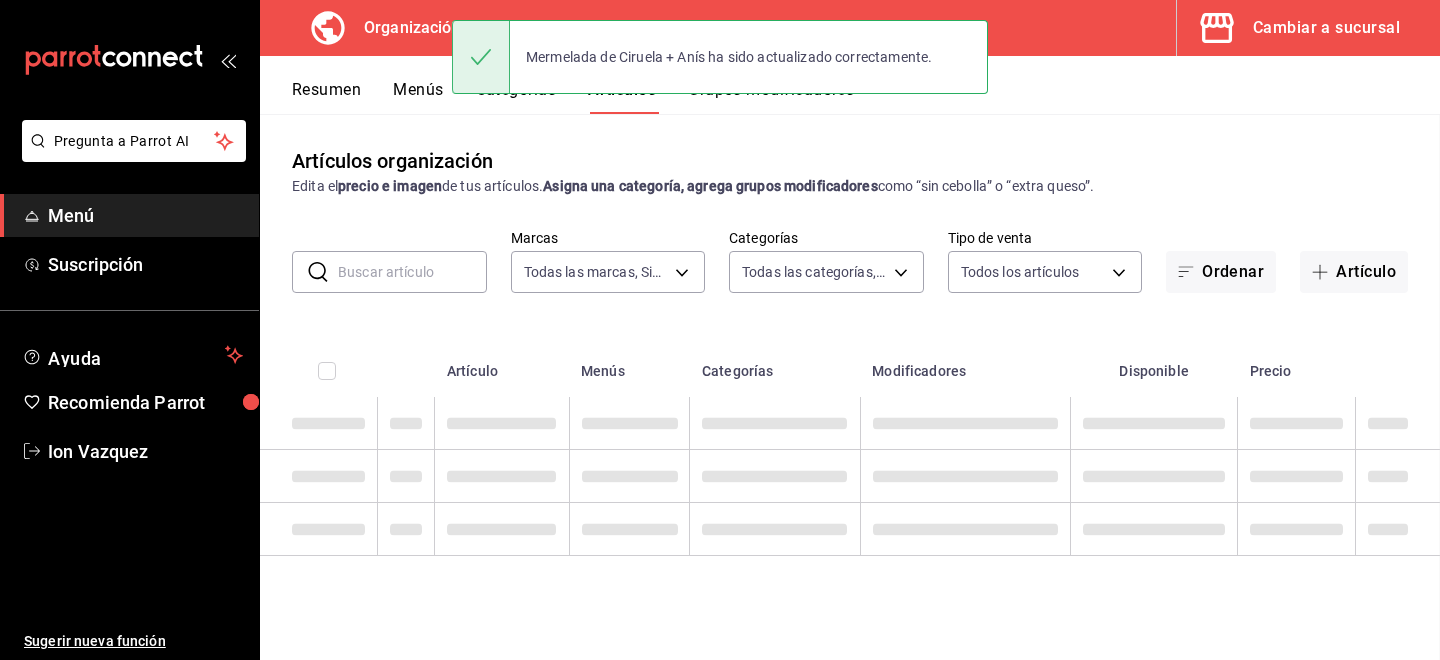 scroll, scrollTop: 0, scrollLeft: 0, axis: both 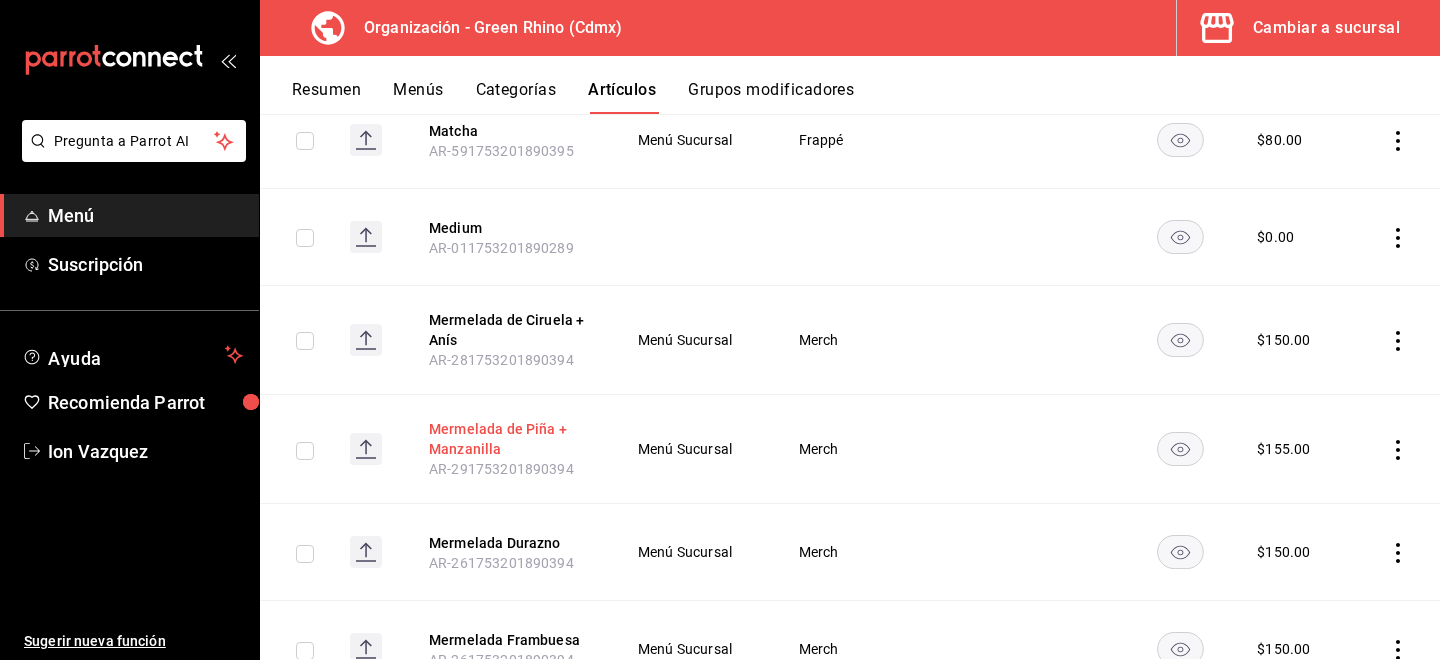 click on "Mermelada de Piña + Manzanilla" at bounding box center (509, 439) 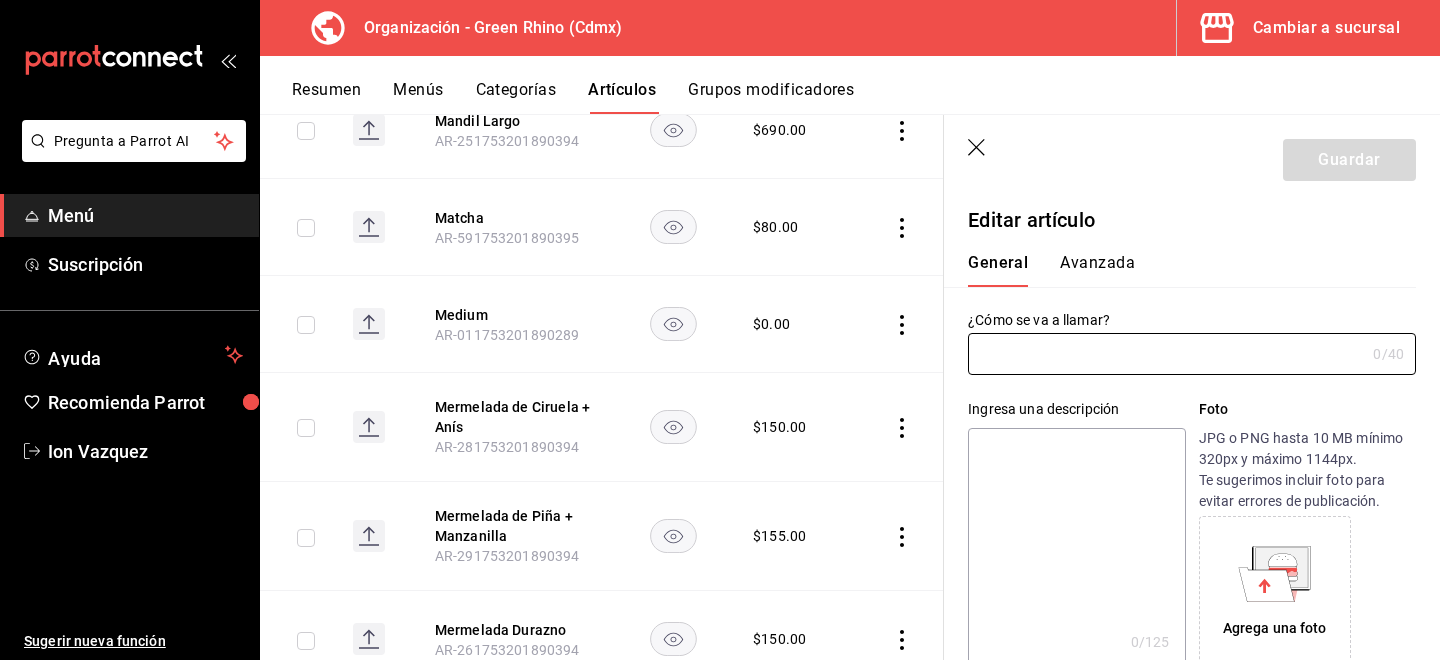 type on "Mermelada de Piña + Manzanilla" 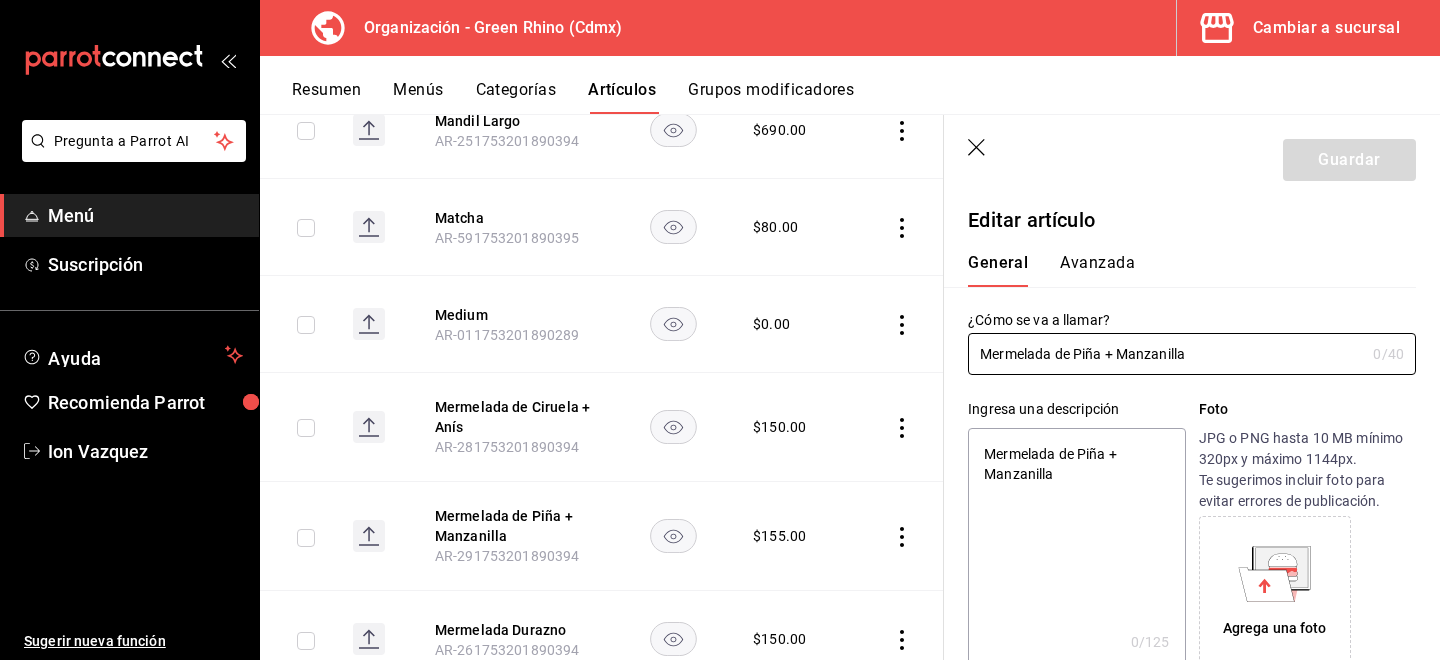 type on "x" 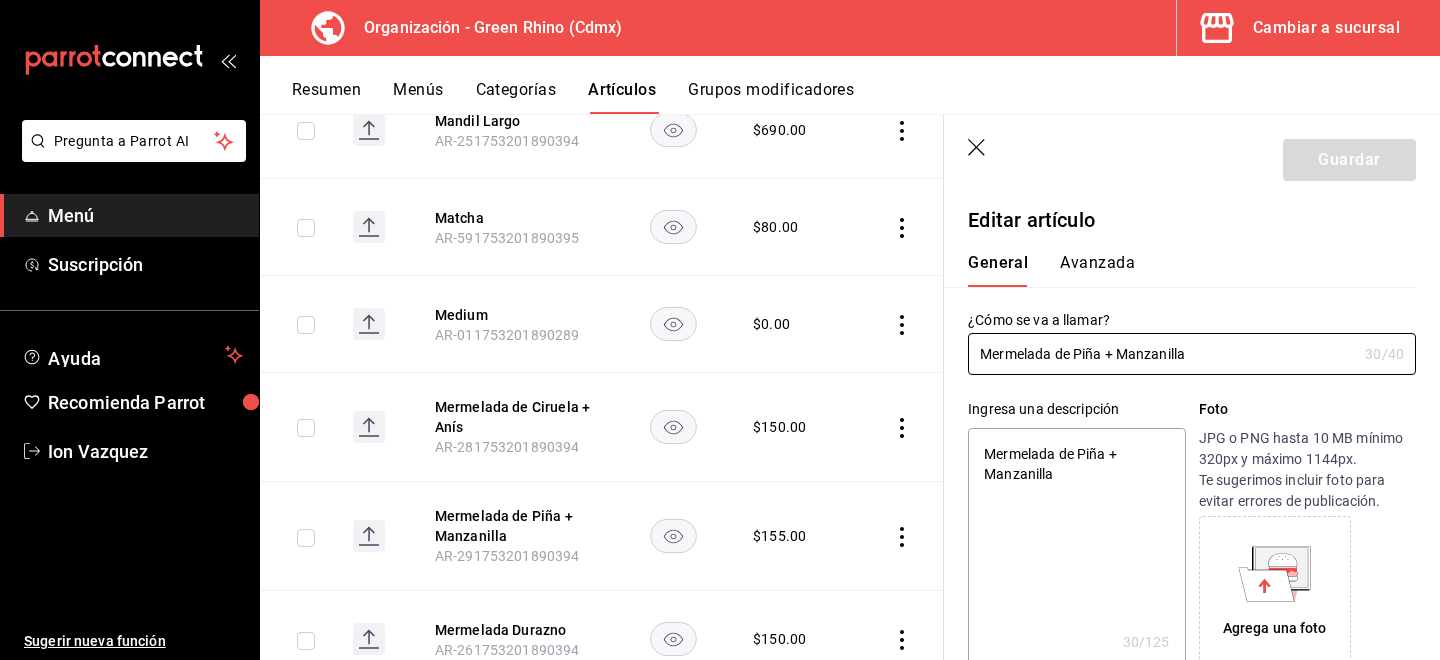 click on "Avanzada" at bounding box center [1097, 270] 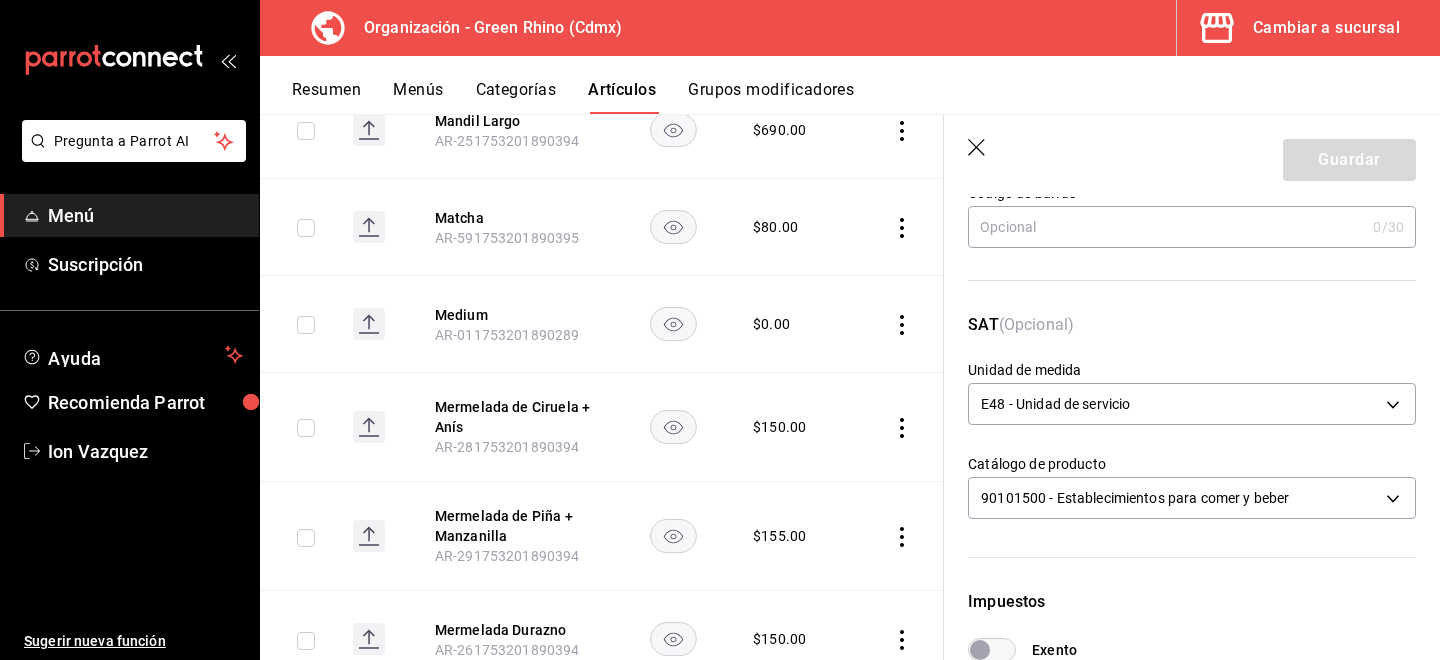 scroll, scrollTop: 232, scrollLeft: 0, axis: vertical 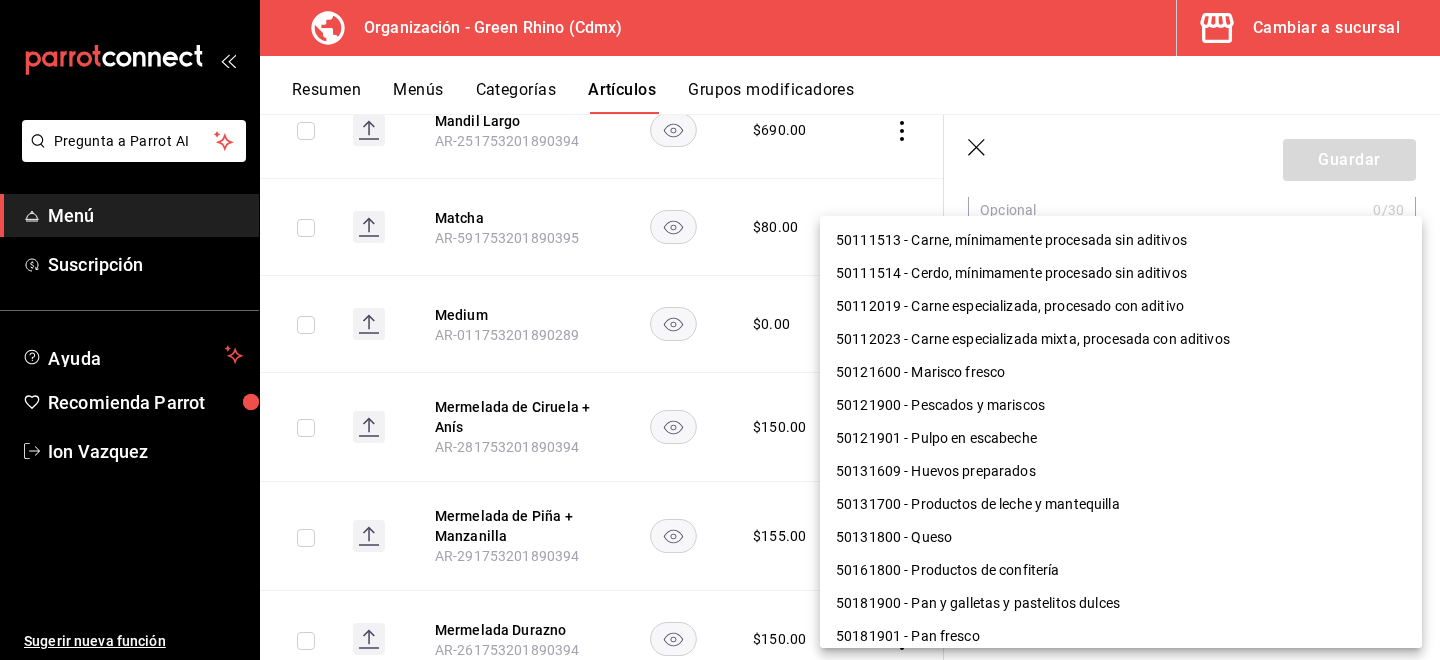 click on "Pregunta a Parrot AI Menú   Suscripción   Ayuda Recomienda Parrot   [PERSON]   Sugerir nueva función   Organización - Green Rhino ([CITY]) Cambiar a sucursal Resumen Menús Categorías Artículos Grupos modificadores Artículos organización Edita el  precio e imagen  de tus artículos.  Asigna una categoría, agrega grupos modificadores  como “sin cebolla” o “extra queso”. ​ ​ Marcas Todas las marcas, Sin marca [UUID] Categorías Todas las categorías, Sin categoría [UUID],[UUID],[UUID],[UUID],[UUID],[UUID],[UUID],[UUID] Tipo de venta Todos los artículos ALL Ordenar Artículo Disponible Precio Agua Mineral Grande AR-921753201890396 $ 60.00 Agua Mineral Pequeña AR-931753201890396 $ 45.00 Americano AR-471753201890395 $ 50.00" at bounding box center (720, 330) 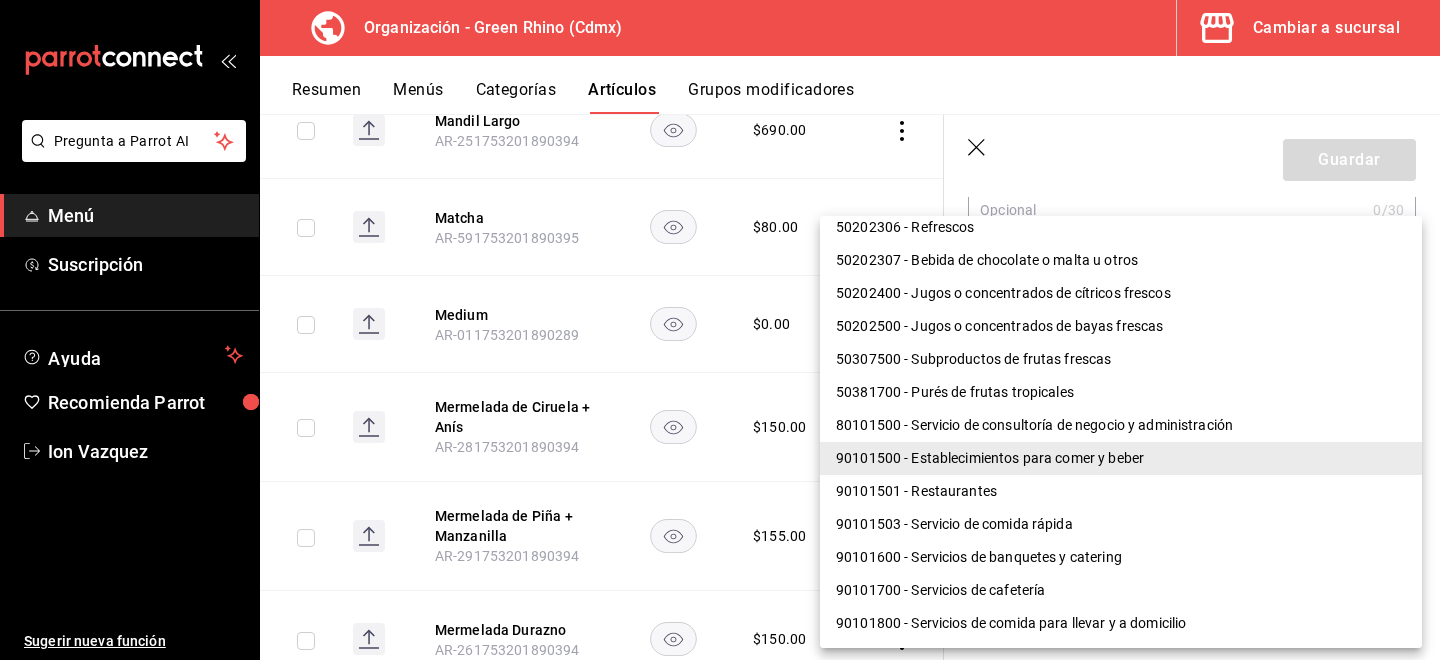 click on "90101501 - Restaurantes" at bounding box center (1121, 491) 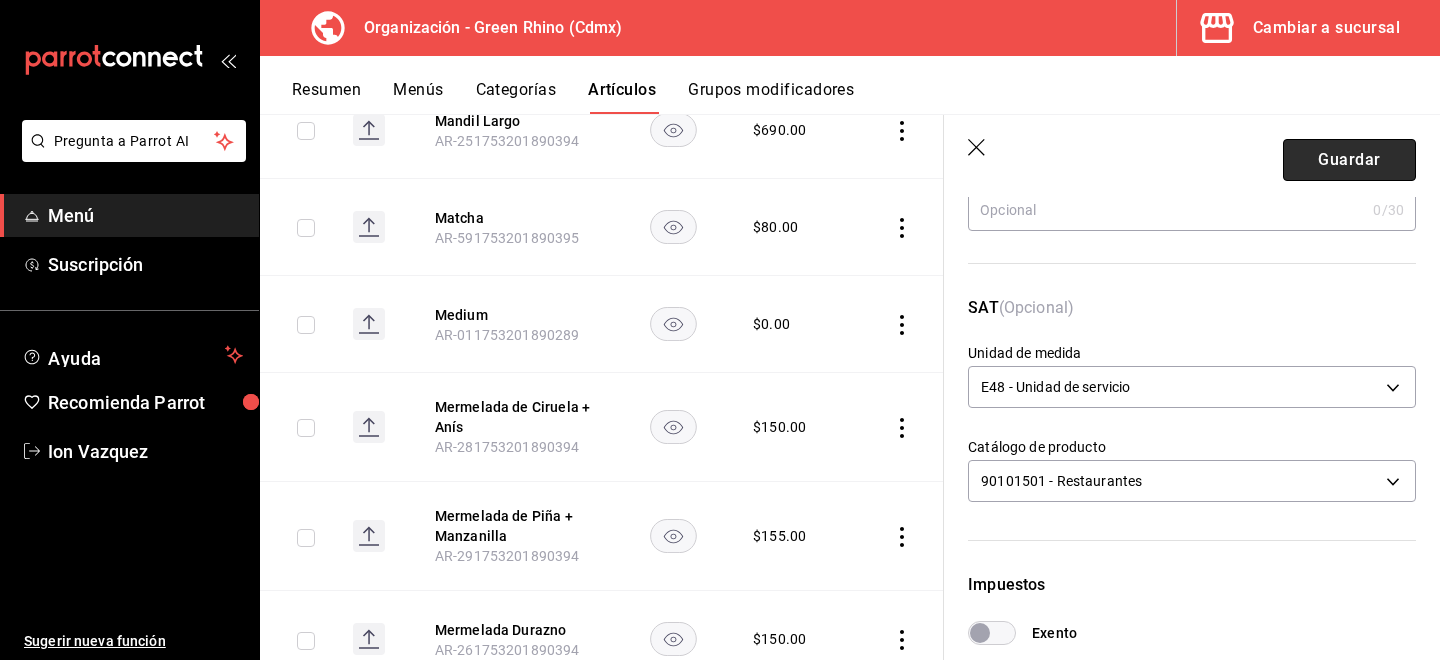 click on "Guardar" at bounding box center (1349, 160) 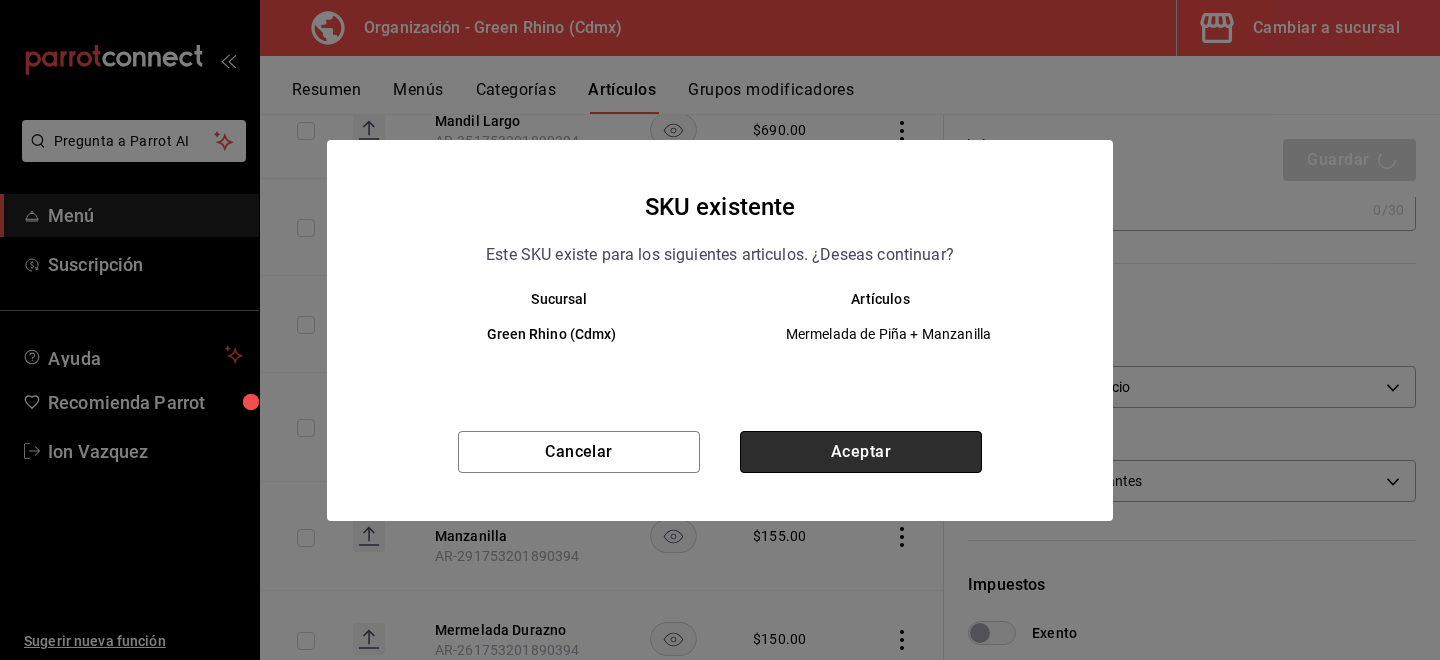 click on "Aceptar" at bounding box center [861, 452] 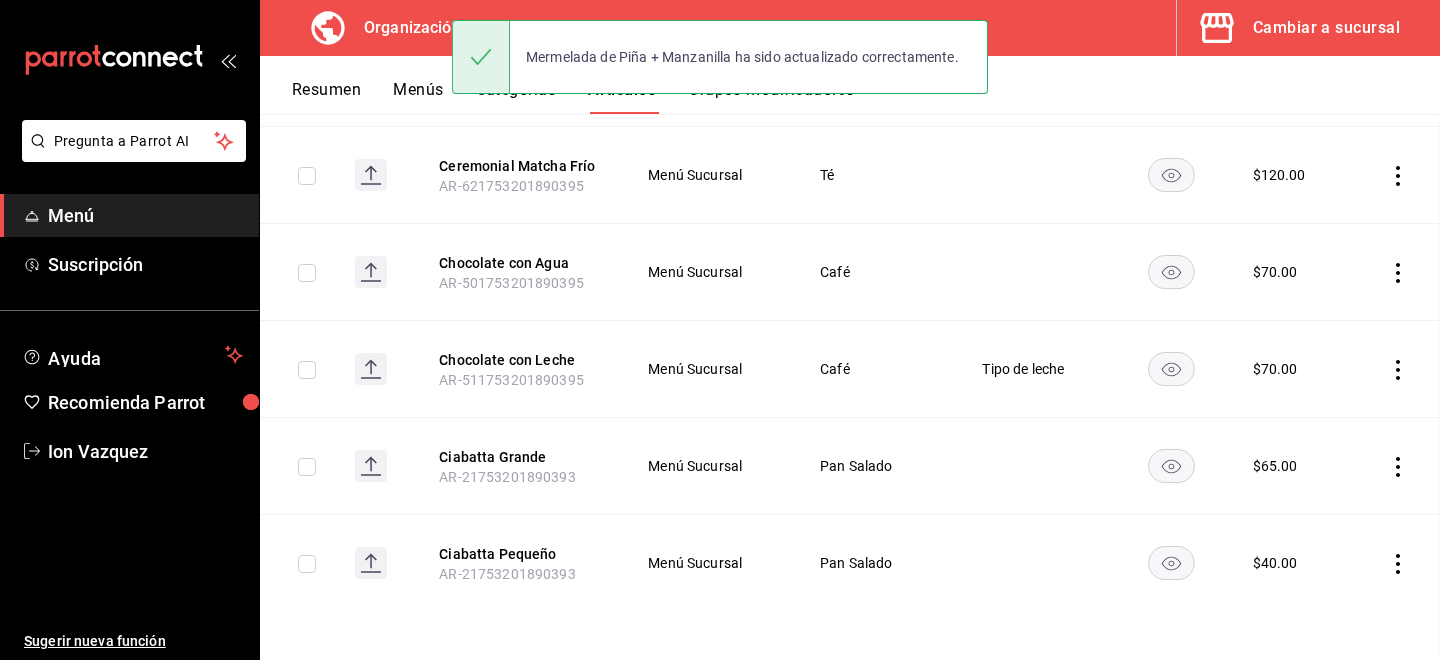 scroll, scrollTop: 0, scrollLeft: 0, axis: both 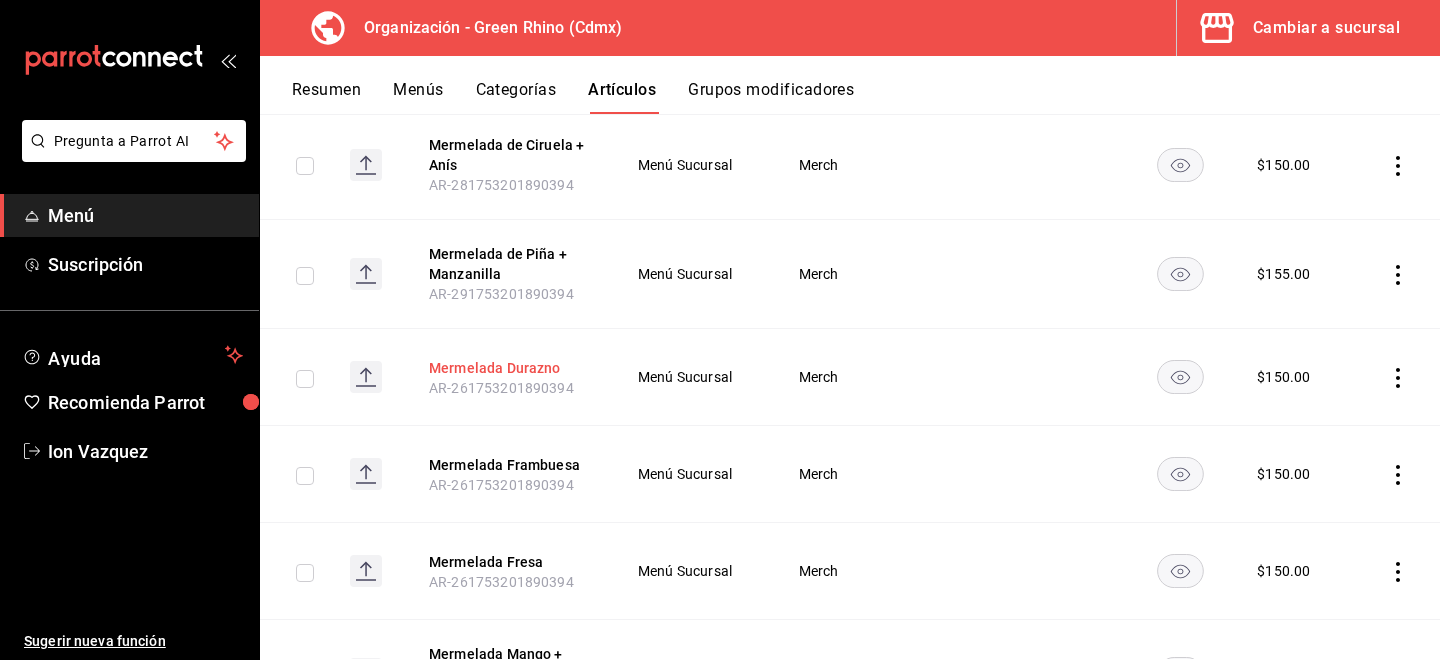 click on "Mermelada Durazno" at bounding box center (509, 368) 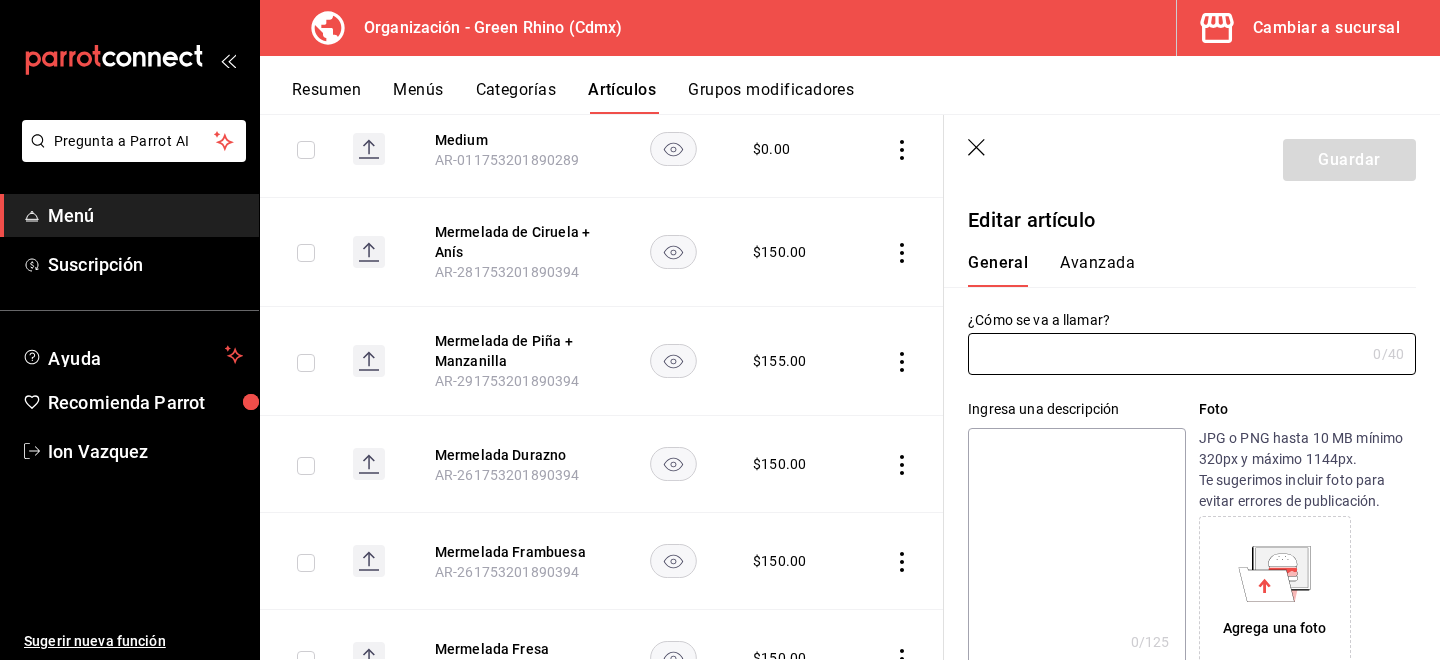 type on "Mermelada Durazno" 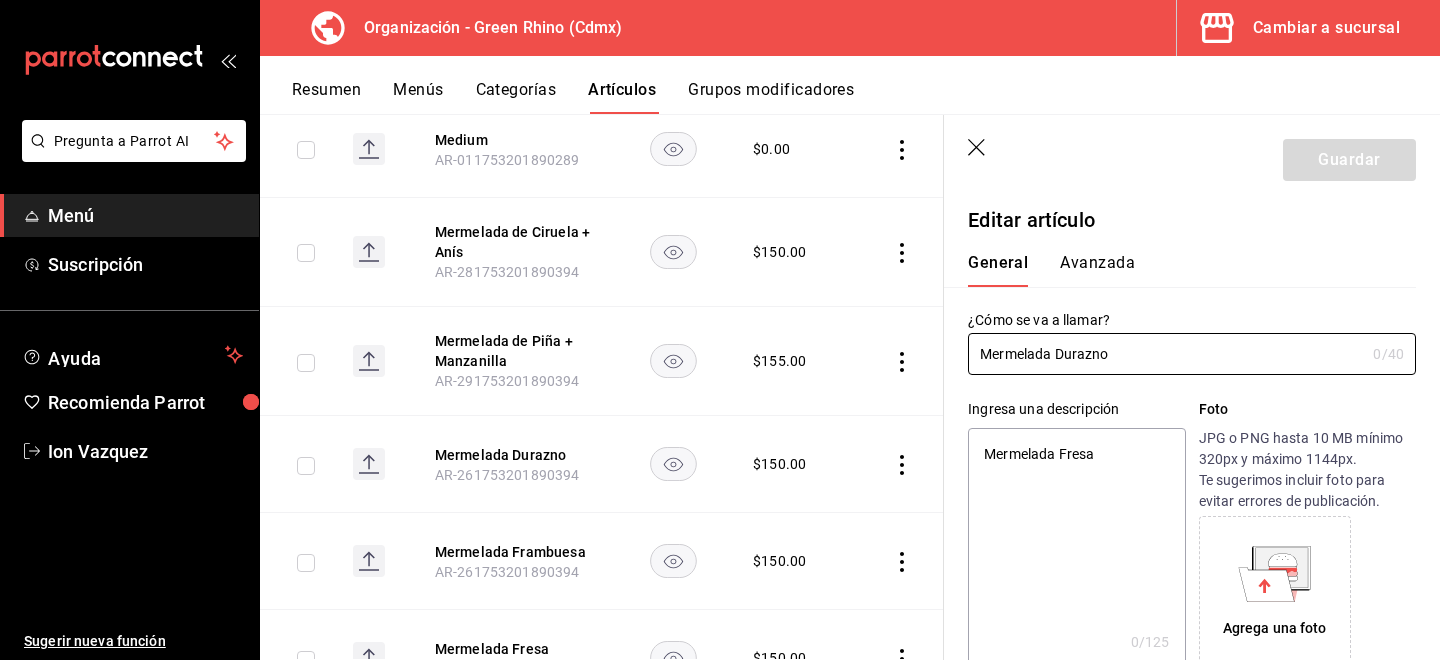 type on "x" 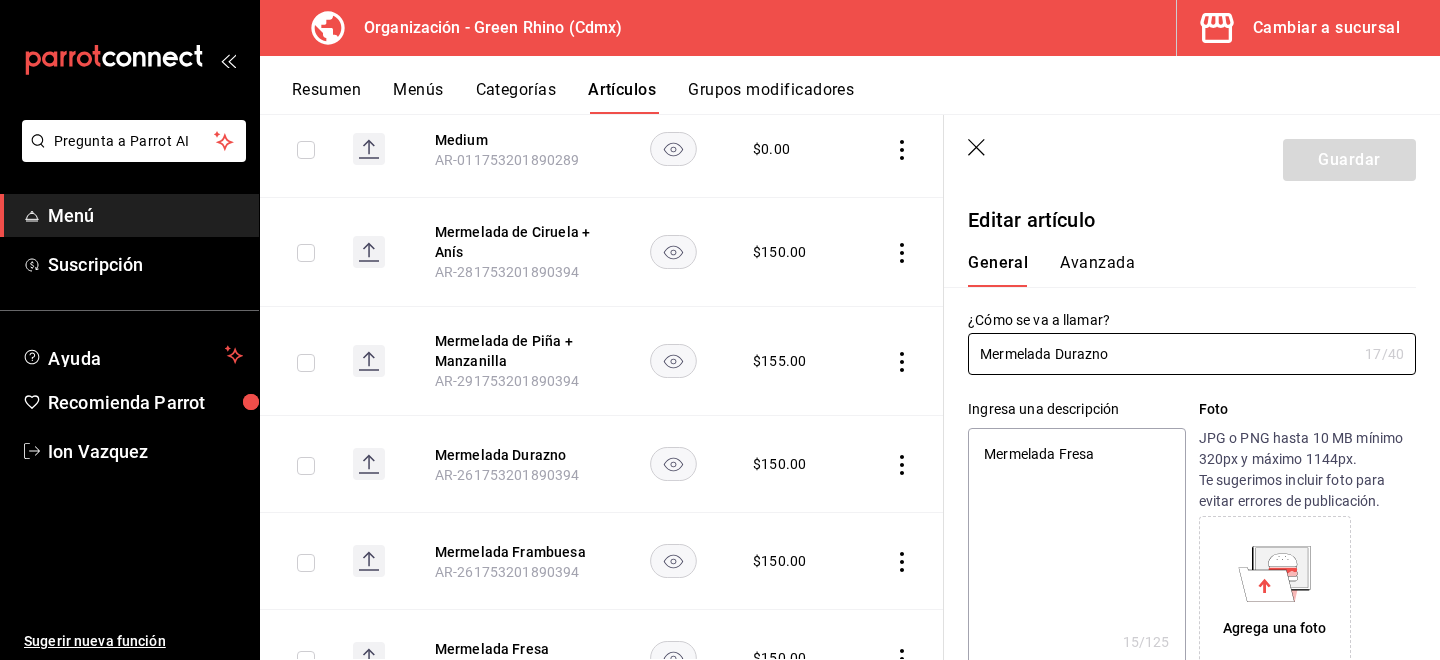 click on "Avanzada" at bounding box center (1097, 270) 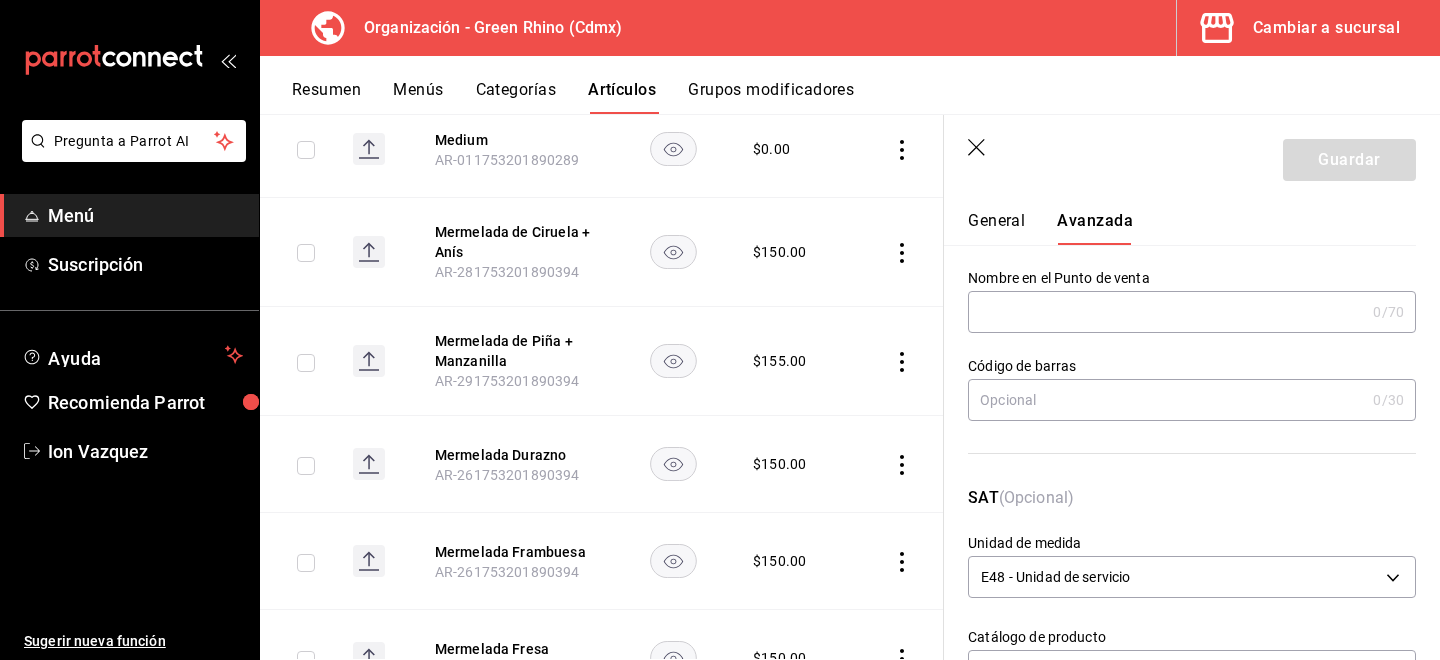 scroll, scrollTop: 134, scrollLeft: 0, axis: vertical 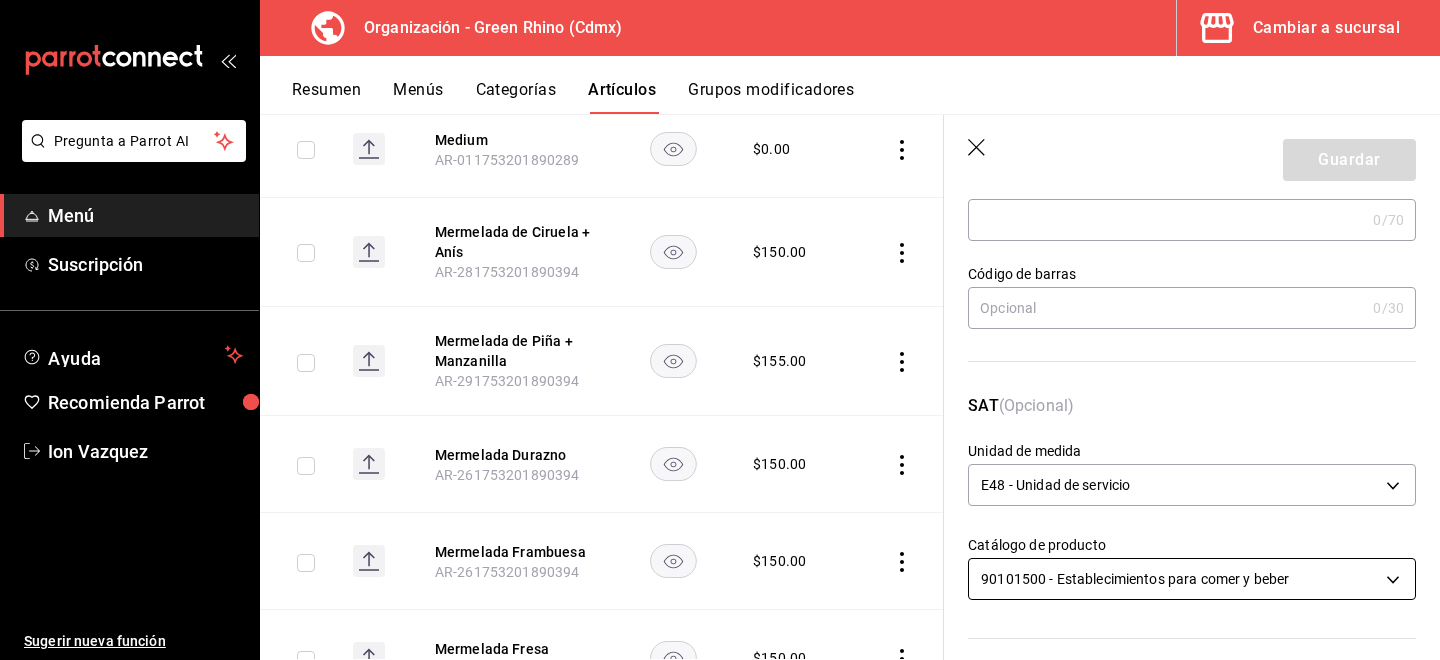 click on "Pregunta a Parrot AI Menú   Suscripción   Ayuda Recomienda Parrot   [FIRST] [LAST]   Sugerir nueva función   Organización - Green Rhino ([CITY]) Cambiar a sucursal Resumen Menús Categorías Artículos Grupos modificadores Artículos organización Edita el  precio e imagen  de tus artículos.  Asigna una categoría, agrega grupos modificadores  como “sin cebolla” o “extra queso”. ​ ​ Marcas Todas las marcas, Sin marca [UUID] Categorías Todas las categorías, Sin categoría [UUID], [UUID], [UUID], [UUID], [UUID], [UUID], [UUID], [UUID] Tipo de venta Todos los artículos ALL Ordenar Artículo Disponible Precio Agua Mineral Grande AR-921753201890396 $ 60.00 Agua Mineral Pequeña AR-931753201890396 $ 45.00 Americano AR-471753201890395 $ 50.00" at bounding box center [720, 330] 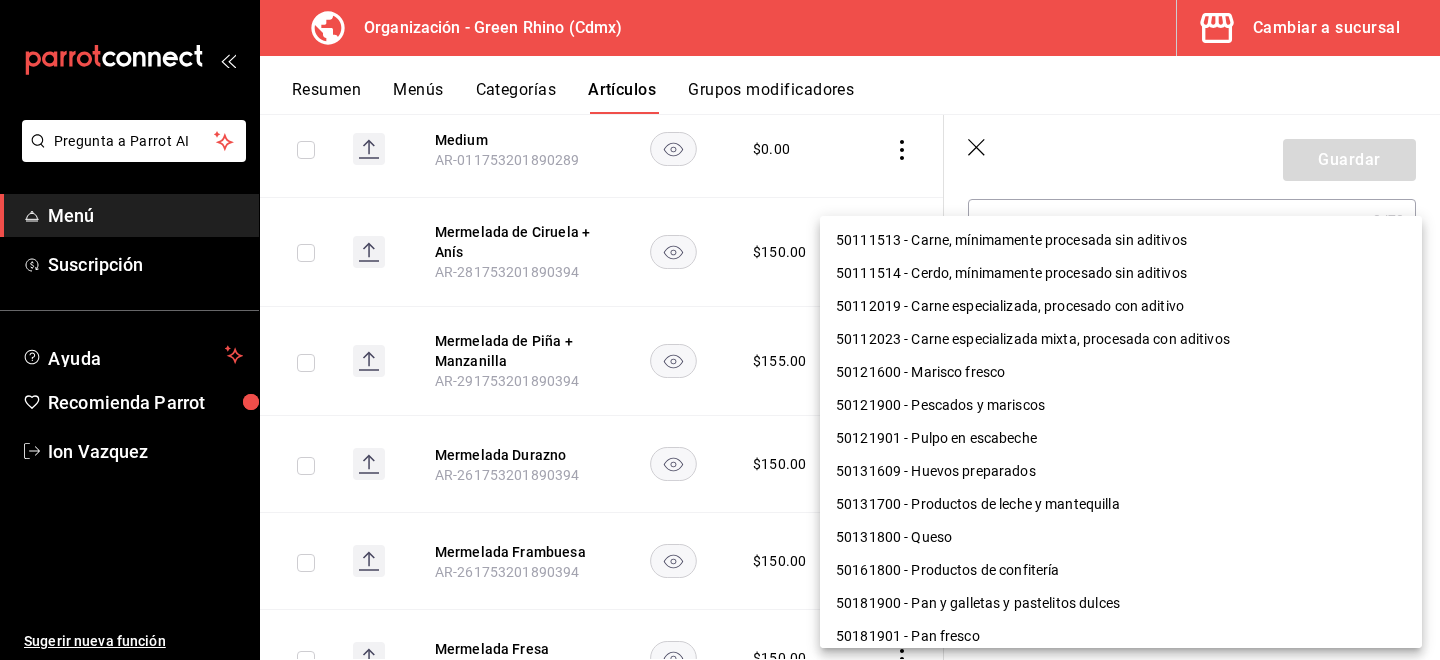 scroll, scrollTop: 1300, scrollLeft: 0, axis: vertical 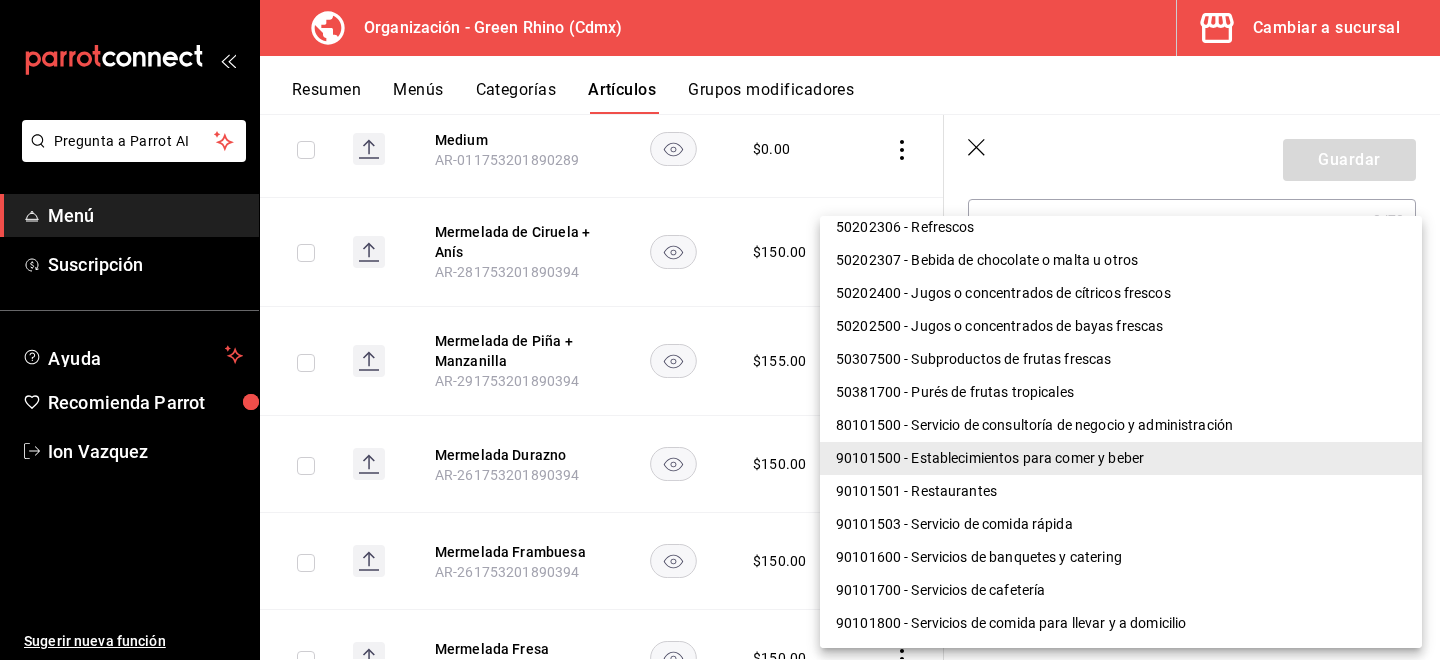 click on "90101501 - Restaurantes" at bounding box center (1121, 491) 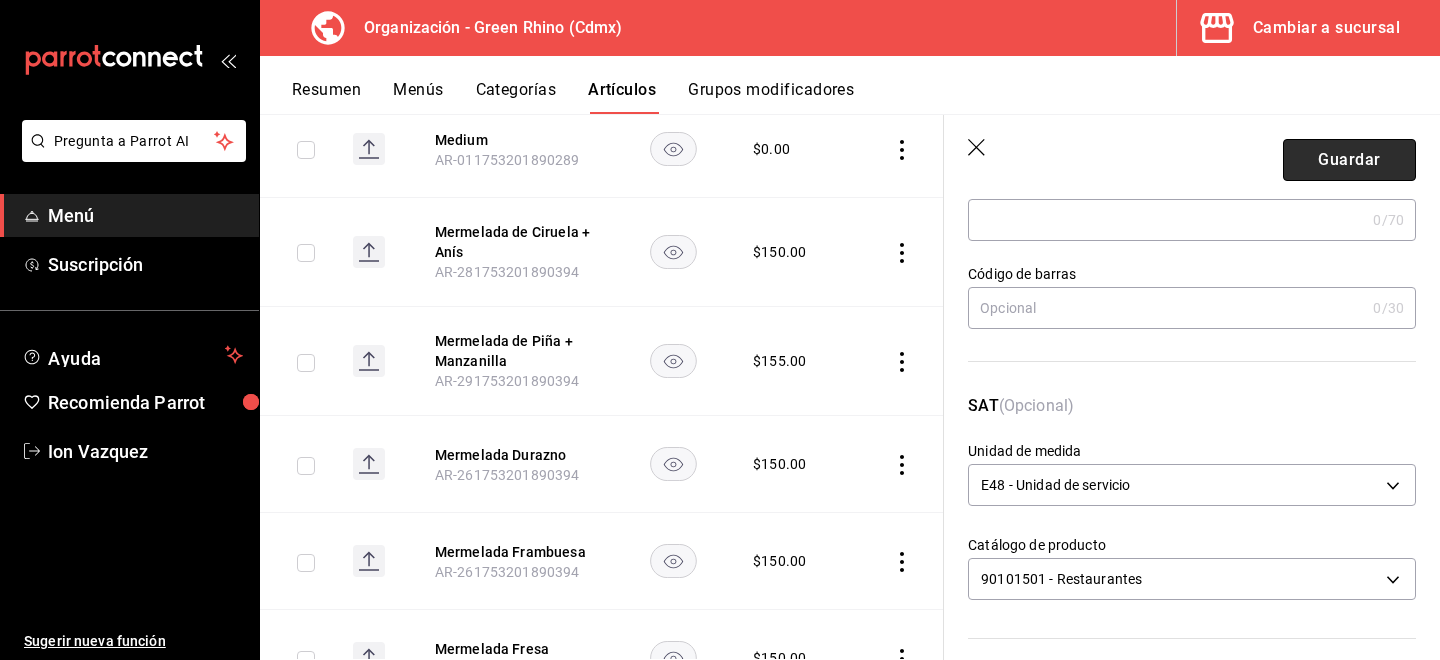 click on "Guardar" at bounding box center [1349, 160] 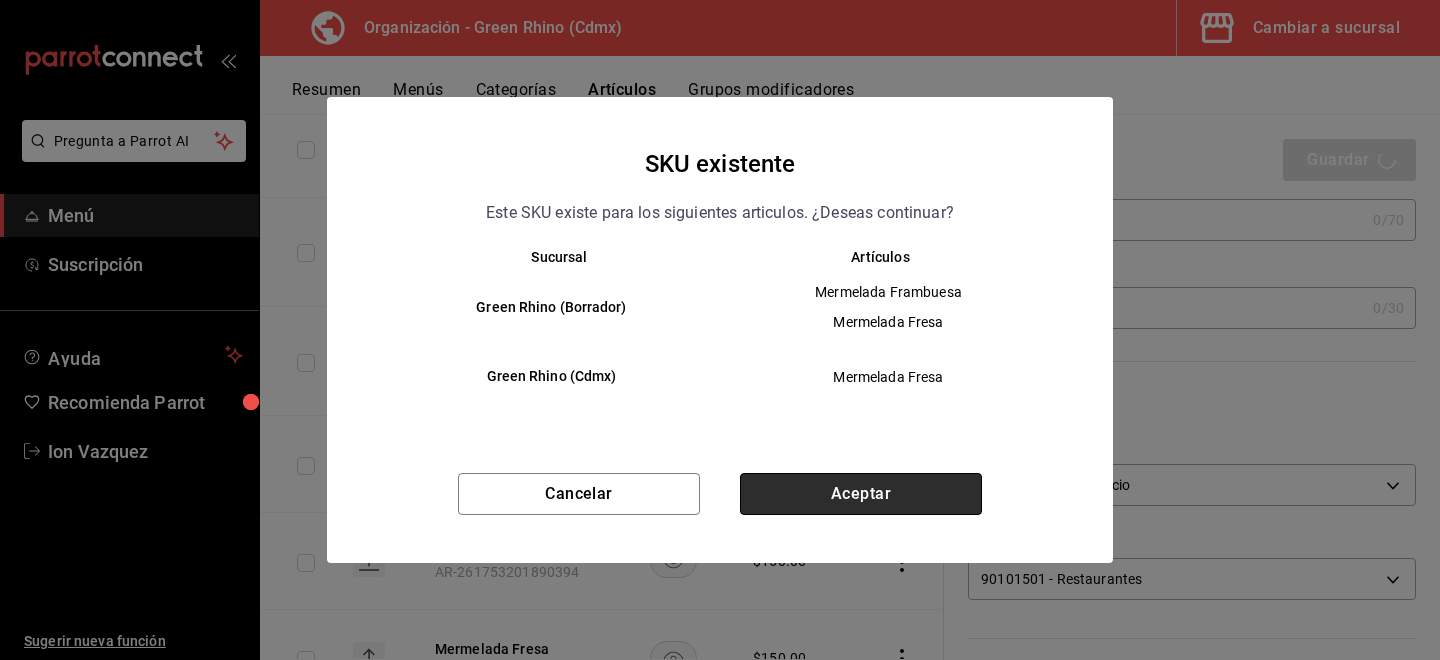 click on "Aceptar" at bounding box center [861, 494] 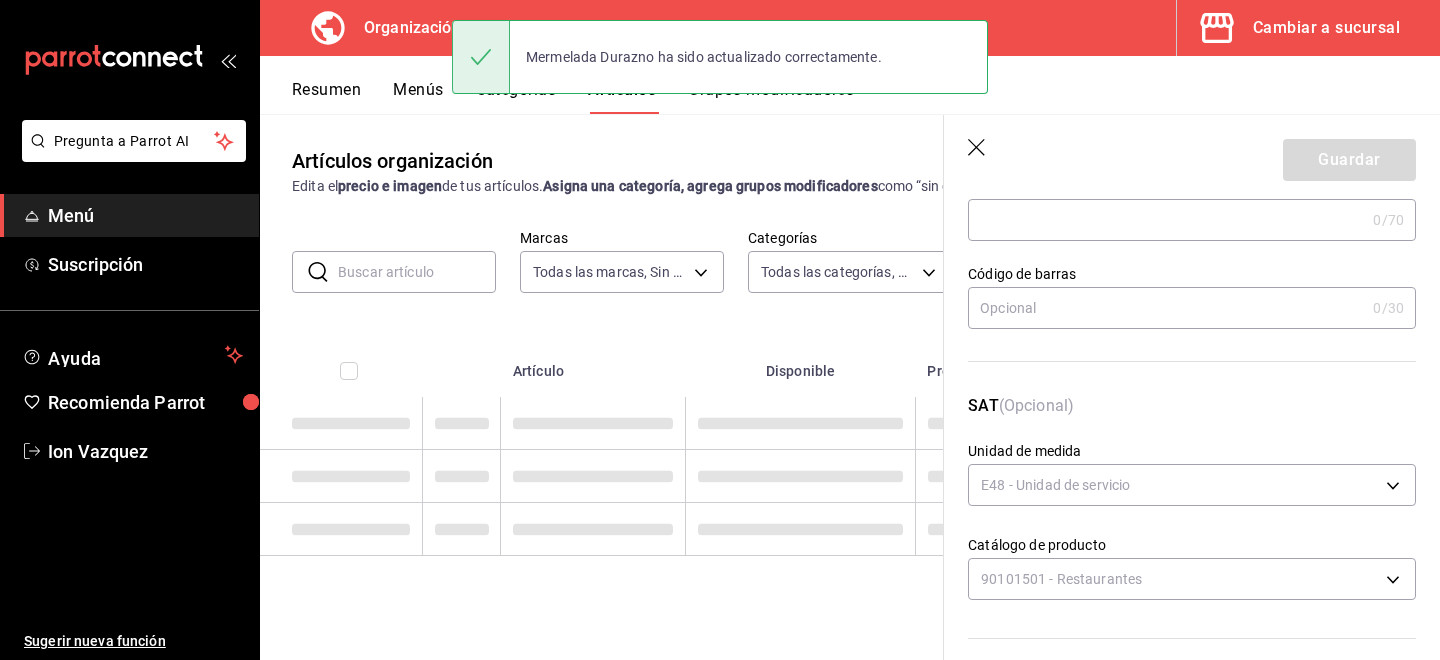 scroll, scrollTop: 0, scrollLeft: 0, axis: both 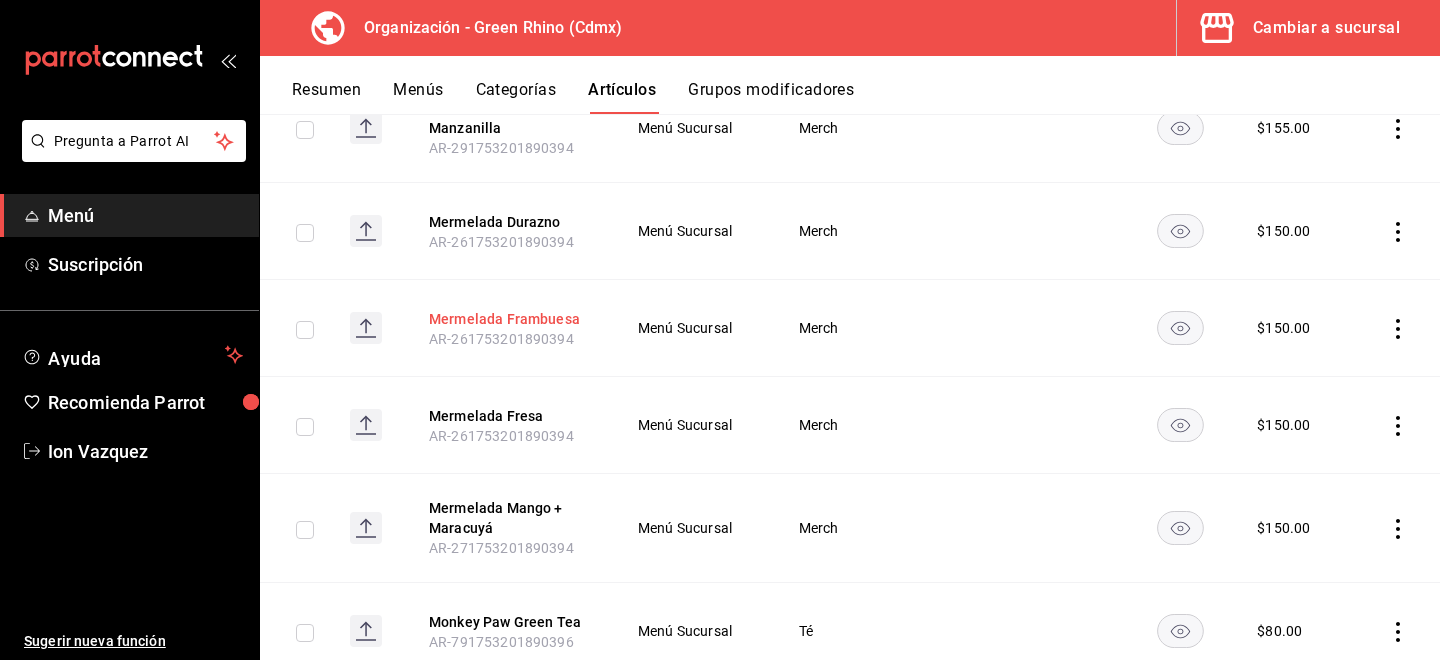 click on "Mermelada Frambuesa" at bounding box center [509, 319] 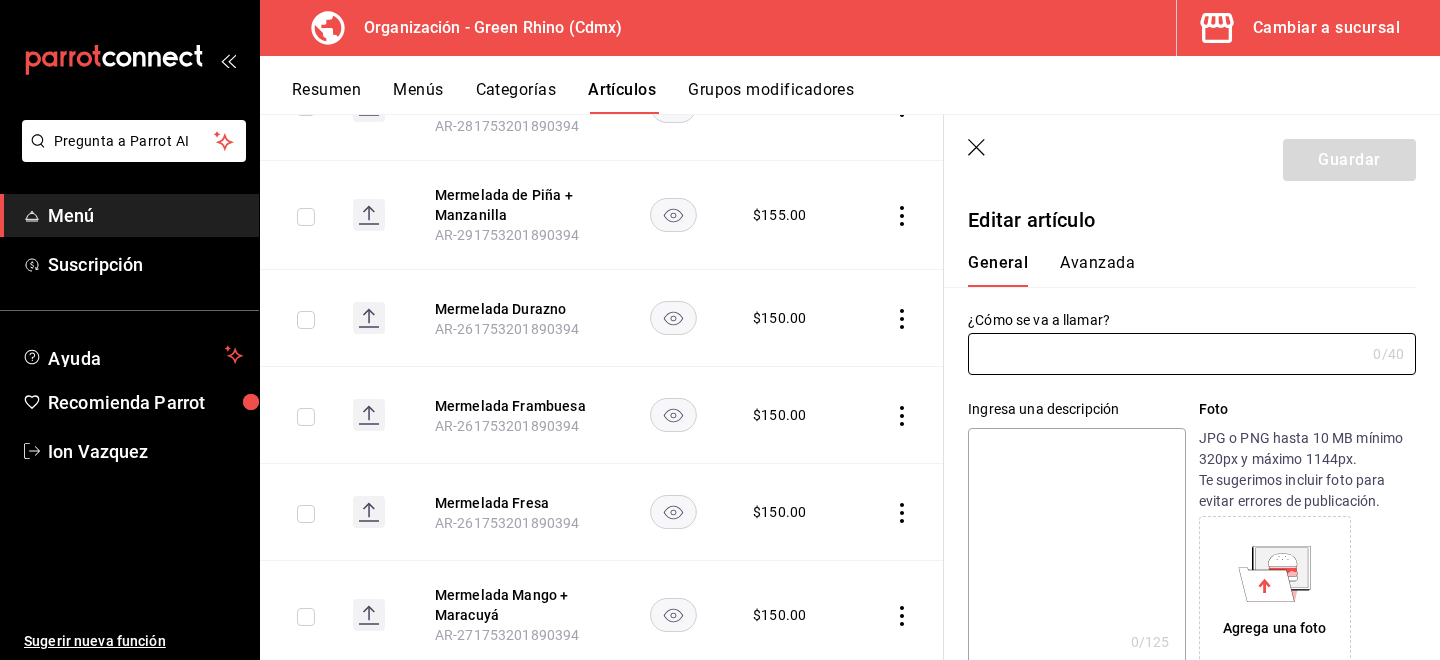 type on "Mermelada Frambuesa" 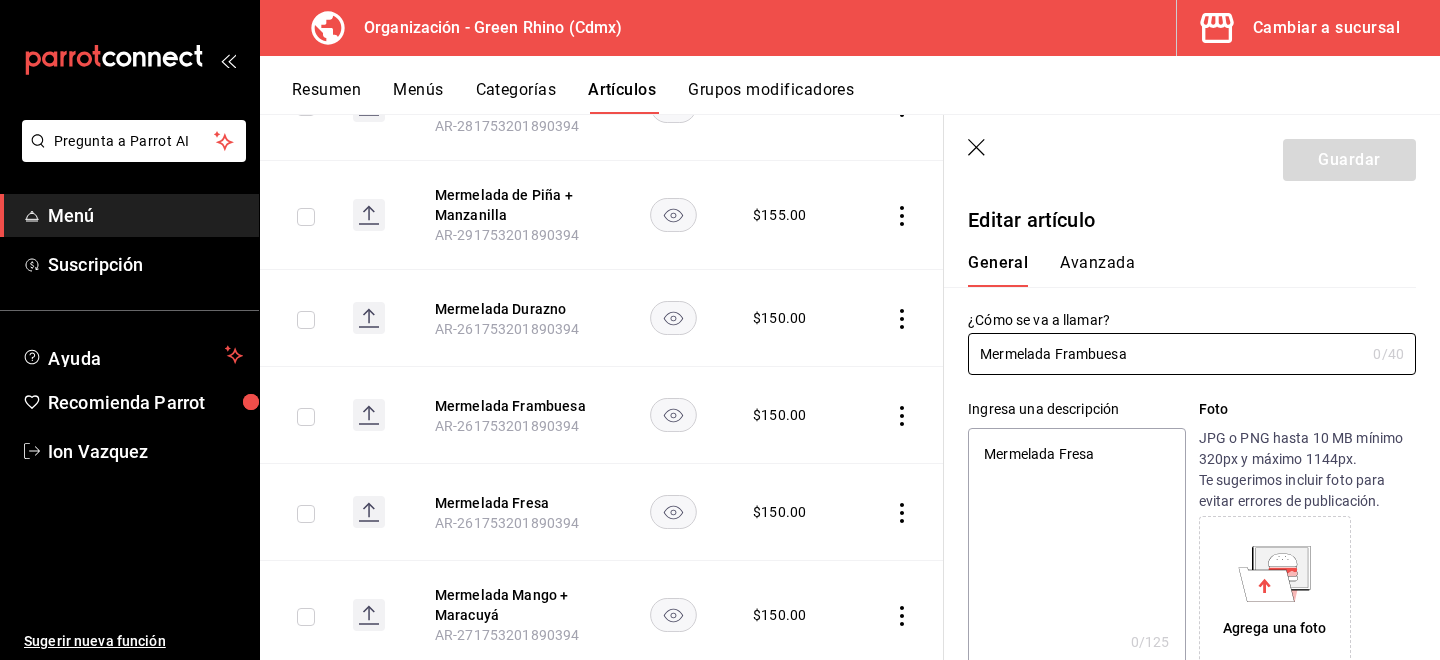 type on "x" 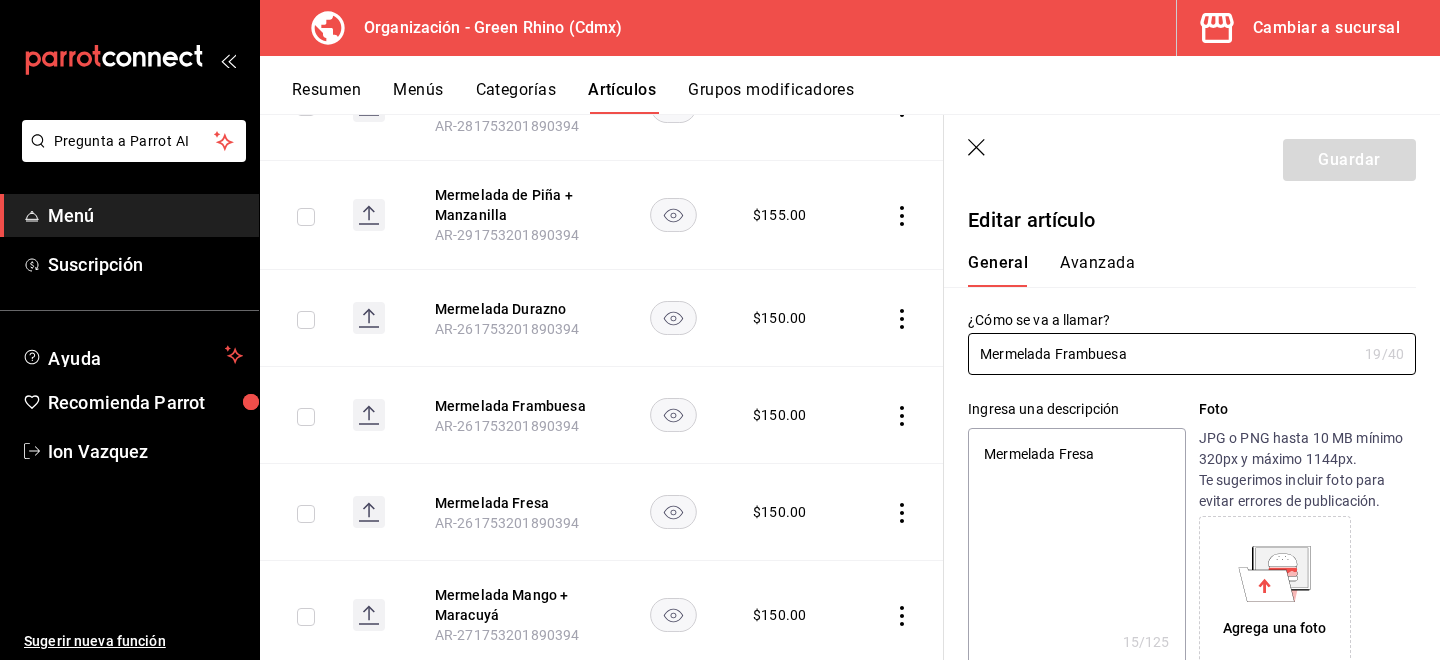 click on "Avanzada" at bounding box center [1097, 270] 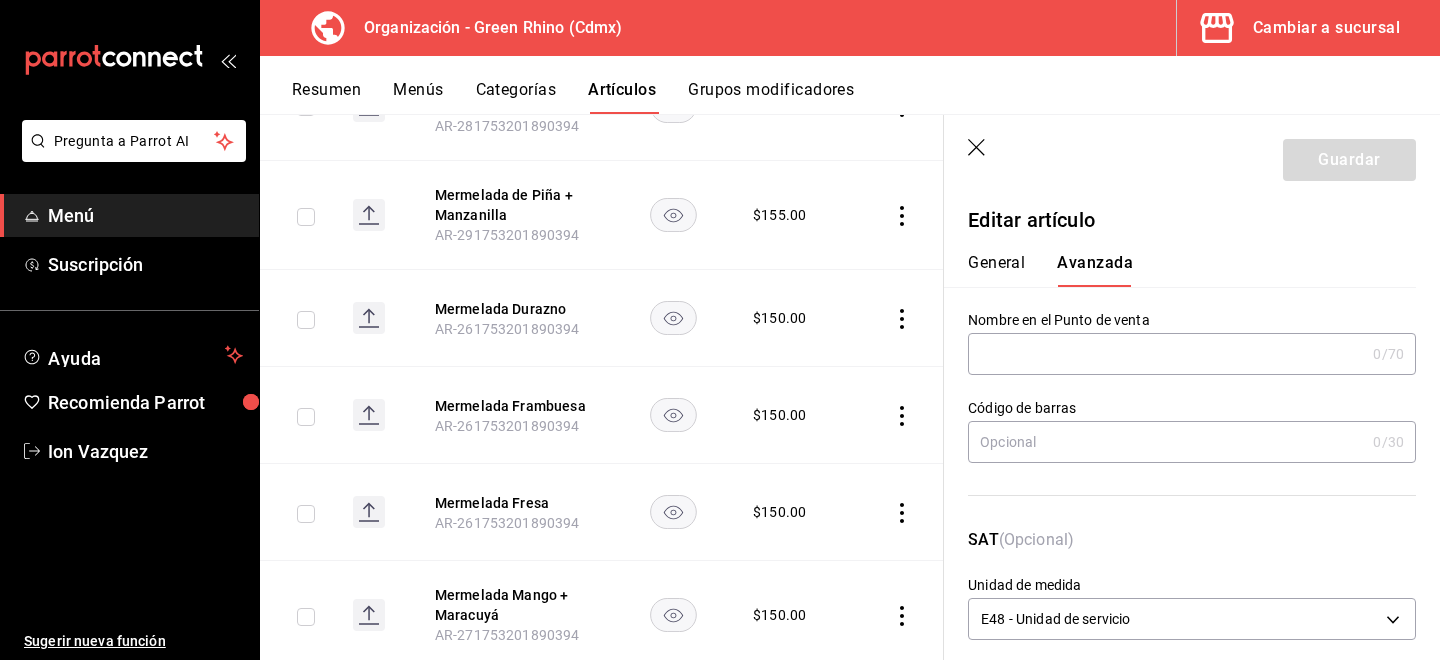 scroll, scrollTop: 111, scrollLeft: 0, axis: vertical 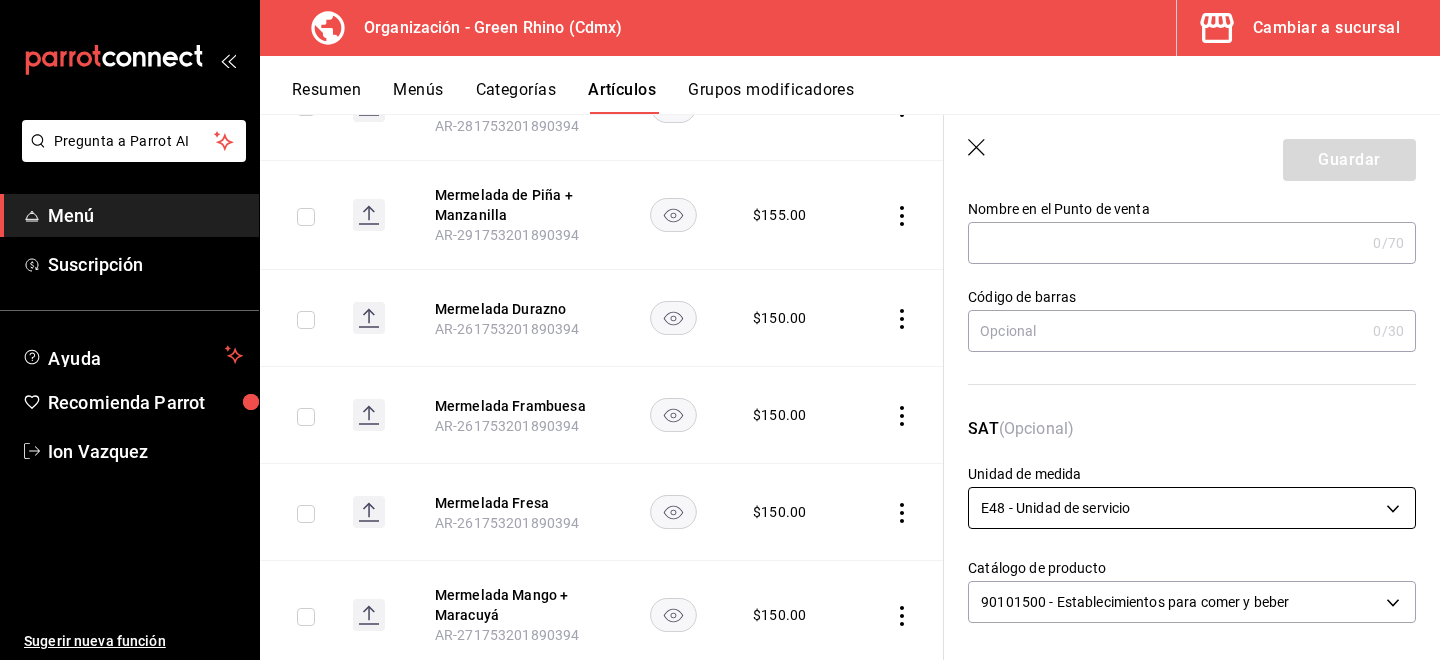click on "Pregunta a Parrot AI Menú   Suscripción   Ayuda Recomienda Parrot   [FIRST] [LAST]   Sugerir nueva función   Organización - Green Rhino ([CITY]) Cambiar a sucursal Resumen Menús Categorías Artículos Grupos modificadores Artículos organización Edita el  precio e imagen  de tus artículos.  Asigna una categoría, agrega grupos modificadores  como “sin cebolla” o “extra queso”. ​ ​ Marcas Todas las marcas, Sin marca [UUID] Categorías Todas las categorías, Sin categoría [UUID], [UUID], [UUID], [UUID], [UUID], [UUID], [UUID], [UUID] Tipo de venta Todos los artículos ALL Ordenar Artículo Disponible Precio Agua Mineral Grande AR-921753201890396 $ 60.00 Agua Mineral Pequeña AR-931753201890396 $ 45.00 Americano AR-471753201890395 $ 50.00" at bounding box center (720, 330) 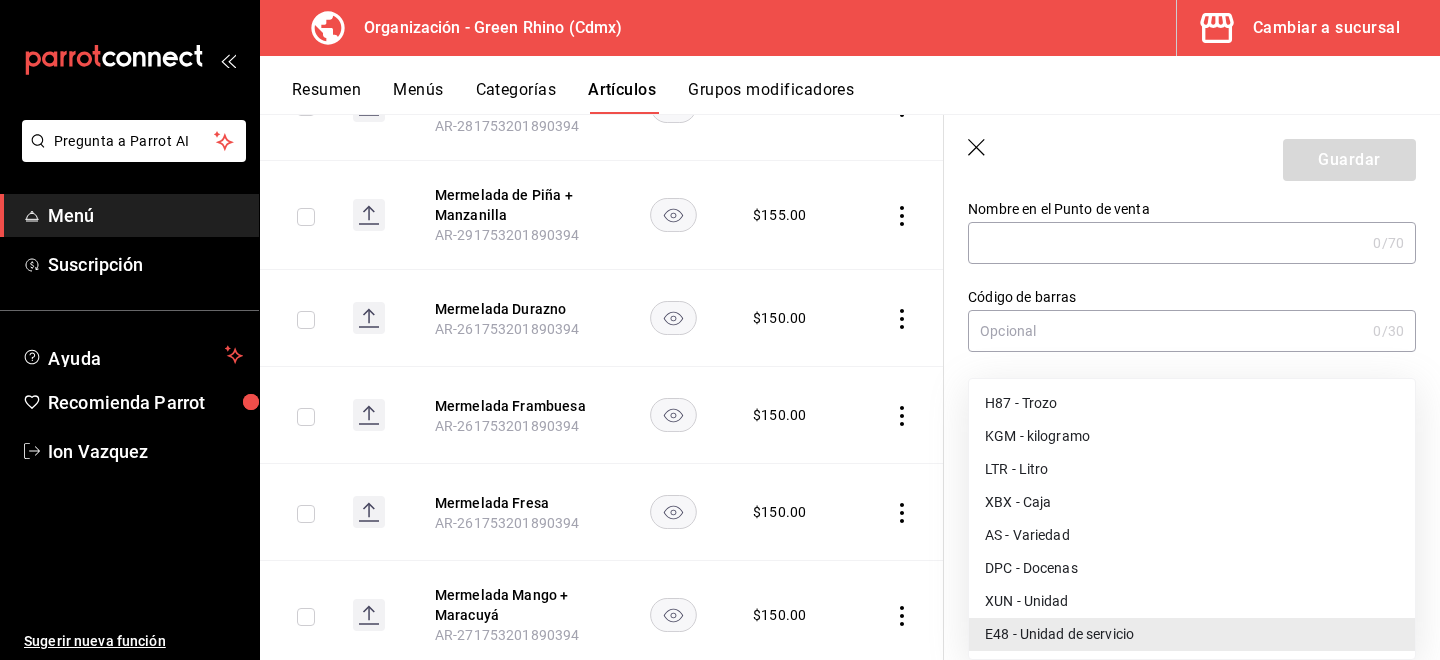 click on "XUN - Unidad" at bounding box center (1192, 601) 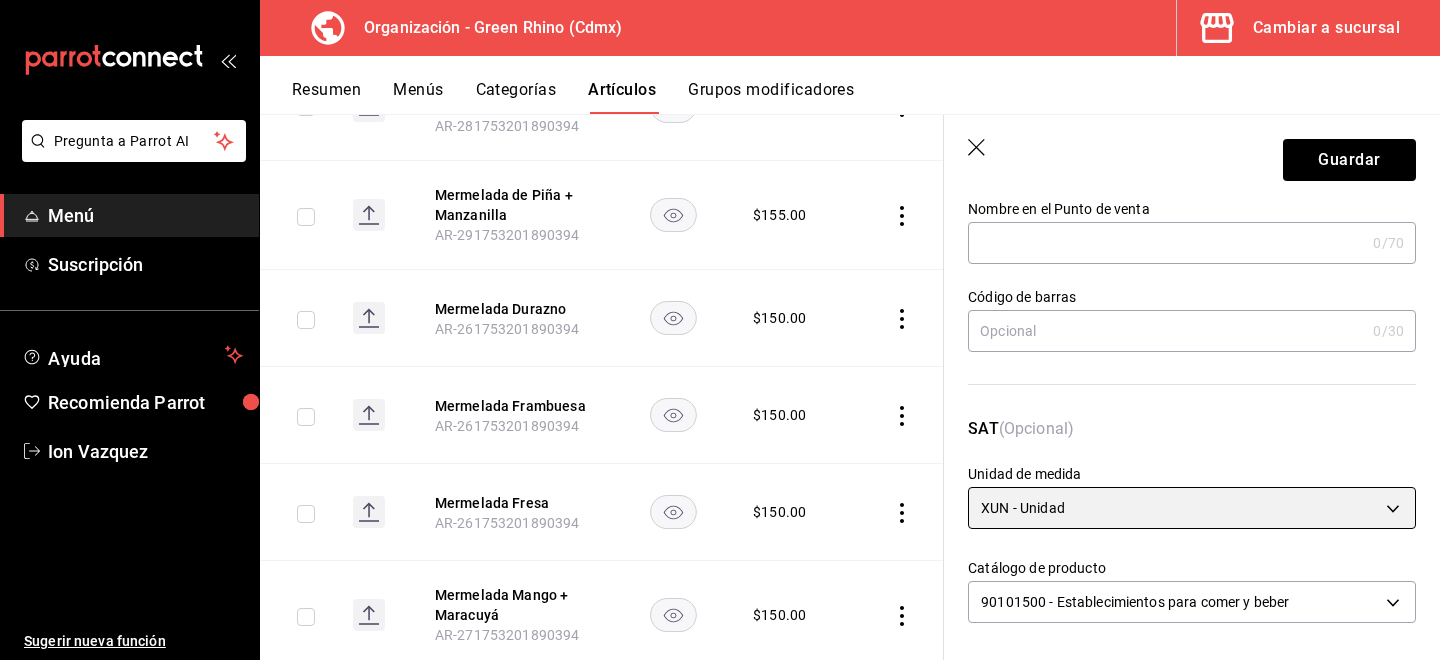 scroll, scrollTop: 191, scrollLeft: 0, axis: vertical 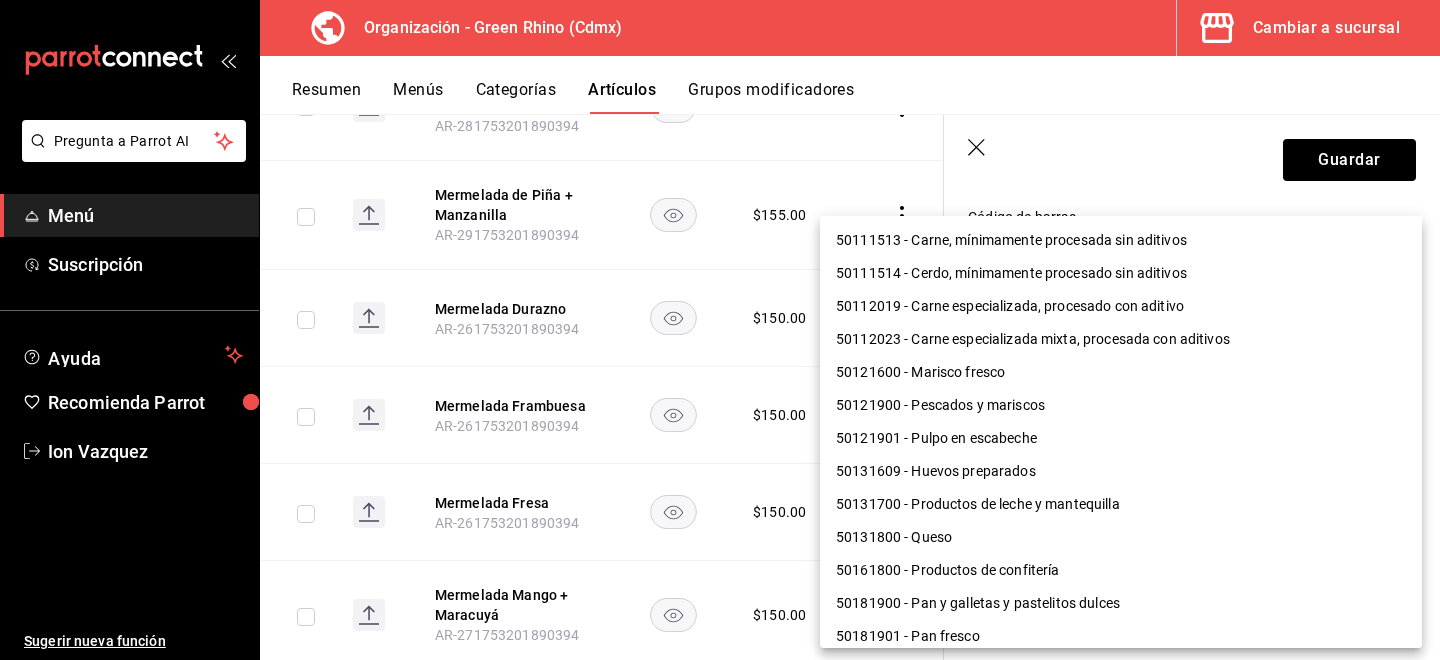 click on "Pregunta a Parrot AI Menú   Suscripción   Ayuda Recomienda Parrot   [FIRST] [LAST]   Sugerir nueva función   Organización - Green Rhino ([CITY]) Cambiar a sucursal Resumen Menús Categorías Artículos Grupos modificadores Artículos organización Edita el  precio e imagen  de tus artículos.  Asigna una categoría, agrega grupos modificadores  como “sin cebolla” o “extra queso”. ​ ​ Marcas Todas las marcas, Sin marca [UUID] Categorías Todas las categorías, Sin categoría [UUID], [UUID], [UUID], [UUID], [UUID], [UUID], [UUID], [UUID] Tipo de venta Todos los artículos ALL Ordenar Artículo Disponible Precio Agua Mineral Grande AR-921753201890396 $ 60.00 Agua Mineral Pequeña AR-931753201890396 $ 45.00 Americano AR-471753201890395 $ 50.00" at bounding box center (720, 330) 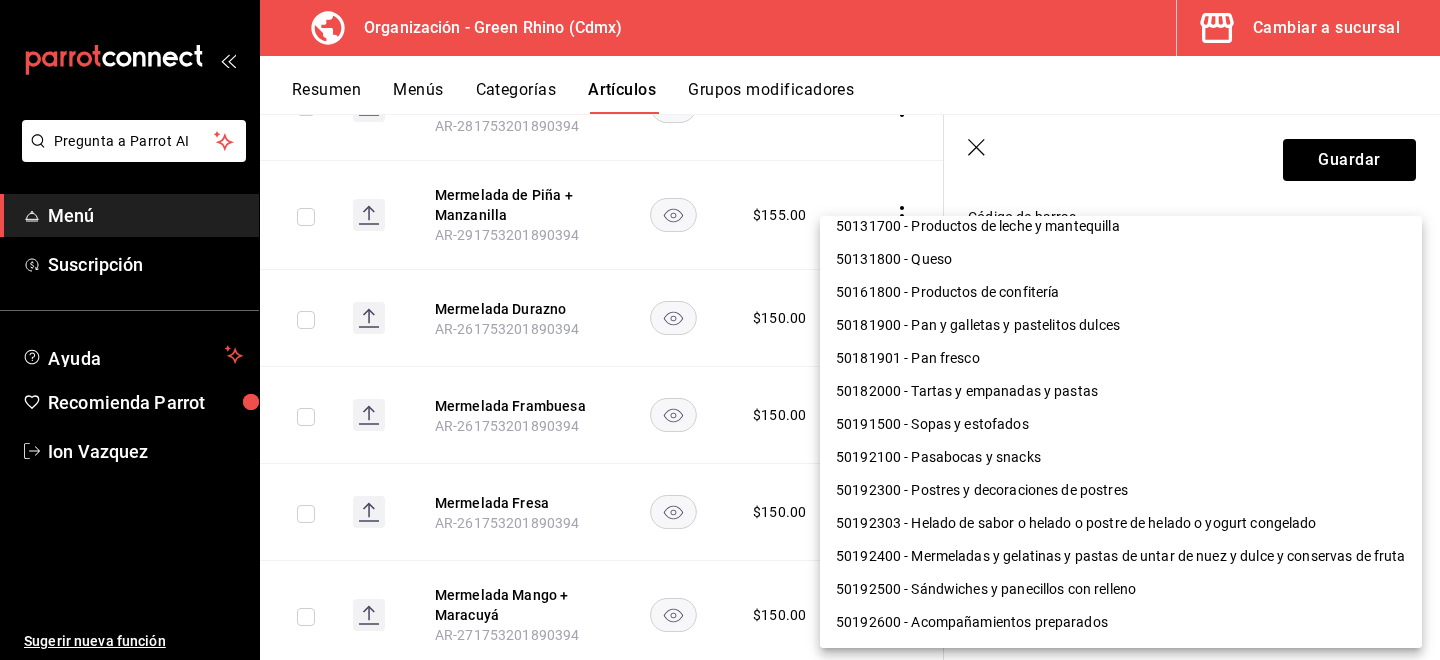 scroll, scrollTop: 244, scrollLeft: 0, axis: vertical 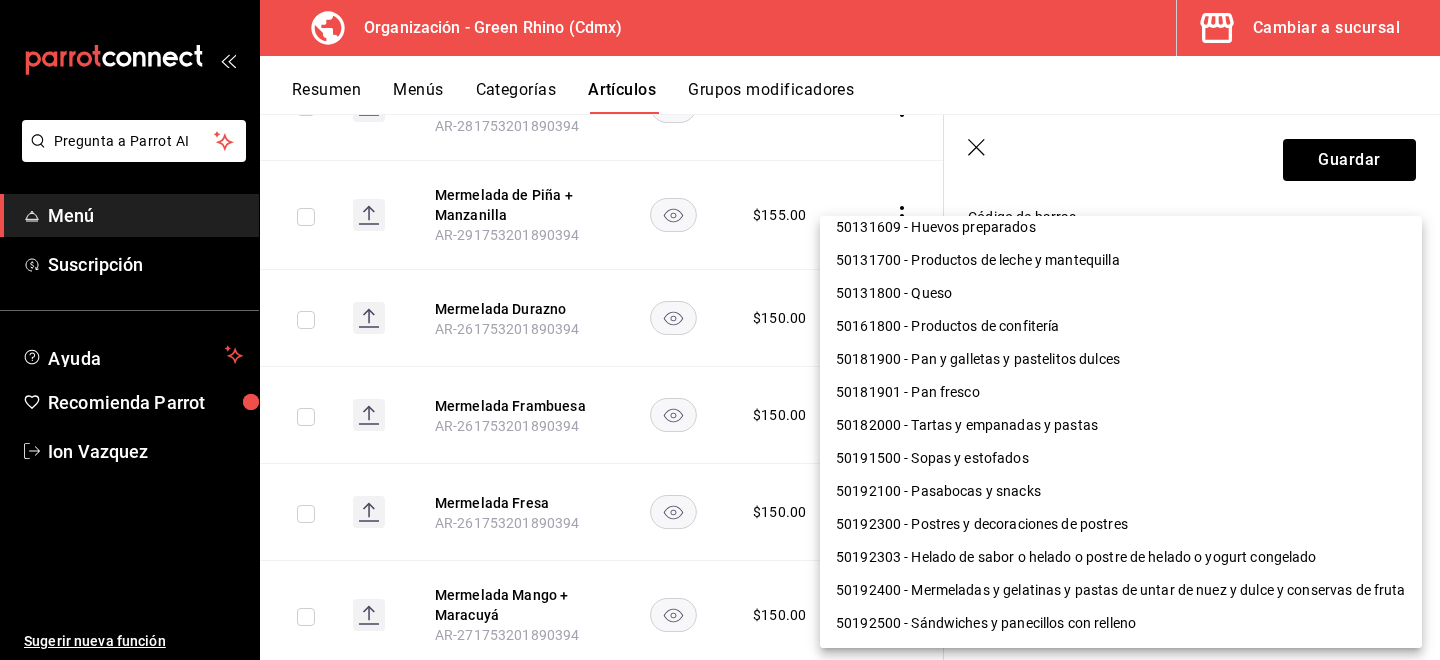 click on "50192400 - Mermeladas y gelatinas y pastas de untar de nuez y dulce y conservas de fruta" at bounding box center [1121, 590] 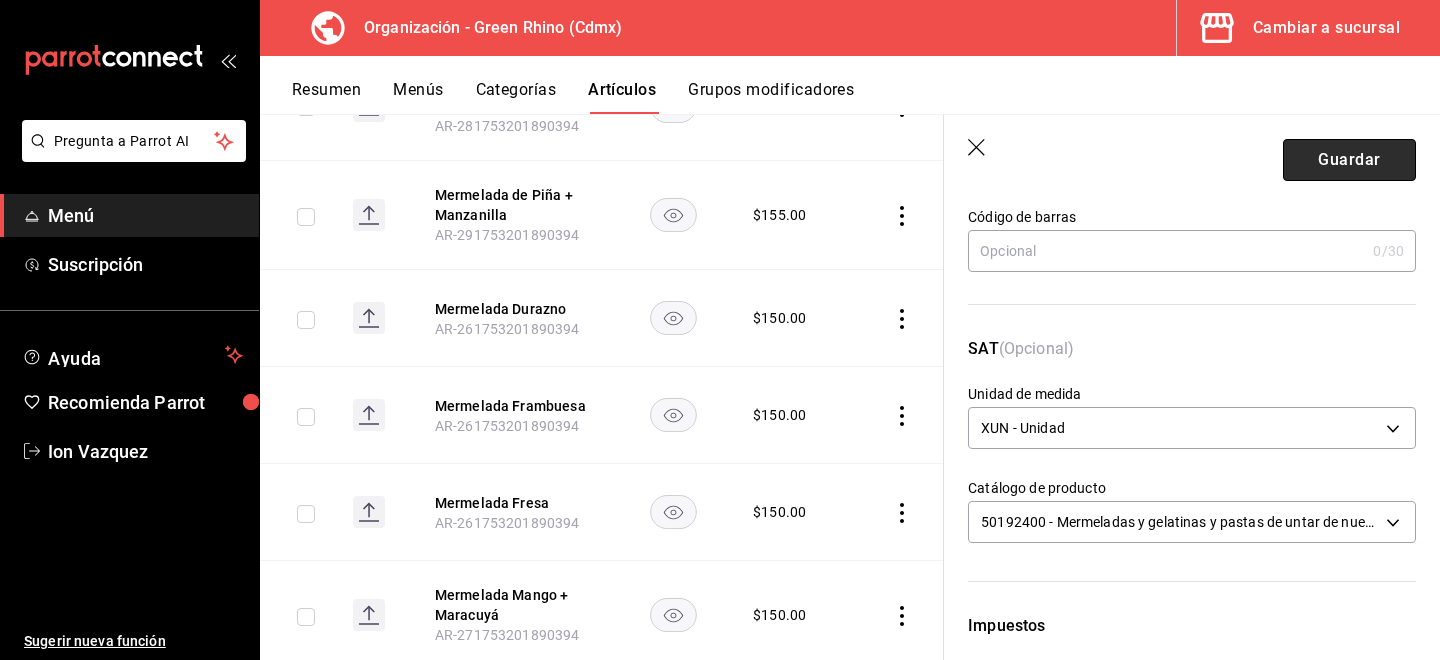 click on "Guardar" at bounding box center (1349, 160) 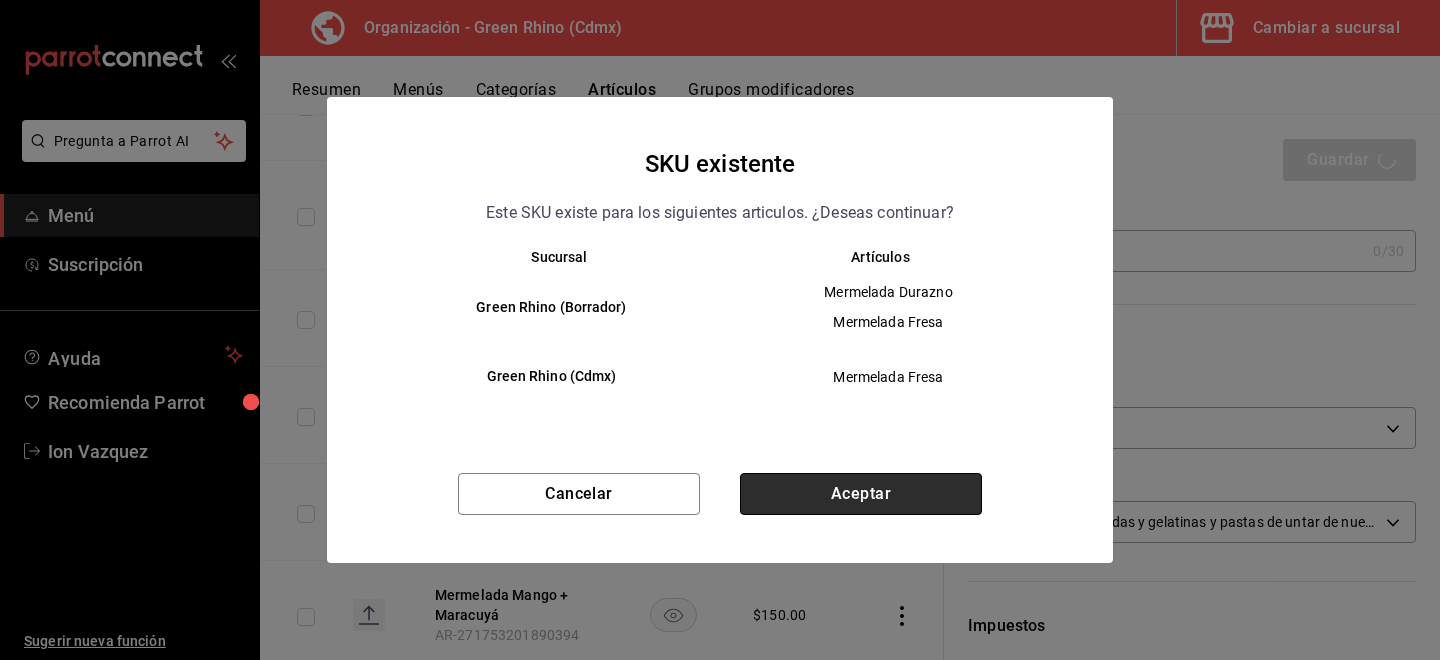 click on "Aceptar" at bounding box center [861, 494] 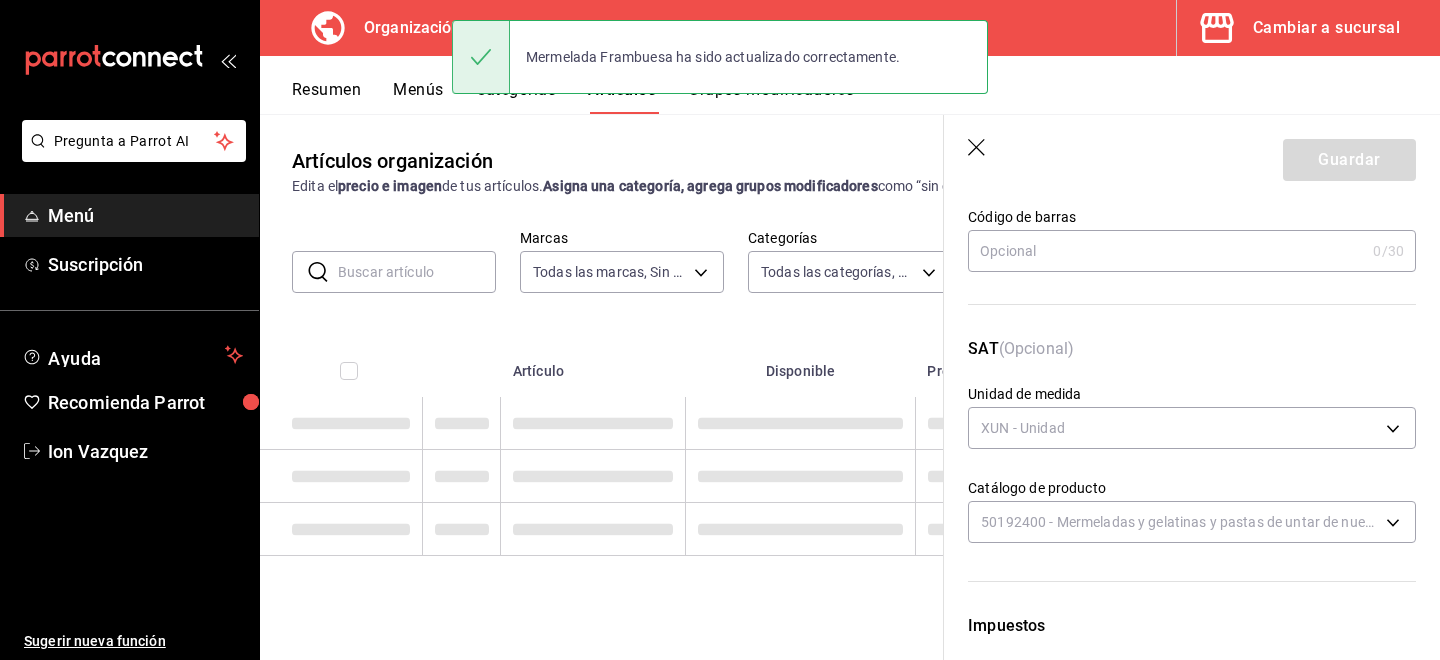 scroll, scrollTop: 0, scrollLeft: 0, axis: both 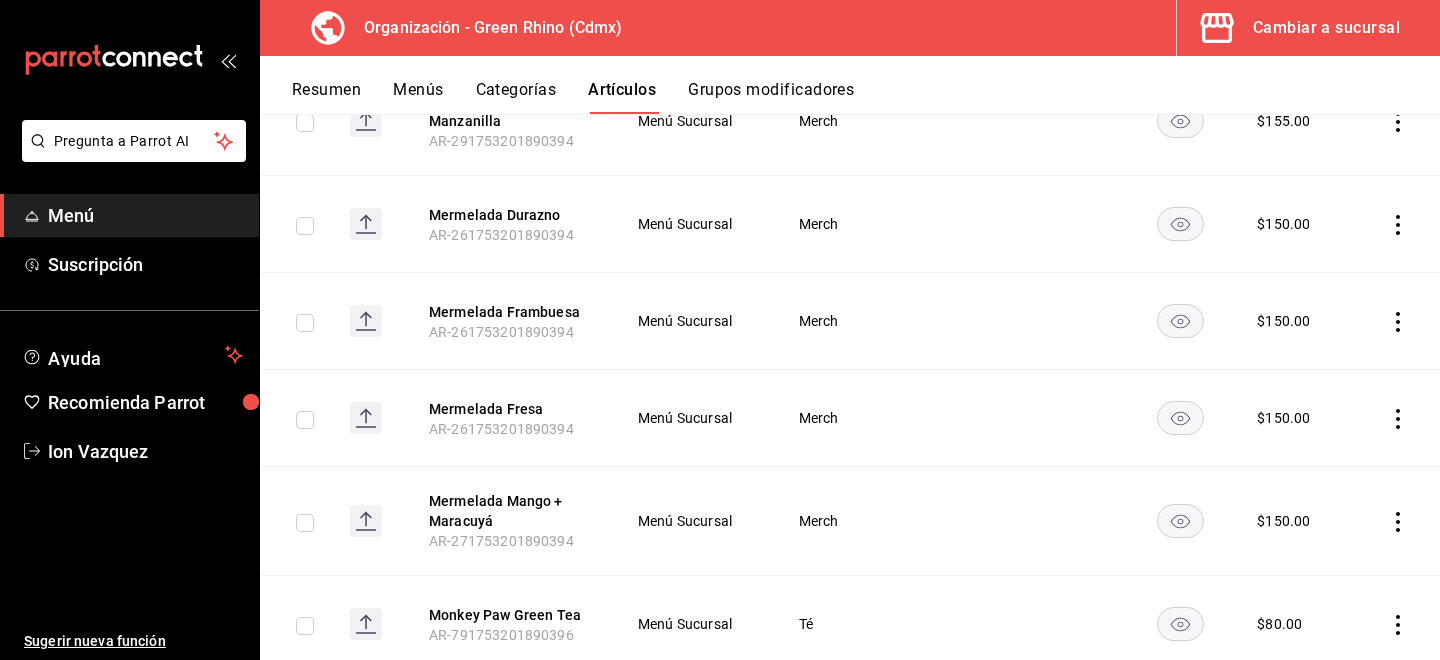 click on "Mermelada Mango + Maracuyá" at bounding box center [509, 511] 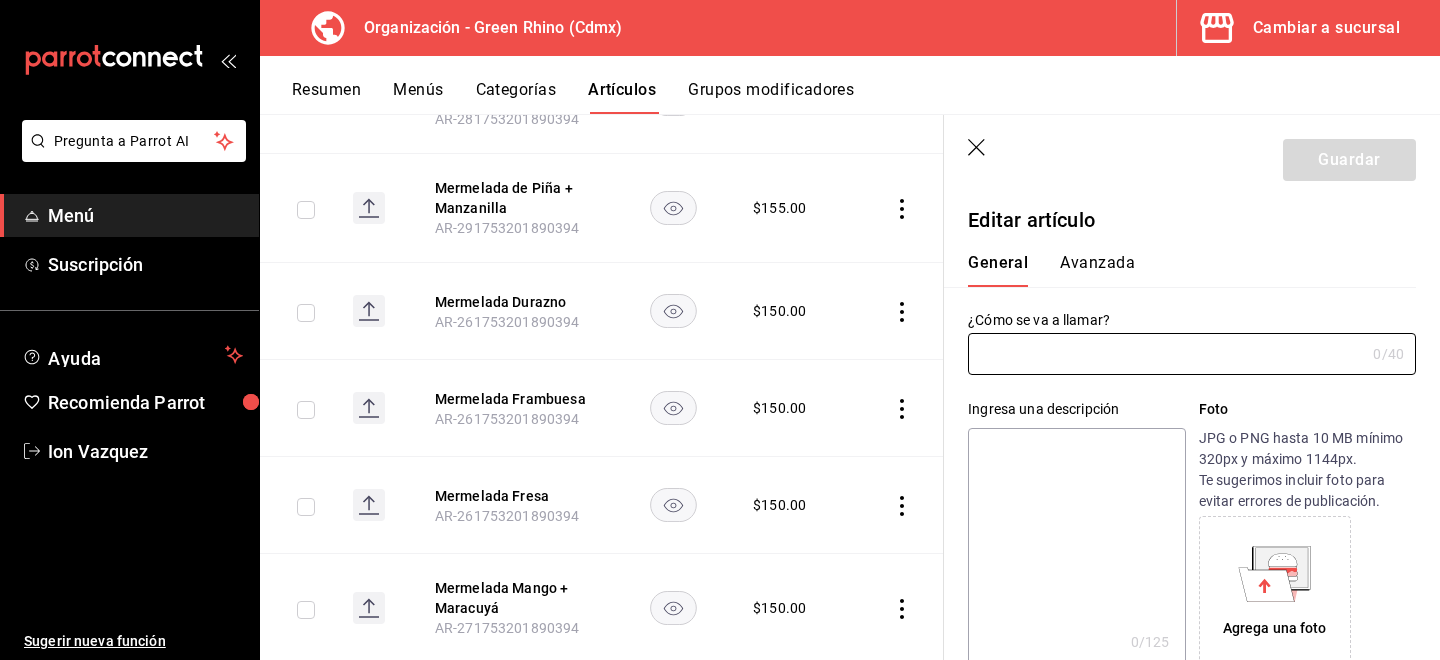 type on "Mermelada Mango + Maracuyá" 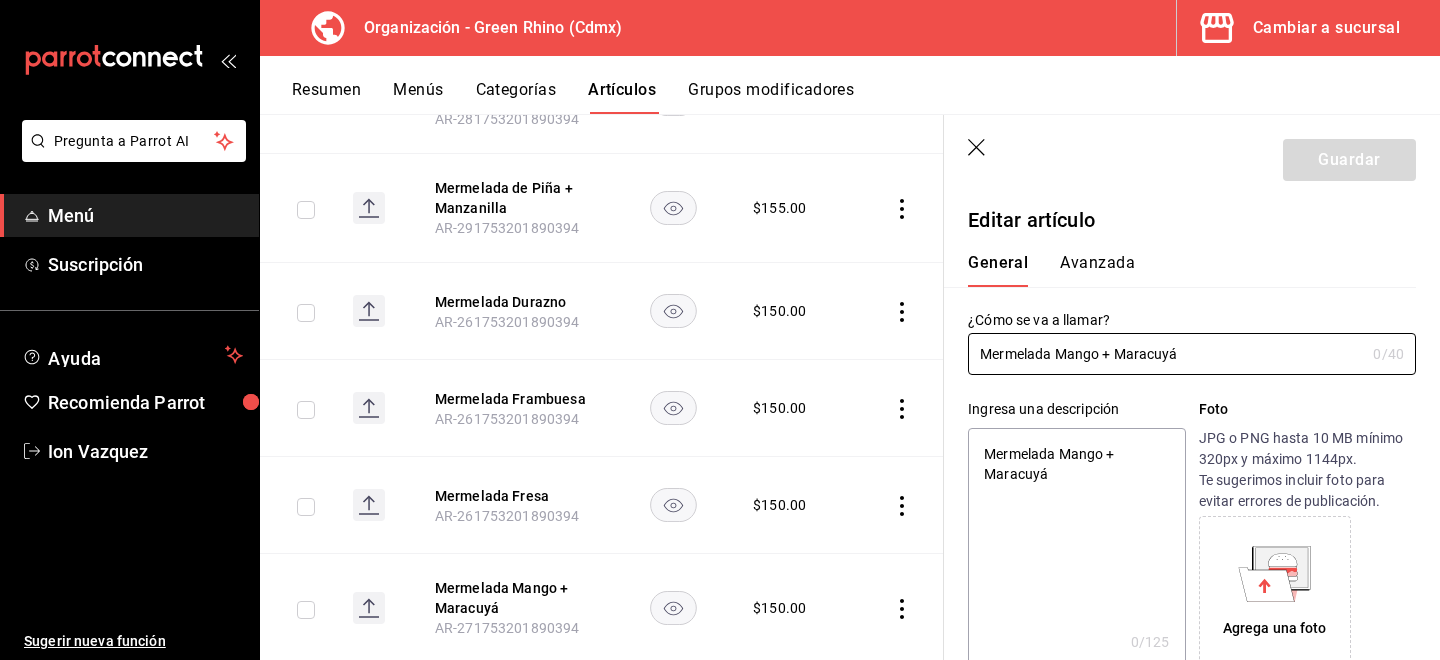 type on "x" 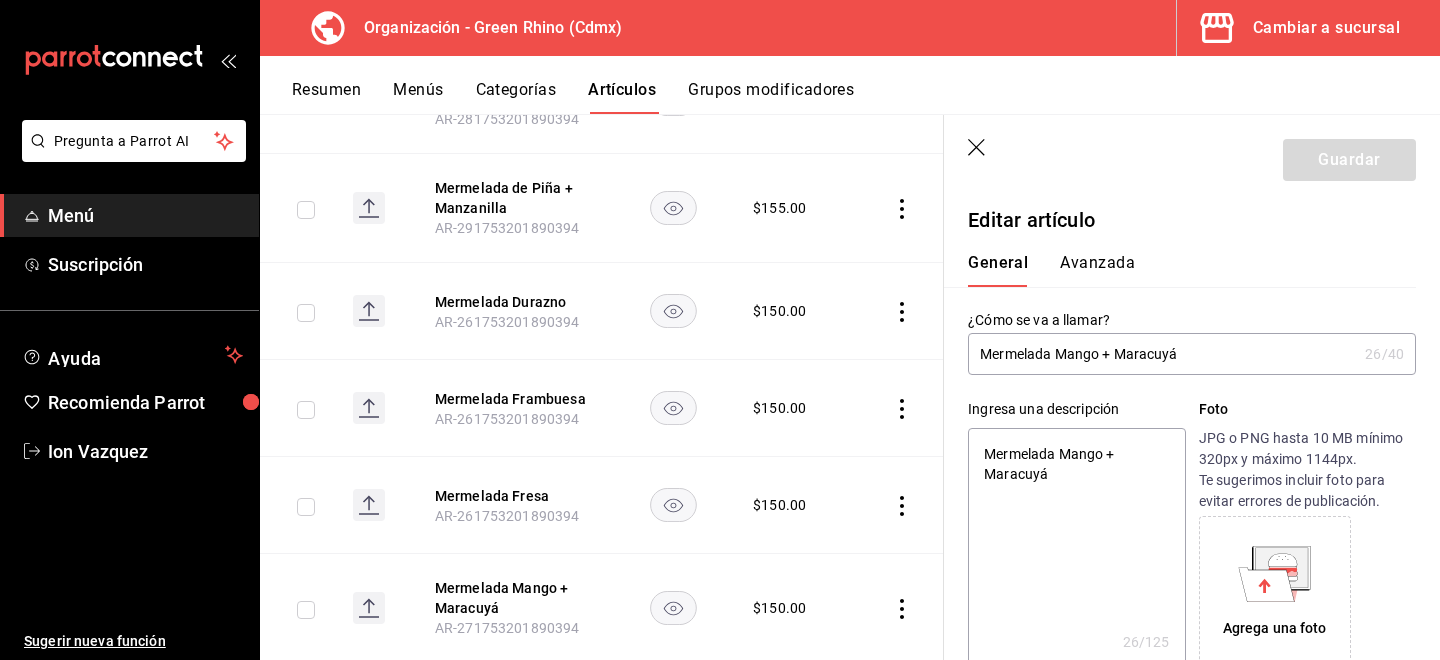 click on "Avanzada" at bounding box center [1097, 270] 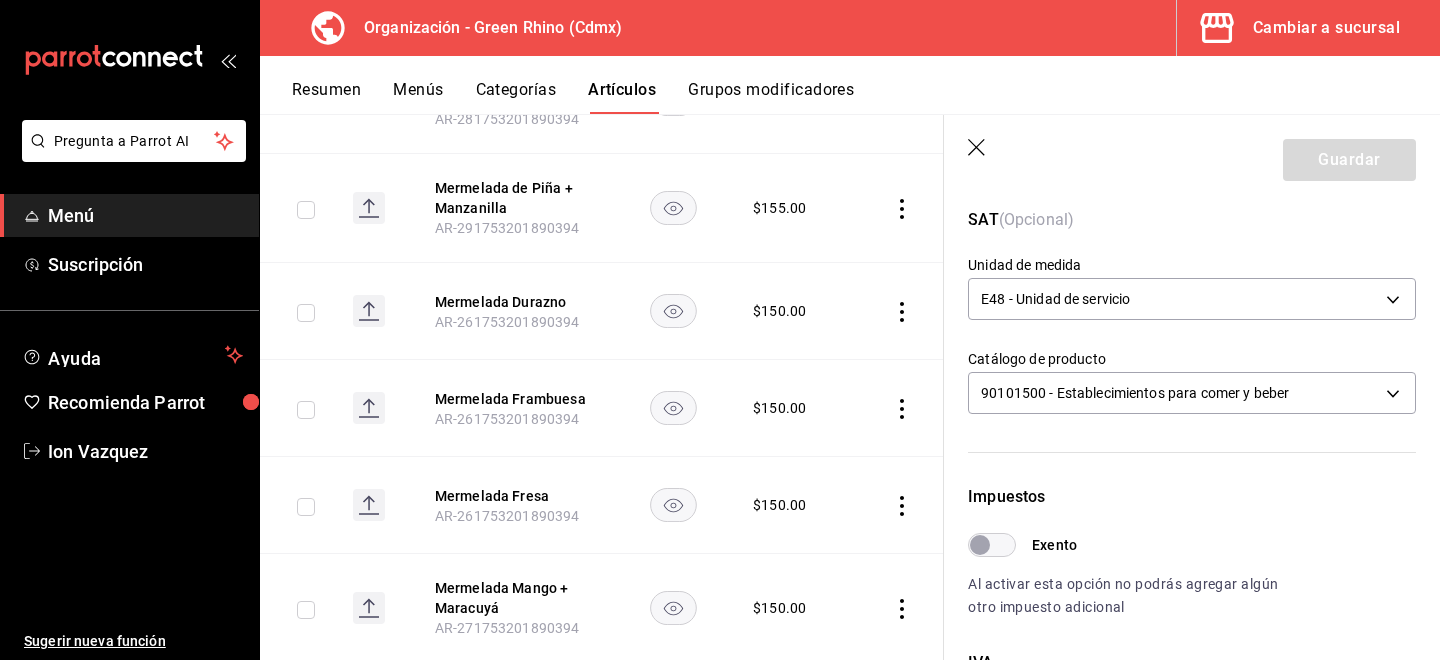 scroll, scrollTop: 321, scrollLeft: 0, axis: vertical 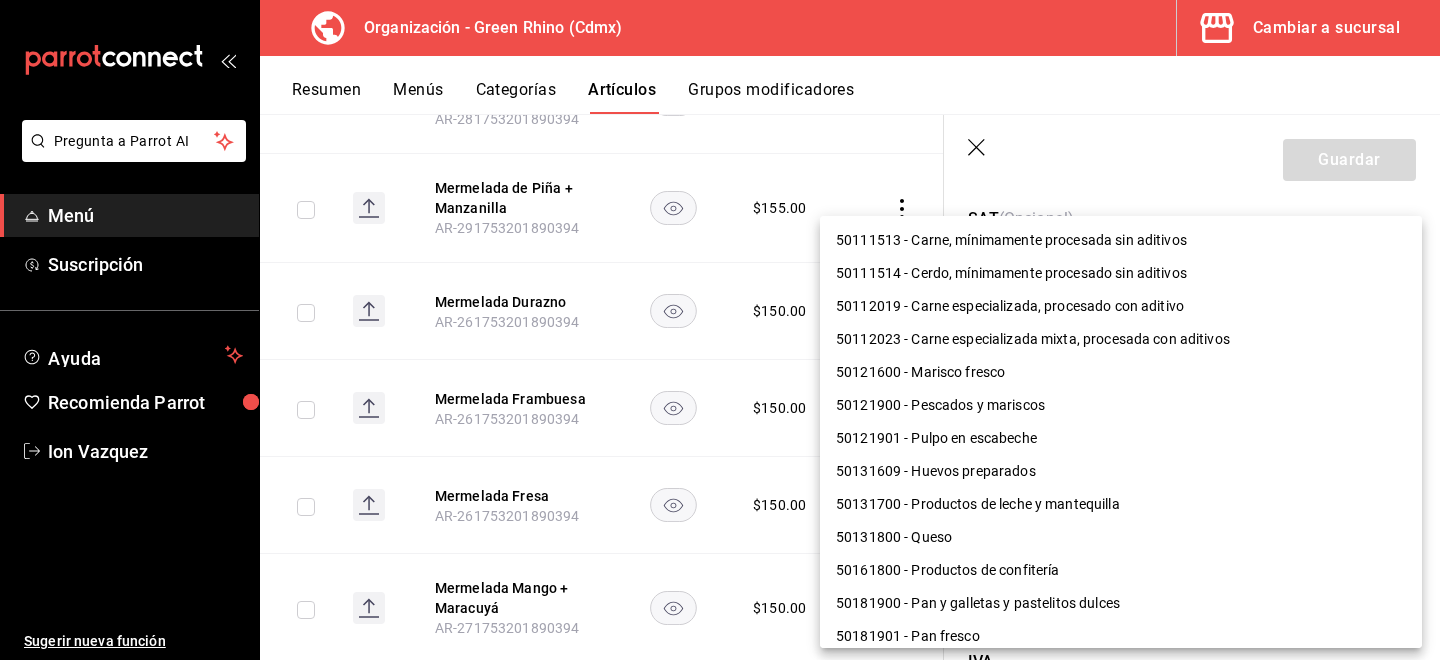 click on "Pregunta a Parrot AI Menú   Suscripción   Ayuda Recomienda Parrot   [FIRST] [LAST]   Sugerir nueva función   Organización - Green Rhino ([CITY]) Cambiar a sucursal Resumen Menús Categorías Artículos Grupos modificadores Artículos organización Edita el  precio e imagen  de tus artículos.  Asigna una categoría, agrega grupos modificadores  como “sin cebolla” o “extra queso”. ​ ​ Marcas Todas las marcas, Sin marca [UUID] Categorías Todas las categorías, Sin categoría [UUID], [UUID], [UUID], [UUID], [UUID], [UUID], [UUID], [UUID] Tipo de venta Todos los artículos ALL Ordenar Artículo Disponible Precio Agua Mineral Grande AR-921753201890396 $ 60.00 Agua Mineral Pequeña AR-931753201890396 $ 45.00 Americano AR-471753201890395 $ 50.00" at bounding box center [720, 330] 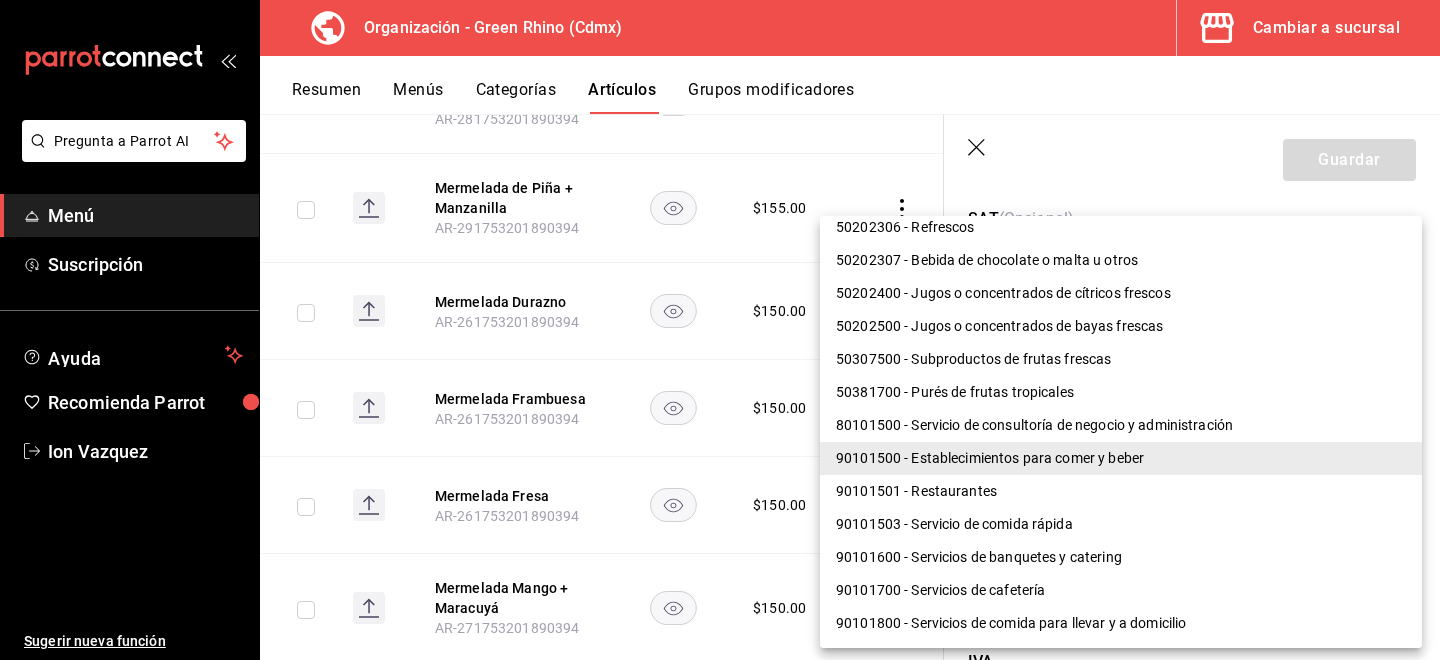 scroll, scrollTop: 244, scrollLeft: 0, axis: vertical 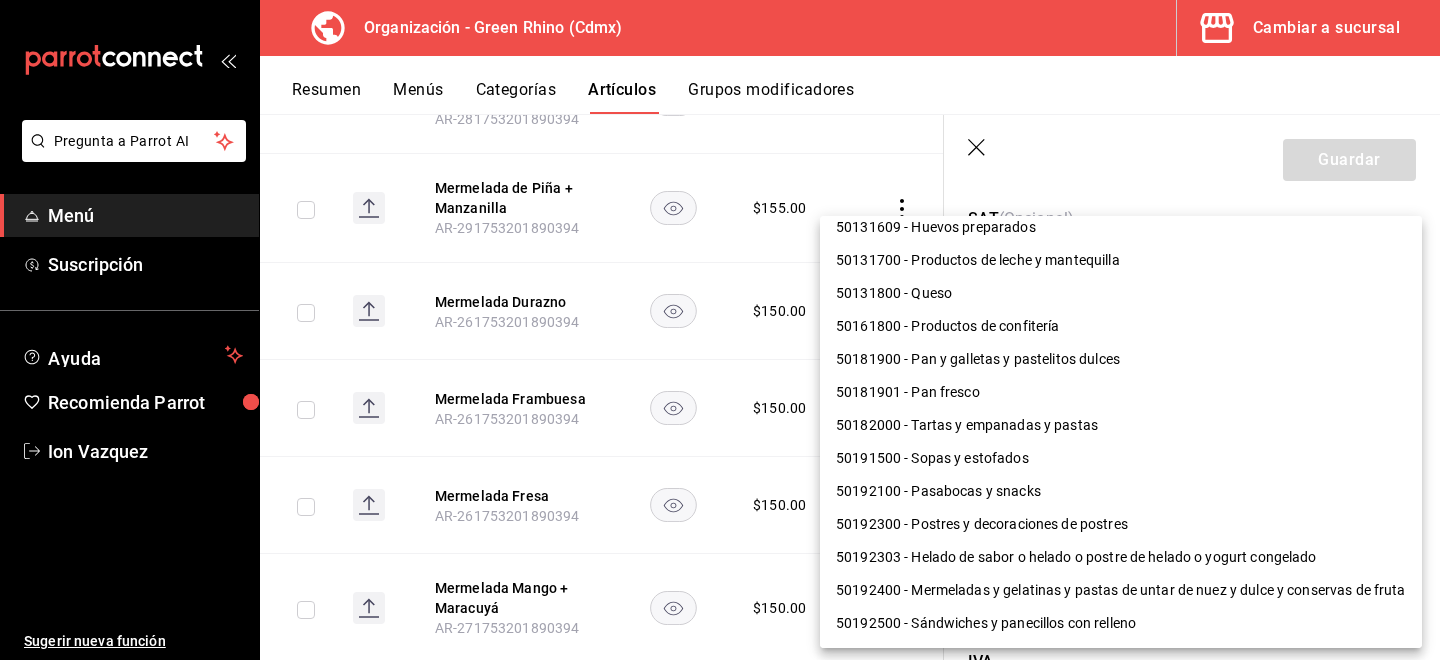 click on "50192400 - Mermeladas y gelatinas y pastas de untar de nuez y dulce y conservas de fruta" at bounding box center [1121, 590] 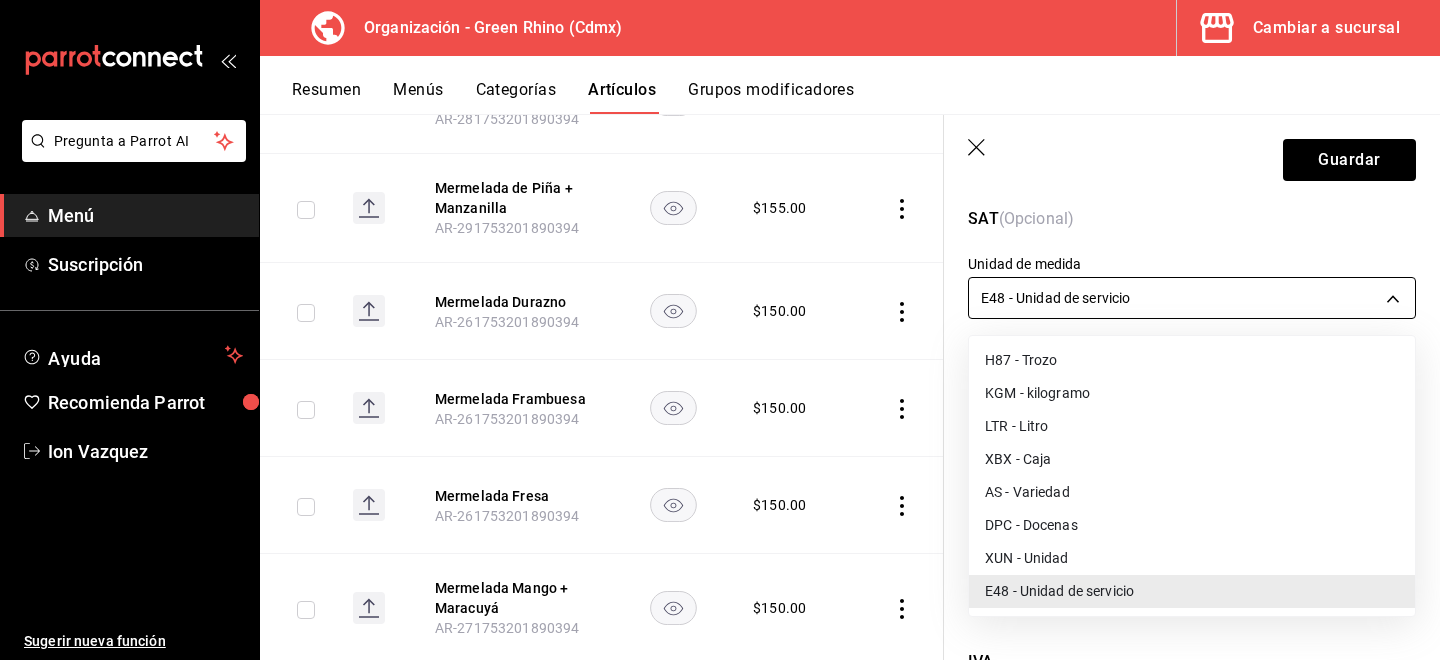 click on "Pregunta a Parrot AI Menú   Suscripción   Ayuda Recomienda Parrot   [FIRST] [LAST]   Sugerir nueva función   Organización - Green Rhino ([CITY]) Cambiar a sucursal Resumen Menús Categorías Artículos Grupos modificadores Artículos organización Edita el  precio e imagen  de tus artículos.  Asigna una categoría, agrega grupos modificadores  como “sin cebolla” o “extra queso”. ​ ​ Marcas Todas las marcas, Sin marca [UUID] Categorías Todas las categorías, Sin categoría [UUID], [UUID], [UUID], [UUID], [UUID], [UUID], [UUID], [UUID] Tipo de venta Todos los artículos ALL Ordenar Artículo Disponible Precio Agua Mineral Grande AR-921753201890396 $ 60.00 Agua Mineral Pequeña AR-931753201890396 $ 45.00 Americano AR-471753201890395 $ 50.00" at bounding box center [720, 330] 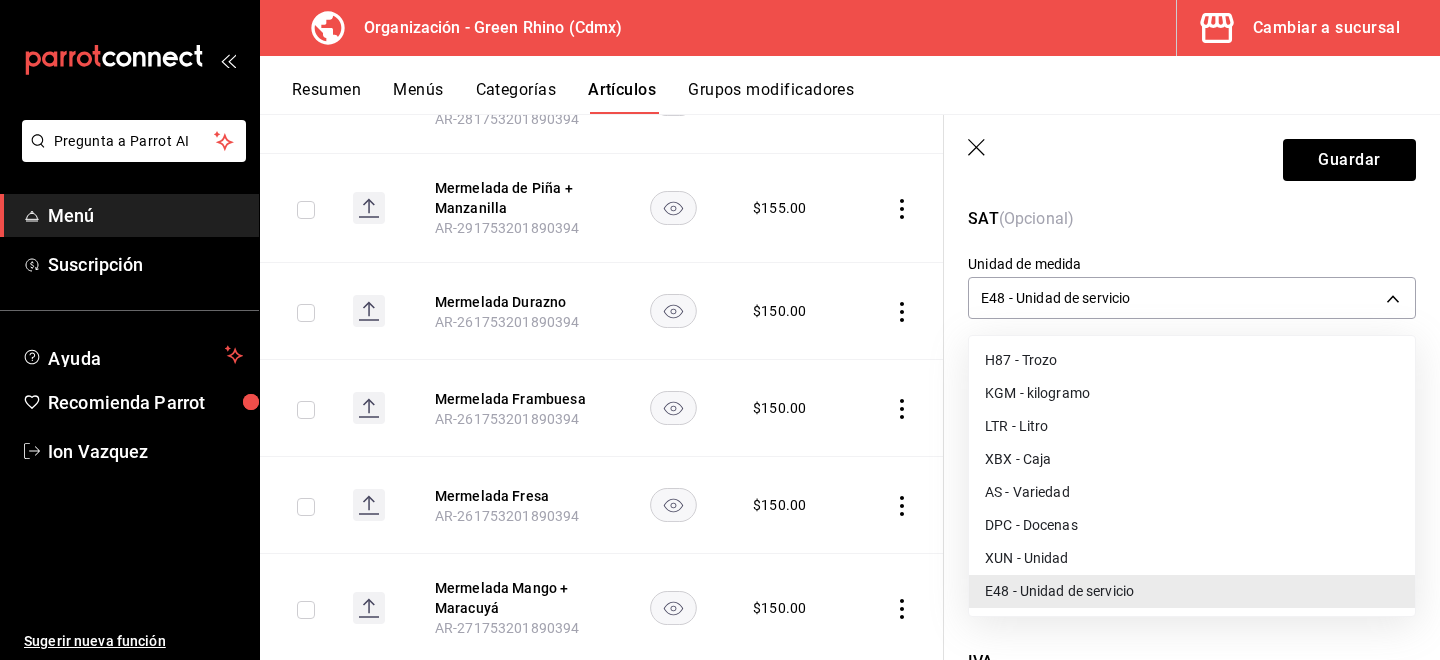 click on "XUN - Unidad" at bounding box center [1192, 558] 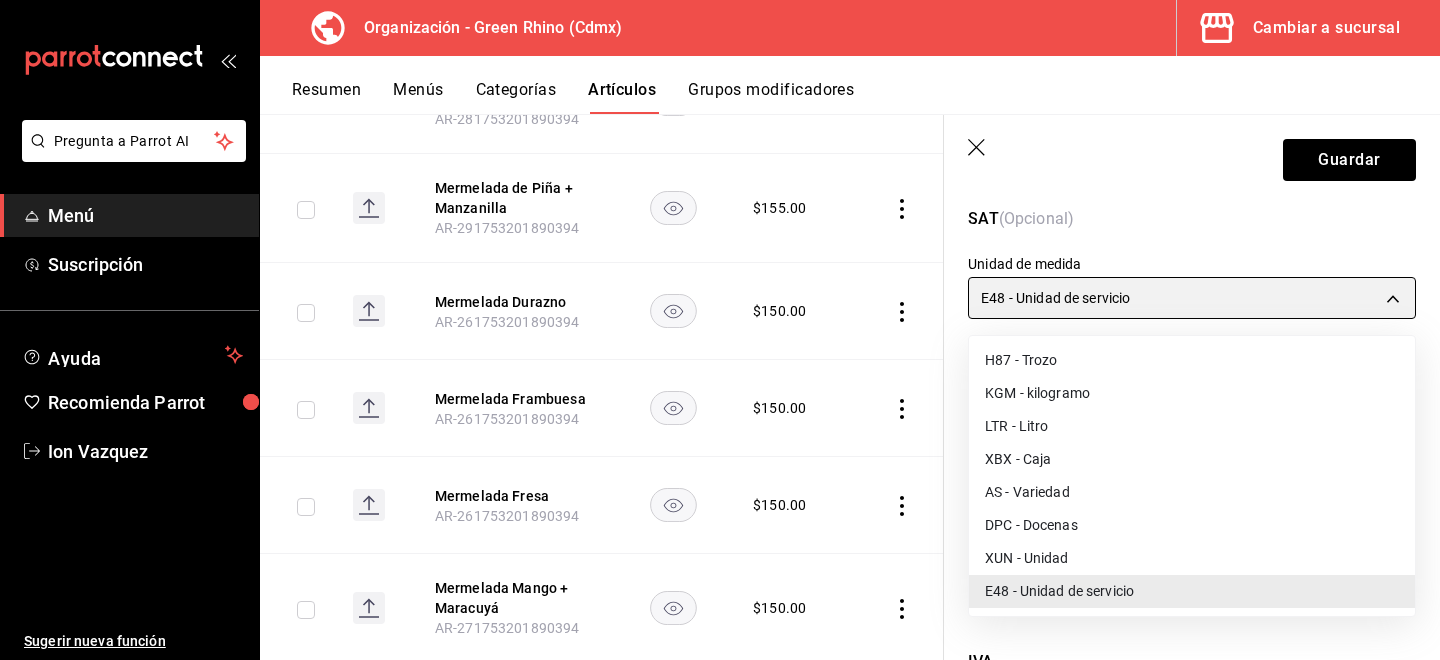type on "XUN" 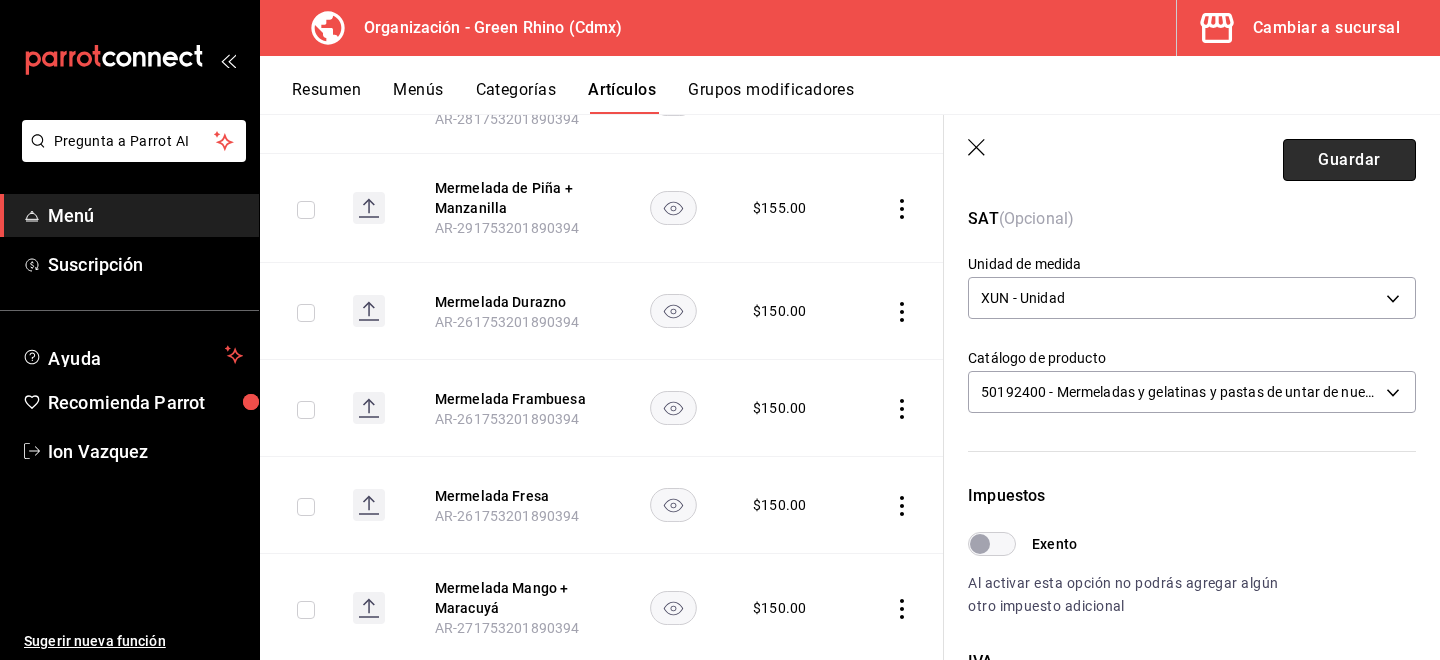 click on "Guardar" at bounding box center (1349, 160) 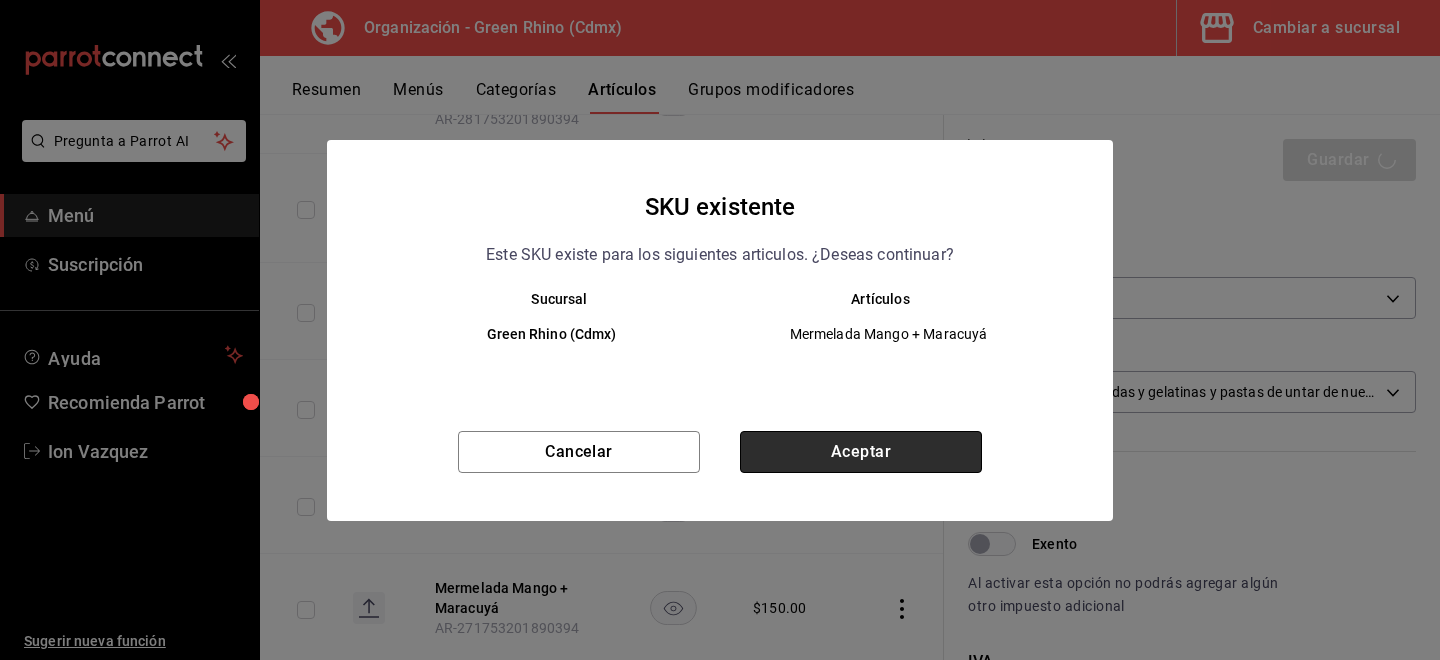 click on "Aceptar" at bounding box center (861, 452) 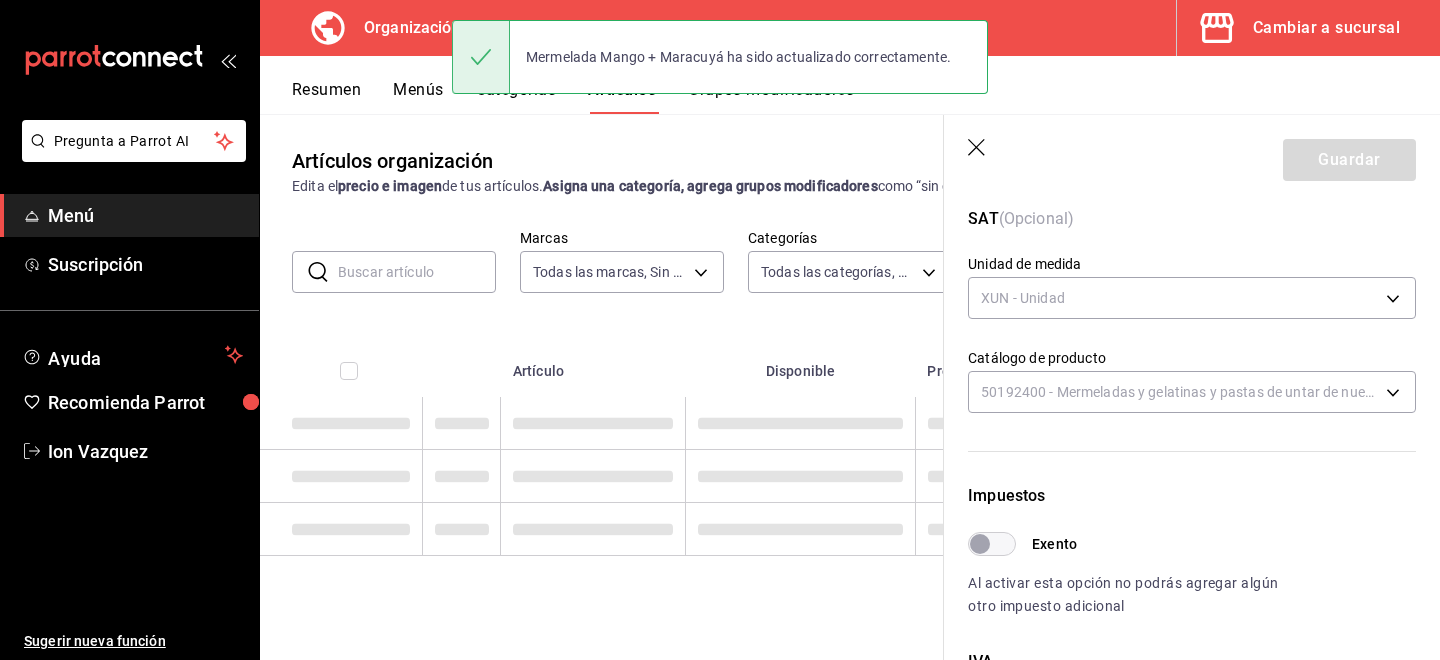 scroll, scrollTop: 0, scrollLeft: 0, axis: both 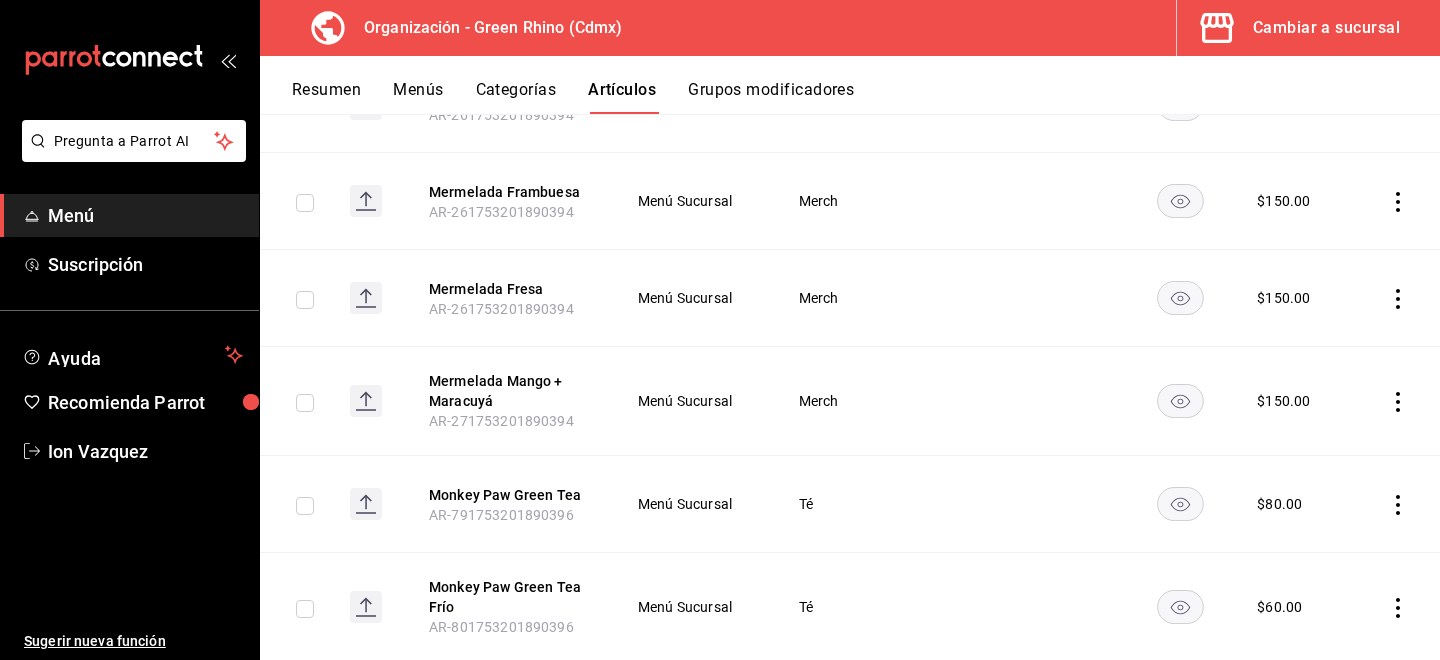 click on "AR-791753201890396" at bounding box center (501, 515) 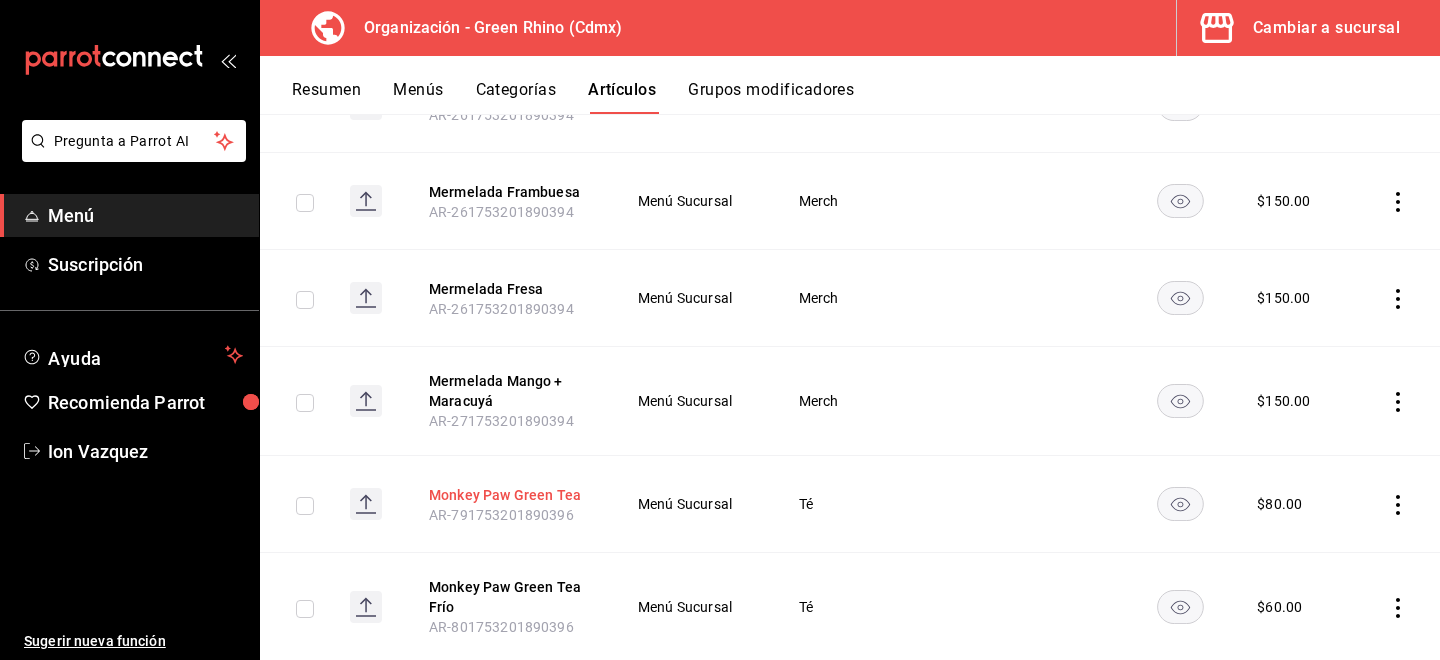 click on "Monkey Paw Green Tea" at bounding box center [509, 495] 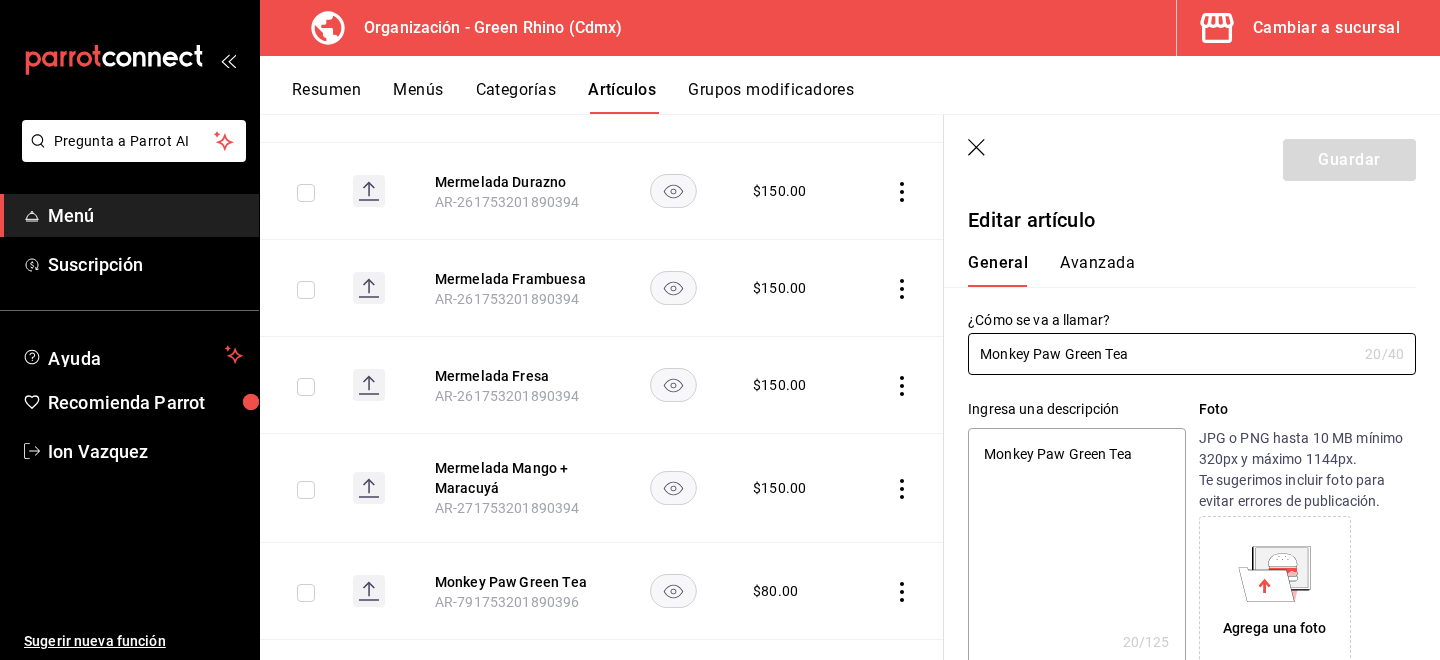 type on "x" 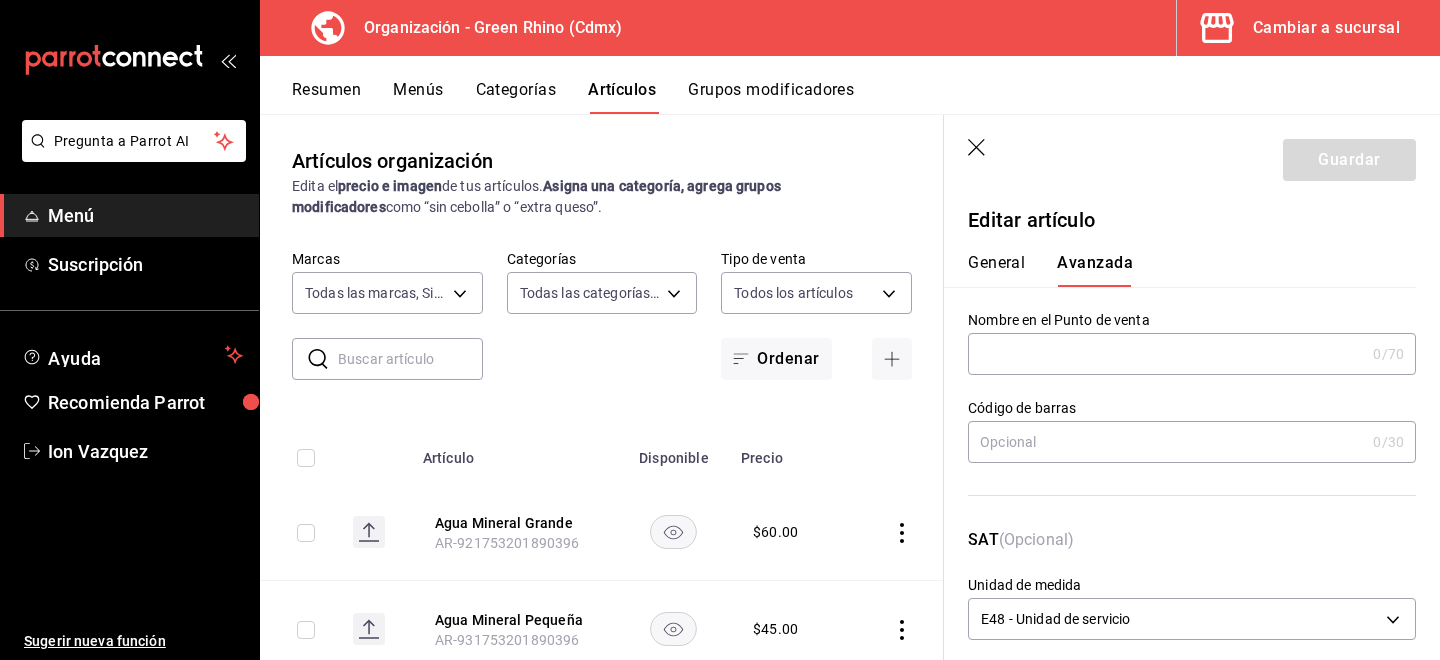 scroll, scrollTop: 0, scrollLeft: 0, axis: both 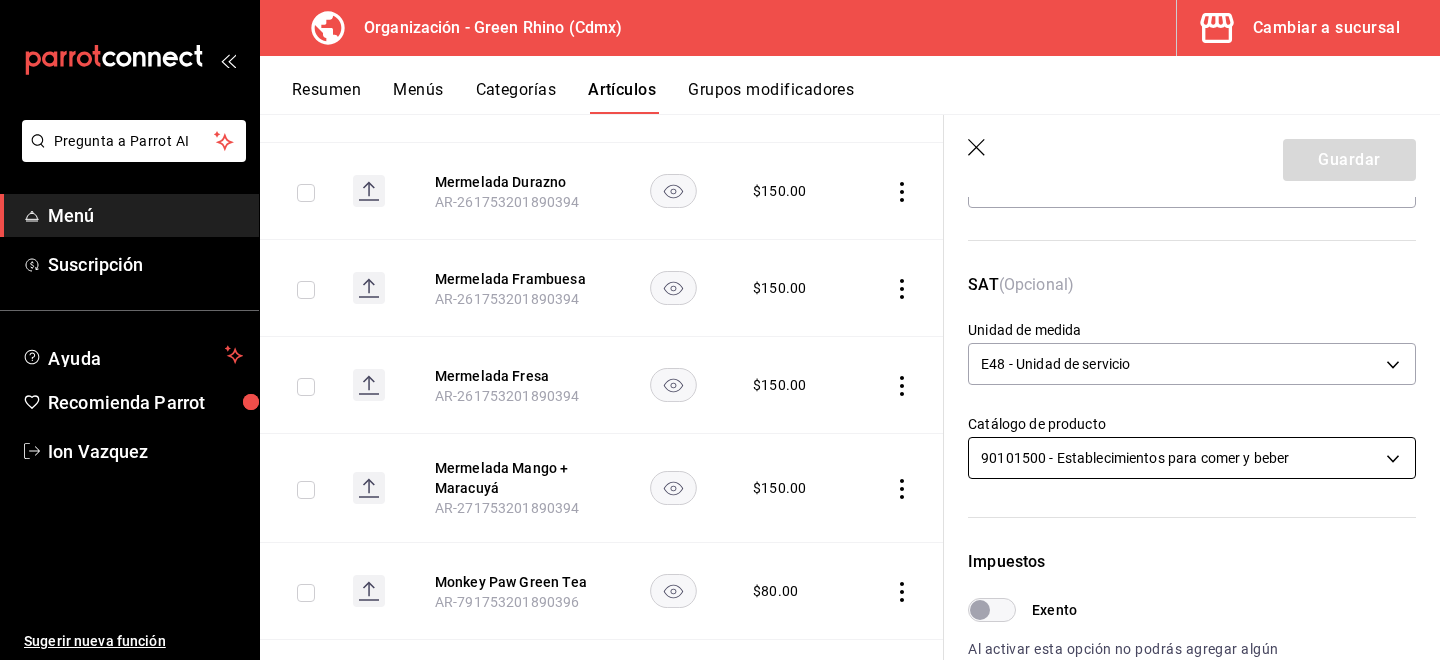 click on "Pregunta a Parrot AI Menú   Suscripción   Ayuda Recomienda Parrot   [PERSON]   Sugerir nueva función   Organización - Green Rhino ([CITY]) Cambiar a sucursal Resumen Menús Categorías Artículos Grupos modificadores Artículos organización Edita el  precio e imagen  de tus artículos.  Asigna una categoría, agrega grupos modificadores  como “sin cebolla” o “extra queso”. ​ ​ Marcas Todas las marcas, Sin marca [UUID] Categorías Todas las categorías, Sin categoría [UUID],[UUID],[UUID],[UUID],[UUID],[UUID],[UUID],[UUID] Tipo de venta Todos los artículos ALL Ordenar Artículo Disponible Precio Agua Mineral Grande AR-921753201890396 $ 60.00 Agua Mineral Pequeña AR-931753201890396 $ 45.00 Americano AR-471753201890395 $ 50.00" at bounding box center [720, 330] 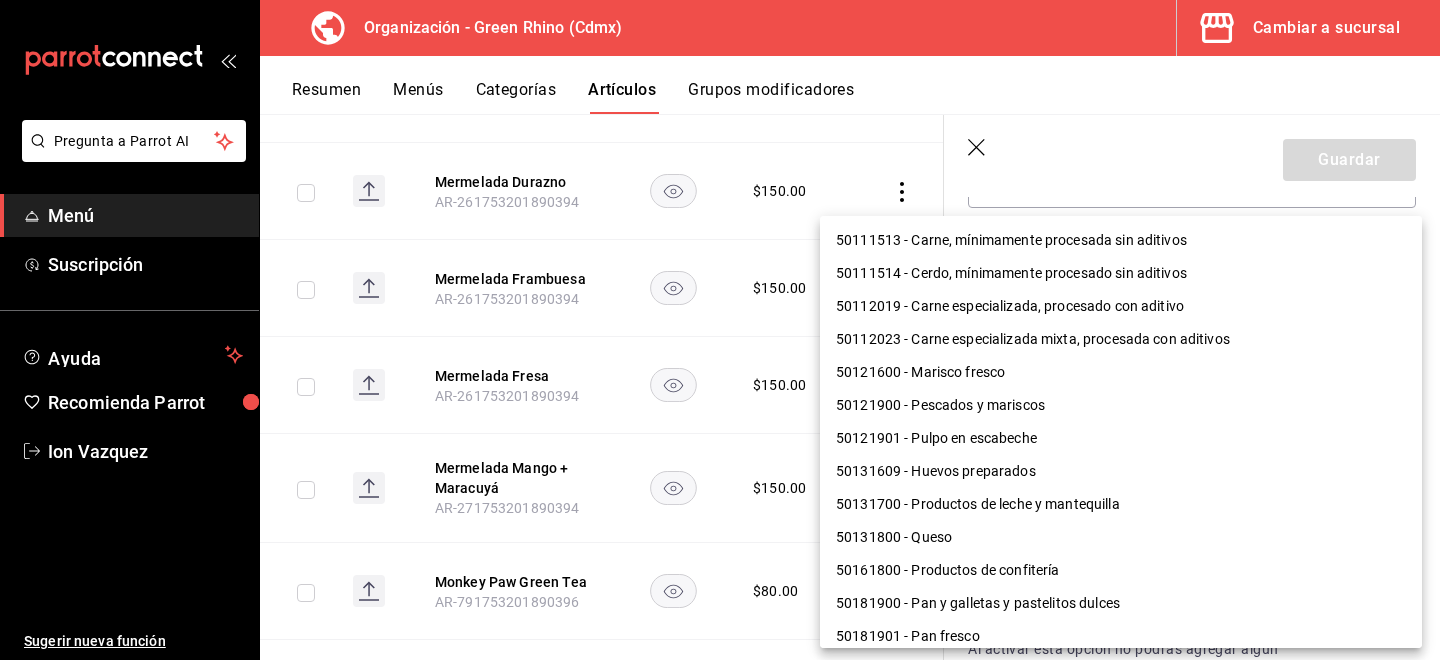 scroll, scrollTop: 1300, scrollLeft: 0, axis: vertical 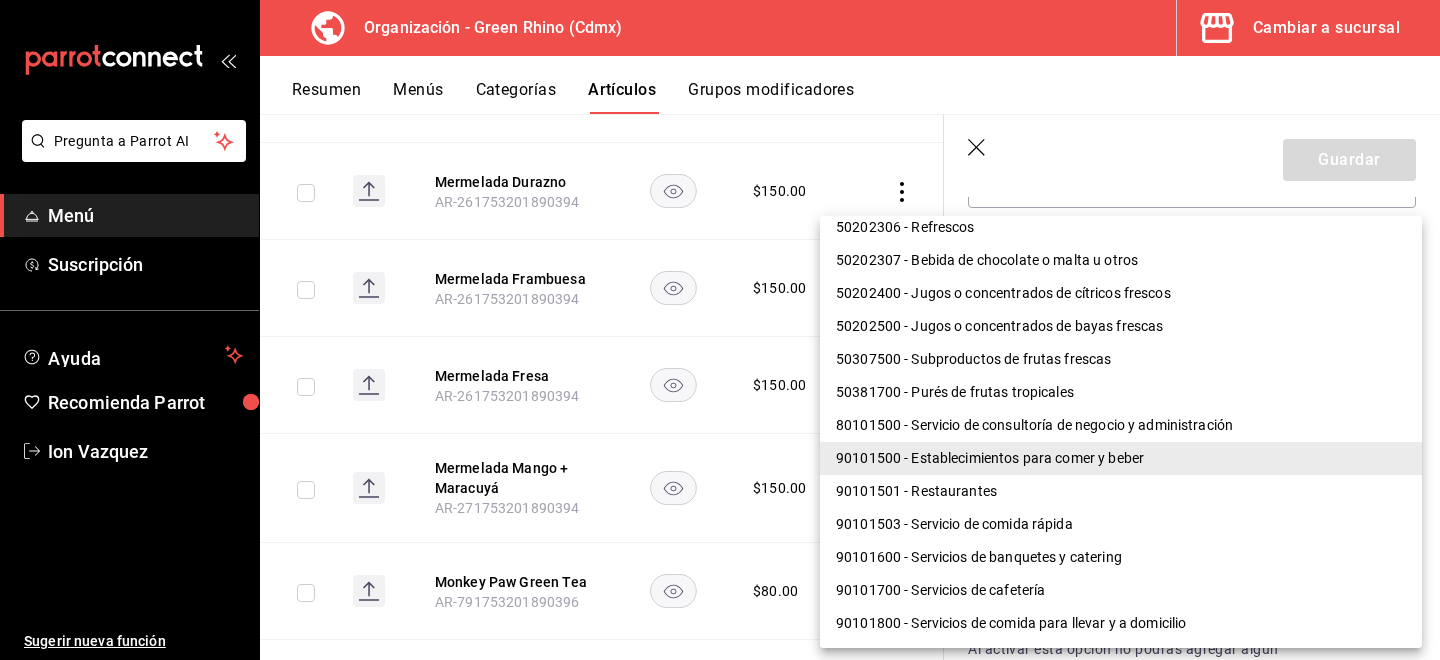 click on "90101501 - Restaurantes" at bounding box center (1121, 491) 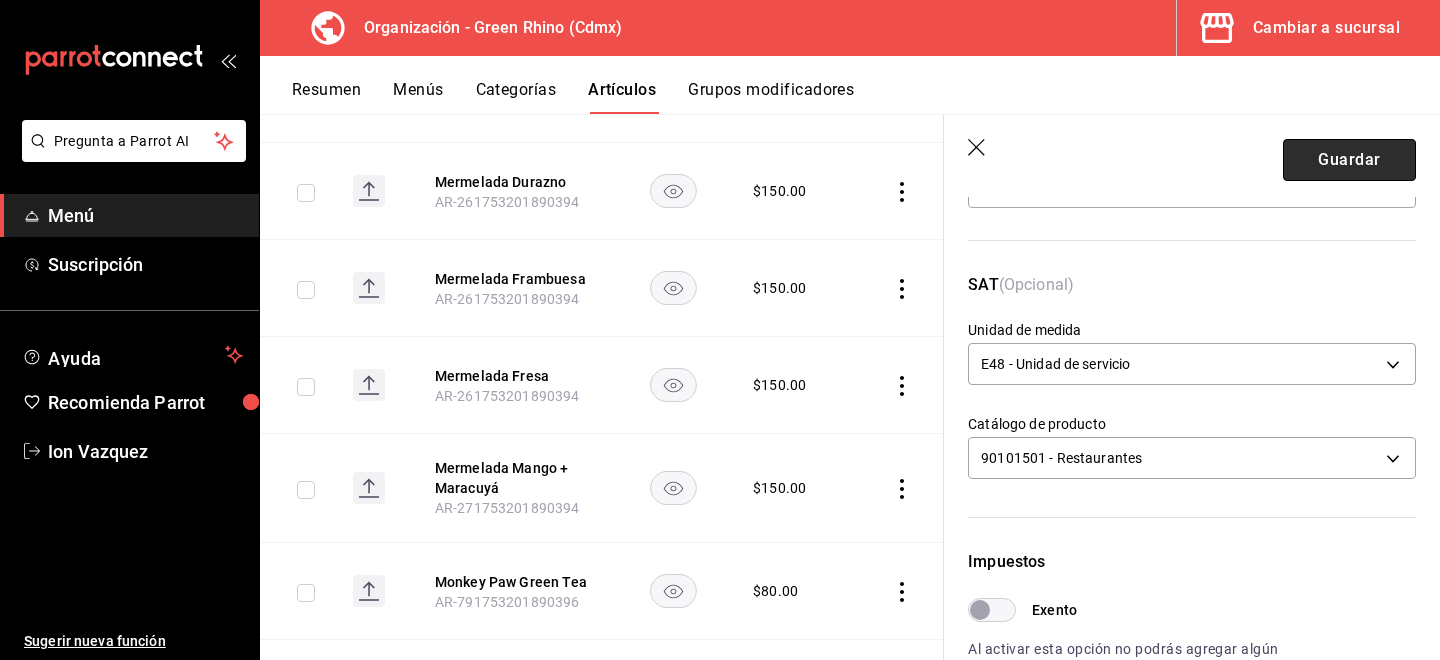 click on "Guardar" at bounding box center [1349, 160] 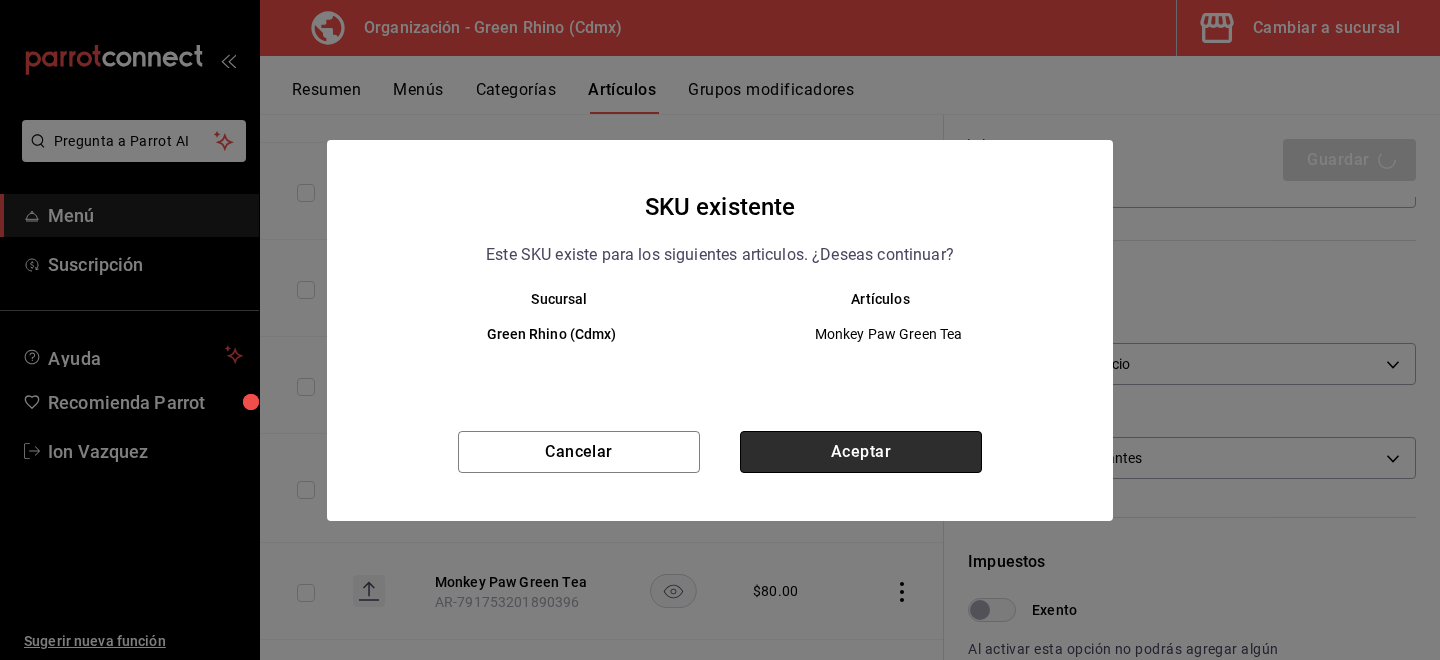 click on "Aceptar" at bounding box center [861, 452] 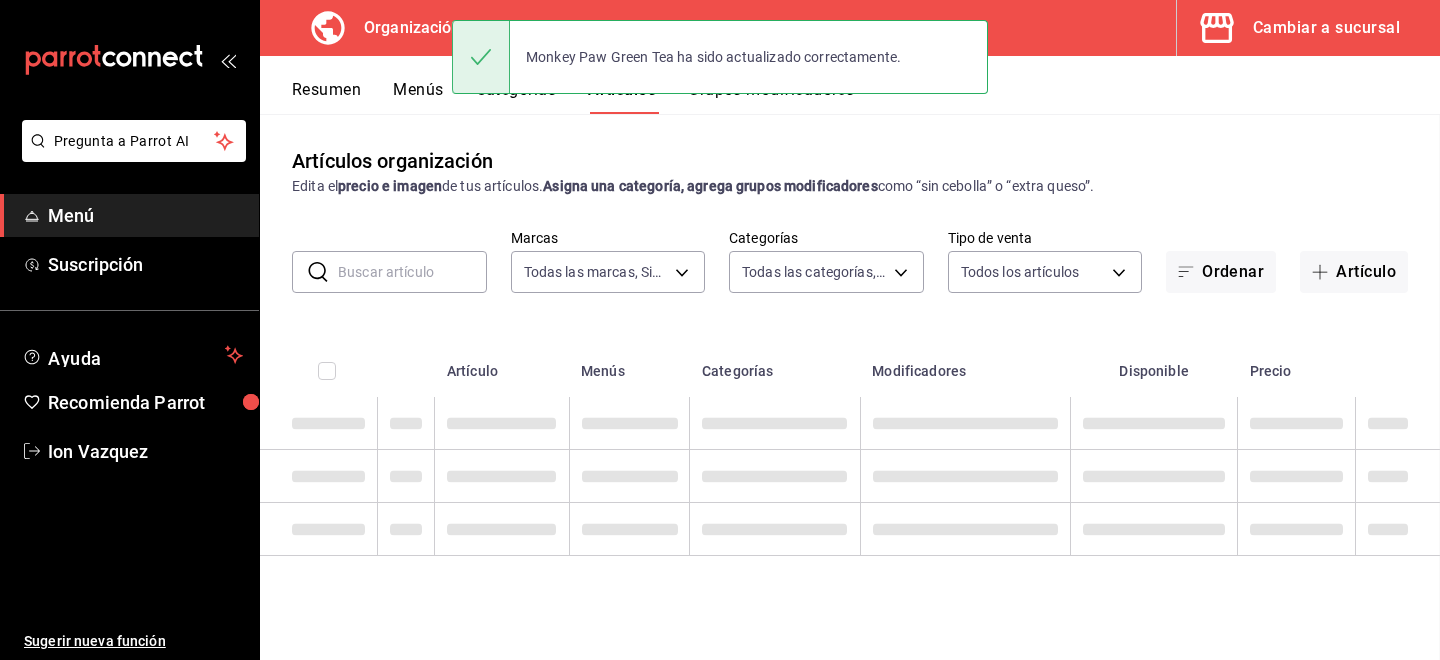 scroll, scrollTop: 0, scrollLeft: 0, axis: both 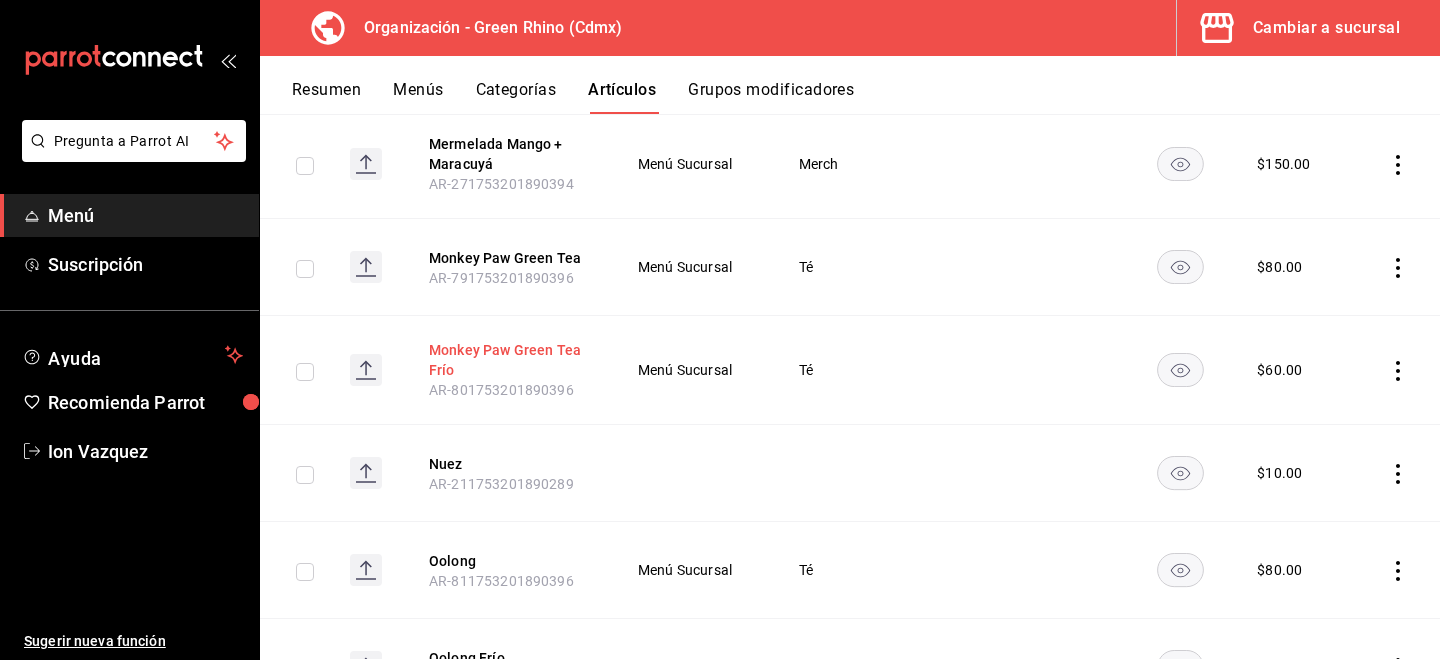 click on "Monkey Paw Green Tea Frío" at bounding box center (509, 360) 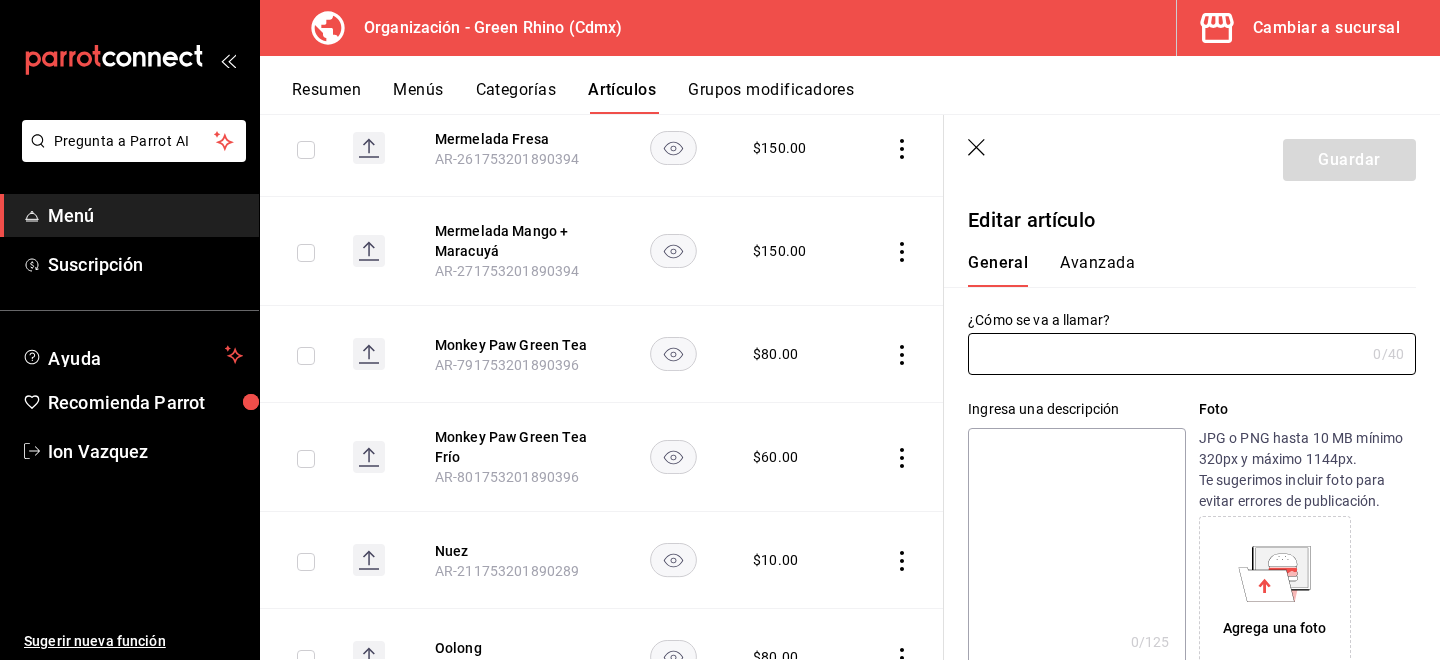 type on "Monkey Paw Green Tea Frío" 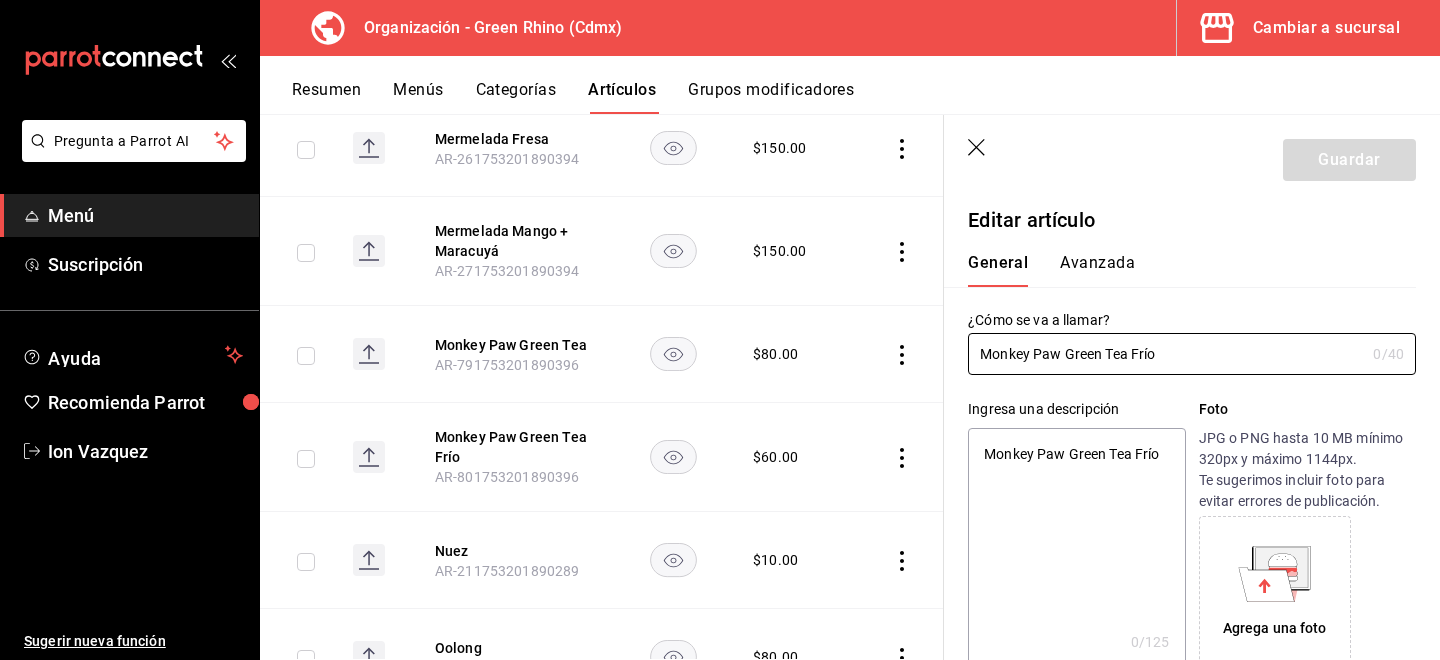 type on "x" 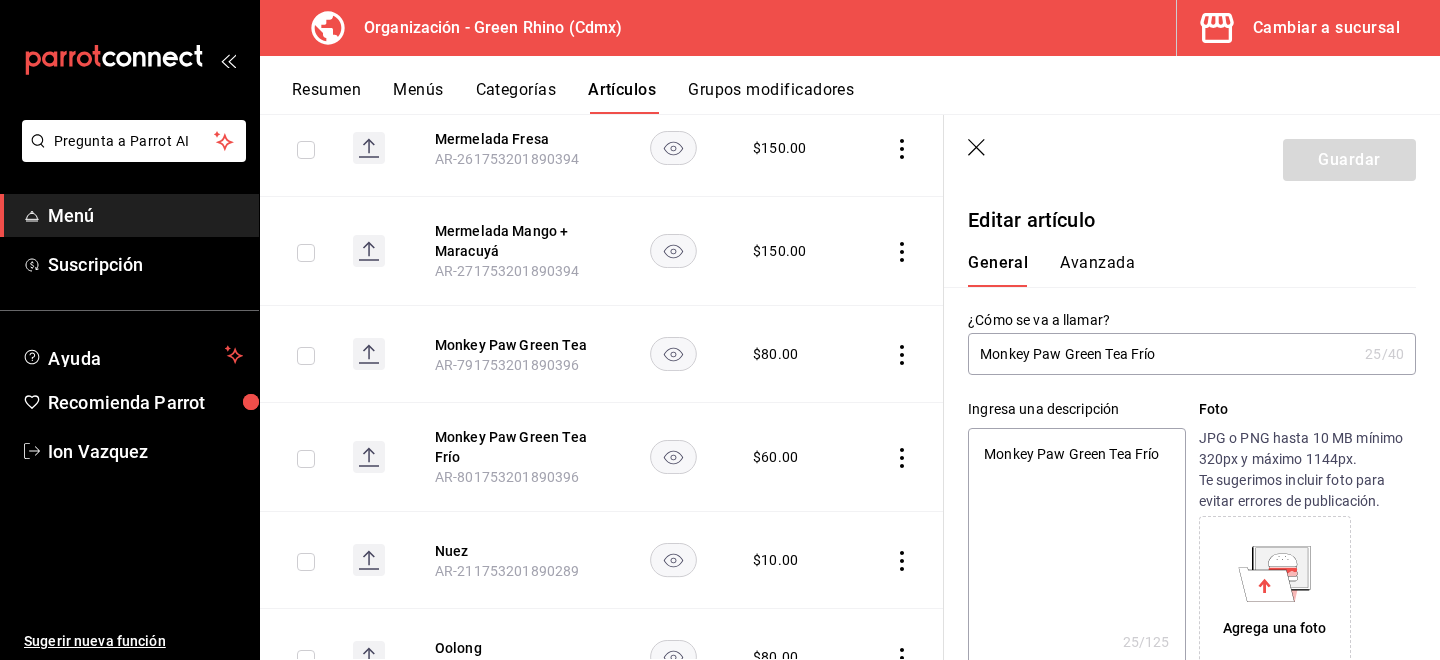 click on "Avanzada" at bounding box center [1097, 270] 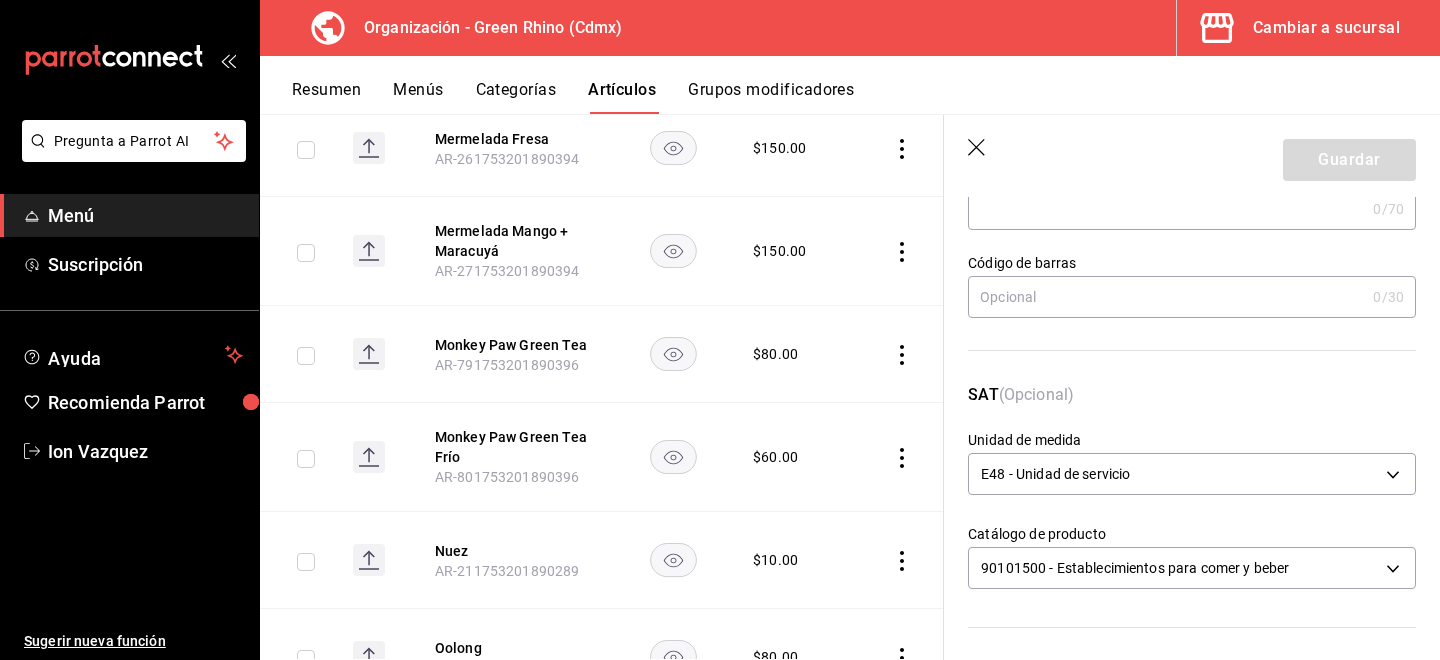 scroll, scrollTop: 159, scrollLeft: 0, axis: vertical 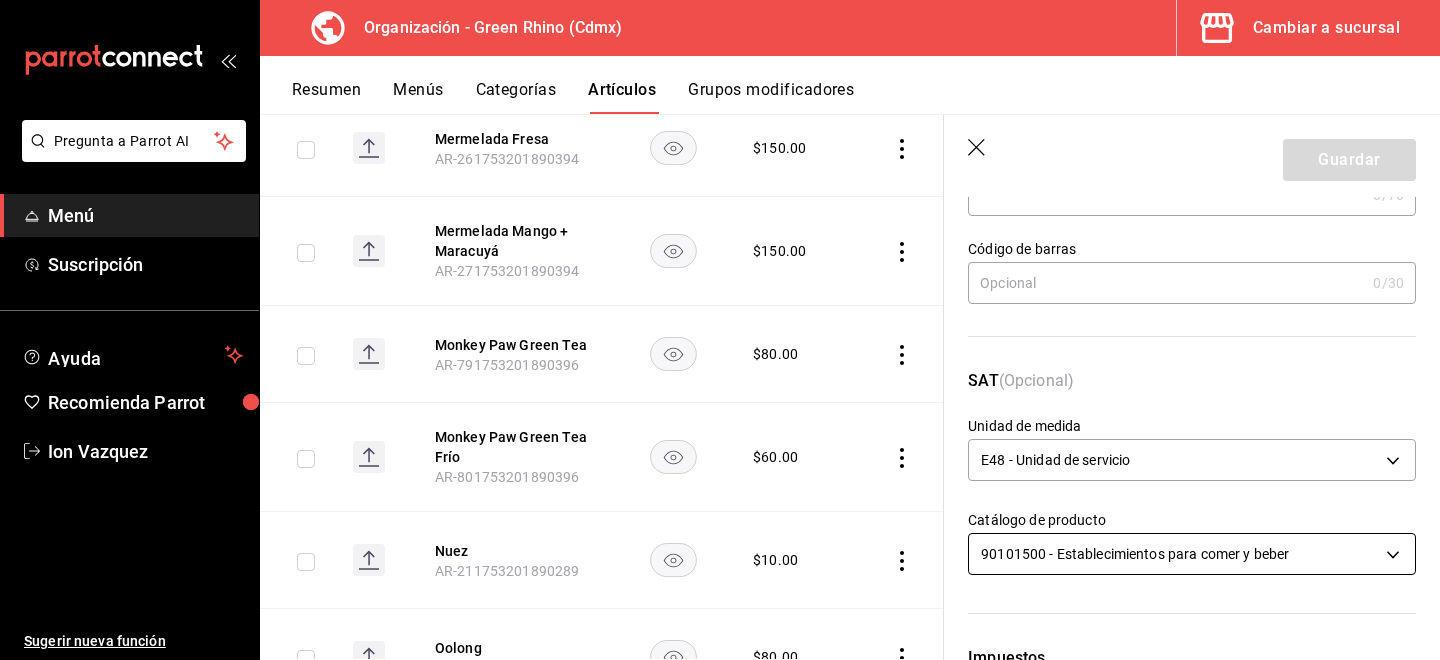 click on "Pregunta a Parrot AI Menú   Suscripción   Ayuda Recomienda Parrot   [PERSON]   Sugerir nueva función   Organización - Green Rhino ([CITY]) Cambiar a sucursal Resumen Menús Categorías Artículos Grupos modificadores Artículos organización Edita el  precio e imagen  de tus artículos.  Asigna una categoría, agrega grupos modificadores  como “sin cebolla” o “extra queso”. ​ ​ Marcas Todas las marcas, Sin marca [UUID] Categorías Todas las categorías, Sin categoría [UUID],[UUID],[UUID],[UUID],[UUID],[UUID],[UUID],[UUID] Tipo de venta Todos los artículos ALL Ordenar Artículo Disponible Precio Agua Mineral Grande AR-921753201890396 $ 60.00 Agua Mineral Pequeña AR-931753201890396 $ 45.00 Americano AR-471753201890395 $ 50.00" at bounding box center [720, 330] 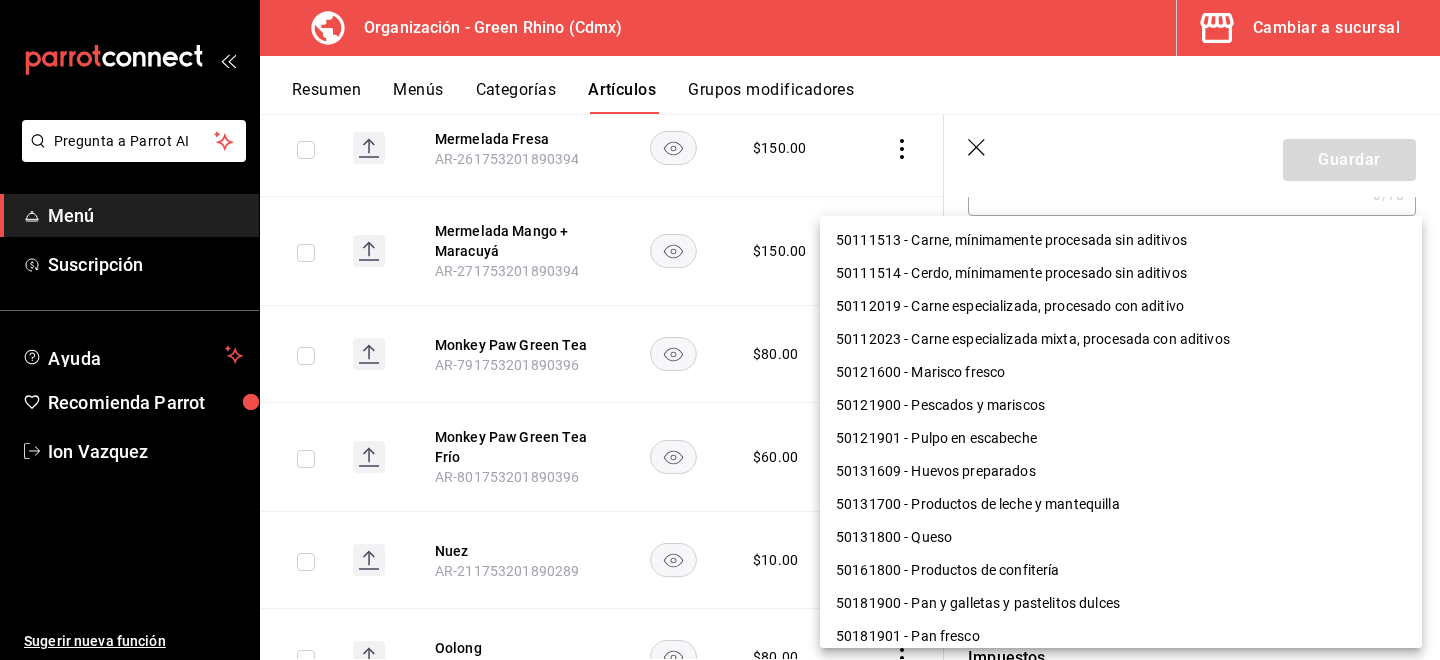 scroll, scrollTop: 1300, scrollLeft: 0, axis: vertical 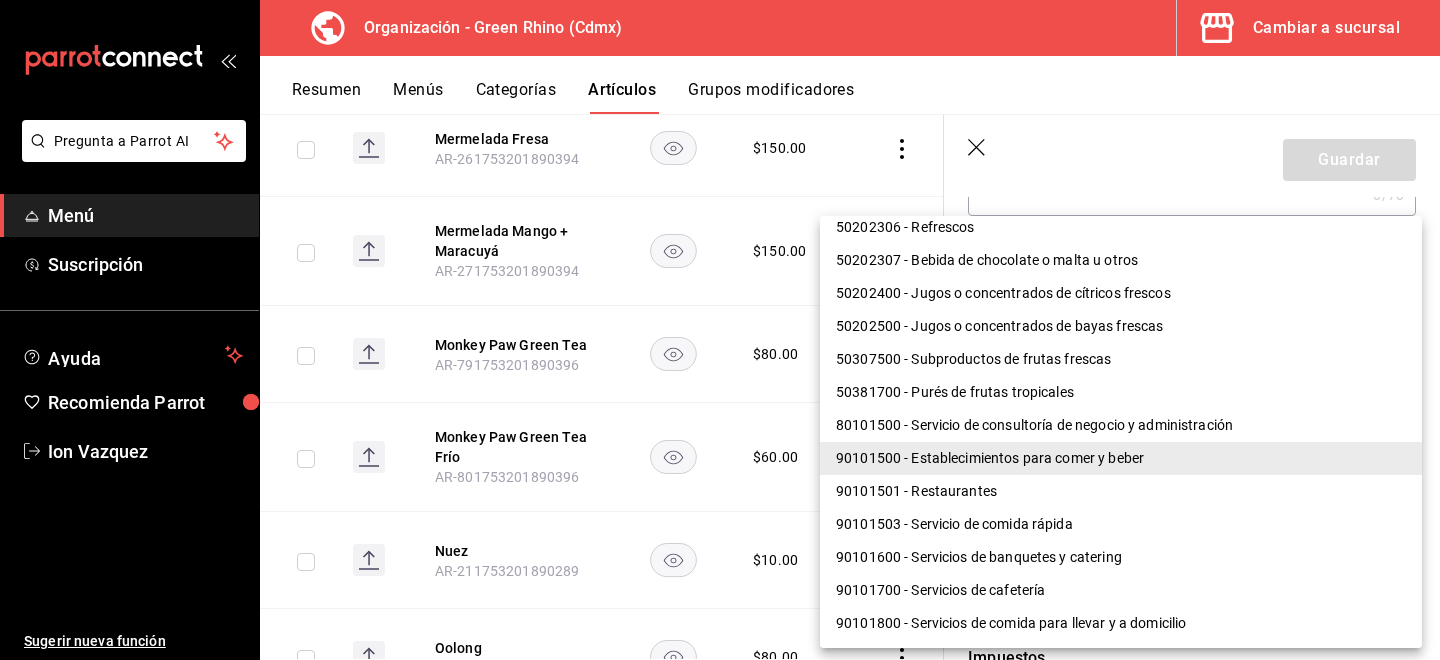click on "90101501 - Restaurantes" at bounding box center [1121, 491] 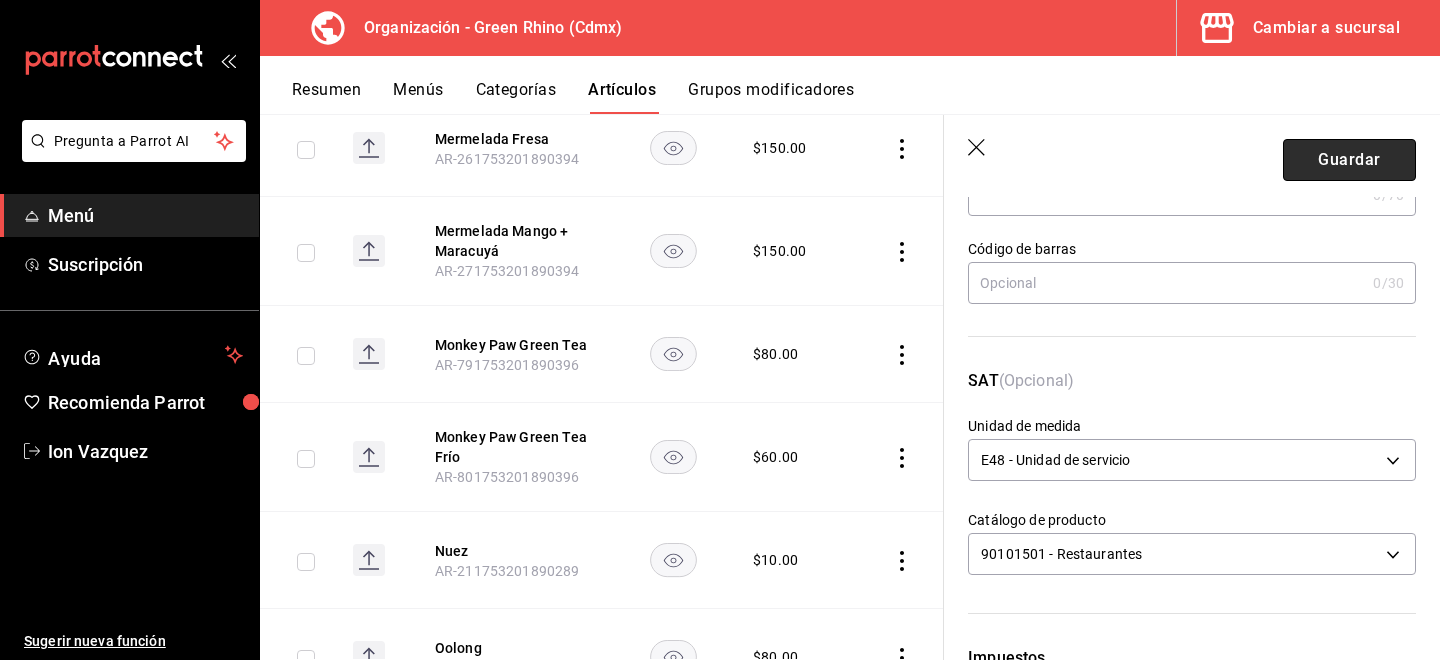 click on "Guardar" at bounding box center [1349, 160] 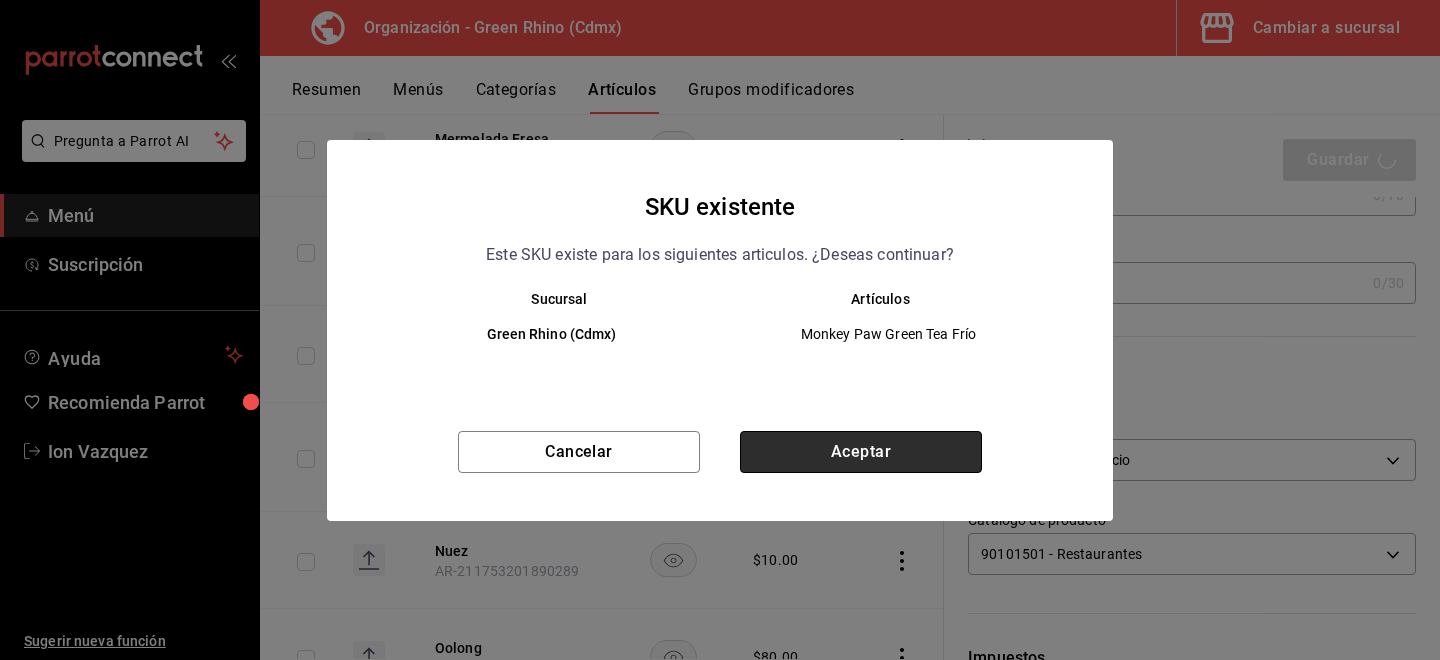 click on "Aceptar" at bounding box center (861, 452) 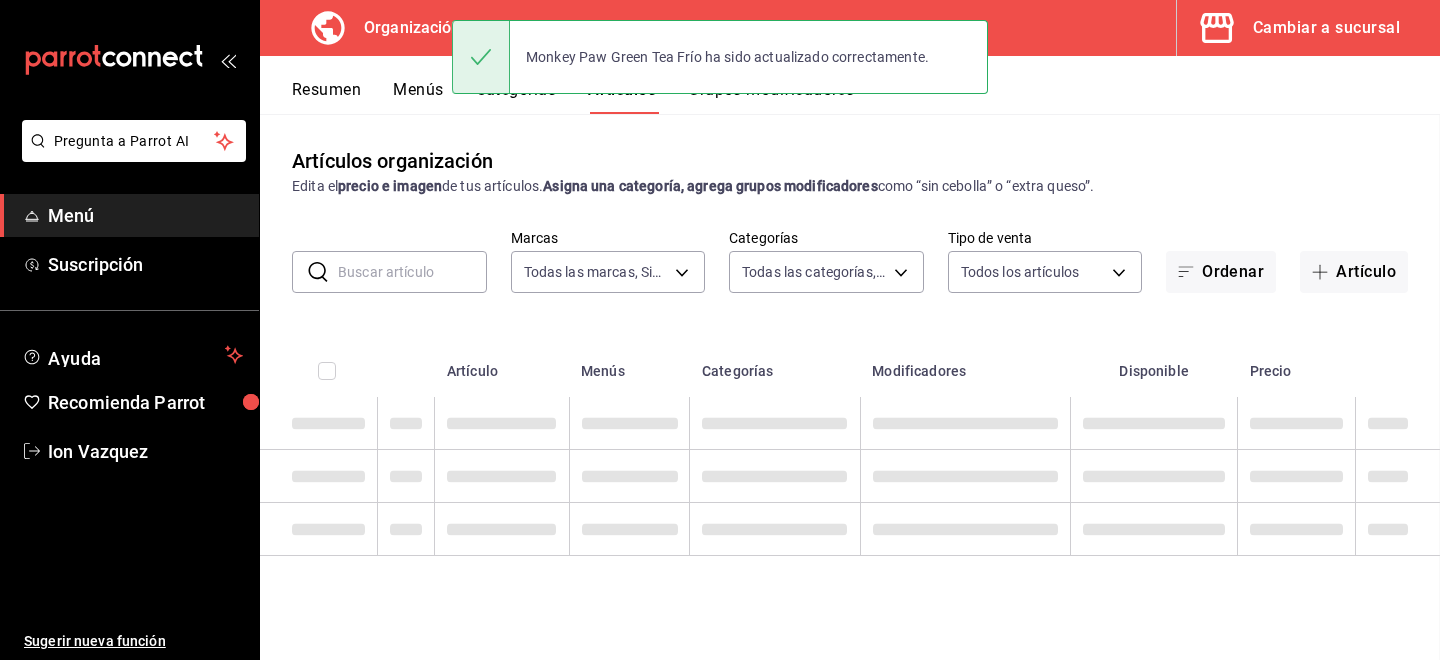 scroll, scrollTop: 0, scrollLeft: 0, axis: both 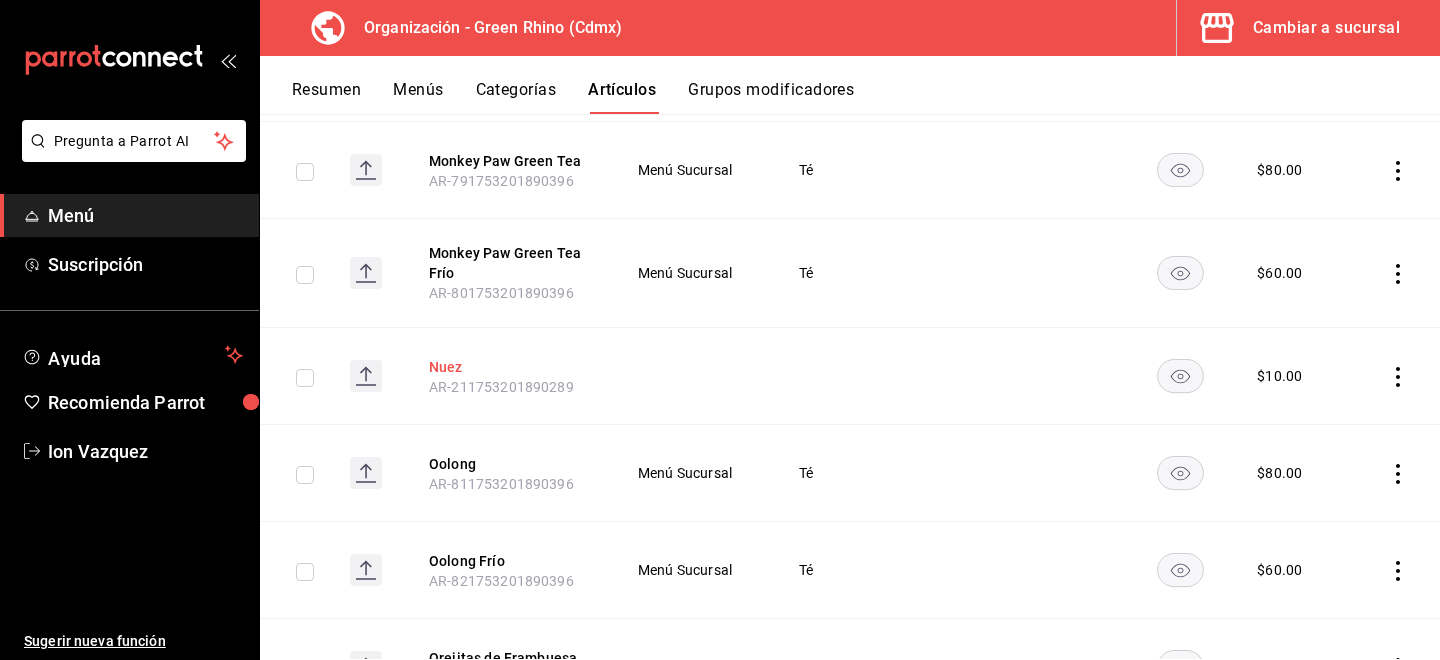 click on "Nuez" at bounding box center [509, 367] 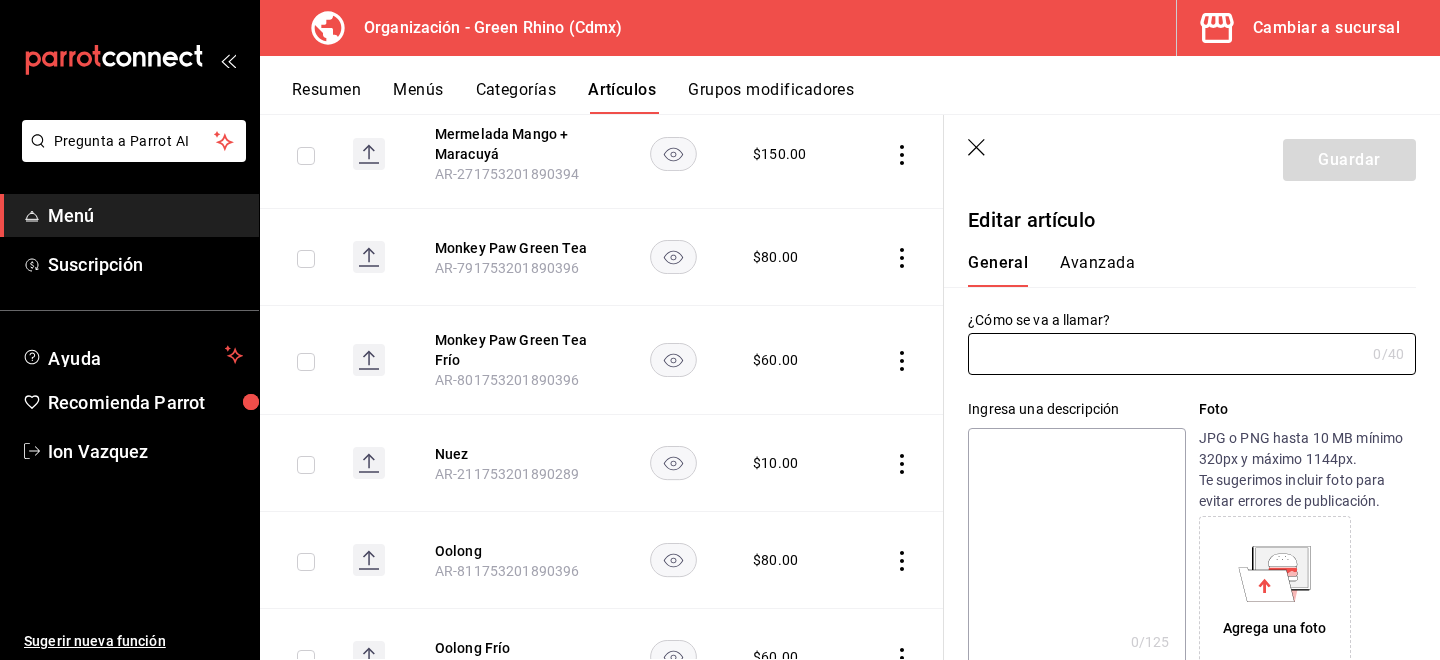 type on "Nuez" 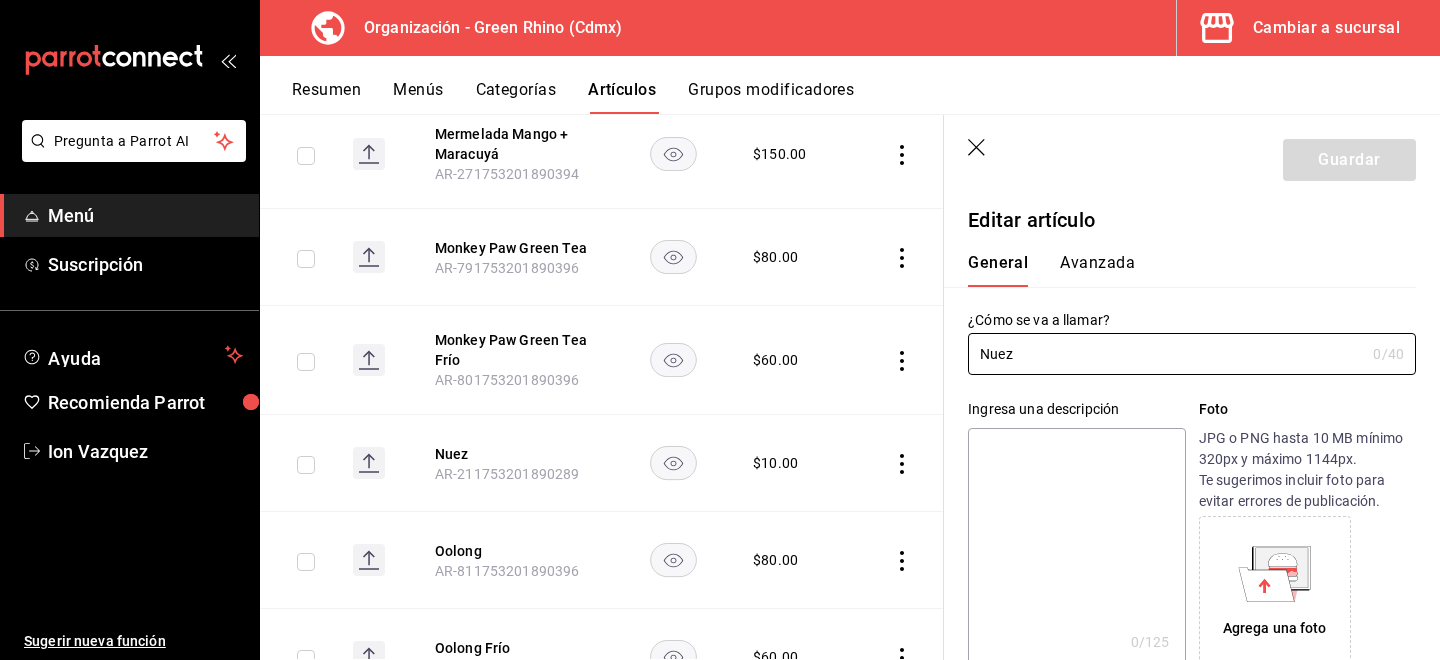 type on "$10.00" 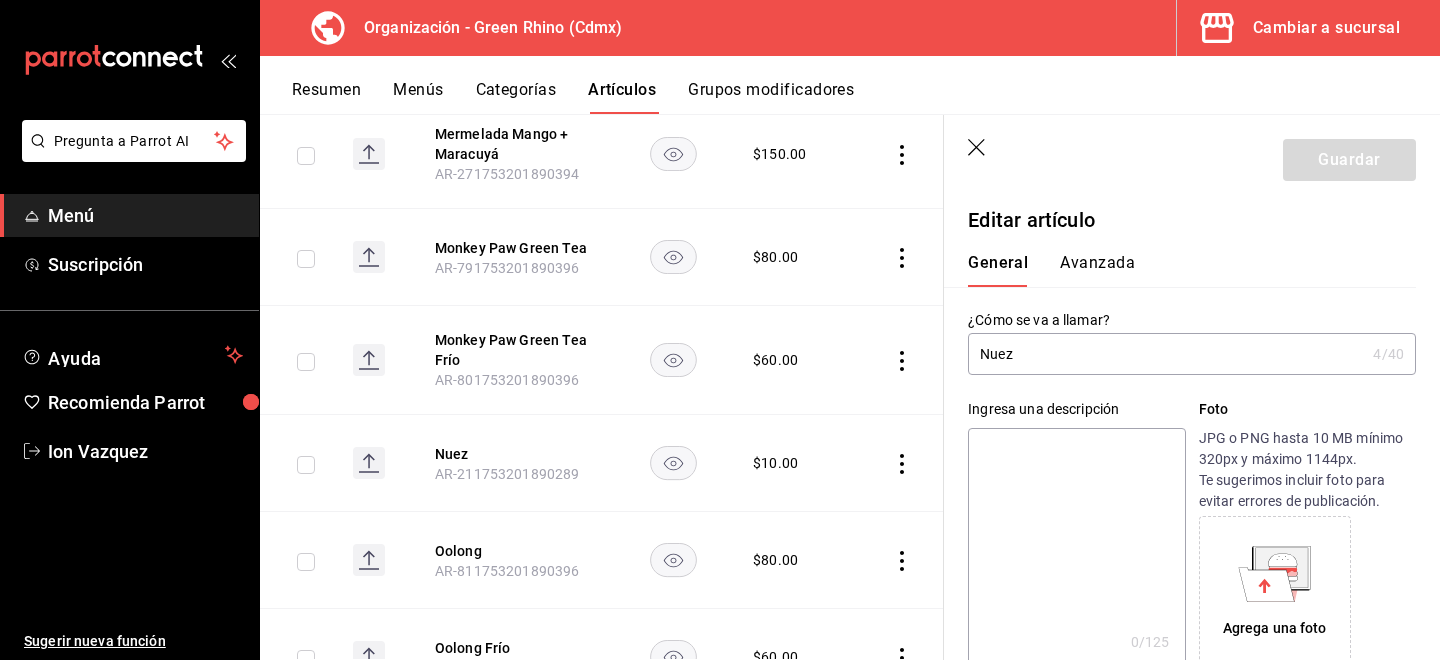 click on "Avanzada" at bounding box center (1097, 270) 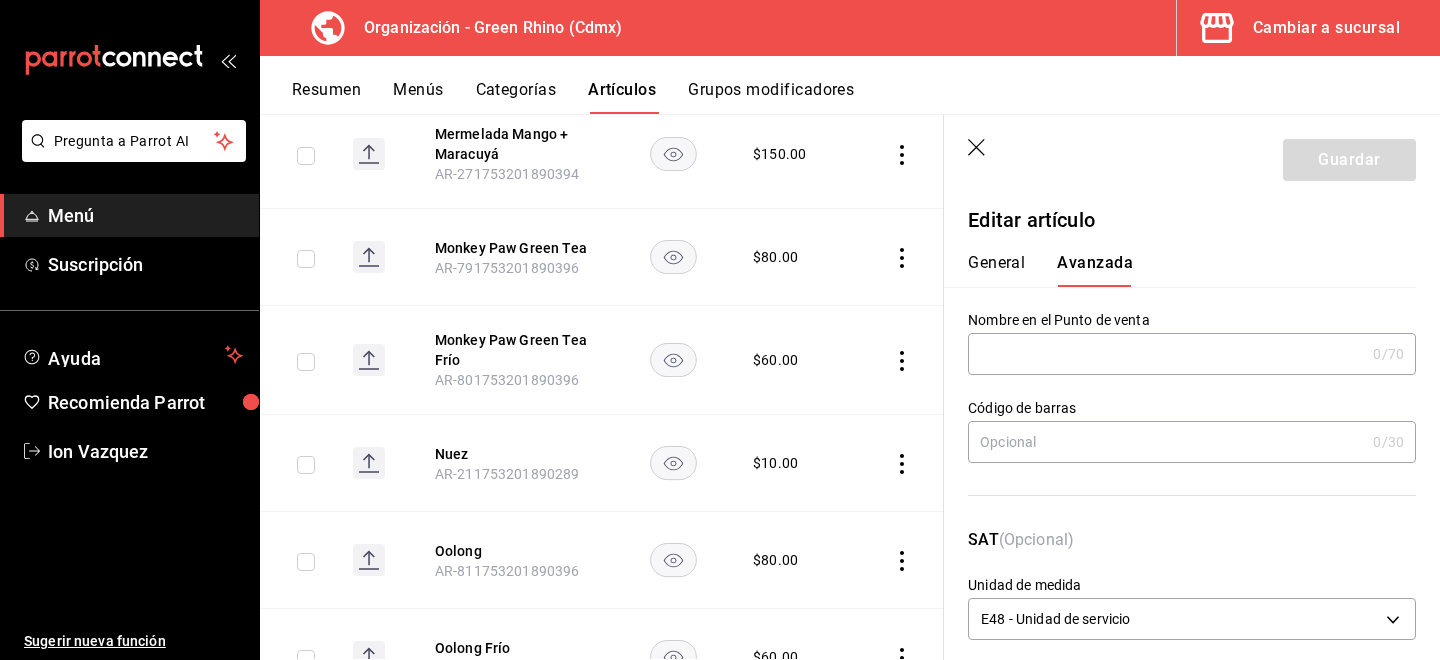 scroll, scrollTop: 63, scrollLeft: 0, axis: vertical 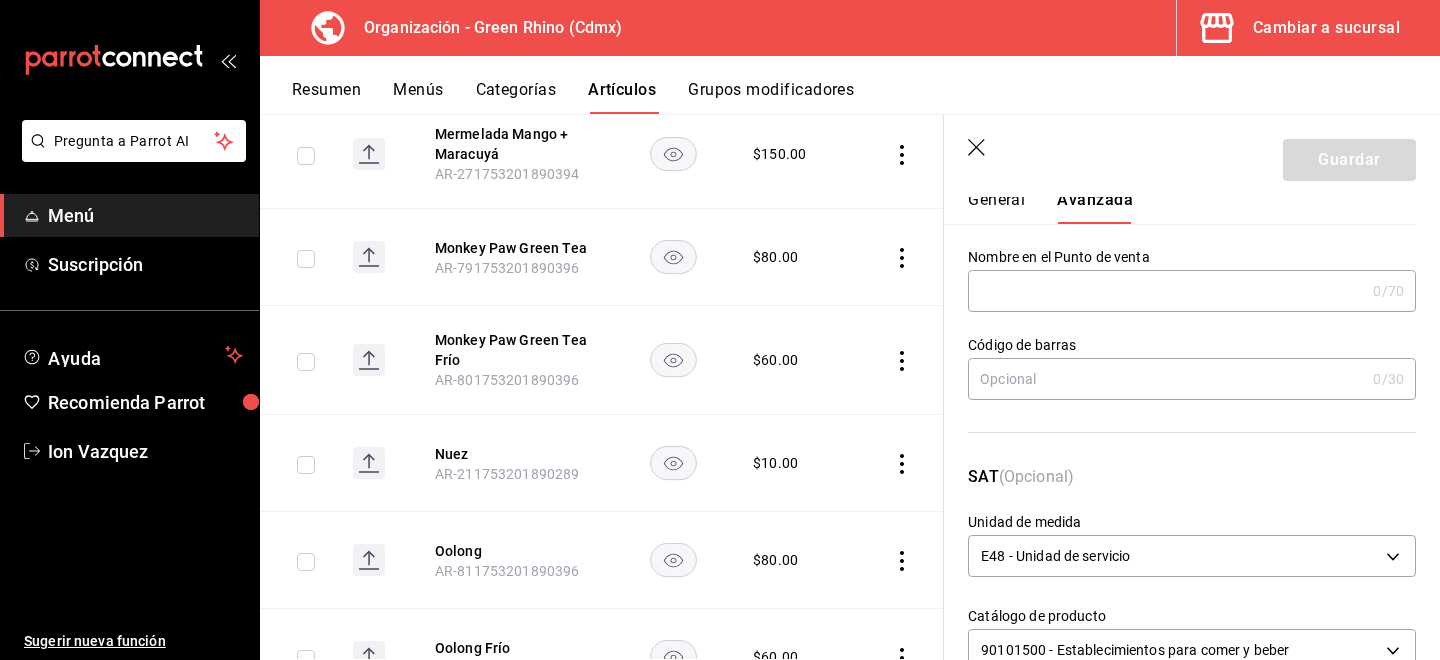 click on "General Avanzada" at bounding box center (1180, 207) 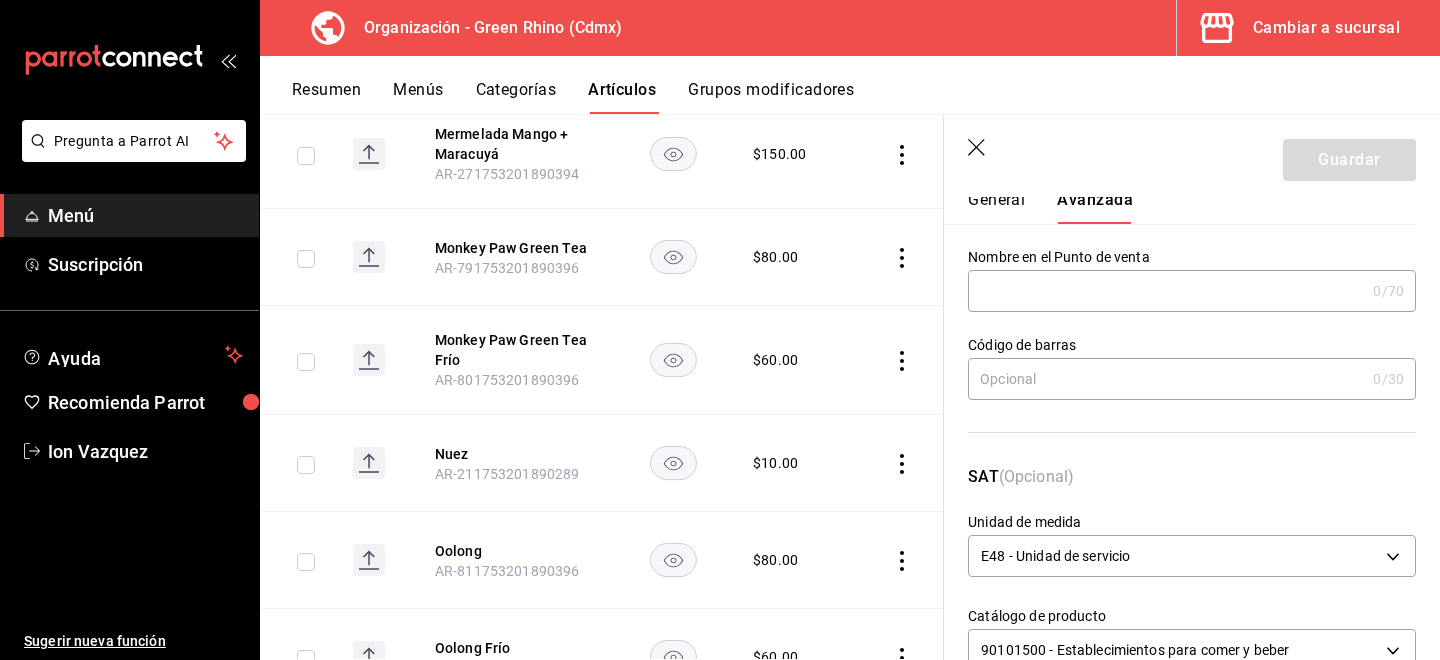 scroll, scrollTop: 120, scrollLeft: 0, axis: vertical 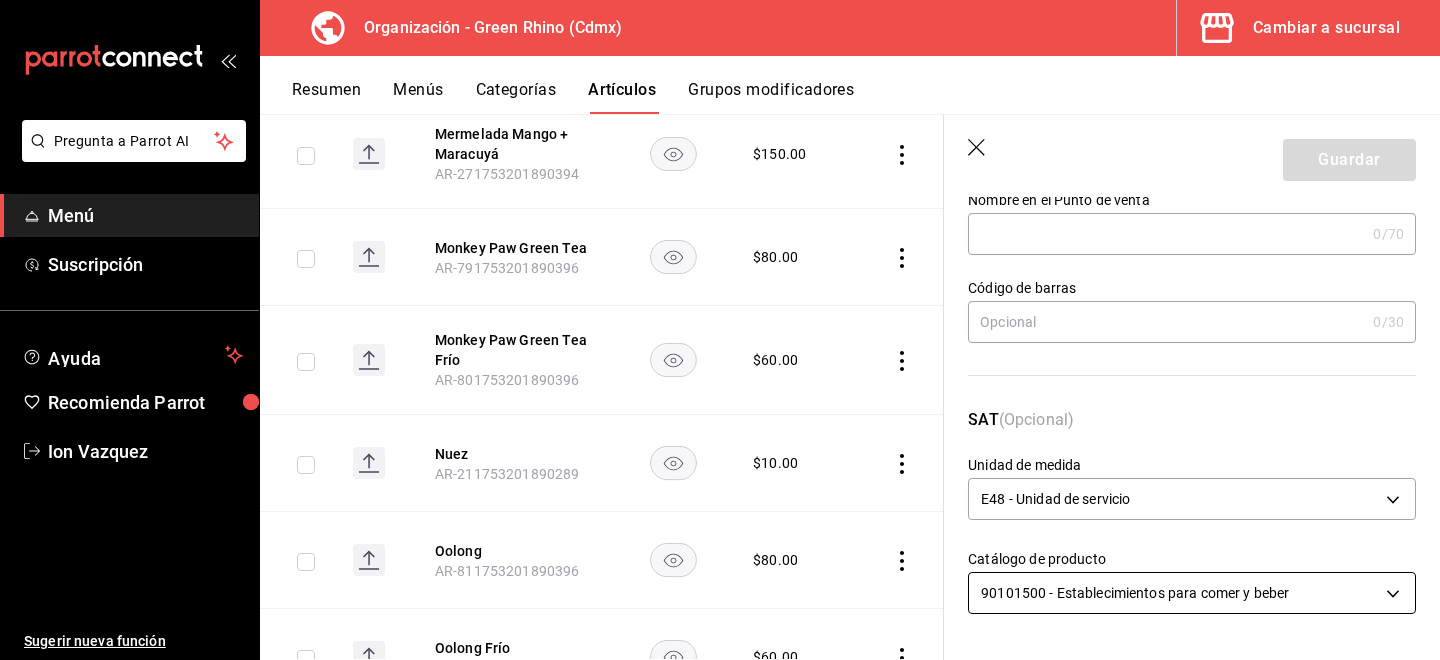 click on "Pregunta a Parrot AI Menú   Suscripción   Ayuda Recomienda Parrot   [PERSON]   Sugerir nueva función   Organización - Green Rhino ([CITY]) Cambiar a sucursal Resumen Menús Categorías Artículos Grupos modificadores Artículos organización Edita el  precio e imagen  de tus artículos.  Asigna una categoría, agrega grupos modificadores  como “sin cebolla” o “extra queso”. ​ ​ Marcas Todas las marcas, Sin marca [UUID] Categorías Todas las categorías, Sin categoría [UUID],[UUID],[UUID],[UUID],[UUID],[UUID],[UUID],[UUID] Tipo de venta Todos los artículos ALL Ordenar Artículo Disponible Precio Agua Mineral Grande AR-921753201890396 $ 60.00 Agua Mineral Pequeña AR-931753201890396 $ 45.00 Americano AR-471753201890395 $ 50.00" at bounding box center [720, 330] 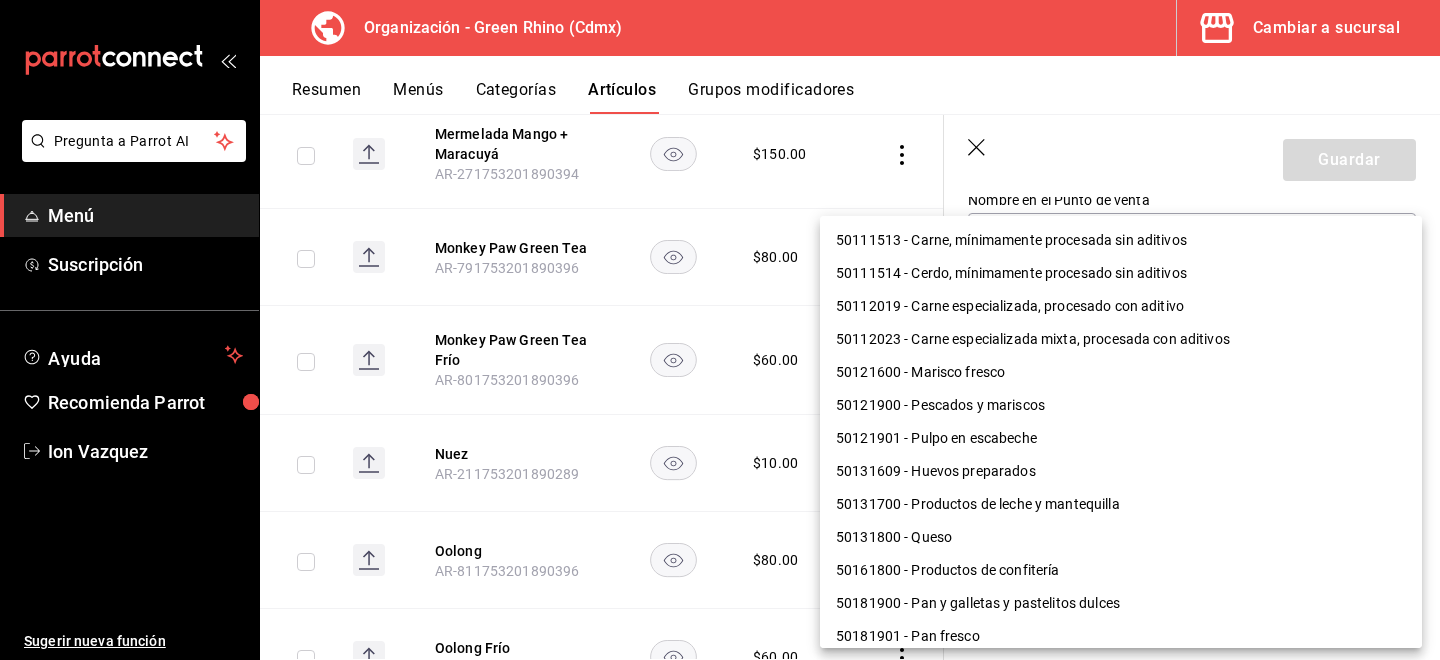 scroll, scrollTop: 1300, scrollLeft: 0, axis: vertical 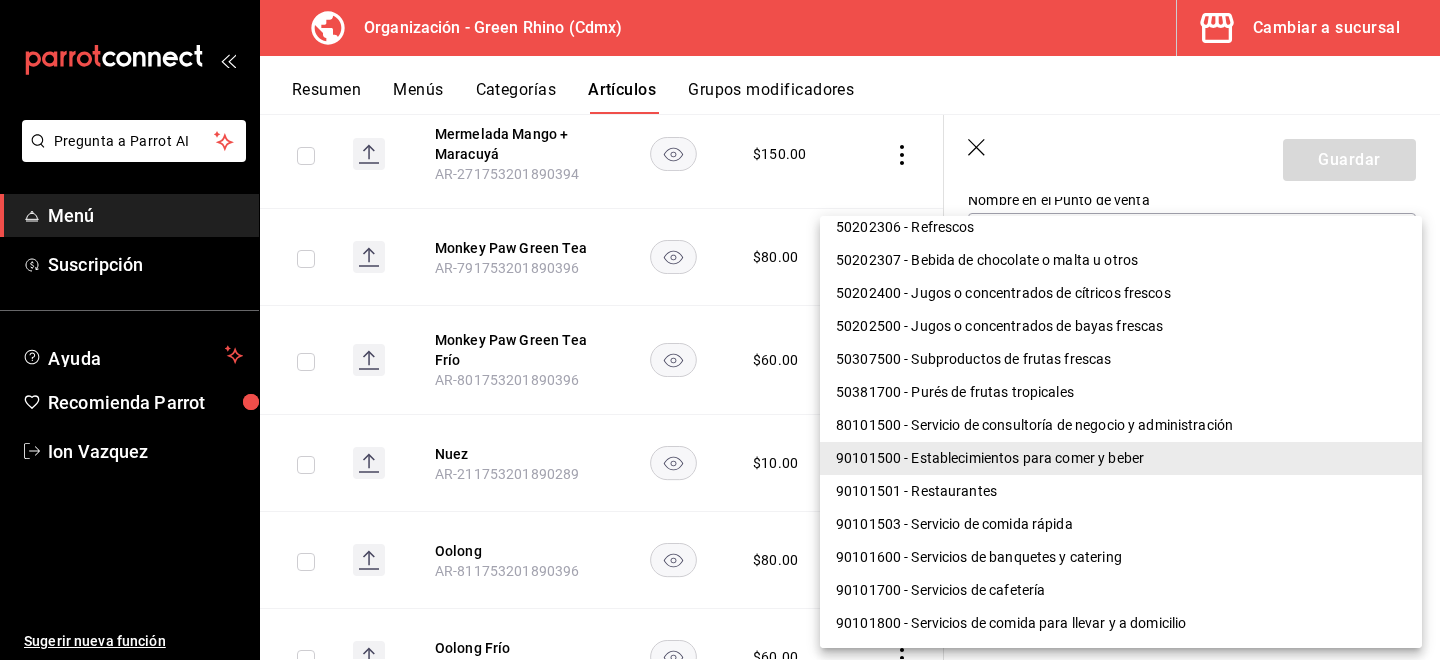 click on "90101501 - Restaurantes" at bounding box center [1121, 491] 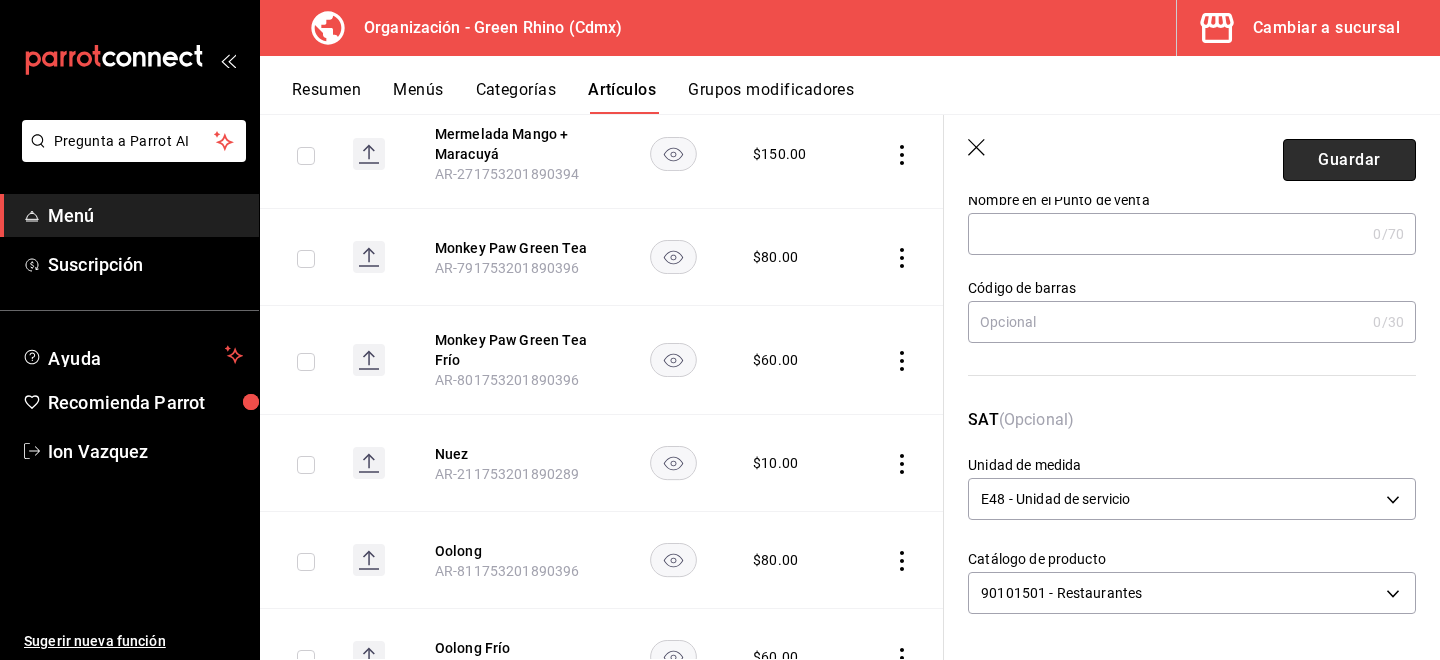 click on "Guardar" at bounding box center (1349, 160) 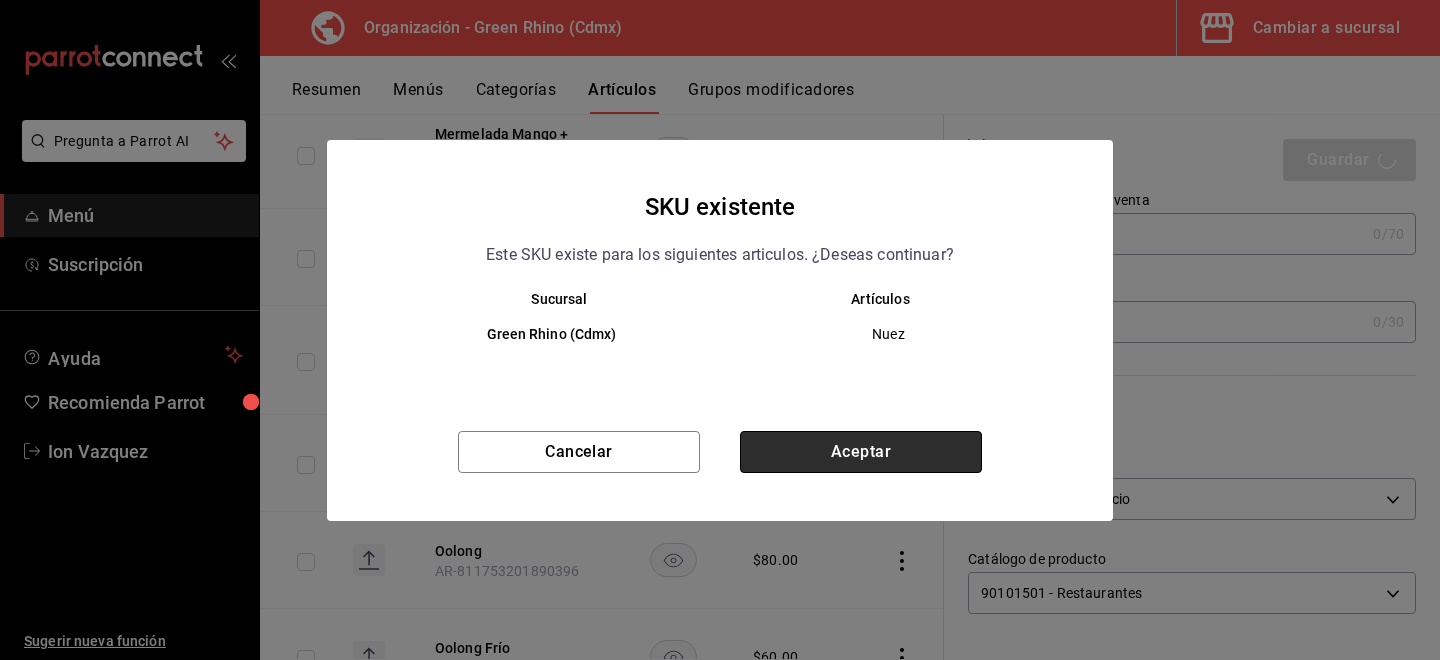 click on "Aceptar" at bounding box center [861, 452] 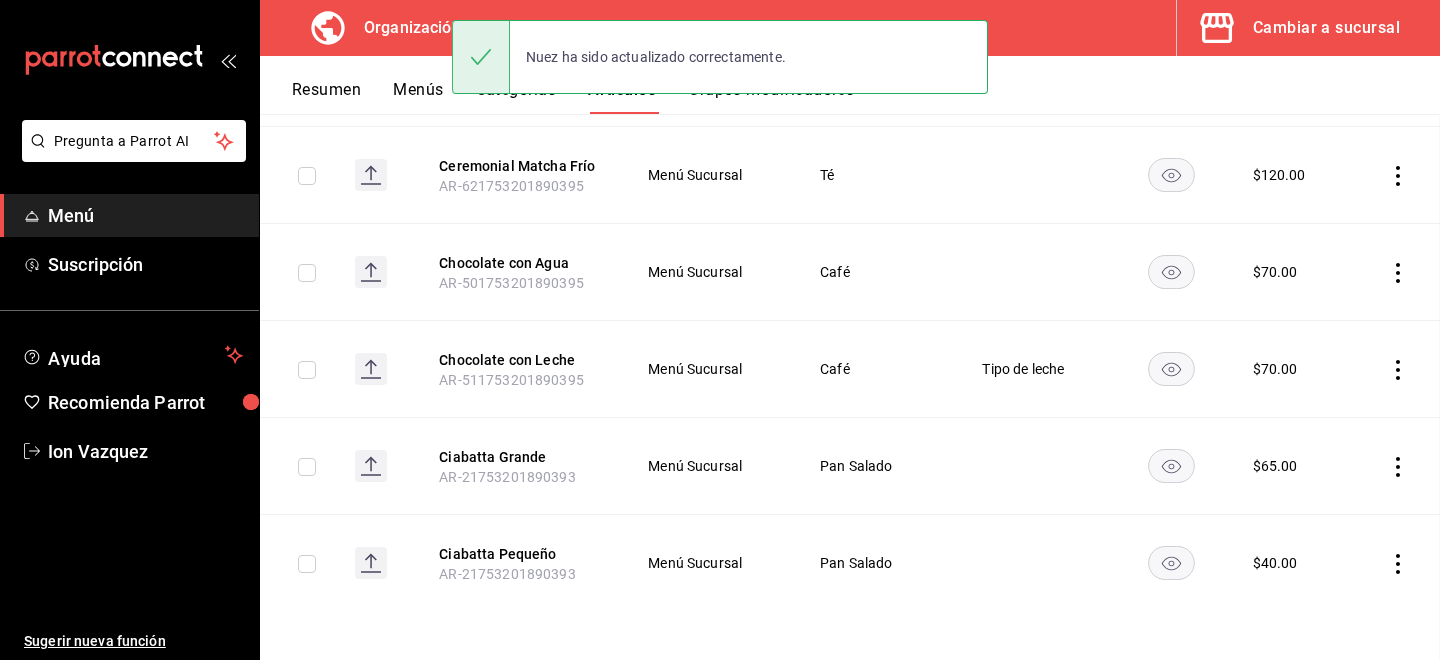 scroll, scrollTop: 0, scrollLeft: 0, axis: both 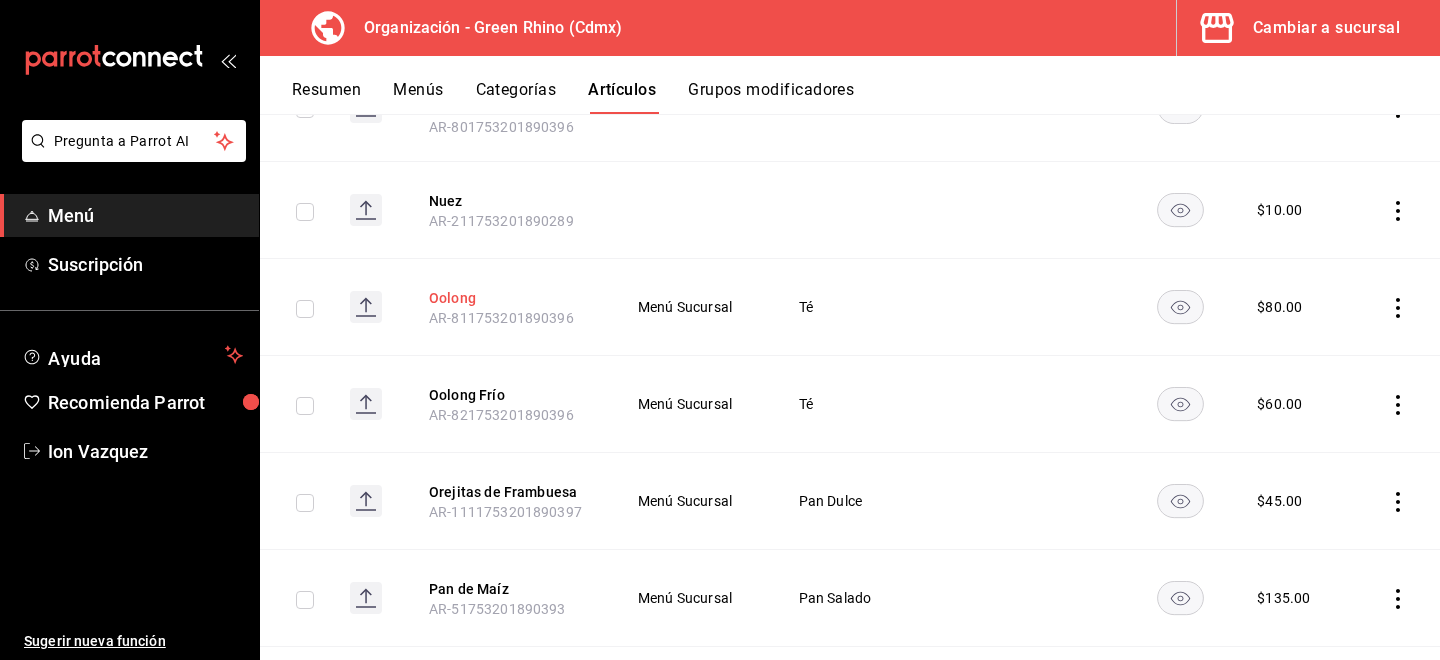 click on "Oolong" at bounding box center [509, 298] 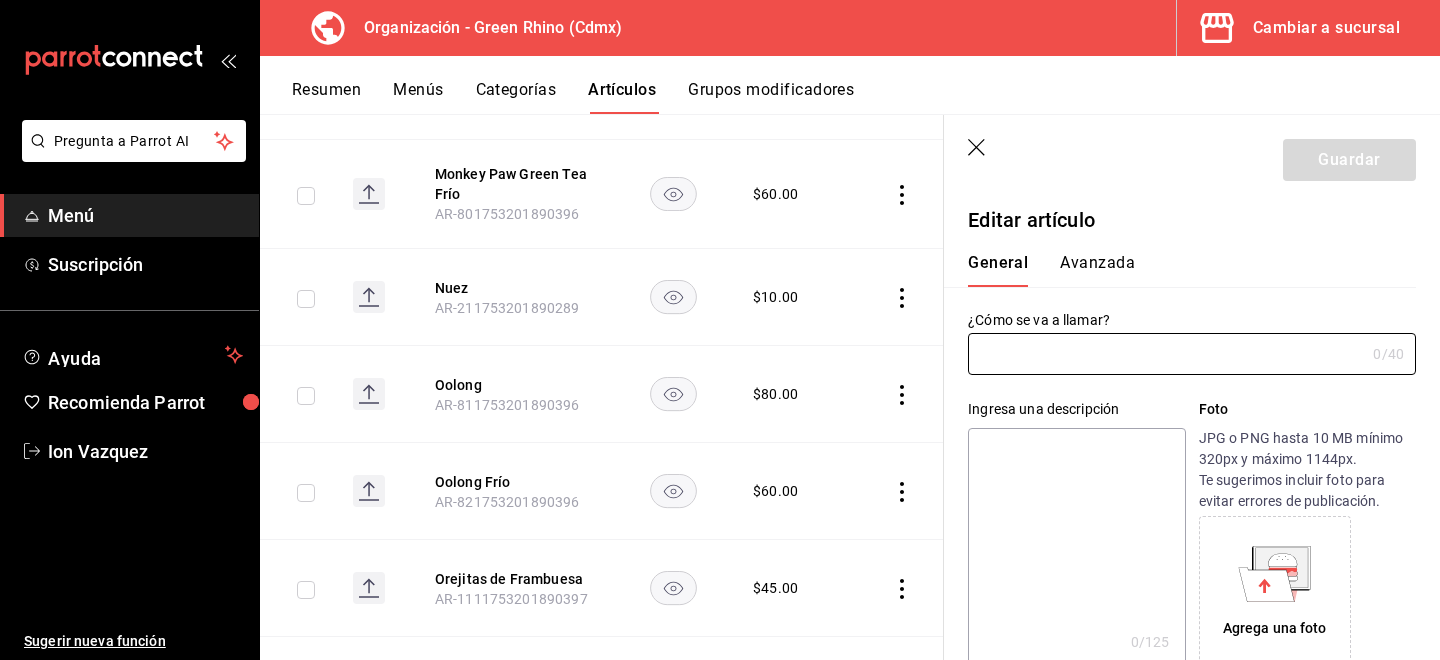 type on "Oolong" 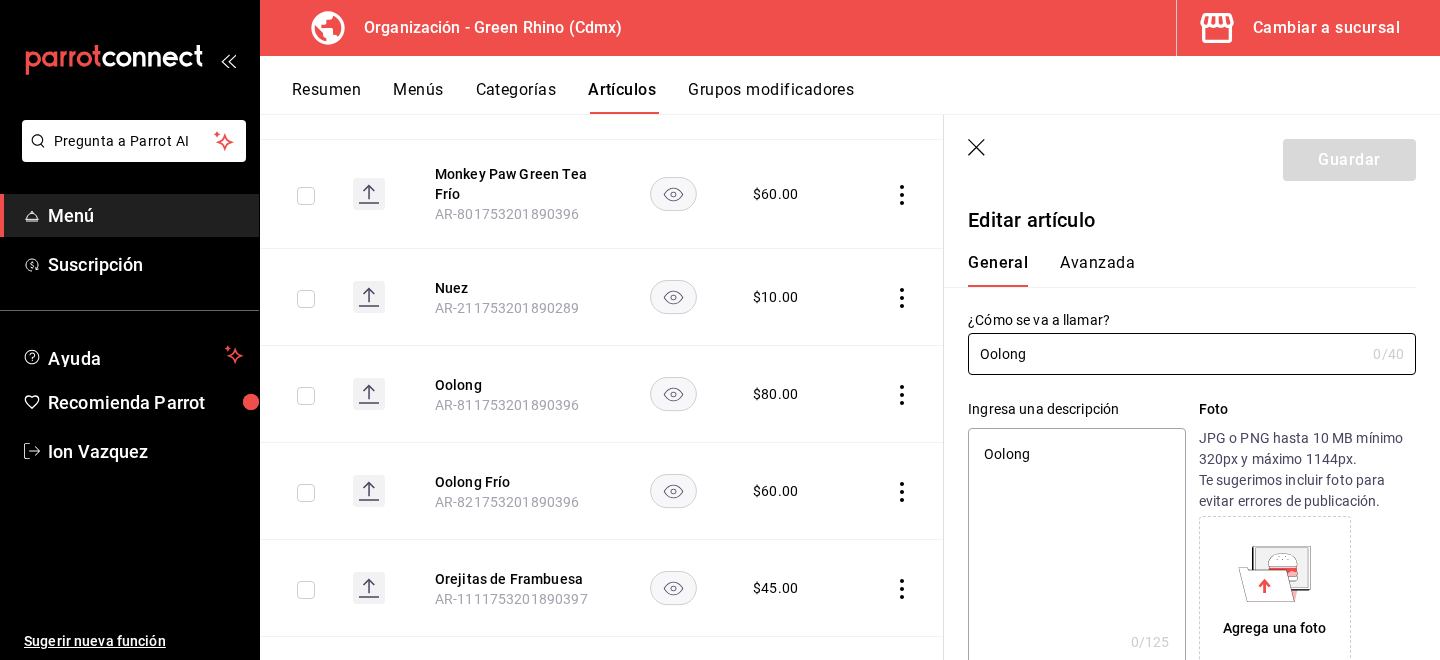 type on "x" 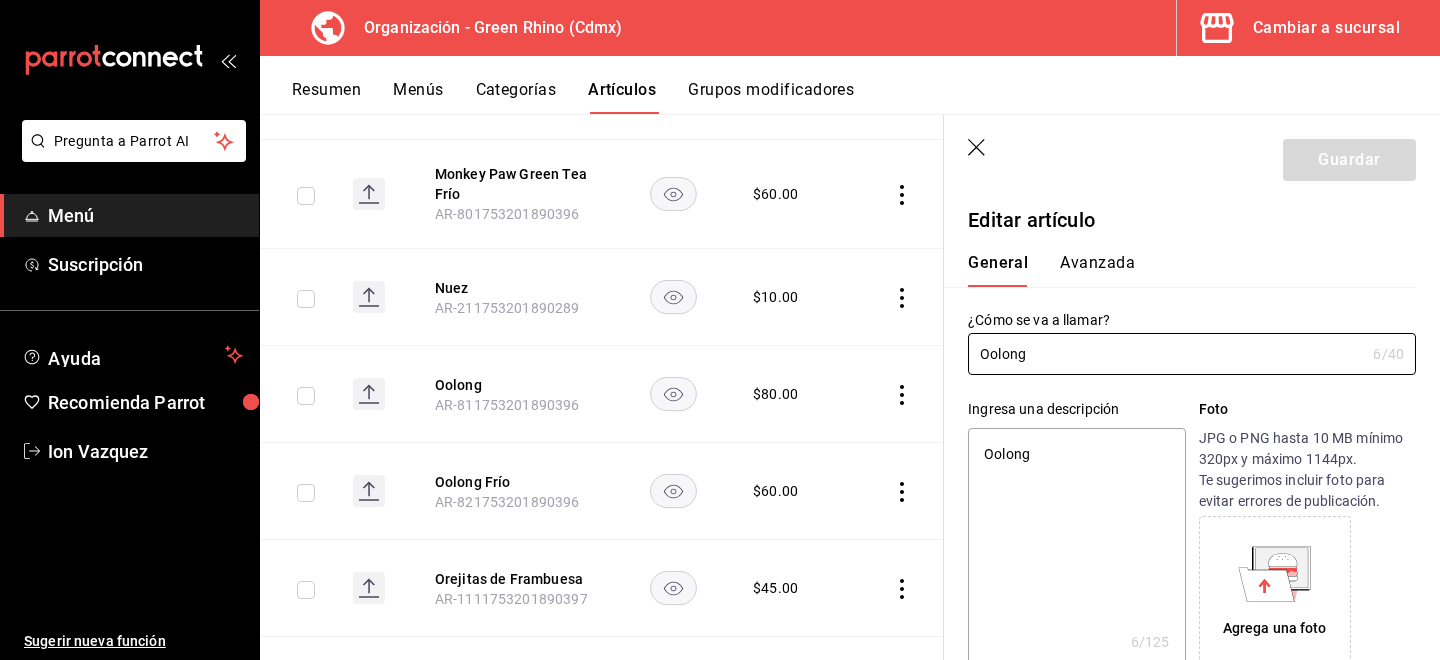click on "Avanzada" at bounding box center (1097, 270) 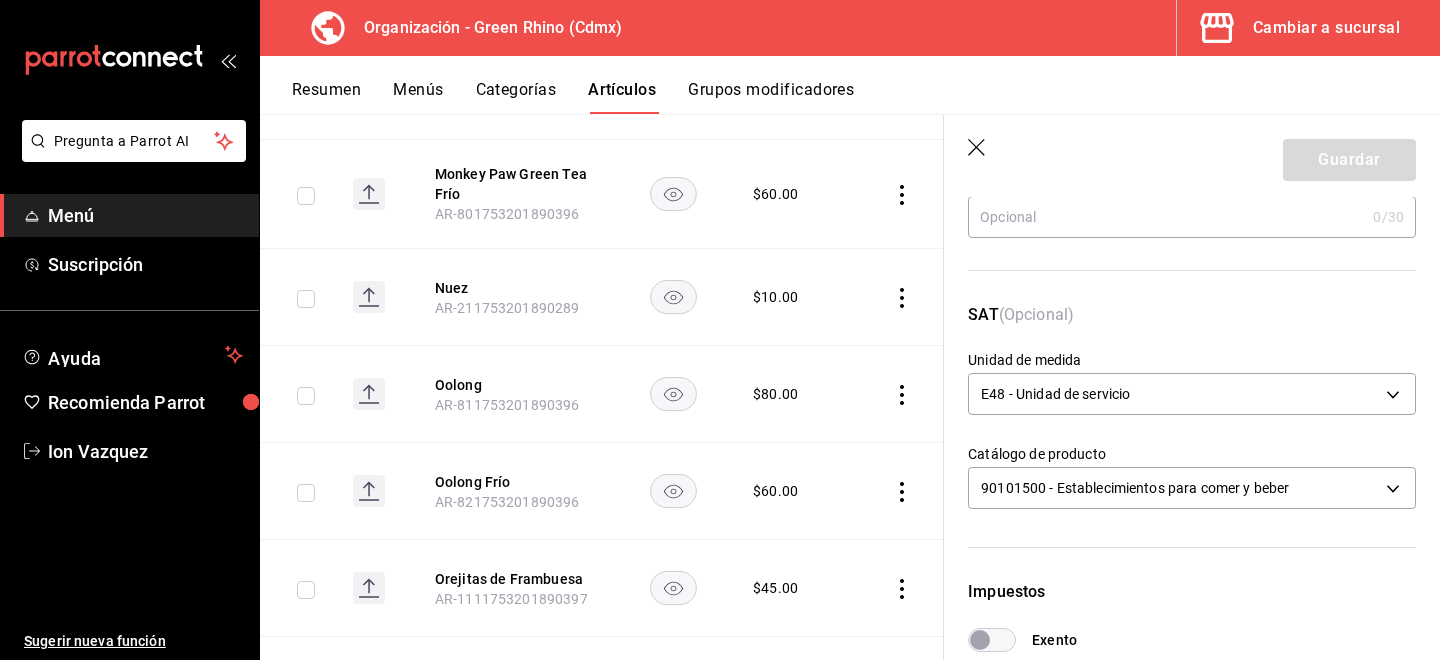 scroll, scrollTop: 293, scrollLeft: 0, axis: vertical 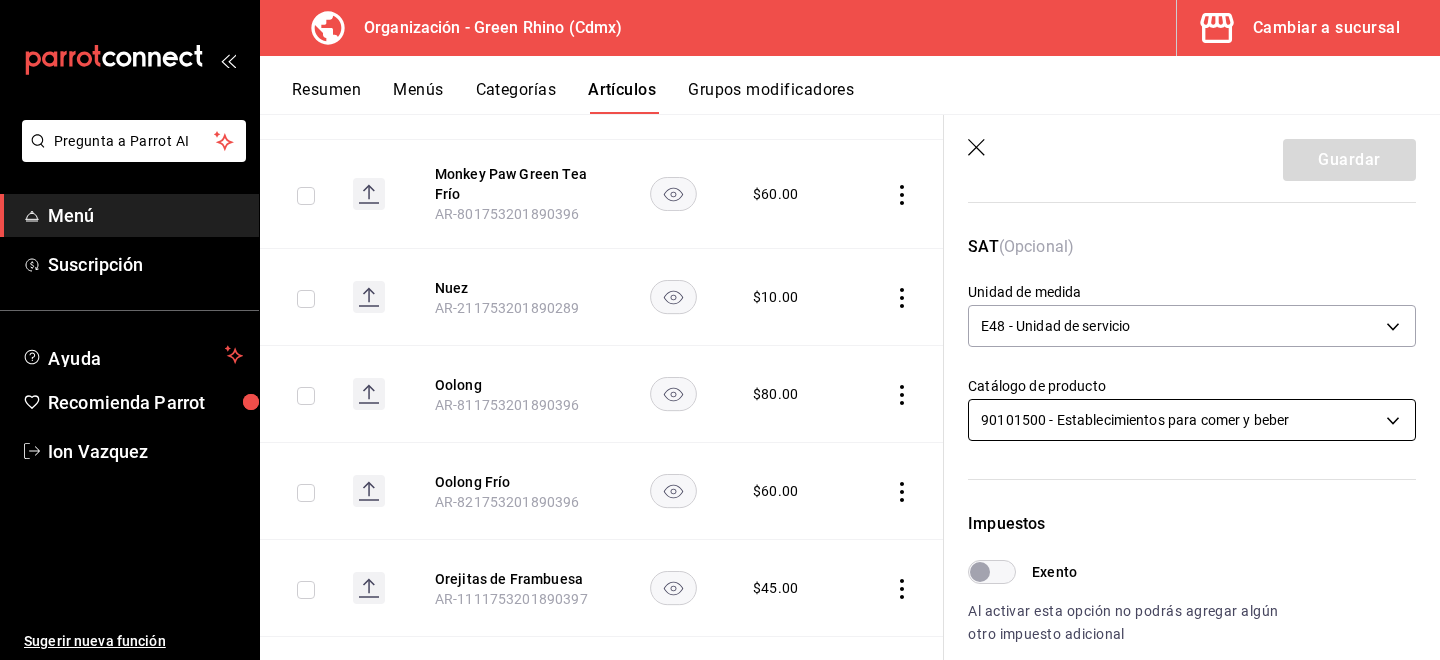 click on "Pregunta a Parrot AI Menú   Suscripción   Ayuda Recomienda Parrot   [PERSON]   Sugerir nueva función   Organización - Green Rhino ([CITY]) Cambiar a sucursal Resumen Menús Categorías Artículos Grupos modificadores Artículos organización Edita el  precio e imagen  de tus artículos.  Asigna una categoría, agrega grupos modificadores  como “sin cebolla” o “extra queso”. ​ ​ Marcas Todas las marcas, Sin marca [UUID] Categorías Todas las categorías, Sin categoría [UUID],[UUID],[UUID],[UUID],[UUID],[UUID],[UUID],[UUID] Tipo de venta Todos los artículos ALL Ordenar Artículo Disponible Precio Agua Mineral Grande AR-921753201890396 $ 60.00 Agua Mineral Pequeña AR-931753201890396 $ 45.00 Americano AR-471753201890395 $ 50.00" at bounding box center (720, 330) 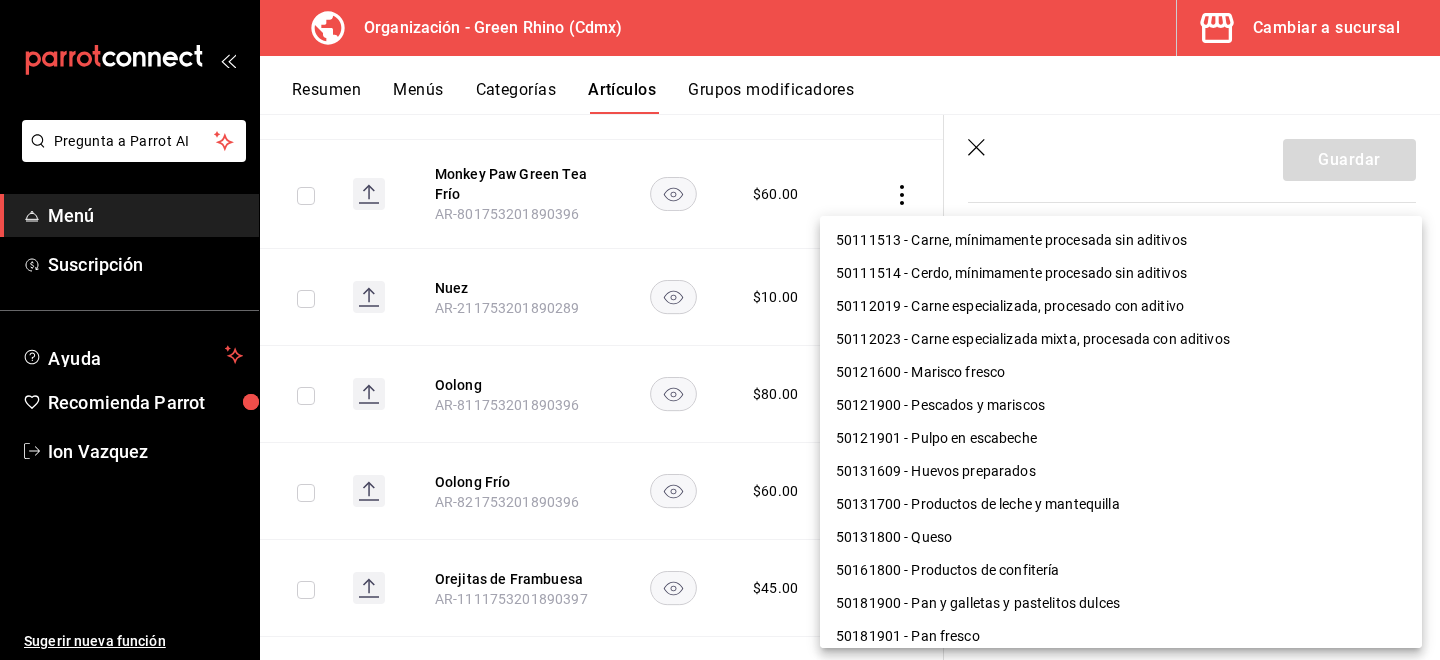 scroll, scrollTop: 1300, scrollLeft: 0, axis: vertical 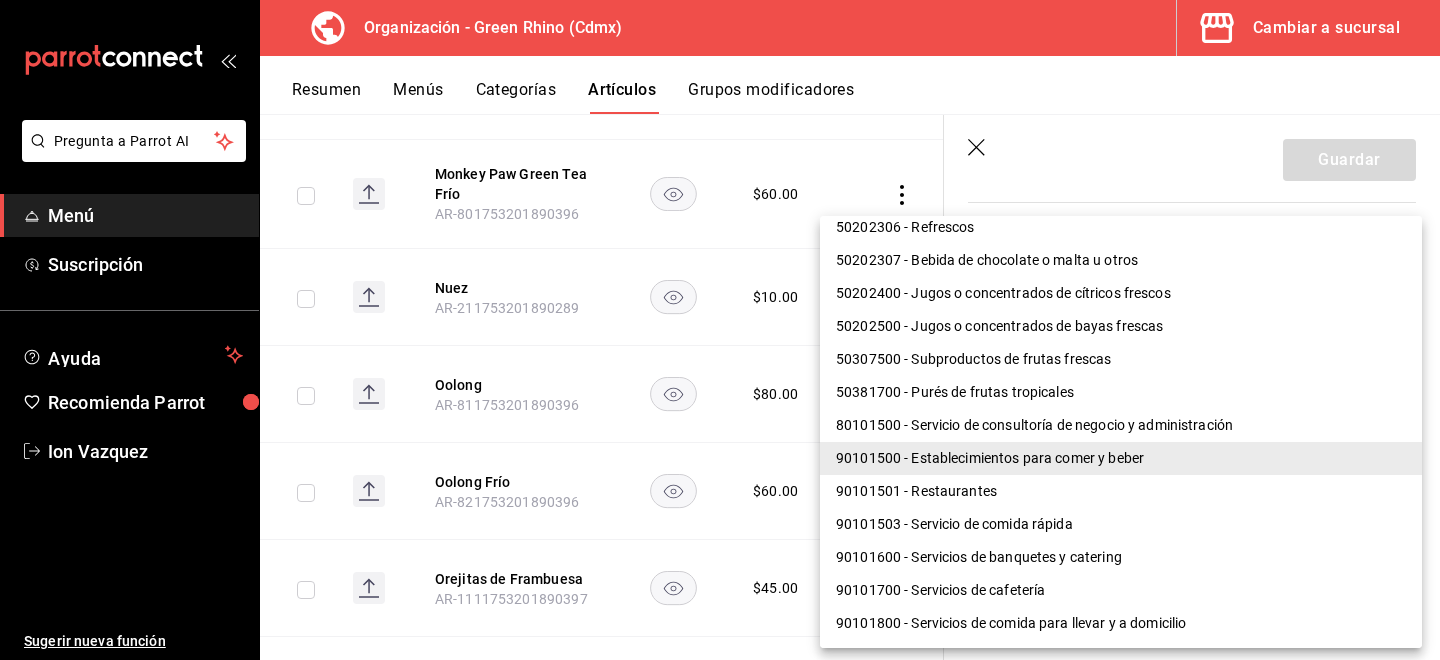 click on "90101501 - Restaurantes" at bounding box center (1121, 491) 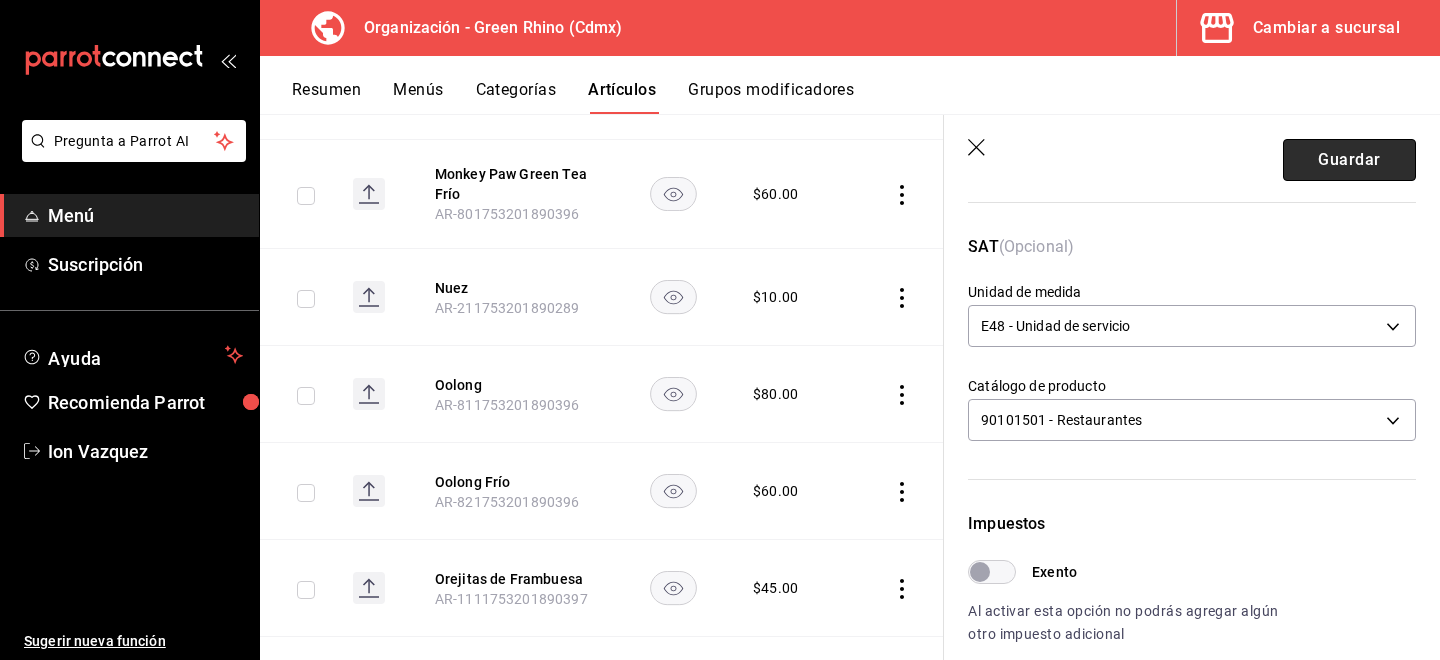 click on "Guardar" at bounding box center (1349, 160) 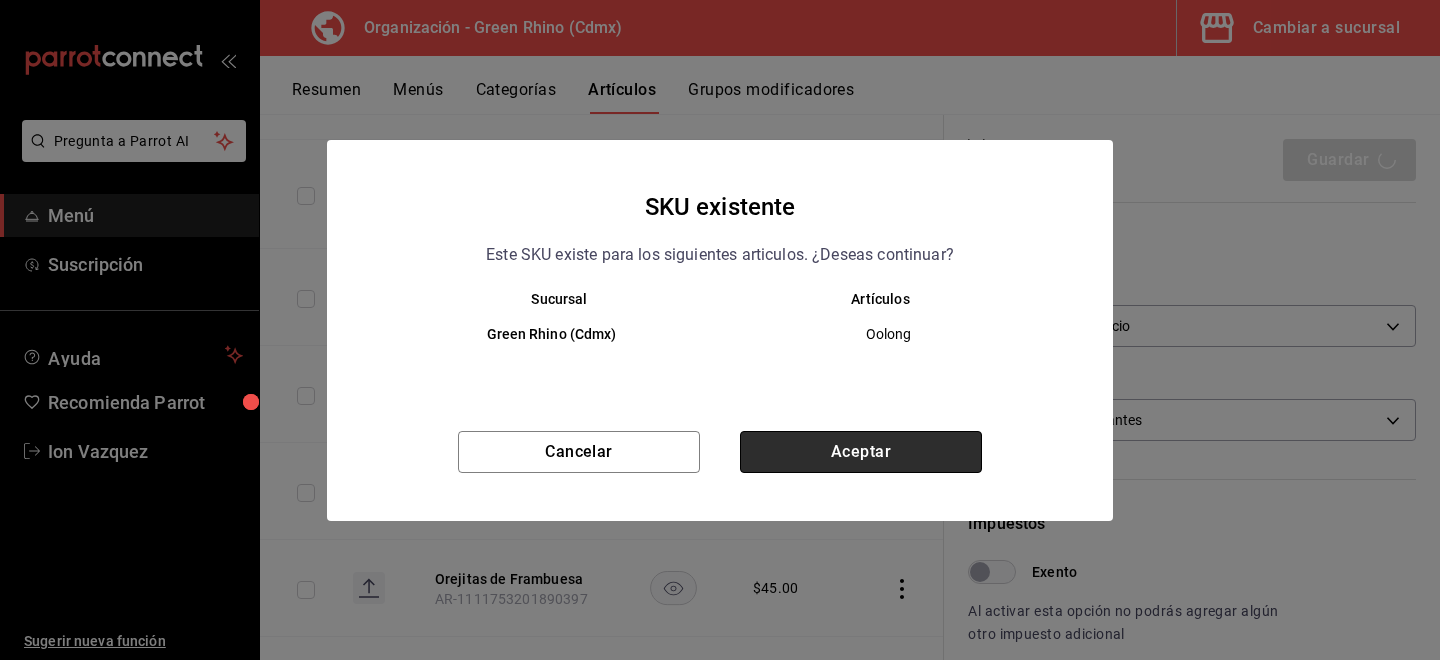 click on "Aceptar" at bounding box center [861, 452] 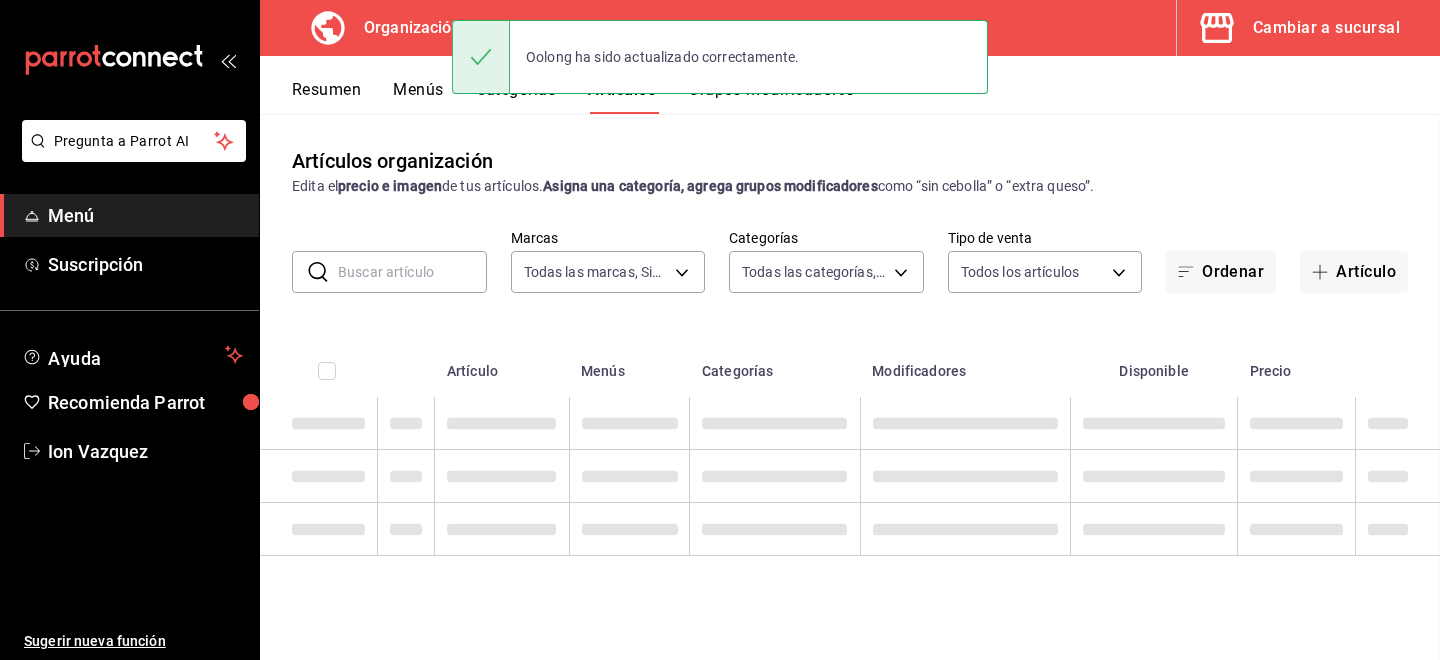 scroll, scrollTop: 0, scrollLeft: 0, axis: both 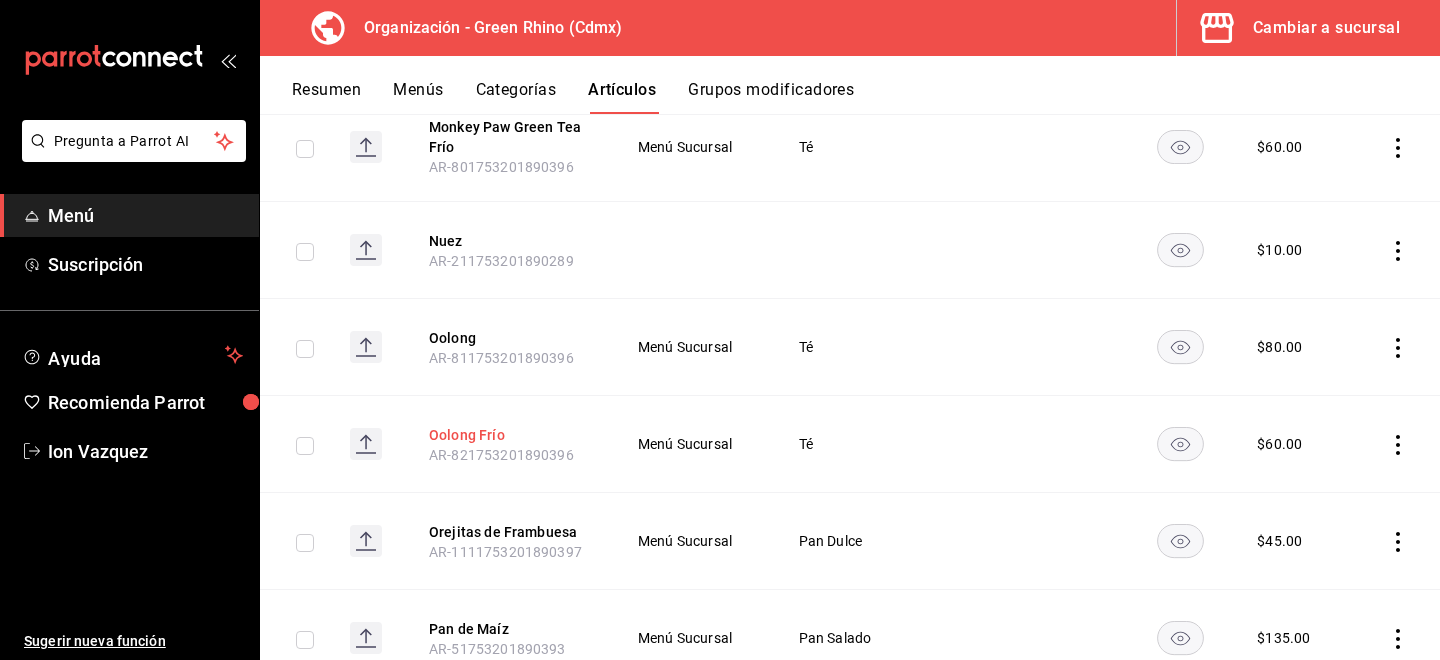 click on "Oolong Frío" at bounding box center [509, 435] 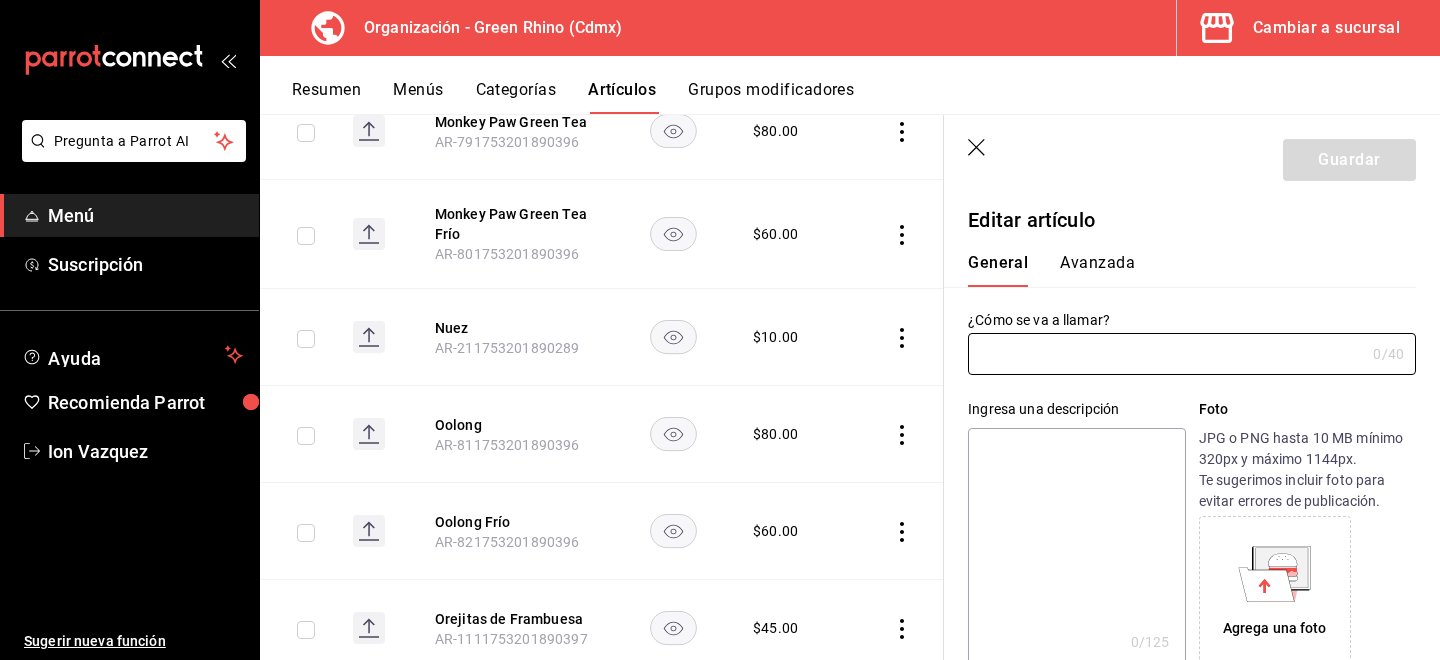 type on "Oolong Frío" 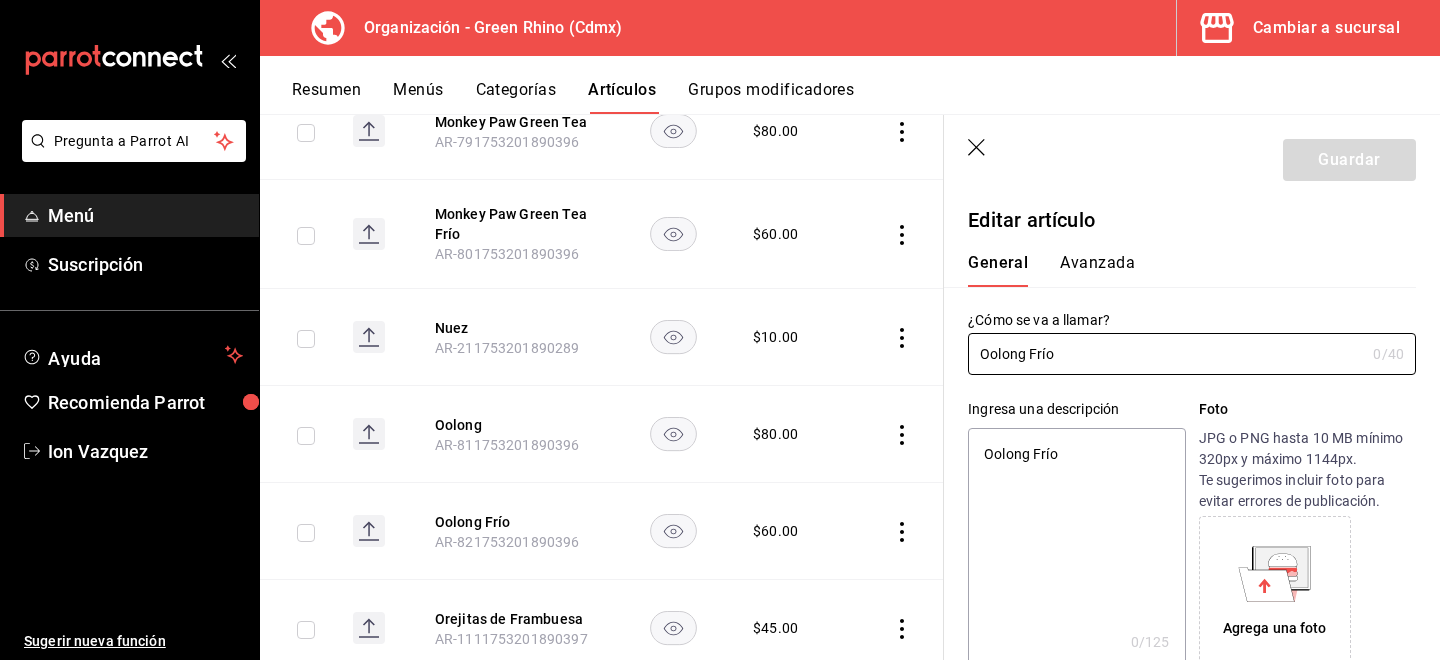 type on "x" 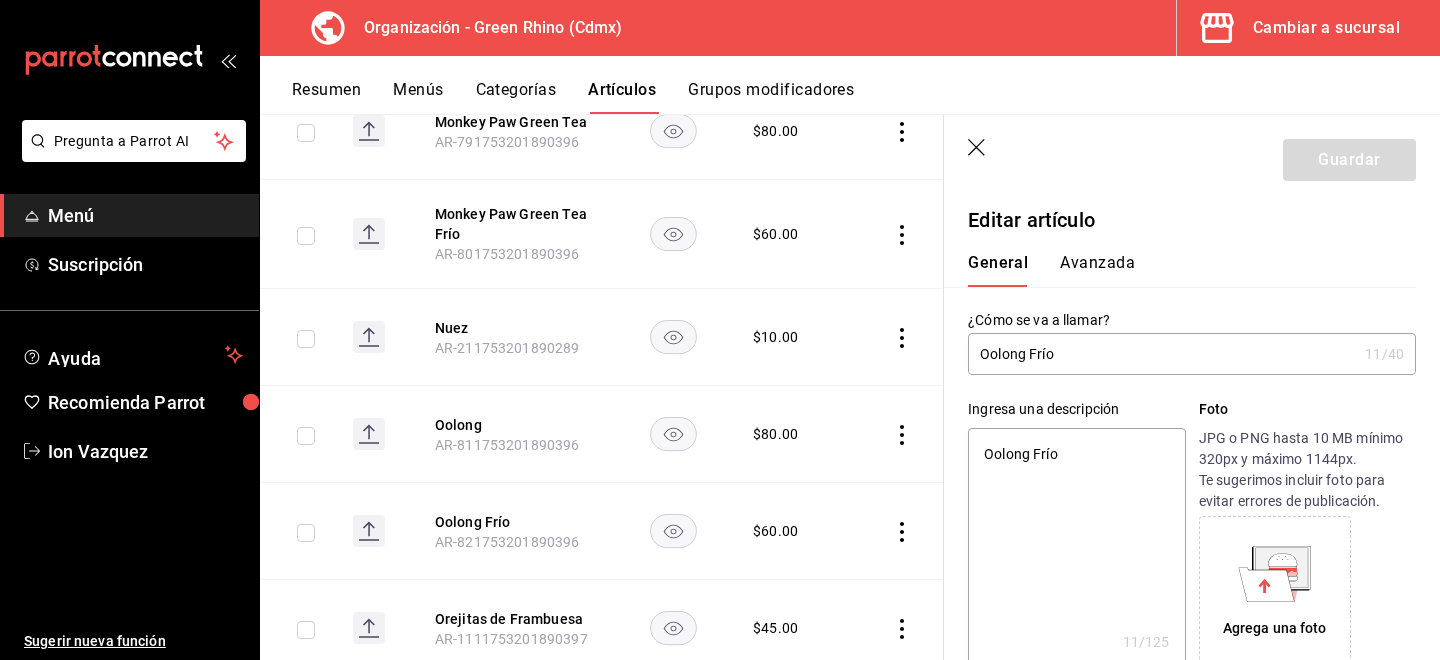 click on "Avanzada" at bounding box center (1097, 270) 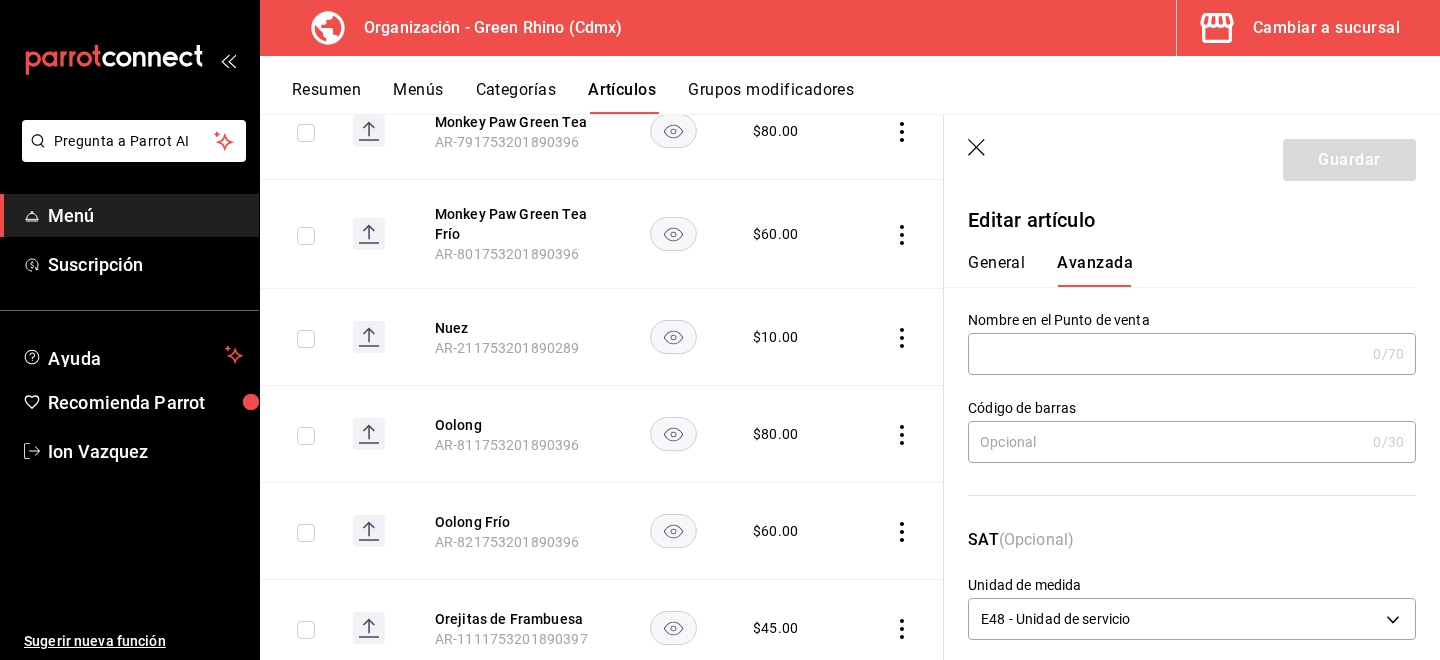 scroll, scrollTop: 216, scrollLeft: 0, axis: vertical 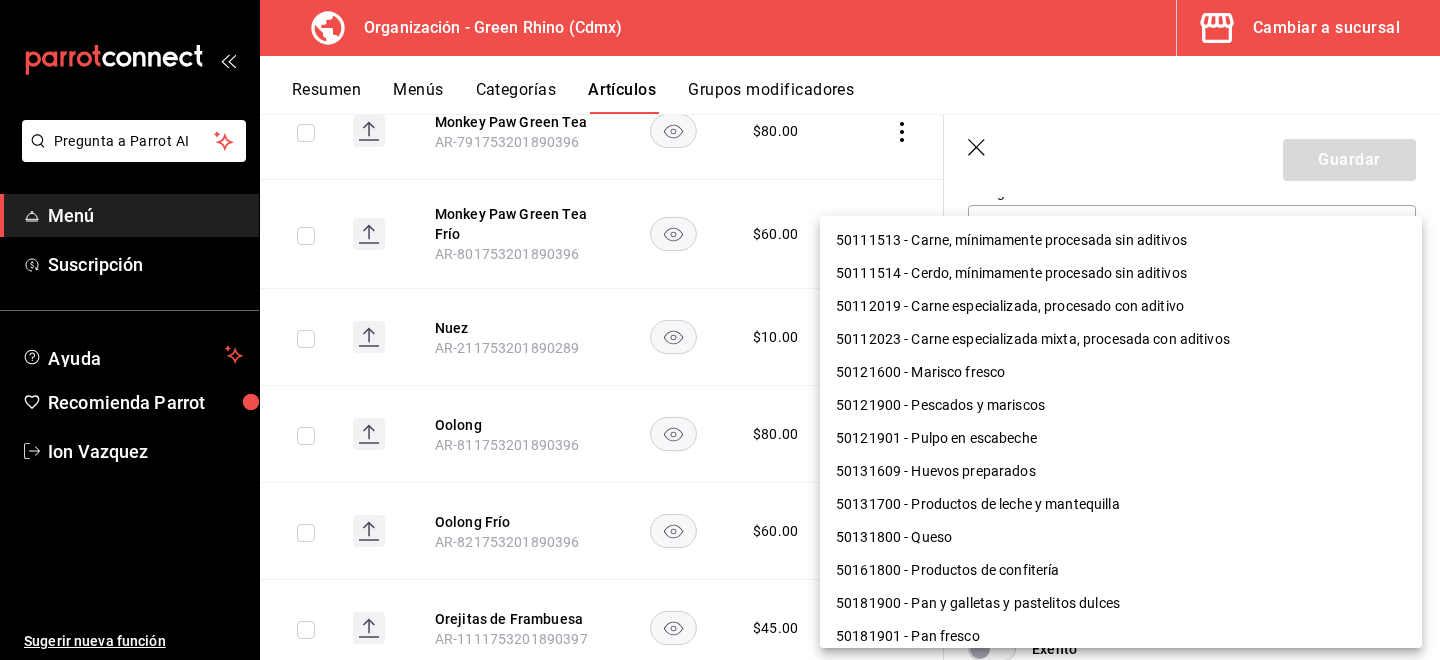 click on "Pregunta a Parrot AI Menú   Suscripción   Ayuda Recomienda Parrot   [PERSON]   Sugerir nueva función   Organización - Green Rhino ([CITY]) Cambiar a sucursal Resumen Menús Categorías Artículos Grupos modificadores Artículos organización Edita el  precio e imagen  de tus artículos.  Asigna una categoría, agrega grupos modificadores  como “sin cebolla” o “extra queso”. ​ ​ Marcas Todas las marcas, Sin marca [UUID] Categorías Todas las categorías, Sin categoría [UUID],[UUID],[UUID],[UUID],[UUID],[UUID],[UUID],[UUID] Tipo de venta Todos los artículos ALL Ordenar Artículo Disponible Precio Agua Mineral Grande AR-921753201890396 $ 60.00 Agua Mineral Pequeña AR-931753201890396 $ 45.00 Americano AR-471753201890395 $ 50.00" at bounding box center [720, 330] 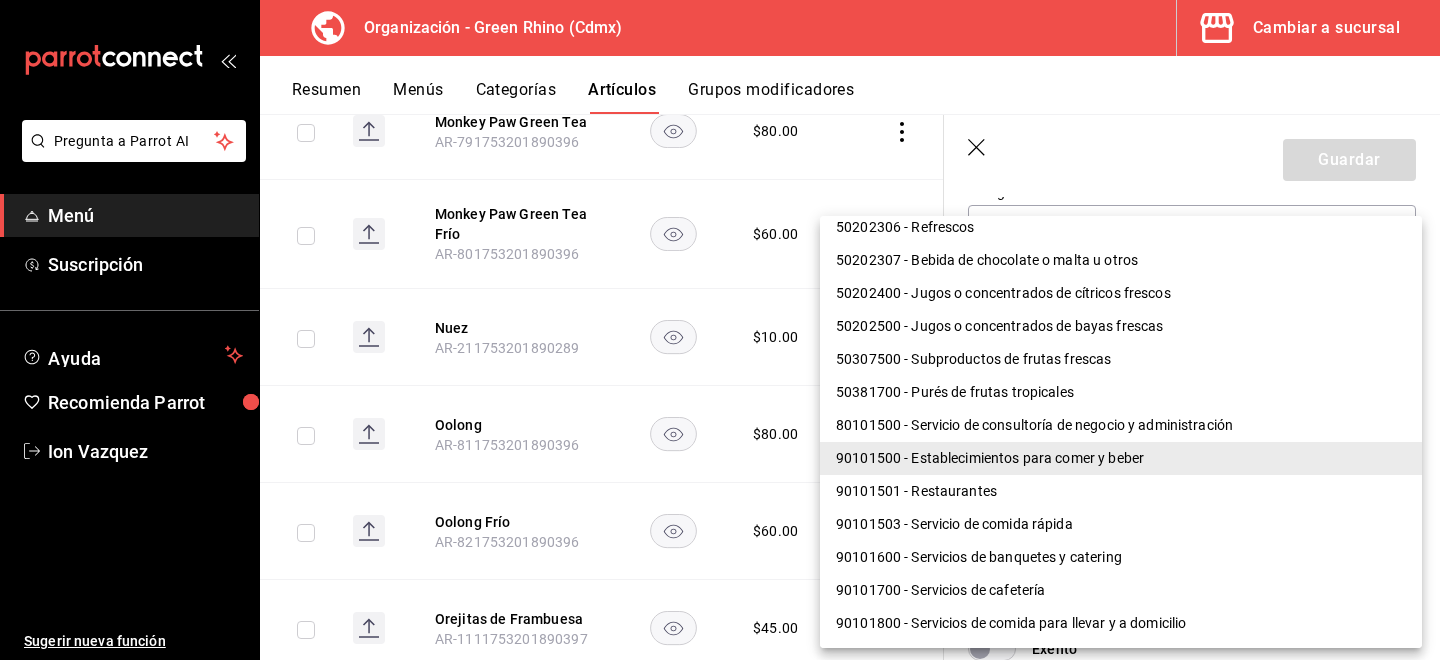 click on "90101501 - Restaurantes" at bounding box center (1121, 491) 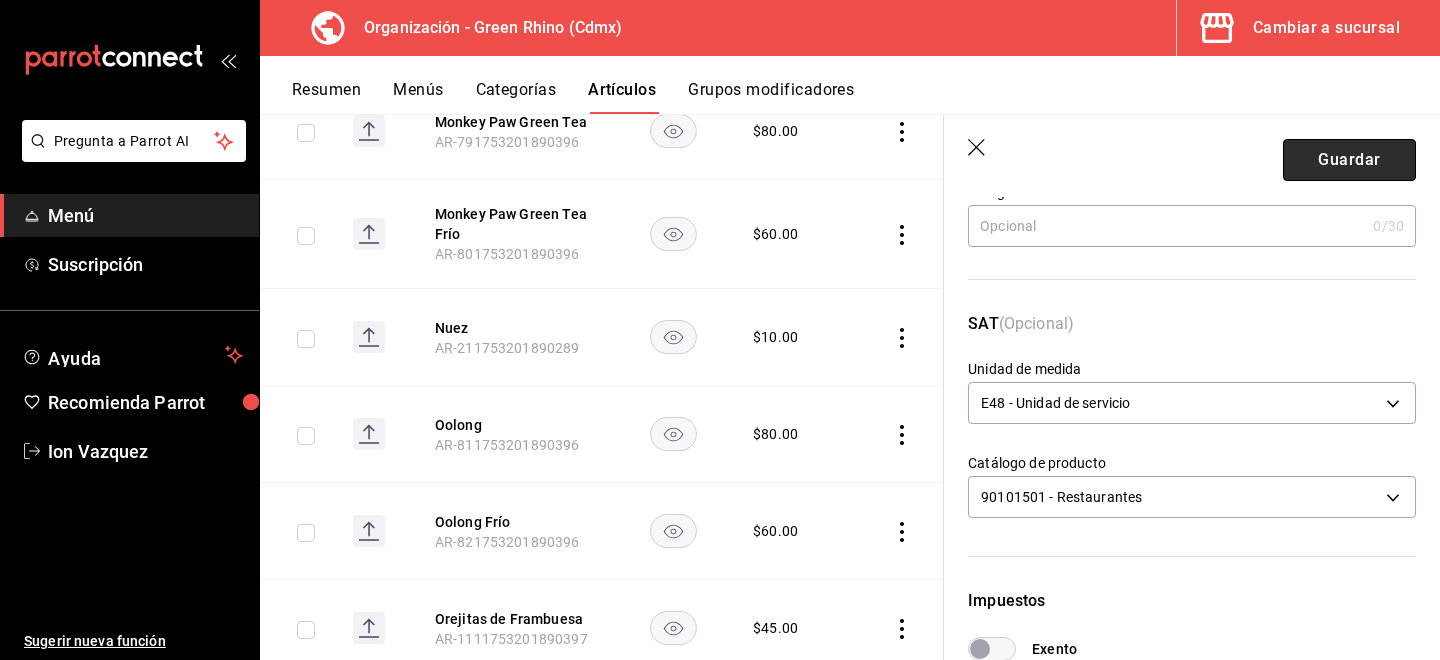 click on "Guardar" at bounding box center [1349, 160] 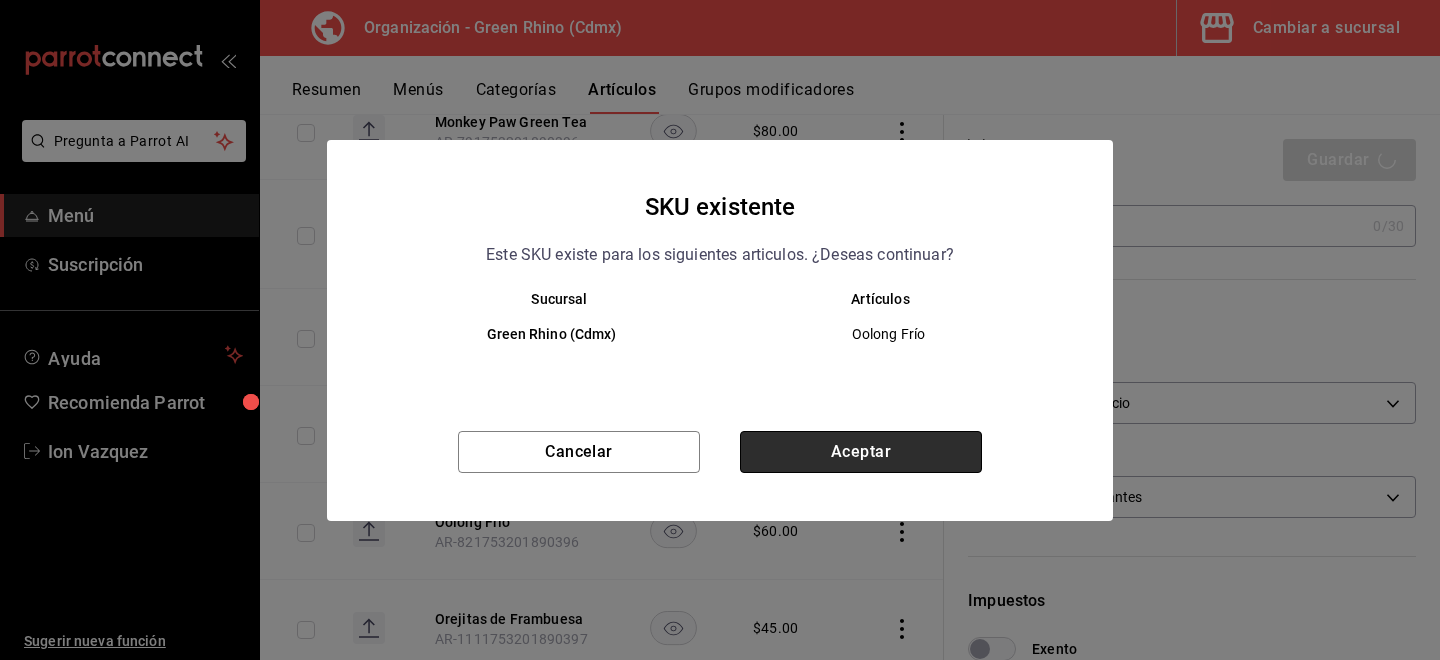 click on "Aceptar" at bounding box center [861, 452] 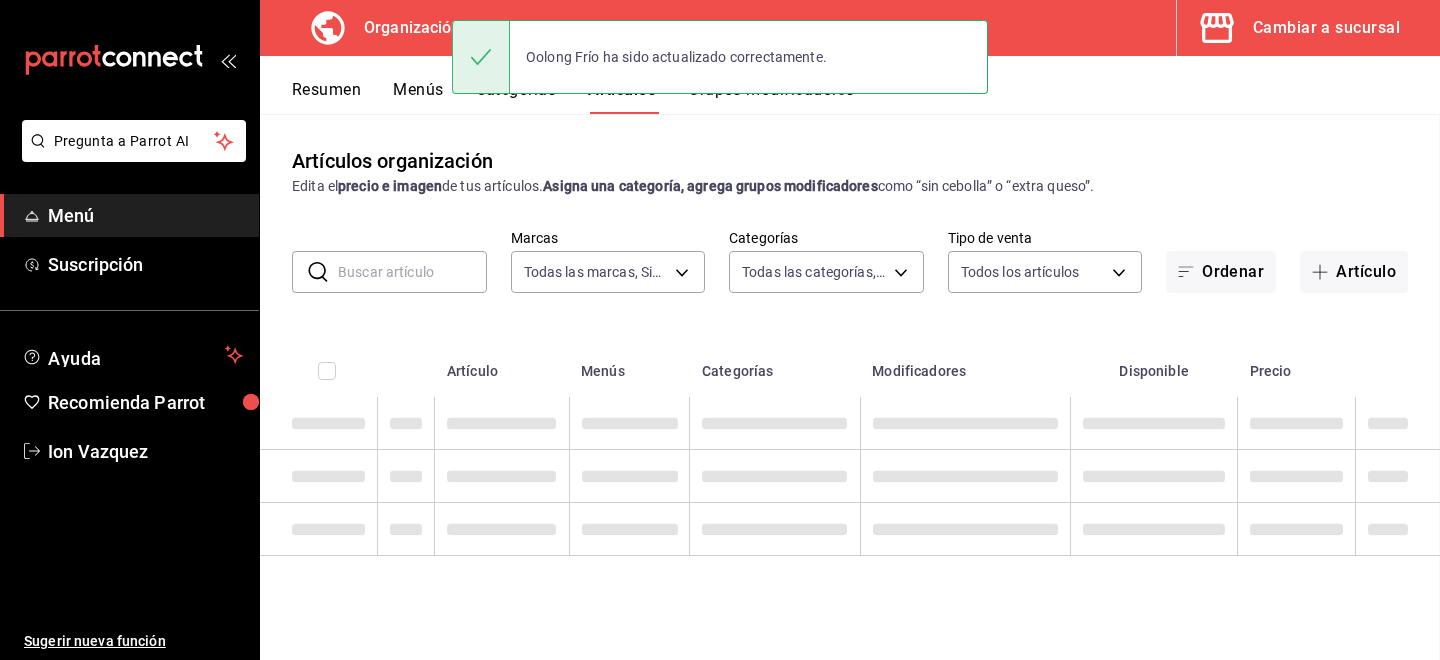 scroll, scrollTop: 0, scrollLeft: 0, axis: both 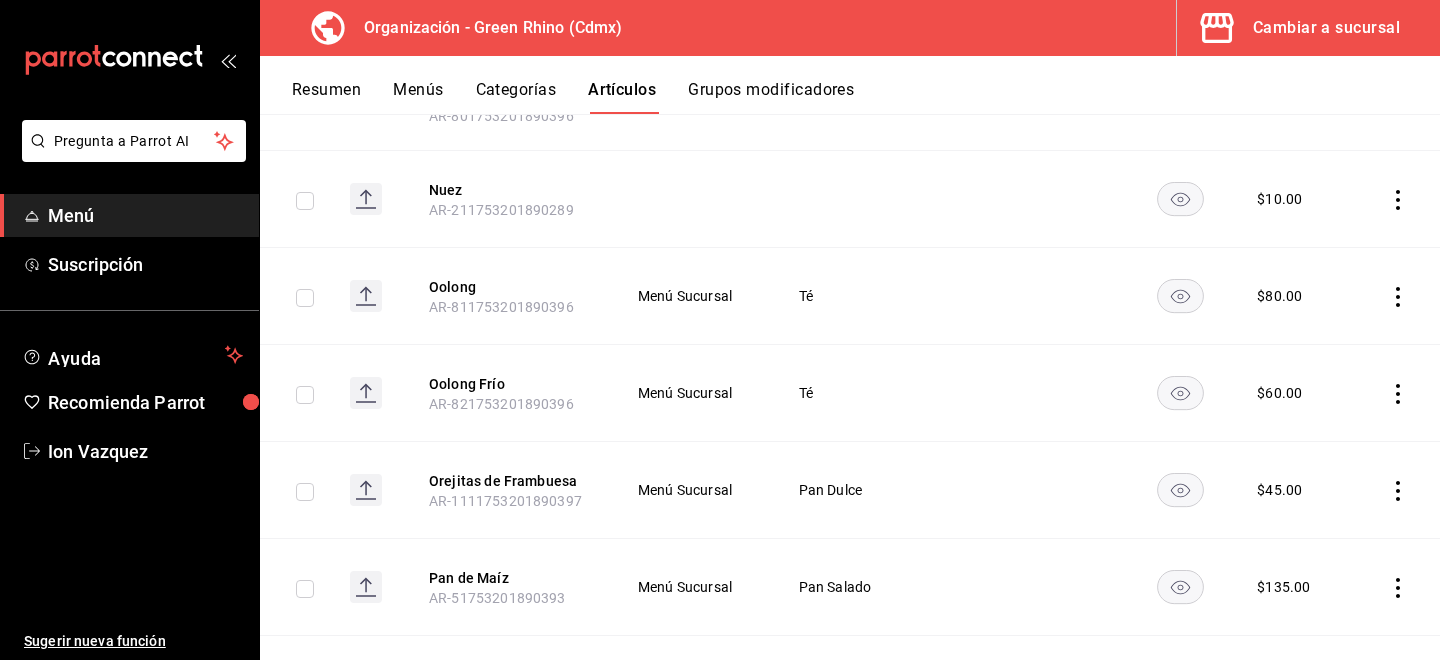 click on "Orejitas de Frambuesa AR-1111753201890397" at bounding box center (509, 490) 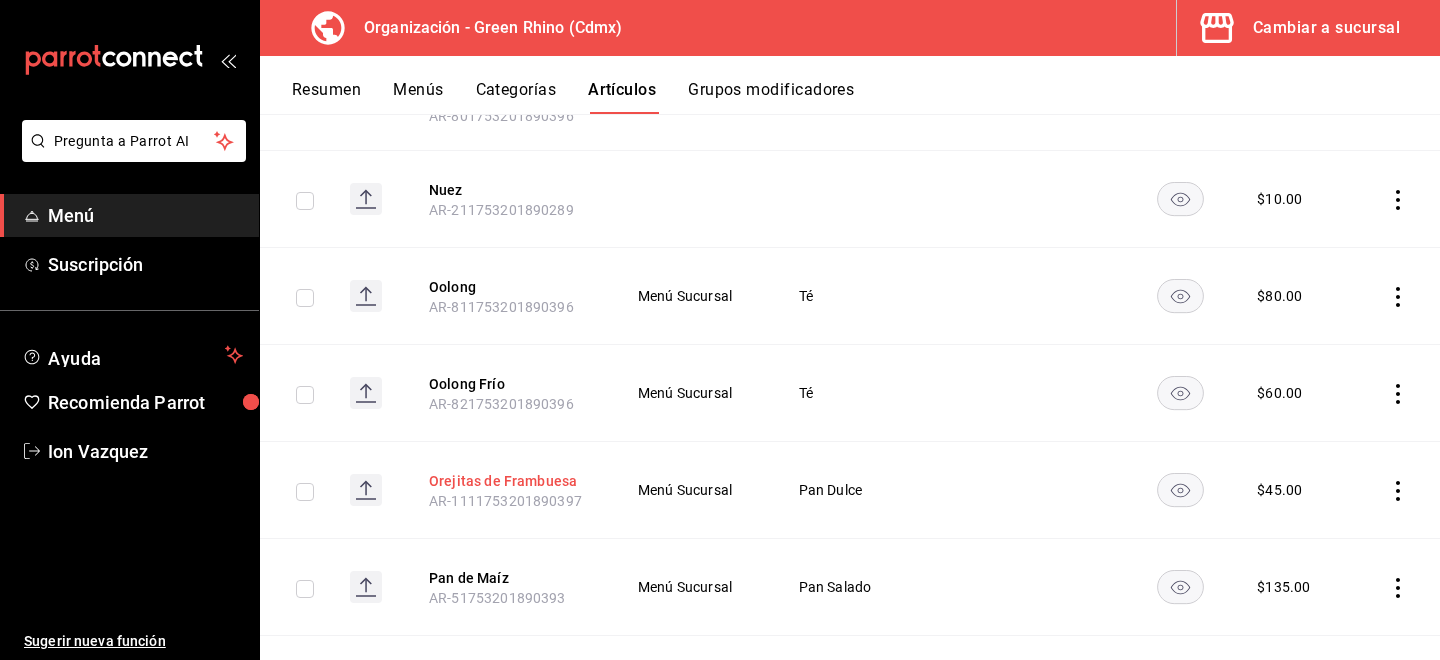 click on "Orejitas de Frambuesa" at bounding box center [509, 481] 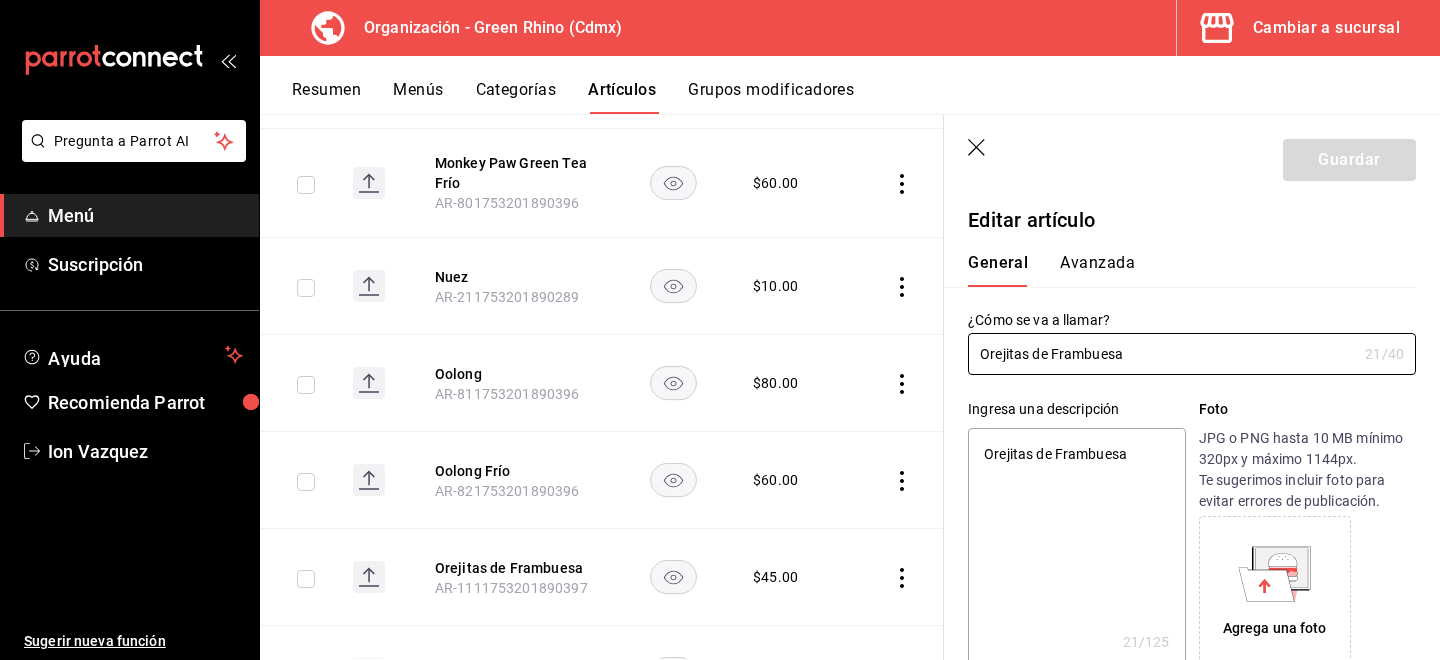 type on "x" 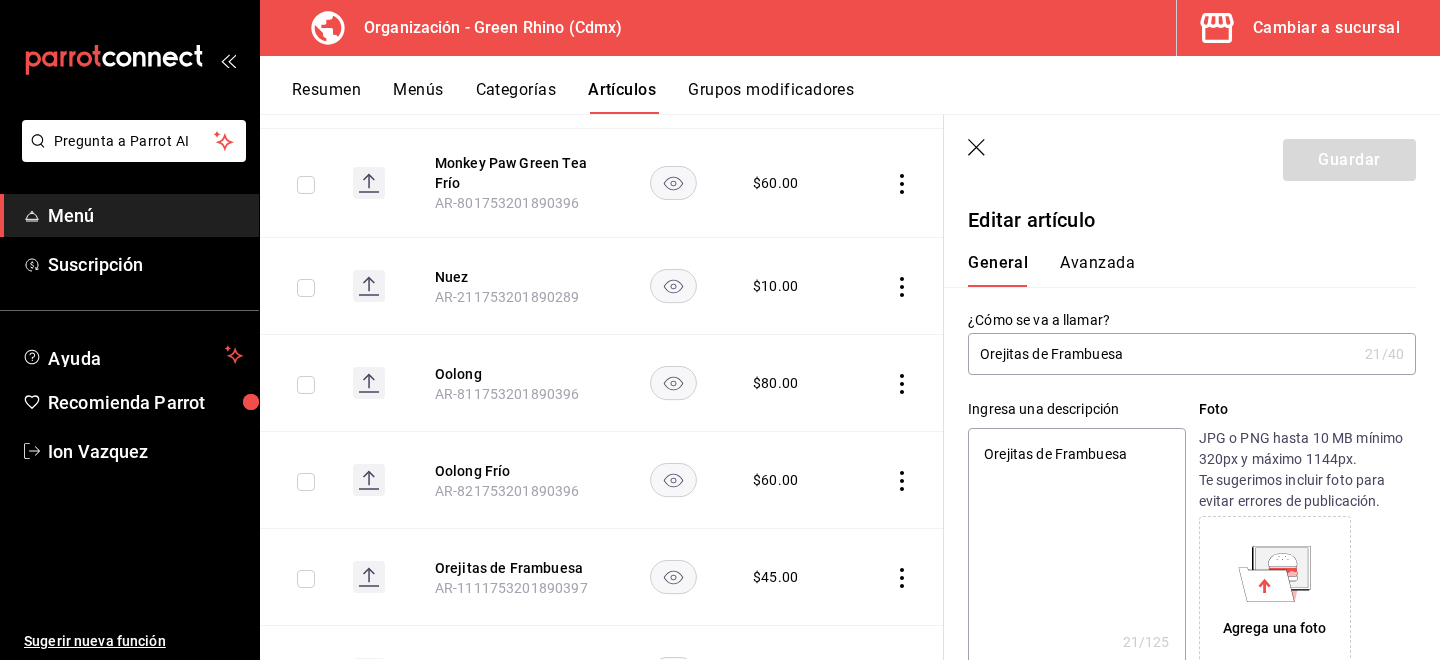 click on "Avanzada" at bounding box center (1097, 270) 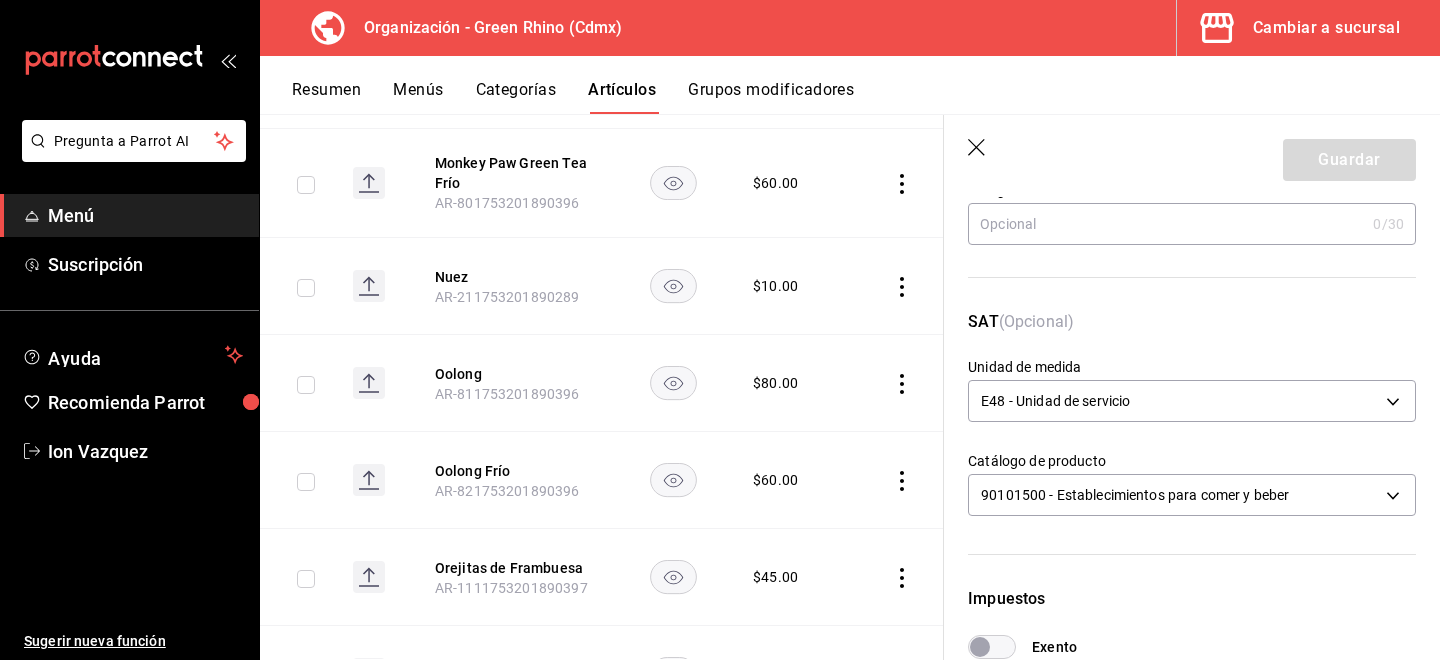 scroll, scrollTop: 292, scrollLeft: 0, axis: vertical 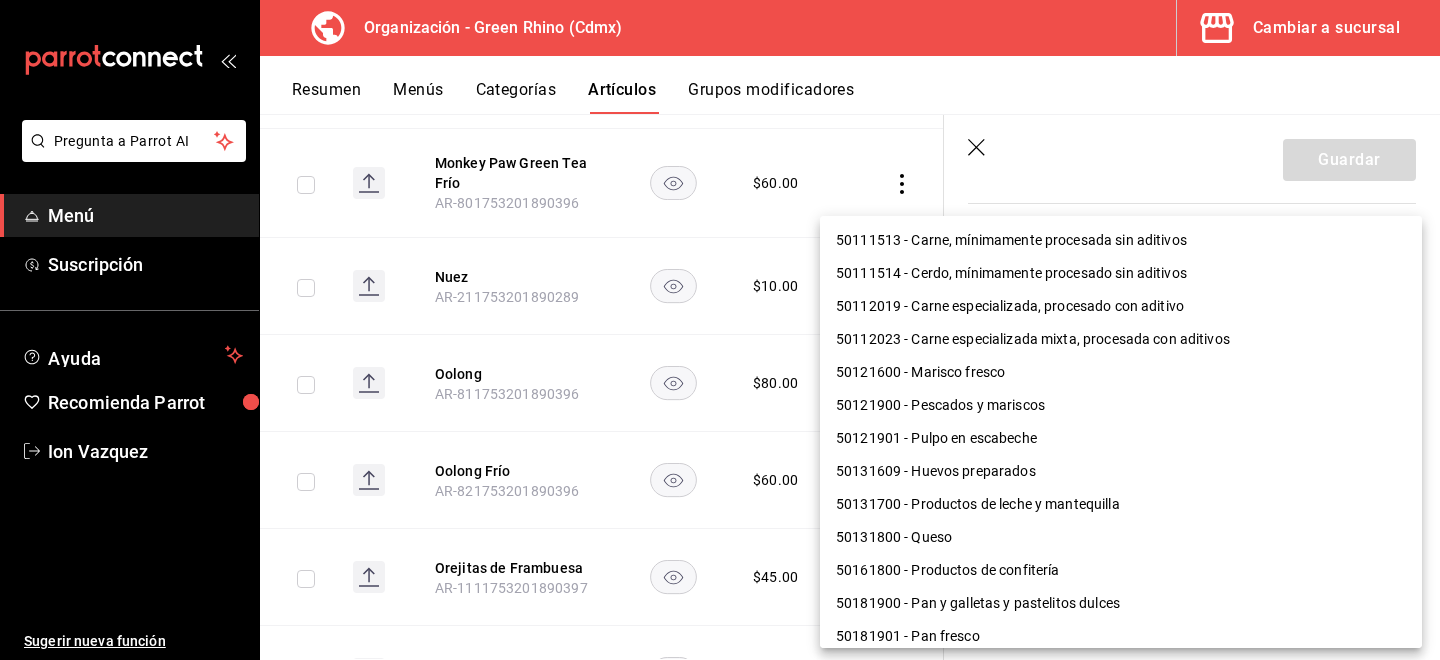 click on "Pregunta a Parrot AI Menú   Suscripción   Ayuda Recomienda Parrot   [PERSON]   Sugerir nueva función   Organización - Green Rhino ([CITY]) Cambiar a sucursal Resumen Menús Categorías Artículos Grupos modificadores Artículos organización Edita el  precio e imagen  de tus artículos.  Asigna una categoría, agrega grupos modificadores  como “sin cebolla” o “extra queso”. ​ ​ Marcas Todas las marcas, Sin marca [UUID] Categorías Todas las categorías, Sin categoría [UUID],[UUID],[UUID],[UUID],[UUID],[UUID],[UUID],[UUID] Tipo de venta Todos los artículos ALL Ordenar Artículo Disponible Precio Agua Mineral Grande AR-921753201890396 $ 60.00 Agua Mineral Pequeña AR-931753201890396 $ 45.00 Americano AR-471753201890395 $ 50.00" at bounding box center [720, 330] 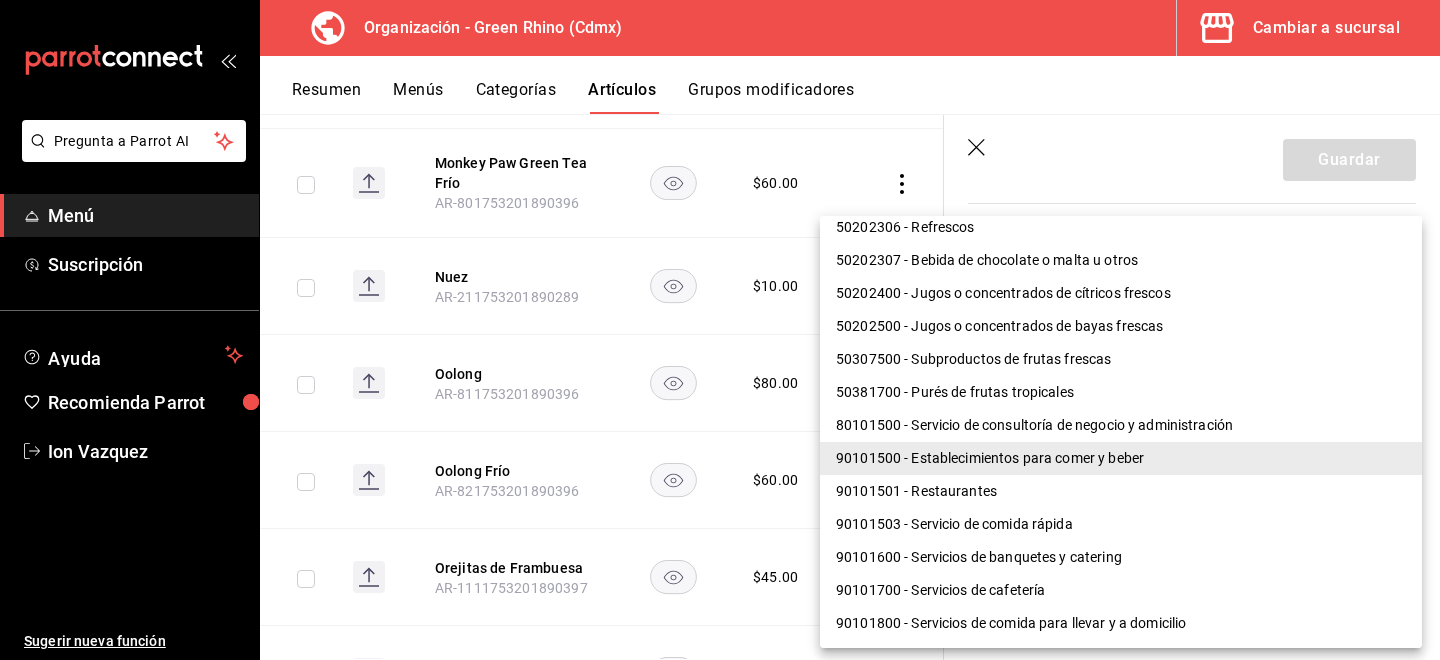 click on "90101501 - Restaurantes" at bounding box center (1121, 491) 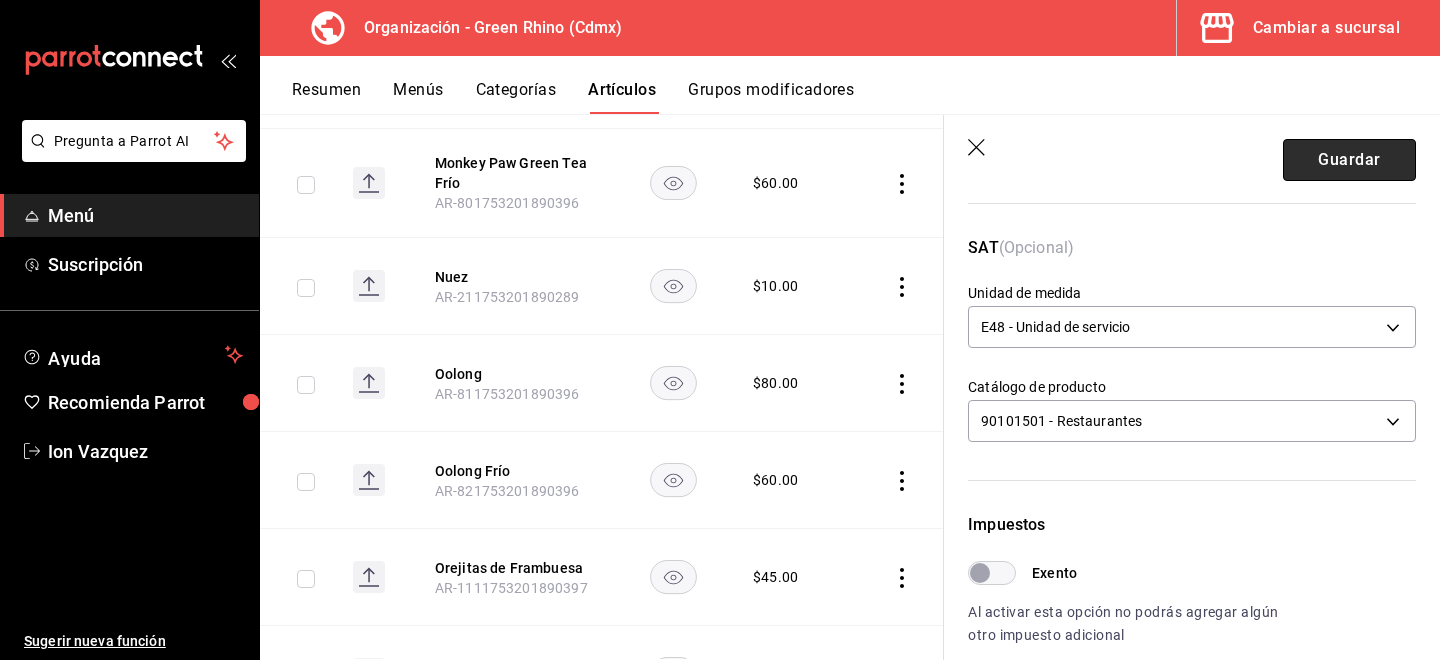 click on "Guardar" at bounding box center (1349, 160) 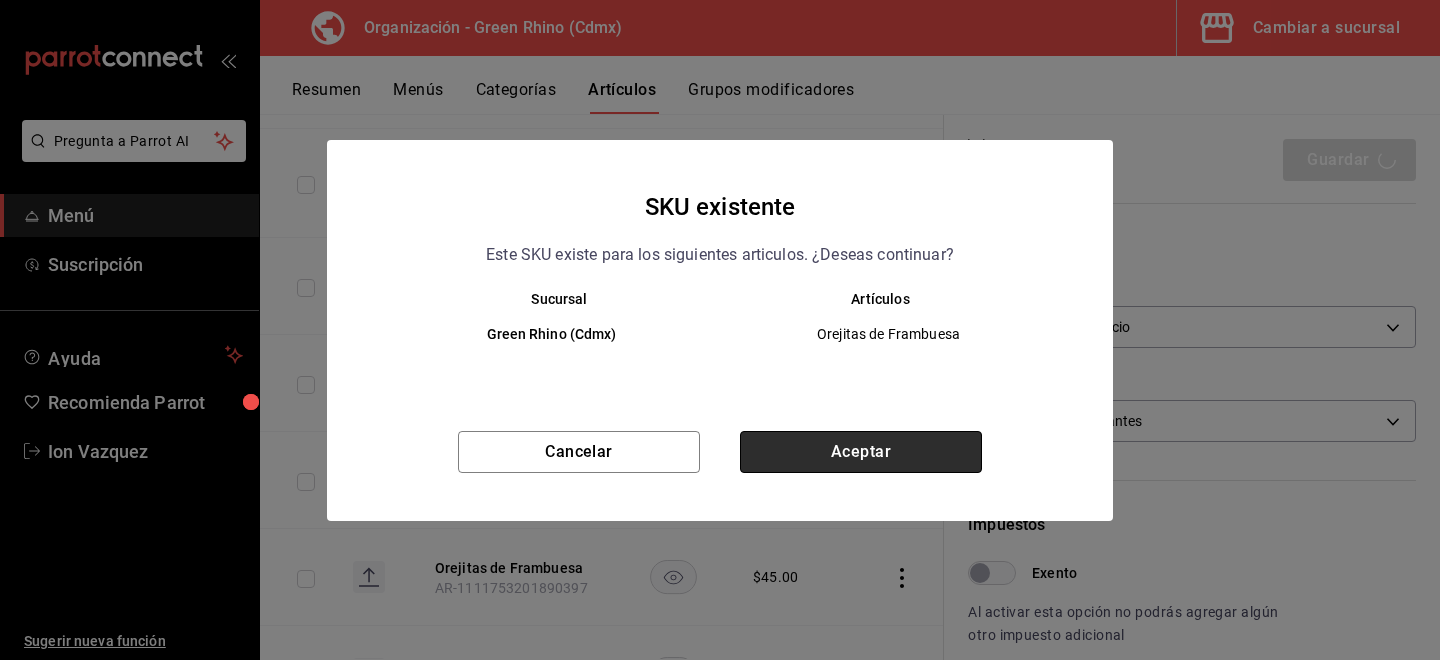 click on "Aceptar" at bounding box center (861, 452) 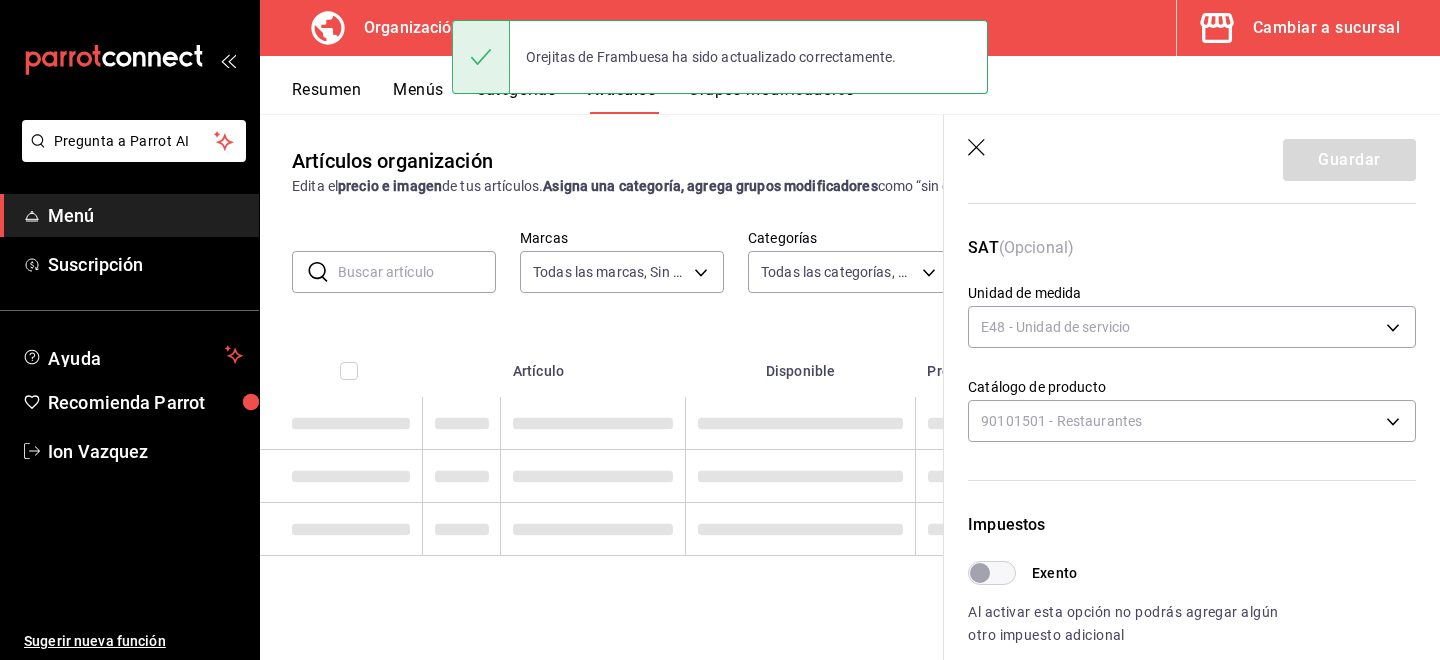 scroll, scrollTop: 0, scrollLeft: 0, axis: both 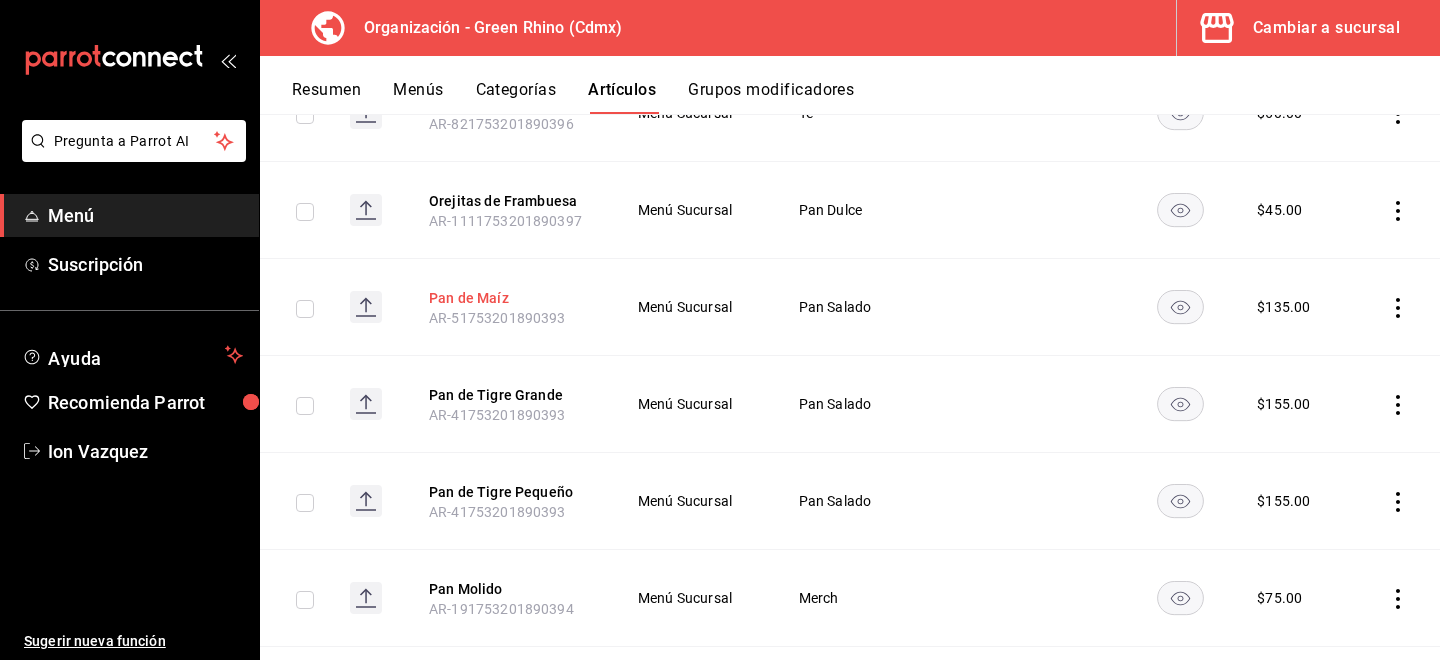 click on "Pan de Maíz" at bounding box center [509, 298] 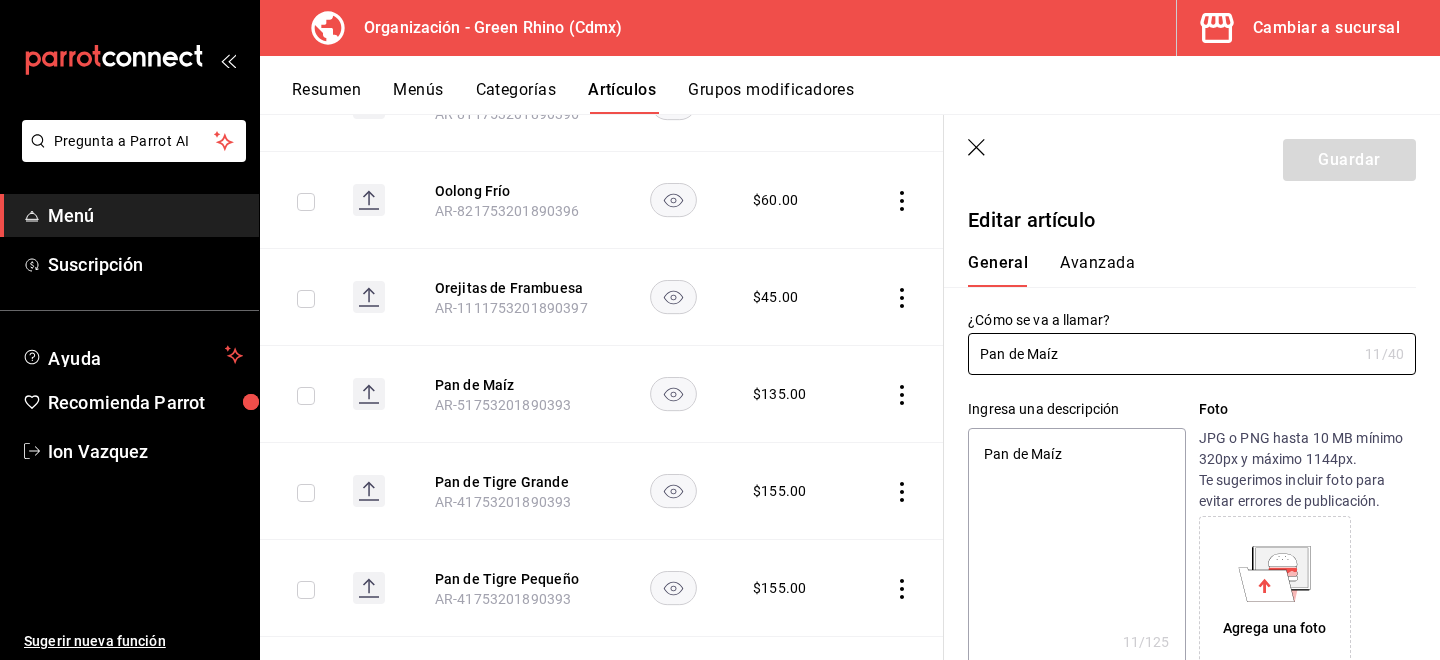 type on "x" 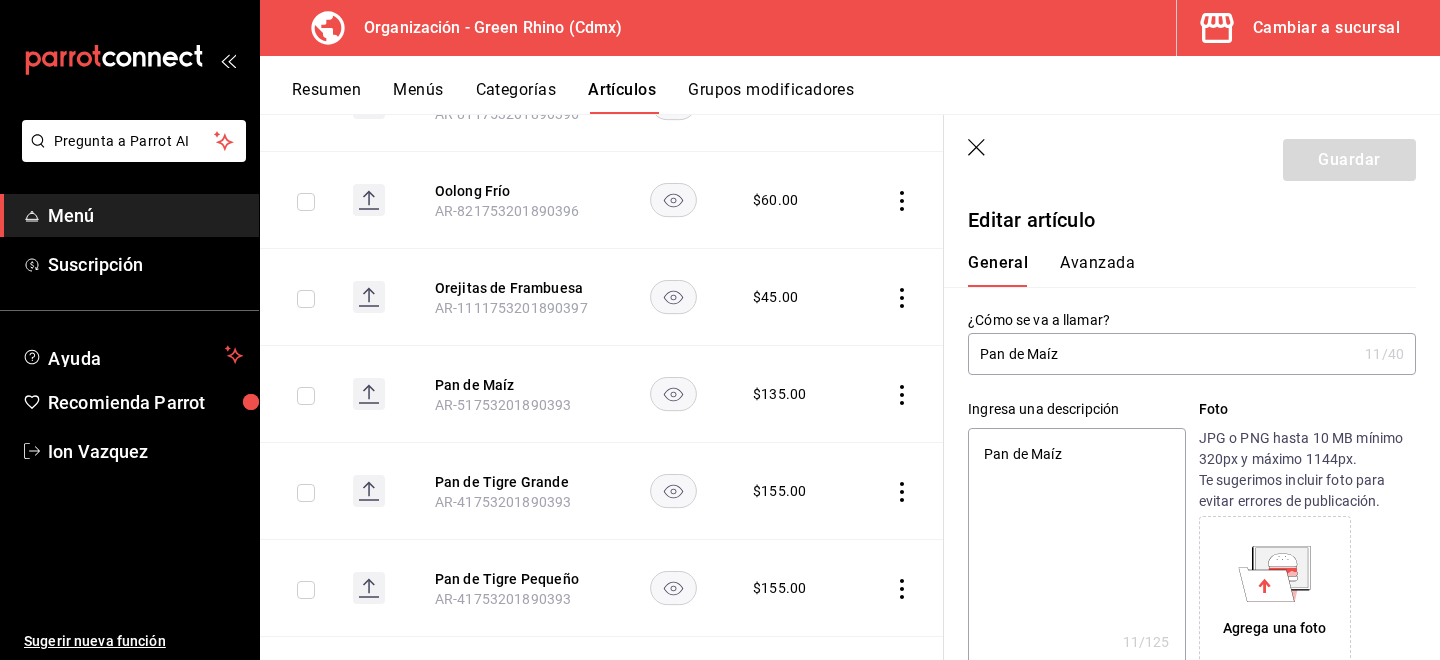 click on "Avanzada" at bounding box center (1097, 270) 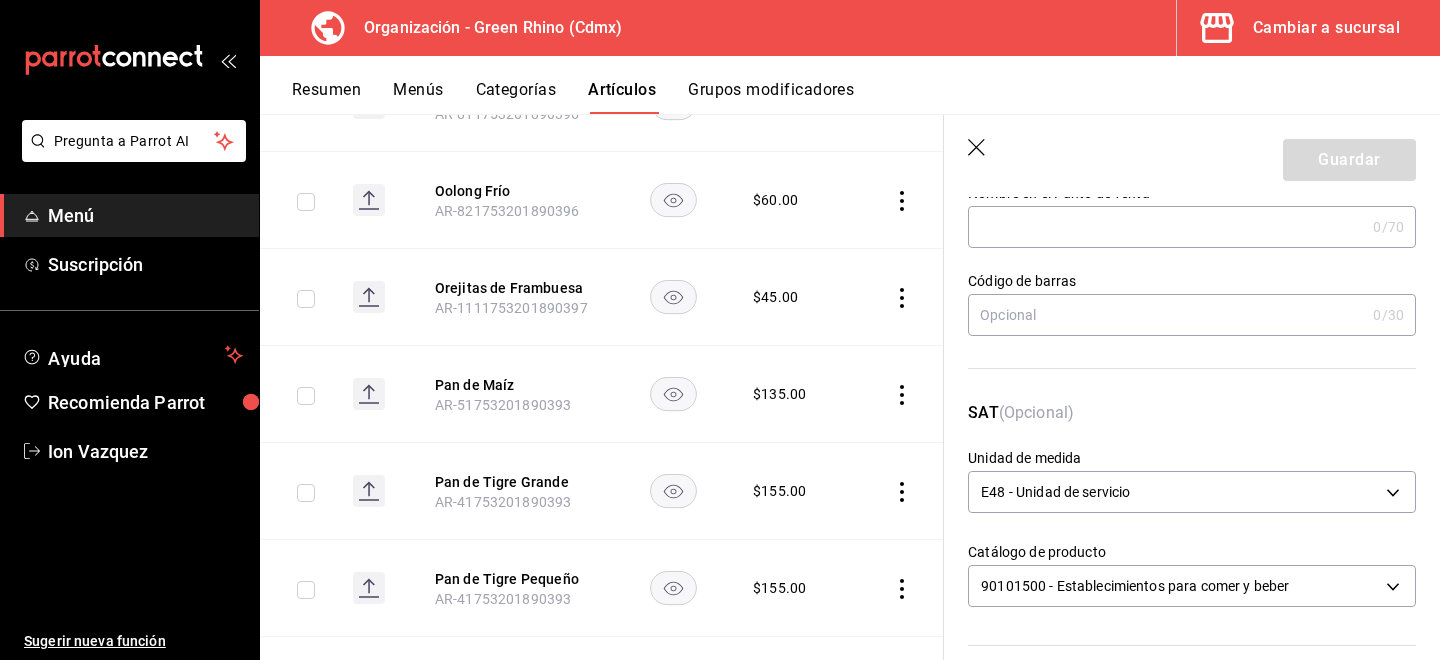 scroll, scrollTop: 132, scrollLeft: 0, axis: vertical 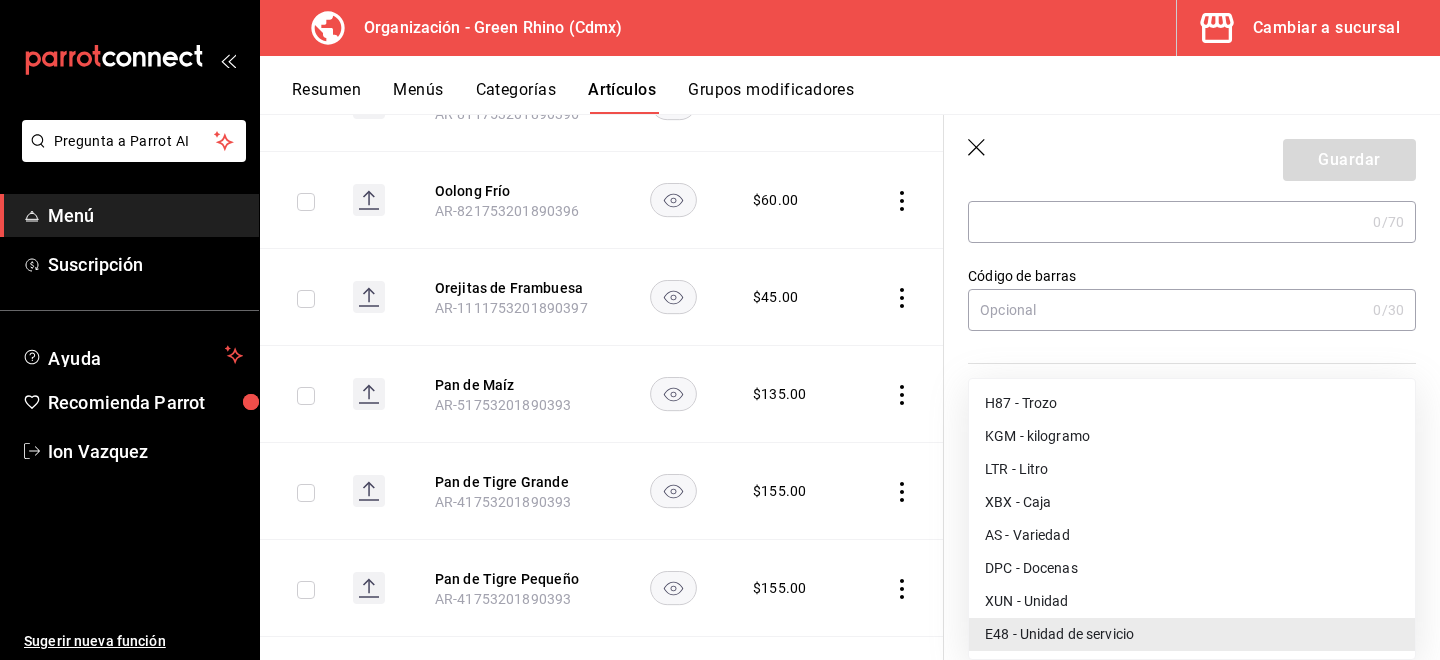 click on "Pregunta a Parrot AI Menú   Suscripción   Ayuda Recomienda Parrot   [FIRST] [LAST]   Sugerir nueva función   Organización - Green Rhino ([CITY]) Cambiar a sucursal Resumen Menús Categorías Artículos Grupos modificadores Artículos organización Edita el  precio e imagen  de tus artículos.  Asigna una categoría, agrega grupos modificadores  como “sin cebolla” o “extra queso”. ​ ​ Marcas Todas las marcas, Sin marca [UUID] Categorías Todas las categorías, Sin categoría [UUID], [UUID], [UUID], [UUID], [UUID], [UUID], [UUID], [UUID] Tipo de venta Todos los artículos ALL Ordenar Artículo Disponible Precio Agua Mineral Grande AR-921753201890396 $ 60.00 Agua Mineral Pequeña AR-931753201890396 $ 45.00 Americano AR-471753201890395 $ 50.00" at bounding box center (720, 330) 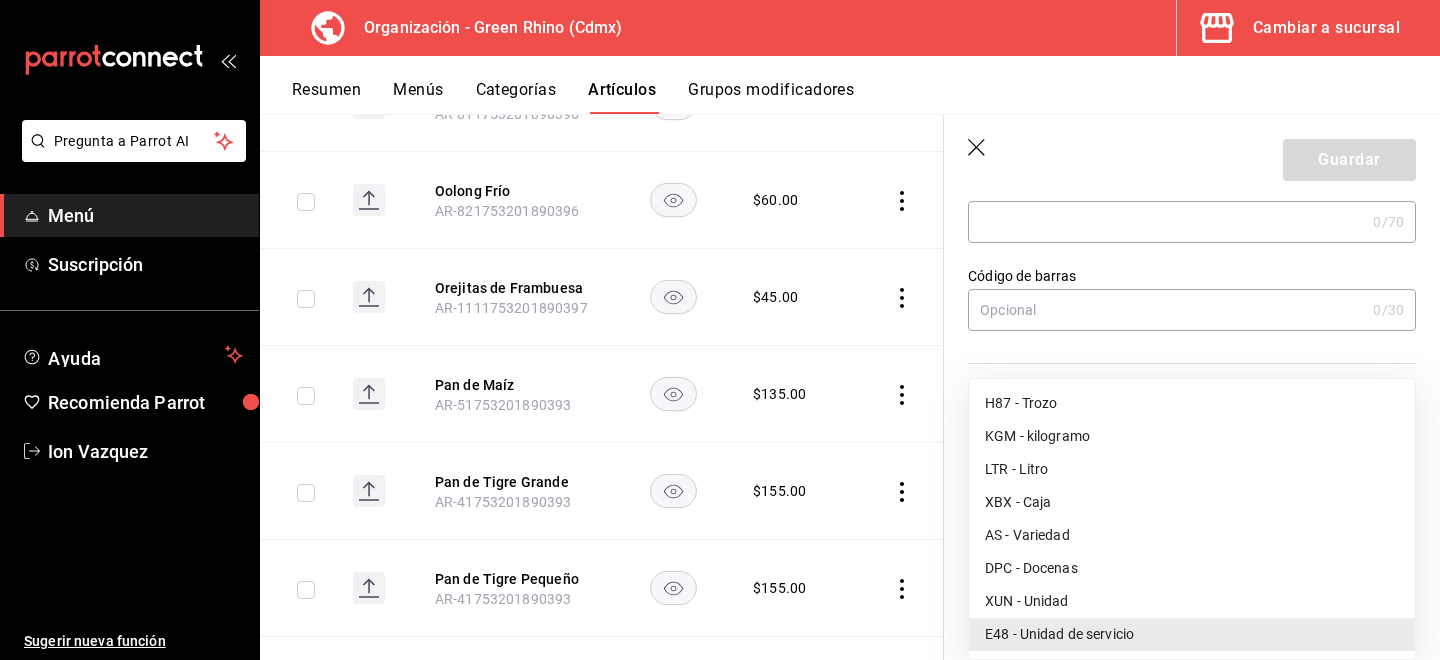 click on "XUN - Unidad" at bounding box center [1192, 601] 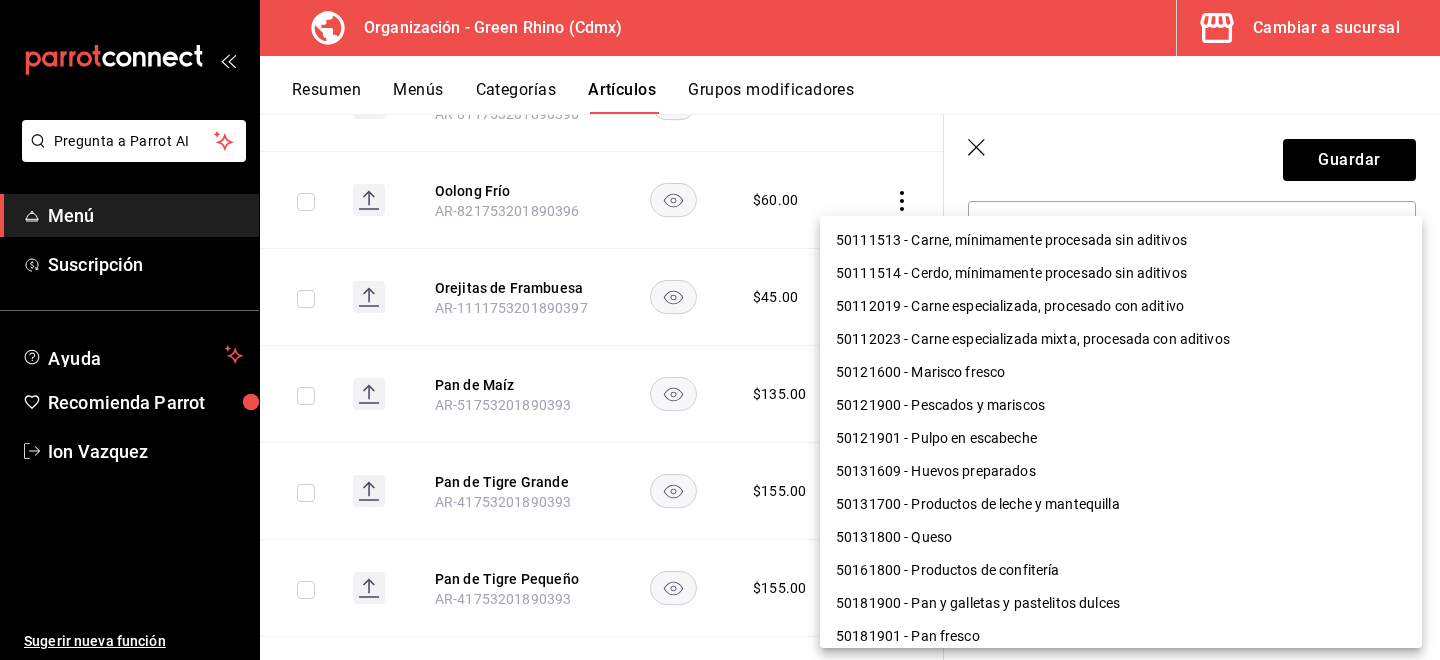 click on "Pregunta a Parrot AI Menú   Suscripción   Ayuda Recomienda Parrot   [FIRST] [LAST]   Sugerir nueva función   Organización - Green Rhino ([CITY]) Cambiar a sucursal Resumen Menús Categorías Artículos Grupos modificadores Artículos organización Edita el  precio e imagen  de tus artículos.  Asigna una categoría, agrega grupos modificadores  como “sin cebolla” o “extra queso”. ​ ​ Marcas Todas las marcas, Sin marca [UUID] Categorías Todas las categorías, Sin categoría [UUID], [UUID], [UUID], [UUID], [UUID], [UUID], [UUID], [UUID] Tipo de venta Todos los artículos ALL Ordenar Artículo Disponible Precio Agua Mineral Grande AR-921753201890396 $ 60.00 Agua Mineral Pequeña AR-931753201890396 $ 45.00 Americano AR-471753201890395 $ 50.00" at bounding box center [720, 330] 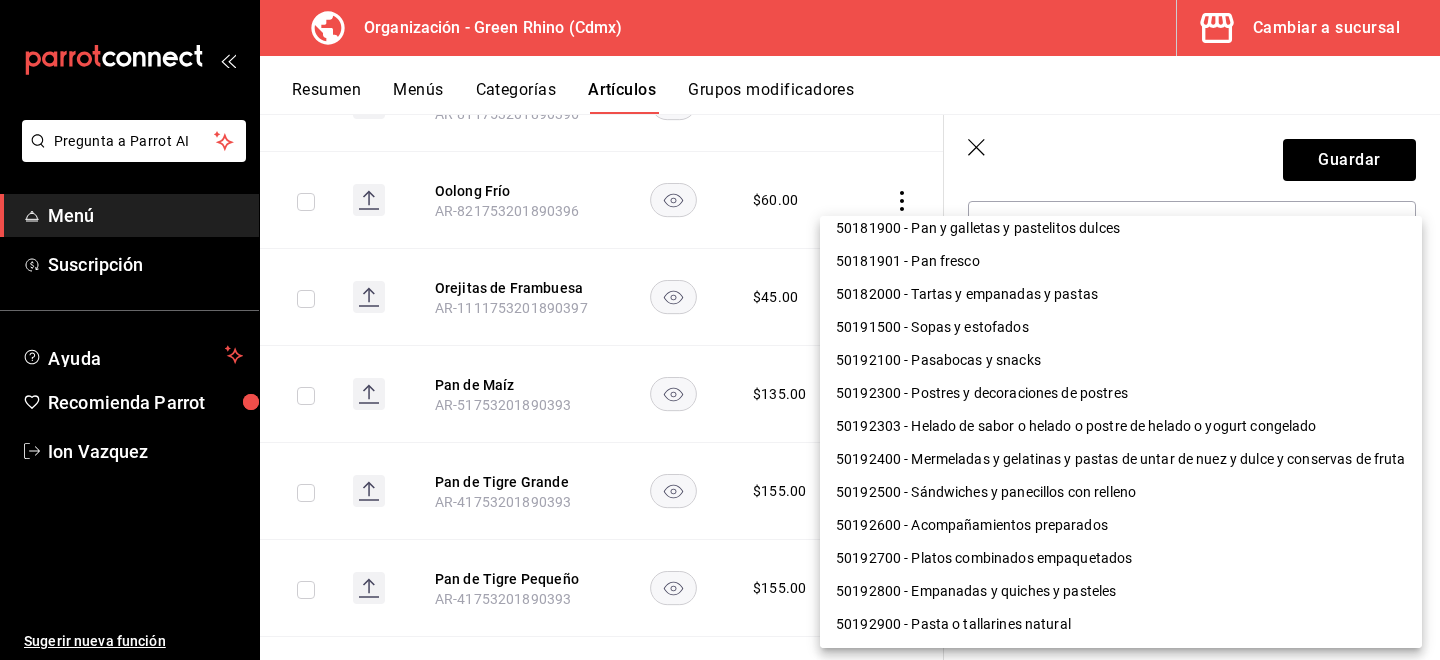 scroll, scrollTop: 315, scrollLeft: 0, axis: vertical 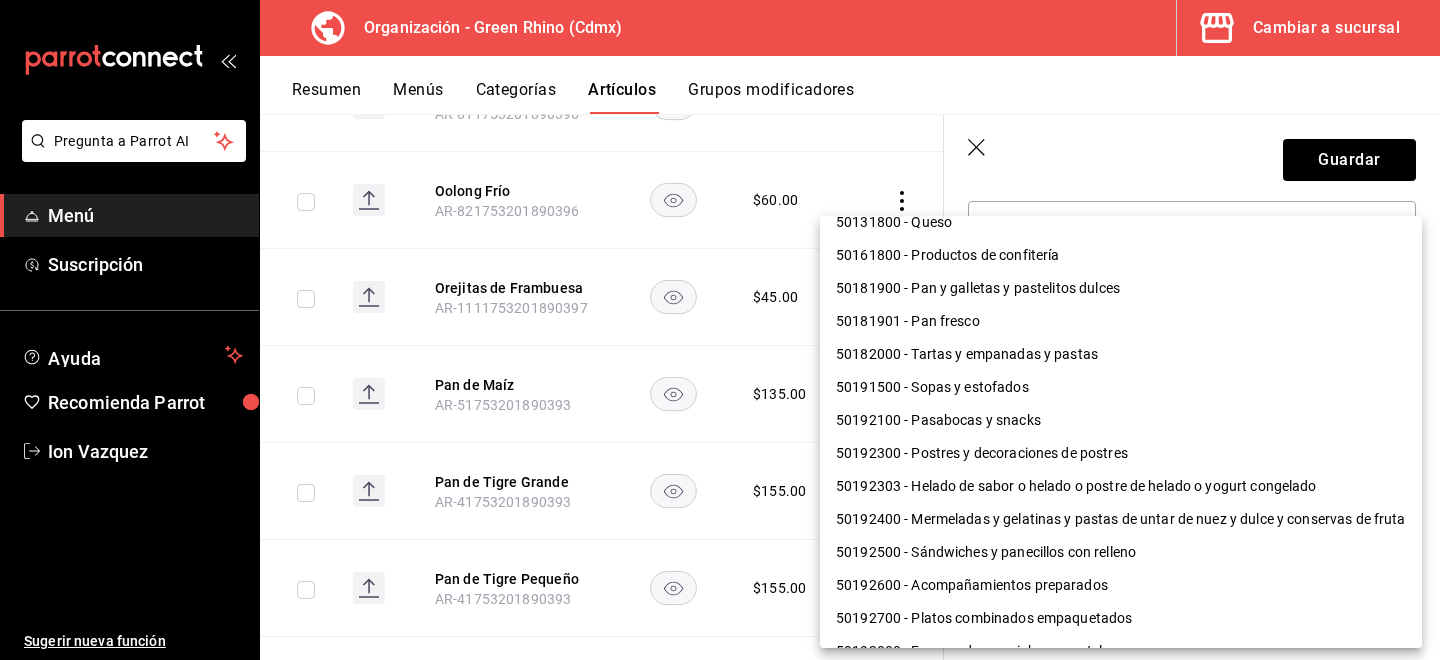 click on "50181901 - Pan fresco" at bounding box center (1121, 321) 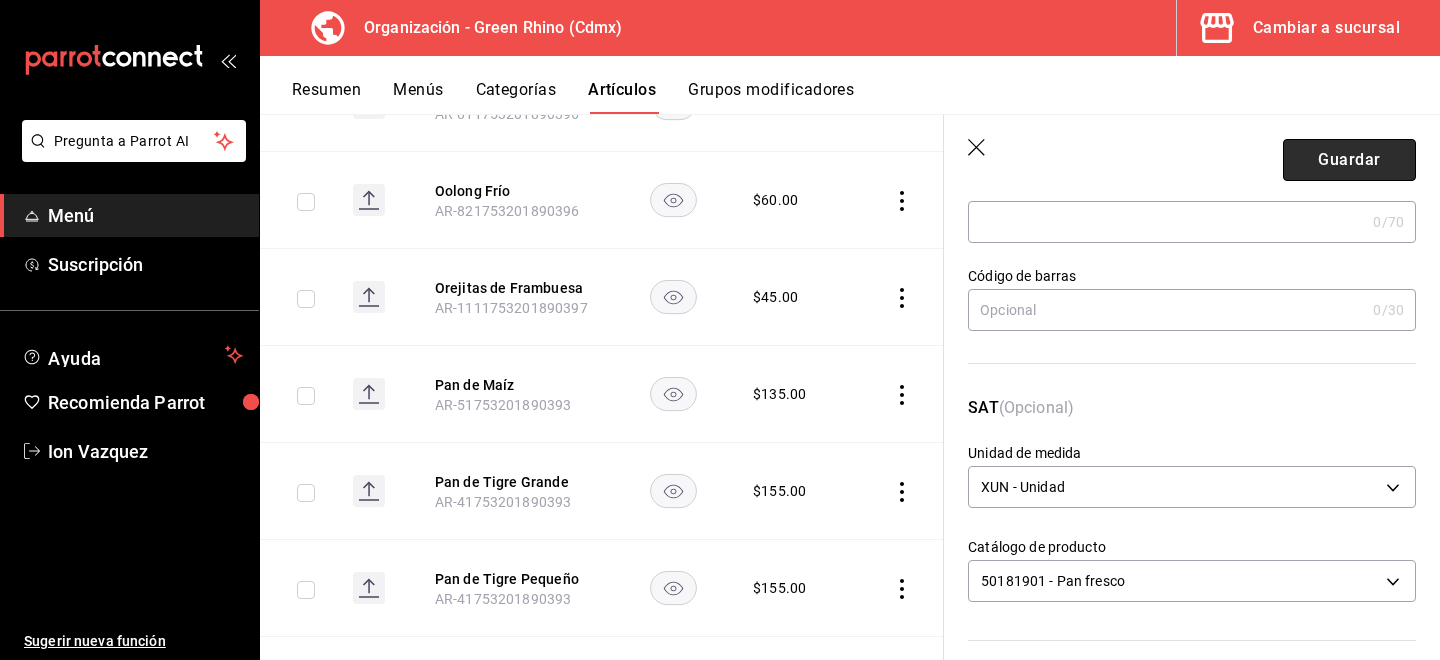 click on "Guardar" at bounding box center (1349, 160) 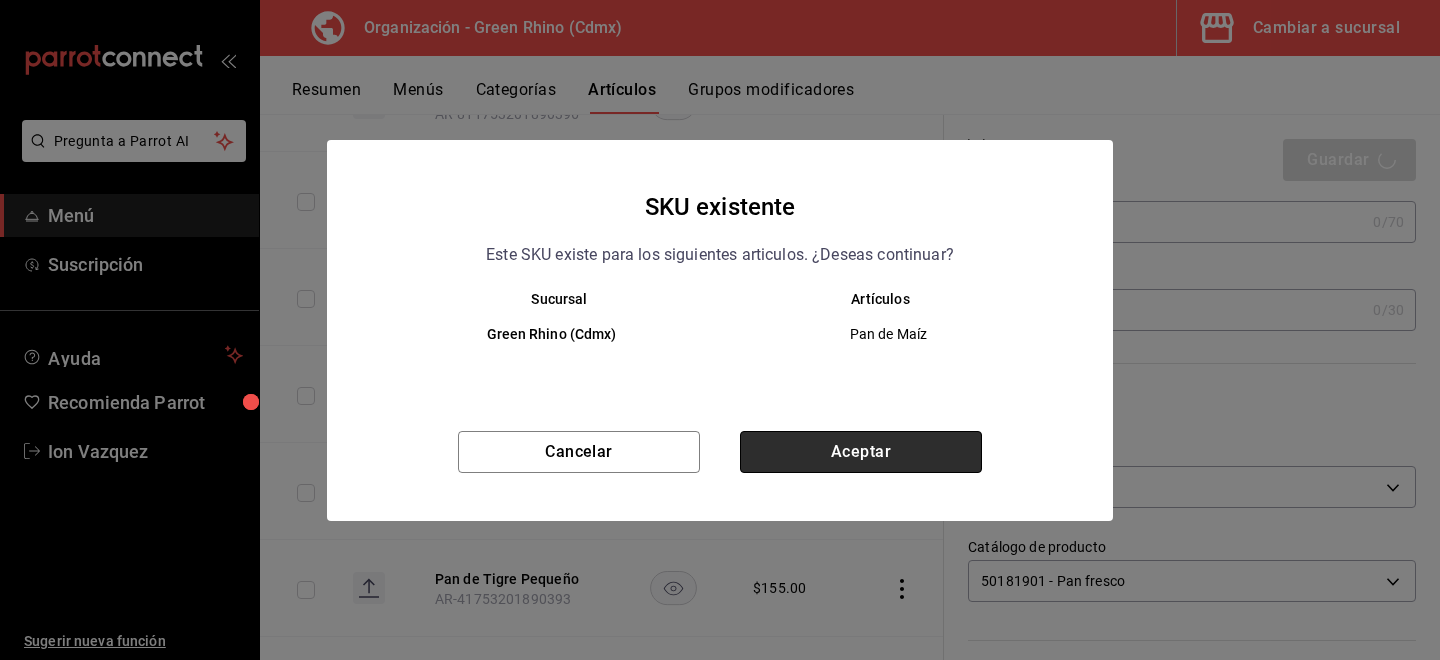 click on "Aceptar" at bounding box center [861, 452] 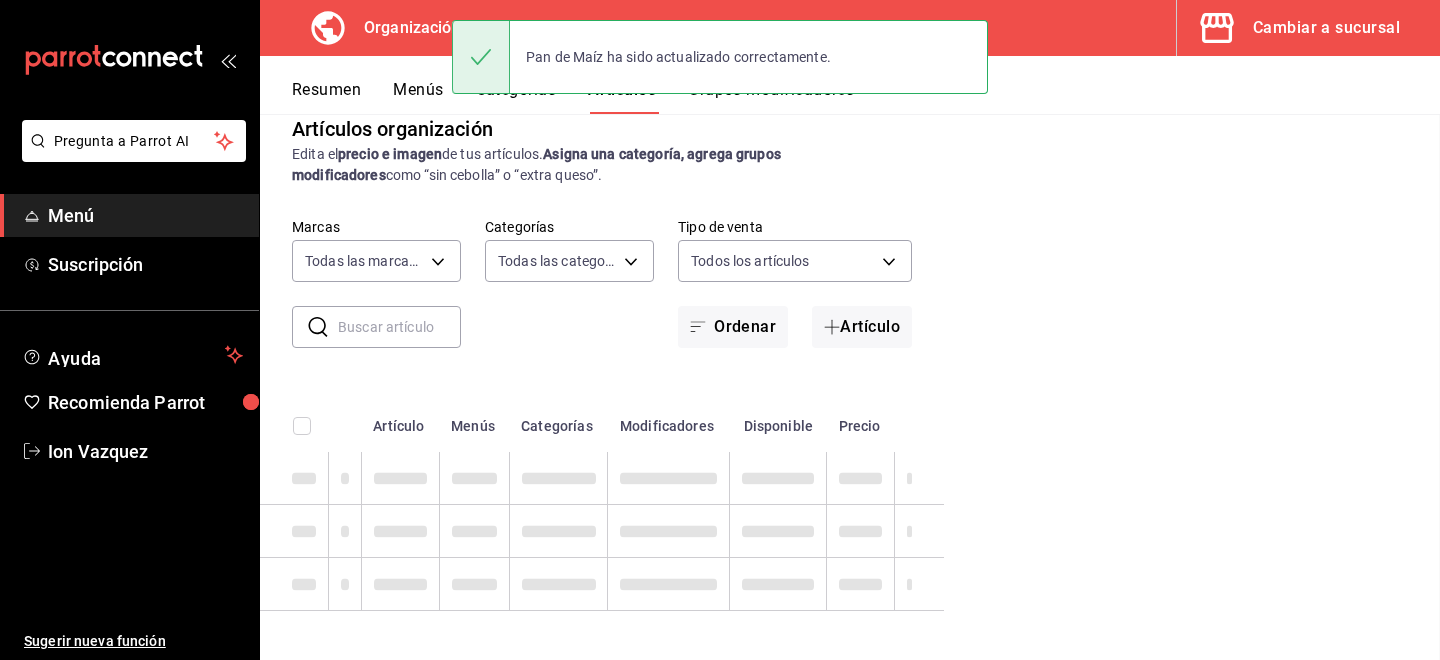 scroll, scrollTop: 0, scrollLeft: 0, axis: both 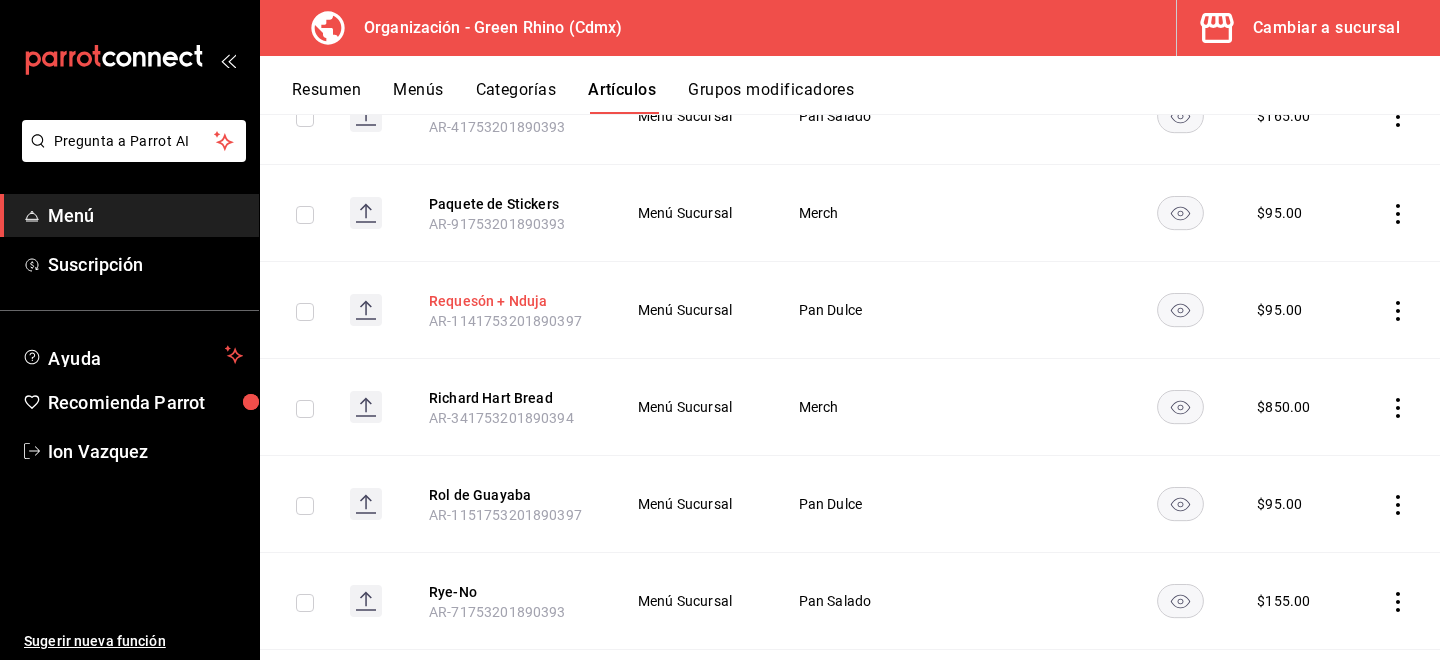 click on "Requesón + Nduja" at bounding box center (509, 301) 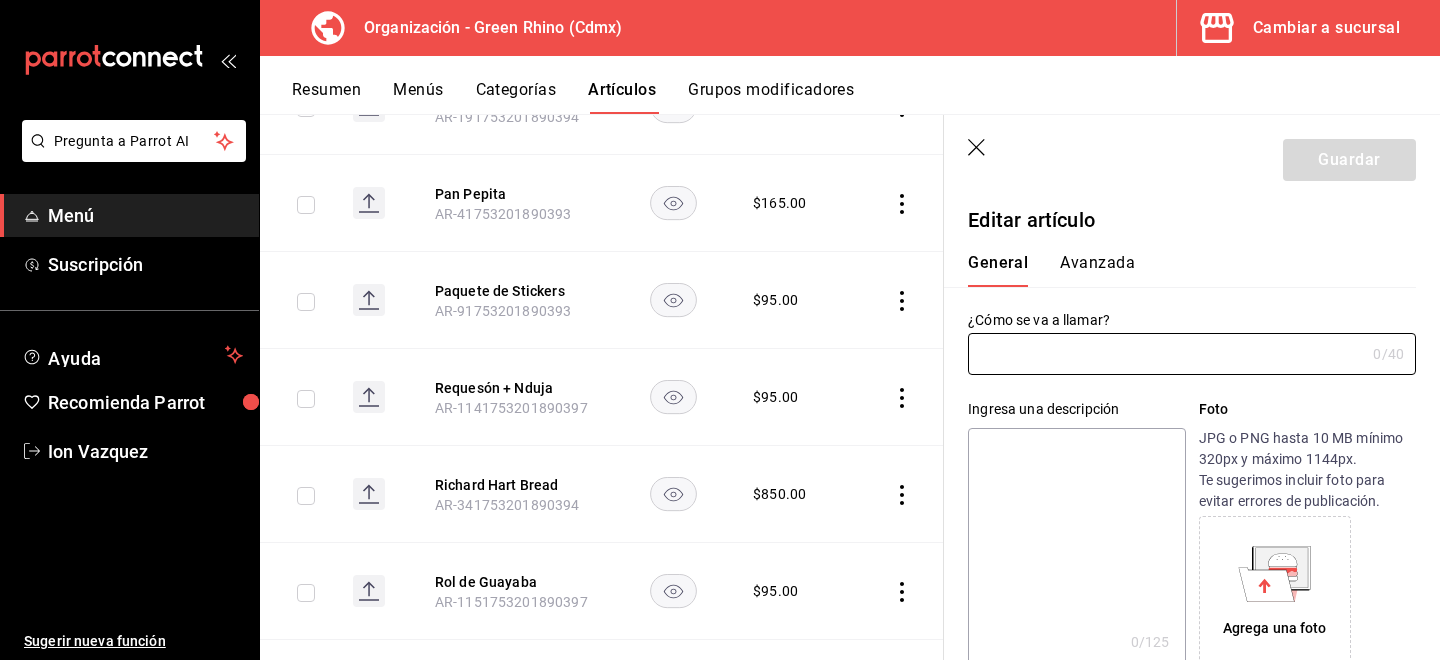 type on "Requesón + Nduja" 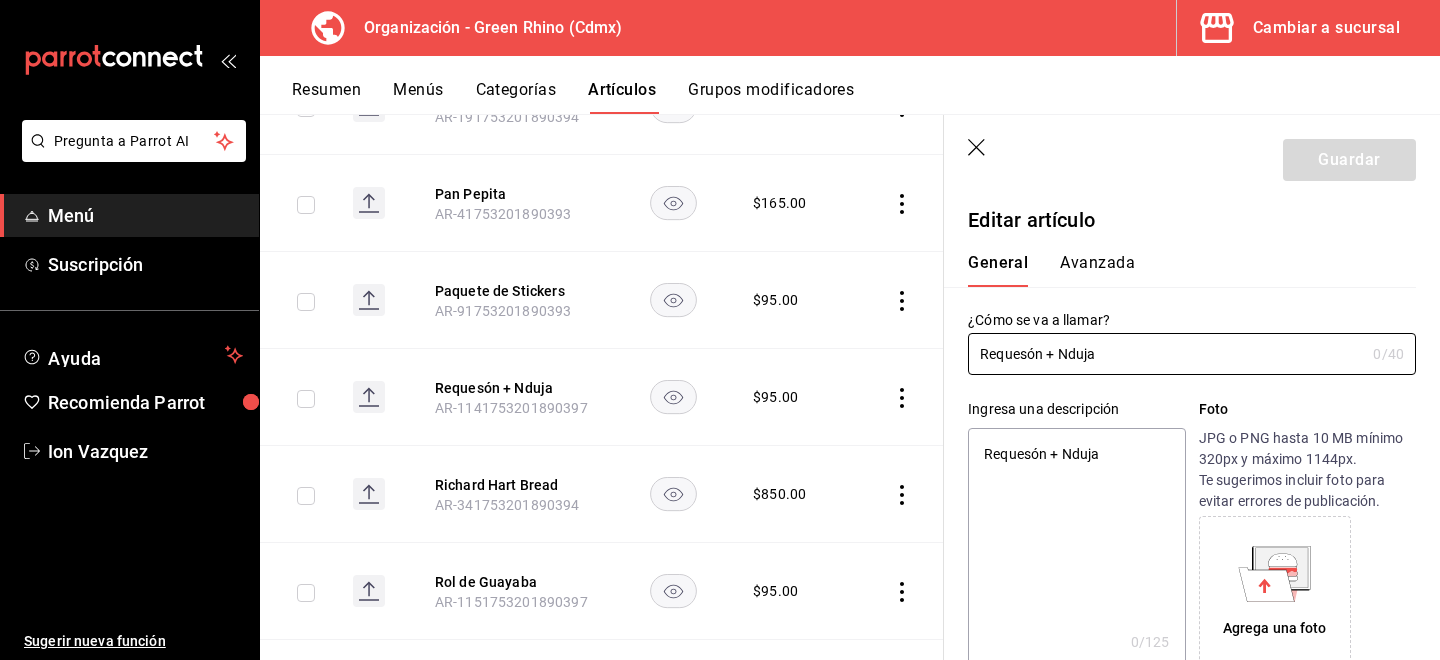 type on "x" 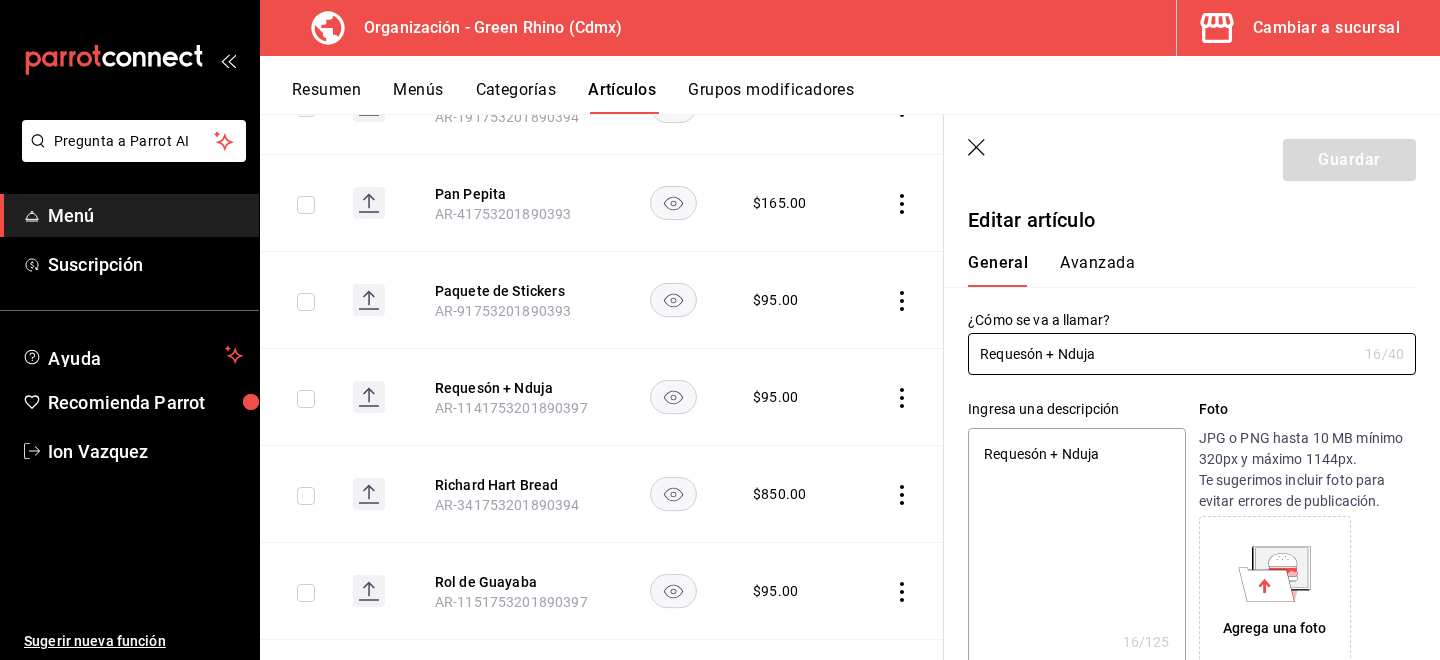 click on "Avanzada" at bounding box center (1097, 270) 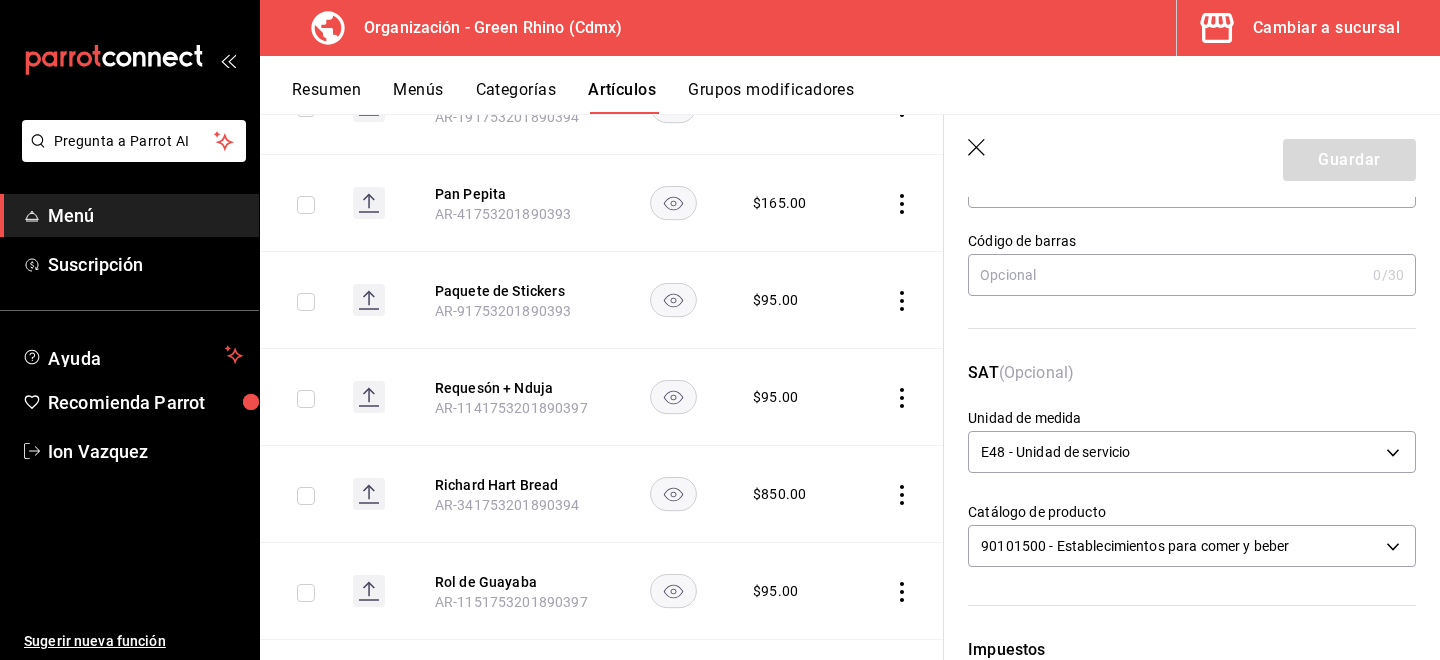 scroll, scrollTop: 196, scrollLeft: 0, axis: vertical 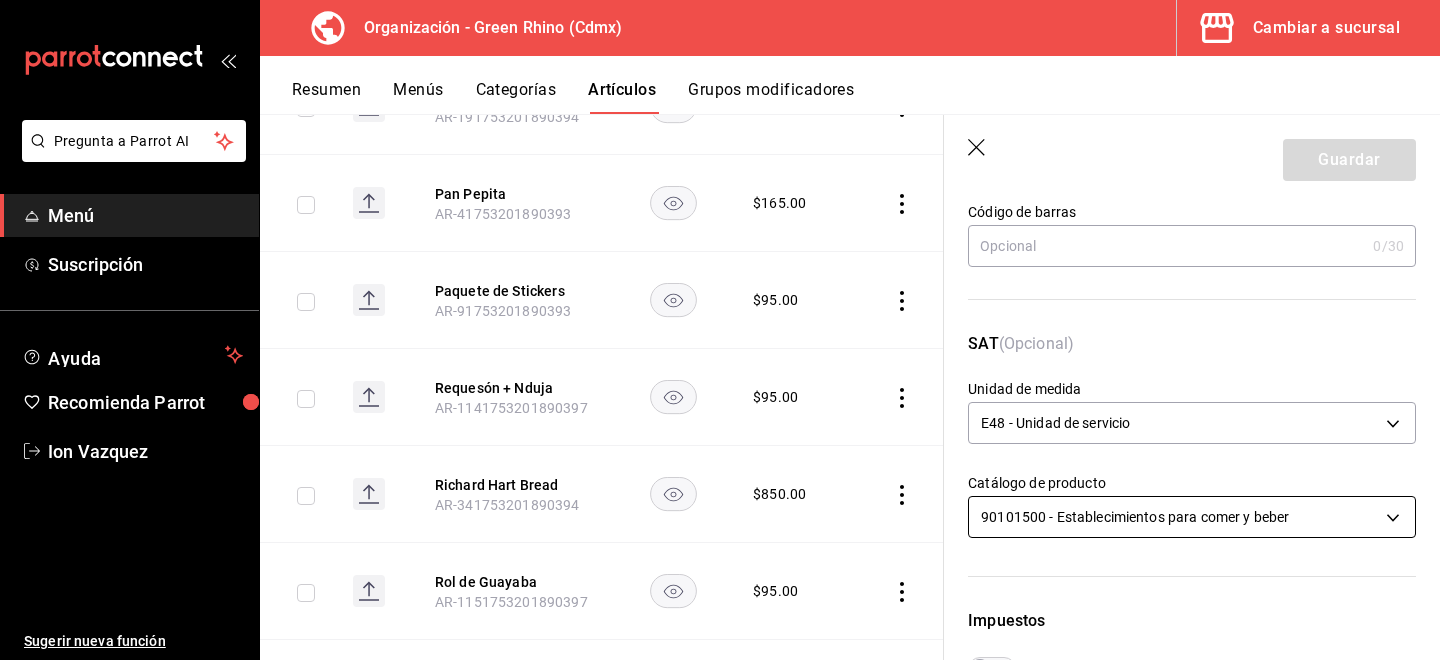 click on "Pregunta a Parrot AI Menú   Suscripción   Ayuda Recomienda Parrot   [FIRST] [LAST]   Sugerir nueva función   Organización - Green Rhino ([CITY]) Cambiar a sucursal Resumen Menús Categorías Artículos Grupos modificadores Artículos organización Edita el  precio e imagen  de tus artículos.  Asigna una categoría, agrega grupos modificadores  como “sin cebolla” o “extra queso”. ​ ​ Marcas Todas las marcas, Sin marca [UUID] Categorías Todas las categorías, Sin categoría [UUID], [UUID], [UUID], [UUID], [UUID], [UUID], [UUID], [UUID] Tipo de venta Todos los artículos ALL Ordenar Artículo Disponible Precio Agua Mineral Grande AR-921753201890396 $ 60.00 Agua Mineral Pequeña AR-931753201890396 $ 45.00 Americano AR-471753201890395 $ 50.00" at bounding box center [720, 330] 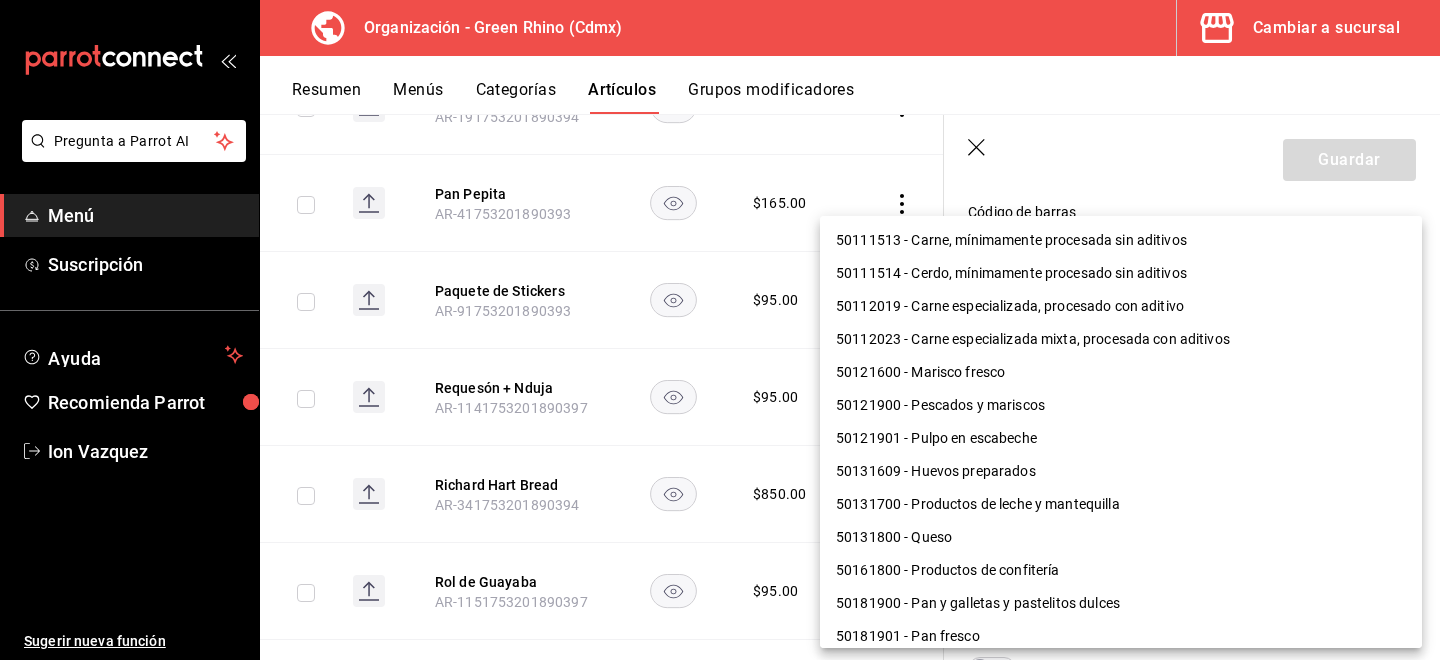 scroll, scrollTop: 1300, scrollLeft: 0, axis: vertical 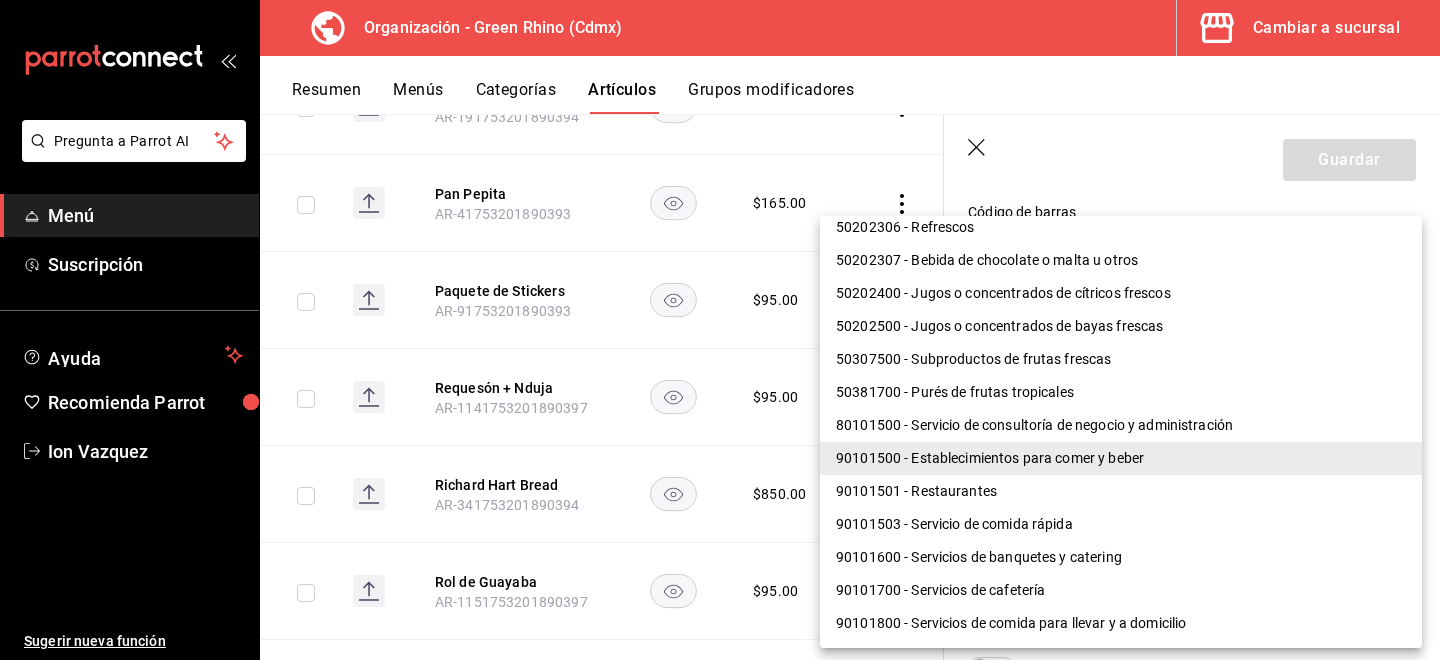 click on "90101501 - Restaurantes" at bounding box center [1121, 491] 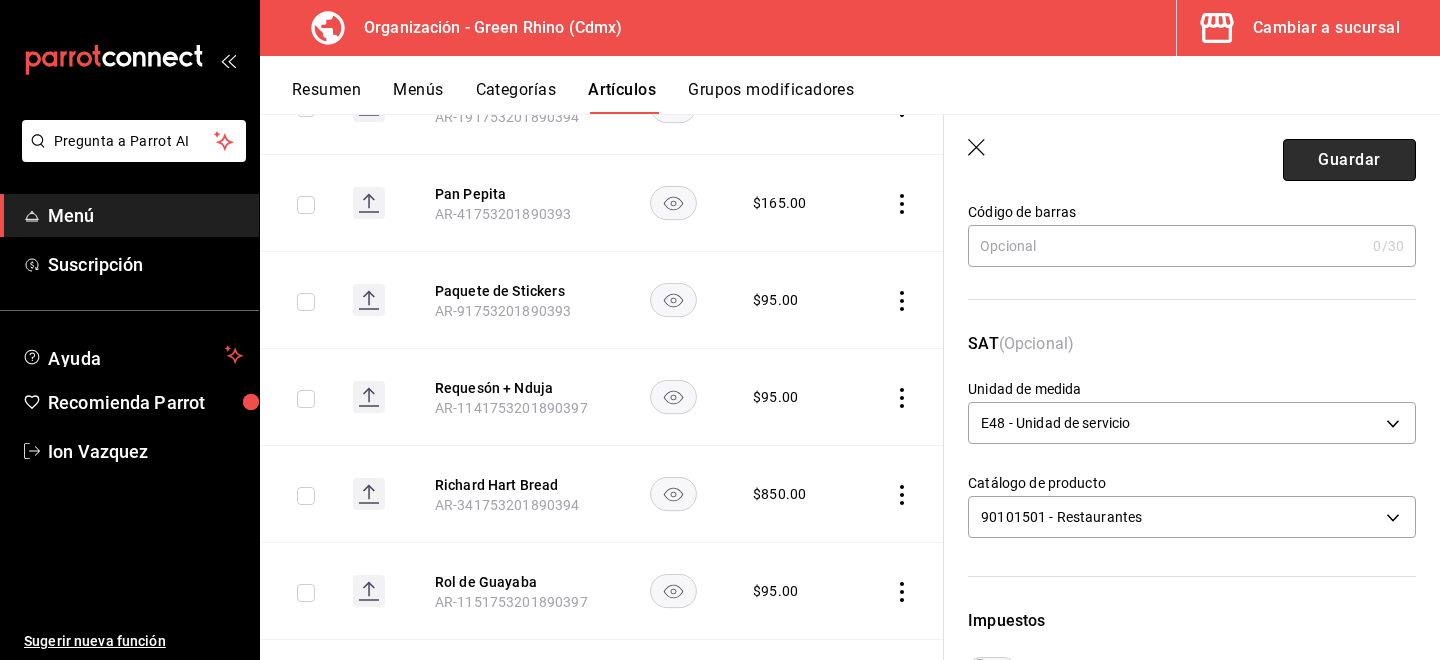 click on "Guardar" at bounding box center [1349, 160] 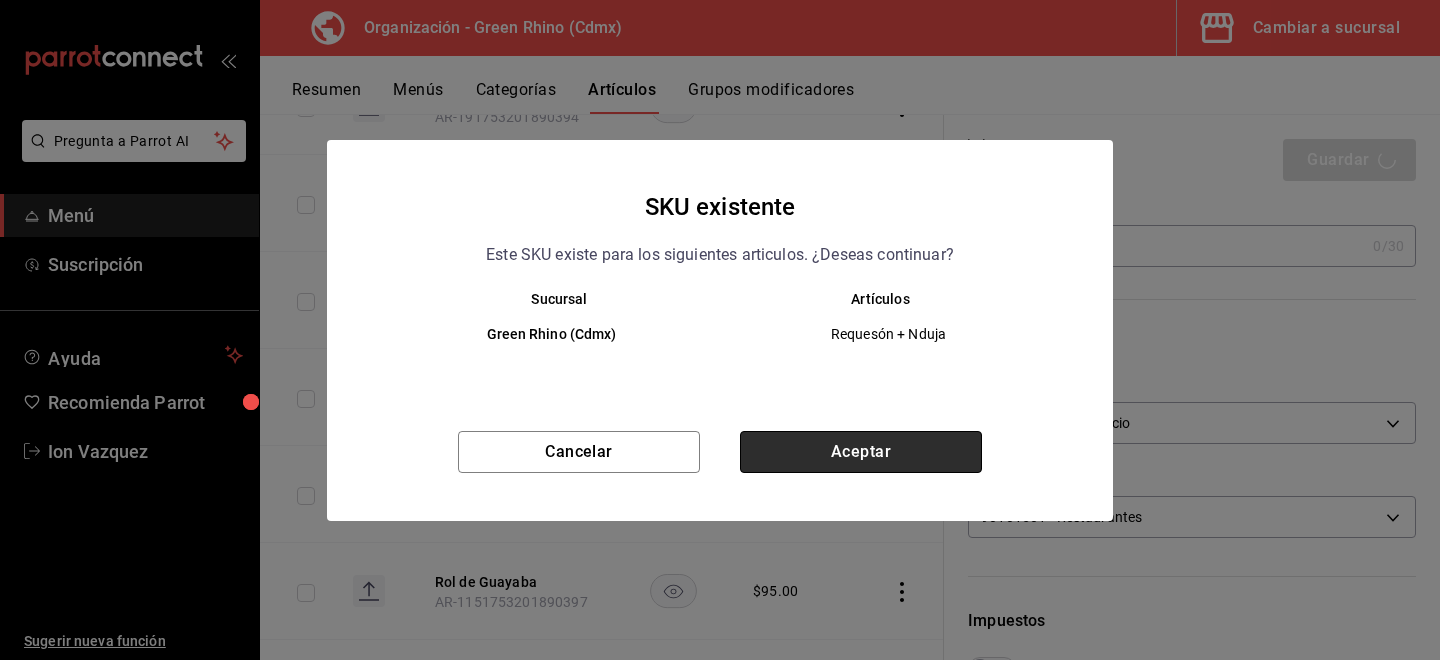 click on "Aceptar" at bounding box center (861, 452) 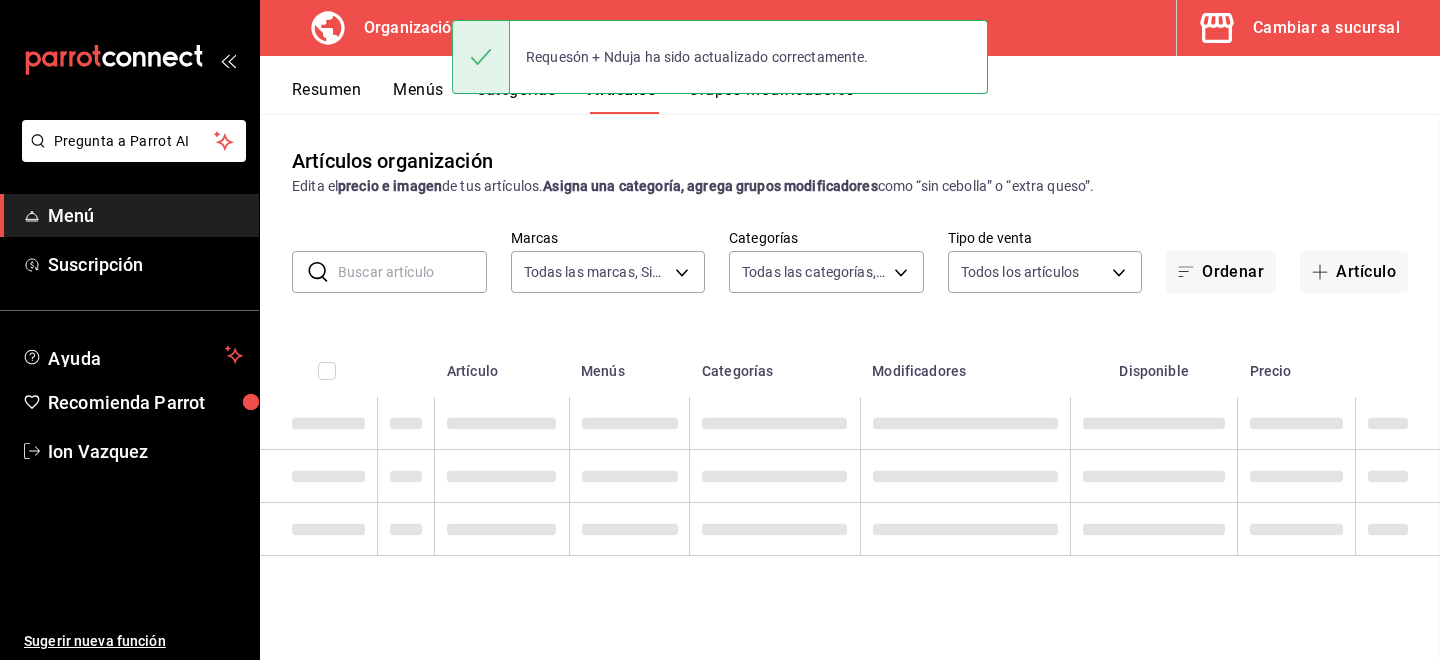 scroll, scrollTop: 0, scrollLeft: 0, axis: both 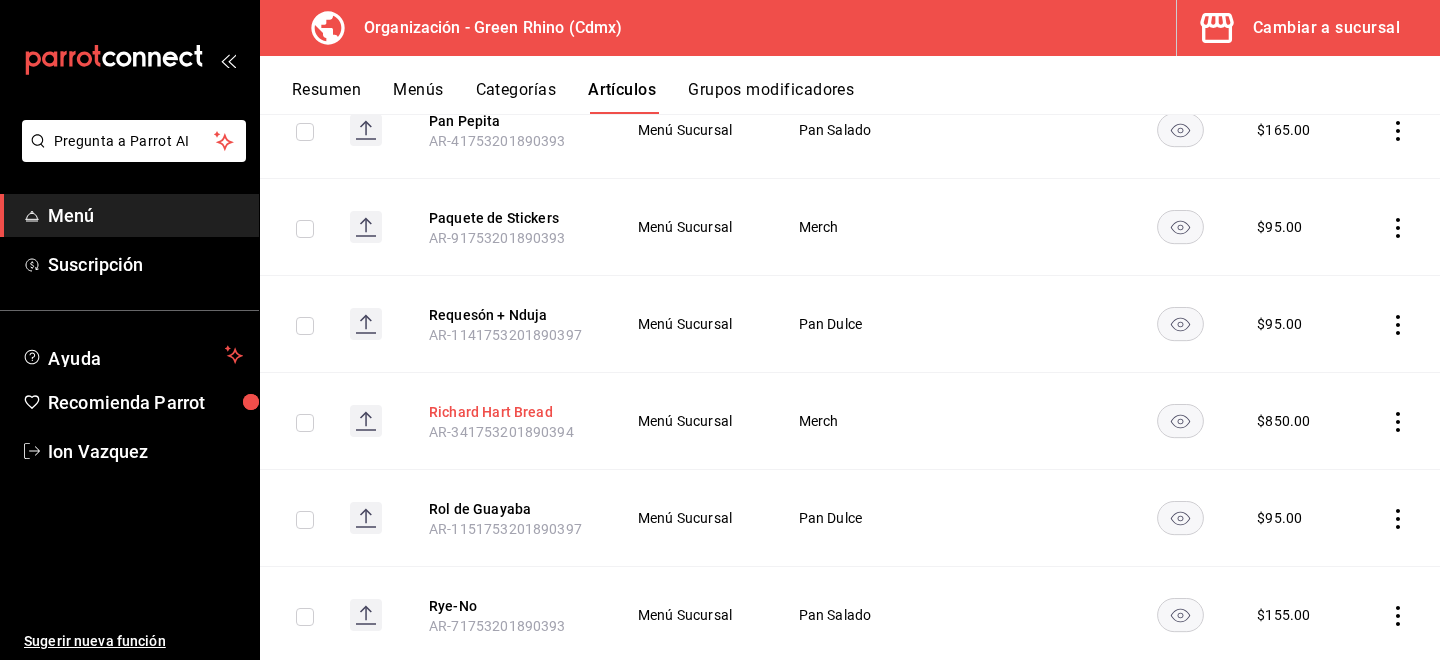 click on "Richard Hart Bread" at bounding box center (509, 412) 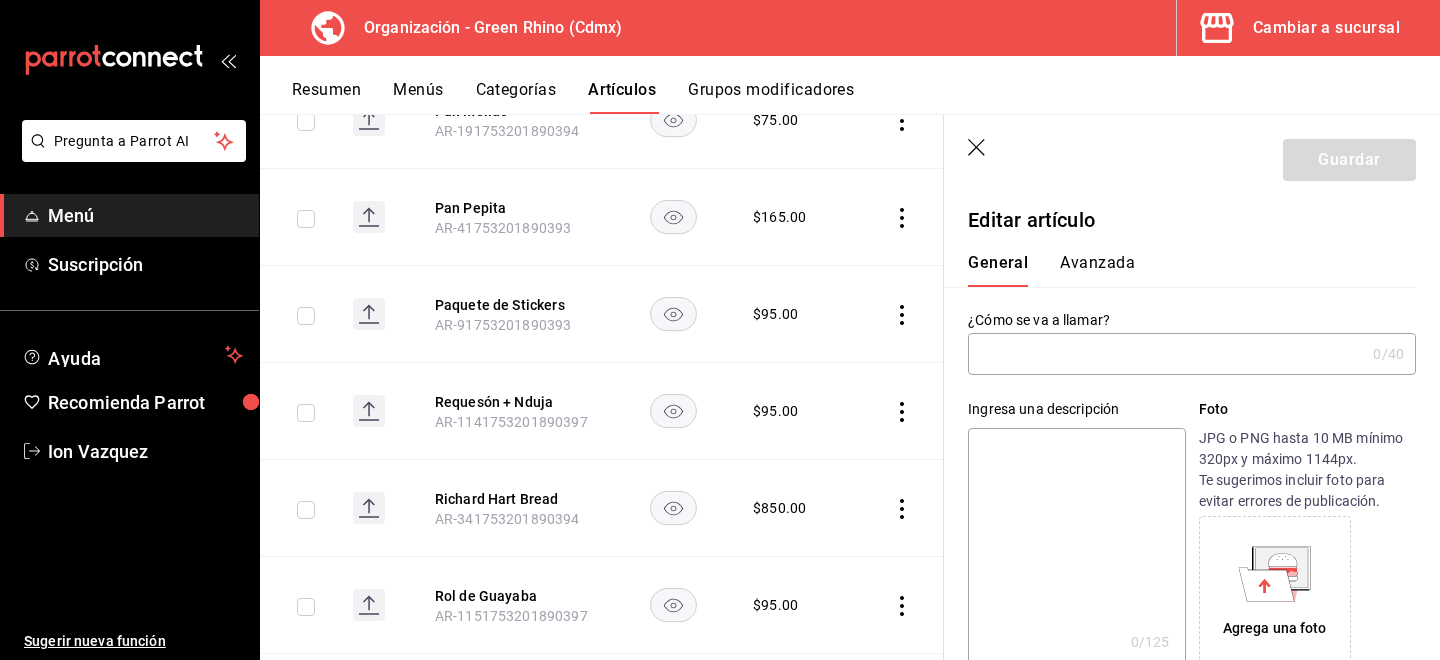 type on "Richard Hart Bread" 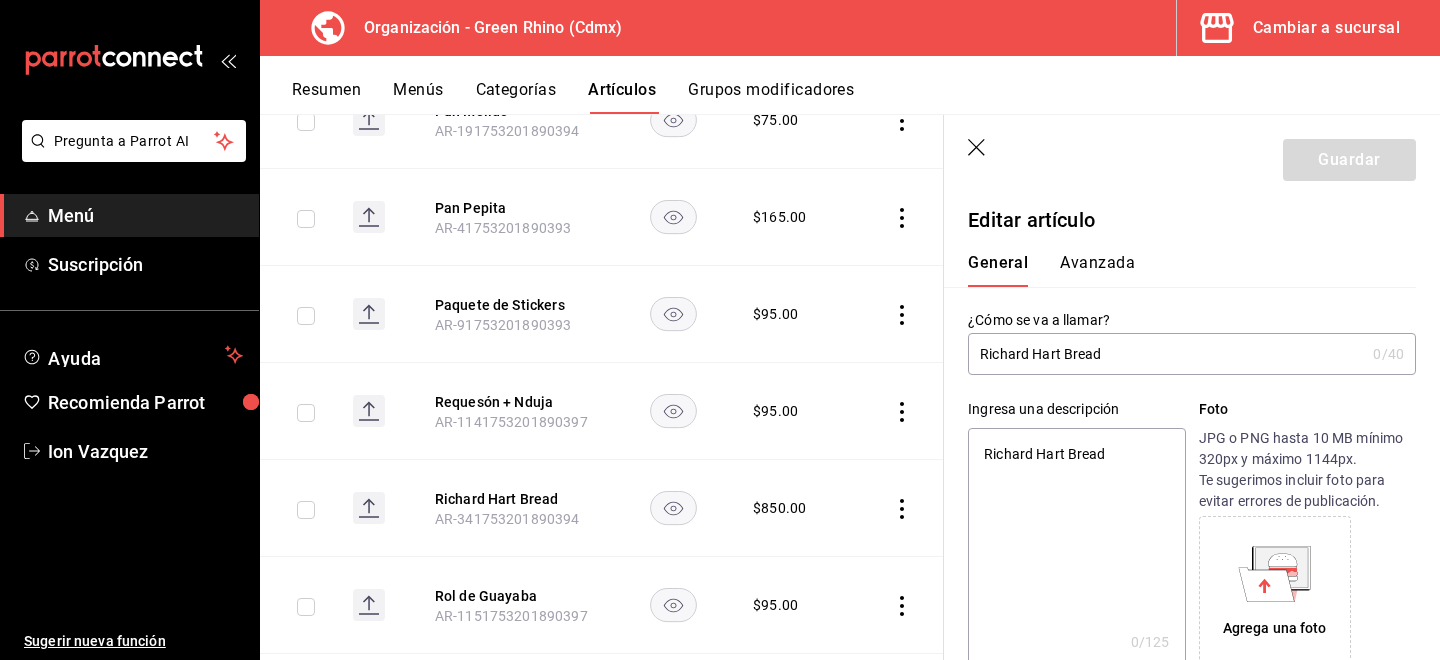 type on "x" 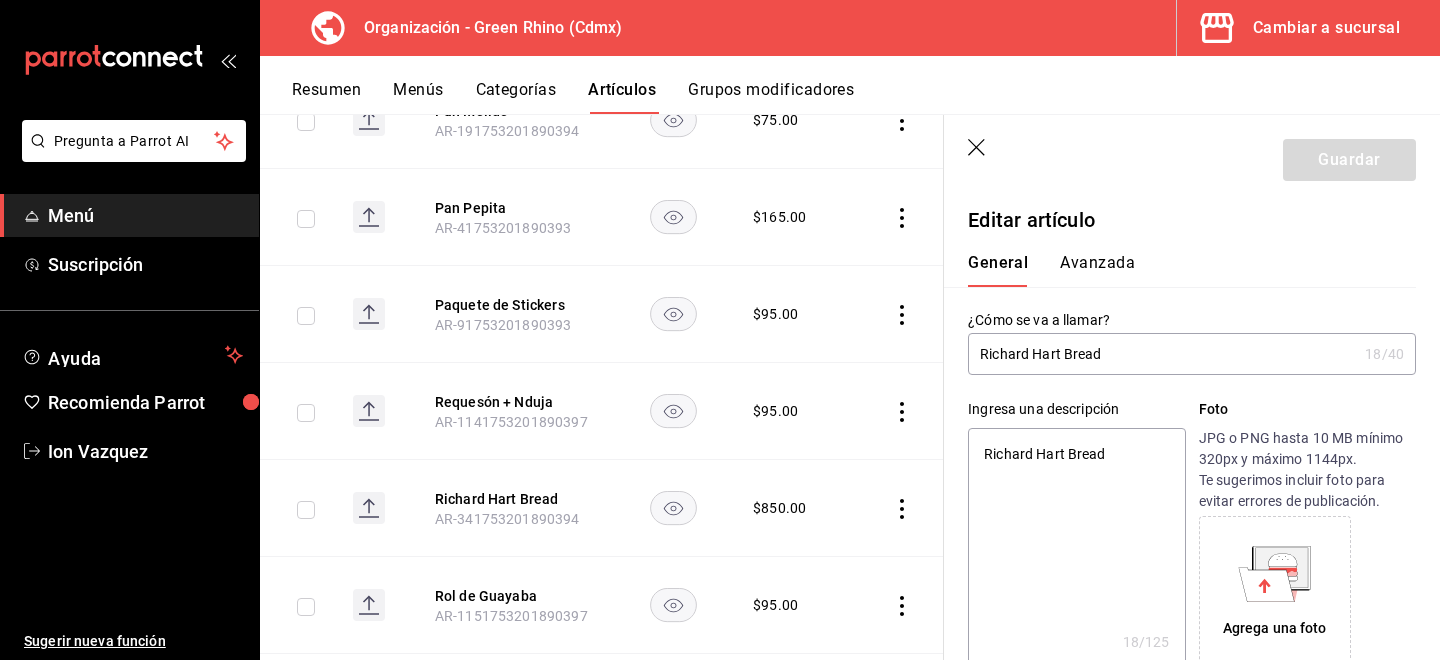 type on "x" 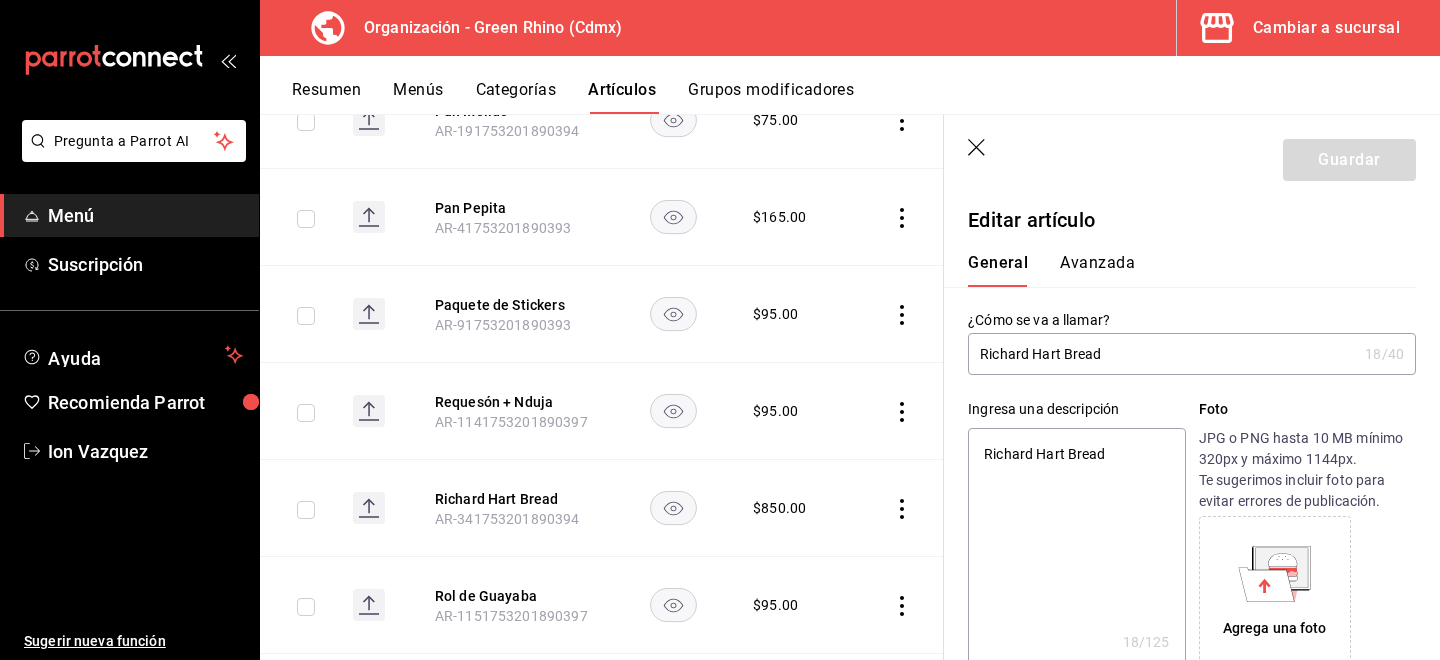 click on "Avanzada" at bounding box center (1097, 270) 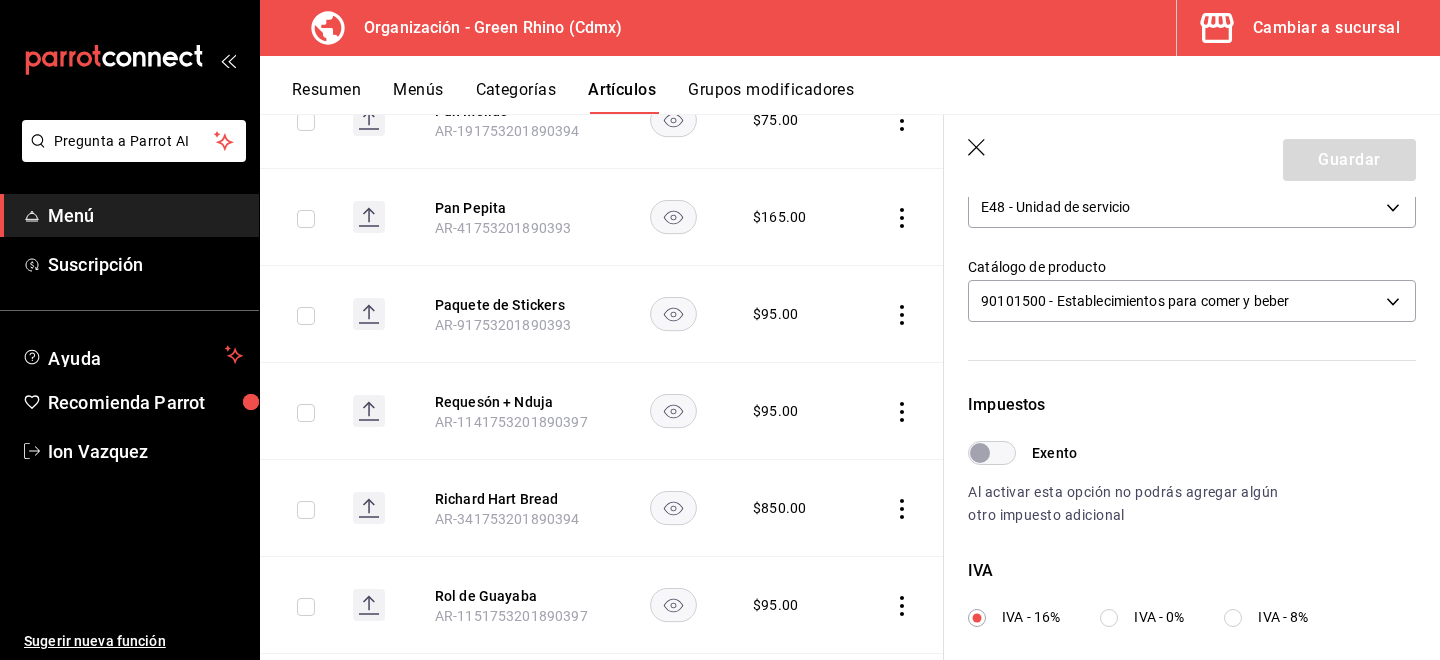 scroll, scrollTop: 402, scrollLeft: 0, axis: vertical 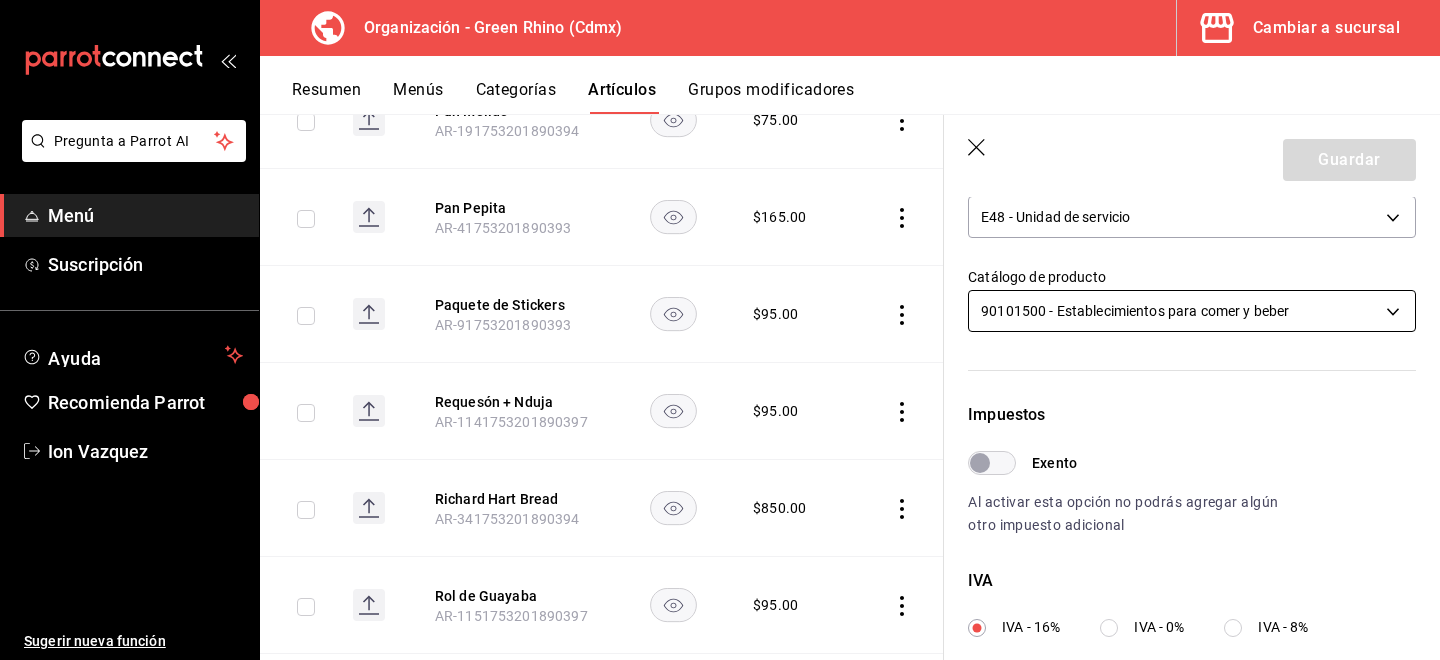 click on "Pregunta a Parrot AI Menú   Suscripción   Ayuda Recomienda Parrot   [FIRST] [LAST]   Sugerir nueva función   Organización - Green Rhino ([CITY]) Cambiar a sucursal Resumen Menús Categorías Artículos Grupos modificadores Artículos organización Edita el  precio e imagen  de tus artículos.  Asigna una categoría, agrega grupos modificadores  como “sin cebolla” o “extra queso”. ​ ​ Marcas Todas las marcas, Sin marca [UUID] Categorías Todas las categorías, Sin categoría [UUID], [UUID], [UUID], [UUID], [UUID], [UUID], [UUID], [UUID] Tipo de venta Todos los artículos ALL Ordenar Artículo Disponible Precio Agua Mineral Grande AR-921753201890396 $ 60.00 Agua Mineral Pequeña AR-931753201890396 $ 45.00 Americano AR-471753201890395 $ 50.00" at bounding box center (720, 330) 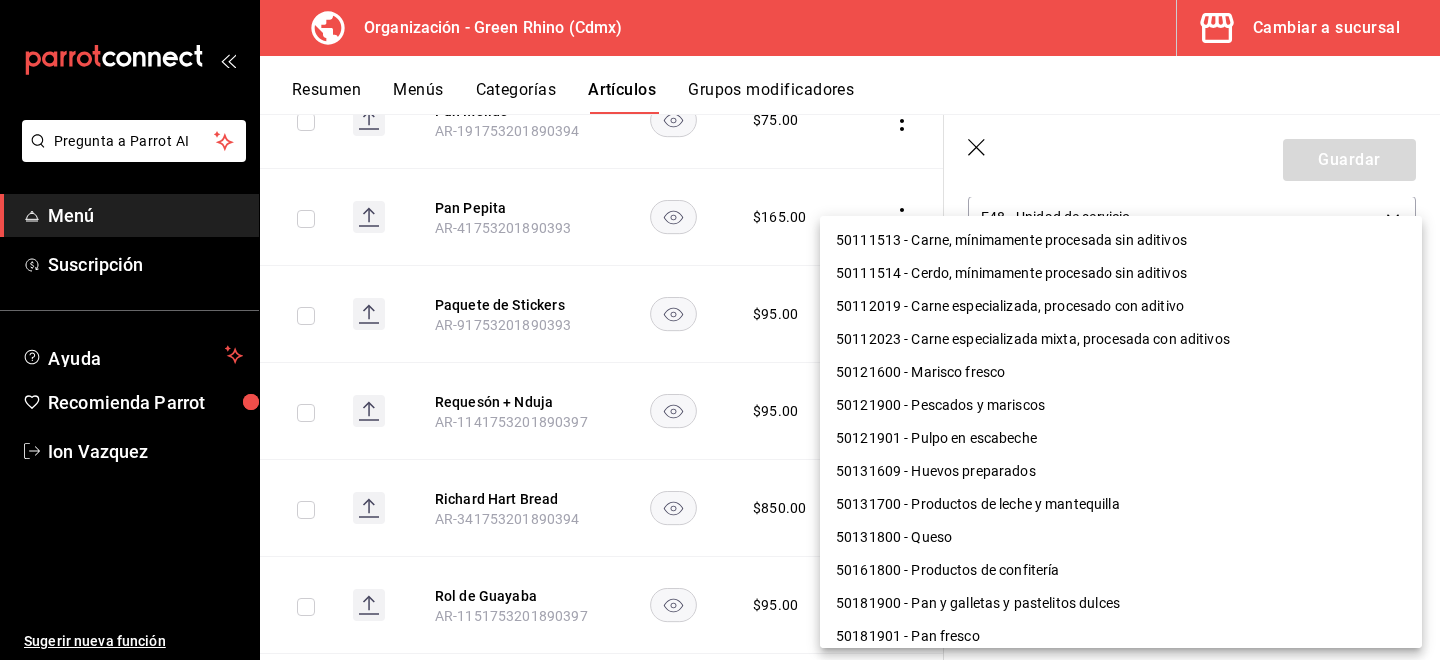 scroll, scrollTop: 1300, scrollLeft: 0, axis: vertical 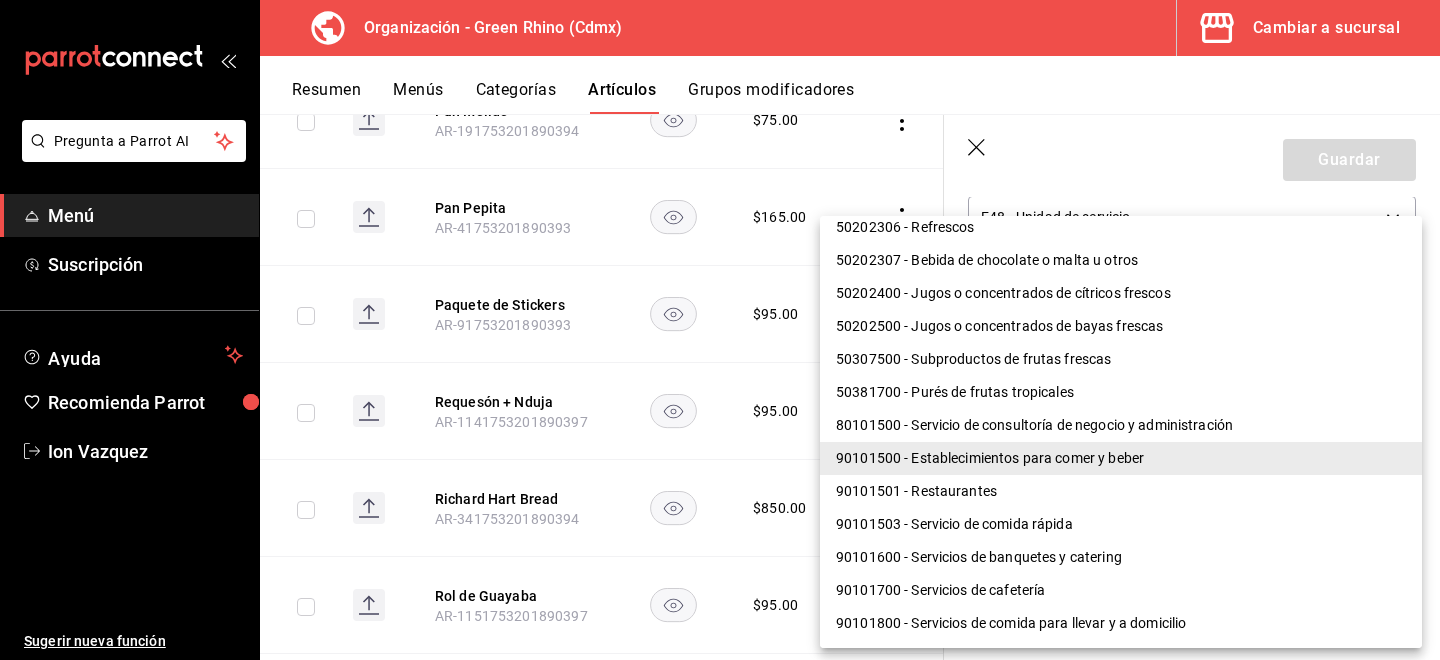 click at bounding box center [720, 330] 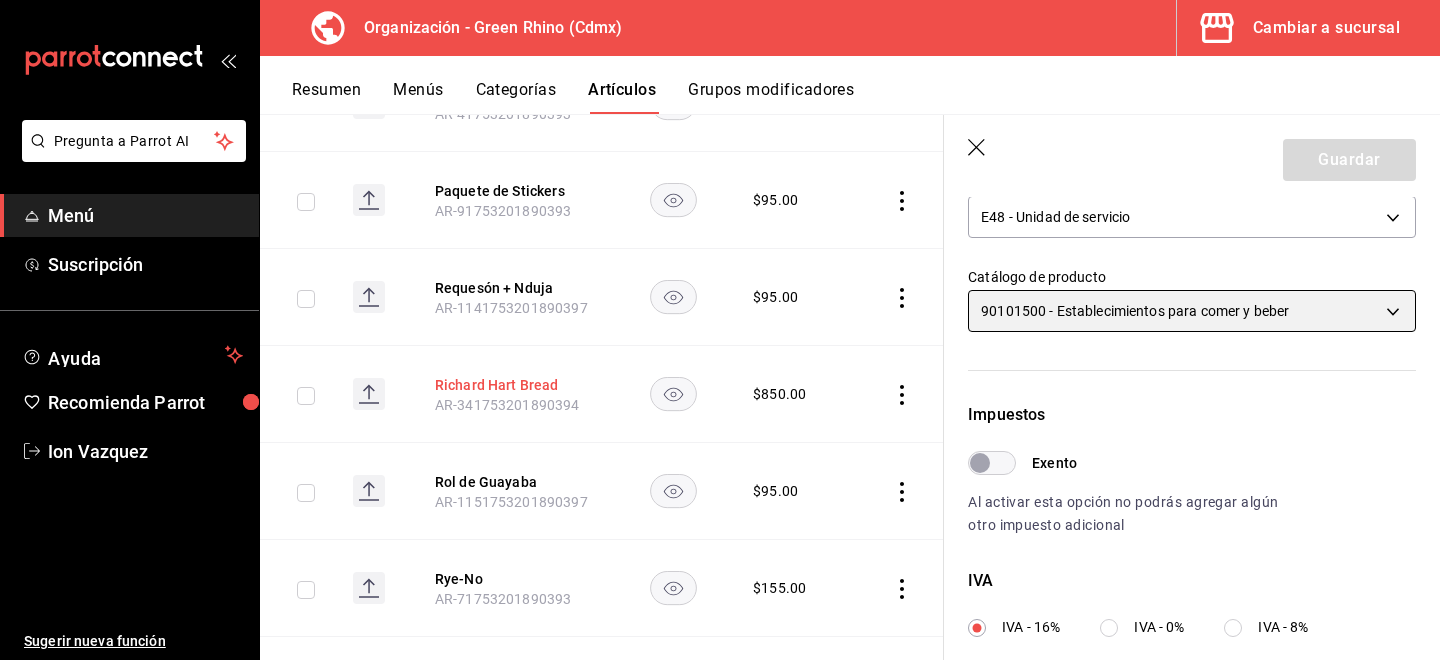 scroll, scrollTop: 10082, scrollLeft: 0, axis: vertical 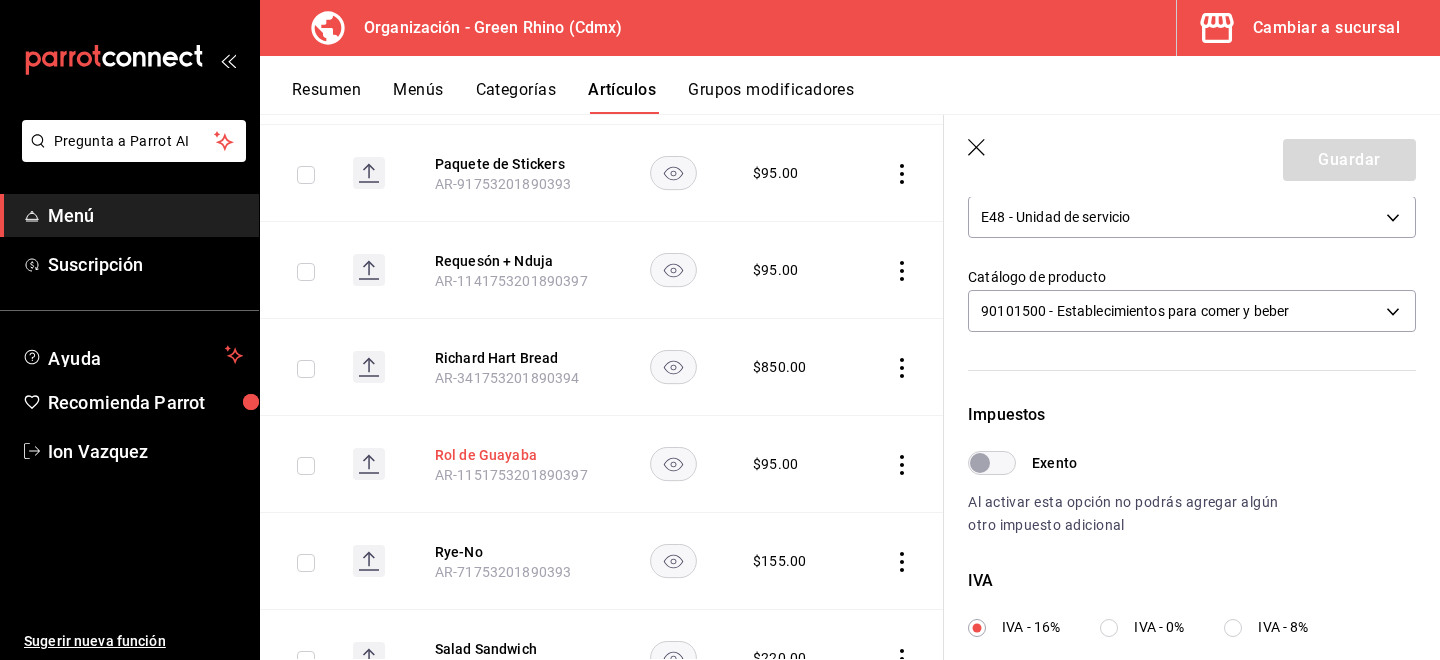 click on "Rol de Guayaba" at bounding box center (515, 455) 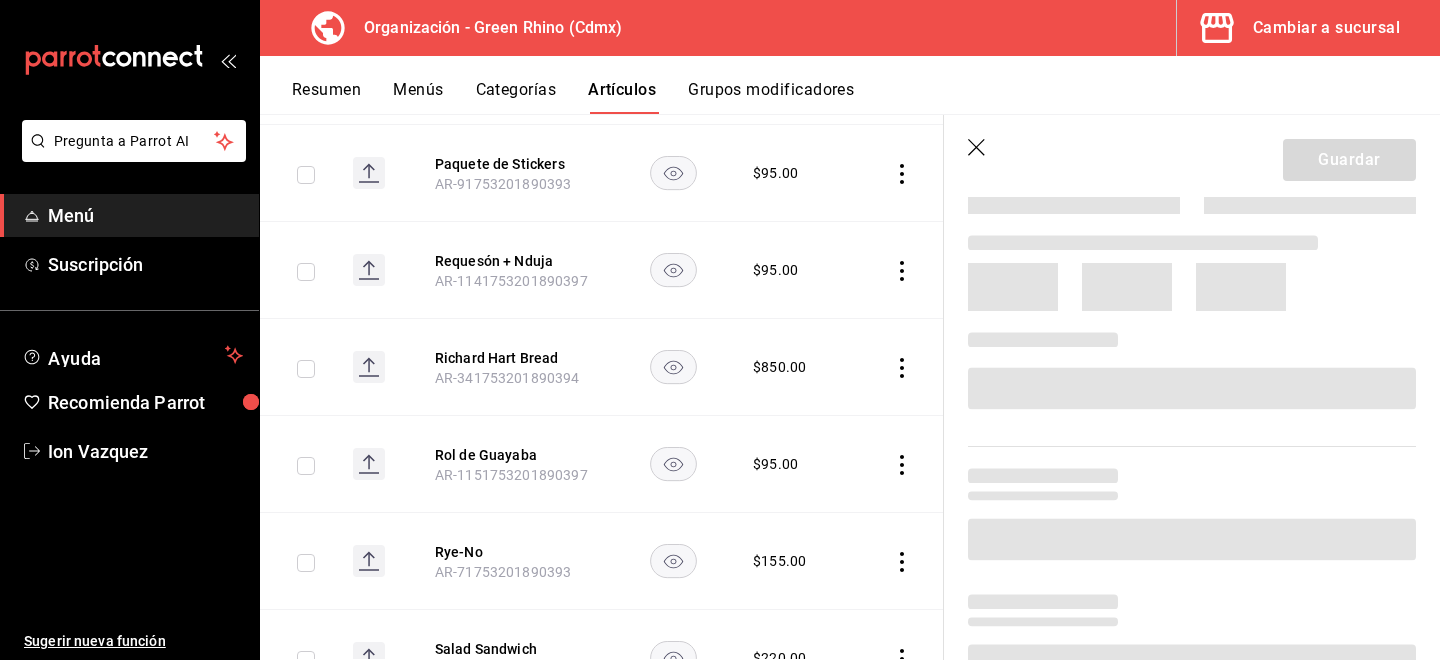 scroll, scrollTop: 0, scrollLeft: 0, axis: both 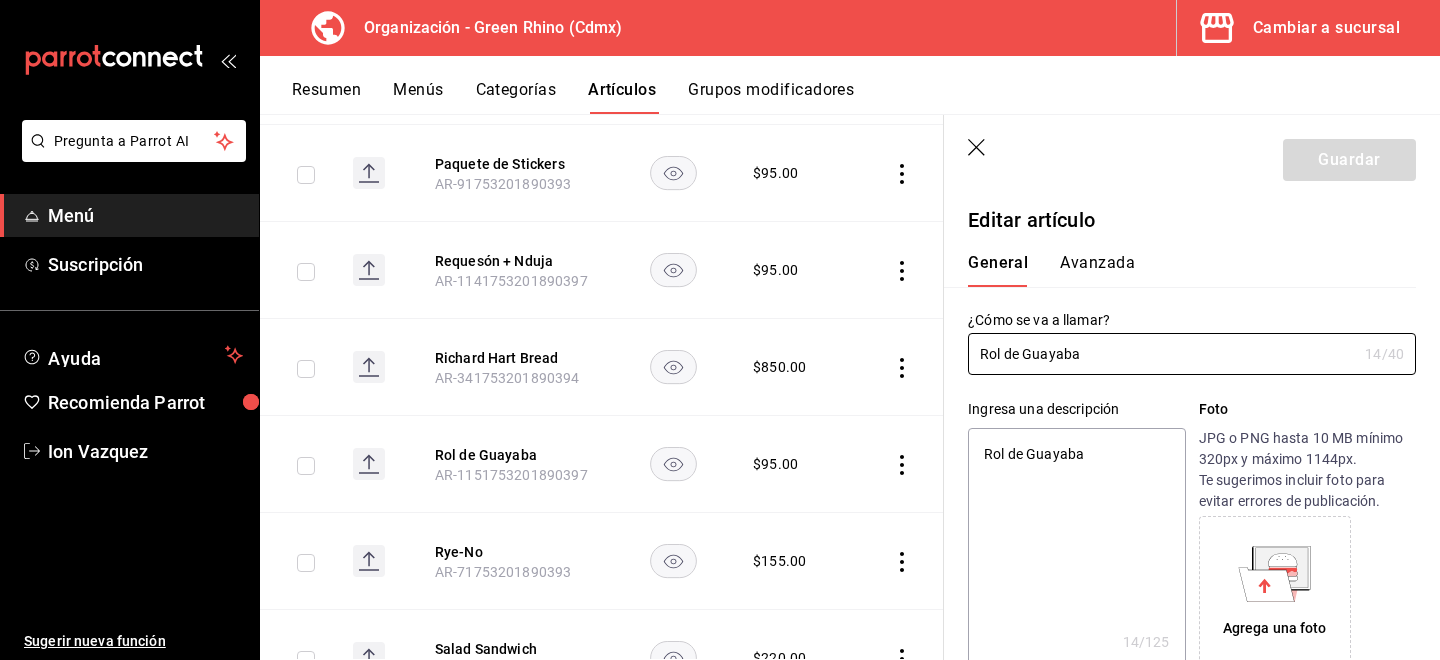 type on "x" 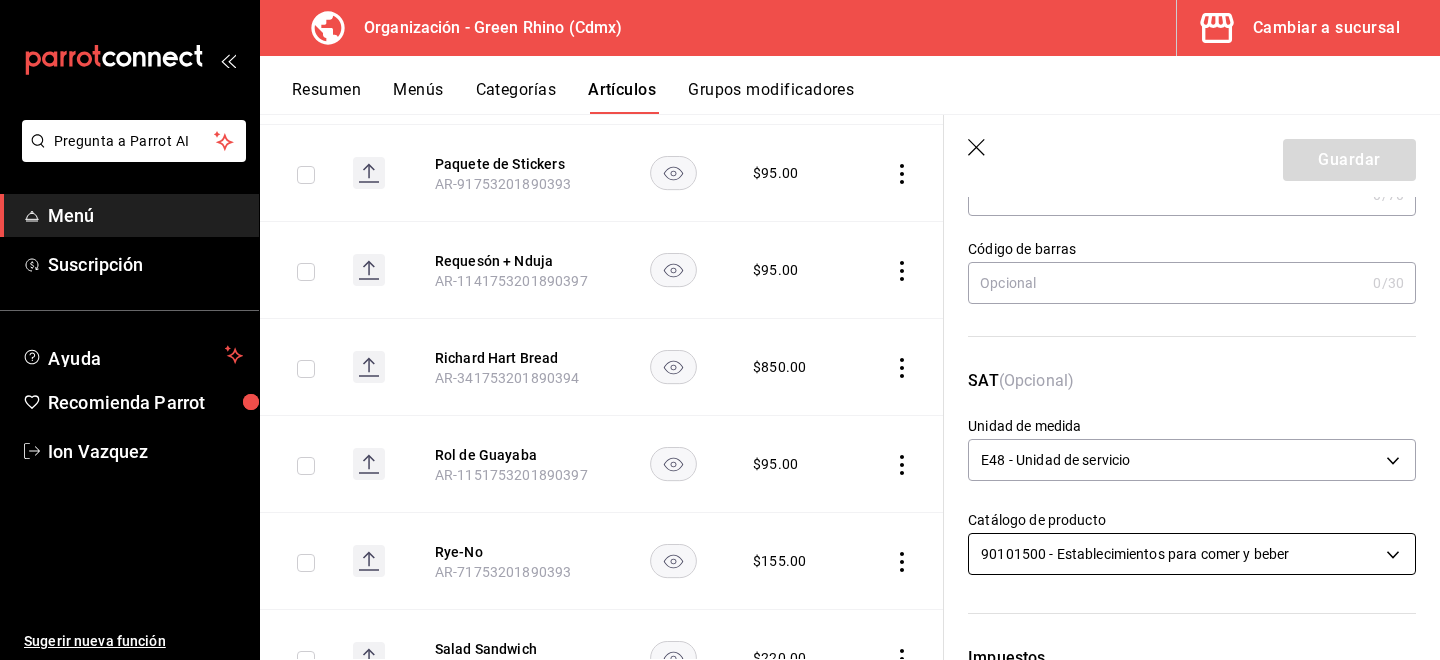 scroll, scrollTop: 176, scrollLeft: 0, axis: vertical 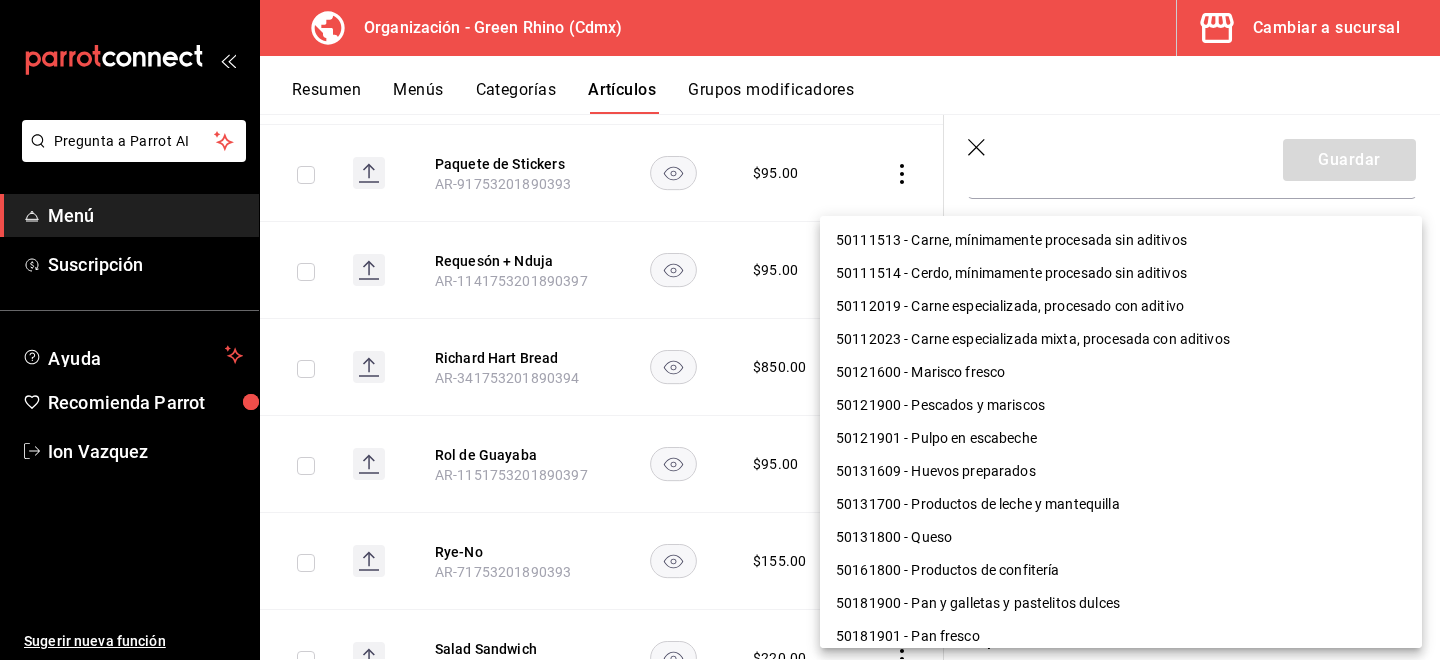 click on "Pregunta a Parrot AI Menú   Suscripción   Ayuda Recomienda Parrot   [FIRST] [LAST]   Sugerir nueva función   Organización - Green Rhino ([CITY]) Cambiar a sucursal Resumen Menús Categorías Artículos Grupos modificadores Artículos organización Edita el  precio e imagen  de tus artículos.  Asigna una categoría, agrega grupos modificadores  como “sin cebolla” o “extra queso”. ​ ​ Marcas Todas las marcas, Sin marca [UUID] Categorías Todas las categorías, Sin categoría [UUID], [UUID], [UUID], [UUID], [UUID], [UUID], [UUID], [UUID] Tipo de venta Todos los artículos ALL Ordenar Artículo Disponible Precio Agua Mineral Grande AR-921753201890396 $ 60.00 Agua Mineral Pequeña AR-931753201890396 $ 45.00 Americano AR-471753201890395 $ 50.00" at bounding box center (720, 330) 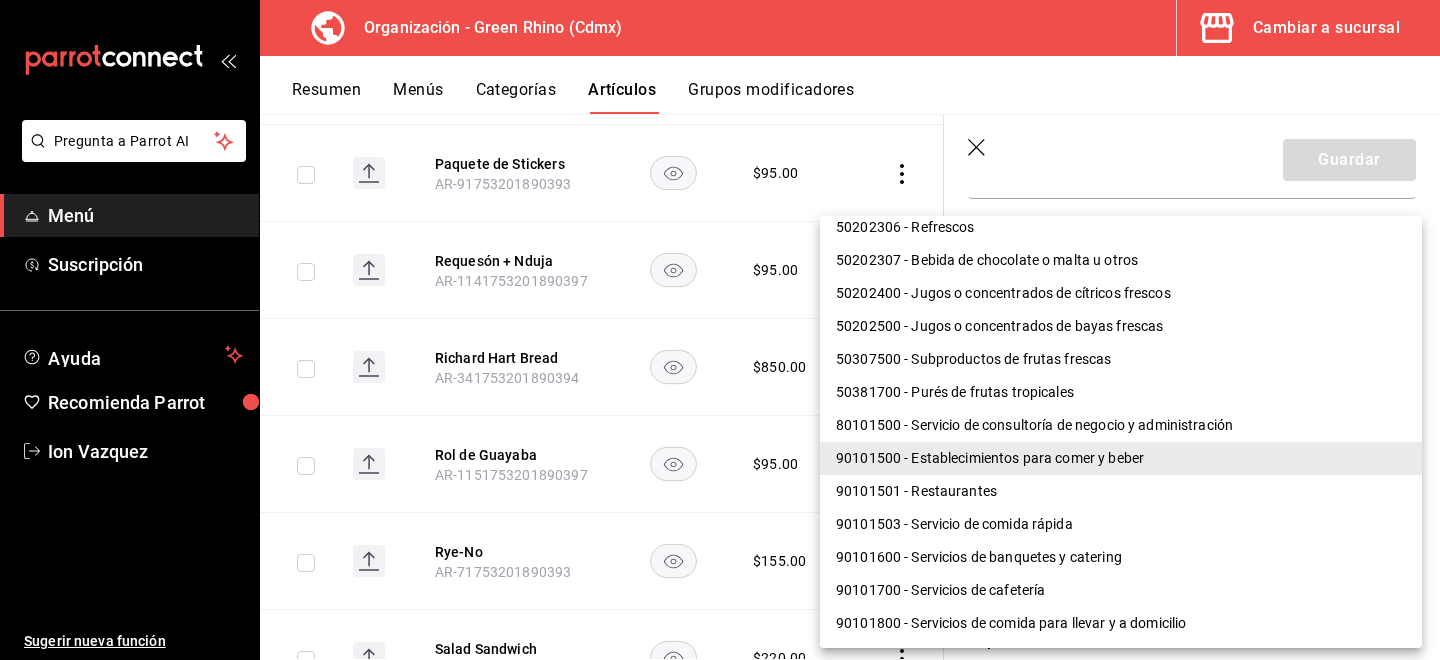 click on "90101501 - Restaurantes" at bounding box center (1121, 491) 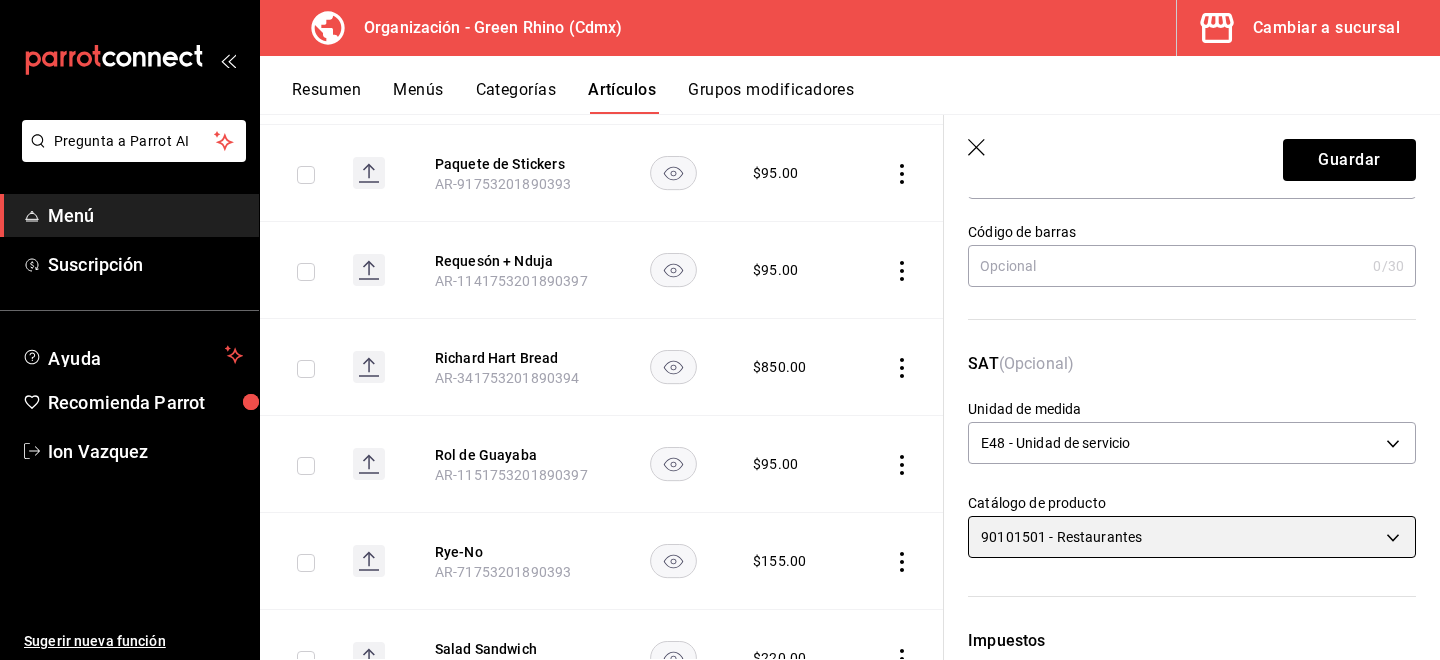 type on "90101501" 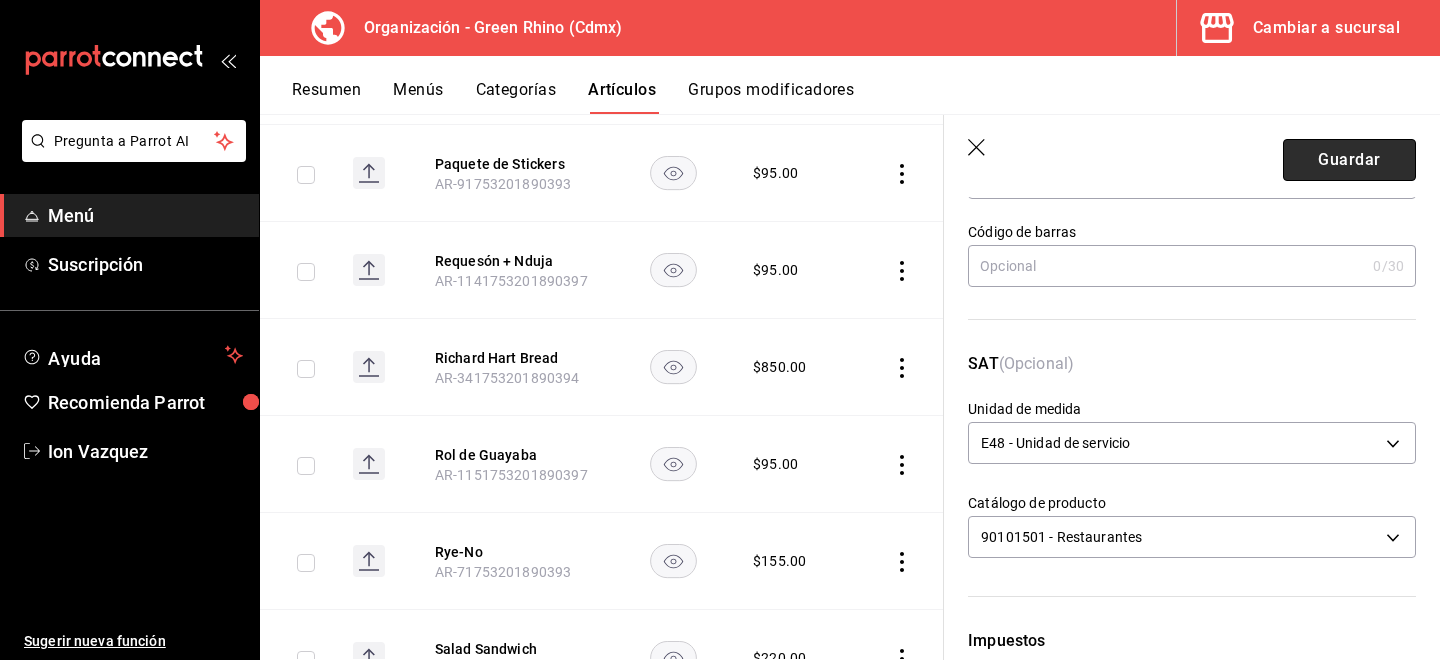 click on "Guardar" at bounding box center [1349, 160] 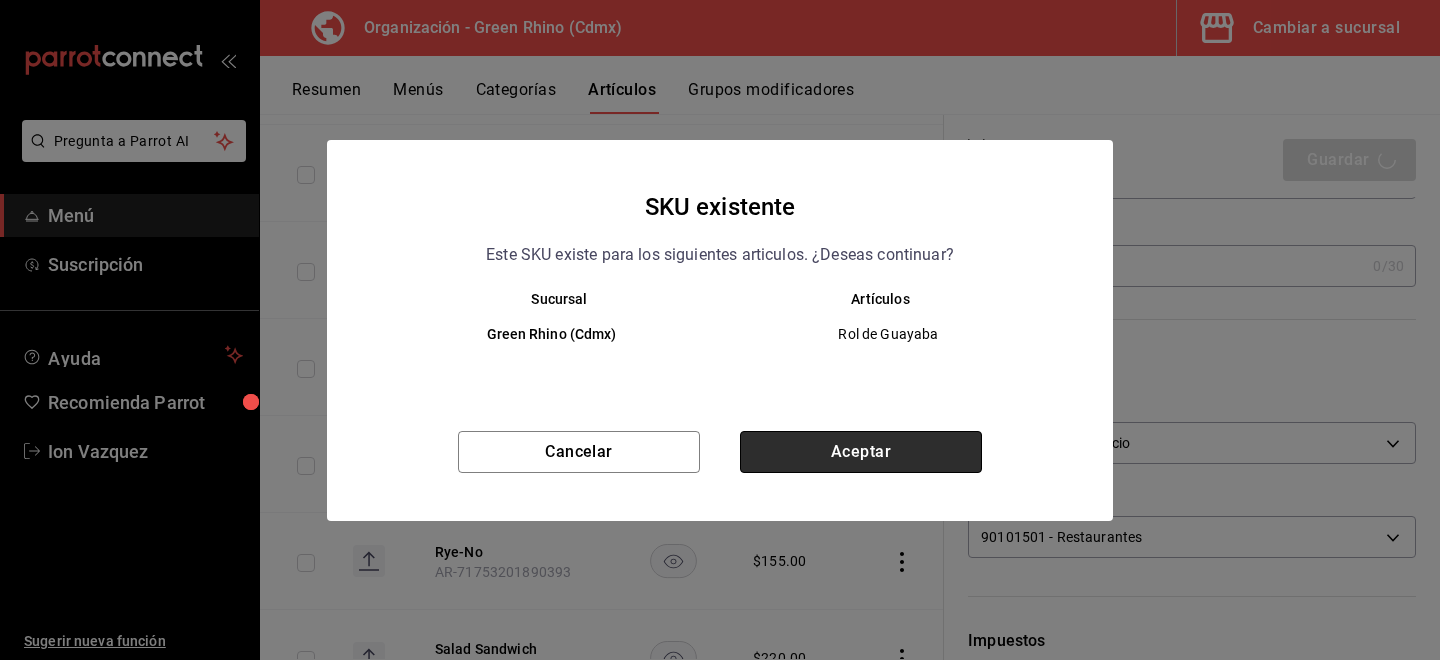 click on "Aceptar" at bounding box center [861, 452] 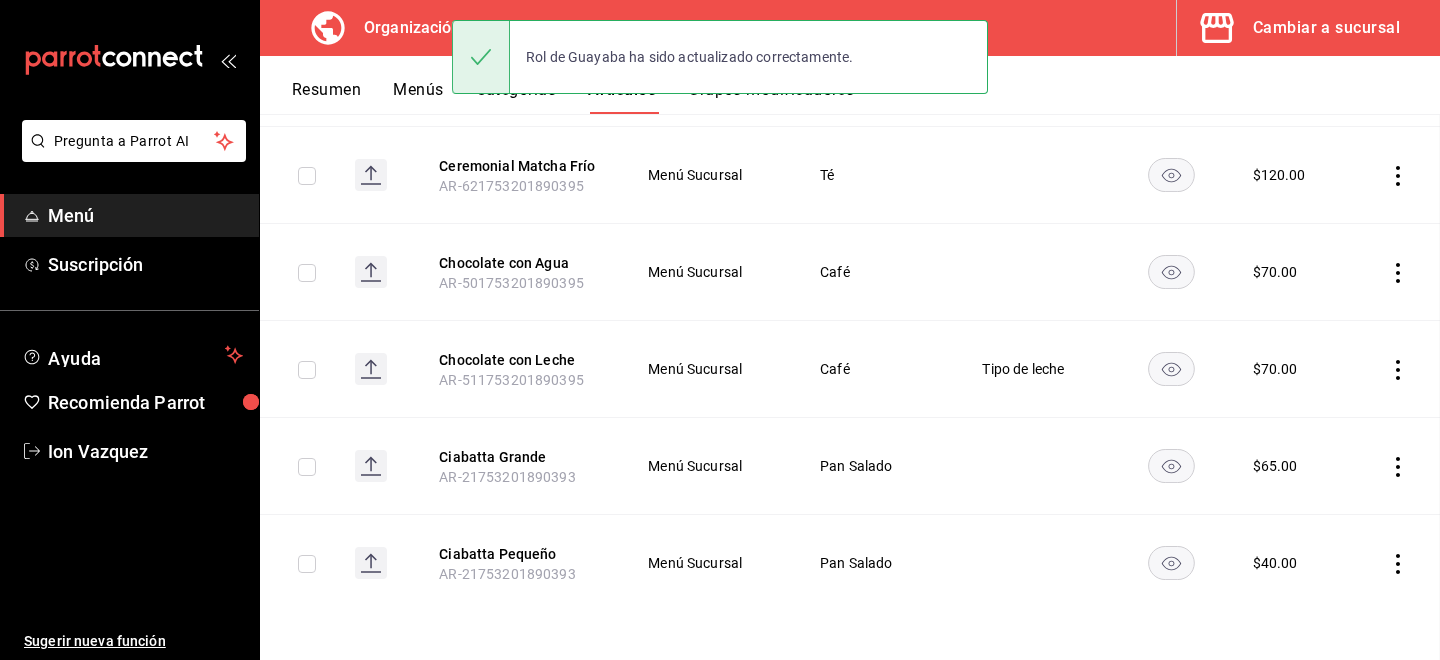 scroll, scrollTop: 0, scrollLeft: 0, axis: both 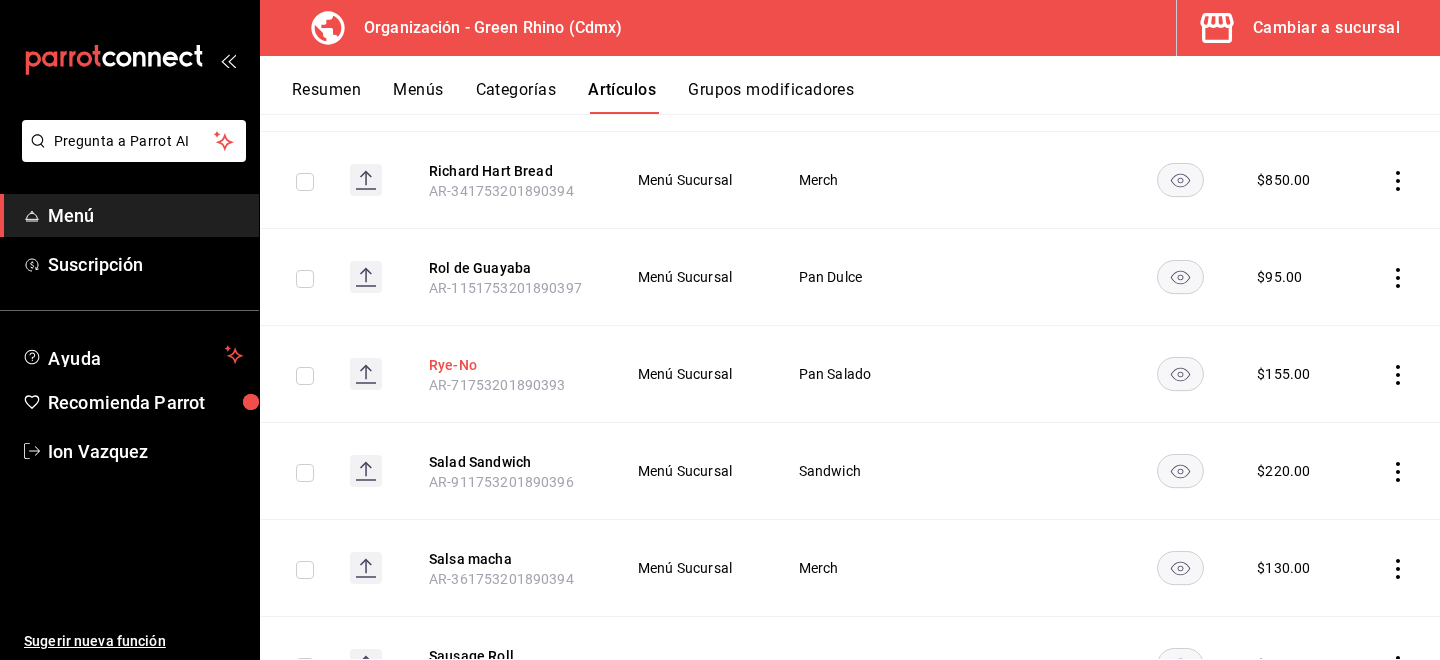 click on "Rye-No" at bounding box center (509, 365) 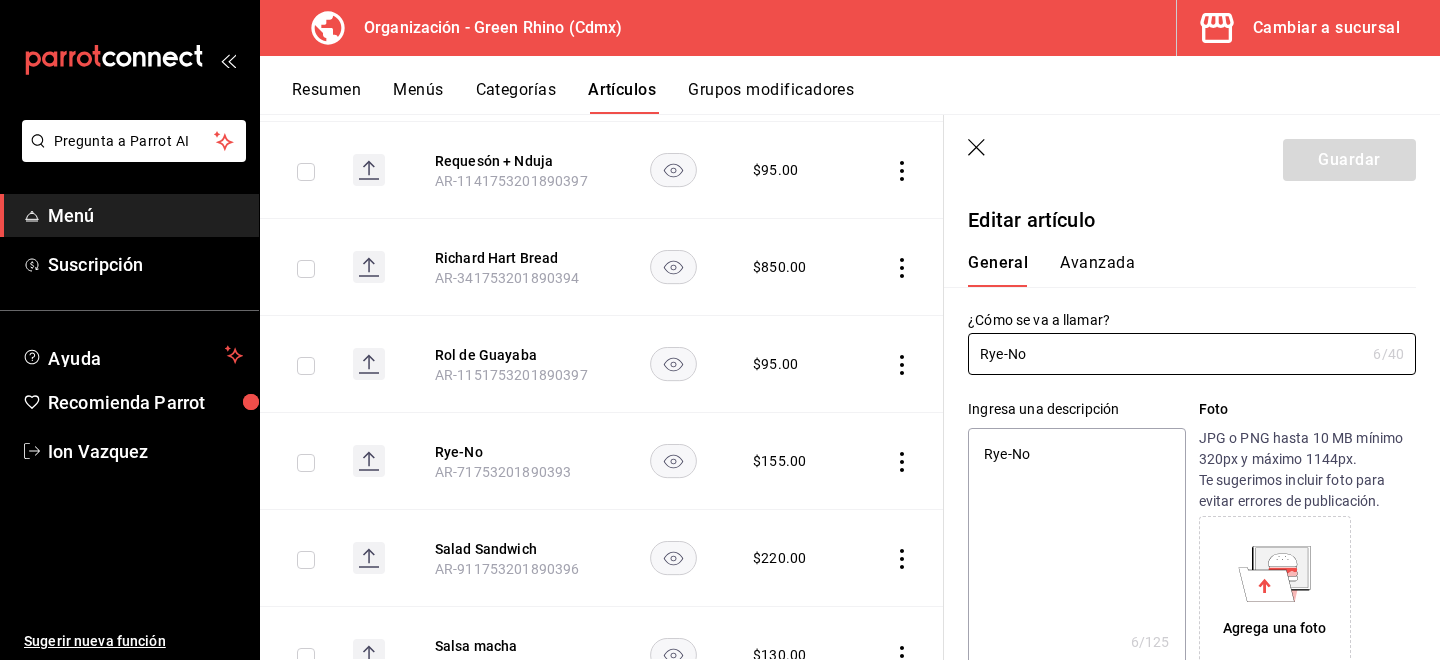 type on "x" 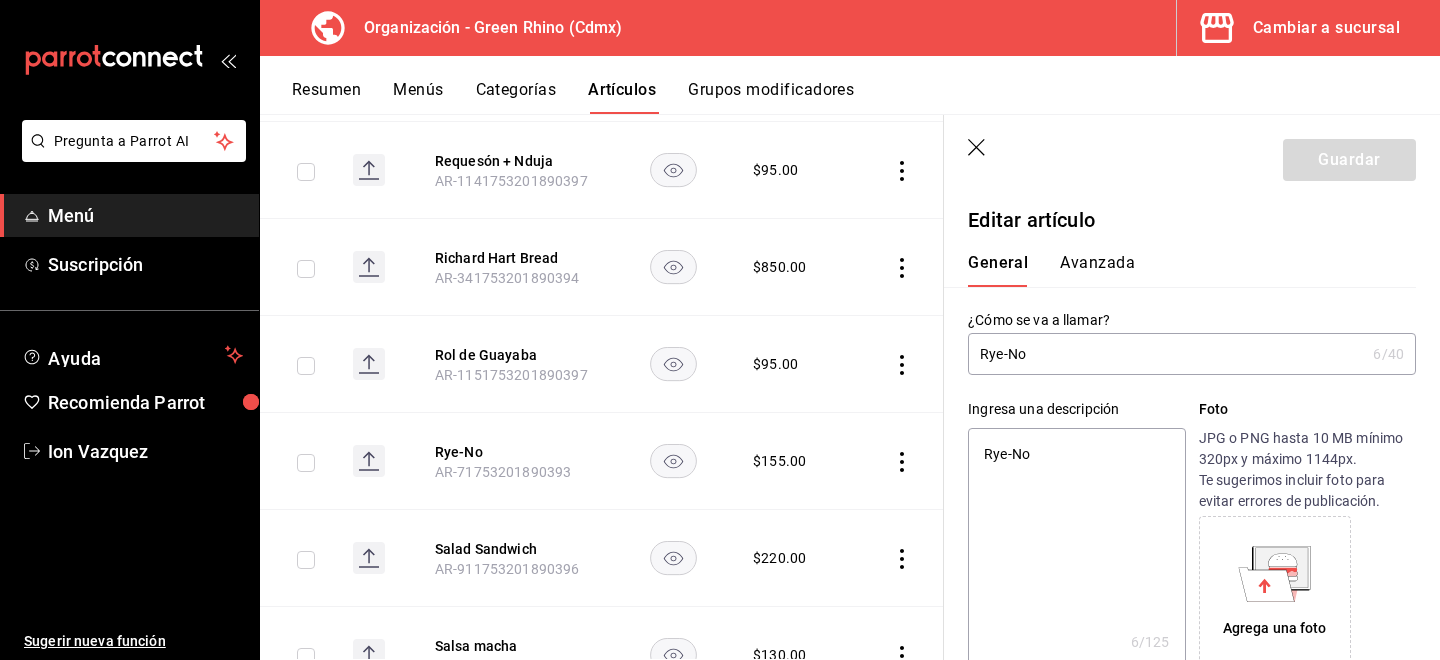 click on "General Avanzada" at bounding box center (1180, 261) 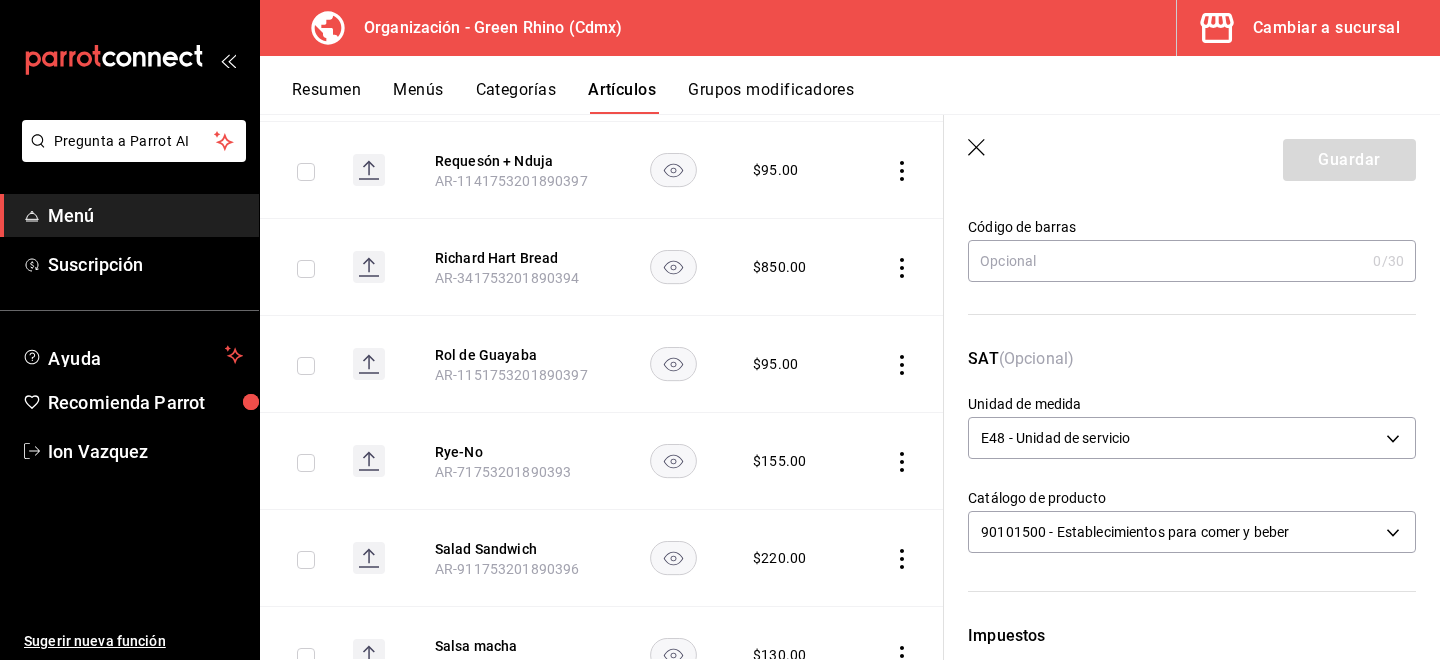scroll, scrollTop: 195, scrollLeft: 0, axis: vertical 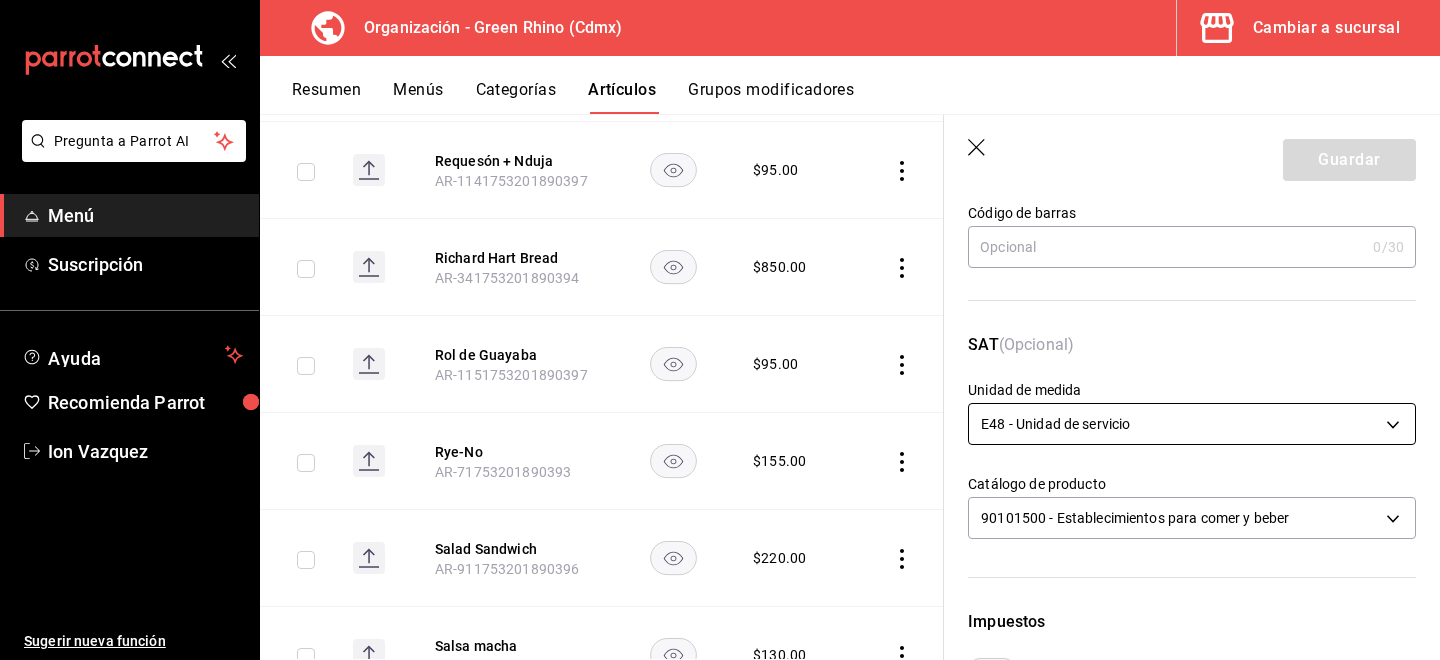 click on "Pregunta a Parrot AI Menú   Suscripción   Ayuda Recomienda Parrot   [FIRST] [LAST]   Sugerir nueva función   Organización - Green Rhino ([CITY]) Cambiar a sucursal Resumen Menús Categorías Artículos Grupos modificadores Artículos organización Edita el  precio e imagen  de tus artículos.  Asigna una categoría, agrega grupos modificadores  como “sin cebolla” o “extra queso”. ​ ​ Marcas Todas las marcas, Sin marca [UUID] Categorías Todas las categorías, Sin categoría [UUID], [UUID], [UUID], [UUID], [UUID], [UUID], [UUID], [UUID] Tipo de venta Todos los artículos ALL Ordenar Artículo Disponible Precio Agua Mineral Grande AR-921753201890396 $ 60.00 Agua Mineral Pequeña AR-931753201890396 $ 45.00 Americano AR-471753201890395 $ 50.00" at bounding box center (720, 330) 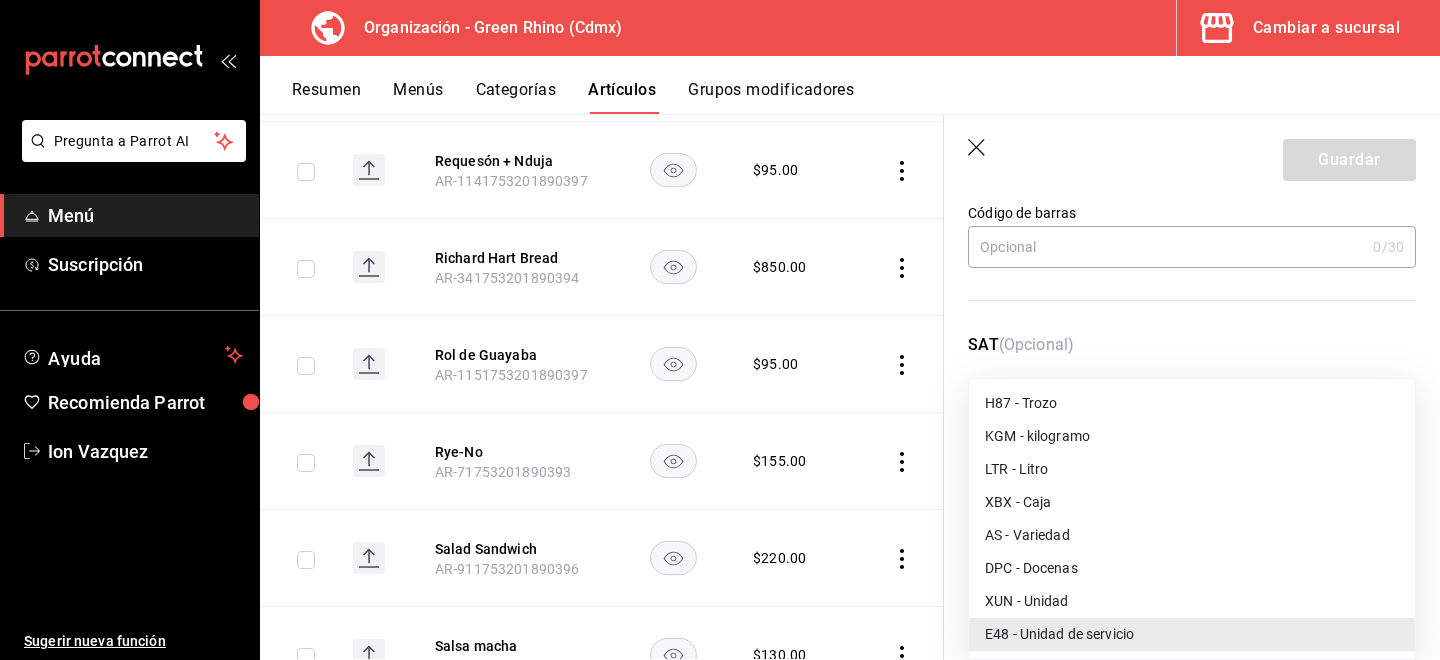 click on "XUN - Unidad" at bounding box center [1192, 601] 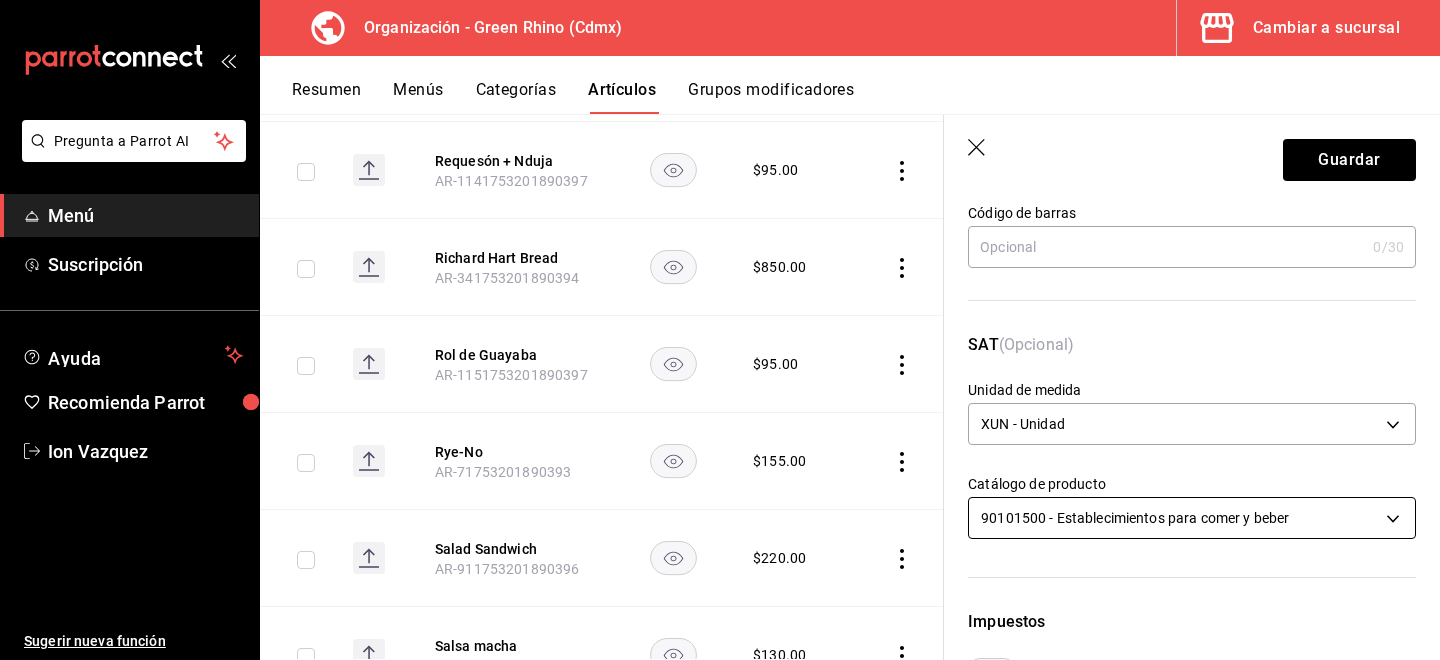 click on "Pregunta a Parrot AI Menú   Suscripción   Ayuda Recomienda Parrot   [FIRST] [LAST]   Sugerir nueva función   Organización - Green Rhino ([CITY]) Cambiar a sucursal Resumen Menús Categorías Artículos Grupos modificadores Artículos organización Edita el  precio e imagen  de tus artículos.  Asigna una categoría, agrega grupos modificadores  como “sin cebolla” o “extra queso”. ​ ​ Marcas Todas las marcas, Sin marca [UUID] Categorías Todas las categorías, Sin categoría [UUID], [UUID], [UUID], [UUID], [UUID], [UUID], [UUID], [UUID] Tipo de venta Todos los artículos ALL Ordenar Artículo Disponible Precio Agua Mineral Grande AR-921753201890396 $ 60.00 Agua Mineral Pequeña AR-931753201890396 $ 45.00 Americano AR-471753201890395 $ 50.00" at bounding box center (720, 330) 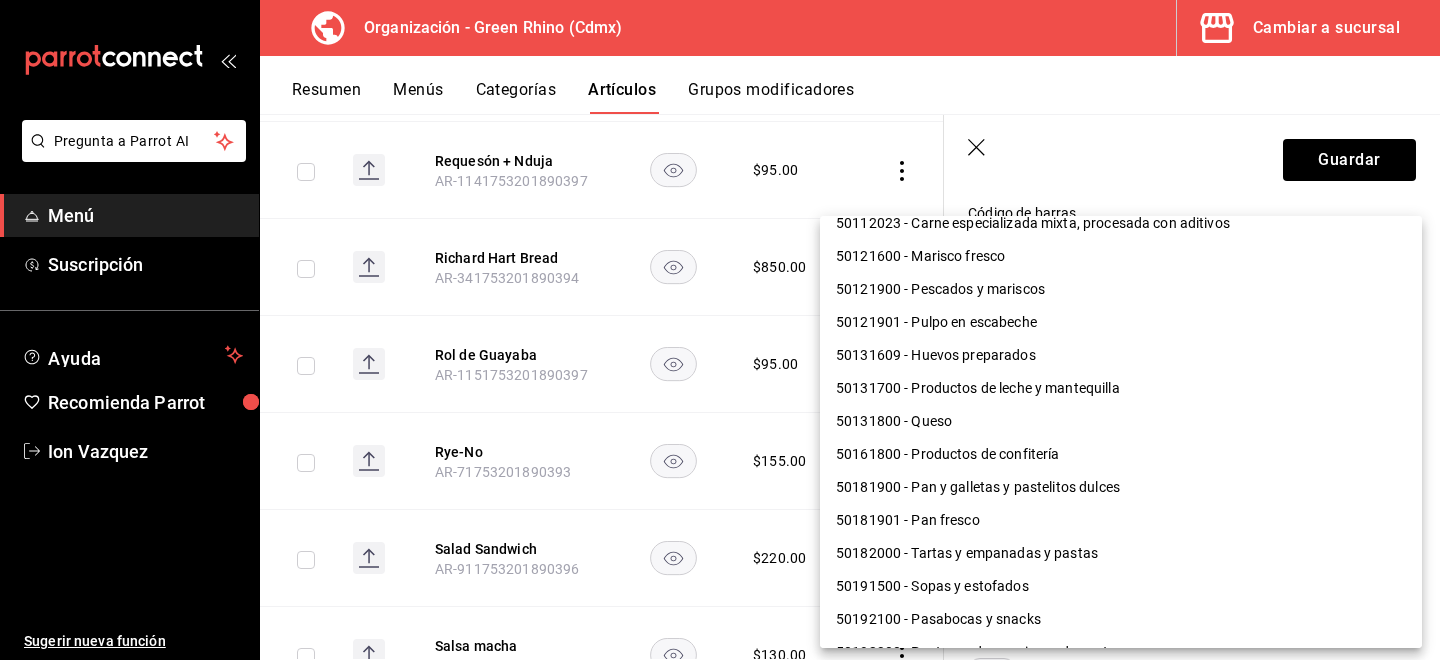 scroll, scrollTop: 141, scrollLeft: 0, axis: vertical 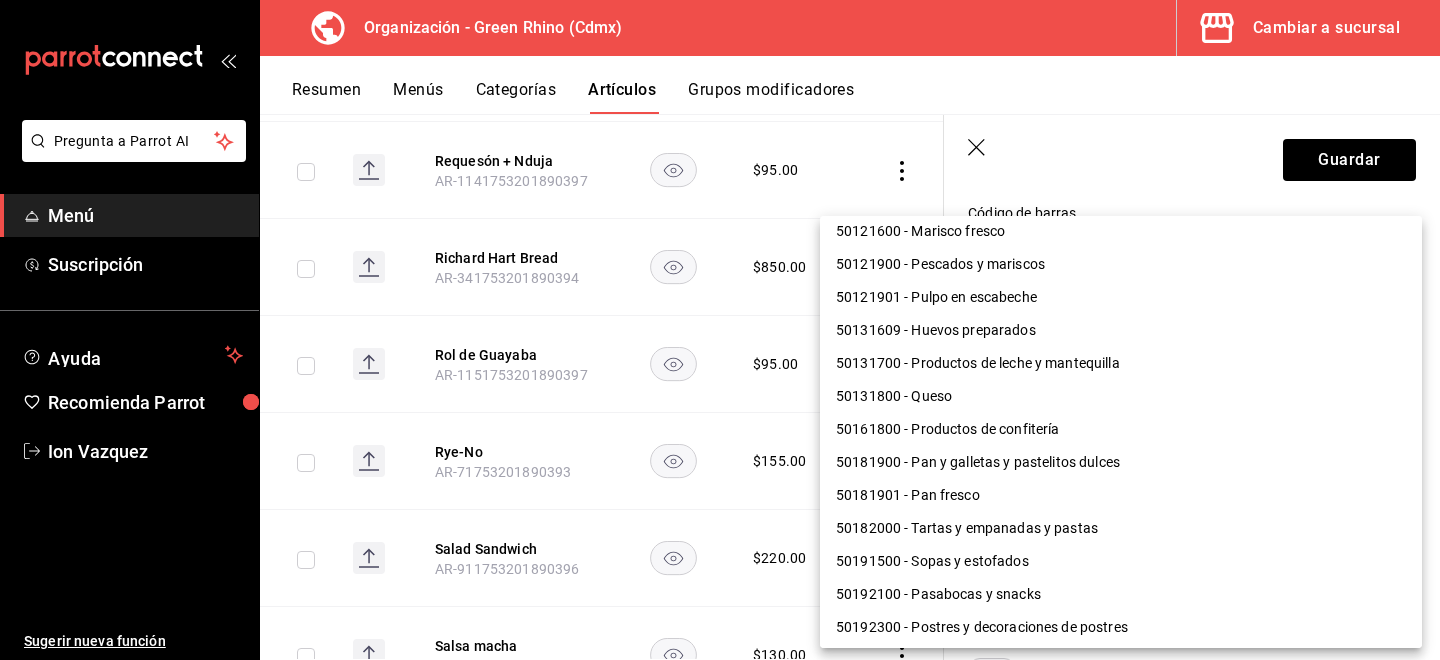 click on "50181901 - Pan fresco" at bounding box center (1121, 495) 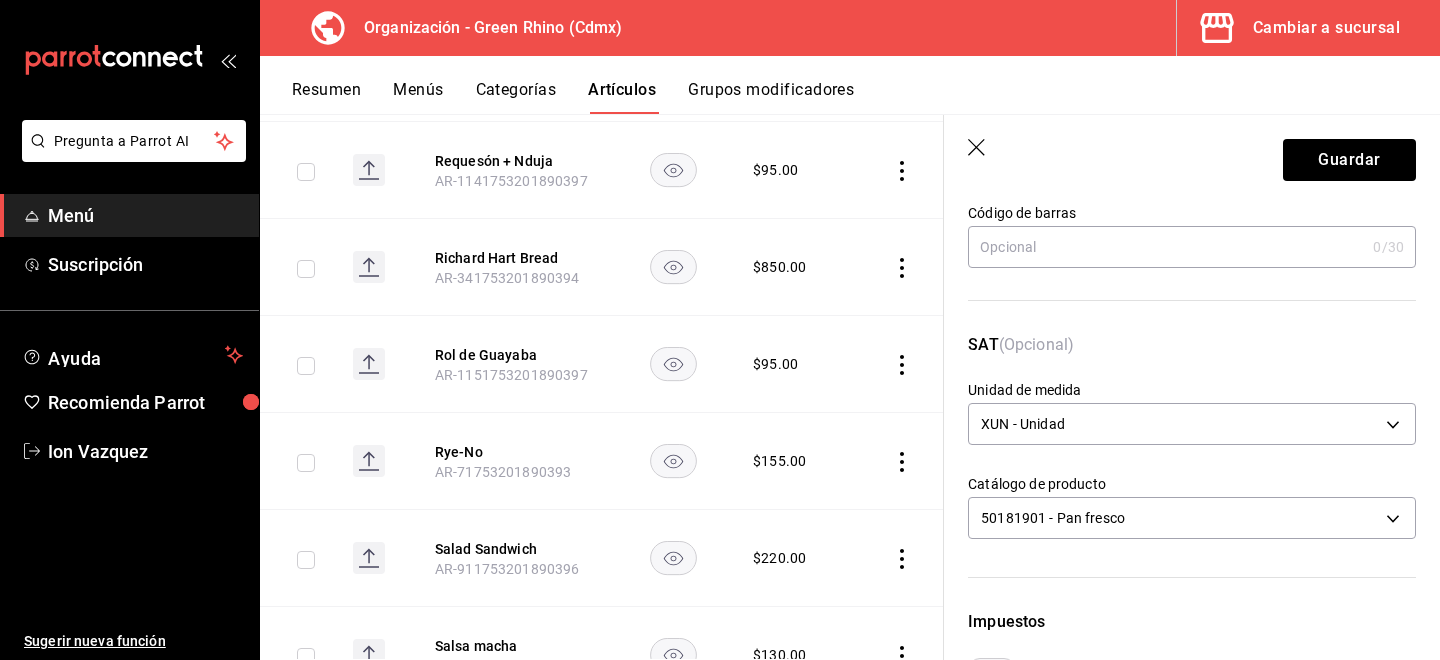 click on "Guardar" at bounding box center [1192, 156] 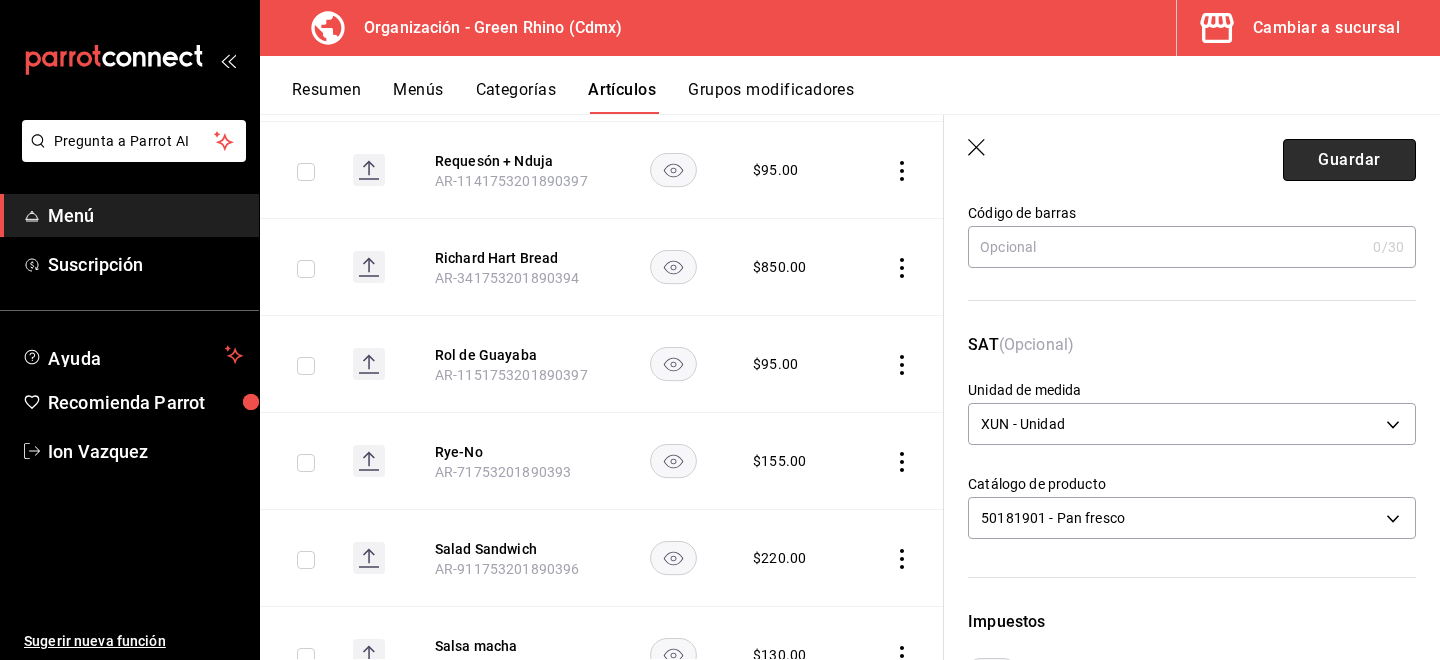 click on "Guardar" at bounding box center [1349, 160] 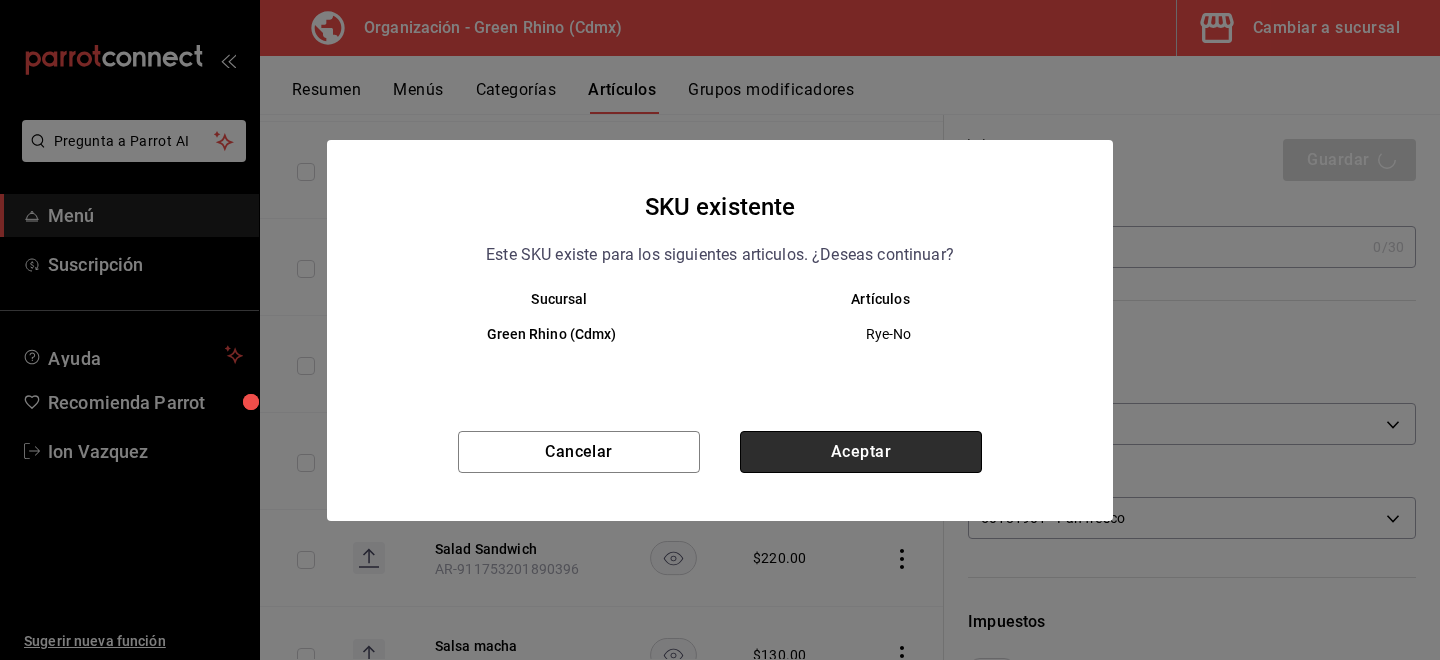 click on "Aceptar" at bounding box center [861, 452] 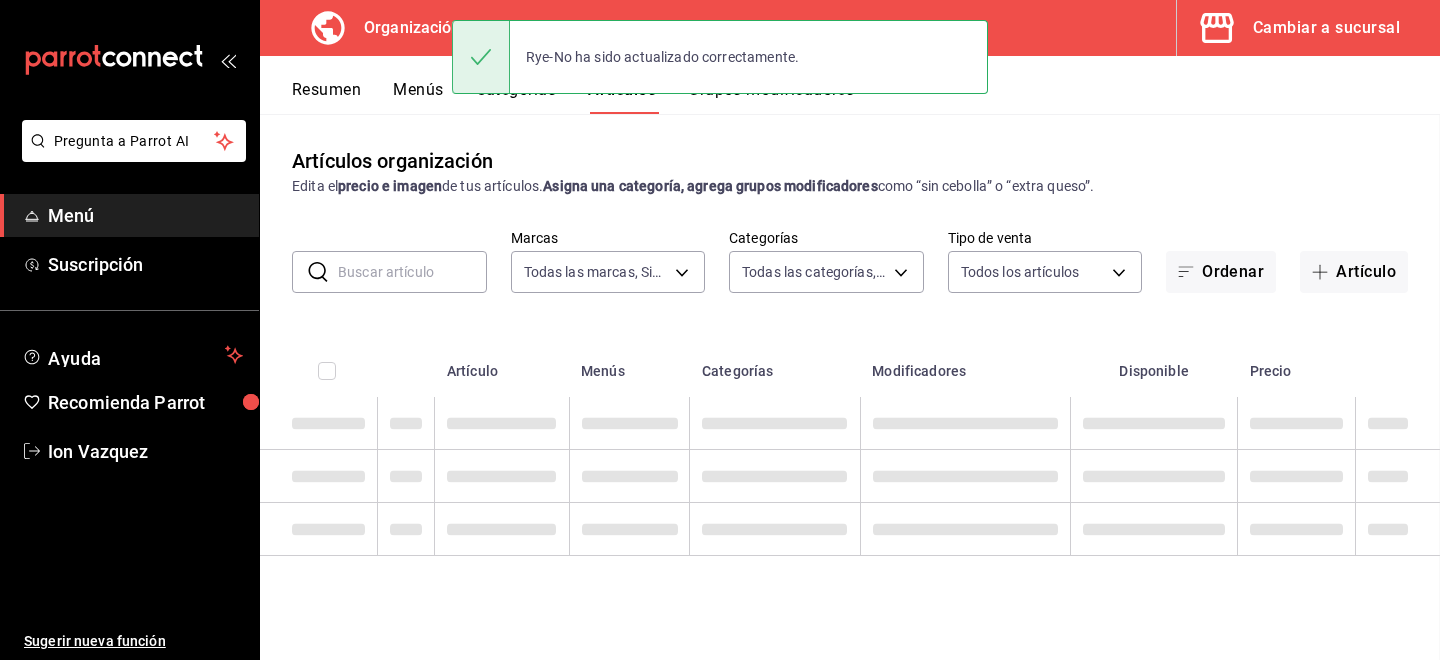 scroll, scrollTop: 0, scrollLeft: 0, axis: both 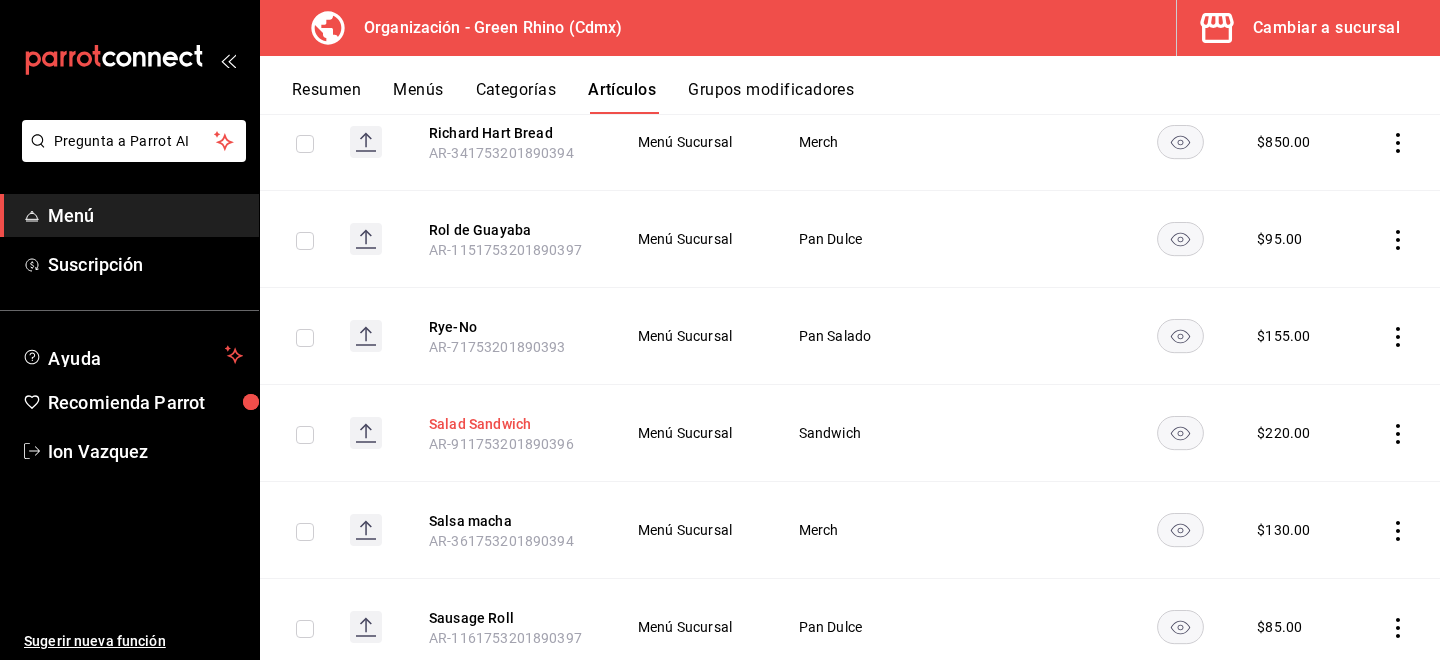 click on "Salad Sandwich" at bounding box center [509, 424] 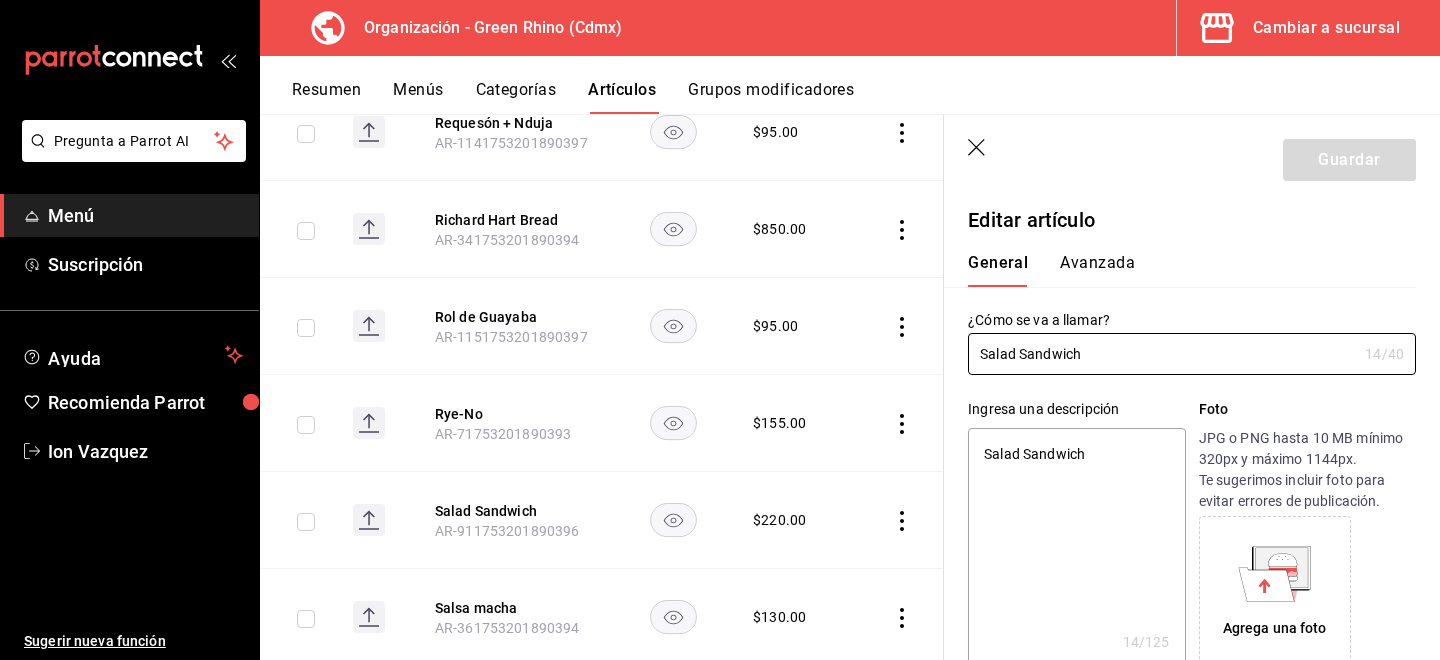 type on "x" 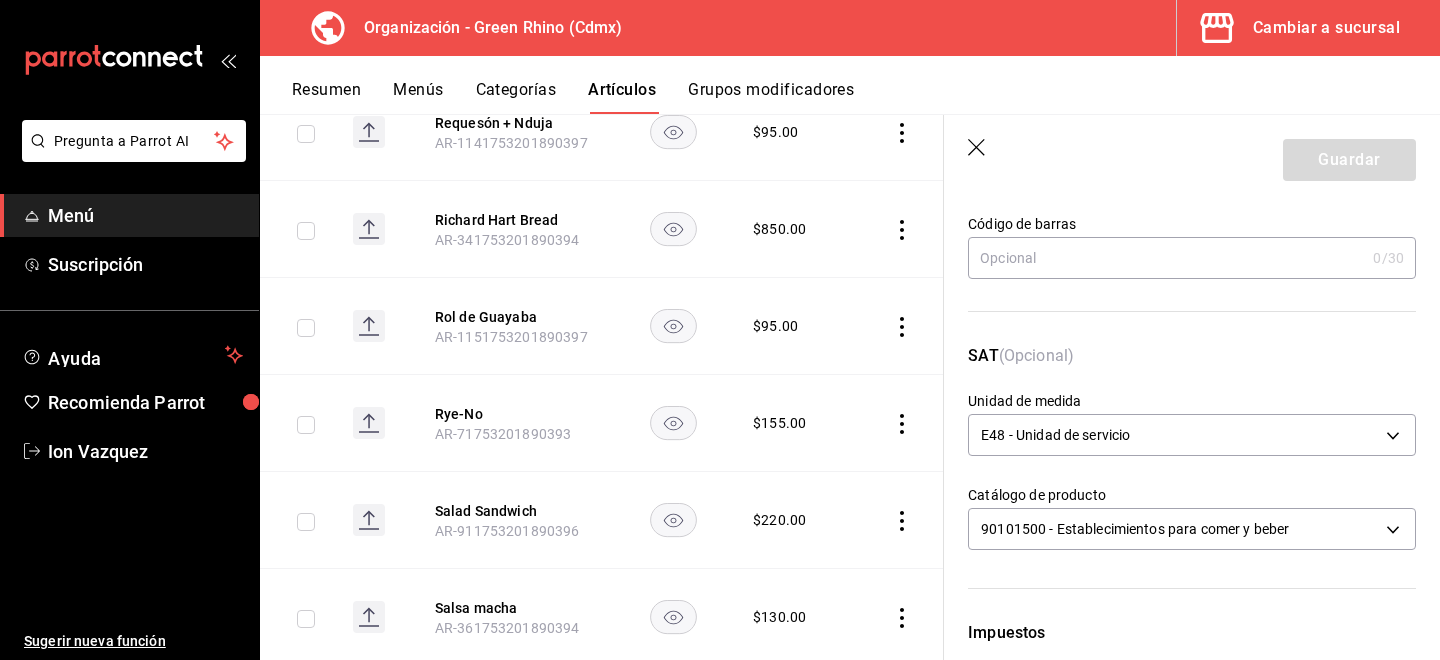 scroll, scrollTop: 183, scrollLeft: 0, axis: vertical 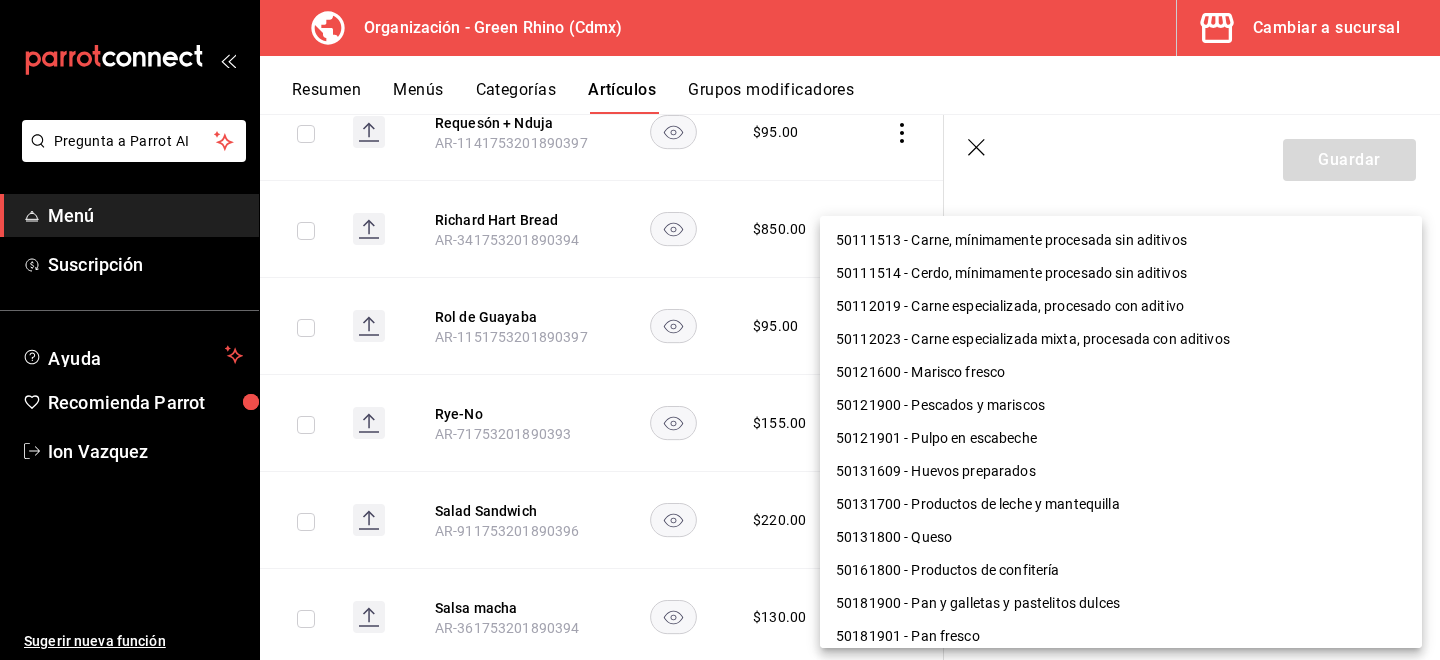 click on "Pregunta a Parrot AI Menú   Suscripción   Ayuda Recomienda Parrot   [FIRST] [LAST]   Sugerir nueva función   Organización - Green Rhino ([CITY]) Cambiar a sucursal Resumen Menús Categorías Artículos Grupos modificadores Artículos organización Edita el  precio e imagen  de tus artículos.  Asigna una categoría, agrega grupos modificadores  como “sin cebolla” o “extra queso”. ​ ​ Marcas Todas las marcas, Sin marca [UUID] Categorías Todas las categorías, Sin categoría [UUID], [UUID], [UUID], [UUID], [UUID], [UUID], [UUID], [UUID] Tipo de venta Todos los artículos ALL Ordenar Artículo Disponible Precio Agua Mineral Grande AR-921753201890396 $ 60.00 Agua Mineral Pequeña AR-931753201890396 $ 45.00 Americano AR-471753201890395 $ 50.00" at bounding box center [720, 330] 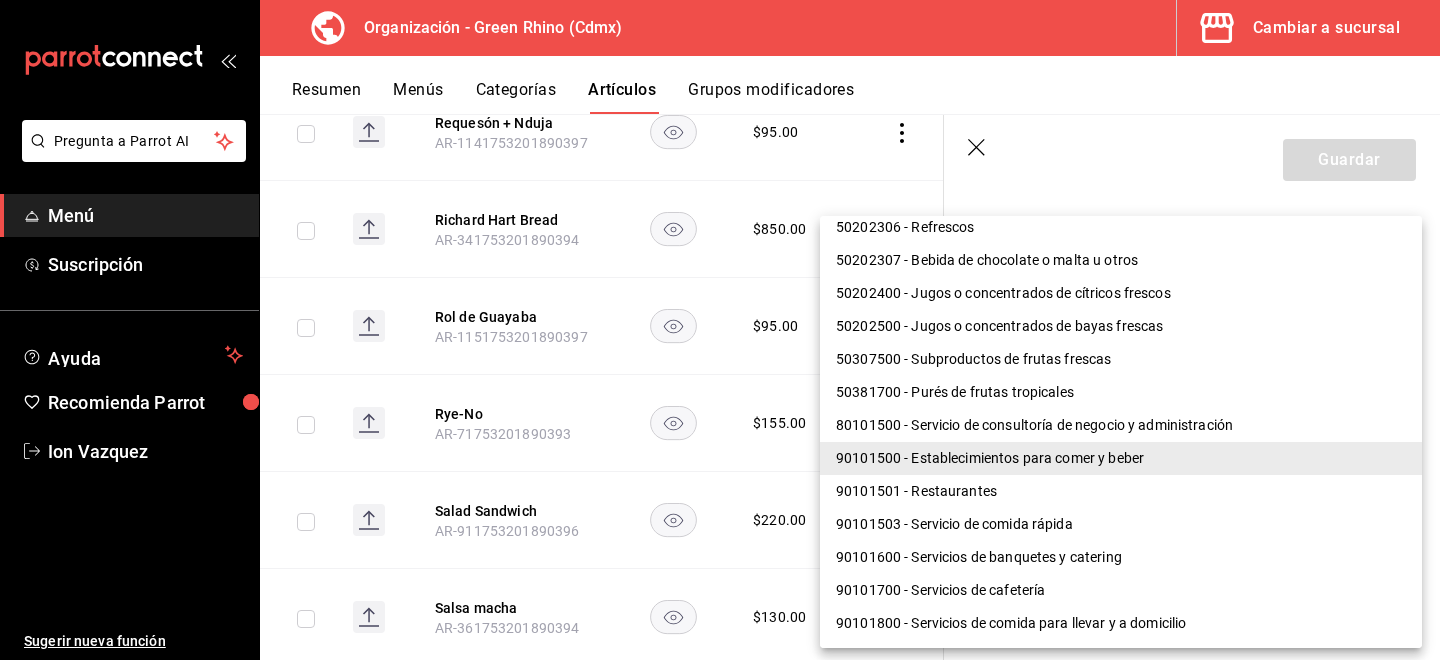 click on "90101501 - Restaurantes" at bounding box center (1121, 491) 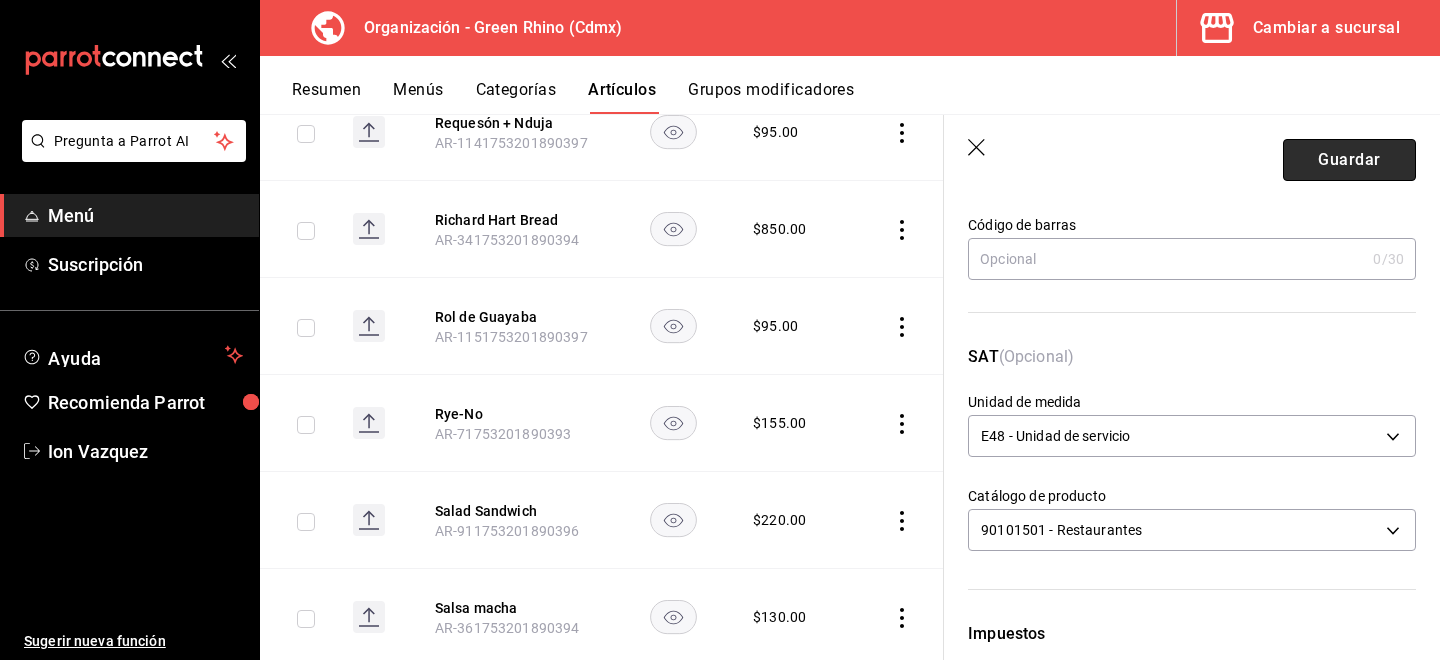 click on "Guardar" at bounding box center [1349, 160] 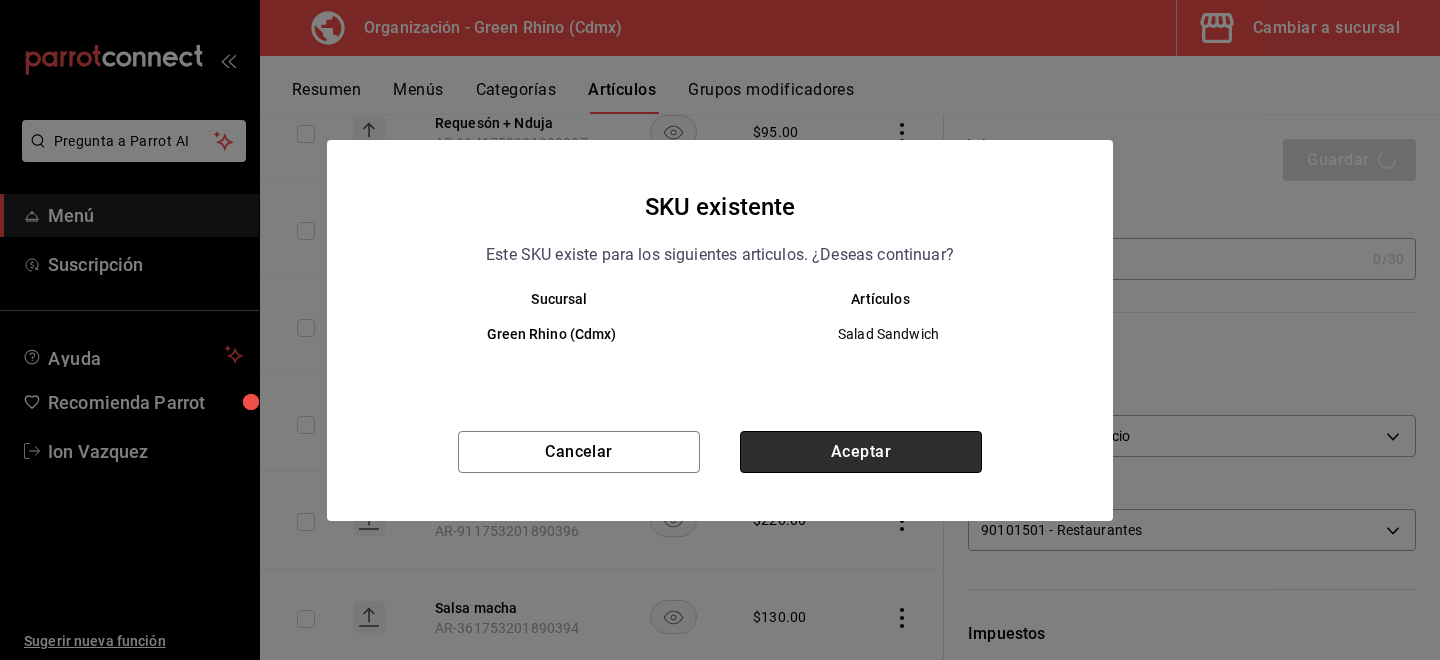 click on "Aceptar" at bounding box center [861, 452] 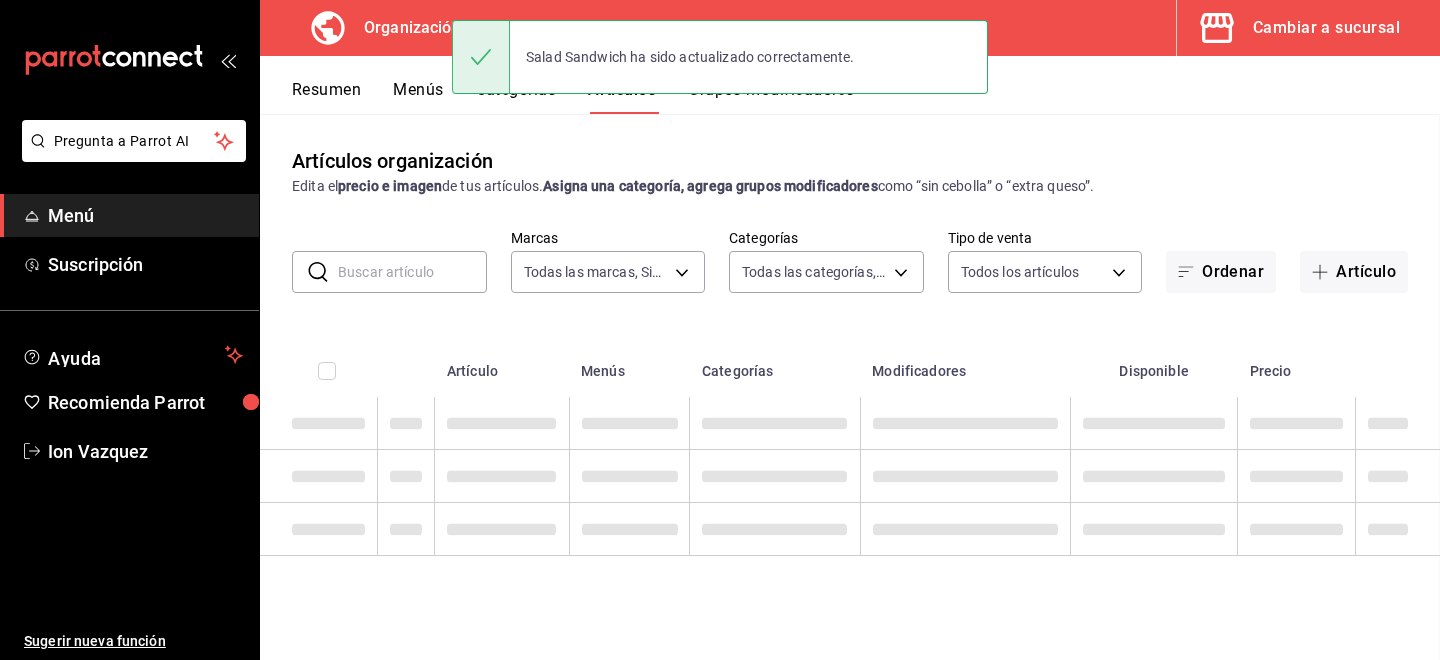 scroll, scrollTop: 0, scrollLeft: 0, axis: both 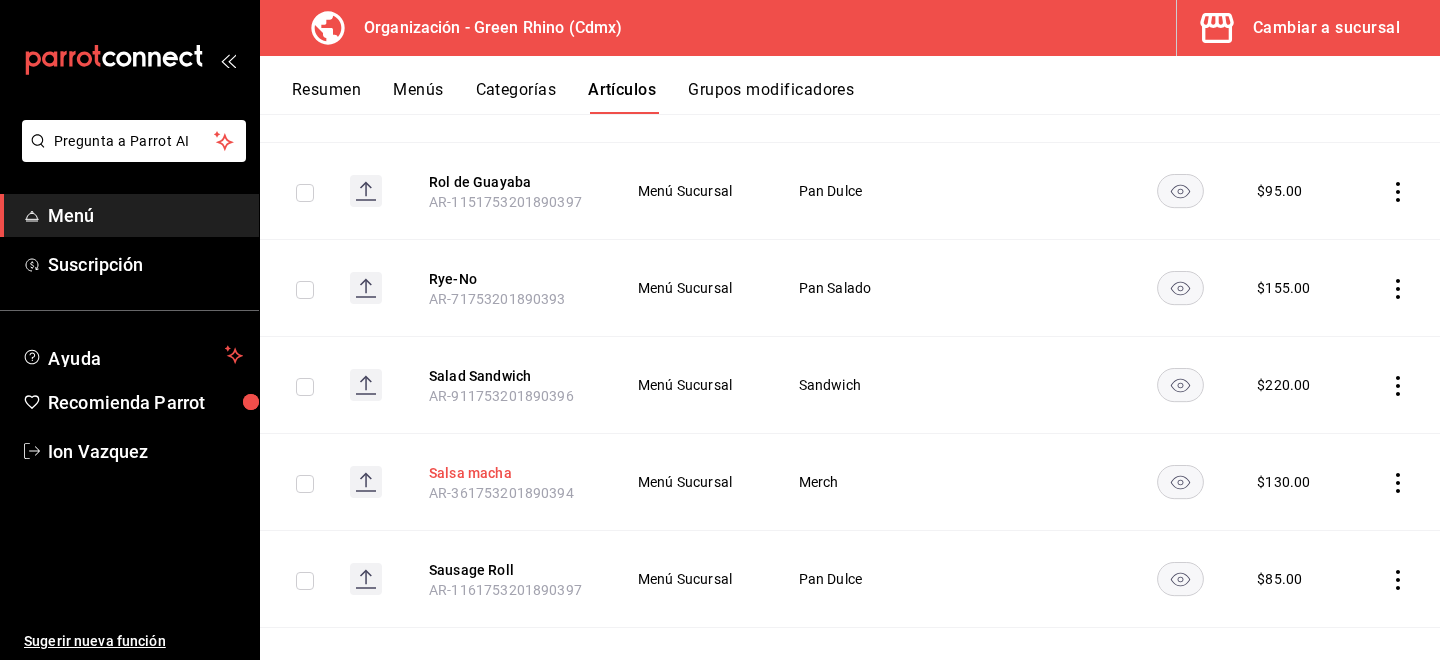 click on "Salsa macha" at bounding box center (509, 473) 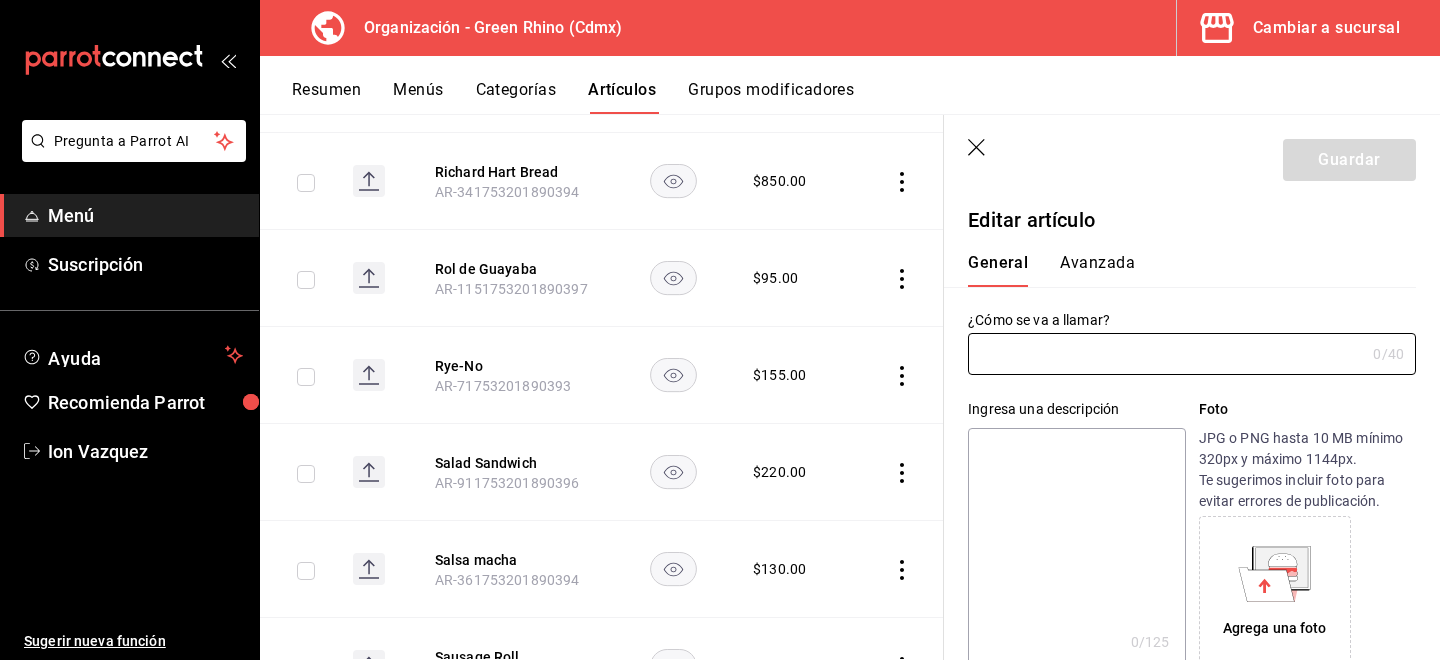 type on "Salsa macha" 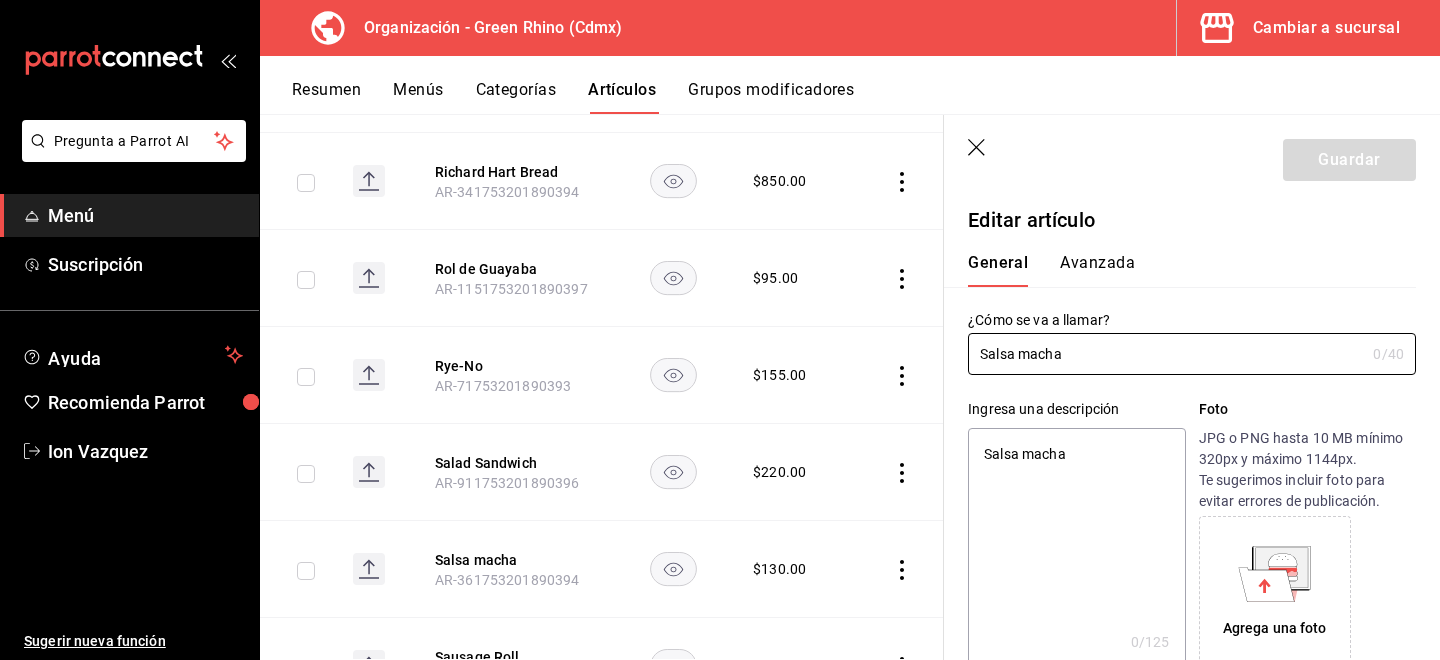 type on "x" 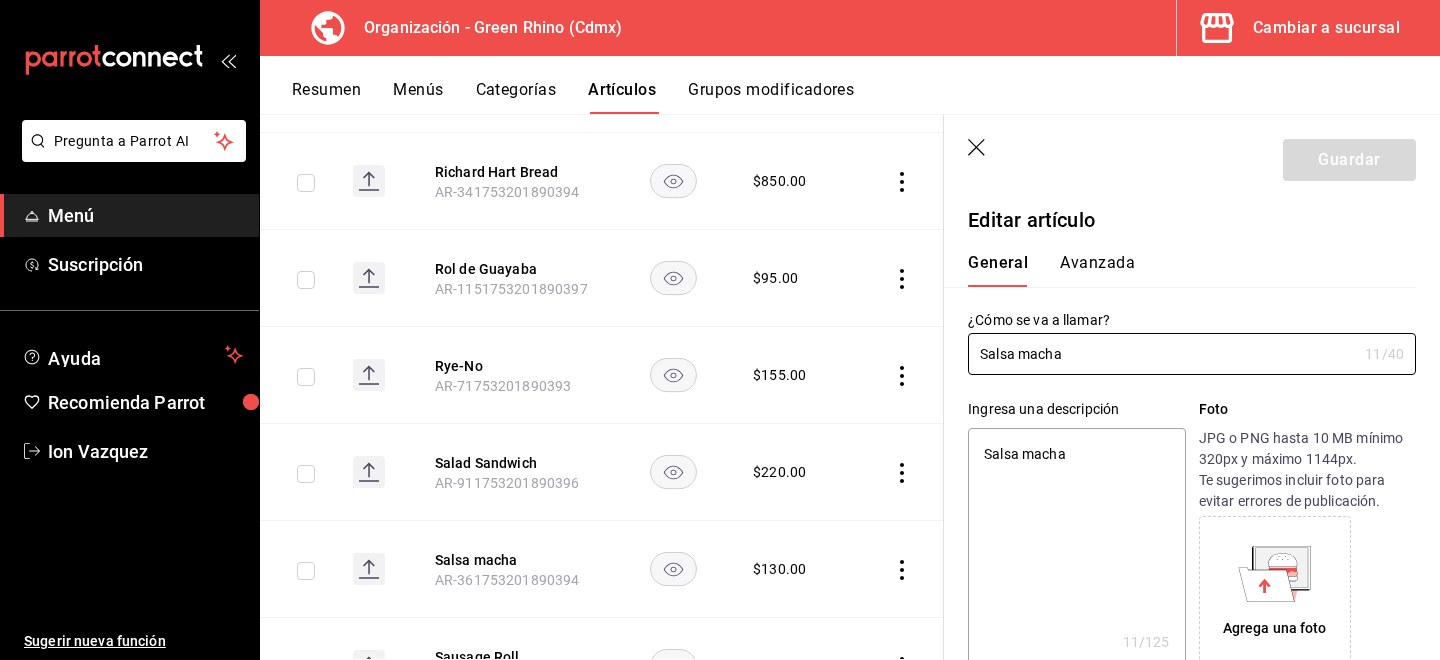 click on "Avanzada" at bounding box center [1097, 270] 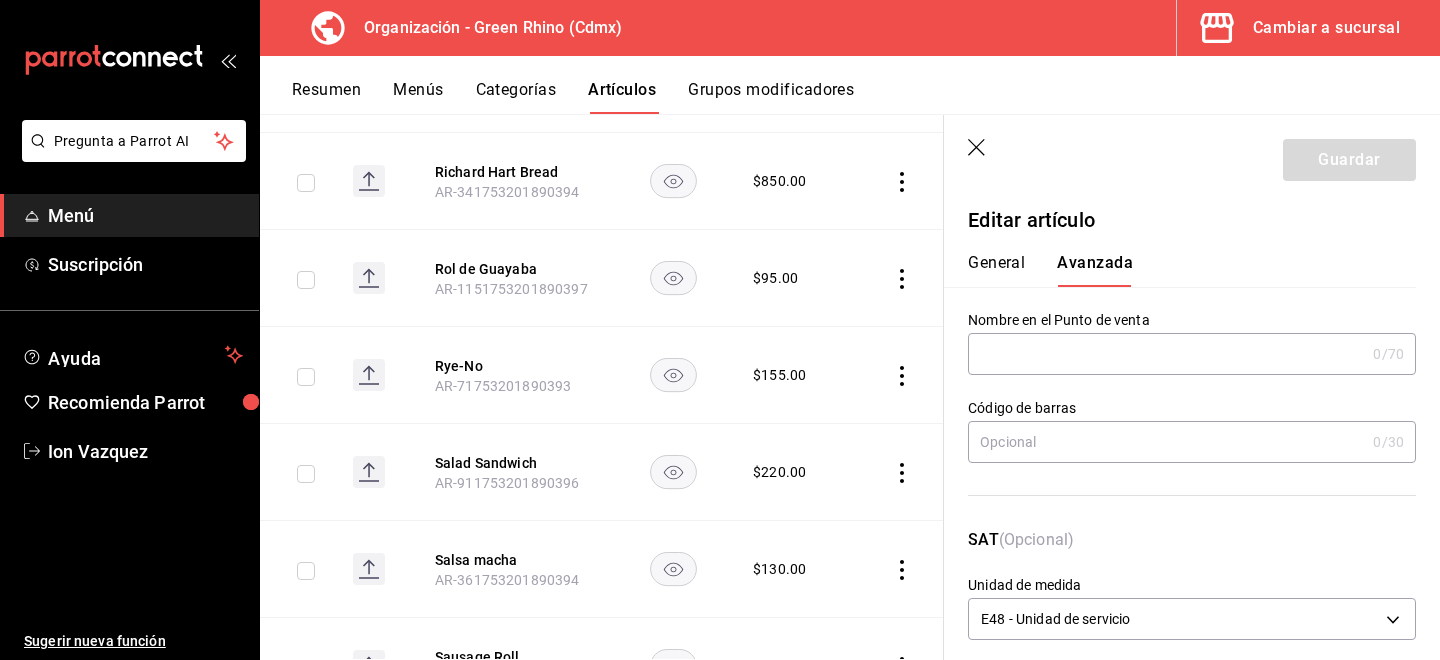 scroll, scrollTop: 231, scrollLeft: 0, axis: vertical 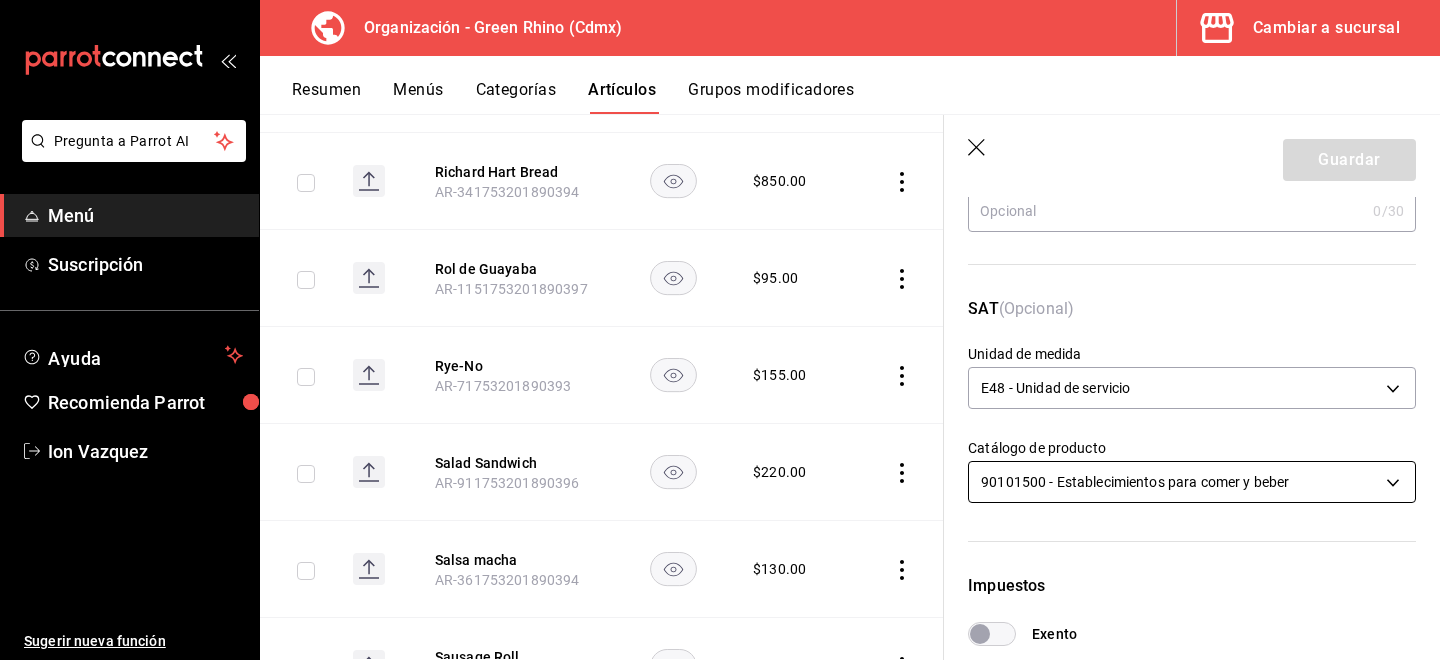 click on "Pregunta a Parrot AI Menú   Suscripción   Ayuda Recomienda Parrot   [FIRST] [LAST]   Sugerir nueva función   Organización - Green Rhino ([CITY]) Cambiar a sucursal Resumen Menús Categorías Artículos Grupos modificadores Artículos organización Edita el  precio e imagen  de tus artículos.  Asigna una categoría, agrega grupos modificadores  como “sin cebolla” o “extra queso”. ​ ​ Marcas Todas las marcas, Sin marca [UUID] Categorías Todas las categorías, Sin categoría [UUID], [UUID], [UUID], [UUID], [UUID], [UUID], [UUID], [UUID] Tipo de venta Todos los artículos ALL Ordenar Artículo Disponible Precio Agua Mineral Grande AR-921753201890396 $ 60.00 Agua Mineral Pequeña AR-931753201890396 $ 45.00 Americano AR-471753201890395 $ 50.00" at bounding box center (720, 330) 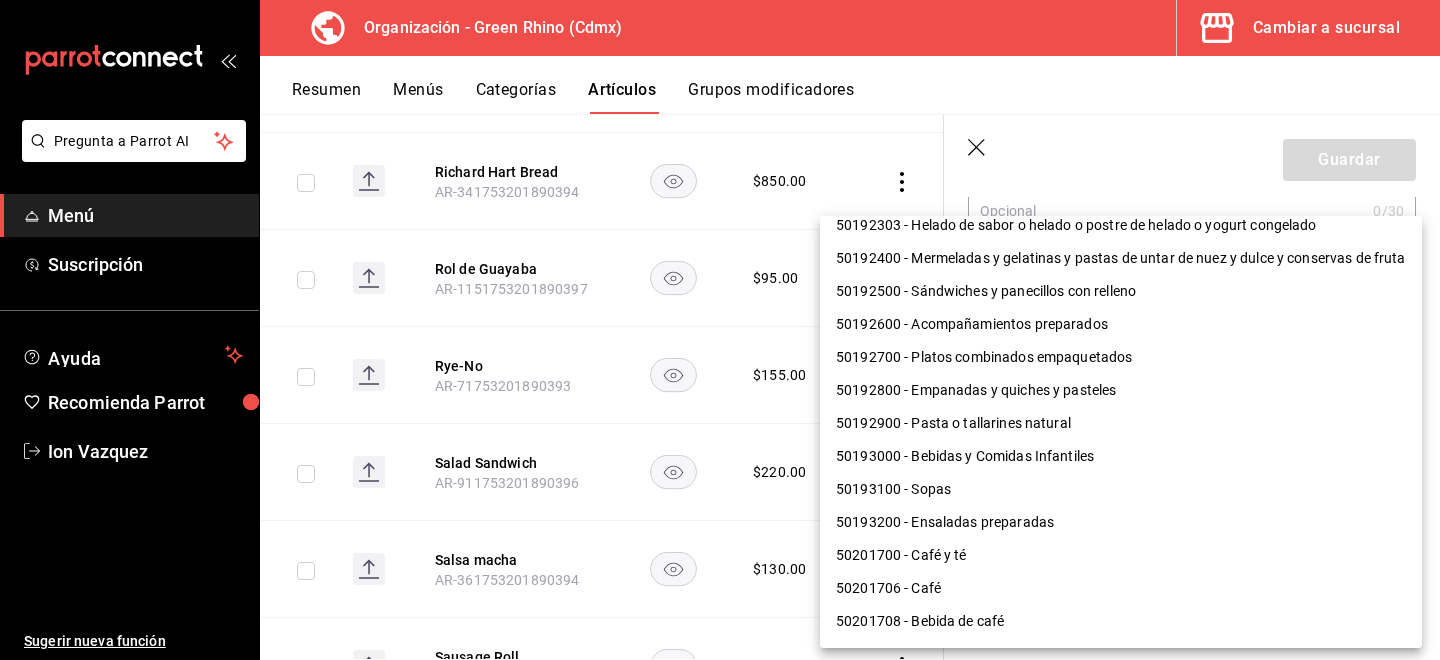 scroll, scrollTop: 533, scrollLeft: 0, axis: vertical 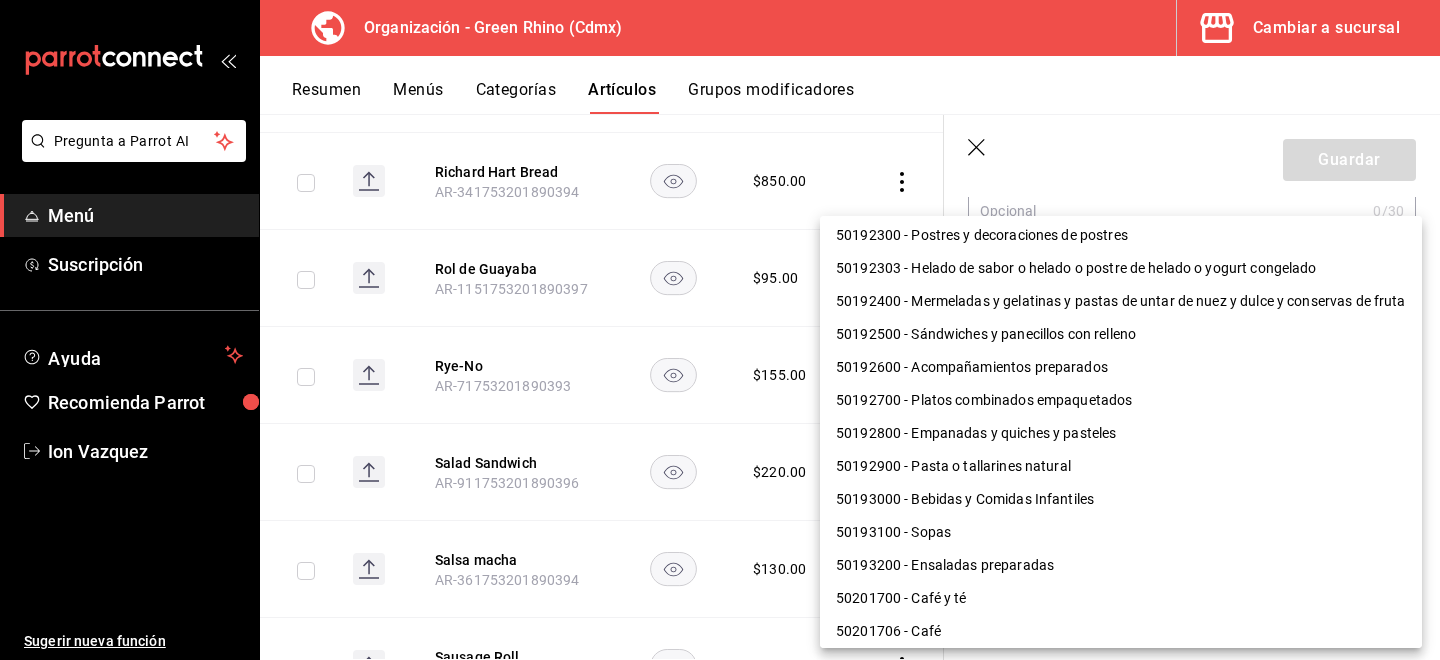 click on "50192400 - Mermeladas y gelatinas y pastas de untar de nuez y dulce y conservas de fruta" at bounding box center (1121, 301) 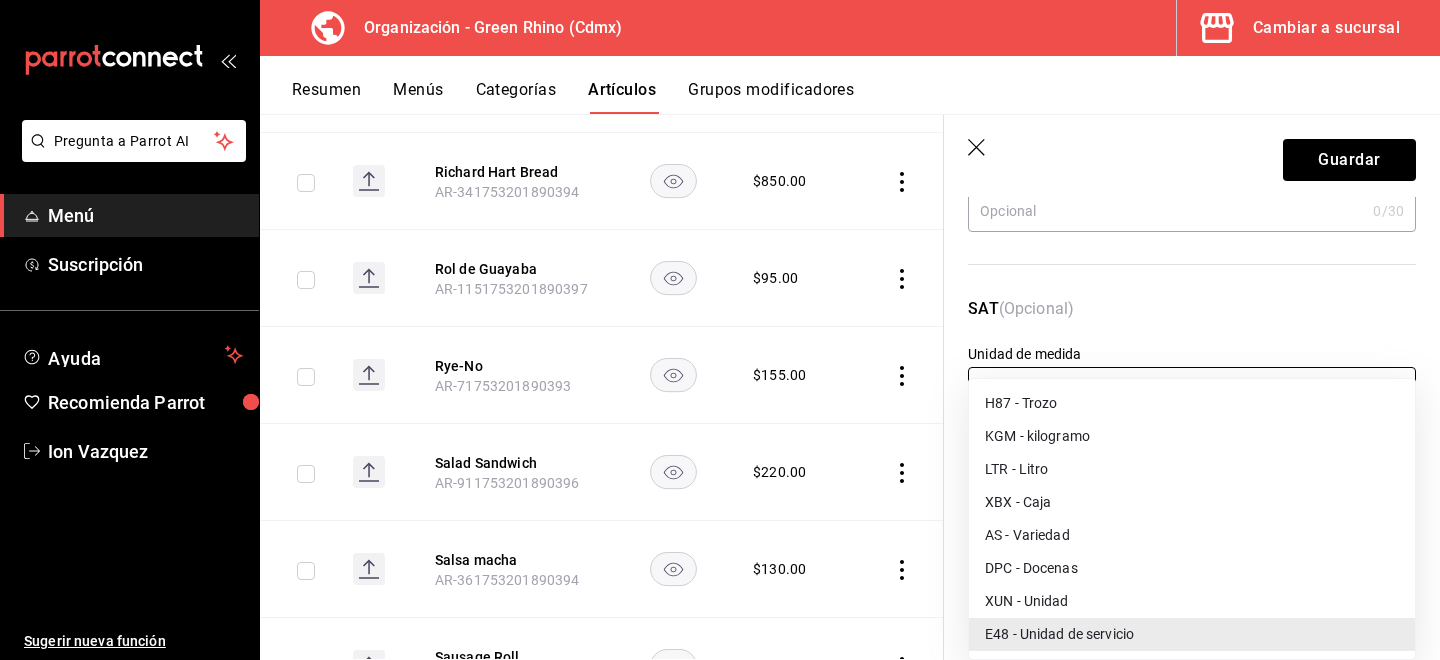 click on "Pregunta a Parrot AI Menú   Suscripción   Ayuda Recomienda Parrot   [FIRST] [LAST]   Sugerir nueva función   Organización - Green Rhino ([CITY]) Cambiar a sucursal Resumen Menús Categorías Artículos Grupos modificadores Artículos organización Edita el  precio e imagen  de tus artículos.  Asigna una categoría, agrega grupos modificadores  como “sin cebolla” o “extra queso”. ​ ​ Marcas Todas las marcas, Sin marca [UUID] Categorías Todas las categorías, Sin categoría [UUID], [UUID], [UUID], [UUID], [UUID], [UUID], [UUID], [UUID] Tipo de venta Todos los artículos ALL Ordenar Artículo Disponible Precio Agua Mineral Grande AR-921753201890396 $ 60.00 Agua Mineral Pequeña AR-931753201890396 $ 45.00 Americano AR-471753201890395 $ 50.00" at bounding box center (720, 330) 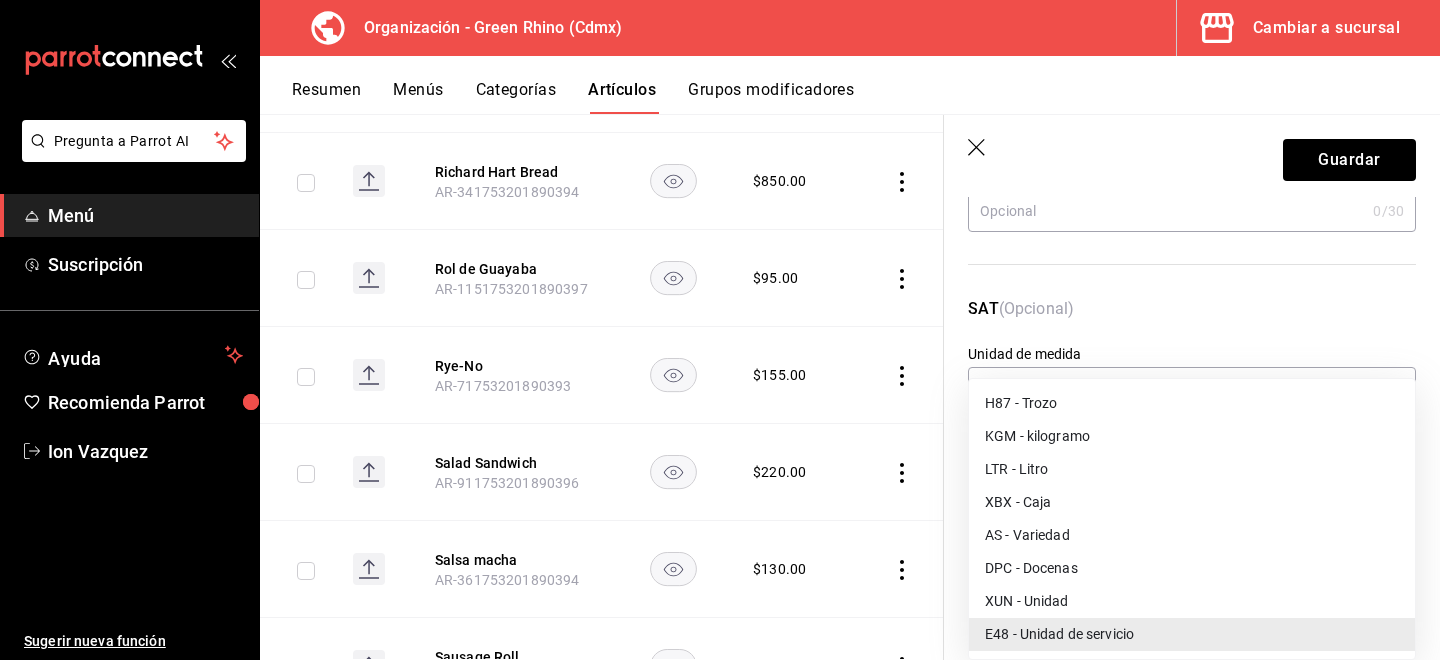 click on "XUN - Unidad" at bounding box center [1192, 601] 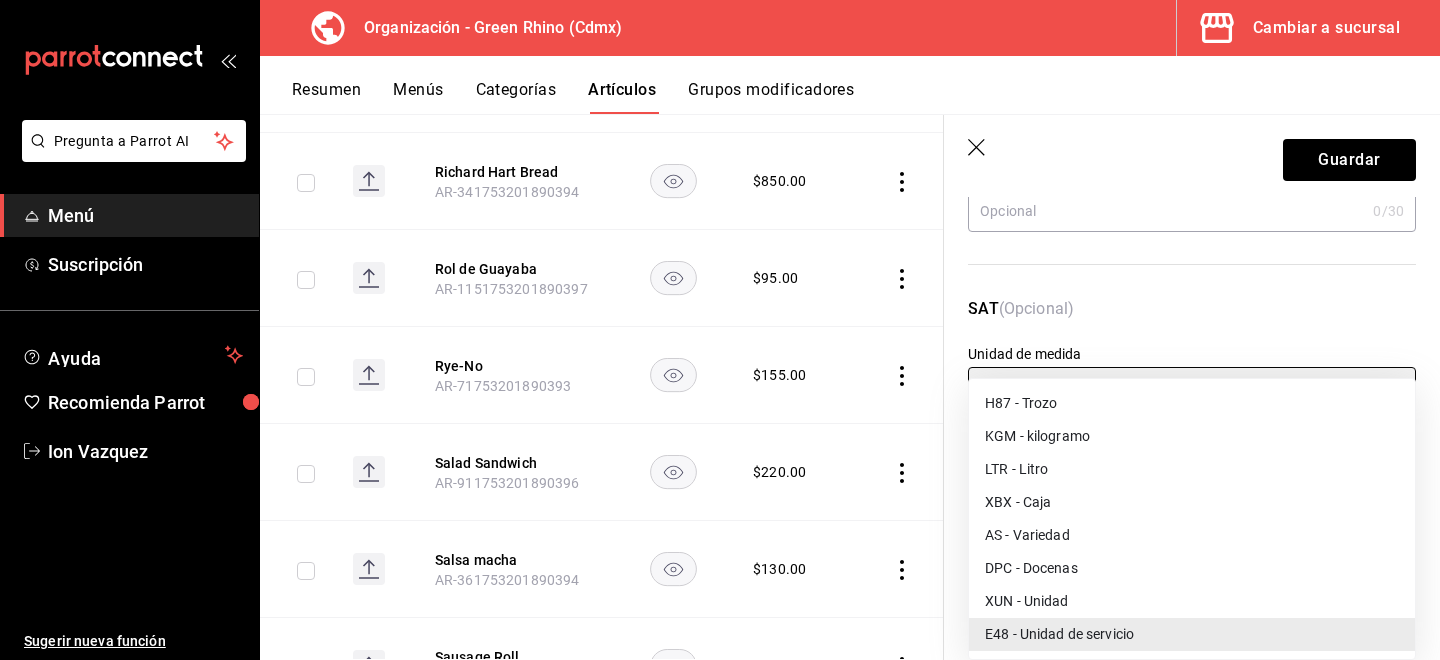 type on "XUN" 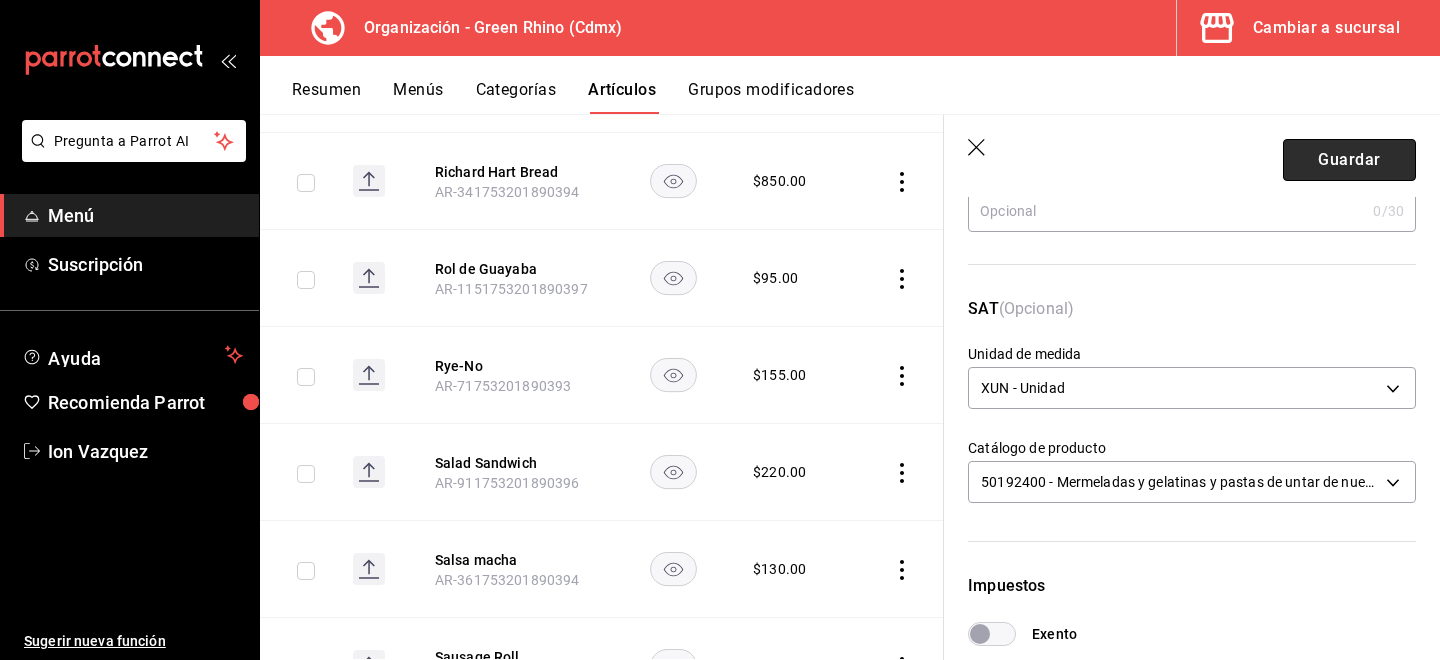 click on "Guardar" at bounding box center [1349, 160] 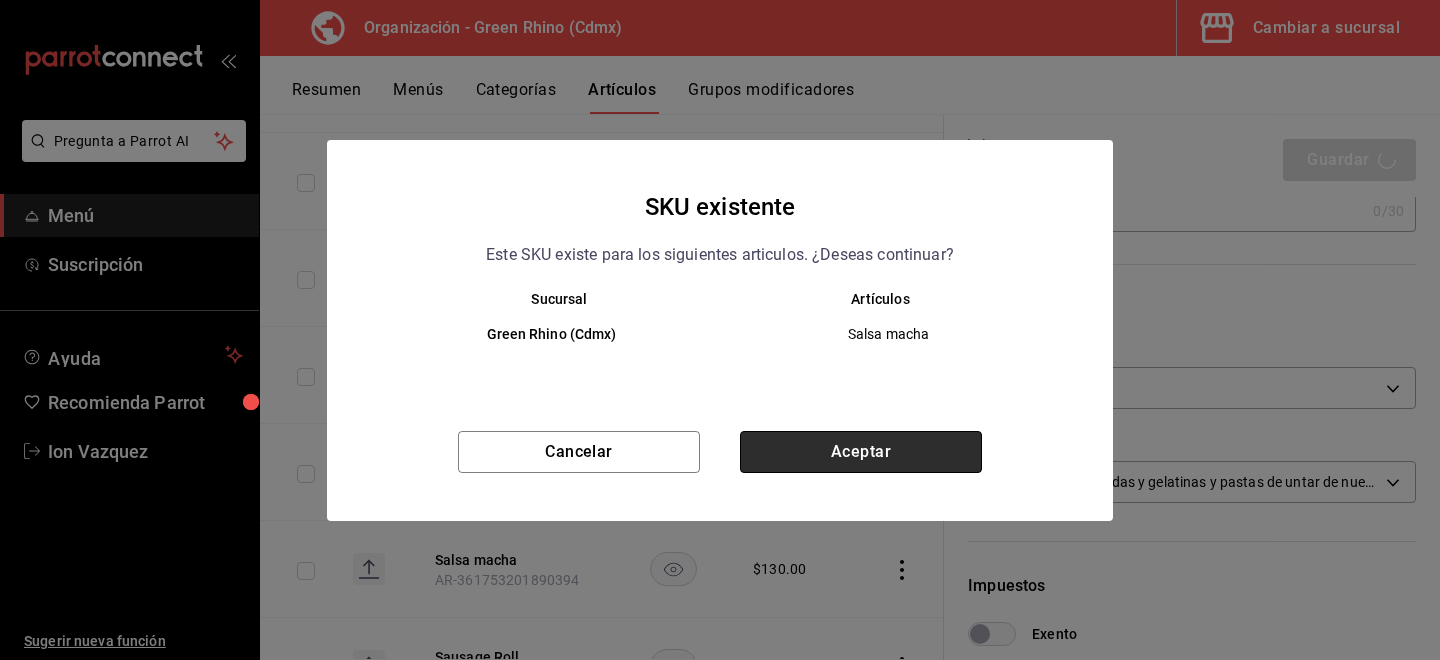 click on "Aceptar" at bounding box center [861, 452] 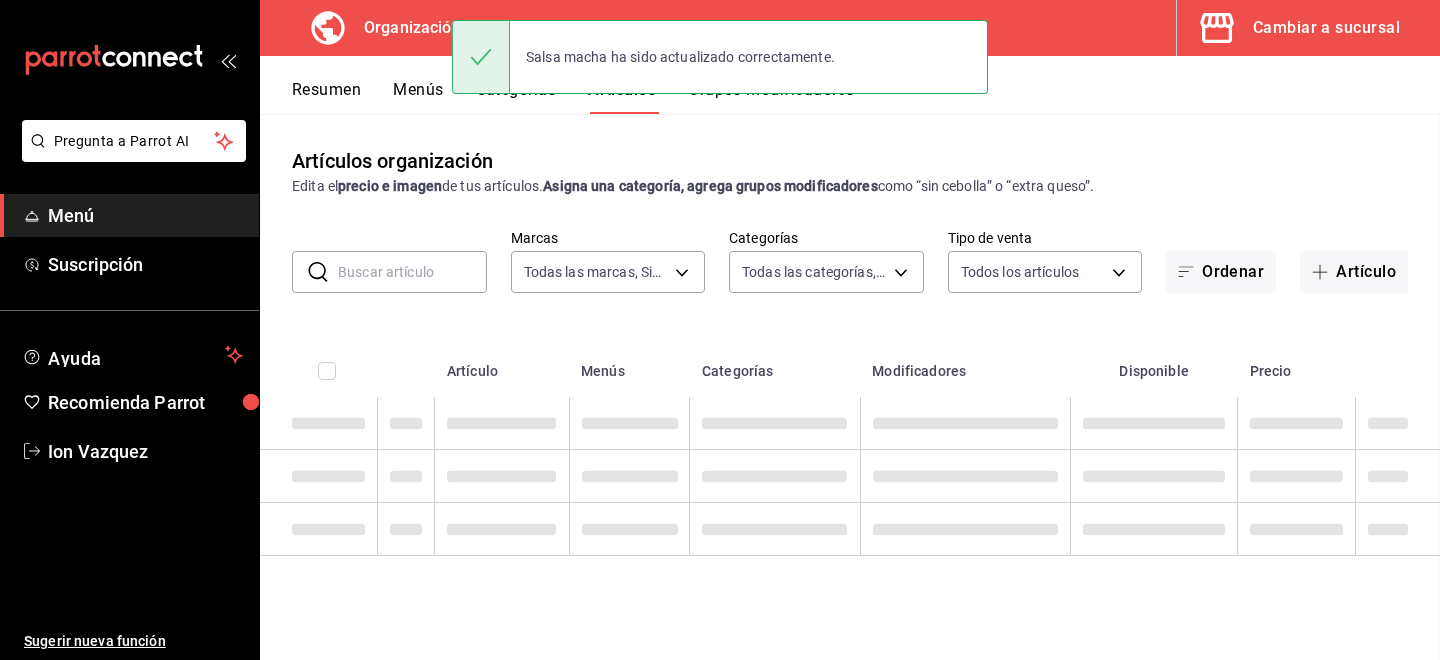 scroll, scrollTop: 0, scrollLeft: 0, axis: both 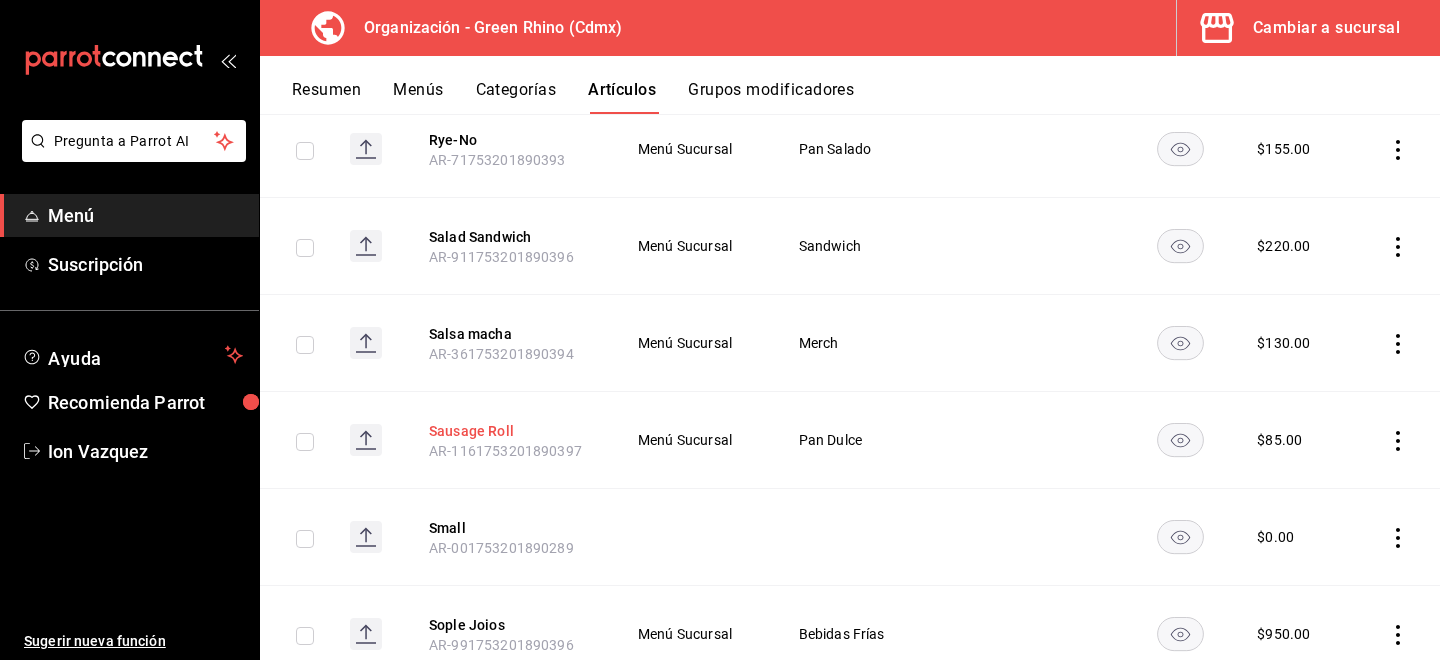 click on "Sausage Roll" at bounding box center (509, 431) 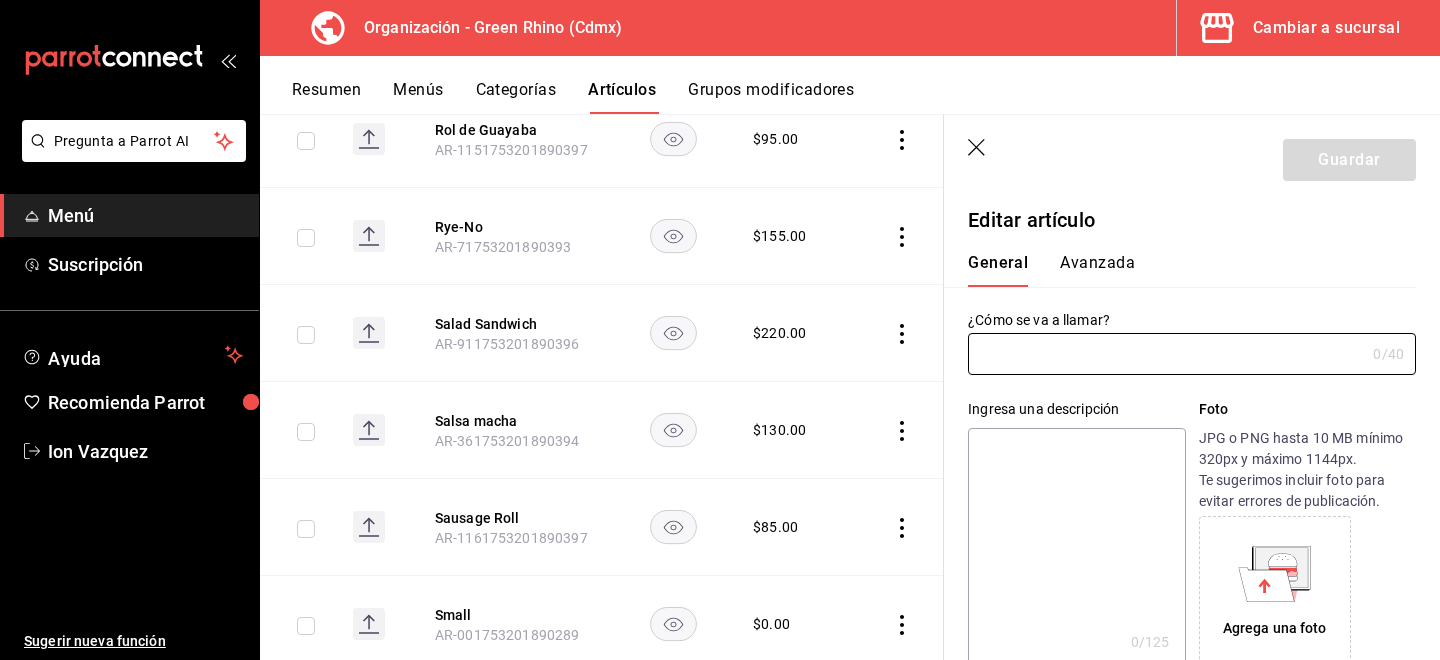 type on "Sausage Roll" 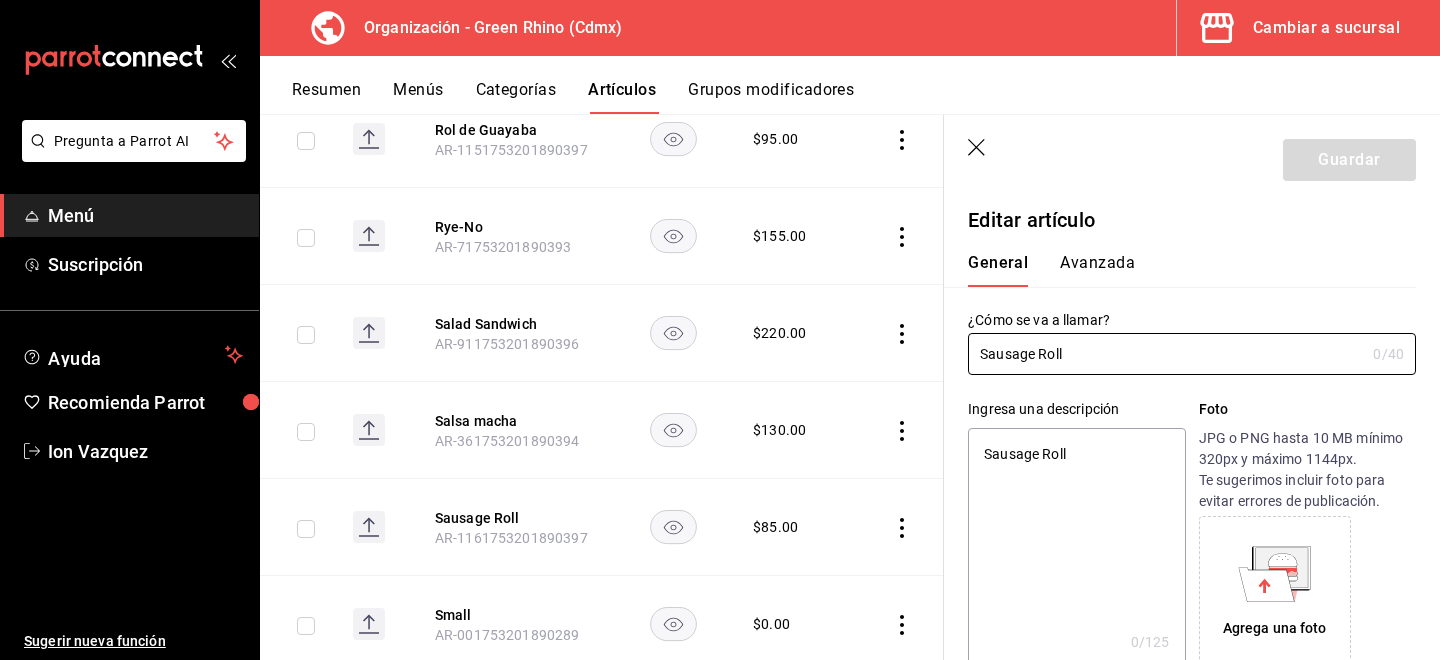type on "x" 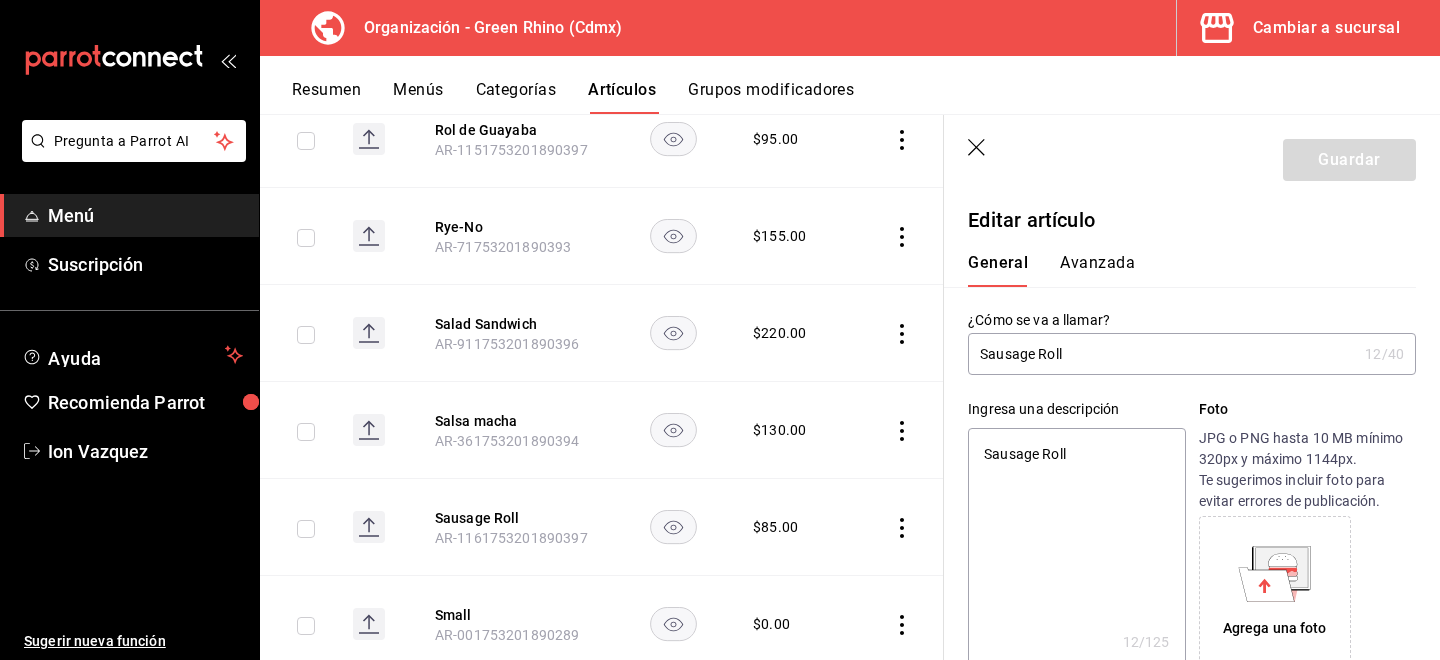 click on "Avanzada" at bounding box center (1097, 270) 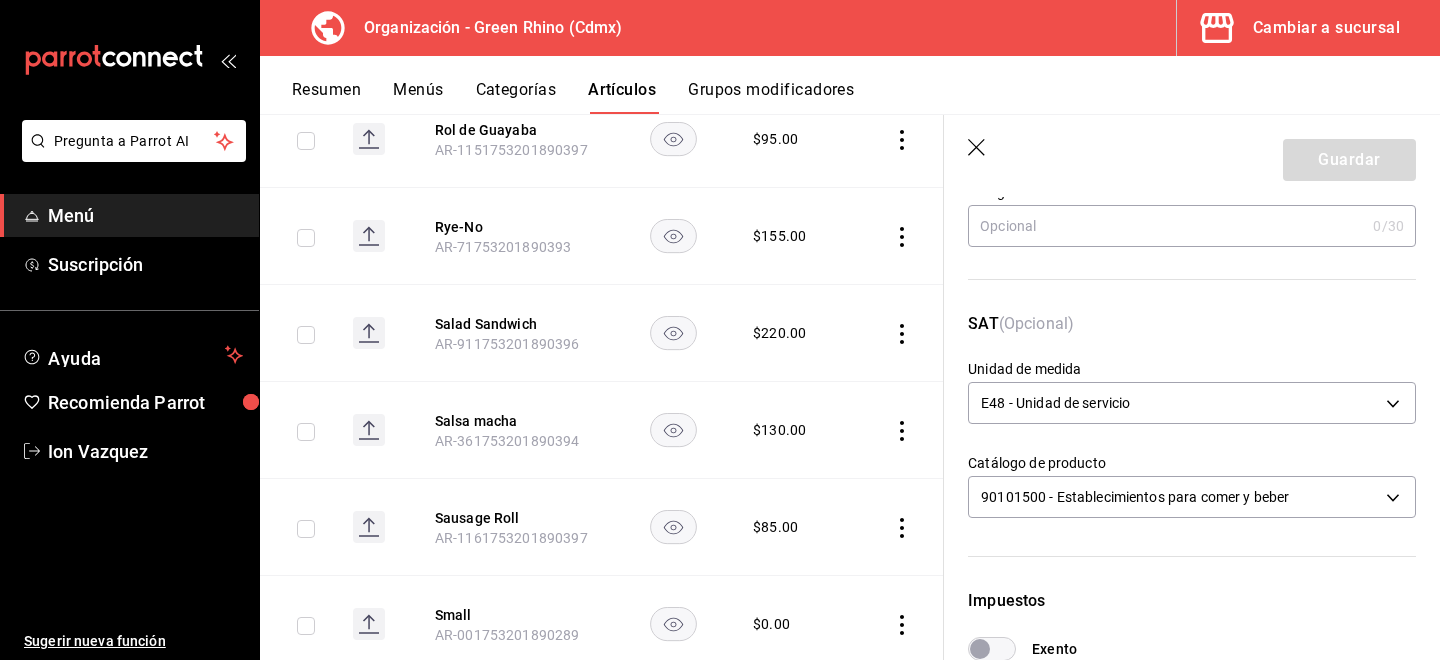 scroll, scrollTop: 231, scrollLeft: 0, axis: vertical 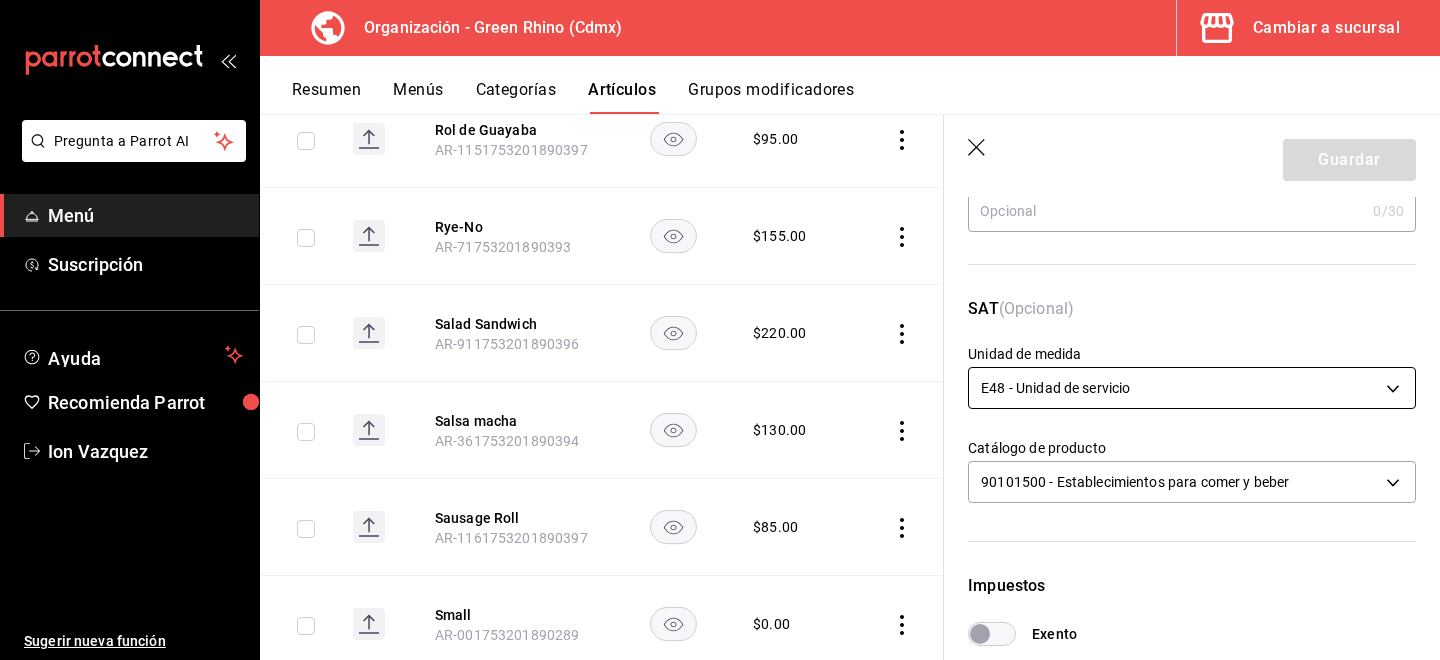click on "Pregunta a Parrot AI Menú   Suscripción   Ayuda Recomienda Parrot   [FIRST] [LAST]   Sugerir nueva función   Organización - Green Rhino ([CITY]) Cambiar a sucursal Resumen Menús Categorías Artículos Grupos modificadores Artículos organización Edita el  precio e imagen  de tus artículos.  Asigna una categoría, agrega grupos modificadores  como “sin cebolla” o “extra queso”. ​ ​ Marcas Todas las marcas, Sin marca [UUID] Categorías Todas las categorías, Sin categoría [UUID], [UUID], [UUID], [UUID], [UUID], [UUID], [UUID], [UUID] Tipo de venta Todos los artículos ALL Ordenar Artículo Disponible Precio Agua Mineral Grande AR-921753201890396 $ 60.00 Agua Mineral Pequeña AR-931753201890396 $ 45.00 Americano AR-471753201890395 $ 50.00" at bounding box center [720, 330] 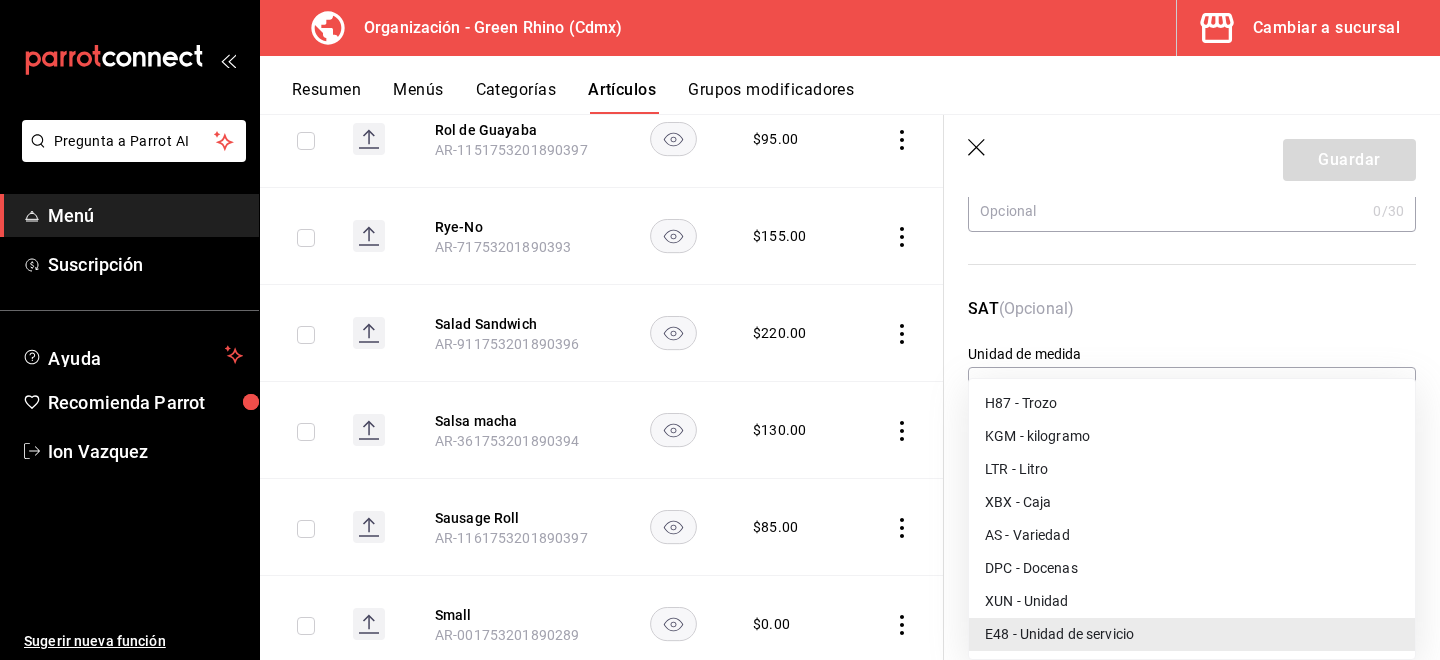 click at bounding box center [720, 330] 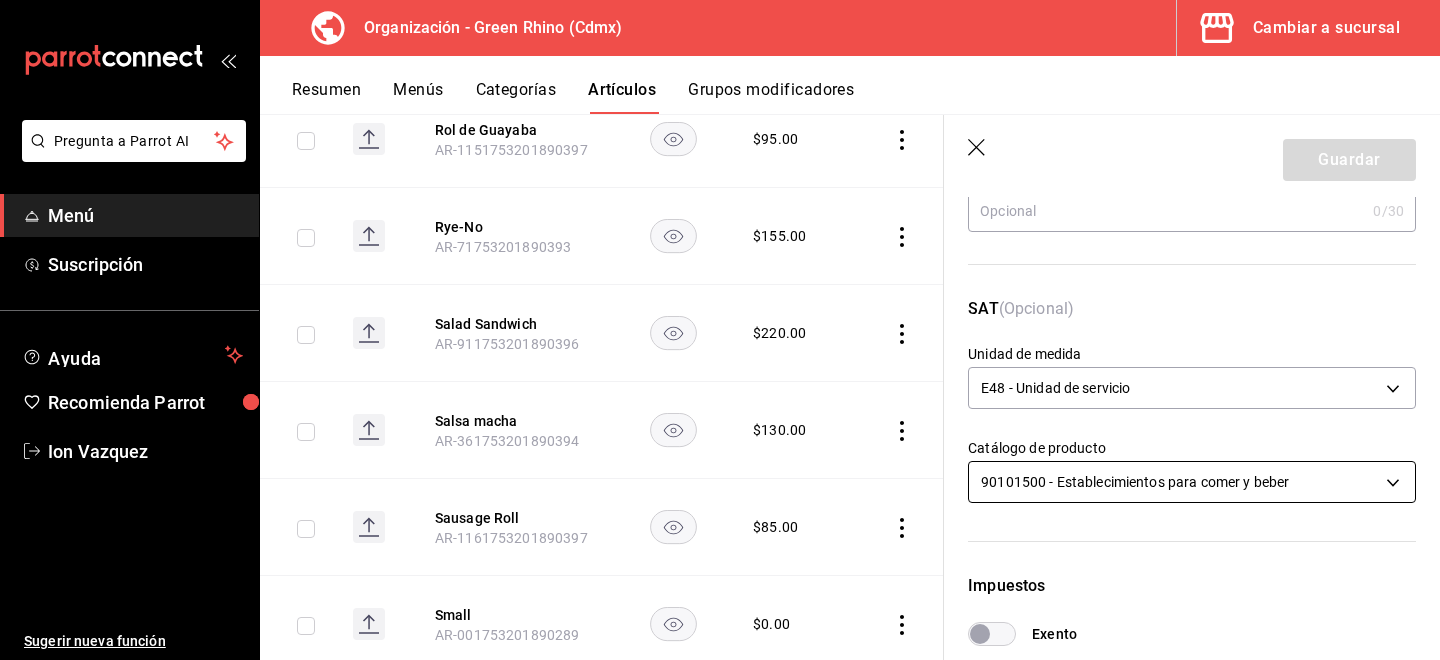 click on "Pregunta a Parrot AI Menú   Suscripción   Ayuda Recomienda Parrot   [FIRST] [LAST]   Sugerir nueva función   Organización - Green Rhino ([CITY]) Cambiar a sucursal Resumen Menús Categorías Artículos Grupos modificadores Artículos organización Edita el  precio e imagen  de tus artículos.  Asigna una categoría, agrega grupos modificadores  como “sin cebolla” o “extra queso”. ​ ​ Marcas Todas las marcas, Sin marca [UUID] Categorías Todas las categorías, Sin categoría [UUID], [UUID], [UUID], [UUID], [UUID], [UUID], [UUID], [UUID] Tipo de venta Todos los artículos ALL Ordenar Artículo Disponible Precio Agua Mineral Grande AR-921753201890396 $ 60.00 Agua Mineral Pequeña AR-931753201890396 $ 45.00 Americano AR-471753201890395 $ 50.00" at bounding box center [720, 330] 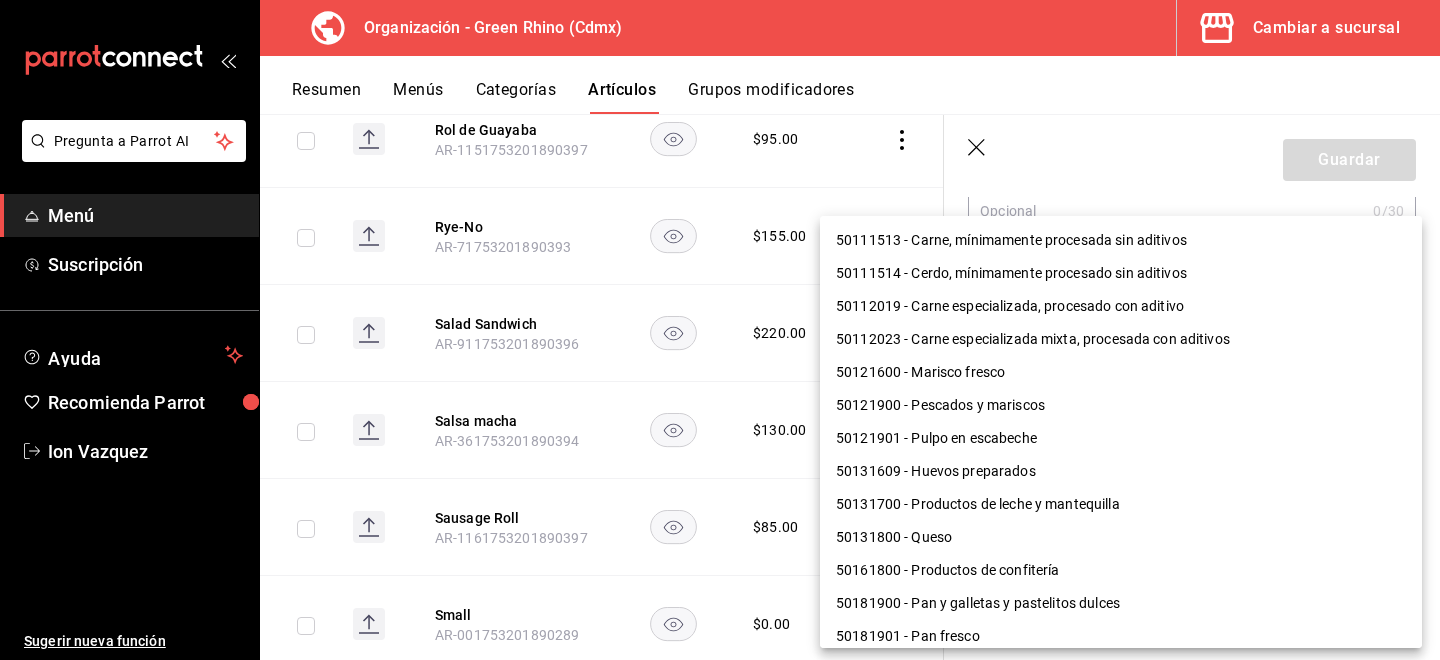 scroll, scrollTop: 1300, scrollLeft: 0, axis: vertical 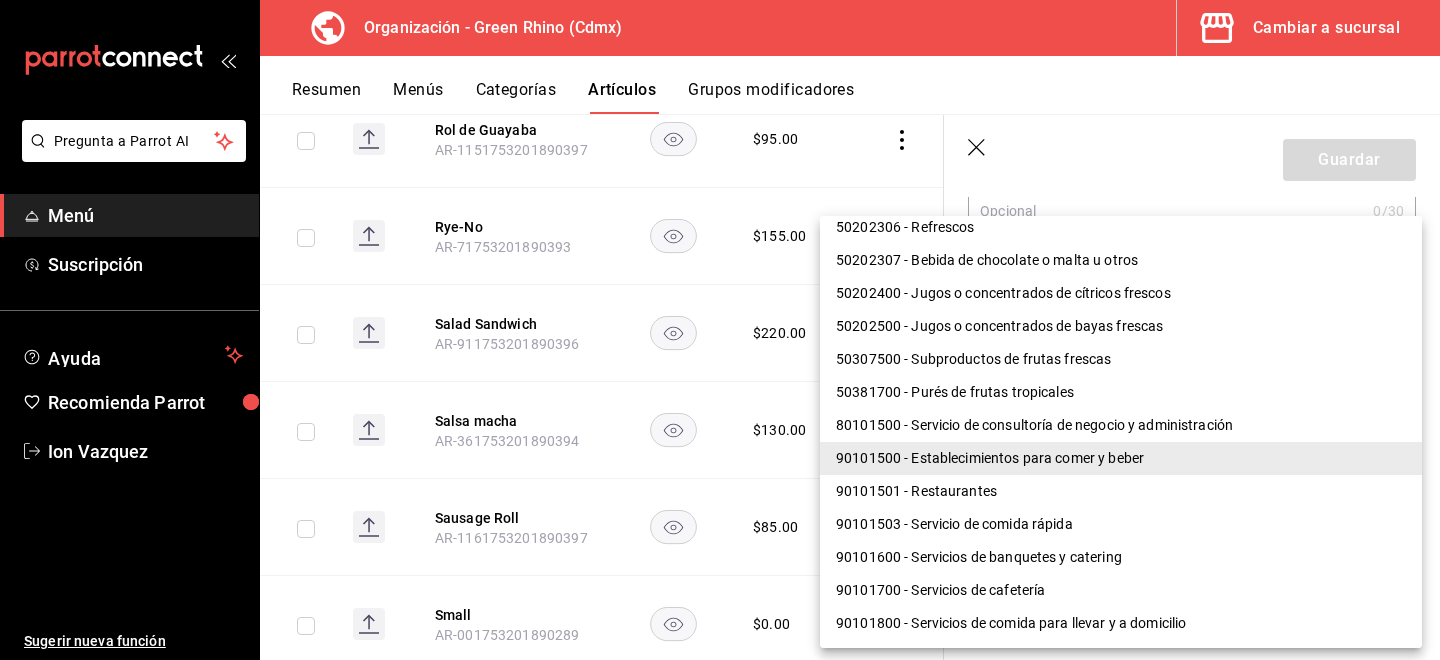 click on "90101501 - Restaurantes" at bounding box center [1121, 491] 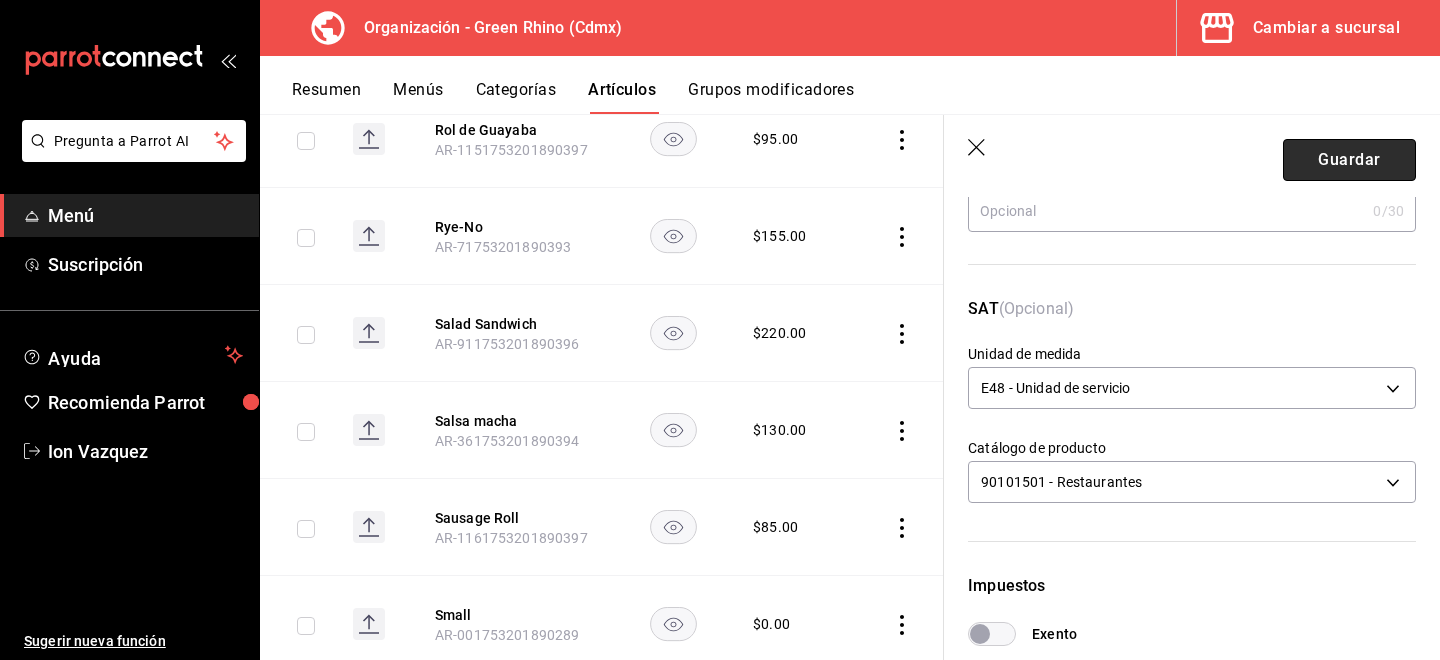 click on "Guardar" at bounding box center [1349, 160] 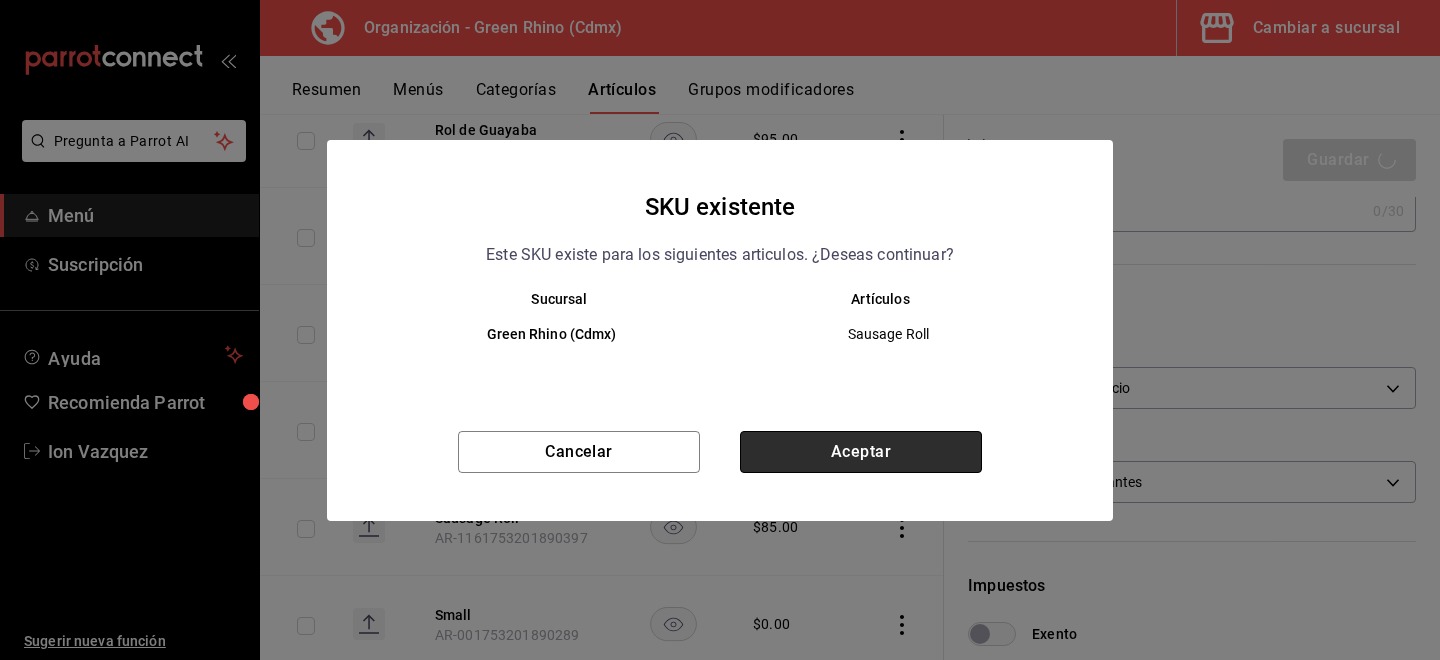 click on "Aceptar" at bounding box center [861, 452] 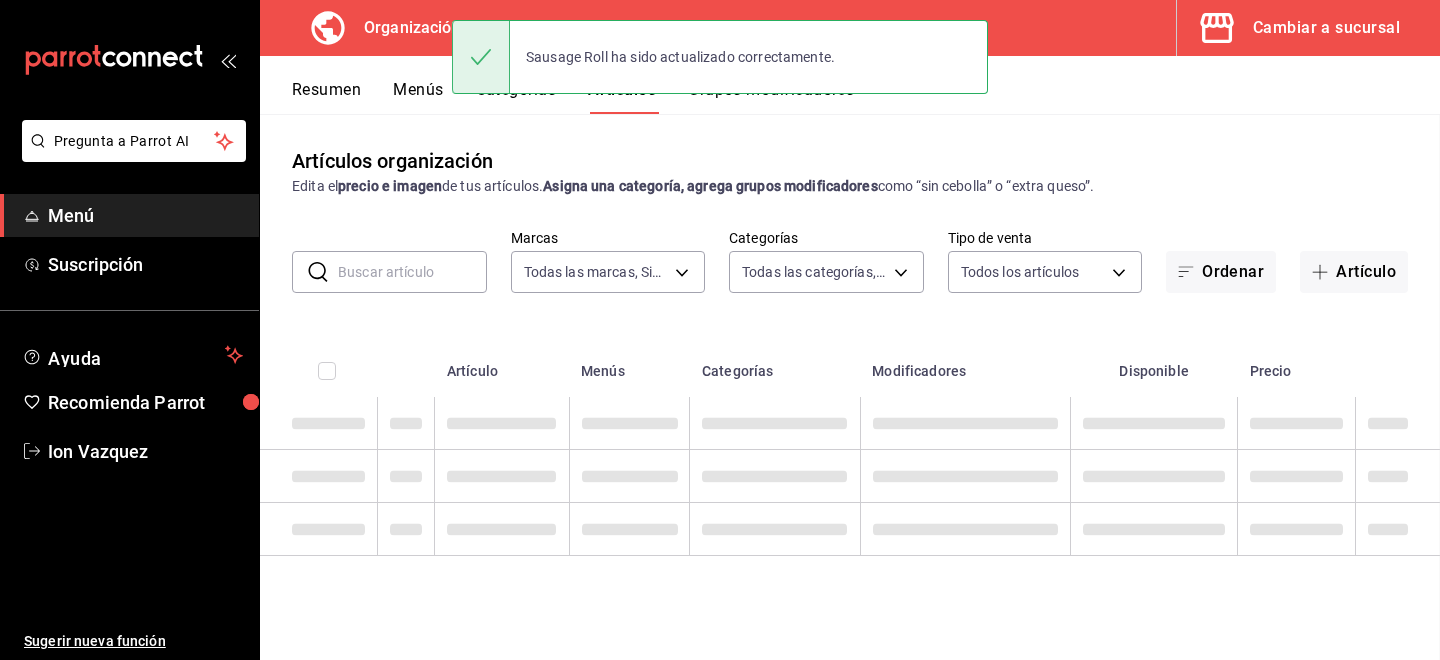 scroll, scrollTop: 0, scrollLeft: 0, axis: both 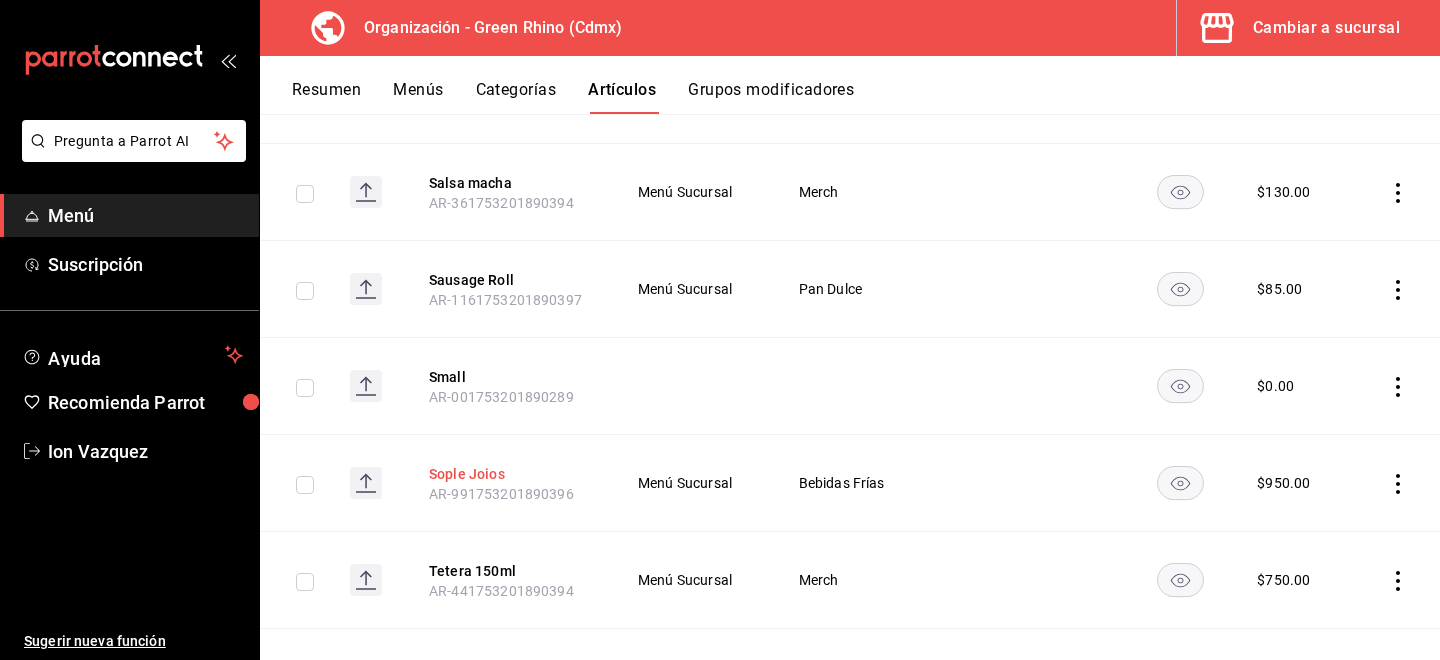 click on "Sople Joios" at bounding box center (509, 474) 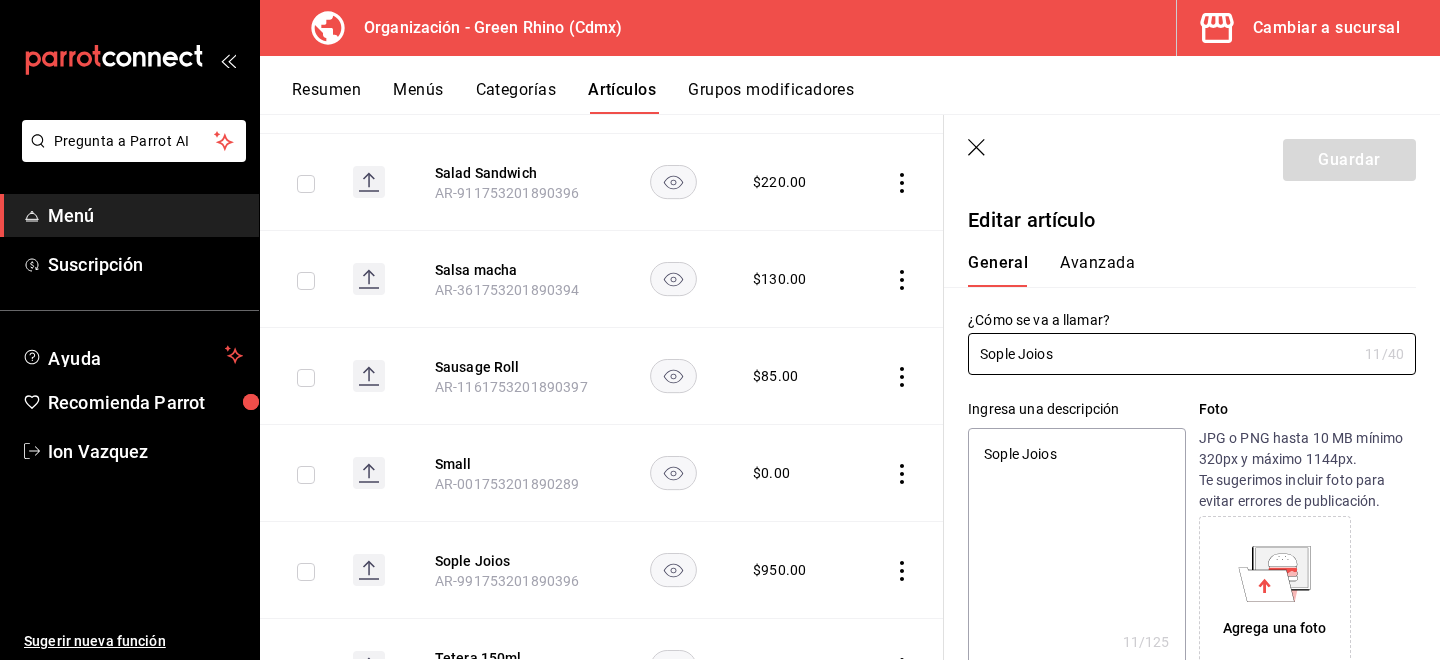 type on "x" 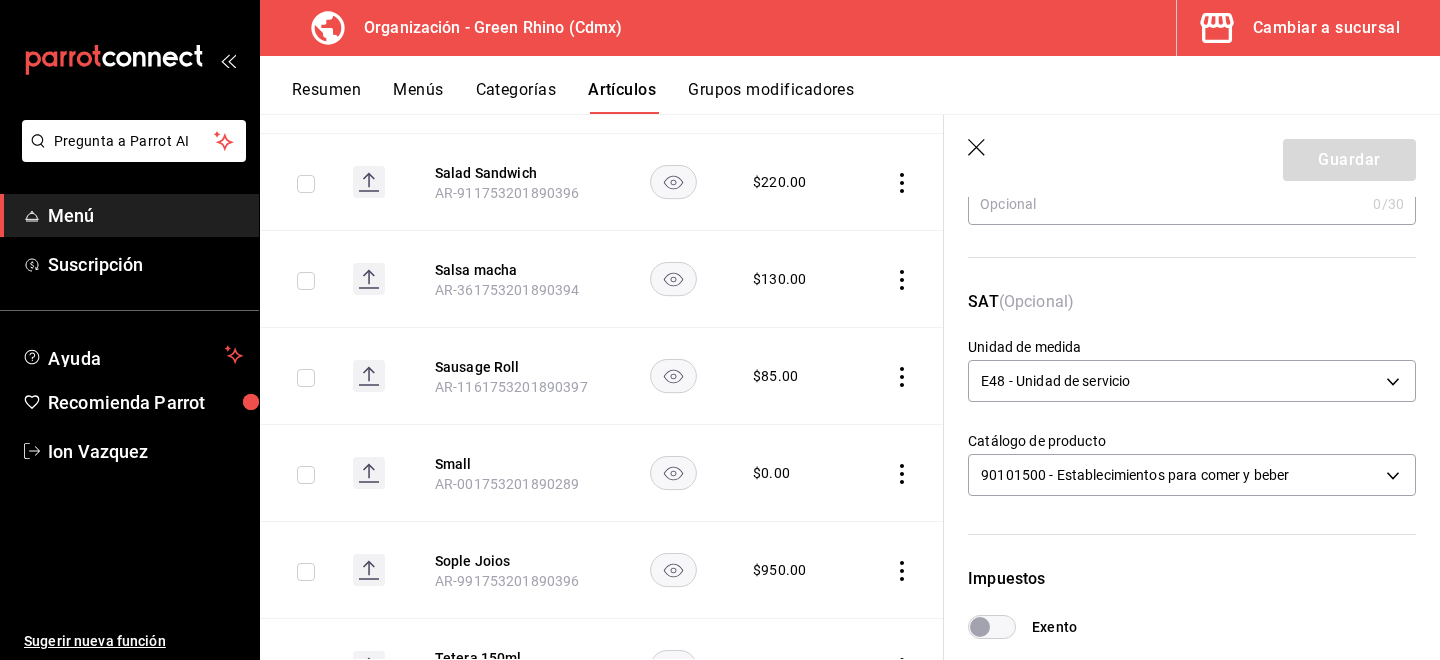 scroll, scrollTop: 238, scrollLeft: 0, axis: vertical 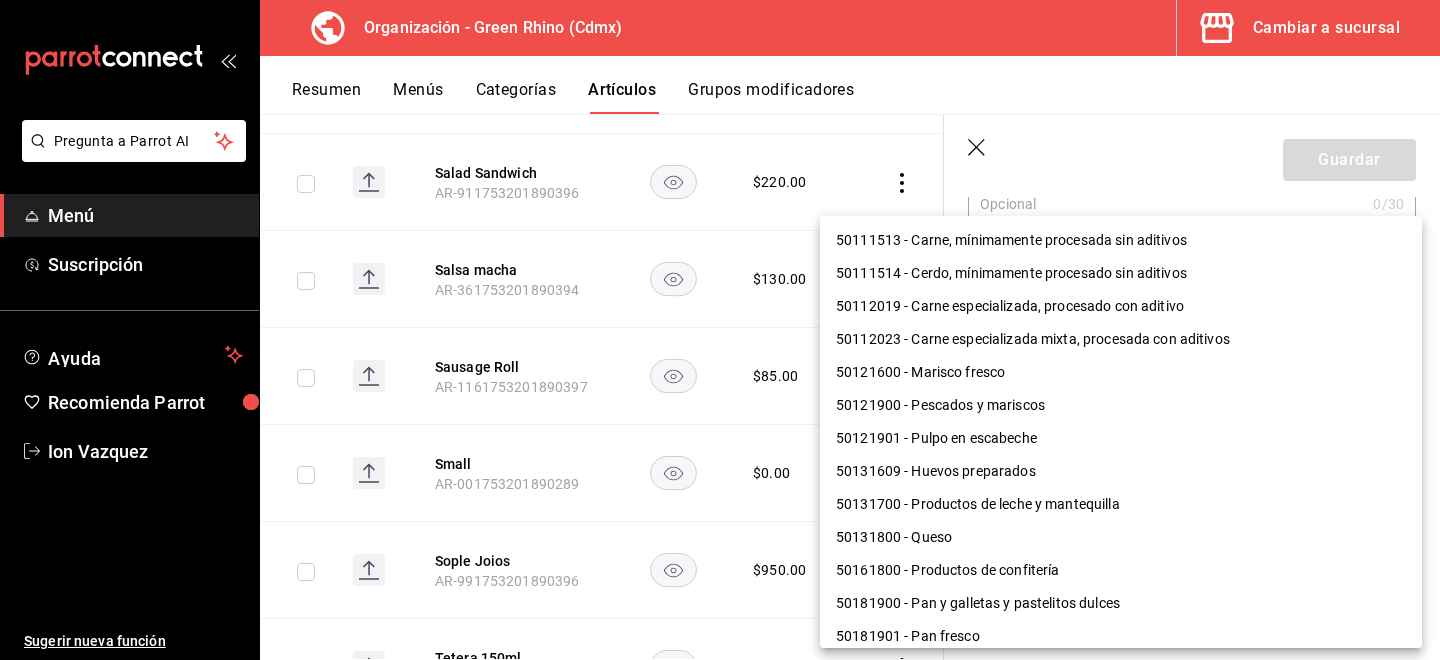 click on "Pregunta a Parrot AI Menú   Suscripción   Ayuda Recomienda Parrot   [FIRST] [LAST]   Sugerir nueva función   Organización - Green Rhino ([CITY]) Cambiar a sucursal Resumen Menús Categorías Artículos Grupos modificadores Artículos organización Edita el  precio e imagen  de tus artículos.  Asigna una categoría, agrega grupos modificadores  como “sin cebolla” o “extra queso”. ​ ​ Marcas Todas las marcas, Sin marca [UUID] Categorías Todas las categorías, Sin categoría [UUID], [UUID], [UUID], [UUID], [UUID], [UUID], [UUID], [UUID] Tipo de venta Todos los artículos ALL Ordenar Artículo Disponible Precio Agua Mineral Grande AR-921753201890396 $ 60.00 Agua Mineral Pequeña AR-931753201890396 $ 45.00 Americano AR-471753201890395 $ 50.00" at bounding box center (720, 330) 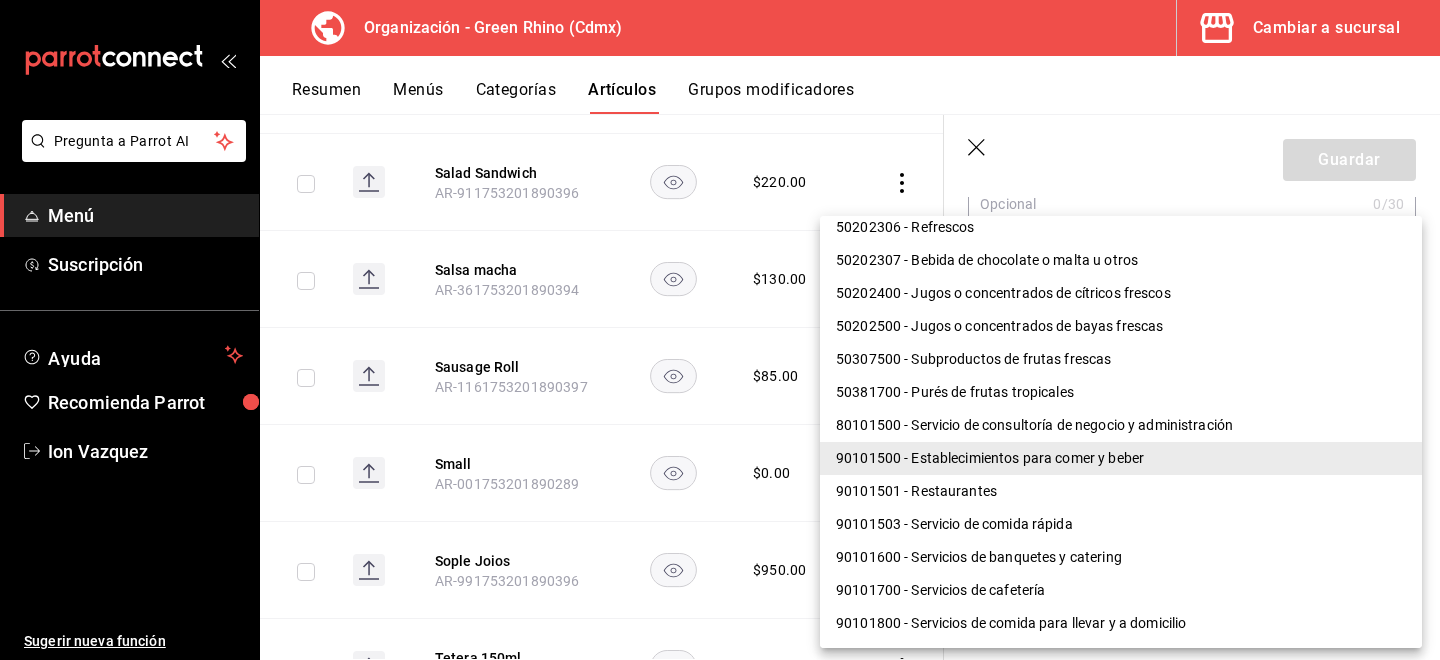 click on "90101501 - Restaurantes" at bounding box center (1121, 491) 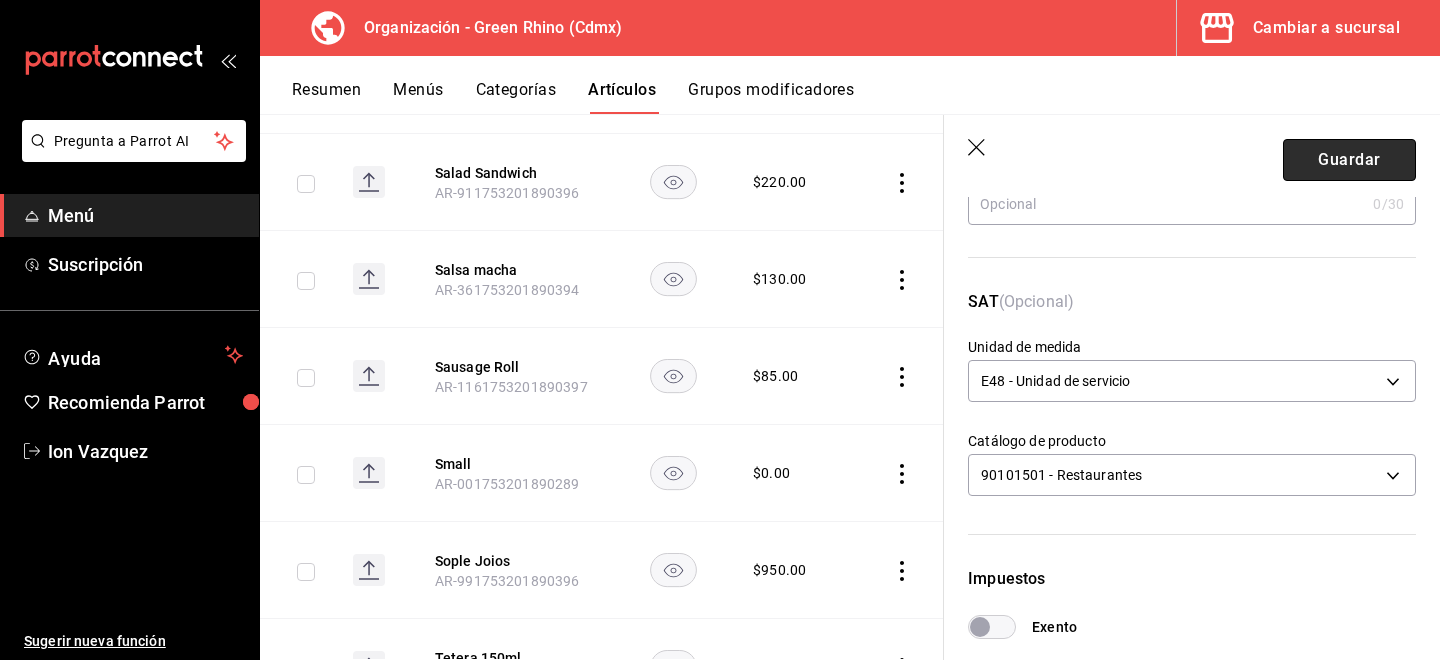 click on "Guardar" at bounding box center (1349, 160) 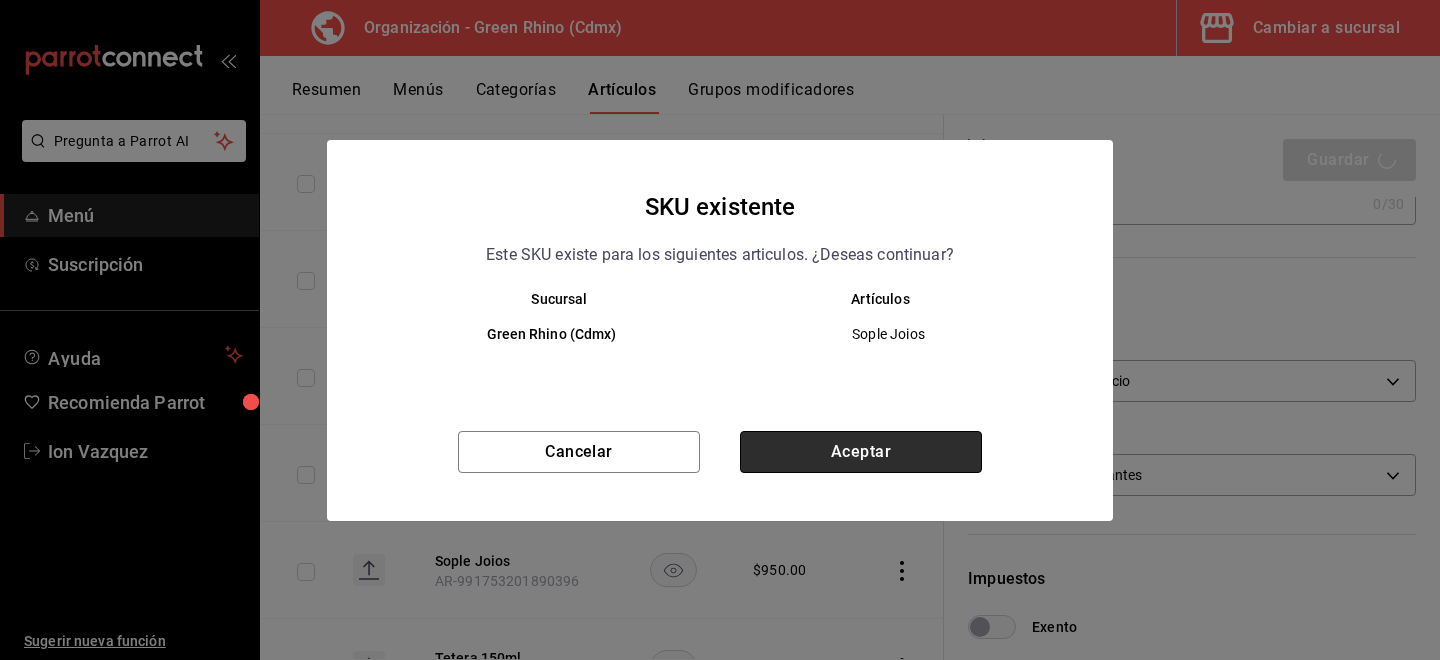 click on "Aceptar" at bounding box center [861, 452] 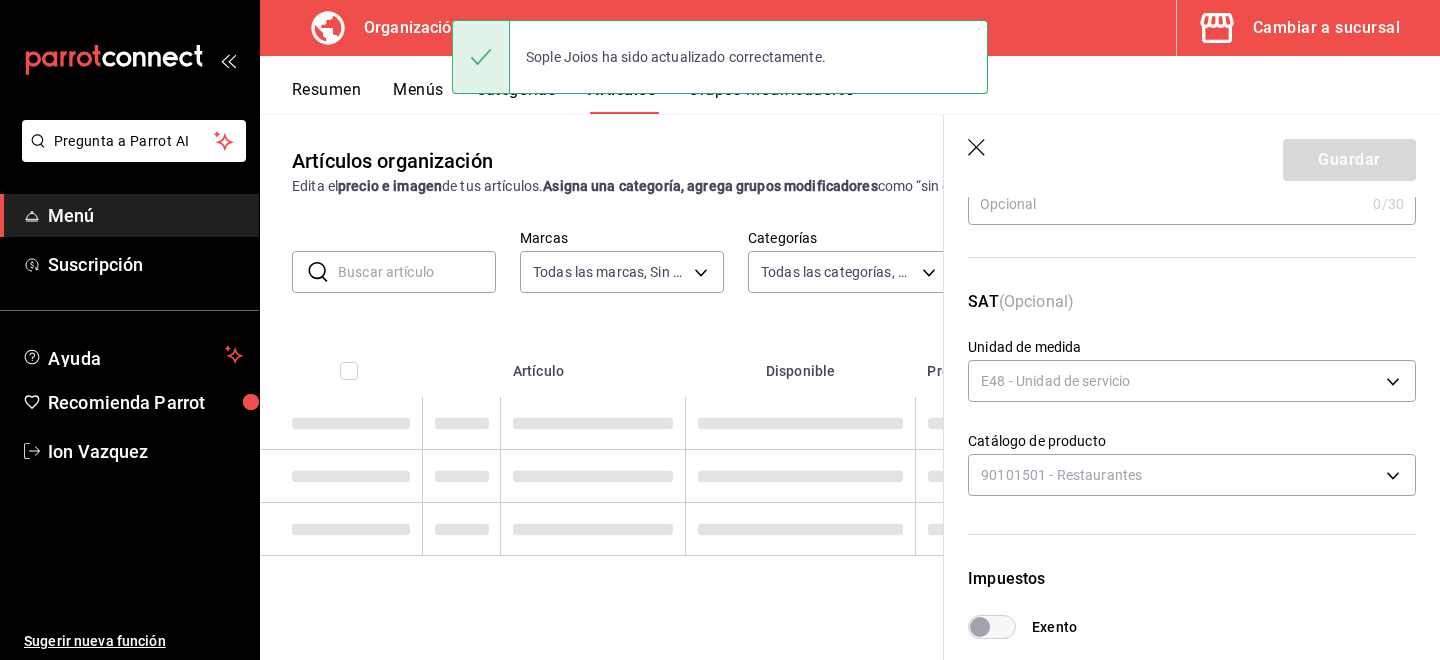 scroll, scrollTop: 0, scrollLeft: 0, axis: both 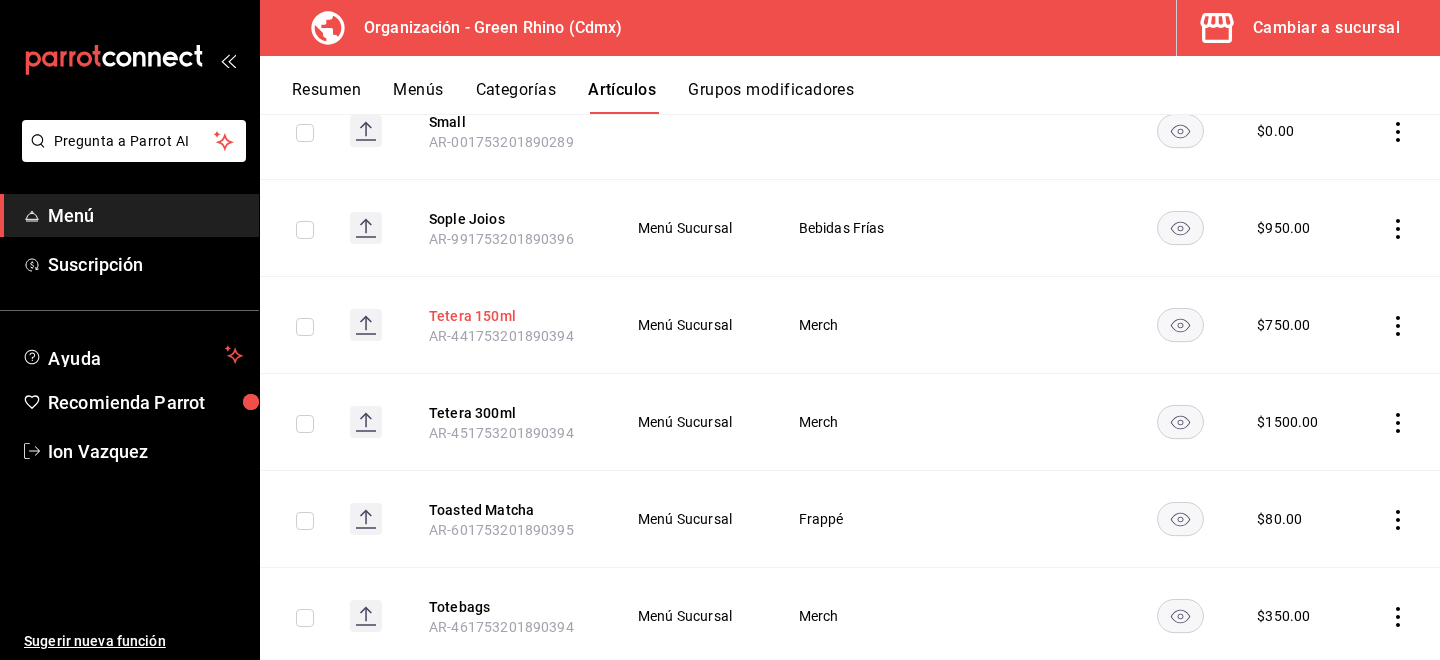 click on "Tetera 150ml" at bounding box center [509, 316] 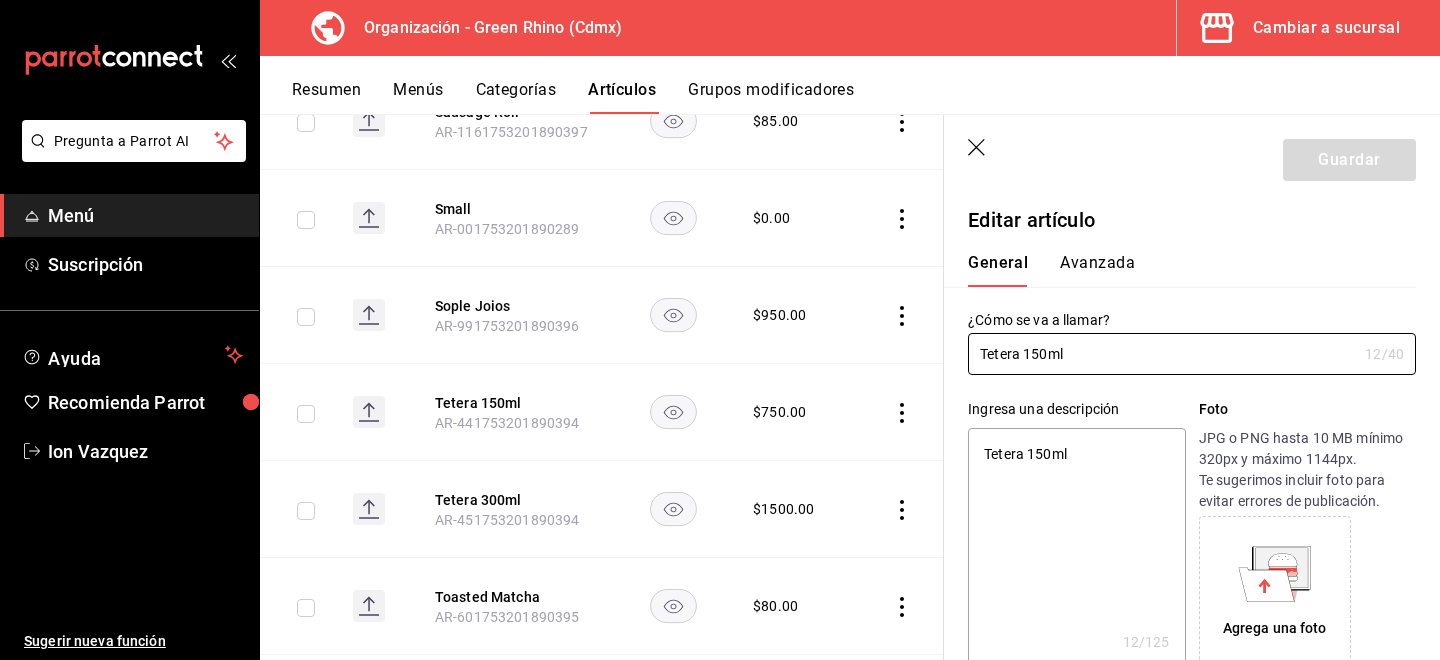 type on "x" 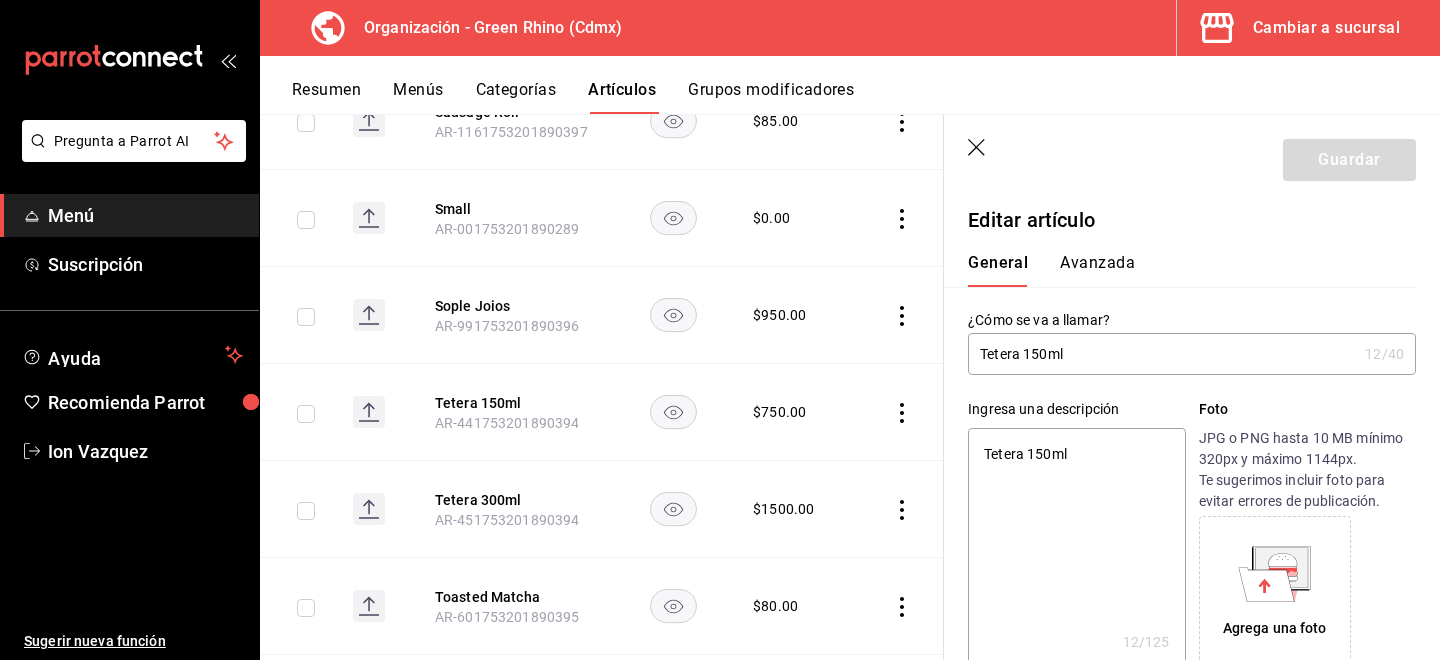 click on "Avanzada" at bounding box center [1097, 270] 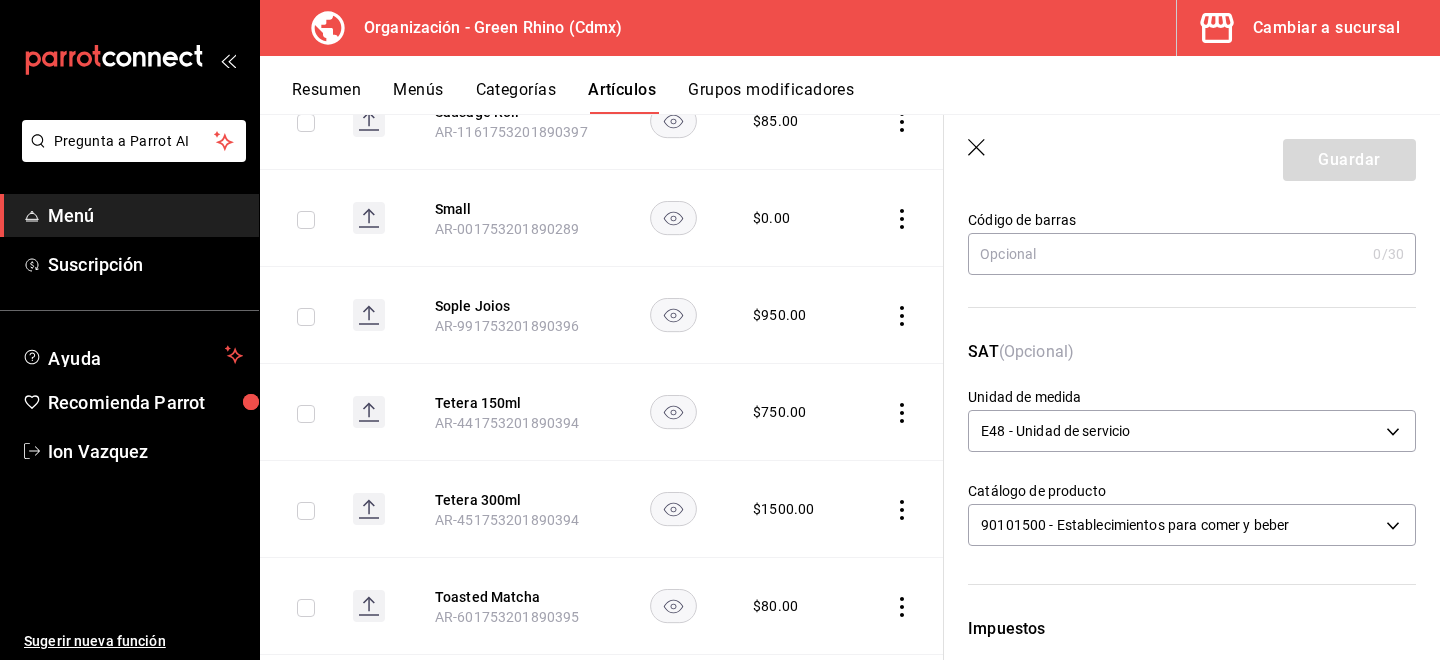 scroll, scrollTop: 196, scrollLeft: 0, axis: vertical 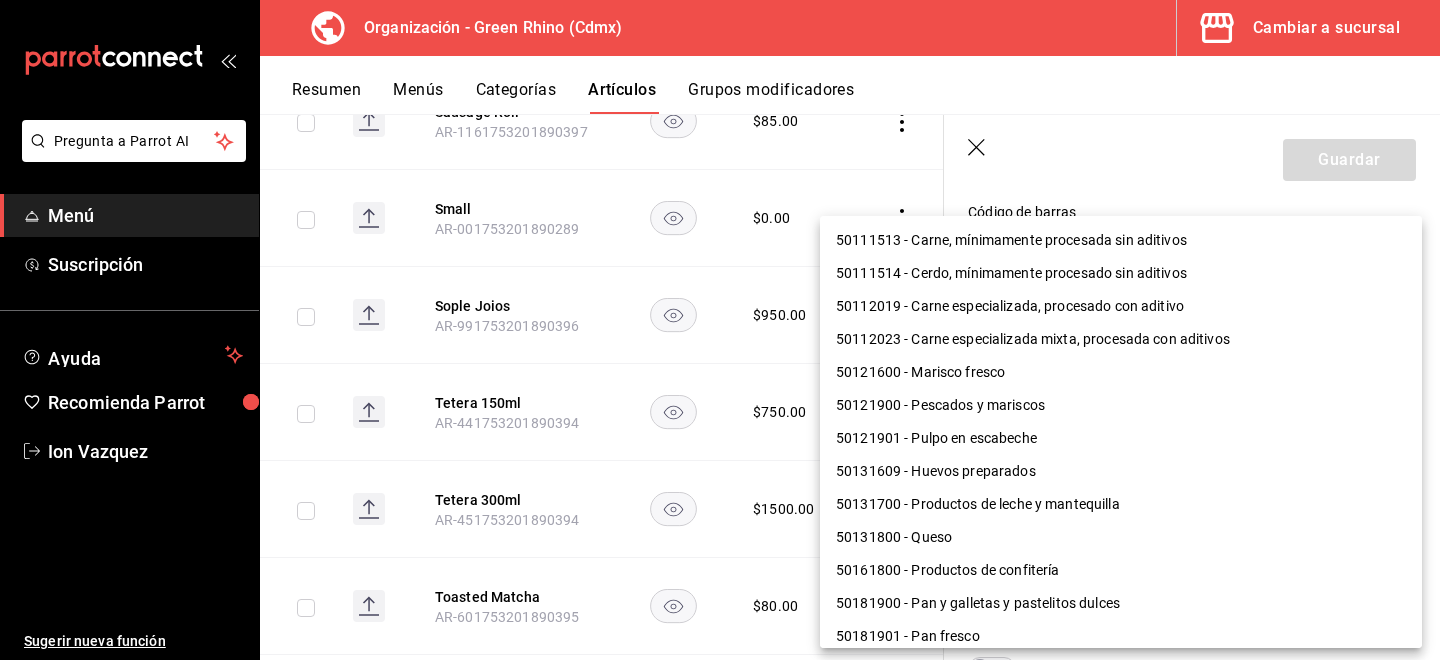 click on "Pregunta a Parrot AI Menú   Suscripción   Ayuda Recomienda Parrot   [FIRST] [LAST]   Sugerir nueva función   Organización - Green Rhino ([CITY]) Cambiar a sucursal Resumen Menús Categorías Artículos Grupos modificadores Artículos organización Edita el  precio e imagen  de tus artículos.  Asigna una categoría, agrega grupos modificadores  como “sin cebolla” o “extra queso”. ​ ​ Marcas Todas las marcas, Sin marca [UUID] Categorías Todas las categorías, Sin categoría [UUID], [UUID], [UUID], [UUID], [UUID], [UUID], [UUID], [UUID] Tipo de venta Todos los artículos ALL Ordenar Artículo Disponible Precio Agua Mineral Grande AR-921753201890396 $ 60.00 Agua Mineral Pequeña AR-931753201890396 $ 45.00 Americano AR-471753201890395 $ 50.00" at bounding box center (720, 330) 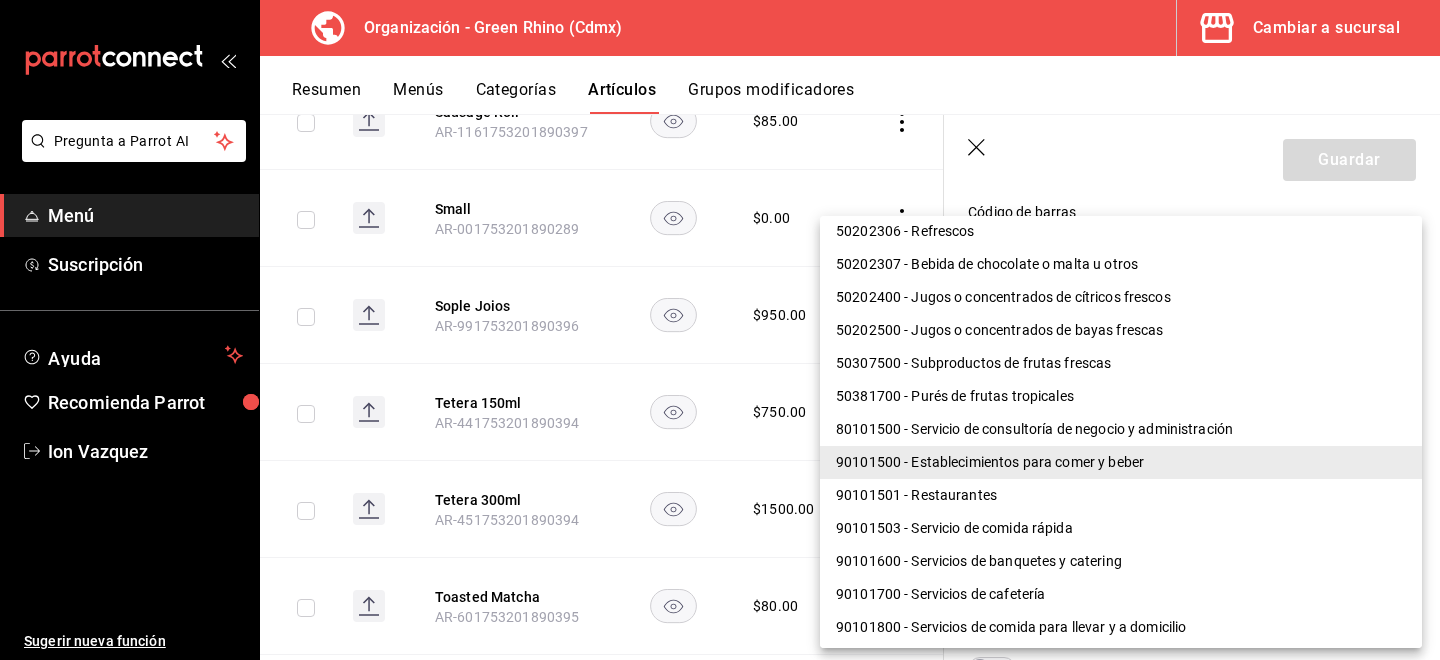 scroll, scrollTop: 1300, scrollLeft: 0, axis: vertical 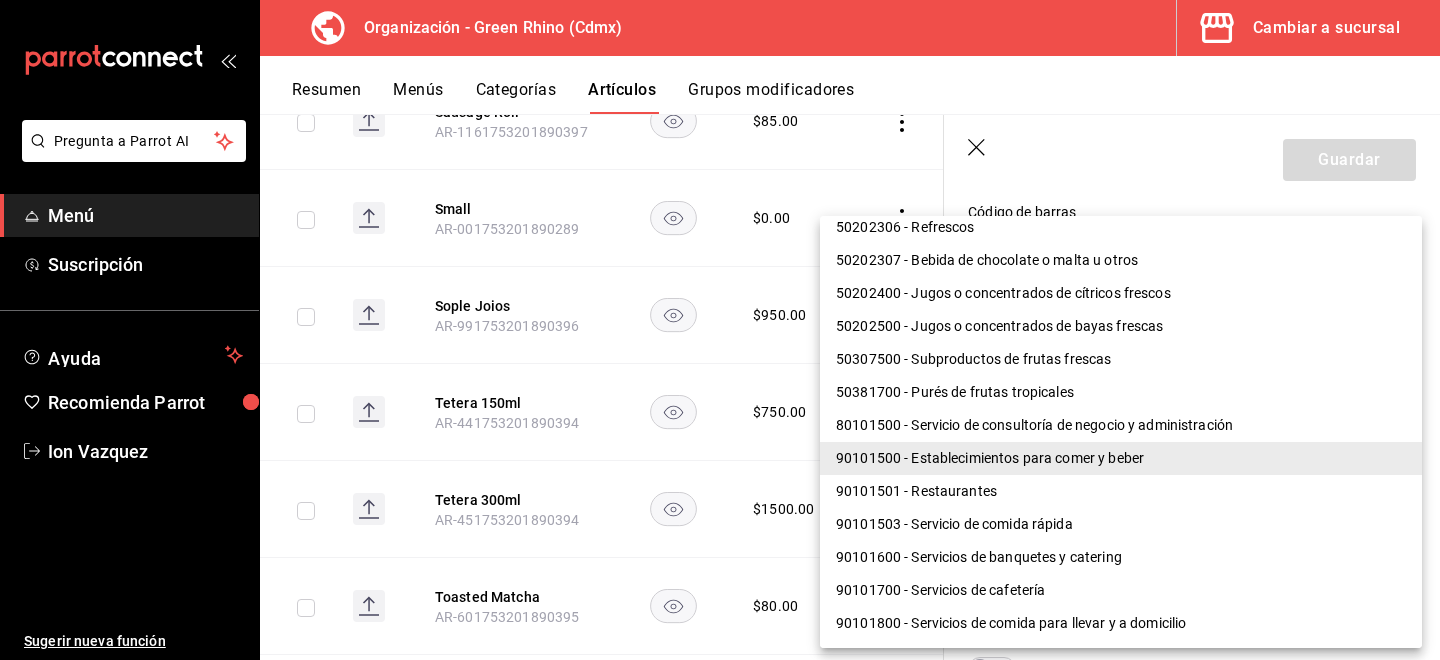 click at bounding box center (720, 330) 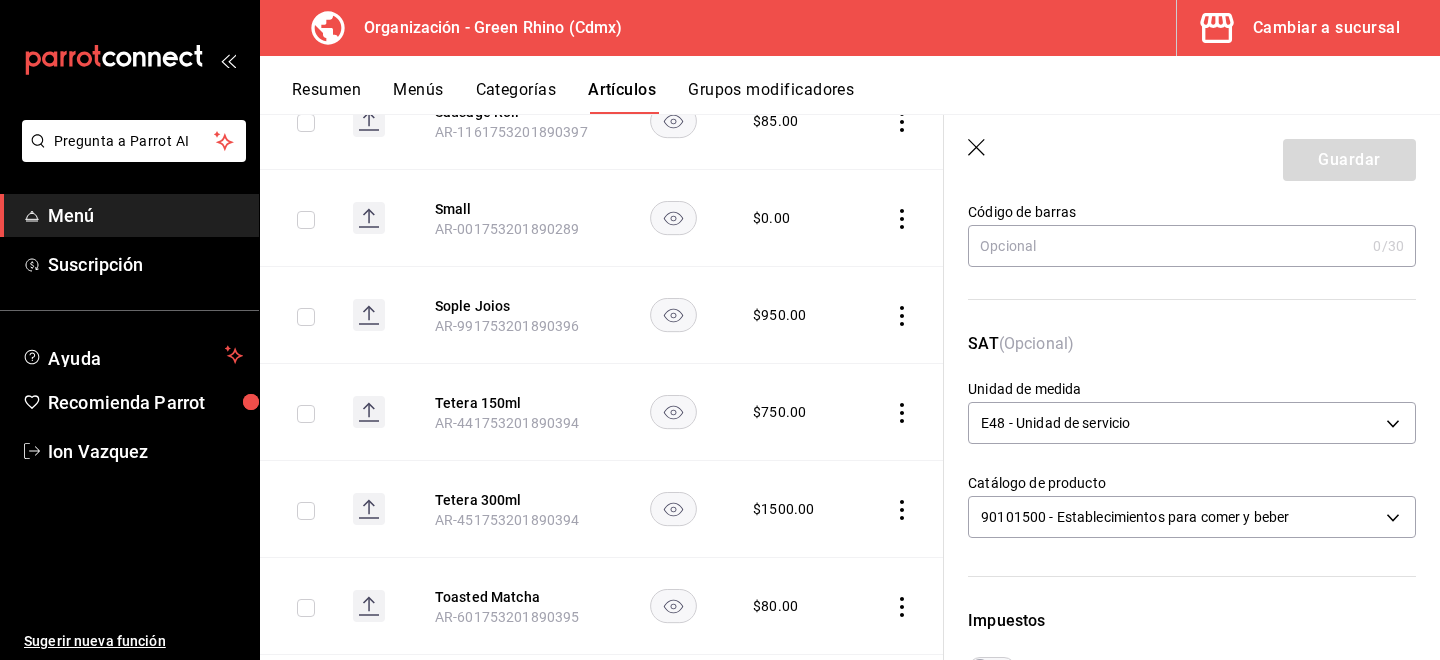 click 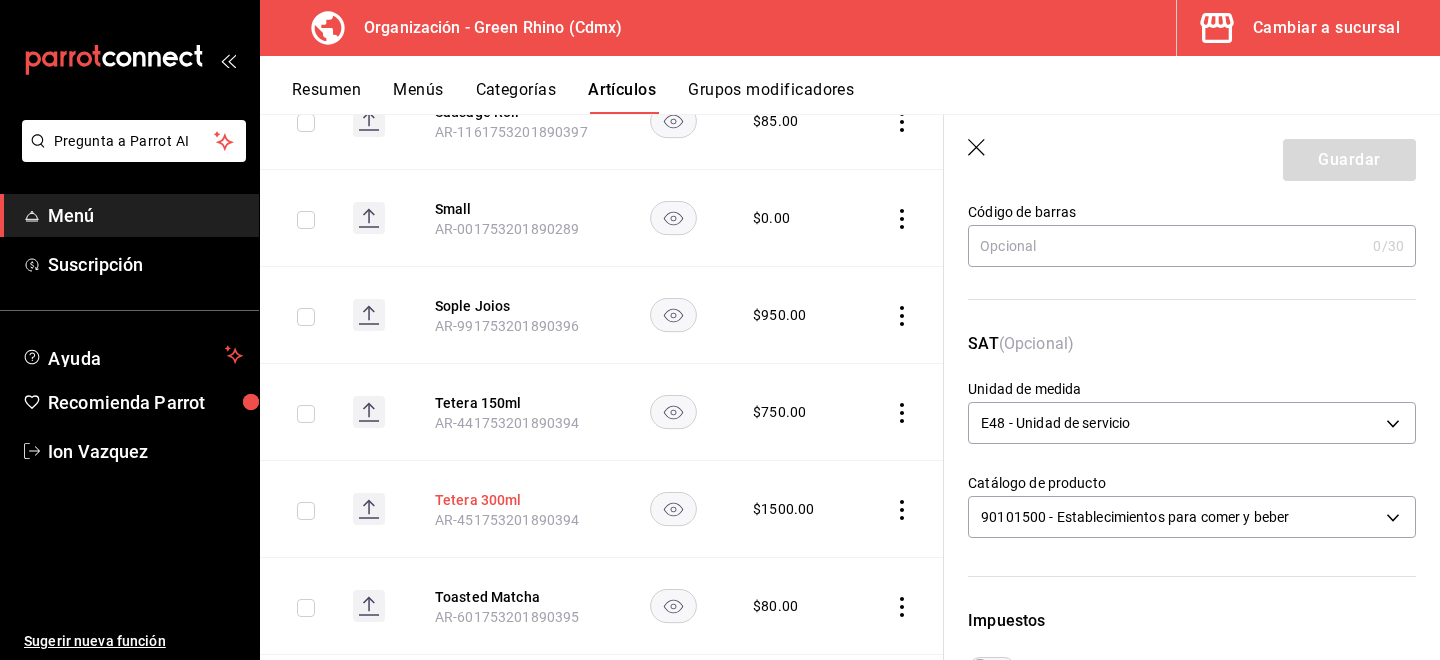click on "Toasted Matcha" at bounding box center [515, 597] 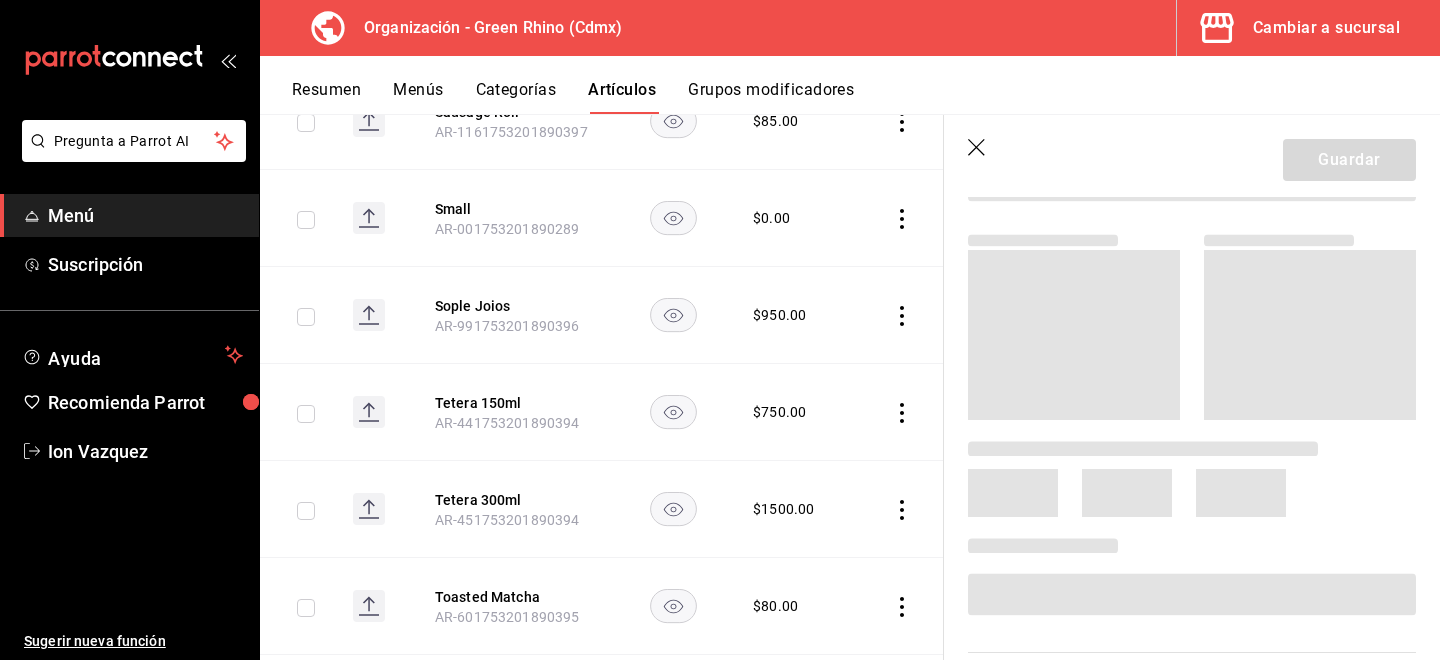 scroll, scrollTop: 10868, scrollLeft: 0, axis: vertical 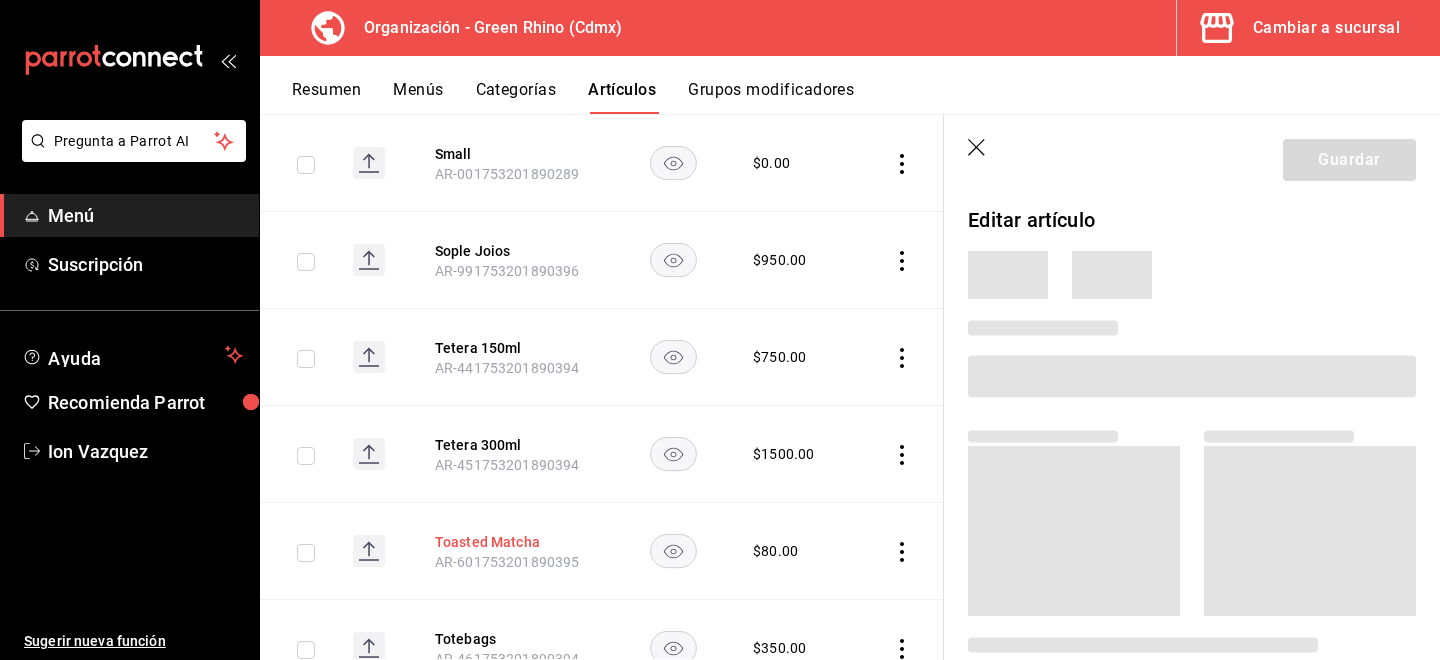 click on "Toasted Matcha" at bounding box center [515, 542] 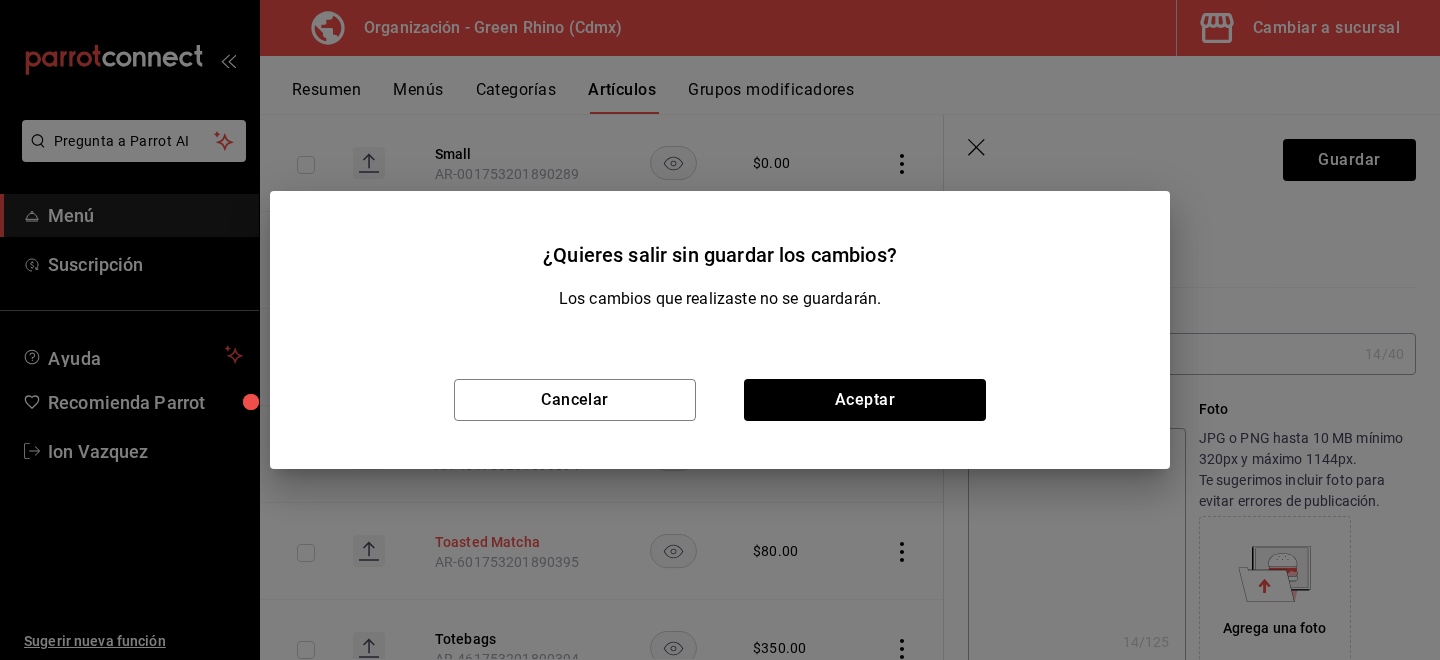 type on "x" 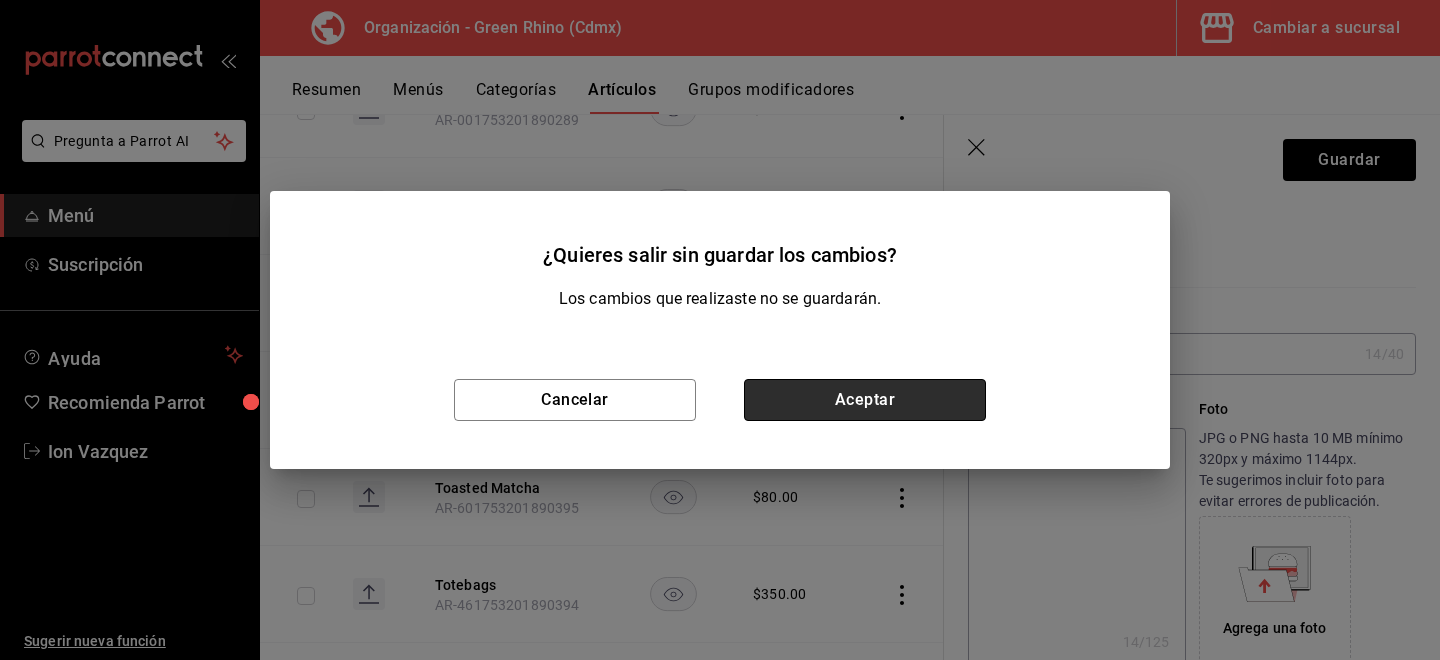 click on "Aceptar" at bounding box center (865, 400) 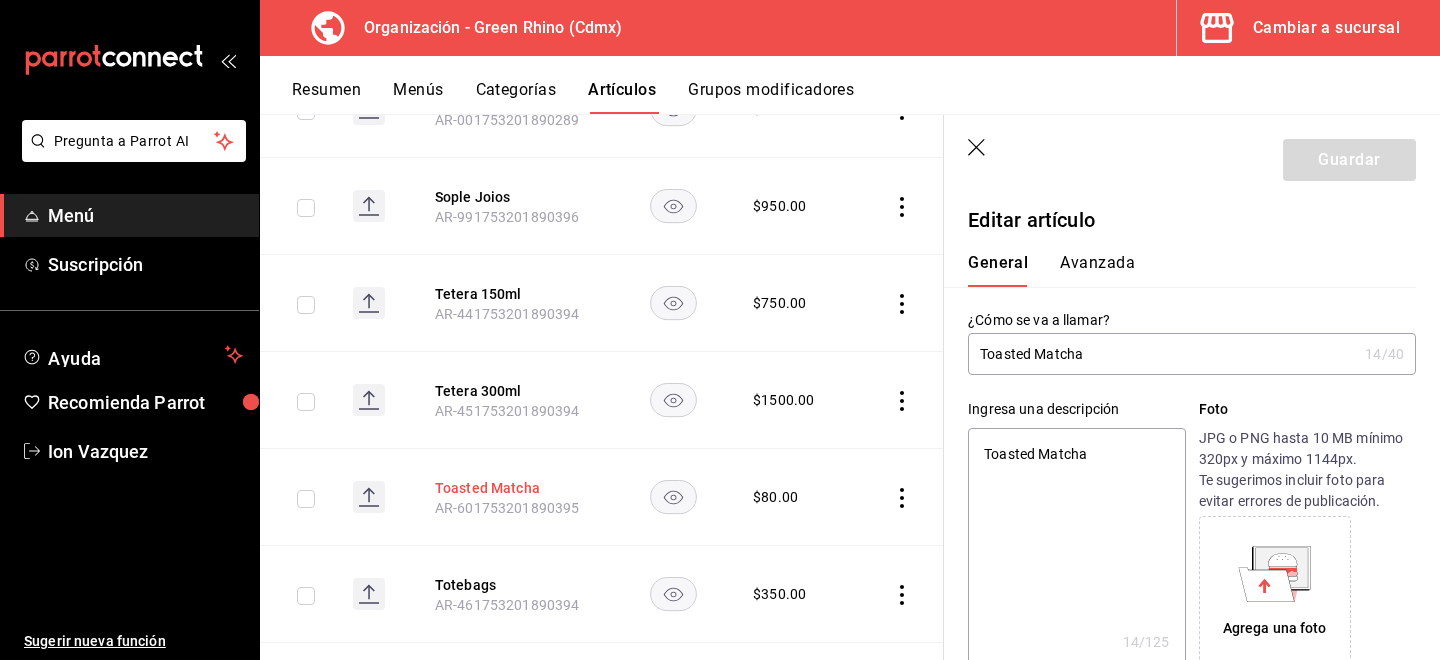 click on "Toasted Matcha" at bounding box center [515, 488] 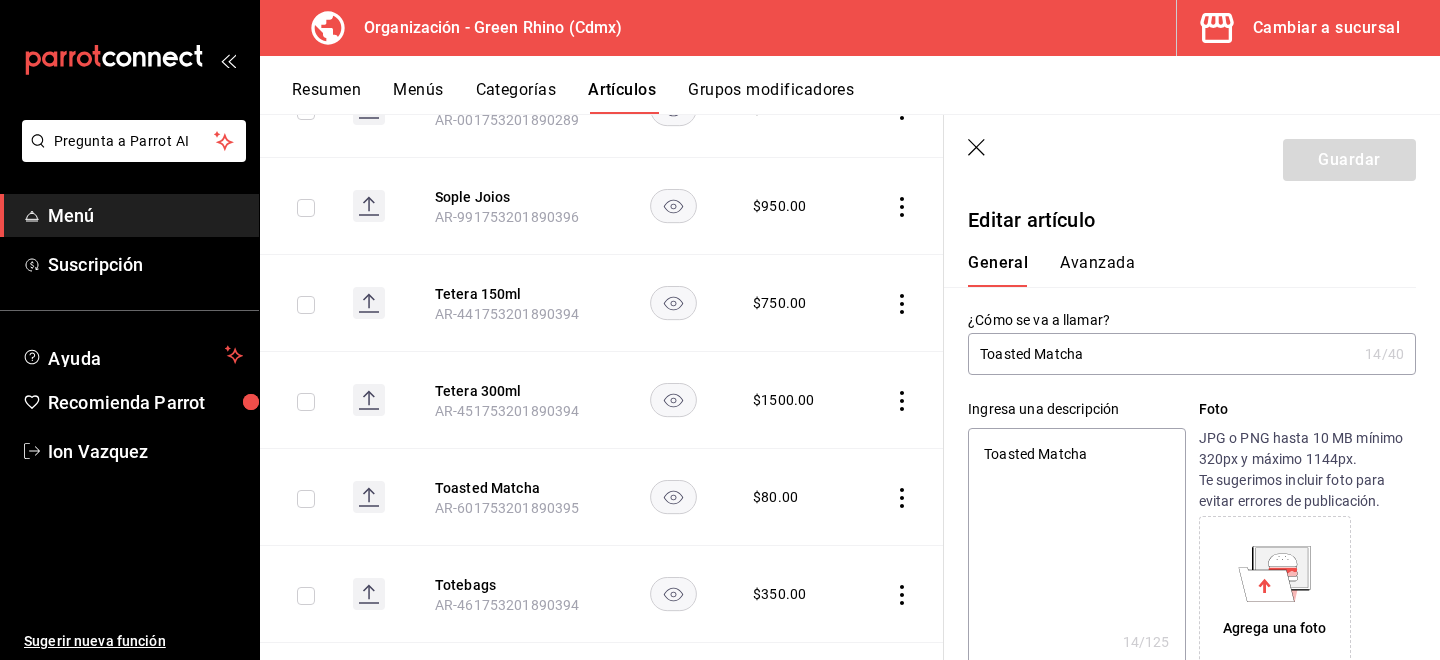 type on "x" 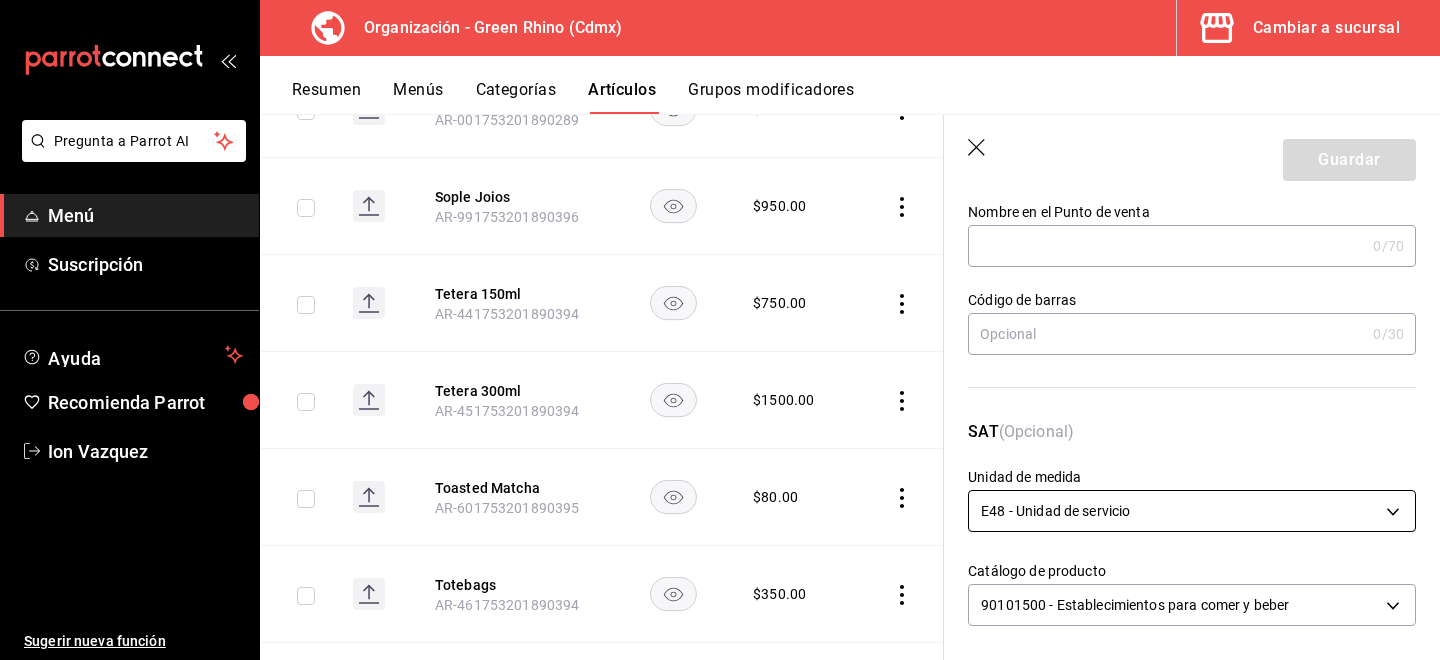 scroll, scrollTop: 110, scrollLeft: 0, axis: vertical 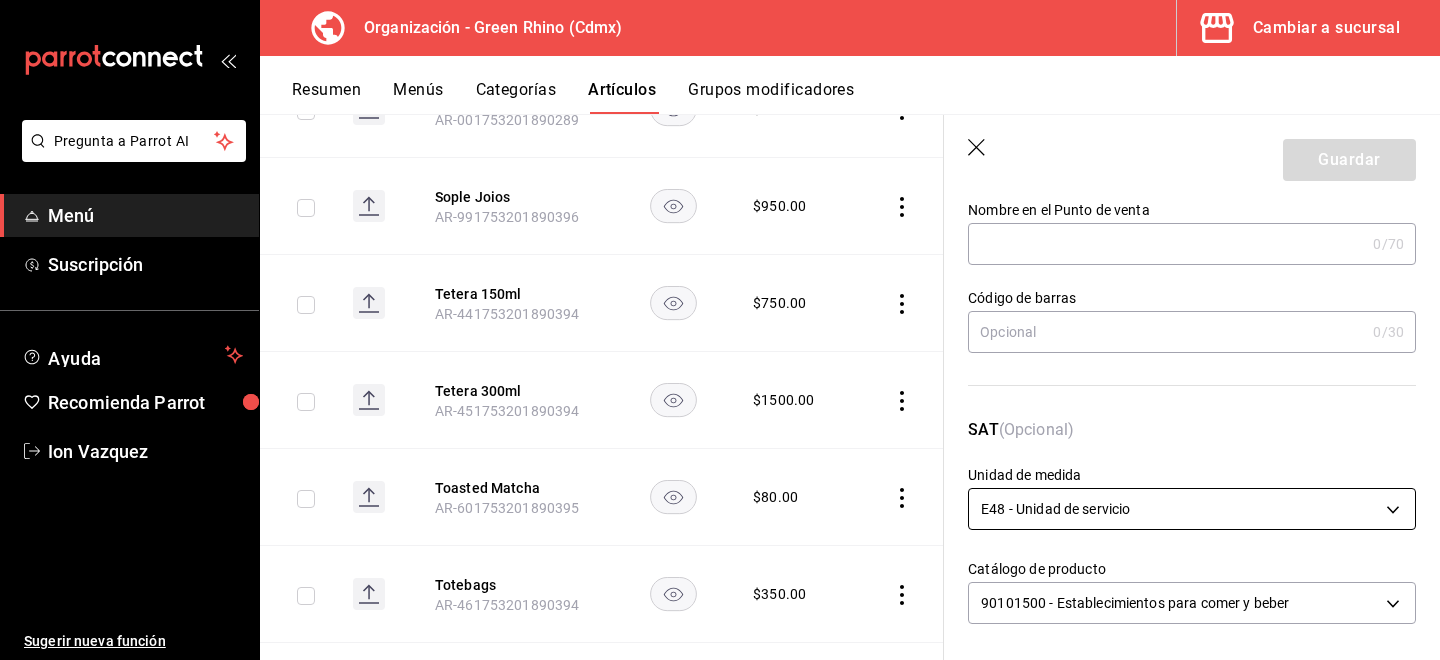 click on "Pregunta a Parrot AI Menú   Suscripción   Ayuda Recomienda Parrot   [FIRST] [LAST]   Sugerir nueva función   Organización - Green Rhino ([CITY]) Cambiar a sucursal Resumen Menús Categorías Artículos Grupos modificadores Artículos organización Edita el  precio e imagen  de tus artículos.  Asigna una categoría, agrega grupos modificadores  como “sin cebolla” o “extra queso”. ​ ​ Marcas Todas las marcas, Sin marca [UUID] Categorías Todas las categorías, Sin categoría [UUID], [UUID], [UUID], [UUID], [UUID], [UUID], [UUID], [UUID] Tipo de venta Todos los artículos ALL Ordenar Artículo Disponible Precio Agua Mineral Grande AR-921753201890396 $ 60.00 Agua Mineral Pequeña AR-931753201890396 $ 45.00 Americano AR-471753201890395 $ 50.00" at bounding box center (720, 330) 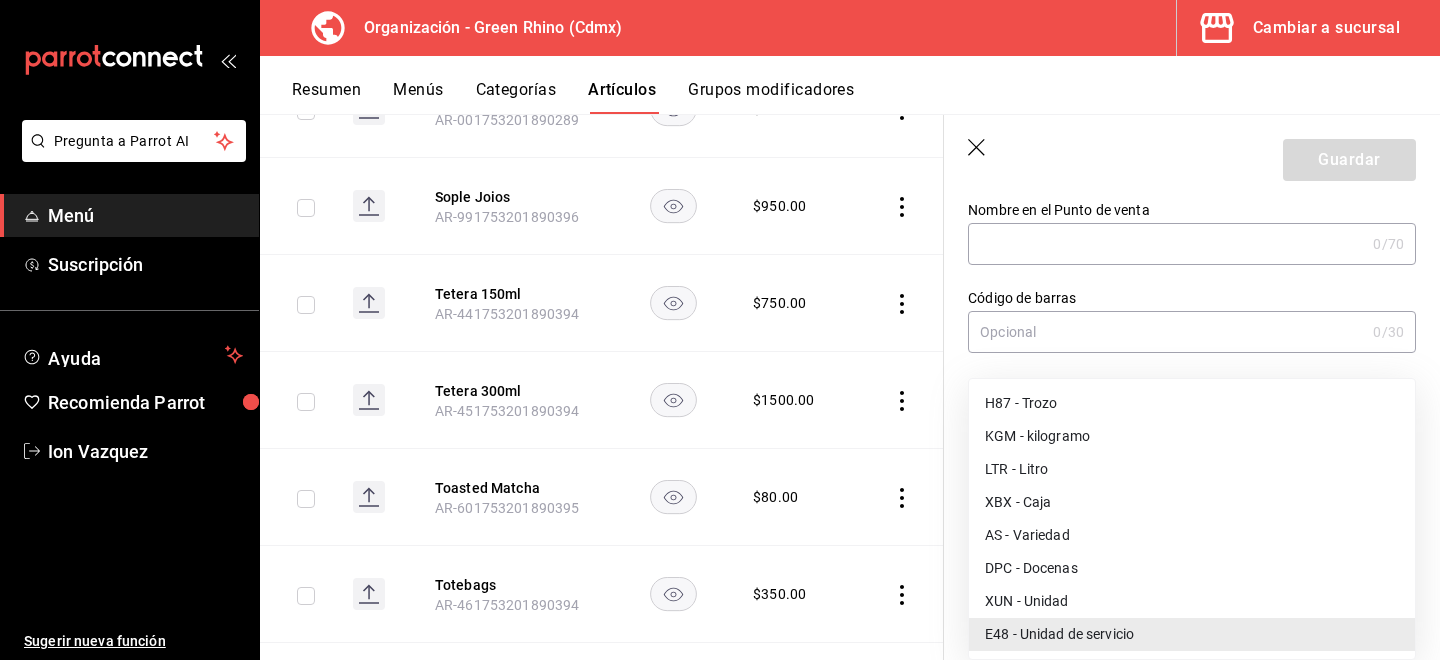 click at bounding box center (720, 330) 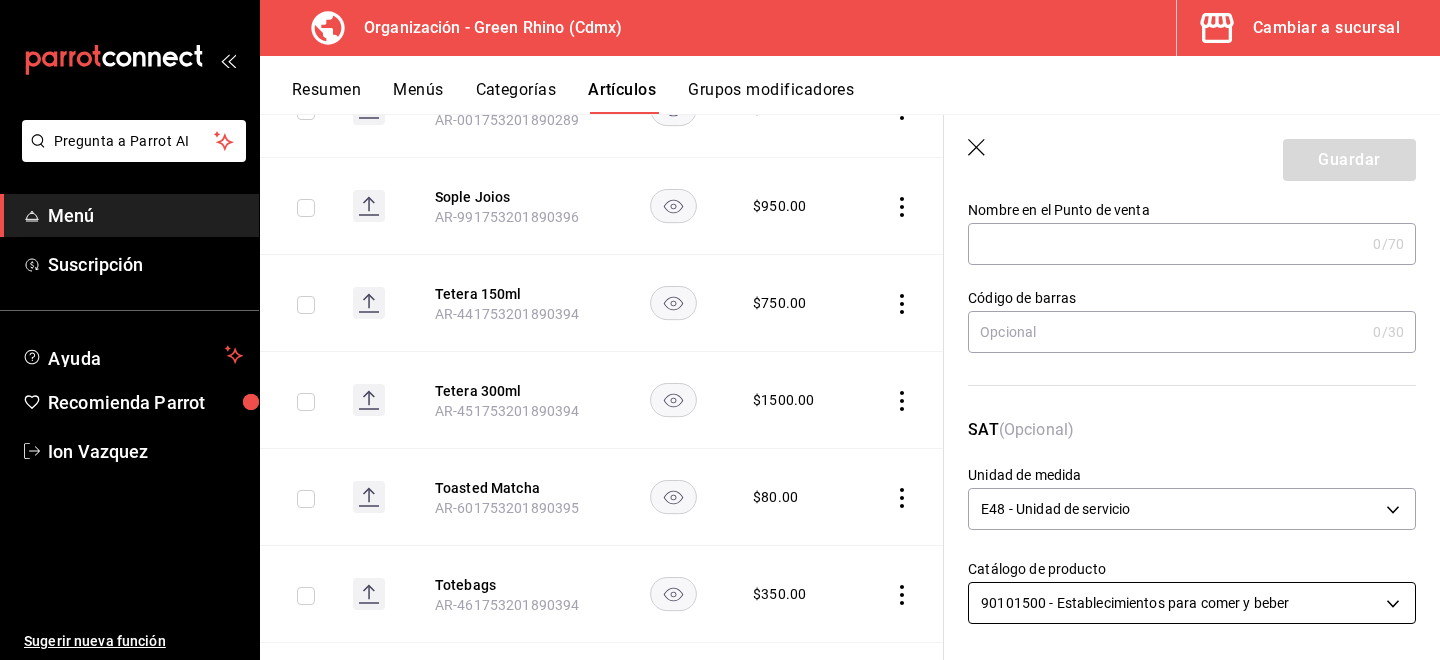 click on "Pregunta a Parrot AI Menú   Suscripción   Ayuda Recomienda Parrot   [FIRST] [LAST]   Sugerir nueva función   Organización - Green Rhino ([CITY]) Cambiar a sucursal Resumen Menús Categorías Artículos Grupos modificadores Artículos organización Edita el  precio e imagen  de tus artículos.  Asigna una categoría, agrega grupos modificadores  como “sin cebolla” o “extra queso”. ​ ​ Marcas Todas las marcas, Sin marca [UUID] Categorías Todas las categorías, Sin categoría [UUID], [UUID], [UUID], [UUID], [UUID], [UUID], [UUID], [UUID] Tipo de venta Todos los artículos ALL Ordenar Artículo Disponible Precio Agua Mineral Grande AR-921753201890396 $ 60.00 Agua Mineral Pequeña AR-931753201890396 $ 45.00 Americano AR-471753201890395 $ 50.00" at bounding box center [720, 330] 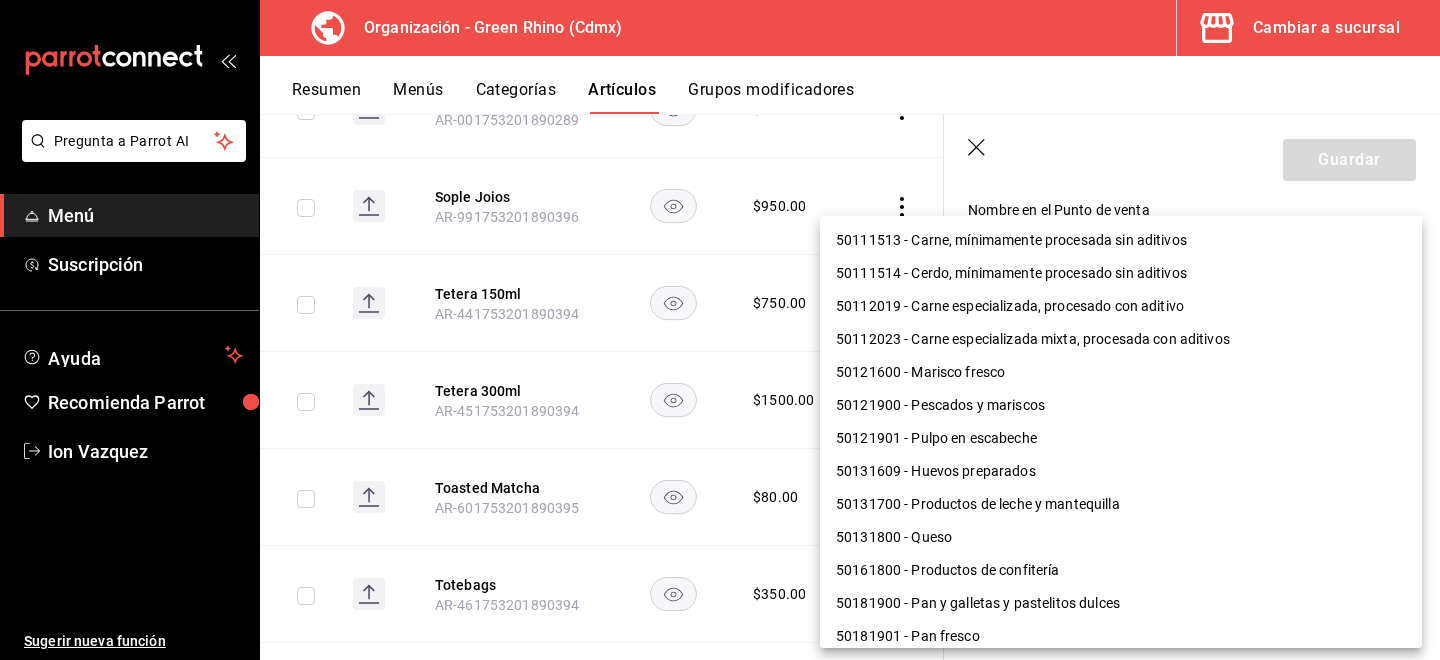scroll, scrollTop: 1300, scrollLeft: 0, axis: vertical 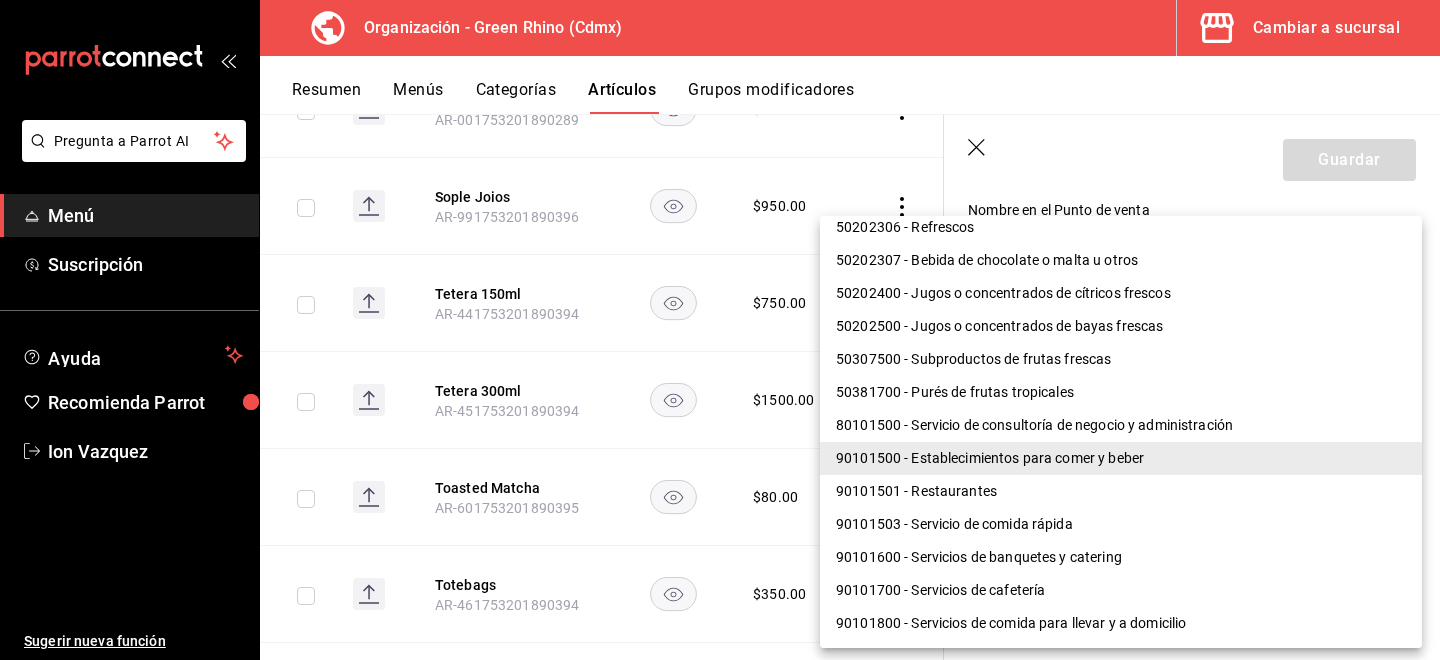 click on "90101501 - Restaurantes" at bounding box center [1121, 491] 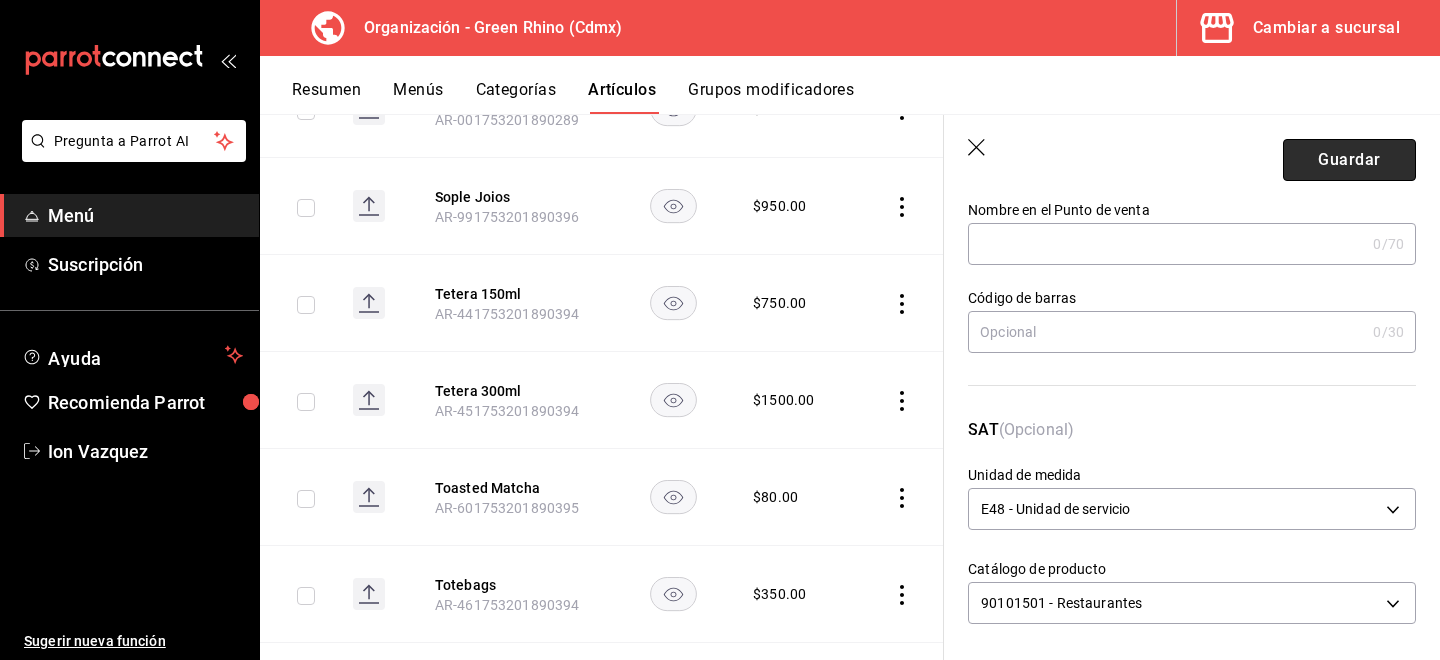 click on "Guardar" at bounding box center (1349, 160) 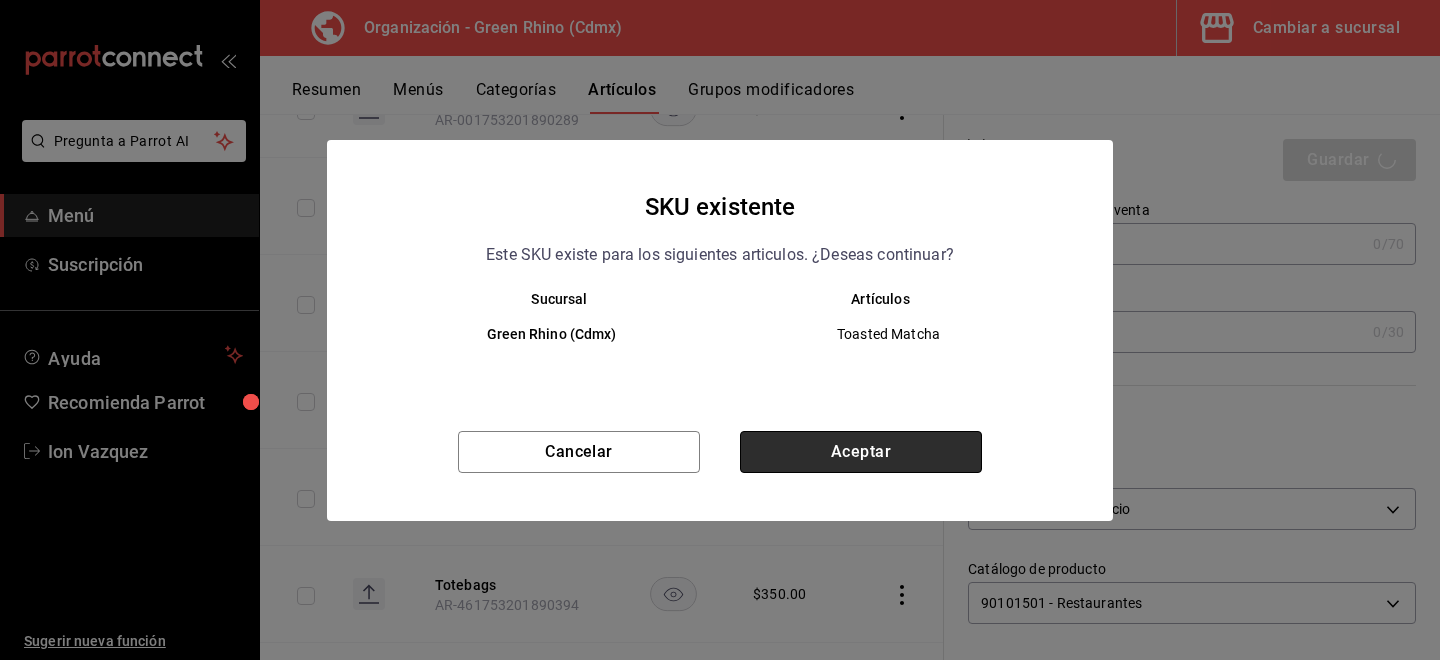 click on "Aceptar" at bounding box center (861, 452) 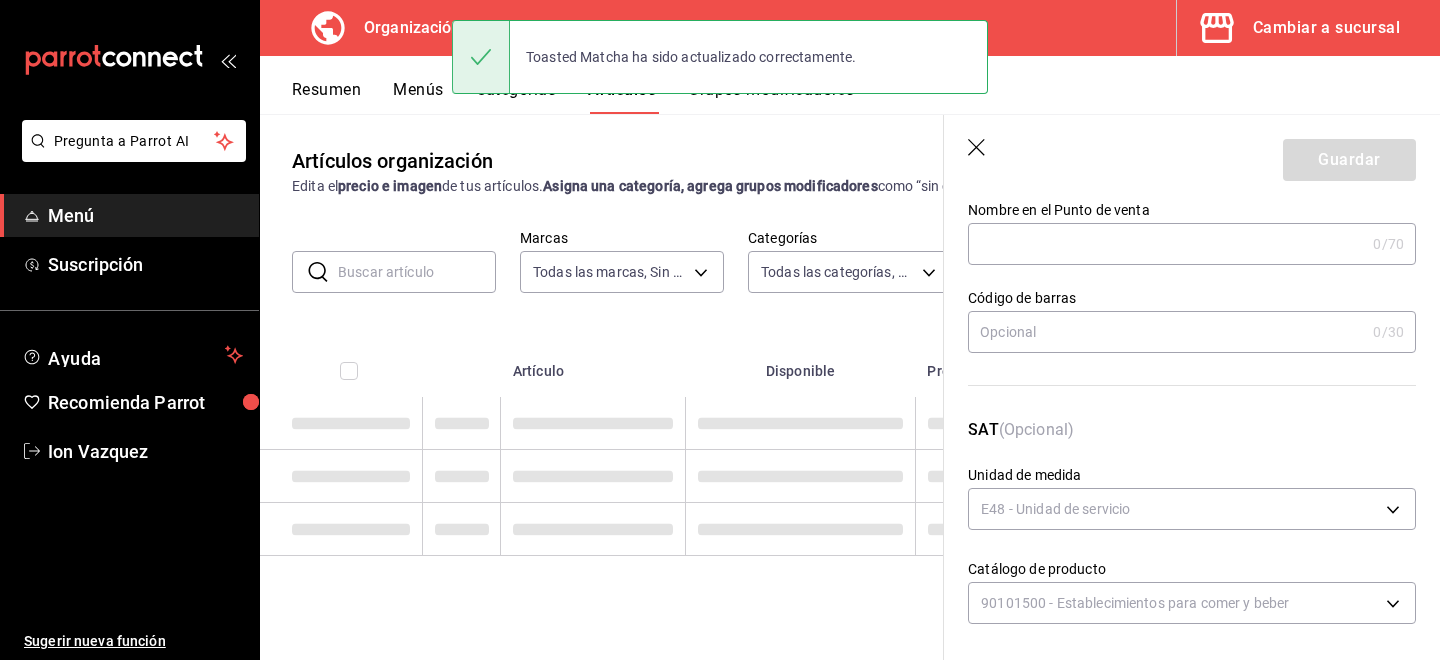 scroll, scrollTop: 0, scrollLeft: 0, axis: both 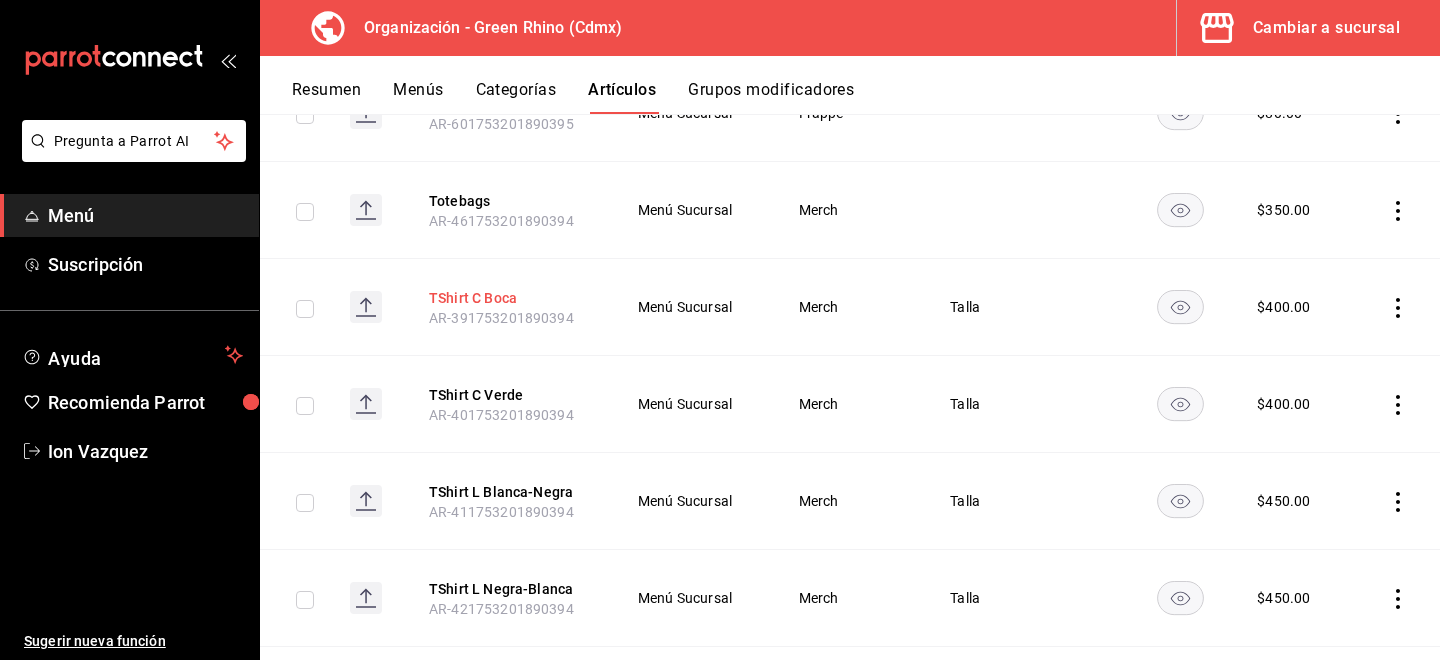 click on "TShirt C Boca" at bounding box center [509, 298] 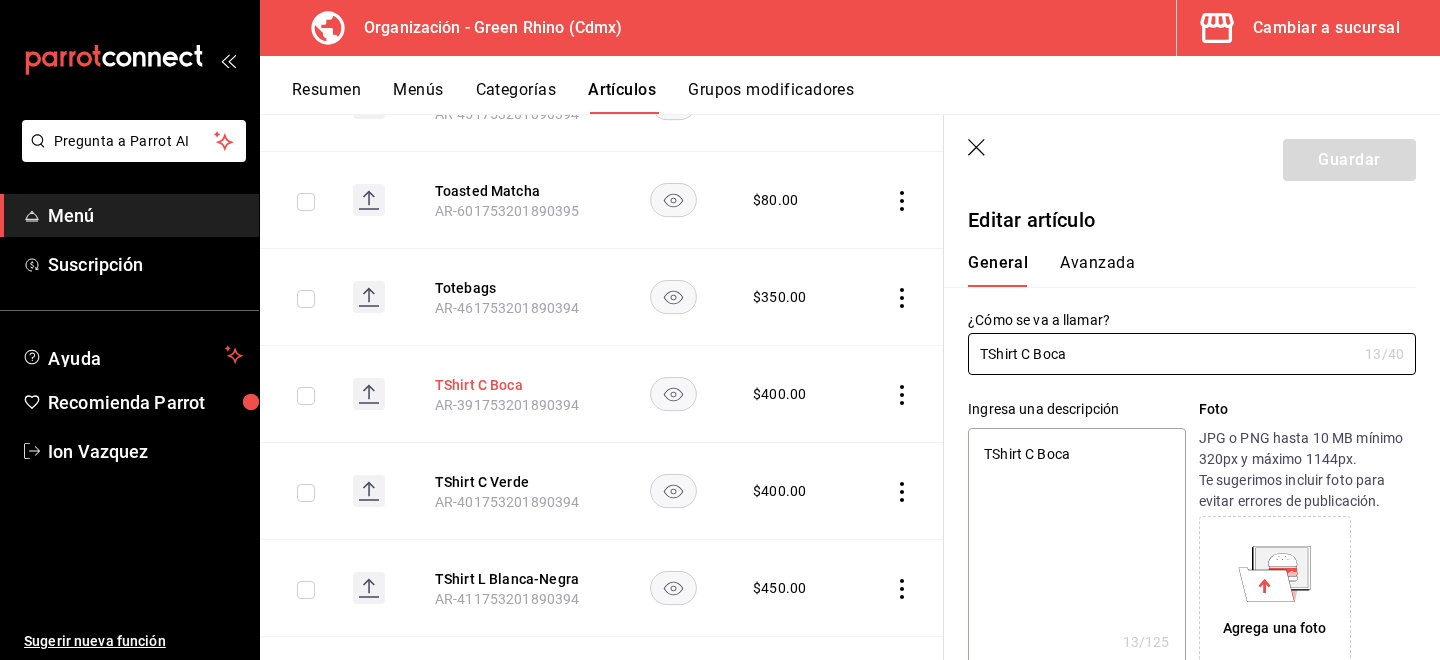 type on "x" 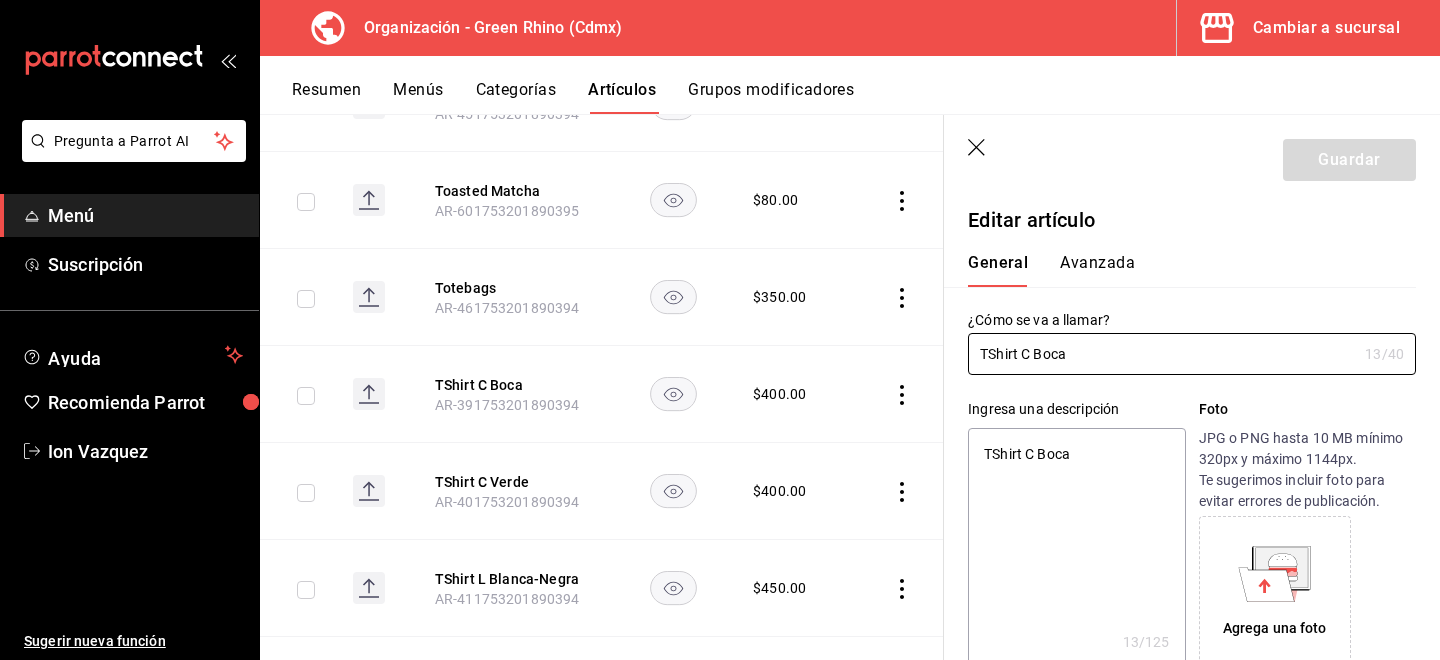click on "Avanzada" at bounding box center (1097, 270) 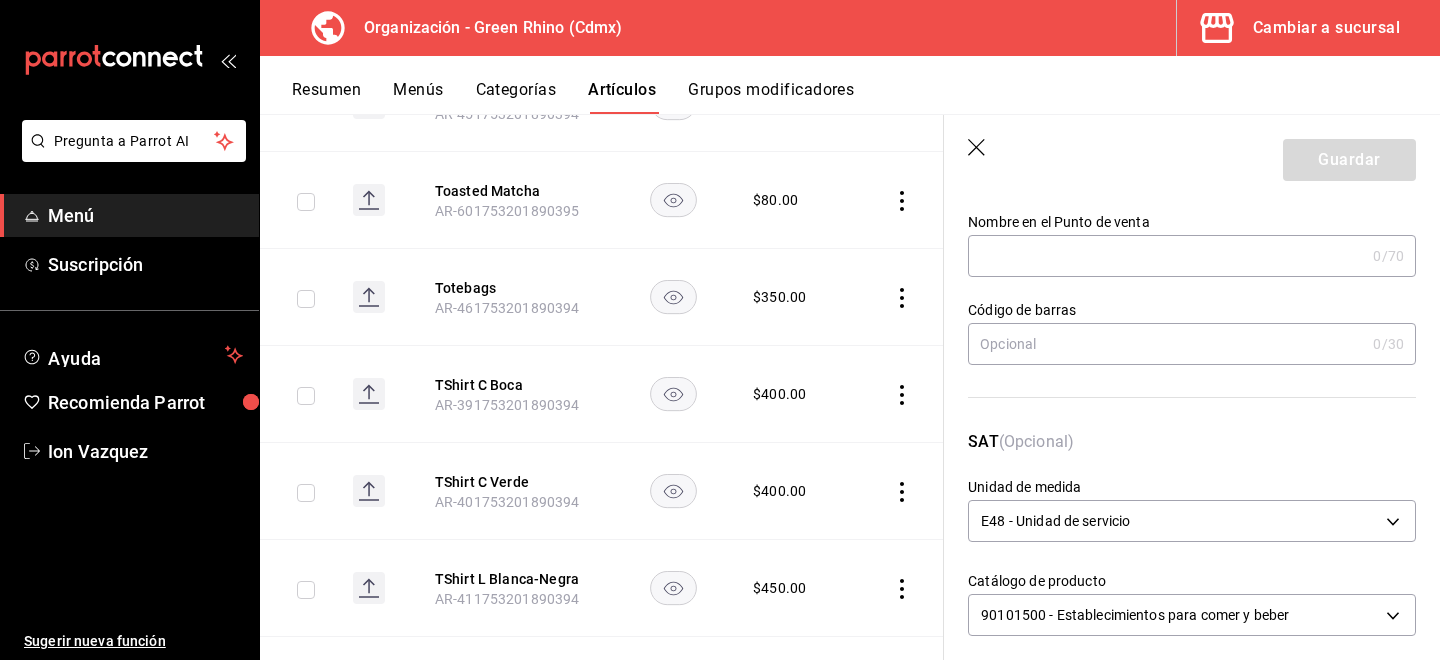 scroll, scrollTop: 114, scrollLeft: 0, axis: vertical 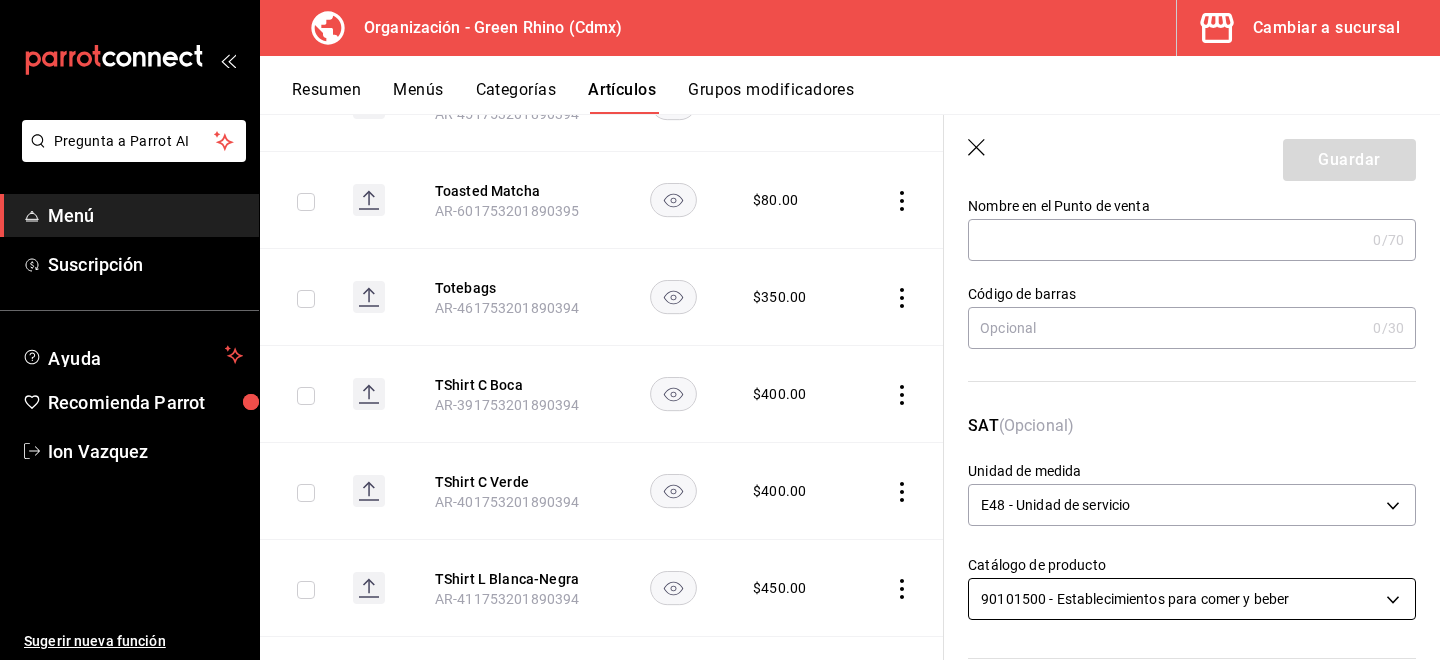 click on "Pregunta a Parrot AI Menú   Suscripción   Ayuda Recomienda Parrot   [FIRST] [LAST]   Sugerir nueva función   Organización - Green Rhino ([CITY]) Cambiar a sucursal Resumen Menús Categorías Artículos Grupos modificadores Artículos organización Edita el  precio e imagen  de tus artículos.  Asigna una categoría, agrega grupos modificadores  como “sin cebolla” o “extra queso”. ​ ​ Marcas Todas las marcas, Sin marca [UUID] Categorías Todas las categorías, Sin categoría [UUID], [UUID], [UUID], [UUID], [UUID], [UUID], [UUID], [UUID] Tipo de venta Todos los artículos ALL Ordenar Artículo Disponible Precio Agua Mineral Grande AR-921753201890396 $ 60.00 Agua Mineral Pequeña AR-931753201890396 $ 45.00 Americano AR-471753201890395 $ 50.00" at bounding box center (720, 330) 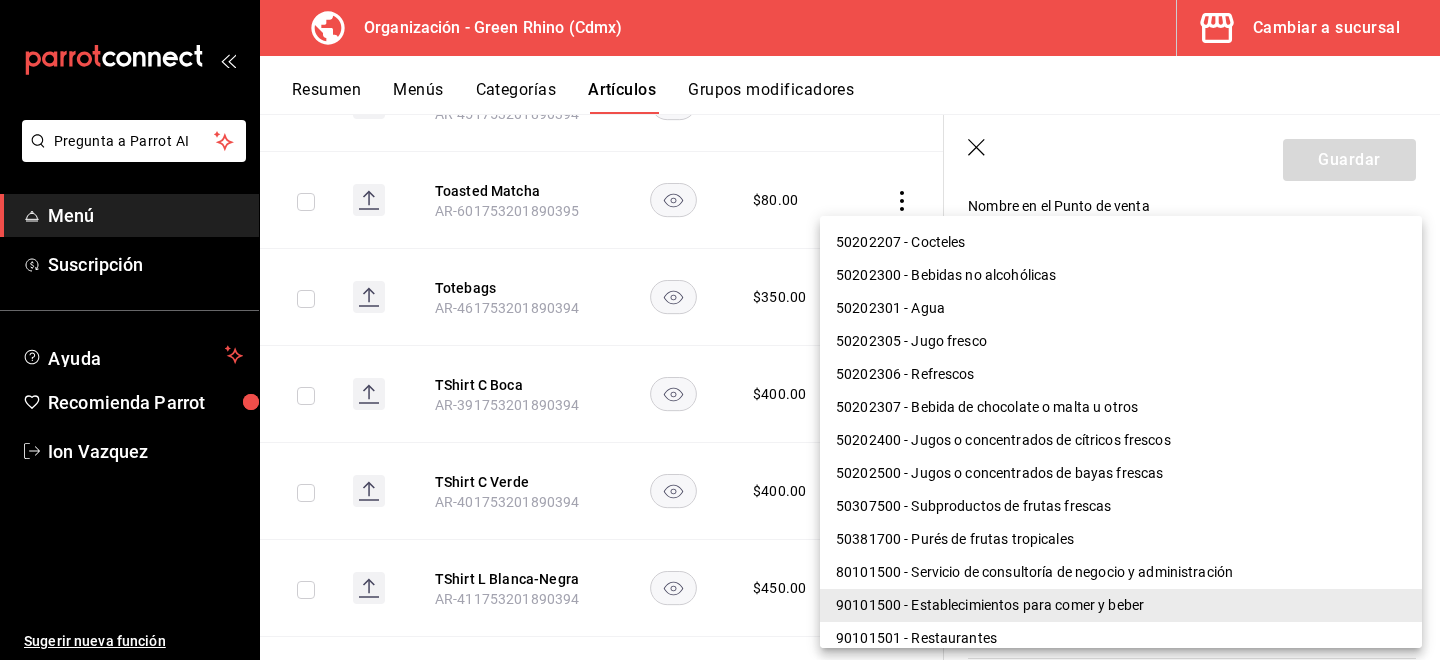 scroll, scrollTop: 1255, scrollLeft: 0, axis: vertical 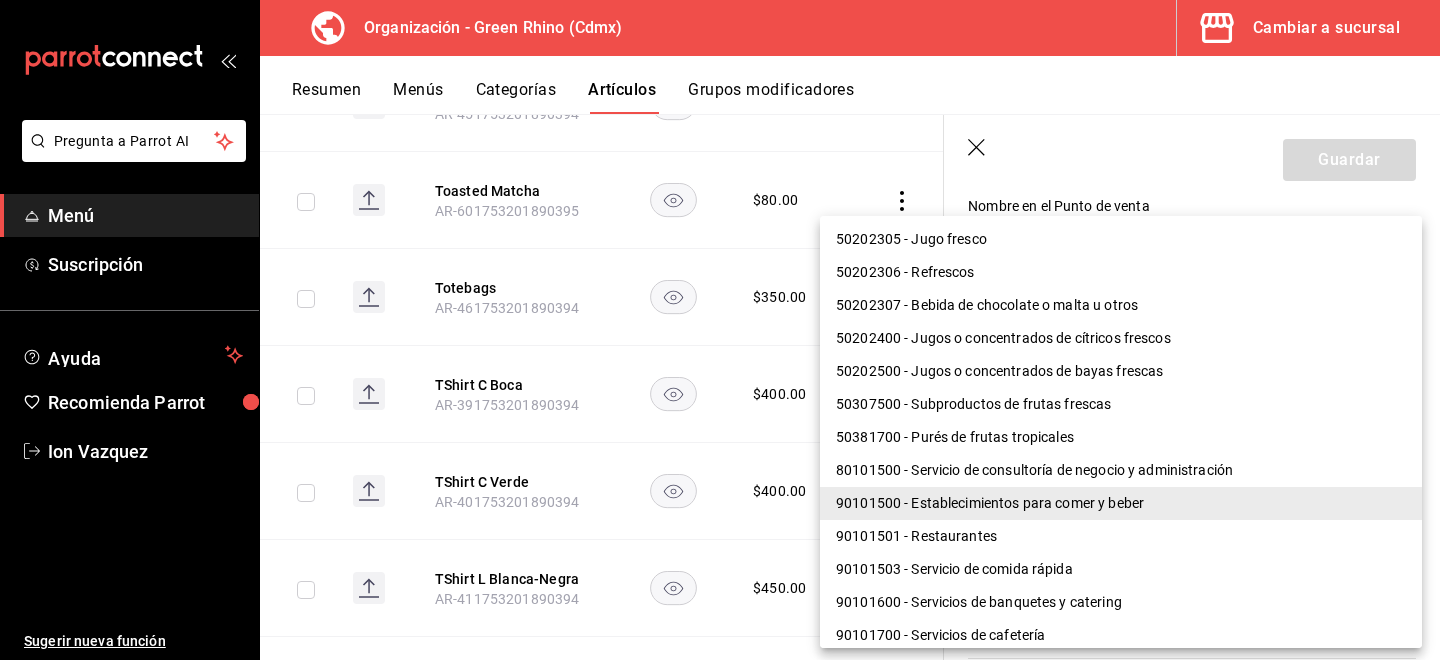 click at bounding box center (720, 330) 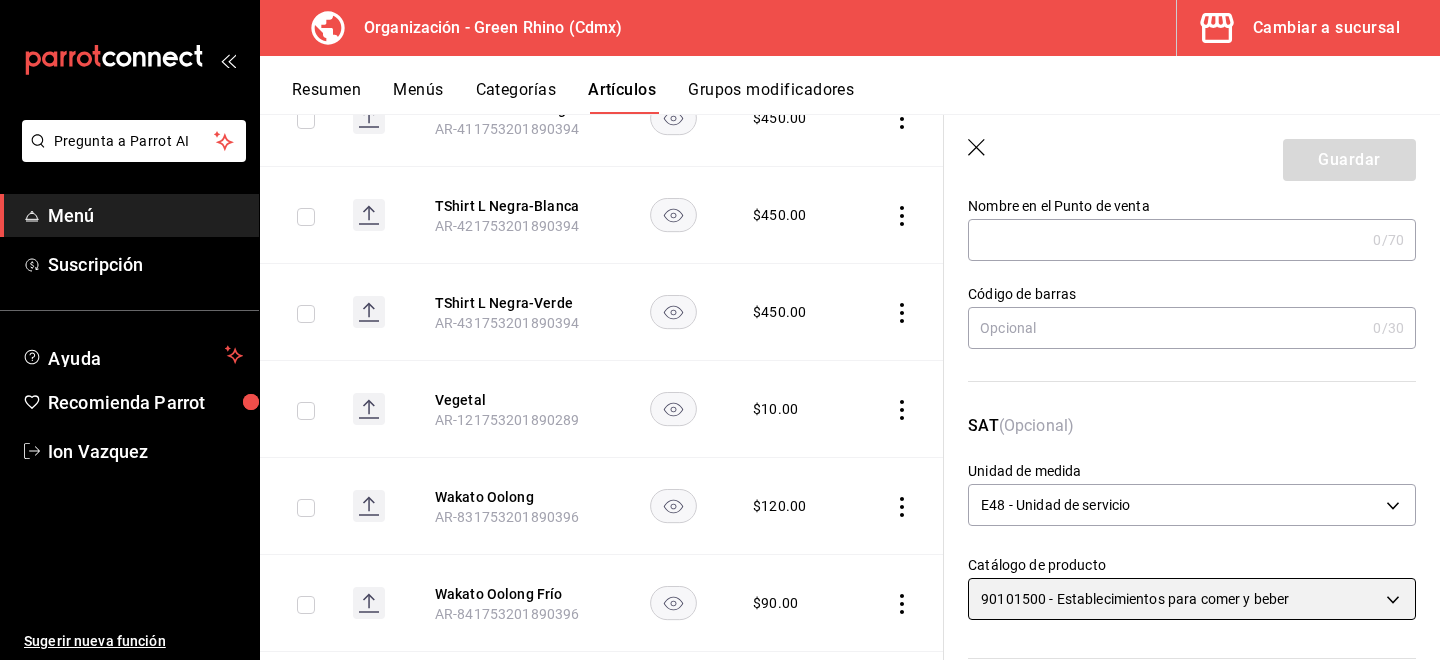scroll, scrollTop: 11687, scrollLeft: 0, axis: vertical 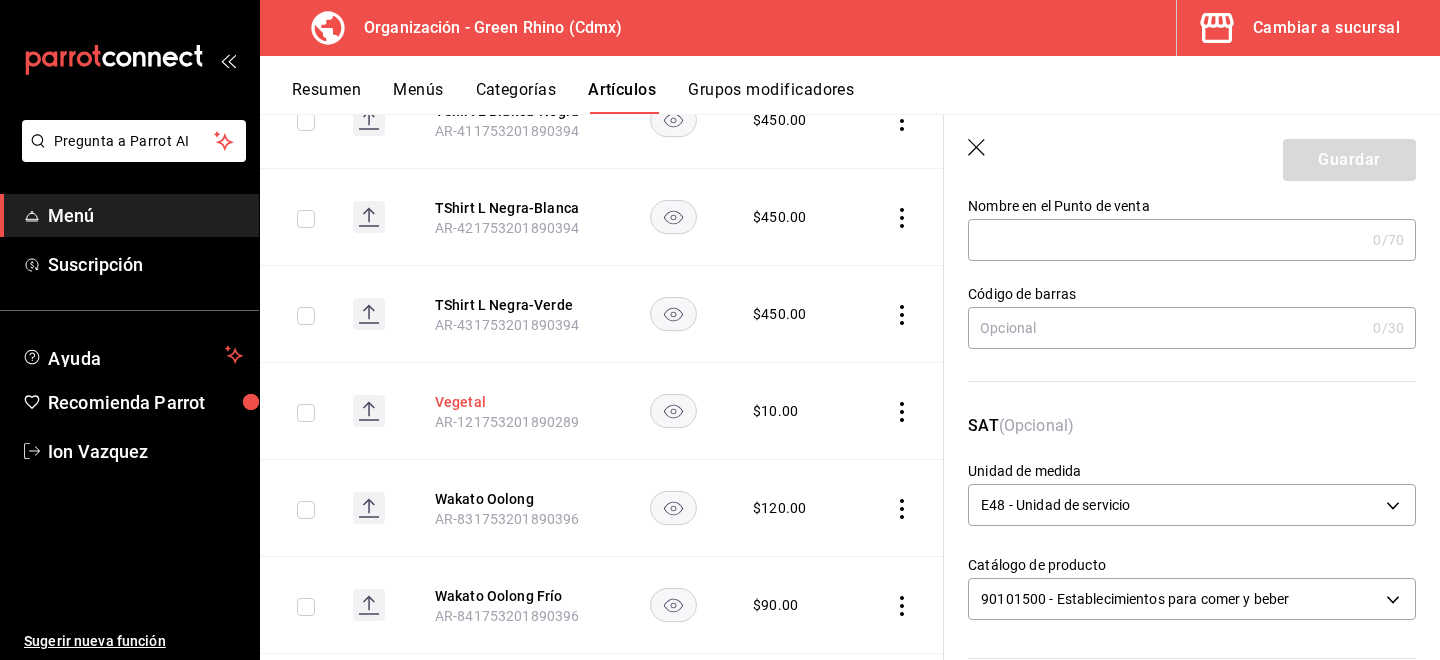 click on "Vegetal" at bounding box center [515, 402] 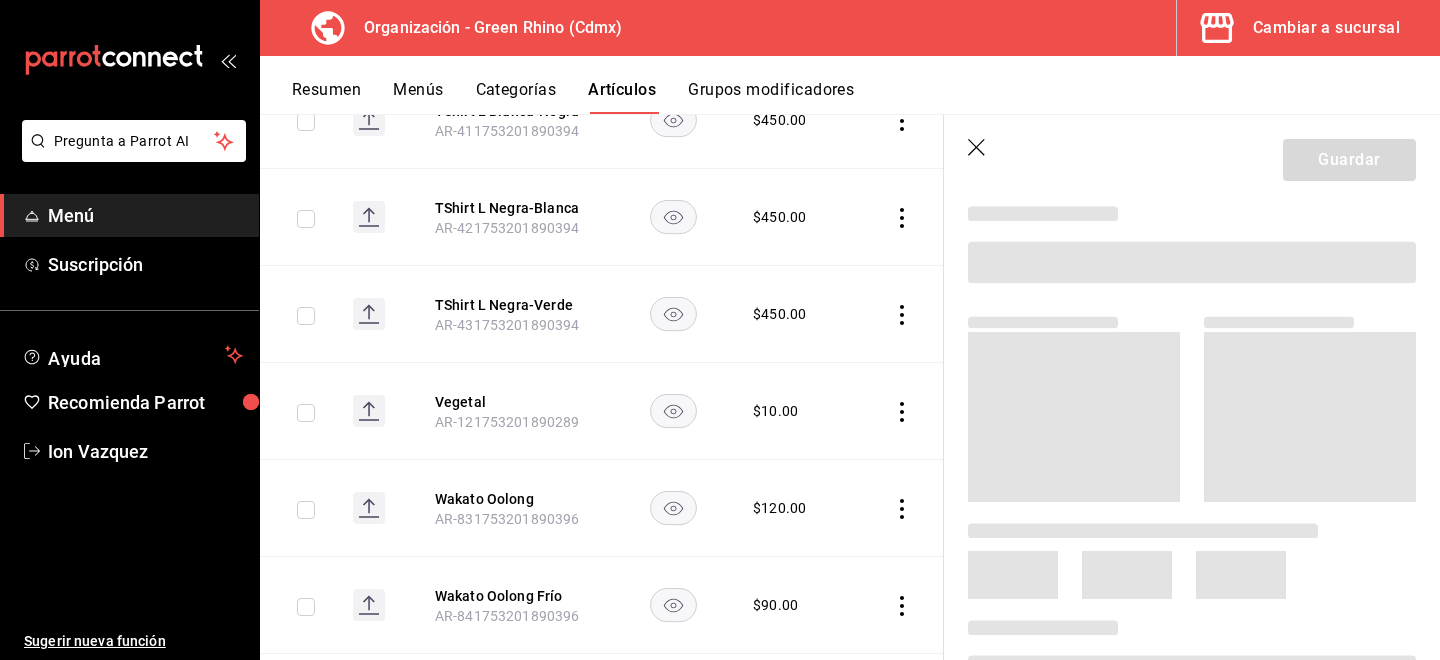 scroll, scrollTop: 0, scrollLeft: 0, axis: both 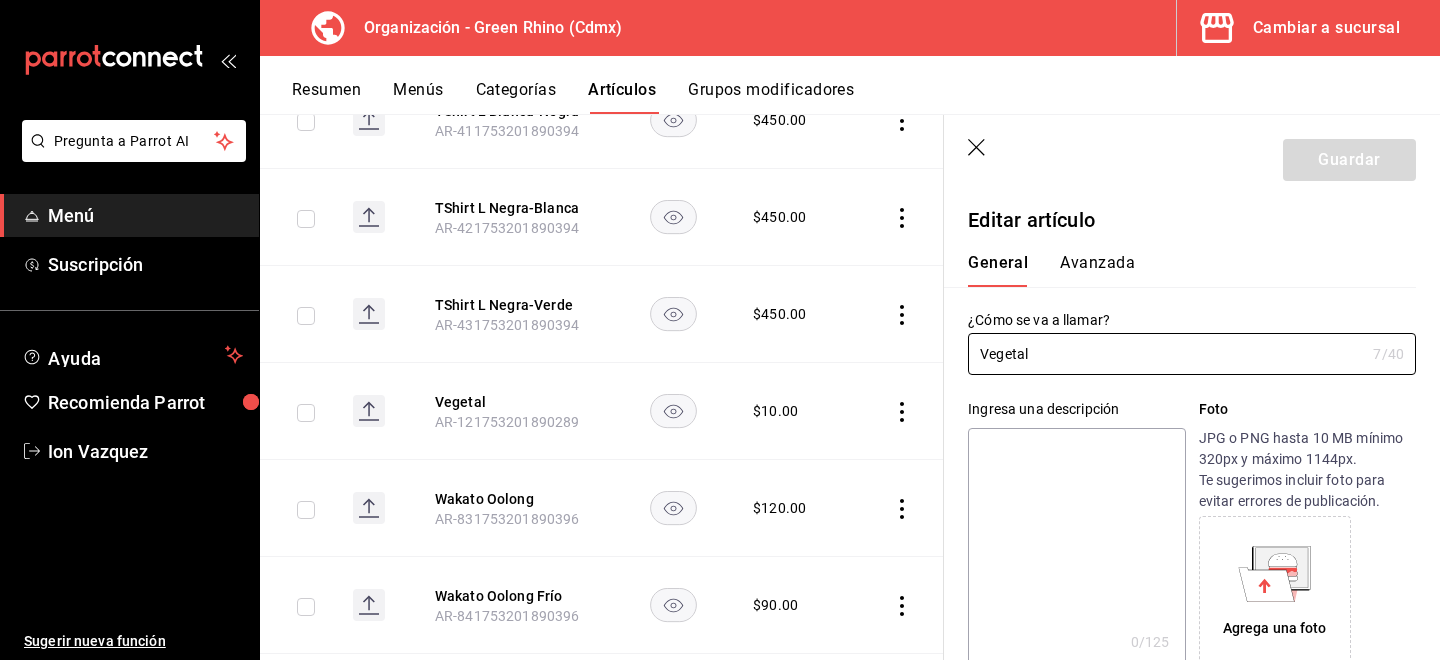 type on "$10.00" 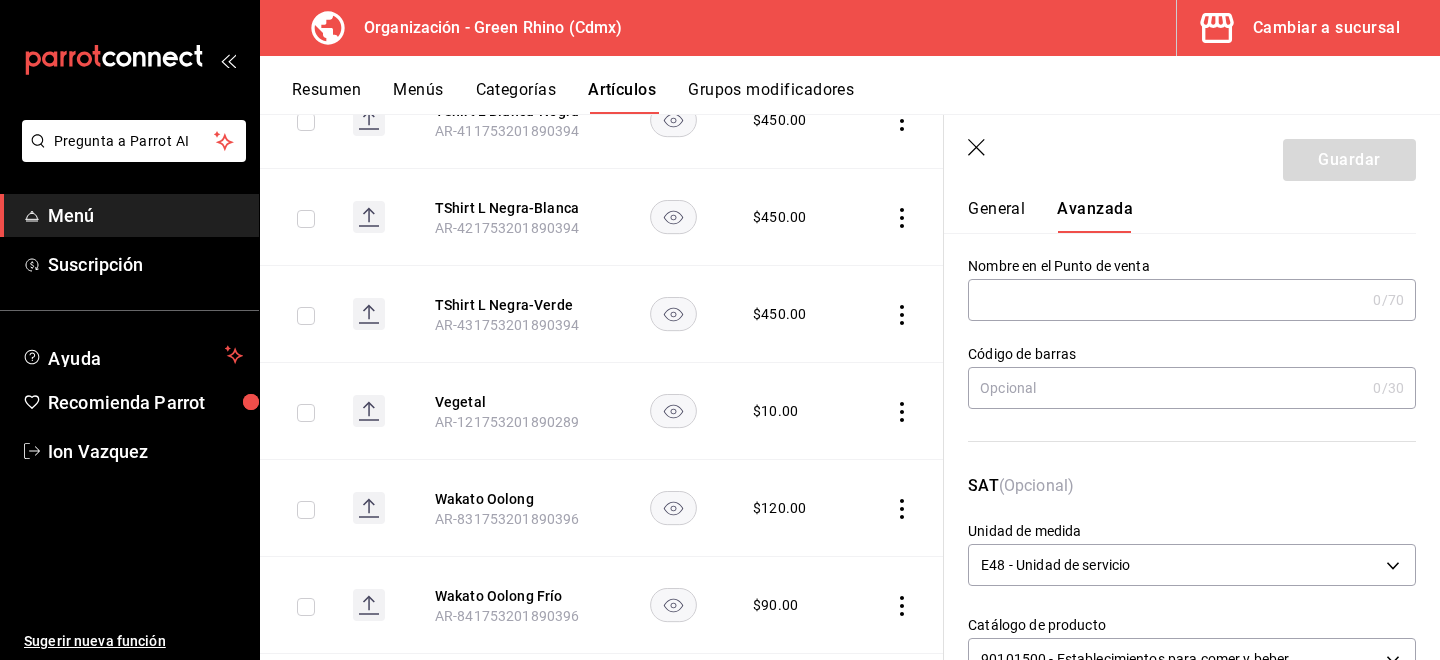 scroll, scrollTop: 120, scrollLeft: 0, axis: vertical 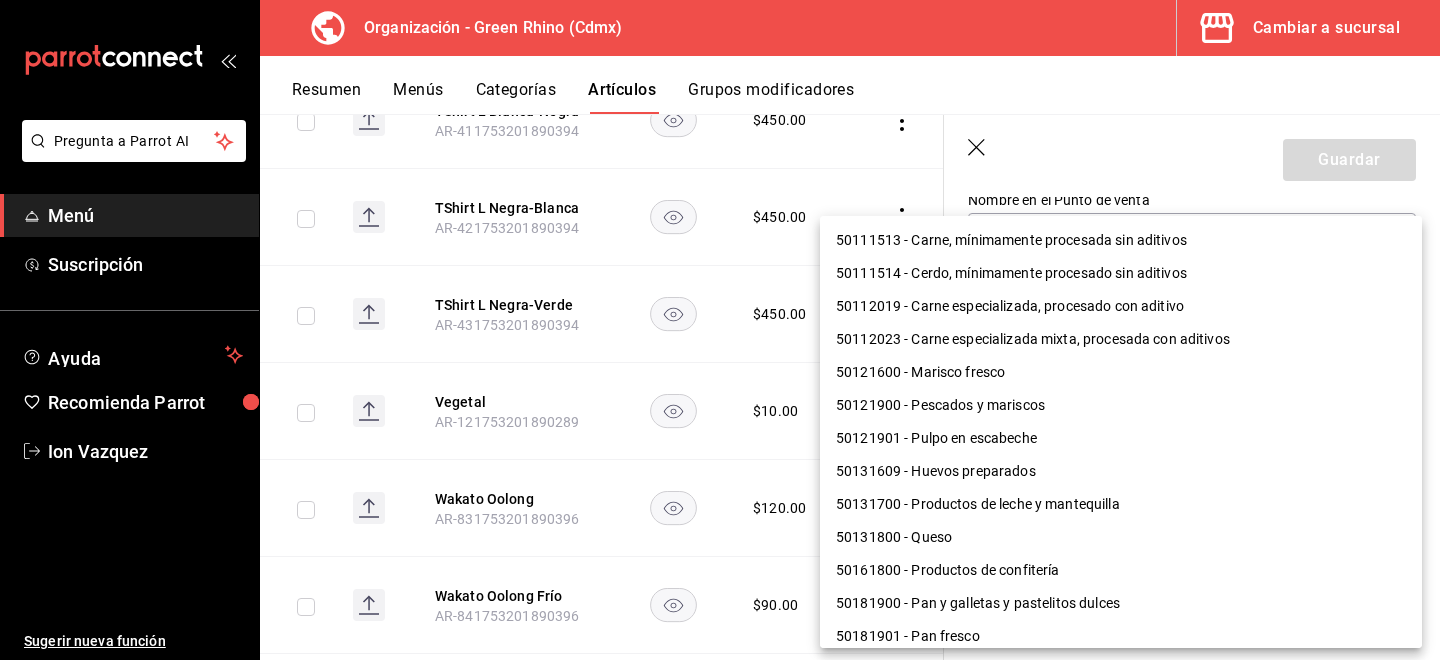 click on "Pregunta a Parrot AI Menú   Suscripción   Ayuda Recomienda Parrot   [FIRST] [LAST]   Sugerir nueva función   Organización - Green Rhino ([CITY]) Cambiar a sucursal Resumen Menús Categorías Artículos Grupos modificadores Artículos organización Edita el  precio e imagen  de tus artículos.  Asigna una categoría, agrega grupos modificadores  como “sin cebolla” o “extra queso”. ​ ​ Marcas Todas las marcas, Sin marca [UUID] Categorías Todas las categorías, Sin categoría [UUID], [UUID], [UUID], [UUID], [UUID], [UUID], [UUID], [UUID] Tipo de venta Todos los artículos ALL Ordenar Artículo Disponible Precio Agua Mineral Grande AR-921753201890396 $ 60.00 Agua Mineral Pequeña AR-931753201890396 $ 45.00 Americano AR-471753201890395 $ 50.00" at bounding box center (720, 330) 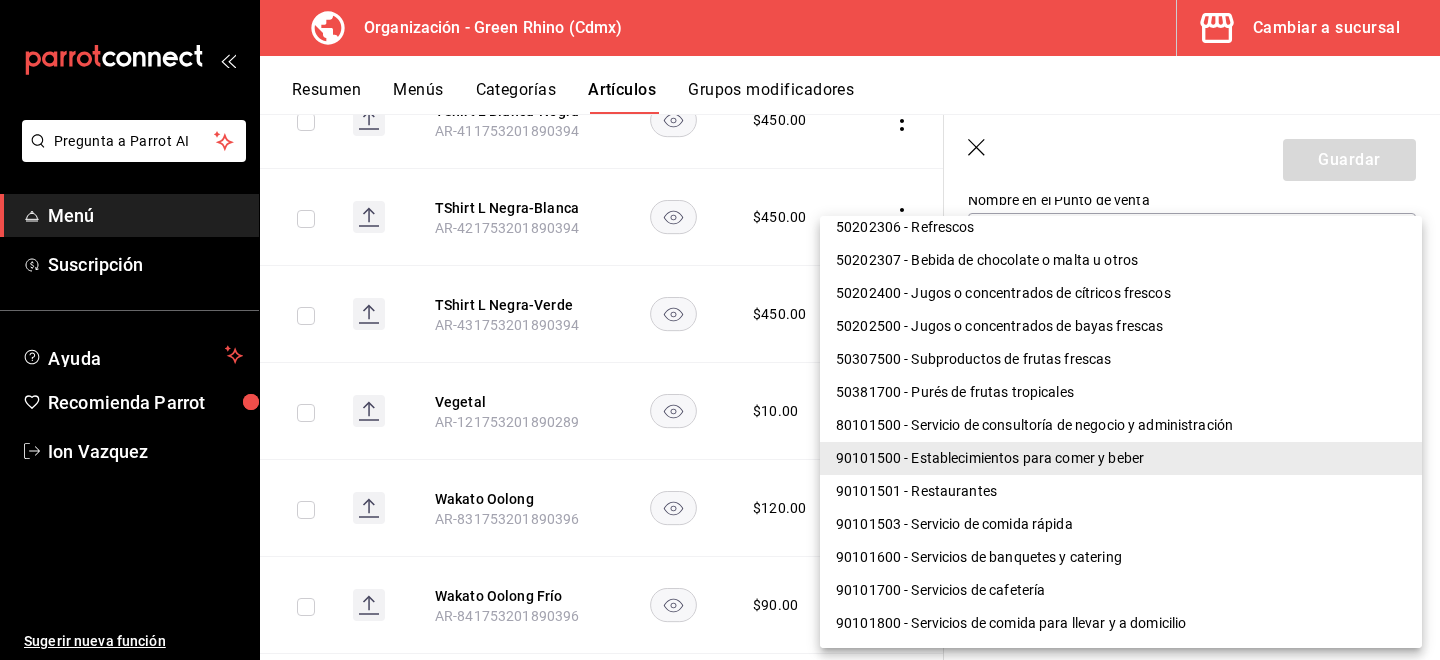 click on "90101501 - Restaurantes" at bounding box center [1121, 491] 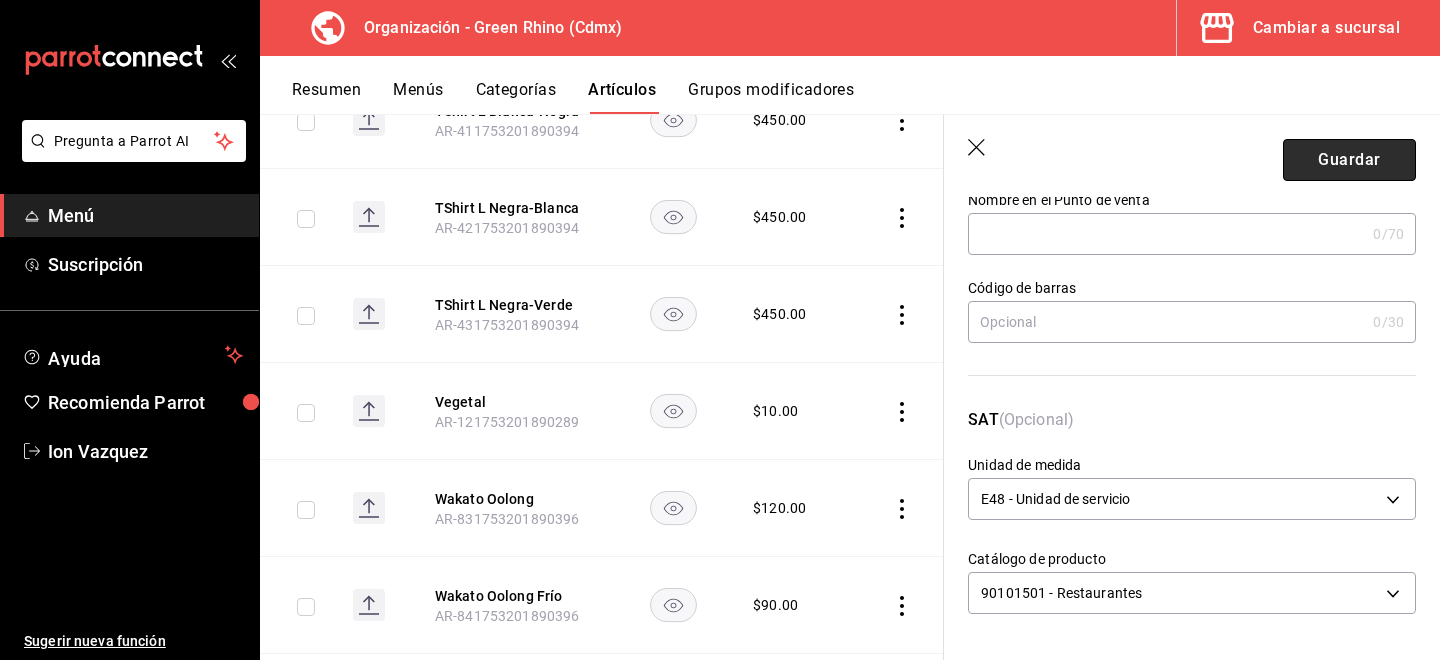 click on "Guardar" at bounding box center [1349, 160] 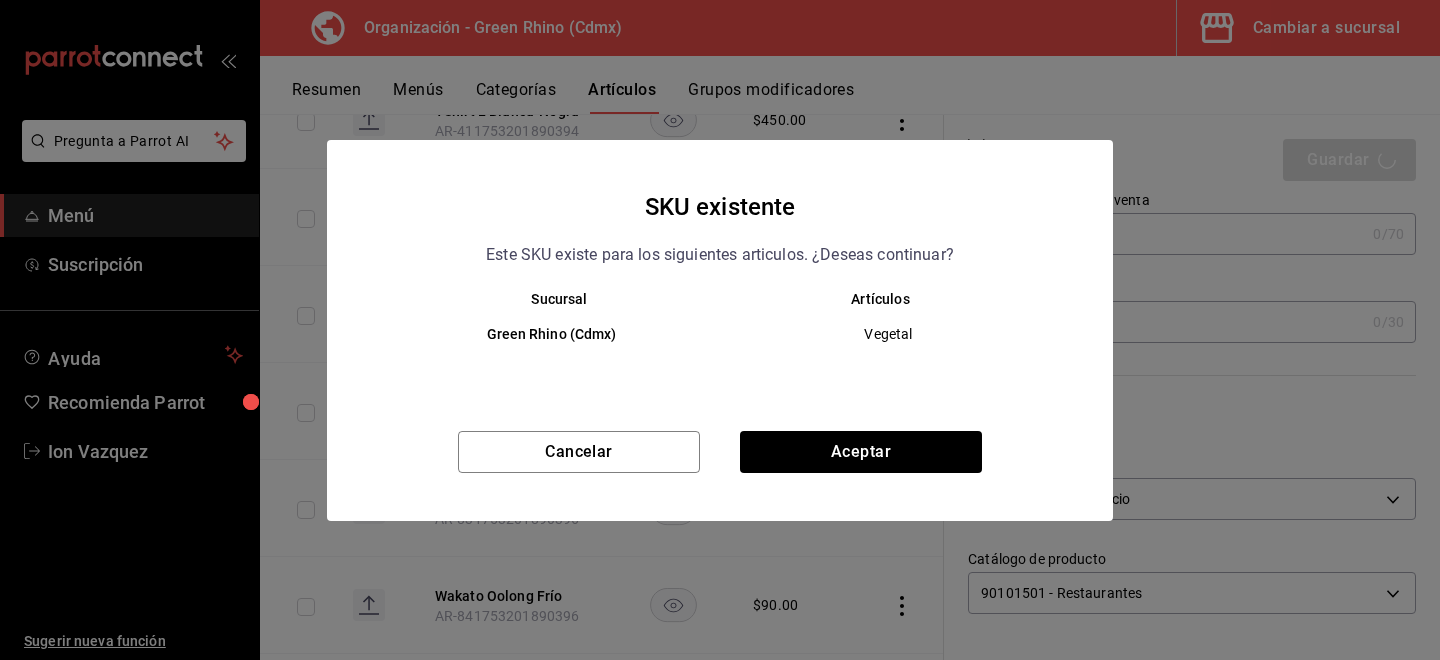 click on "SKU existente Este SKU existe para los siguientes articulos. ¿Deseas continuar? Sucursal Artículos Green Rhino (Cdmx) Vegetal Cancelar Aceptar" at bounding box center (720, 330) 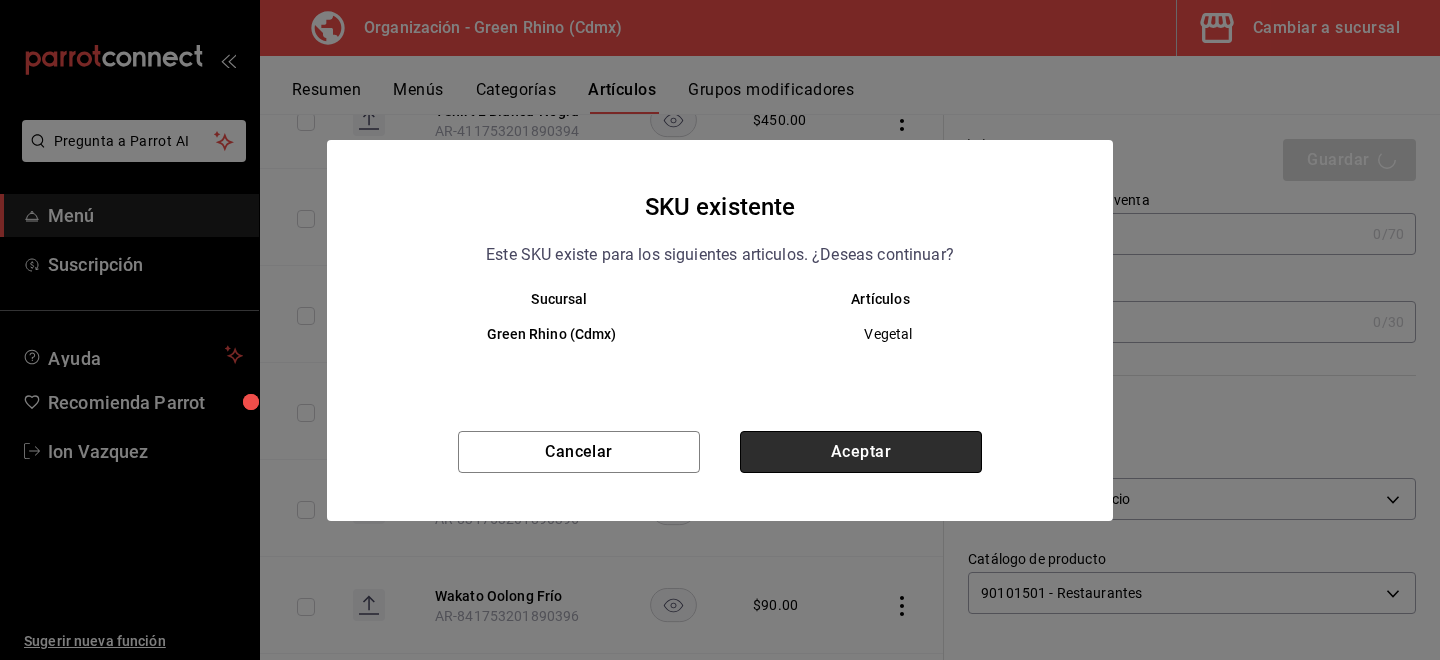 click on "Aceptar" at bounding box center (861, 452) 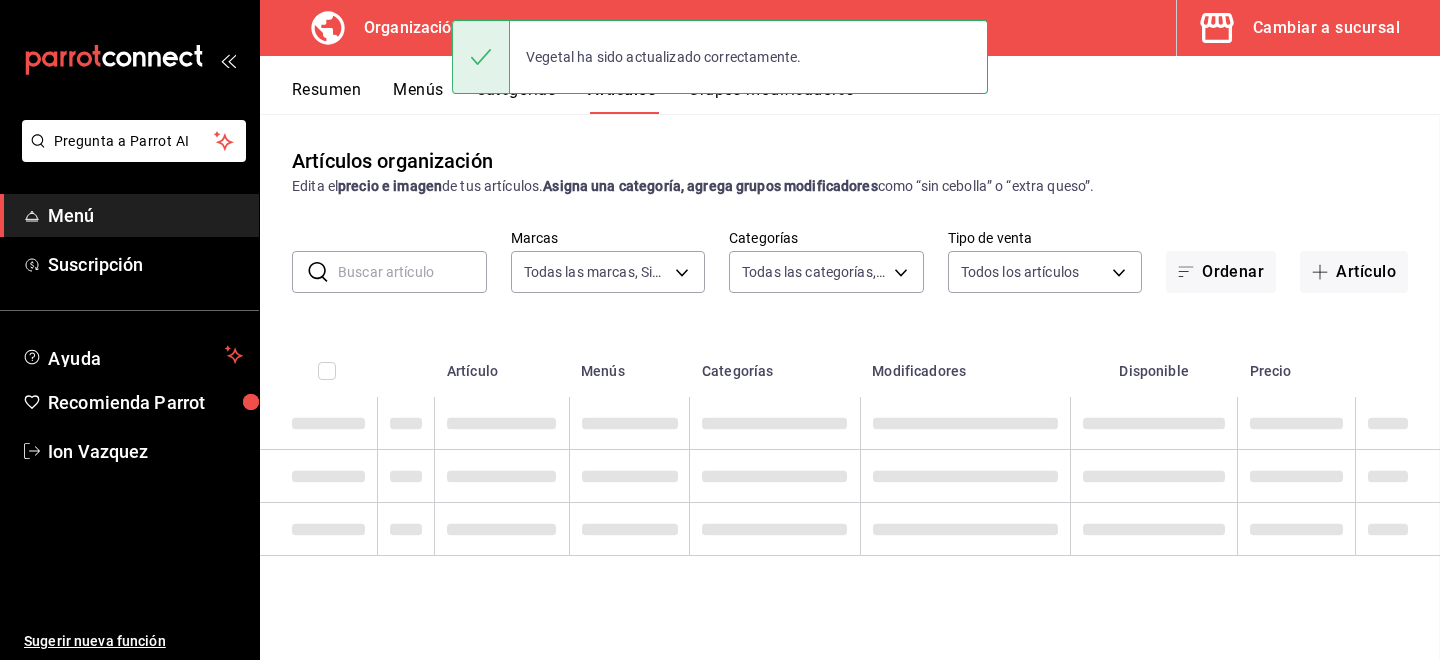 scroll, scrollTop: 0, scrollLeft: 0, axis: both 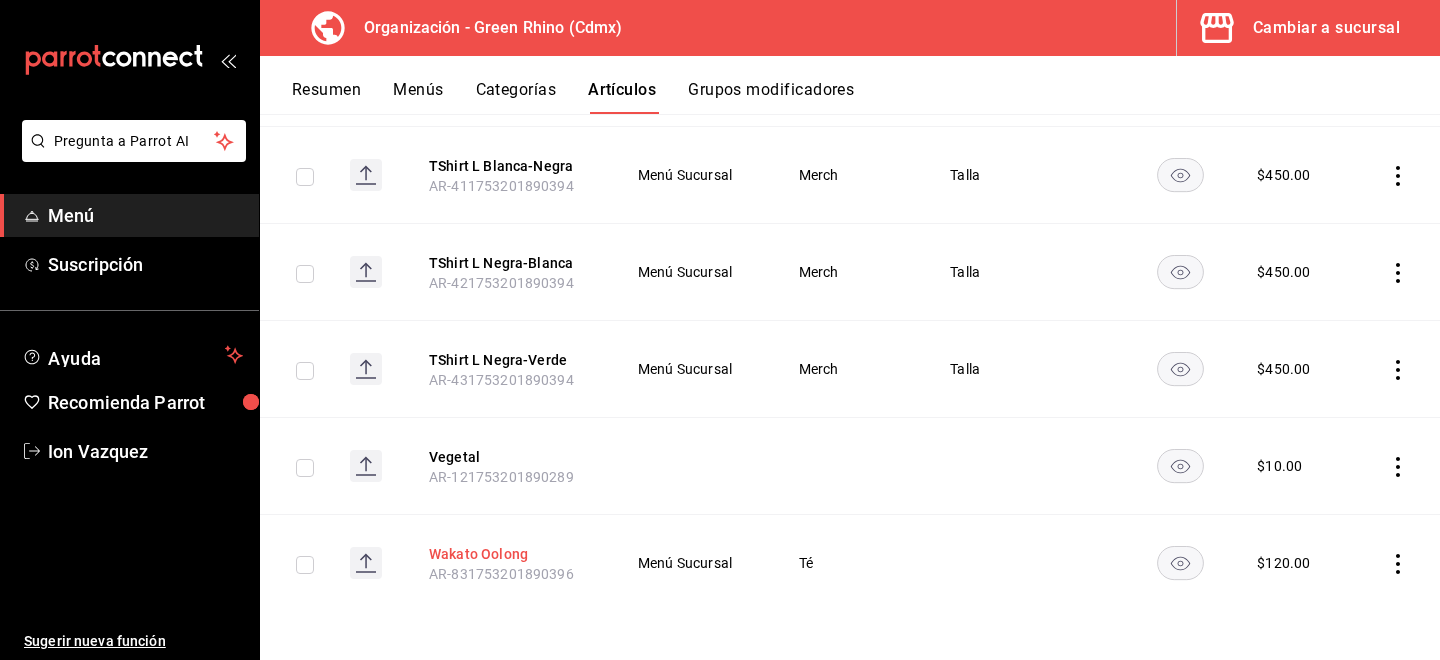 click on "Wakato Oolong" at bounding box center [509, 554] 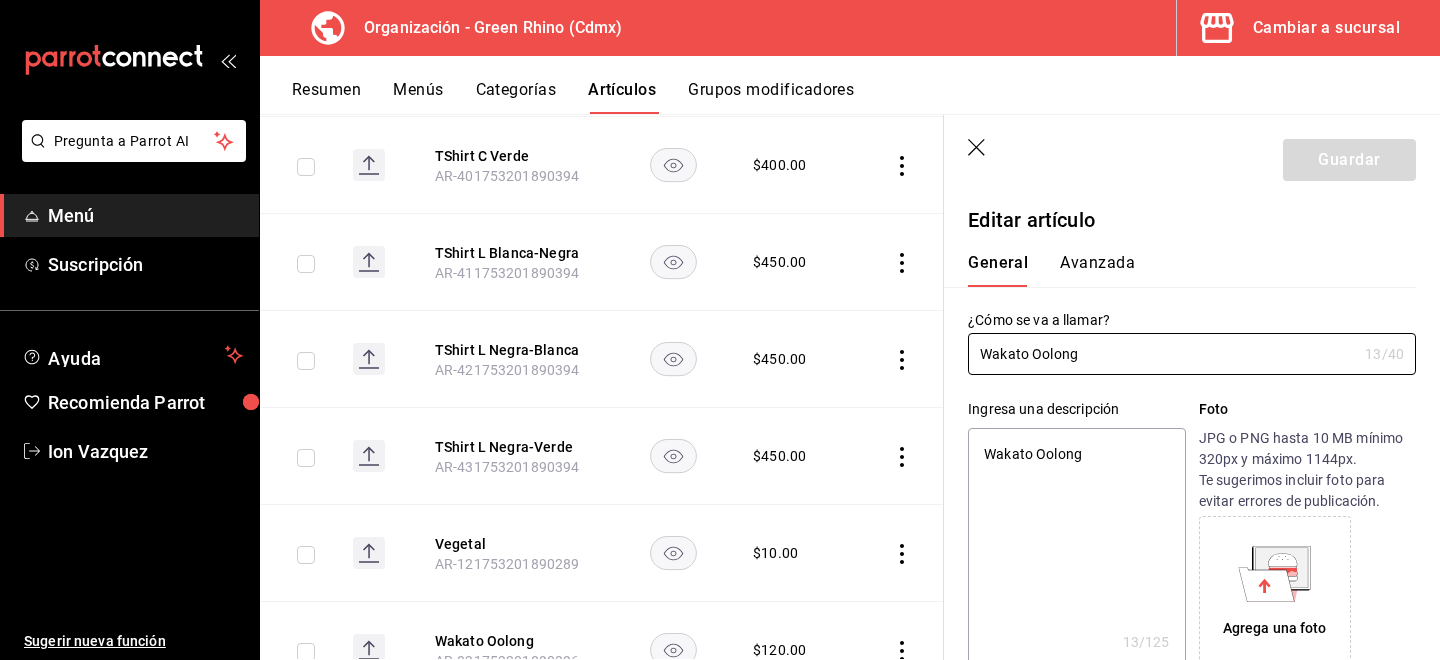 type on "x" 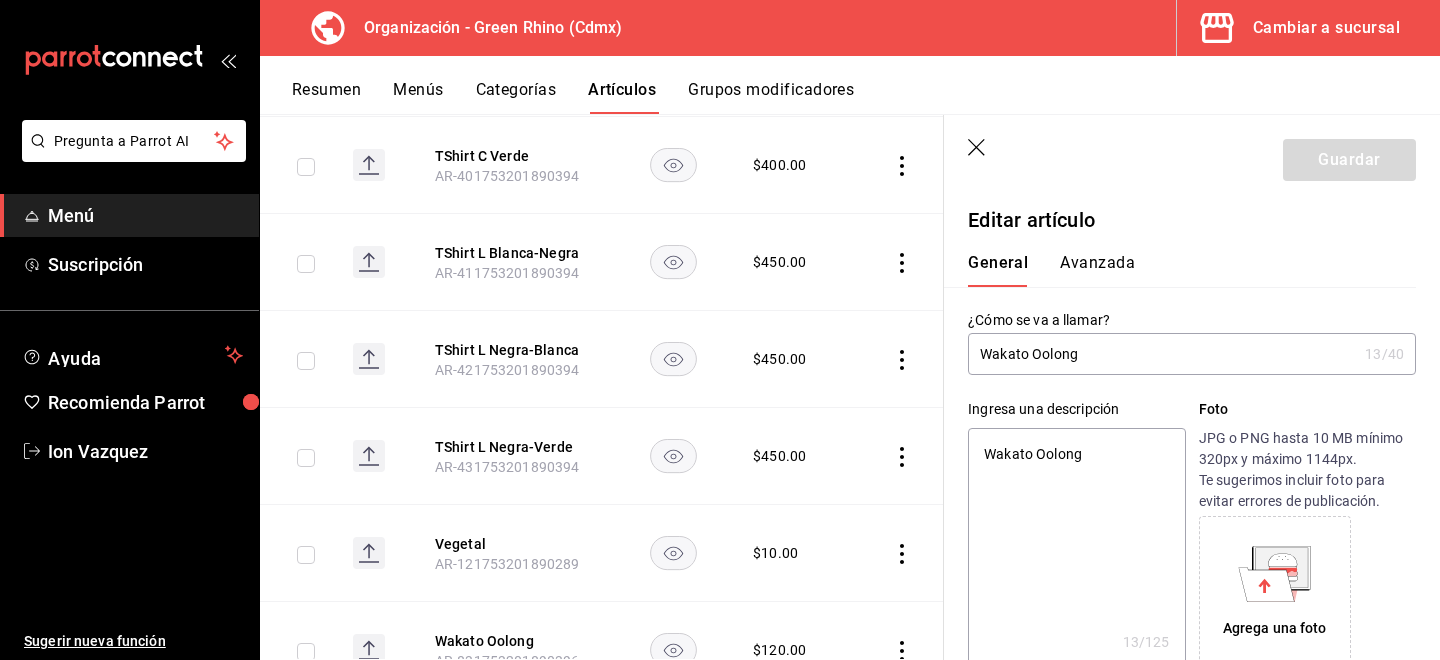 click on "Avanzada" at bounding box center (1097, 270) 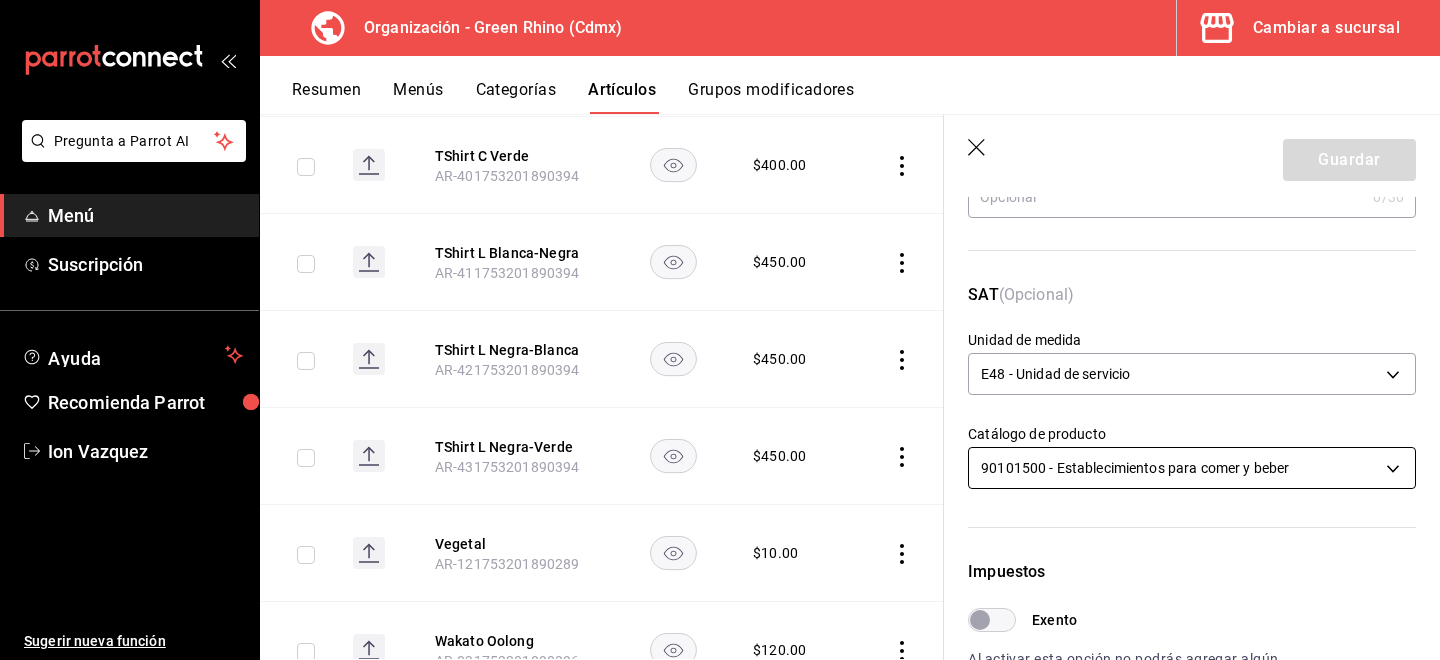 scroll, scrollTop: 244, scrollLeft: 0, axis: vertical 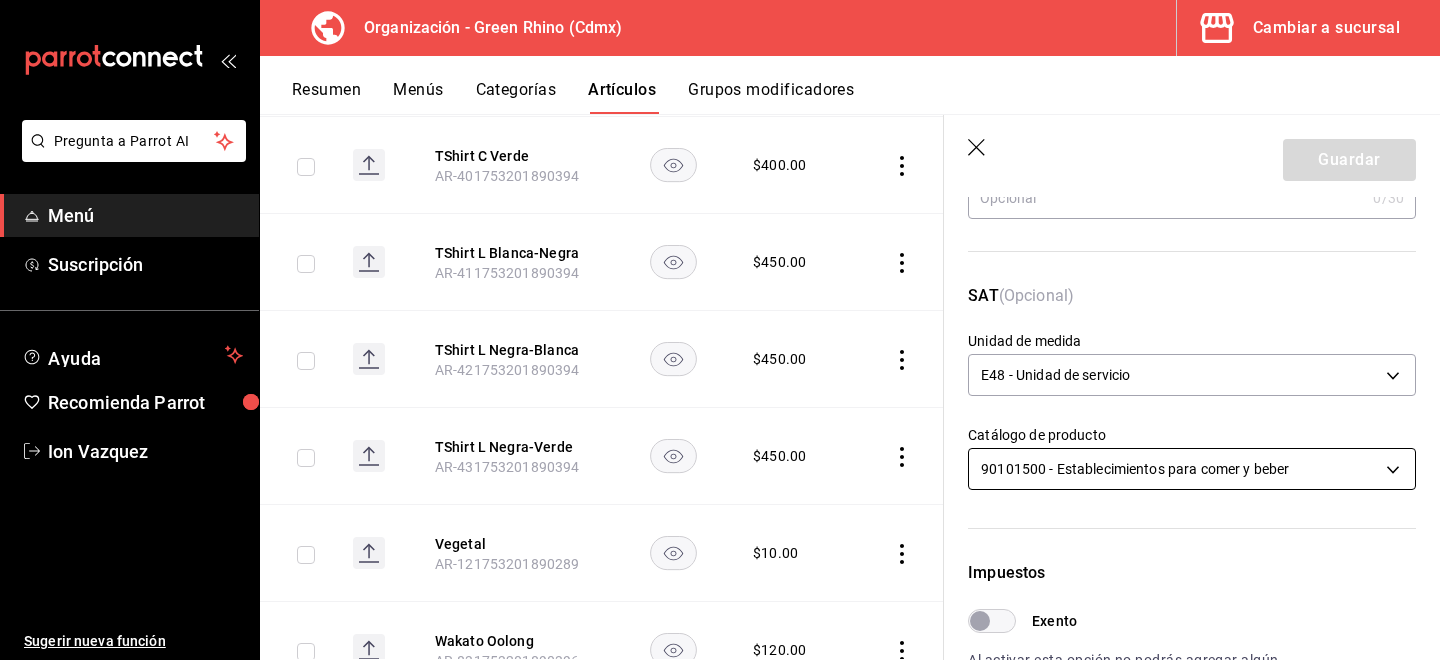 click on "Pregunta a Parrot AI Menú   Suscripción   Ayuda Recomienda Parrot   [FIRST] [LAST]   Sugerir nueva función   Organización - Green Rhino ([CITY]) Cambiar a sucursal Resumen Menús Categorías Artículos Grupos modificadores Artículos organización Edita el  precio e imagen  de tus artículos.  Asigna una categoría, agrega grupos modificadores  como “sin cebolla” o “extra queso”. ​ ​ Marcas Todas las marcas, Sin marca [UUID] Categorías Todas las categorías, Sin categoría [UUID], [UUID], [UUID], [UUID], [UUID], [UUID], [UUID], [UUID] Tipo de venta Todos los artículos ALL Ordenar Artículo Disponible Precio Agua Mineral Grande AR-921753201890396 $ 60.00 Agua Mineral Pequeña AR-931753201890396 $ 45.00 Americano AR-471753201890395 $ 50.00" at bounding box center [720, 330] 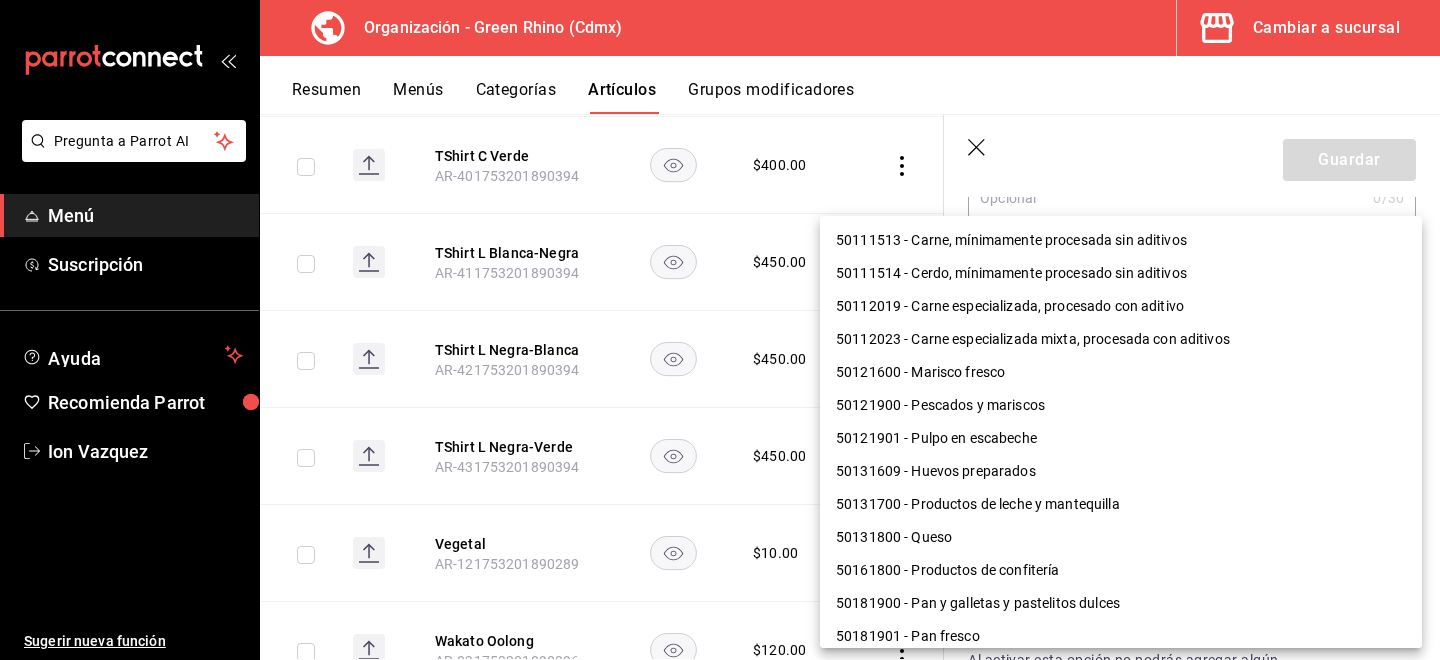 scroll, scrollTop: 1300, scrollLeft: 0, axis: vertical 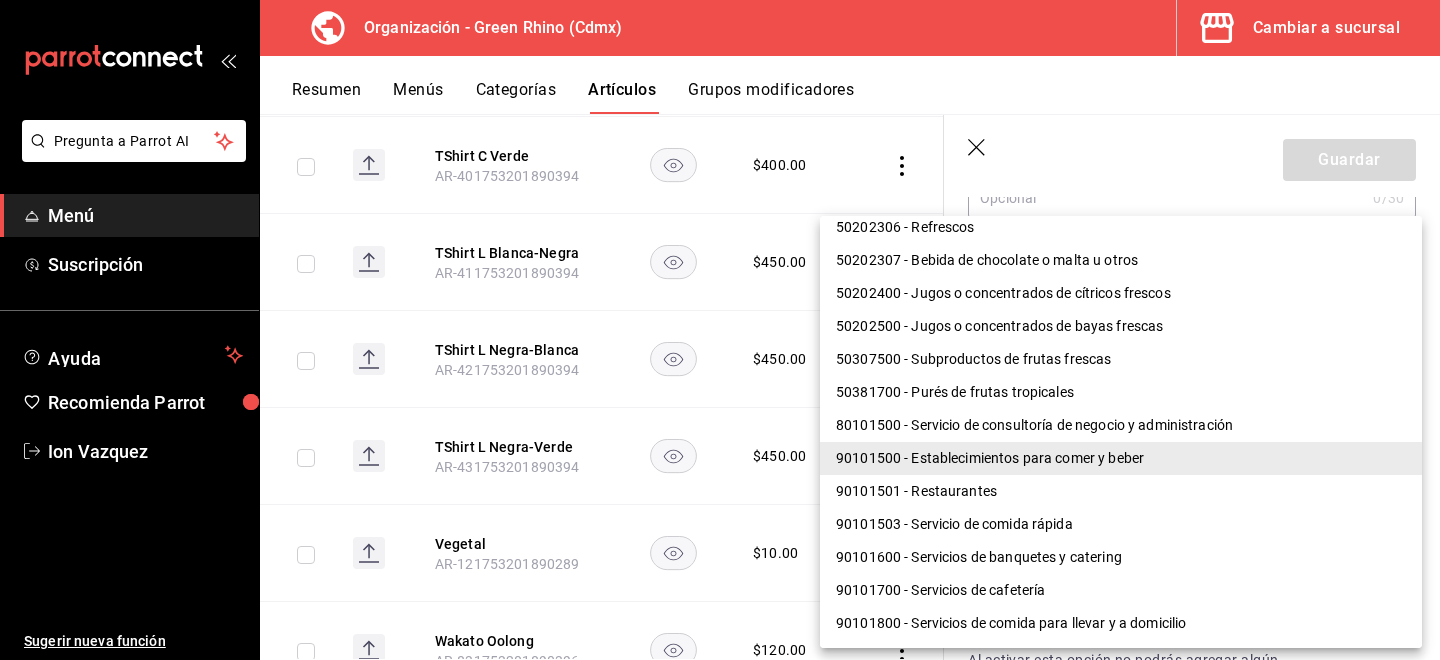 click on "90101501 - Restaurantes" at bounding box center (1121, 491) 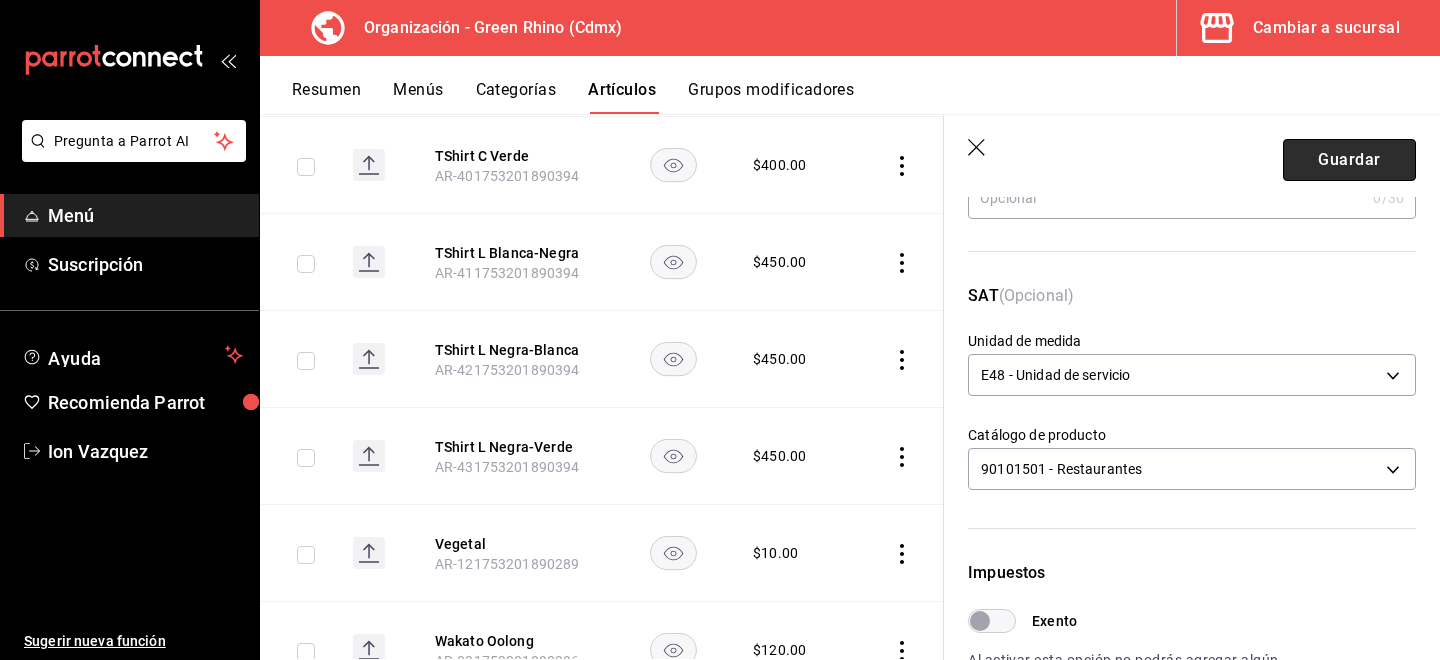 click on "Guardar" at bounding box center (1349, 160) 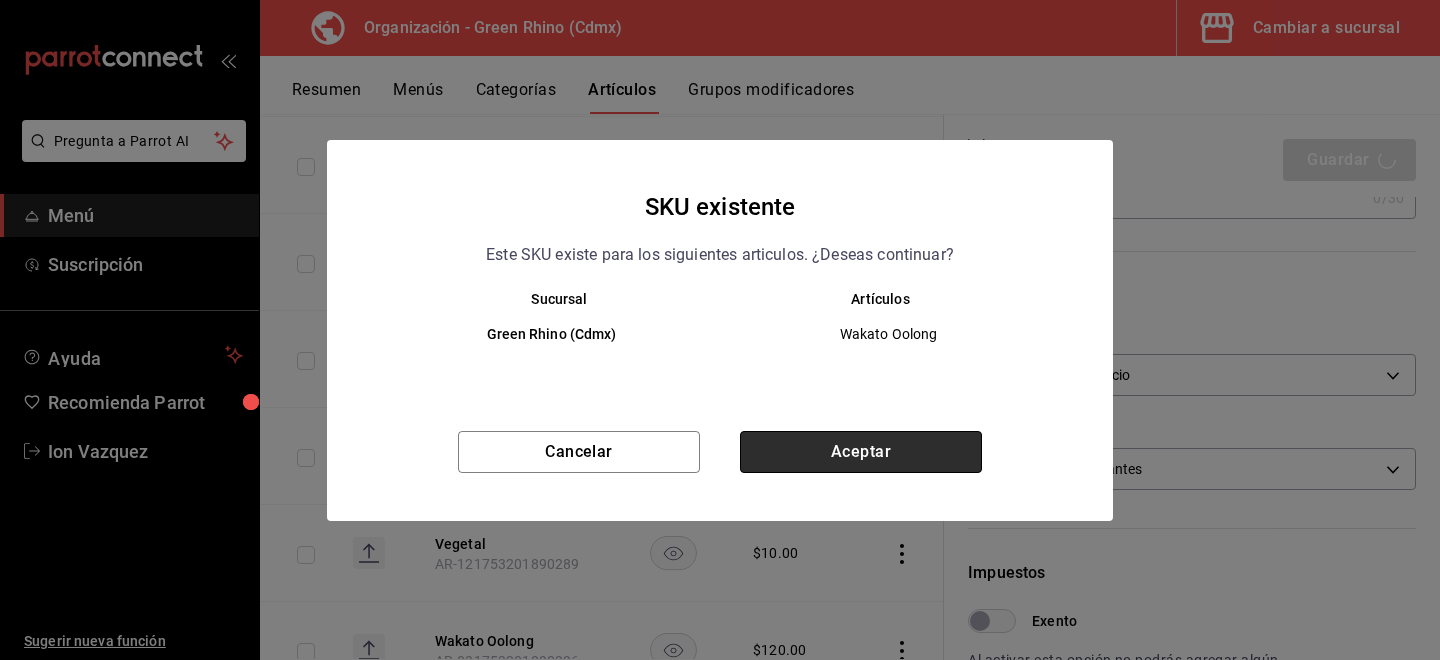 click on "Aceptar" at bounding box center (861, 452) 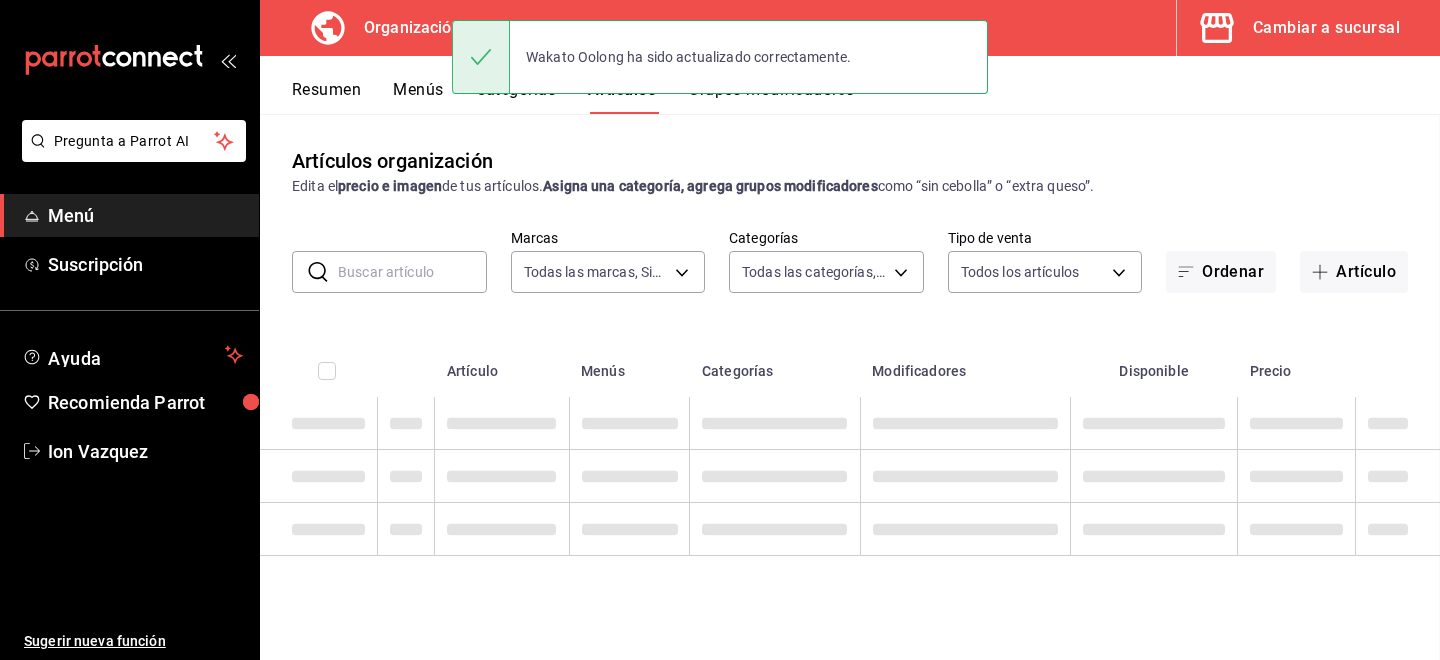 scroll, scrollTop: 0, scrollLeft: 0, axis: both 